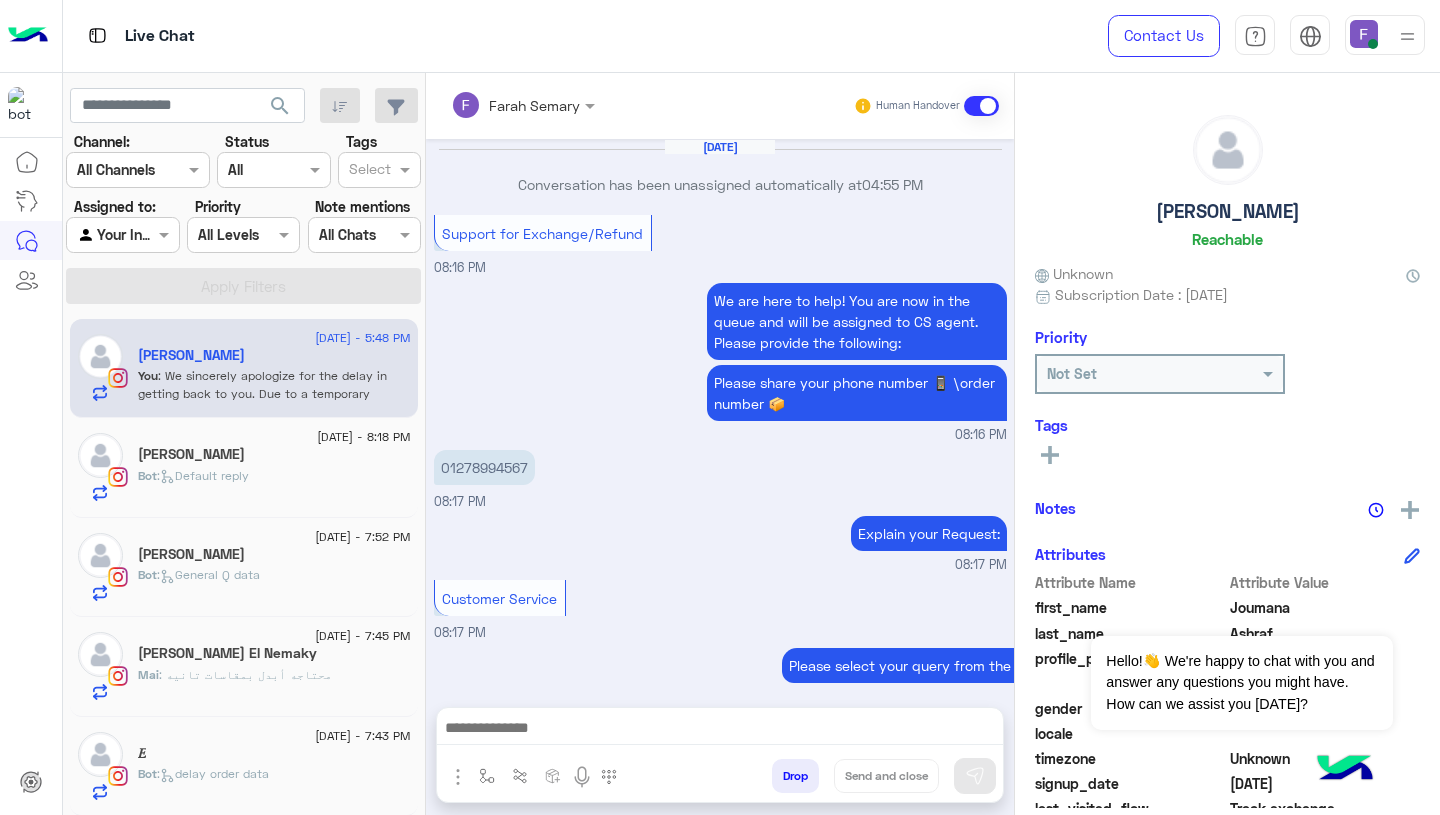 scroll, scrollTop: 0, scrollLeft: 0, axis: both 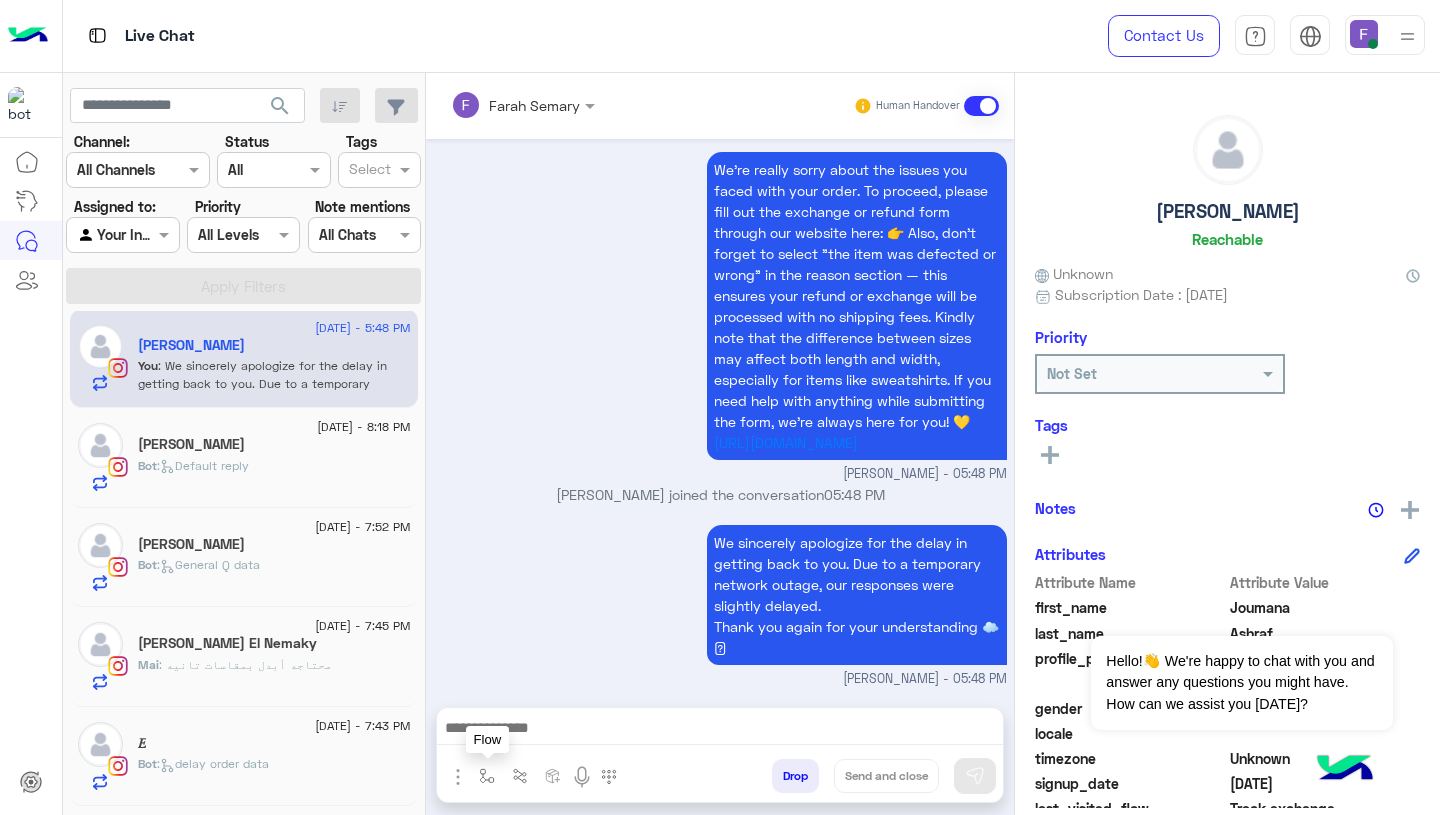 click at bounding box center (487, 776) 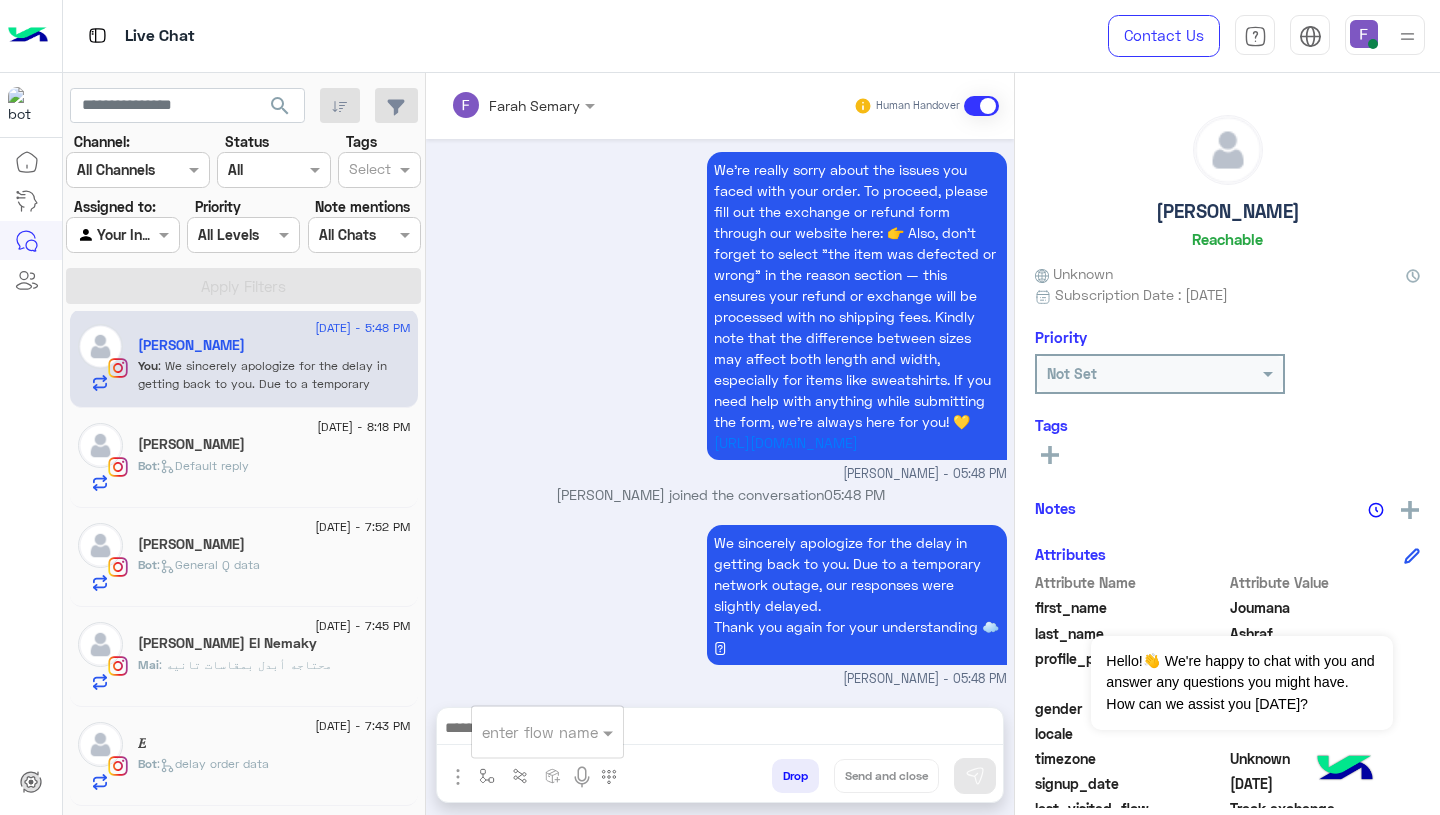 click on "enter flow name" at bounding box center (547, 732) 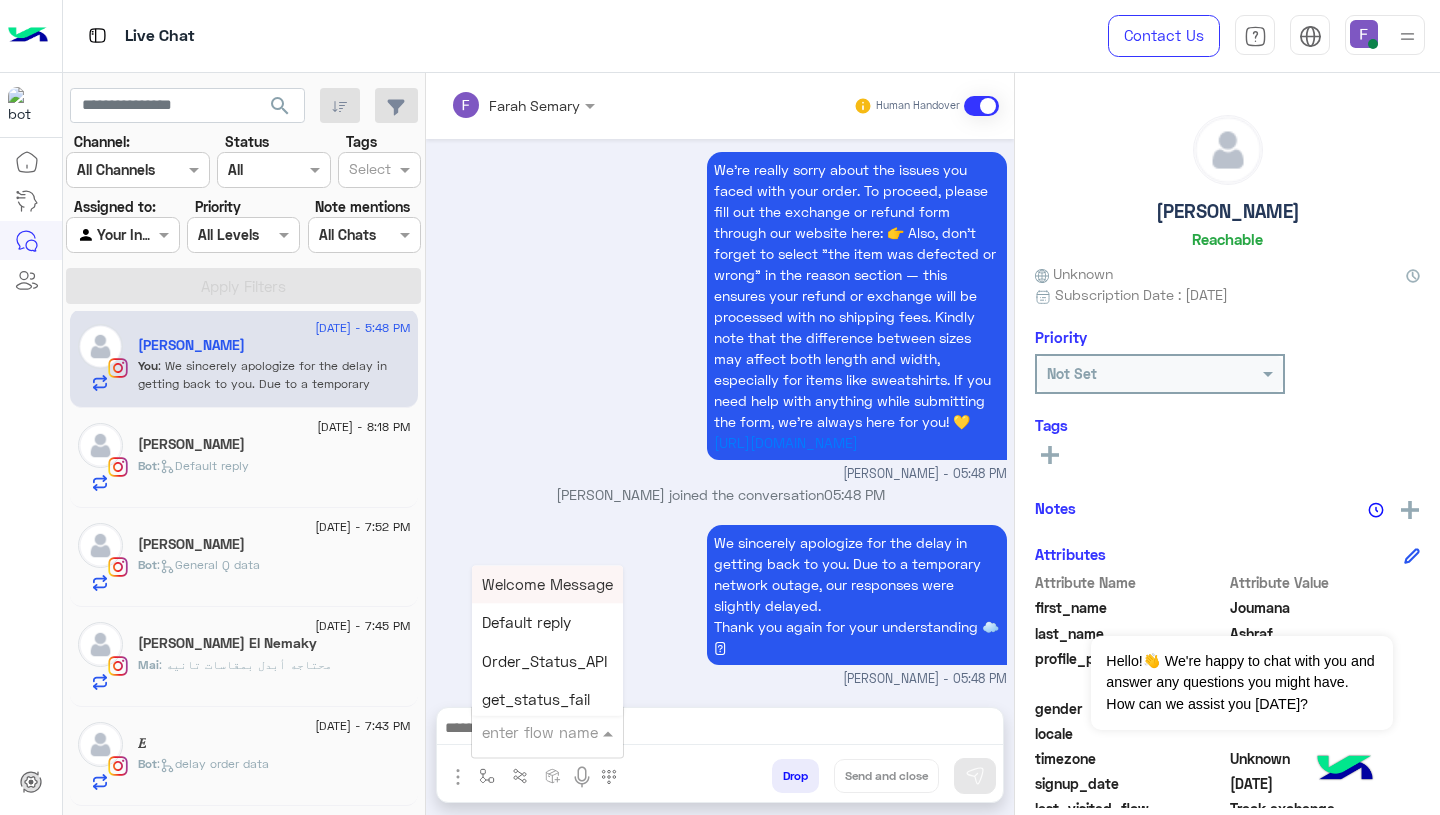 click at bounding box center (523, 732) 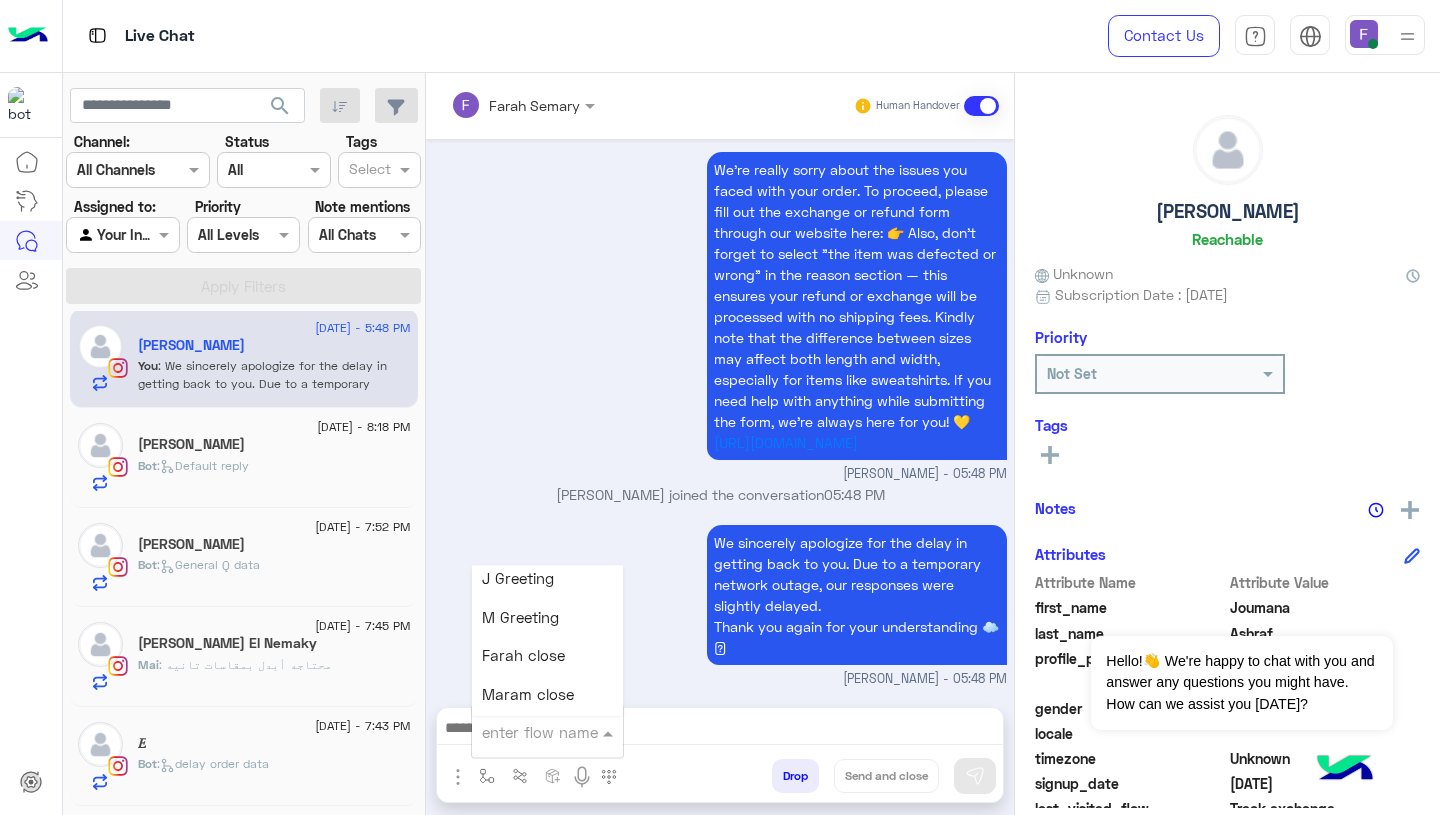 scroll, scrollTop: 2340, scrollLeft: 0, axis: vertical 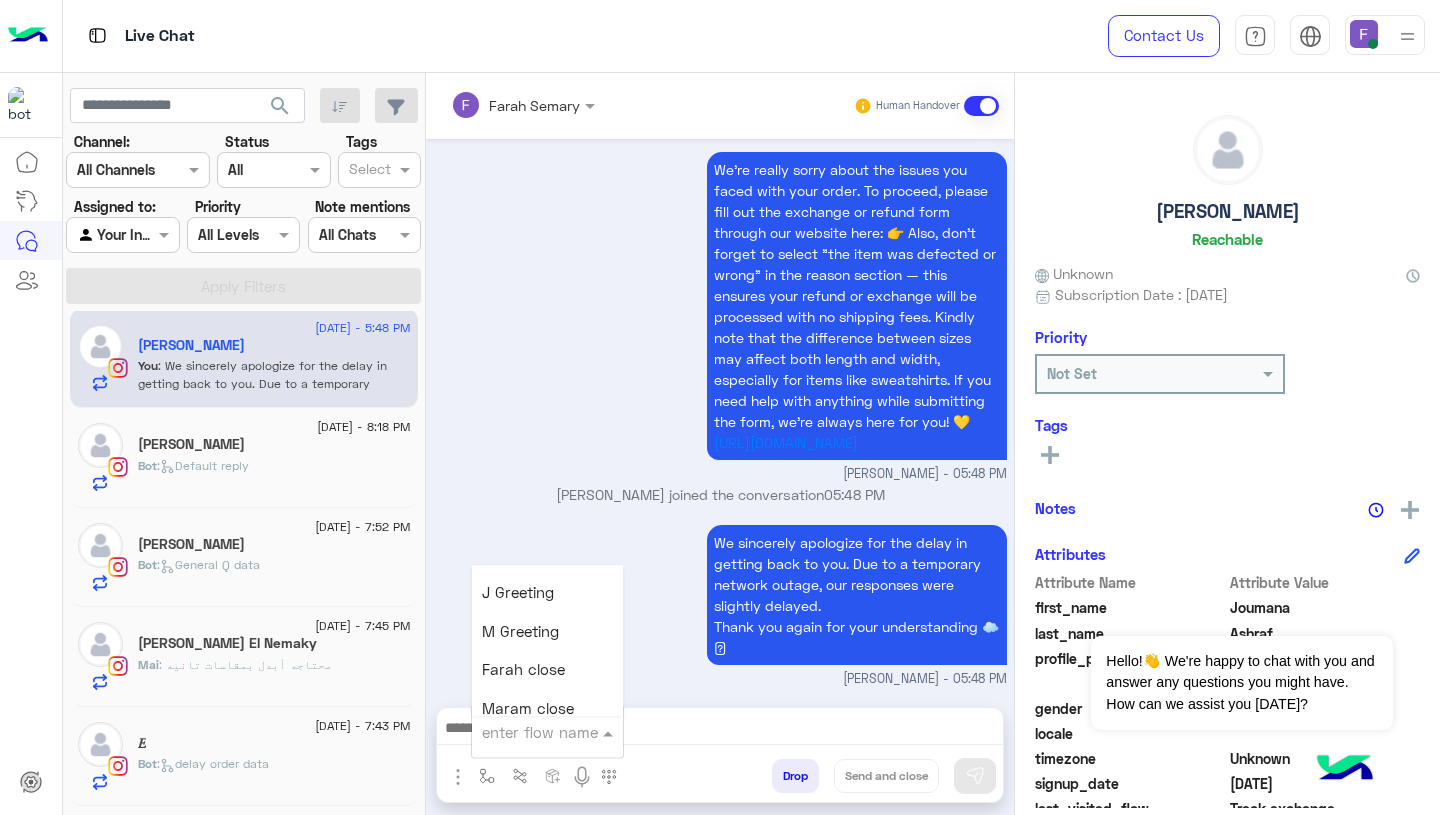 click on "Farah close" at bounding box center (523, 670) 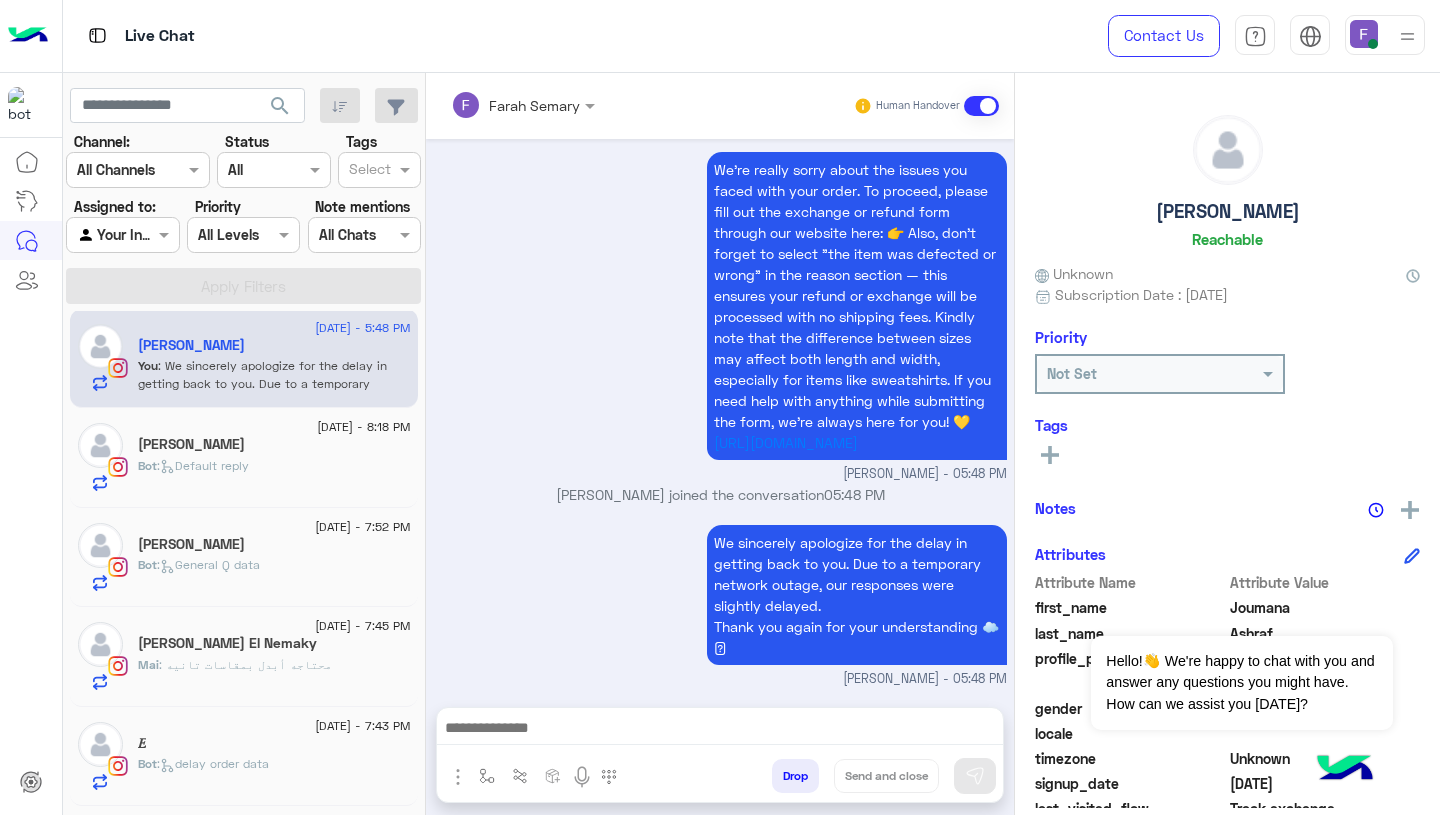 type on "**********" 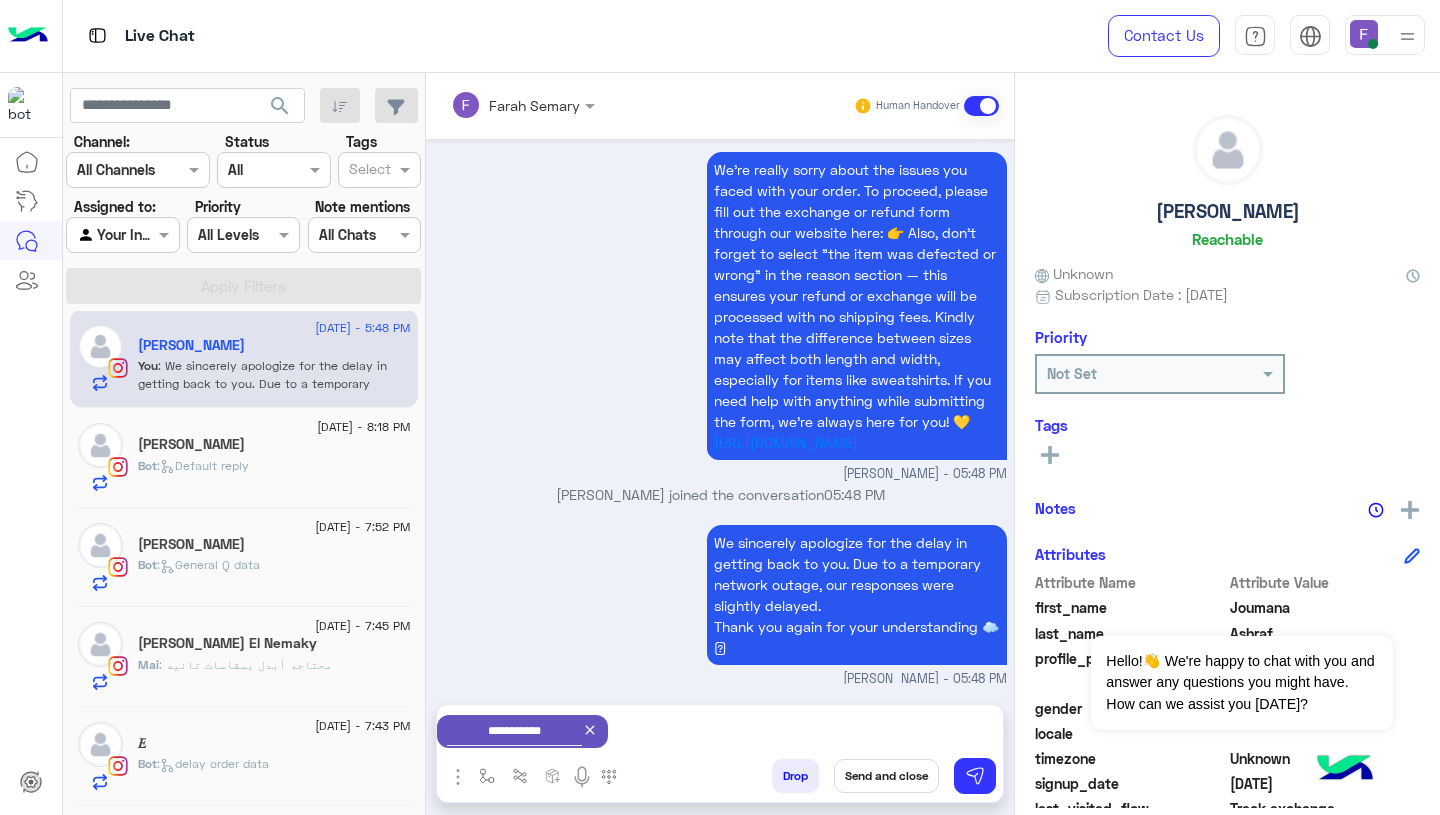 click on "Send and close" at bounding box center (886, 776) 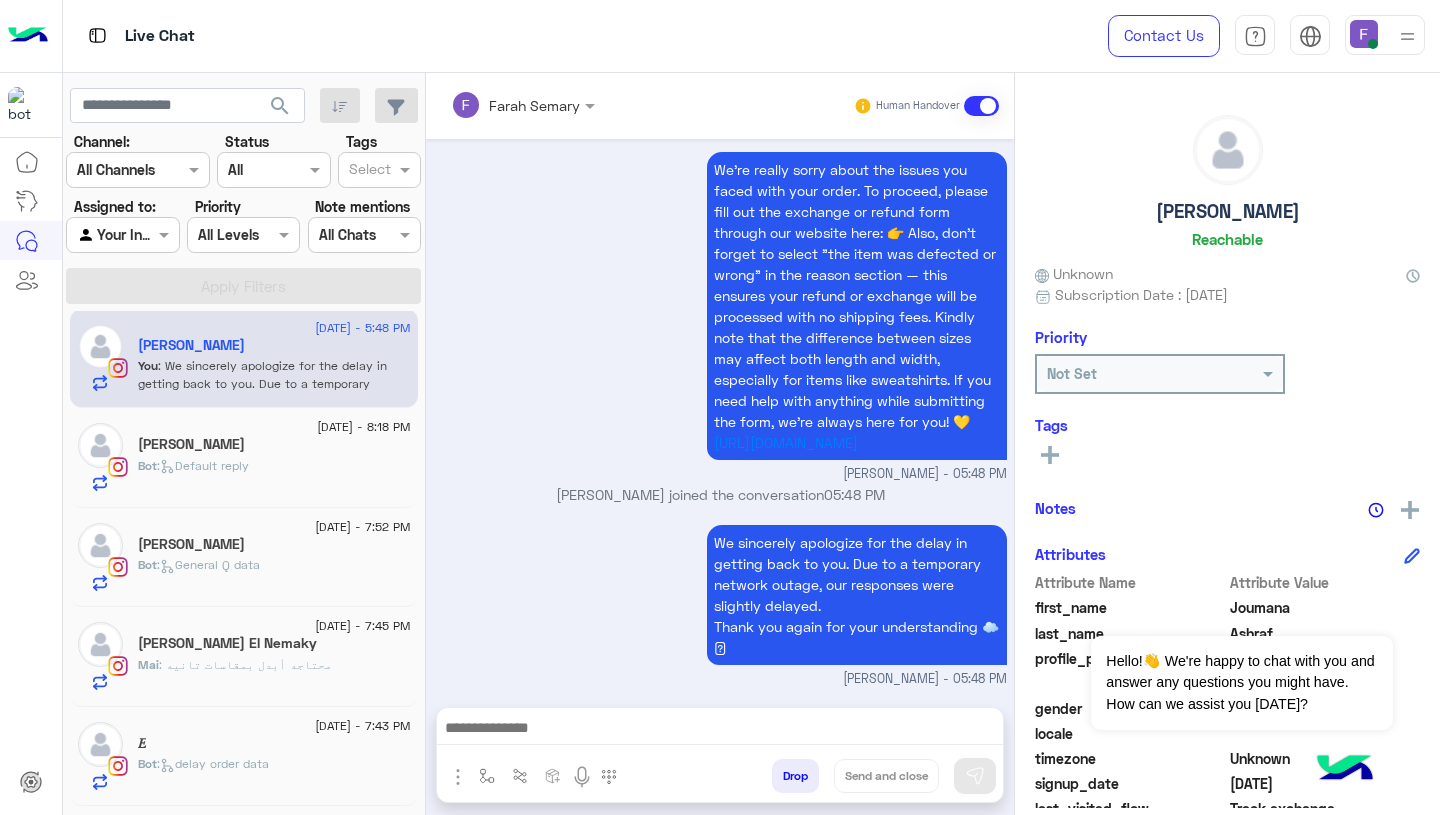 scroll, scrollTop: 1894, scrollLeft: 0, axis: vertical 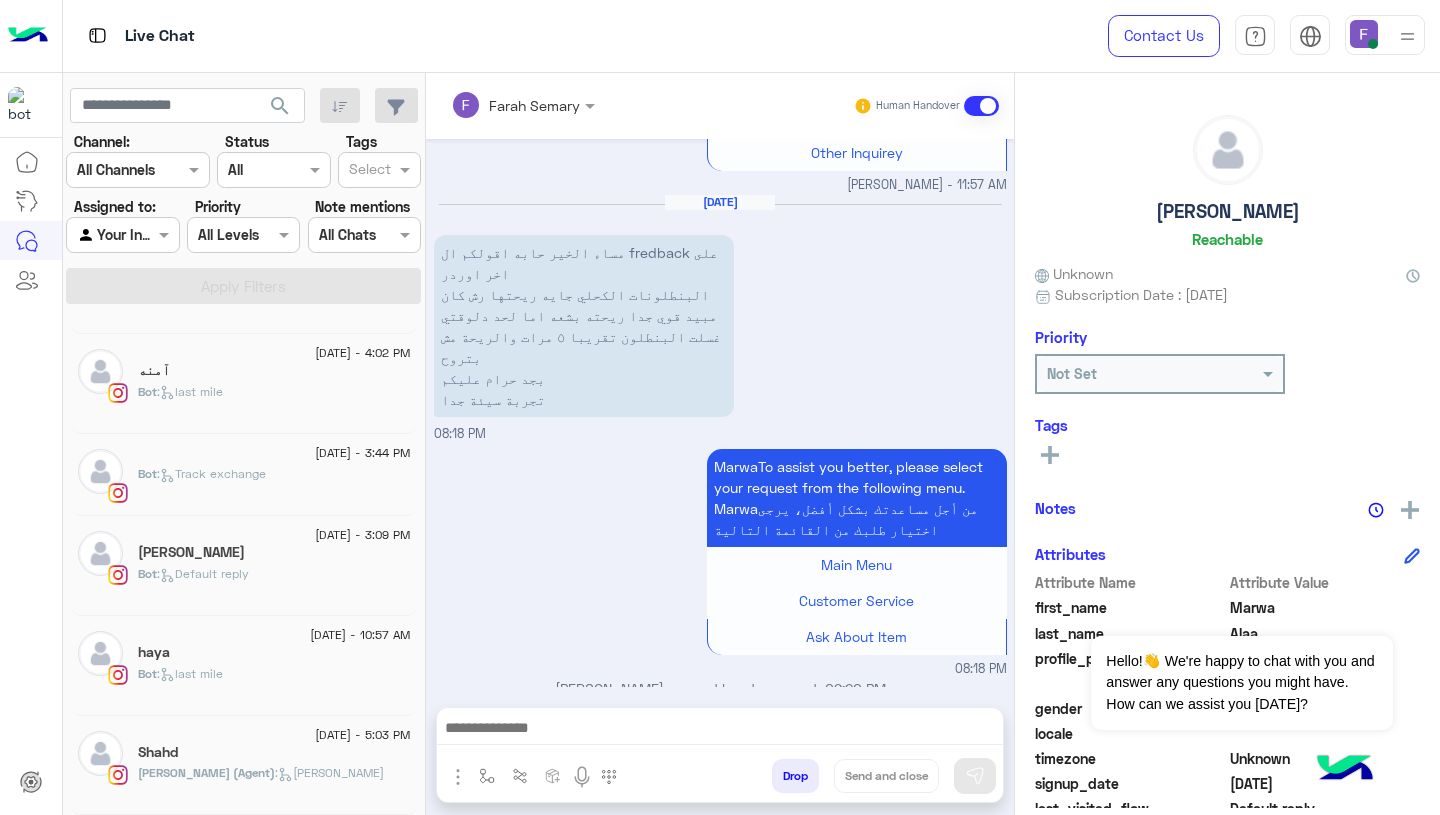 click on ":   [PERSON_NAME]" 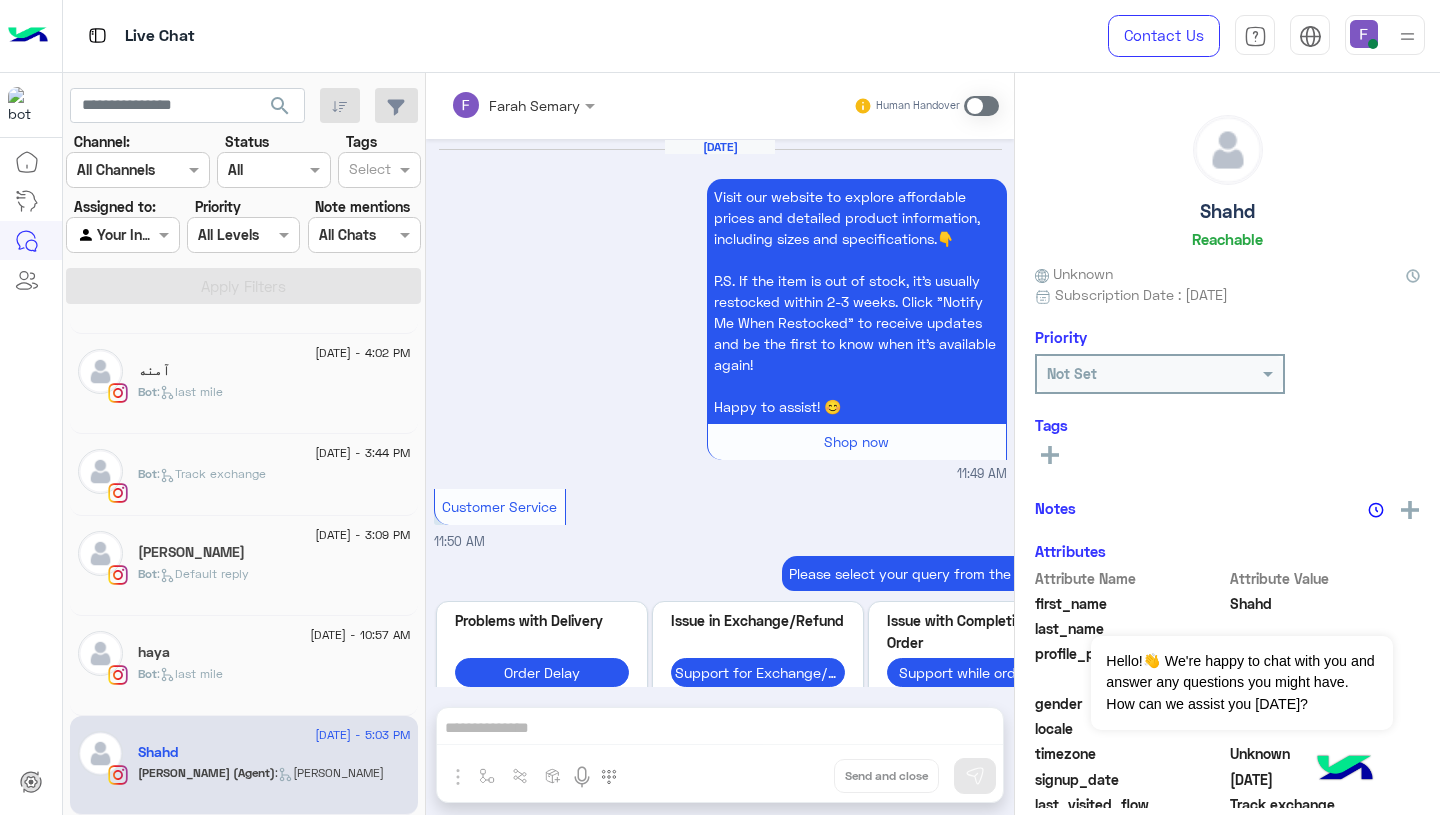 scroll, scrollTop: 1817, scrollLeft: 0, axis: vertical 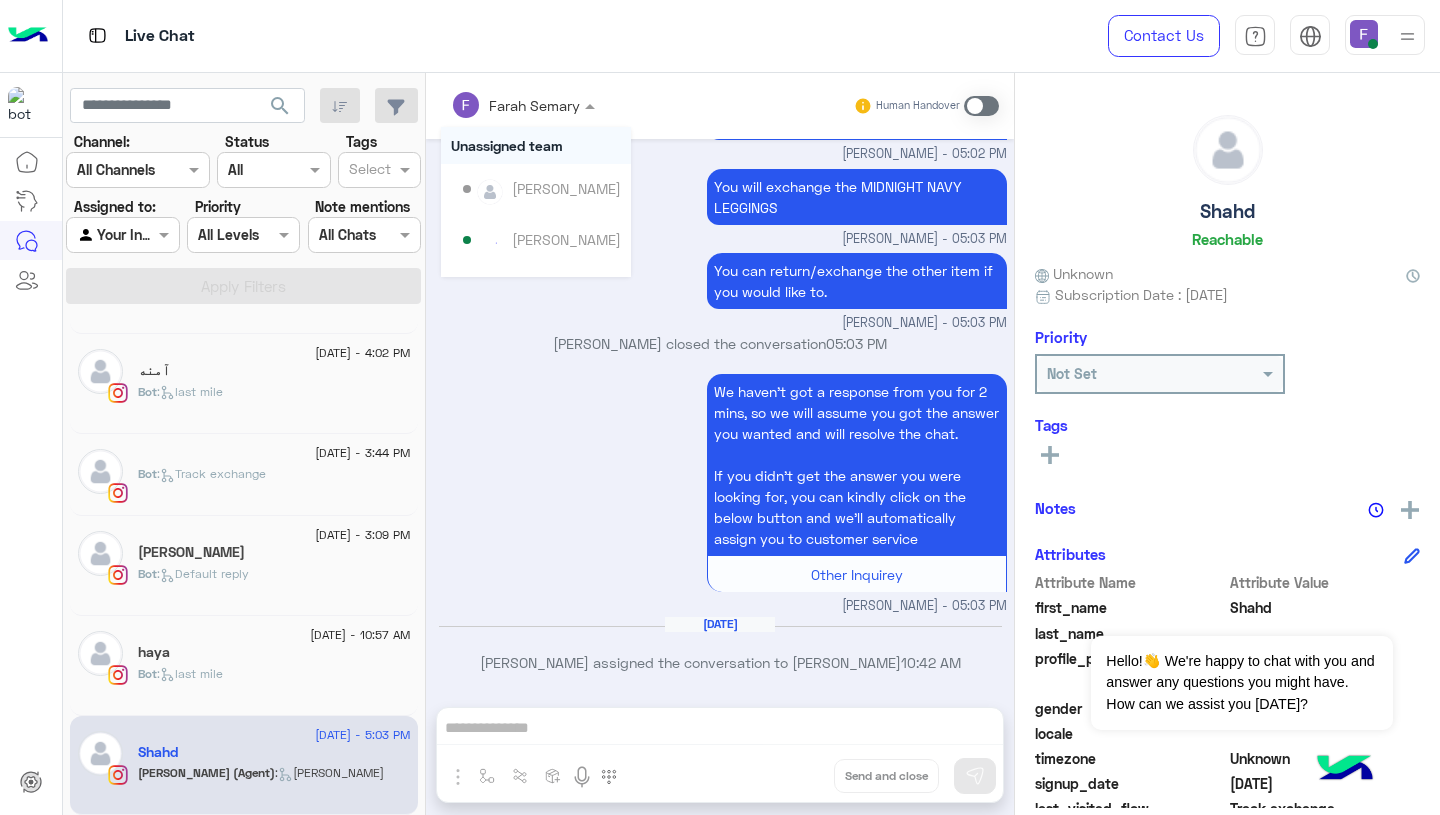 click at bounding box center [497, 105] 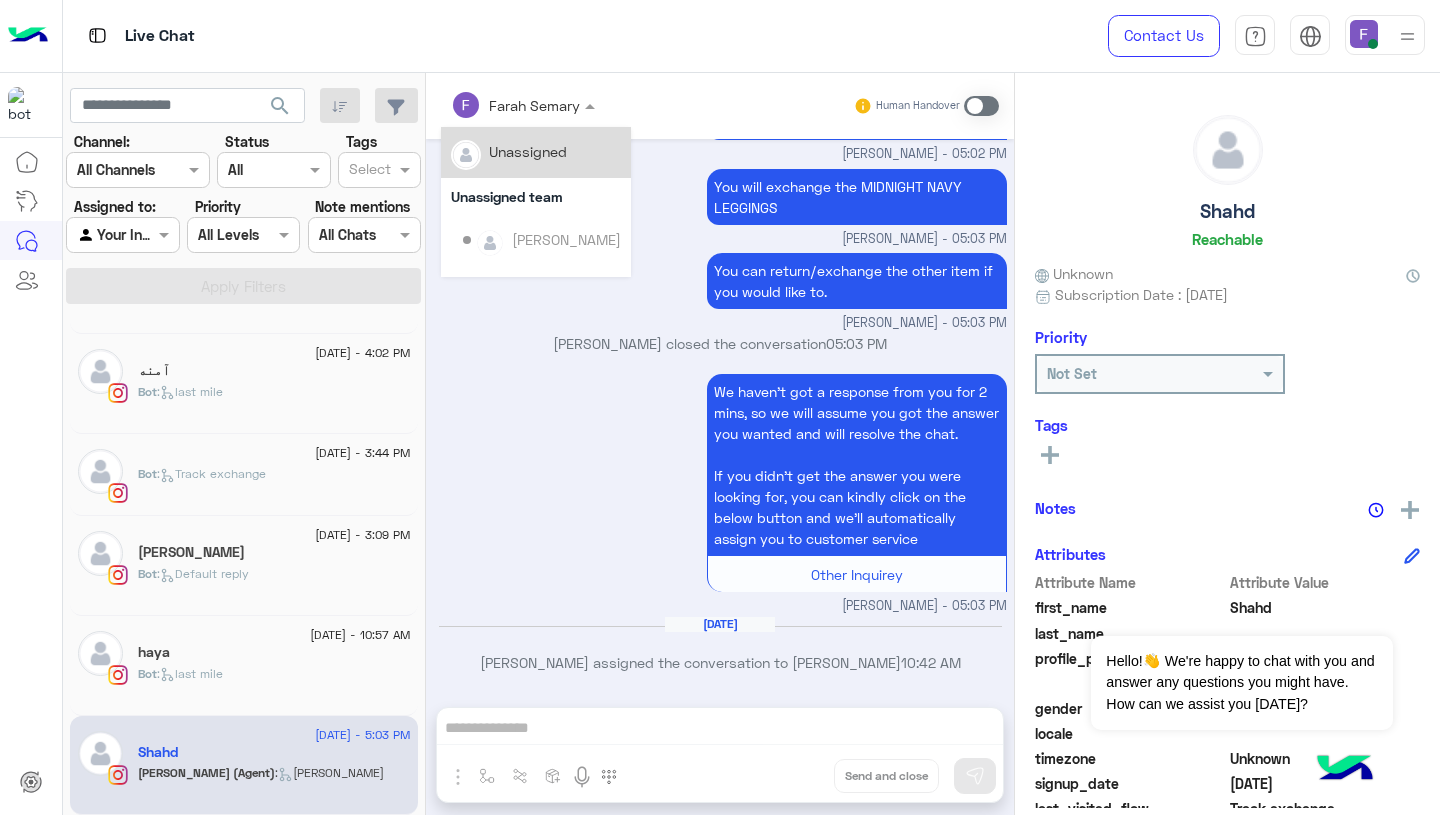 click on "Unassigned" at bounding box center [528, 151] 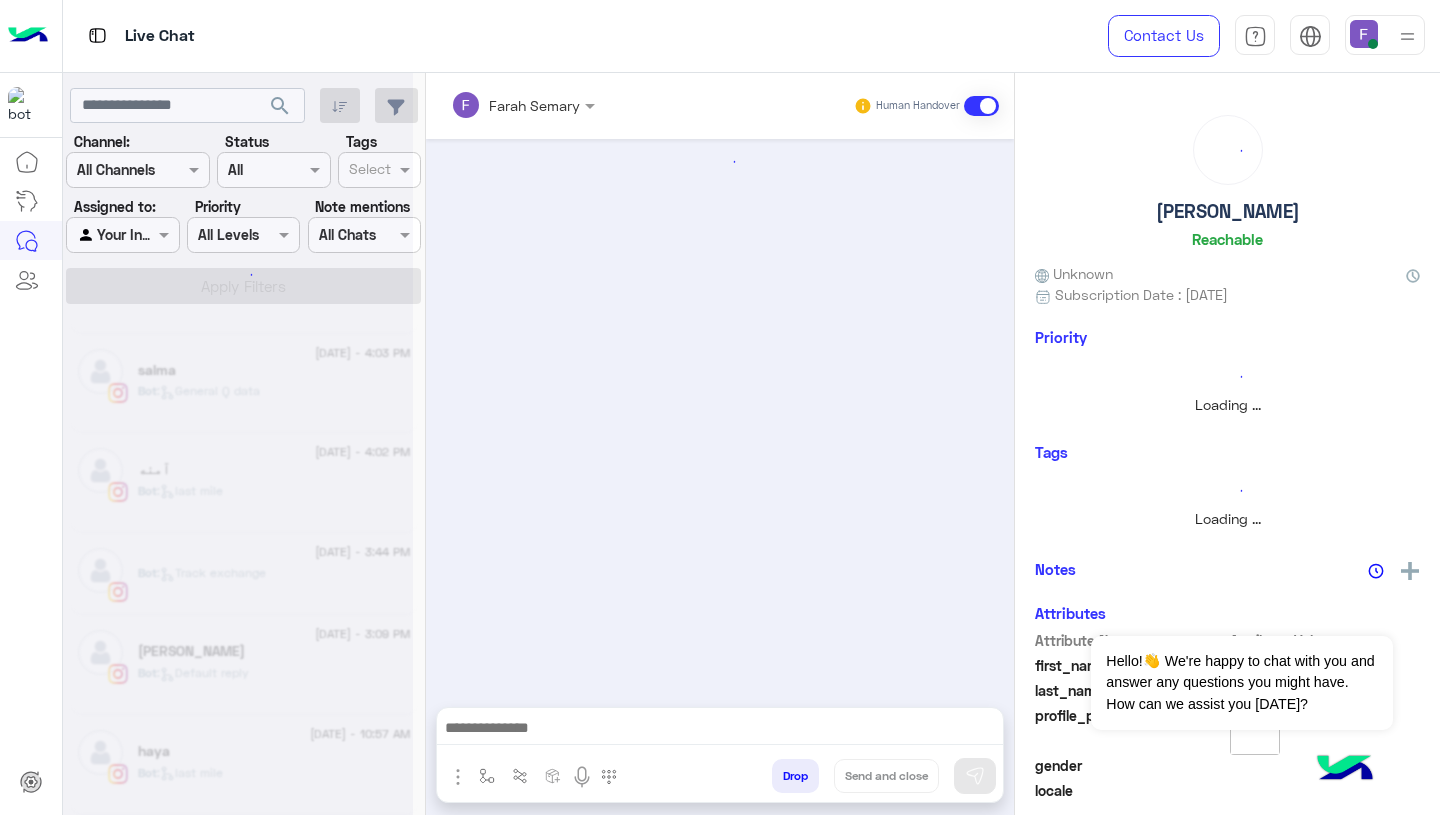 scroll, scrollTop: 1454, scrollLeft: 0, axis: vertical 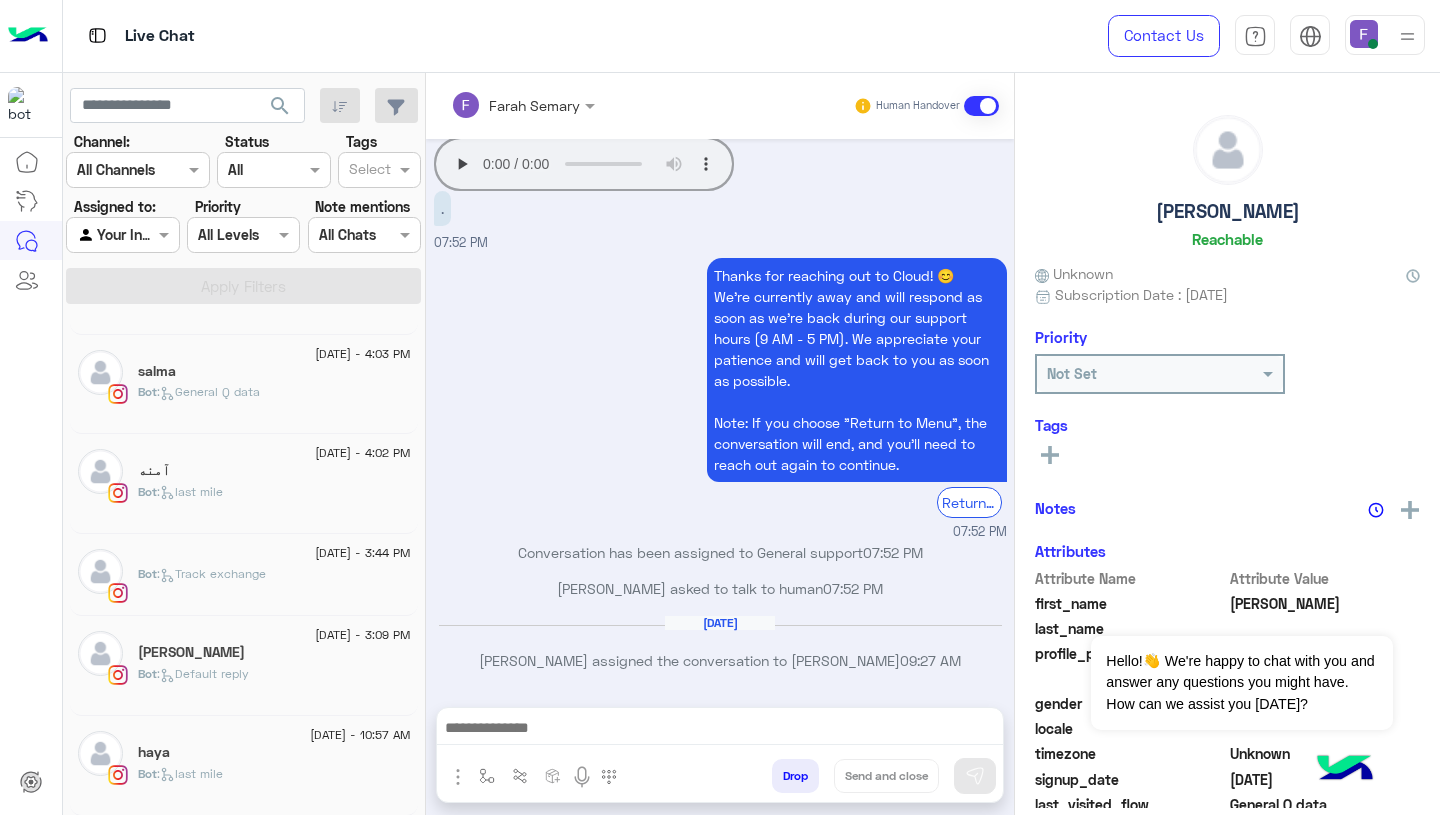 click on "haya" 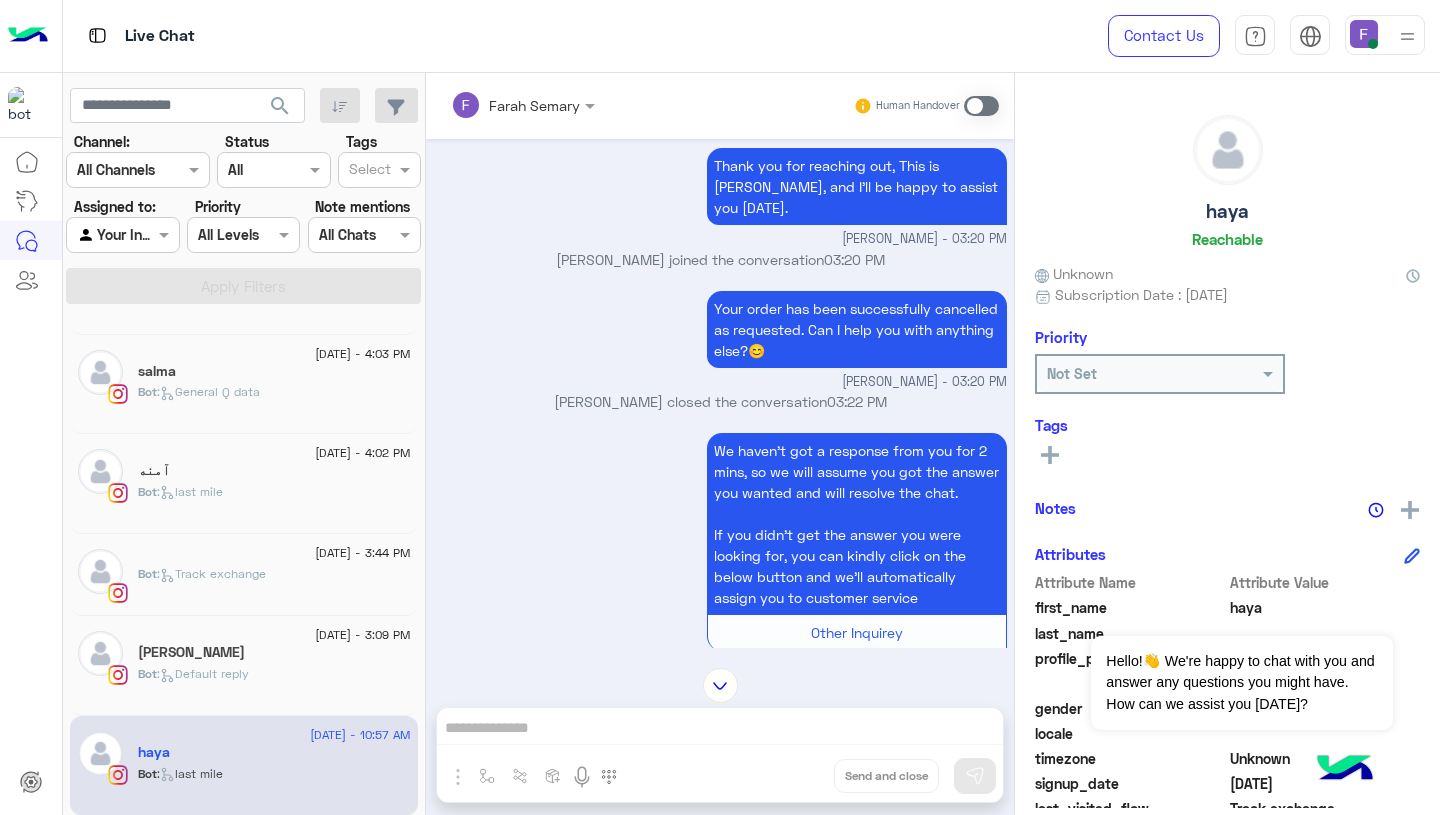 scroll, scrollTop: 4424, scrollLeft: 0, axis: vertical 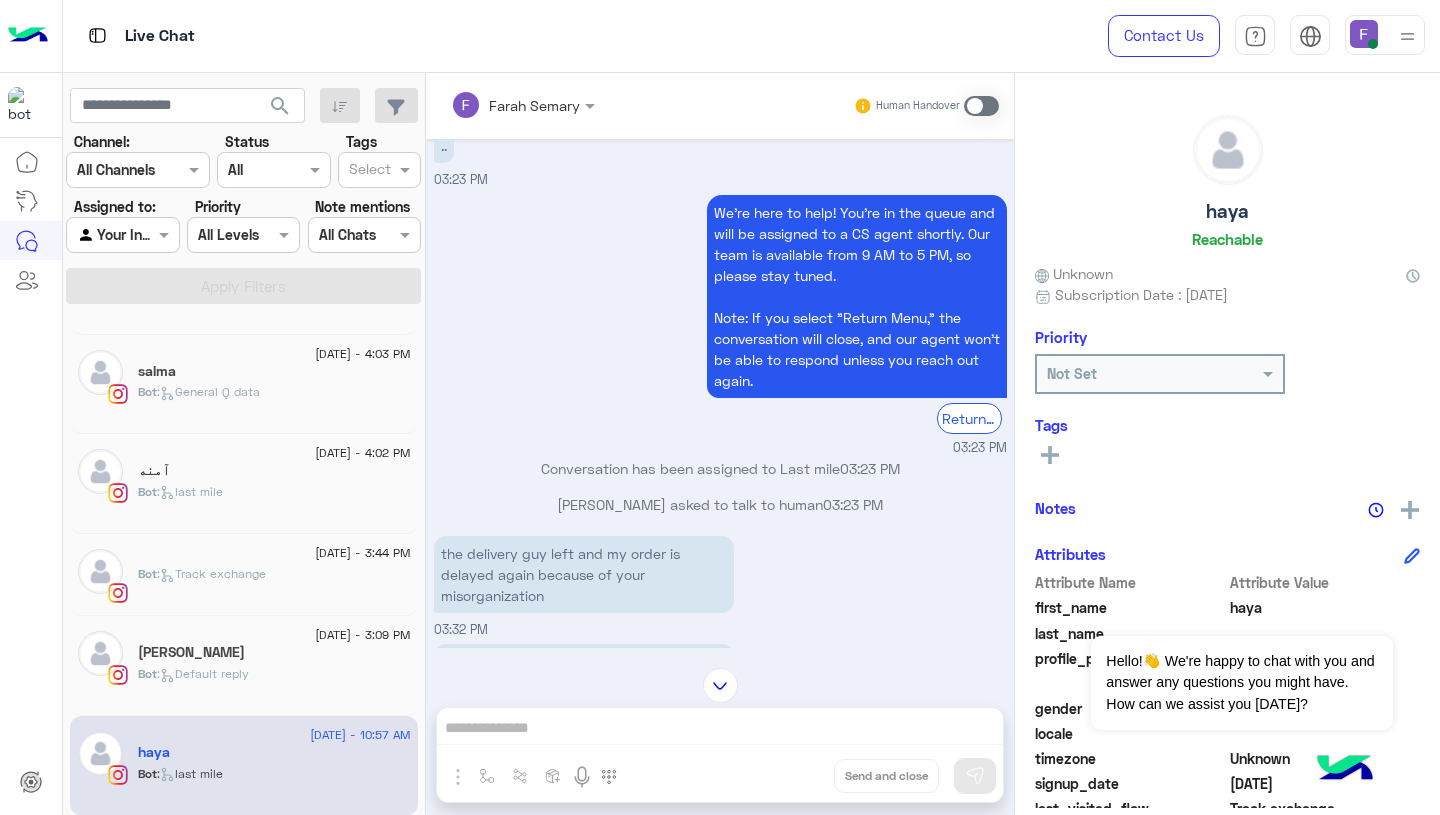 click at bounding box center (497, 105) 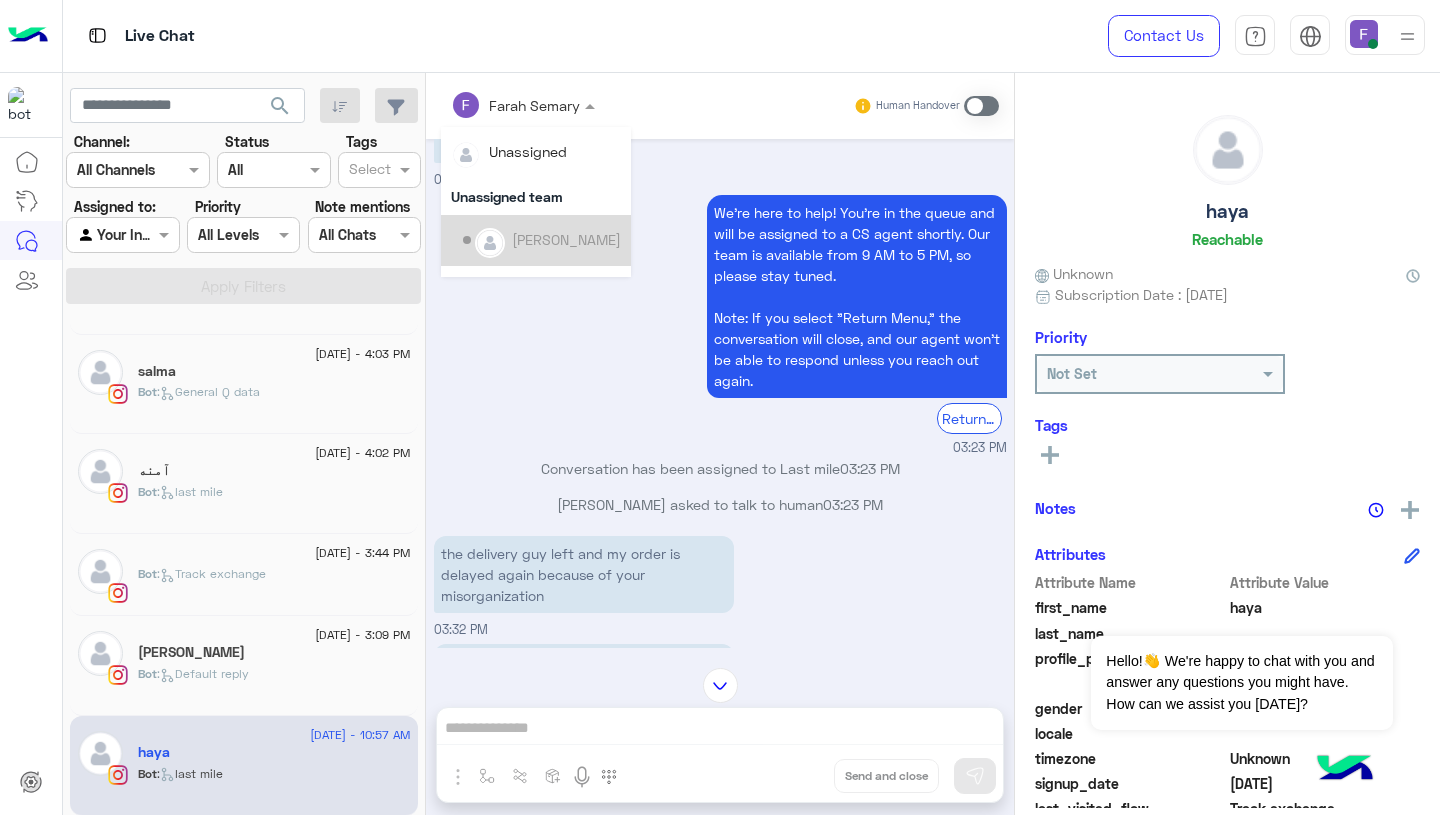scroll, scrollTop: 355, scrollLeft: 0, axis: vertical 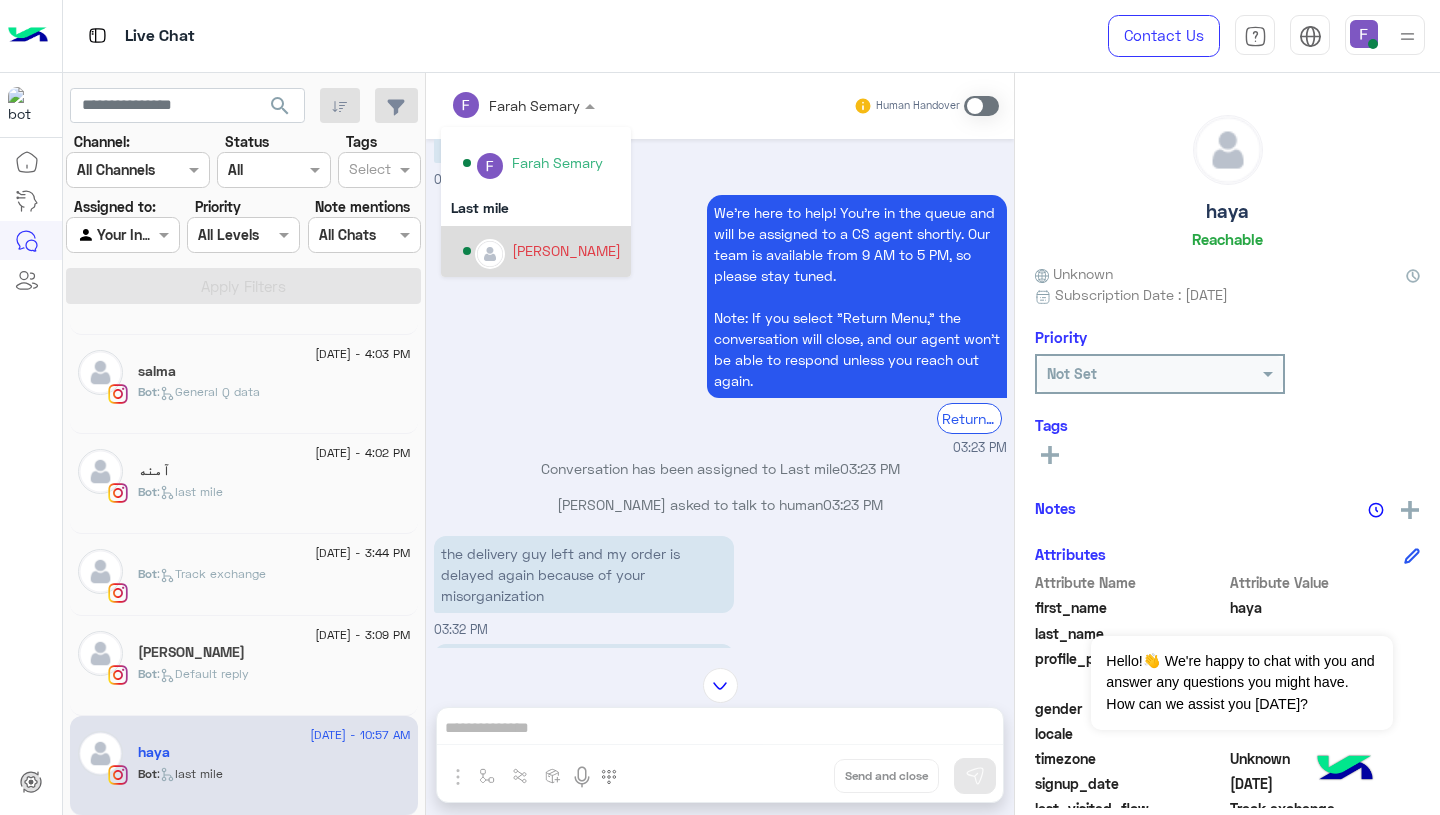 click on "[PERSON_NAME]" at bounding box center [566, 250] 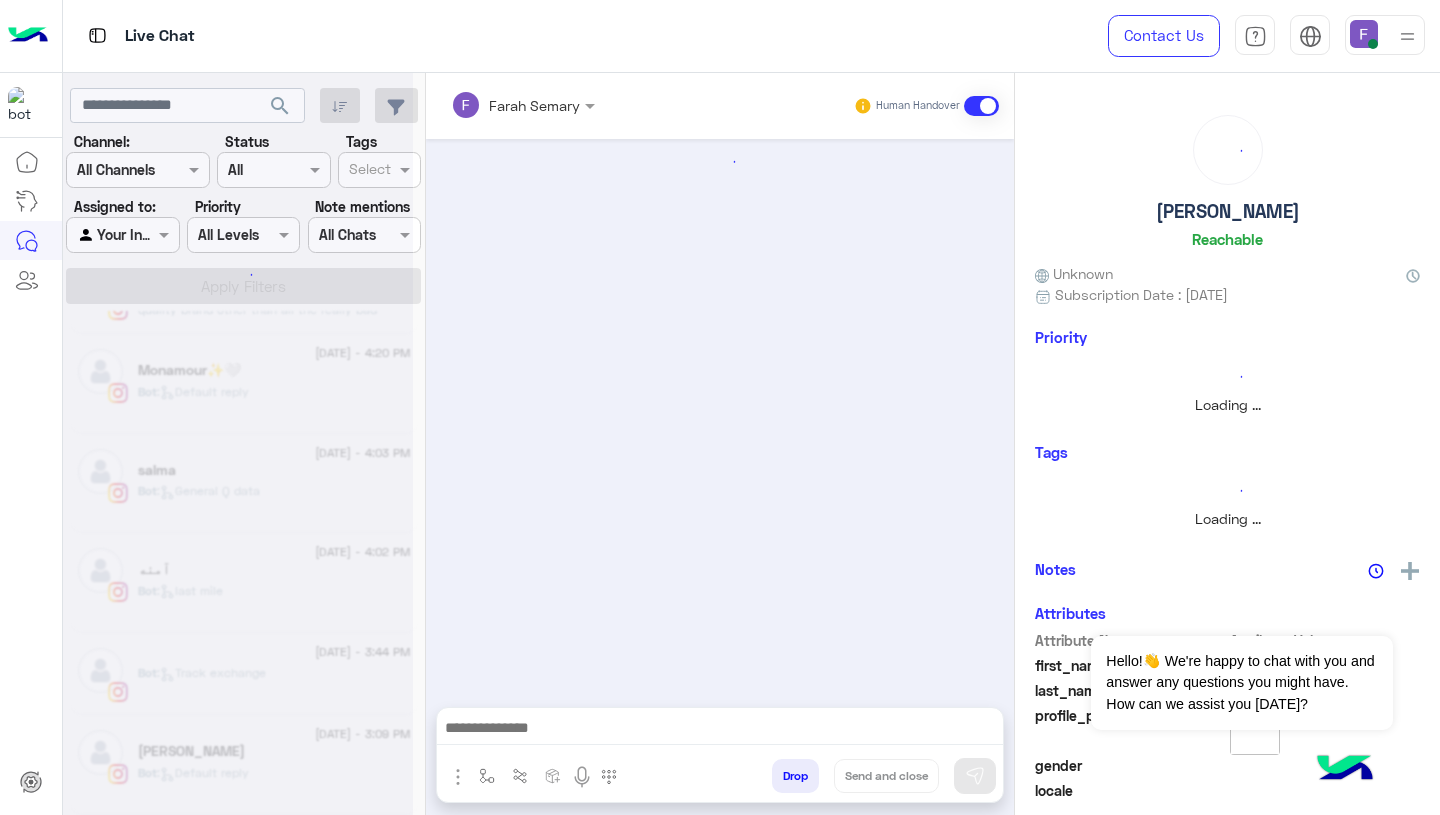 scroll, scrollTop: 1355, scrollLeft: 0, axis: vertical 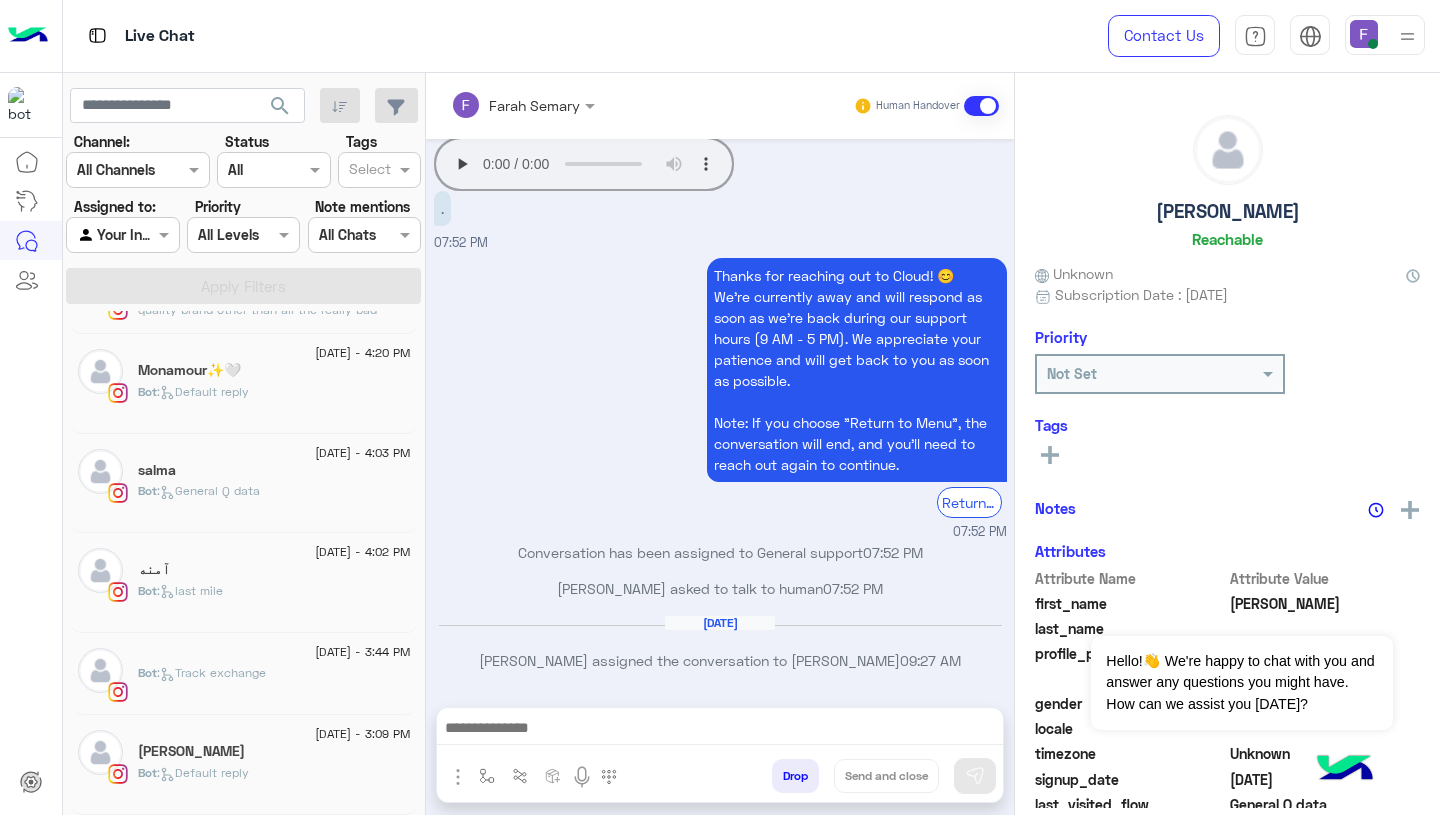 click on "Bot :   Default reply" 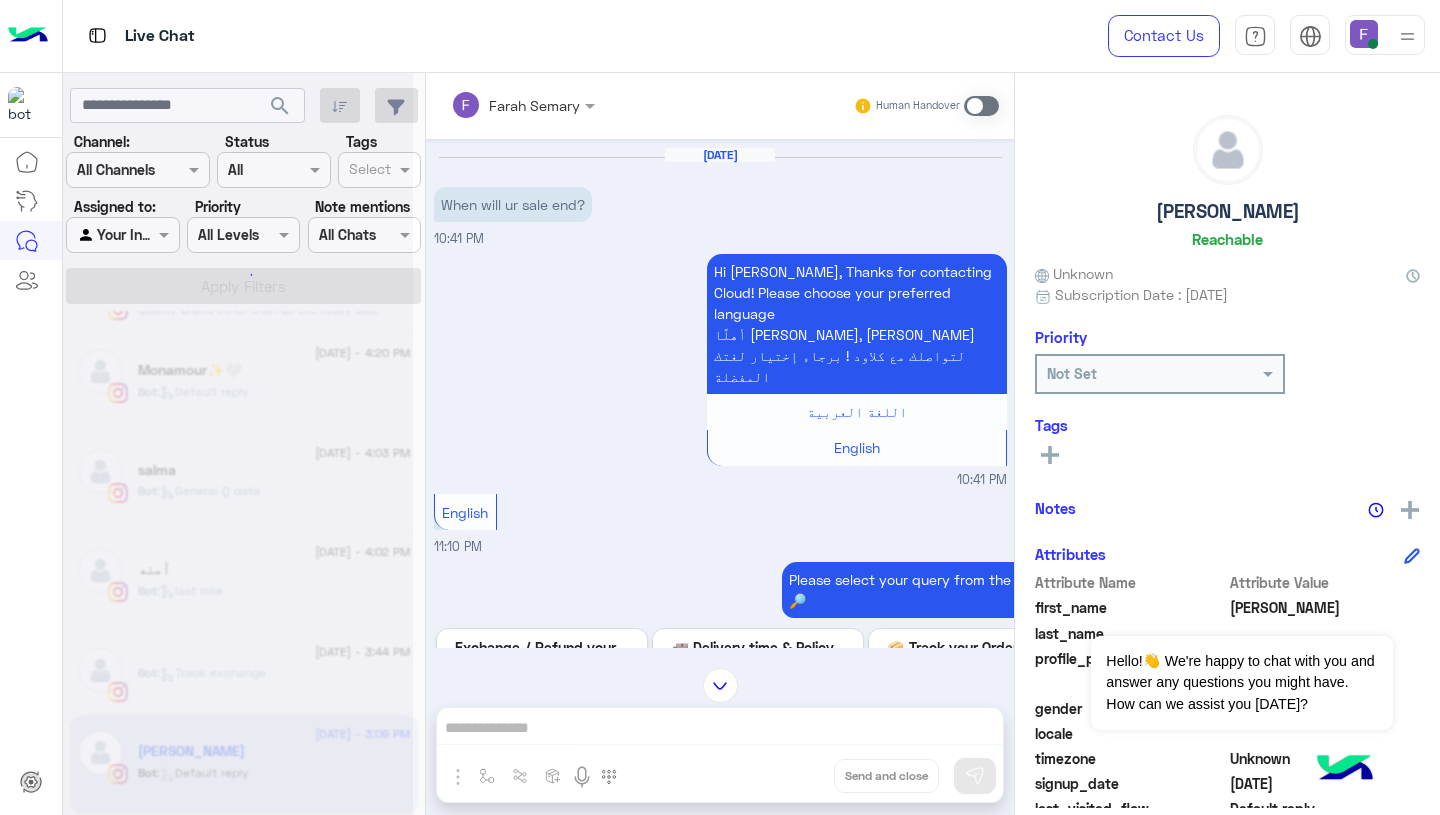 scroll, scrollTop: 0, scrollLeft: 0, axis: both 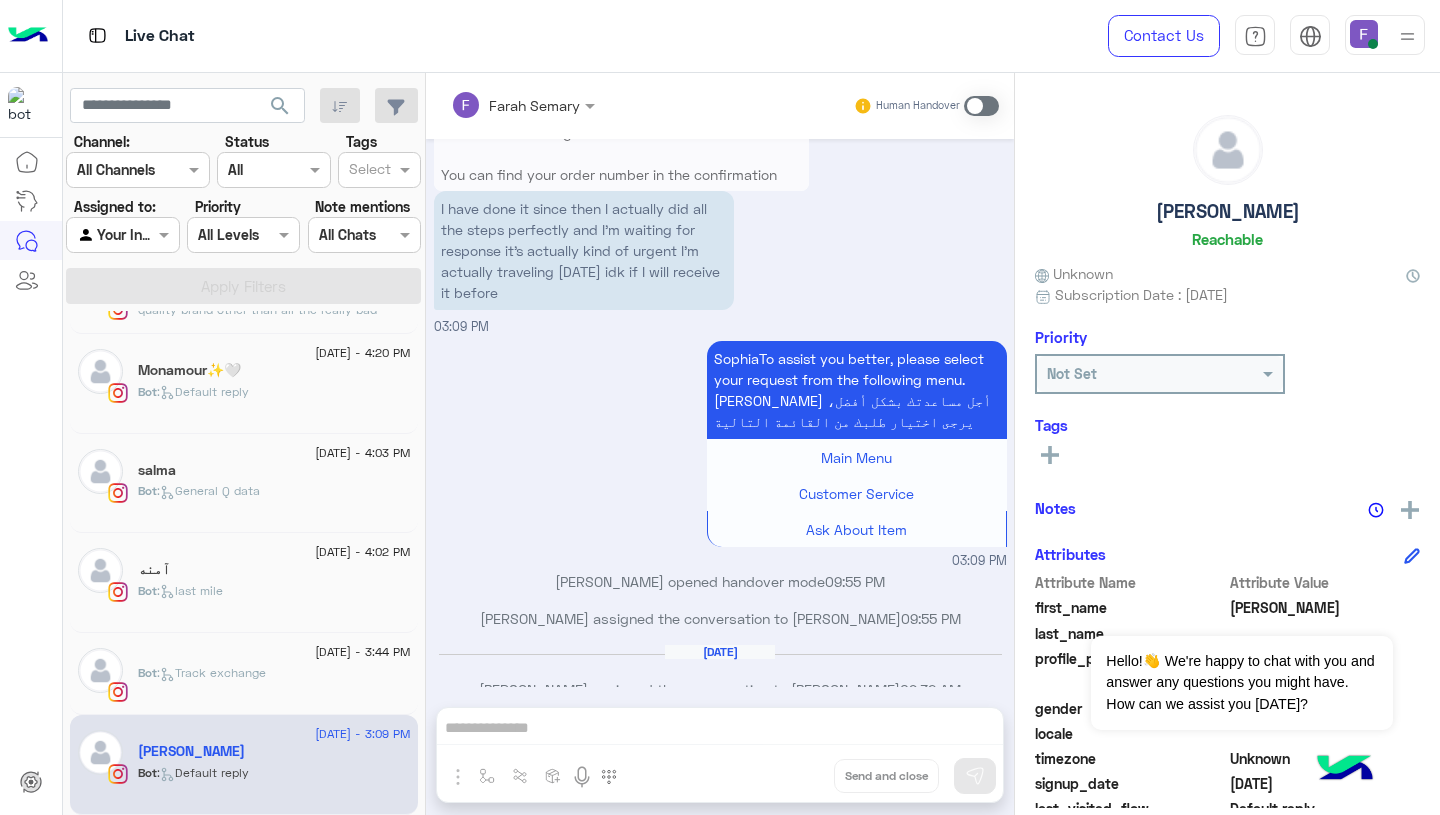 click at bounding box center (981, 106) 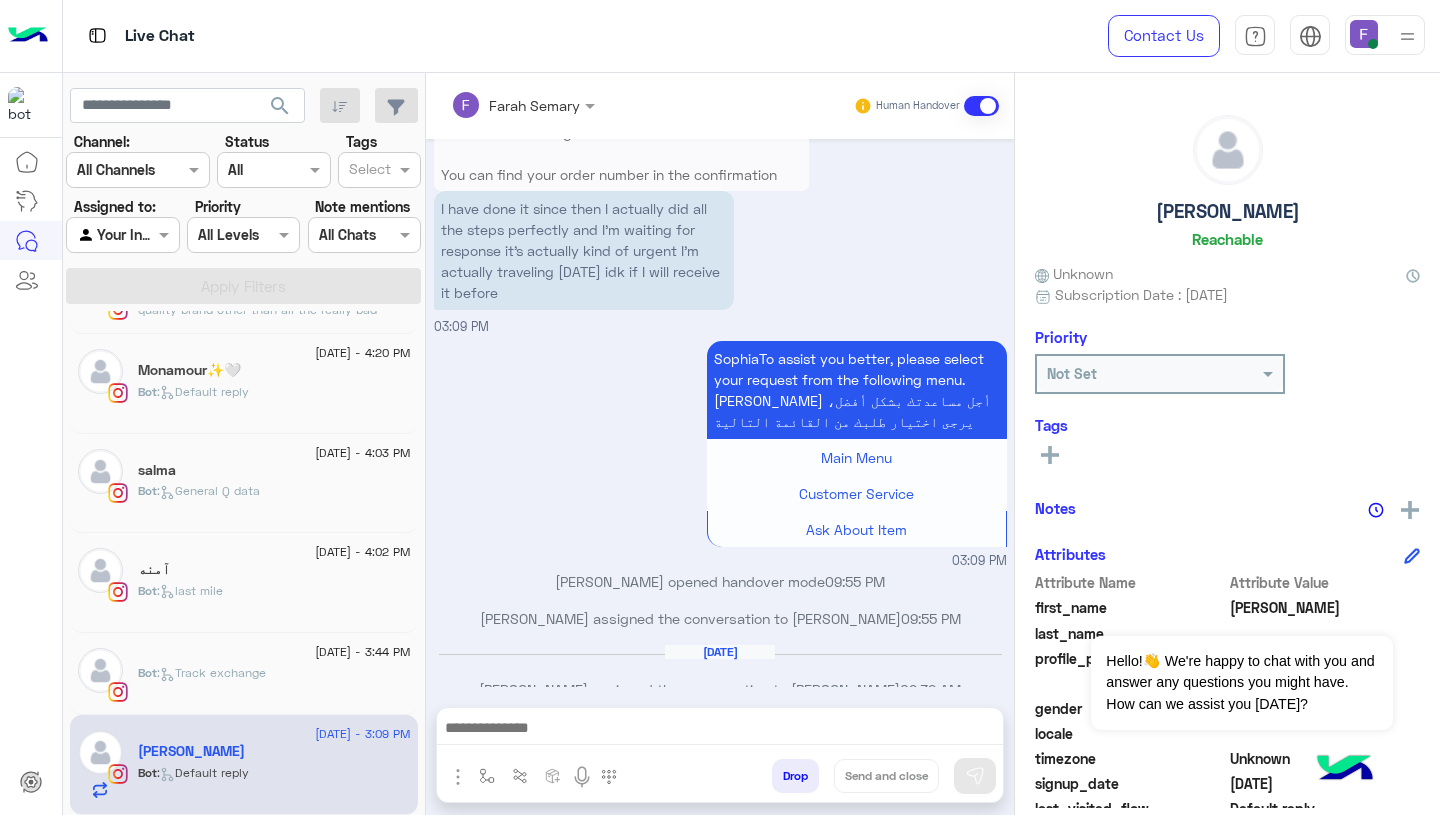 scroll, scrollTop: 4134, scrollLeft: 0, axis: vertical 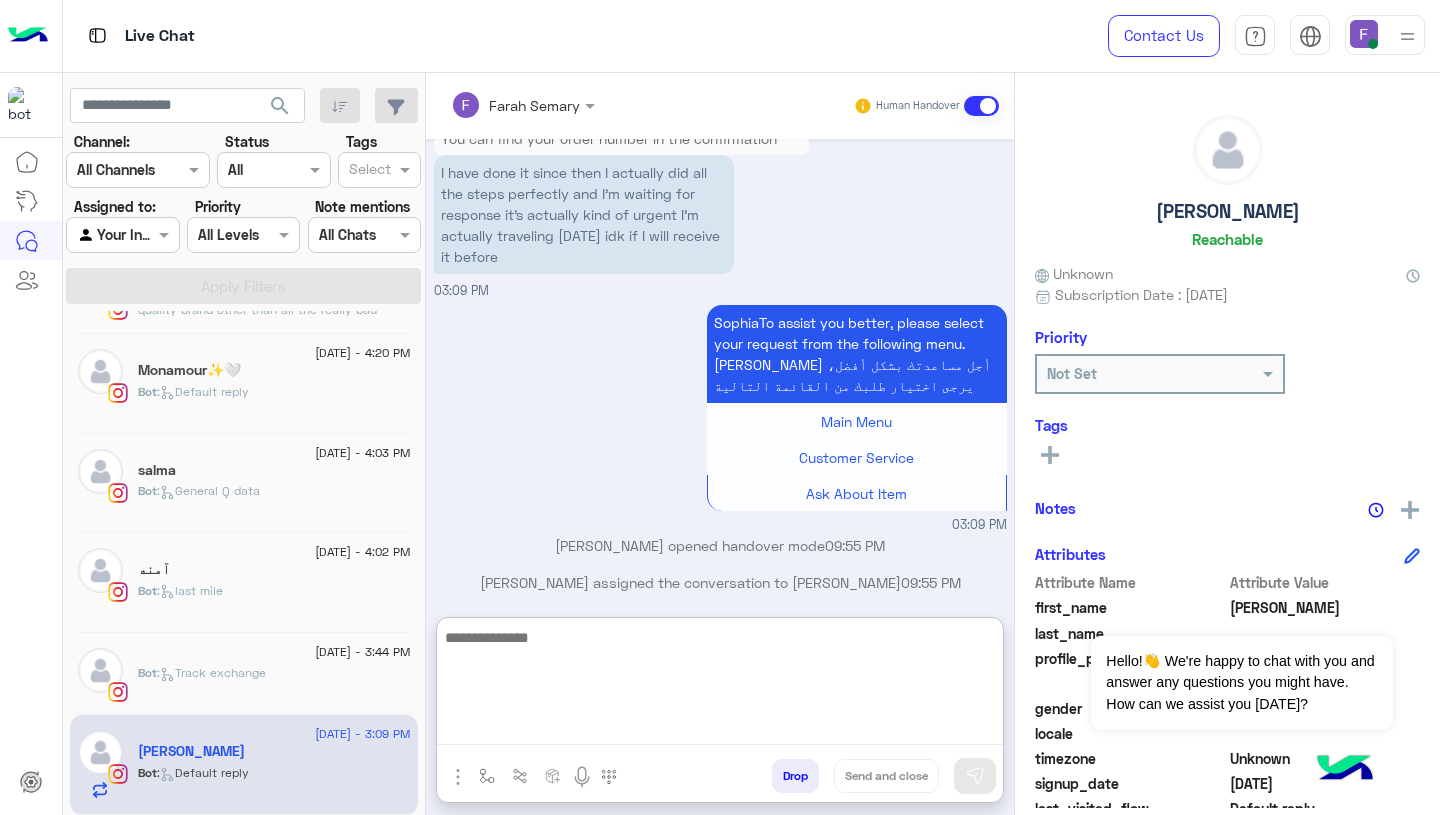 click at bounding box center (720, 685) 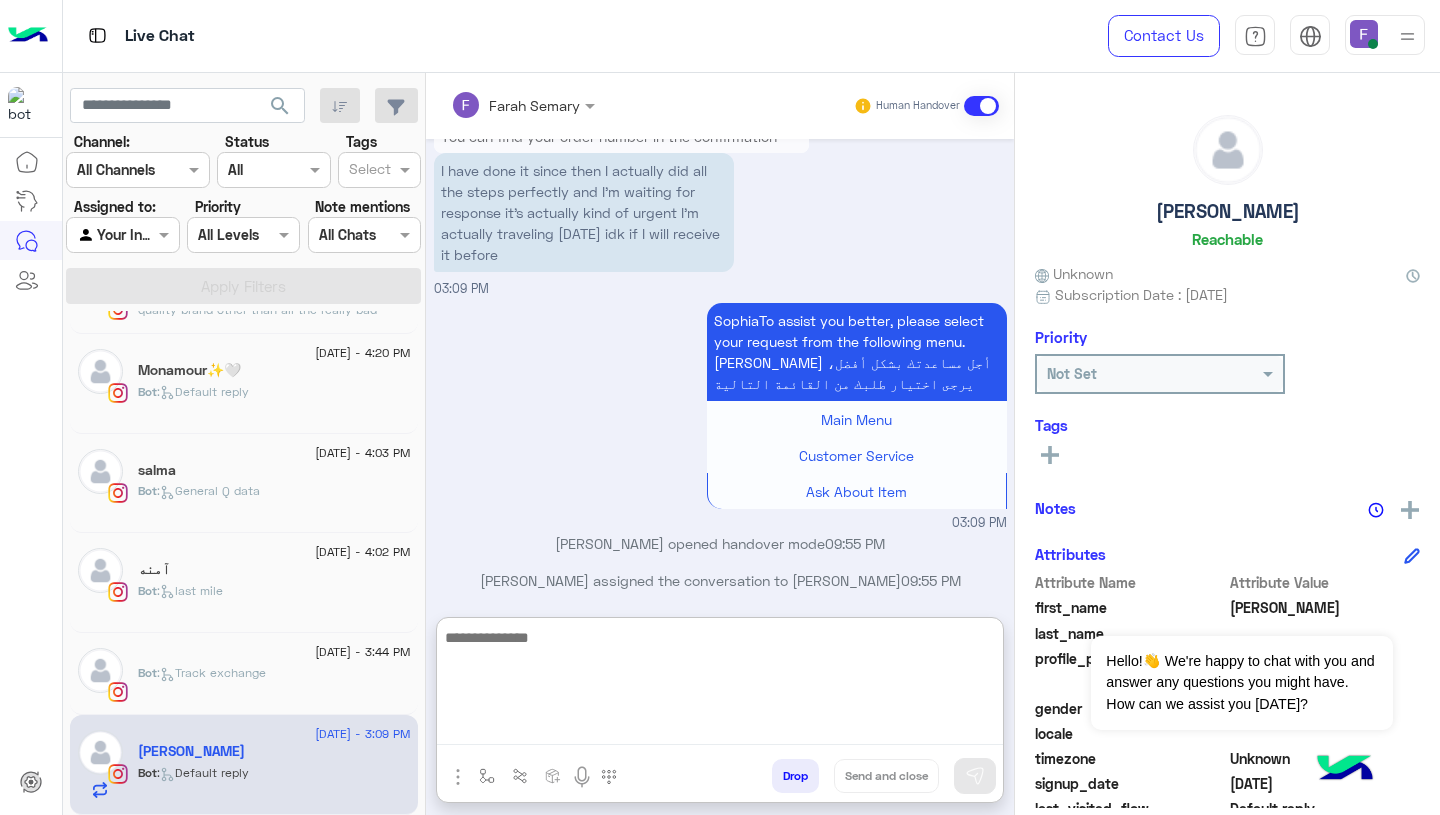 paste on "**********" 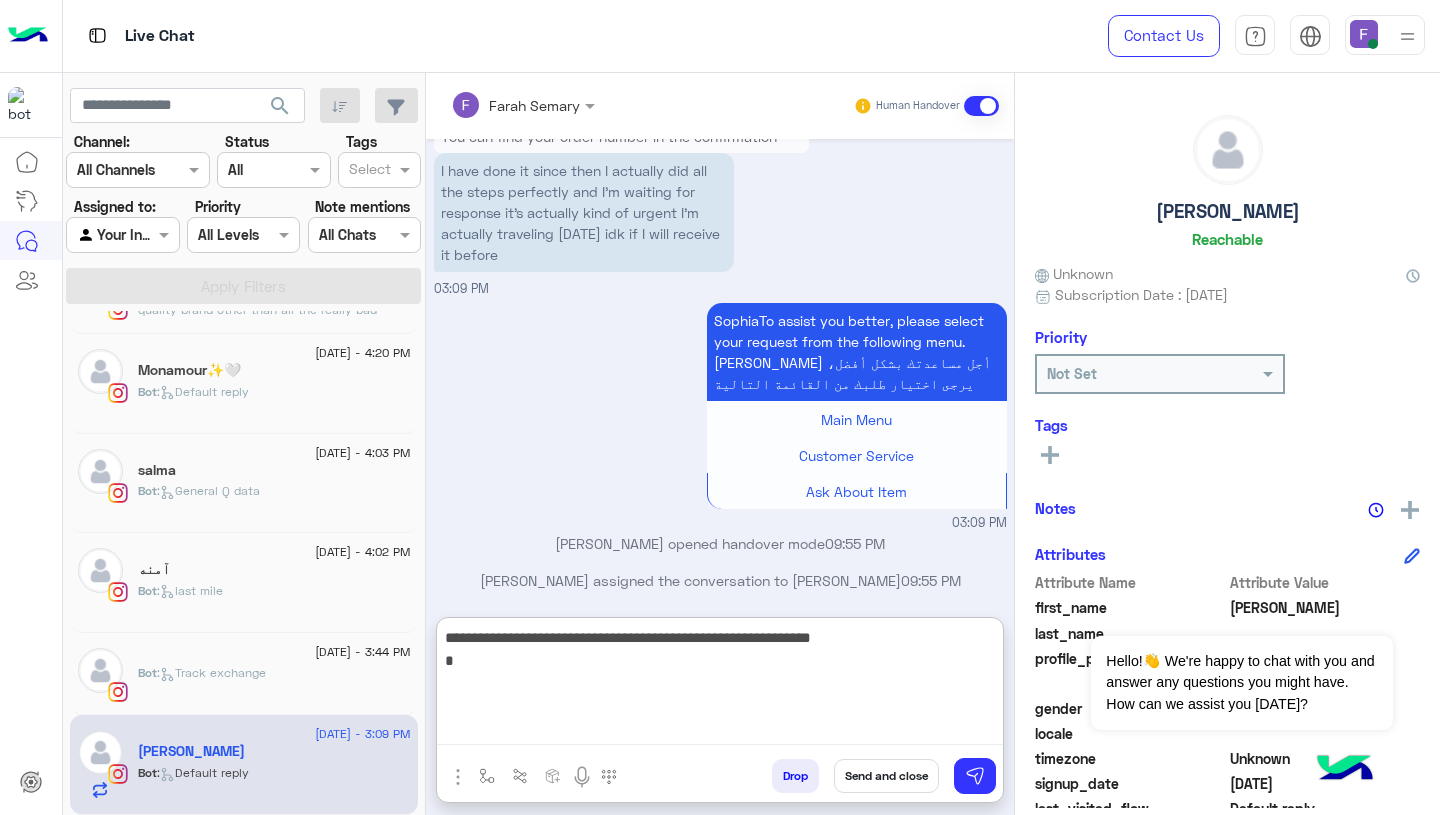 type on "**********" 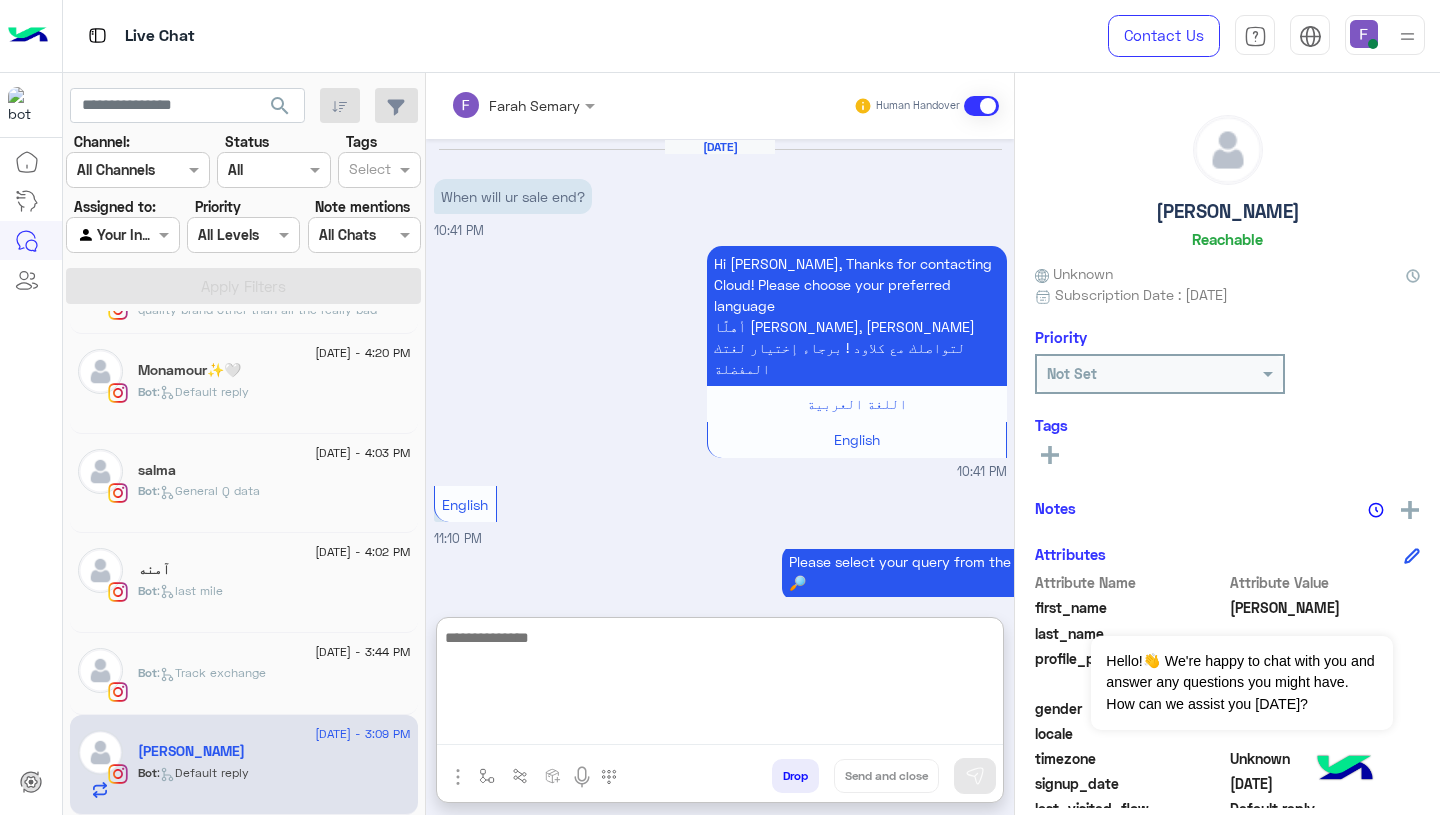 scroll, scrollTop: 0, scrollLeft: 0, axis: both 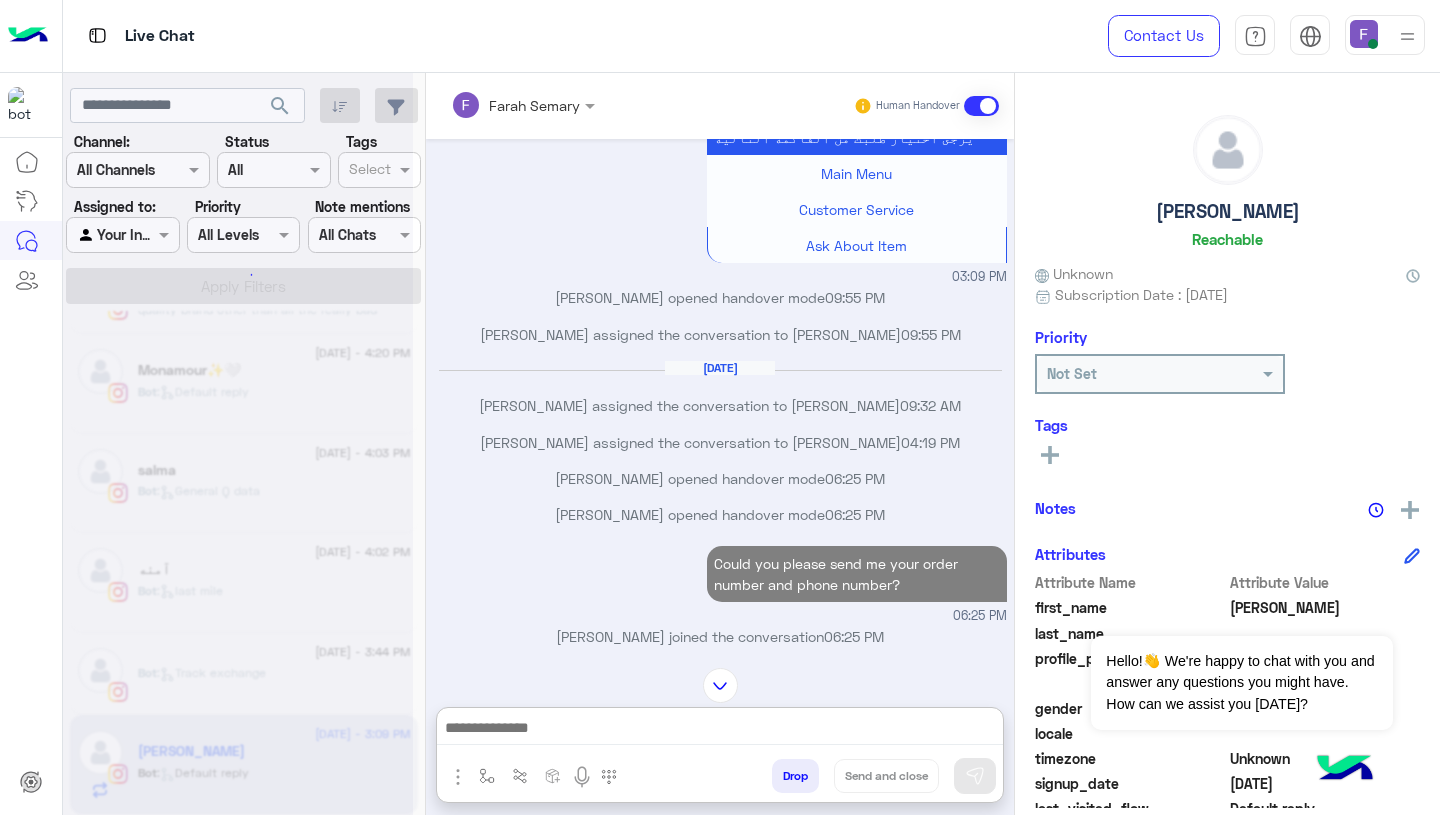 click at bounding box center [487, 776] 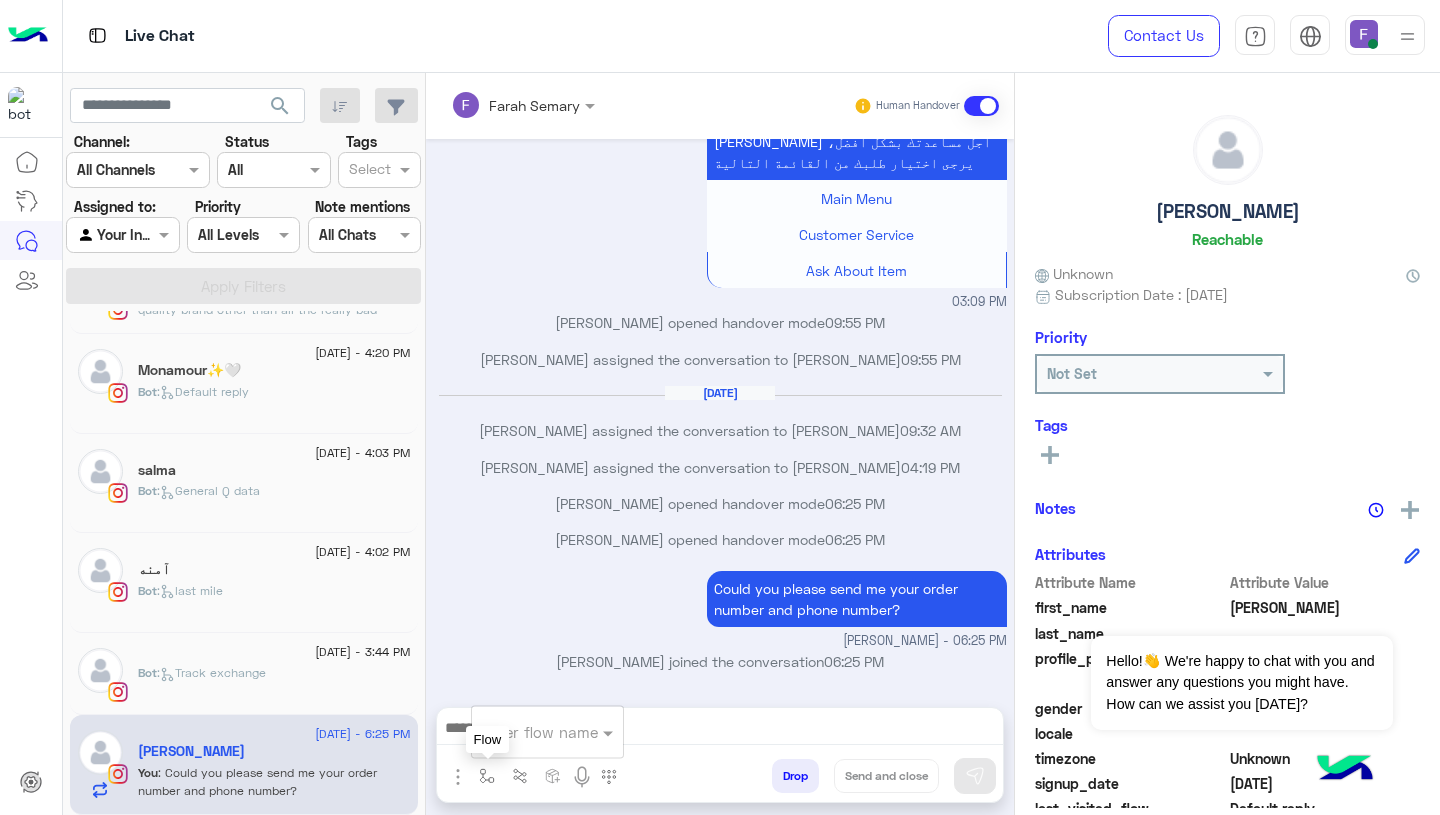 scroll, scrollTop: 4292, scrollLeft: 0, axis: vertical 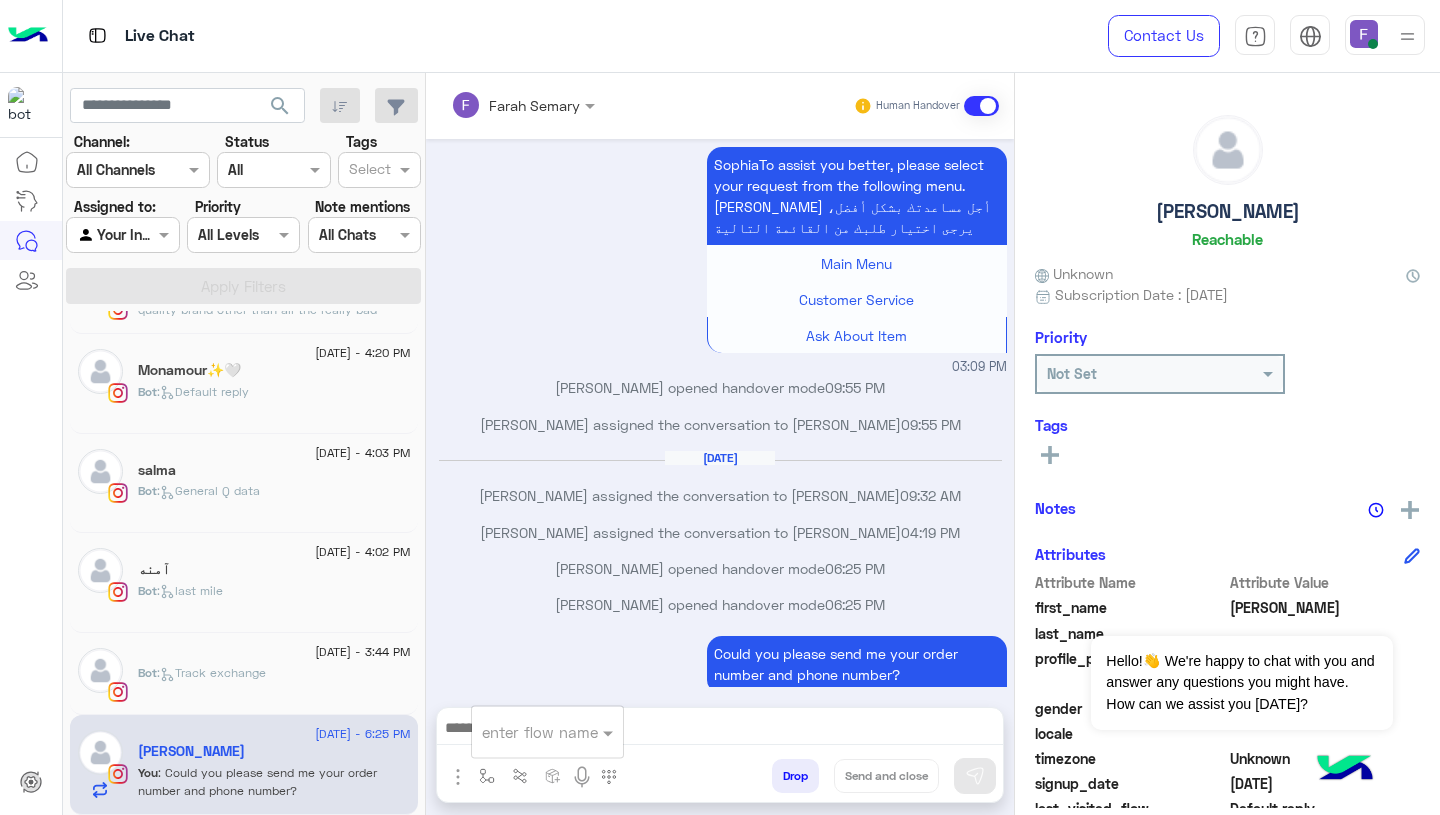 click at bounding box center (523, 732) 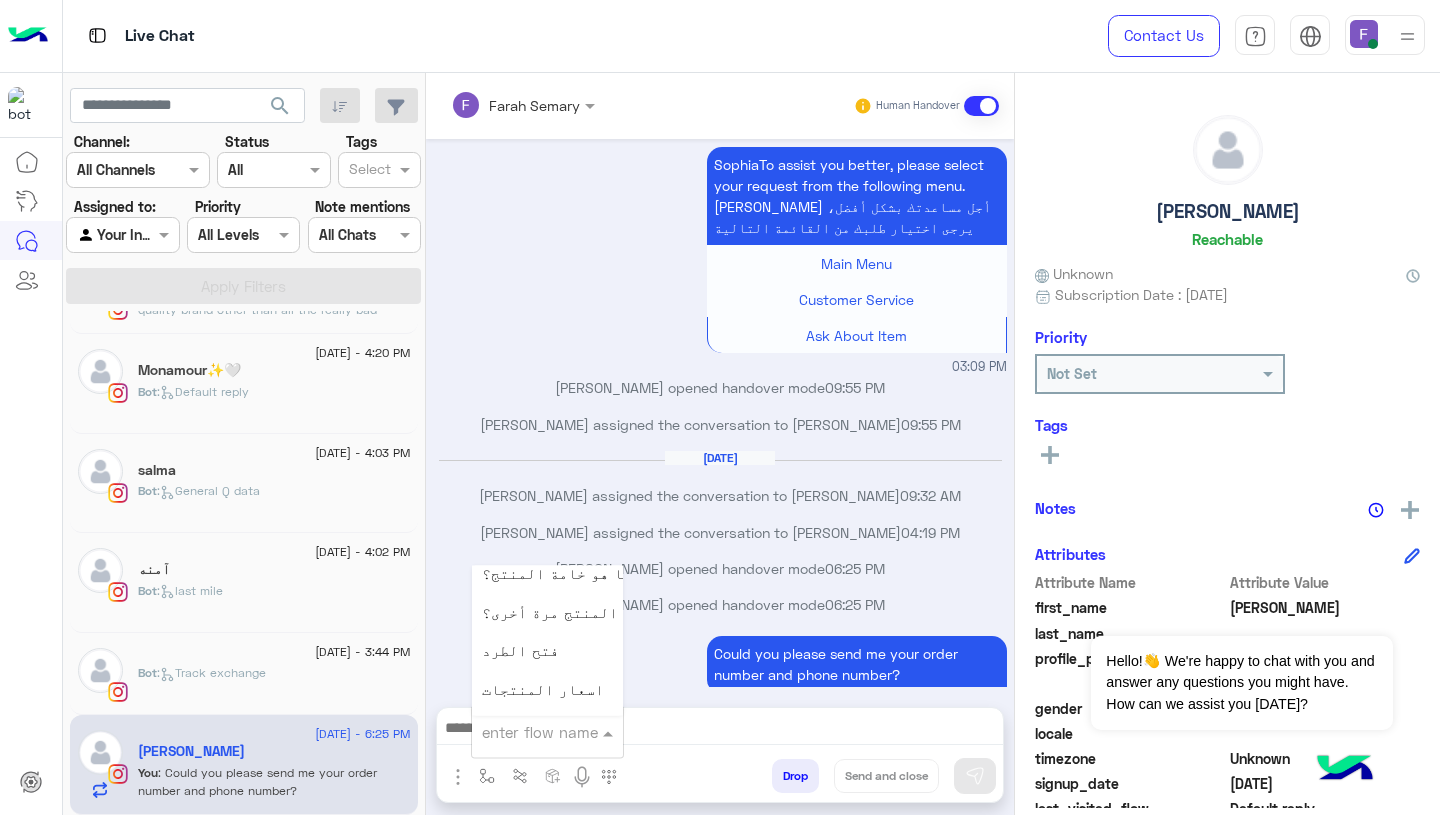 scroll, scrollTop: 2660, scrollLeft: 0, axis: vertical 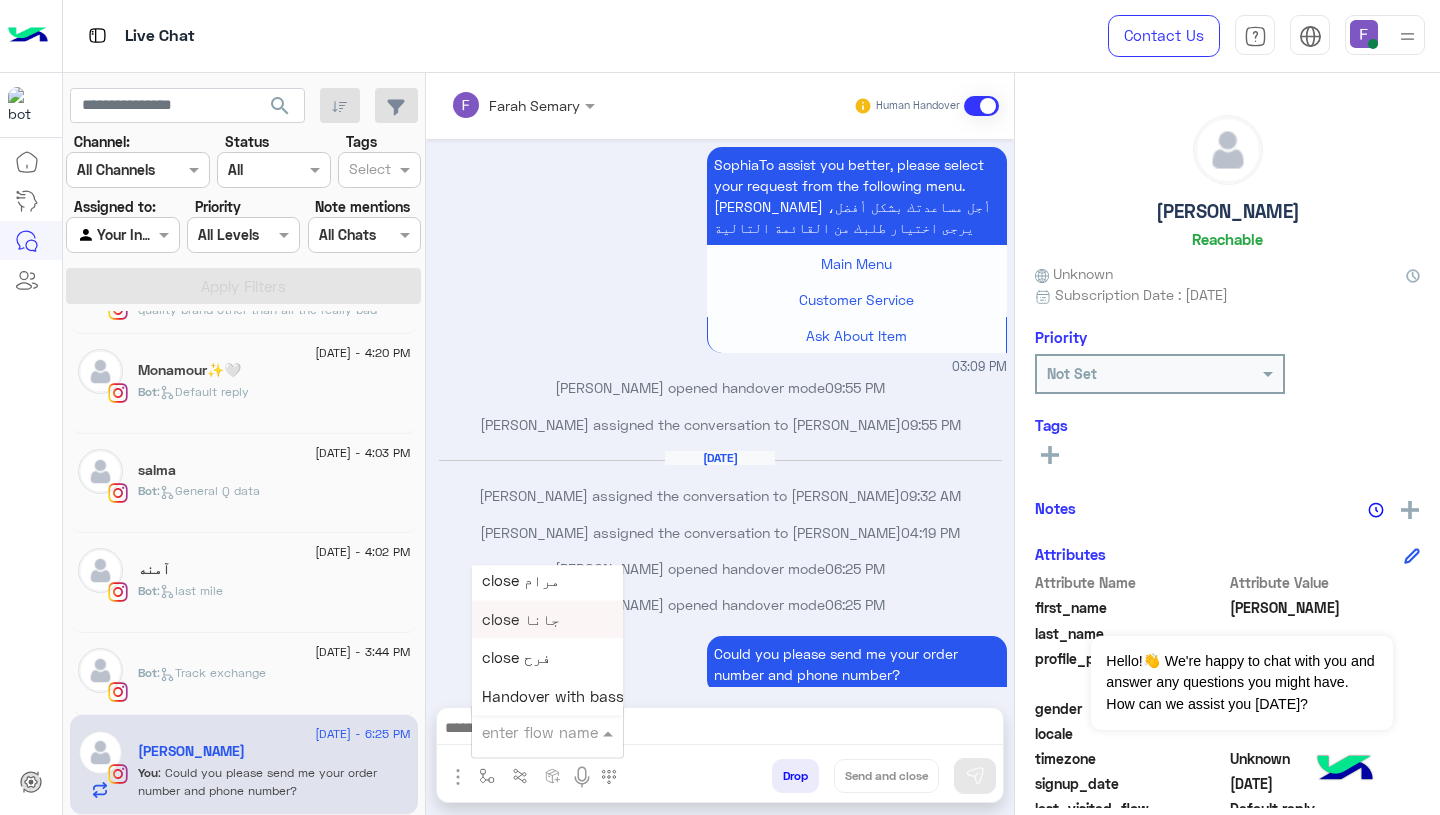 click on "[PERSON_NAME] assigned the conversation to [PERSON_NAME]  04:19 PM" at bounding box center (720, 532) 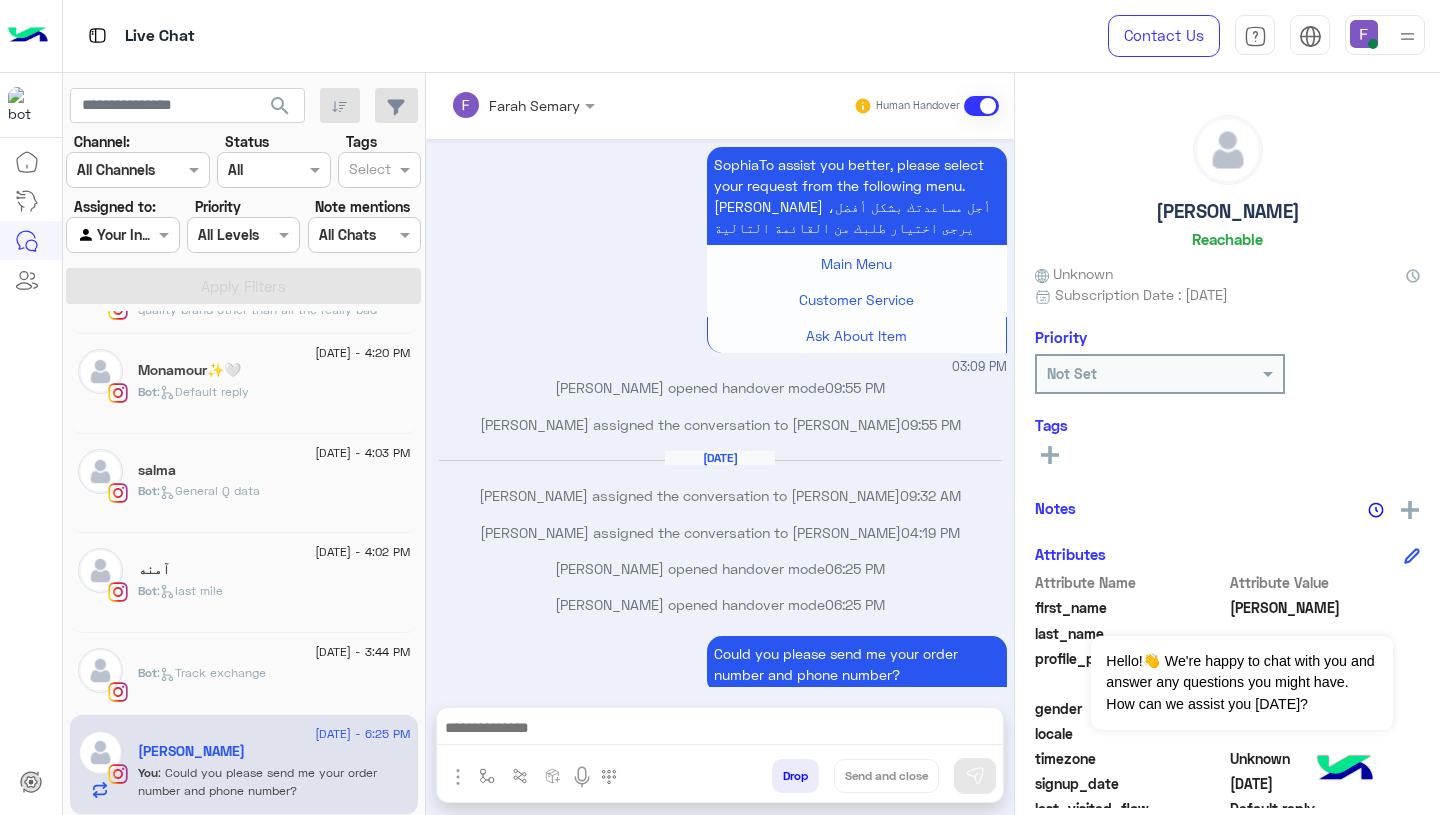click on "Bot :   Track exchange" 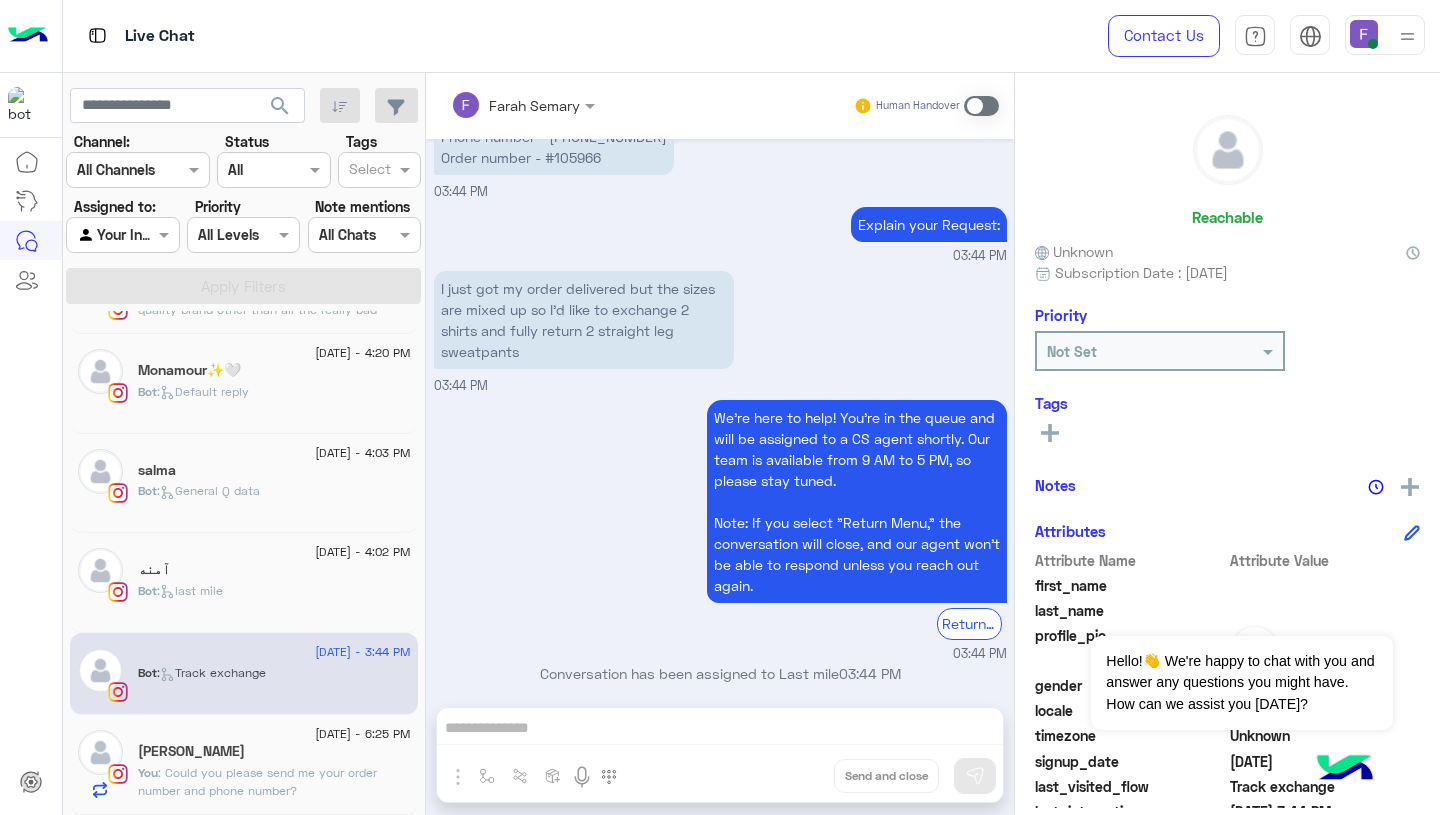 scroll, scrollTop: 1720, scrollLeft: 0, axis: vertical 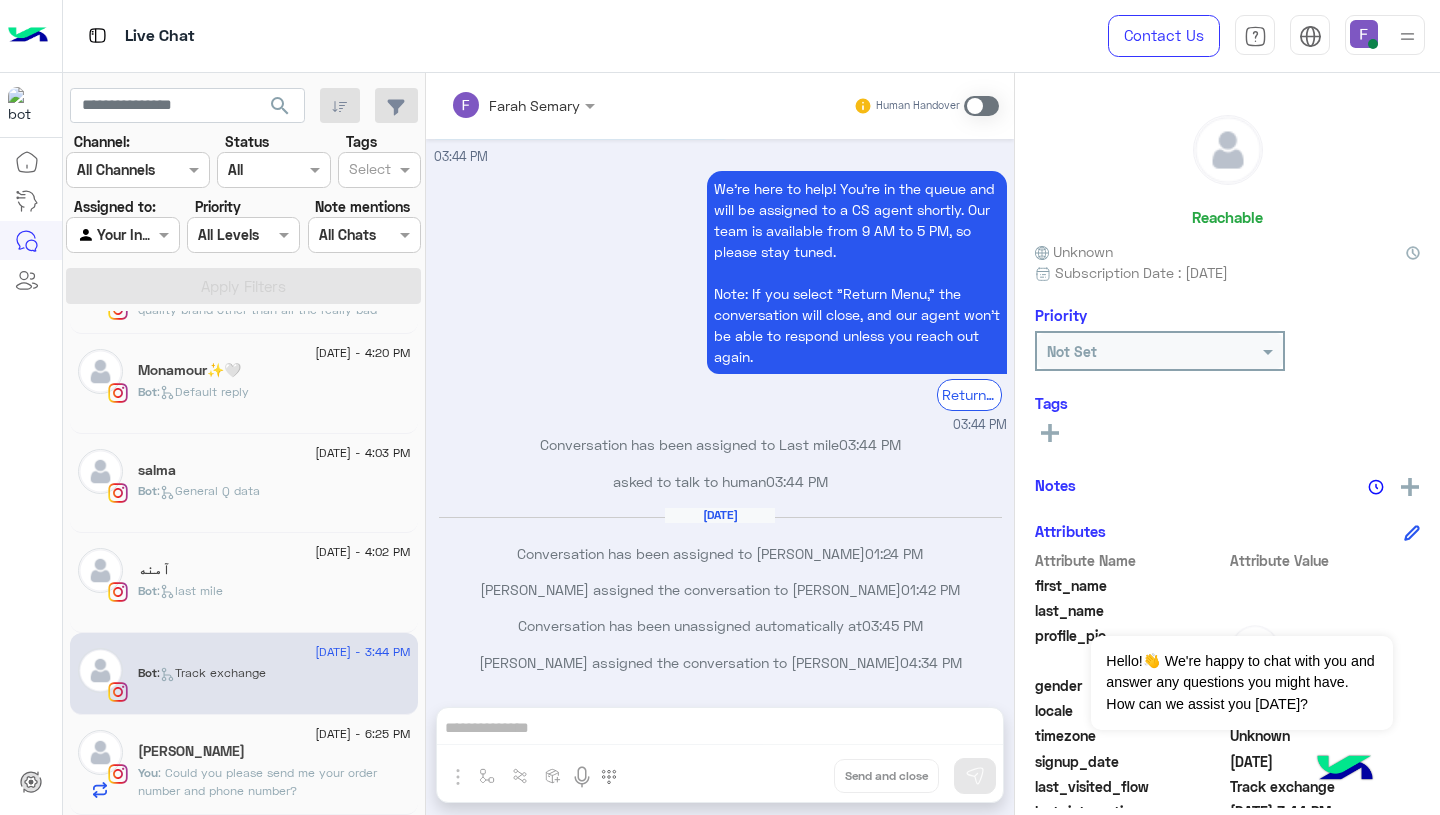 click at bounding box center (981, 106) 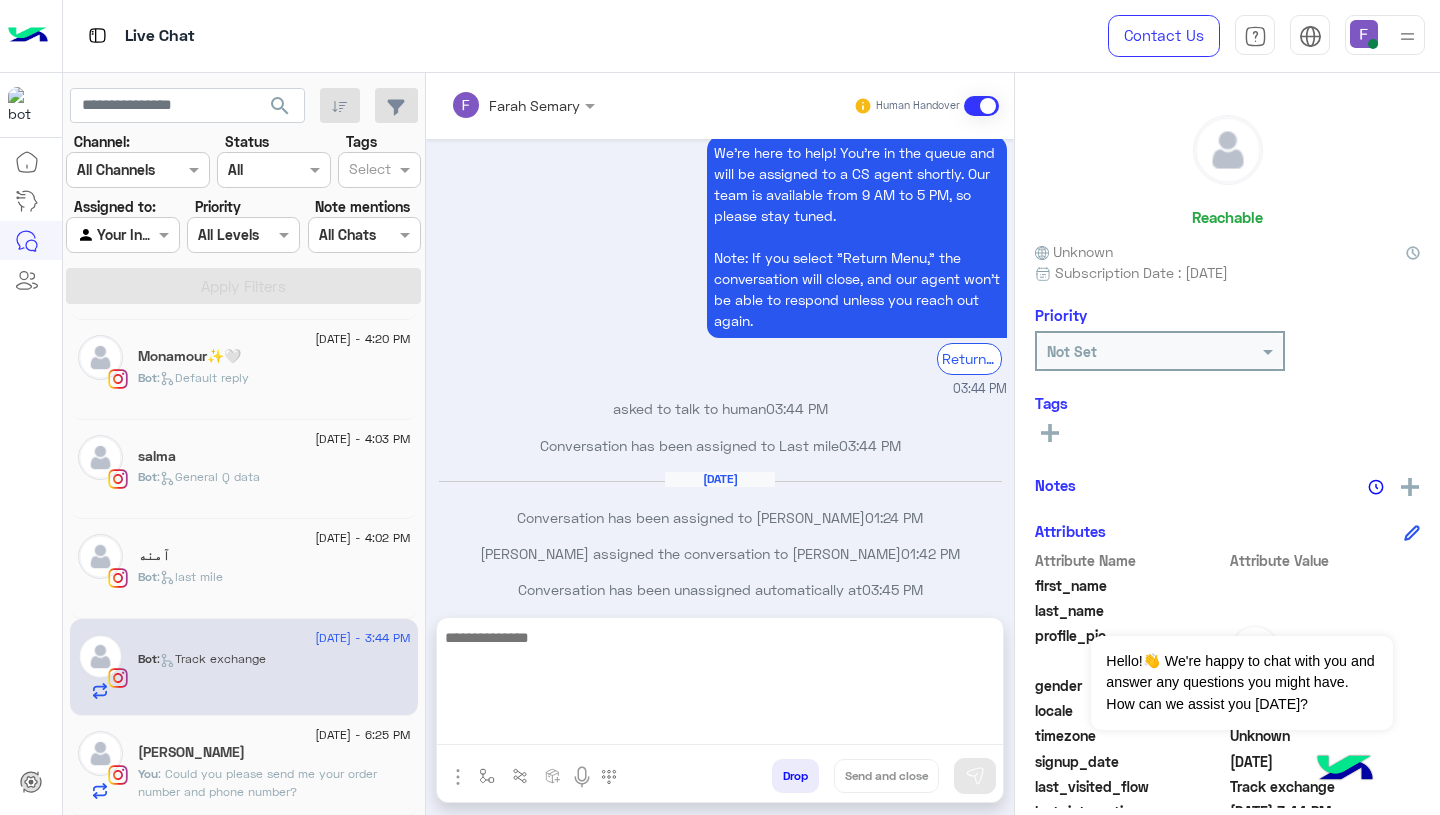 click at bounding box center (720, 685) 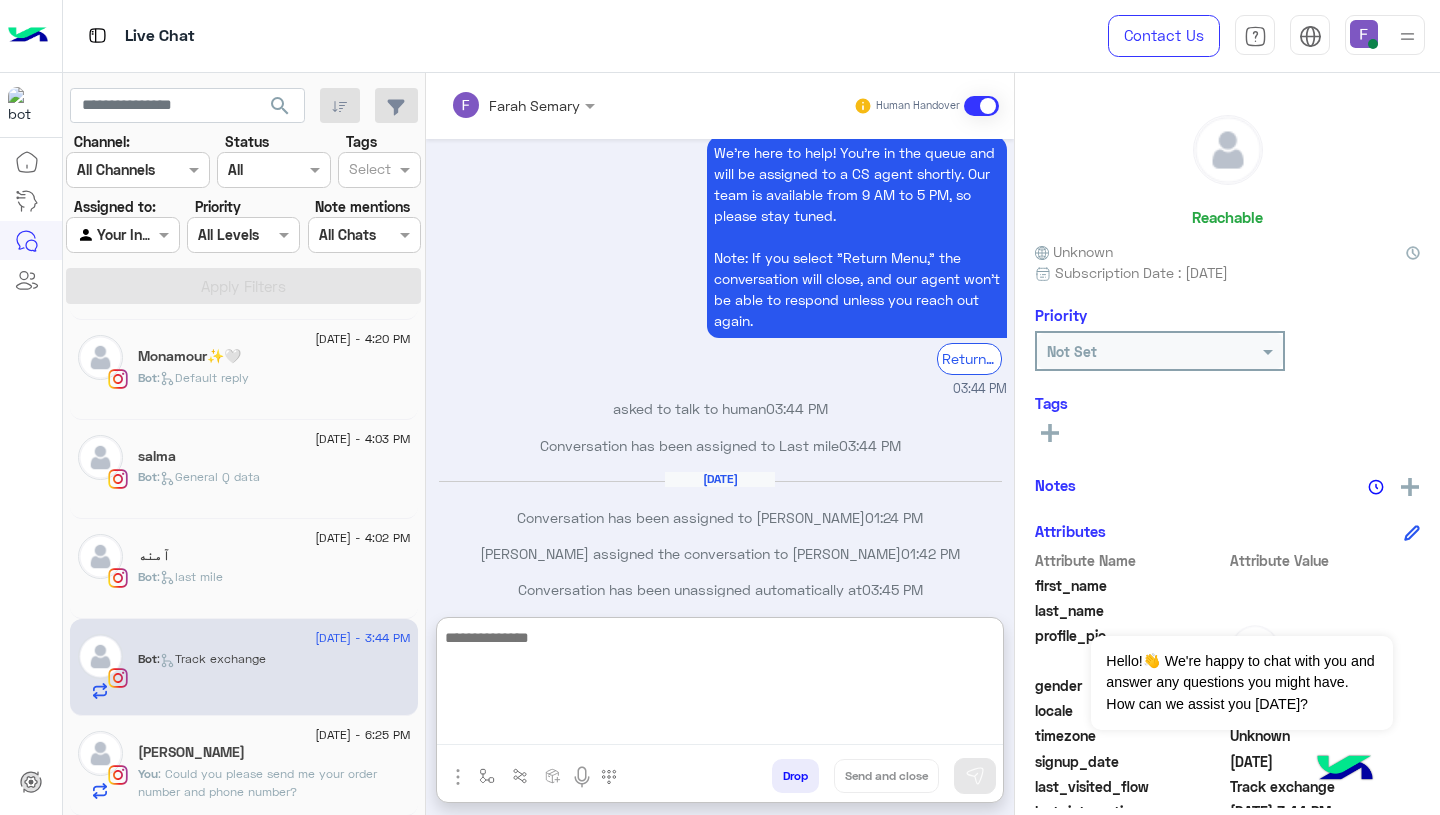 paste on "**********" 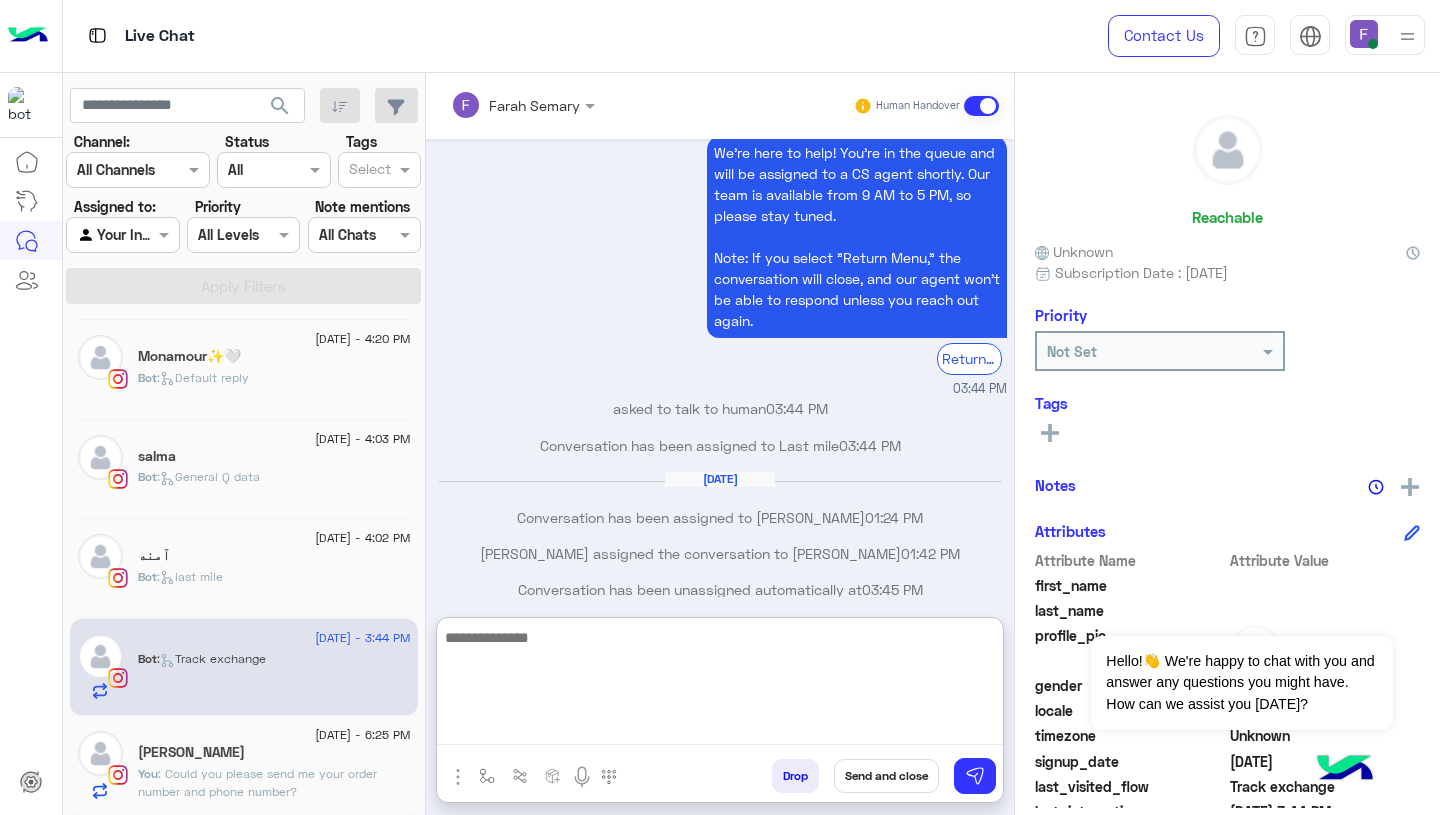 scroll, scrollTop: 0, scrollLeft: 0, axis: both 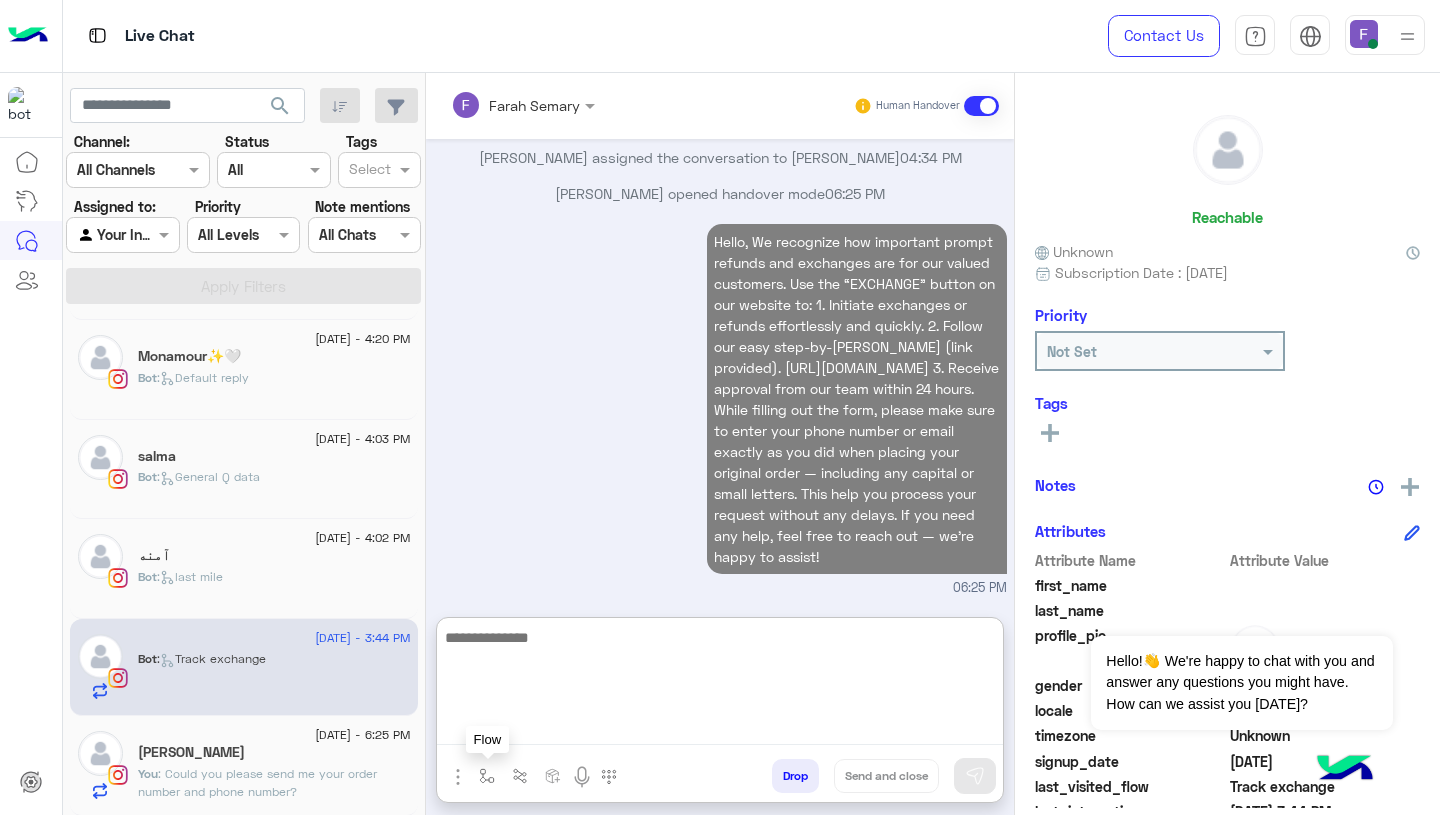 click at bounding box center [487, 776] 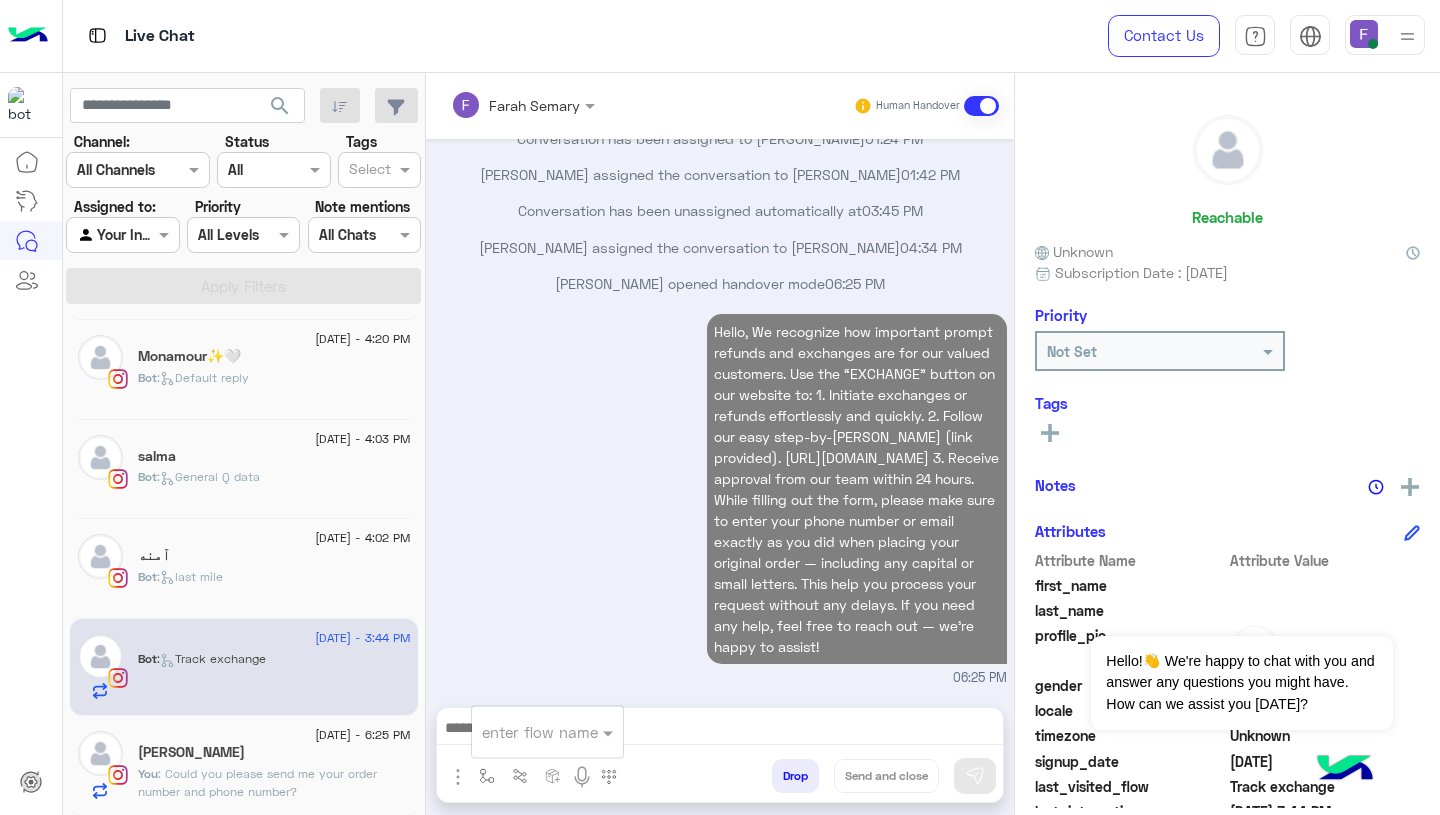 click at bounding box center (523, 732) 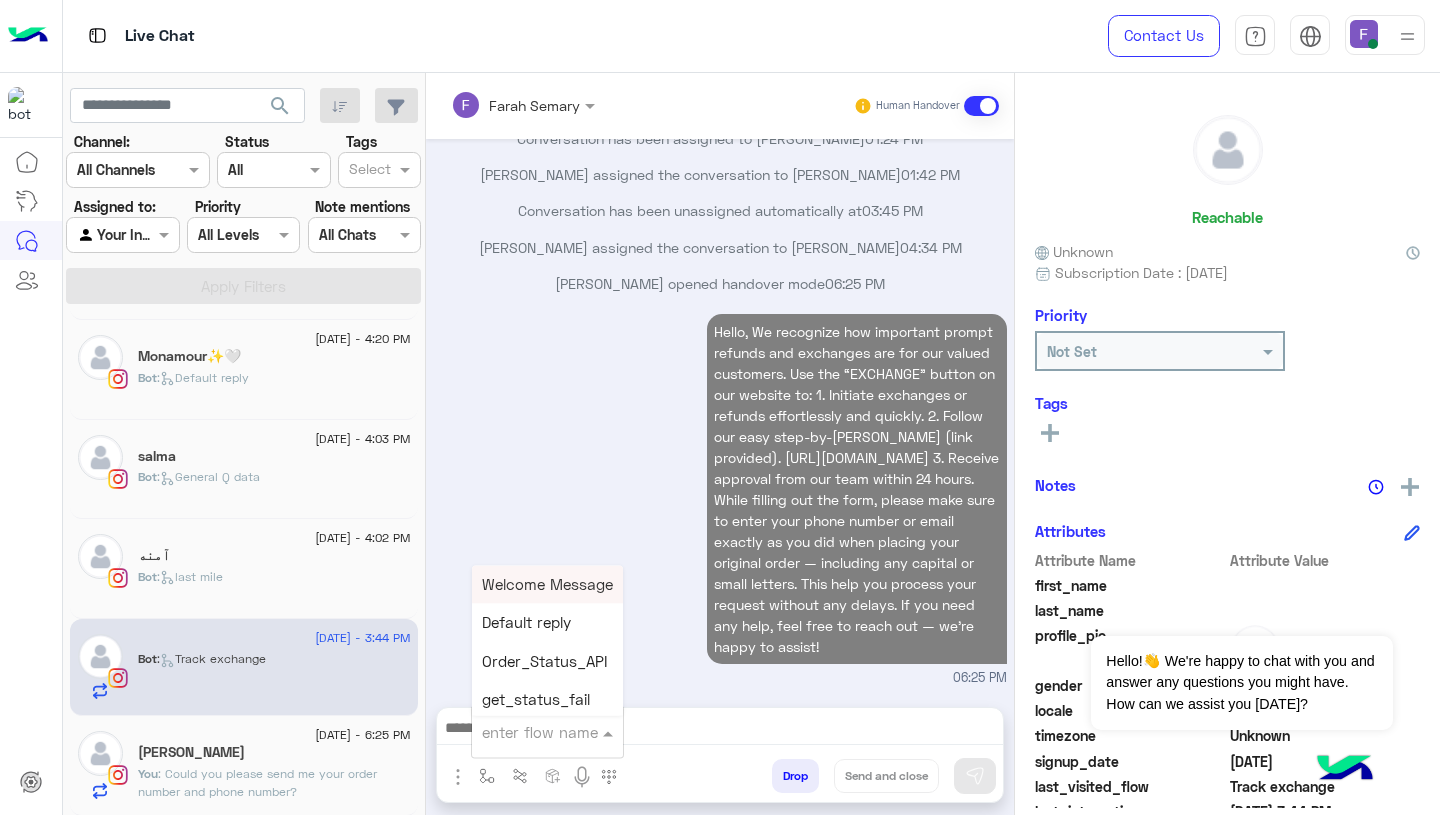 scroll, scrollTop: 2171, scrollLeft: 0, axis: vertical 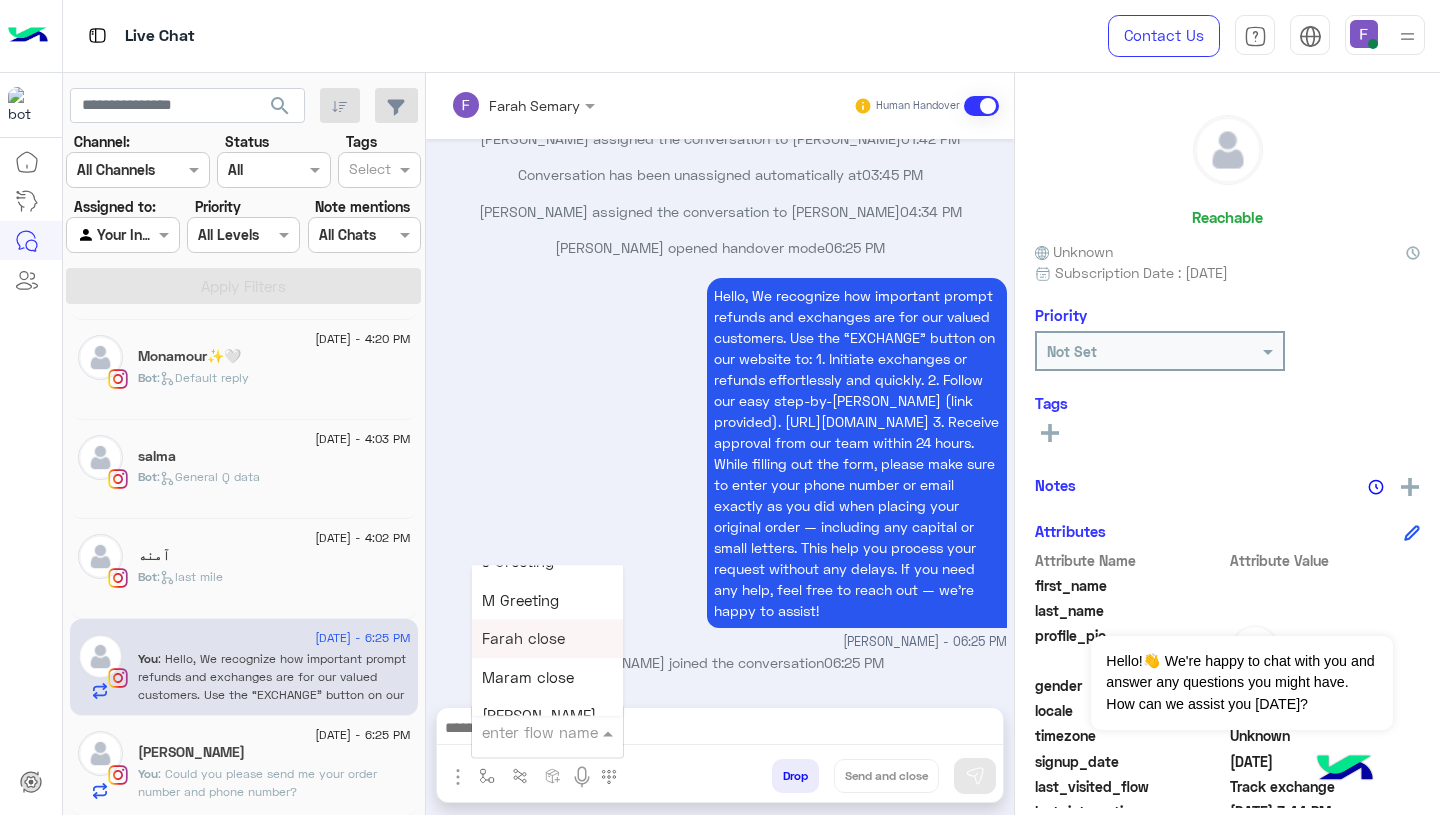 click on "Farah close" at bounding box center (523, 639) 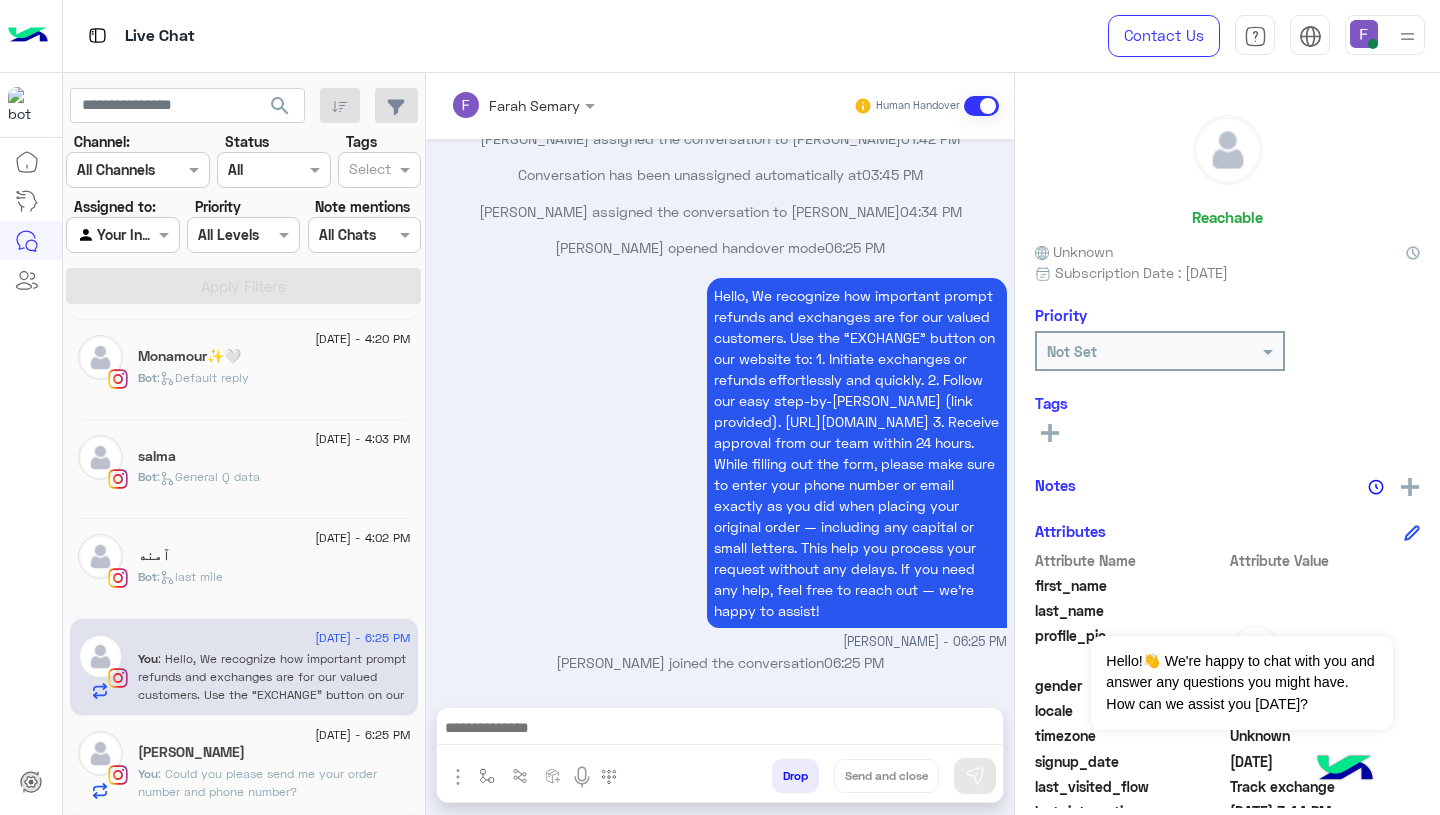 type on "**********" 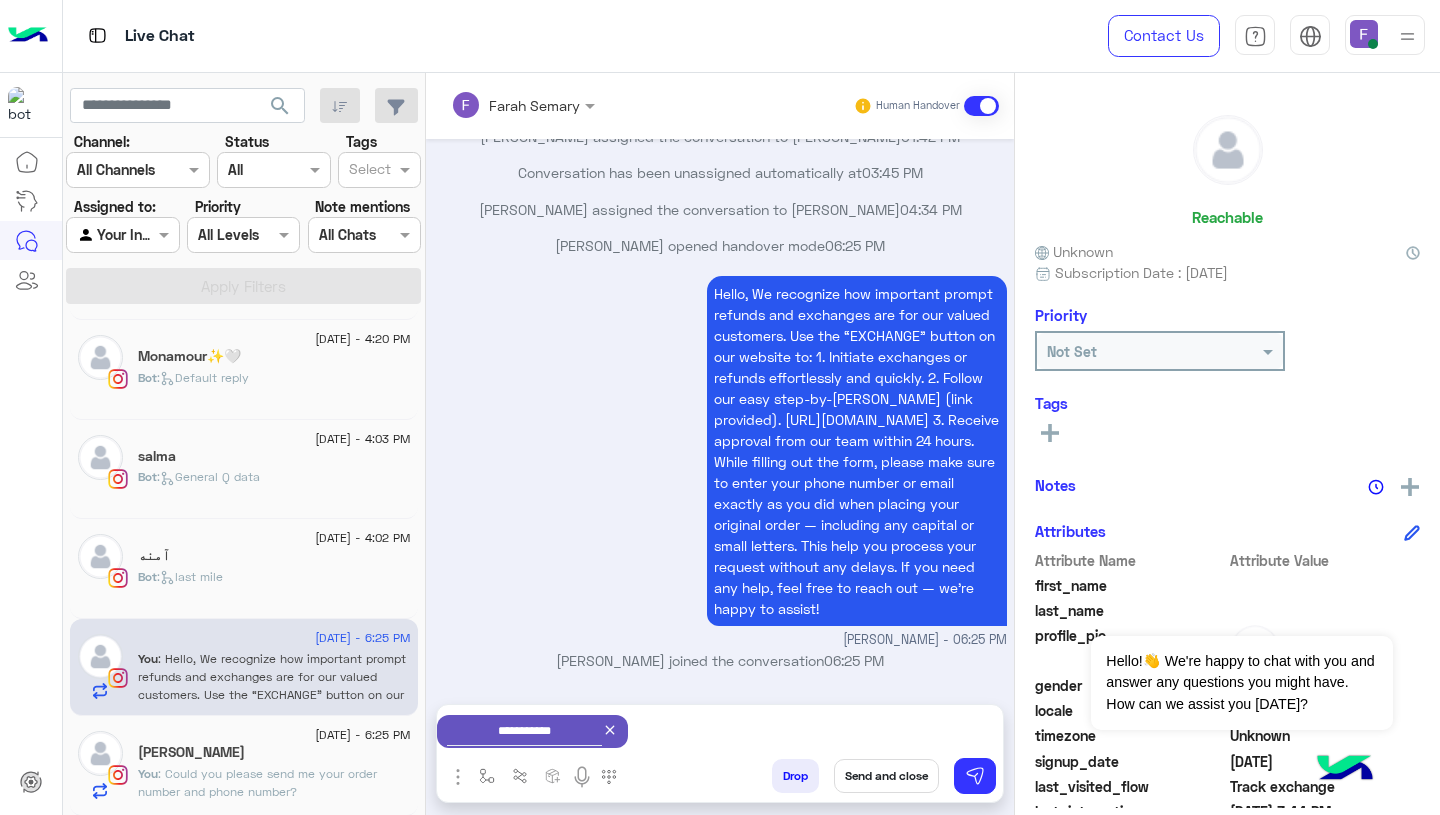 click on "Send and close" at bounding box center [886, 776] 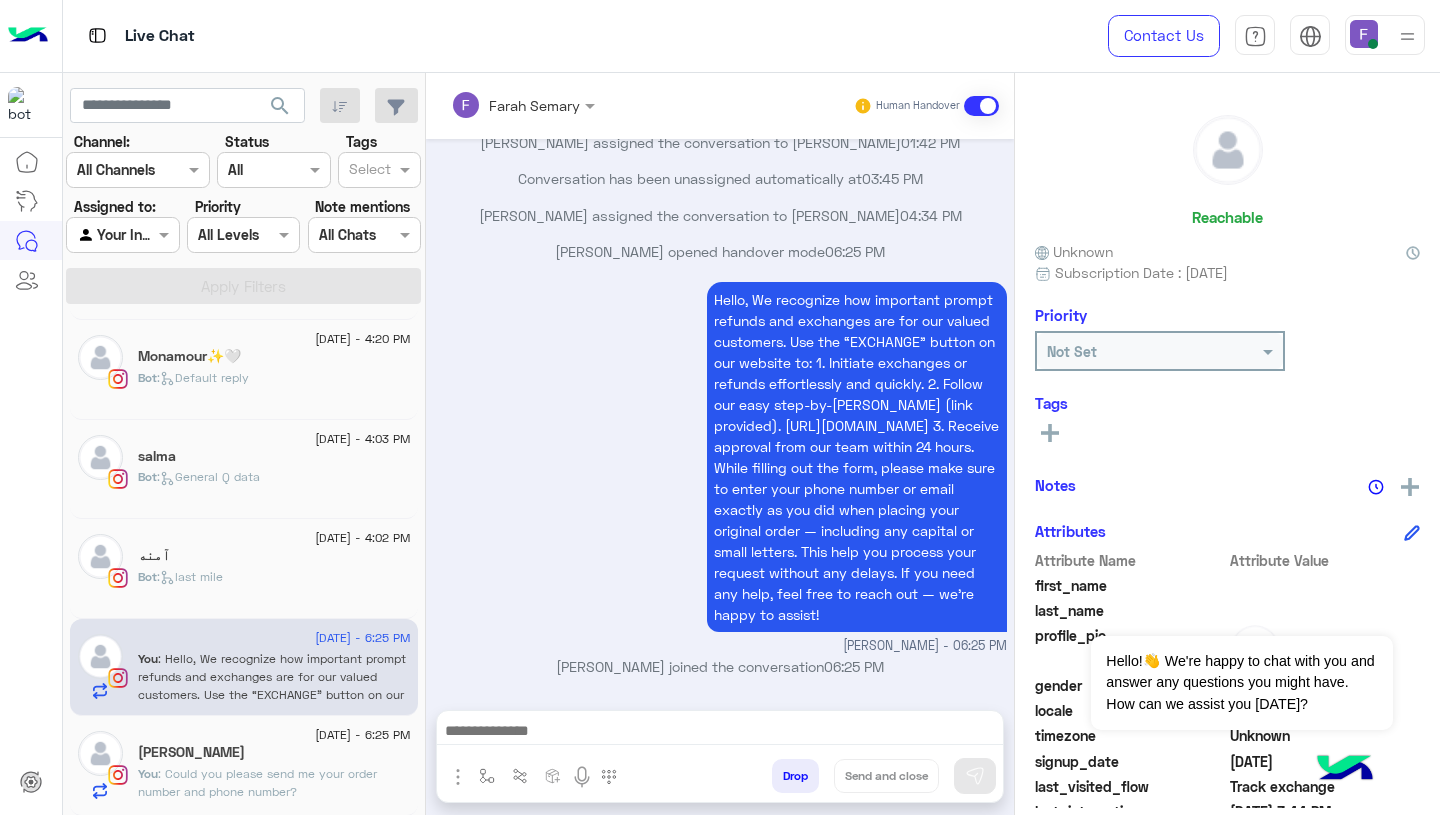 scroll, scrollTop: 2171, scrollLeft: 0, axis: vertical 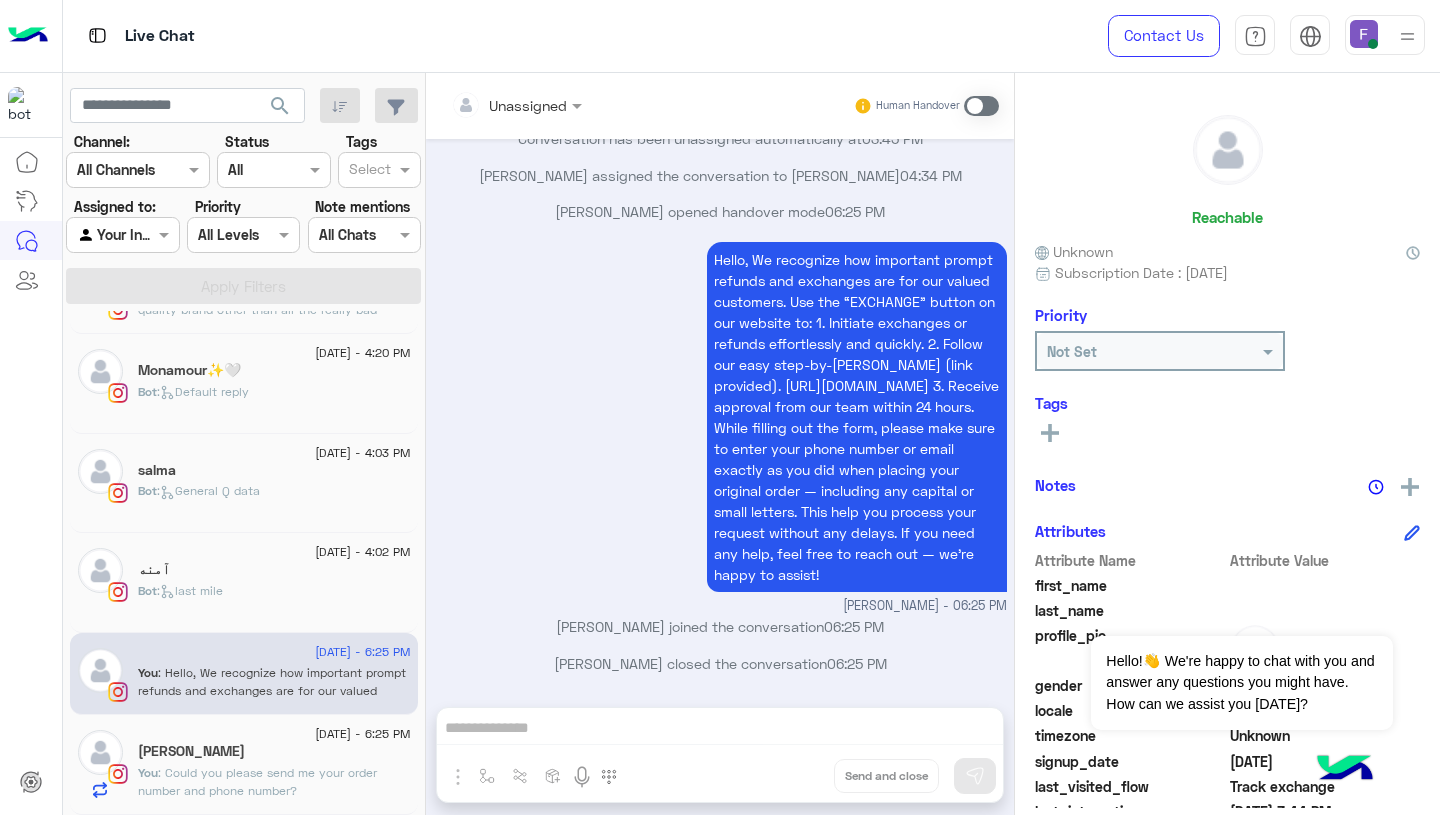 click on "Bot :   last mile" 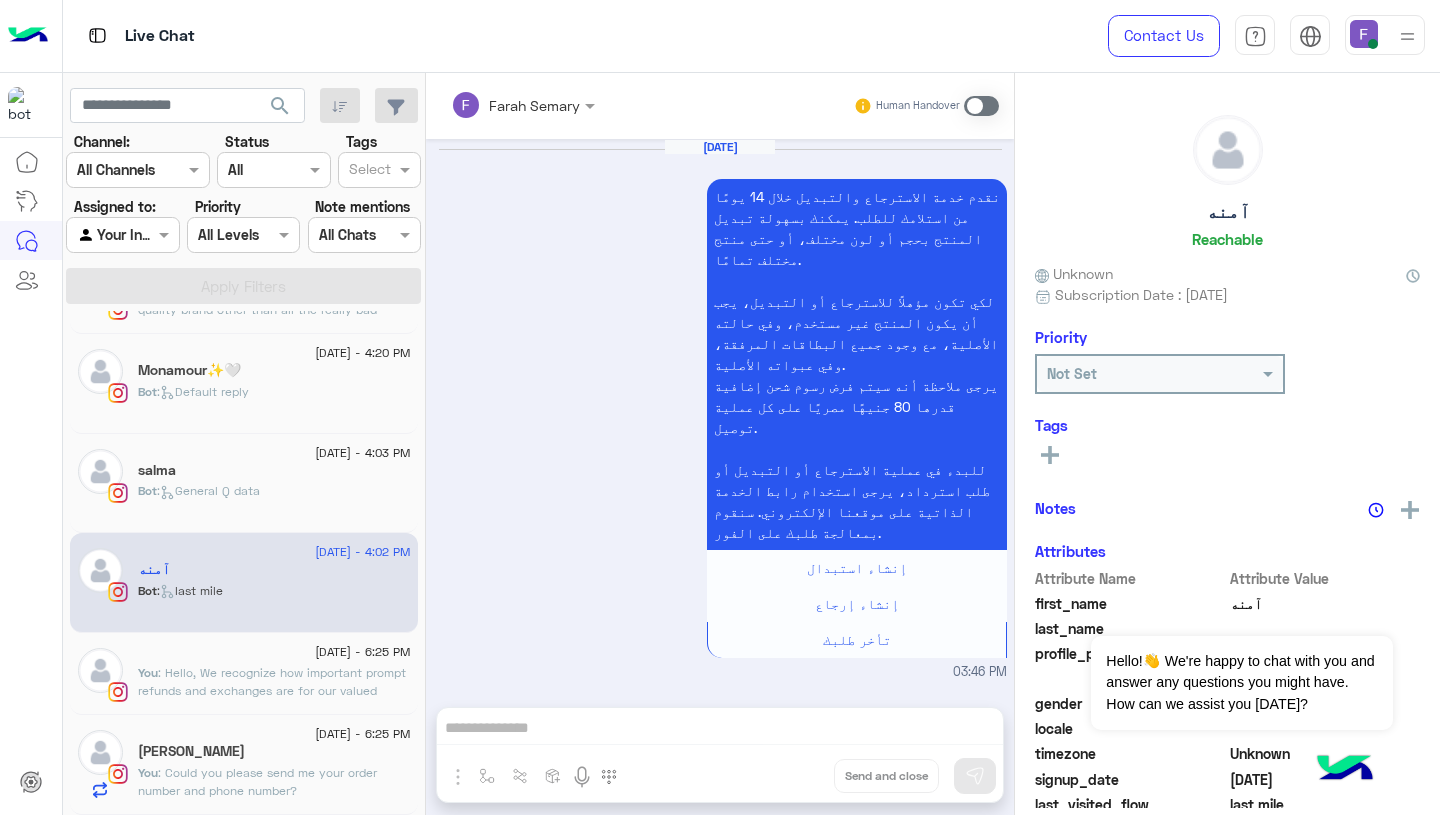 scroll, scrollTop: 1776, scrollLeft: 0, axis: vertical 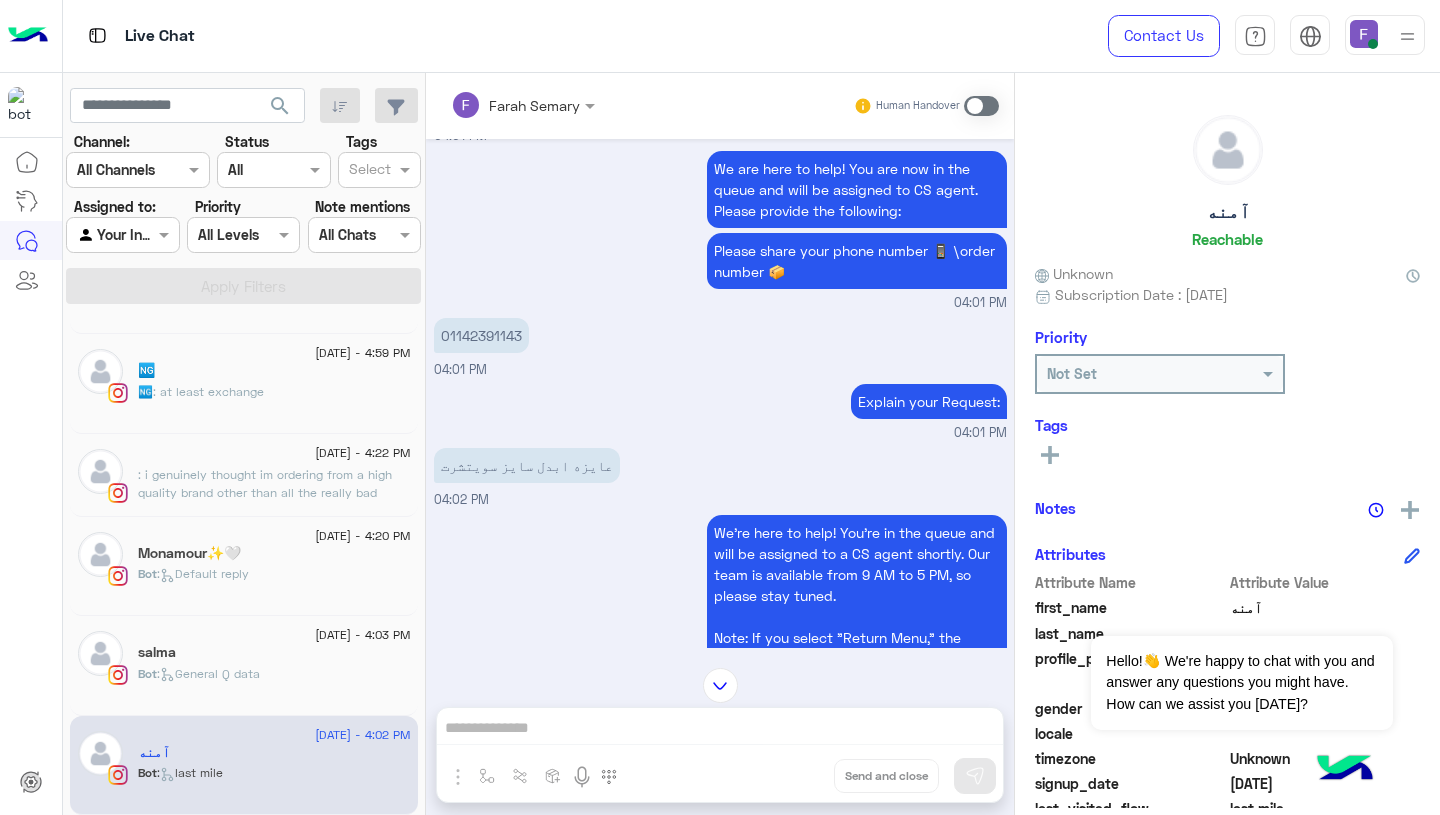 click at bounding box center [981, 106] 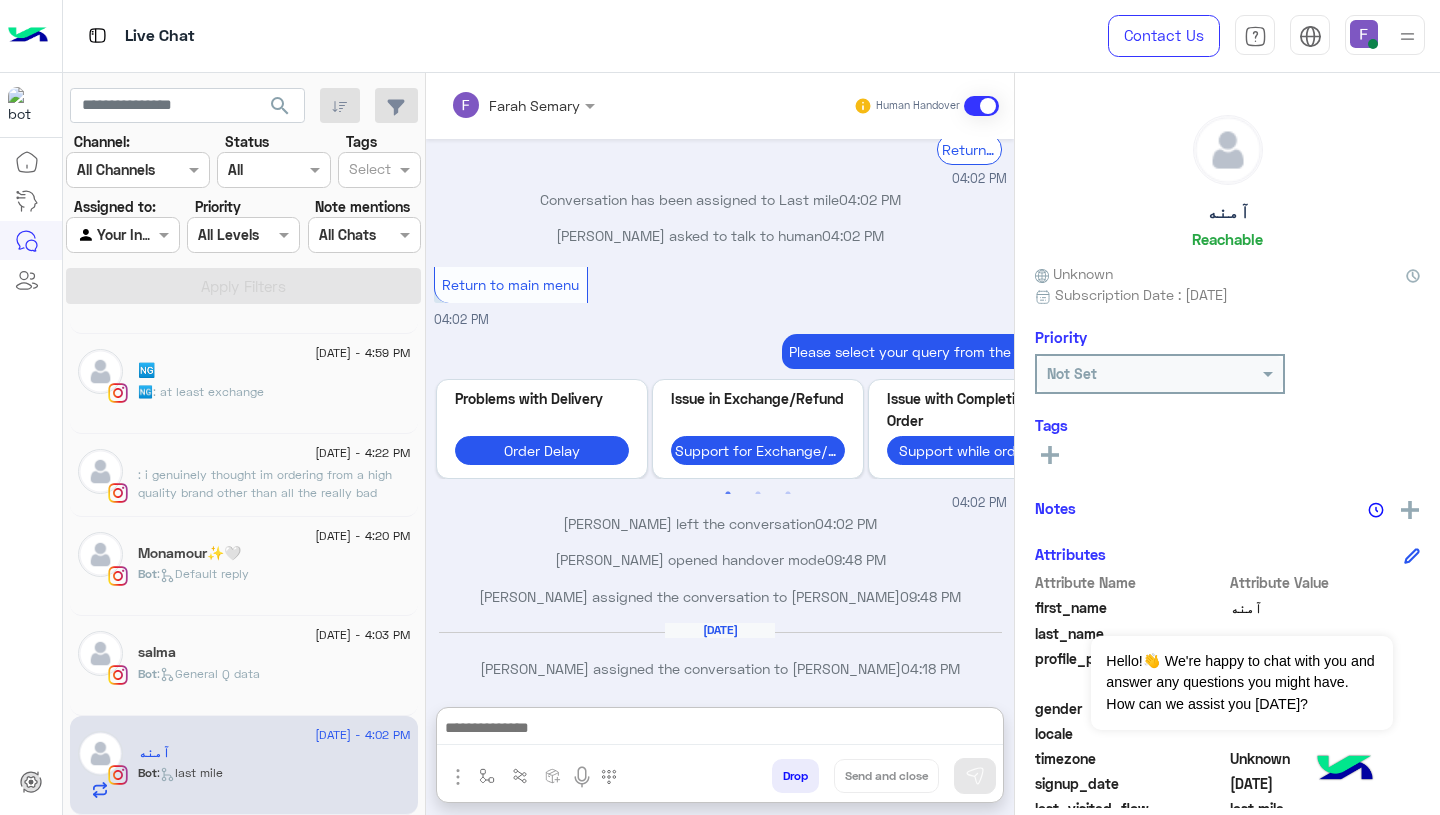 click at bounding box center [720, 730] 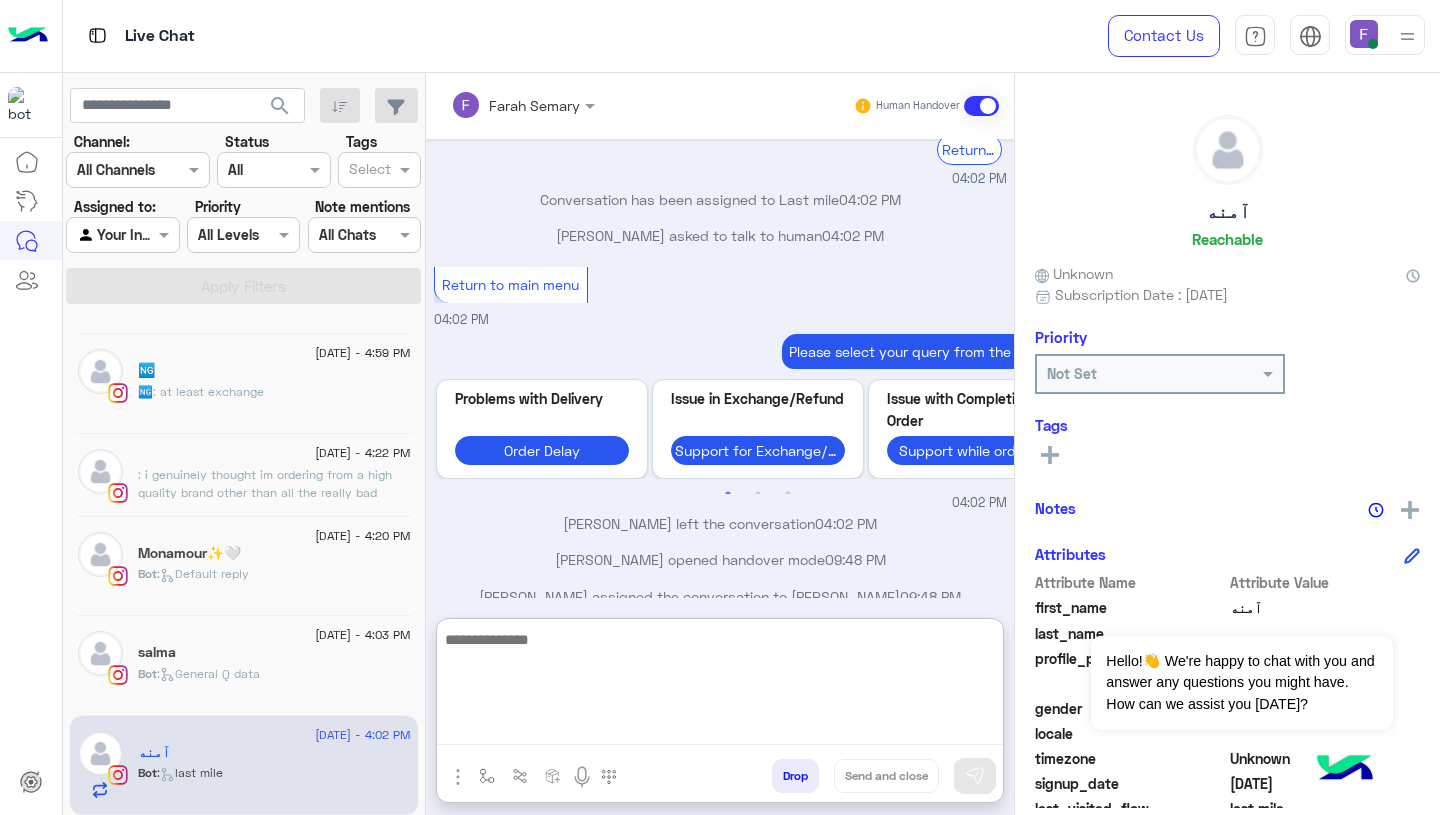 paste on "**********" 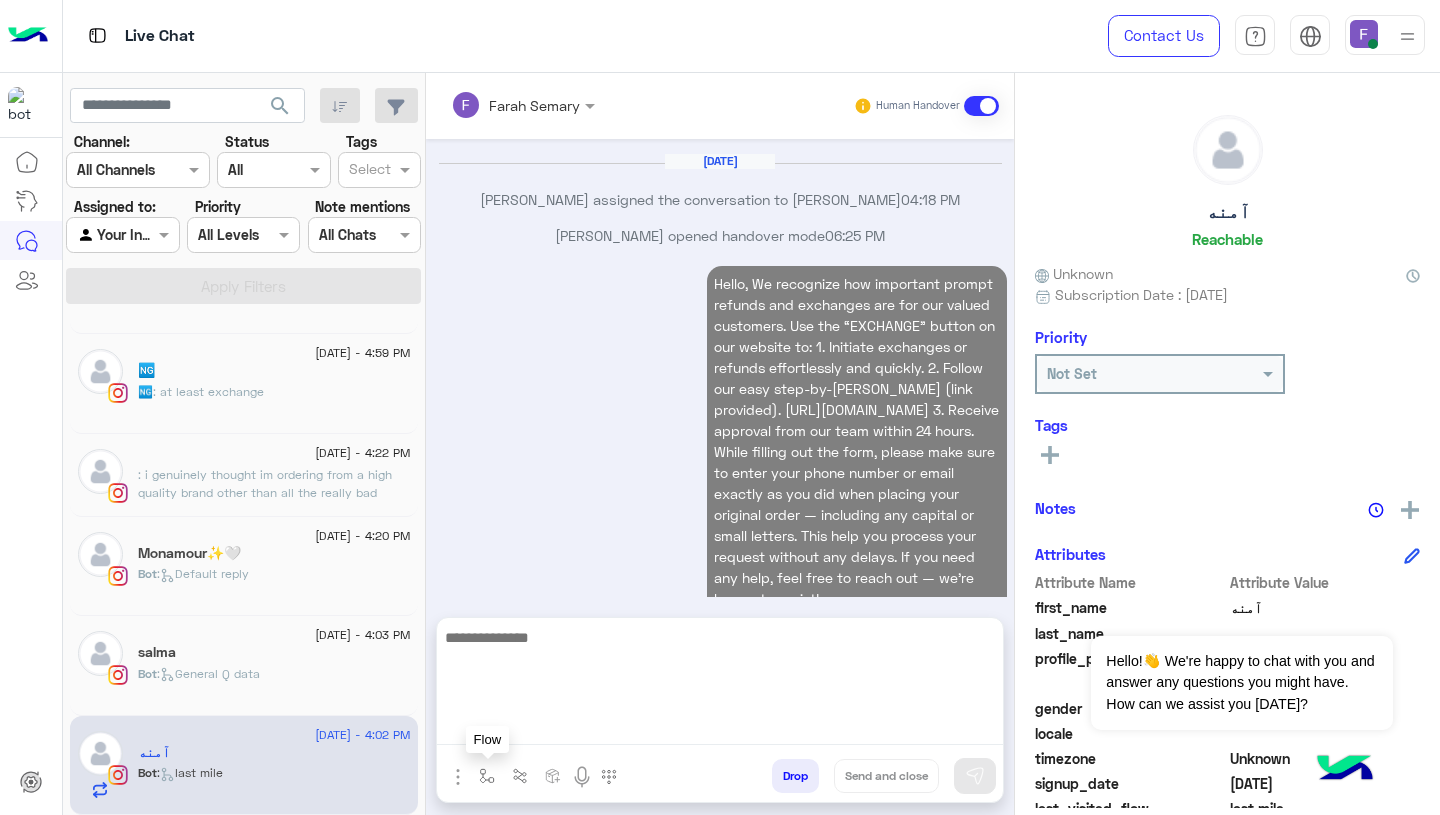 click at bounding box center [487, 776] 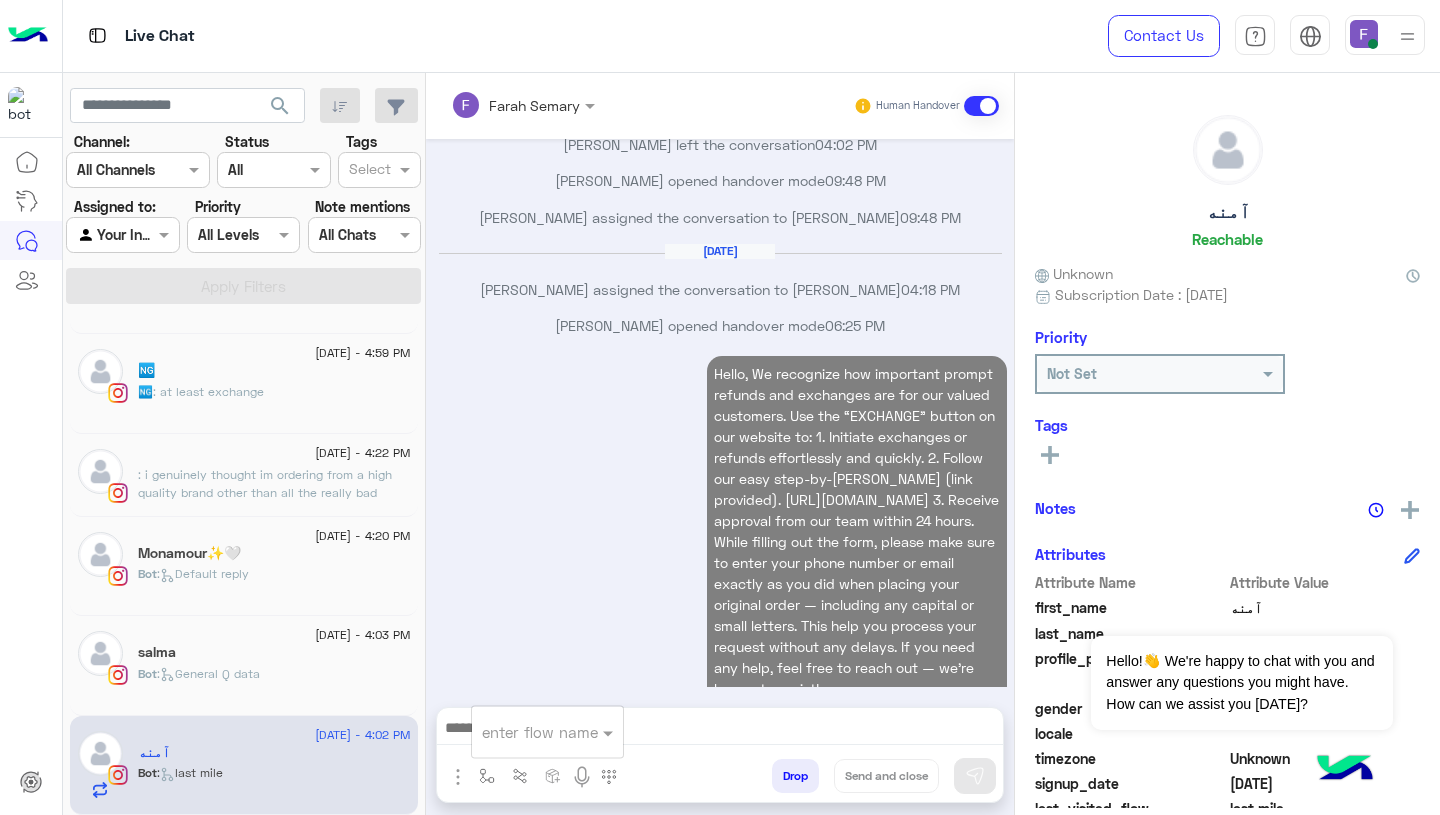 click at bounding box center [523, 732] 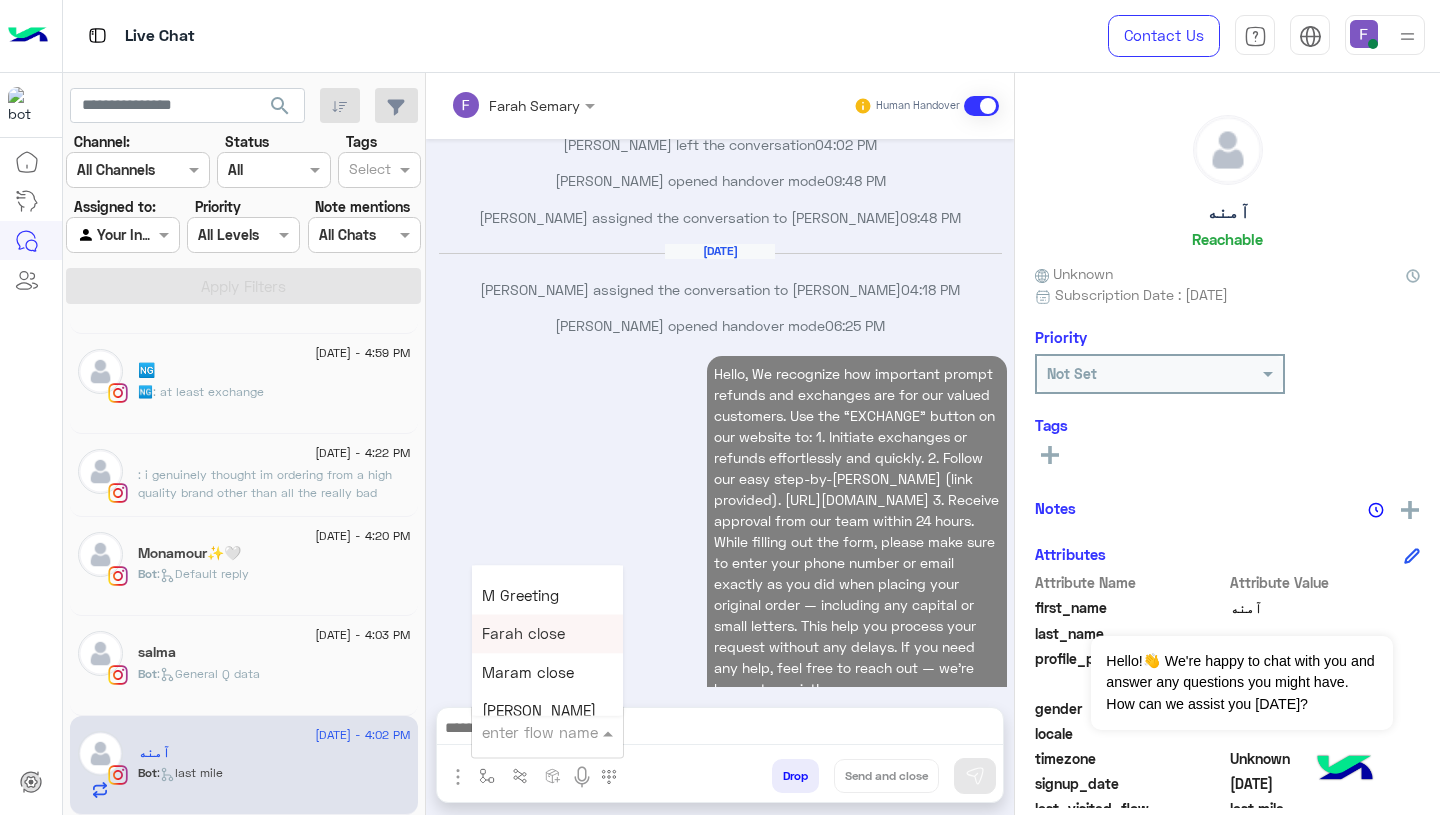 click on "Farah close" at bounding box center (547, 634) 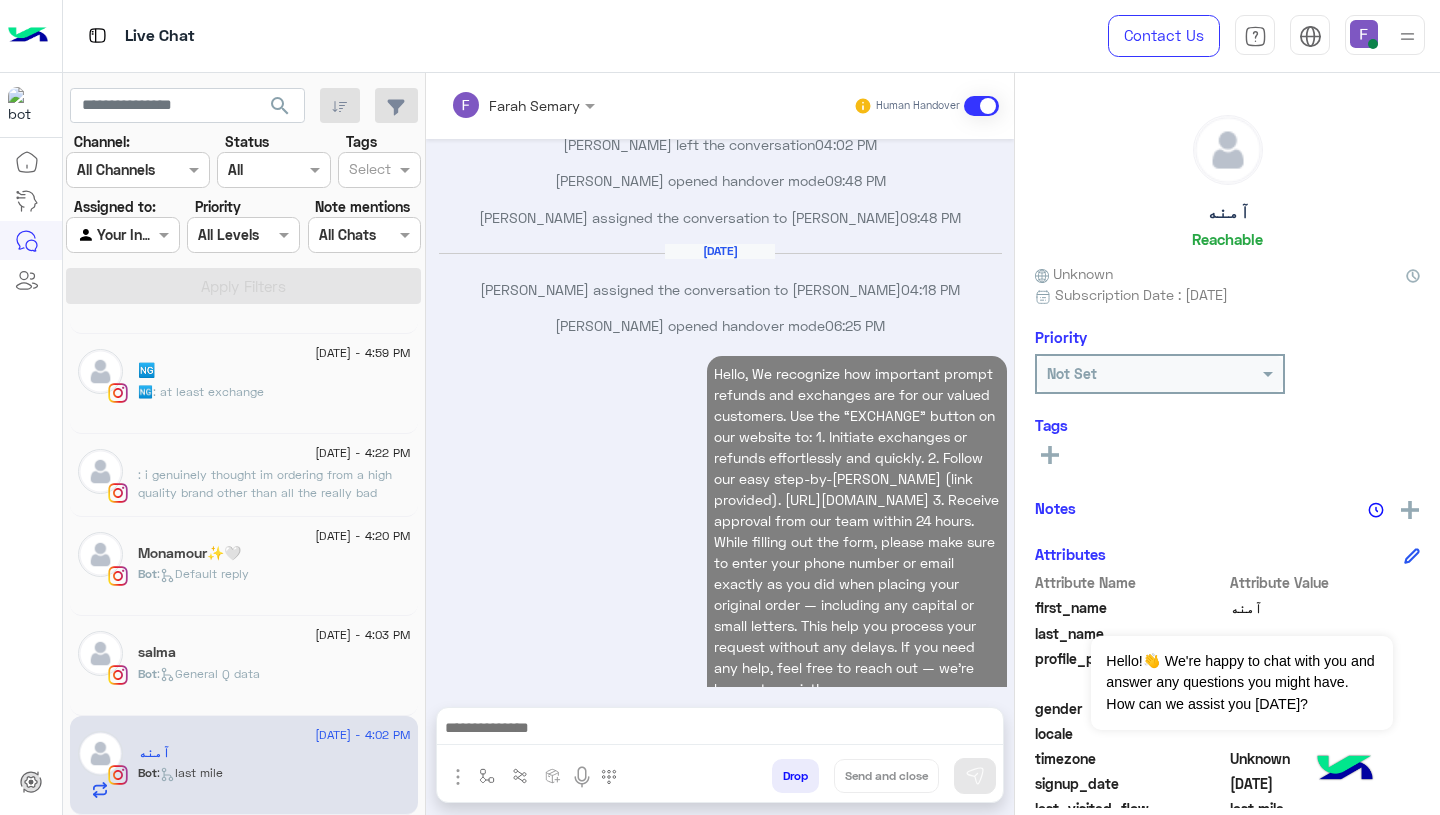 type on "**********" 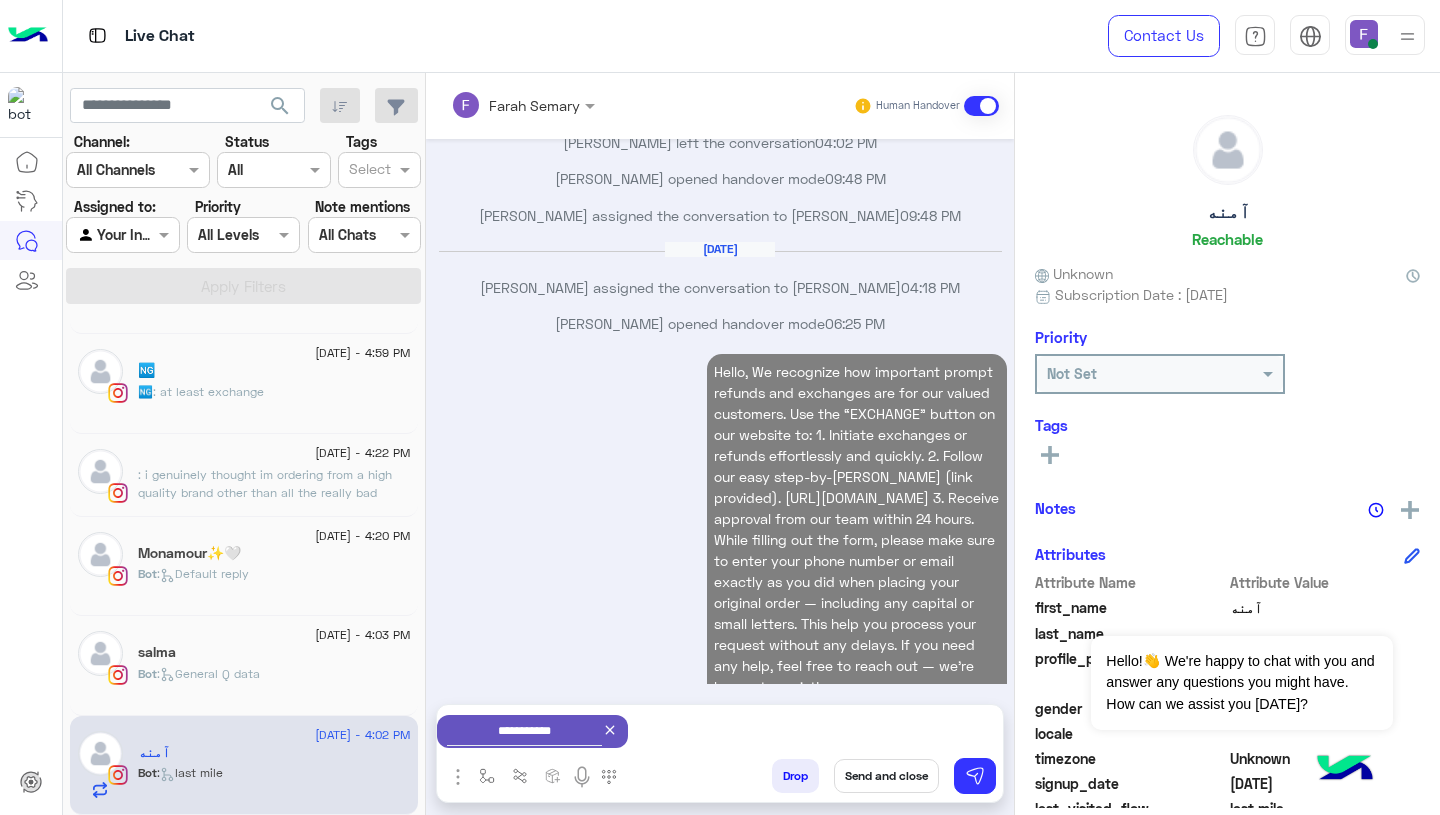 click on "Send and close" at bounding box center (886, 776) 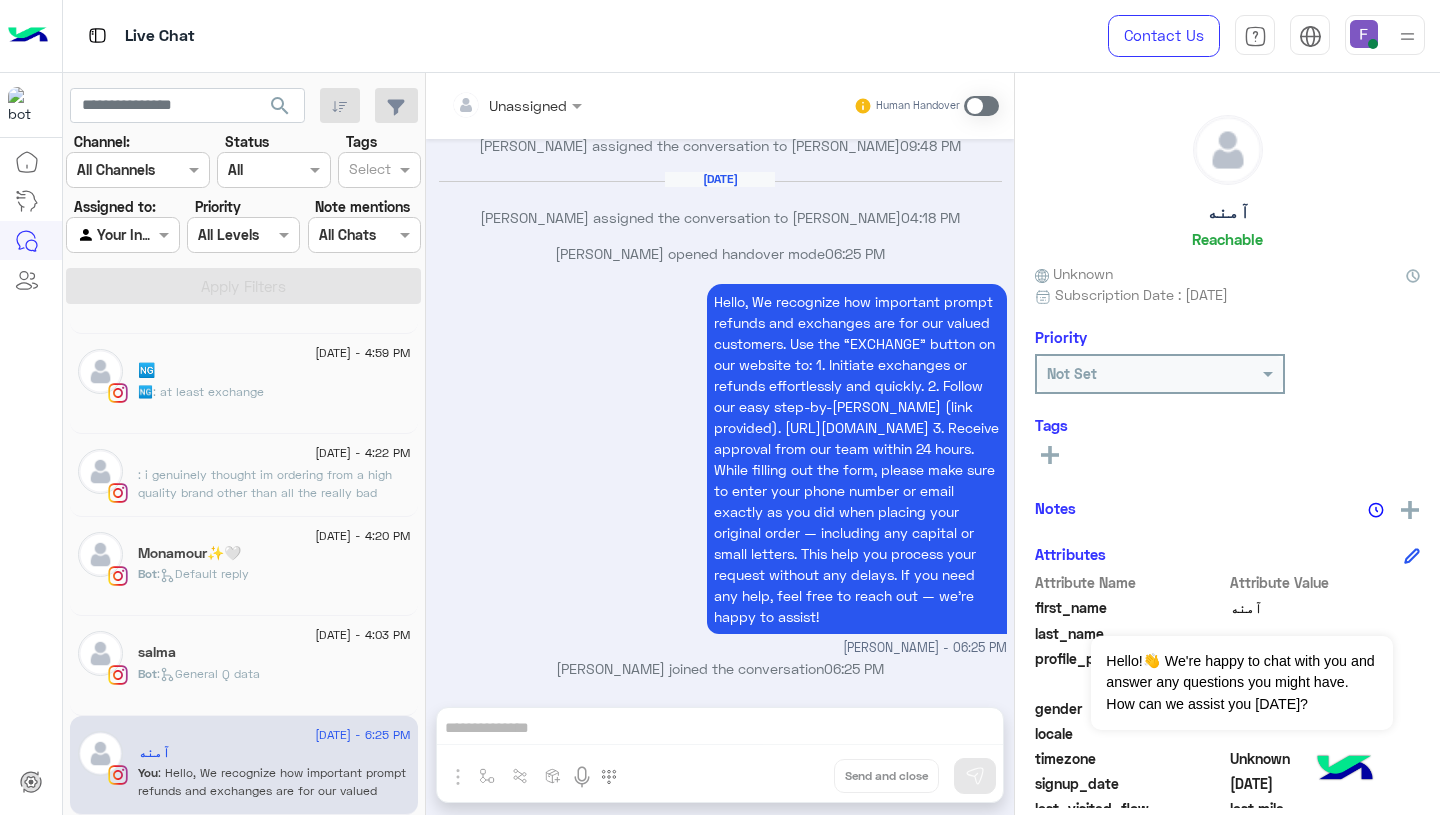 click on "[DATE] - 4:03 PM  salma   Bot :   General Q data" 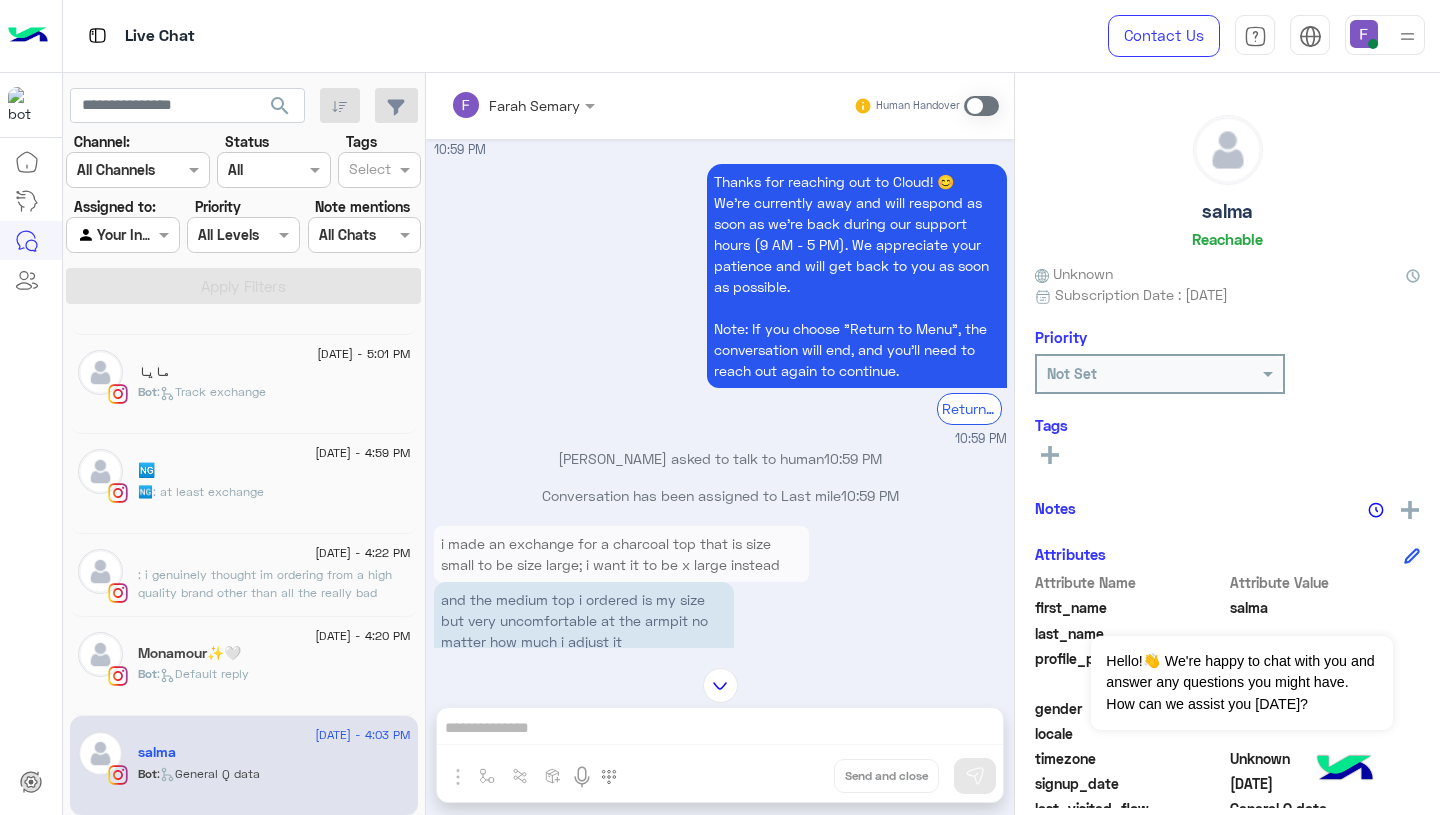 click on "i made an exchange for a charcoal top that is size small to be size large; i want it to be x large instead" at bounding box center [621, 554] 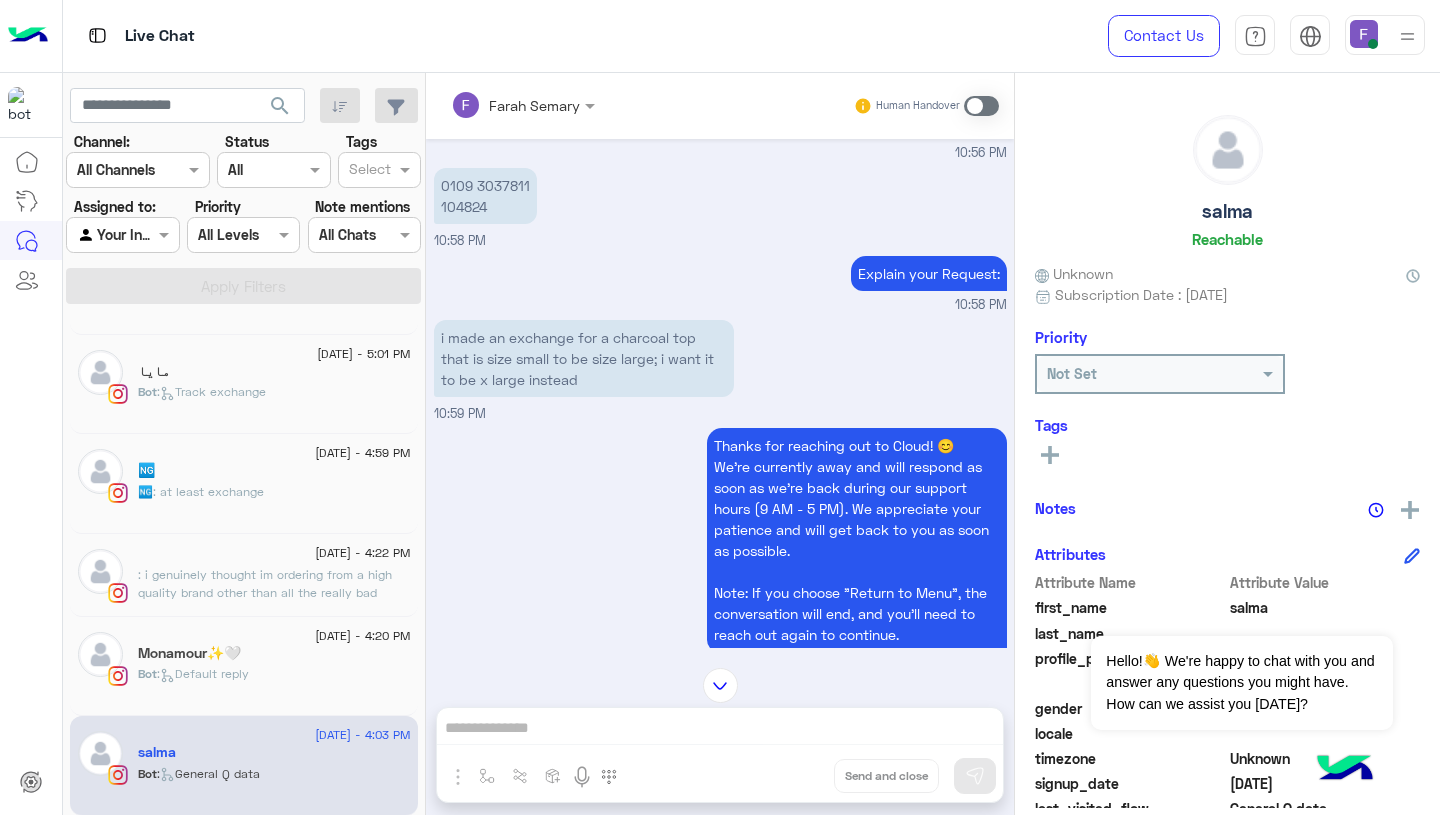 click on "0109 3037811 104824" at bounding box center (485, 196) 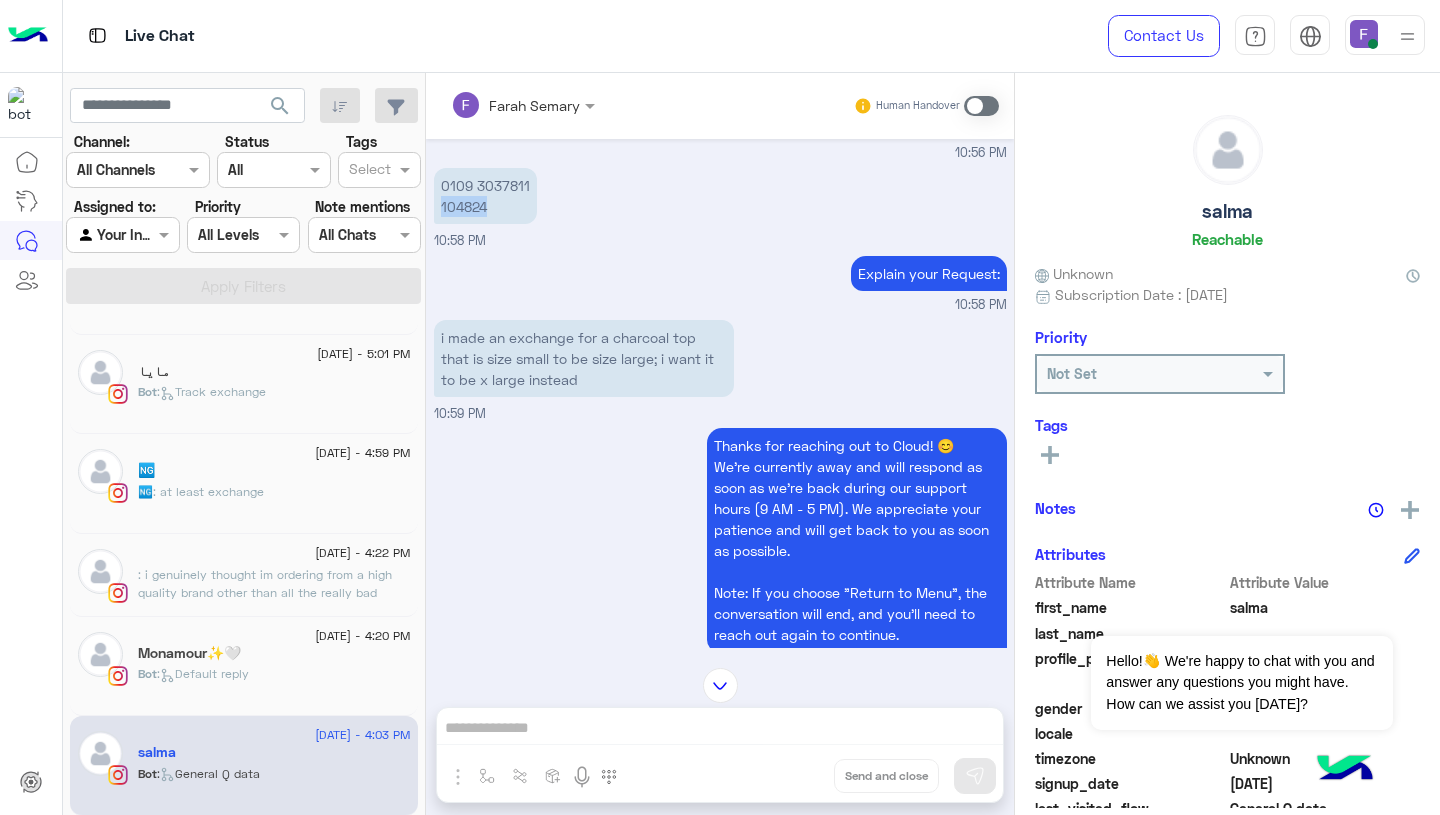 click on "0109 3037811 104824" at bounding box center [485, 196] 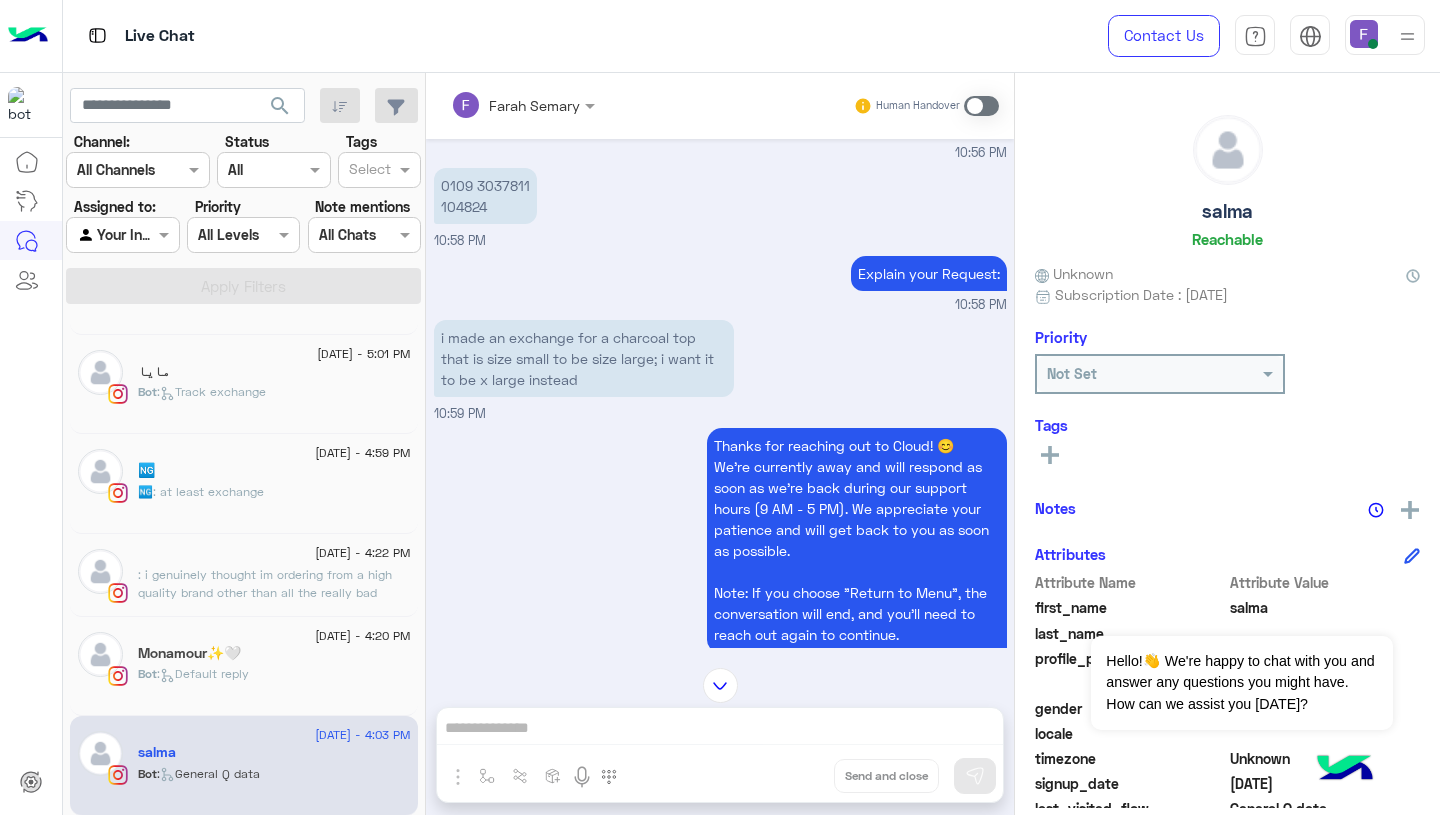 click on "0109 3037811 104824" at bounding box center [485, 196] 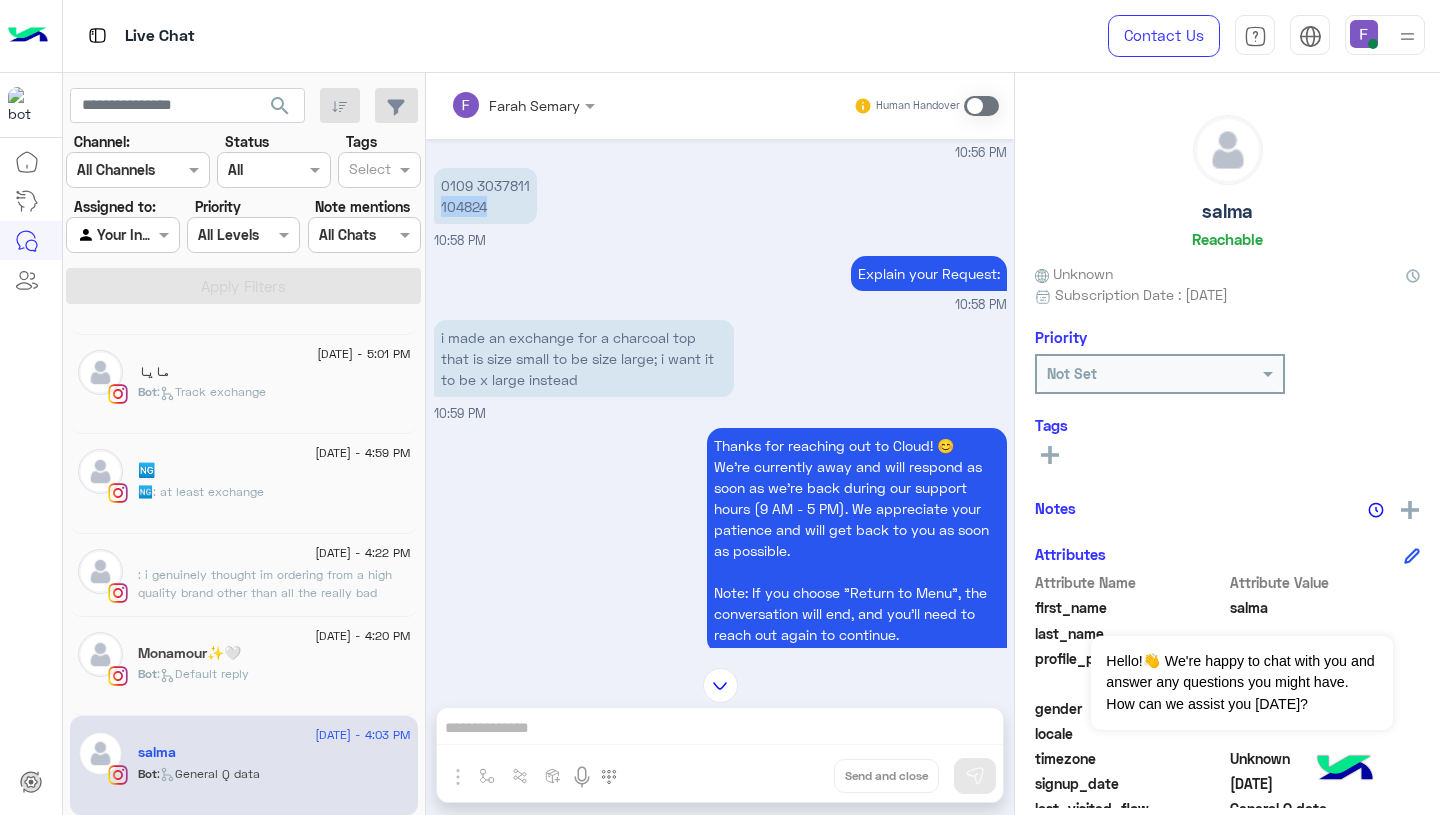 click on "0109 3037811 104824" at bounding box center (485, 196) 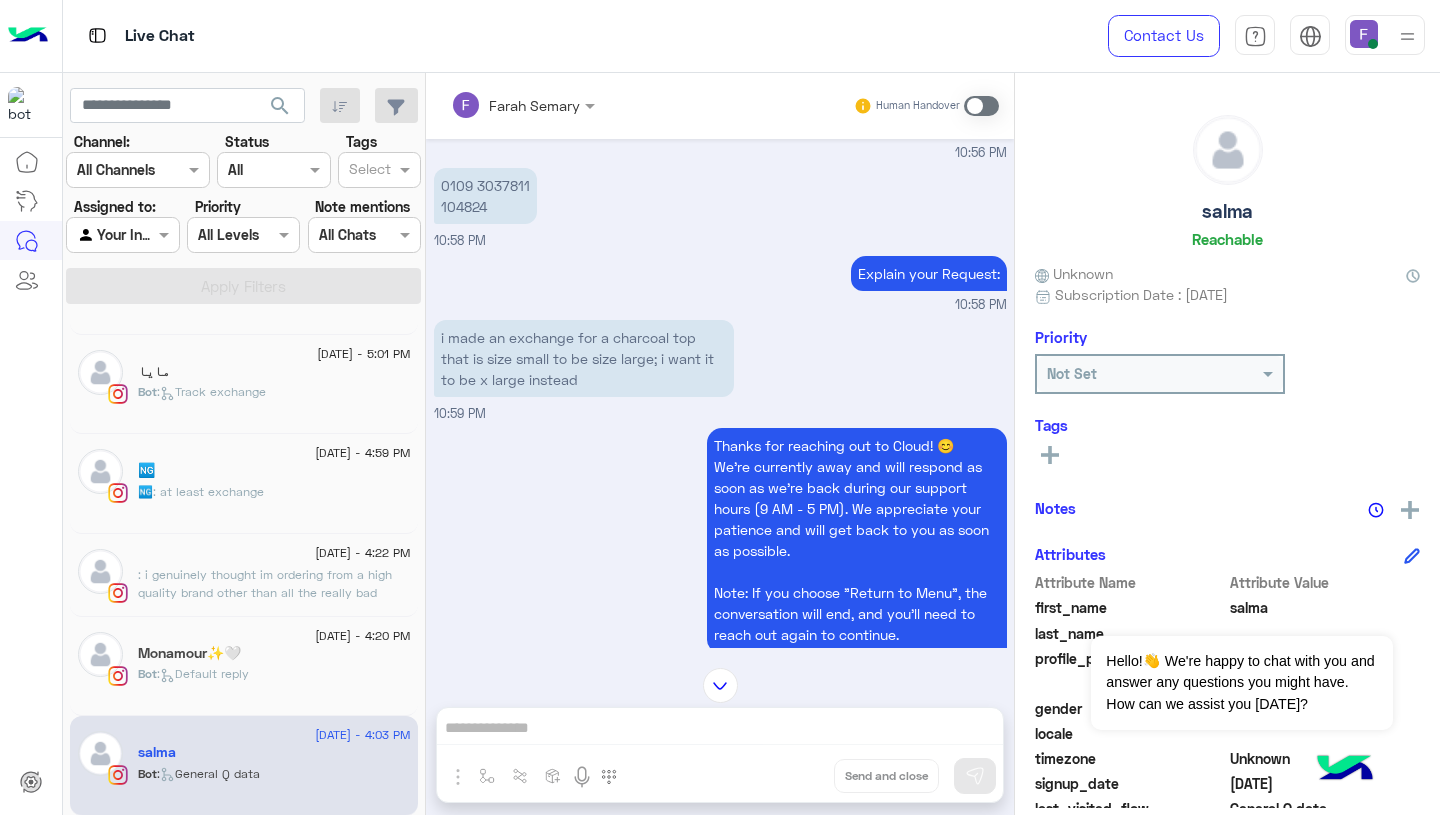 click on "i made an exchange for a charcoal top that is size small to be size large; i want it to be x large instead" at bounding box center (584, 358) 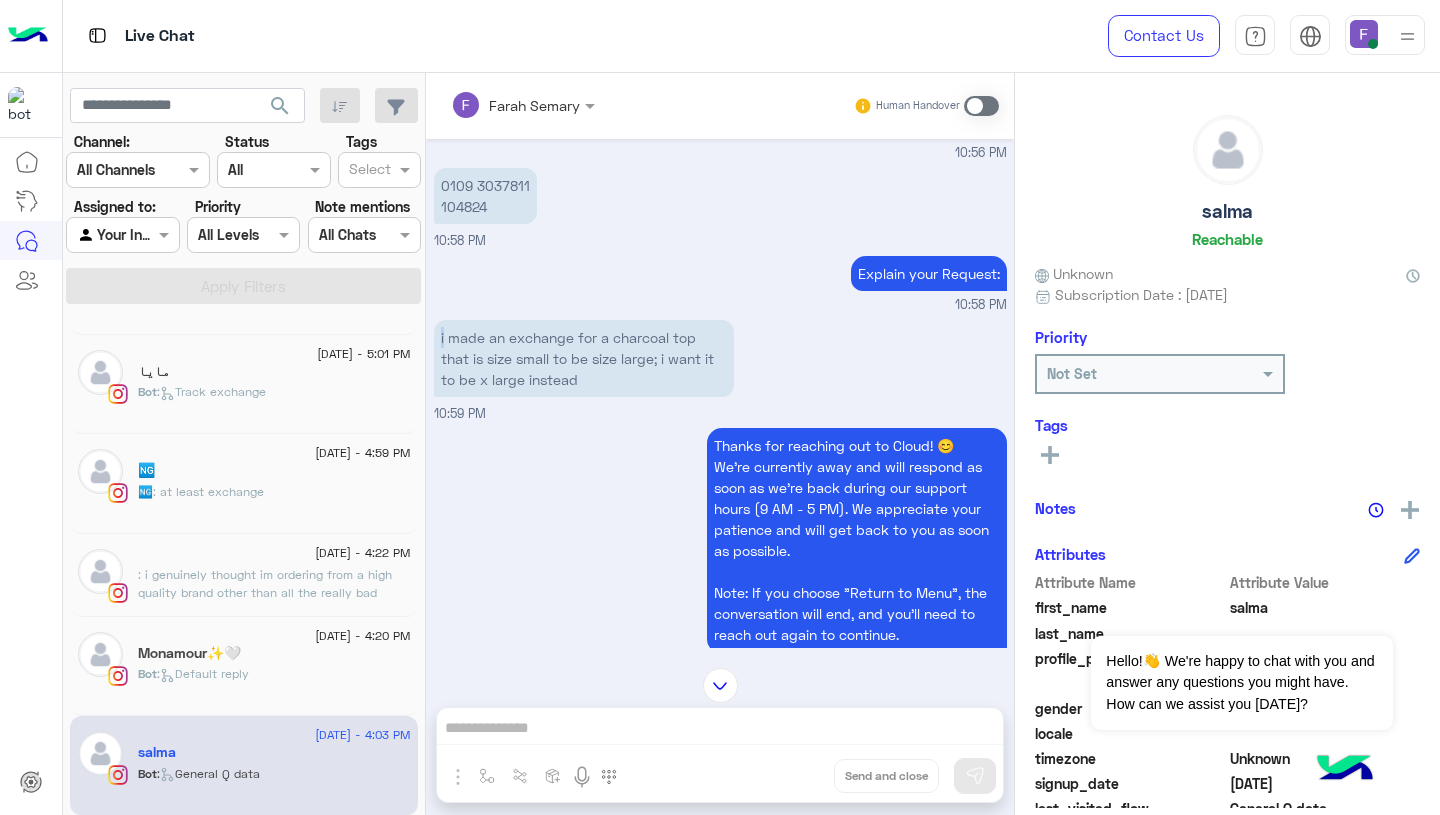 click on "i made an exchange for a charcoal top that is size small to be size large; i want it to be x large instead" at bounding box center [584, 358] 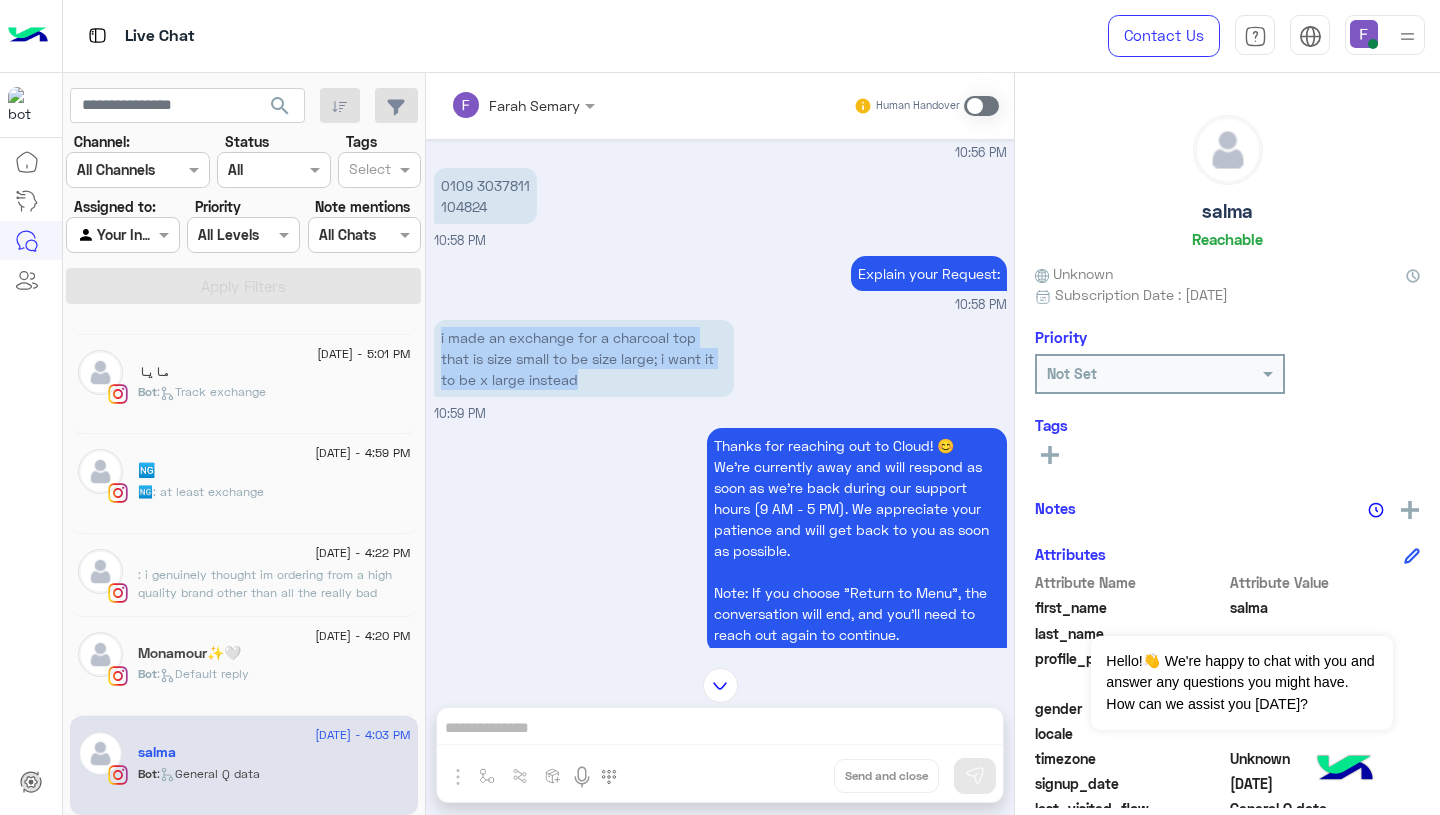 click on "i made an exchange for a charcoal top that is size small to be size large; i want it to be x large instead" at bounding box center [584, 358] 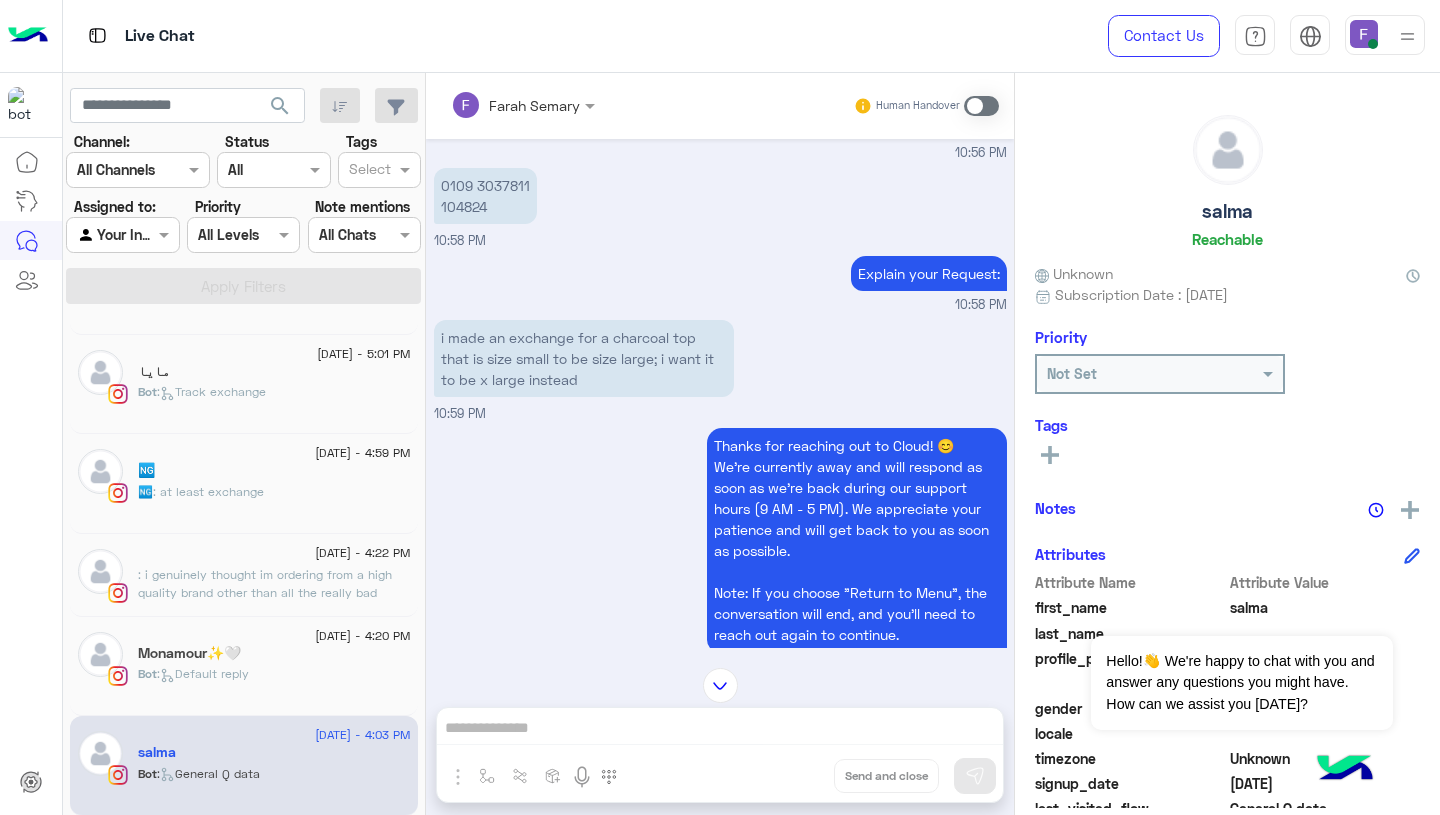 click at bounding box center (981, 106) 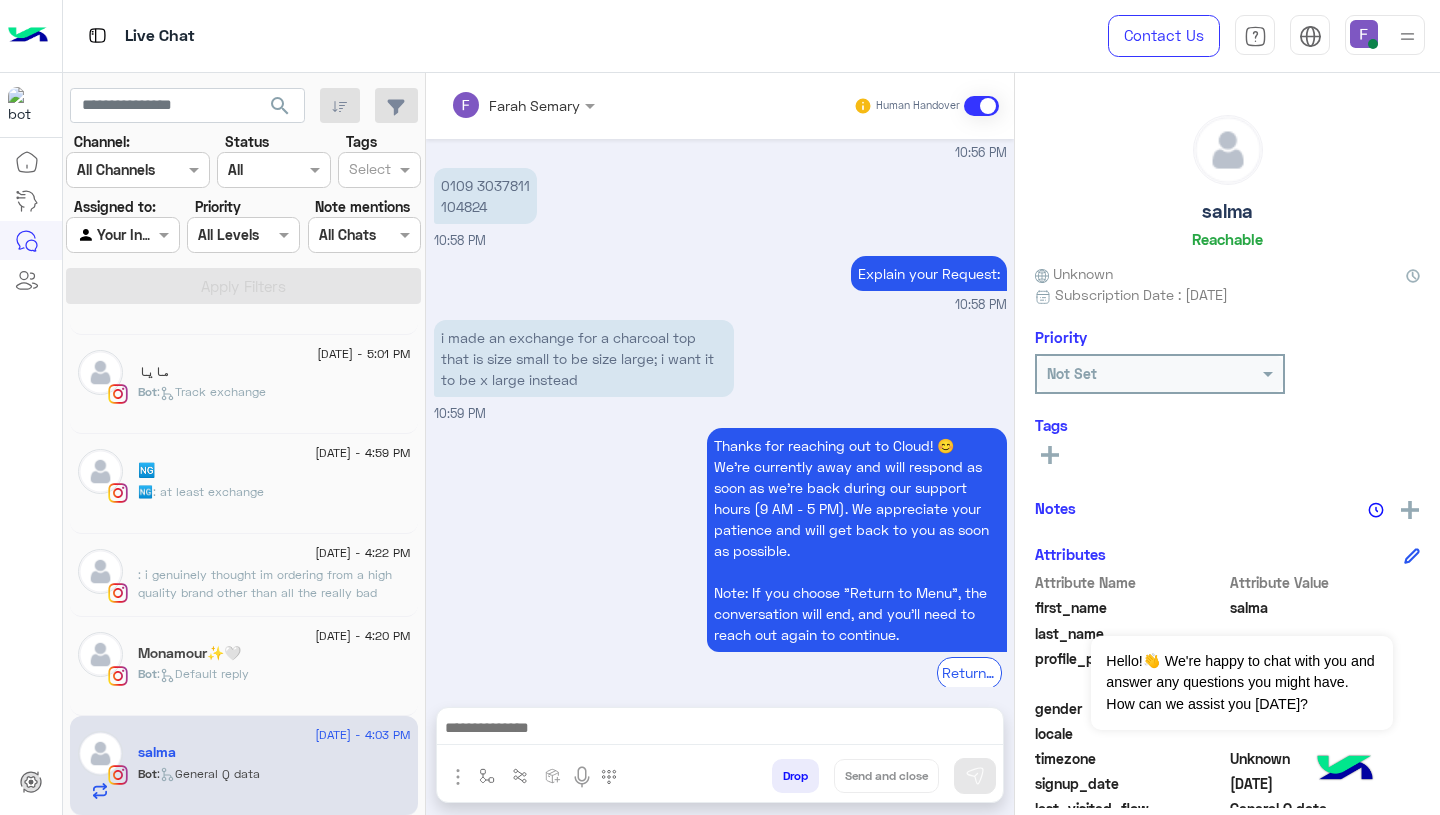scroll, scrollTop: 3425, scrollLeft: 0, axis: vertical 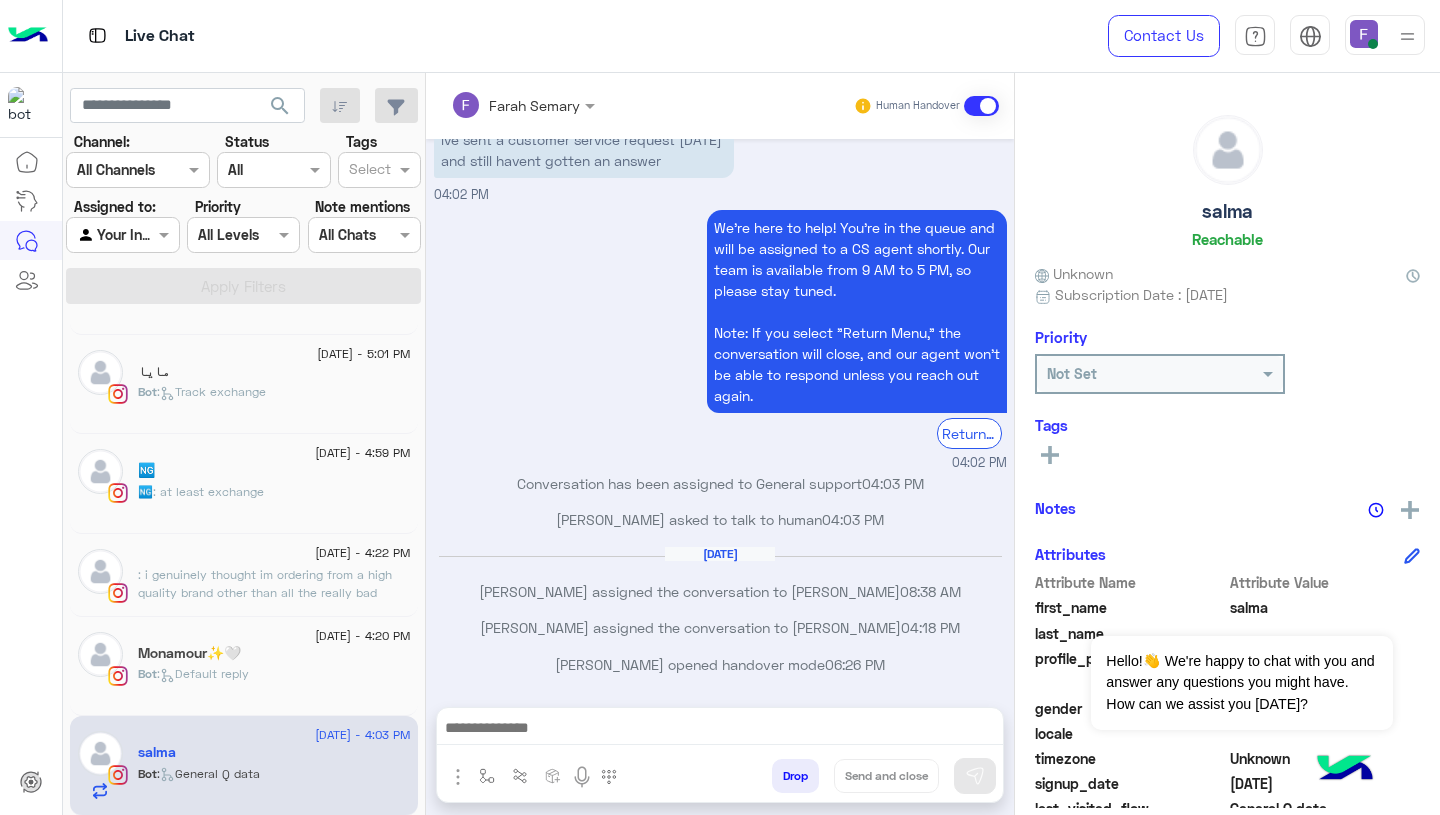 click at bounding box center [720, 730] 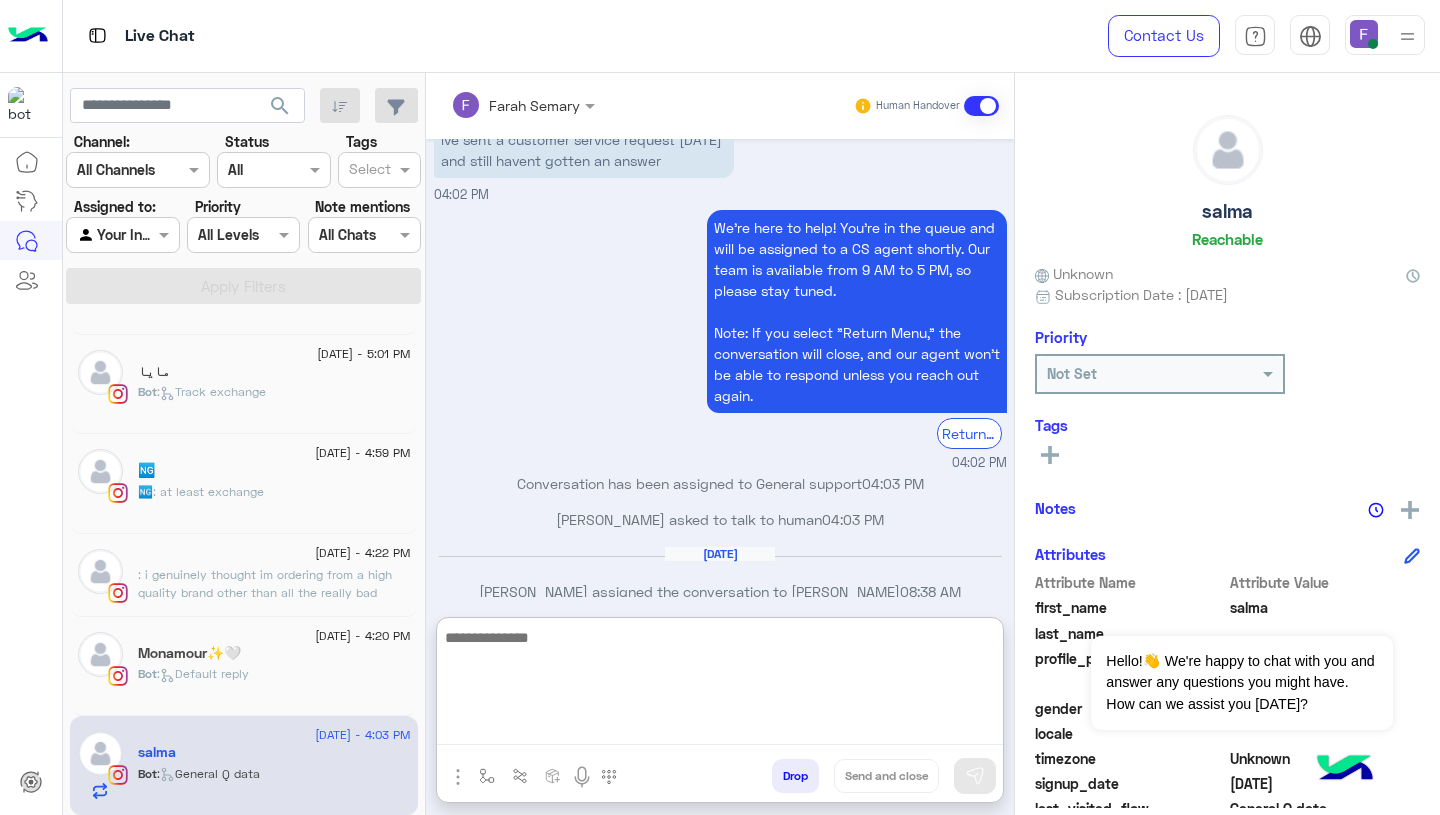 paste on "**********" 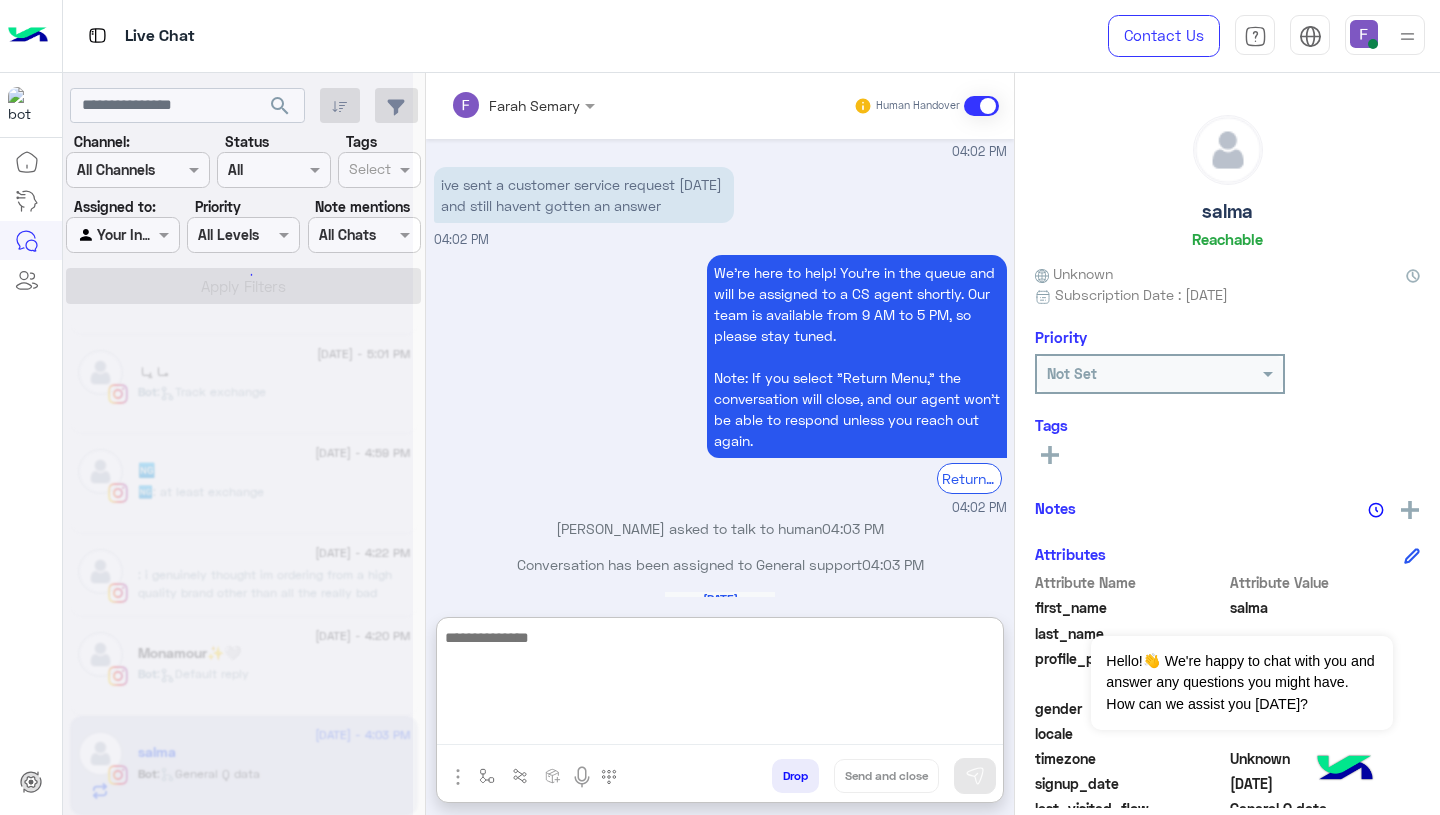 scroll, scrollTop: 0, scrollLeft: 0, axis: both 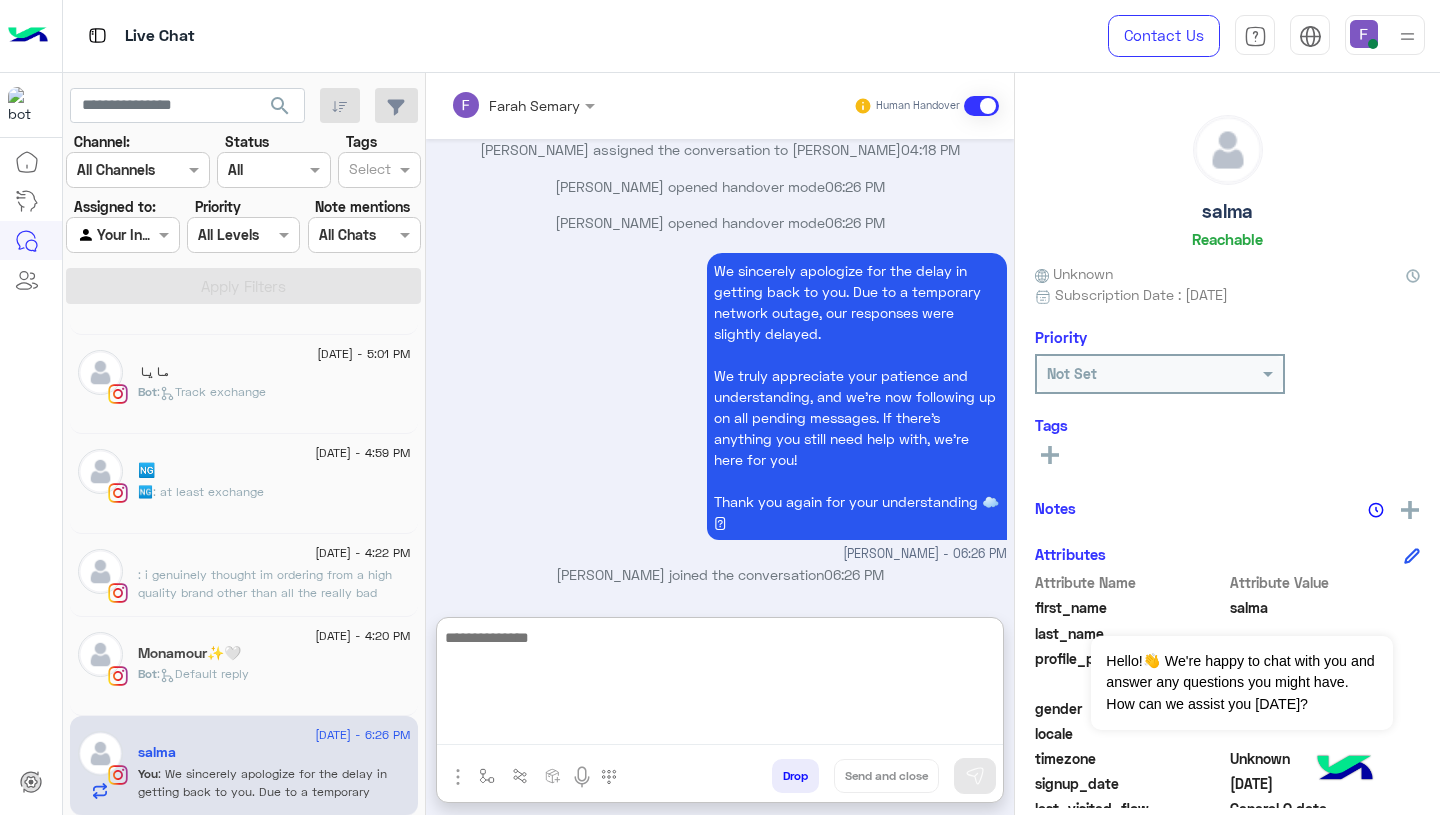 paste on "**********" 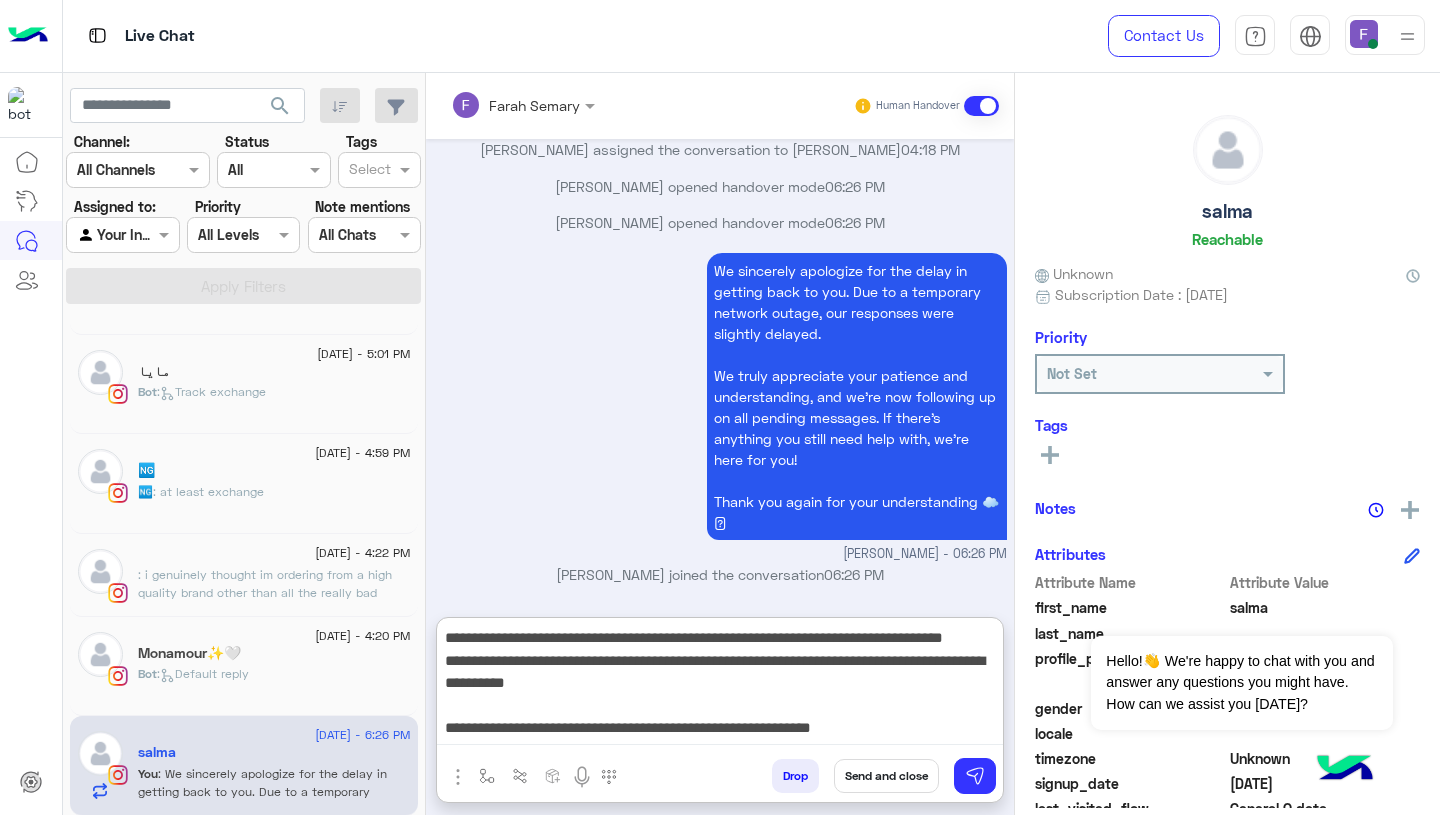 scroll, scrollTop: 0, scrollLeft: 0, axis: both 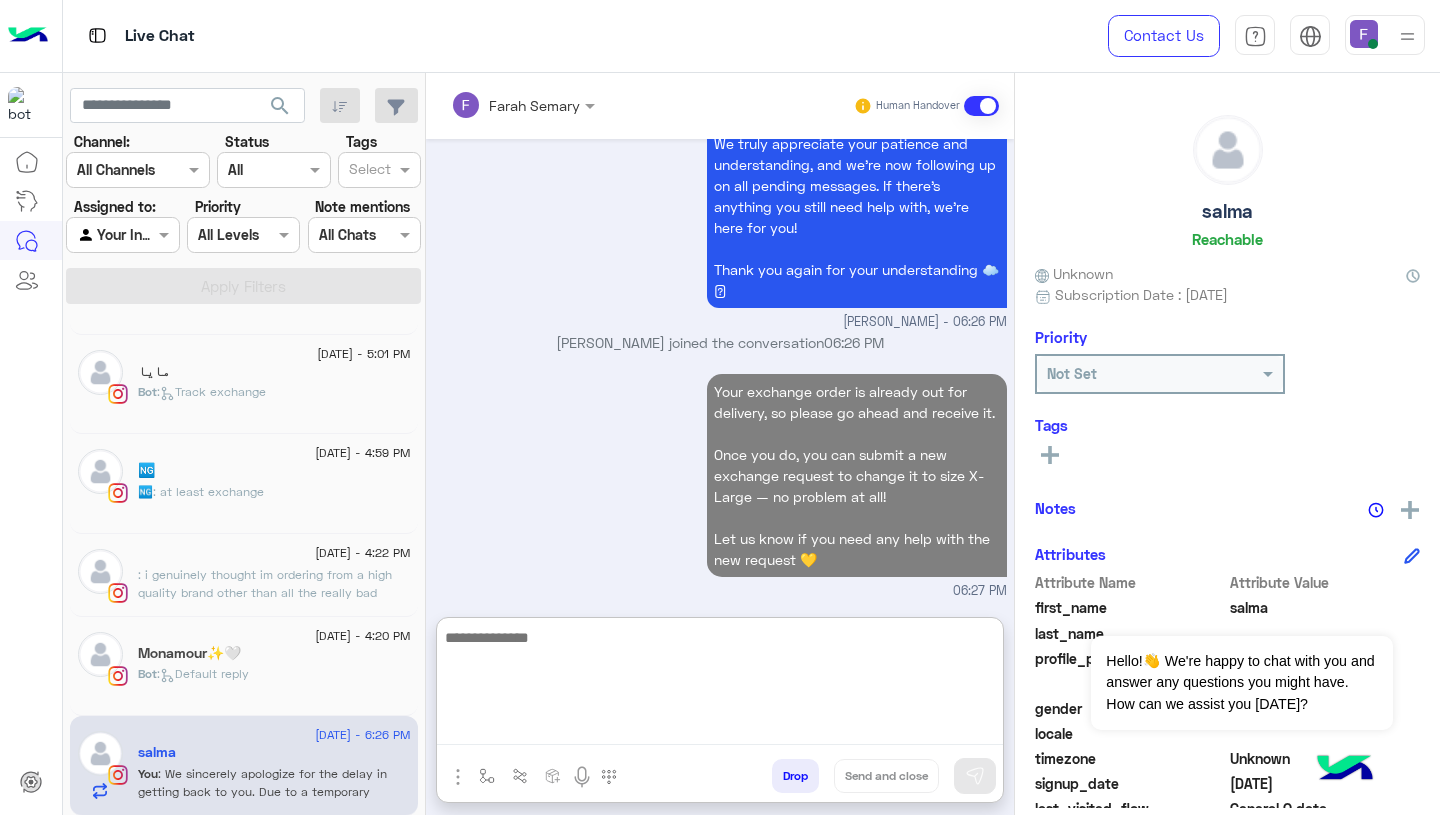 click on "Your exchange order is already out for delivery, so please go ahead and receive it. Once you do, you can submit a new exchange request to change it to size X-Large — no problem at all! Let us know if you need any help with the new request 💛   06:27 PM" at bounding box center [720, 485] 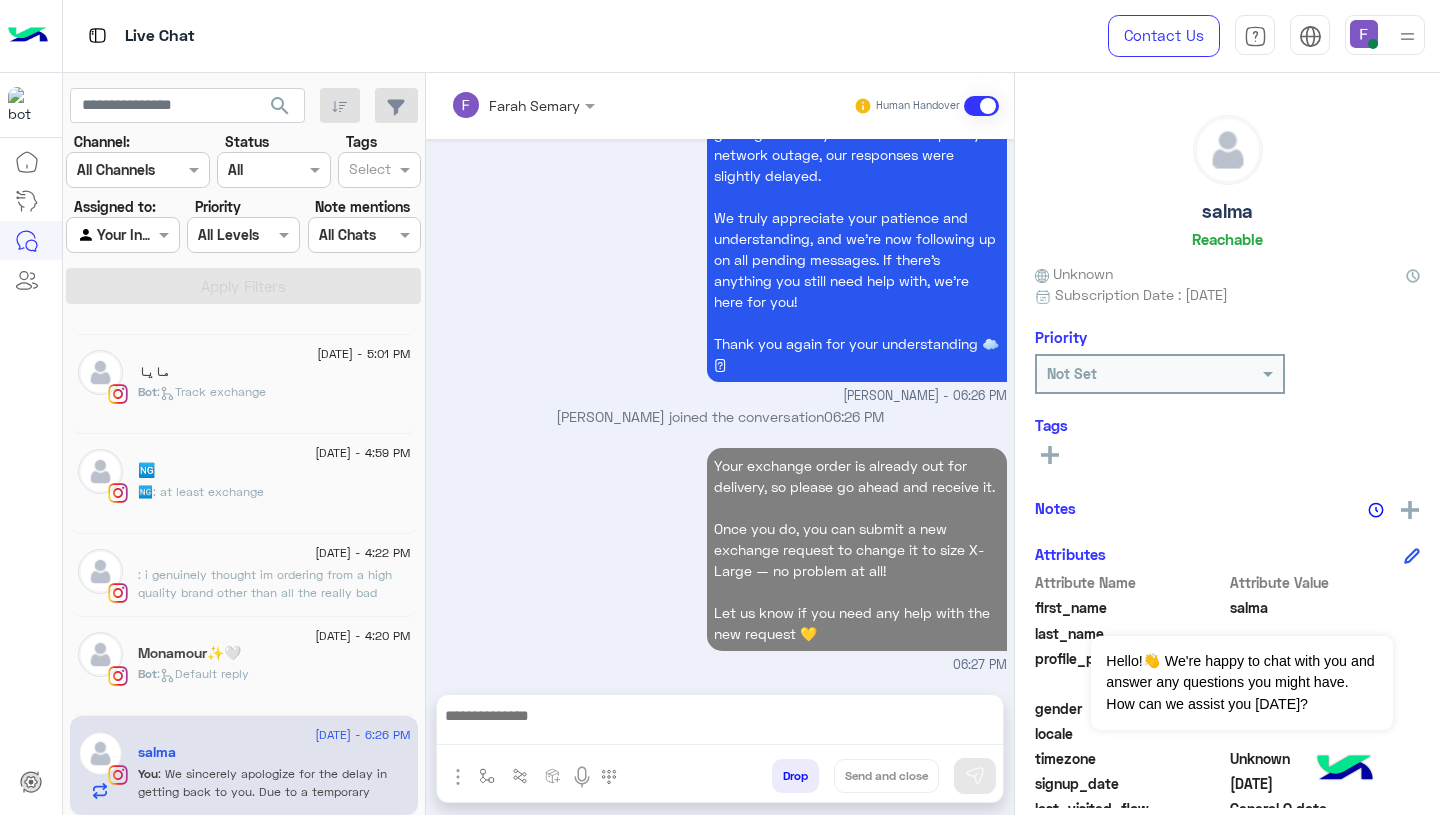 scroll, scrollTop: 4045, scrollLeft: 0, axis: vertical 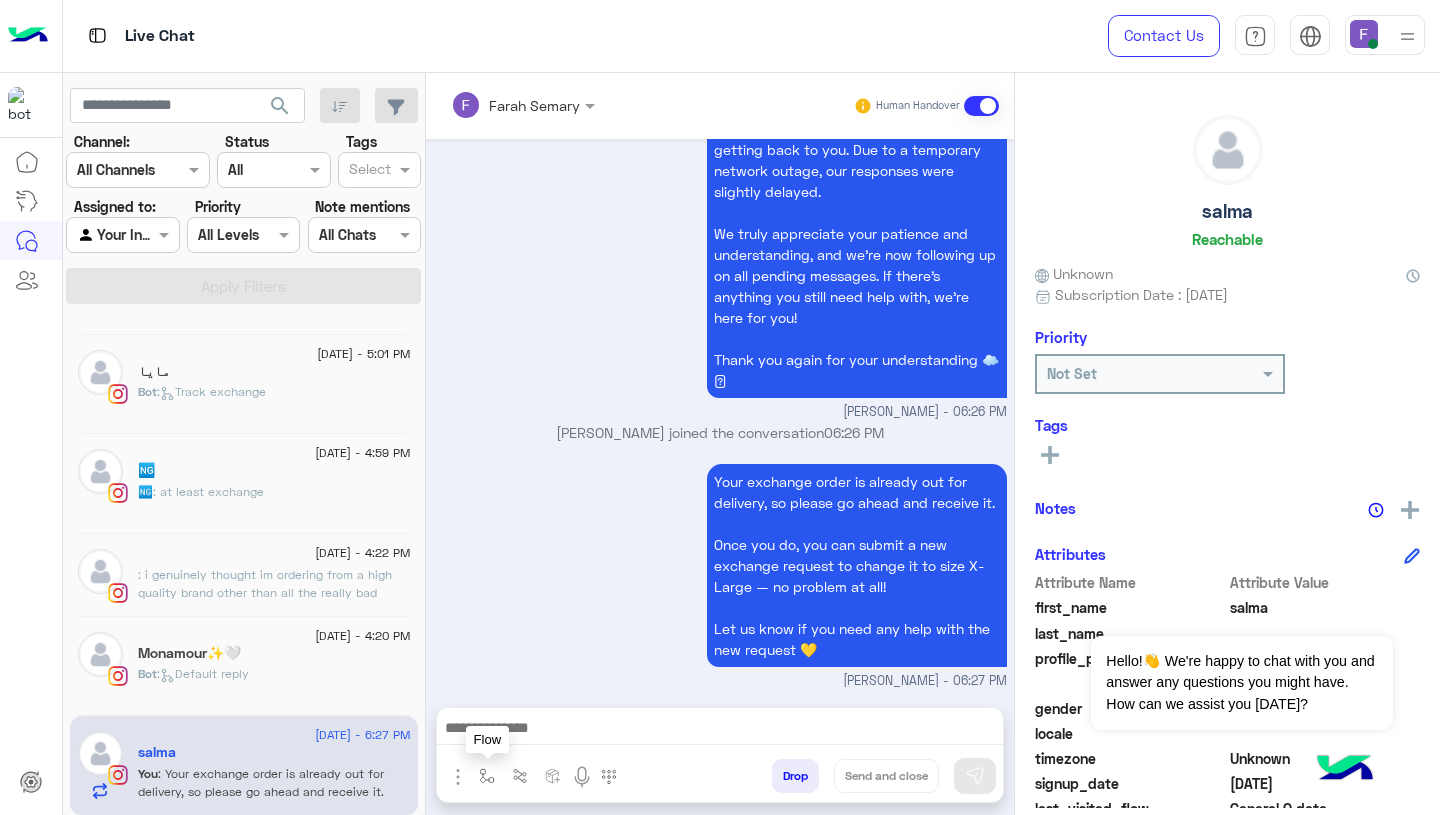 click at bounding box center (487, 776) 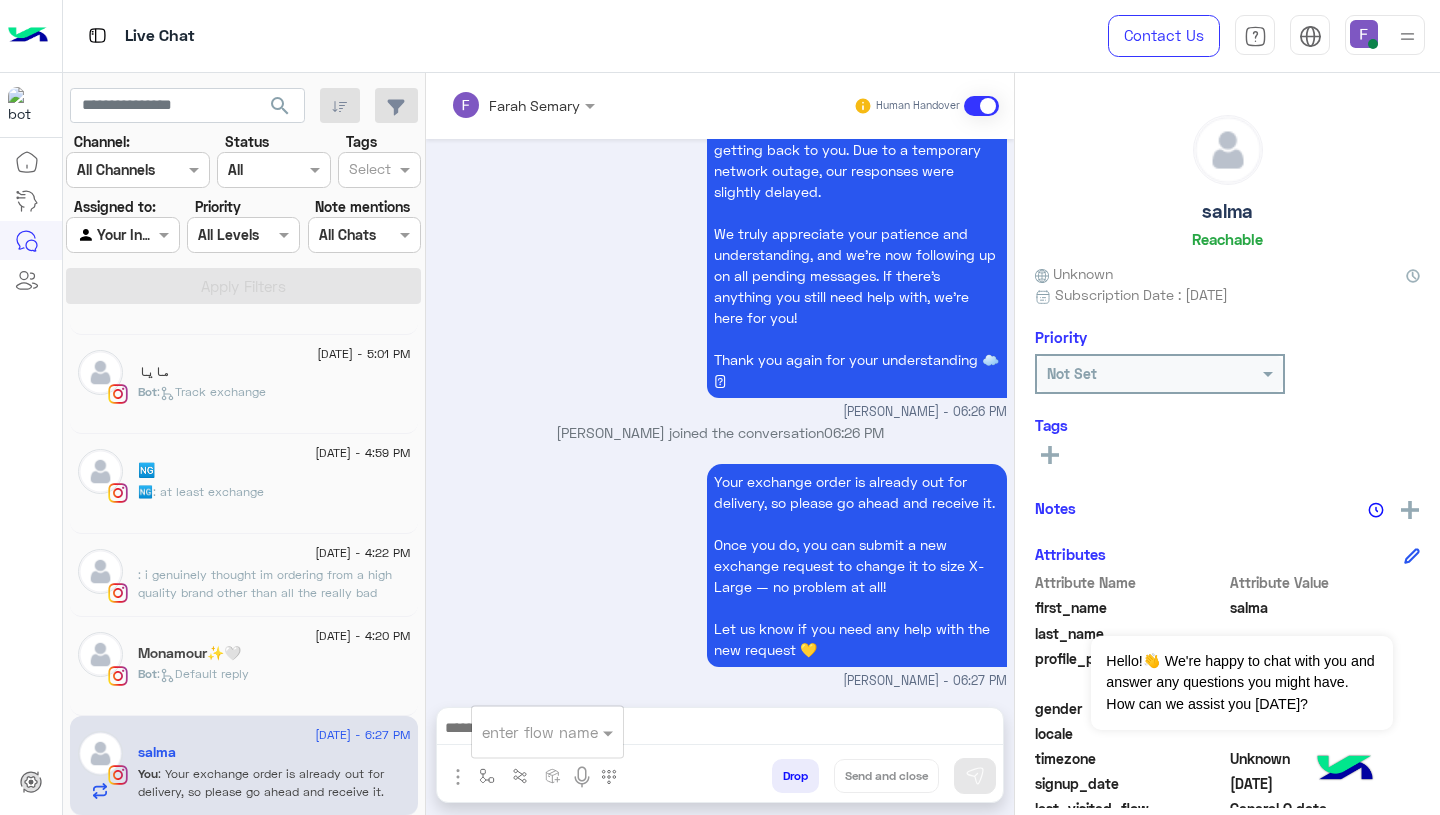 click at bounding box center (523, 732) 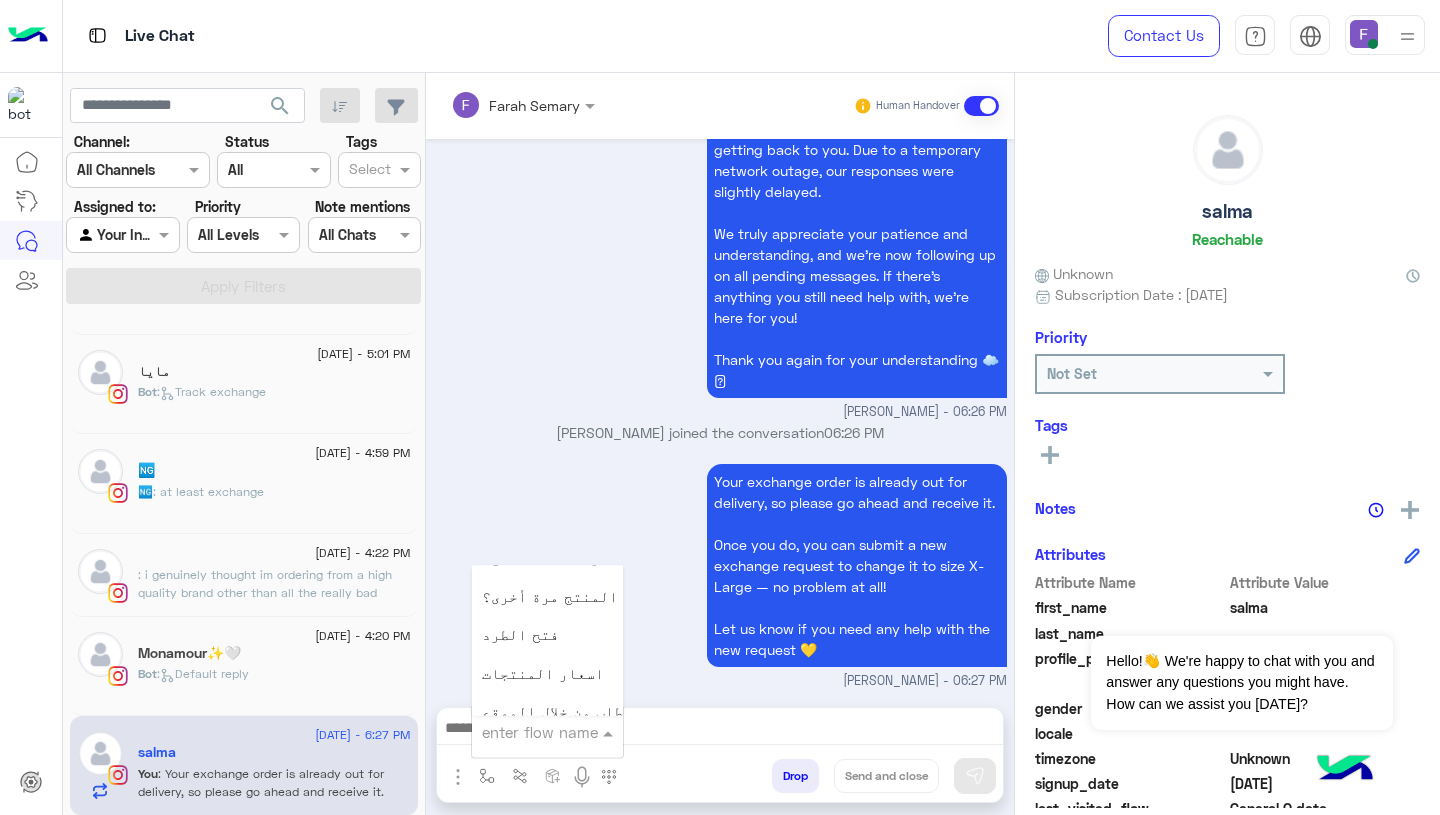 scroll, scrollTop: 2660, scrollLeft: 0, axis: vertical 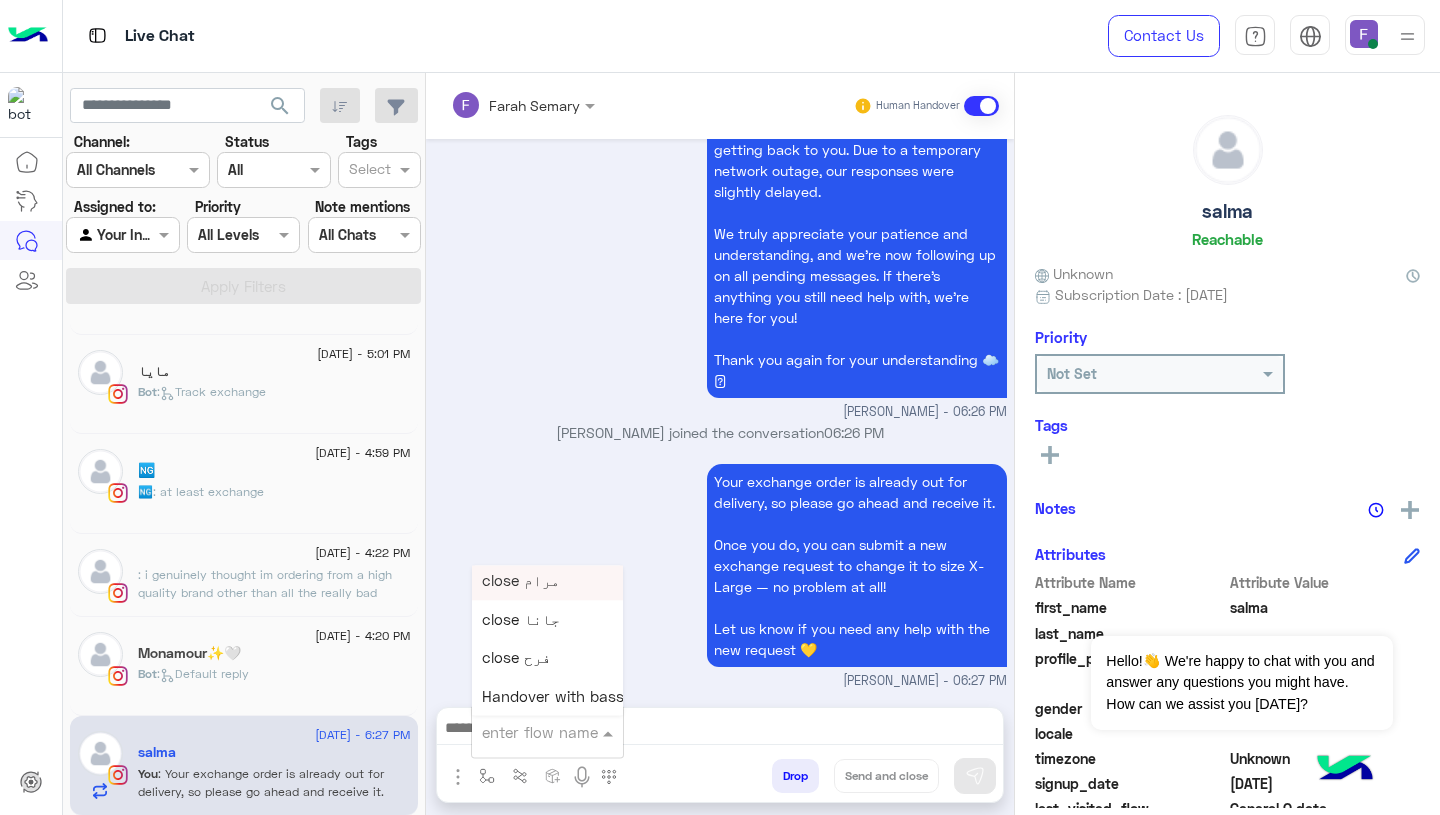 click on "[PERSON_NAME] -  06:26 PM" at bounding box center [720, 412] 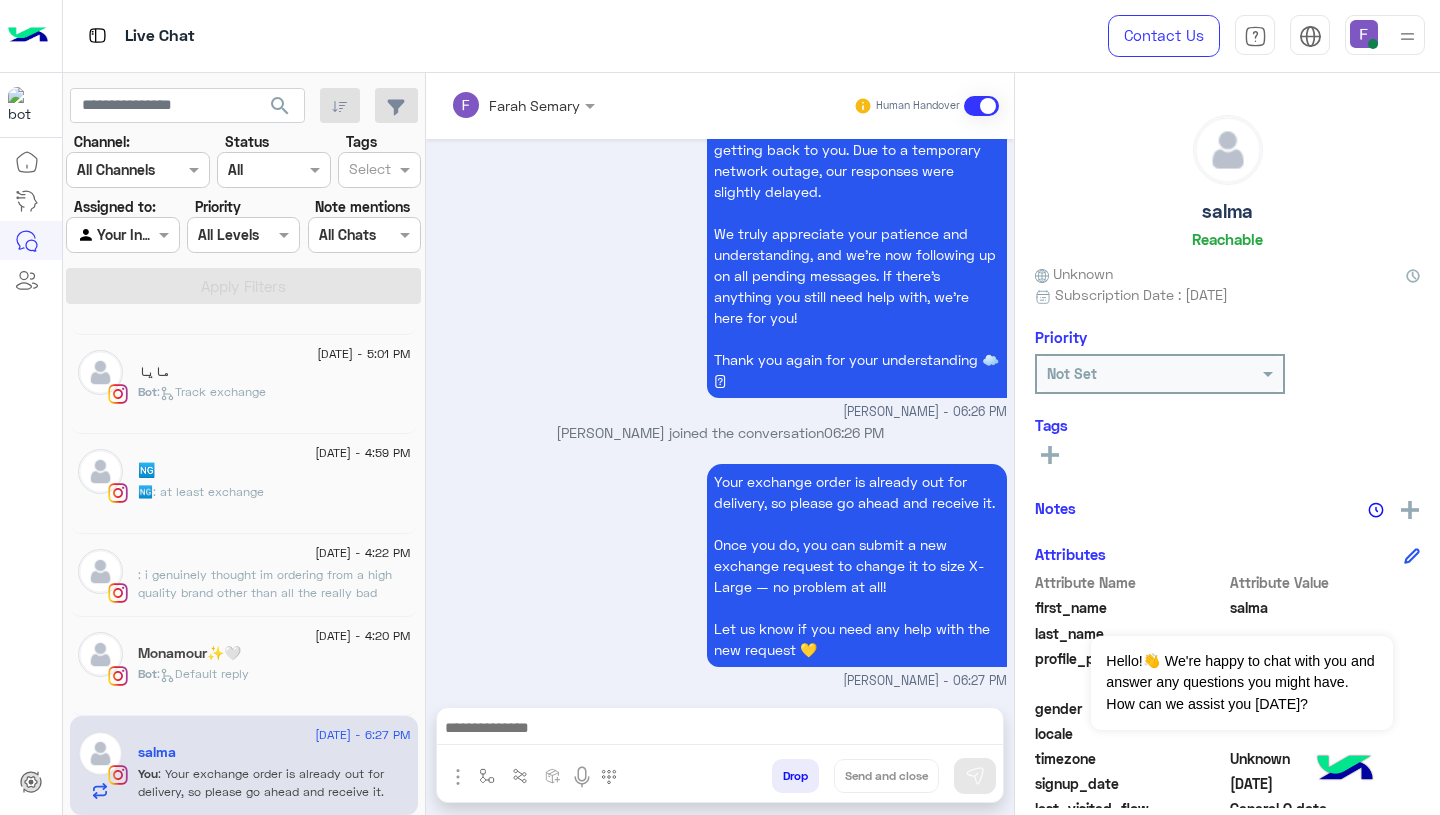 click on "Monamour✨🤍" 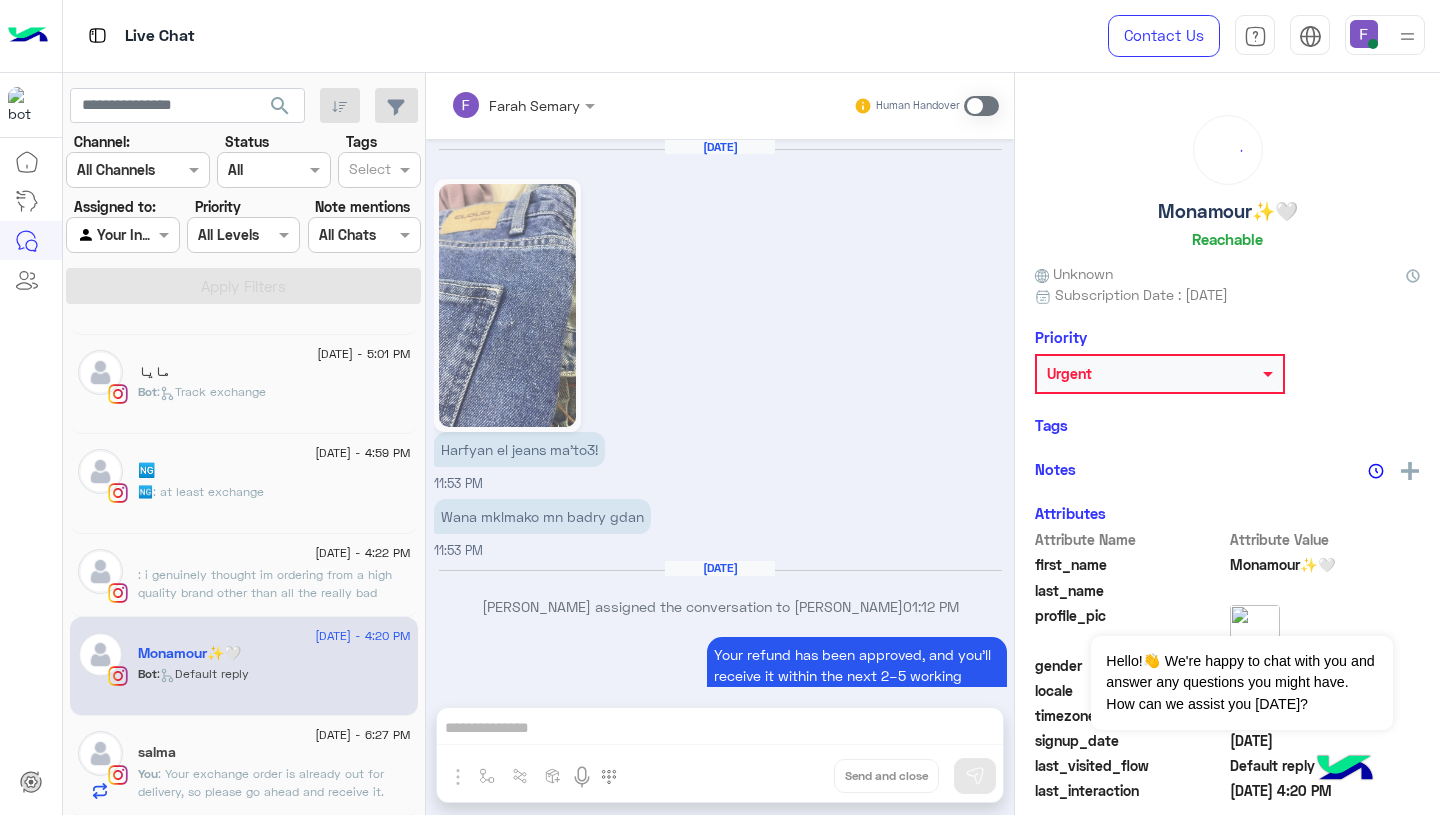 scroll, scrollTop: 2227, scrollLeft: 0, axis: vertical 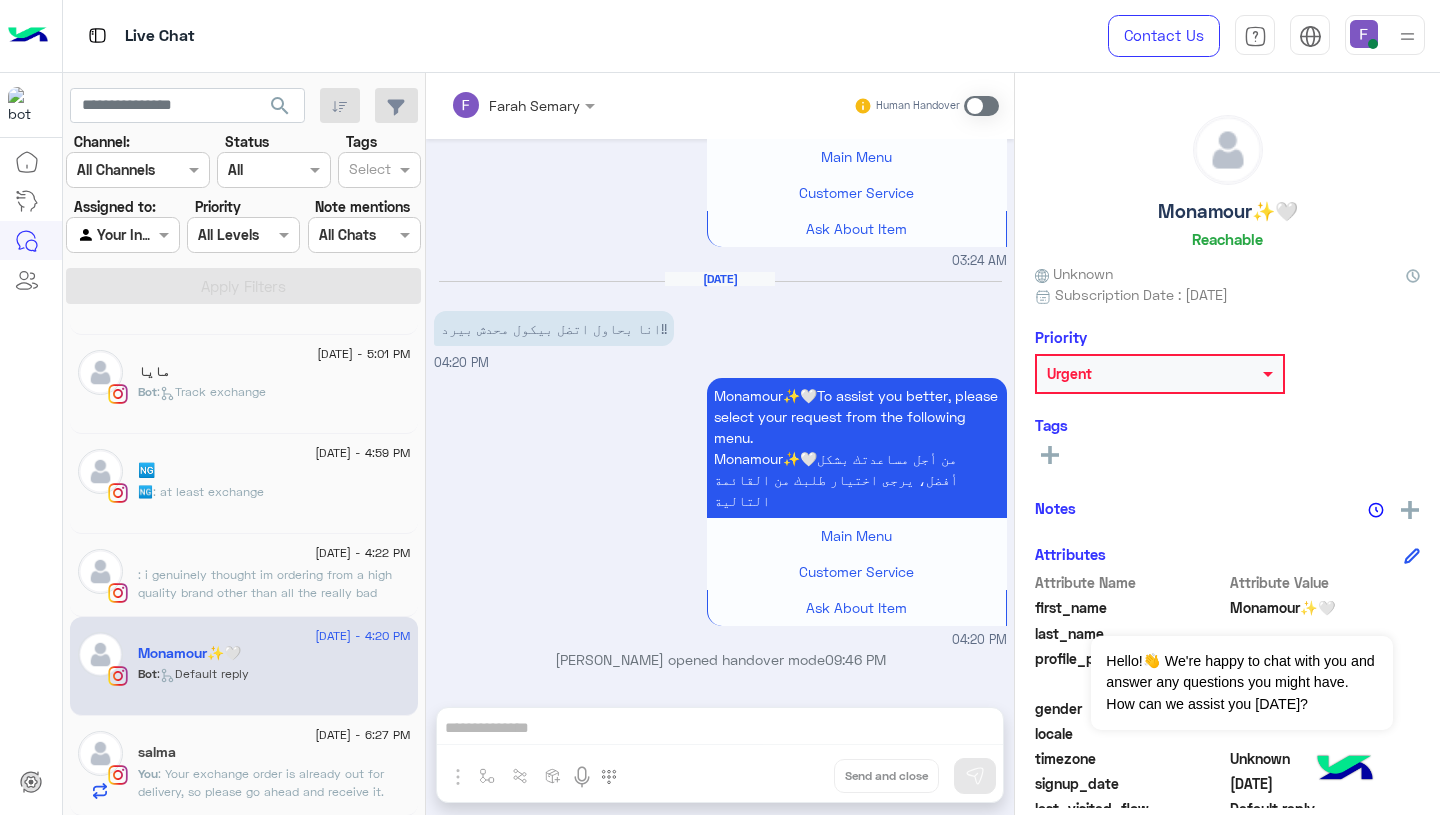 click at bounding box center [981, 106] 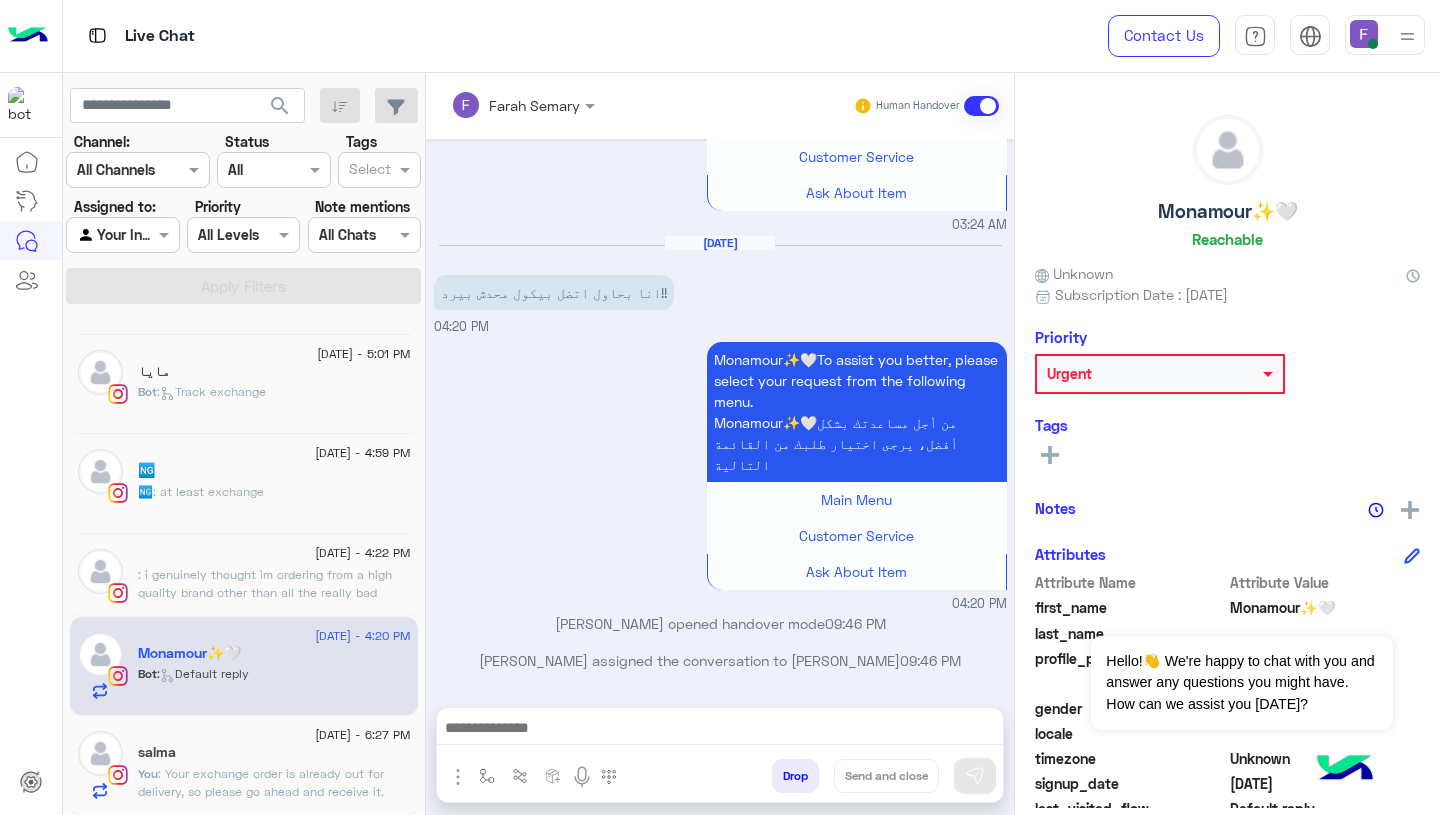 click at bounding box center (720, 730) 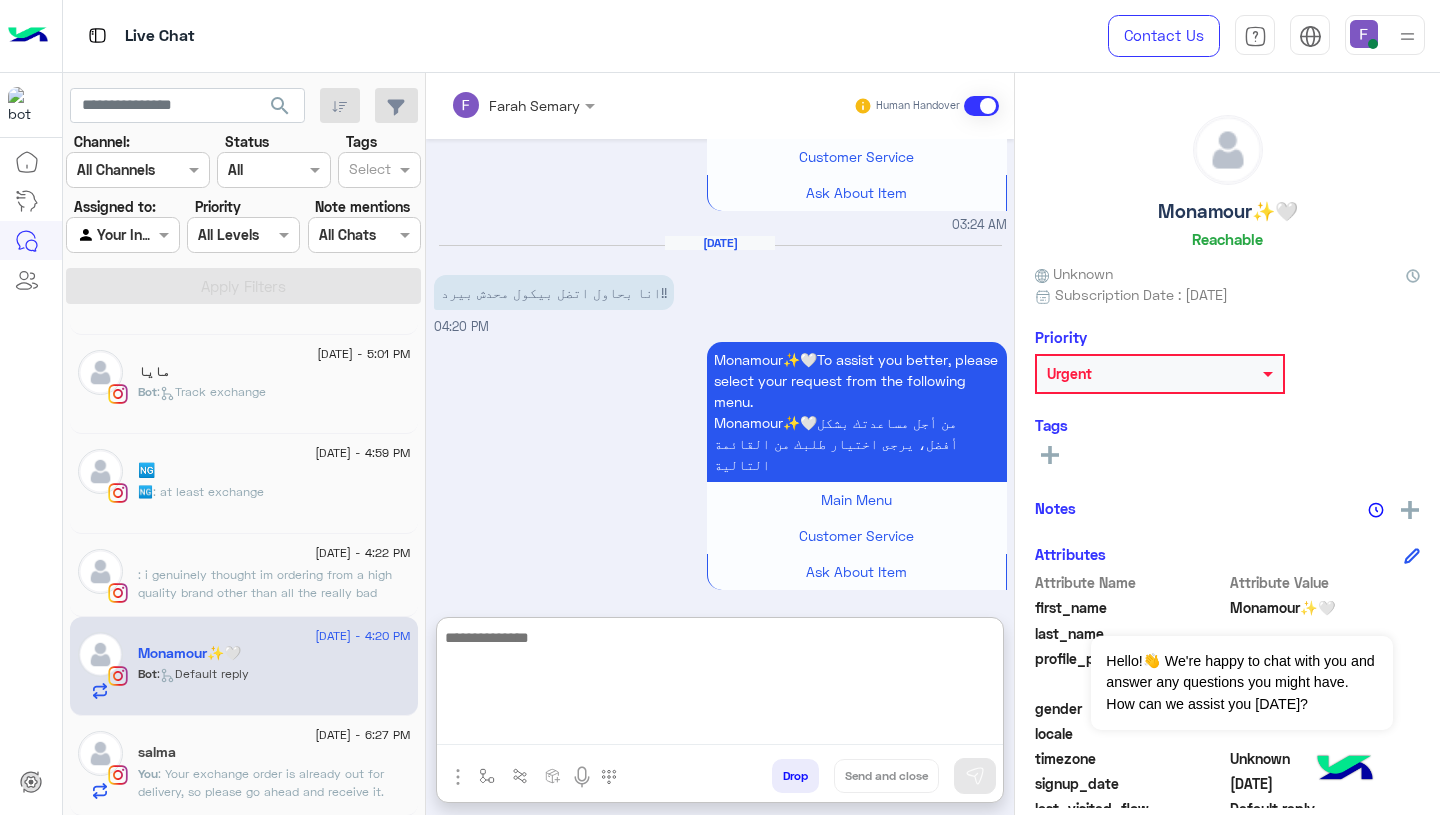 paste on "**********" 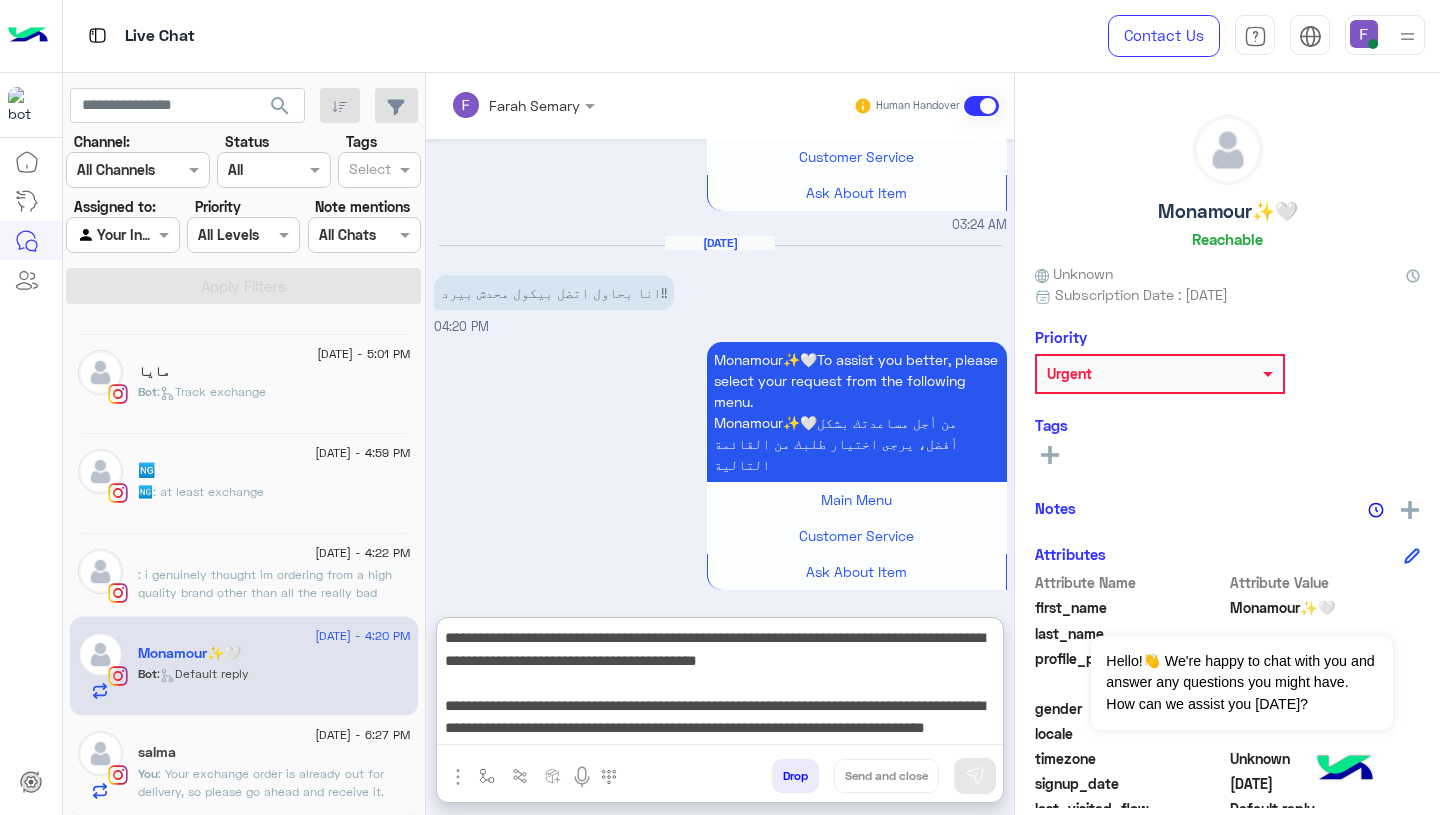 scroll, scrollTop: 61, scrollLeft: 0, axis: vertical 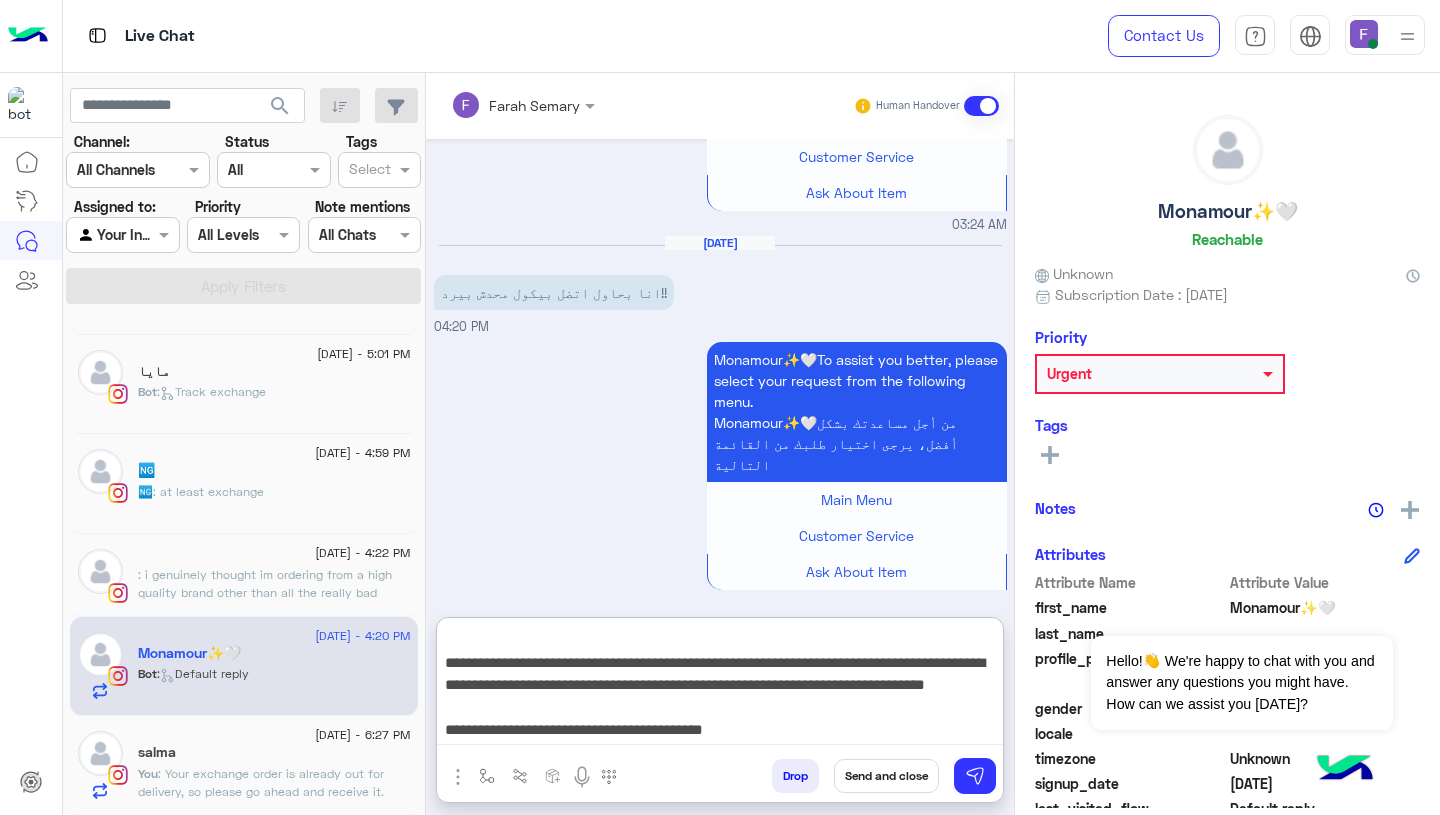 type 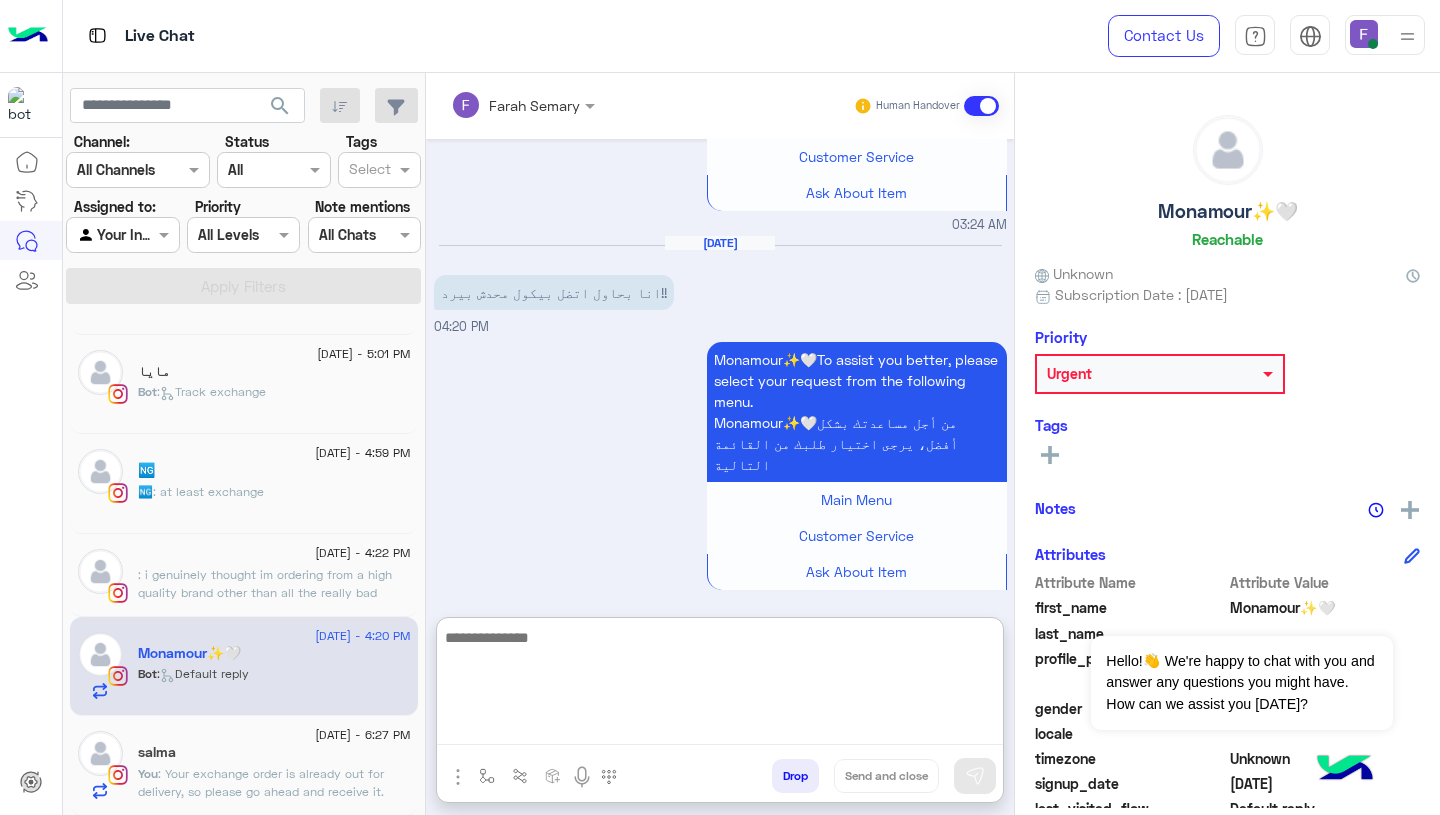 scroll, scrollTop: 0, scrollLeft: 0, axis: both 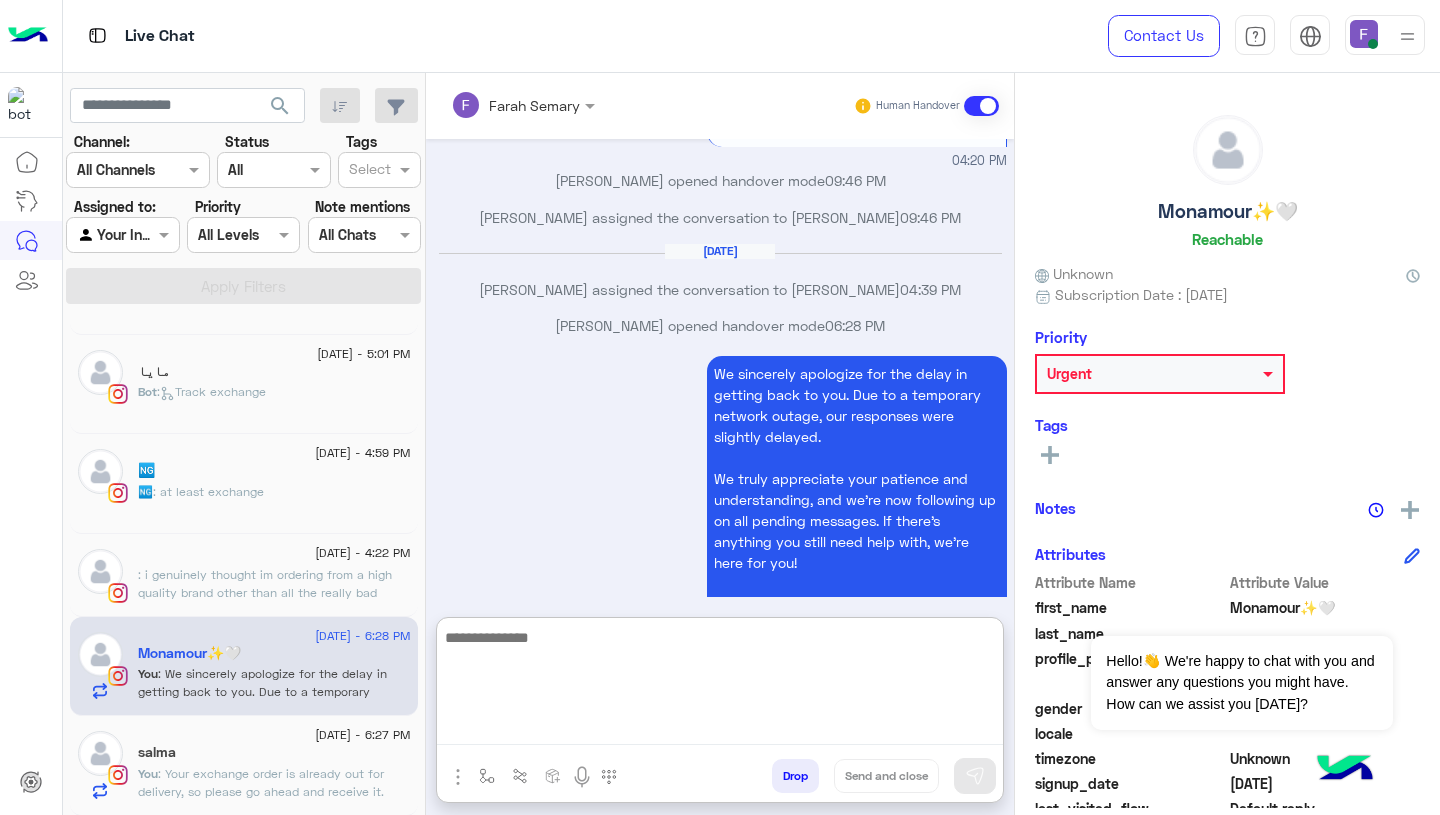 click on "We sincerely apologize for the delay in getting back to you. Due to a temporary network outage, our responses were slightly delayed. We truly appreciate your patience and understanding, and we’re now following up on all pending messages. If there’s anything you still need help with, we’re here for you! Thank you again for your understanding ☁️🩵  [PERSON_NAME] -  06:28 PM" at bounding box center (720, 509) 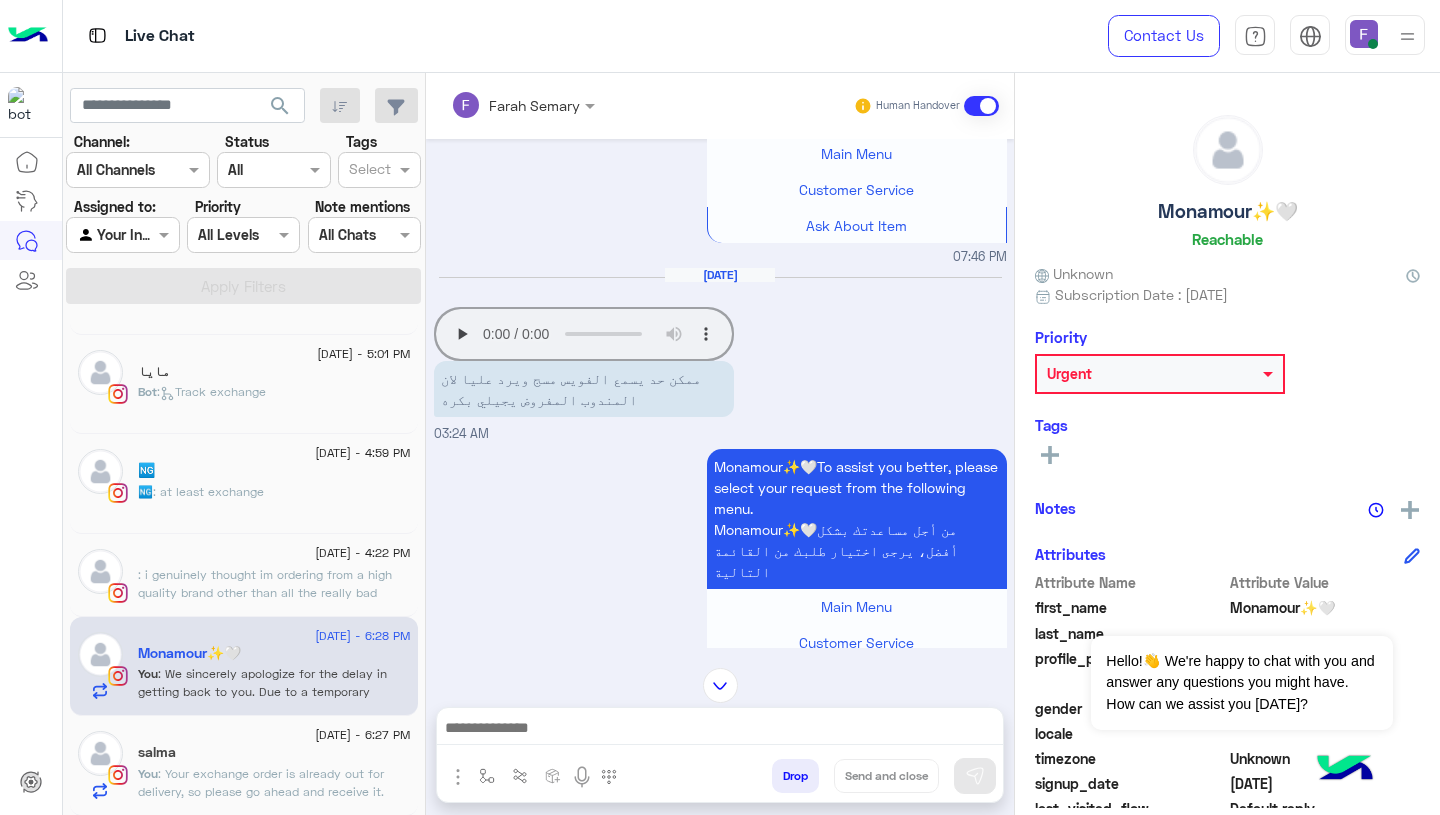 scroll, scrollTop: 1734, scrollLeft: 0, axis: vertical 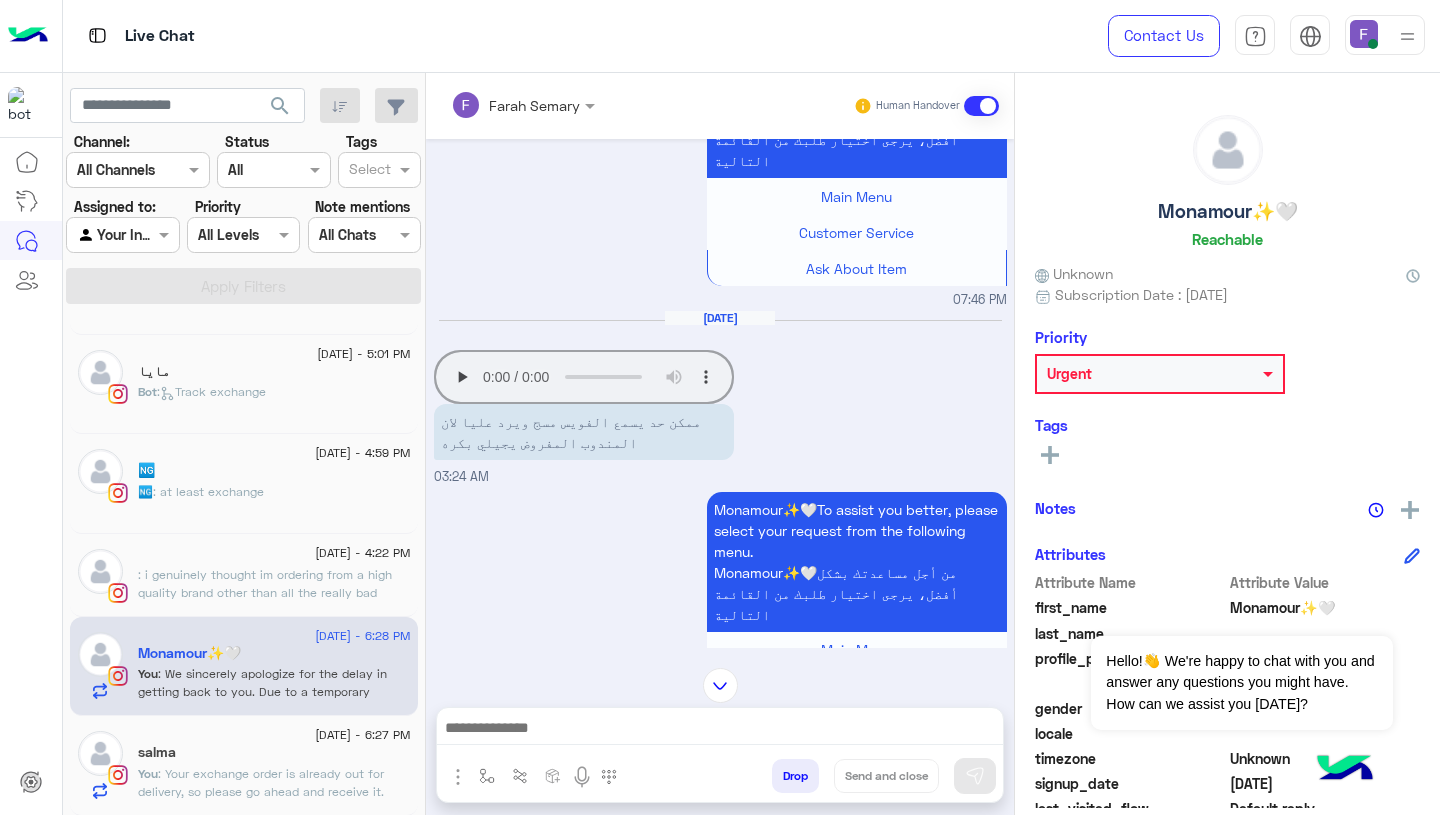 click on "Your browser does not support the audio tag." 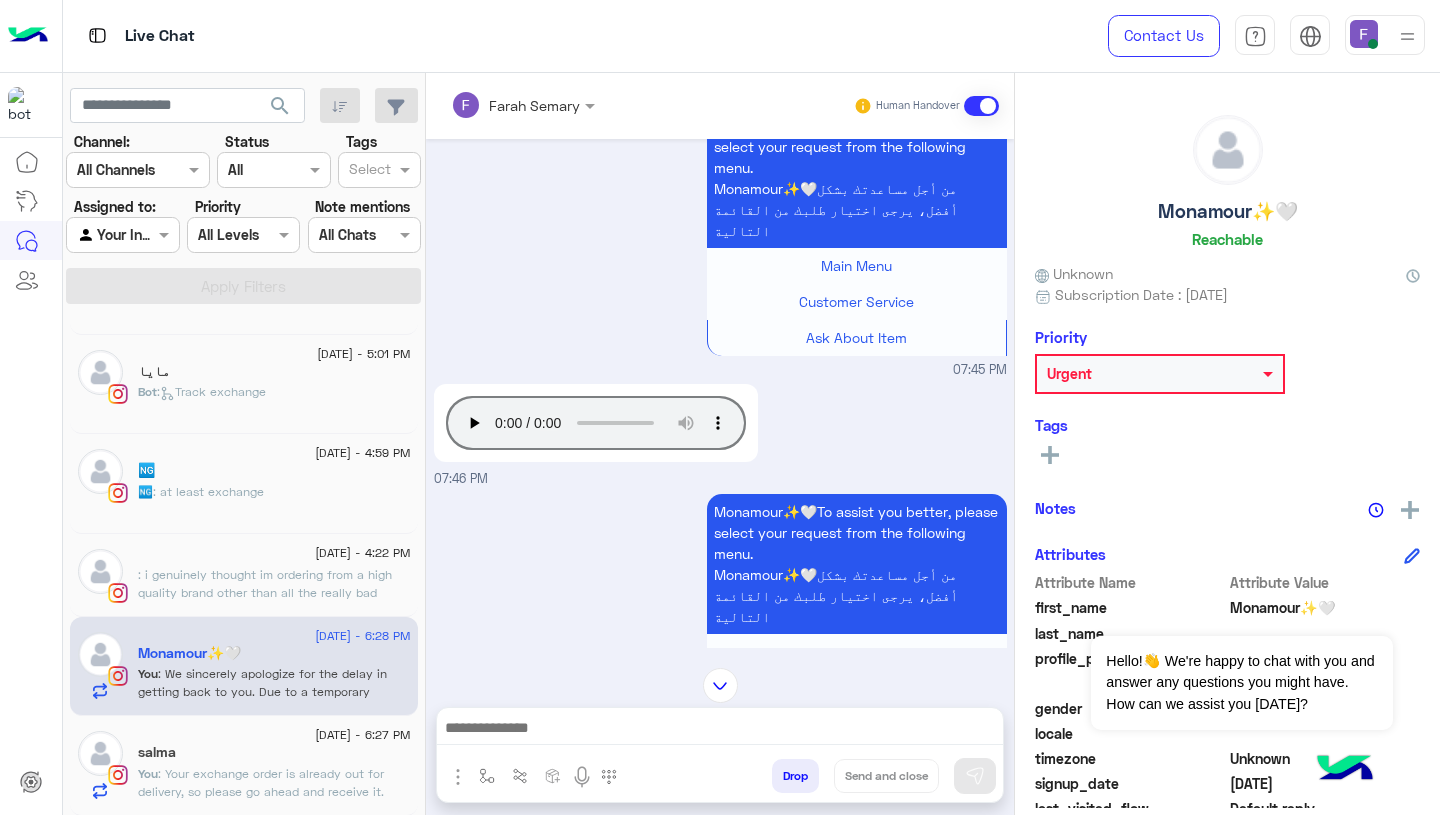 scroll, scrollTop: 1277, scrollLeft: 0, axis: vertical 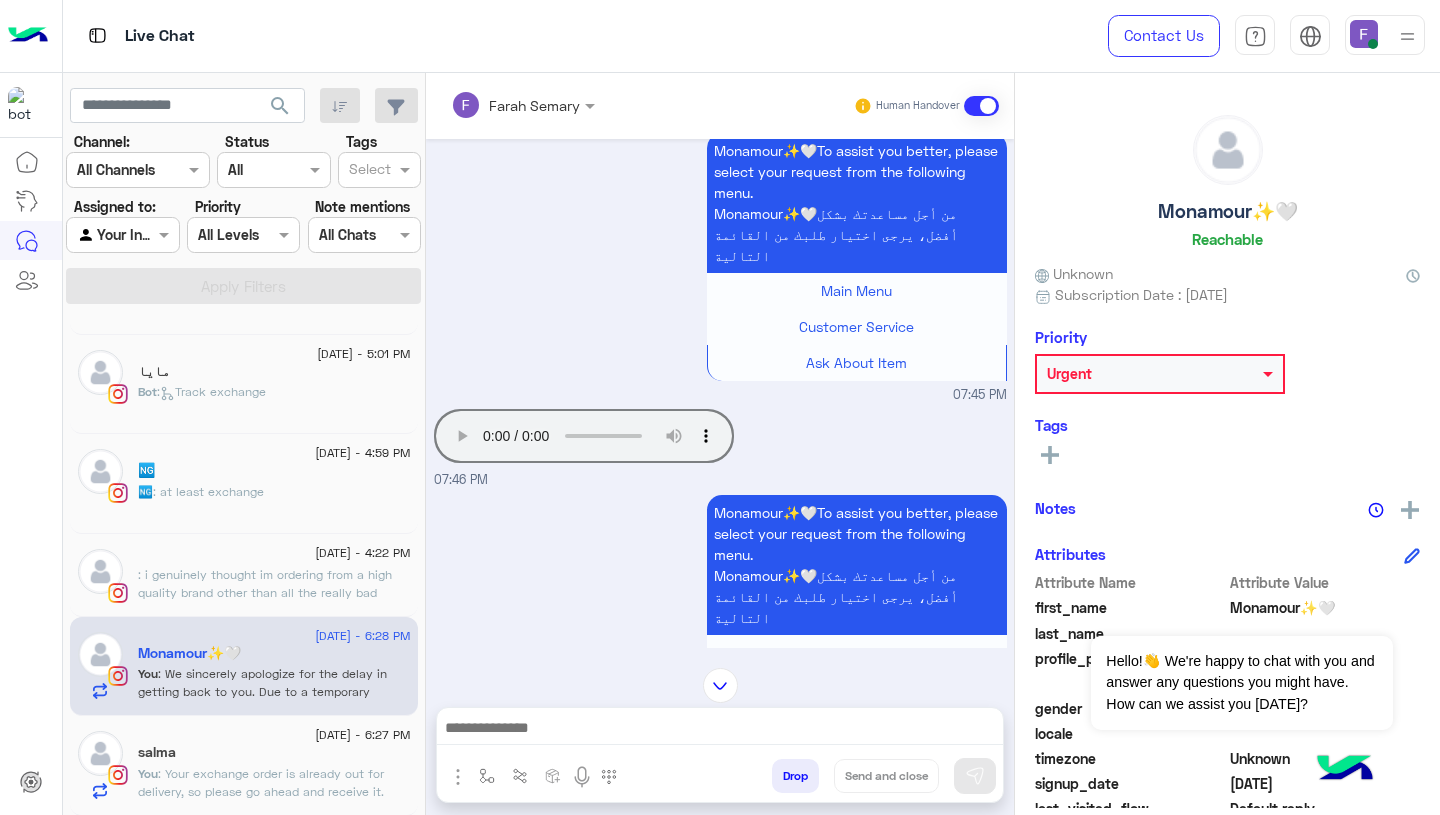 type 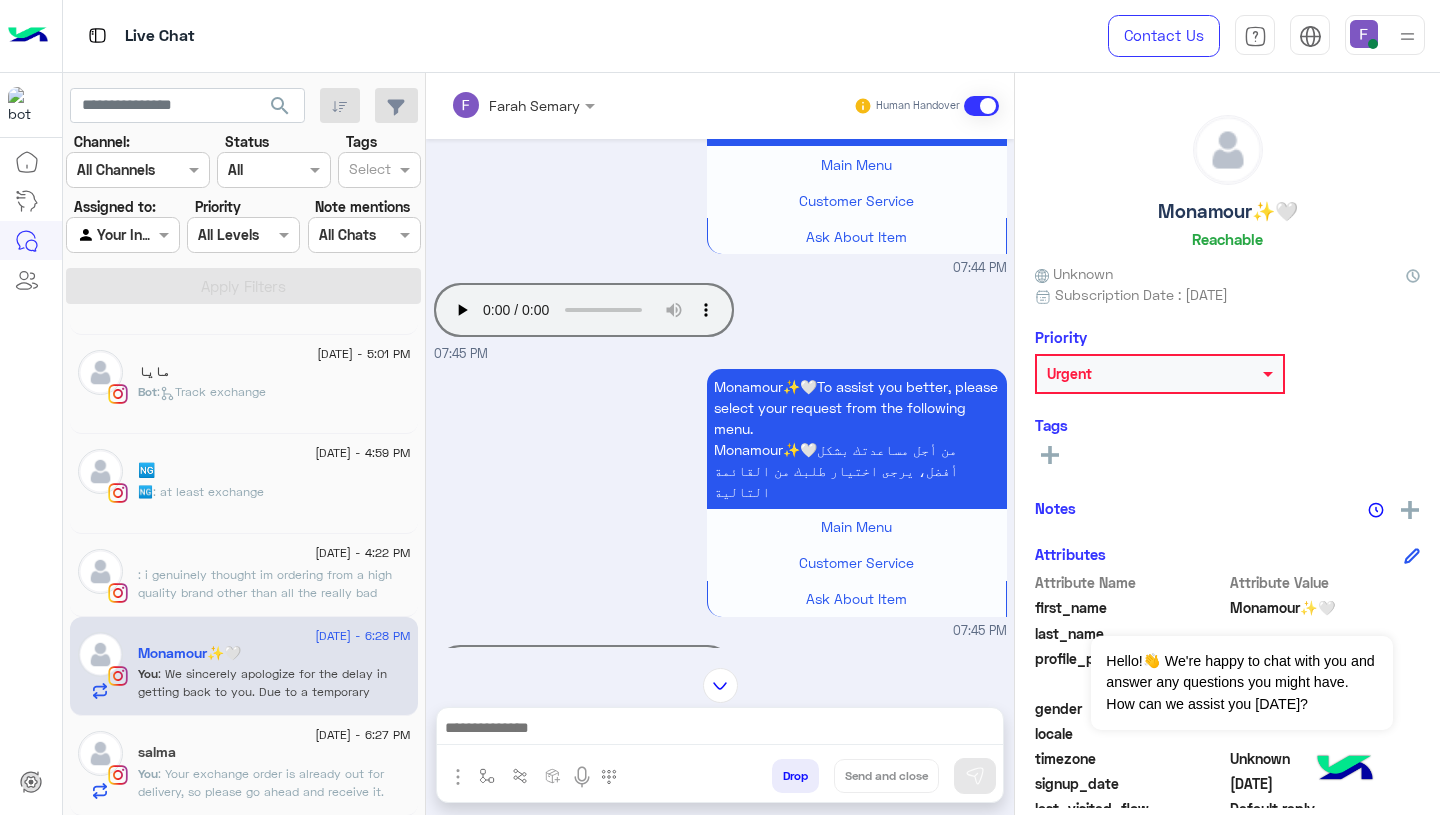 scroll, scrollTop: 998, scrollLeft: 0, axis: vertical 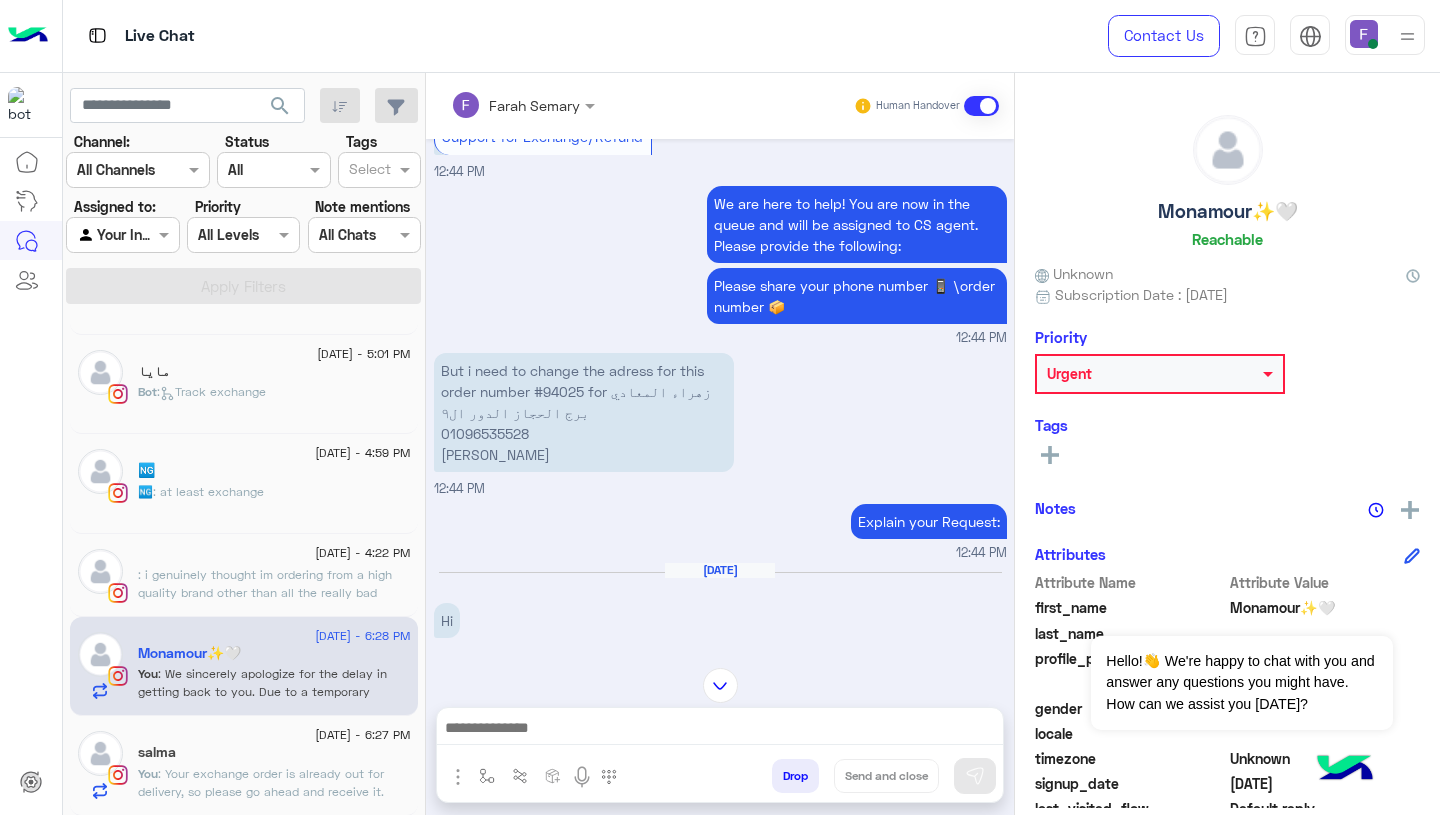 click on "But i need to change the adress for this order number #94025 for زهراء المعادي برج الحجاز الدور ال٩ 01096535528 منى رفاعي" at bounding box center (584, 412) 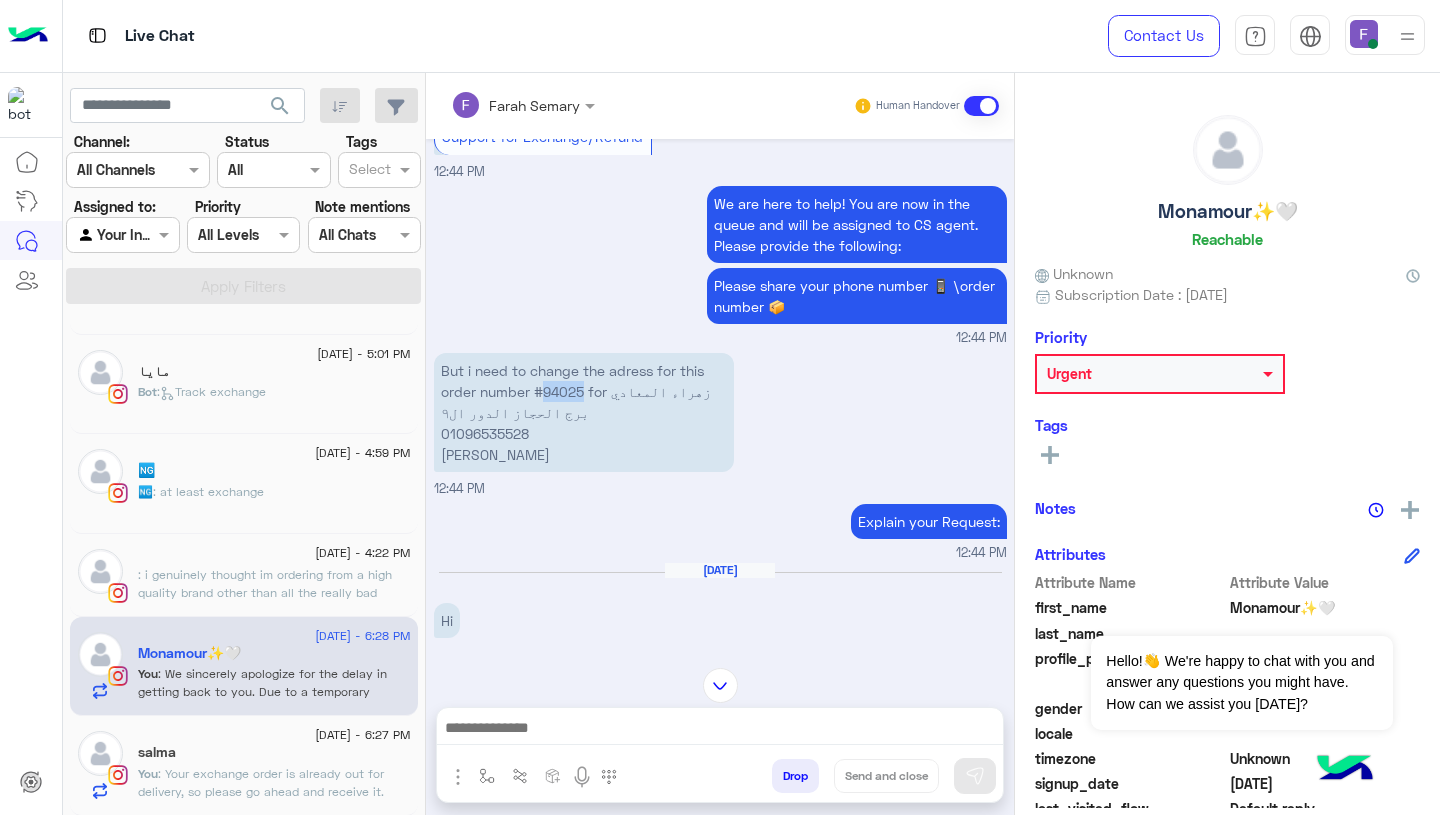 click on "But i need to change the adress for this order number #94025 for زهراء المعادي برج الحجاز الدور ال٩ 01096535528 منى رفاعي" at bounding box center [584, 412] 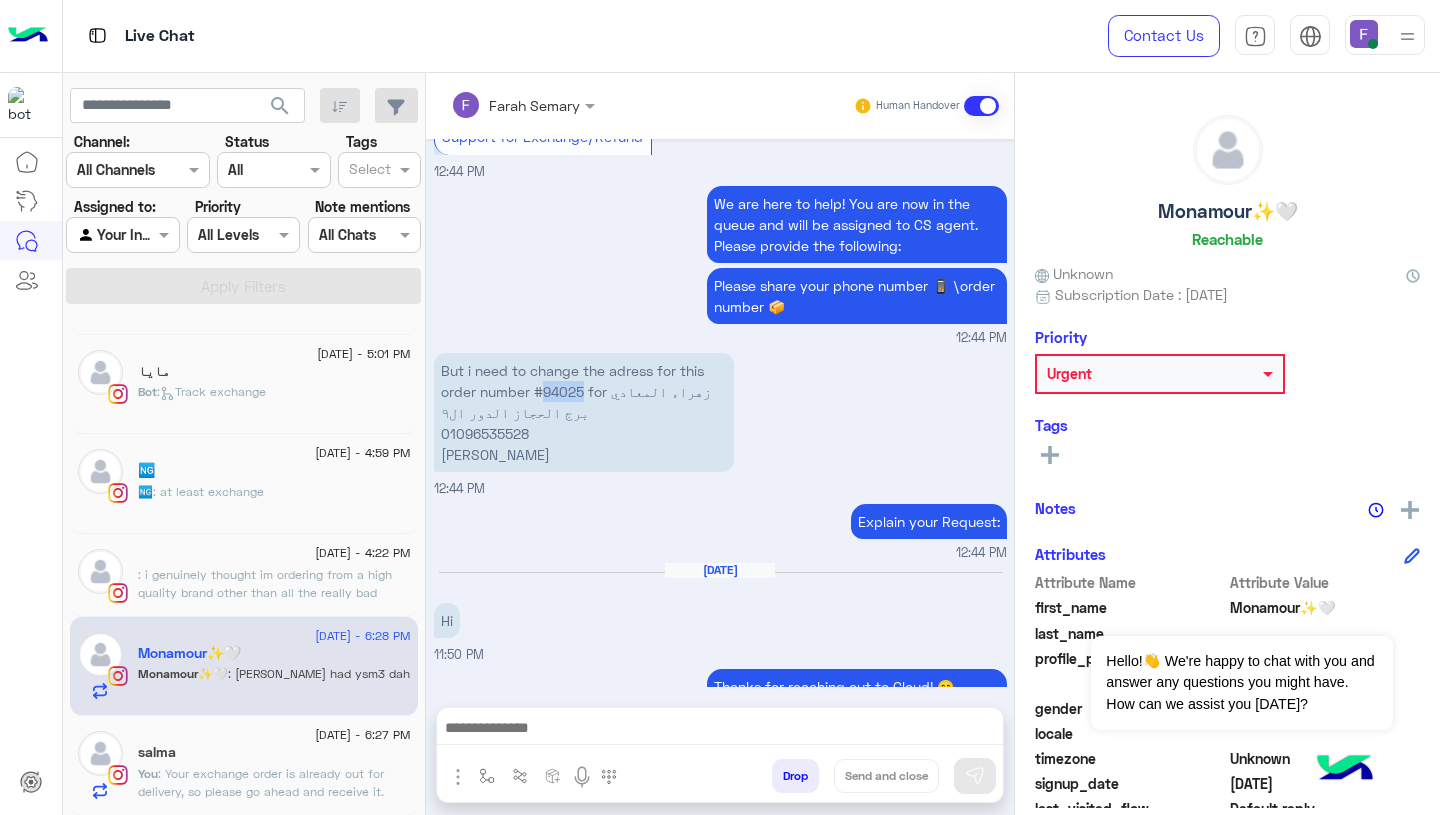 scroll, scrollTop: 4928, scrollLeft: 0, axis: vertical 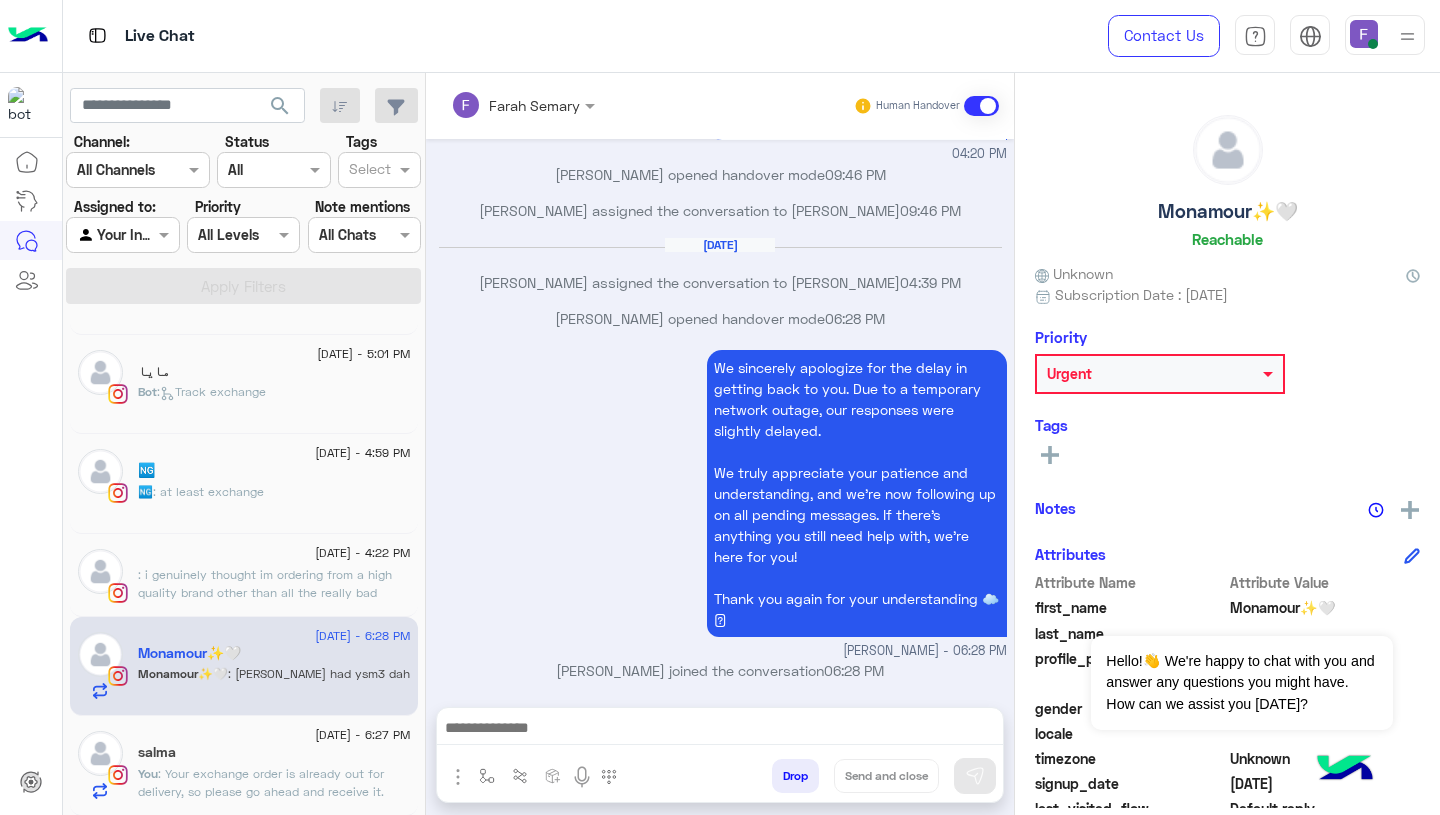 click on "We sincerely apologize for the delay in getting back to you. Due to a temporary network outage, our responses were slightly delayed. We truly appreciate your patience and understanding, and we’re now following up on all pending messages. If there’s anything you still need help with, we’re here for you! Thank you again for your understanding ☁️🩵  [PERSON_NAME] -  06:28 PM" at bounding box center [720, 503] 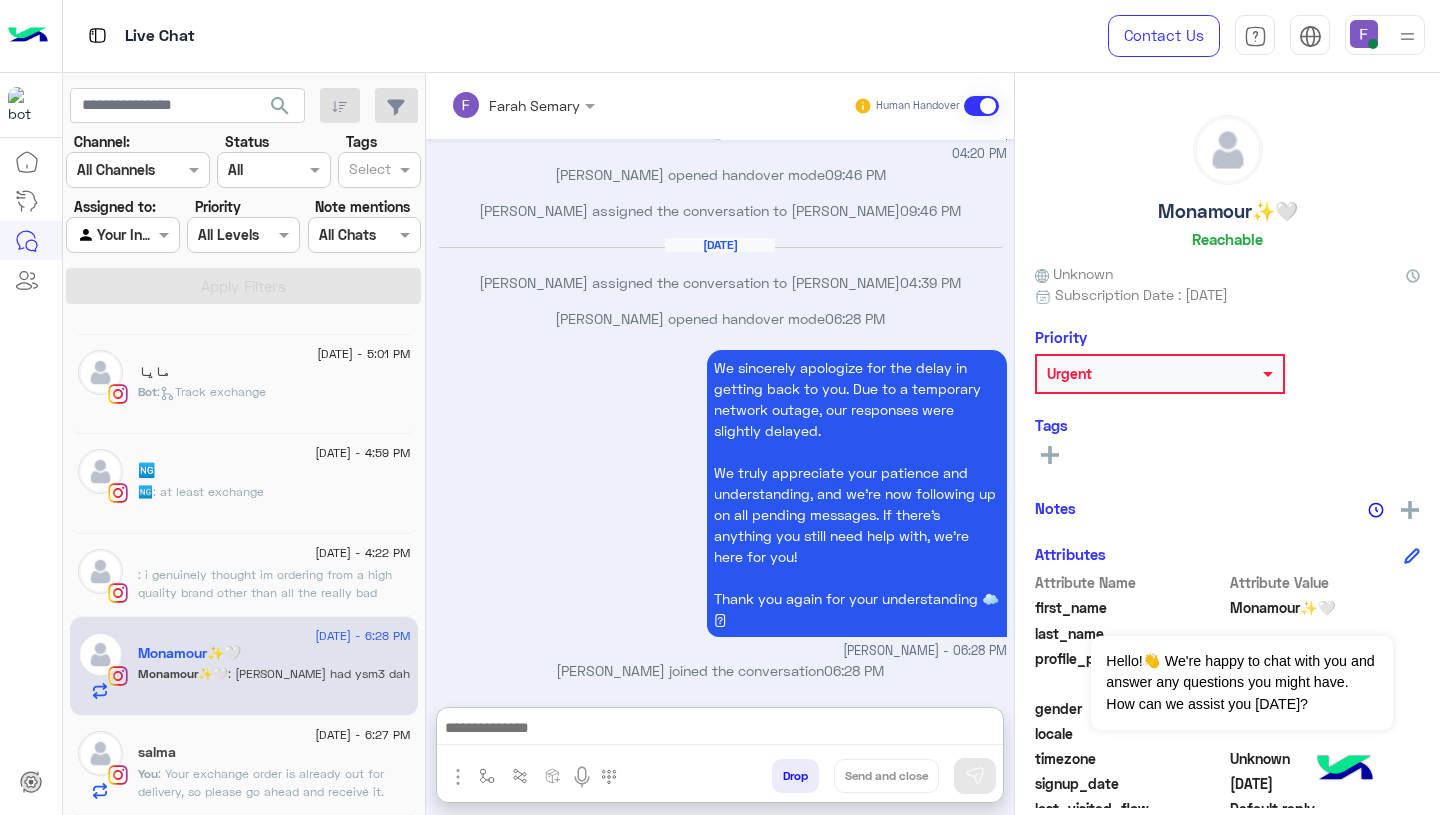 click at bounding box center (720, 730) 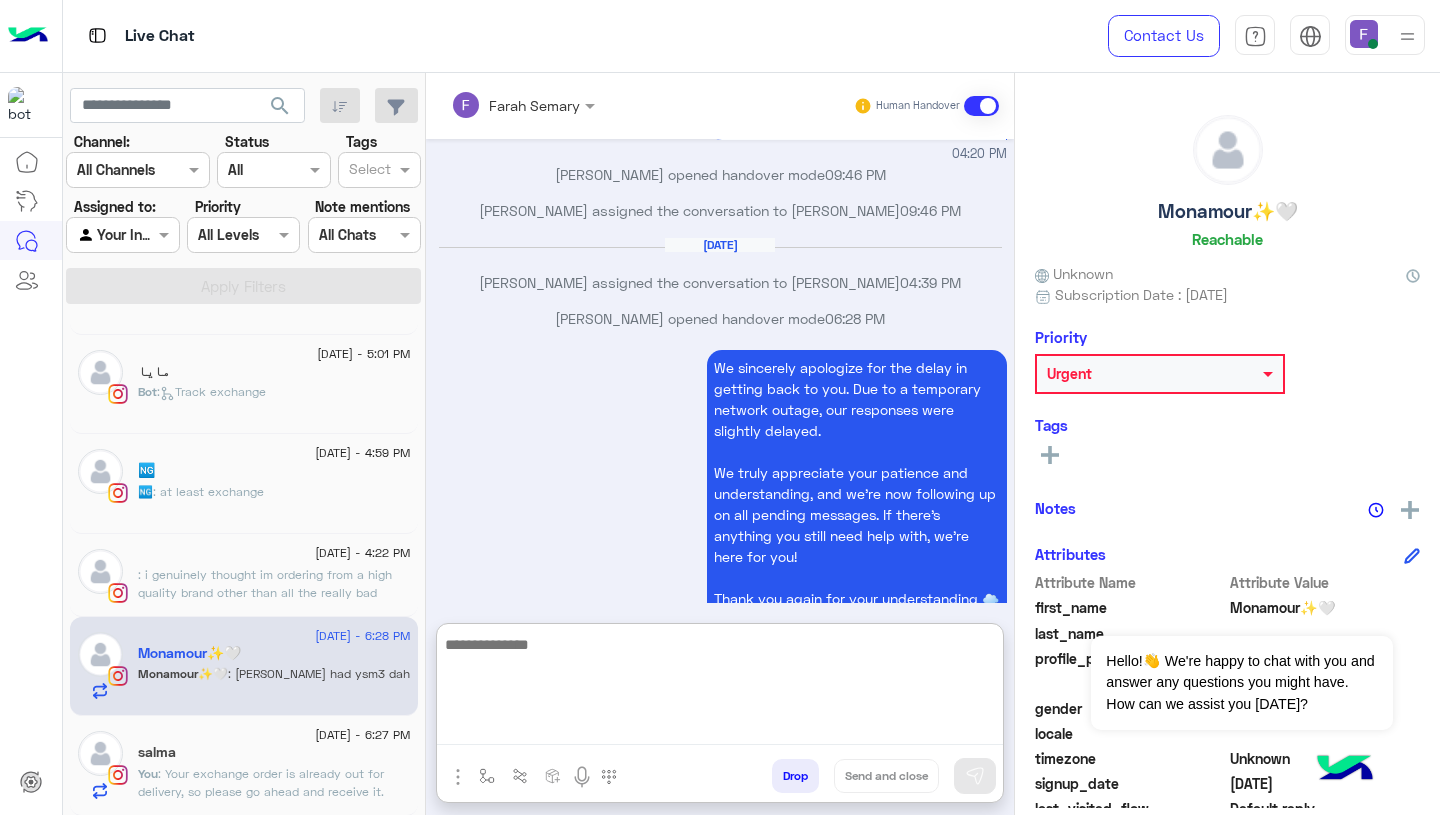 paste on "**********" 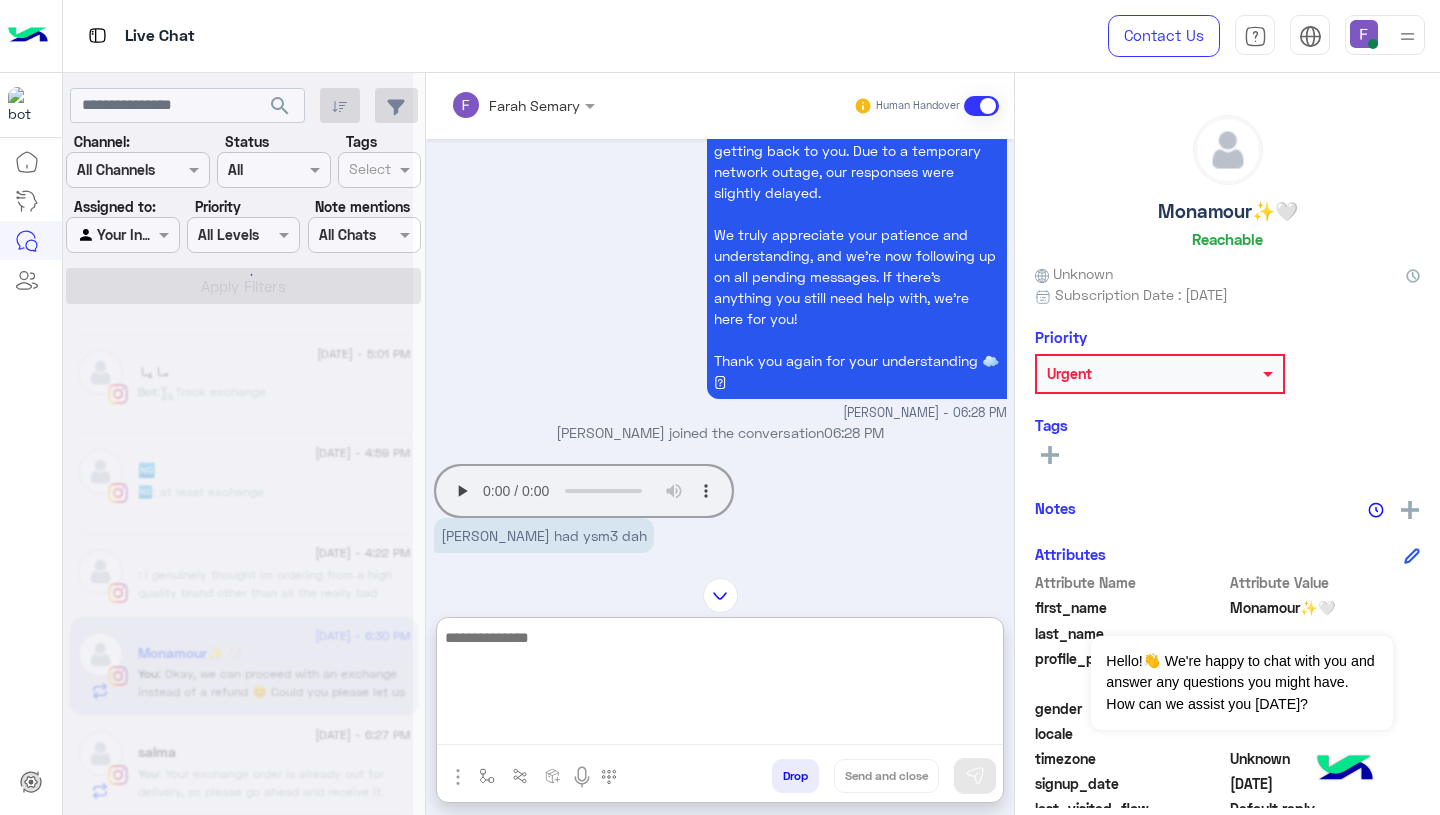 scroll, scrollTop: 0, scrollLeft: 0, axis: both 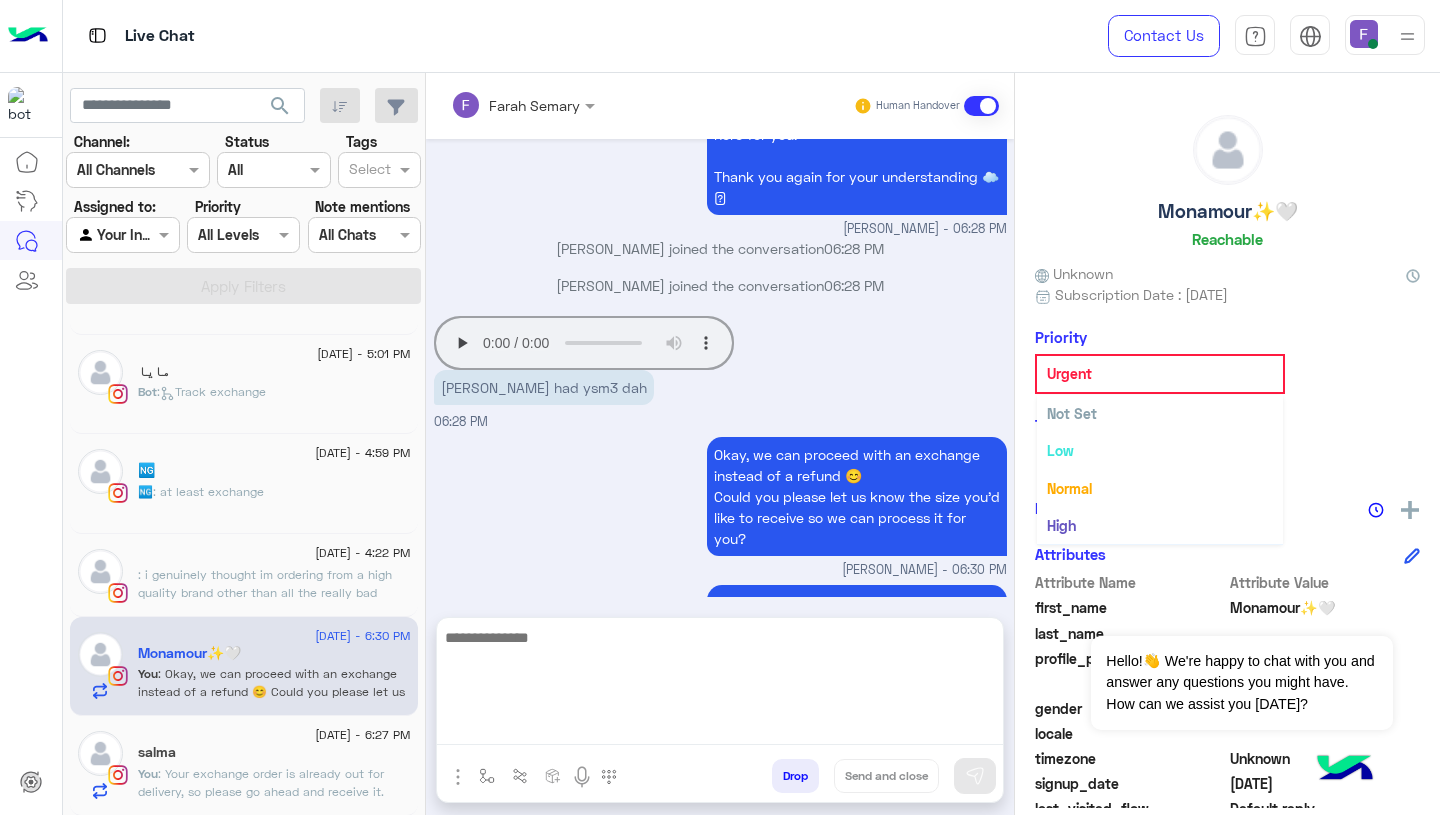 click on "Urgent" 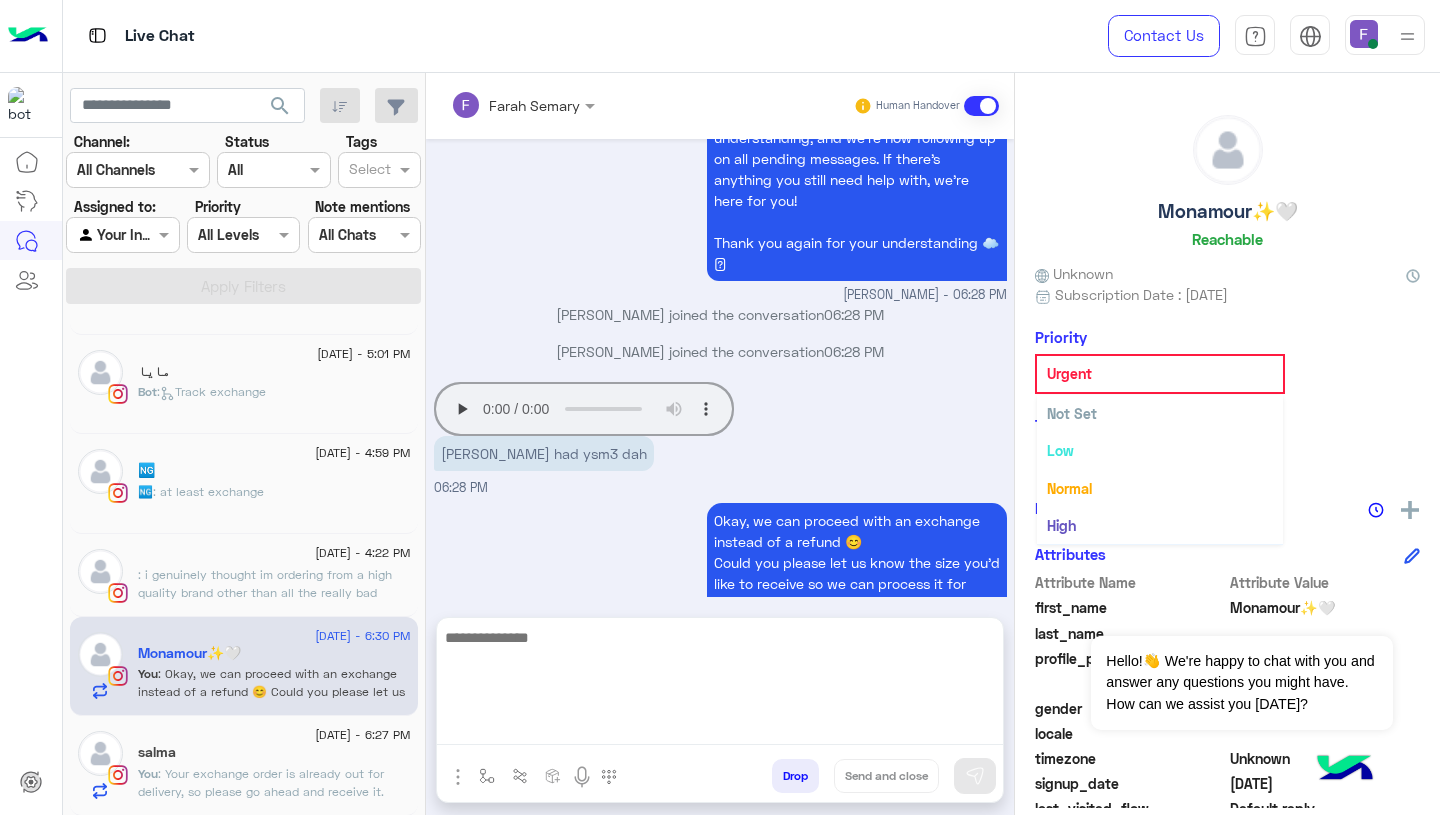 scroll, scrollTop: 37, scrollLeft: 0, axis: vertical 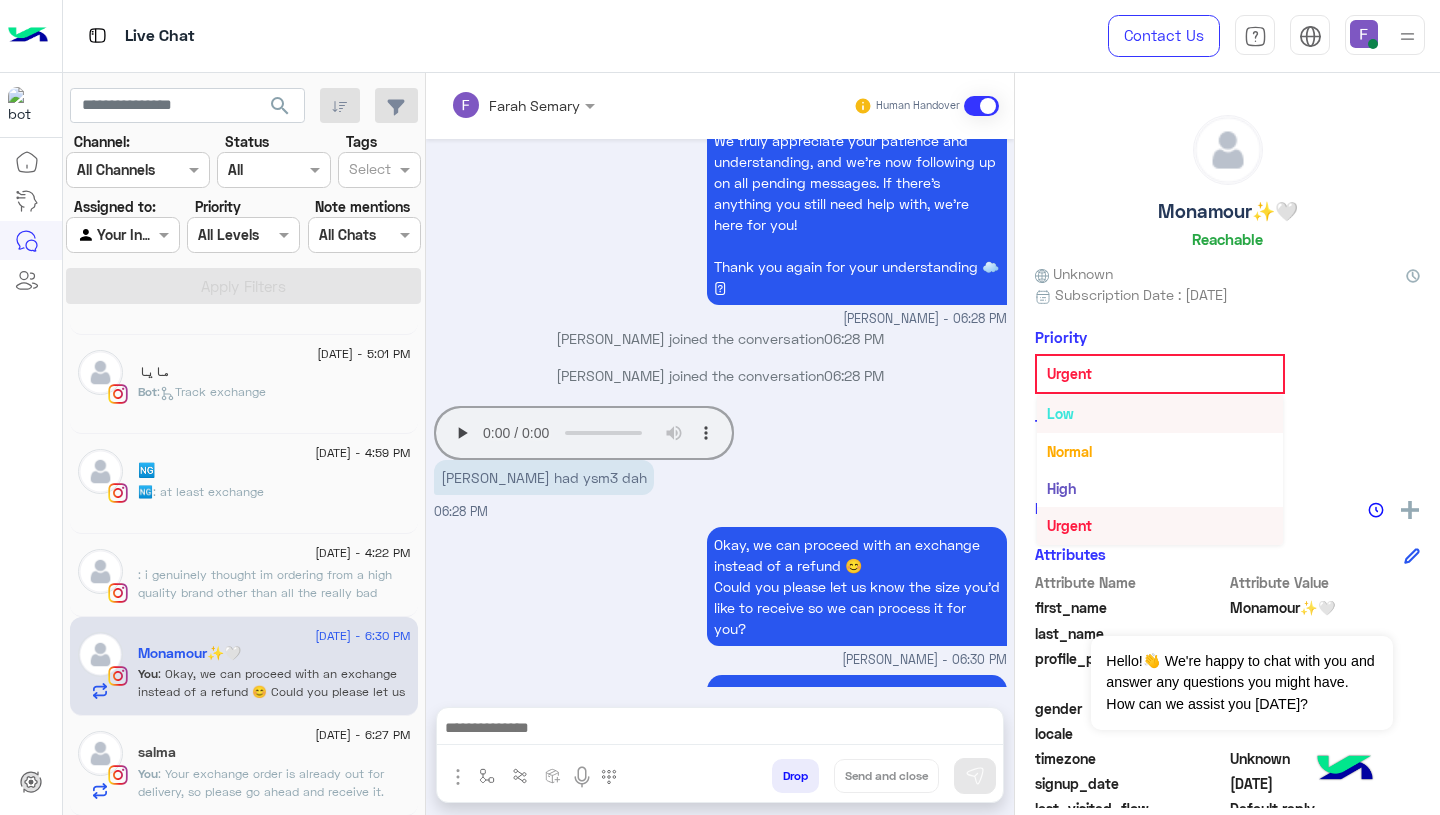 click on "Low" at bounding box center [1160, 413] 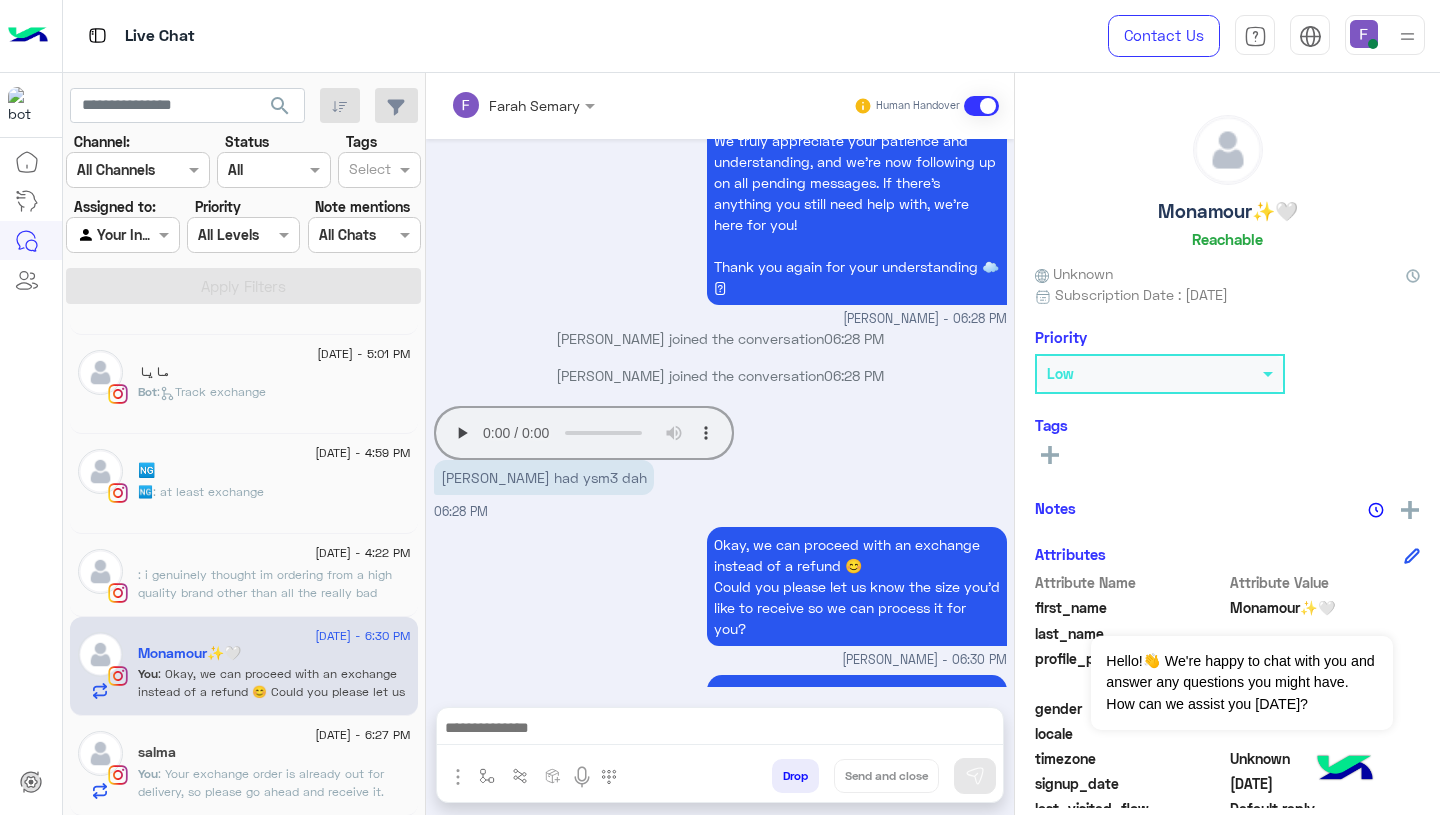 click 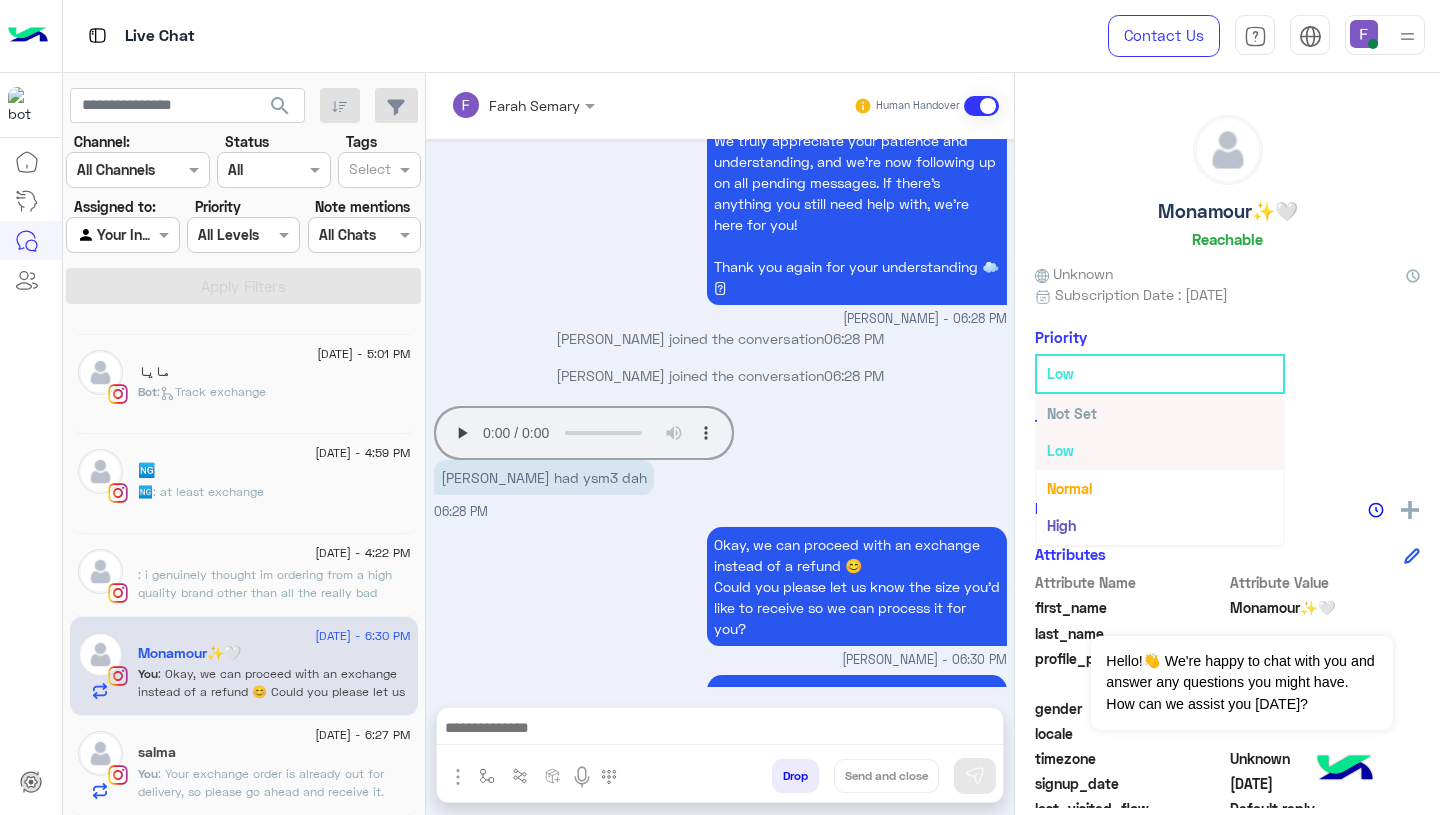 click on "Not Set" at bounding box center (1072, 413) 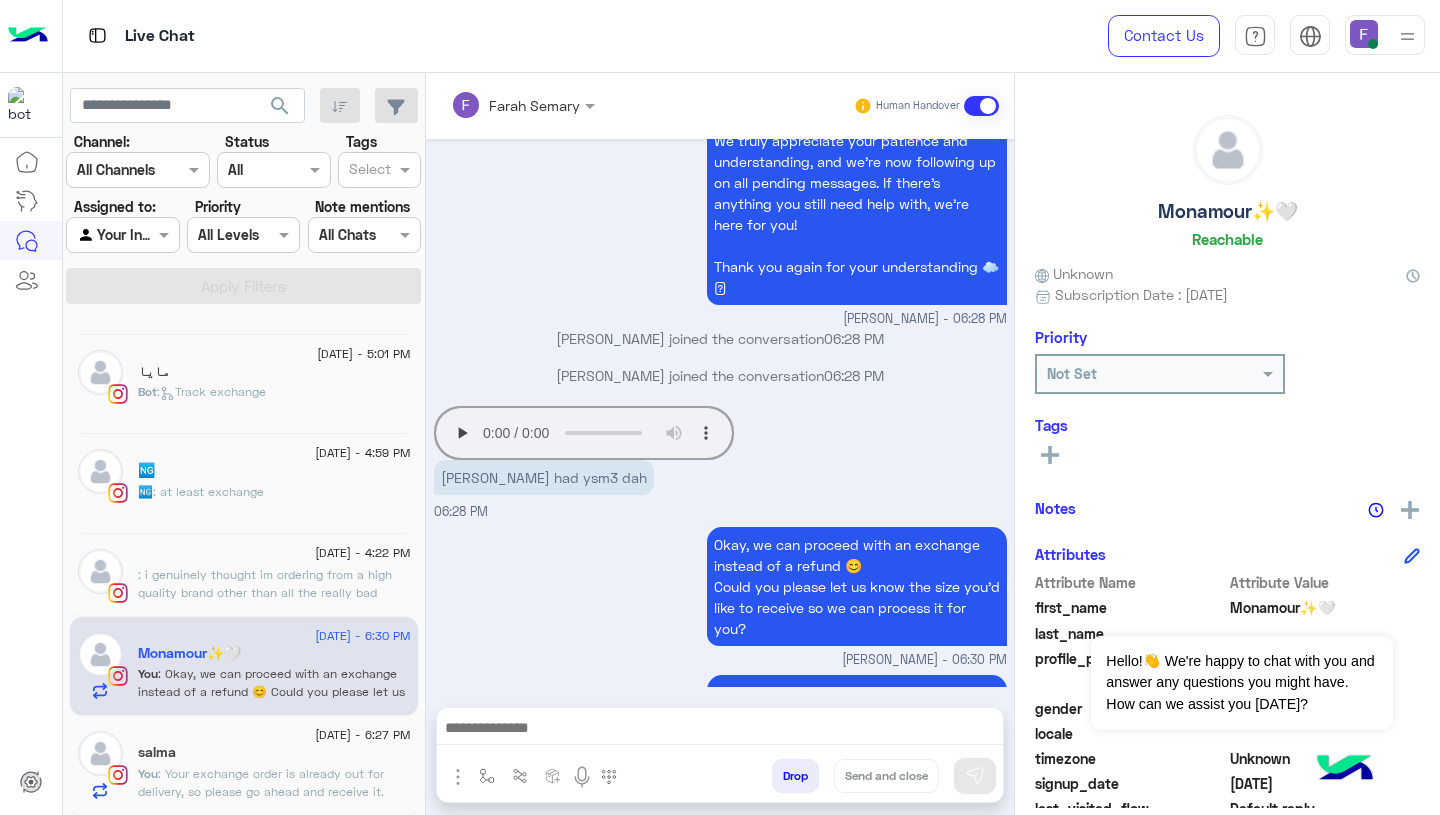 click on "Your browser does not support the audio tag.
[PERSON_NAME] had ysm3 dah   06:28 PM" at bounding box center [720, 461] 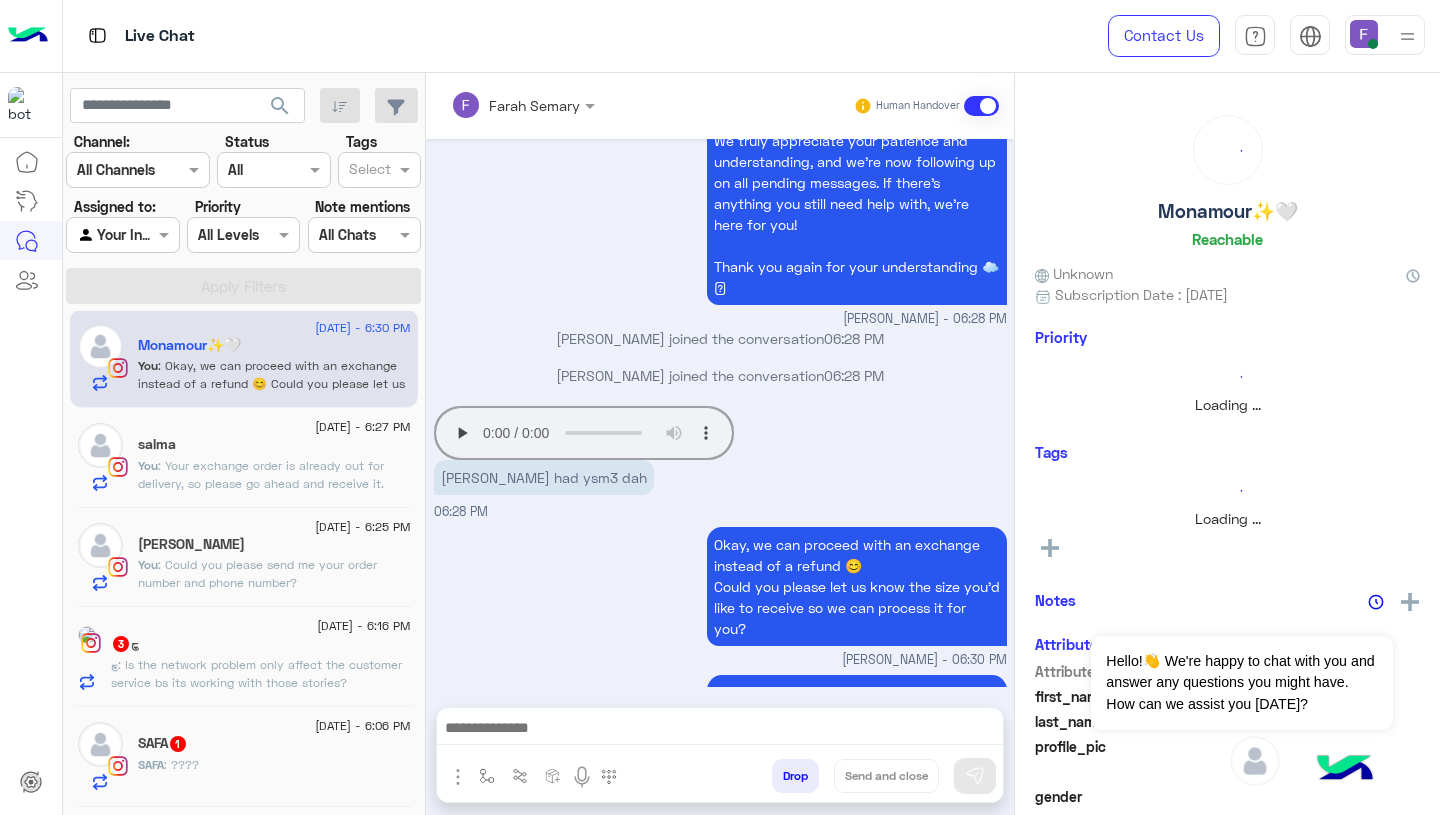scroll, scrollTop: 0, scrollLeft: 0, axis: both 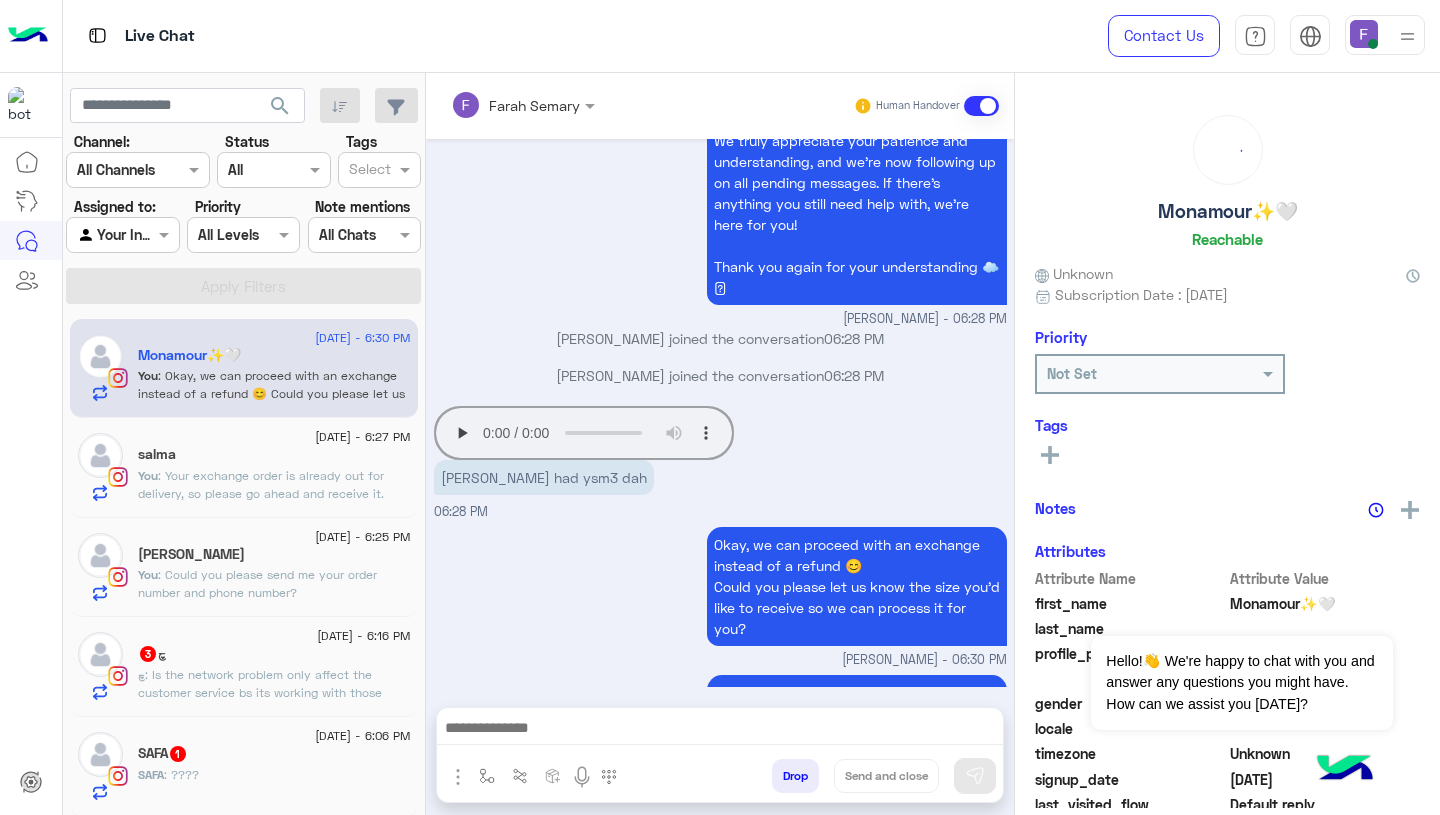 click on ": Your exchange order is already out for delivery, so please go ahead and receive it.
Once you do, you can submit a new exchange request to change it to size X-Large — no problem at all!
Let us know if you need any help with the new request 💛" 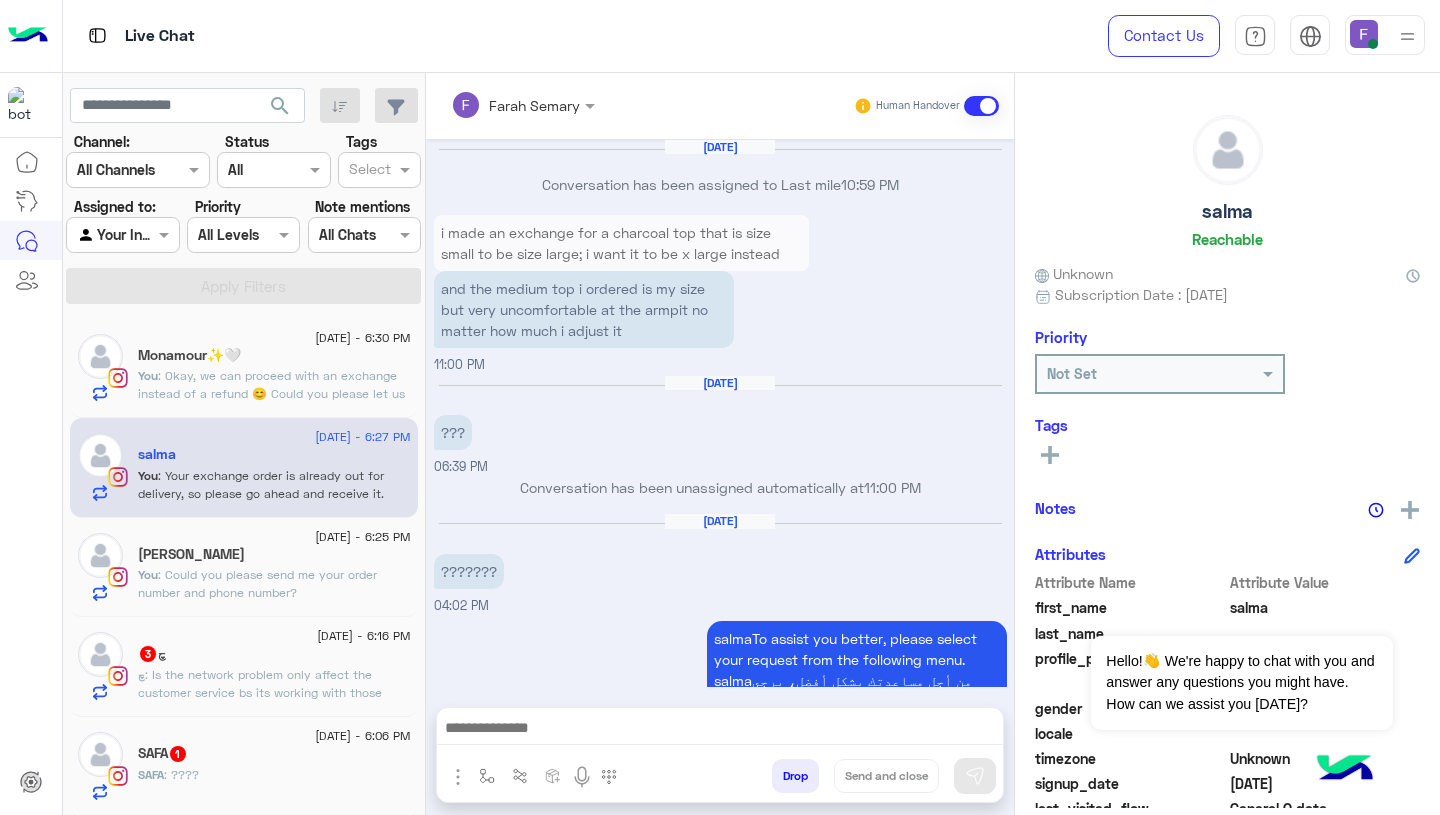 scroll, scrollTop: 1805, scrollLeft: 0, axis: vertical 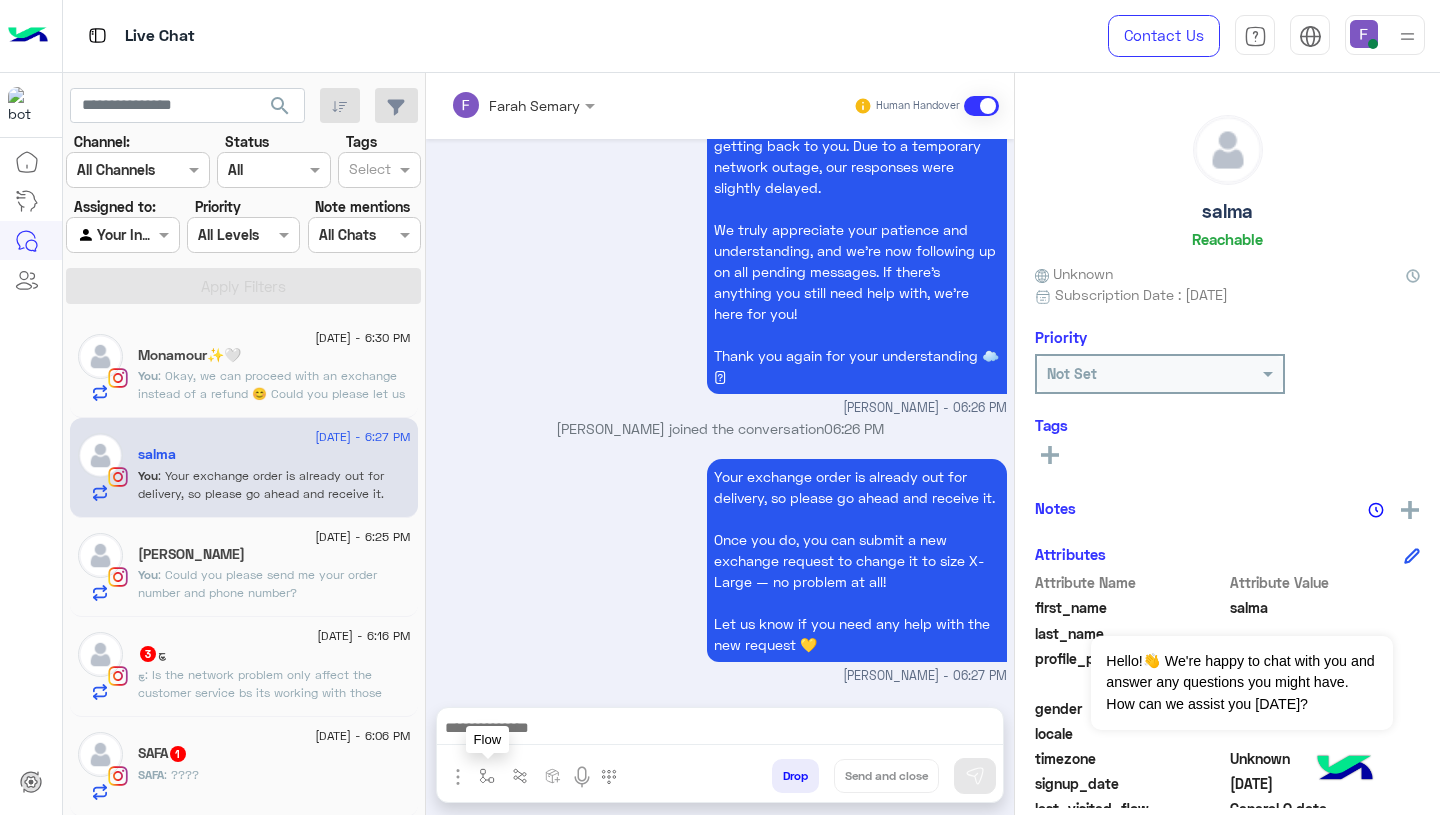 click at bounding box center (487, 776) 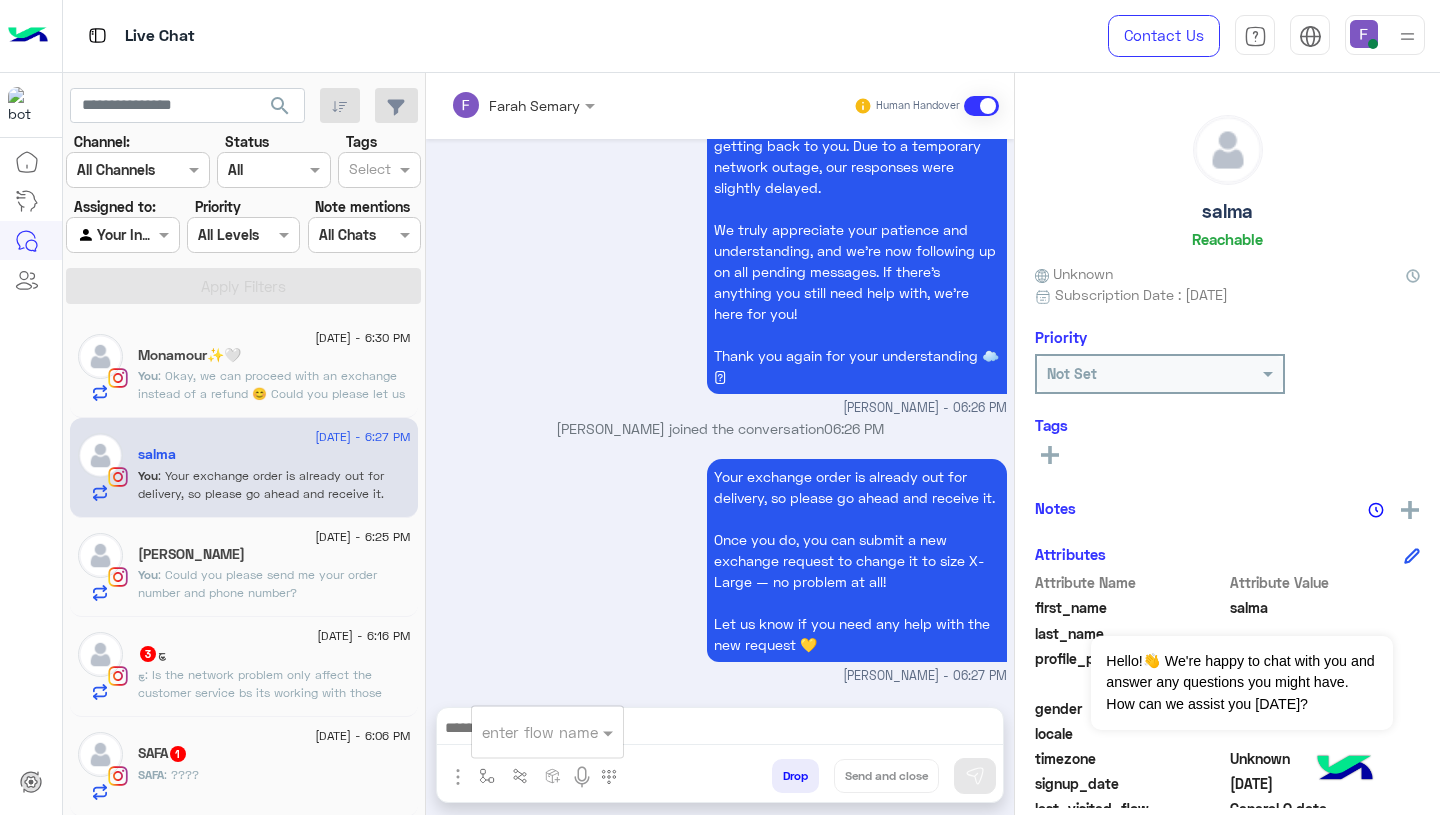click on "enter flow name" at bounding box center [547, 732] 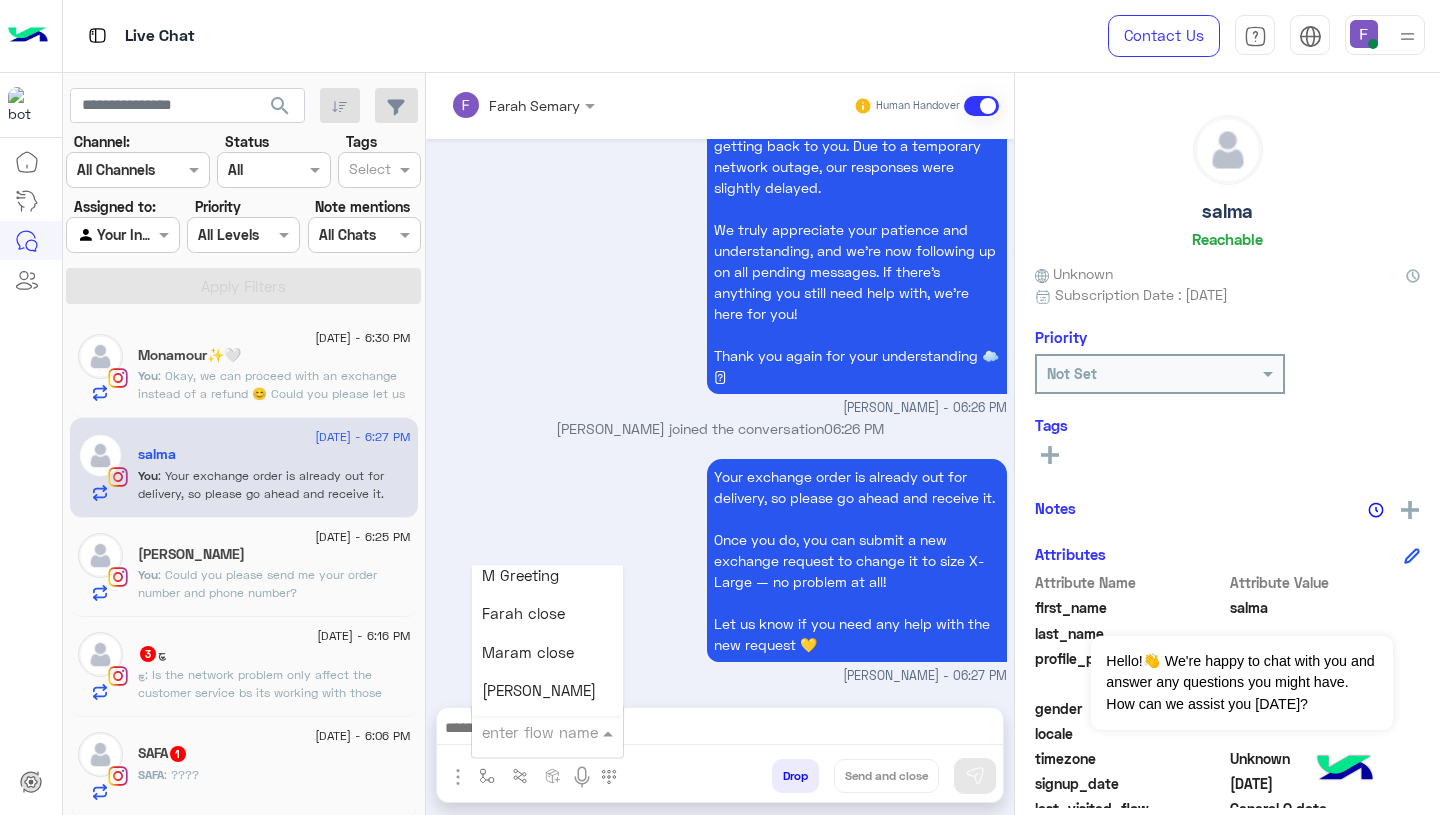 scroll, scrollTop: 2383, scrollLeft: 0, axis: vertical 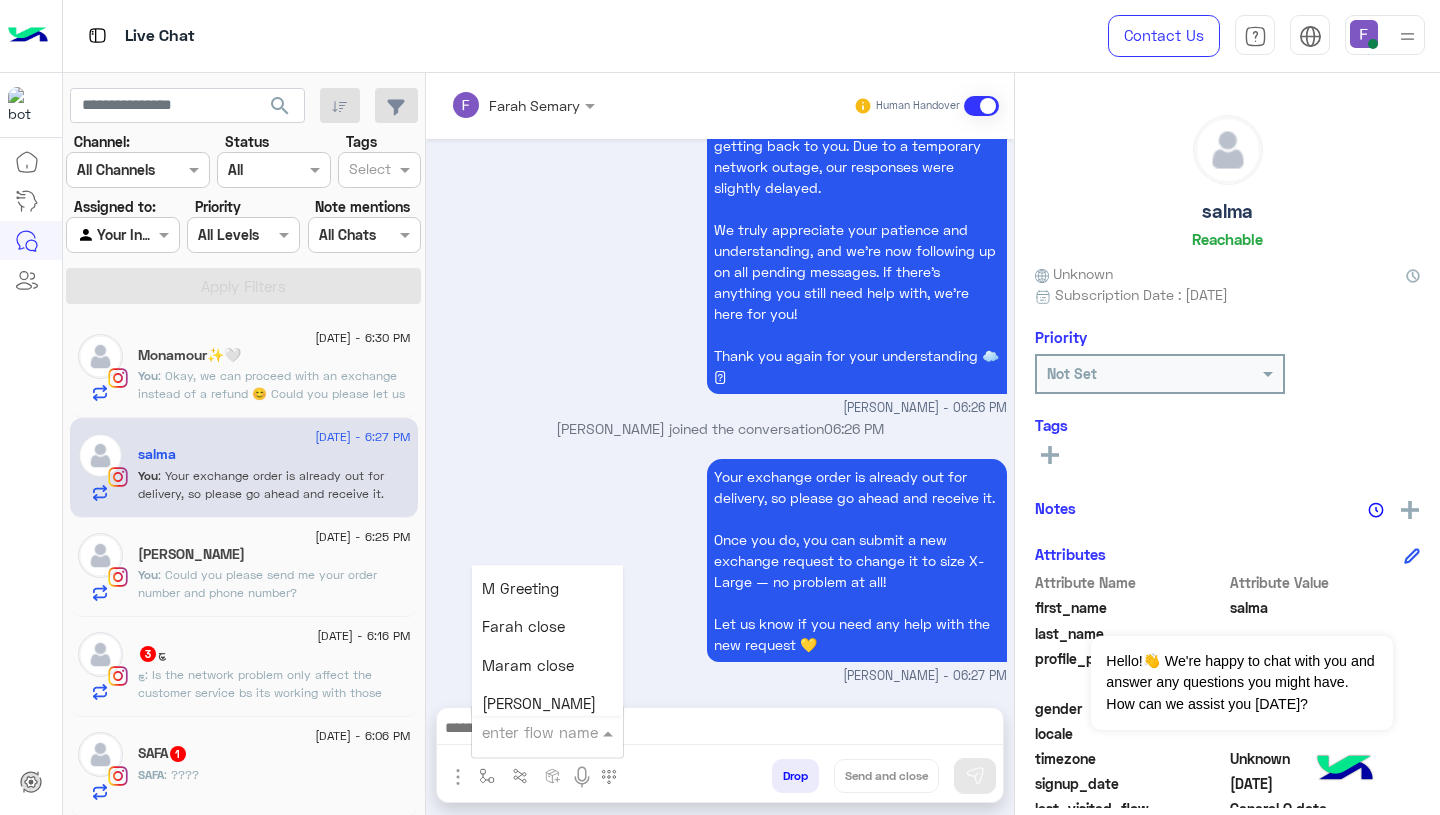 click on "Farah close" at bounding box center [523, 627] 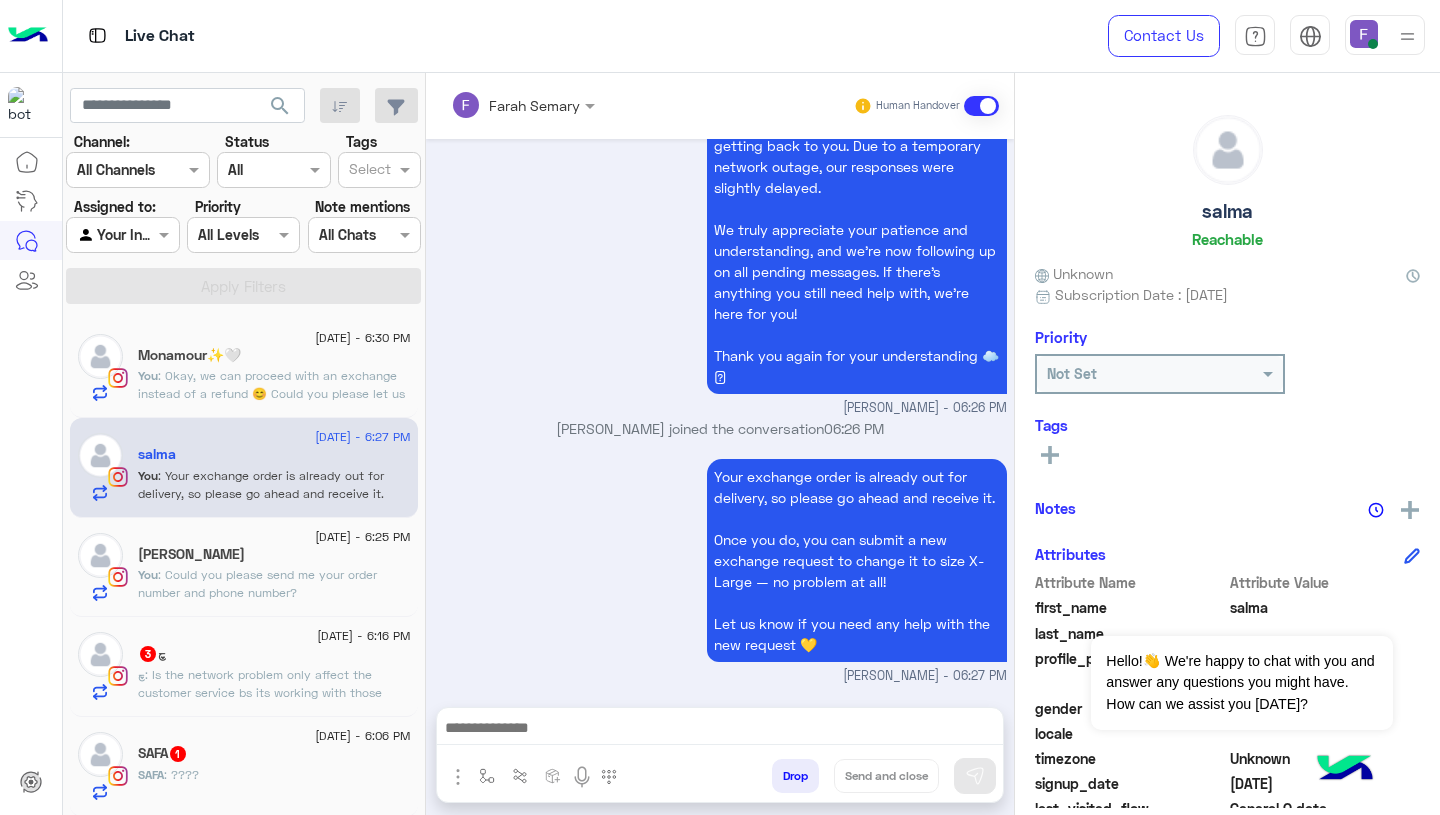 type on "**********" 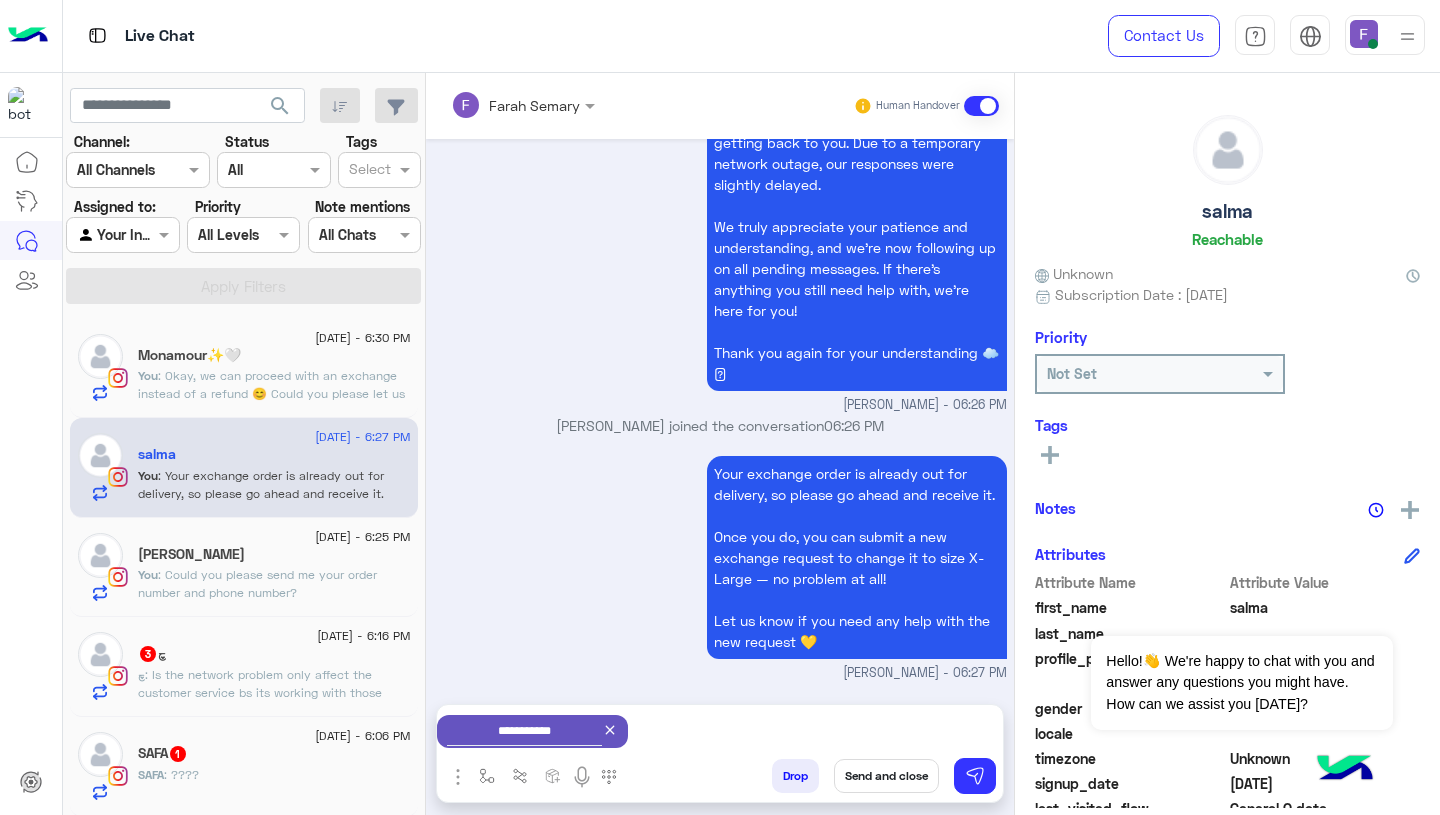 click on "Send and close" at bounding box center [886, 776] 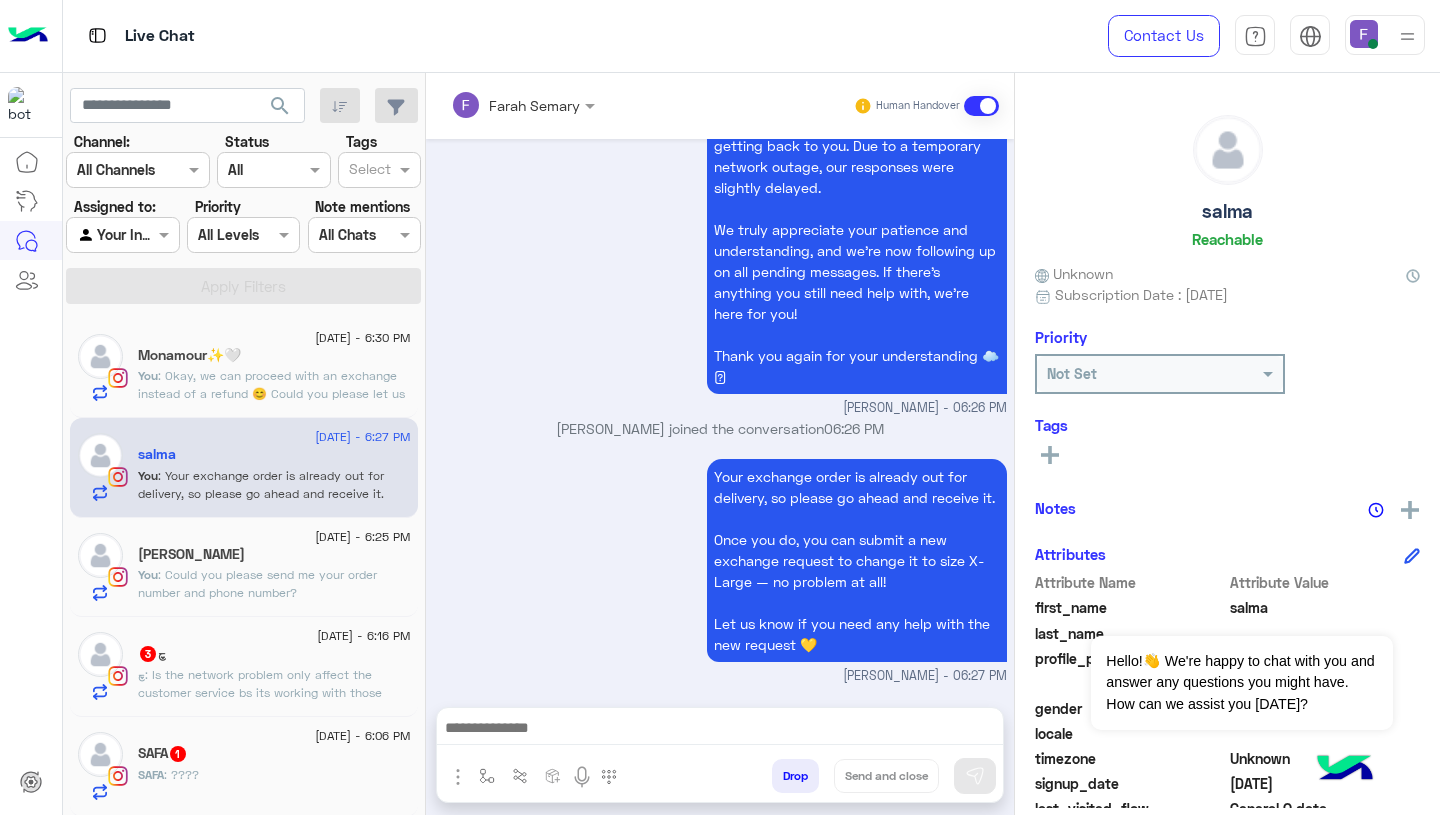 scroll, scrollTop: 1841, scrollLeft: 0, axis: vertical 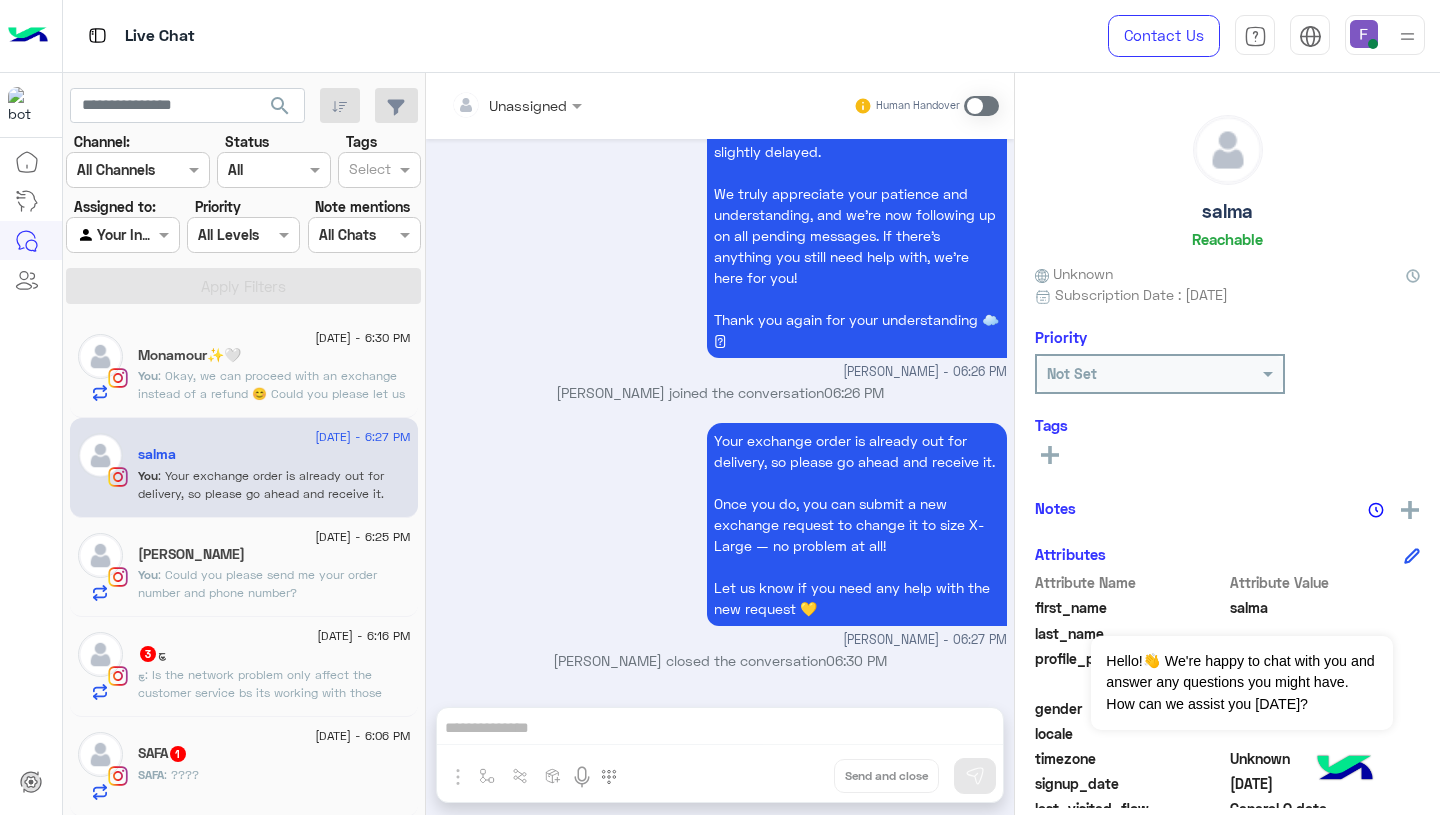 click on "[PERSON_NAME]" 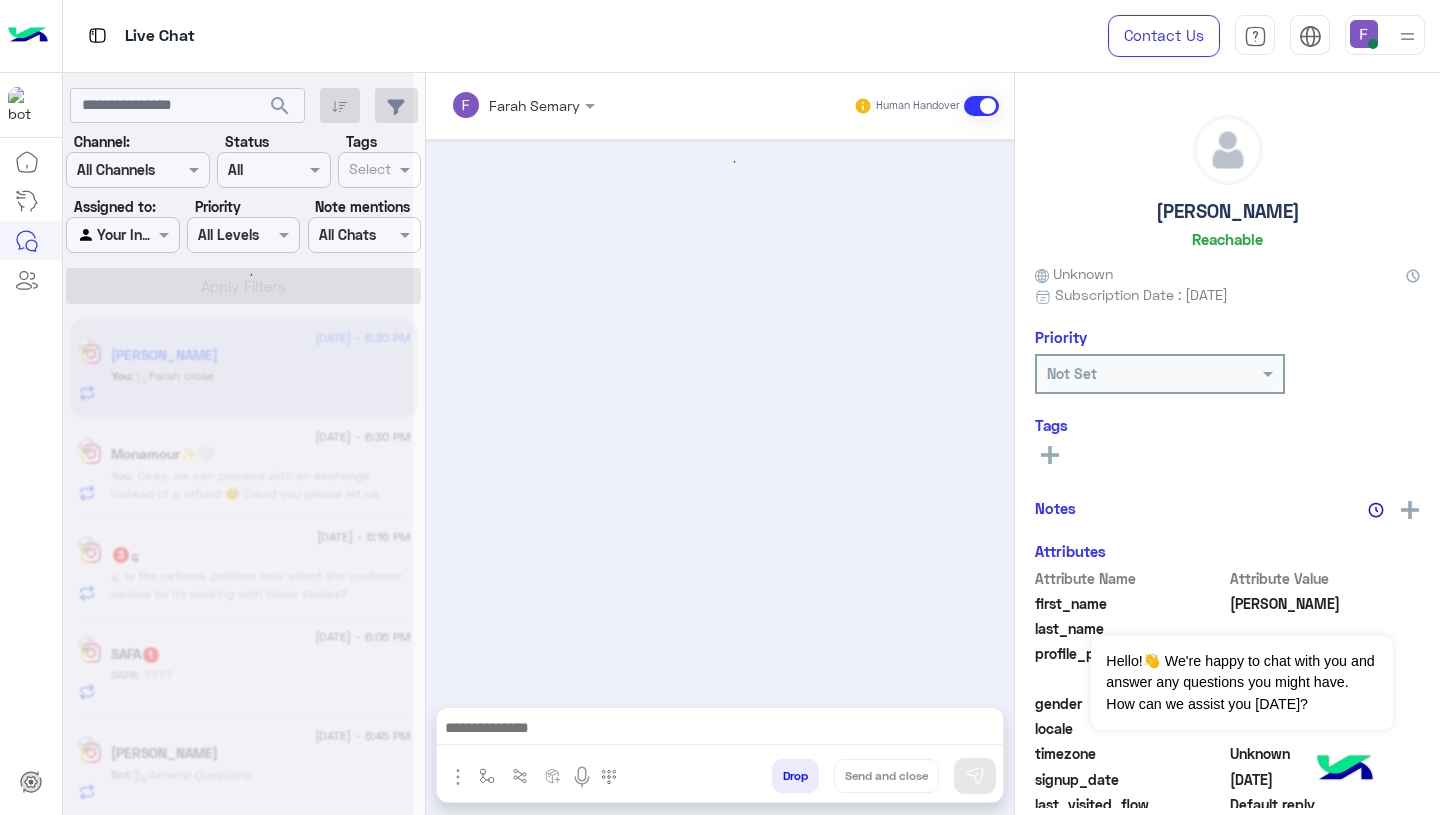 scroll, scrollTop: 1622, scrollLeft: 0, axis: vertical 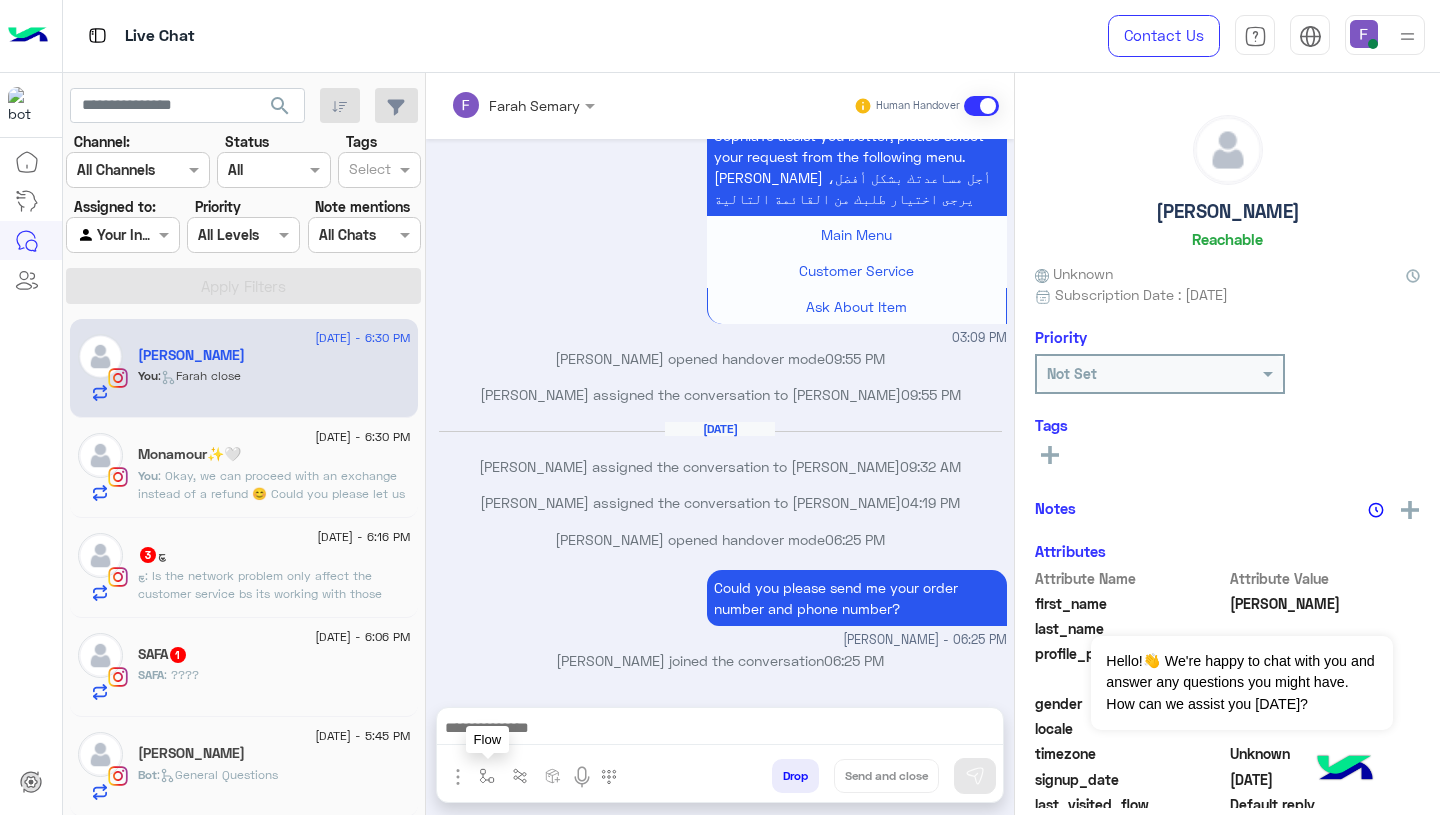click at bounding box center [487, 776] 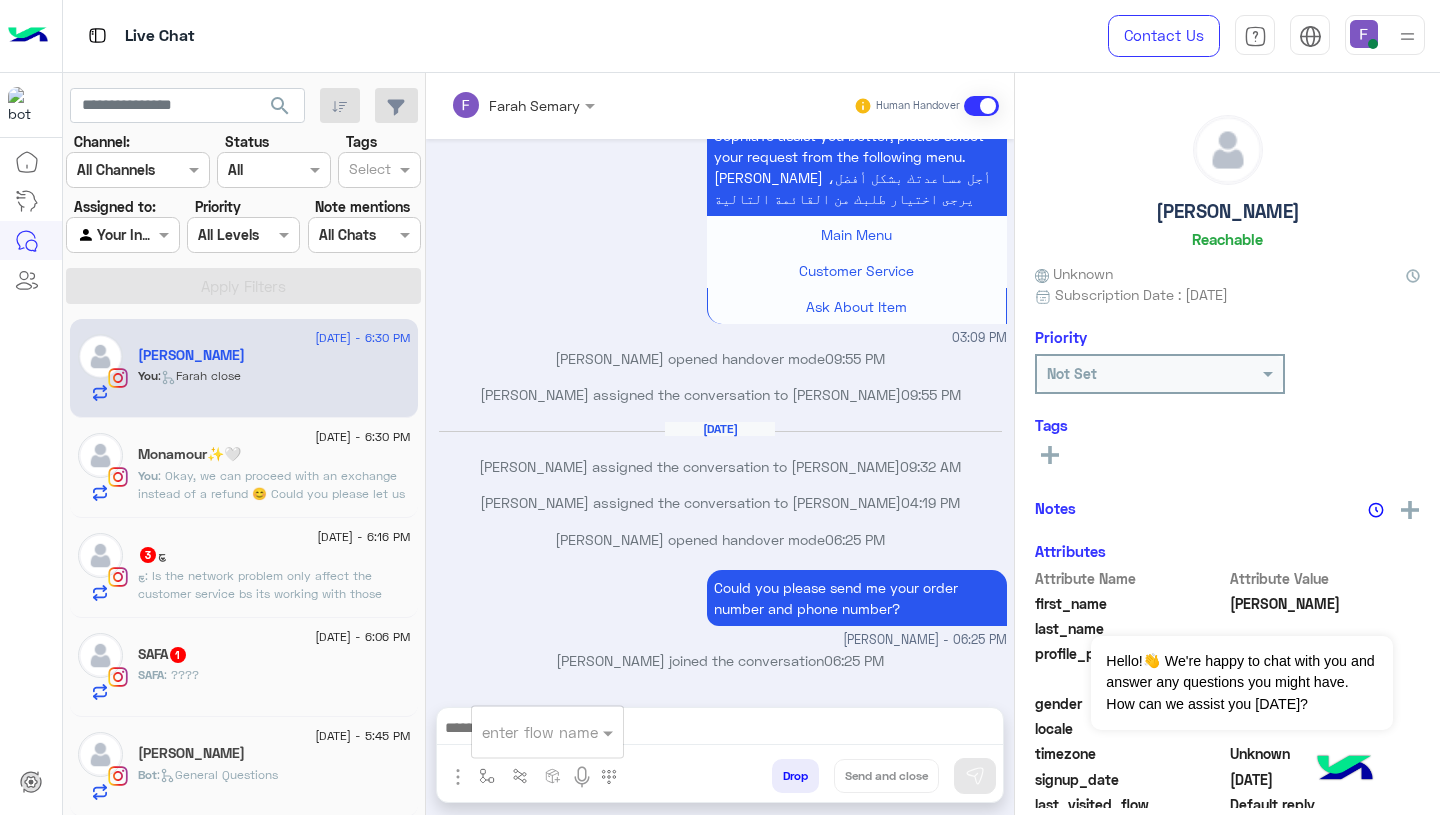 click at bounding box center (523, 732) 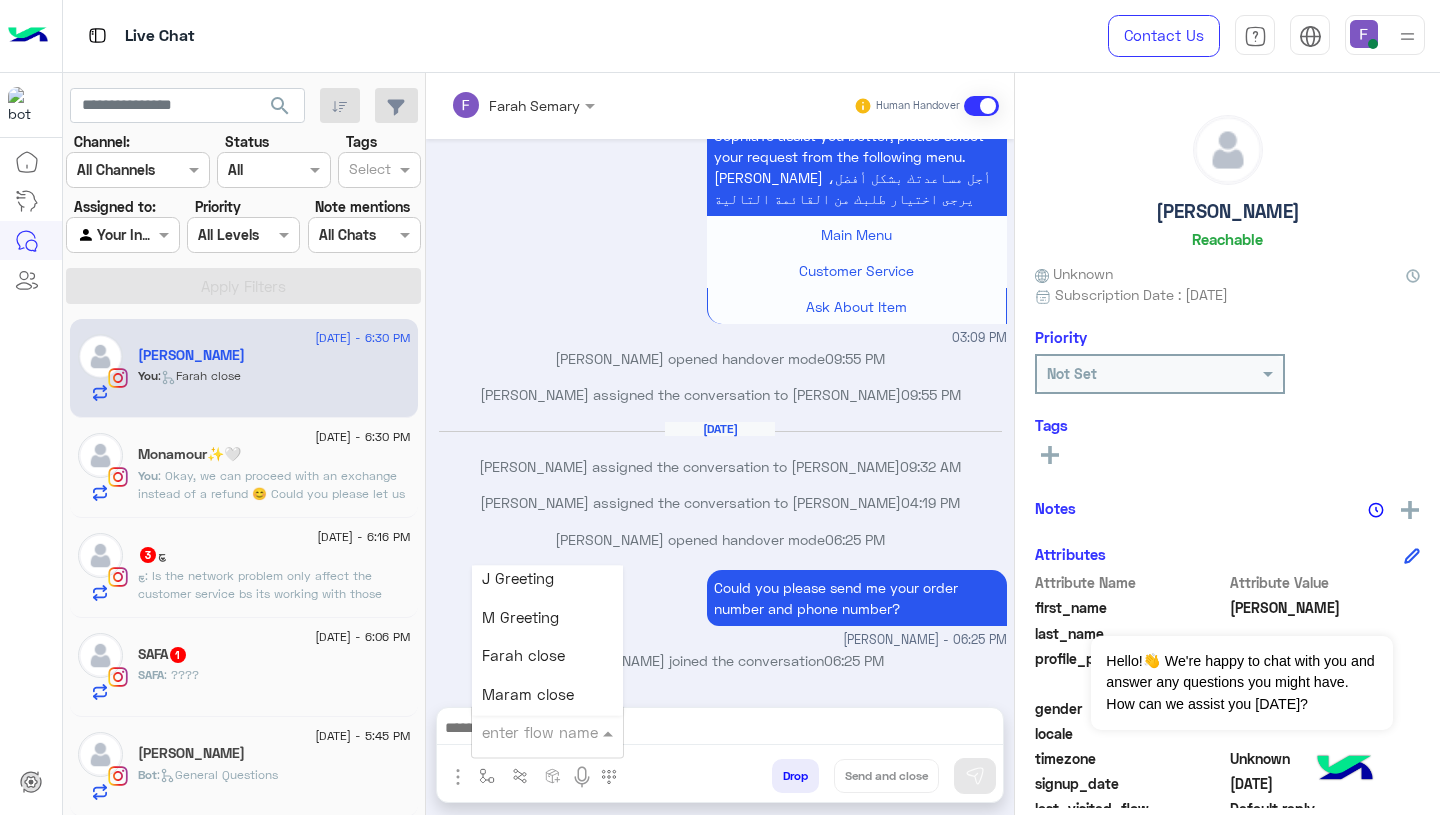 scroll, scrollTop: 2352, scrollLeft: 0, axis: vertical 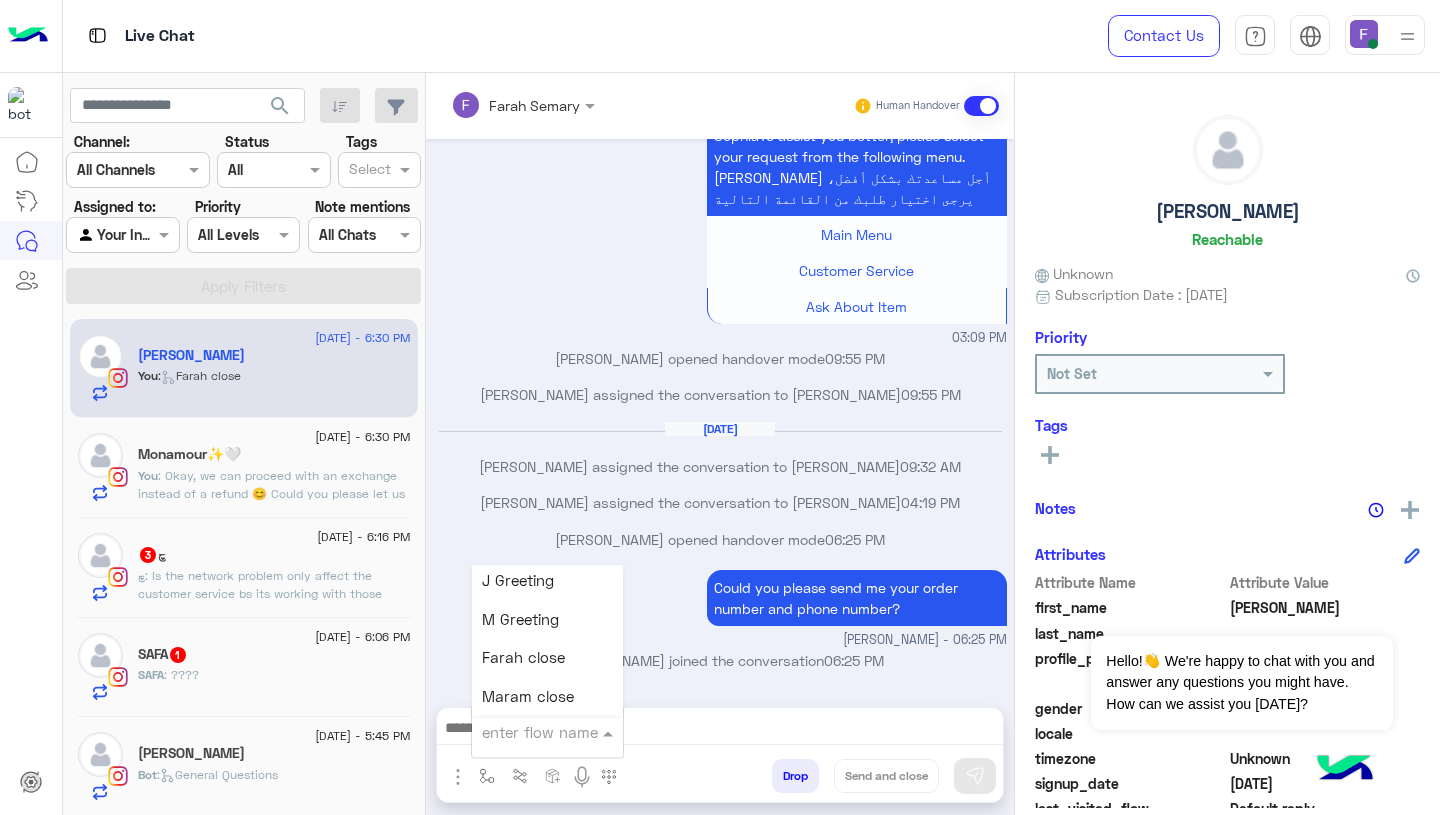 click on "Farah close" at bounding box center (547, 658) 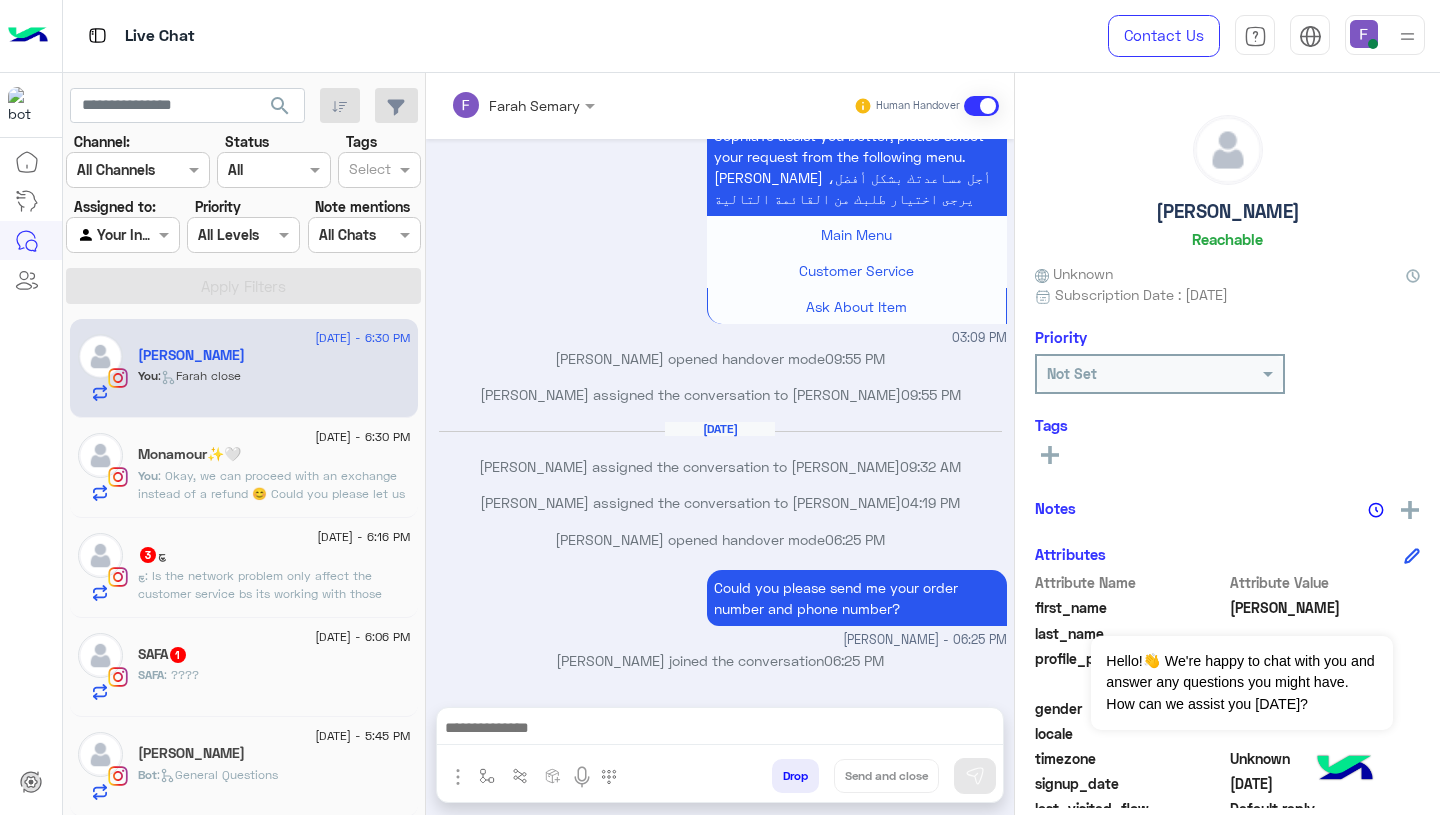 type on "**********" 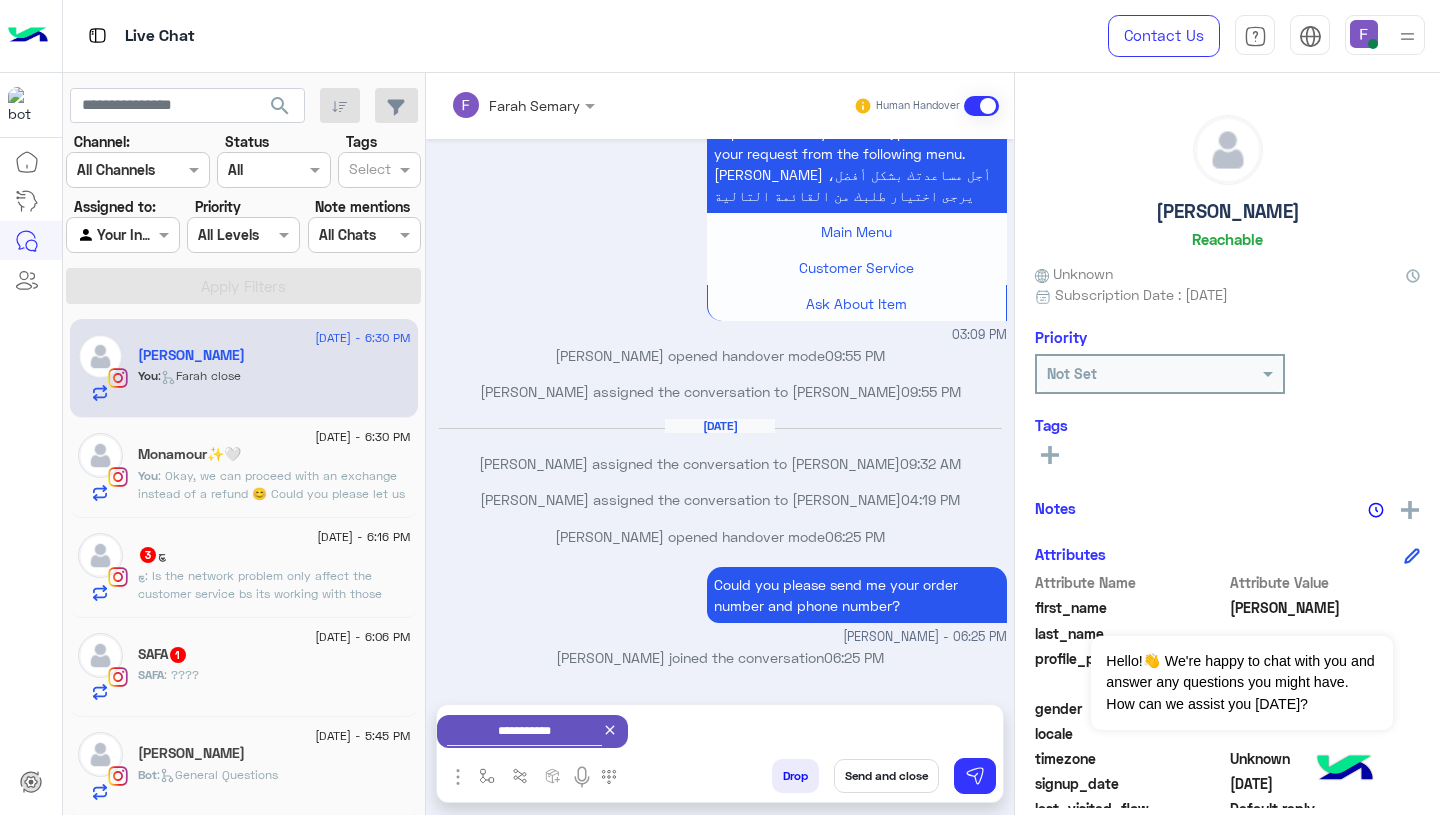 click on "Send and close" at bounding box center (886, 776) 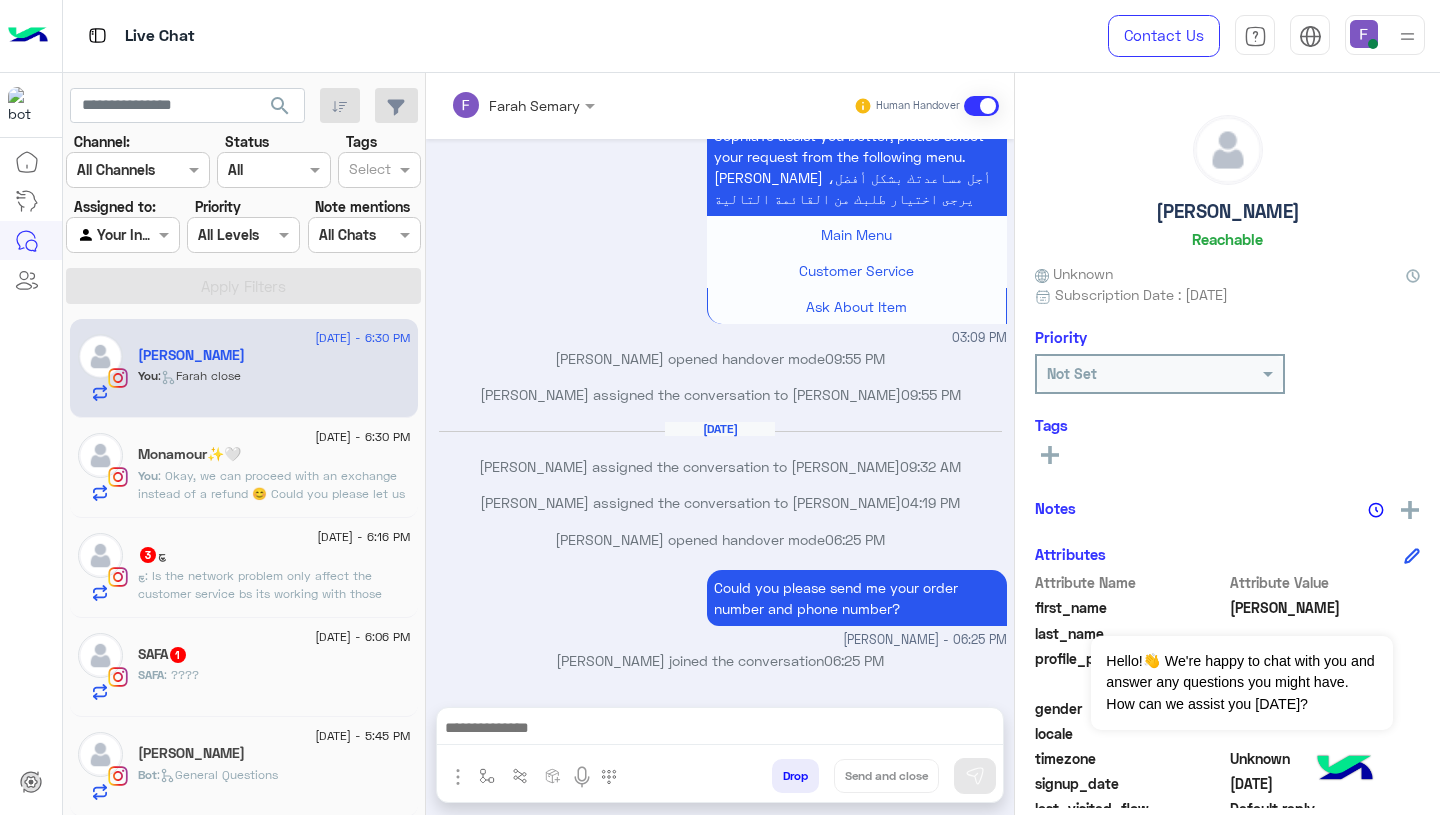 scroll, scrollTop: 1659, scrollLeft: 0, axis: vertical 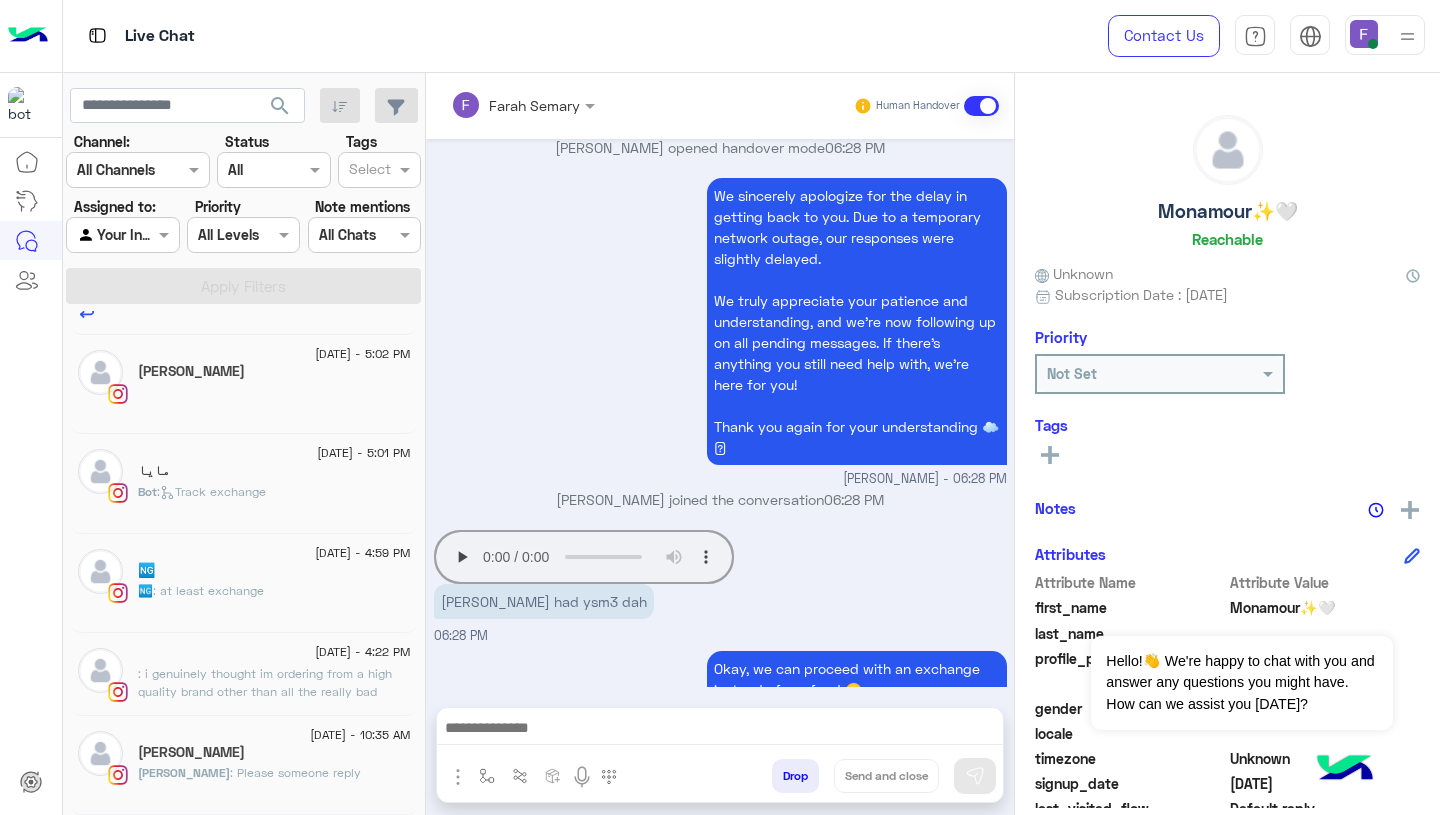 click on "[PERSON_NAME] : Please someone reply" 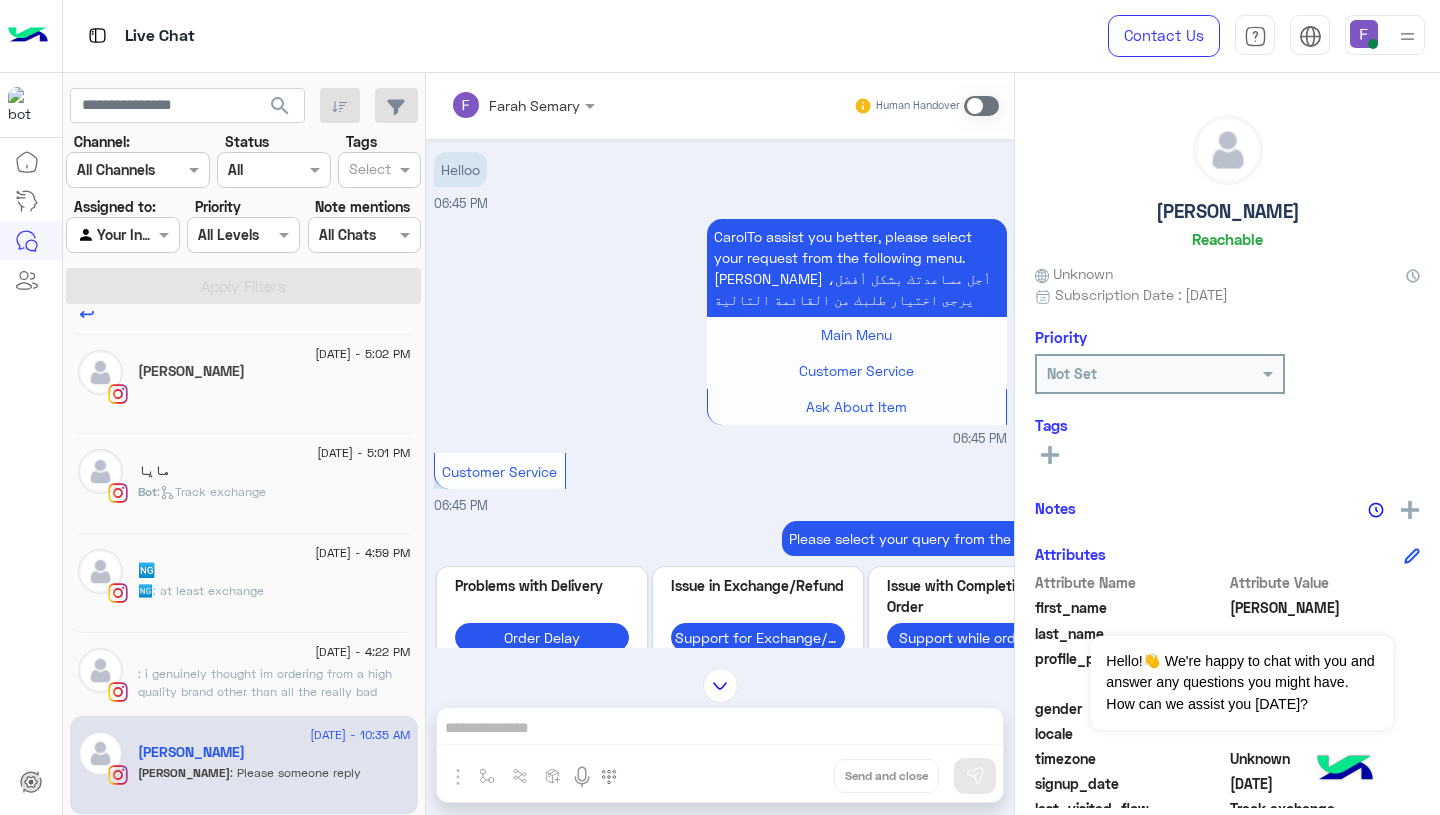 scroll, scrollTop: 0, scrollLeft: 0, axis: both 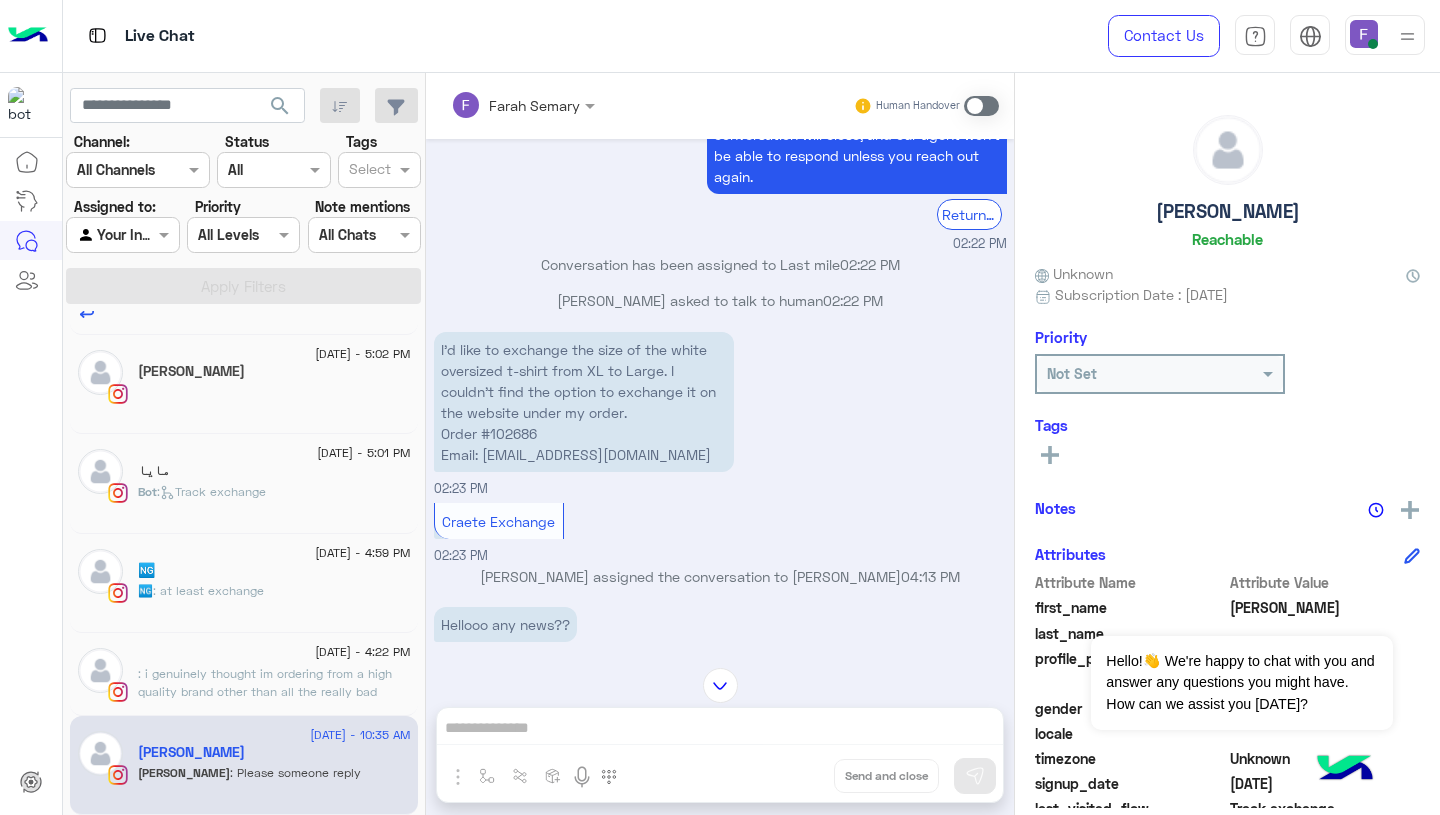 click on "I’d like to exchange the size of the white oversized t-shirt from XL to Large. I couldn’t find the option to exchange it on the website under my order. Order #102686 Email: [EMAIL_ADDRESS][DOMAIN_NAME]" at bounding box center [584, 402] 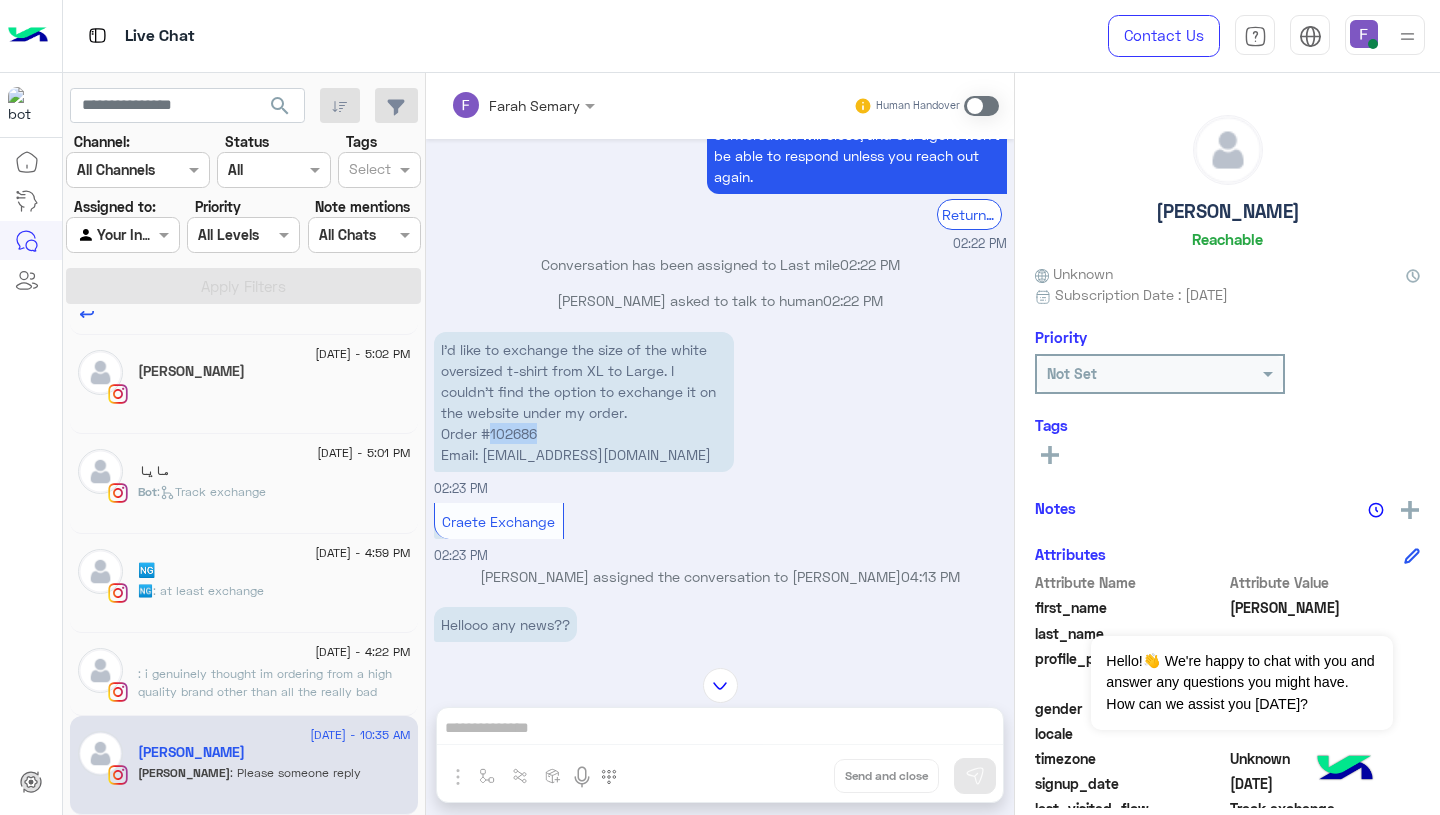 click on "I’d like to exchange the size of the white oversized t-shirt from XL to Large. I couldn’t find the option to exchange it on the website under my order. Order #102686 Email: [EMAIL_ADDRESS][DOMAIN_NAME]" at bounding box center (584, 402) 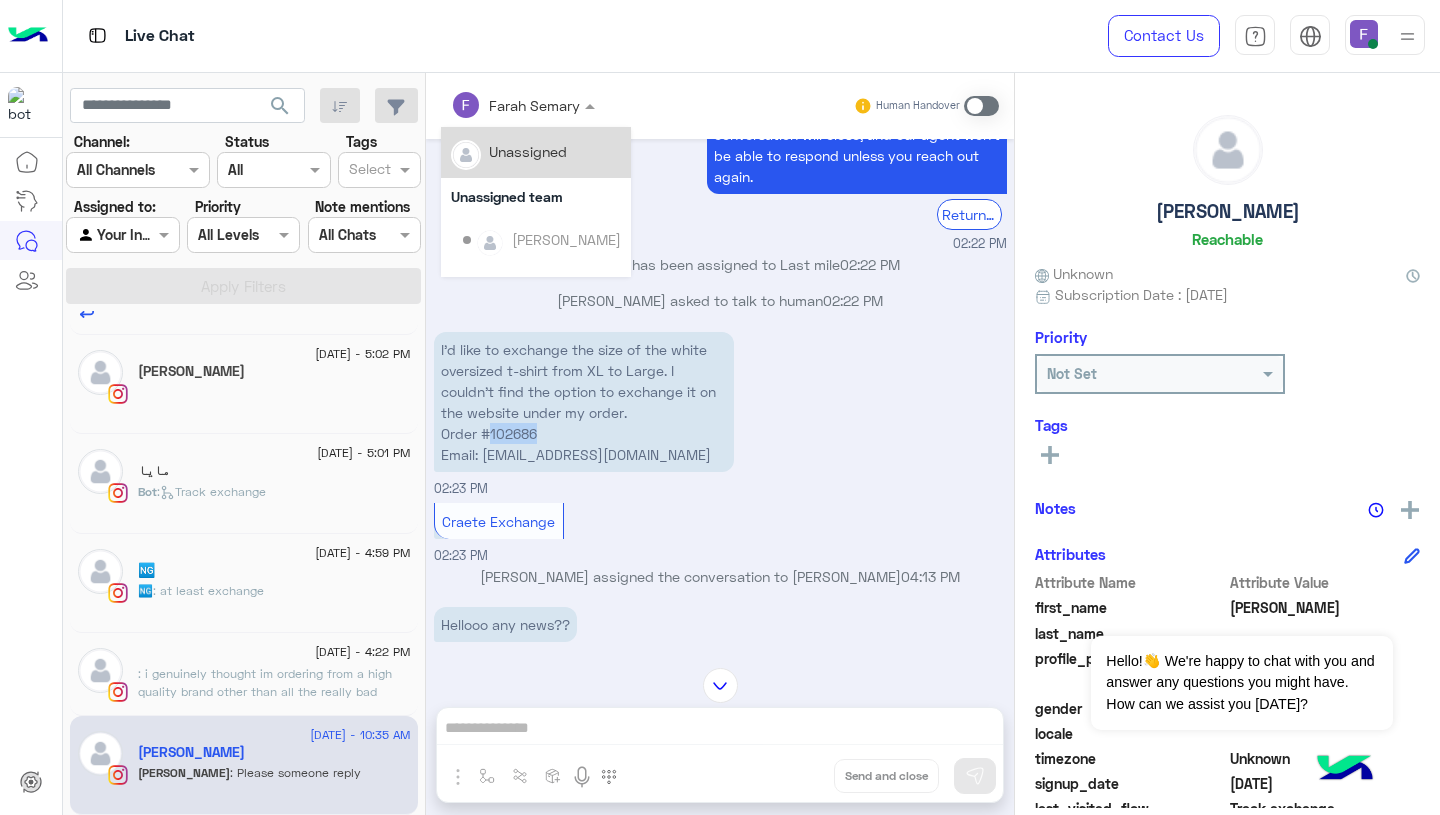 click at bounding box center [497, 105] 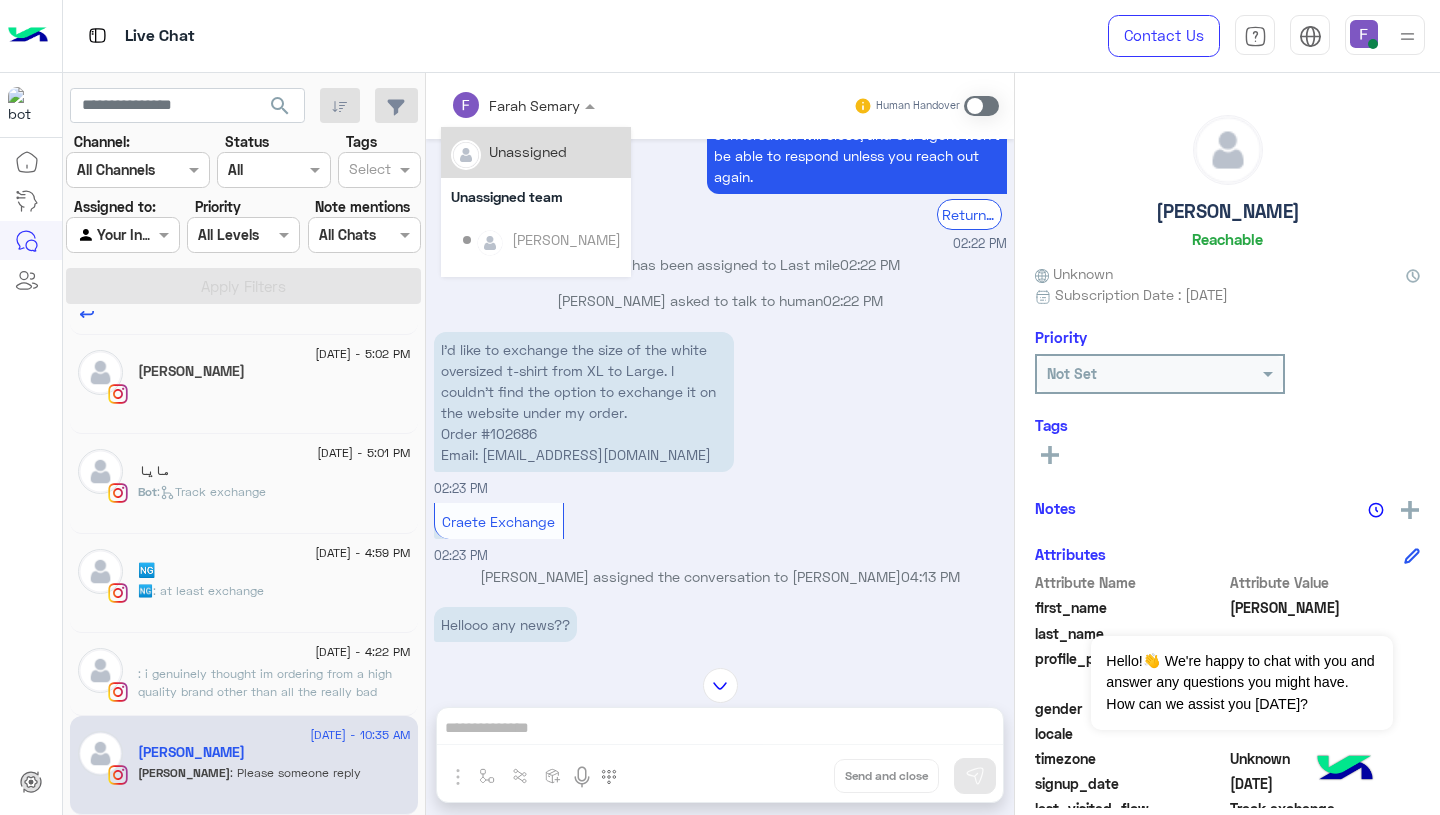scroll, scrollTop: 355, scrollLeft: 0, axis: vertical 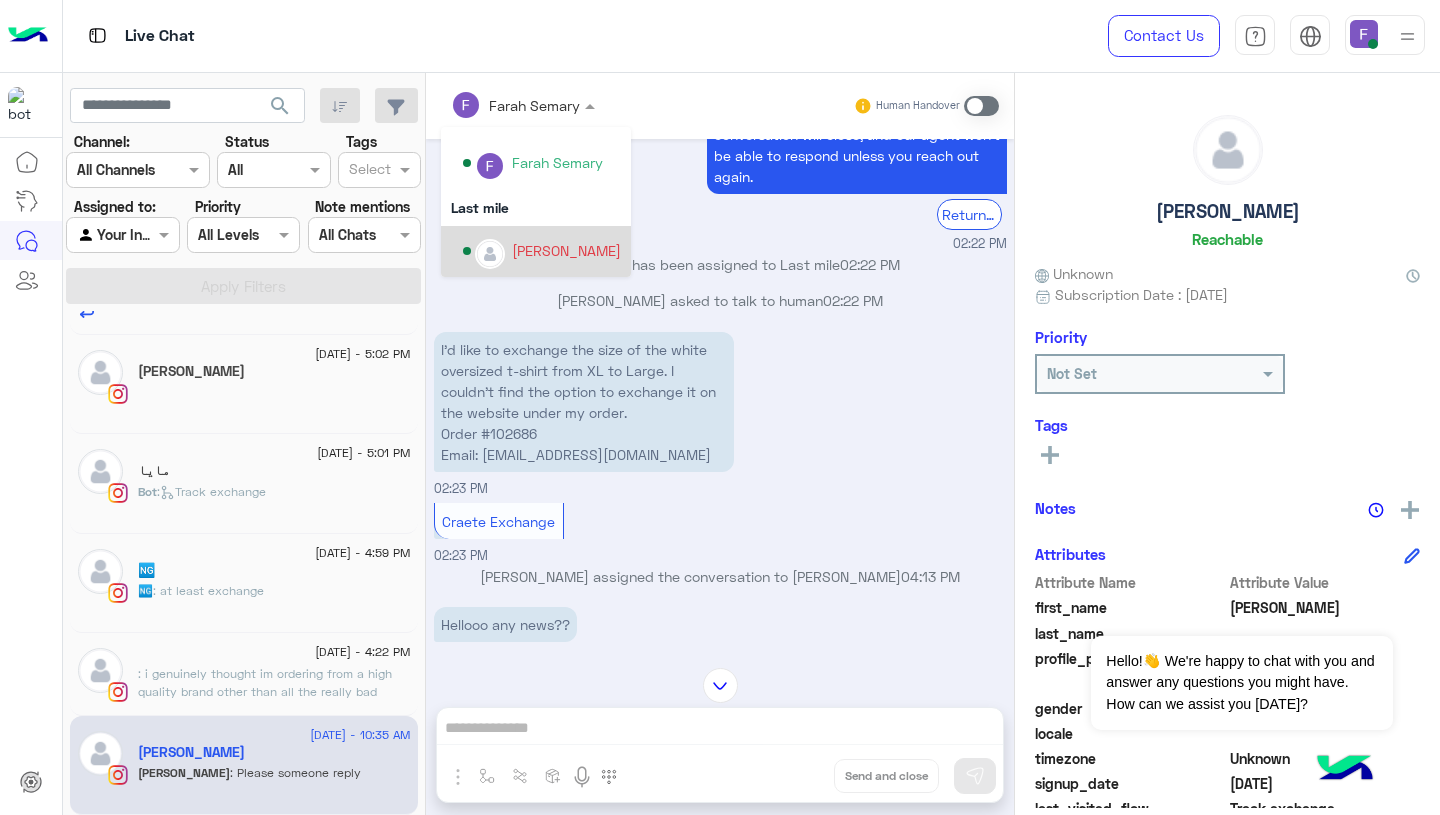 click on "[PERSON_NAME]" at bounding box center [566, 250] 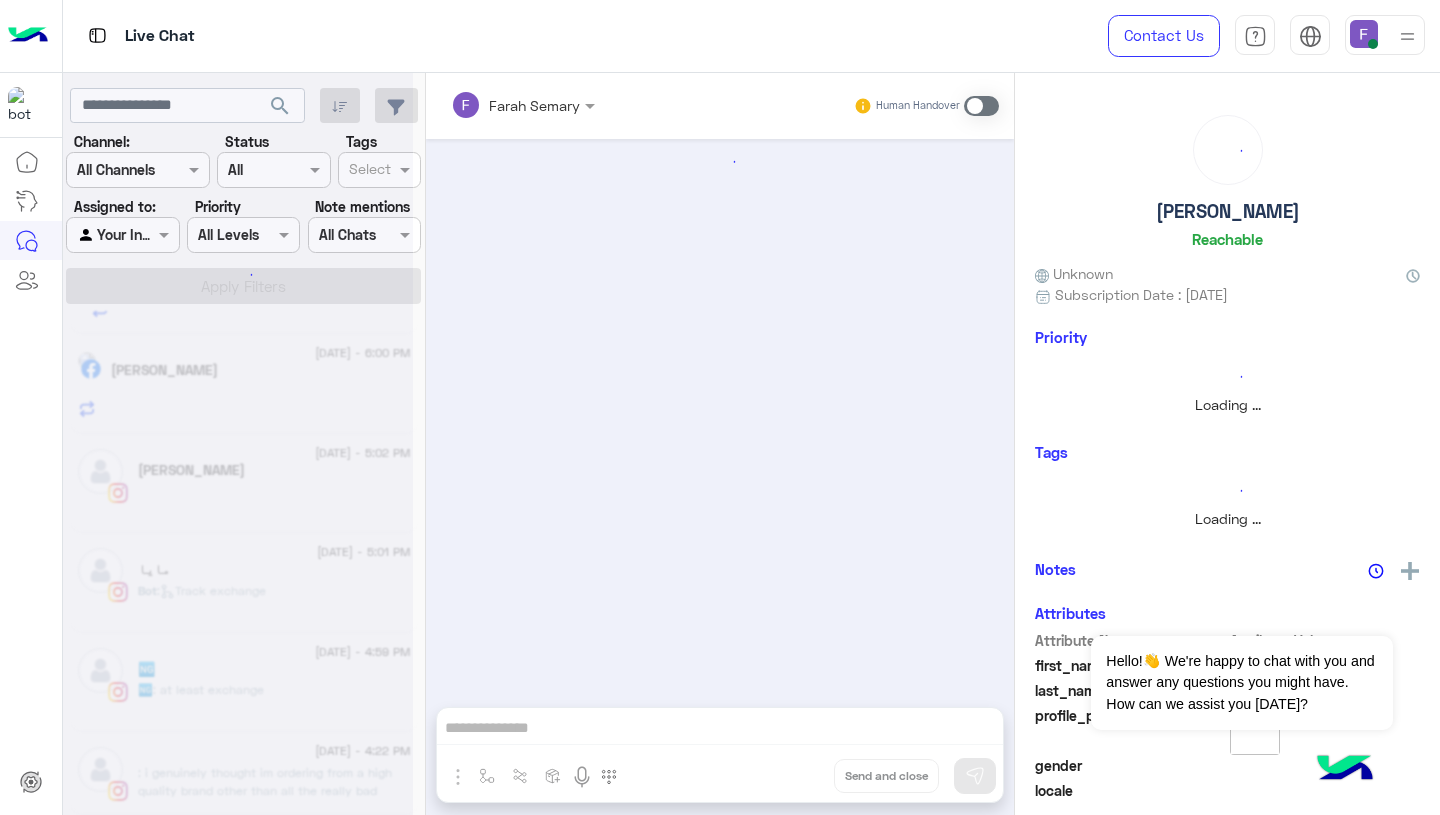 scroll, scrollTop: 2749, scrollLeft: 0, axis: vertical 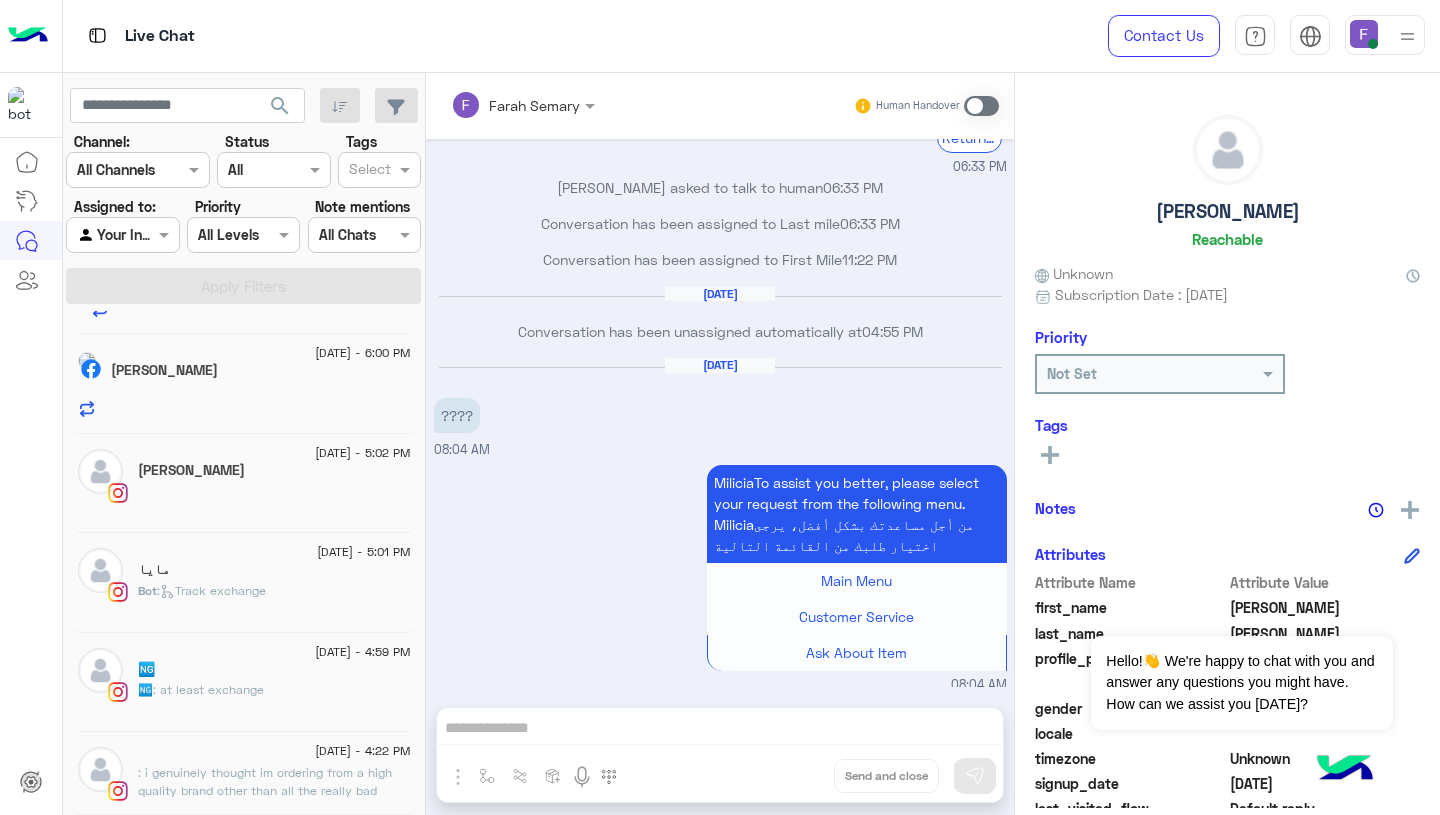 click at bounding box center (981, 106) 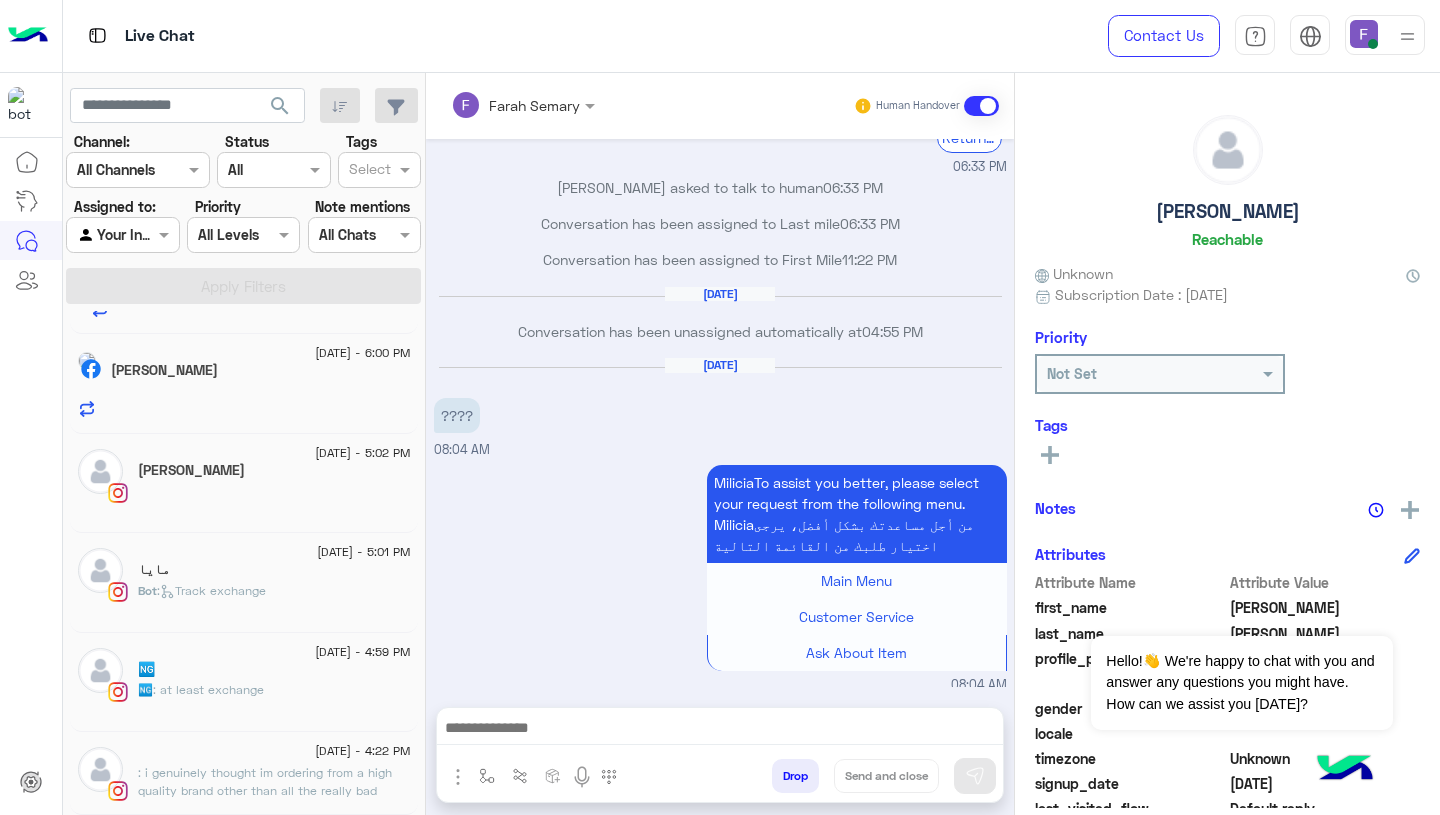 scroll, scrollTop: 1699, scrollLeft: 0, axis: vertical 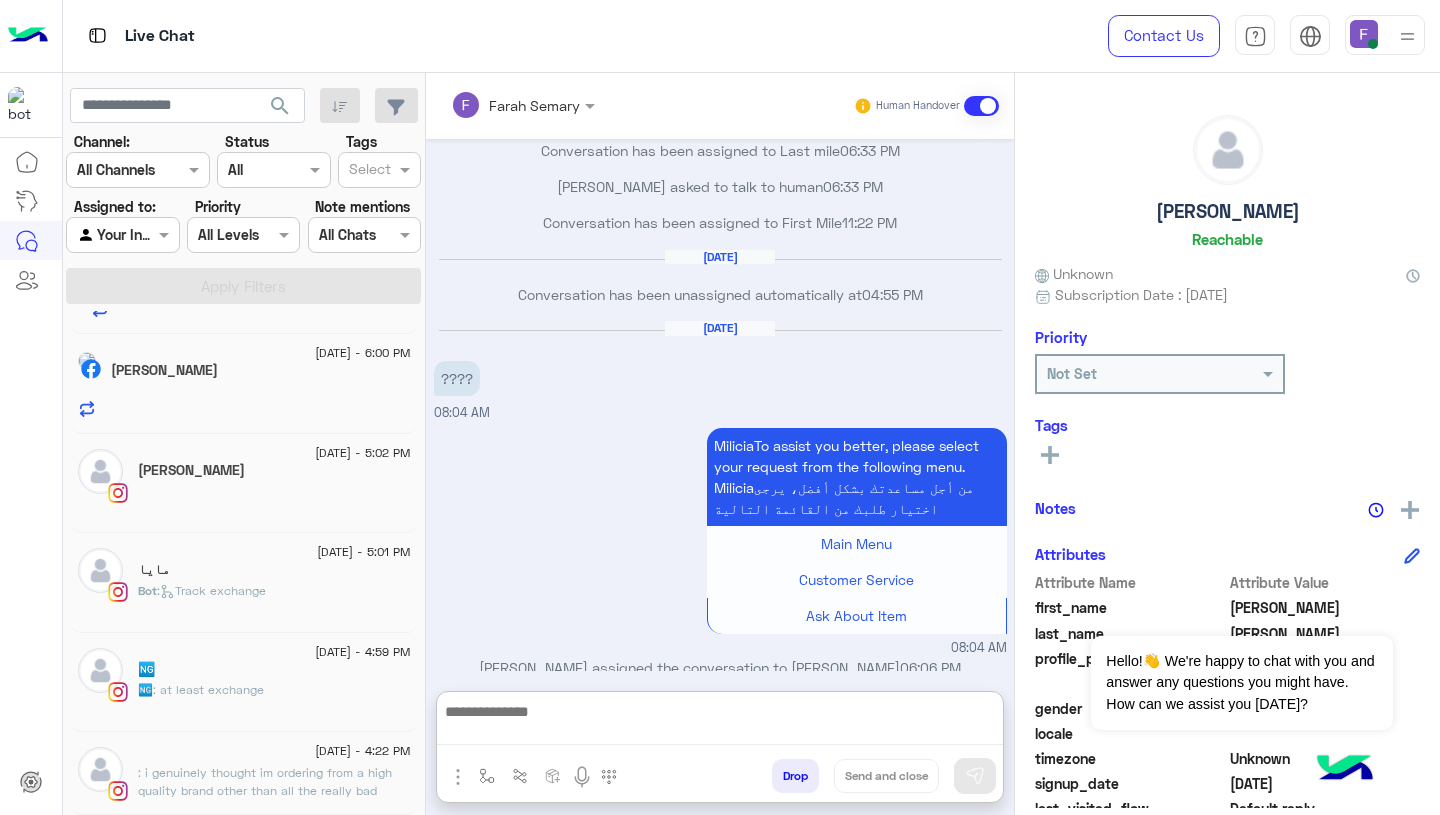 click at bounding box center [720, 722] 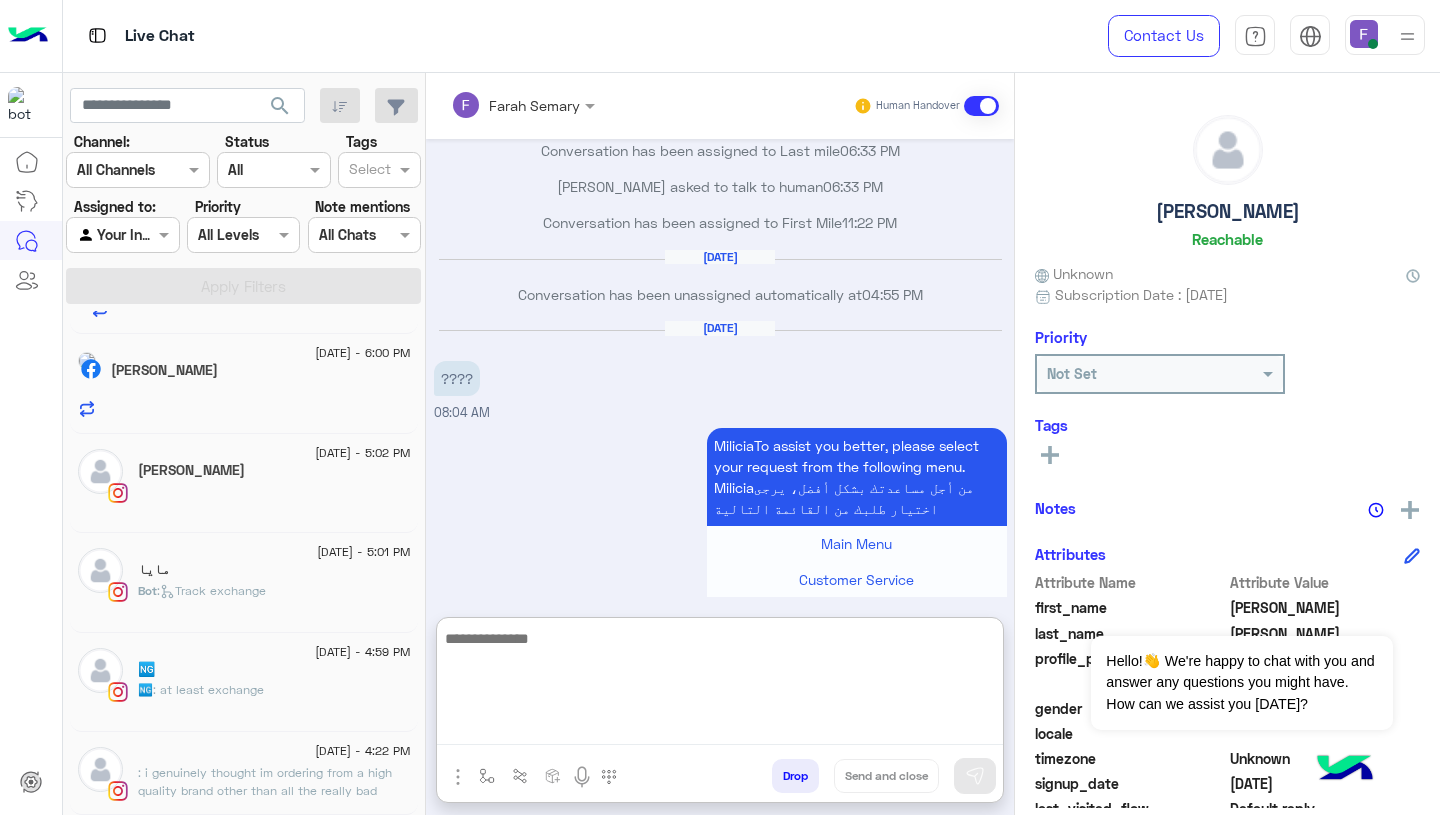 paste on "**********" 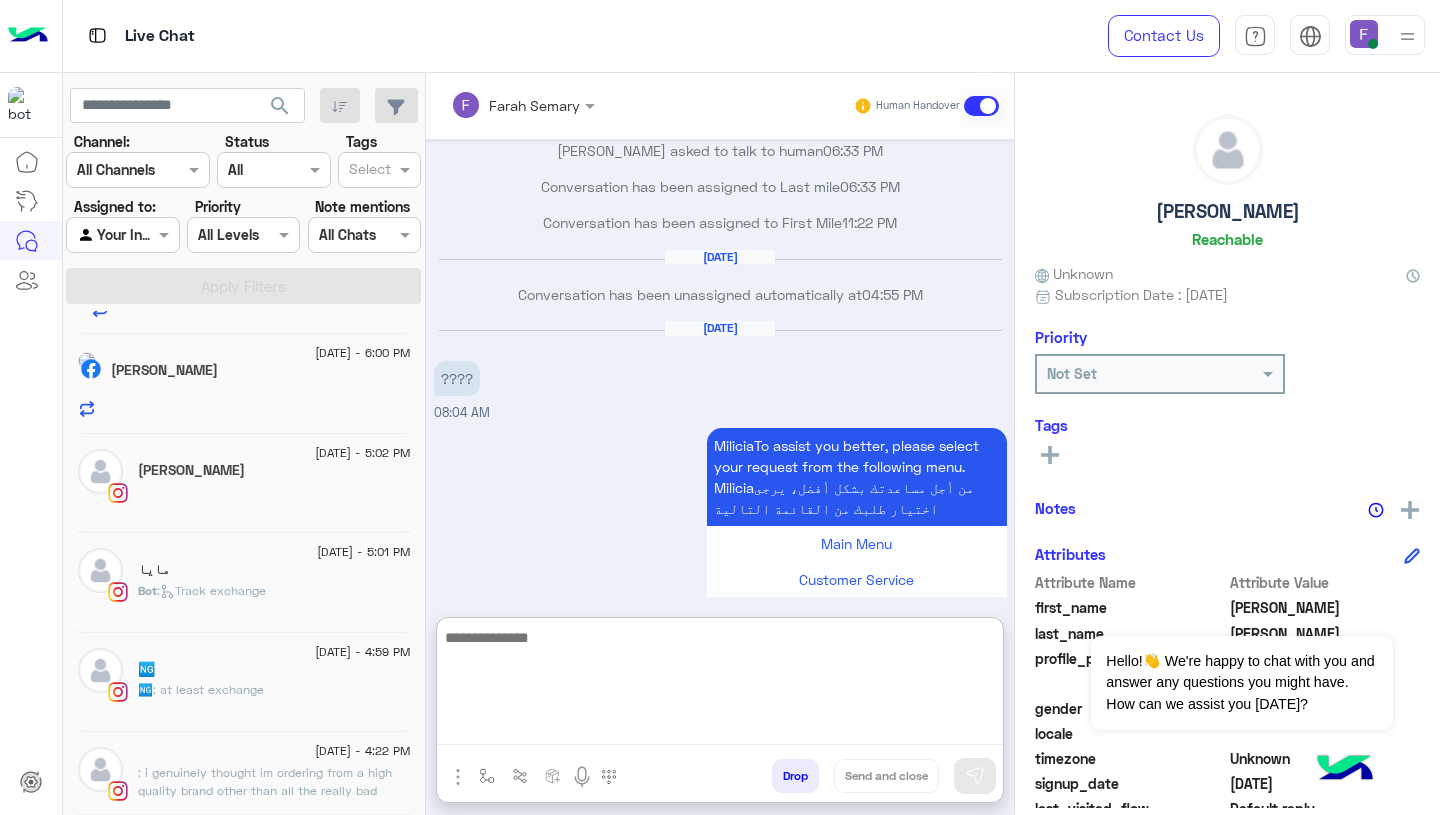 scroll, scrollTop: 0, scrollLeft: 0, axis: both 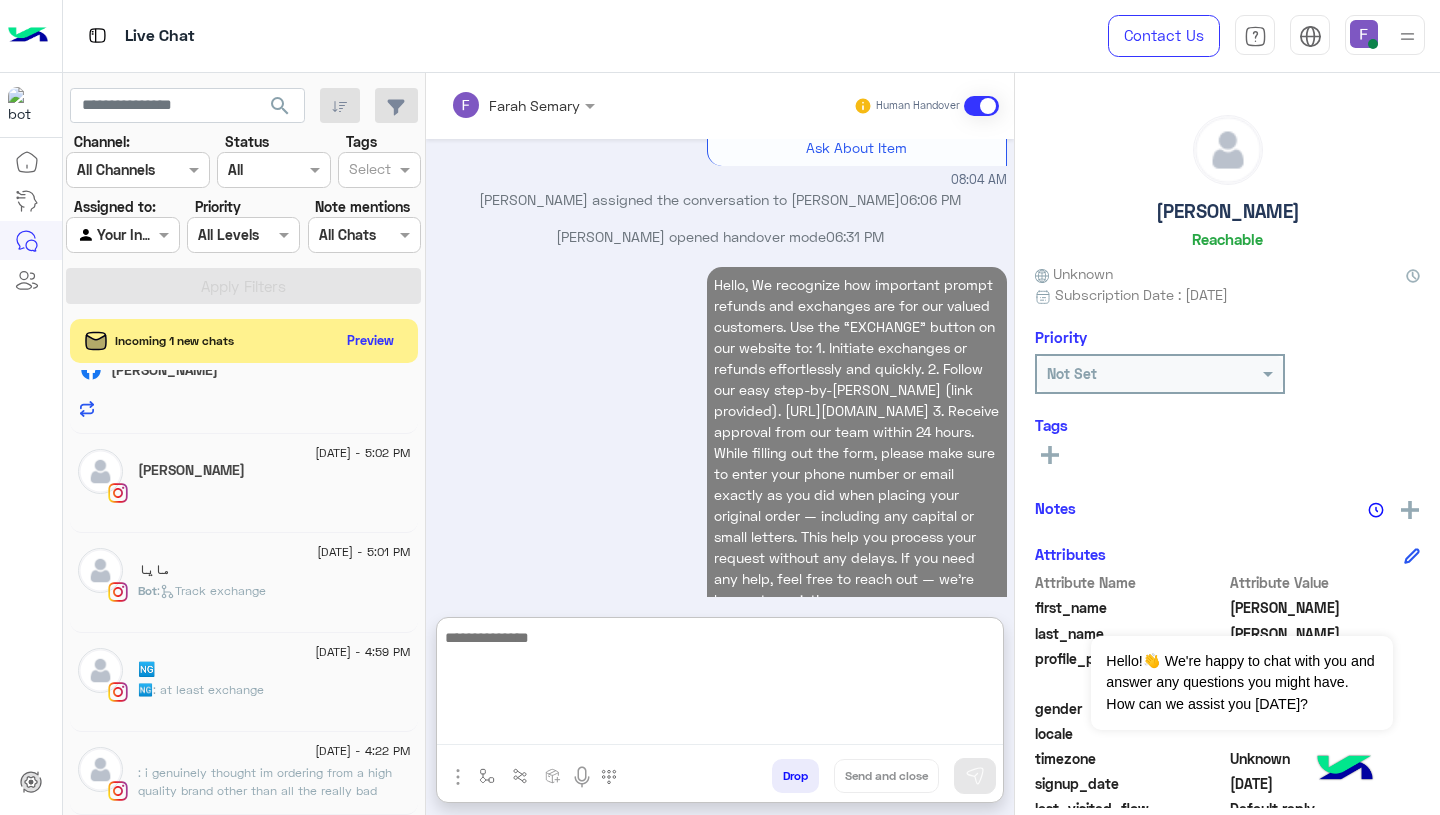 click on "Hello,
We recognize how important prompt refunds and exchanges are for our valued customers. Use the “EXCHANGE” button on our website to:
1. Initiate exchanges or refunds effortlessly and quickly.
2. Follow our easy step-by-[PERSON_NAME] (link provided).
[URL][DOMAIN_NAME]
3. Receive approval from our team within 24 hours.
While filling out the form, please make sure to enter your phone number or email exactly as you did when placing your original order — including any capital or small letters.
This help you process your request without any delays.
If you need any help, feel free to reach out — we’re happy to assist!      06:31 PM" at bounding box center [720, 451] 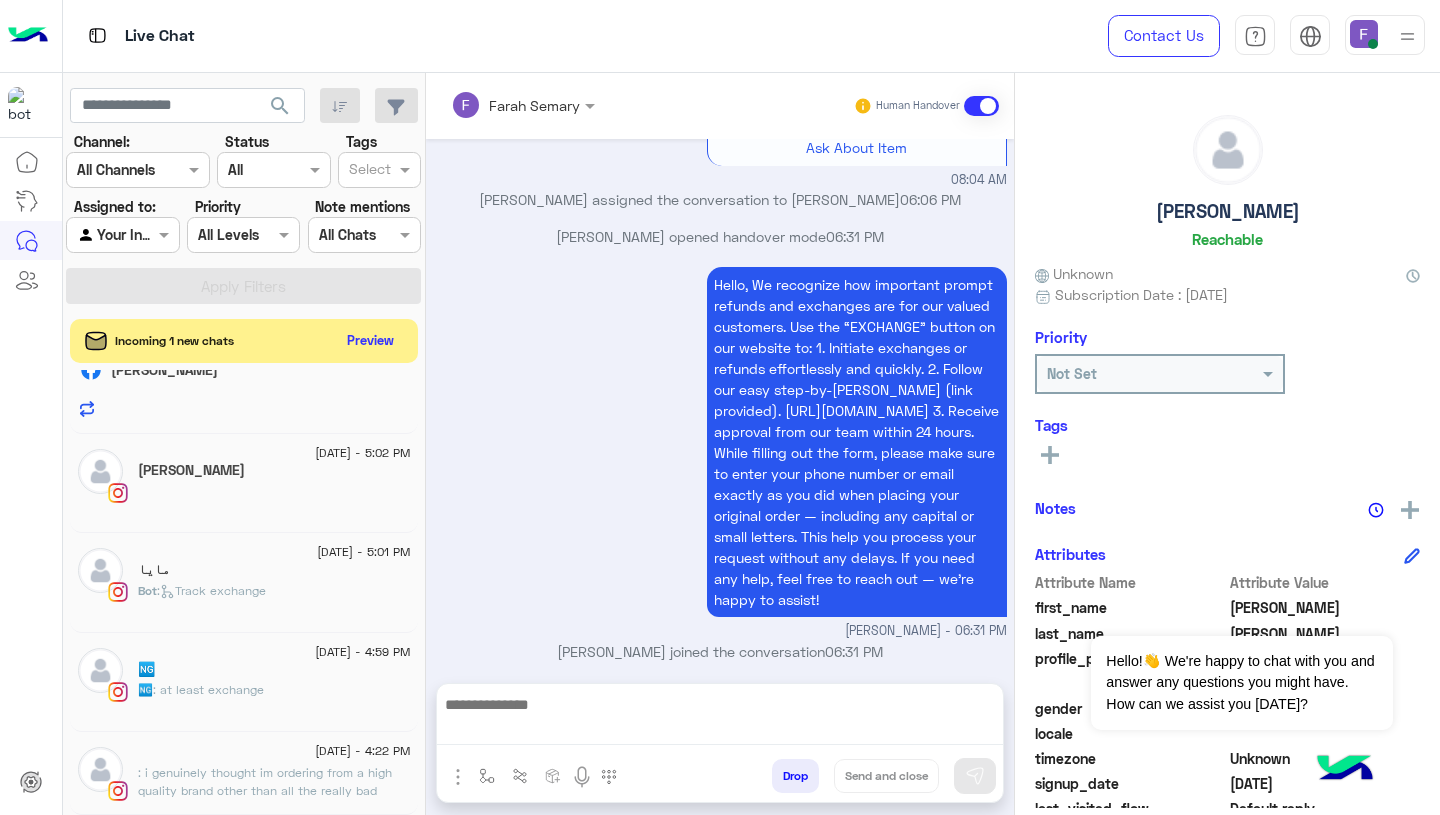 scroll, scrollTop: 2114, scrollLeft: 0, axis: vertical 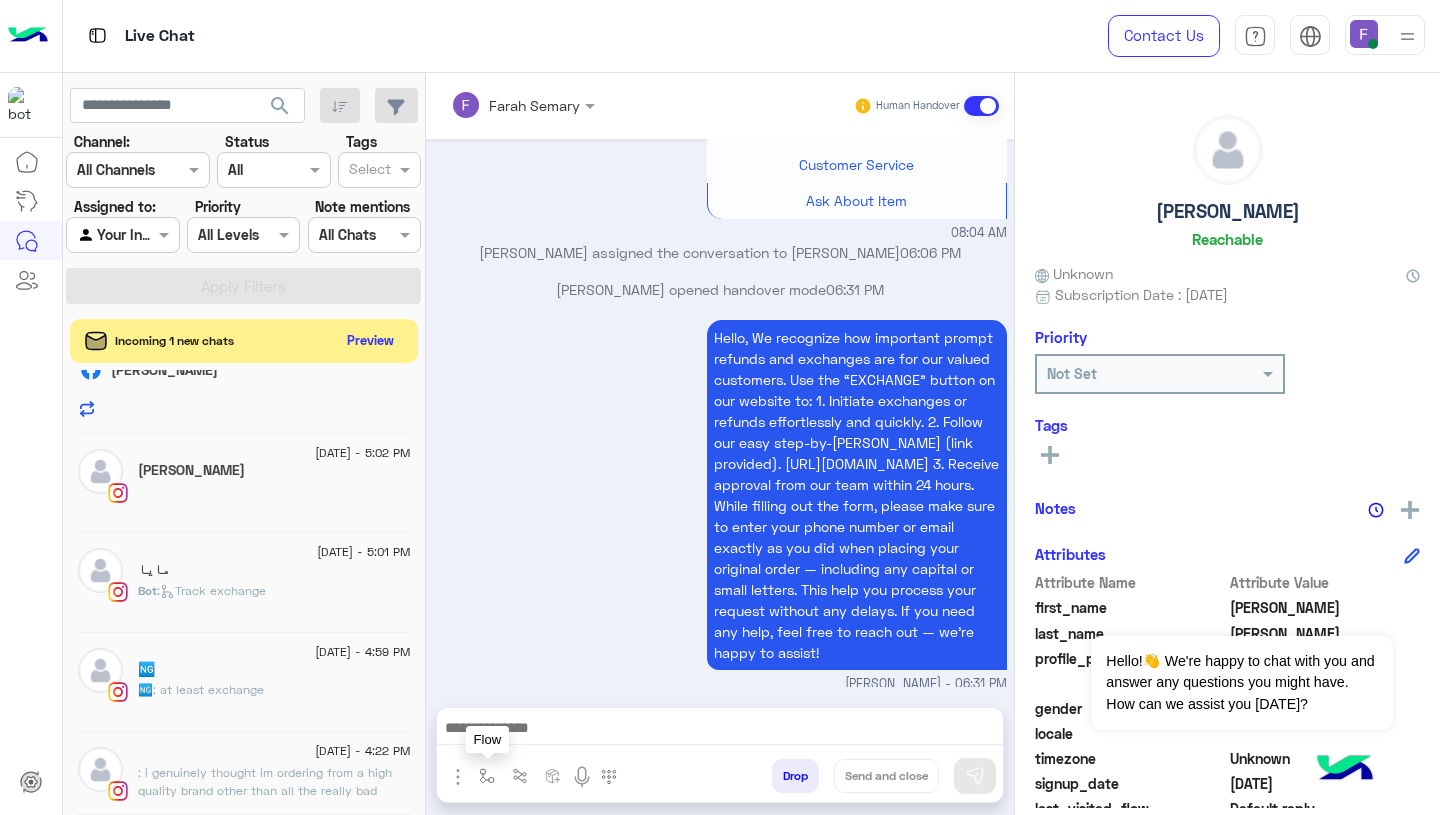 click at bounding box center [487, 776] 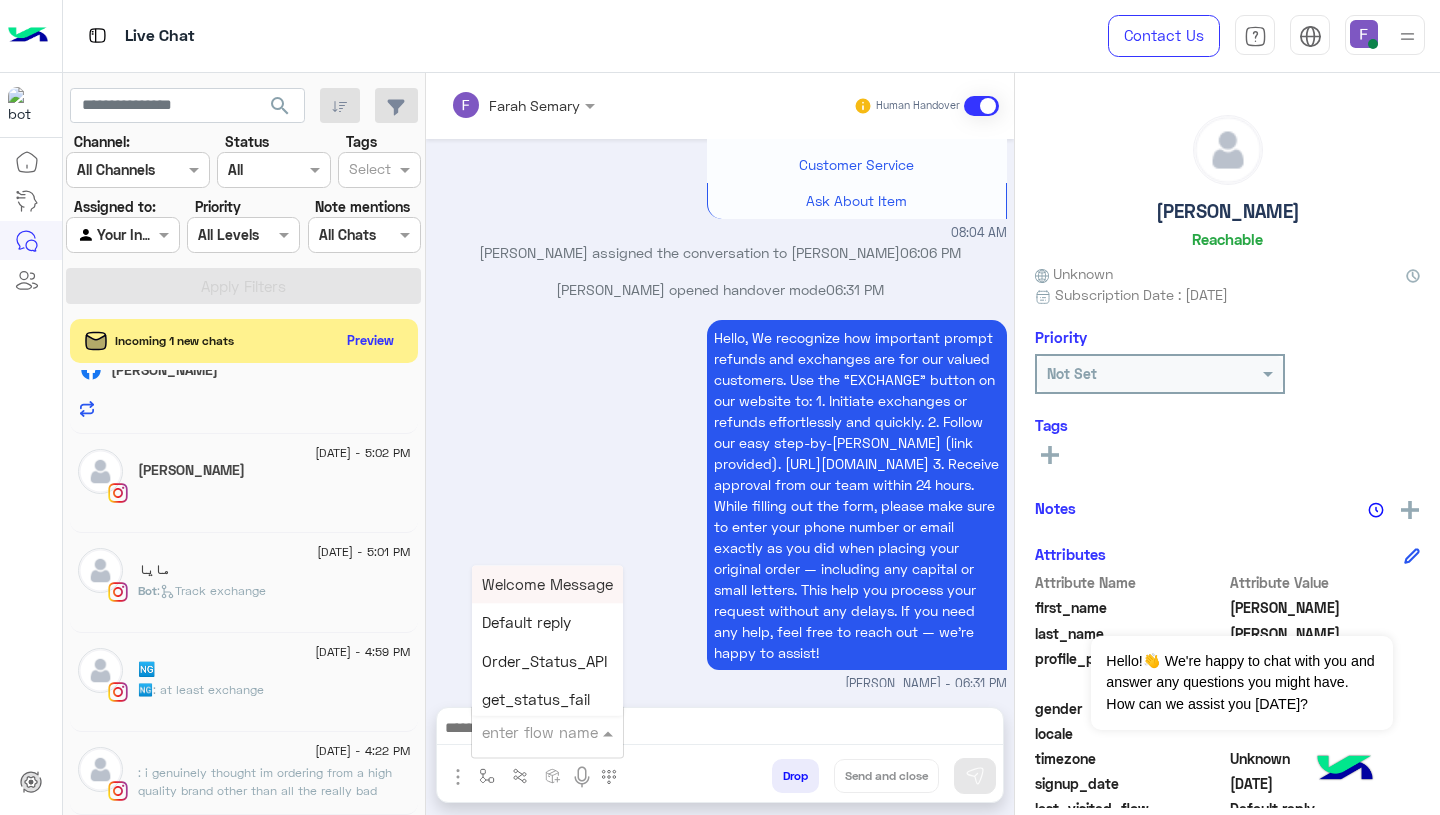 click at bounding box center (523, 732) 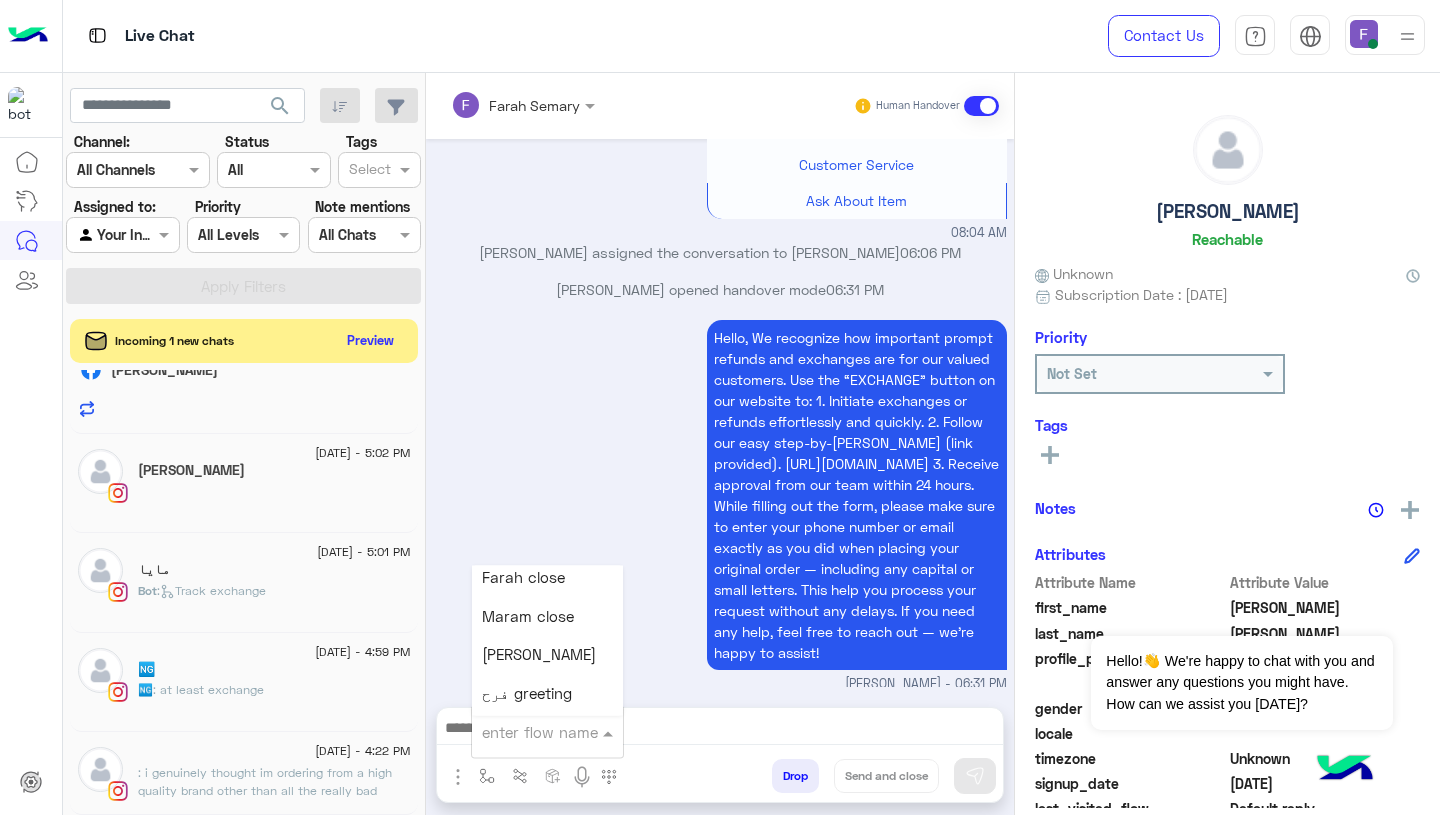 scroll, scrollTop: 2418, scrollLeft: 0, axis: vertical 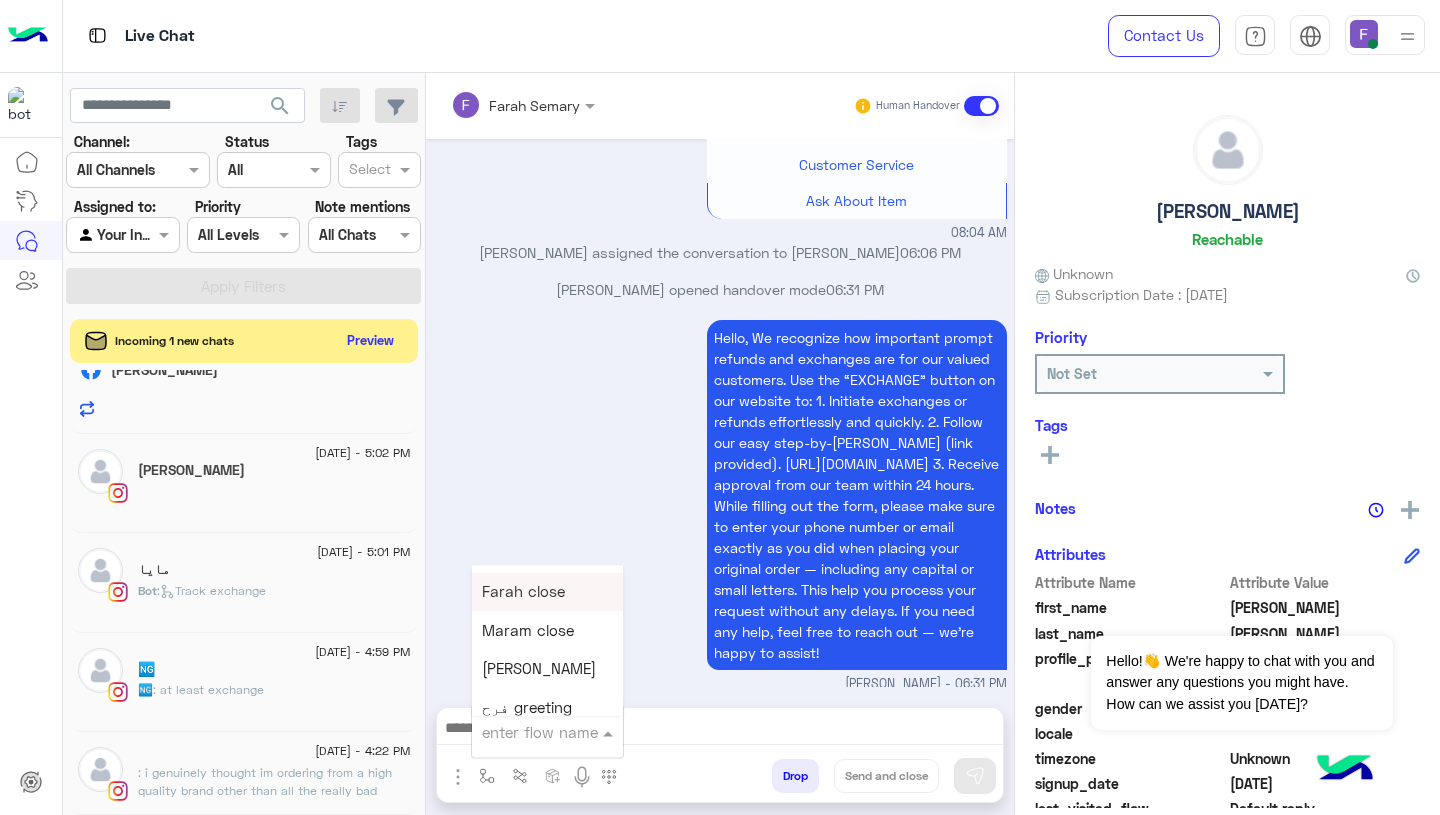 click on "Farah close" at bounding box center [523, 592] 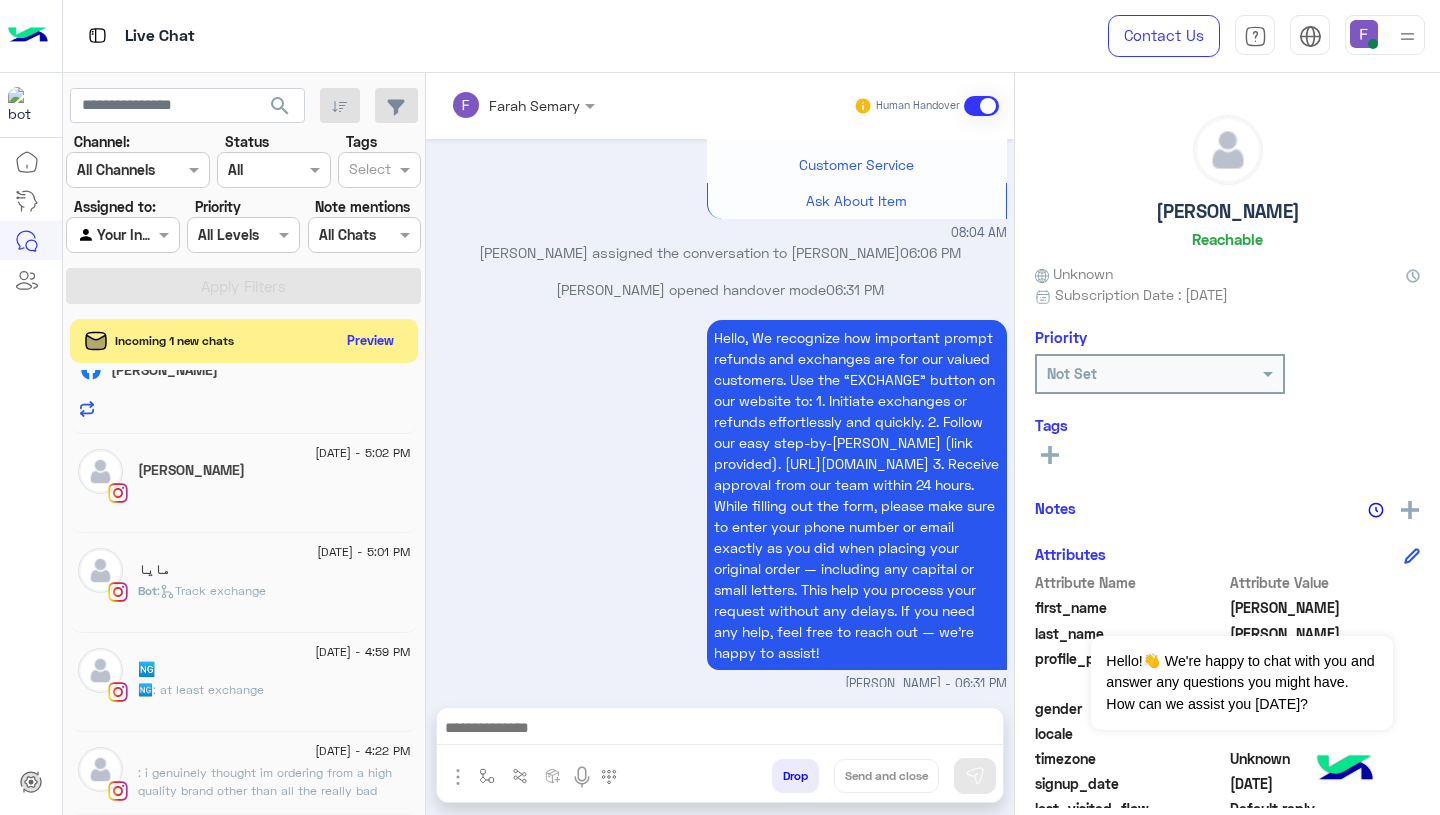 type on "**********" 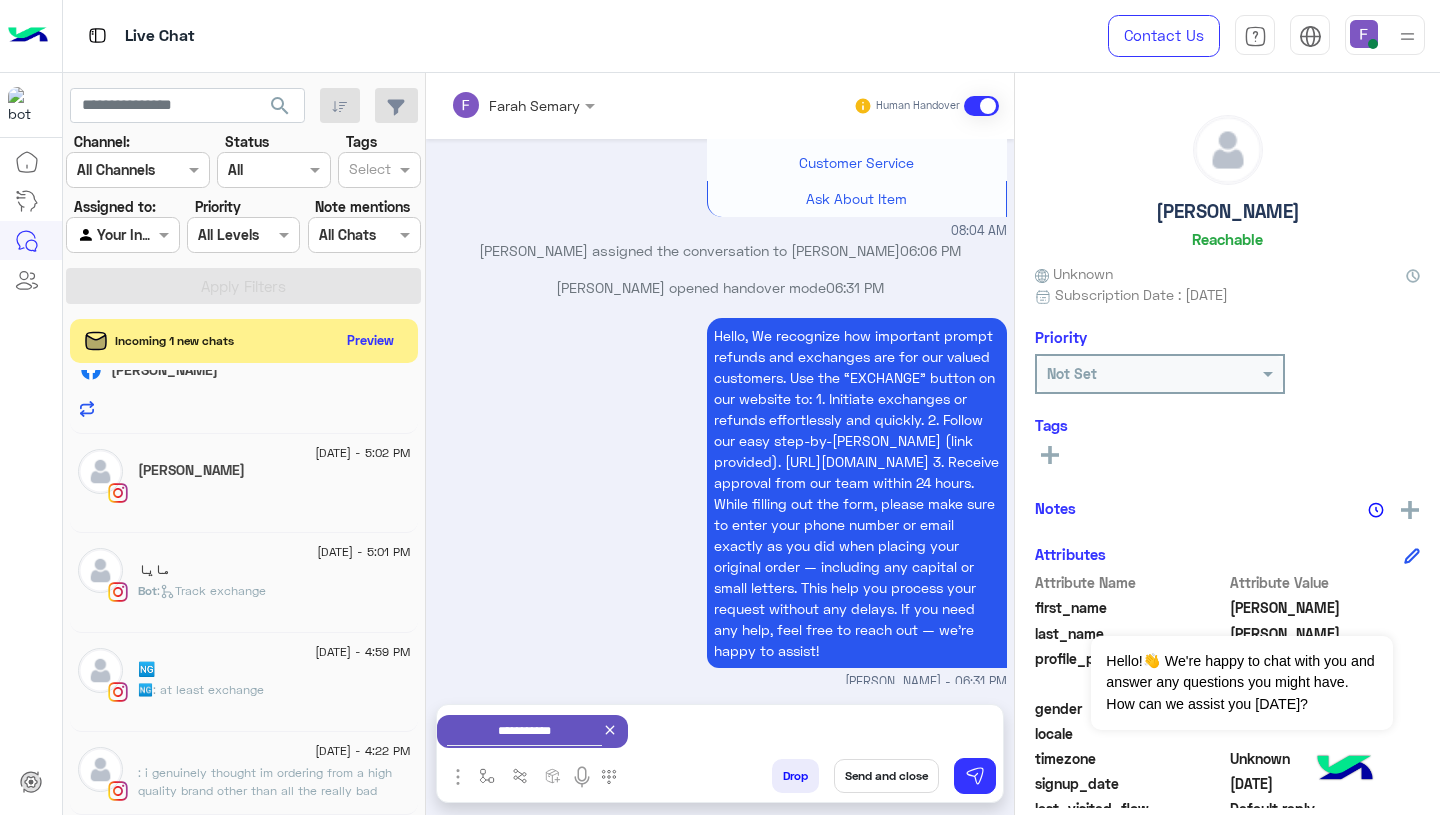 click on "Send and close" at bounding box center [886, 776] 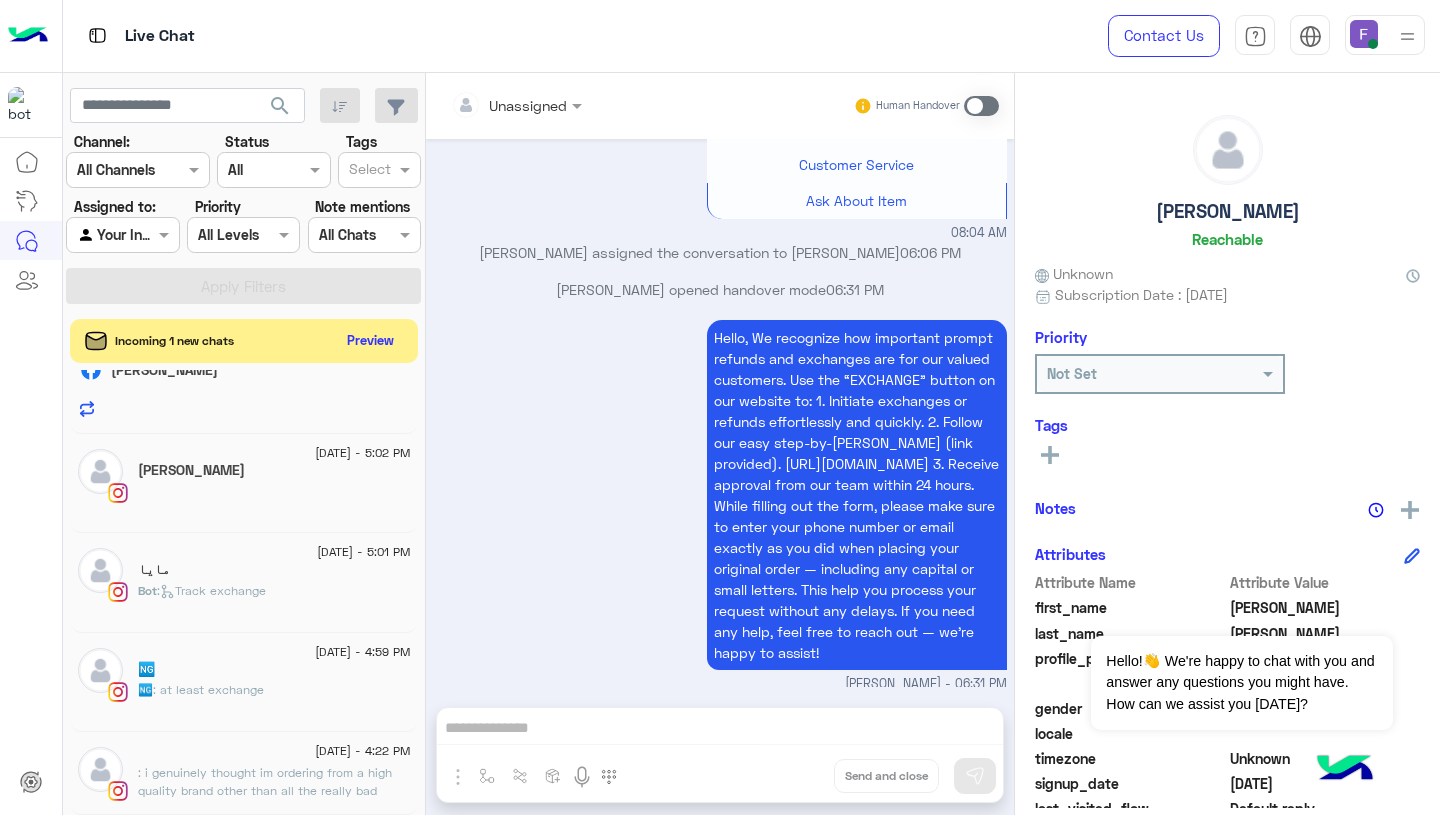 scroll, scrollTop: 2150, scrollLeft: 0, axis: vertical 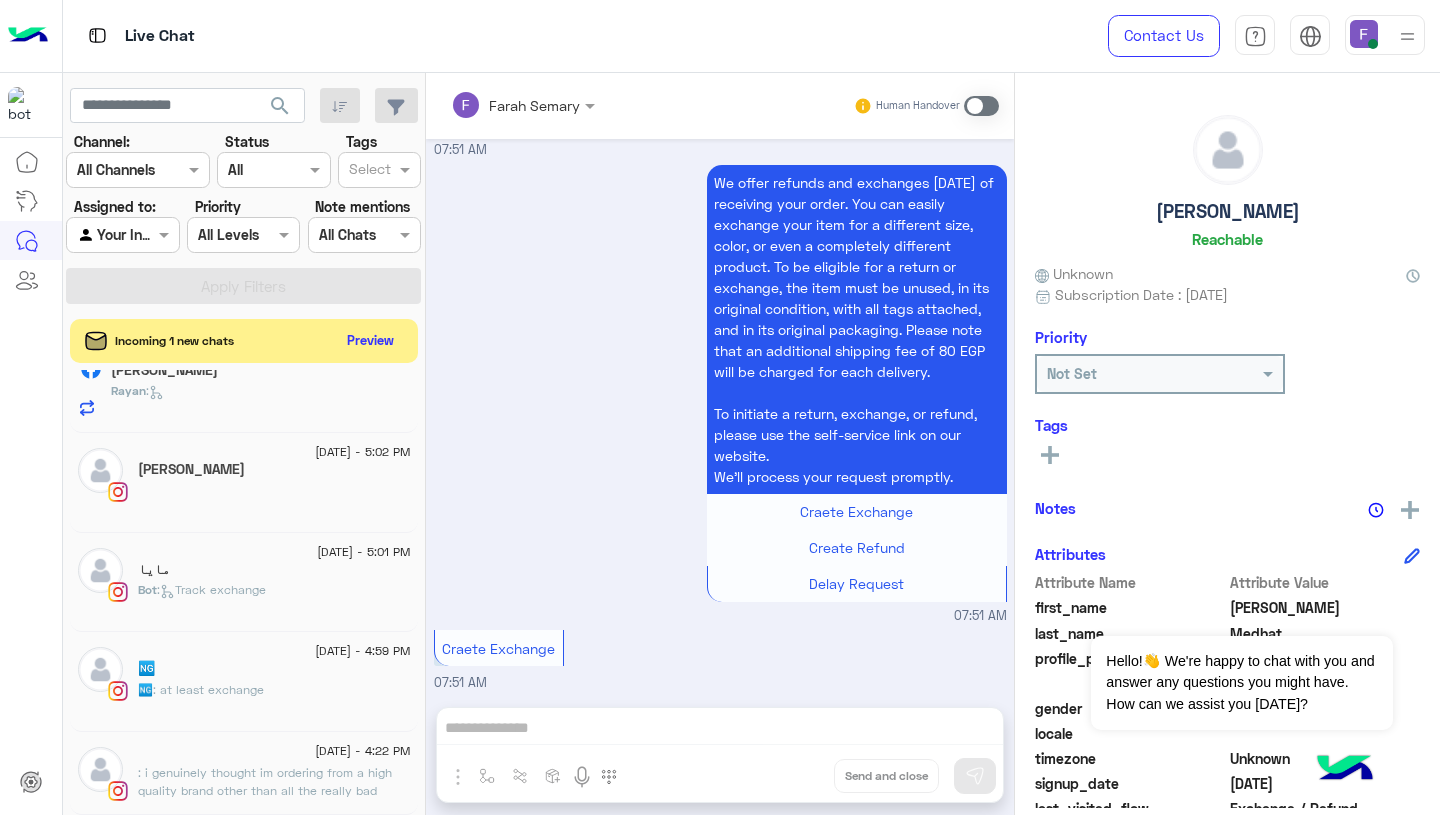 click at bounding box center (981, 106) 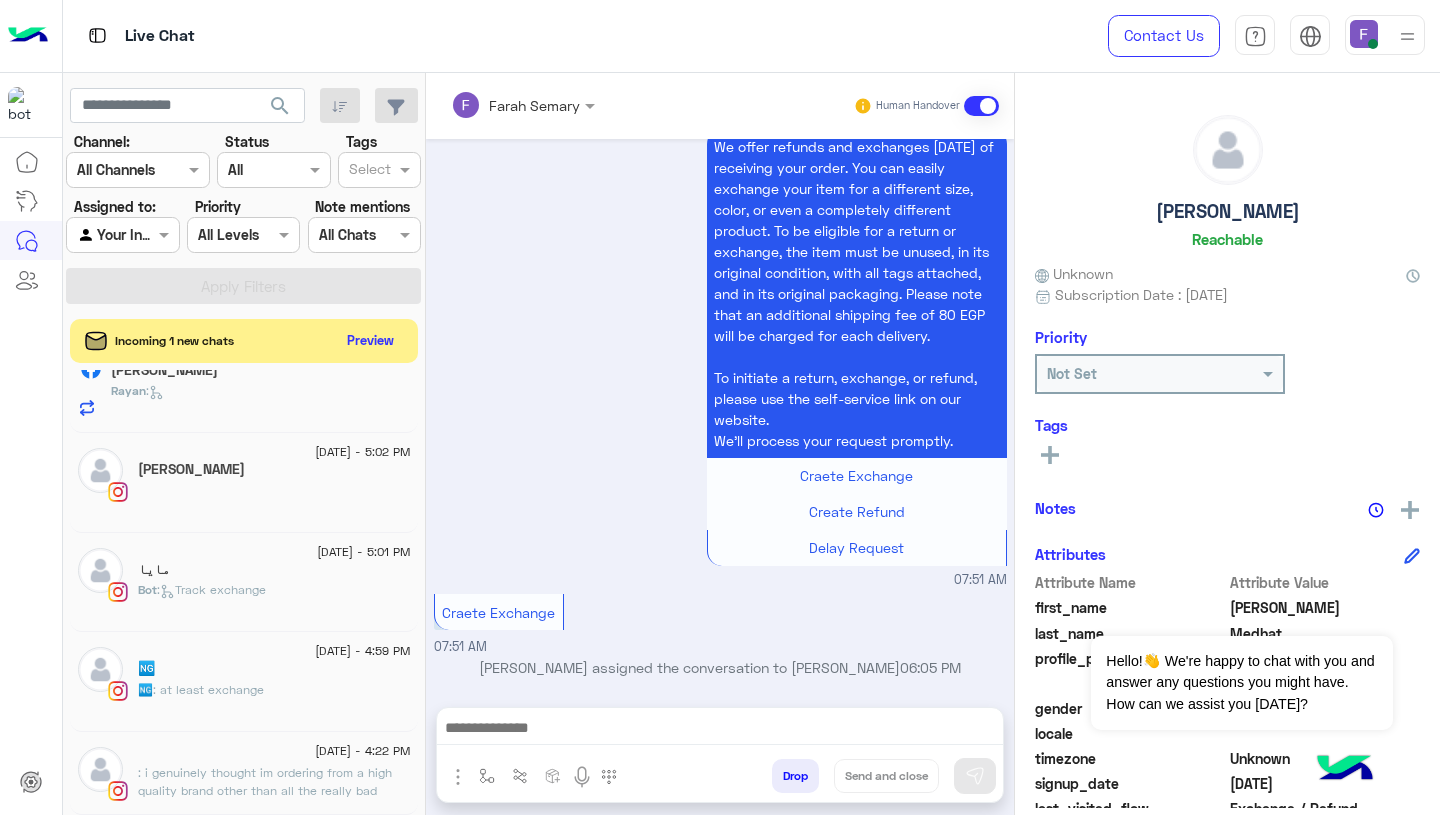 click at bounding box center [720, 730] 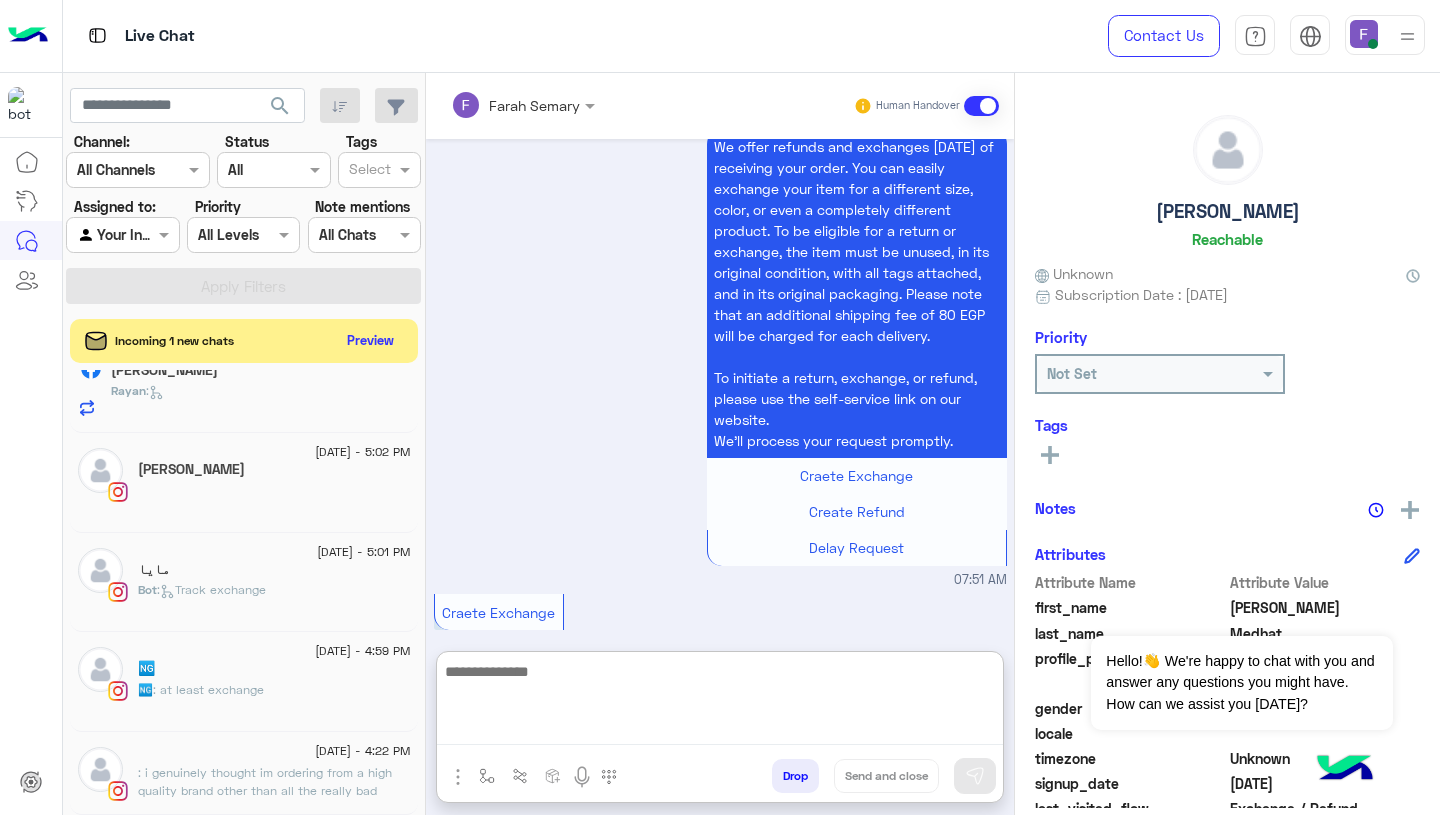 paste on "**********" 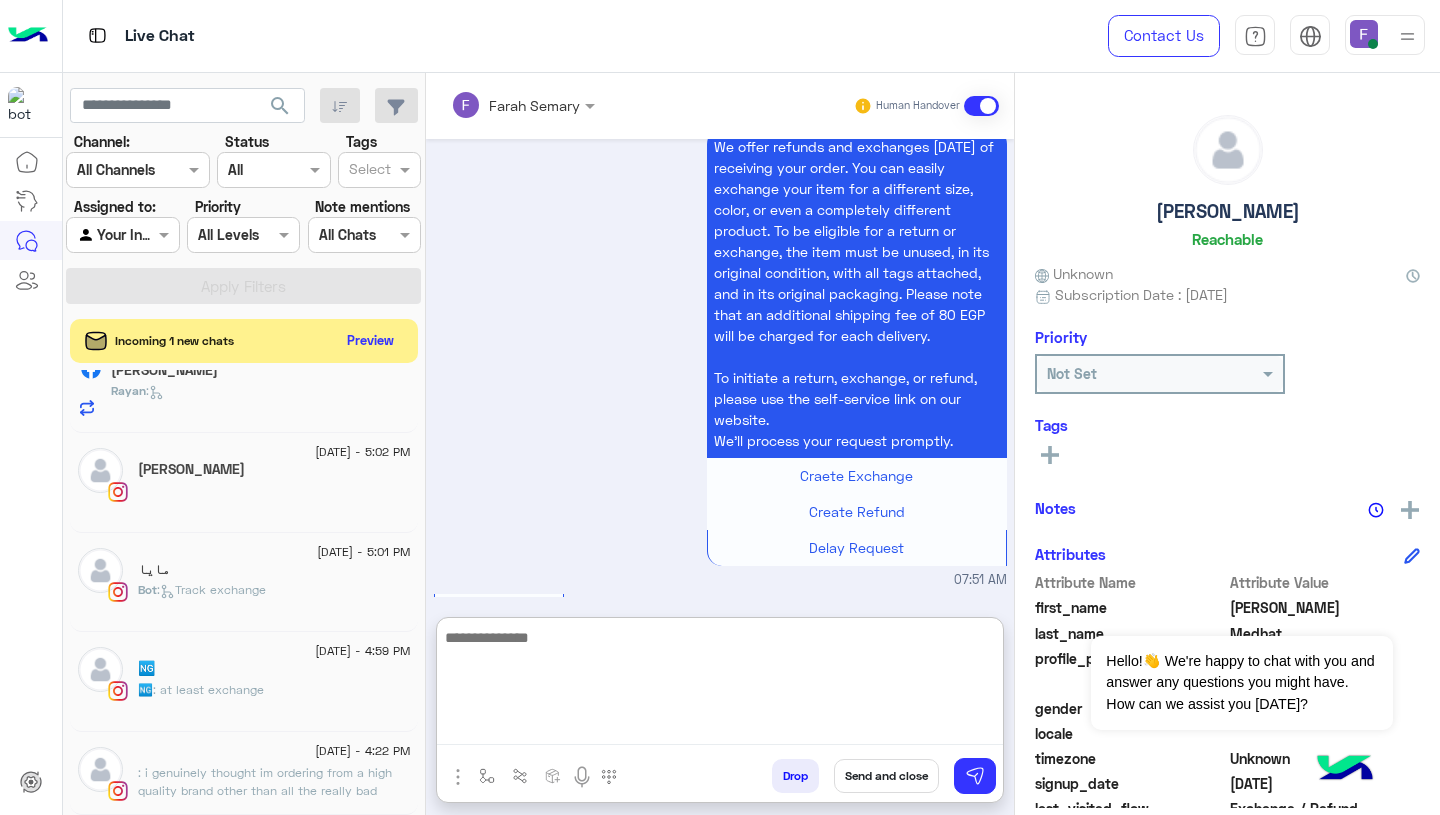 scroll, scrollTop: 0, scrollLeft: 0, axis: both 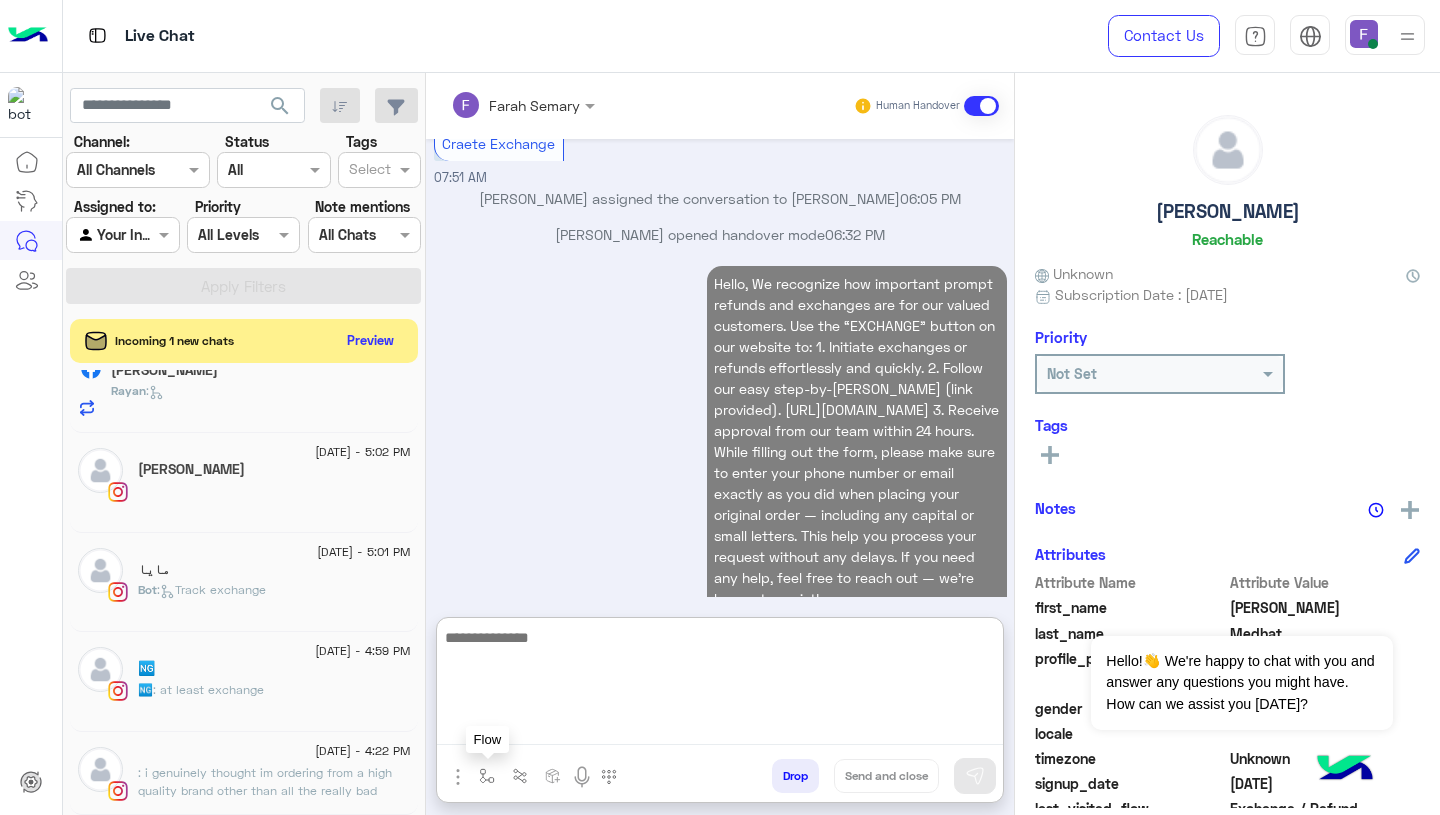 click at bounding box center [487, 775] 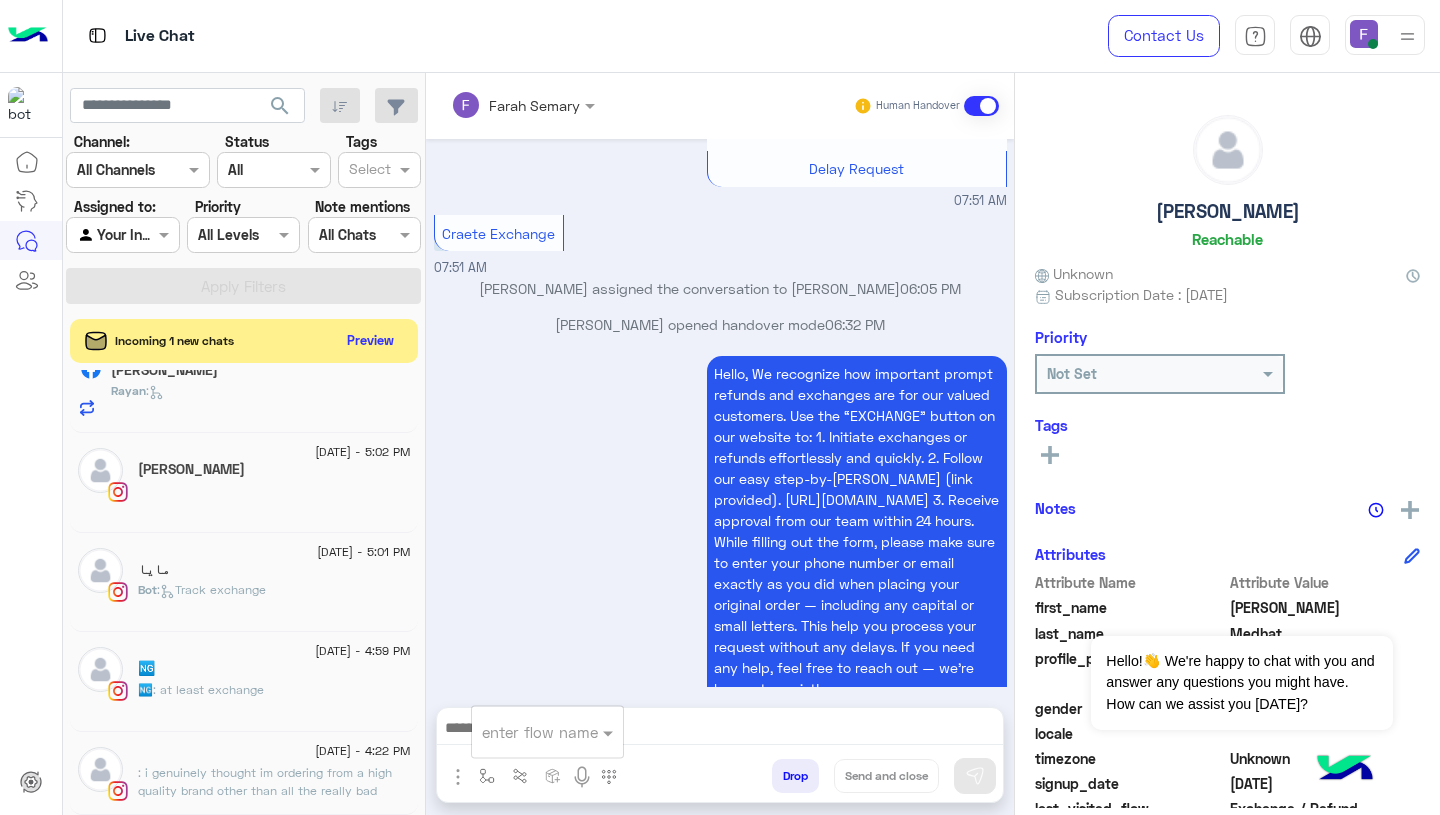 scroll, scrollTop: 1239, scrollLeft: 0, axis: vertical 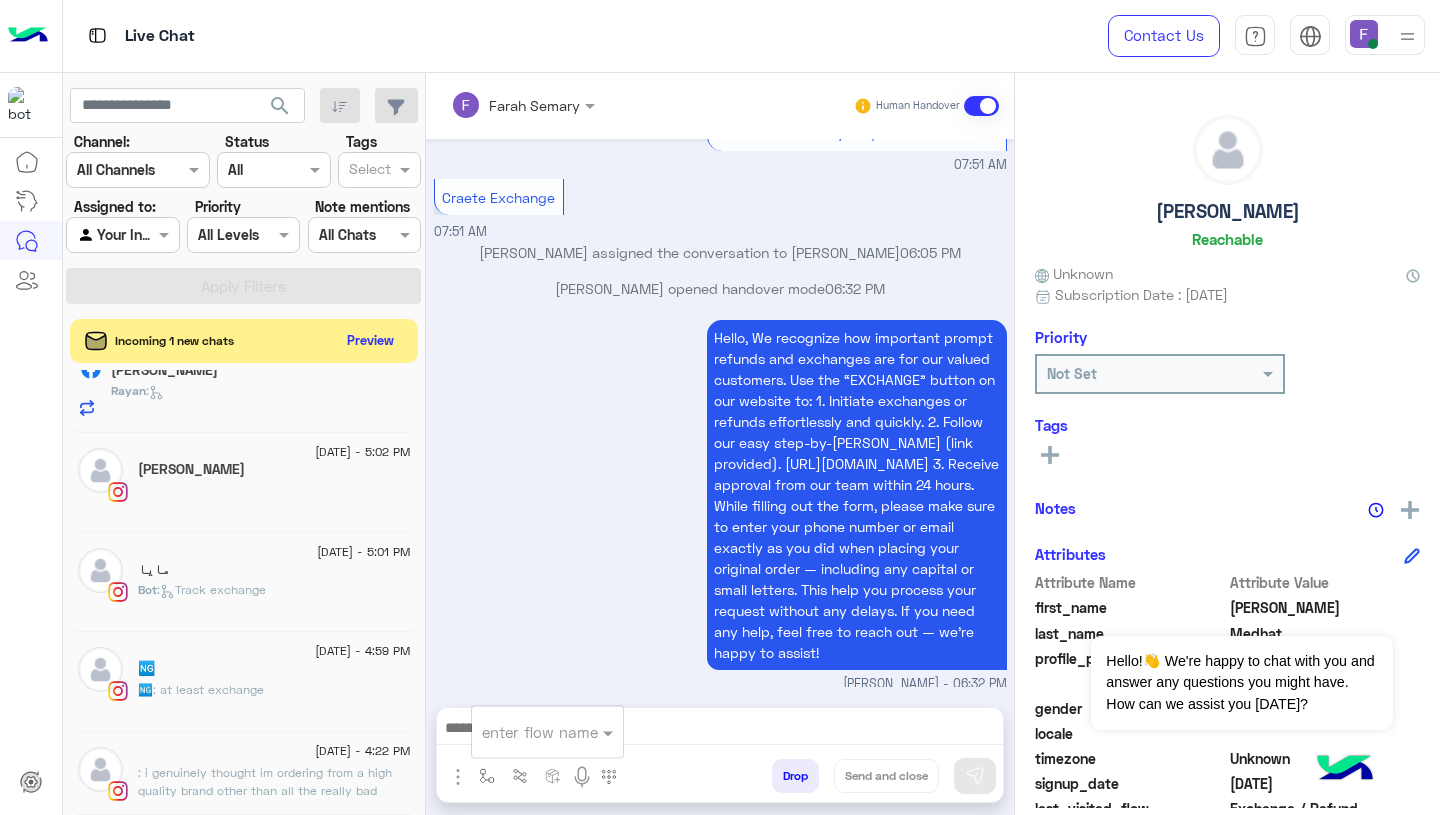 click at bounding box center (523, 732) 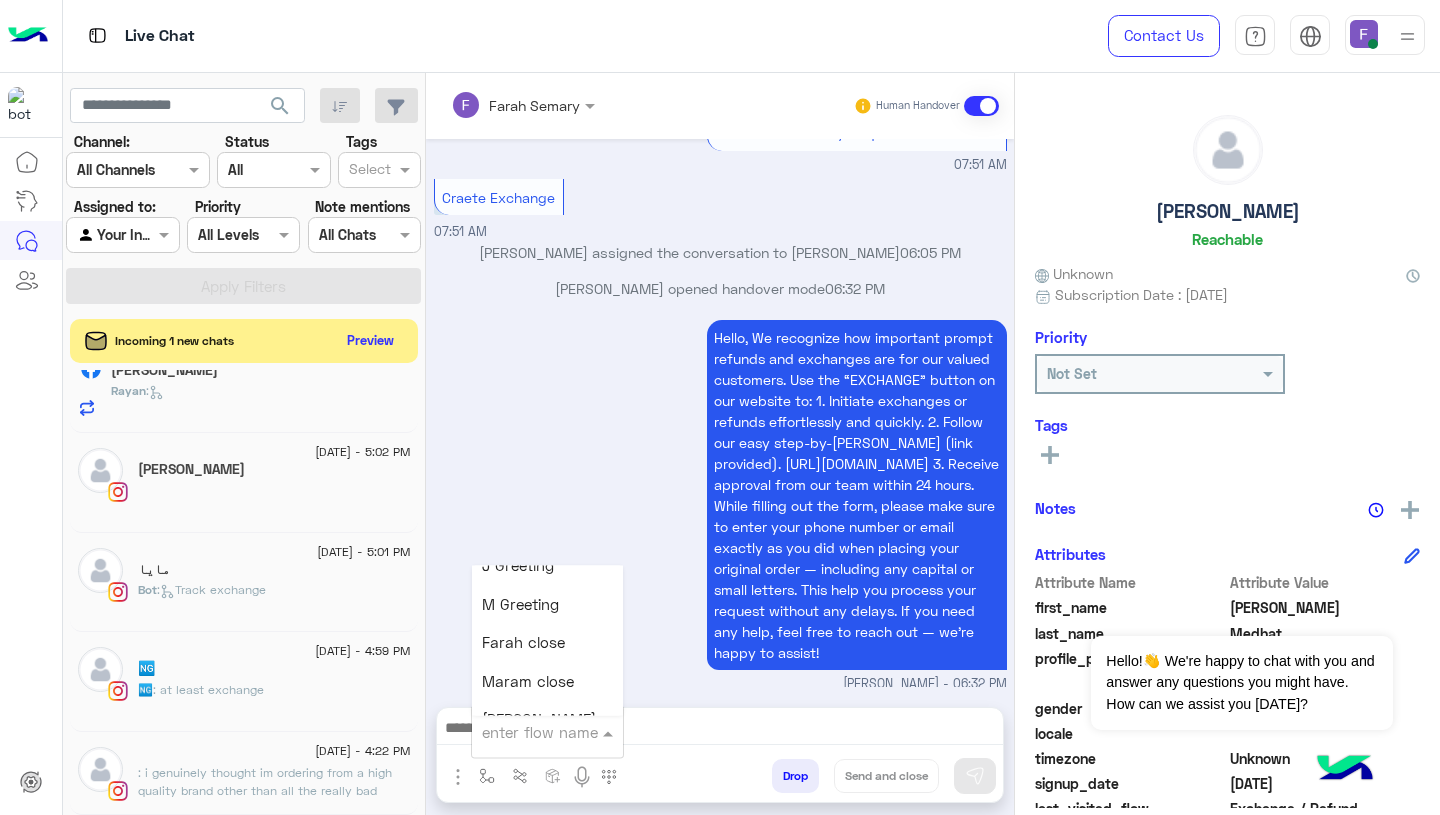 scroll, scrollTop: 2366, scrollLeft: 0, axis: vertical 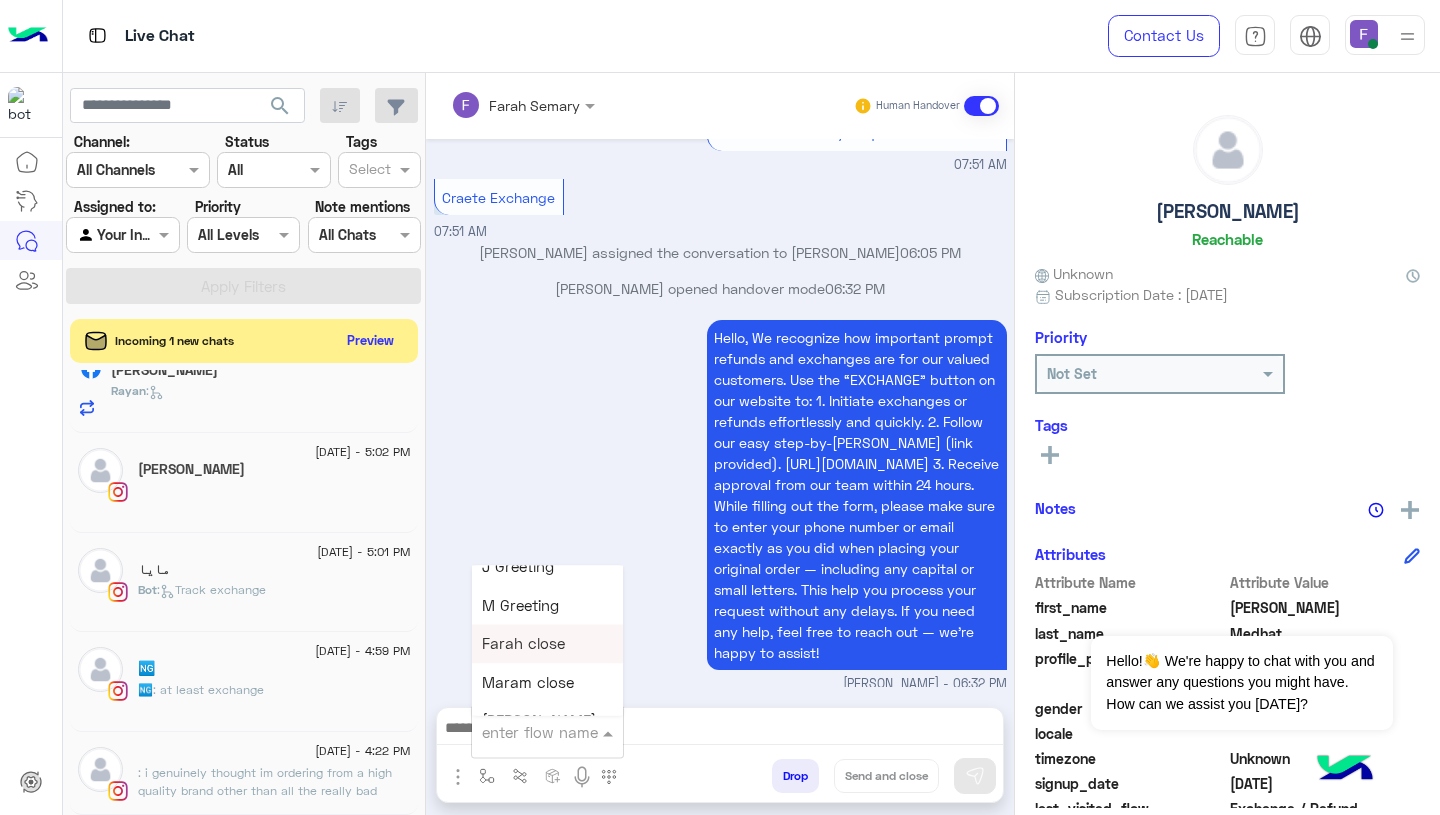 click on "Farah close" at bounding box center [523, 644] 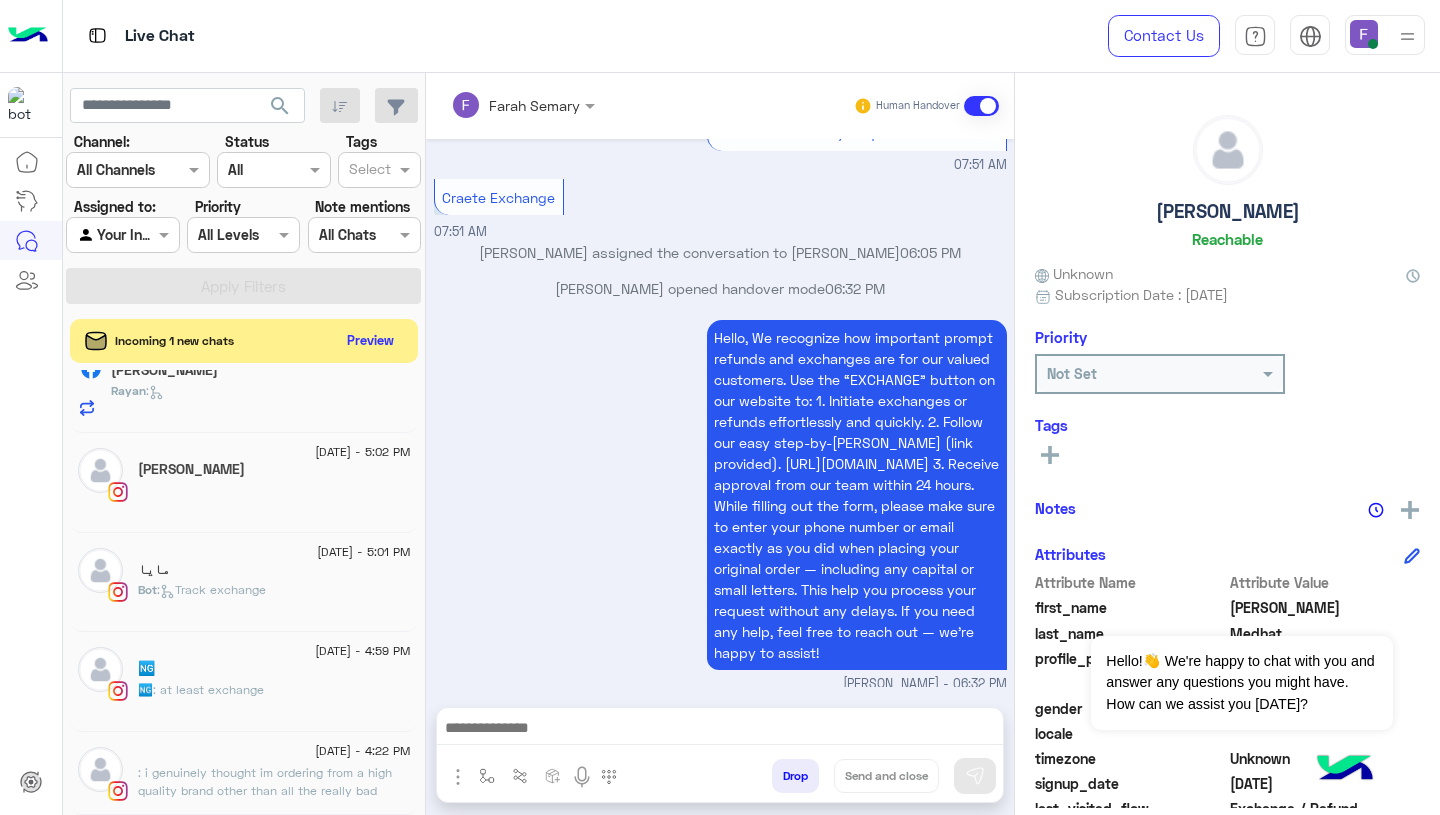 type on "**********" 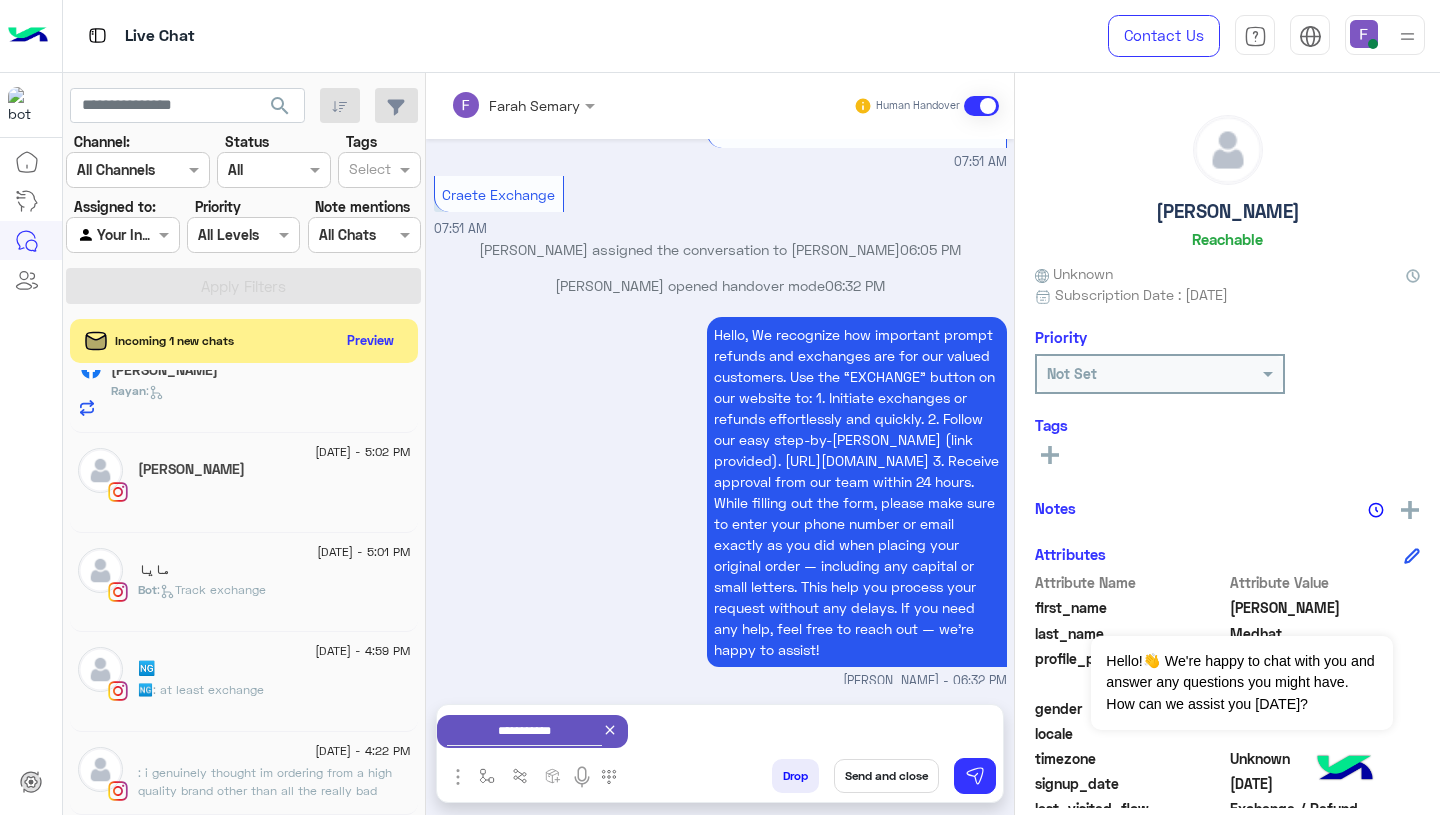 click on "Send and close" at bounding box center (886, 776) 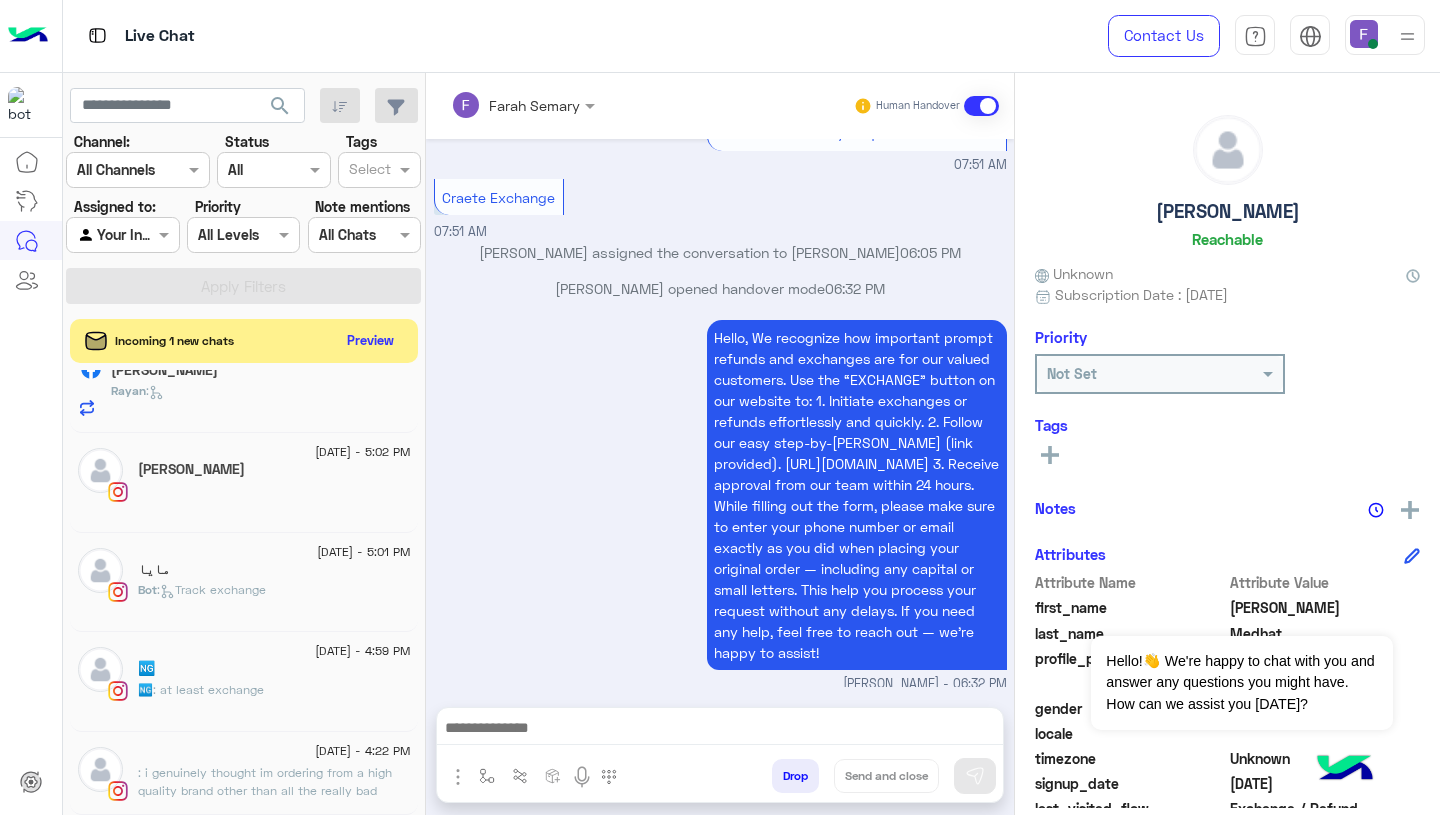 scroll, scrollTop: 1276, scrollLeft: 0, axis: vertical 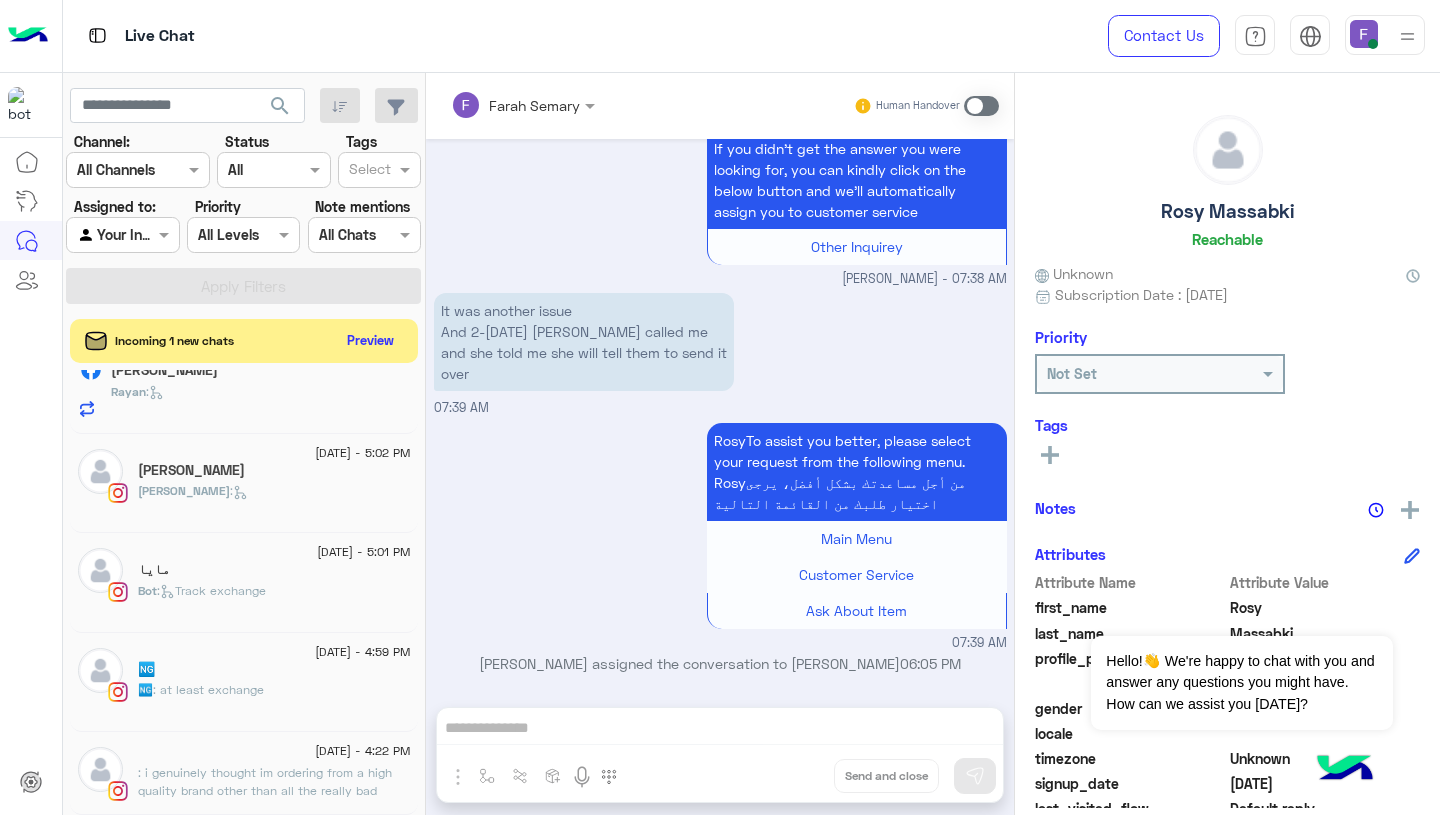 click on "RosyTo assist you better, please select your request from the following menu. Rosyمن أجل مساعدتك بشكل أفضل، يرجى اختيار طلبك من القائمة التالية  Main Menu   Customer Service   Ask About Item     07:39 AM" at bounding box center [720, 535] 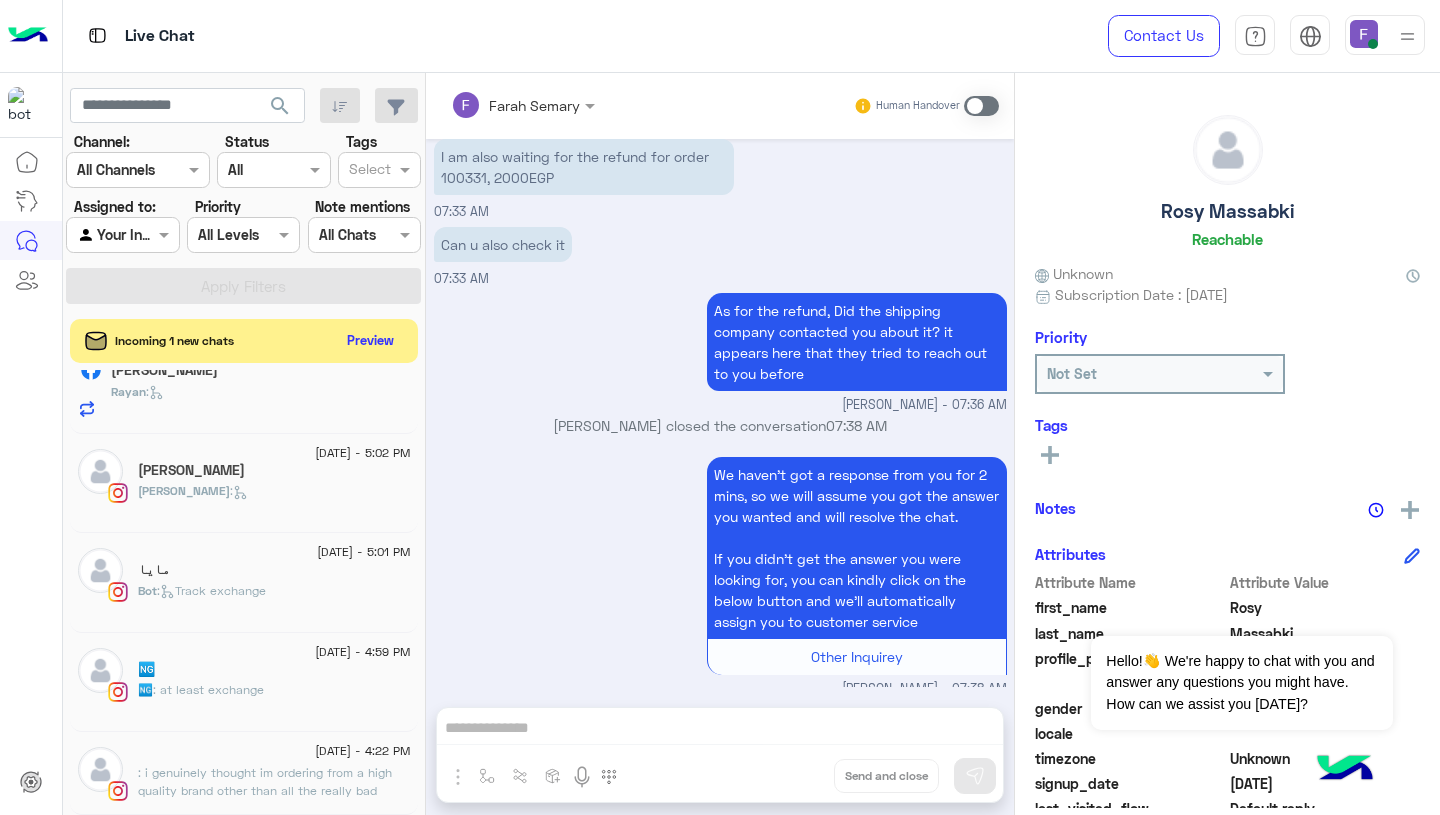 scroll, scrollTop: 1444, scrollLeft: 0, axis: vertical 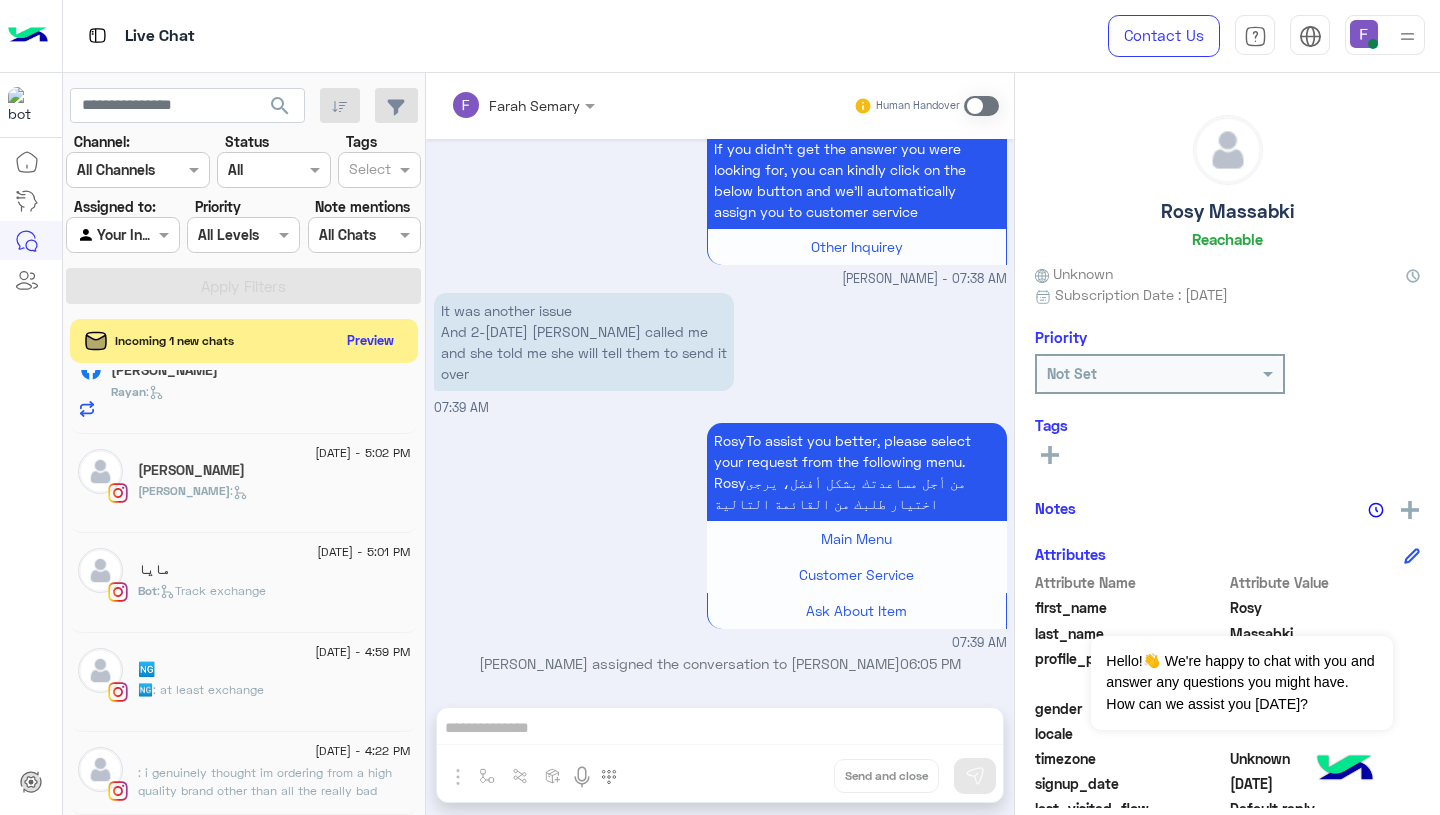 click at bounding box center (981, 106) 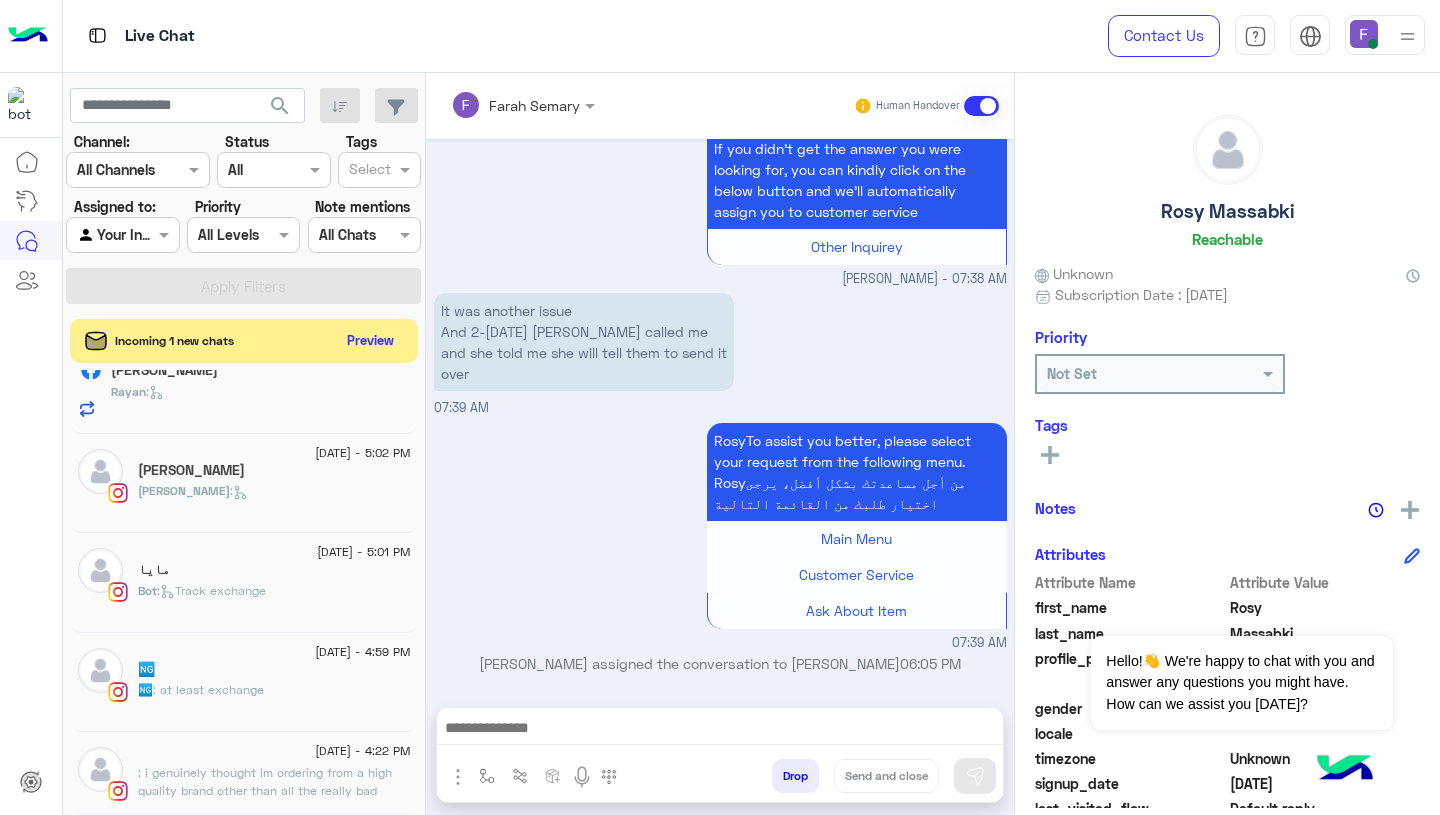 scroll, scrollTop: 1480, scrollLeft: 0, axis: vertical 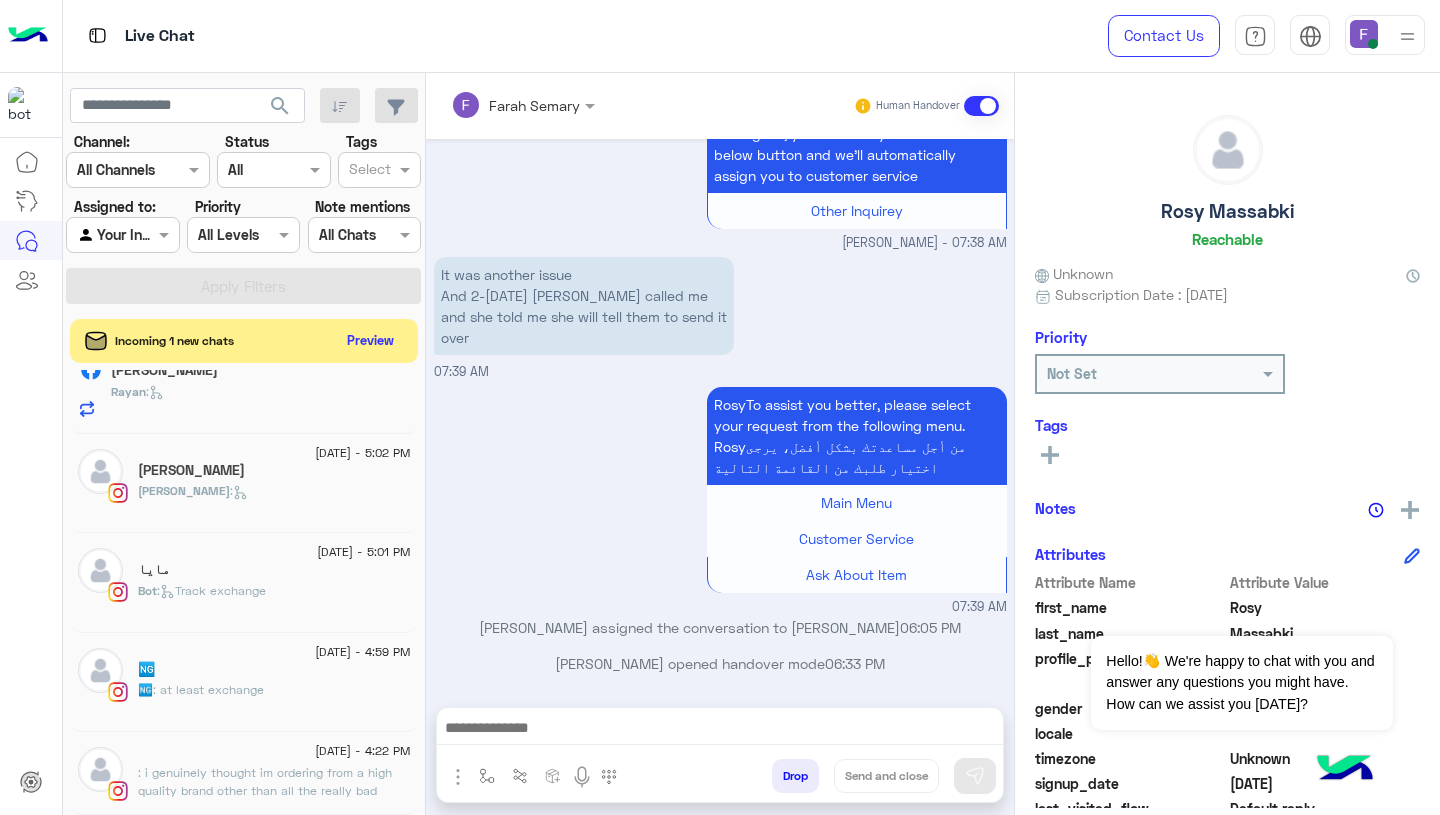 click at bounding box center [720, 730] 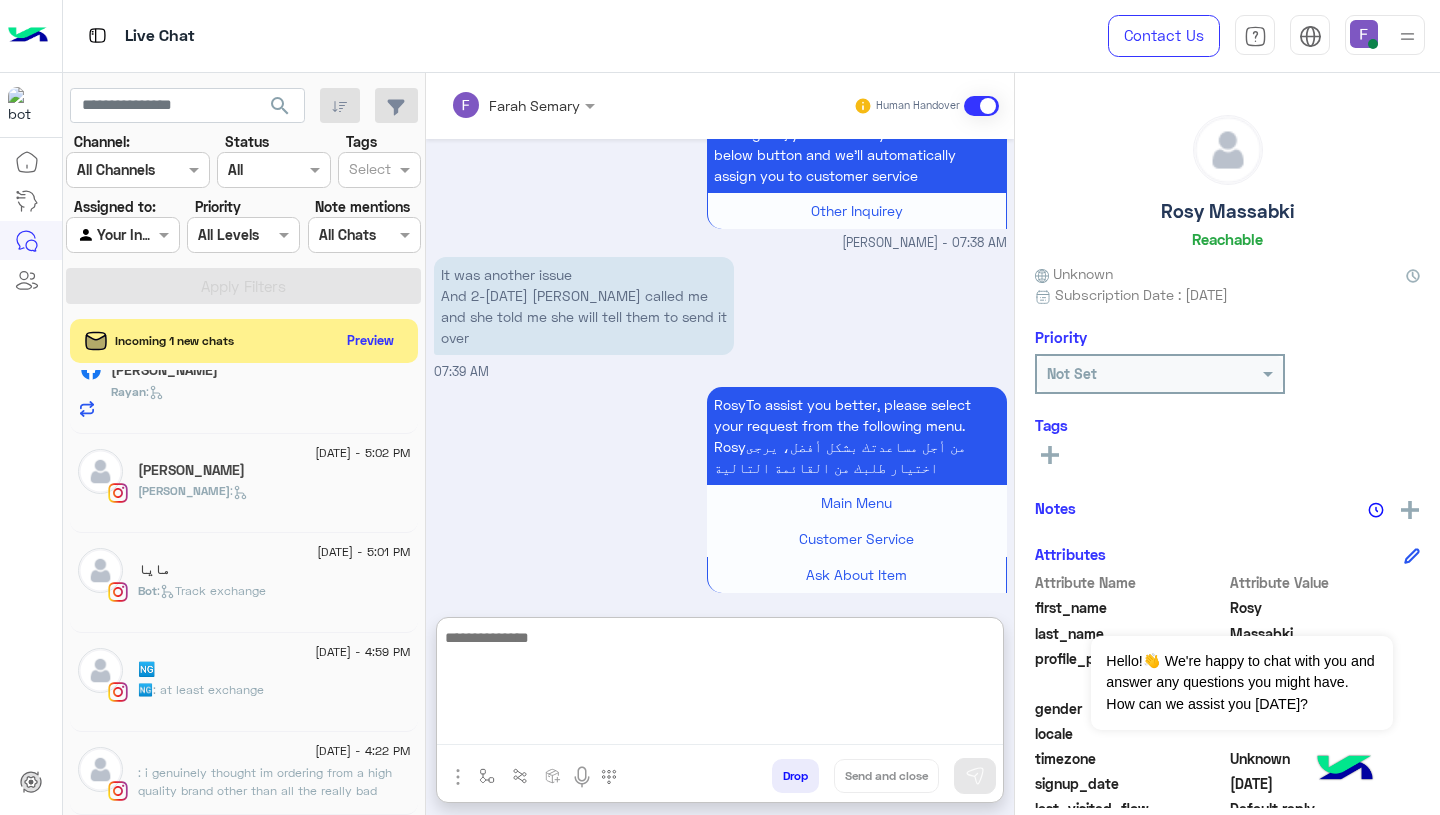 paste on "**********" 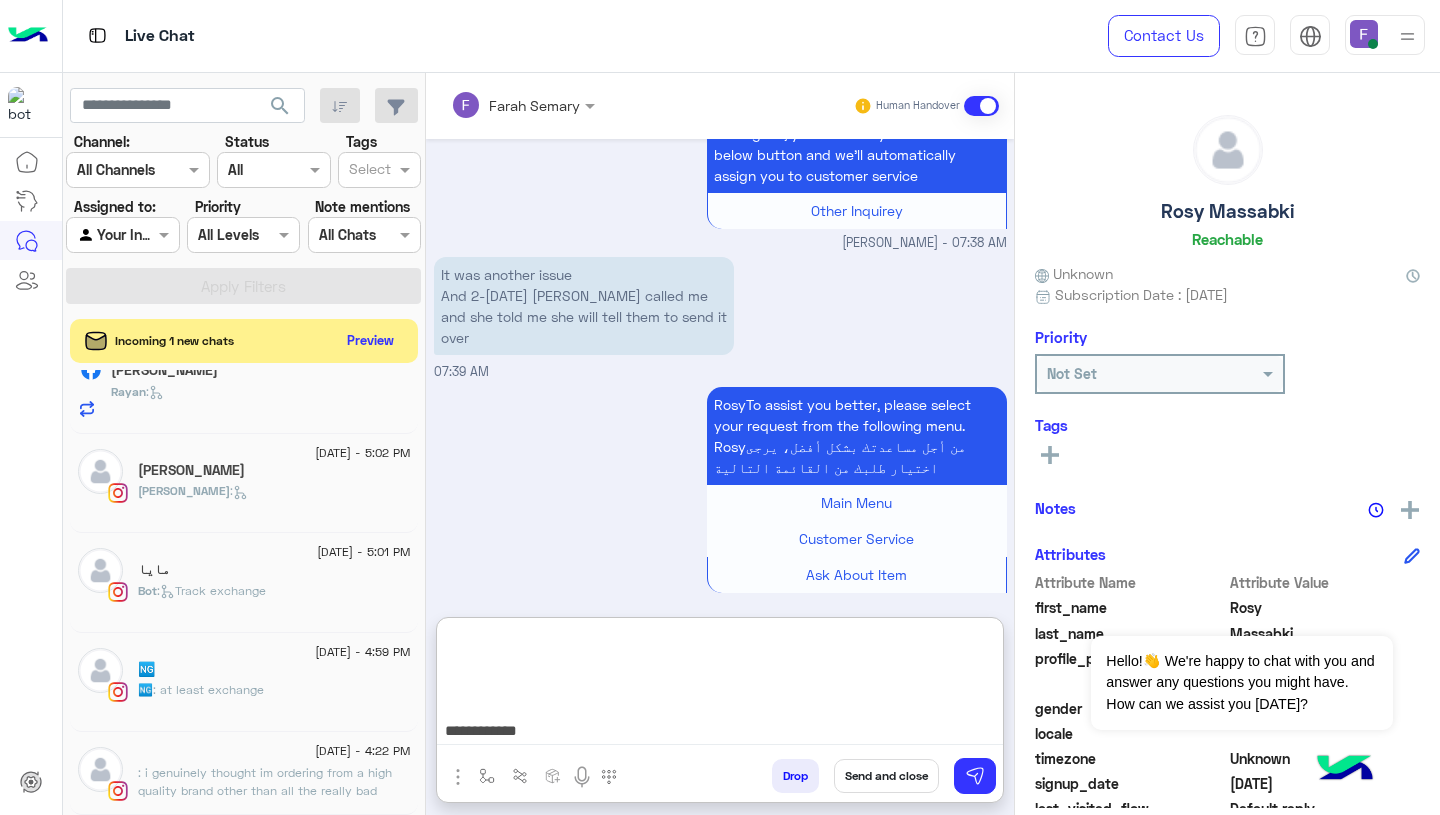 scroll, scrollTop: 154, scrollLeft: 0, axis: vertical 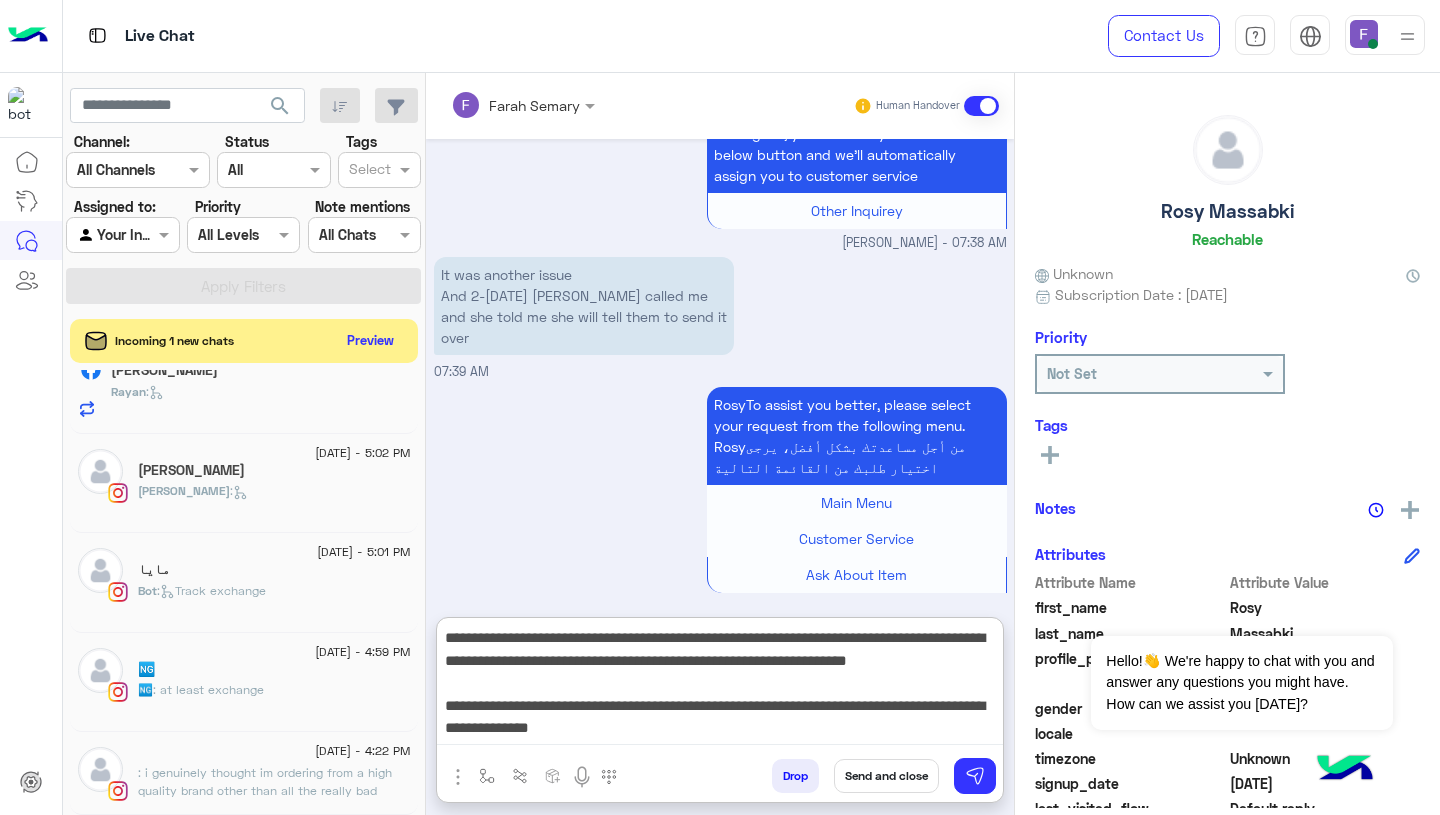 type on "**********" 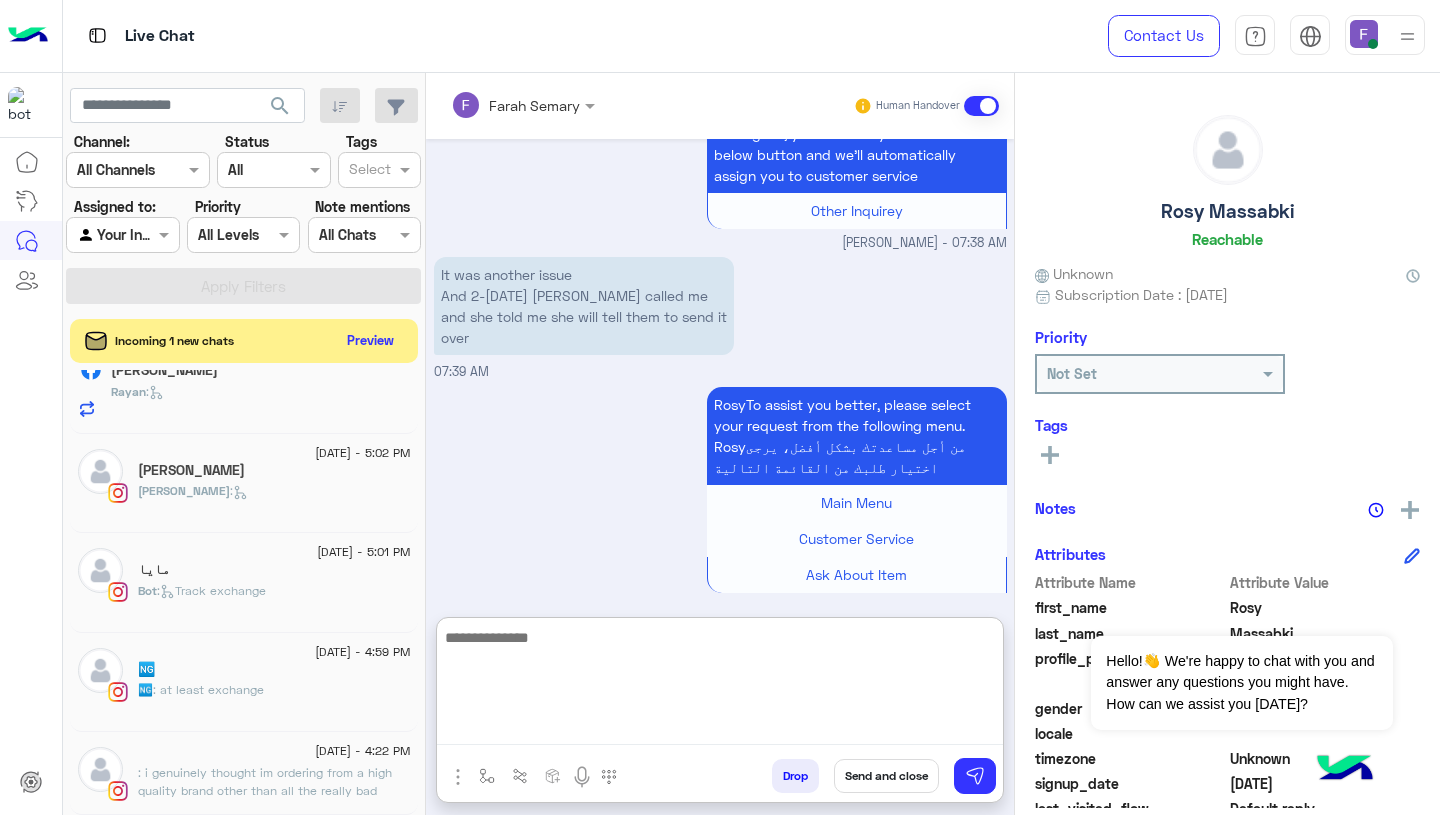 scroll, scrollTop: 0, scrollLeft: 0, axis: both 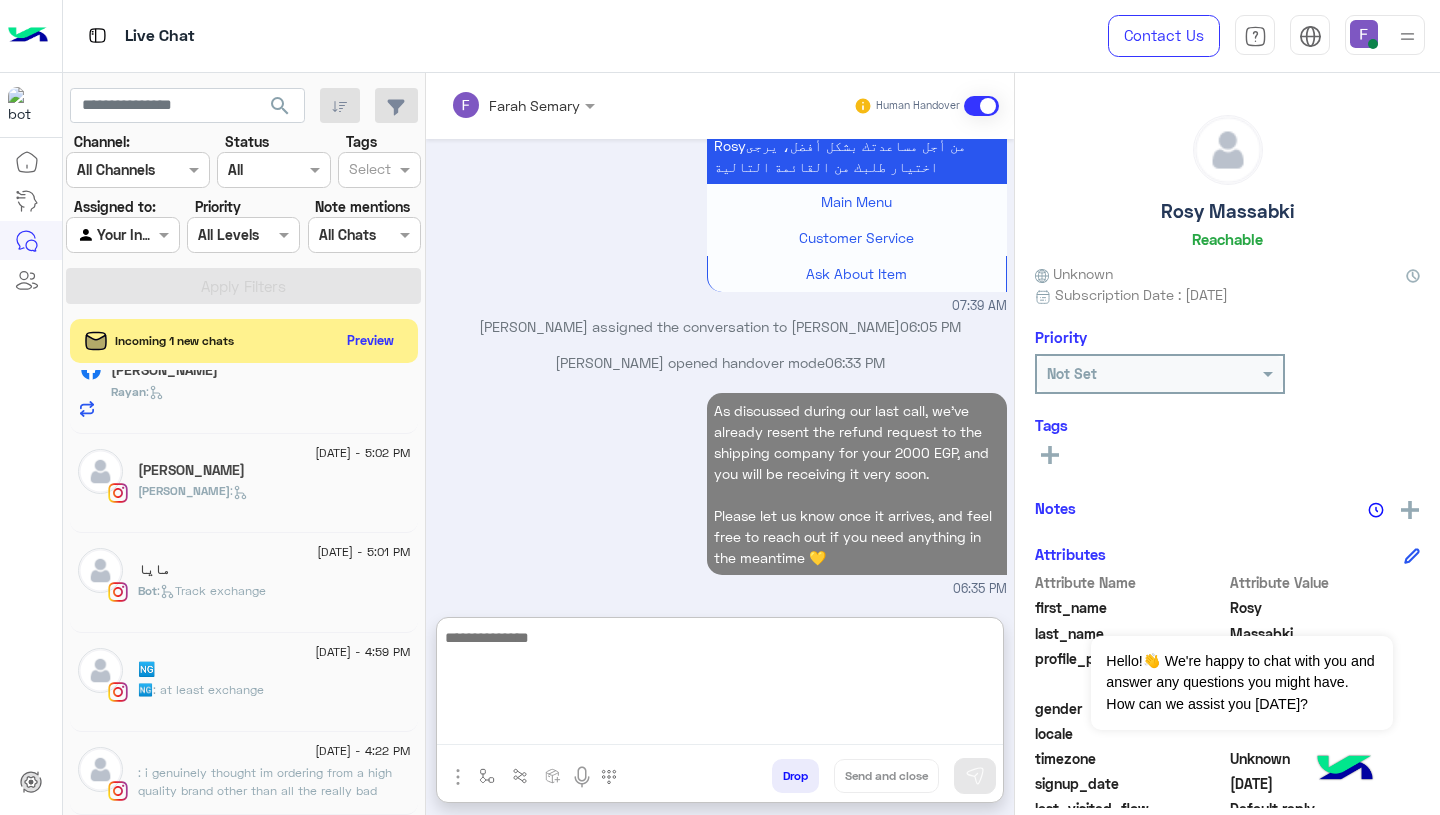 click on "As discussed during our last call, we’ve already resent the refund request to the shipping company for your 2000 EGP, and you will be receiving it very soon. Please let us know once it arrives, and feel free to reach out if you need anything in the meantime 💛" at bounding box center (857, 484) 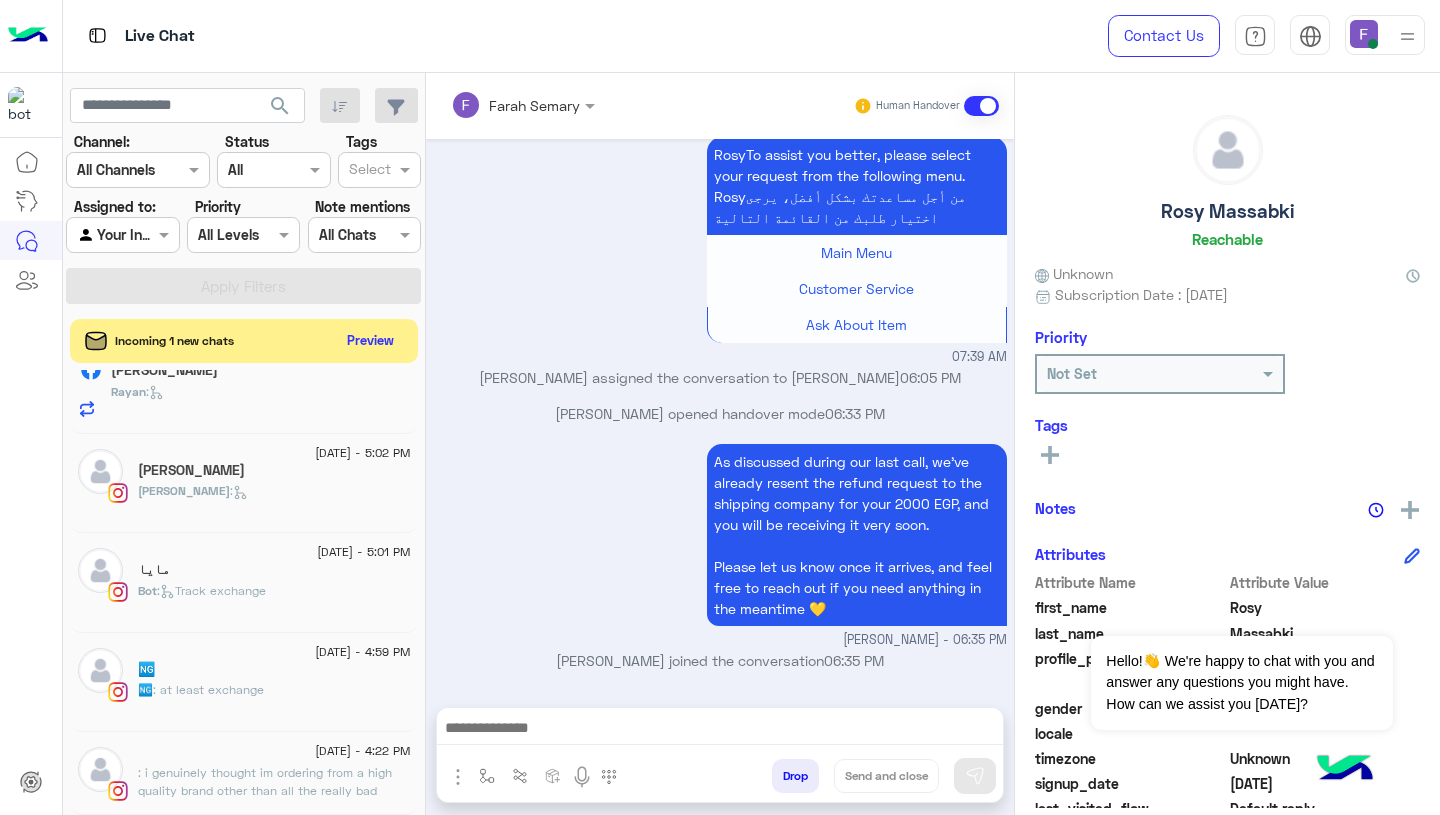 scroll, scrollTop: 1727, scrollLeft: 0, axis: vertical 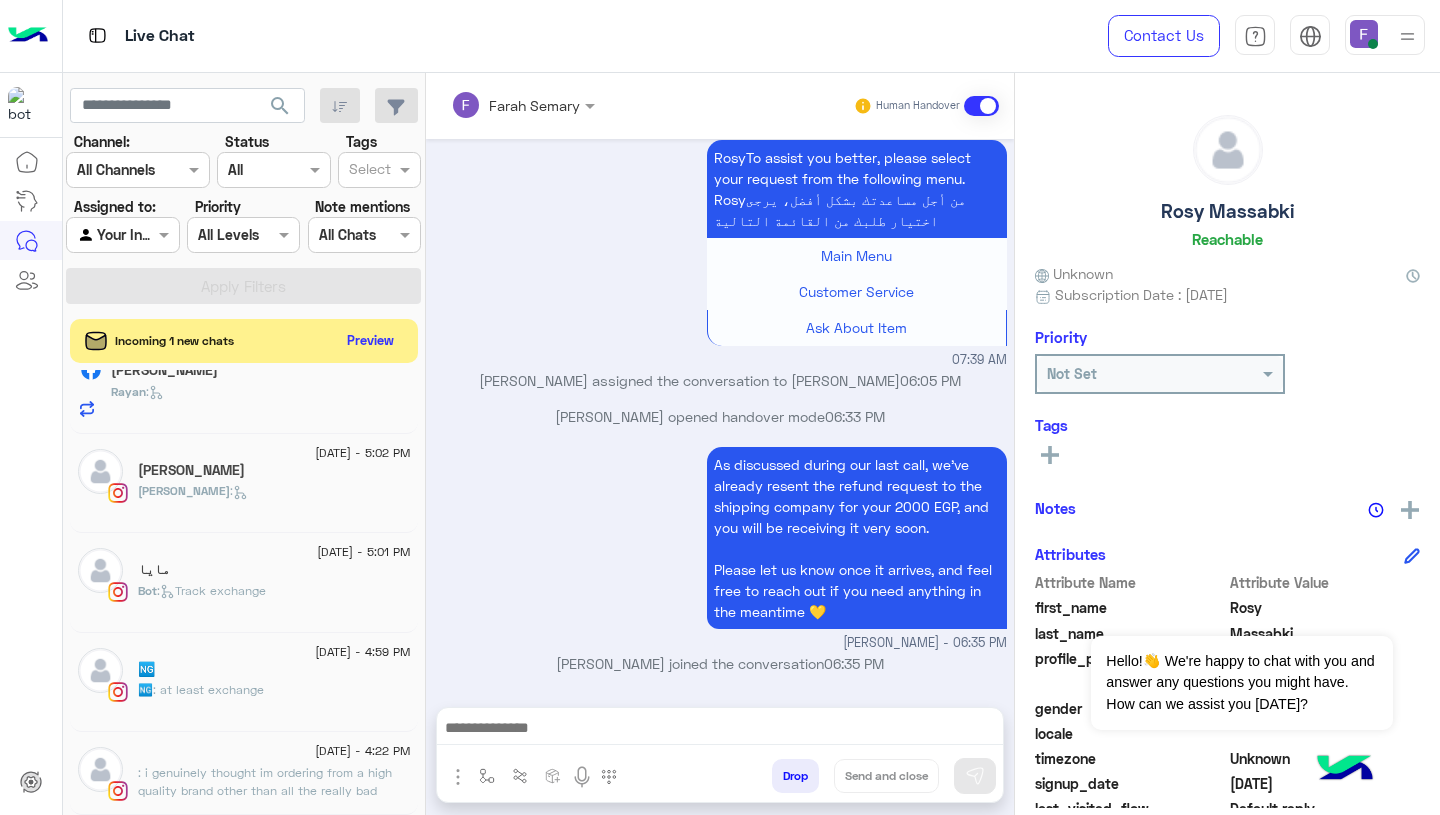 click on "[DATE] - 4:59 PM" 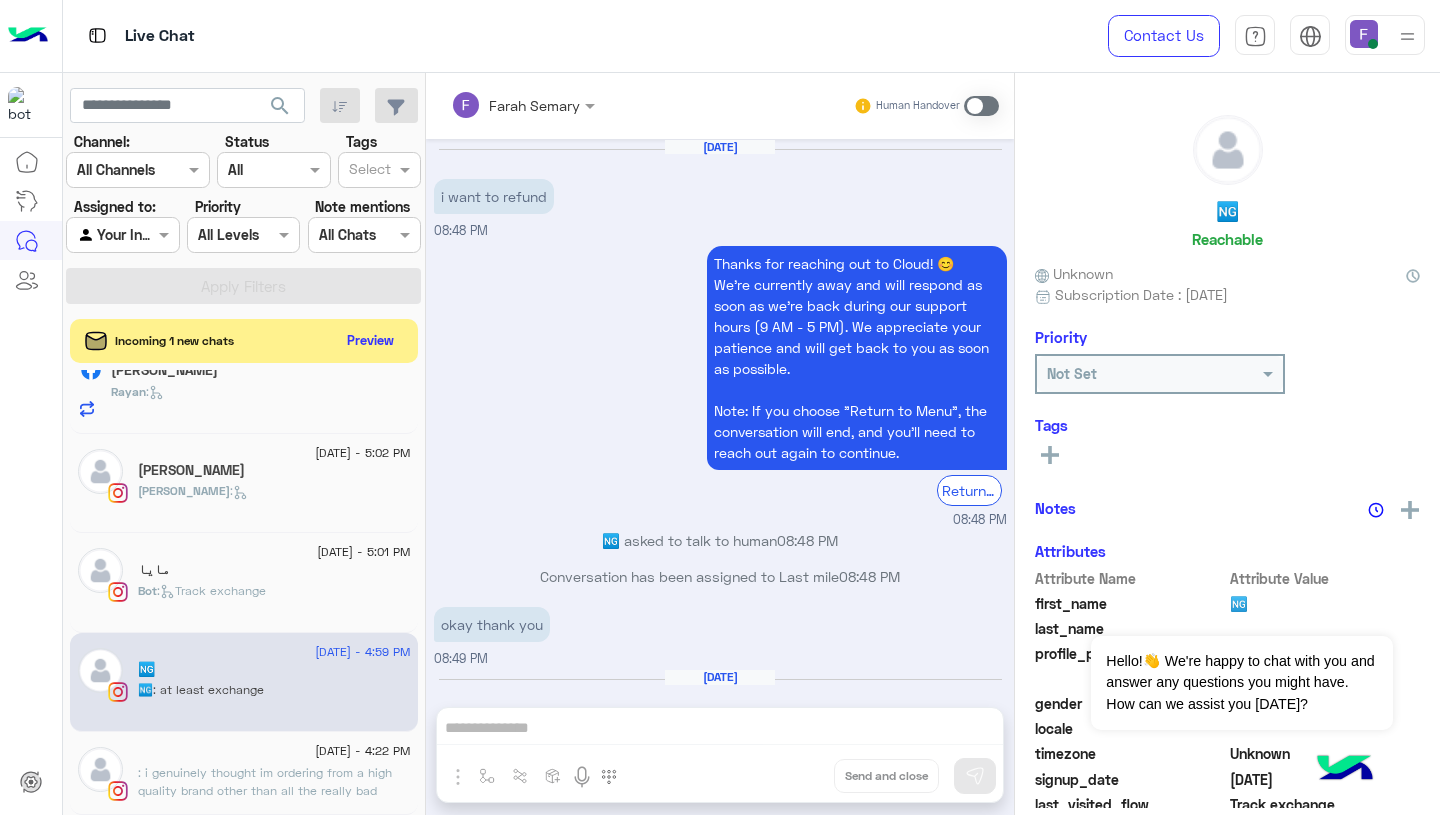 scroll, scrollTop: 1137, scrollLeft: 0, axis: vertical 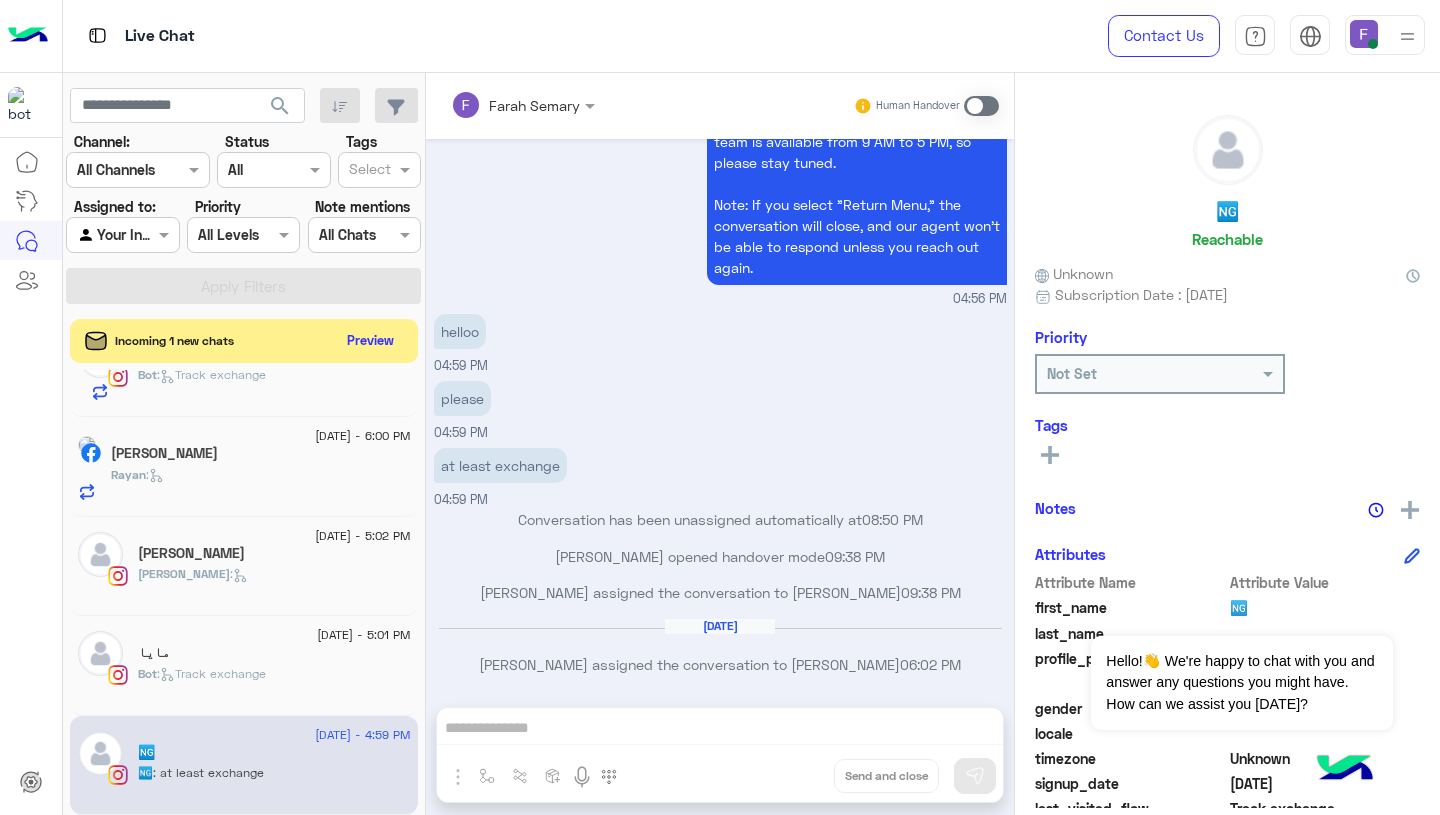 click on "🆖 : at least exchange" 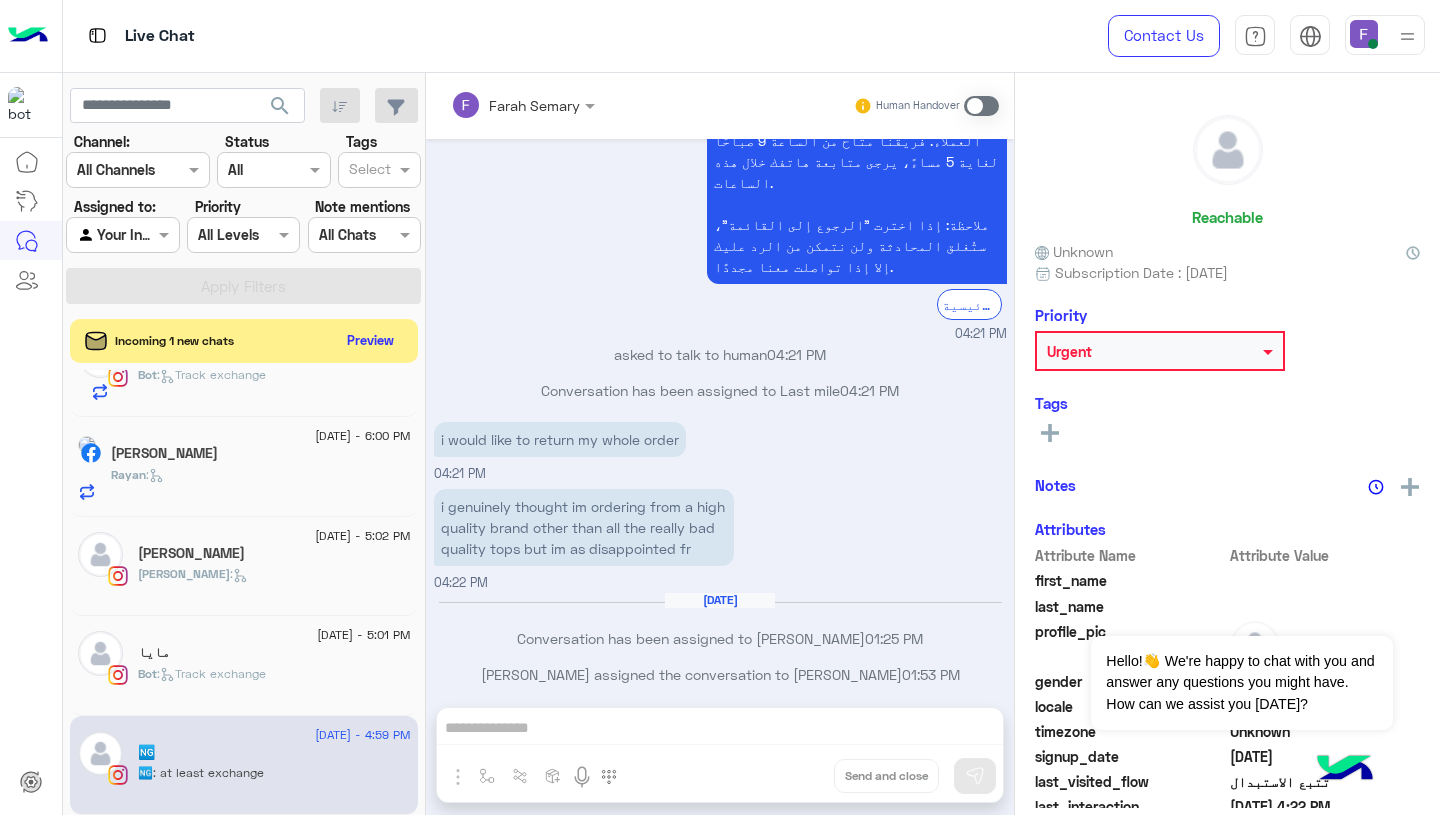 scroll, scrollTop: 1452, scrollLeft: 0, axis: vertical 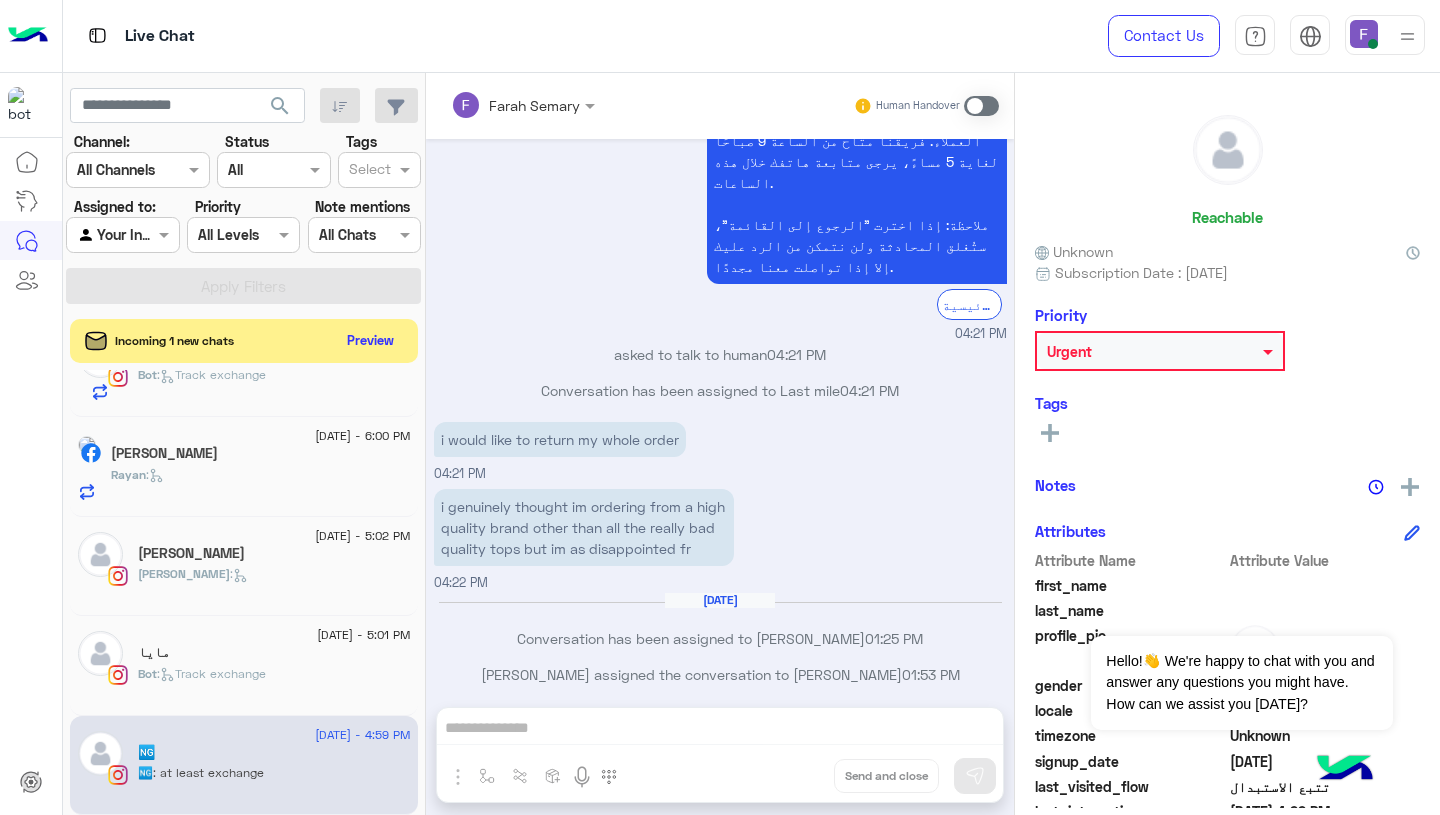 click on "🆖 : at least exchange" 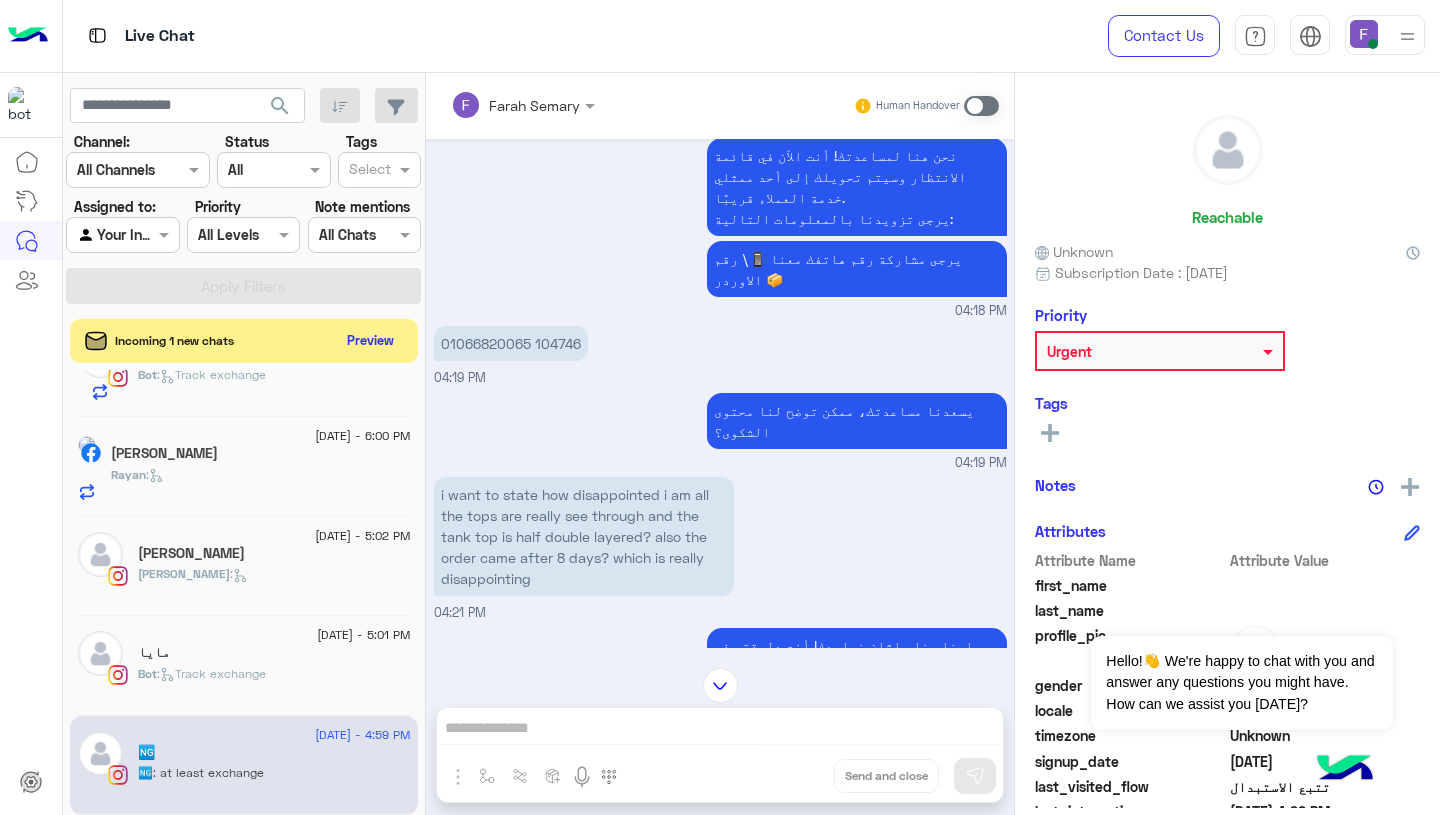 scroll, scrollTop: 923, scrollLeft: 0, axis: vertical 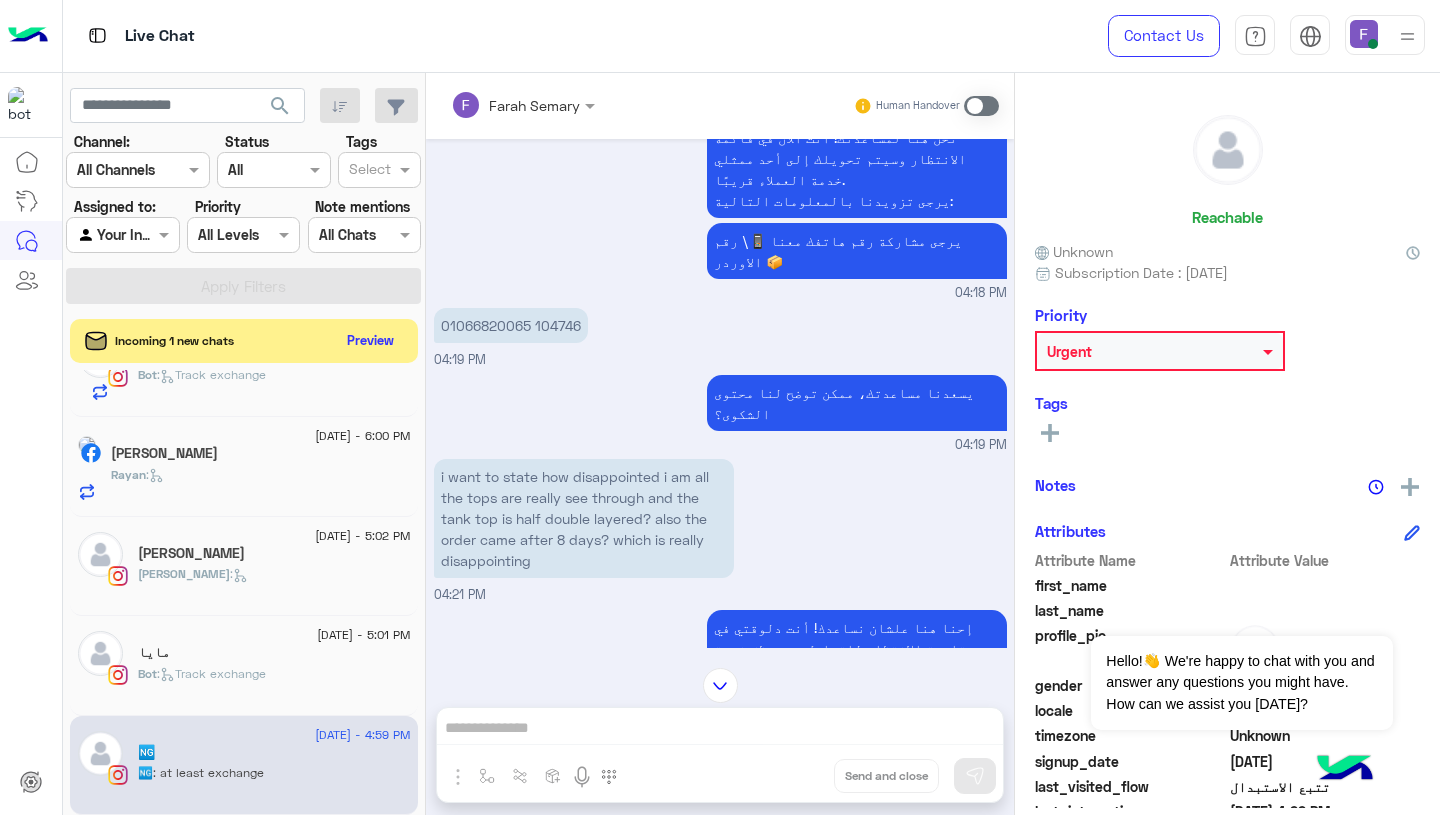 click on "i want to state how disappointed i am all the tops are really see through and the tank top is half double layered? also the order came after 8 days? which is really disappointing" at bounding box center (584, 518) 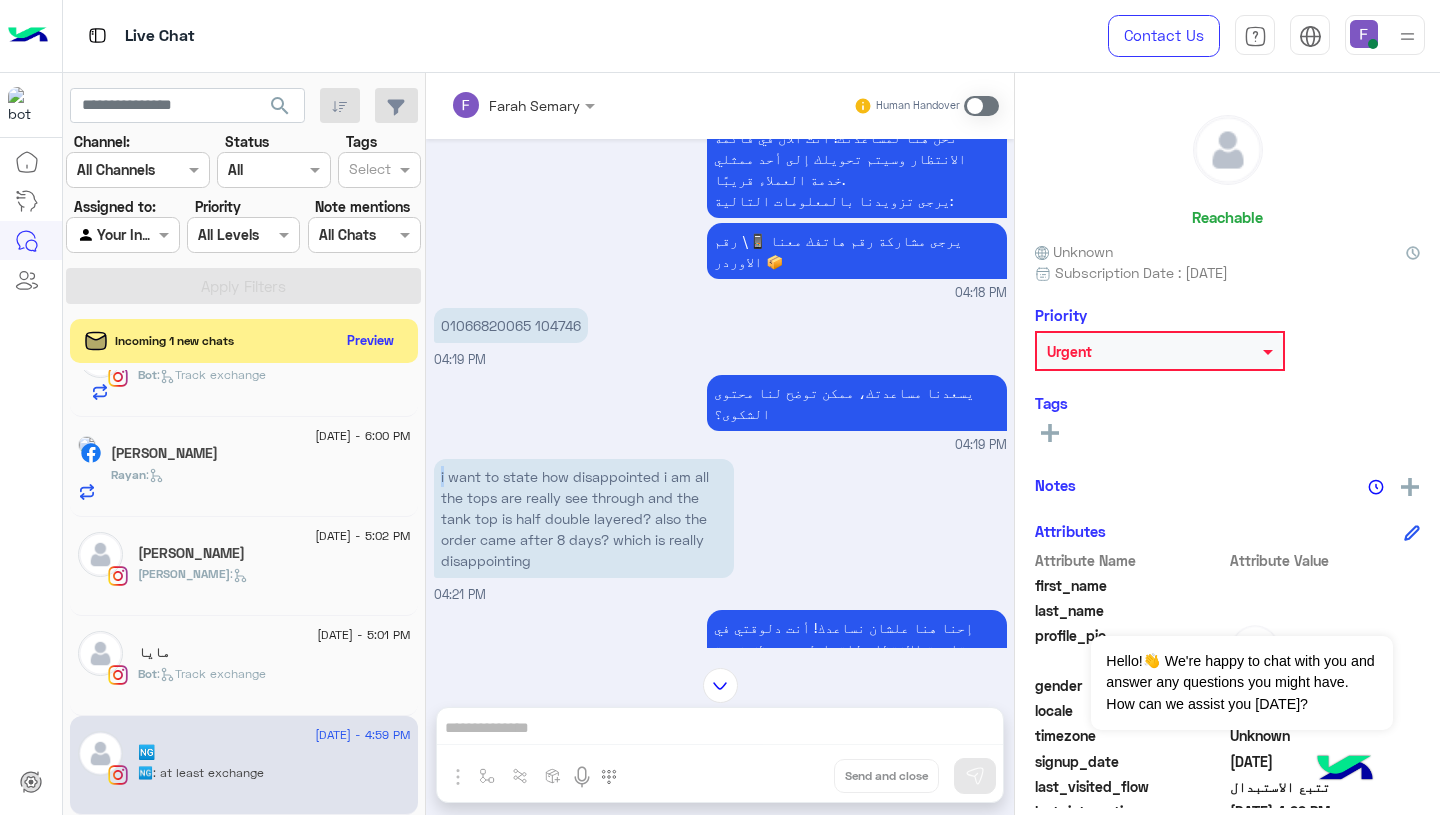 click on "i want to state how disappointed i am all the tops are really see through and the tank top is half double layered? also the order came after 8 days? which is really disappointing" at bounding box center (584, 518) 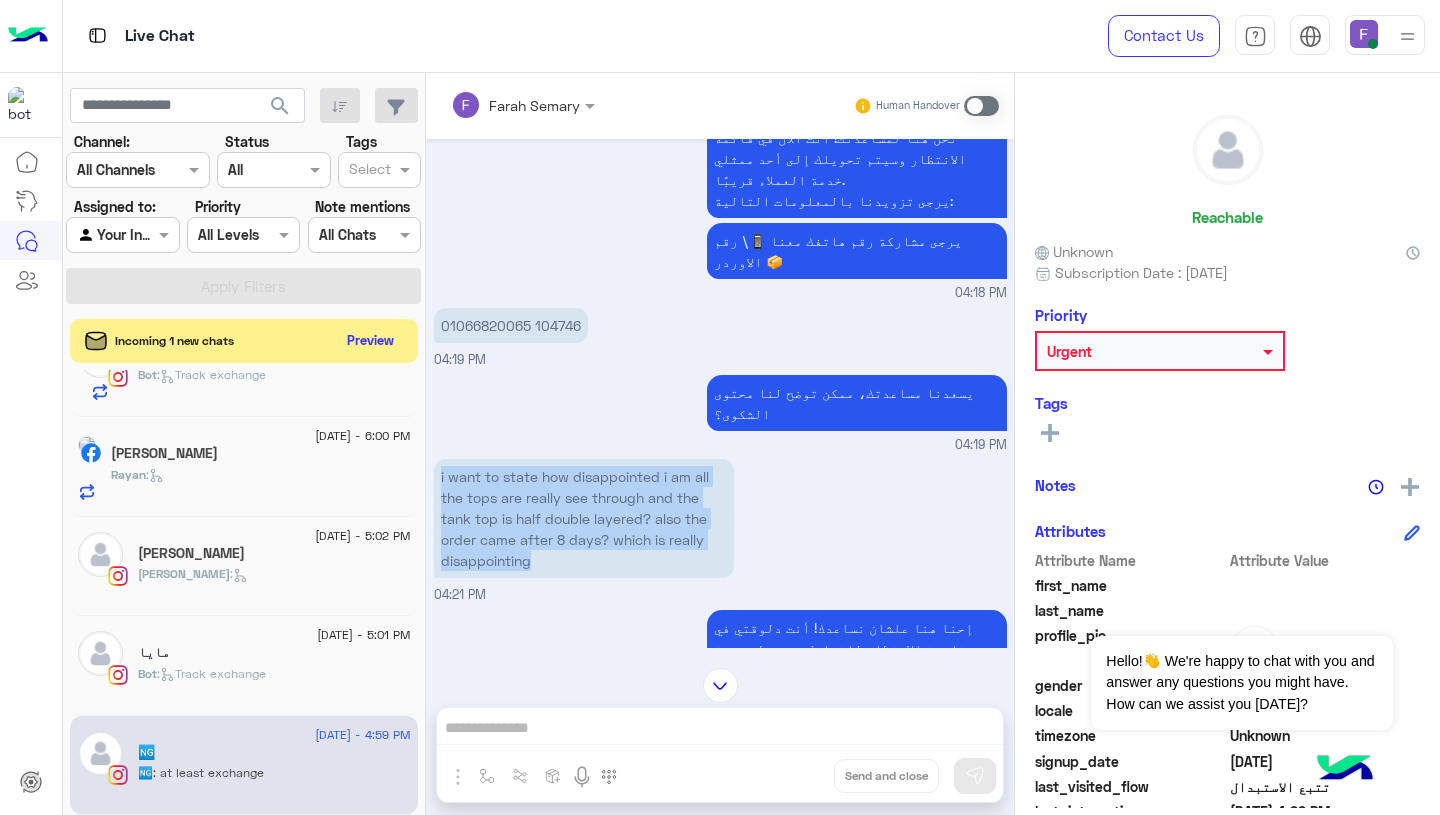 click on "i want to state how disappointed i am all the tops are really see through and the tank top is half double layered? also the order came after 8 days? which is really disappointing" at bounding box center [584, 518] 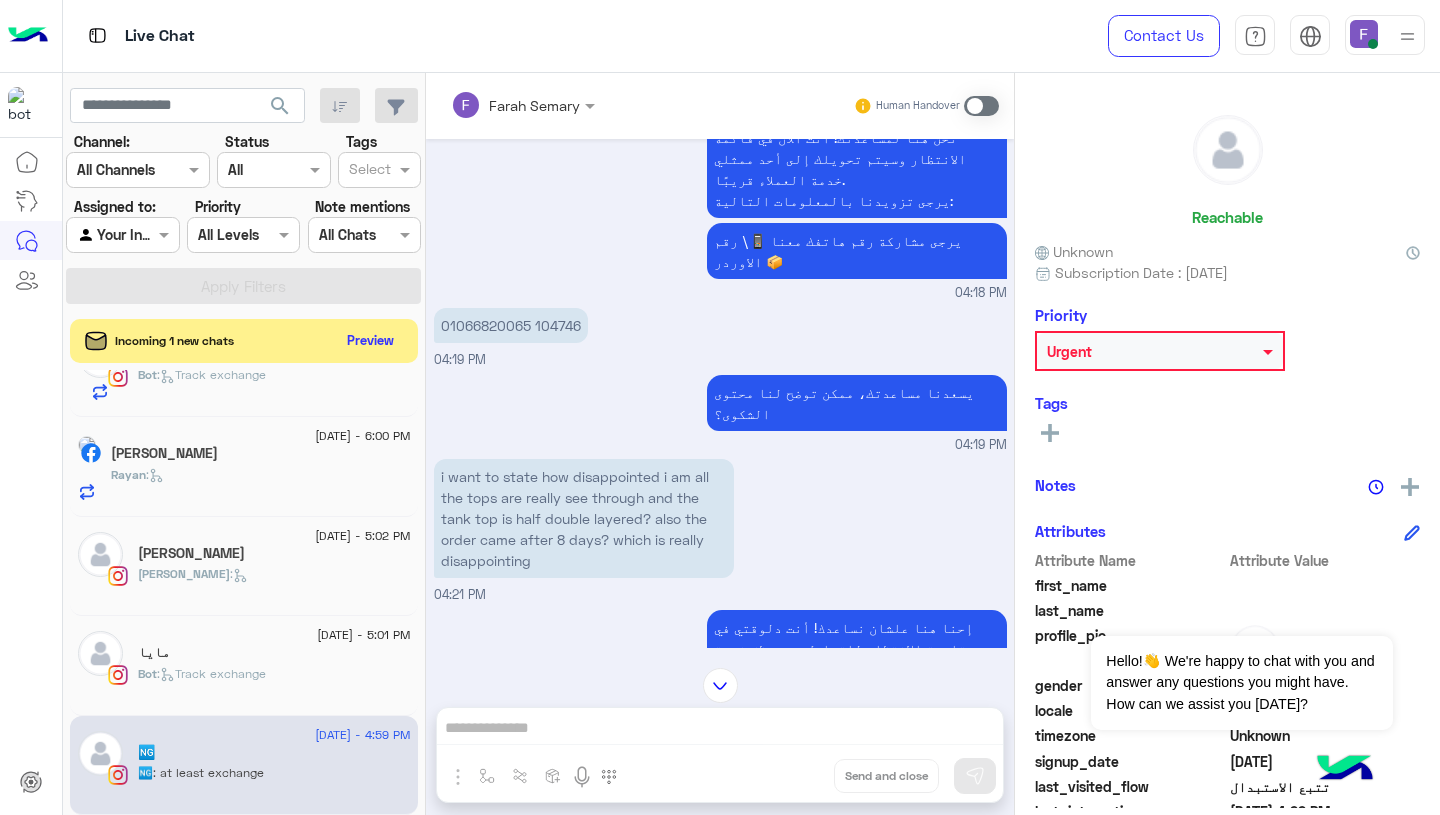 click at bounding box center [981, 106] 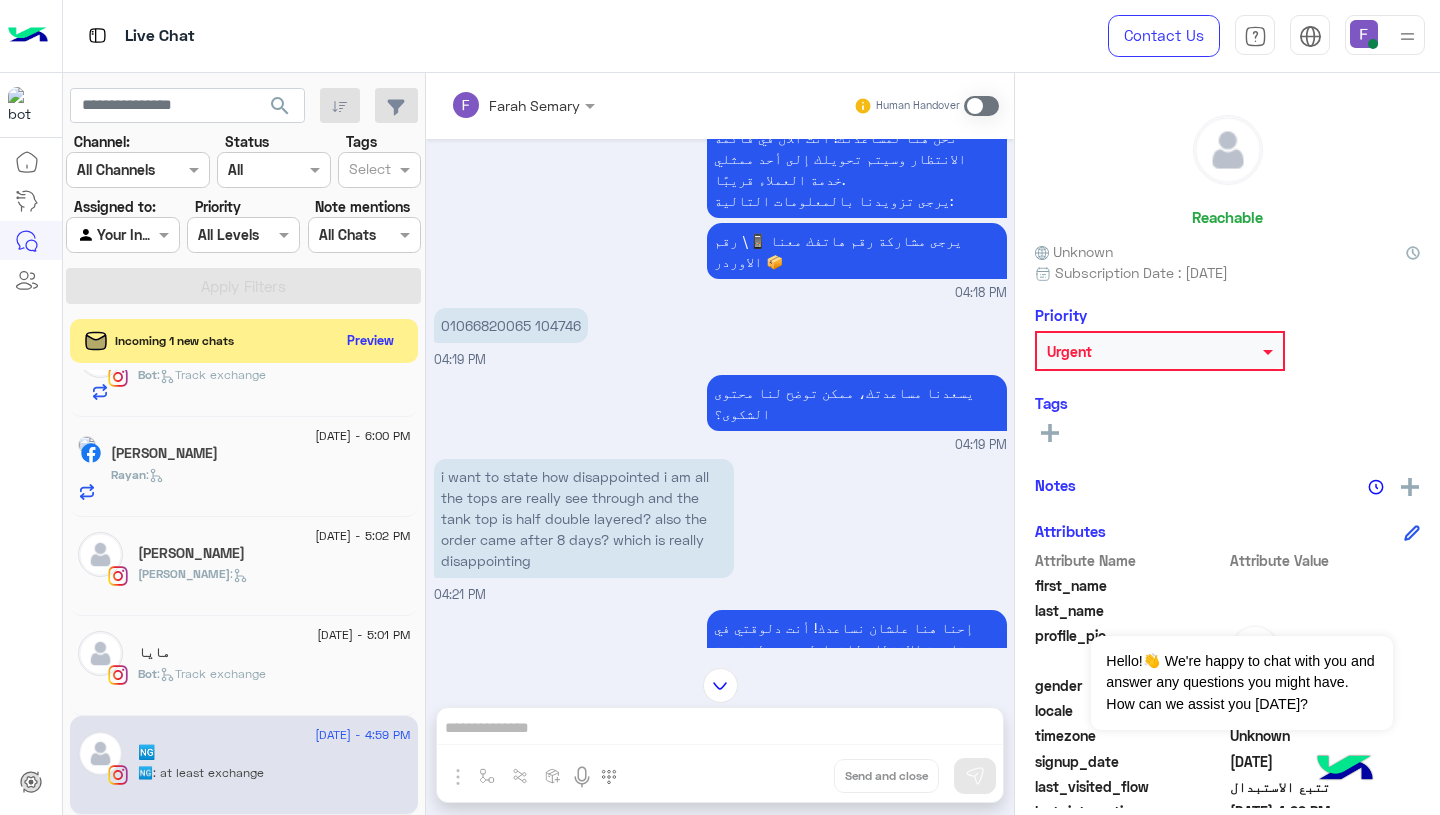 scroll, scrollTop: 1488, scrollLeft: 0, axis: vertical 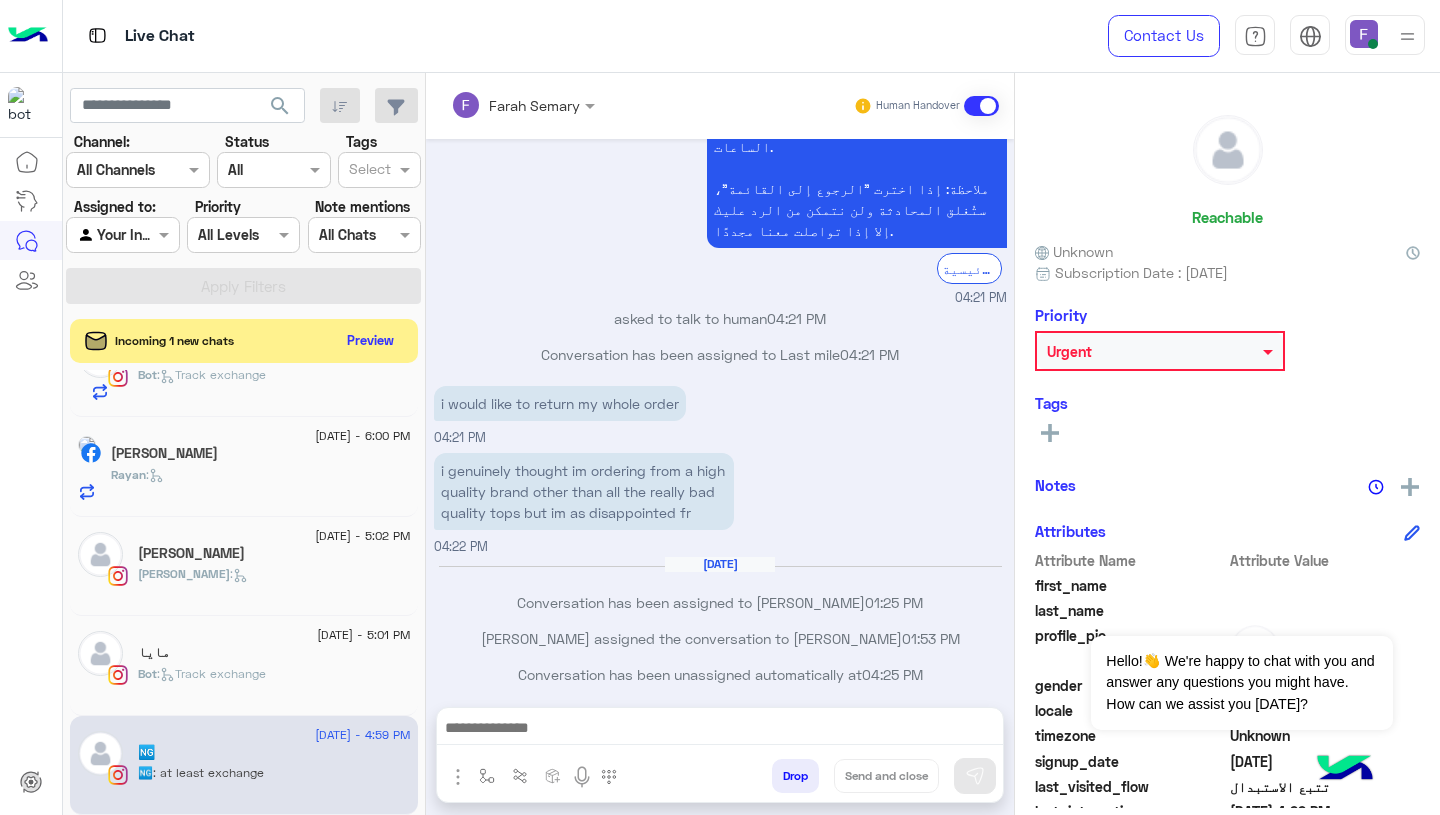 click at bounding box center (720, 730) 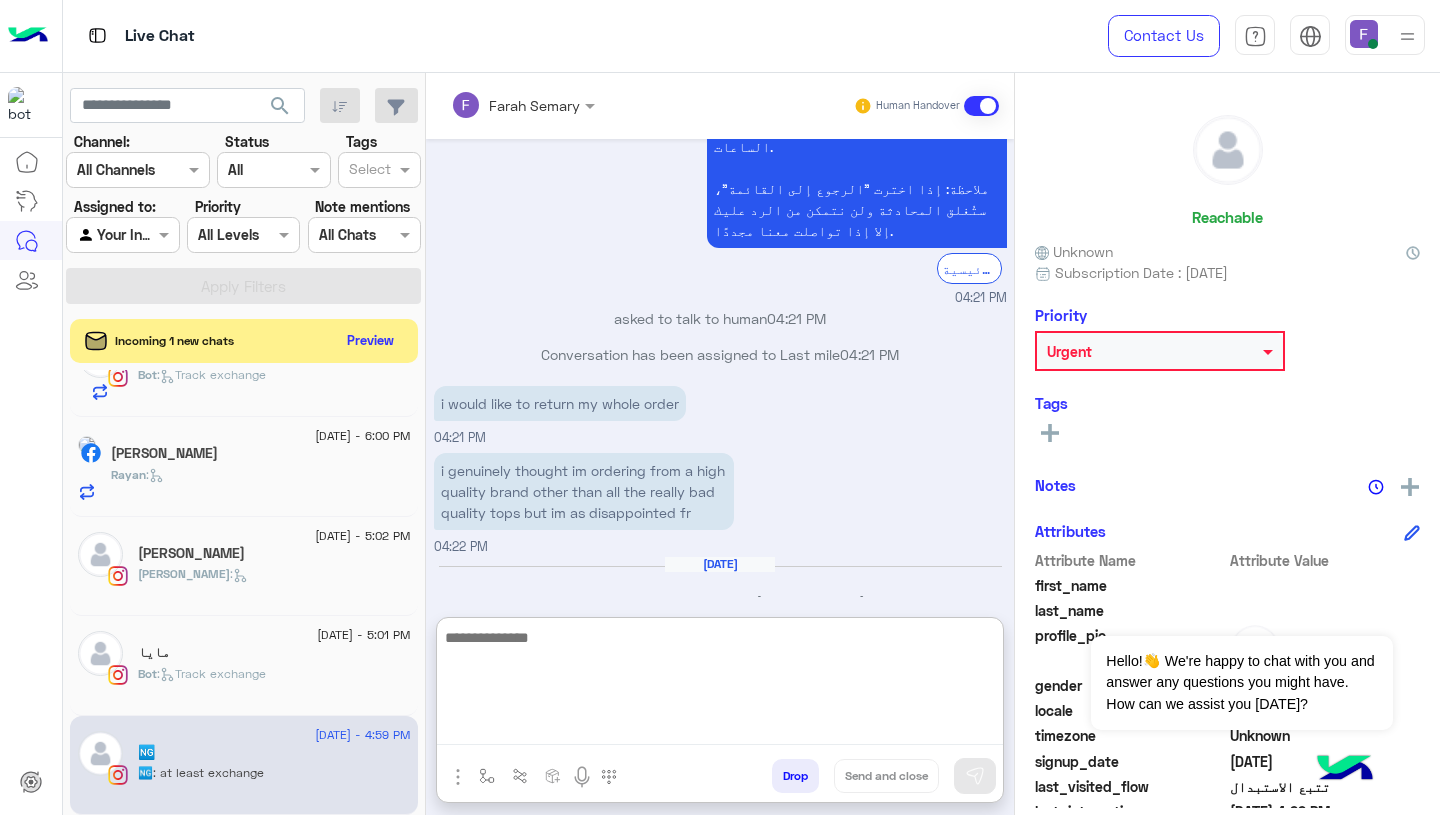 paste on "**********" 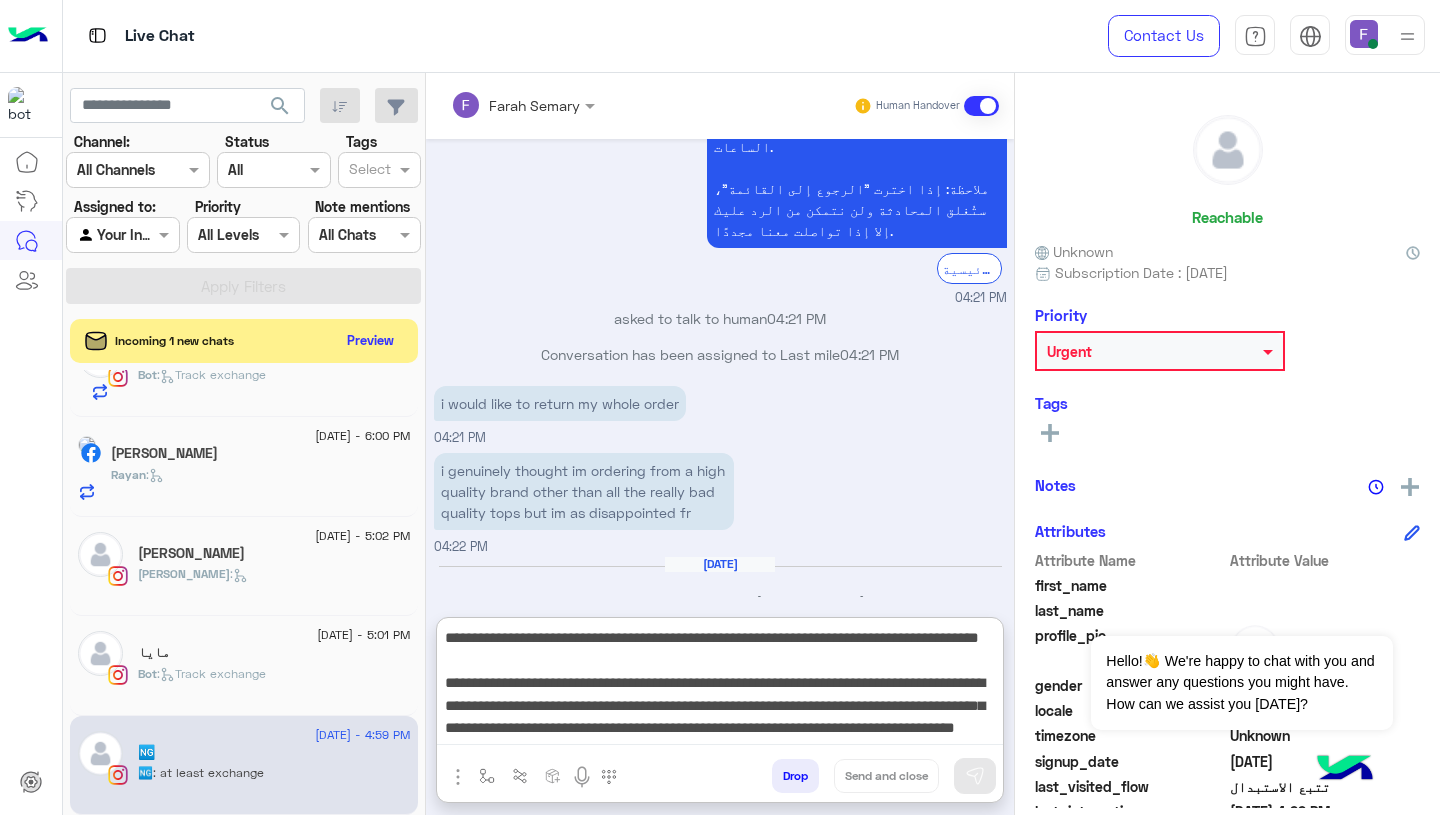 scroll, scrollTop: 376, scrollLeft: 0, axis: vertical 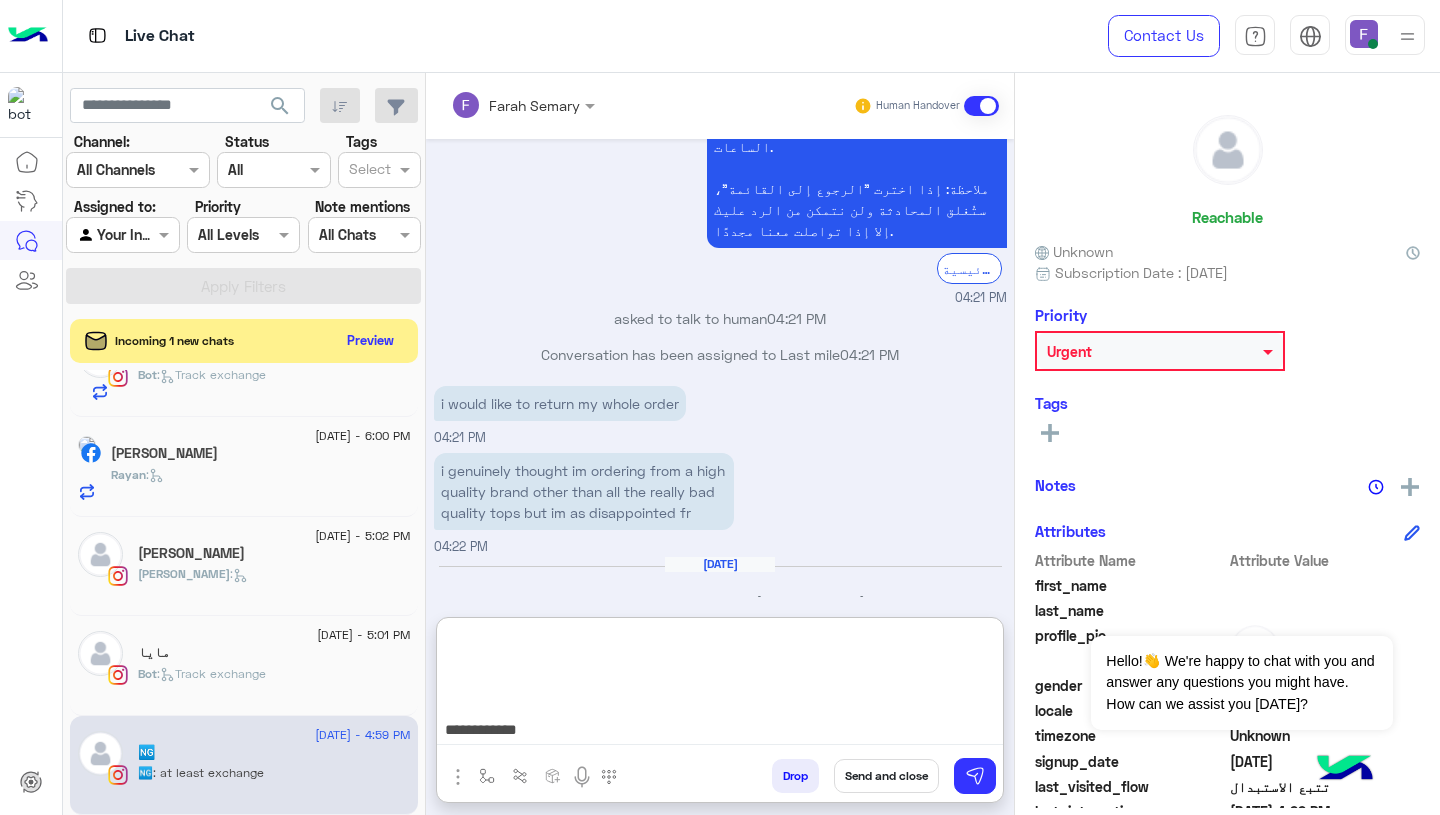 click on "**********" at bounding box center (720, 685) 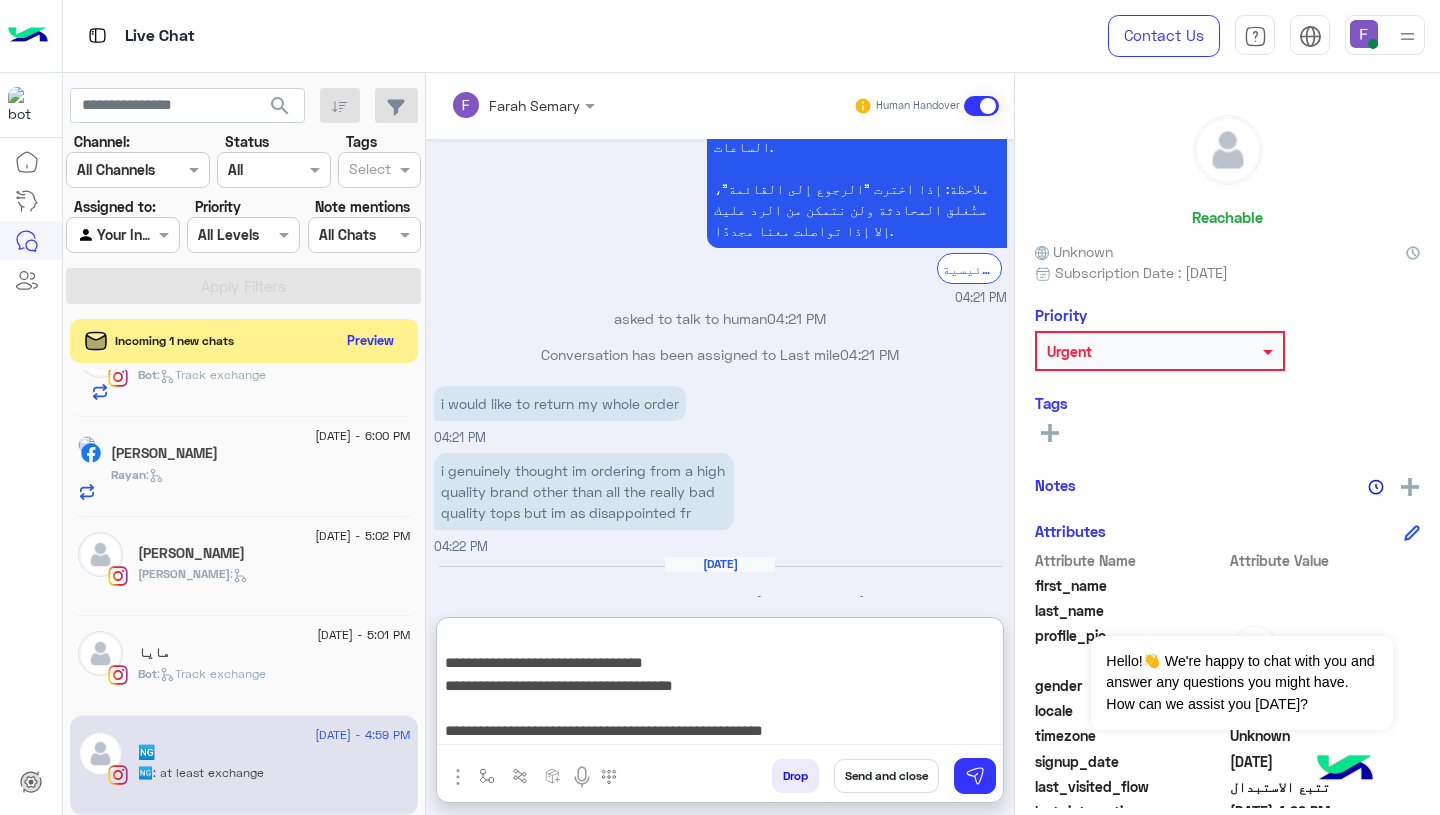 scroll, scrollTop: 267, scrollLeft: 0, axis: vertical 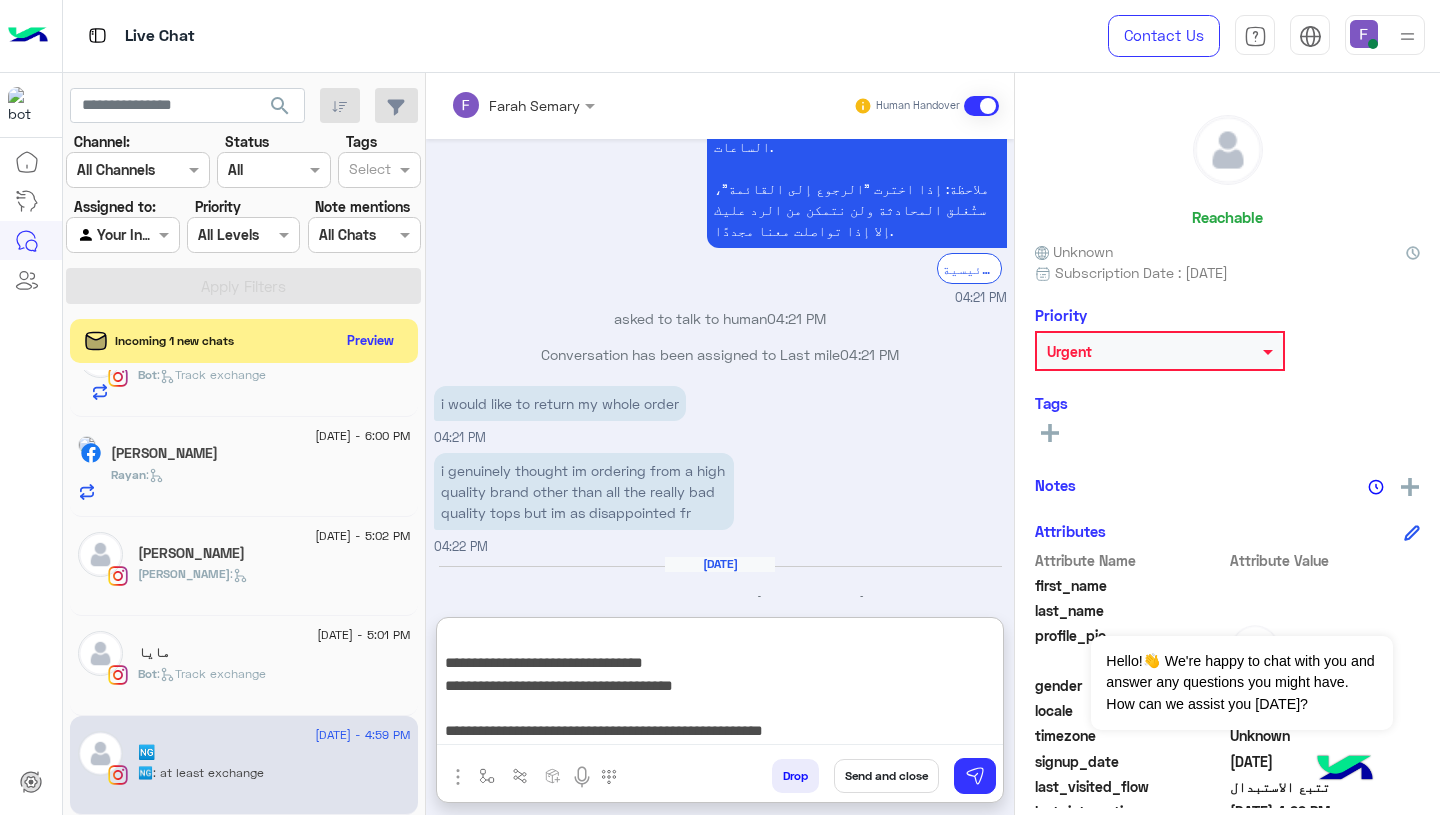 click 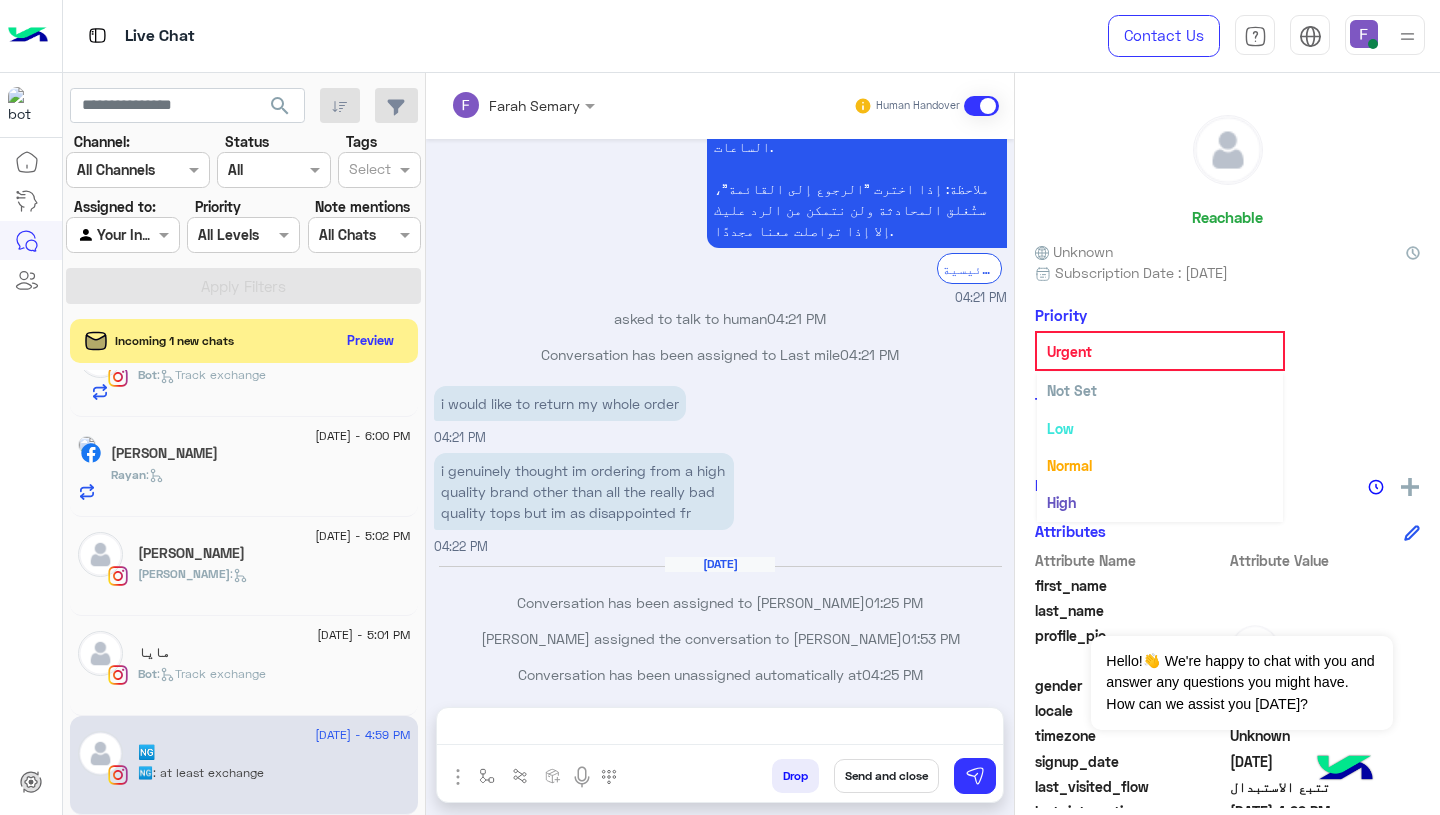 scroll, scrollTop: 37, scrollLeft: 0, axis: vertical 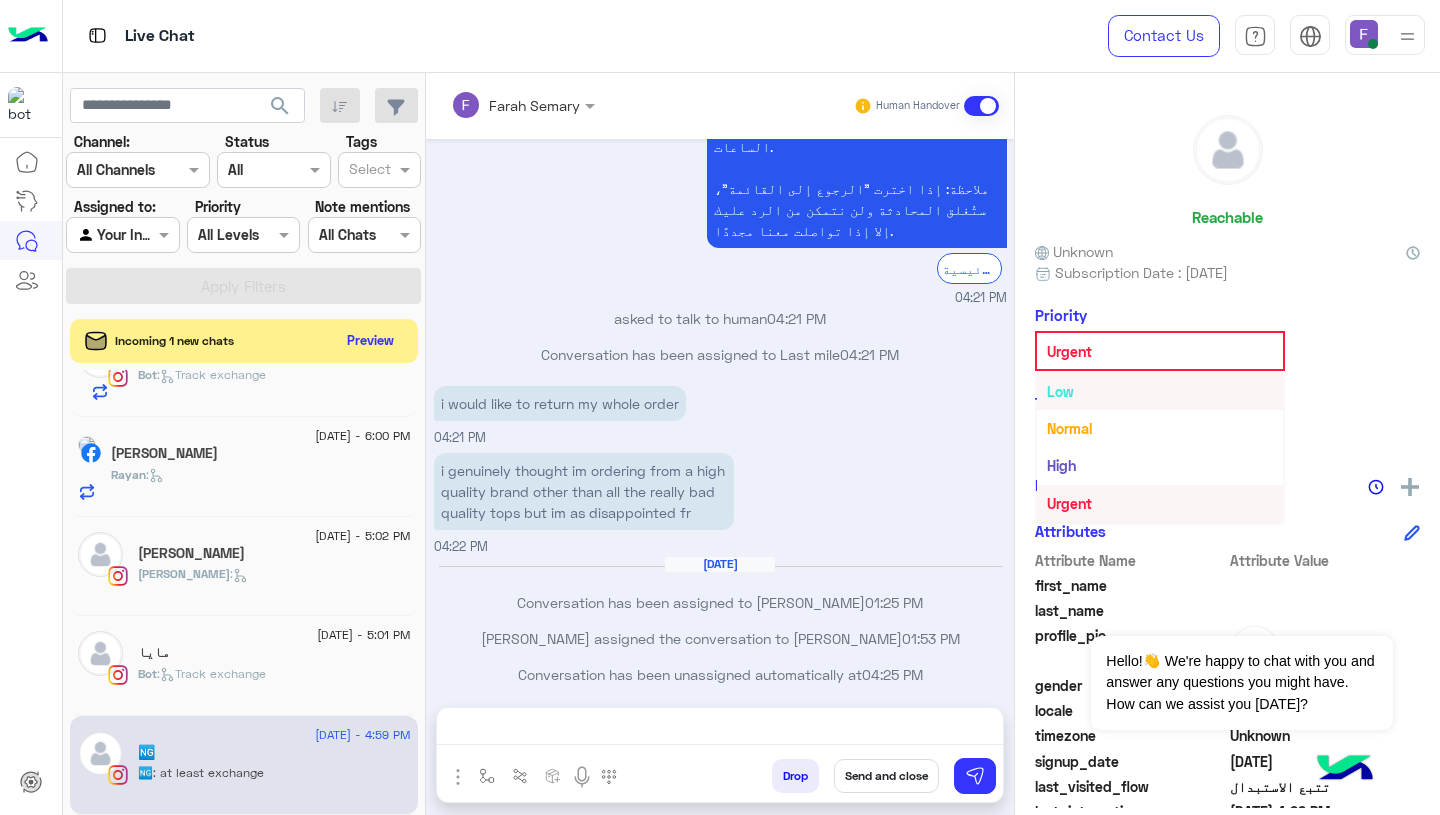 click on "Low" at bounding box center [1160, 391] 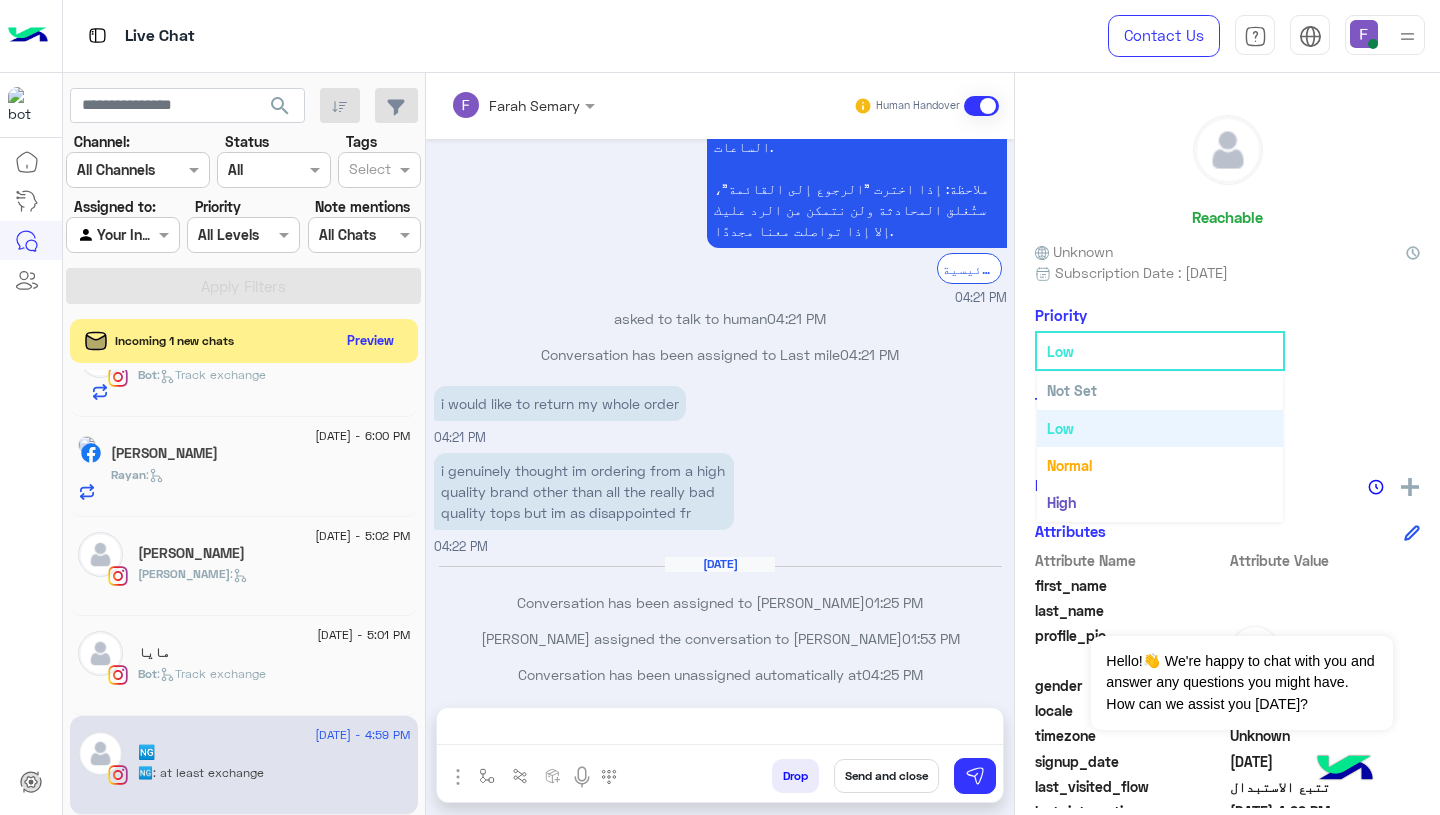click 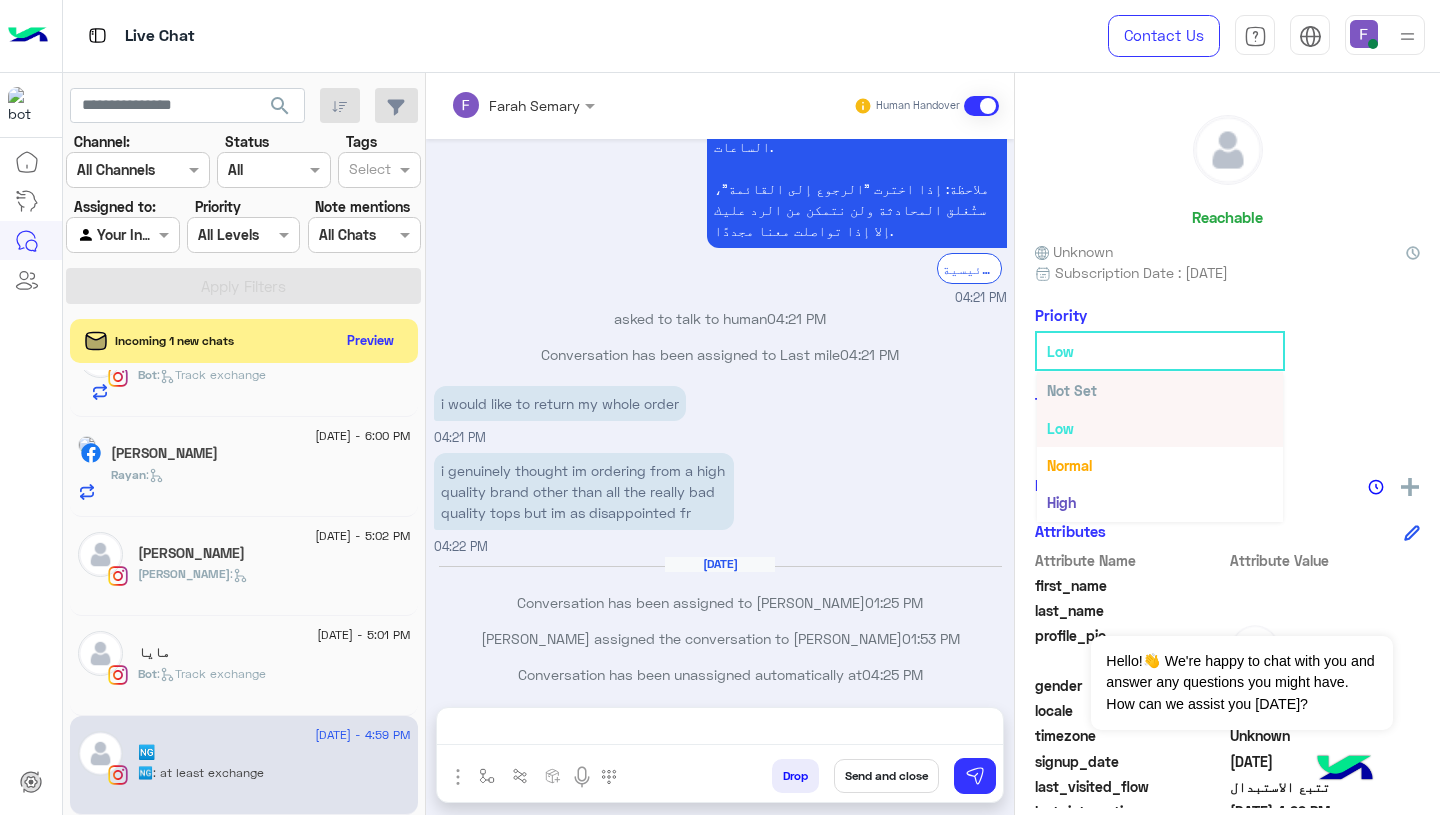 click on "Not Set" at bounding box center (1160, 390) 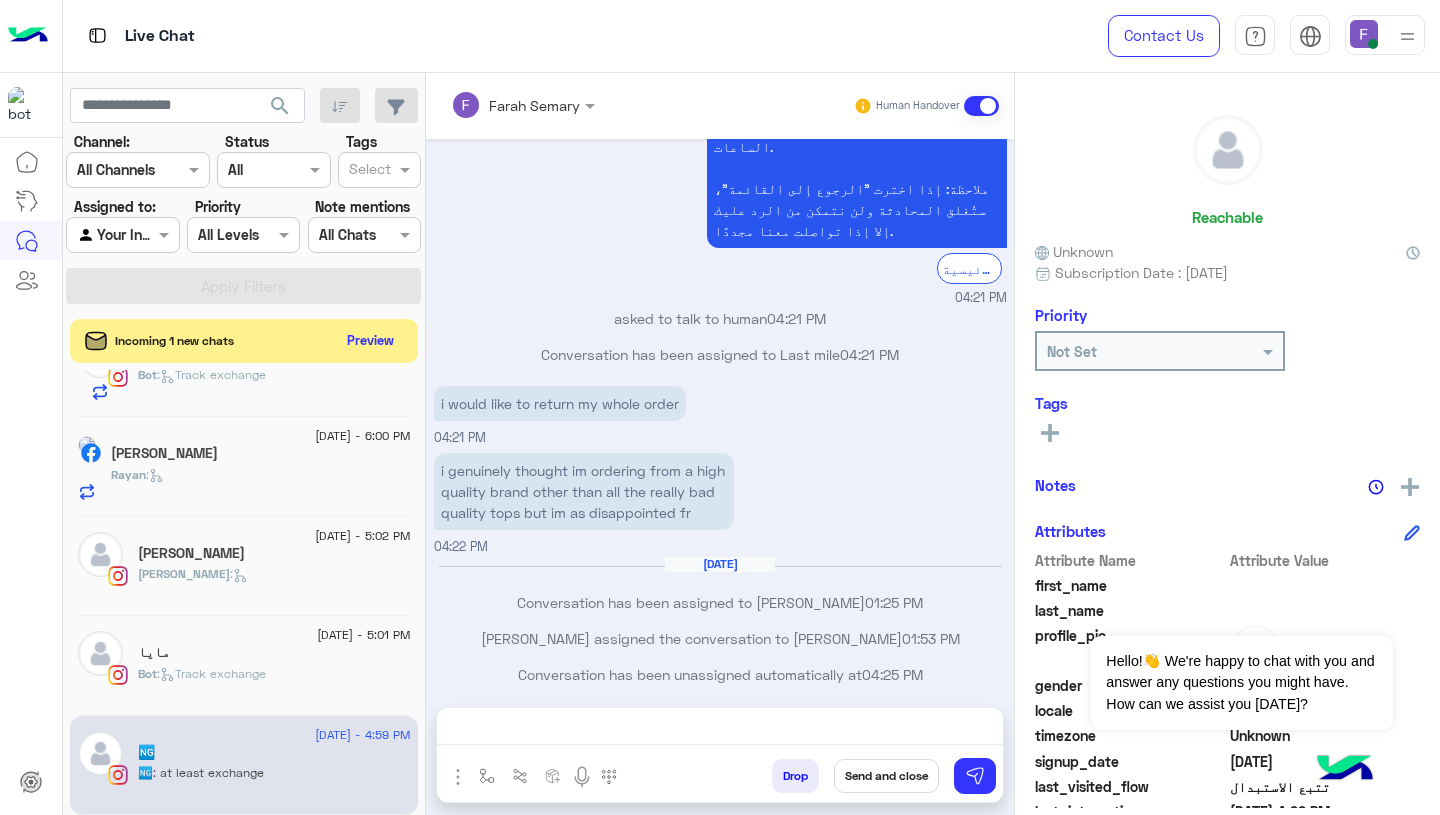 click on "**********" at bounding box center [720, 733] 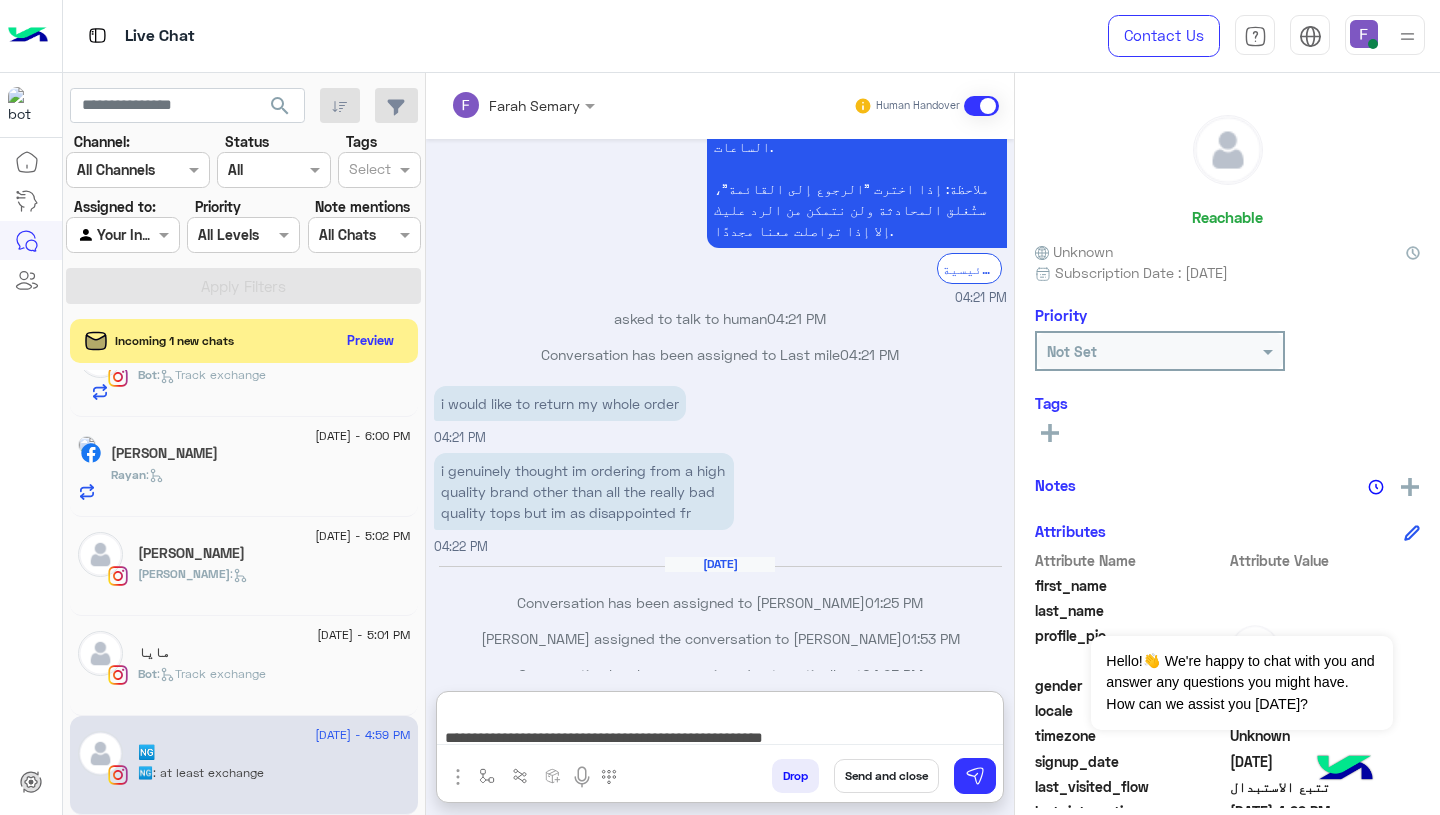 click on "**********" at bounding box center [720, 722] 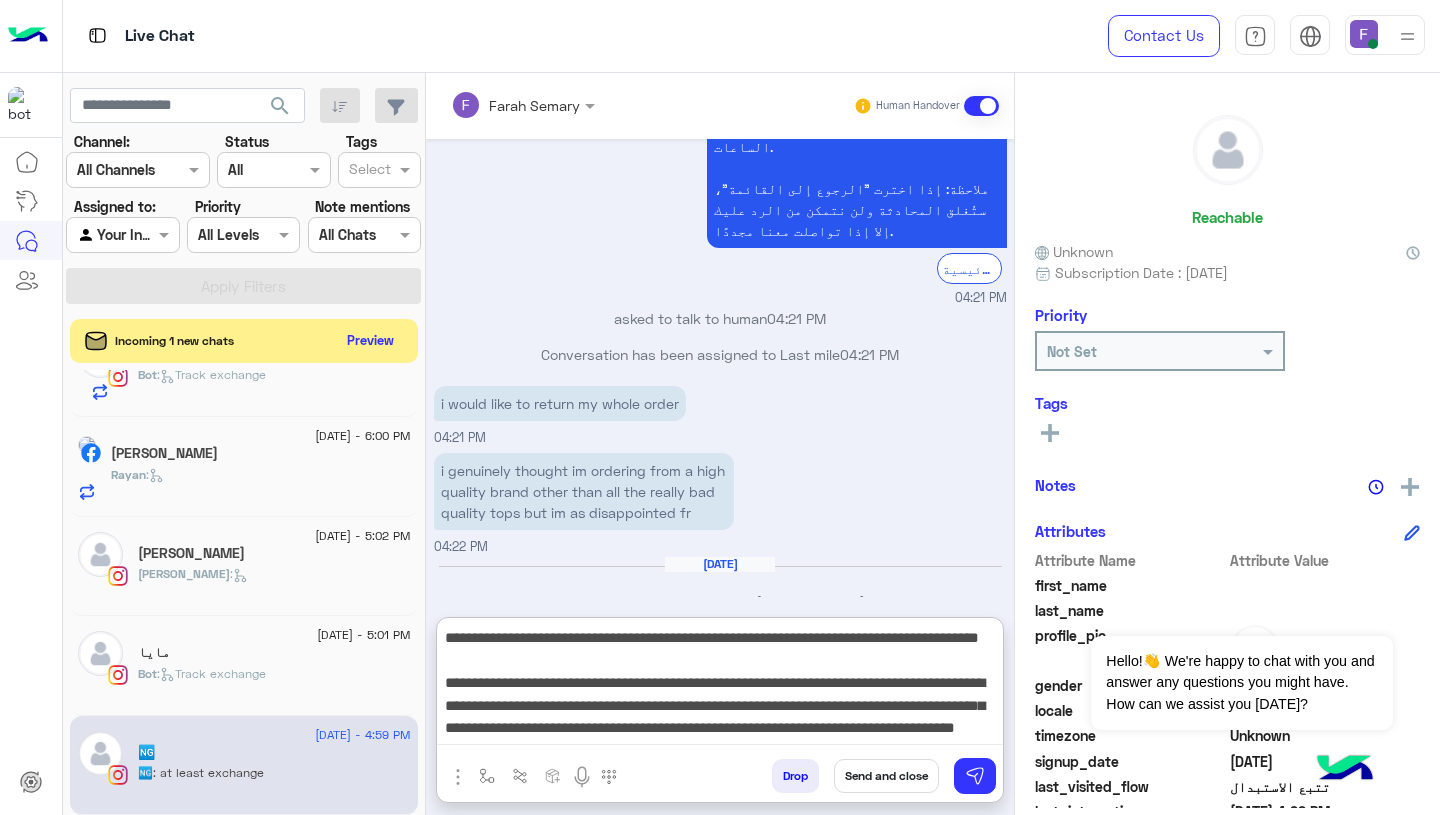 scroll, scrollTop: 46, scrollLeft: 0, axis: vertical 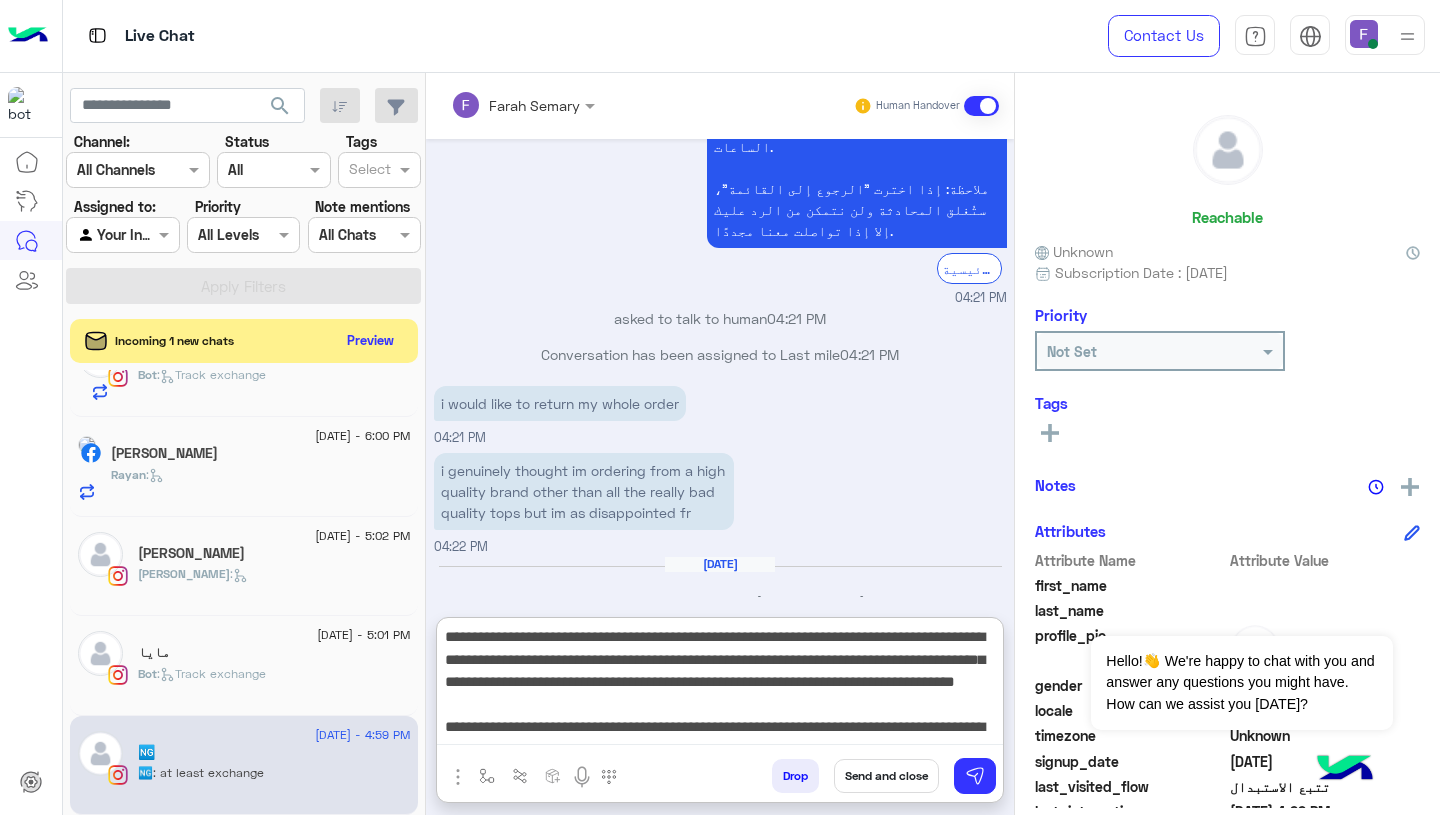 click on "**********" at bounding box center [720, 685] 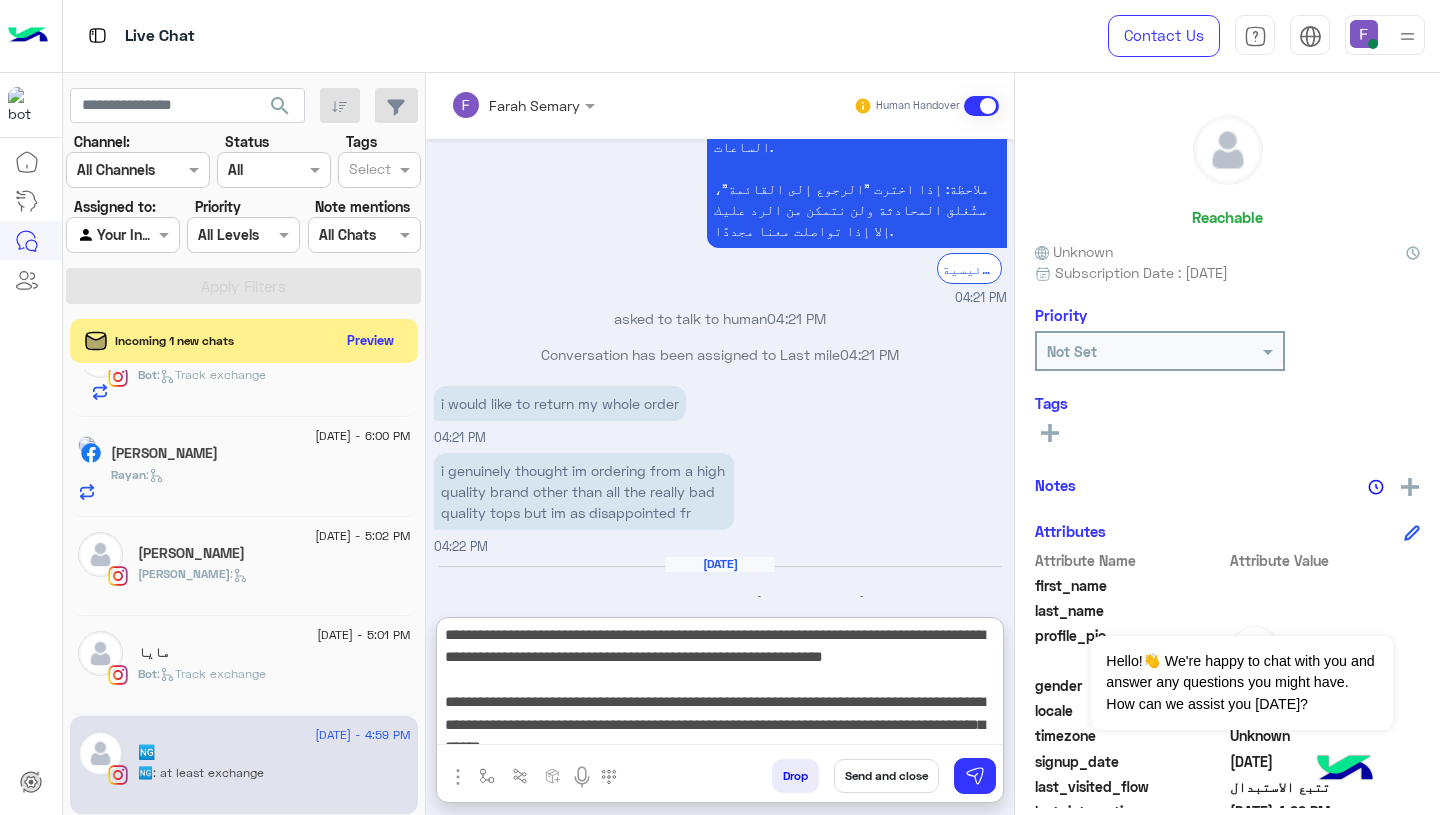 scroll, scrollTop: 144, scrollLeft: 0, axis: vertical 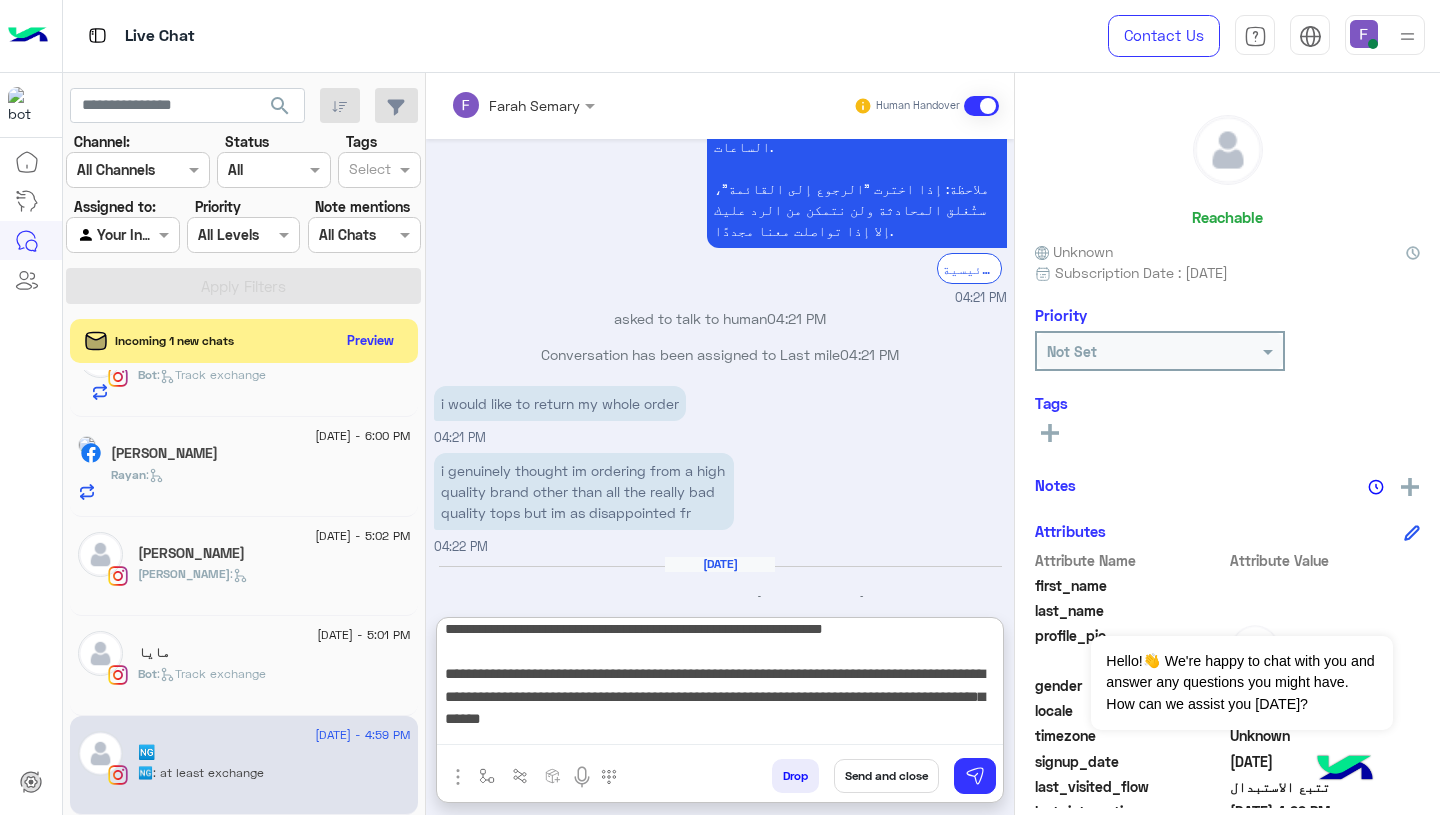 click on "**********" at bounding box center [720, 685] 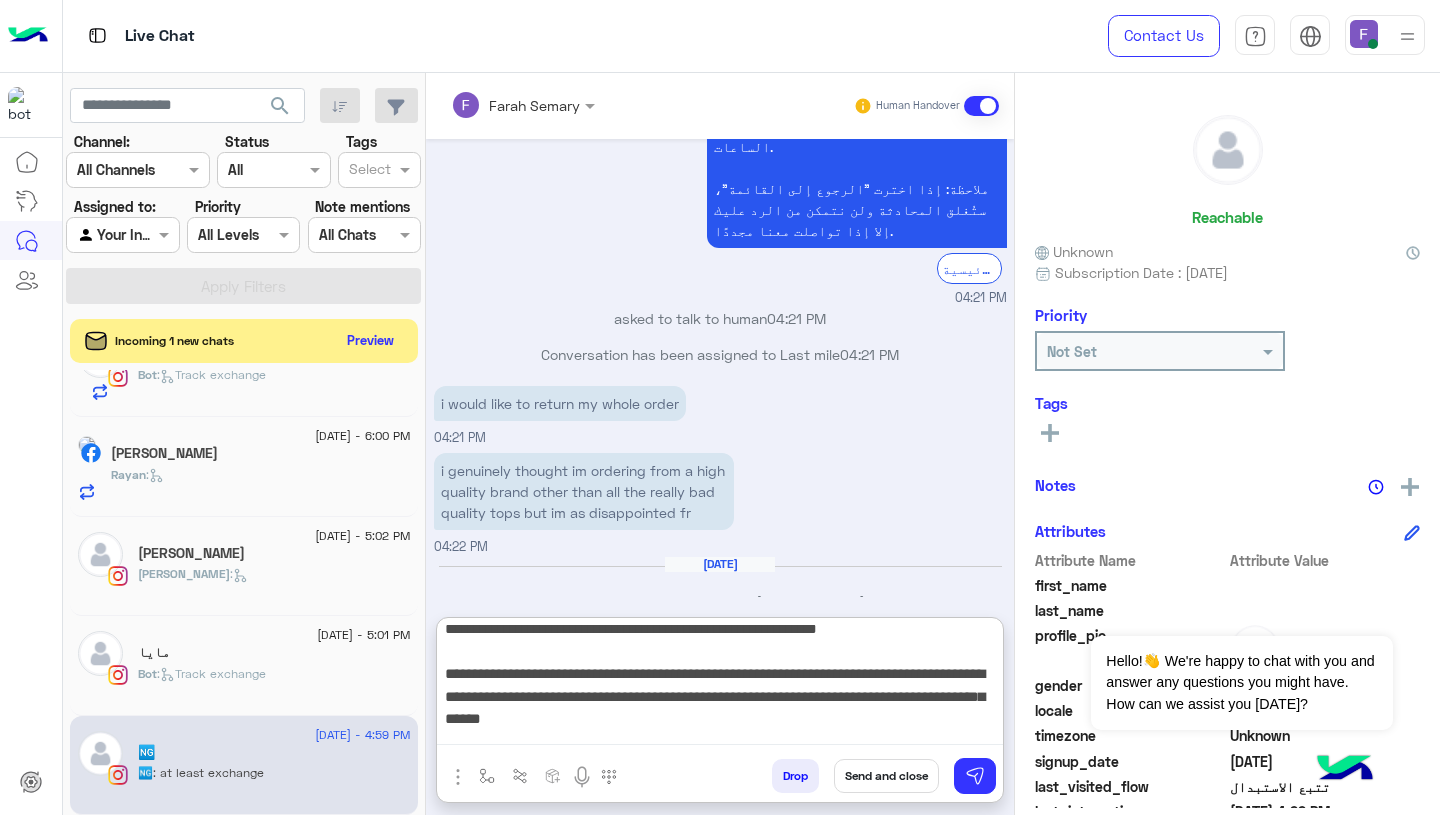 scroll, scrollTop: 139, scrollLeft: 0, axis: vertical 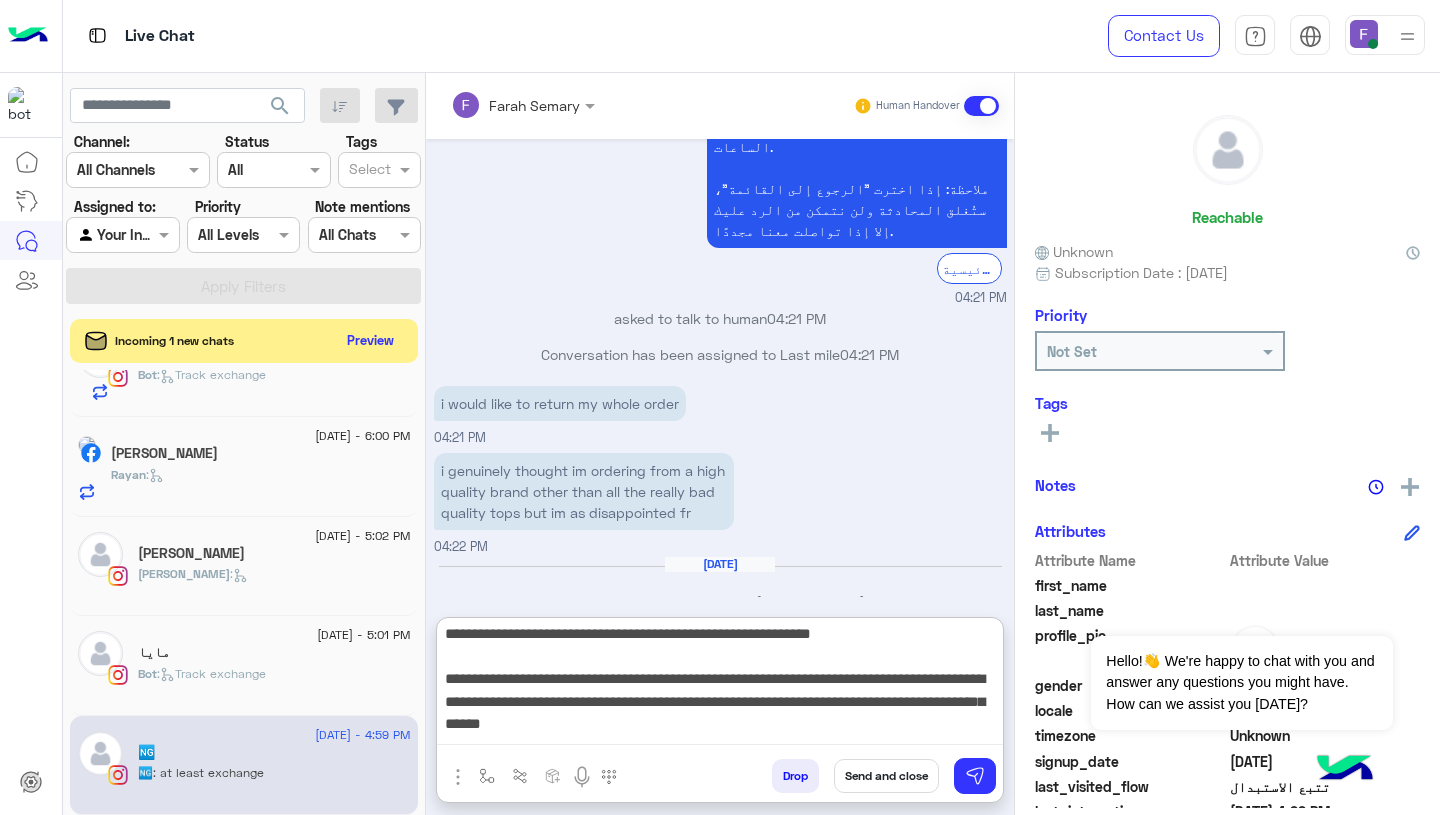 click on "**********" at bounding box center [720, 685] 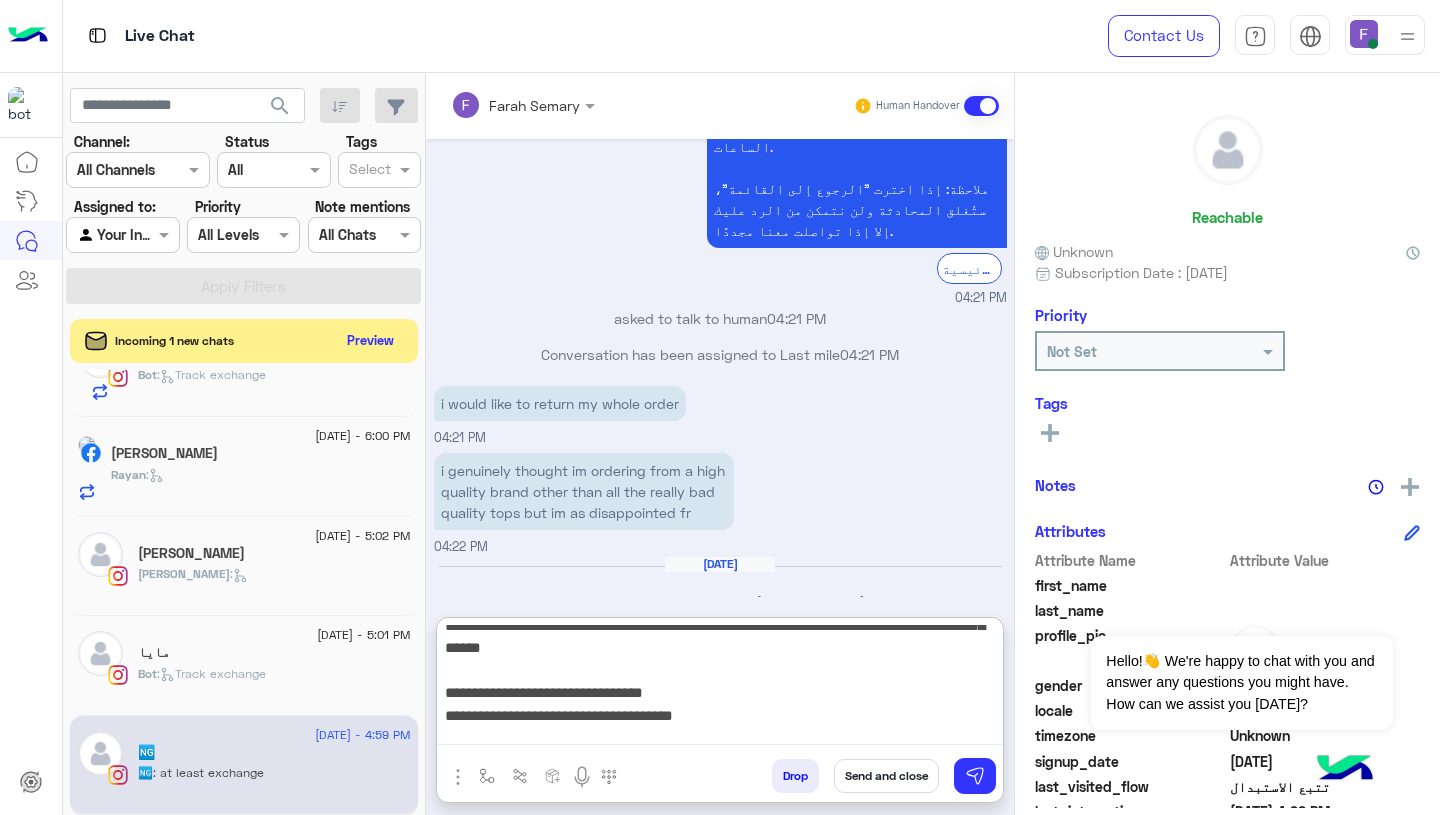 scroll, scrollTop: 217, scrollLeft: 0, axis: vertical 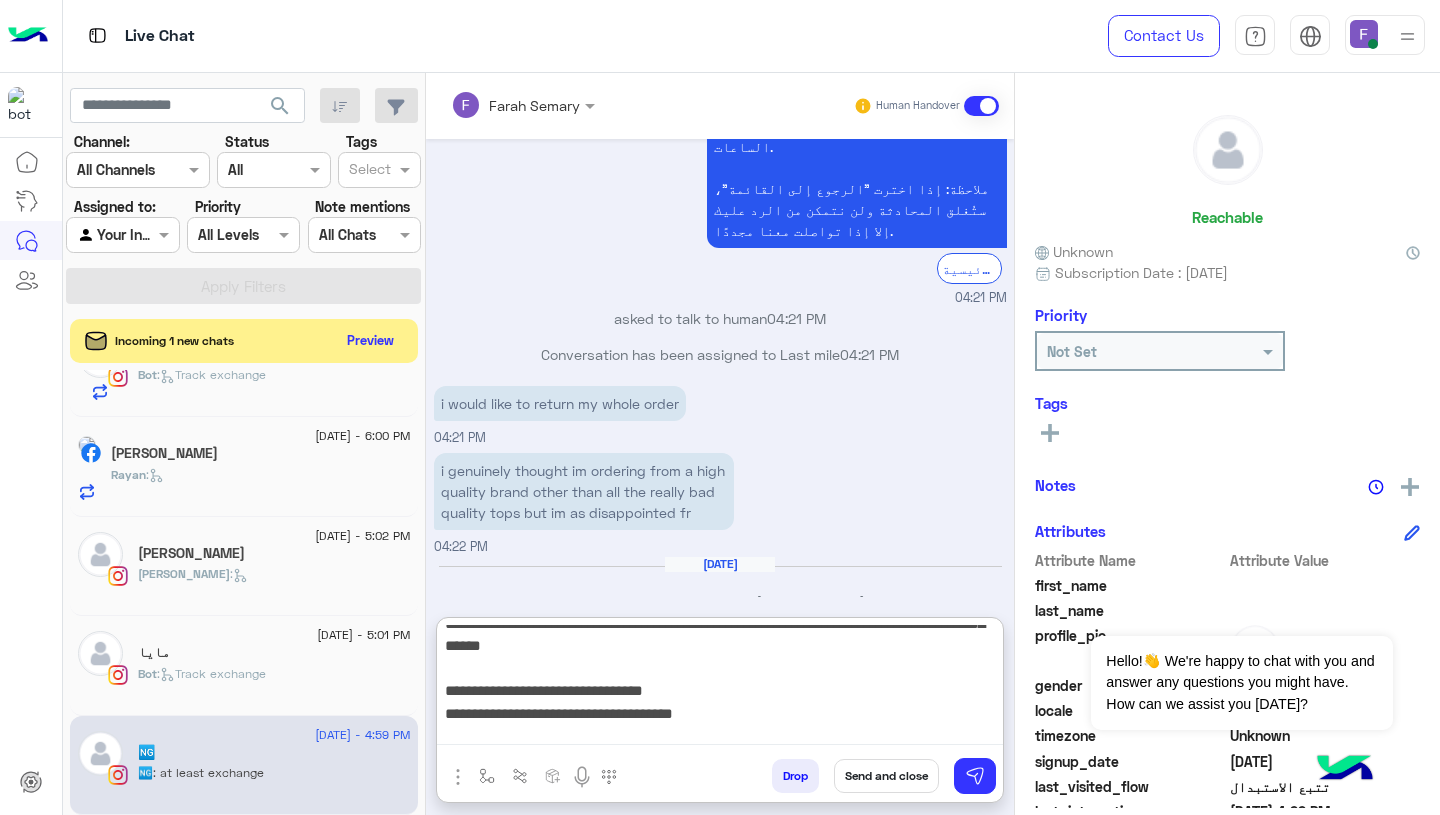 click on "**********" at bounding box center [720, 685] 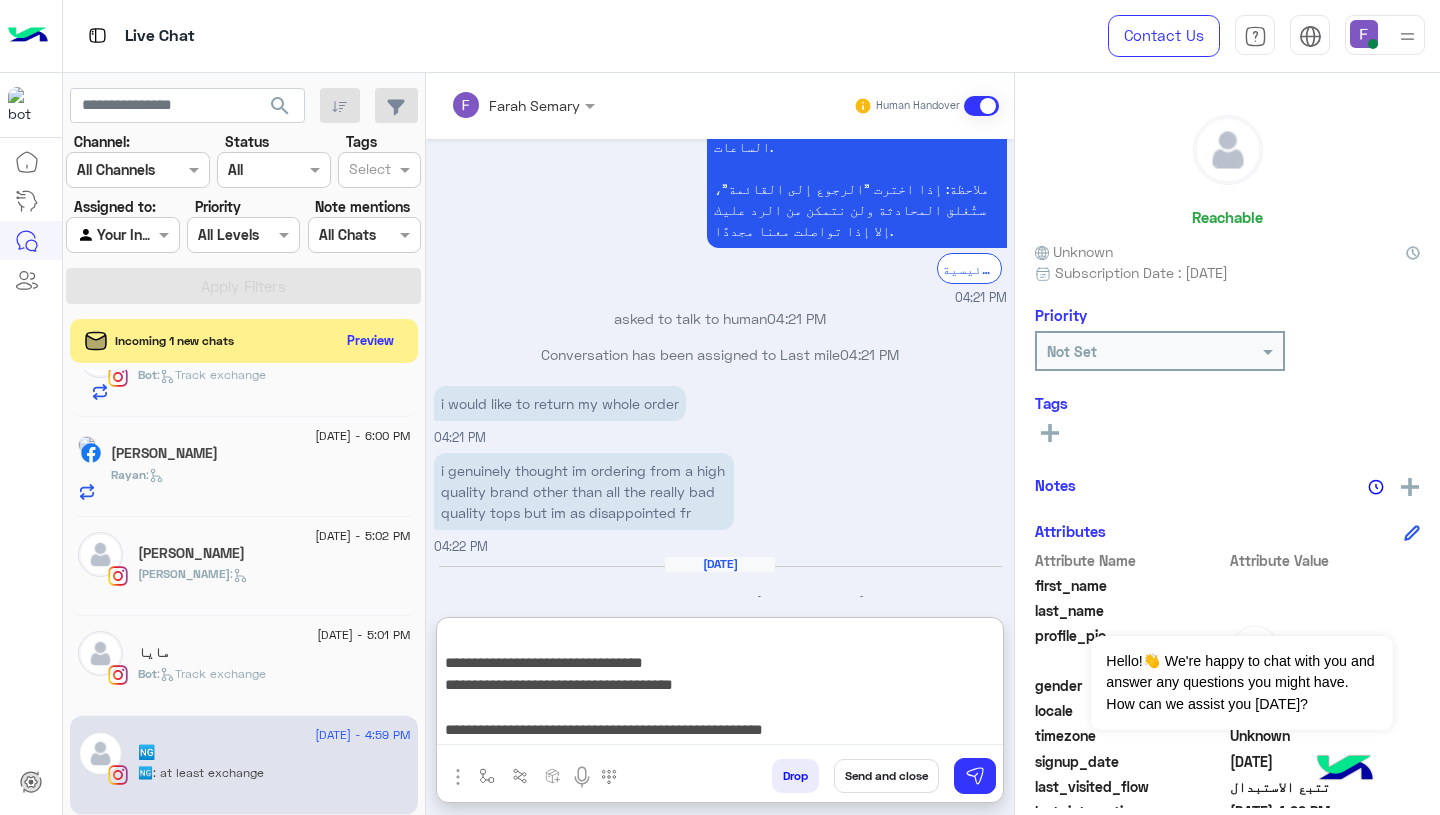 scroll, scrollTop: 357, scrollLeft: 0, axis: vertical 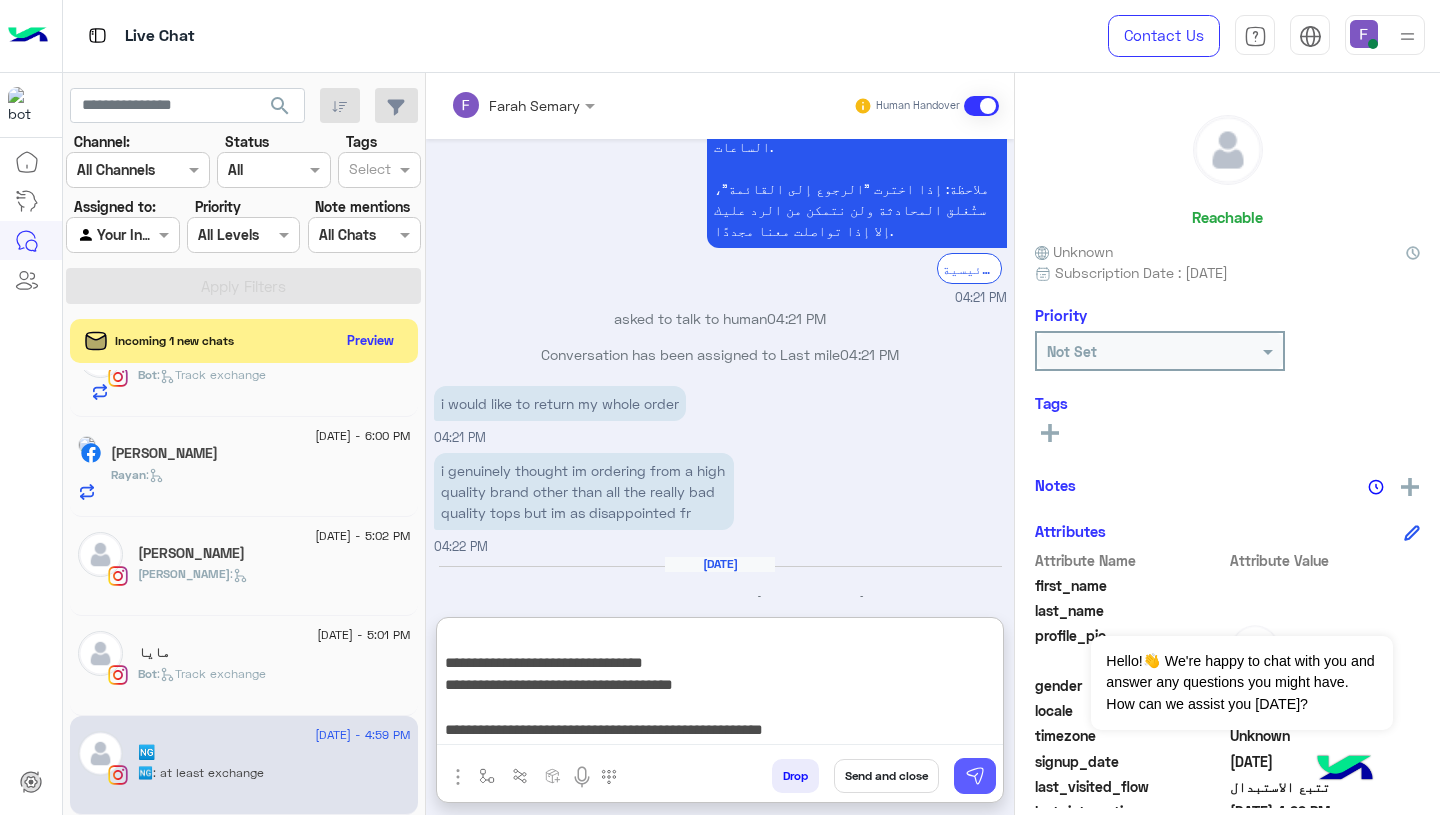 type on "**********" 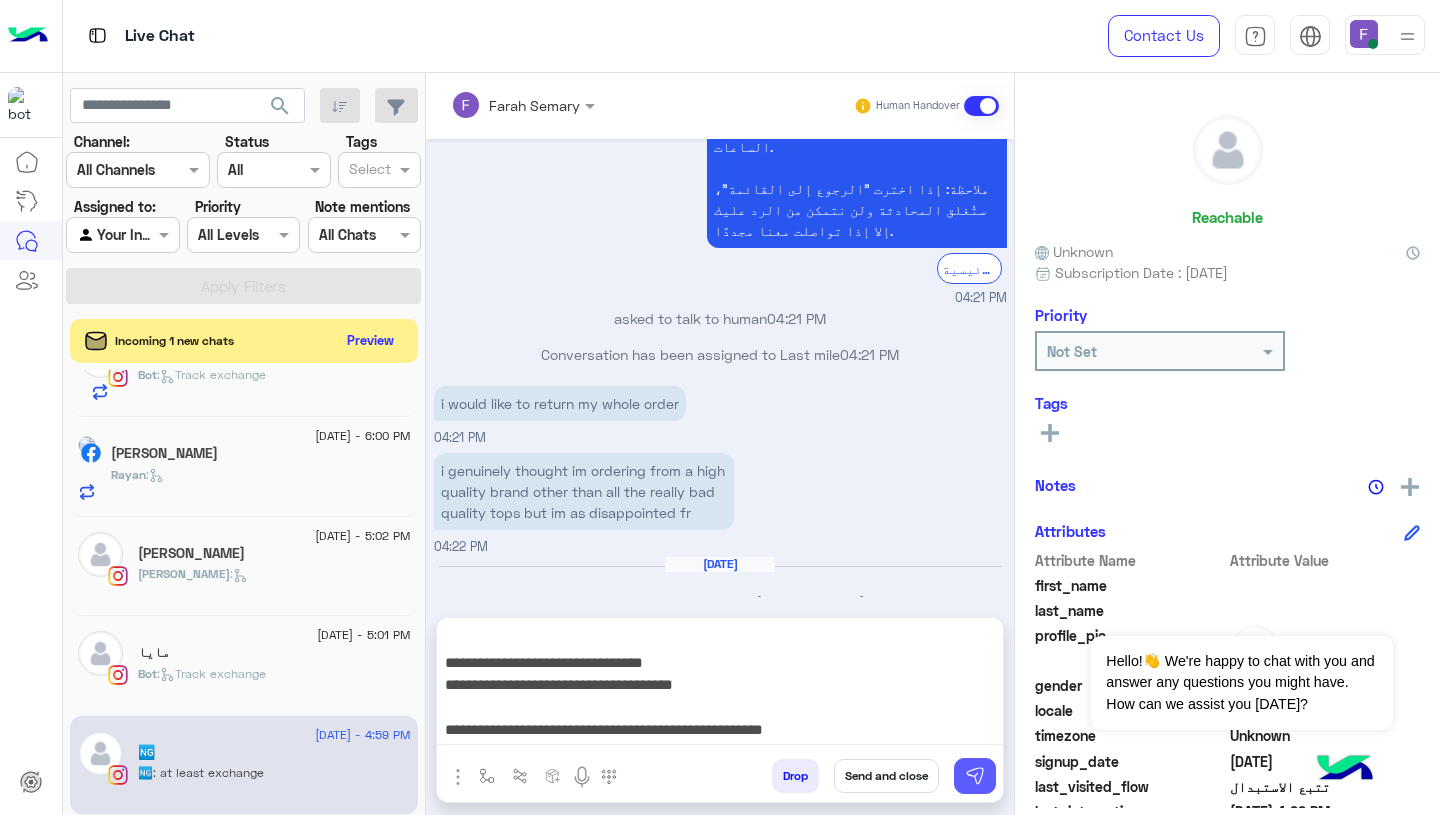 click at bounding box center [975, 776] 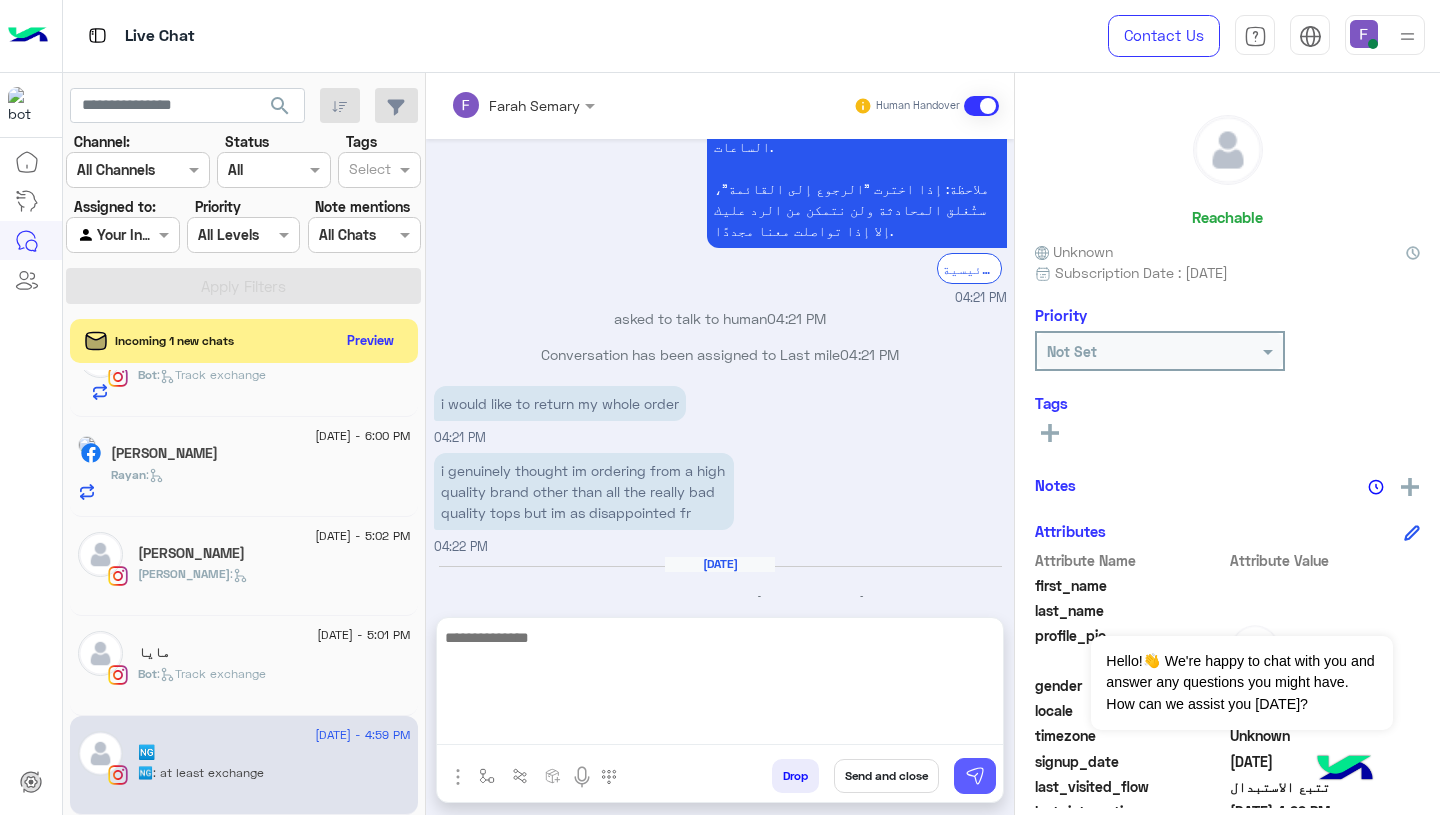 scroll, scrollTop: 0, scrollLeft: 0, axis: both 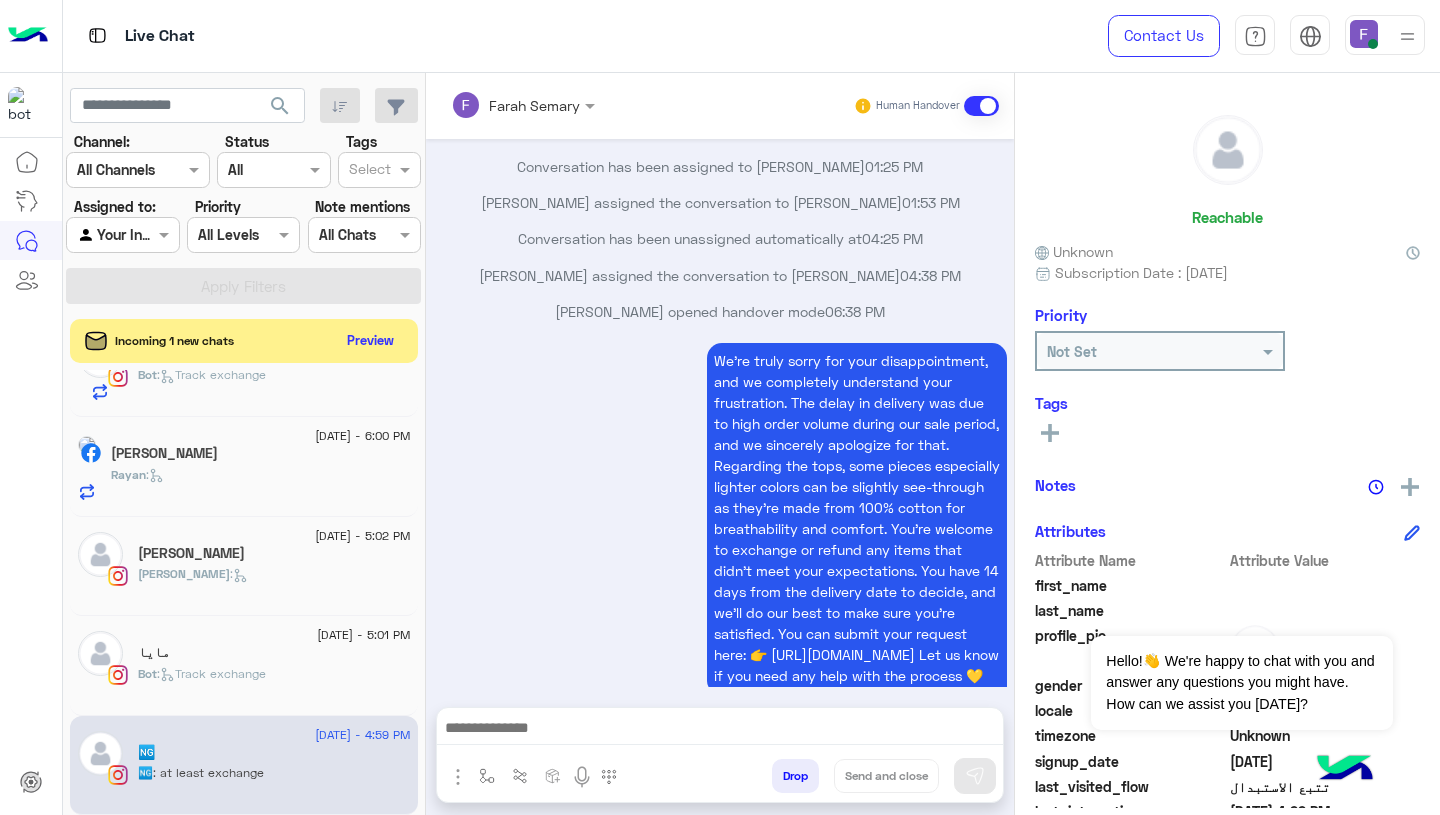 click on ":   Track exchange" 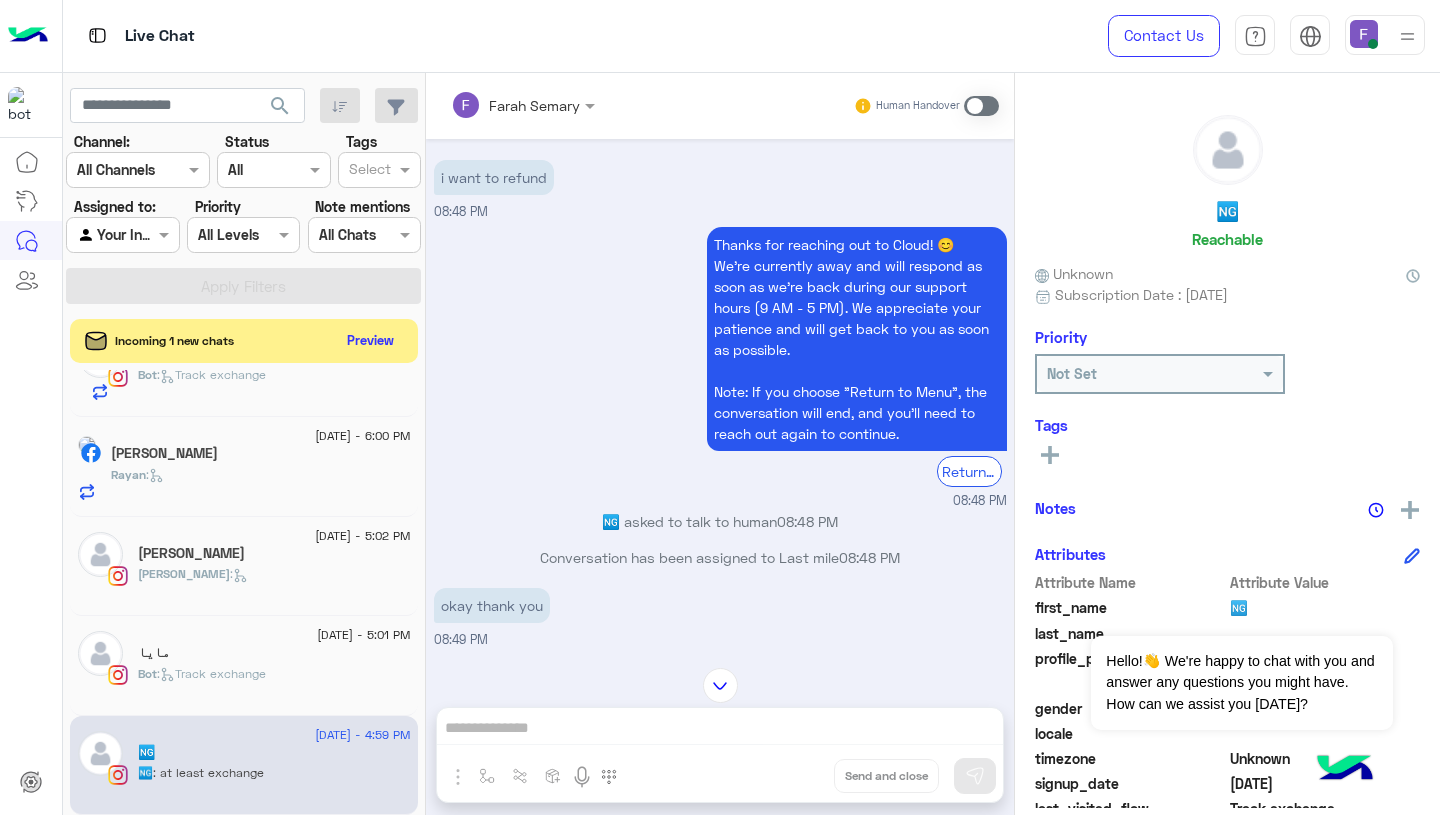scroll, scrollTop: 0, scrollLeft: 0, axis: both 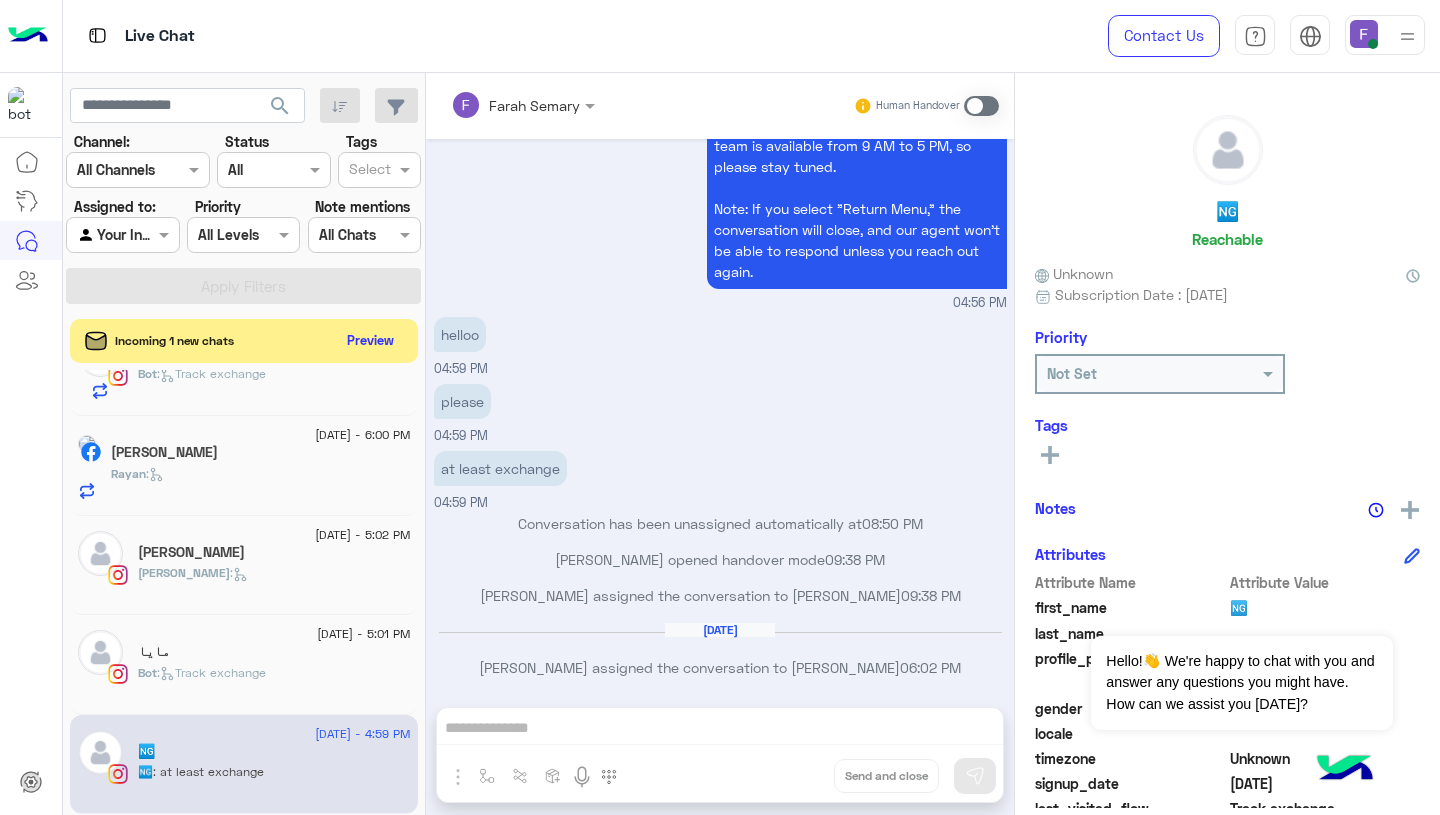 click at bounding box center (981, 106) 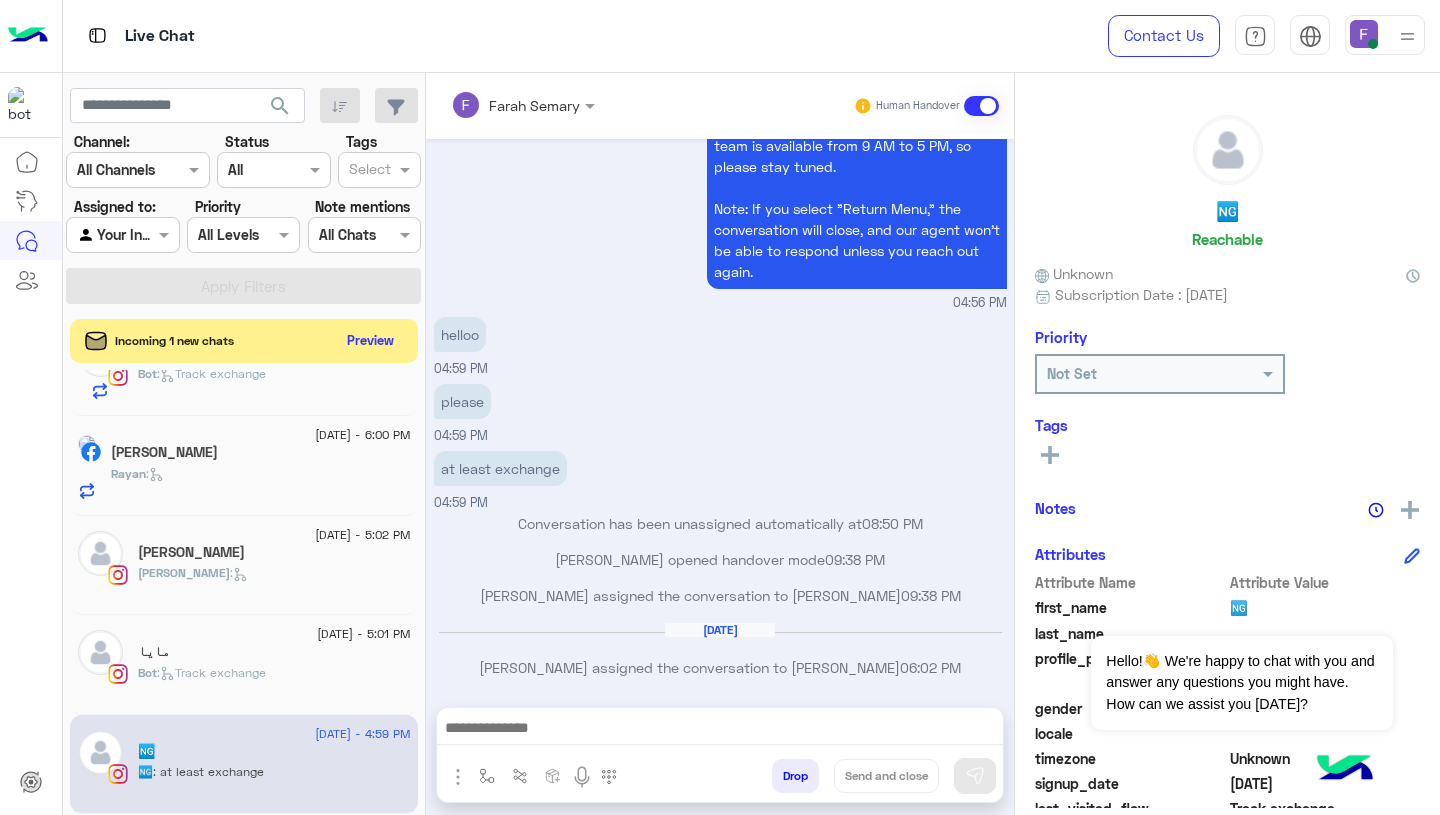 scroll, scrollTop: 3133, scrollLeft: 0, axis: vertical 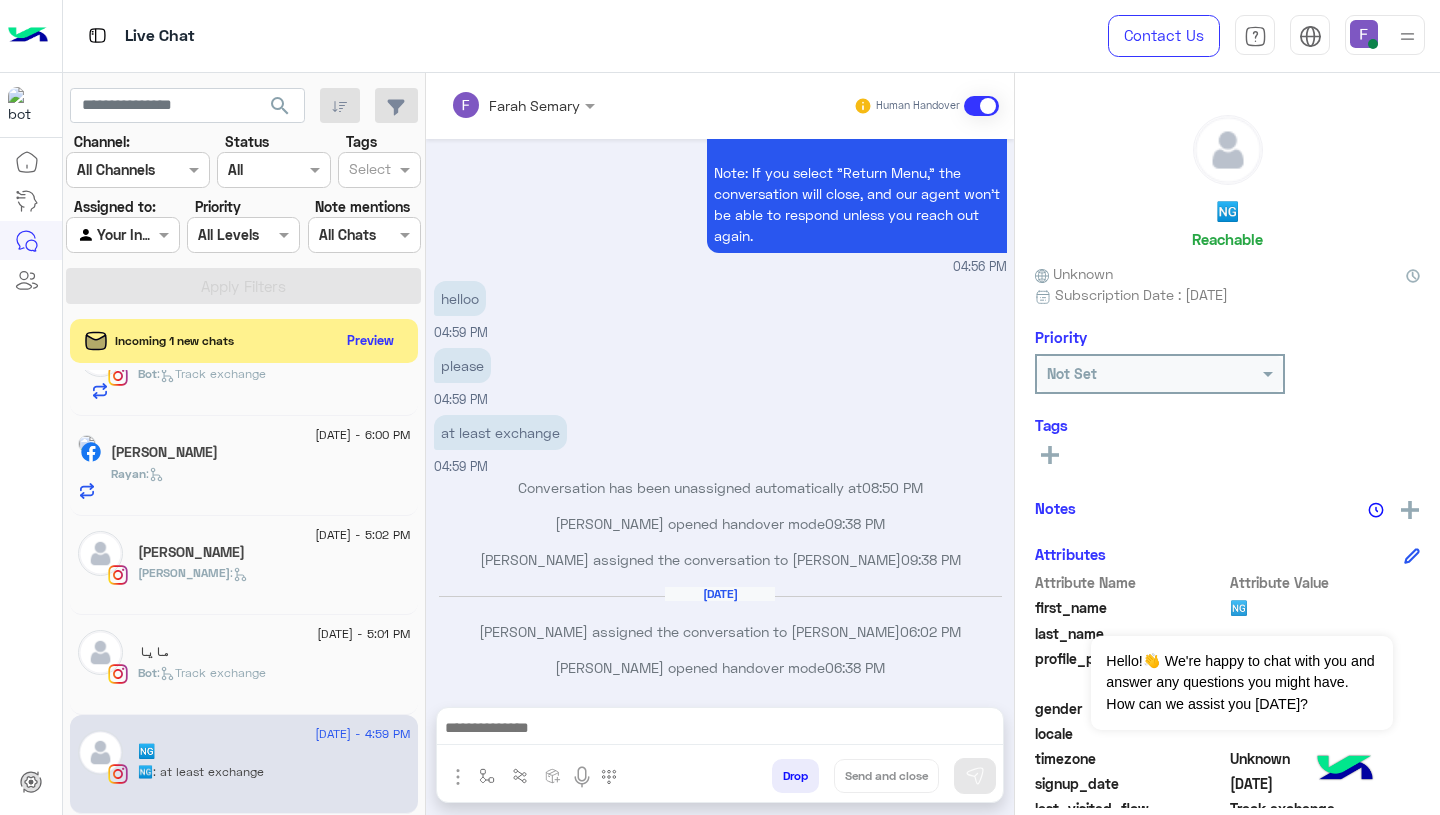 click at bounding box center [720, 730] 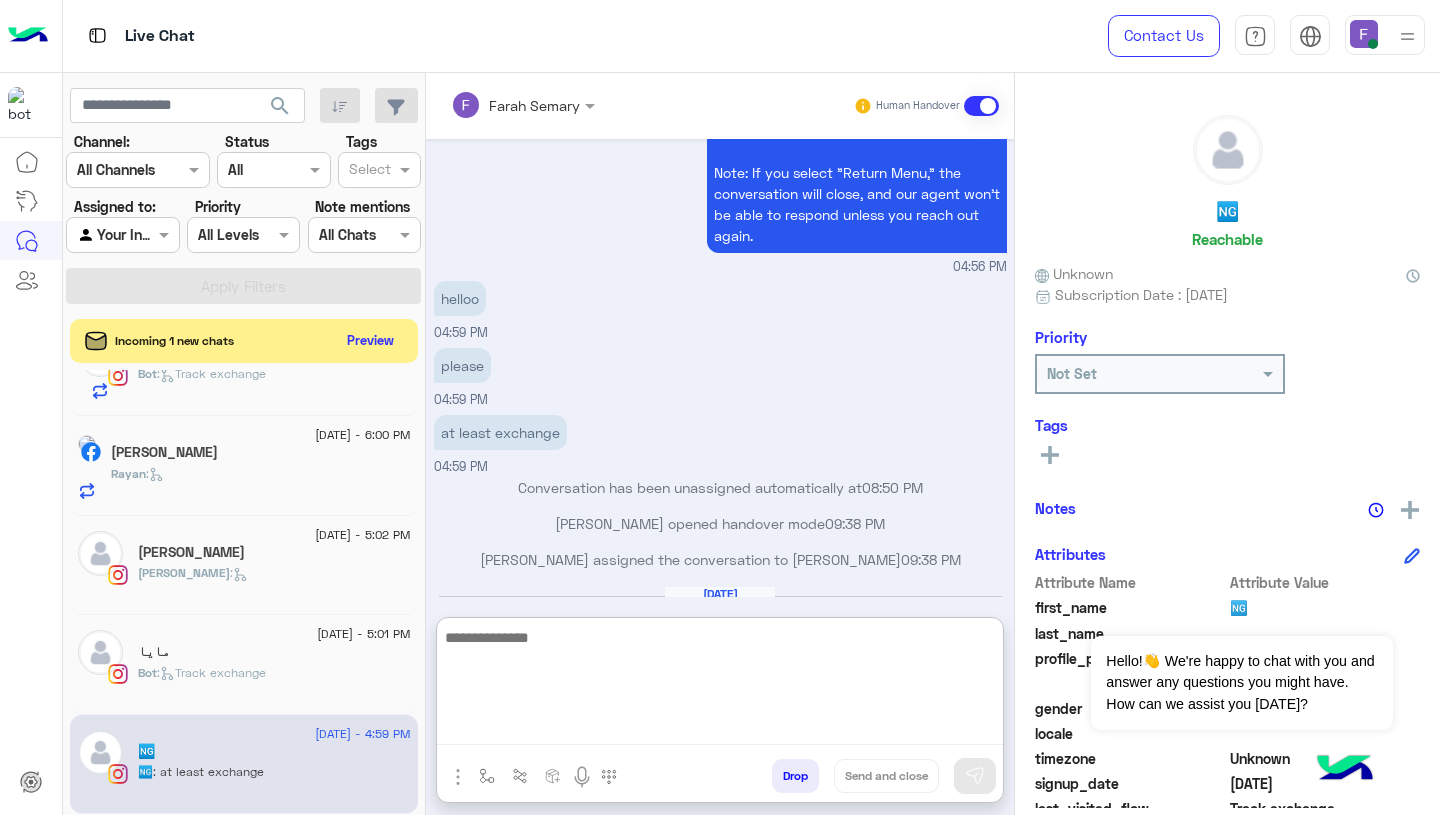 paste on "**********" 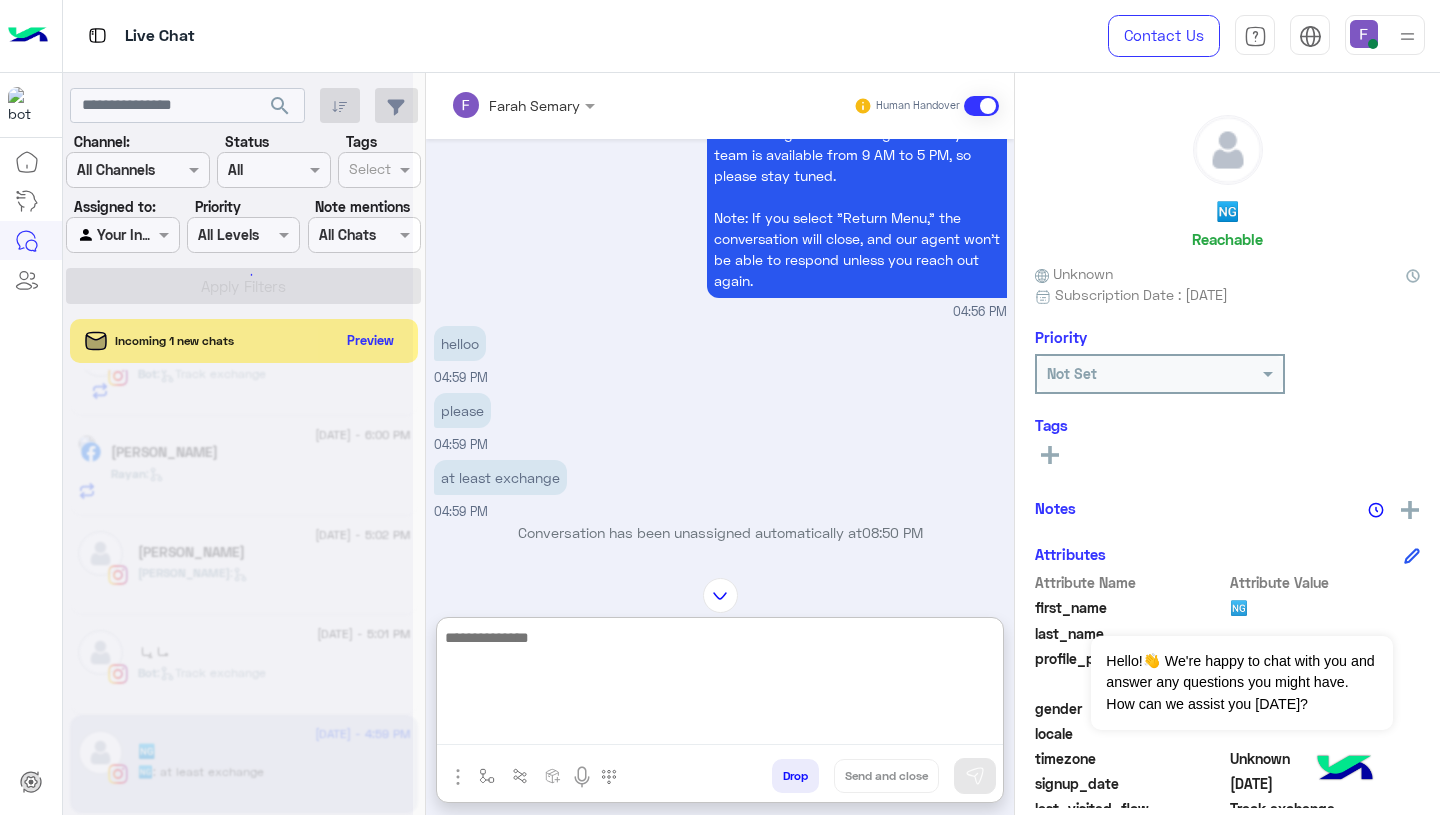 scroll, scrollTop: 0, scrollLeft: 0, axis: both 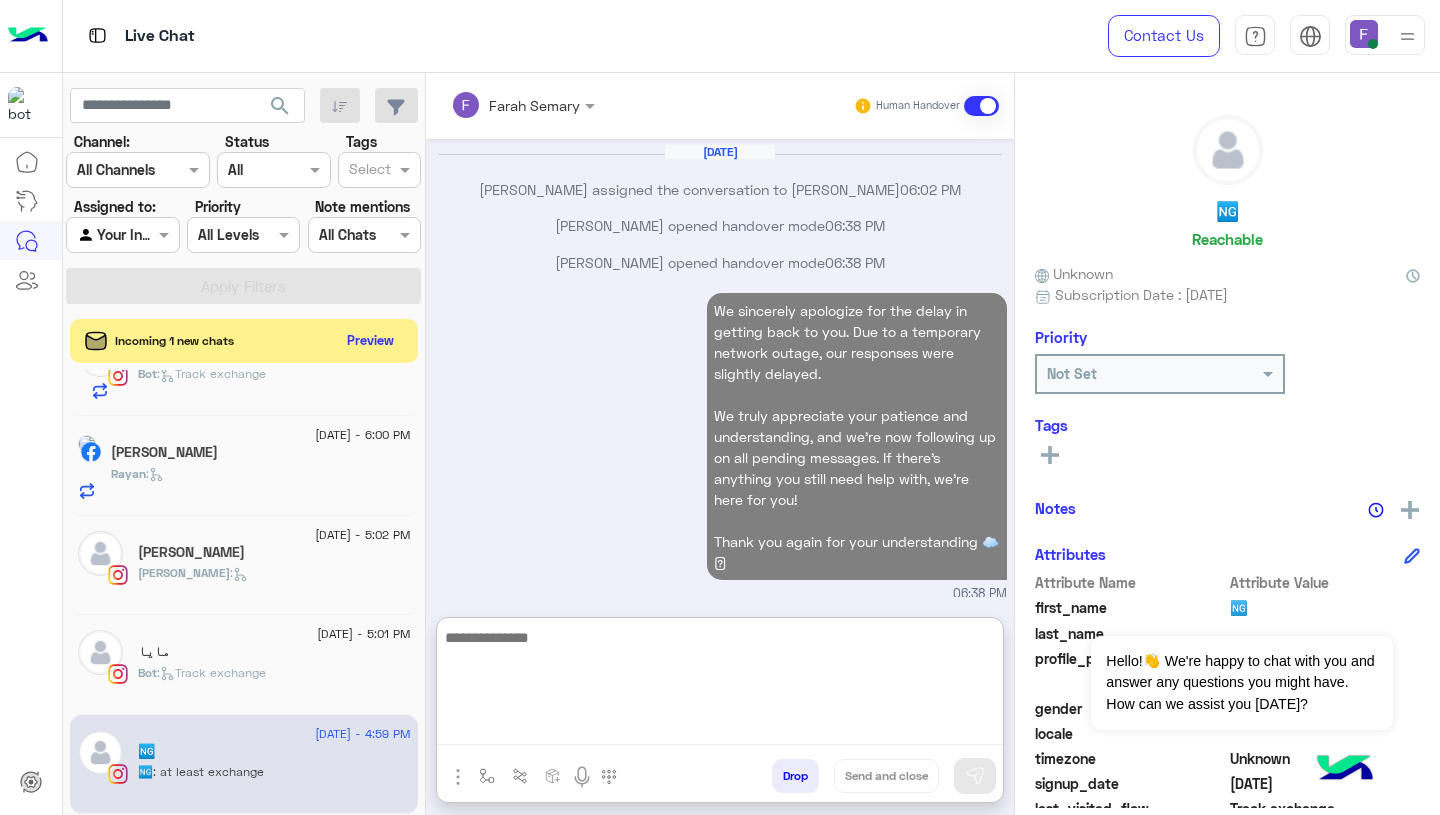 click on "We sincerely apologize for the delay in getting back to you. Due to a temporary network outage, our responses were slightly delayed. We truly appreciate your patience and understanding, and we’re now following up on all pending messages. If there’s anything you still need help with, we’re here for you! Thank you again for your understanding ☁️🩵   06:38 PM" at bounding box center [720, 446] 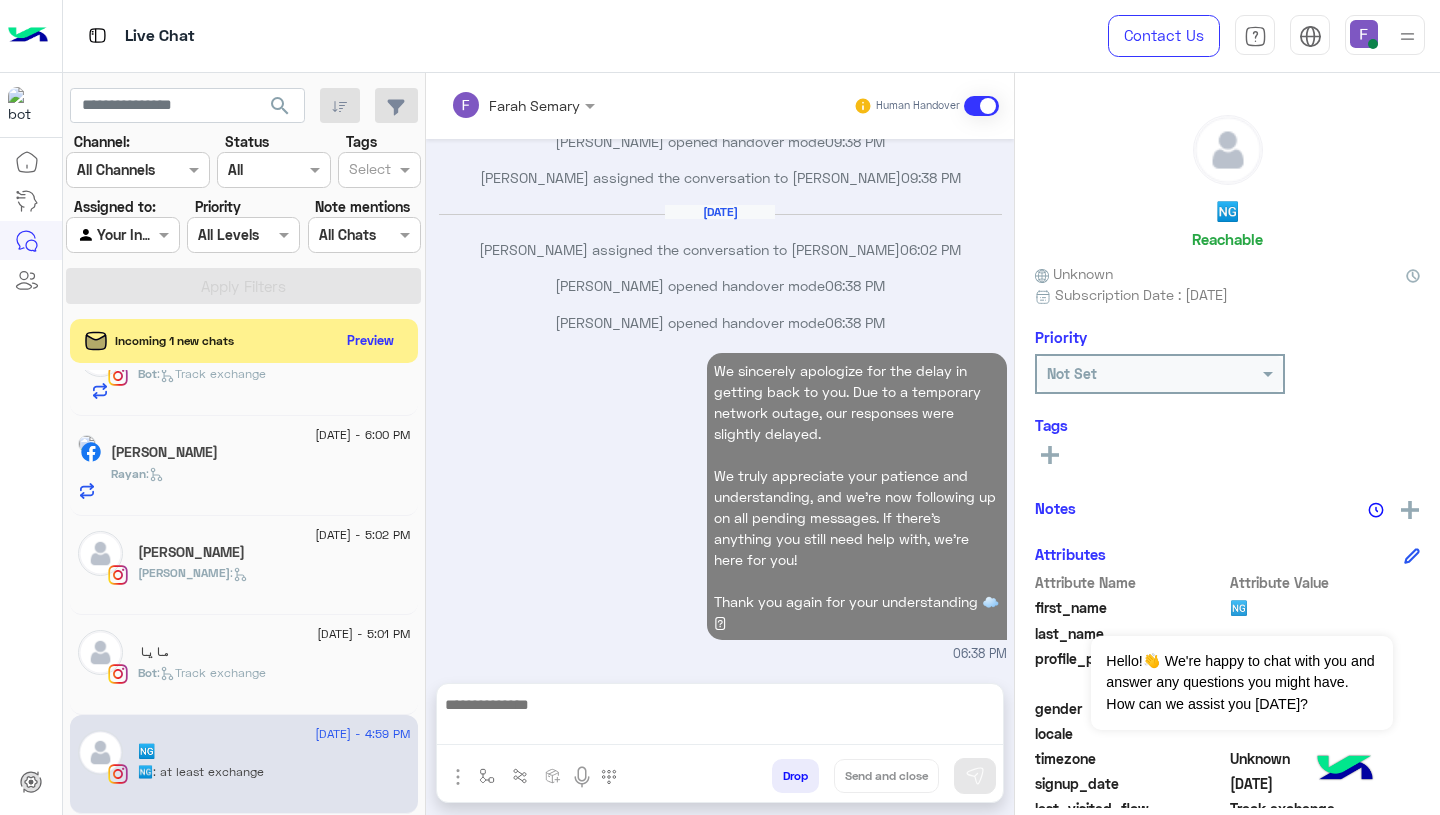 scroll, scrollTop: 3485, scrollLeft: 0, axis: vertical 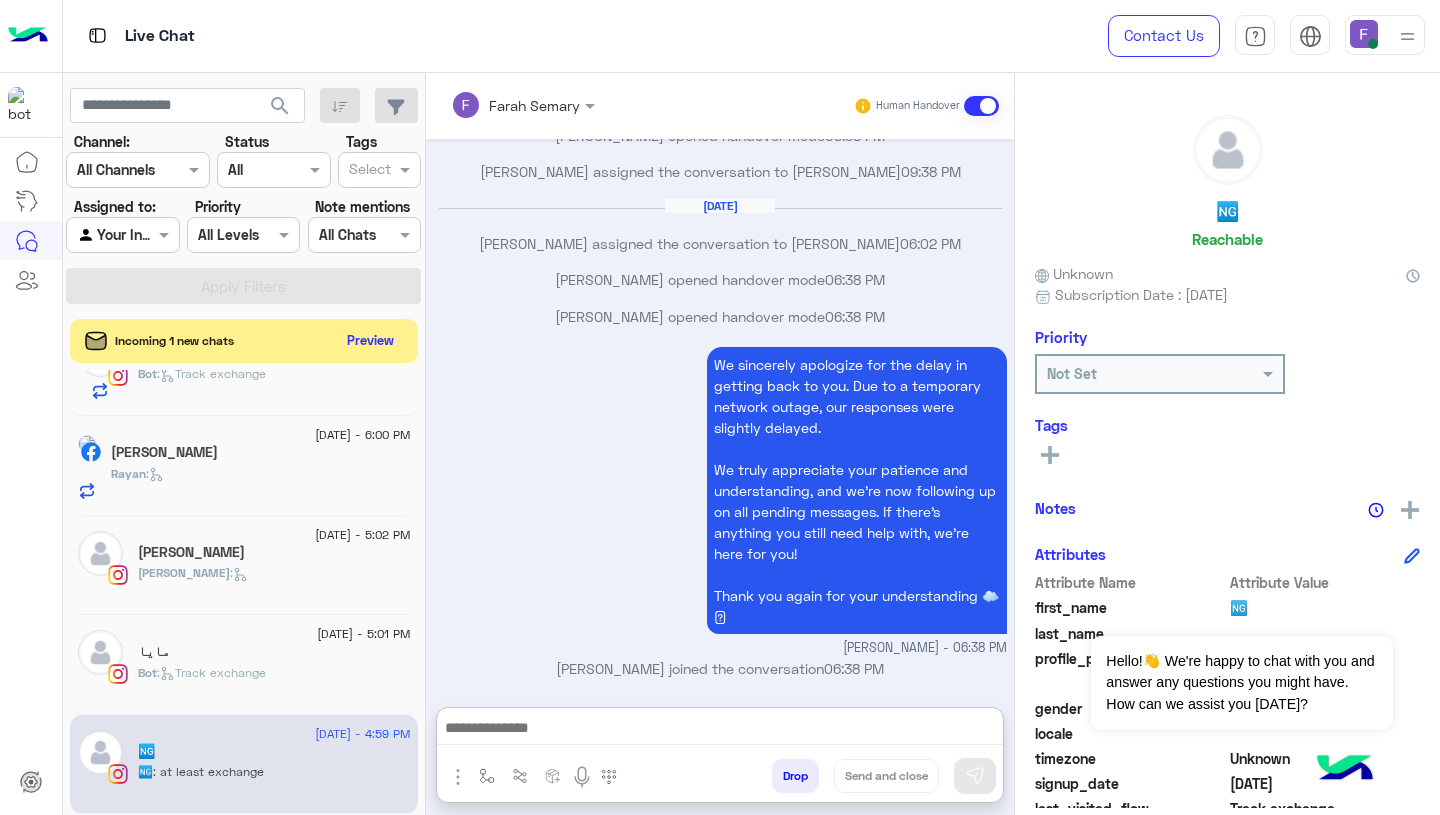 click at bounding box center (720, 730) 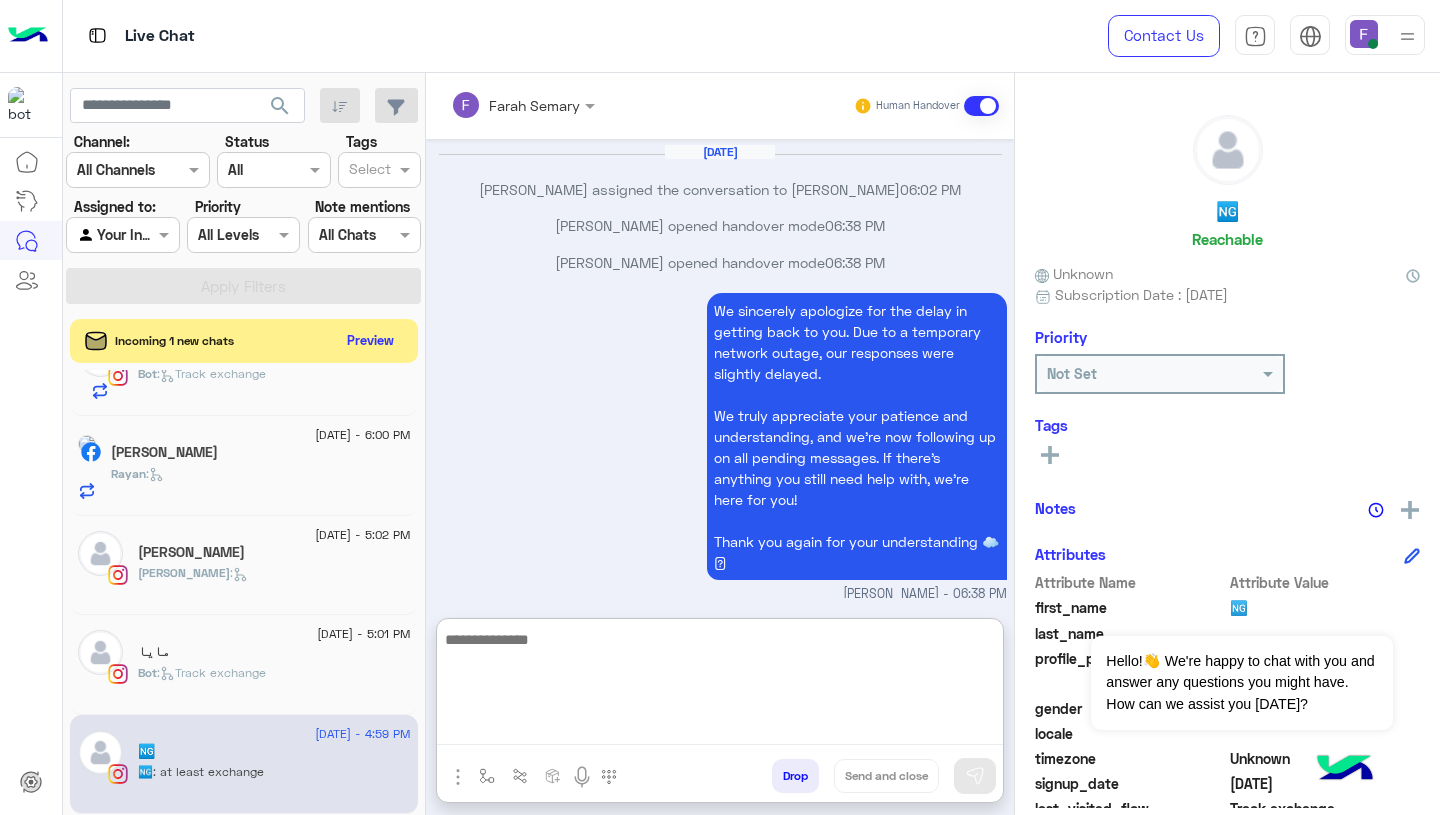 paste on "**********" 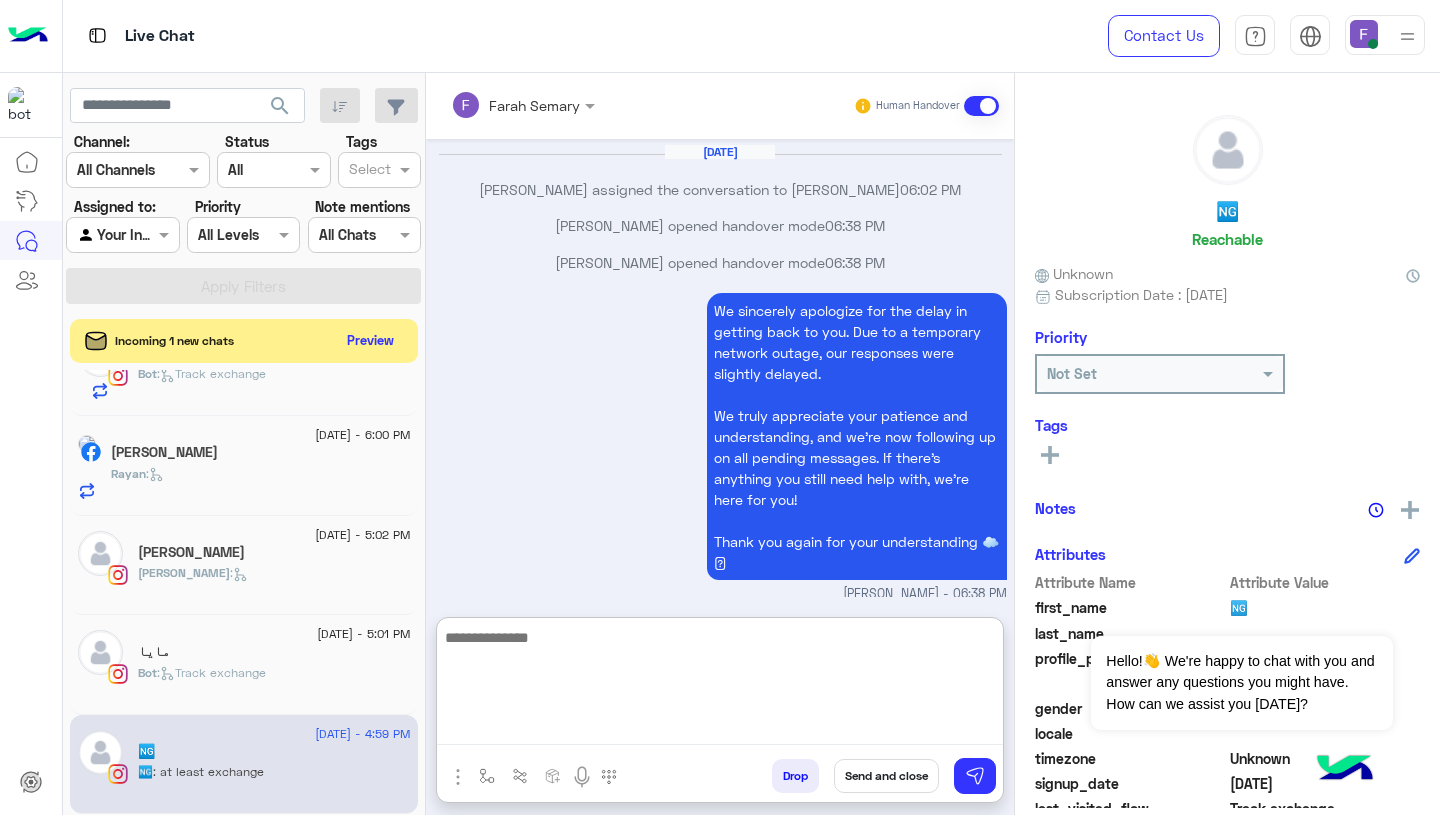scroll, scrollTop: 0, scrollLeft: 0, axis: both 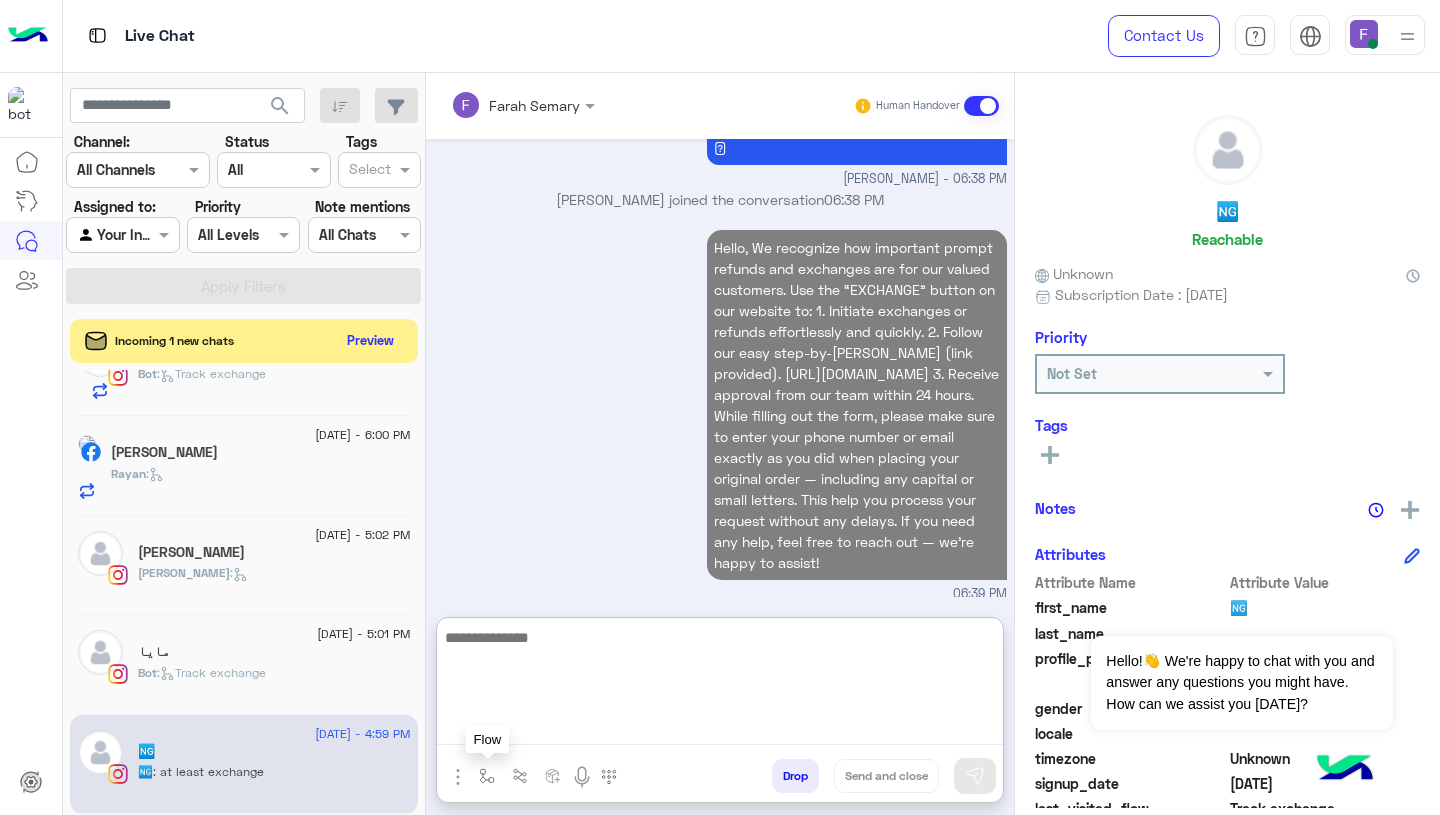 click at bounding box center [487, 775] 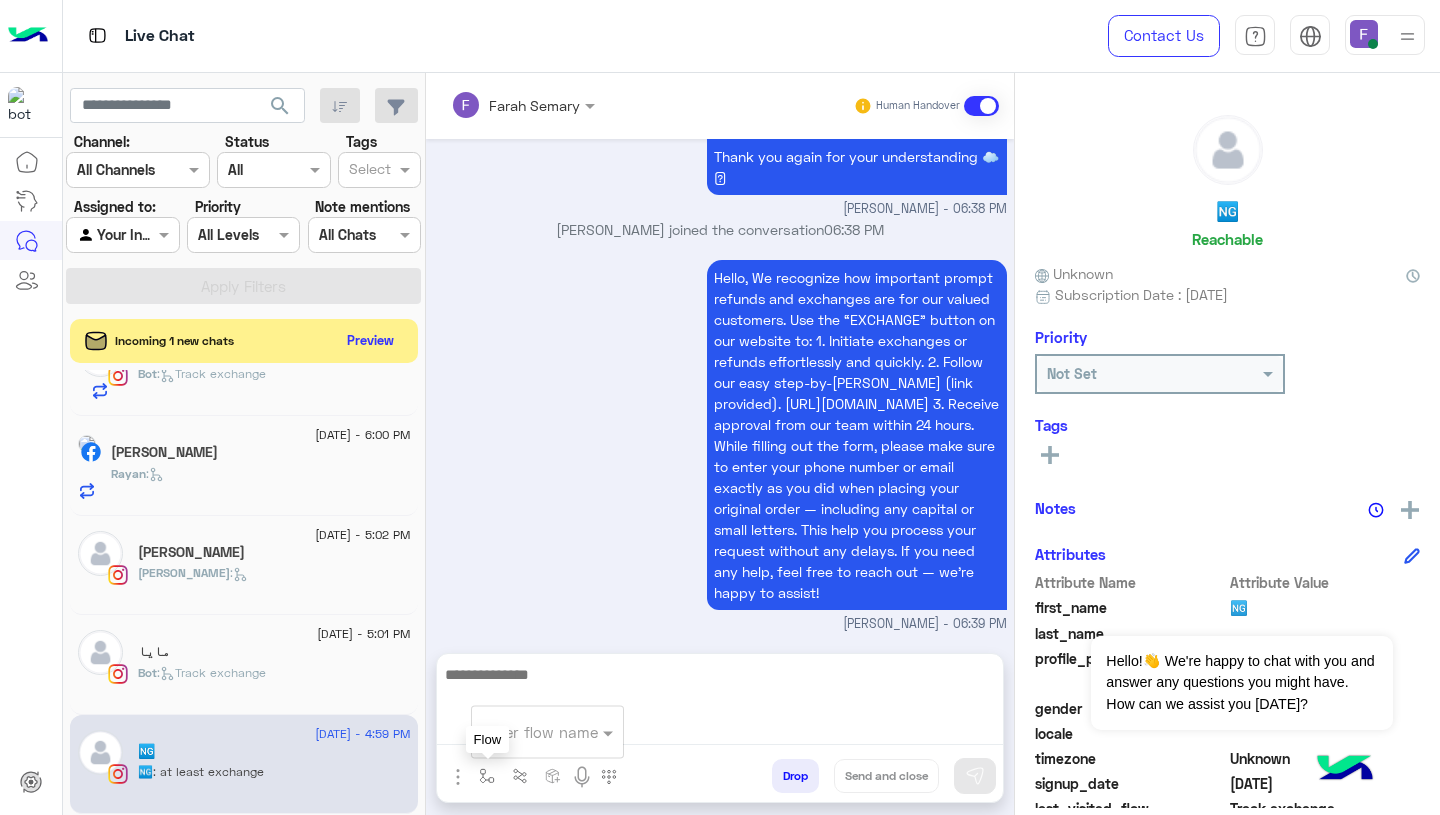 scroll, scrollTop: 3900, scrollLeft: 0, axis: vertical 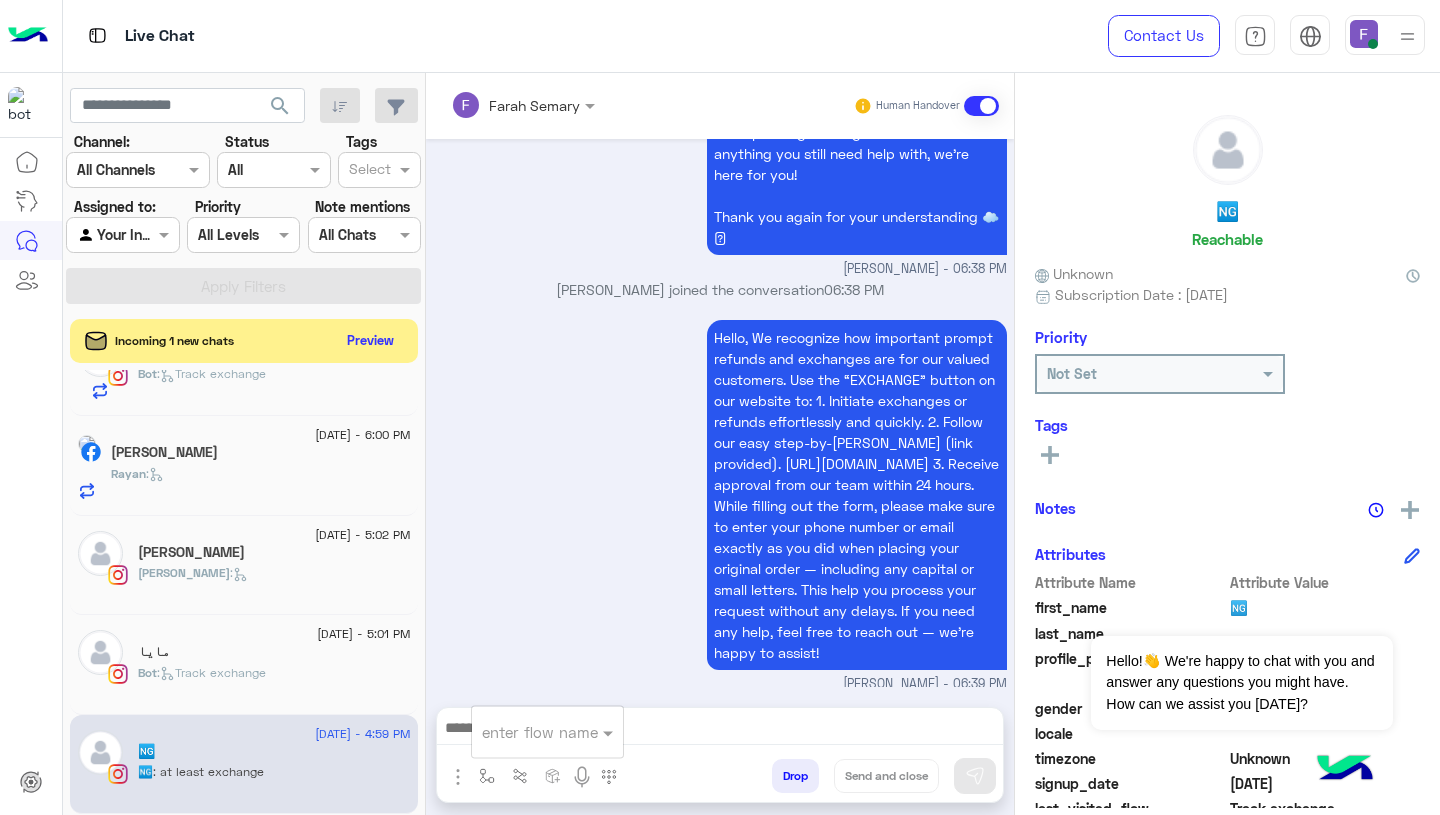 click at bounding box center [523, 732] 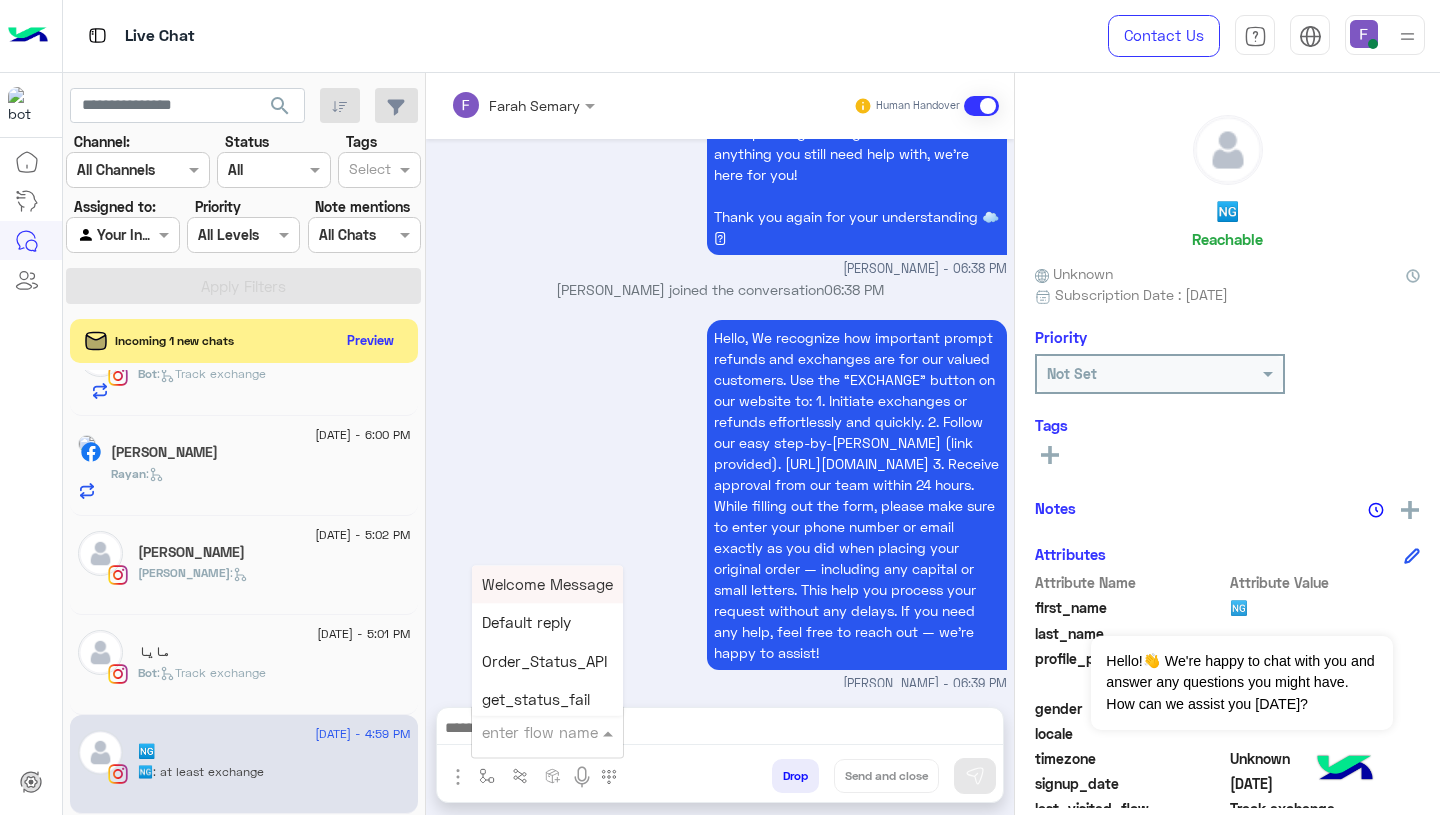 click on "Hello,
We recognize how important prompt refunds and exchanges are for our valued customers. Use the “EXCHANGE” button on our website to:
1. Initiate exchanges or refunds effortlessly and quickly.
2. Follow our easy step-by-[PERSON_NAME] (link provided).
[URL][DOMAIN_NAME]
3. Receive approval from our team within 24 hours.
While filling out the form, please make sure to enter your phone number or email exactly as you did when placing your original order — including any capital or small letters.
This help you process your request without any delays.
If you need any help, feel free to reach out — we’re happy to assist!     [PERSON_NAME] -  06:39 PM" at bounding box center (720, 504) 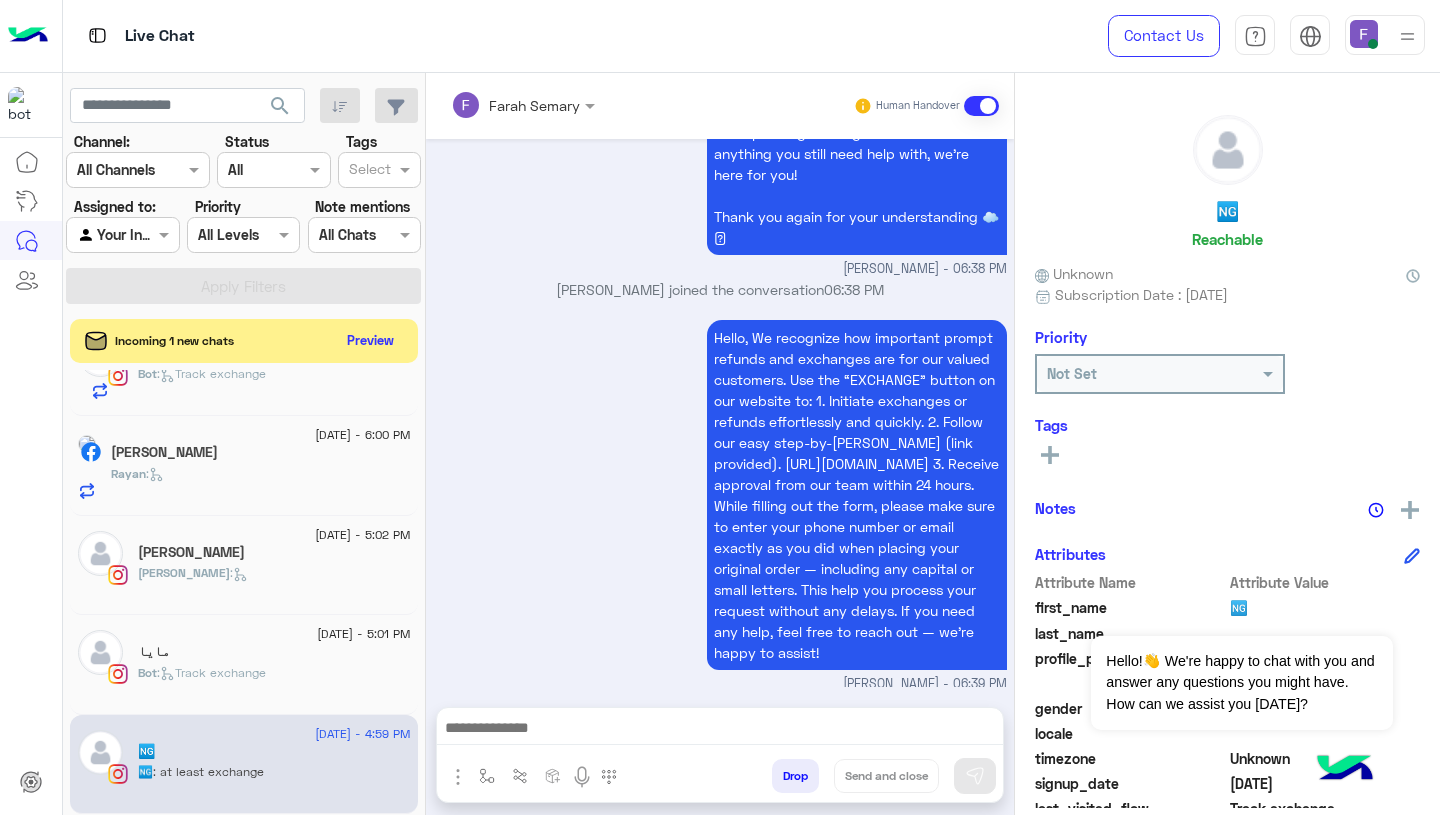 scroll, scrollTop: 3900, scrollLeft: 0, axis: vertical 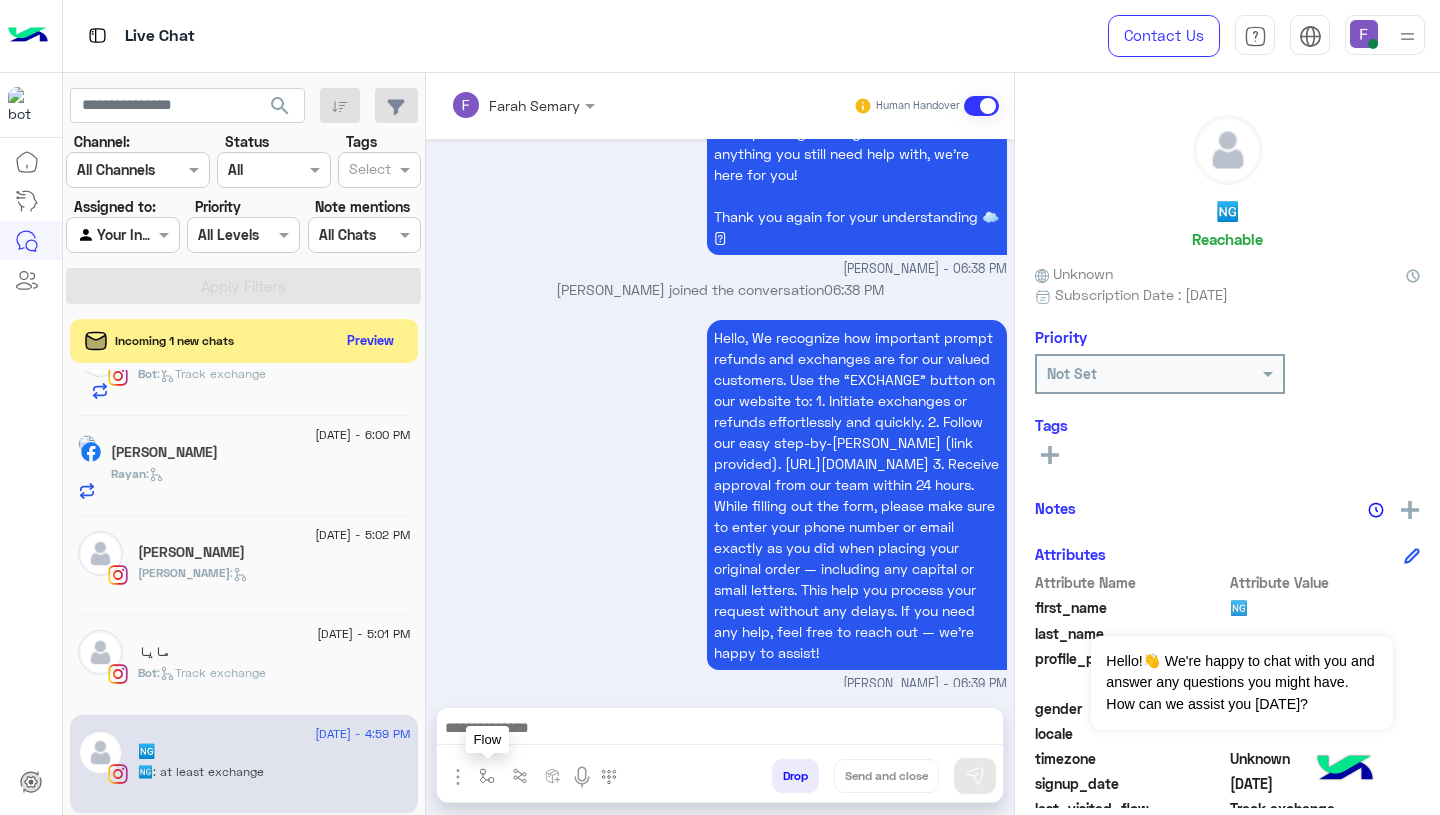 click at bounding box center [487, 775] 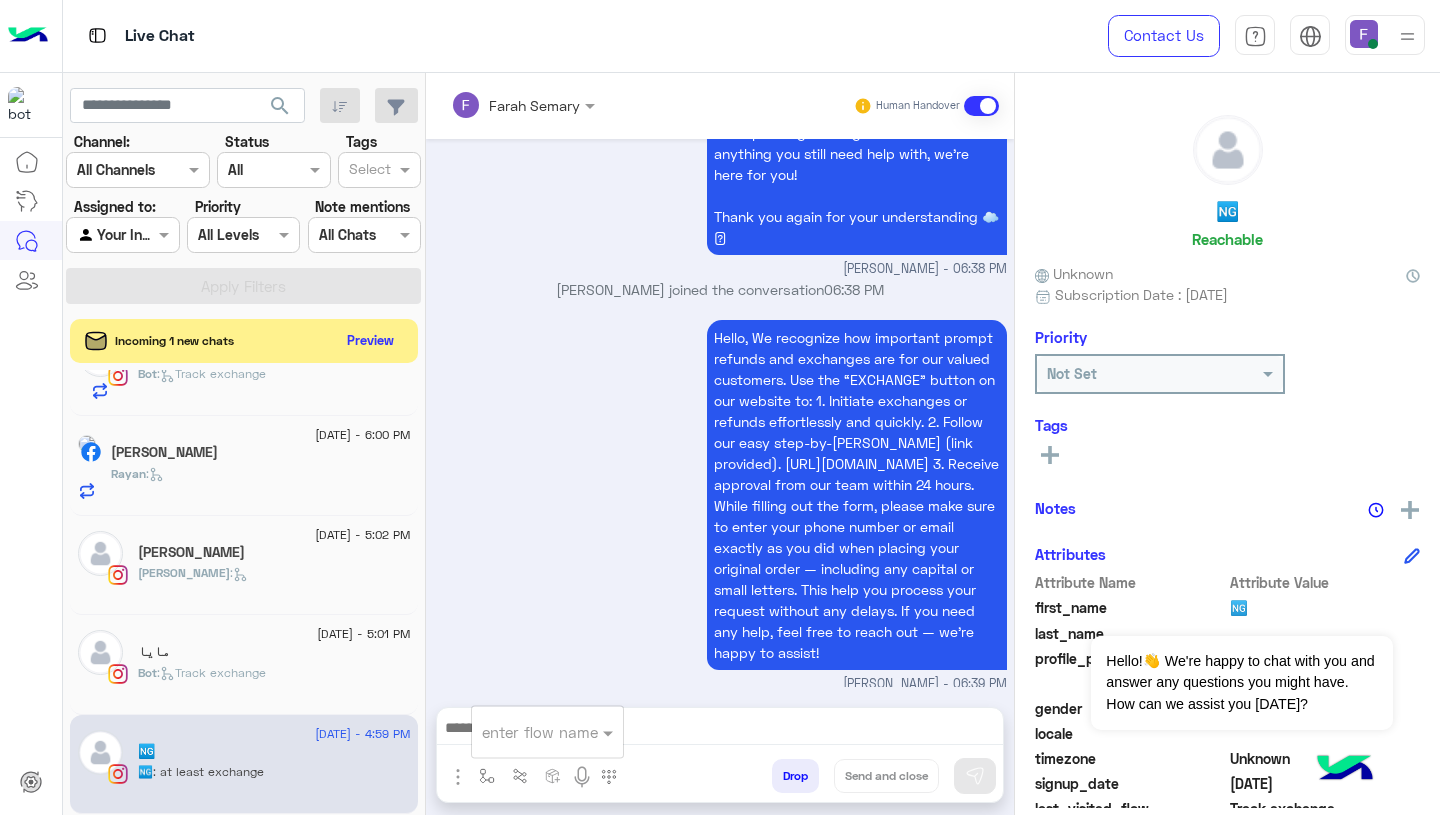 click at bounding box center (523, 732) 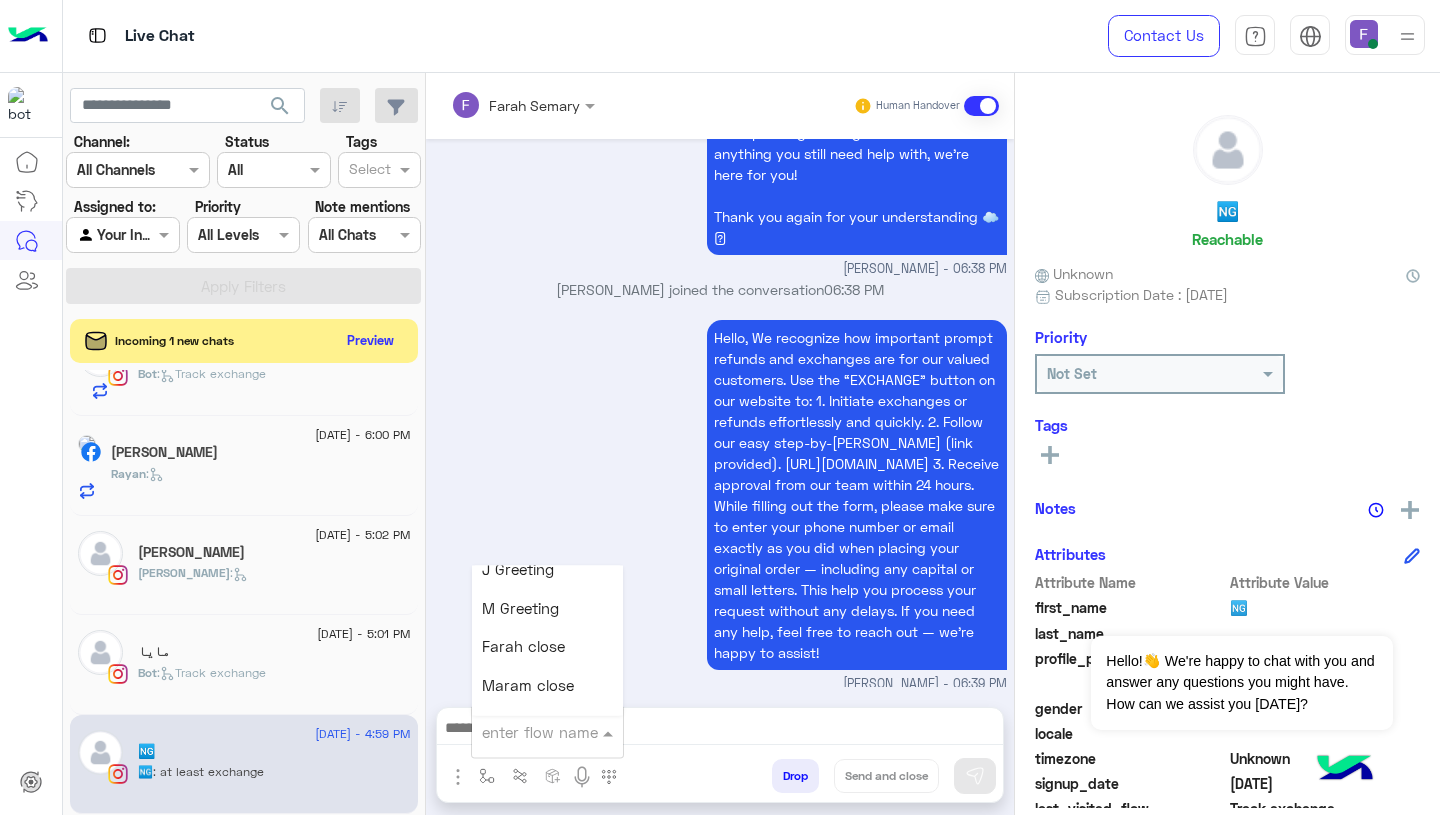 scroll, scrollTop: 2360, scrollLeft: 0, axis: vertical 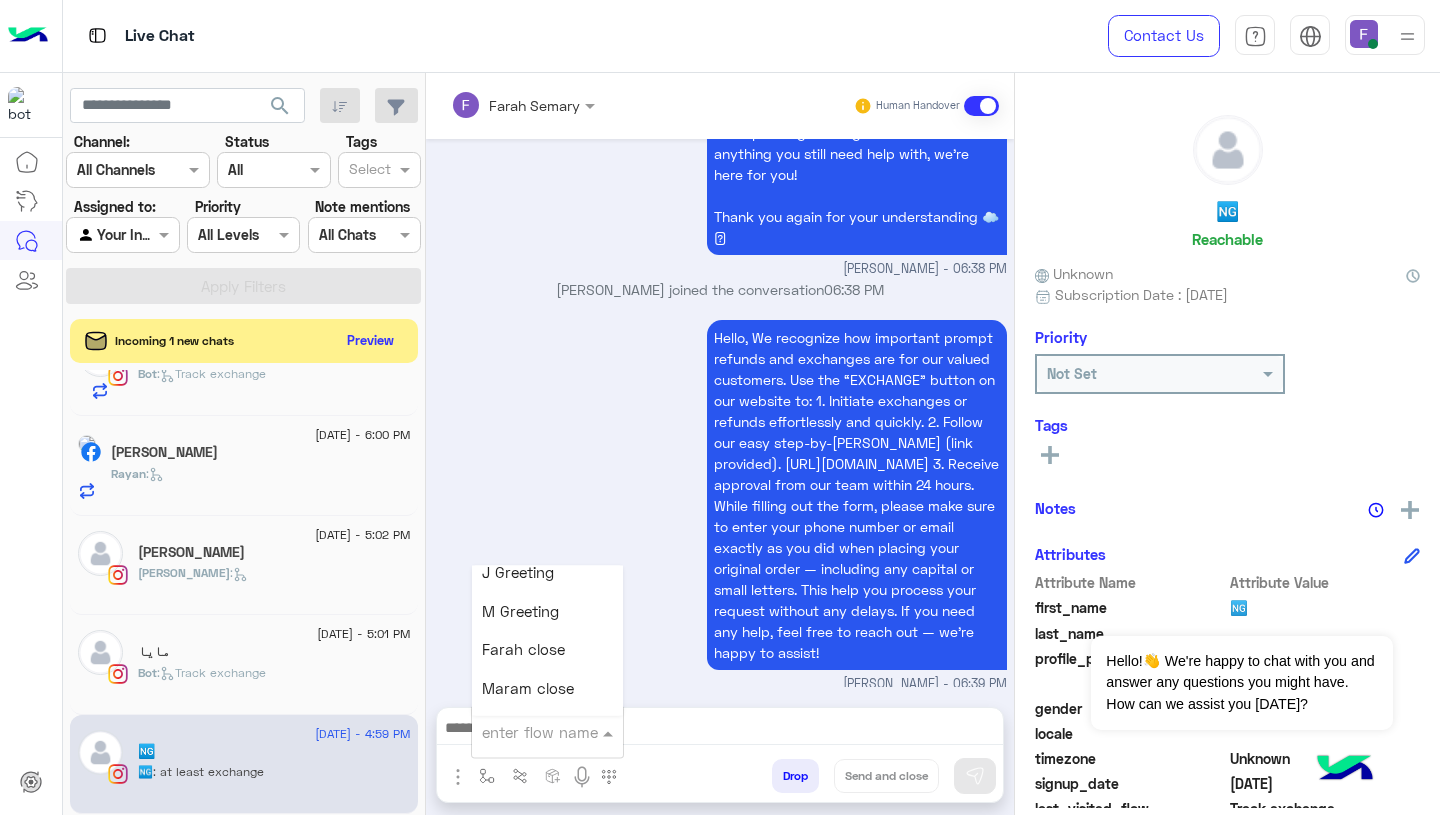 click on "Farah close" at bounding box center (547, 650) 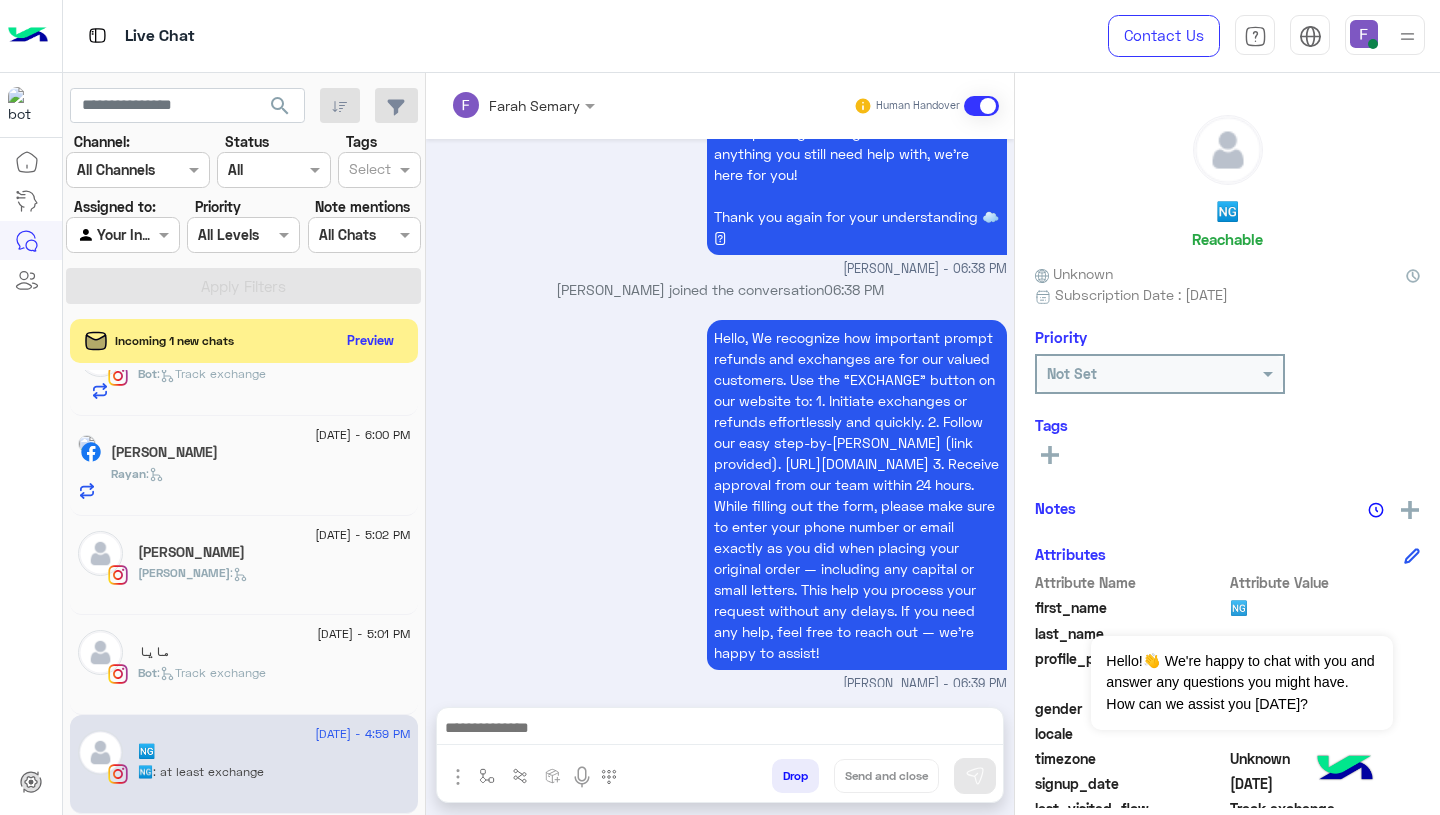 type on "**********" 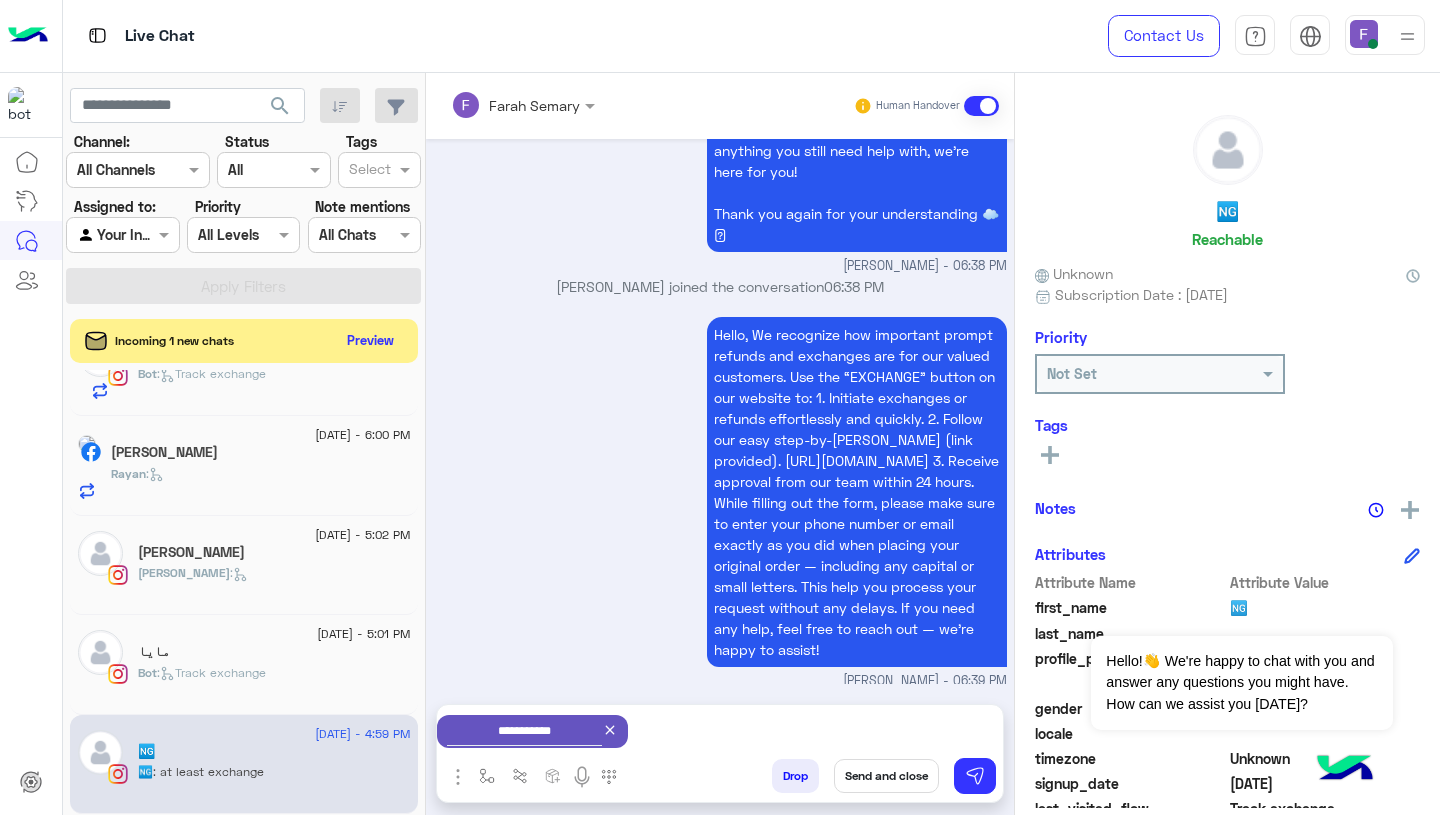 click on "Send and close" at bounding box center (886, 776) 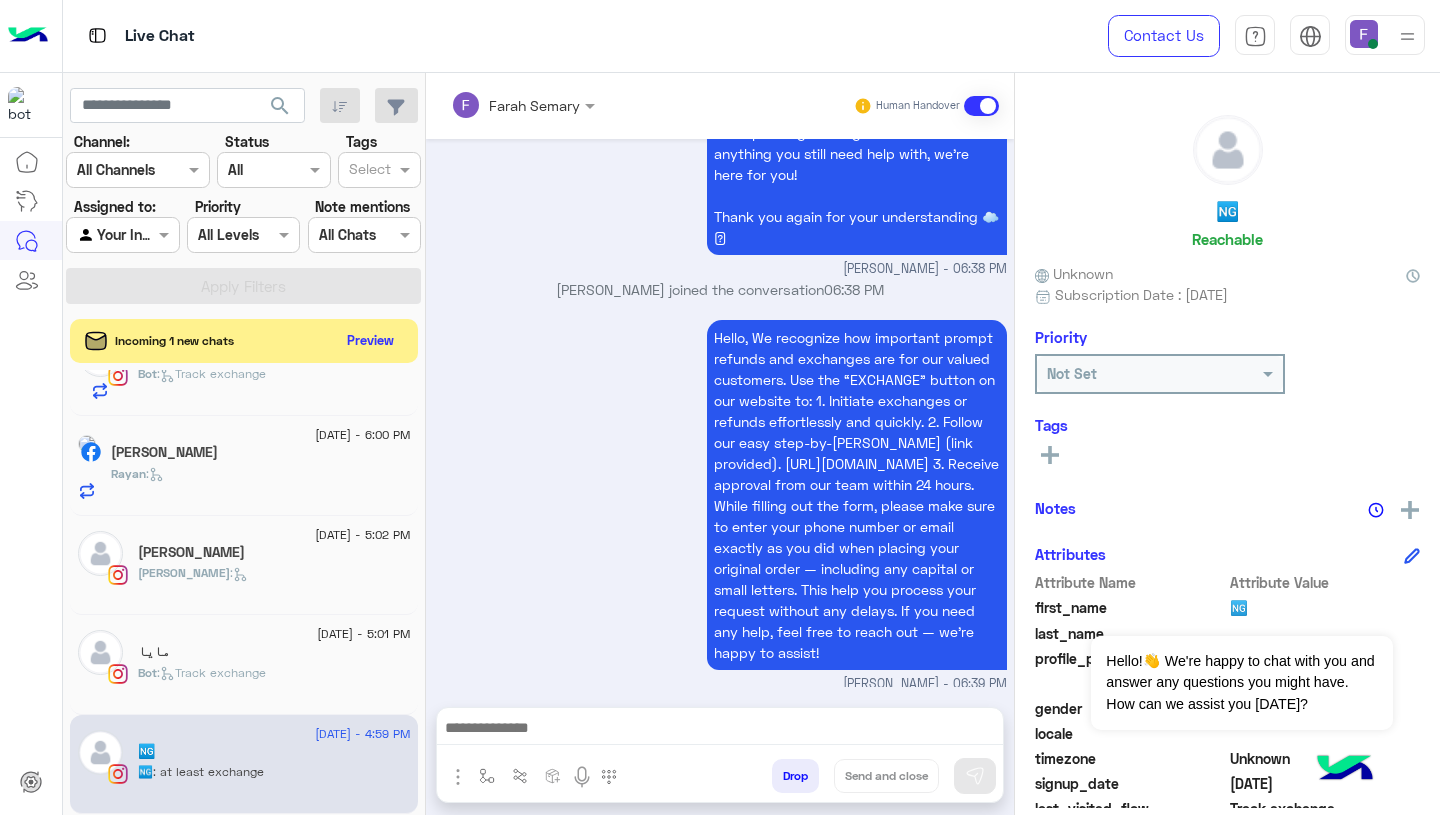 click on "مايا" 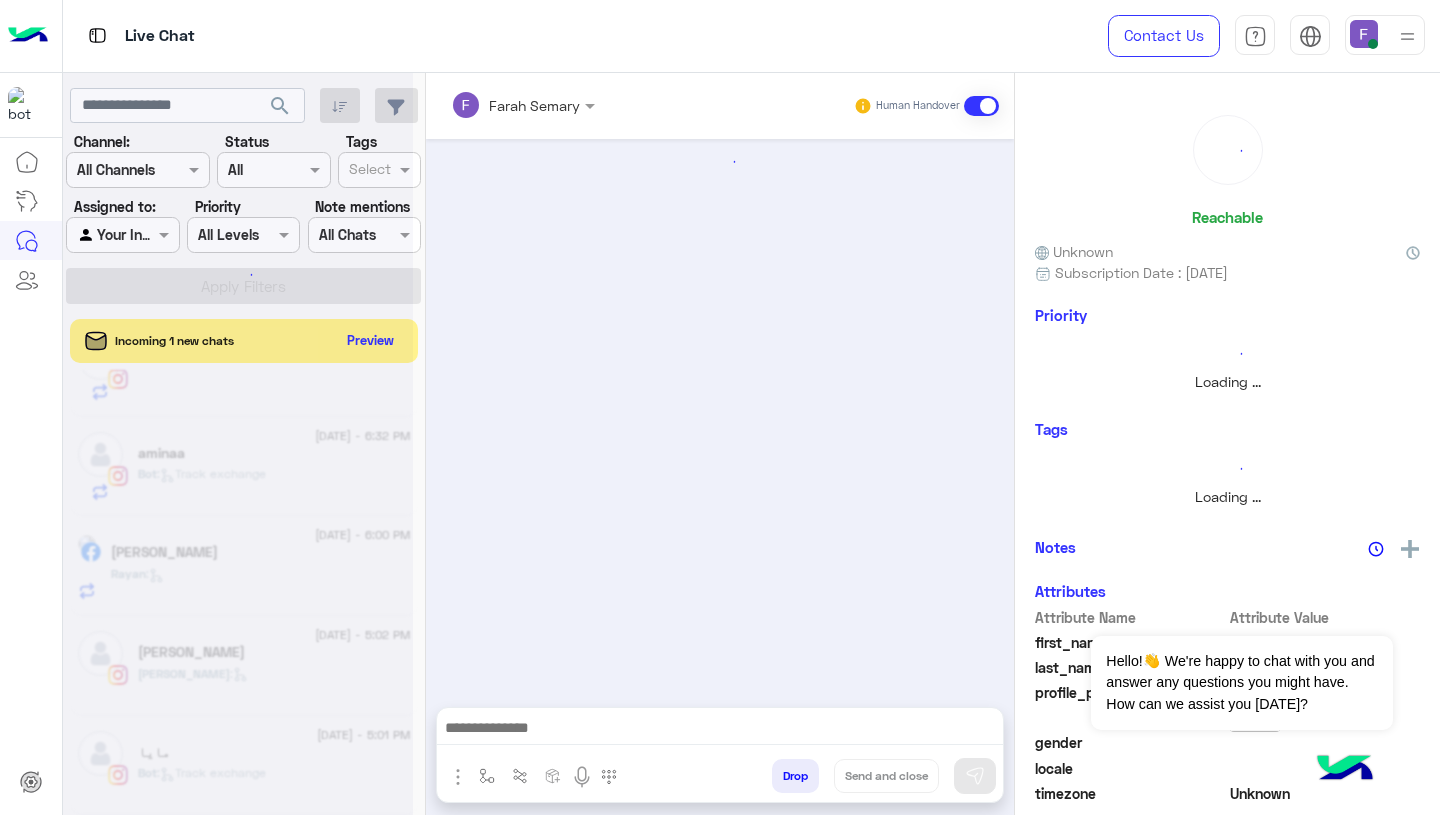 scroll, scrollTop: 2423, scrollLeft: 0, axis: vertical 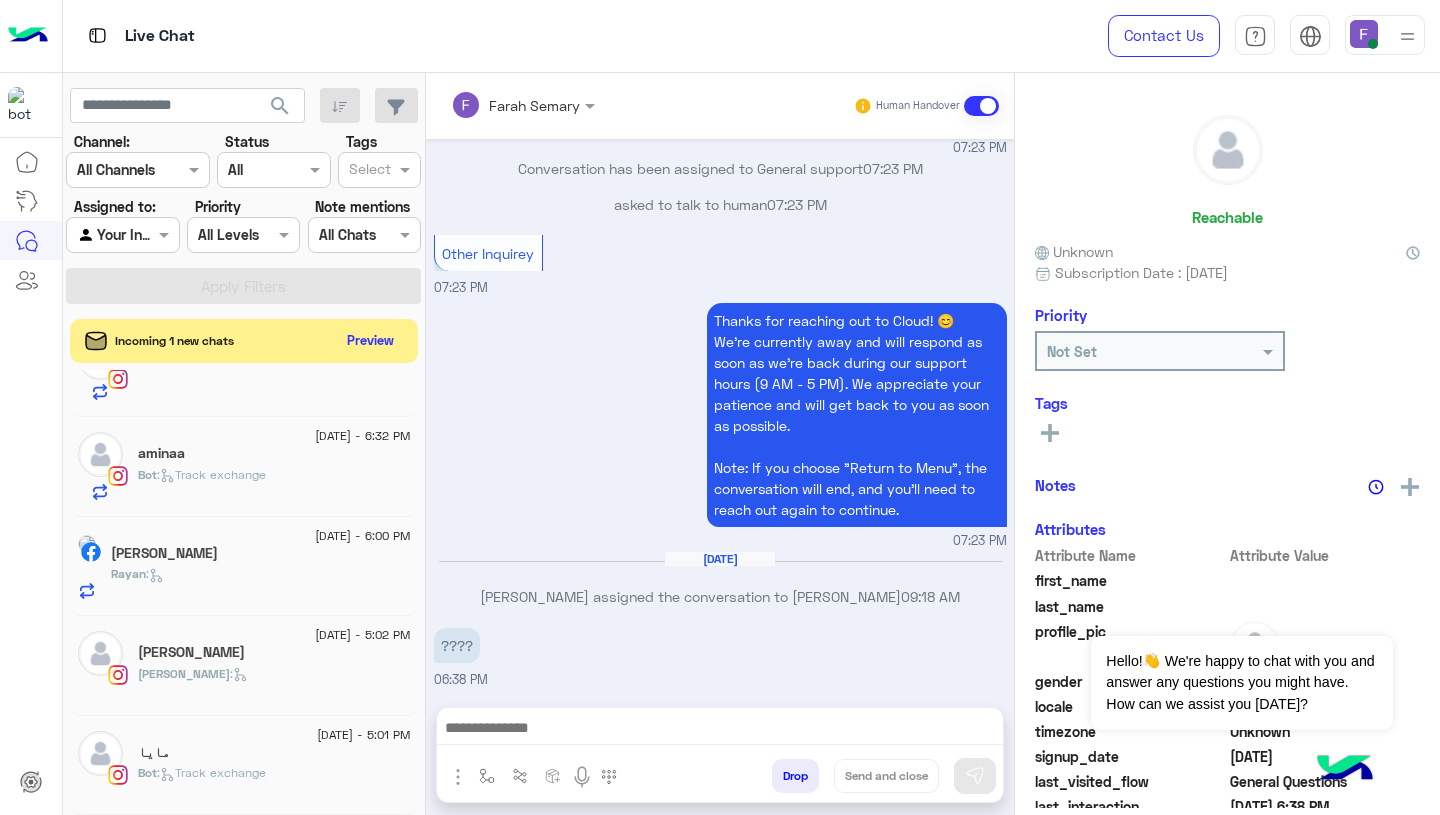 click on "مايا" 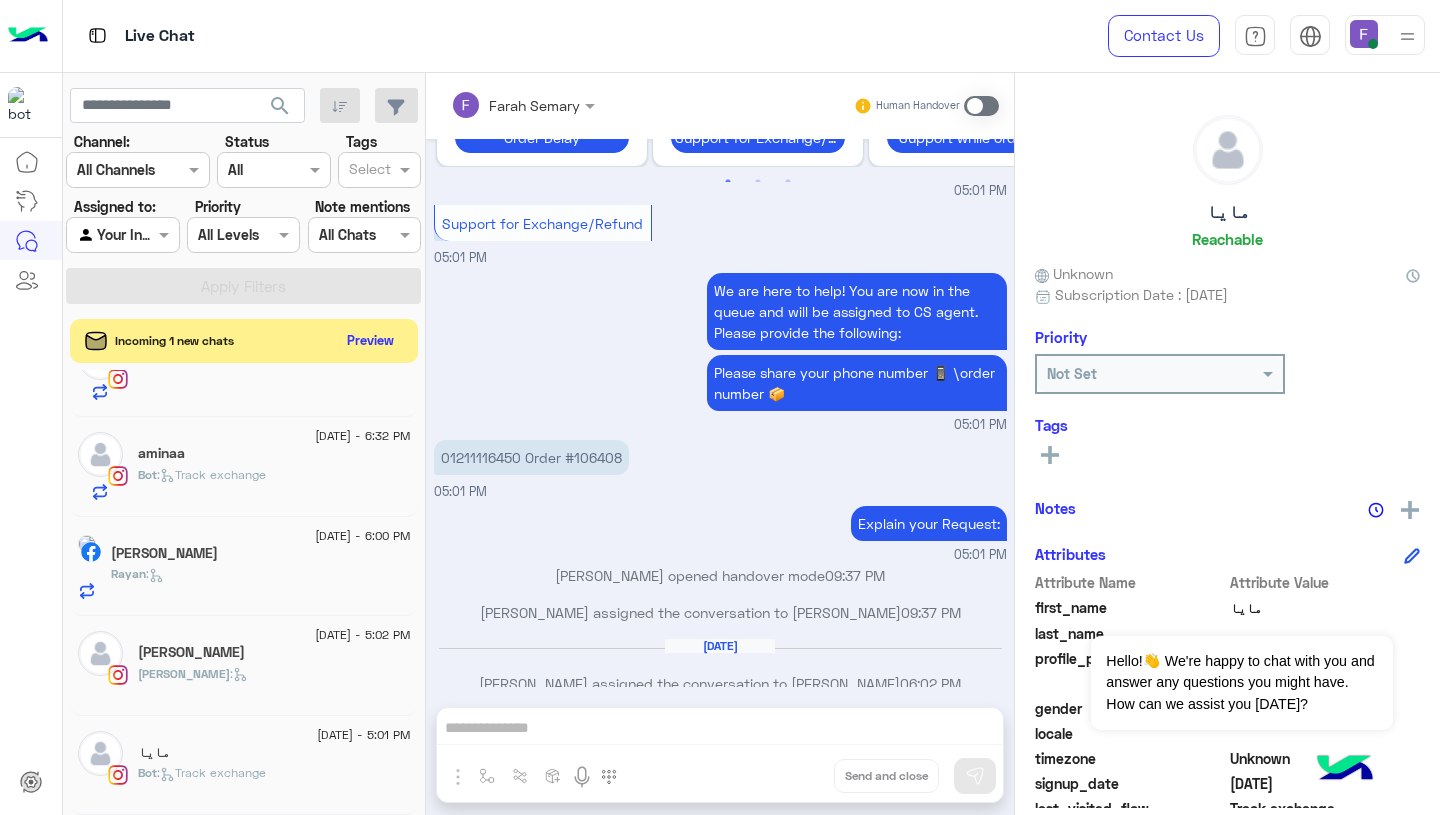 click on "مايا" 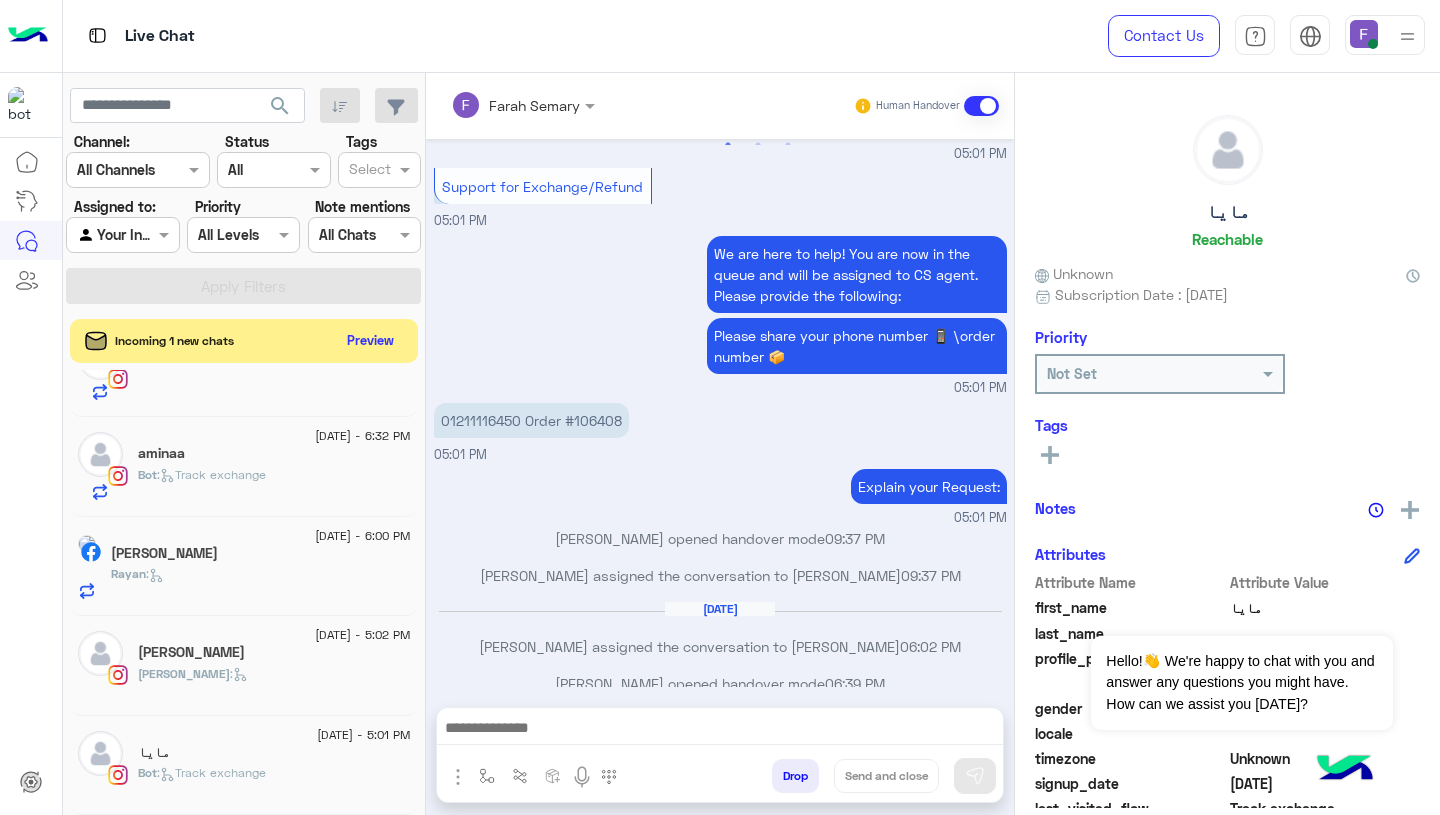 click at bounding box center [720, 730] 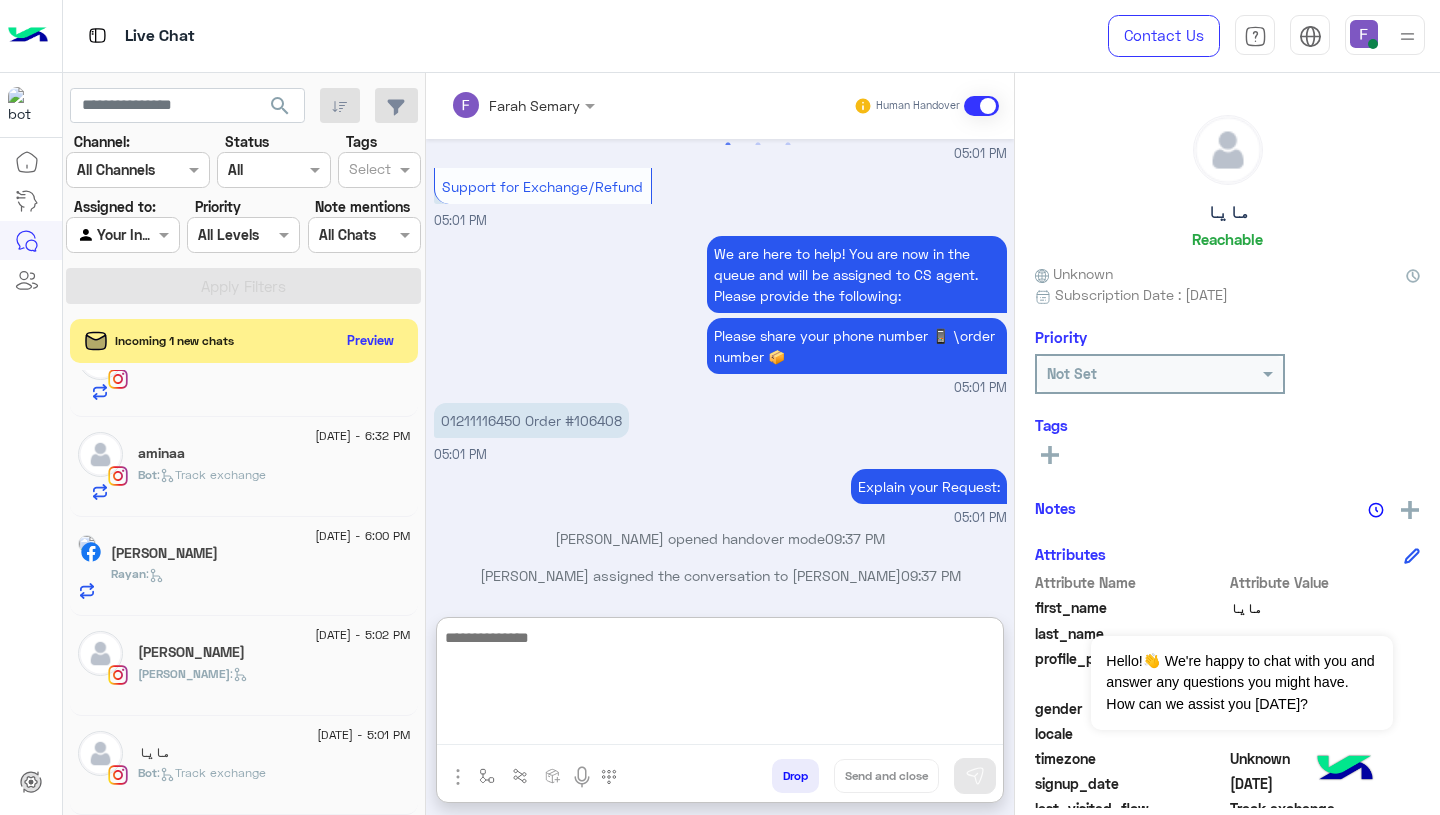 paste on "**********" 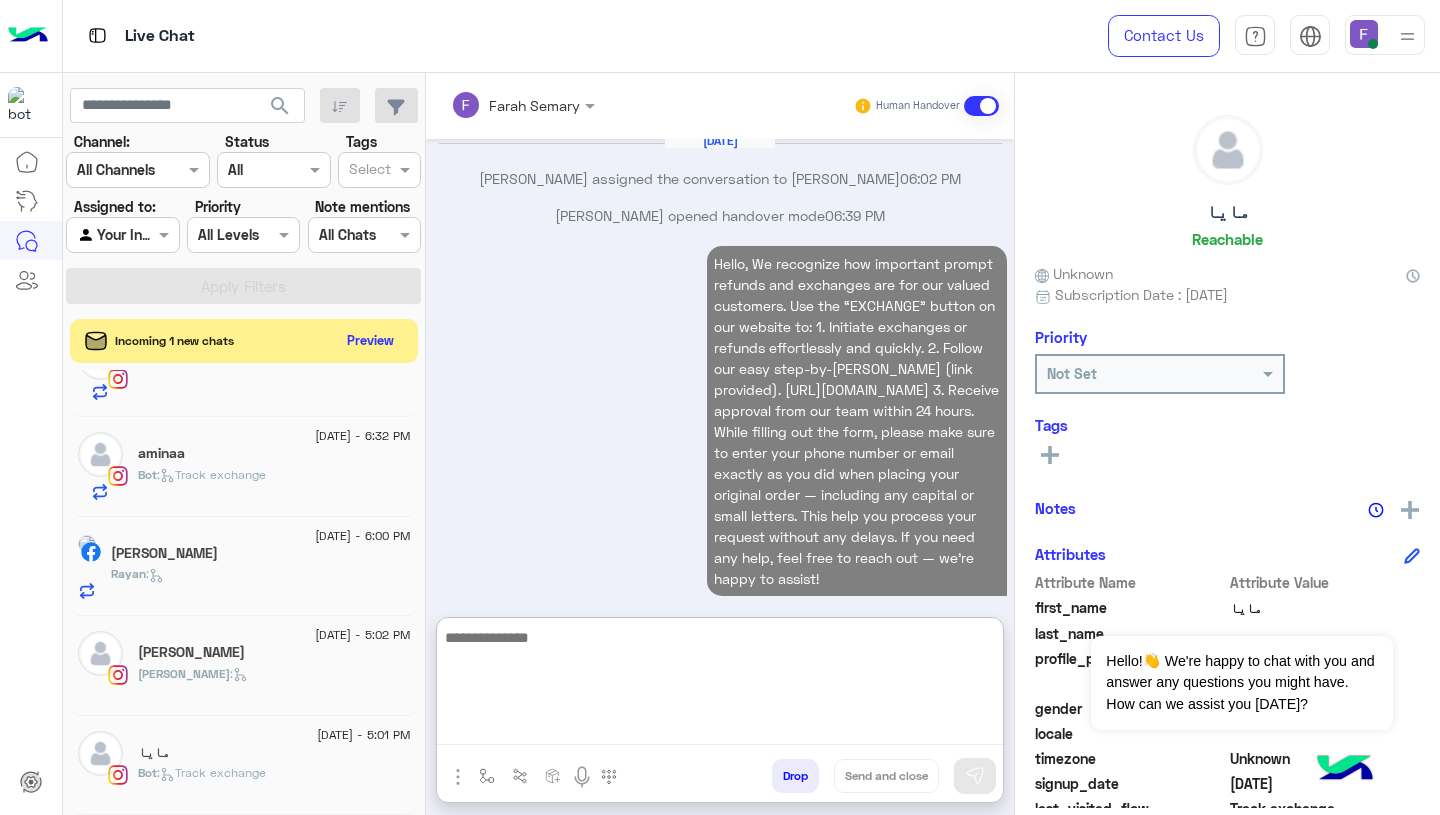 click at bounding box center [487, 776] 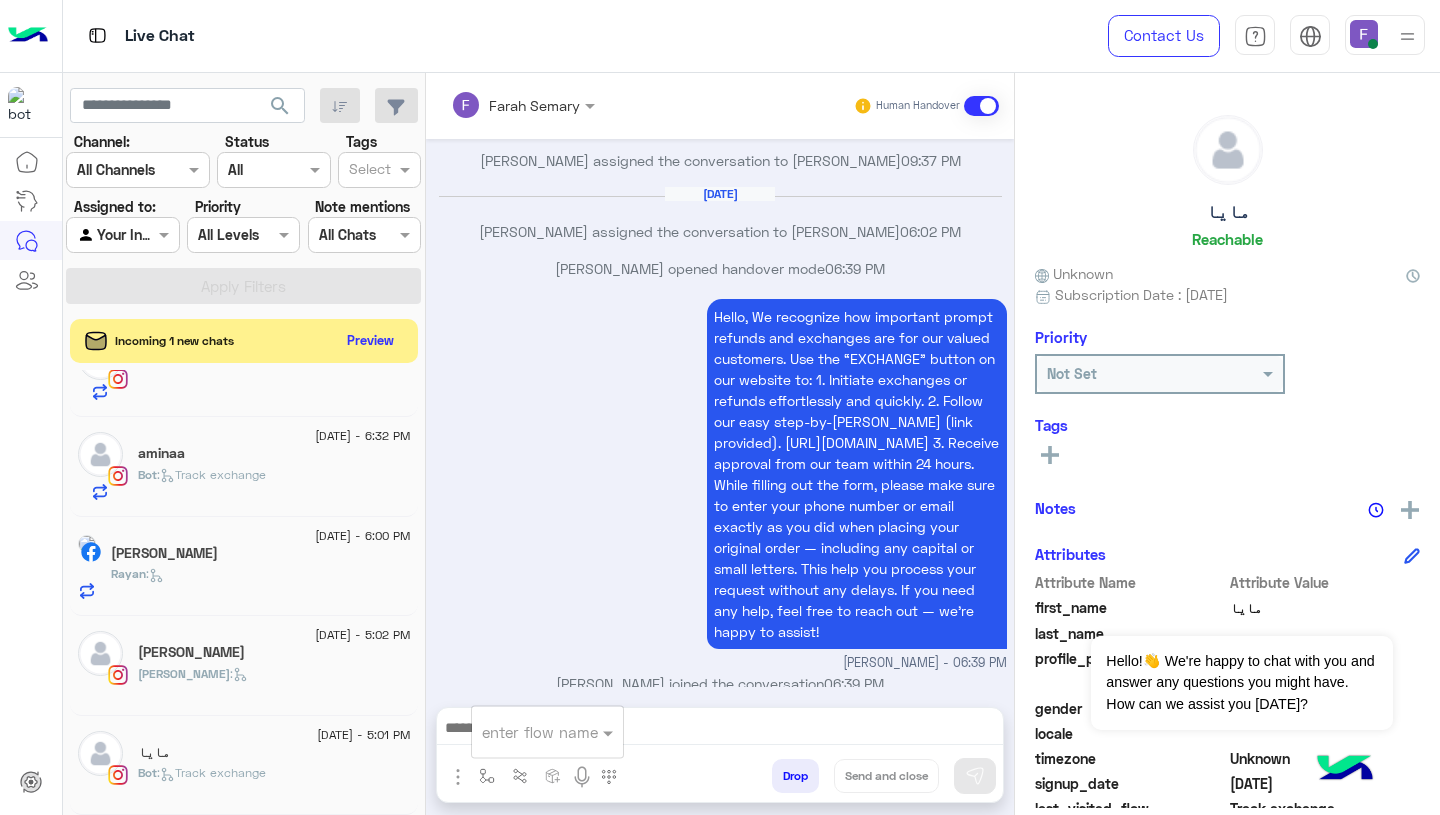 click at bounding box center [523, 732] 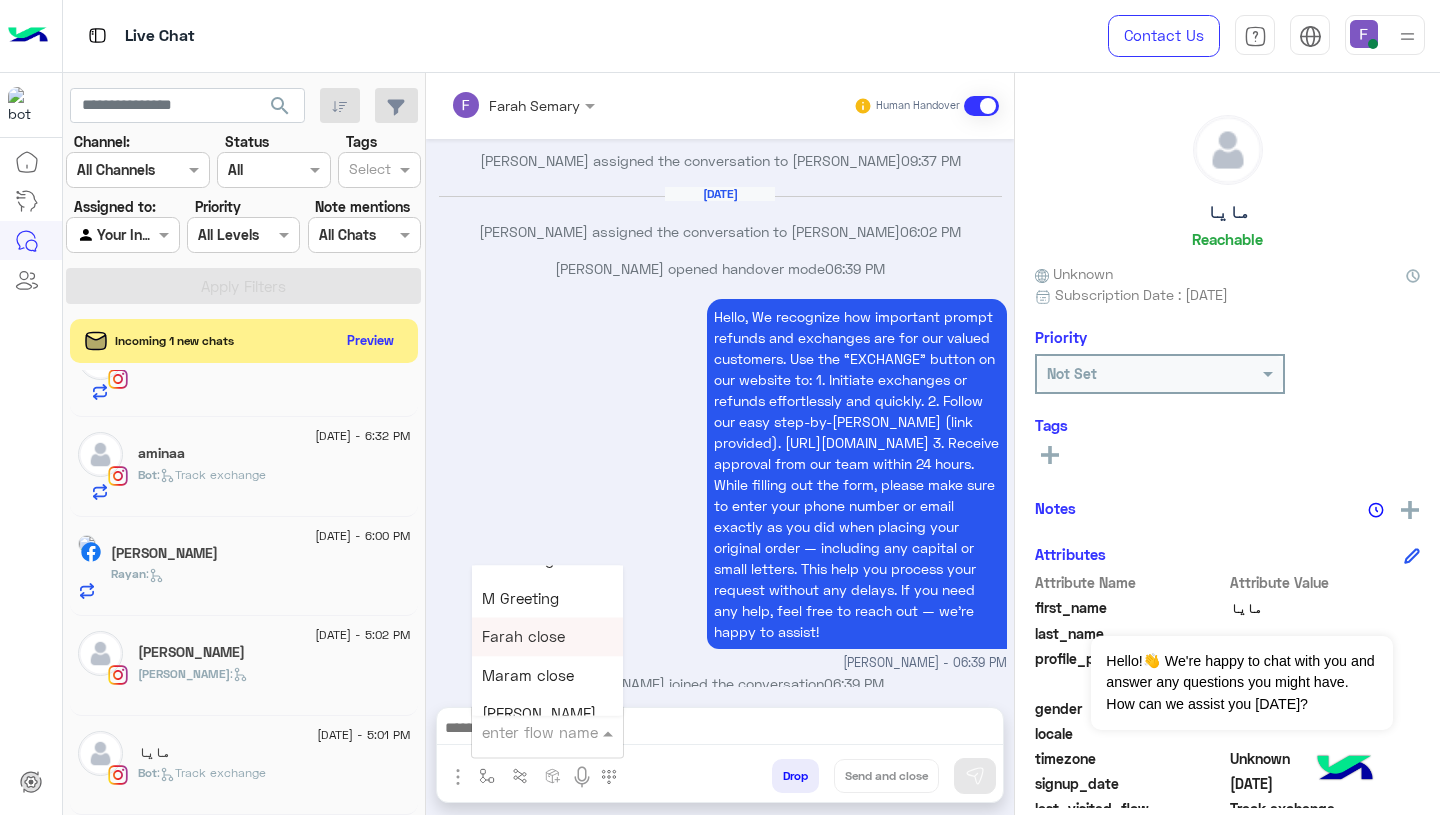 click on "Farah close" at bounding box center [523, 637] 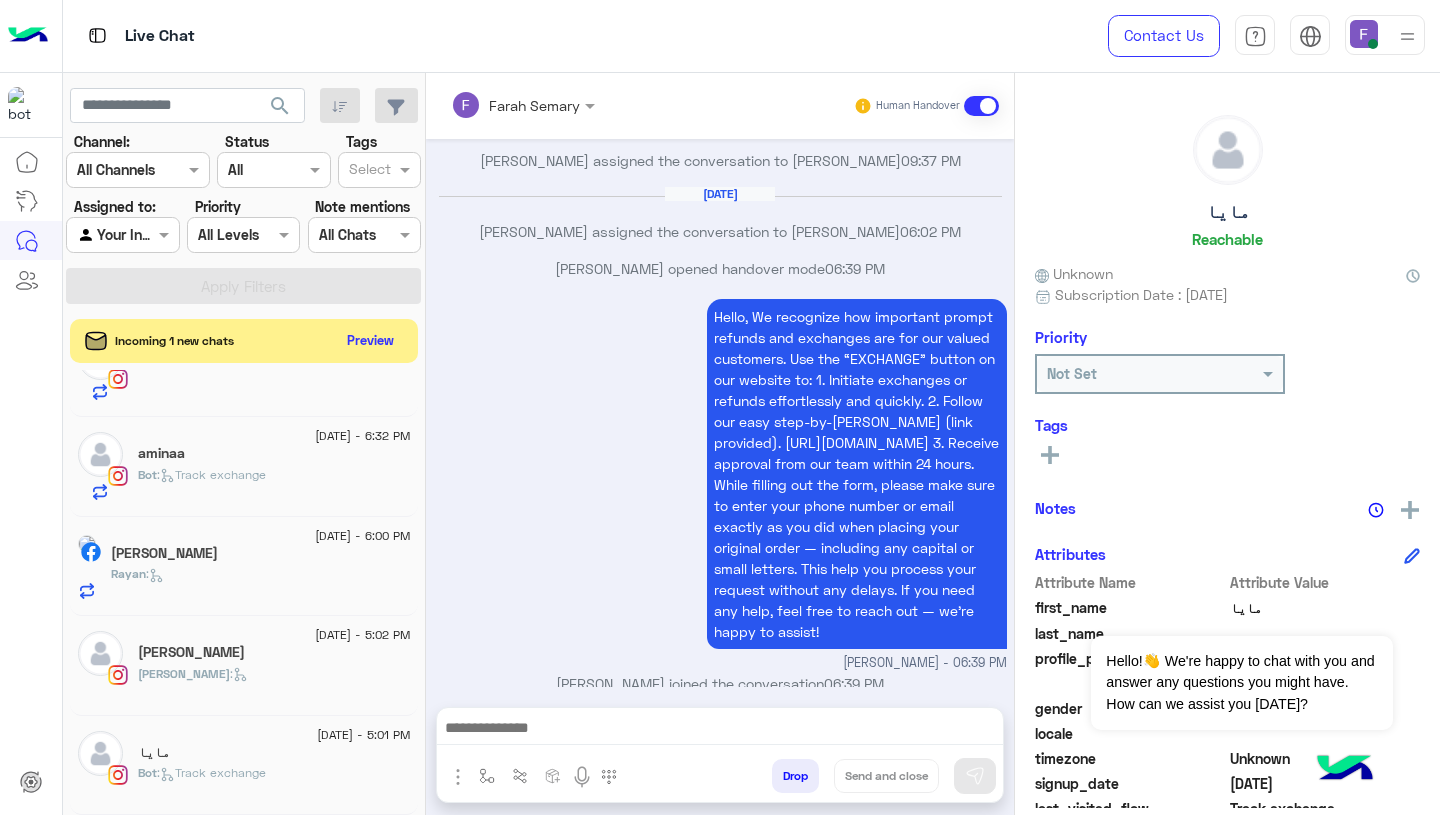 type on "**********" 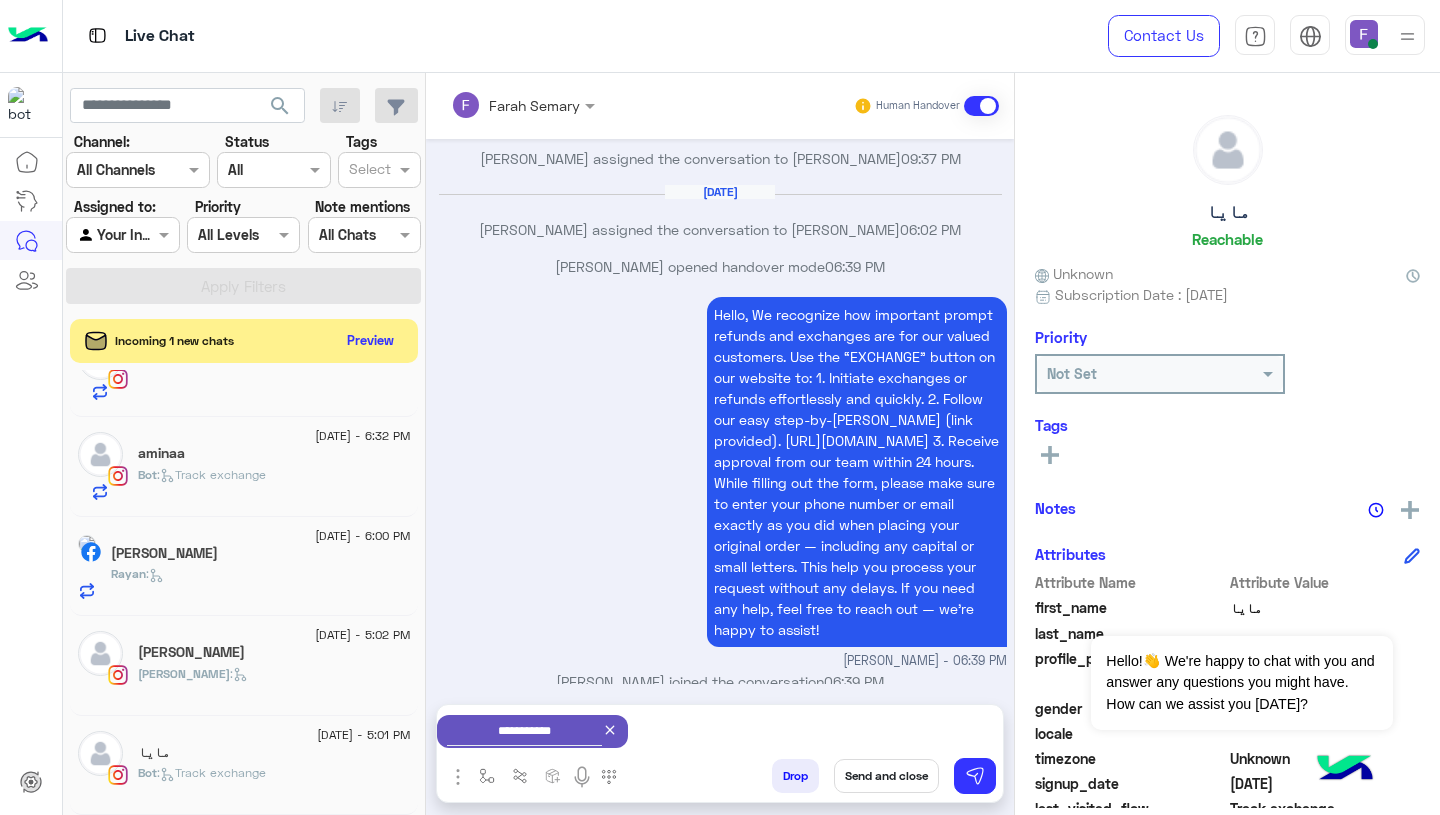 click on "Send and close" at bounding box center [886, 776] 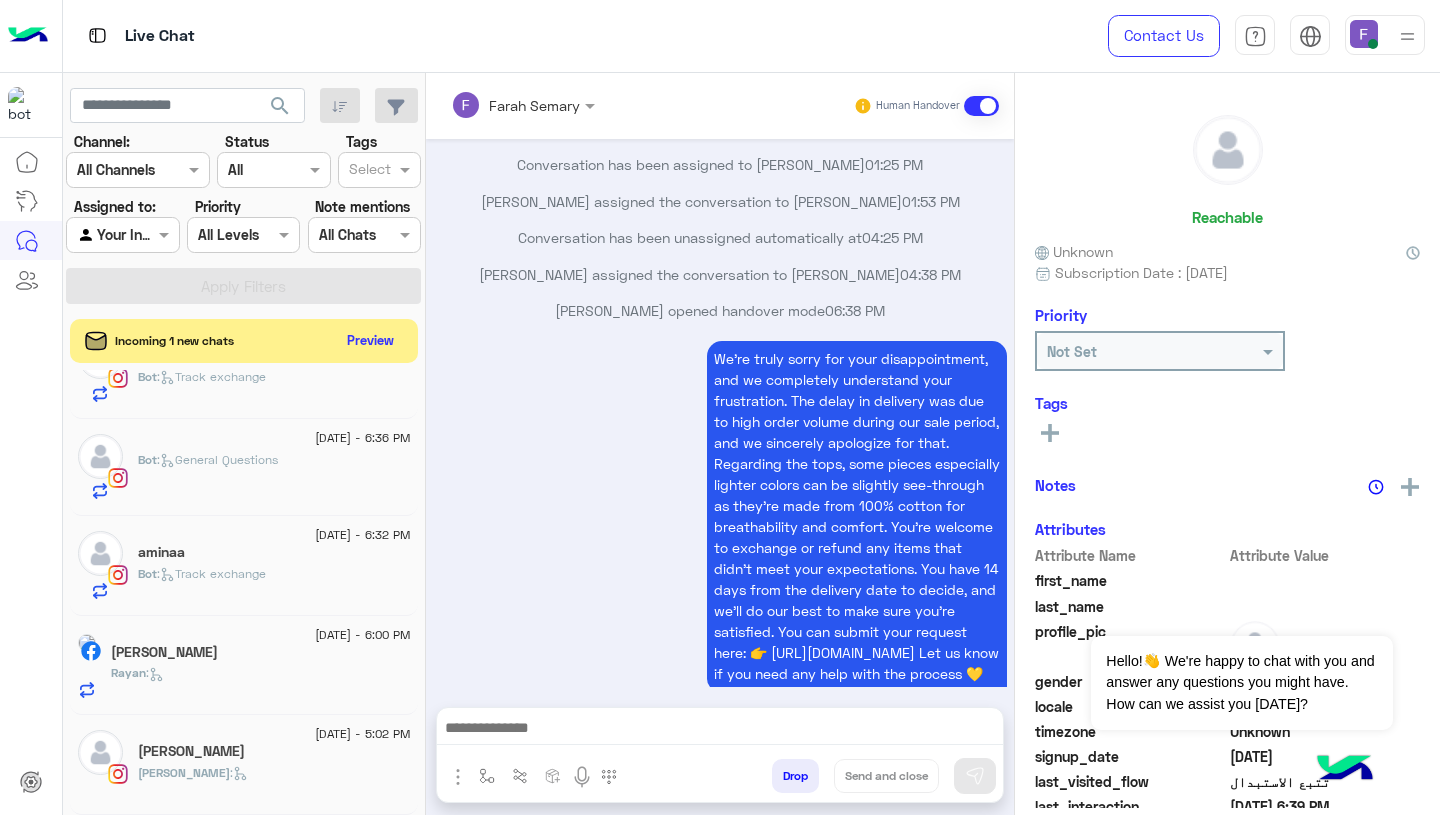 click on "[PERSON_NAME]" 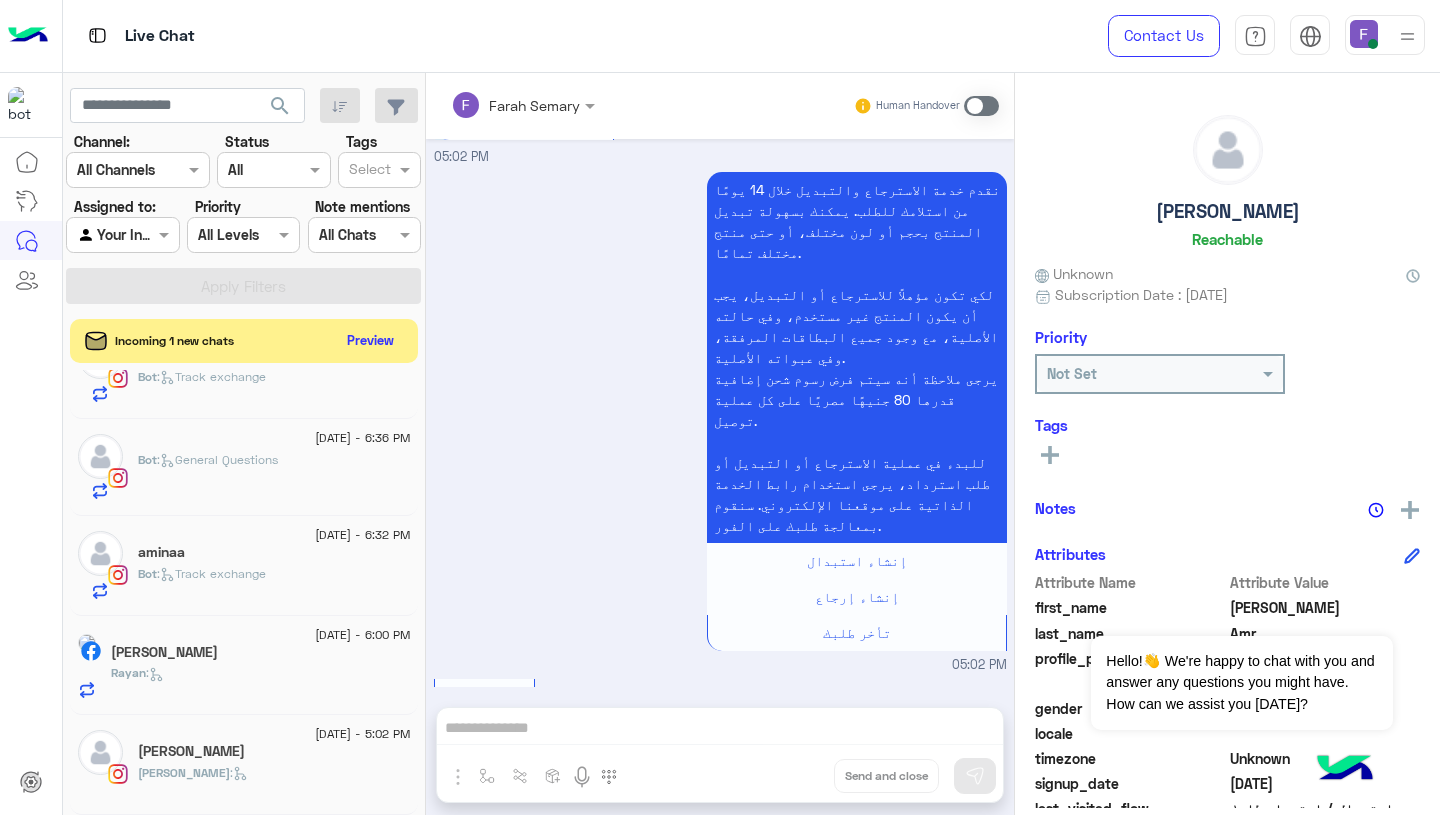 click at bounding box center [981, 106] 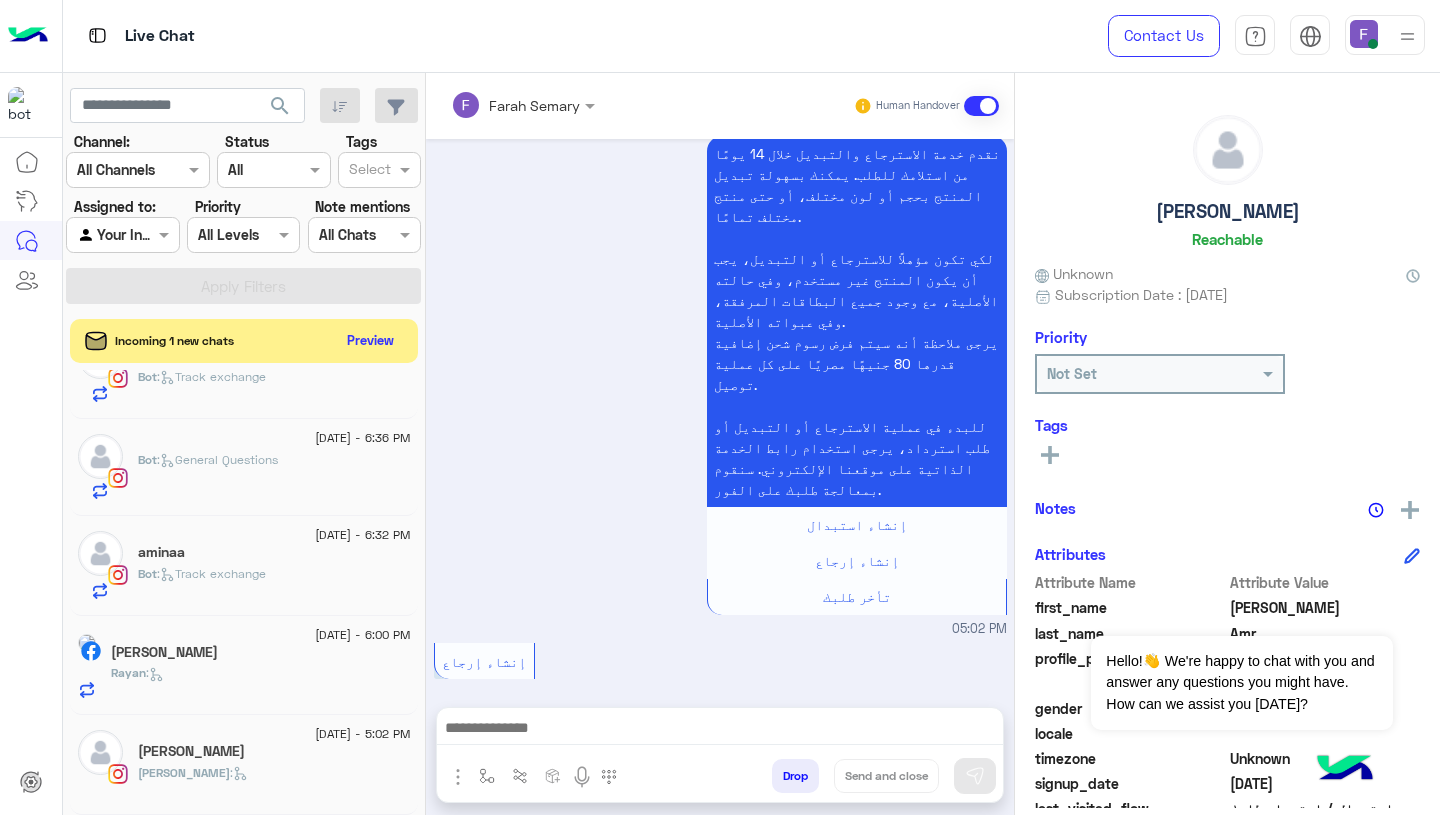 click at bounding box center (720, 730) 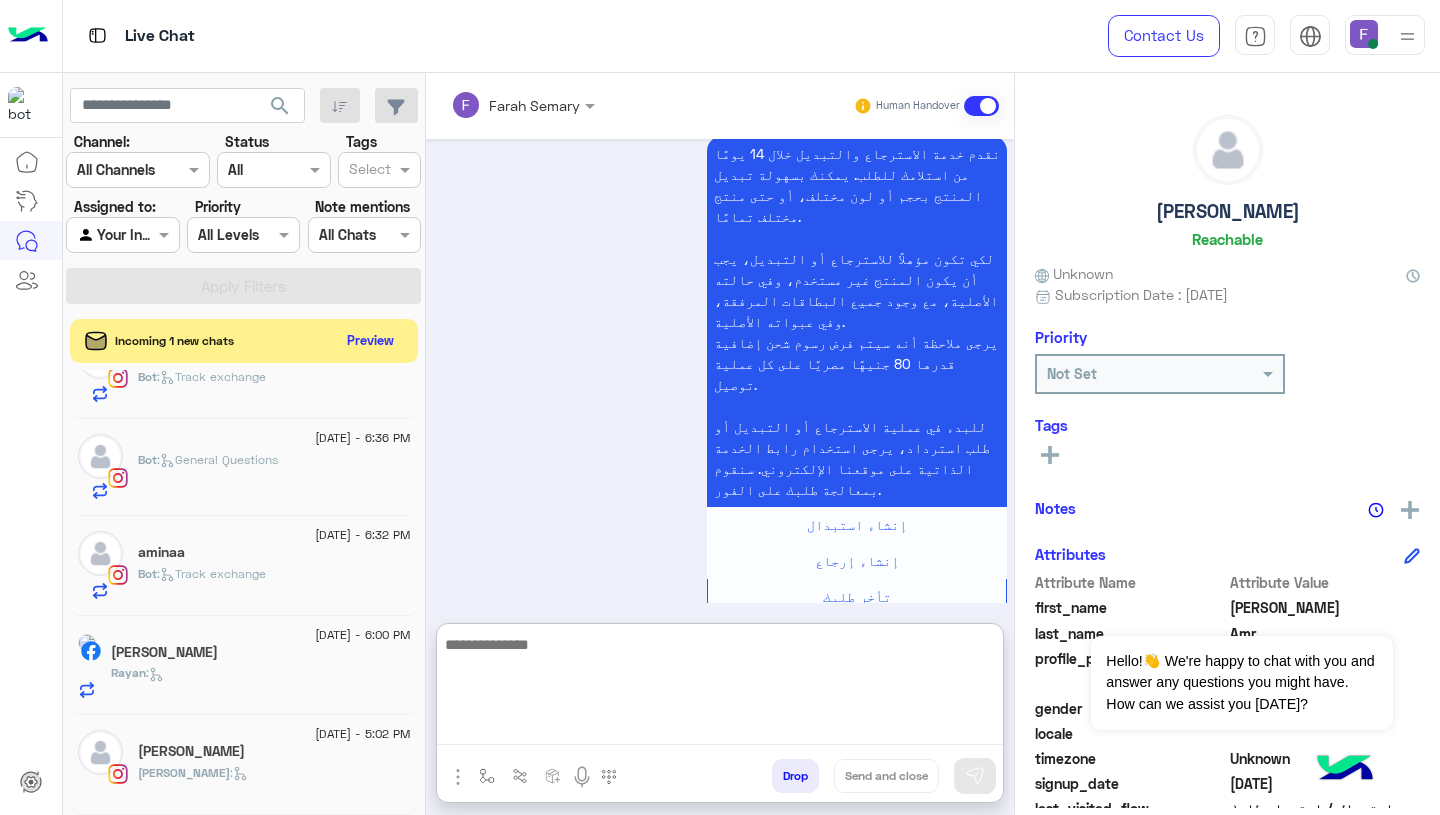 paste on "**********" 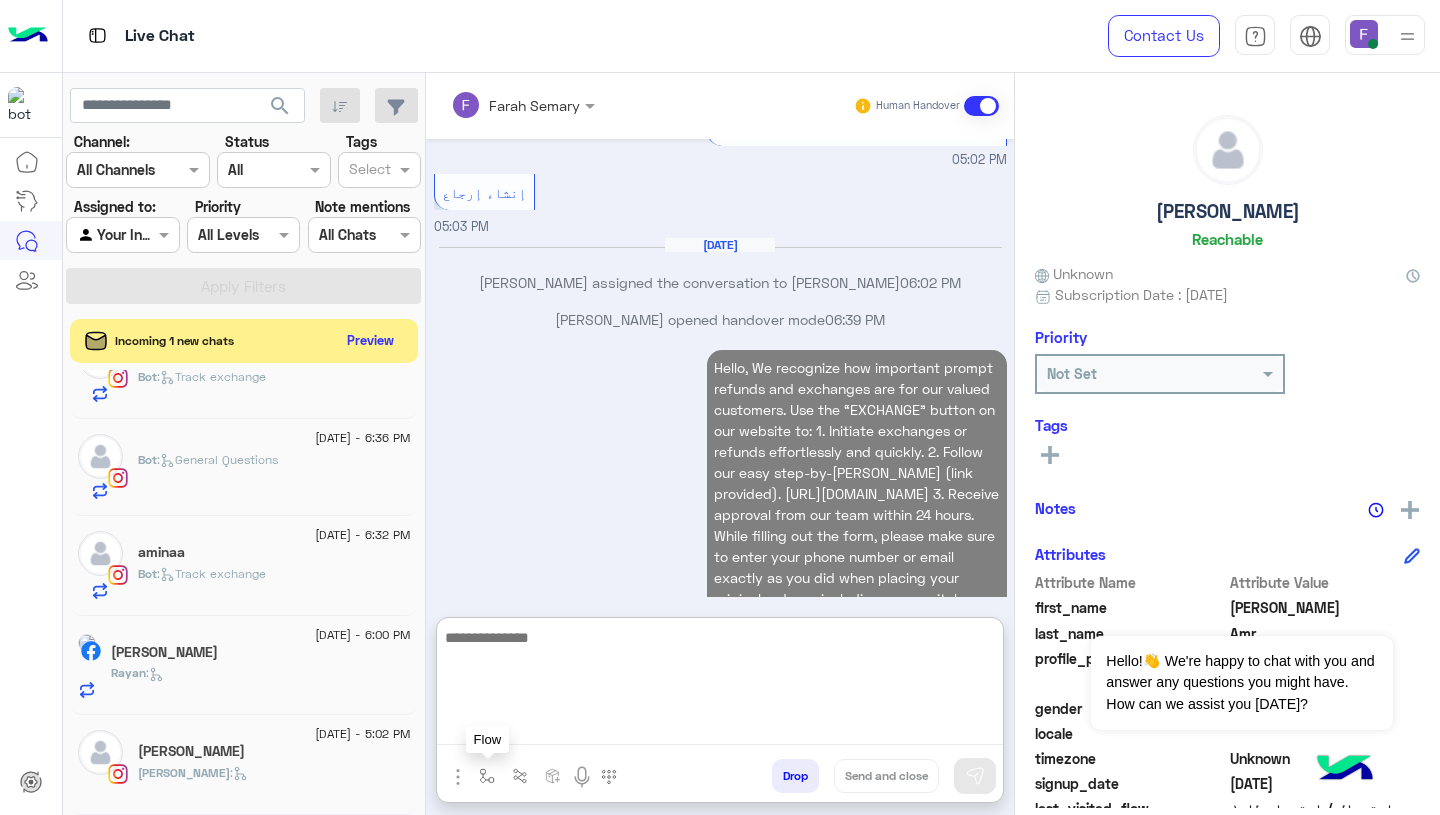 click at bounding box center (487, 775) 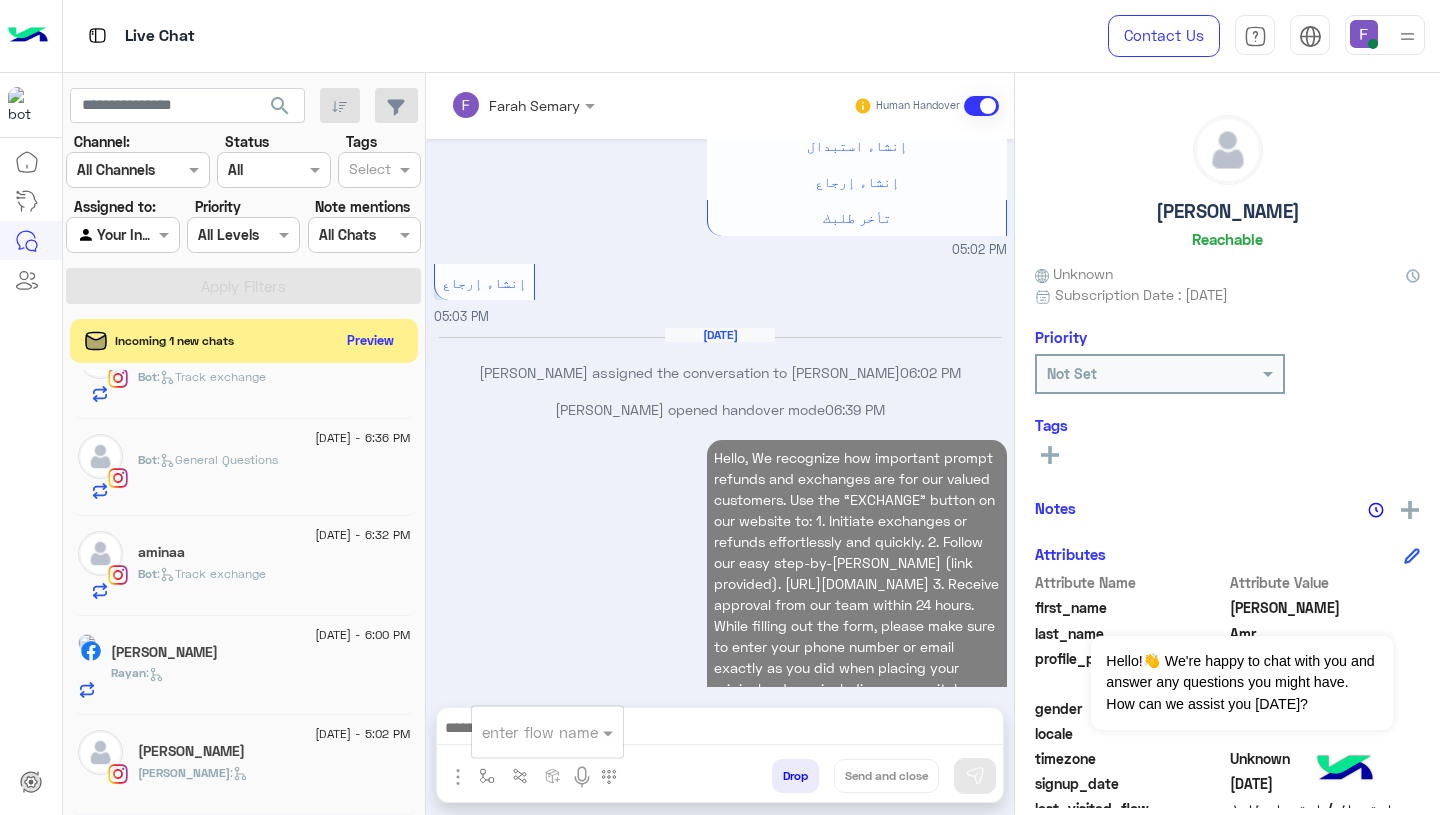 click at bounding box center (523, 732) 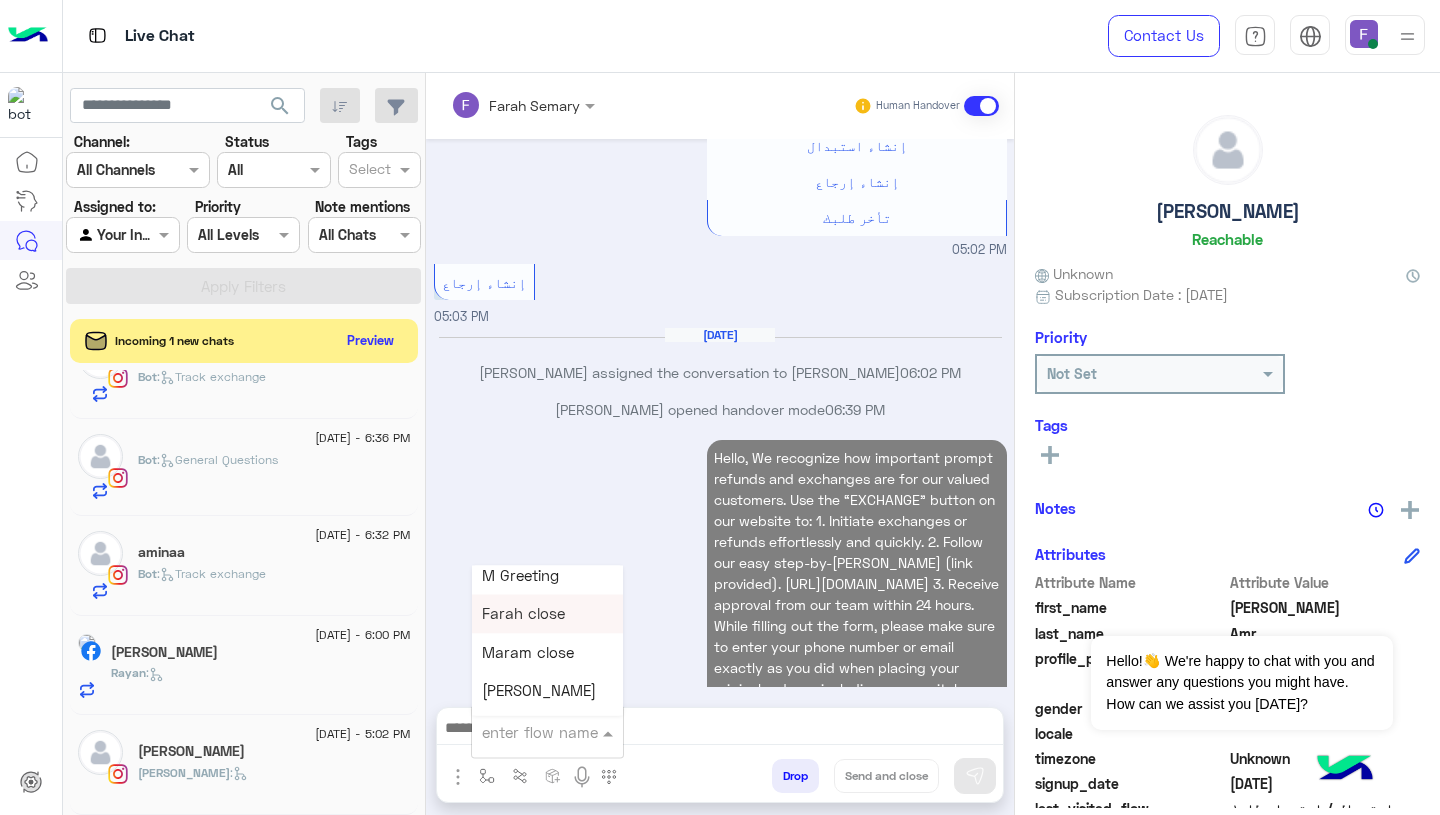 click on "Farah close" at bounding box center (547, 614) 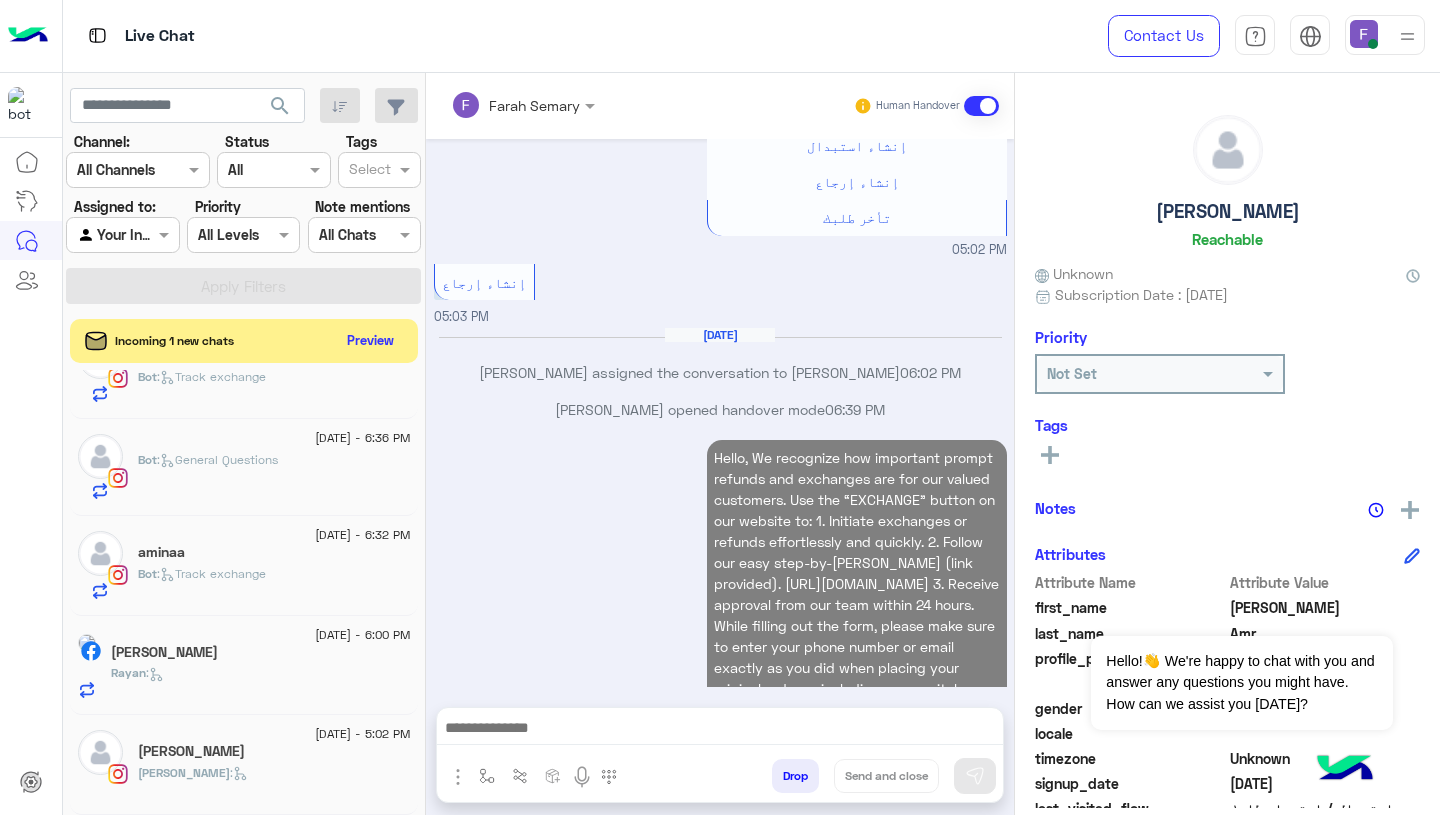 type on "**********" 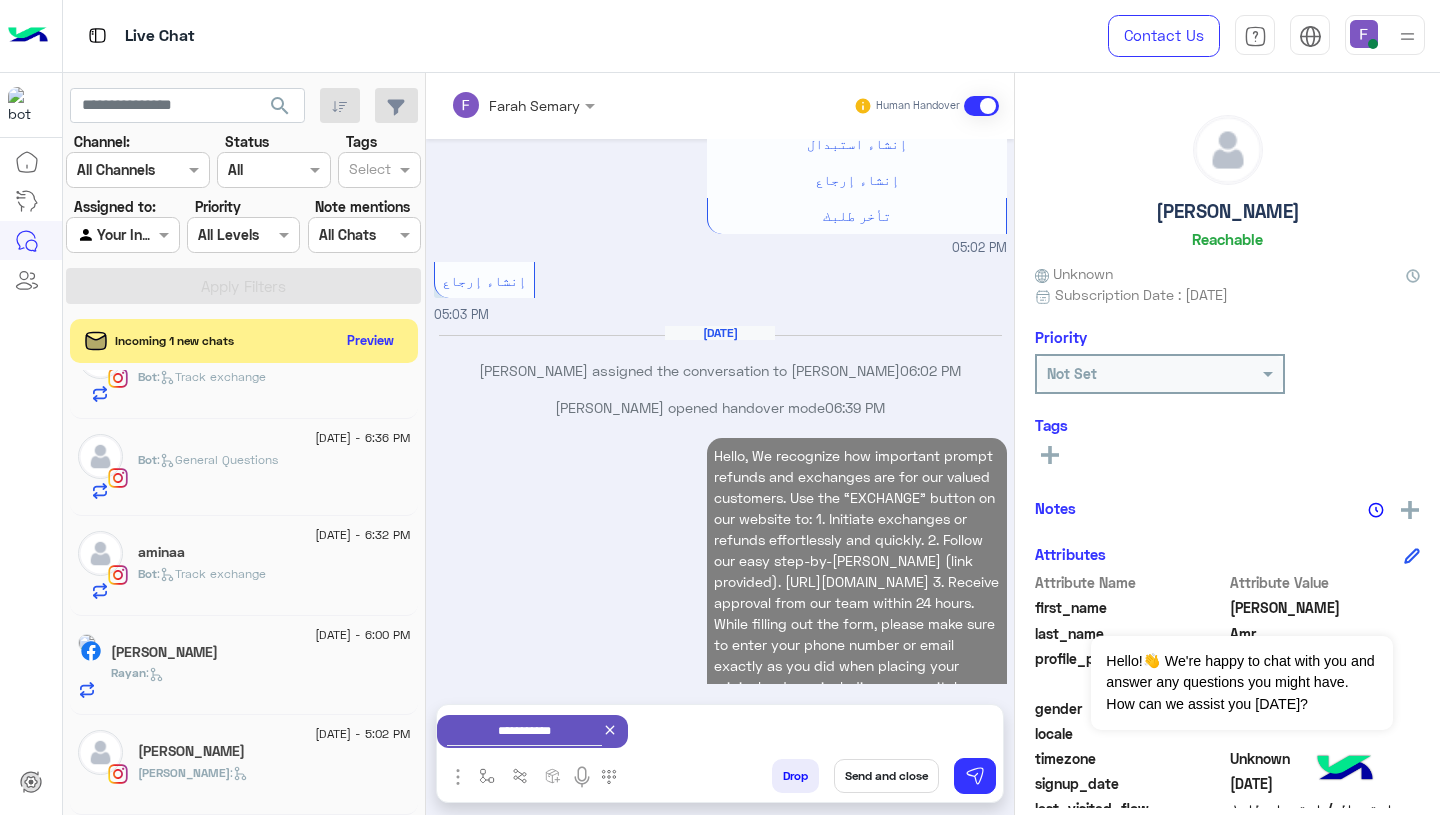 click on "Send and close" at bounding box center (886, 776) 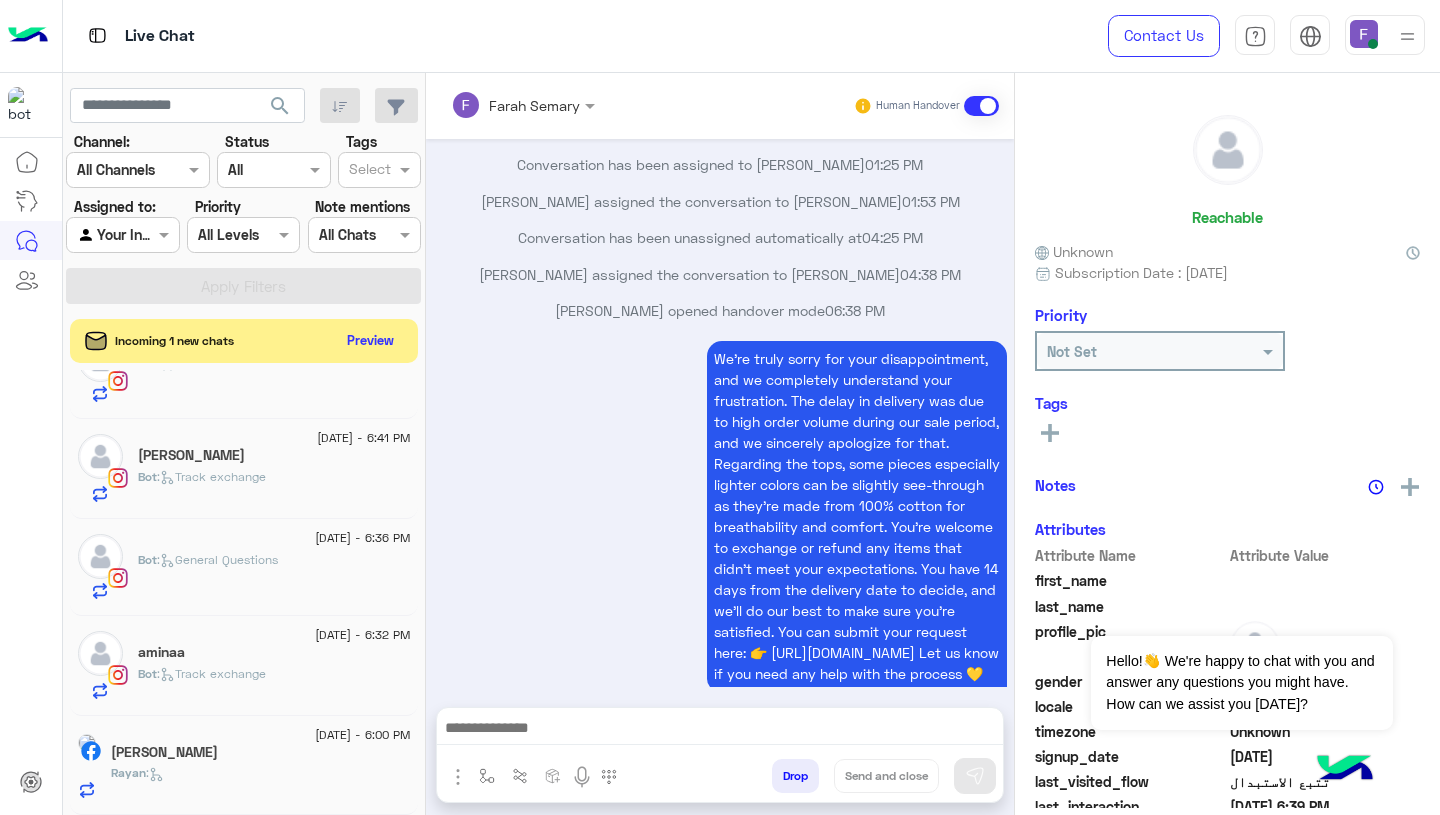 click on "Rayan :" 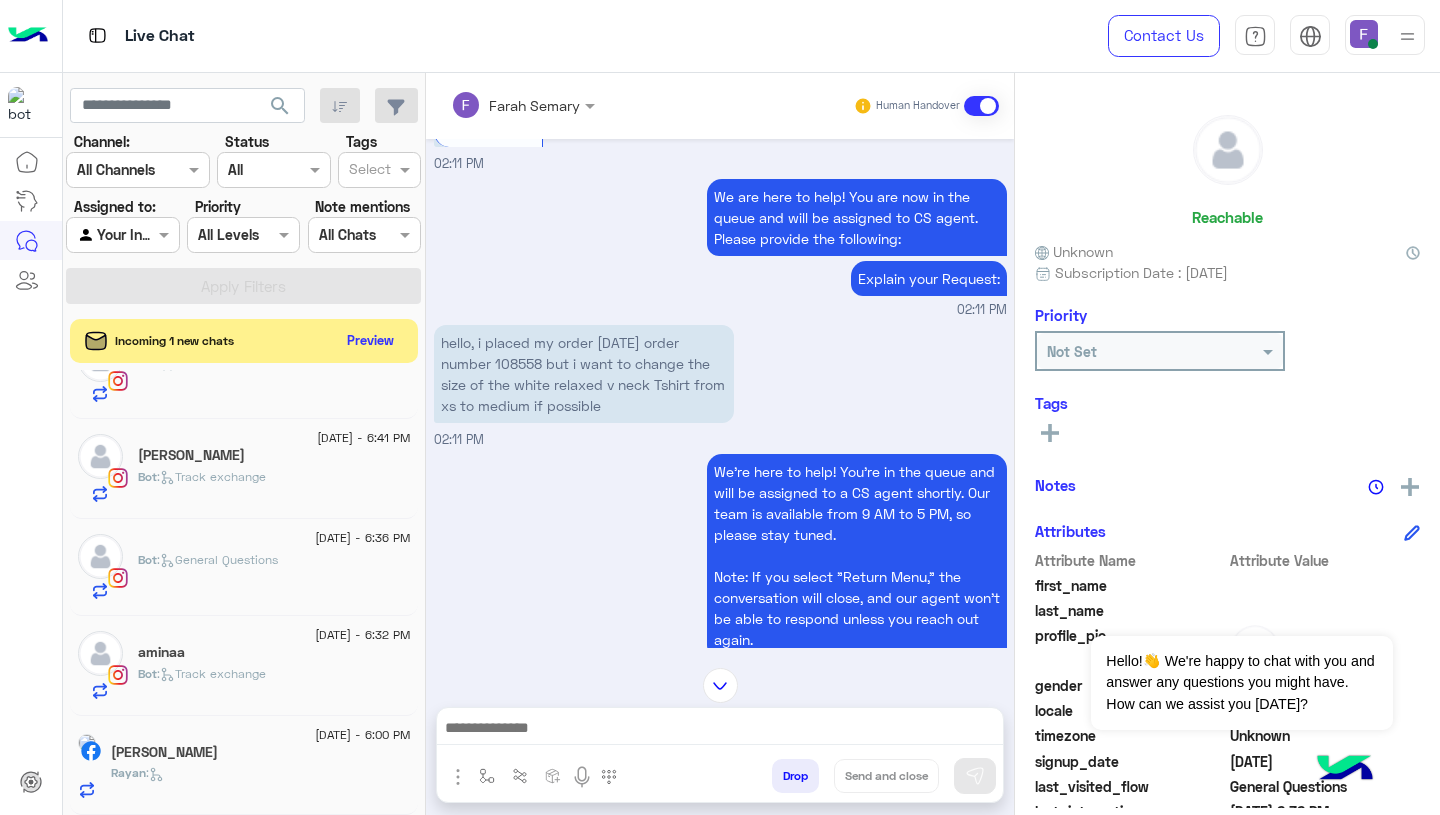 click at bounding box center (720, 730) 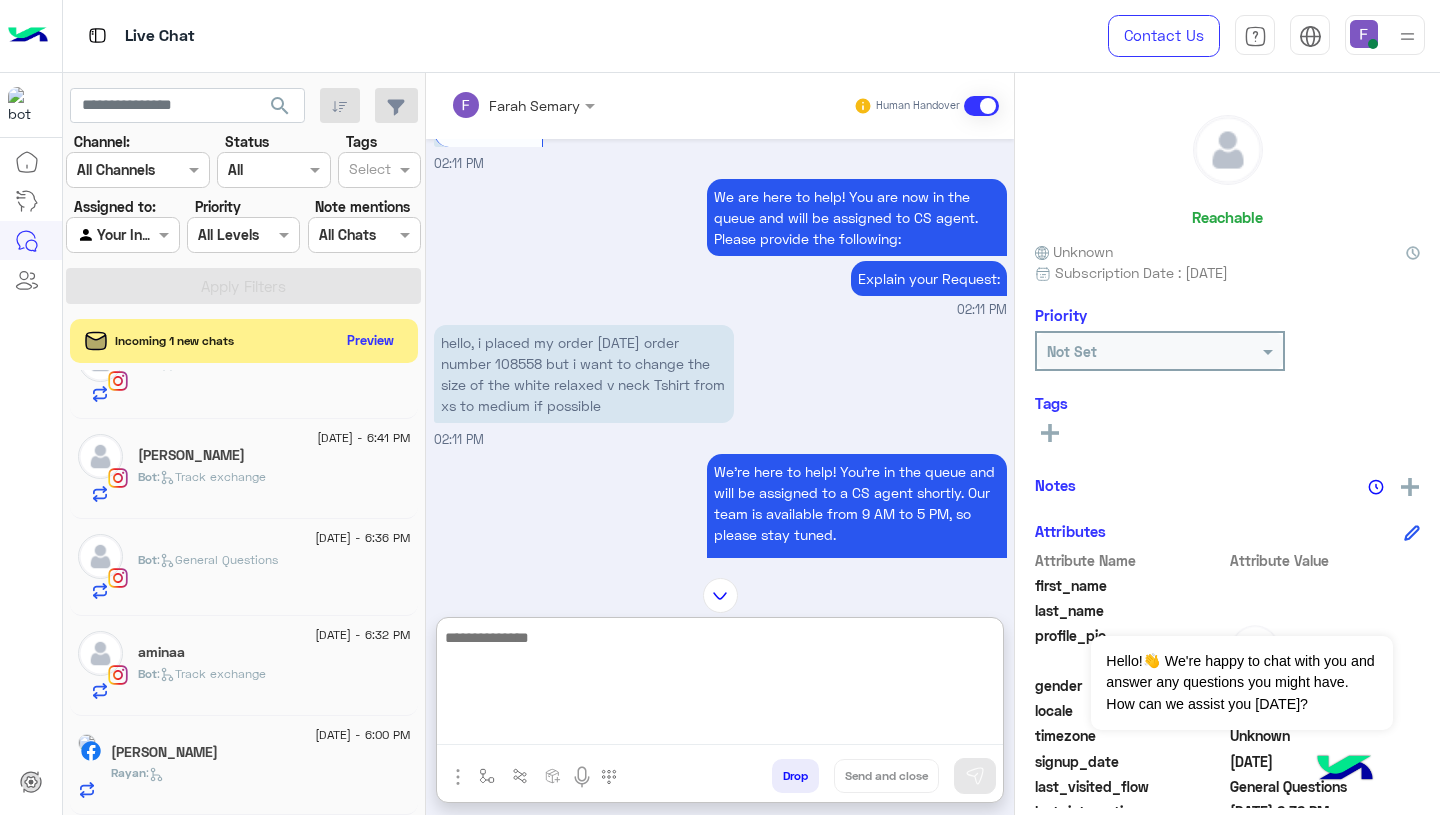 paste on "**********" 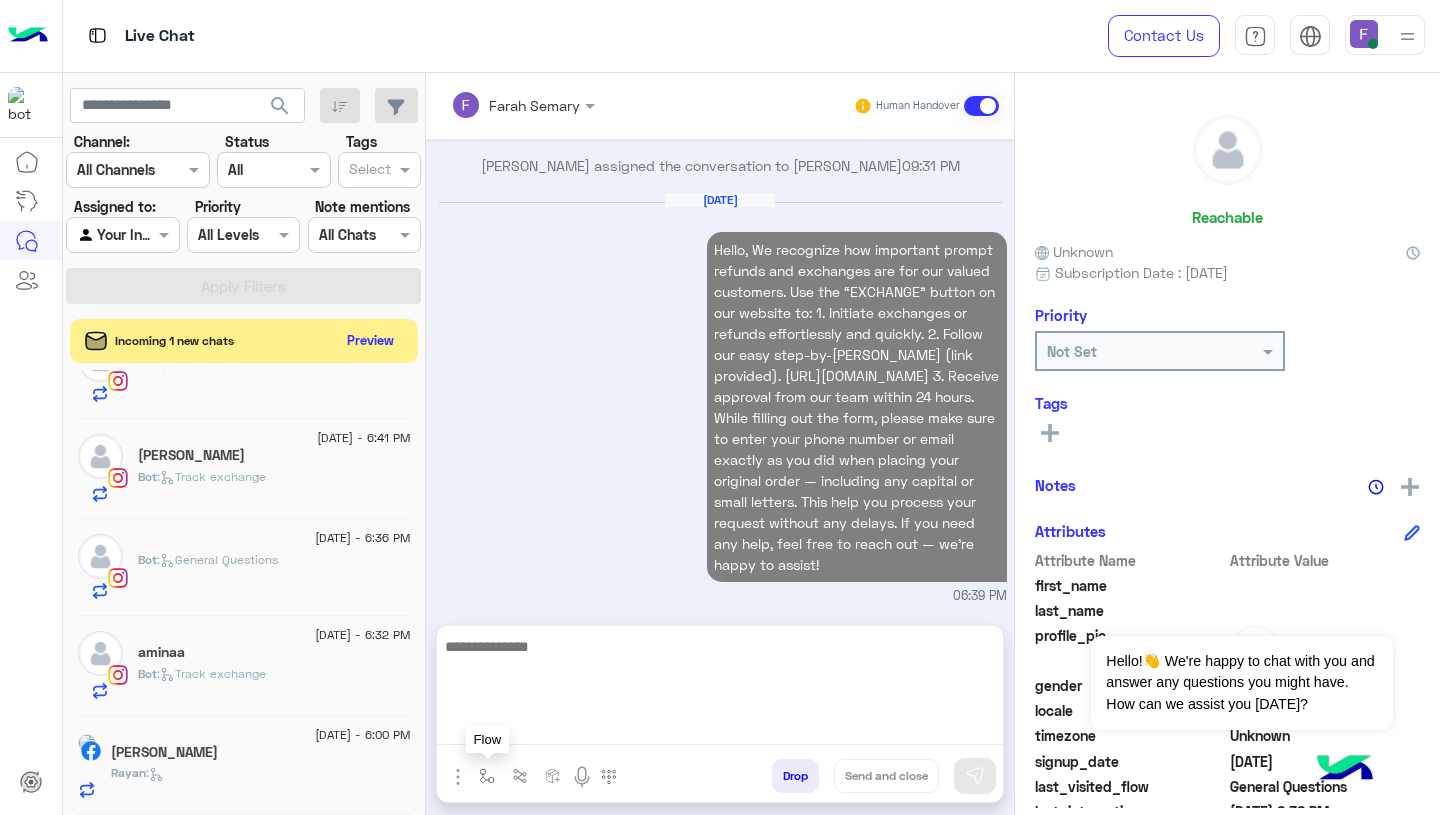 click at bounding box center [487, 776] 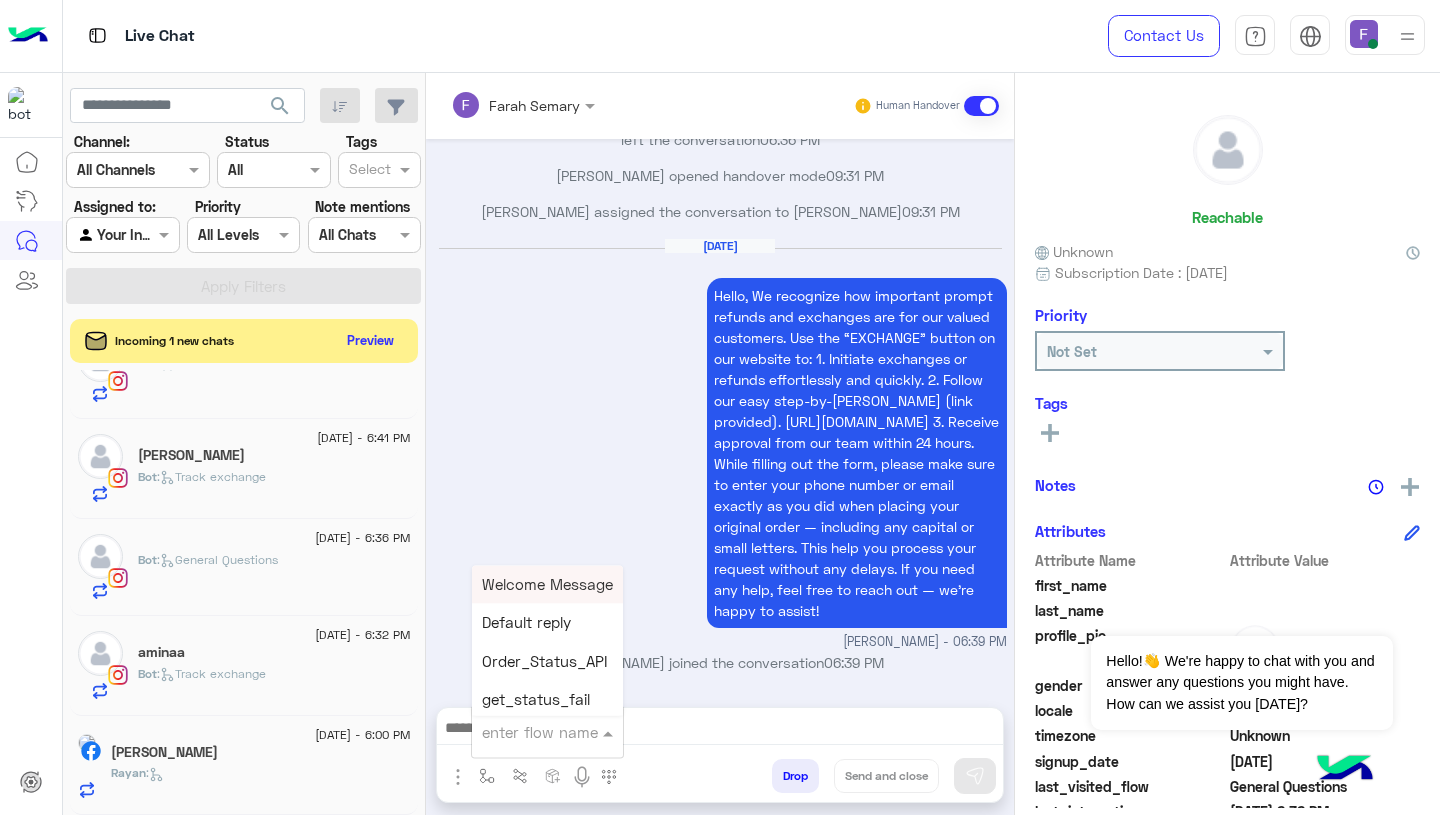 click on "enter flow name" at bounding box center (547, 732) 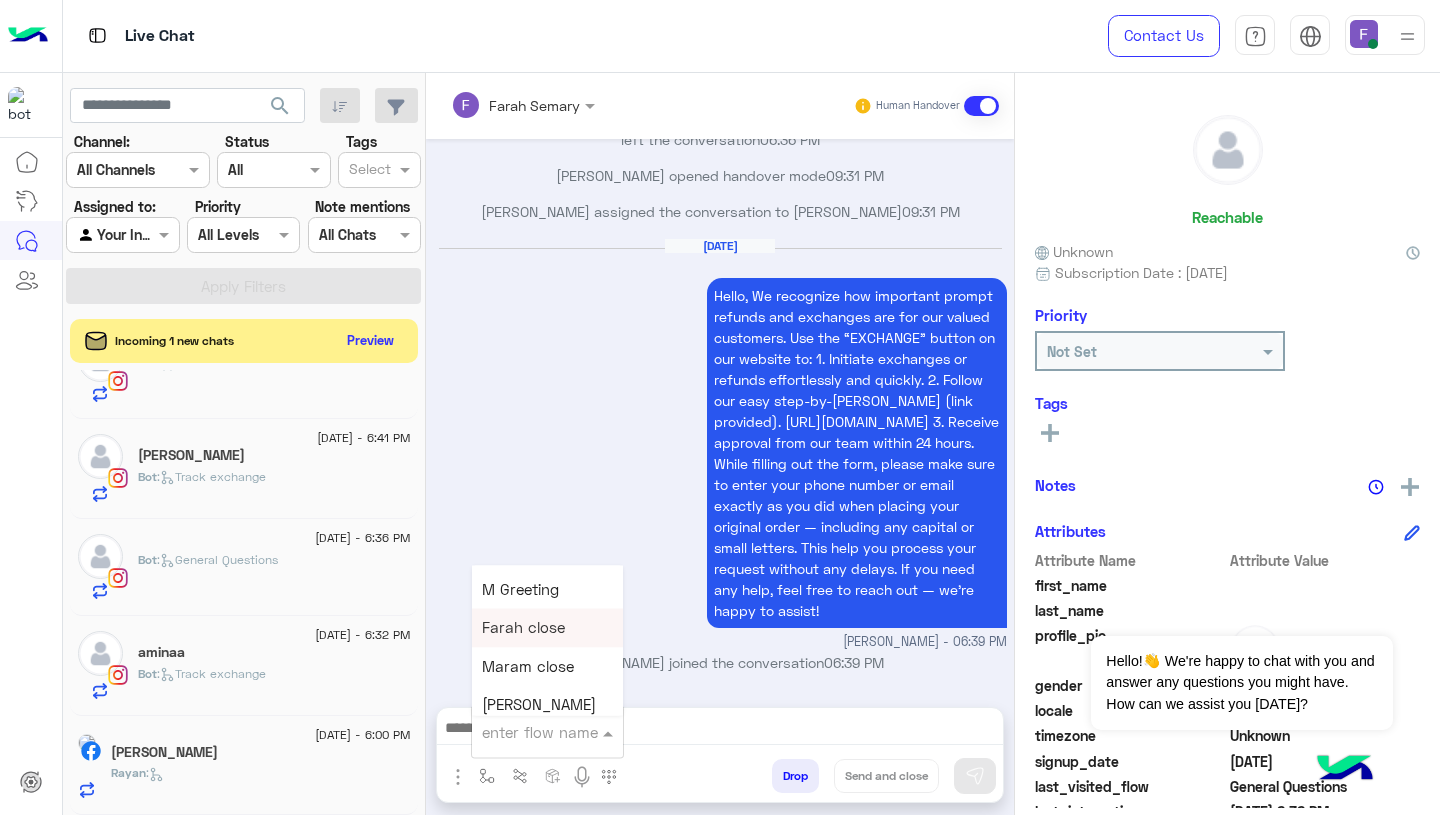 click on "Farah close" at bounding box center (547, 628) 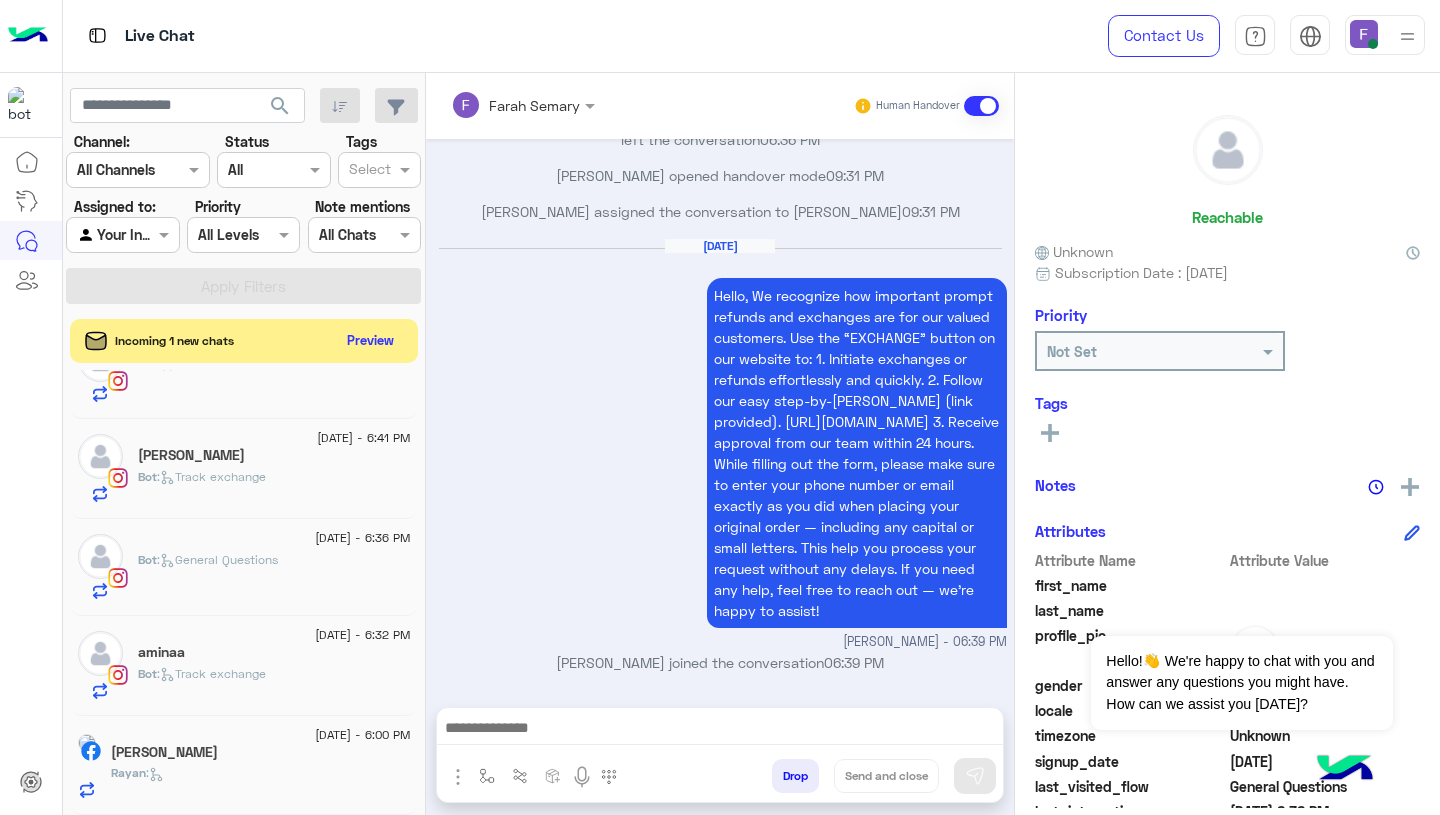 type on "**********" 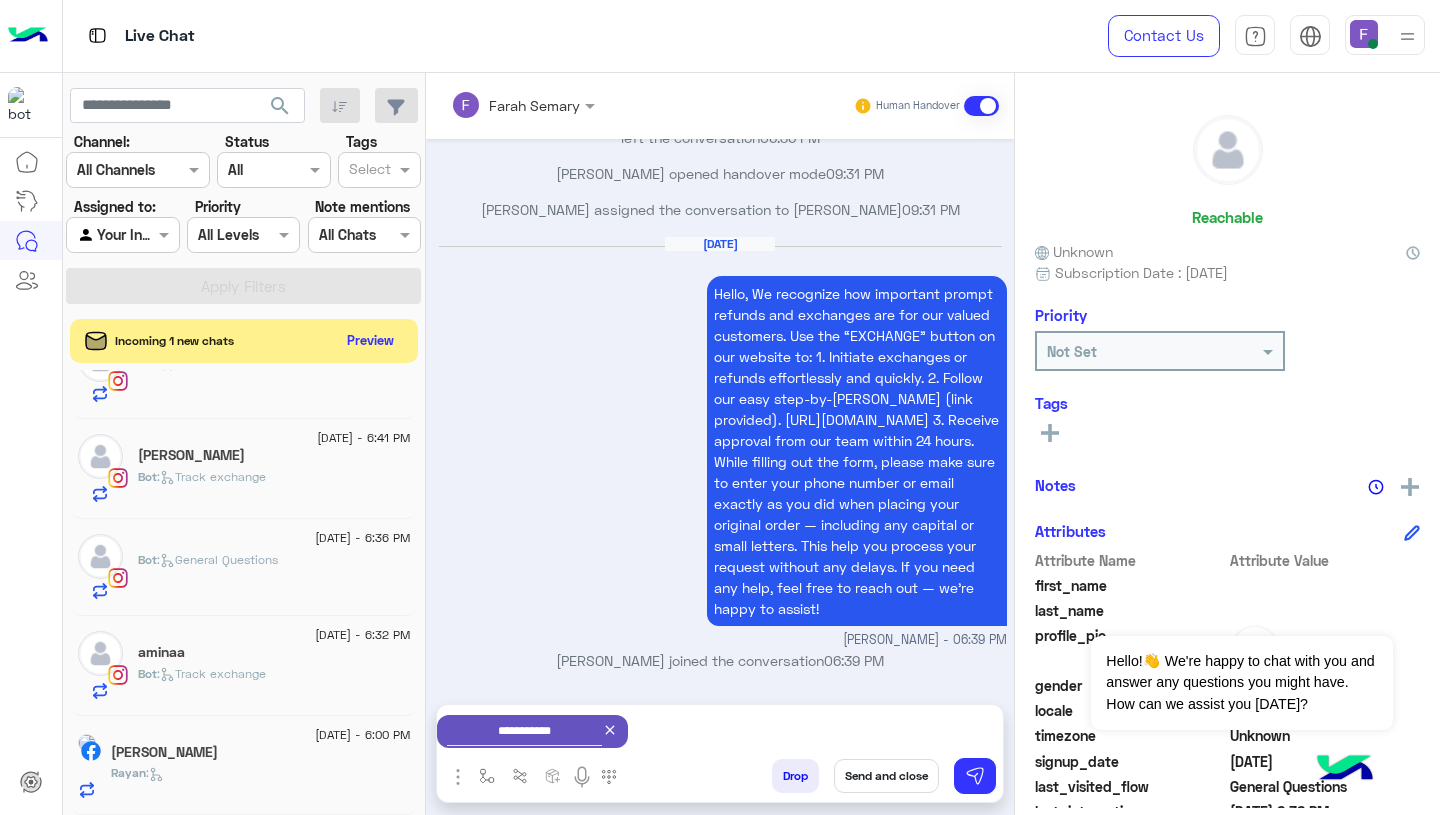 click on "Send and close" at bounding box center (886, 776) 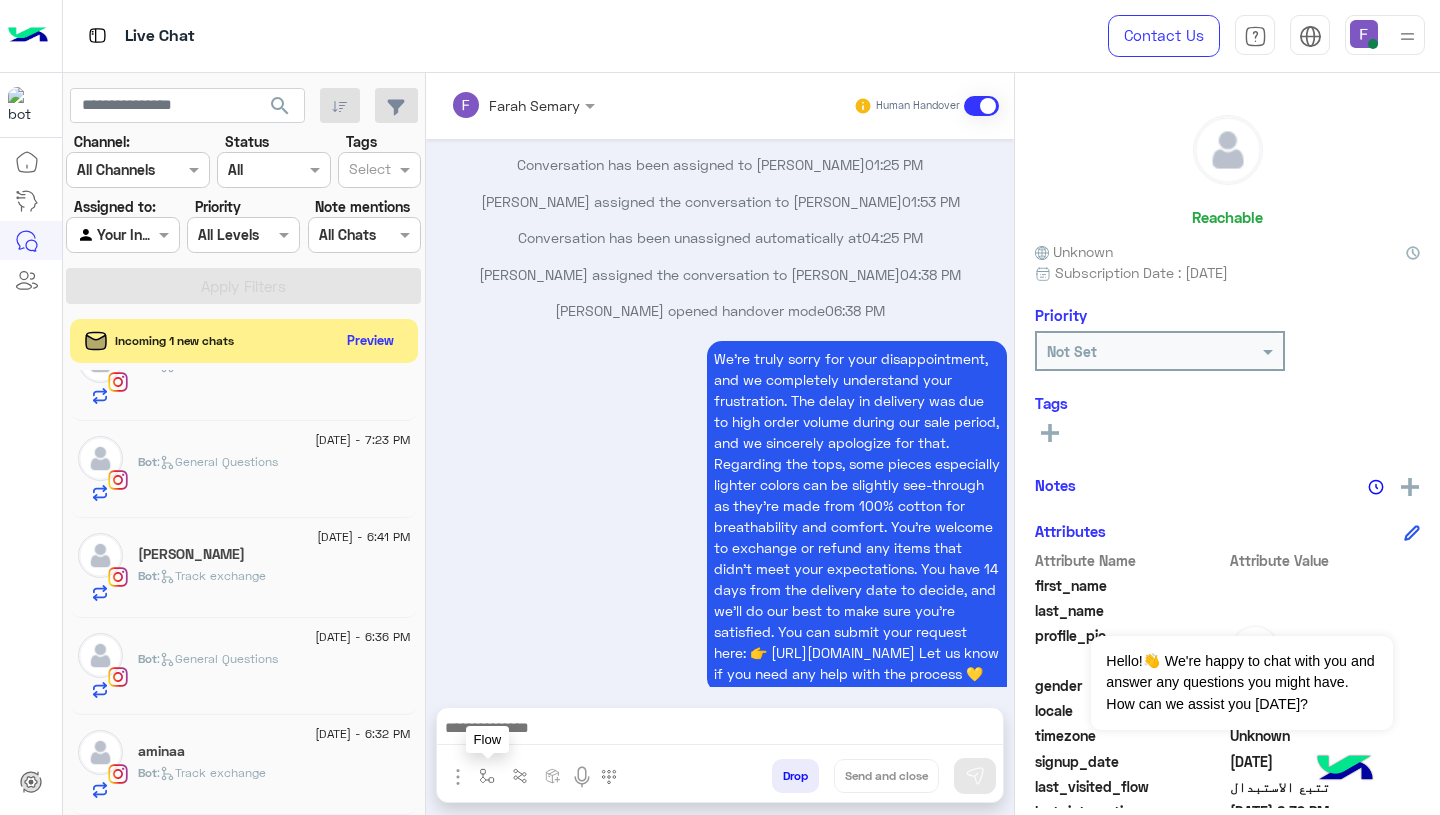 click at bounding box center (487, 776) 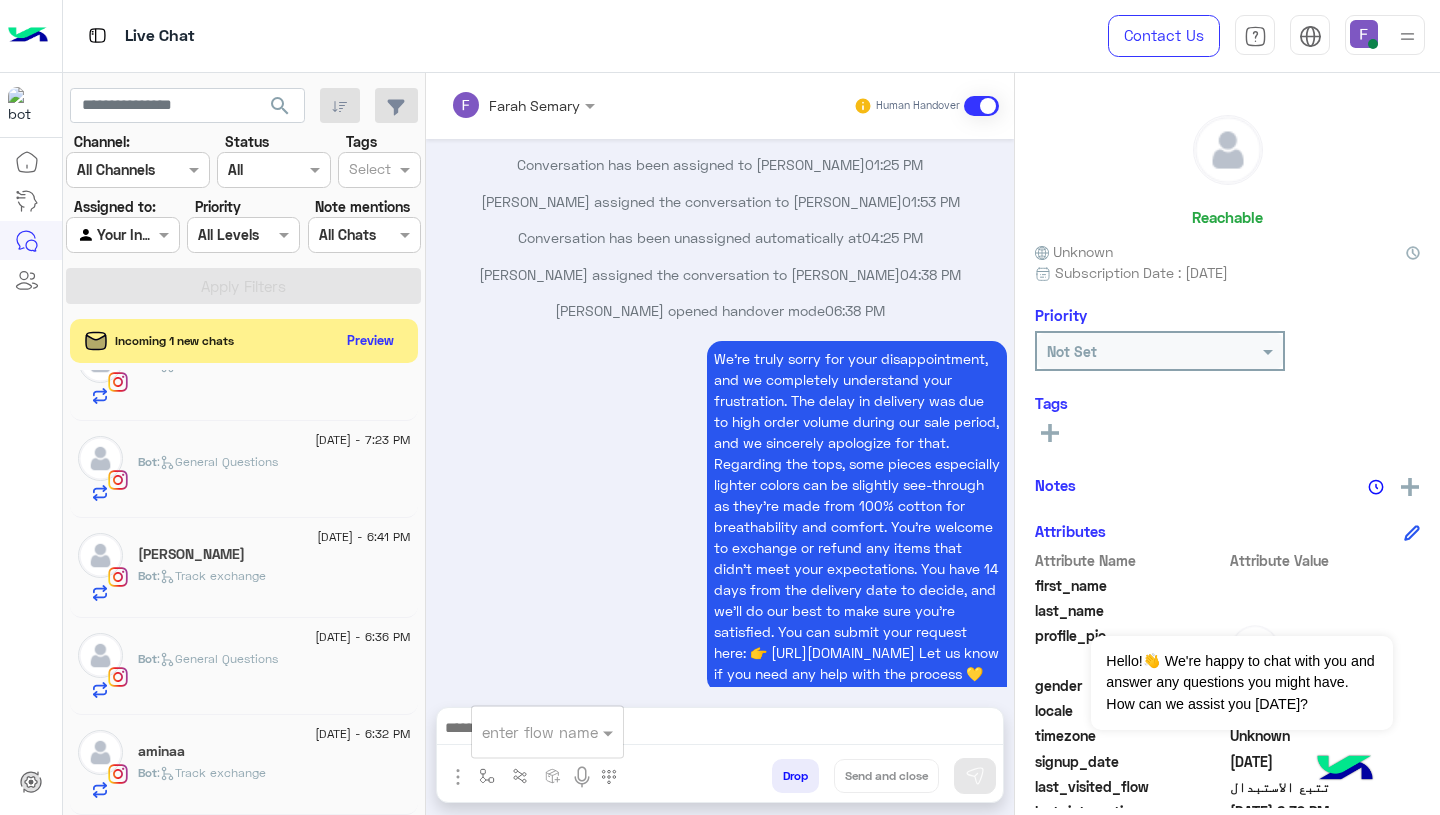 click at bounding box center (523, 732) 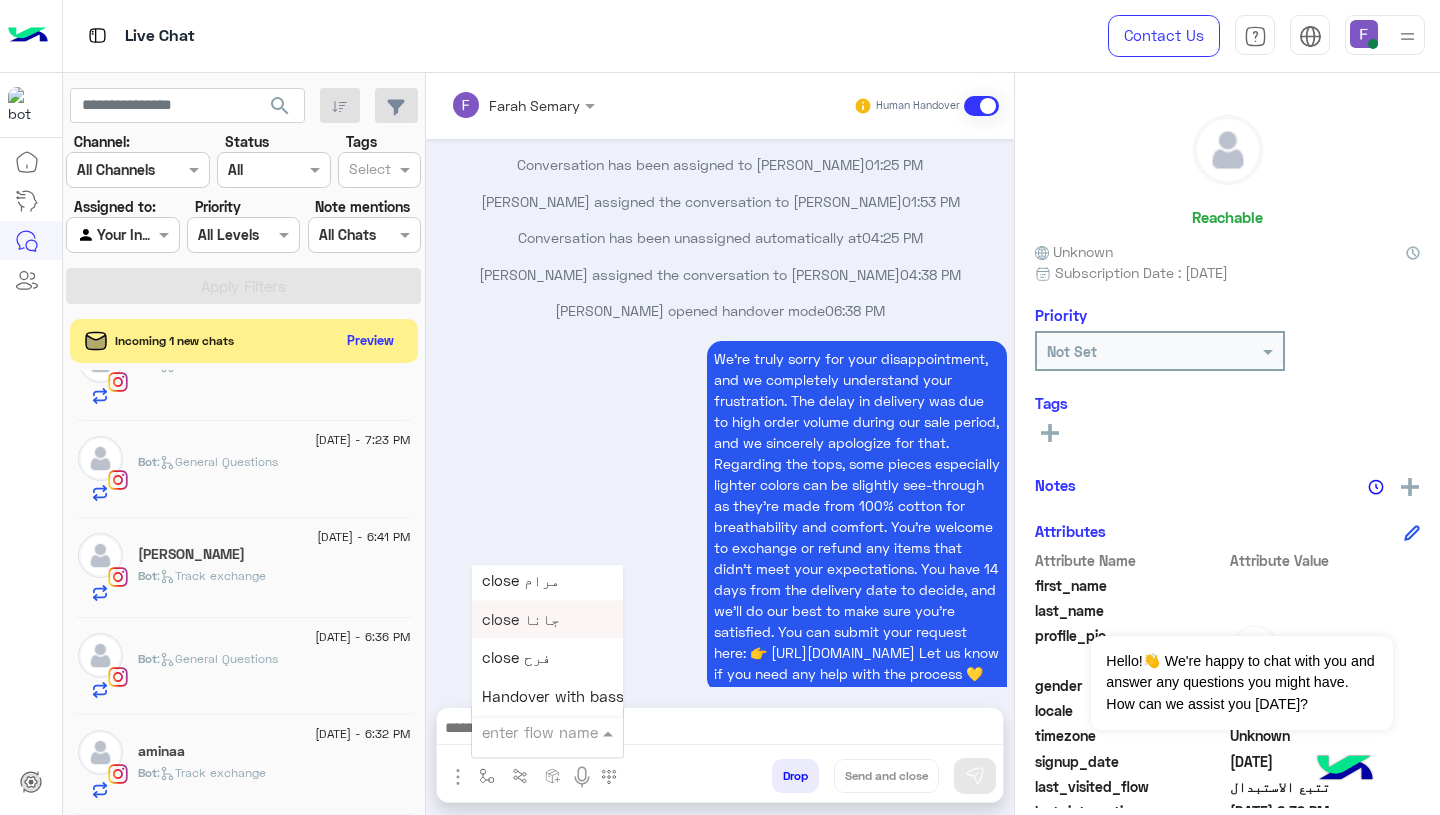 click on "We’re truly sorry for your disappointment, and we completely understand your frustration.
The delay in delivery was due to high order volume during our sale period, and we sincerely apologize for that.
Regarding the tops, some pieces especially lighter colors can be slightly see-through as they’re made from 100% cotton for breathability and comfort.
You're welcome to exchange or refund any items that didn’t meet your expectations.
You have 14 days from the delivery date to decide, and we’ll do our best to make sure you’re satisfied.
You can submit your request here:
👉 [URL][DOMAIN_NAME]
Let us know if you need any help with the process 💛     [PERSON_NAME] -  06:38 PM" at bounding box center [720, 525] 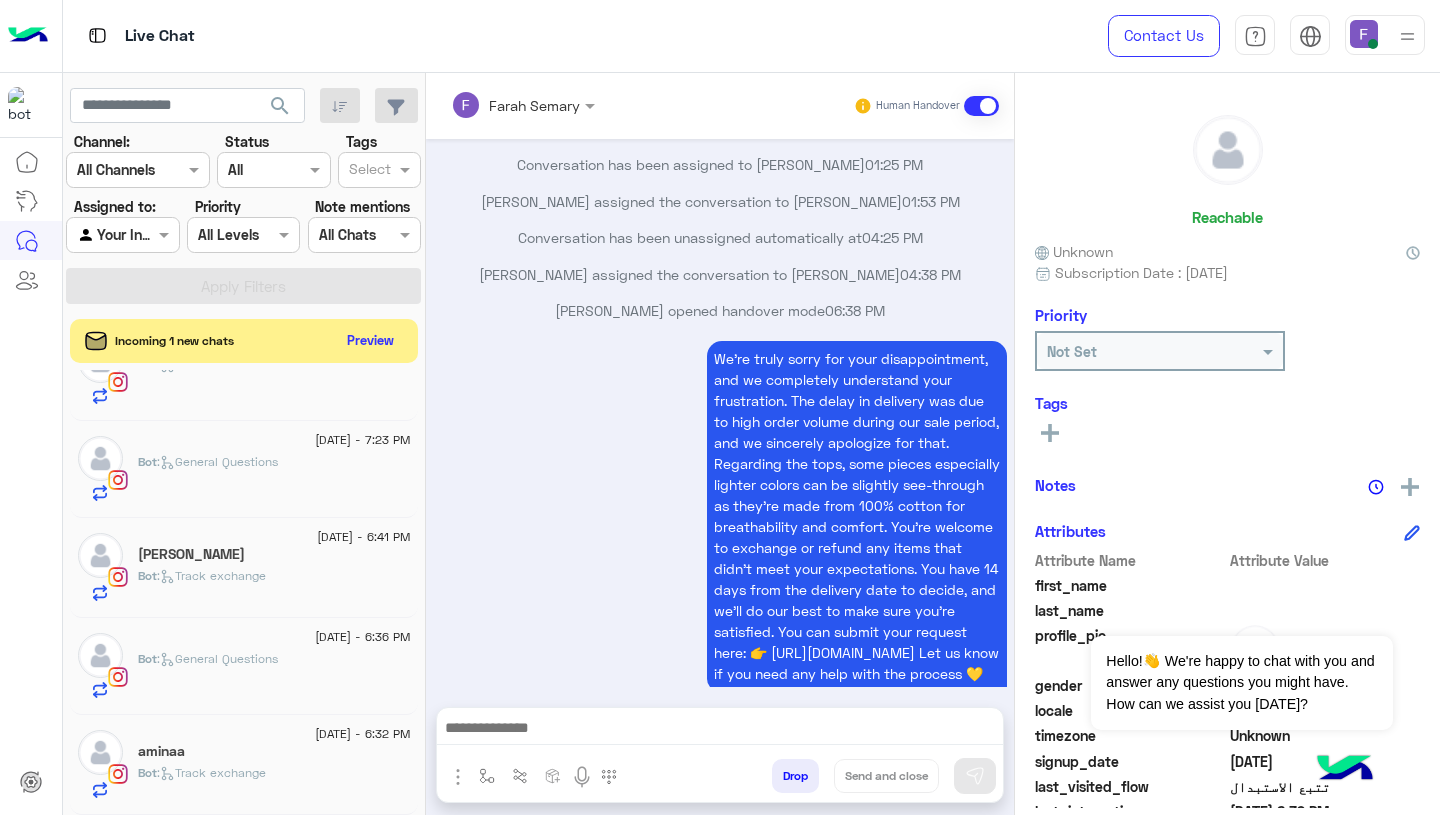 click on "[DATE] - 6:39 PM      You  :   Farah close  [DATE] - 6:38 PM     : ???? [DATE] - 6:32 PM  [PERSON_NAME]  Bot :   Default reply  [DATE] - 5:03 AM  [PERSON_NAME]  Bot :   last mile  [DATE] - 4:27 AM  [PERSON_NAME] ᥫ᭡  Bot :   Default reply  [DATE] - 4:12 AM  [PERSON_NAME].   Bot :   Track exchange  [DATE] - 3:38 AM  𝑺𝒂𝒍𝒎𝒂   𝑺𝒂𝒍𝒎𝒂 :     [DATE] - 3:35 AM  [PERSON_NAME] [PERSON_NAME] :     [DATE] - 3:31 AM  [PERSON_NAME][PERSON_NAME] :     [DATE] - 3:24 AM  H   Bot :   Default reply  [DATE] - 1:51 AM  [PERSON_NAME] :     [DATE] - 11:53 PM  [PERSON_NAME][GEOGRAPHIC_DATA][PERSON_NAME] :     [DATE] - 10:27 PM  [PERSON_NAME]  Bot :   Track exchange  [DATE] - 9:49 PM     :     [DATE] - 9:38 PM  [PERSON_NAME] :     [DATE] - 9:14 PM  [PERSON_NAME]  1 Rahma :  [DATE] - 8:28 PM  [PERSON_NAME]   Bot :   Track exchange  [DATE] - 8:18 PM  [PERSON_NAME] :   Default reply  [DATE] - 7:52 PM  [PERSON_NAME] :   General Q data  [DATE] - 7:45 PM  [PERSON_NAME] El Nemaky  Mai : محتاجه أبدل بمقاسات تانيه [DATE] - 7:43 PM  𝐸   Bot" 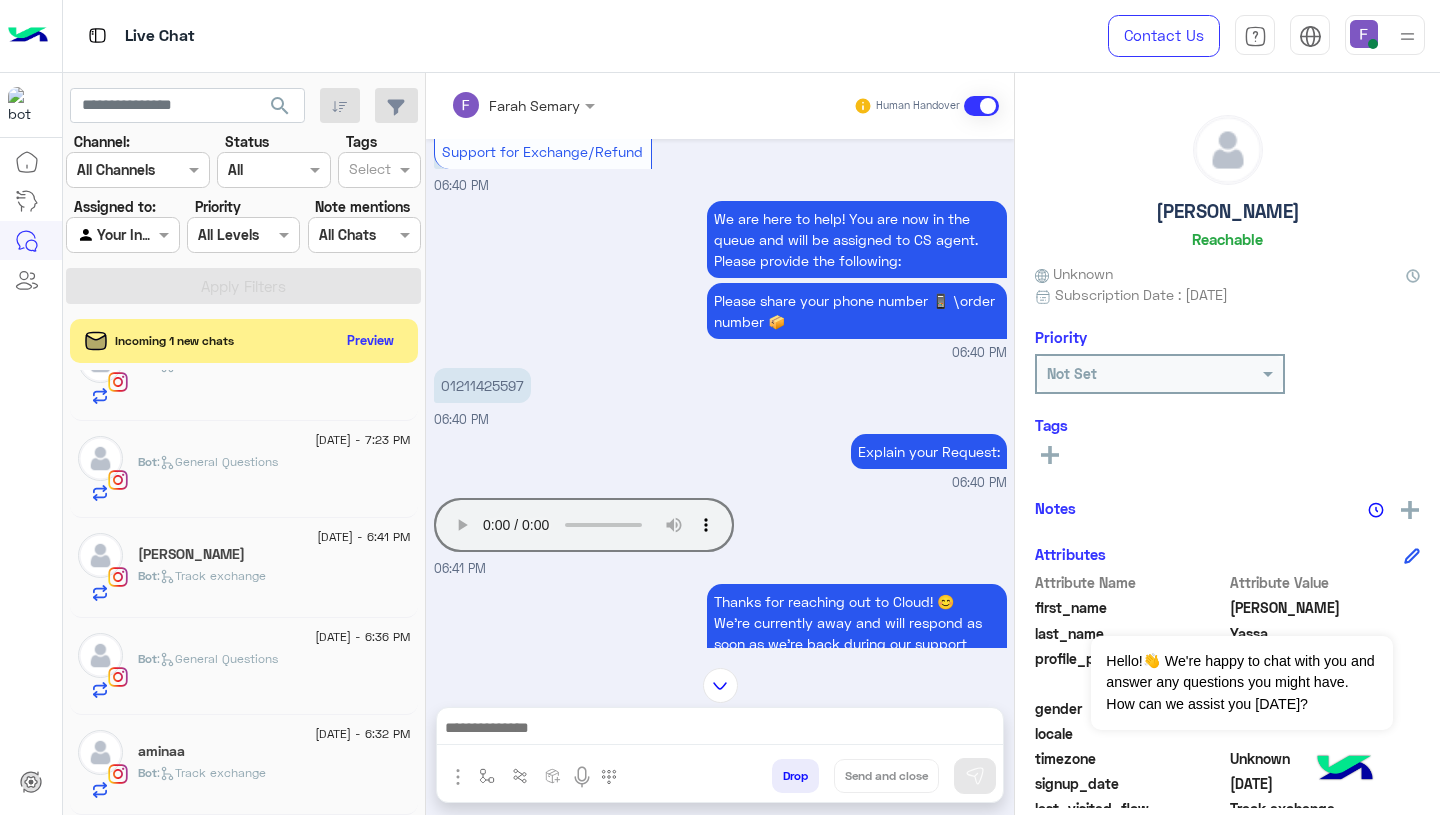 type 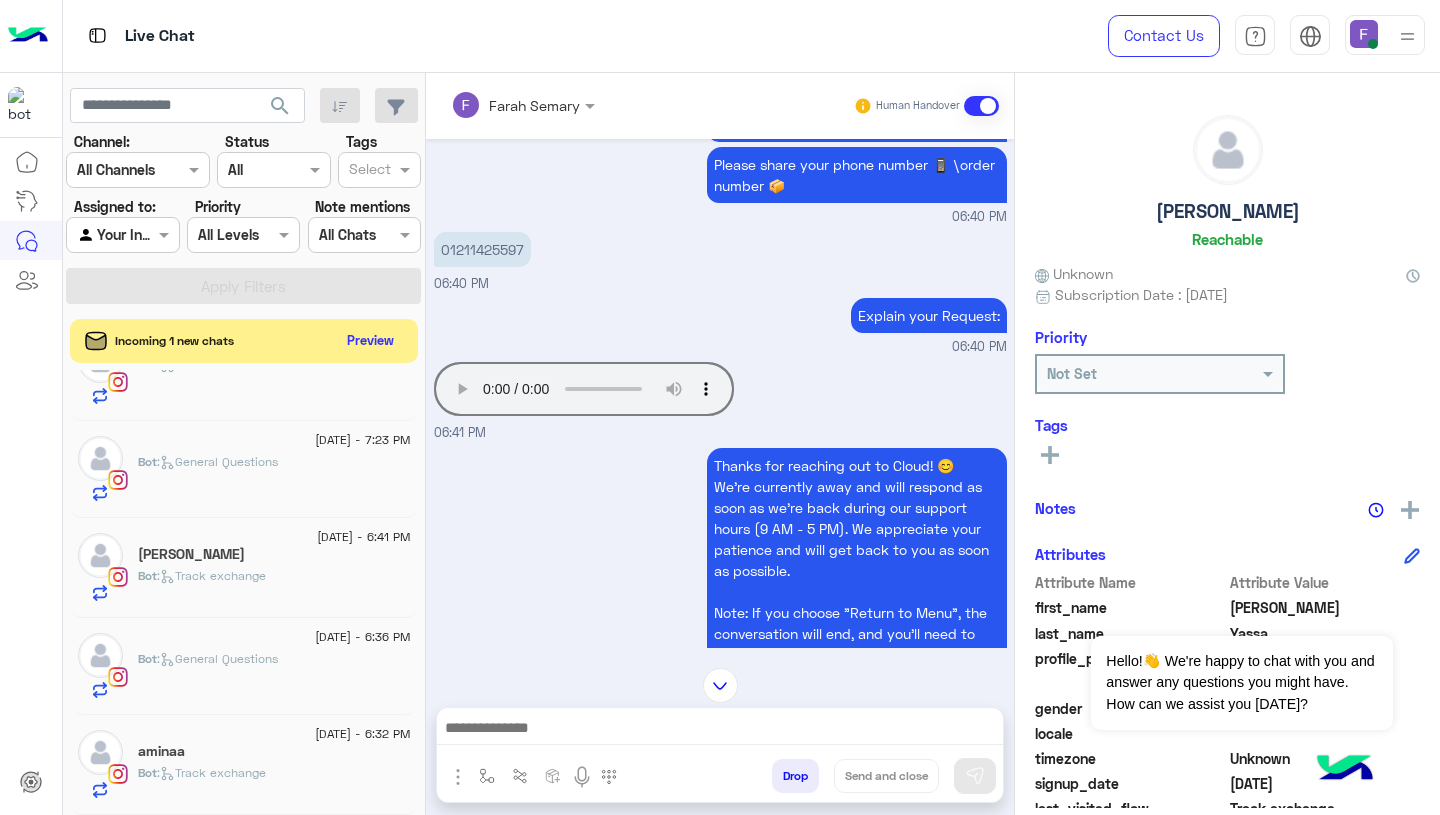 click on "Your browser does not support the audio tag.
06:41 PM" at bounding box center (720, 400) 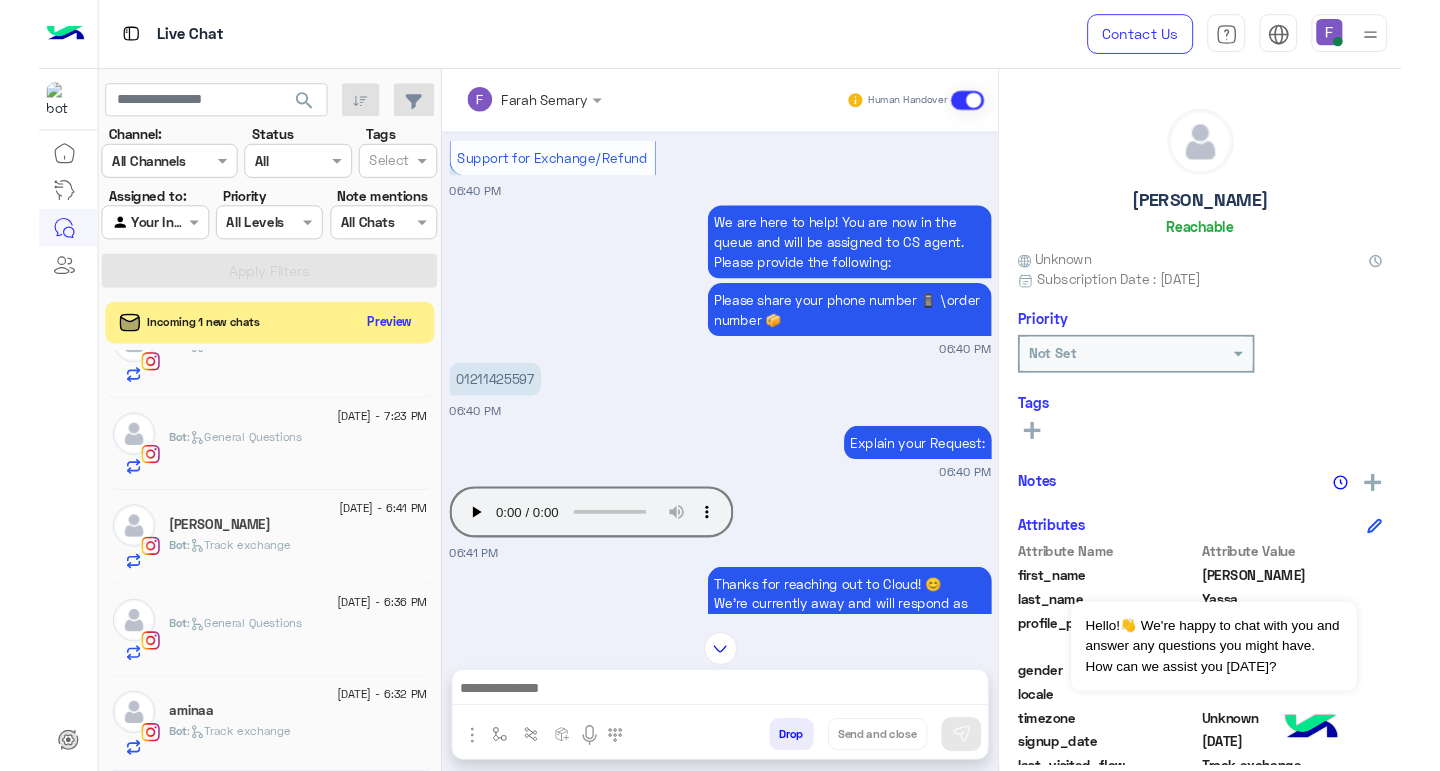 scroll, scrollTop: 2765, scrollLeft: 0, axis: vertical 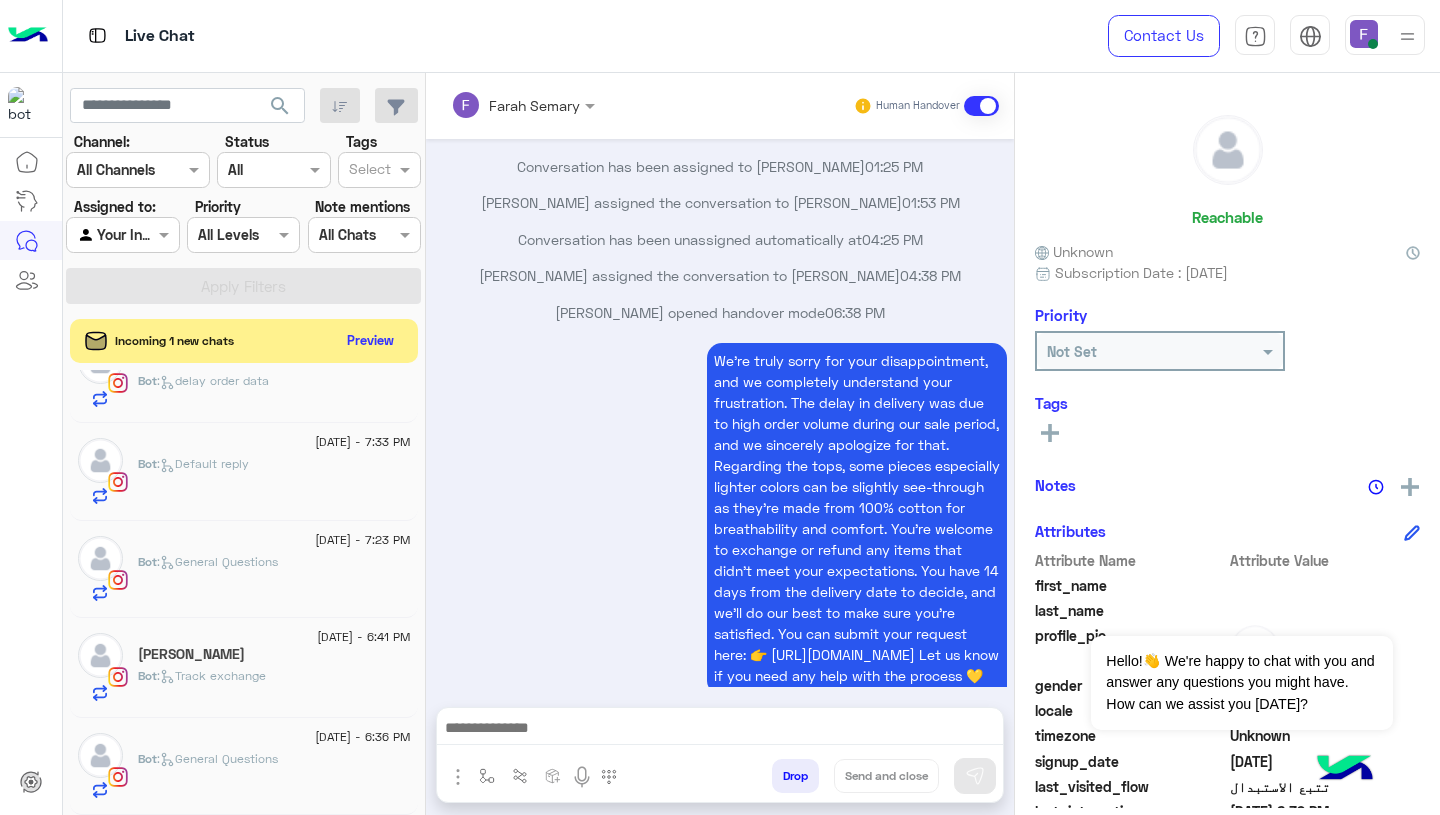 click on "Bot :   General Questions" 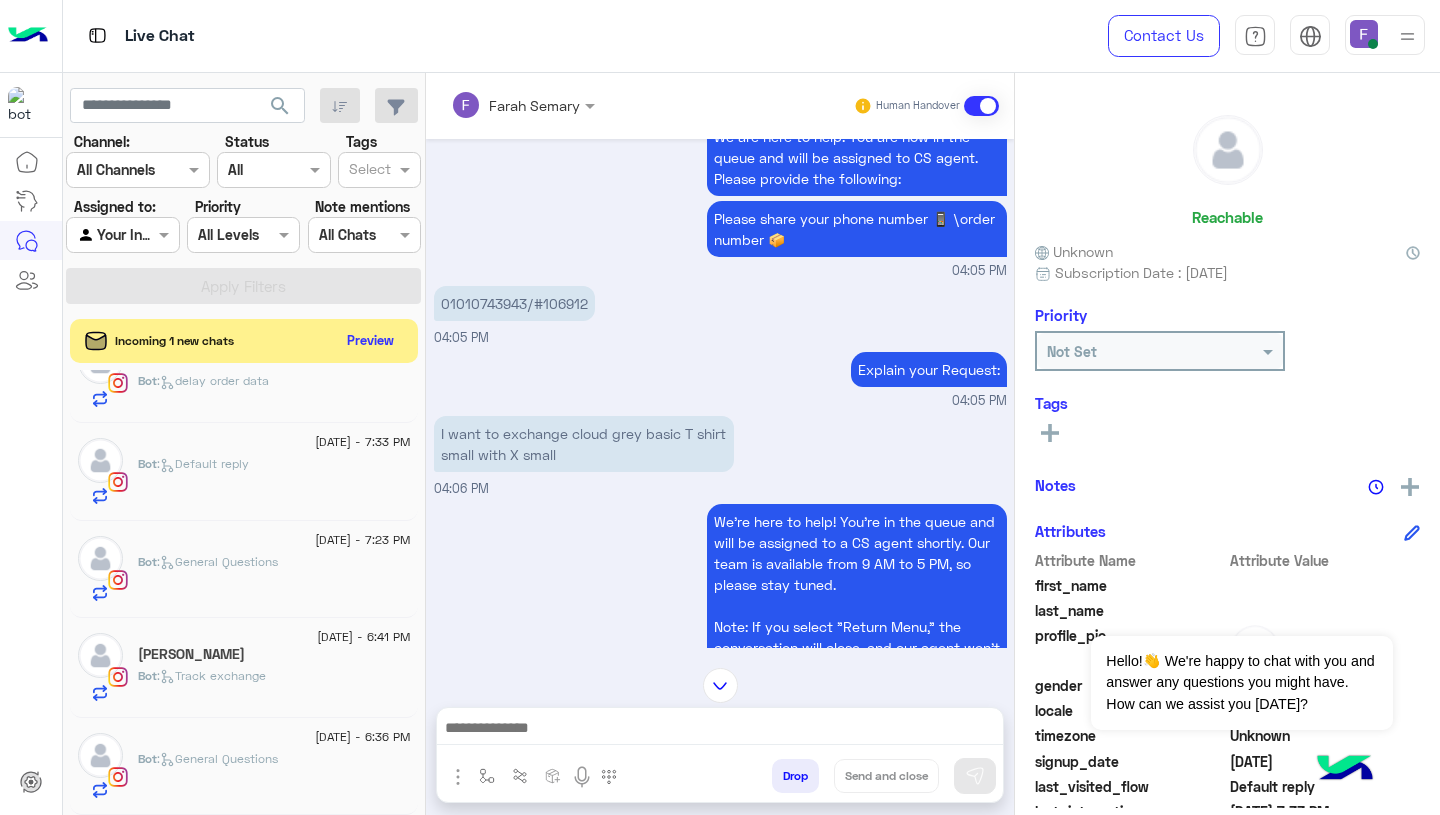 scroll, scrollTop: 991, scrollLeft: 0, axis: vertical 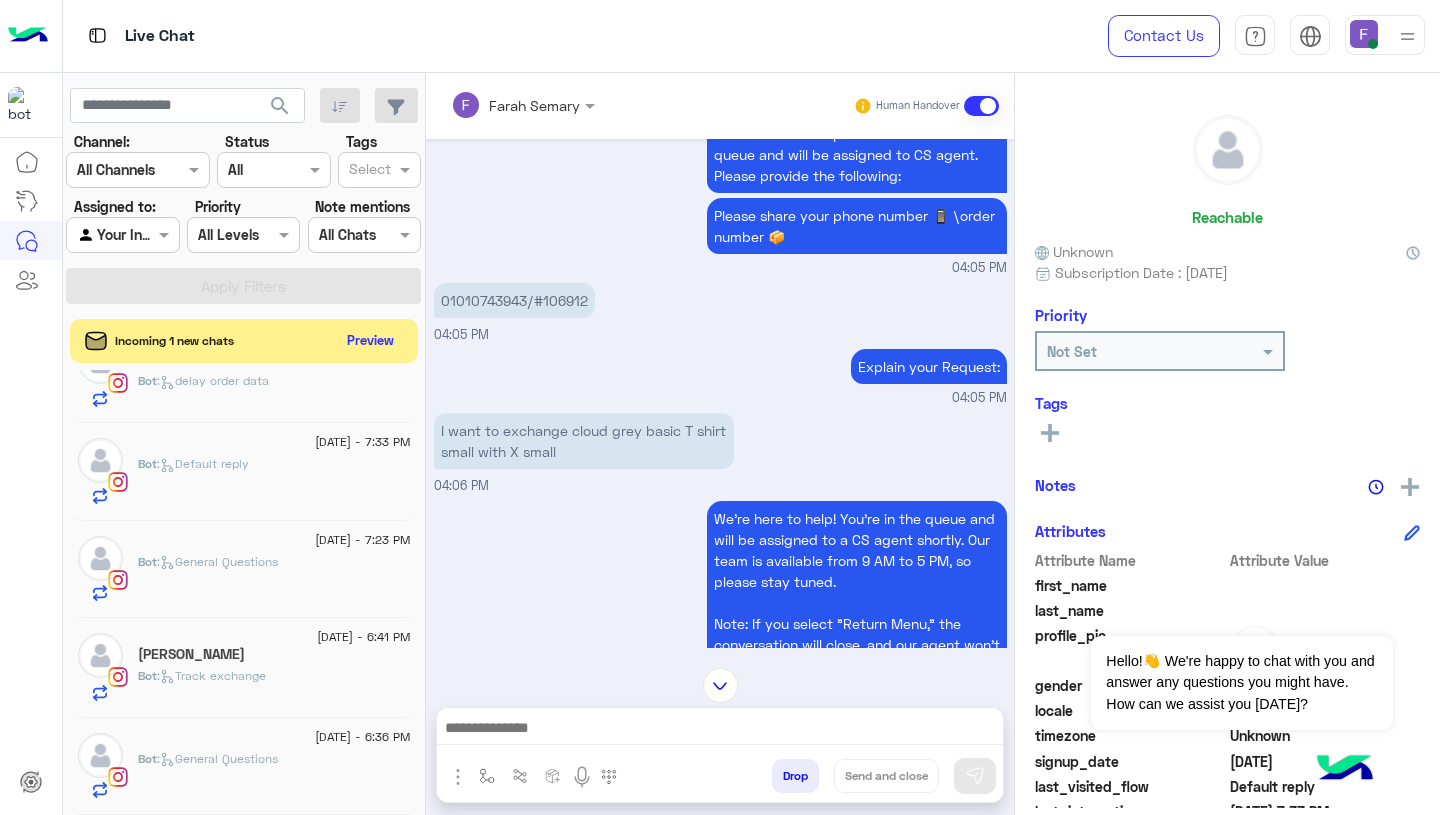 click on "01010743943/#106912" at bounding box center (514, 300) 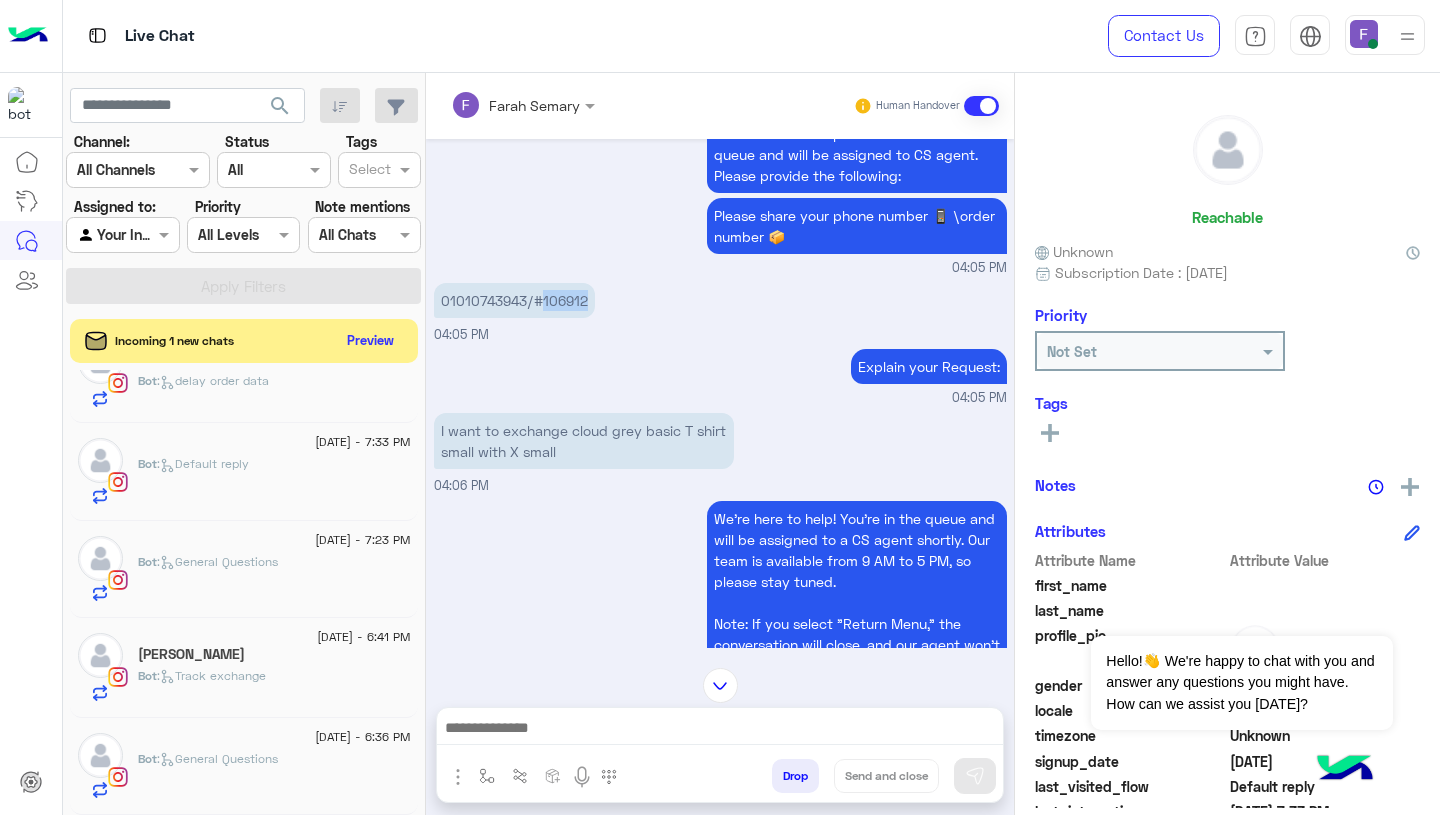 click on "01010743943/#106912" at bounding box center [514, 300] 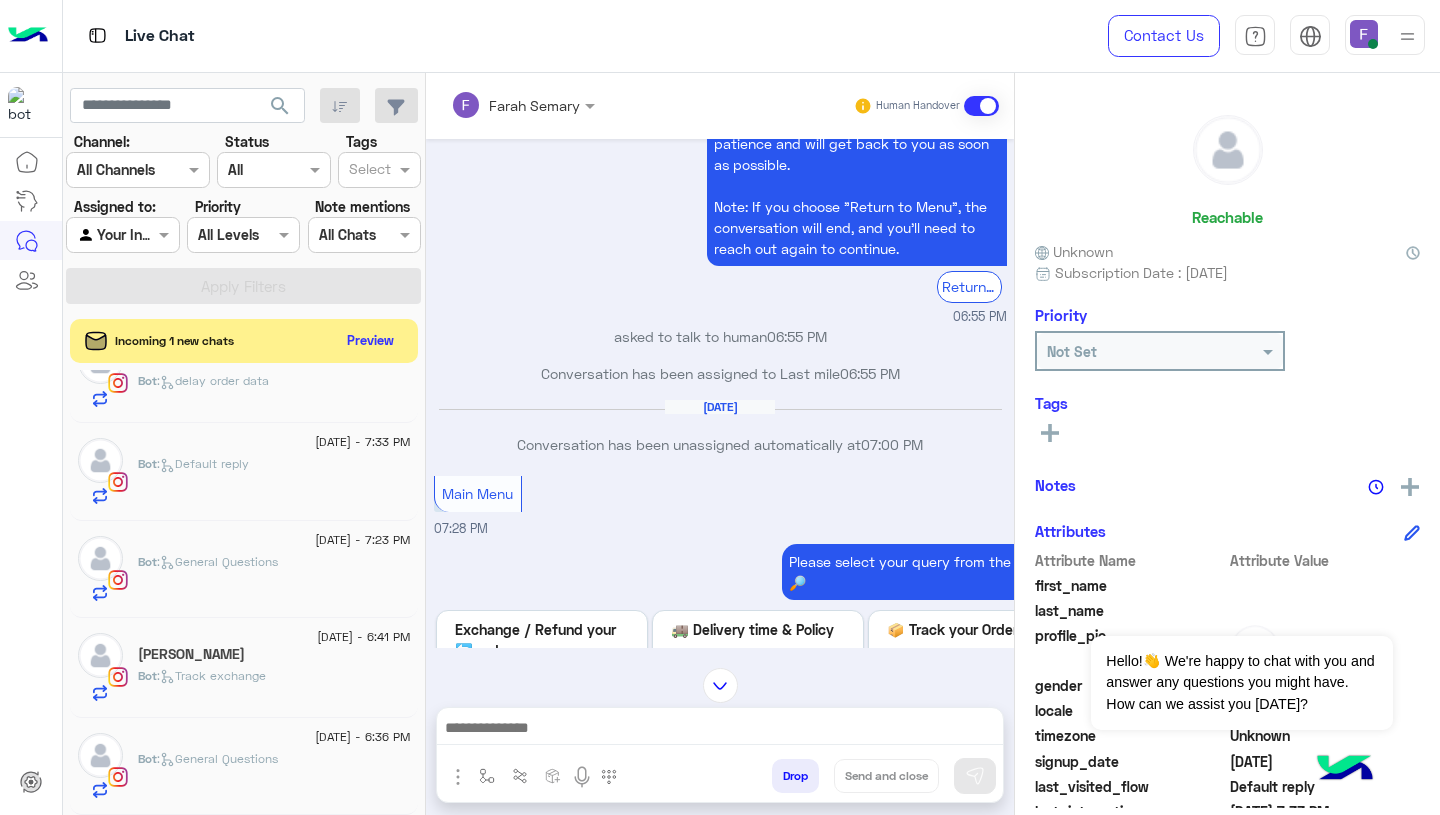 scroll, scrollTop: 2569, scrollLeft: 0, axis: vertical 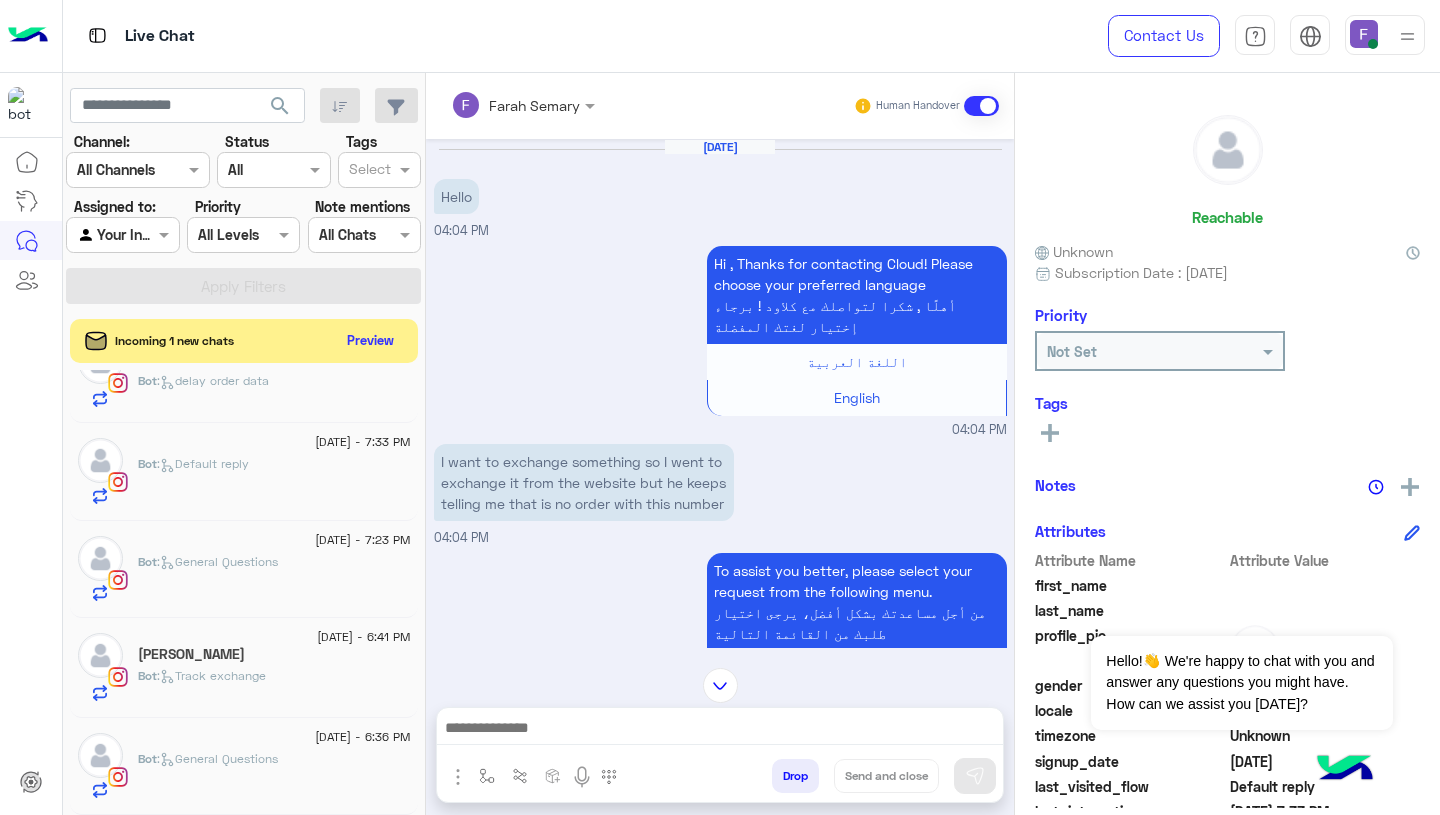click on "I want to exchange something so I went to exchange it from the website but he keeps telling me that is no order with this number" at bounding box center (584, 482) 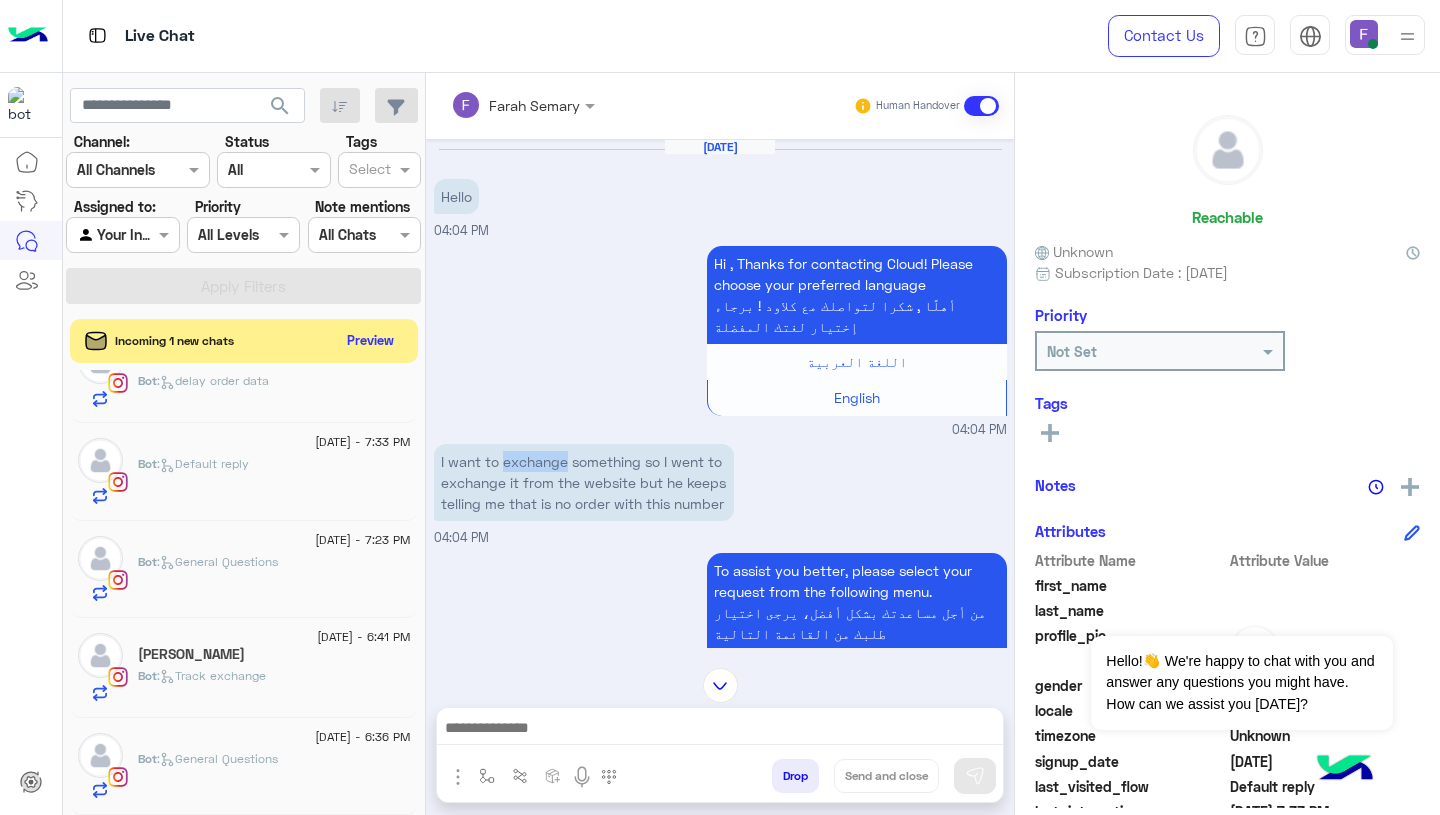 click on "I want to exchange something so I went to exchange it from the website but he keeps telling me that is no order with this number" at bounding box center [584, 482] 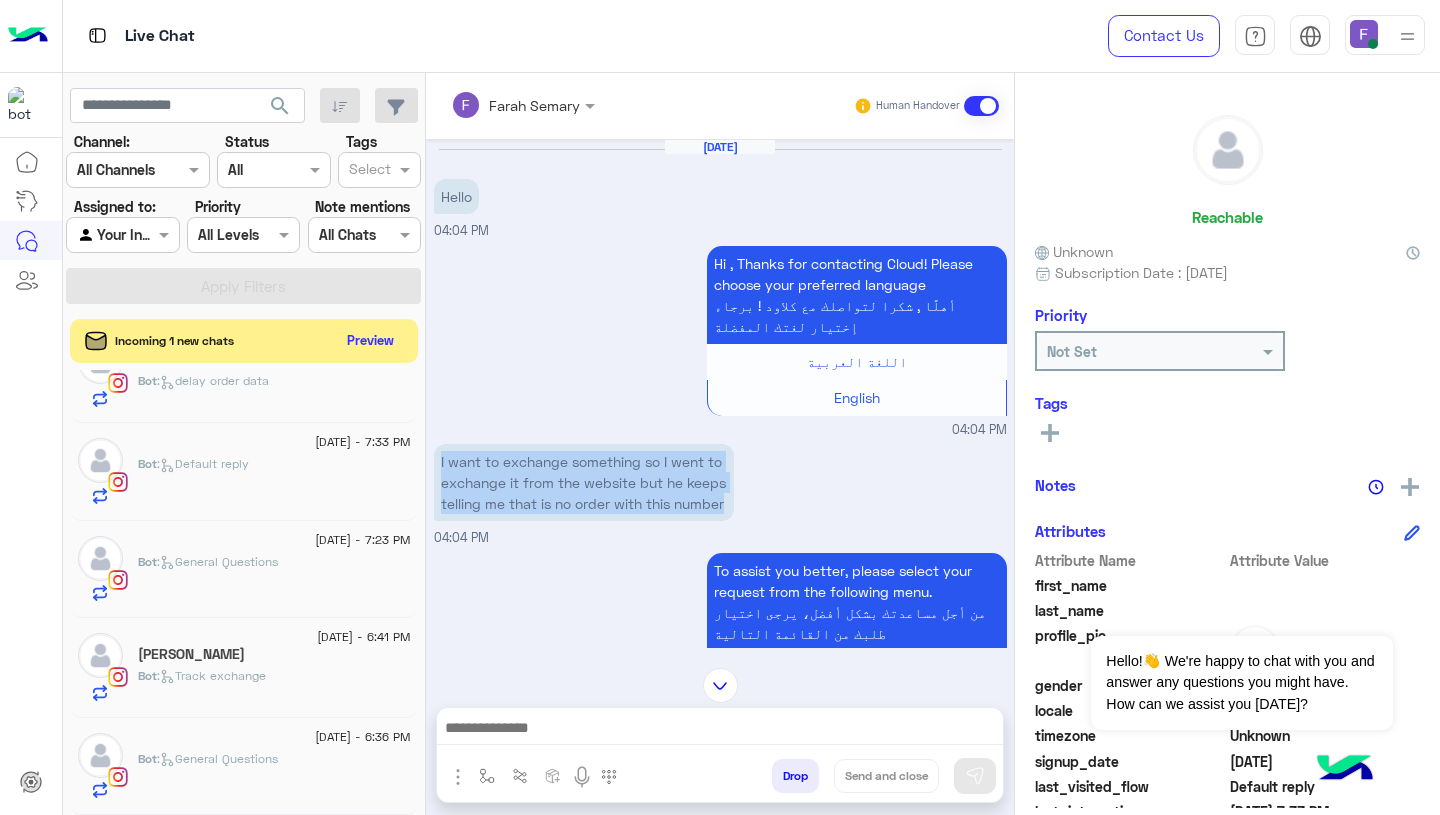 click on "I want to exchange something so I went to exchange it from the website but he keeps telling me that is no order with this number" at bounding box center (584, 482) 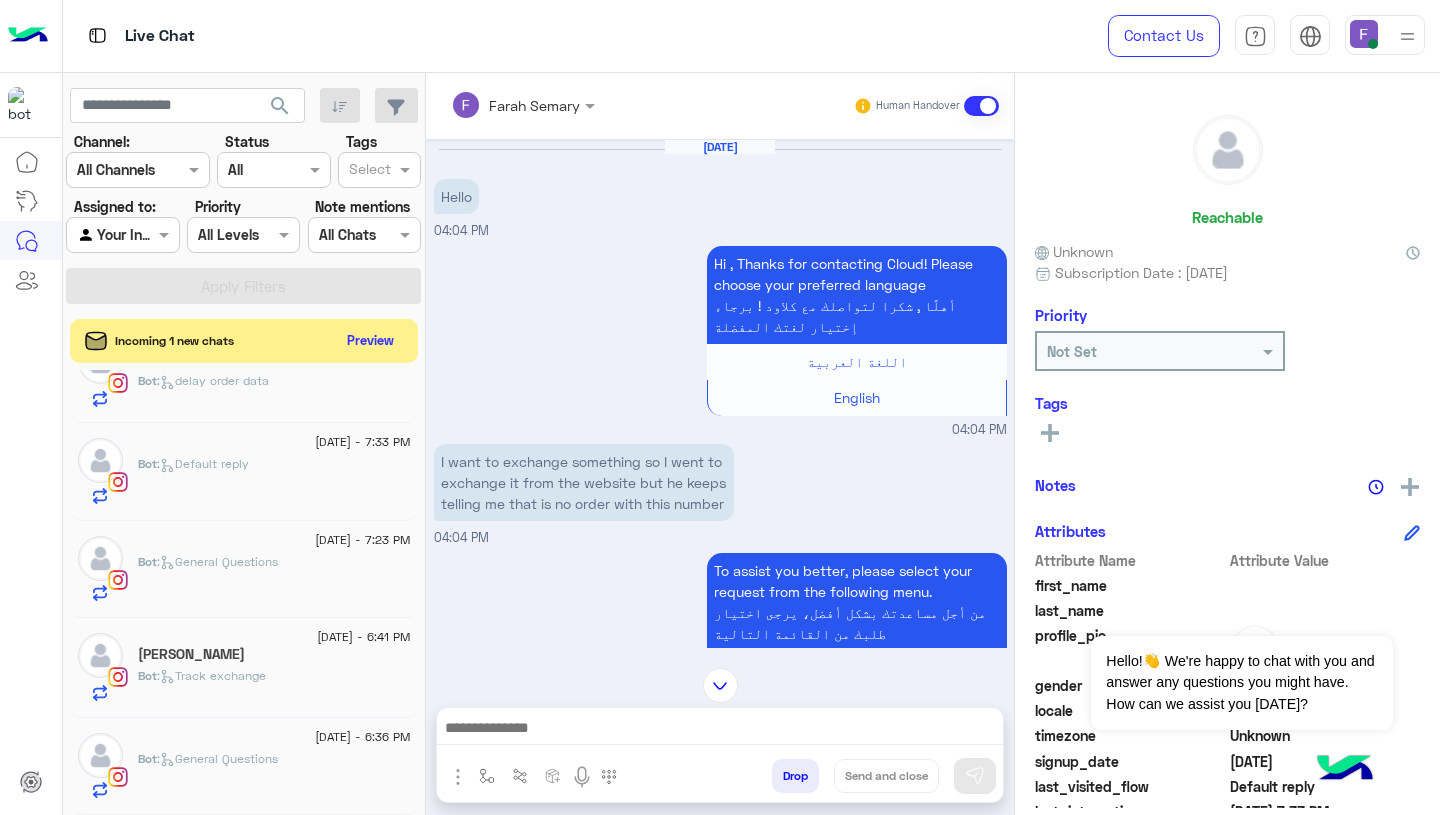 click at bounding box center [720, 730] 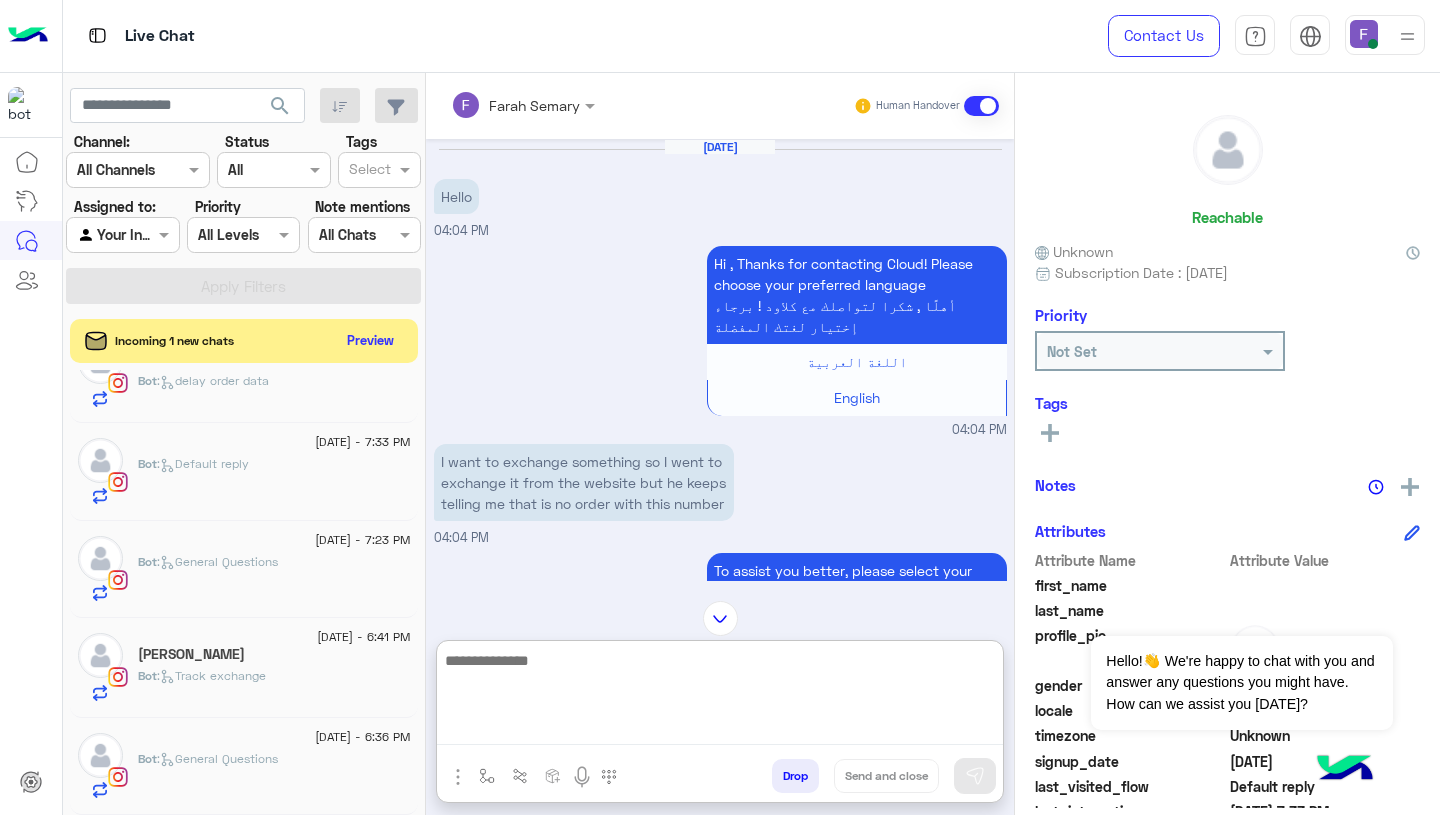 paste on "**********" 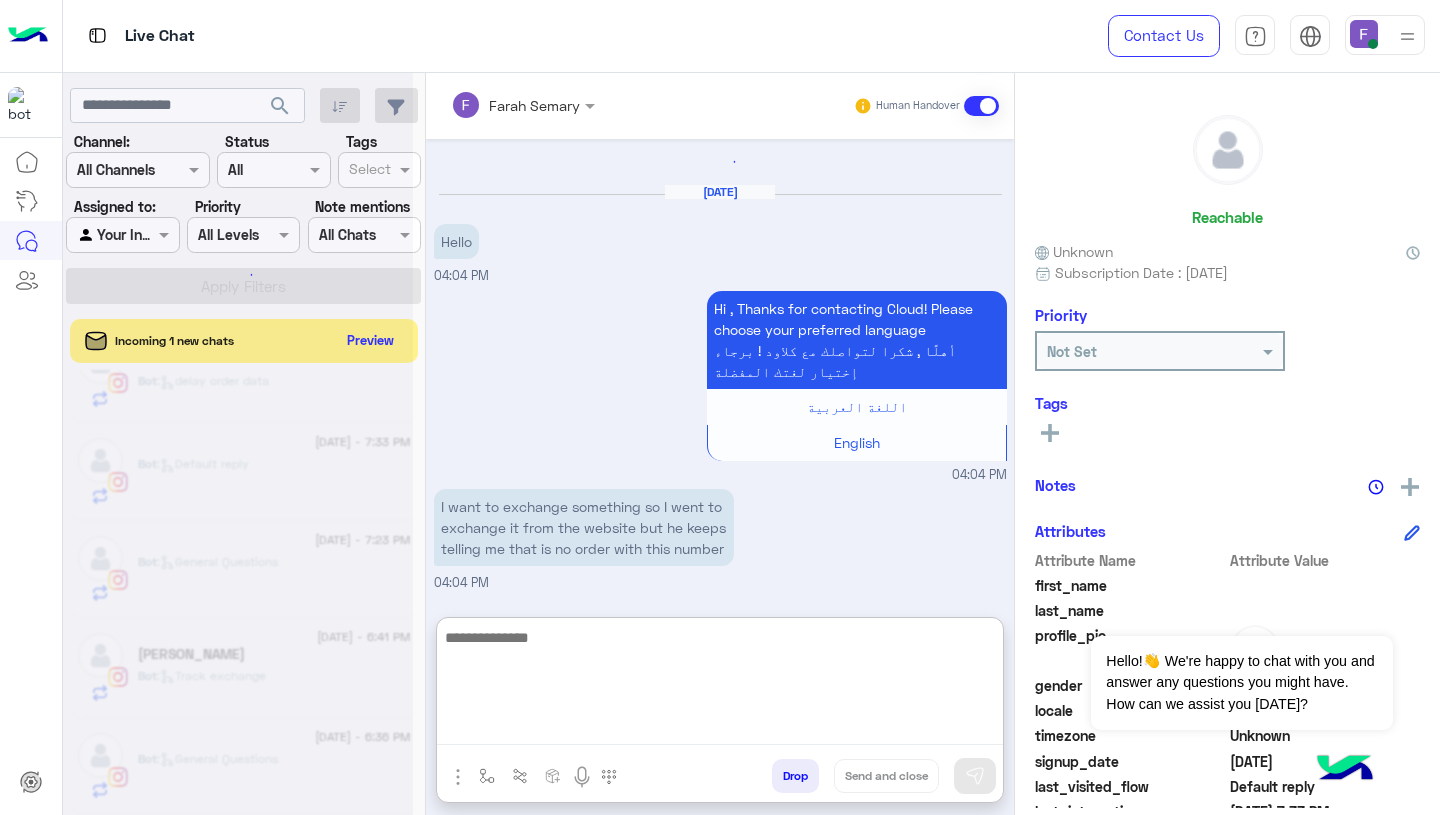 scroll, scrollTop: 0, scrollLeft: 0, axis: both 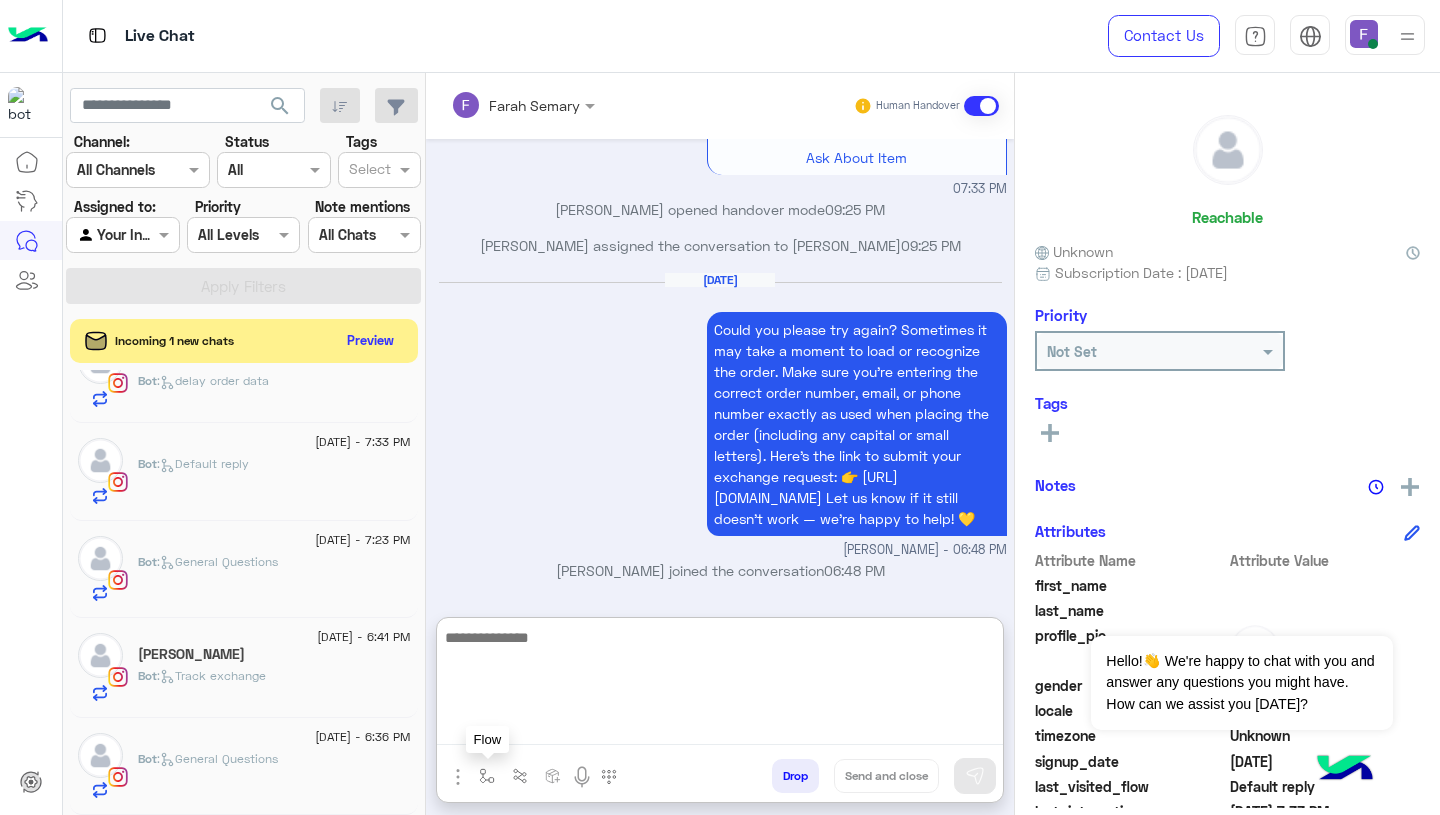 click at bounding box center [487, 776] 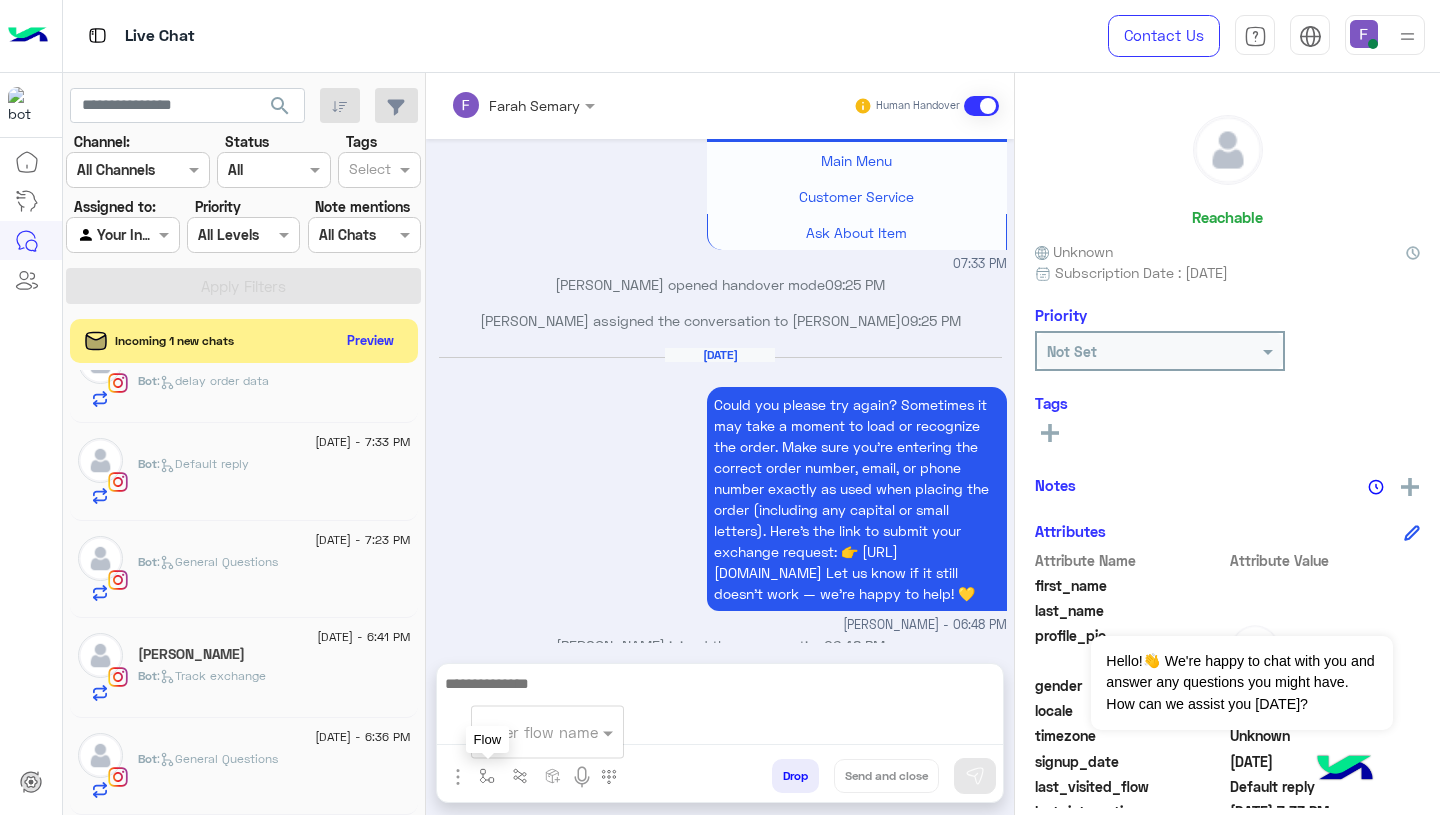 scroll, scrollTop: 4666, scrollLeft: 0, axis: vertical 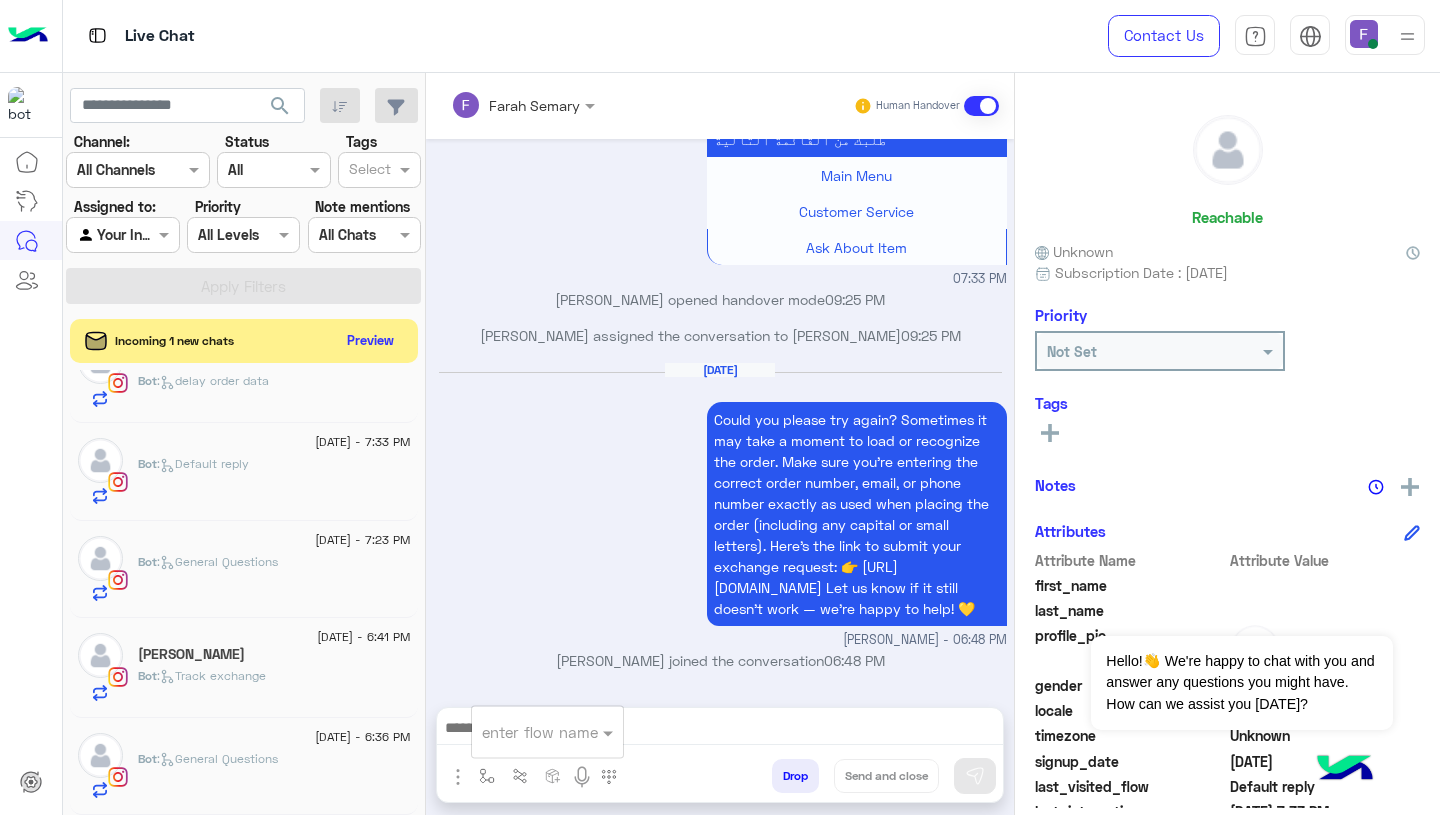 click at bounding box center [523, 732] 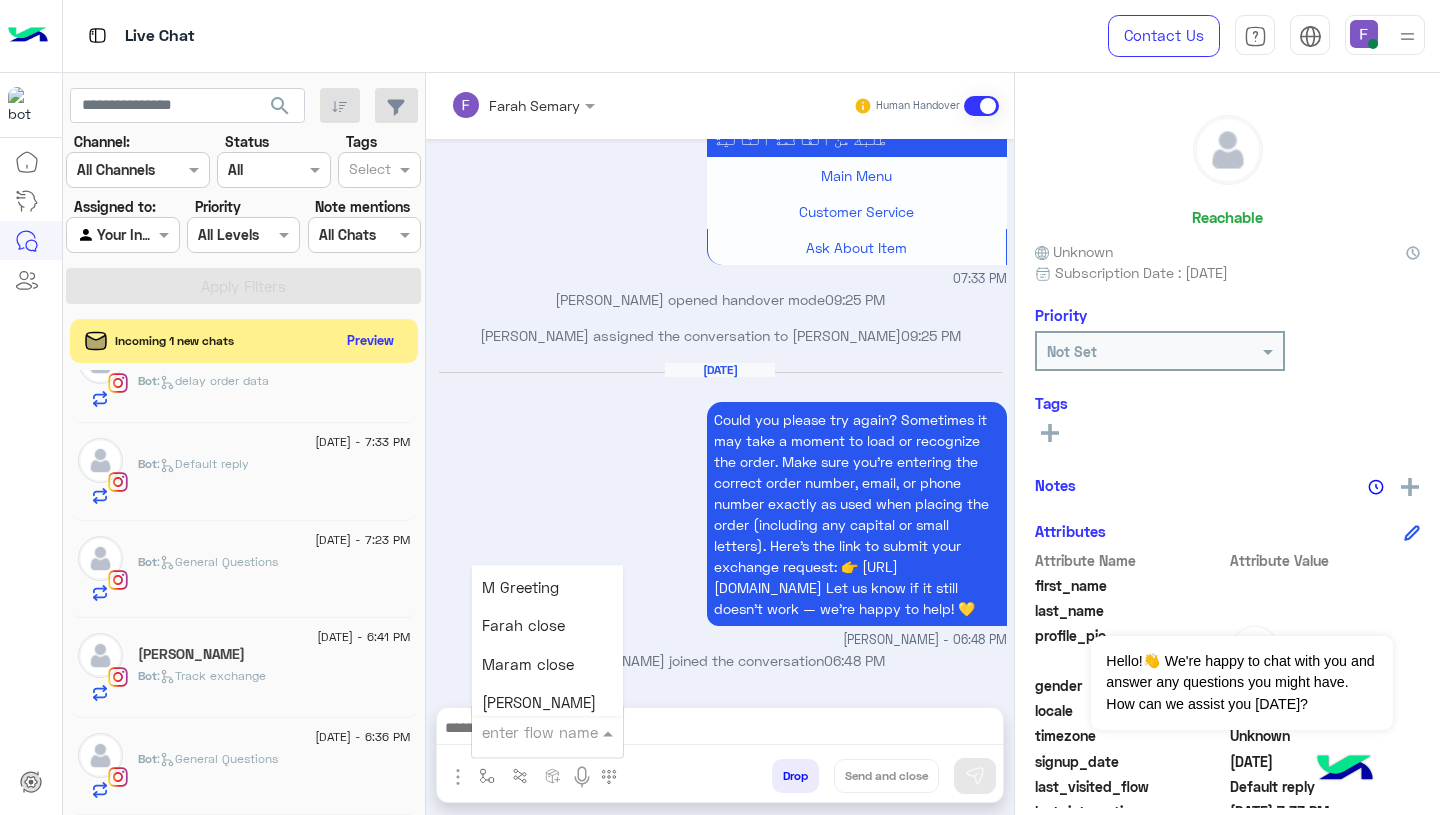 scroll, scrollTop: 2366, scrollLeft: 0, axis: vertical 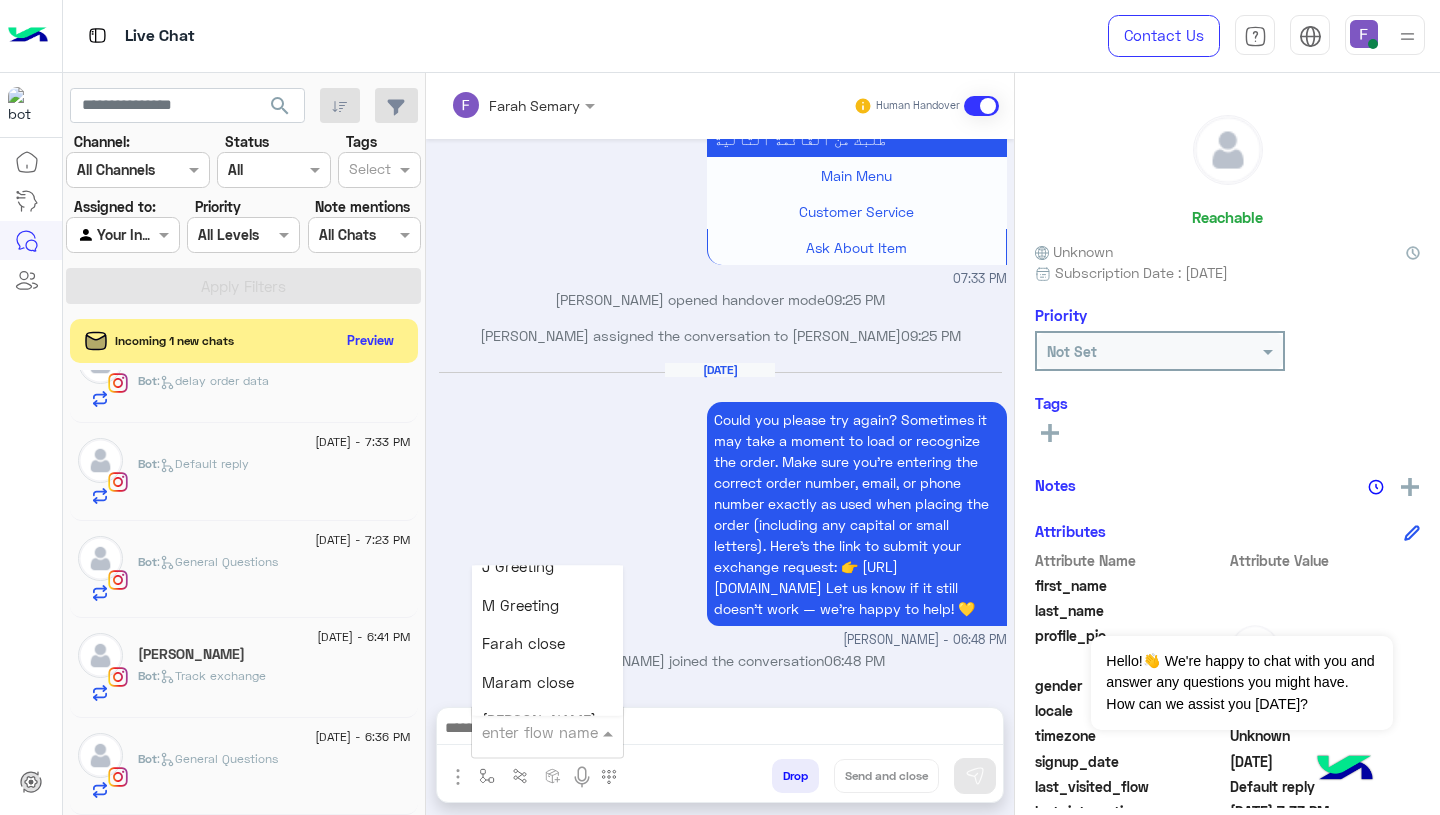 click on "Farah close" at bounding box center [523, 644] 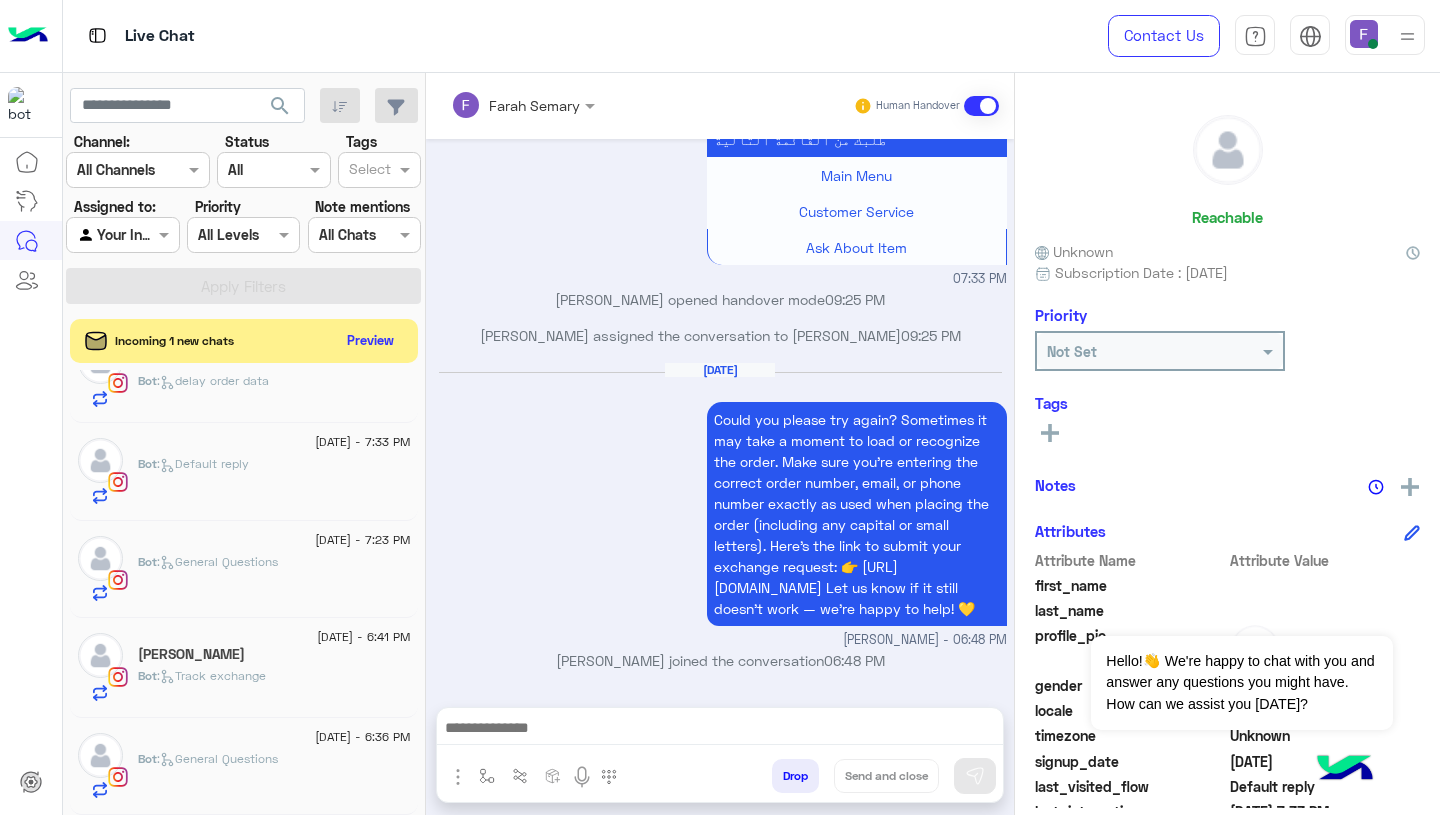 type on "**********" 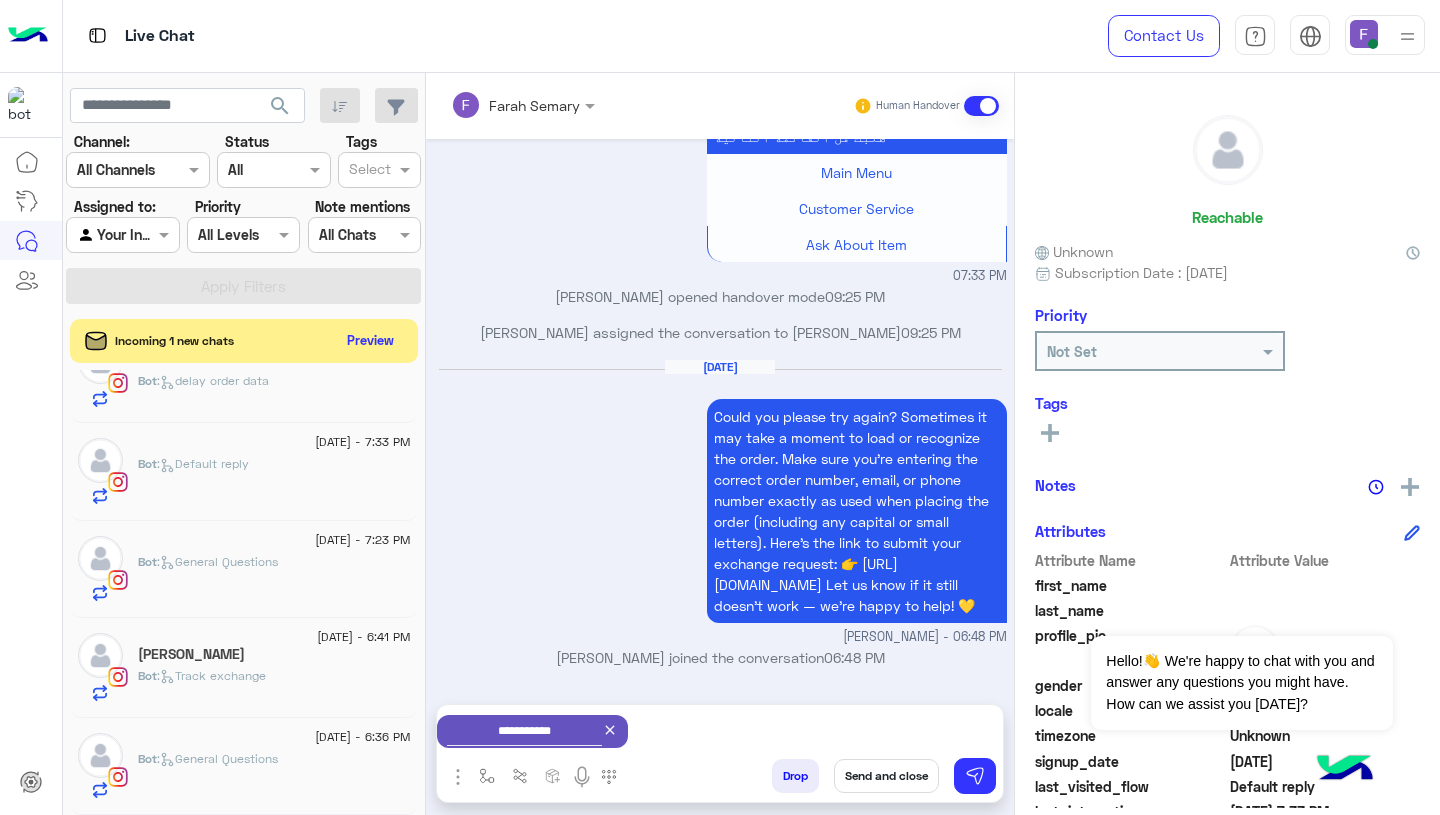 click on "Send and close" at bounding box center [886, 776] 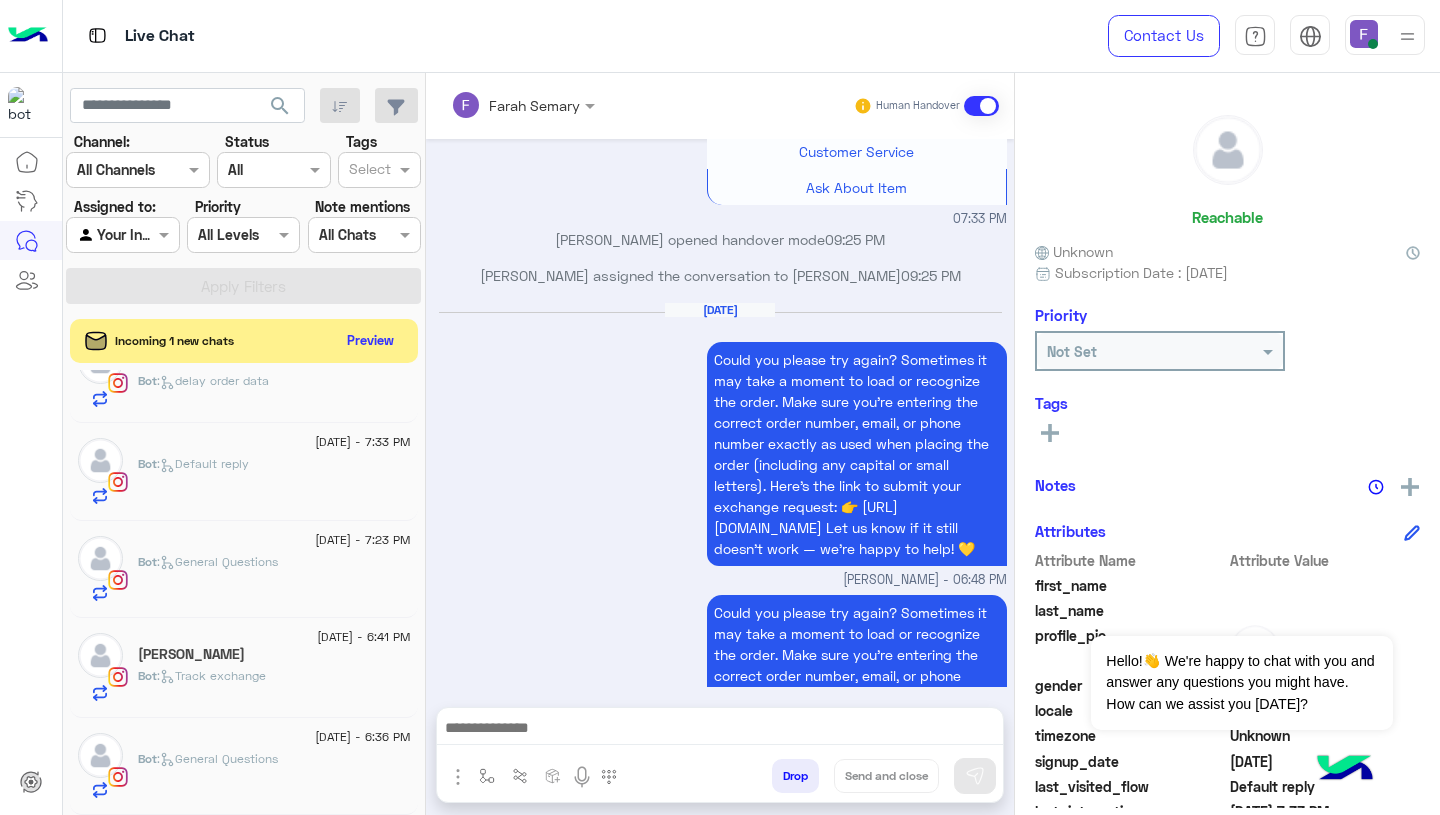 scroll, scrollTop: 4992, scrollLeft: 0, axis: vertical 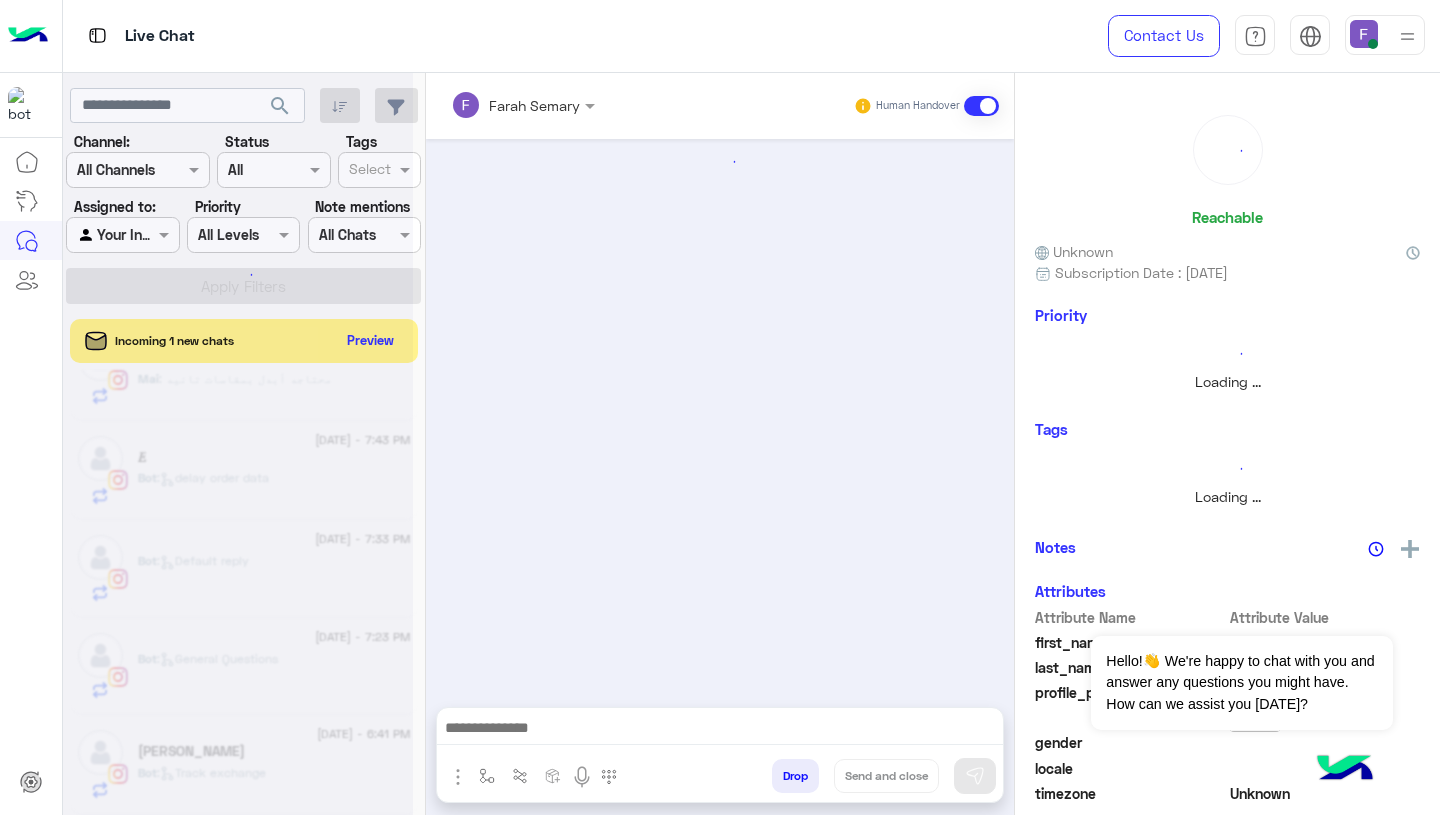 click 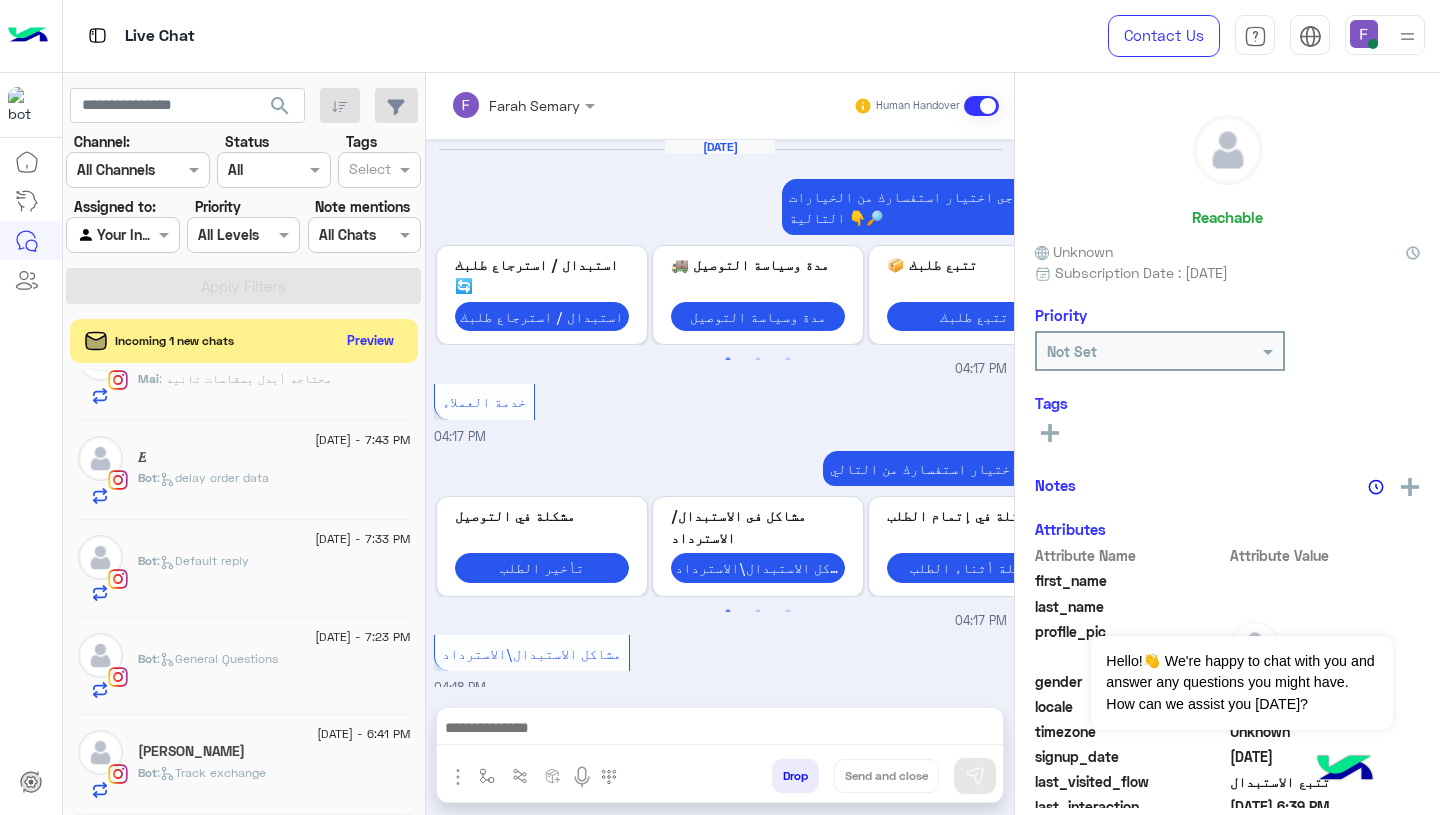 scroll, scrollTop: 1585, scrollLeft: 0, axis: vertical 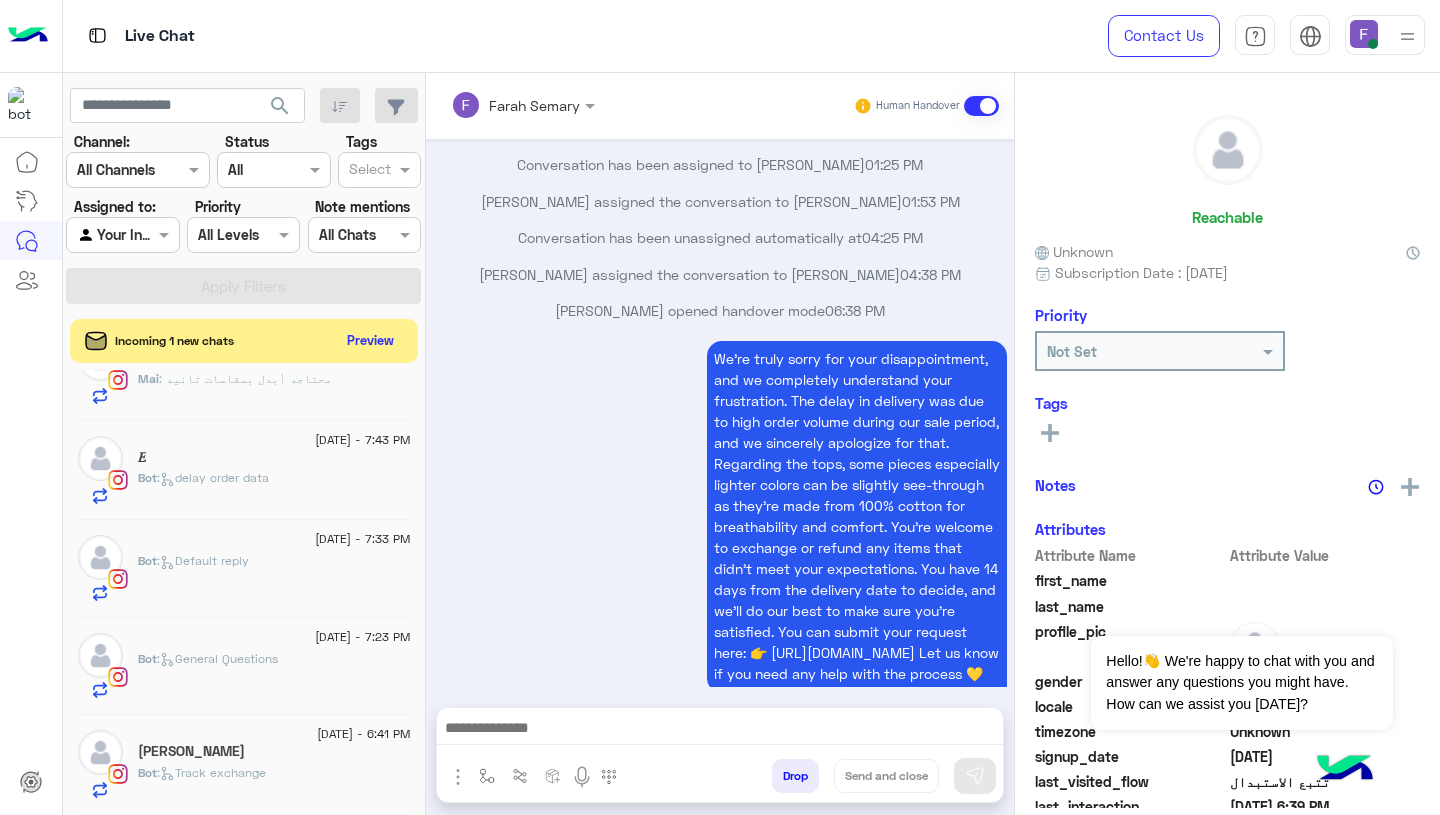 click on "[PERSON_NAME]" 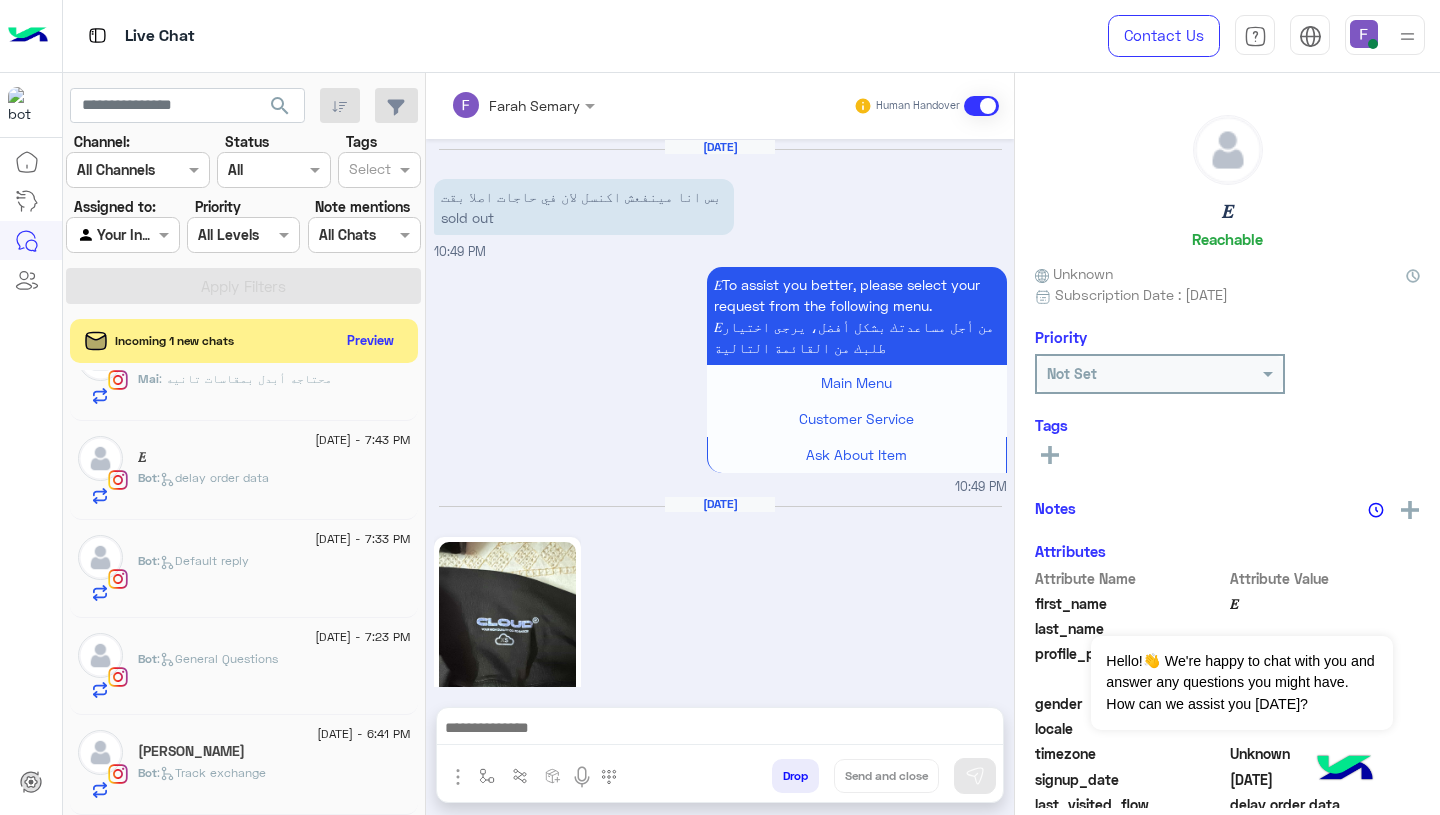 scroll, scrollTop: 2202, scrollLeft: 0, axis: vertical 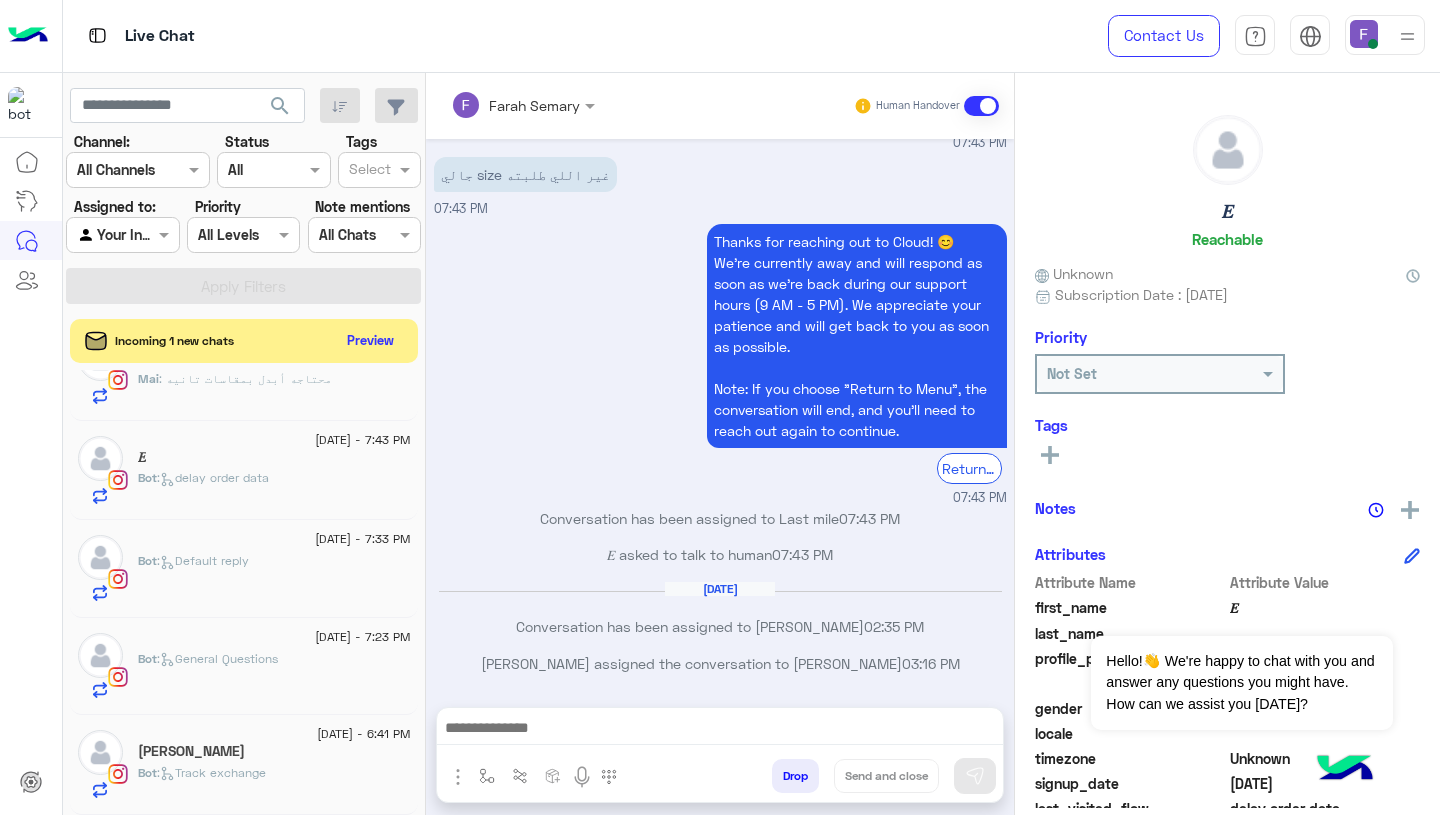 click on "[PERSON_NAME]" 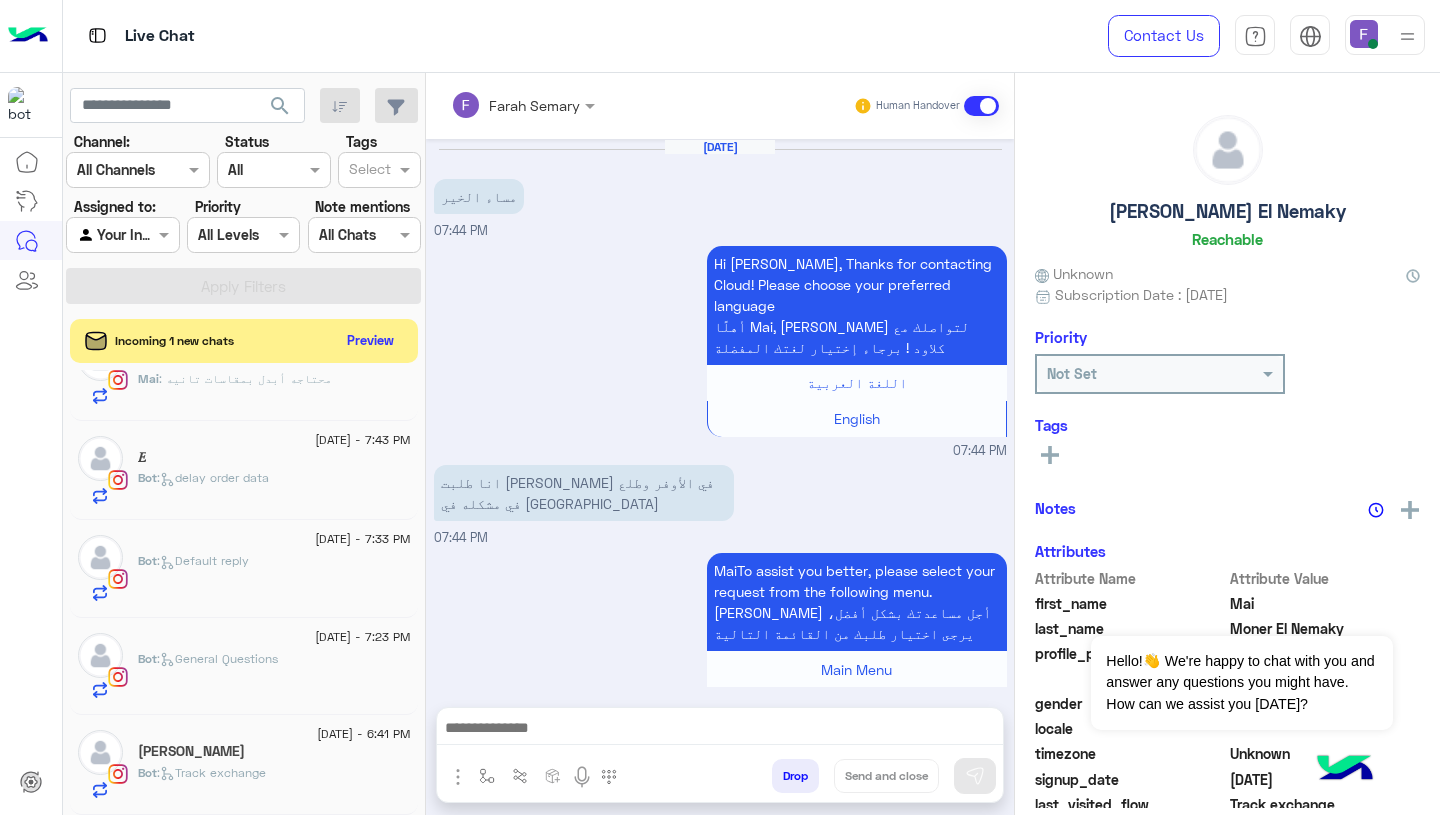 scroll, scrollTop: 1380, scrollLeft: 0, axis: vertical 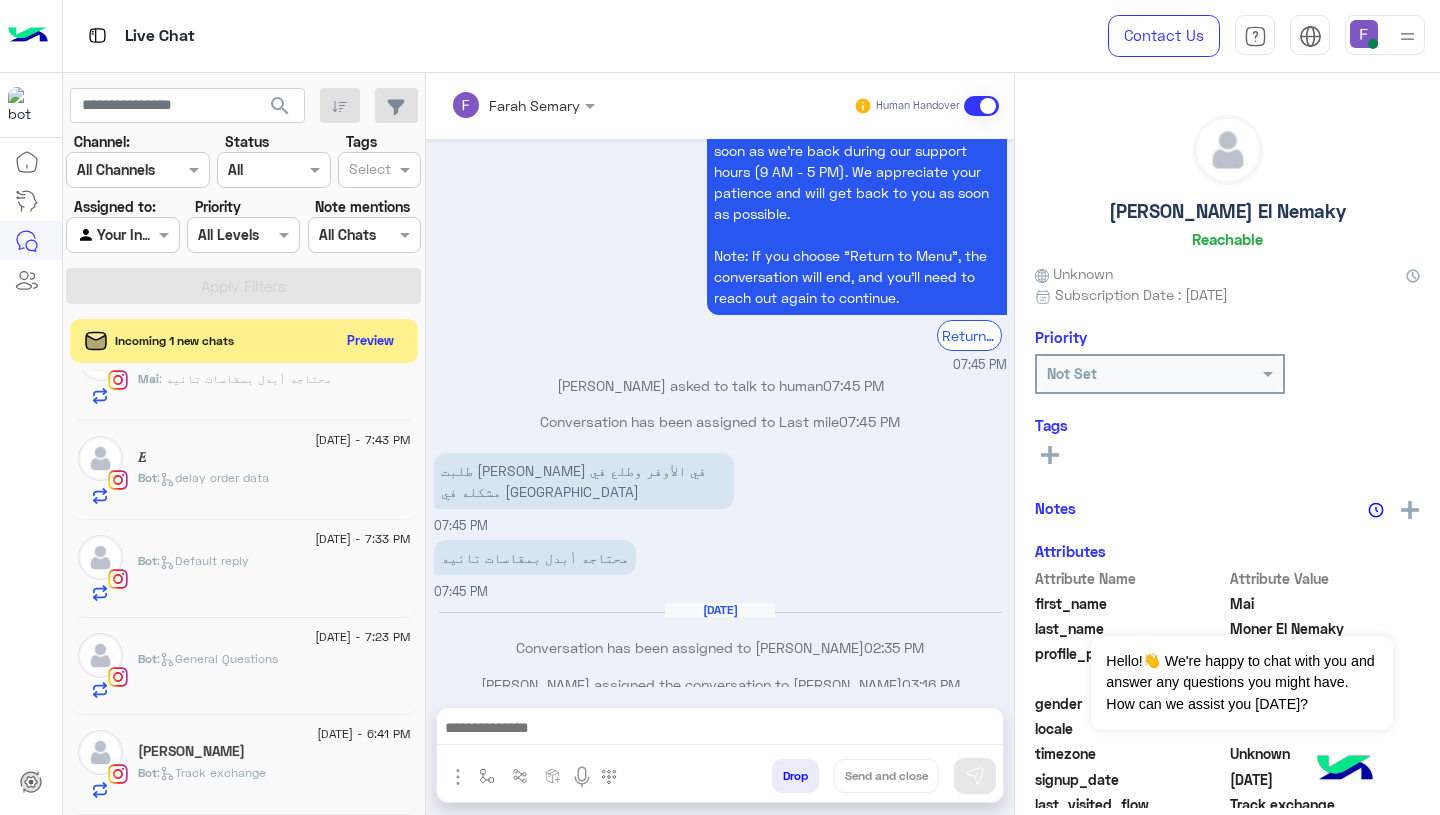 click on "[DATE] - 6:41 PM  [PERSON_NAME]  Bot :   Track exchange" 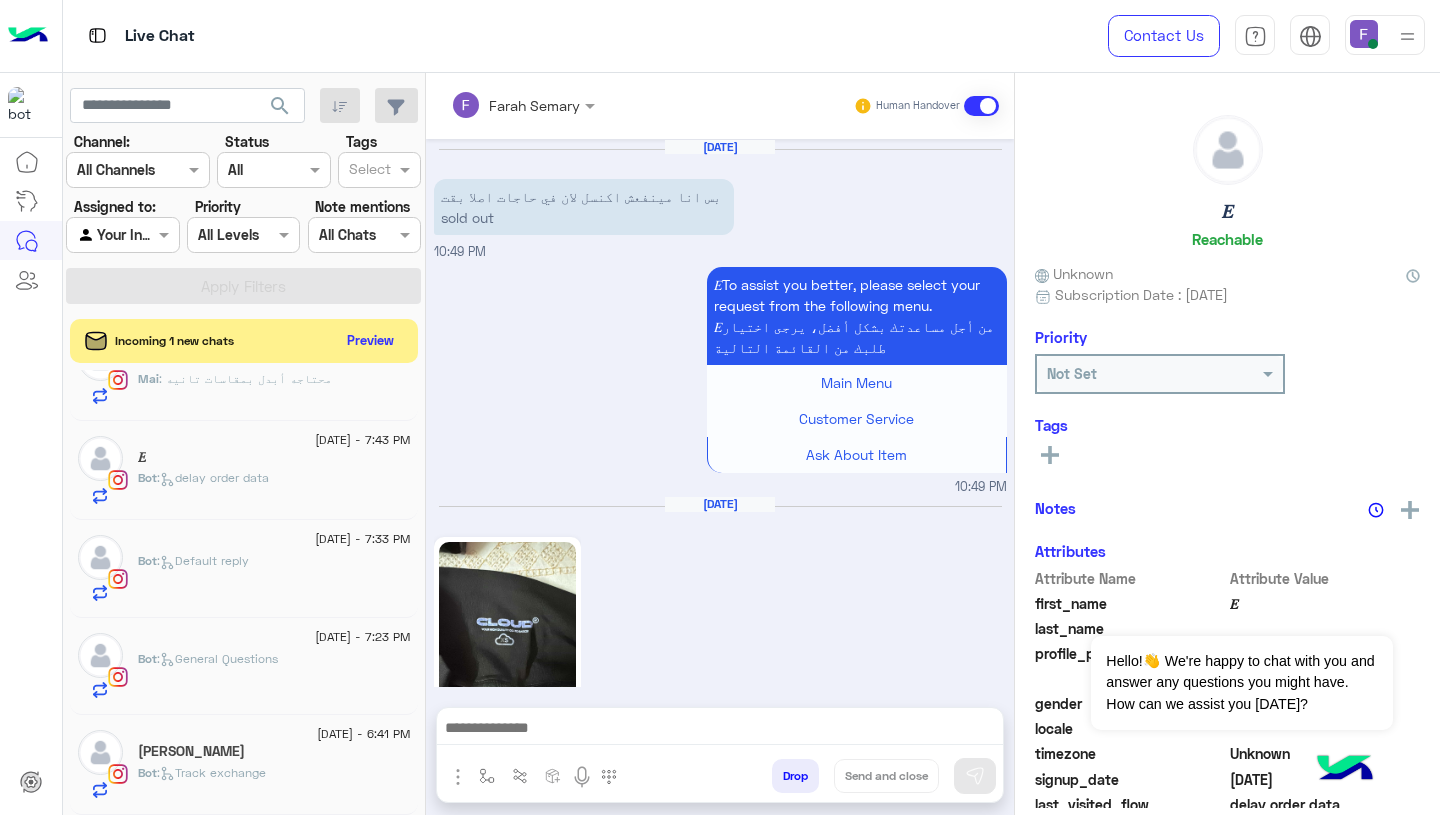 scroll, scrollTop: 2202, scrollLeft: 0, axis: vertical 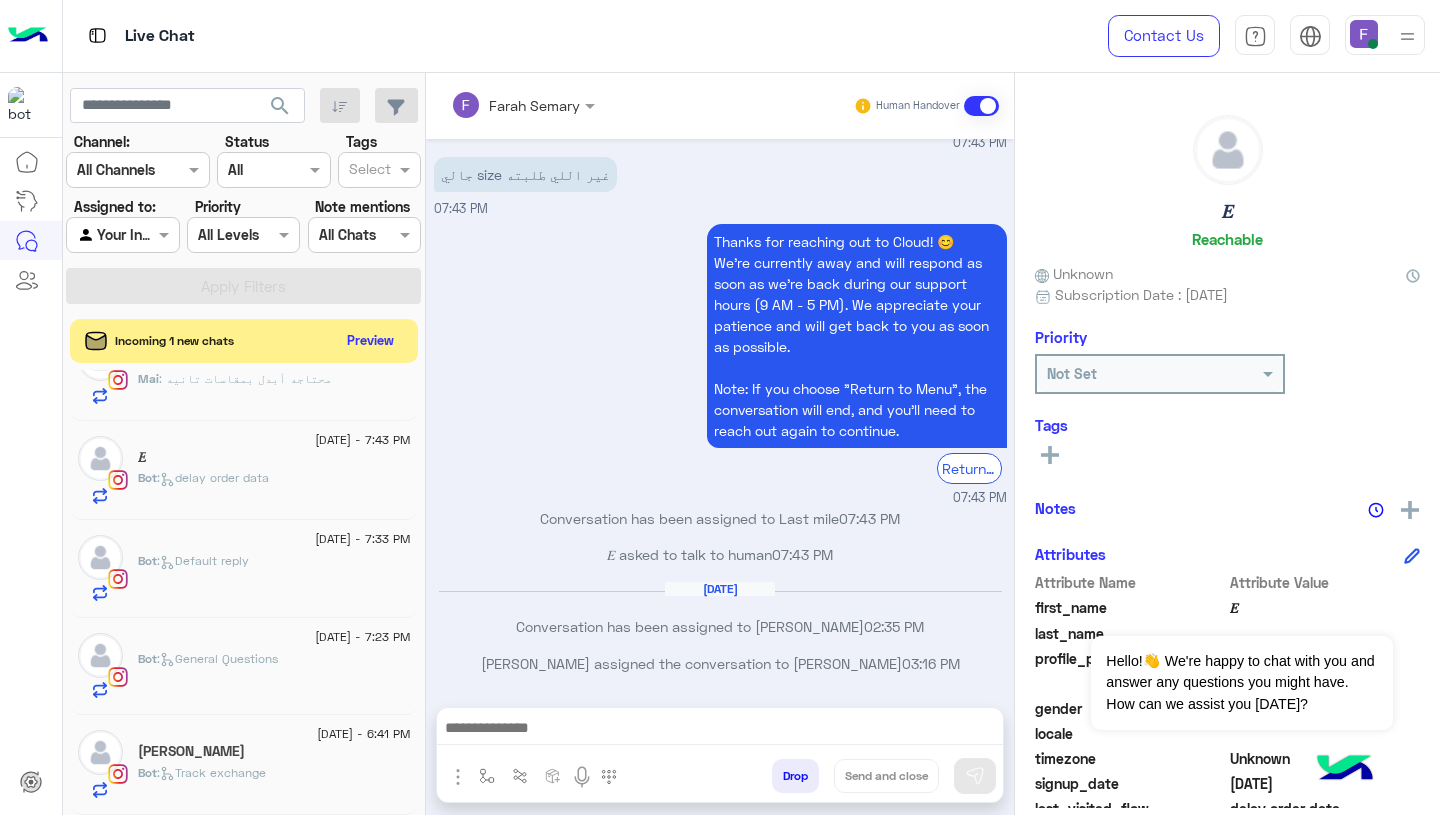 click on "[PERSON_NAME]" 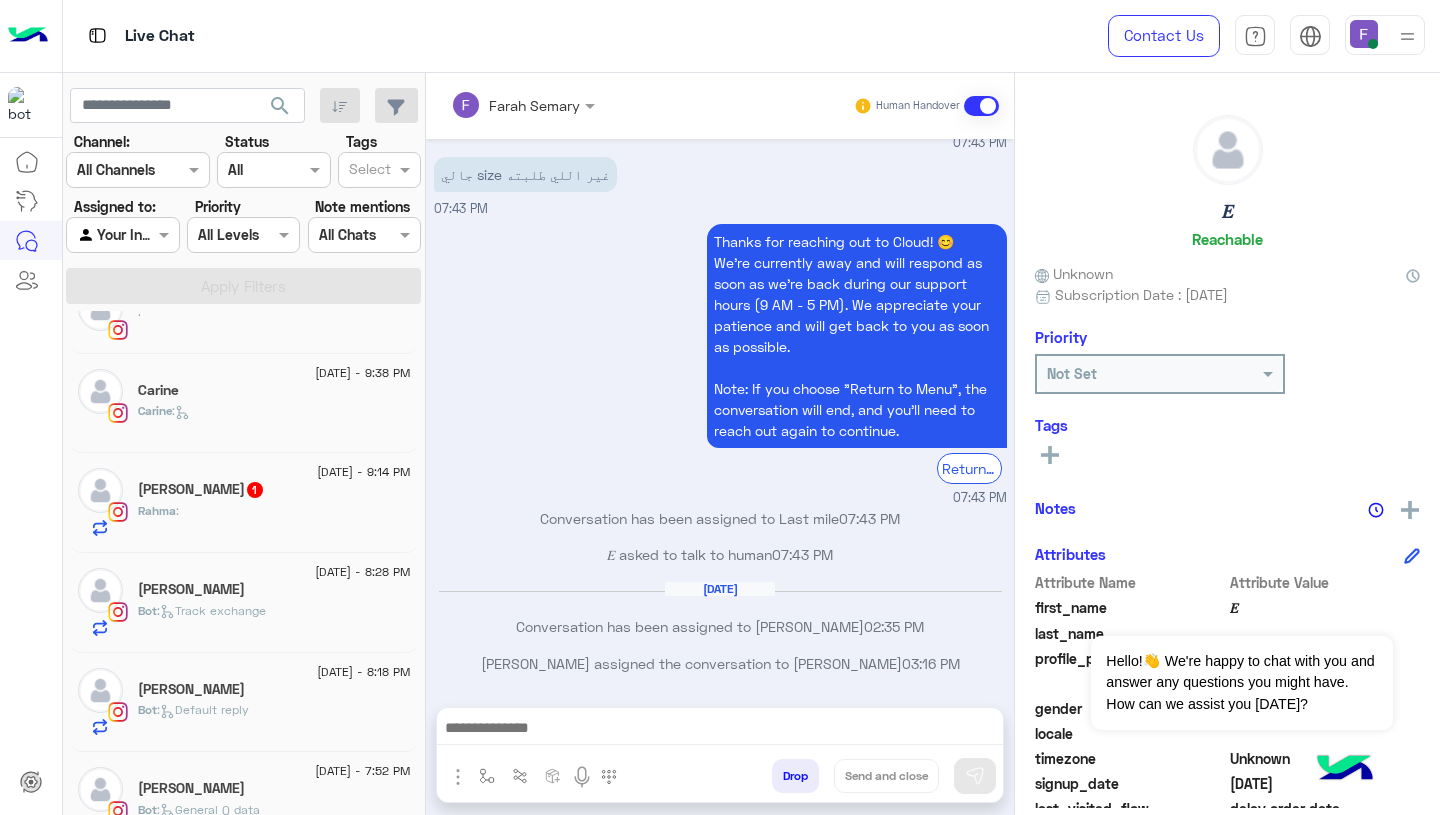 scroll, scrollTop: 1976, scrollLeft: 0, axis: vertical 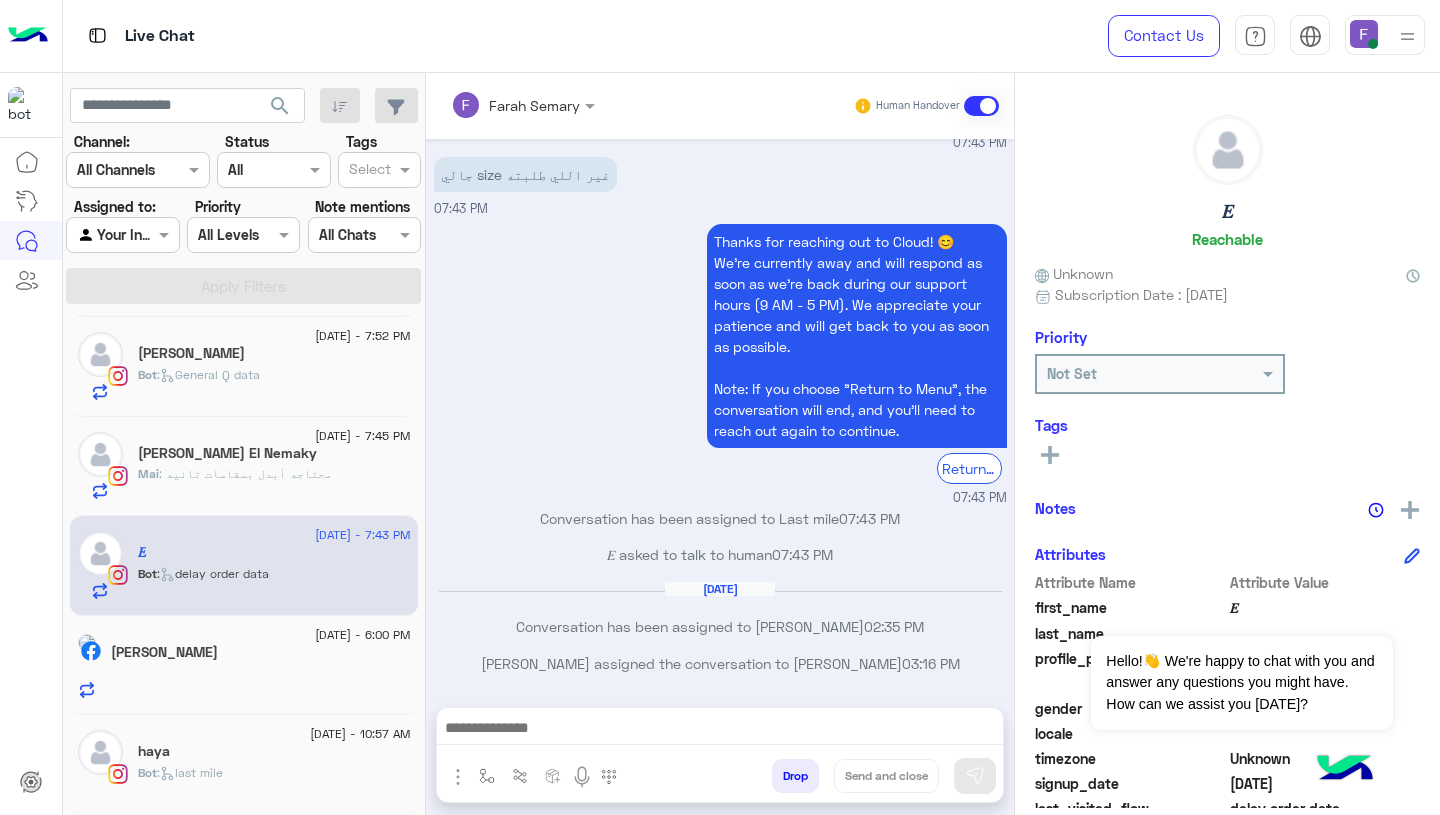 click on "Bot :   last mile" 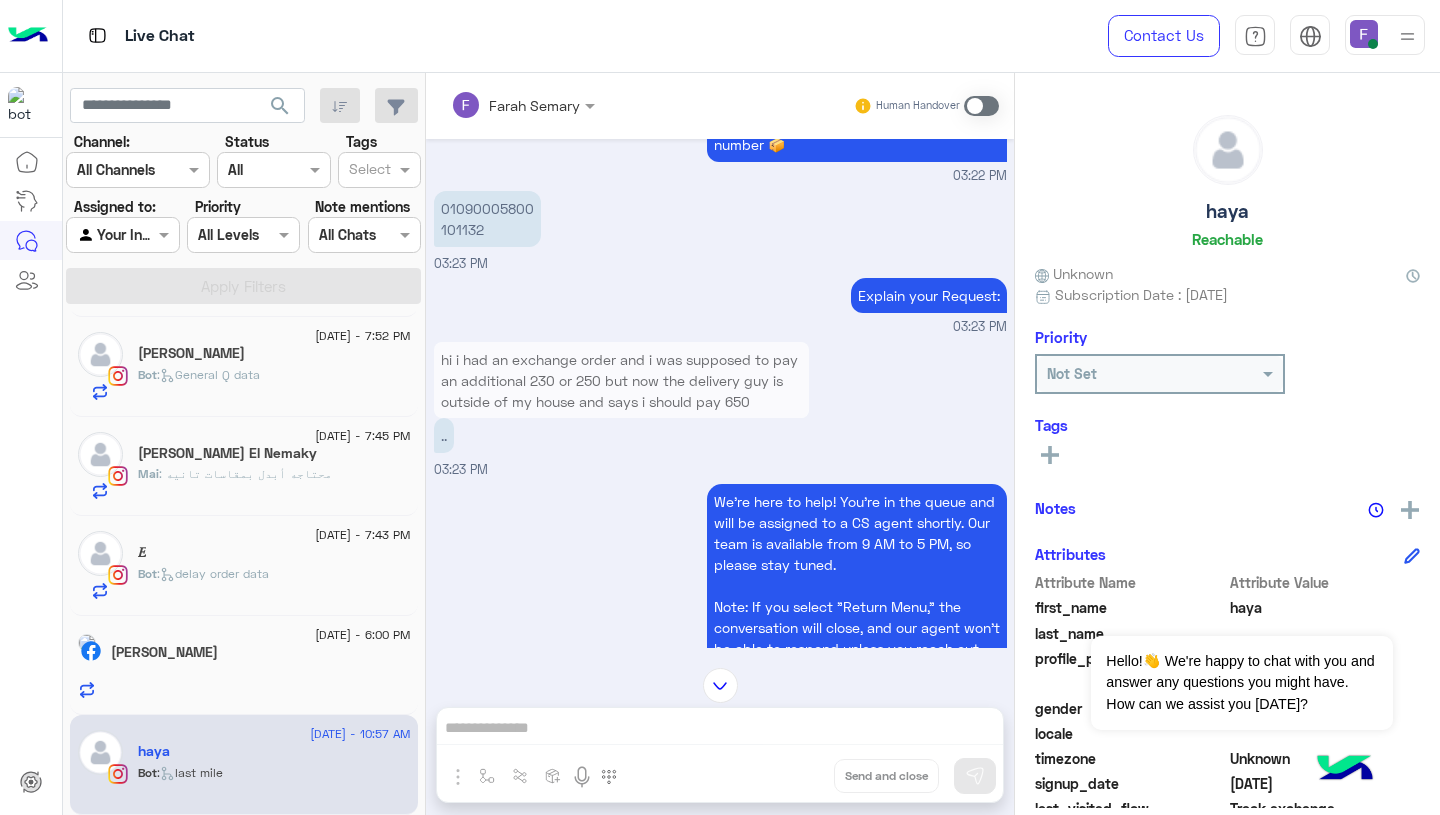 scroll, scrollTop: 1876, scrollLeft: 0, axis: vertical 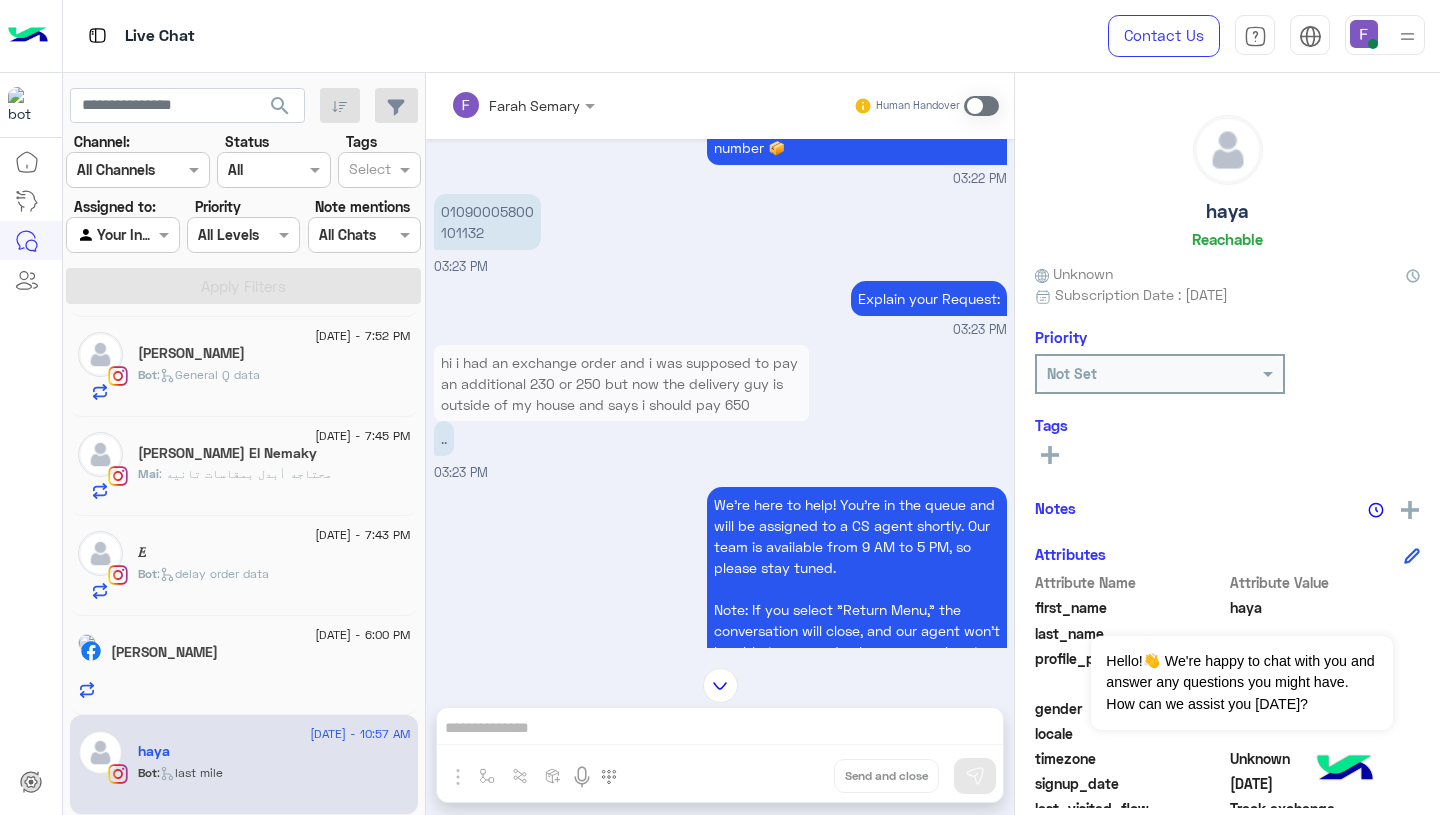click on "01090005800  101132" at bounding box center [487, 222] 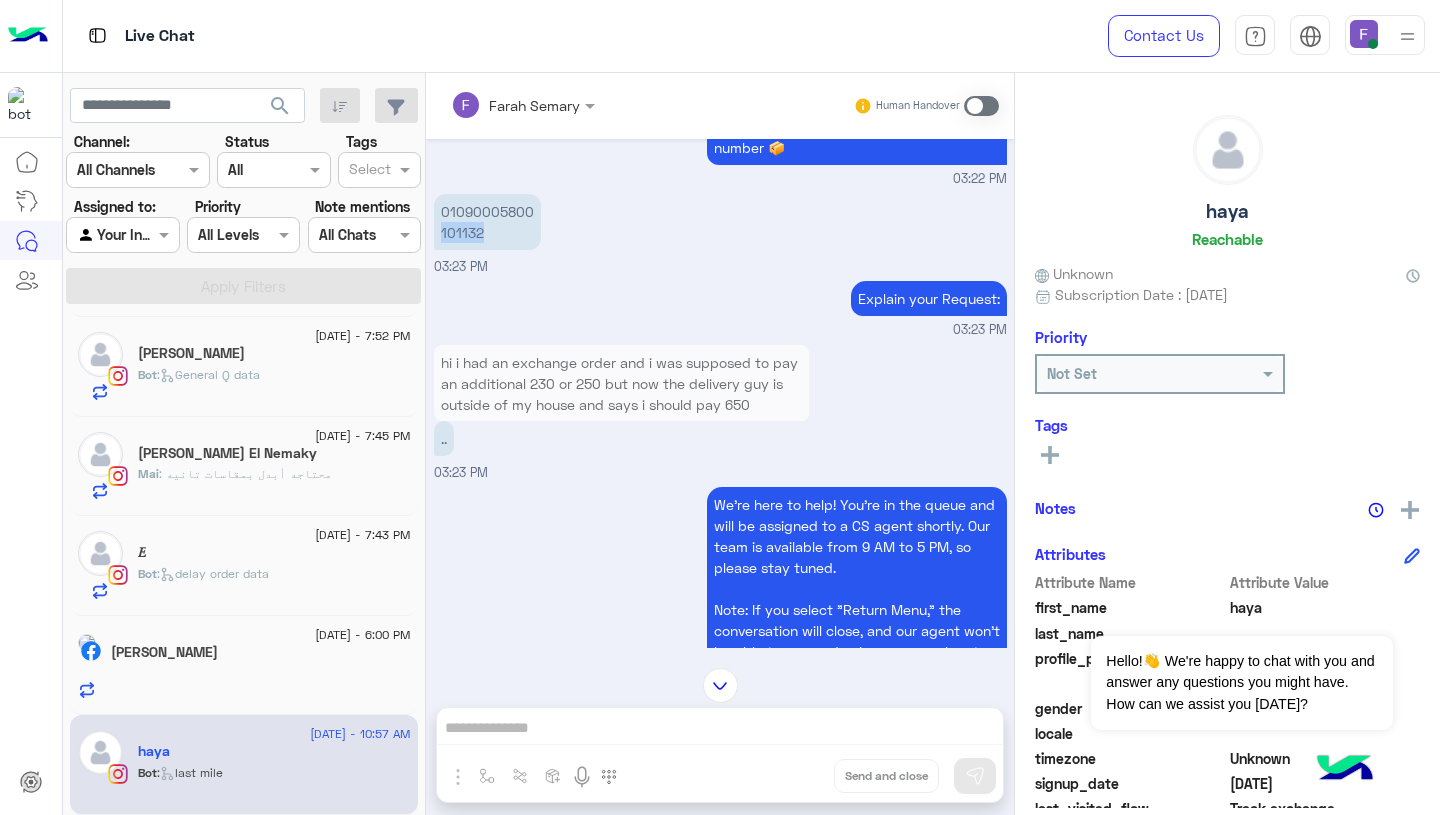 copy on "101132" 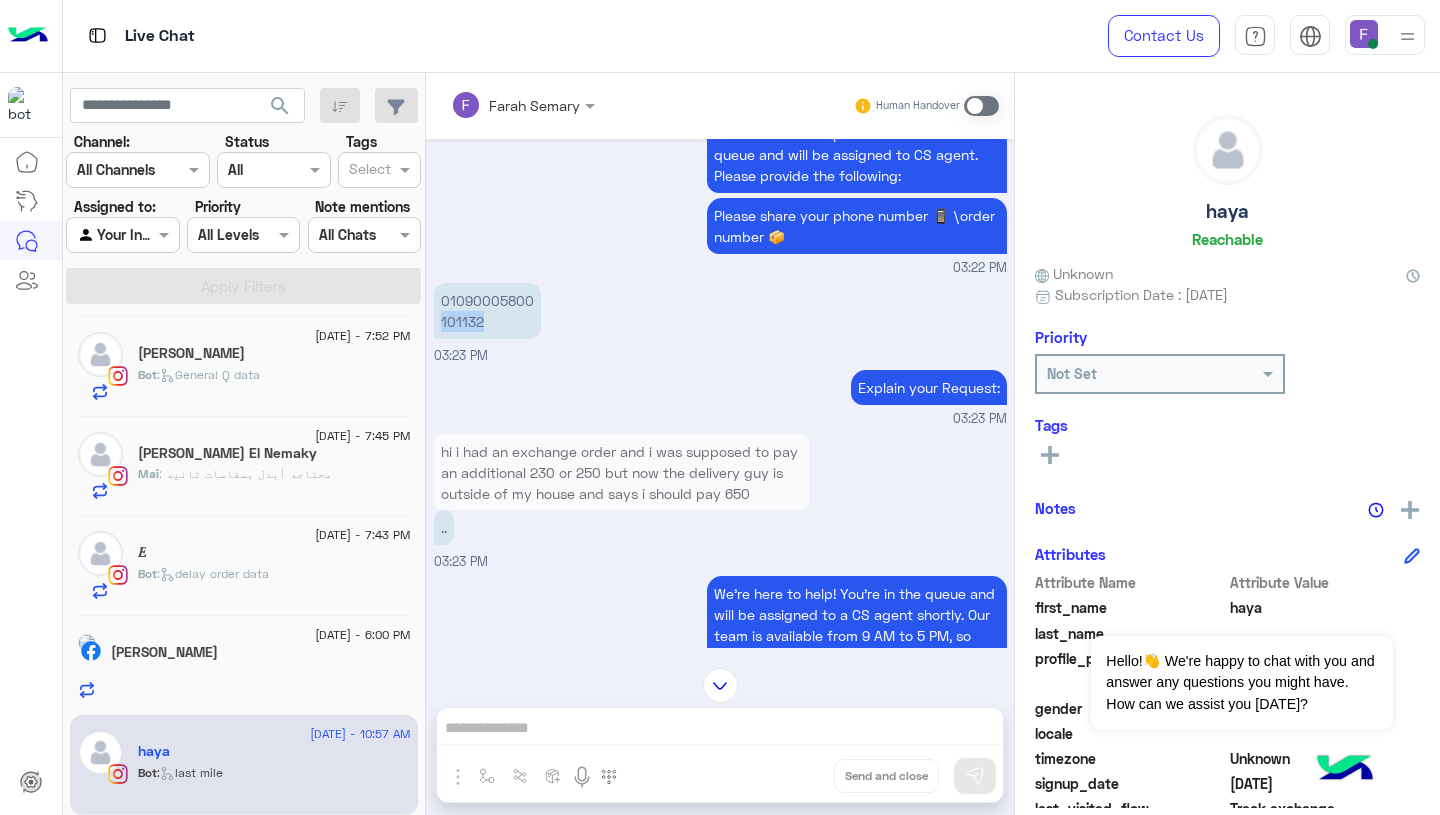 click on "Explain your Request:    03:23 PM" at bounding box center [720, 397] 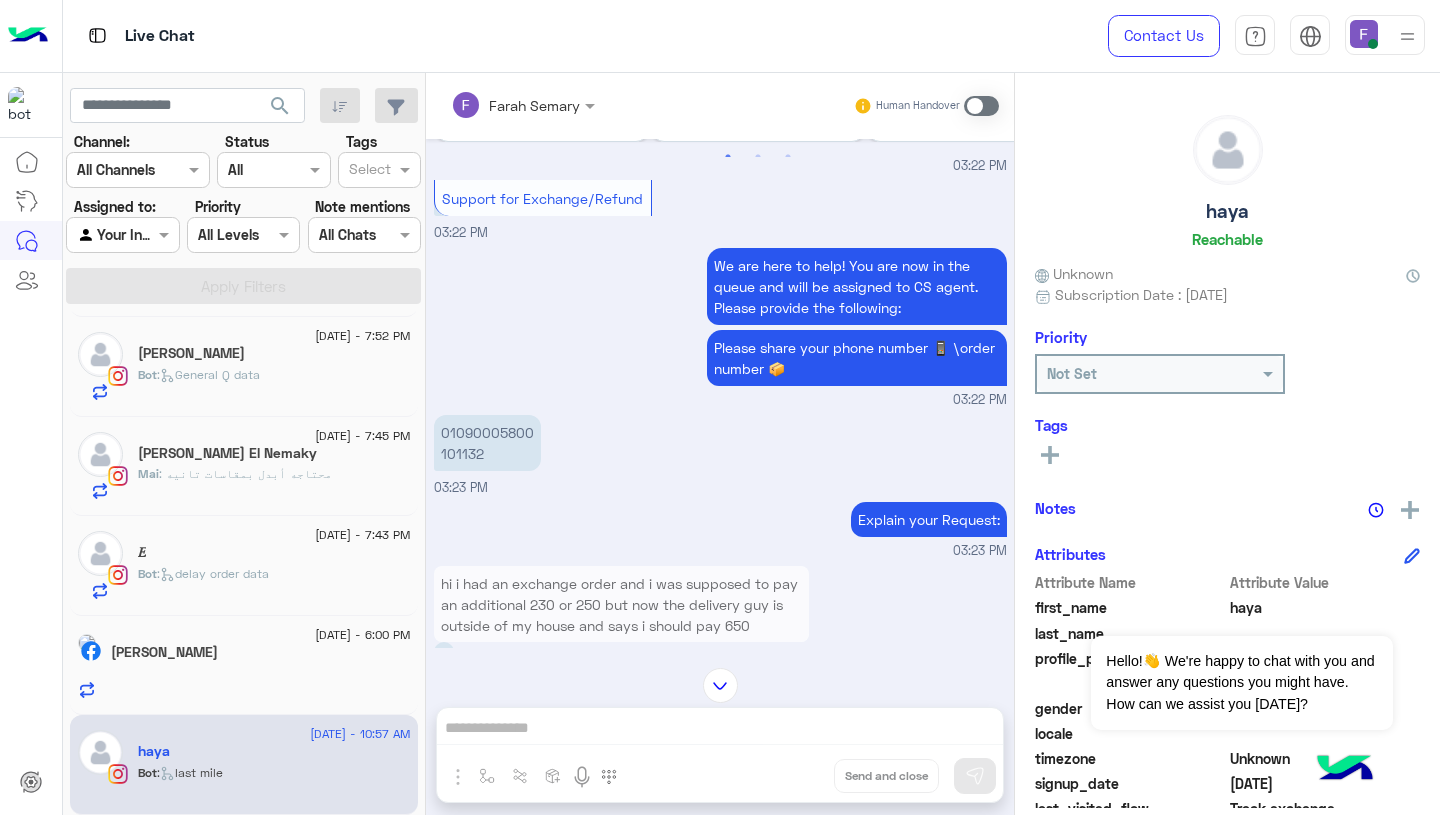 scroll, scrollTop: 1645, scrollLeft: 0, axis: vertical 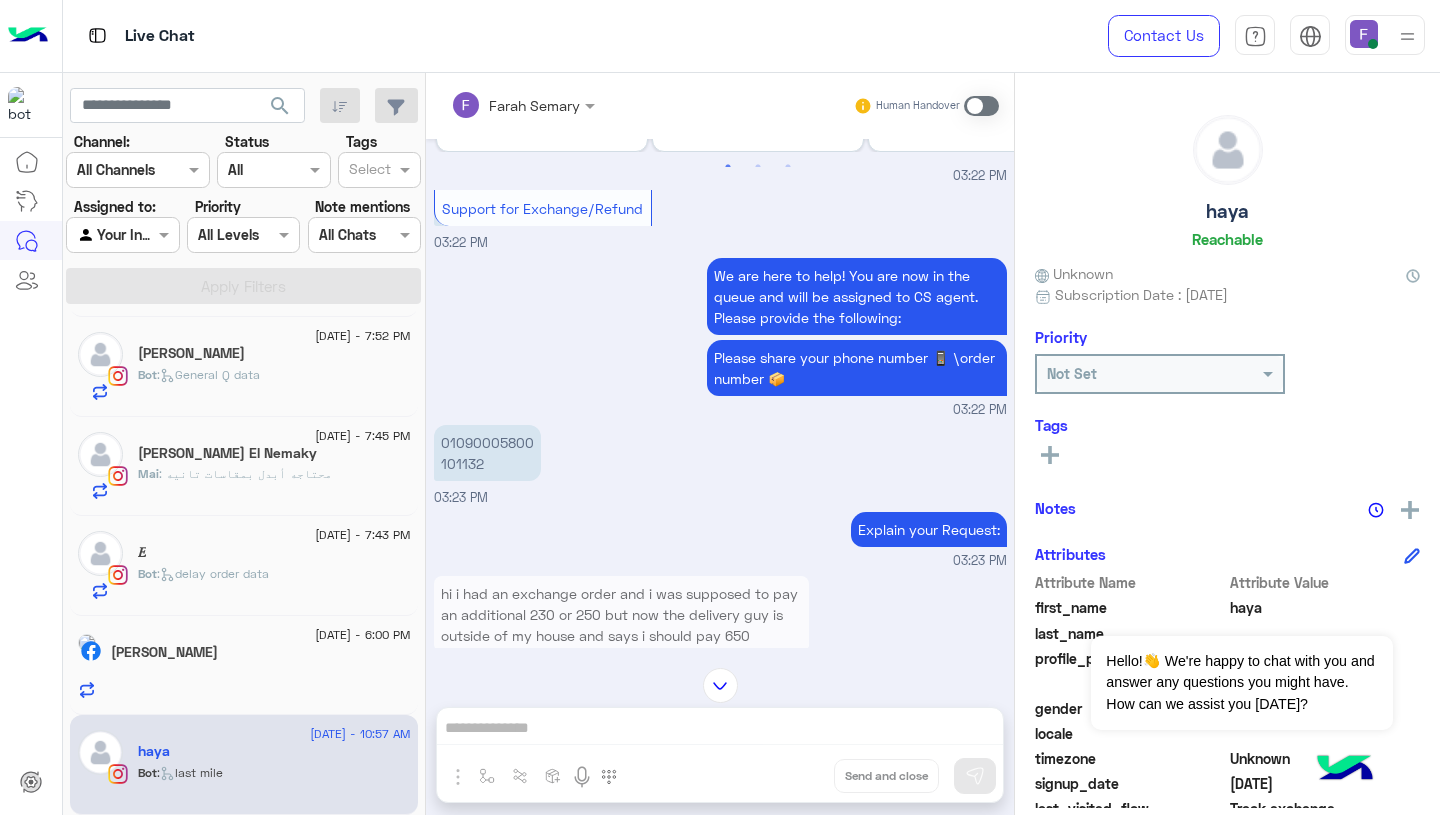click on "01090005800  101132" at bounding box center (487, 453) 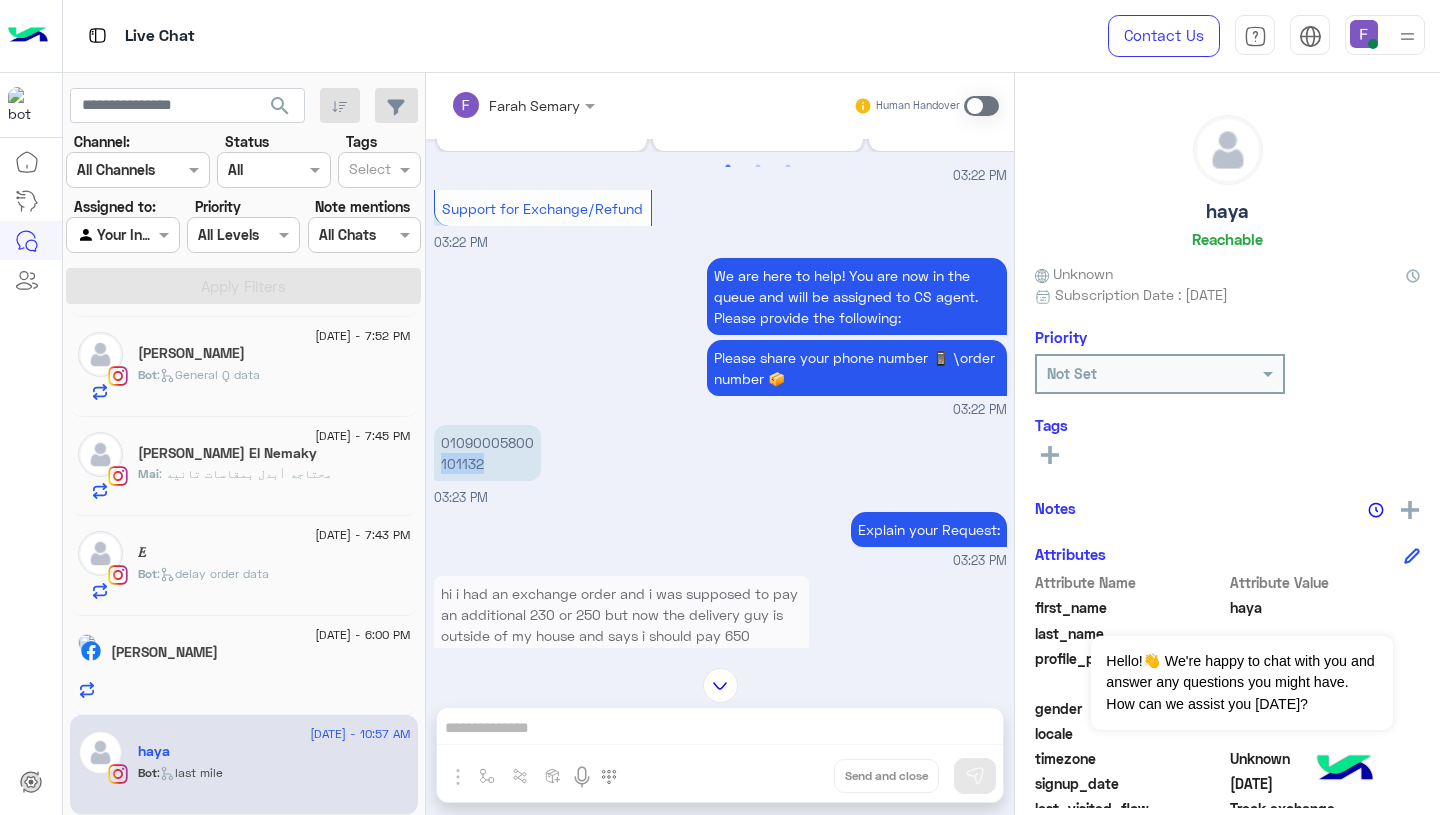 click on "01090005800  101132" at bounding box center [487, 453] 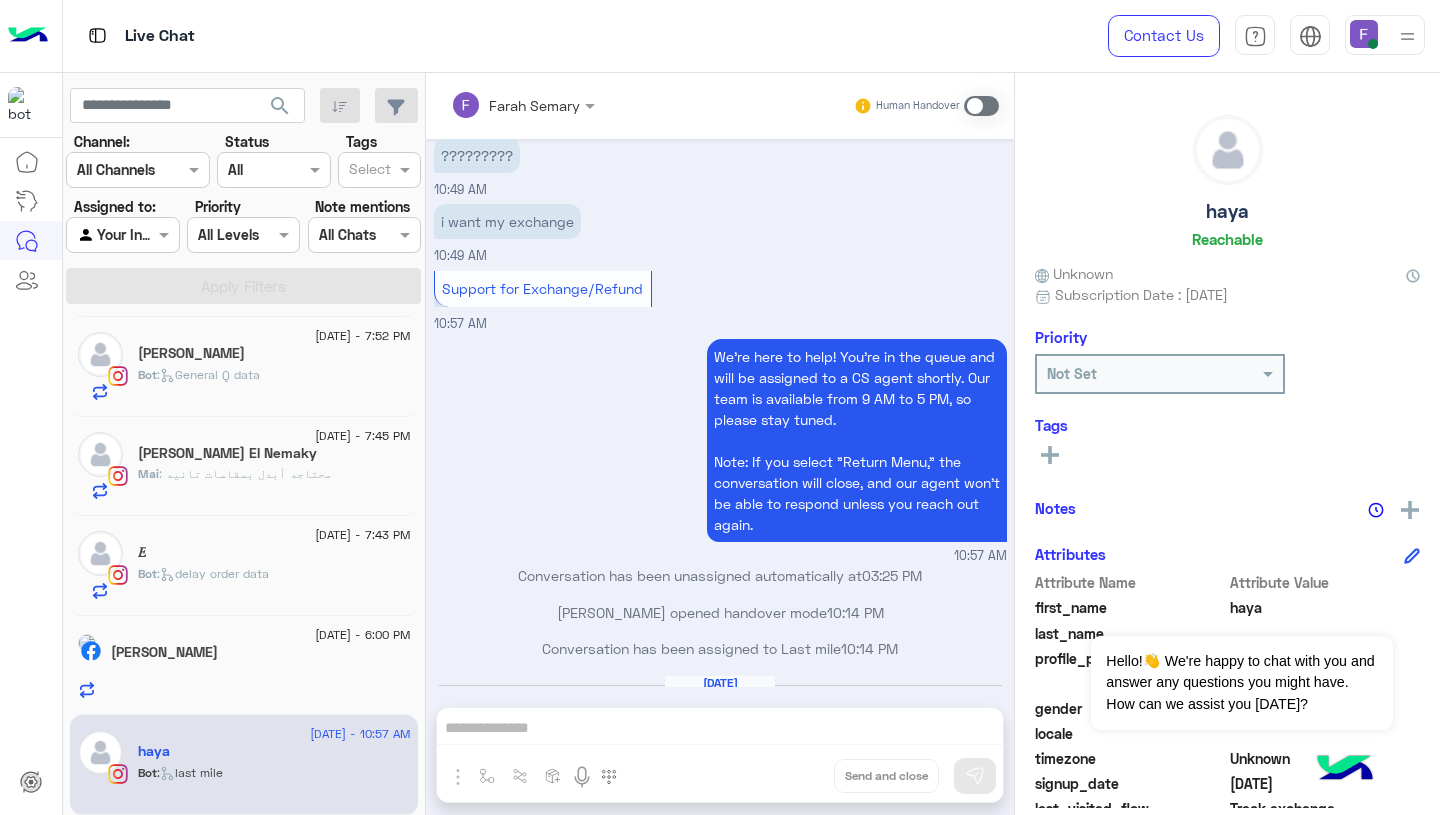 scroll, scrollTop: 3359, scrollLeft: 0, axis: vertical 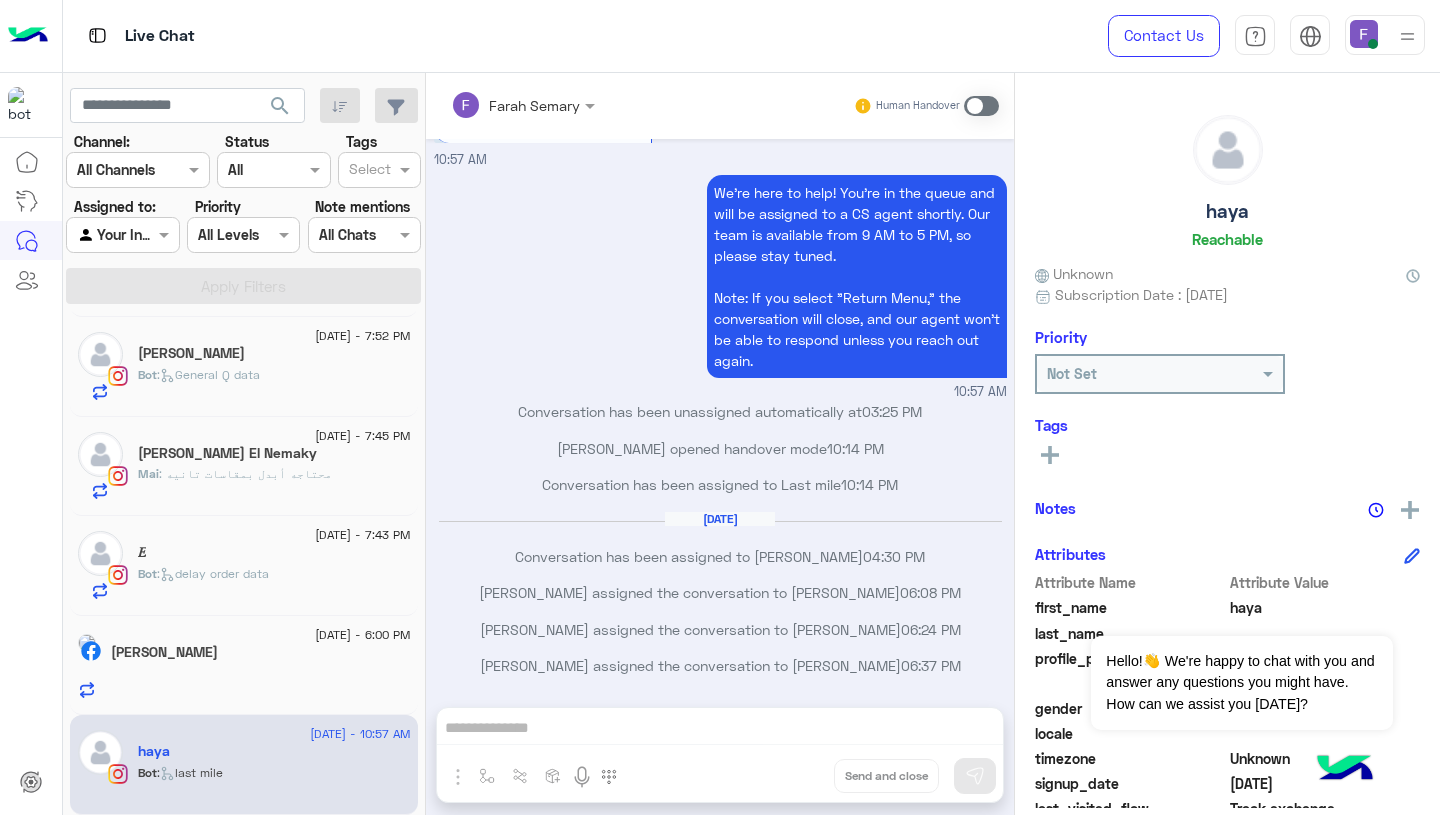 click 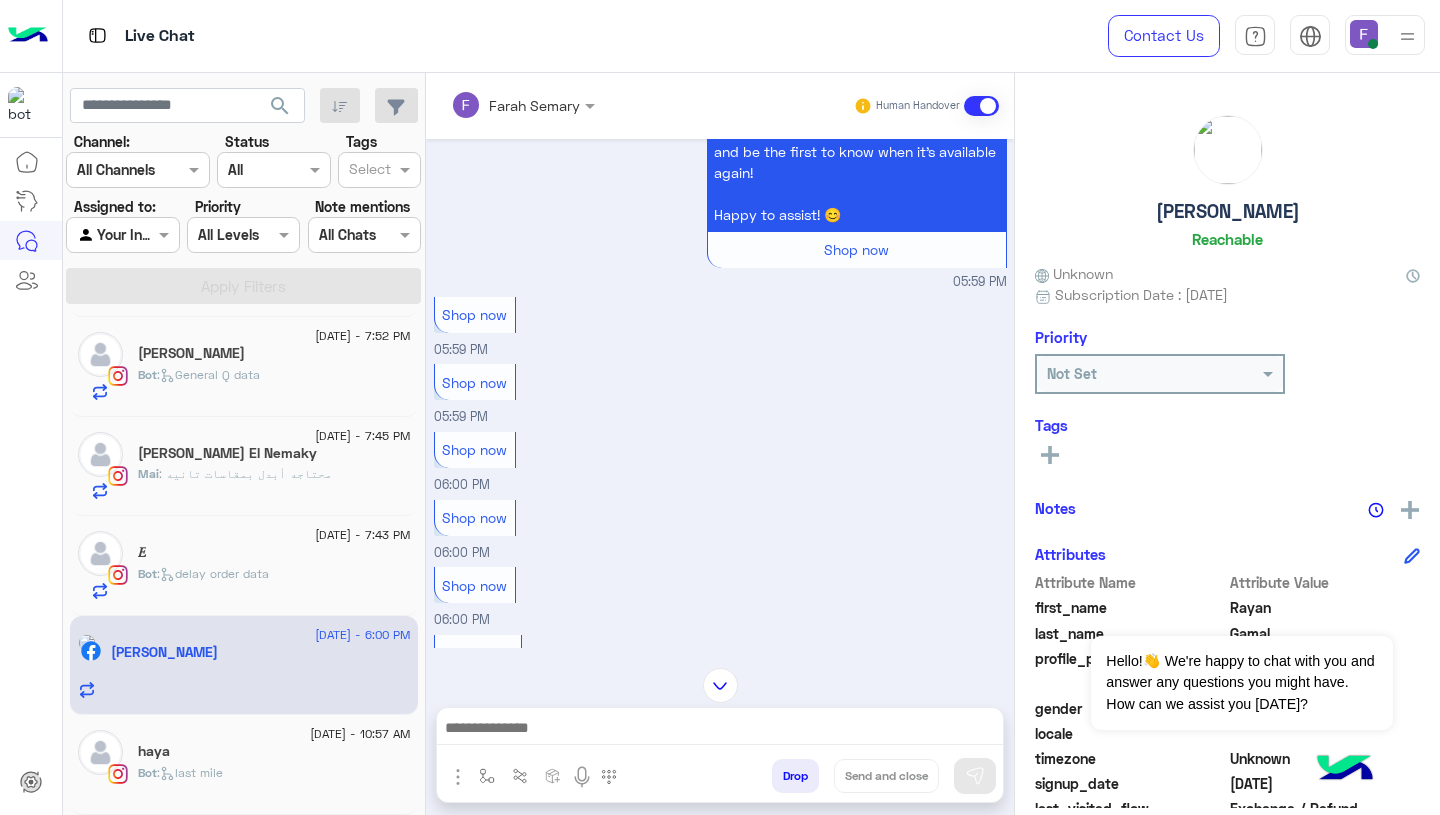 scroll, scrollTop: 3062, scrollLeft: 0, axis: vertical 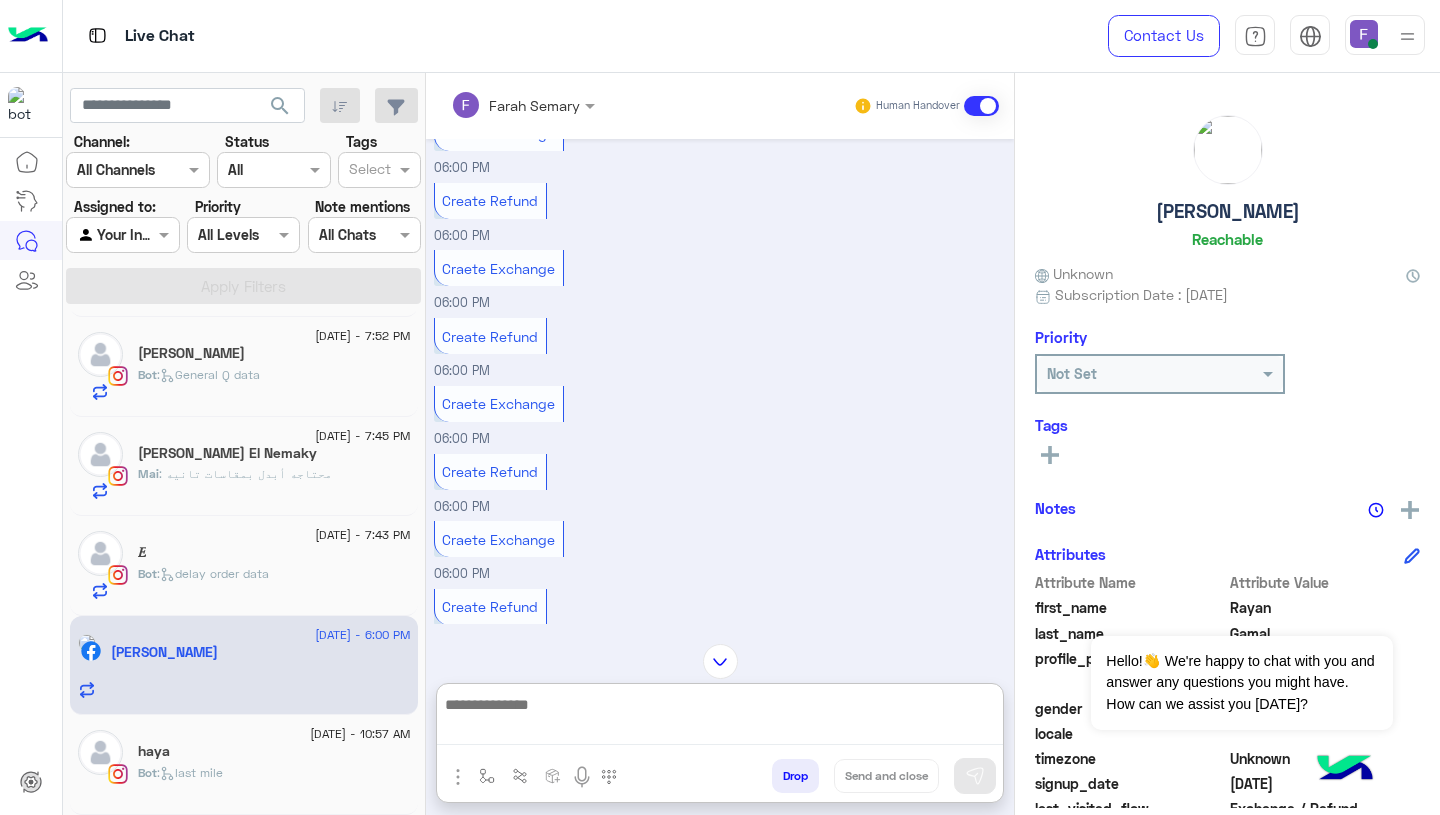click at bounding box center [720, 718] 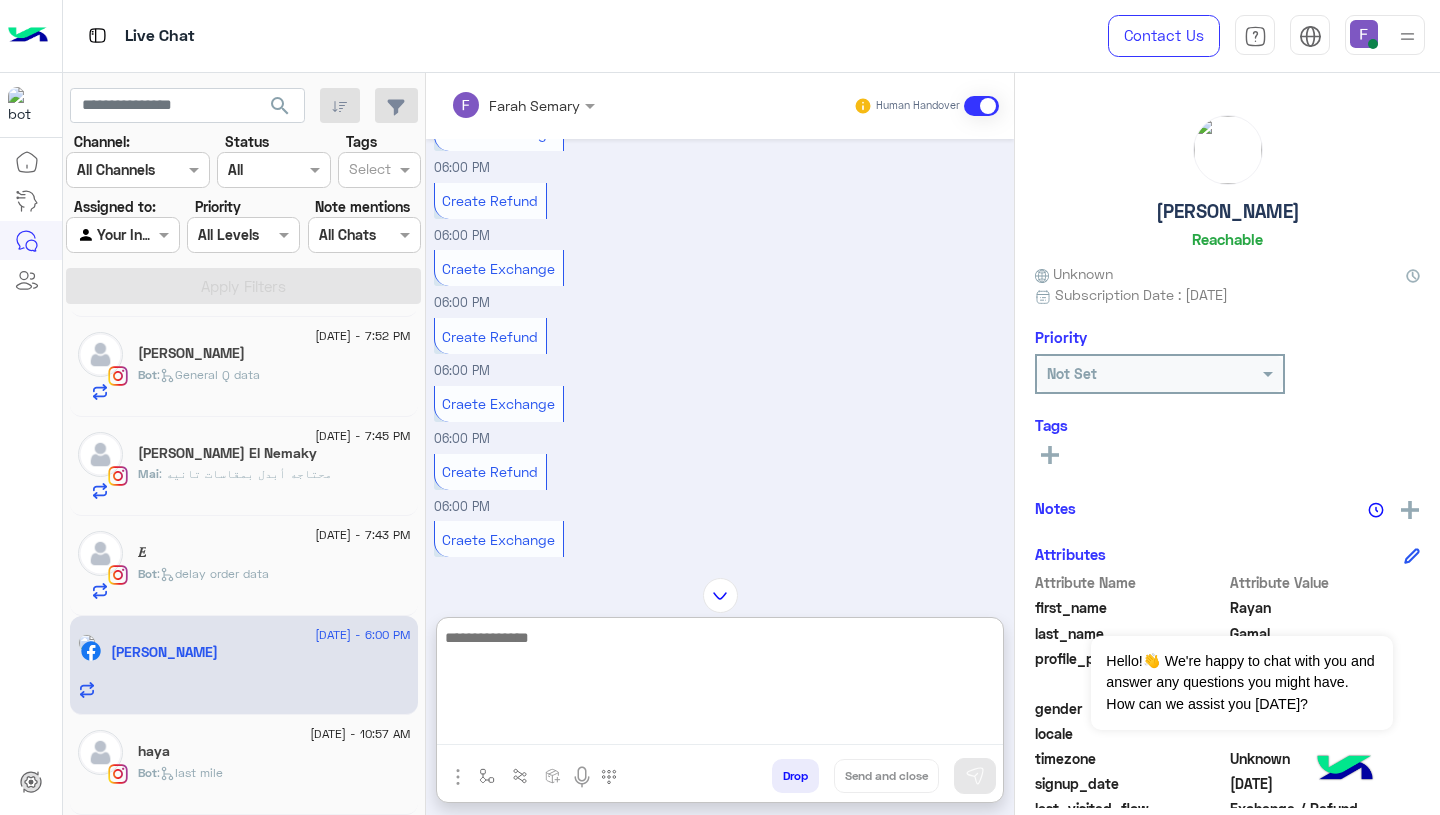 paste on "**********" 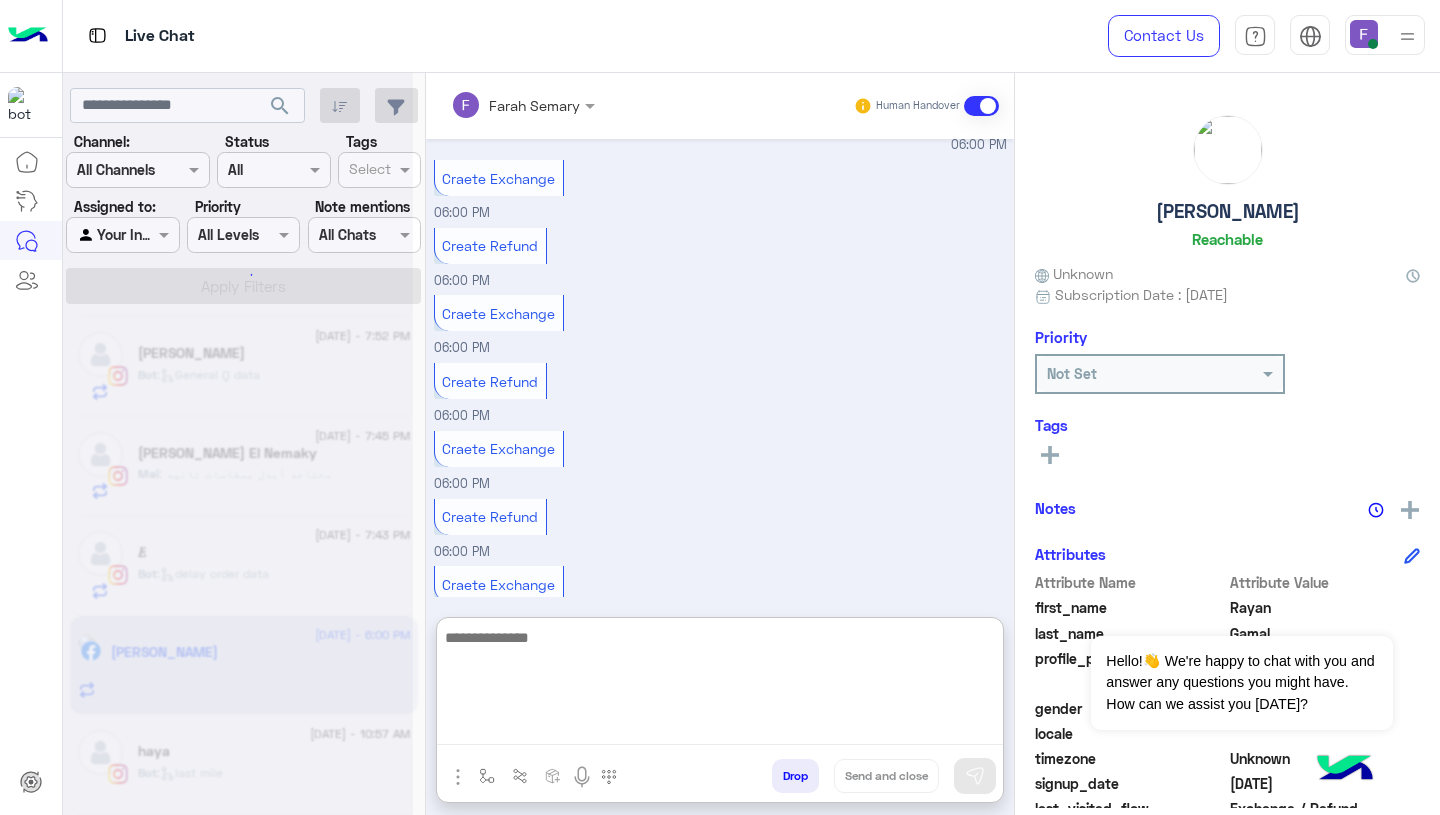scroll, scrollTop: 0, scrollLeft: 0, axis: both 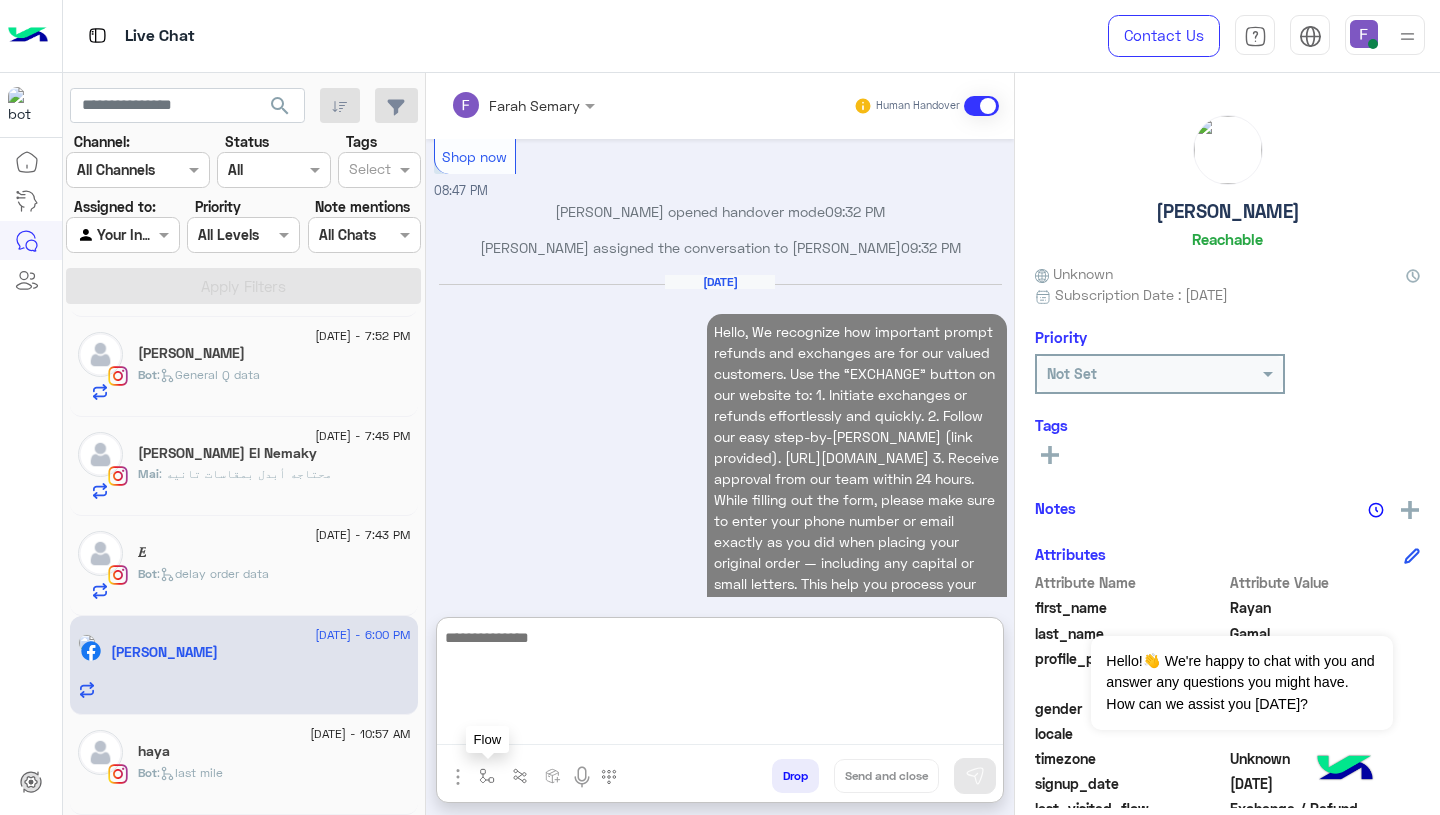 click at bounding box center [487, 775] 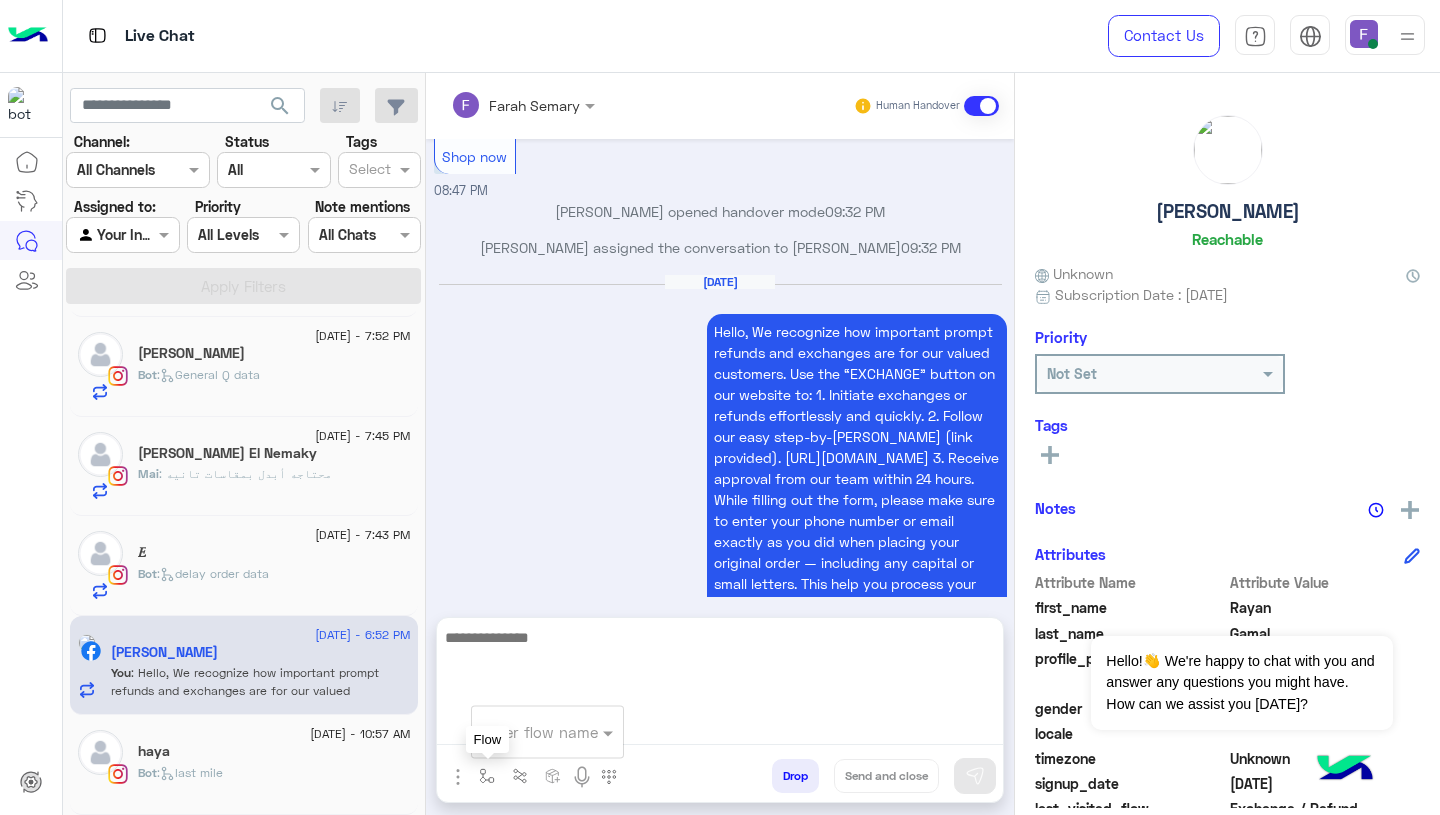 scroll, scrollTop: 3594, scrollLeft: 0, axis: vertical 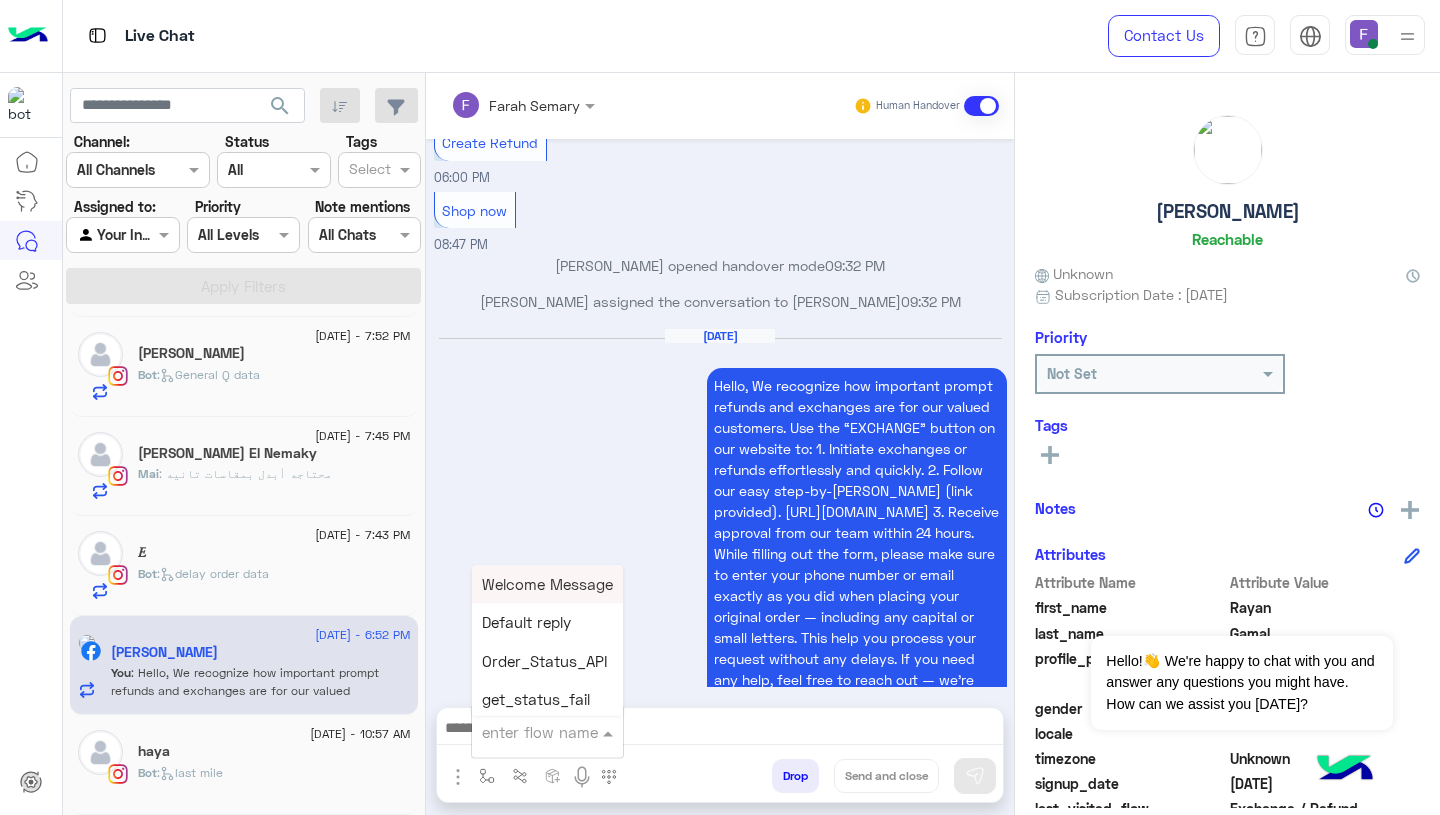click at bounding box center (523, 732) 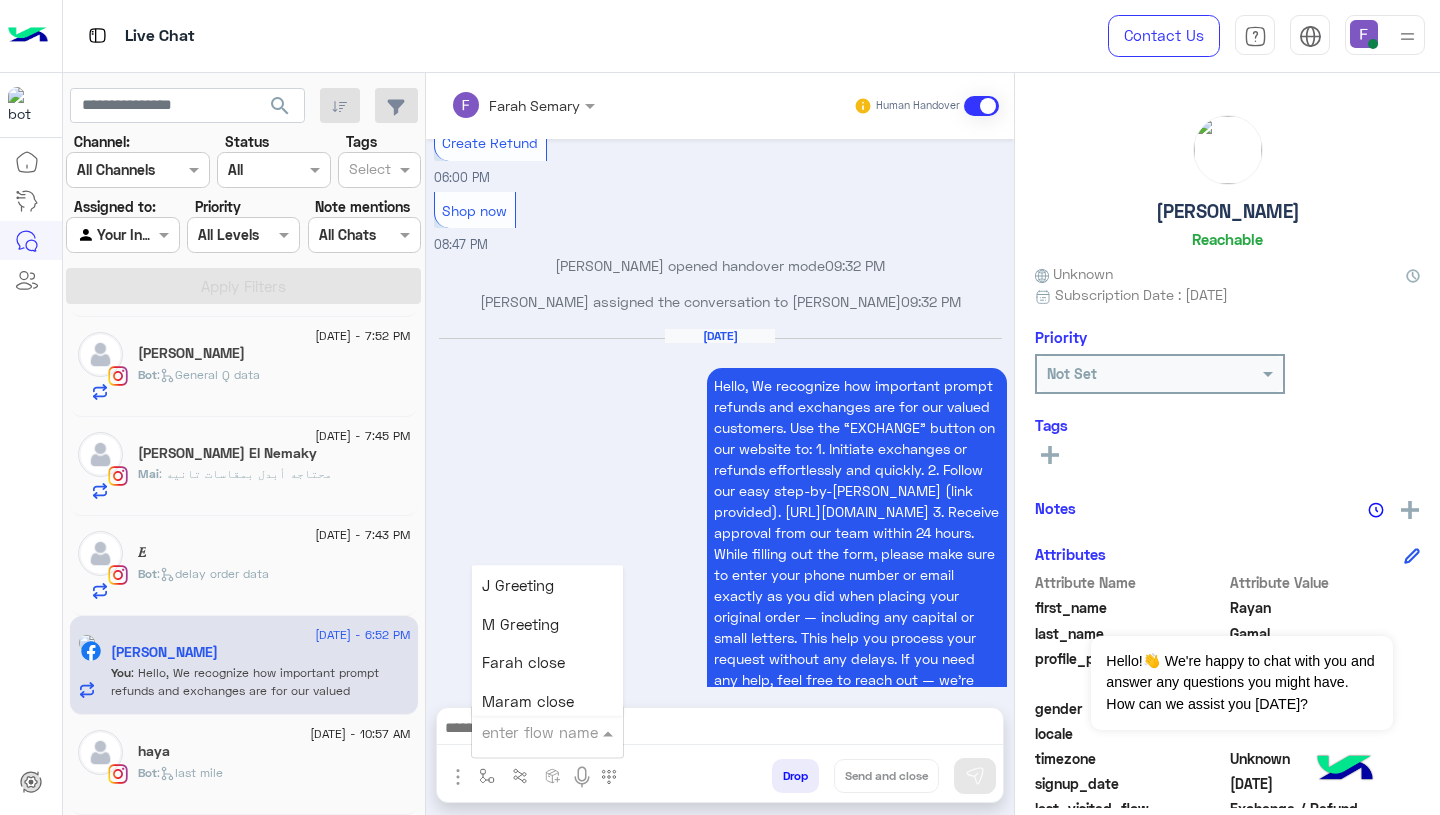 scroll, scrollTop: 2364, scrollLeft: 0, axis: vertical 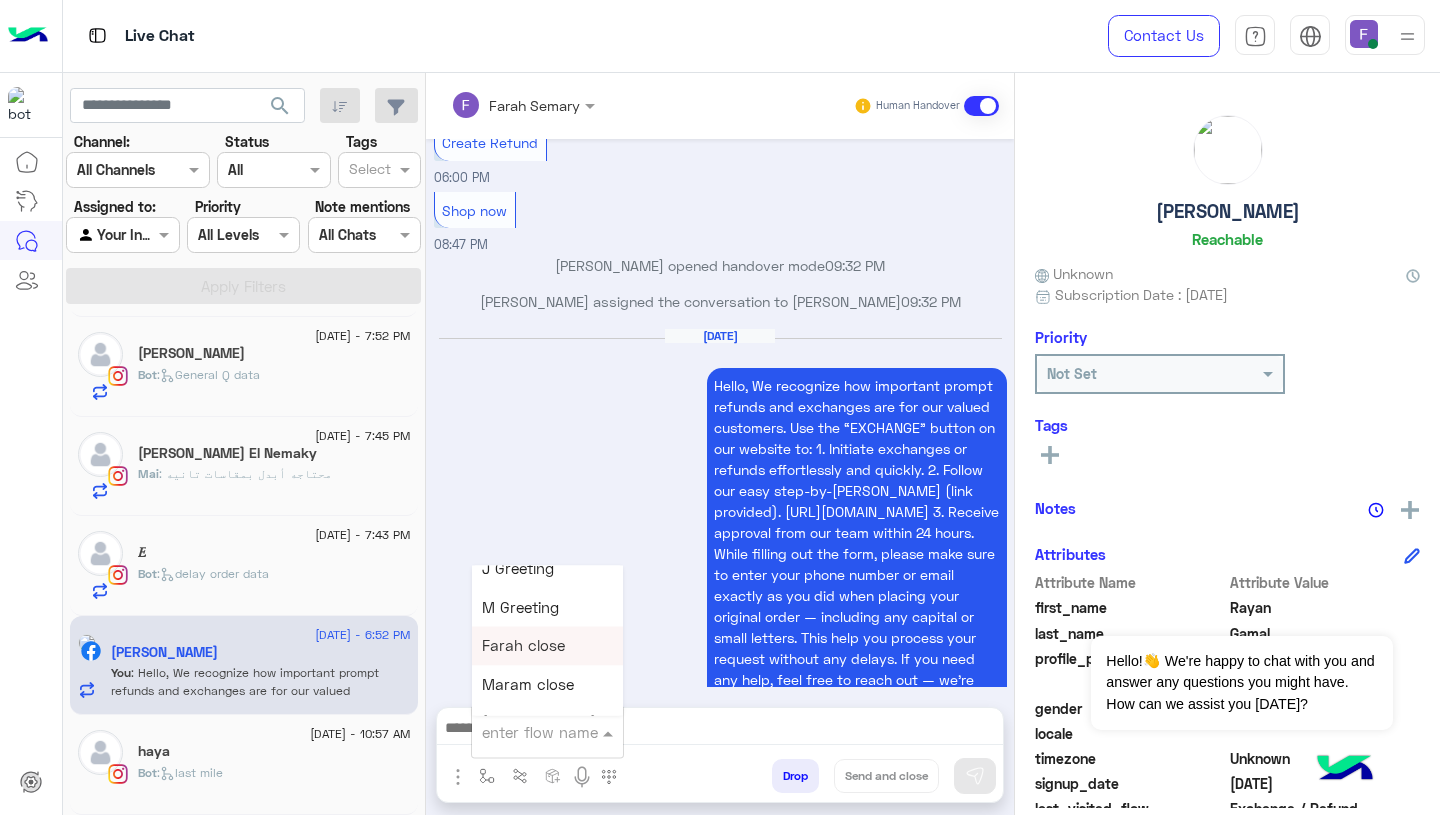 click on "Farah close" at bounding box center (523, 646) 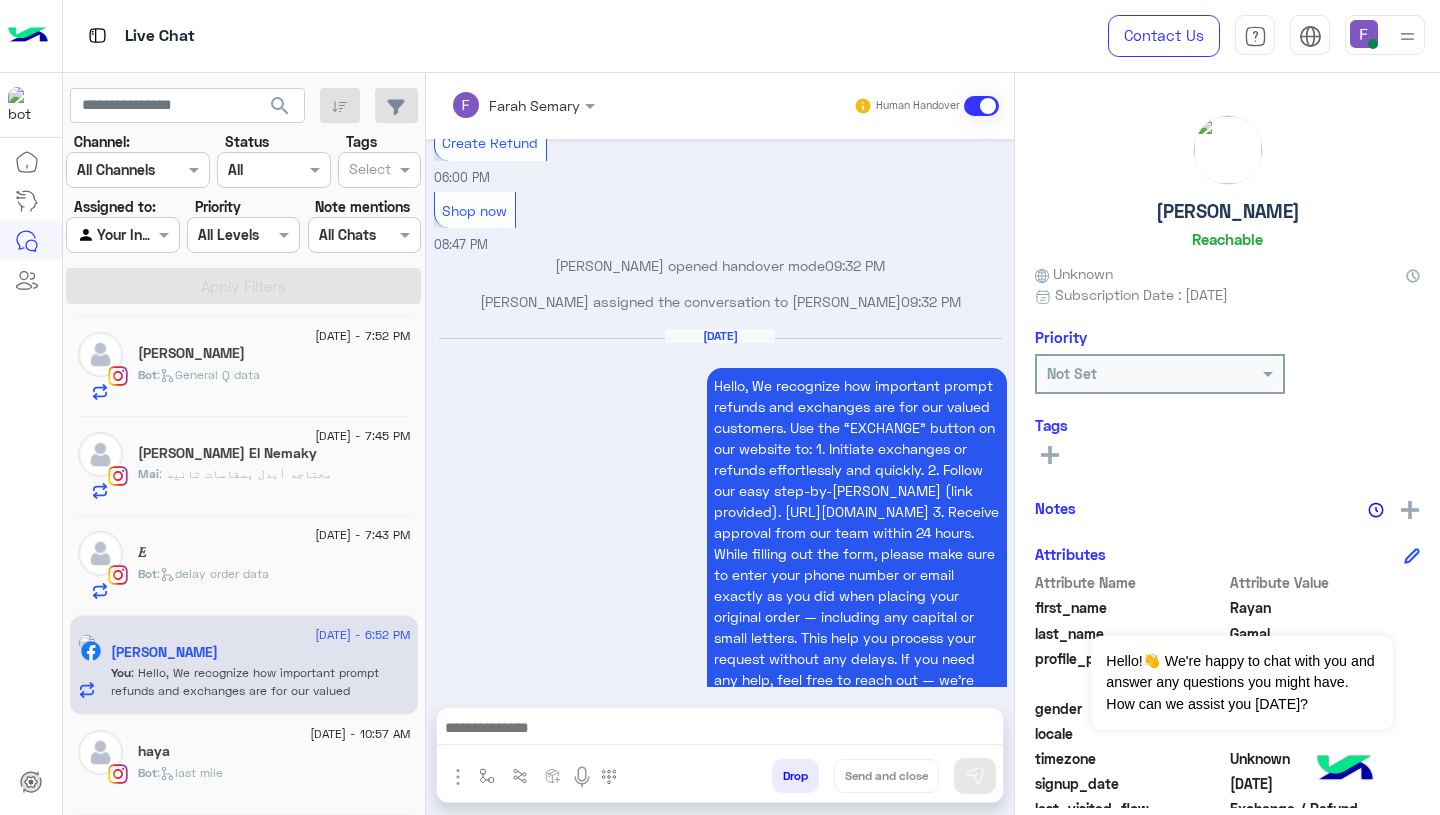 type on "**********" 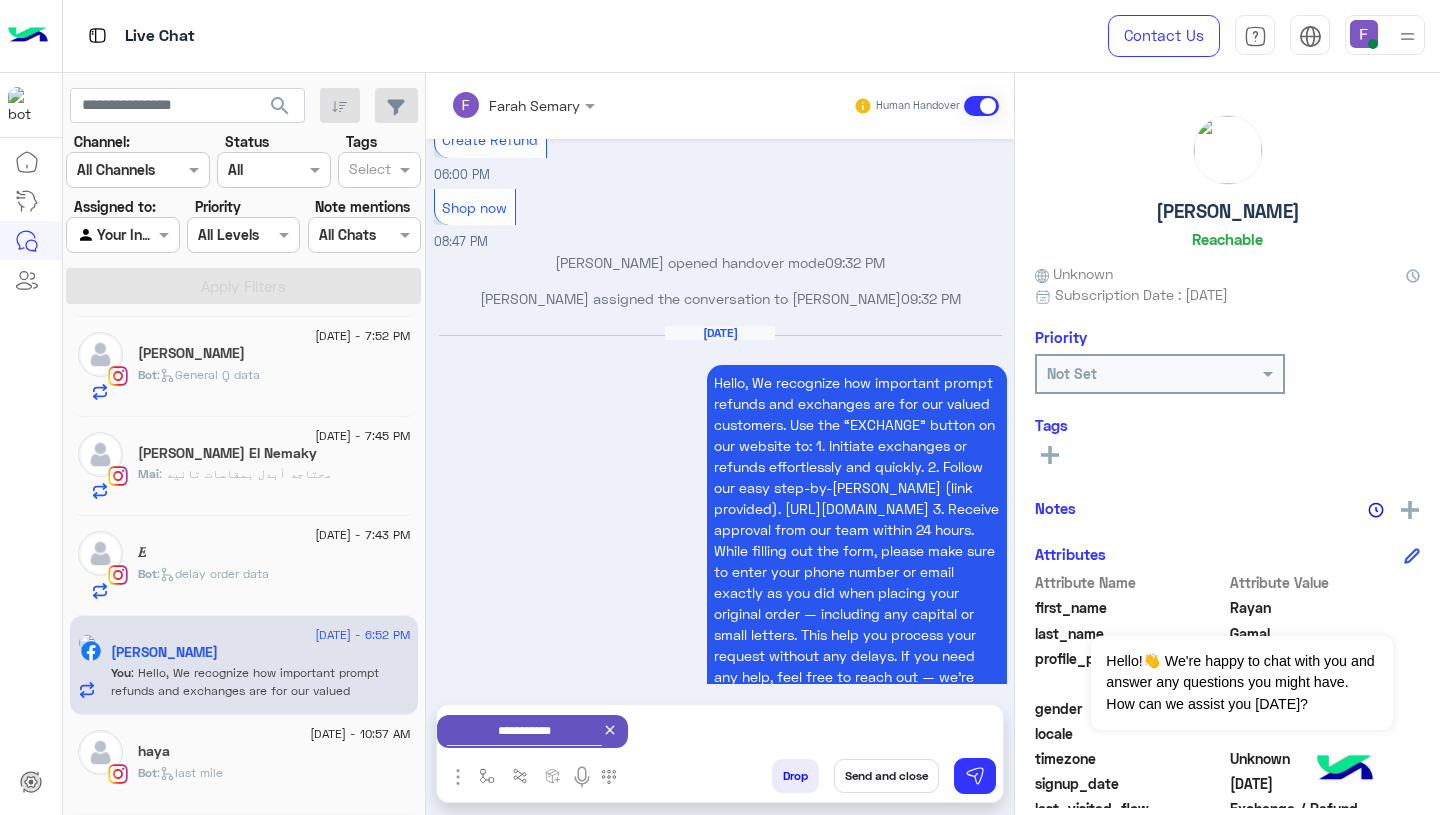 click on "Send and close" at bounding box center [886, 776] 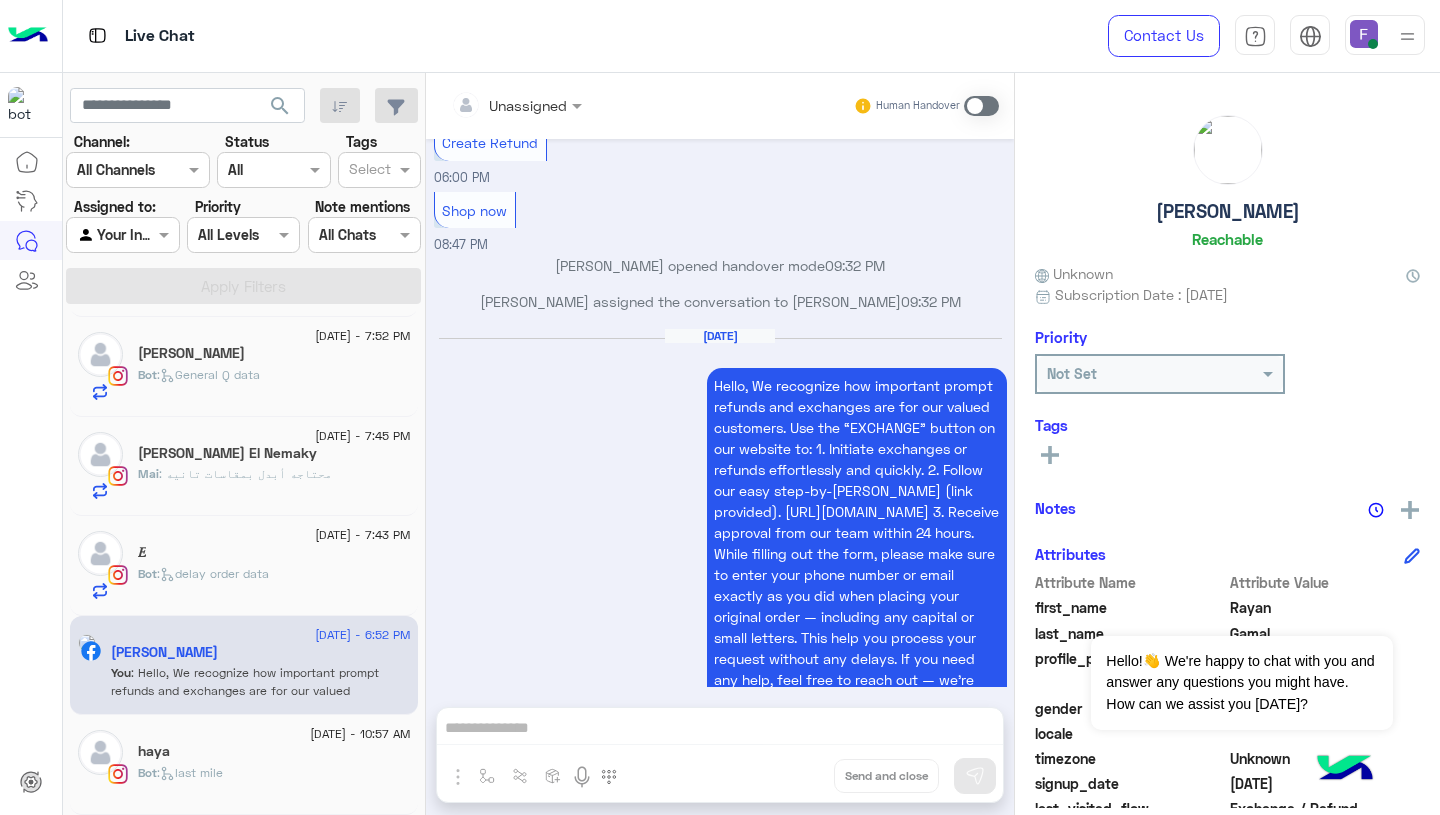 scroll, scrollTop: 3631, scrollLeft: 0, axis: vertical 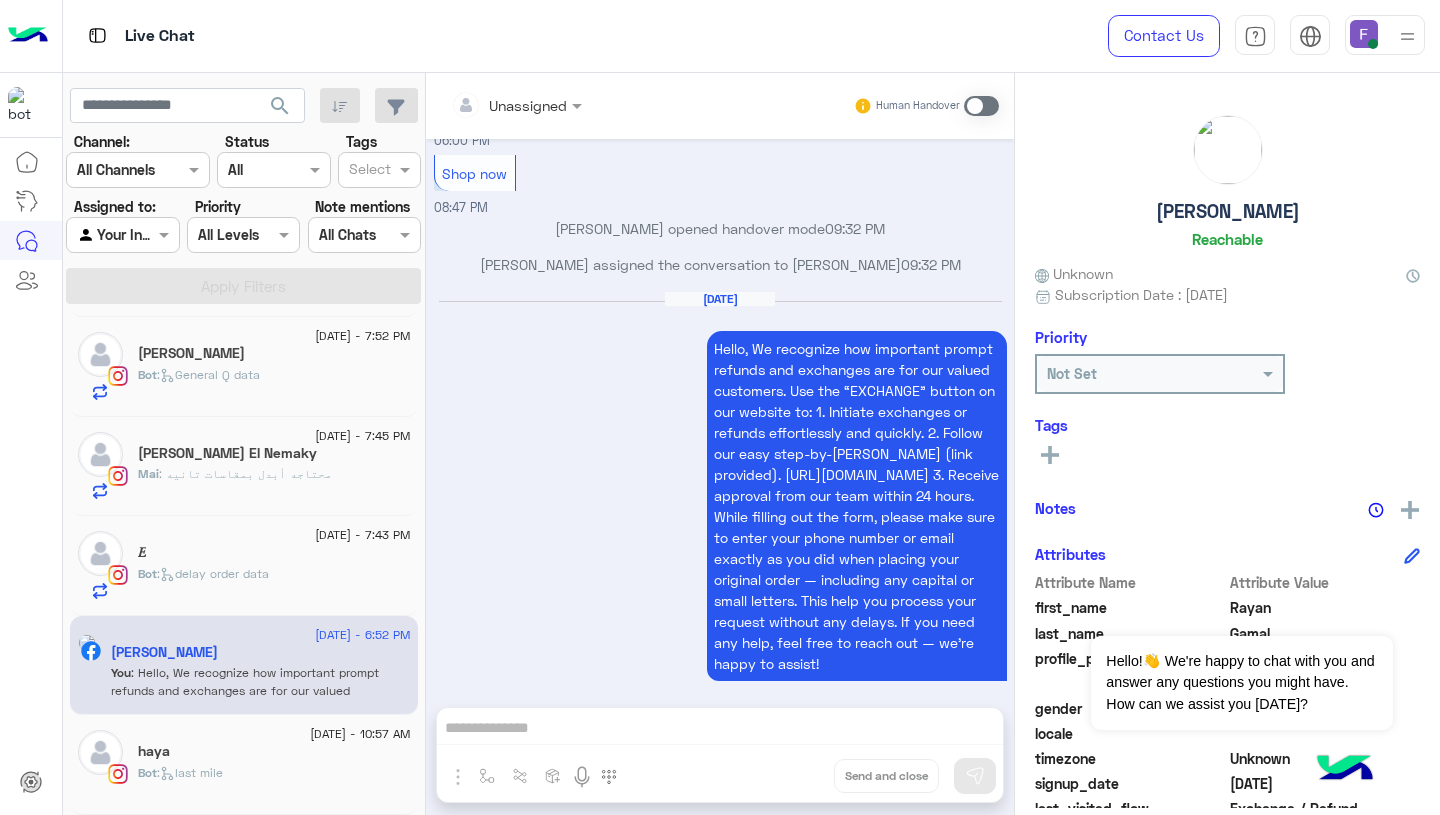 click on "Bot :   delay order data" 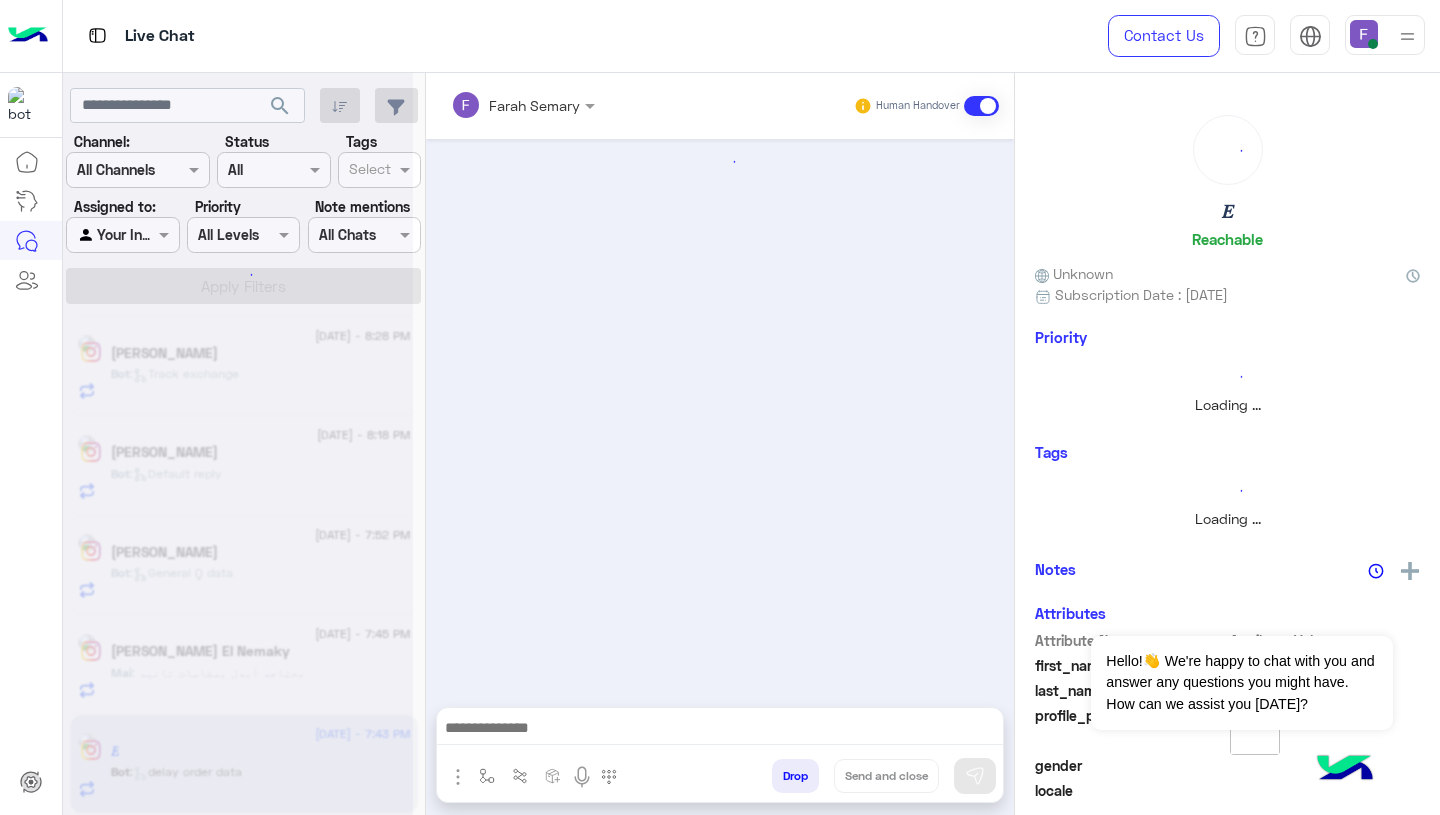 scroll, scrollTop: 0, scrollLeft: 0, axis: both 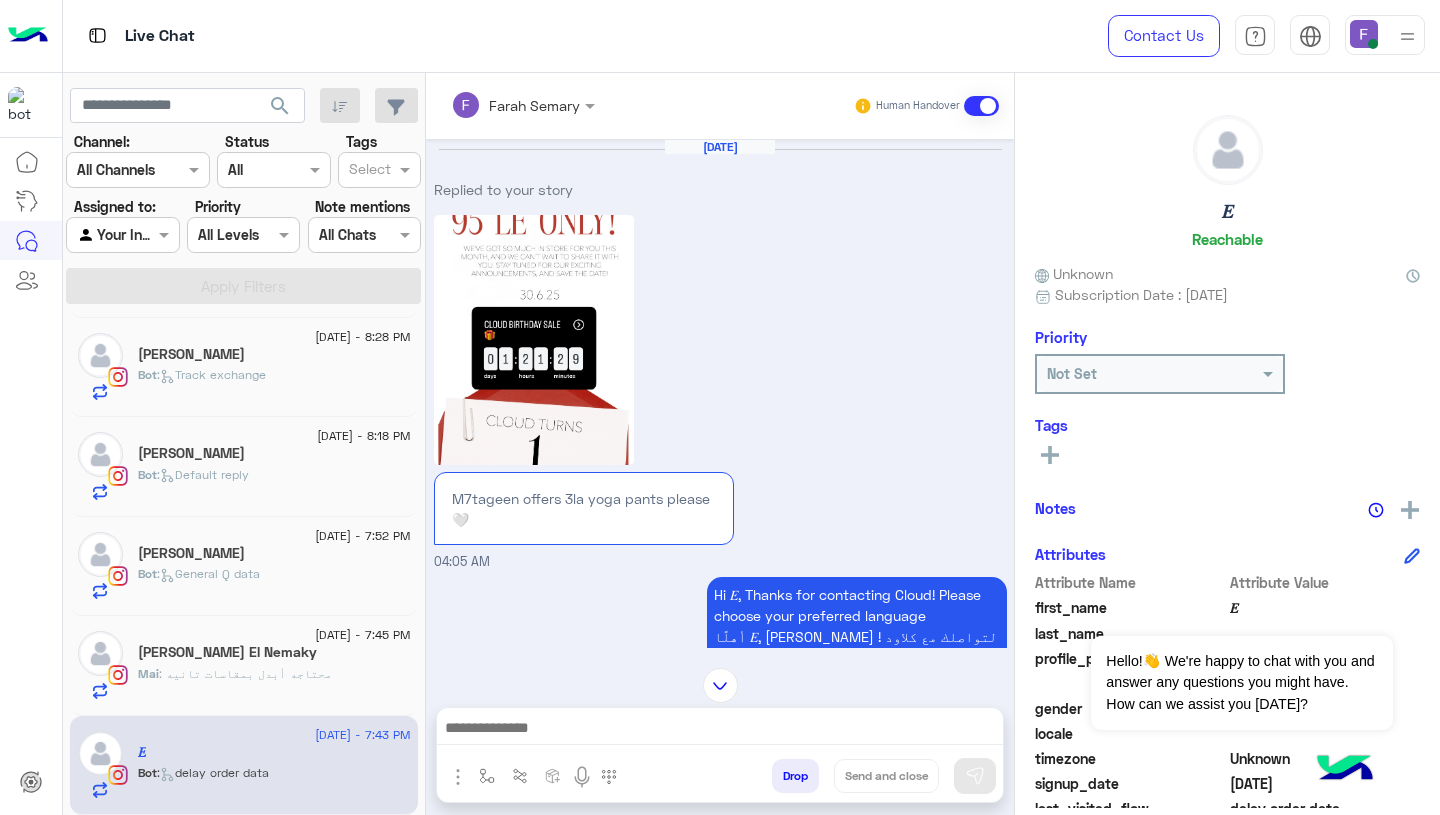 click at bounding box center (720, 685) 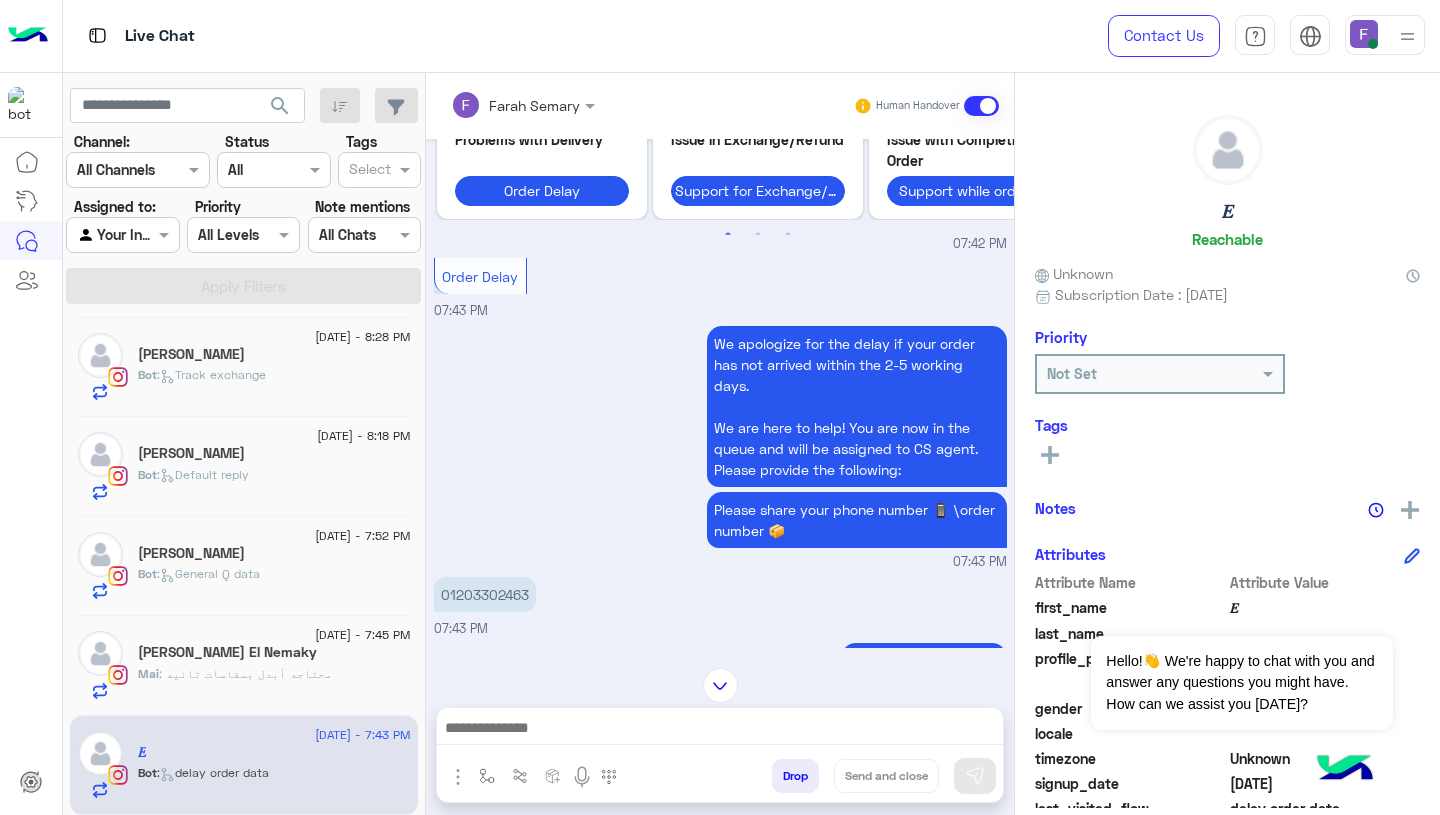 scroll, scrollTop: 6628, scrollLeft: 0, axis: vertical 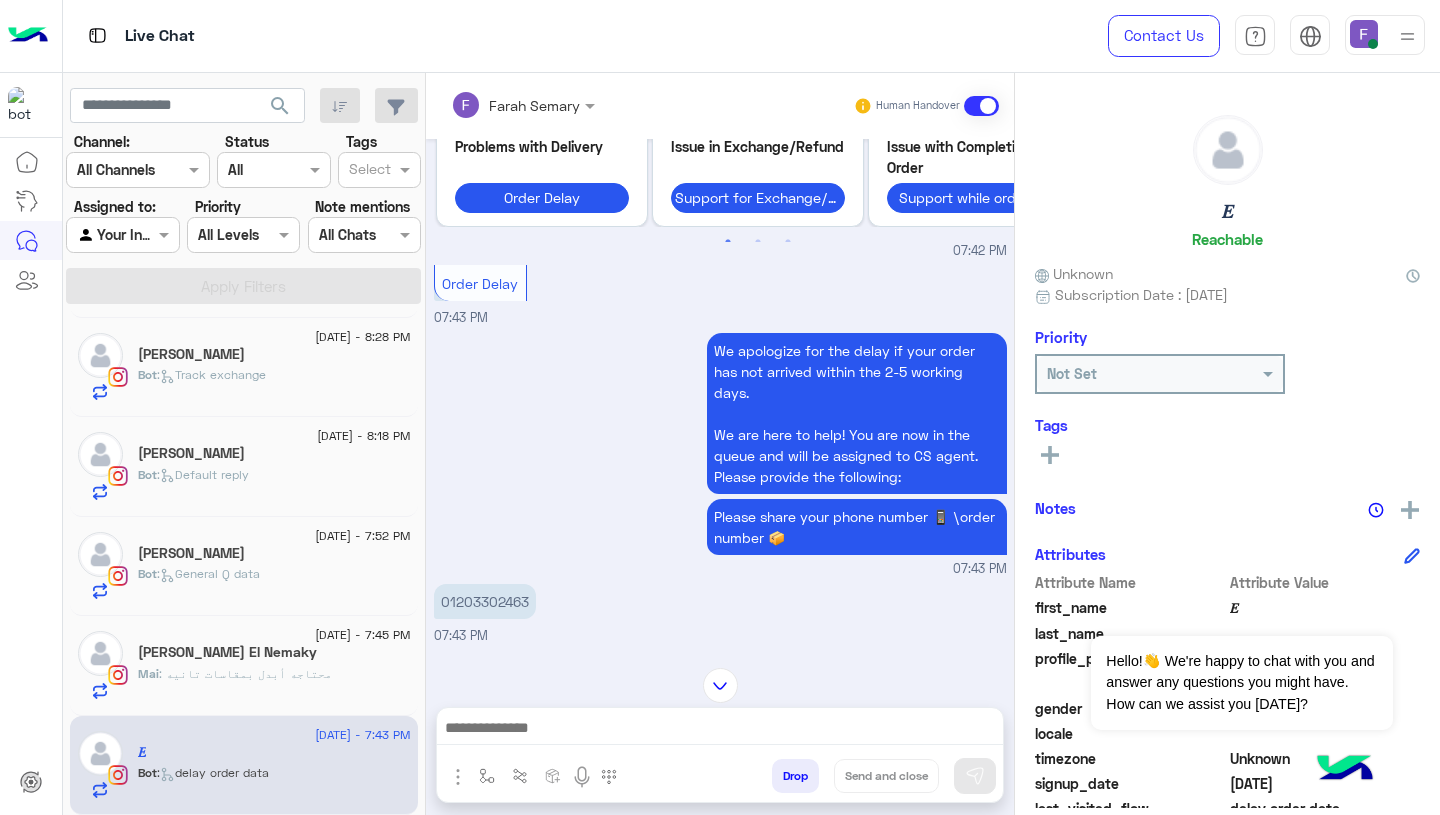 click on "01203302463" at bounding box center (485, 601) 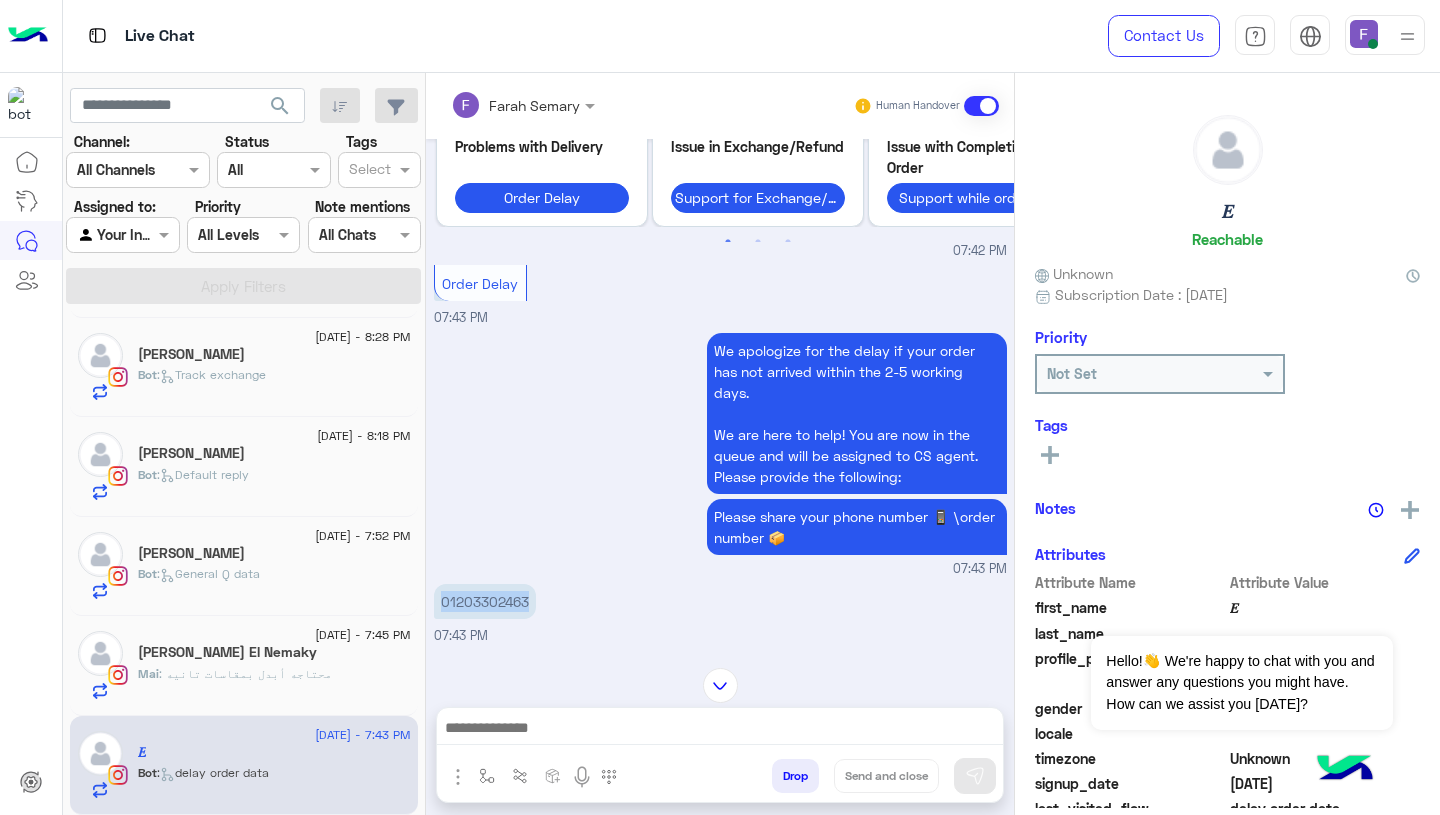 click on "01203302463" at bounding box center (485, 601) 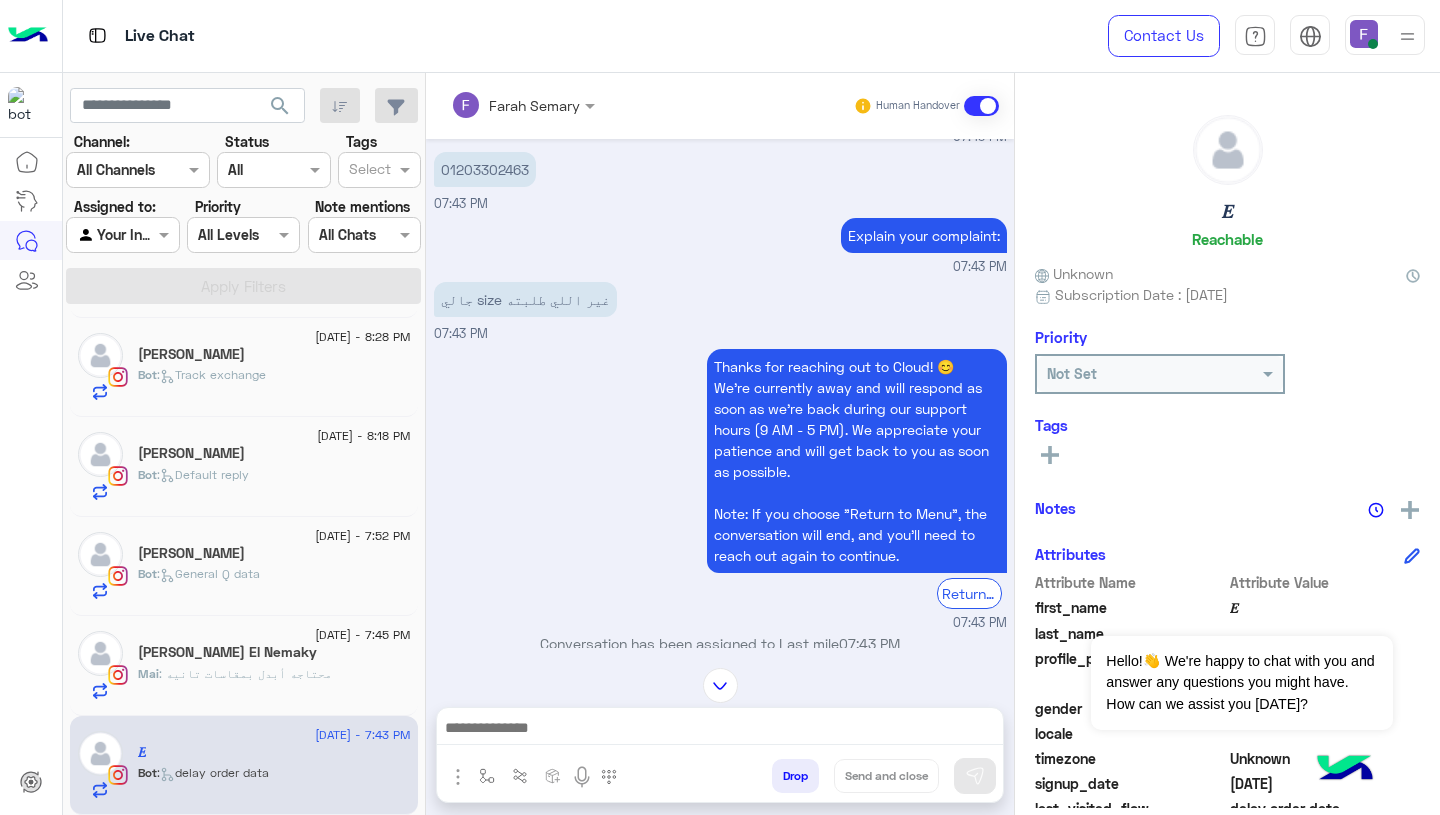 scroll, scrollTop: 7160, scrollLeft: 0, axis: vertical 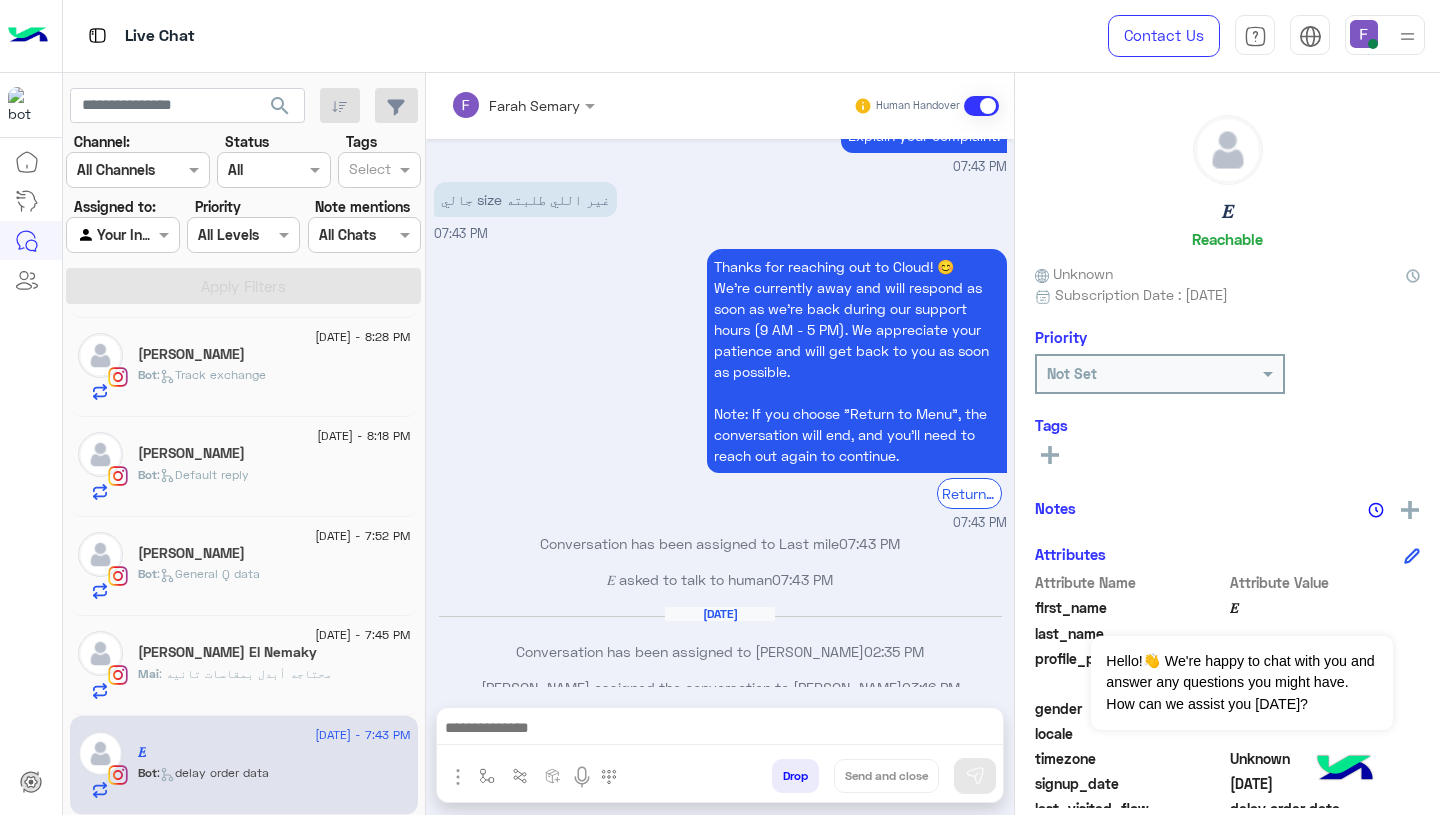click on "Thanks for reaching out to Cloud! 😊 We're currently away and will respond as soon as we’re back during our support hours (9 AM - 5 PM). We appreciate your patience and will get back to you as soon as possible. Note: If you choose "Return to Menu", the conversation will end, and you’ll need to reach out again to continue.  Return to main menu     07:43 PM" at bounding box center (720, 388) 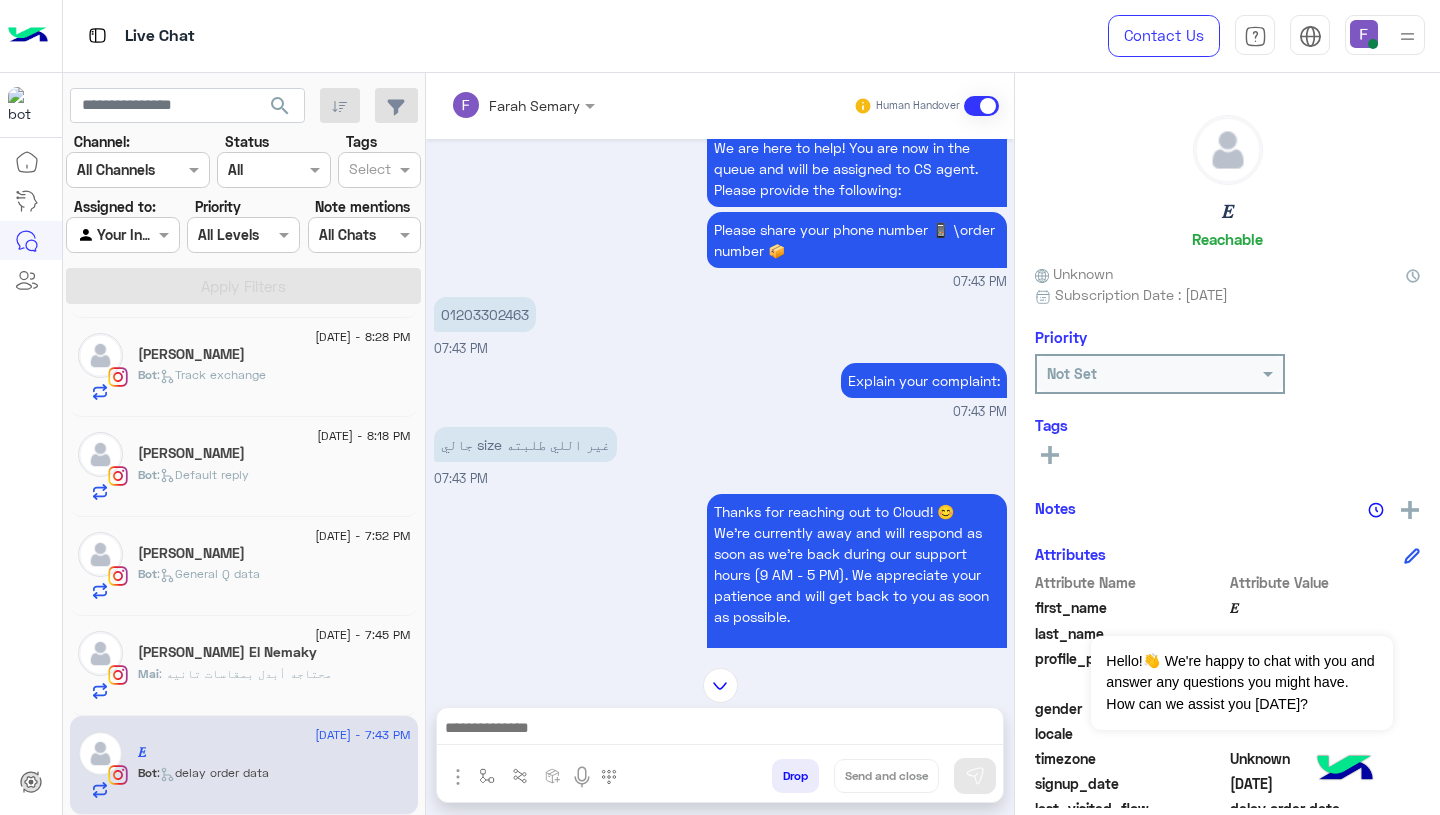 scroll, scrollTop: 7160, scrollLeft: 0, axis: vertical 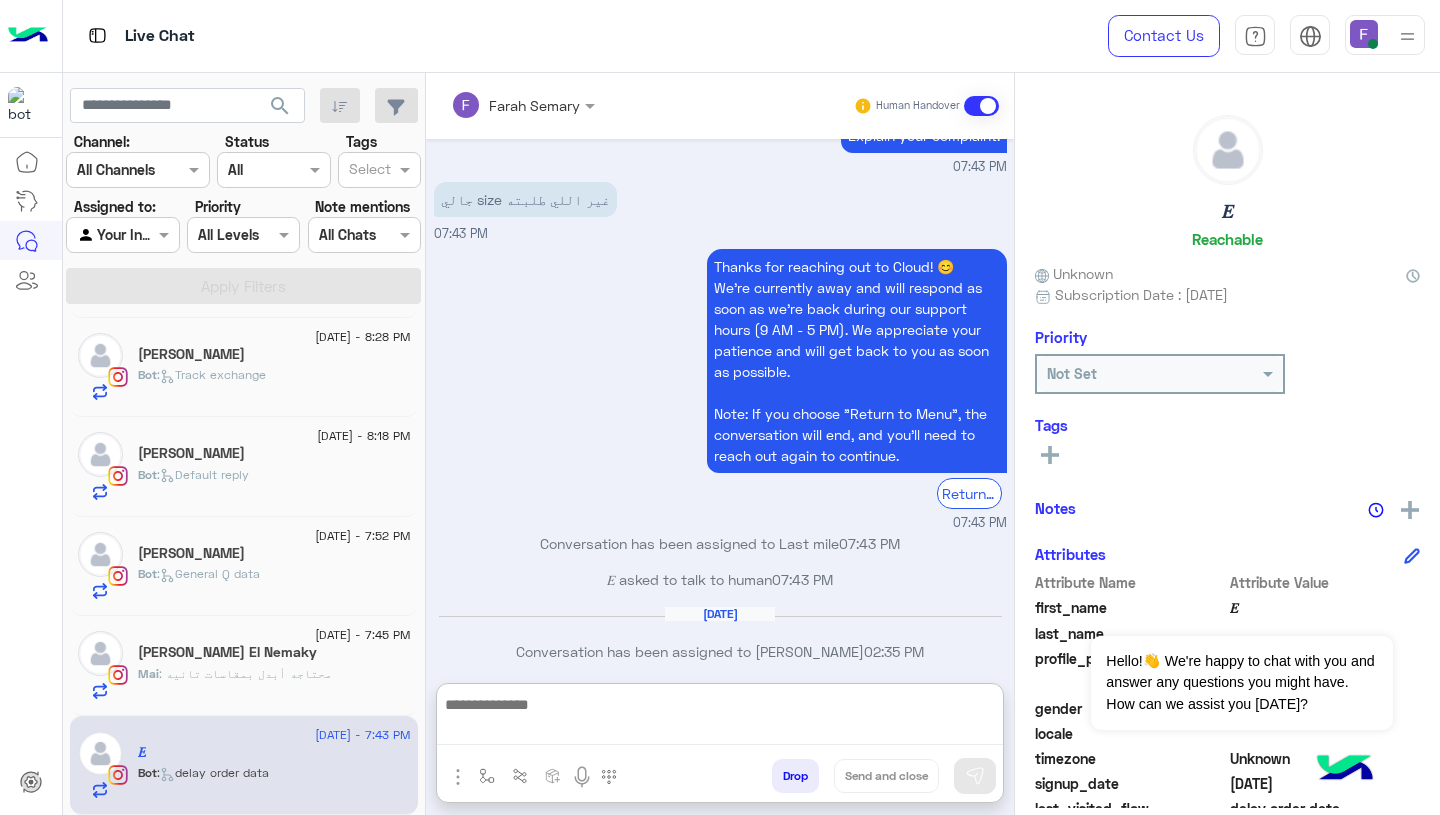 click at bounding box center [720, 718] 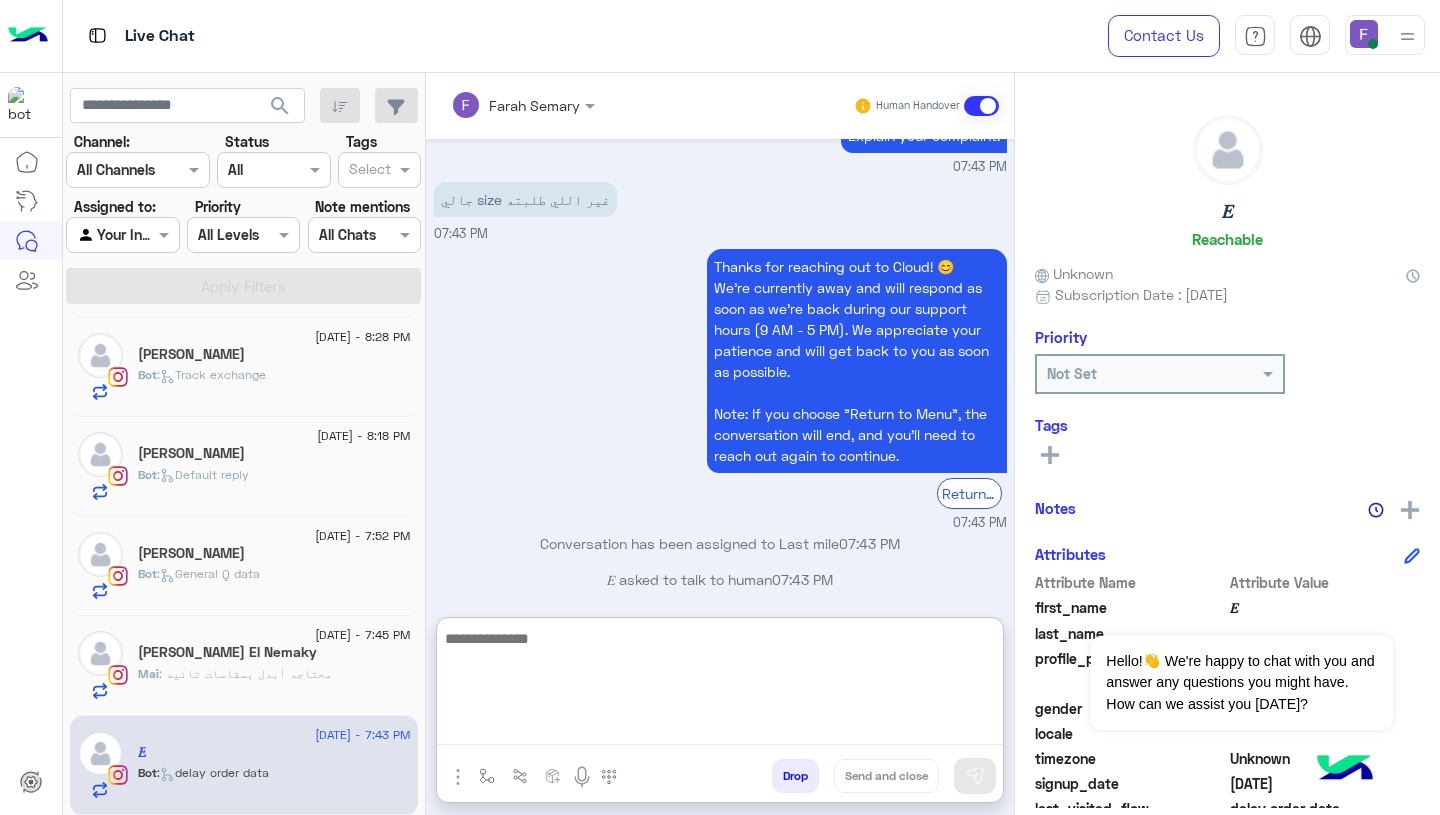 paste on "**********" 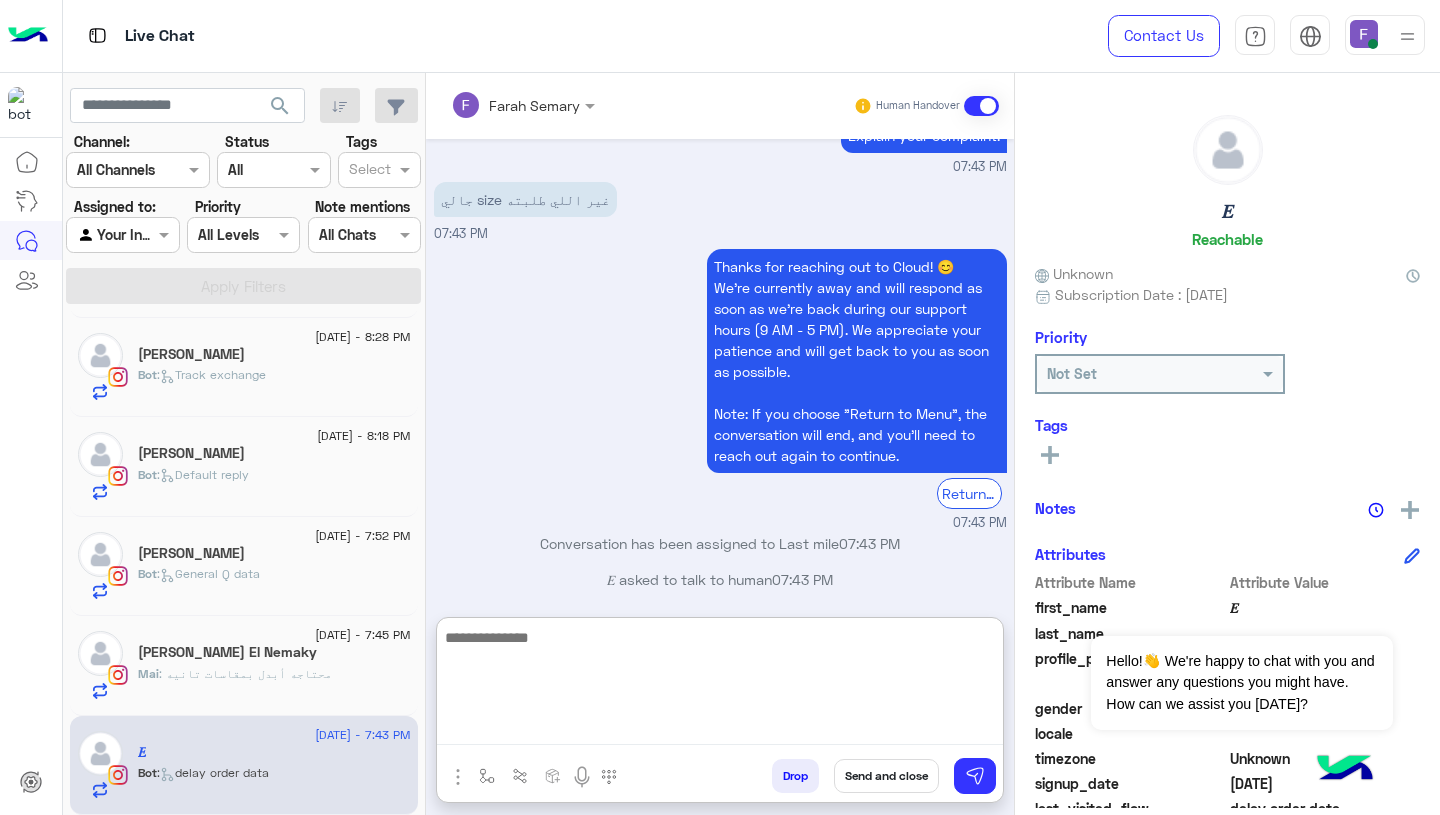 scroll, scrollTop: 0, scrollLeft: 0, axis: both 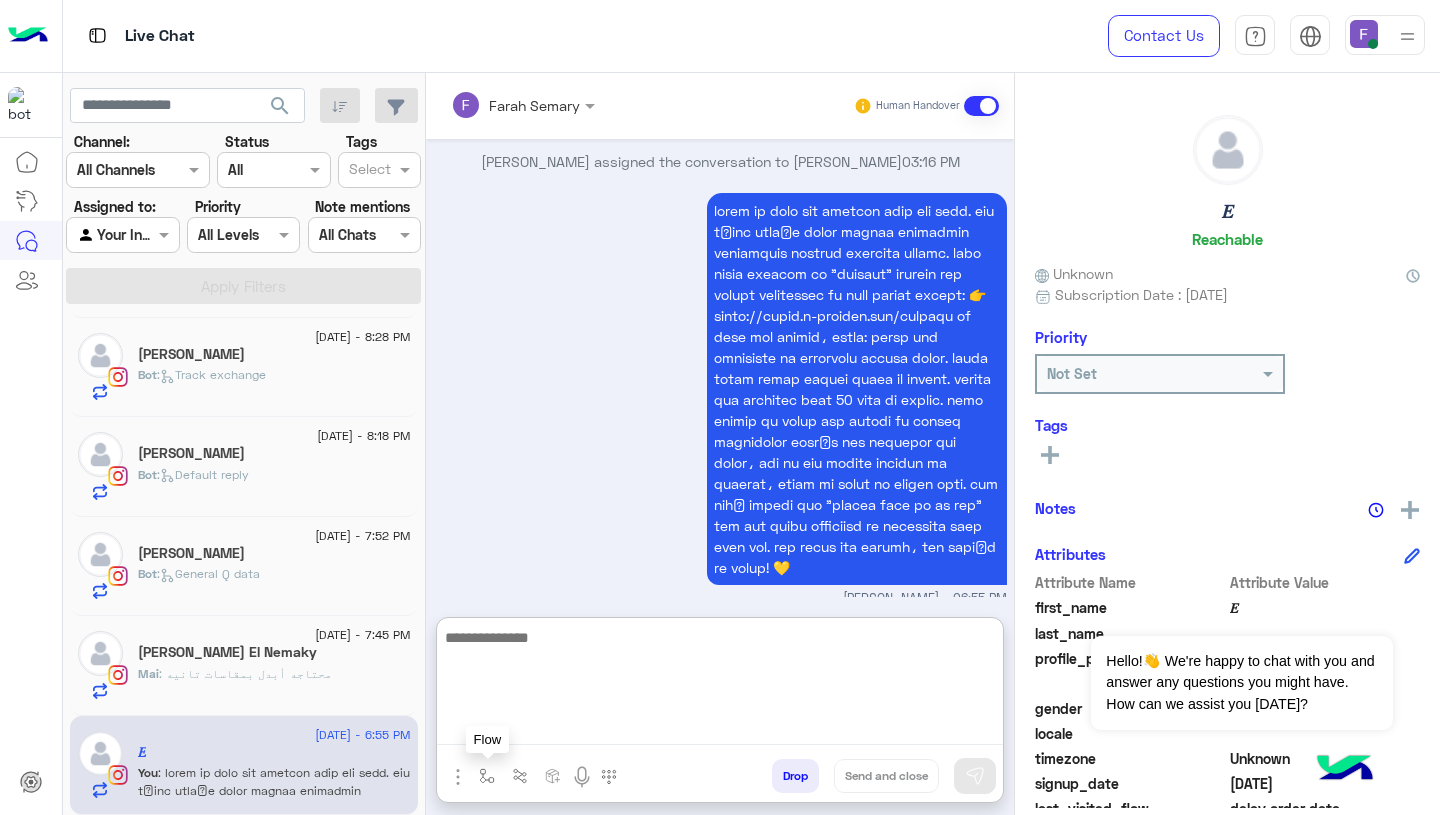 click at bounding box center [487, 776] 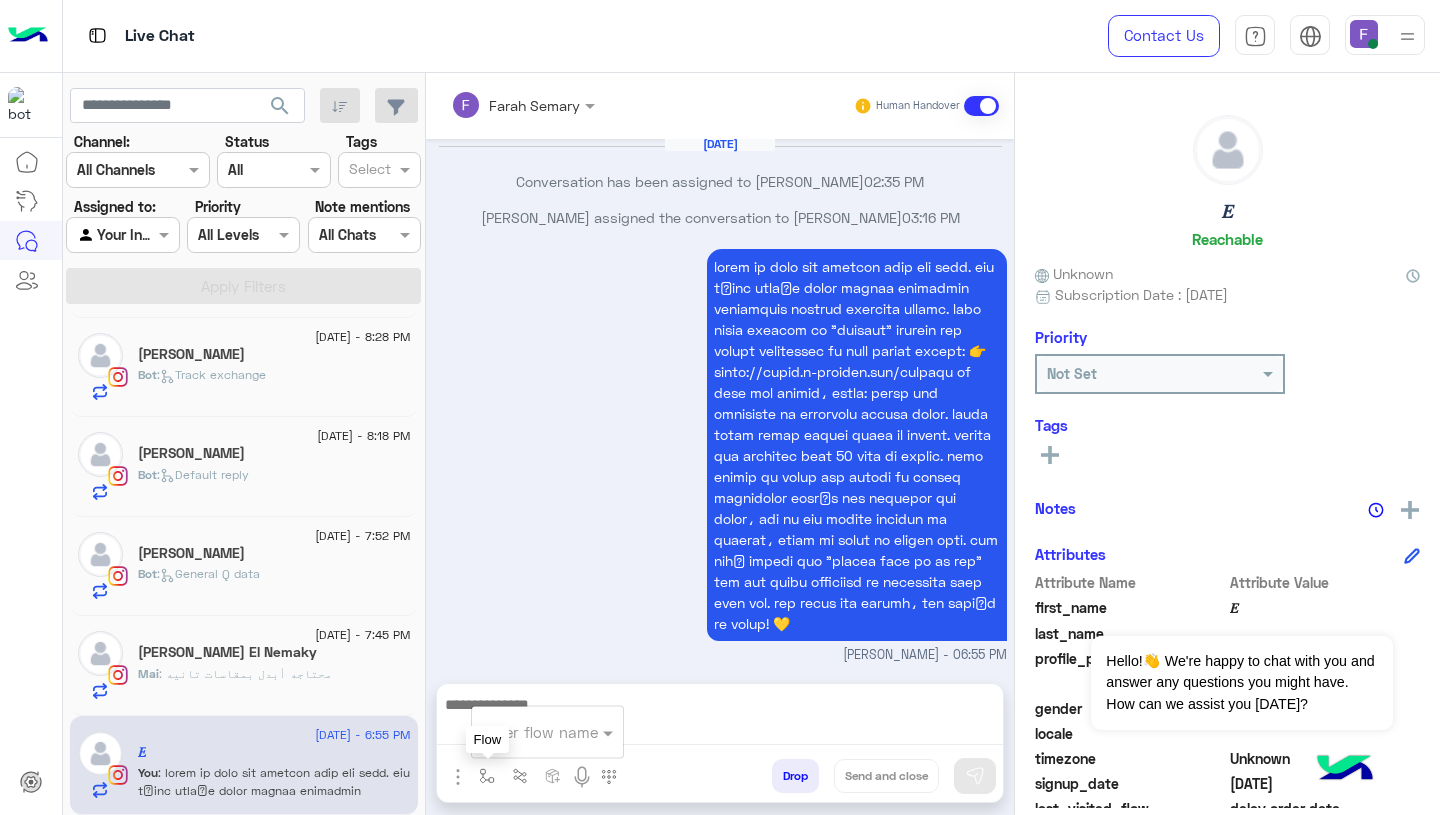 scroll, scrollTop: 7596, scrollLeft: 0, axis: vertical 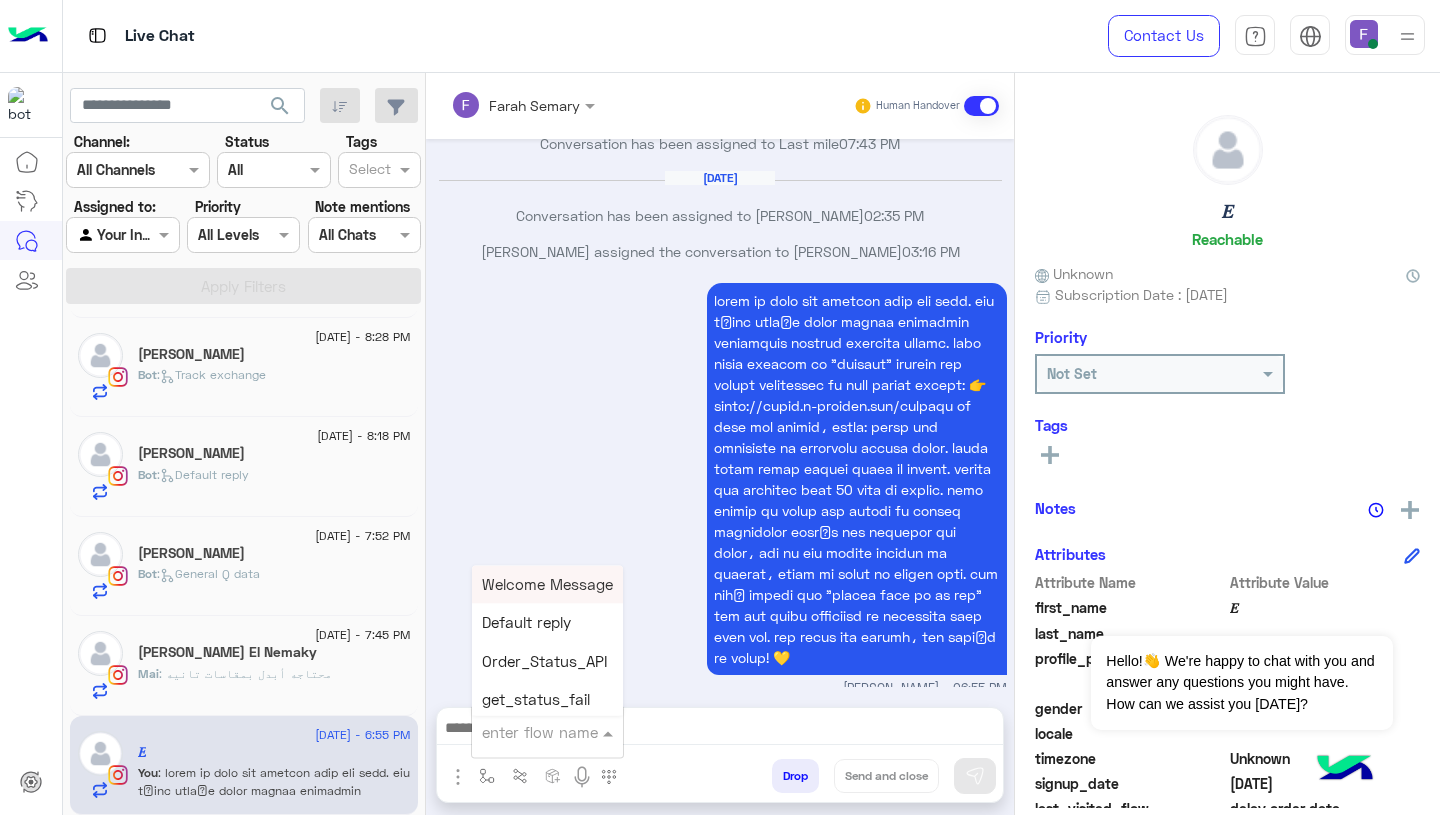 click at bounding box center [523, 732] 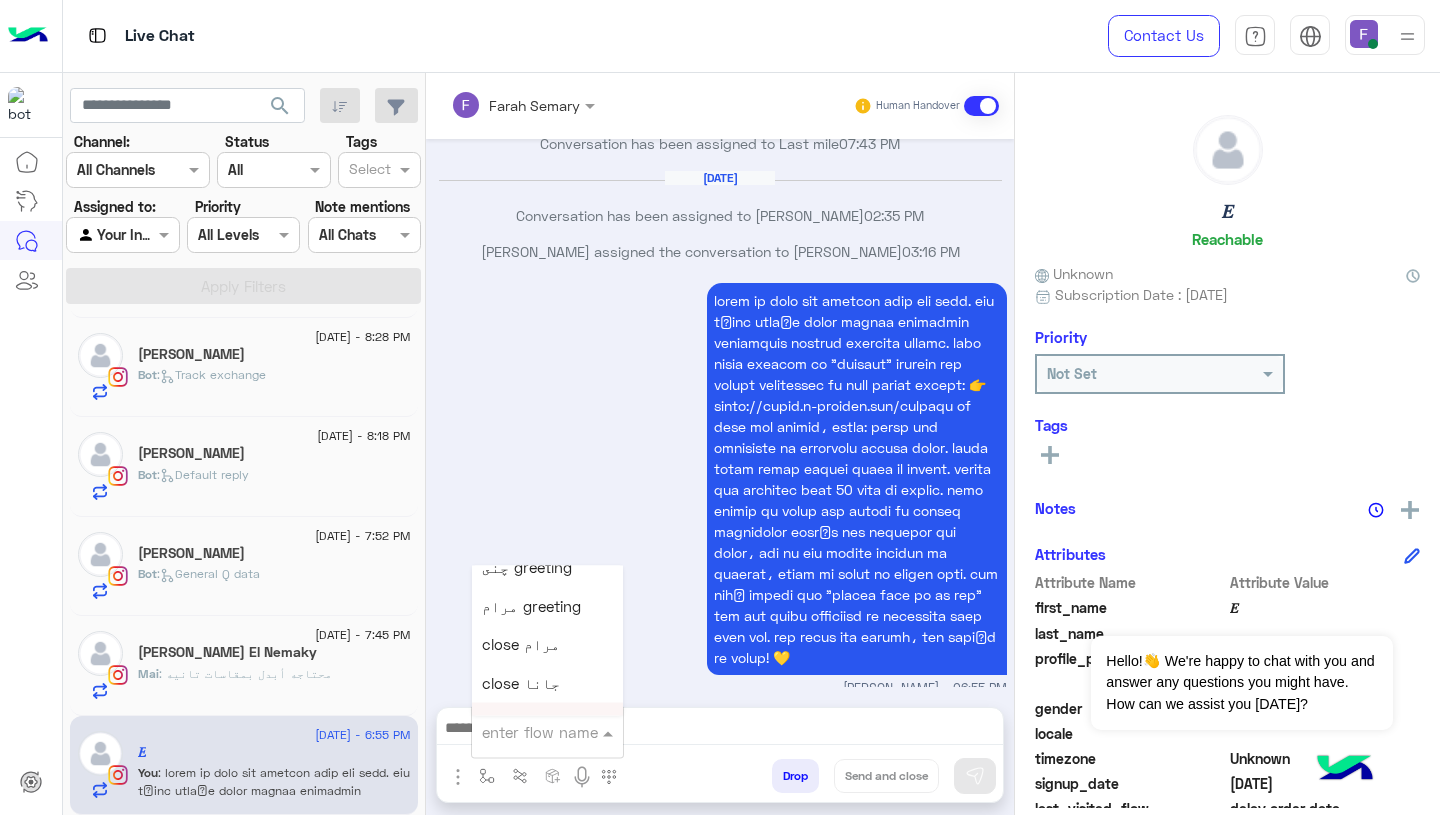 scroll, scrollTop: 2660, scrollLeft: 0, axis: vertical 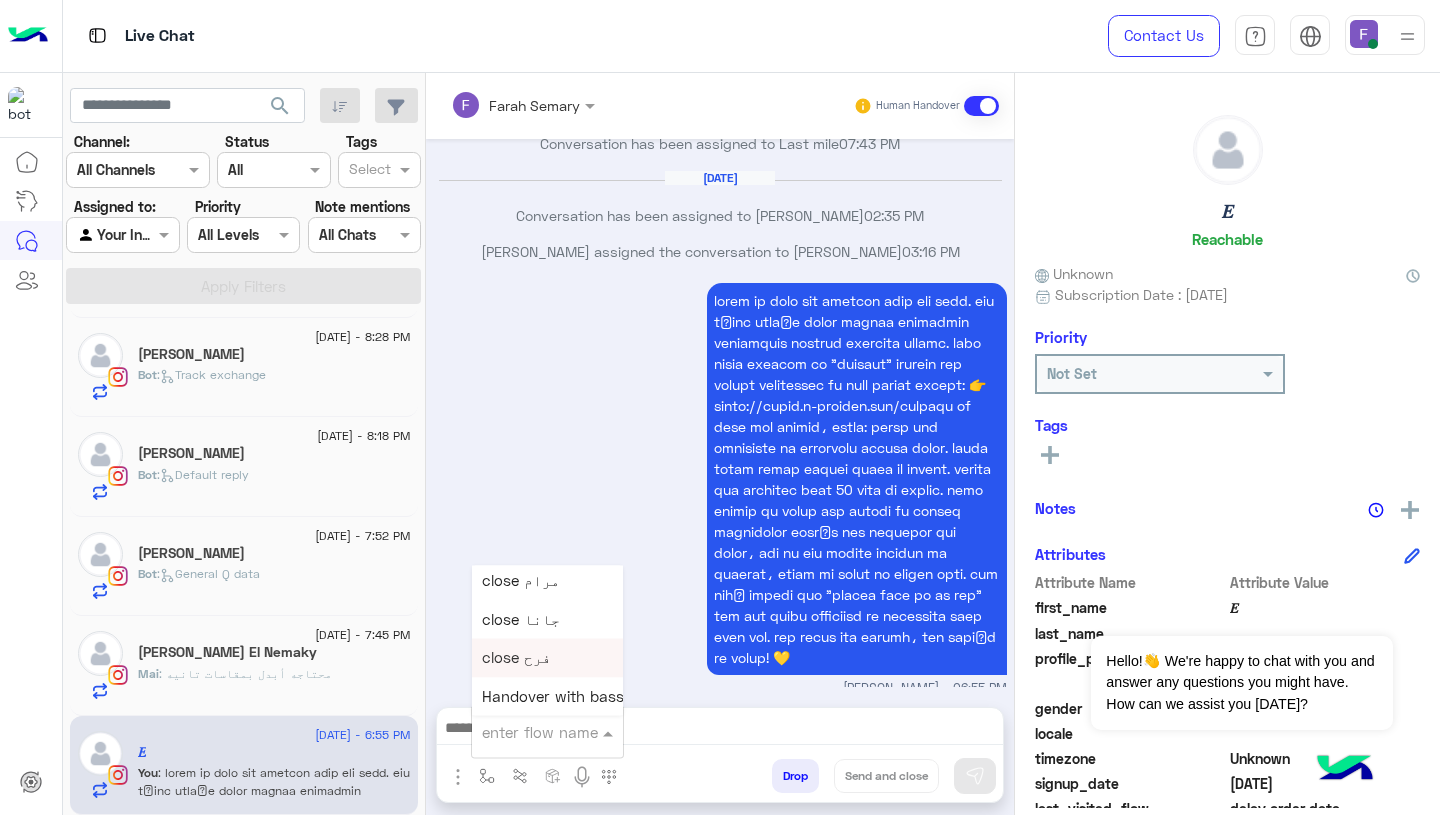 click on "close فرح" at bounding box center [516, 658] 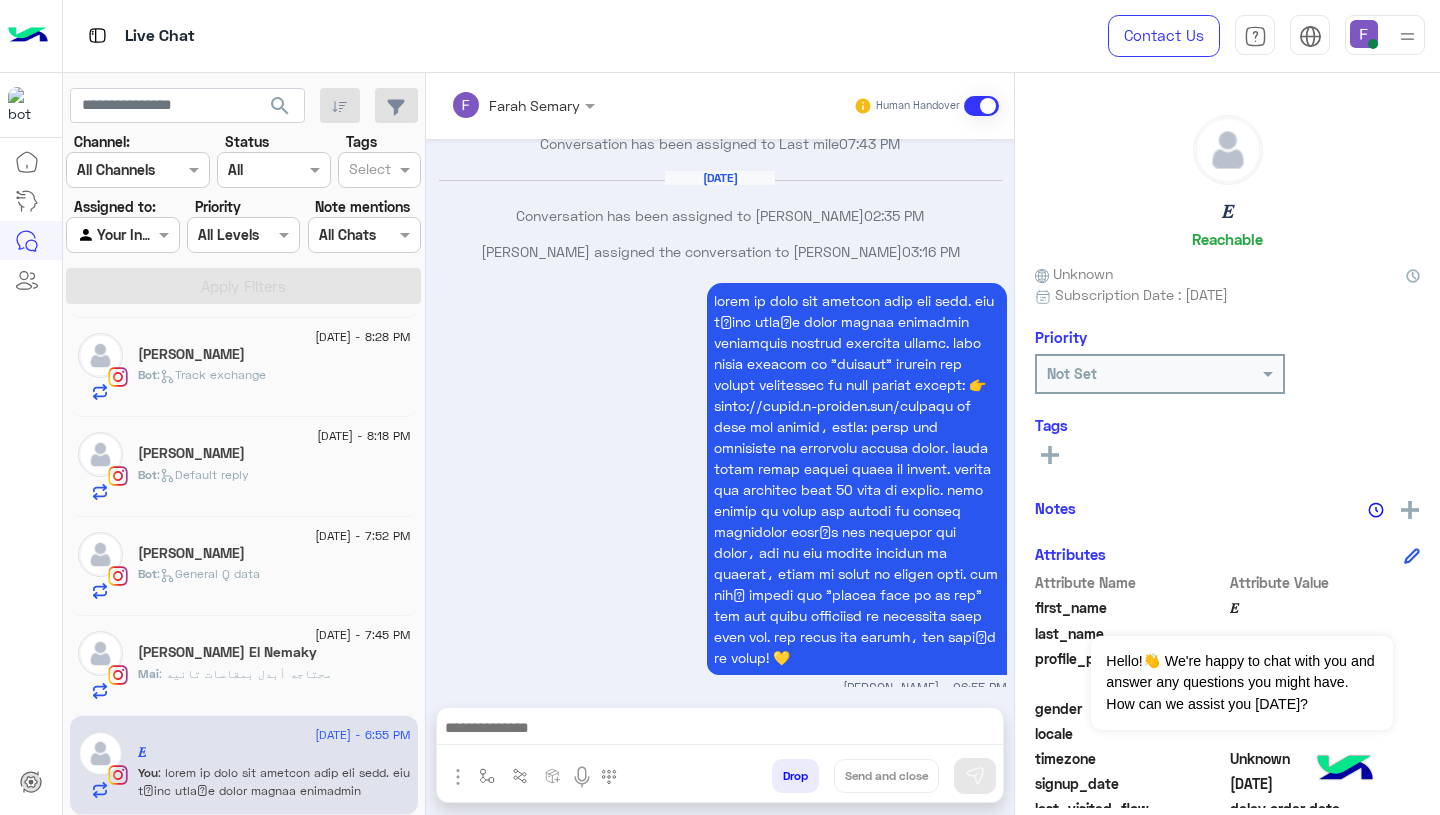 type on "*********" 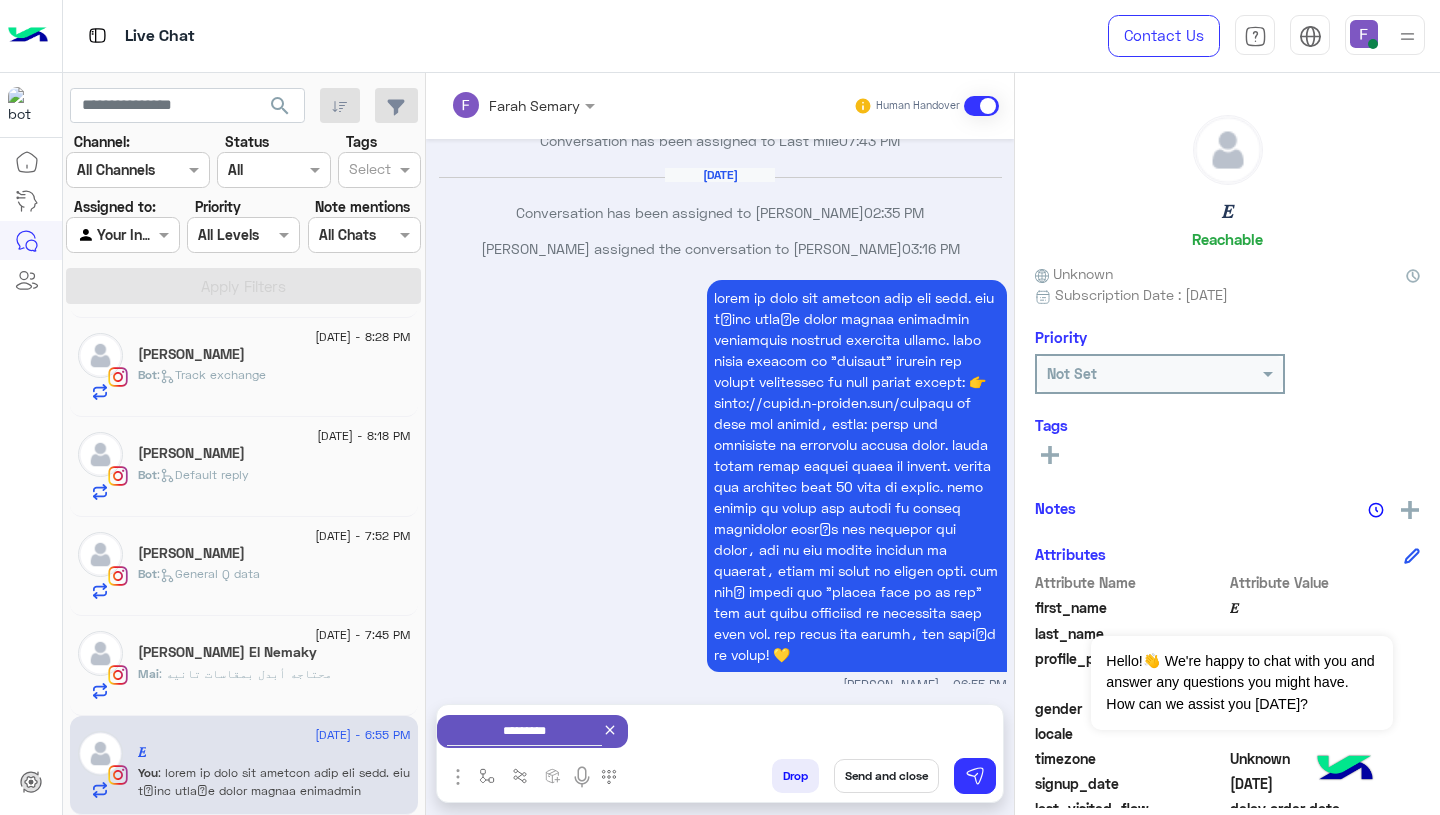 click on "Send and close" at bounding box center [886, 776] 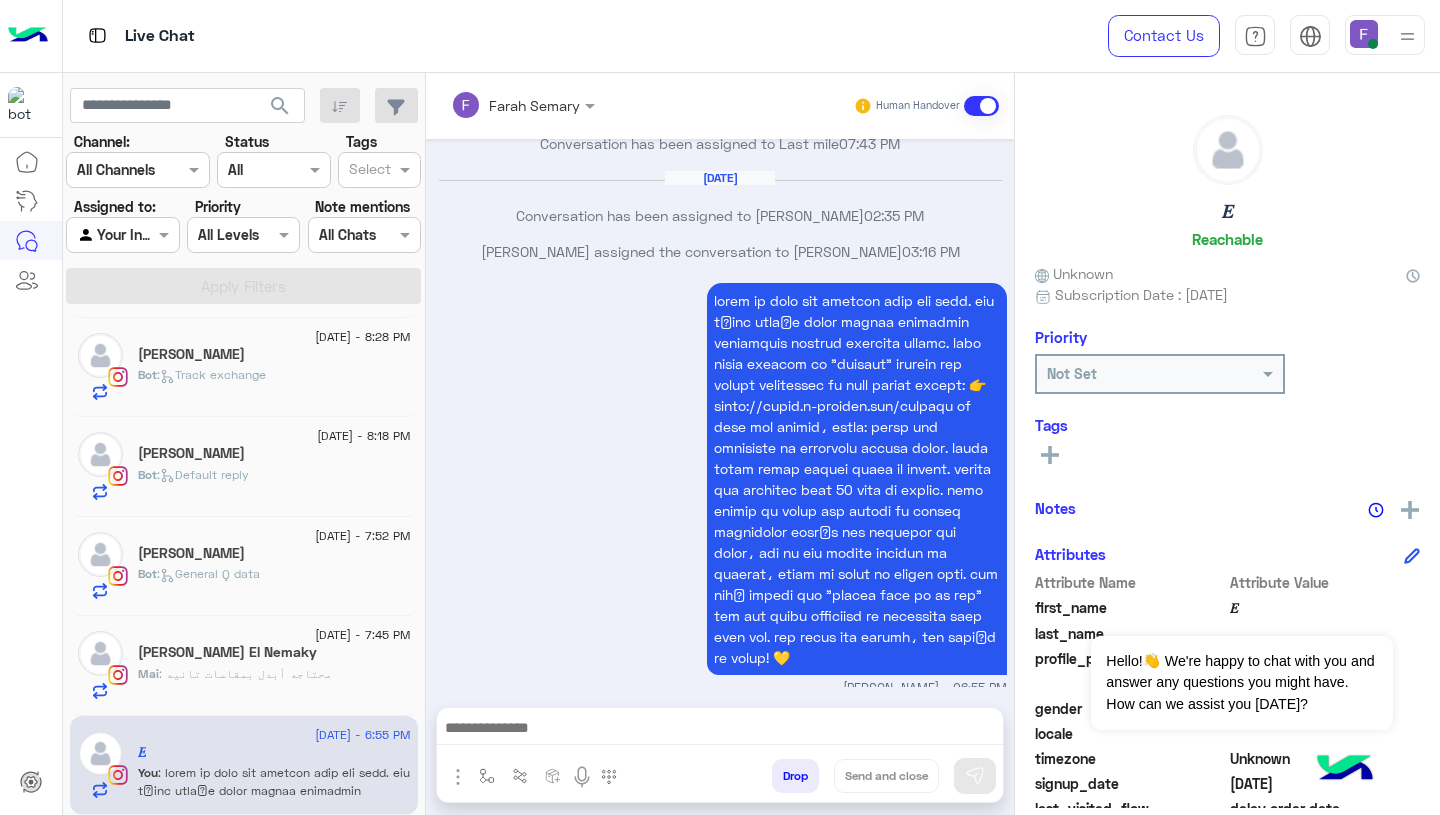 scroll, scrollTop: 7633, scrollLeft: 0, axis: vertical 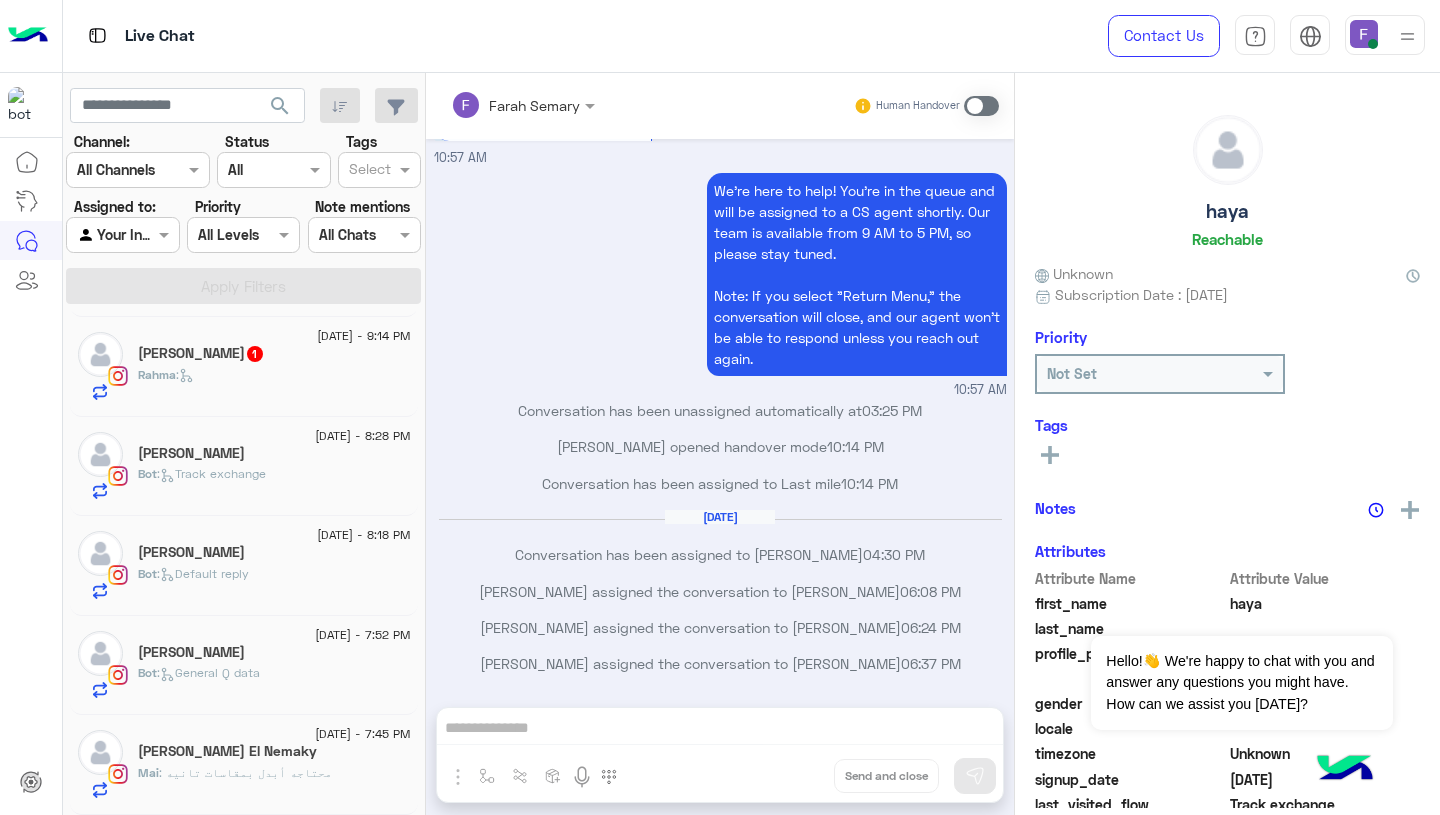 click on "[PERSON_NAME] El Nemaky" 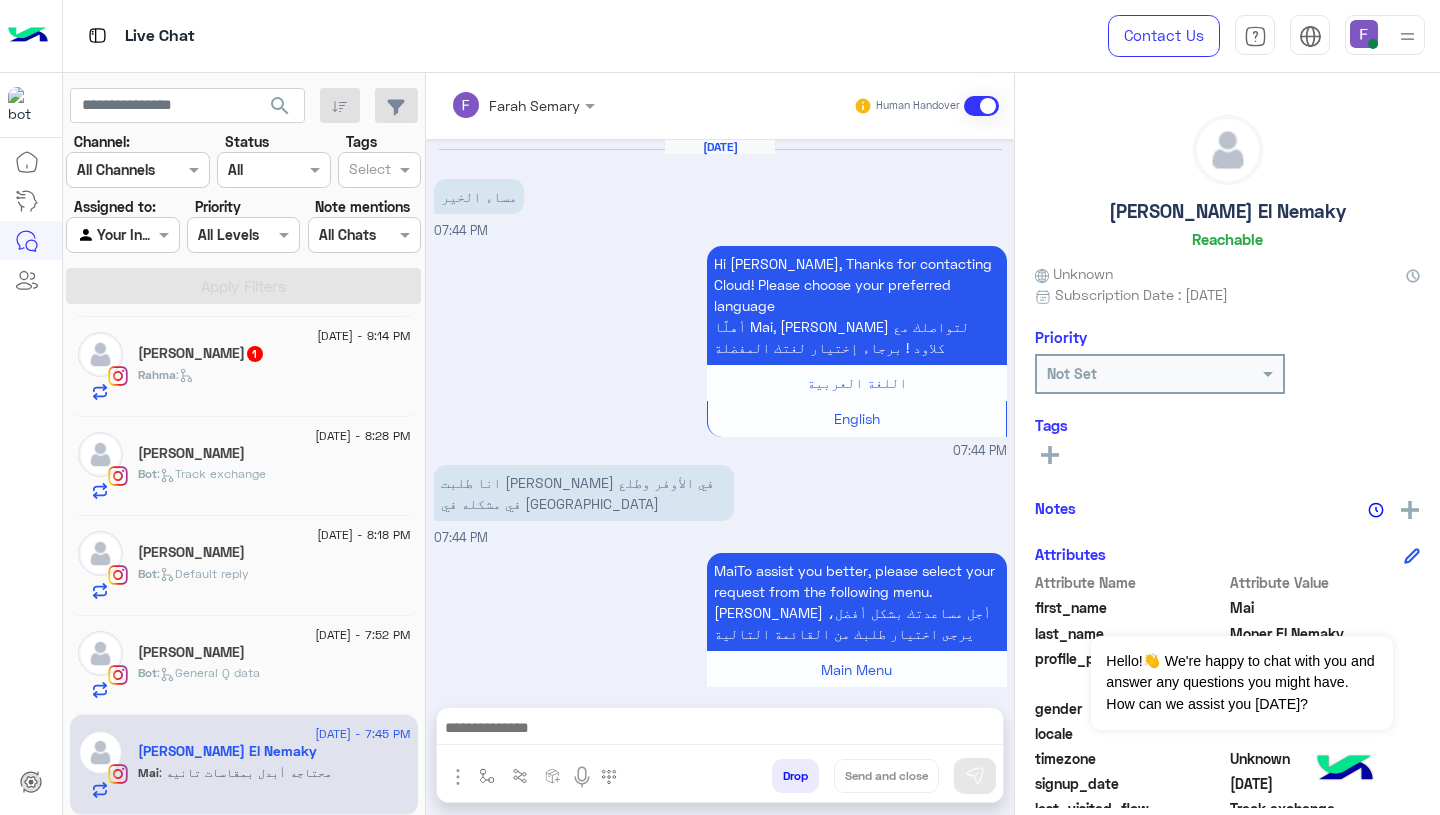scroll, scrollTop: 1380, scrollLeft: 0, axis: vertical 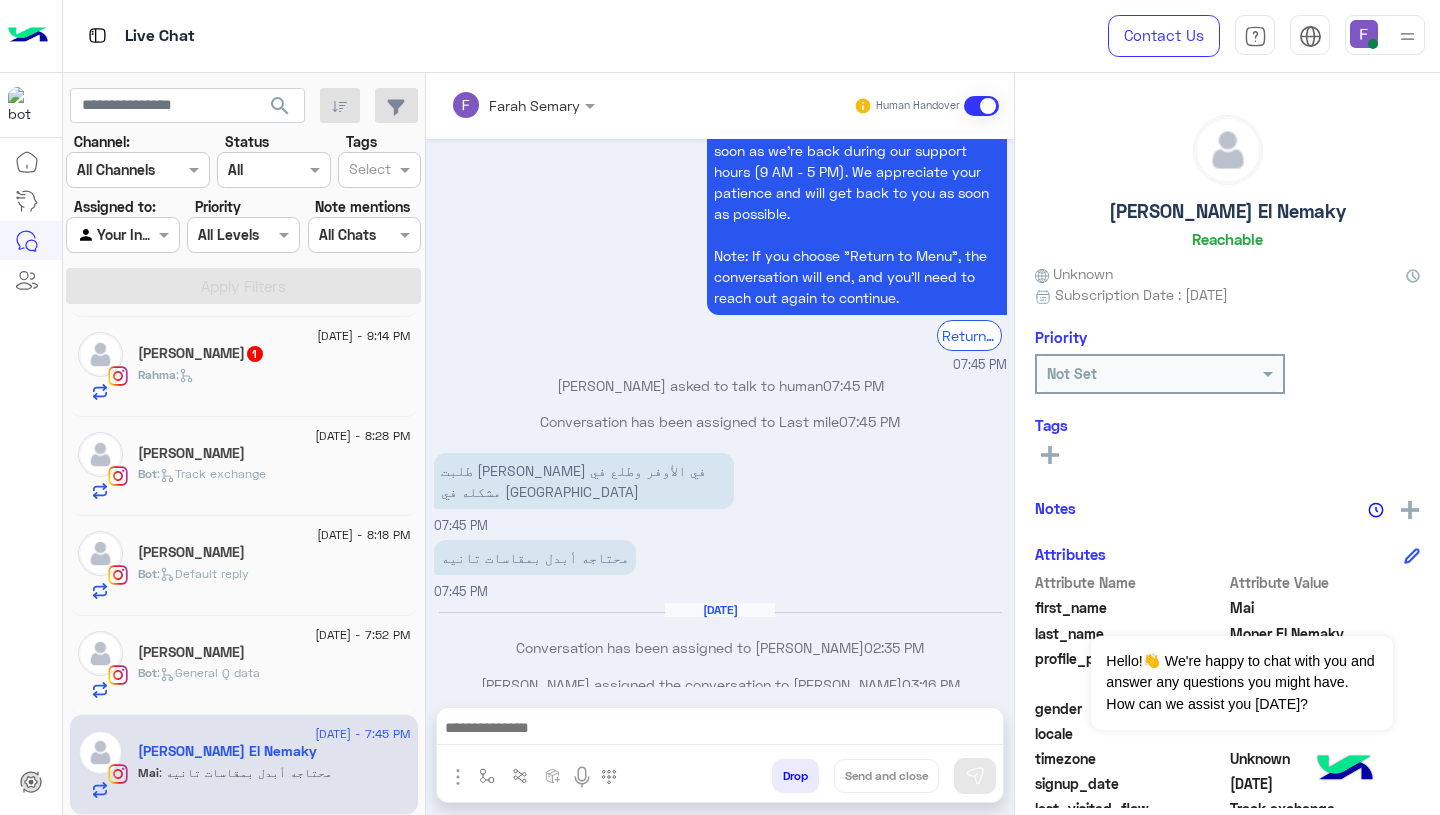 click at bounding box center [720, 730] 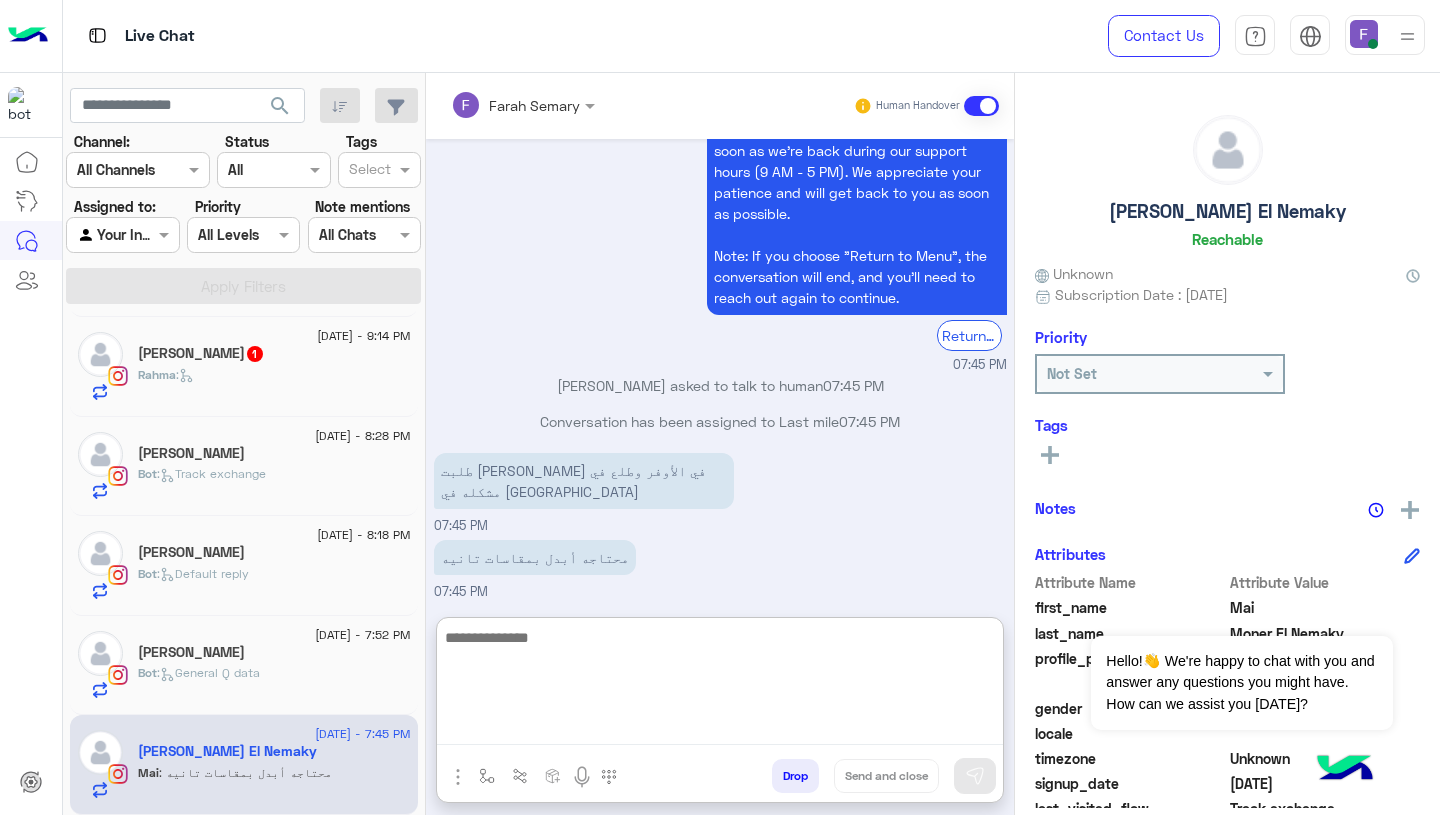 paste on "**********" 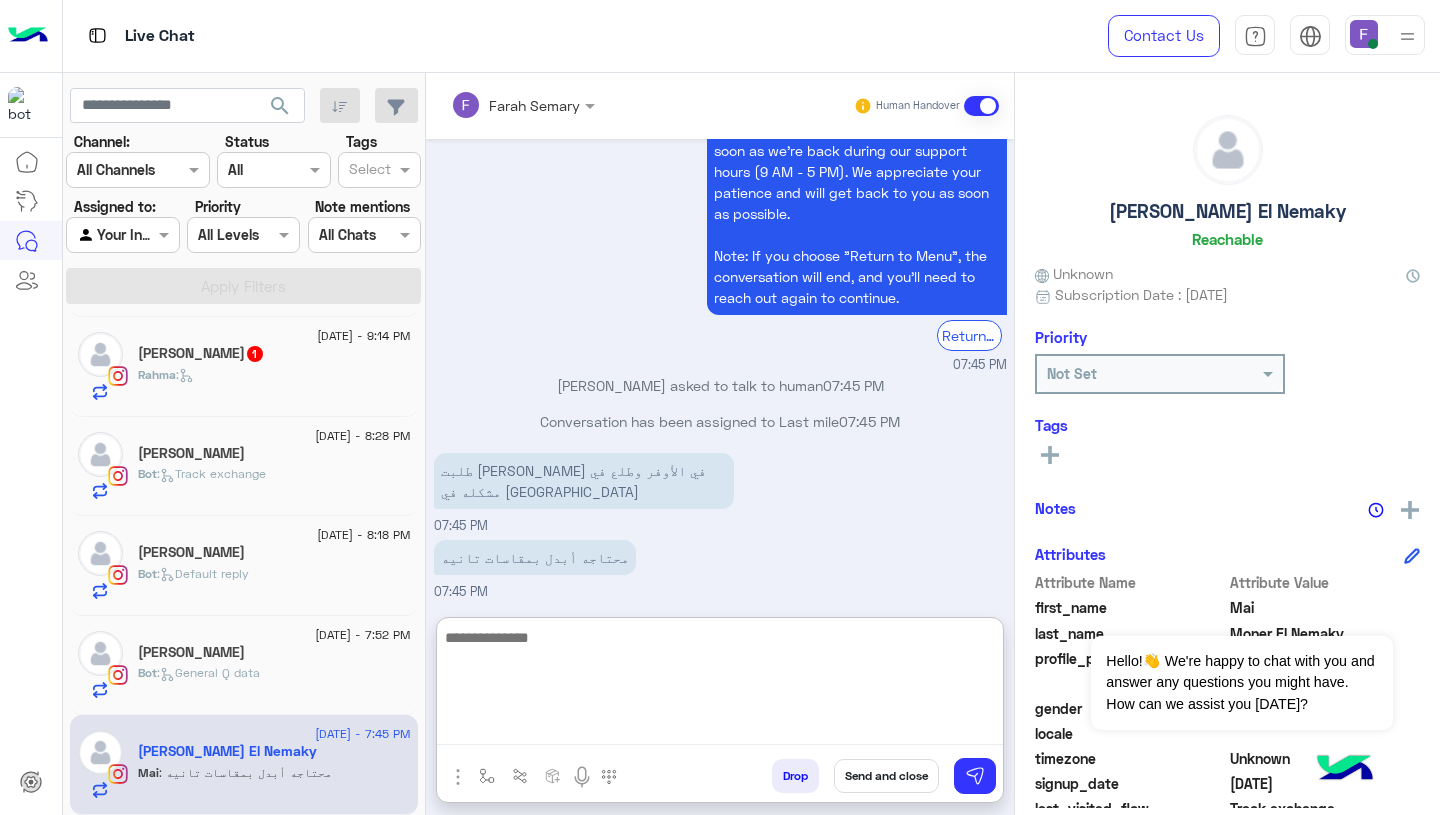 scroll, scrollTop: 0, scrollLeft: 0, axis: both 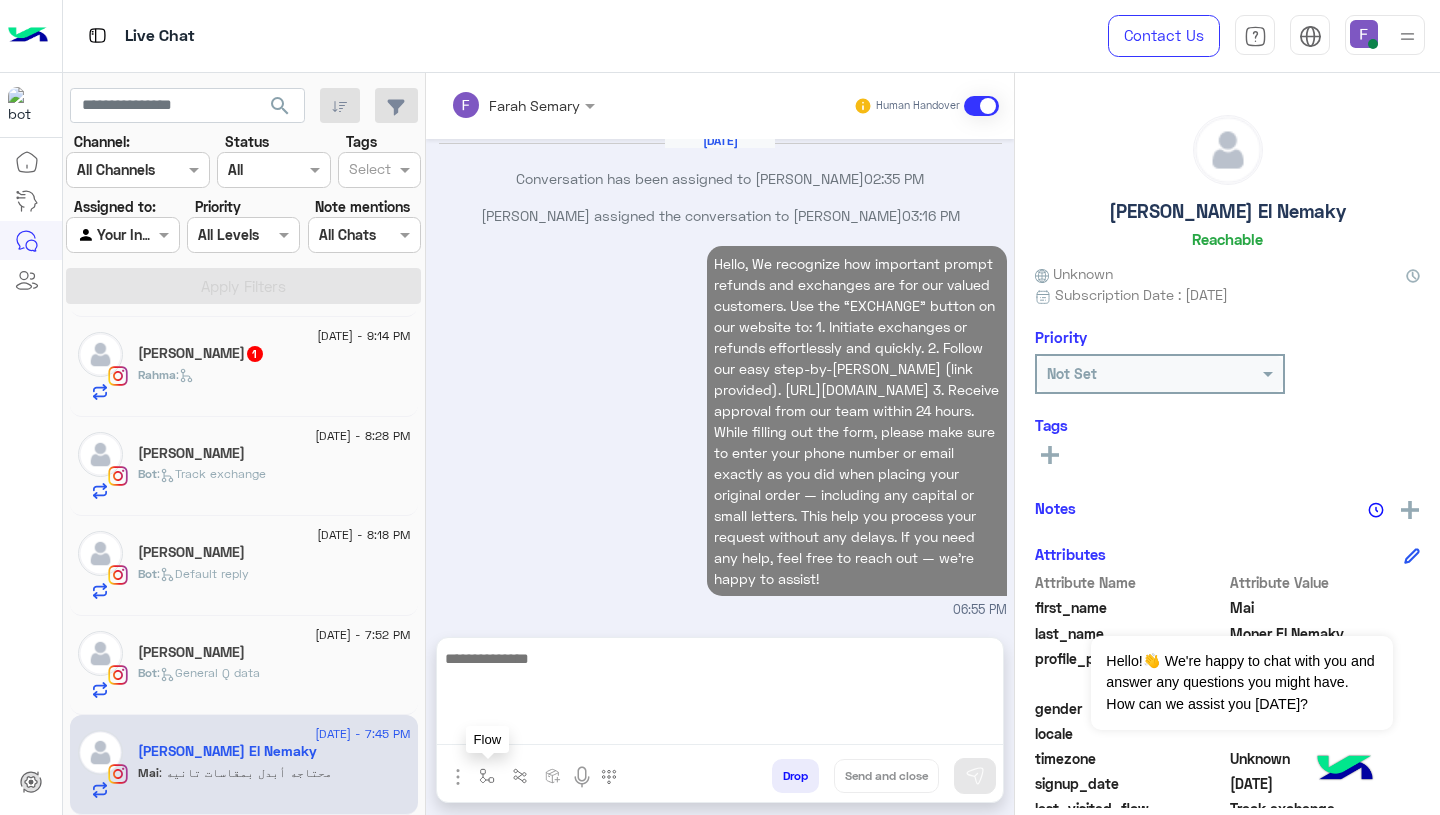 click at bounding box center (487, 776) 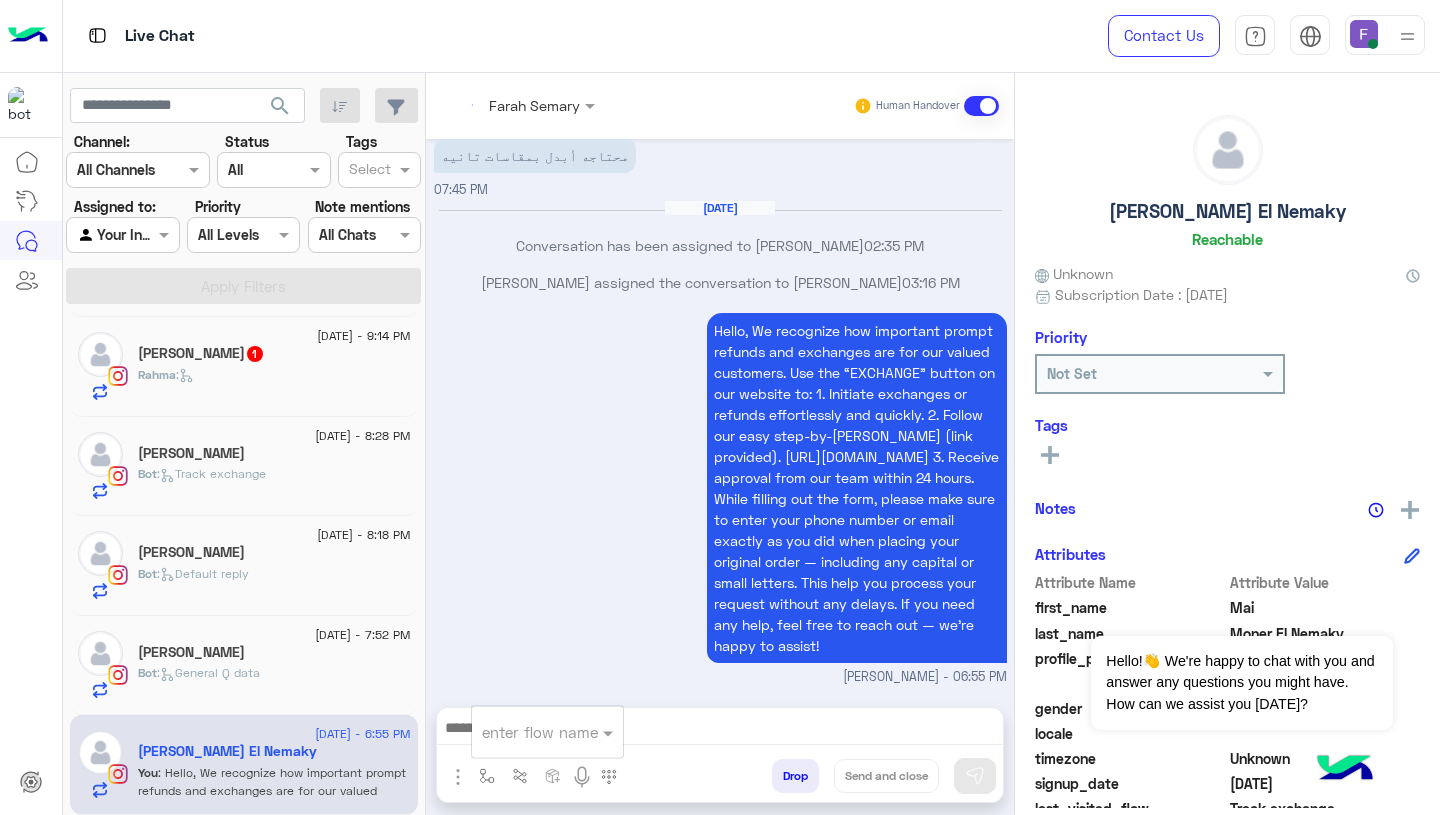 scroll, scrollTop: 1795, scrollLeft: 0, axis: vertical 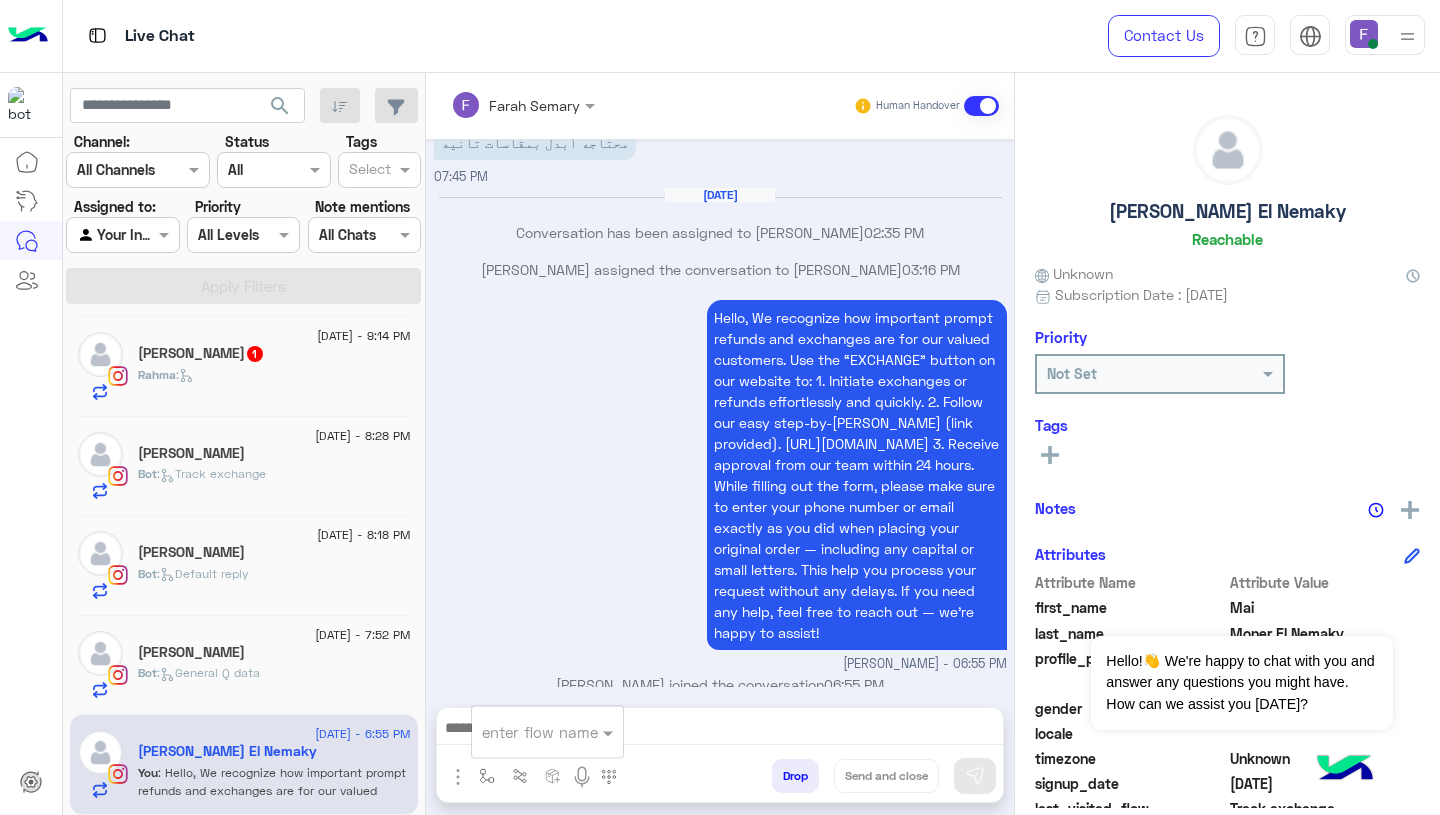 click on "enter flow name" at bounding box center [547, 732] 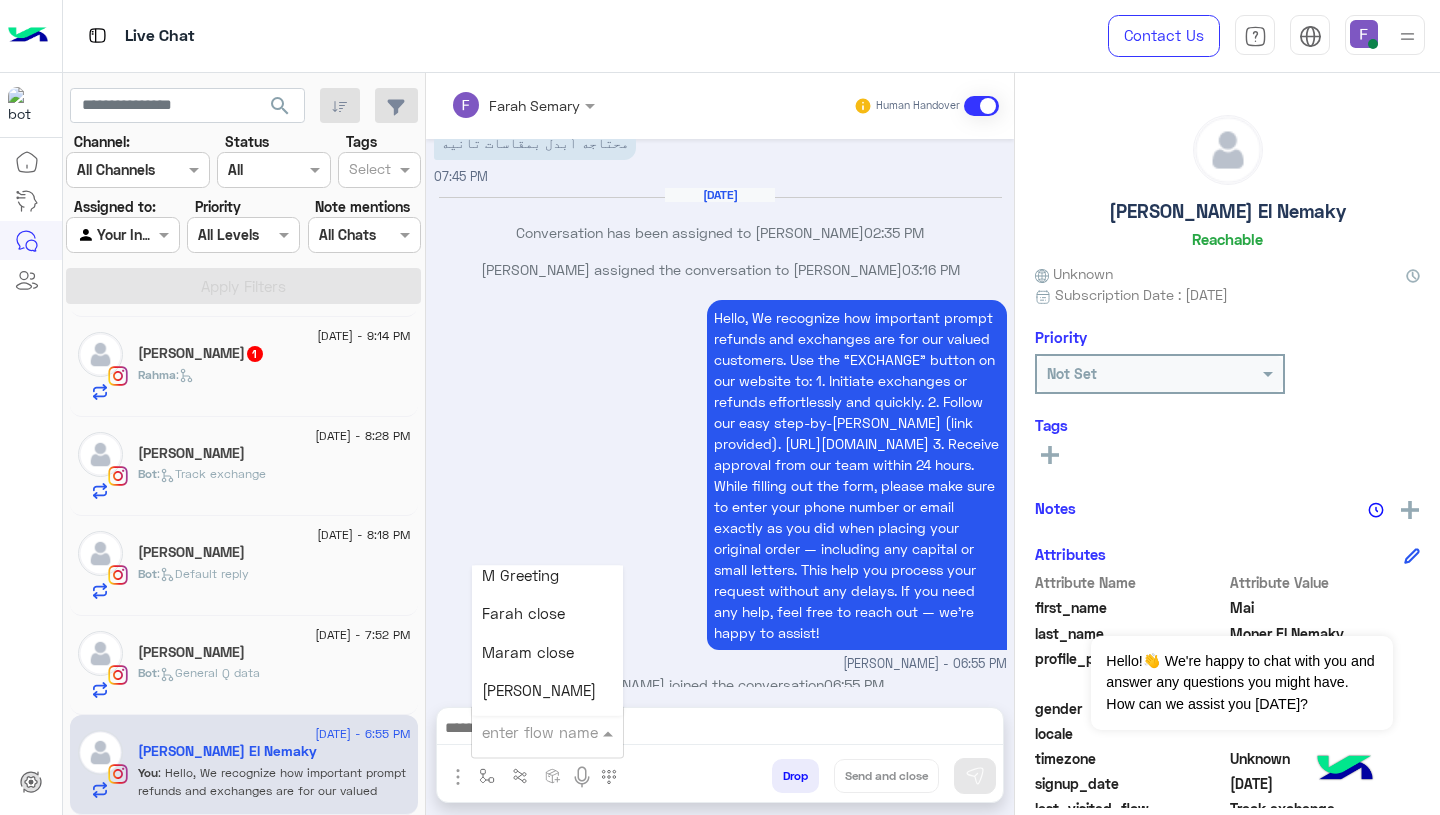scroll, scrollTop: 2379, scrollLeft: 0, axis: vertical 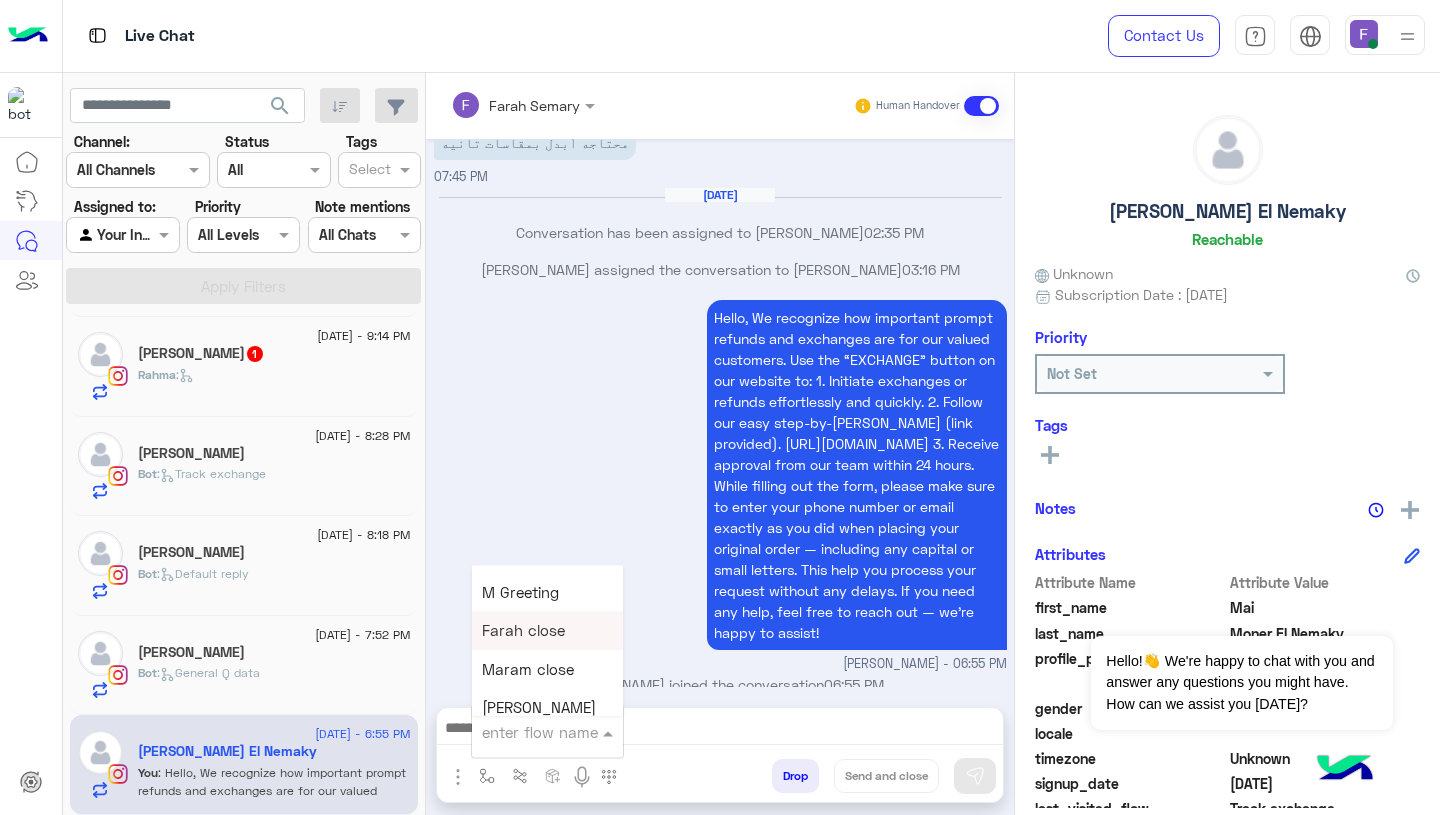 click on "Farah close" at bounding box center [523, 631] 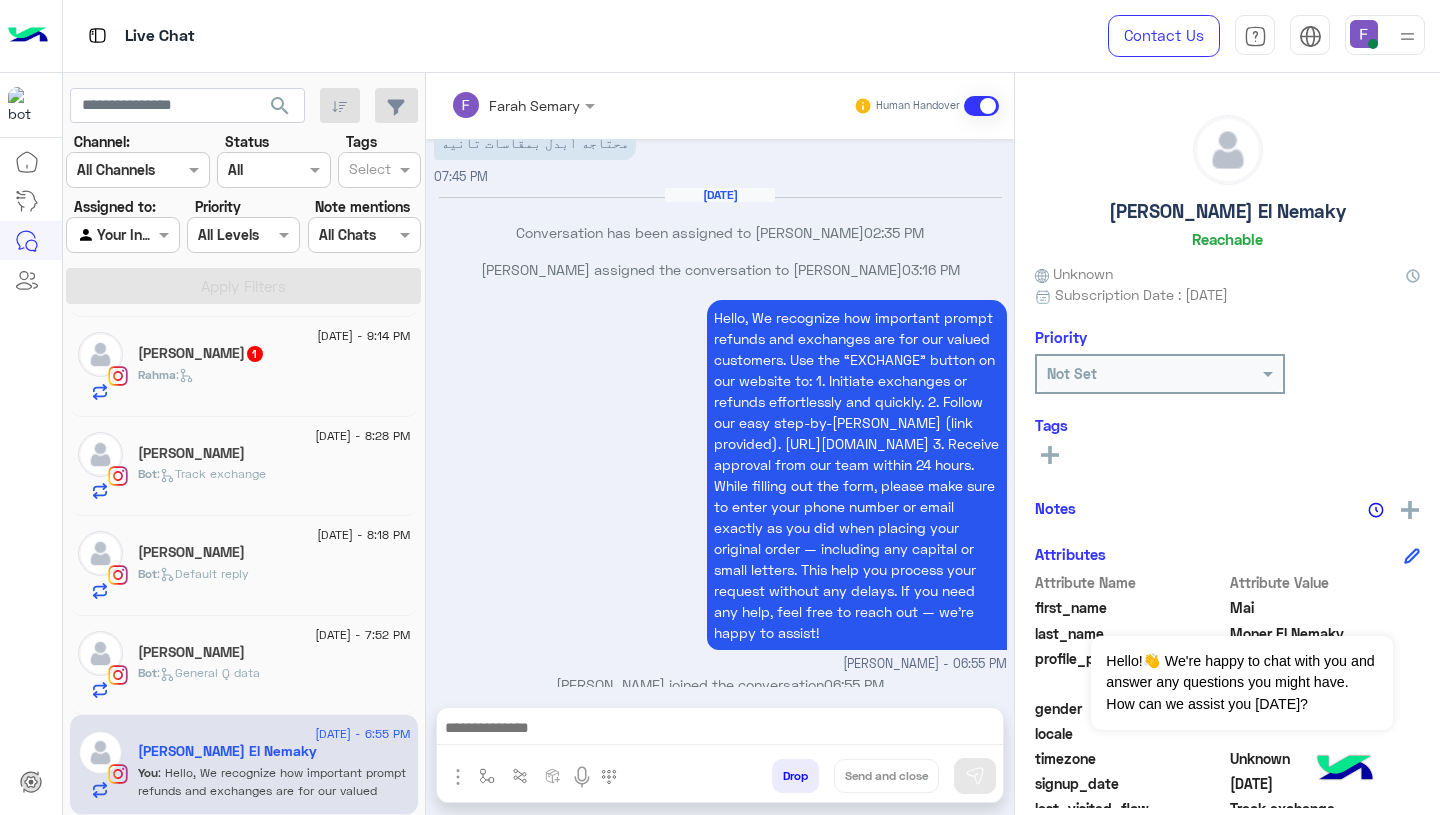 type on "**********" 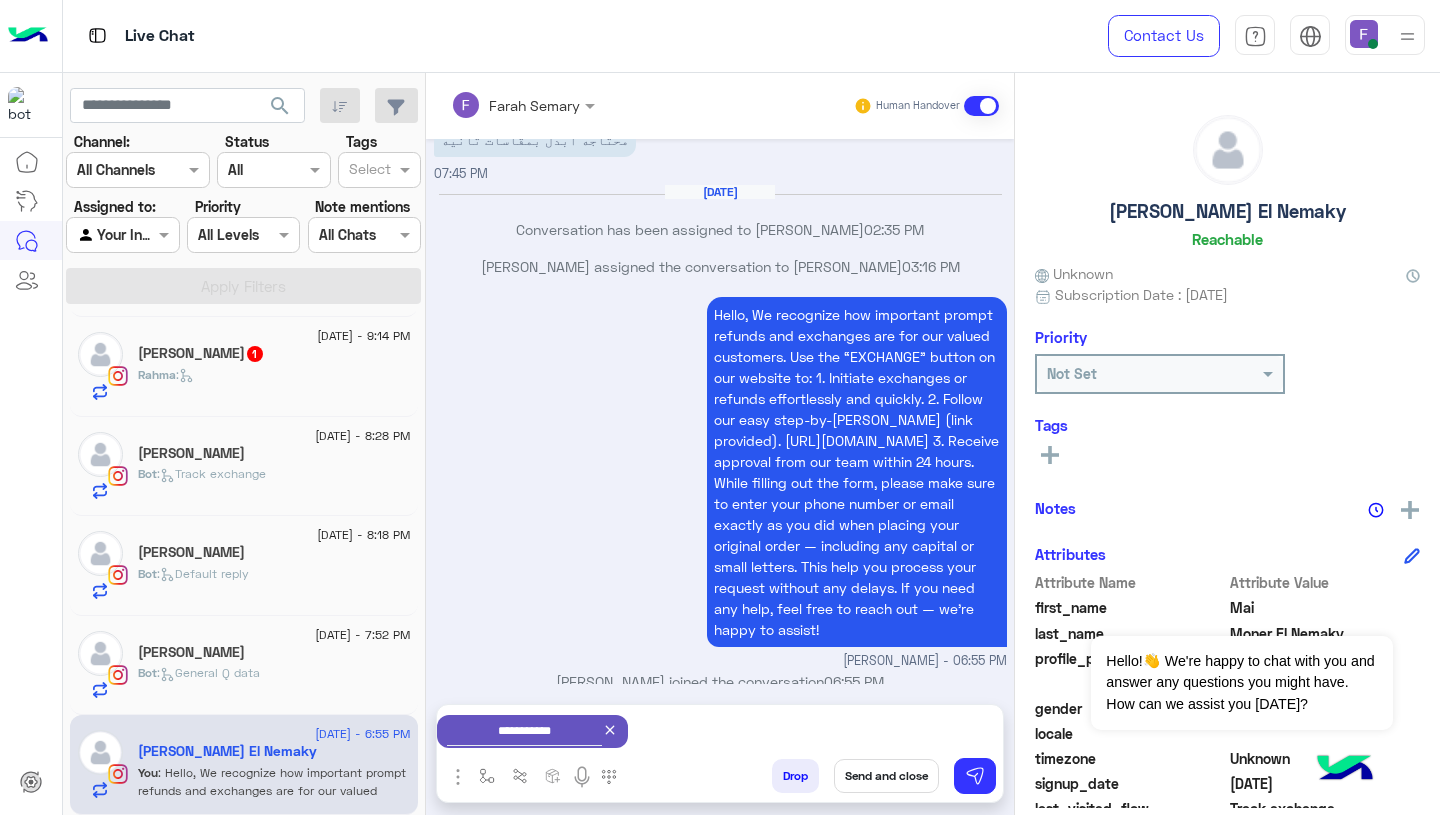 click on "Send and close" at bounding box center [886, 776] 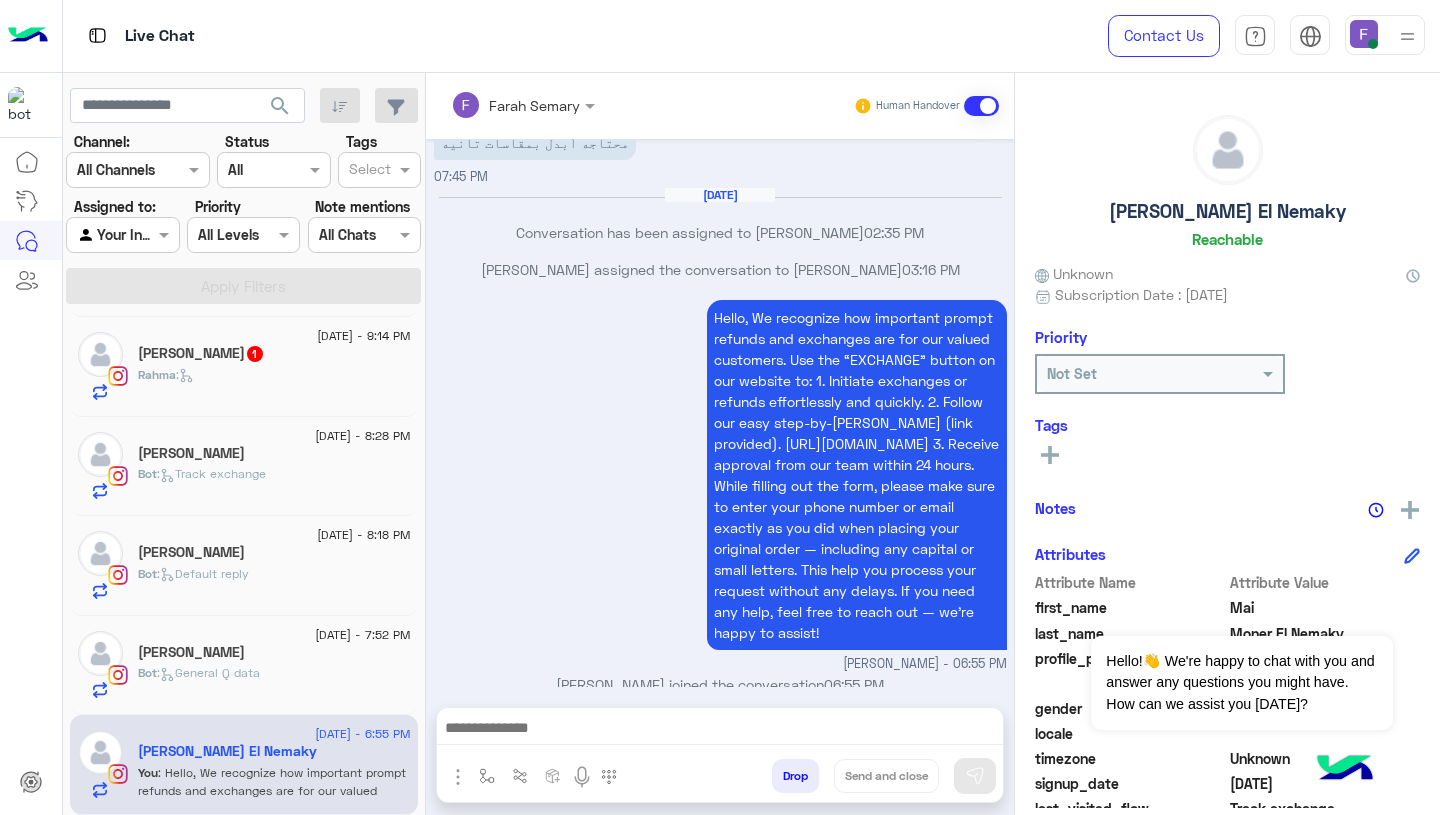scroll, scrollTop: 1832, scrollLeft: 0, axis: vertical 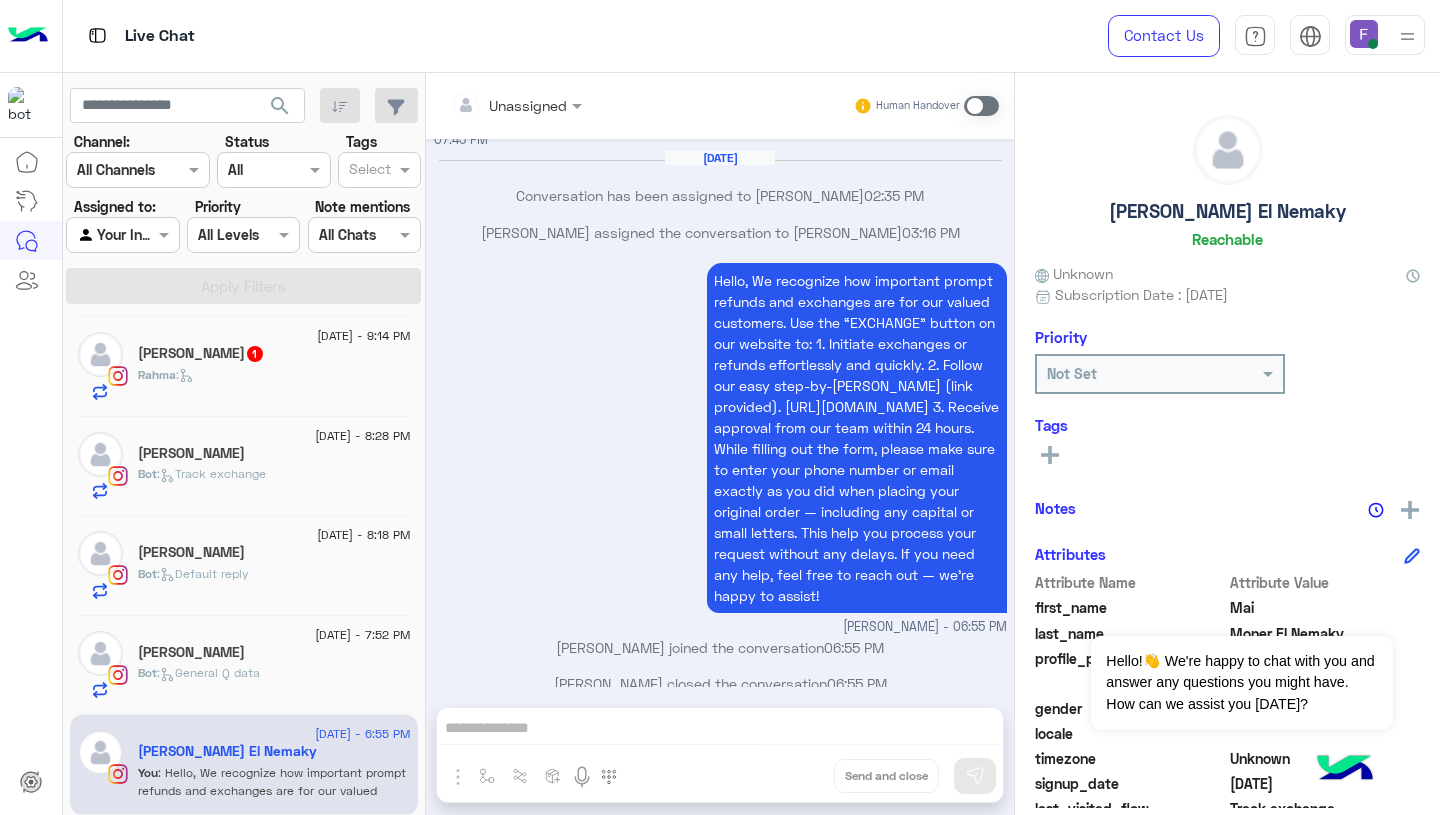 click on "Bot :   General Q data" 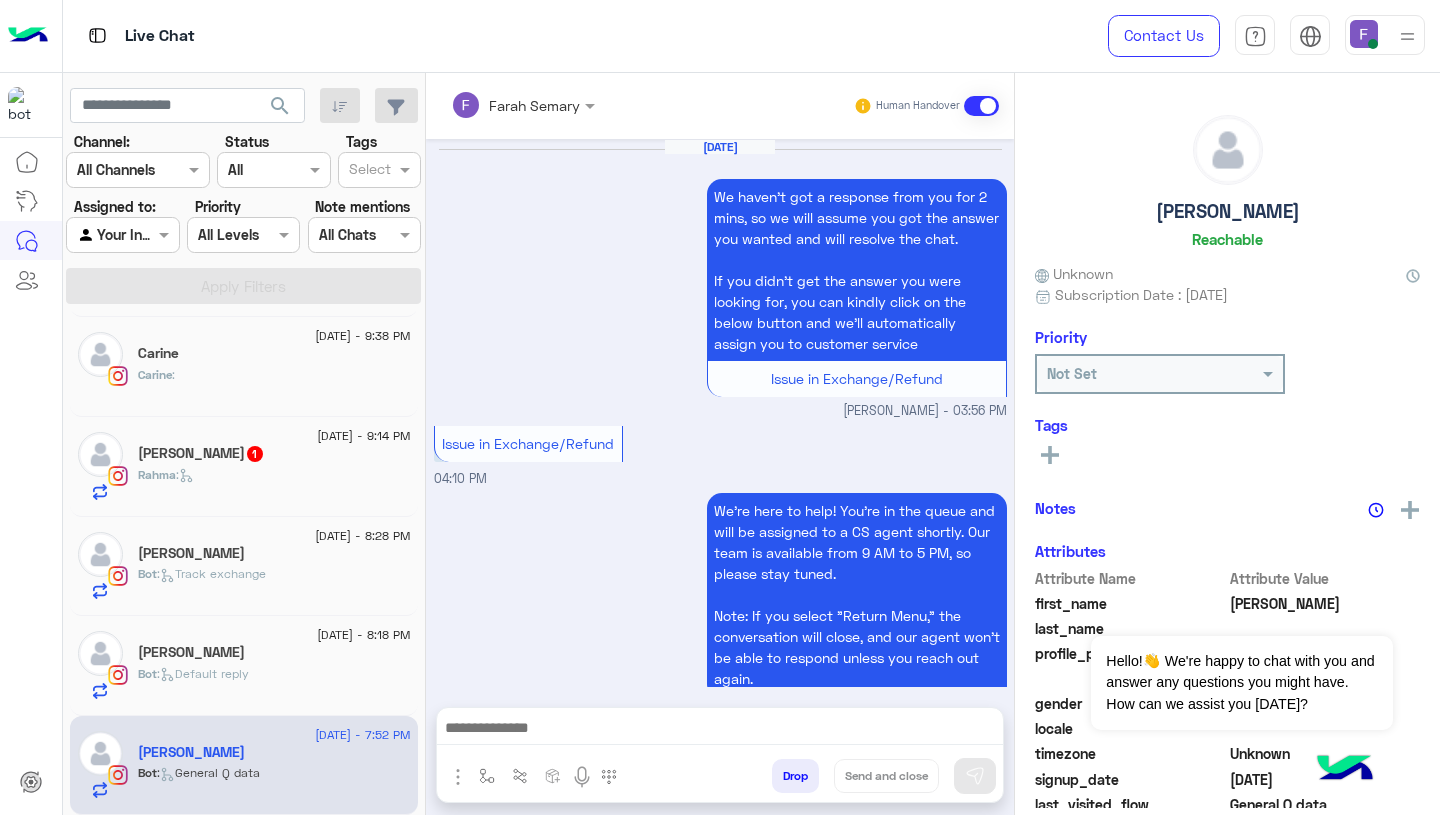 scroll, scrollTop: 2256, scrollLeft: 0, axis: vertical 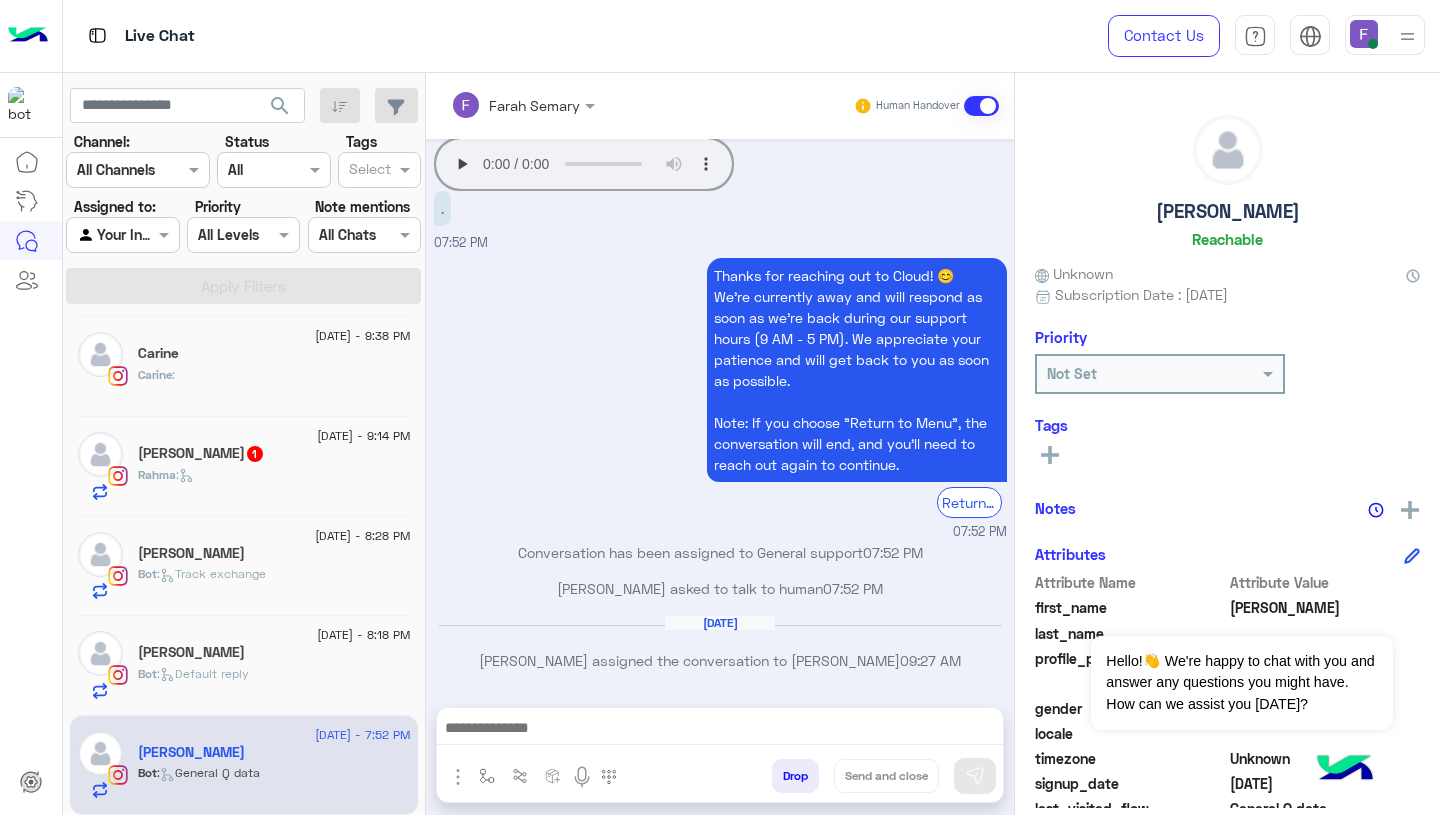 click on "Your browser does not support the audio tag." 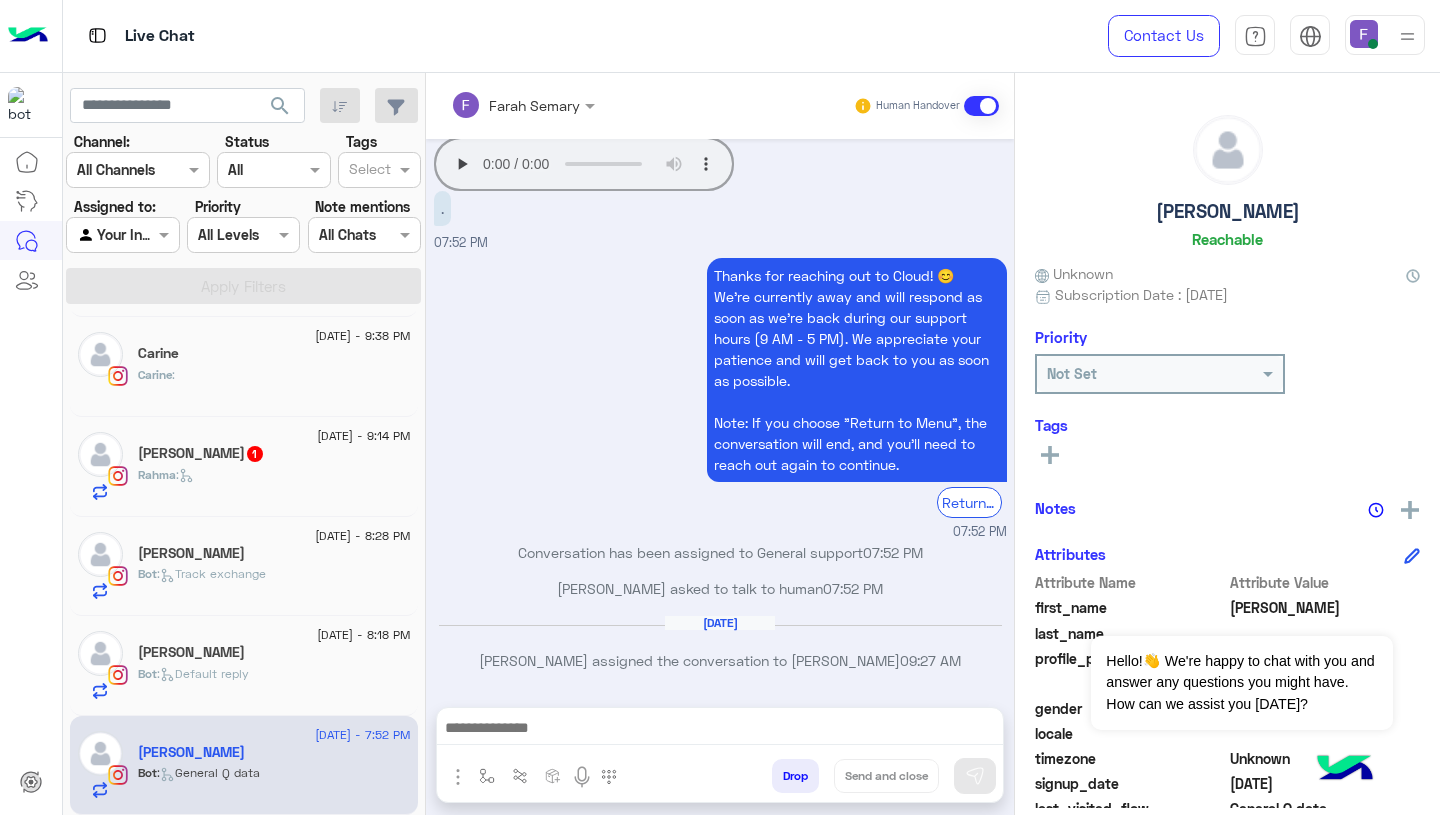 scroll, scrollTop: 2181, scrollLeft: 0, axis: vertical 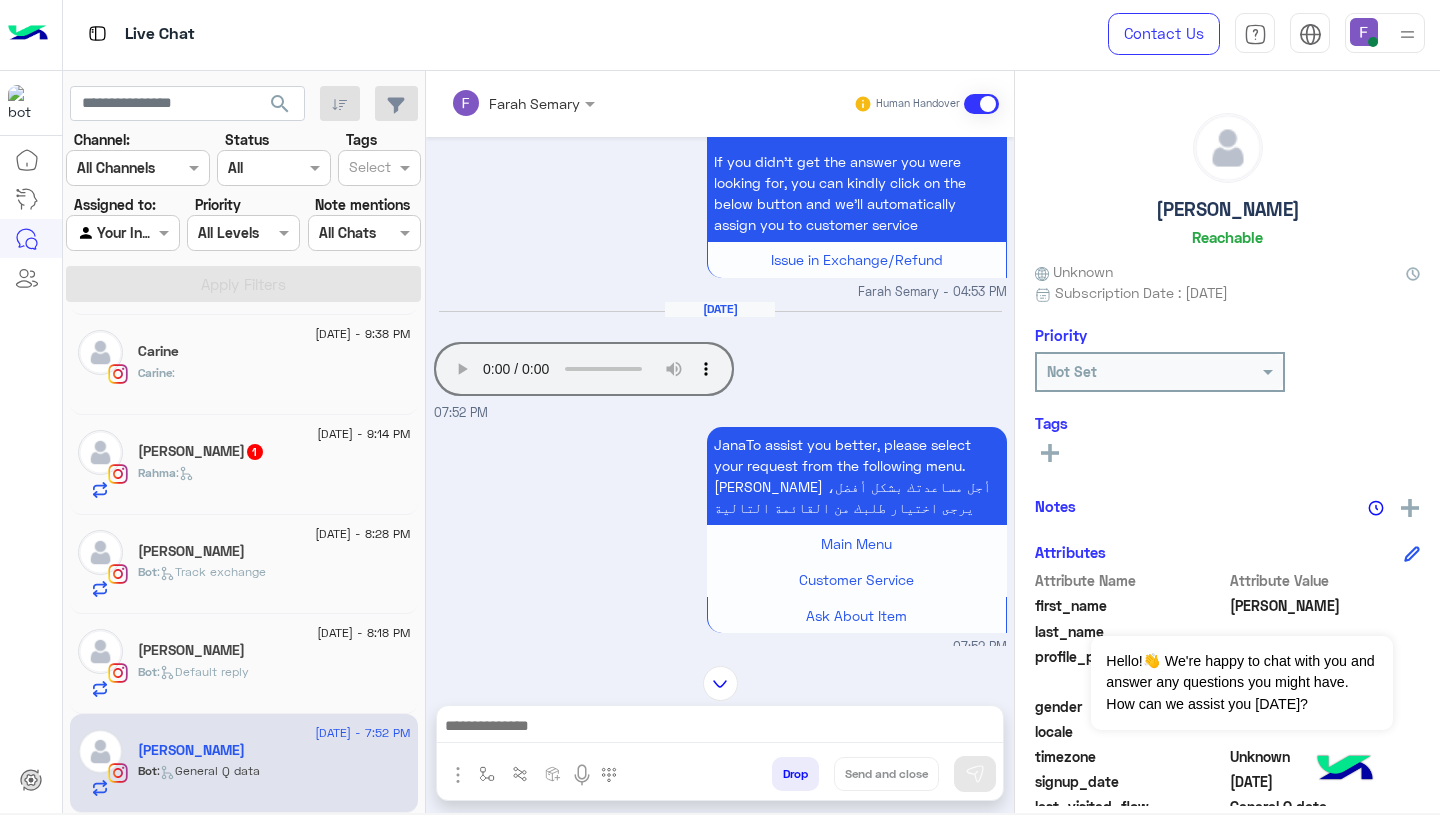 type 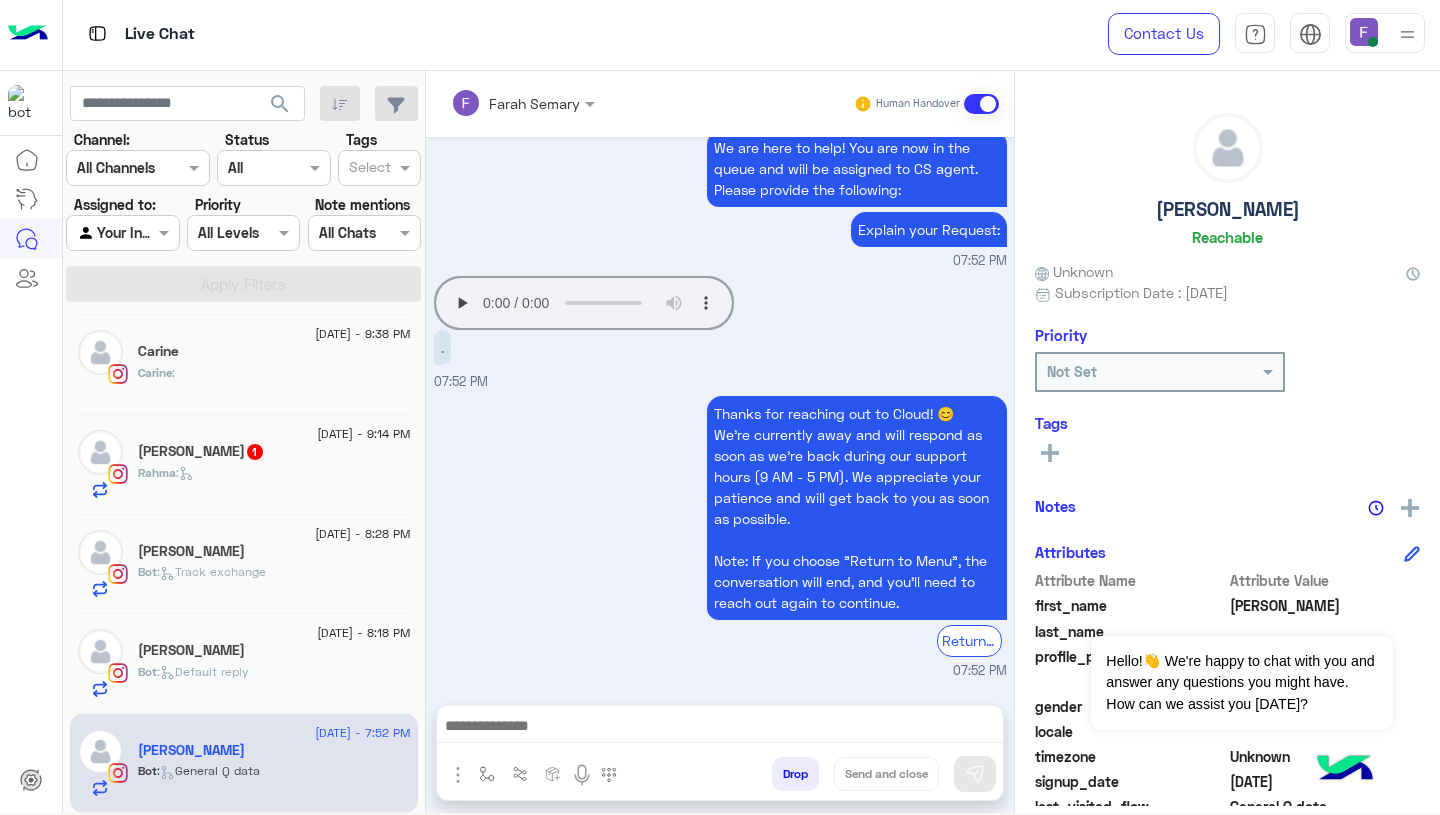 scroll, scrollTop: 4202, scrollLeft: 0, axis: vertical 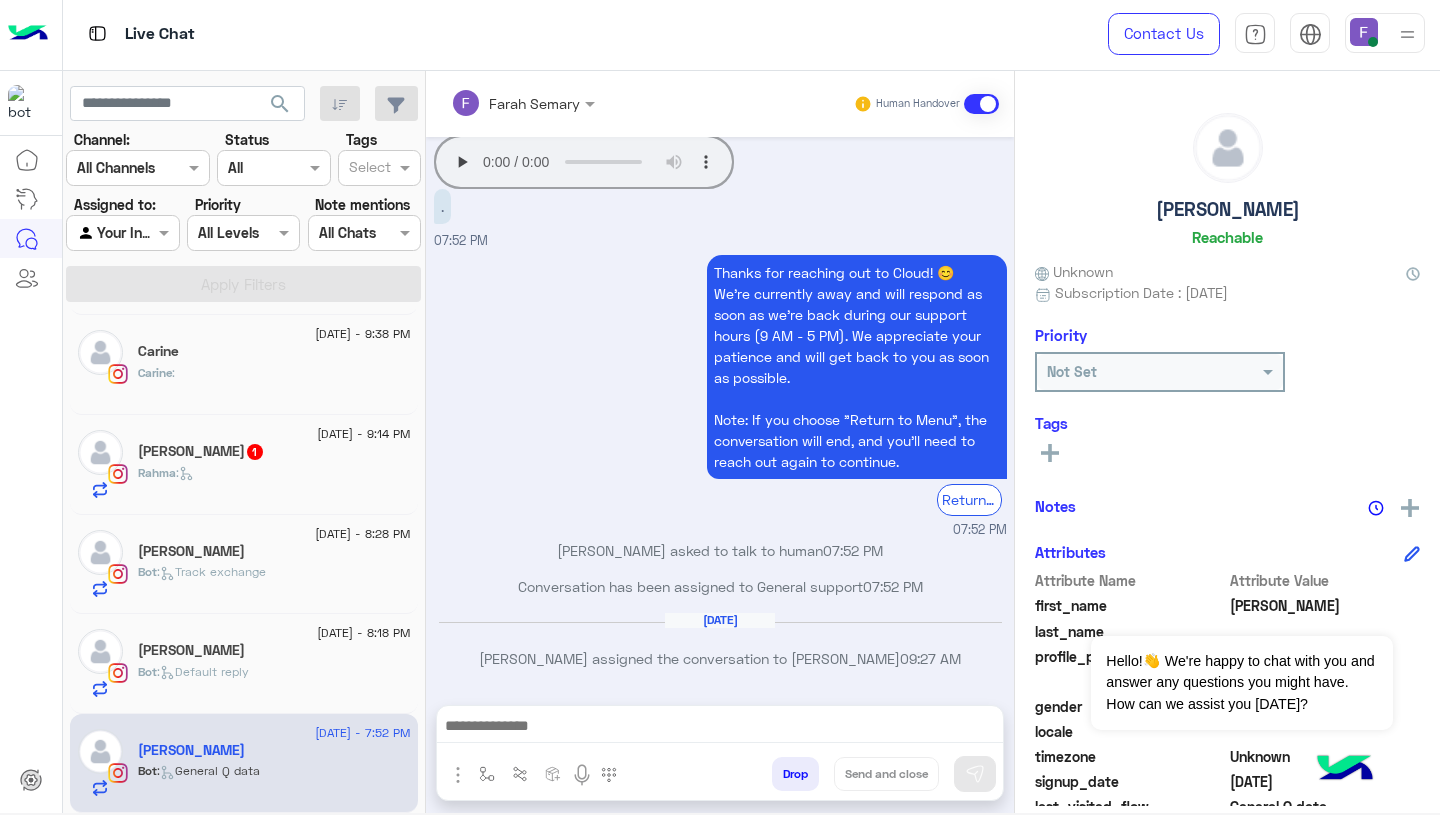 click at bounding box center (720, 728) 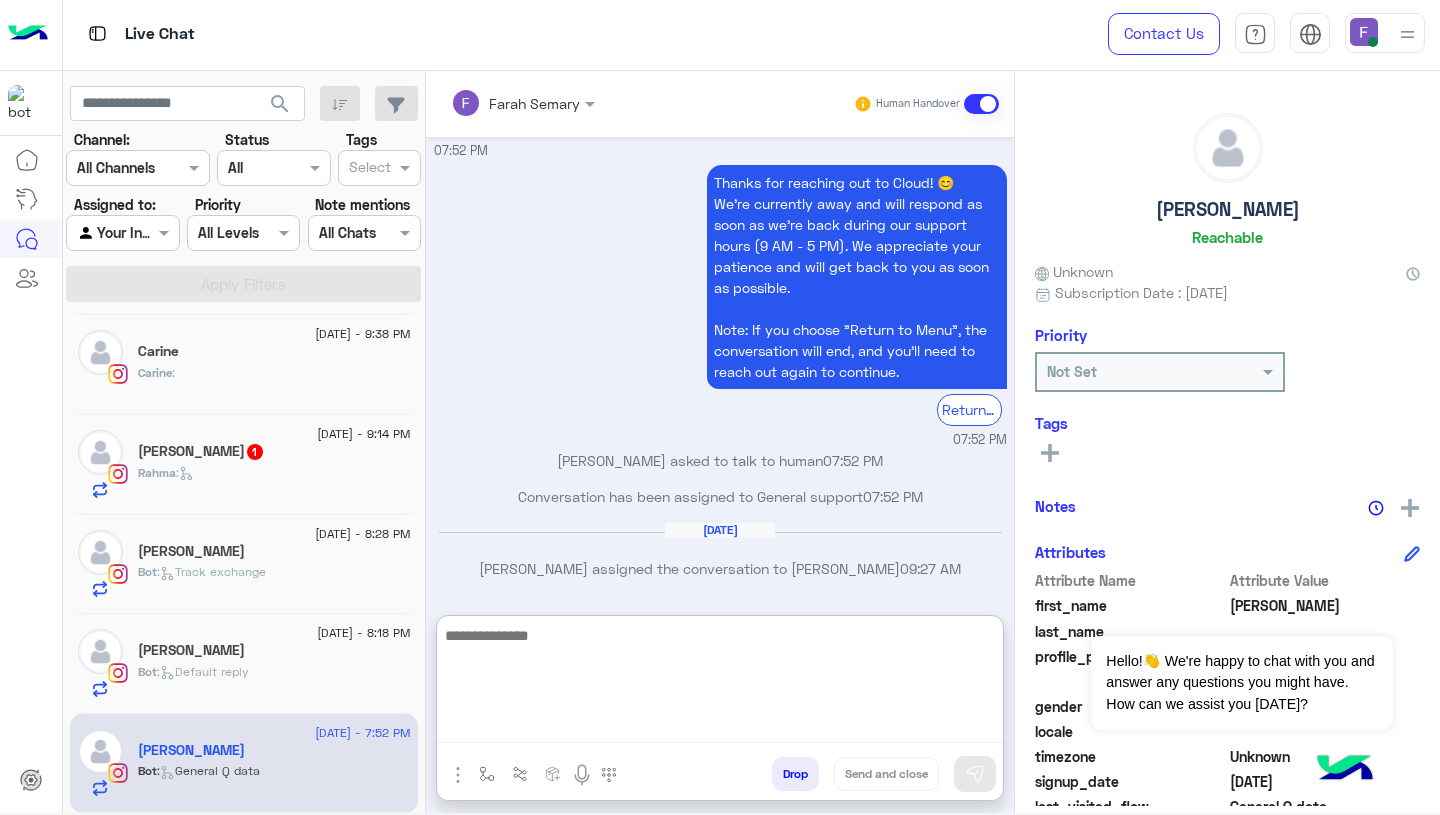 paste on "**********" 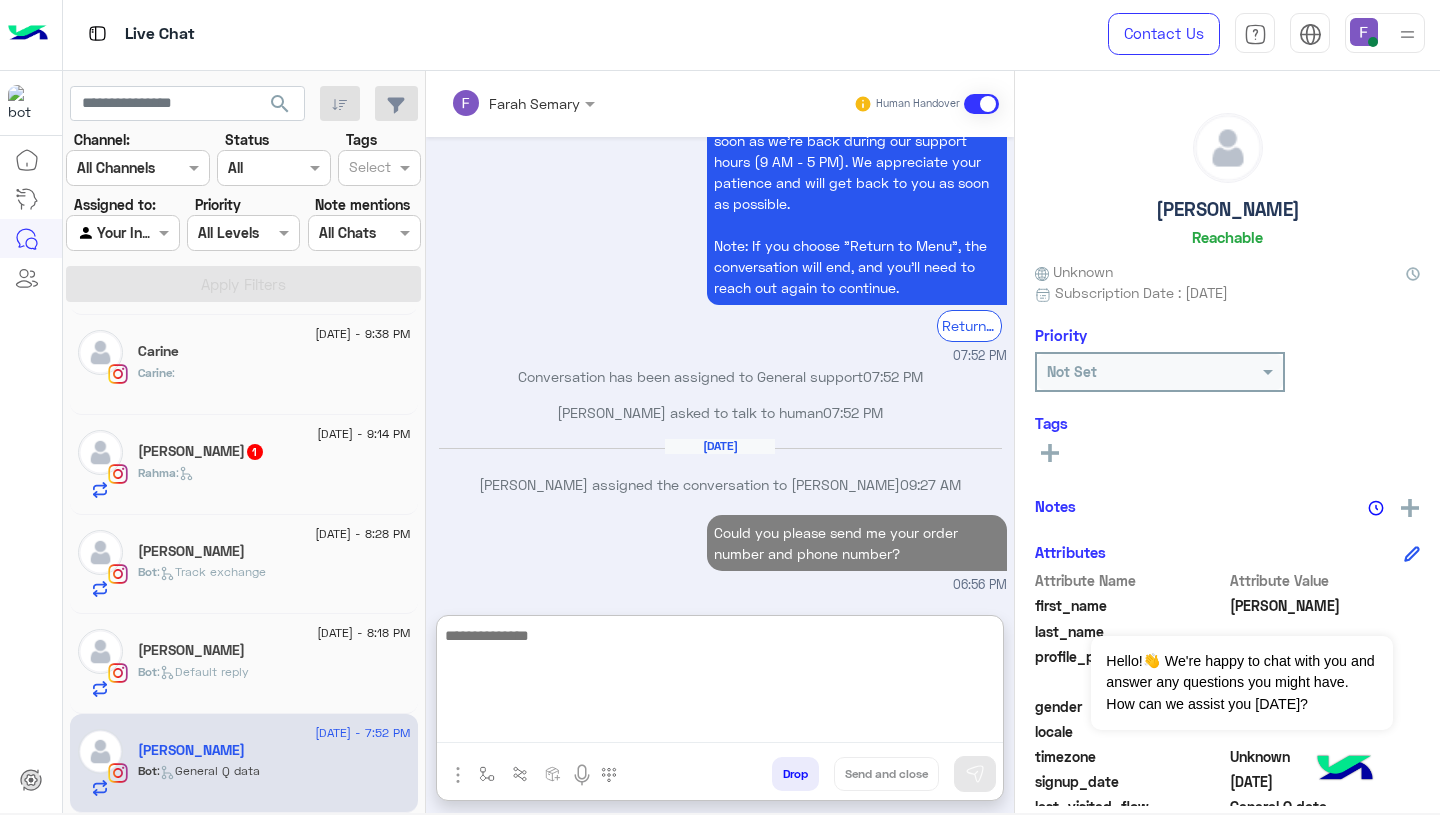 scroll, scrollTop: 4413, scrollLeft: 0, axis: vertical 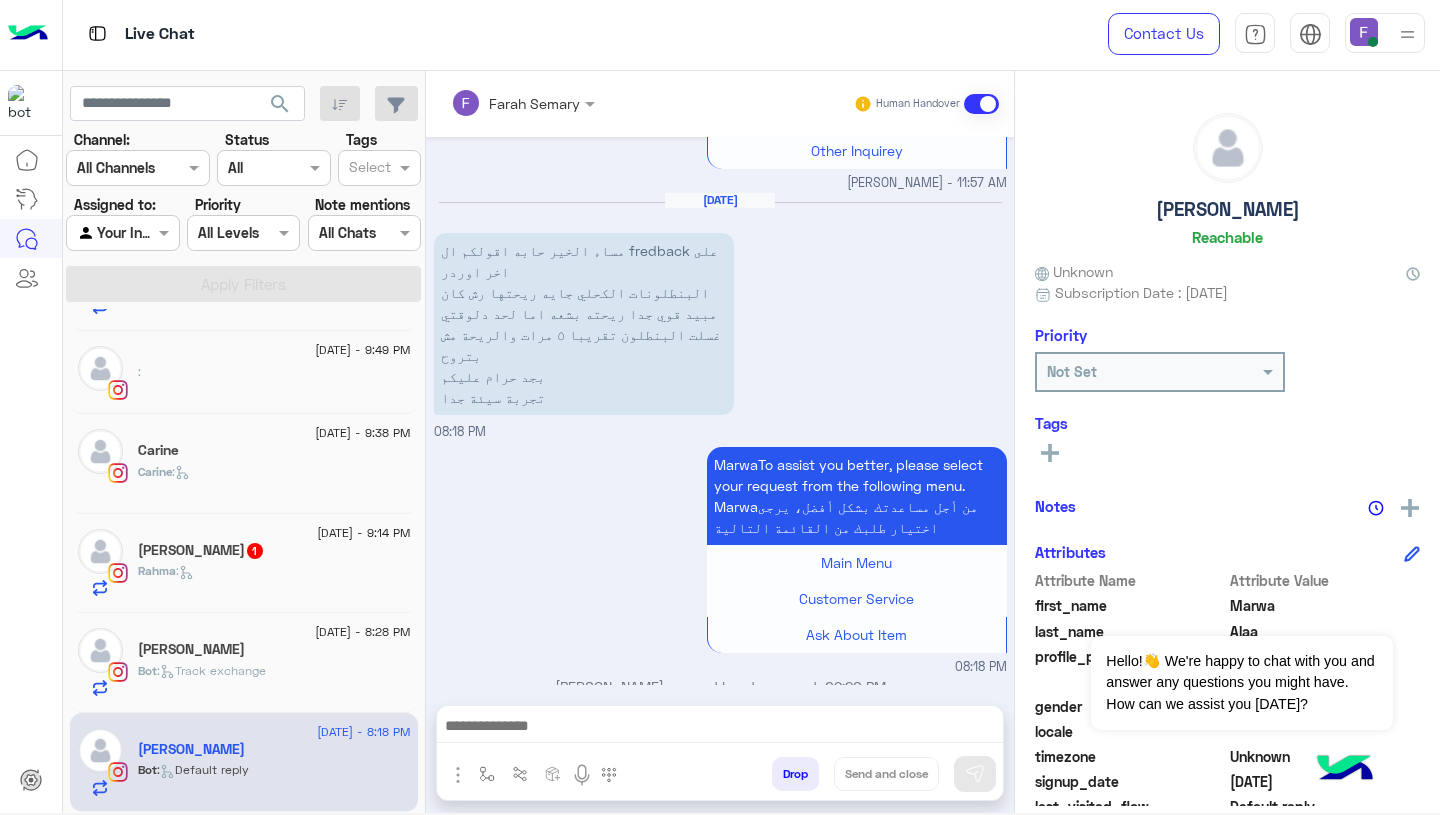 click on "مساء الخير حابه اقولكم ال fredback على اخر اوردر  البنطلونات الكحلي جايه ريحتها رش كان مبيد قوي جدا ريحته بشعه اما لحد دلوقتي غسلت البنطلون تقريبا ٥ مرات والريحة مش بتروح  بجد حرام عليكم  تجربة سيئة جدا" at bounding box center (584, 324) 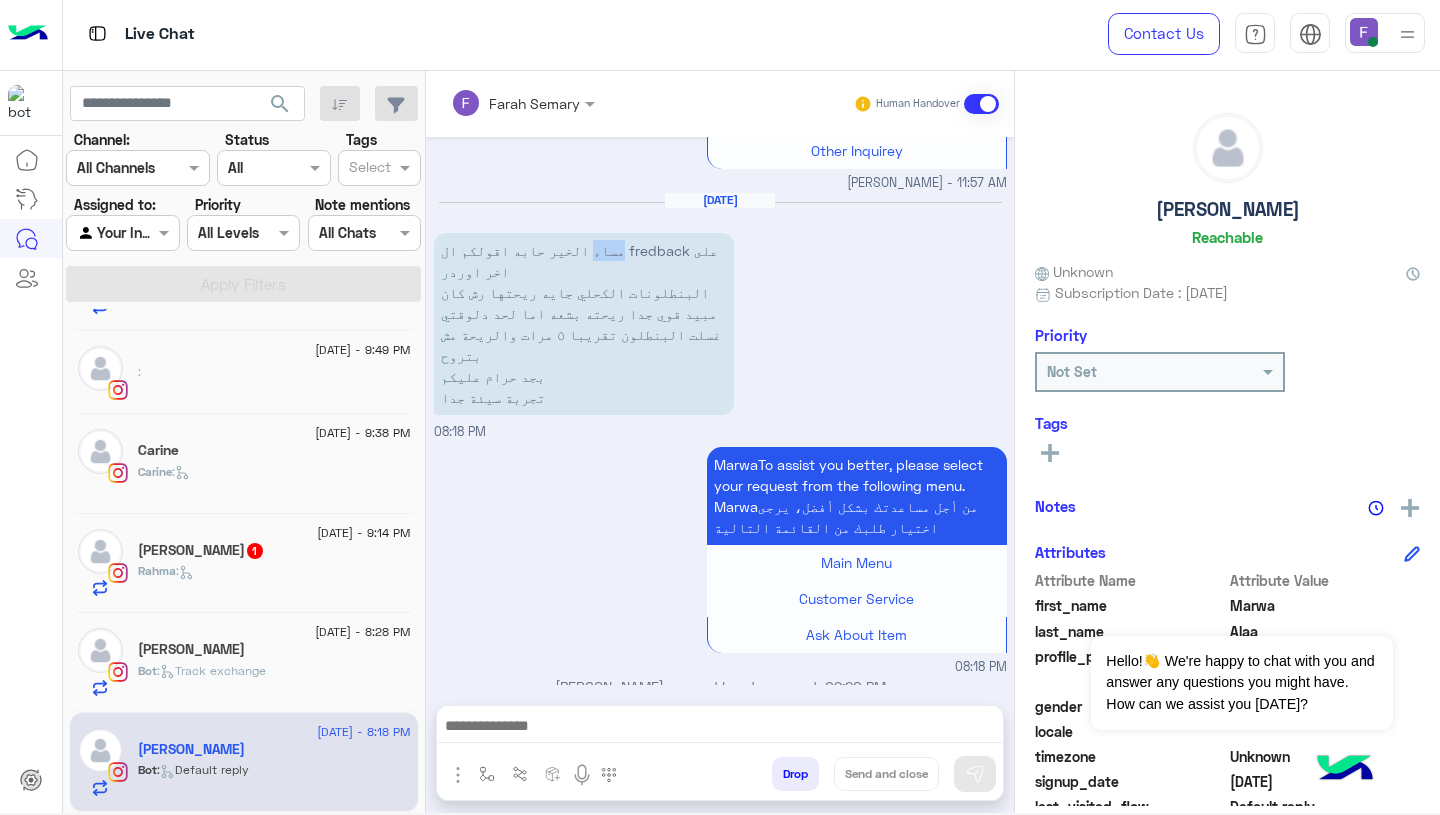 click on "مساء الخير حابه اقولكم ال fredback على اخر اوردر  البنطلونات الكحلي جايه ريحتها رش كان مبيد قوي جدا ريحته بشعه اما لحد دلوقتي غسلت البنطلون تقريبا ٥ مرات والريحة مش بتروح  بجد حرام عليكم  تجربة سيئة جدا" at bounding box center [584, 324] 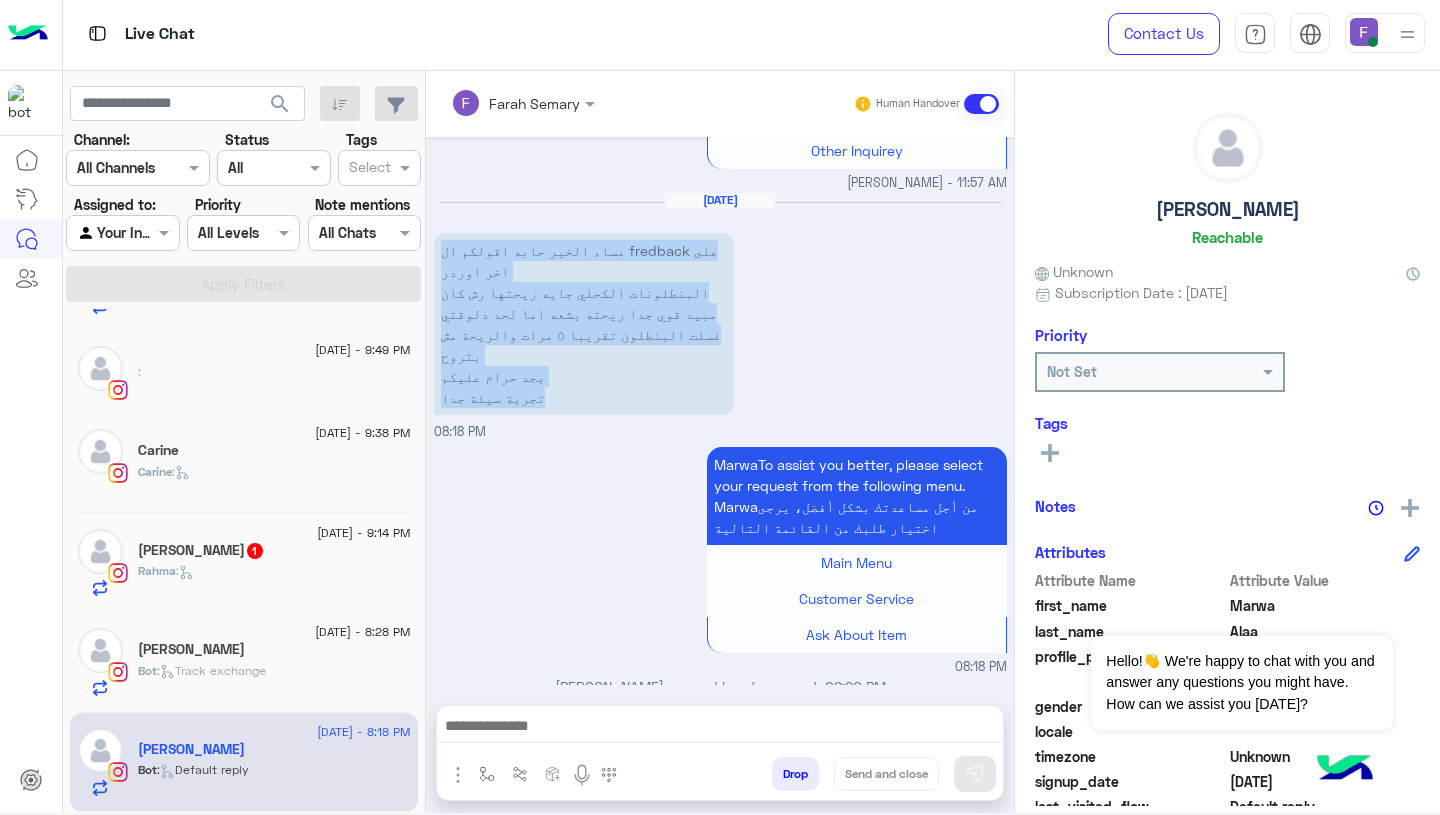 drag, startPoint x: 440, startPoint y: 210, endPoint x: 459, endPoint y: 332, distance: 123.47064 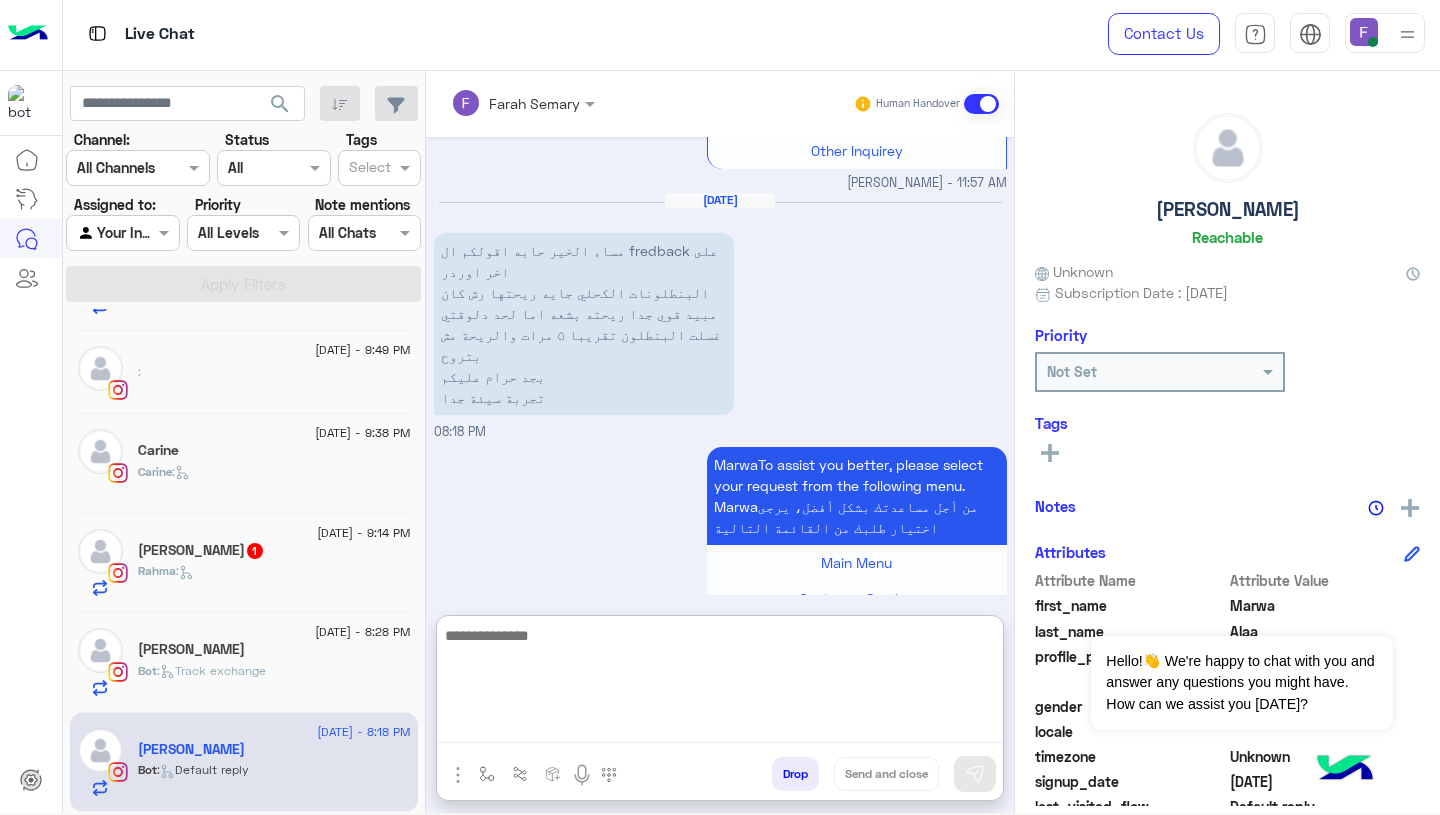 paste on "**********" 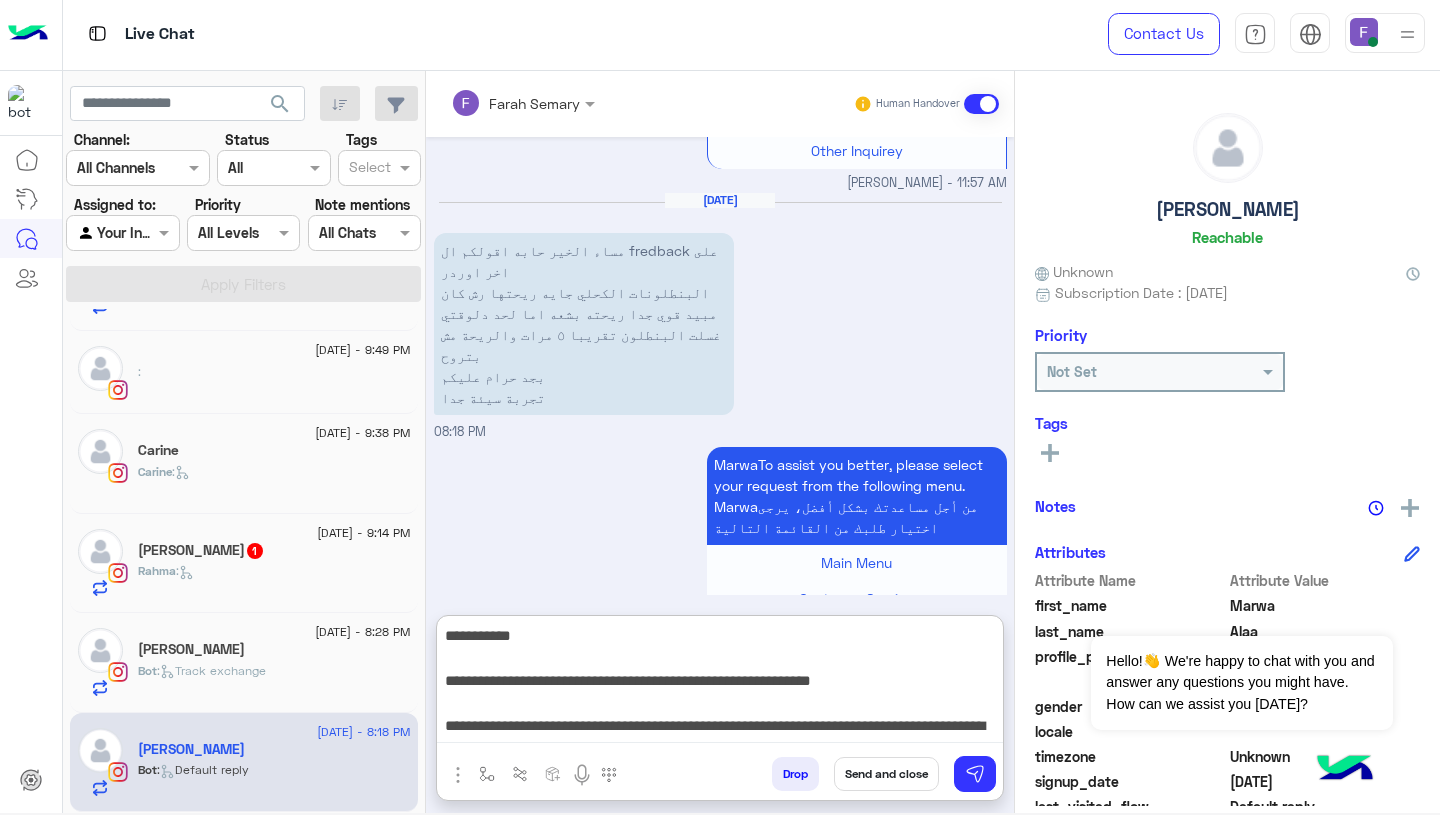 scroll, scrollTop: 286, scrollLeft: 0, axis: vertical 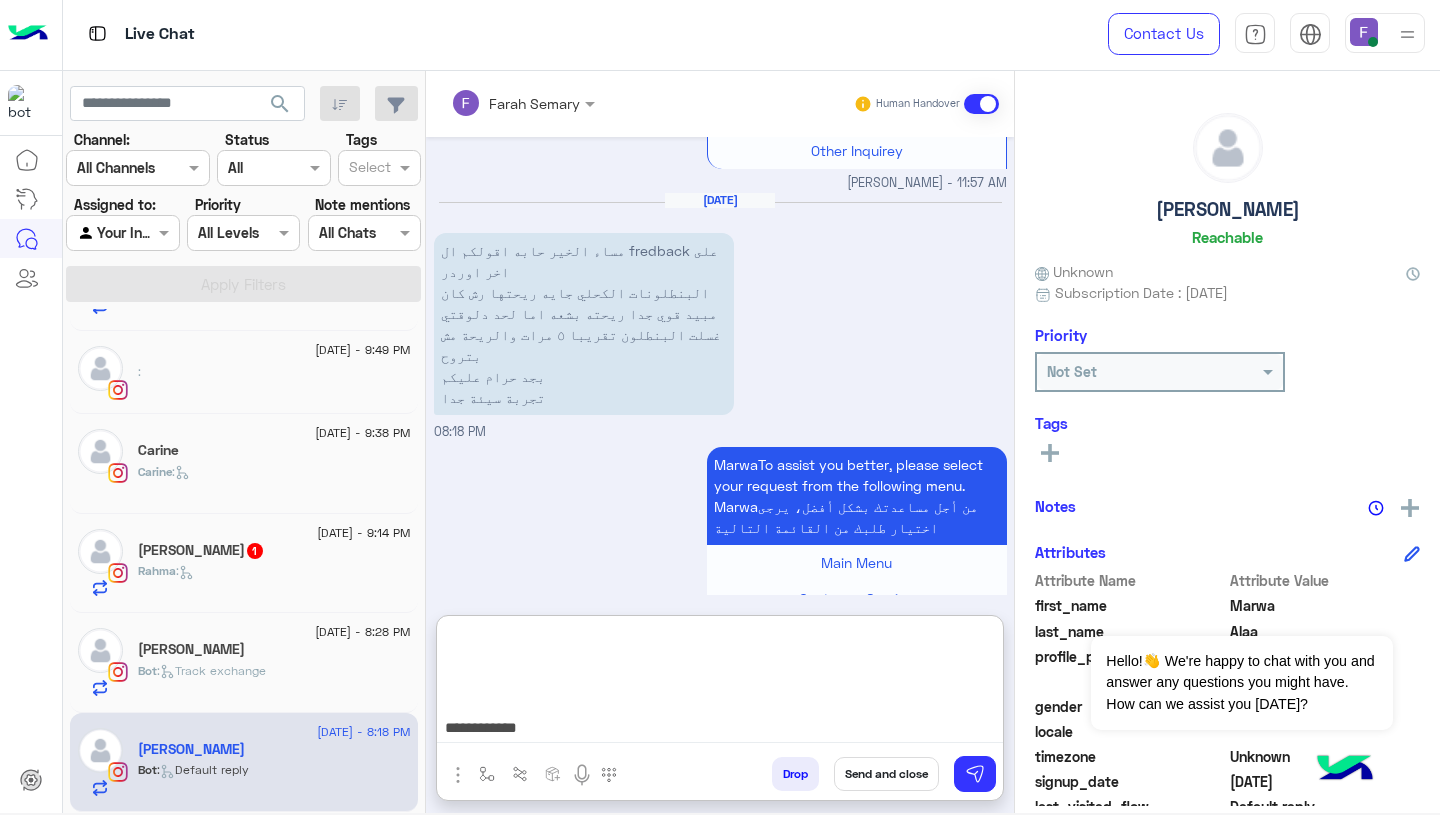click on "**********" at bounding box center (720, 683) 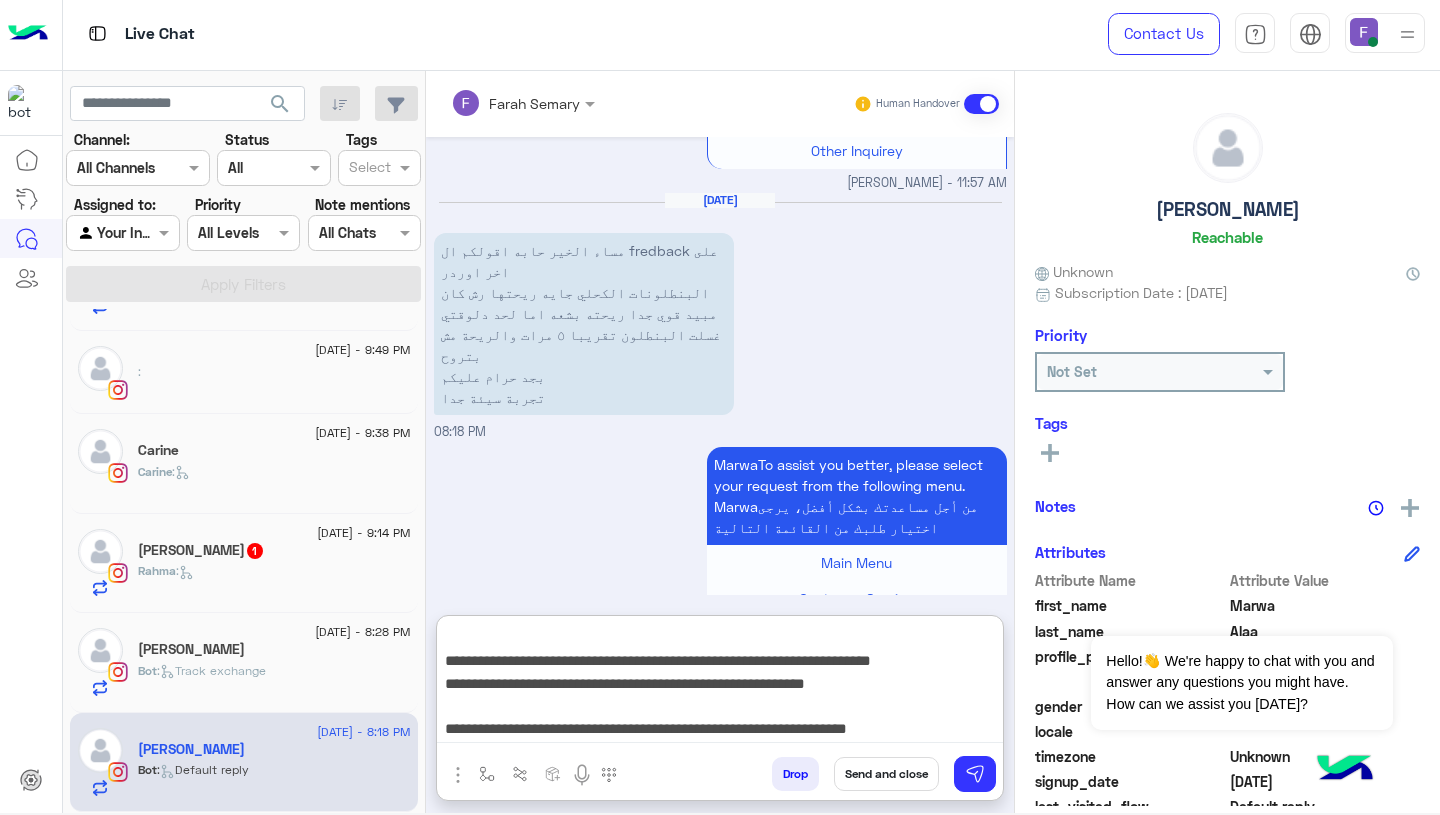 type on "**********" 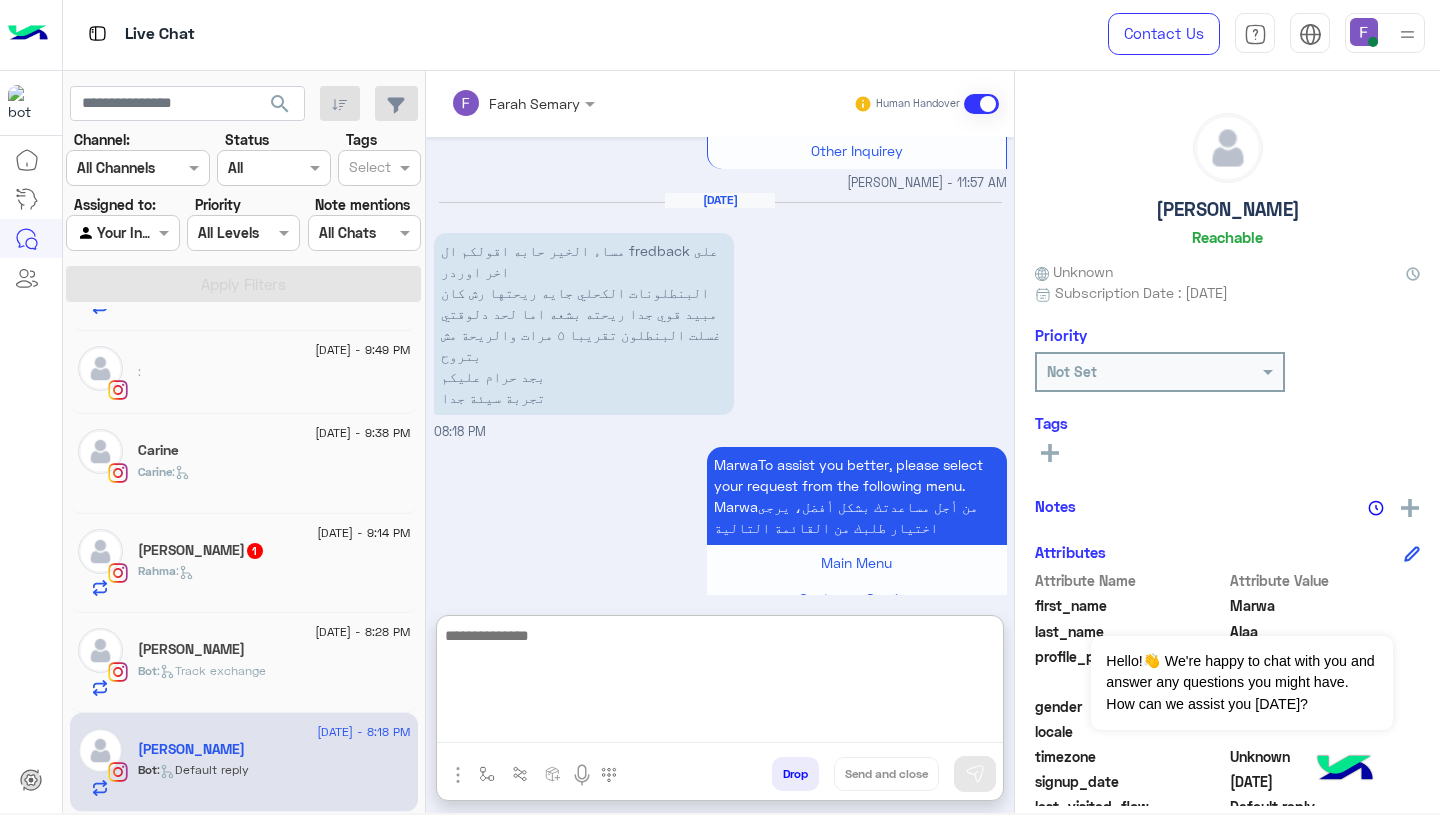 scroll, scrollTop: 0, scrollLeft: 0, axis: both 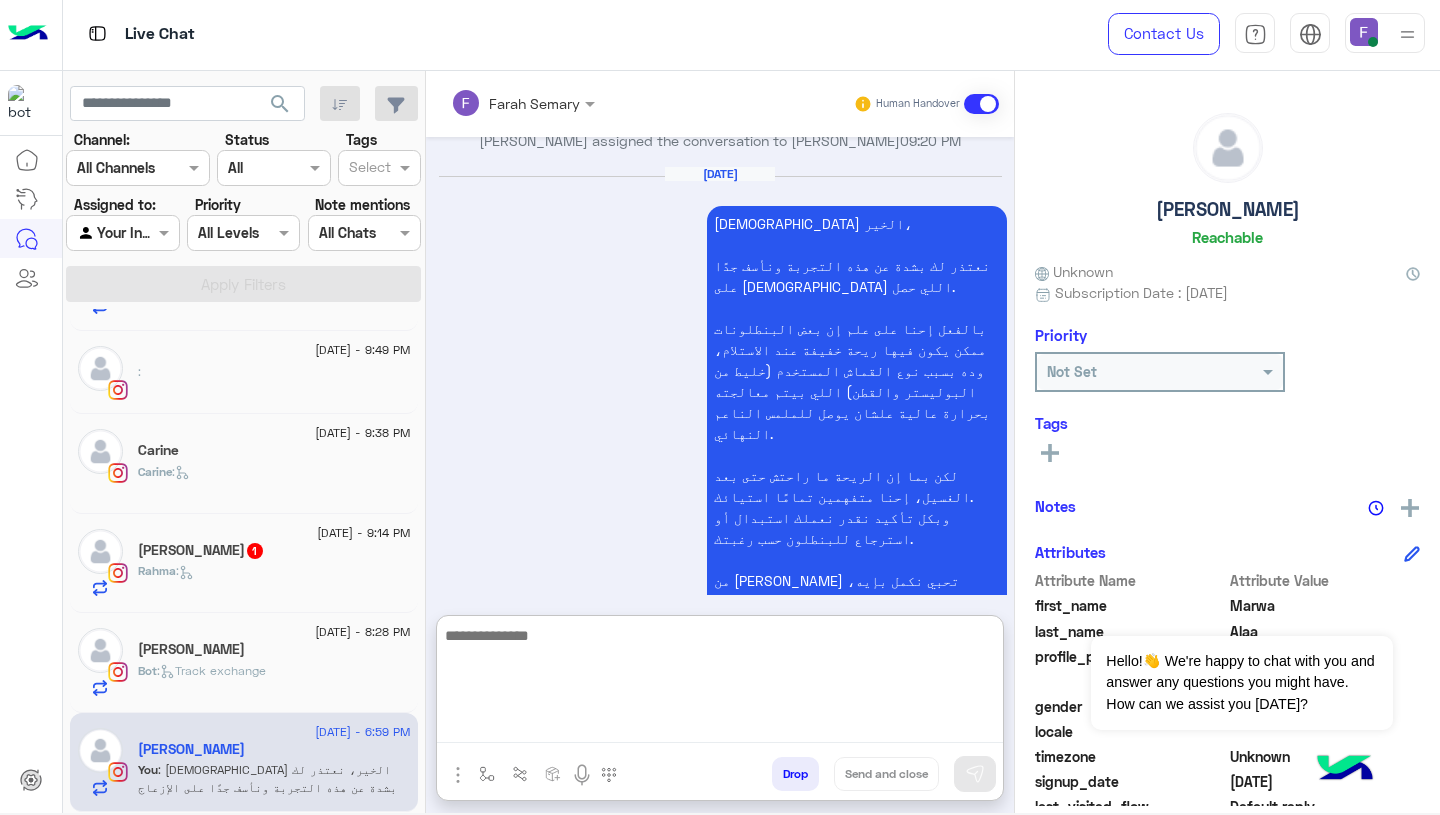 click on "[DATE]  مساء الخير، نعتذر لك بشدة عن هذه التجربة ونأسف جدًا على الإزعاج اللي حصل. بالفعل إحنا على علم إن بعض البنطلونات ممكن يكون فيها ريحة خفيفة عند الاستلام، وده بسبب نوع القماش المستخدم (خليط من البوليستر والقطن) اللي بيتم معالجته بحرارة عالية علشان يوصل للملمس الناعم النهائي. لكن بما إن الريحة ما راحتش حتى بعد الغسيل، إحنا متفهمين تمامًا استيائك. وبكل تأكيد نقدر نعملك استبدال أو استرجاع للبنطلون حسب رغبتك. من [PERSON_NAME] تحبي نكمل بإيه، وبنعتذر لك مرة تانية على اللي حصل.  [PERSON_NAME] -  06:59 PM" at bounding box center (720, 404) 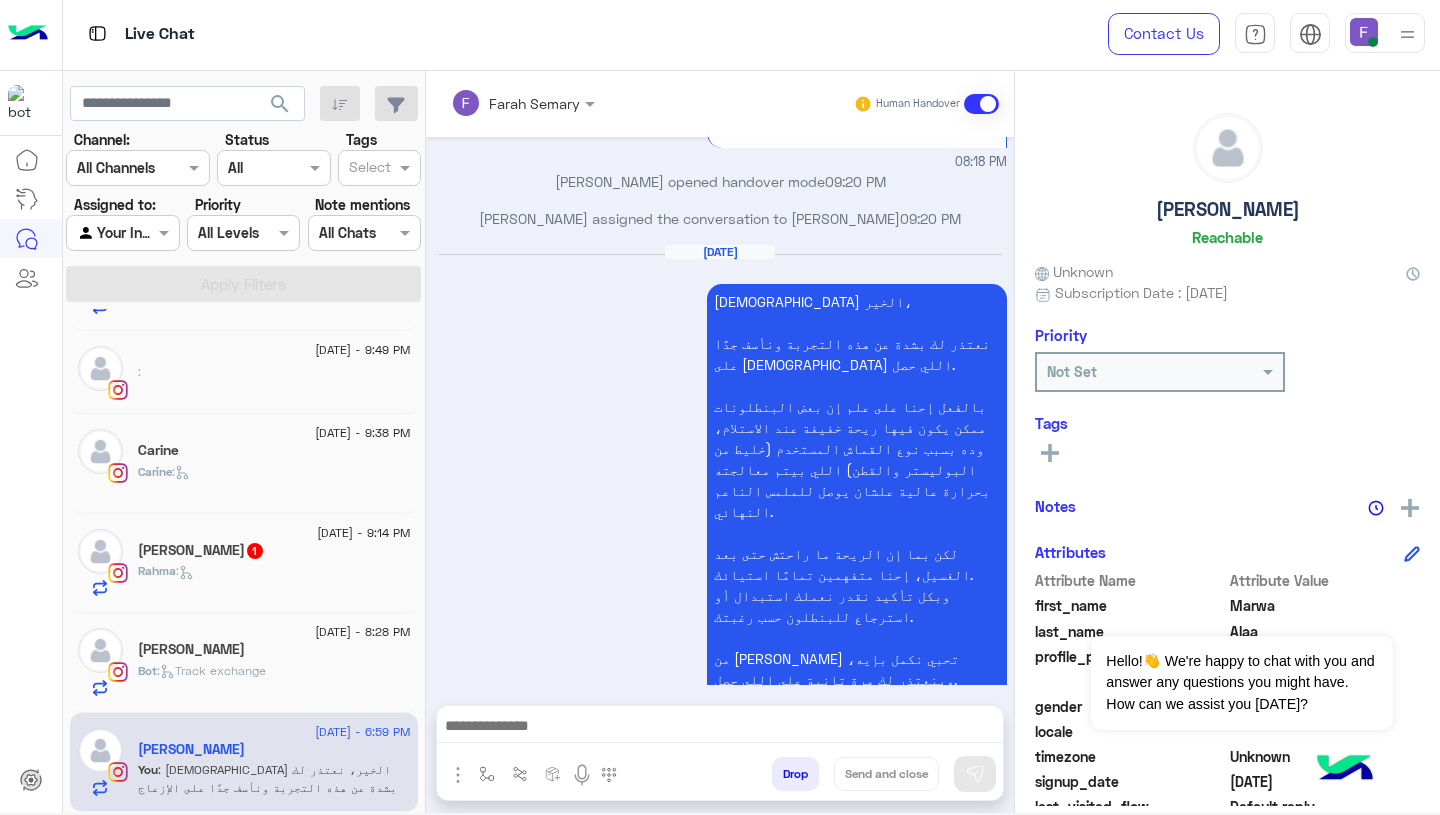 scroll, scrollTop: 2528, scrollLeft: 0, axis: vertical 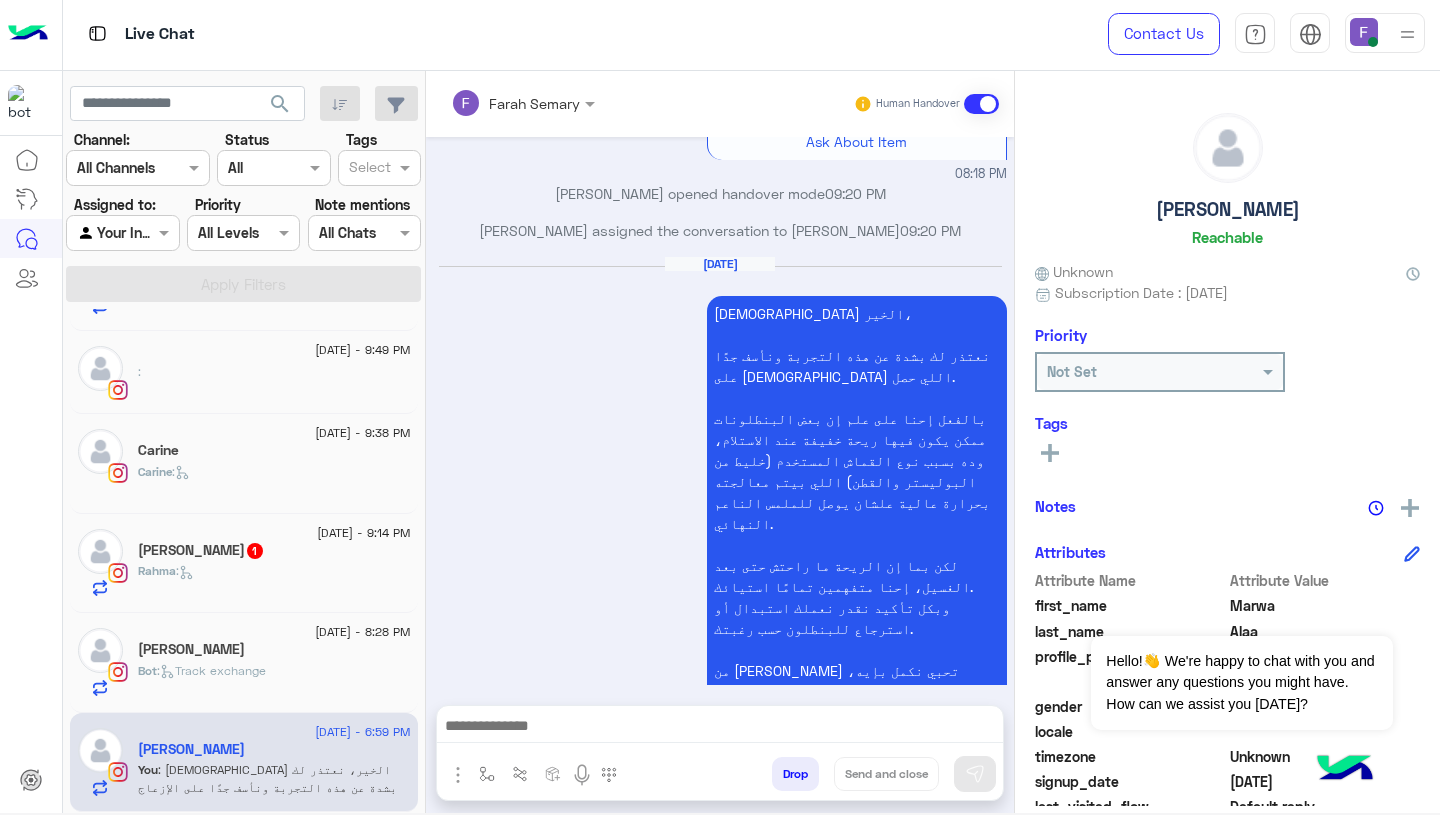 click on "Bot :   Track exchange" 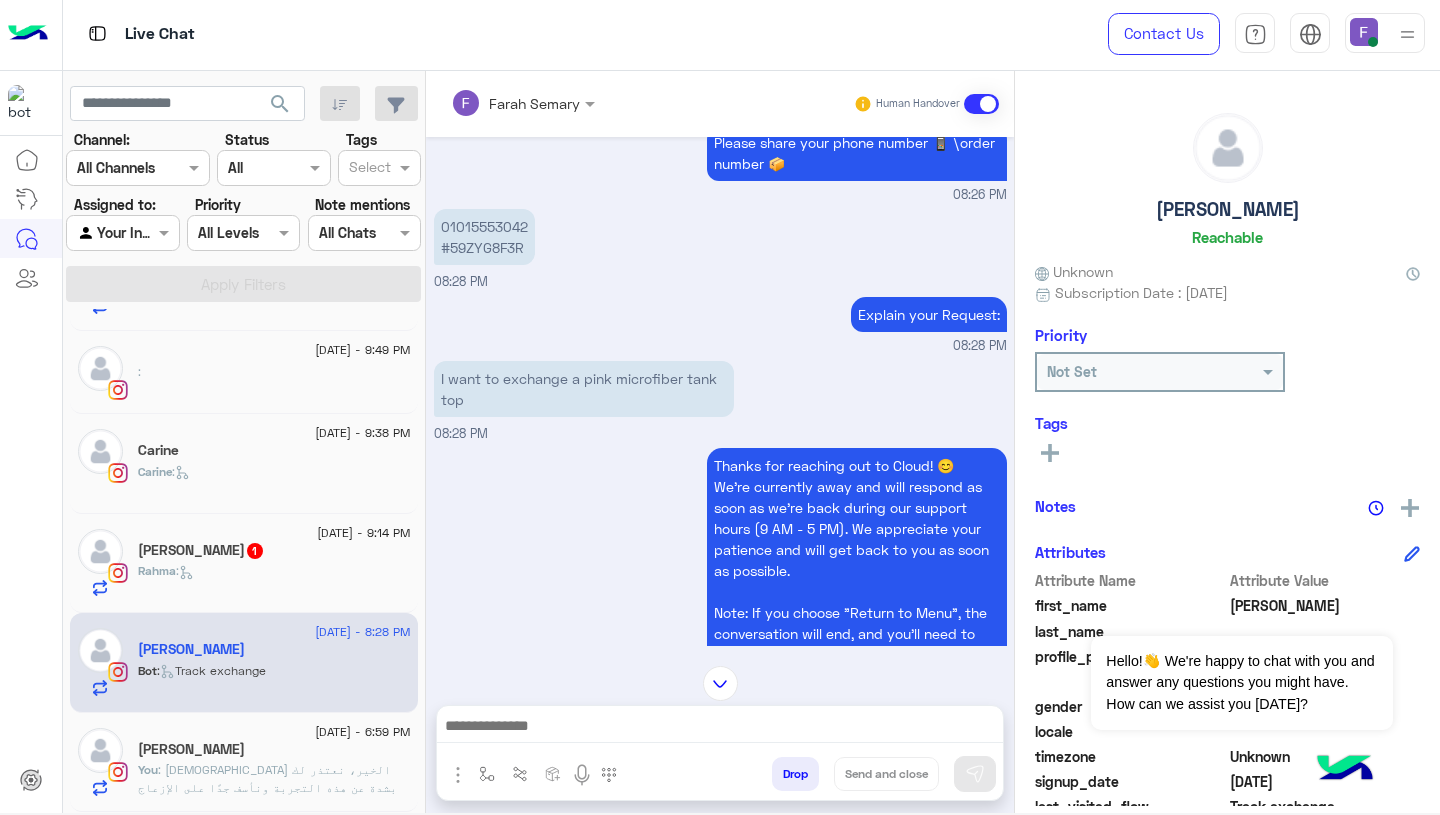 scroll, scrollTop: 1546, scrollLeft: 0, axis: vertical 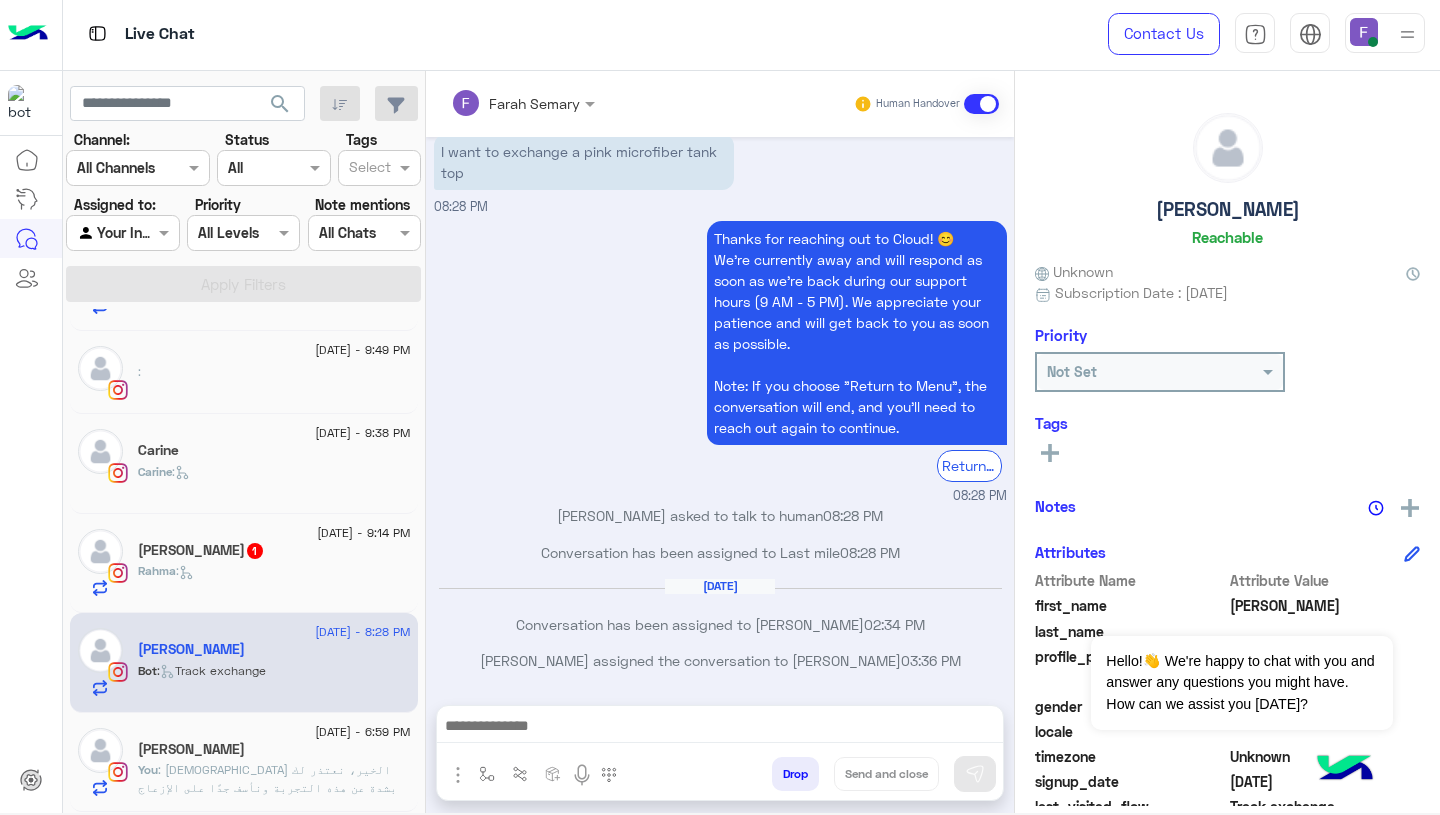 click at bounding box center [720, 728] 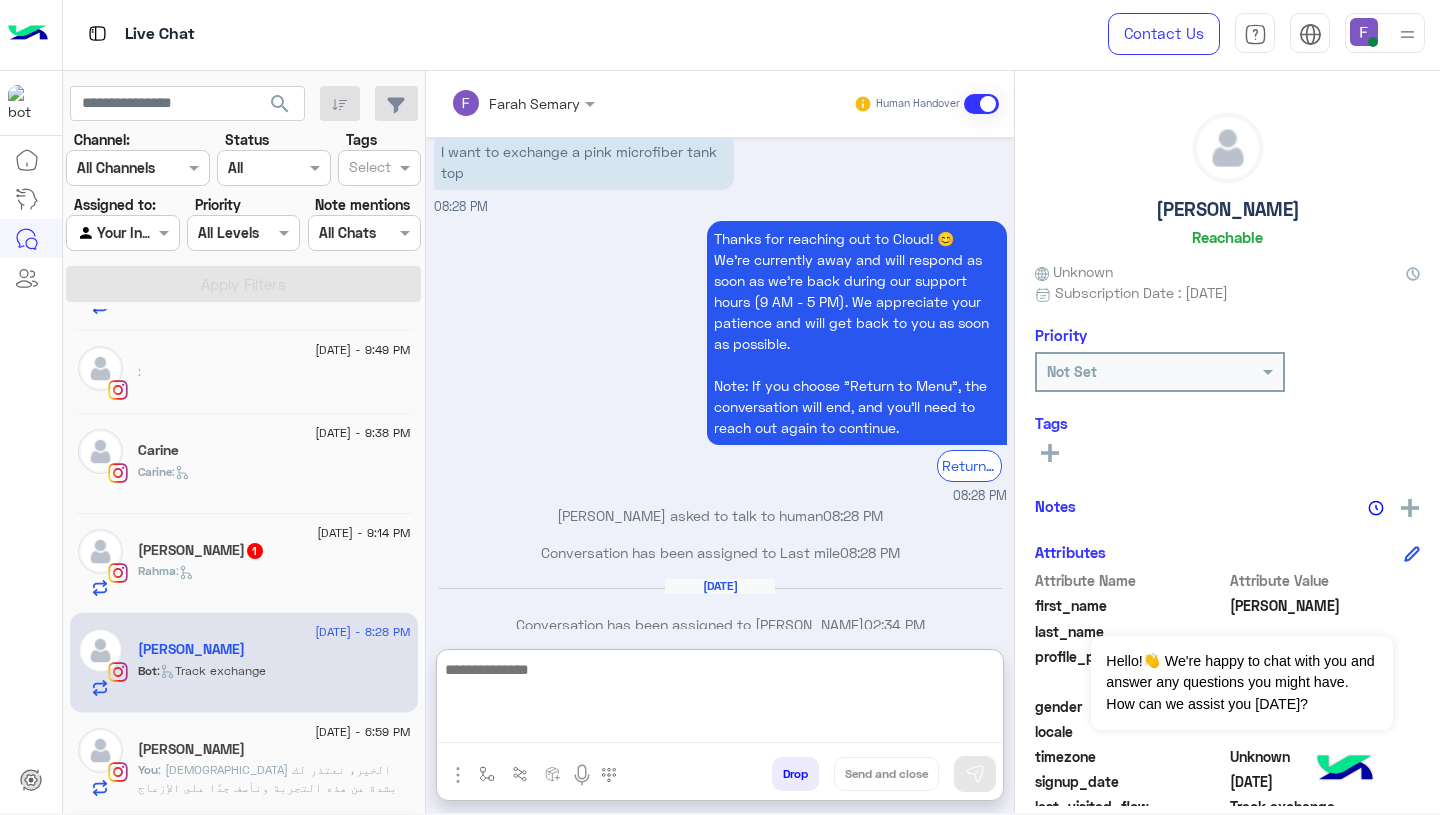 scroll, scrollTop: 1585, scrollLeft: 0, axis: vertical 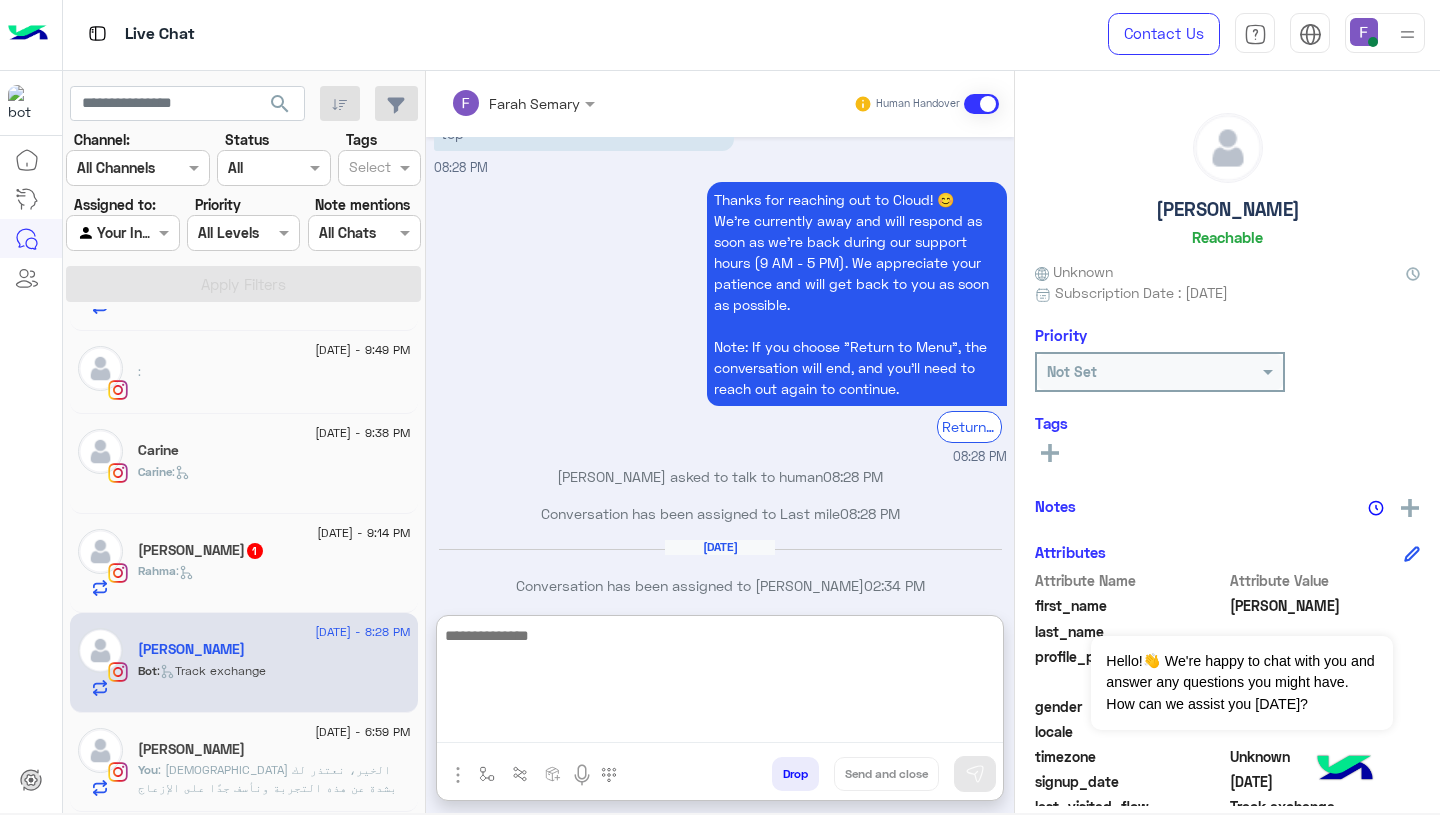paste on "**********" 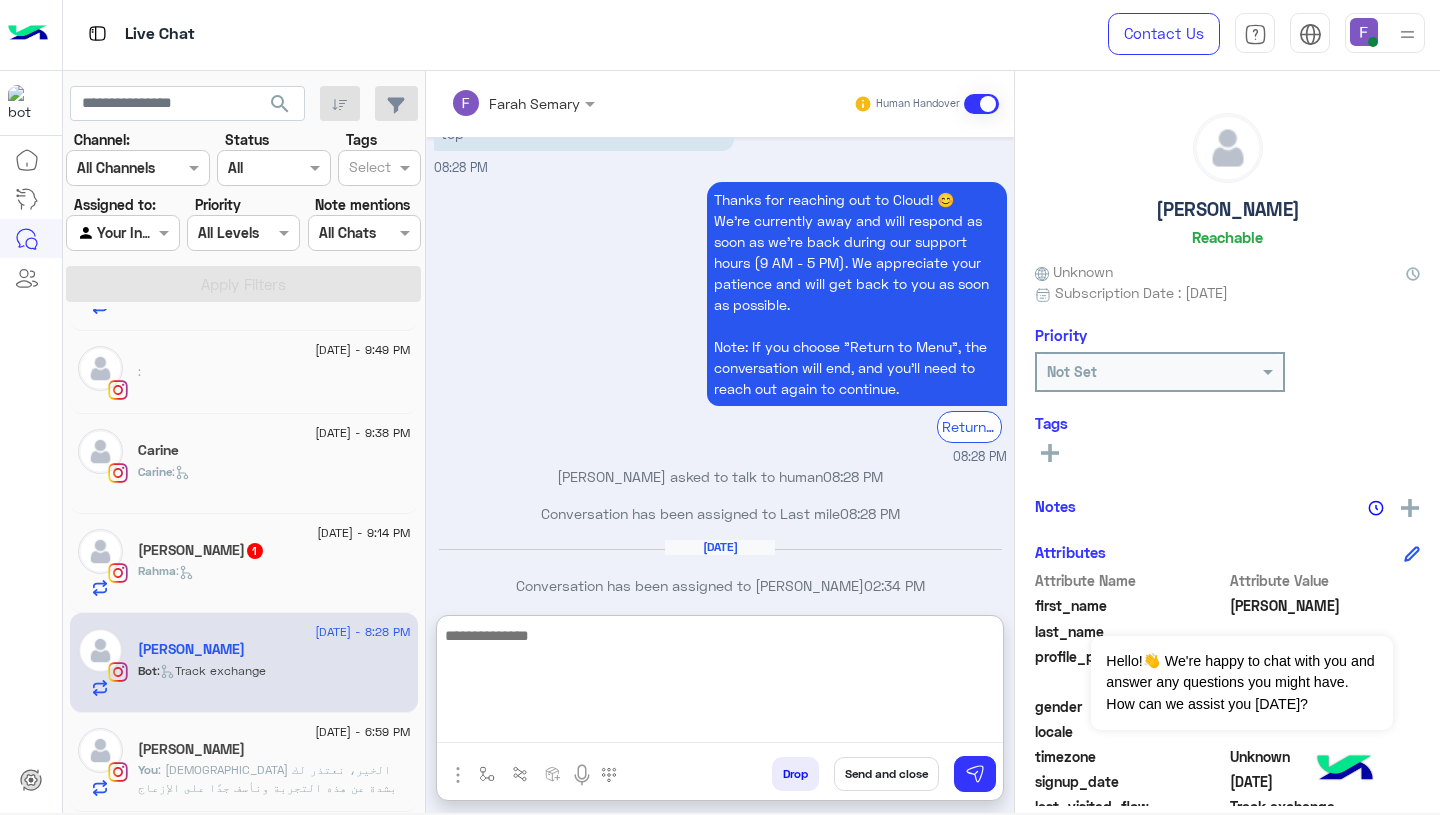 scroll, scrollTop: 0, scrollLeft: 0, axis: both 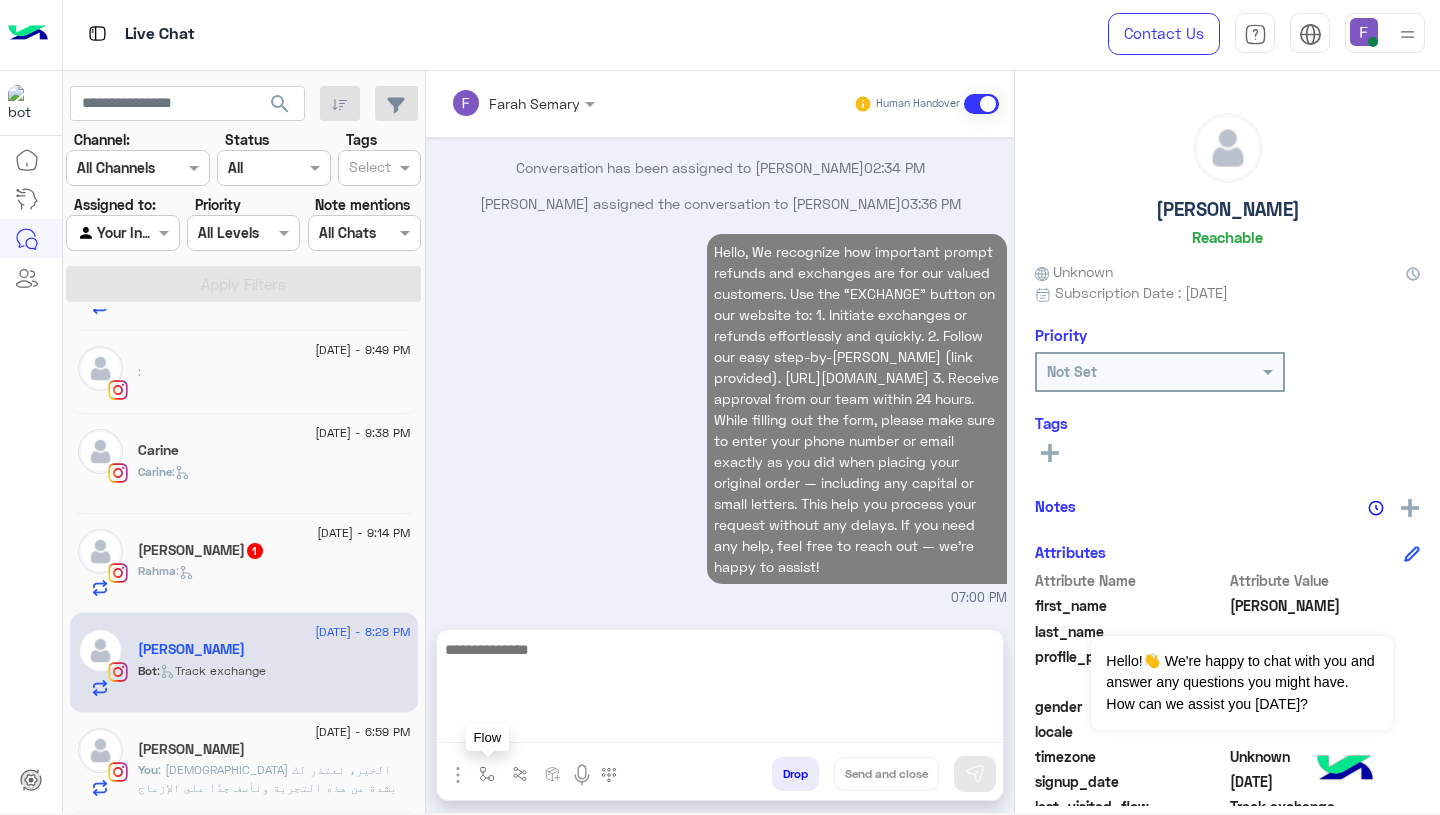 click at bounding box center [487, 774] 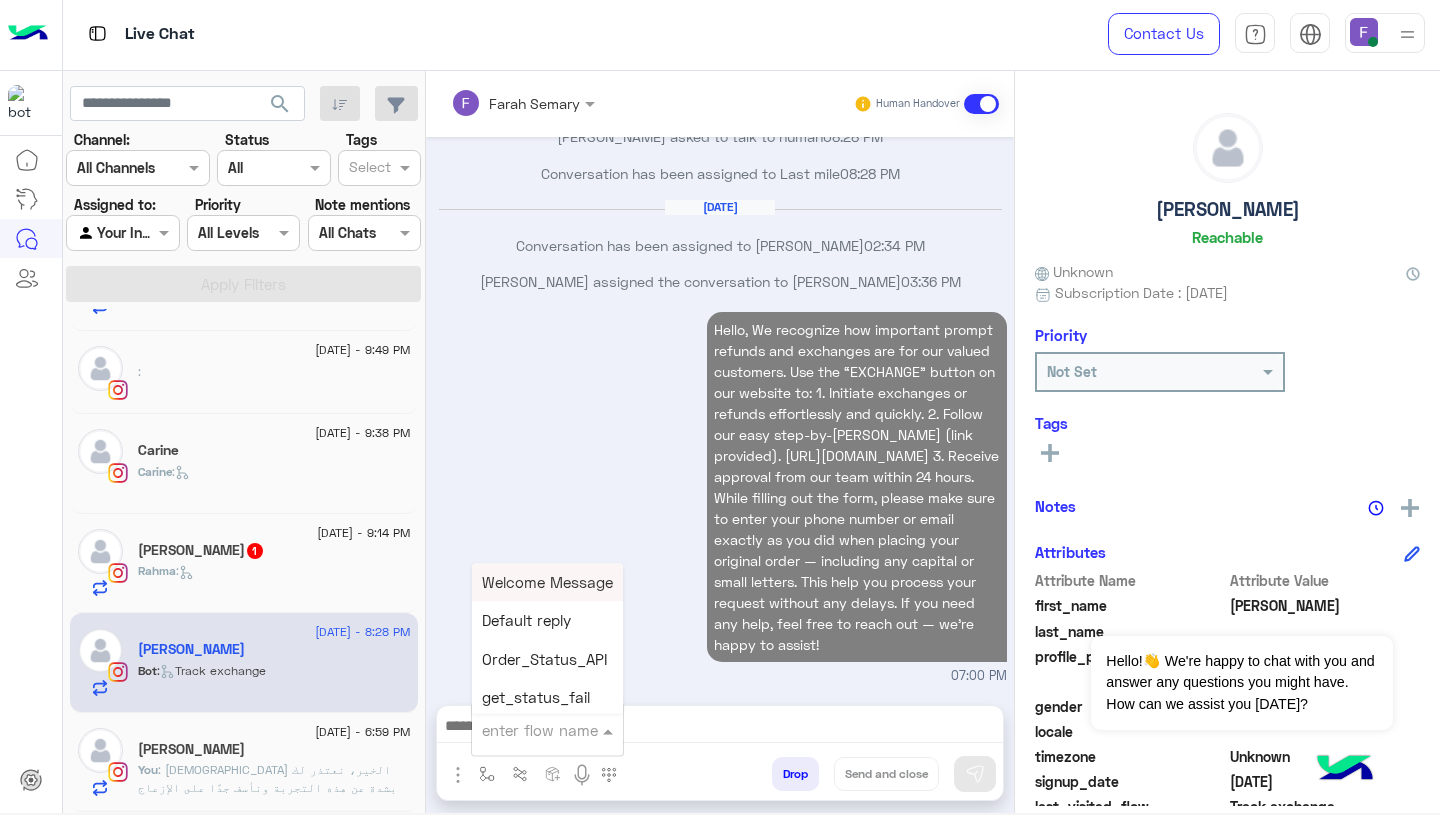 click at bounding box center [523, 730] 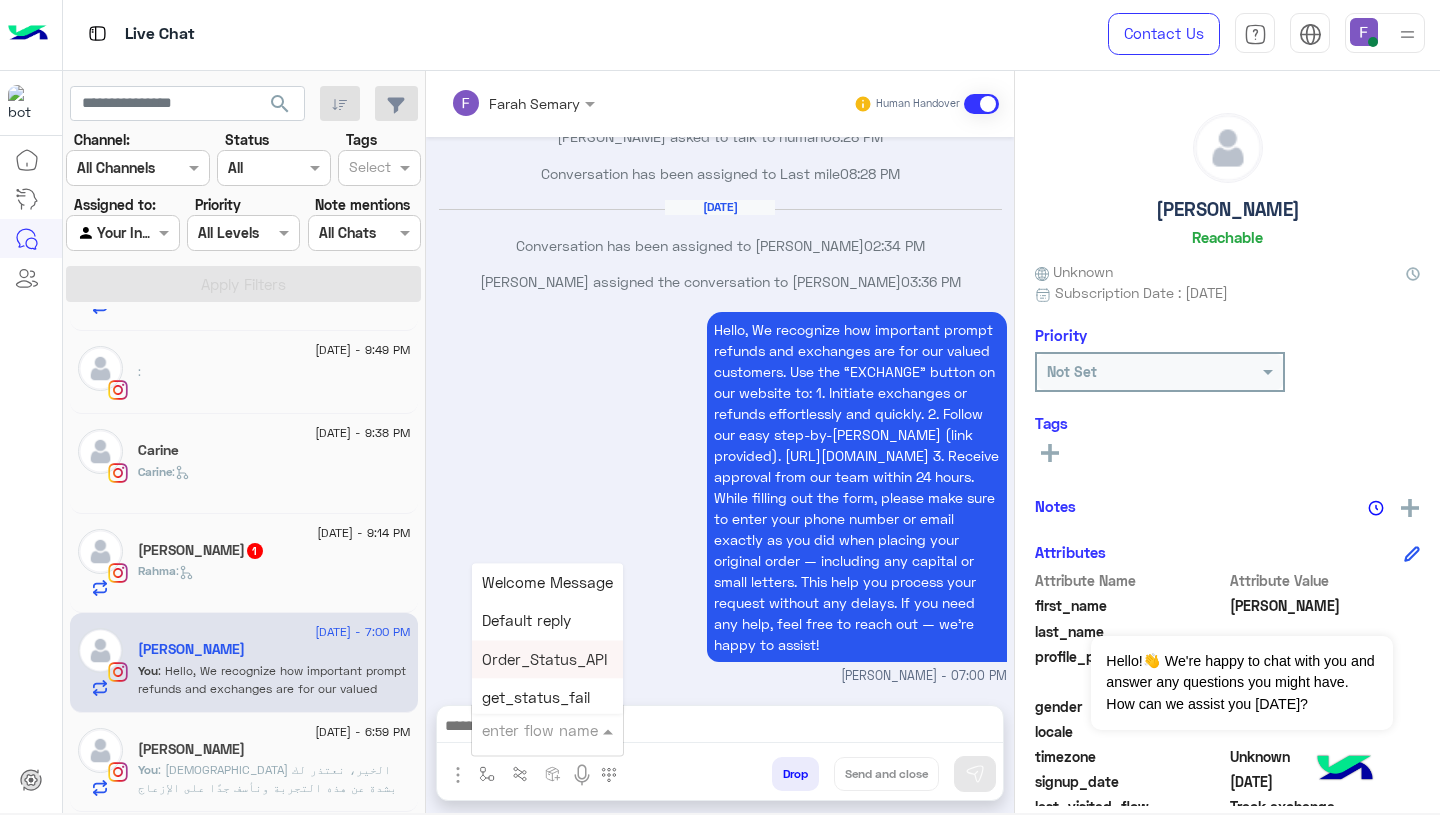 scroll, scrollTop: 1961, scrollLeft: 0, axis: vertical 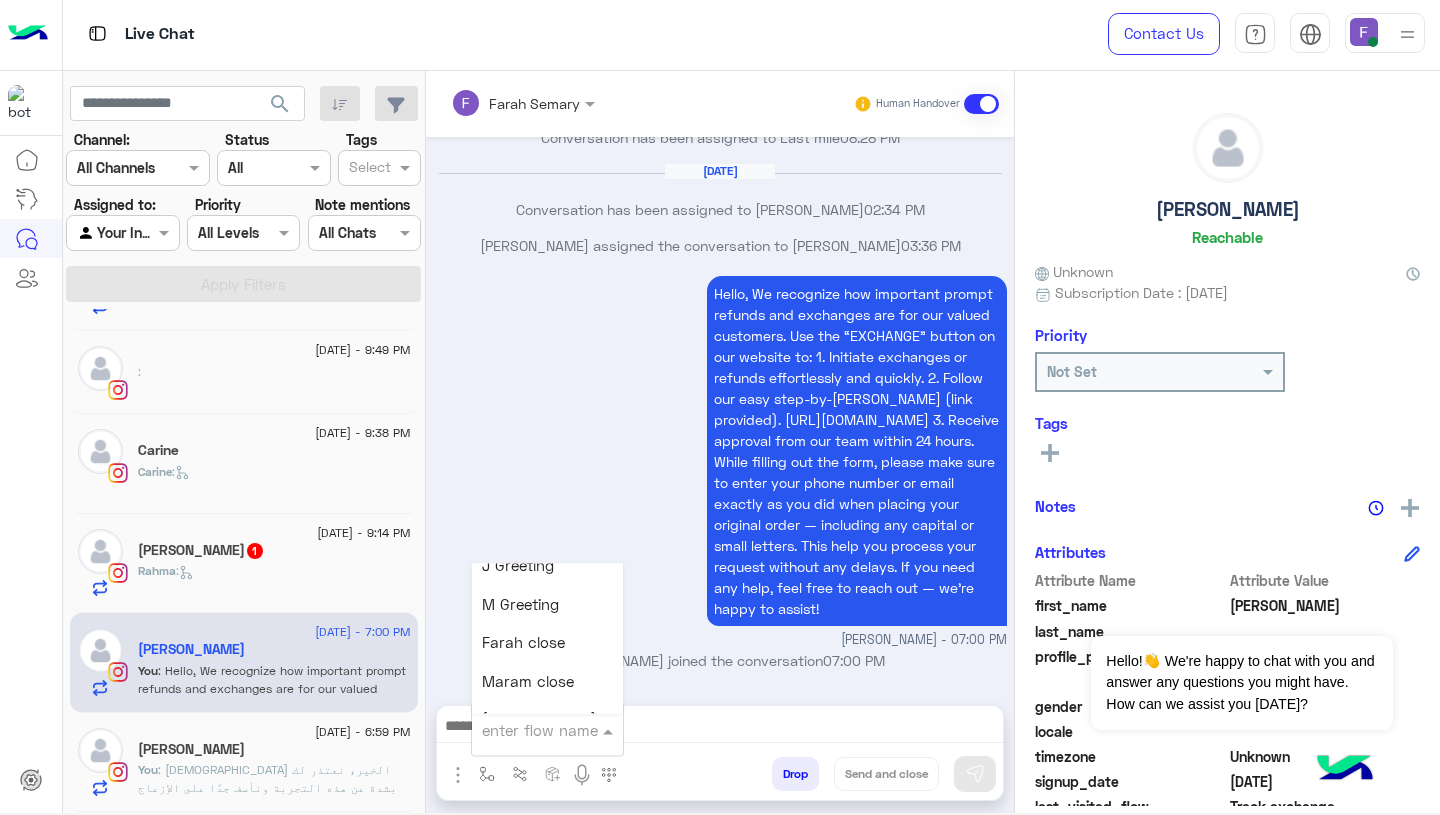 click on "Farah close" at bounding box center (523, 643) 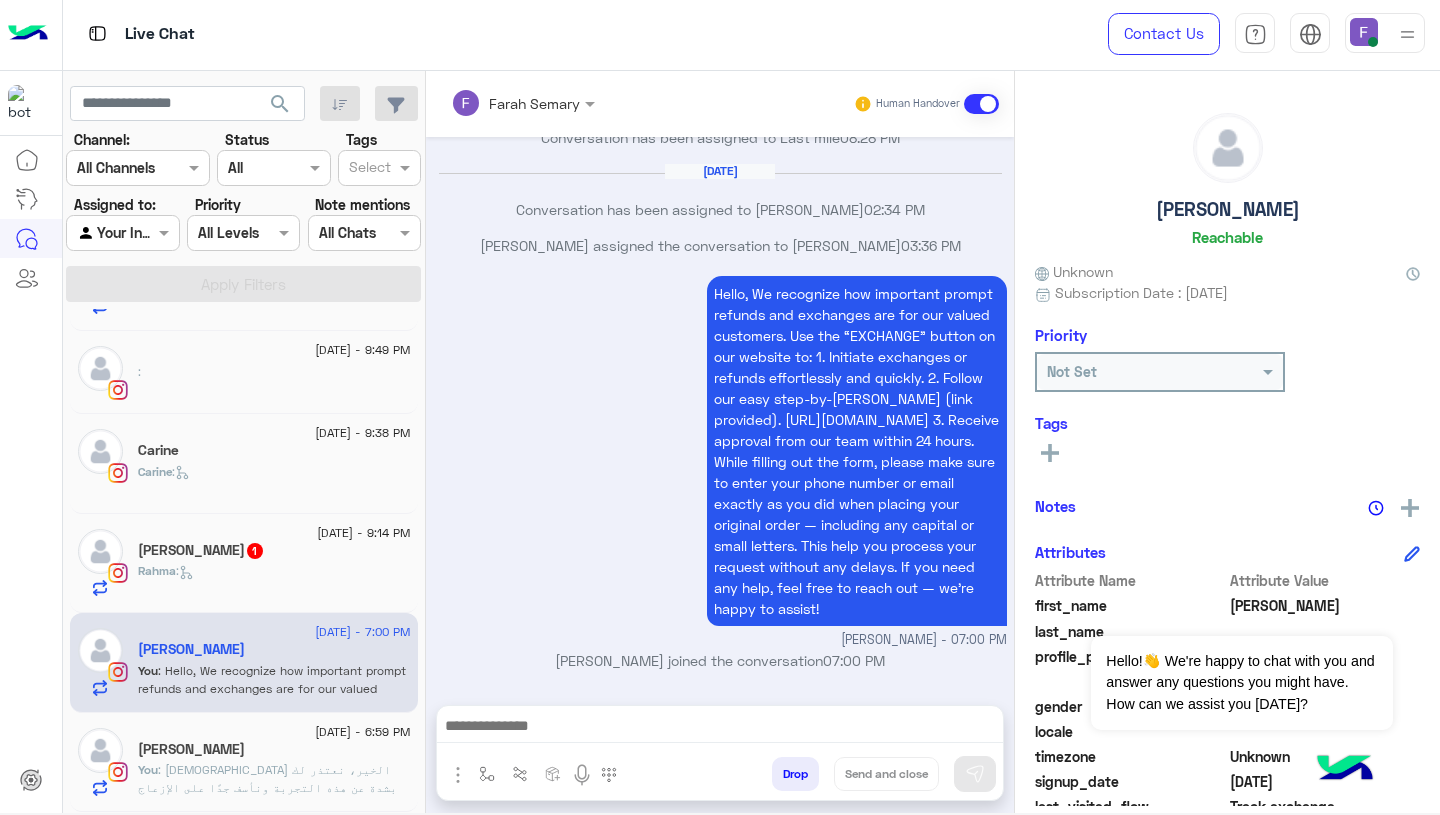 type on "**********" 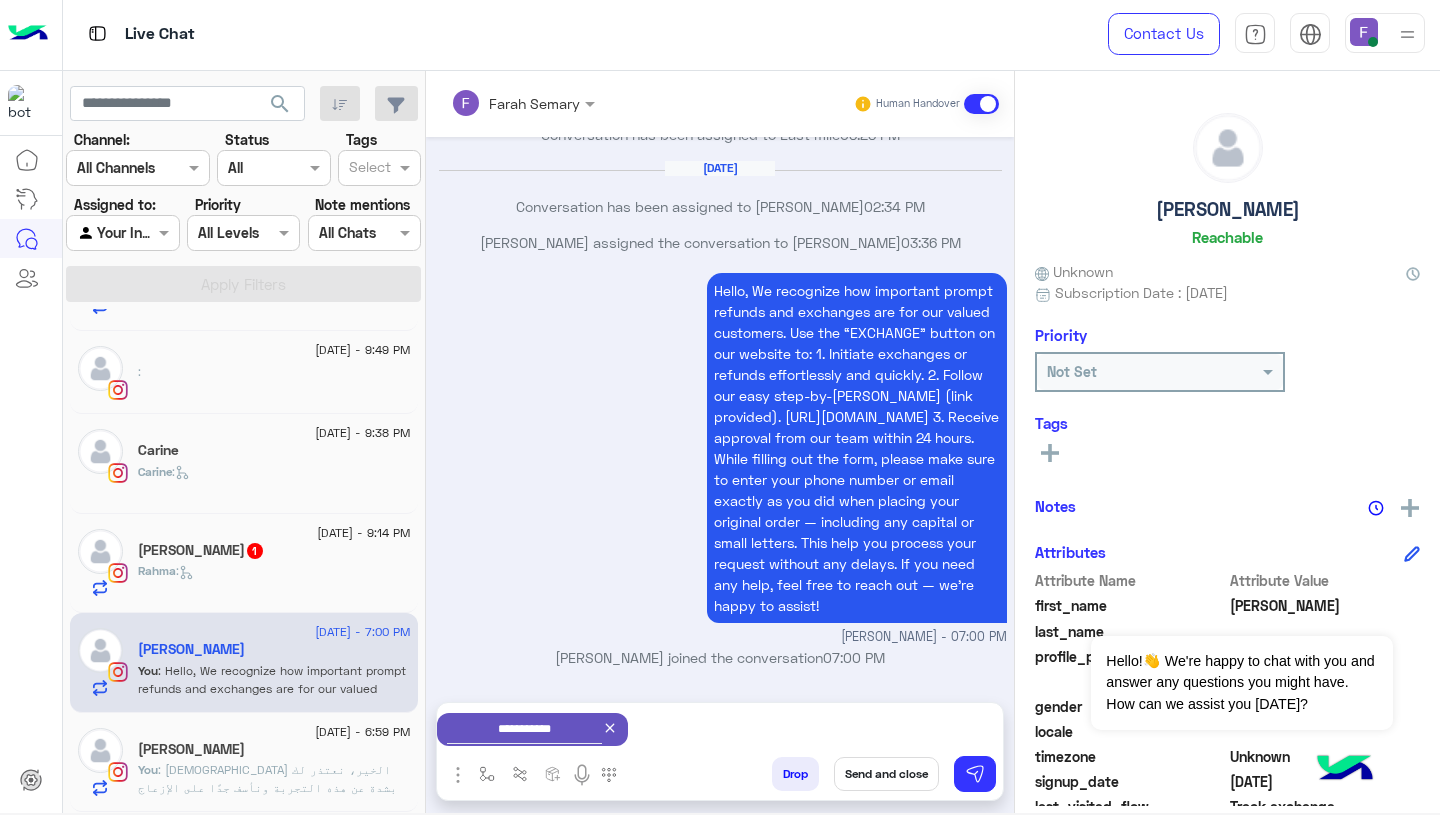 click on "Send and close" at bounding box center (886, 774) 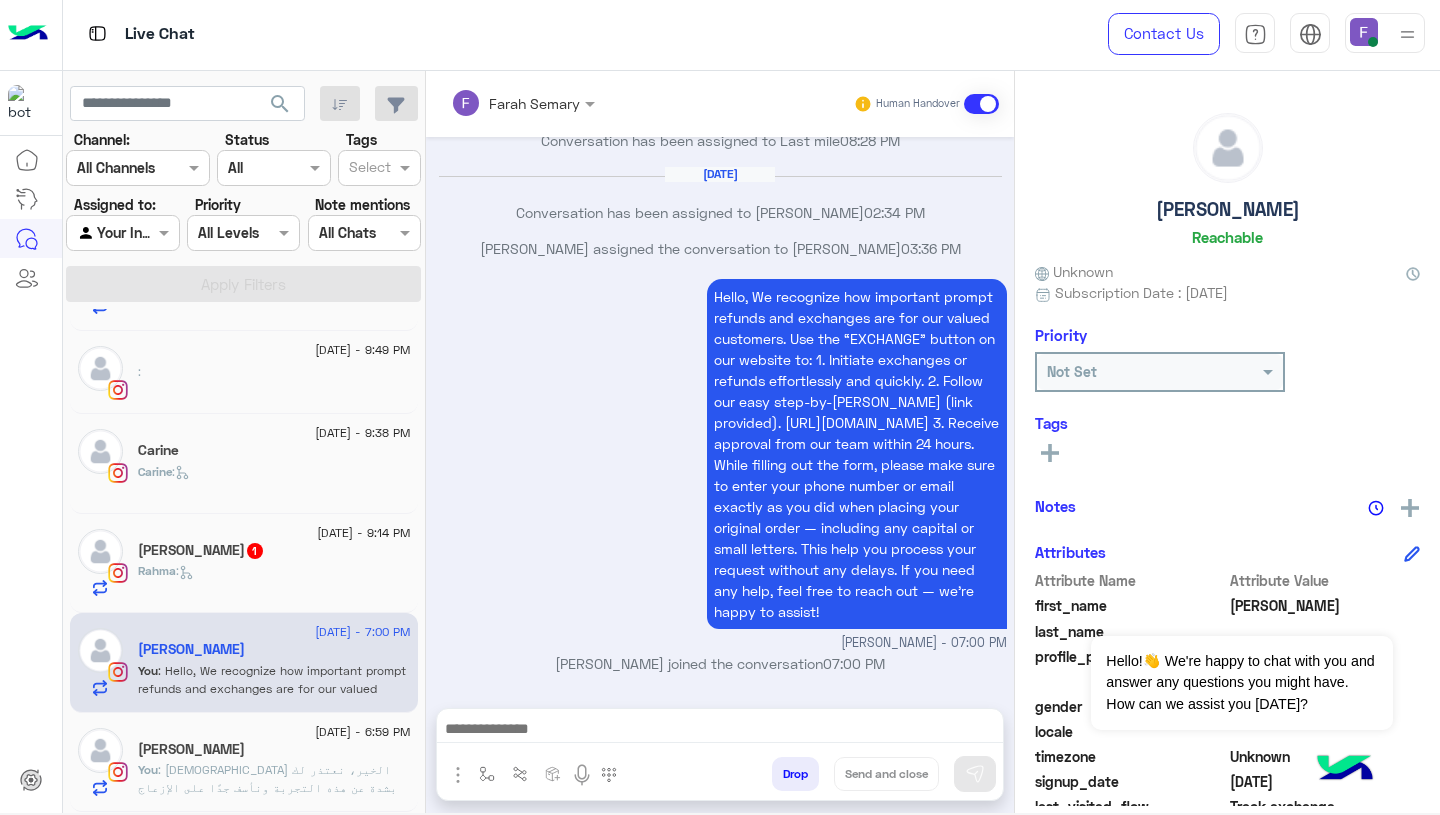 scroll, scrollTop: 1961, scrollLeft: 0, axis: vertical 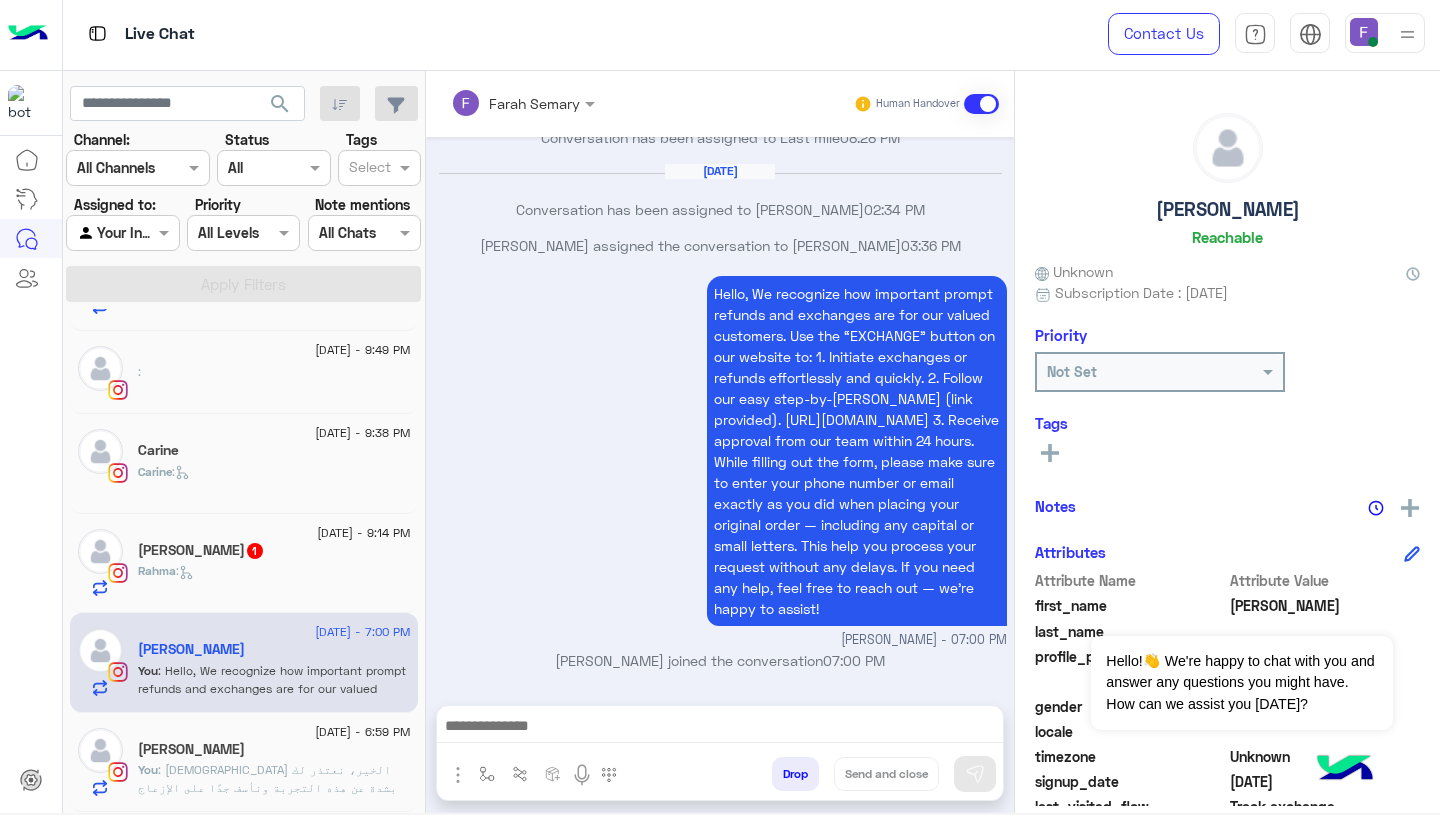 click on "[PERSON_NAME]  1" 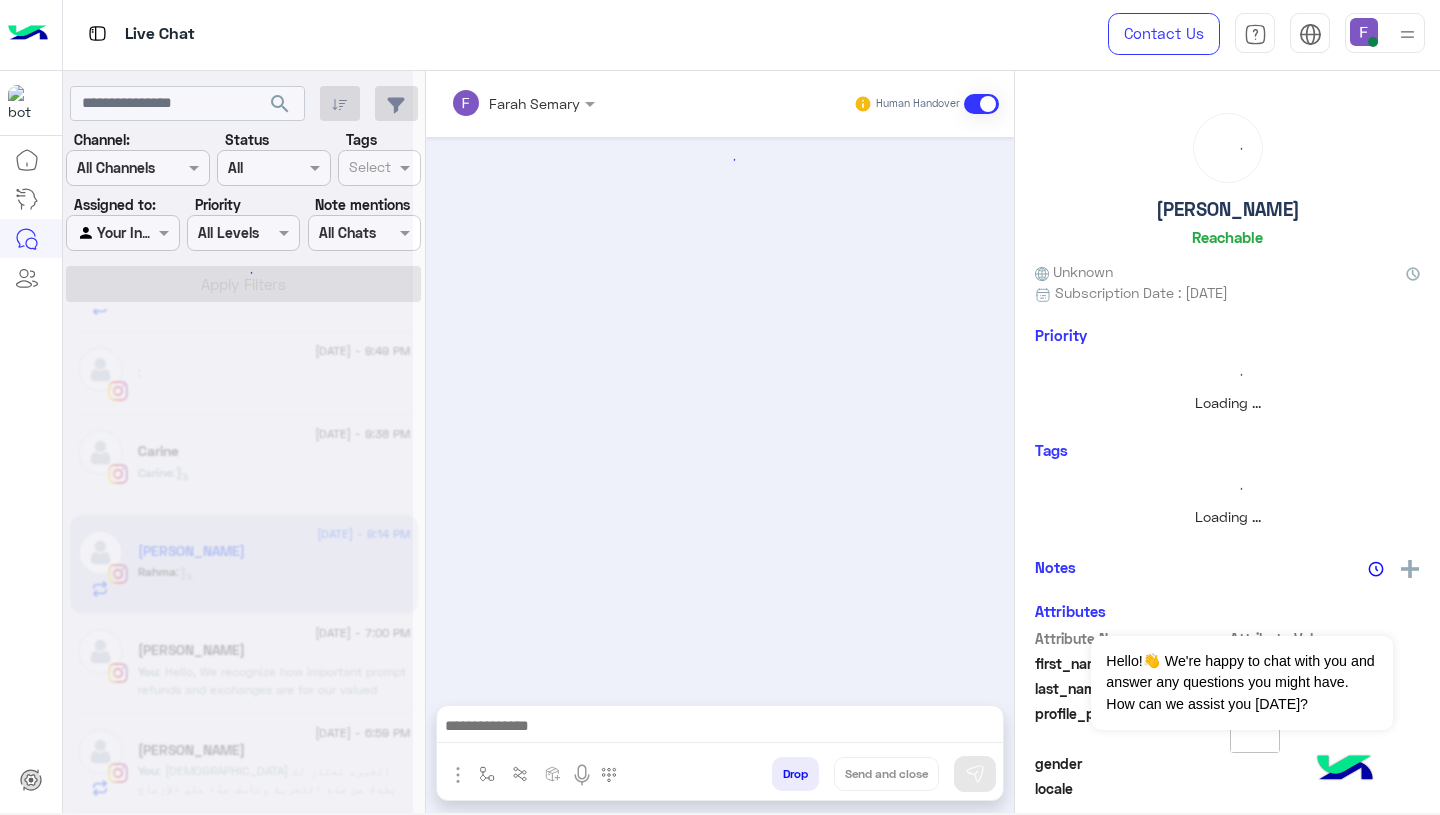 scroll, scrollTop: 0, scrollLeft: 0, axis: both 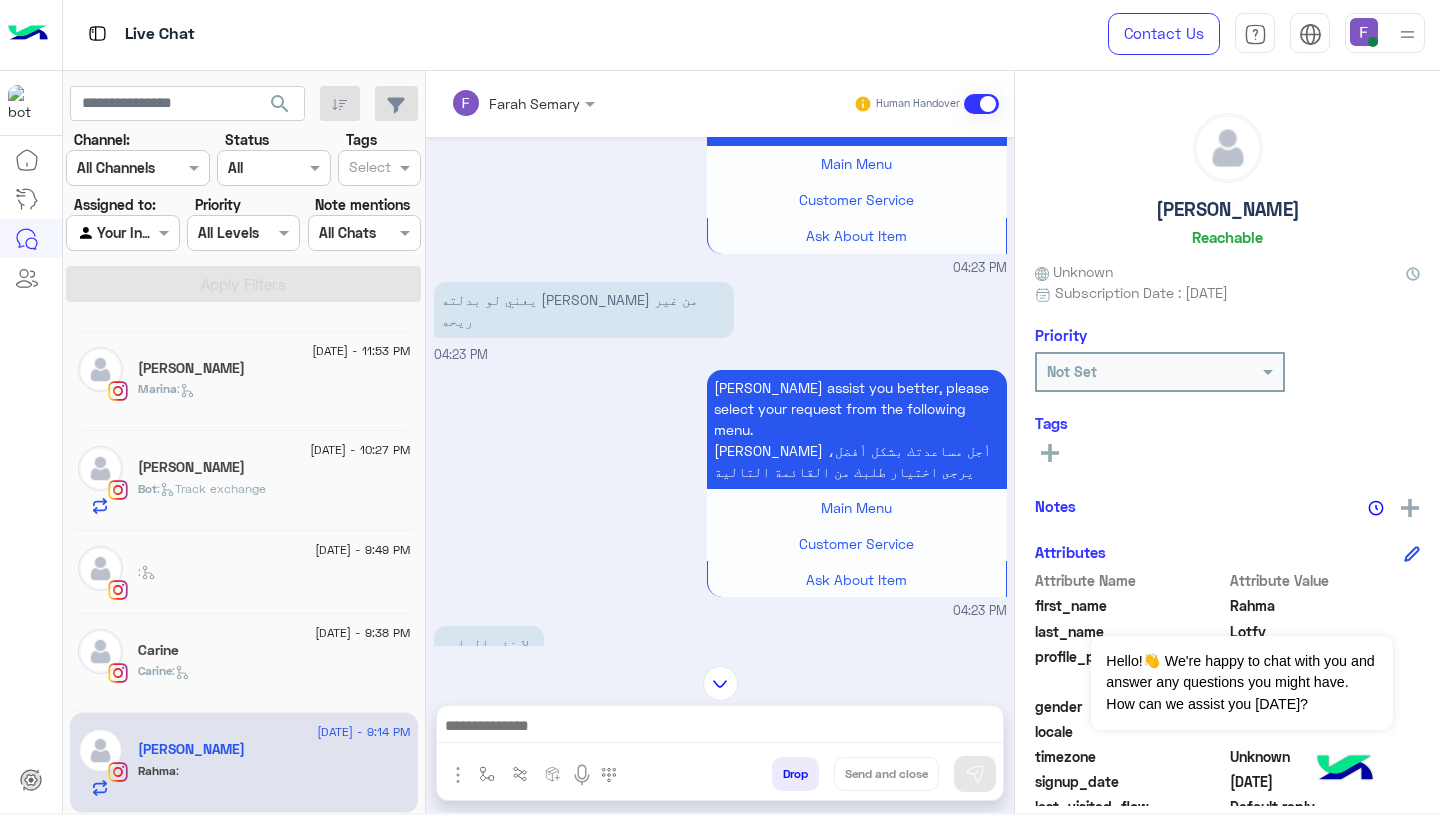 click on "يعني لو بدلته [PERSON_NAME] من غير ريحه" at bounding box center (584, 310) 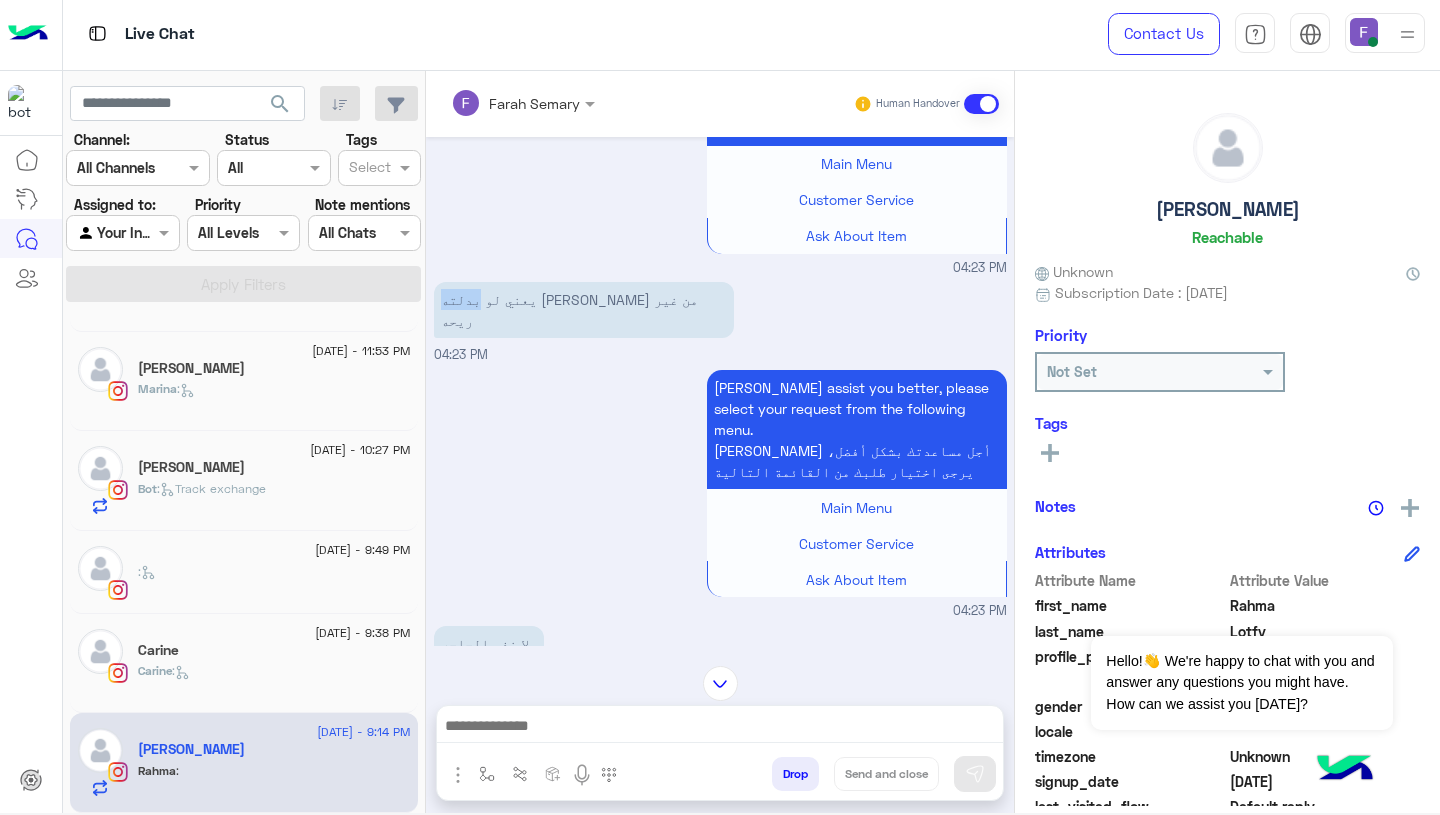 click on "يعني لو بدلته [PERSON_NAME] من غير ريحه" at bounding box center (584, 310) 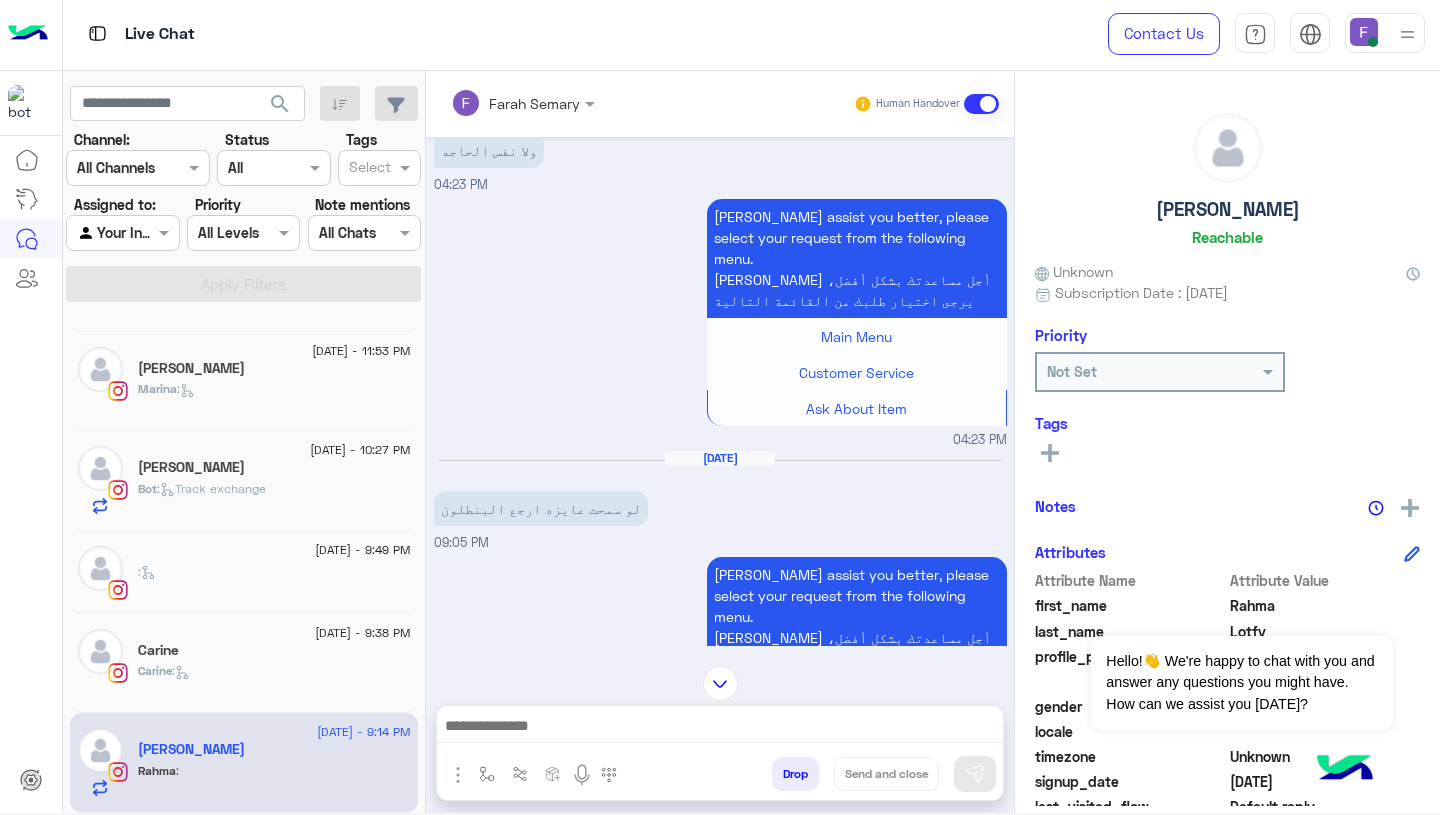 scroll, scrollTop: 1751, scrollLeft: 0, axis: vertical 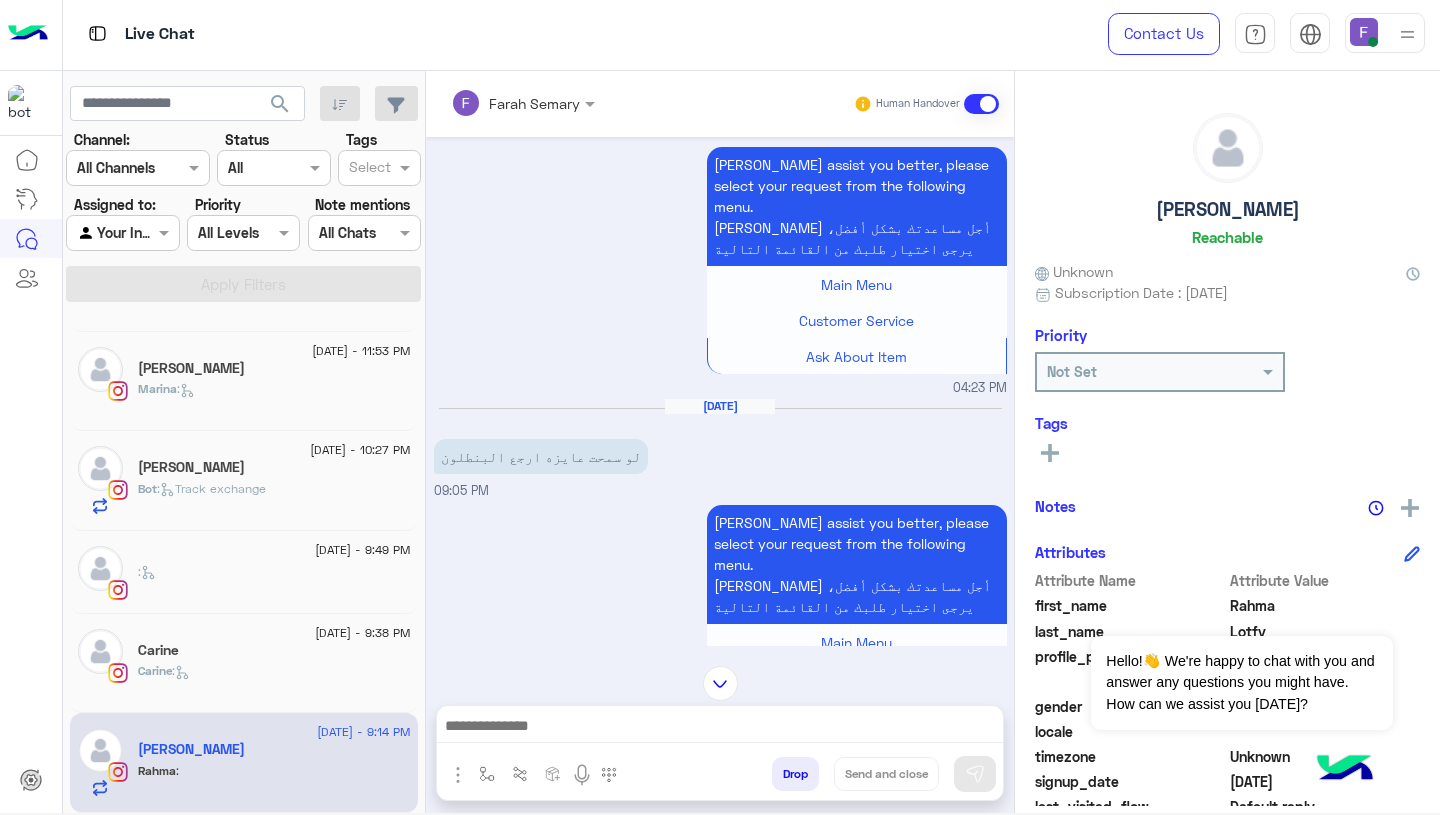 click on "لو سمحت عايزه ارجع البنطلون" at bounding box center (541, 456) 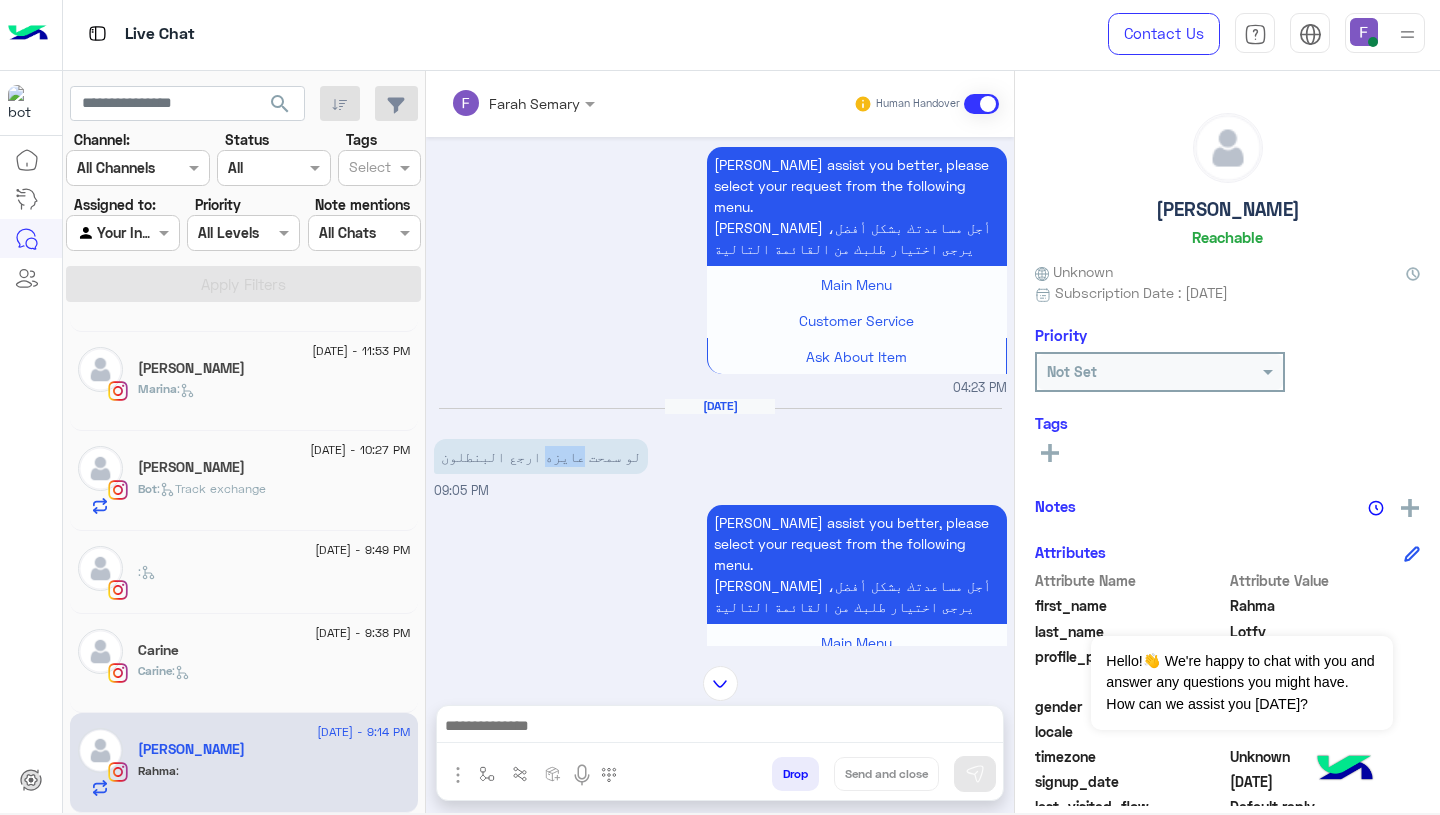 click on "لو سمحت عايزه ارجع البنطلون" at bounding box center [541, 456] 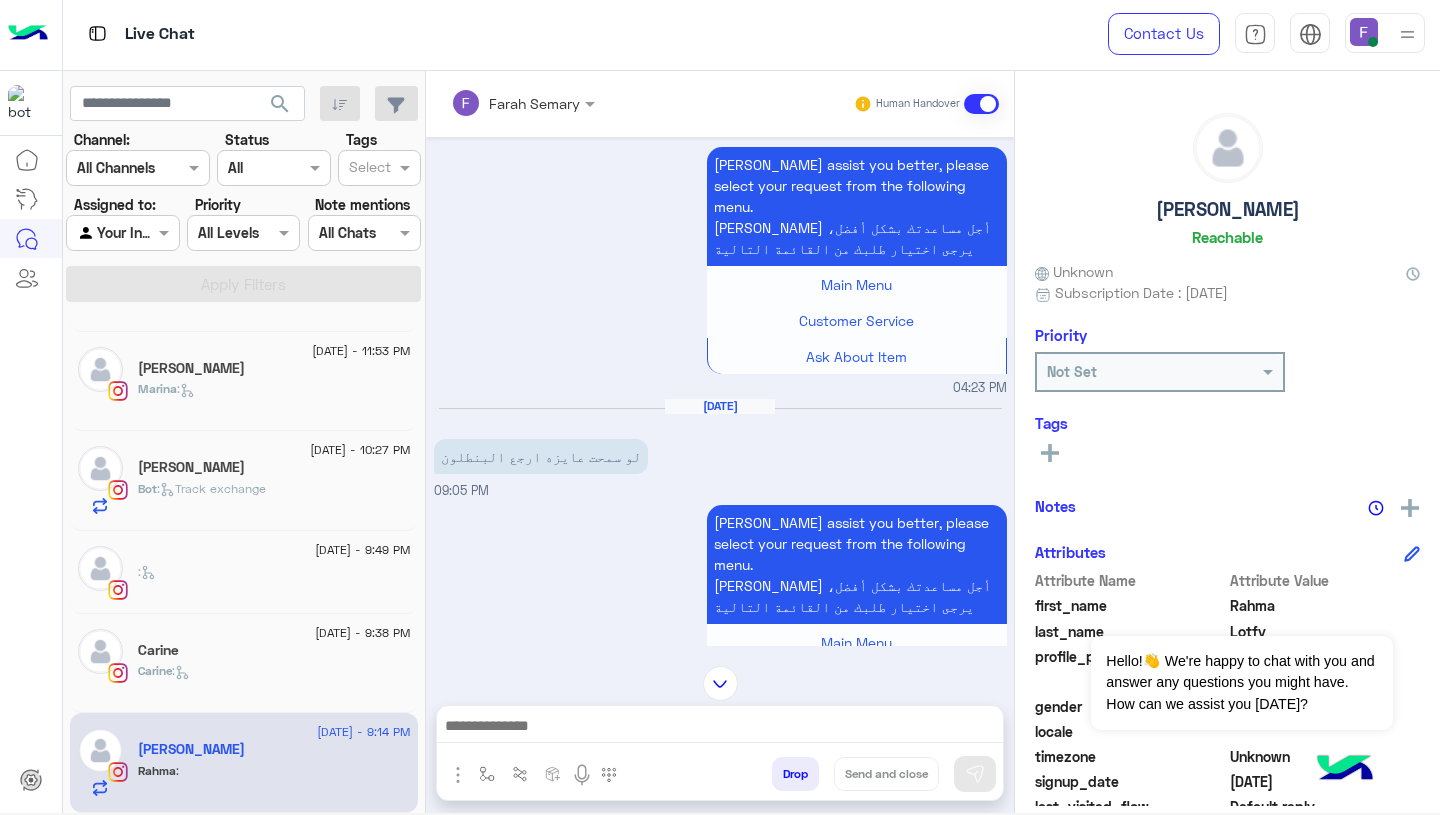 click at bounding box center [720, 728] 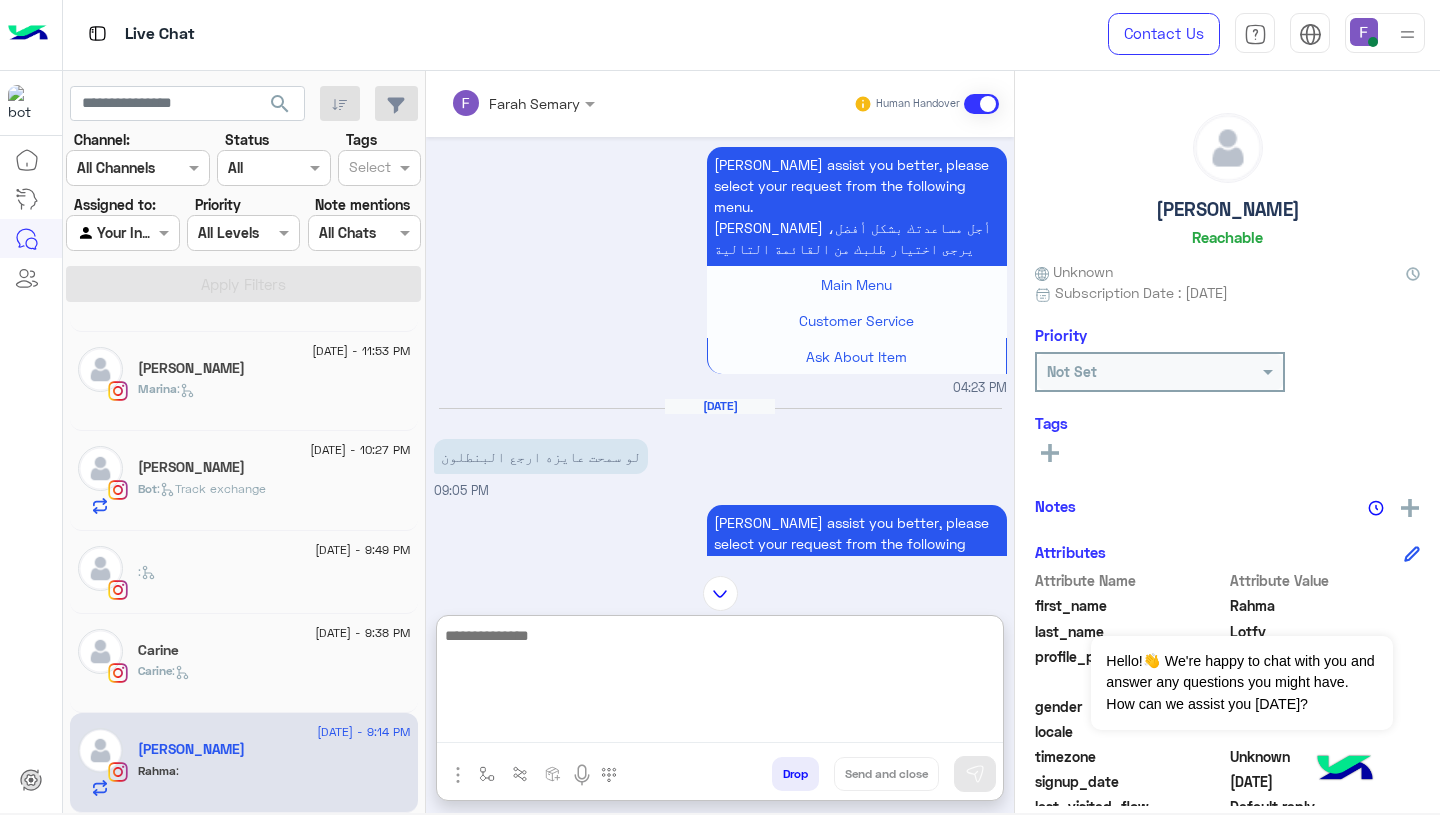 paste on "**********" 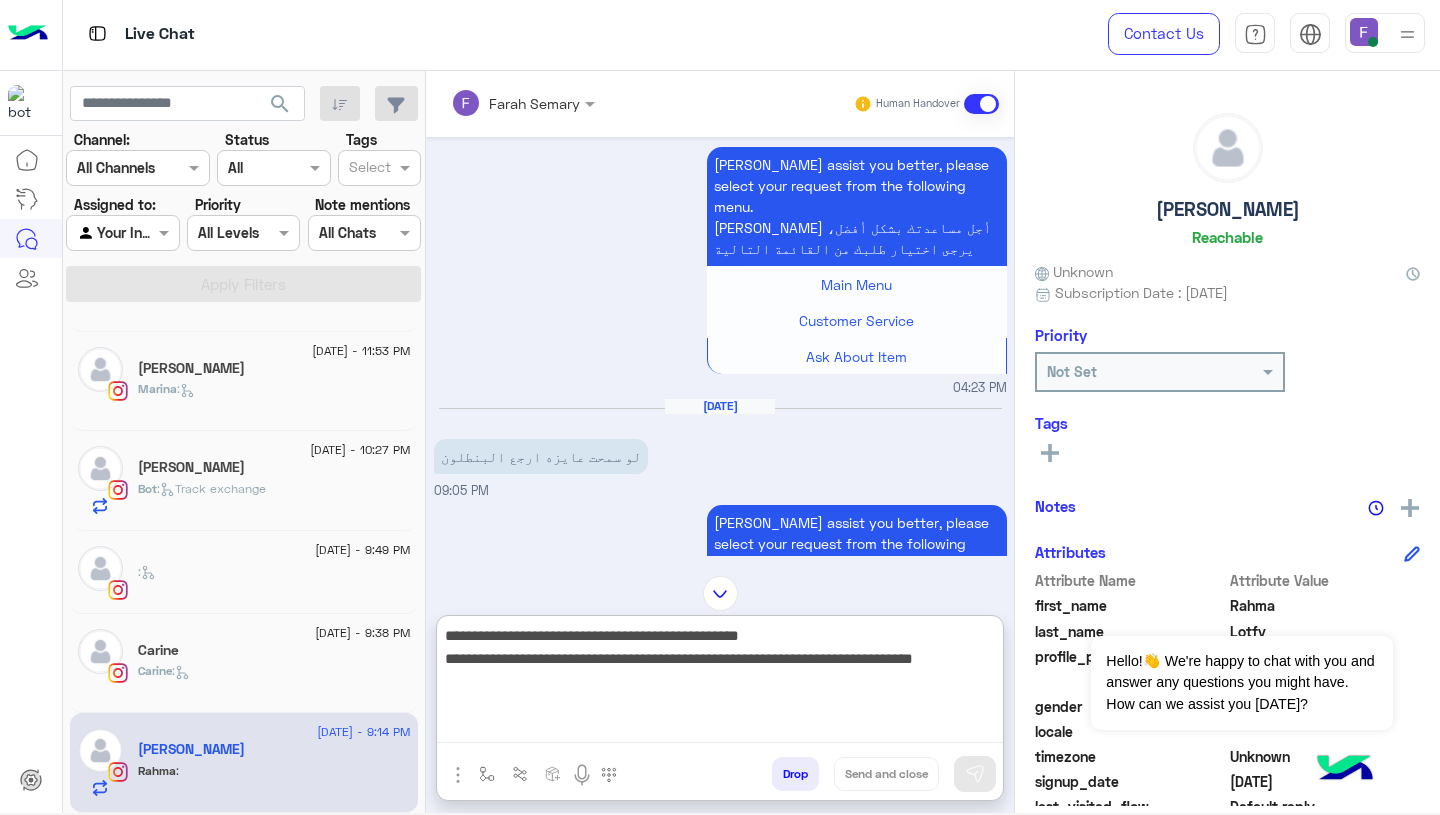 scroll, scrollTop: 61, scrollLeft: 0, axis: vertical 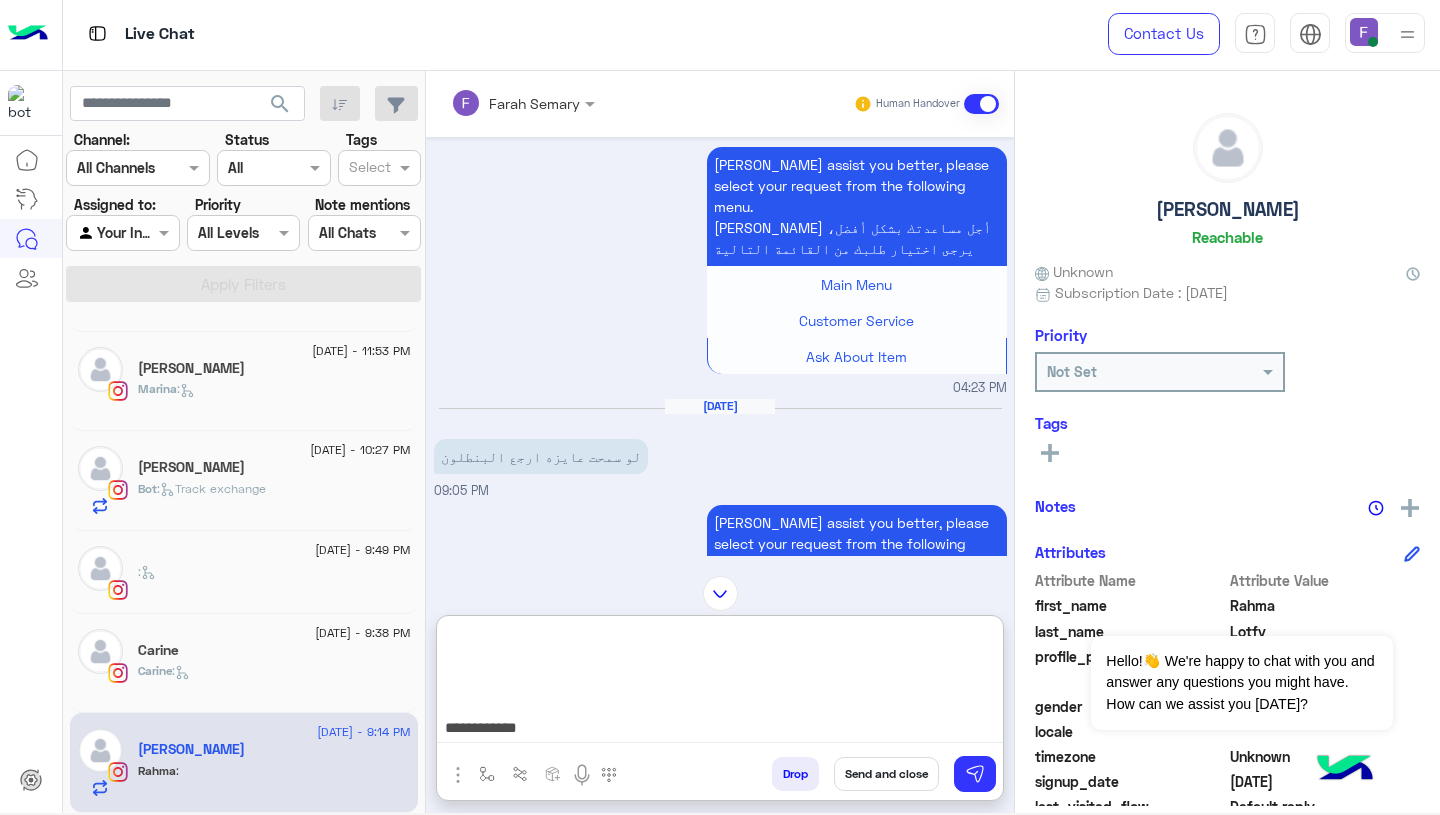 click on "**********" at bounding box center (720, 683) 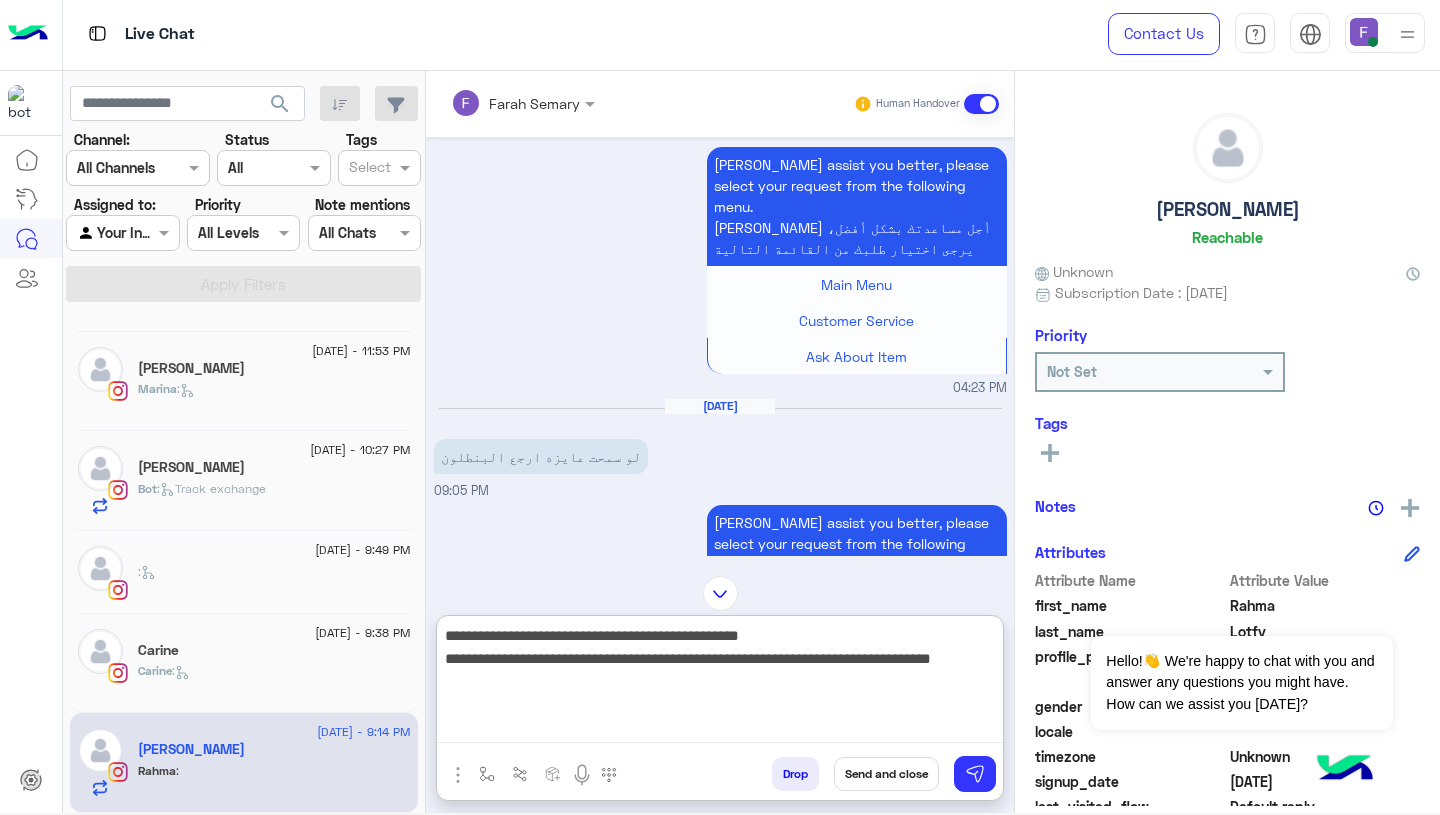 scroll, scrollTop: 0, scrollLeft: 0, axis: both 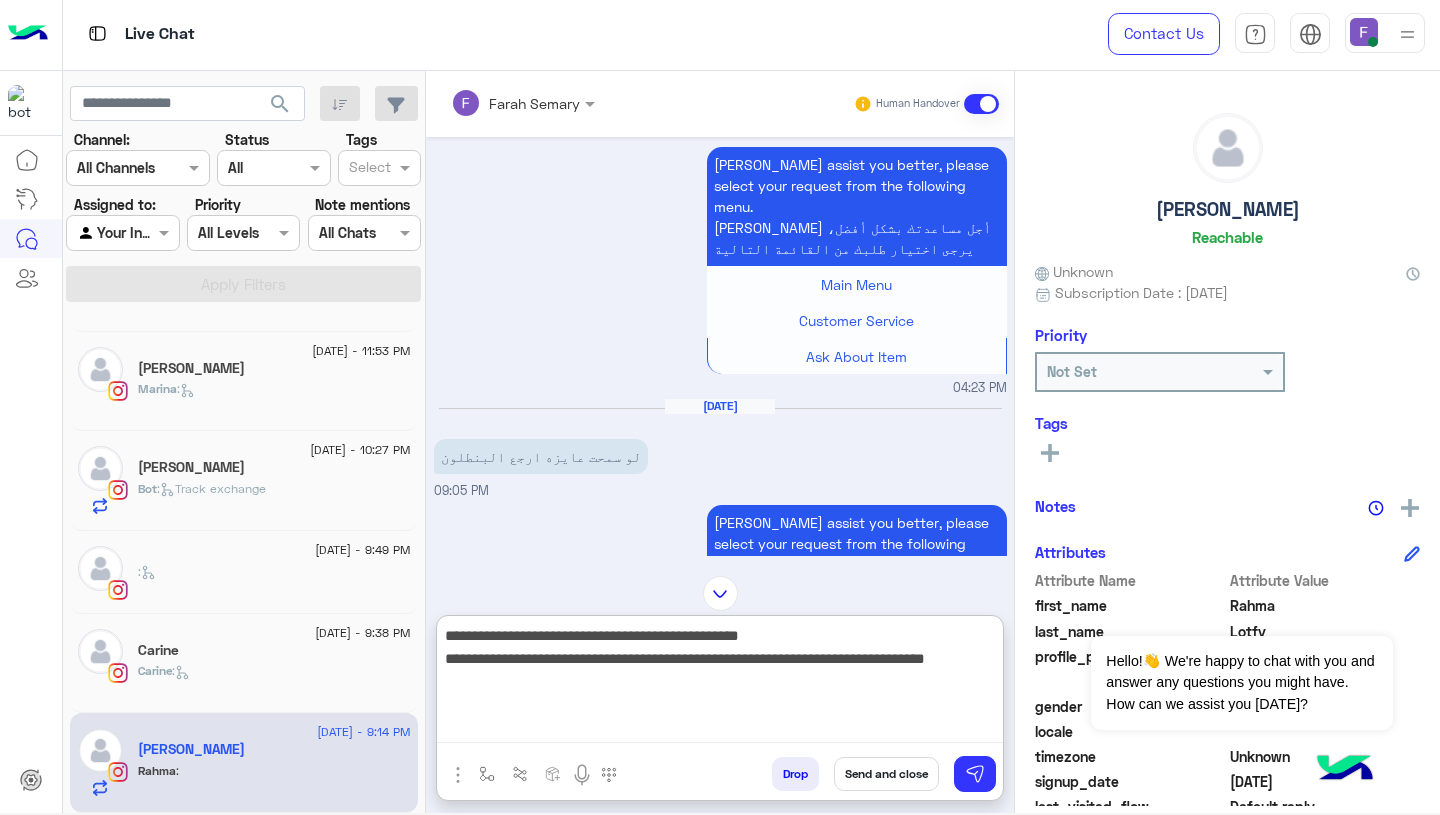 drag, startPoint x: 679, startPoint y: 640, endPoint x: 759, endPoint y: 641, distance: 80.00625 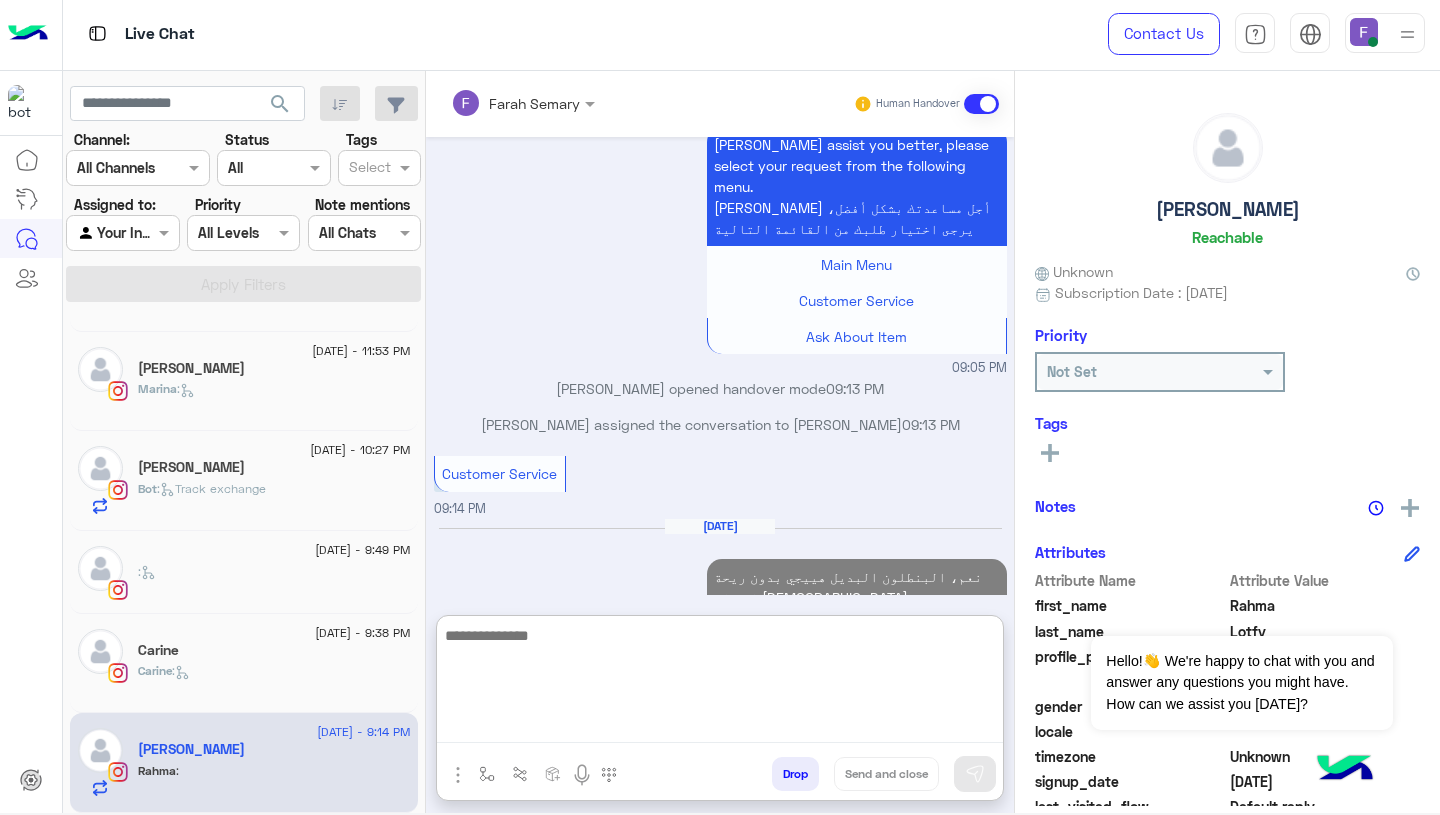 scroll, scrollTop: 2166, scrollLeft: 0, axis: vertical 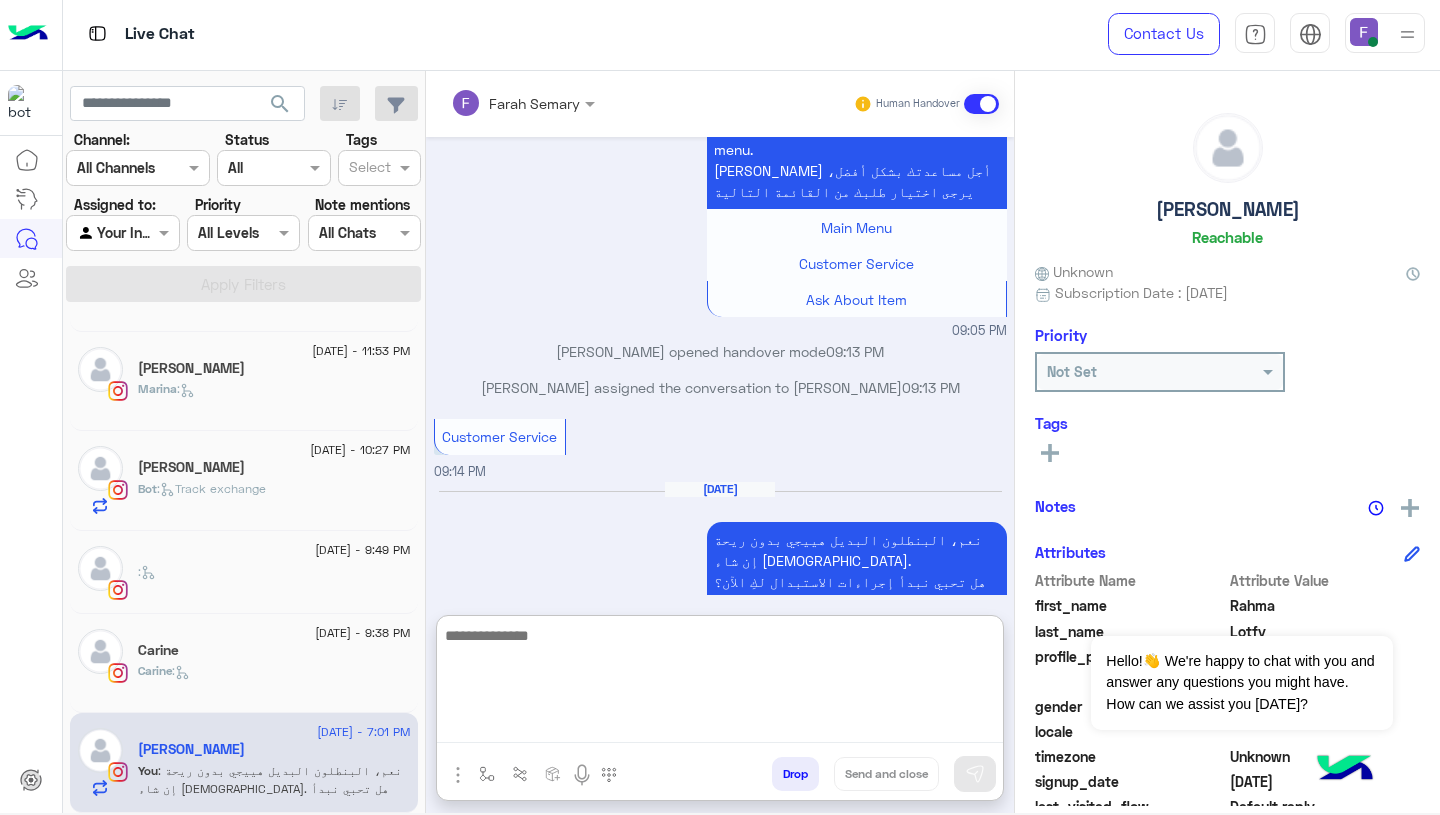 click on "Carine :" 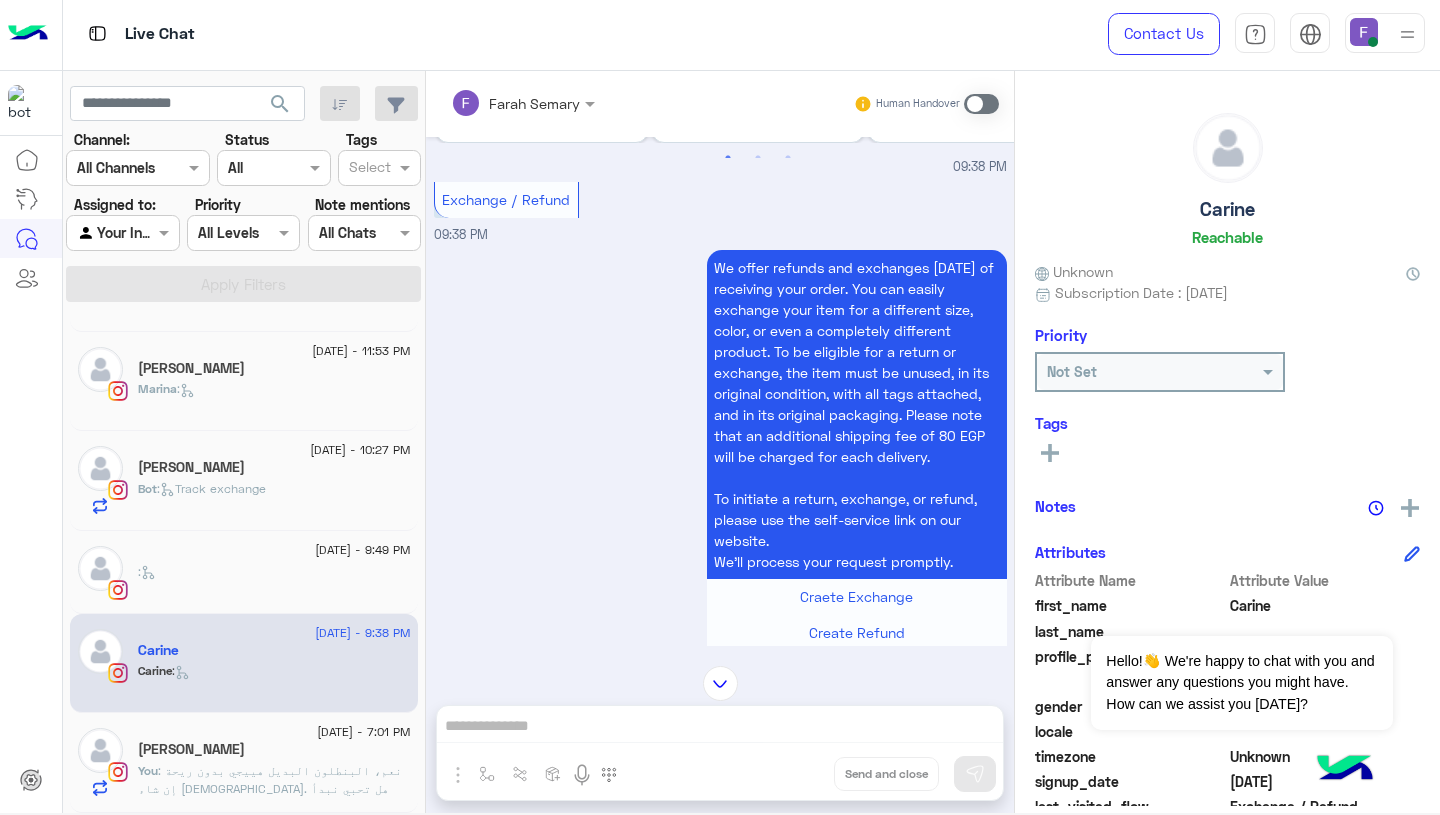 scroll, scrollTop: 1067, scrollLeft: 0, axis: vertical 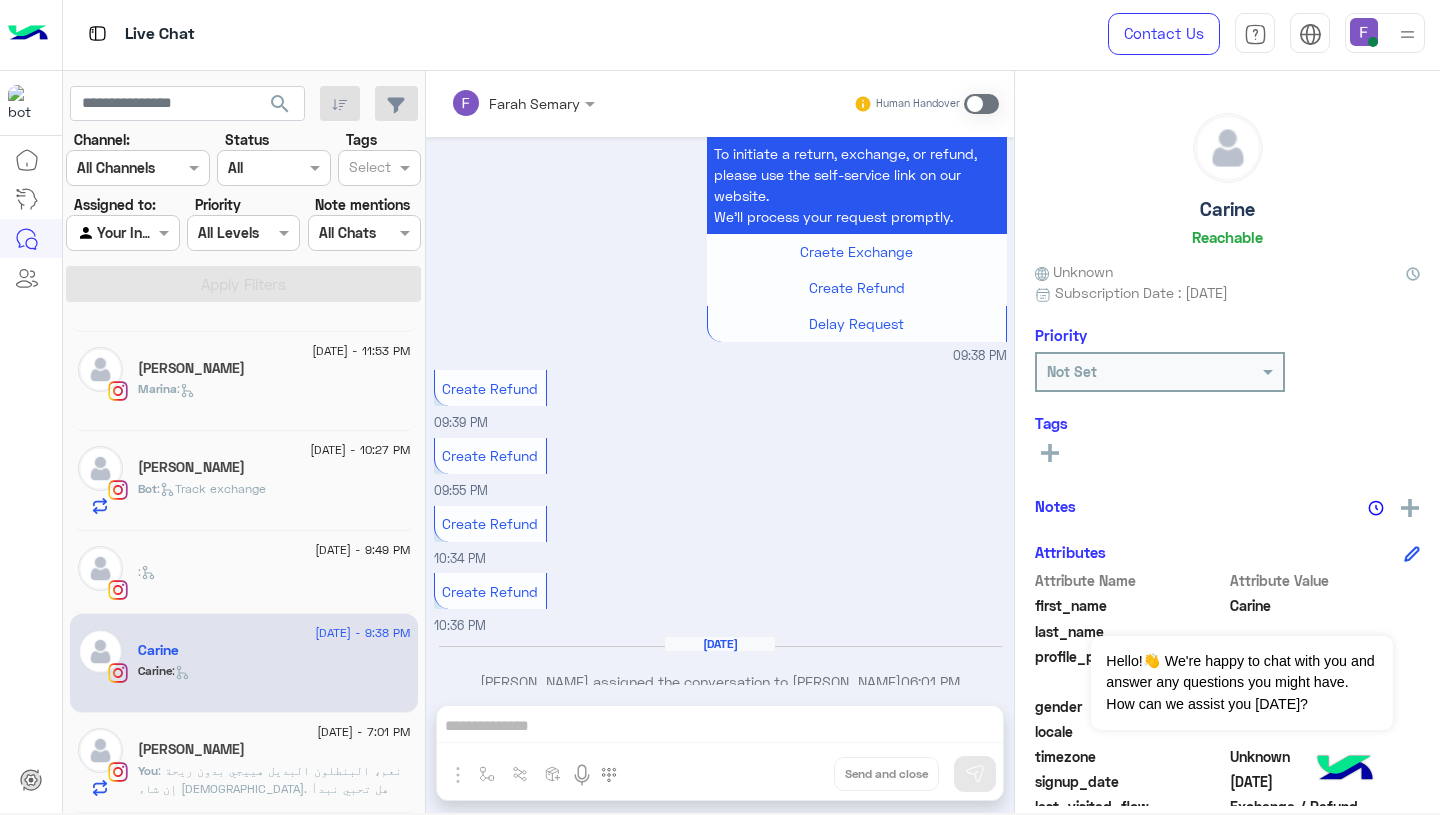 click at bounding box center (981, 104) 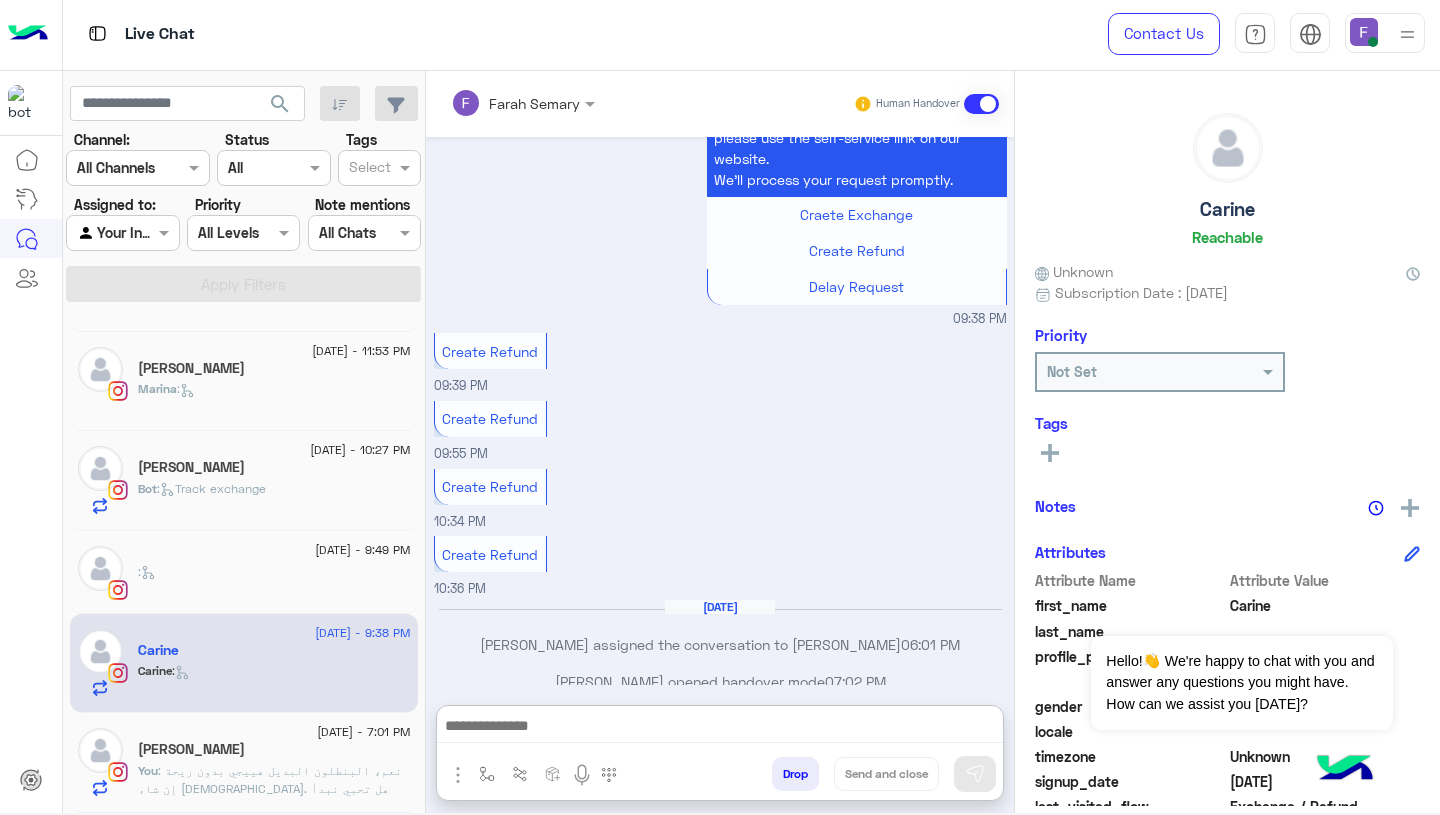click at bounding box center [720, 728] 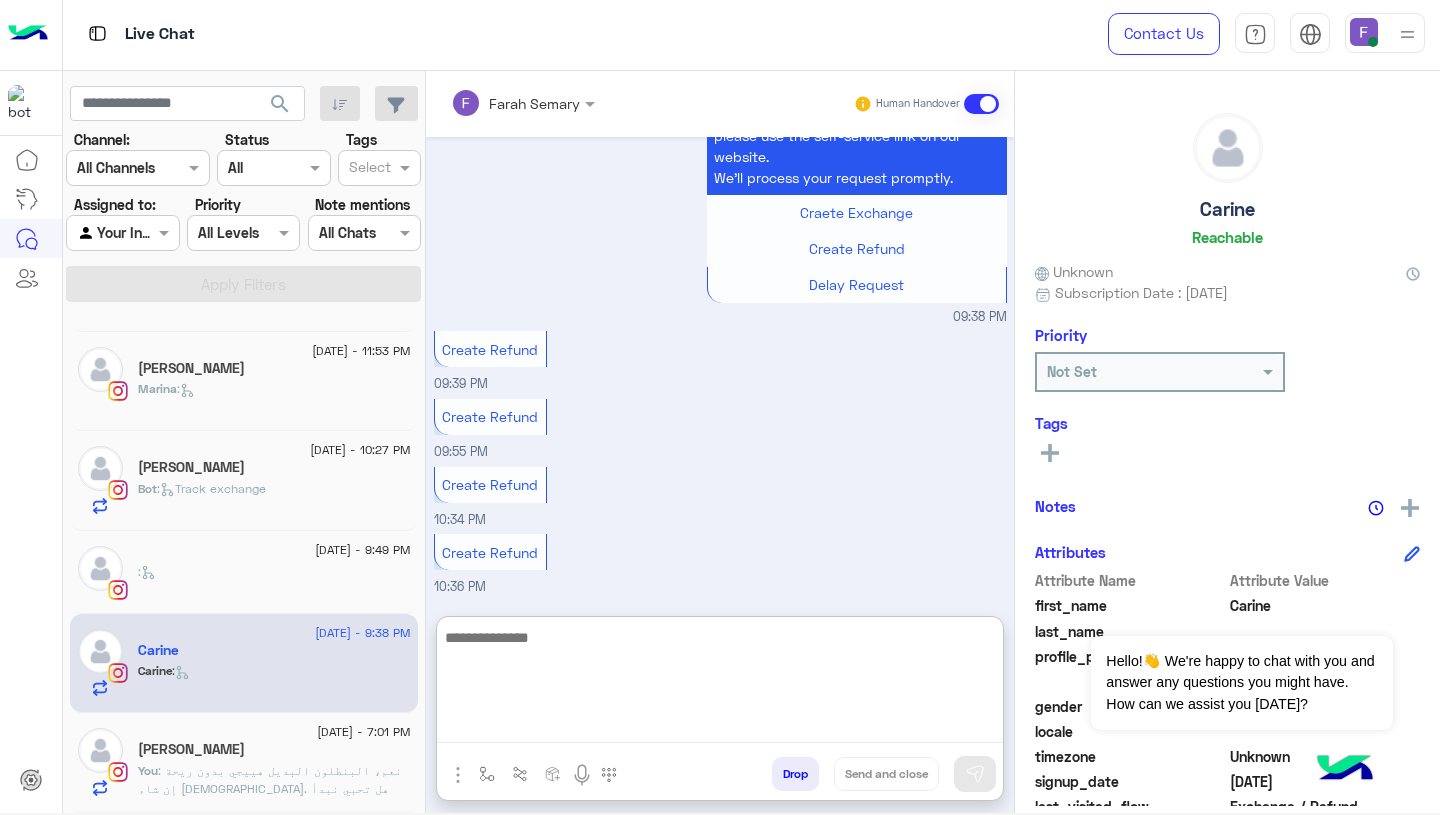 paste on "**********" 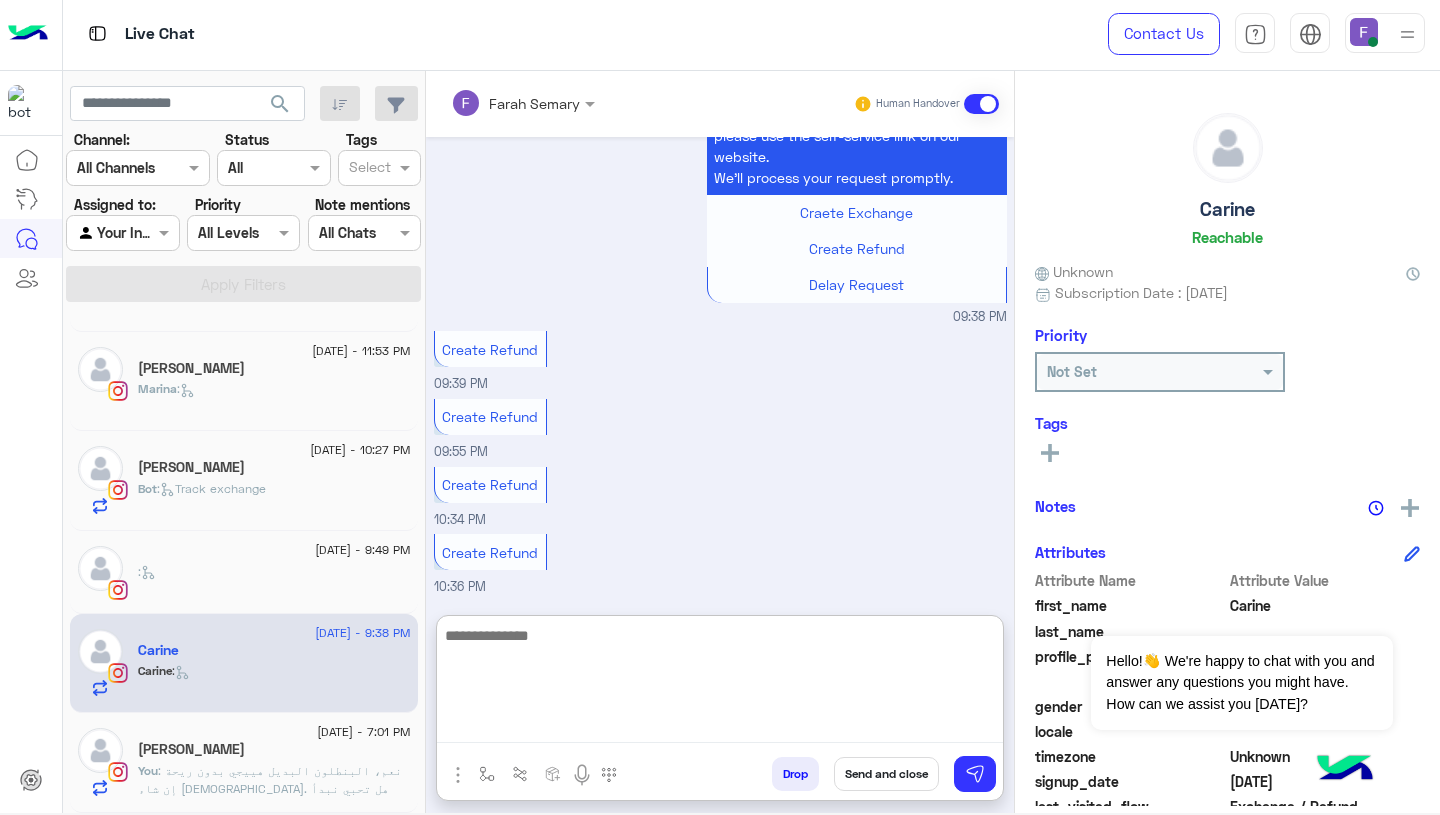scroll, scrollTop: 0, scrollLeft: 0, axis: both 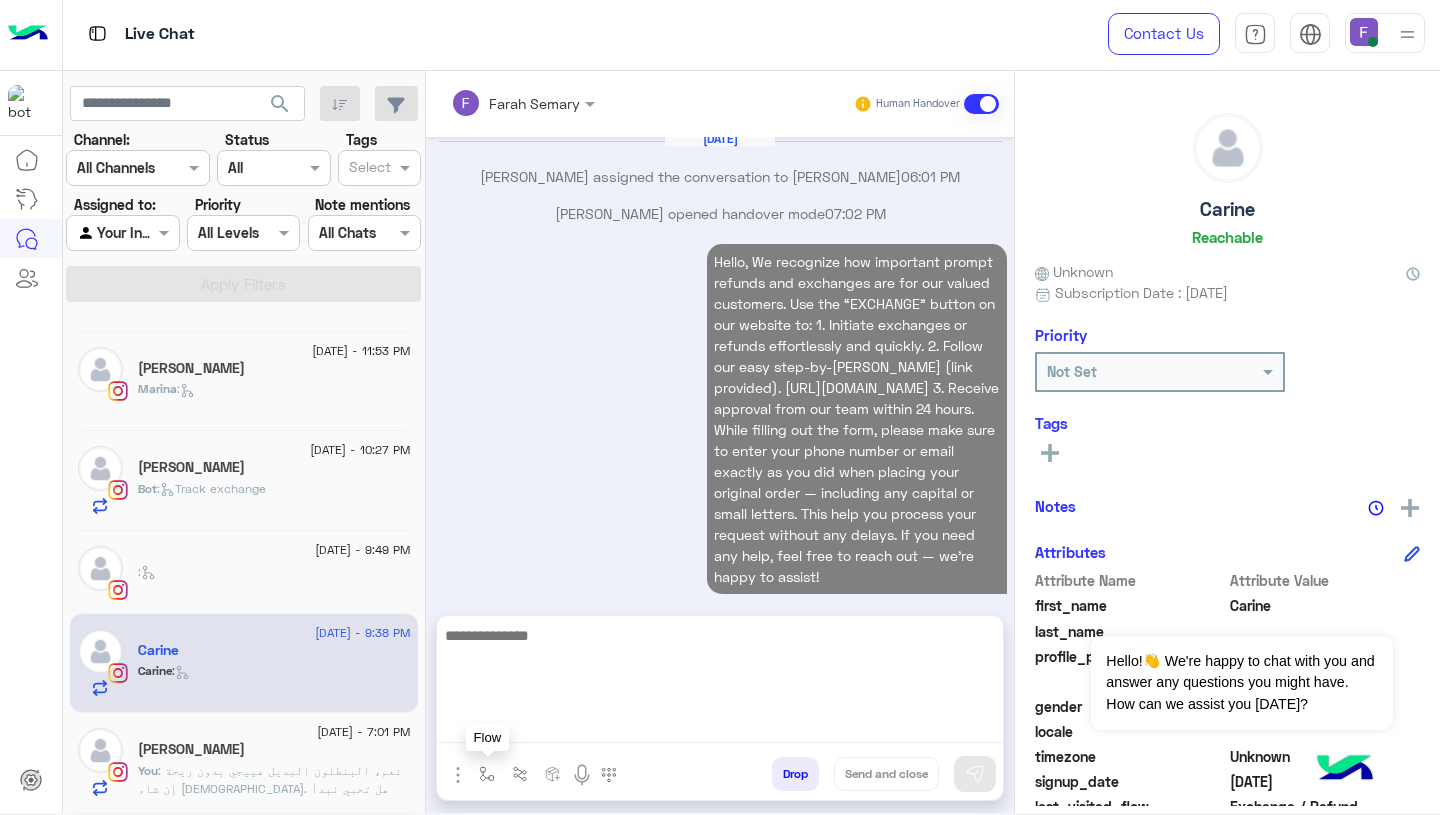 click at bounding box center (487, 774) 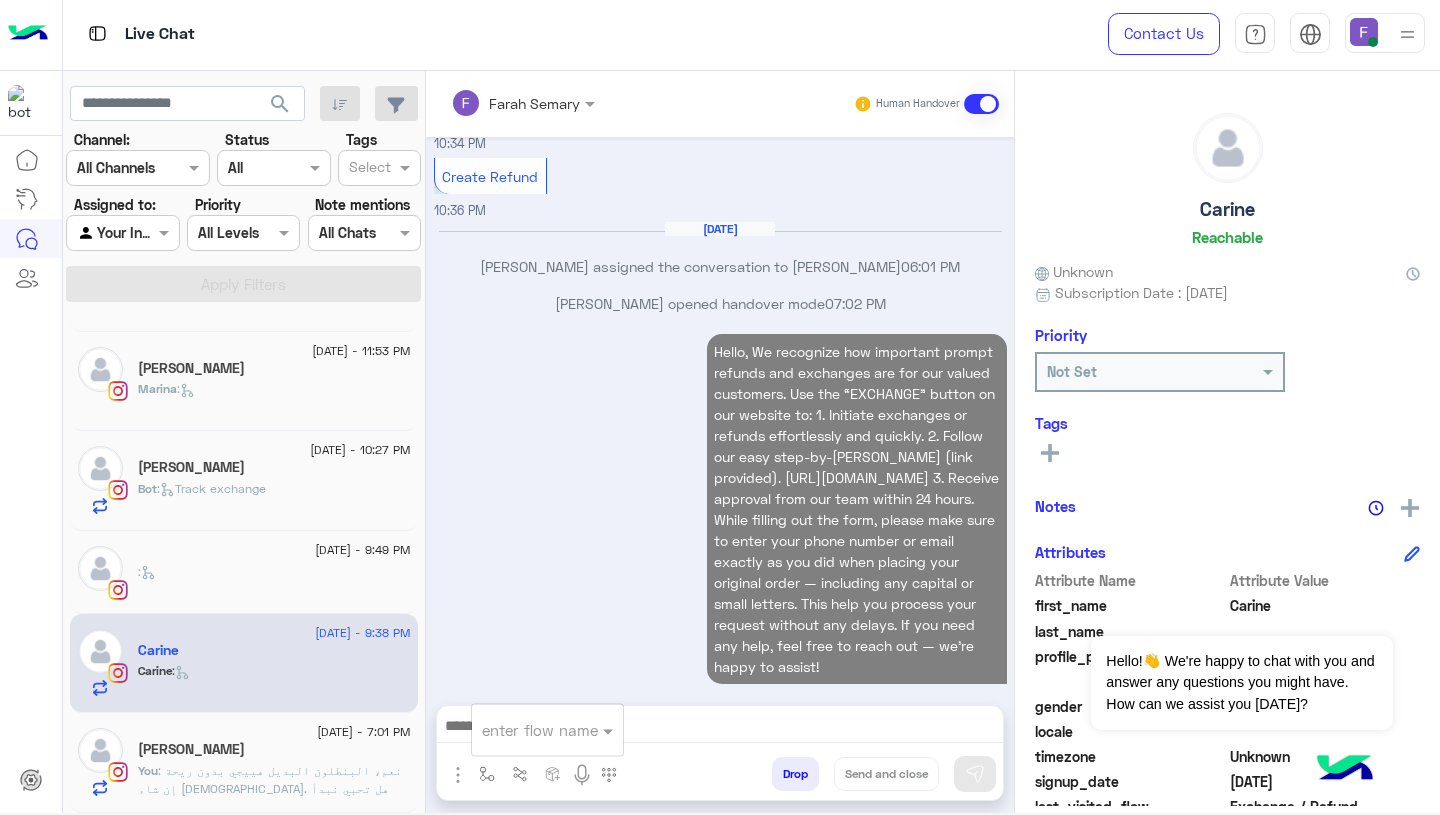 click at bounding box center [523, 730] 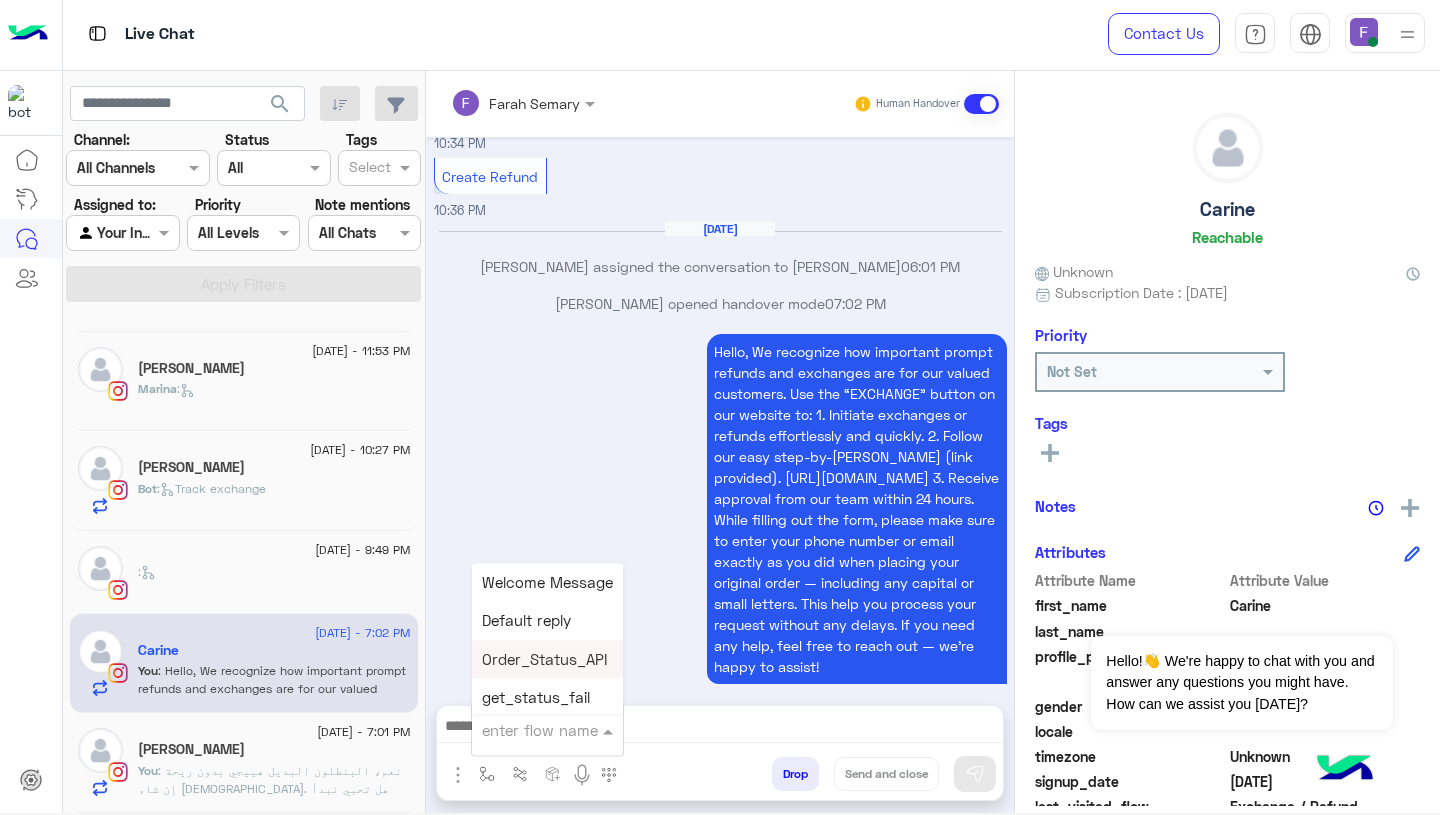 scroll, scrollTop: 1519, scrollLeft: 0, axis: vertical 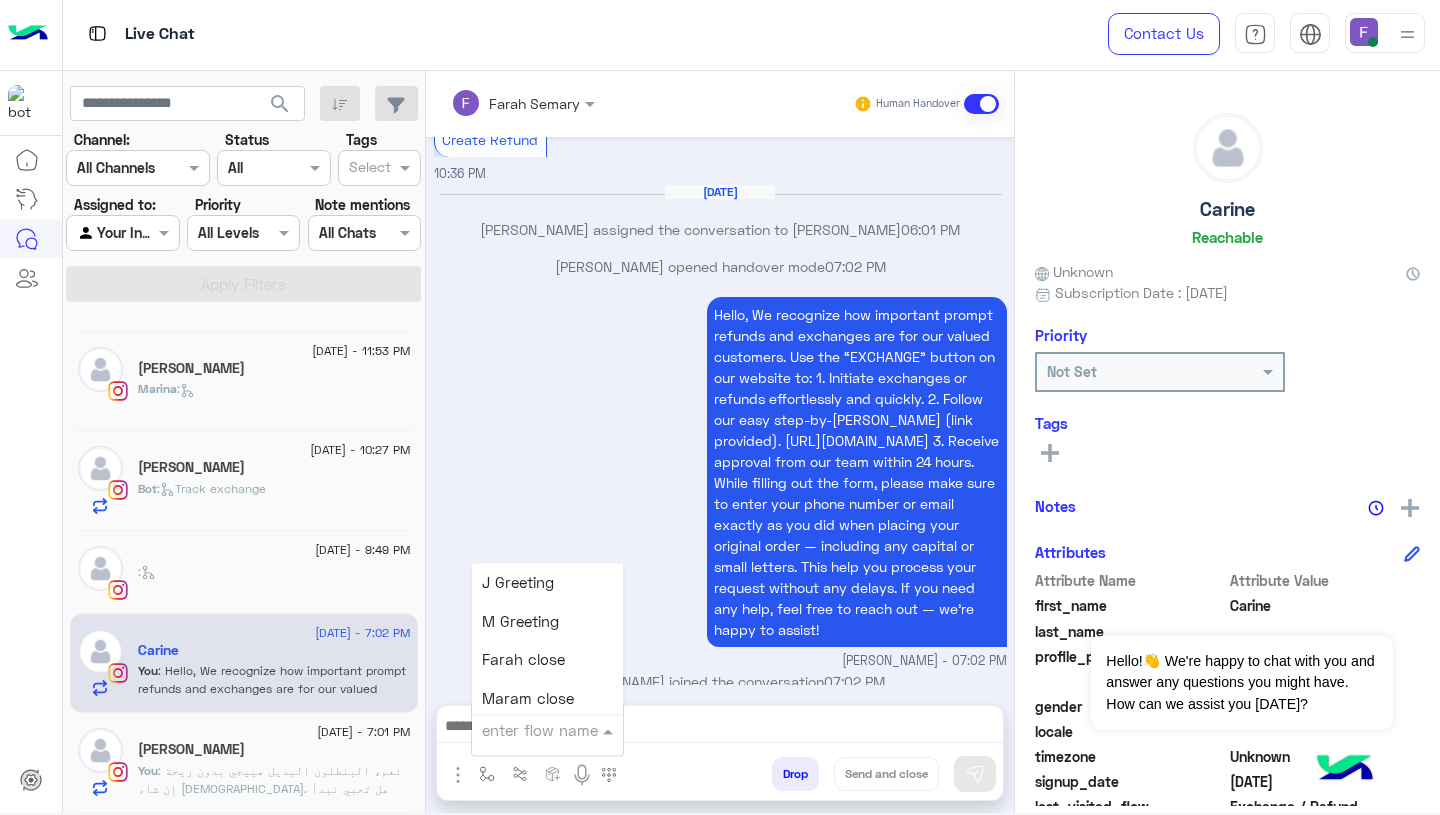 click on "Farah close" at bounding box center [523, 660] 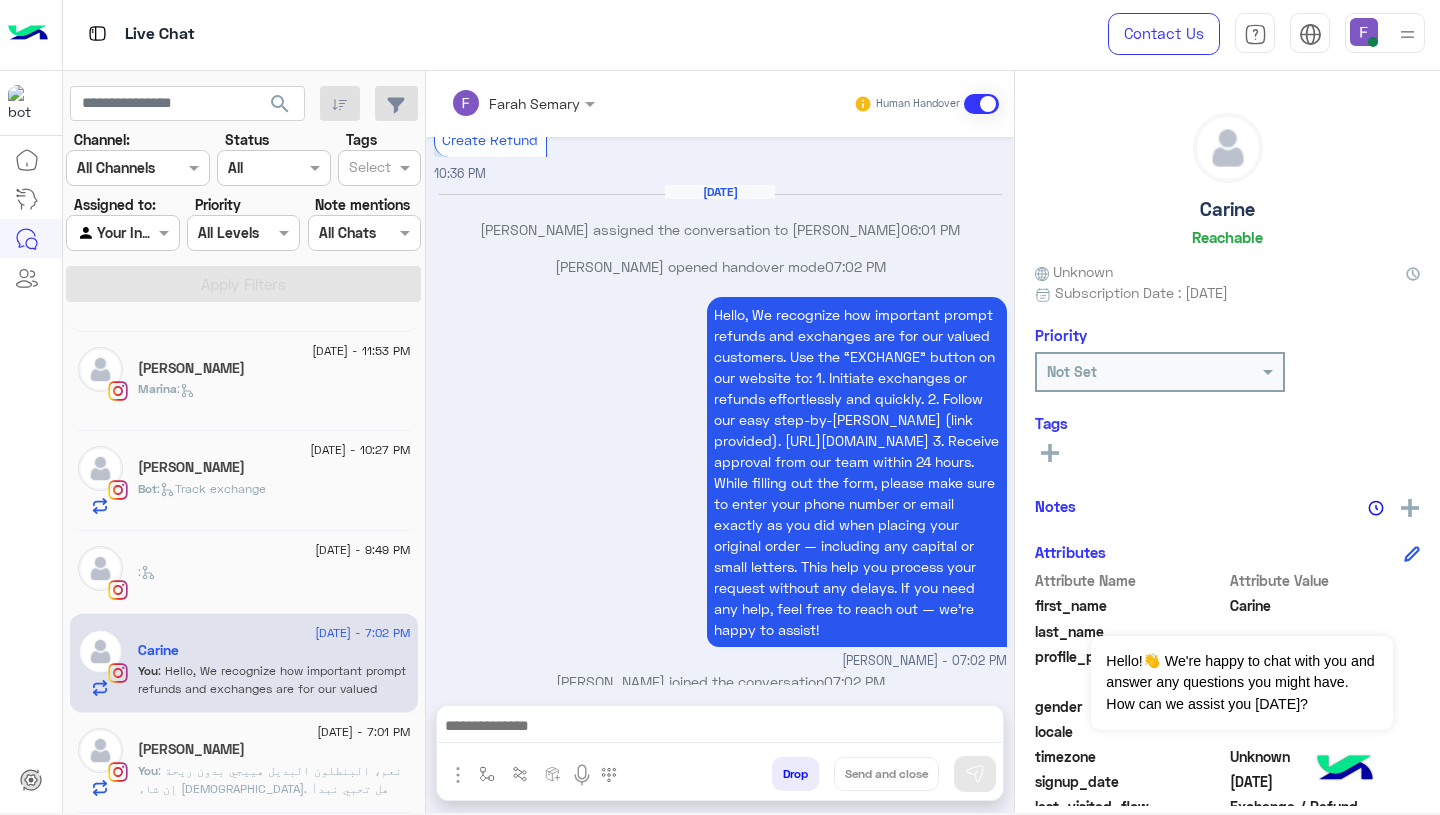 type on "**********" 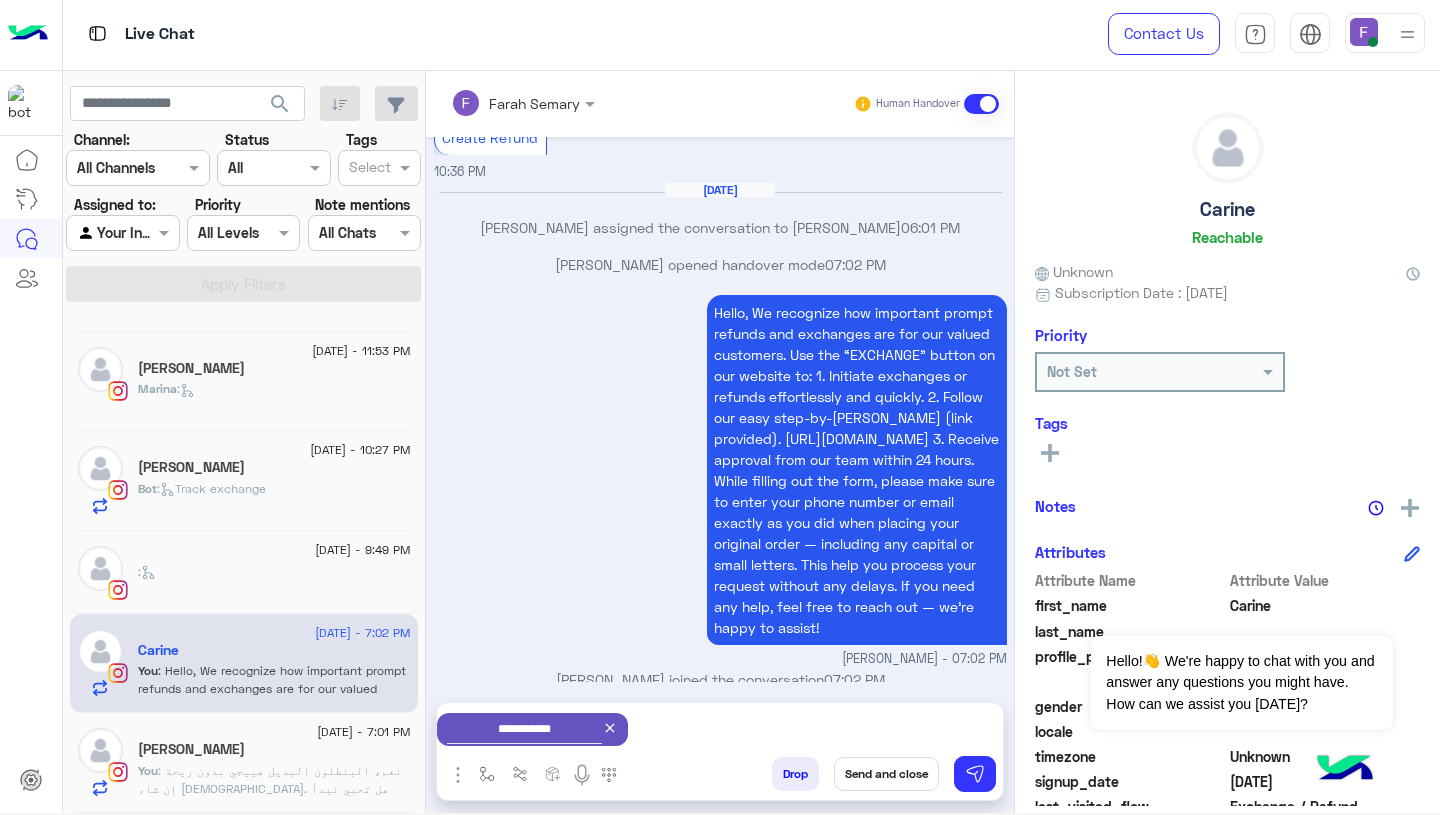 click on "Send and close" at bounding box center (886, 774) 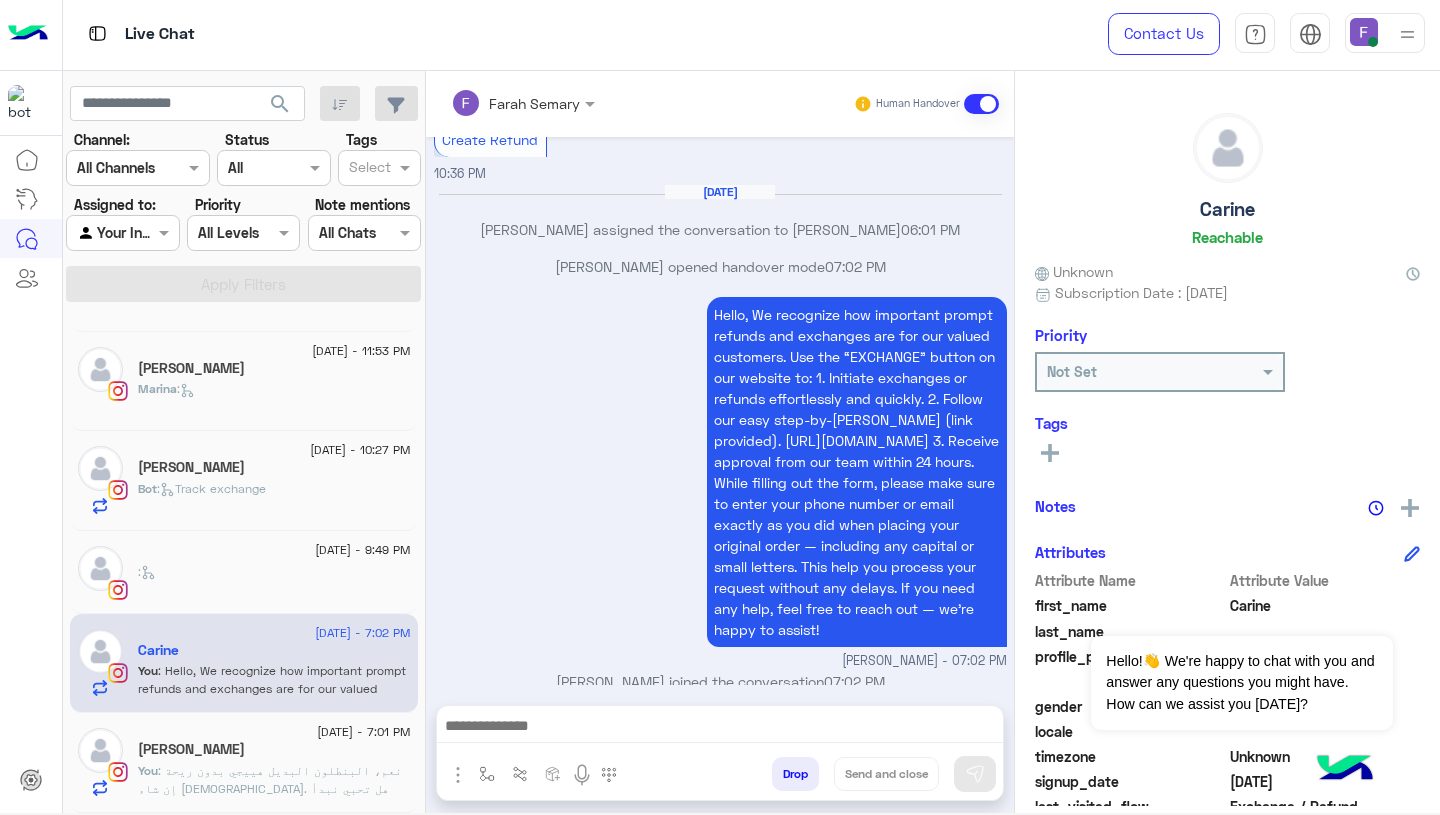 scroll, scrollTop: 1555, scrollLeft: 0, axis: vertical 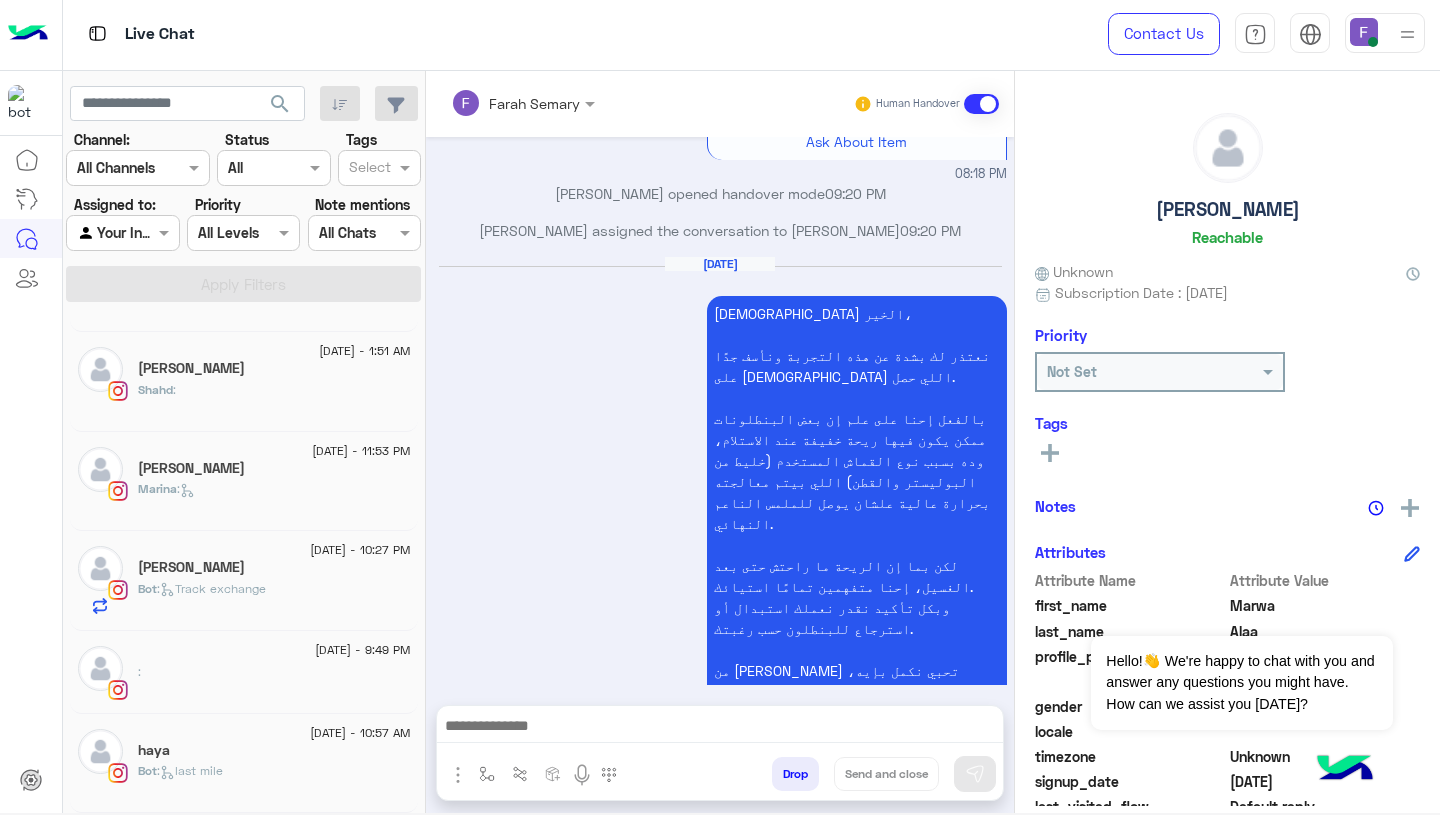click on "haya" 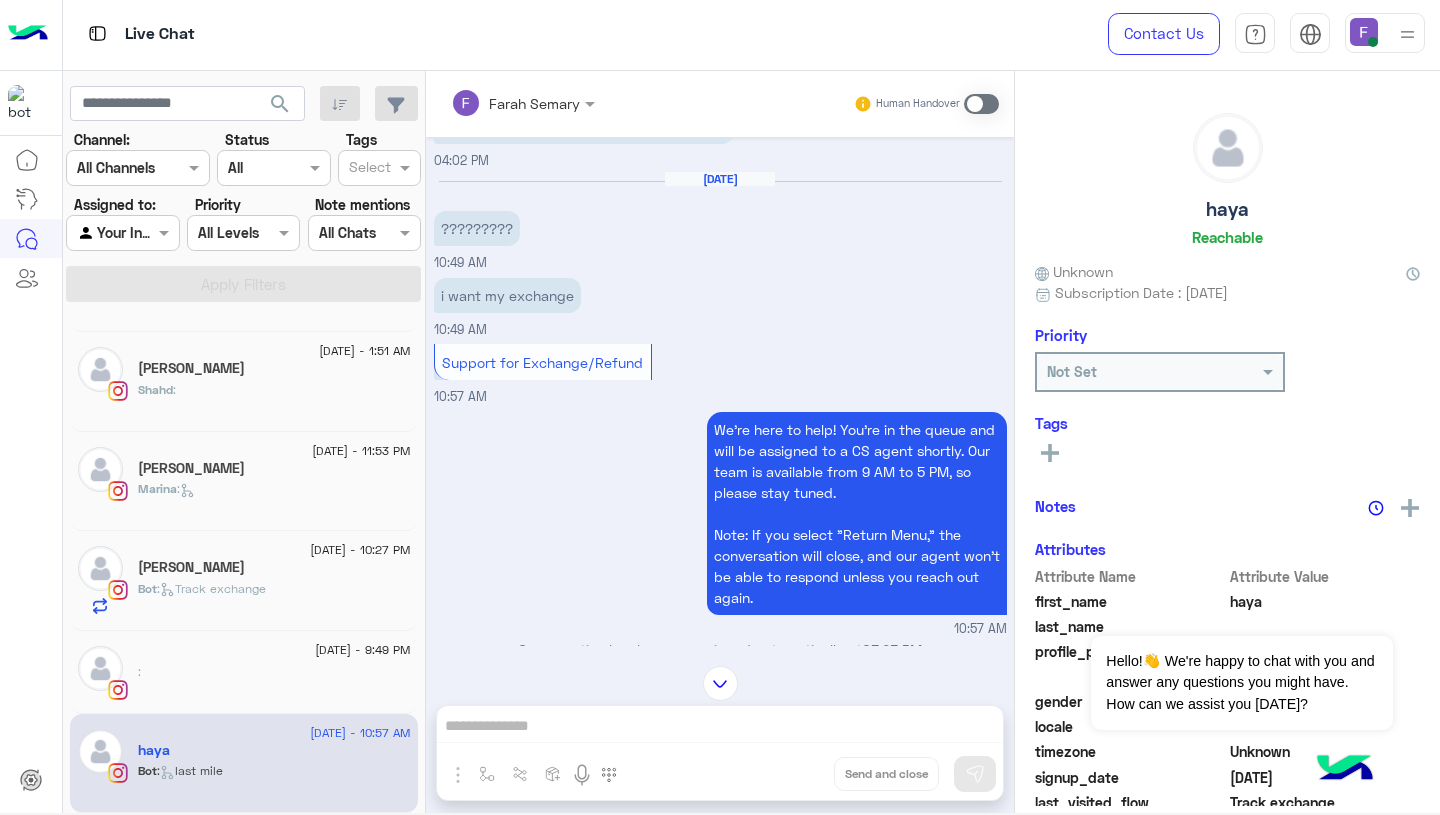 scroll, scrollTop: 668, scrollLeft: 0, axis: vertical 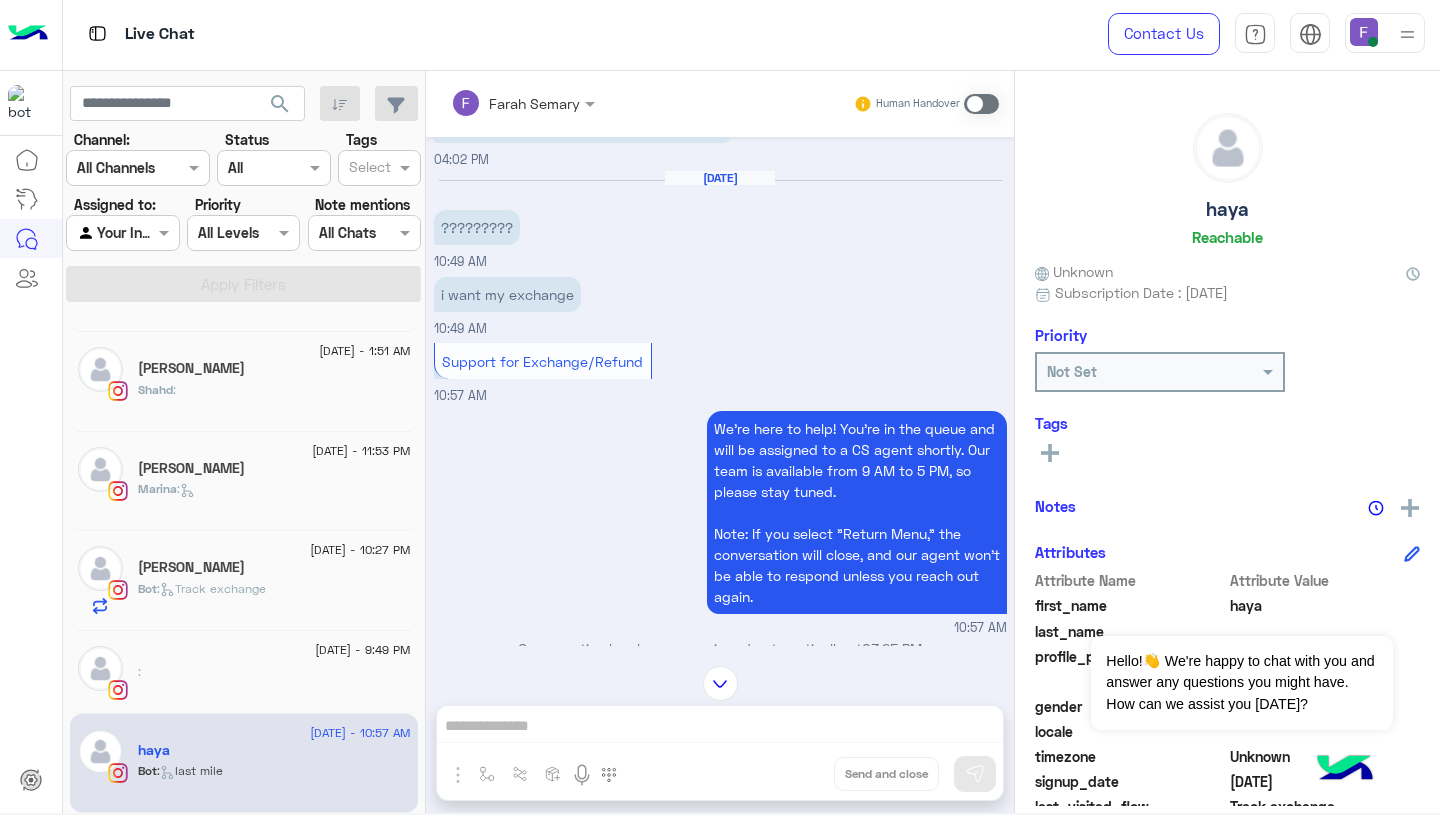 click at bounding box center (981, 104) 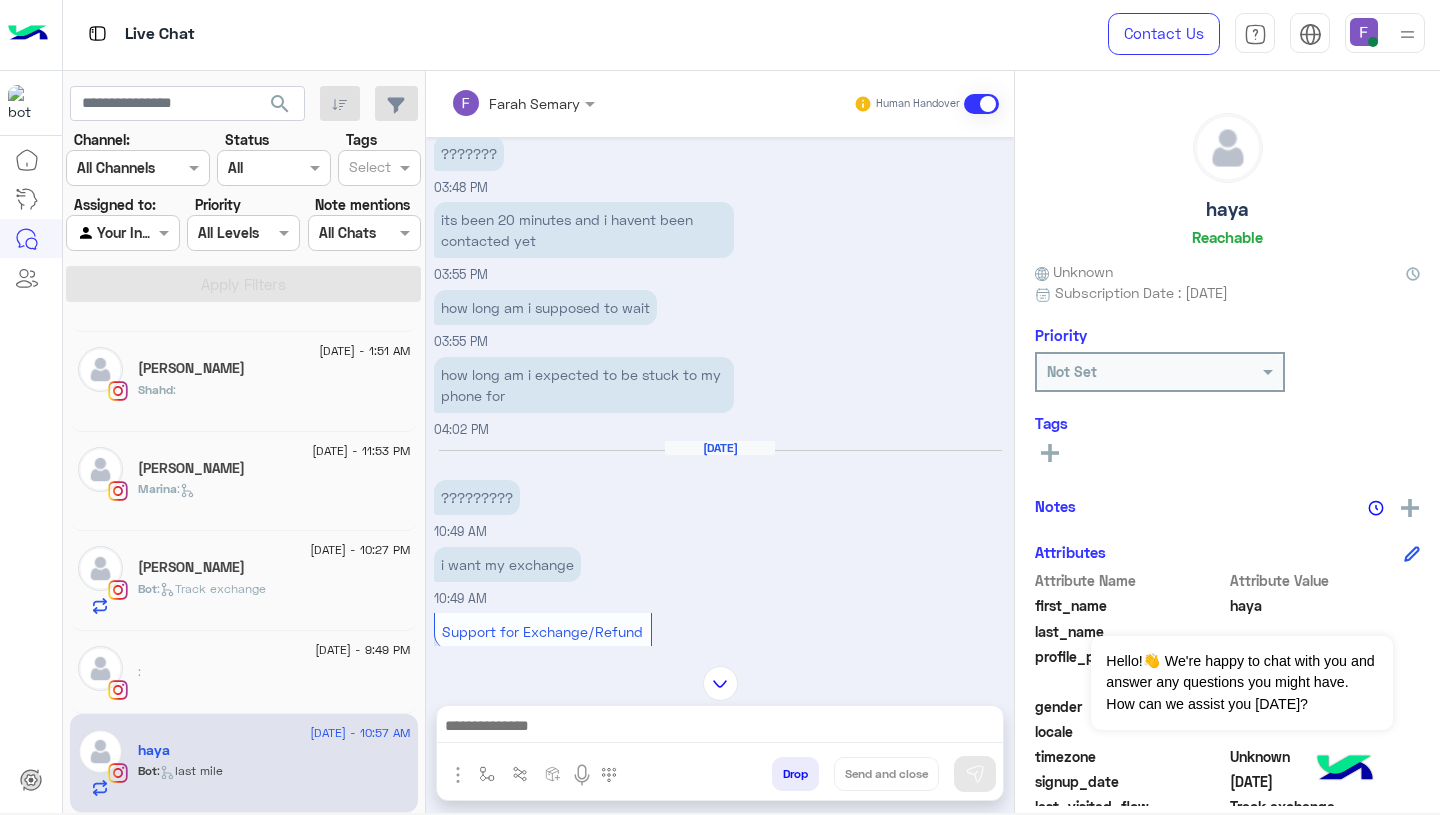 scroll, scrollTop: 390, scrollLeft: 0, axis: vertical 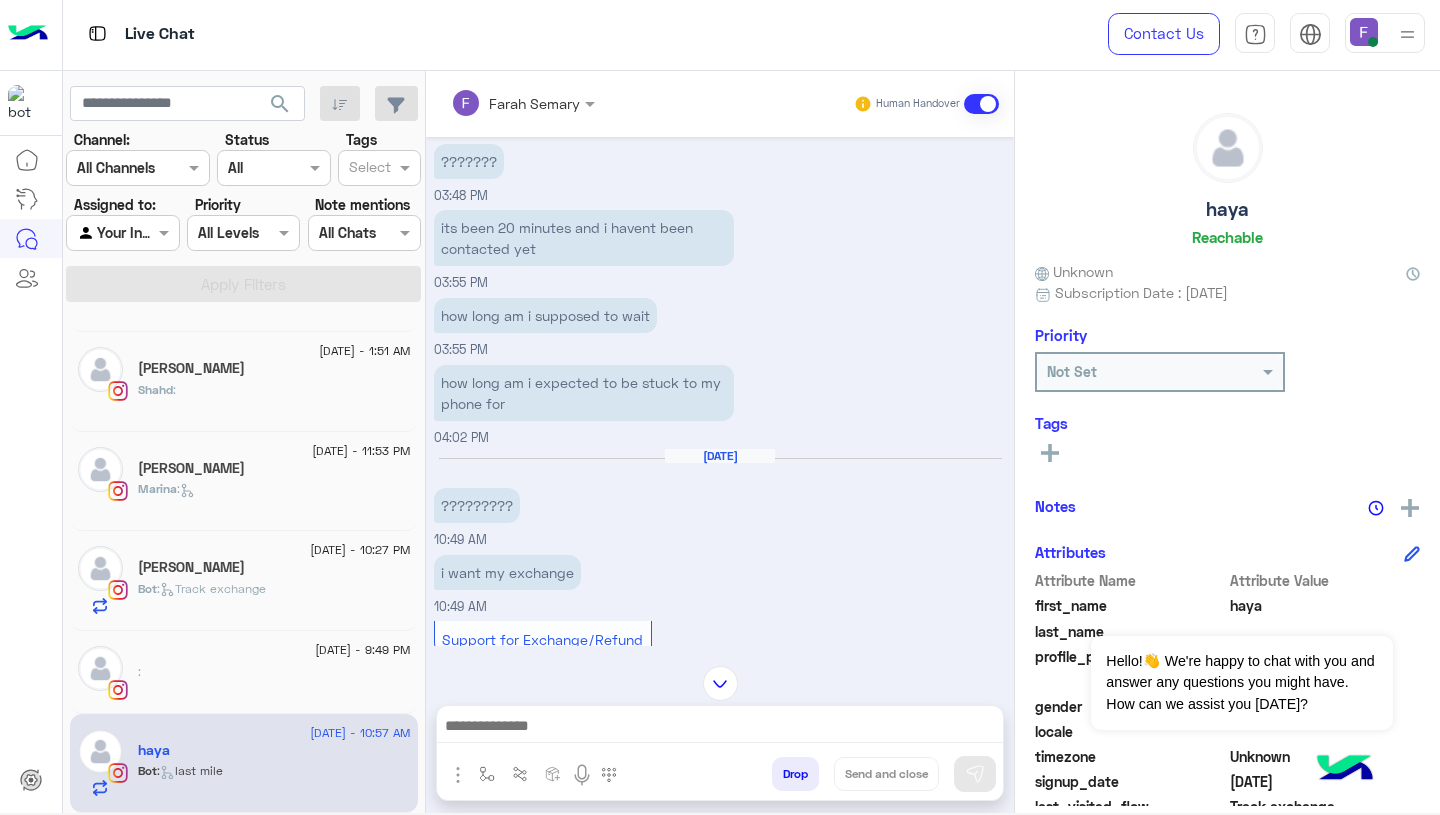 click on ":" 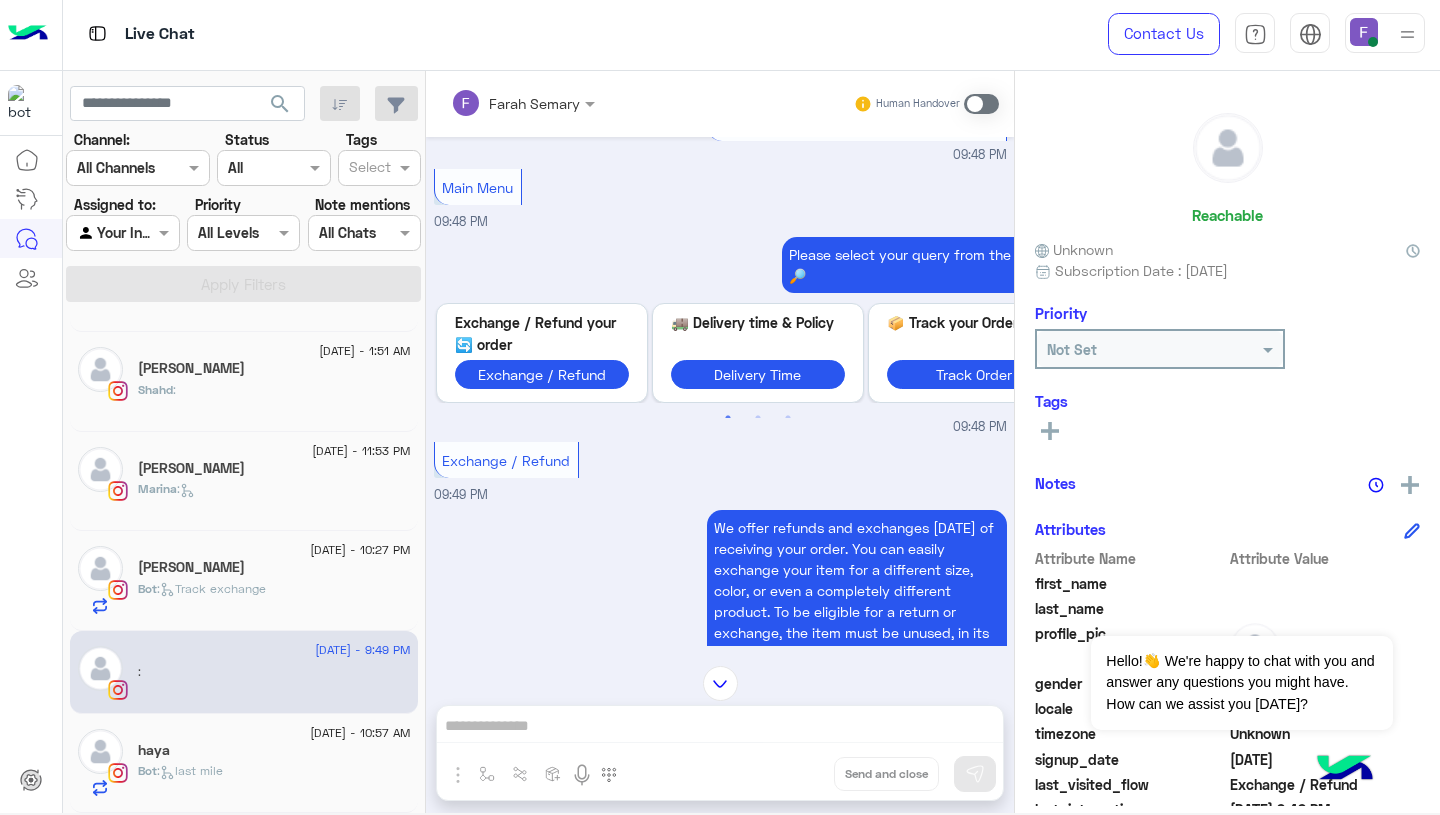 scroll, scrollTop: 1381, scrollLeft: 0, axis: vertical 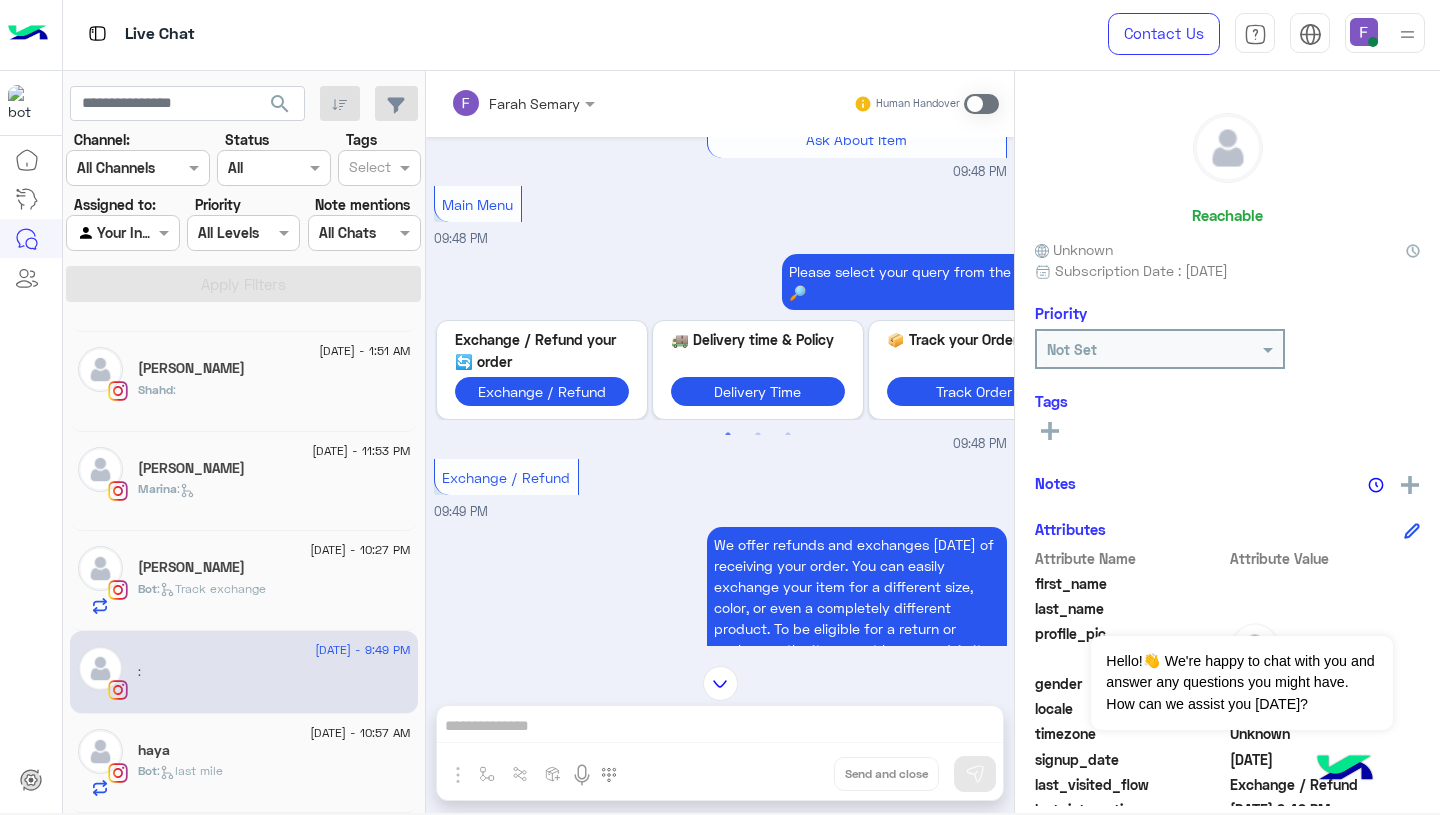 click at bounding box center [981, 104] 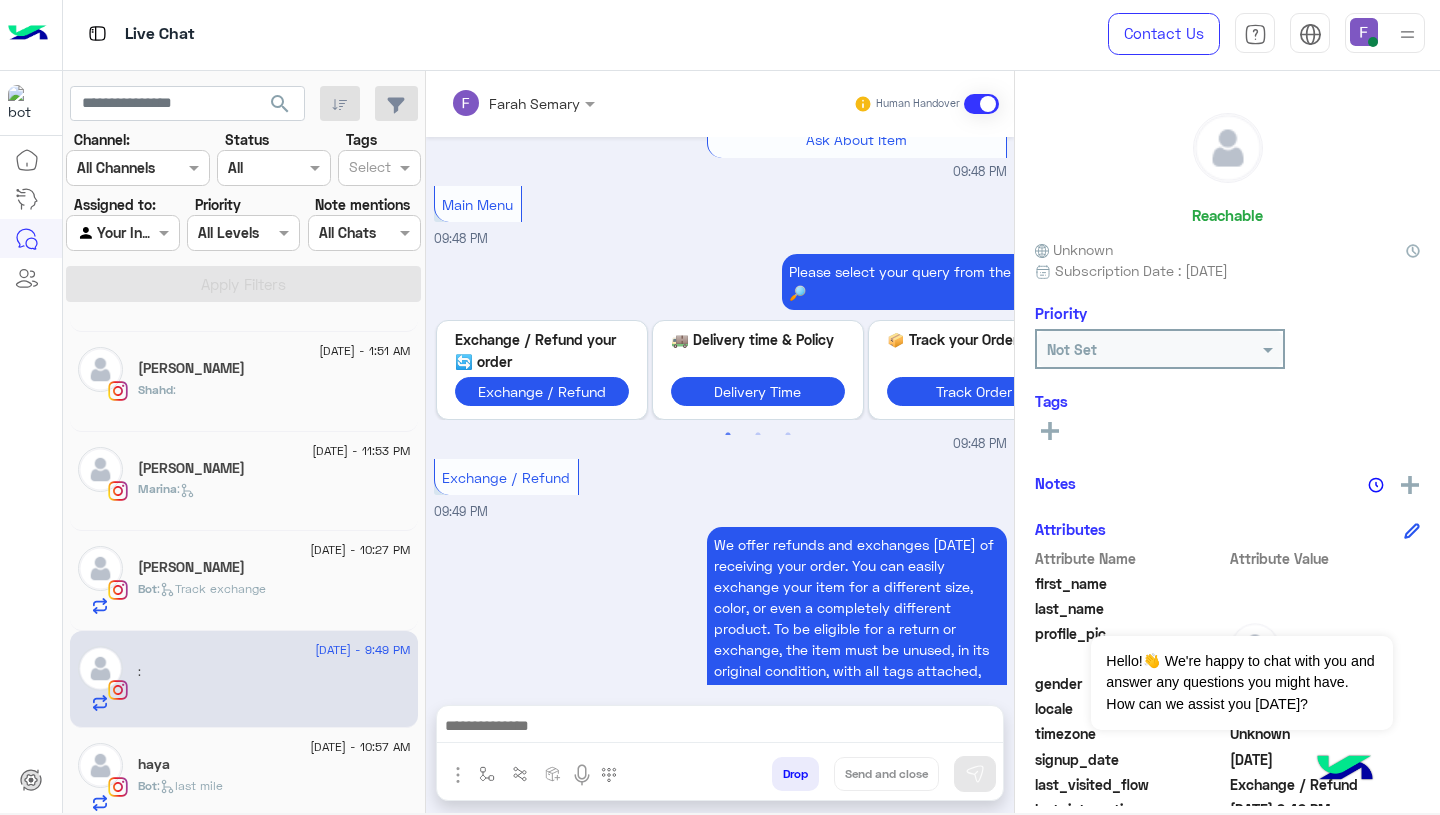scroll, scrollTop: 2014, scrollLeft: 0, axis: vertical 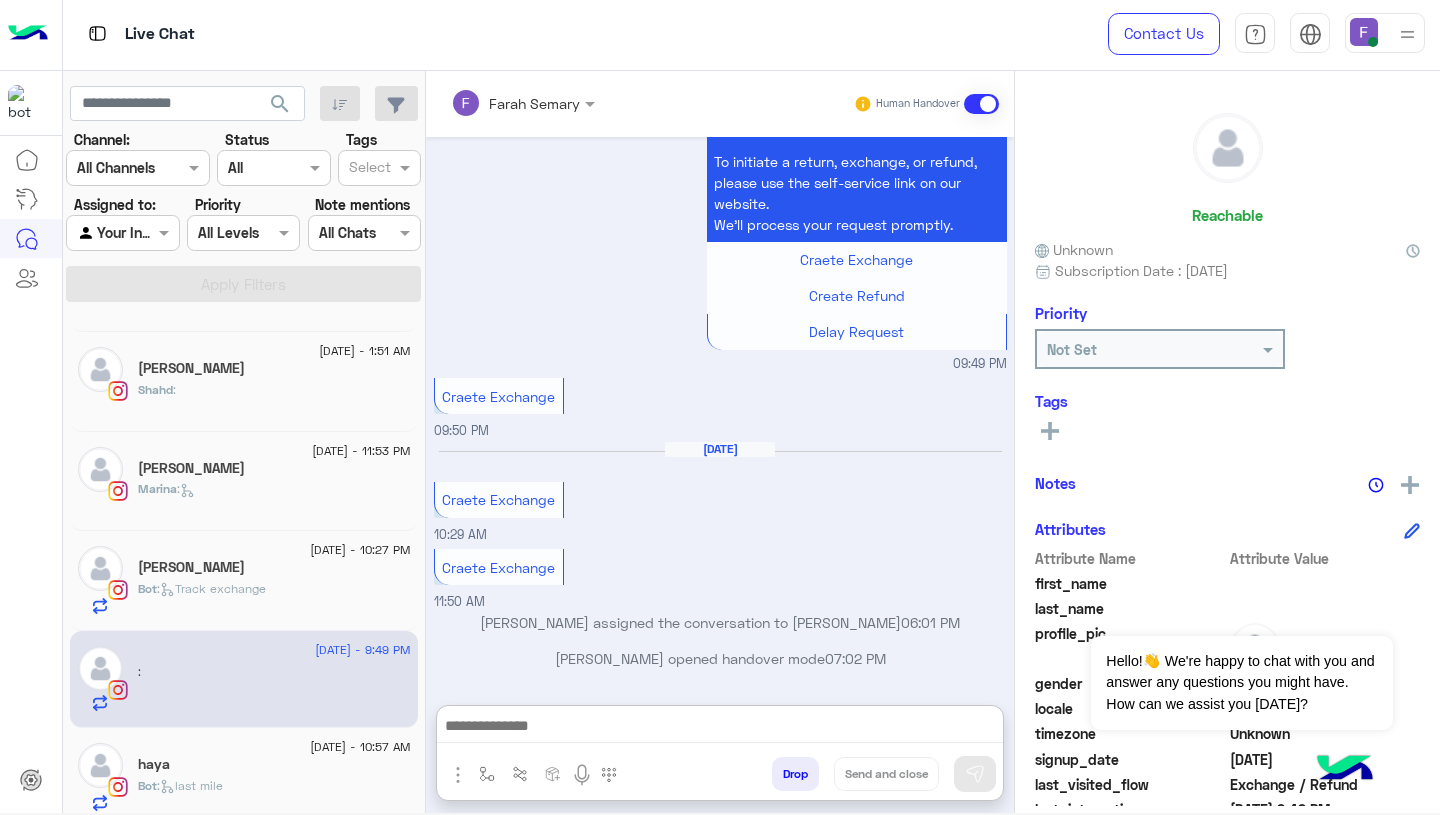 click at bounding box center (720, 728) 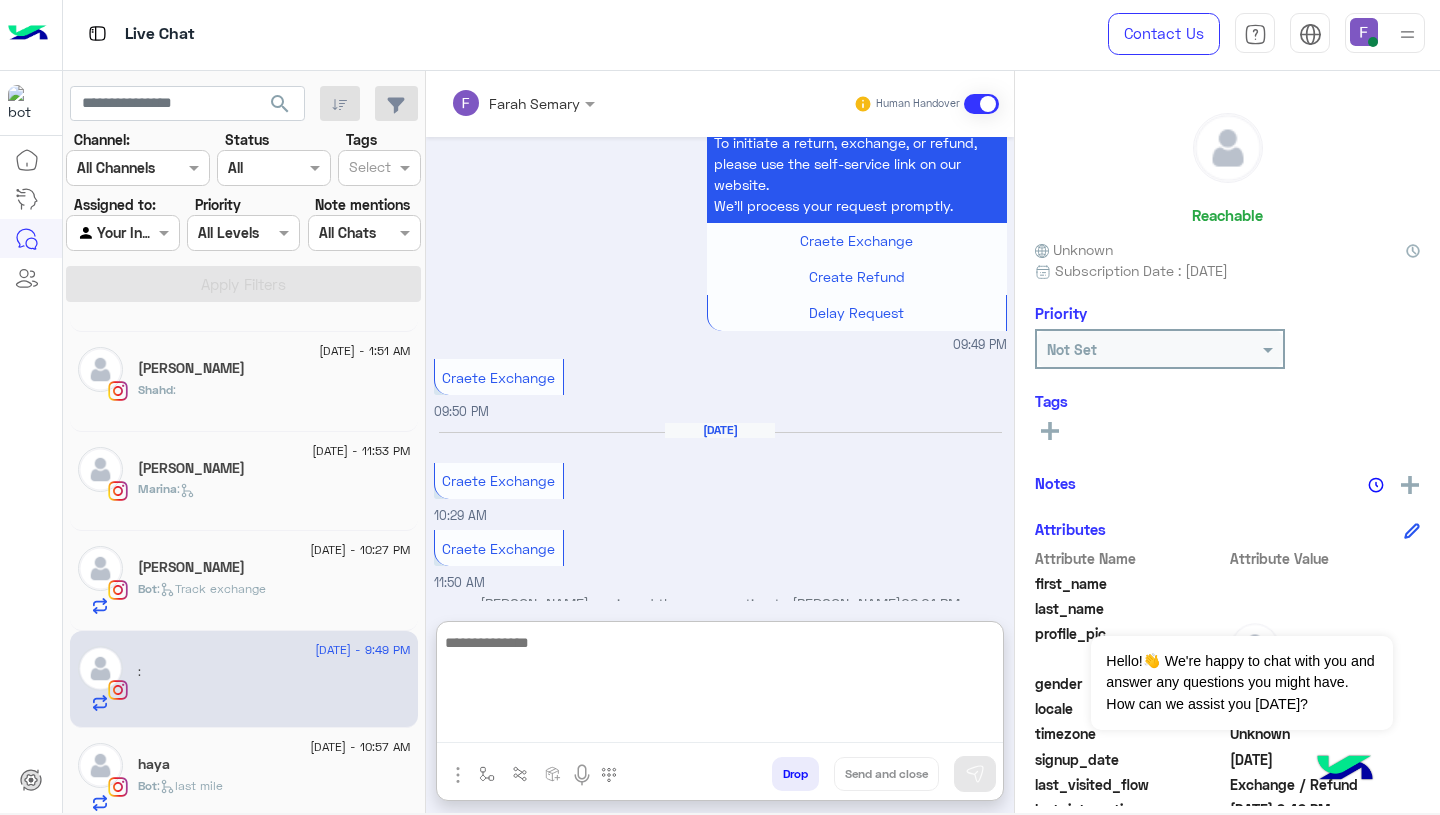 paste on "**********" 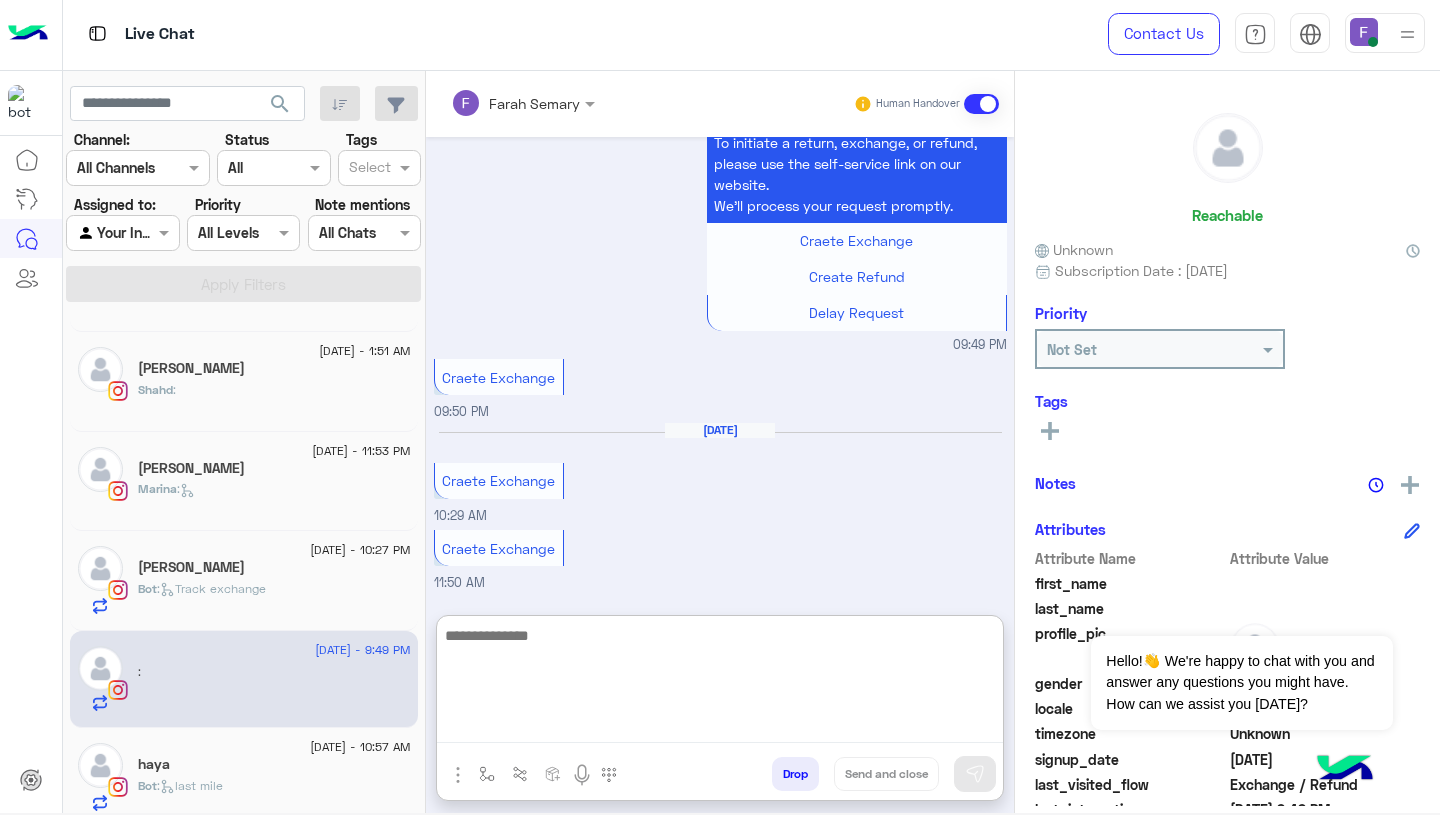 scroll, scrollTop: 0, scrollLeft: 0, axis: both 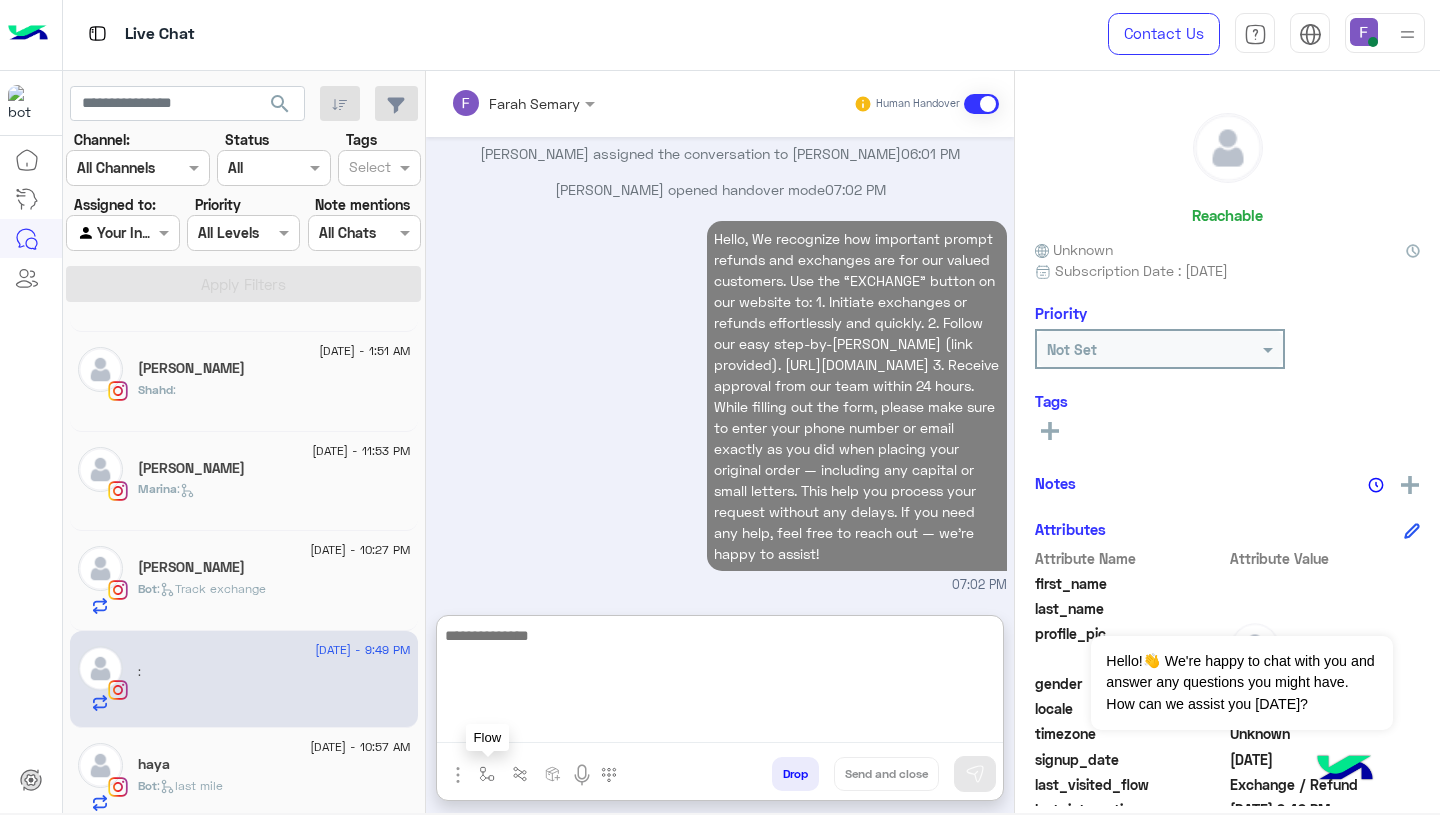 click at bounding box center [487, 774] 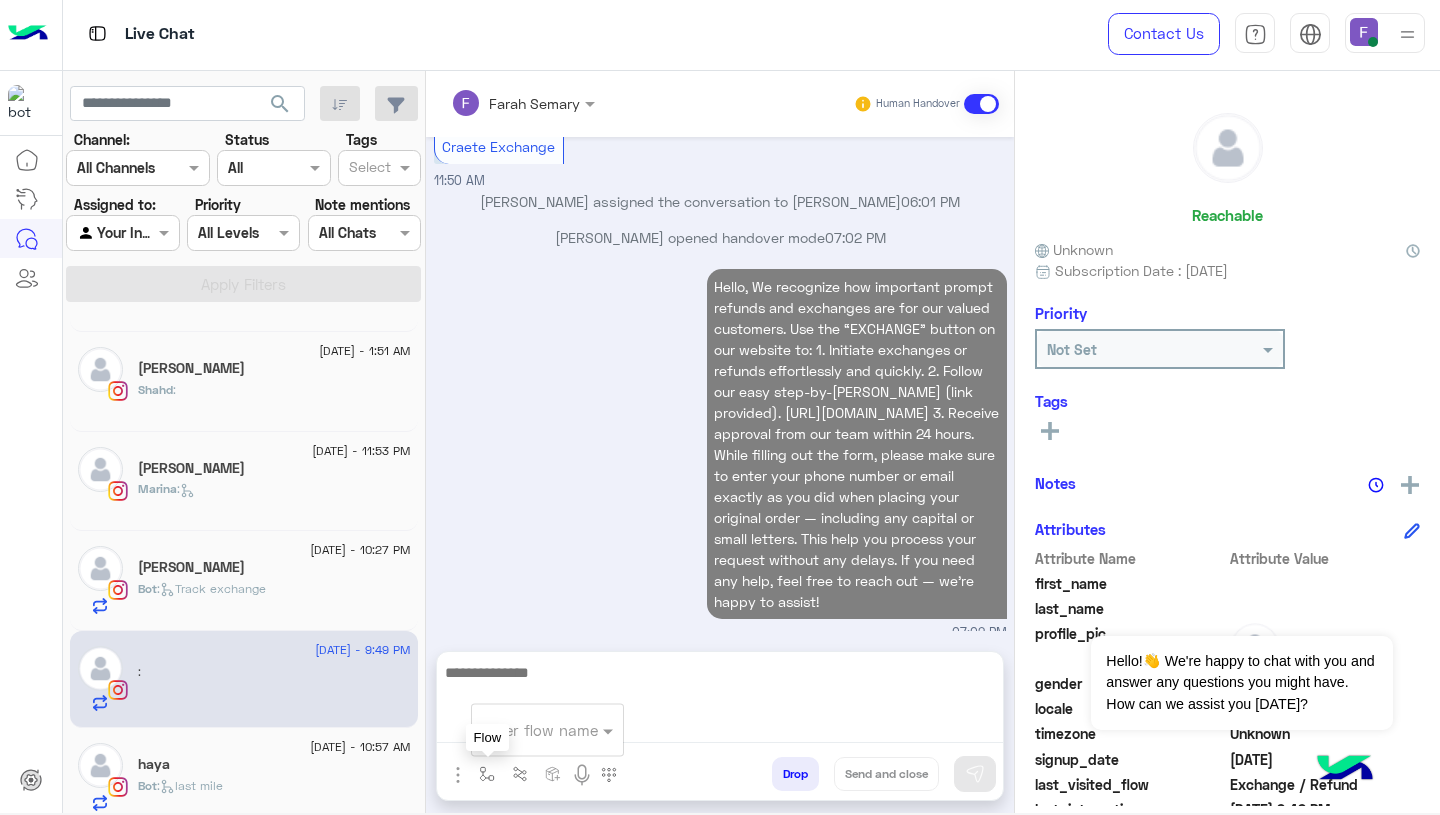 scroll, scrollTop: 2393, scrollLeft: 0, axis: vertical 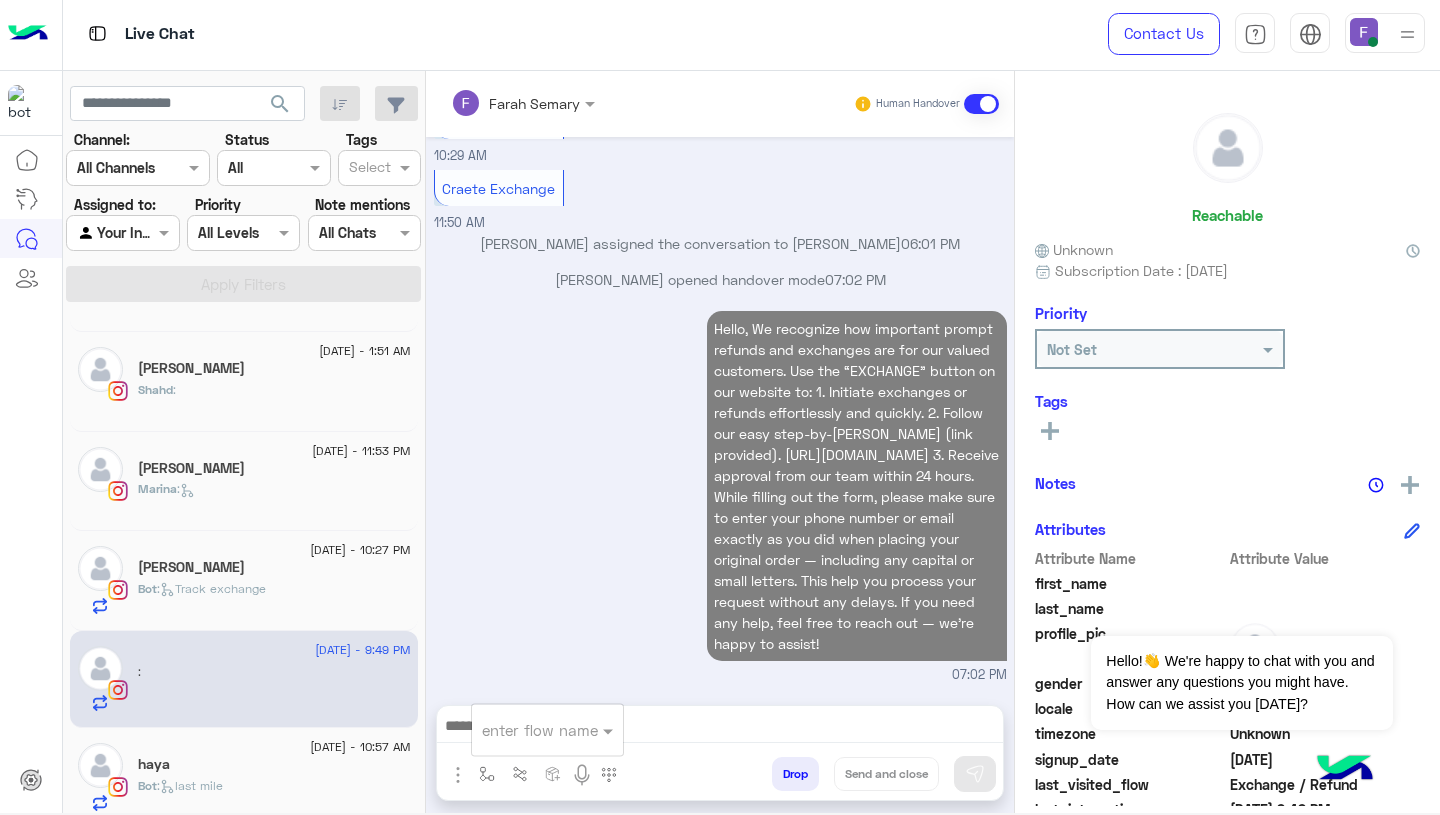 click at bounding box center (523, 730) 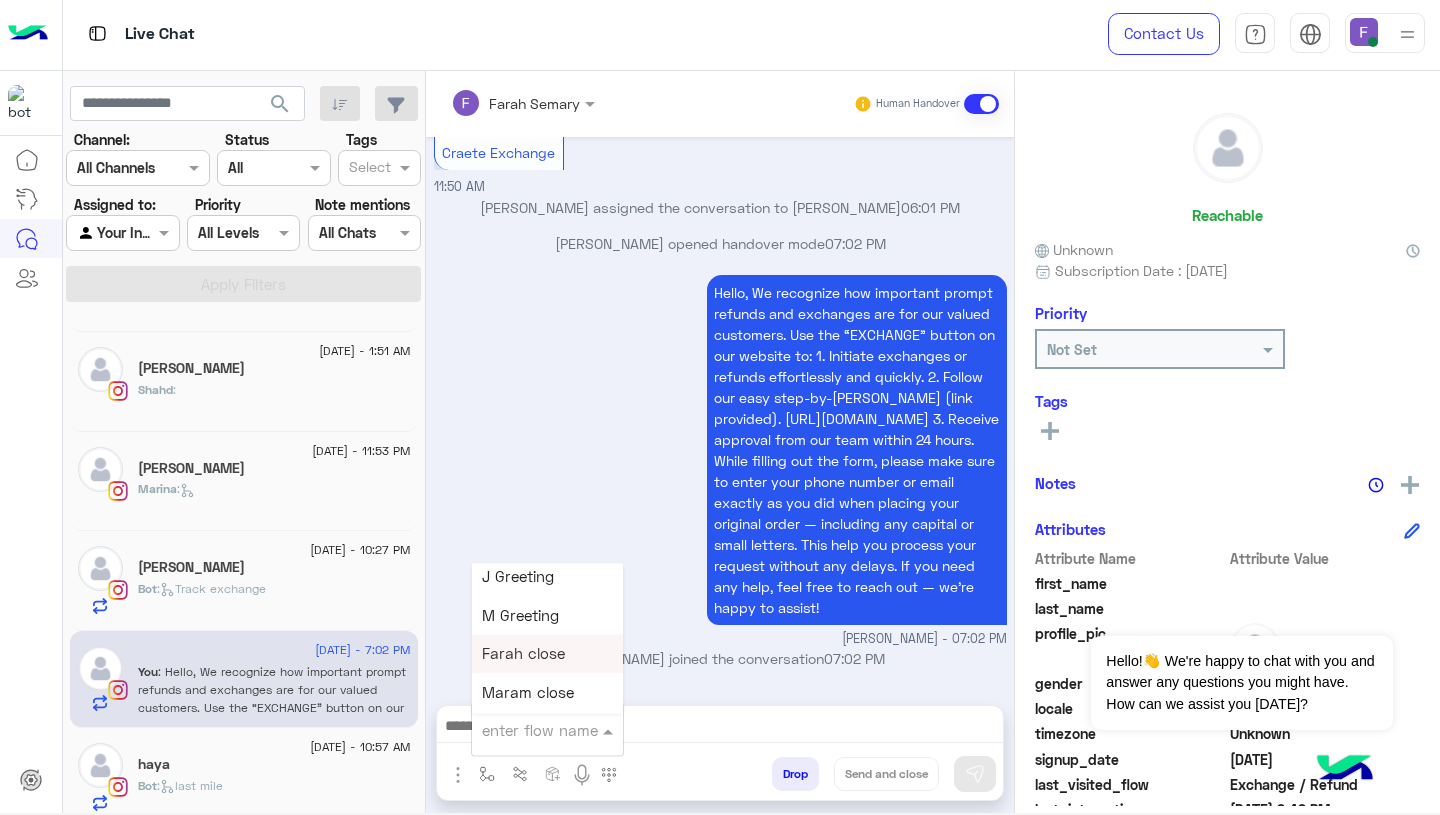 click on "Farah close" at bounding box center (523, 654) 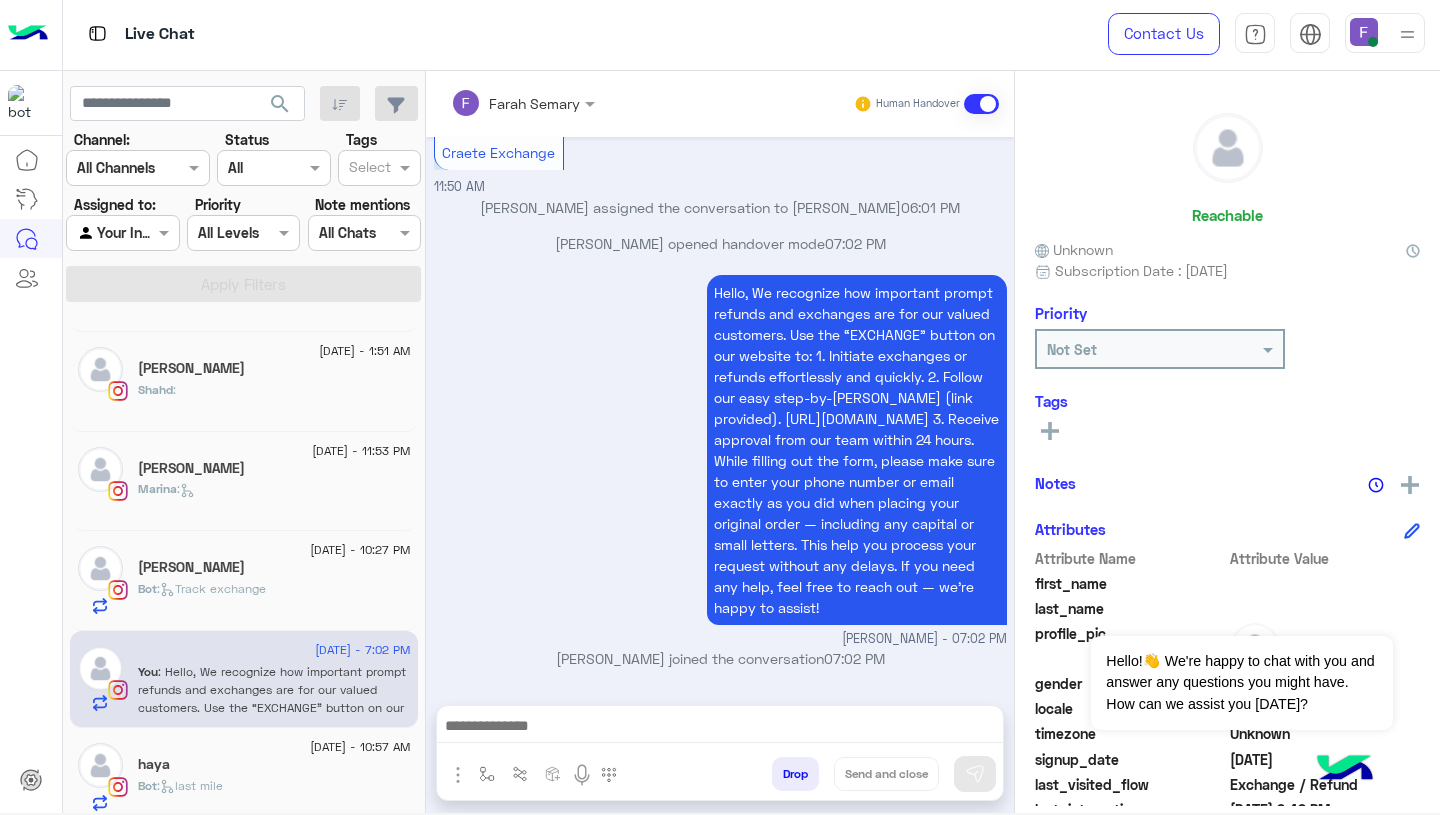 type on "**********" 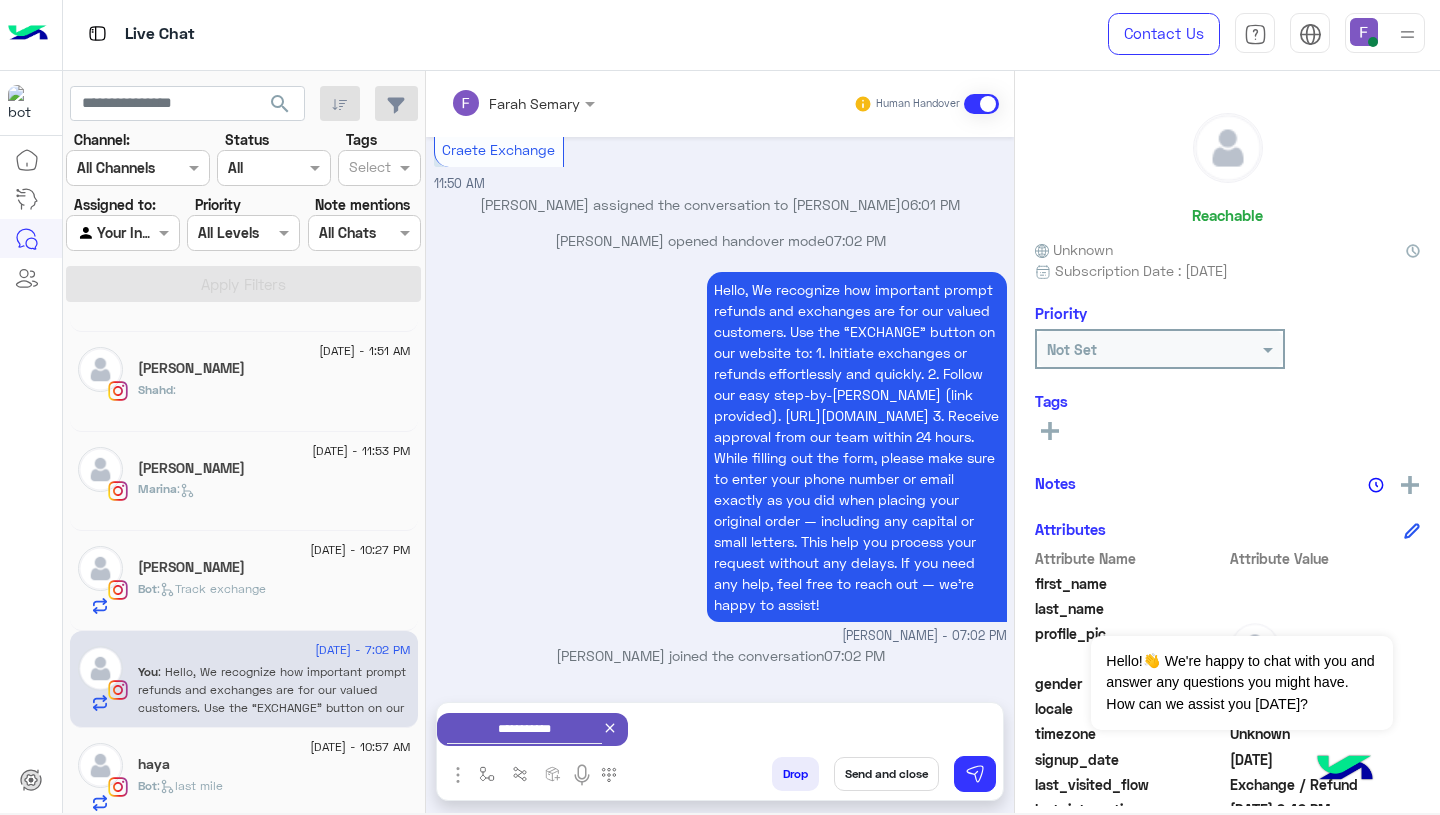 click on "Send and close" at bounding box center (886, 774) 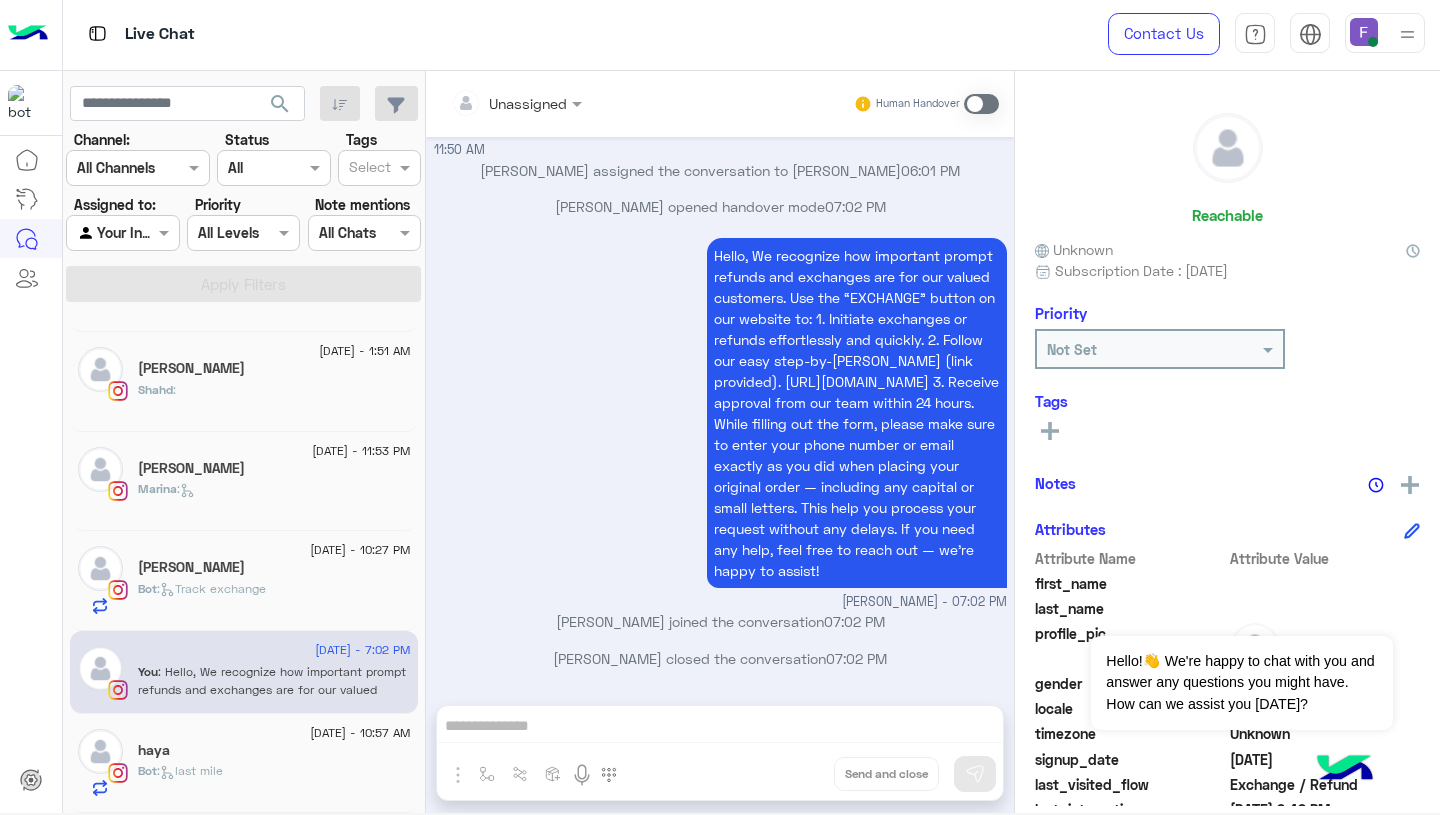 click on "Bot :   Track exchange" 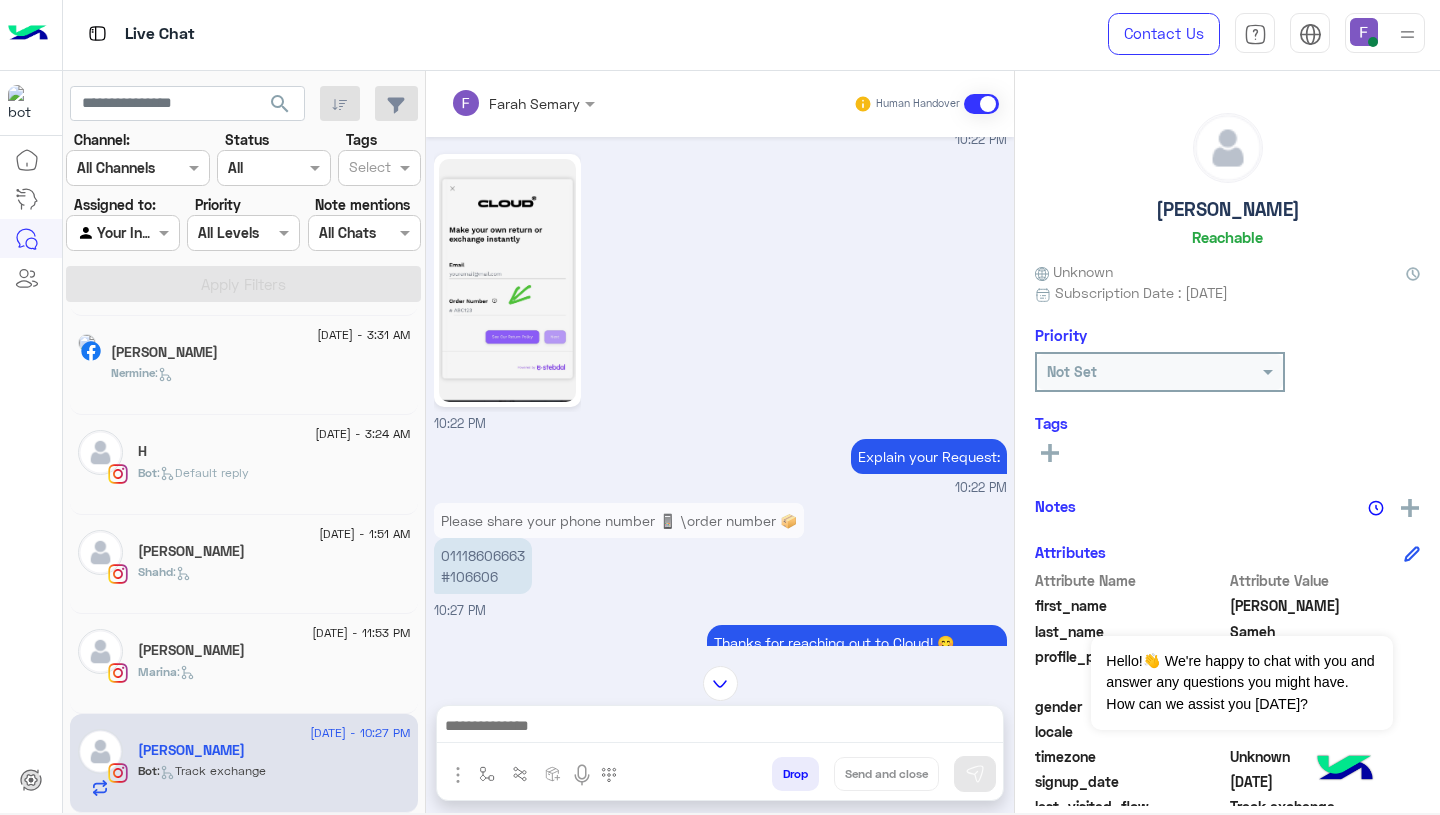click at bounding box center (720, 728) 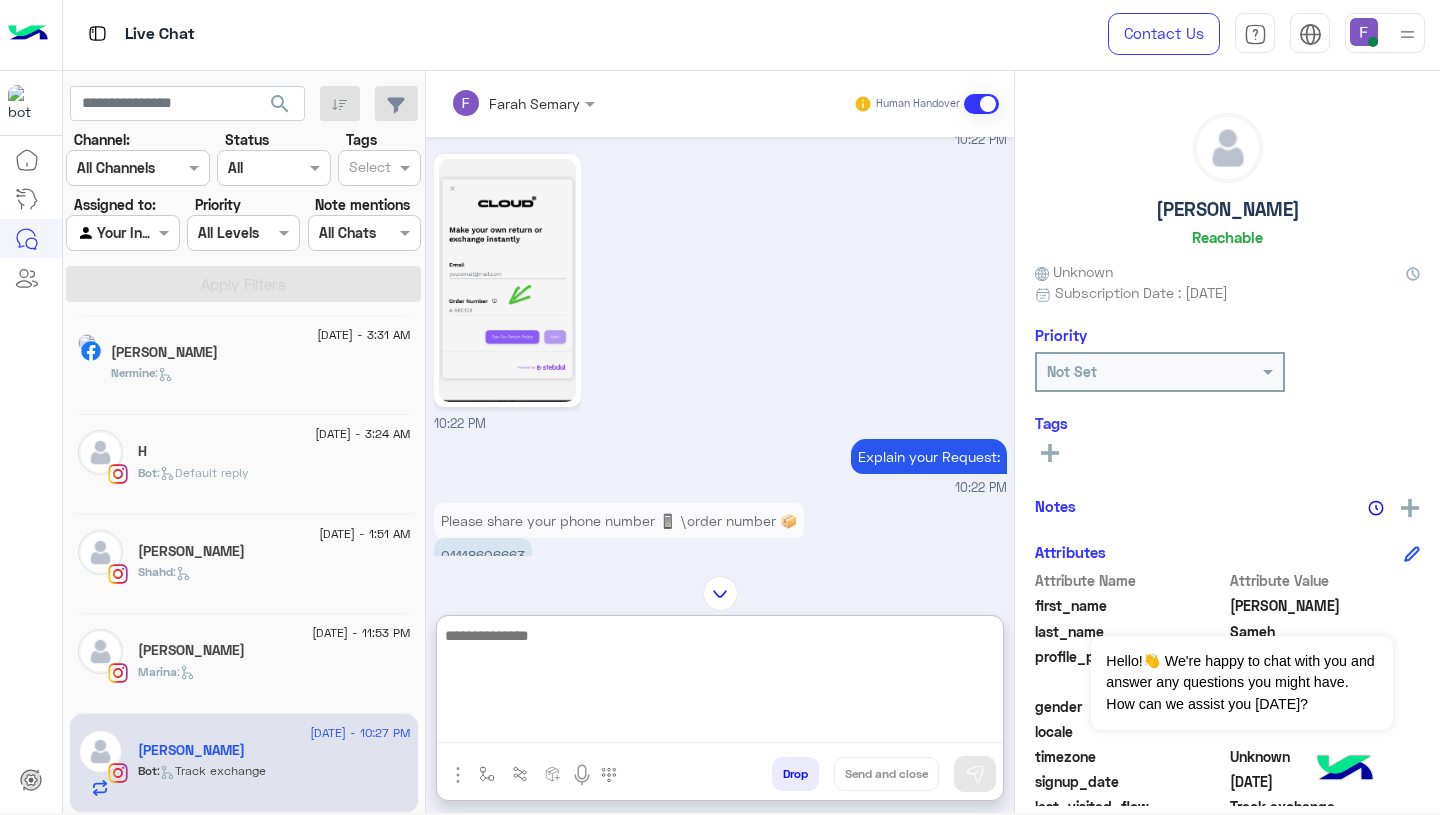 paste on "**********" 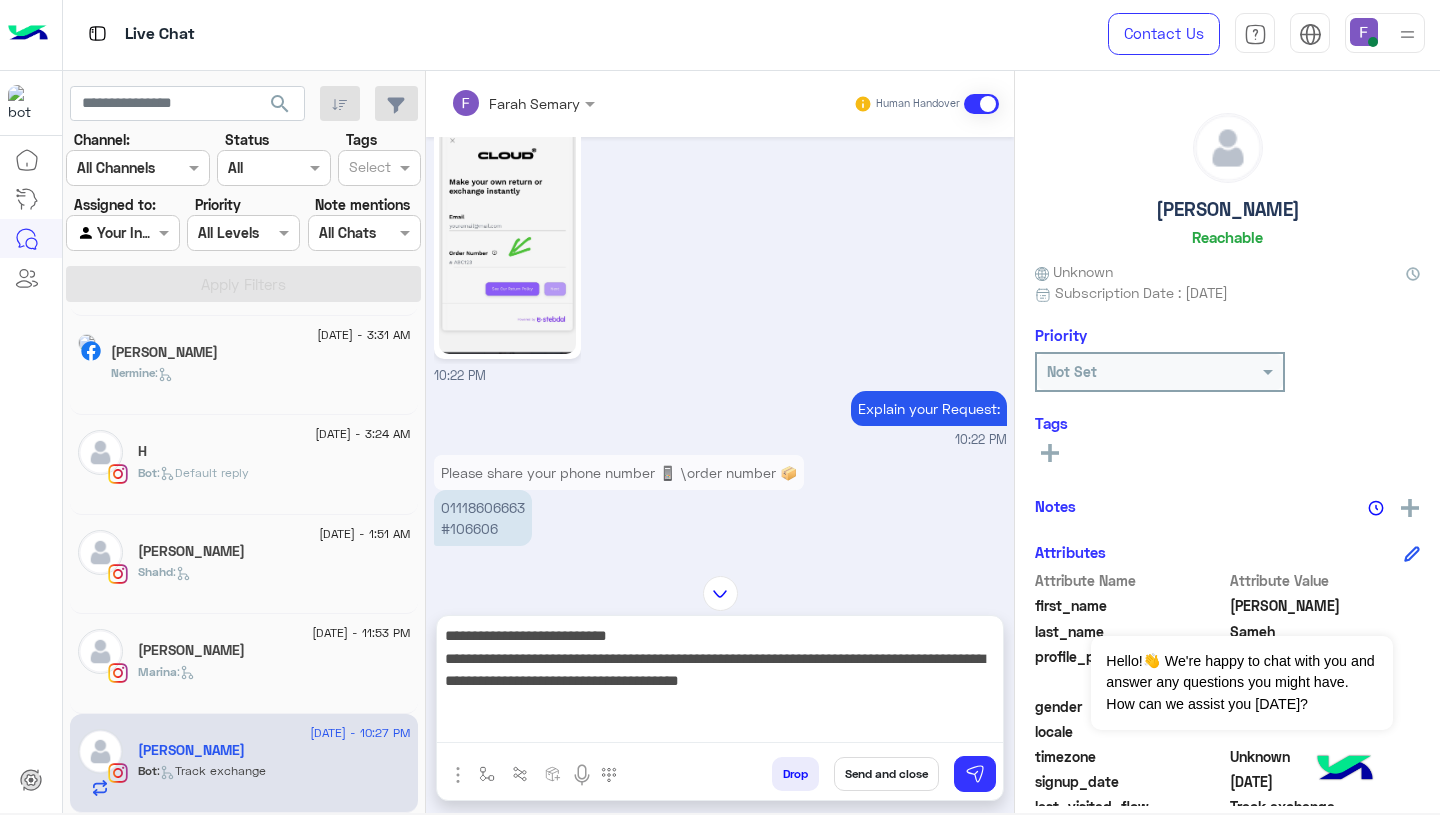 click on "01118606663 #106606" at bounding box center [483, 518] 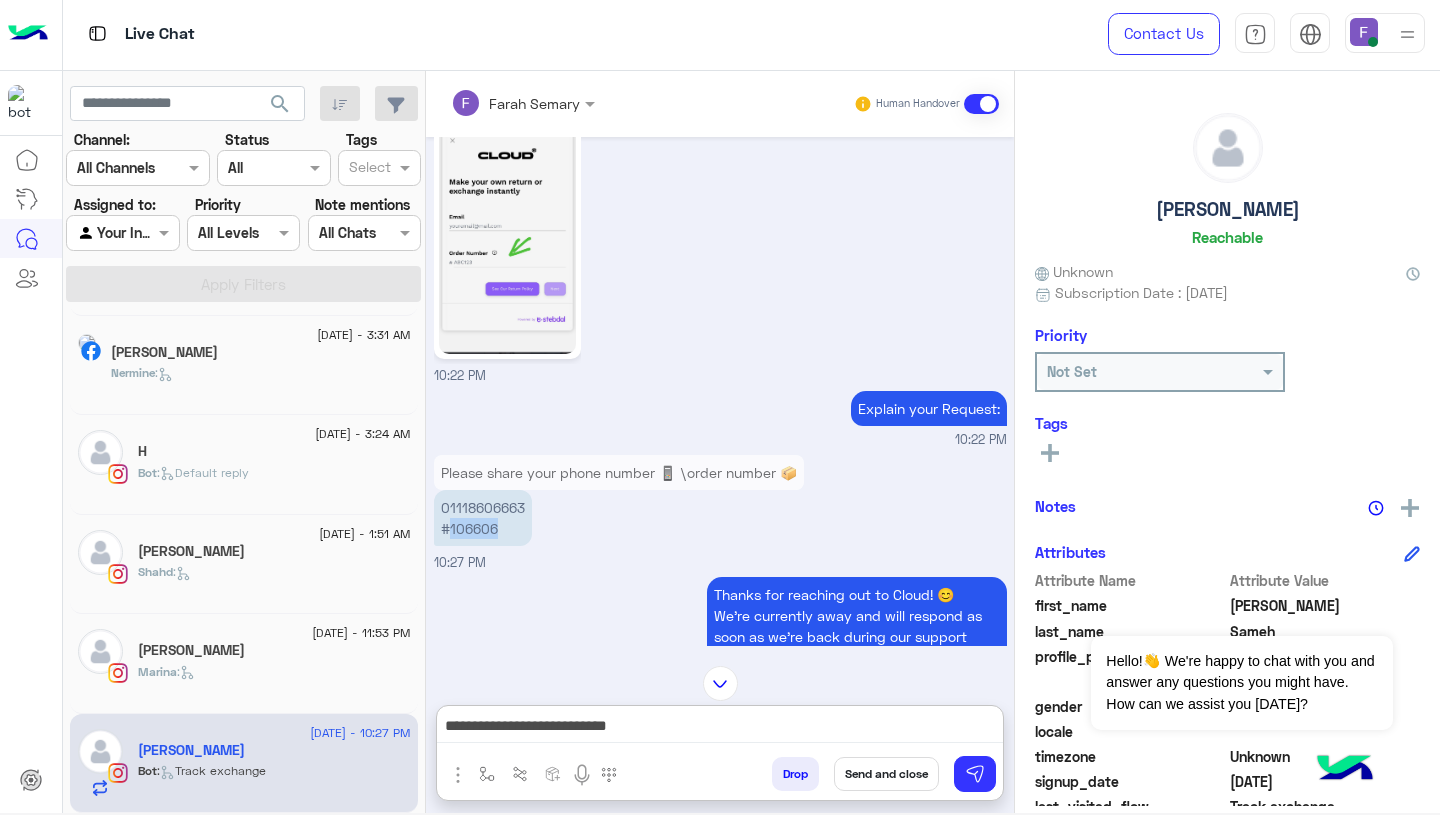 click on "**********" at bounding box center (720, 728) 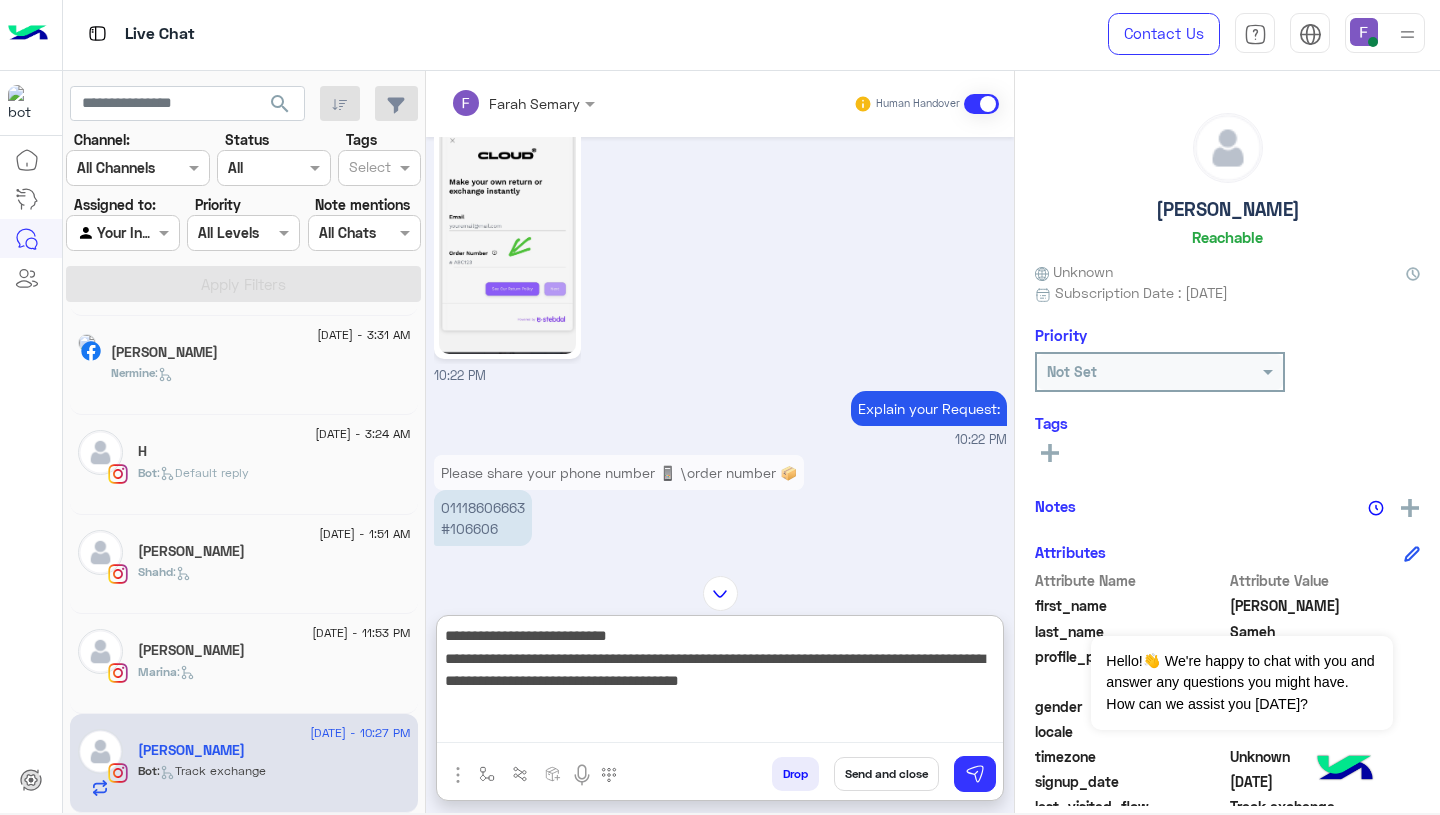paste on "******" 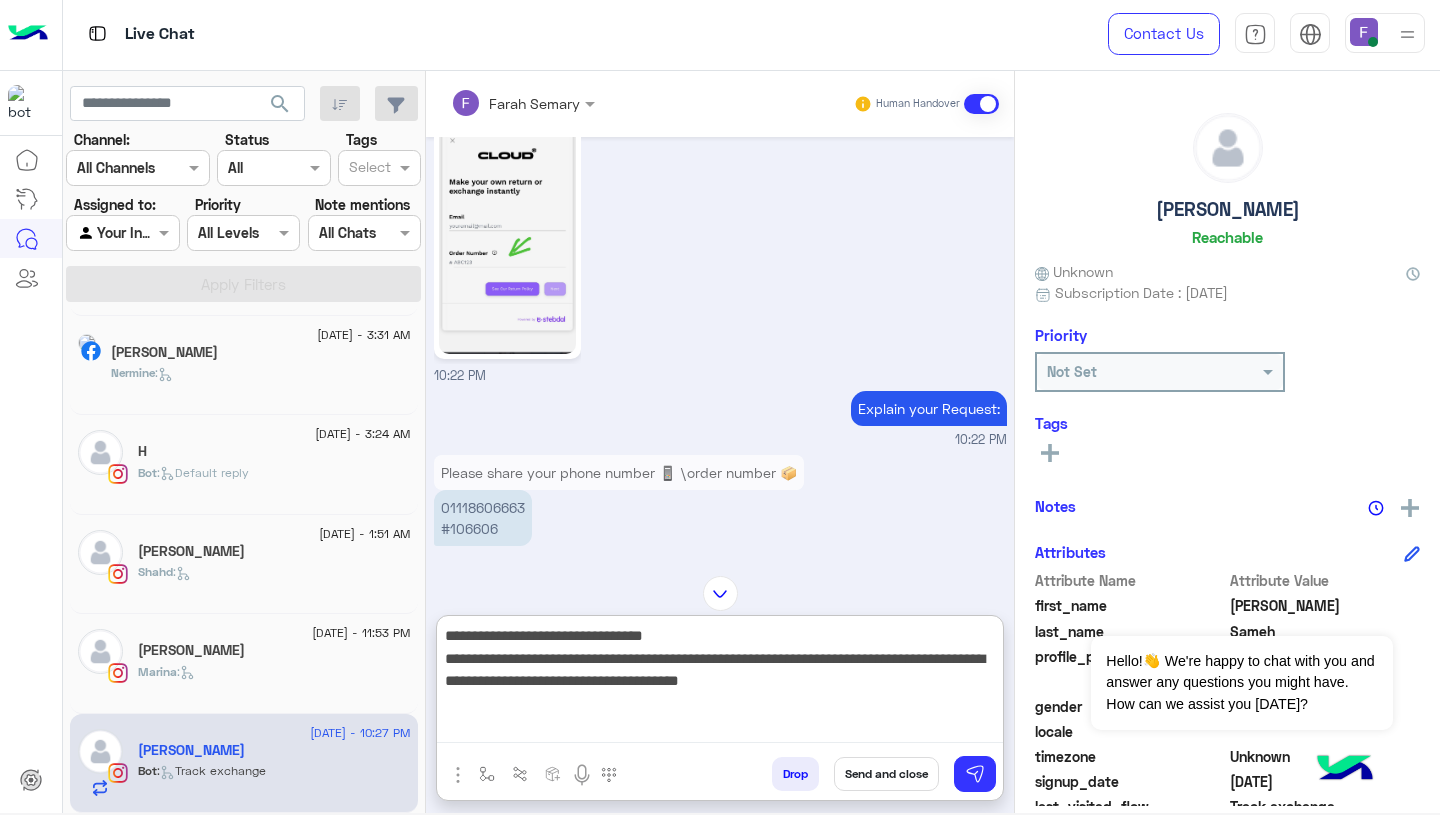 type on "**********" 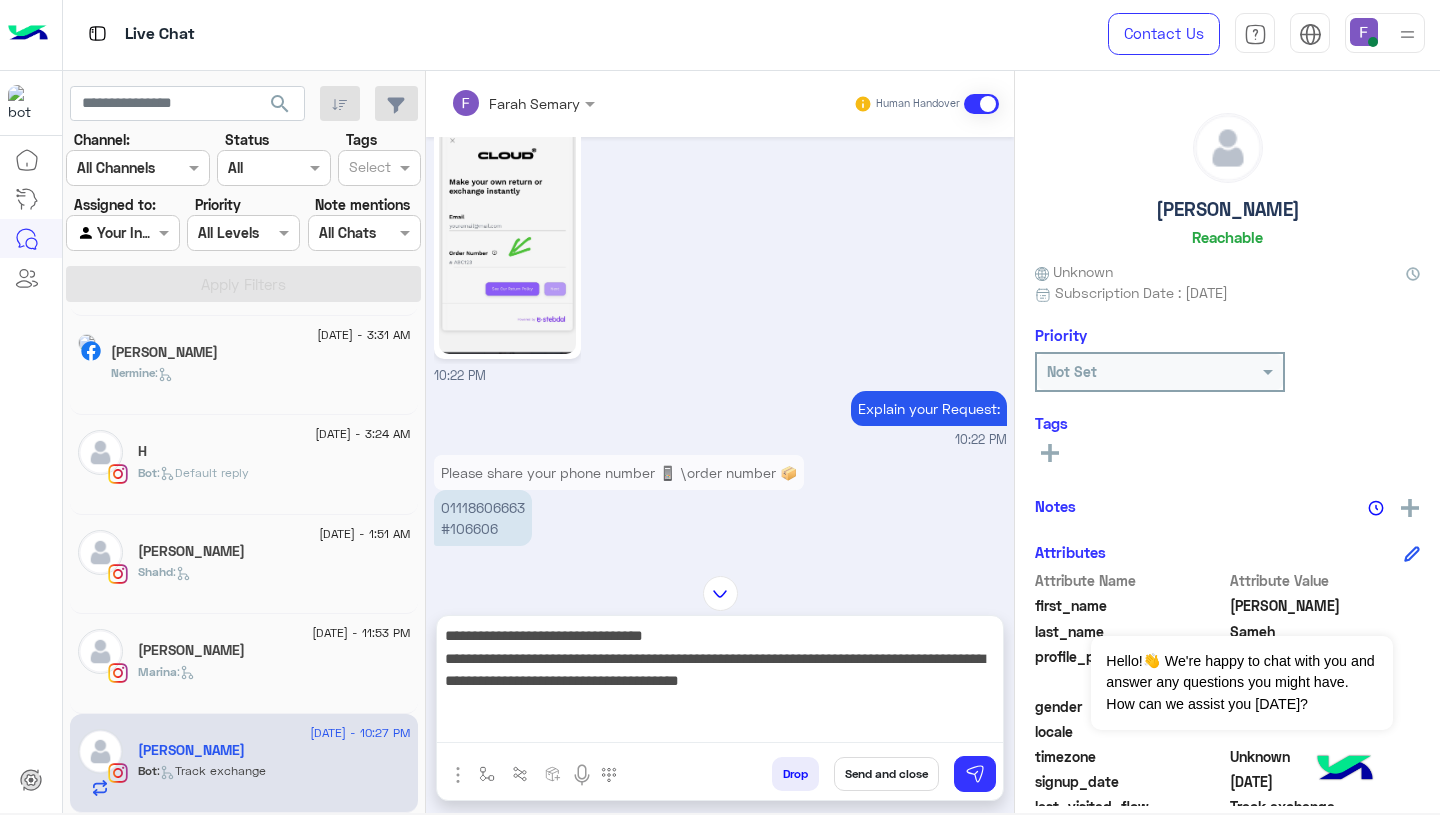 click on "Send and close" at bounding box center [886, 774] 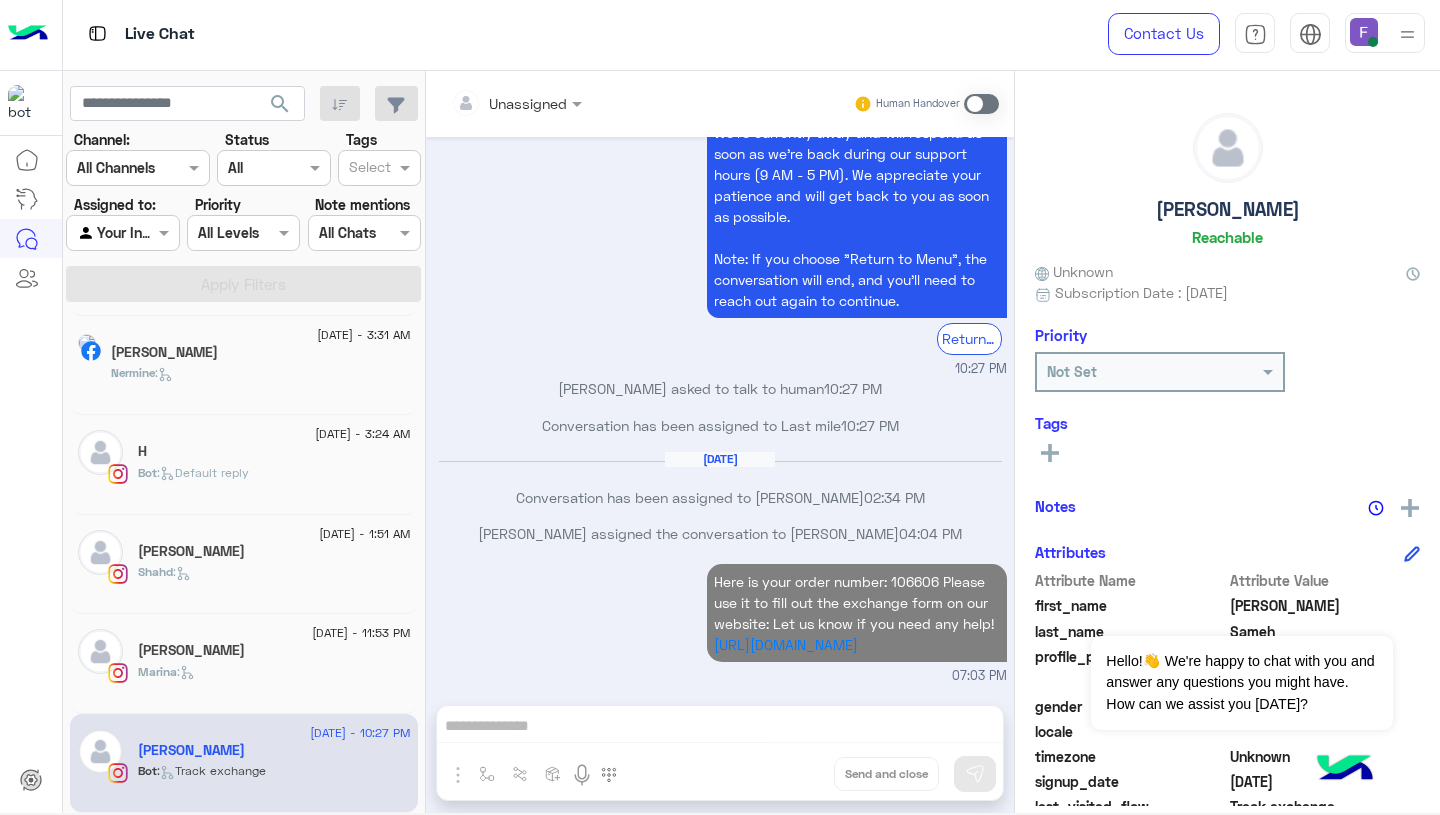 scroll, scrollTop: 1955, scrollLeft: 0, axis: vertical 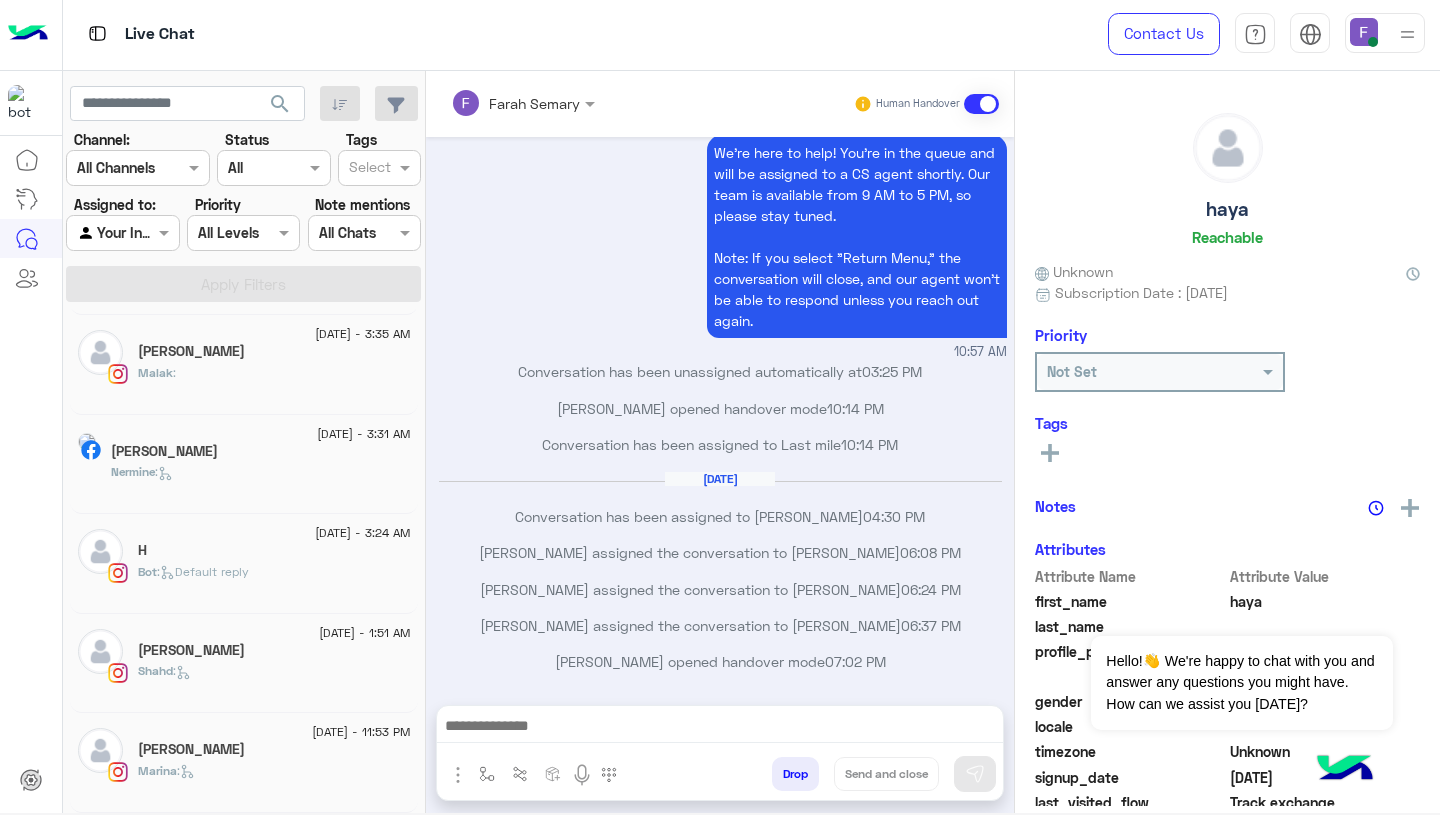 click on "Marina :" 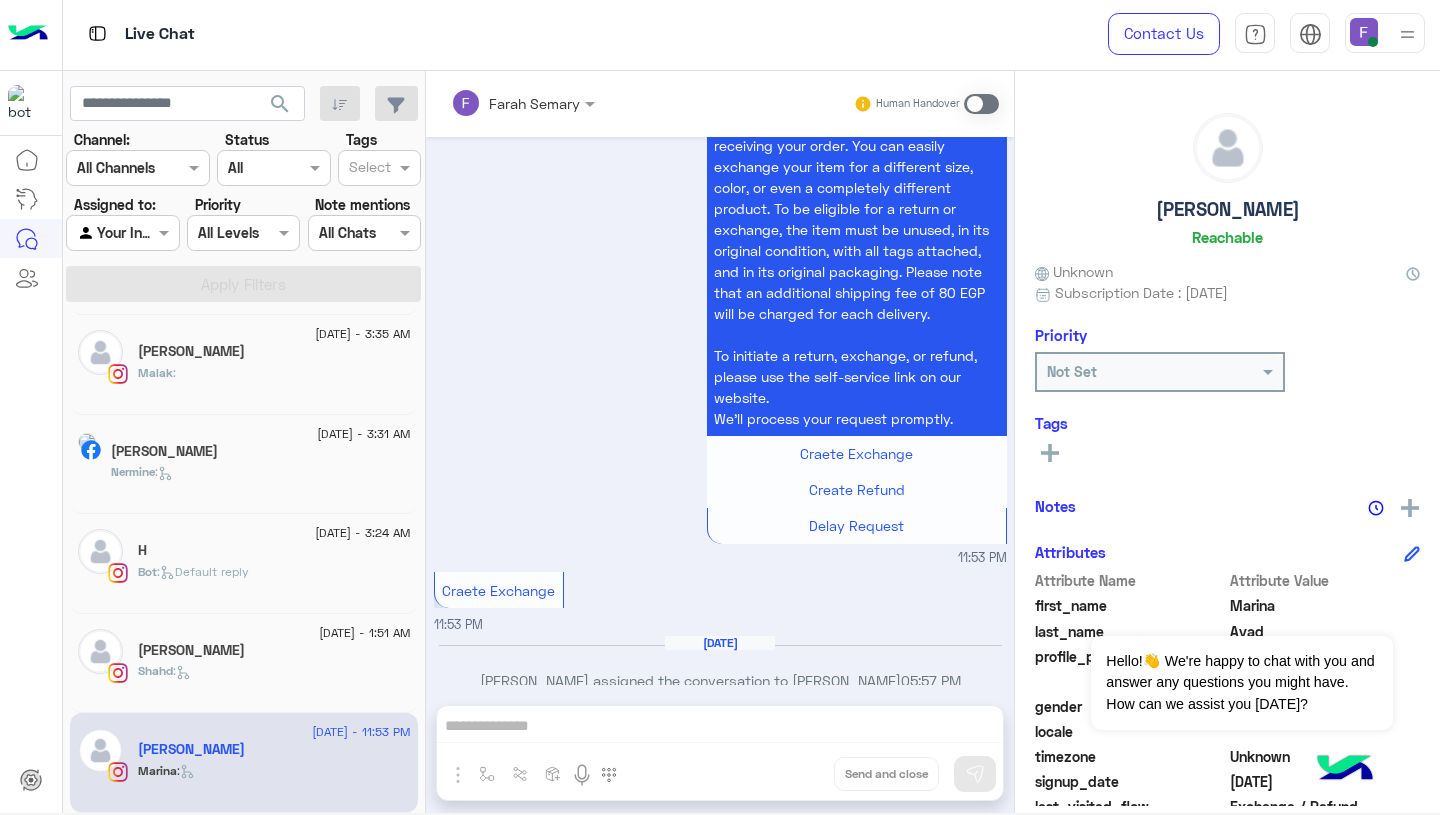 click at bounding box center [981, 104] 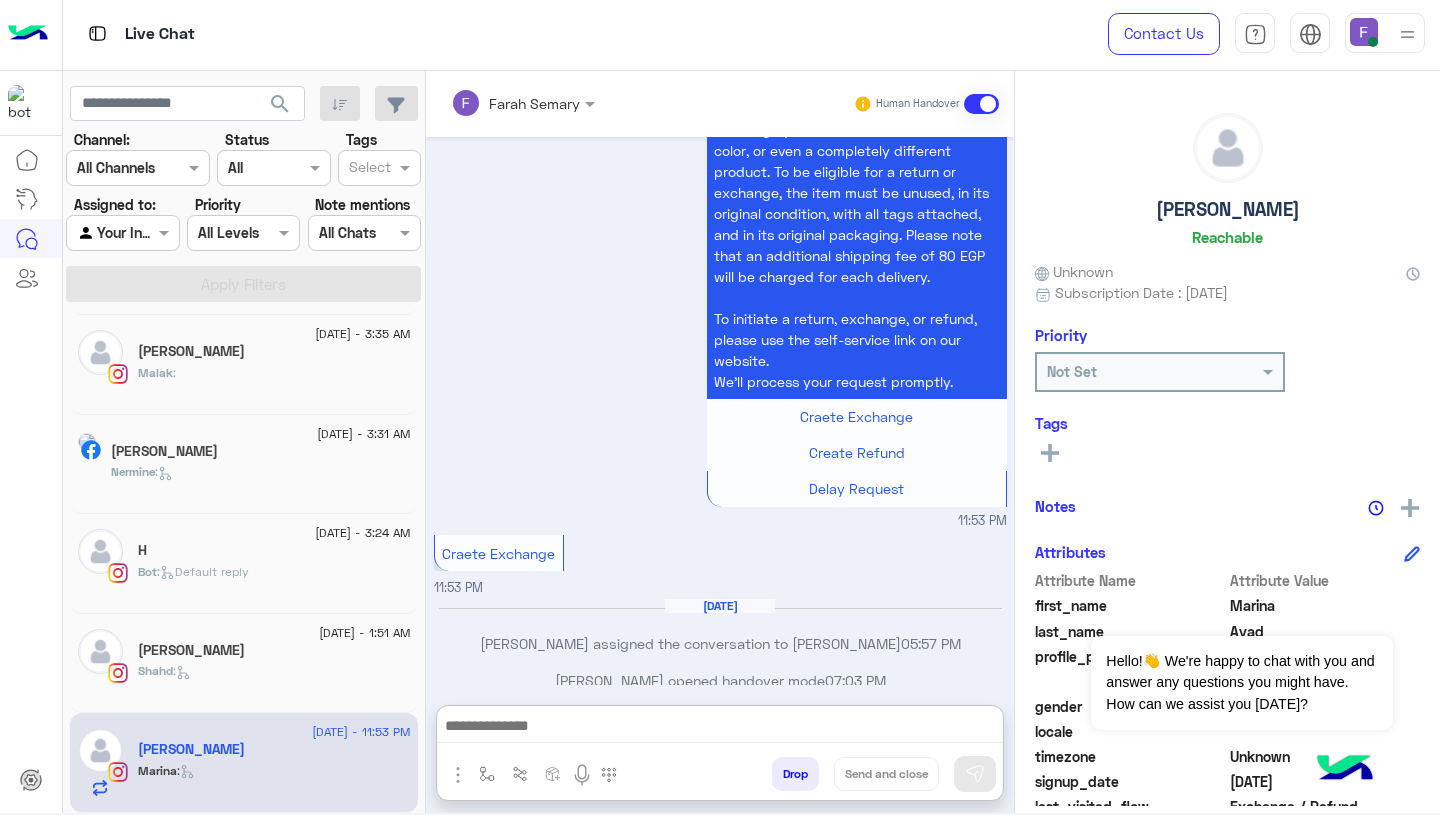 click at bounding box center (720, 728) 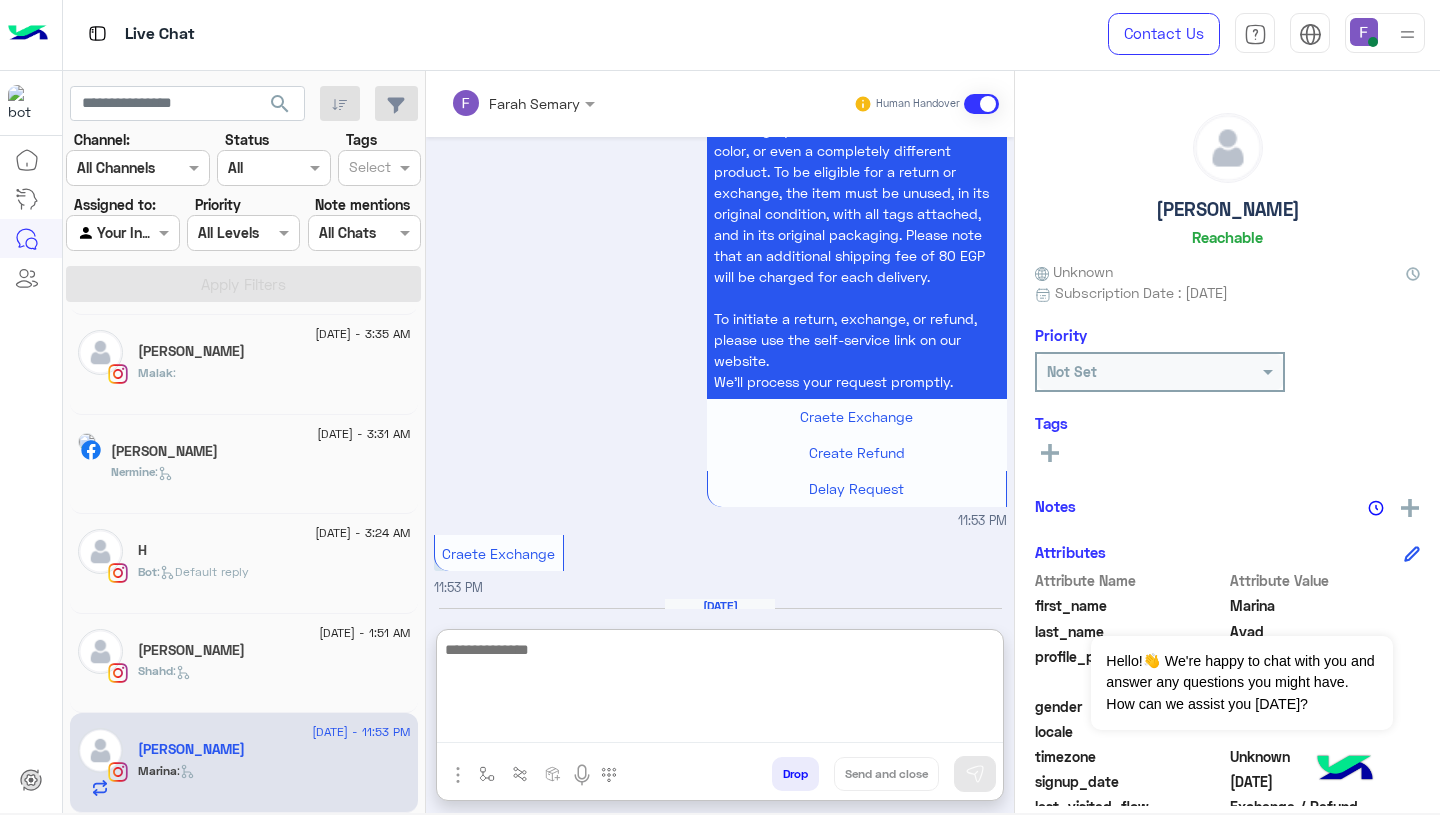 paste on "**********" 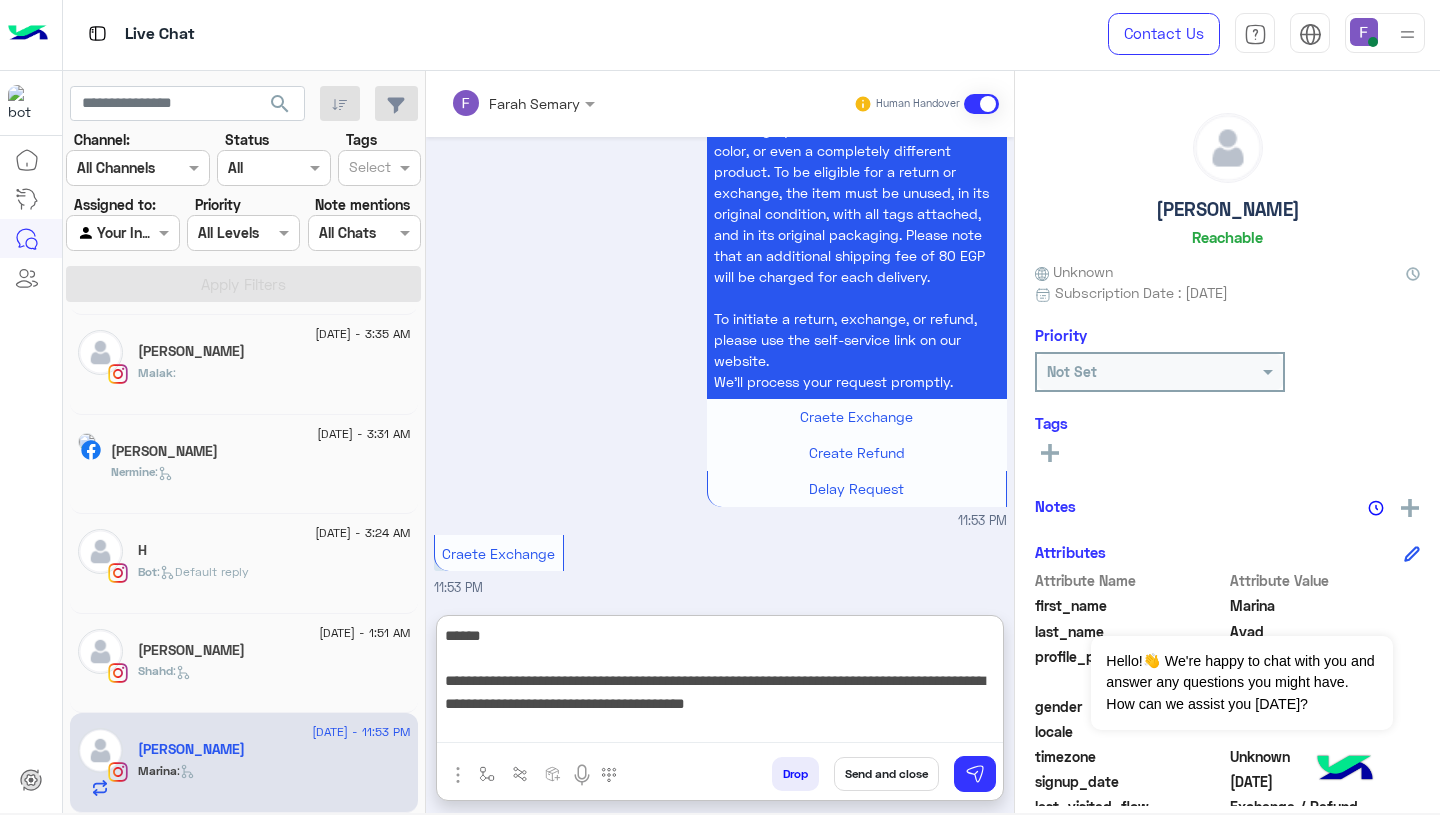 scroll, scrollTop: 308, scrollLeft: 0, axis: vertical 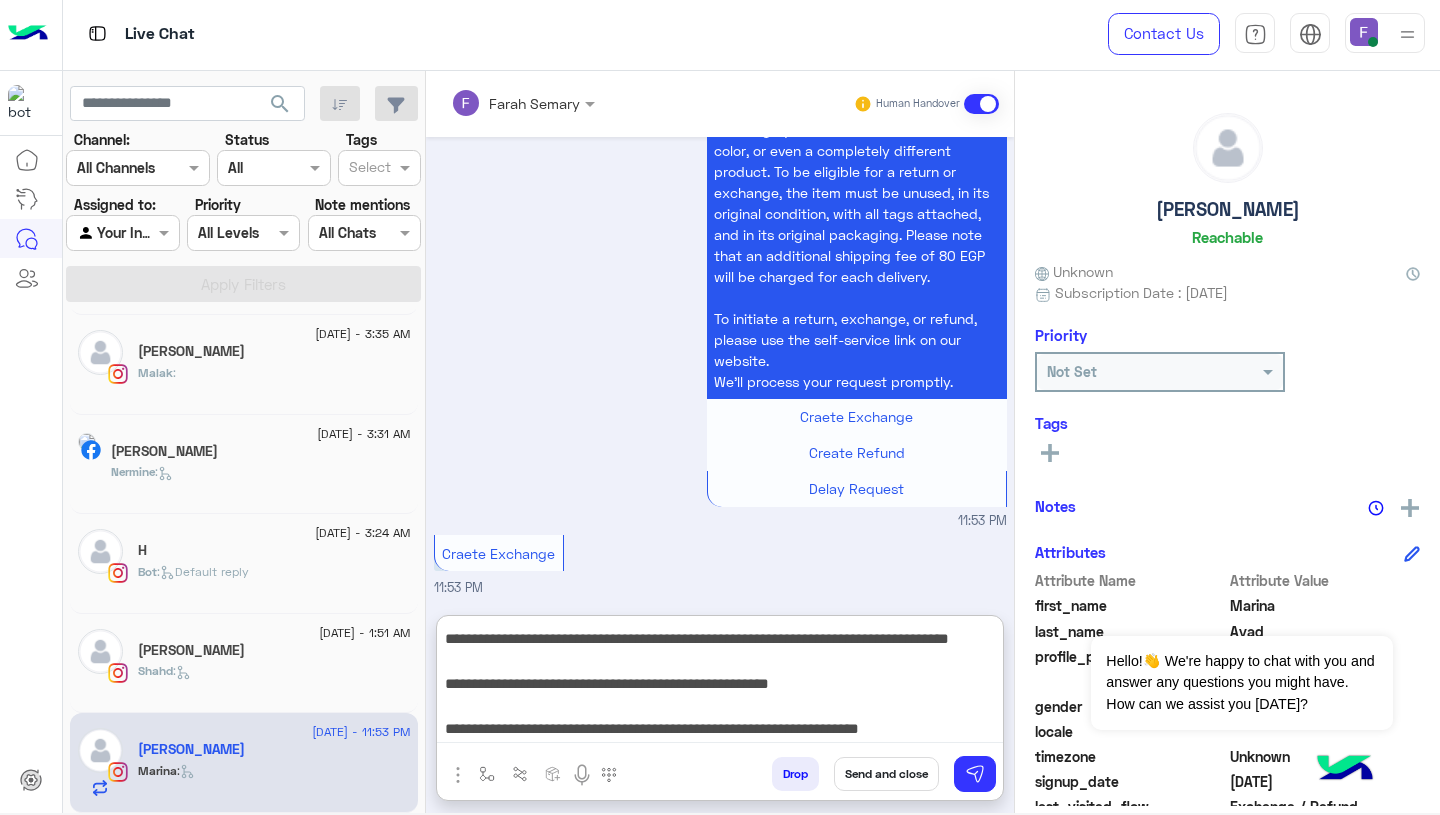 click on "**********" at bounding box center [720, 683] 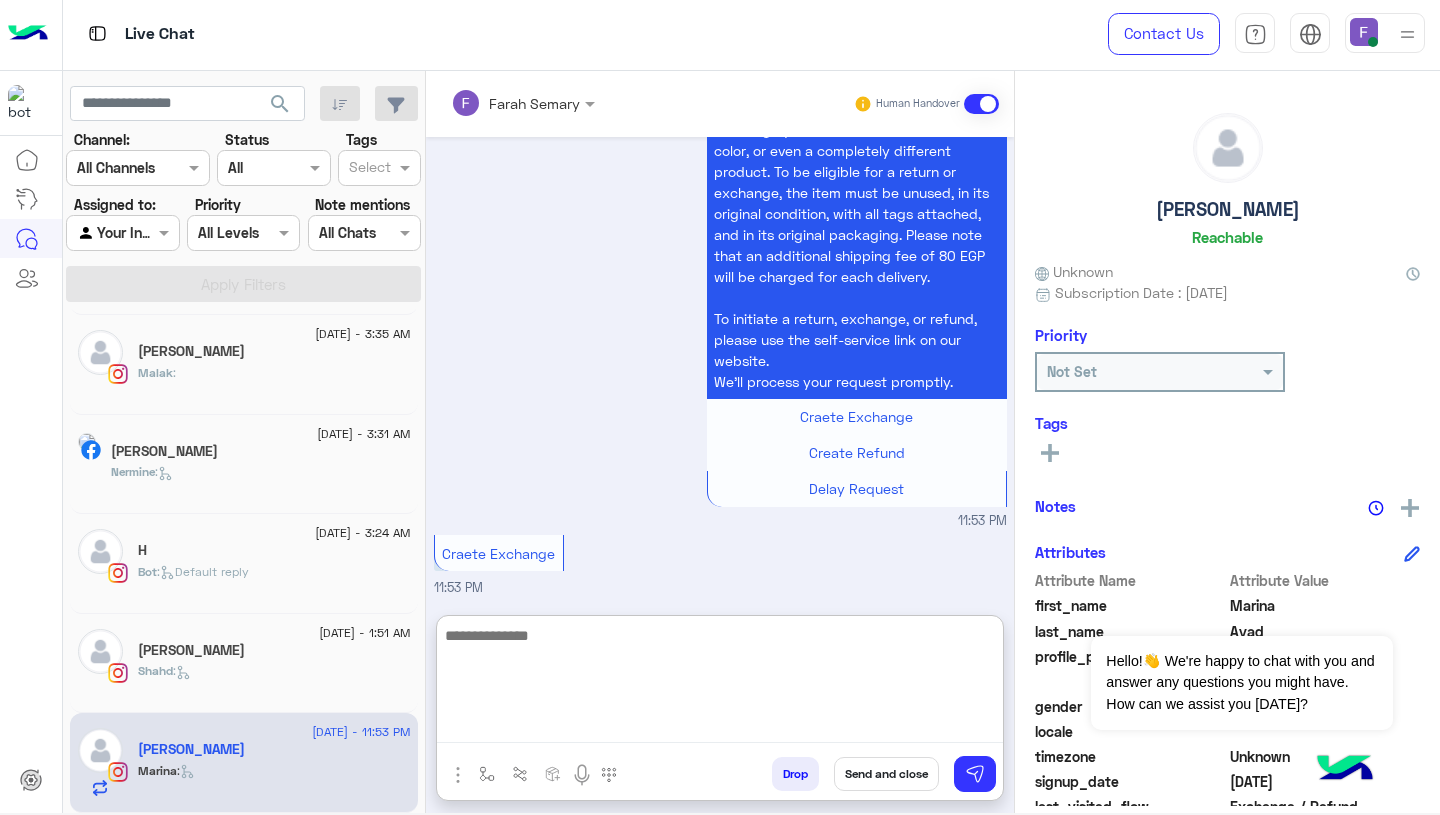 scroll, scrollTop: 0, scrollLeft: 0, axis: both 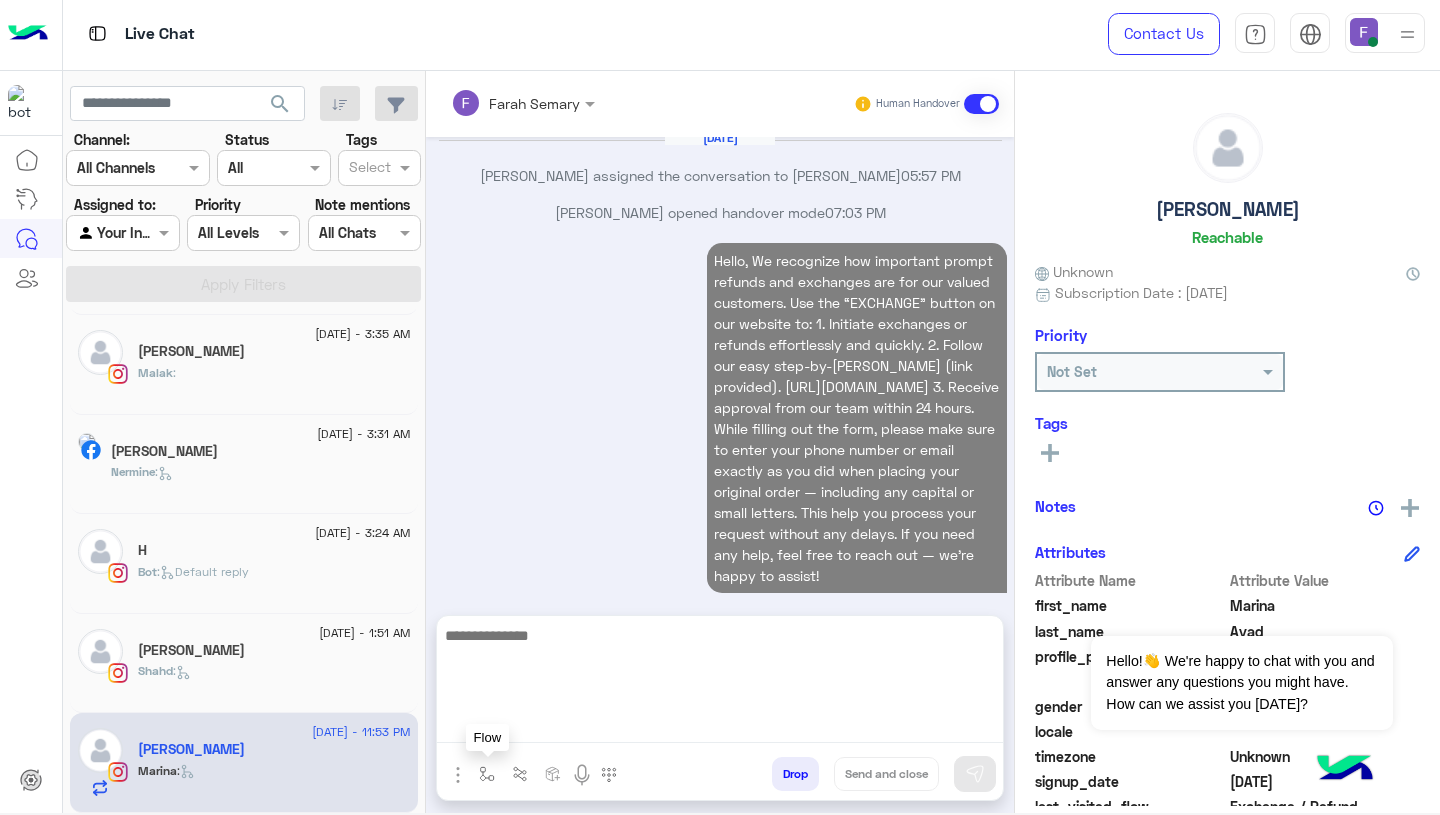 click at bounding box center (487, 773) 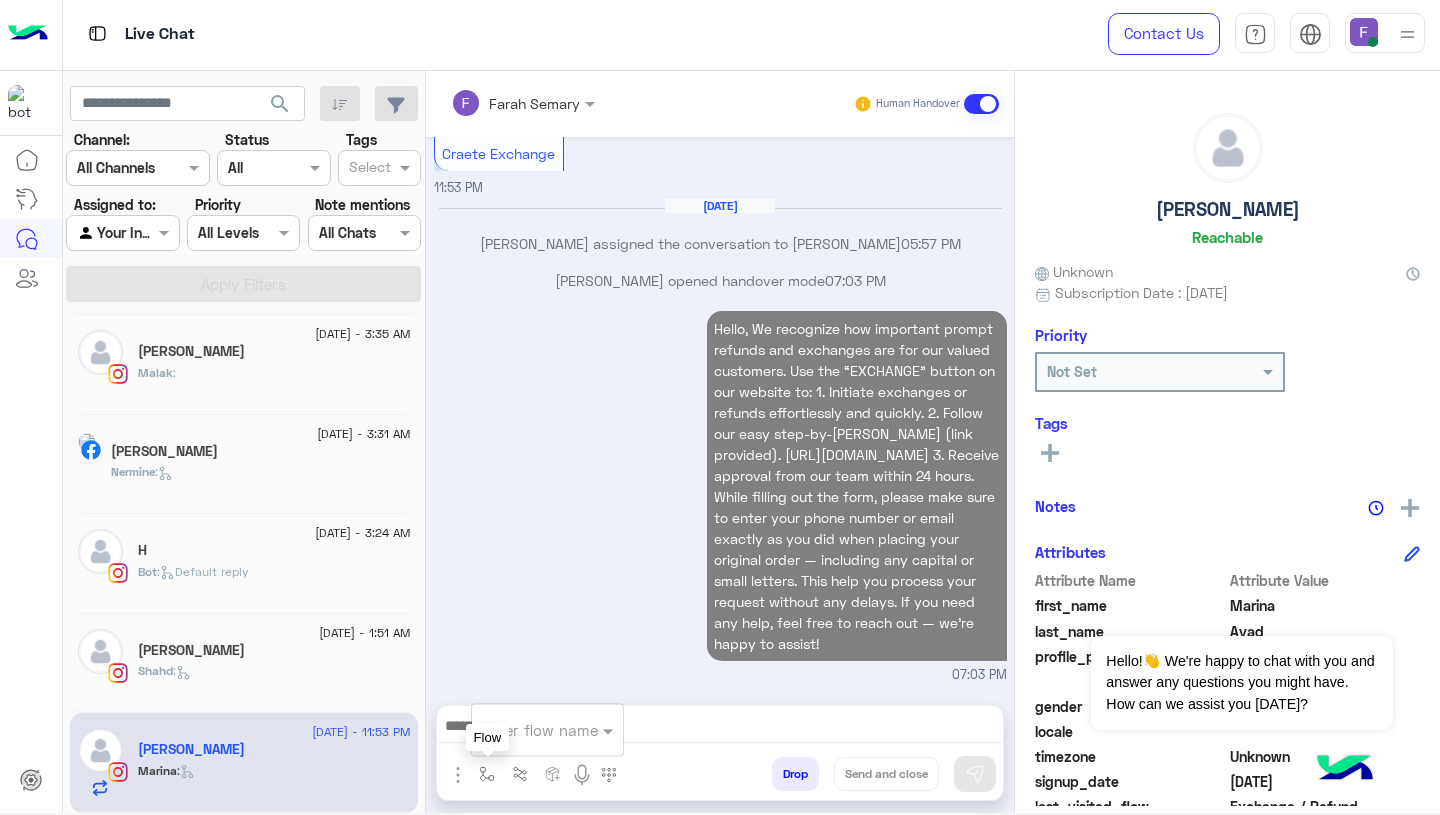 scroll, scrollTop: 1175, scrollLeft: 0, axis: vertical 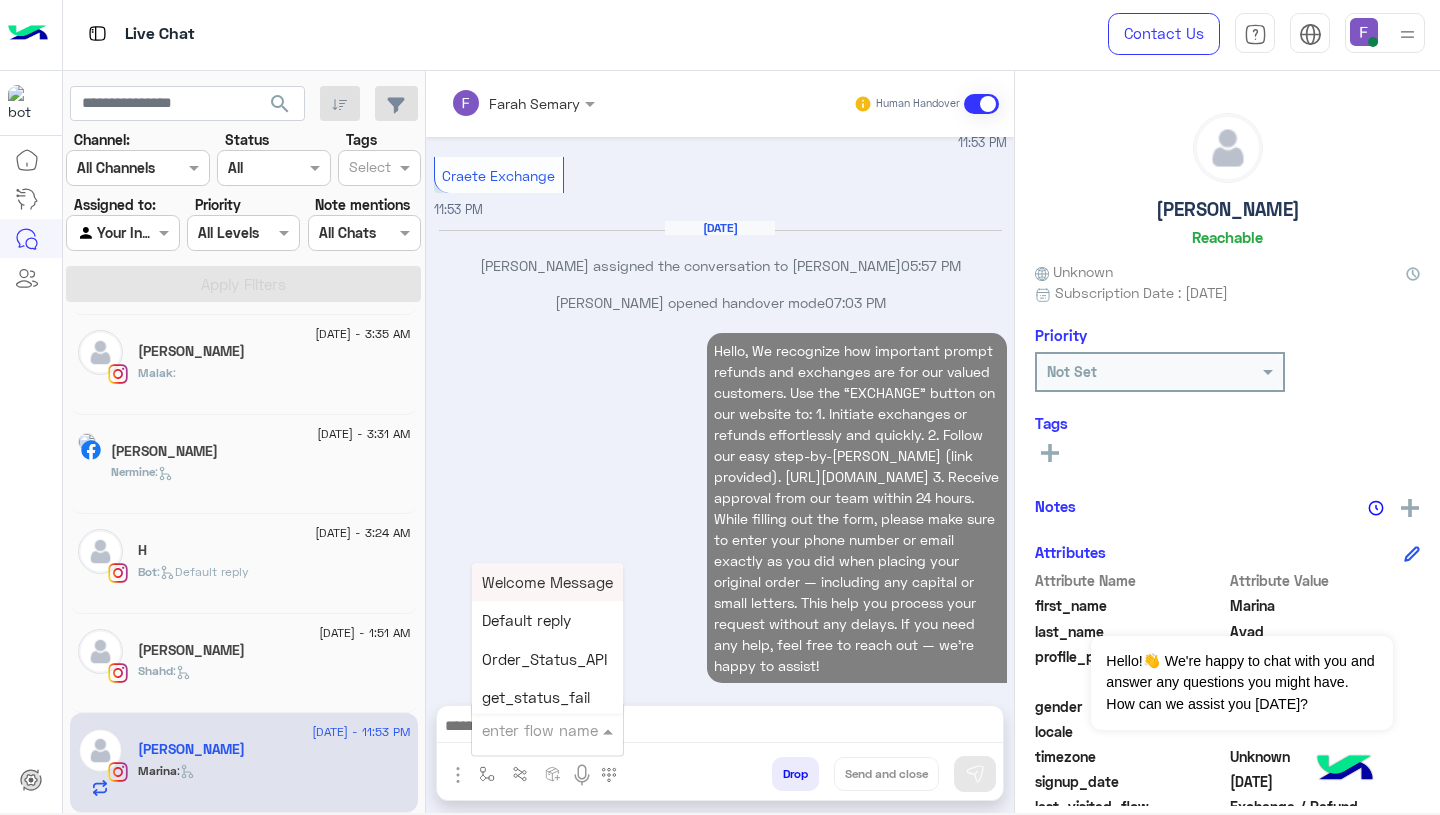 click at bounding box center (523, 730) 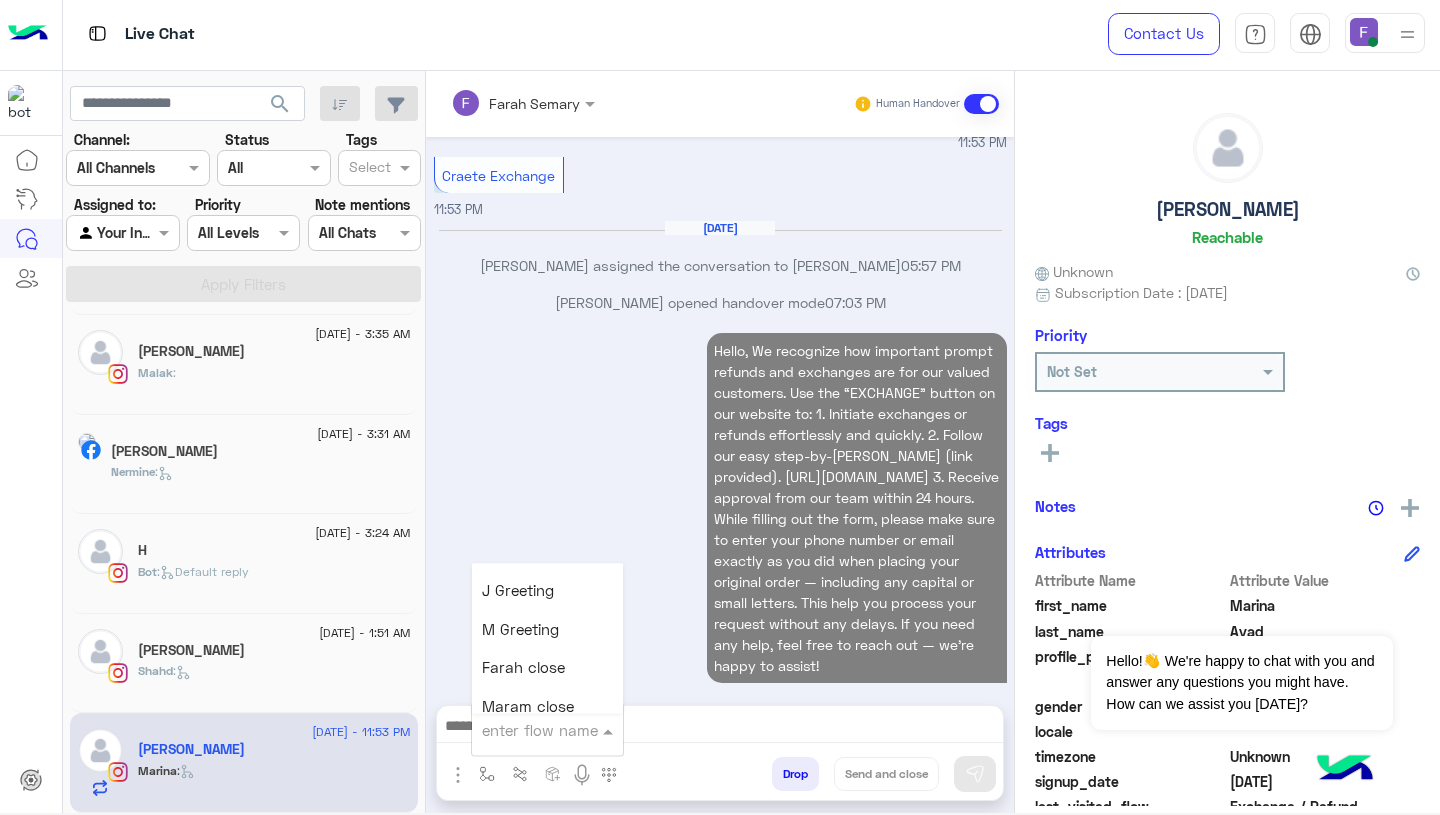 scroll, scrollTop: 2339, scrollLeft: 0, axis: vertical 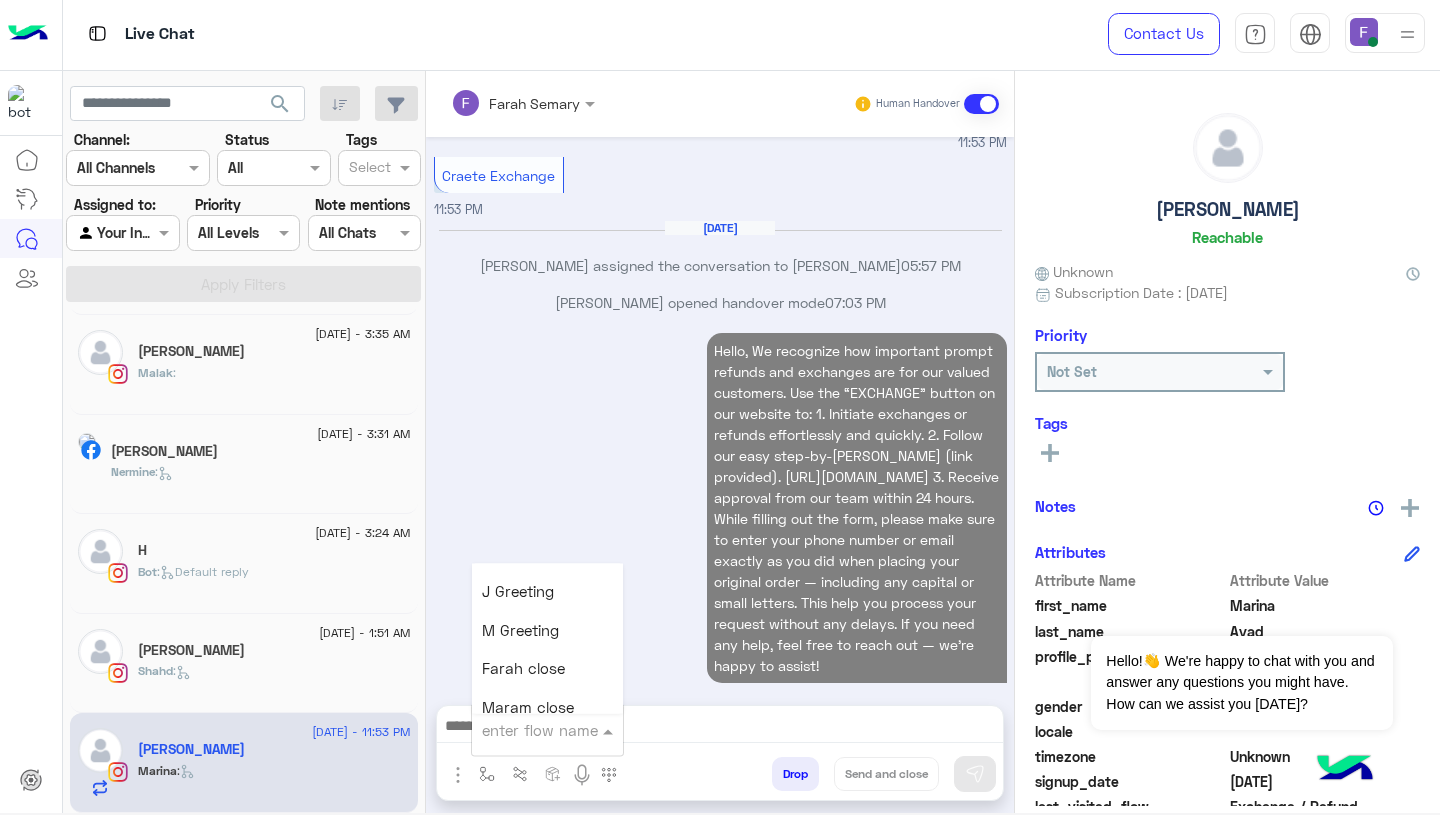 click on "Farah close" at bounding box center (523, 669) 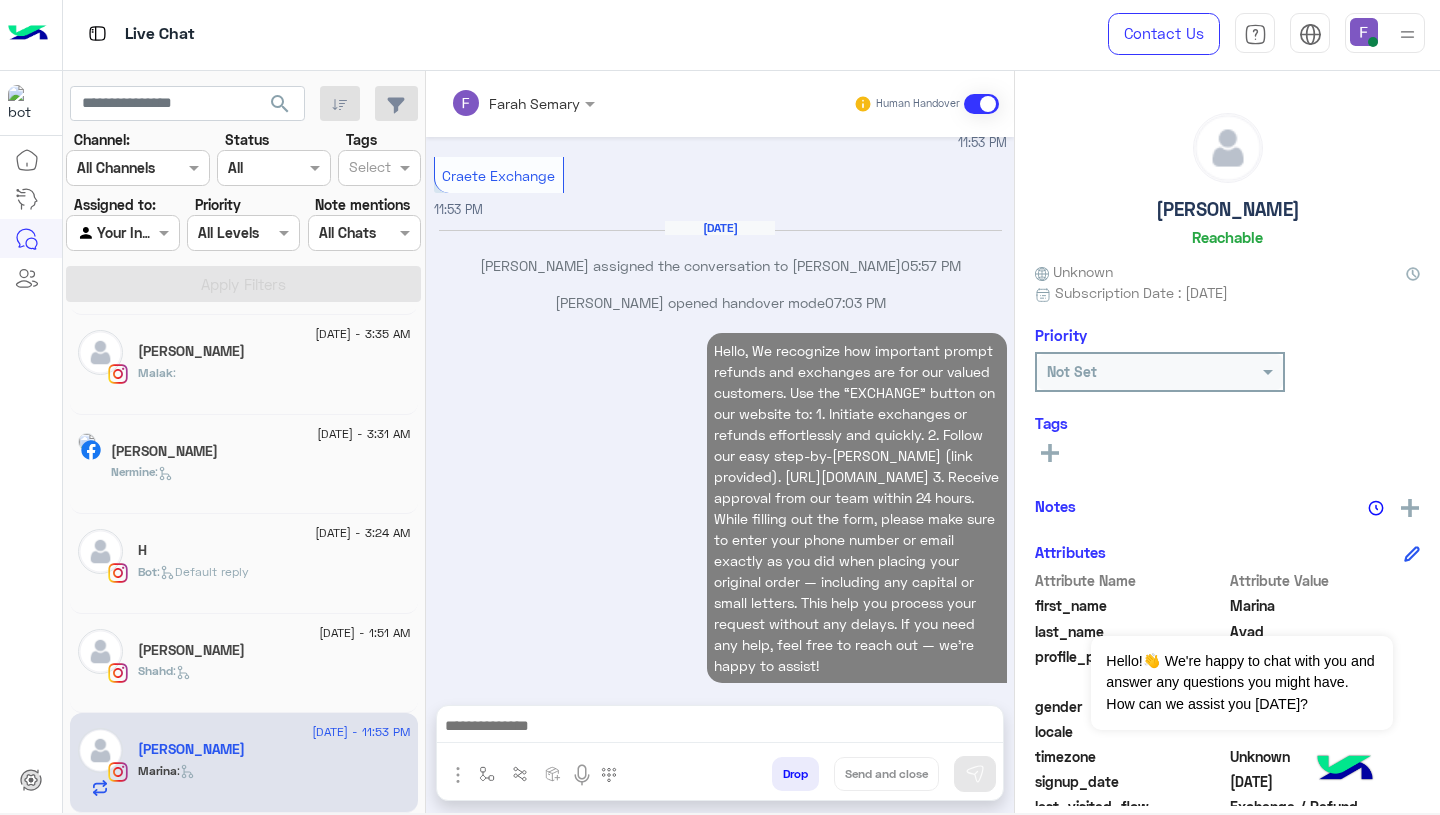 type on "**********" 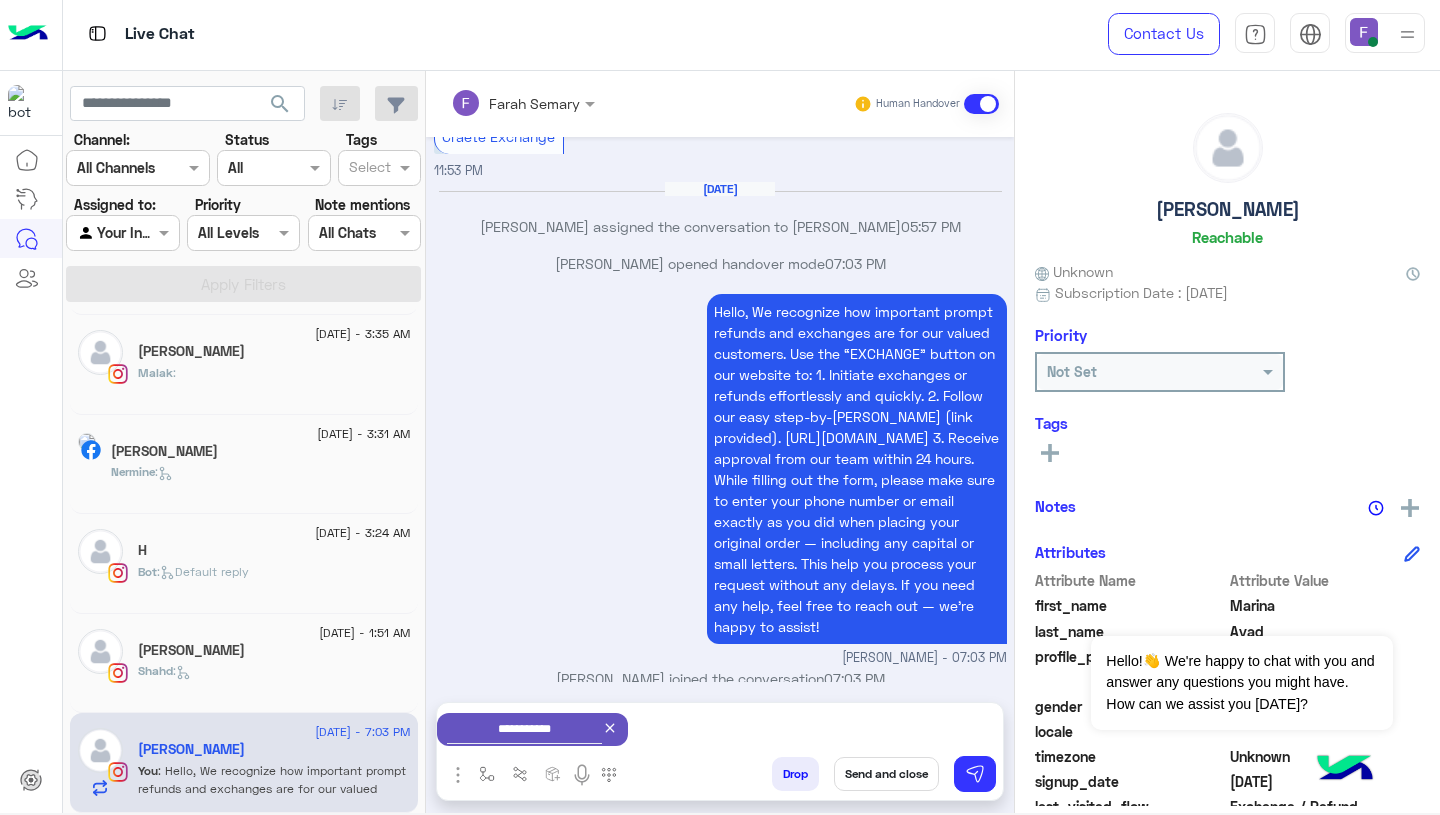 click on "Send and close" at bounding box center [886, 774] 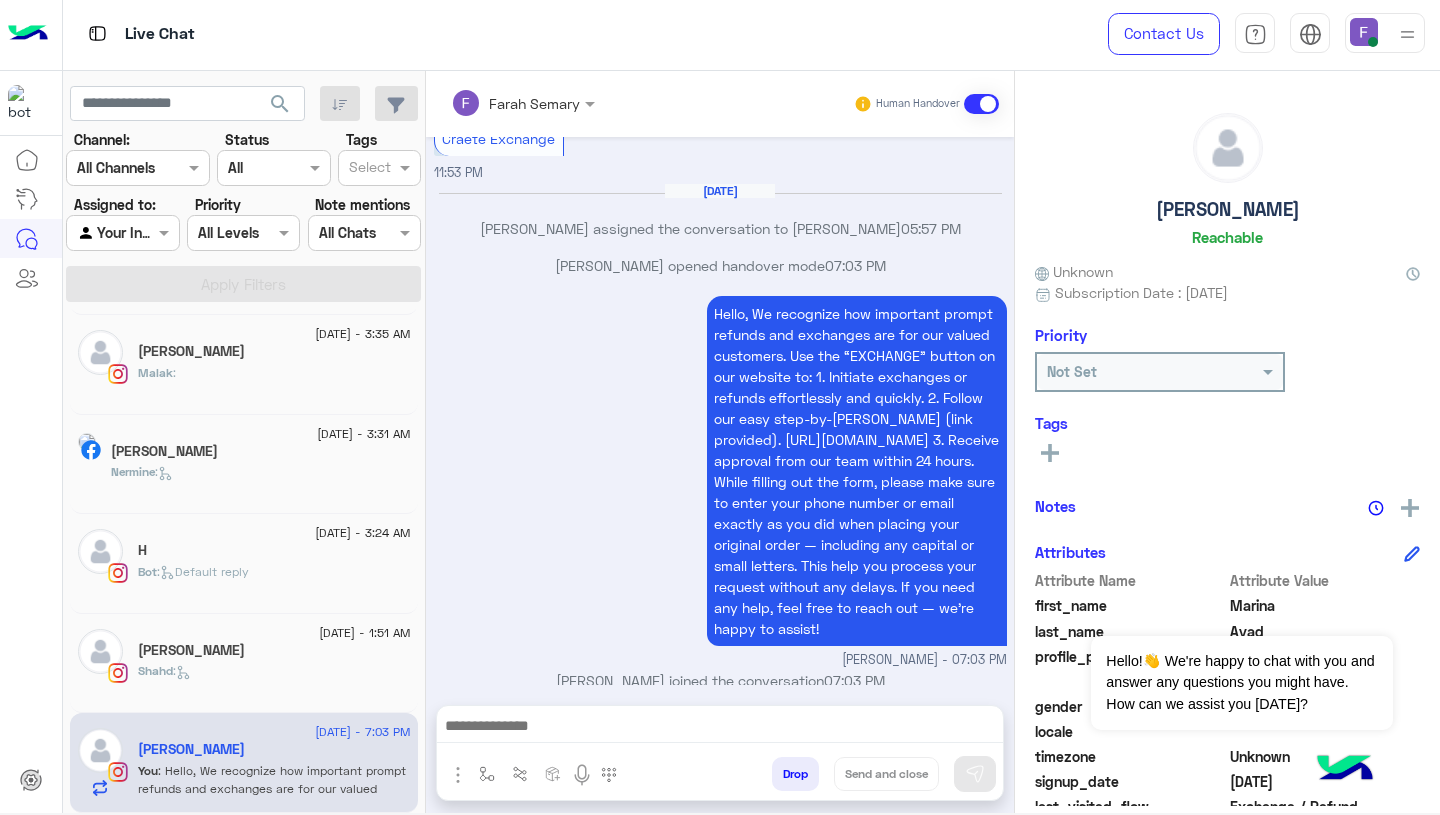 scroll, scrollTop: 1248, scrollLeft: 0, axis: vertical 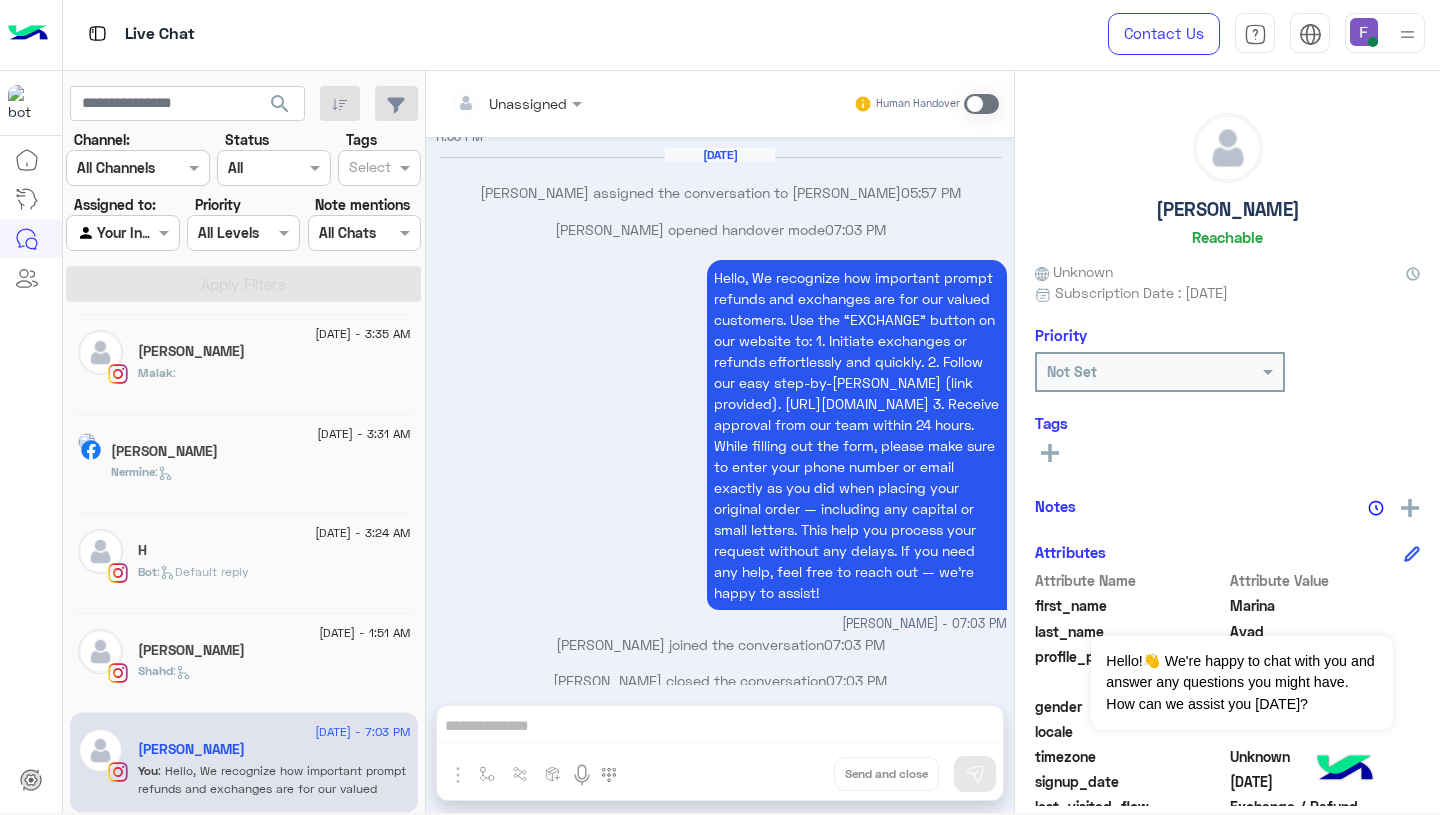 click on "[PERSON_NAME]" 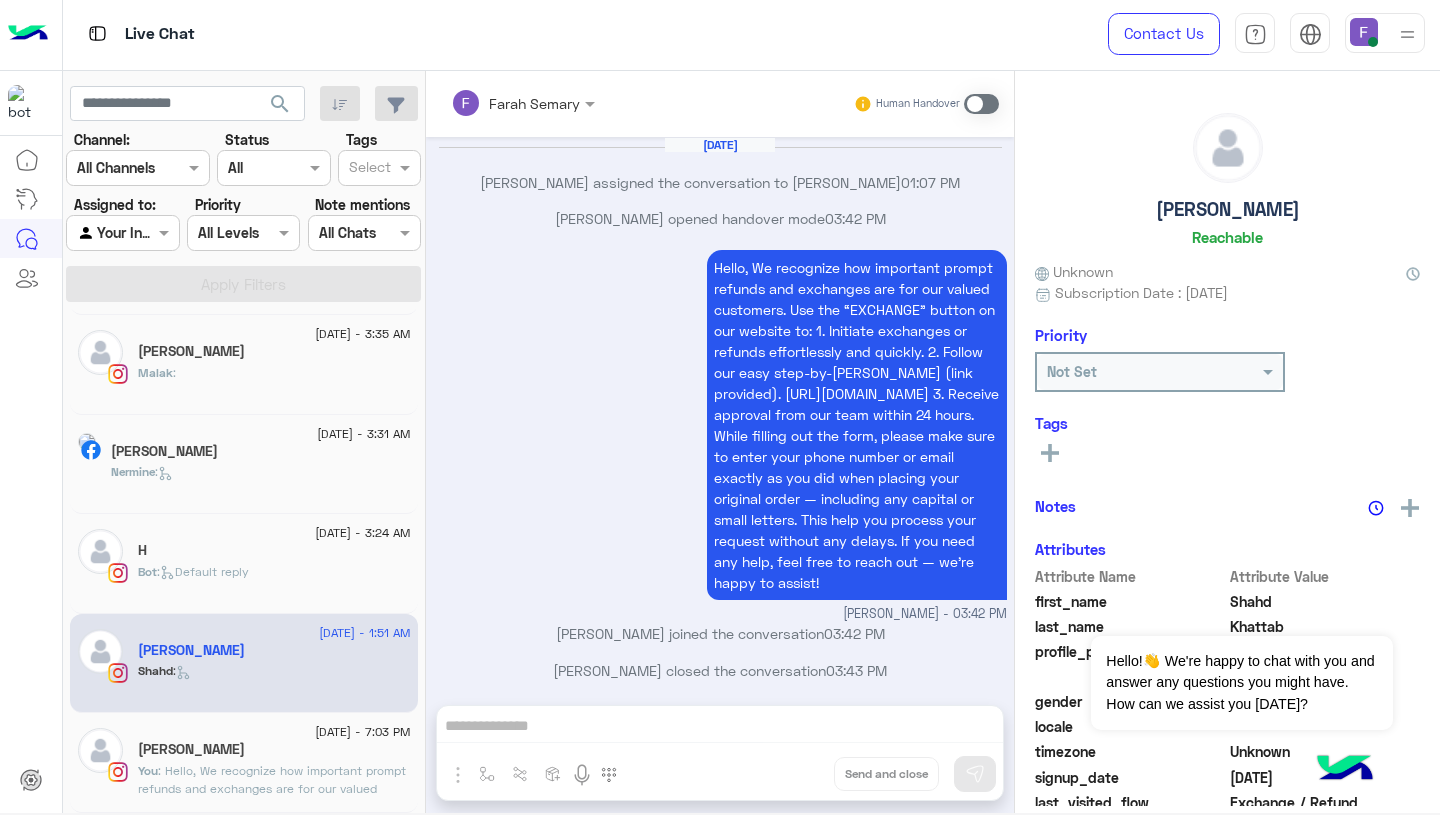scroll, scrollTop: 2092, scrollLeft: 0, axis: vertical 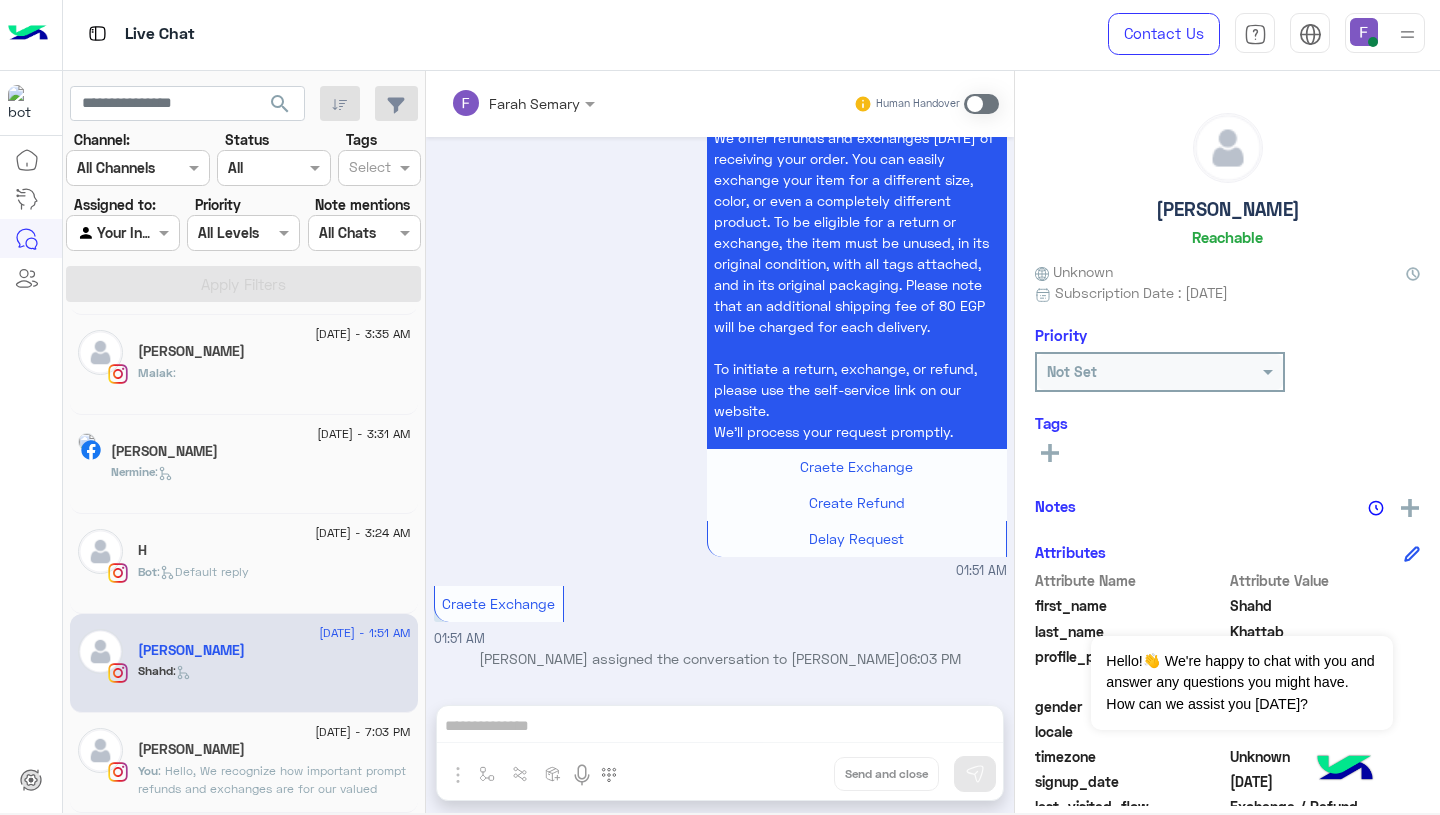 click at bounding box center (981, 104) 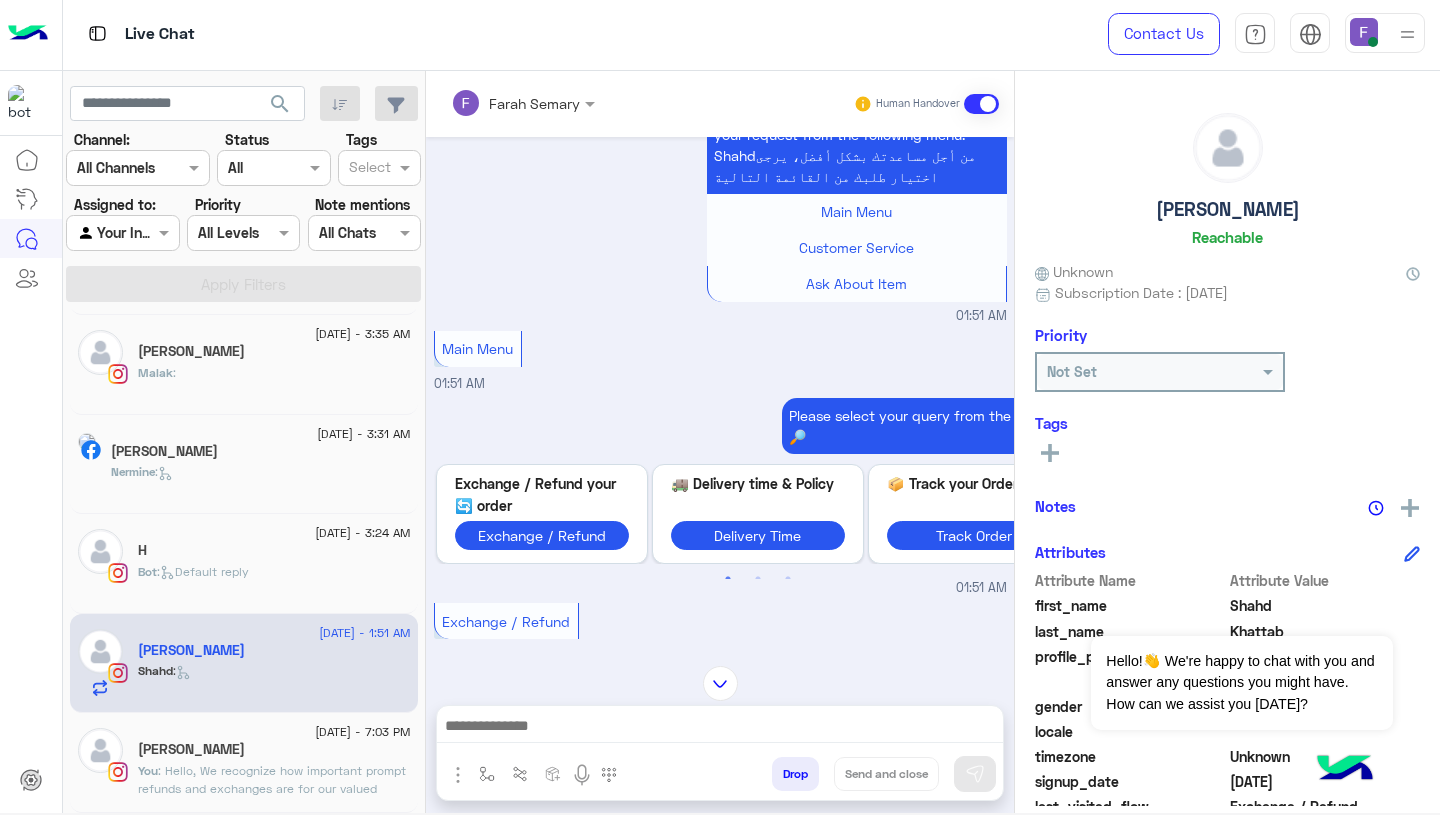 scroll, scrollTop: 1467, scrollLeft: 0, axis: vertical 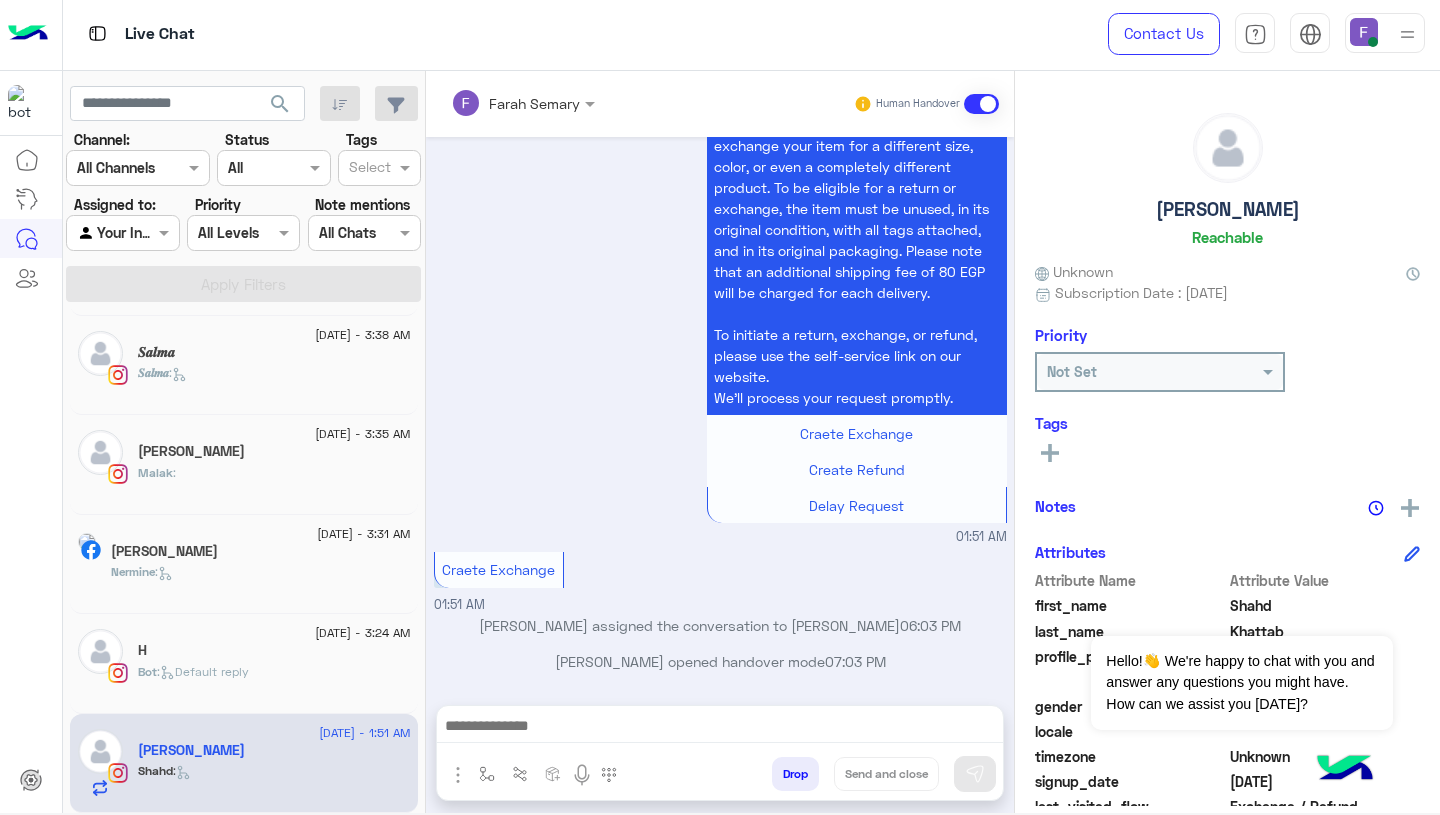 click at bounding box center (720, 728) 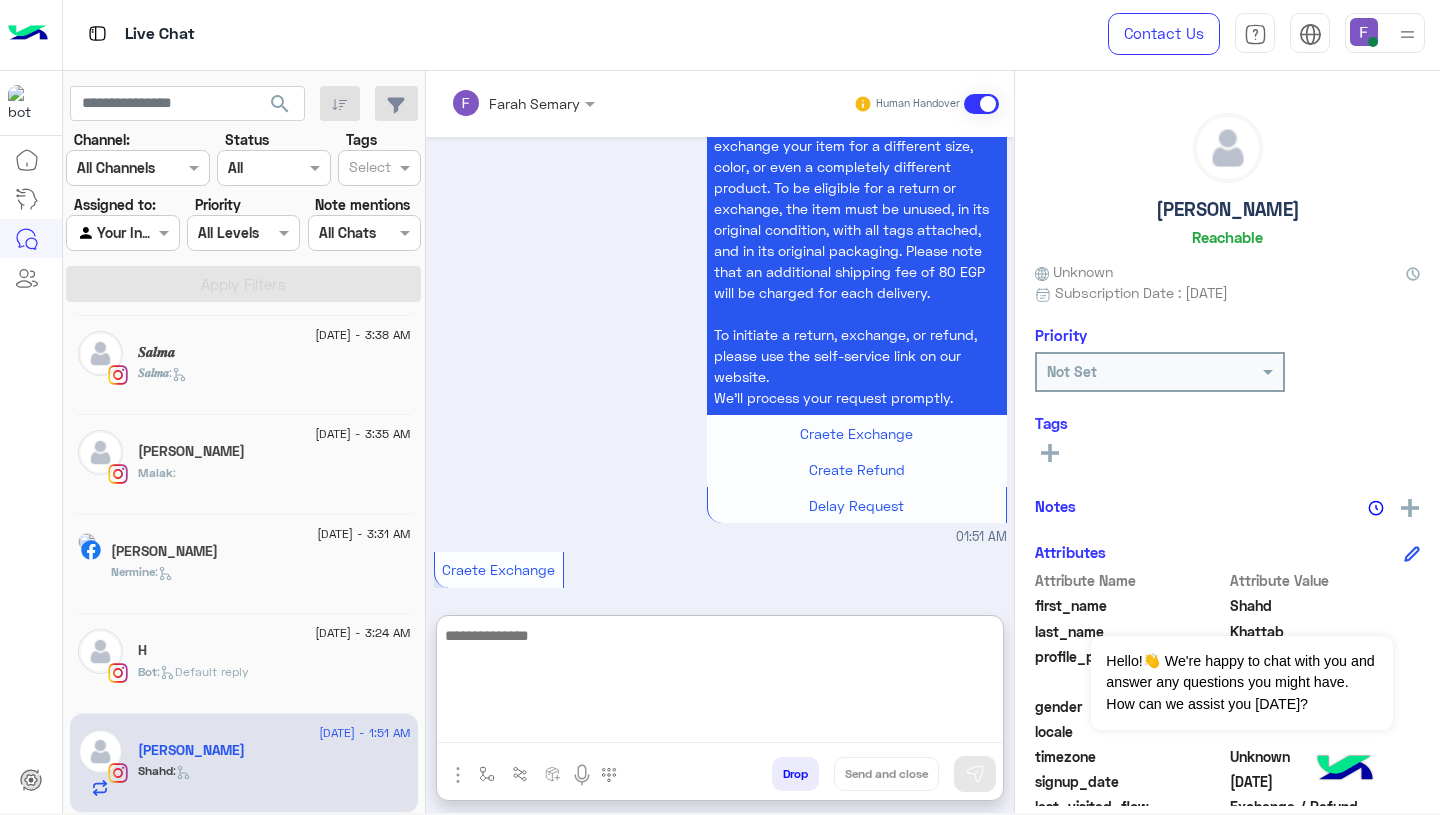 paste on "**********" 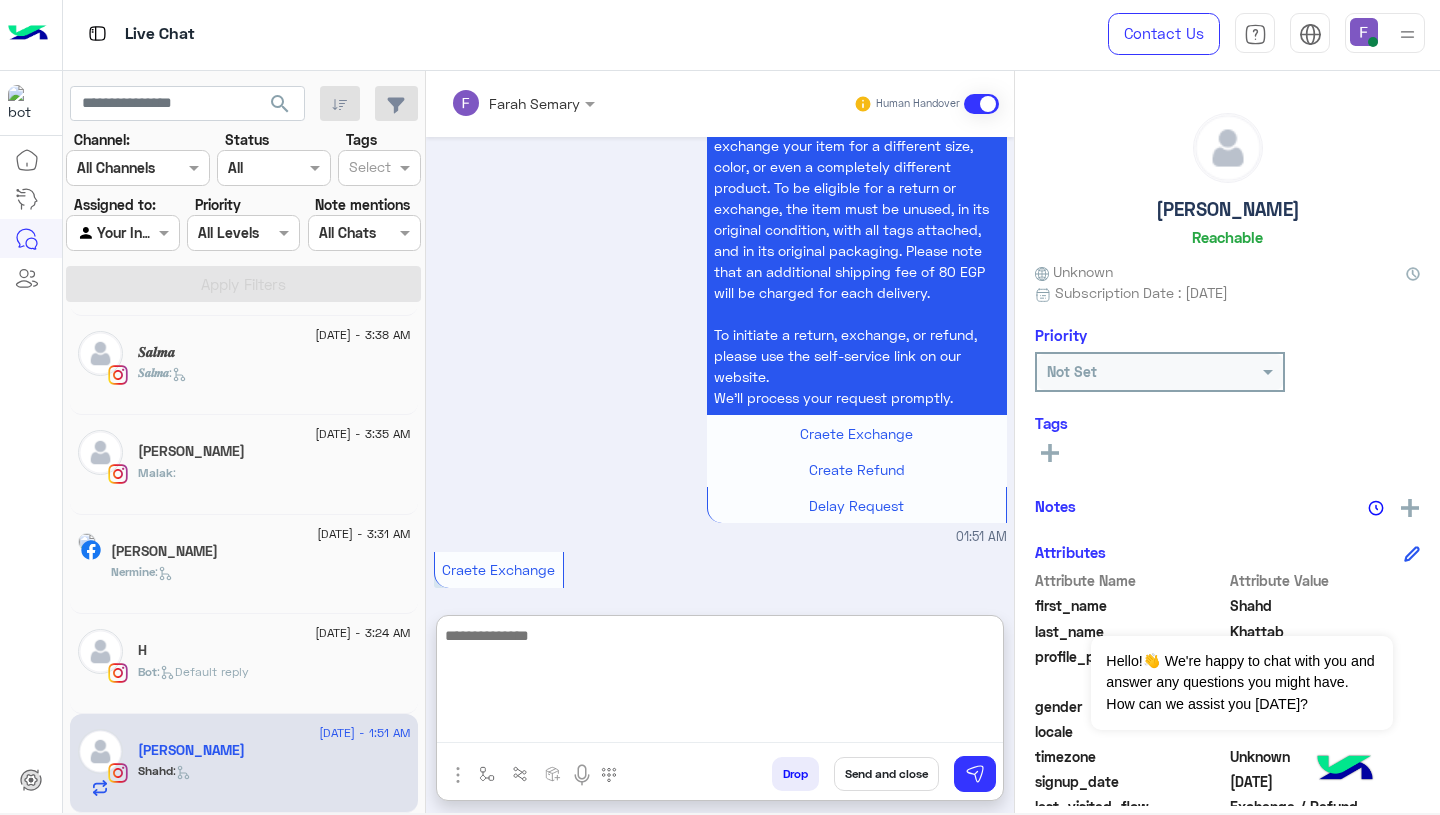 scroll, scrollTop: 0, scrollLeft: 0, axis: both 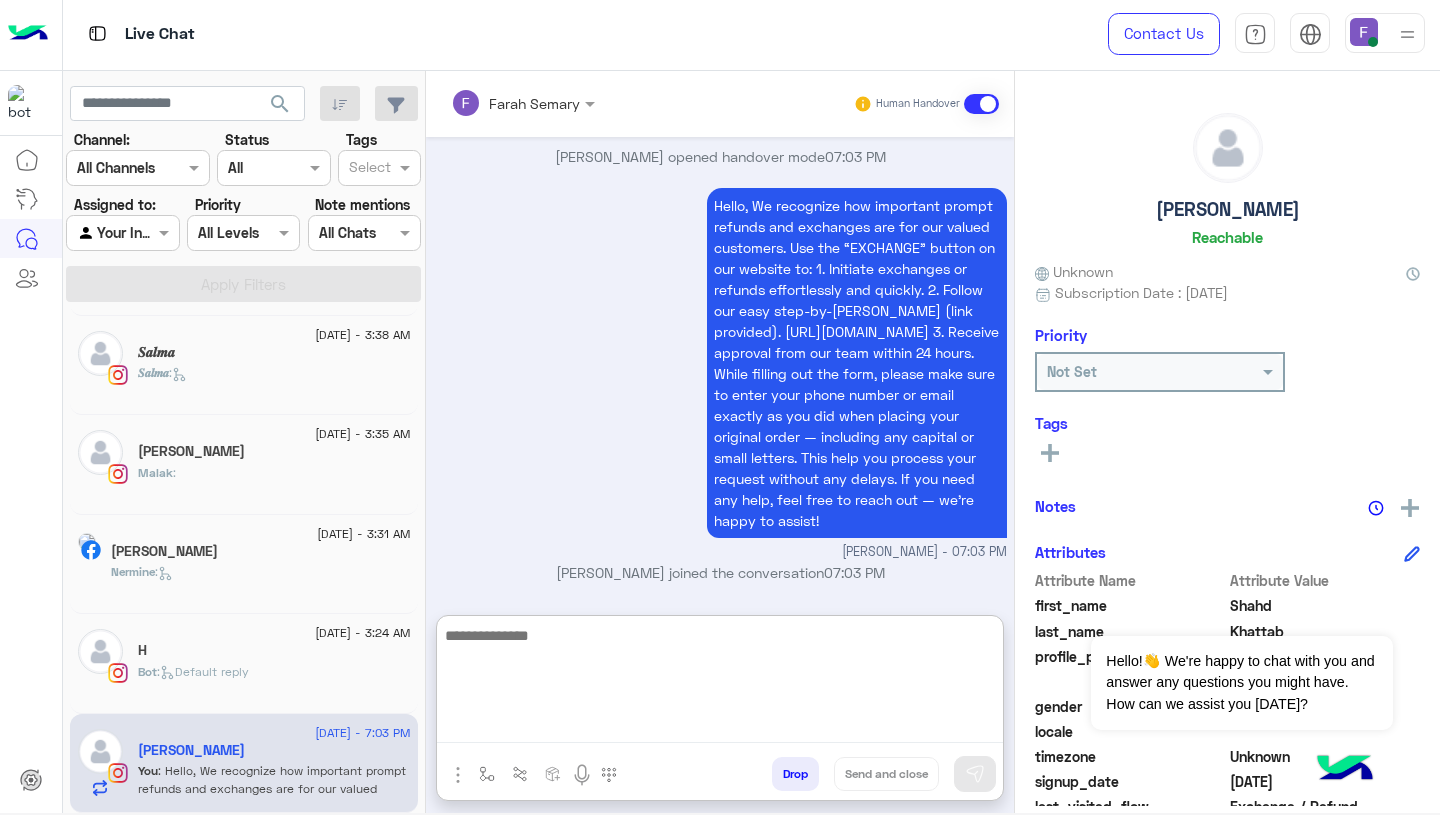 paste on "**********" 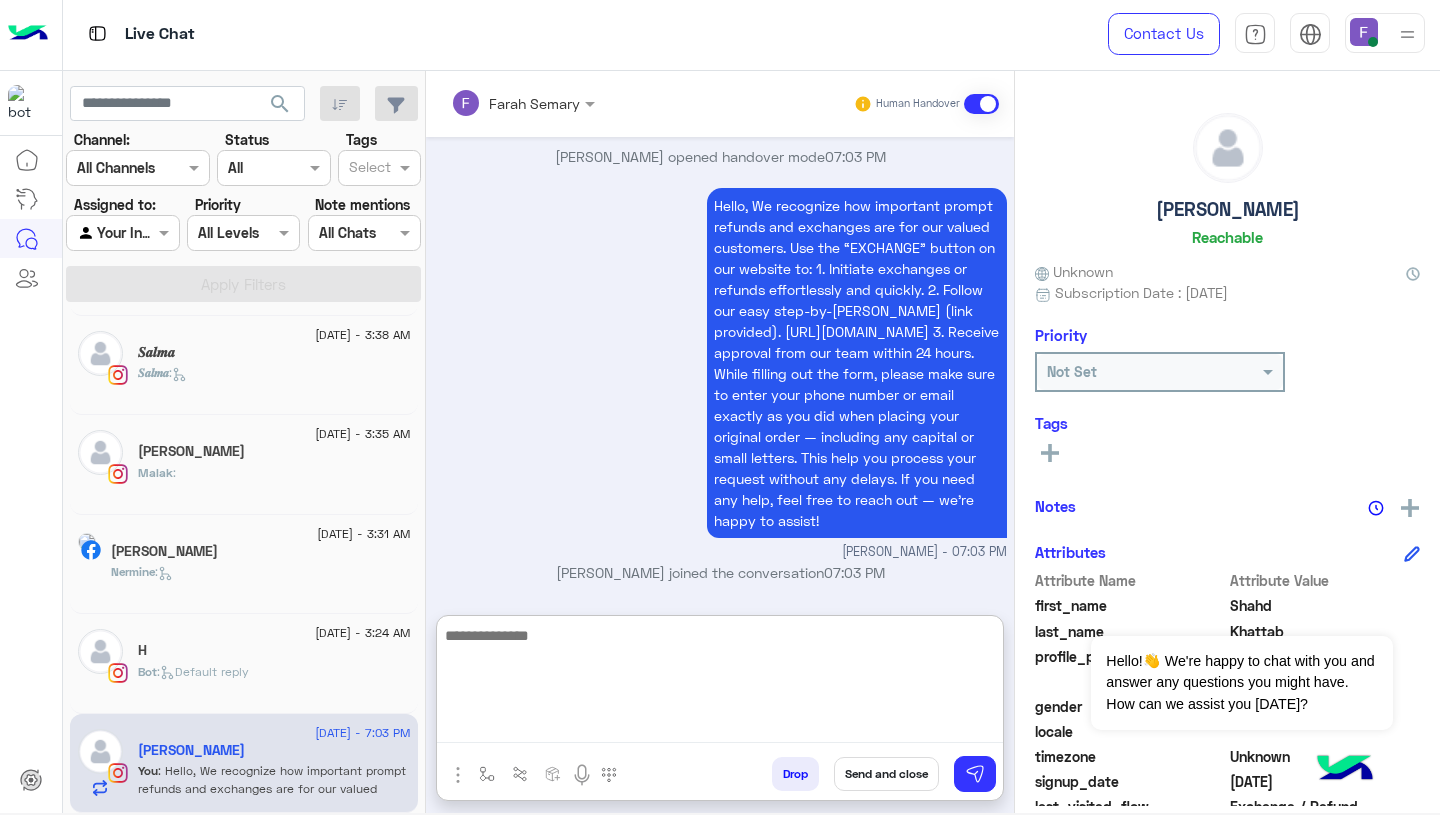 scroll, scrollTop: 0, scrollLeft: 0, axis: both 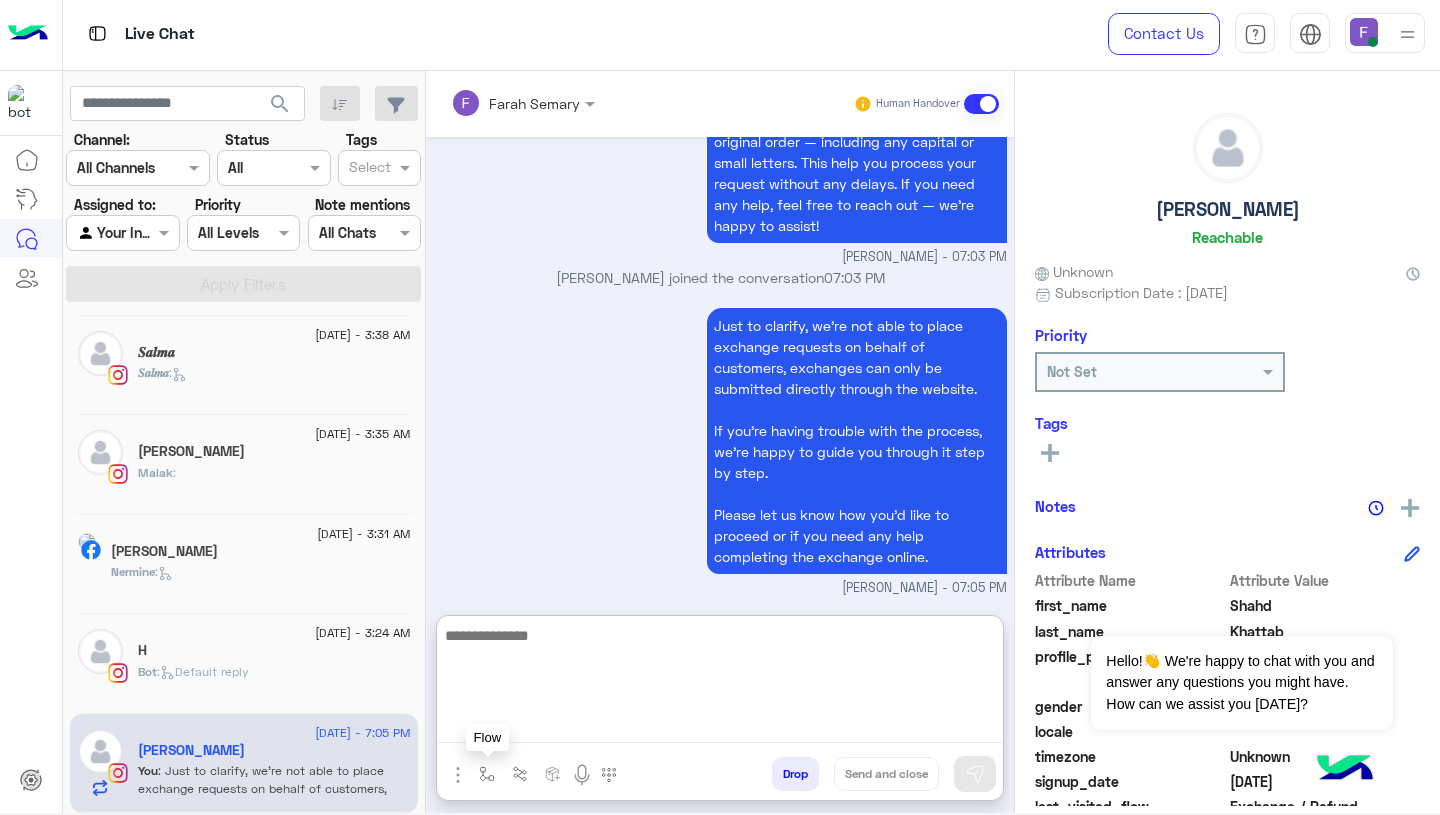 click at bounding box center (487, 774) 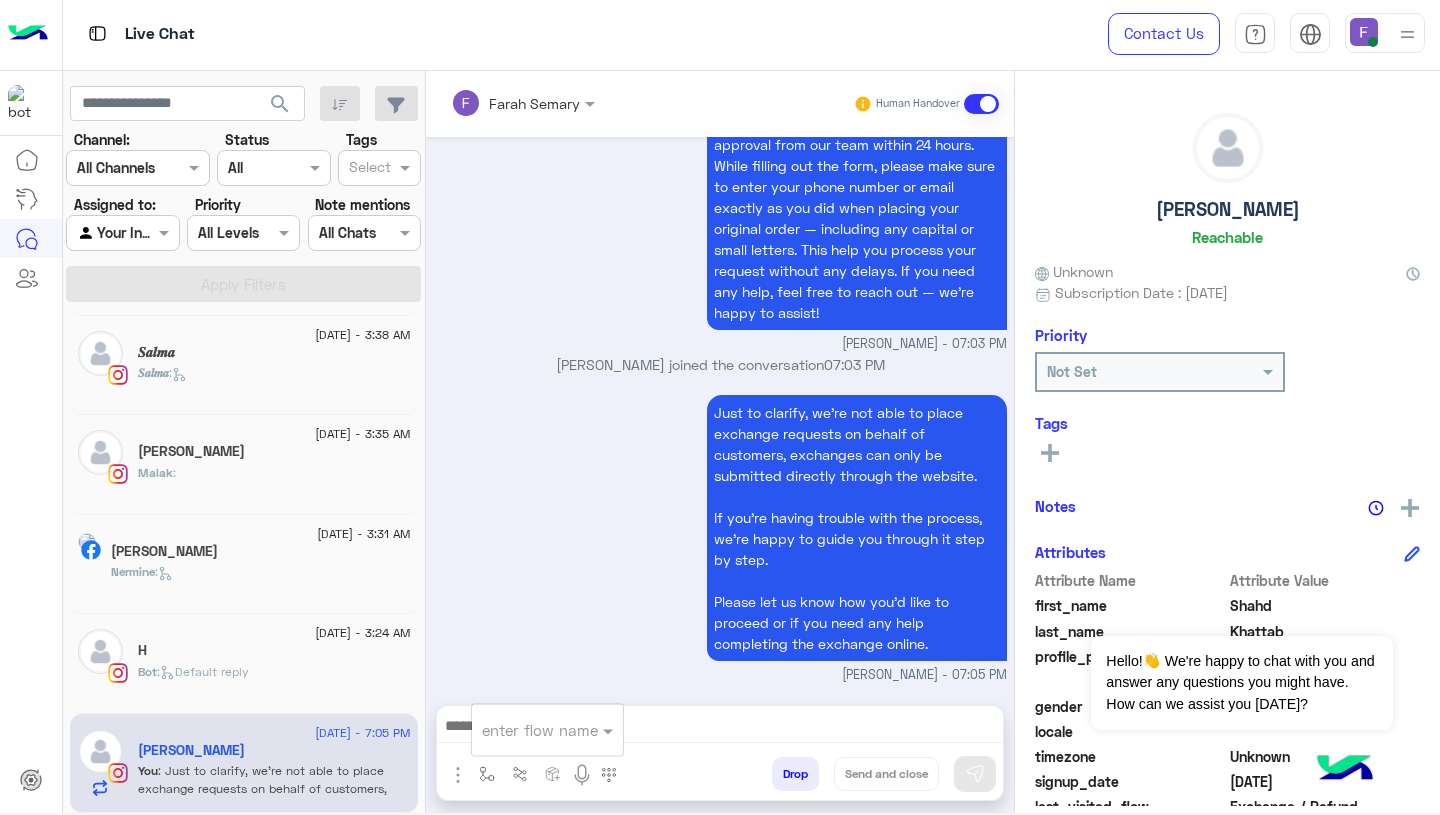 scroll, scrollTop: 4048, scrollLeft: 0, axis: vertical 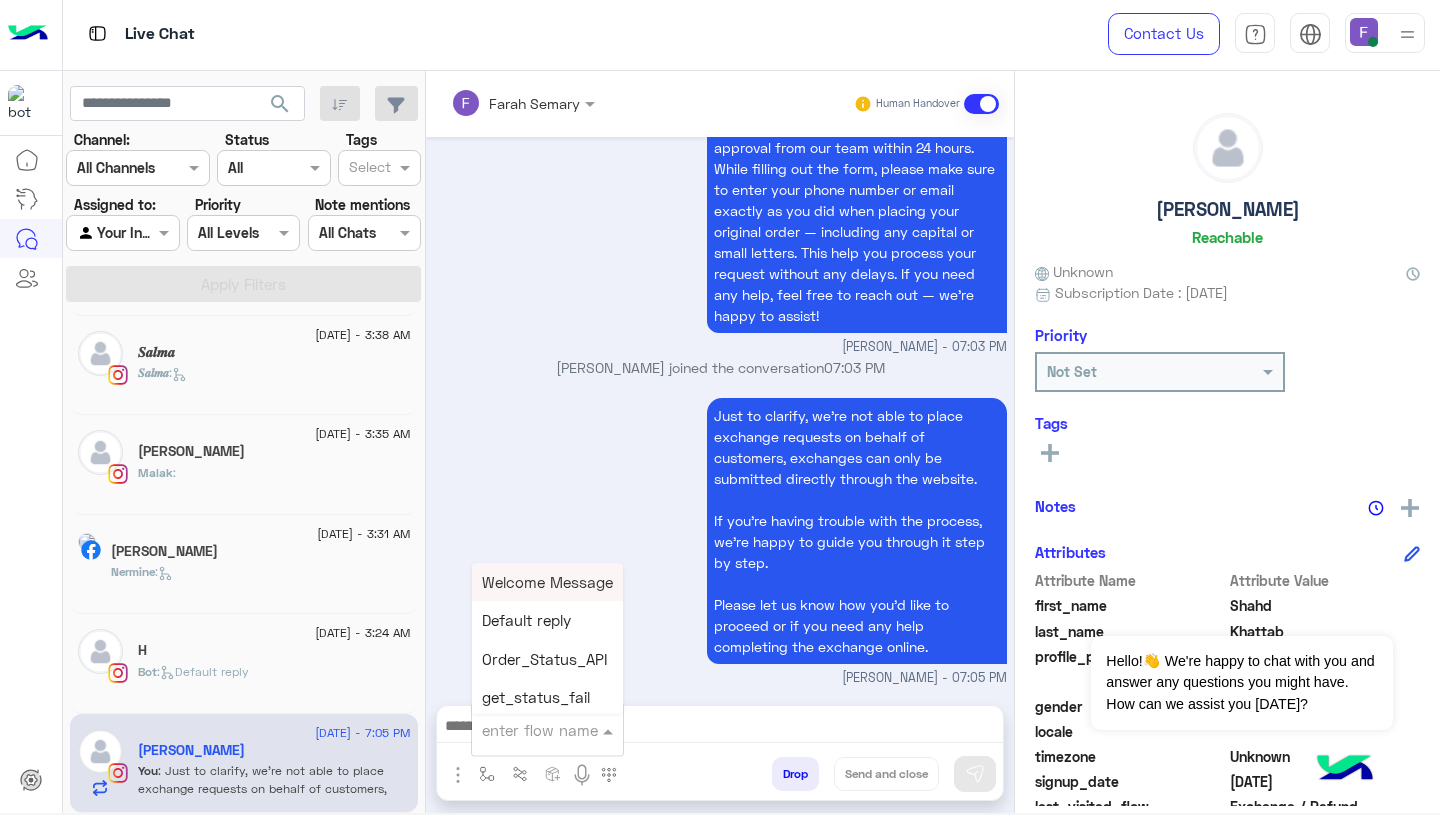 click on "enter flow name" at bounding box center (540, 730) 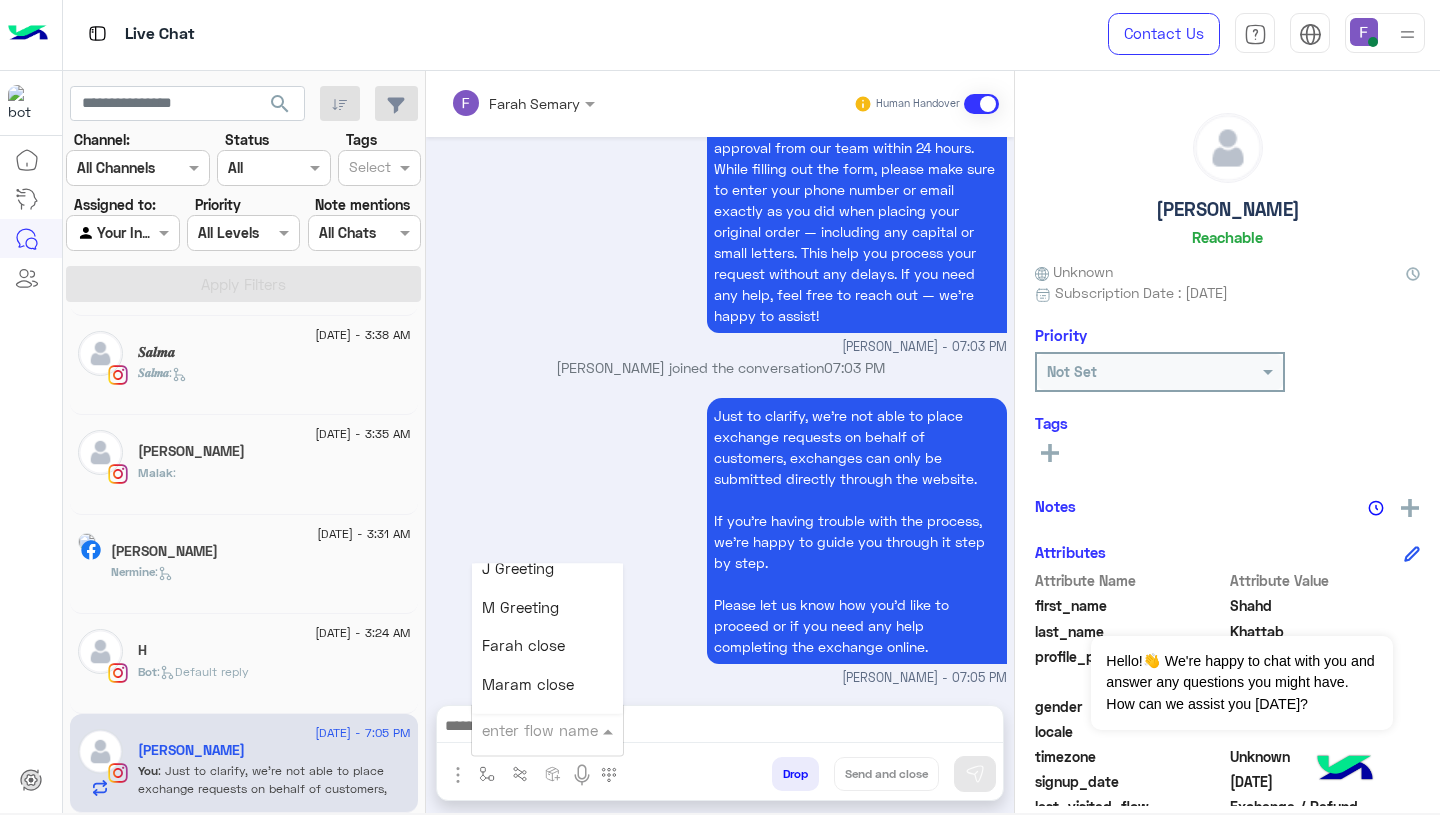 scroll, scrollTop: 2375, scrollLeft: 0, axis: vertical 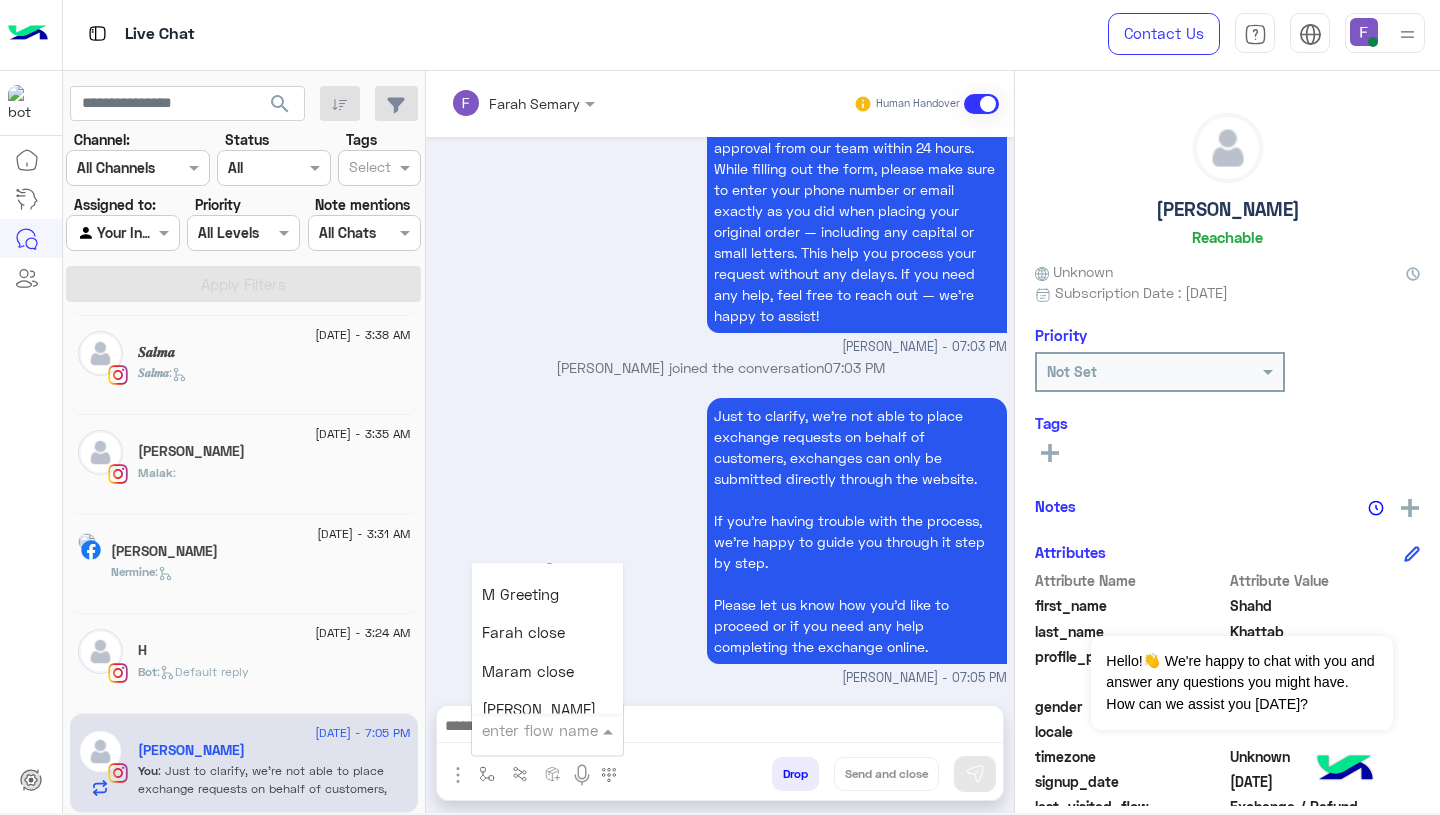 click on "Farah close" at bounding box center [523, 633] 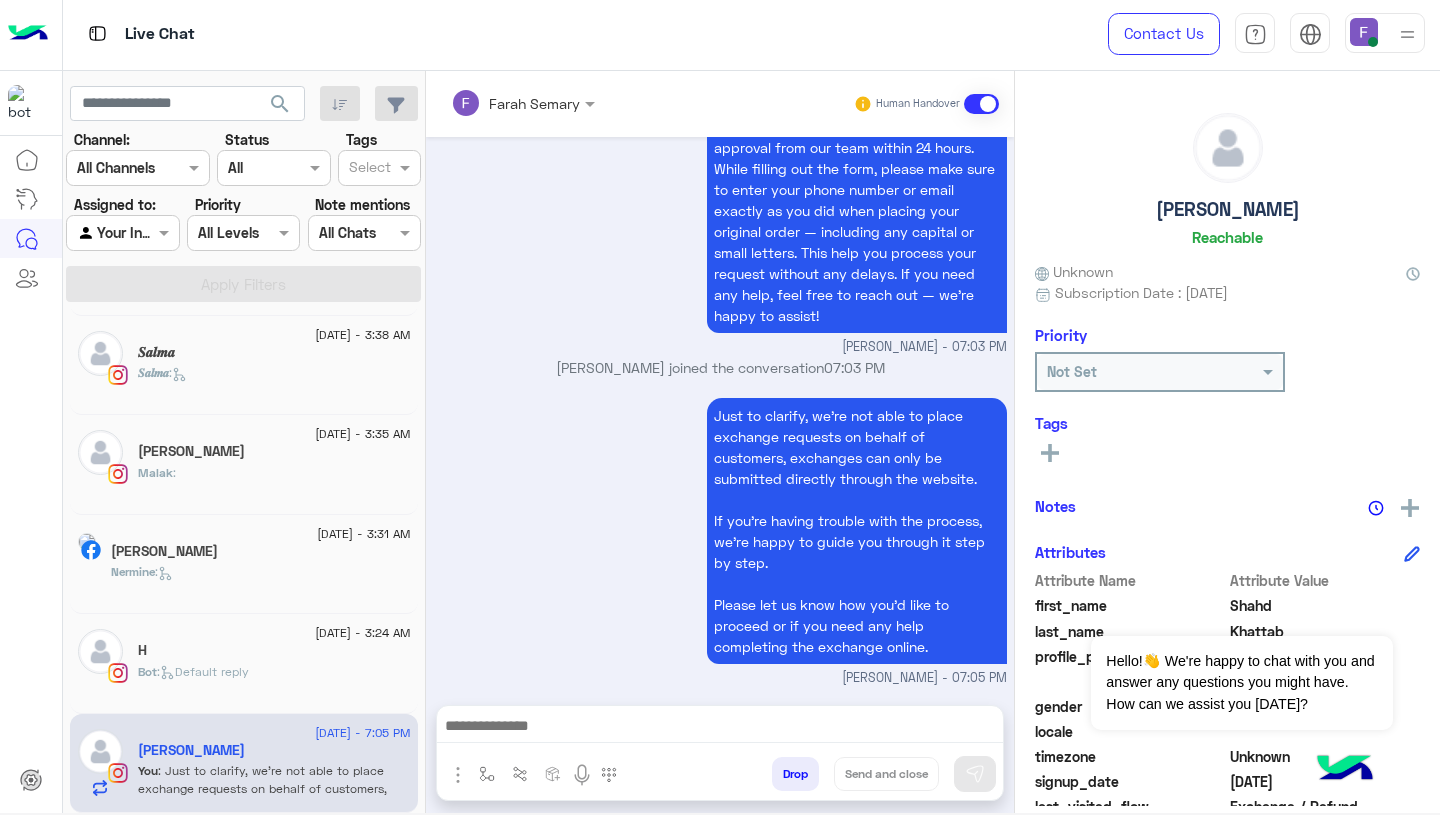 type on "**********" 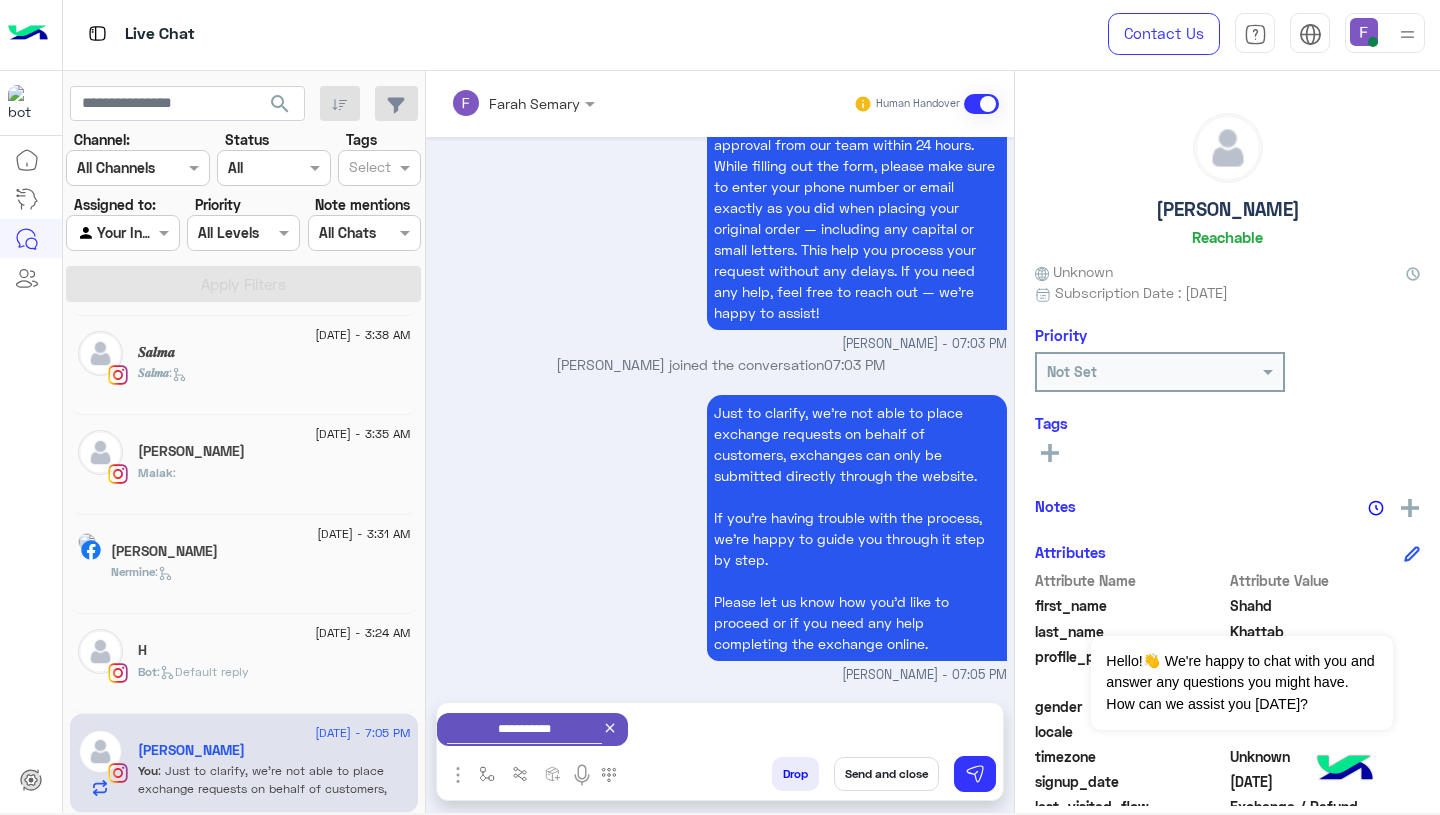 click on "Send and close" at bounding box center [886, 774] 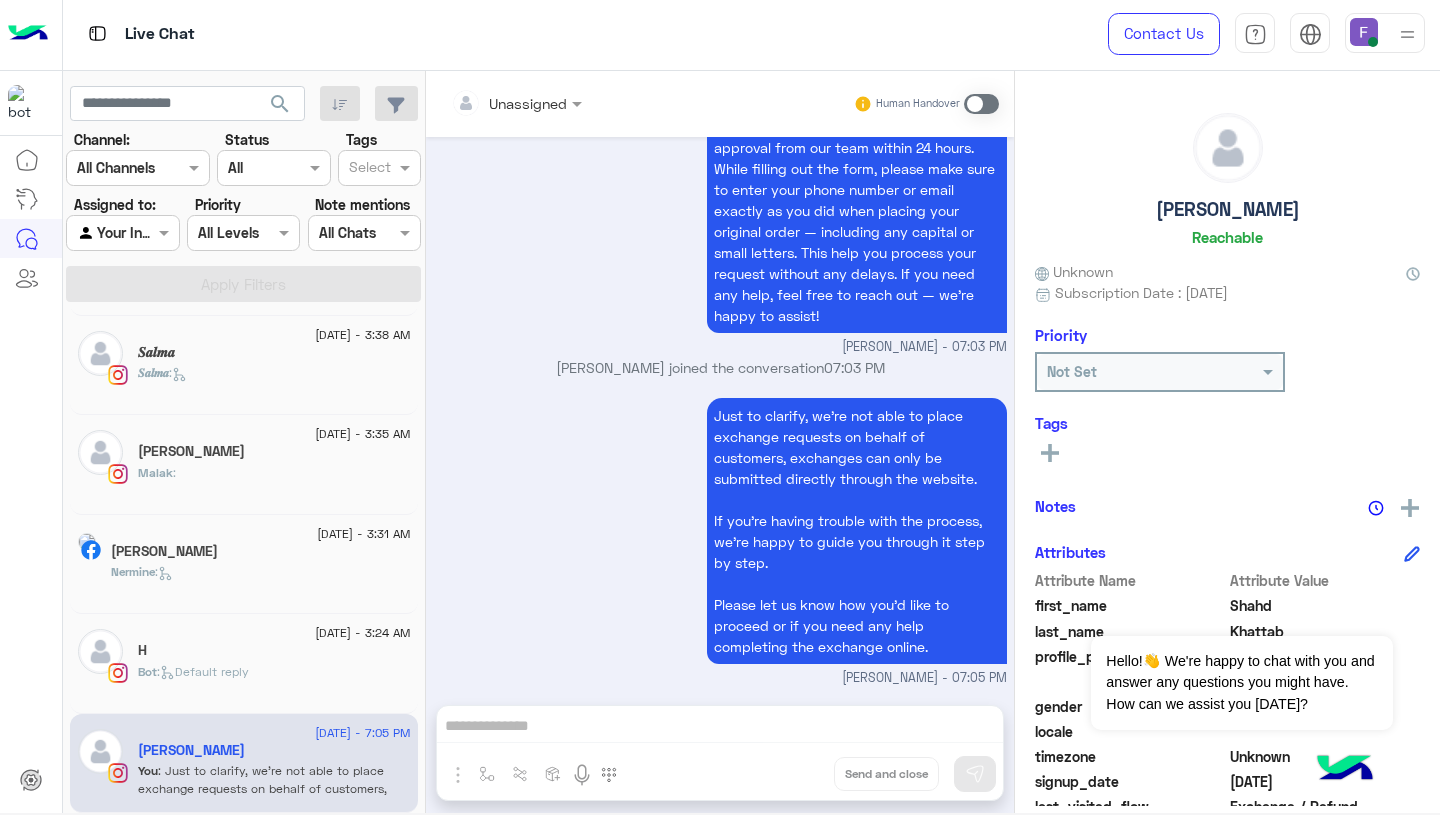 scroll, scrollTop: 4084, scrollLeft: 0, axis: vertical 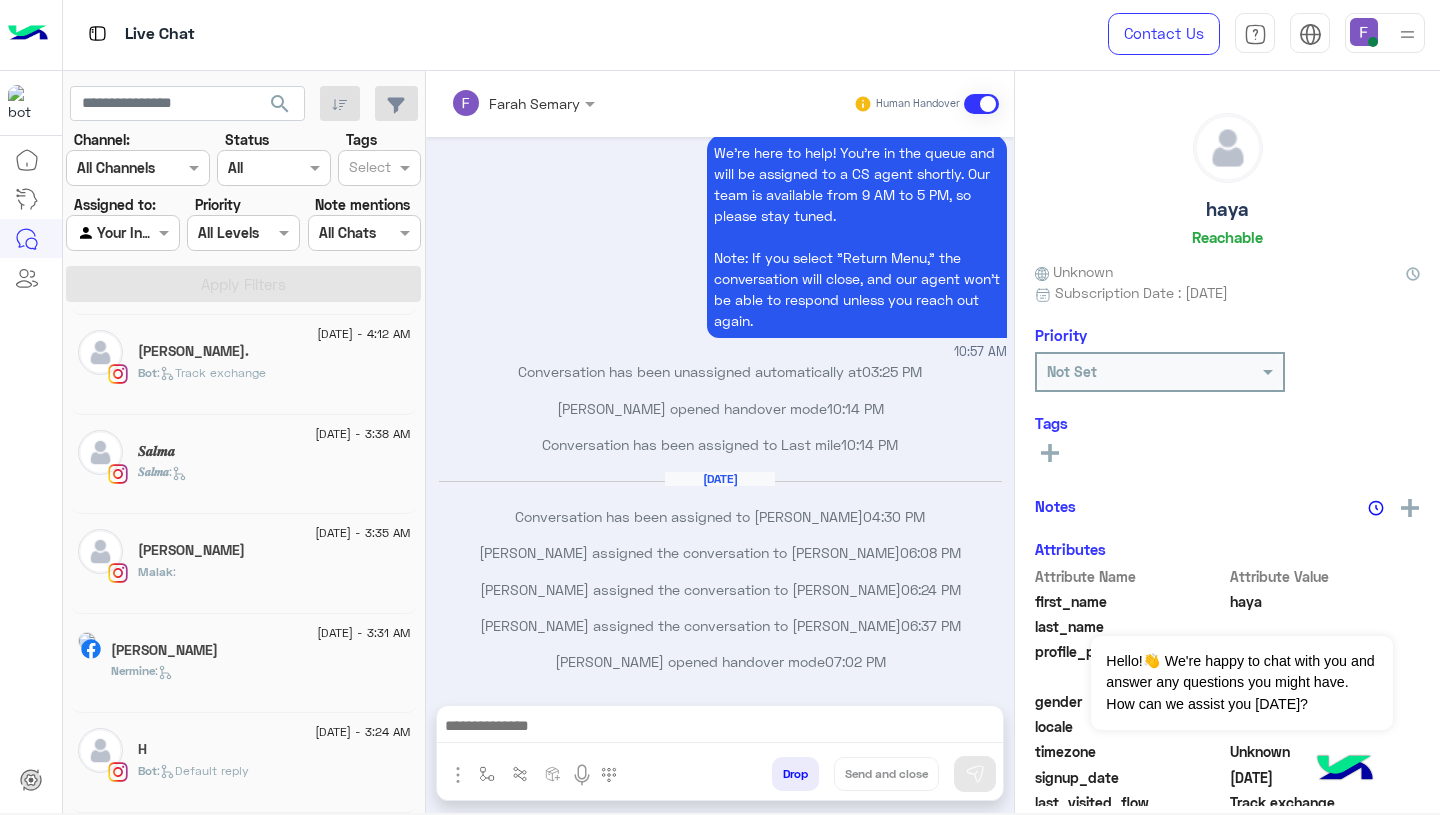 click on "Bot :   Default reply" 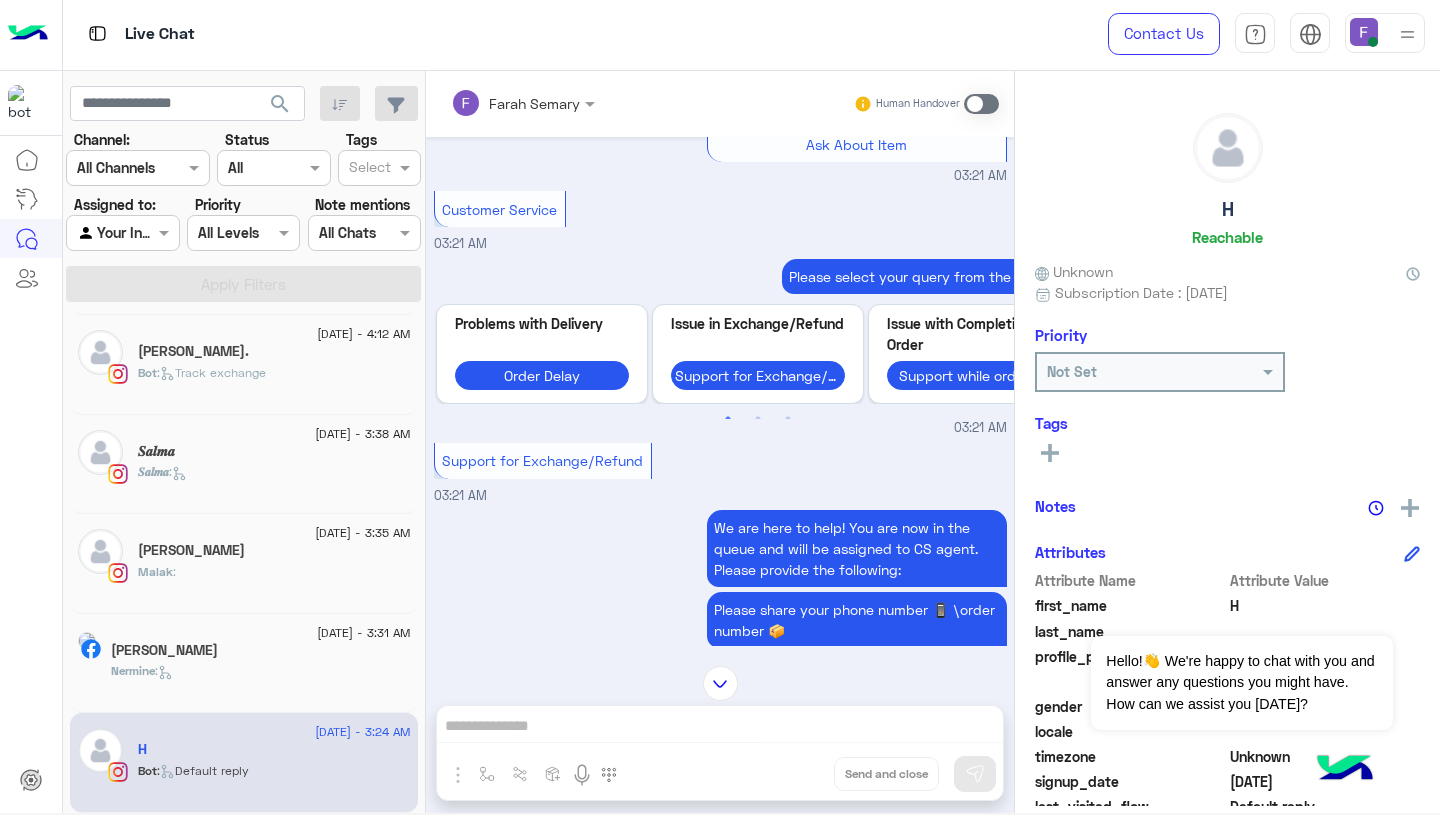 scroll, scrollTop: 1364, scrollLeft: 0, axis: vertical 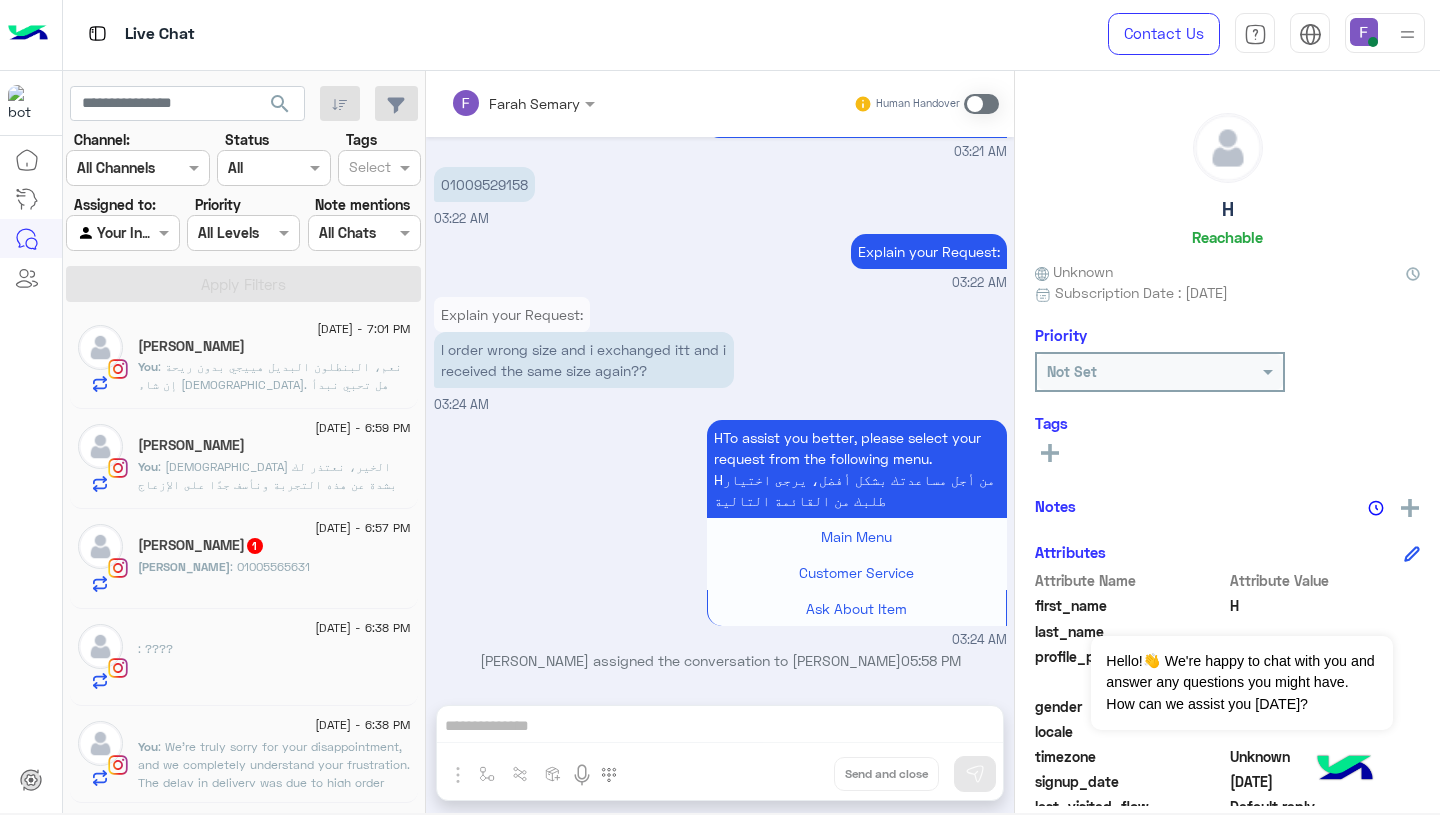 click on ": نعم، البنطلون البديل هييجي بدون ريحة إن شاء [DEMOGRAPHIC_DATA].
هل تحبي نبدأ إجراءات الاستبدال لكِ الآن؟ أم تفضلي استرجاع المبلغ؟" 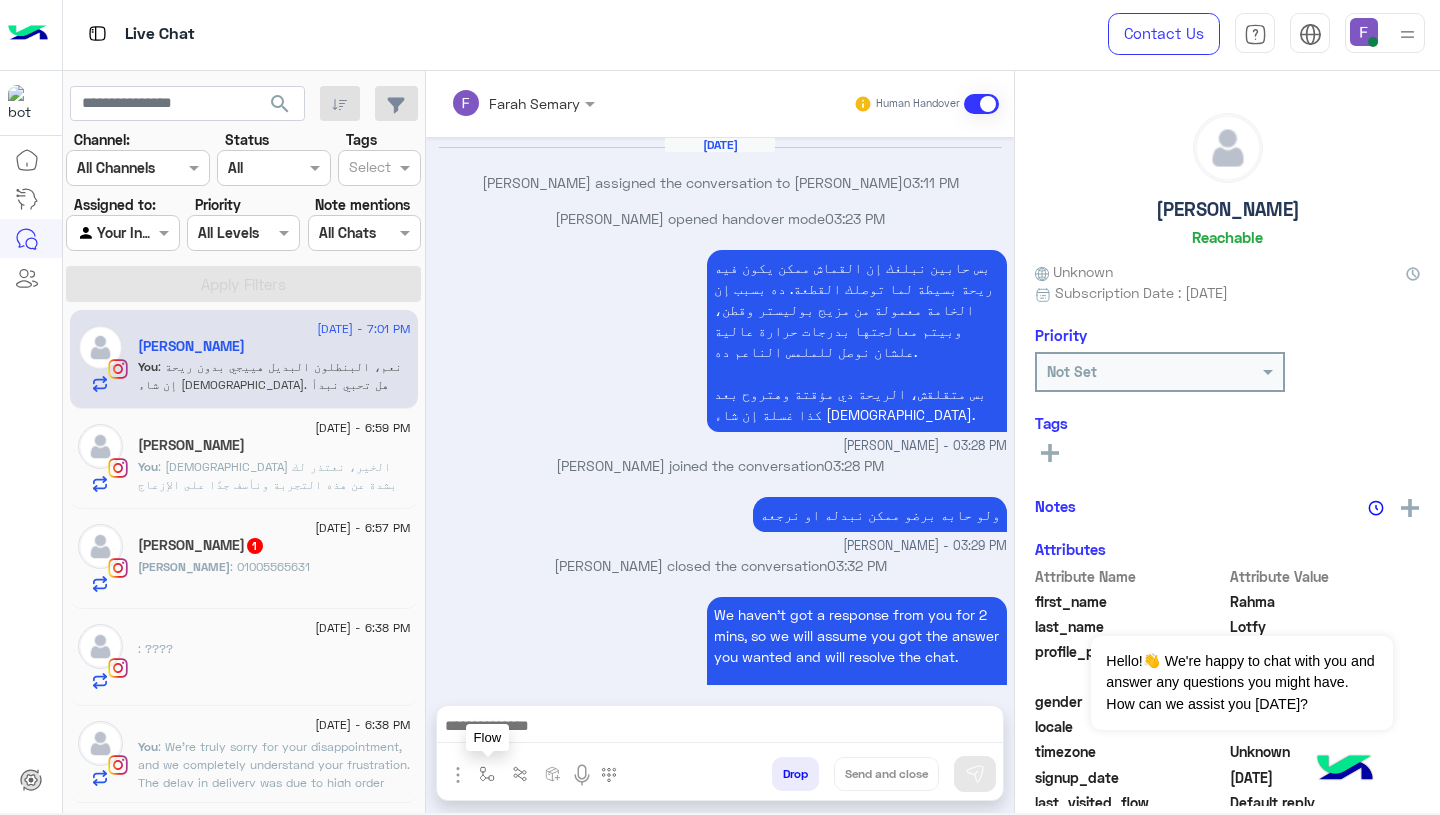 scroll, scrollTop: 1774, scrollLeft: 0, axis: vertical 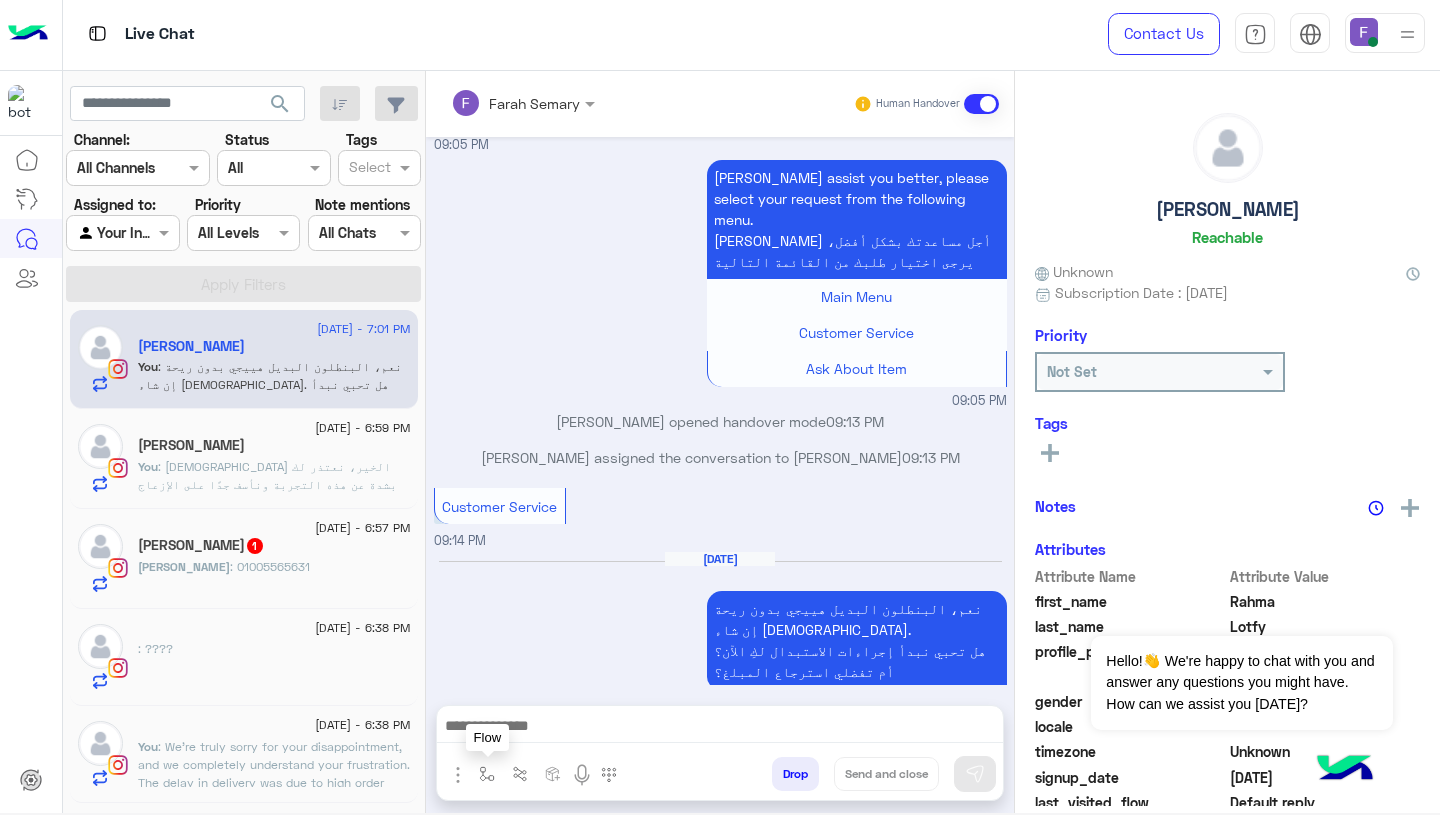 click at bounding box center [487, 774] 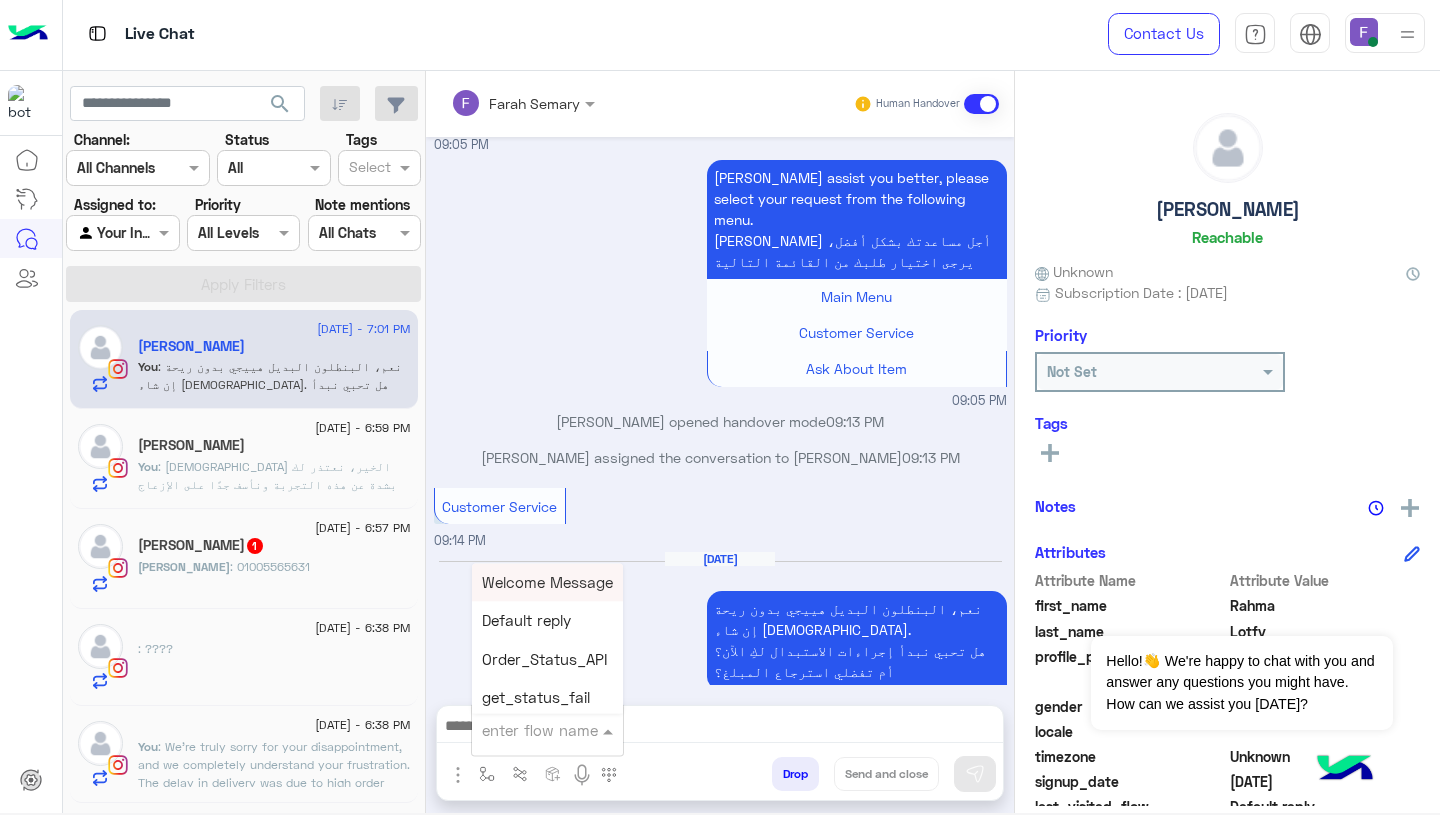 click at bounding box center [523, 730] 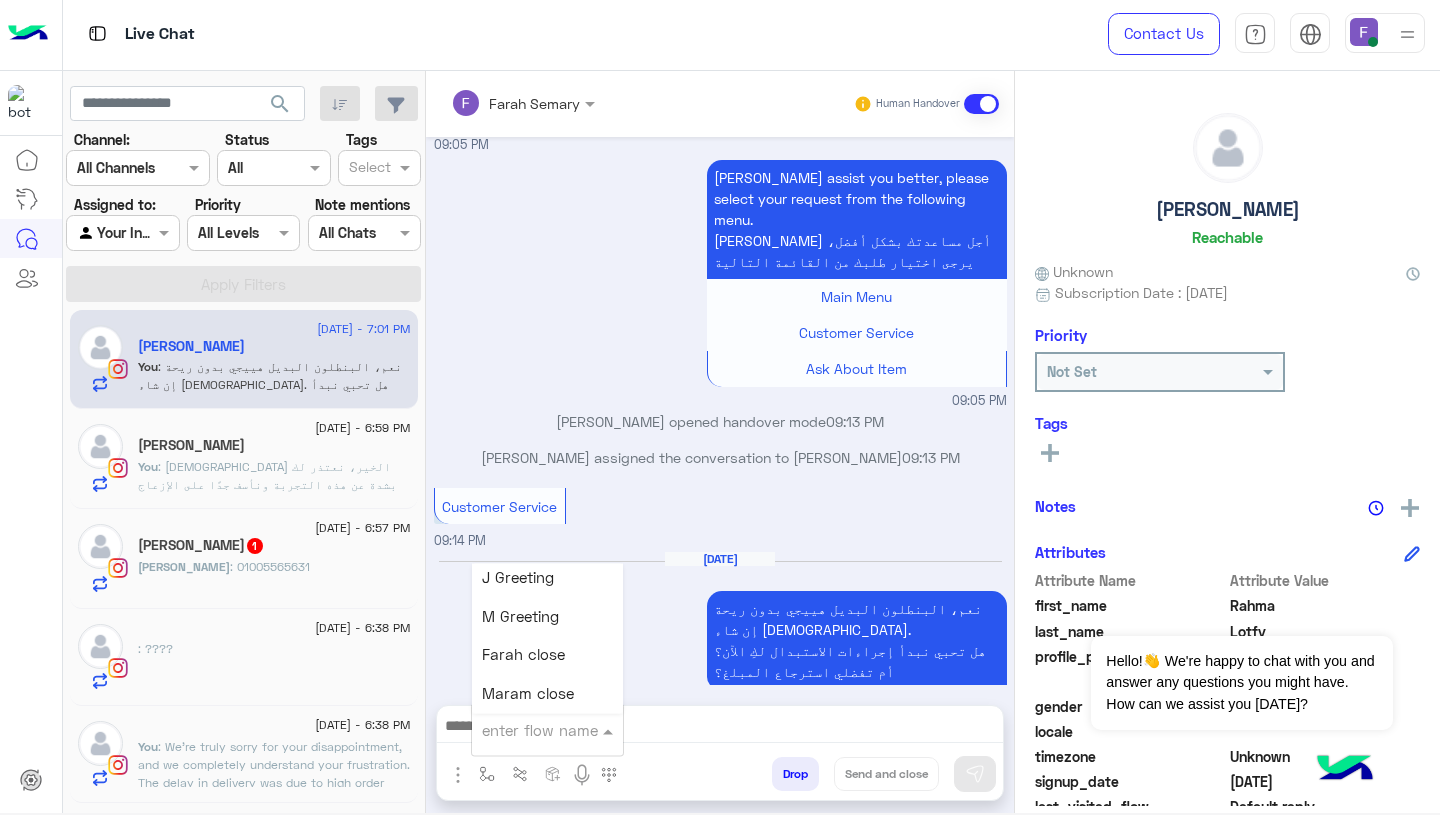 scroll, scrollTop: 2341, scrollLeft: 0, axis: vertical 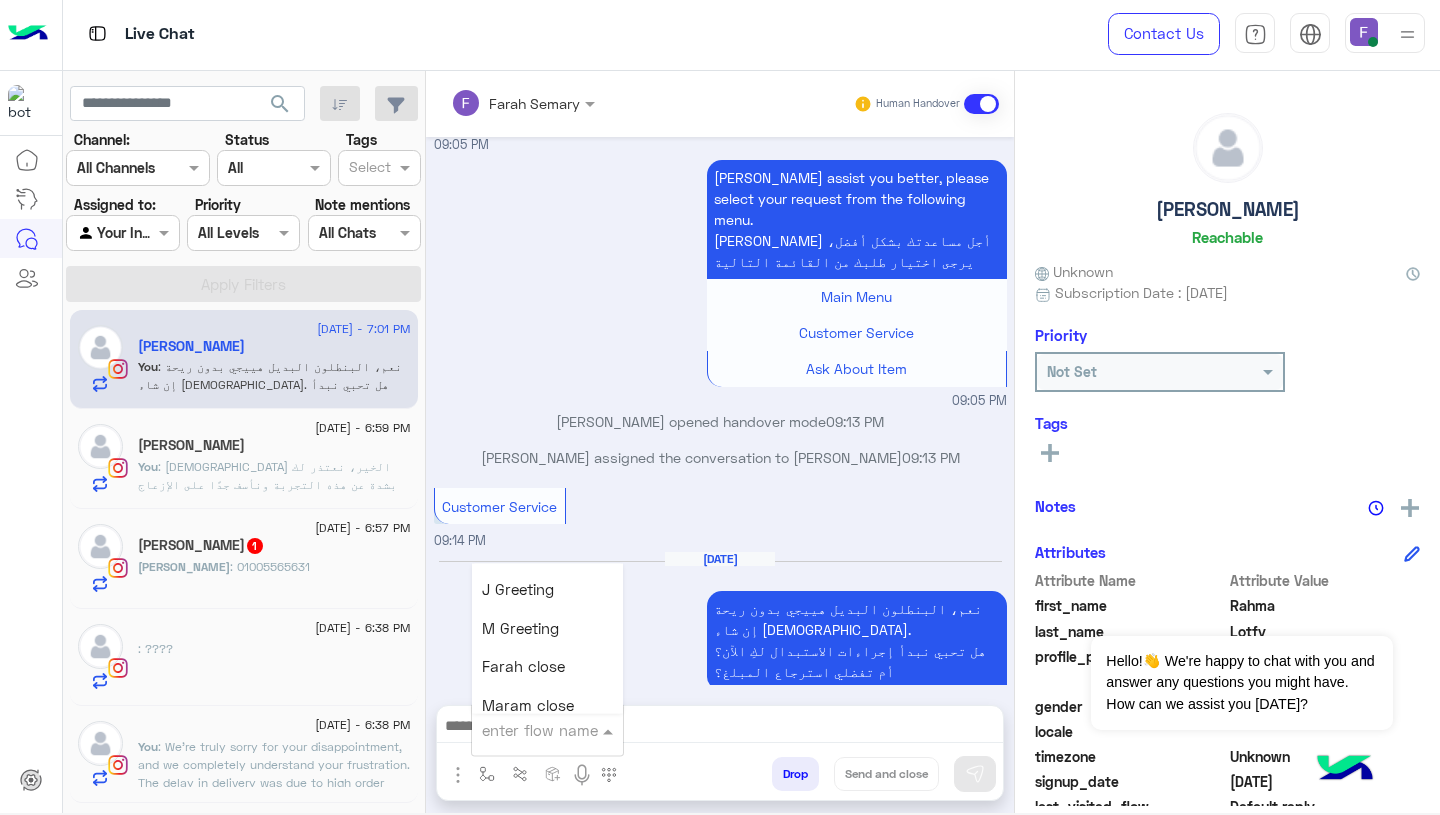 click on "Farah close" at bounding box center (523, 667) 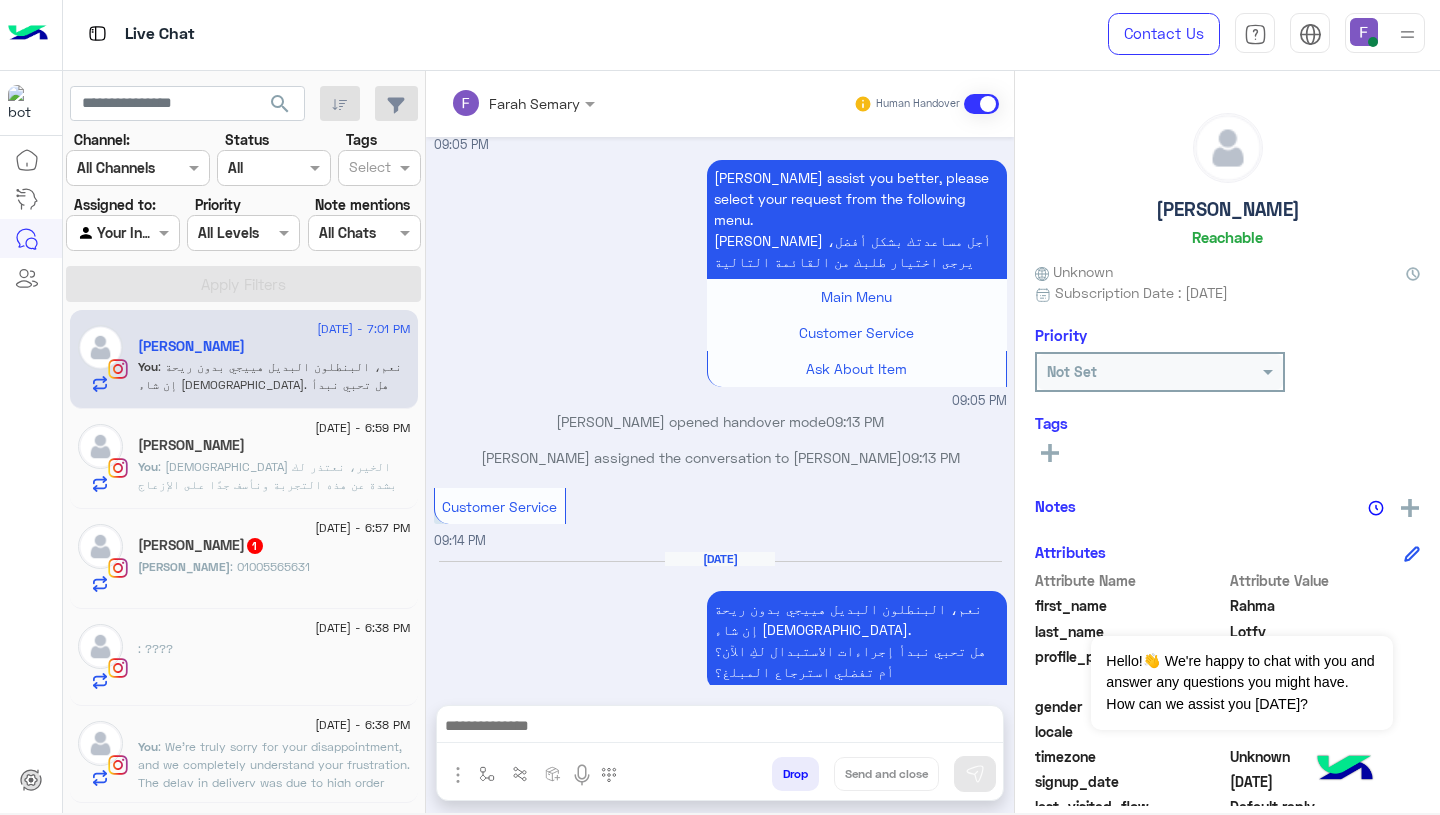 type on "**********" 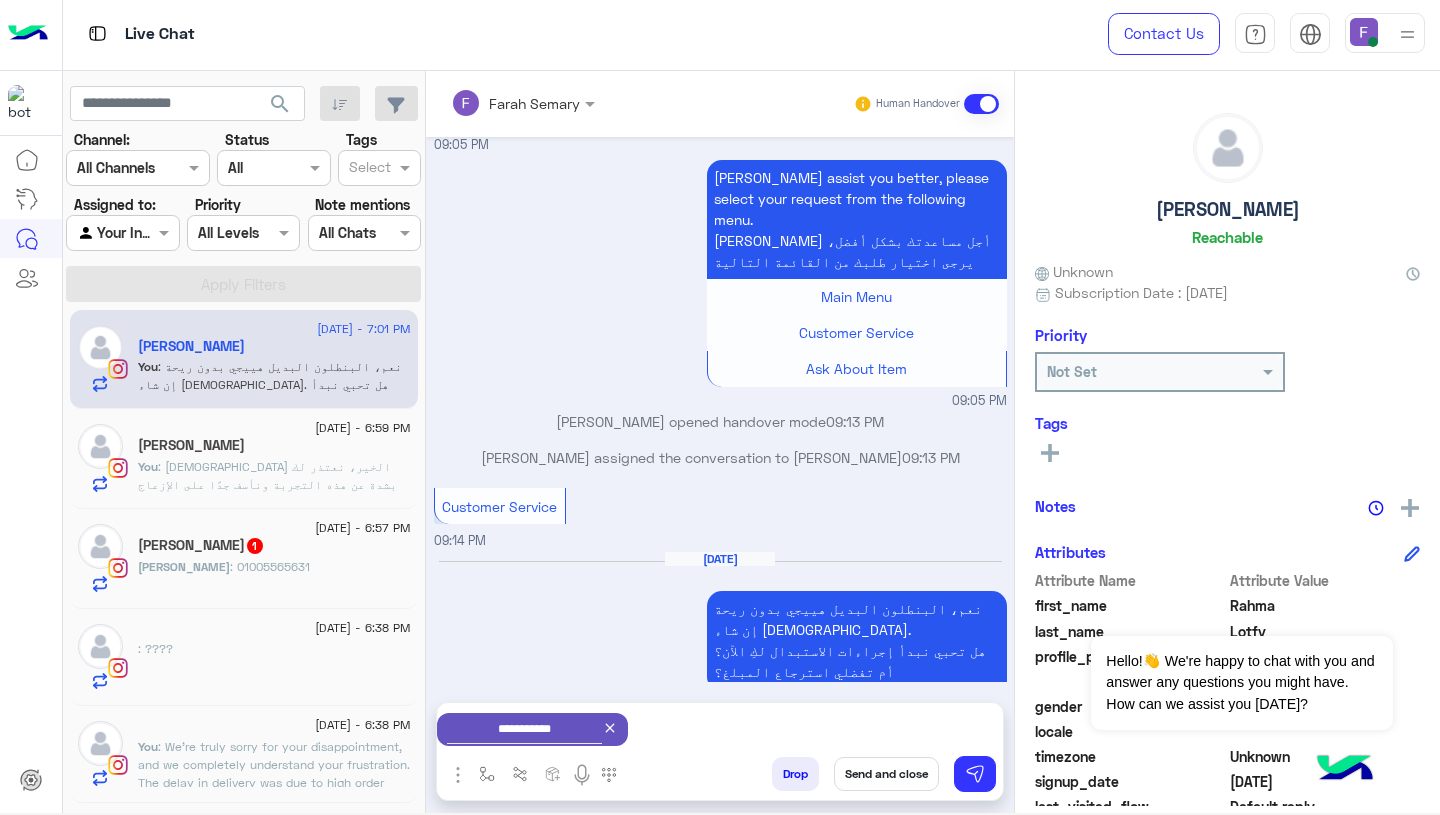 click on "Send and close" at bounding box center [886, 774] 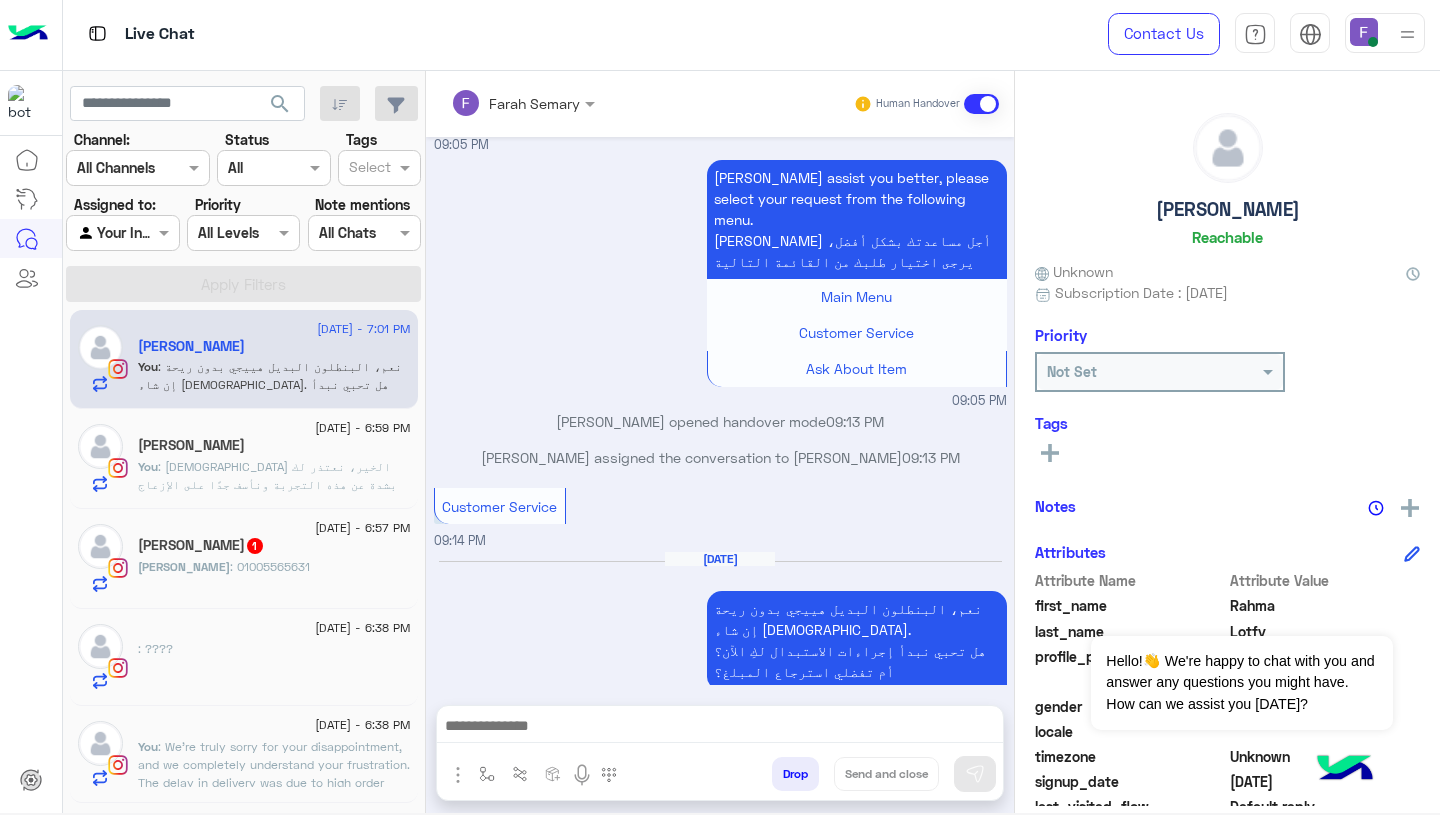 scroll, scrollTop: 1811, scrollLeft: 0, axis: vertical 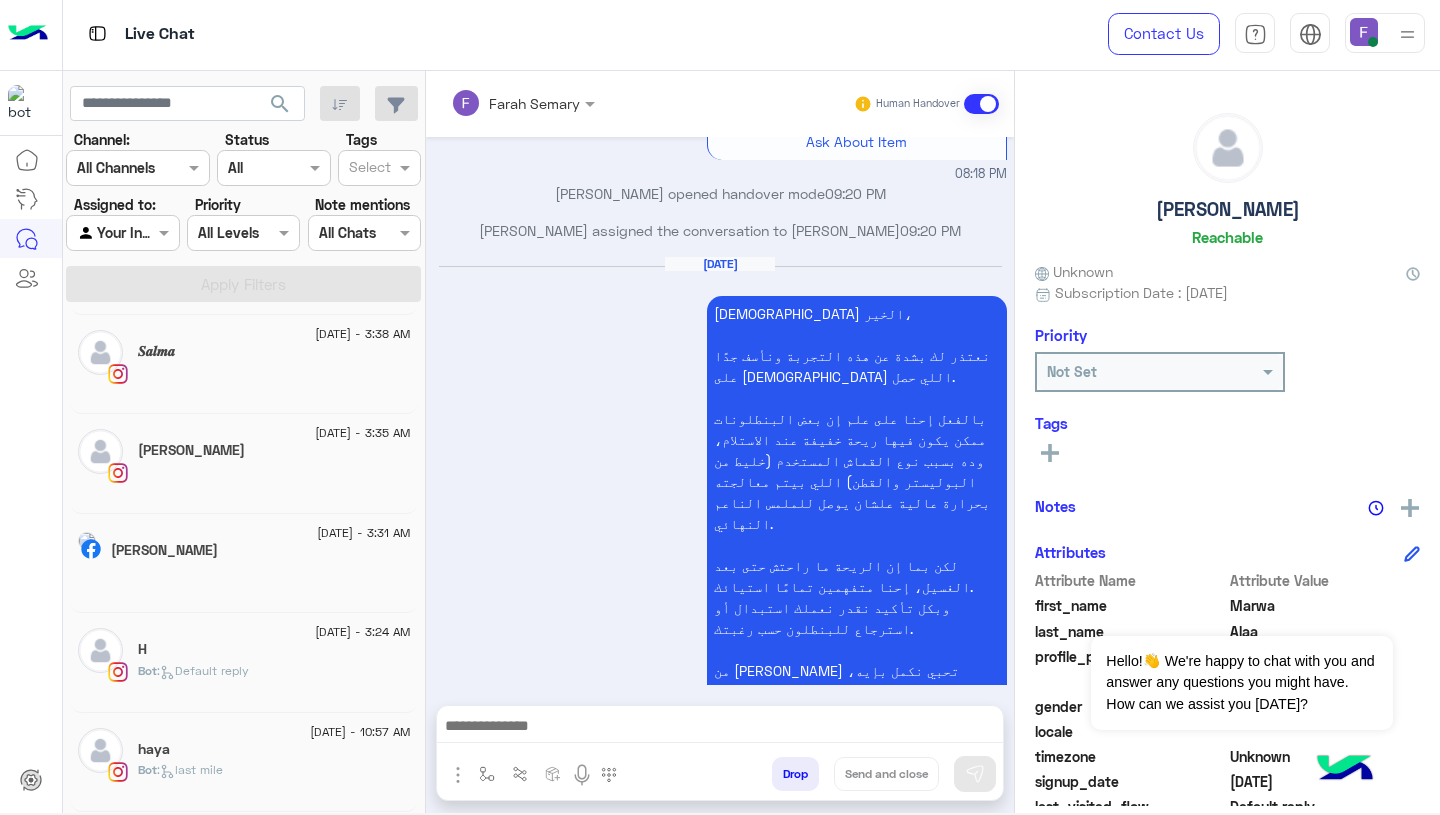 click on "H" 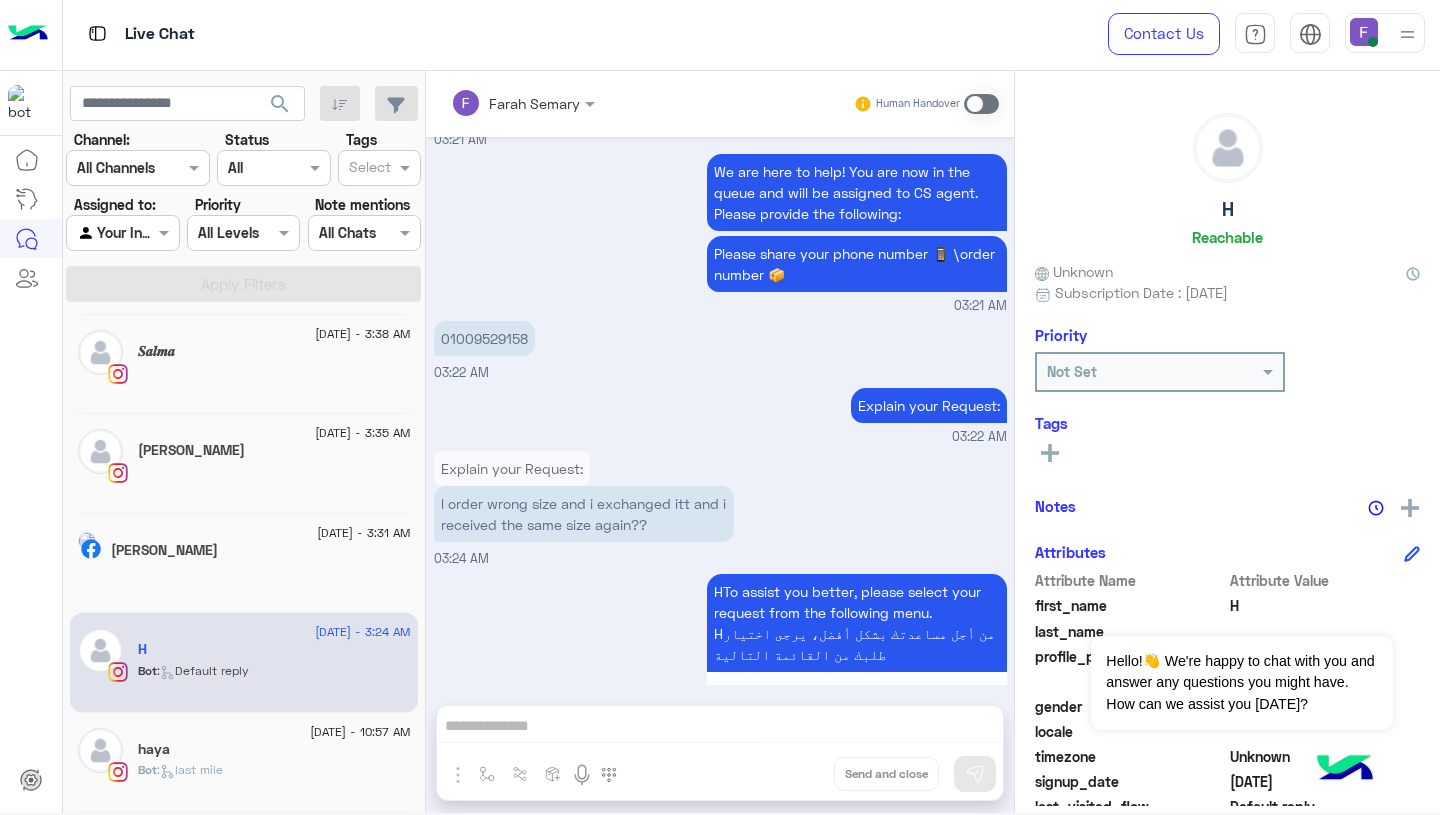 scroll, scrollTop: 1364, scrollLeft: 0, axis: vertical 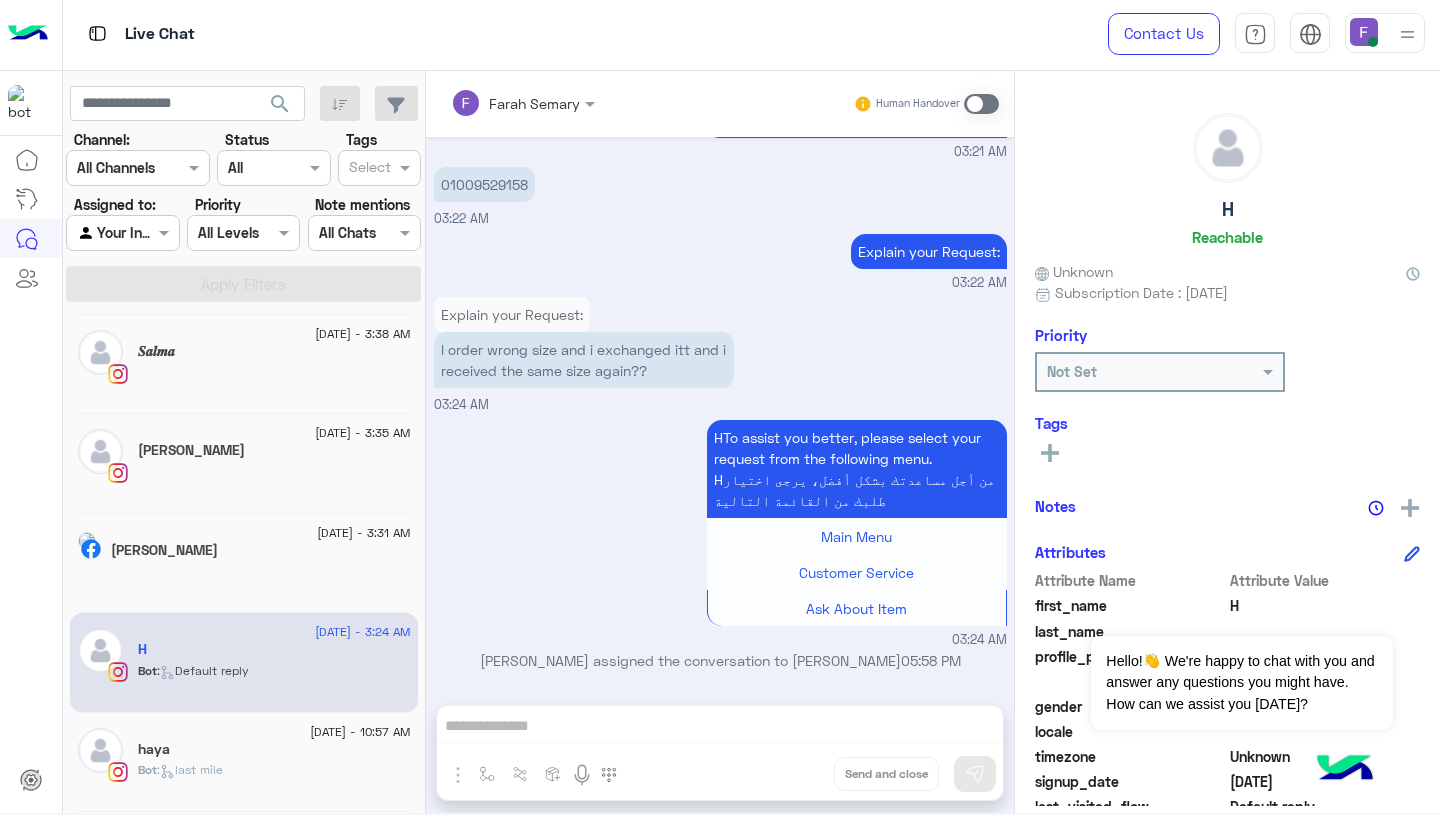 click on "l order wrong size and i exchanged itt and i received the same size again??" at bounding box center [584, 360] 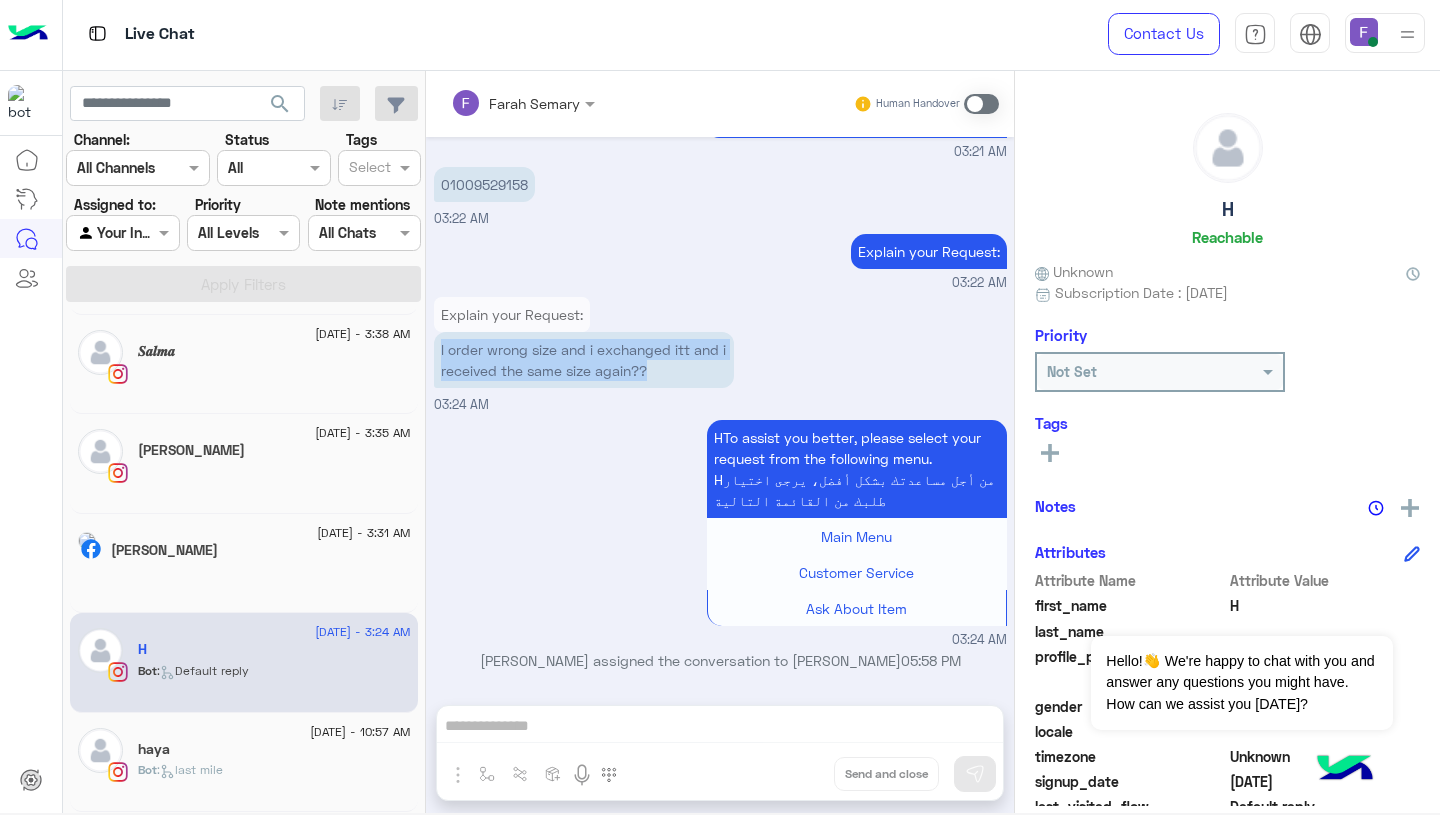click on "l order wrong size and i exchanged itt and i received the same size again??" at bounding box center (584, 360) 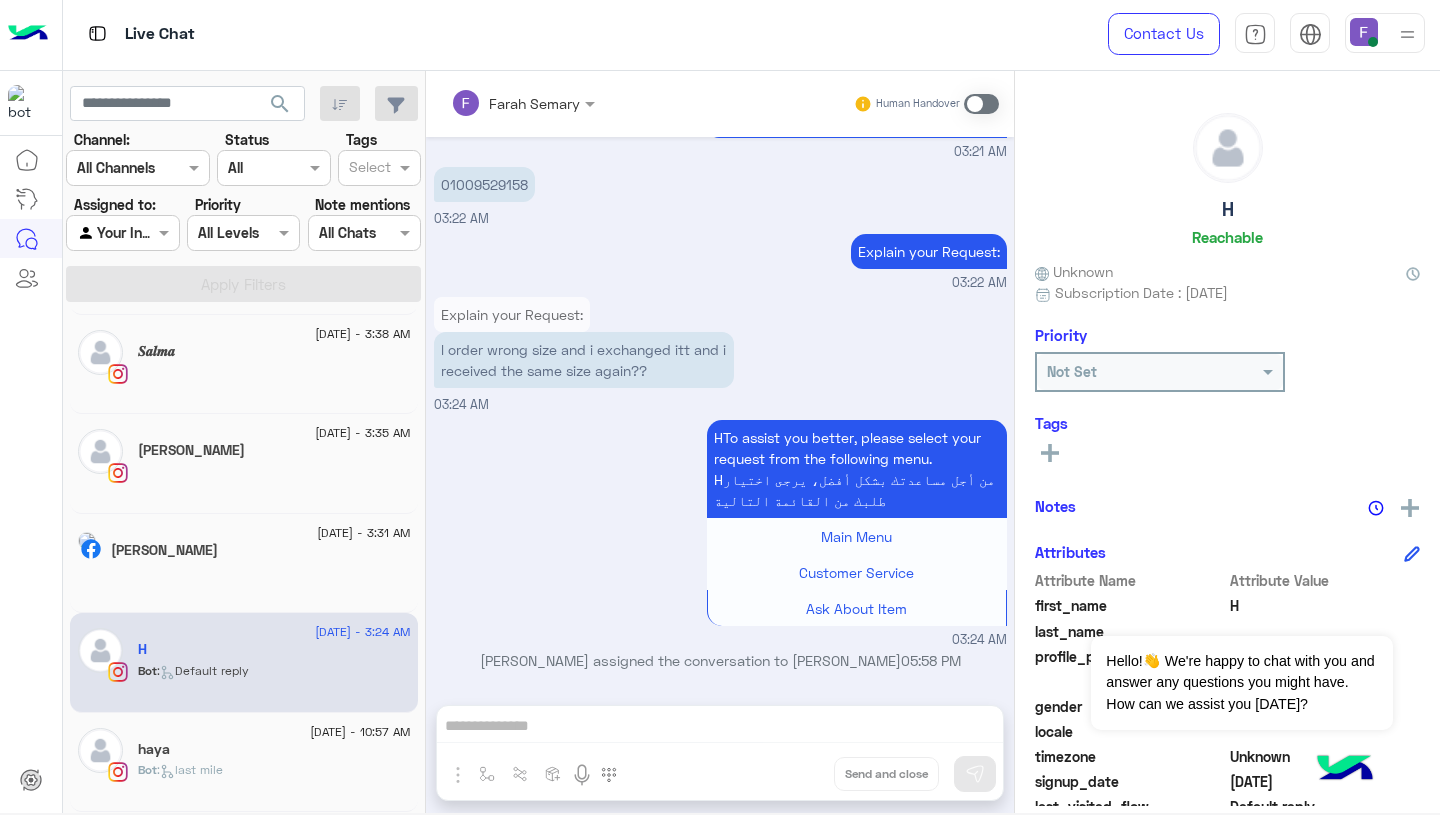 scroll, scrollTop: 1400, scrollLeft: 0, axis: vertical 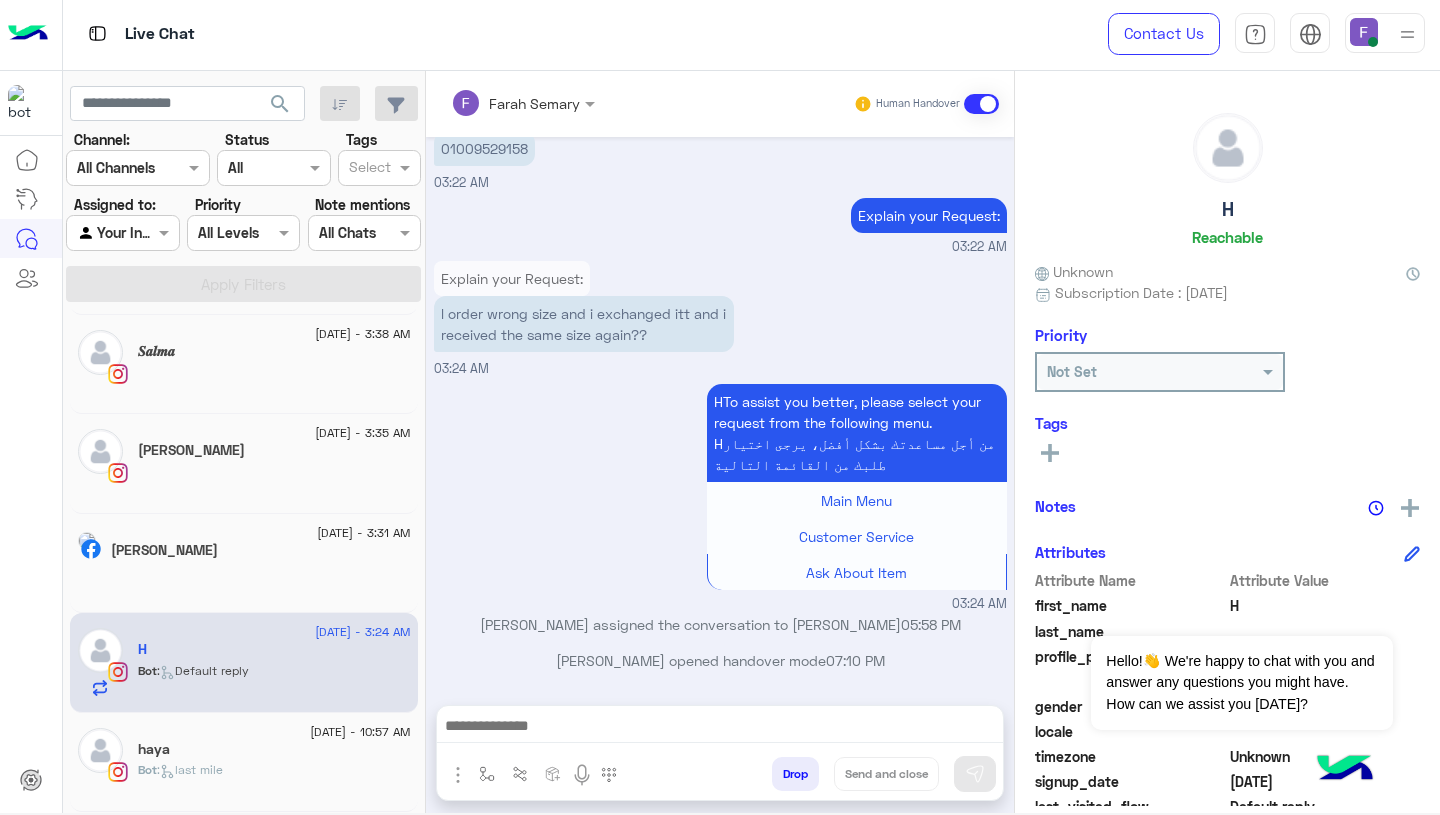 click at bounding box center [720, 728] 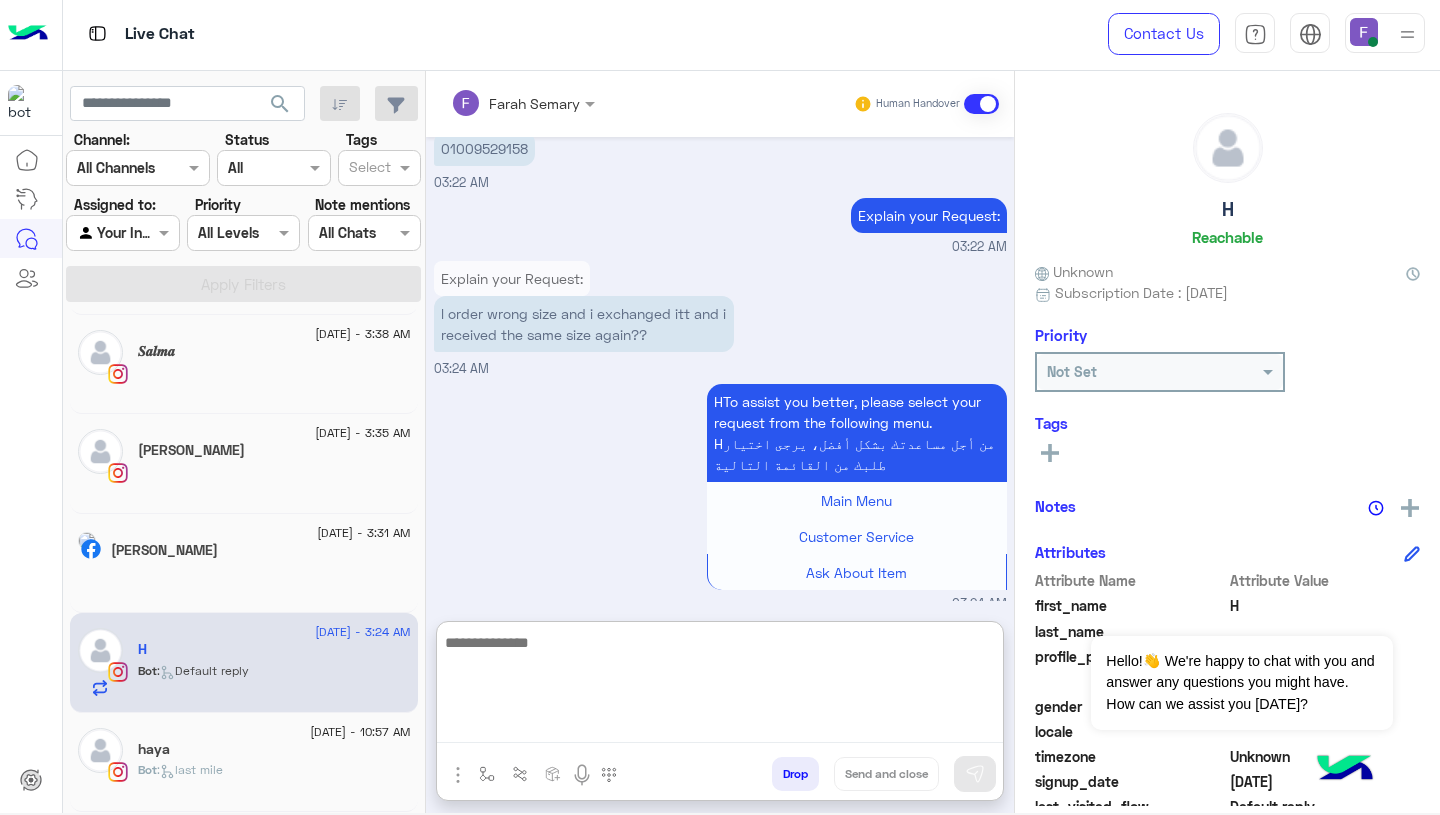 paste on "**********" 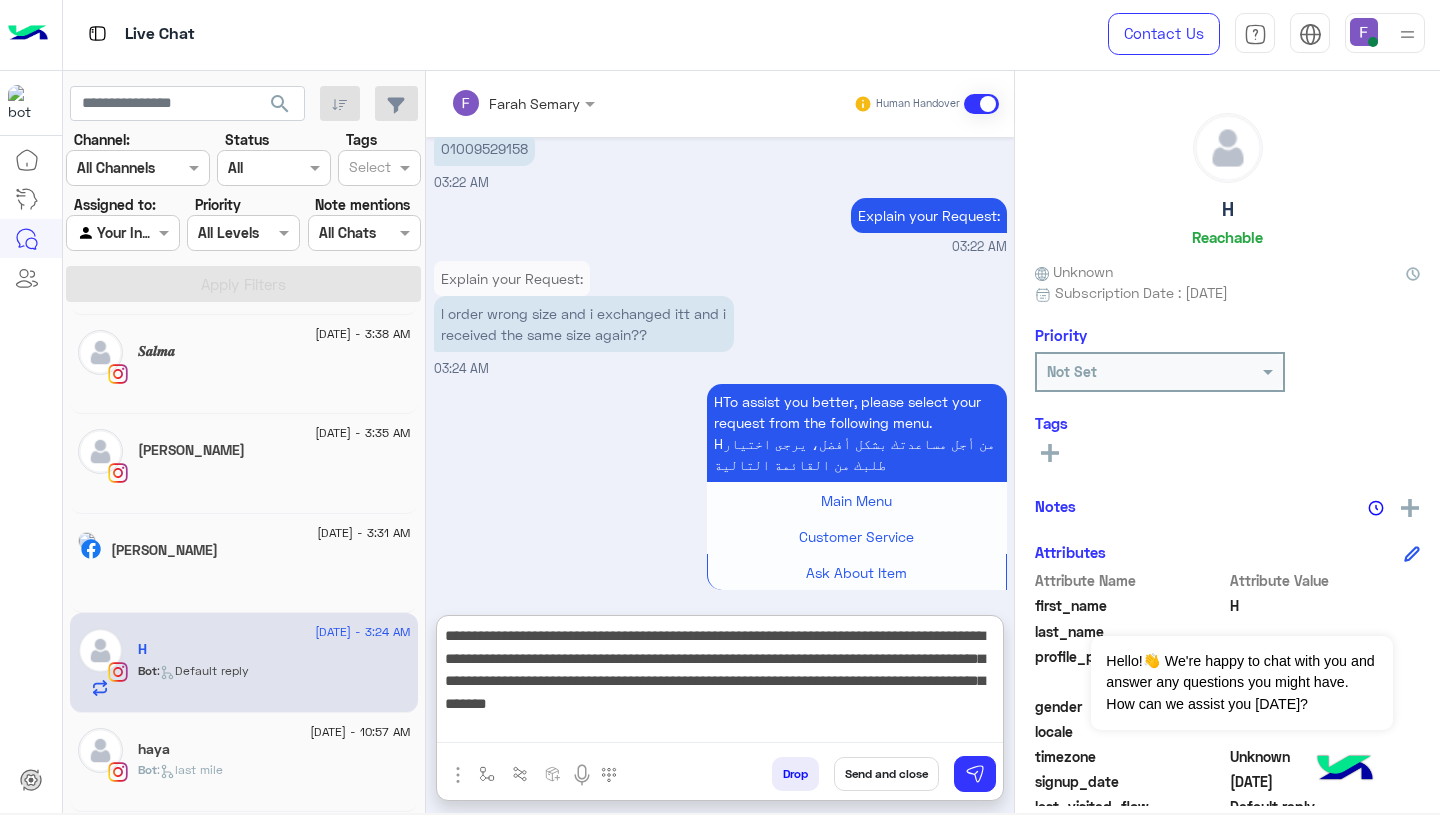 scroll, scrollTop: 106, scrollLeft: 0, axis: vertical 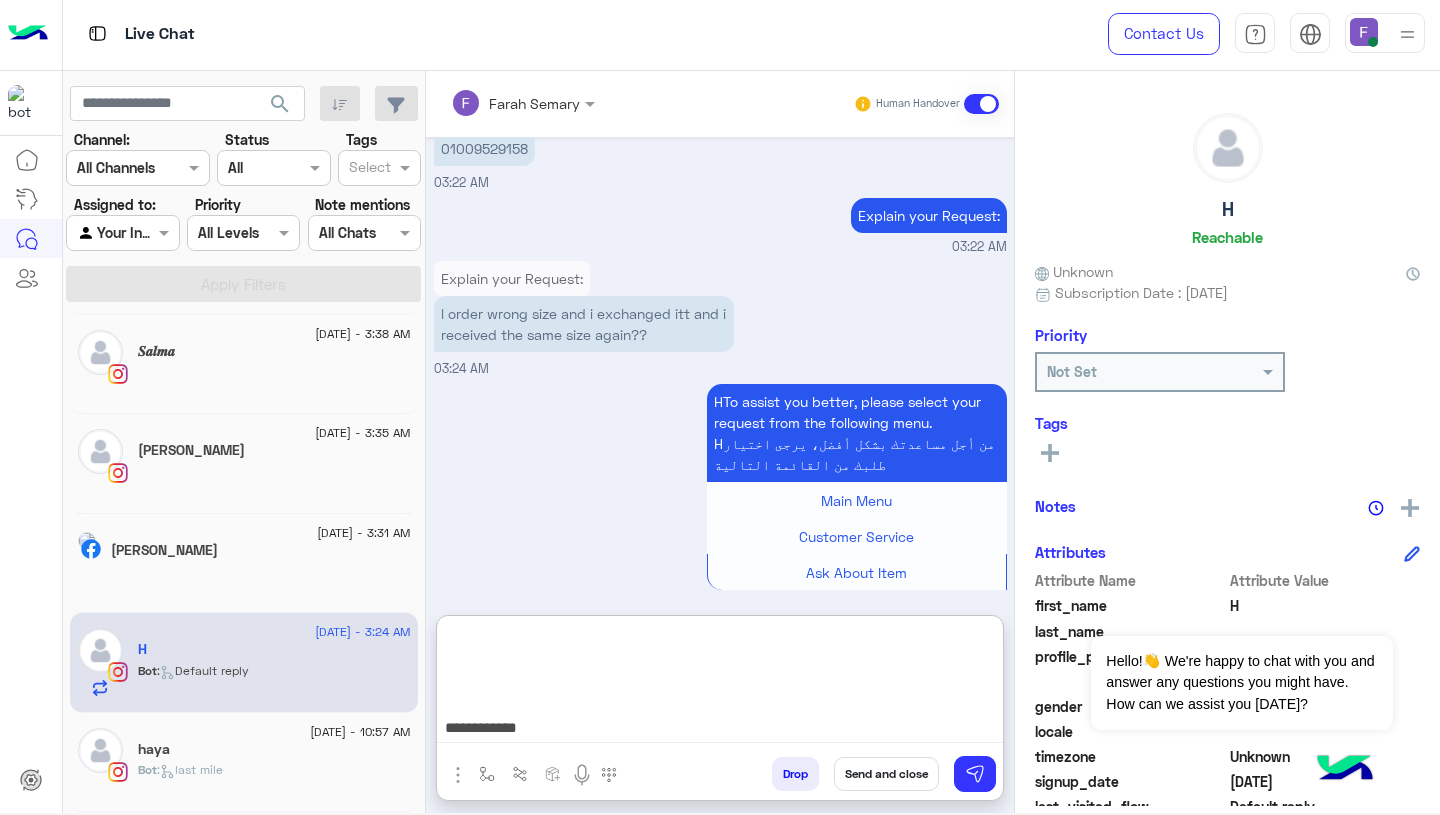 click on "**********" at bounding box center [720, 683] 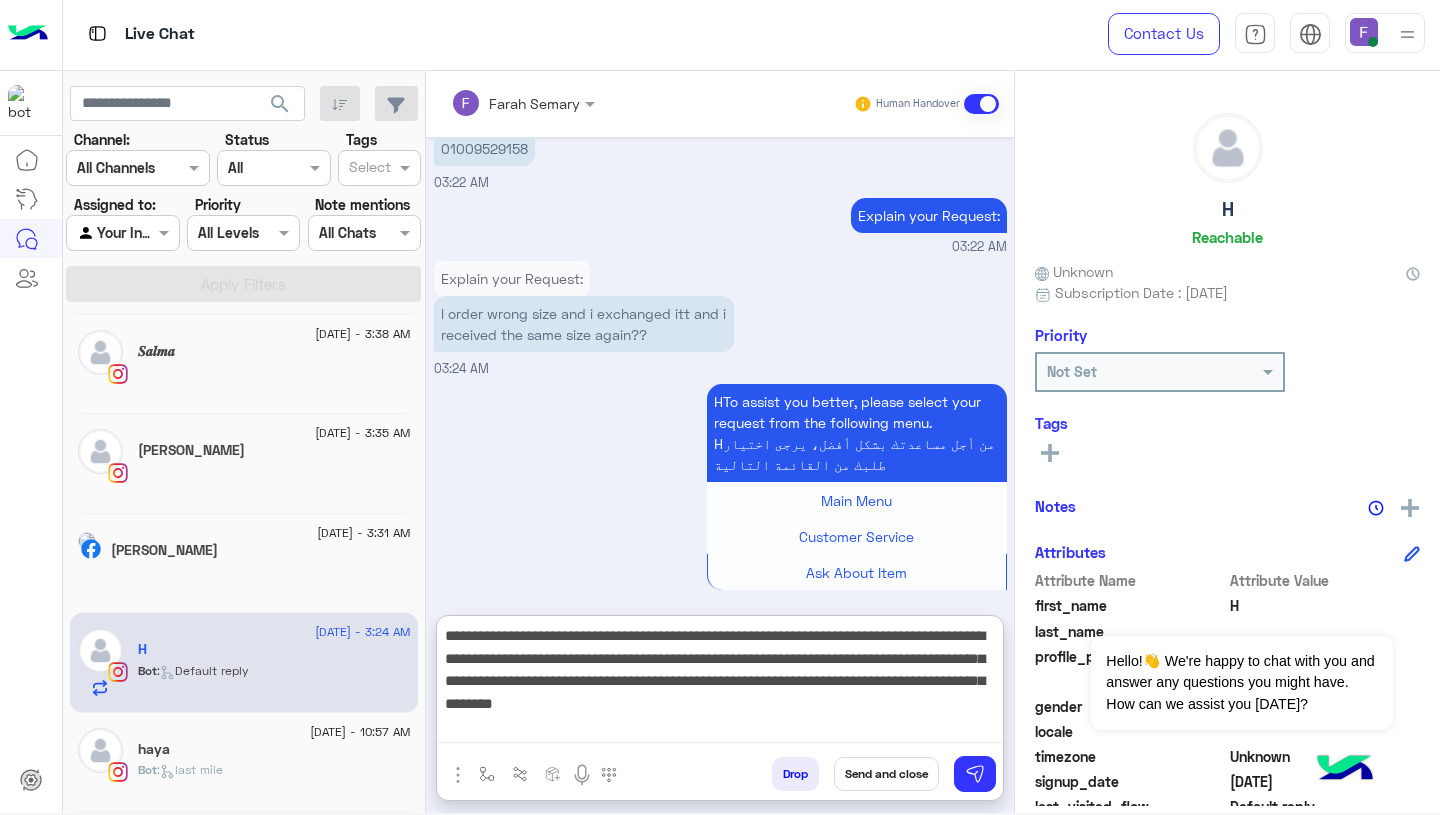 scroll, scrollTop: 0, scrollLeft: 0, axis: both 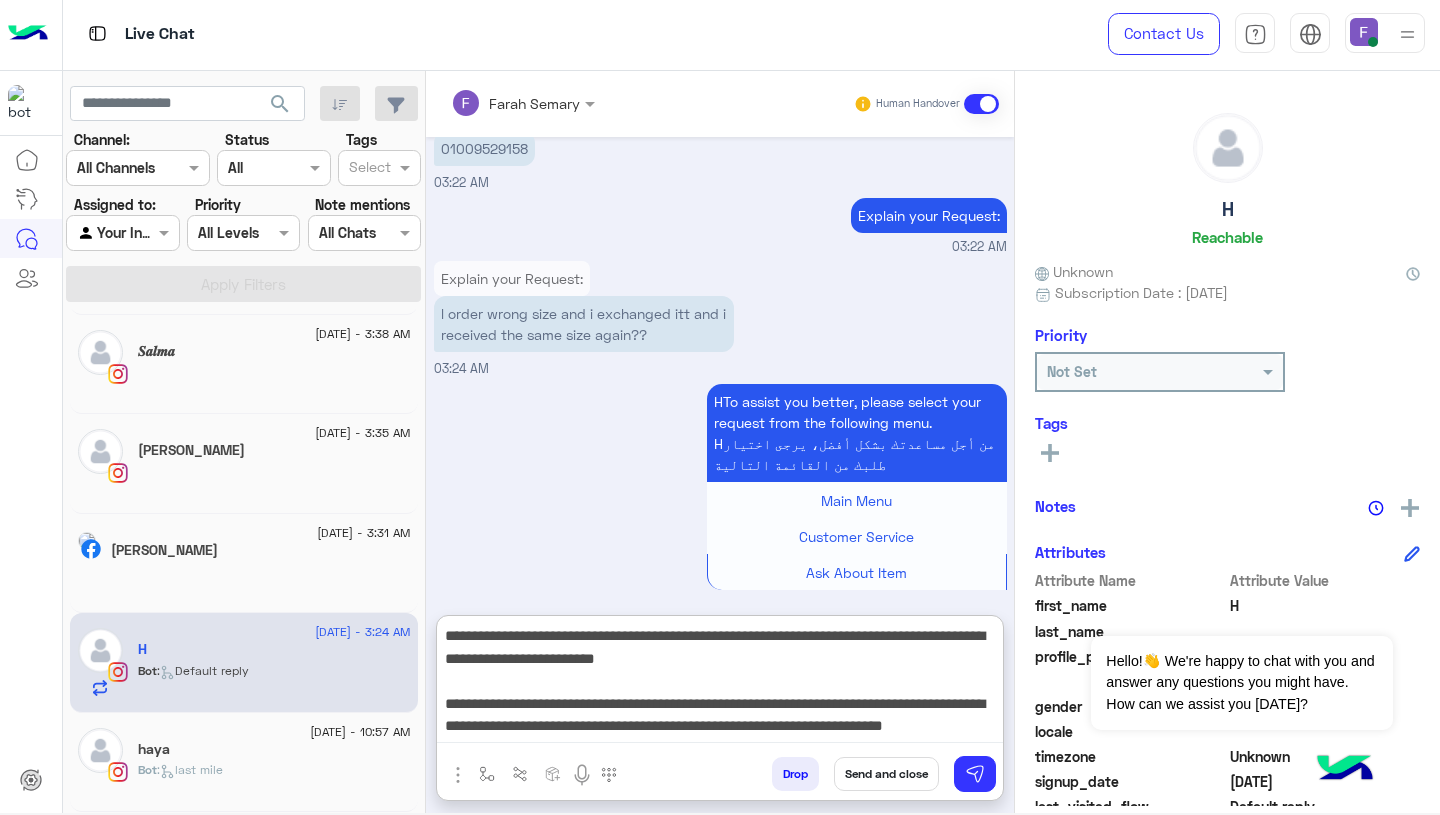 click on "**********" at bounding box center (720, 683) 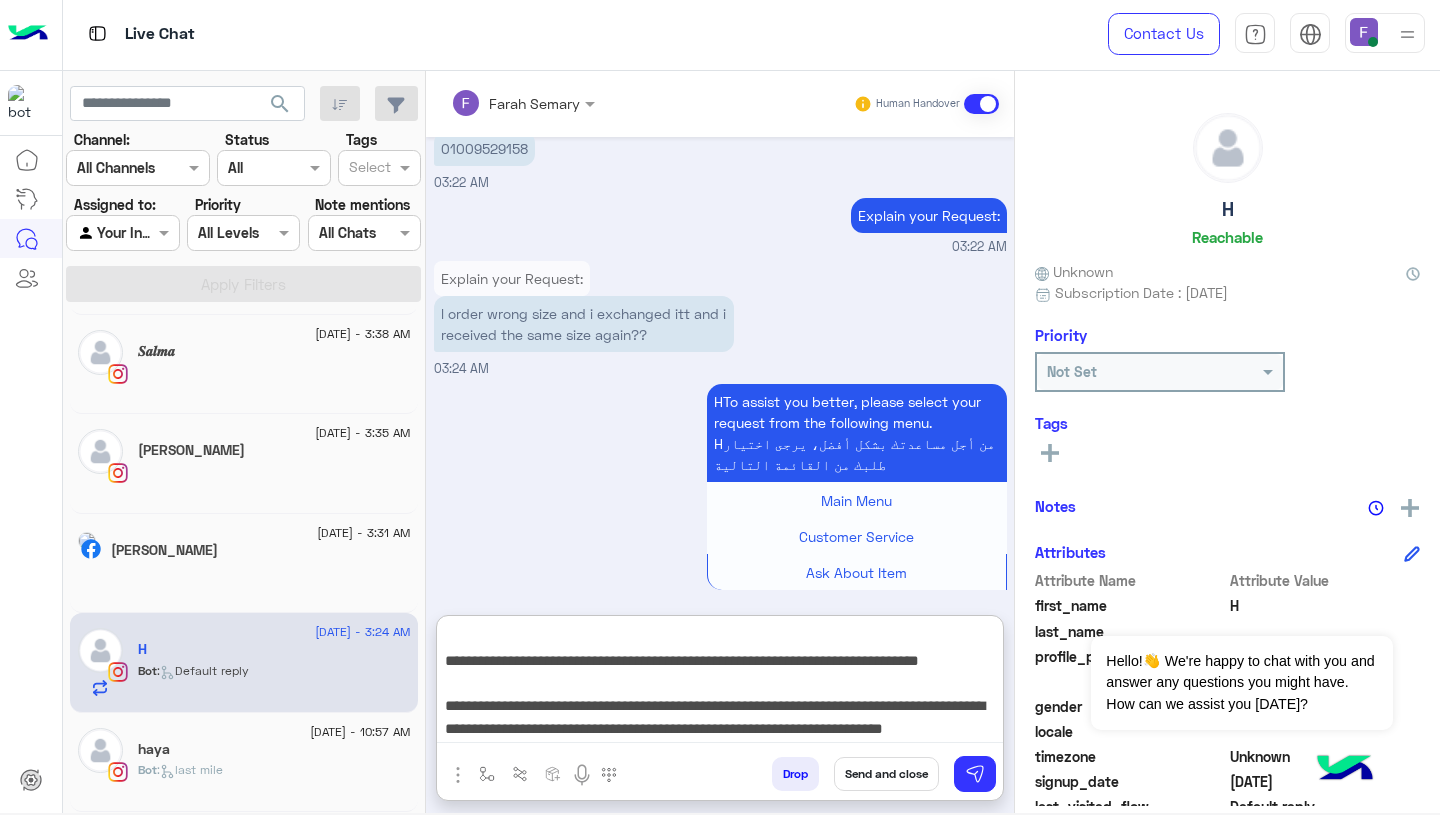 scroll, scrollTop: 87, scrollLeft: 0, axis: vertical 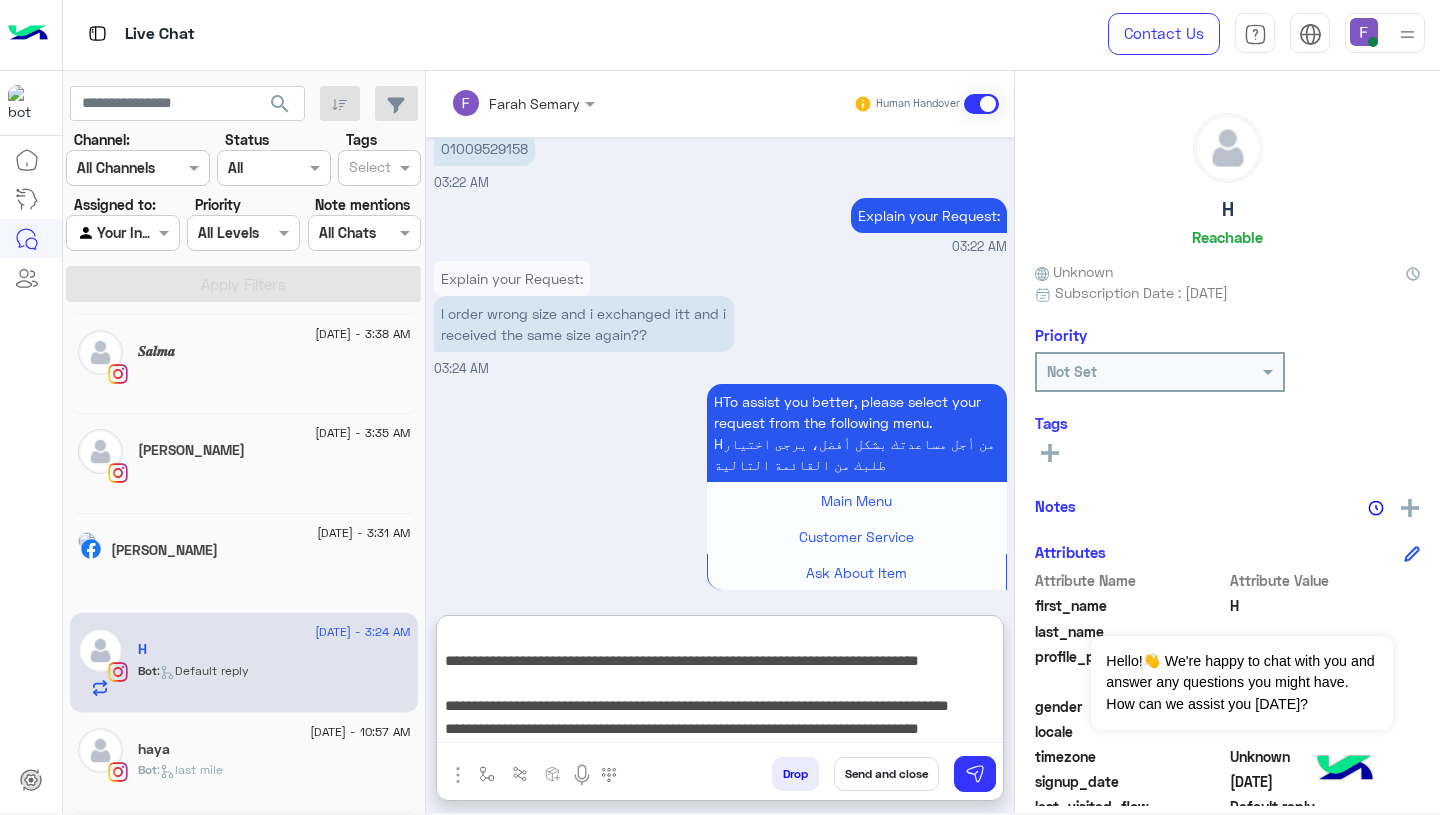 type on "**********" 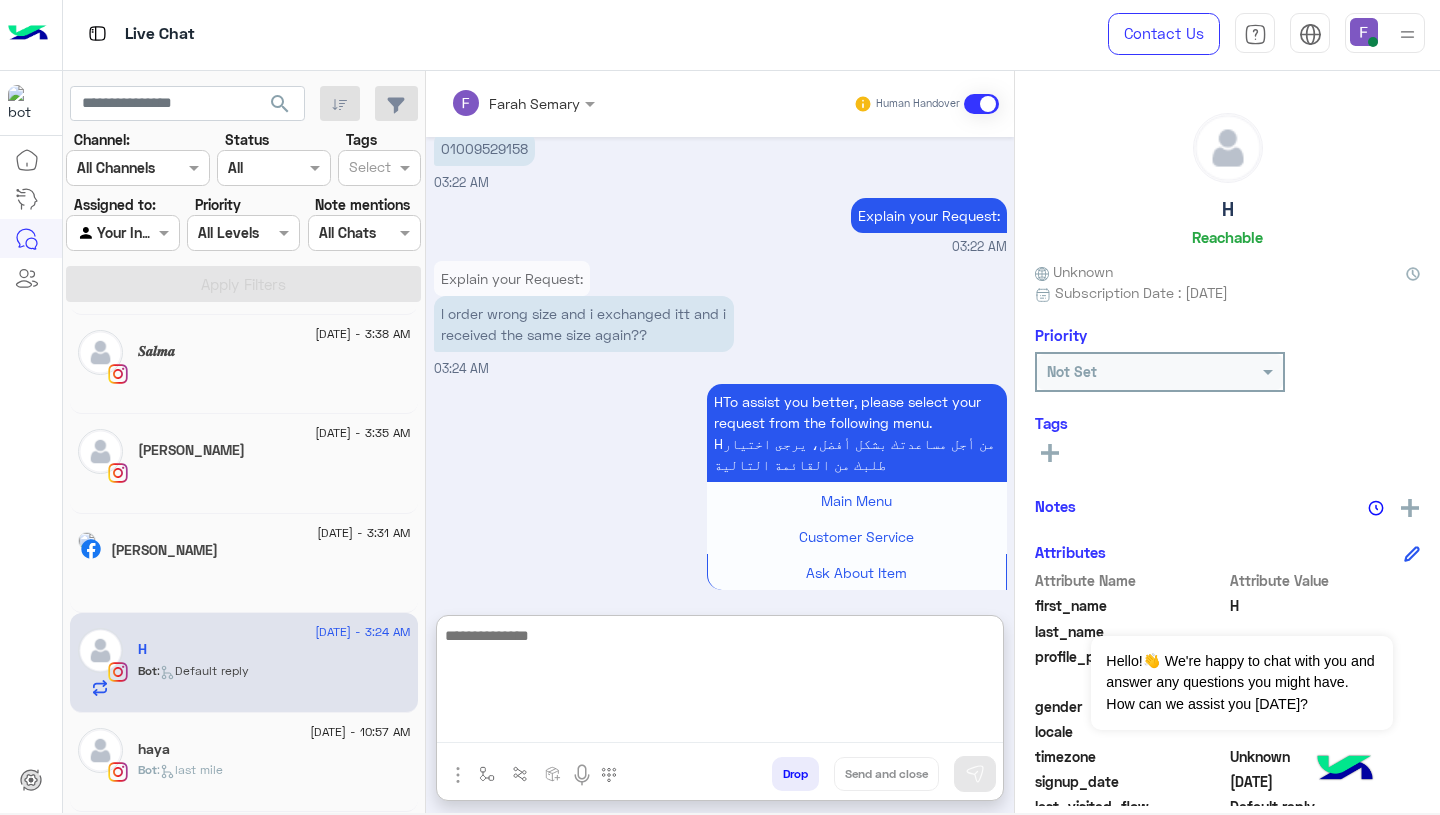 scroll, scrollTop: 0, scrollLeft: 0, axis: both 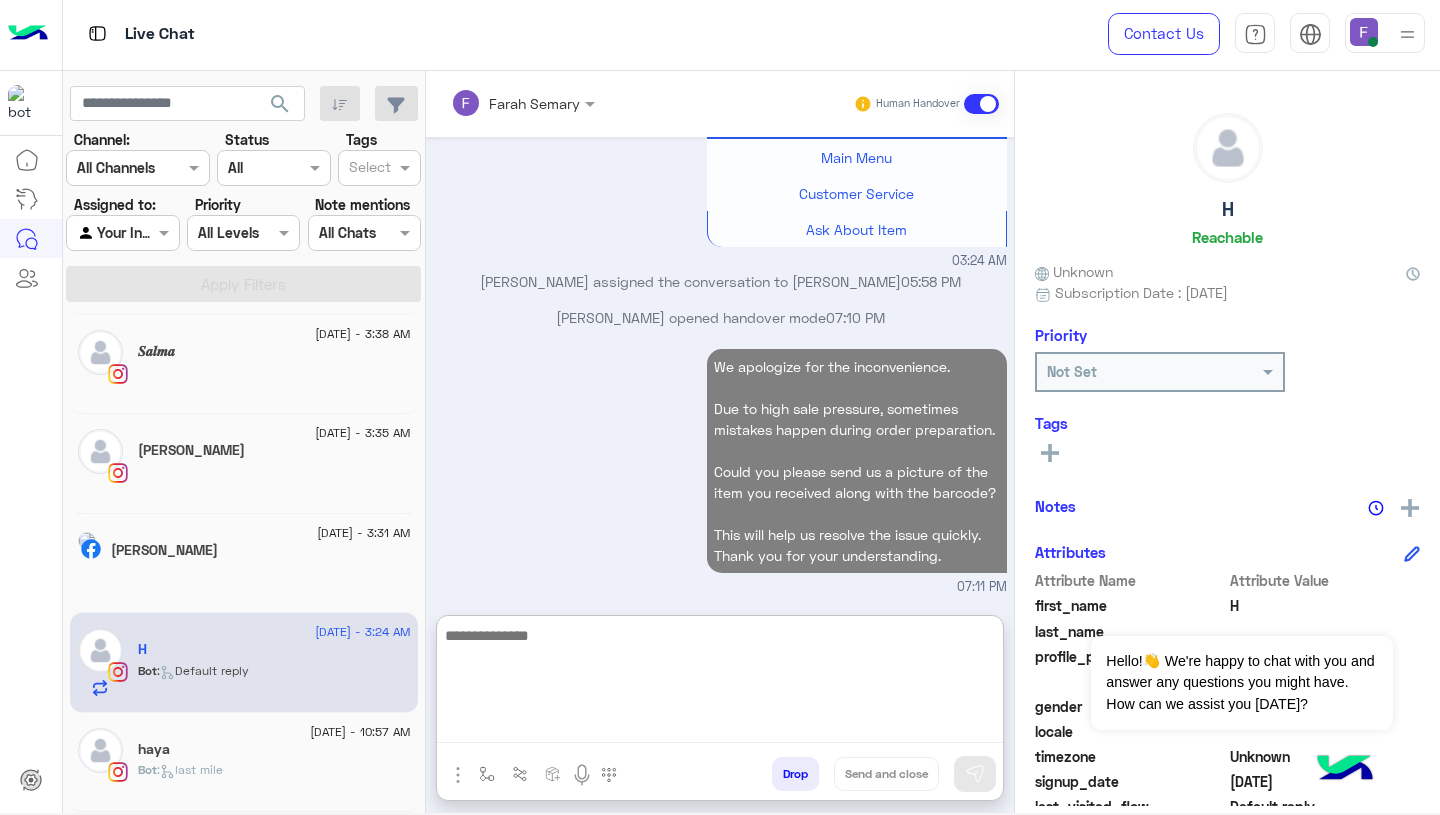 click on "We apologize for the inconvenience.  Due to high sale pressure, sometimes mistakes happen during order preparation.  Could you please send us a picture of the item you received along with the barcode?  This will help us resolve the issue quickly. Thank you for your understanding.   07:11 PM" at bounding box center [720, 470] 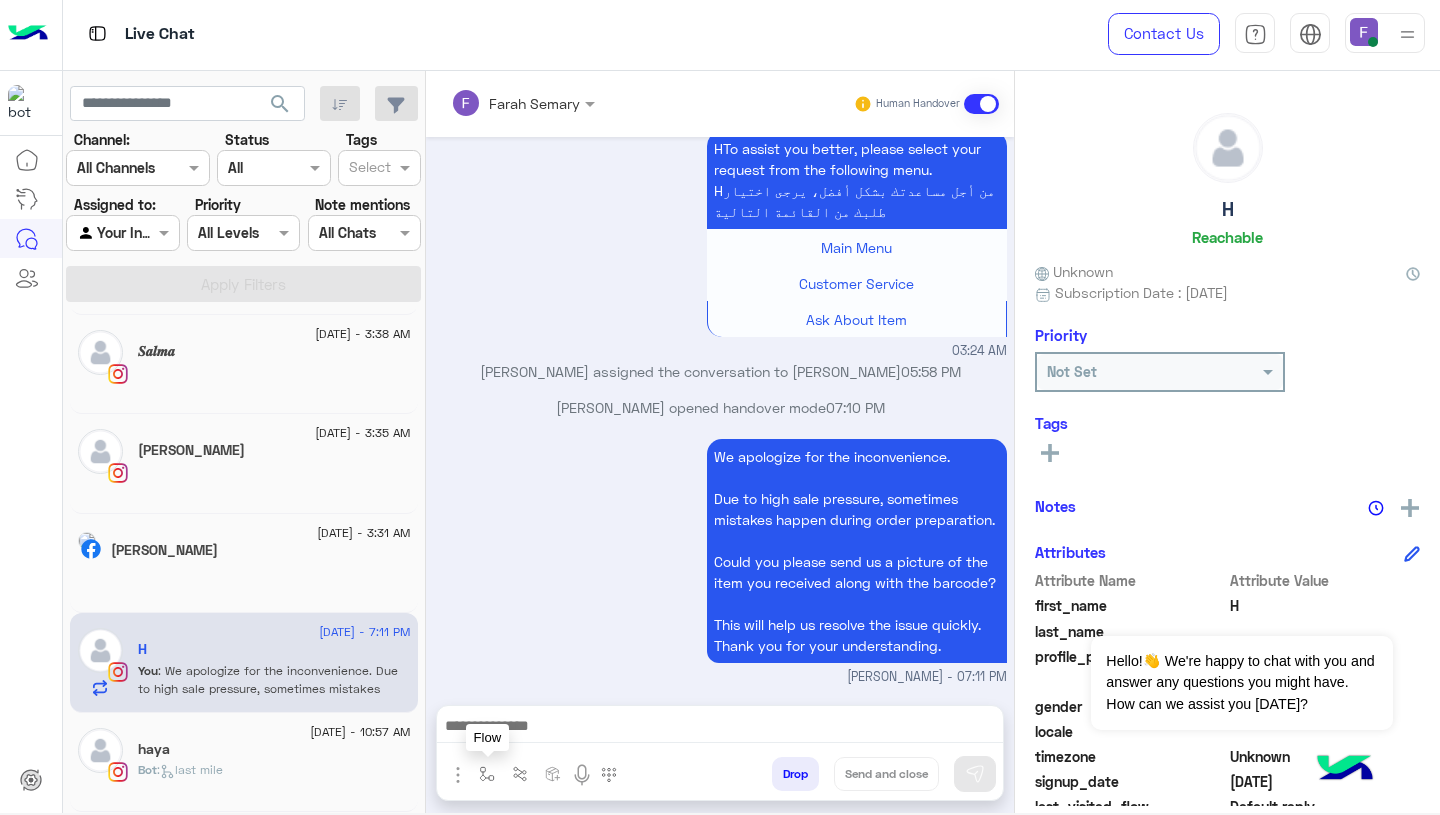 scroll, scrollTop: 1689, scrollLeft: 0, axis: vertical 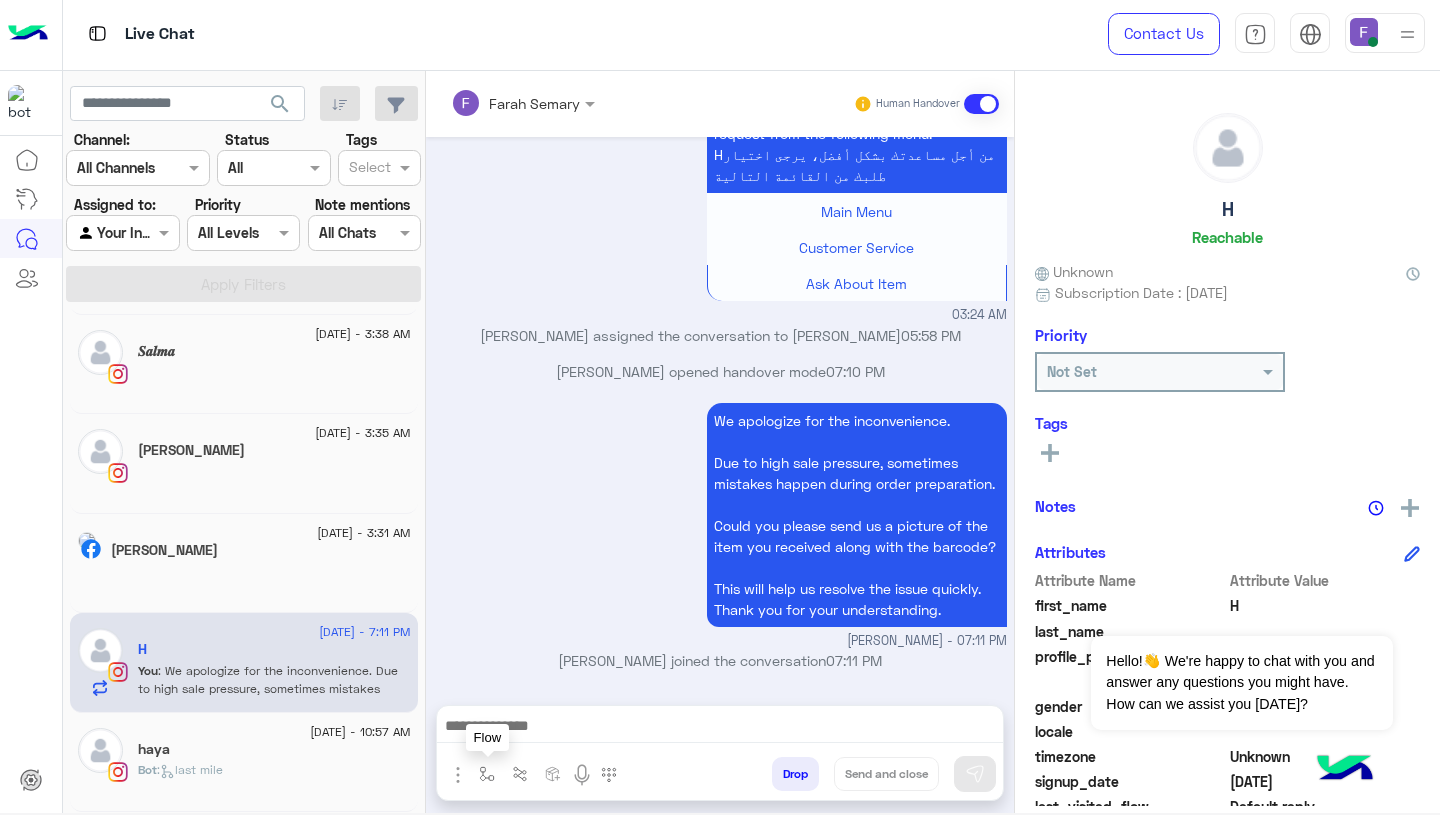 click at bounding box center (487, 774) 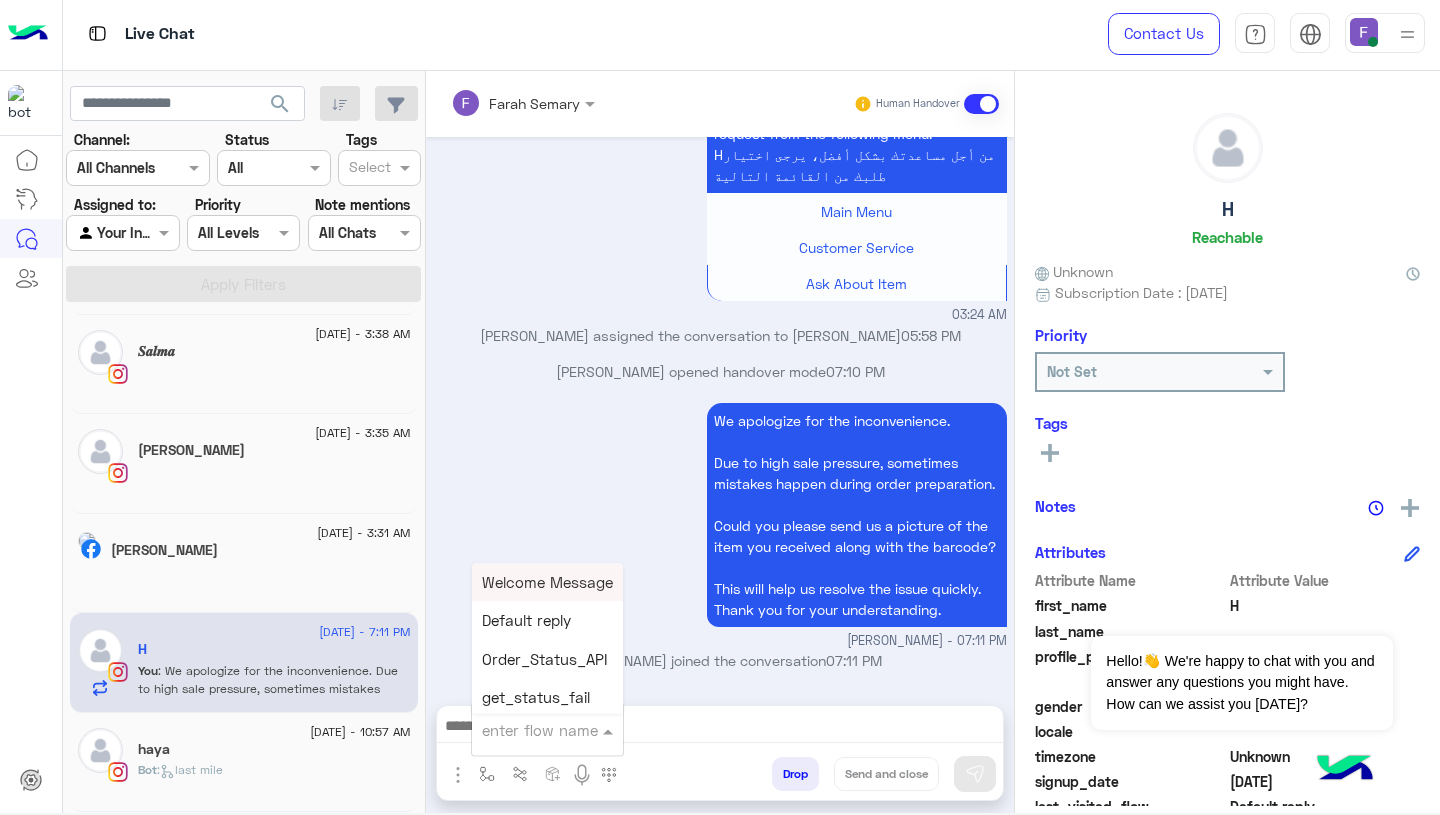 click at bounding box center (523, 730) 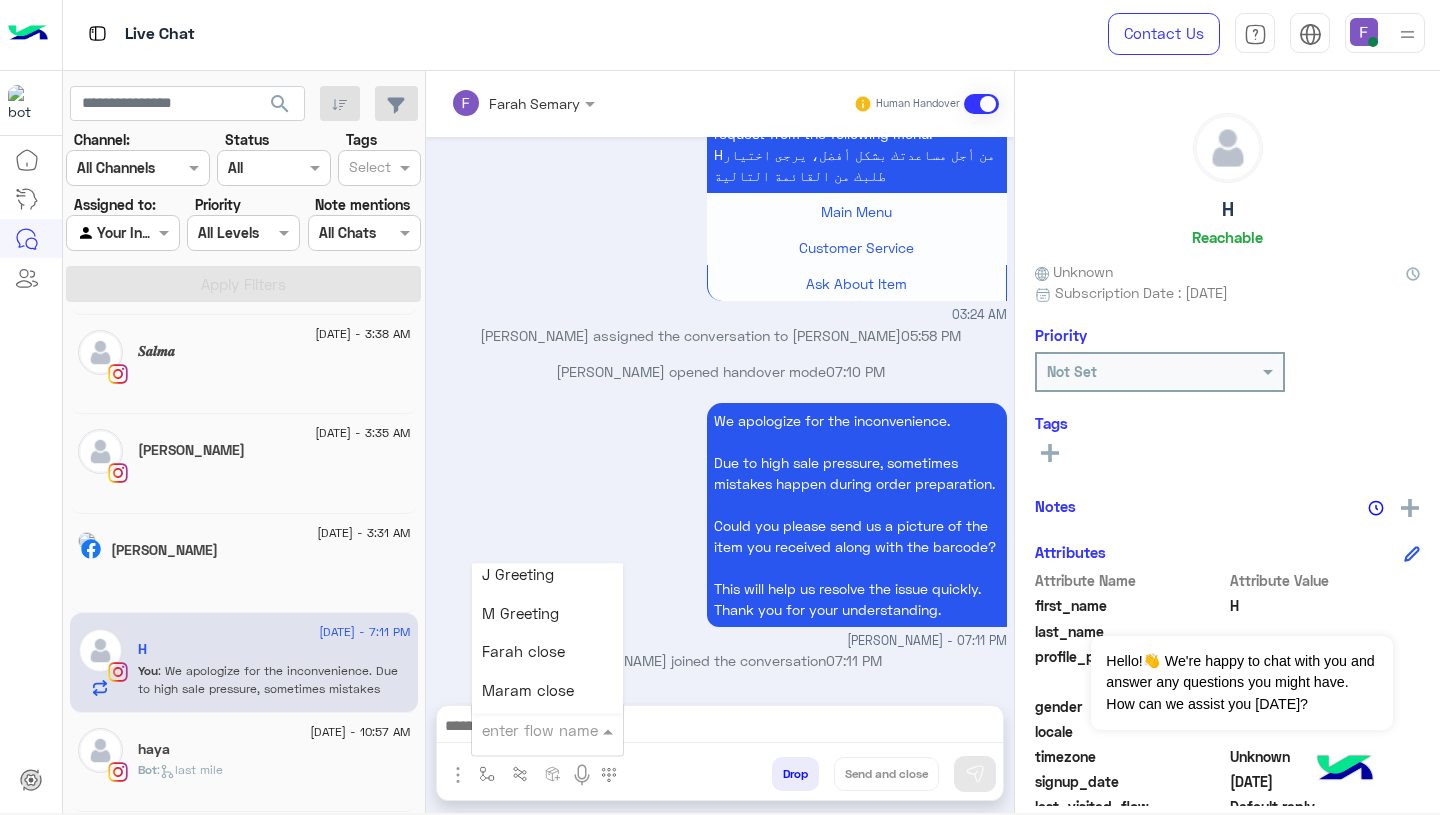scroll, scrollTop: 2347, scrollLeft: 0, axis: vertical 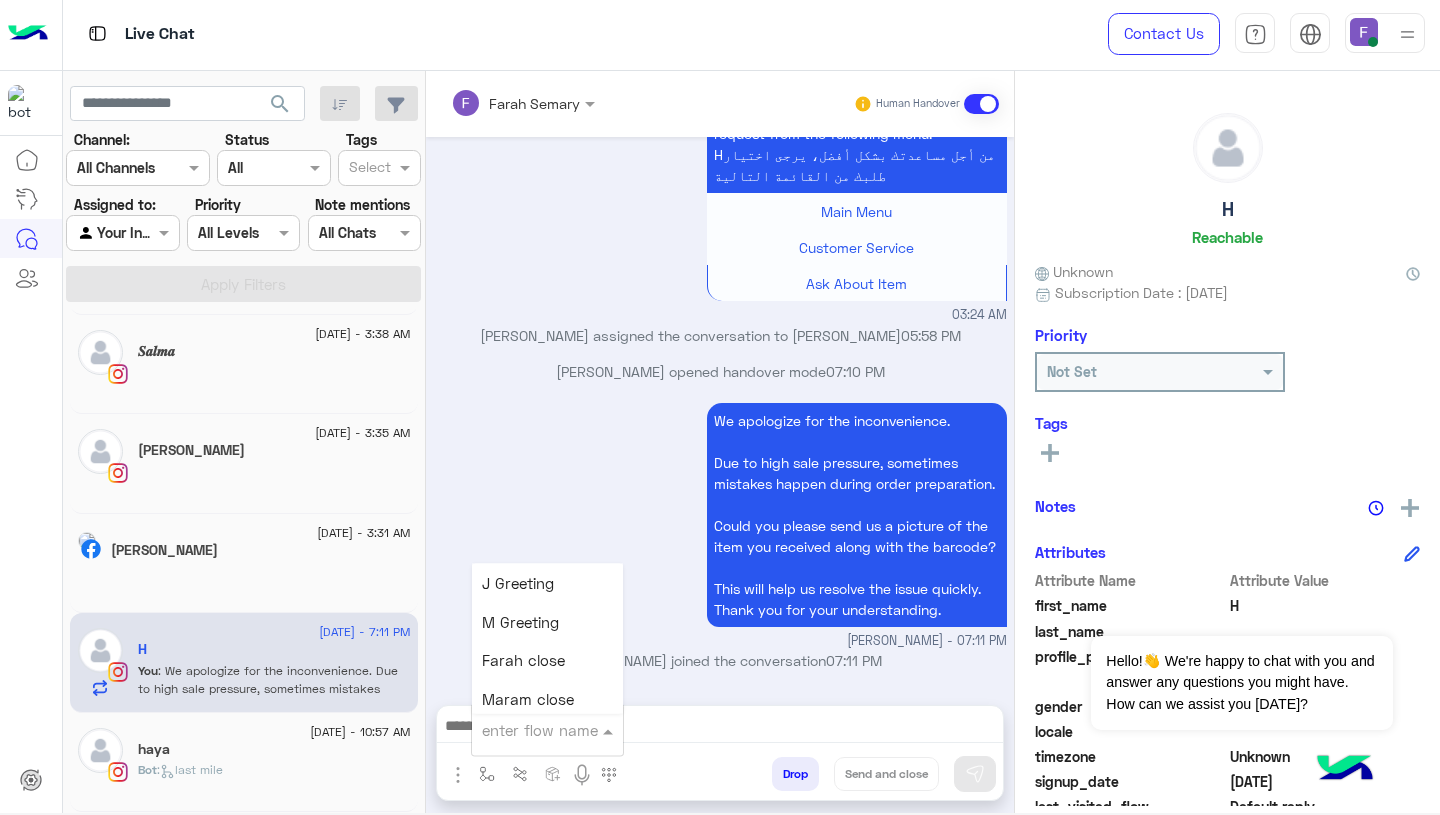click on "Farah close" at bounding box center [523, 661] 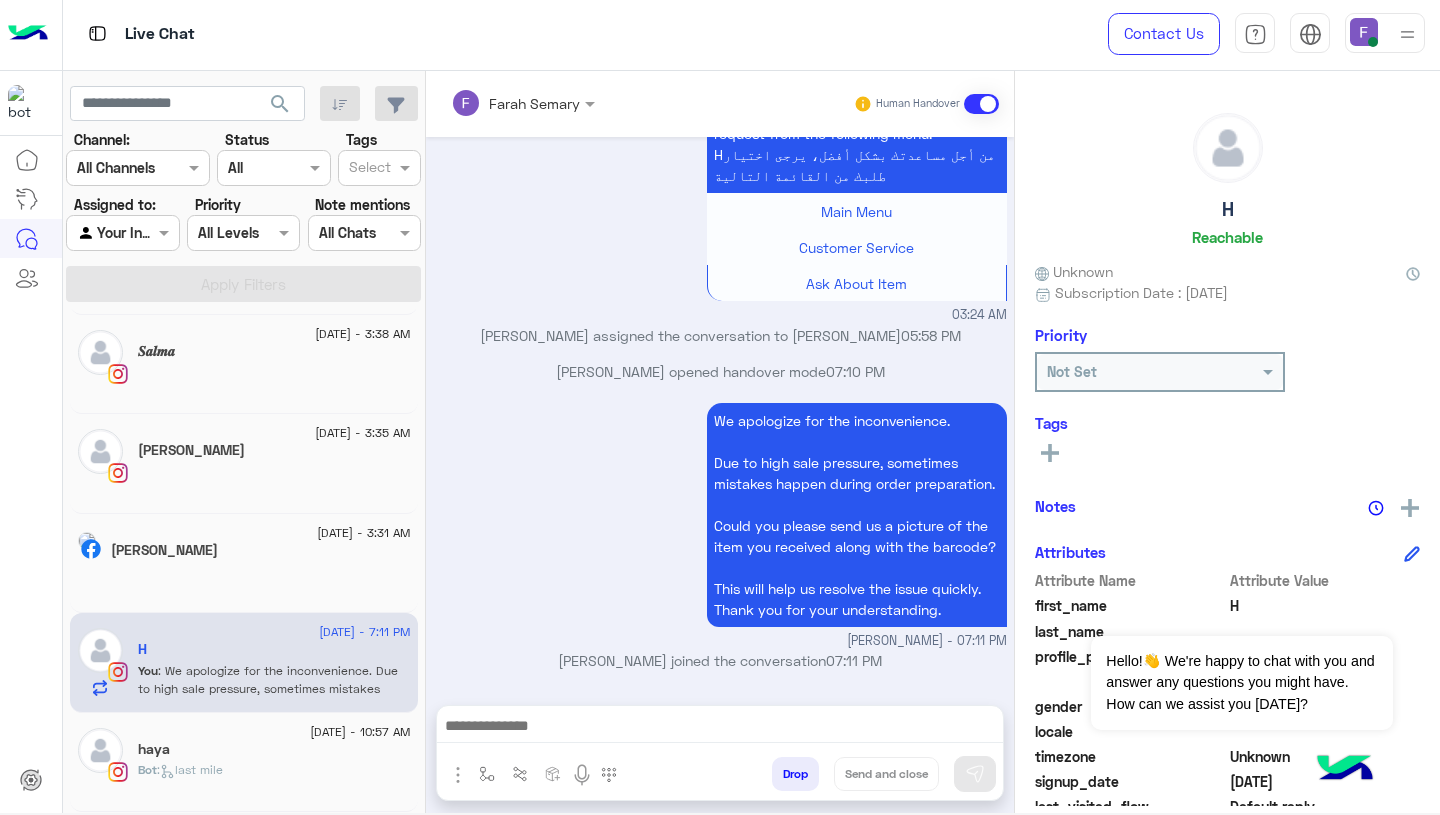 type on "**********" 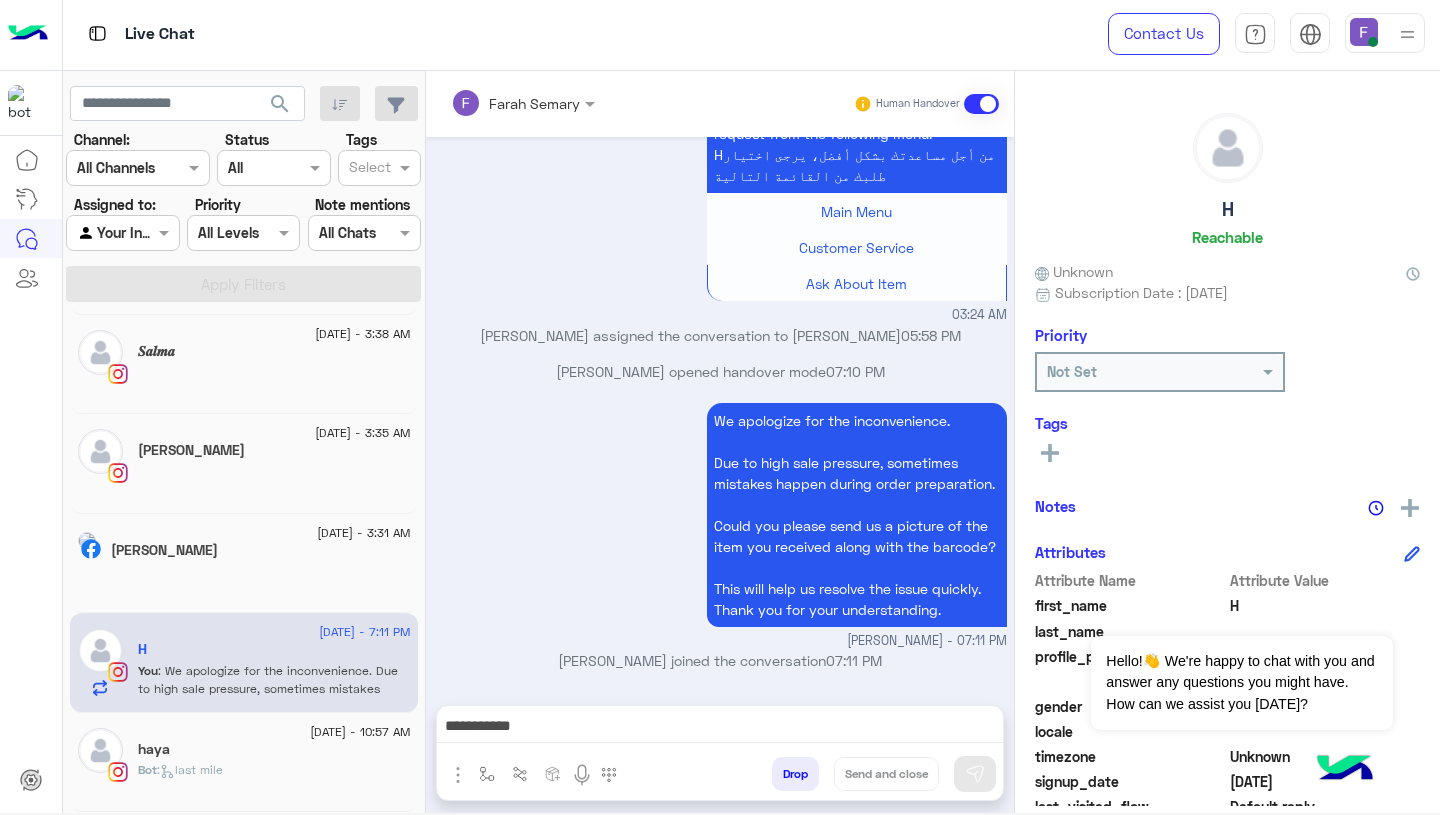 scroll, scrollTop: 1692, scrollLeft: 0, axis: vertical 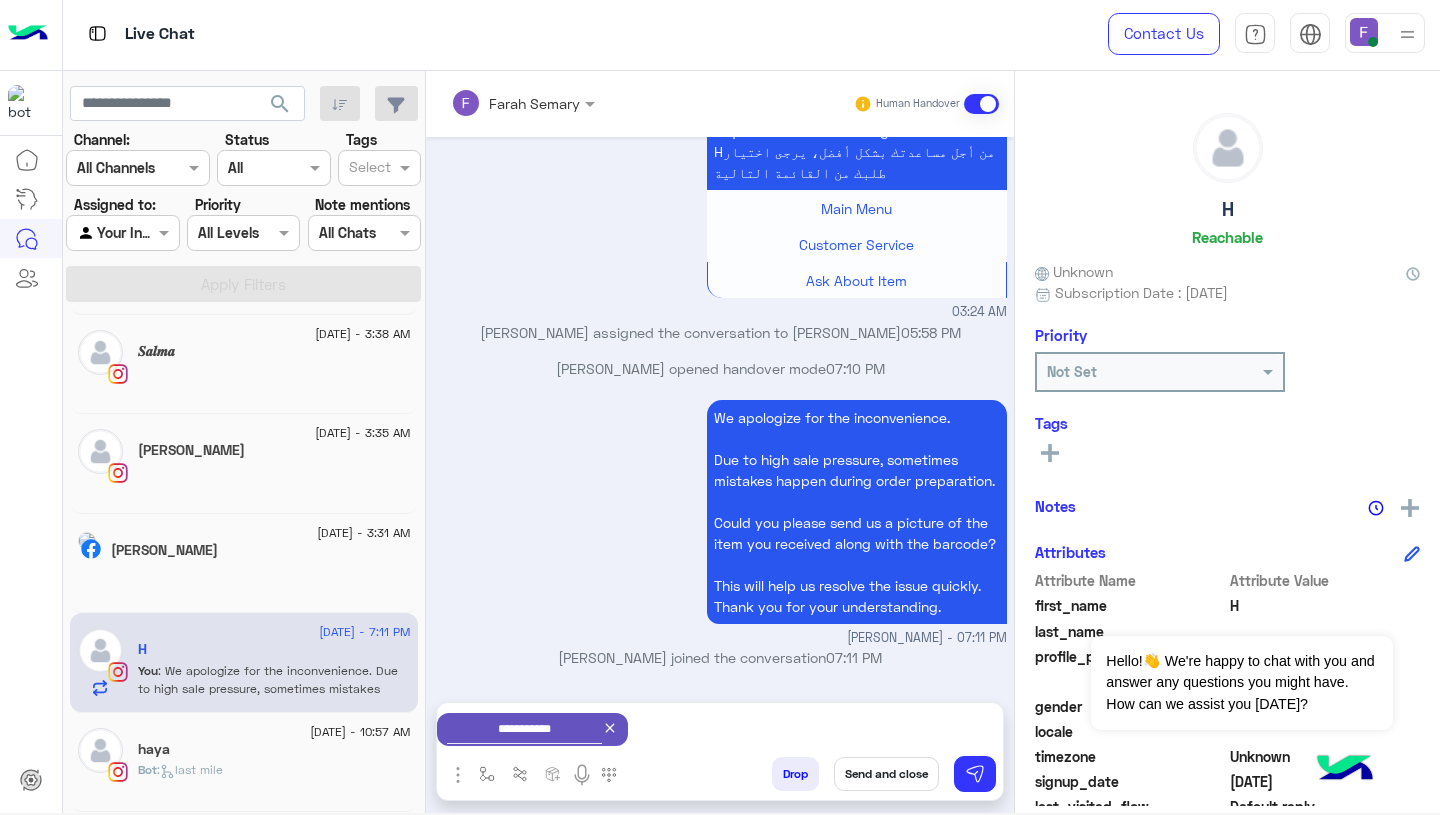 click on "Send and close" at bounding box center (886, 774) 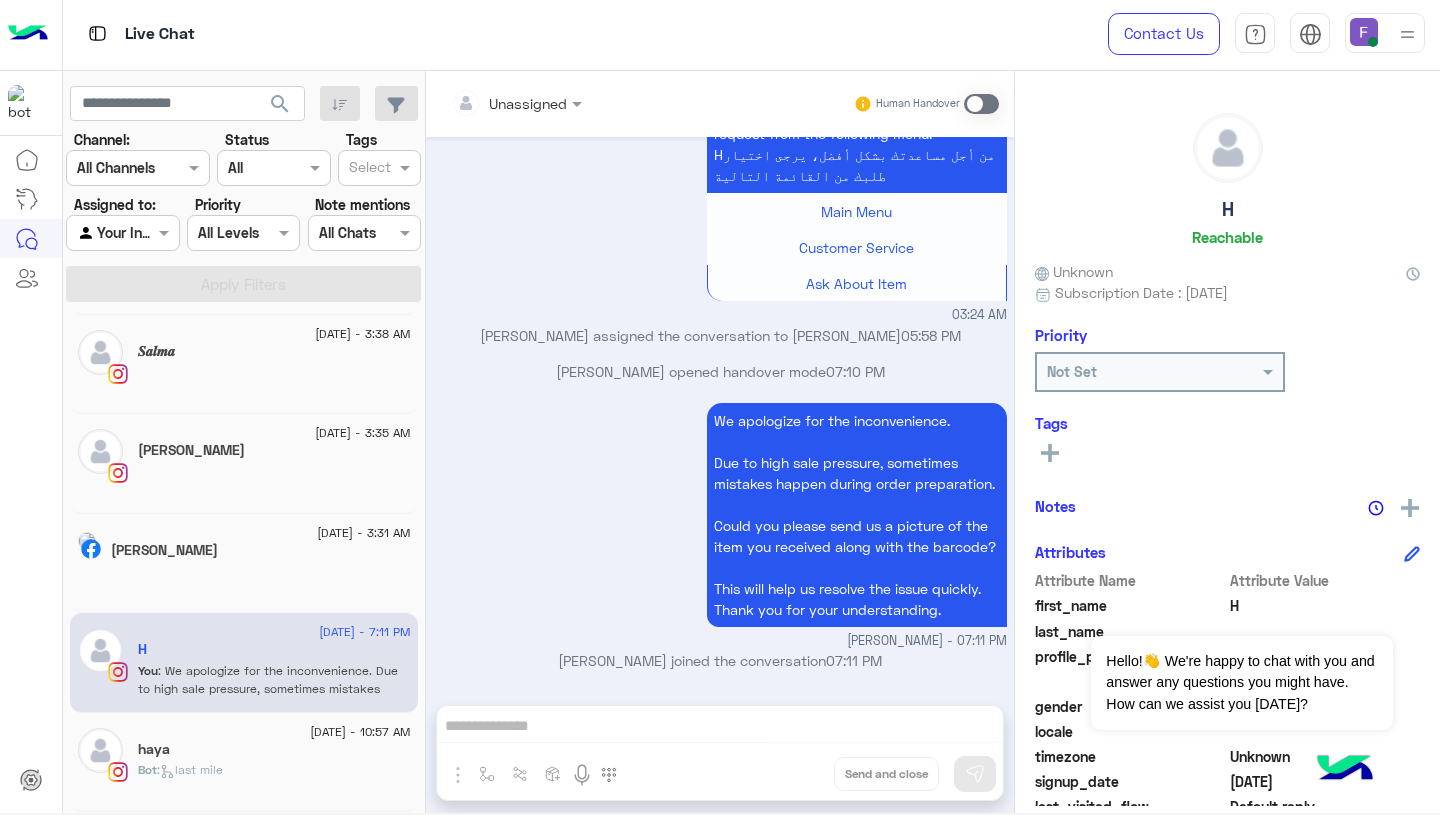 scroll, scrollTop: 1726, scrollLeft: 0, axis: vertical 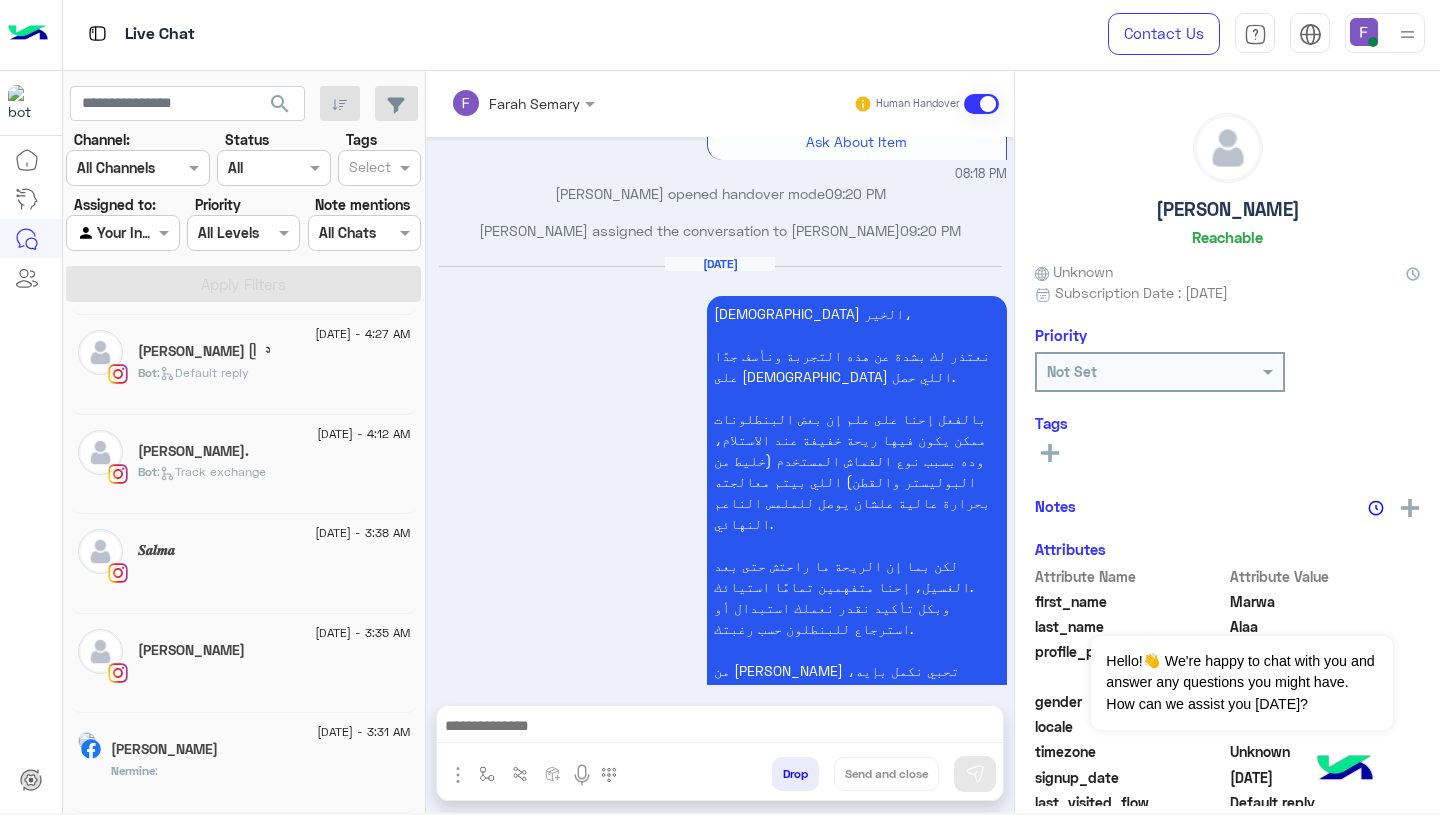click on "[PERSON_NAME]" 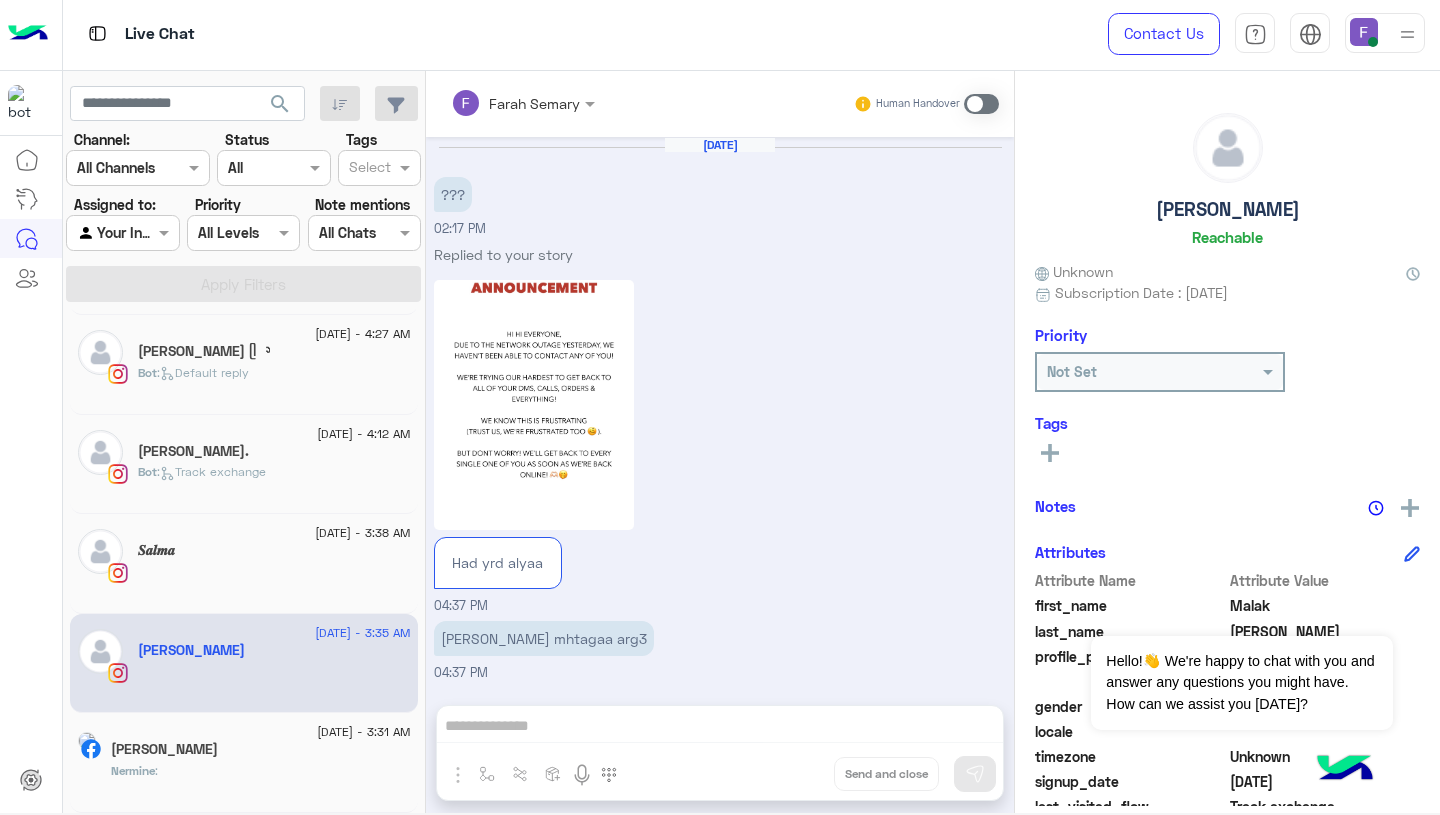 scroll, scrollTop: 1854, scrollLeft: 0, axis: vertical 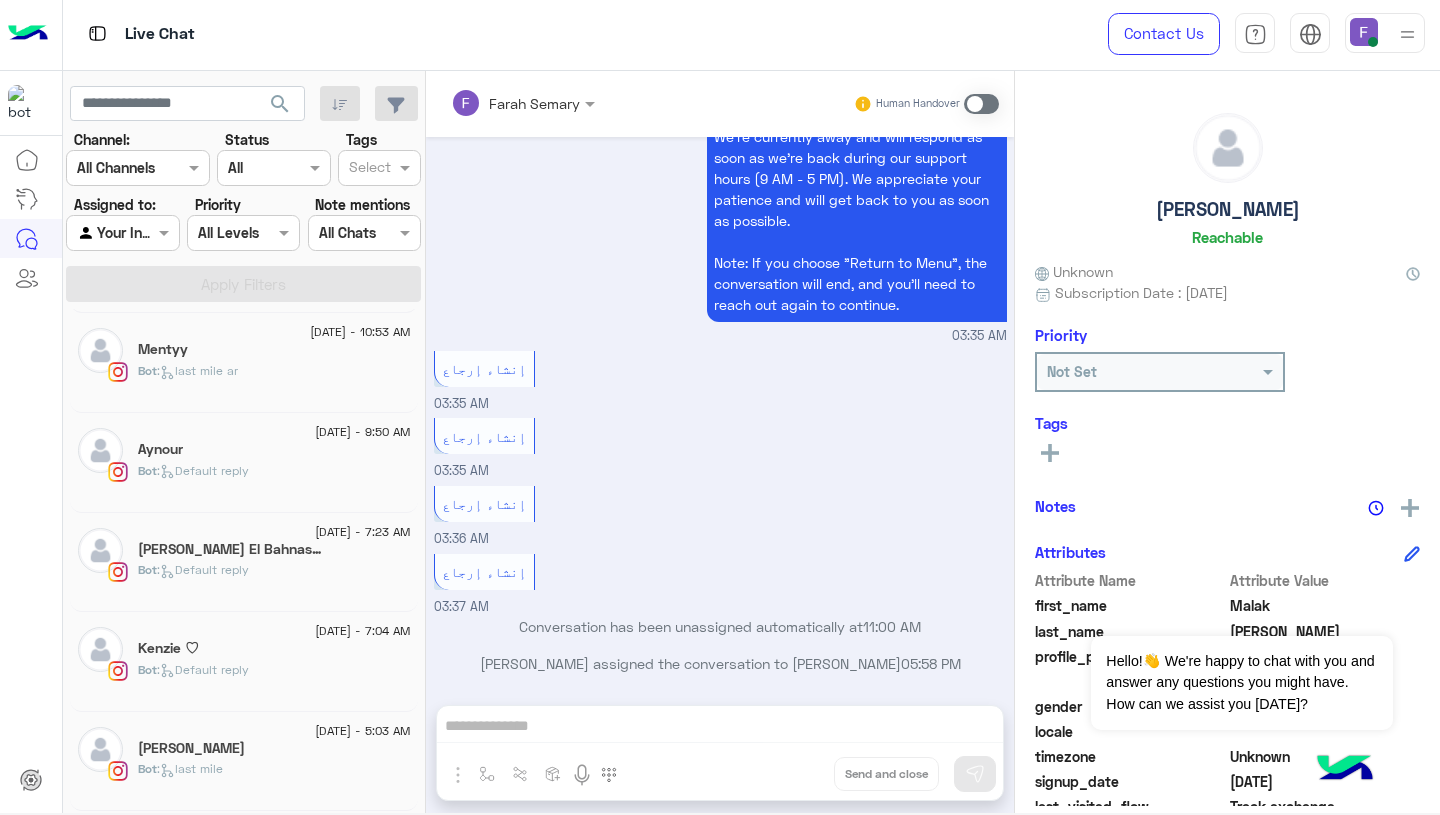 click on "Human Handover" at bounding box center (926, 104) 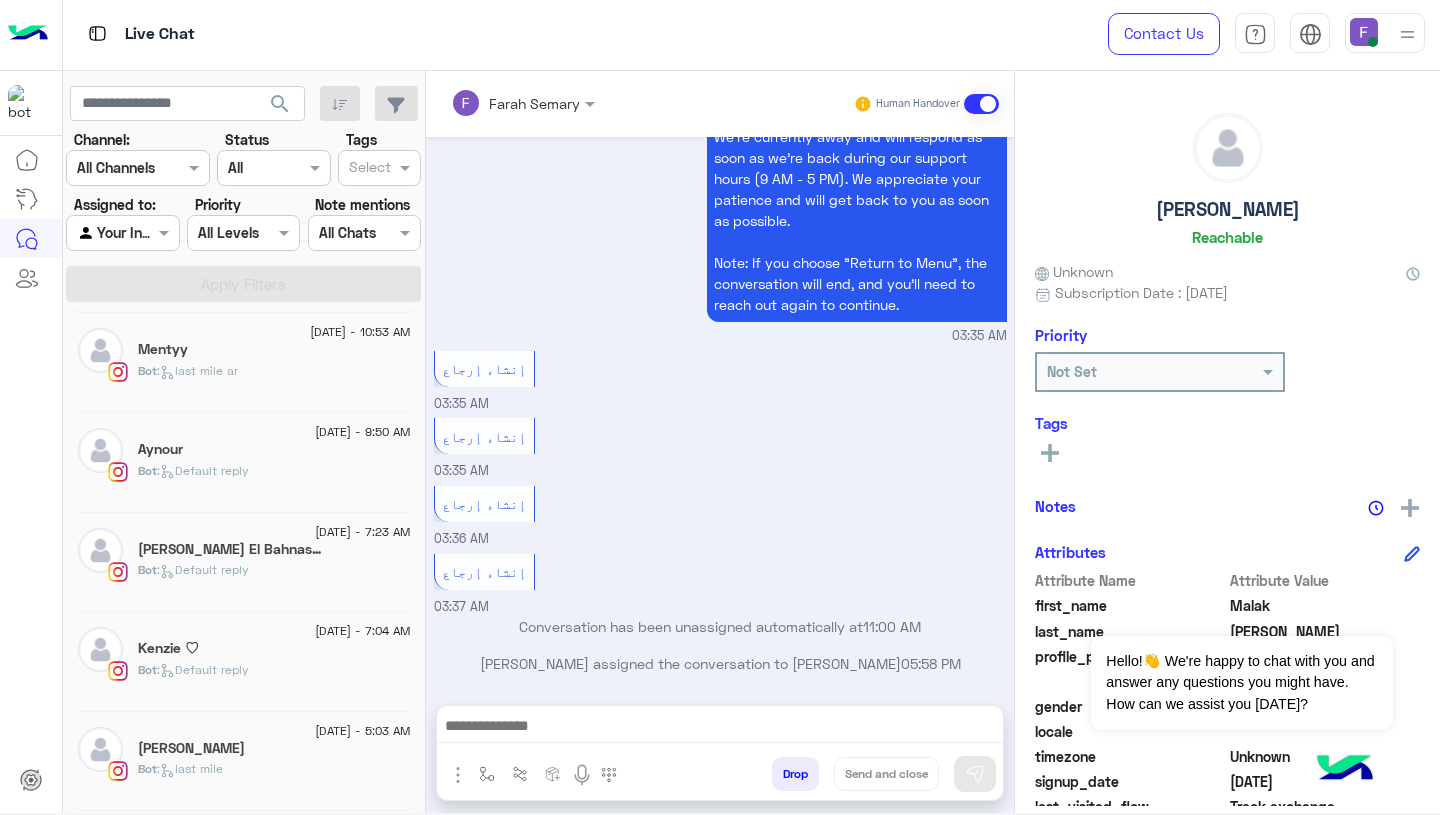 scroll, scrollTop: 1891, scrollLeft: 0, axis: vertical 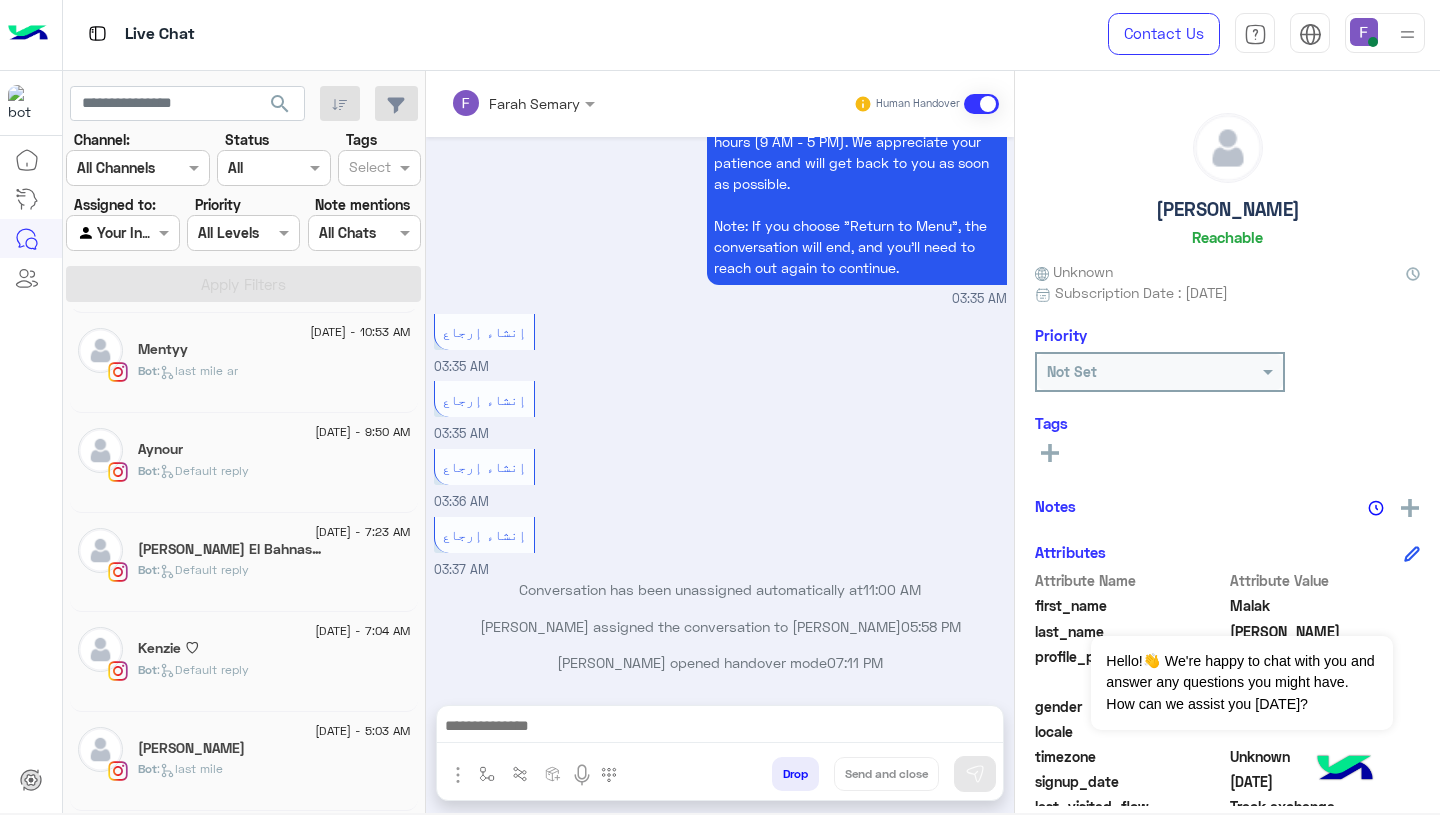 click at bounding box center (720, 728) 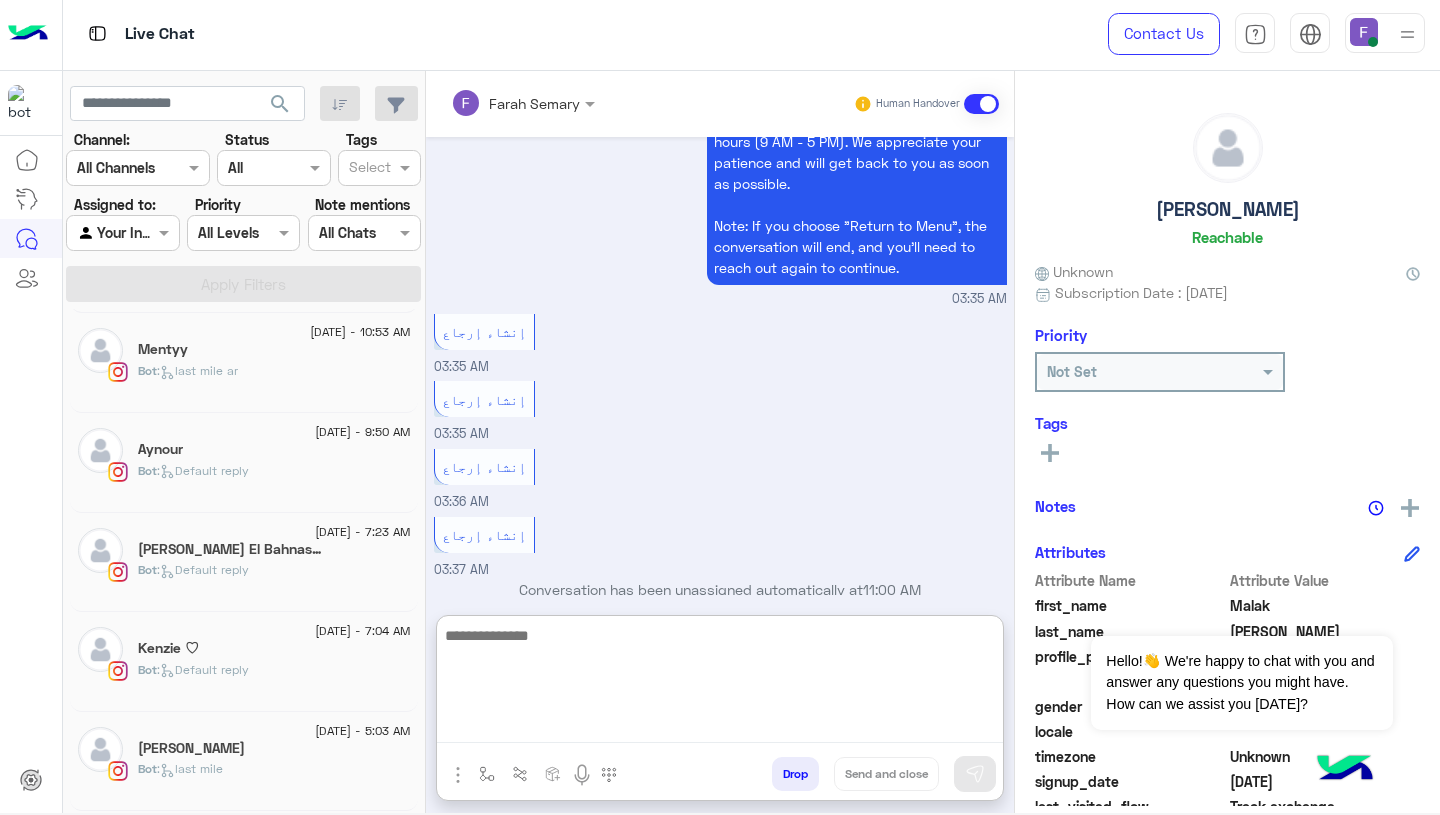 paste on "**********" 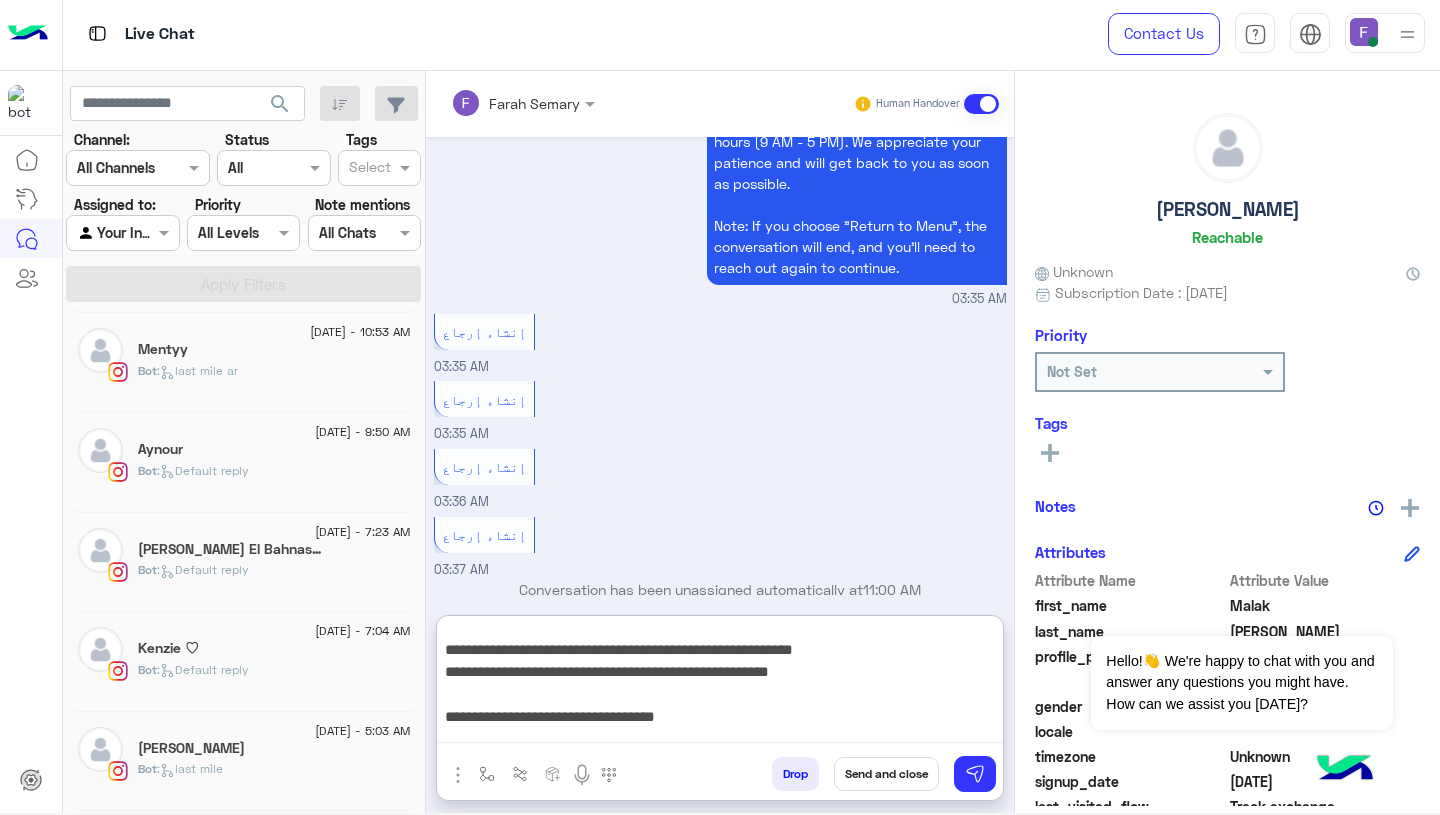 scroll, scrollTop: 312, scrollLeft: 0, axis: vertical 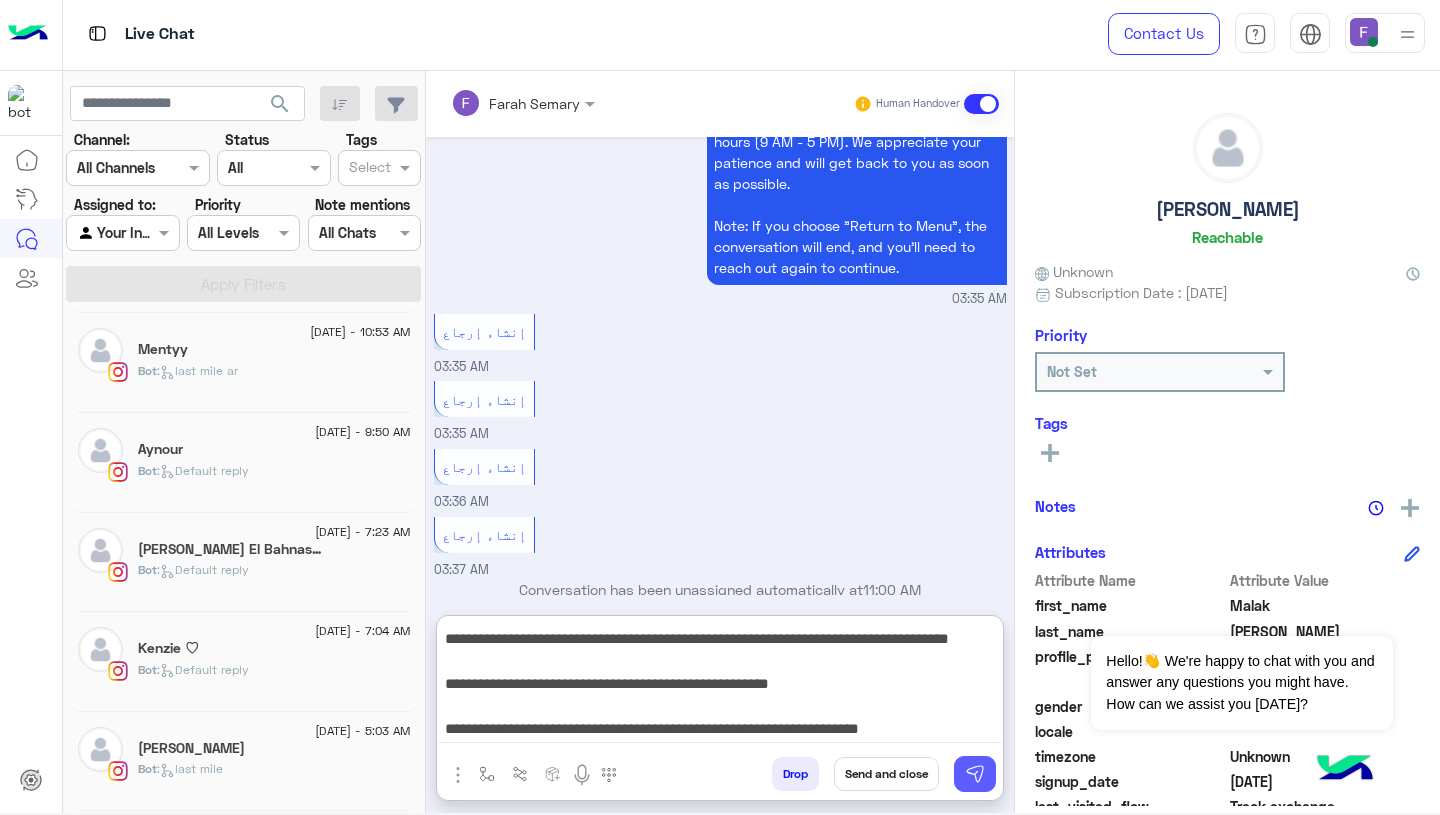type on "**********" 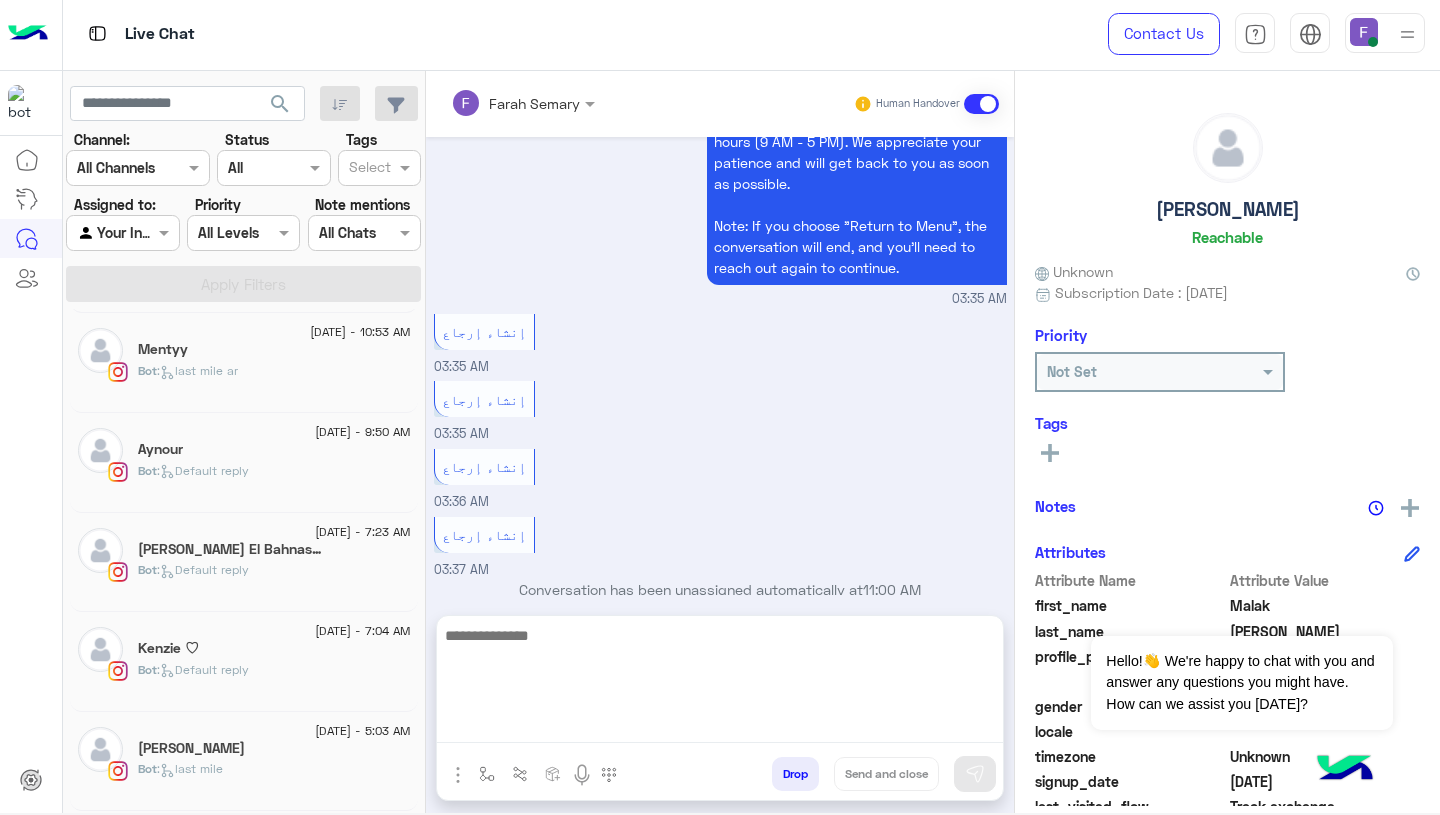 scroll, scrollTop: 0, scrollLeft: 0, axis: both 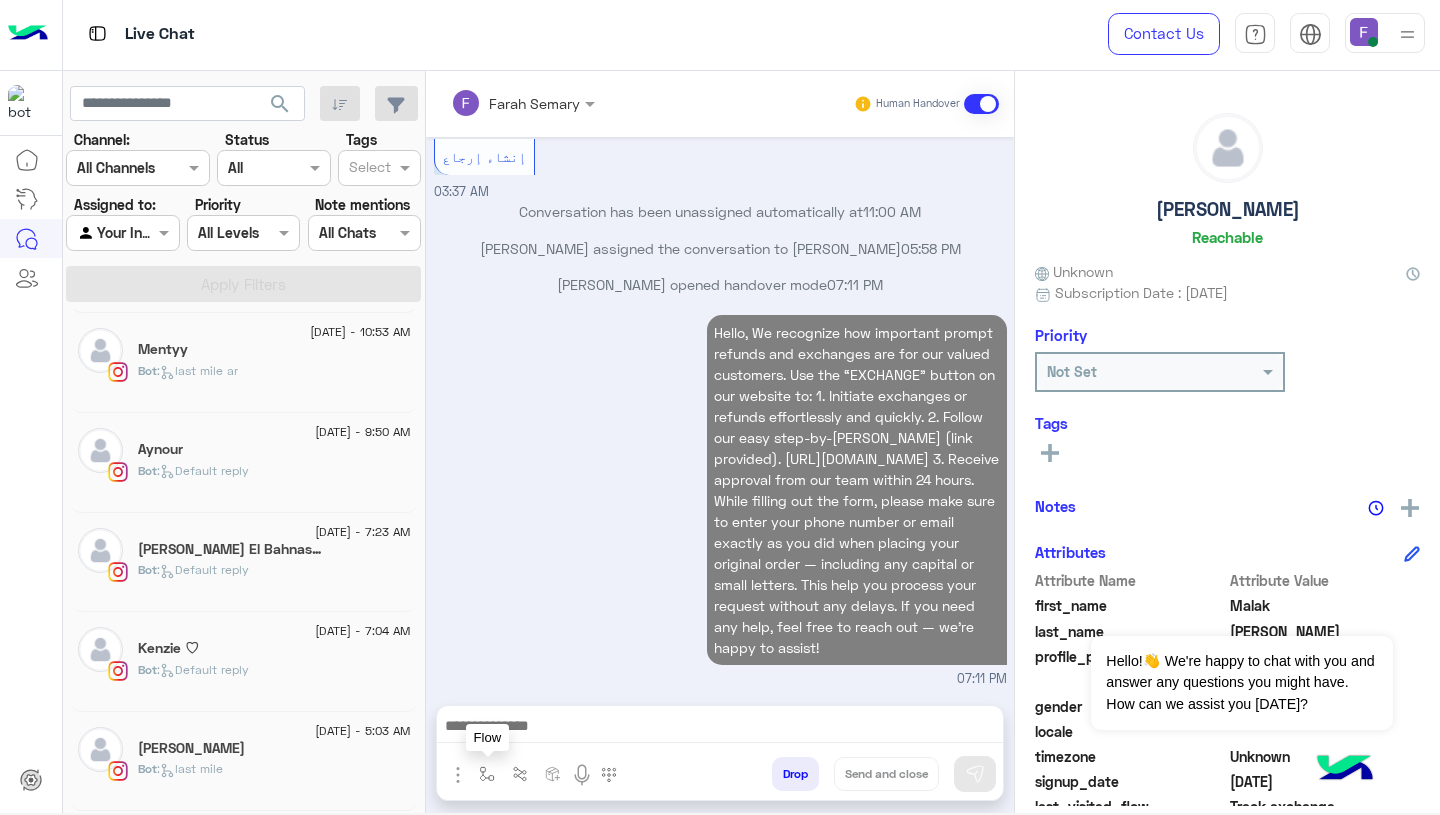 click at bounding box center [487, 773] 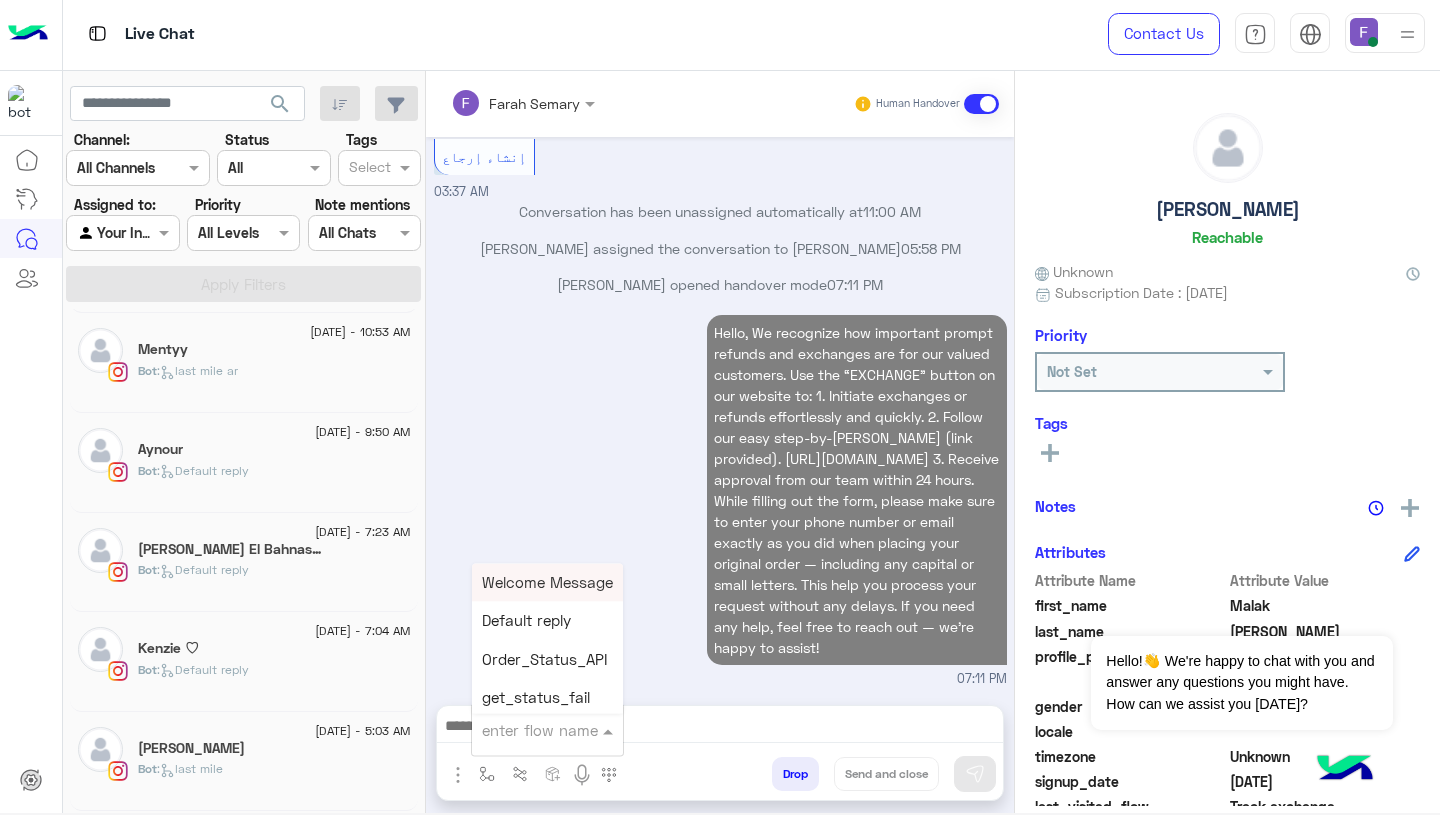 click at bounding box center (523, 730) 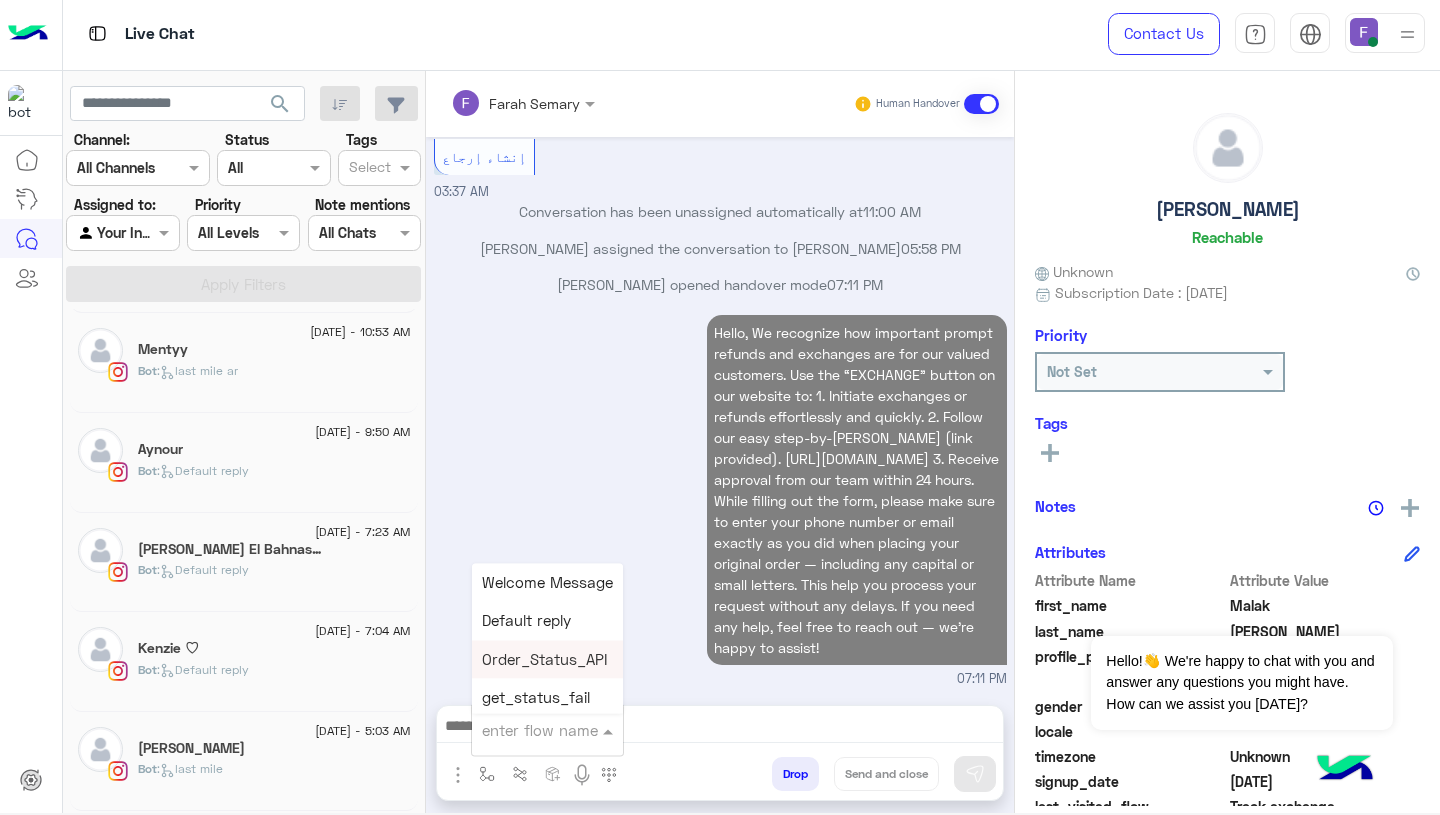 scroll, scrollTop: 2306, scrollLeft: 0, axis: vertical 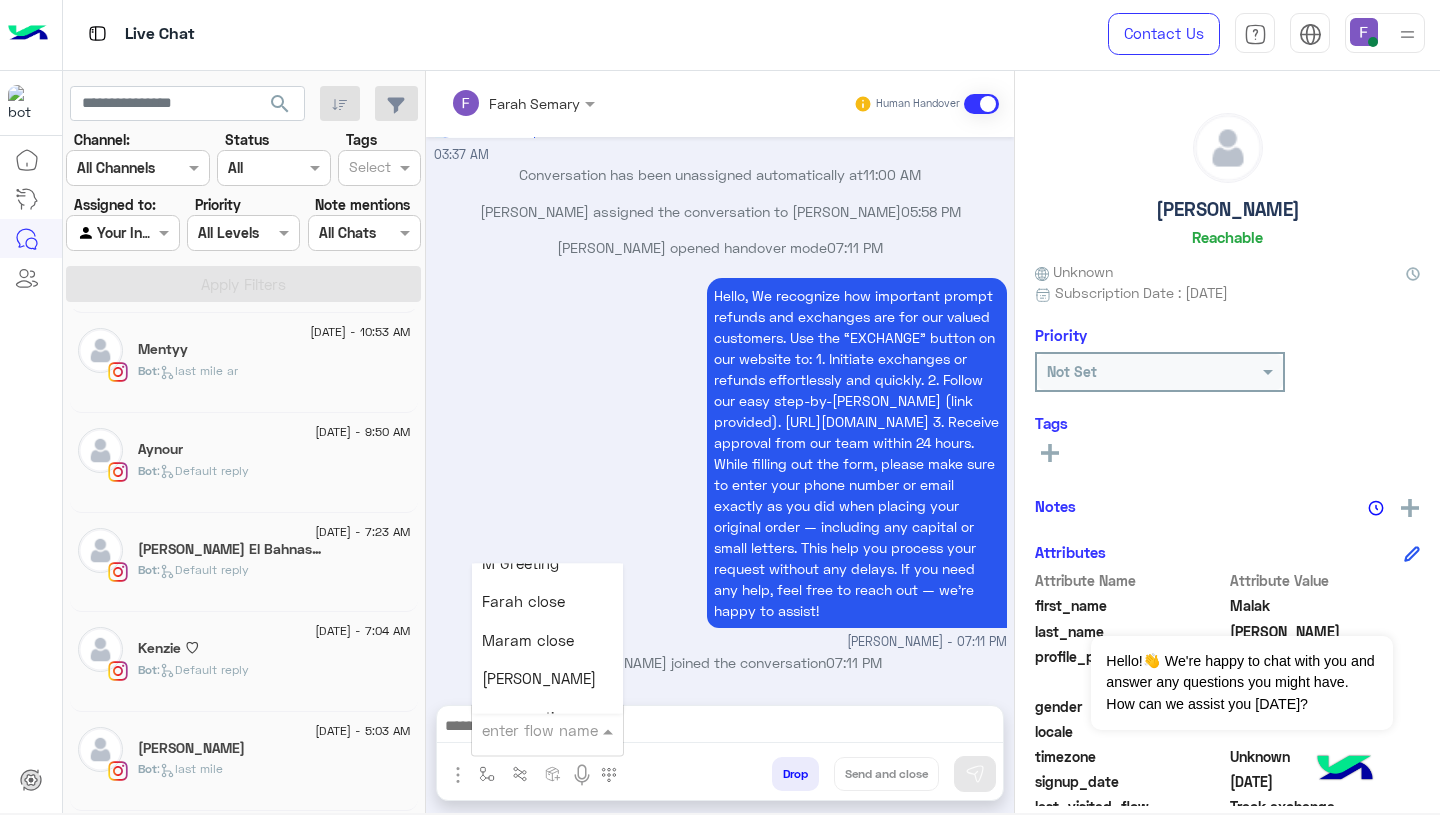 click on "Farah close" at bounding box center (523, 602) 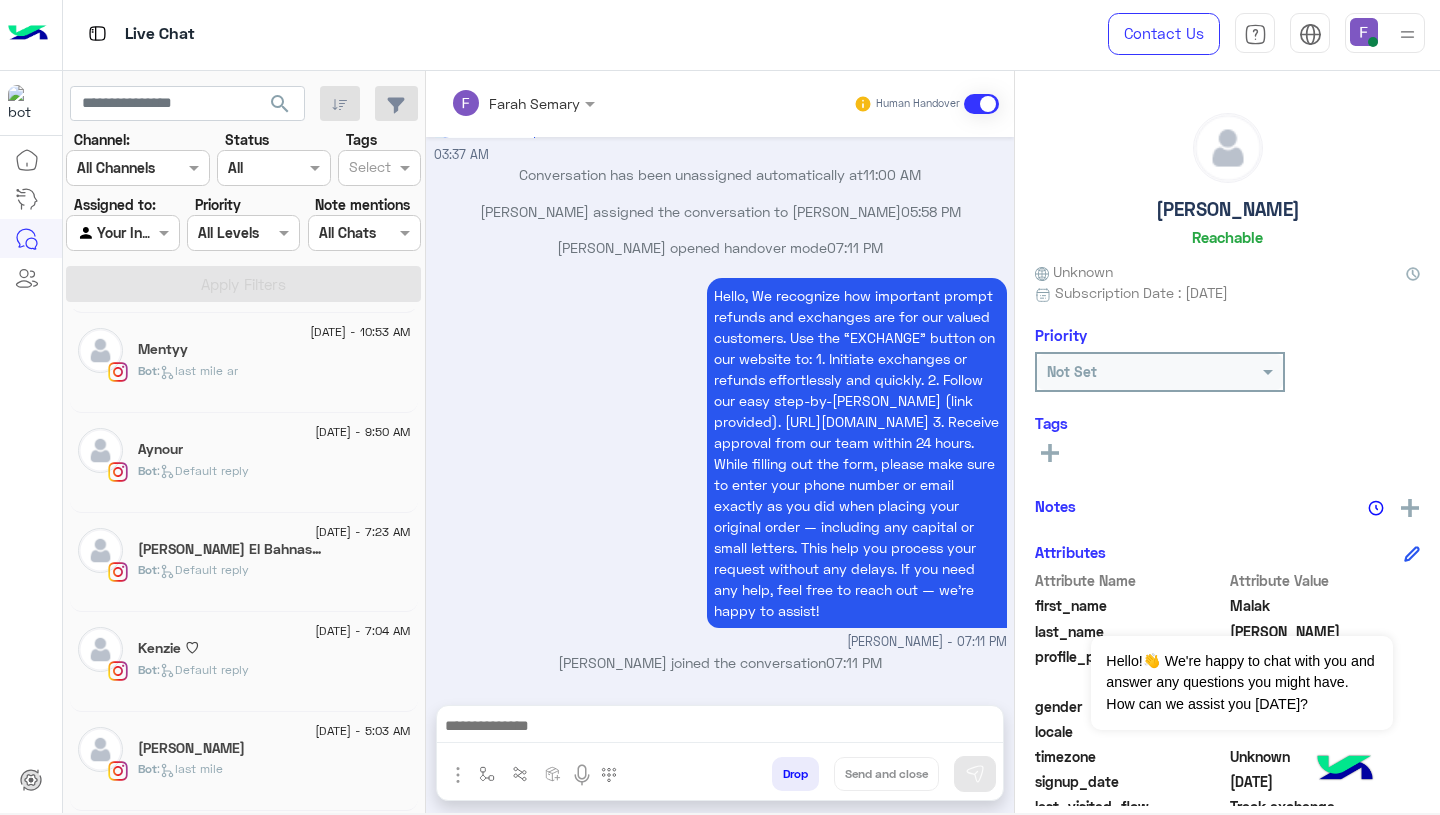 type on "**********" 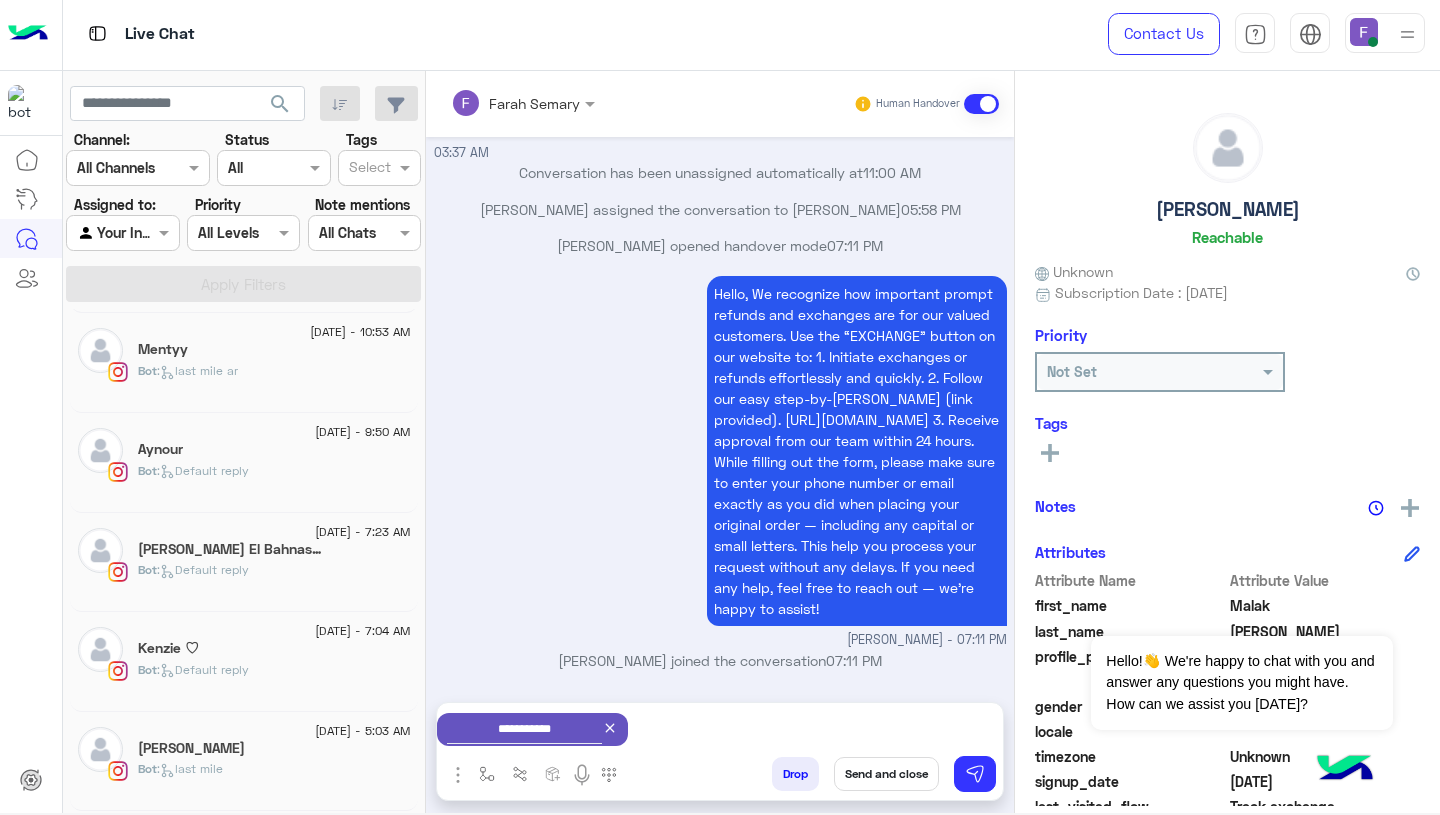 click on "Send and close" at bounding box center [886, 774] 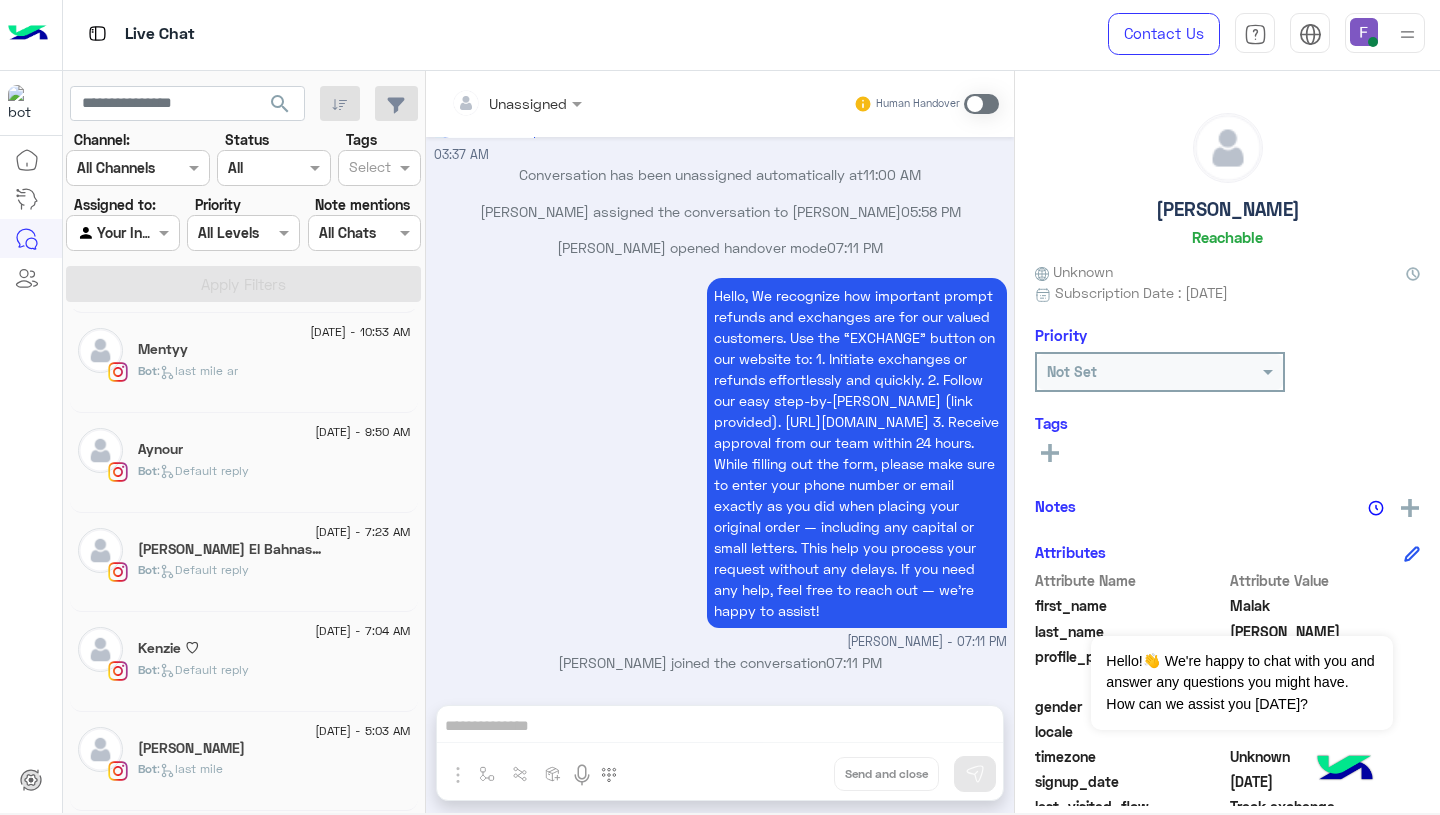 scroll, scrollTop: 2342, scrollLeft: 0, axis: vertical 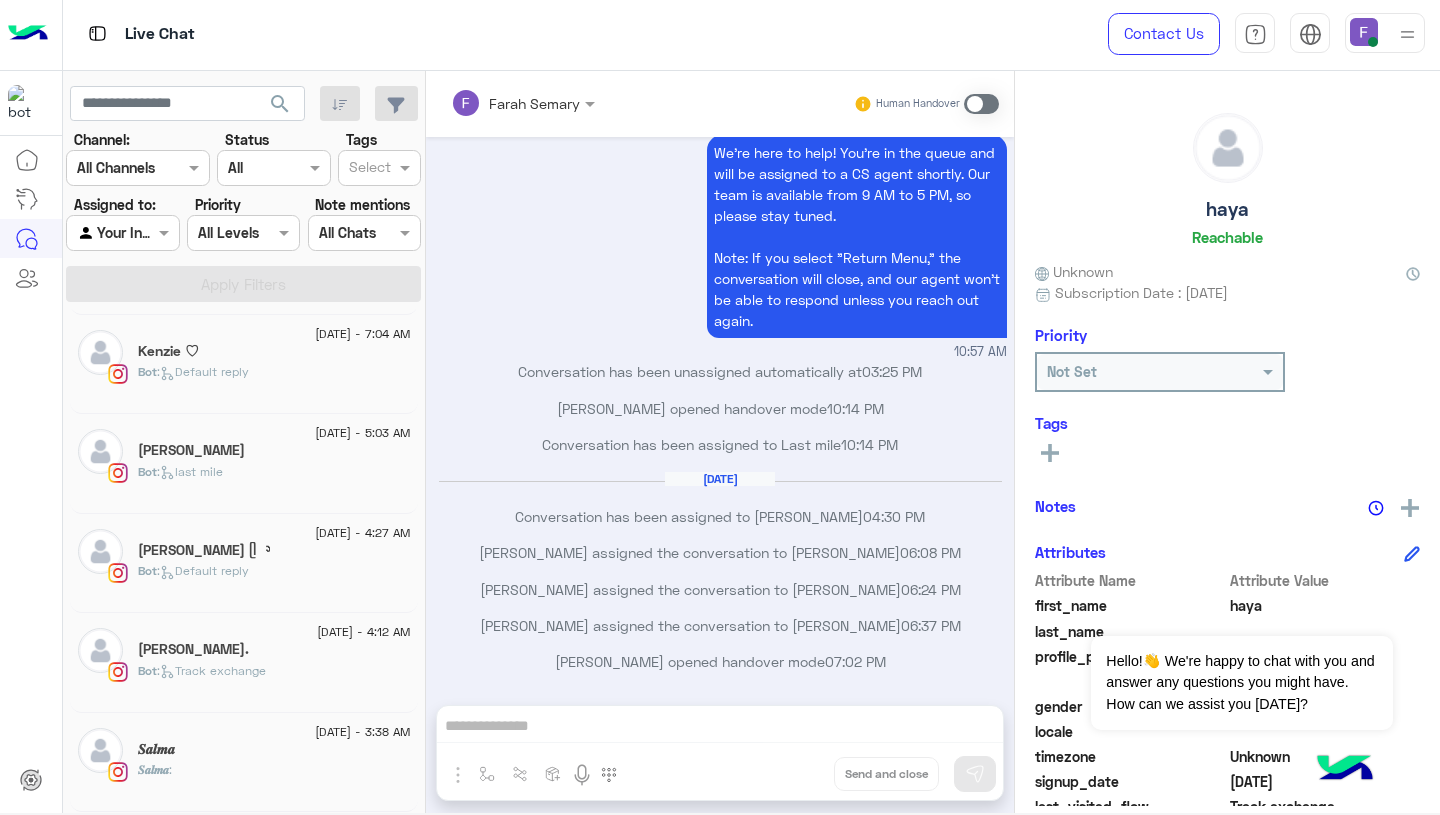 click on "[DATE] - 3:38 AM" 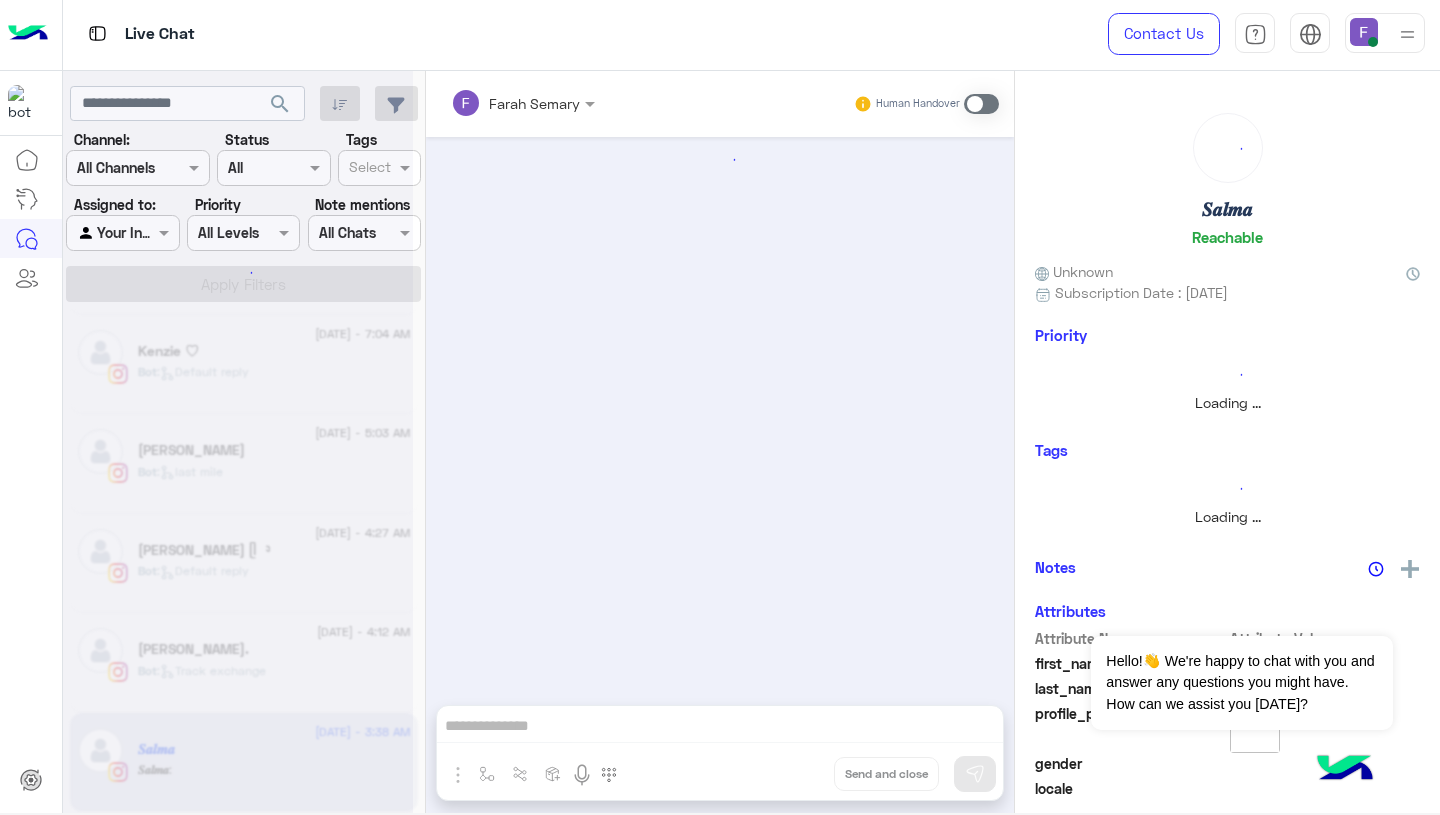 scroll, scrollTop: 0, scrollLeft: 0, axis: both 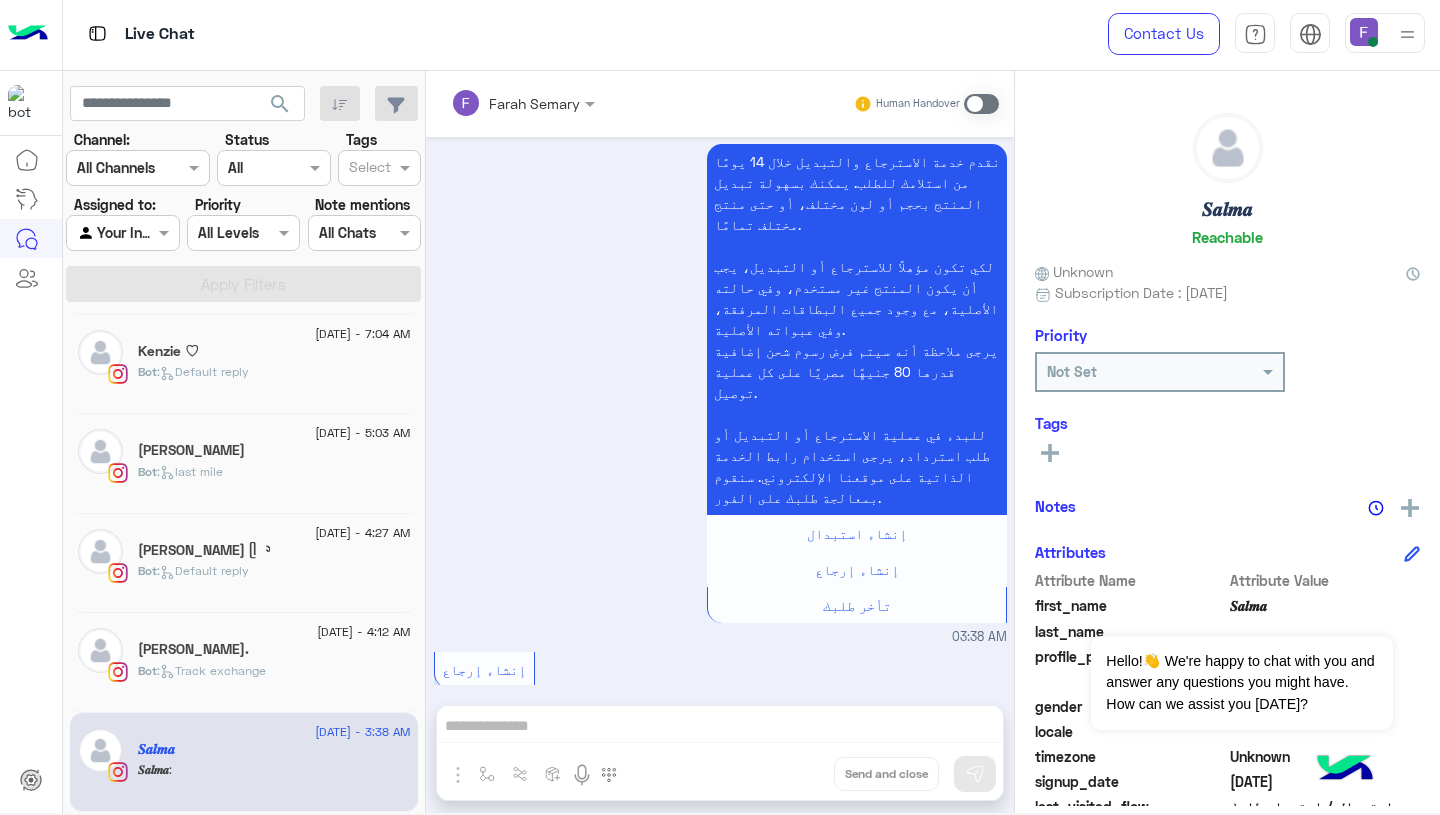 click on "Human Handover" at bounding box center (926, 104) 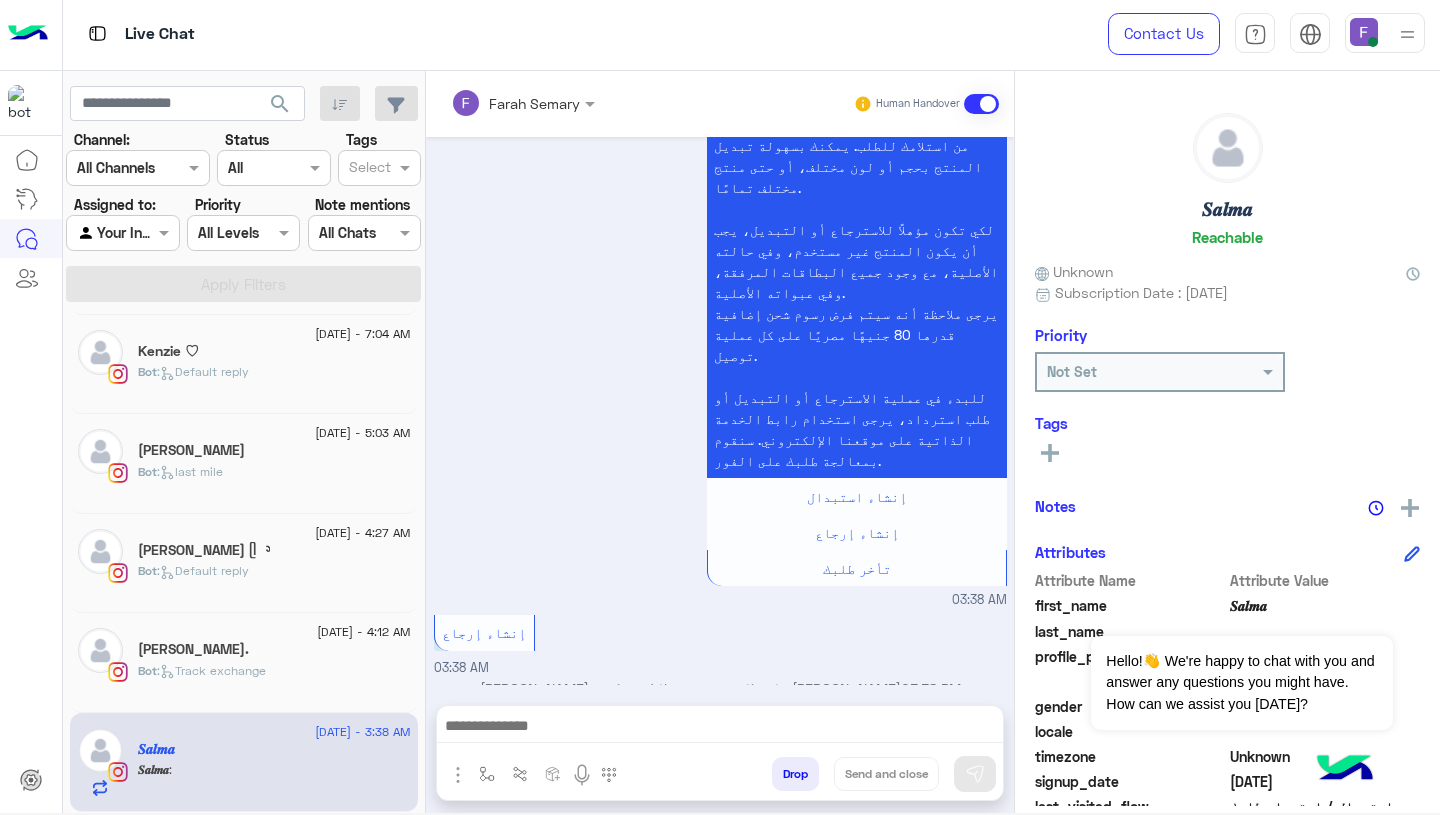 click at bounding box center (720, 728) 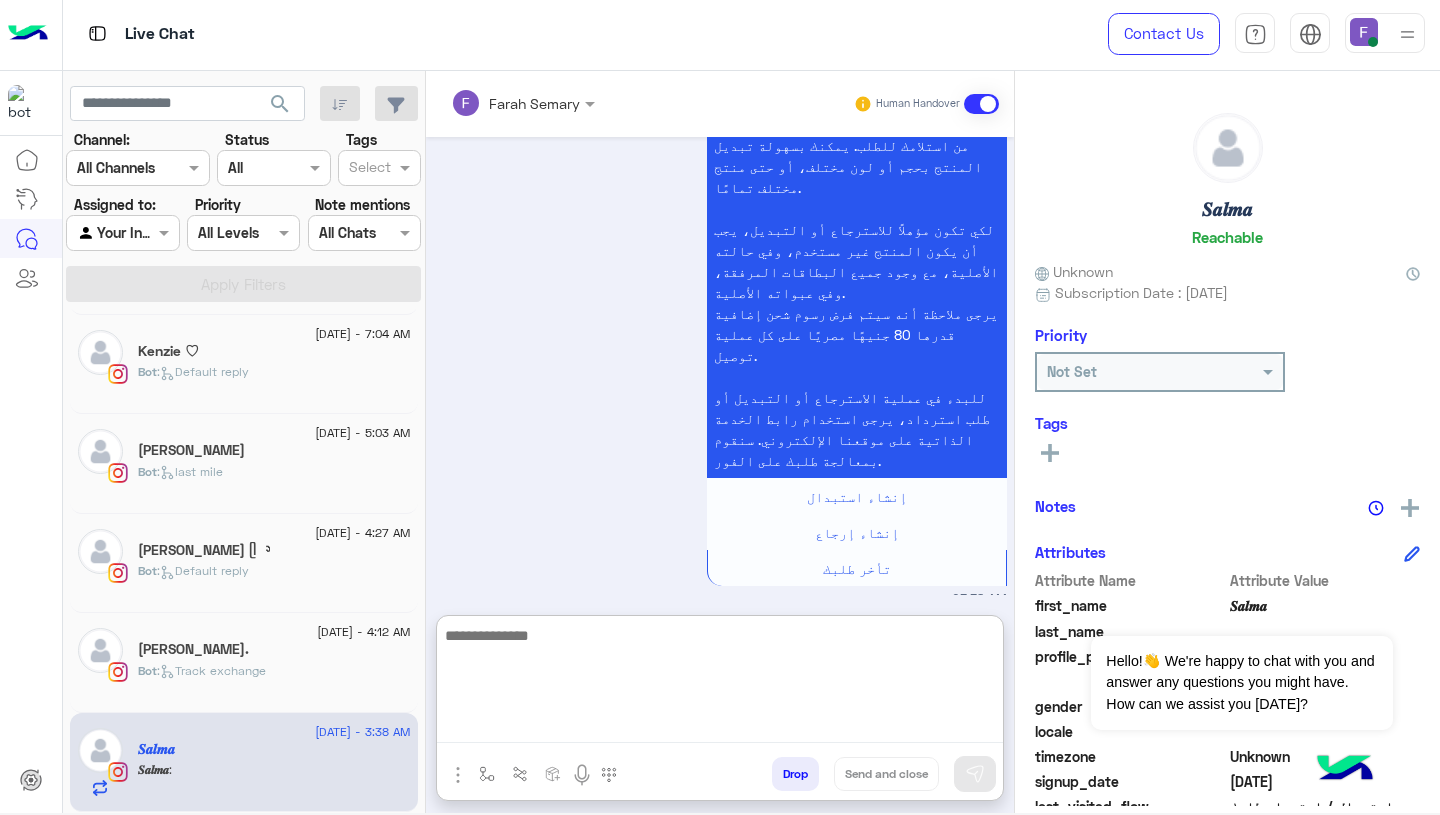 paste on "**********" 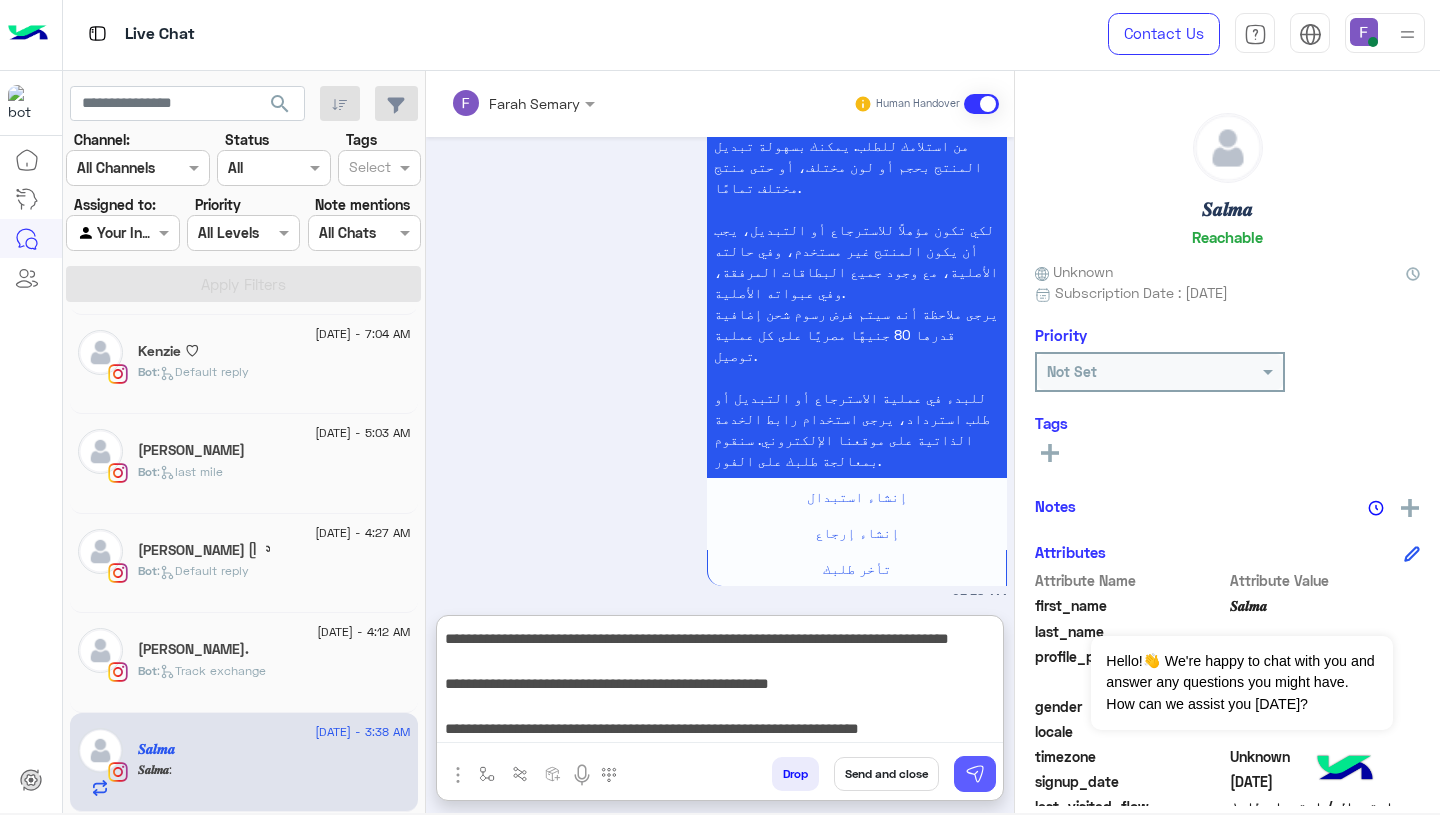 type on "**********" 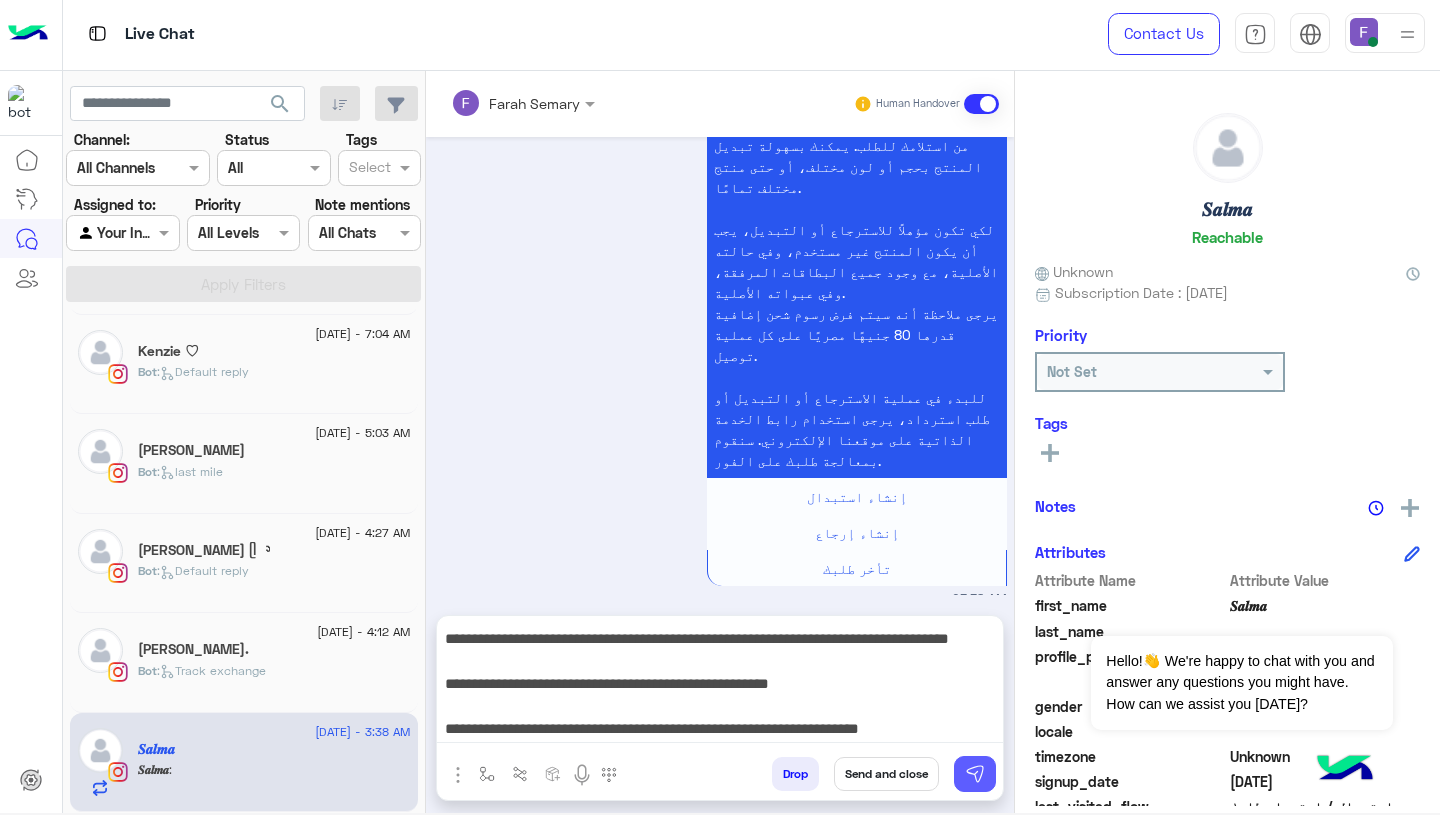click at bounding box center (975, 774) 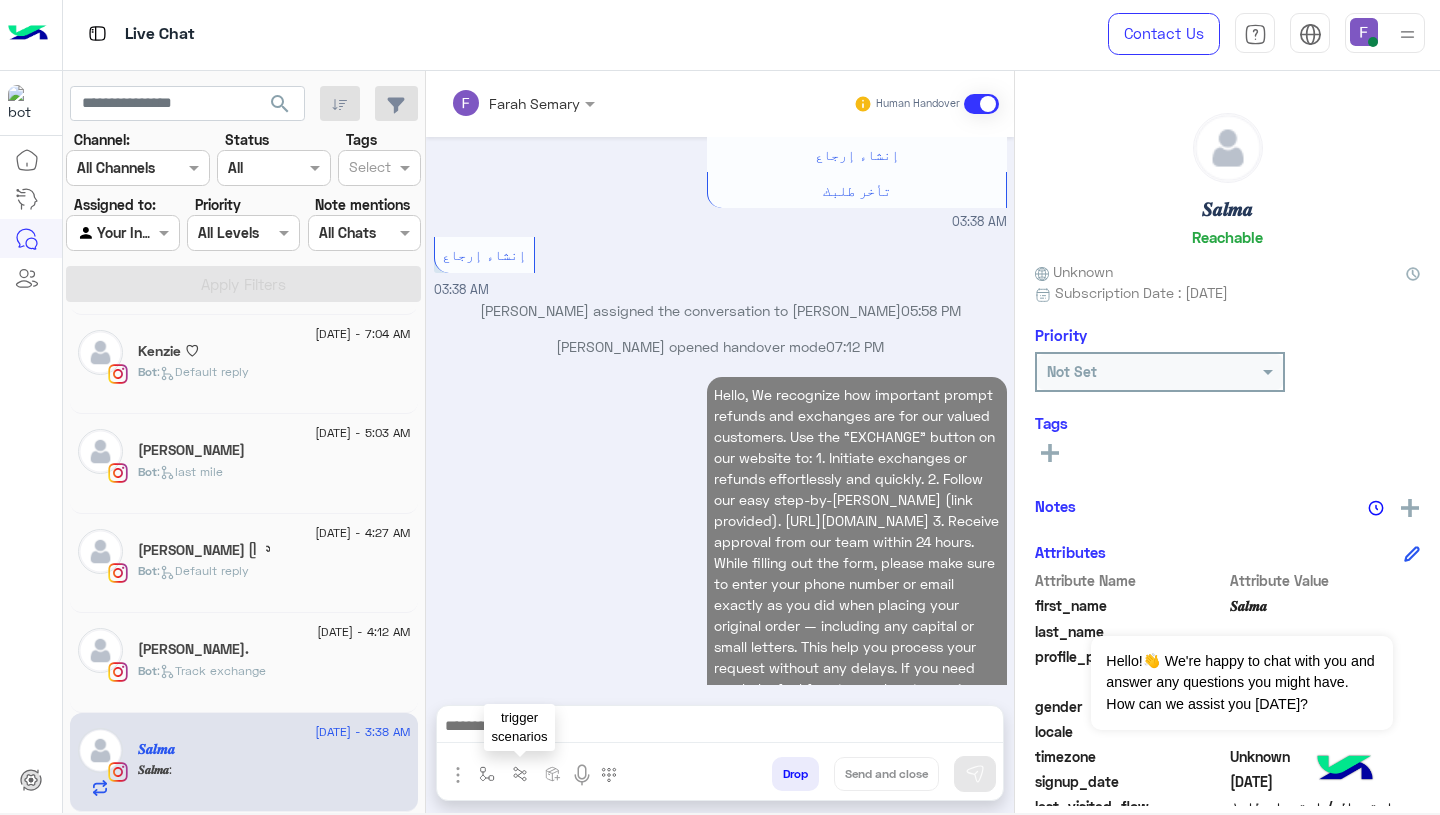 click at bounding box center [520, 773] 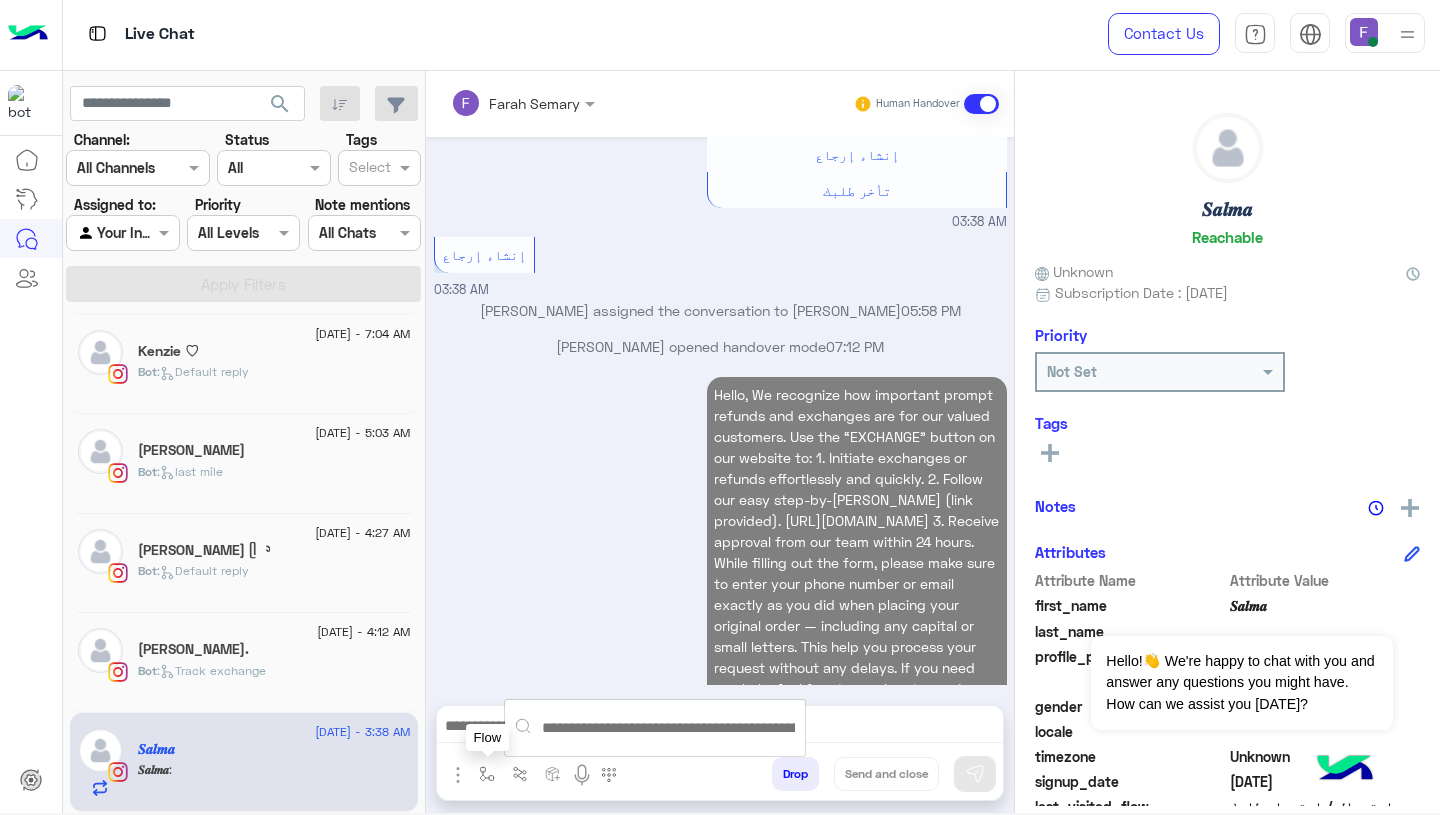 click at bounding box center (487, 773) 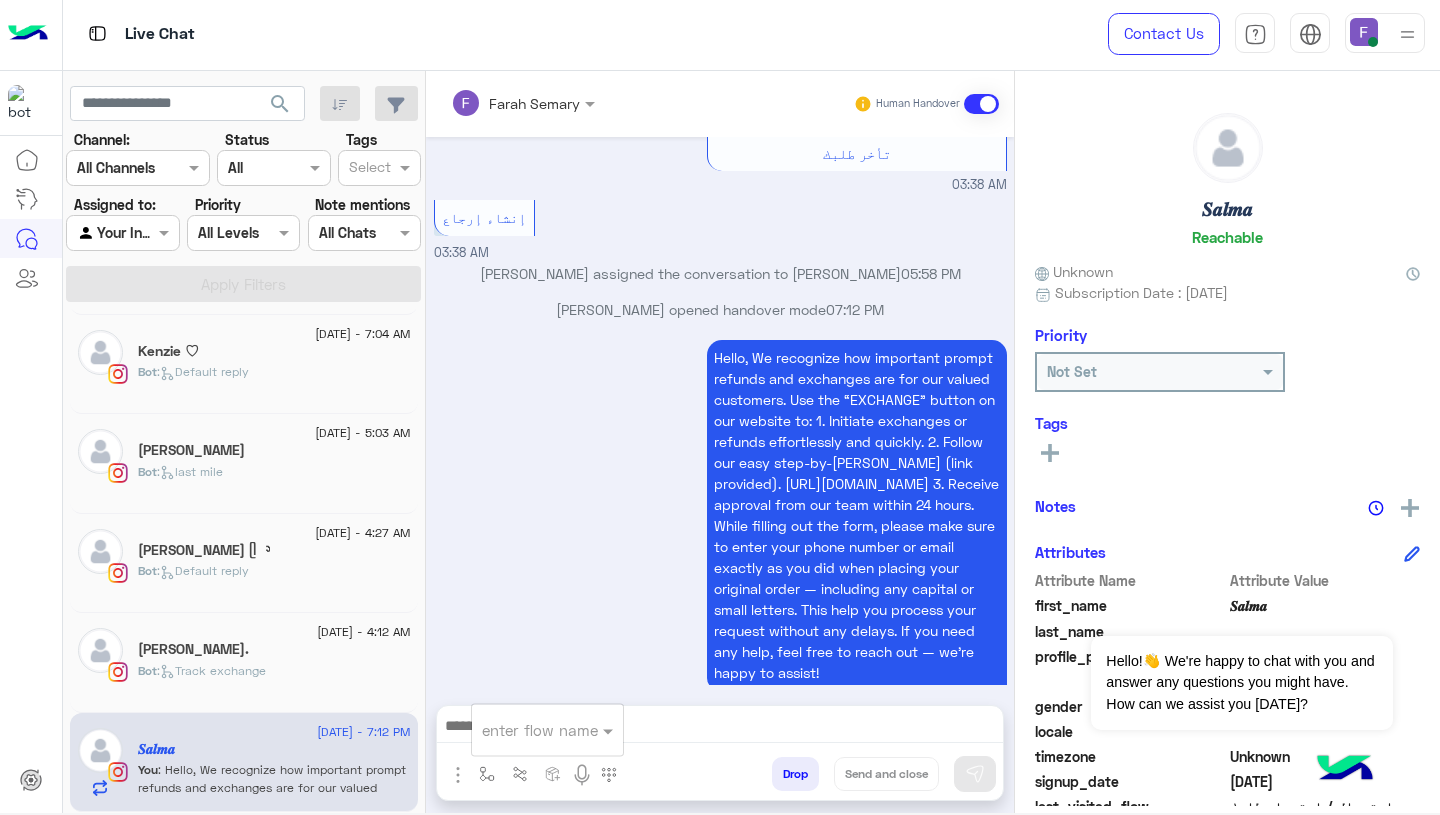 click at bounding box center [523, 730] 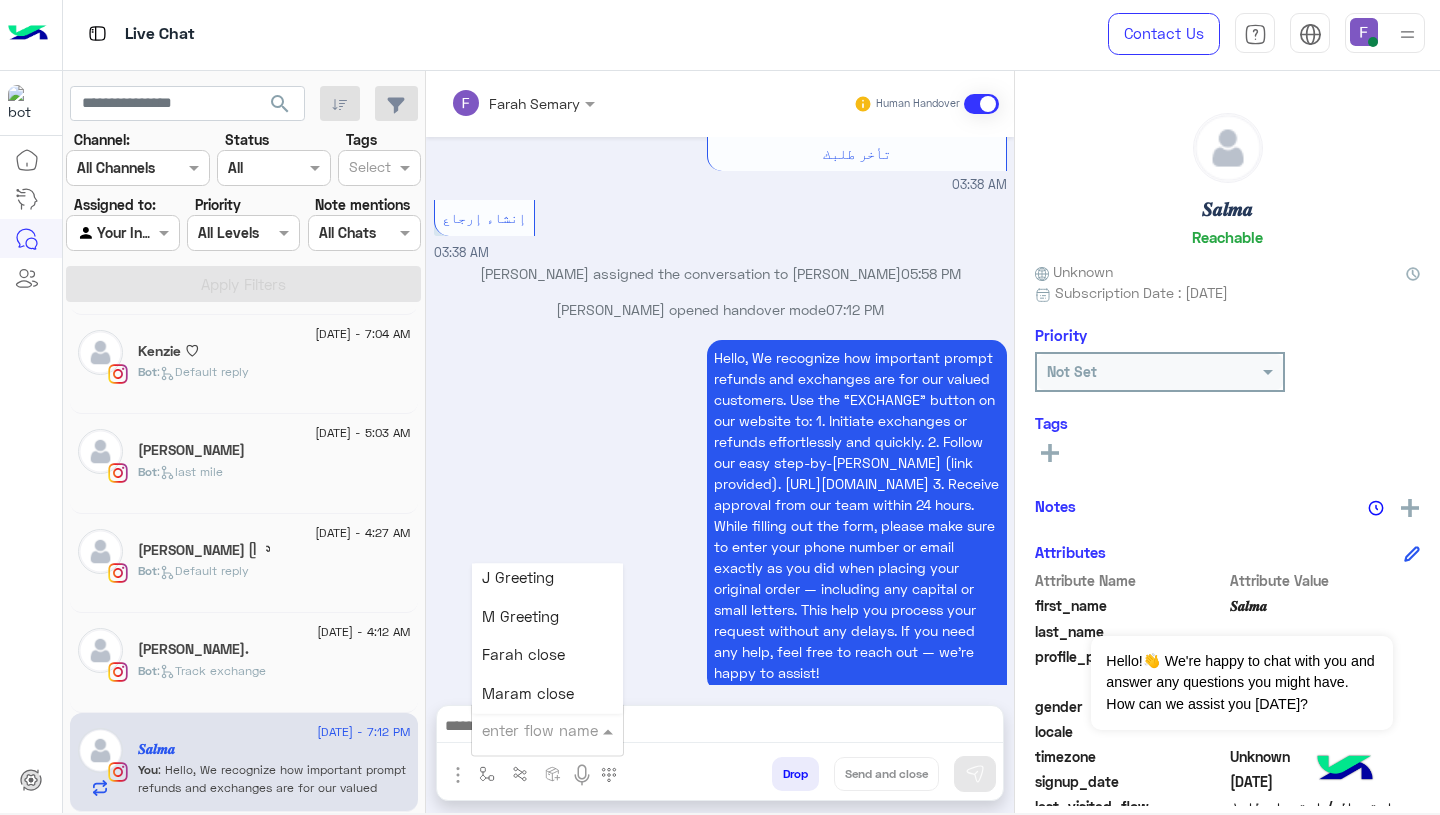 click on "Farah close" at bounding box center (547, 655) 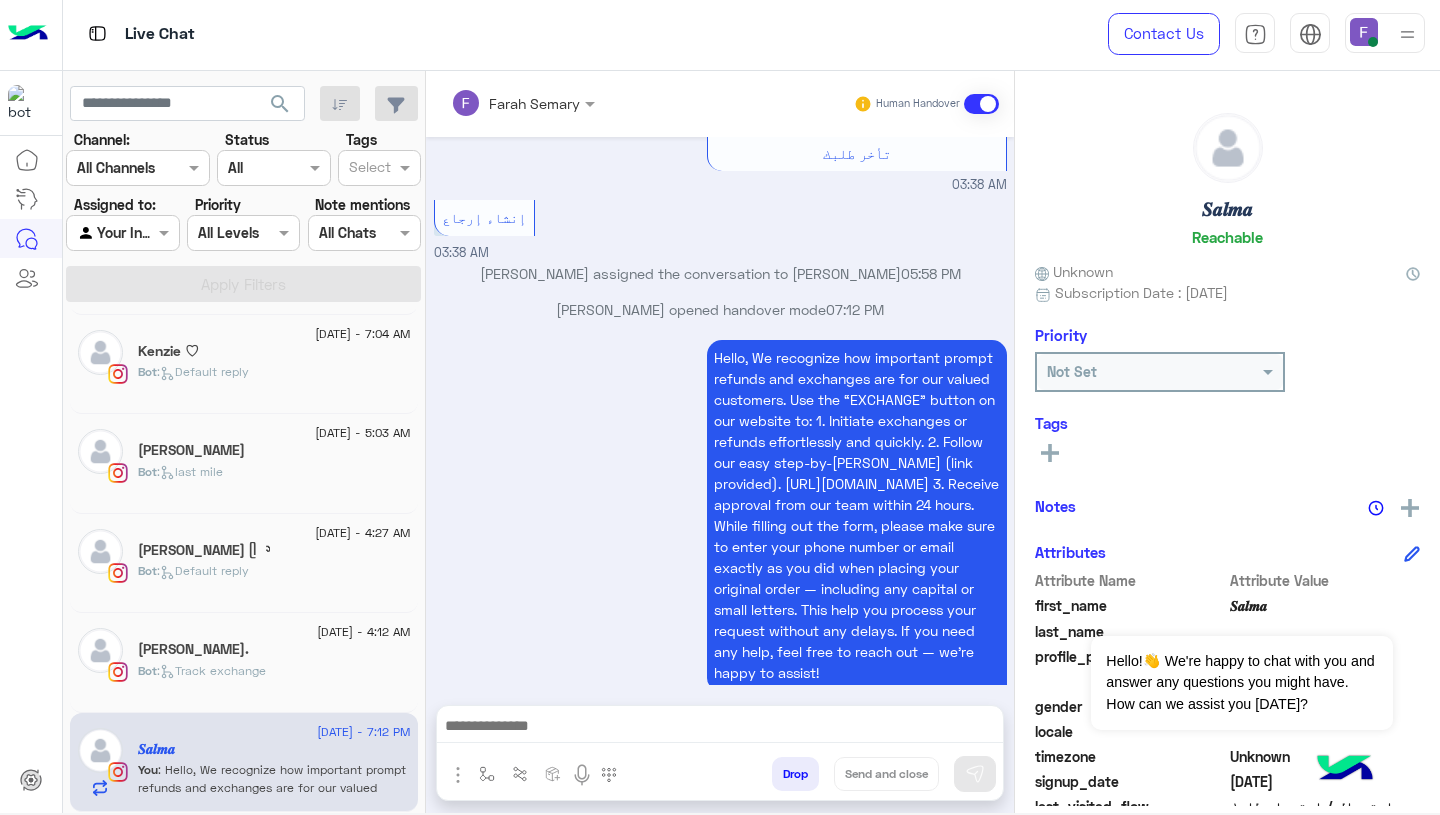 type on "**********" 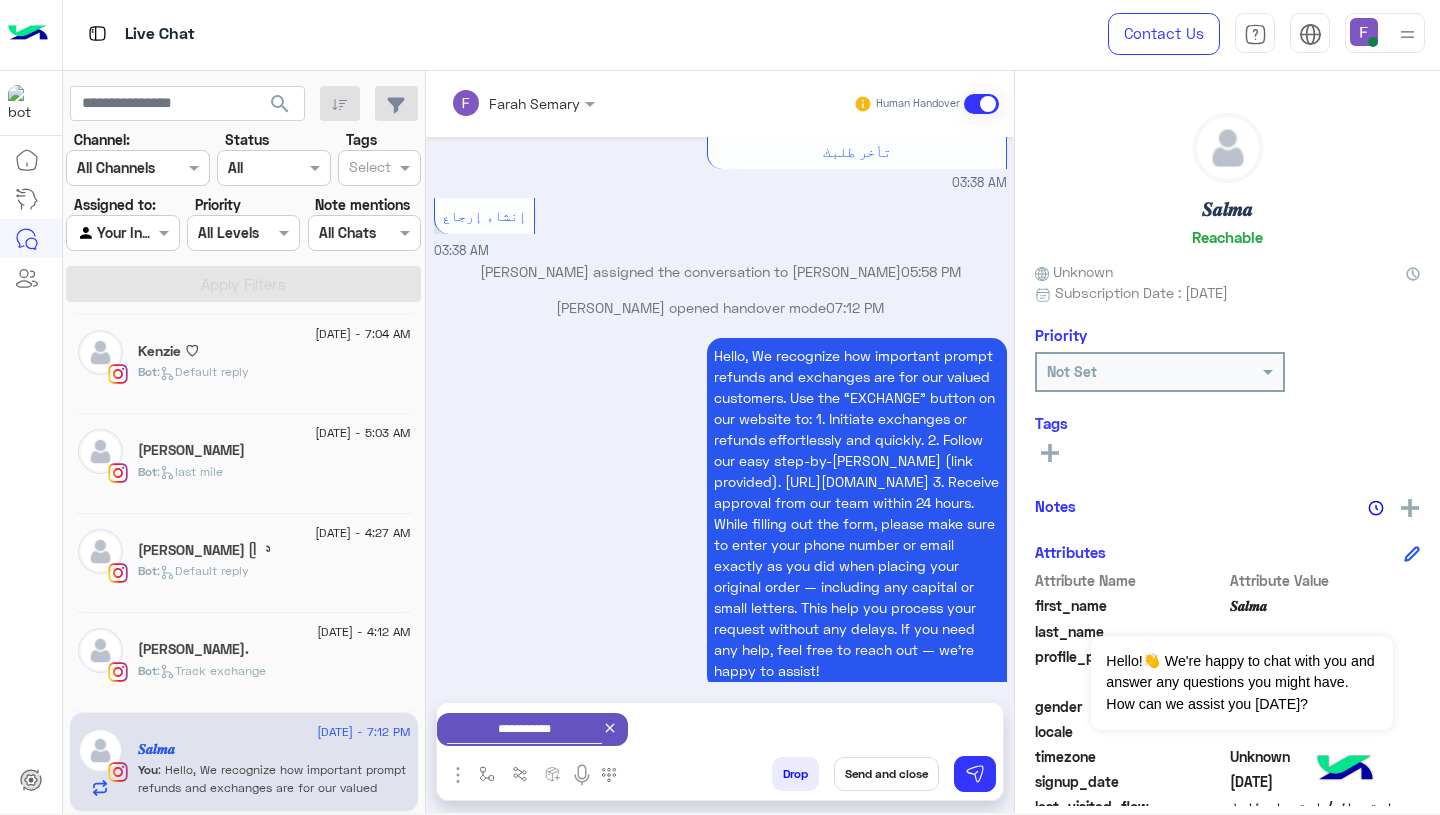 click on "Send and close" at bounding box center (886, 774) 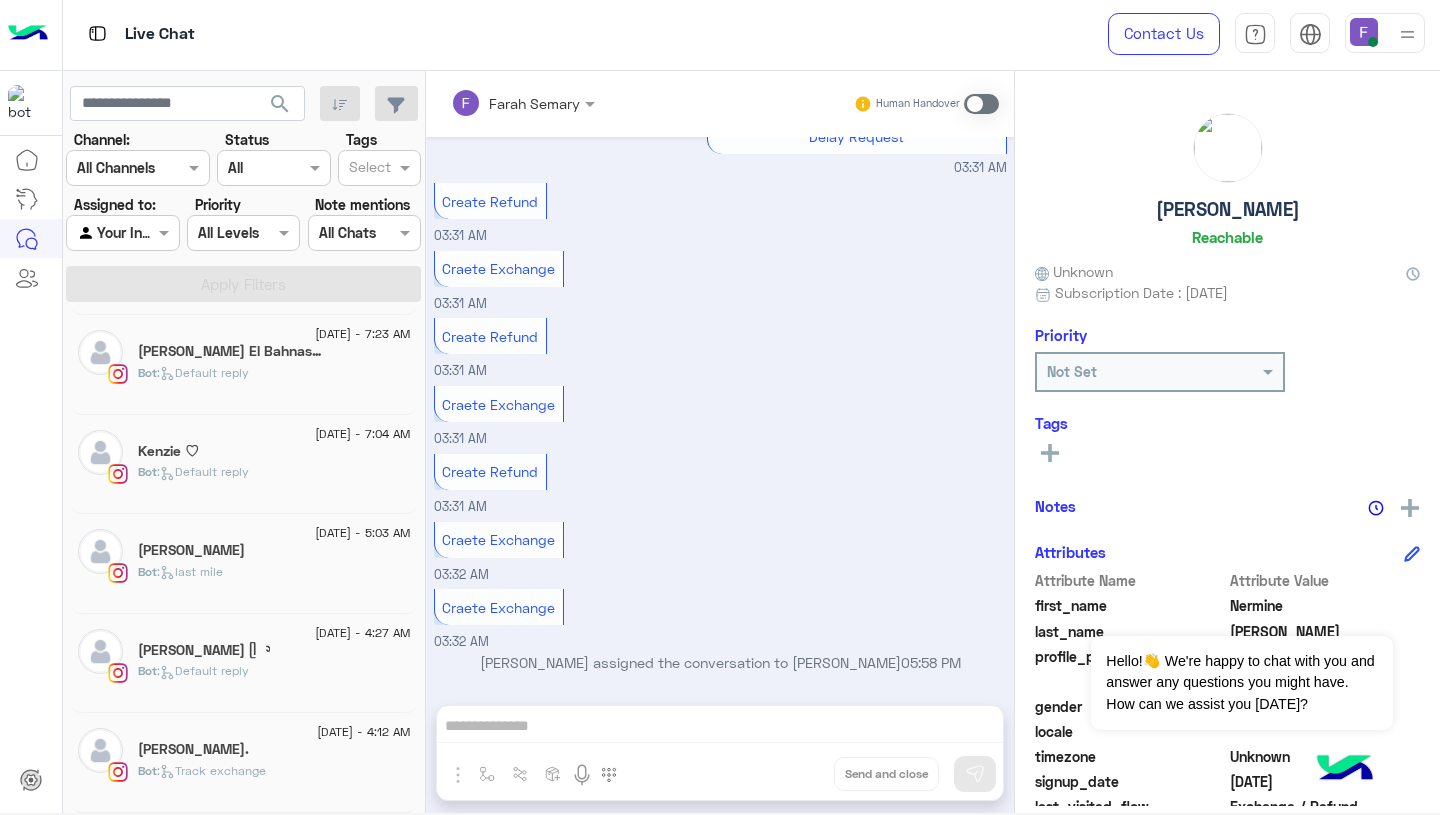 click on "Human Handover" at bounding box center (926, 104) 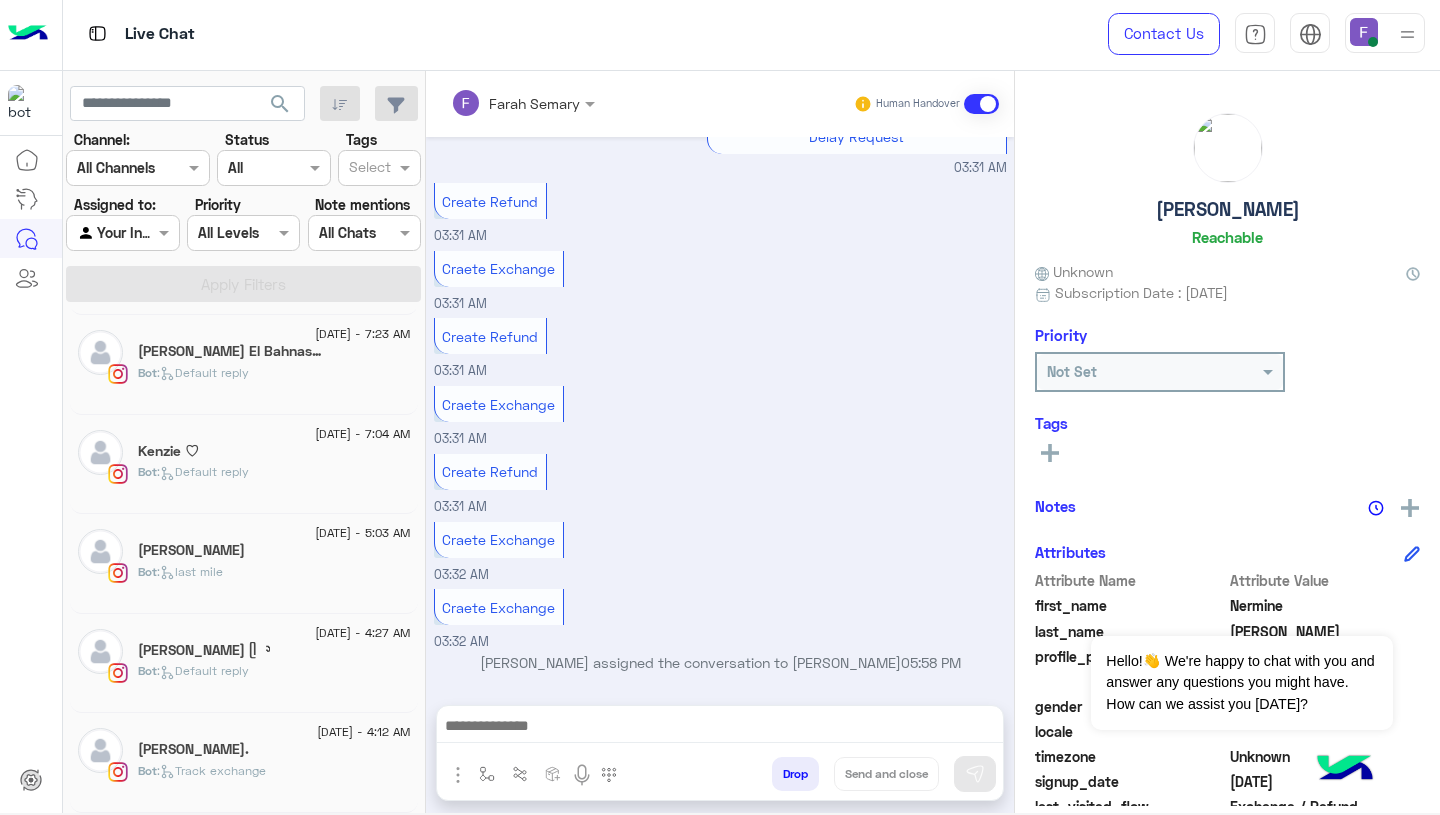 scroll, scrollTop: 1727, scrollLeft: 0, axis: vertical 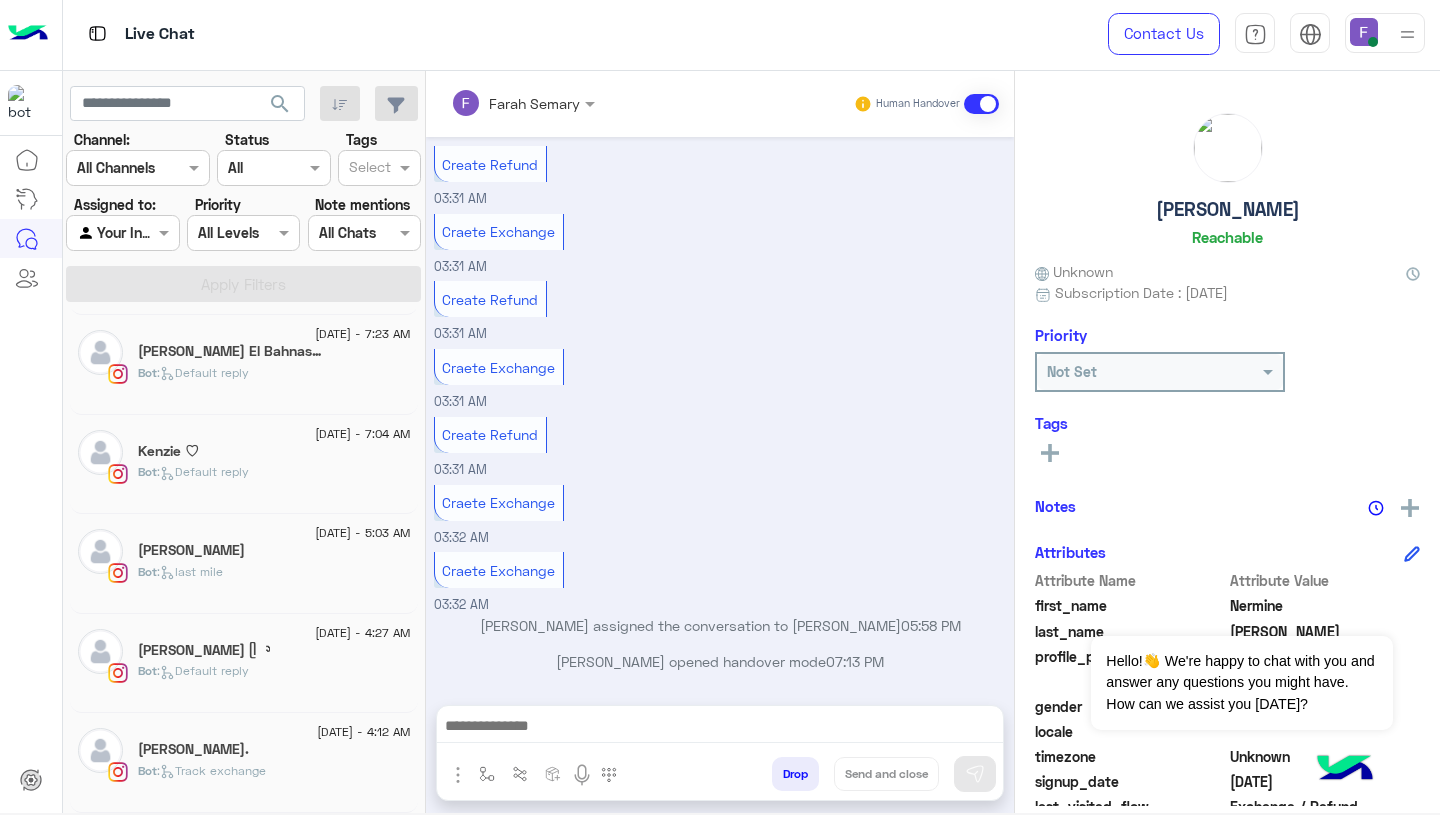 click at bounding box center [720, 728] 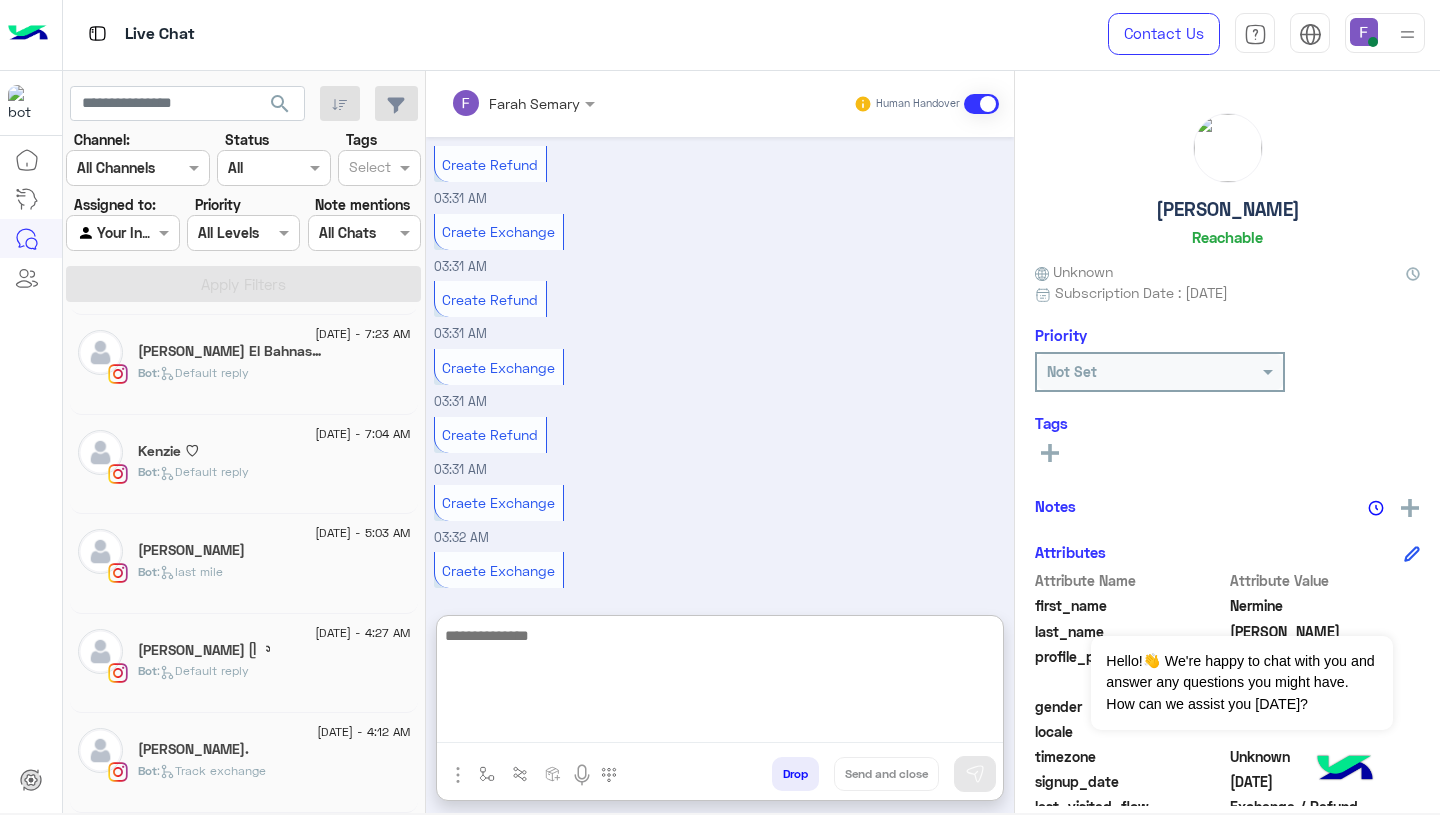paste on "**********" 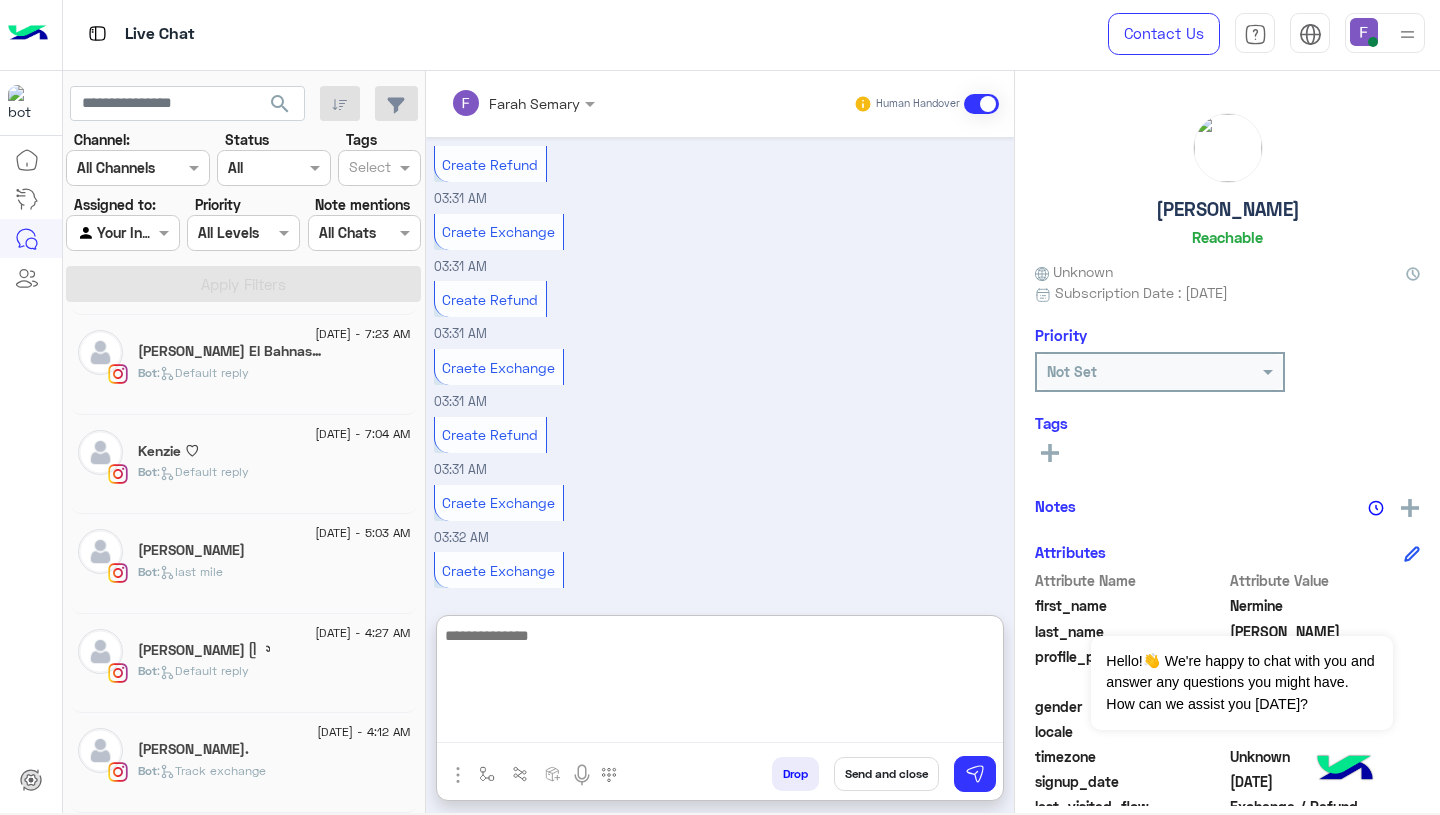 scroll, scrollTop: 0, scrollLeft: 0, axis: both 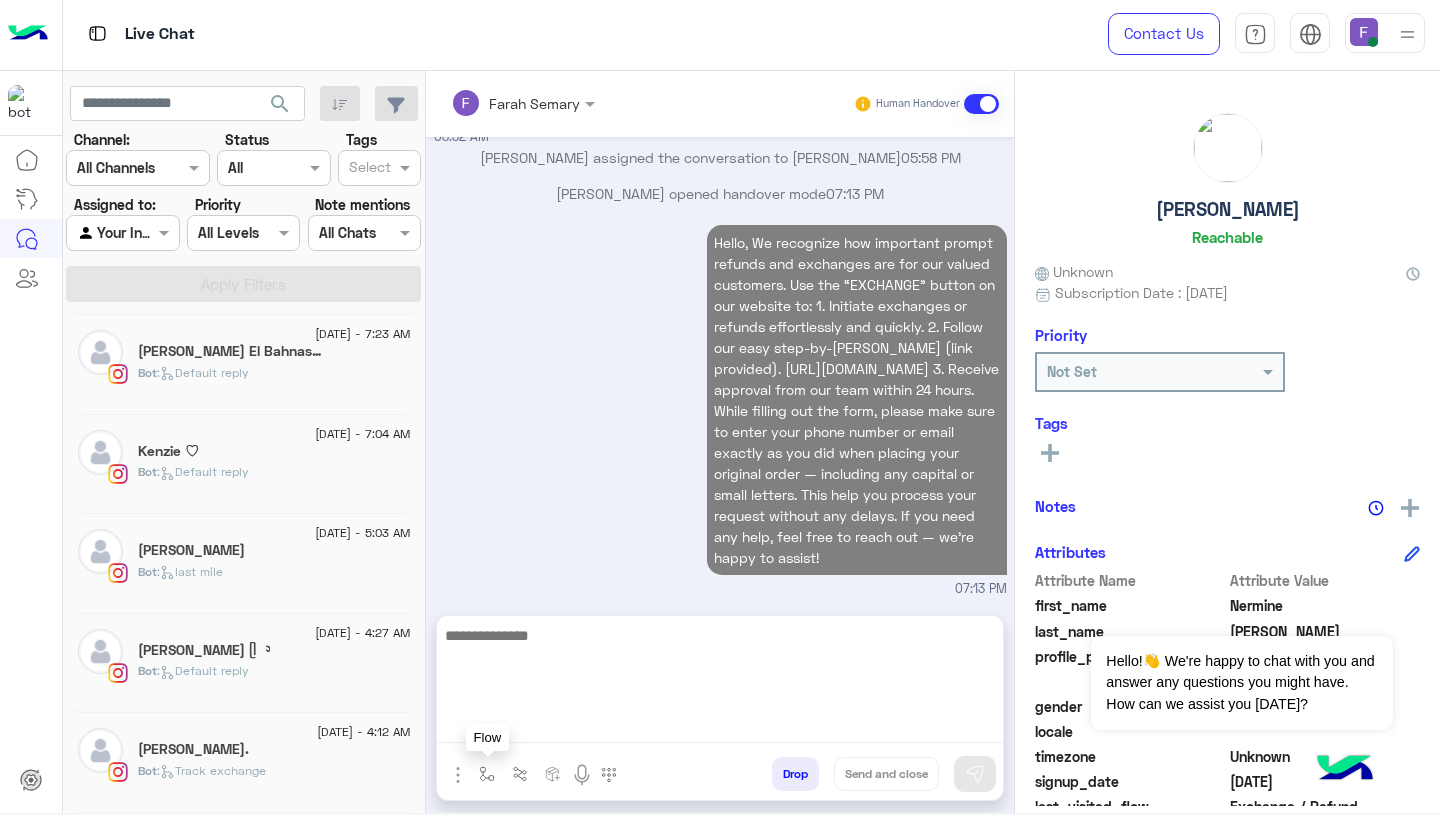 click at bounding box center [487, 774] 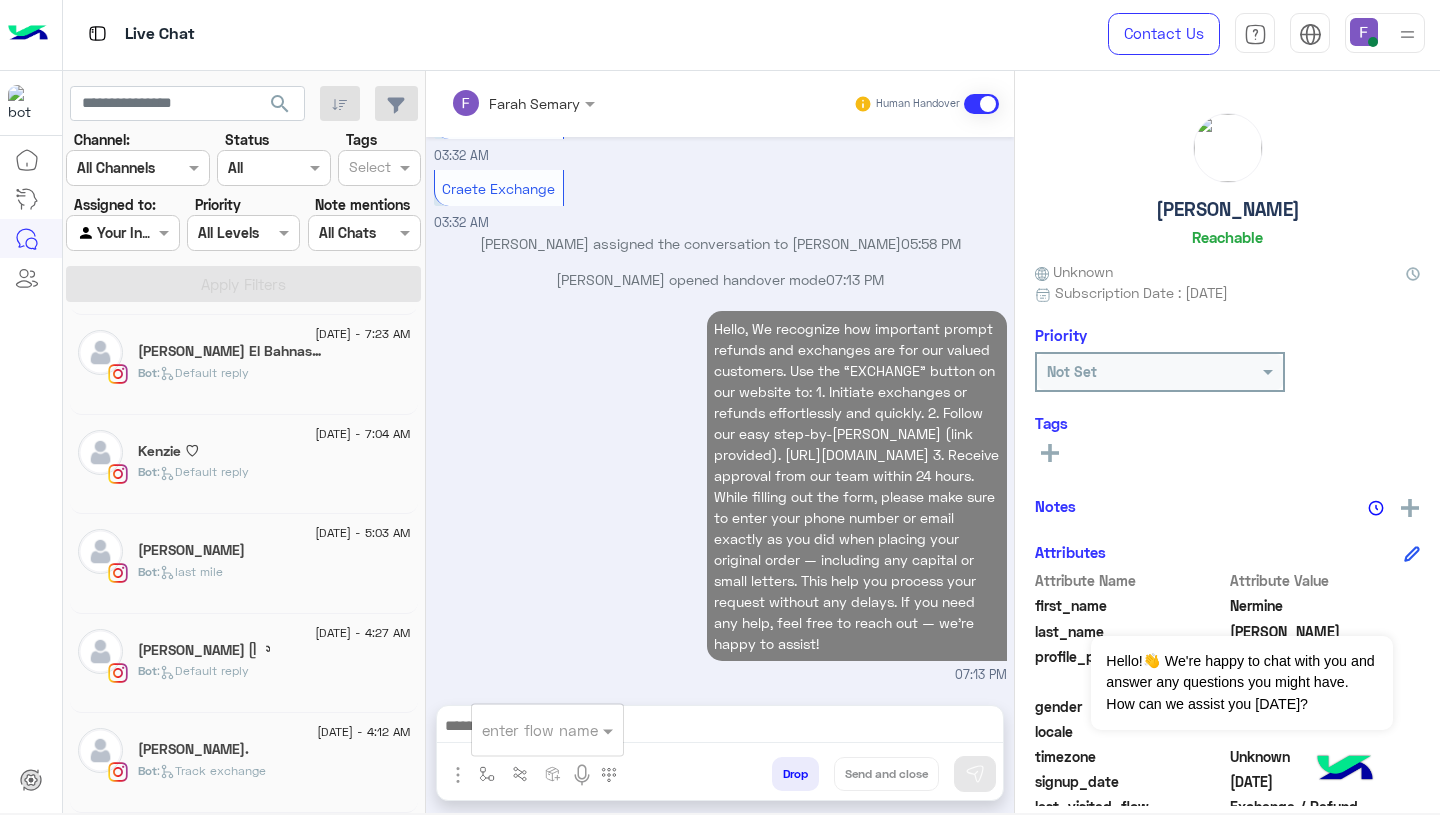 scroll, scrollTop: 2105, scrollLeft: 0, axis: vertical 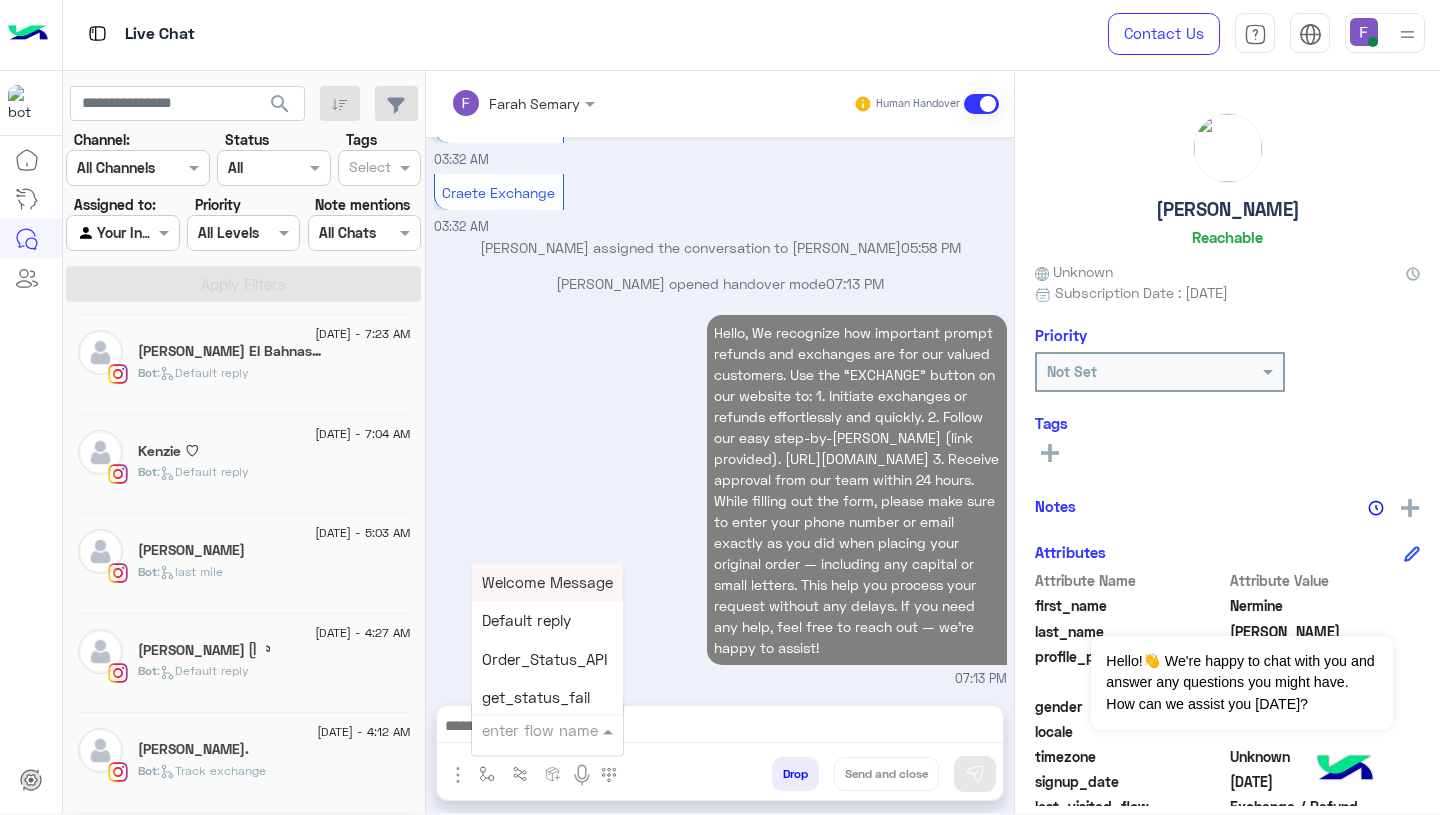 click at bounding box center [523, 730] 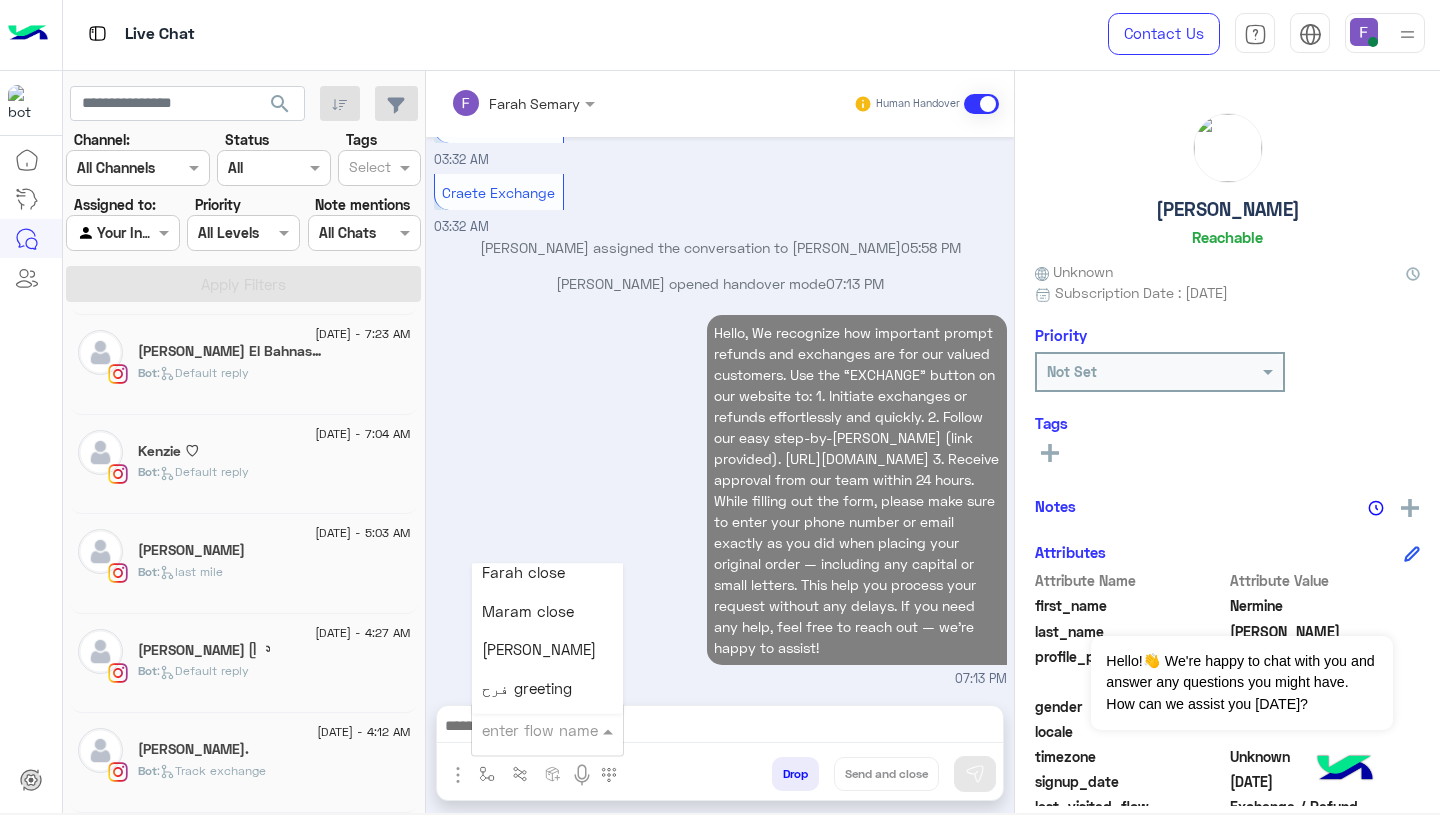 scroll, scrollTop: 2406, scrollLeft: 0, axis: vertical 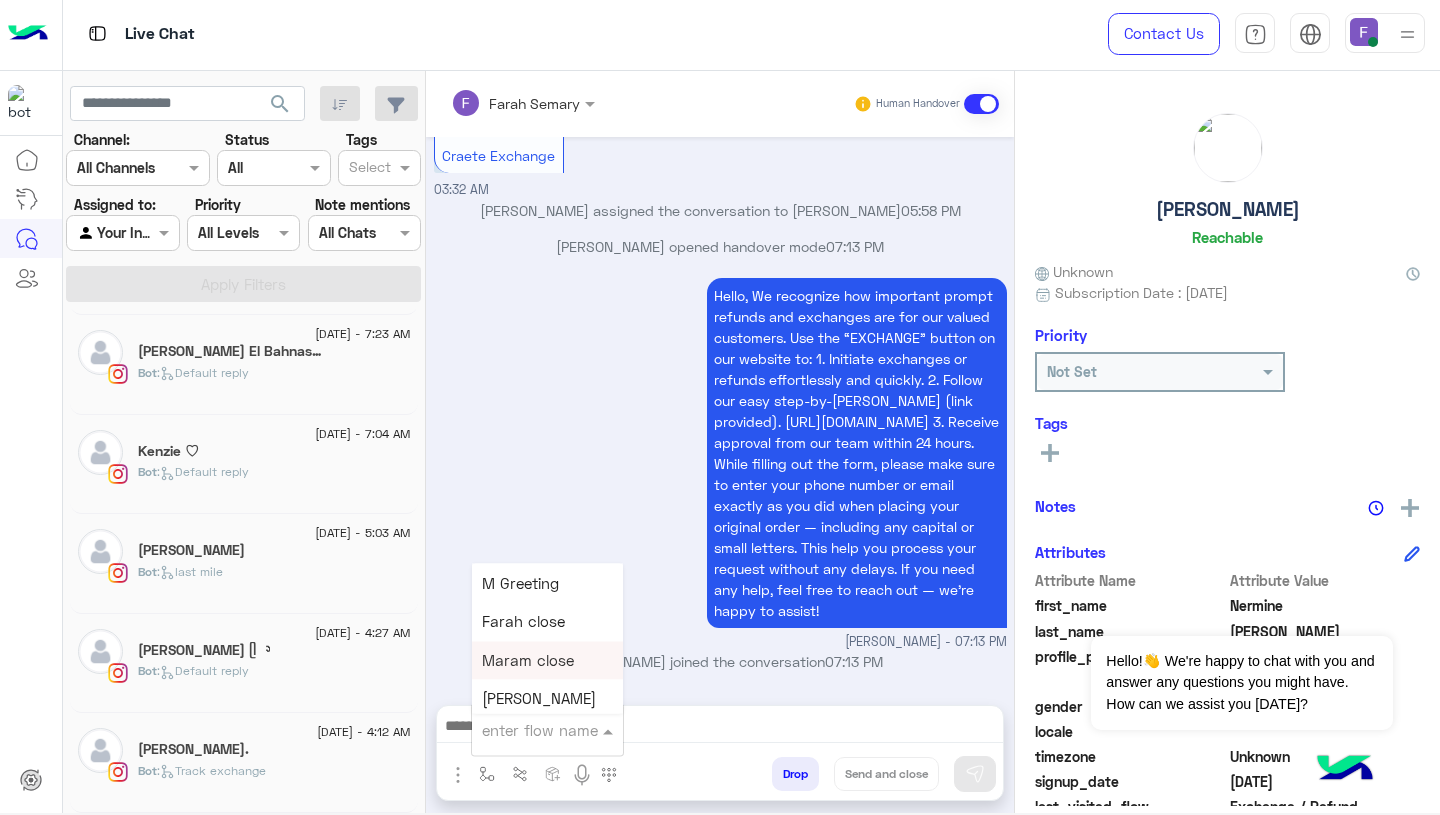 click on "Farah close" at bounding box center (523, 622) 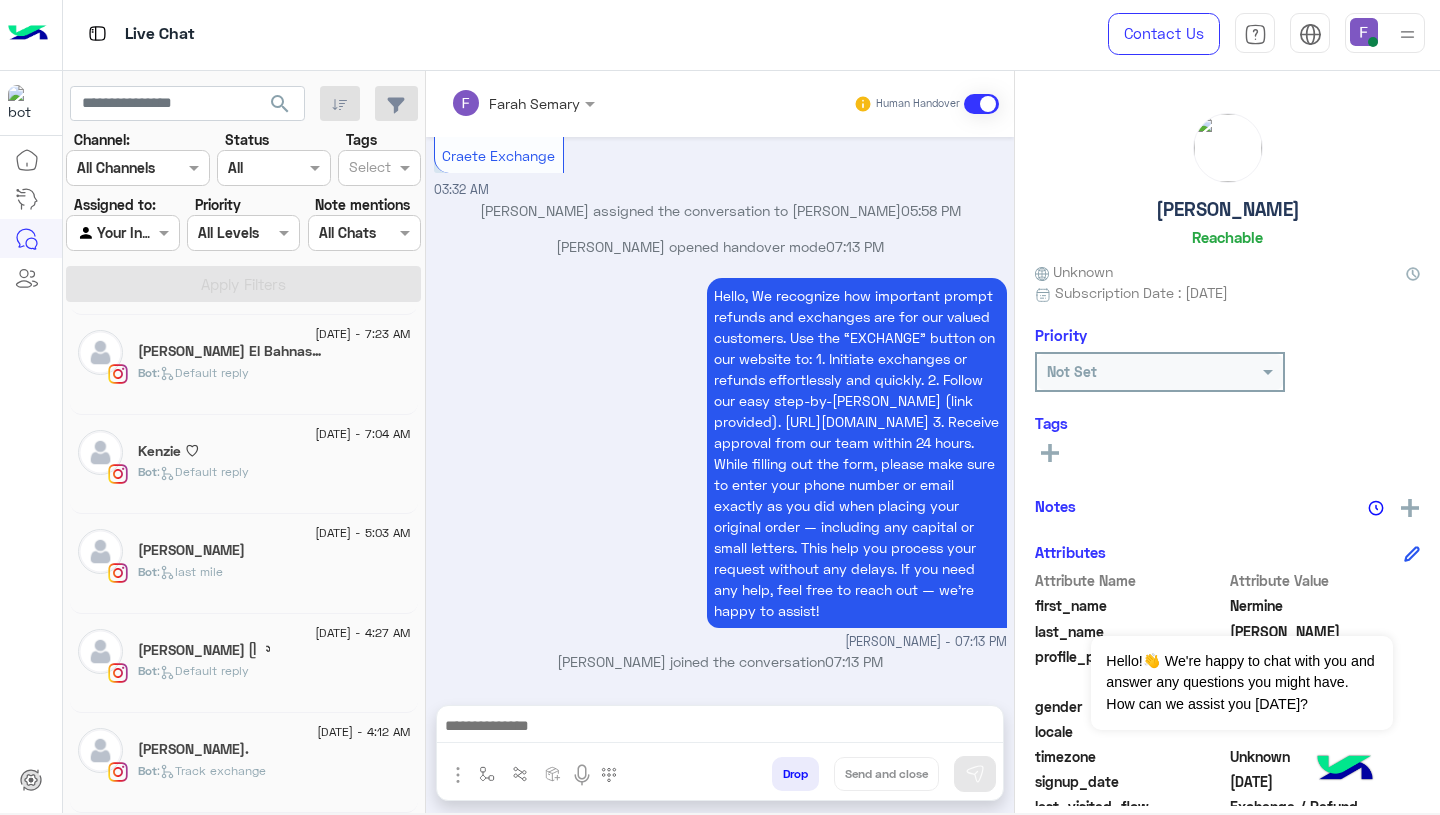 type on "**********" 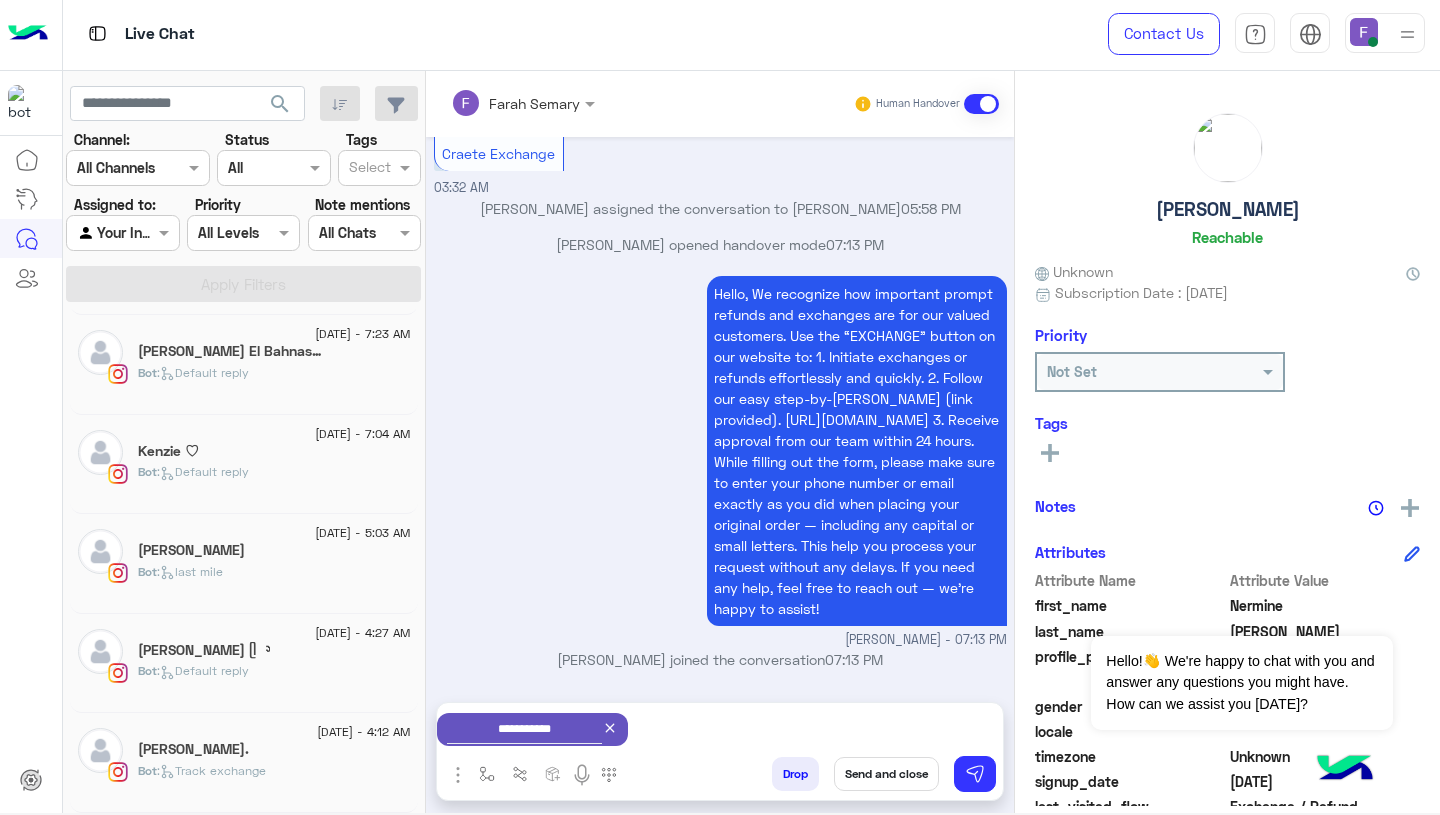 click on "Send and close" at bounding box center (886, 774) 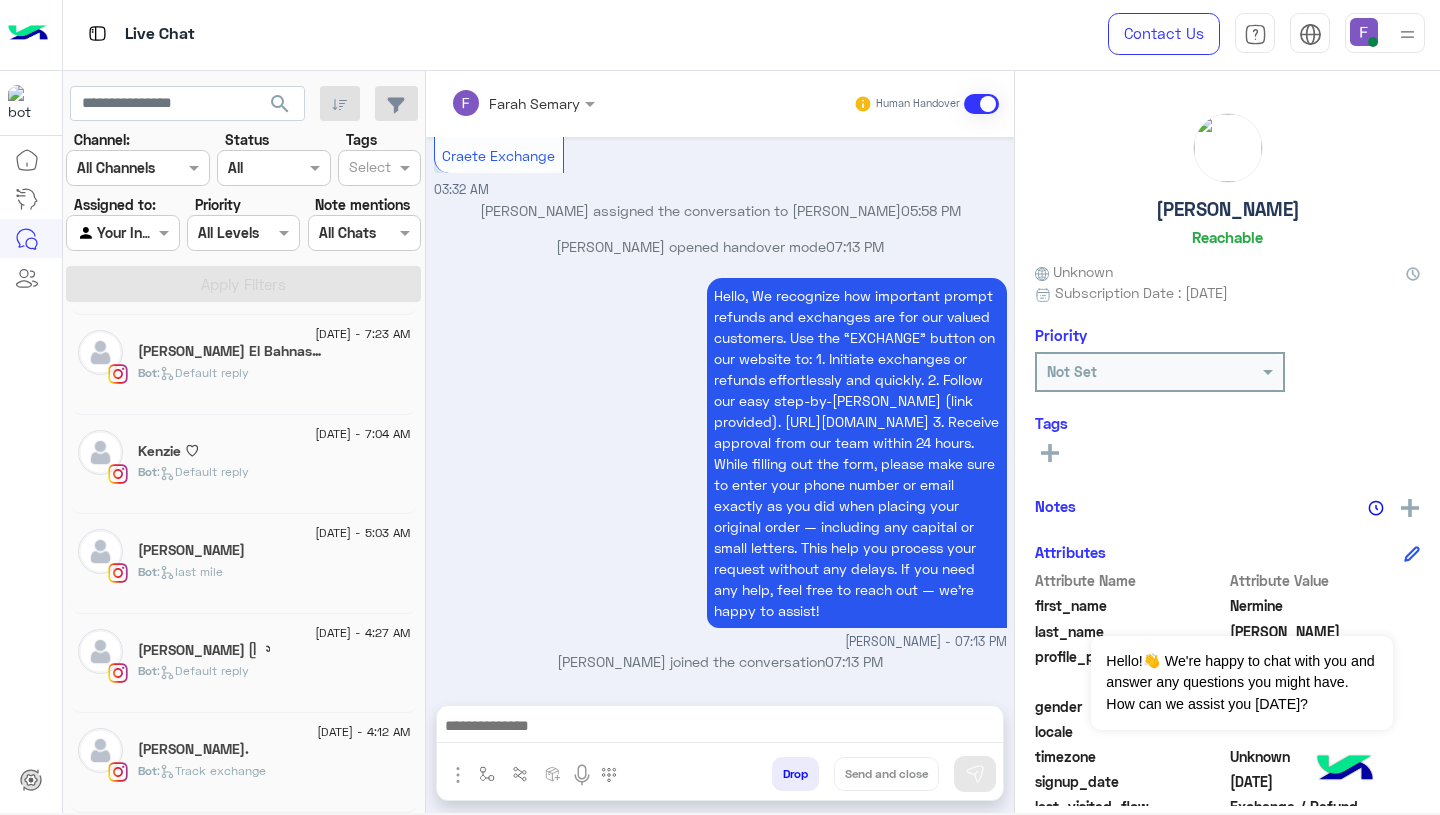 scroll, scrollTop: 2178, scrollLeft: 0, axis: vertical 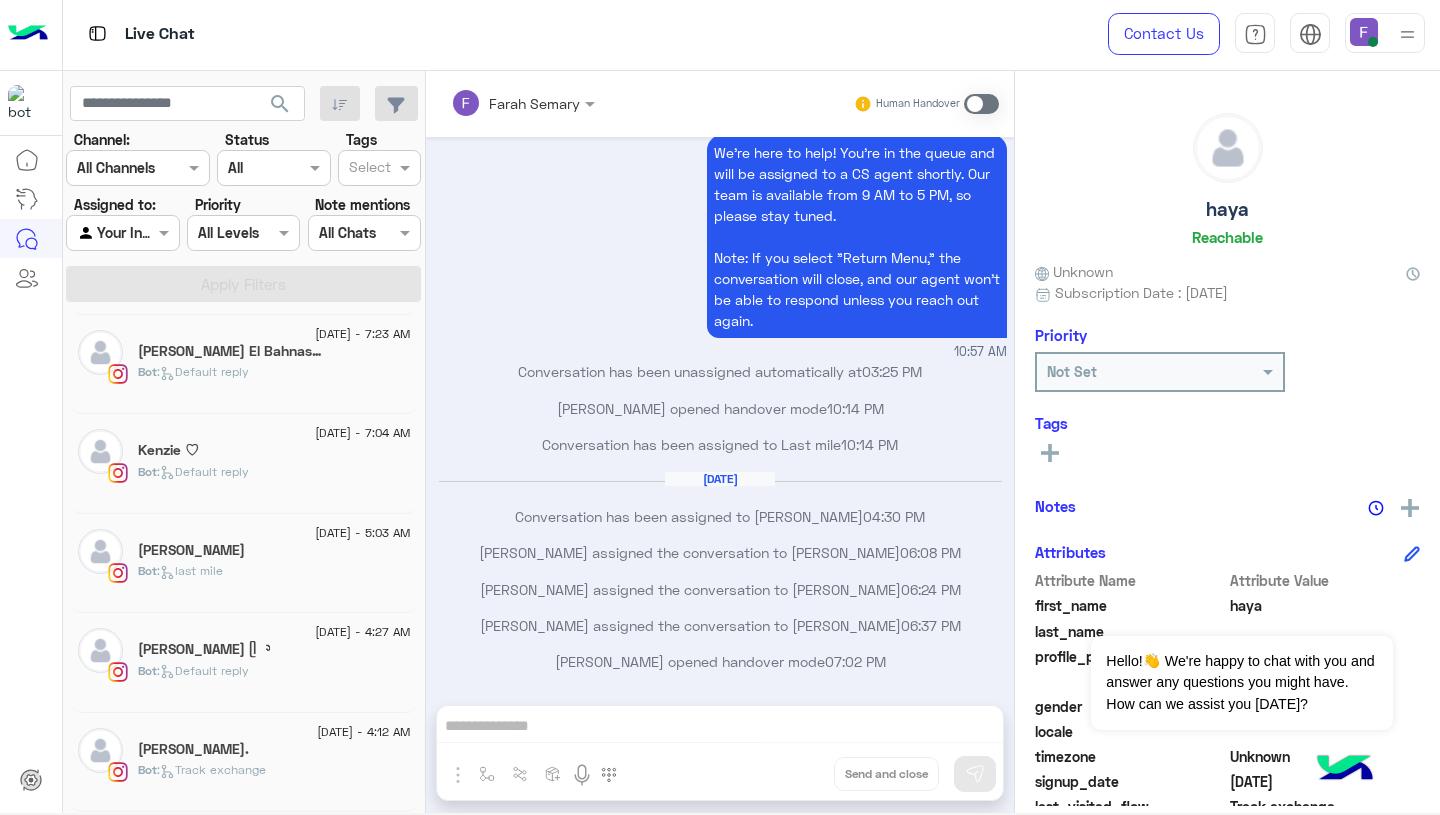 click on "[PERSON_NAME]." 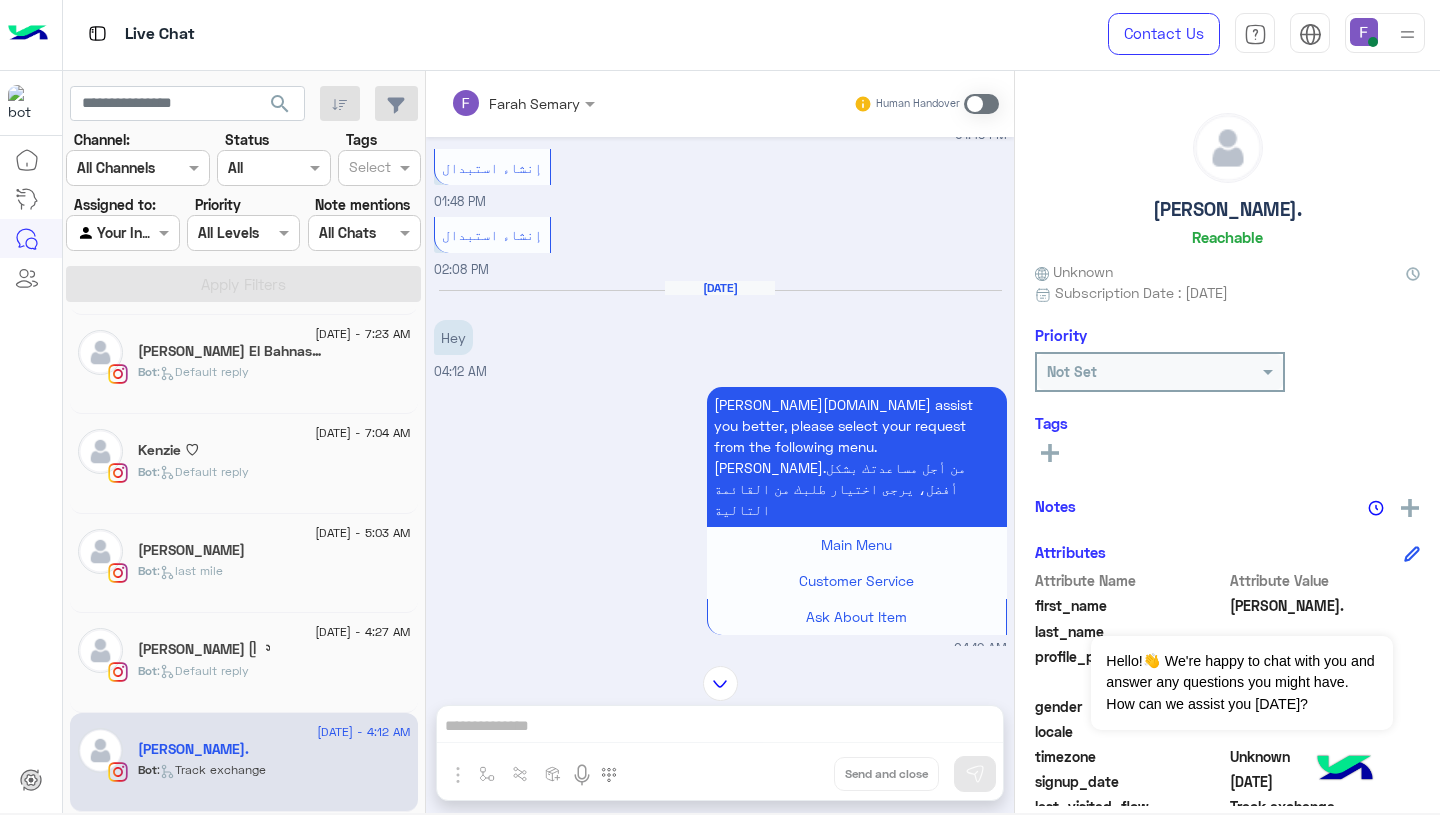 scroll, scrollTop: 1140, scrollLeft: 0, axis: vertical 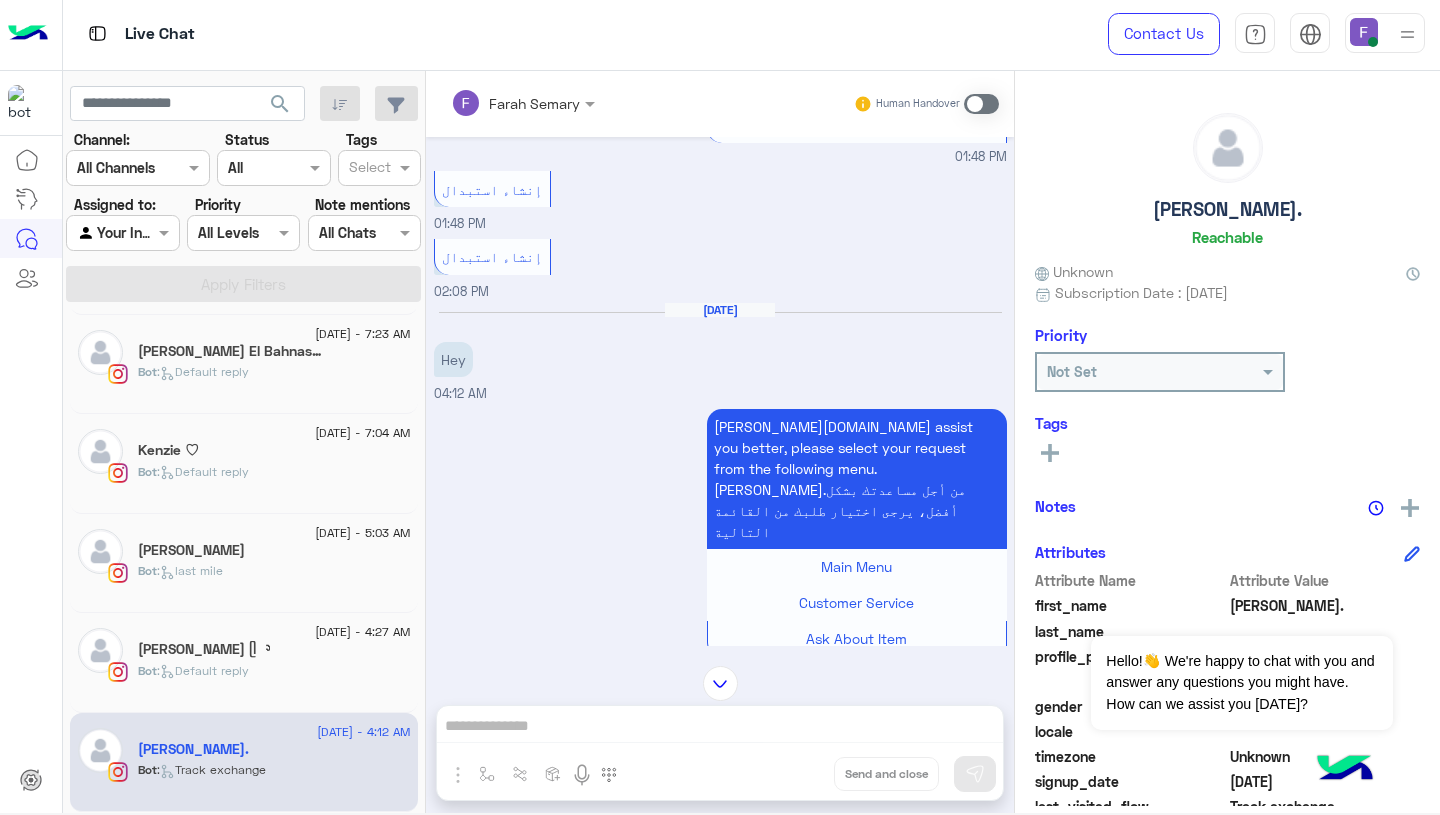 click at bounding box center (981, 104) 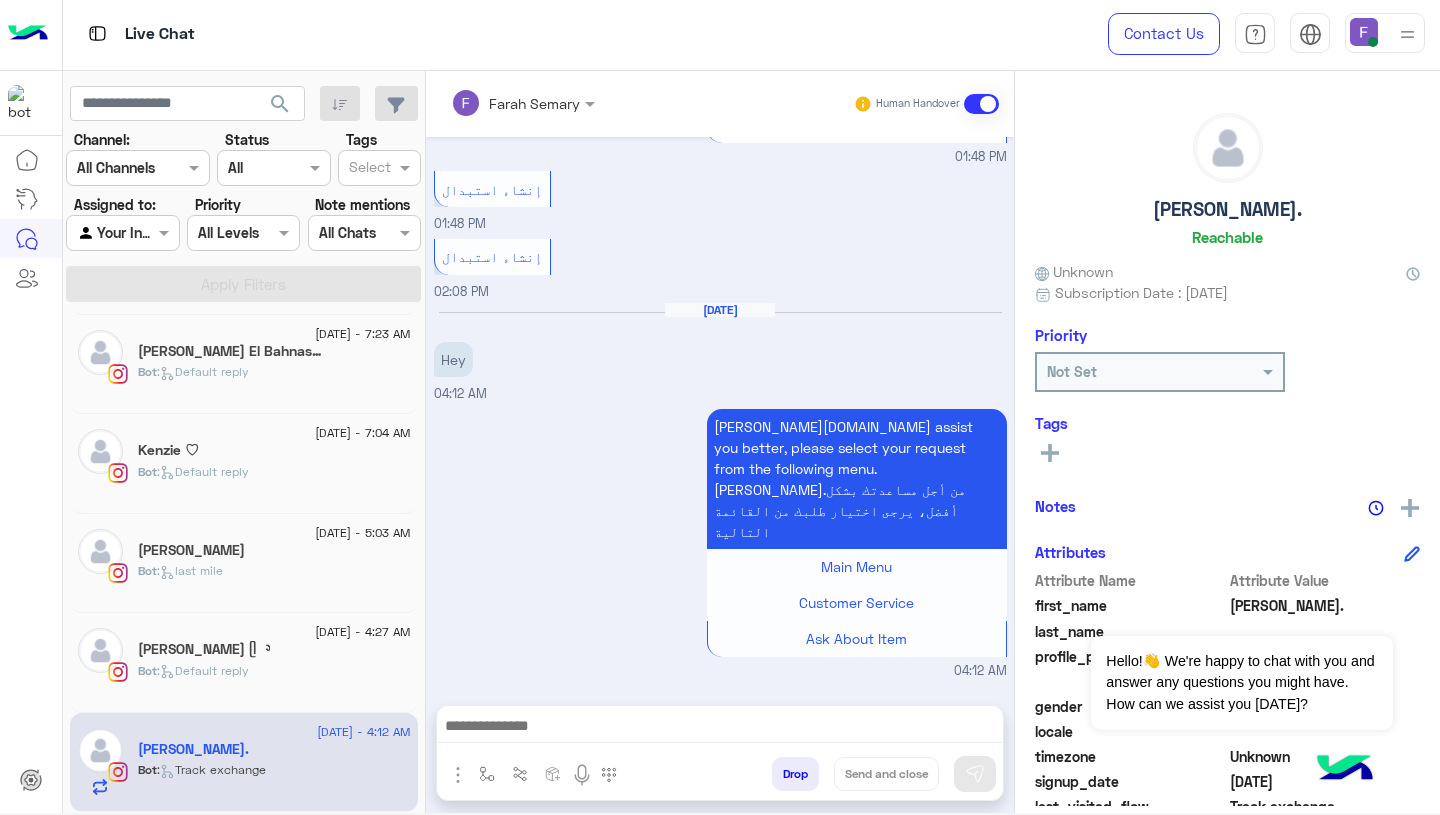 scroll, scrollTop: 1922, scrollLeft: 0, axis: vertical 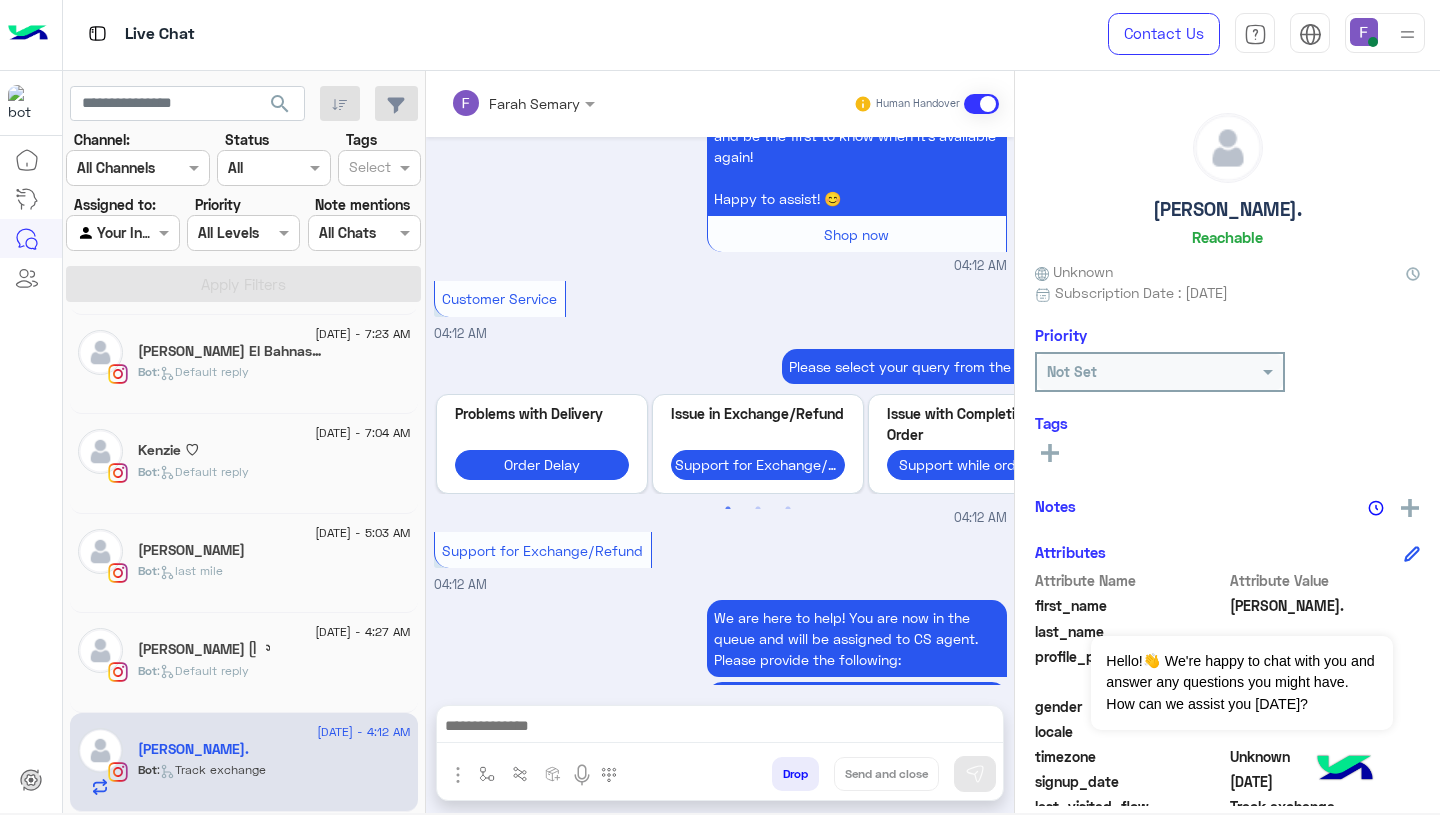 click at bounding box center [720, 731] 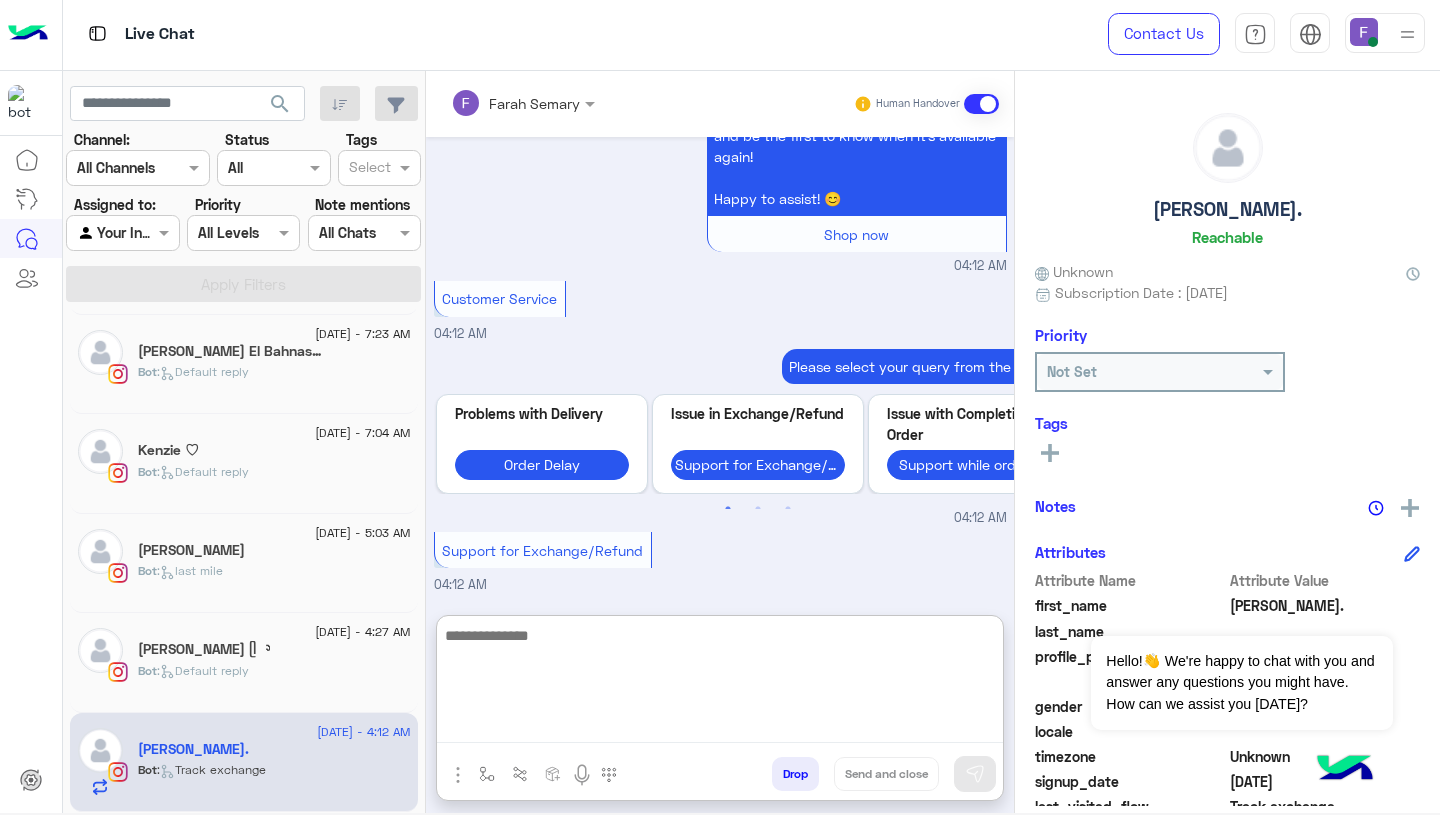 paste on "**********" 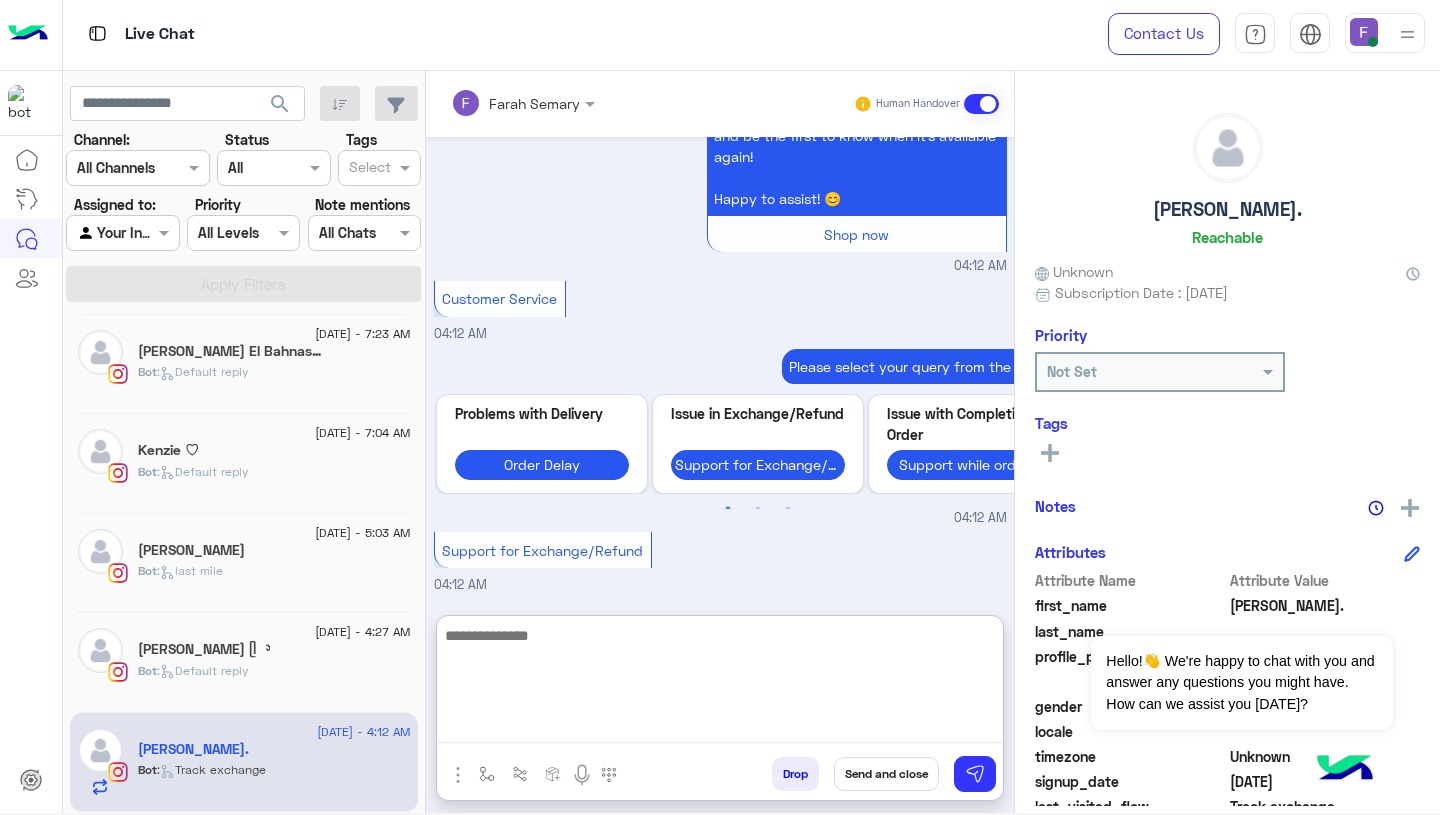scroll, scrollTop: 0, scrollLeft: 0, axis: both 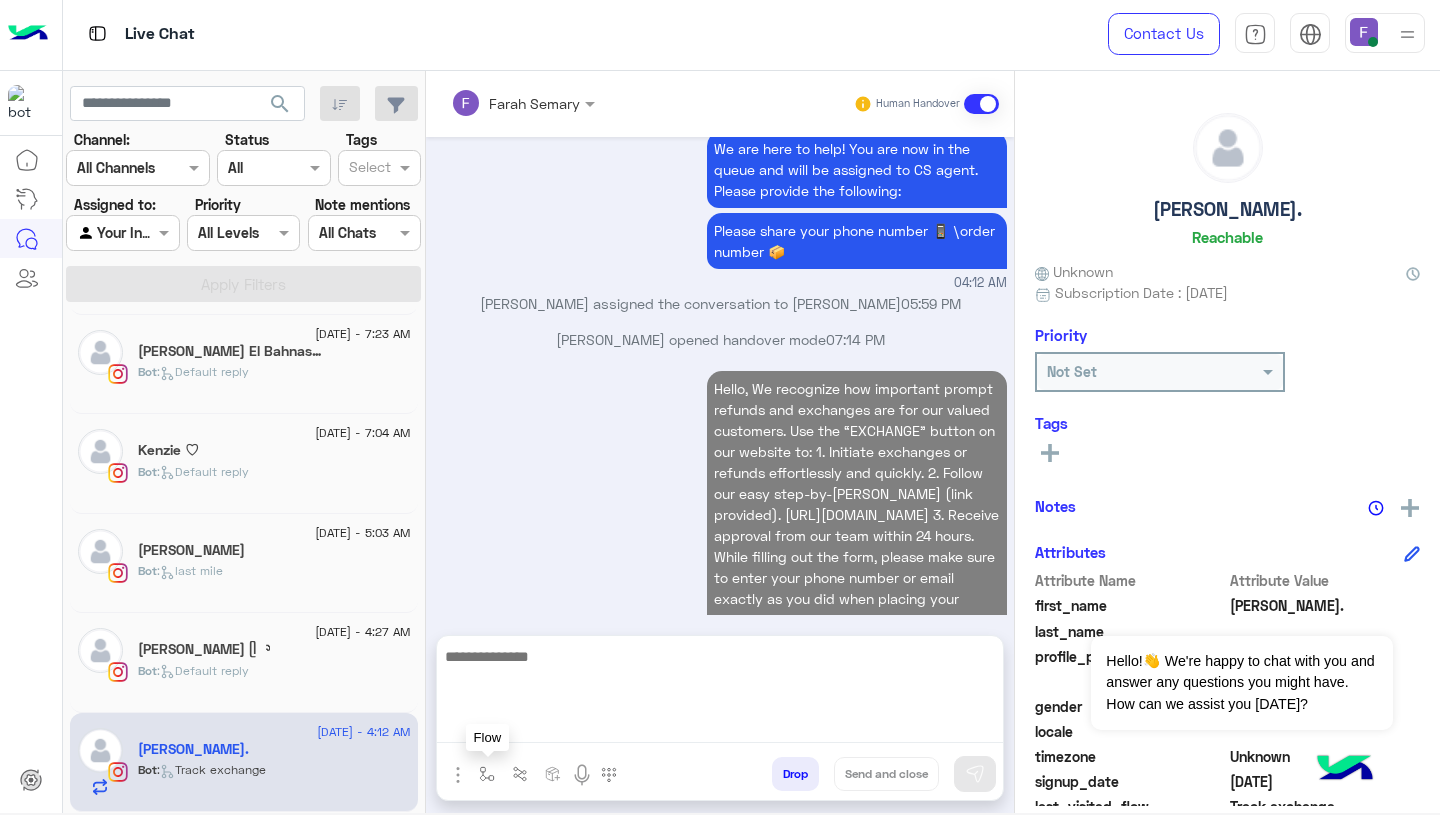 click at bounding box center [487, 774] 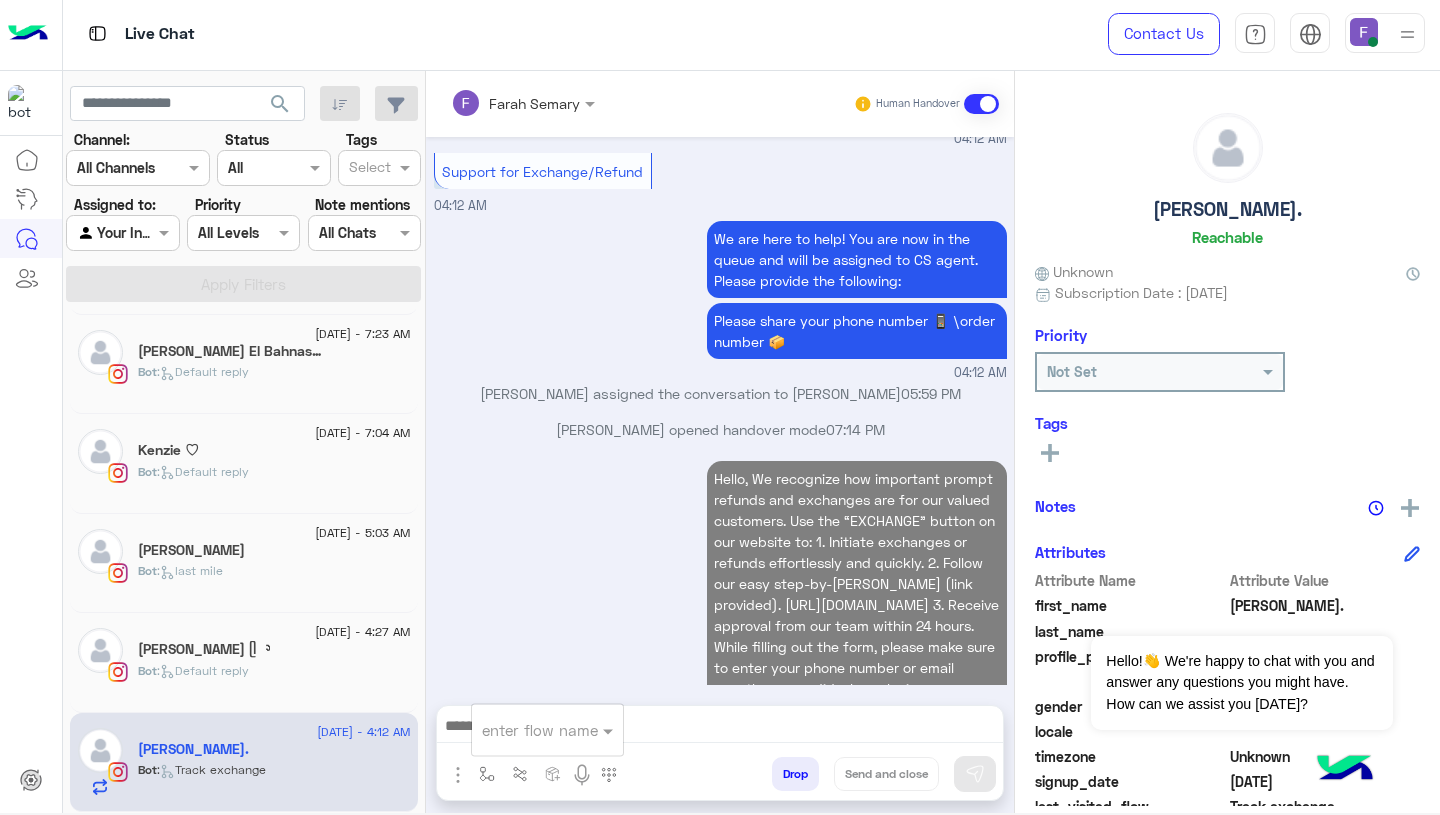 click at bounding box center (523, 730) 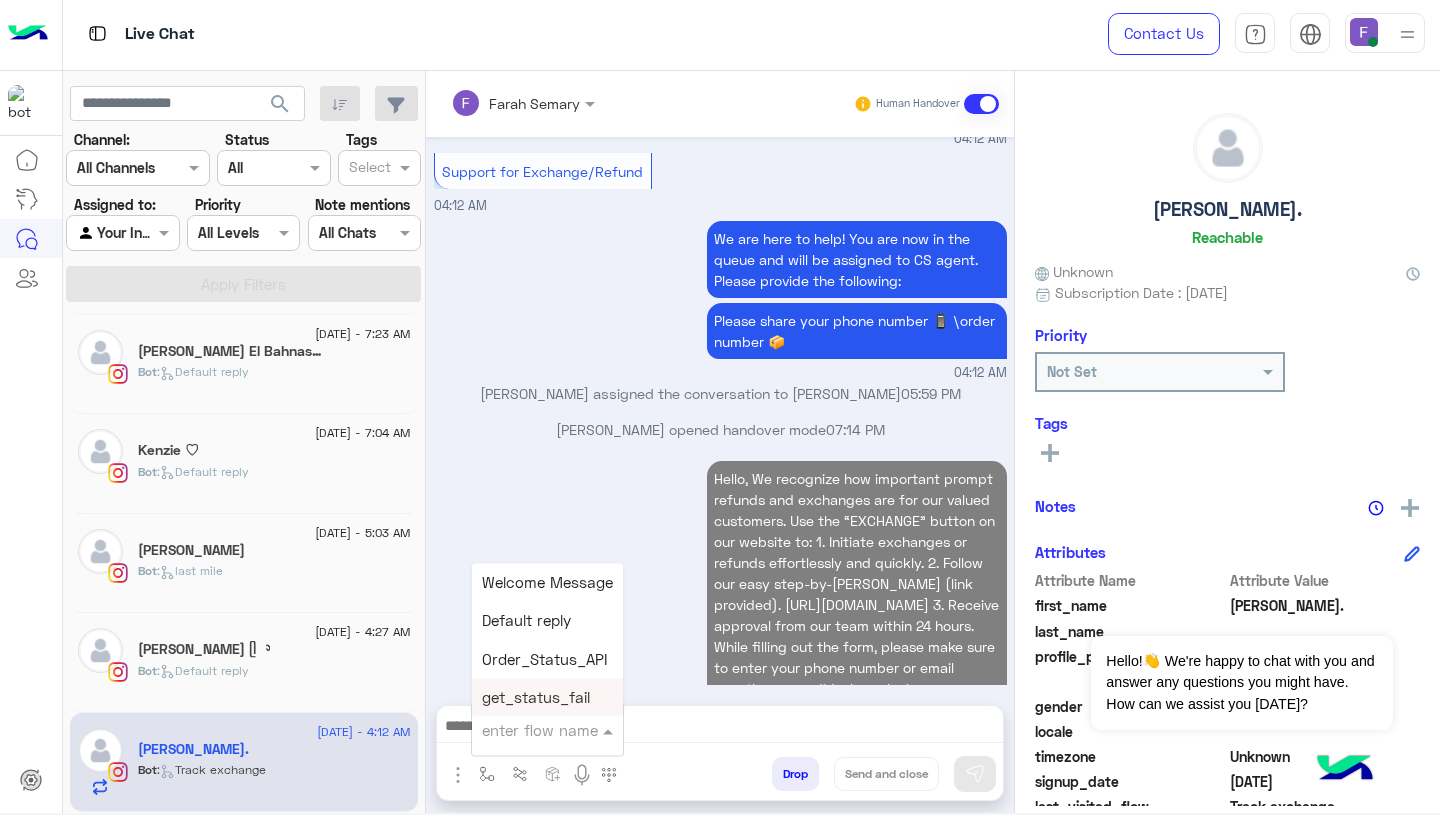 scroll, scrollTop: 2337, scrollLeft: 0, axis: vertical 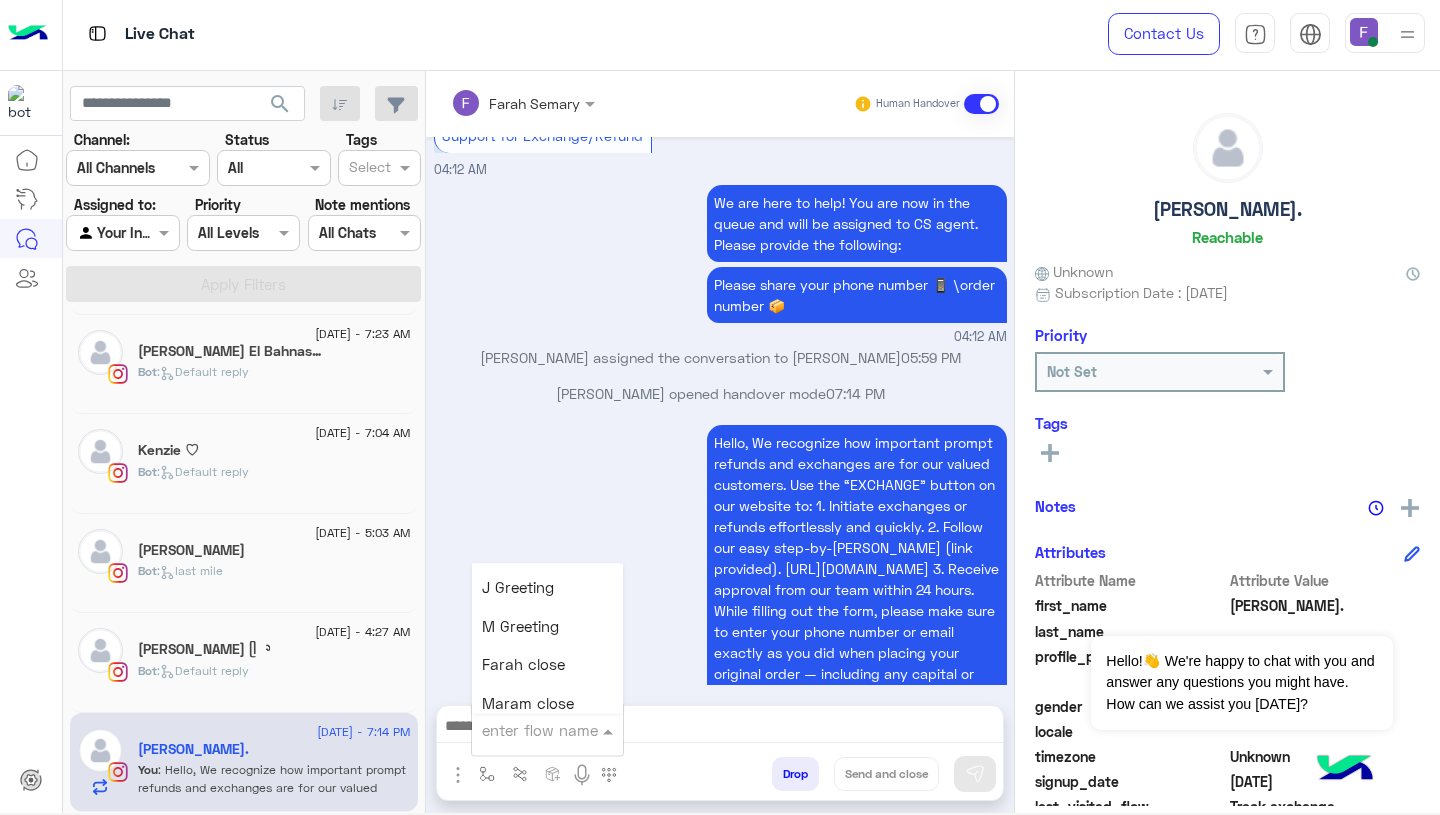 click on "Farah close" at bounding box center [523, 665] 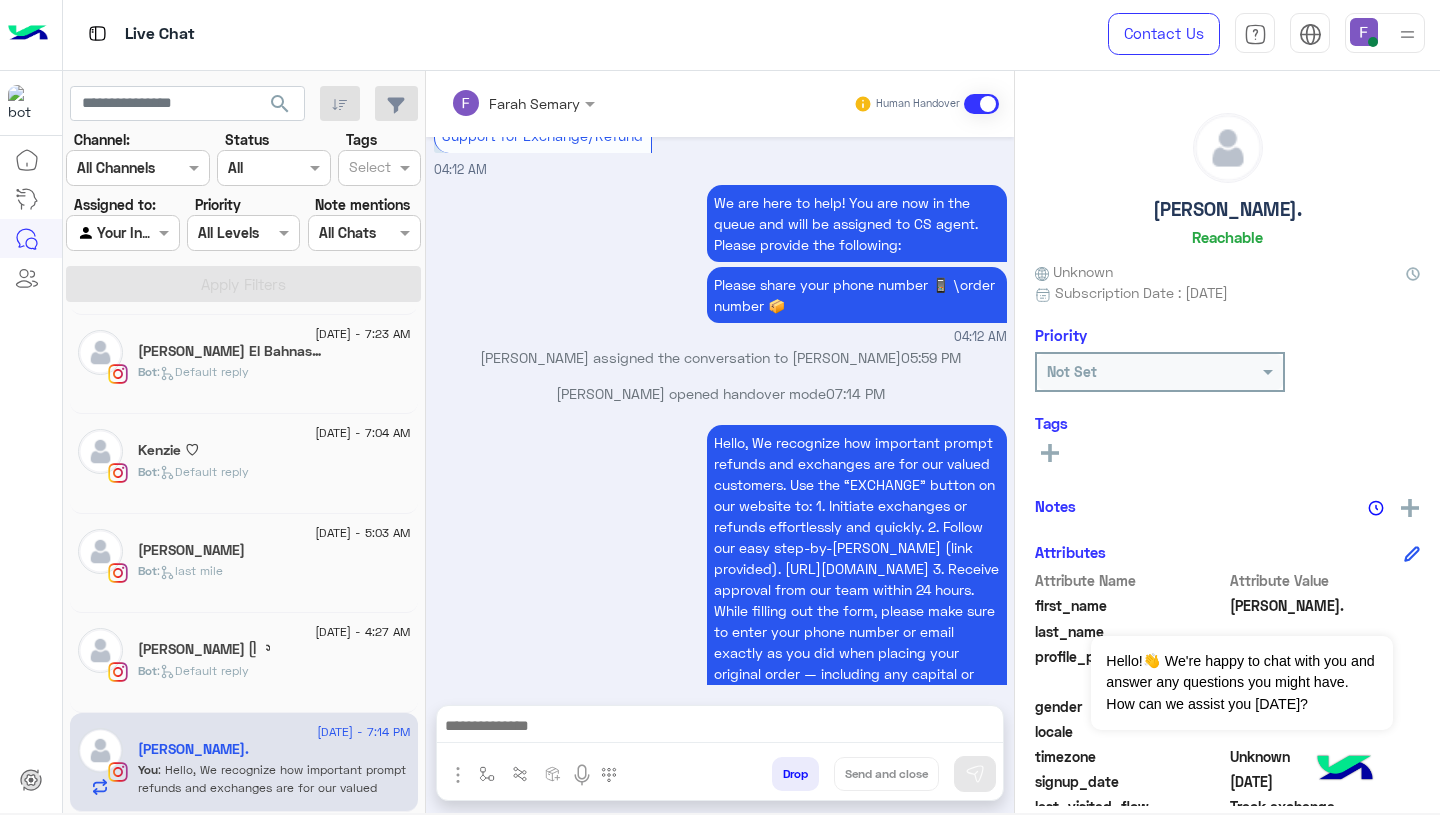 type on "**********" 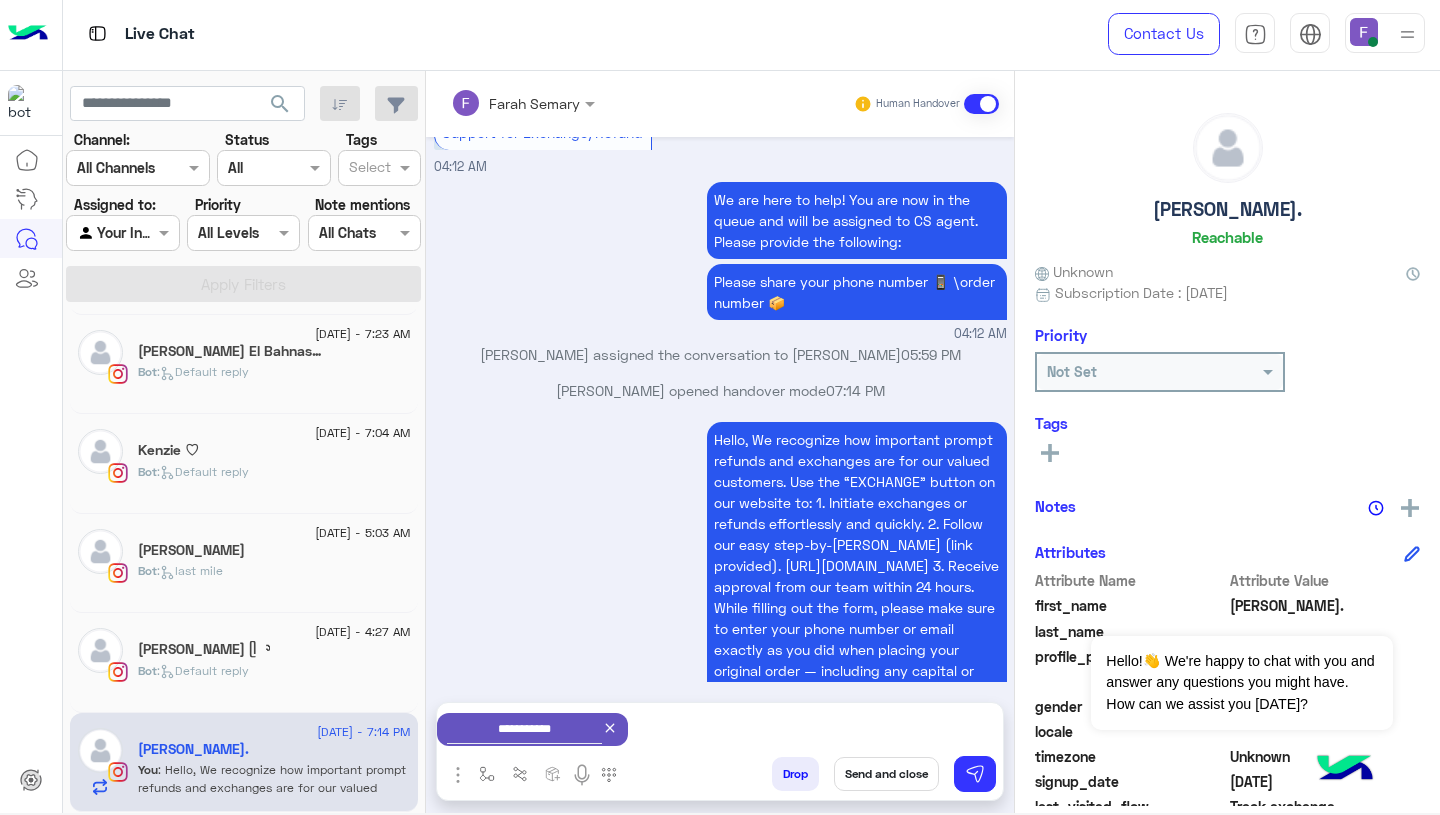 click on "Send and close" at bounding box center [886, 774] 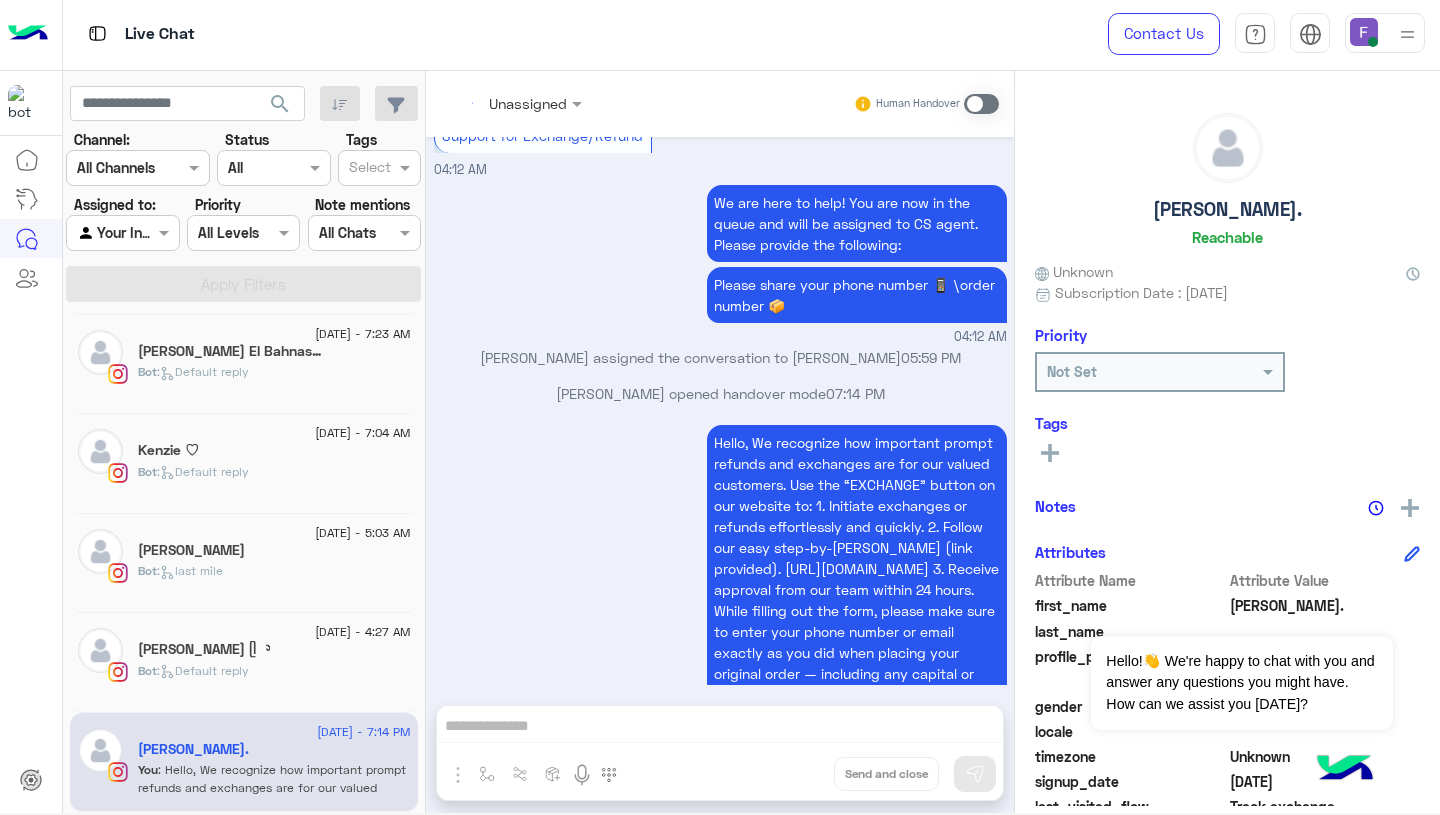 scroll, scrollTop: 2373, scrollLeft: 0, axis: vertical 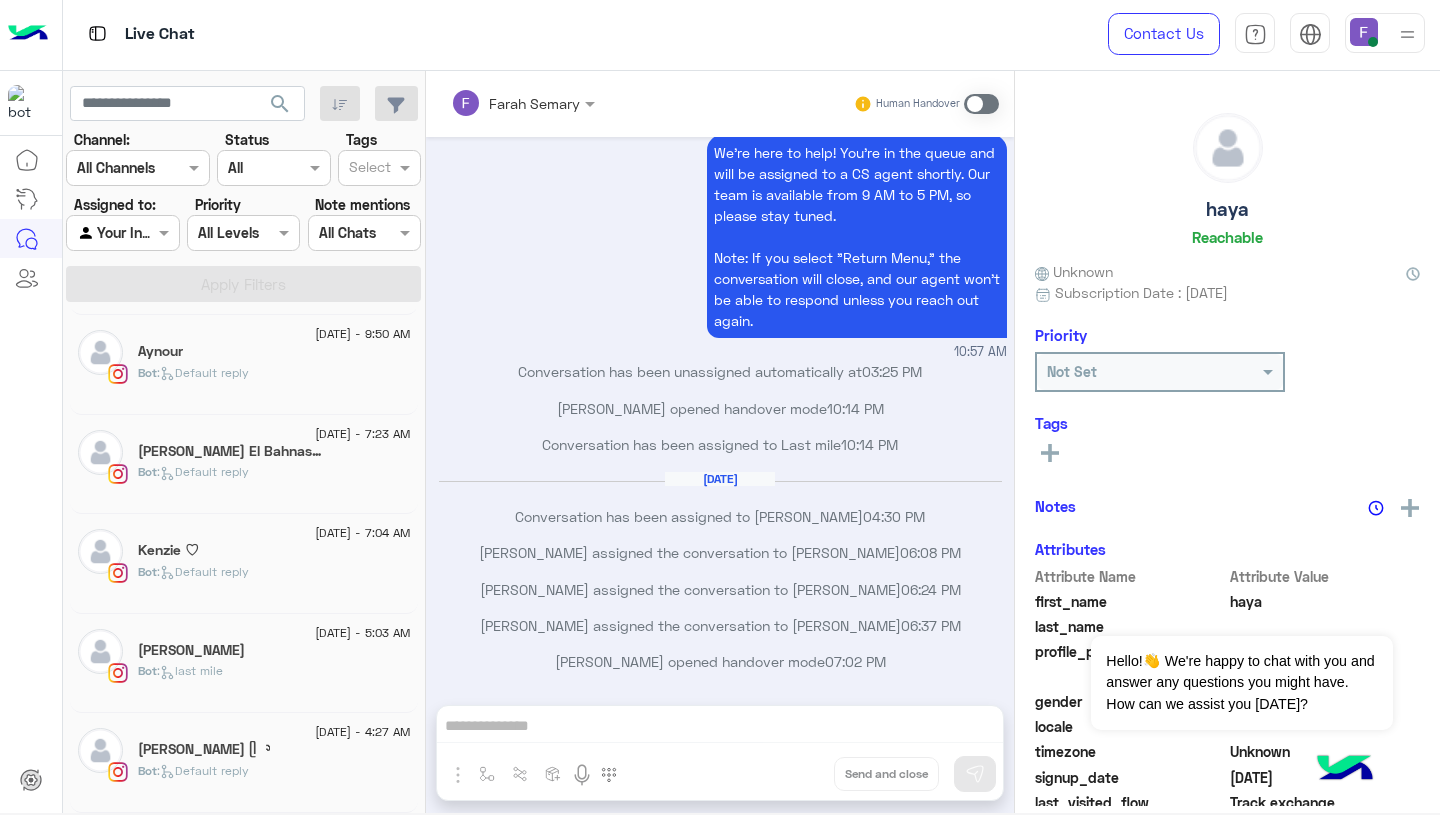 click on "[PERSON_NAME] ᥫ᭡" 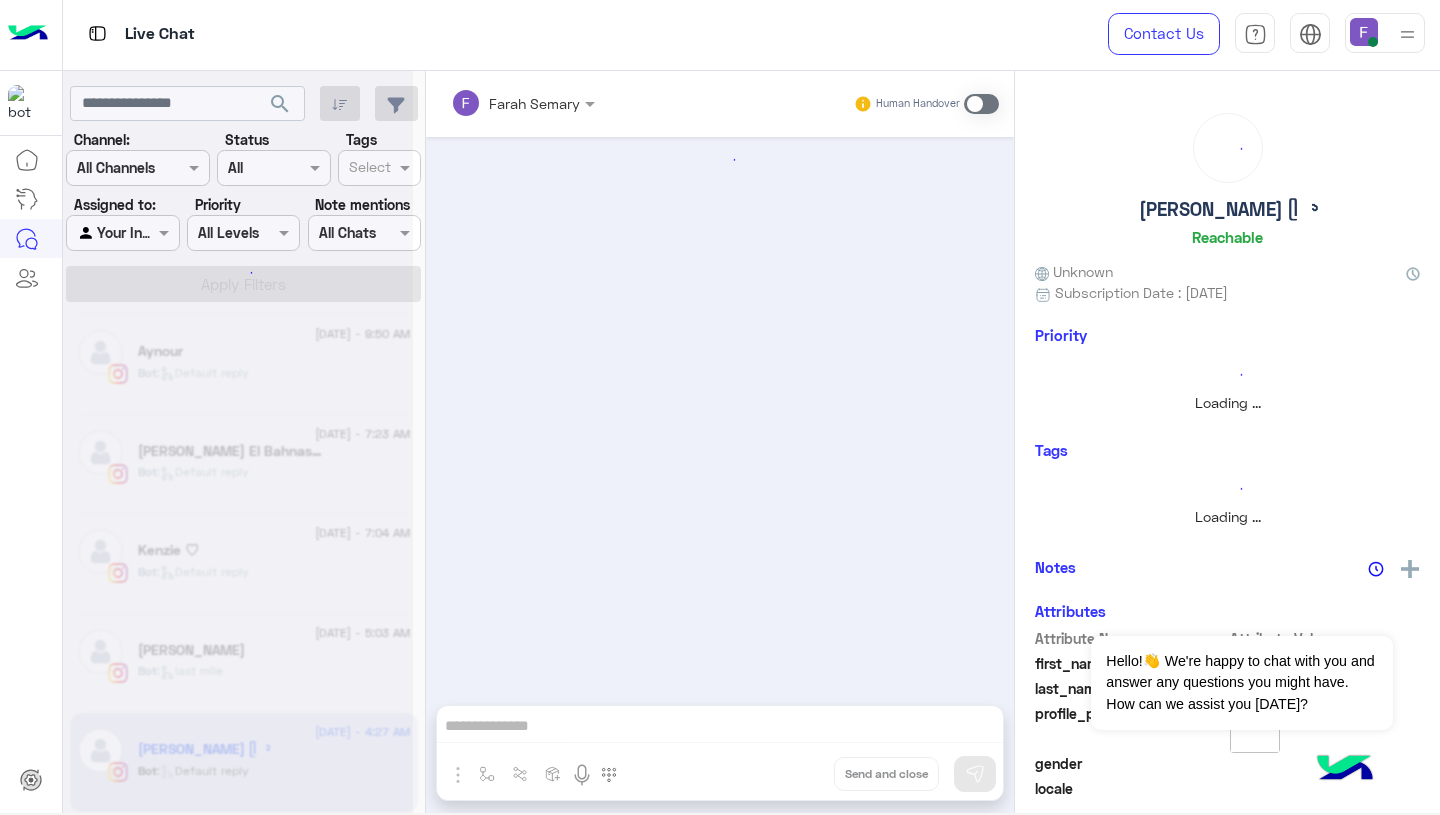scroll, scrollTop: 0, scrollLeft: 0, axis: both 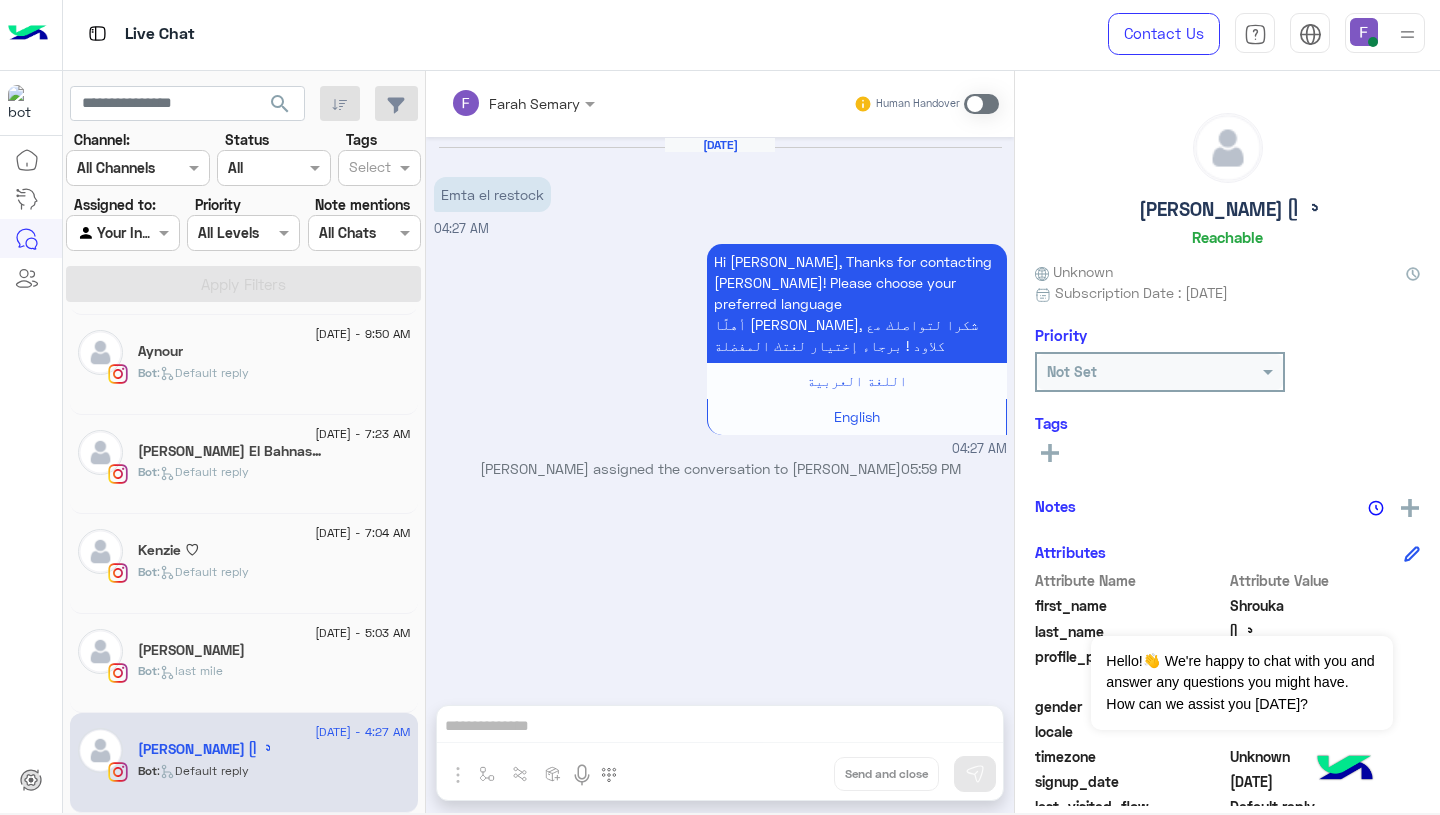 click at bounding box center [523, 102] 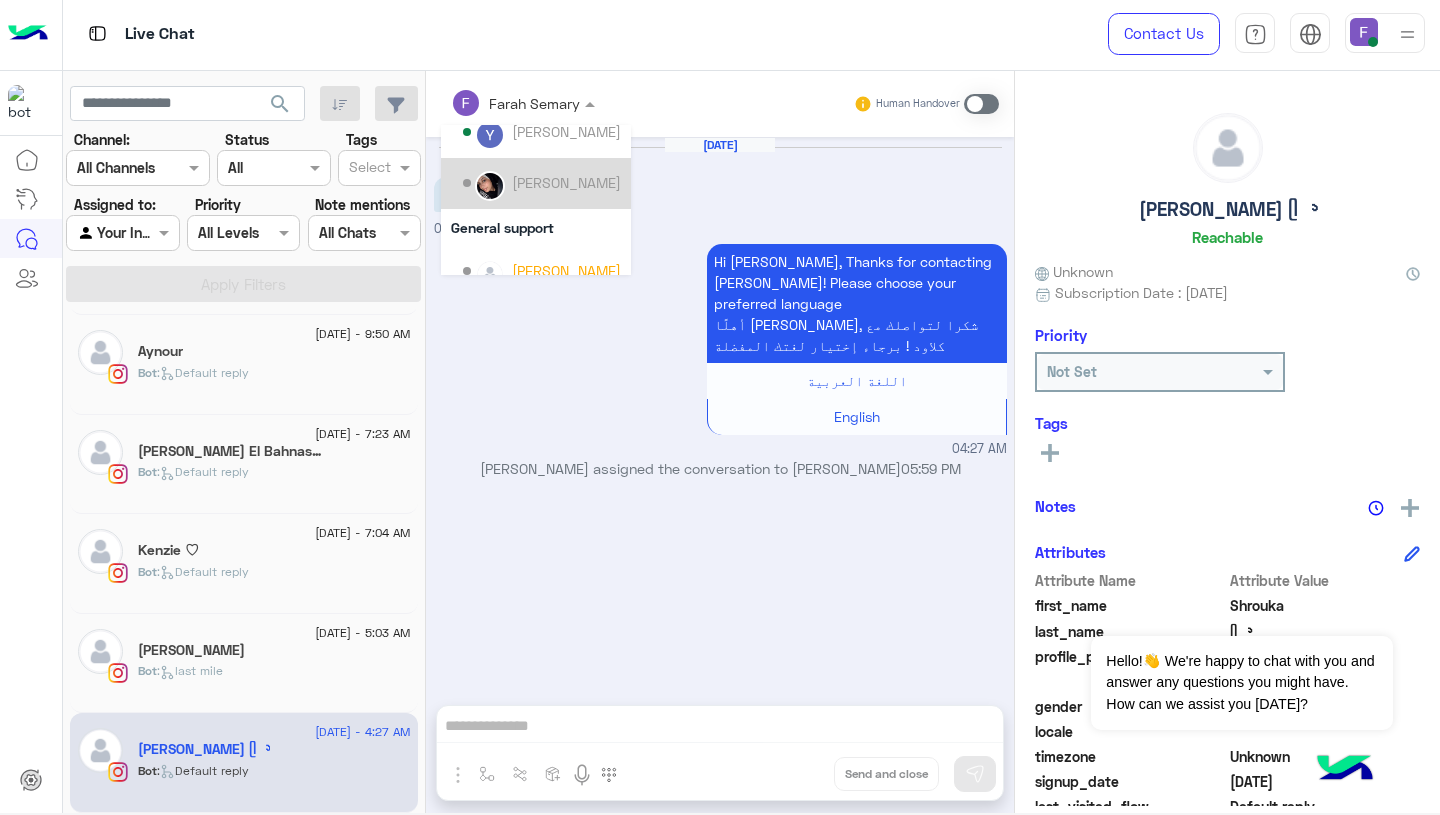 scroll, scrollTop: 158, scrollLeft: 0, axis: vertical 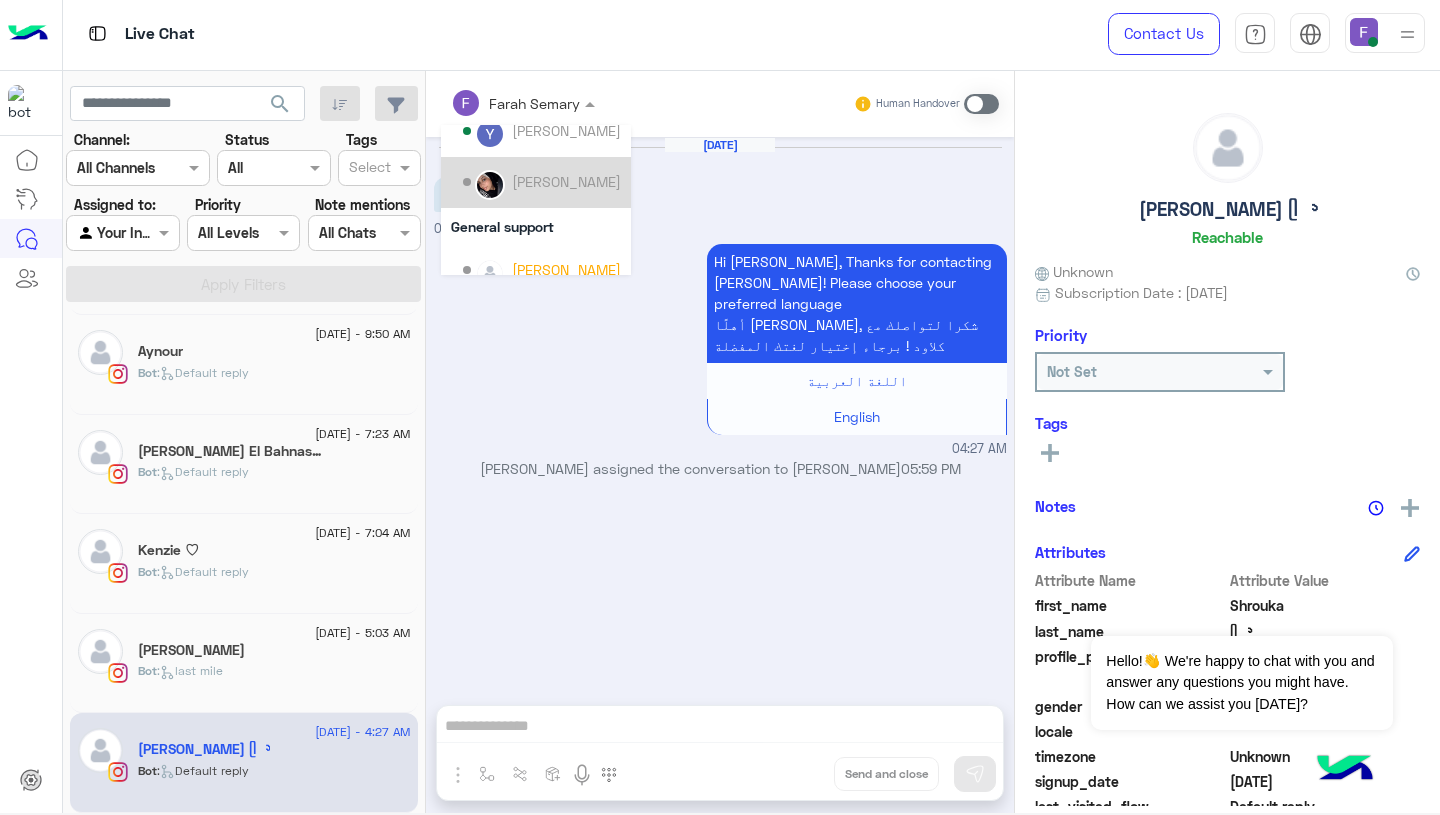 click on "[PERSON_NAME]" at bounding box center (566, 181) 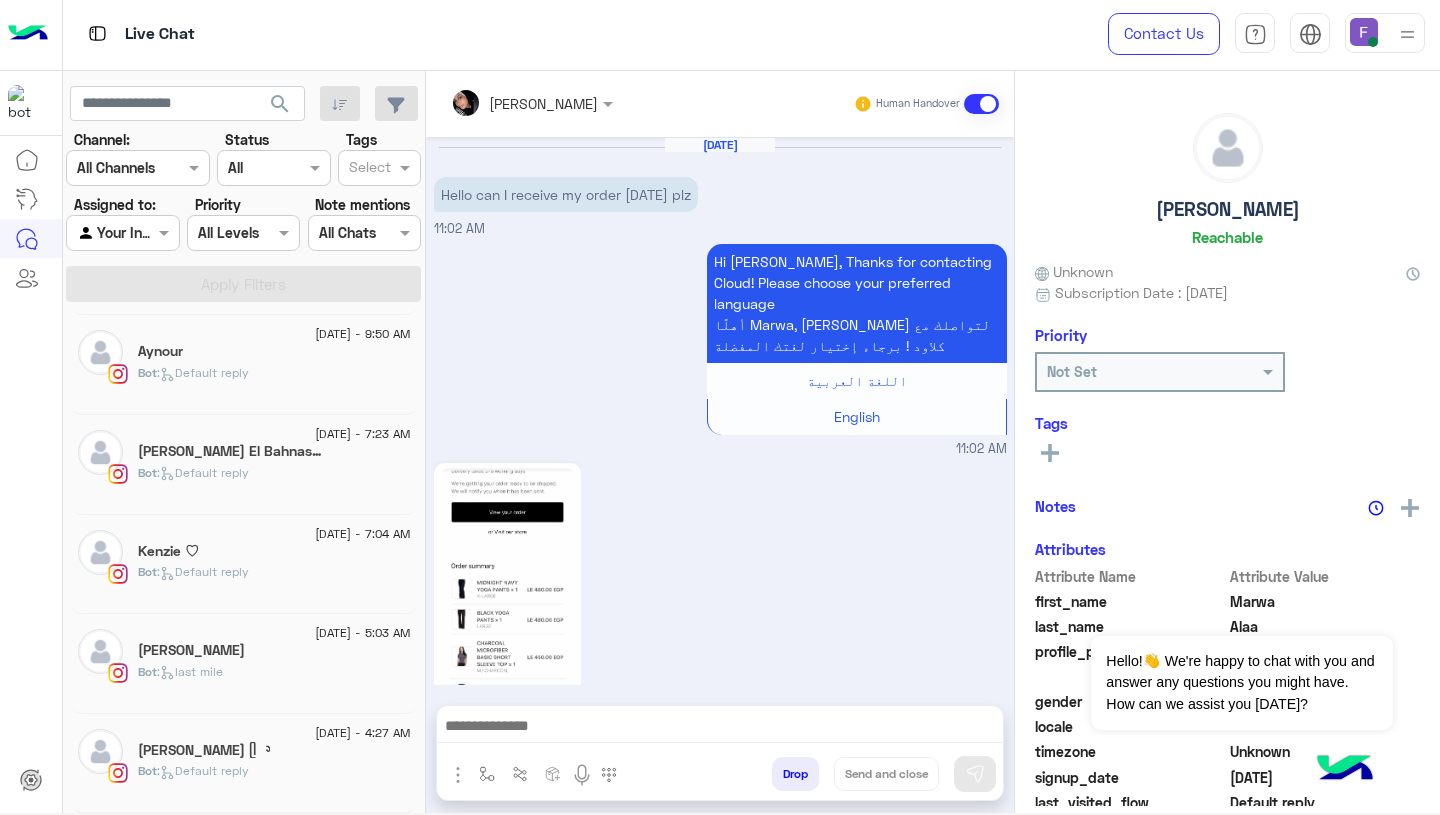 scroll, scrollTop: 2285, scrollLeft: 0, axis: vertical 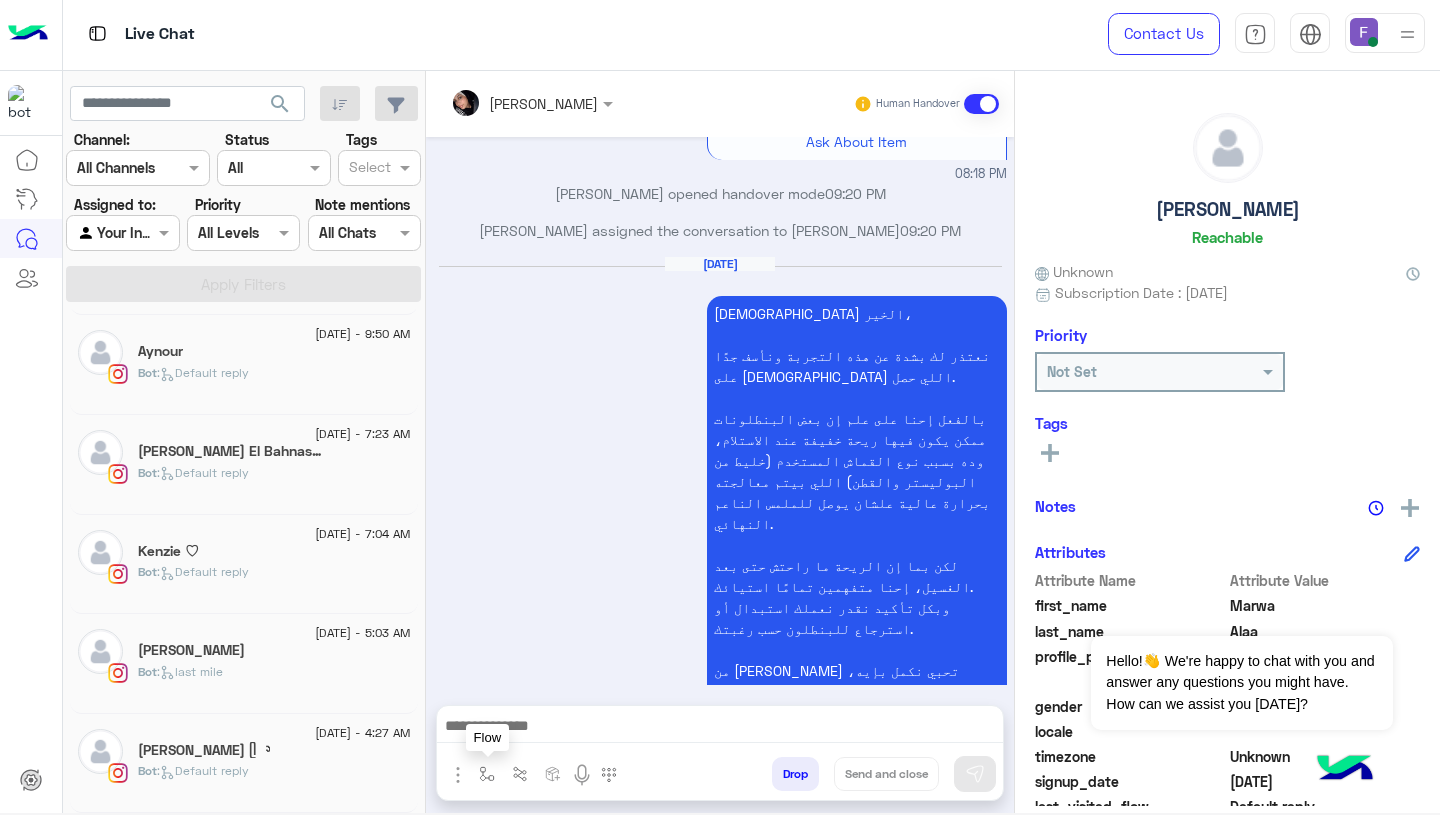 click at bounding box center [487, 774] 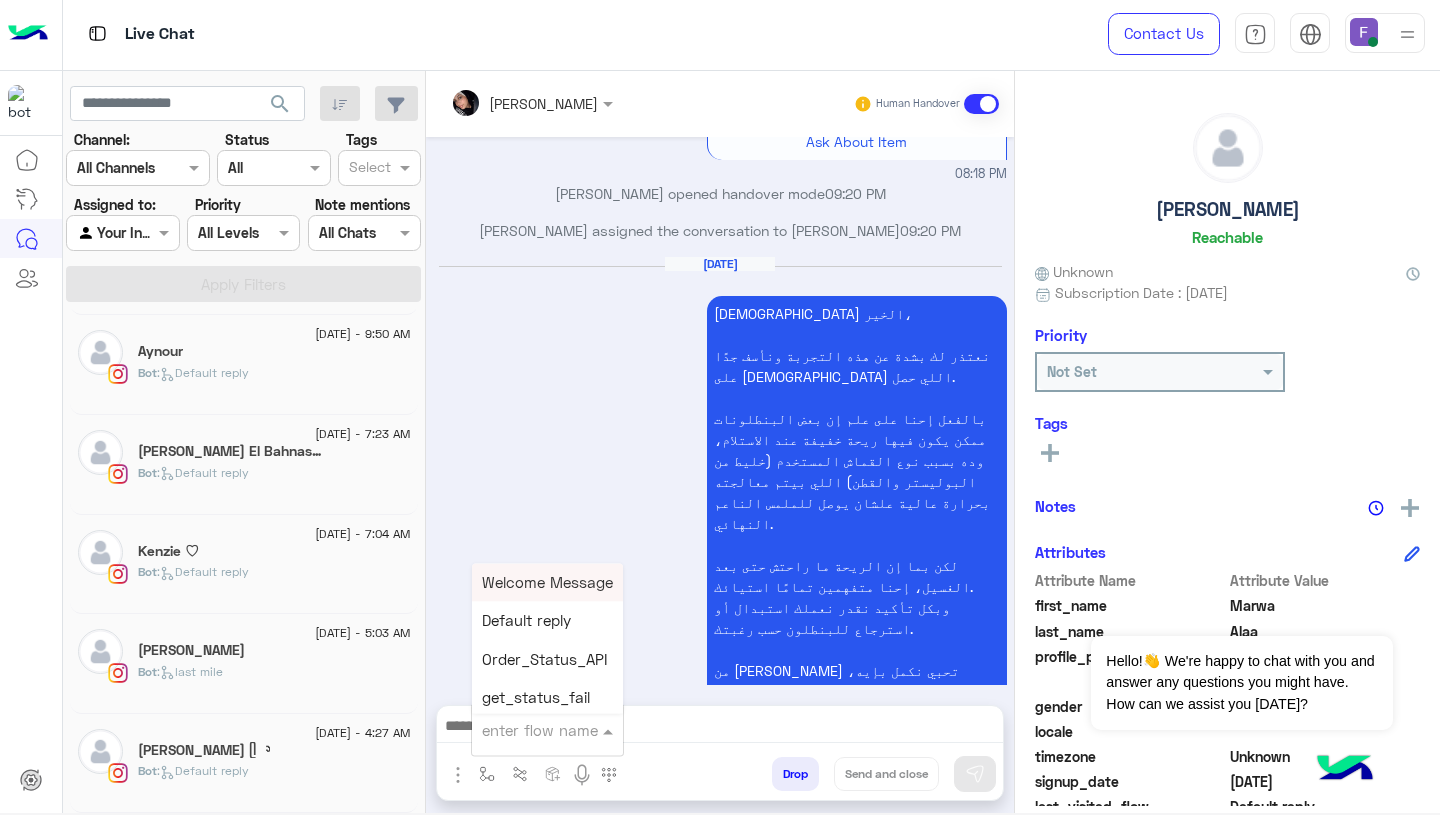 click on "enter flow name" at bounding box center (547, 730) 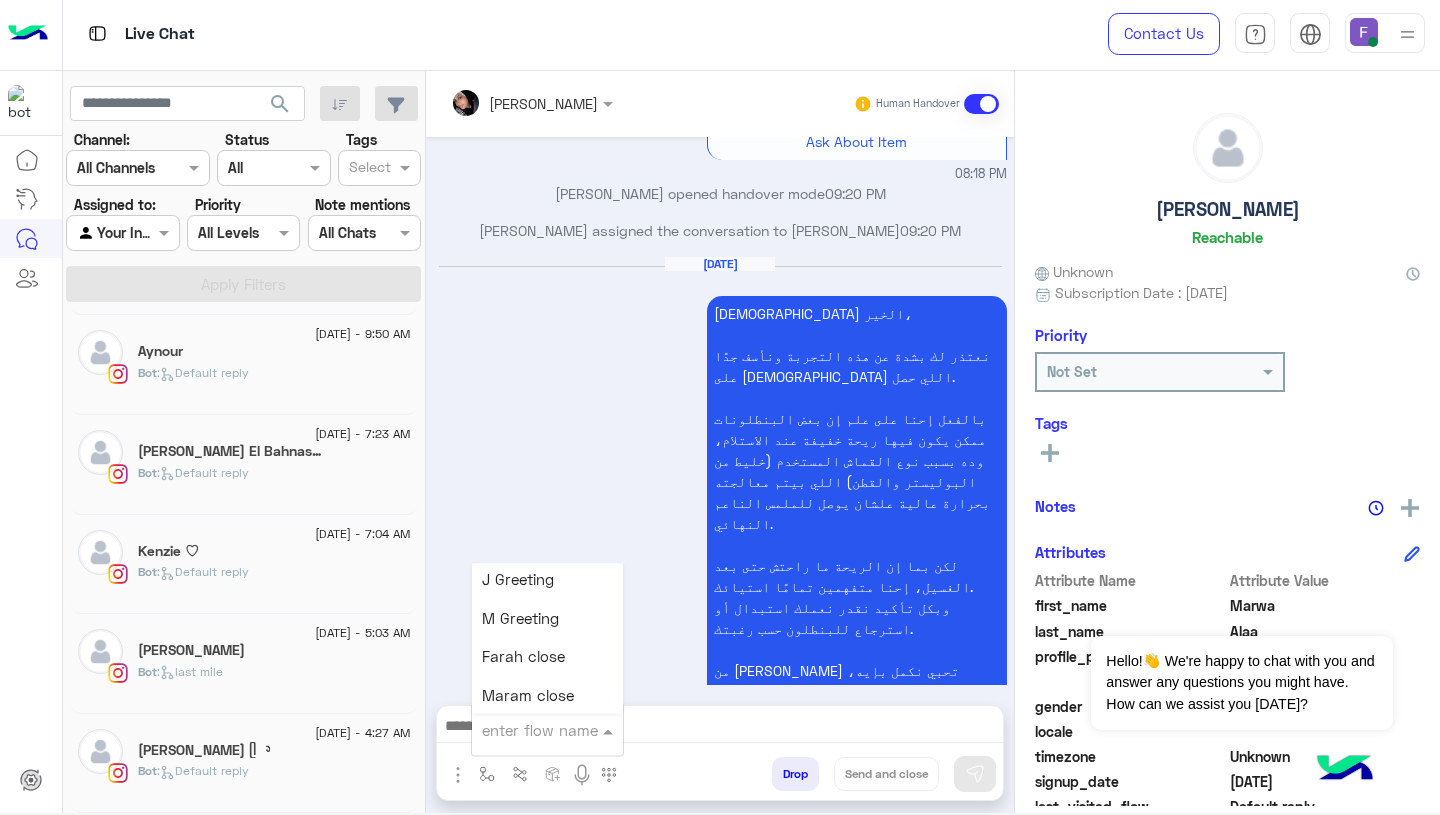 scroll, scrollTop: 2340, scrollLeft: 0, axis: vertical 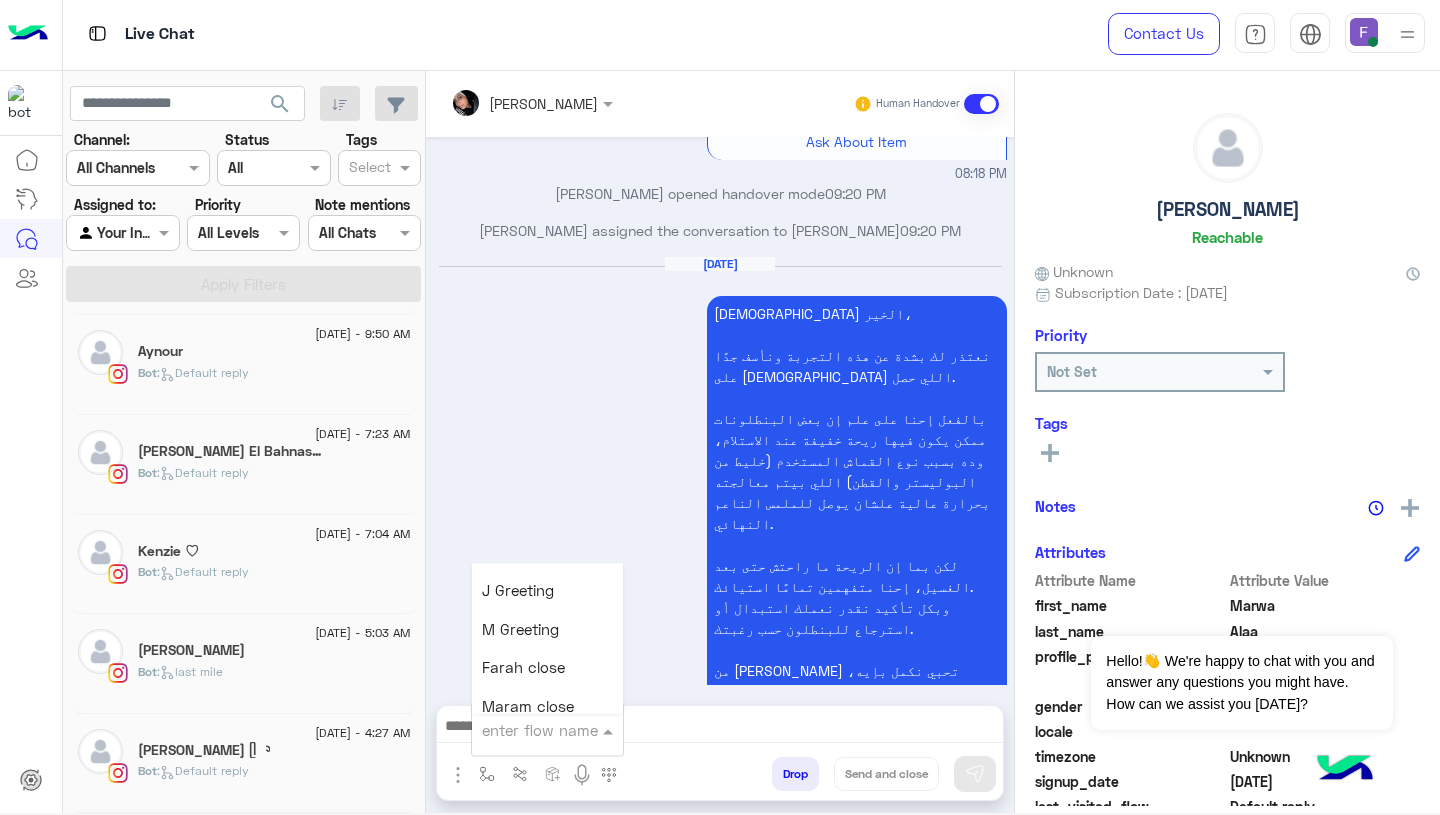 click on "Farah close" at bounding box center [547, 668] 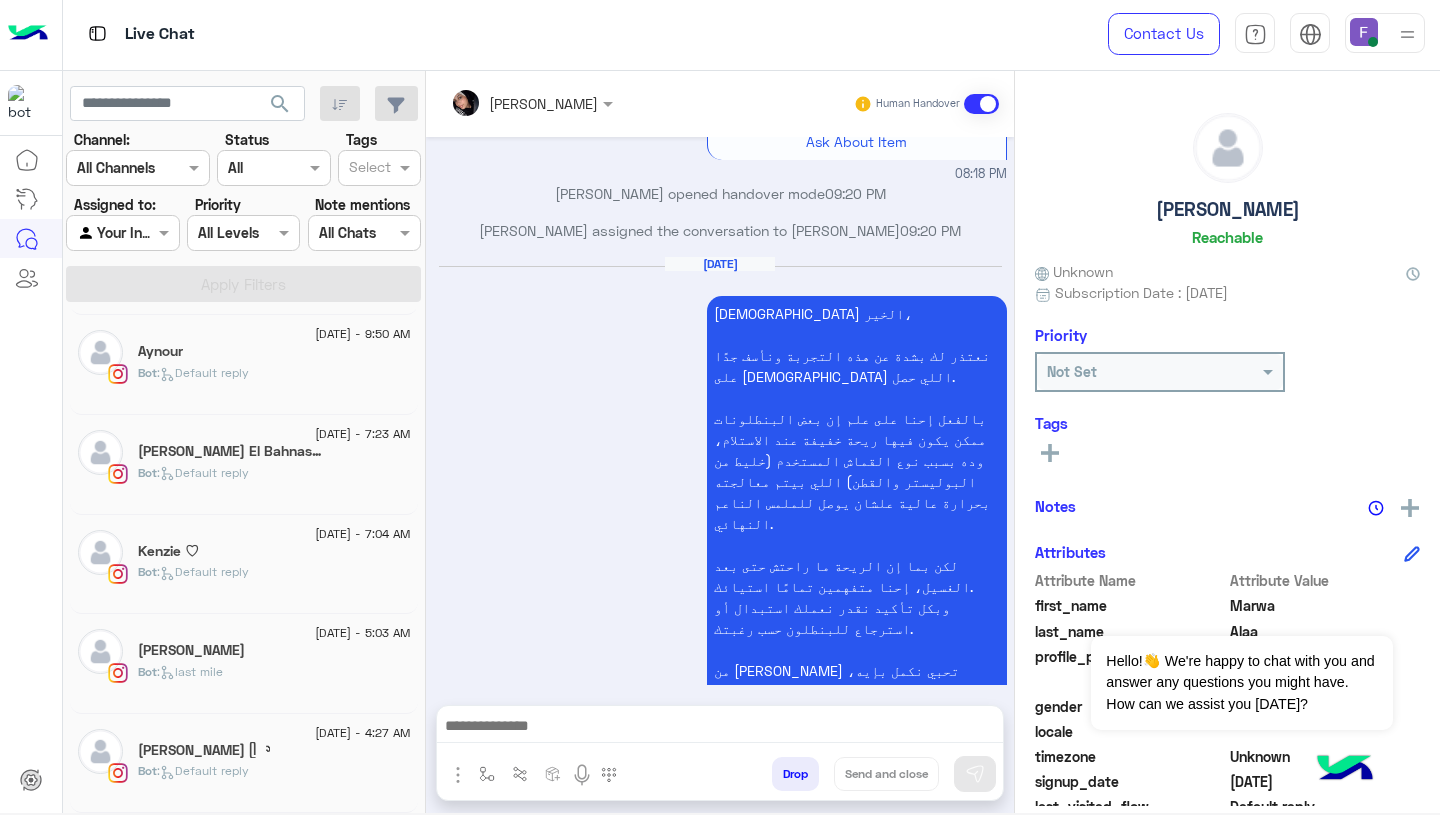 type on "**********" 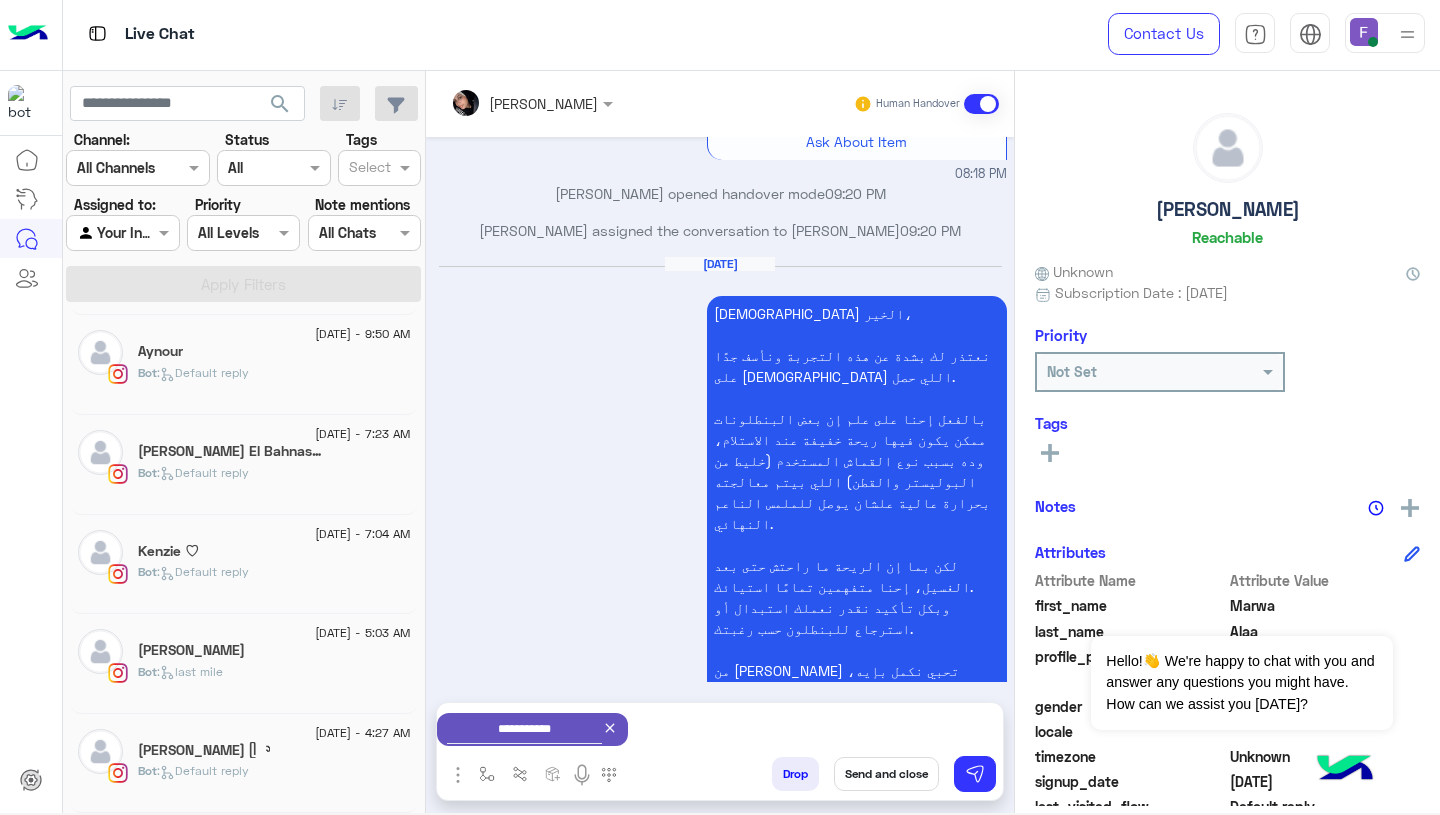 click on "Send and close" at bounding box center (886, 774) 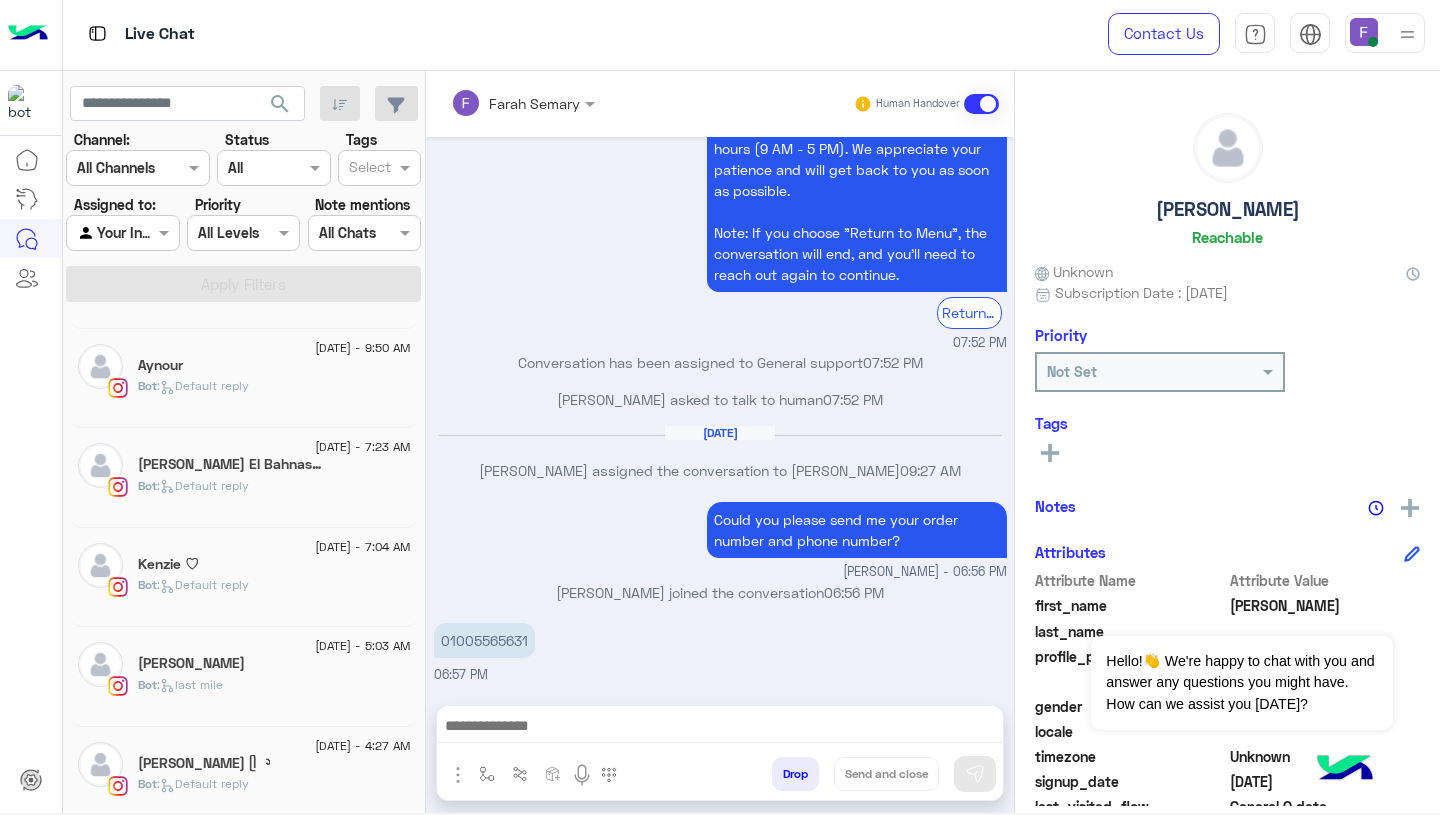 click on "01005565631" at bounding box center [484, 640] 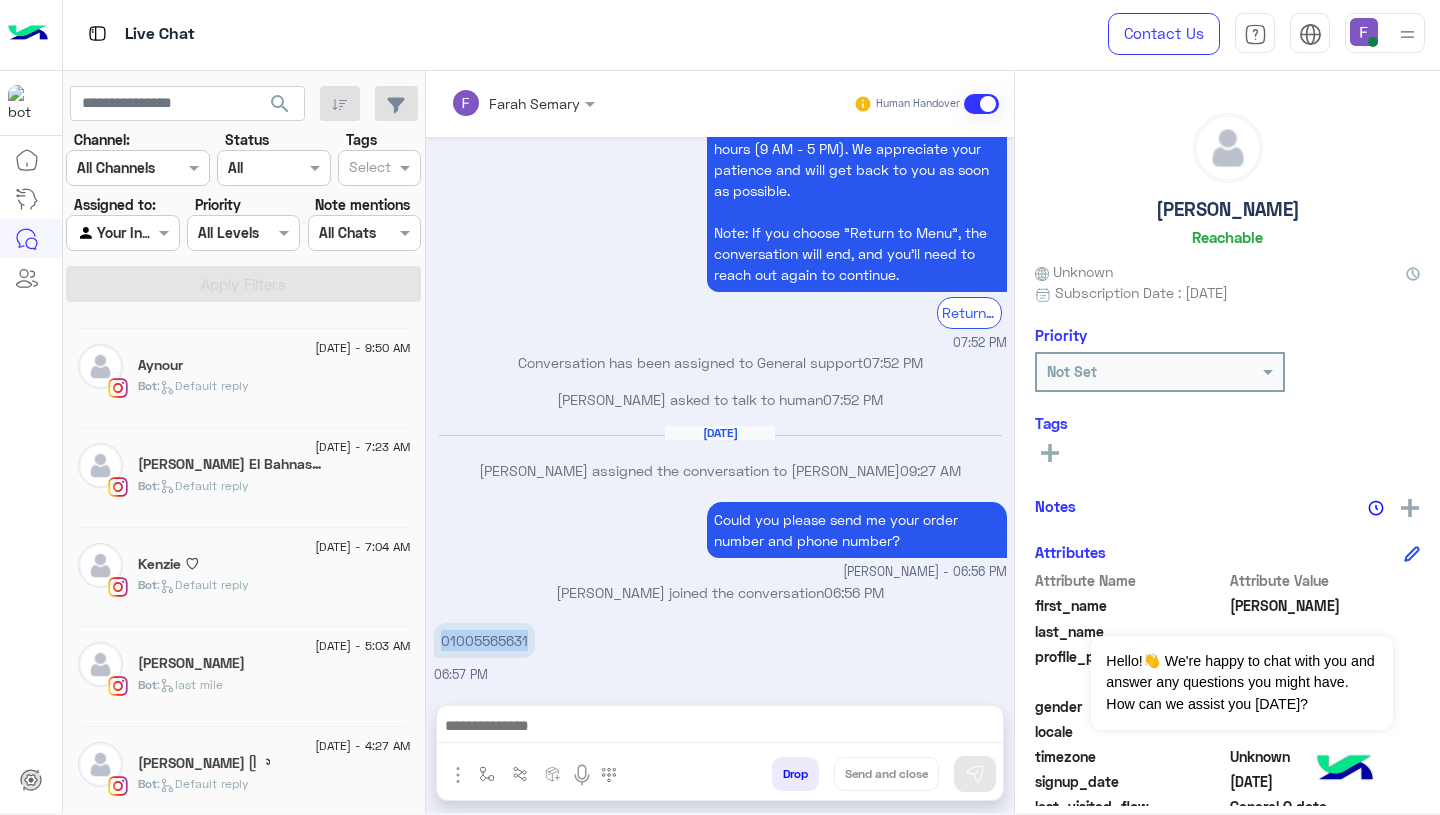click on "[DATE]   [PERSON_NAME]  assigned the conversation to [PERSON_NAME]  09:27 AM" at bounding box center (720, 461) 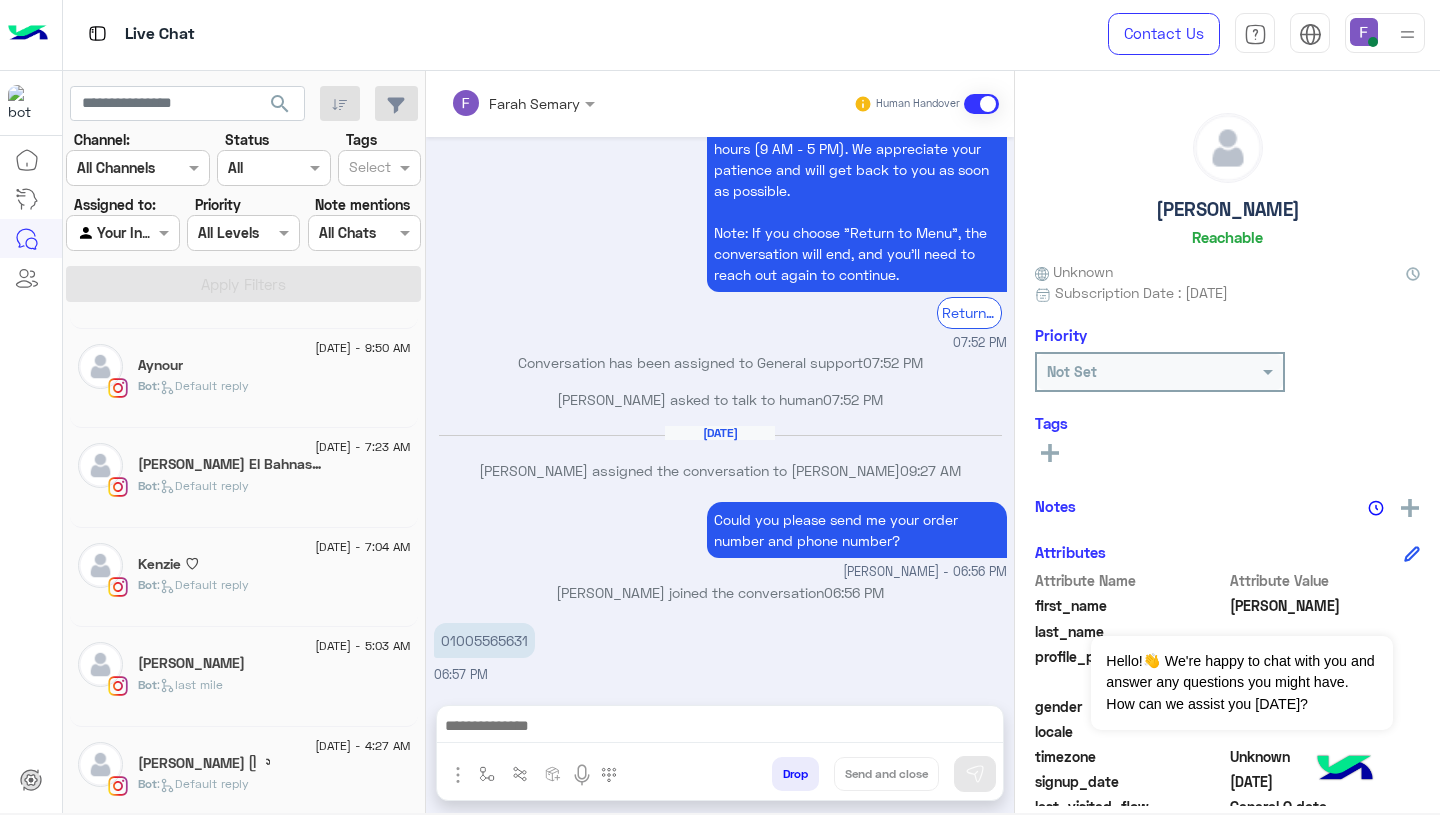 click at bounding box center (720, 728) 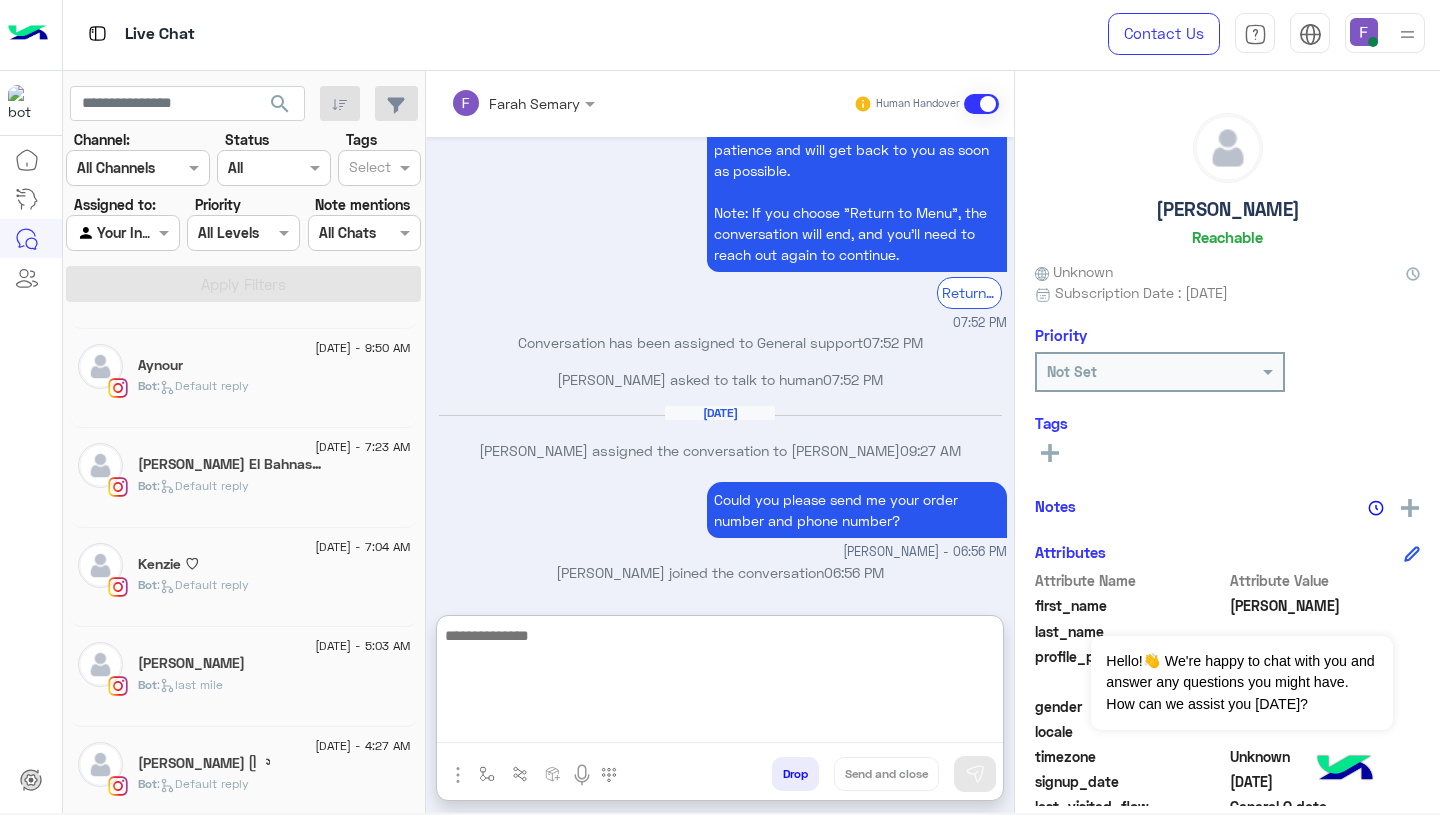 paste on "**********" 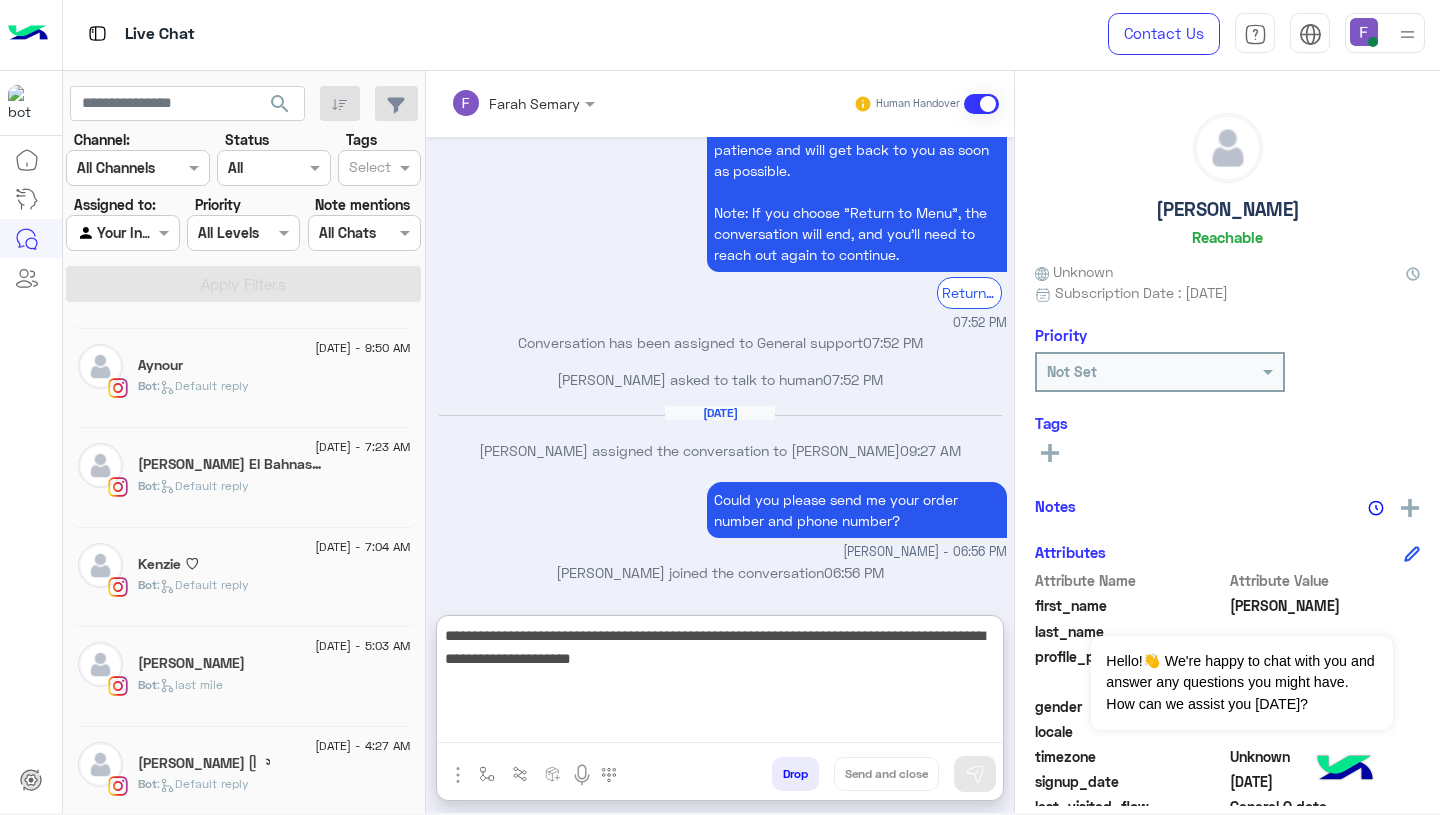 scroll, scrollTop: 61, scrollLeft: 0, axis: vertical 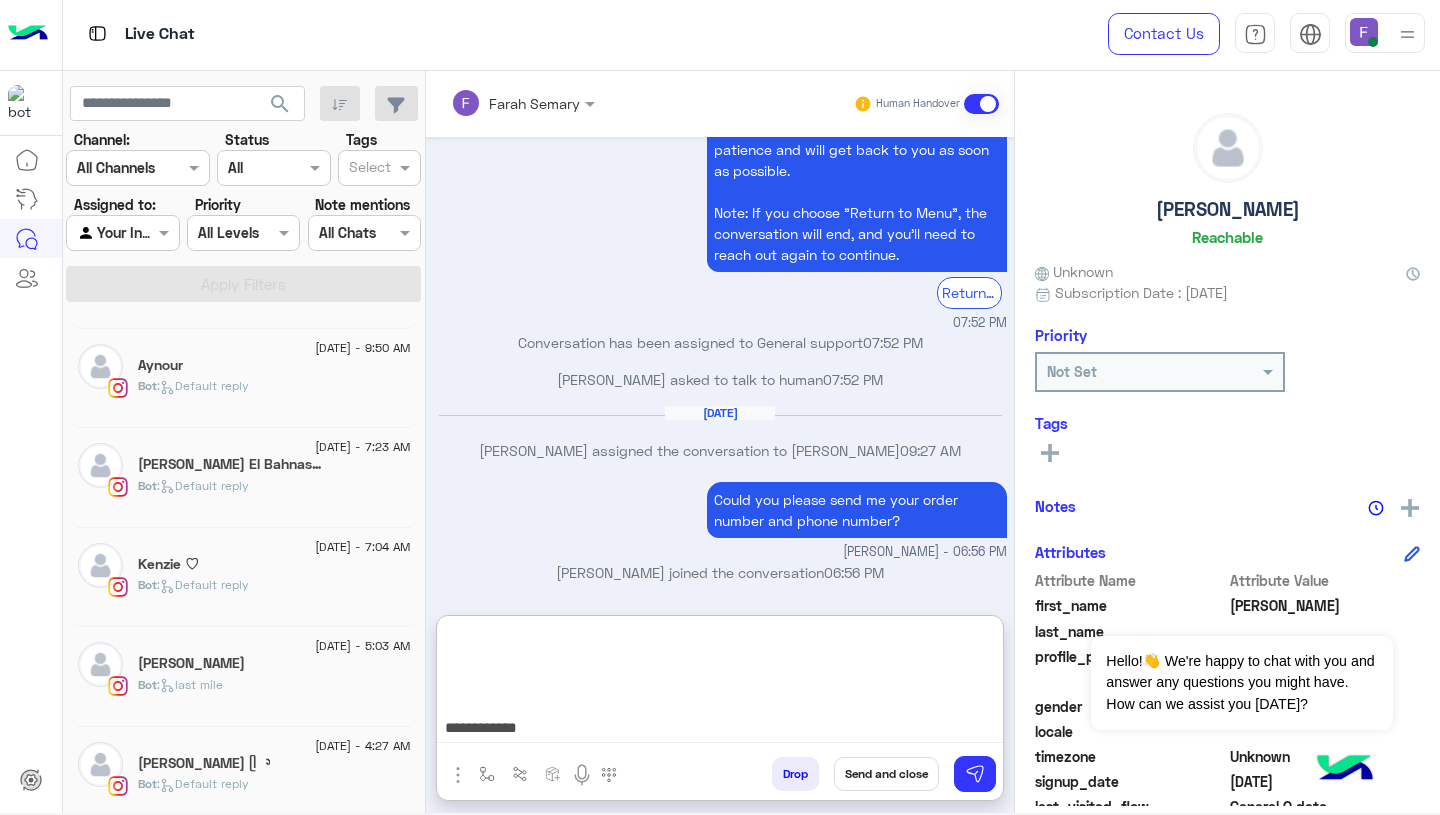 click on "**********" at bounding box center [720, 683] 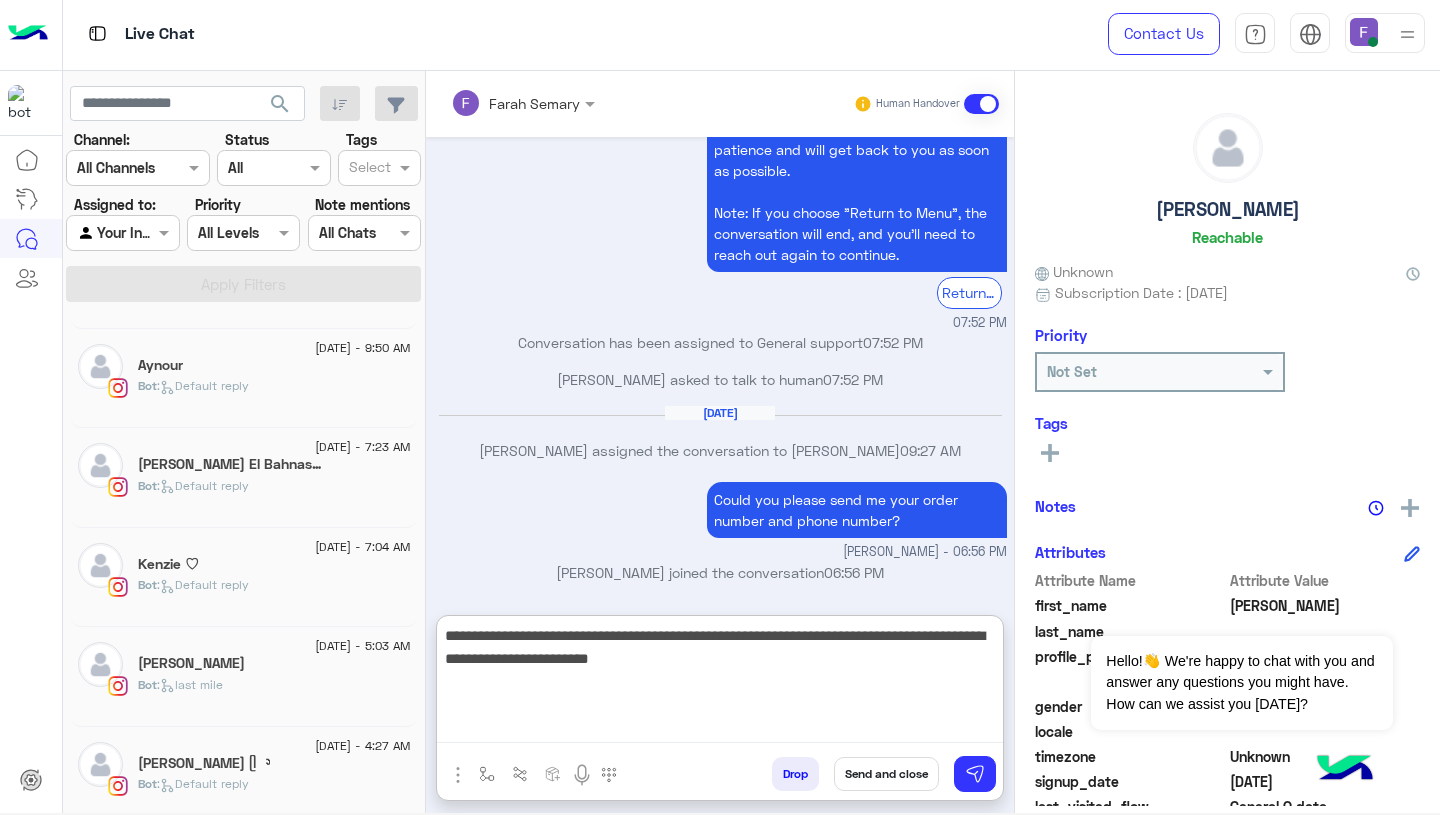 scroll, scrollTop: 0, scrollLeft: 0, axis: both 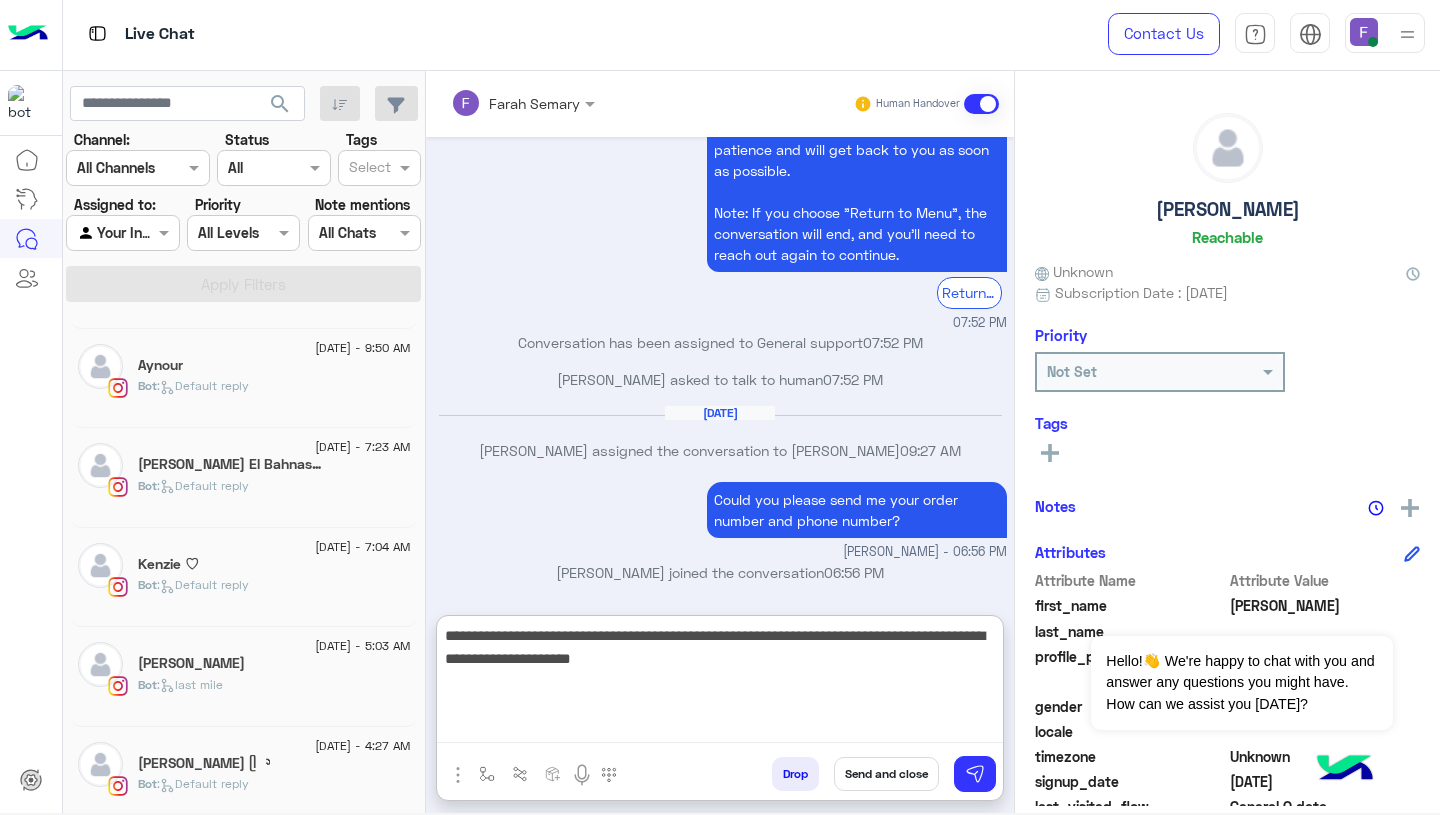 click on "**********" at bounding box center (720, 683) 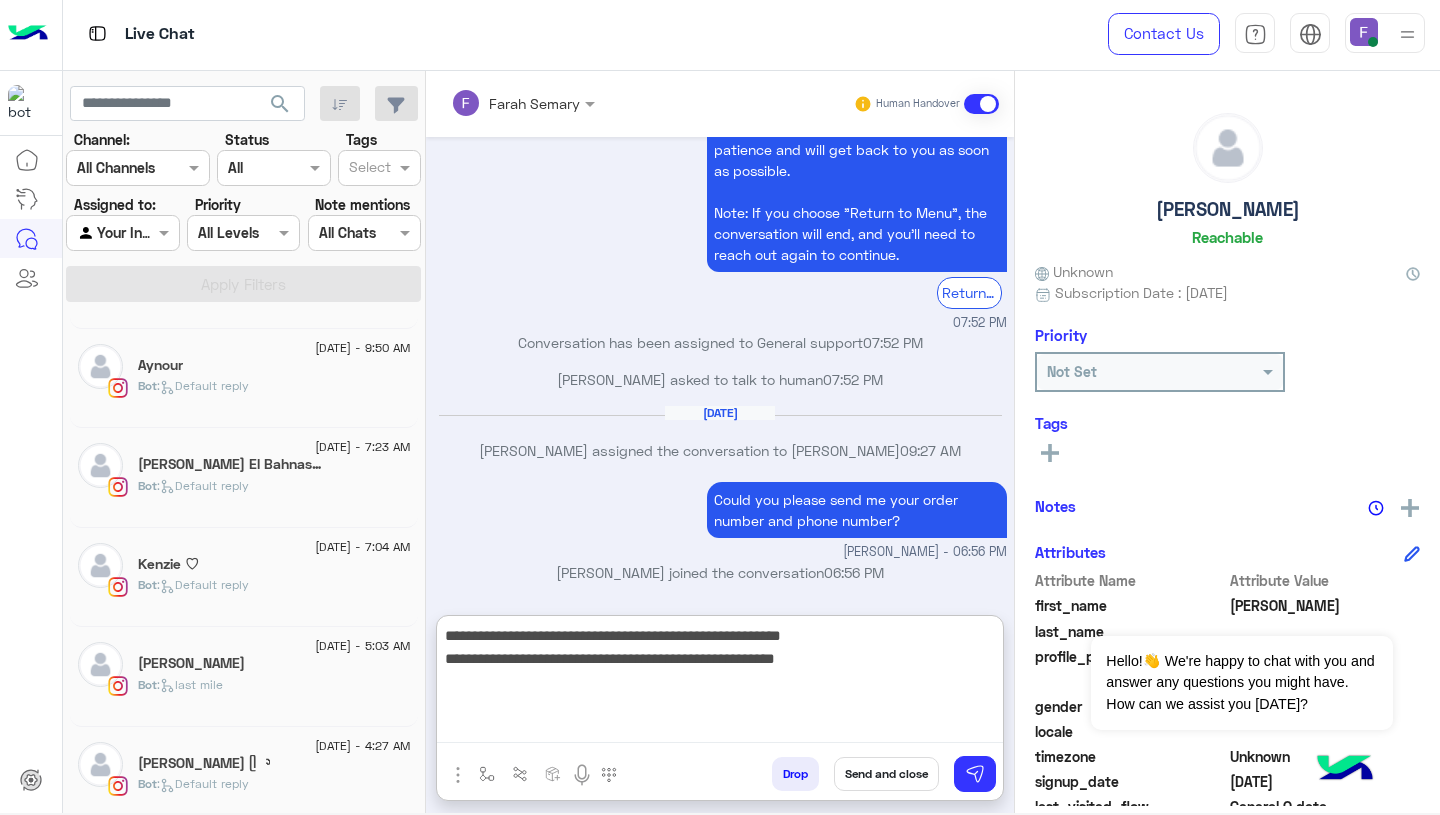 type on "**********" 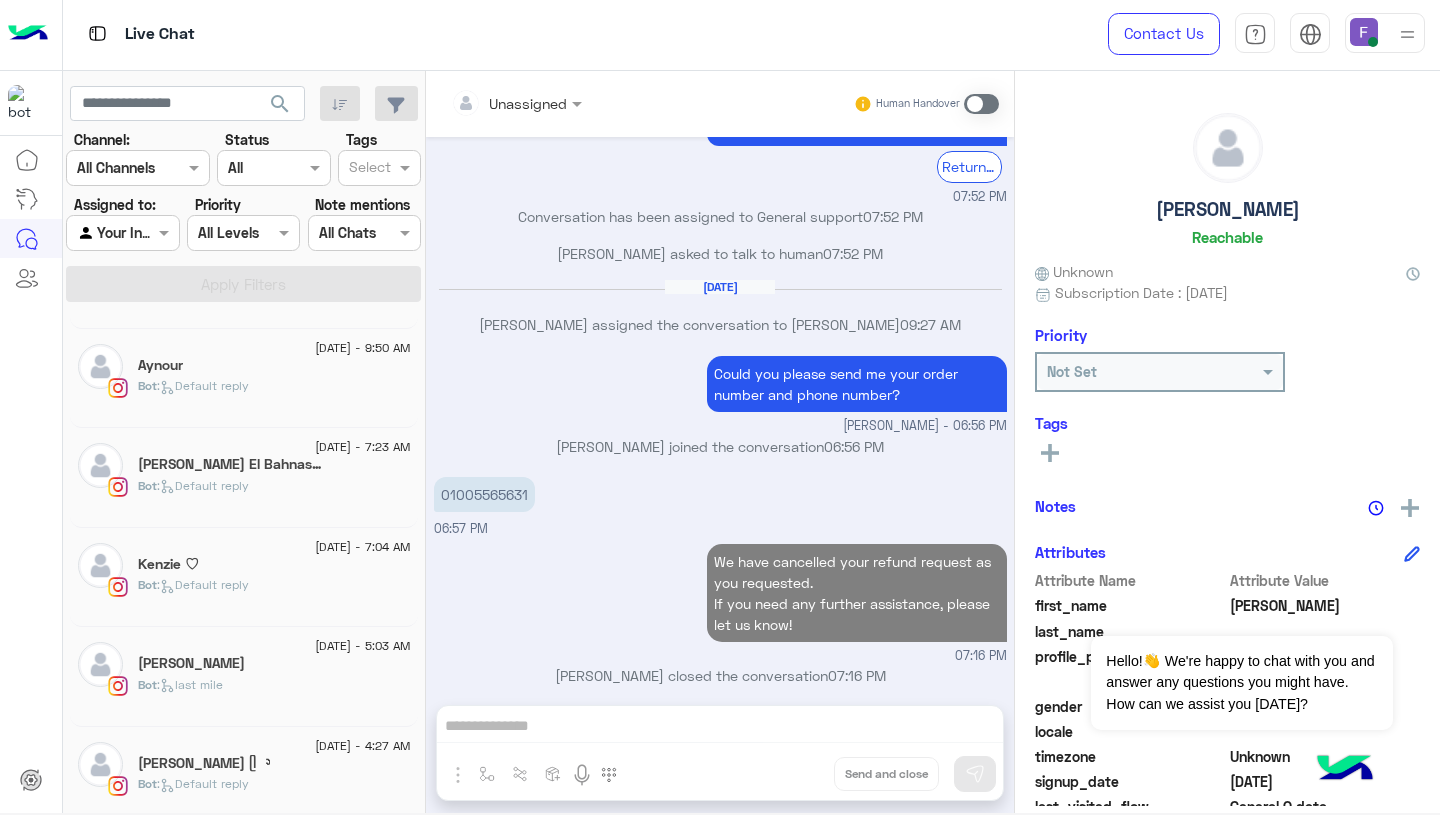 scroll, scrollTop: 2004, scrollLeft: 0, axis: vertical 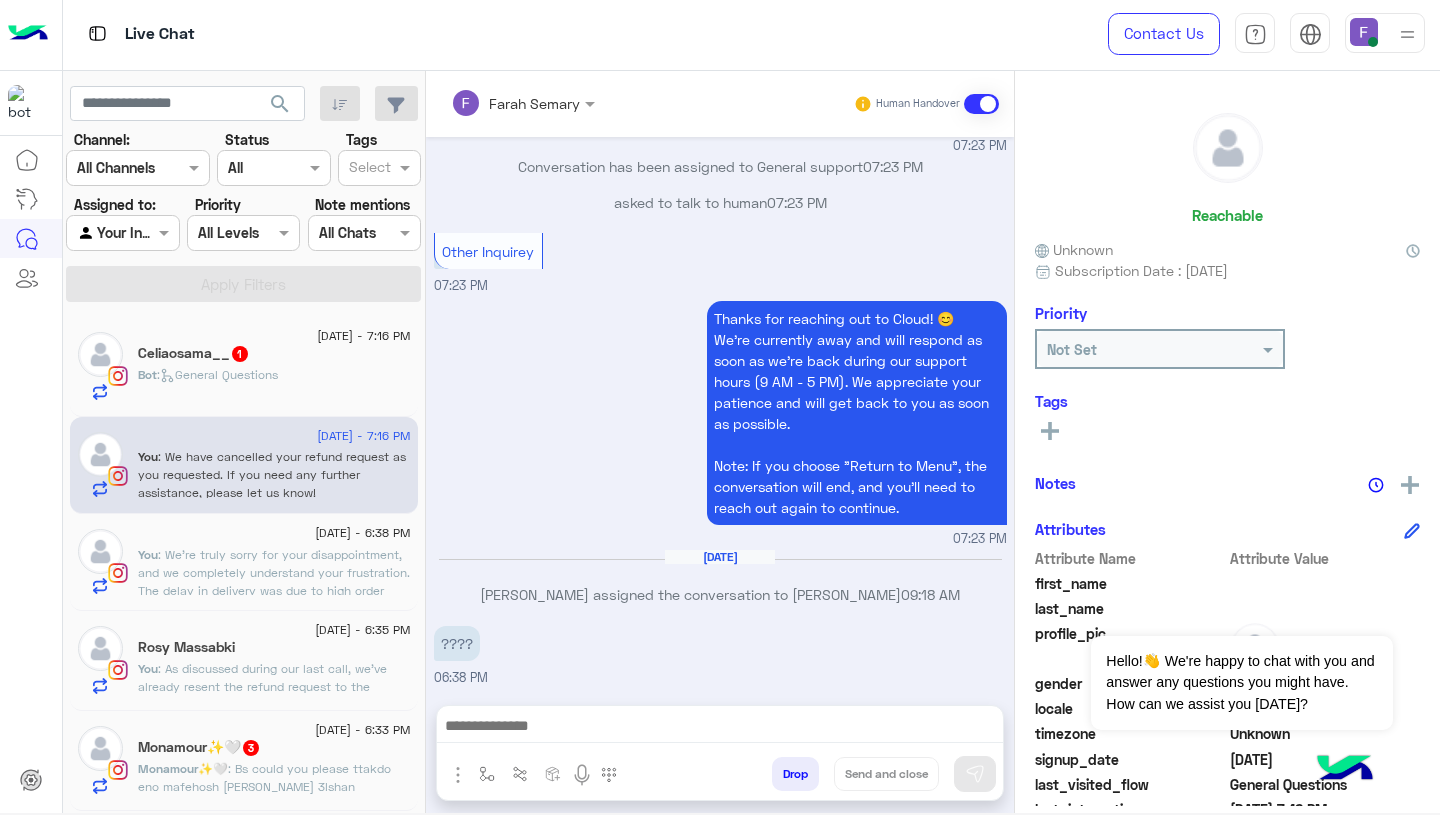 click on ": We’re truly sorry for your disappointment, and we completely understand your frustration.
The delay in delivery was due to high order volume during our sale period, and we sincerely apologize for that.
Regarding the tops, some pieces especially lighter colors can be slightly see-through as they’re made from 100% cotton for breathability and comfort.
You're welcome to exchange or refund any items that didn’t meet your expectations.
You have 14 days from the delivery date to decide, and we’ll do our best to make sure you’re satisfied.
You can submit your request here:
👉 [URL][DOMAIN_NAME]
Let us know if you need any help with the process 💛" 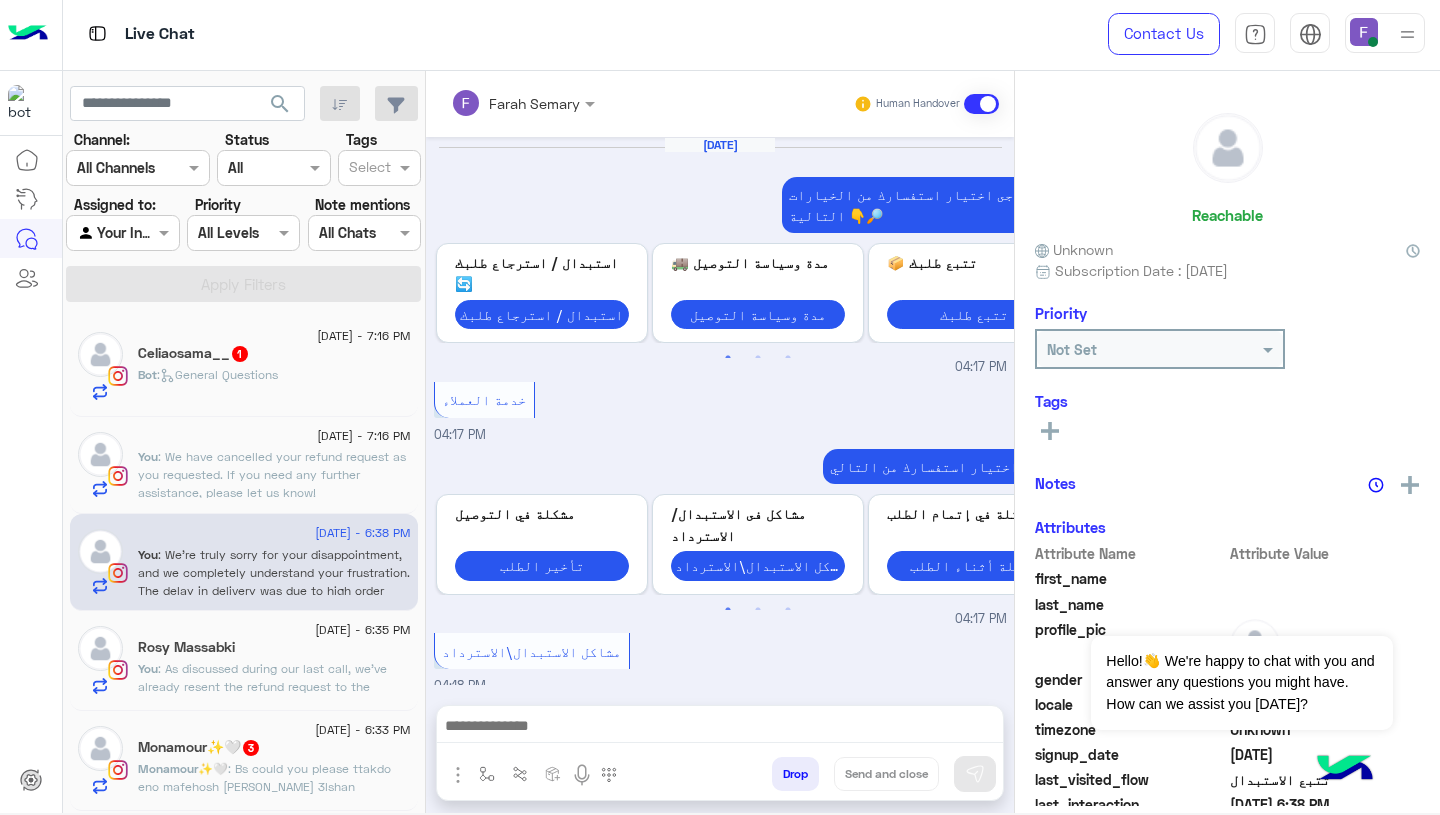 scroll, scrollTop: 1585, scrollLeft: 0, axis: vertical 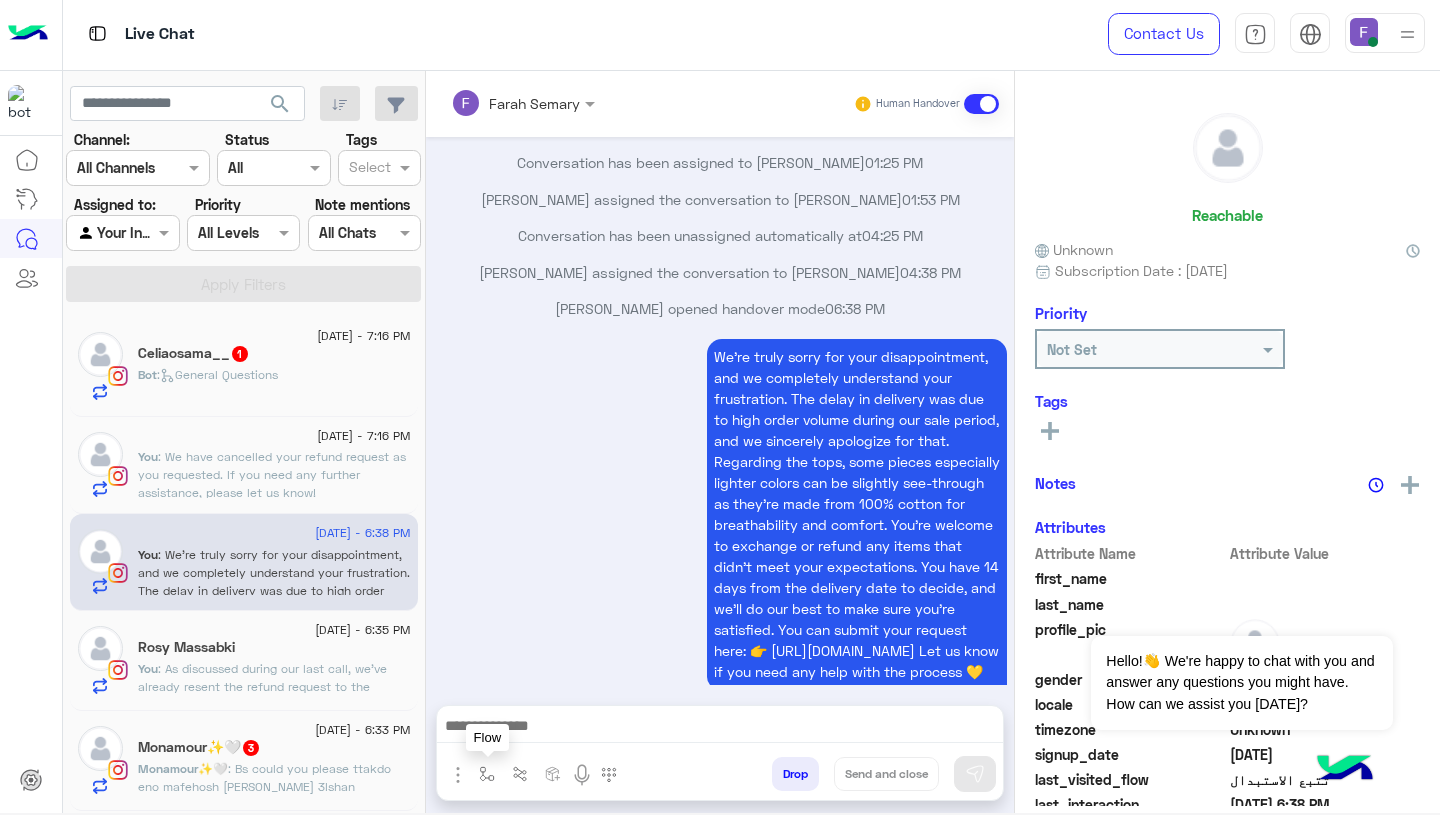 click at bounding box center [487, 774] 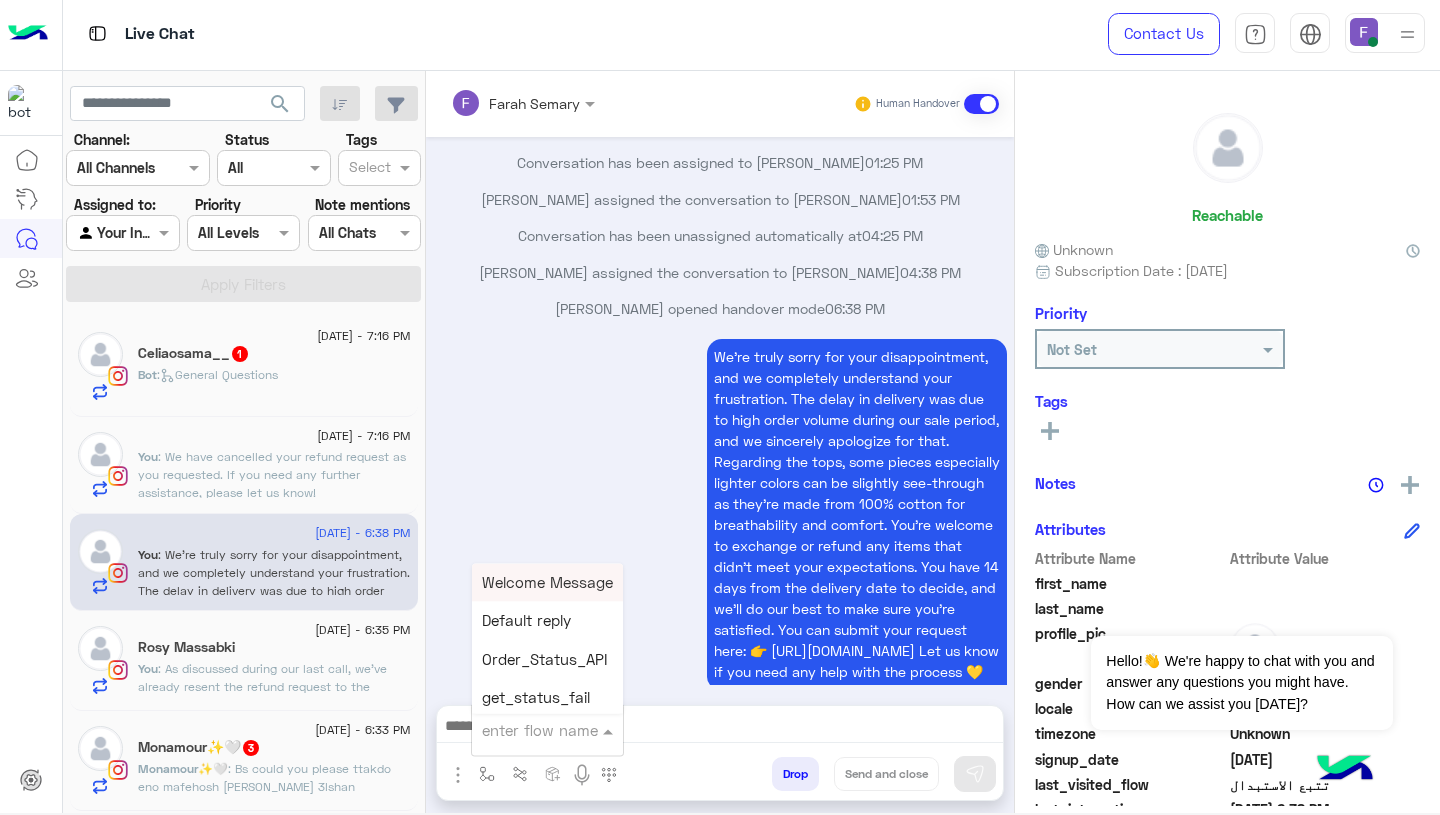 click at bounding box center (523, 730) 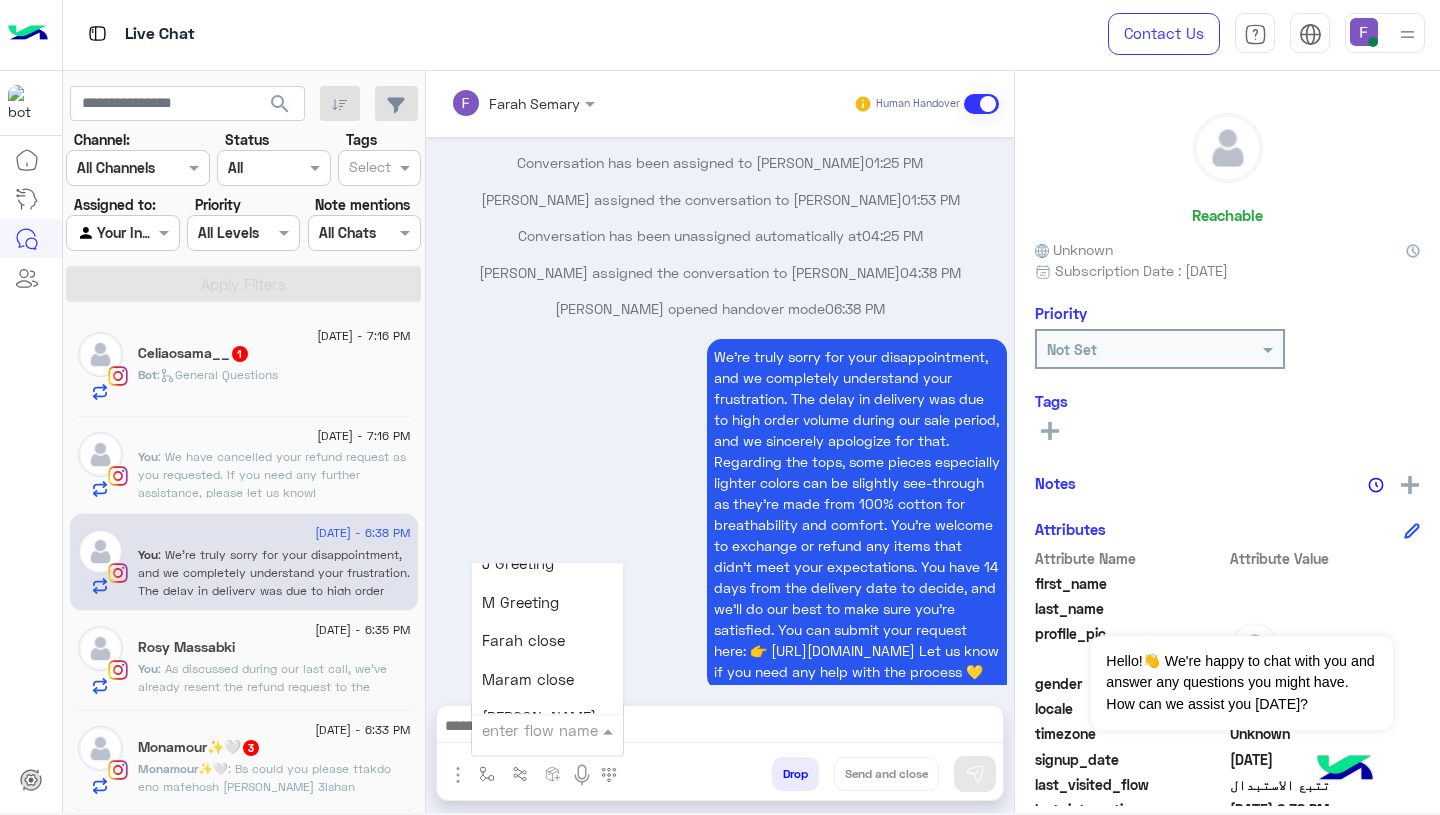 scroll, scrollTop: 2356, scrollLeft: 0, axis: vertical 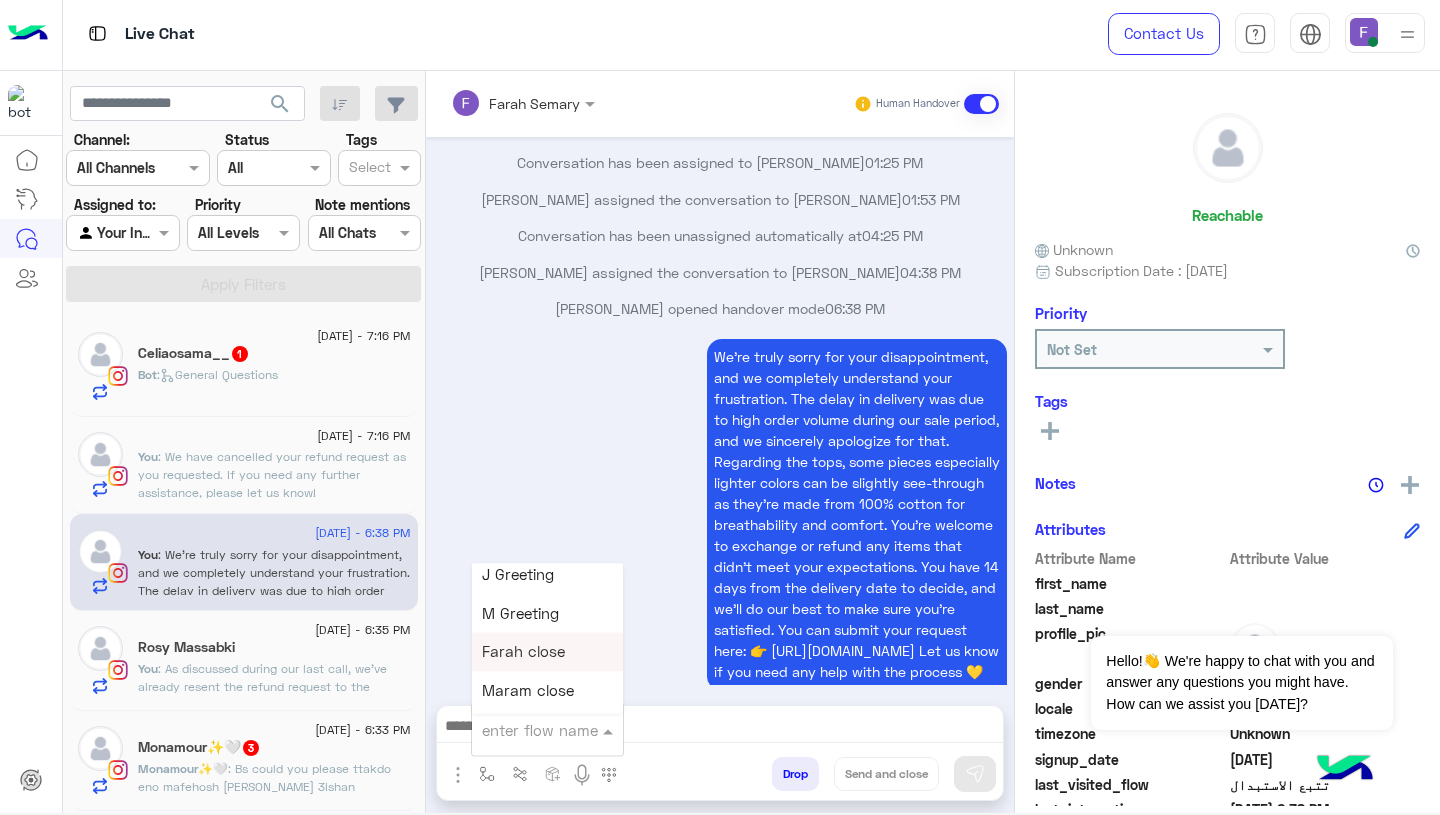 click on "Farah close" at bounding box center [523, 652] 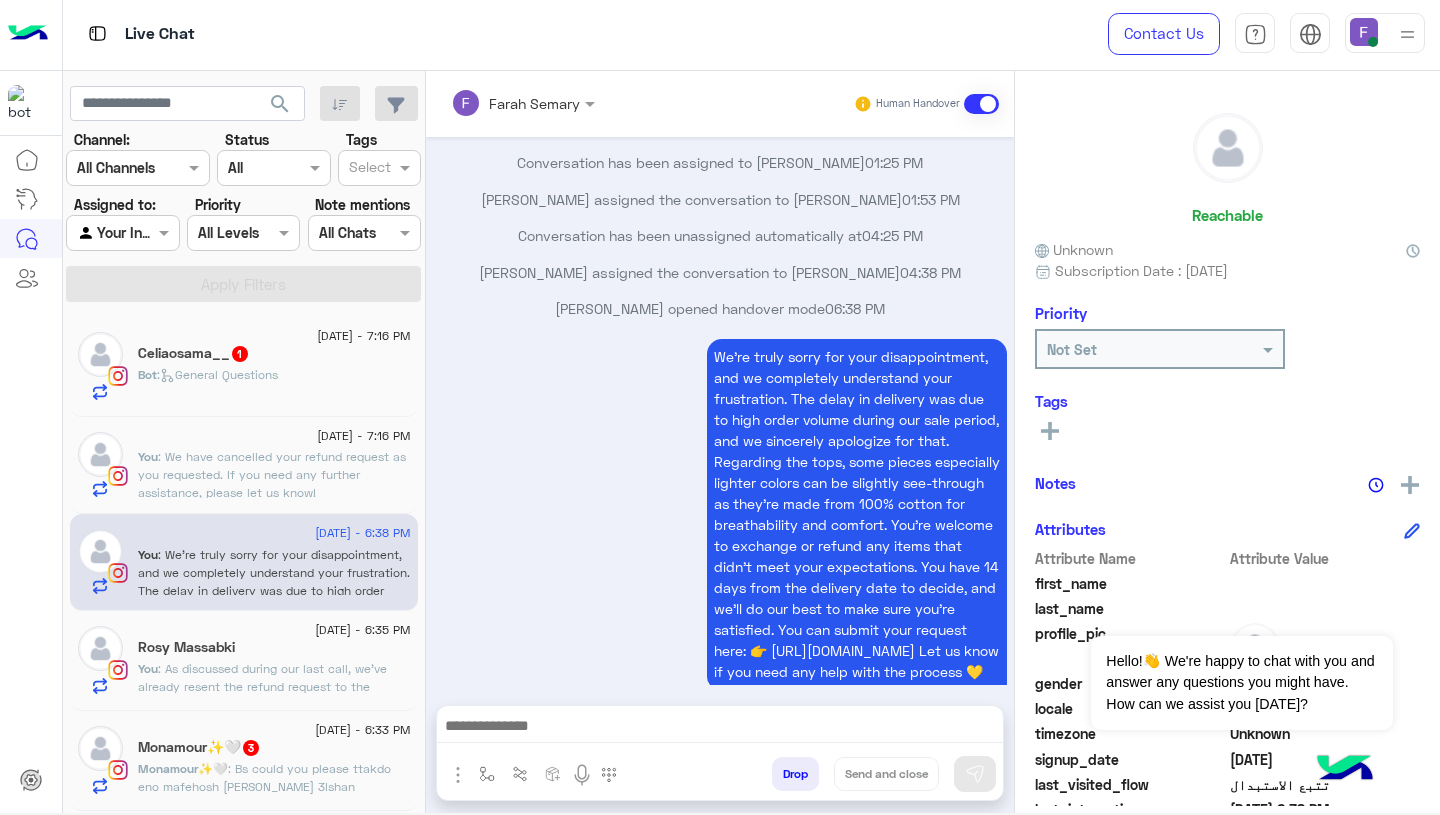 type on "**********" 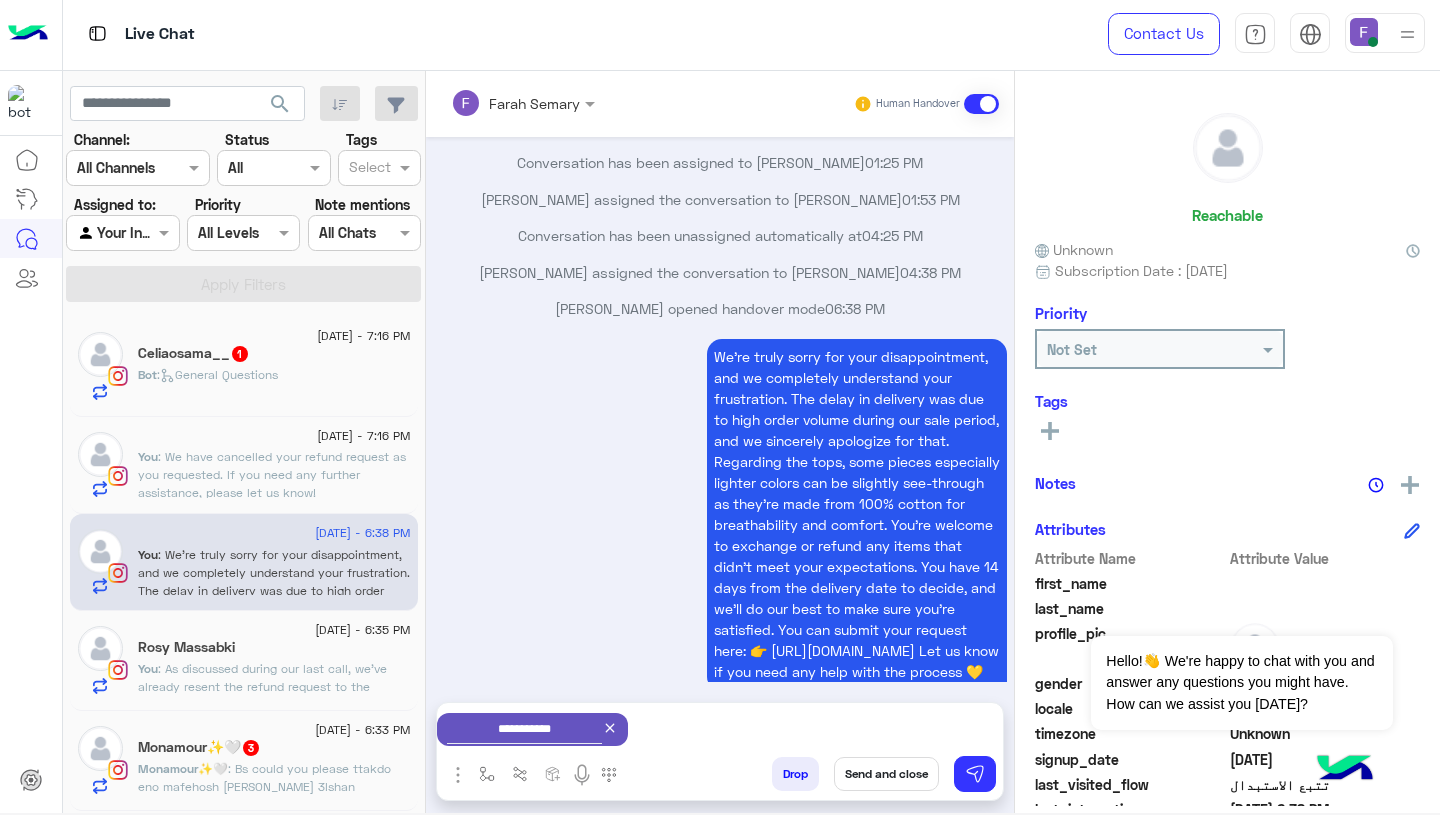 click on "Send and close" at bounding box center (886, 774) 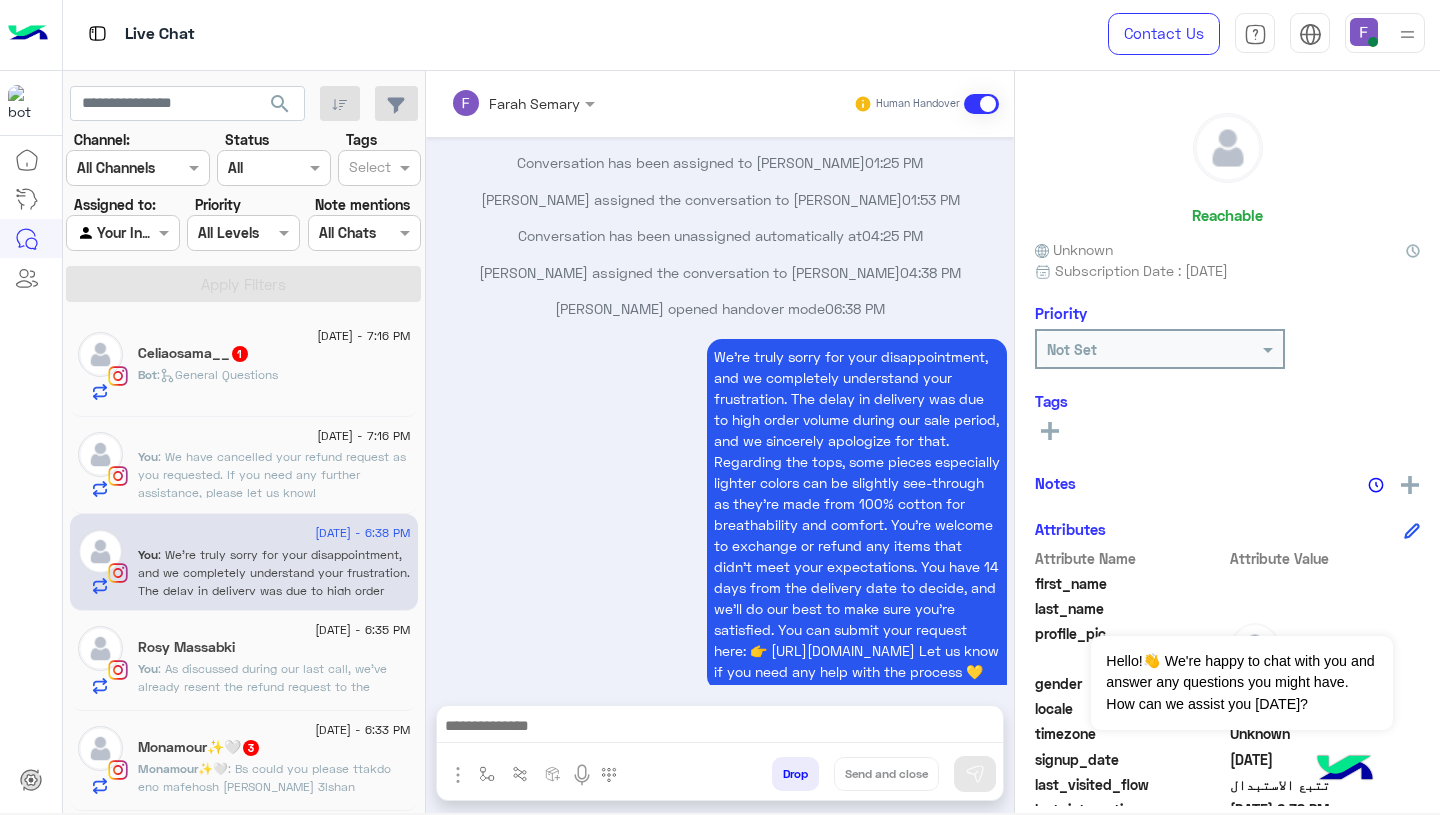 scroll, scrollTop: 1621, scrollLeft: 0, axis: vertical 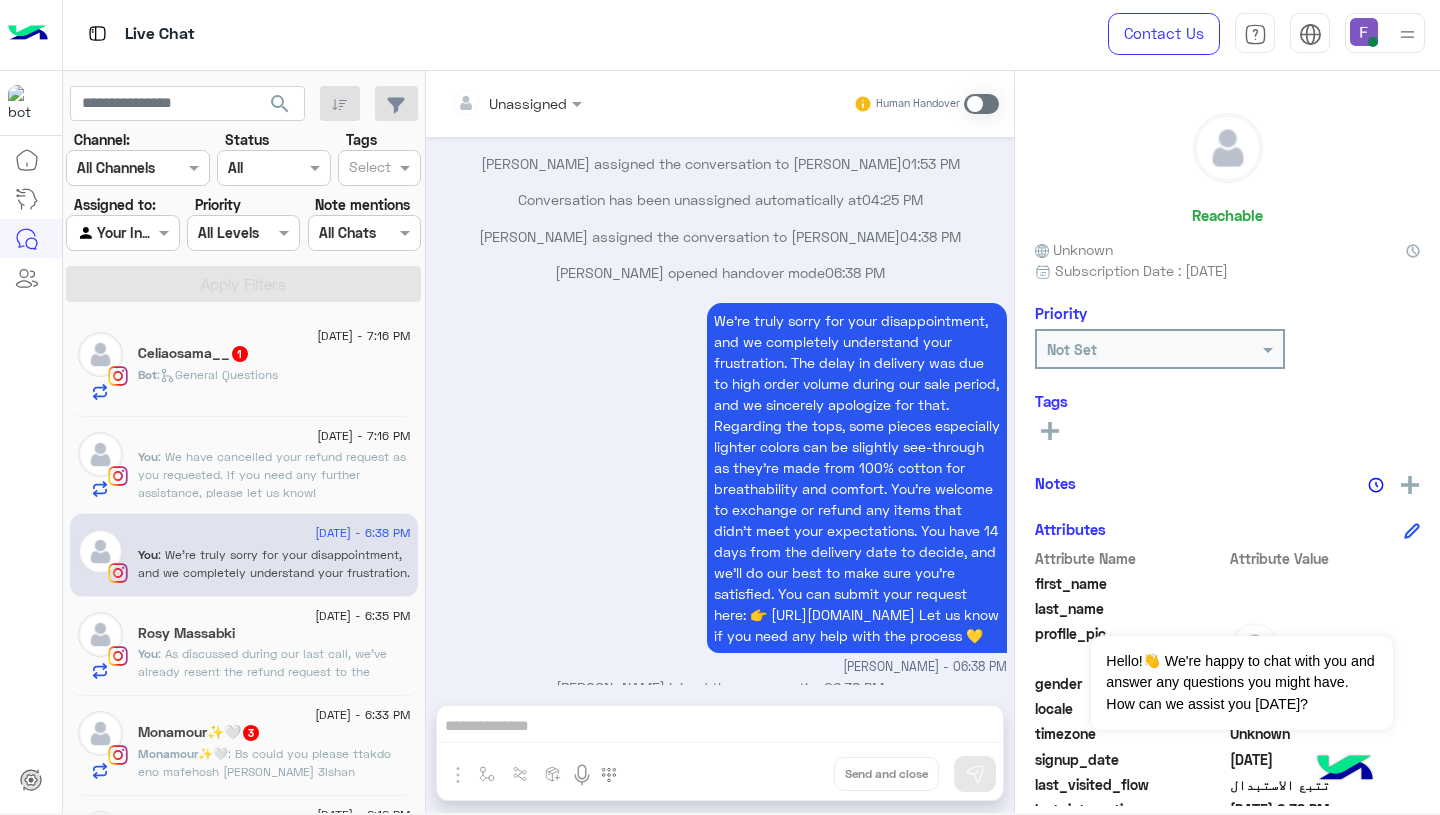 click on "Rosy Massabki" 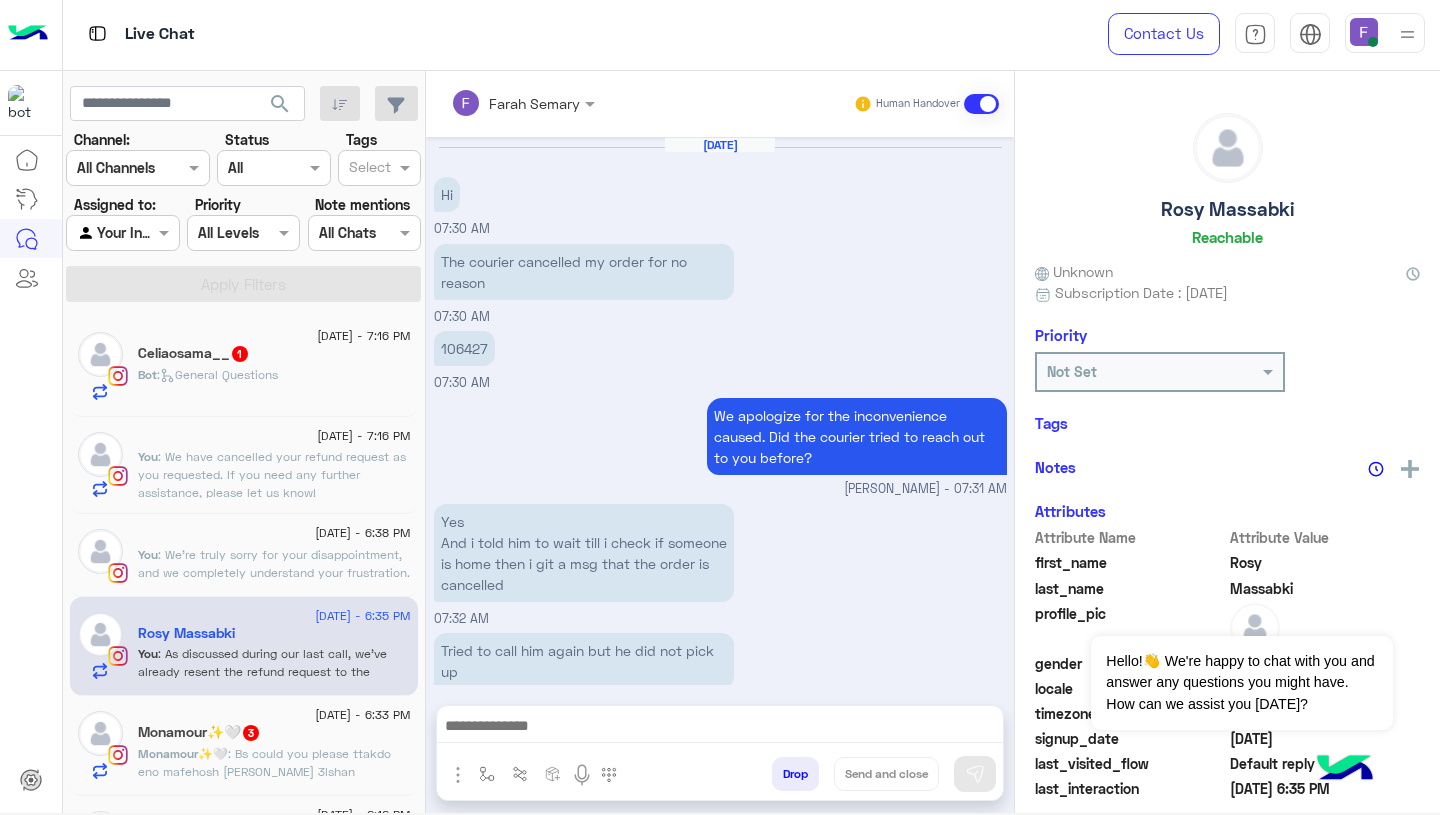 scroll, scrollTop: 1534, scrollLeft: 0, axis: vertical 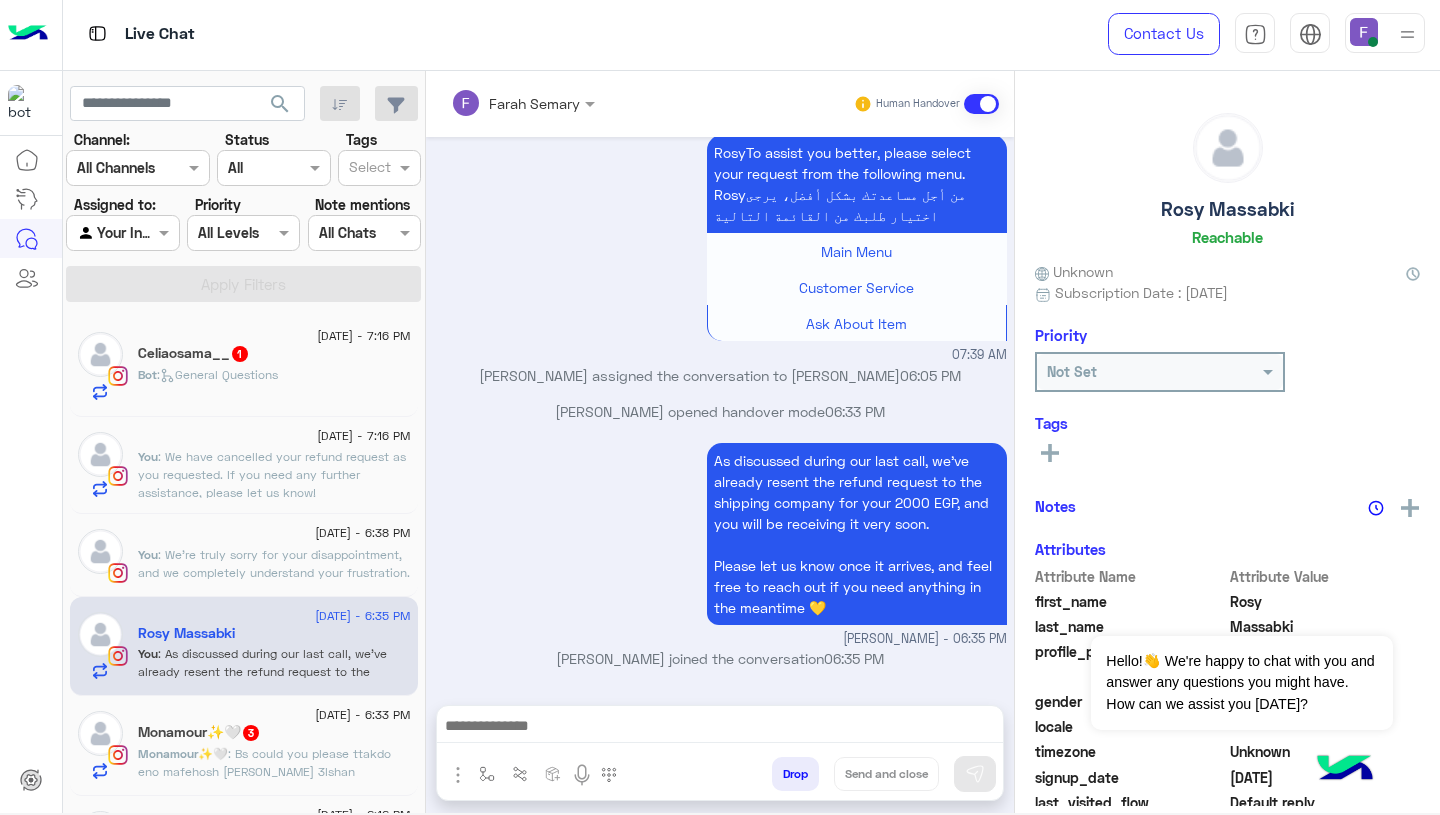 click at bounding box center [487, 774] 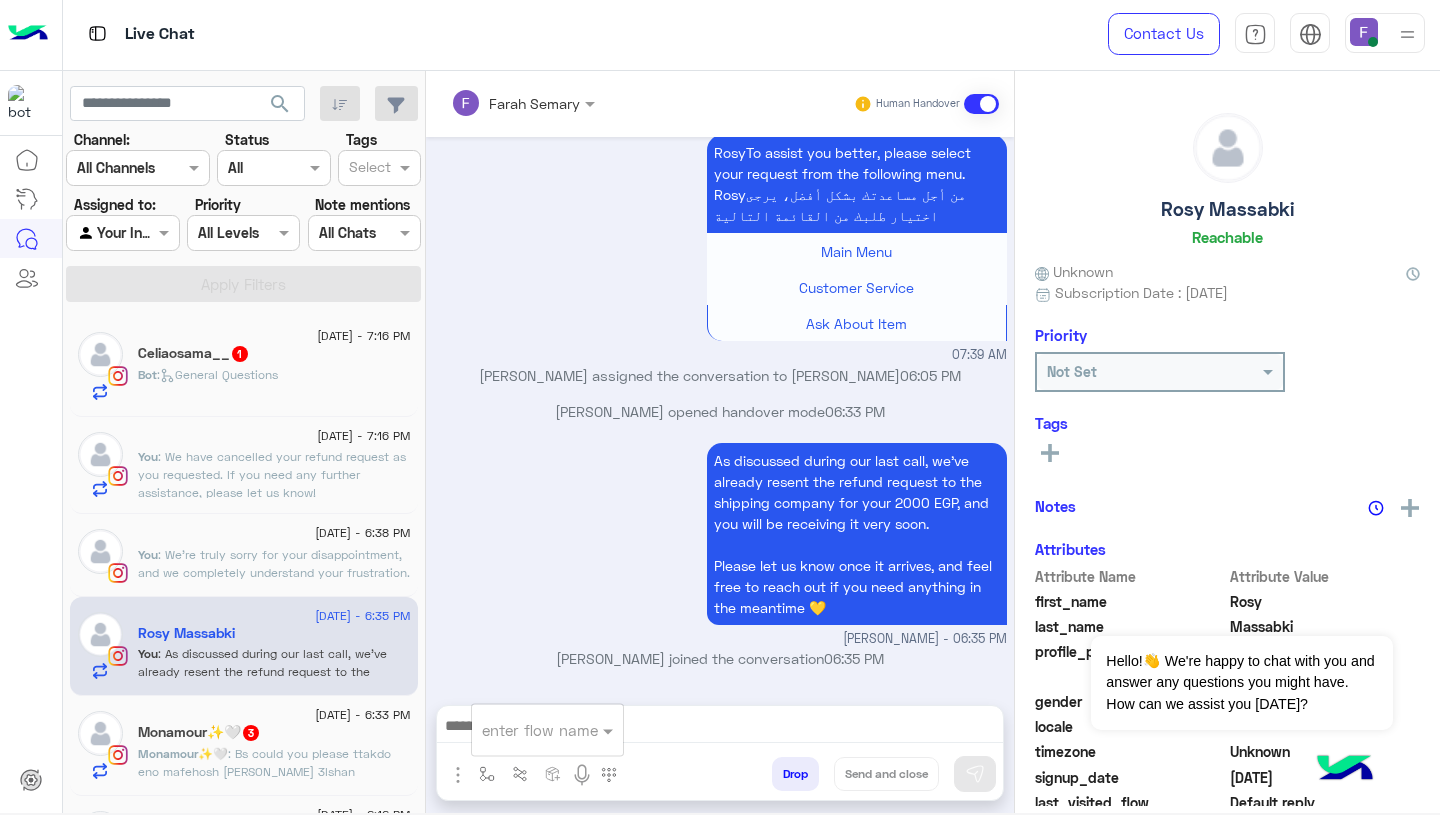 click at bounding box center (523, 730) 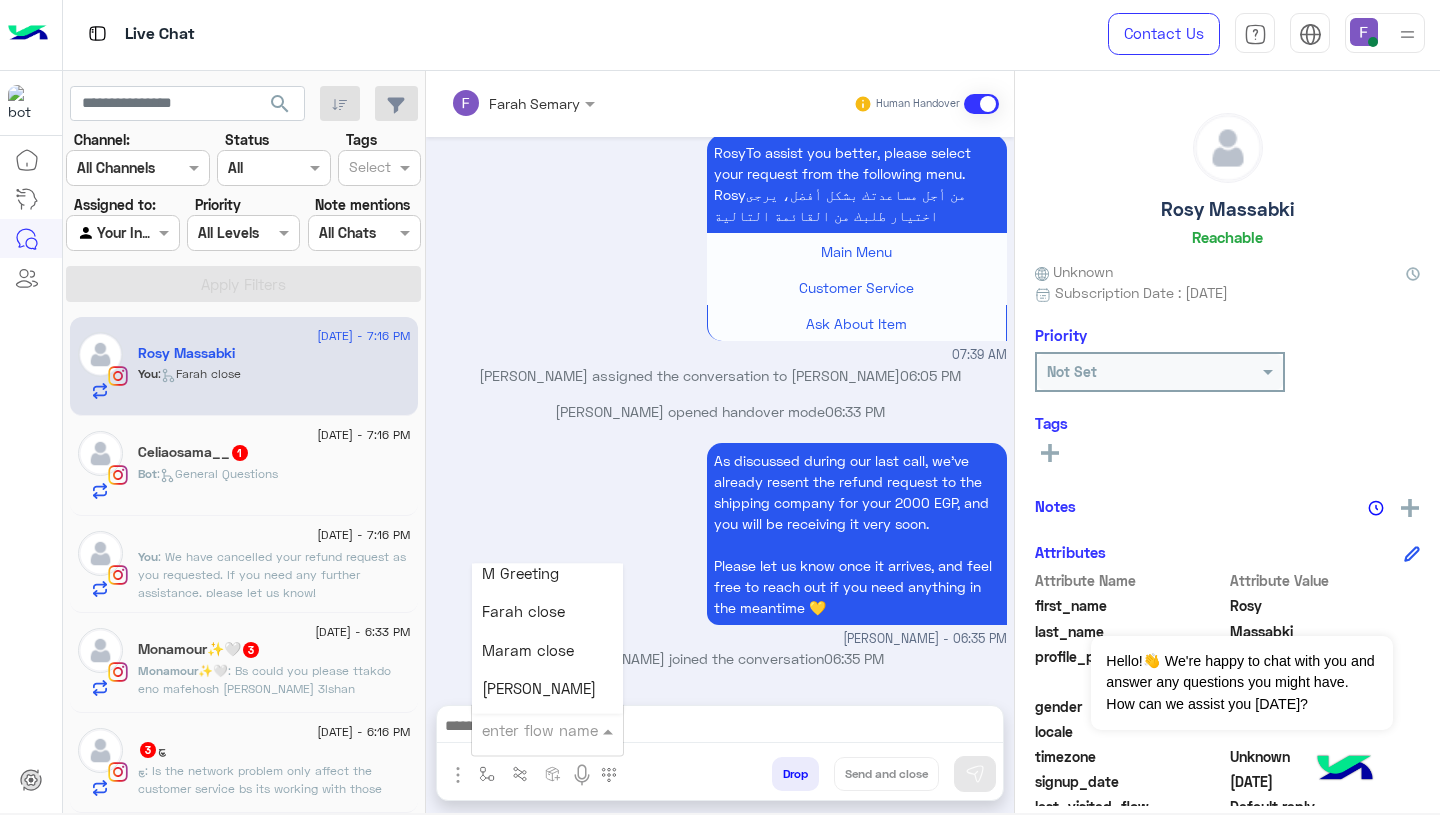 scroll, scrollTop: 2392, scrollLeft: 0, axis: vertical 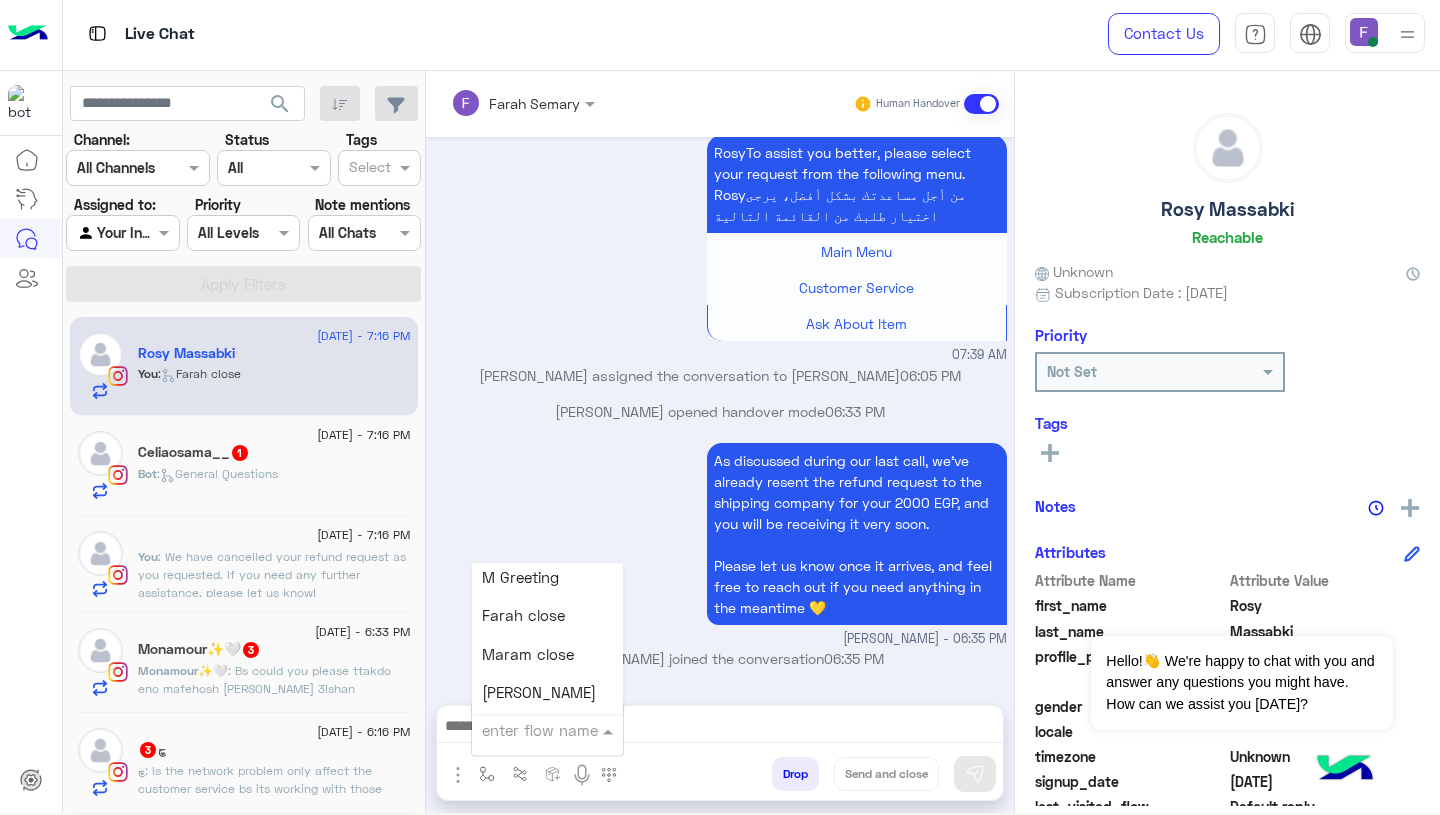 click on "Farah close" at bounding box center [523, 616] 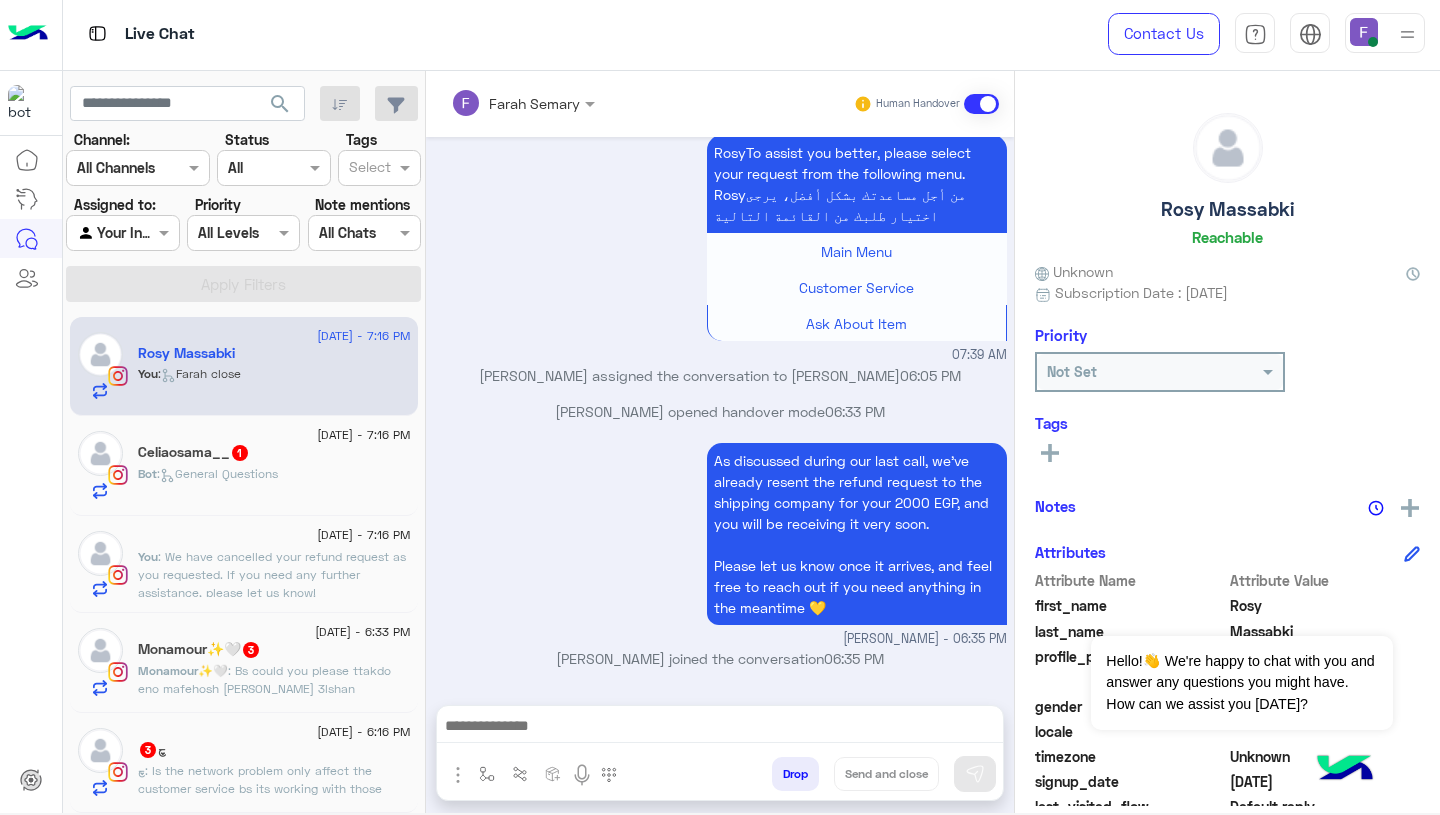 type on "**********" 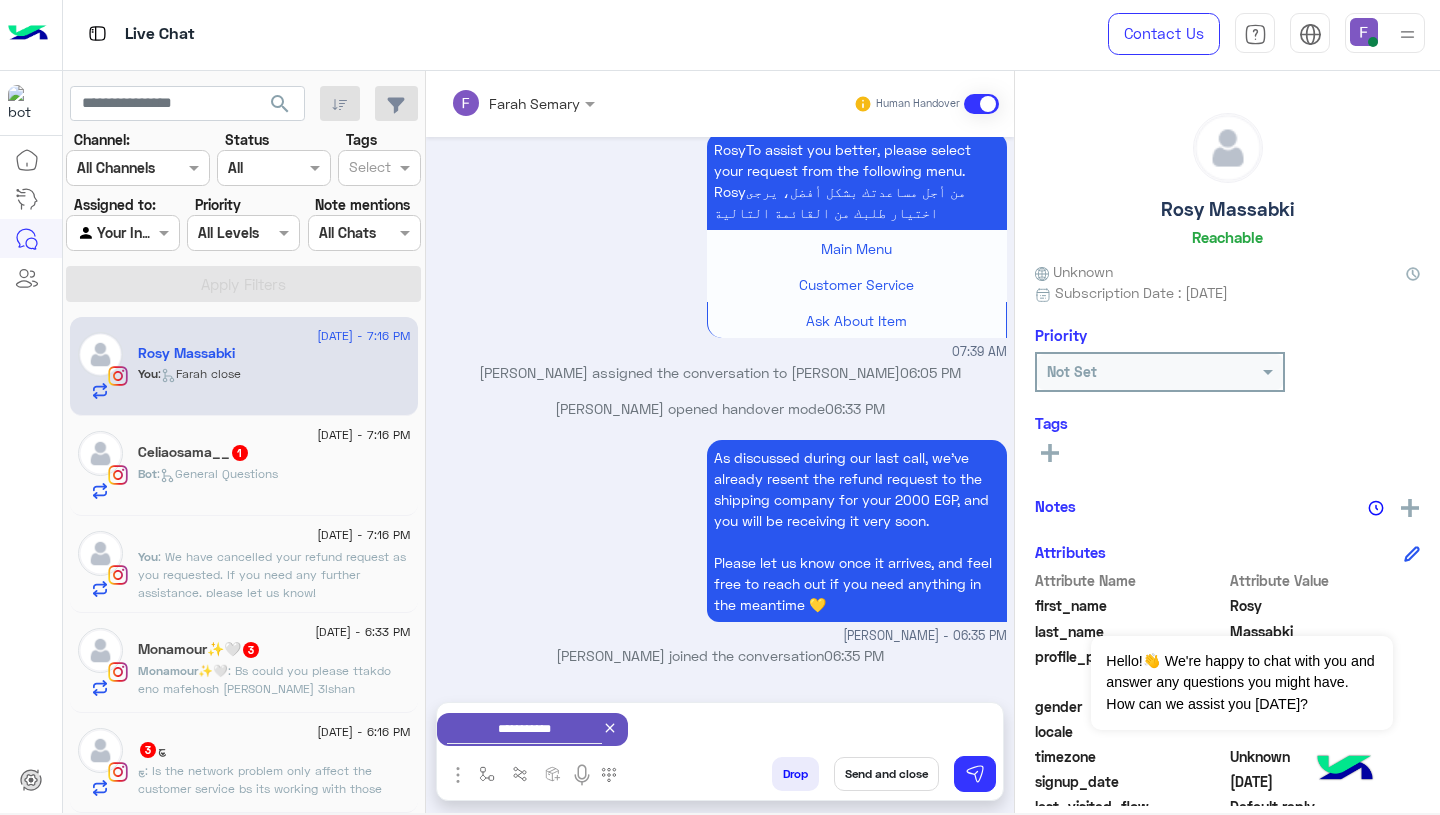 click on "Send and close" at bounding box center [886, 774] 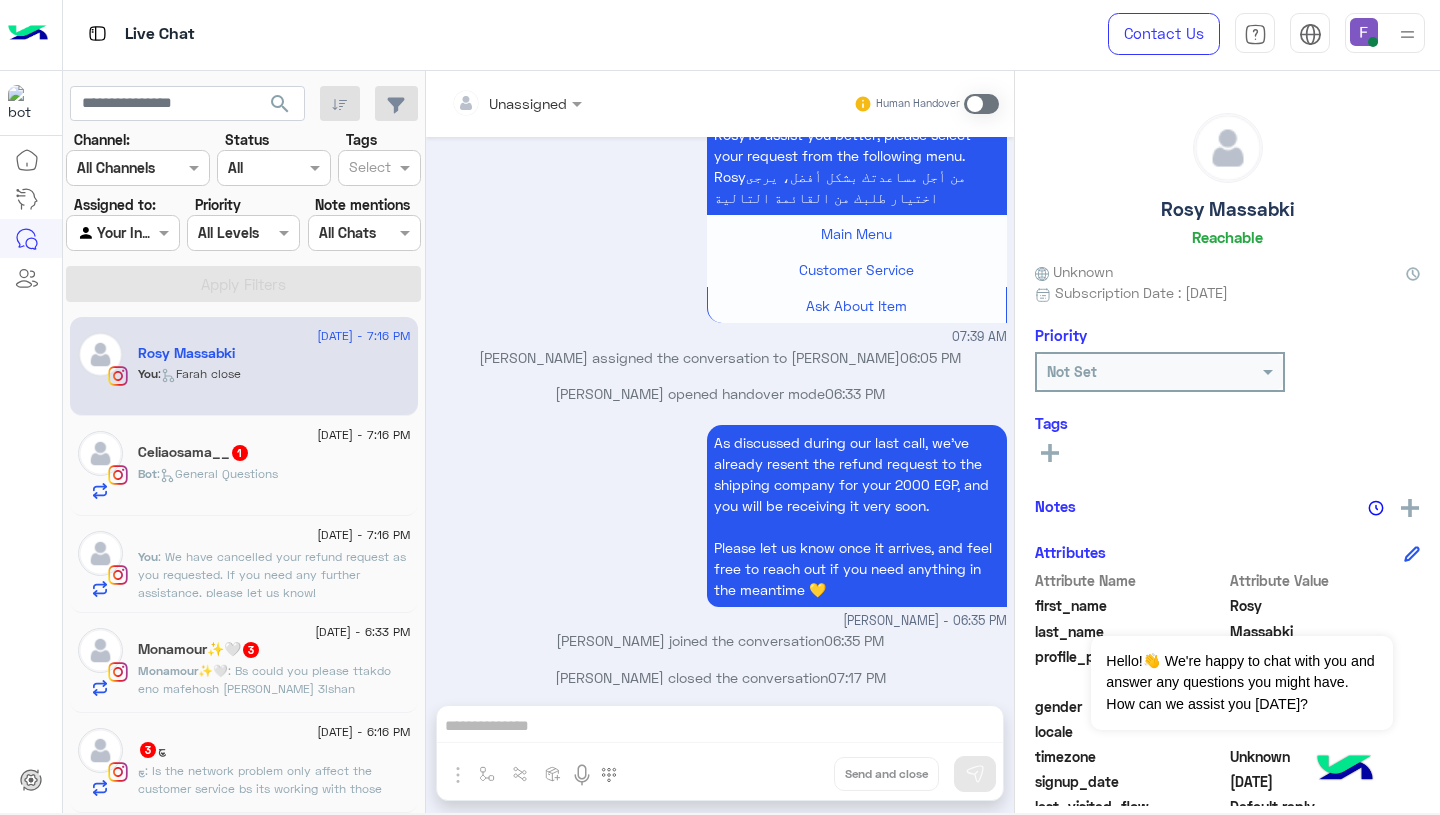 scroll, scrollTop: 1571, scrollLeft: 0, axis: vertical 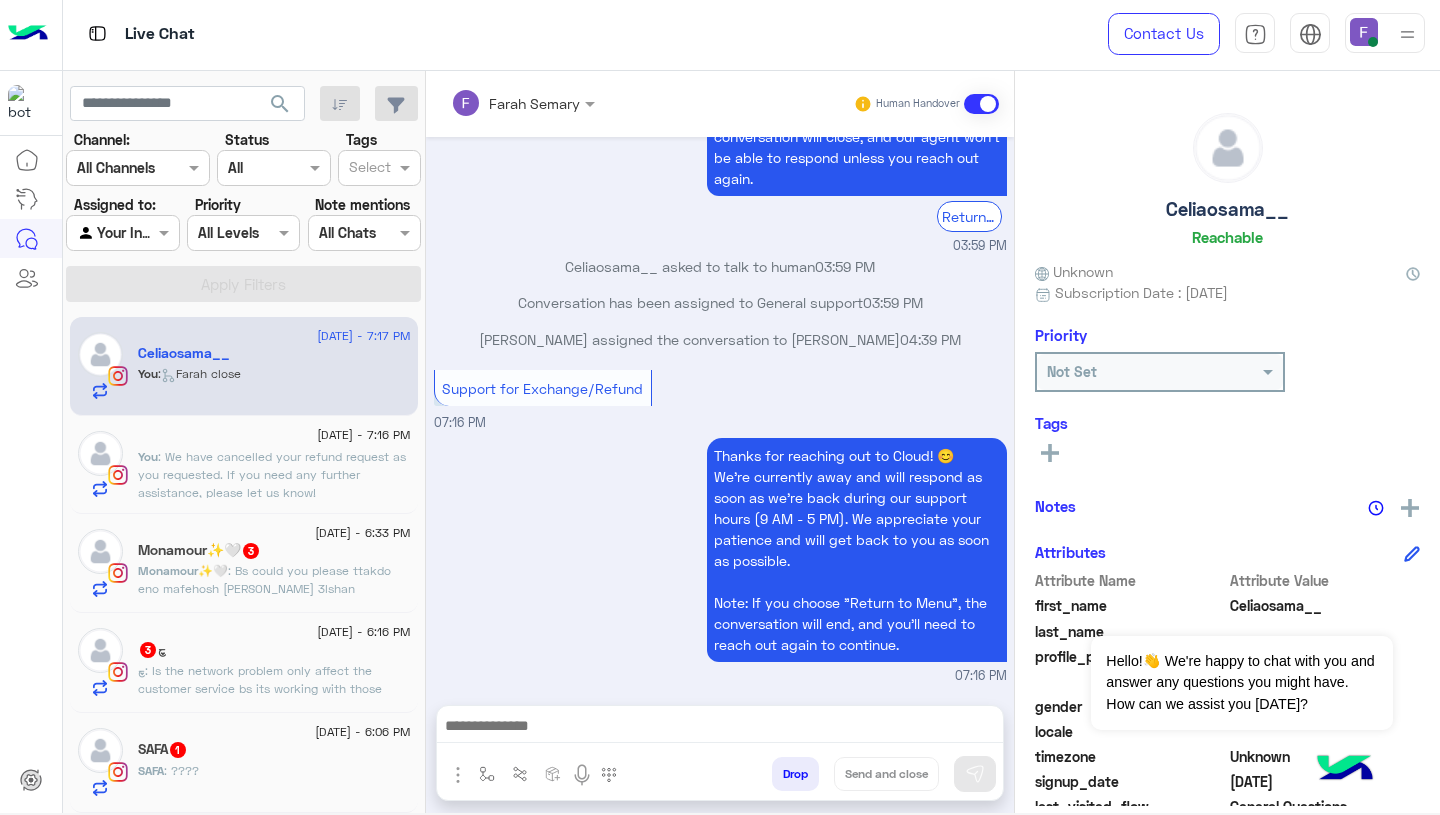 click on ": Bs could you please ttakdo eno mafehosh [PERSON_NAME] 3lshan man3mlsh exchange tany" 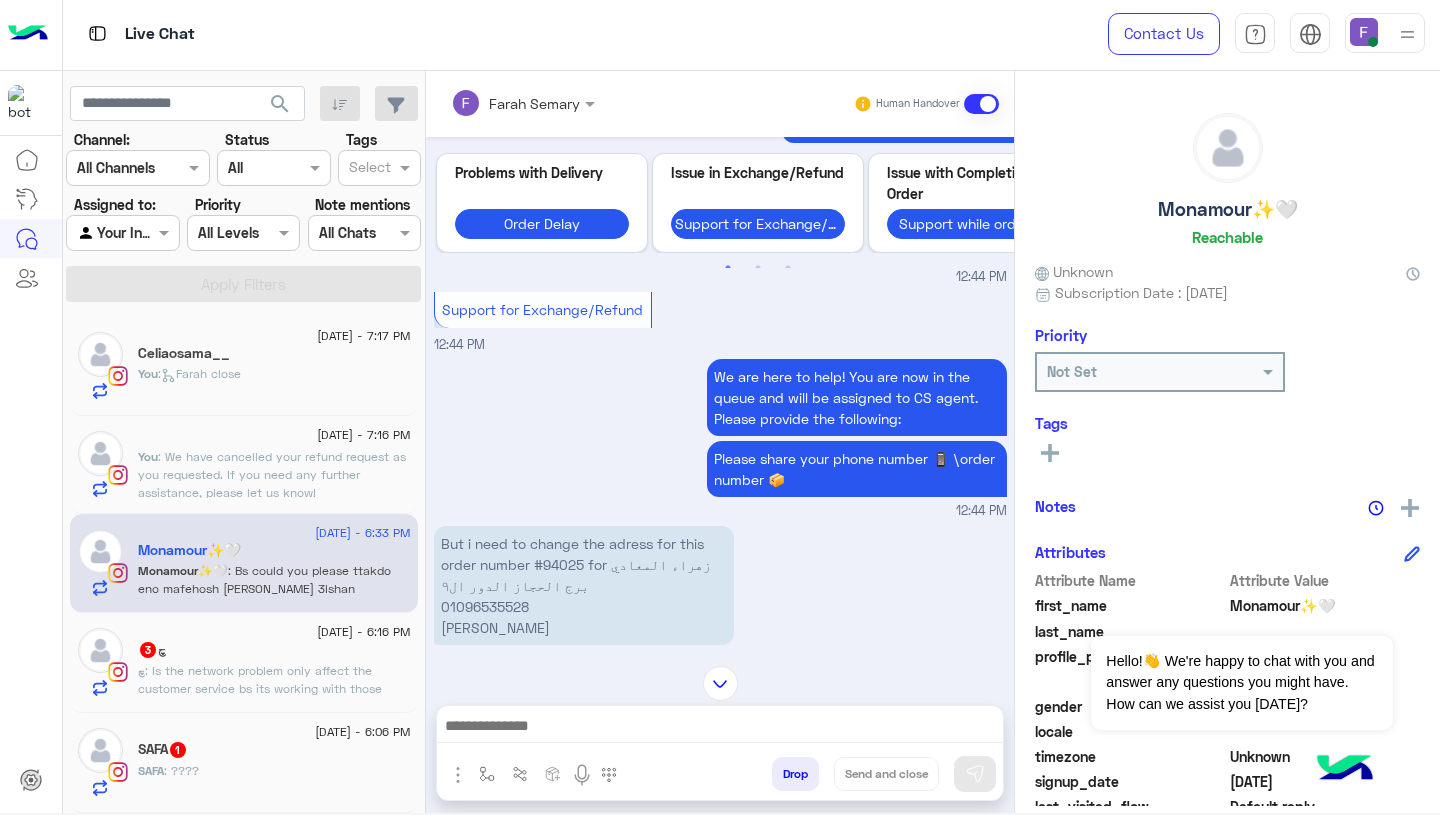 scroll, scrollTop: 808, scrollLeft: 0, axis: vertical 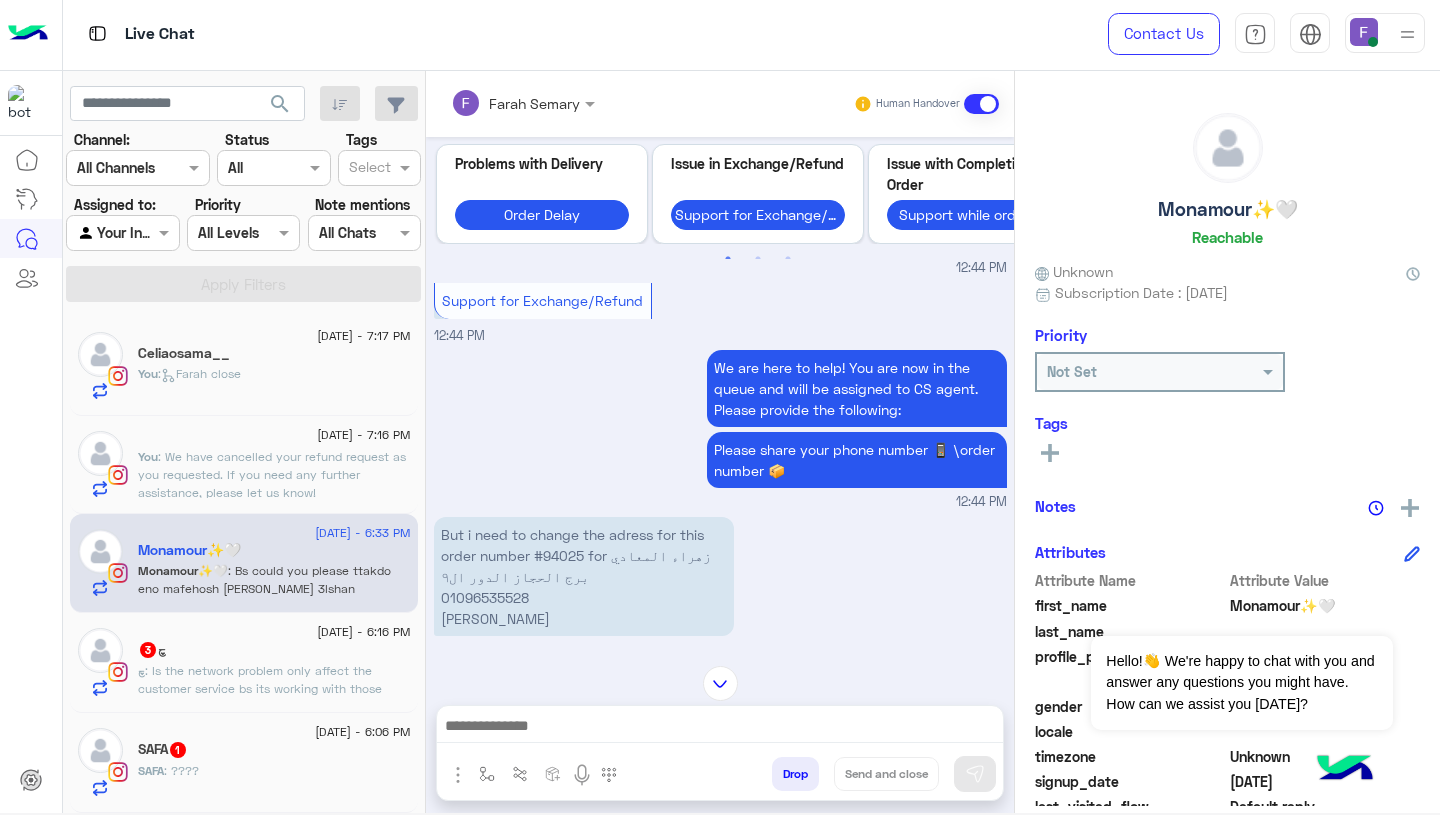 click on "But i need to change the adress for this order number #94025 for زهراء المعادي برج الحجاز الدور ال٩ 01096535528 منى رفاعي" at bounding box center (584, 576) 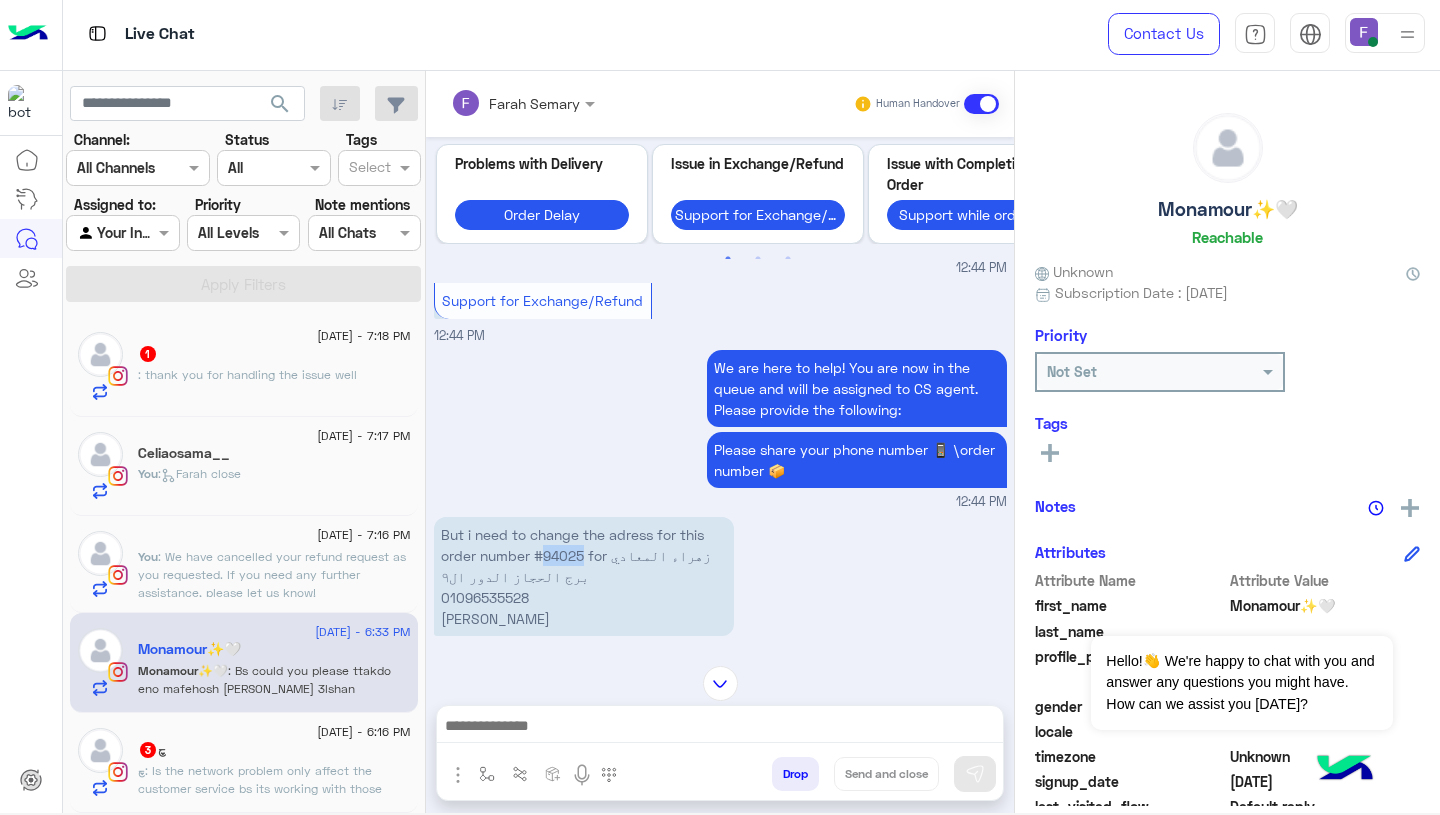 click on "But i need to change the adress for this order number #94025 for زهراء المعادي برج الحجاز الدور ال٩ 01096535528 منى رفاعي" at bounding box center [584, 576] 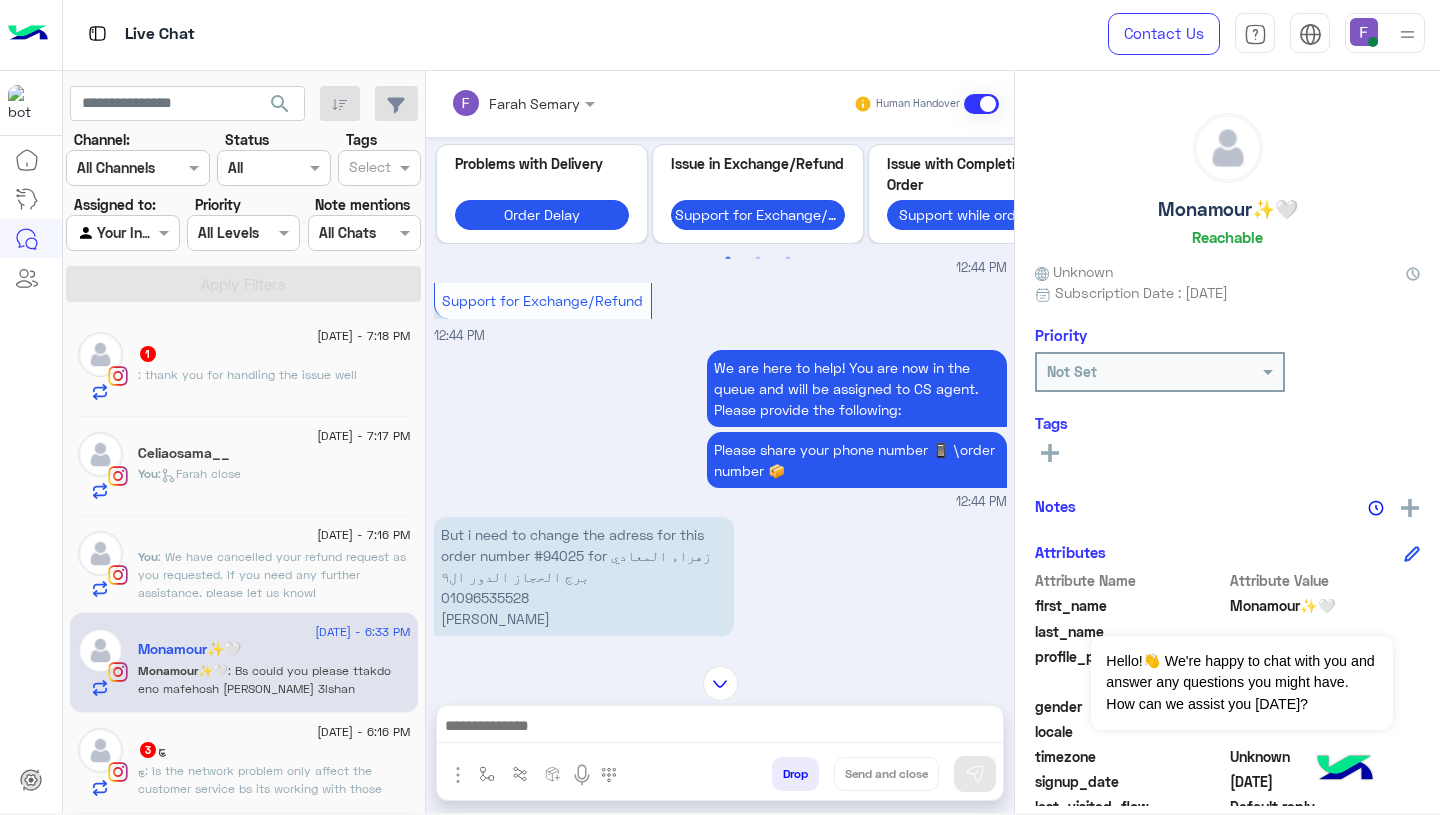 click on "But i need to change the adress for this order number #94025 for زهراء المعادي برج الحجاز الدور ال٩ 01096535528 منى رفاعي" at bounding box center (584, 576) 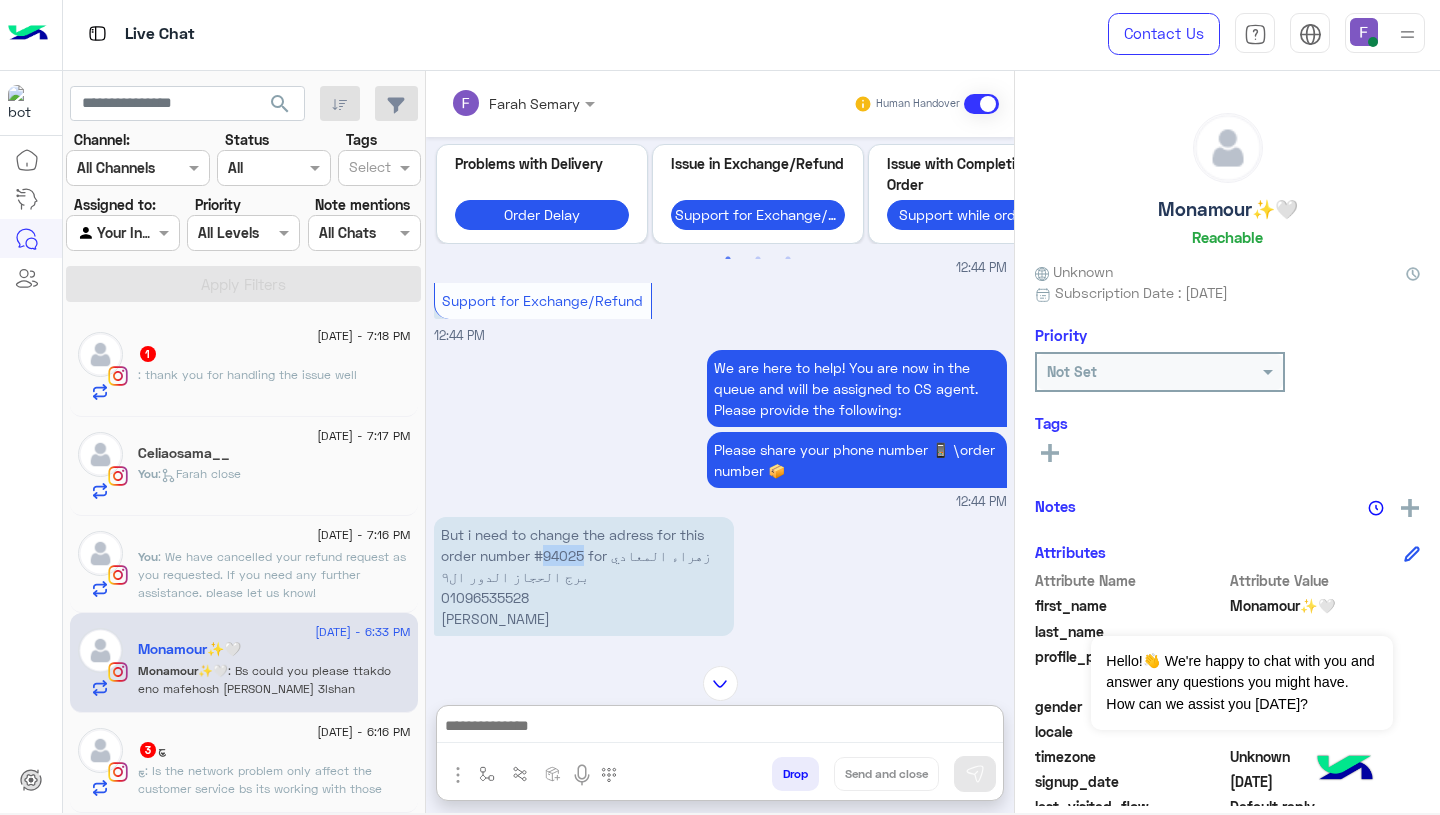 click at bounding box center [720, 728] 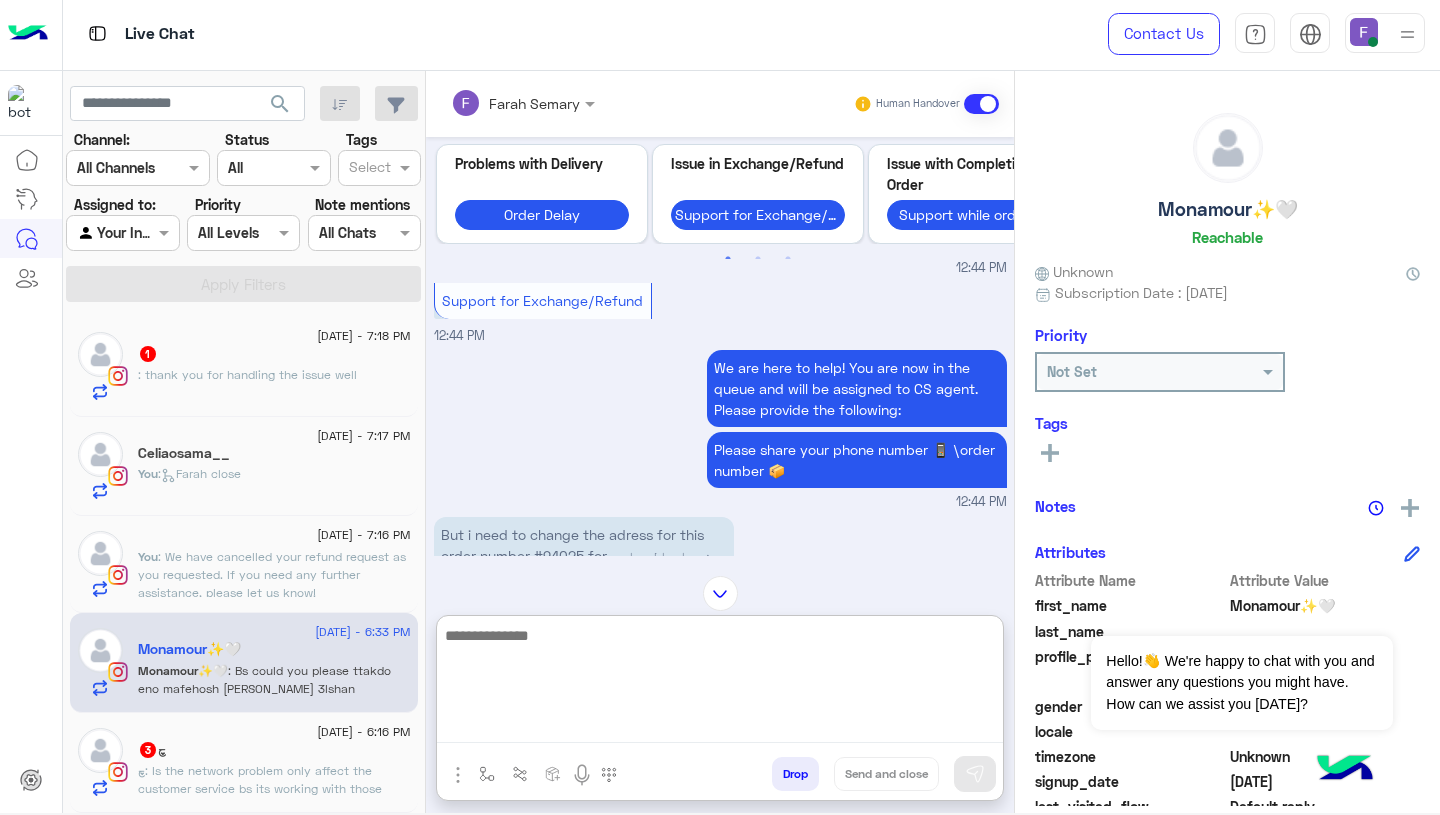 paste on "**********" 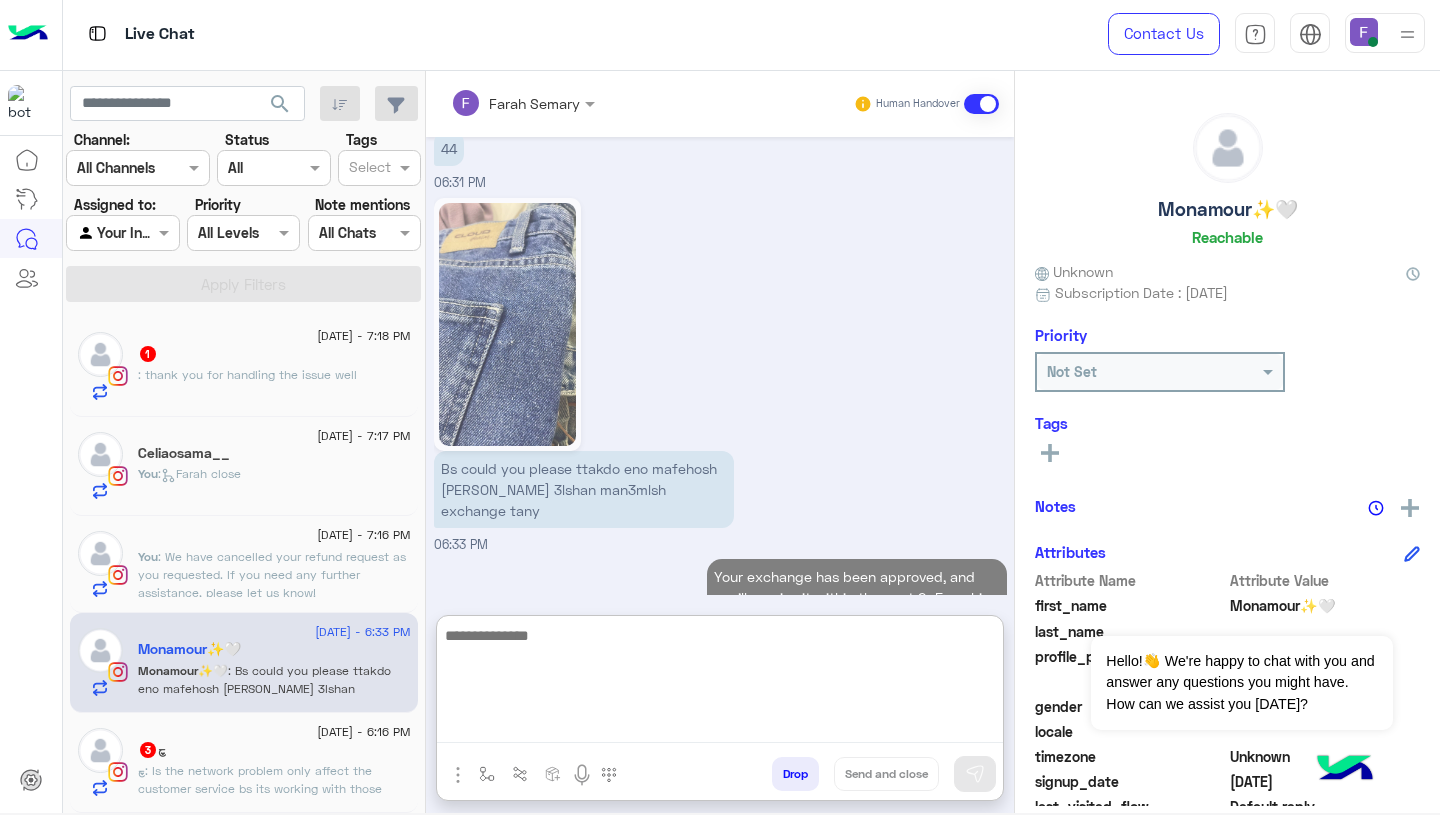 scroll, scrollTop: 5610, scrollLeft: 0, axis: vertical 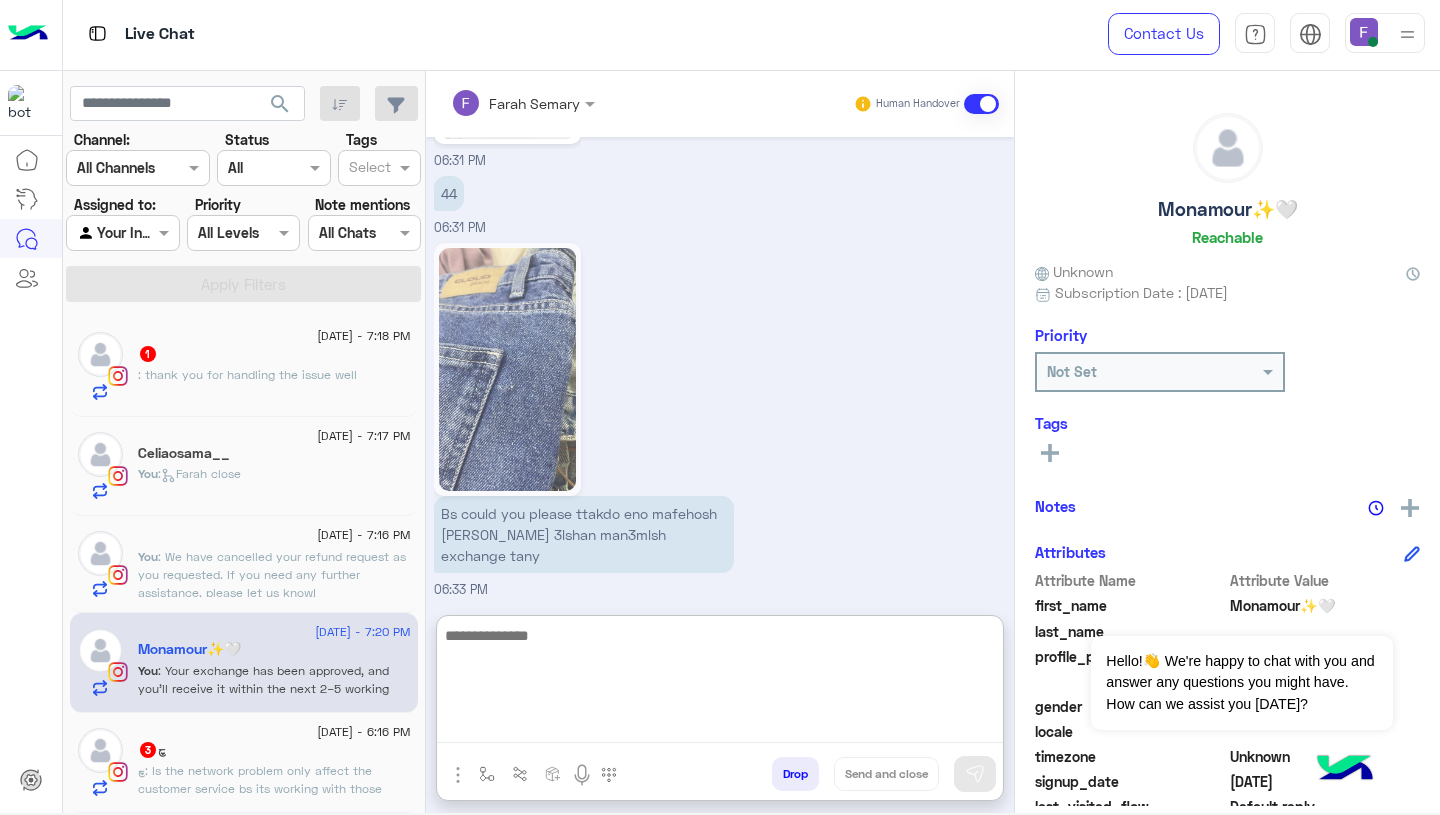 click on "Your exchange has been approved, and you’ll receive it within the next 2–5 working days. Let us know if you need anything else!  [PERSON_NAME] -  07:20 PM" at bounding box center (720, 673) 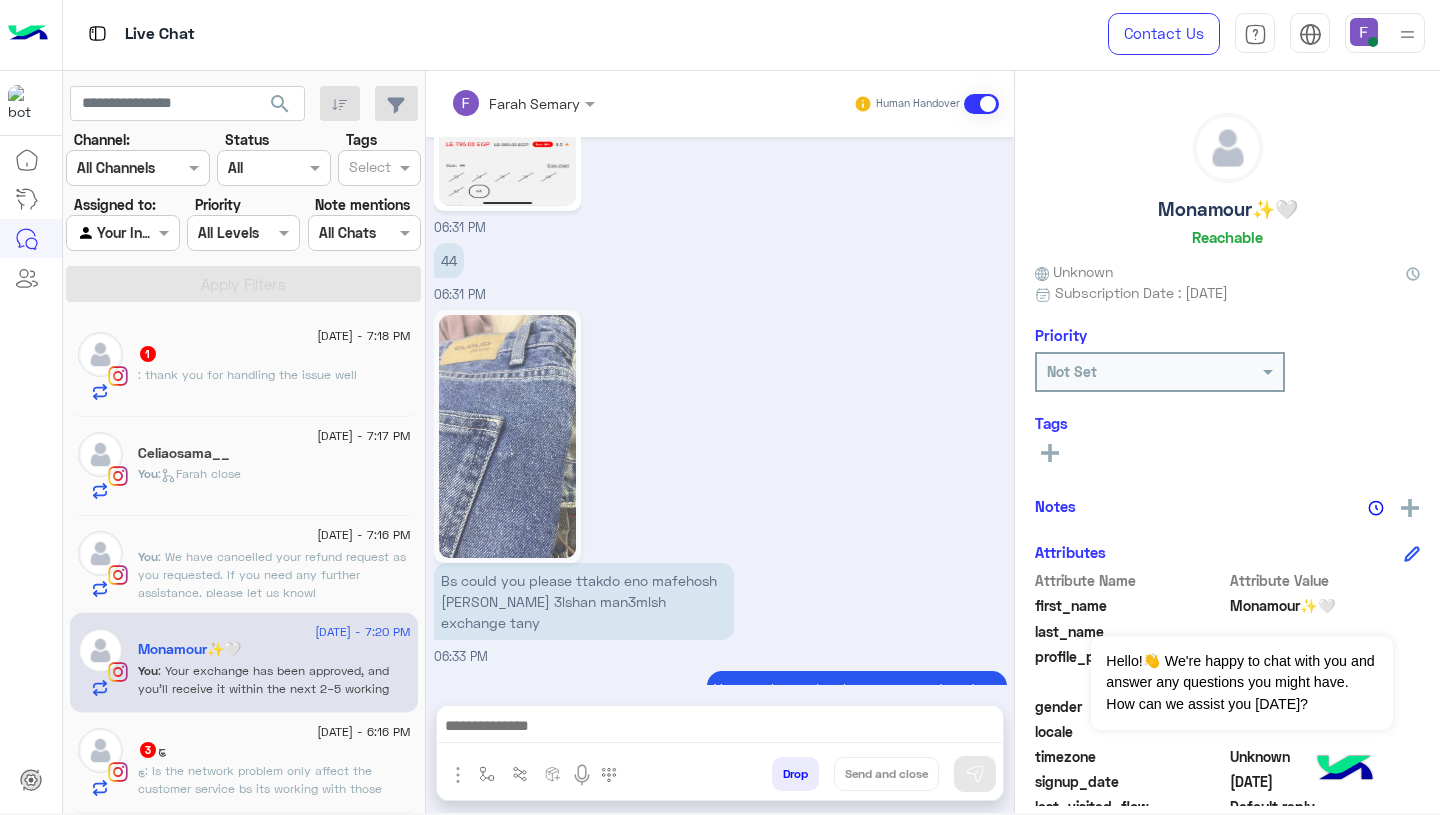 scroll, scrollTop: 5520, scrollLeft: 0, axis: vertical 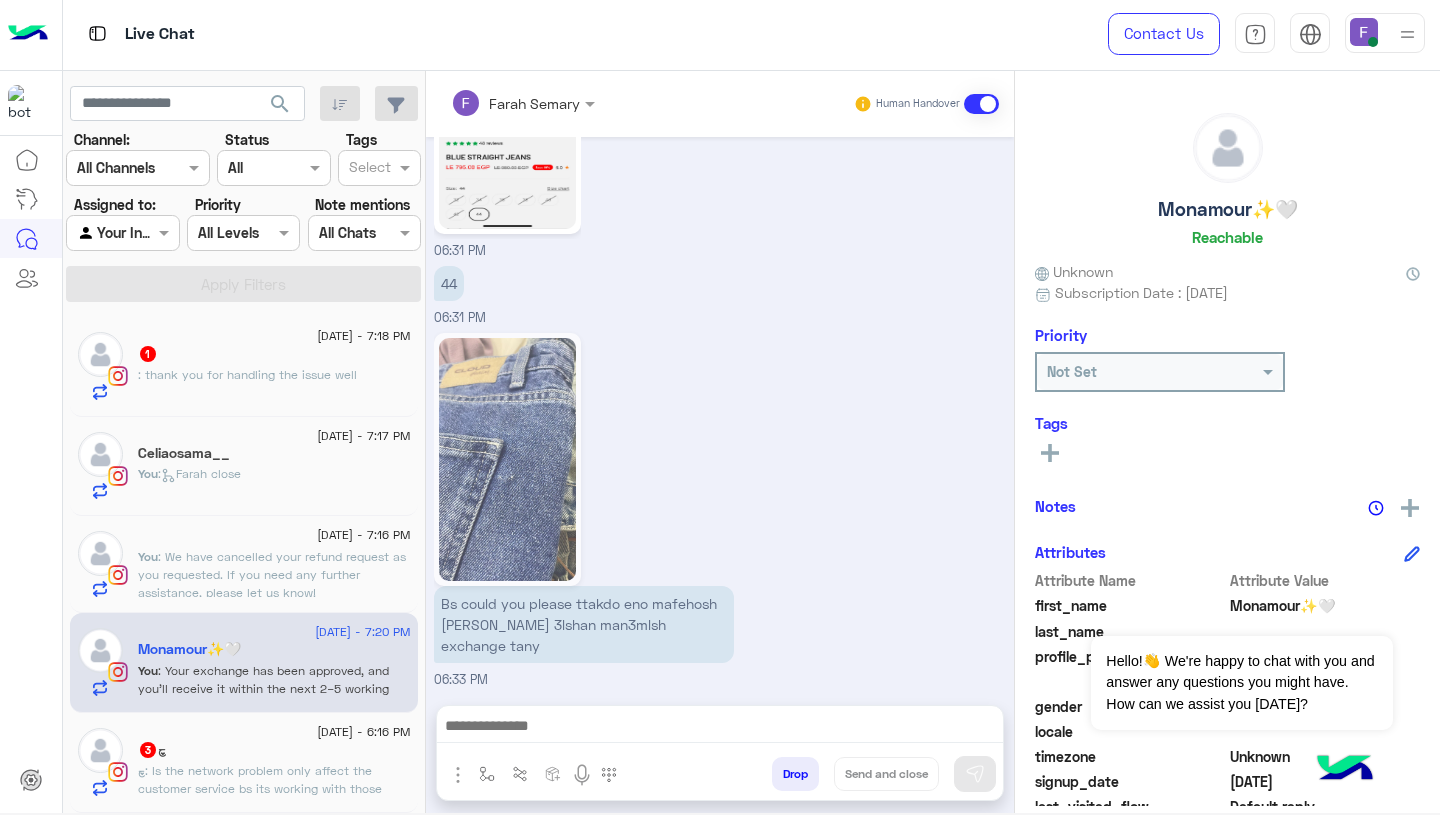click at bounding box center [720, 728] 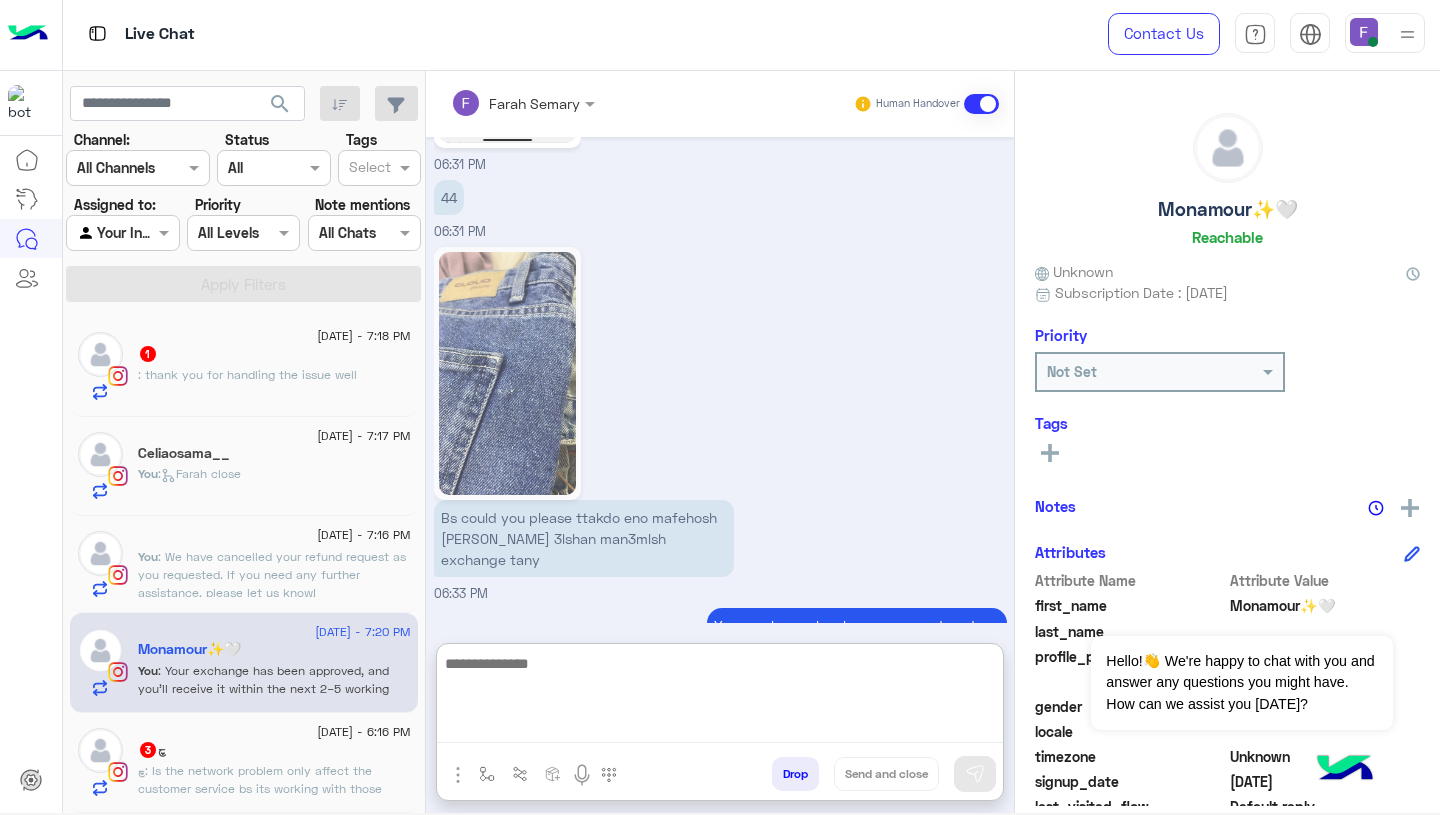 scroll, scrollTop: 5610, scrollLeft: 0, axis: vertical 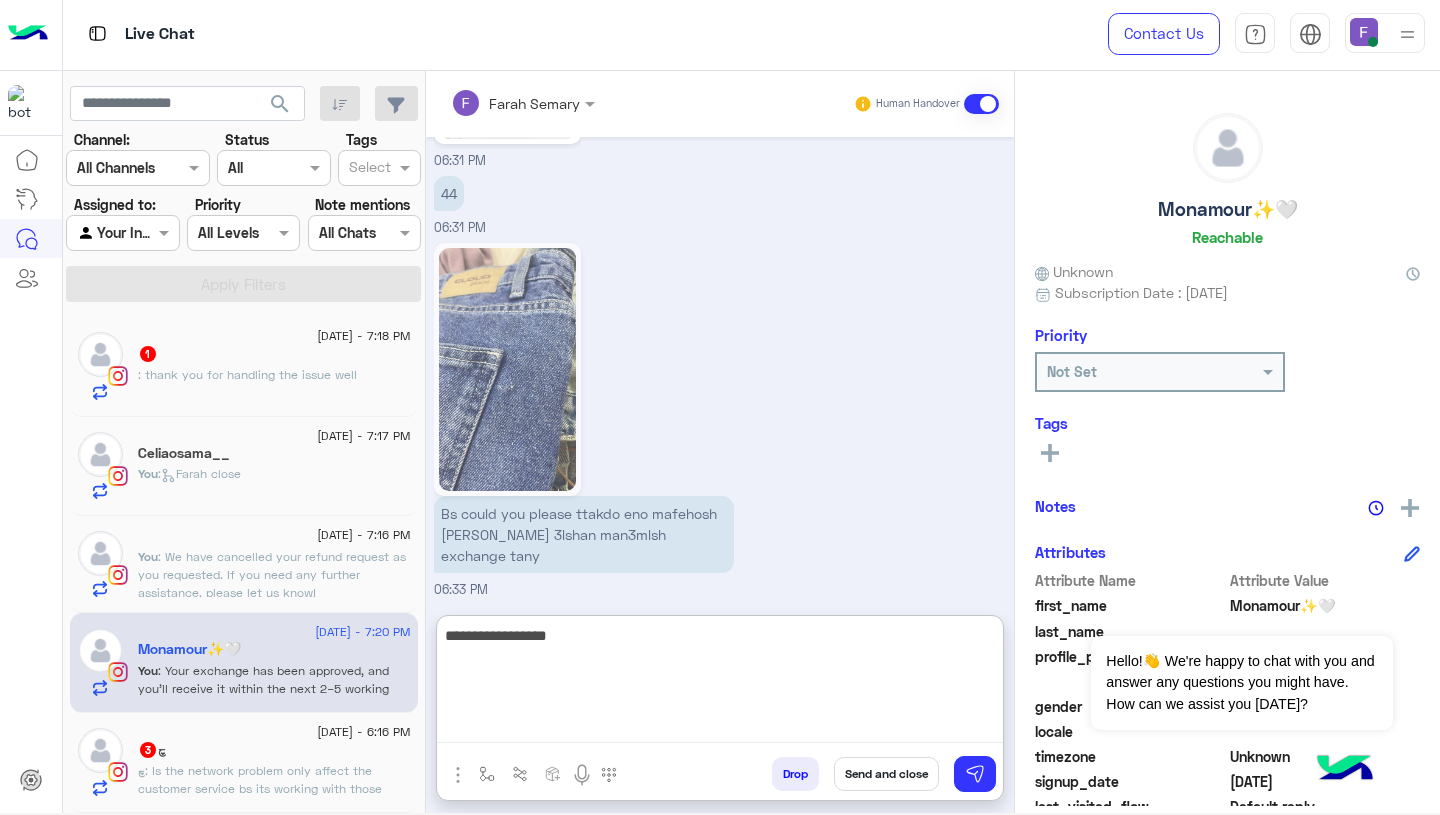 type on "**********" 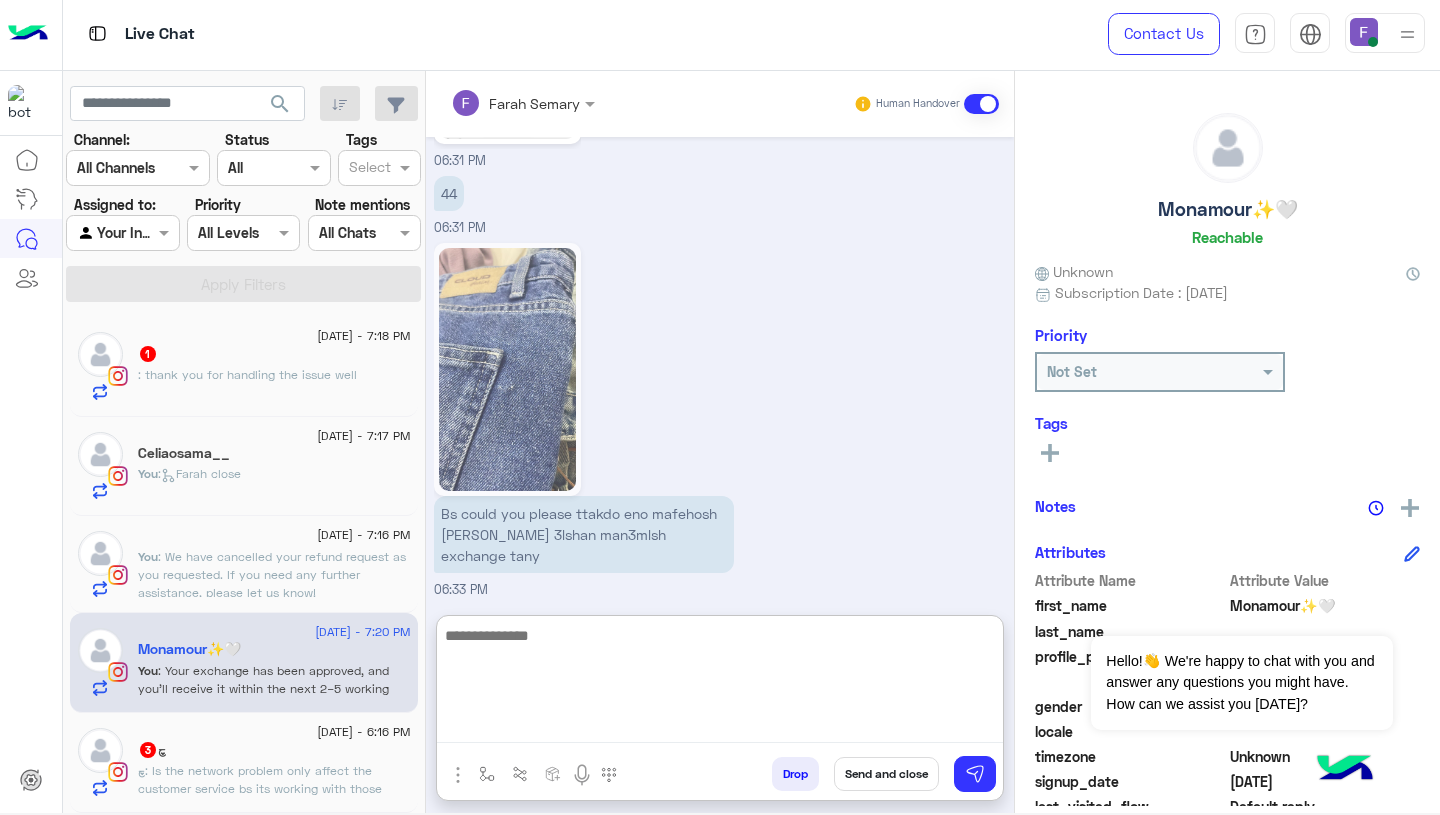 scroll, scrollTop: 5674, scrollLeft: 0, axis: vertical 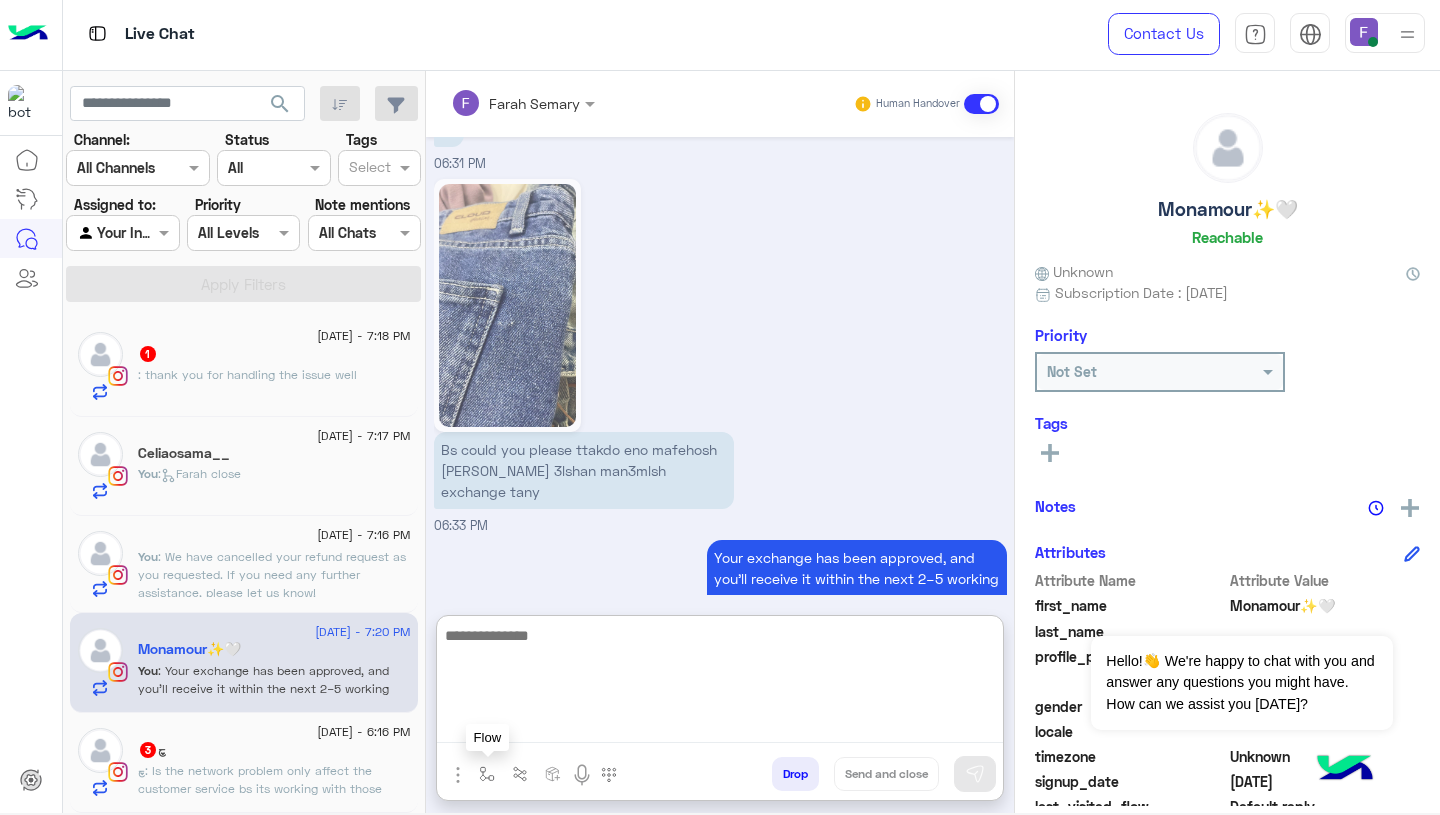 click at bounding box center (487, 773) 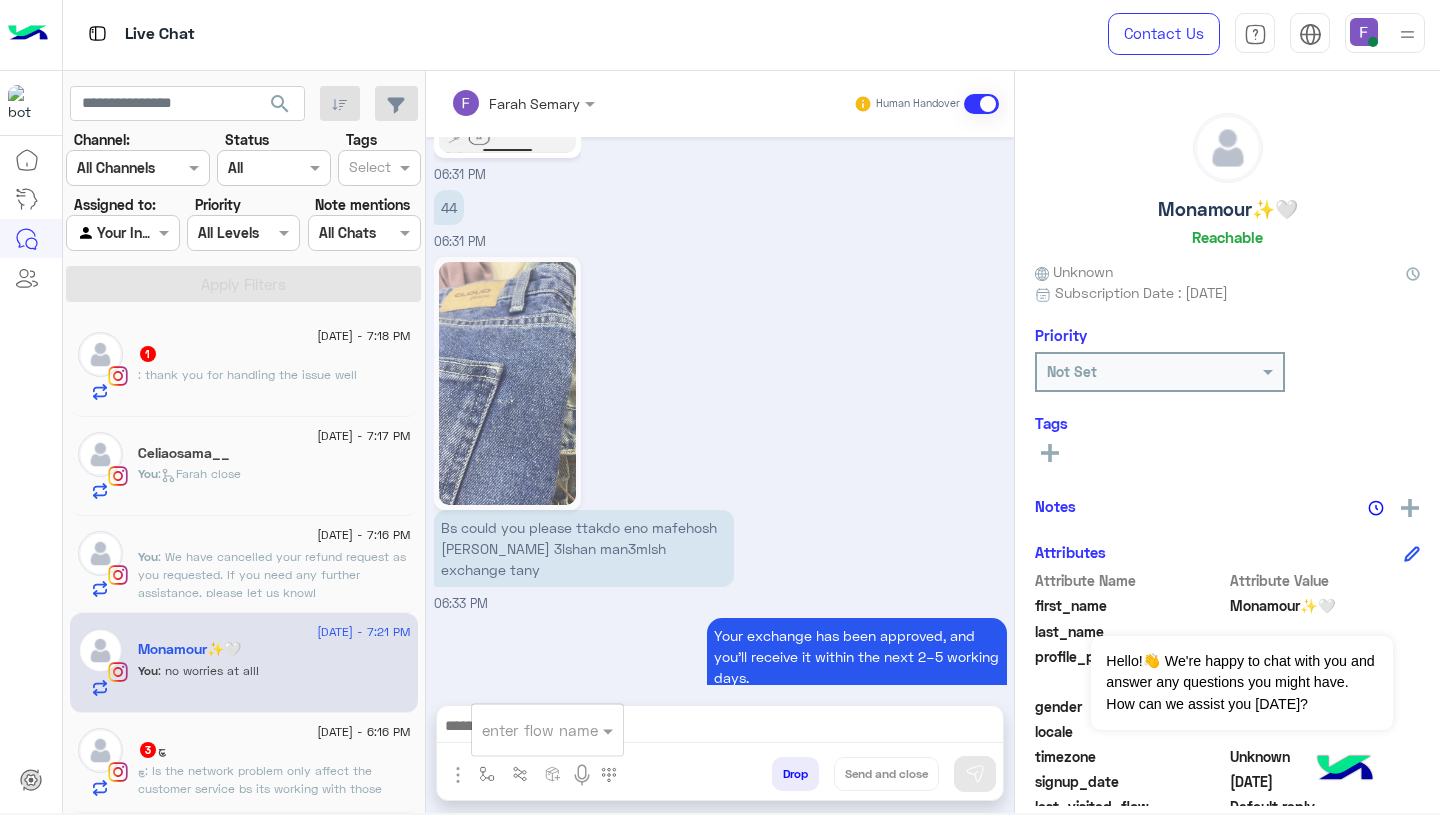 scroll, scrollTop: 5584, scrollLeft: 0, axis: vertical 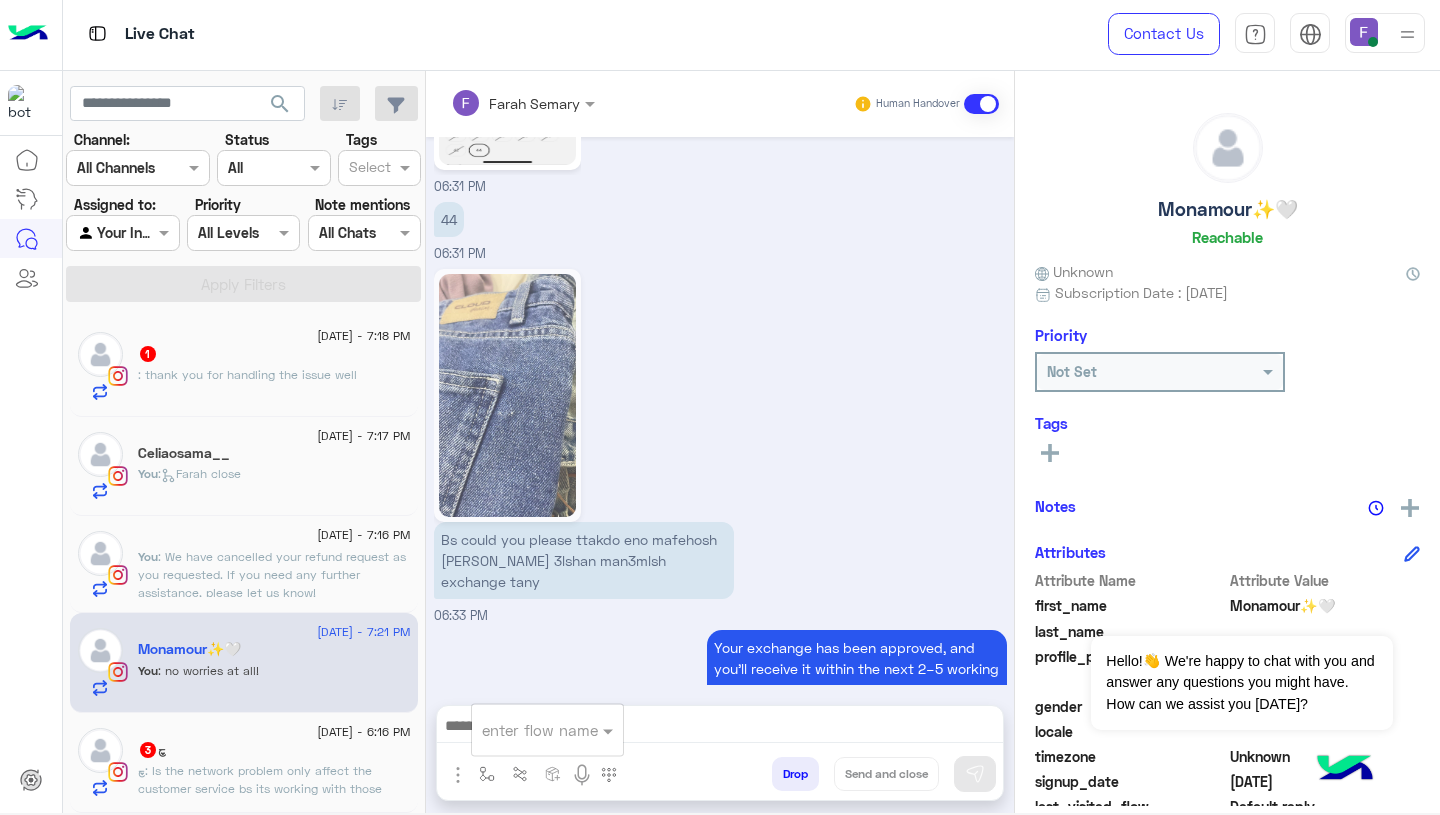 click at bounding box center [523, 730] 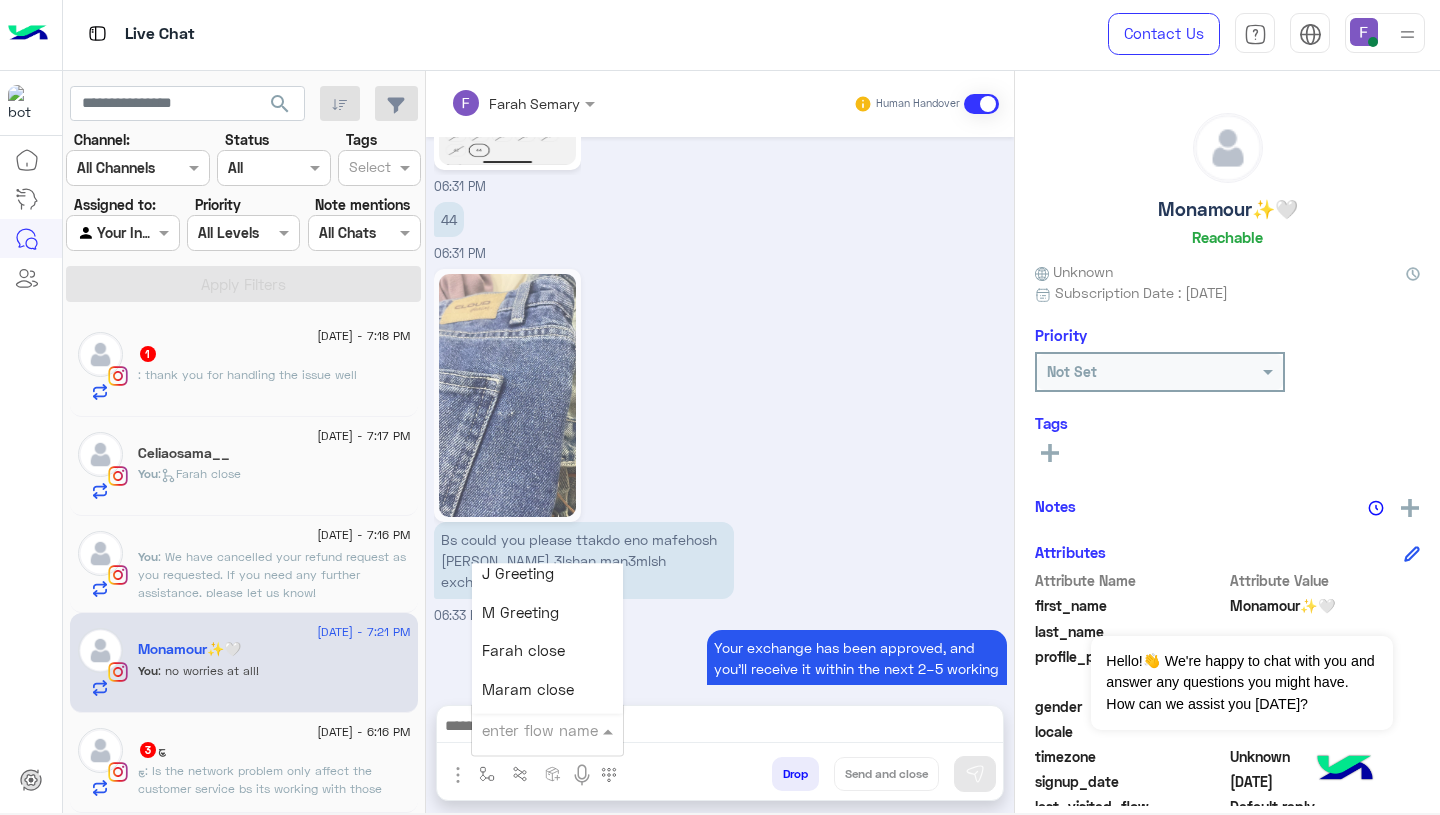 scroll, scrollTop: 2348, scrollLeft: 0, axis: vertical 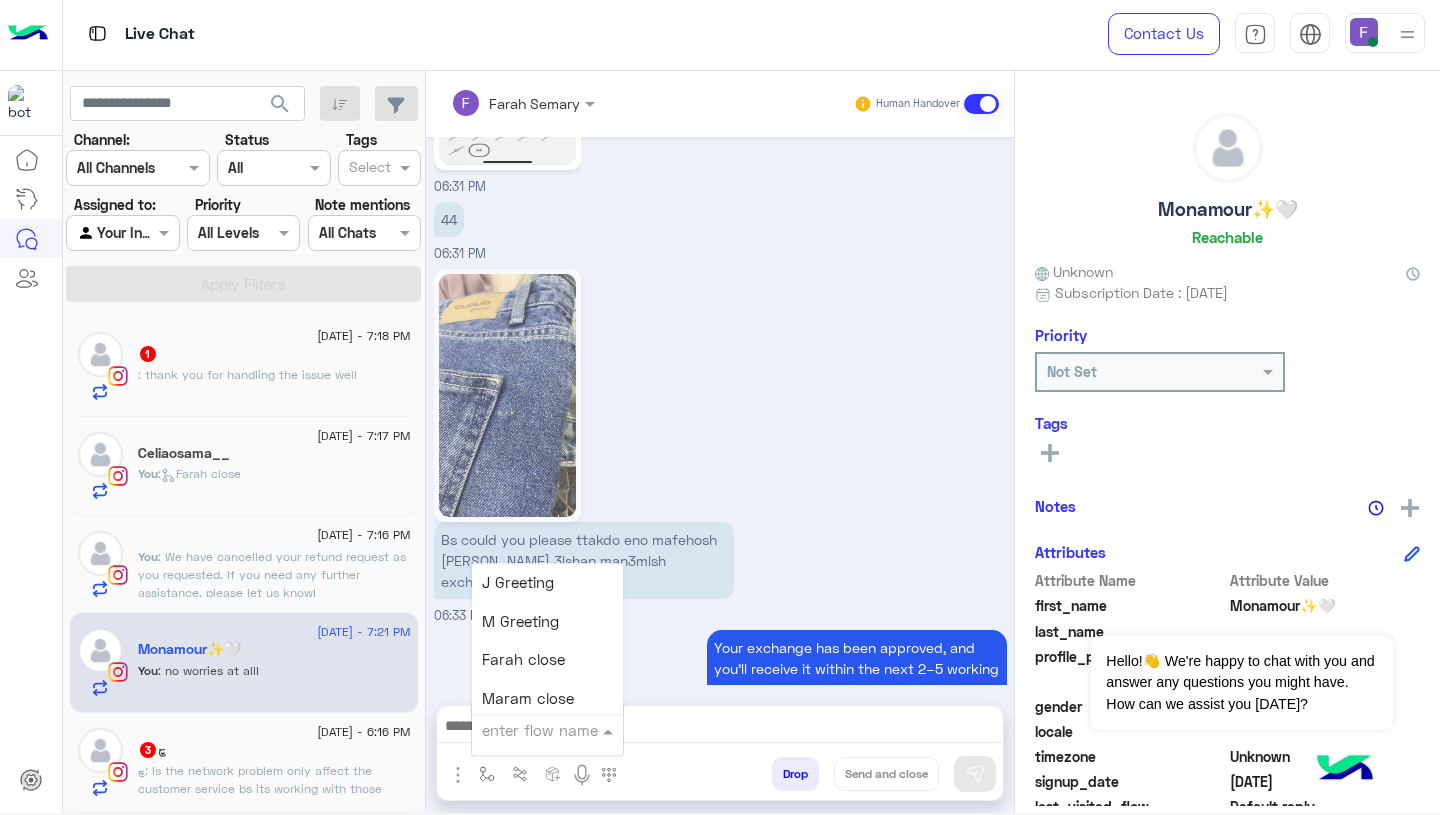 click on "Farah close" at bounding box center [523, 660] 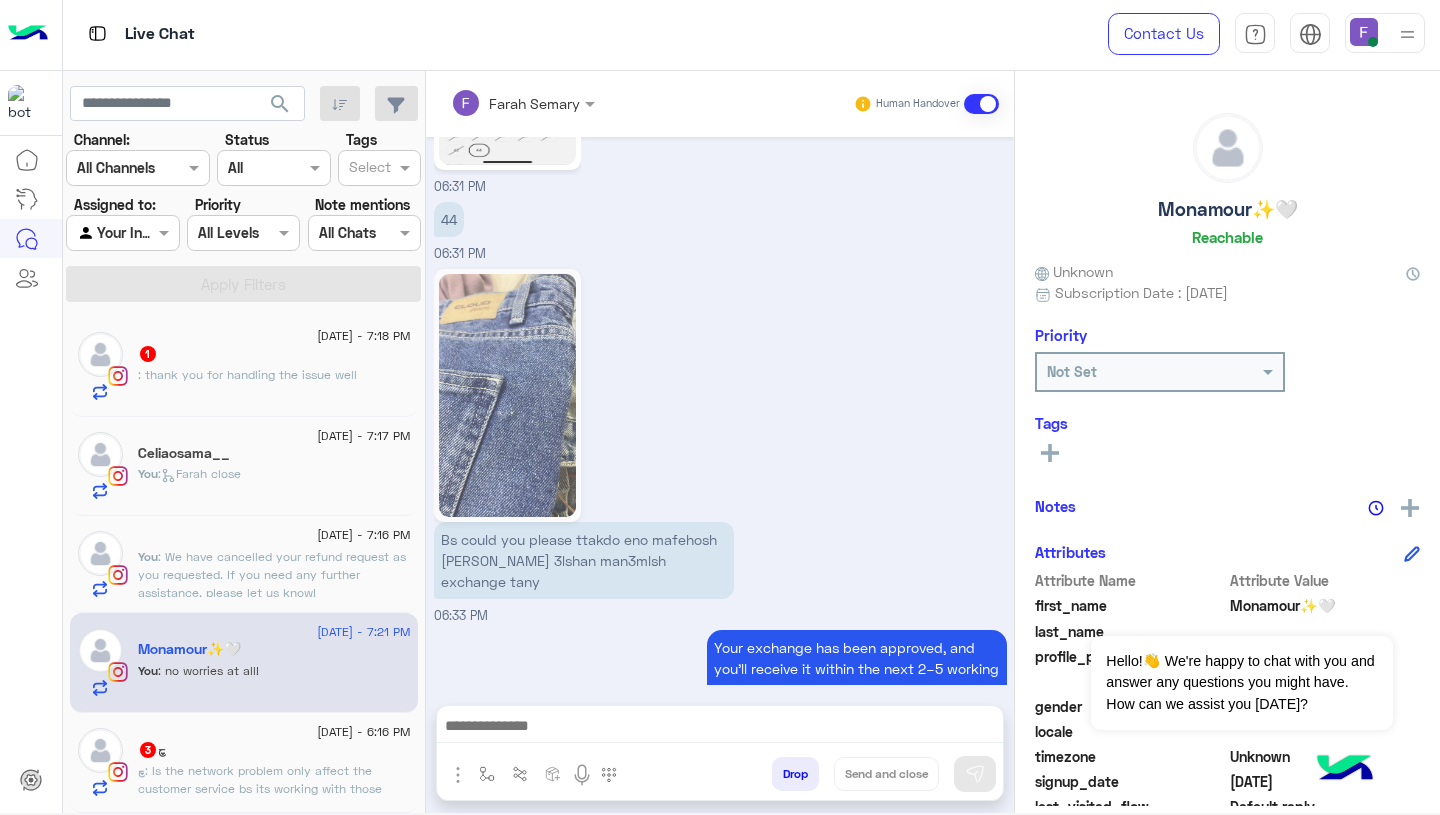 type on "**********" 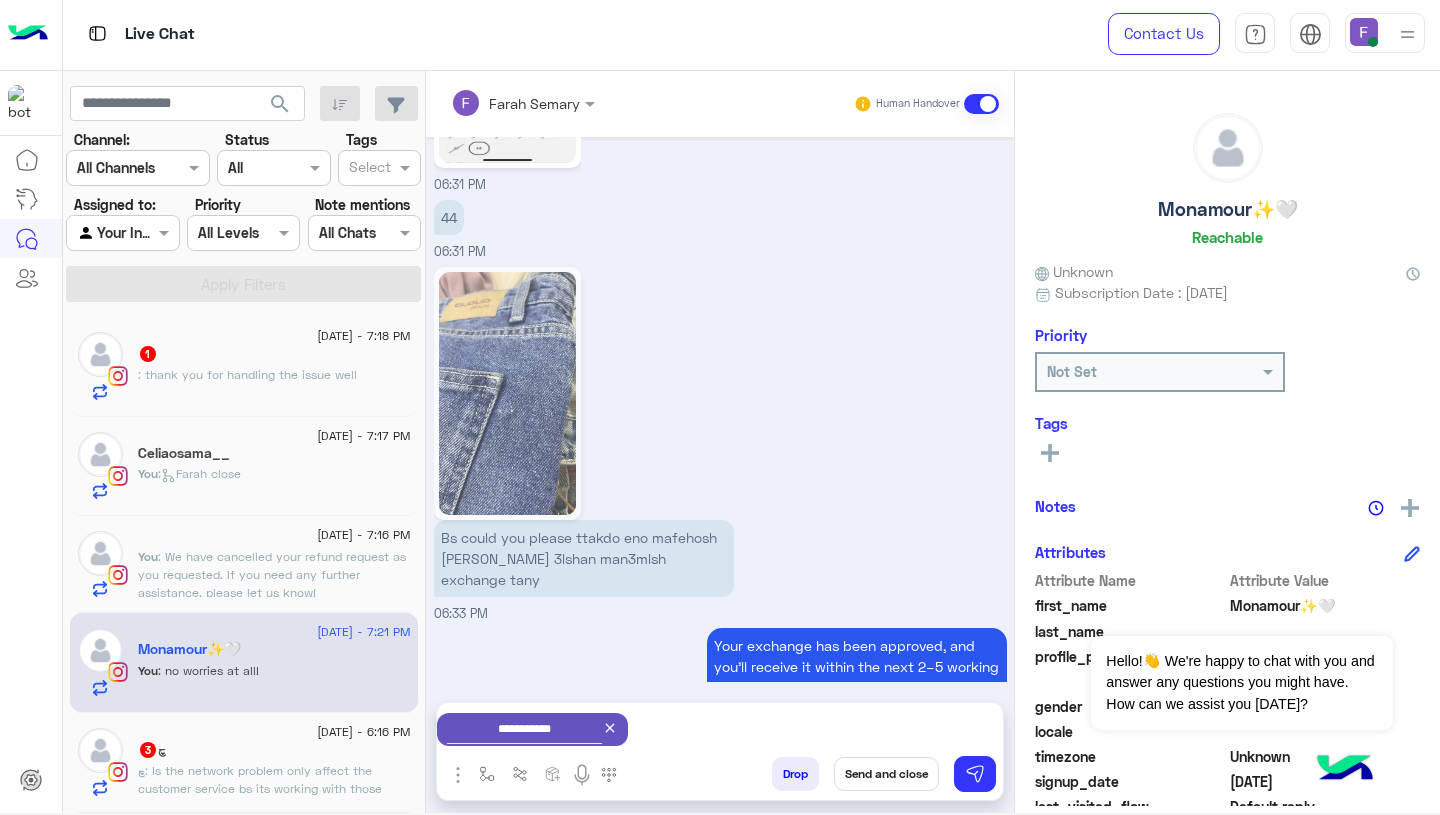 click on "Send and close" at bounding box center (886, 774) 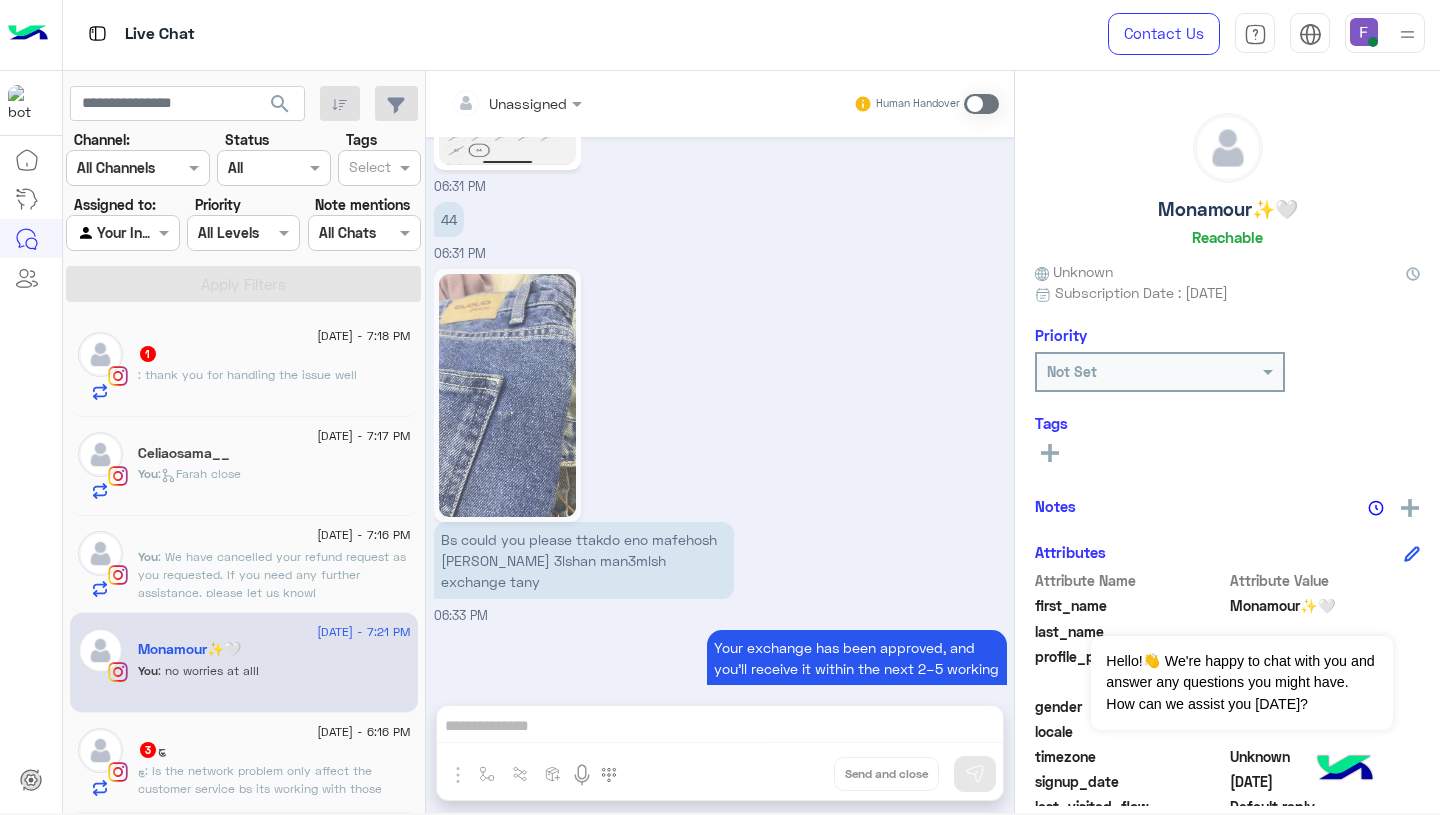 scroll, scrollTop: 5620, scrollLeft: 0, axis: vertical 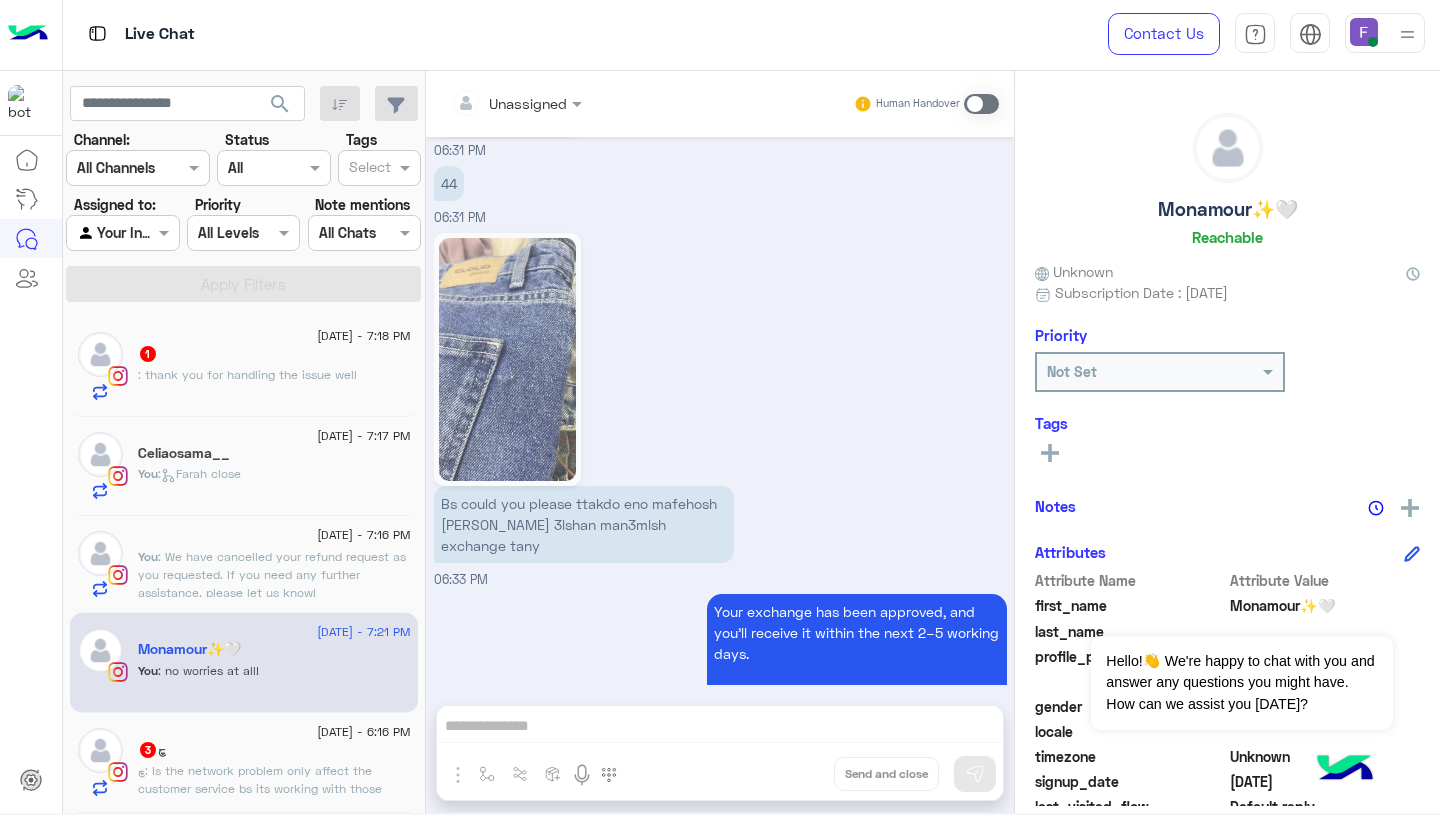 click on ": thank you for handling the issue well" 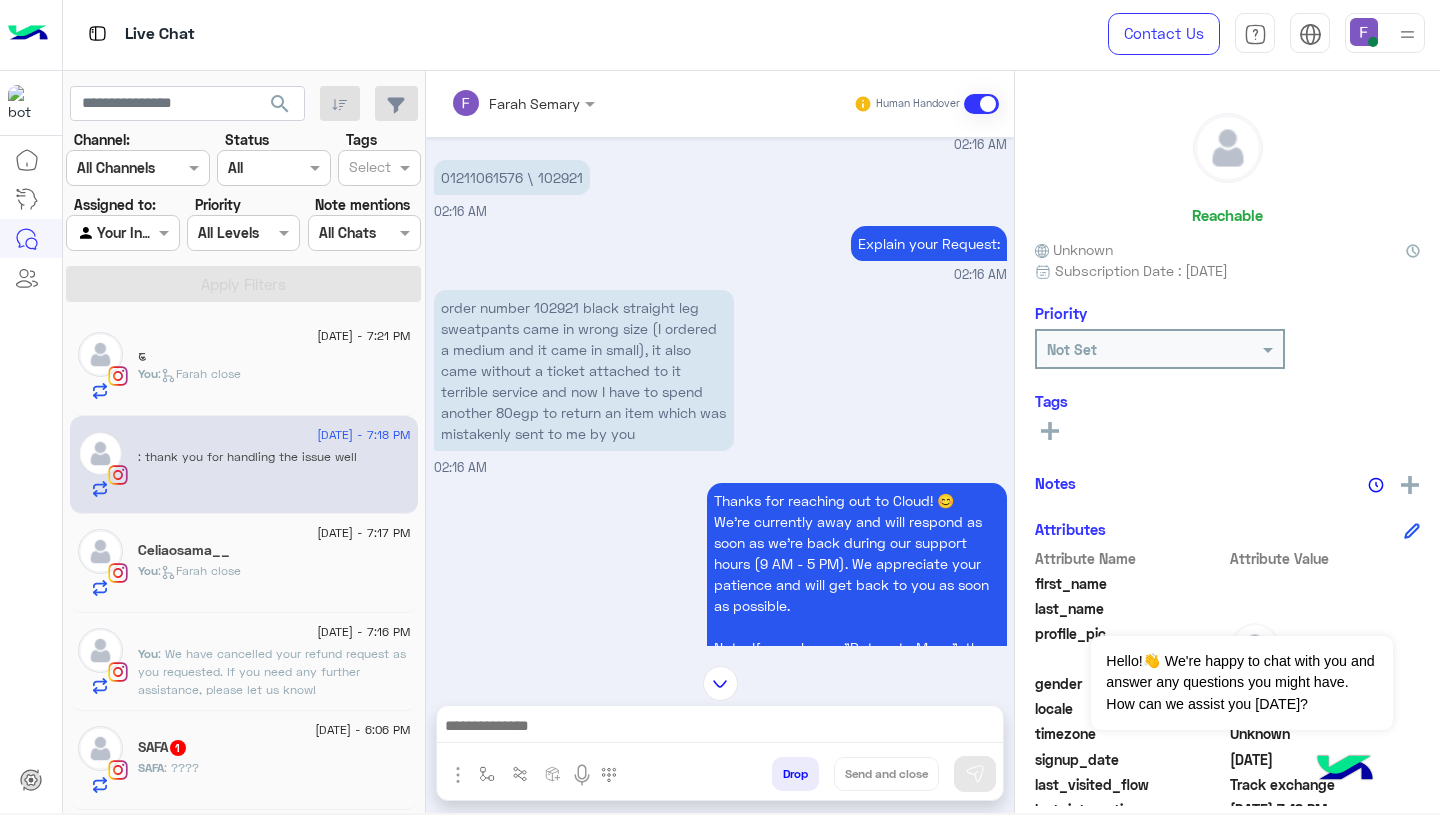 scroll, scrollTop: 1149, scrollLeft: 0, axis: vertical 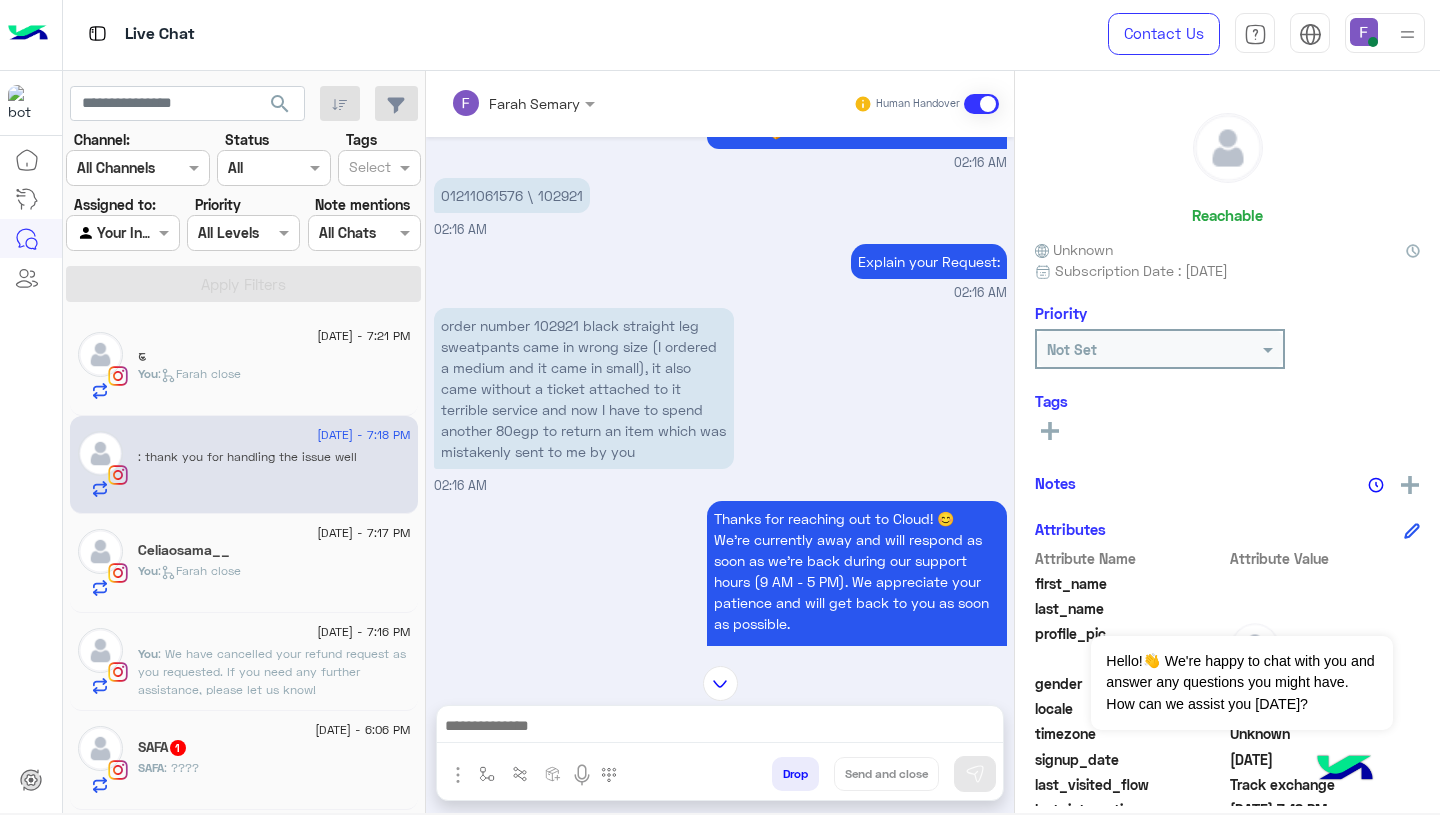 click on "order number 102921 black straight leg sweatpants came in wrong size  (I ordered a medium and it came in small), it also came without a ticket attached to it terrible service and now I have to spend another 80egp to return an item which was mistakenly sent to me by you" at bounding box center [584, 388] 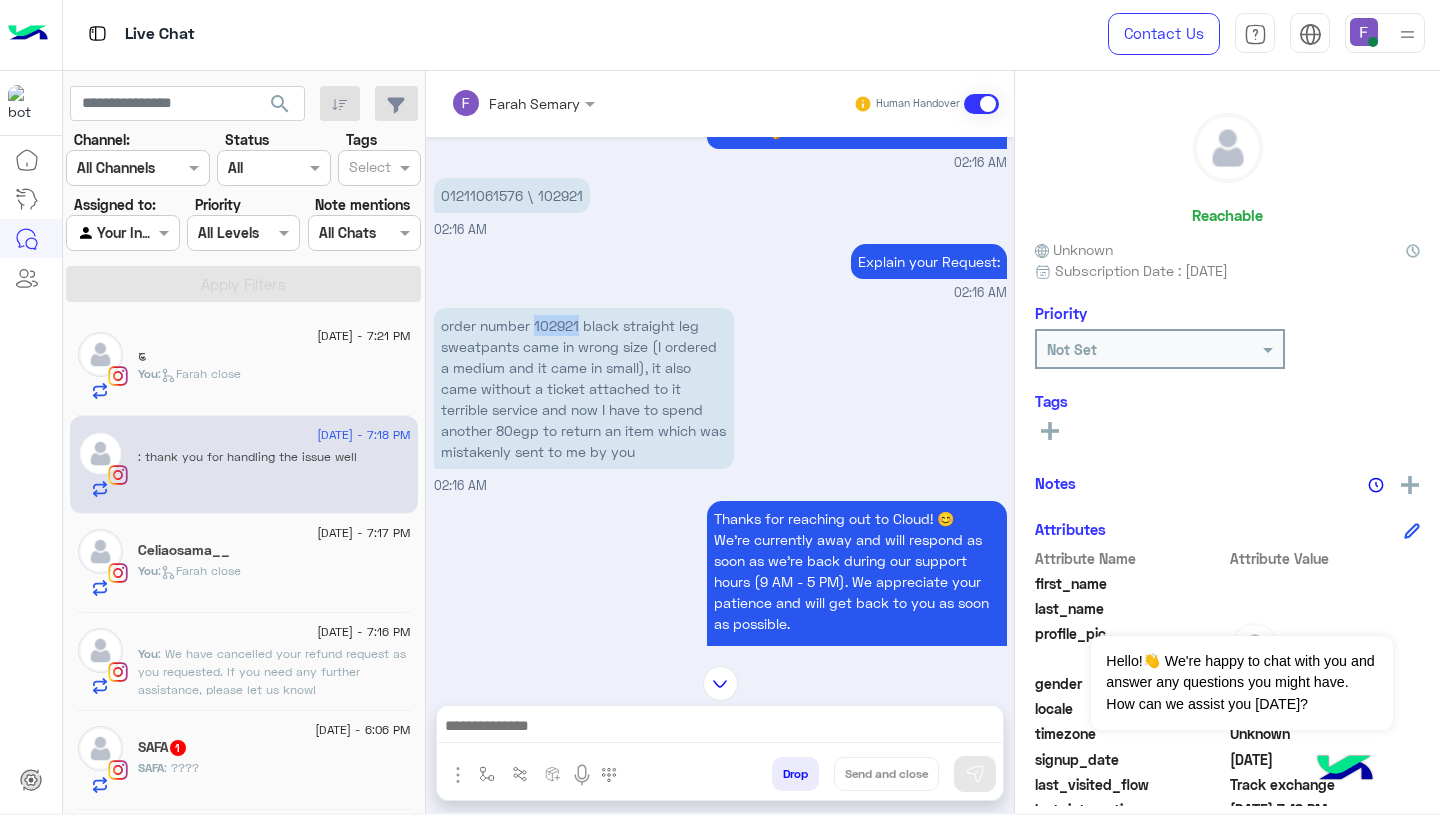 click at bounding box center (720, 728) 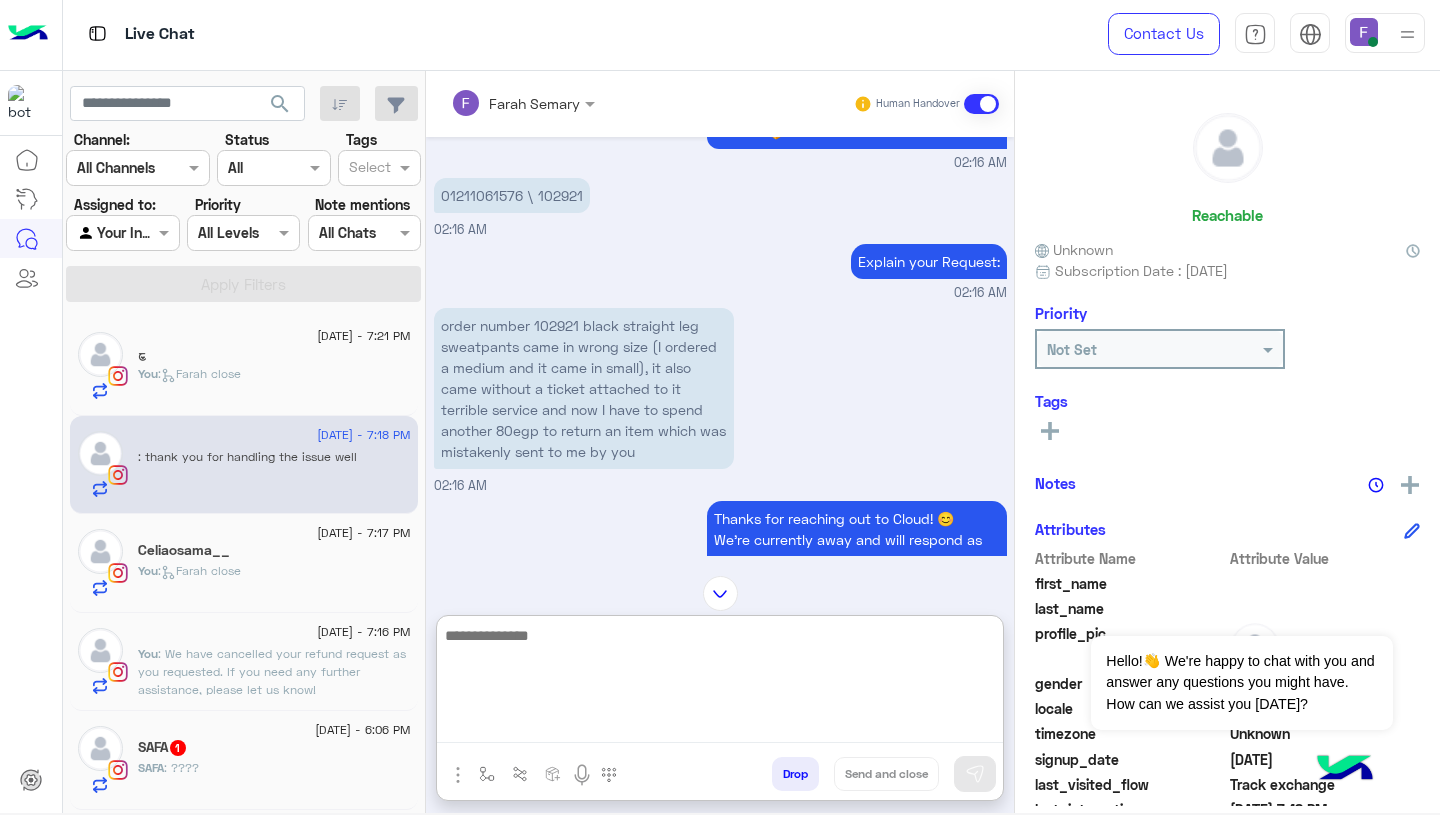 paste on "**********" 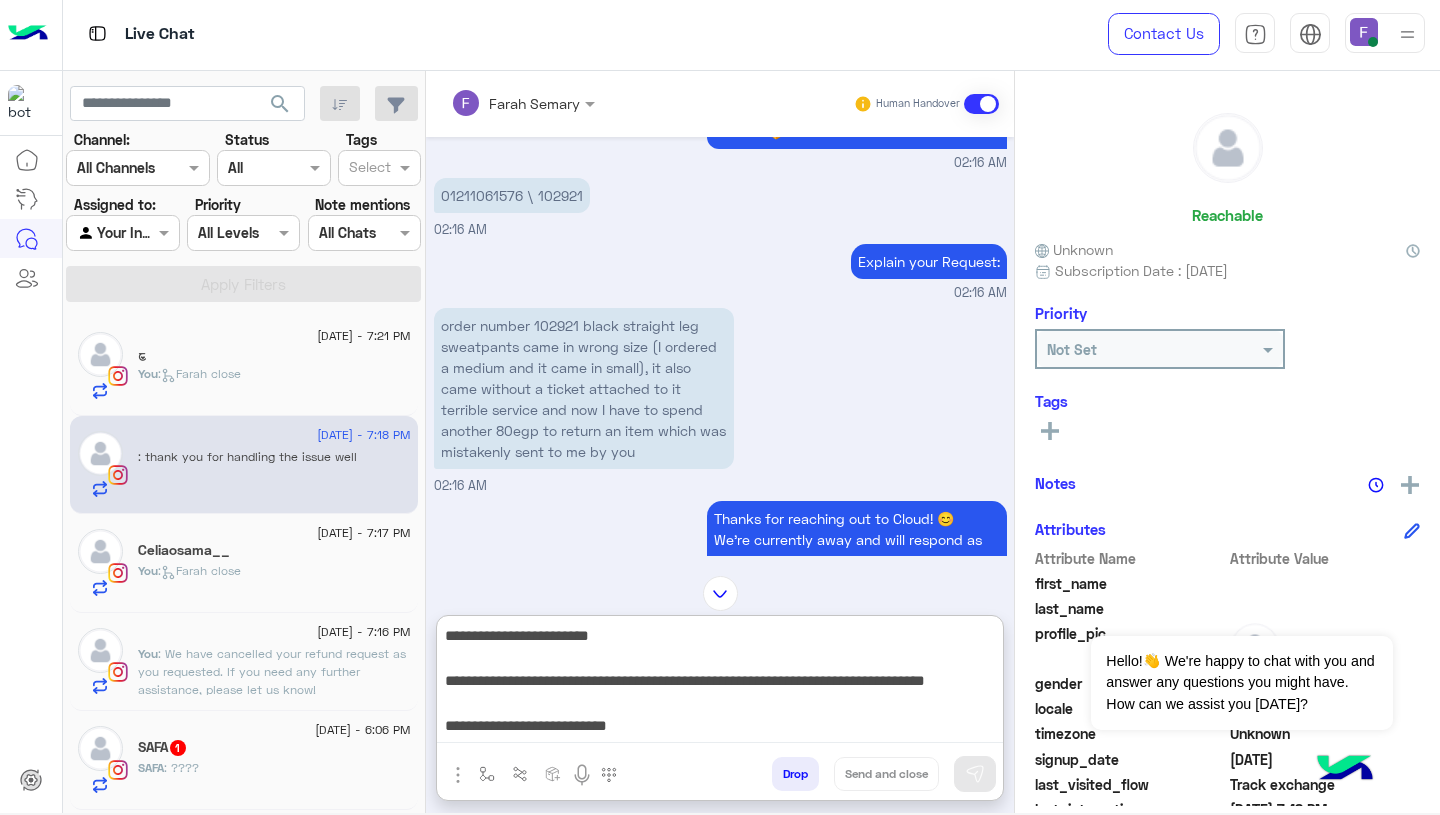 scroll, scrollTop: 38, scrollLeft: 0, axis: vertical 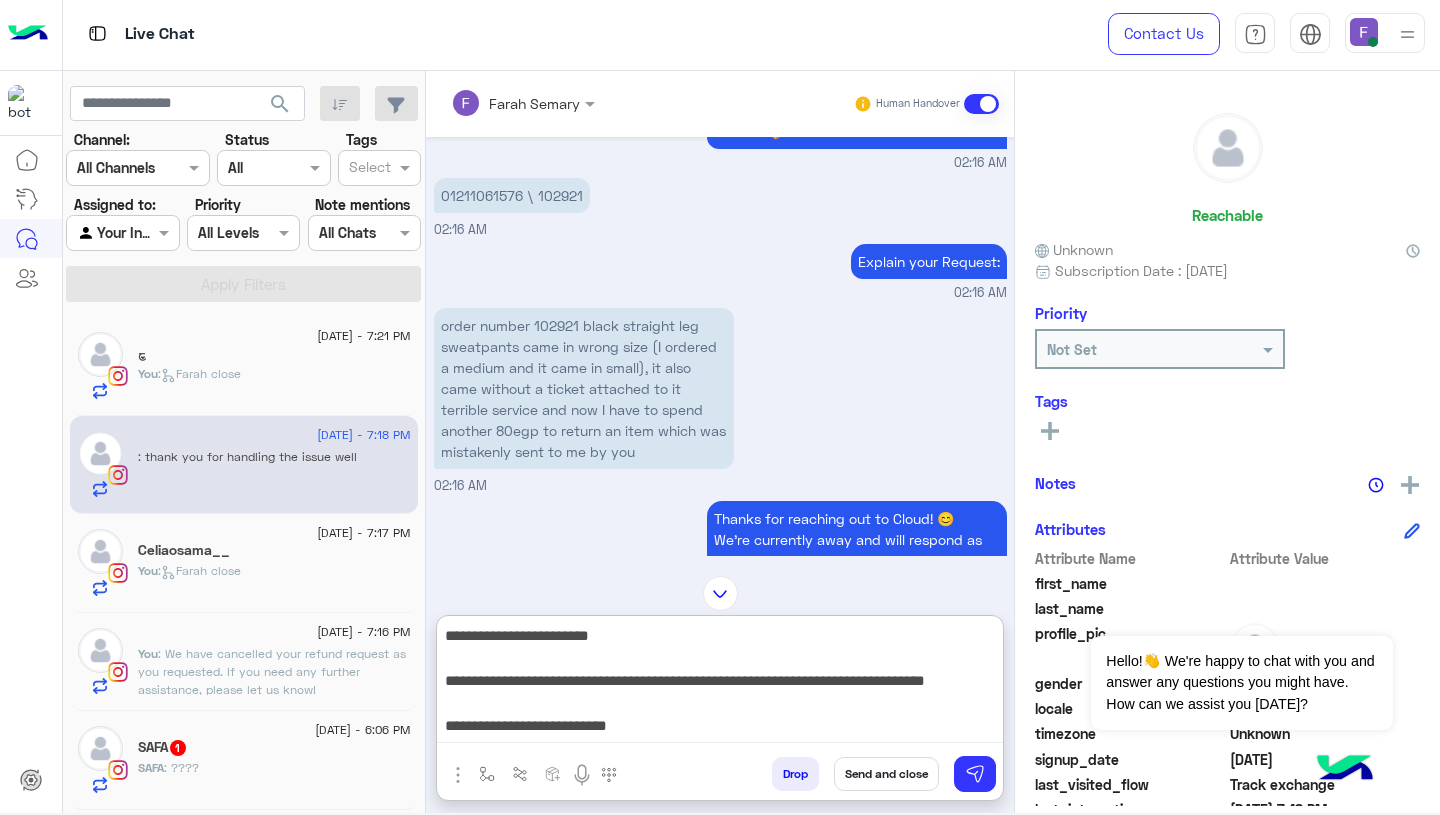 click on "**********" at bounding box center (720, 683) 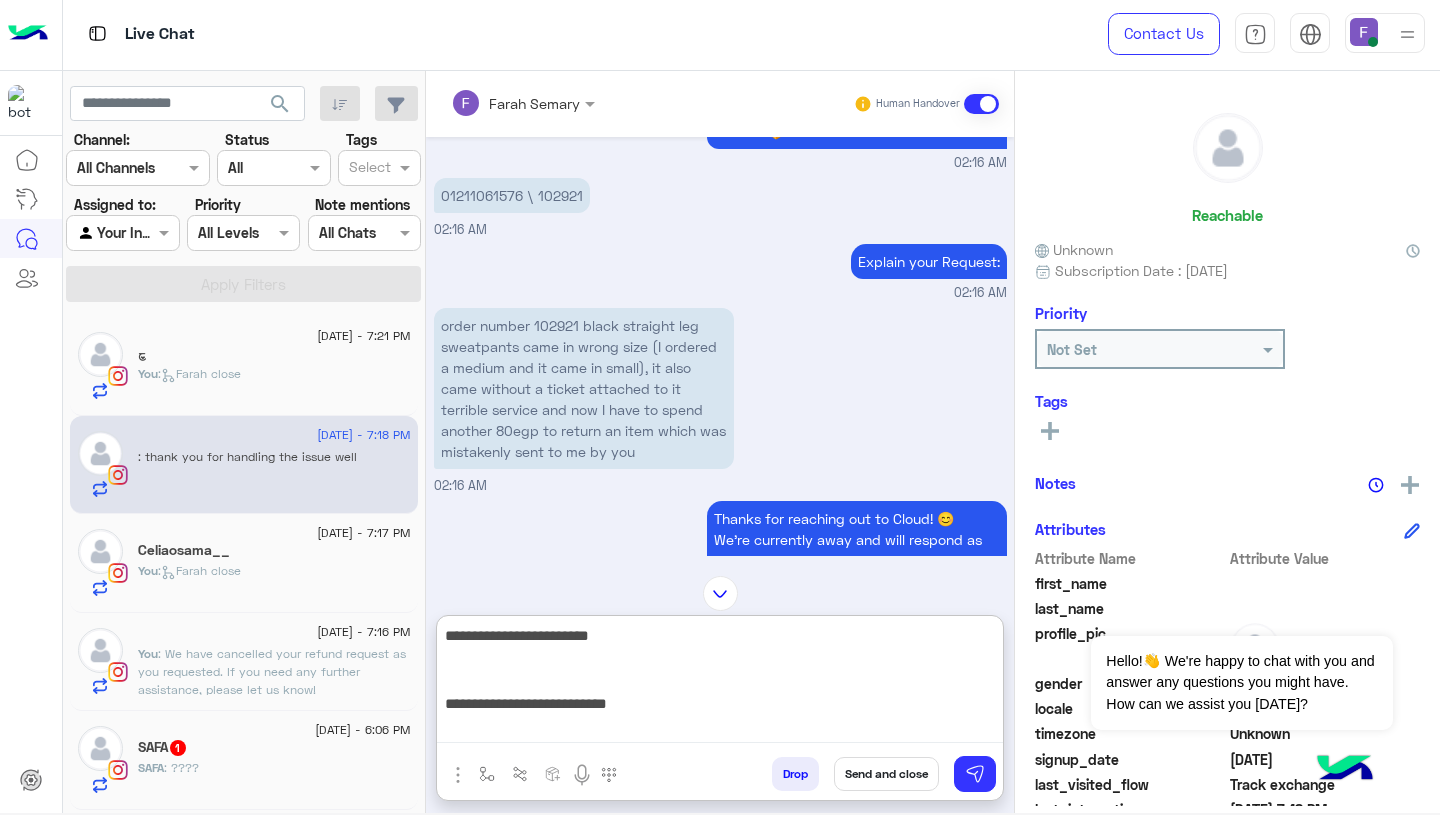 scroll, scrollTop: 0, scrollLeft: 0, axis: both 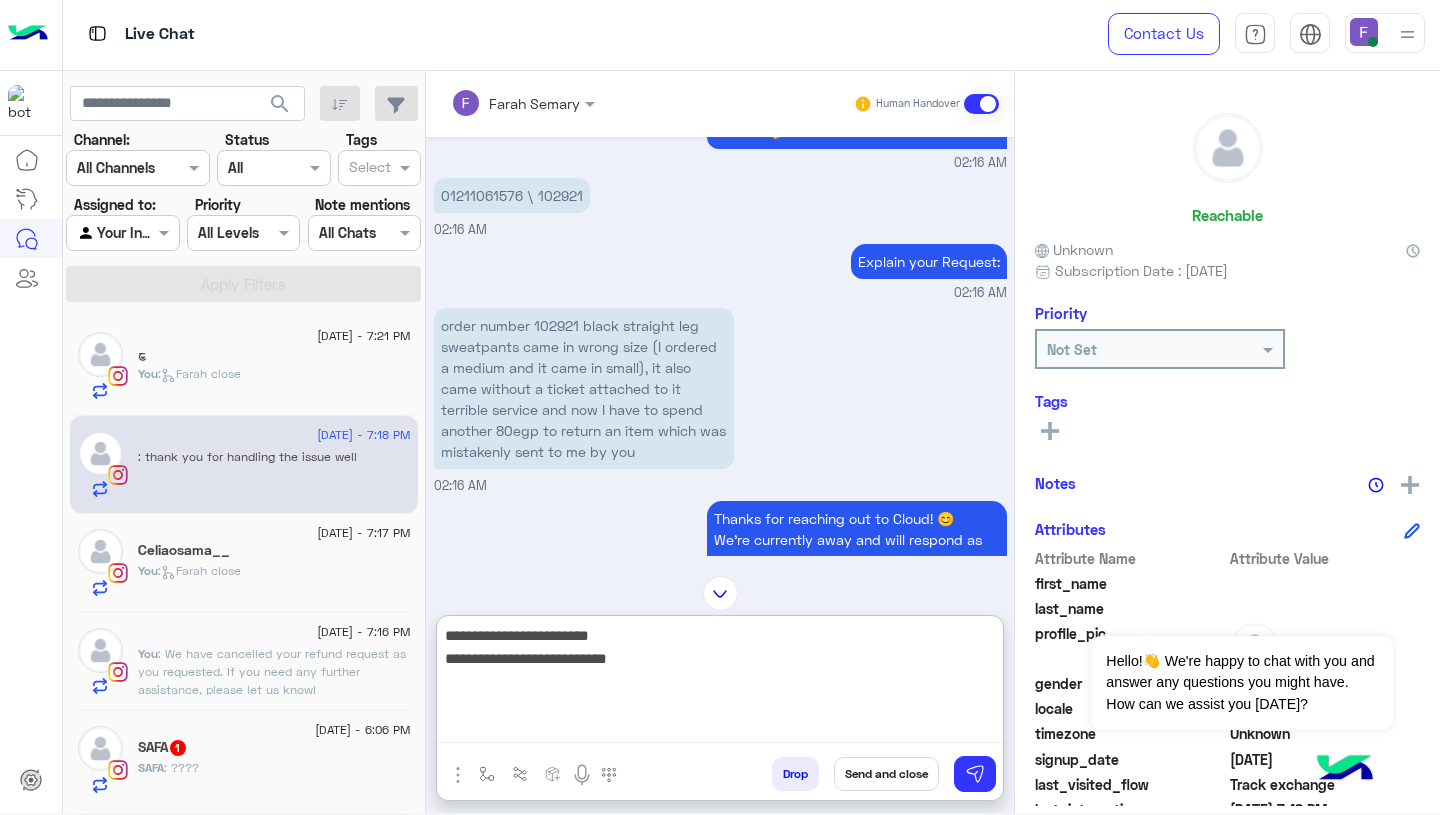 type on "**********" 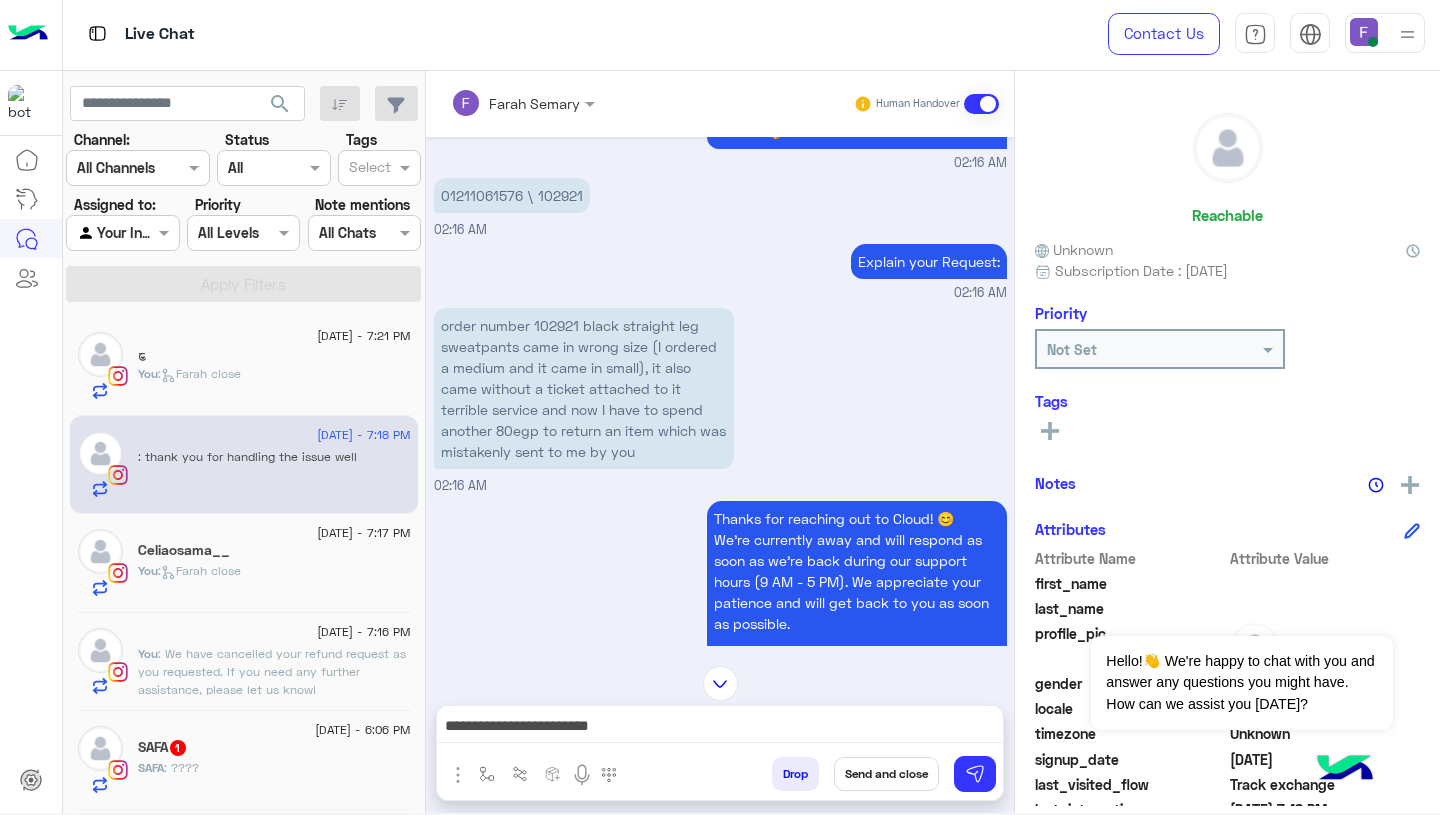 scroll, scrollTop: 1799, scrollLeft: 0, axis: vertical 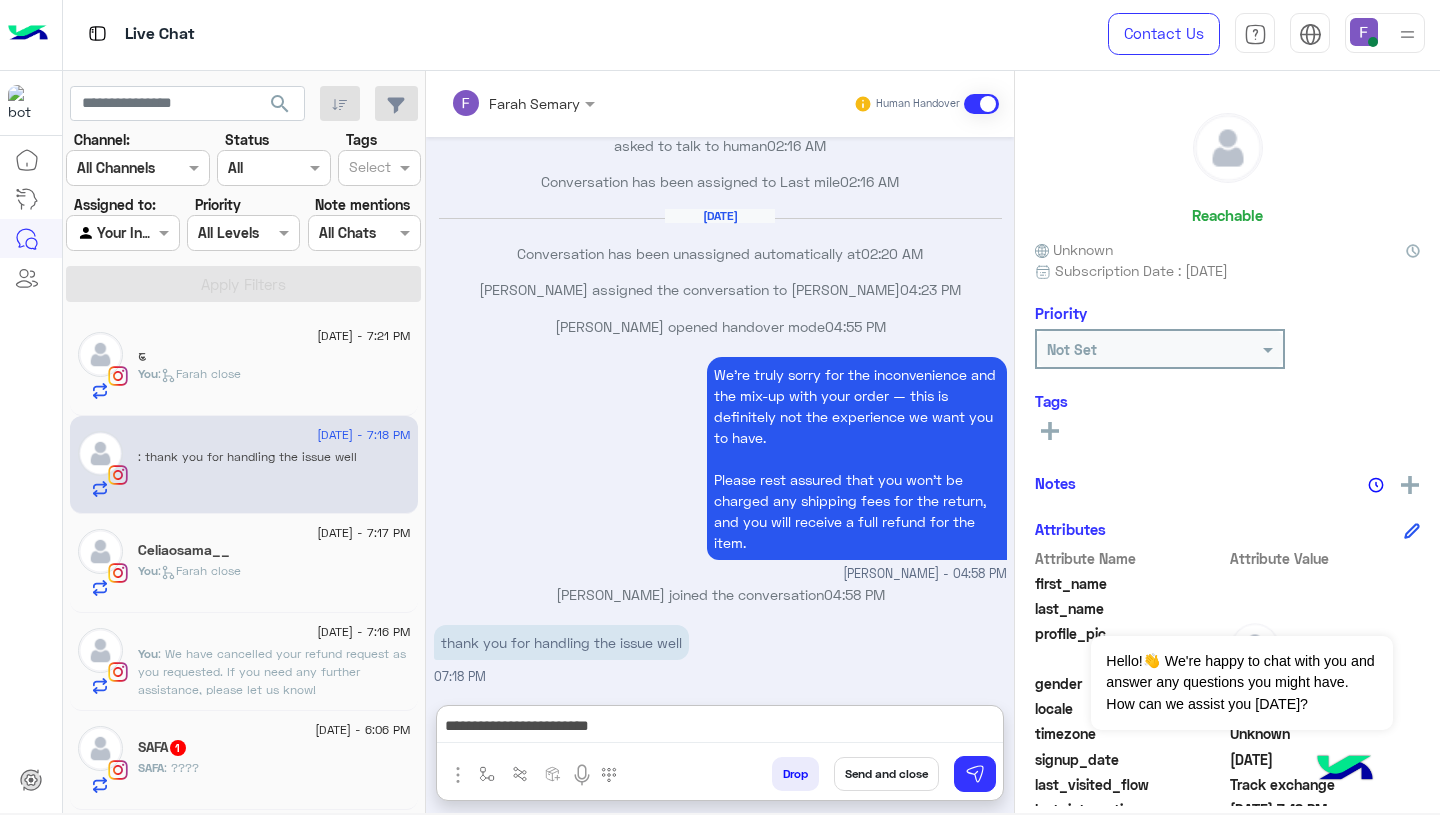 click on "**********" at bounding box center [720, 728] 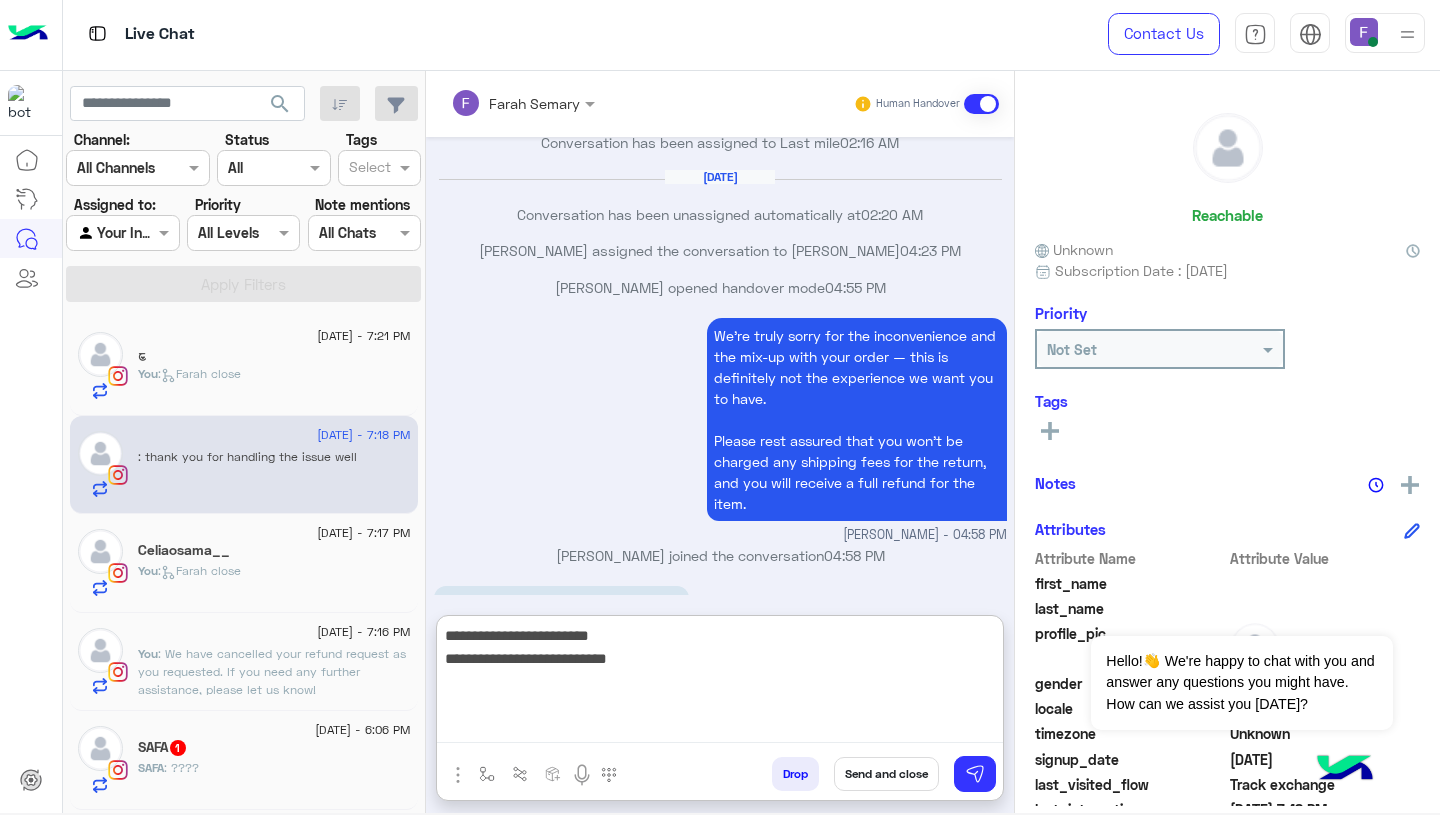 click on "**********" at bounding box center (720, 683) 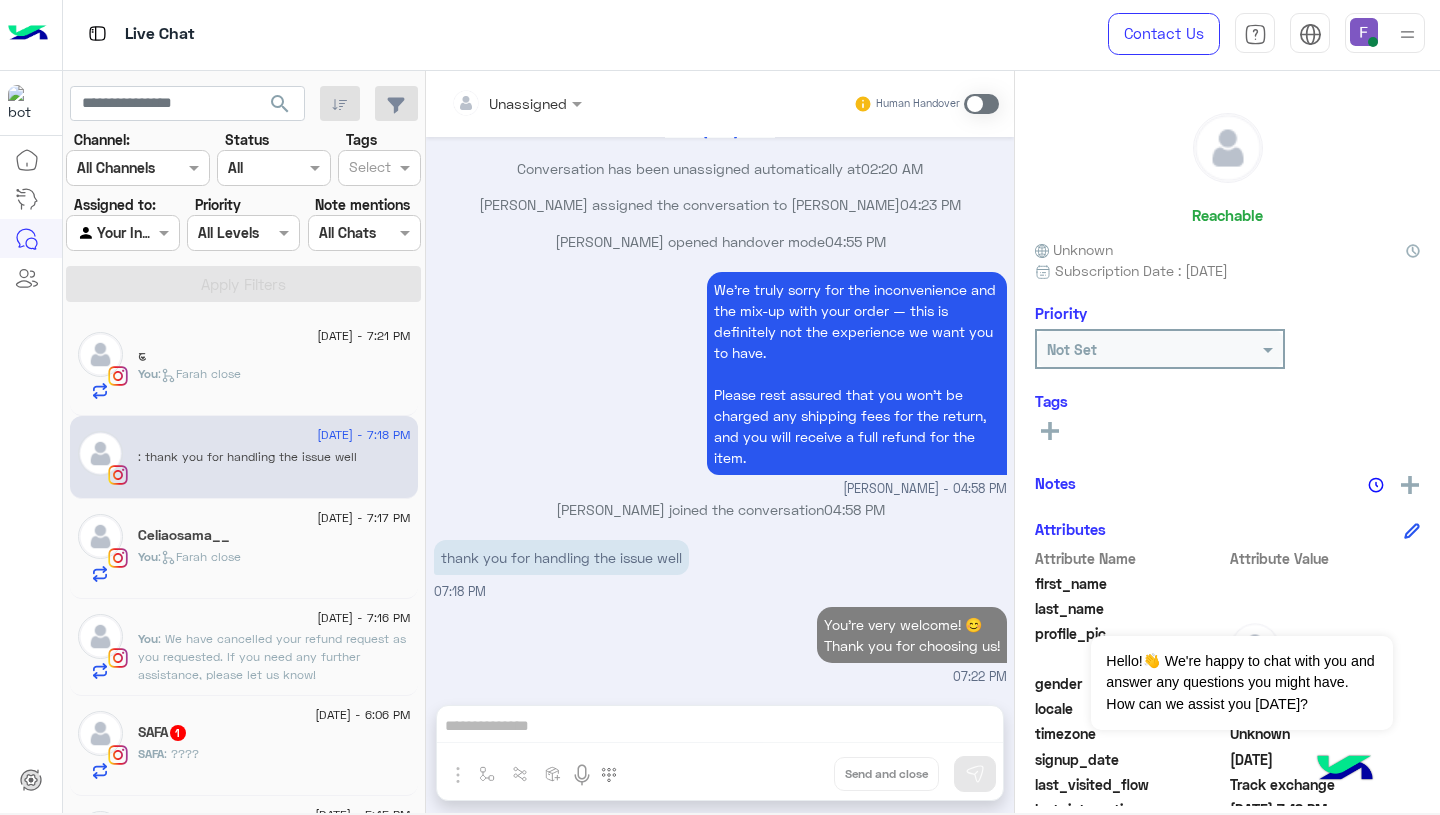 scroll, scrollTop: 1921, scrollLeft: 0, axis: vertical 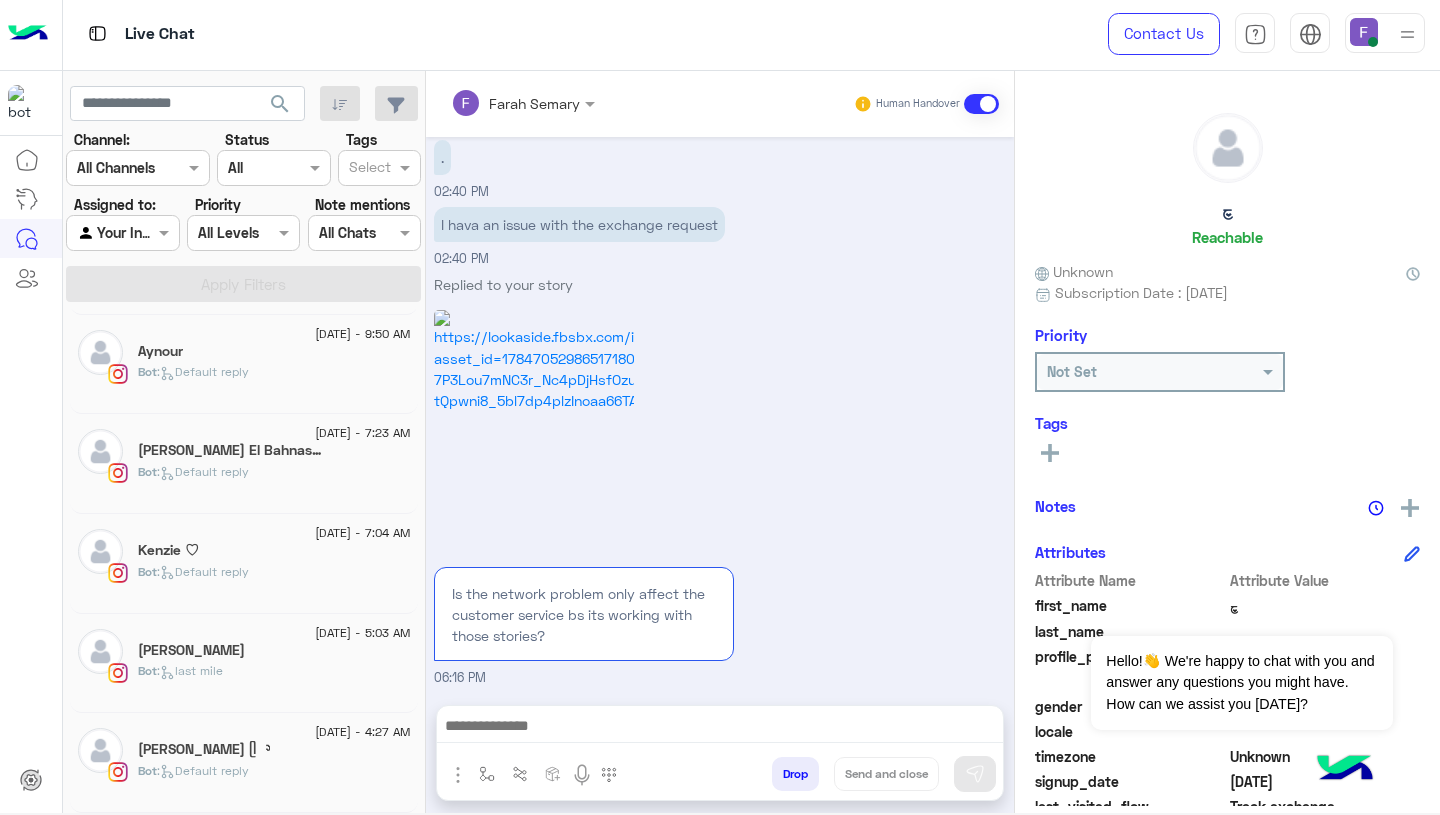 click on "[DATE] - 4:27 AM  [PERSON_NAME] ᥫ᭡  Bot :   Default reply" 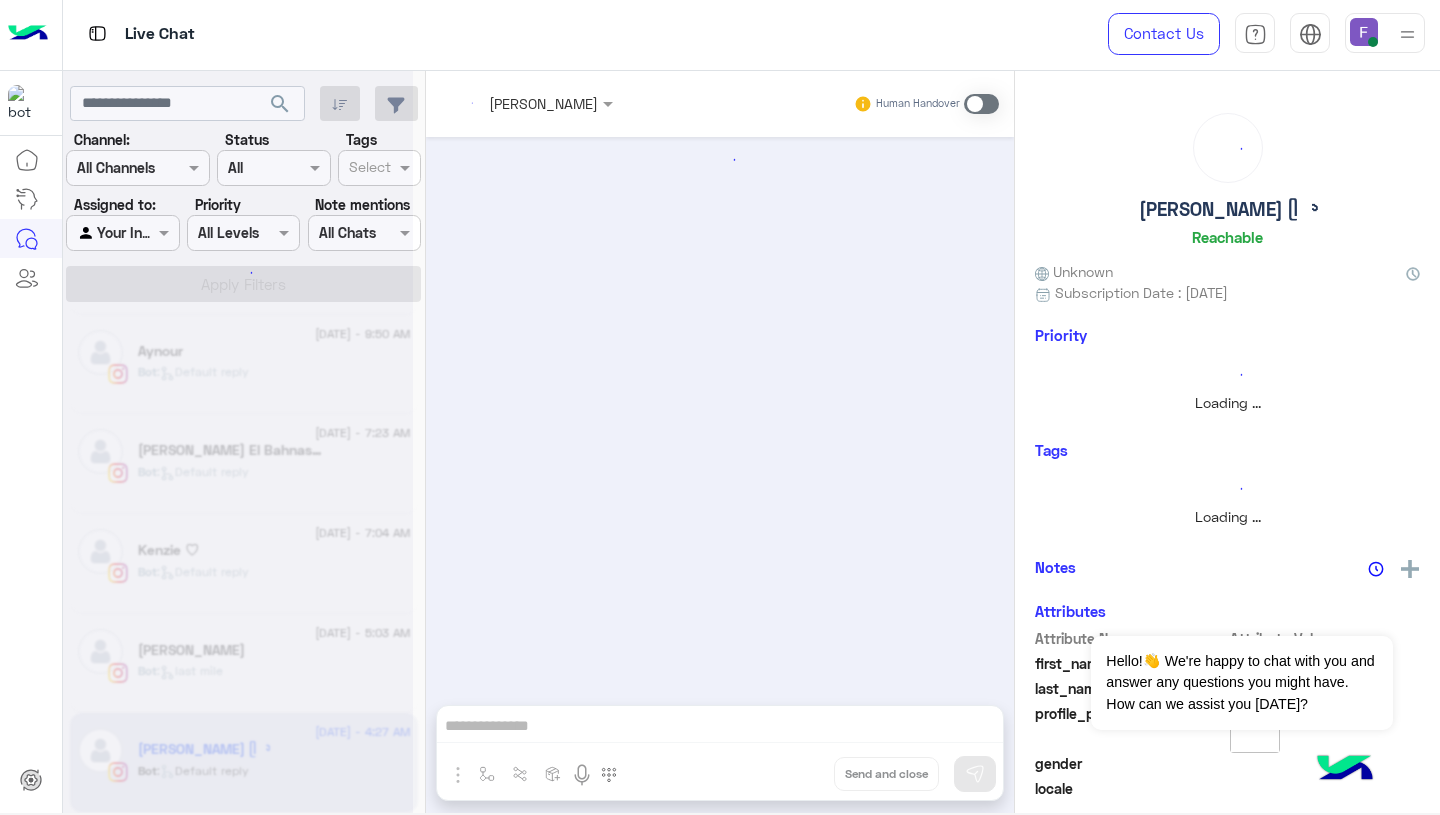 scroll, scrollTop: 0, scrollLeft: 0, axis: both 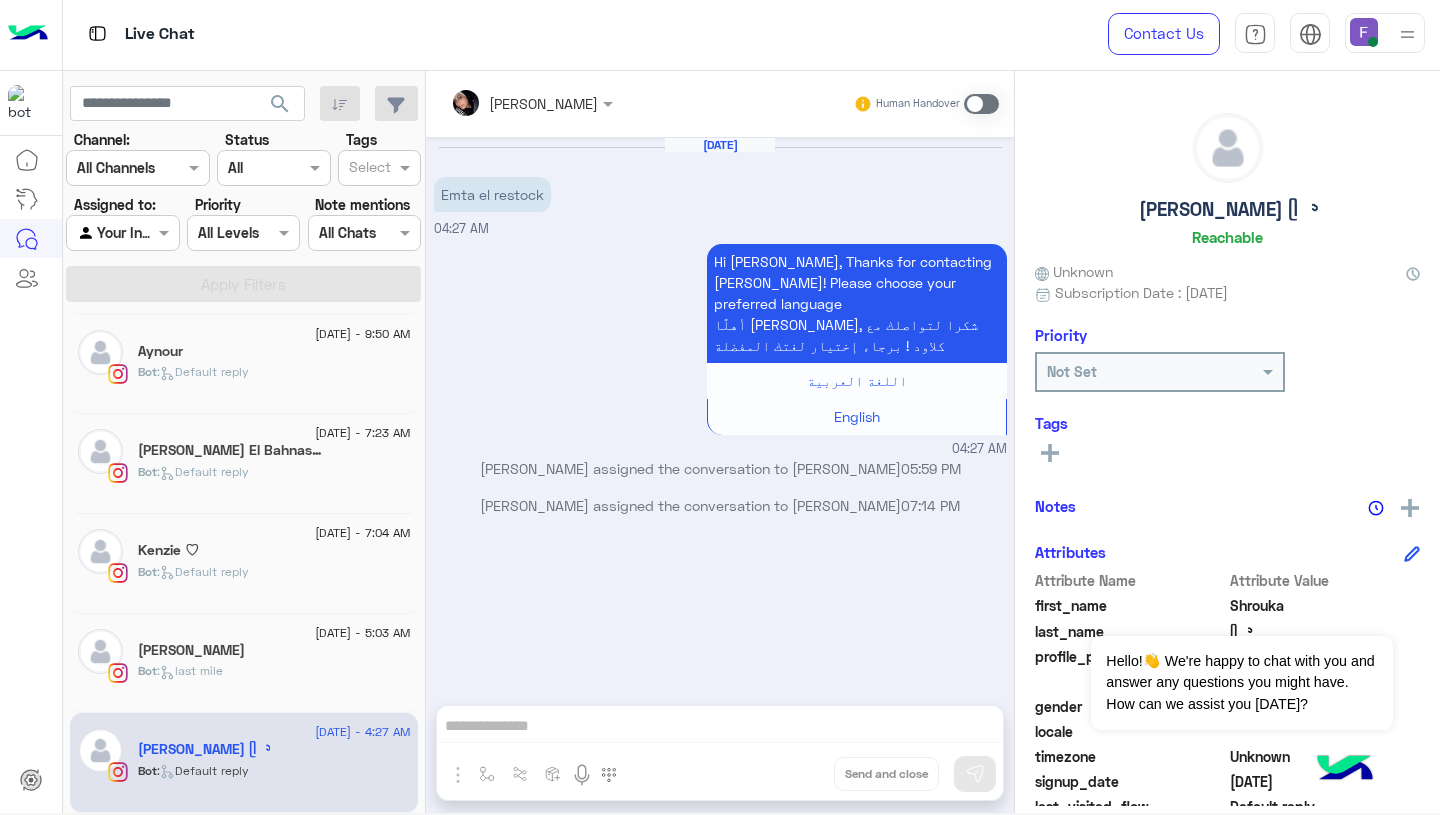 click at bounding box center [505, 103] 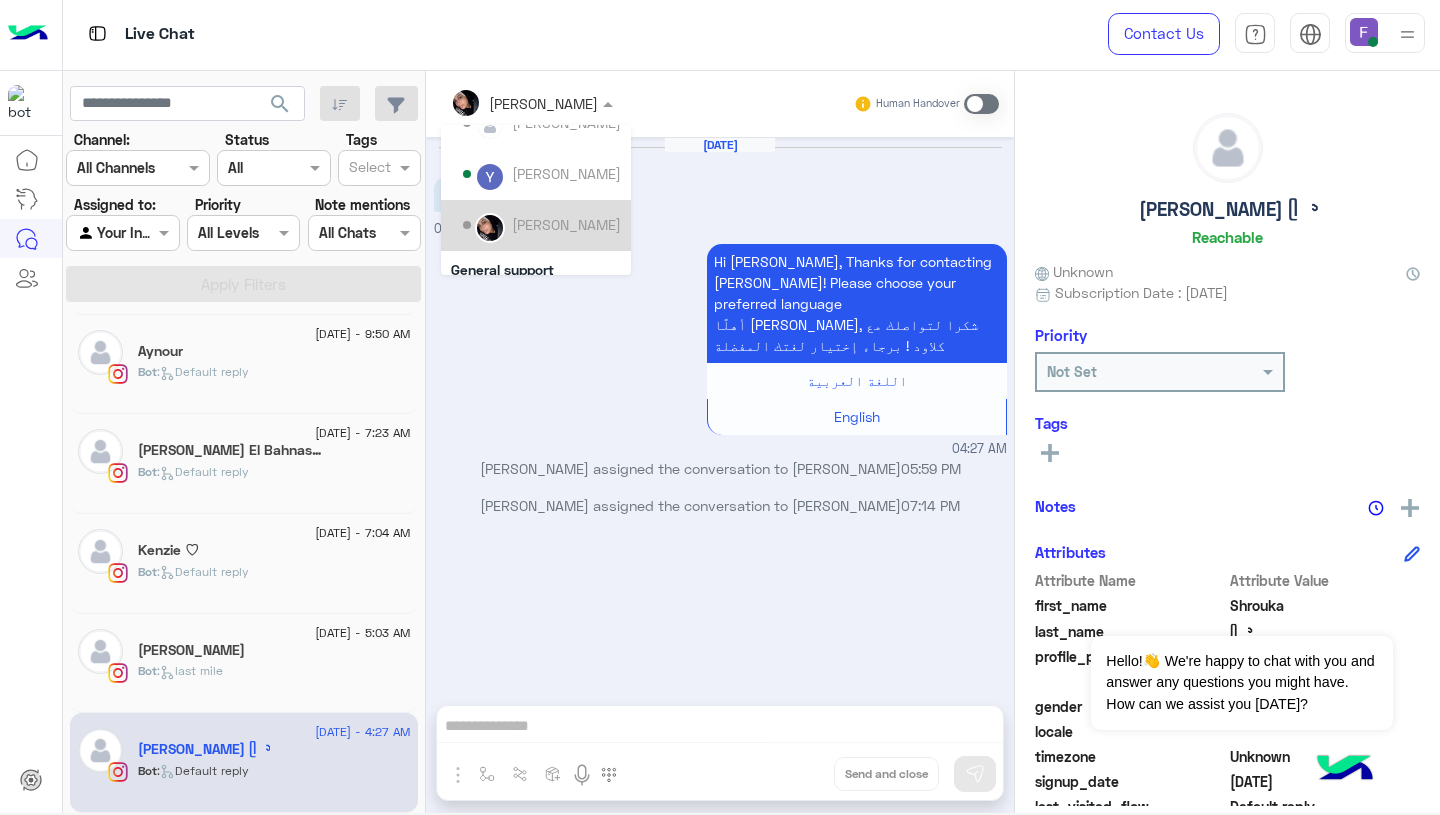 scroll, scrollTop: 103, scrollLeft: 0, axis: vertical 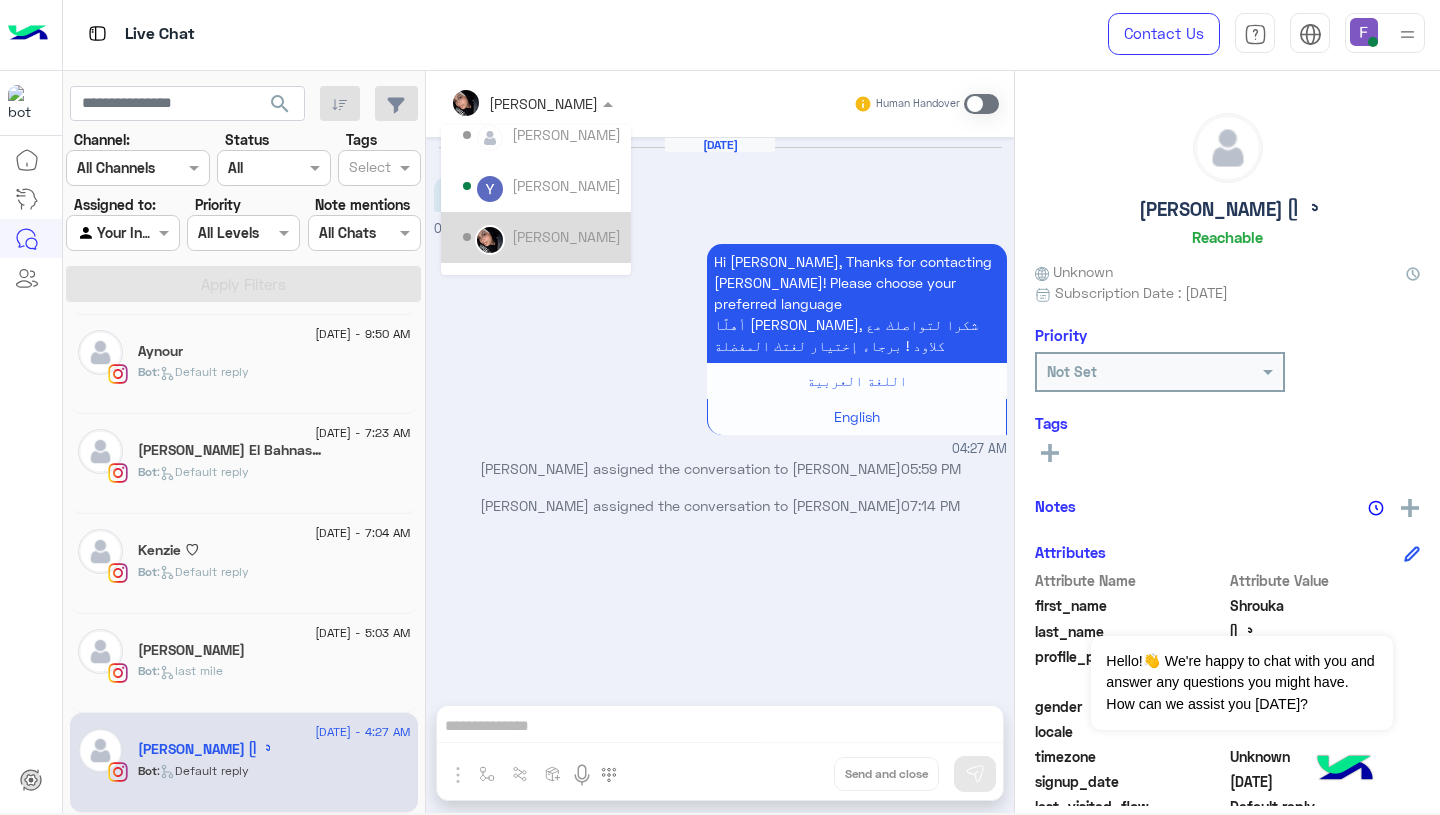 click on "[PERSON_NAME]" at bounding box center [566, 236] 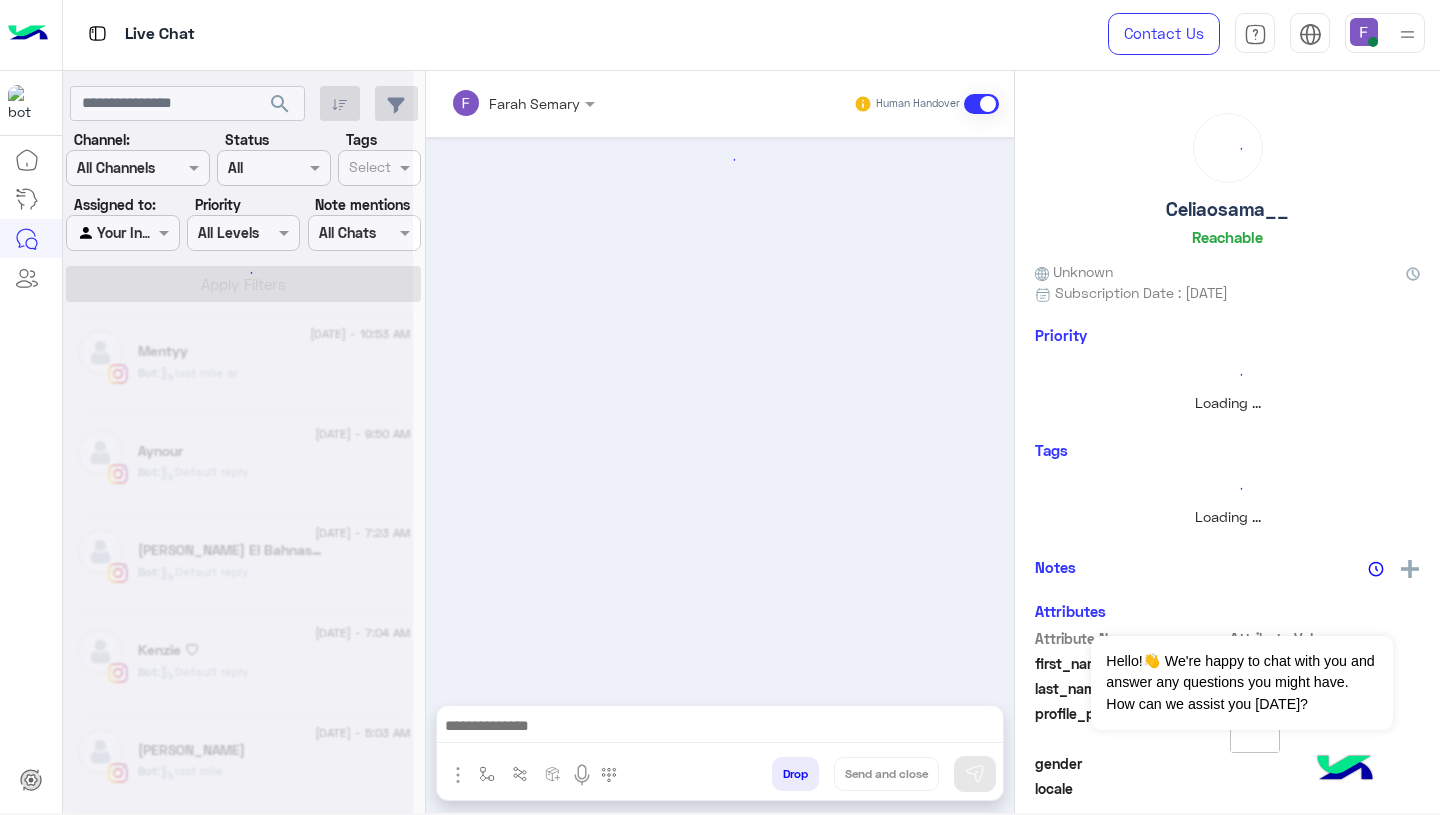 scroll, scrollTop: 1590, scrollLeft: 0, axis: vertical 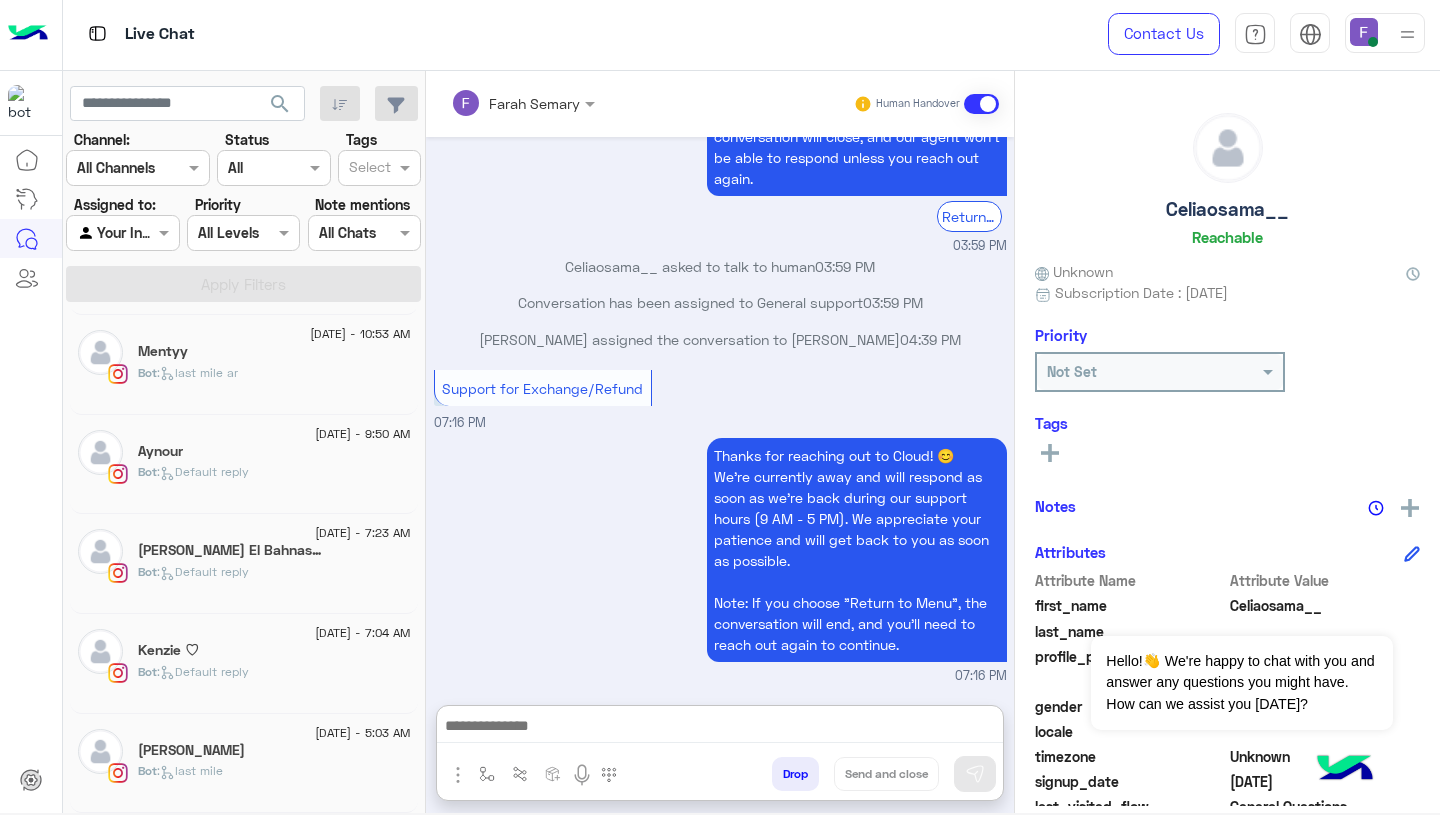 click at bounding box center (720, 728) 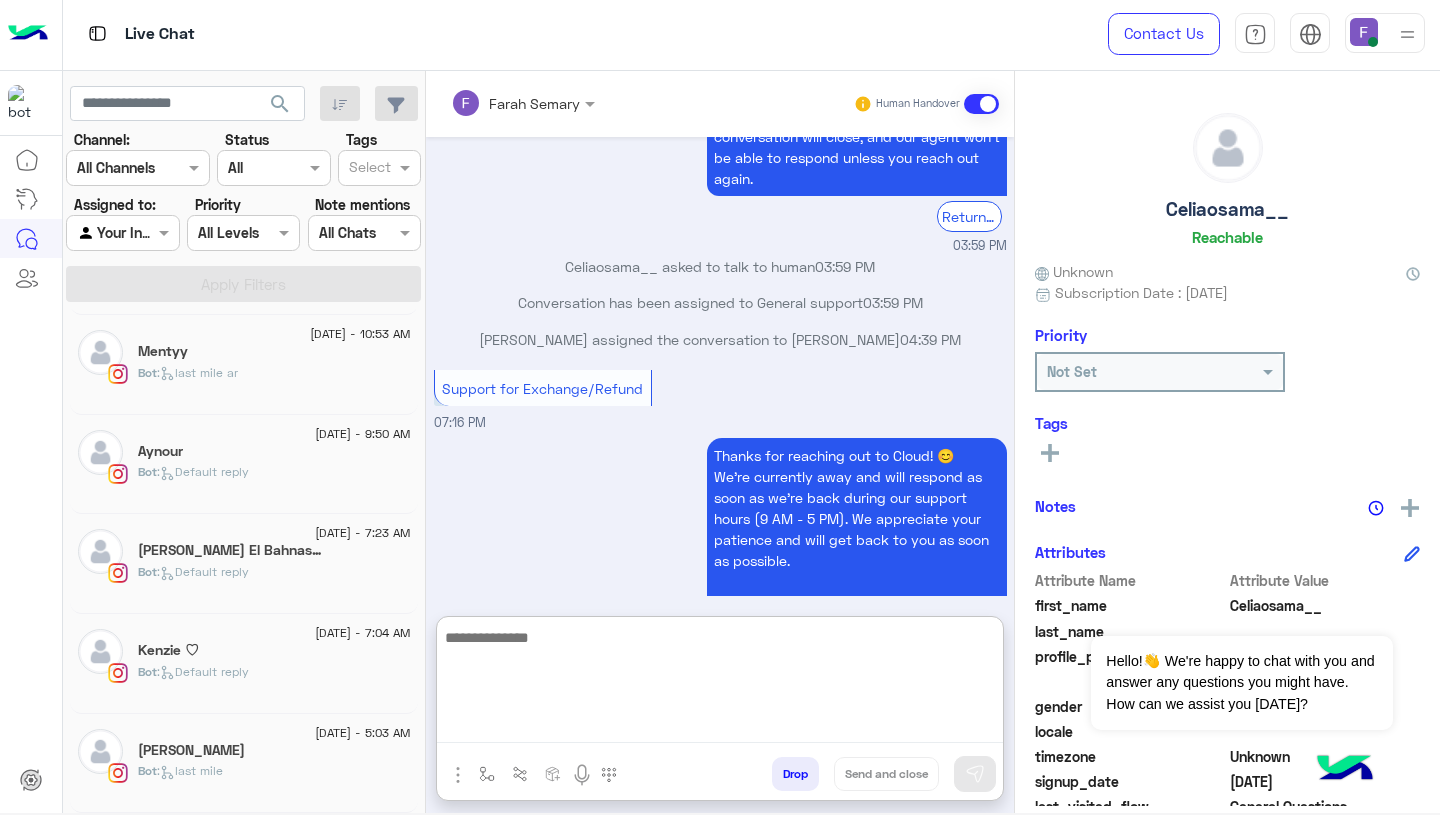 paste on "**********" 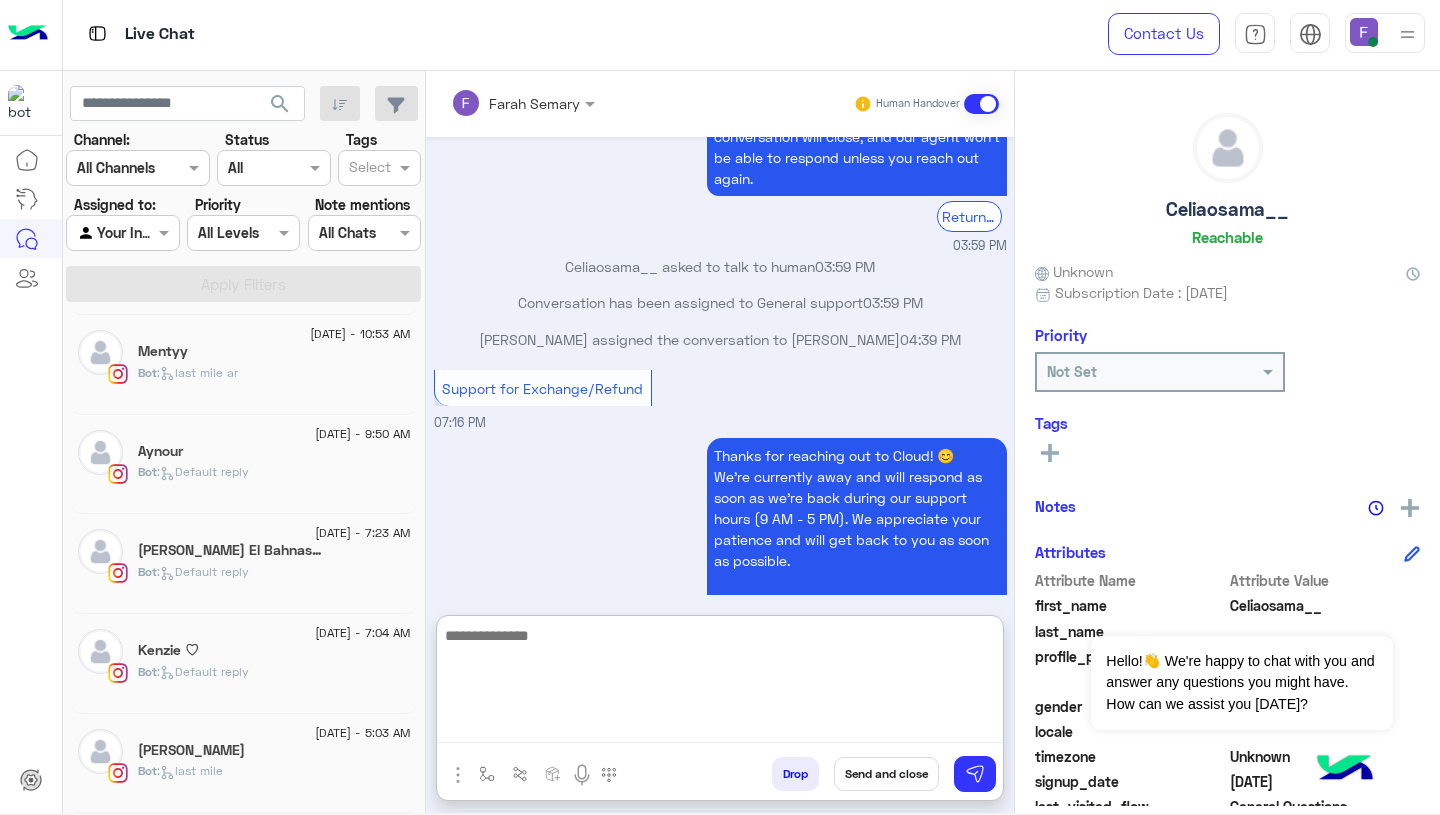 scroll, scrollTop: 0, scrollLeft: 0, axis: both 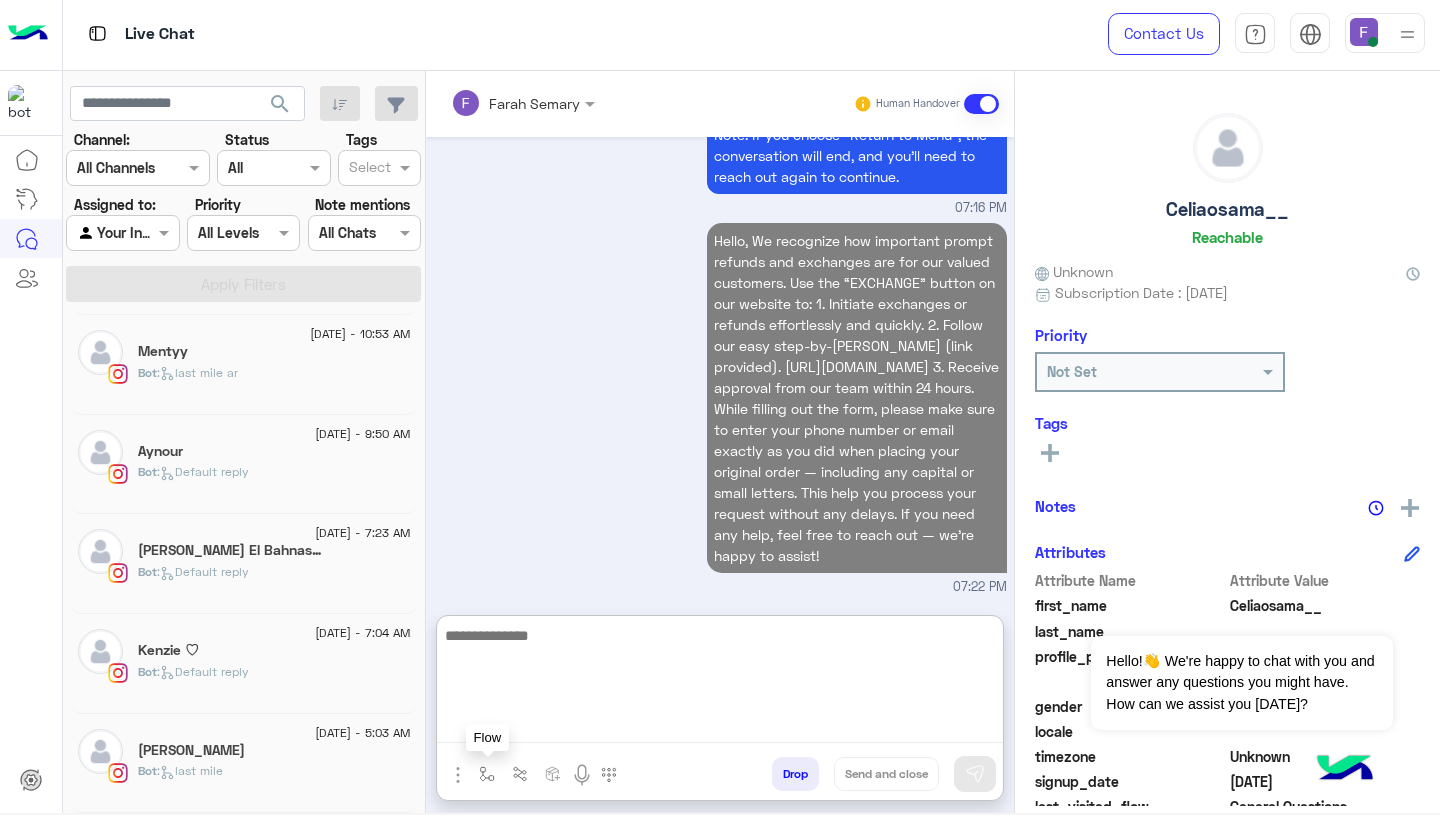 click at bounding box center (487, 774) 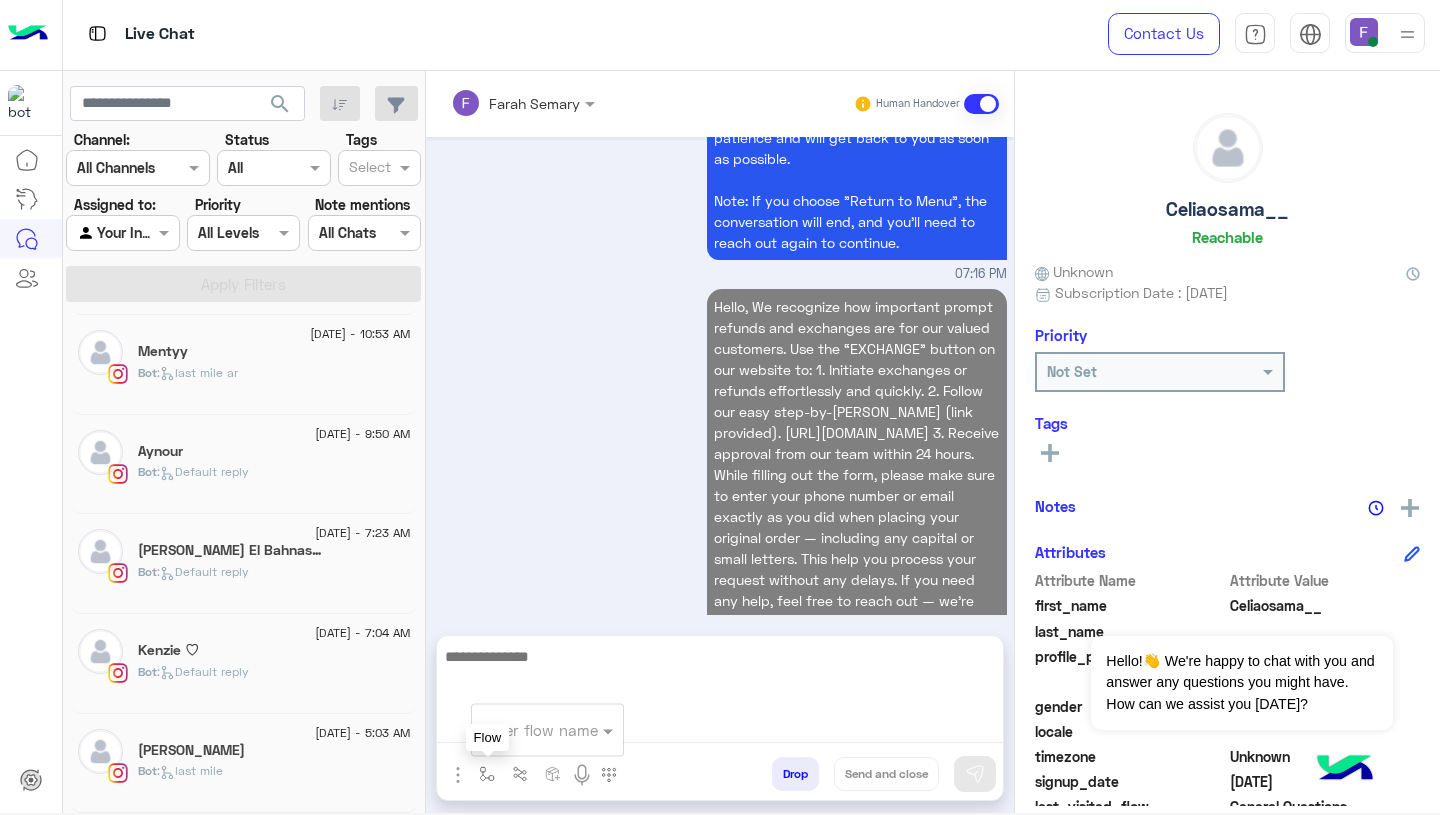 scroll, scrollTop: 1569, scrollLeft: 0, axis: vertical 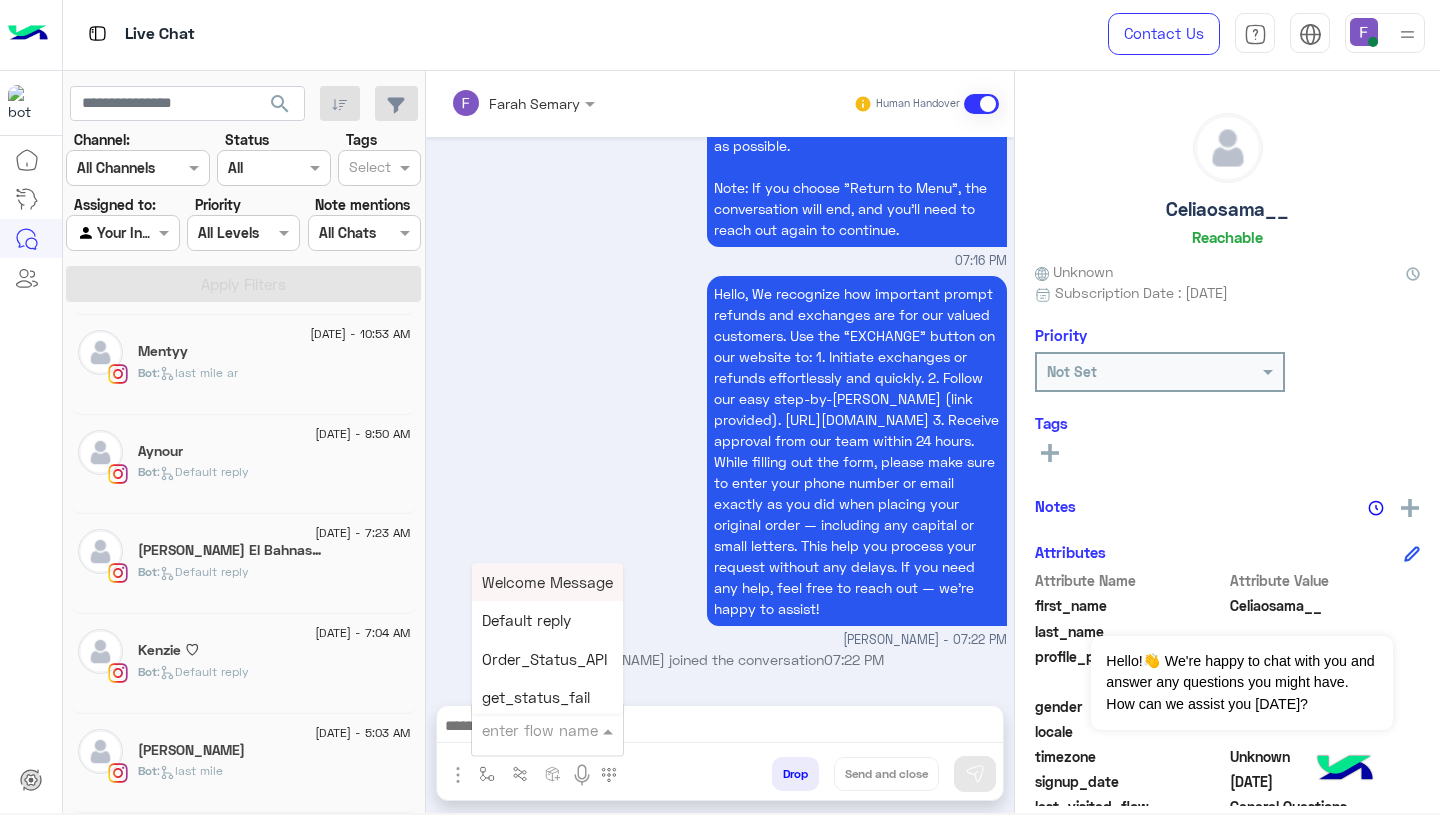 click at bounding box center (523, 730) 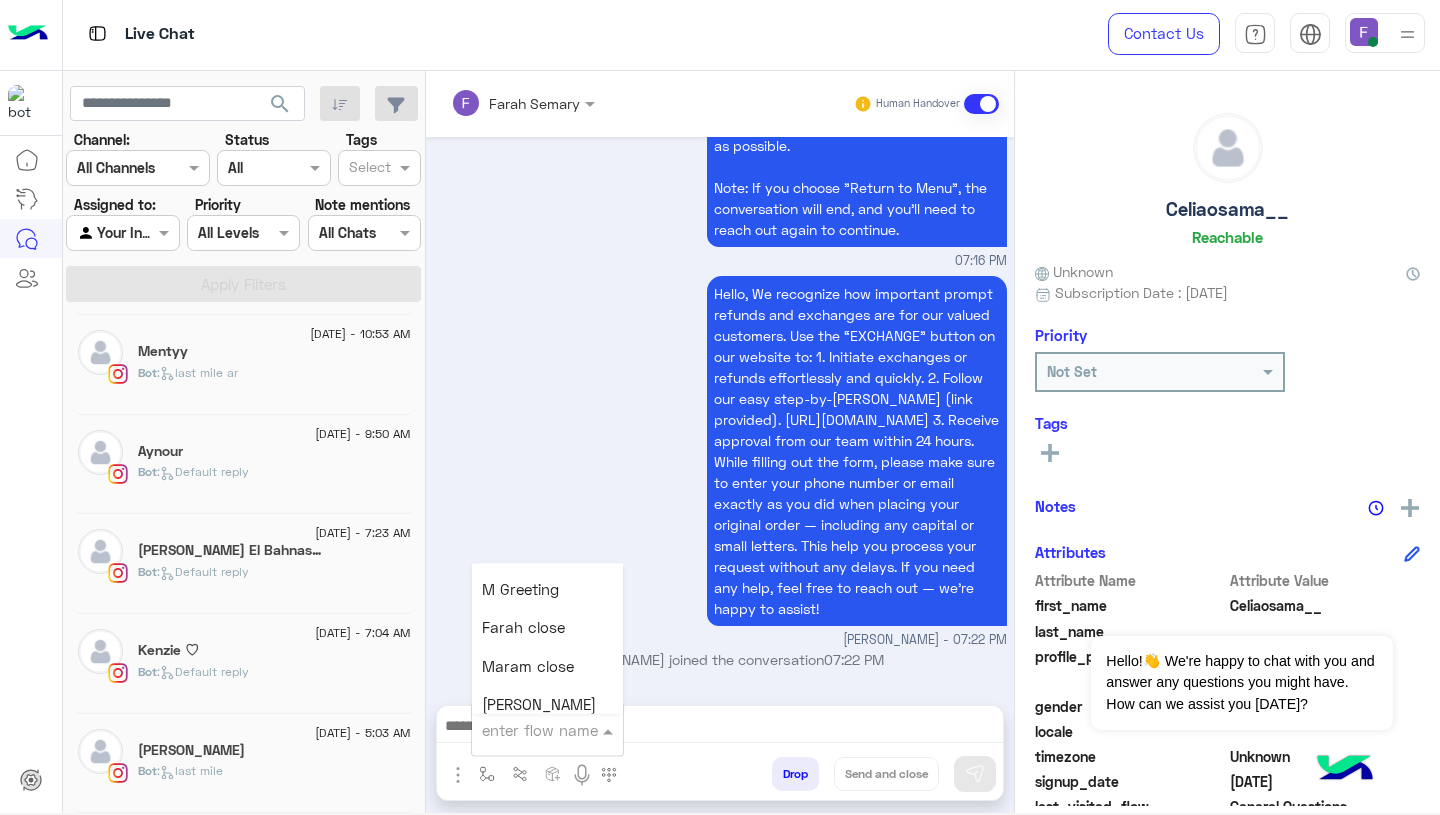 scroll, scrollTop: 2374, scrollLeft: 0, axis: vertical 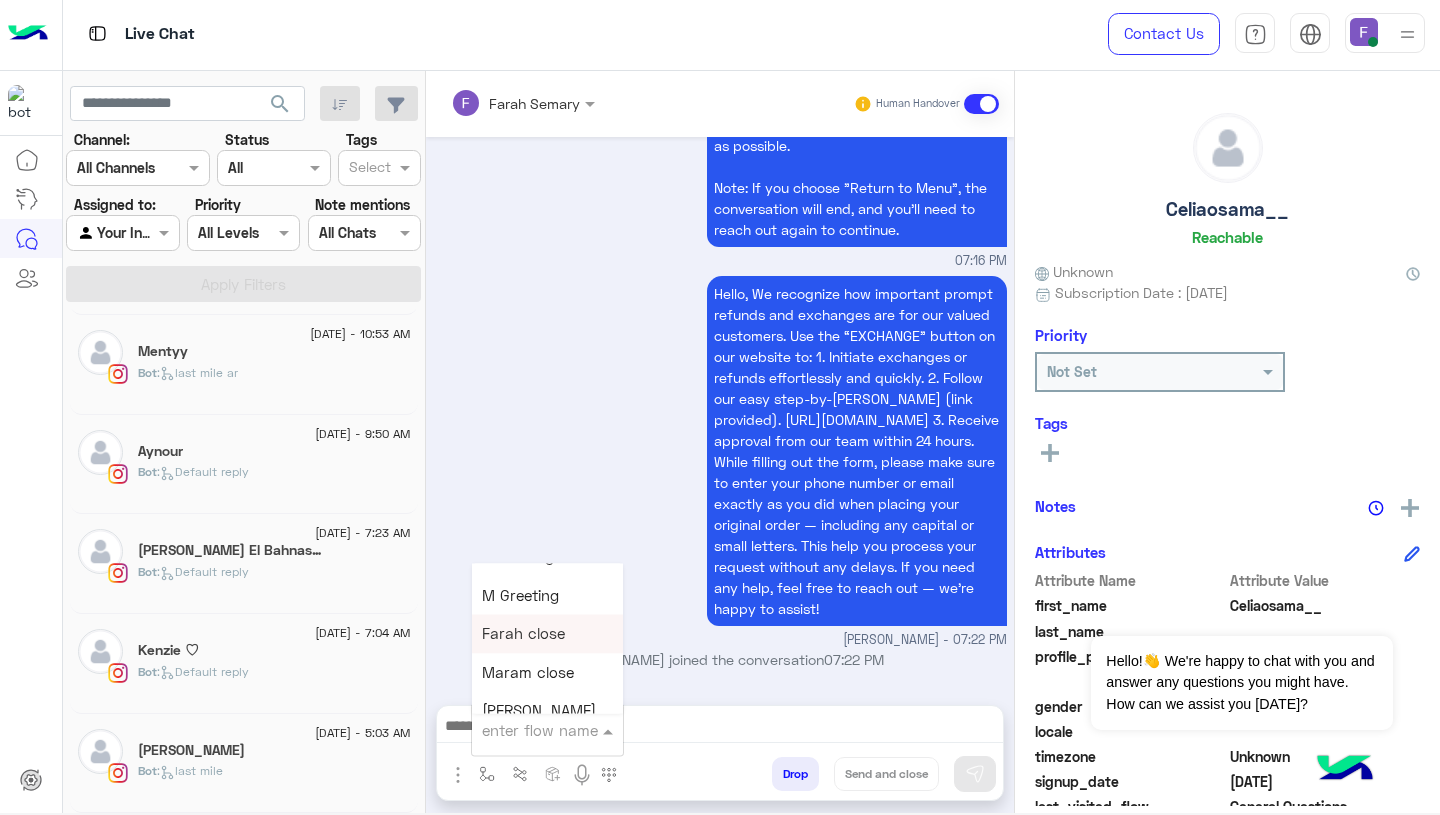 click on "Farah close" at bounding box center (523, 634) 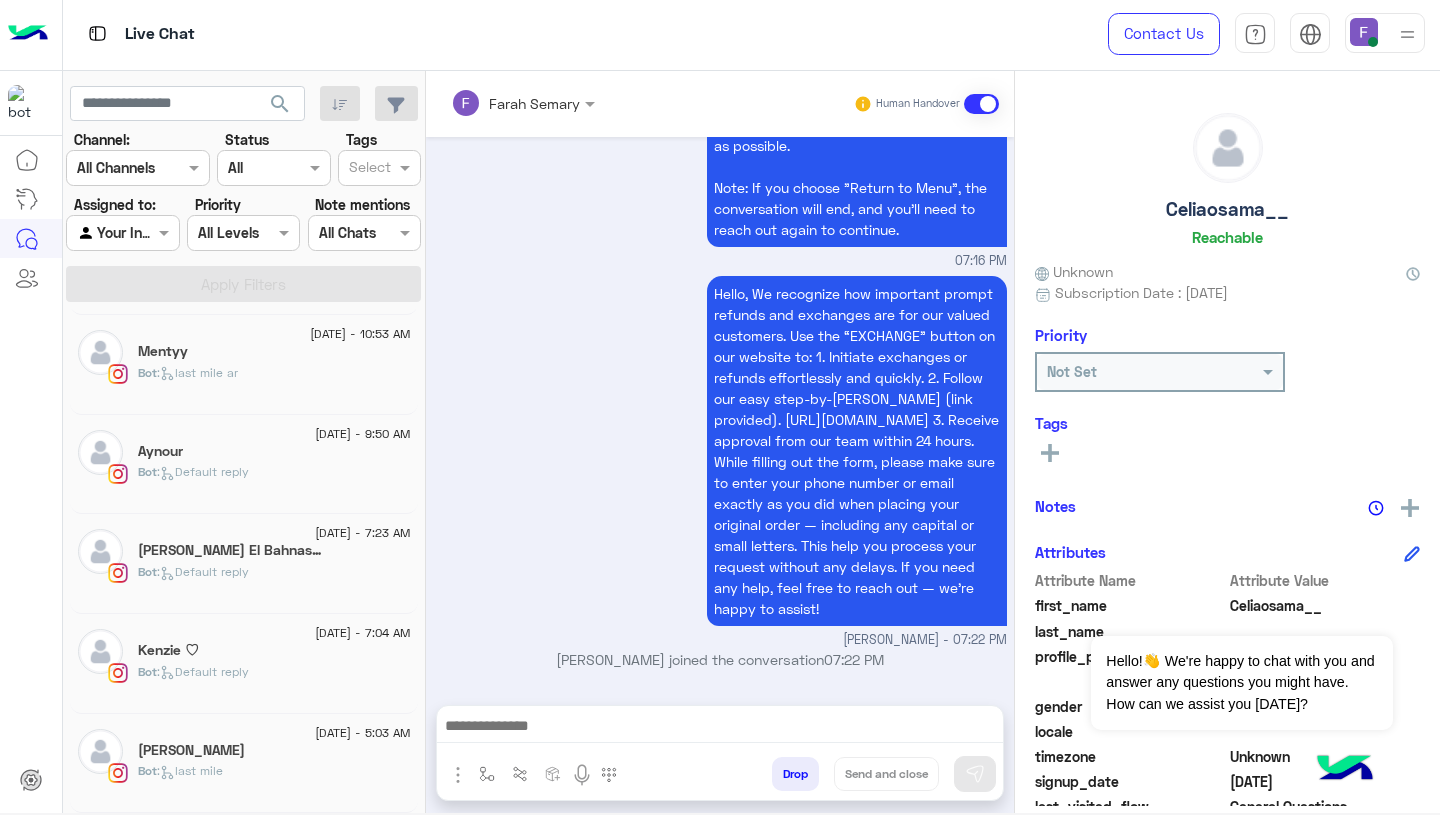 type on "**********" 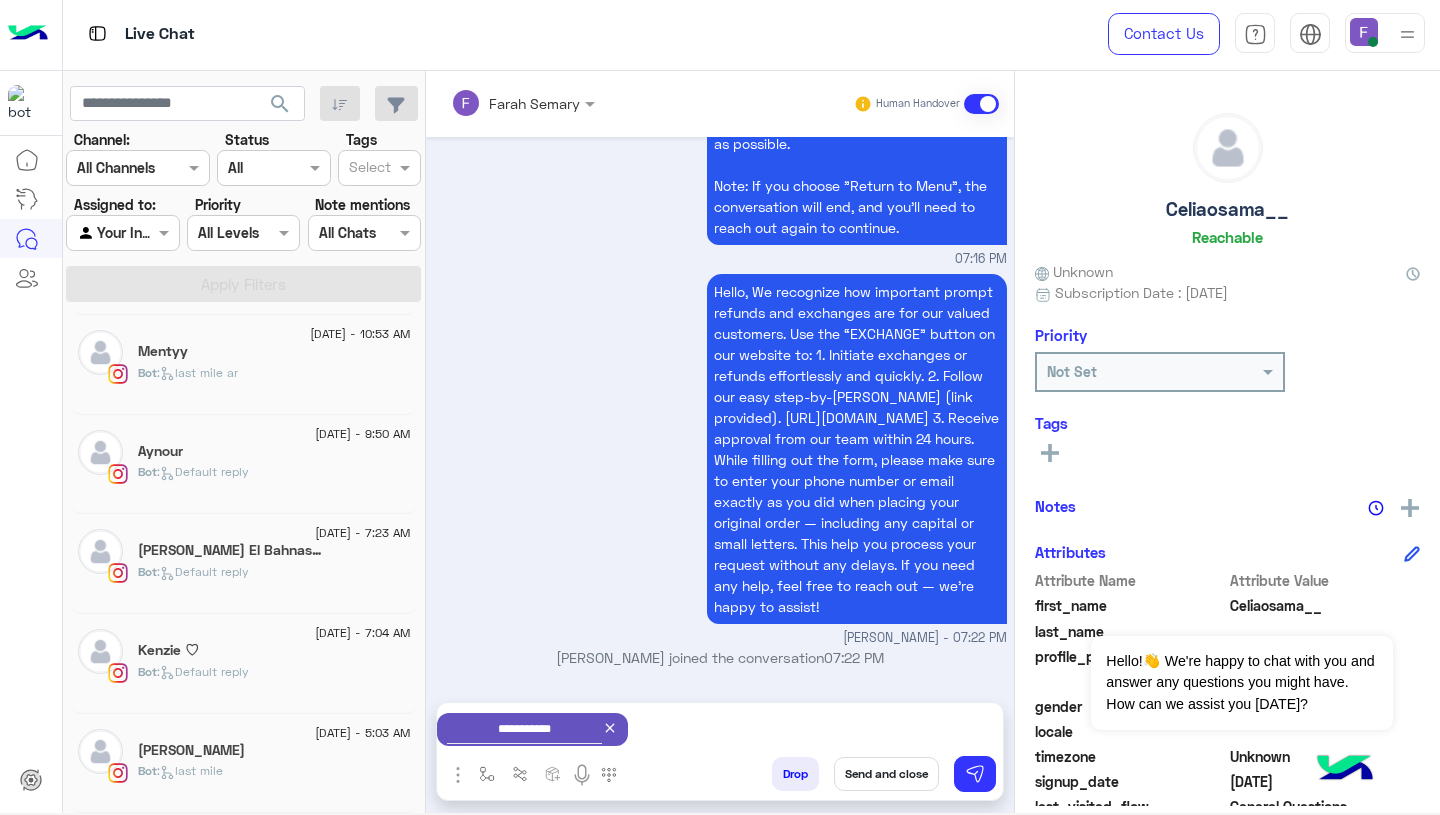 click on "Send and close" at bounding box center (886, 774) 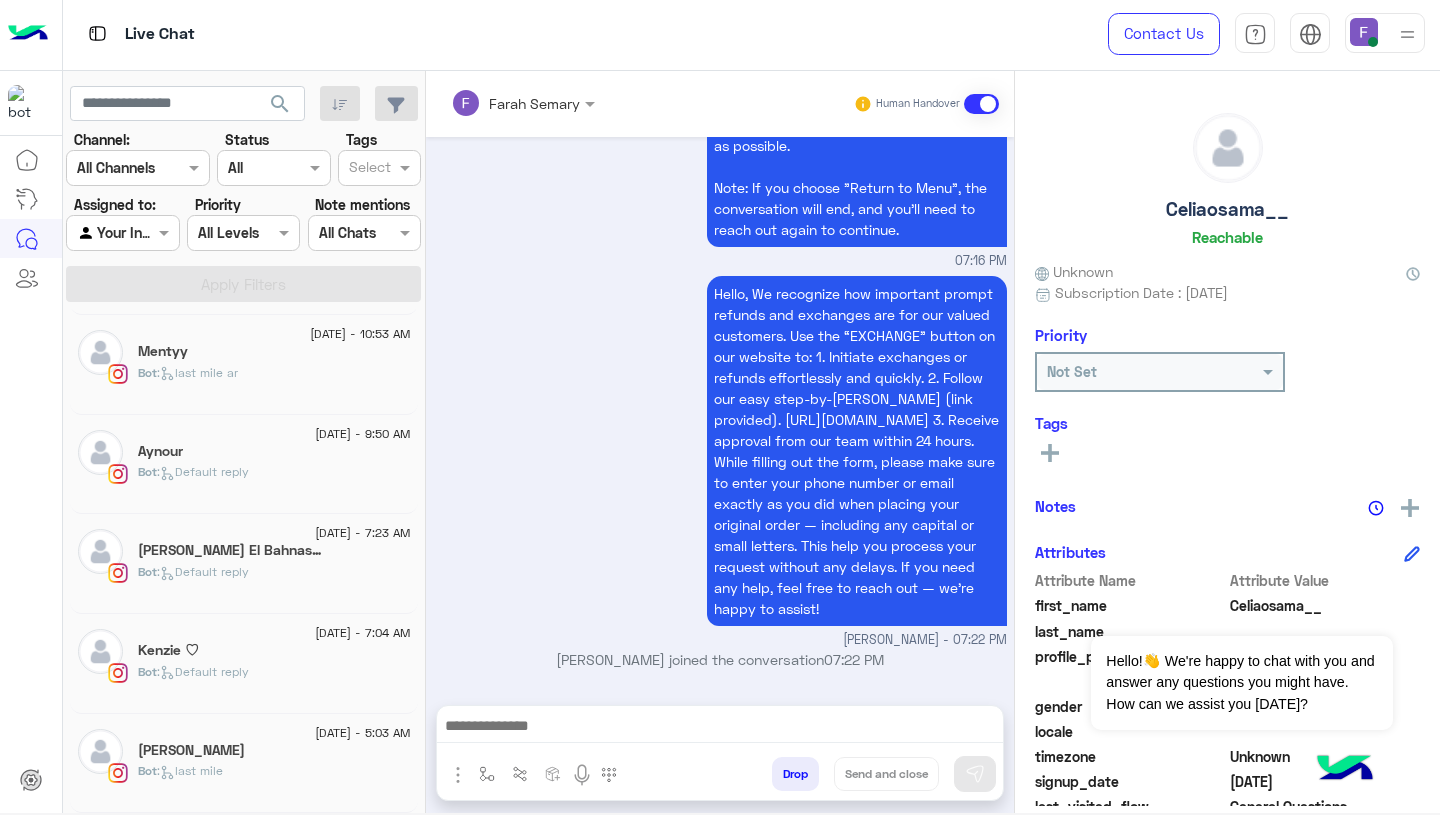 scroll, scrollTop: 1605, scrollLeft: 0, axis: vertical 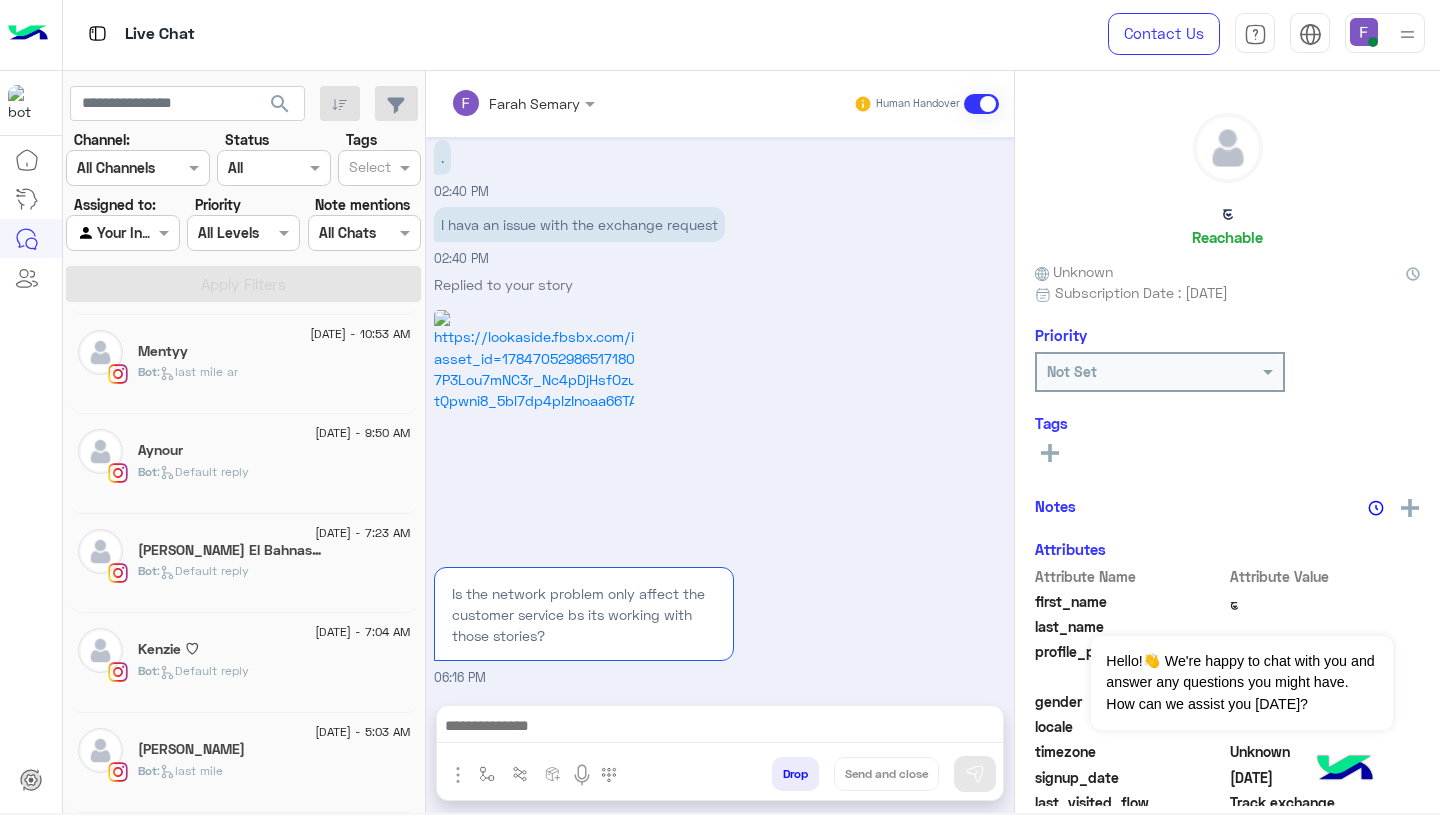click on "Bot :   last mile" 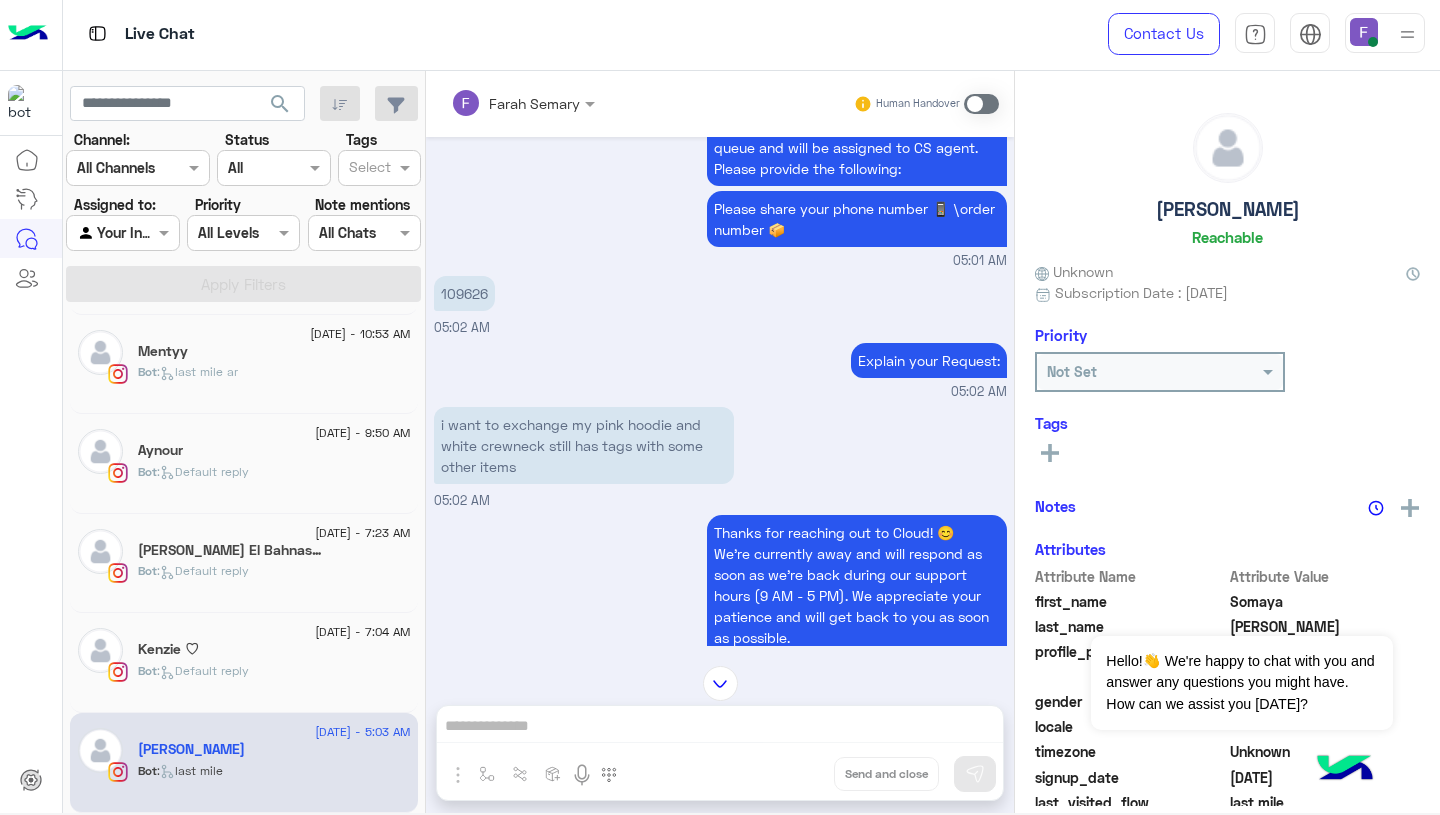 scroll, scrollTop: 995, scrollLeft: 0, axis: vertical 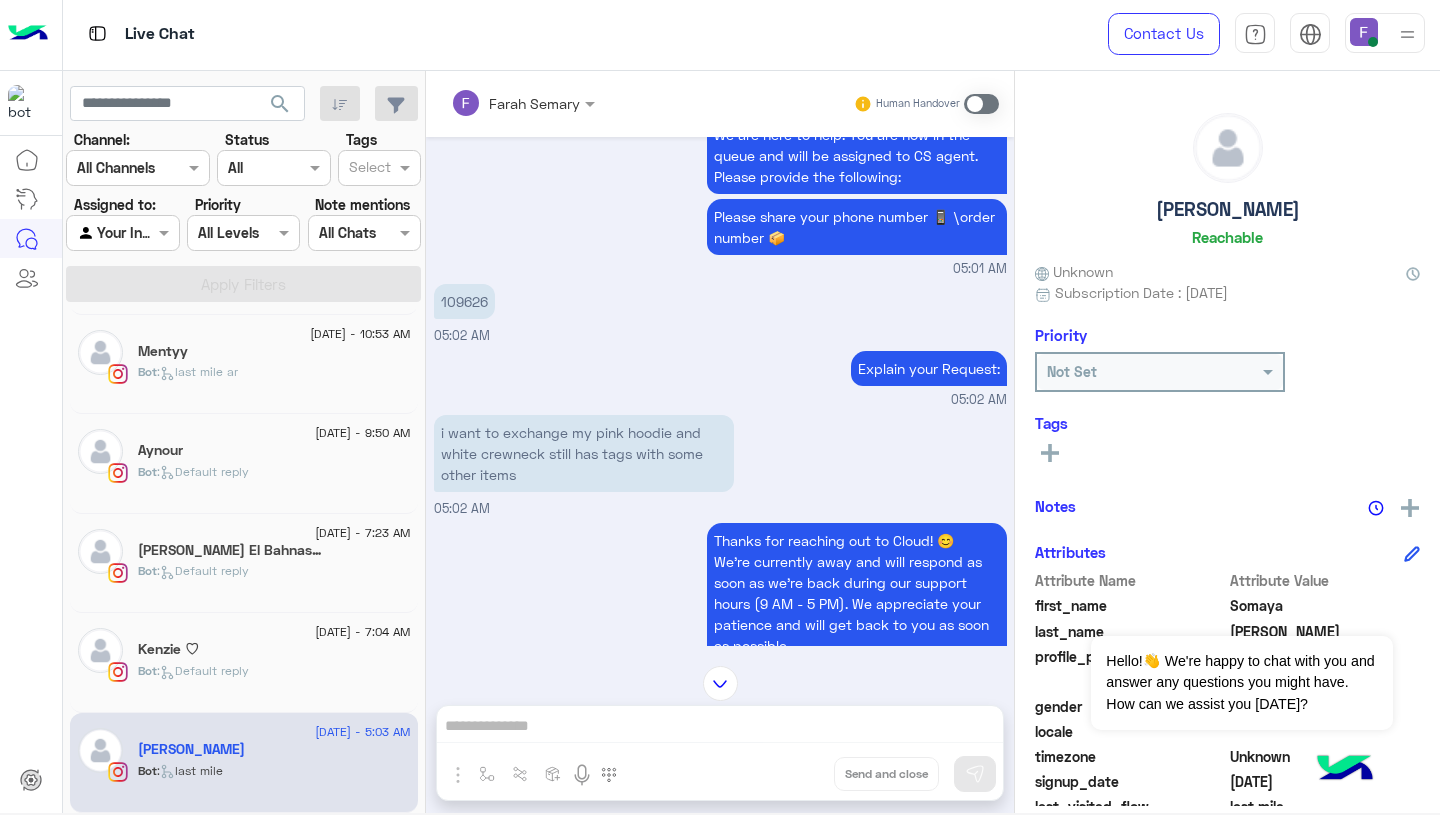 click at bounding box center [981, 104] 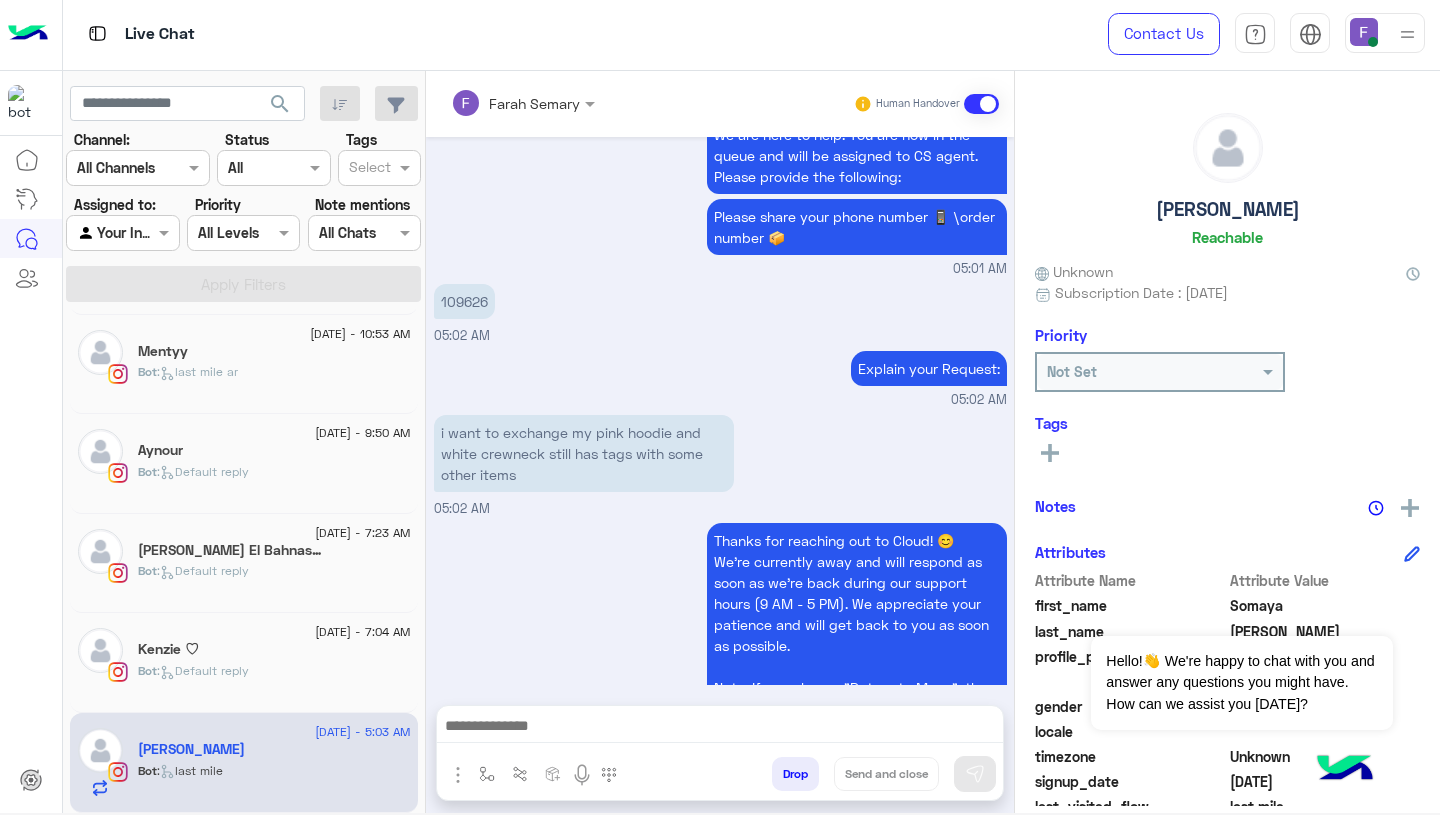 scroll, scrollTop: 1549, scrollLeft: 0, axis: vertical 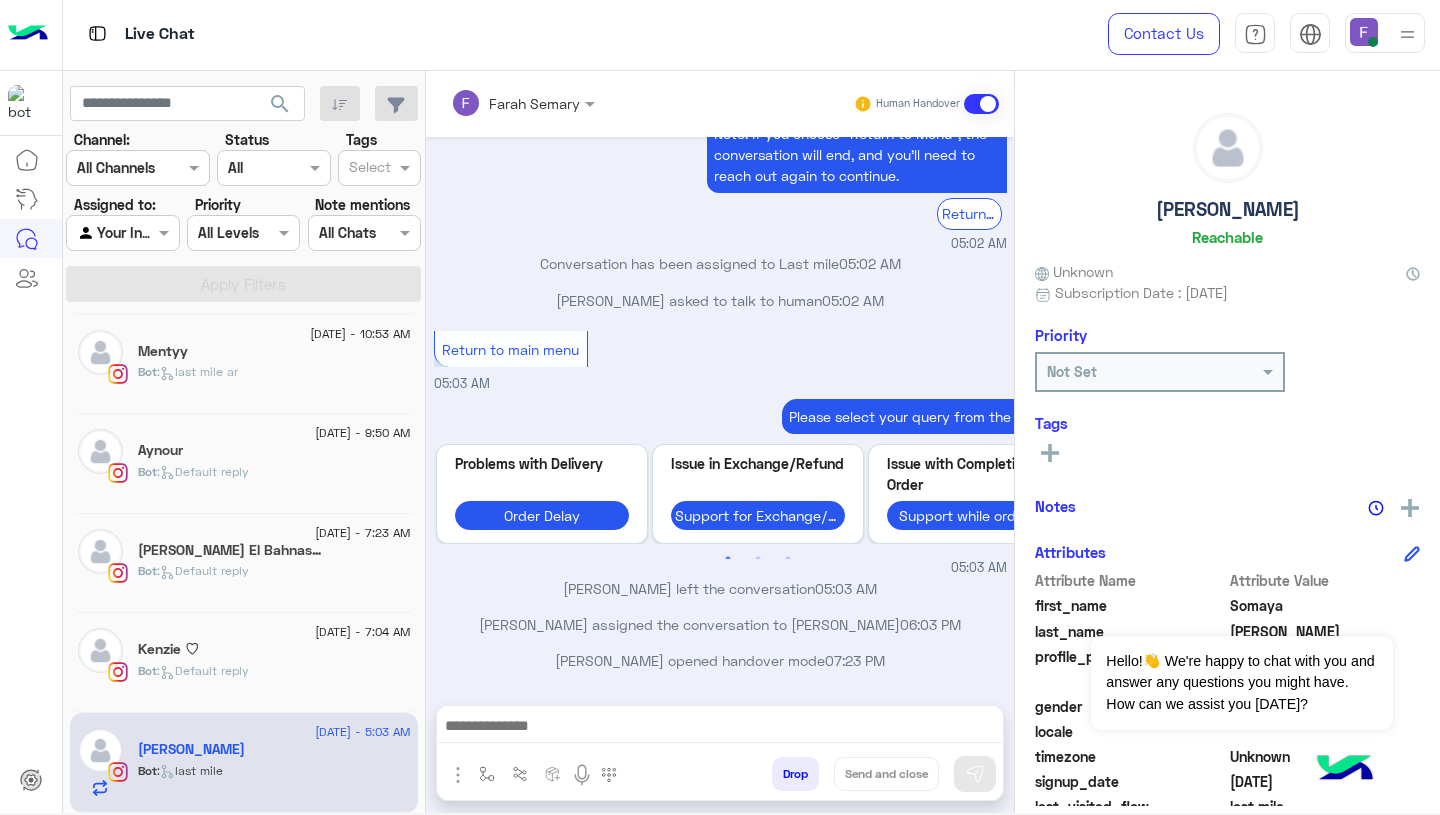 click at bounding box center (720, 728) 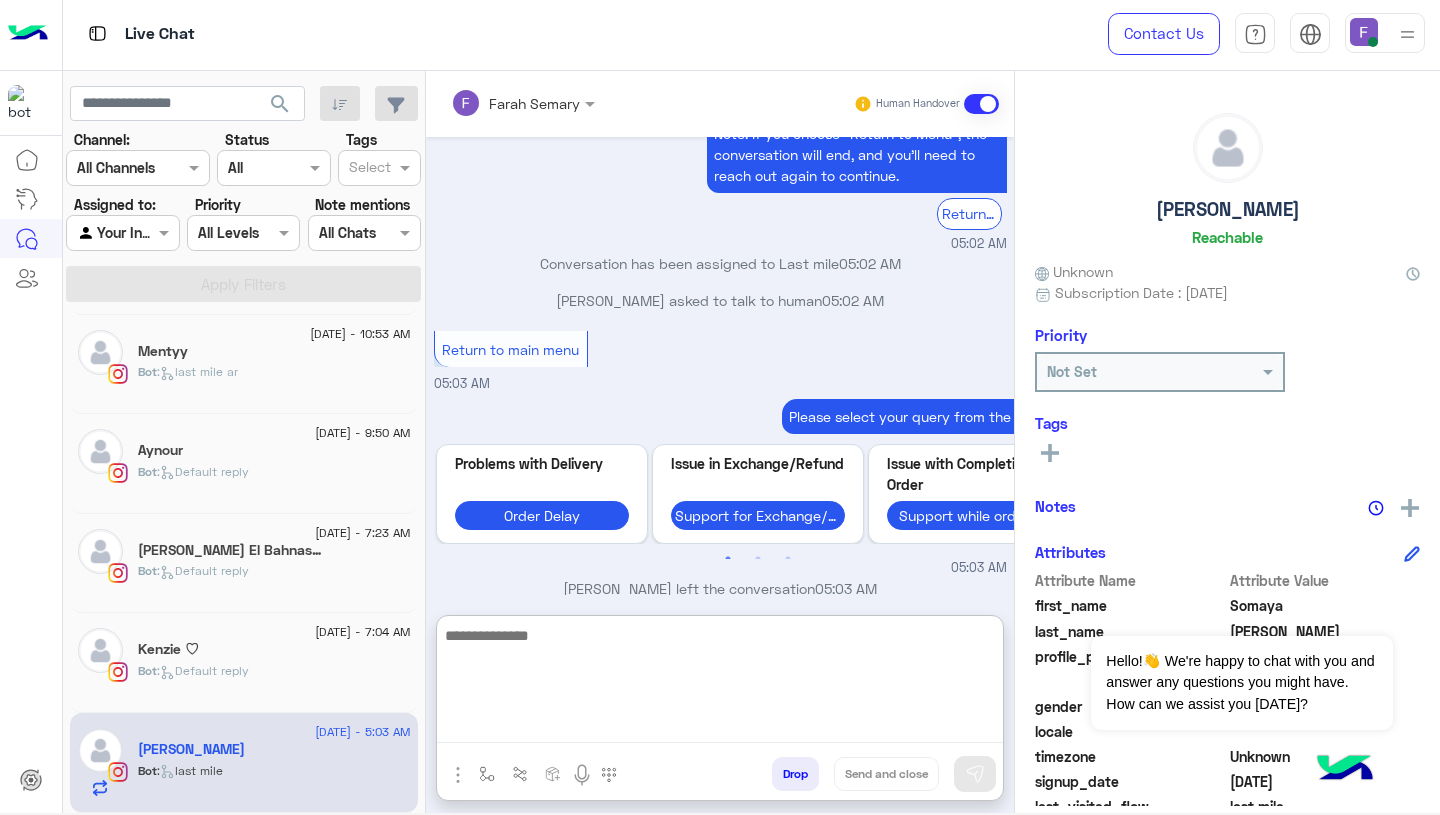 paste on "**********" 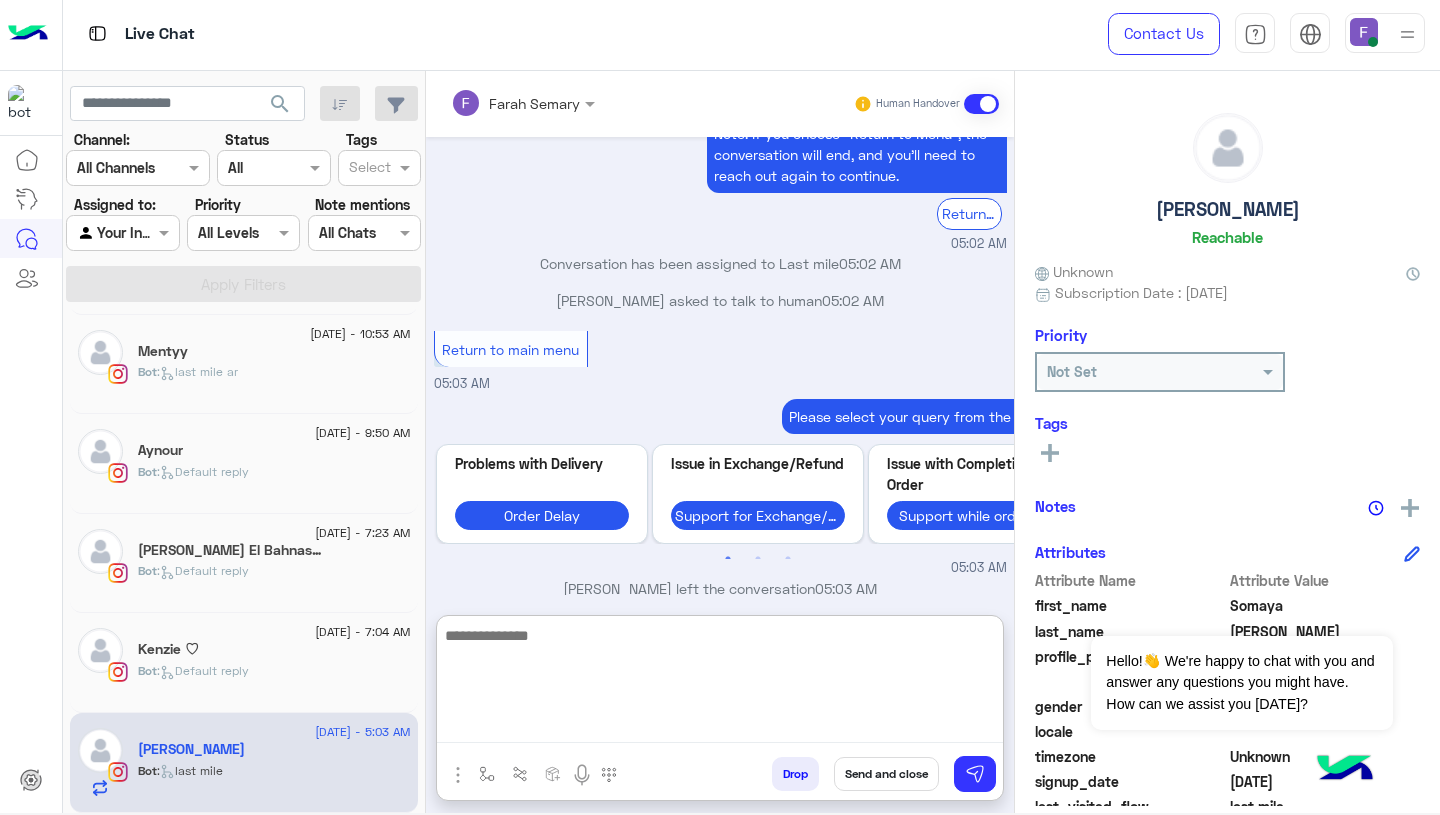 scroll, scrollTop: 0, scrollLeft: 0, axis: both 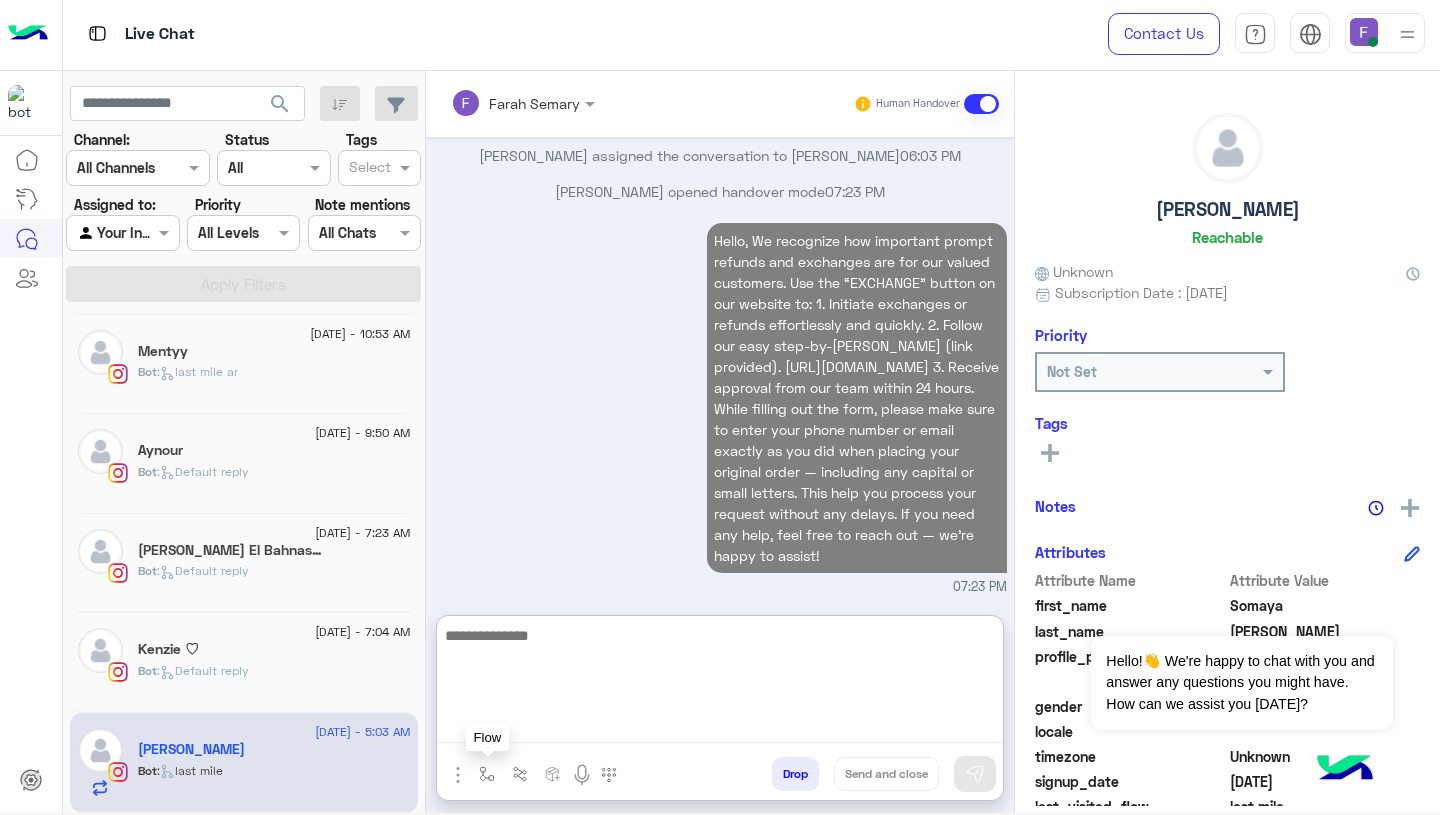 click at bounding box center (487, 774) 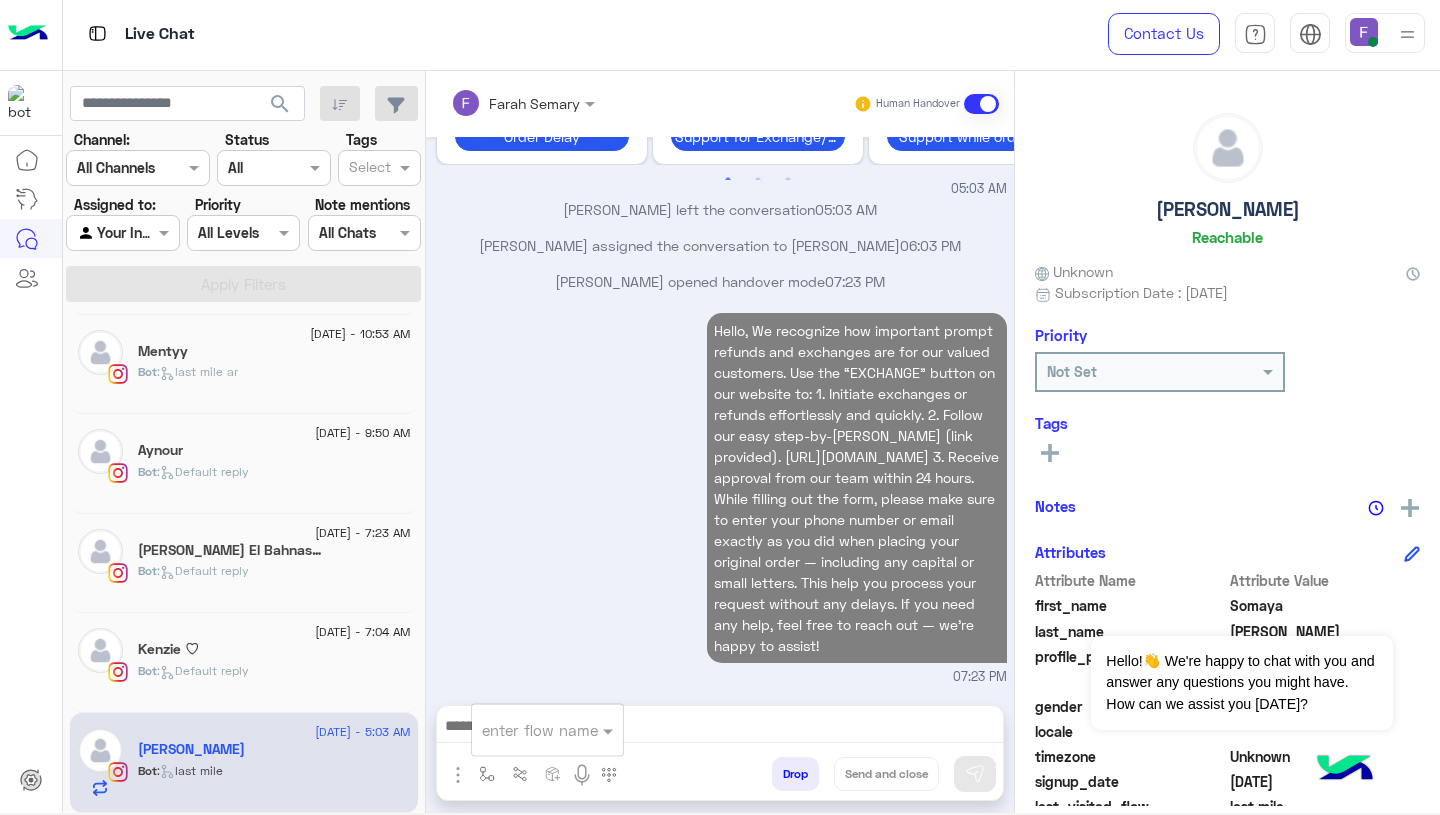 click at bounding box center (523, 730) 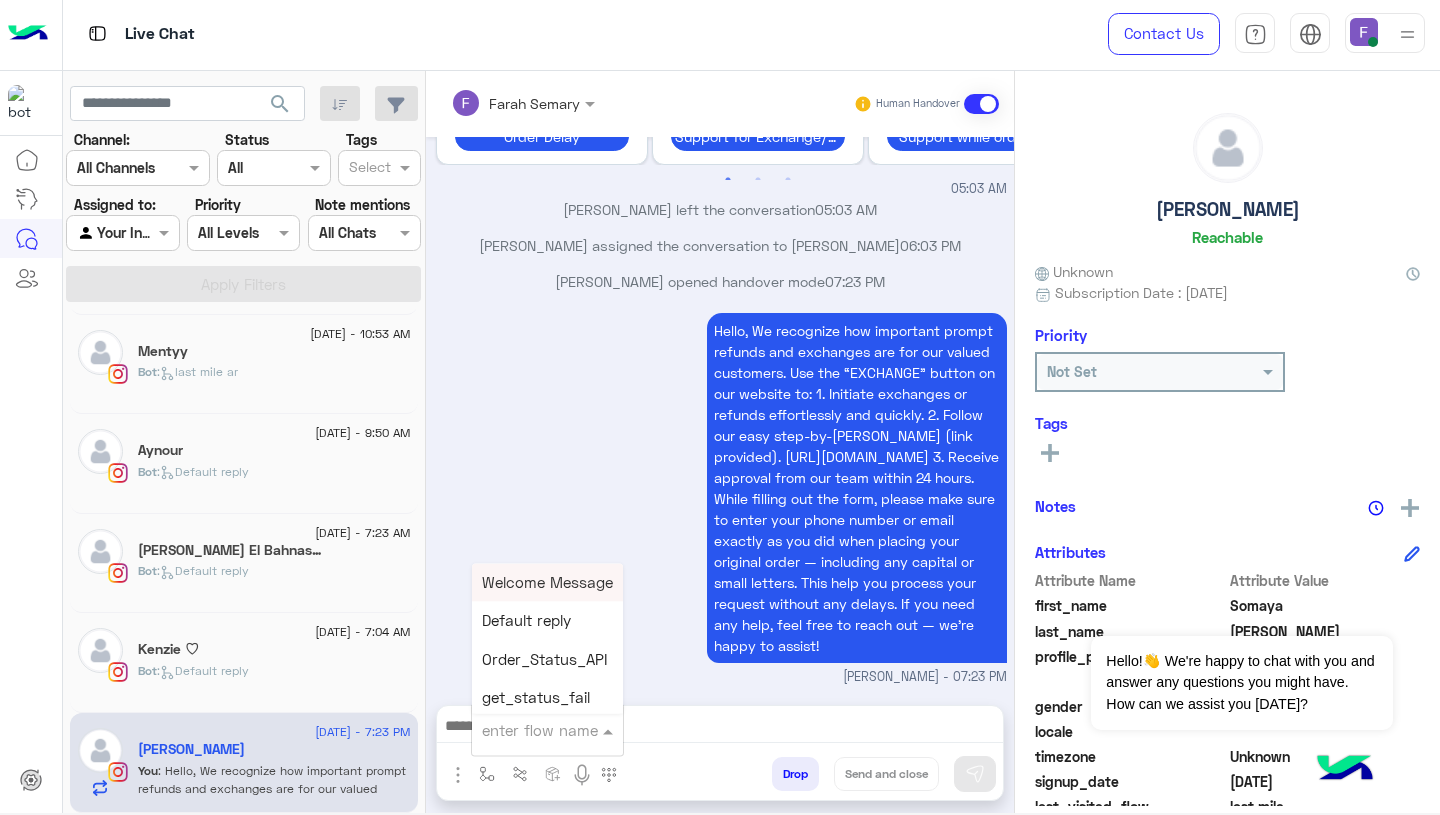 scroll, scrollTop: 1964, scrollLeft: 0, axis: vertical 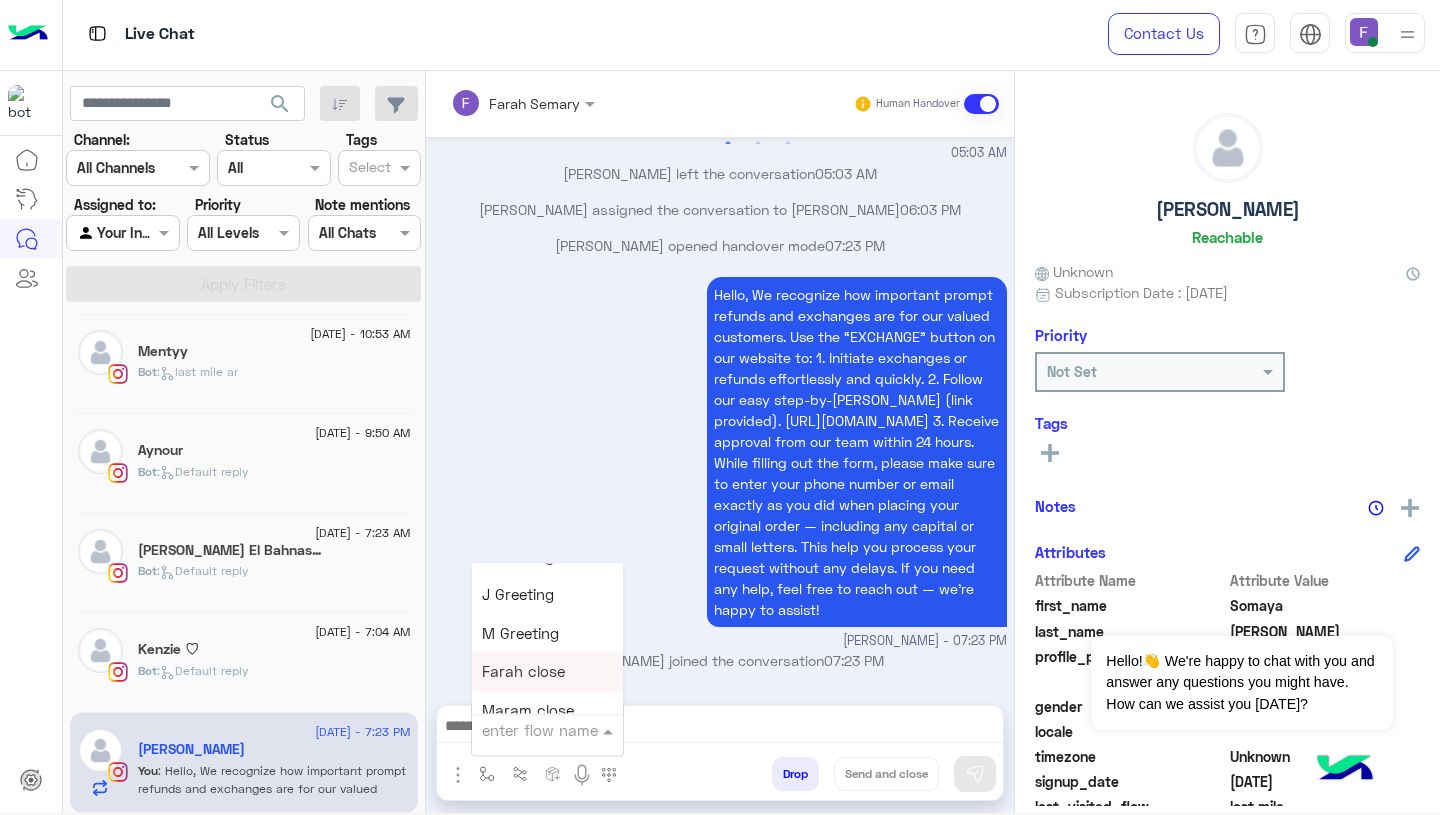 click on "Farah close" at bounding box center (523, 672) 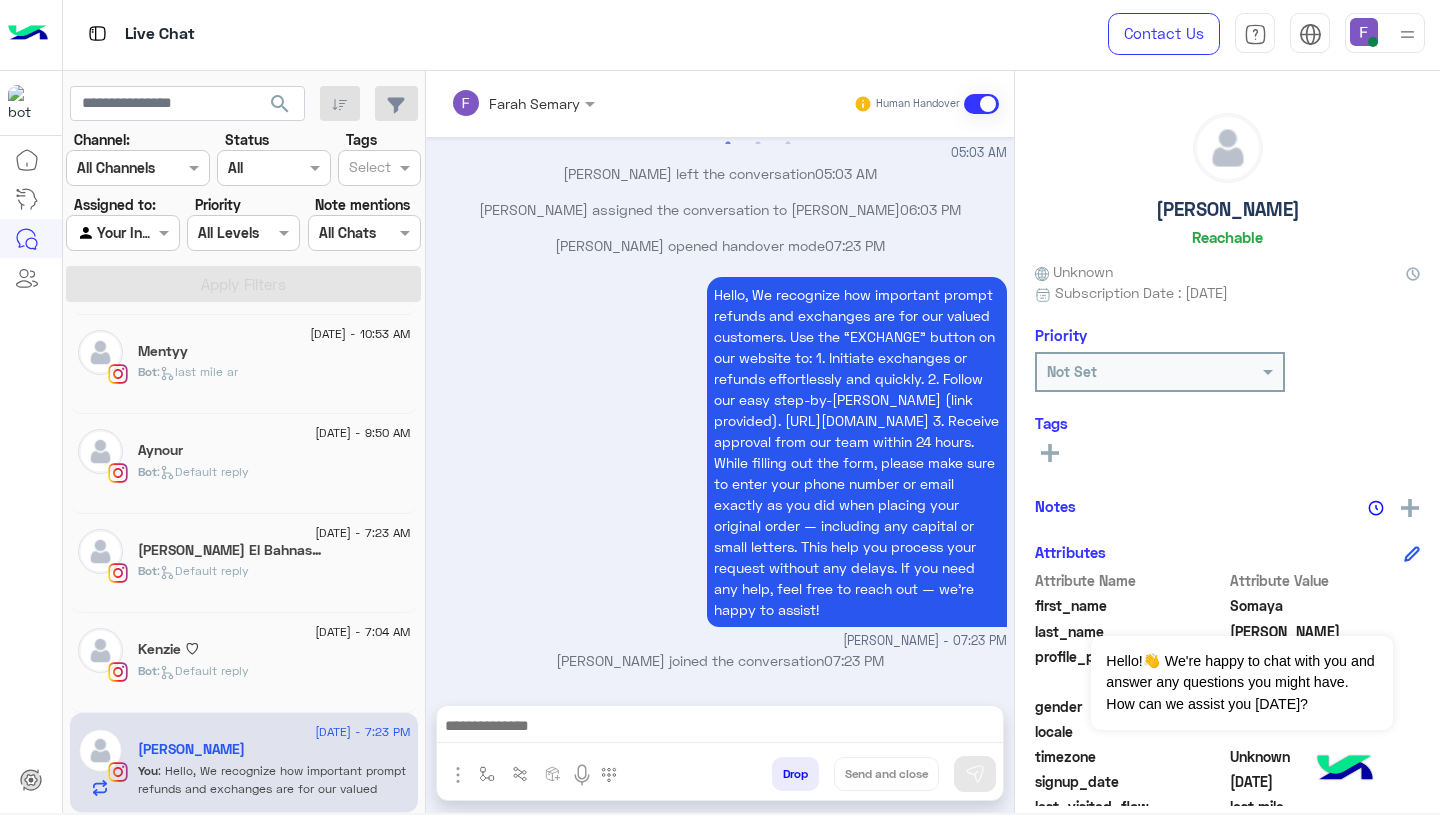 type on "**********" 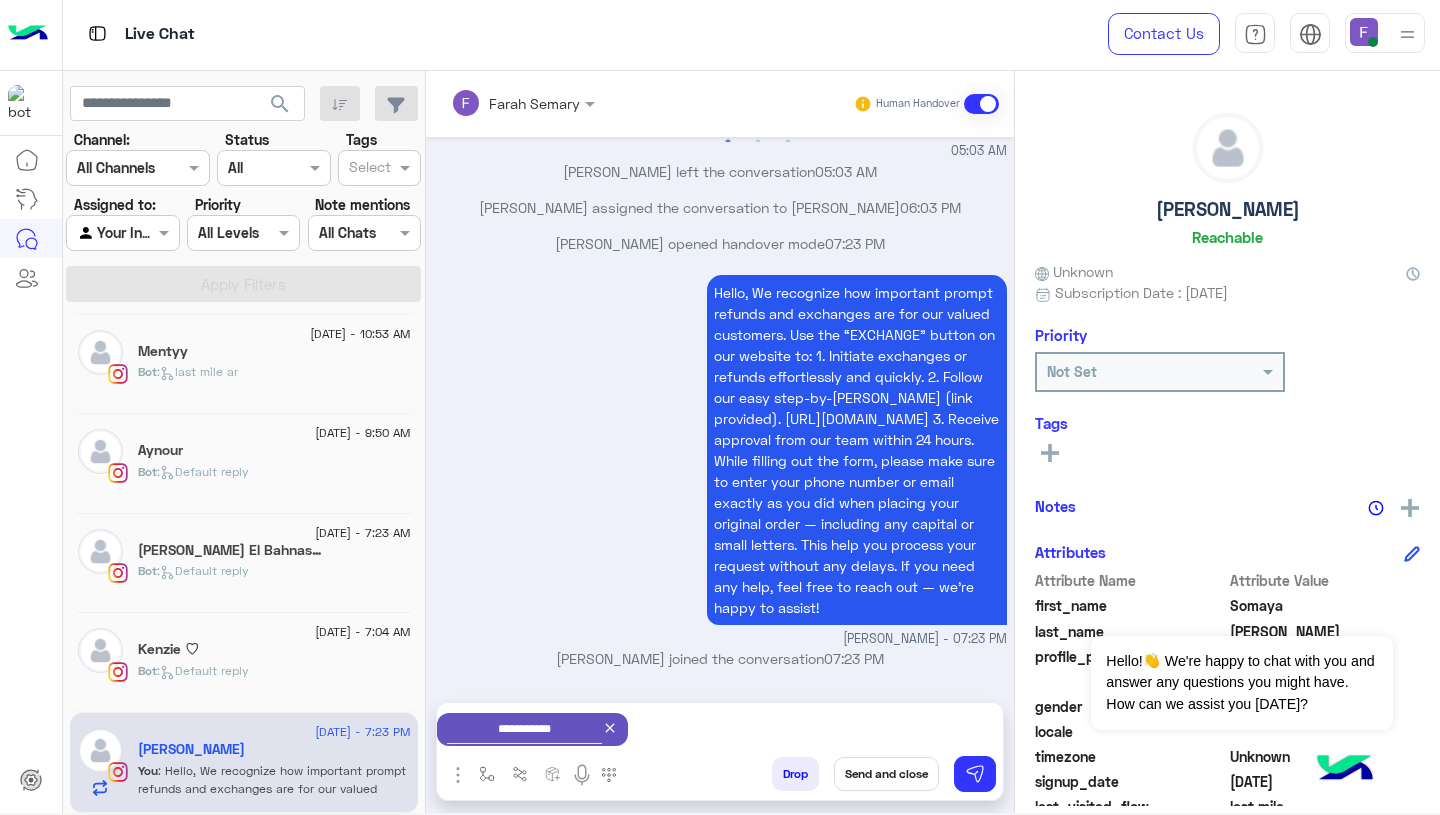 click on "Send and close" at bounding box center (886, 774) 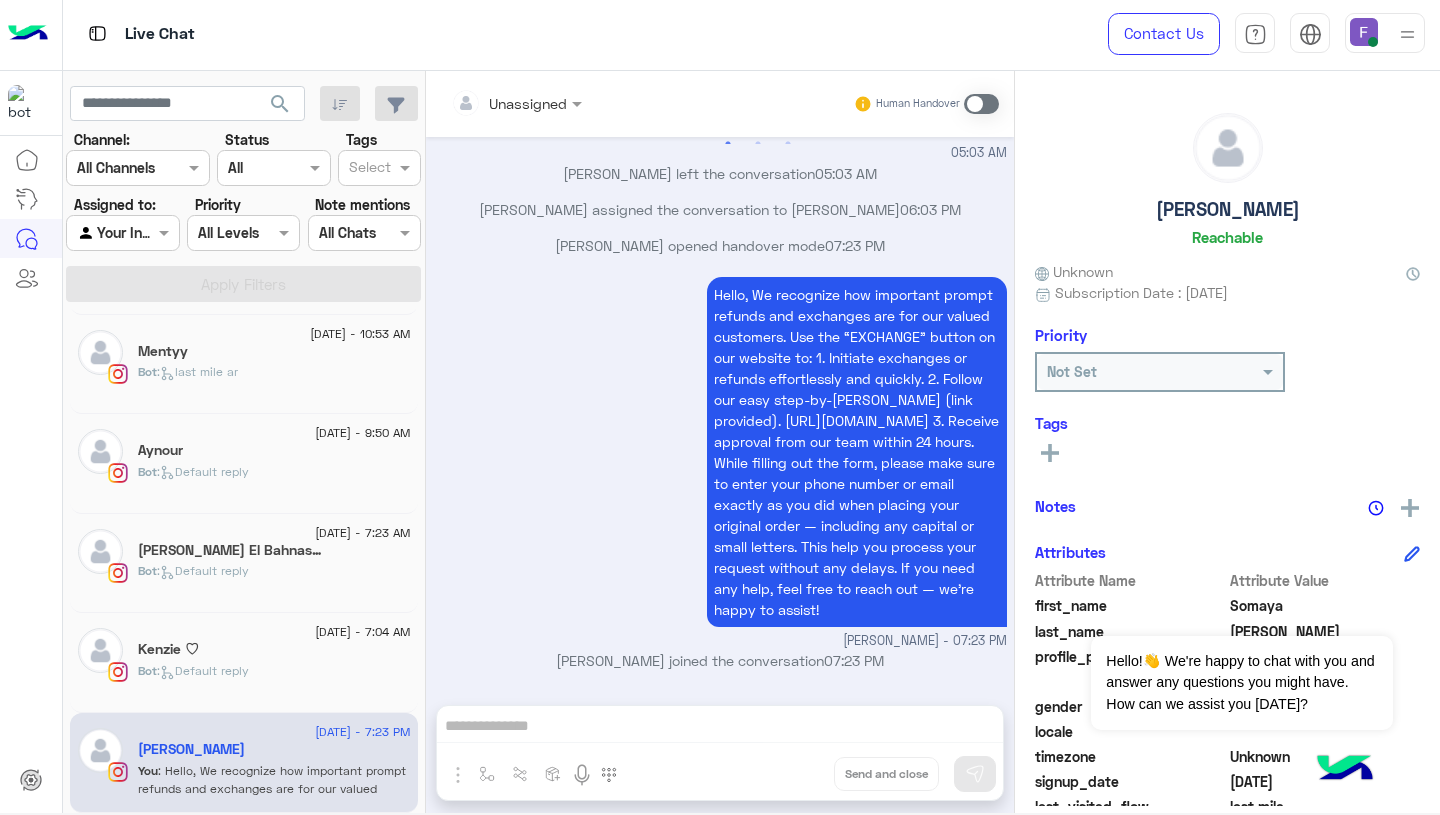 scroll, scrollTop: 2000, scrollLeft: 0, axis: vertical 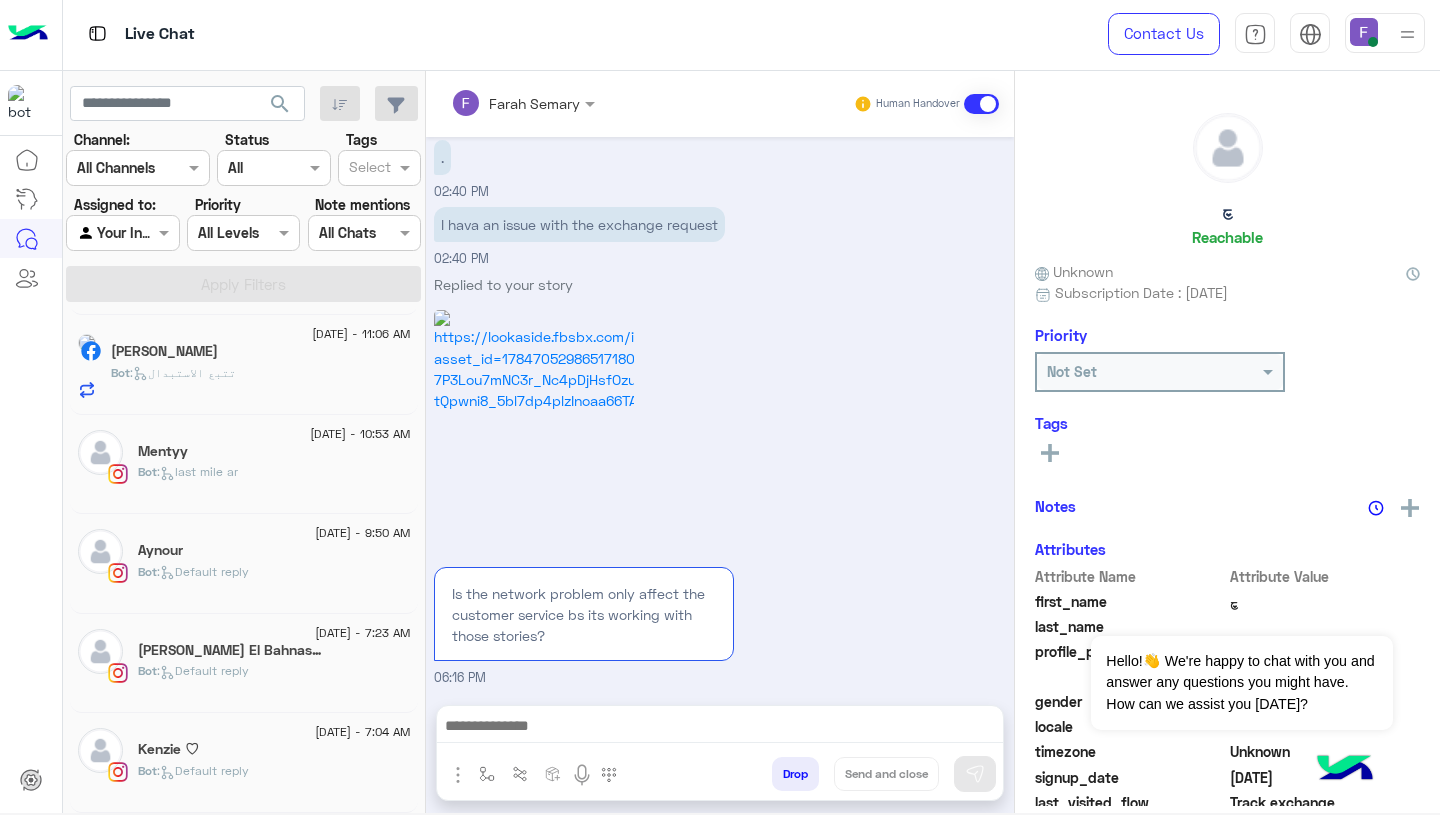 click on "Bot :   Default reply" 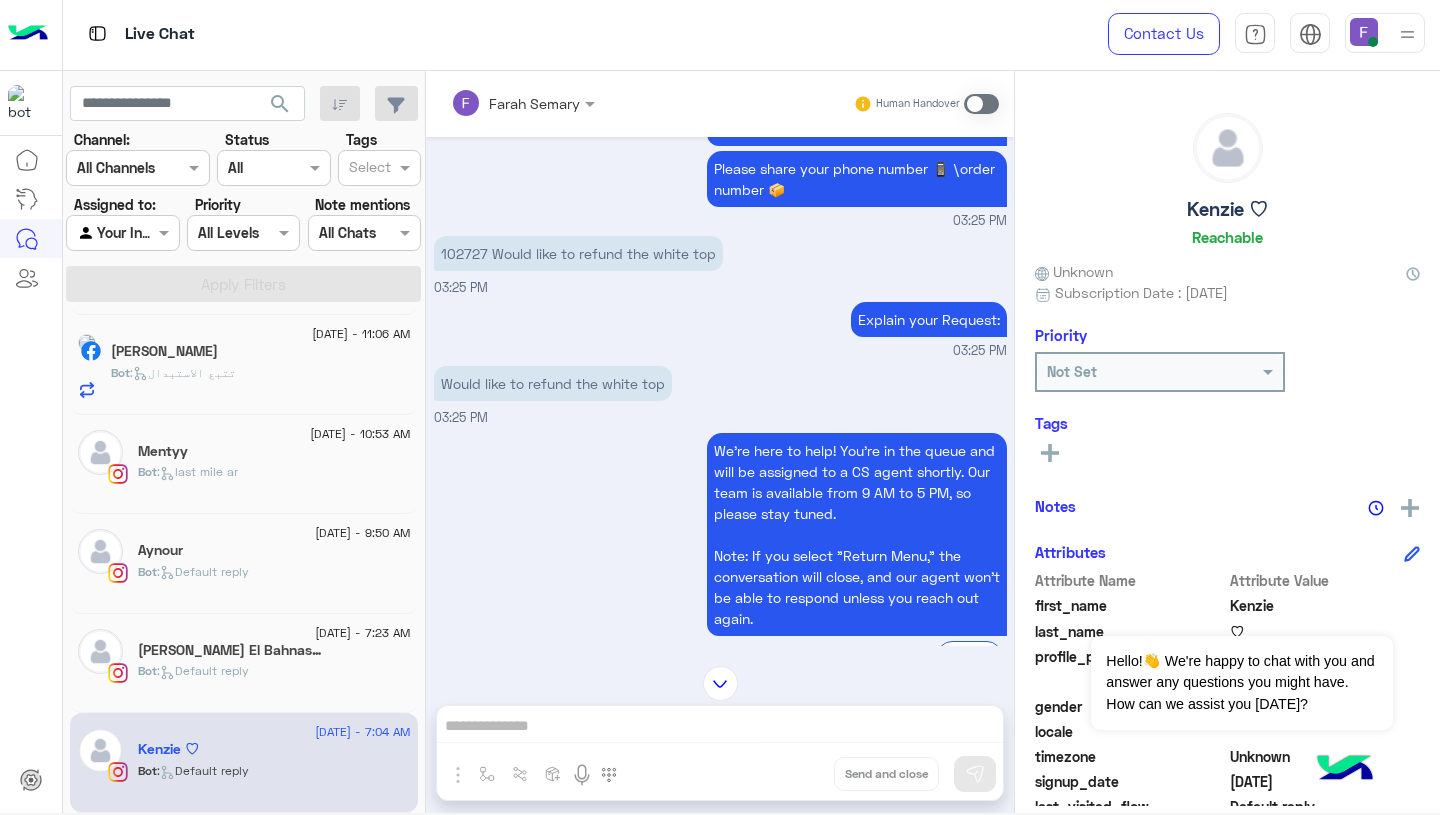 click at bounding box center (981, 104) 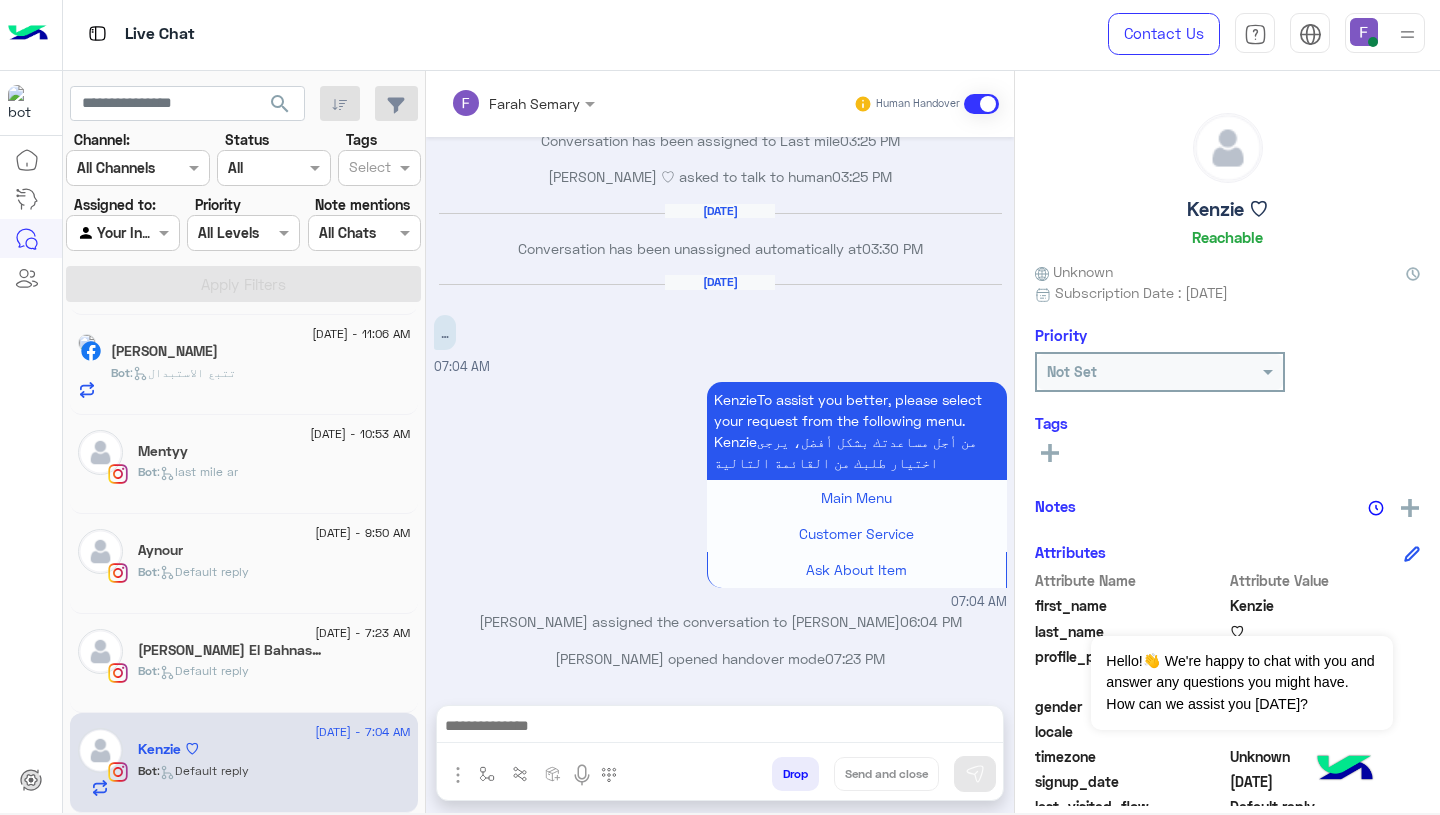 click at bounding box center (720, 728) 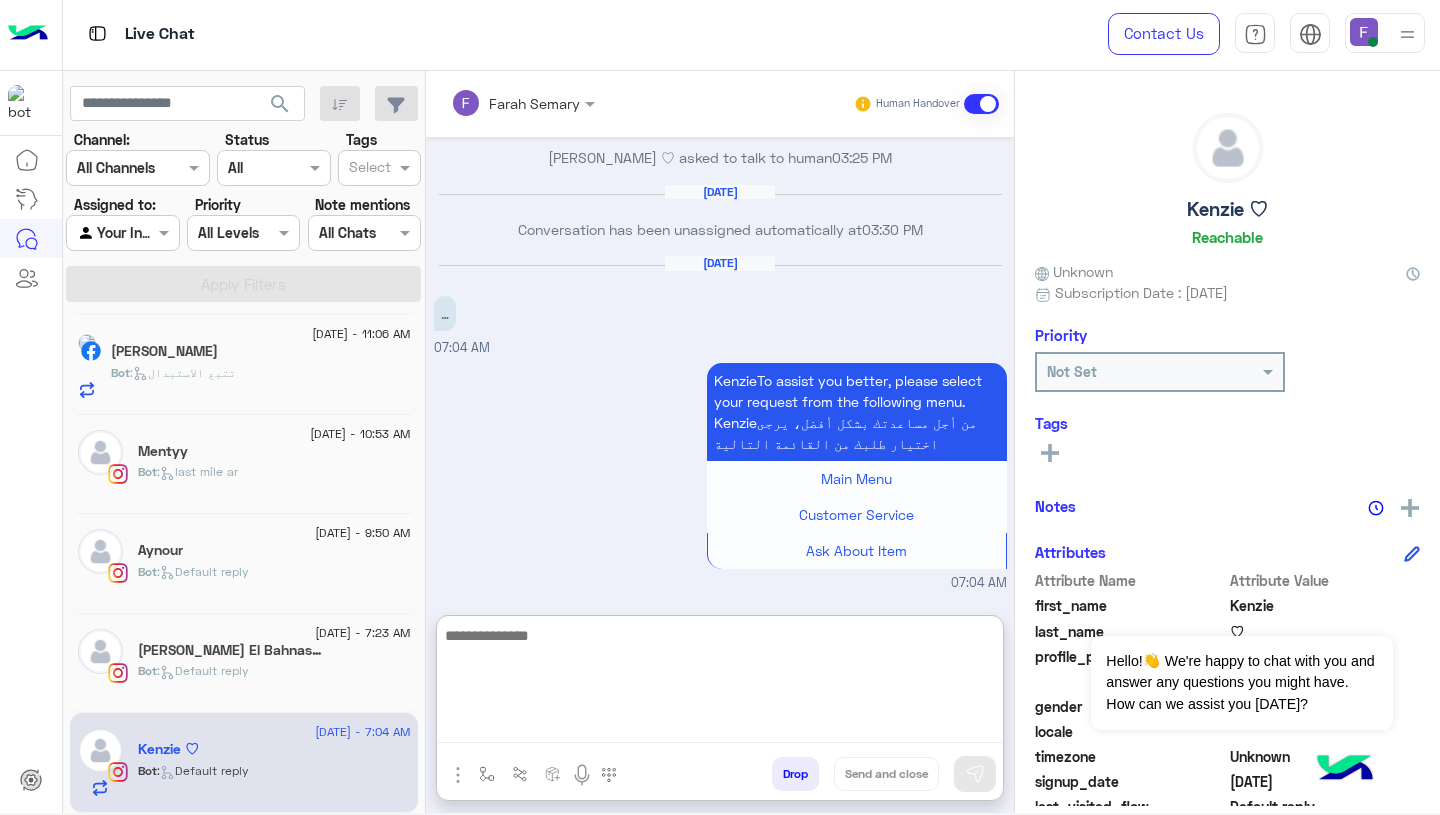 paste on "**********" 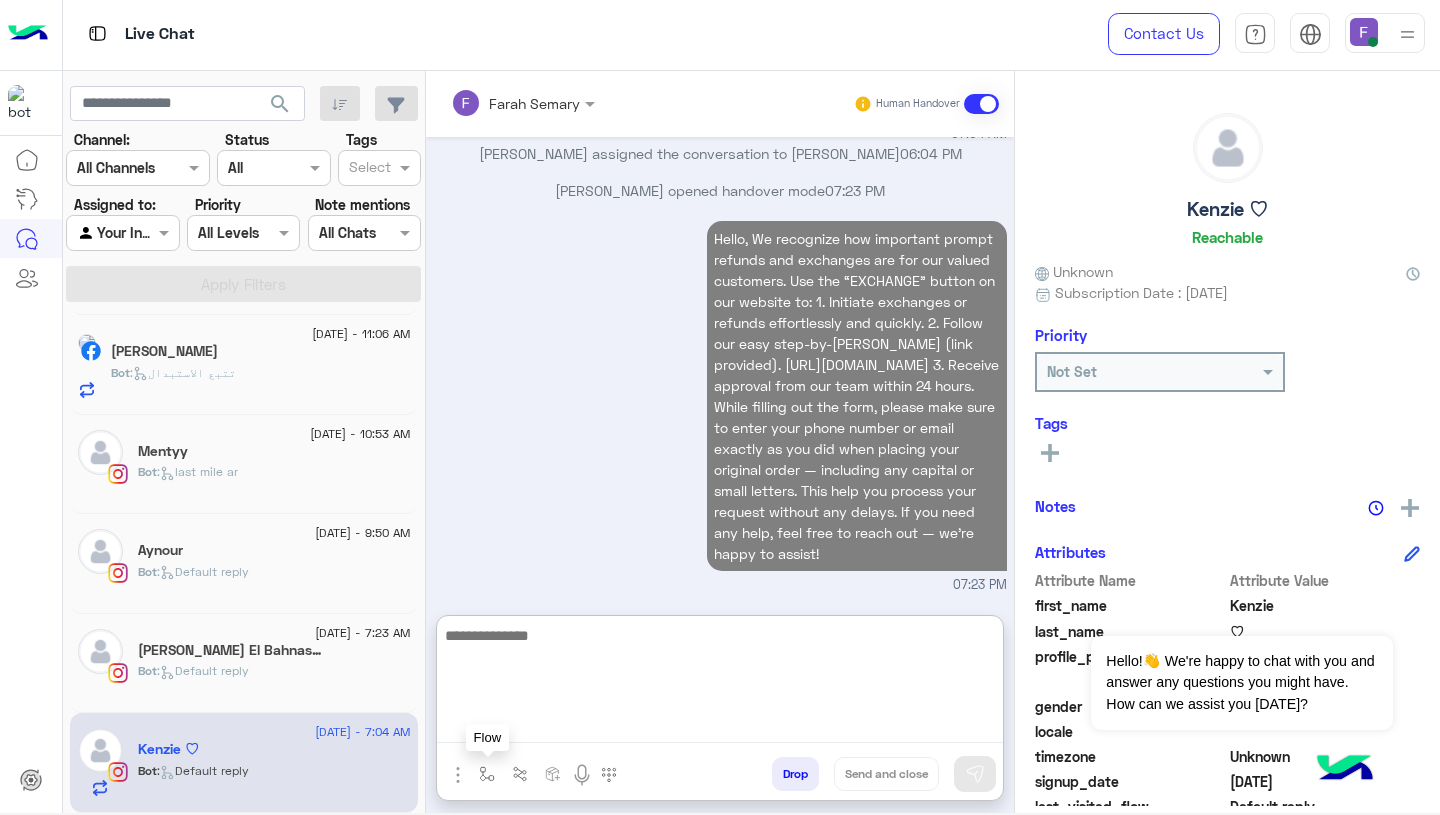 click at bounding box center (487, 773) 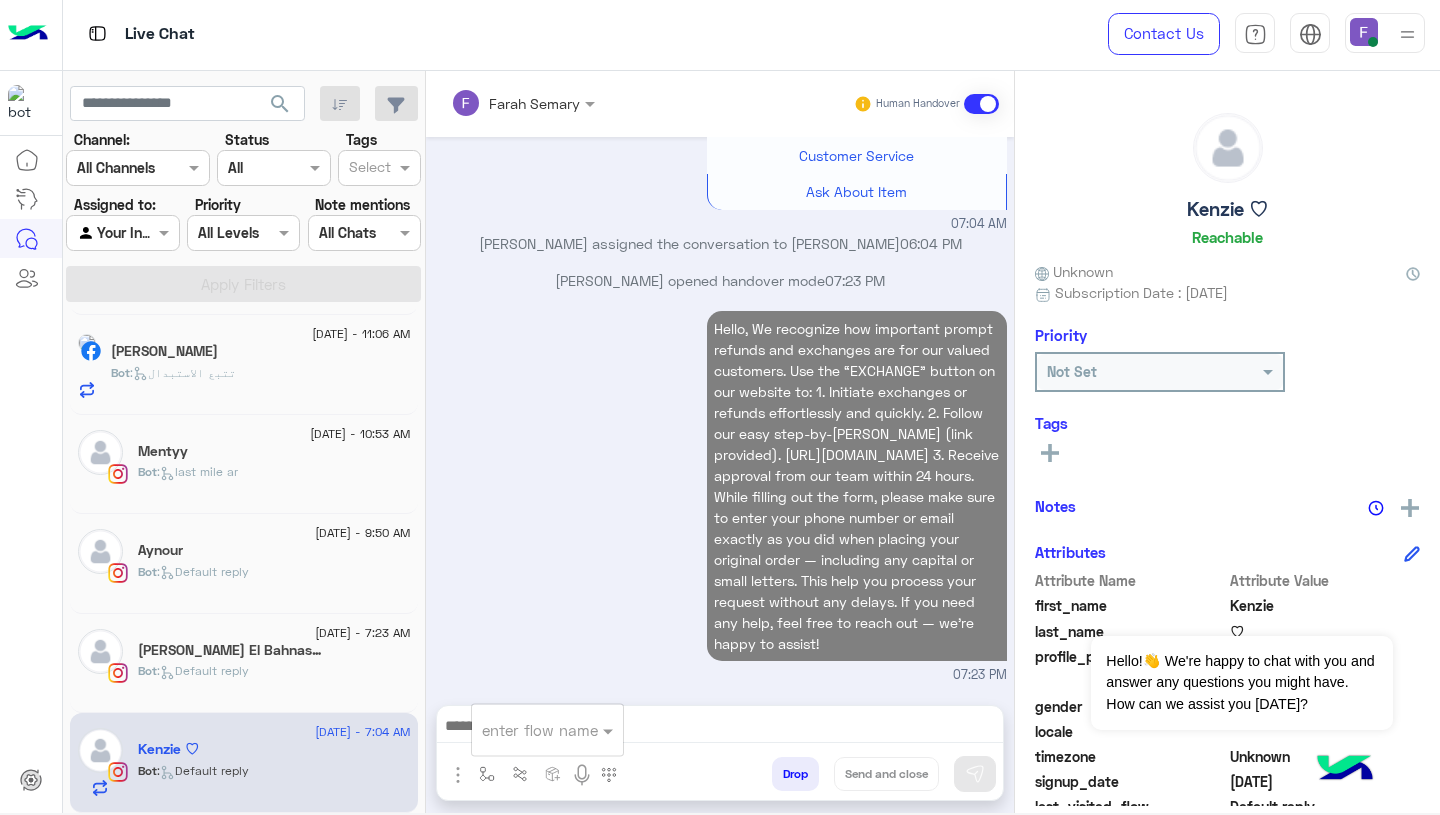 click at bounding box center (523, 730) 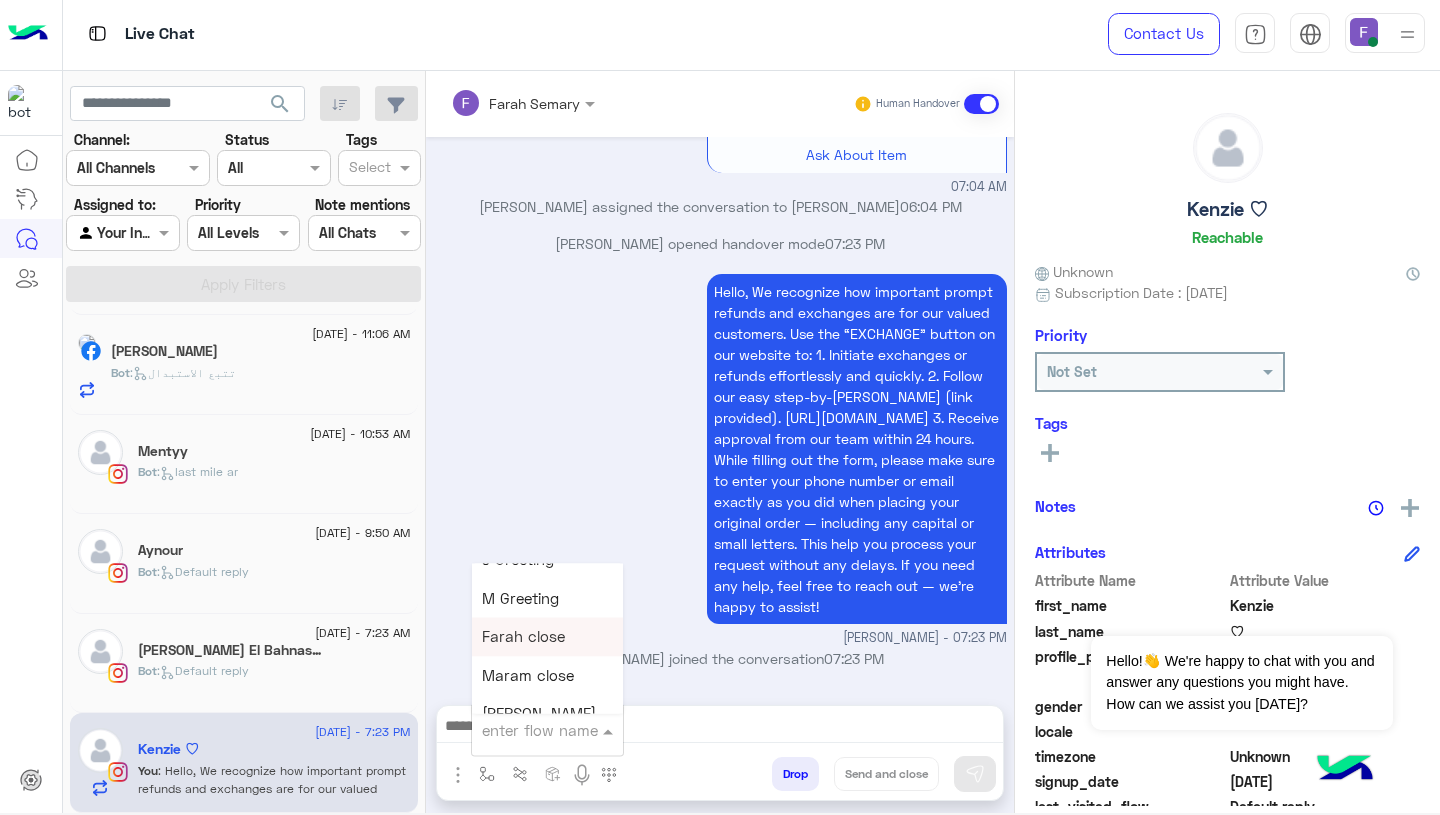 click on "Farah close" at bounding box center (523, 637) 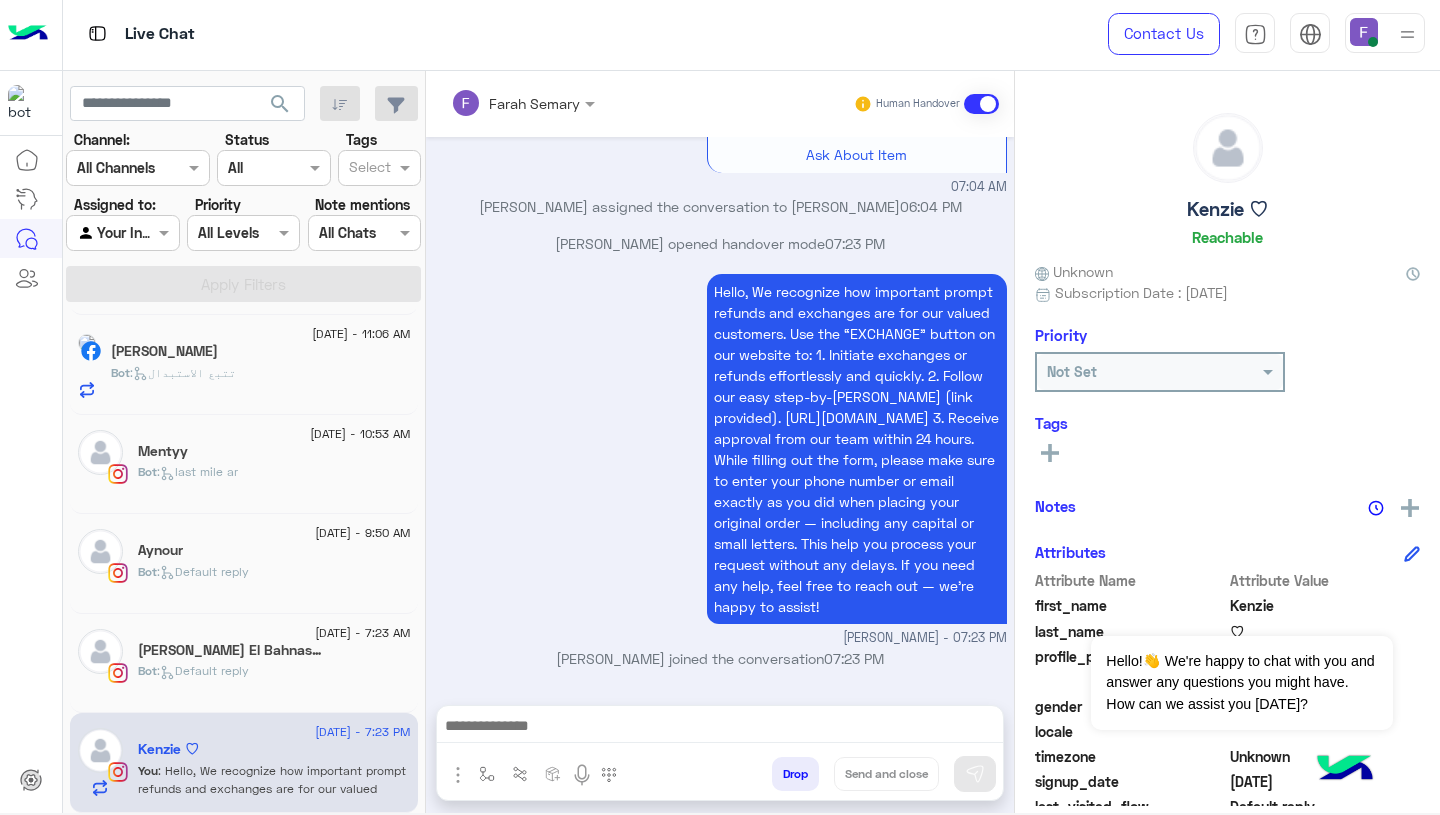 type on "**********" 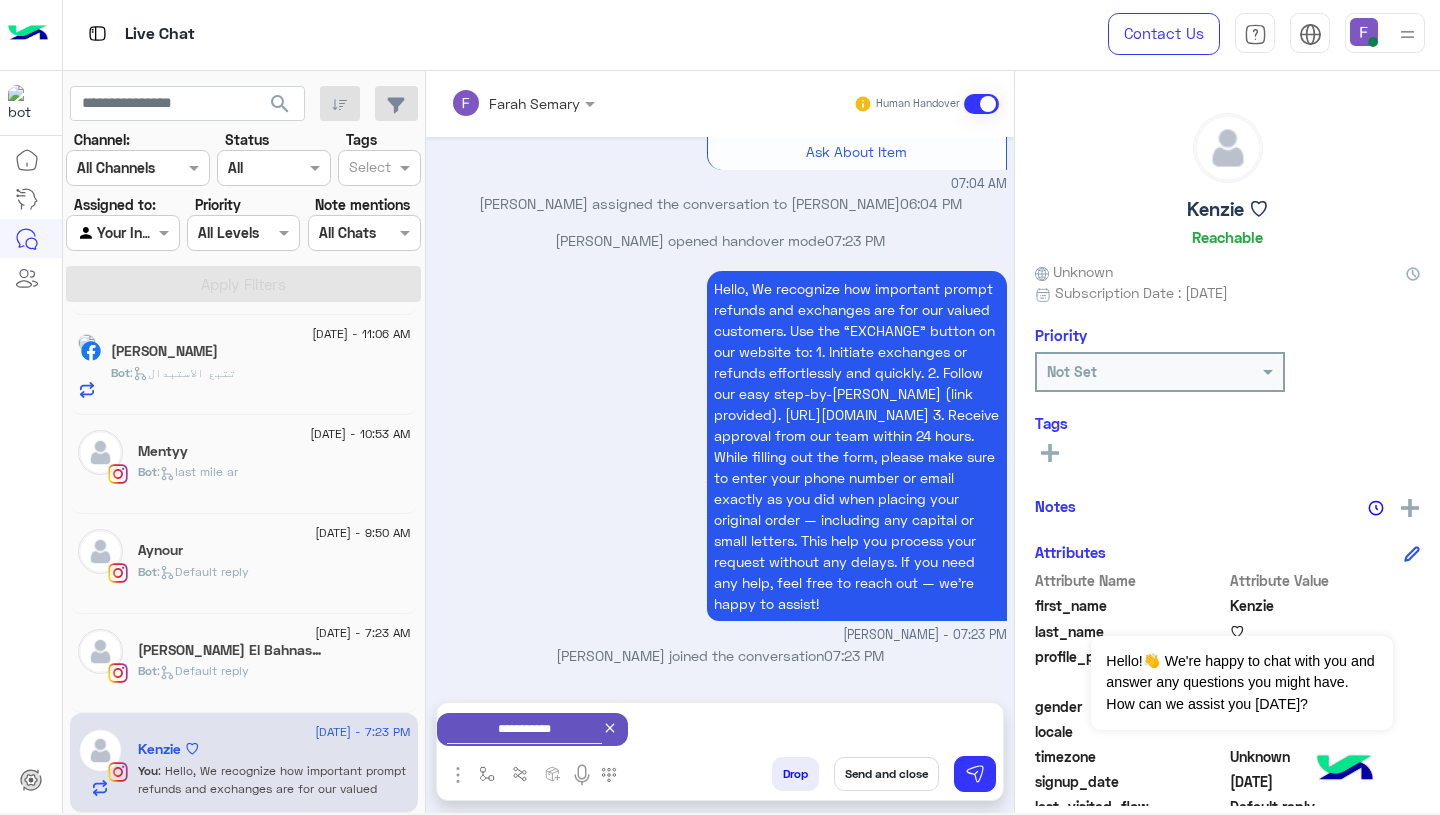 click on "Send and close" at bounding box center (886, 774) 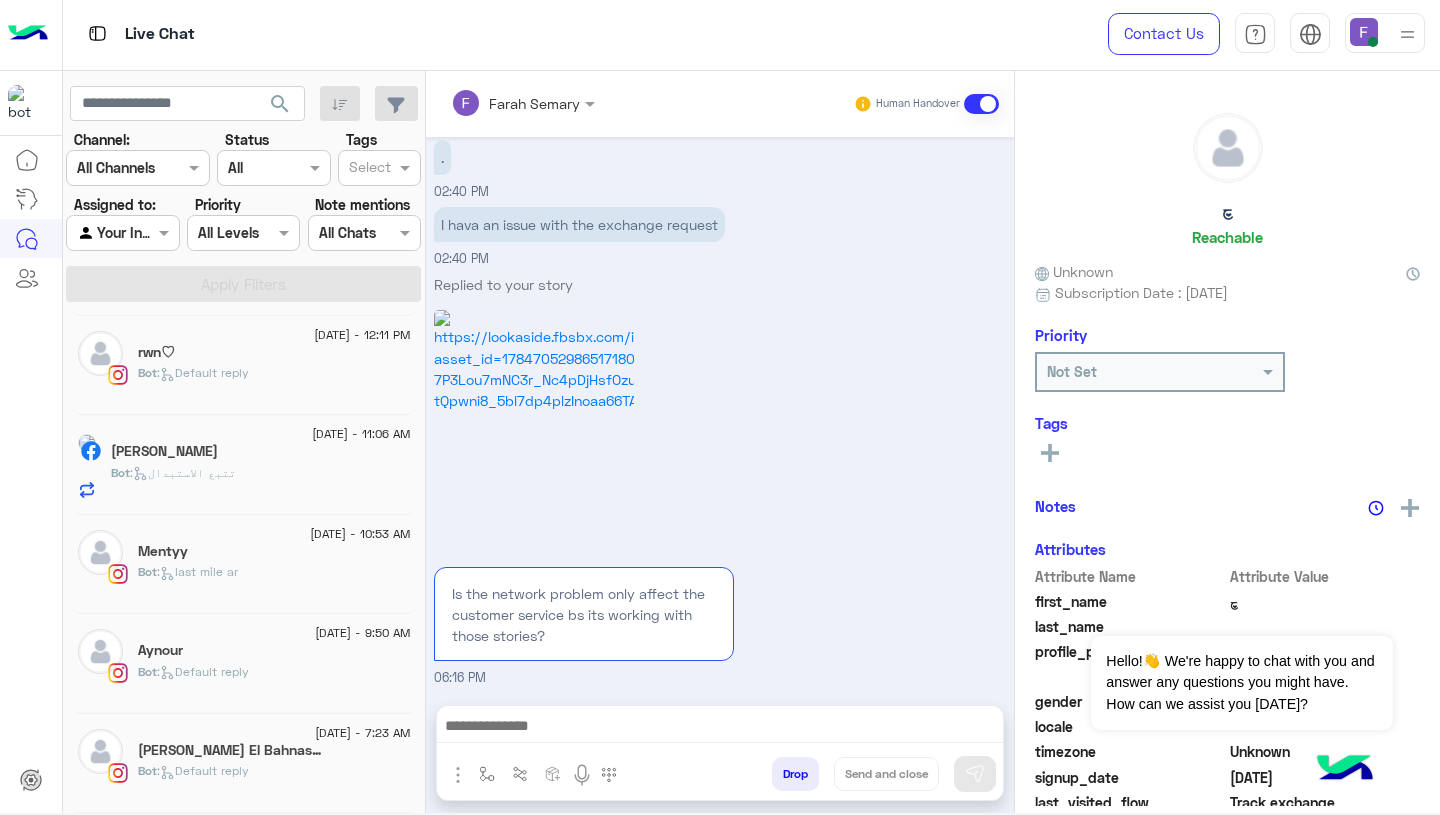 click on "[PERSON_NAME] El Bahnasawy" 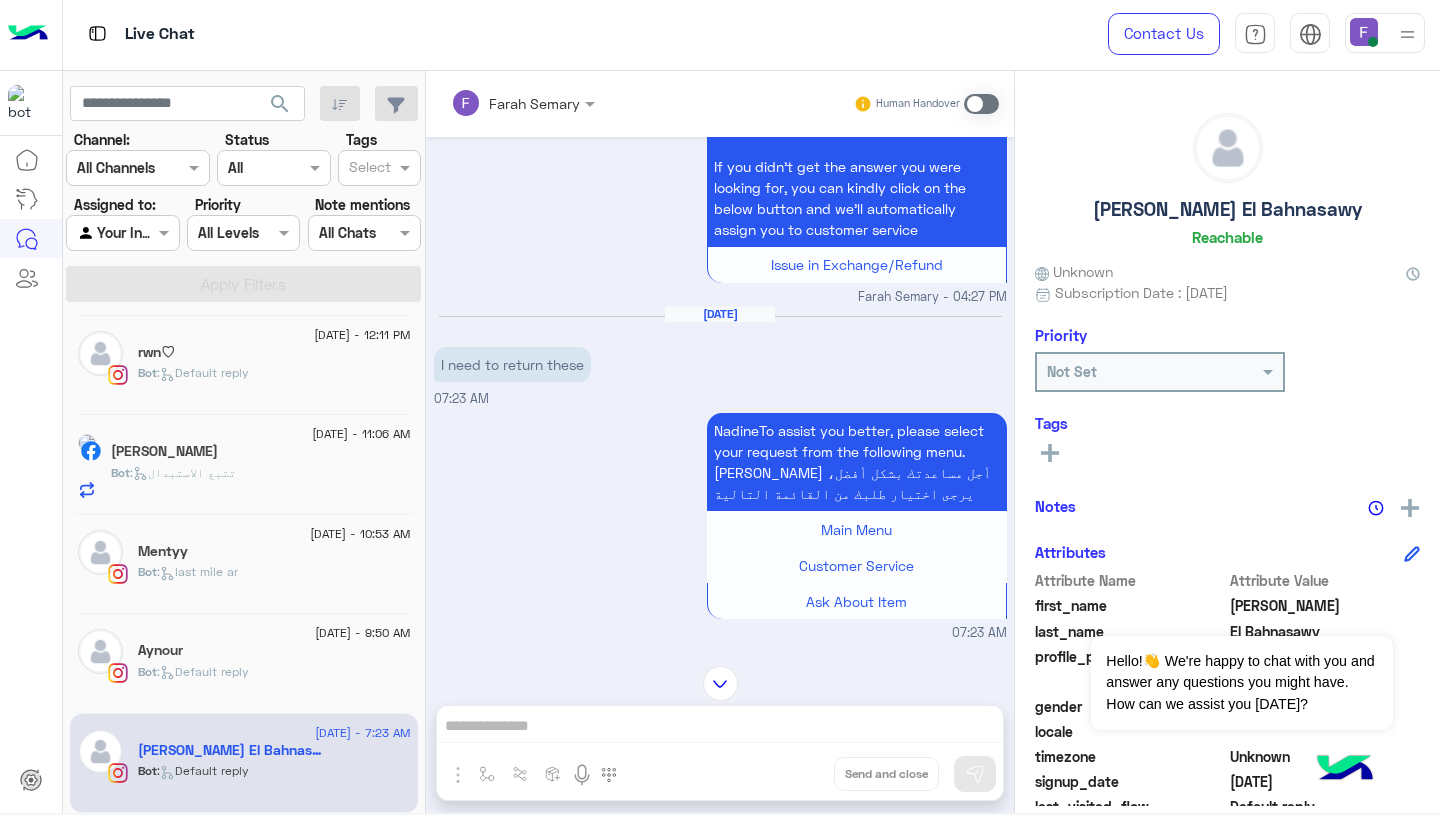 click at bounding box center [981, 104] 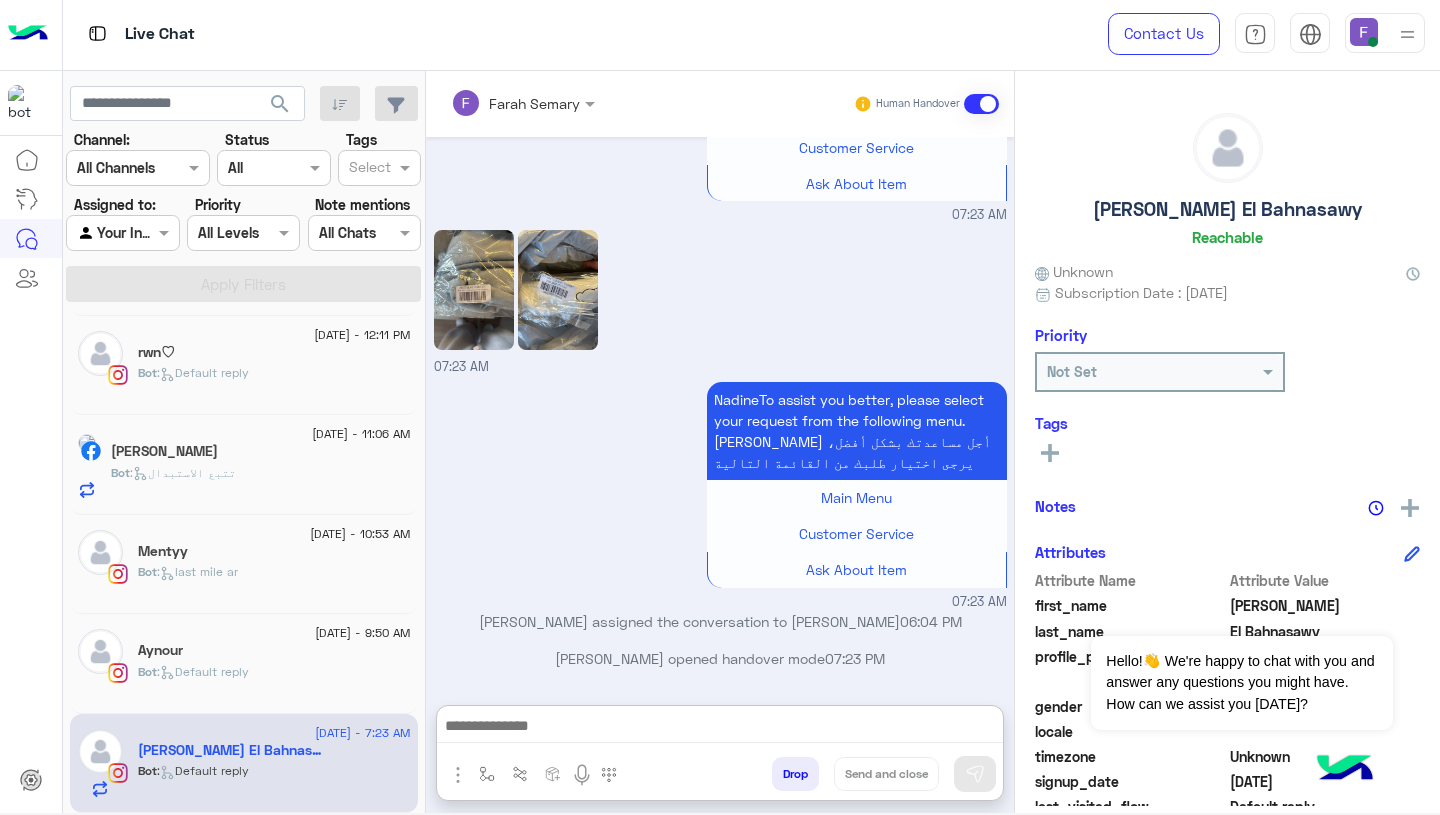 click at bounding box center [720, 728] 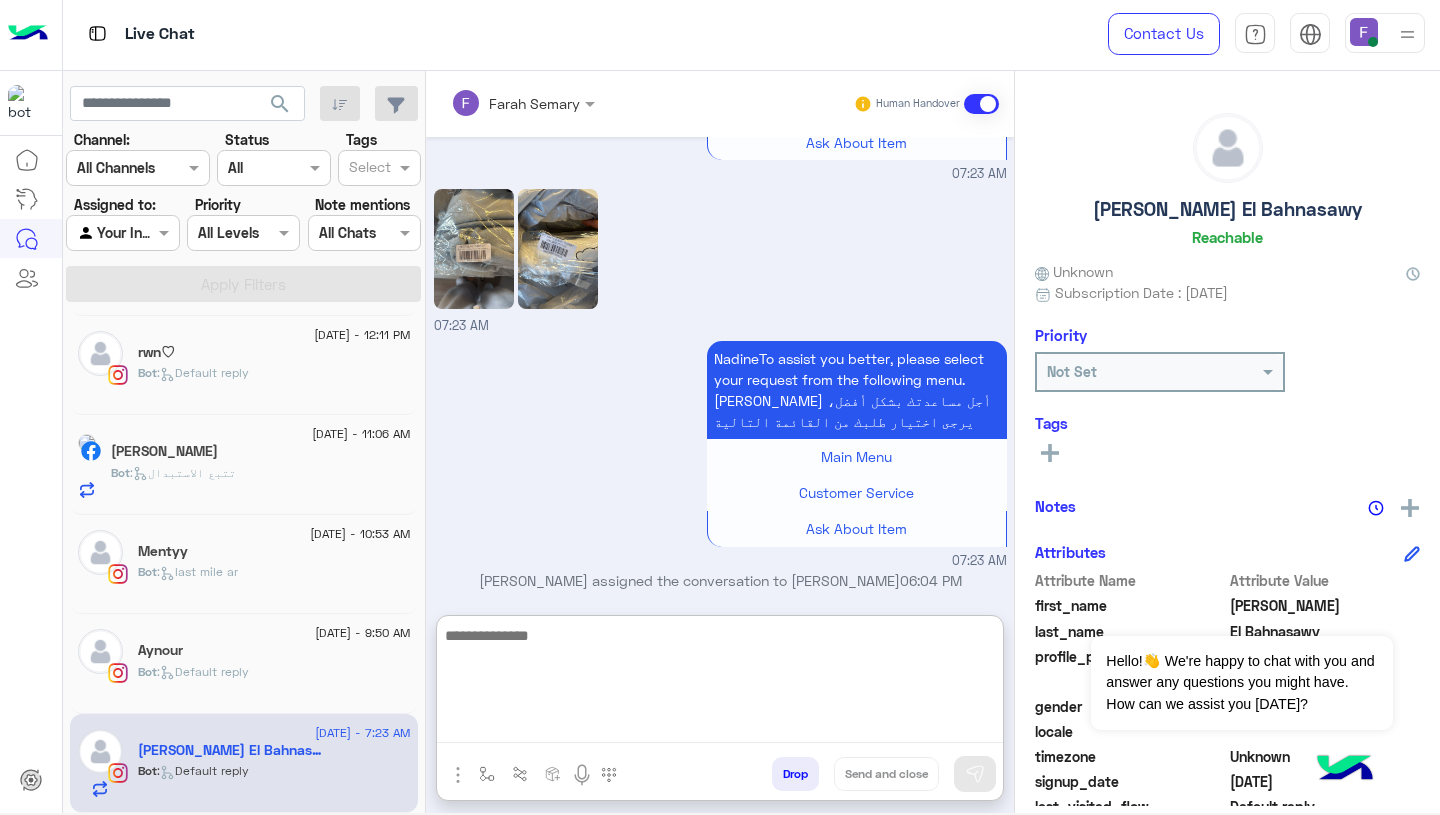 paste on "**********" 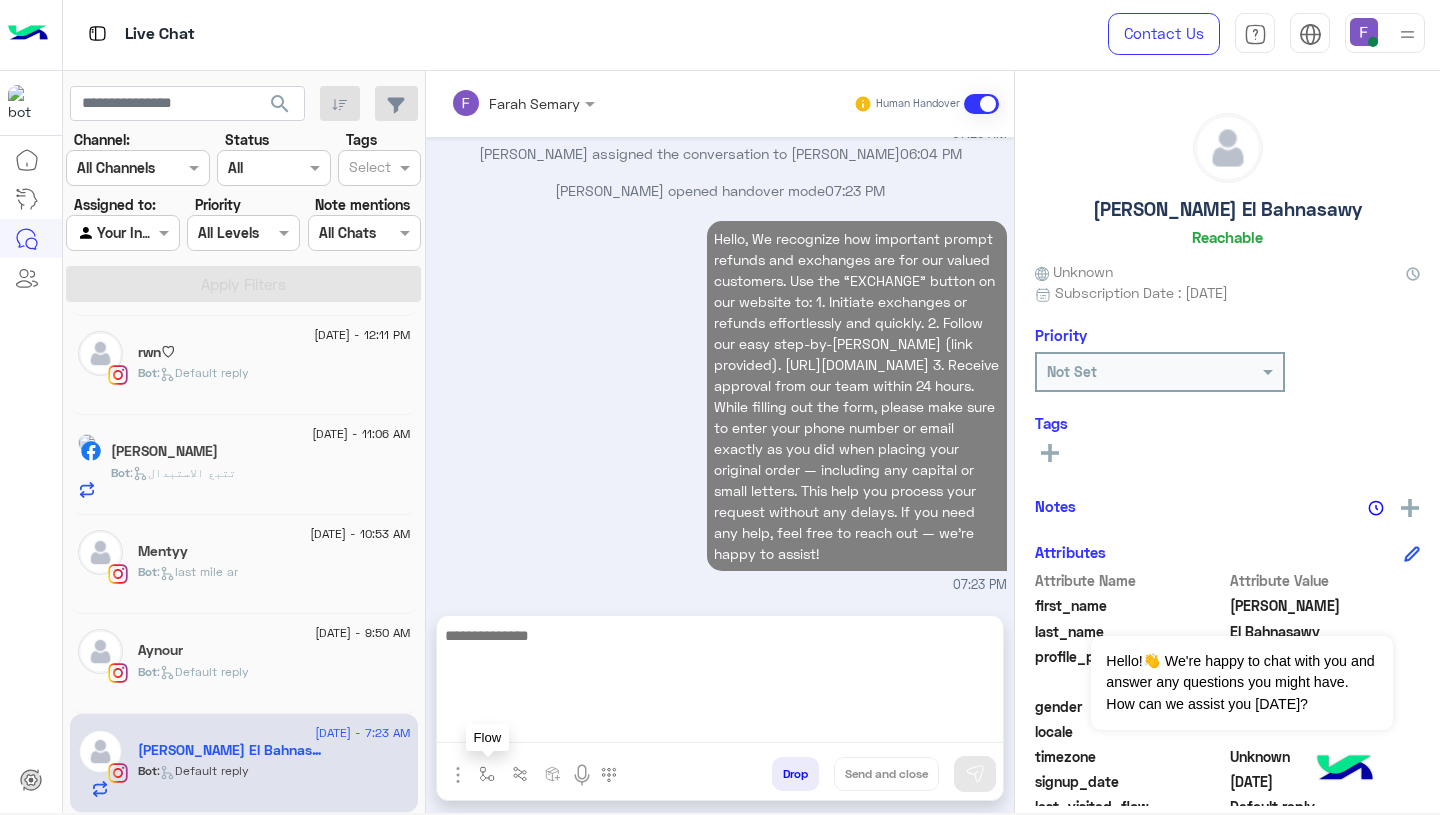 click at bounding box center (487, 774) 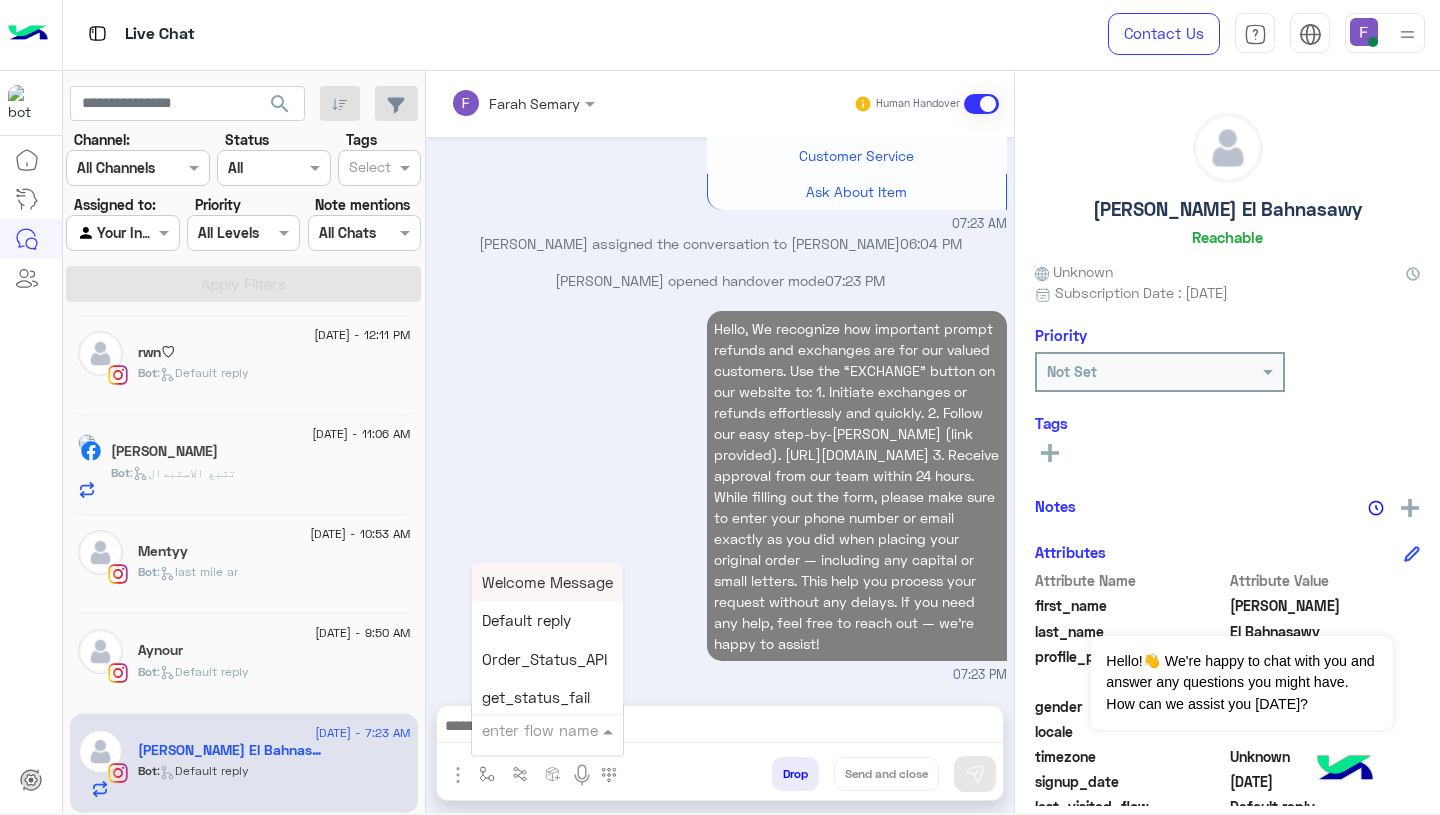 click at bounding box center [523, 730] 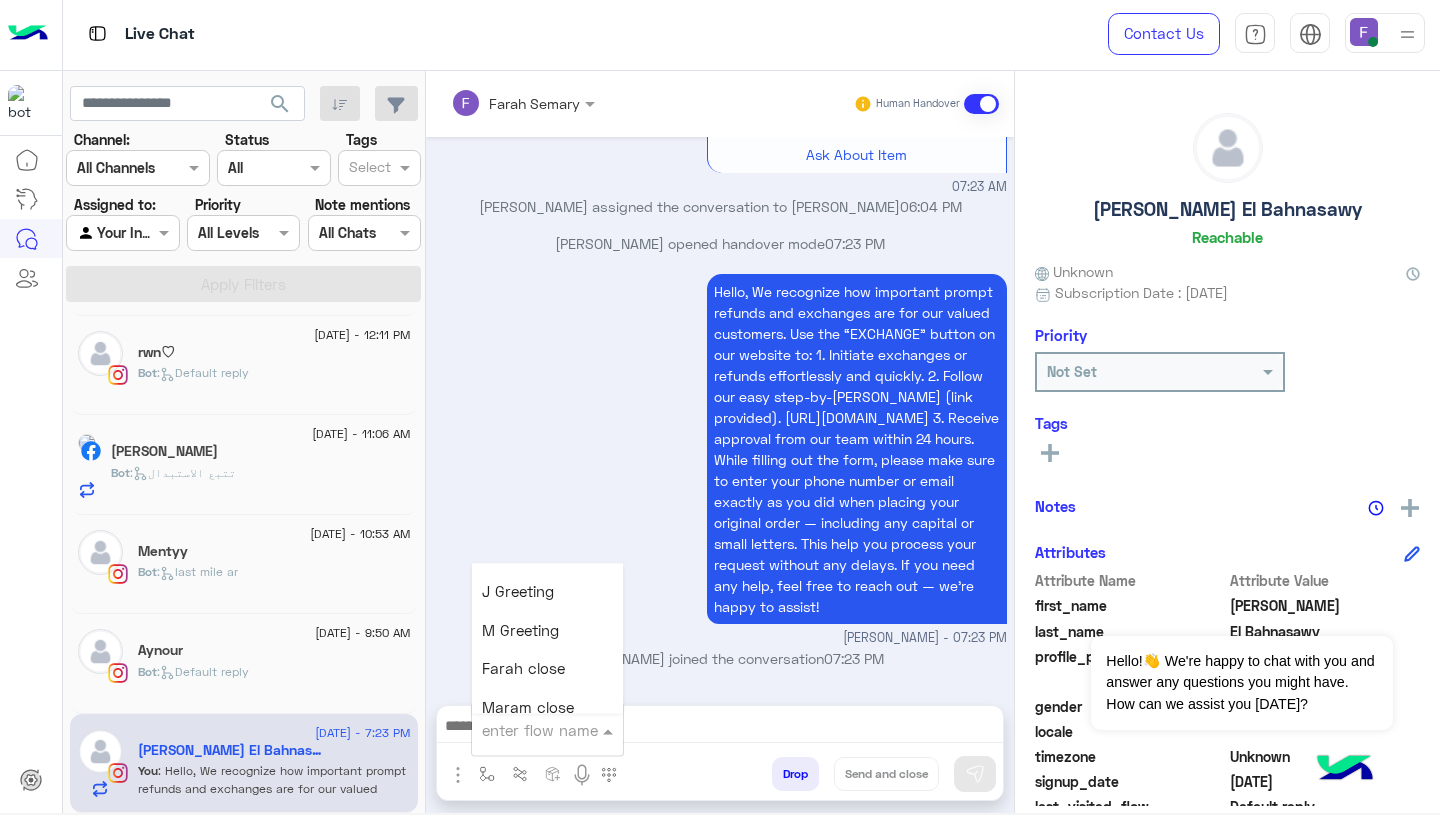 click on "Farah close" at bounding box center (523, 669) 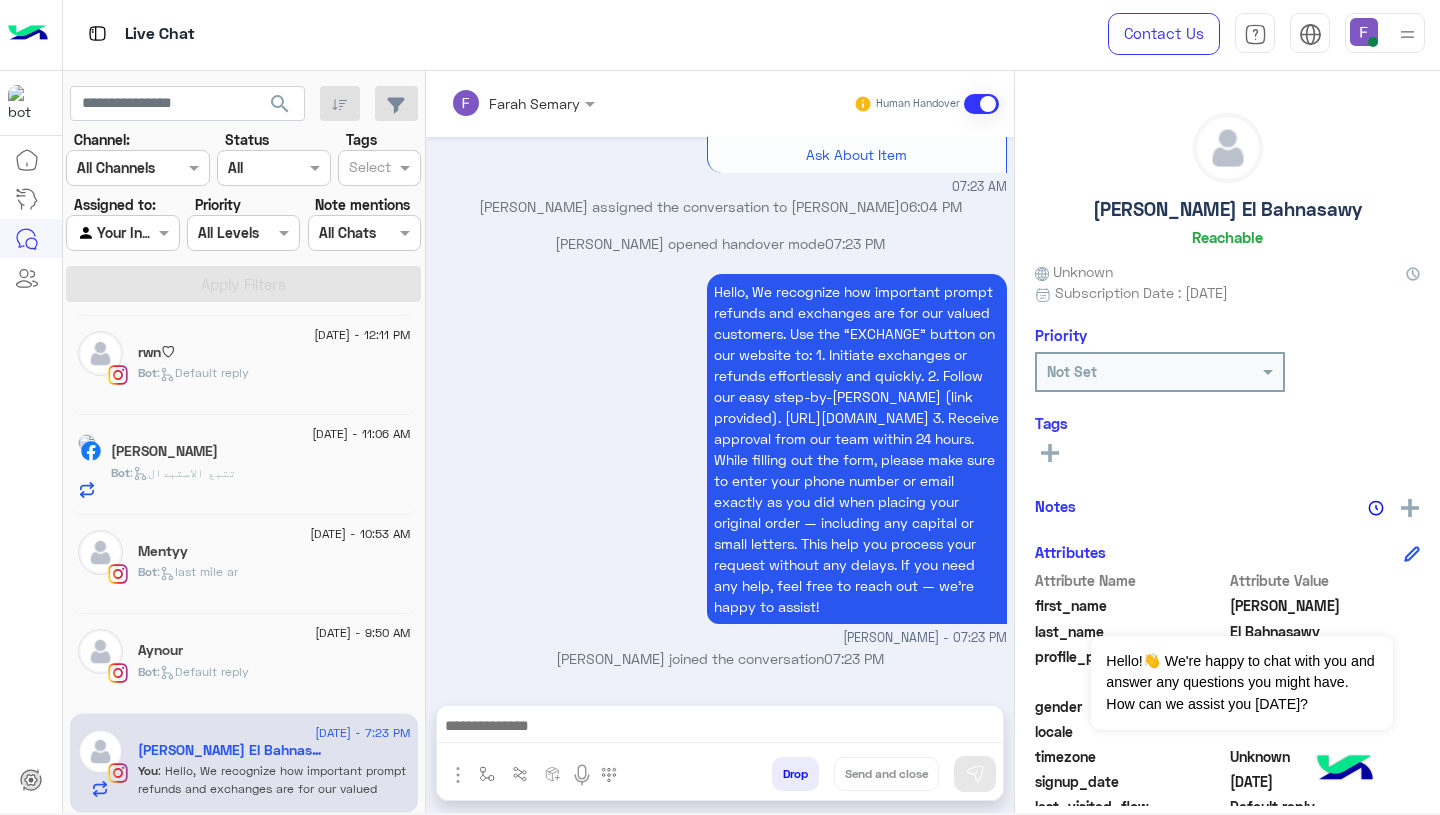 type on "**********" 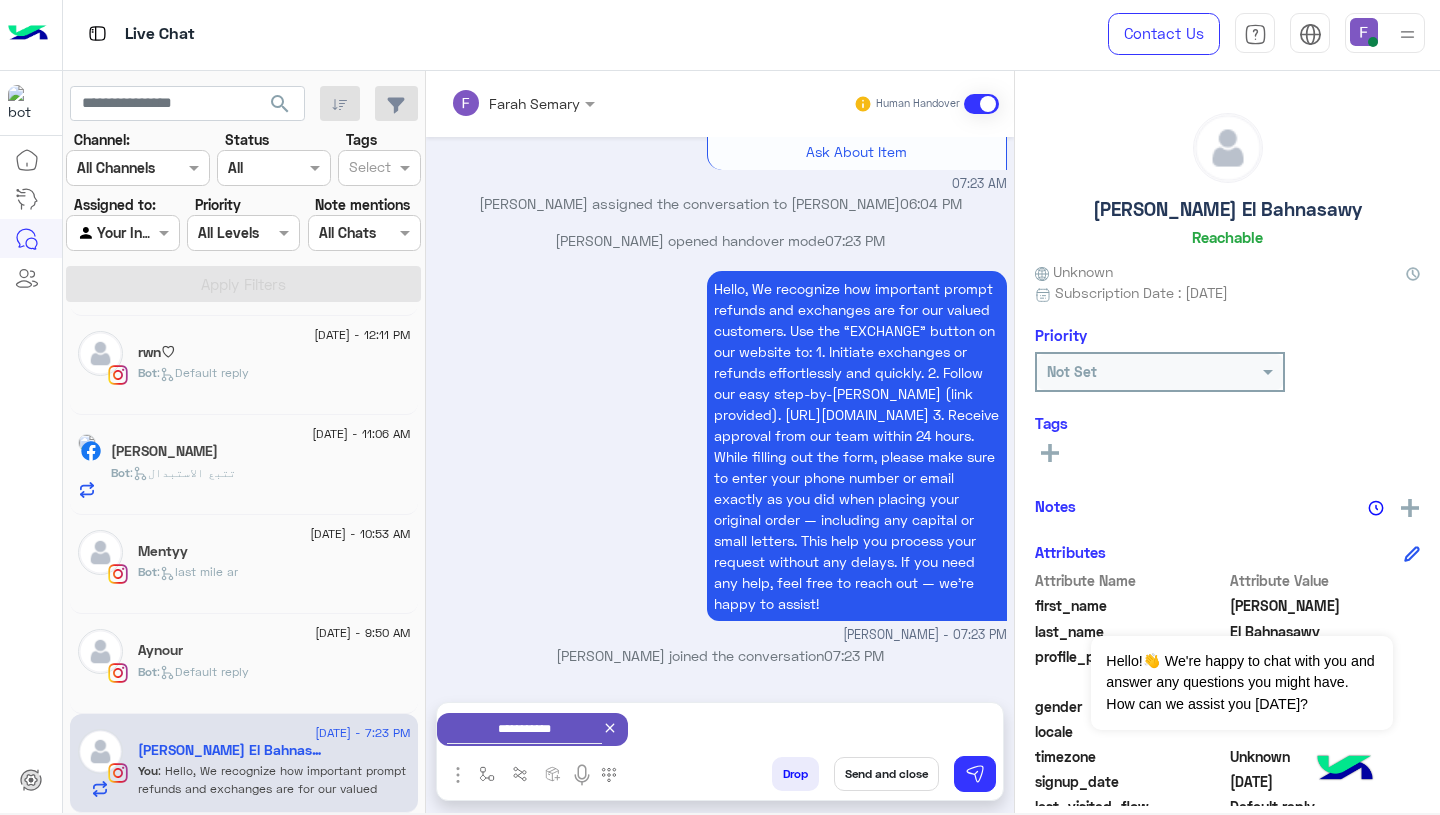 click on "Send and close" at bounding box center (886, 774) 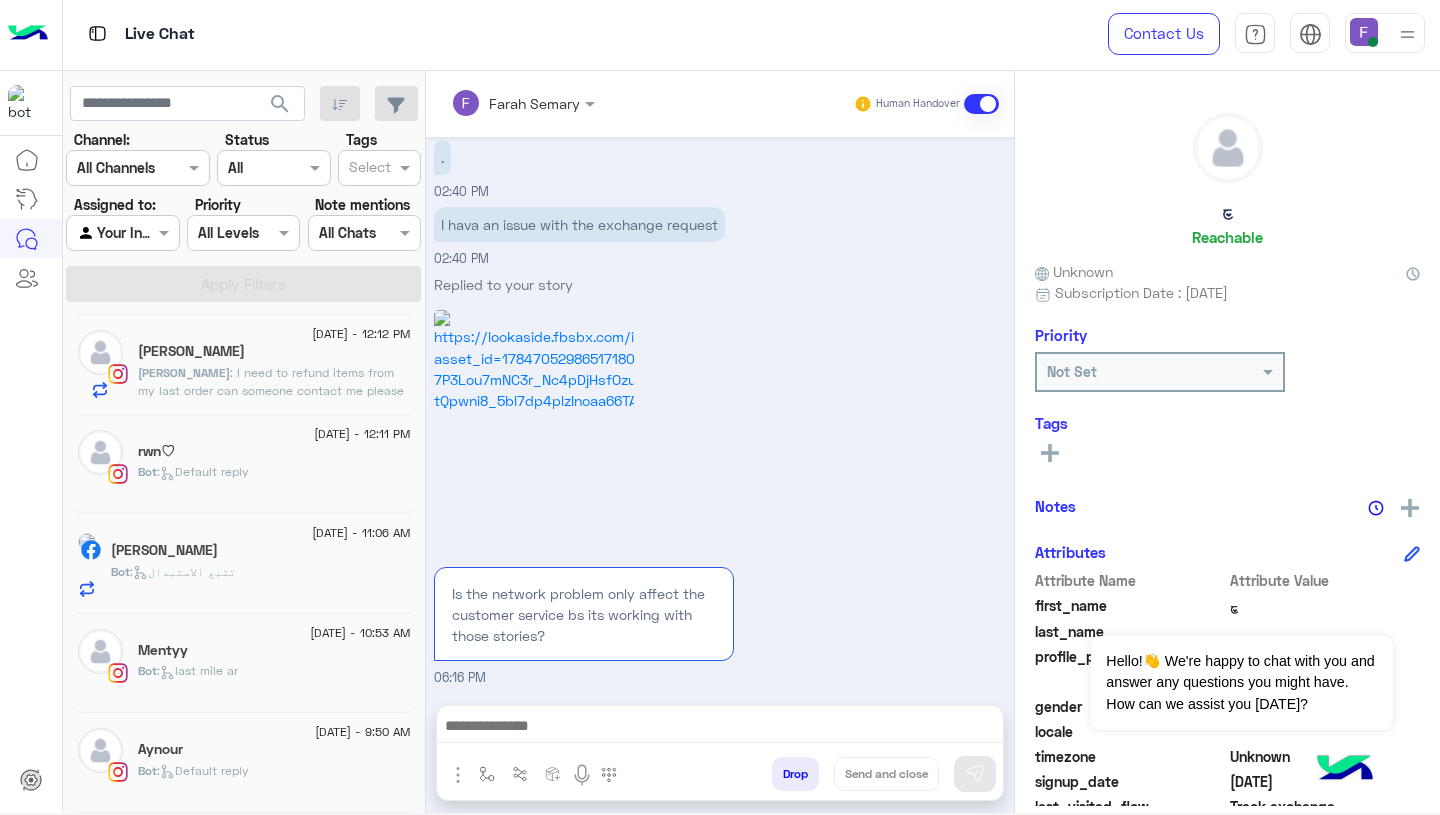 click on "[DATE] - 9:50 AM" 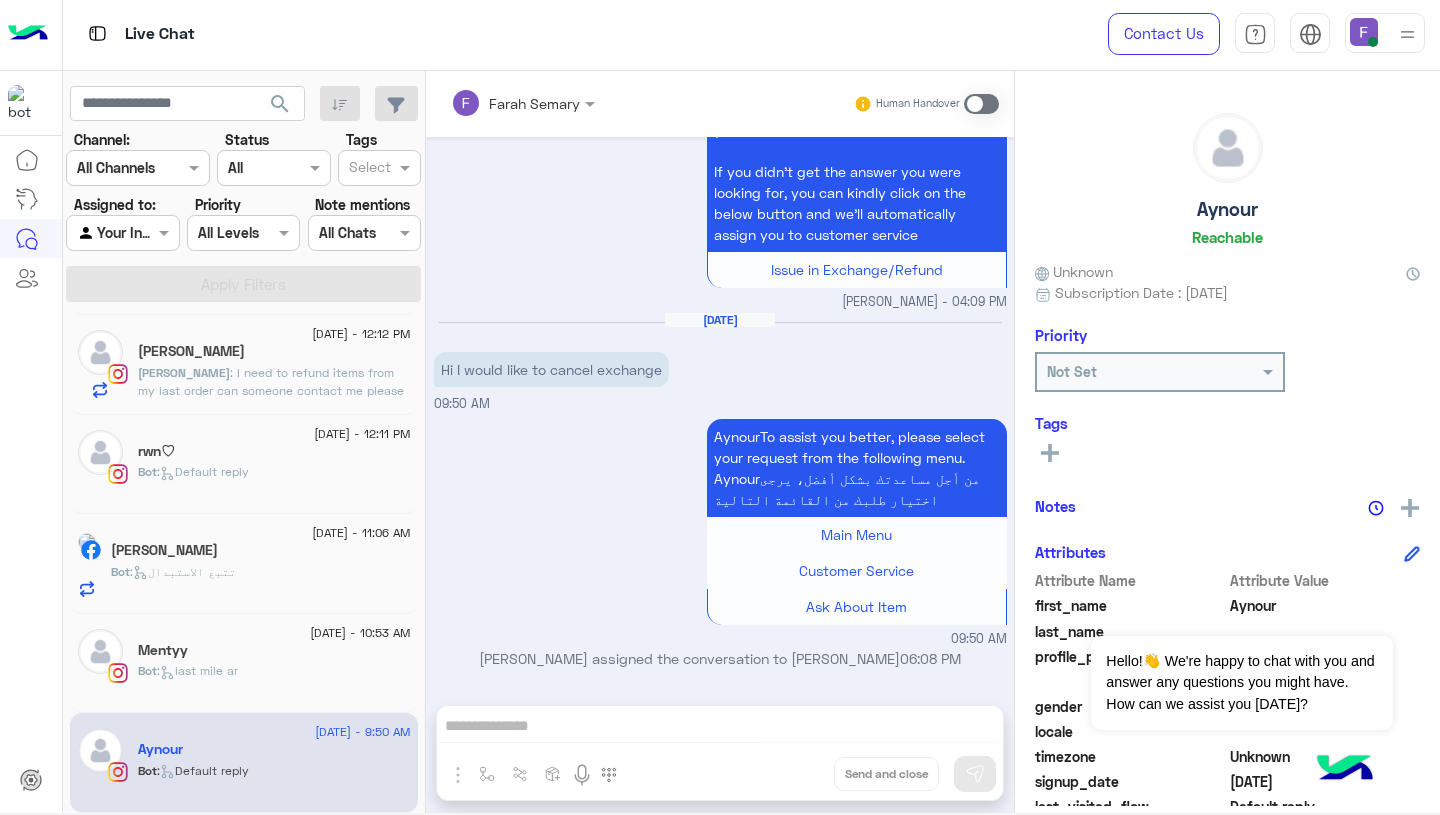 click at bounding box center (981, 104) 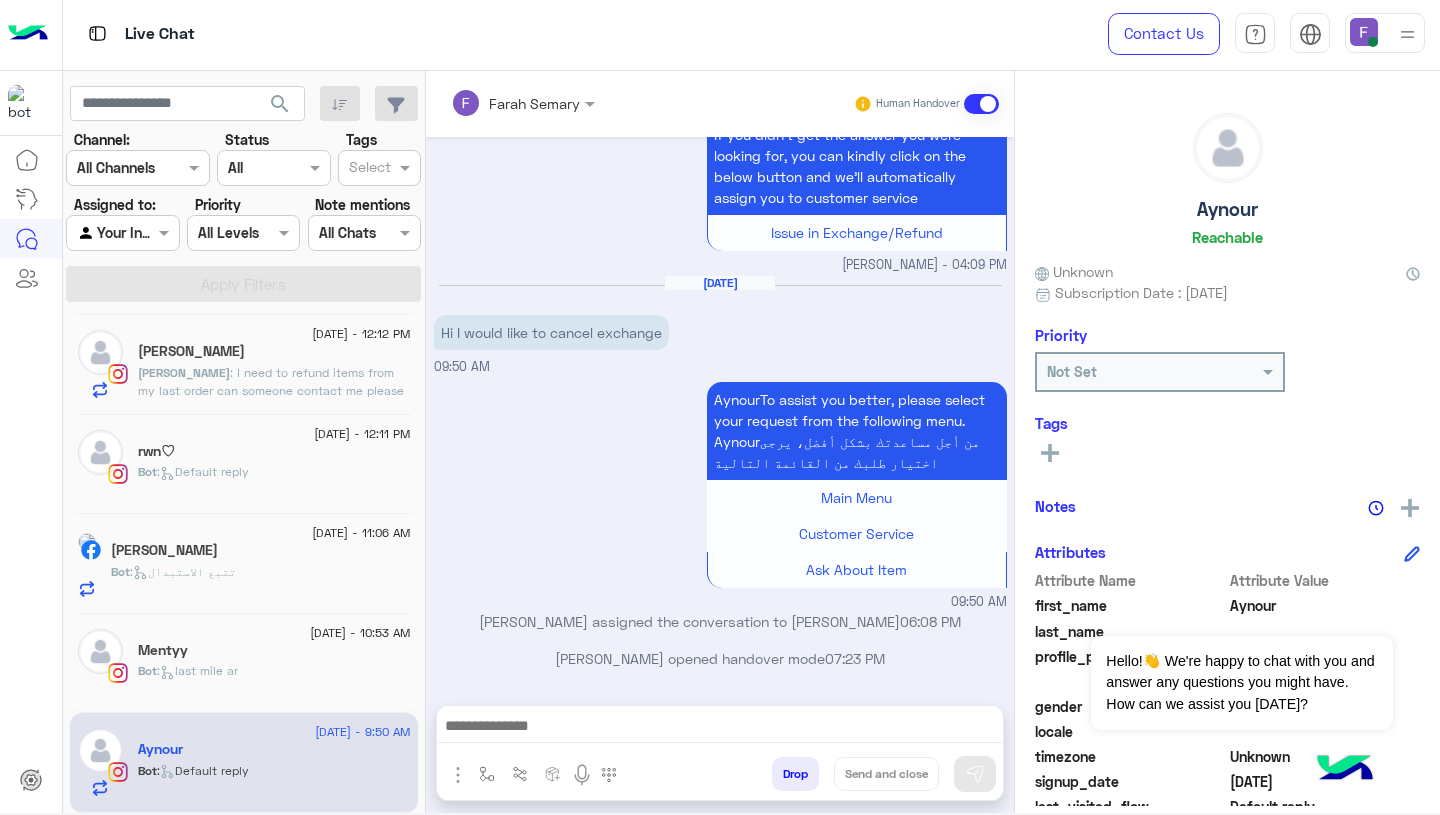 click at bounding box center (720, 728) 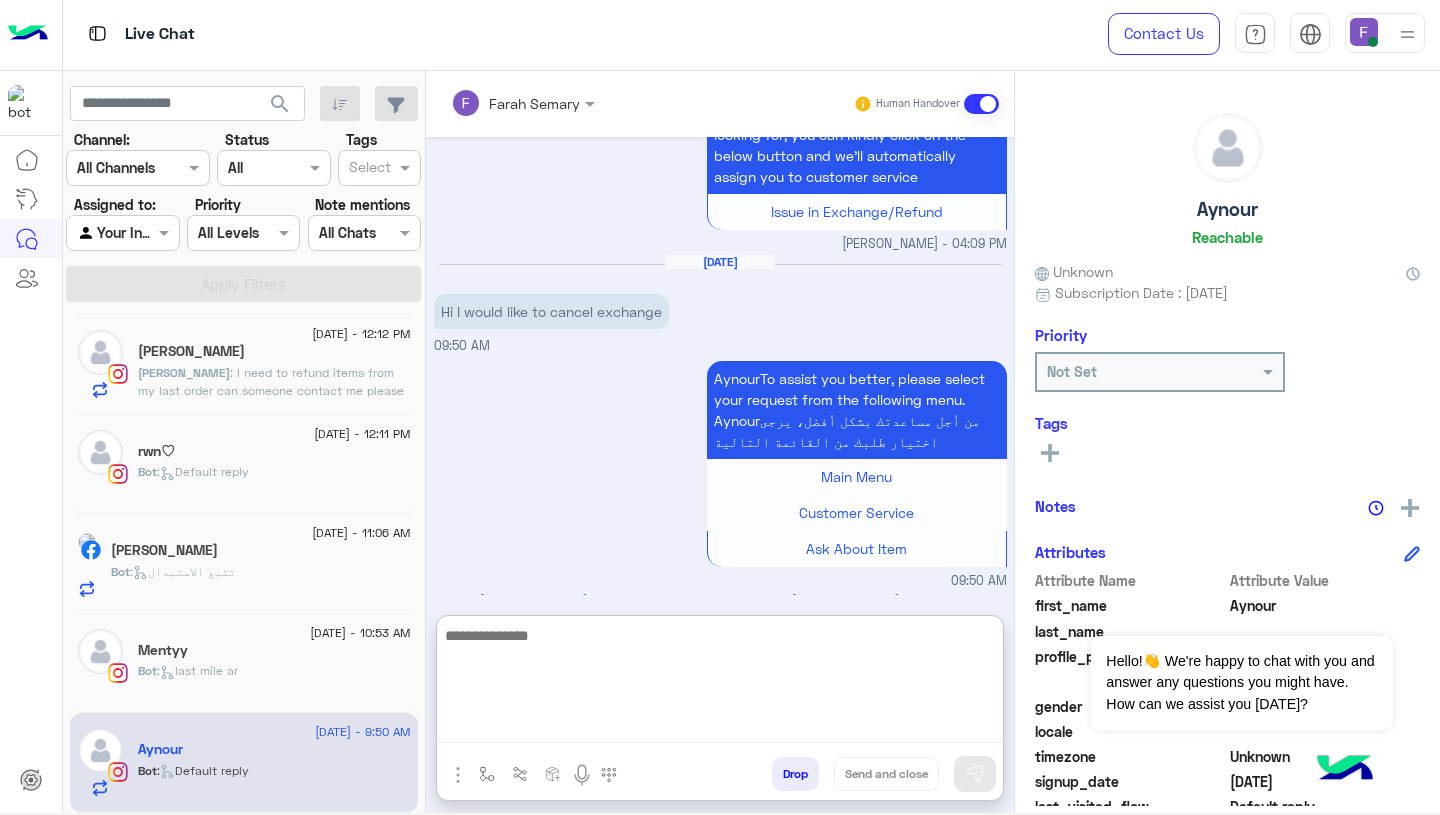 paste on "**********" 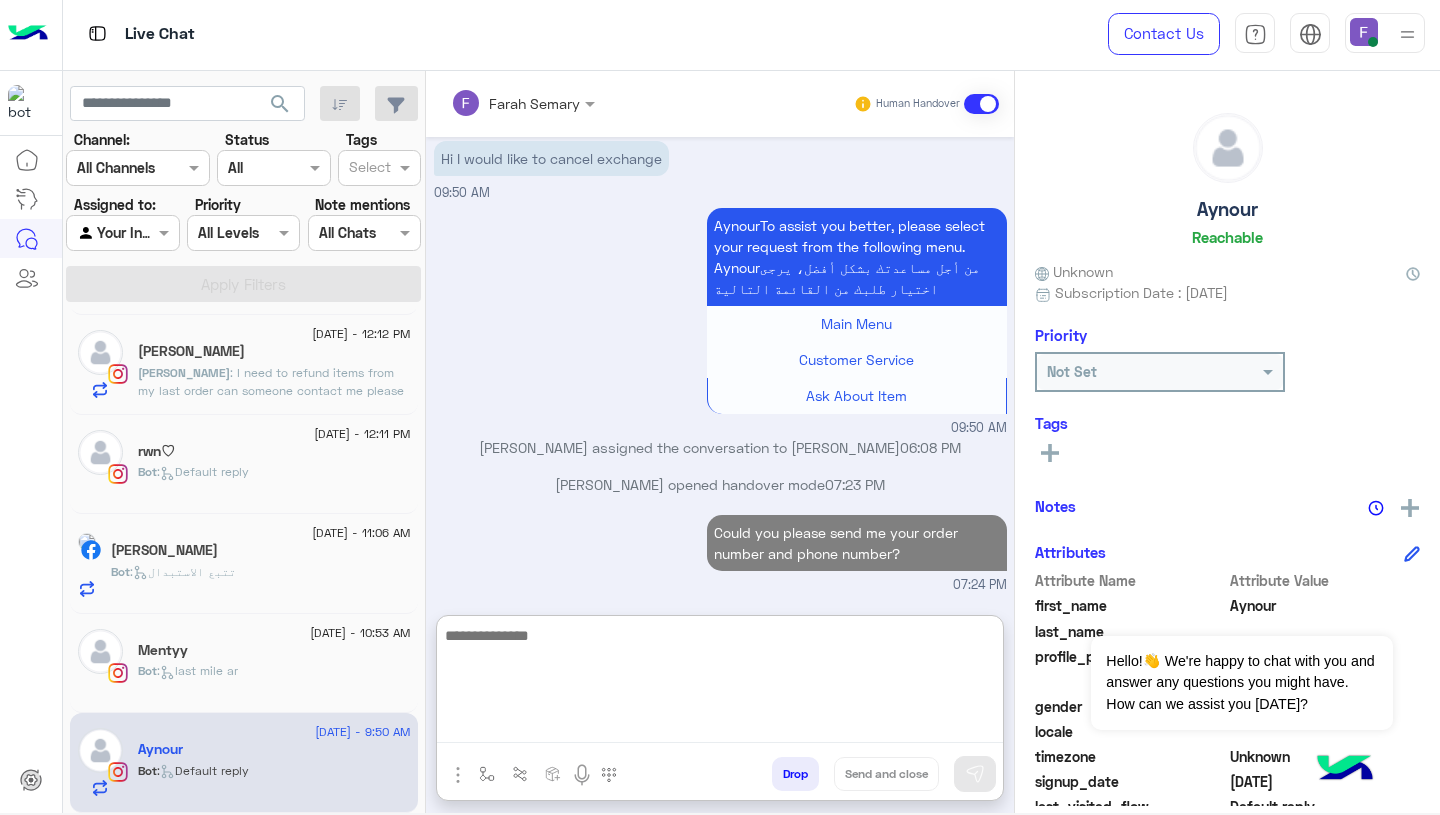 click on "Bot :   last mile ar" 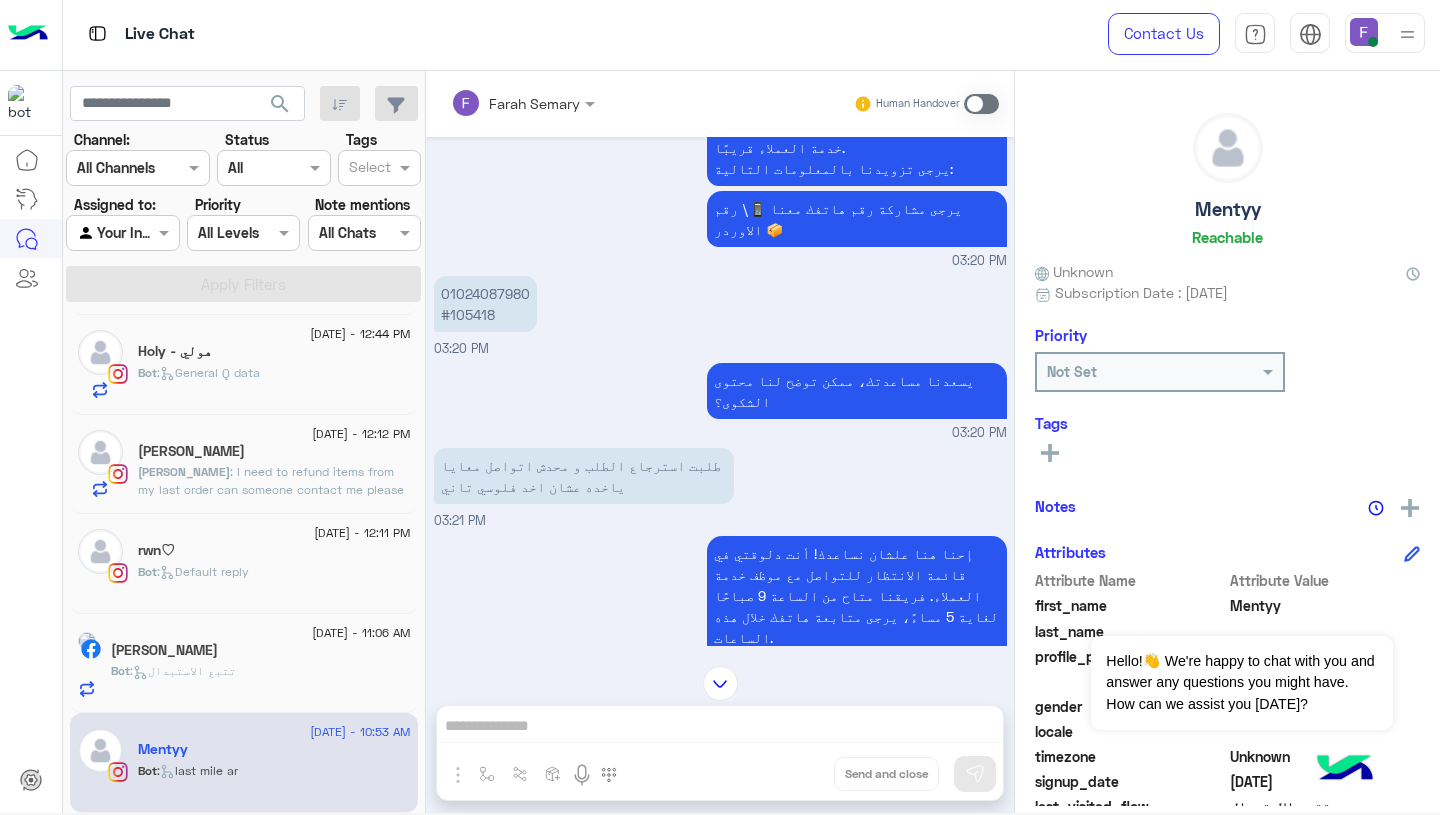 click on "01024087980  #105418" at bounding box center (485, 304) 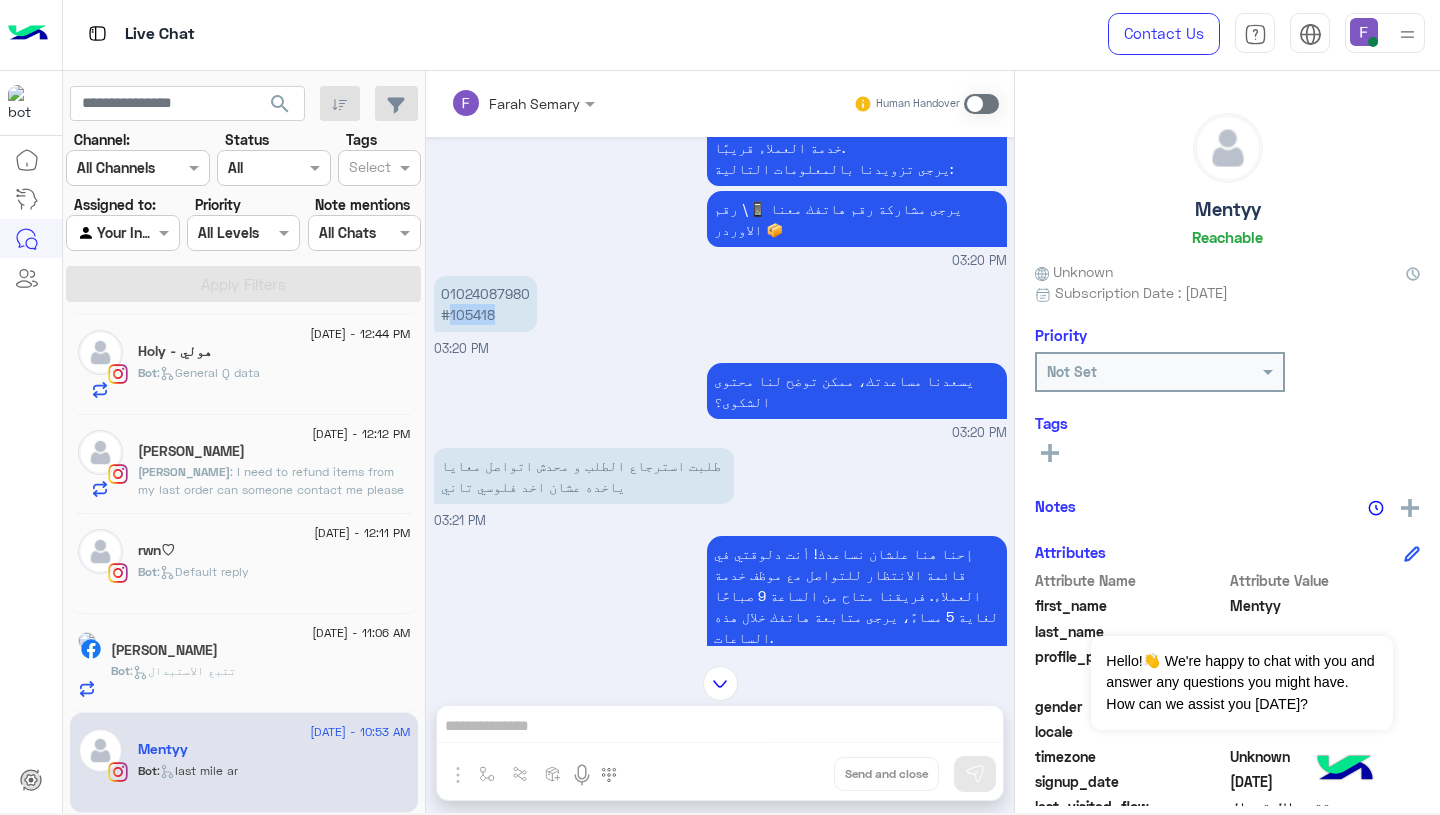 click on "03:20 PM" at bounding box center [720, 433] 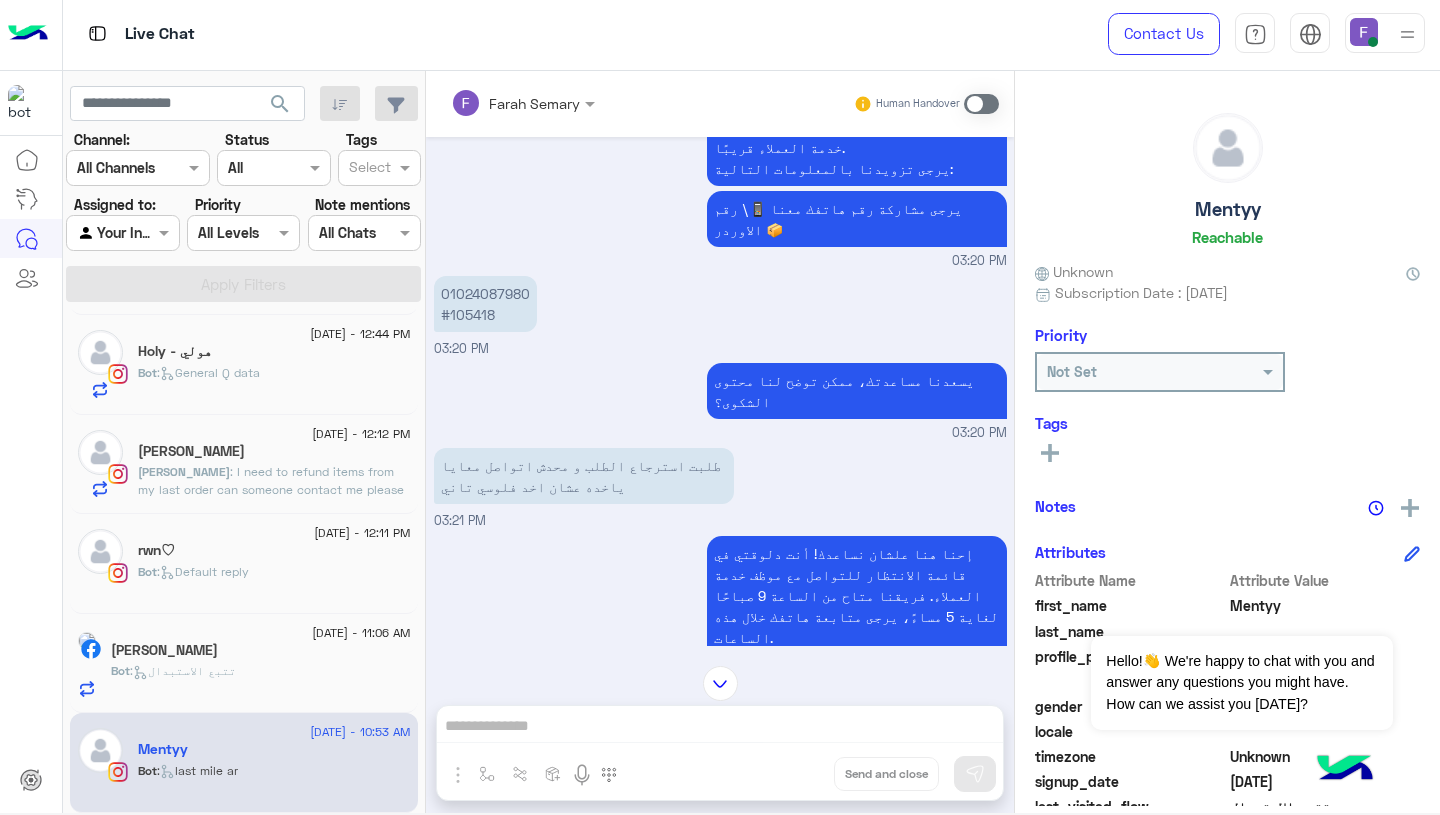 click at bounding box center [981, 104] 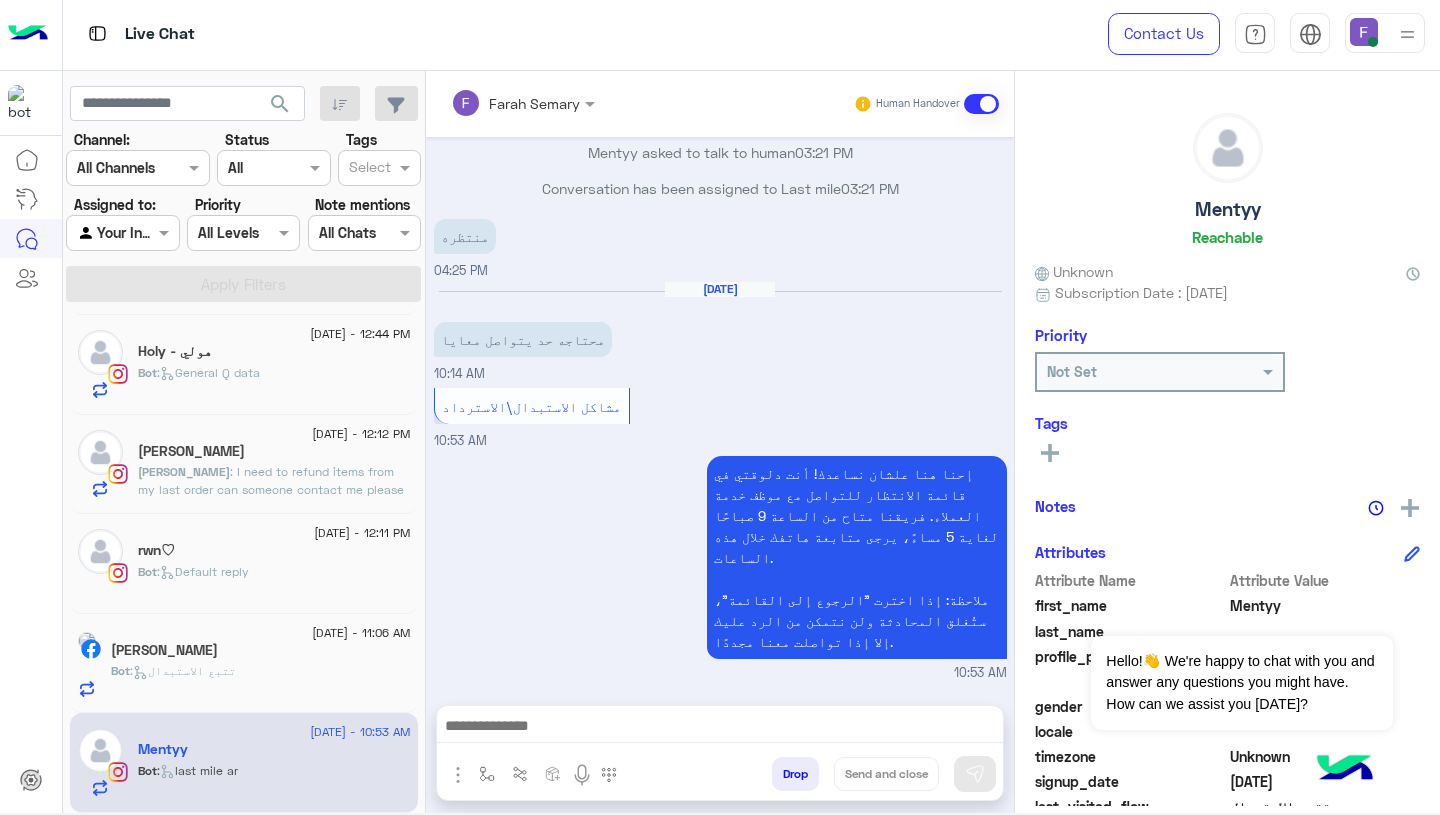 click at bounding box center (720, 728) 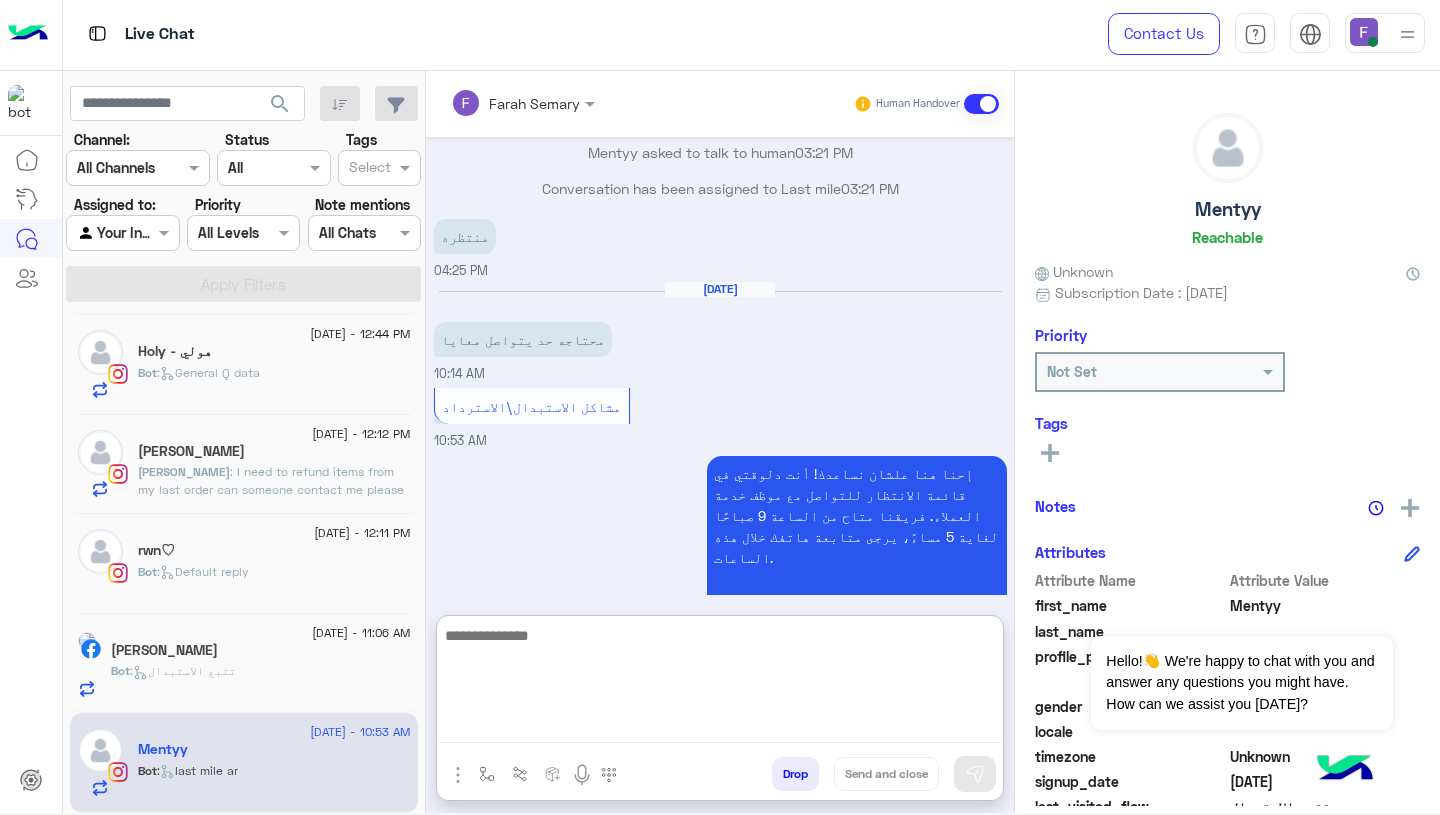 paste on "**********" 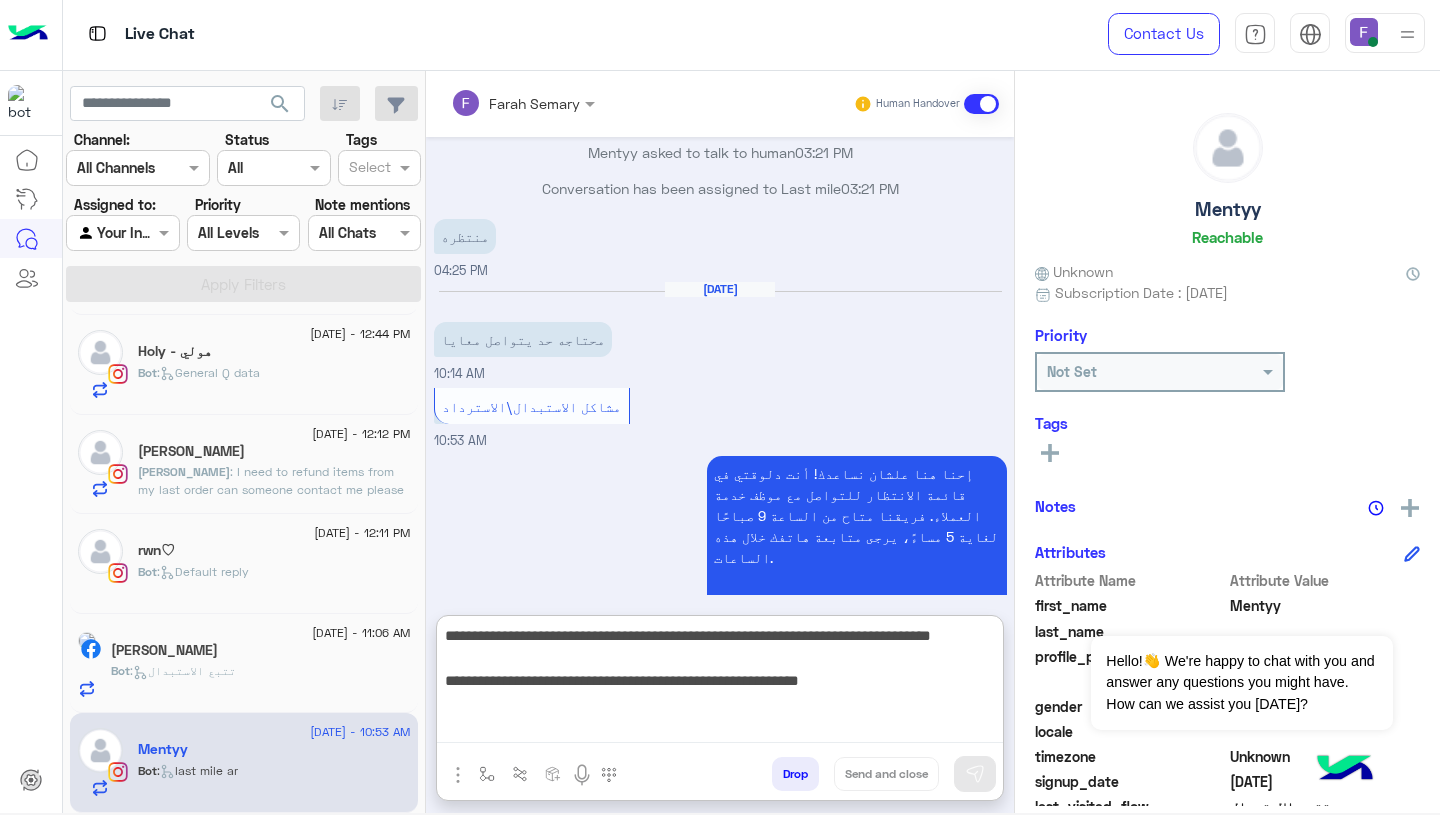 scroll, scrollTop: 106, scrollLeft: 0, axis: vertical 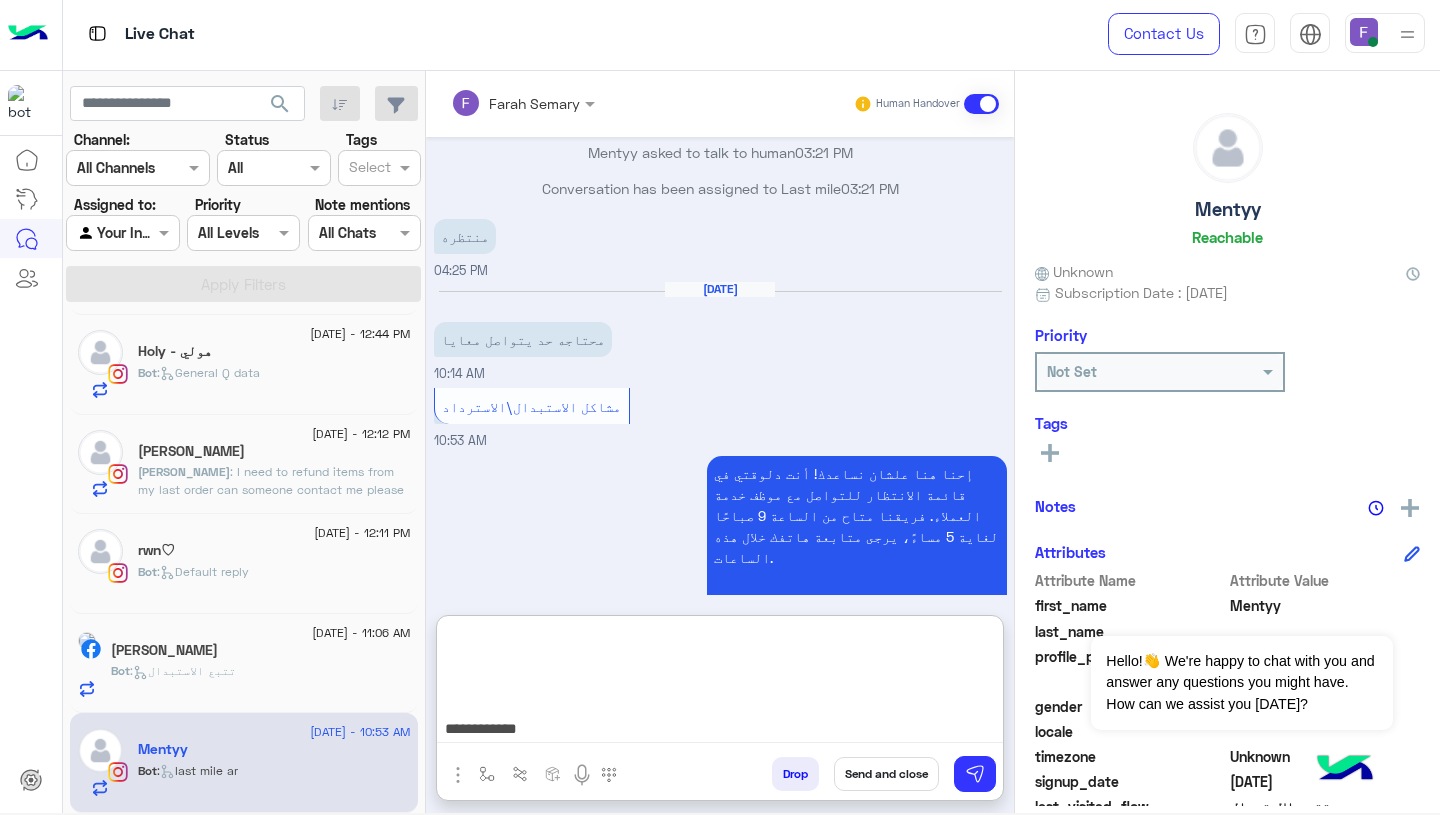 click on "**********" at bounding box center (720, 683) 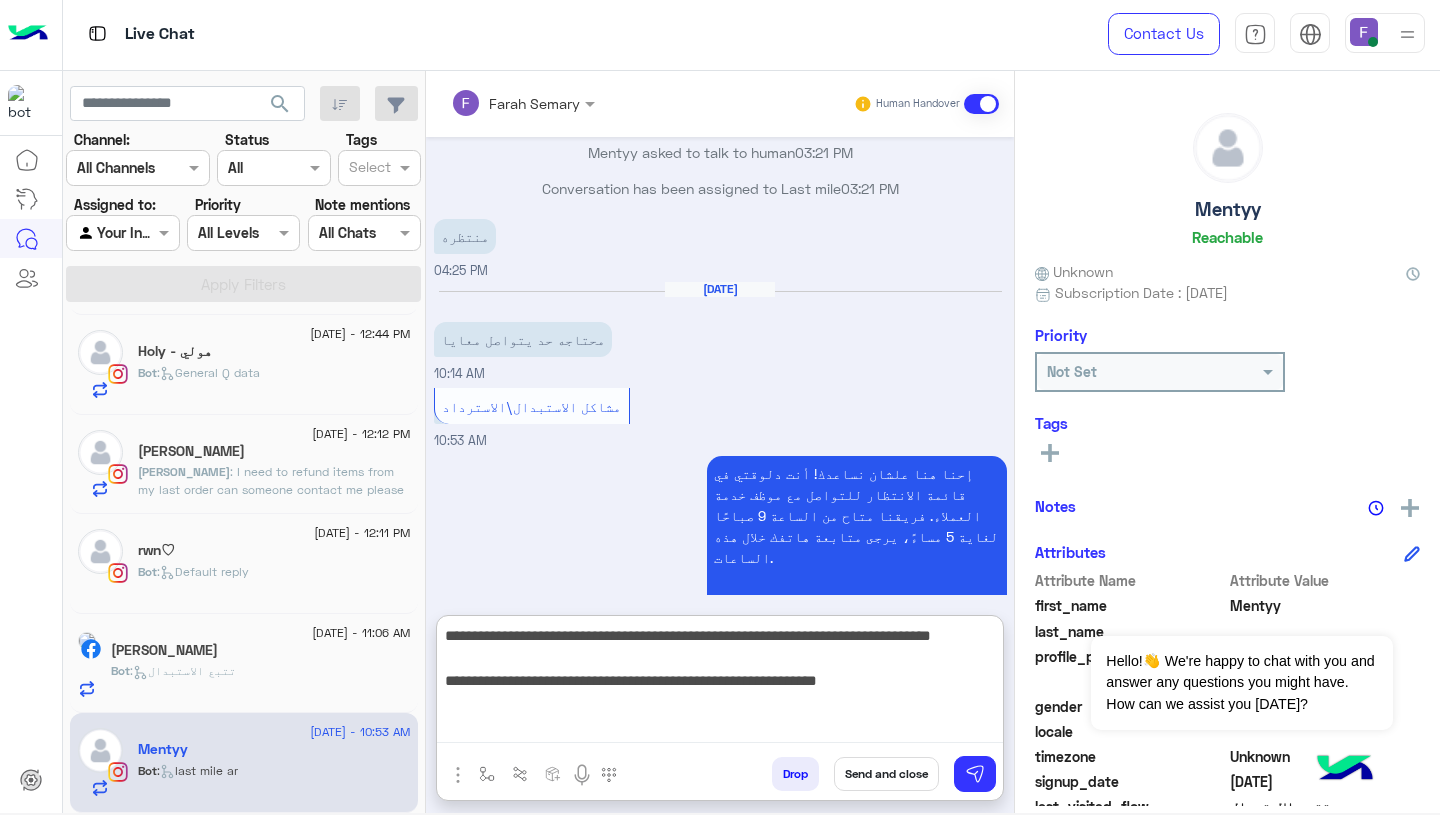 scroll, scrollTop: 20, scrollLeft: 0, axis: vertical 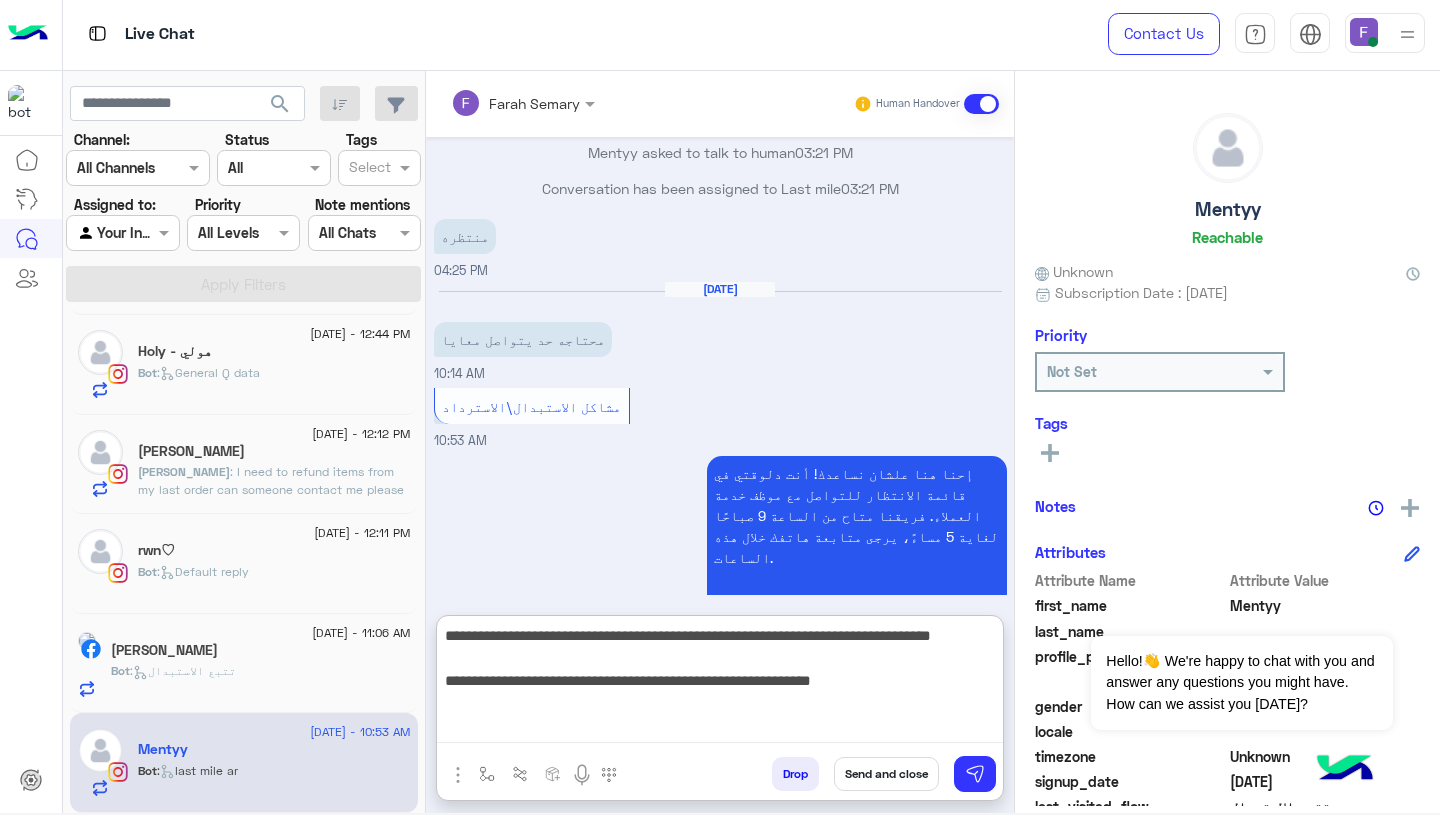 type on "**********" 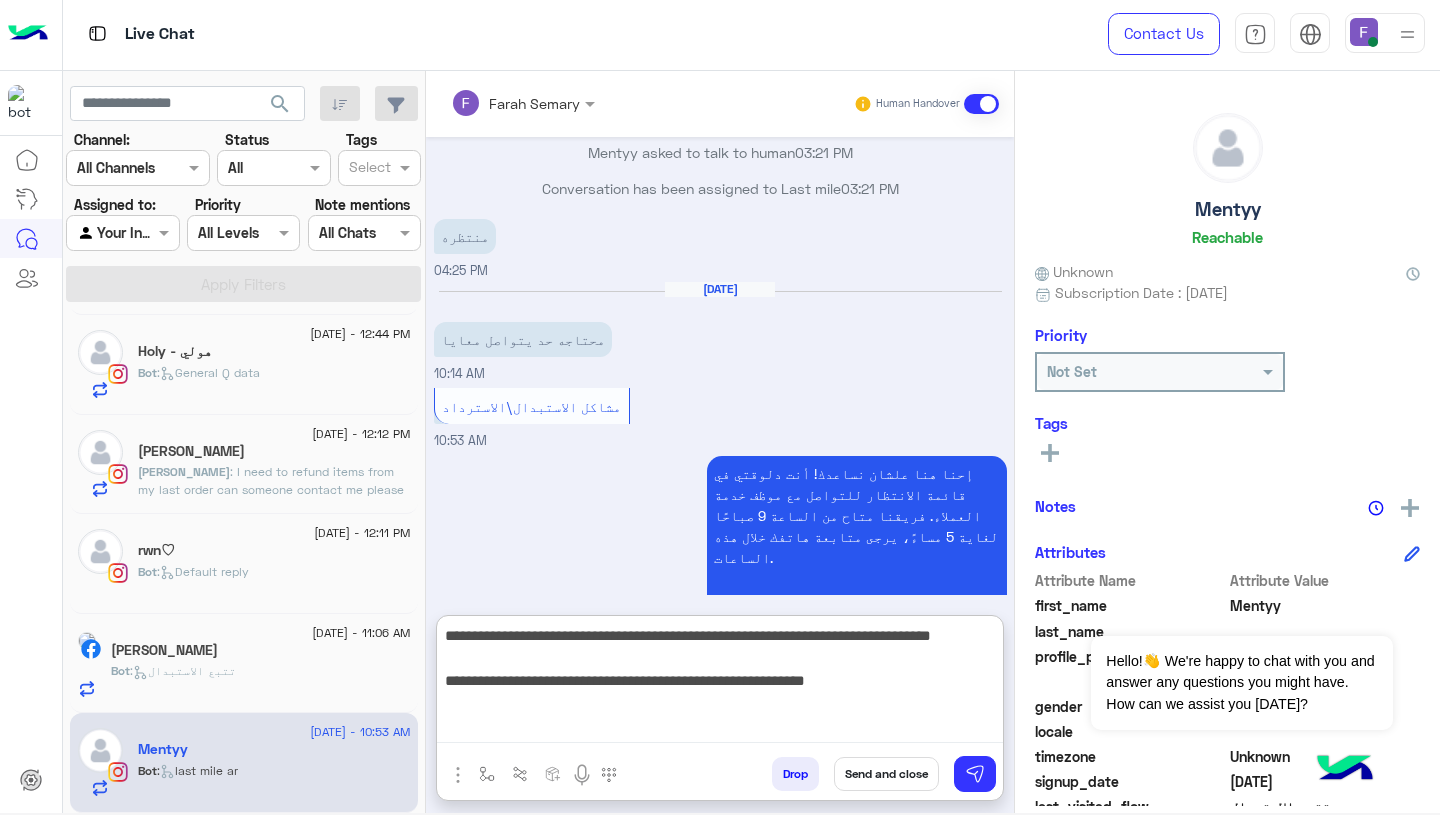 scroll, scrollTop: 0, scrollLeft: 0, axis: both 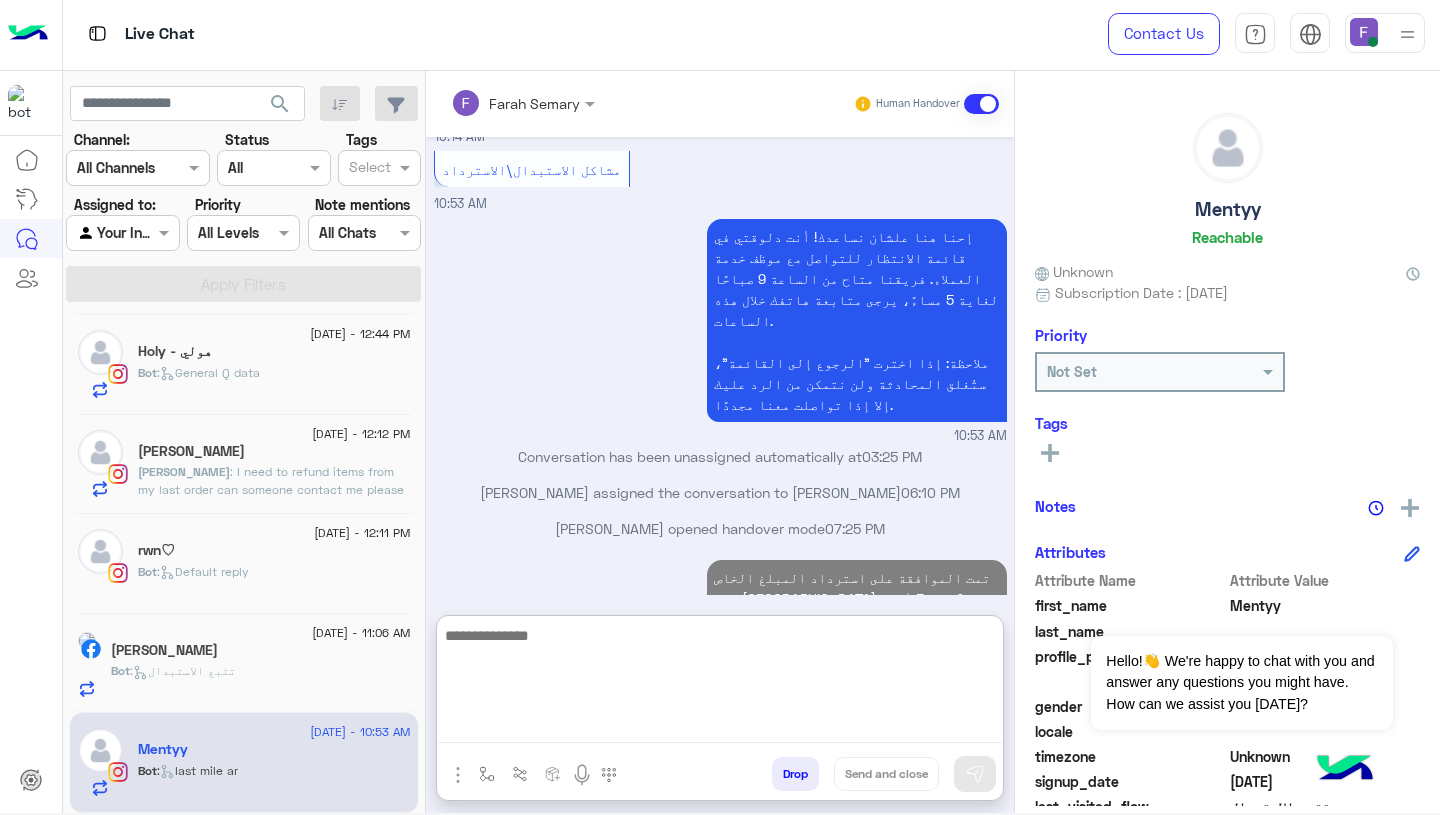 click on "تمت الموافقة على استرداد المبلغ الخاص بك، [GEOGRAPHIC_DATA] خلال 2 إلى 5 أيام عمل القادمة. إذا كنت بحاجة إلى أي مساعدة أخرى، لا تتردد في التواصل معنا!   07:25 PM" at bounding box center [720, 639] 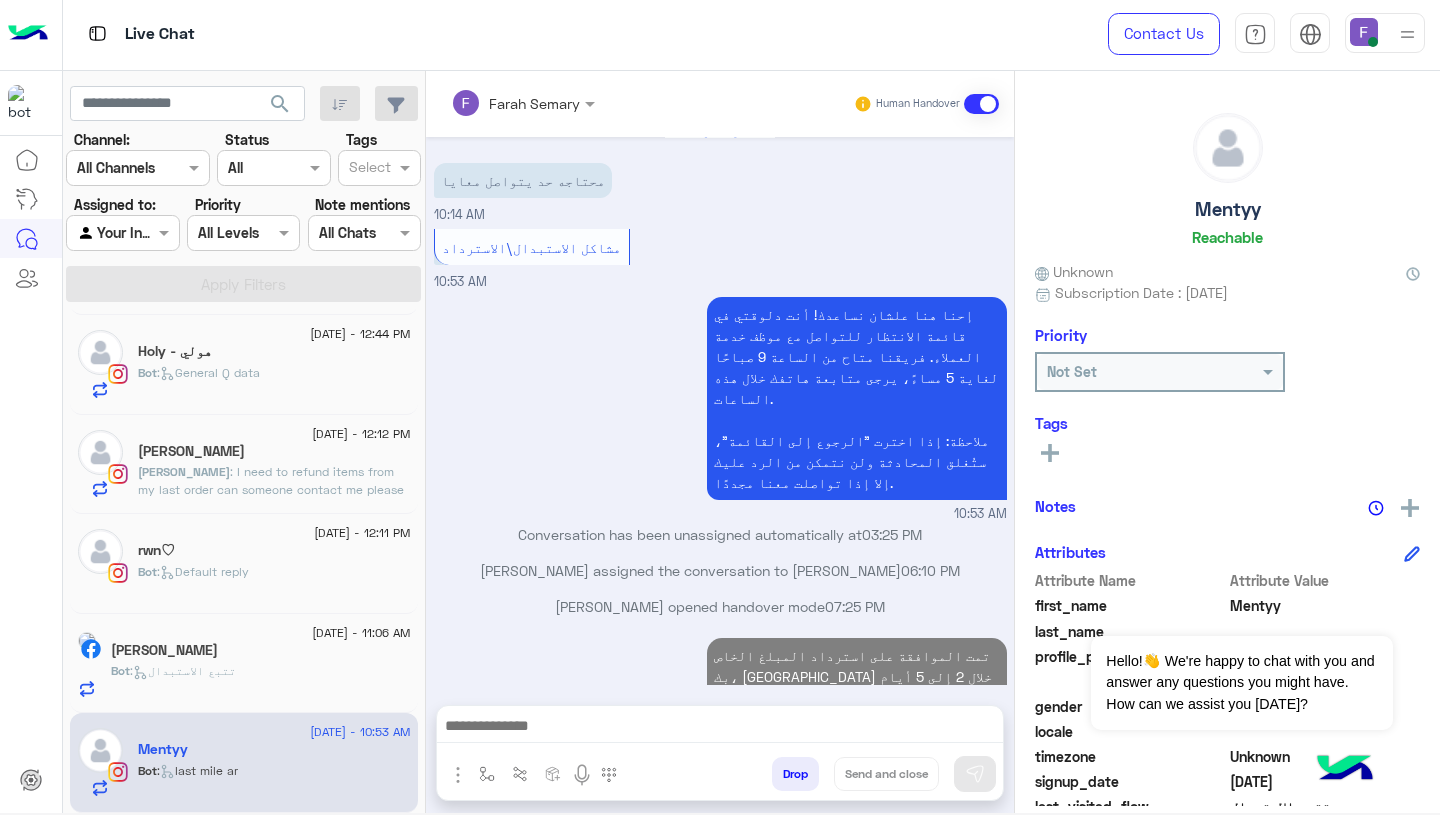 scroll, scrollTop: 1593, scrollLeft: 0, axis: vertical 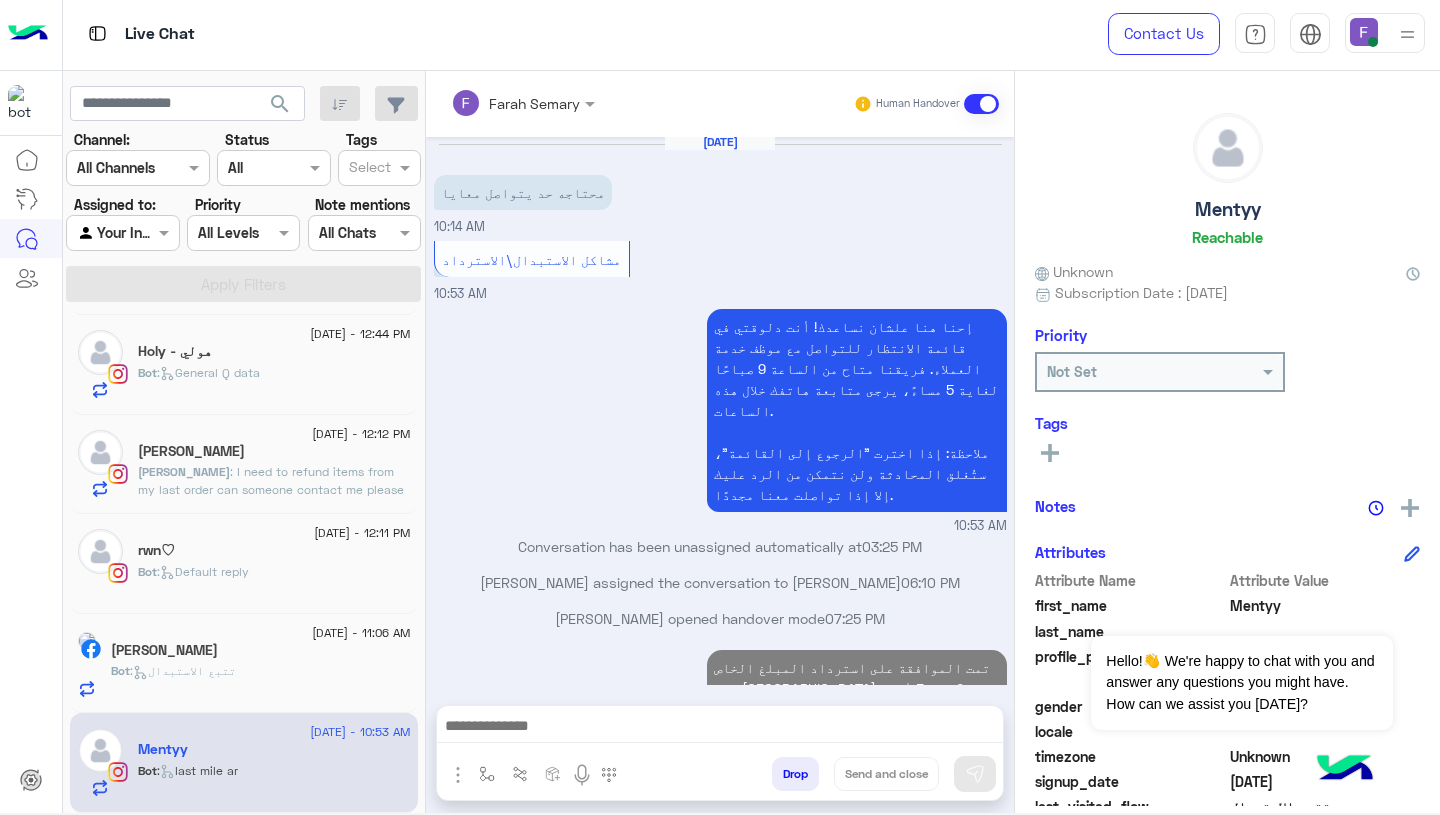 click on "تمت الموافقة على استرداد المبلغ الخاص بك، [GEOGRAPHIC_DATA] خلال 2 إلى 5 أيام عمل القادمة. إذا كنت بحاجة إلى أي مساعدة أخرى، لا تتردد في التواصل معنا!   07:25 PM" at bounding box center [720, 729] 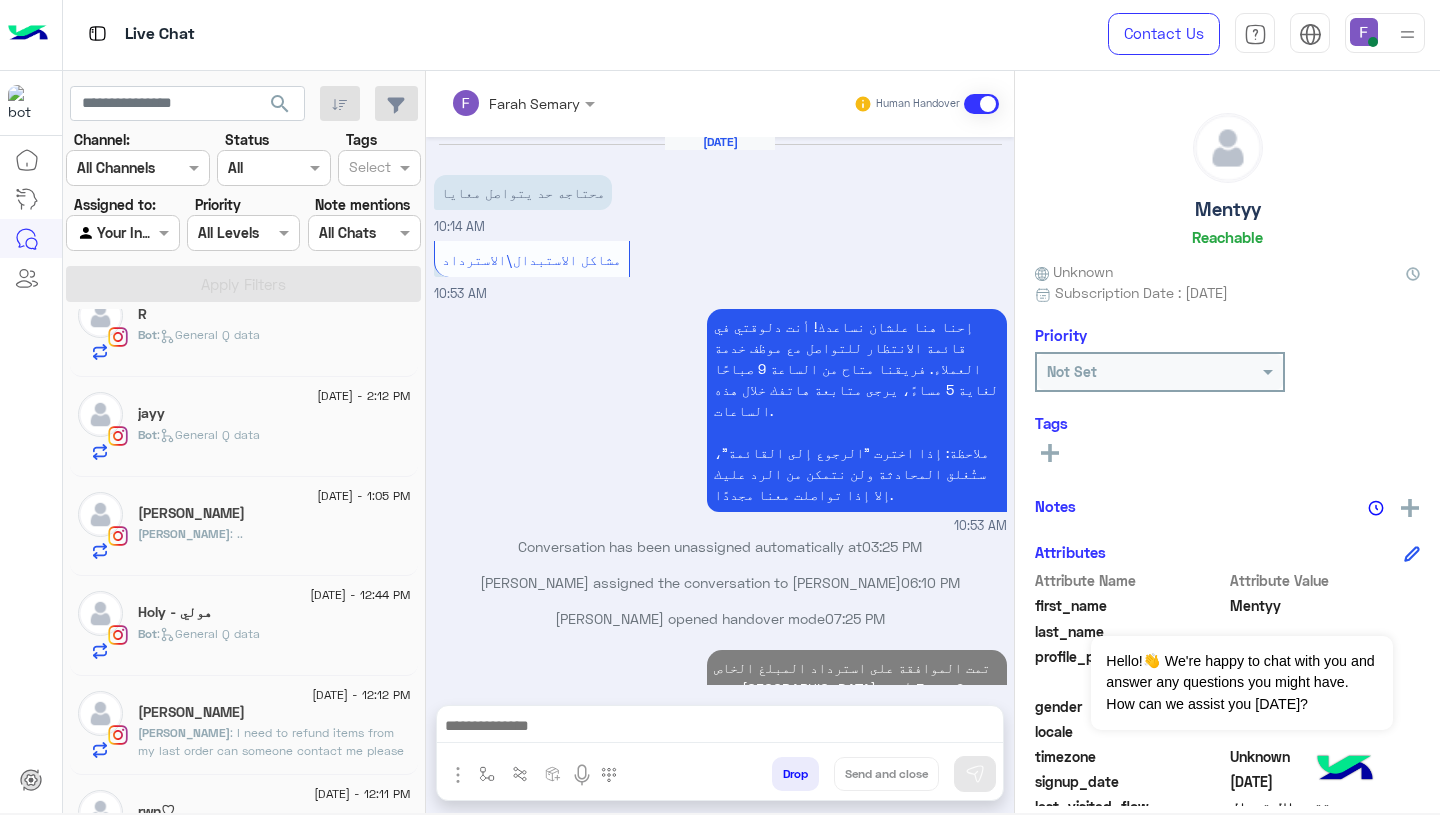 scroll, scrollTop: 1192, scrollLeft: 0, axis: vertical 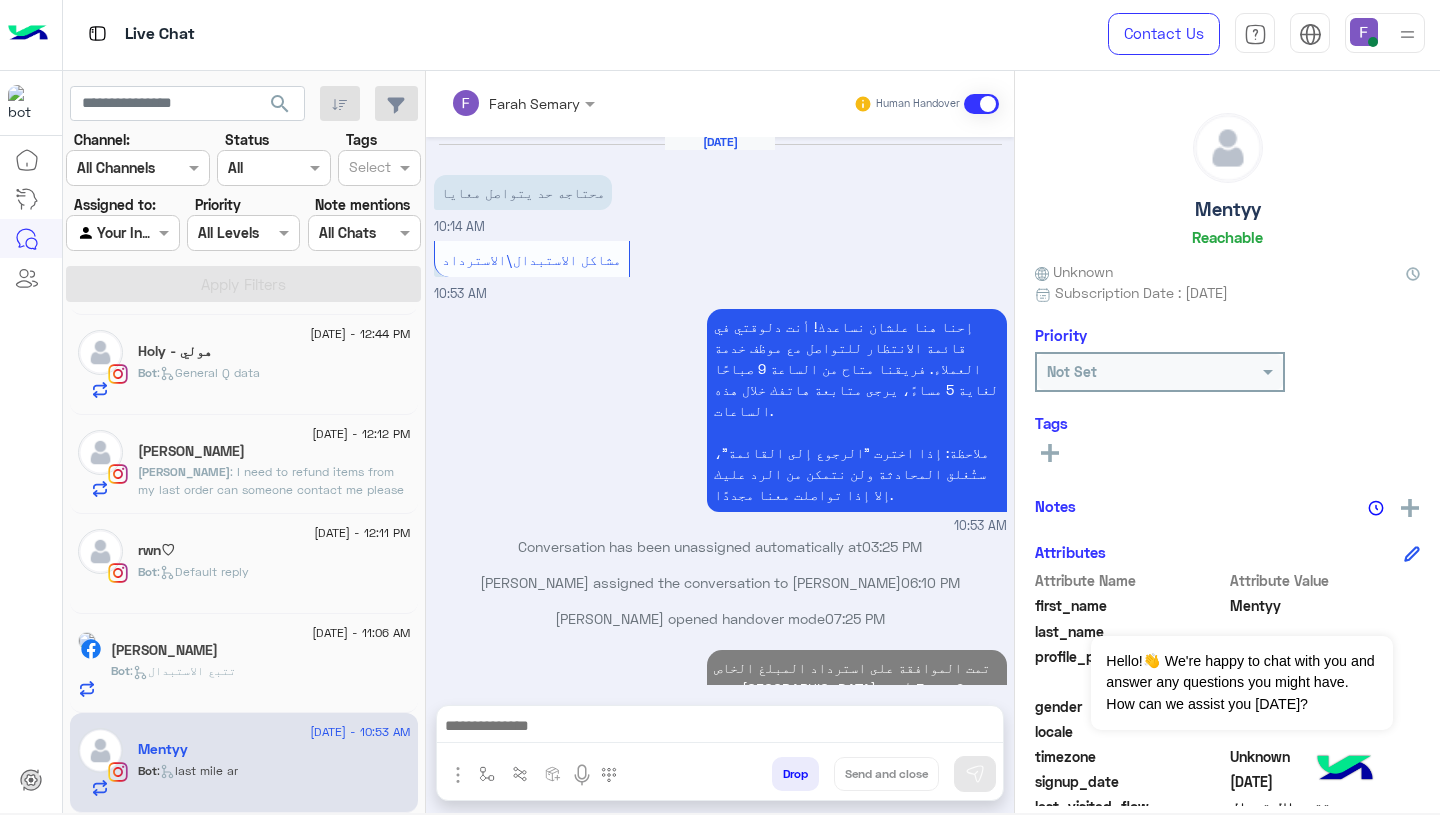 click on "تمت الموافقة على استرداد المبلغ الخاص بك، [GEOGRAPHIC_DATA] خلال 2 إلى 5 أيام عمل القادمة. إذا كنت بحاجة إلى أي مساعدة أخرى، لا تتردد في التواصل معنا!   07:25 PM" at bounding box center [720, 729] 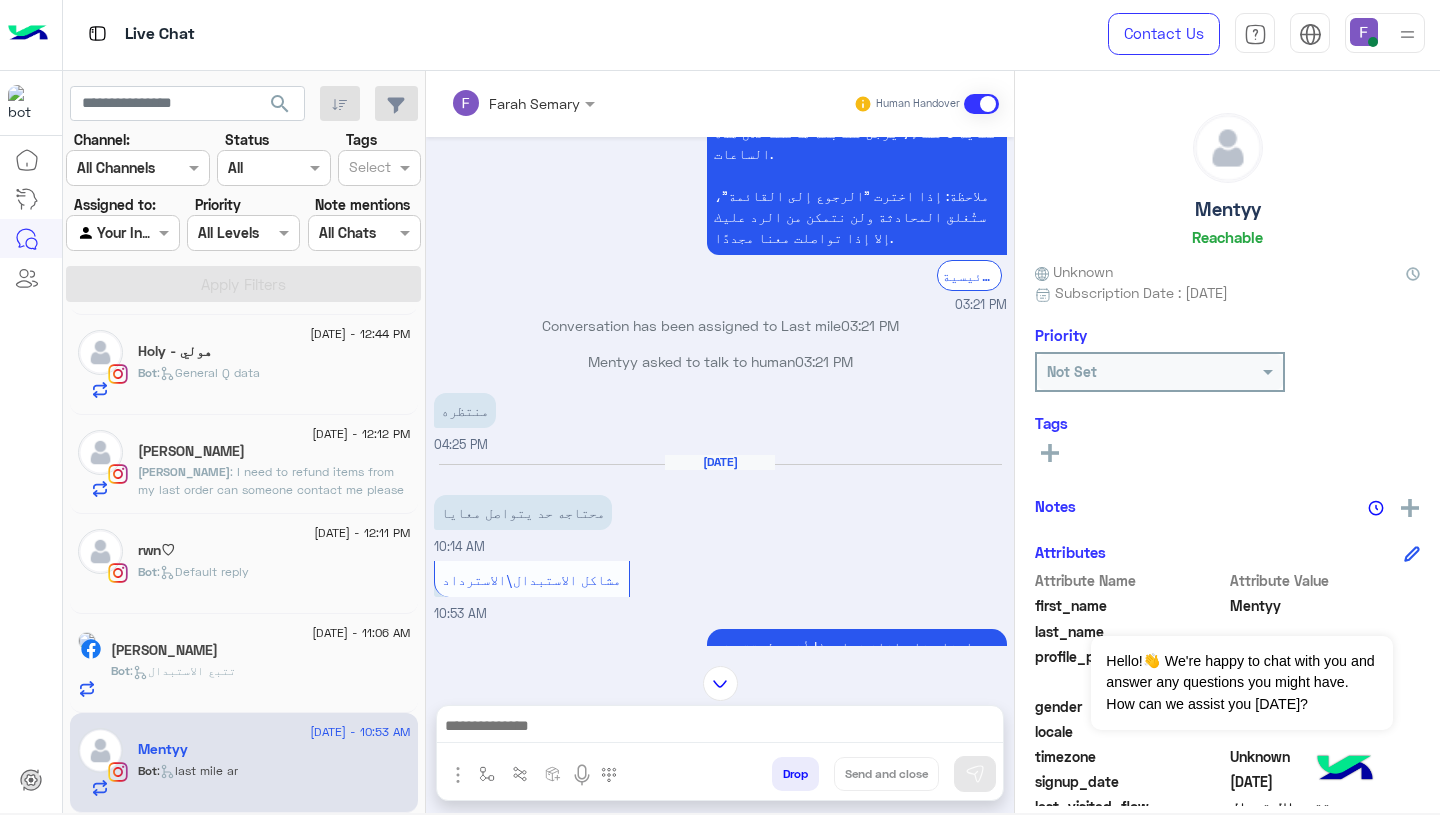 scroll, scrollTop: 4771, scrollLeft: 0, axis: vertical 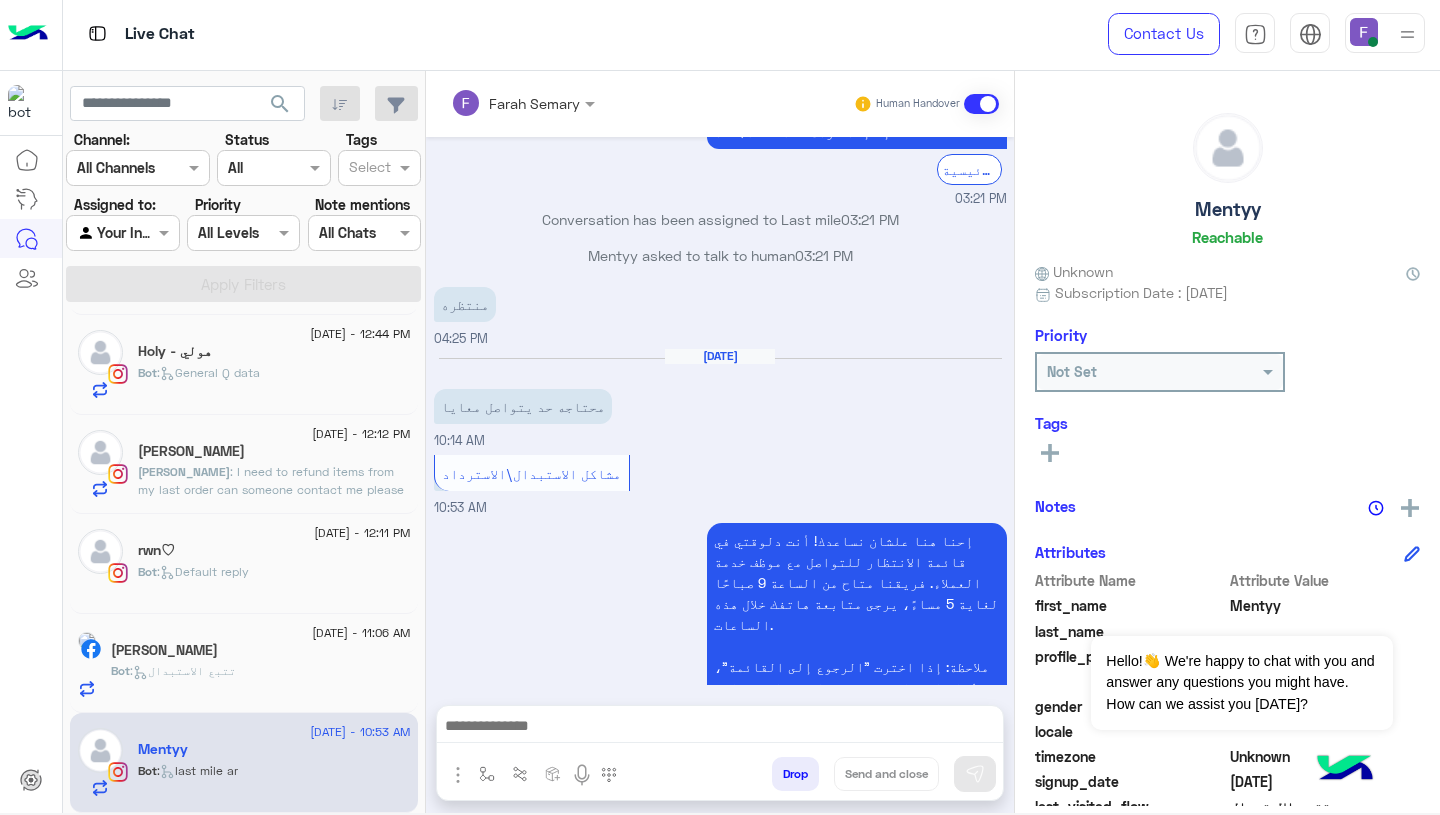 click at bounding box center (720, 728) 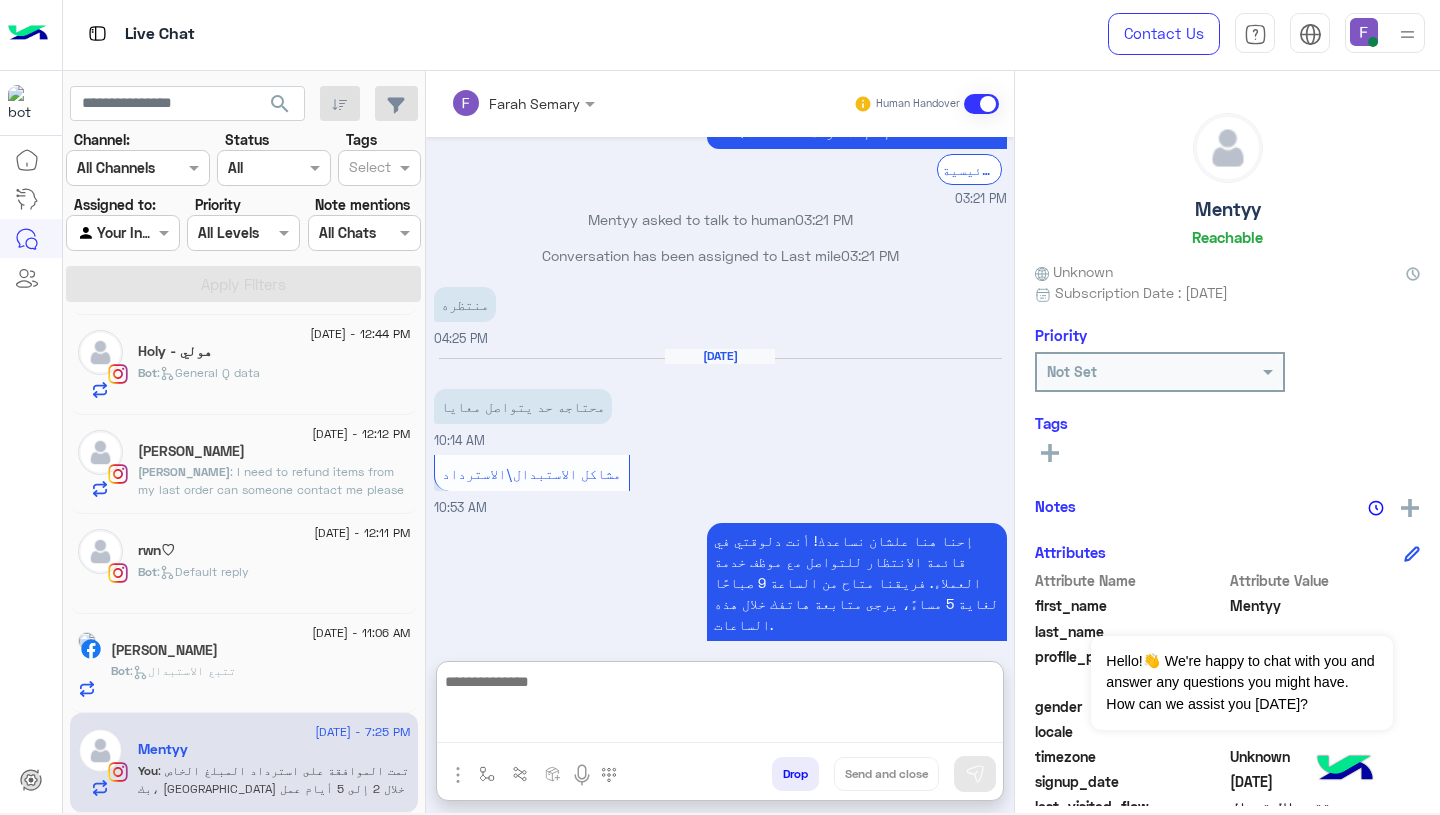 scroll, scrollTop: 4827, scrollLeft: 0, axis: vertical 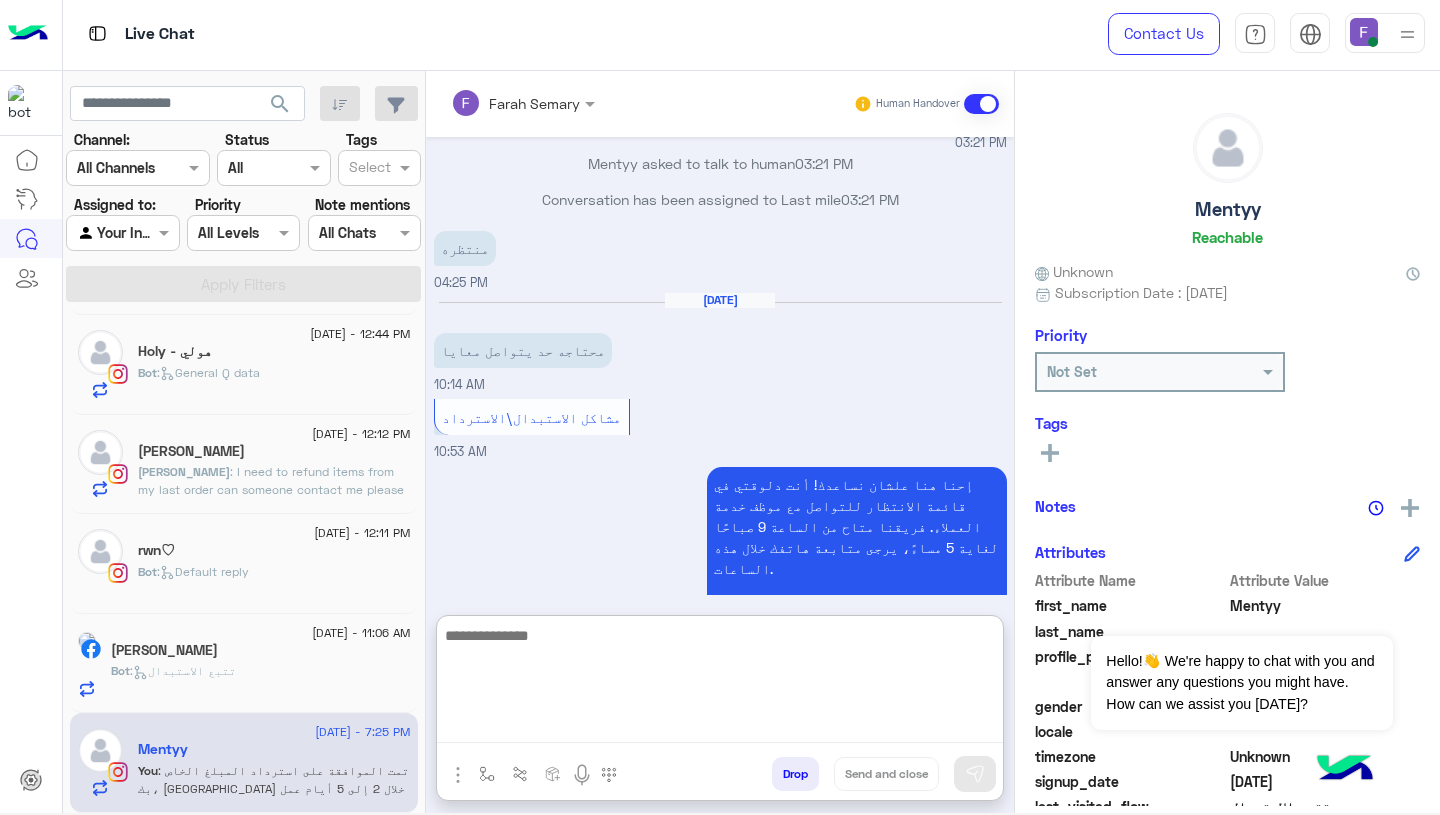 paste on "**********" 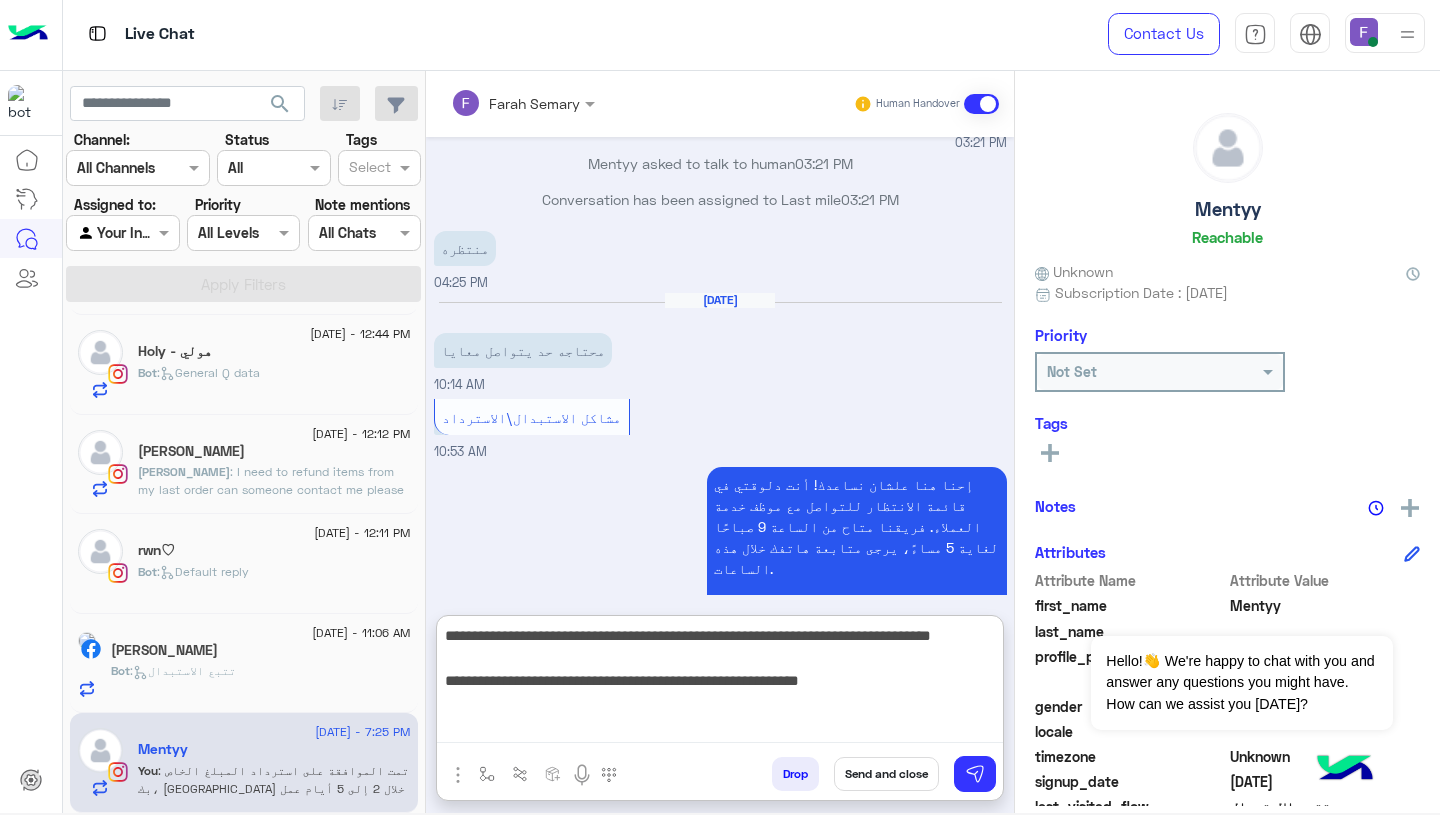 scroll, scrollTop: 106, scrollLeft: 0, axis: vertical 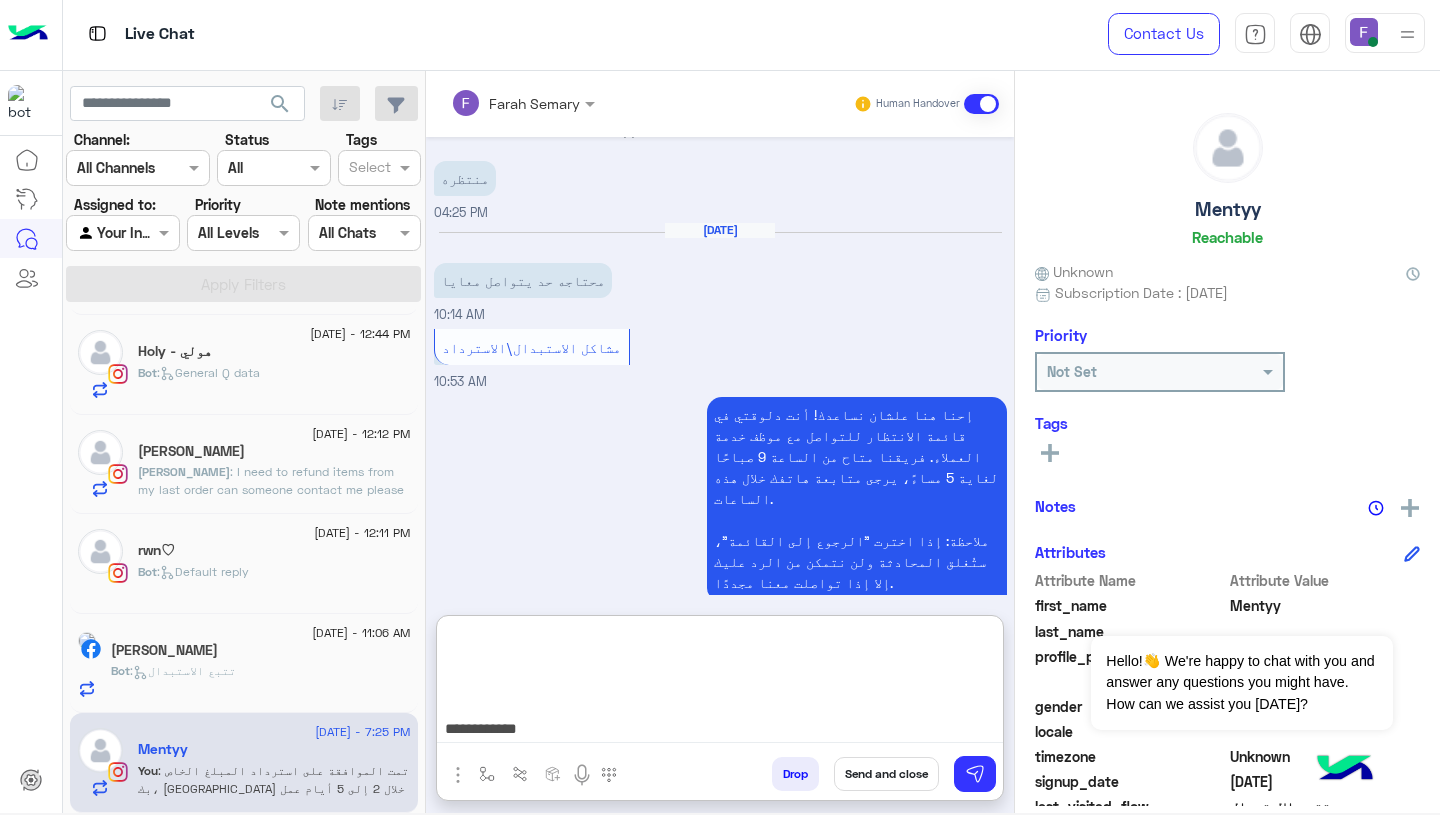 click on "**********" at bounding box center [720, 683] 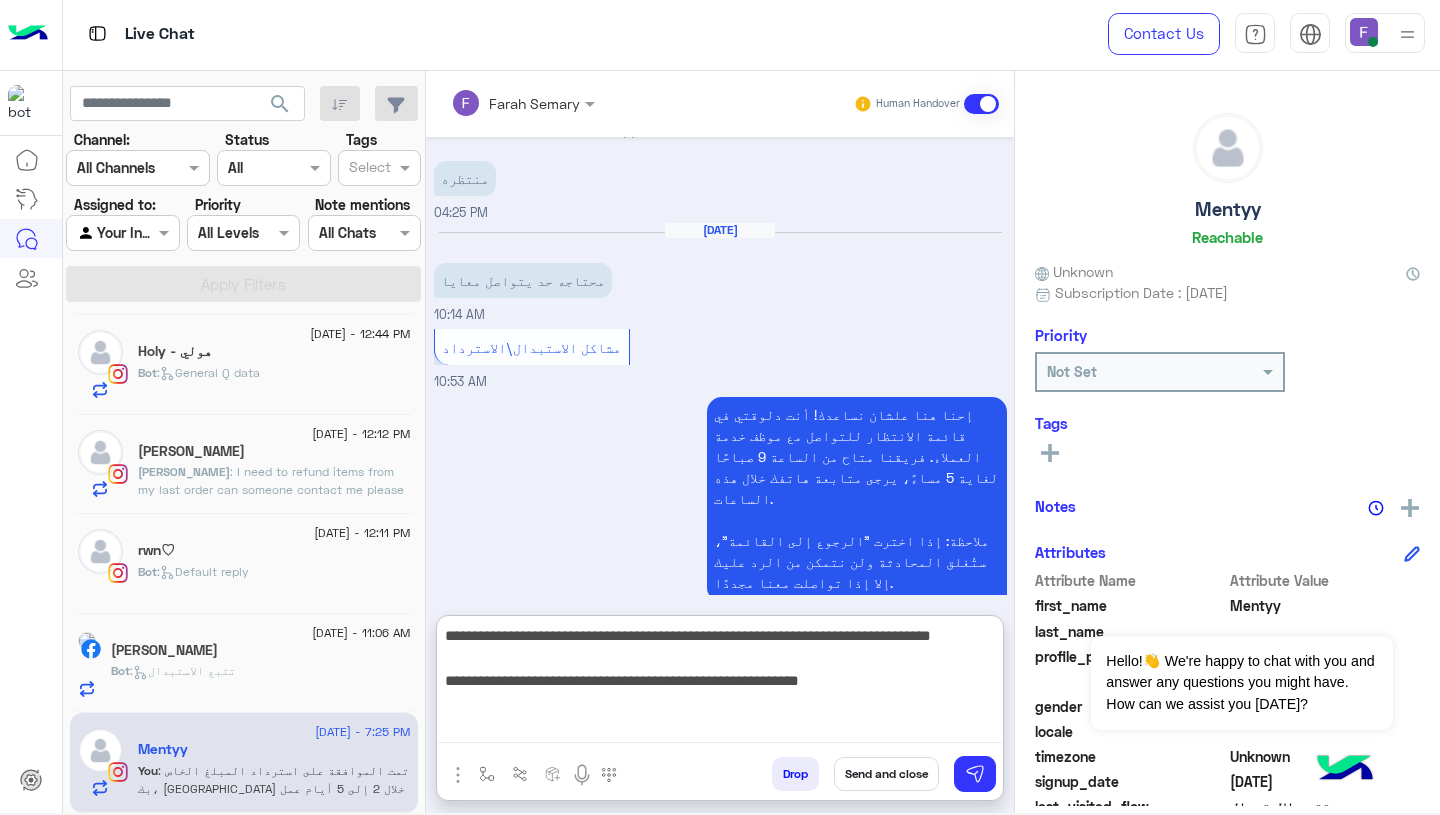click on "**********" at bounding box center (720, 683) 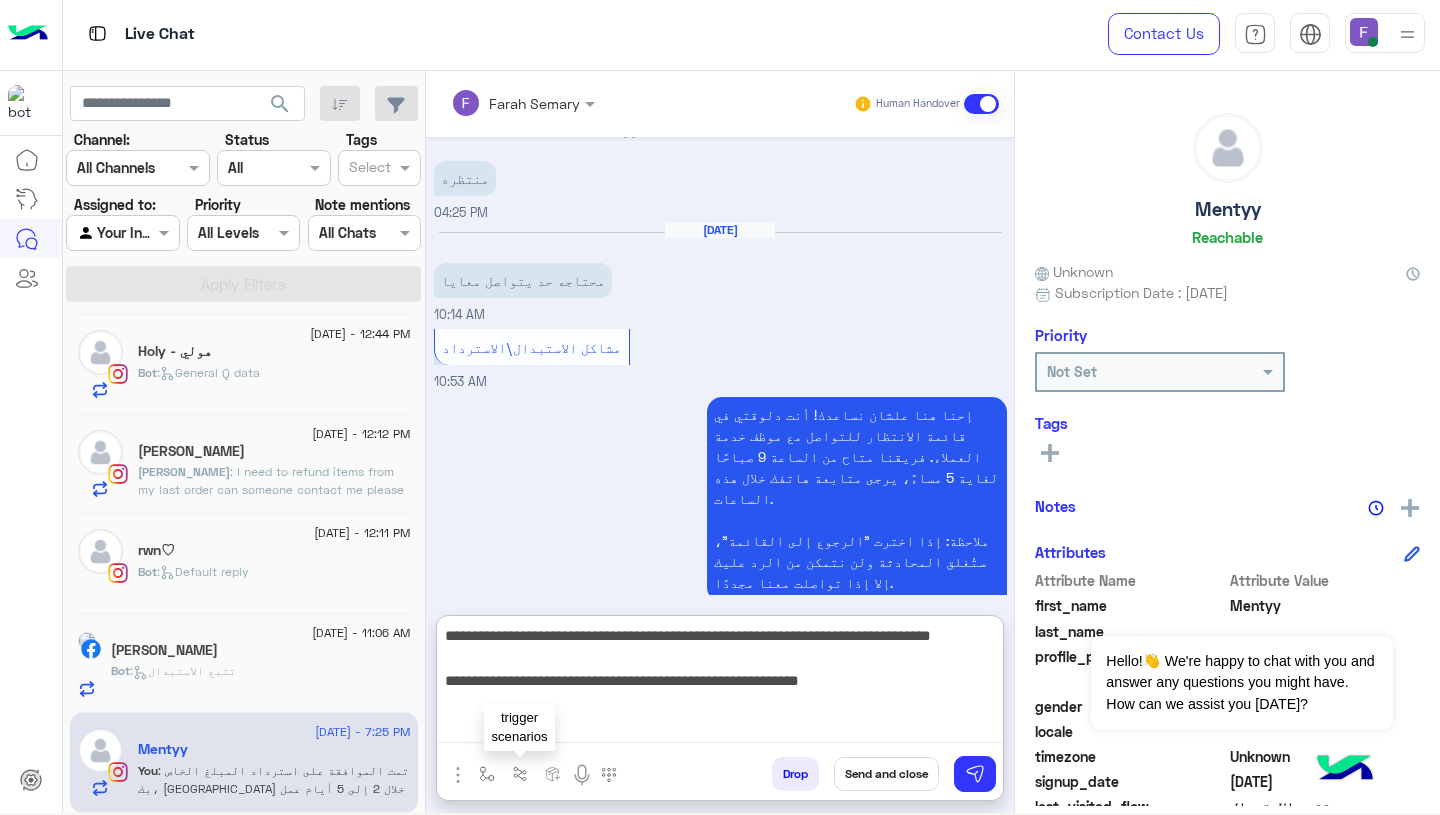 scroll, scrollTop: 110, scrollLeft: 0, axis: vertical 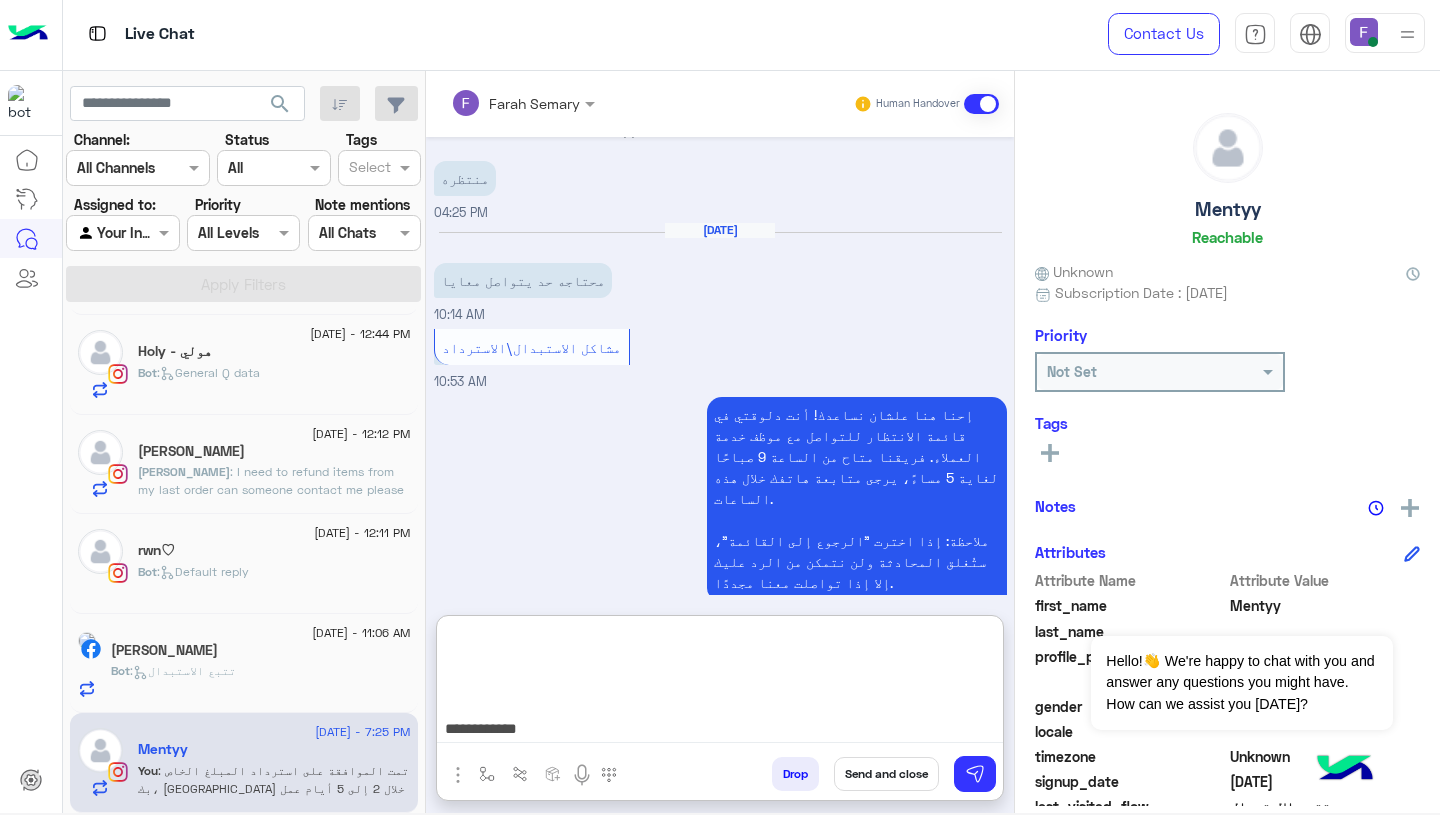 drag, startPoint x: 497, startPoint y: 645, endPoint x: 517, endPoint y: 814, distance: 170.17932 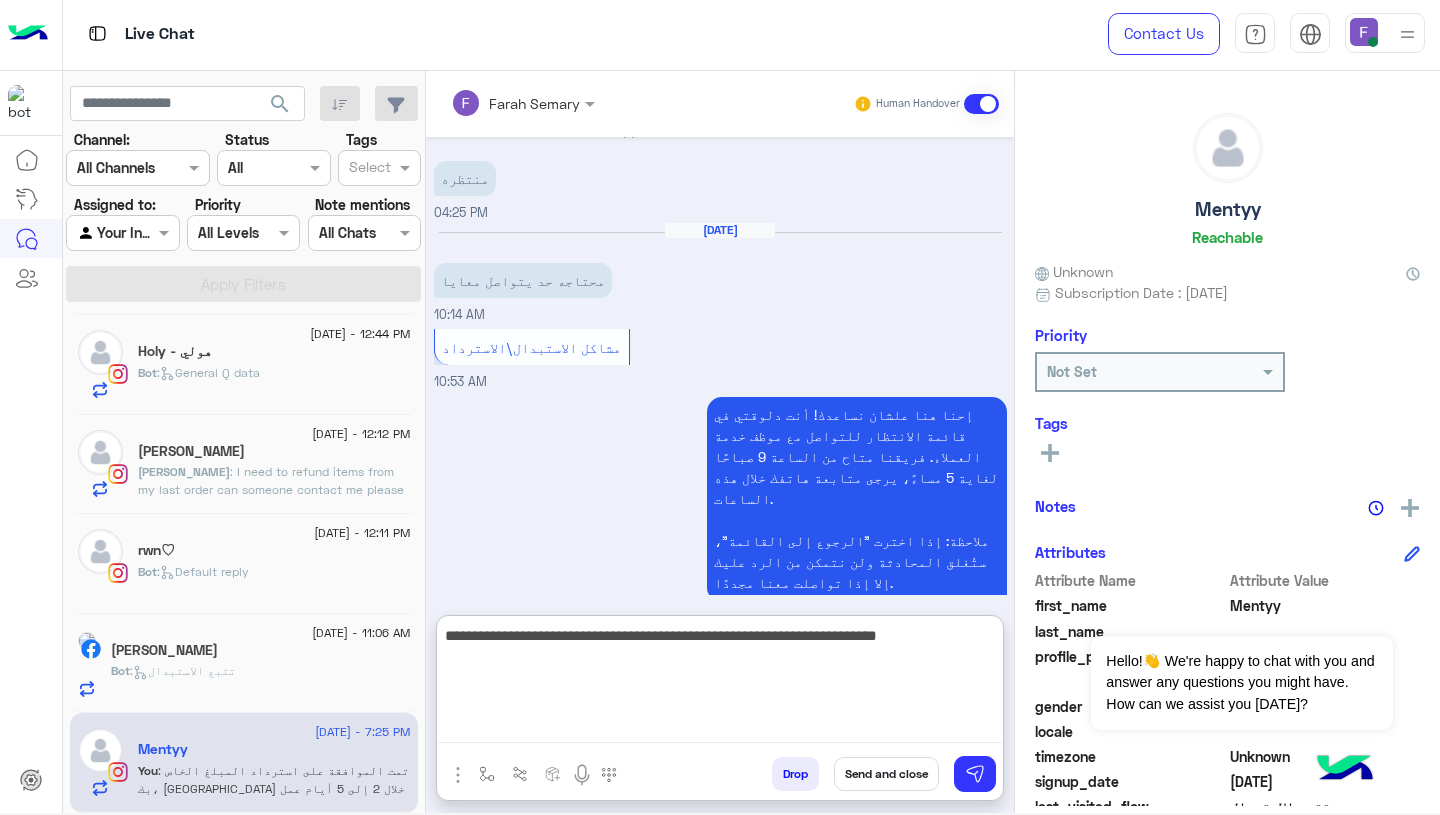 scroll, scrollTop: 0, scrollLeft: 0, axis: both 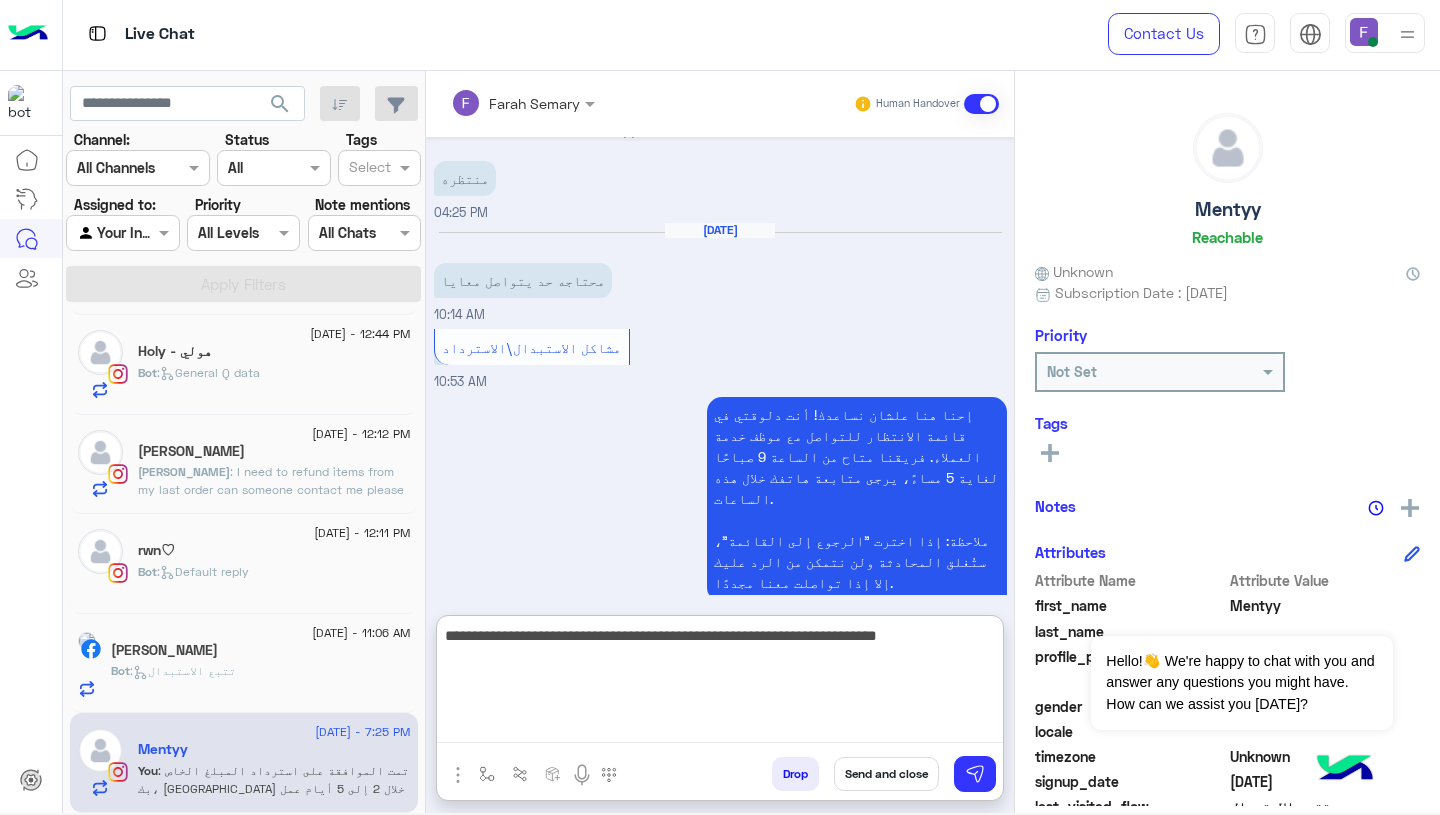 click on "**********" at bounding box center [720, 683] 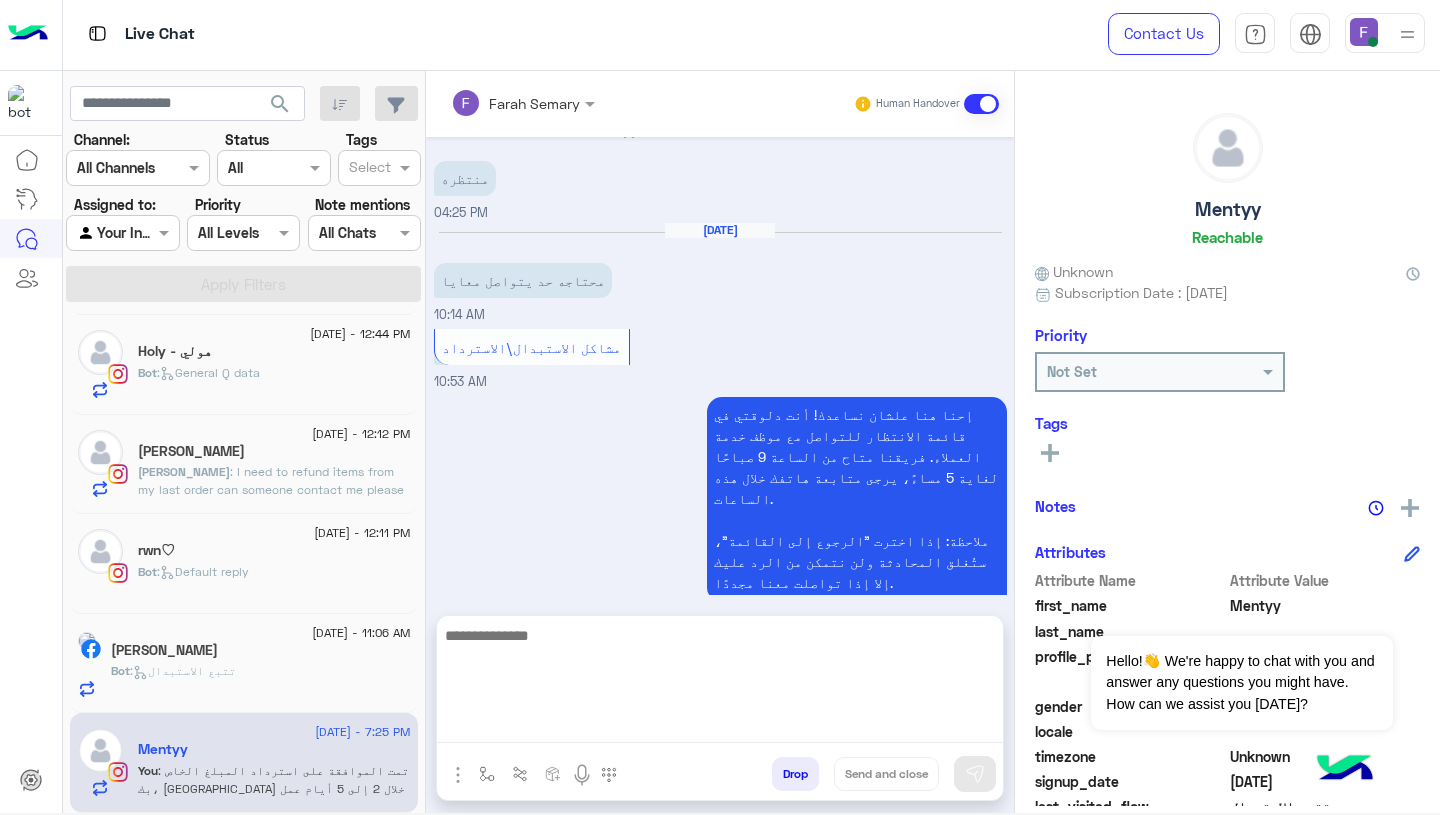 click on "enter flow name" at bounding box center [534, 777] 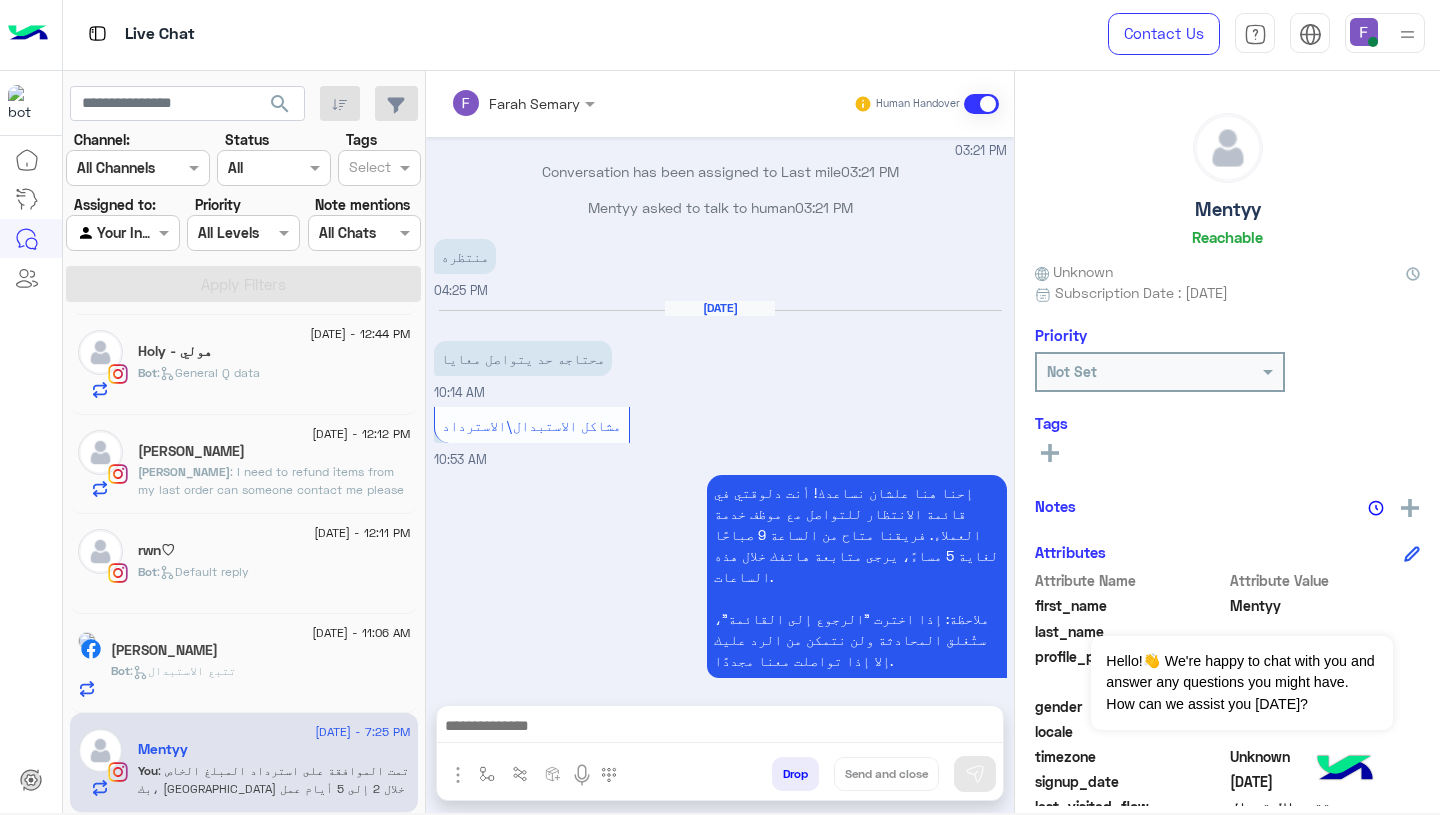 scroll, scrollTop: 4807, scrollLeft: 0, axis: vertical 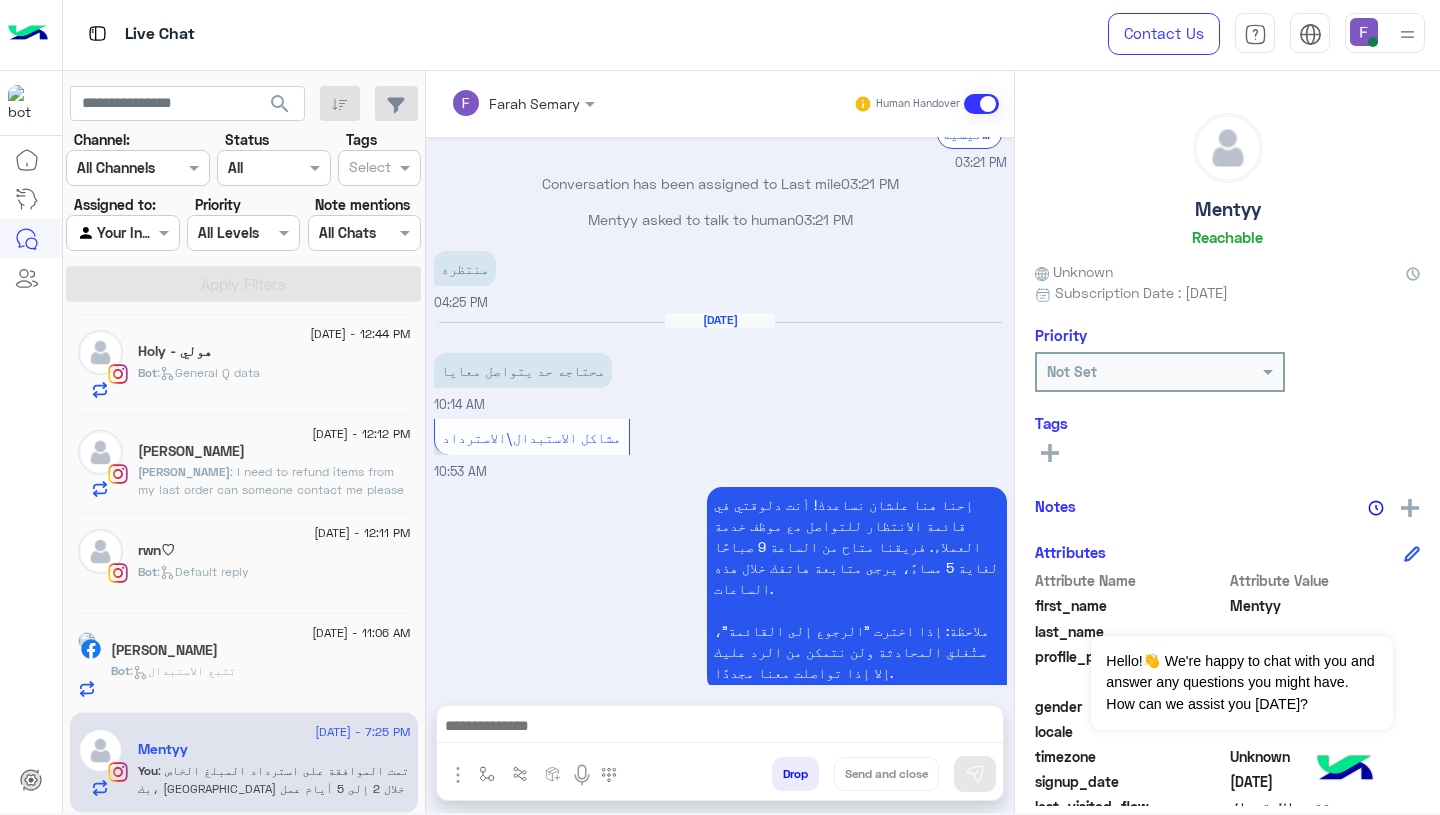click at bounding box center [487, 773] 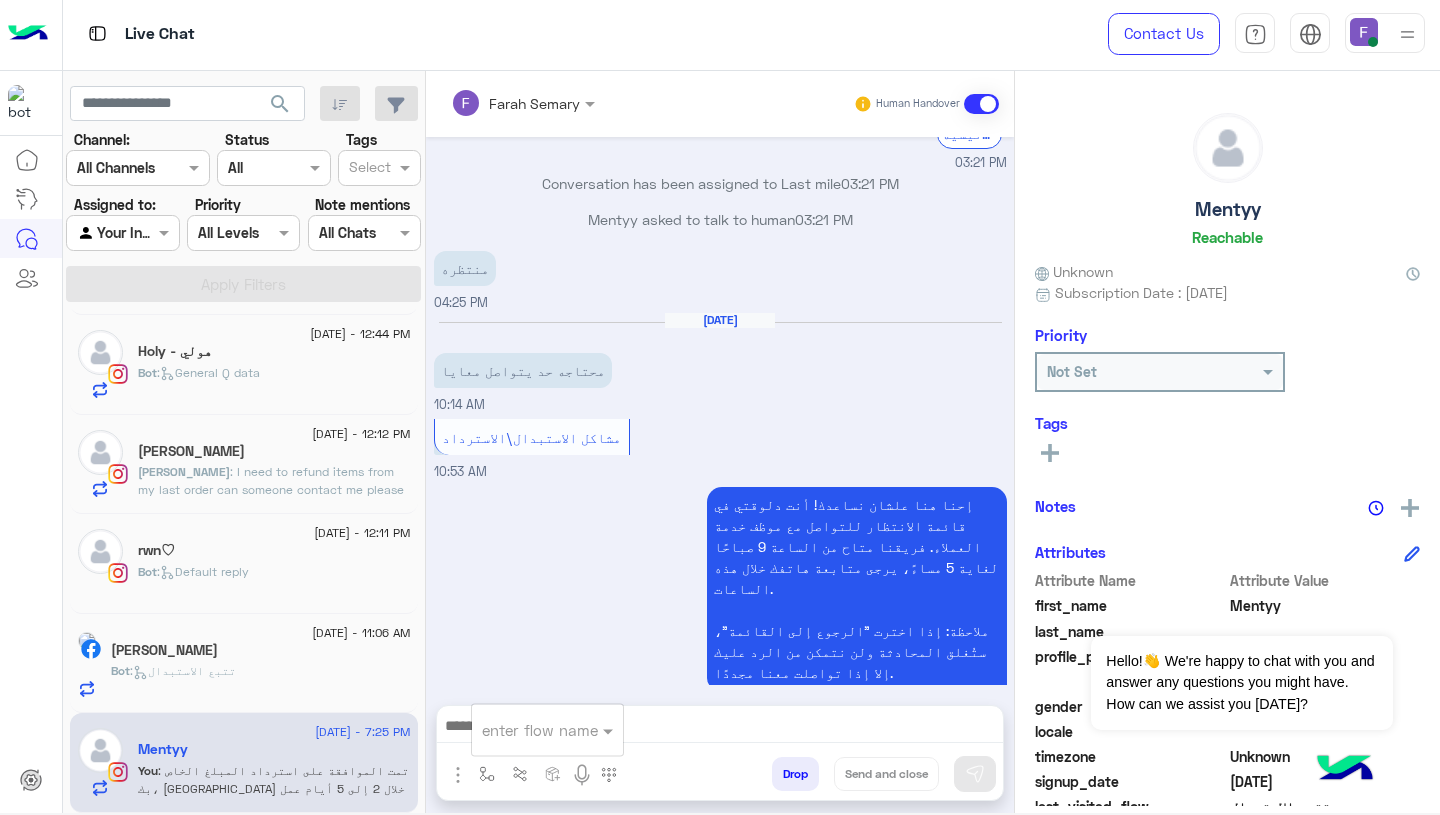 click at bounding box center (523, 730) 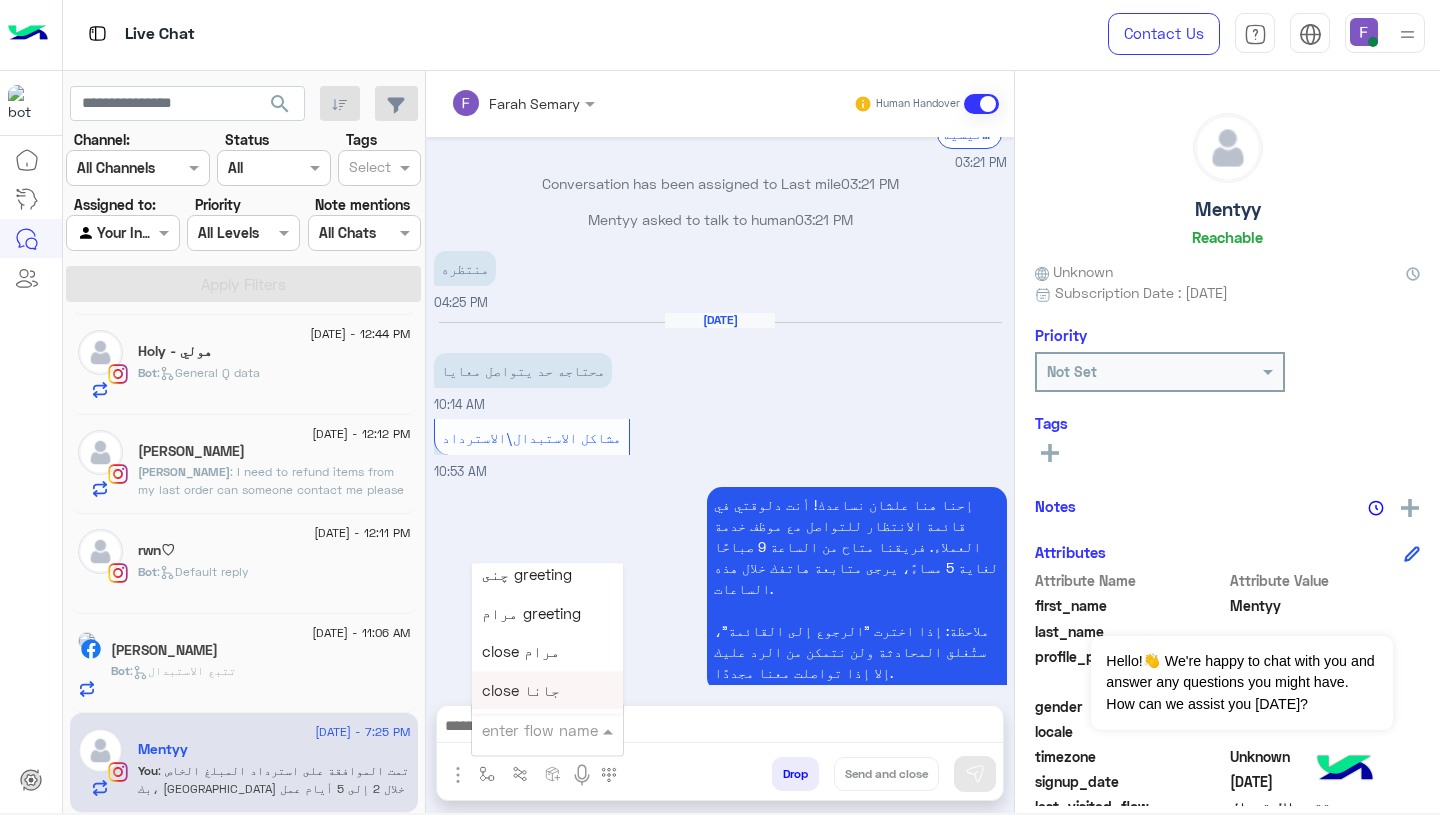 scroll, scrollTop: 2660, scrollLeft: 0, axis: vertical 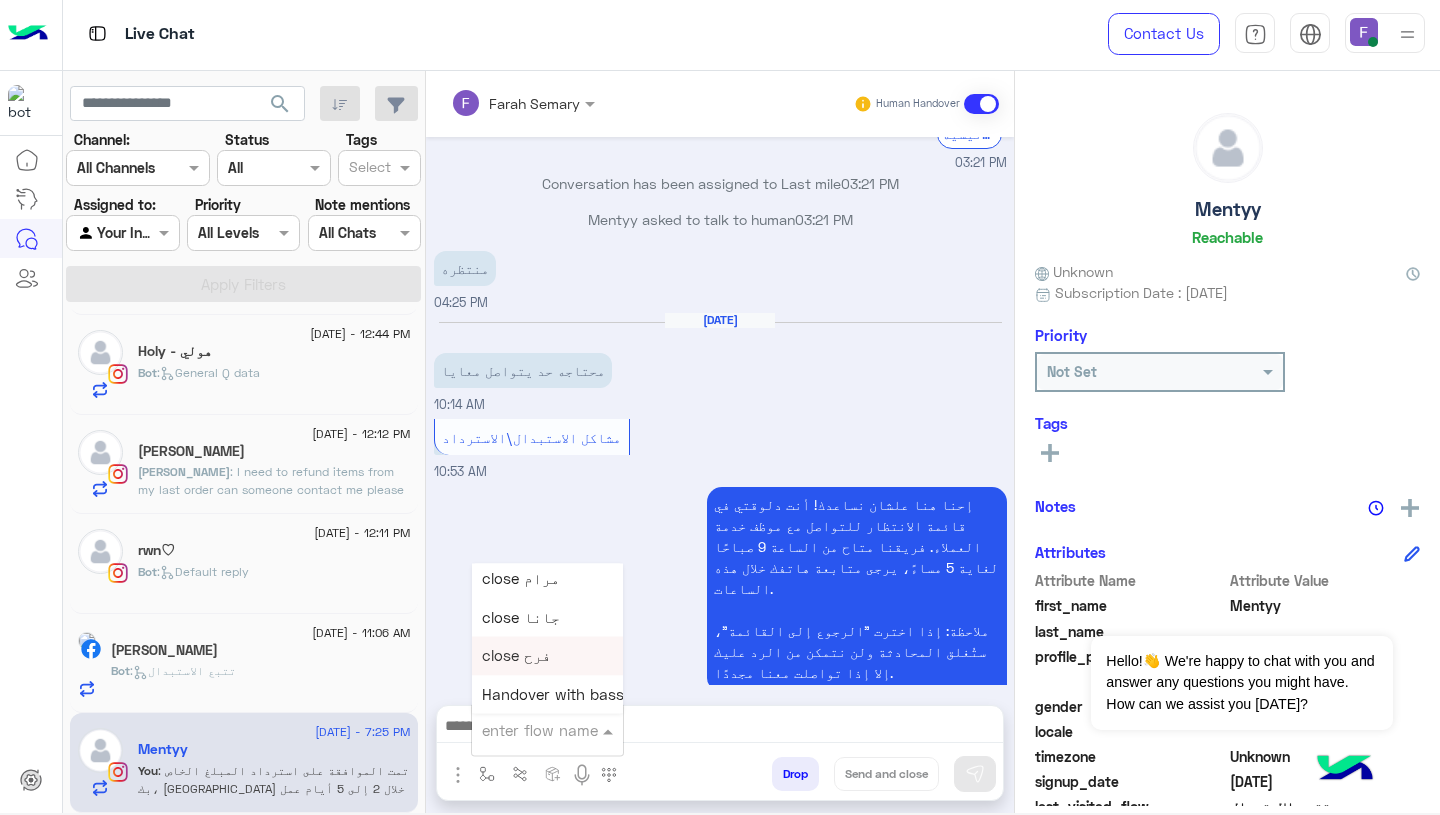 click on "close فرح" at bounding box center [547, 656] 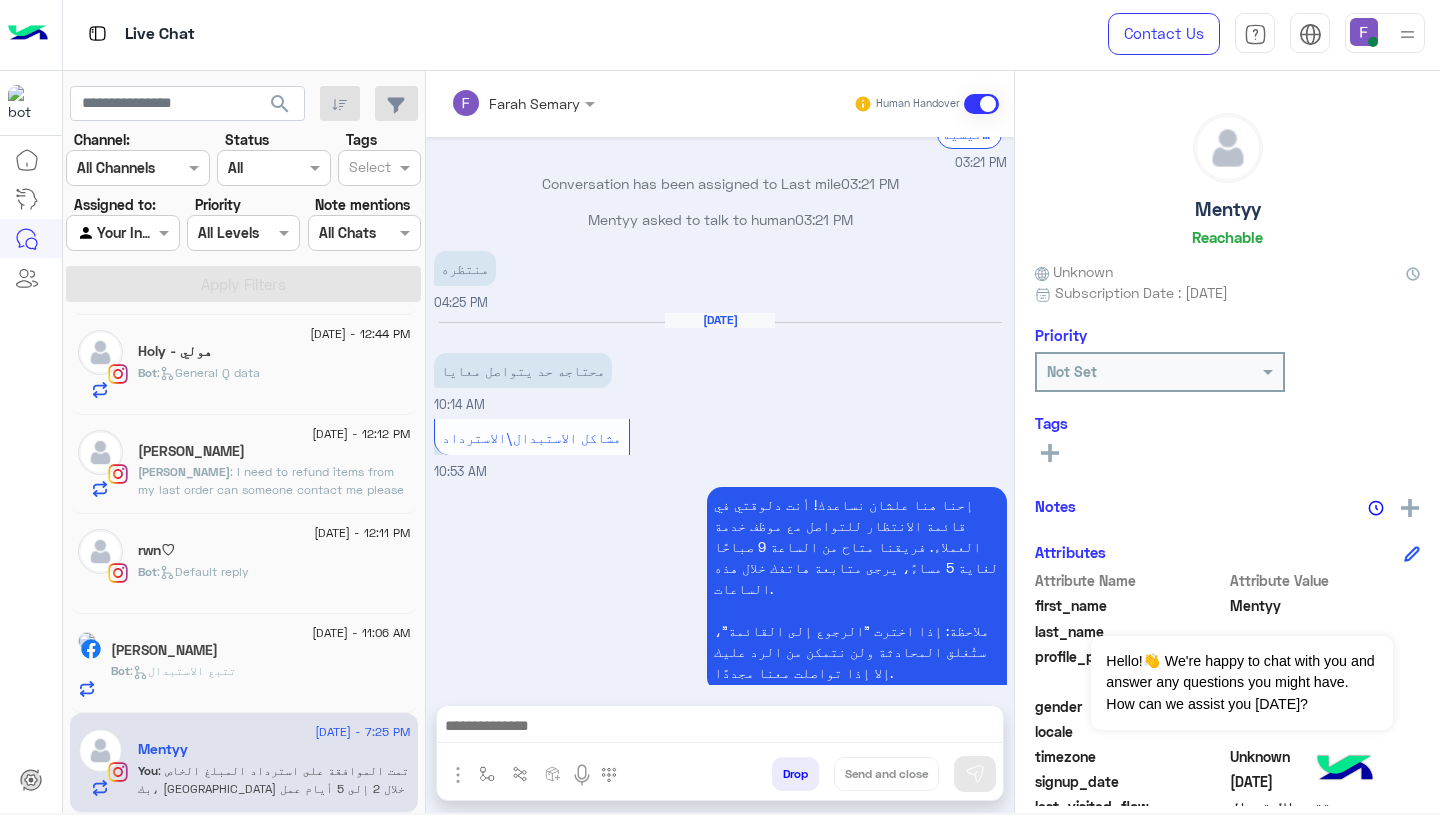 type on "*********" 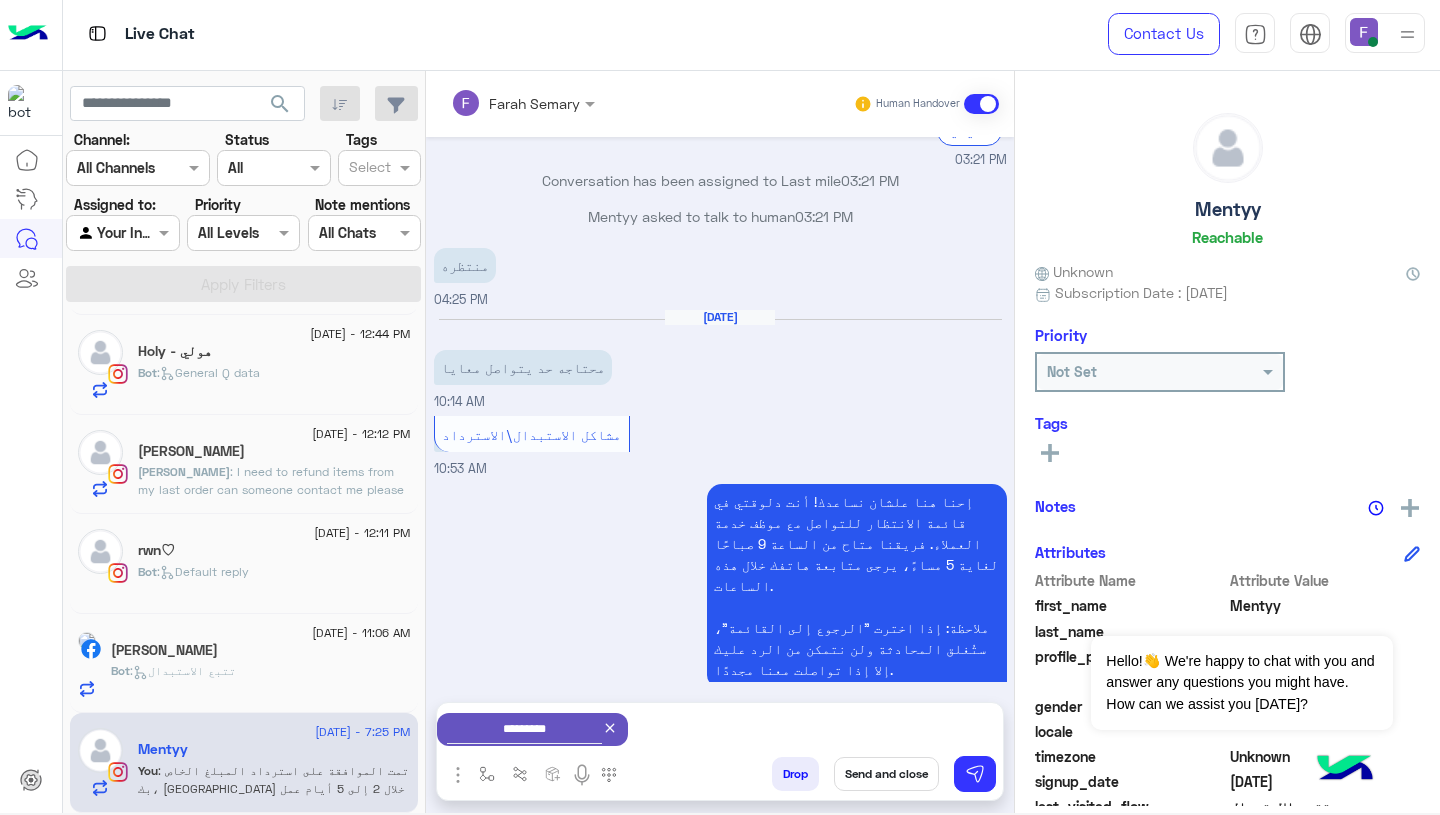 click on "Send and close" at bounding box center (886, 774) 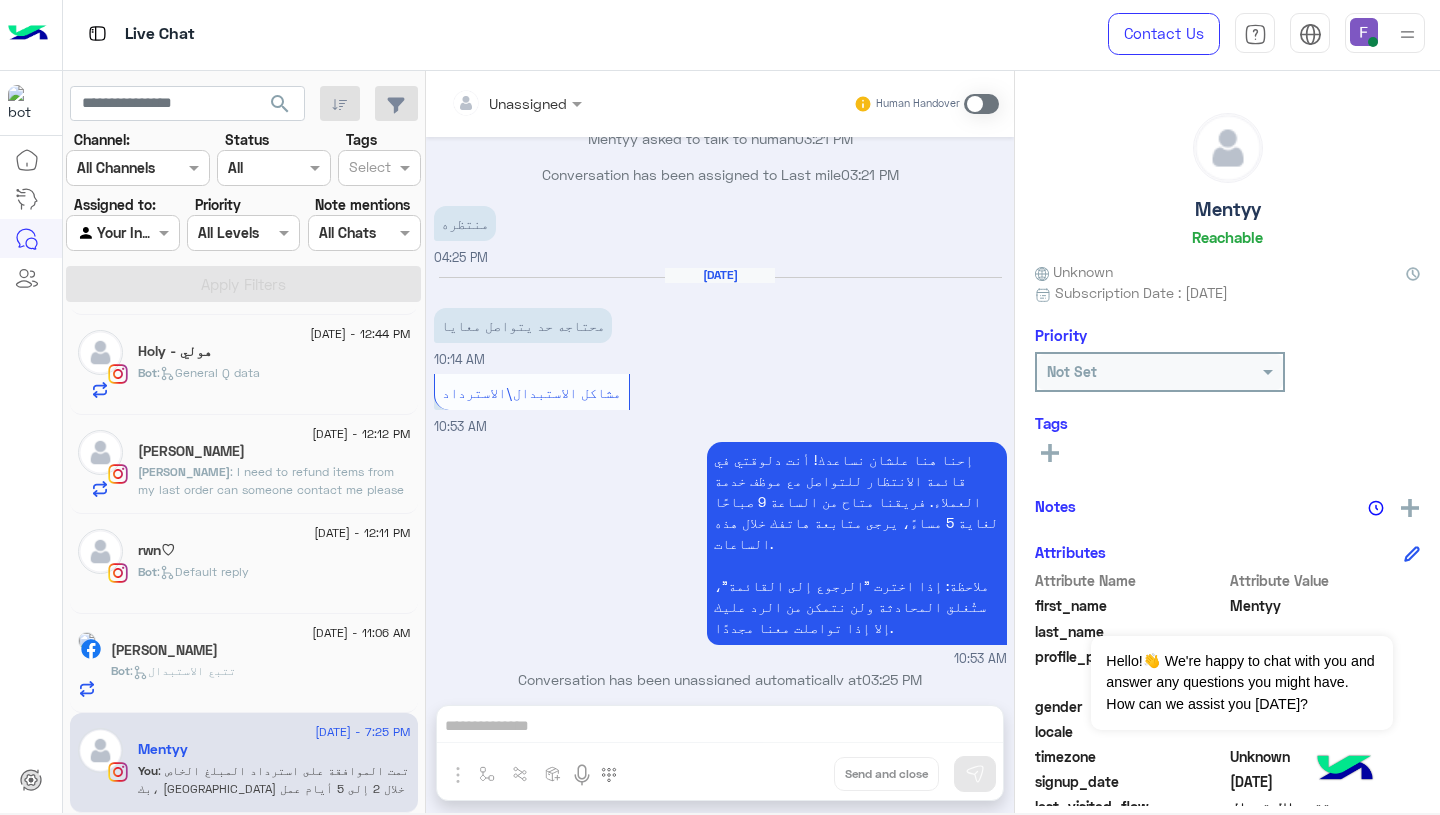 scroll, scrollTop: 5064, scrollLeft: 0, axis: vertical 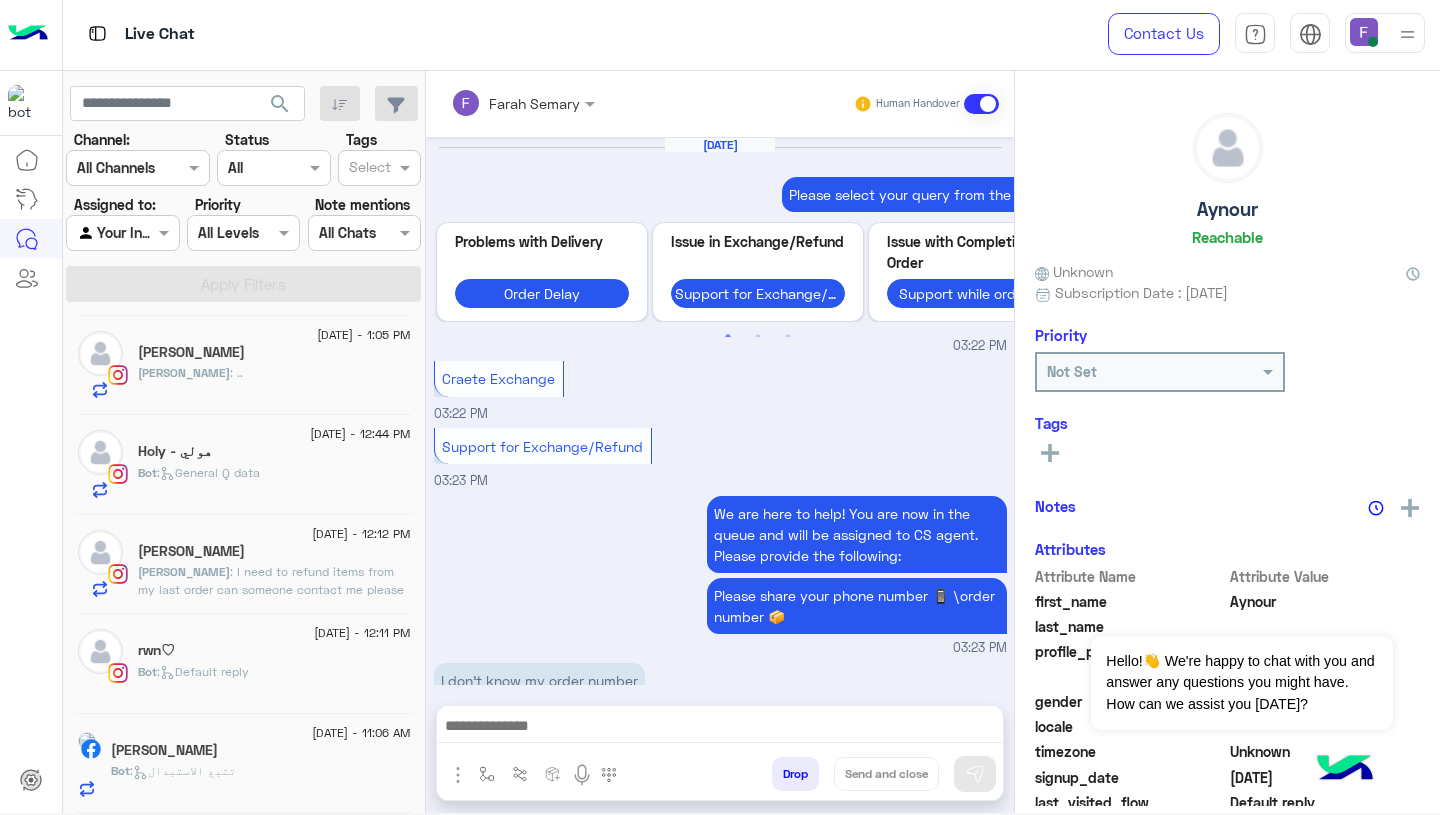 click on ": I need to refund items from my last order can someone contact me please as soon as possible" 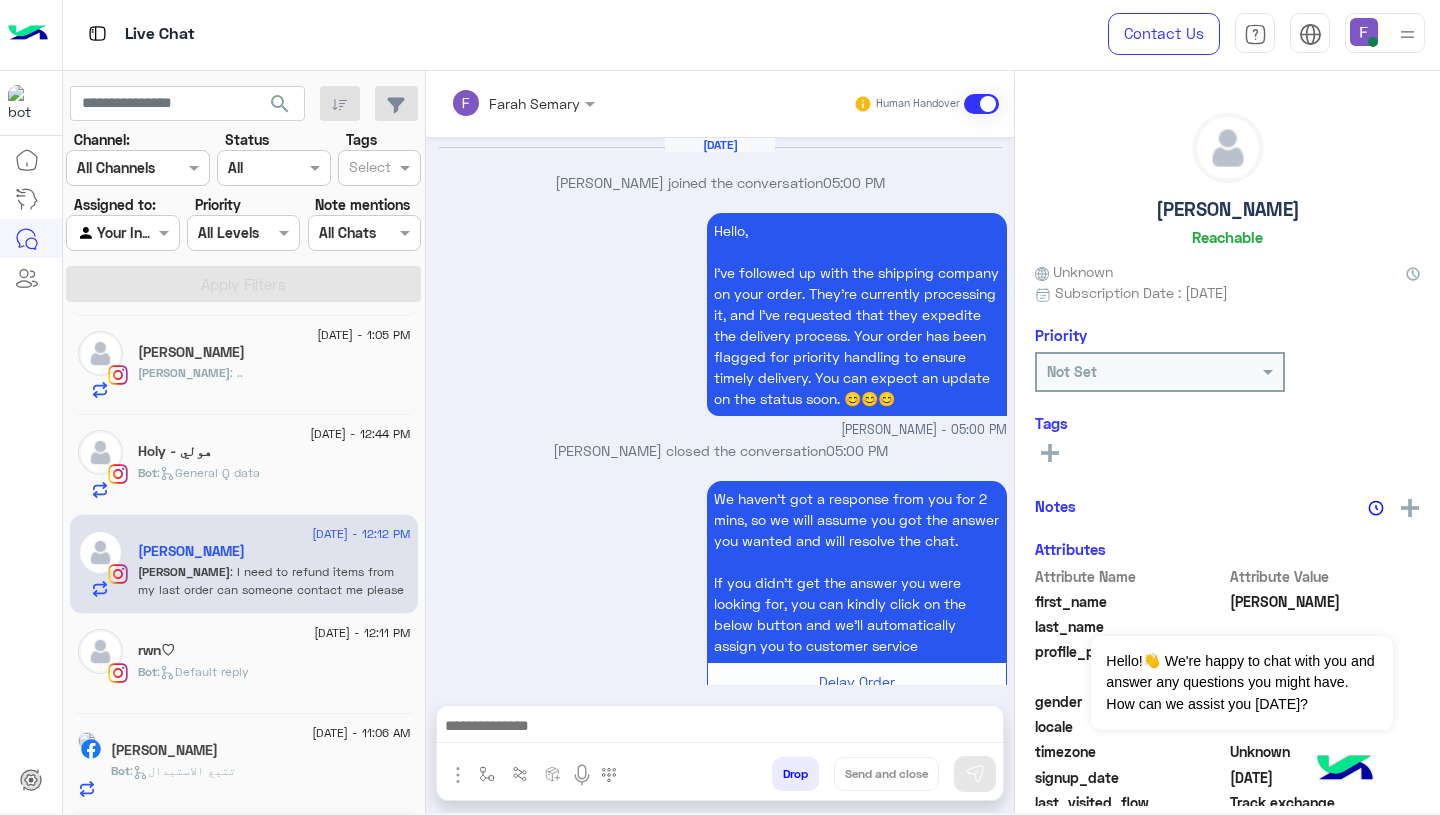 scroll, scrollTop: 1997, scrollLeft: 0, axis: vertical 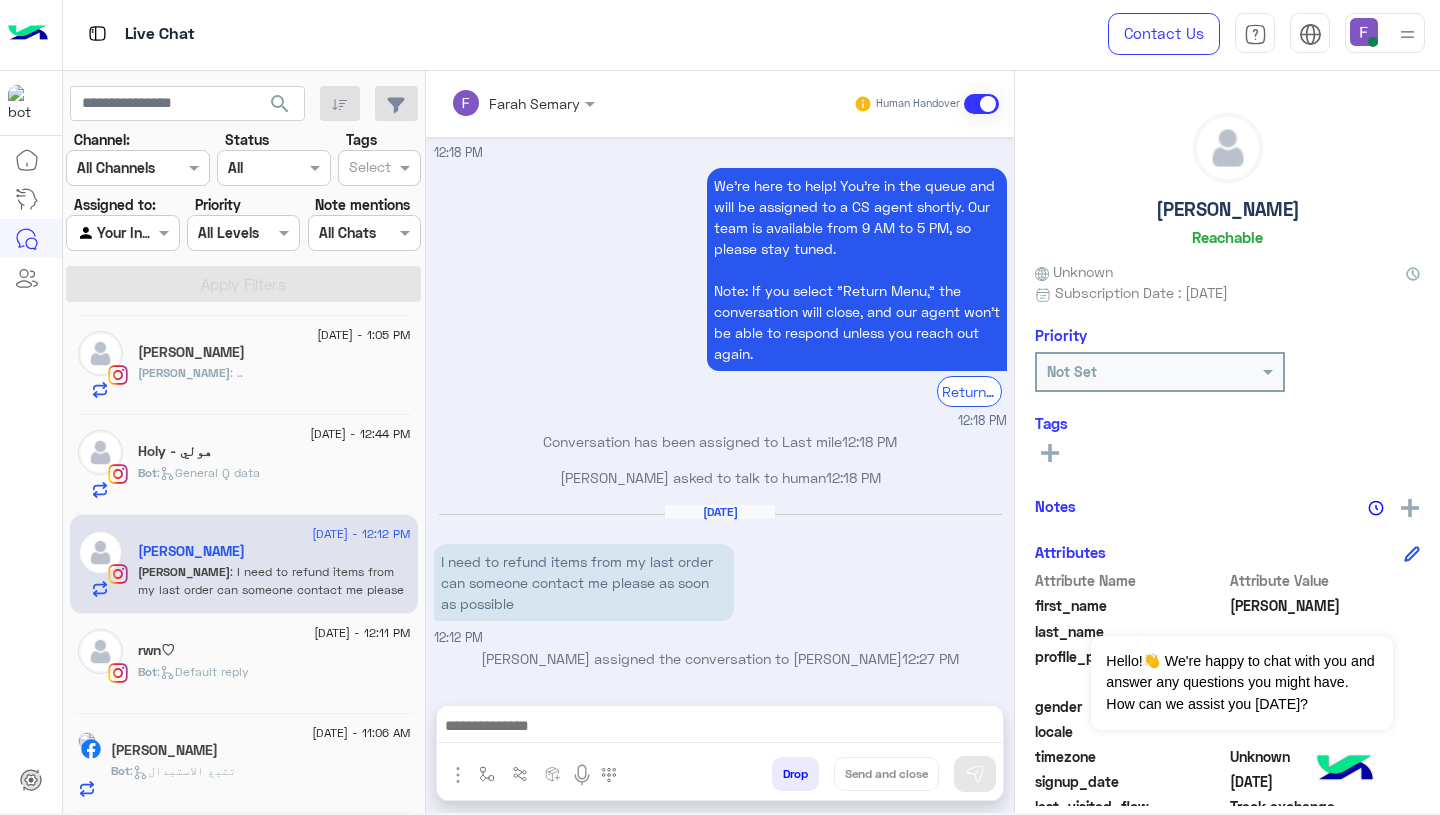 click on "[DATE] - 11:06 AM" 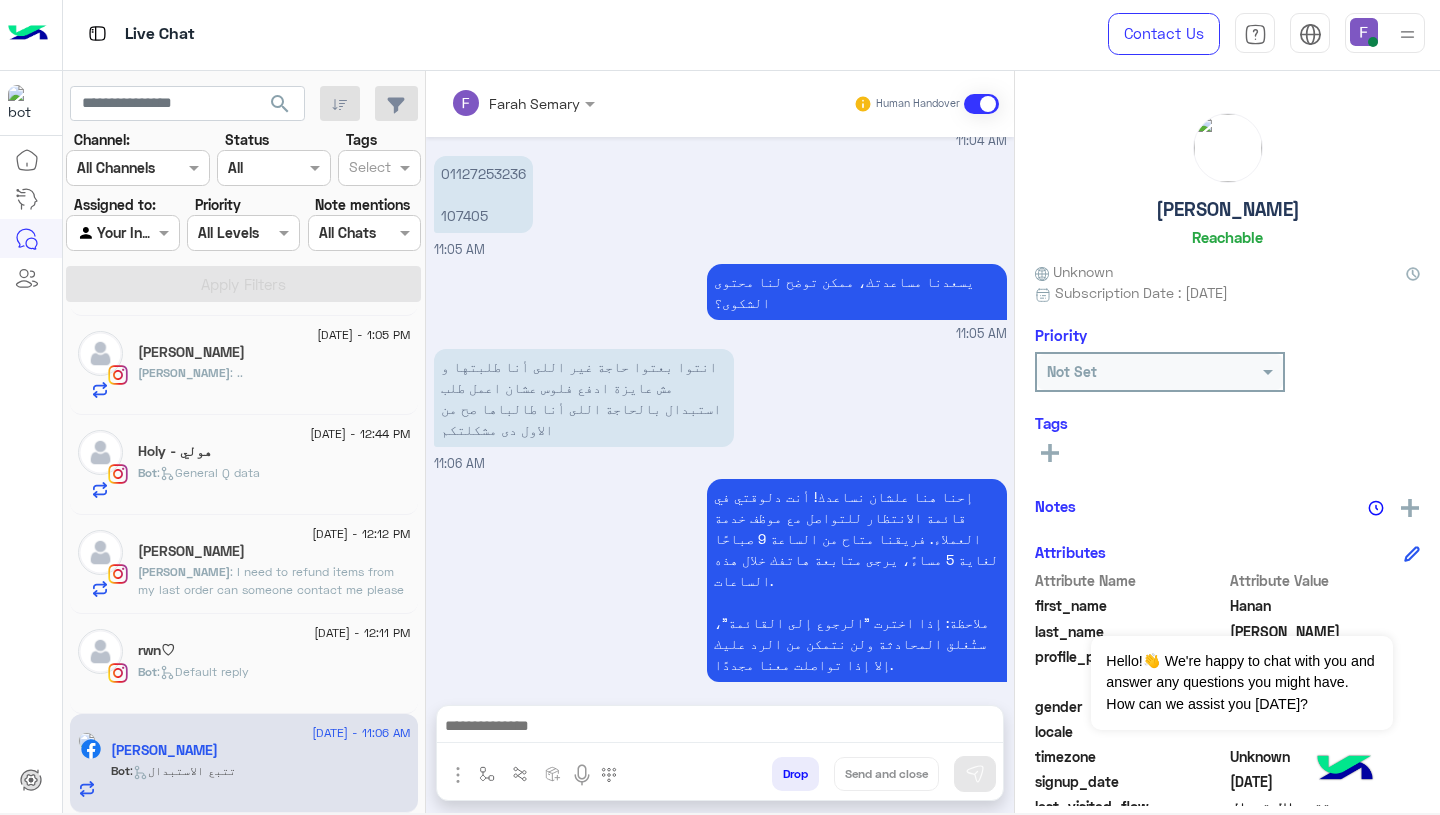 scroll, scrollTop: 1126, scrollLeft: 0, axis: vertical 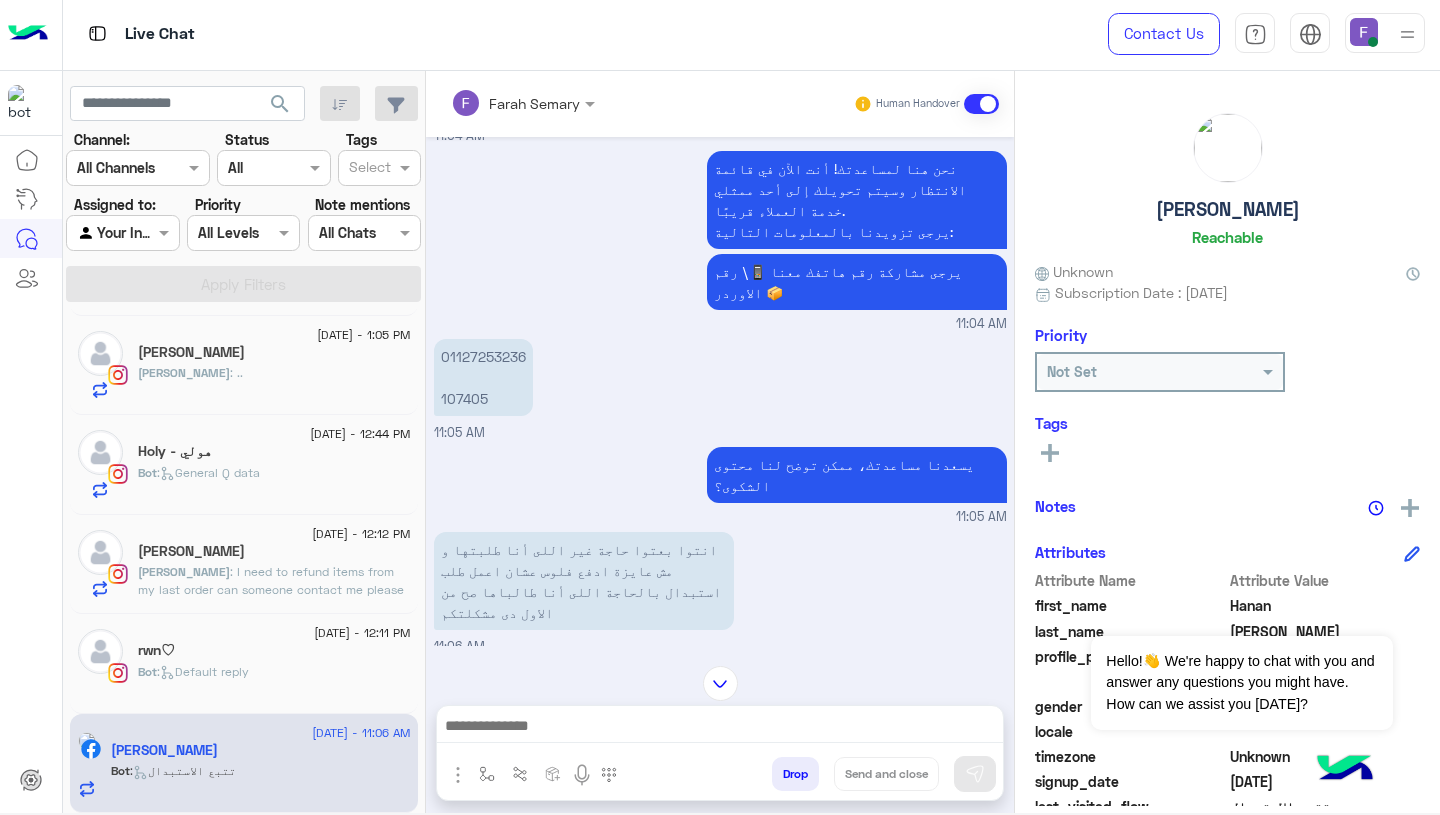 click on "انتوا بعتوا  حاجة غير اللى أنا طلبتها و مش عايزة ادفع فلوس عشان اعمل طلب استبدال بالحاجة اللى أنا طالباها صح من الاول دى مشكلتكم" at bounding box center [584, 581] 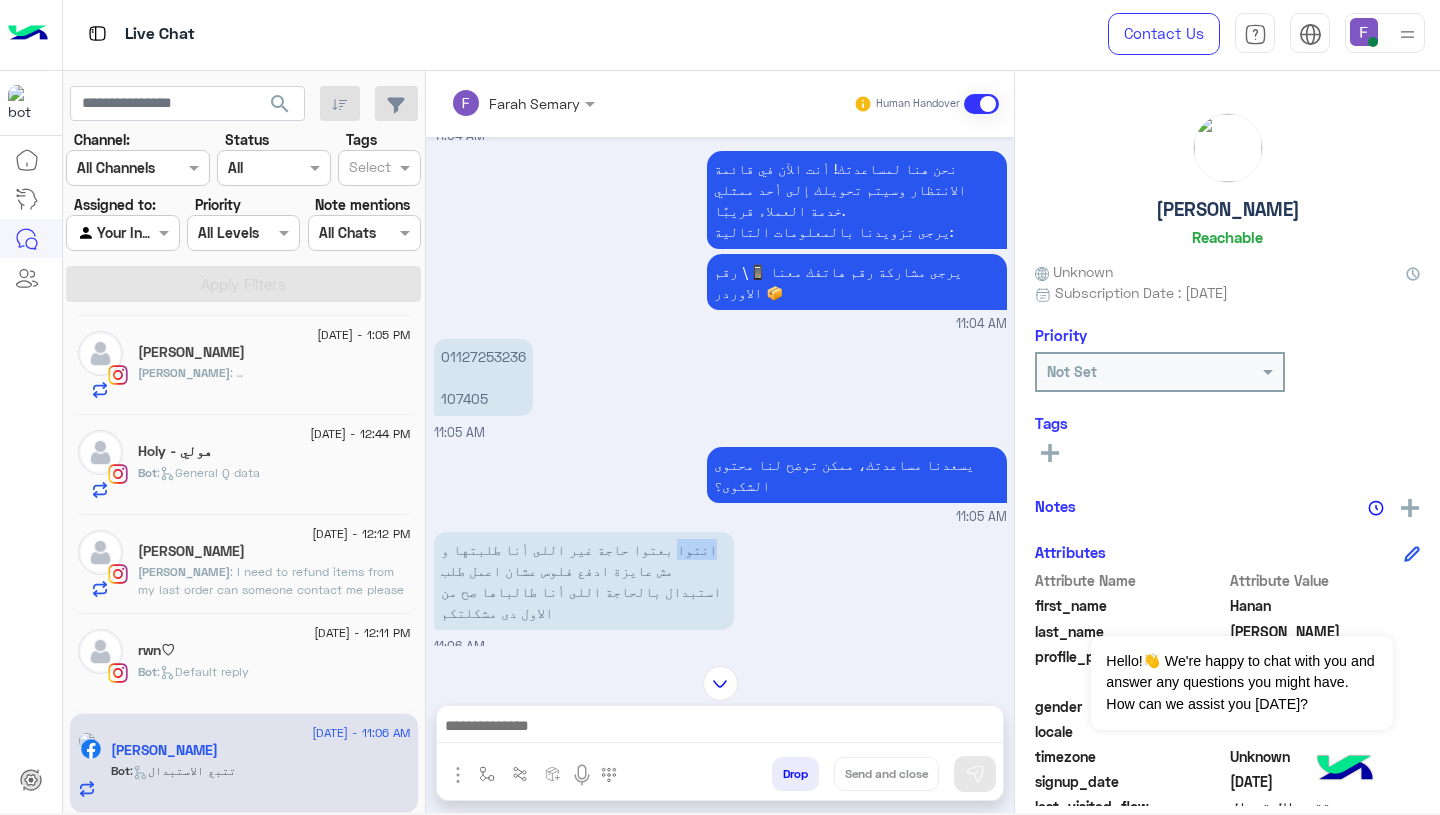 click on "انتوا بعتوا  حاجة غير اللى أنا طلبتها و مش عايزة ادفع فلوس عشان اعمل طلب استبدال بالحاجة اللى أنا طالباها صح من الاول دى مشكلتكم" at bounding box center [584, 581] 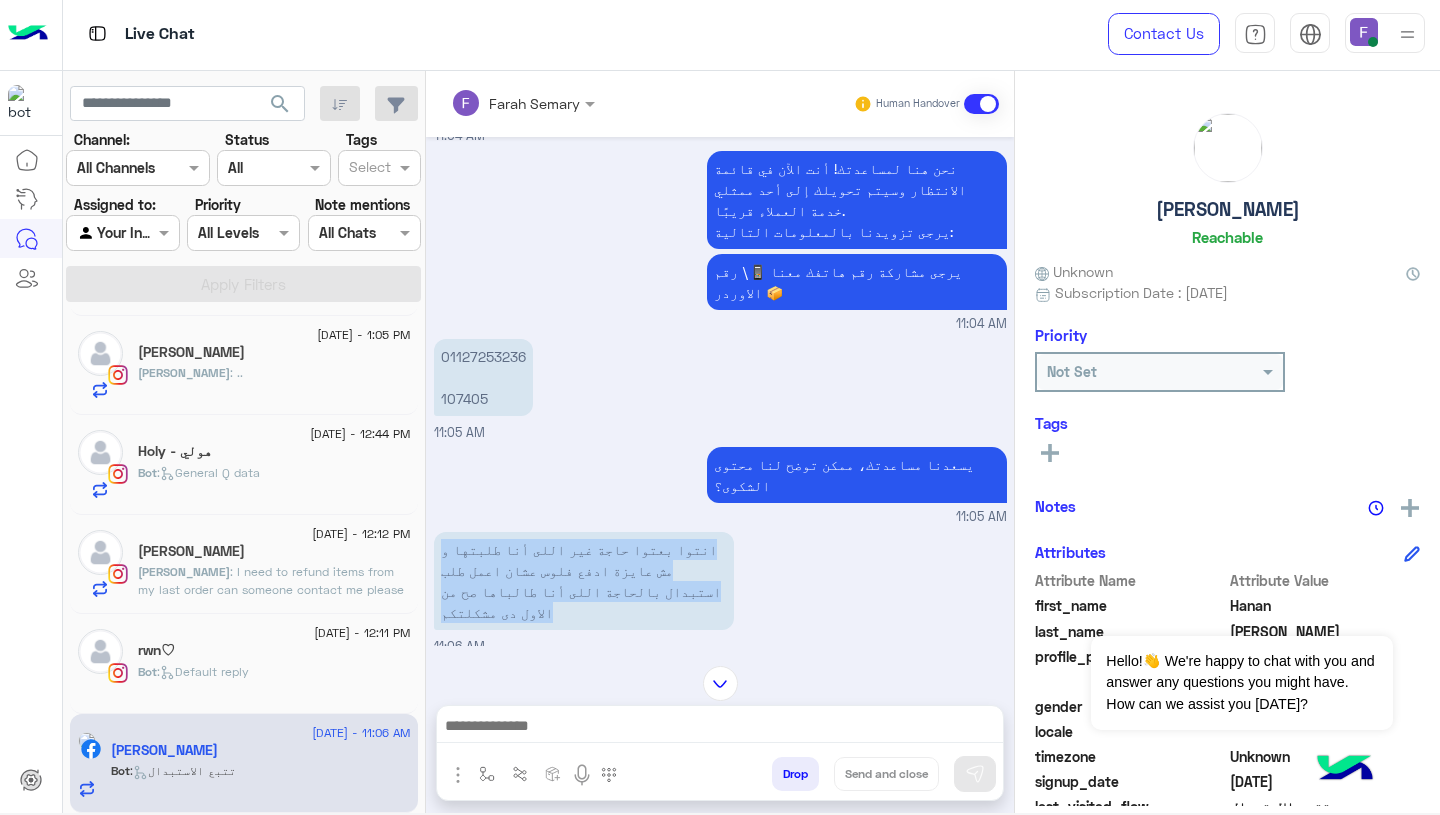 click on "انتوا بعتوا  حاجة غير اللى أنا طلبتها و مش عايزة ادفع فلوس عشان اعمل طلب استبدال بالحاجة اللى أنا طالباها صح من الاول دى مشكلتكم" at bounding box center [584, 581] 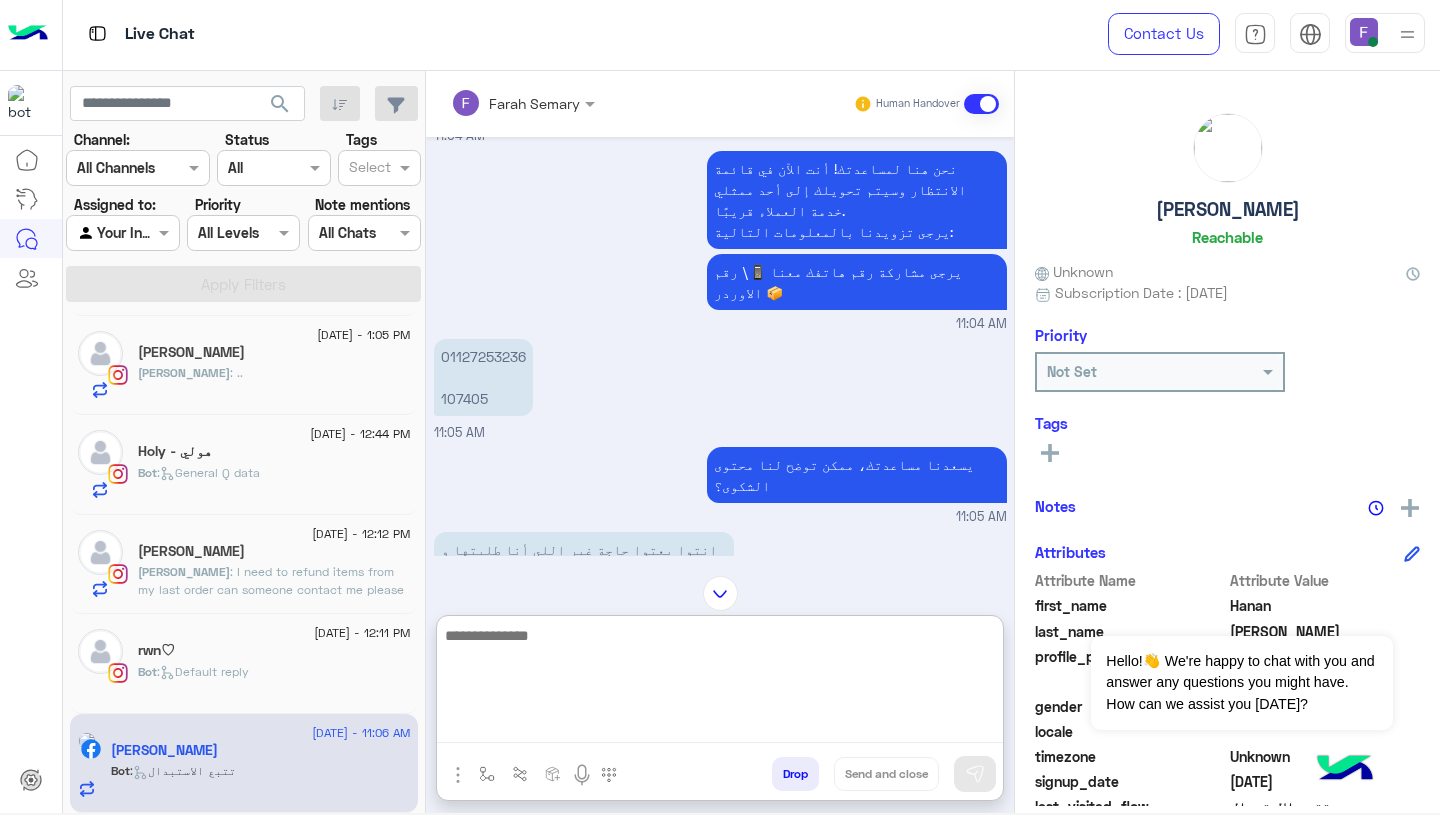 paste on "**********" 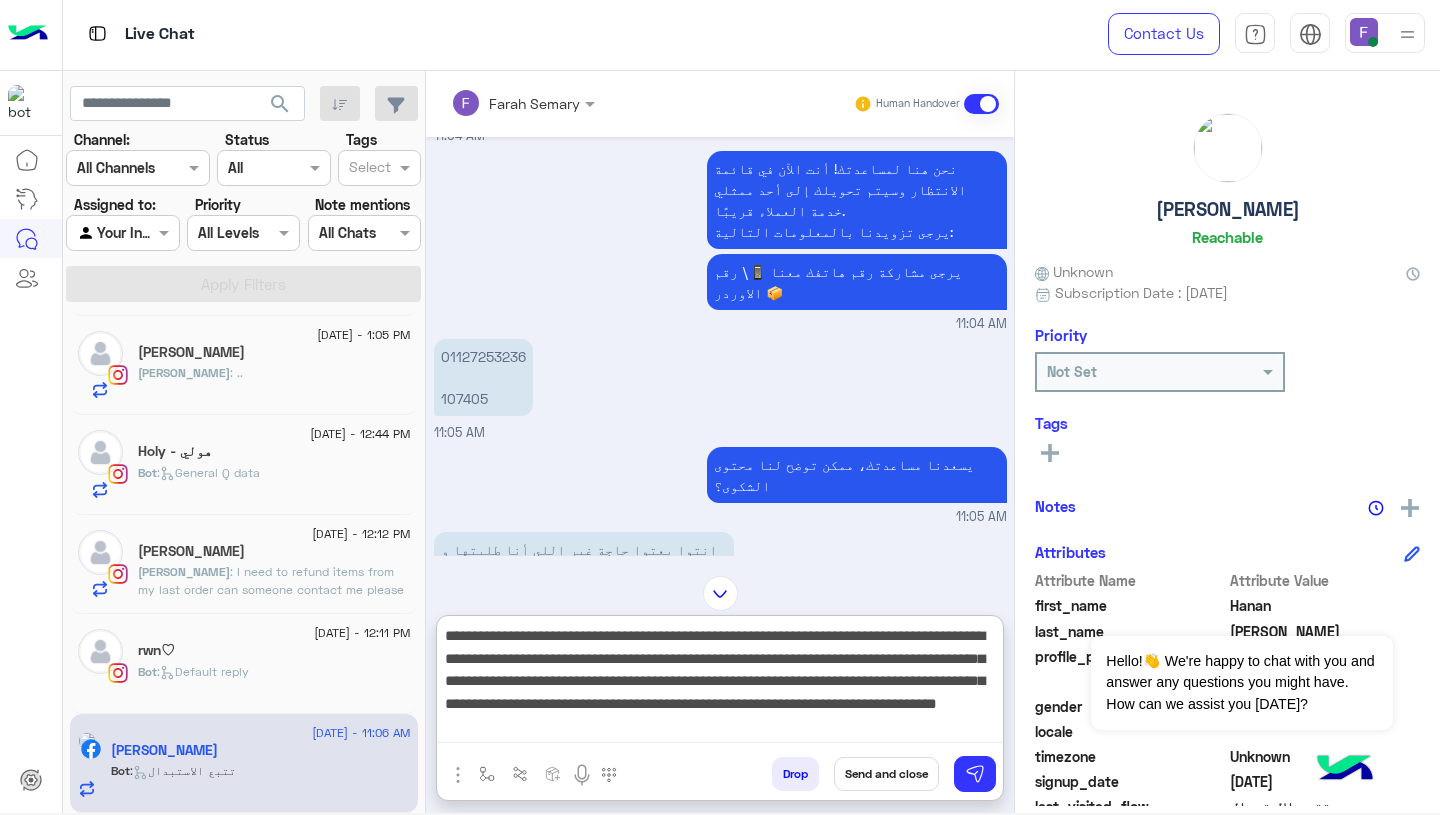 scroll, scrollTop: 0, scrollLeft: 0, axis: both 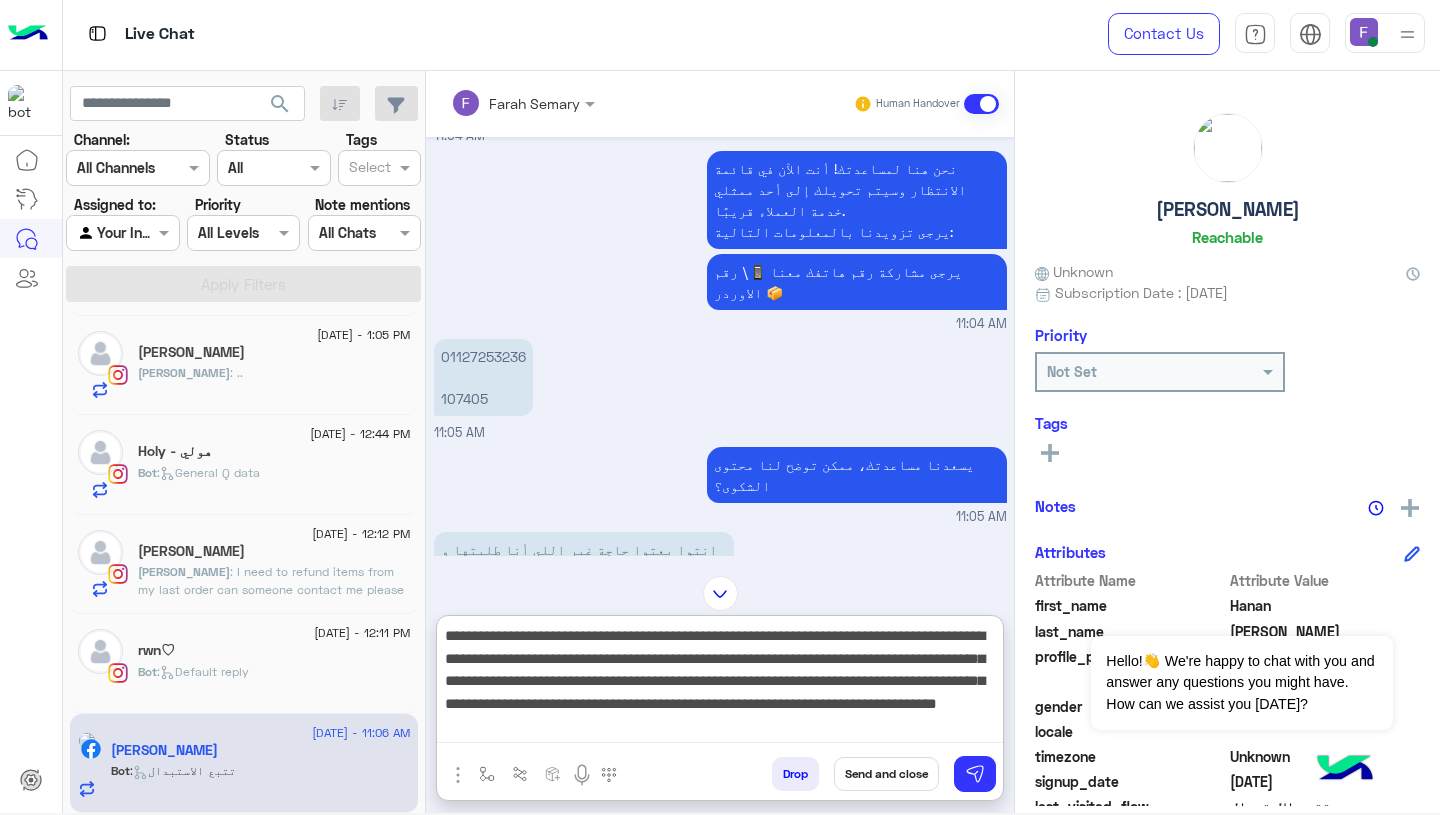 click on "**********" at bounding box center (720, 683) 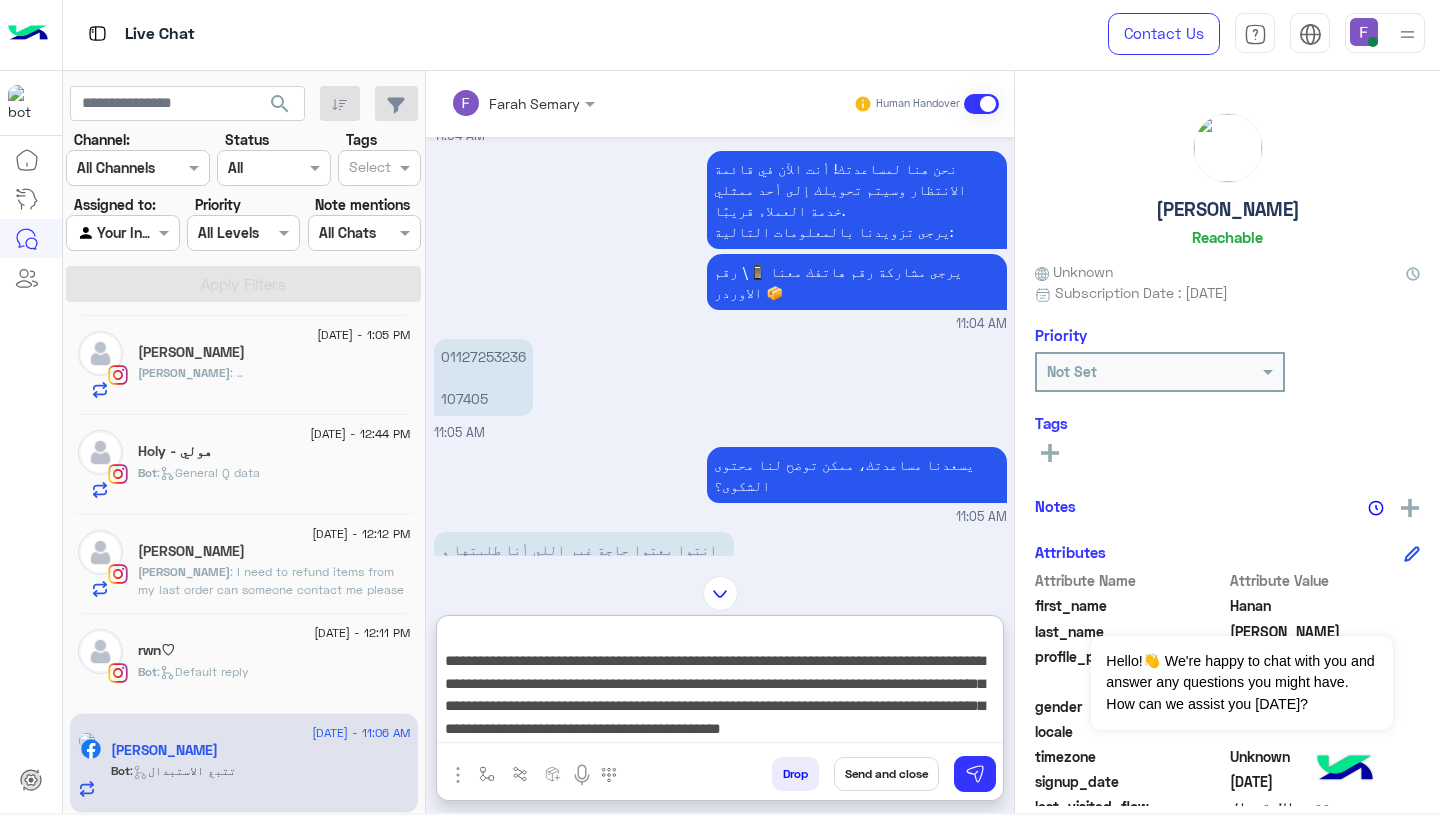scroll, scrollTop: 39, scrollLeft: 0, axis: vertical 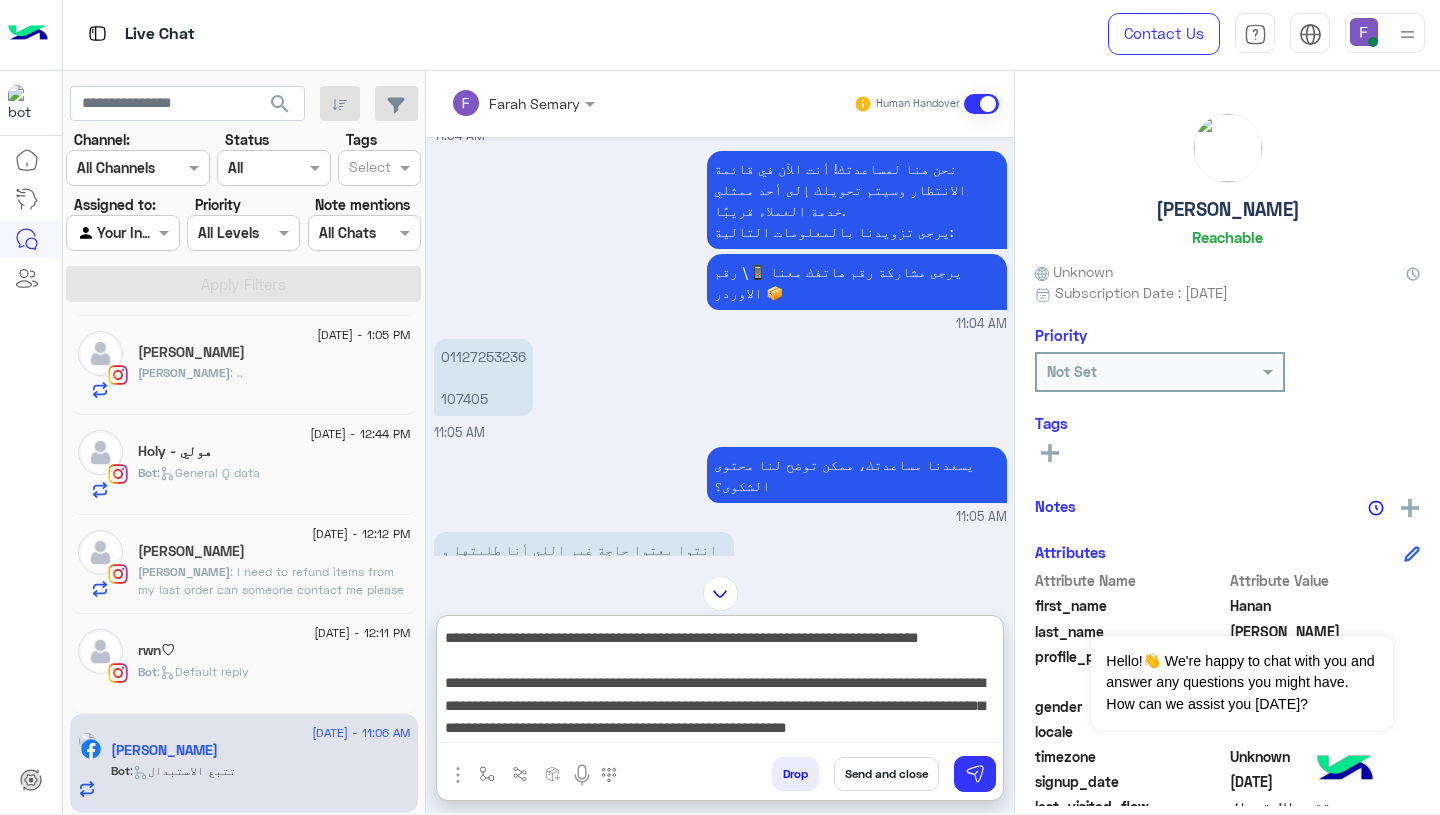 click on "**********" at bounding box center [720, 683] 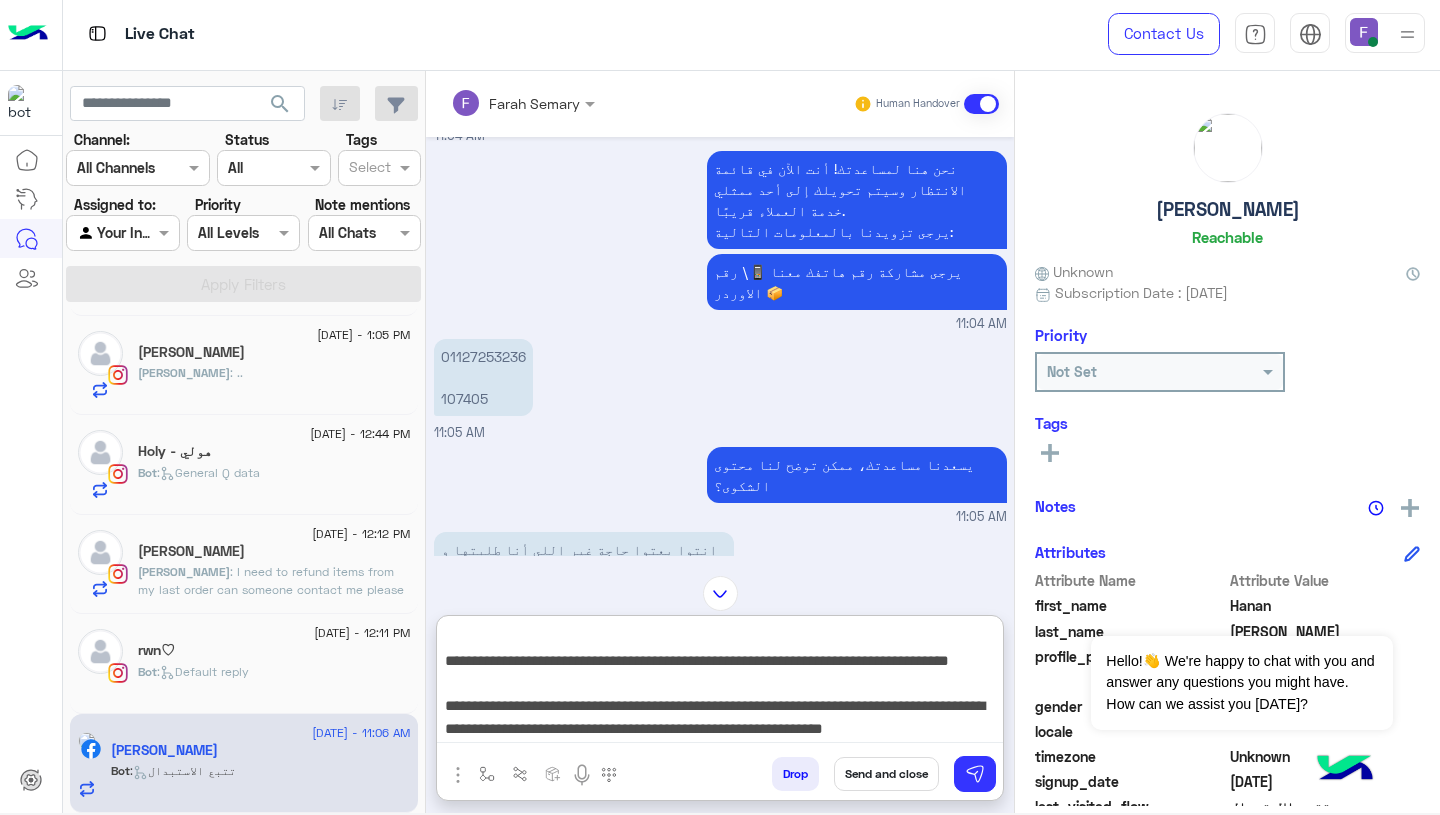 scroll, scrollTop: 160, scrollLeft: 0, axis: vertical 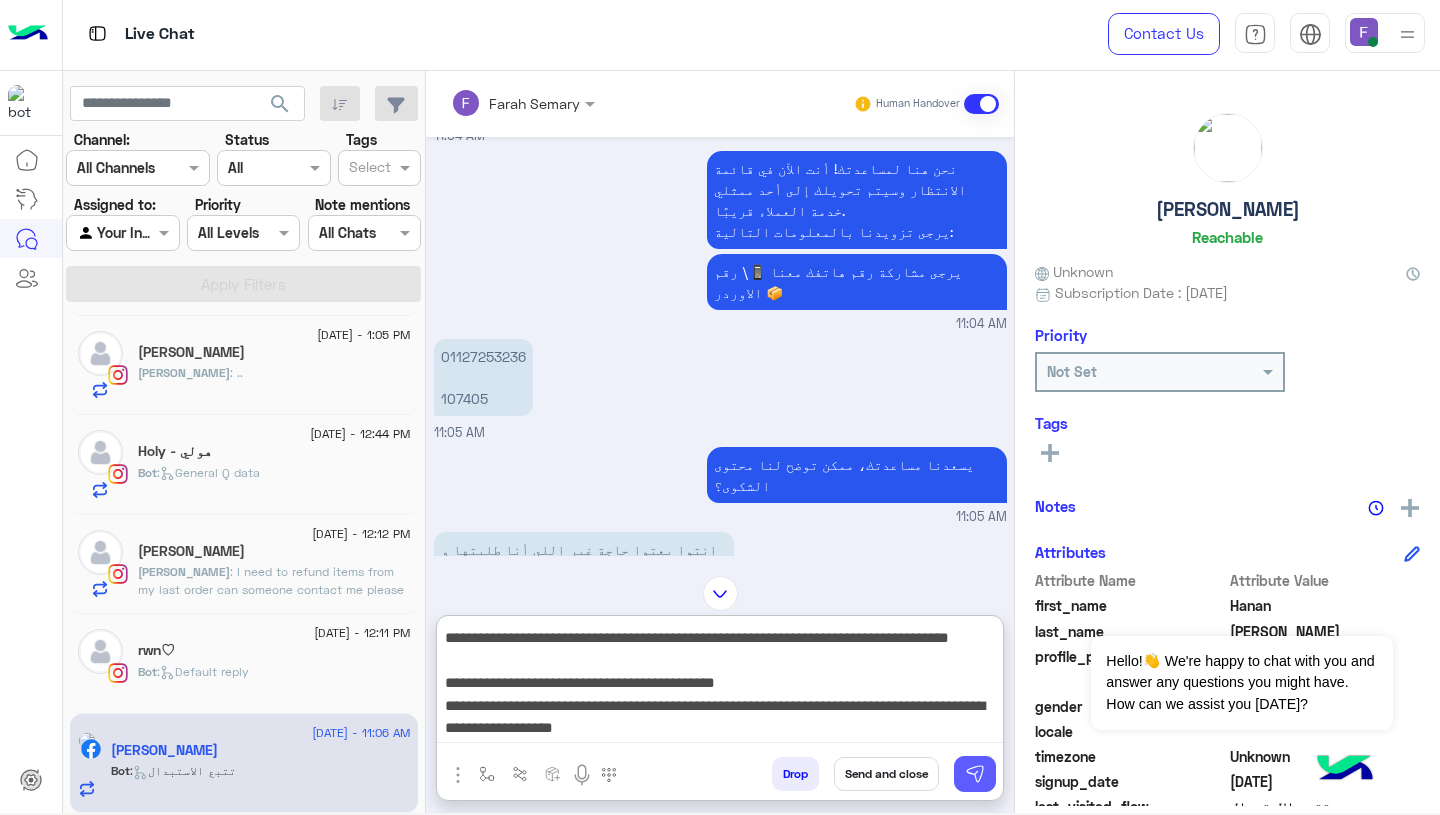 type on "**********" 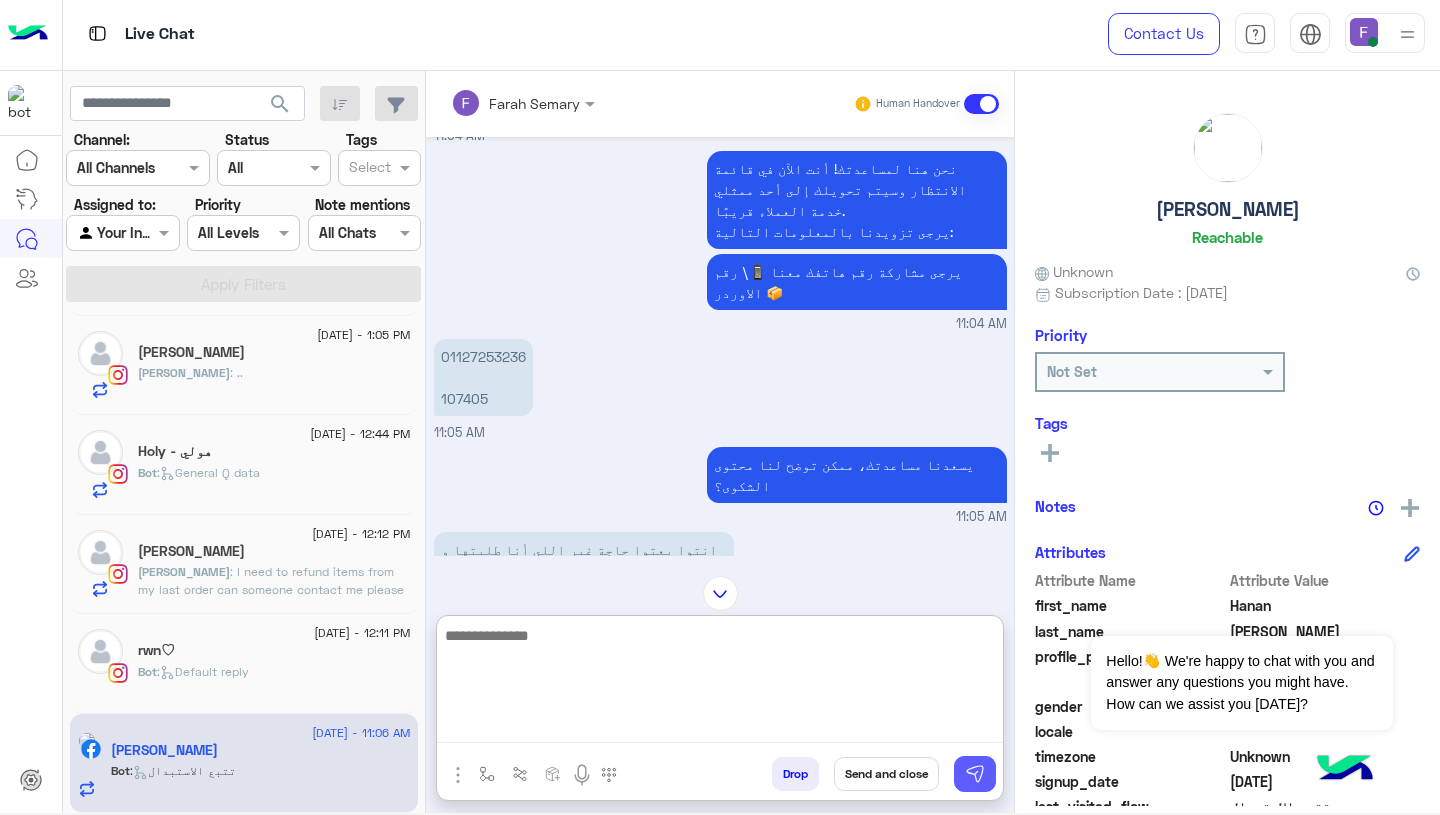 scroll, scrollTop: 0, scrollLeft: 0, axis: both 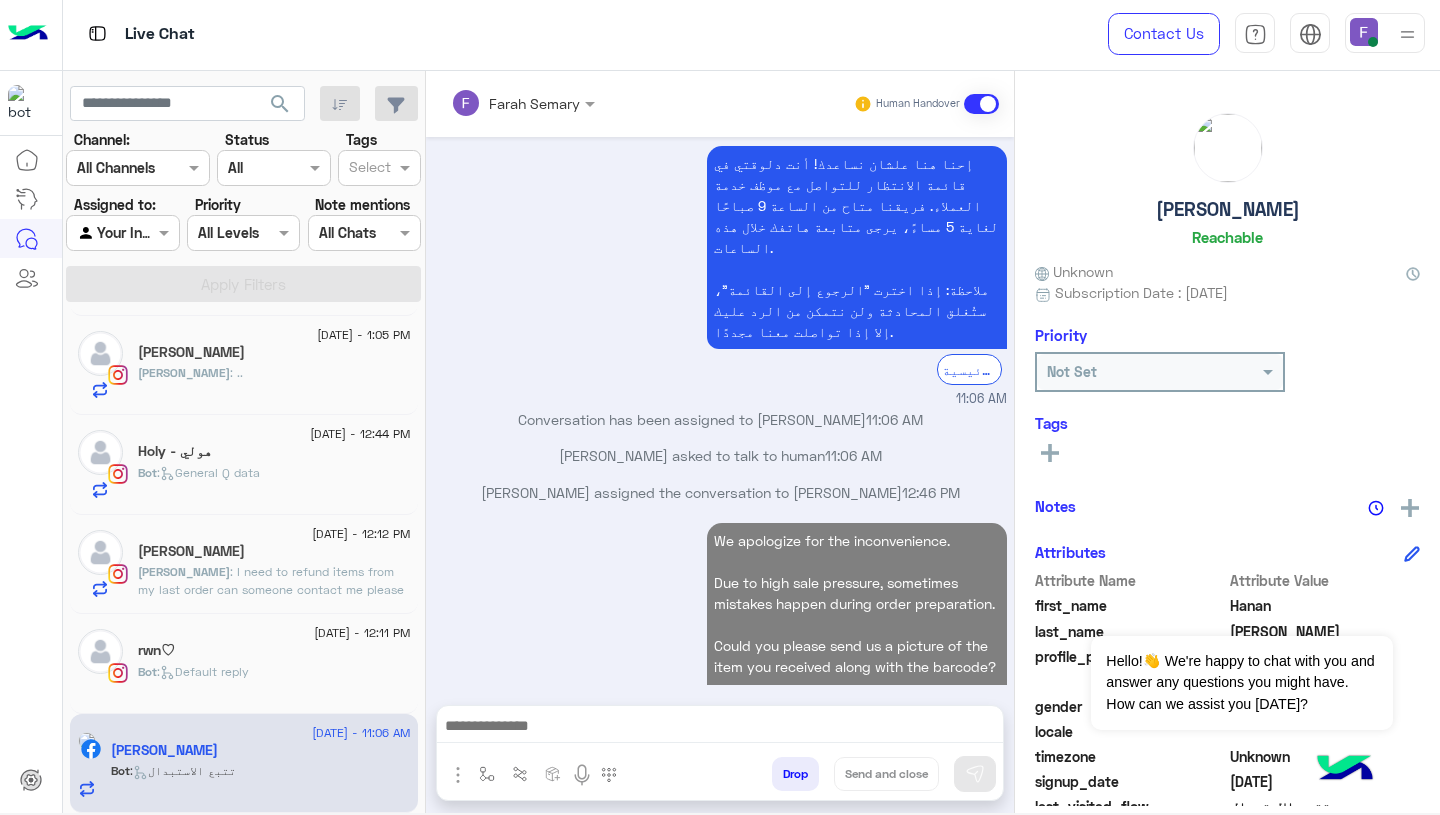 click on "rwn♡" 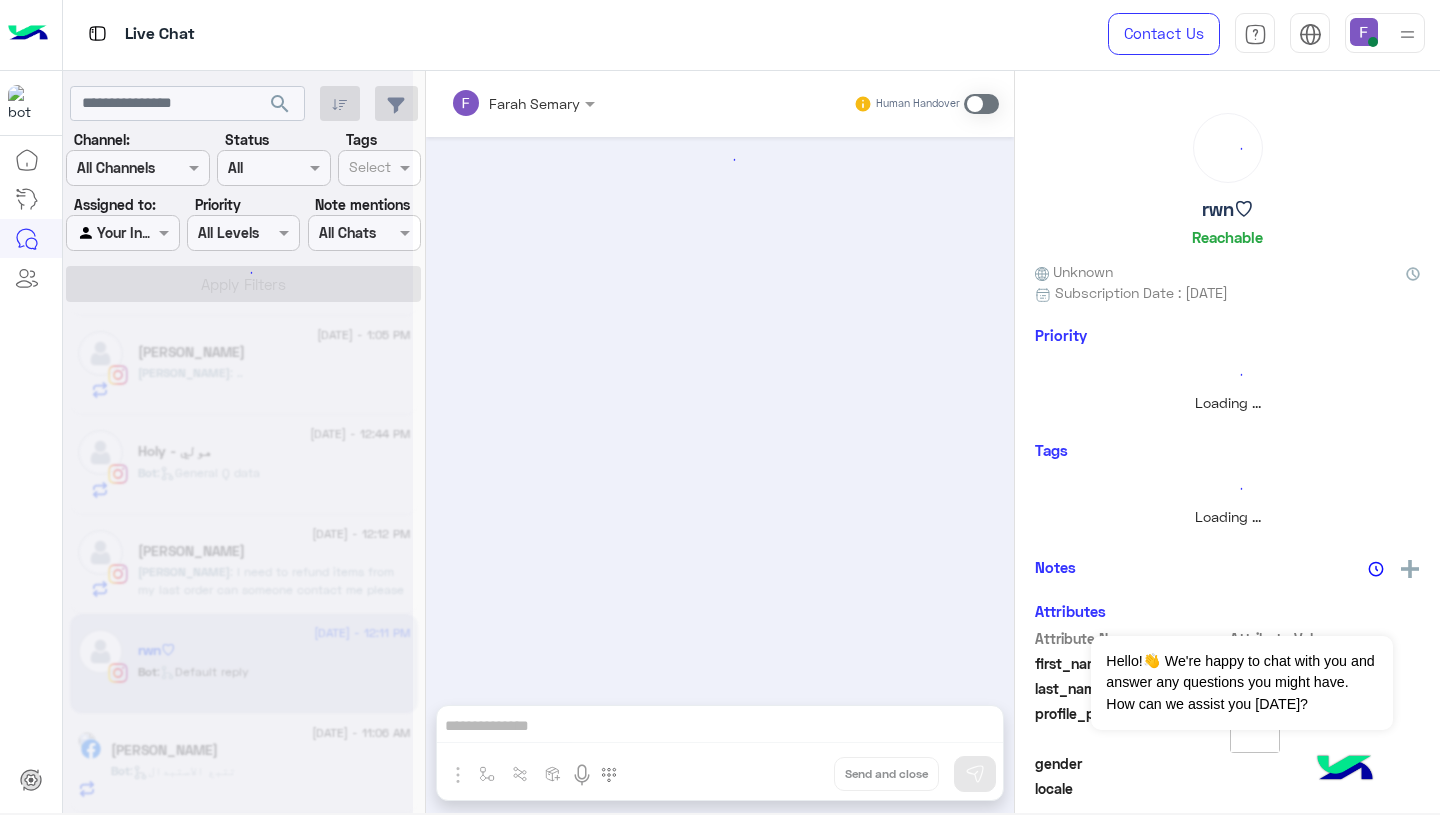 scroll, scrollTop: 0, scrollLeft: 0, axis: both 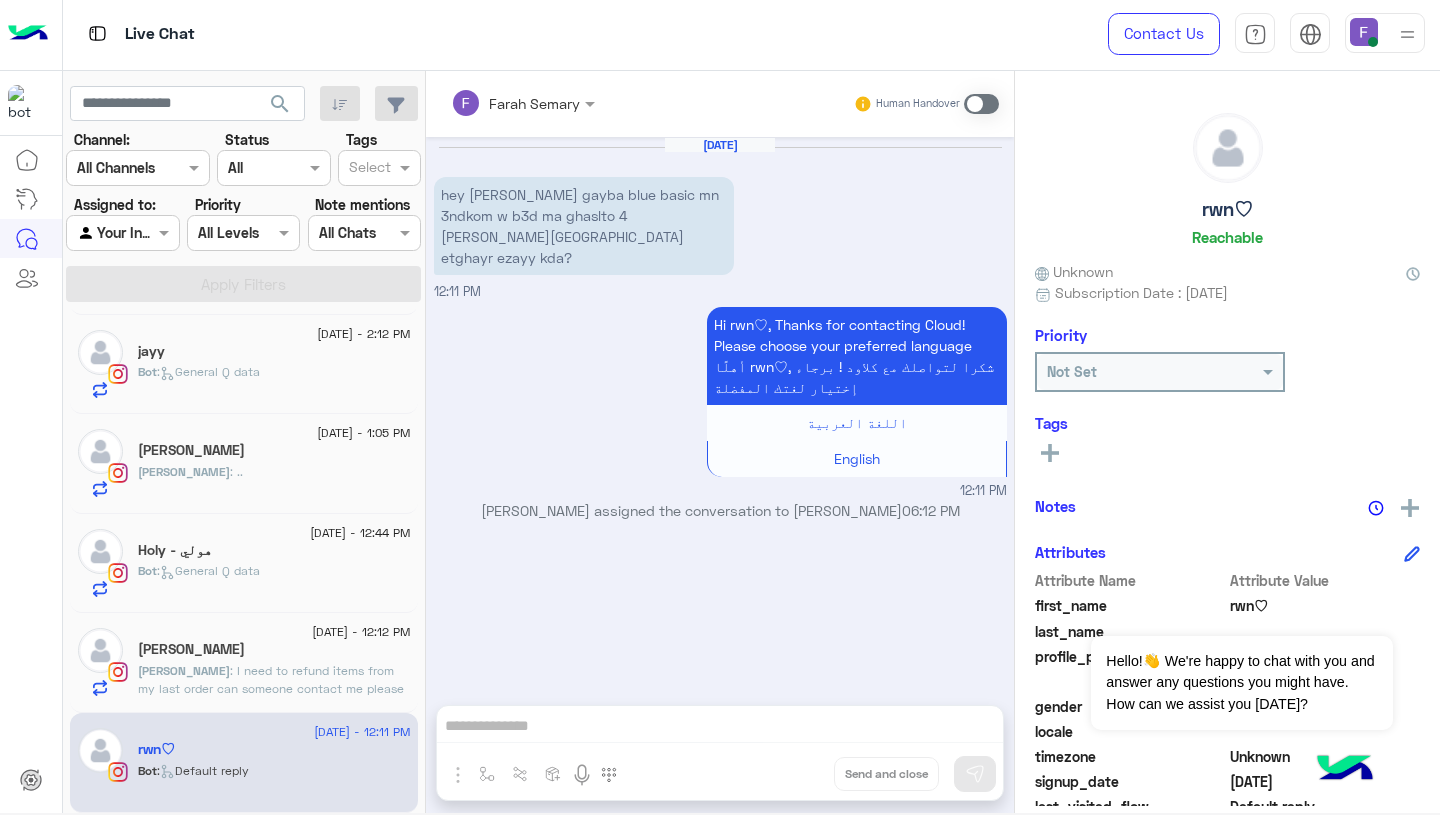 click on "hey [PERSON_NAME] gayba blue basic mn 3ndkom w b3d ma ghaslto 4 [PERSON_NAME][GEOGRAPHIC_DATA] etghayr ezayy kda?" at bounding box center (584, 226) 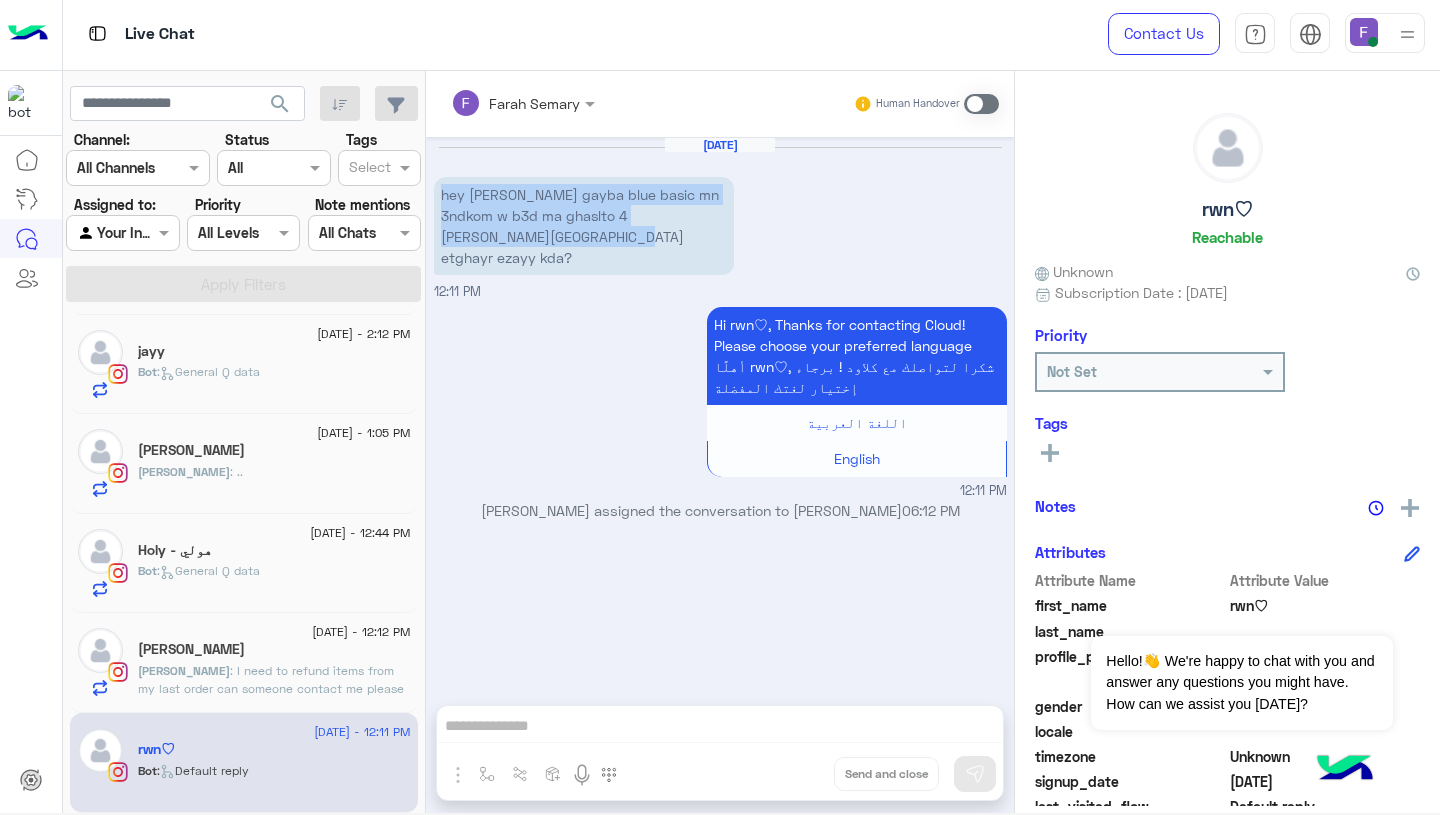 click on "hey [PERSON_NAME] gayba blue basic mn 3ndkom w b3d ma ghaslto 4 [PERSON_NAME][GEOGRAPHIC_DATA] etghayr ezayy kda?" at bounding box center (584, 226) 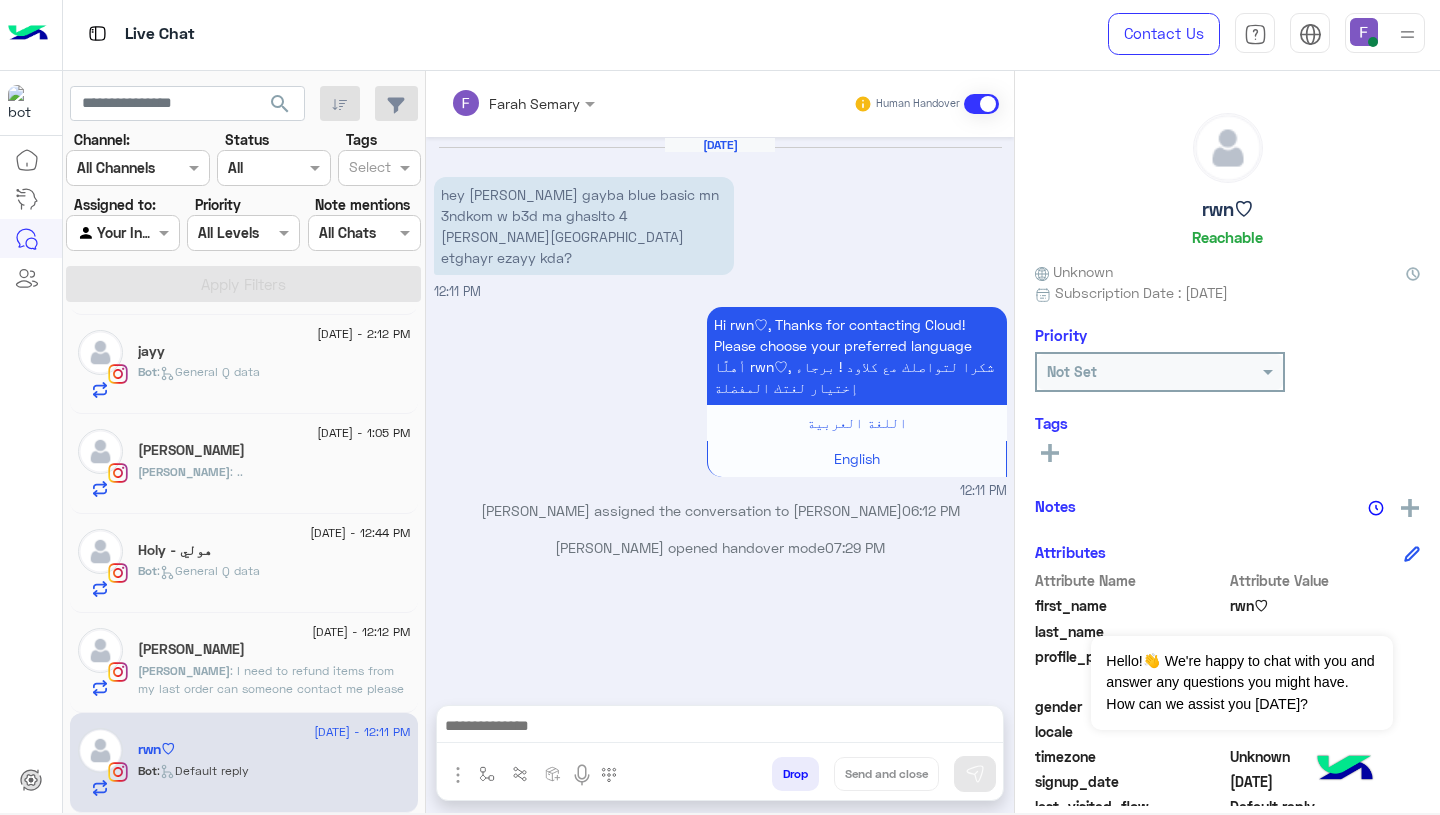 click at bounding box center [720, 728] 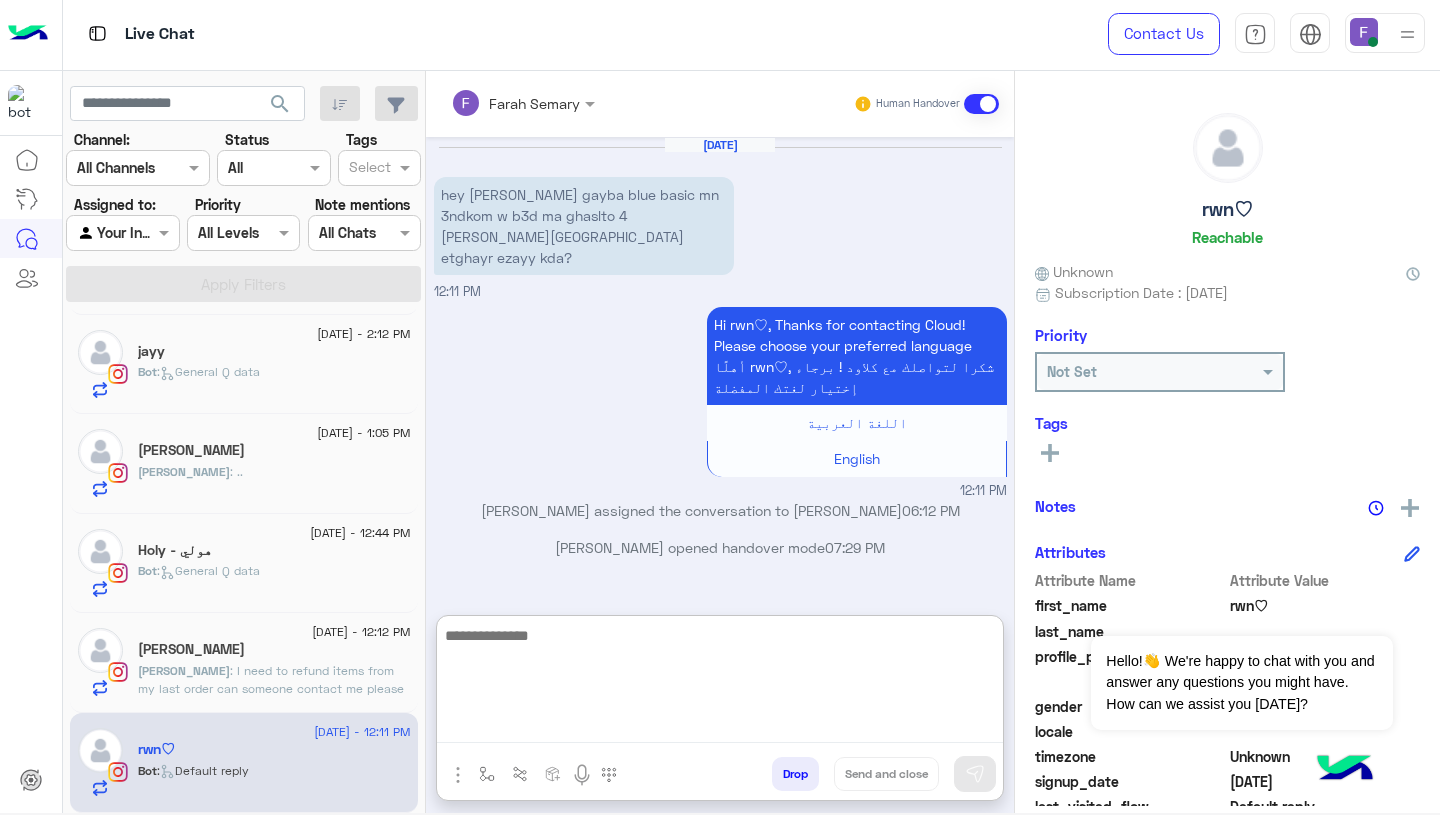 paste on "**********" 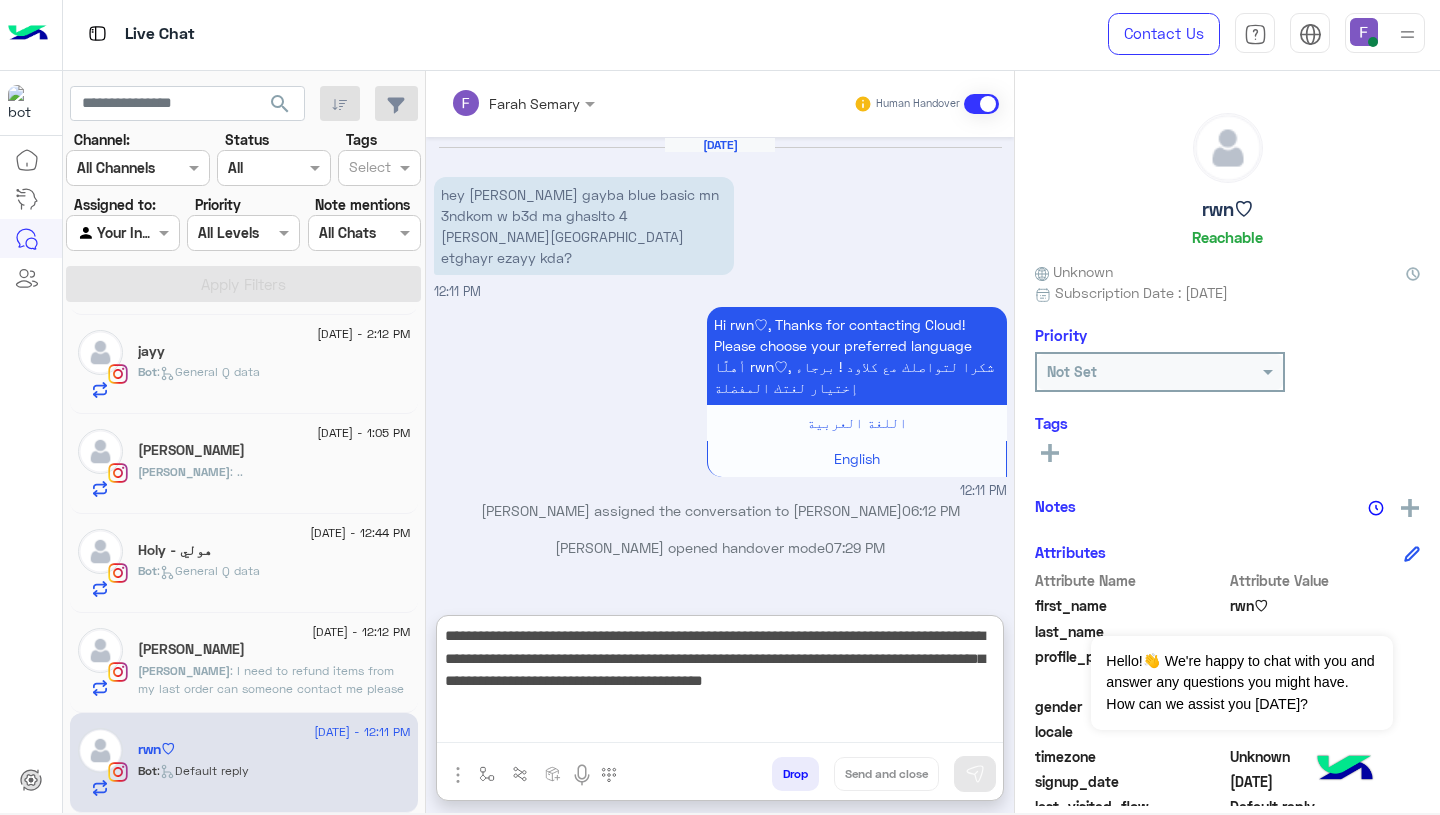 scroll, scrollTop: 83, scrollLeft: 0, axis: vertical 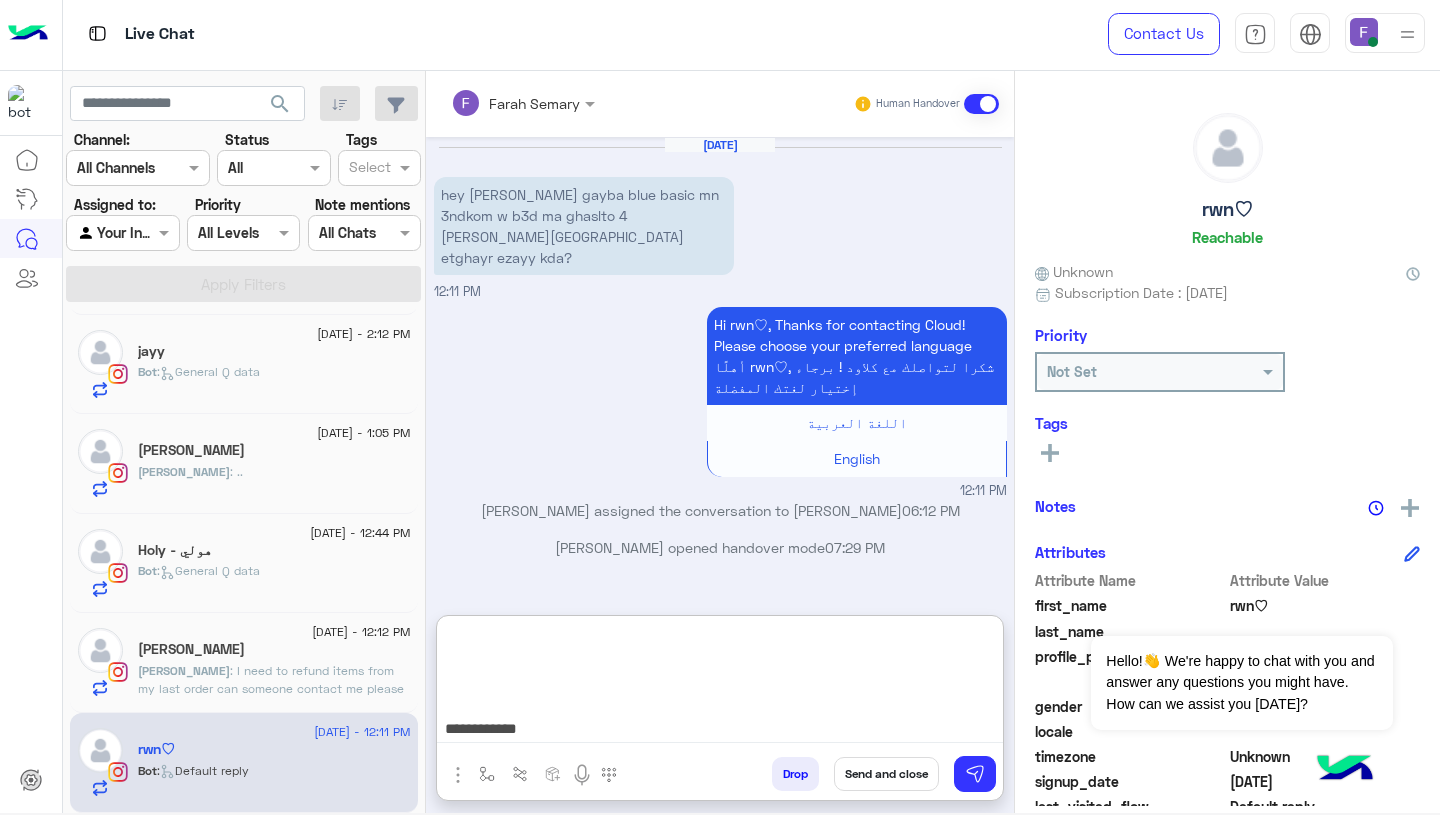click on "**********" at bounding box center (720, 683) 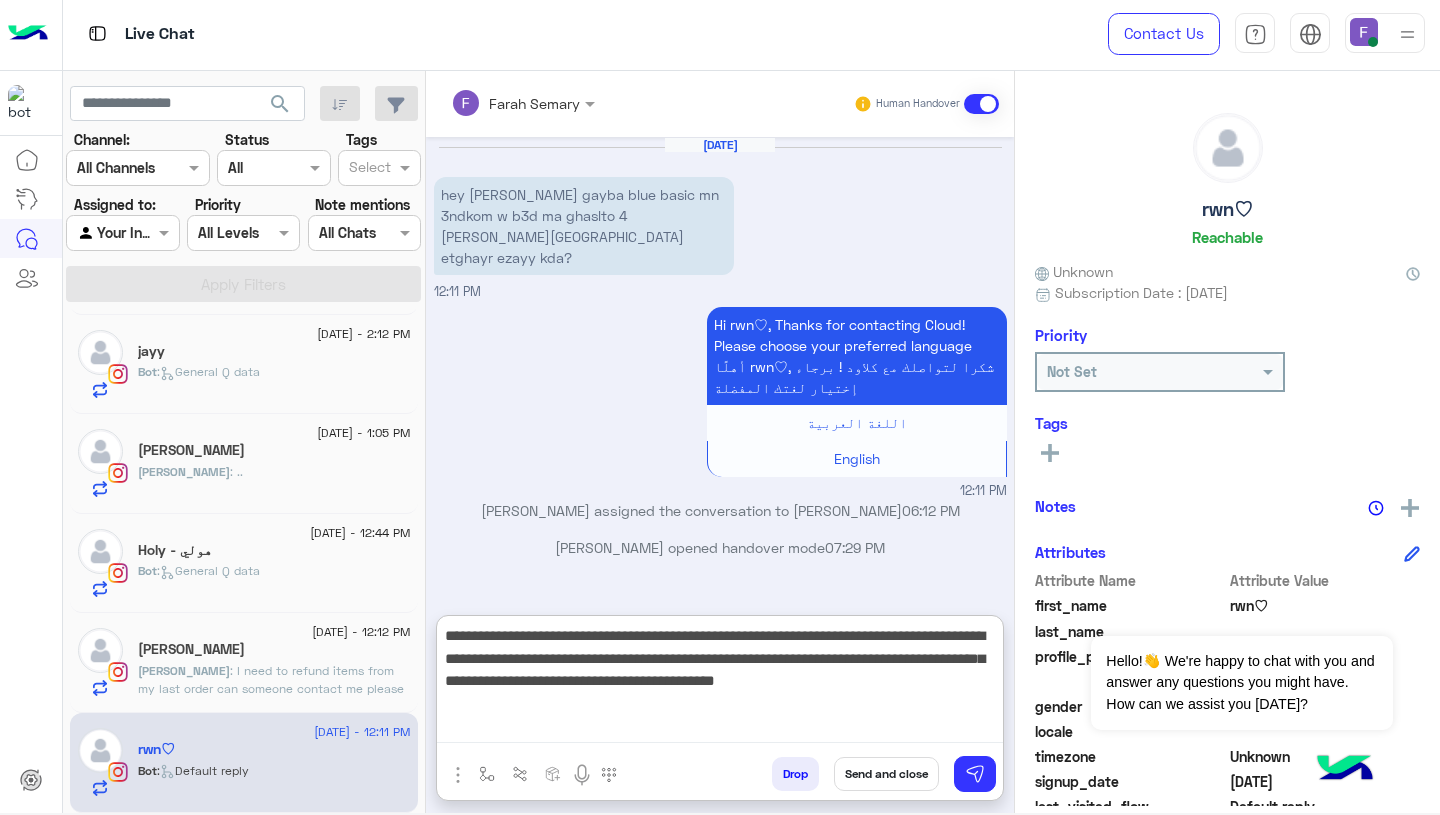 scroll, scrollTop: 0, scrollLeft: 0, axis: both 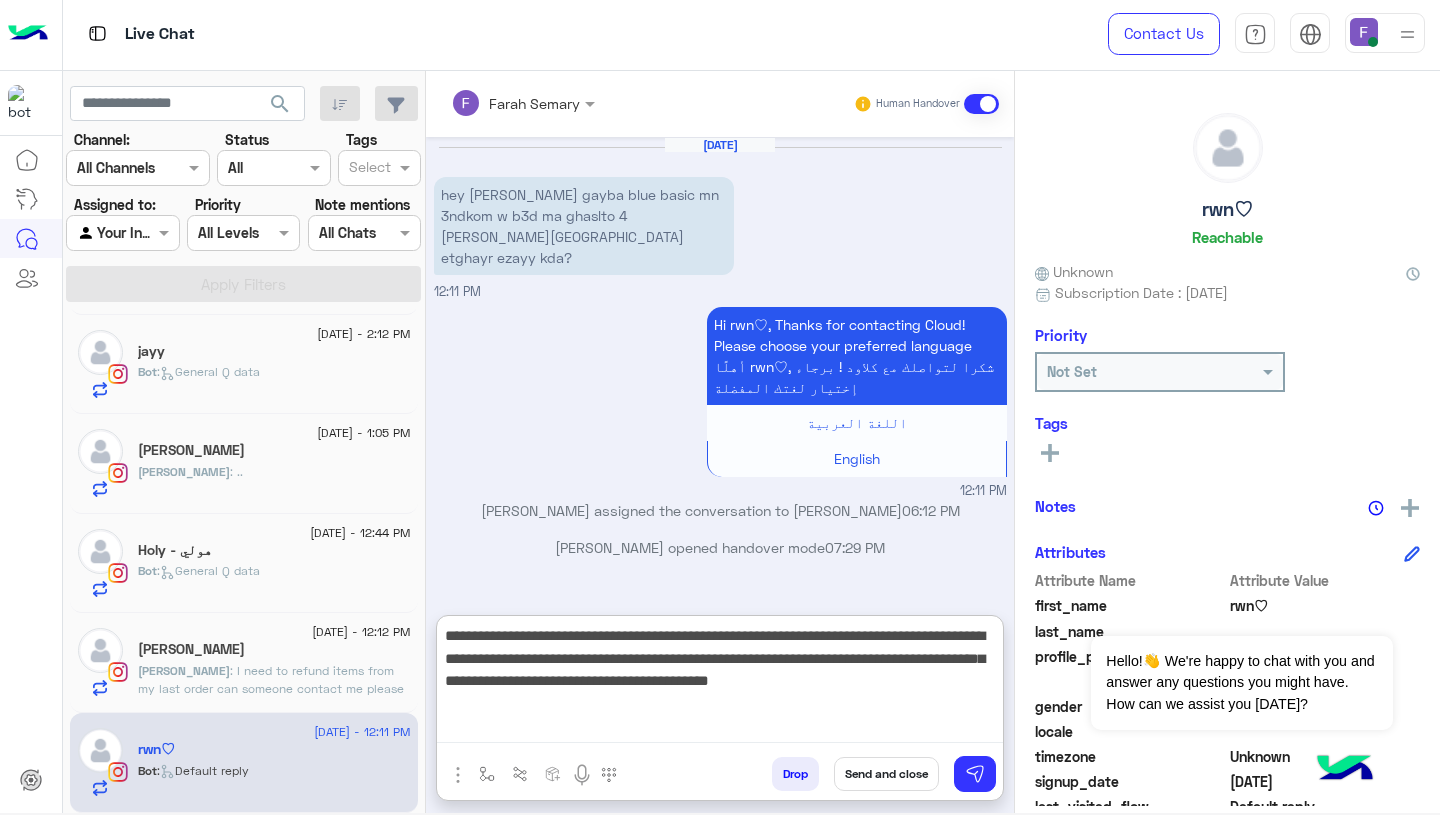 click on "**********" at bounding box center (720, 683) 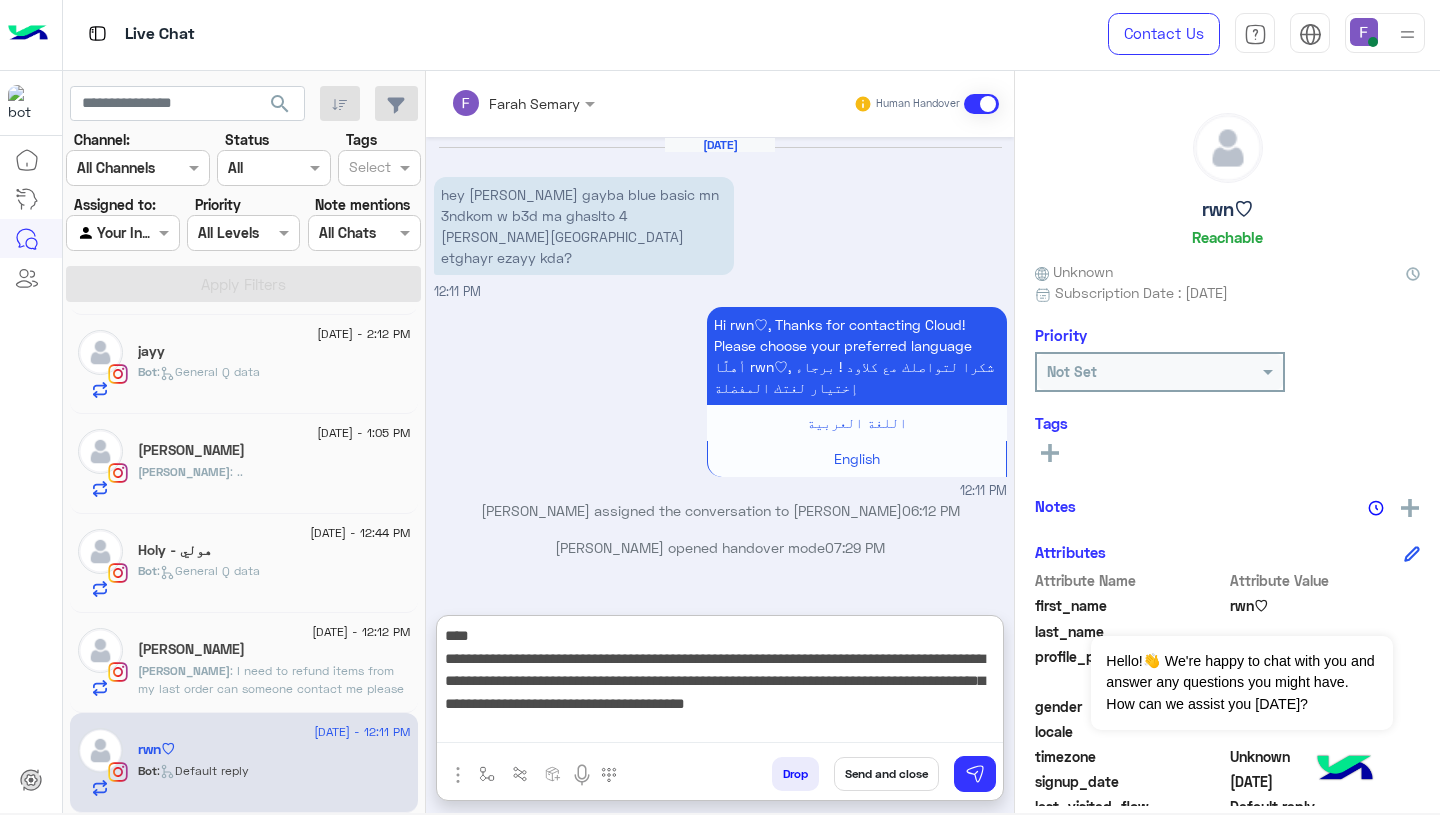 click on "**********" at bounding box center (720, 683) 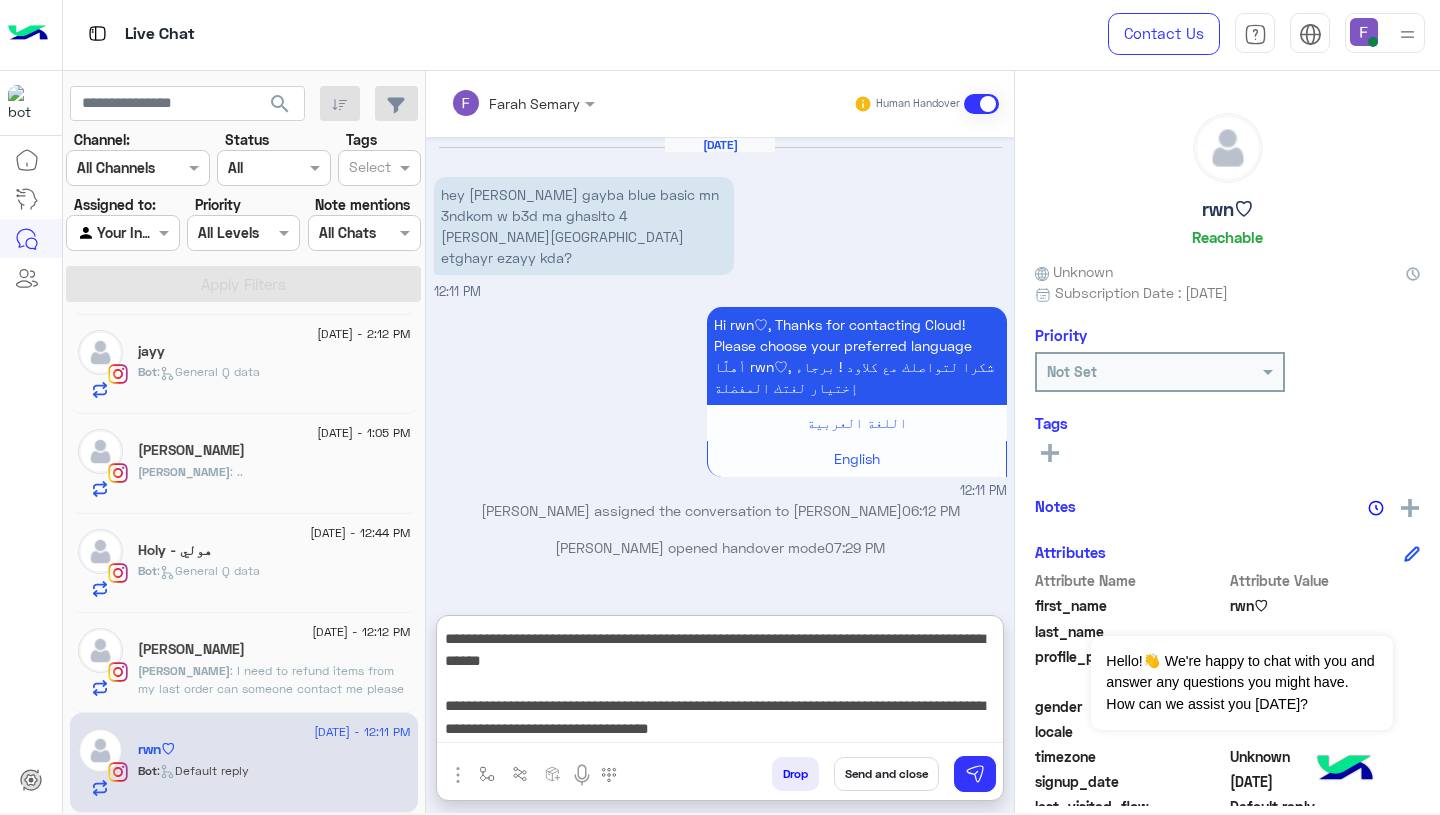 scroll, scrollTop: 42, scrollLeft: 0, axis: vertical 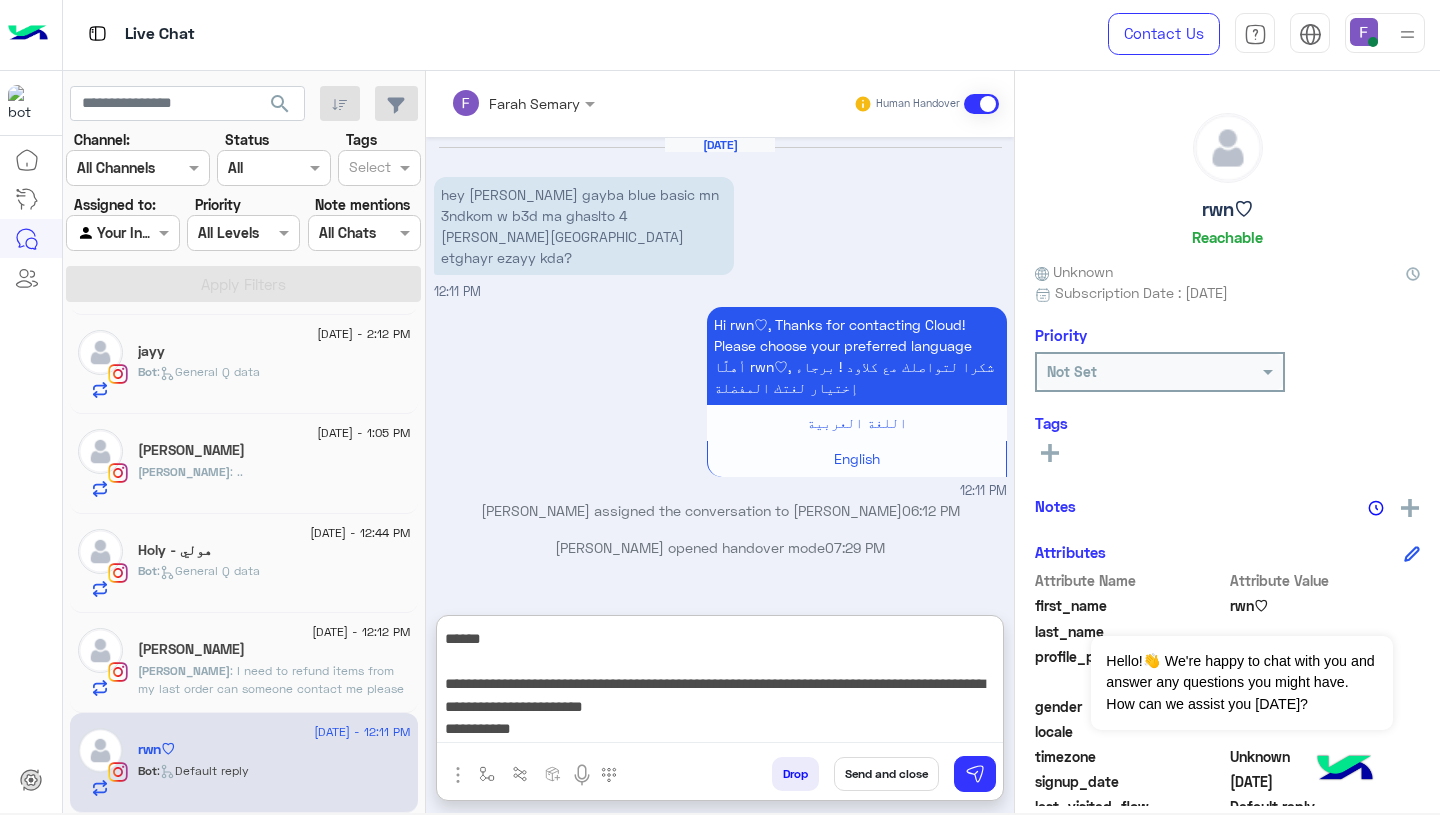 type on "**********" 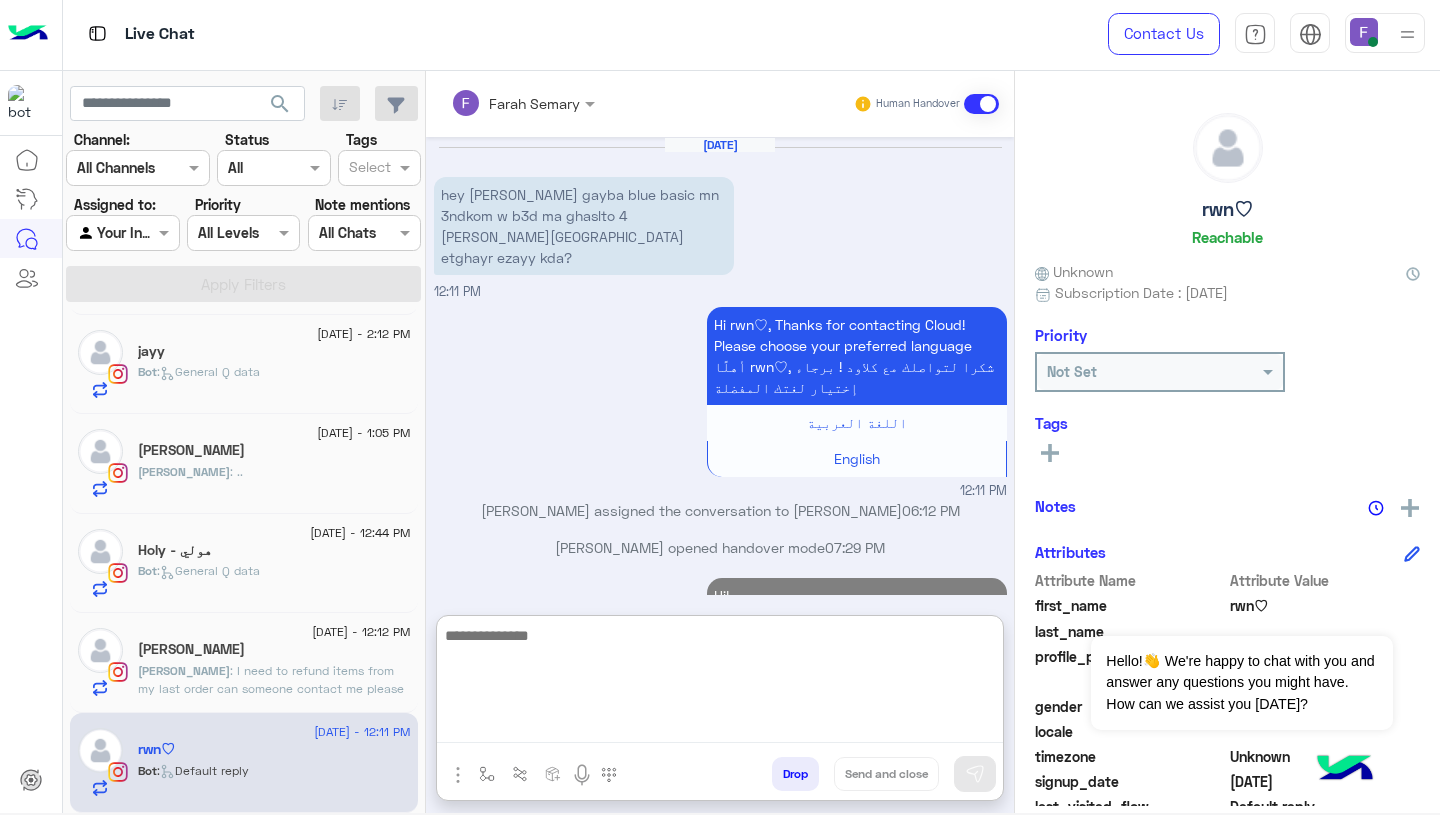 scroll, scrollTop: 0, scrollLeft: 0, axis: both 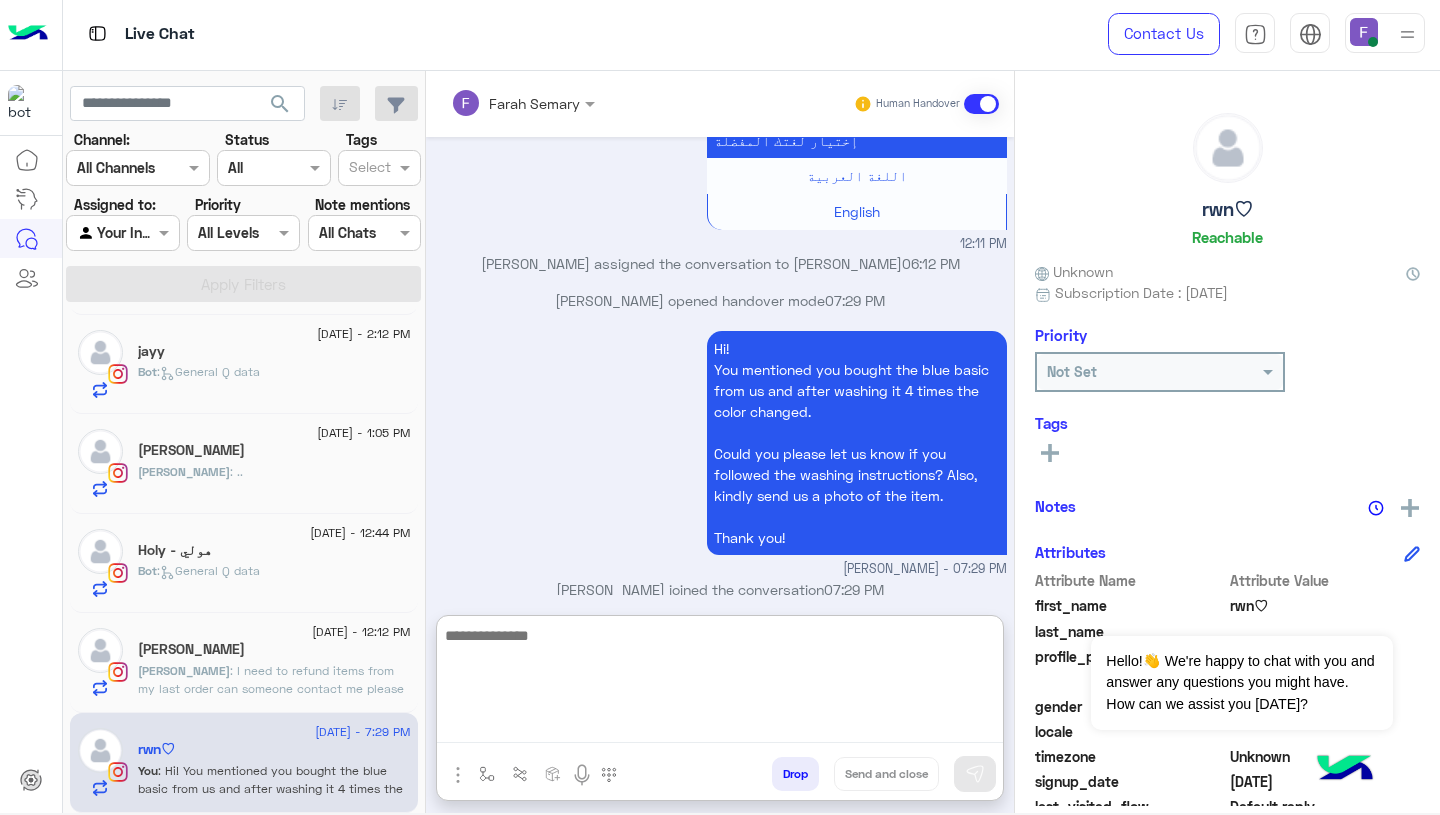 click on "[PERSON_NAME]" 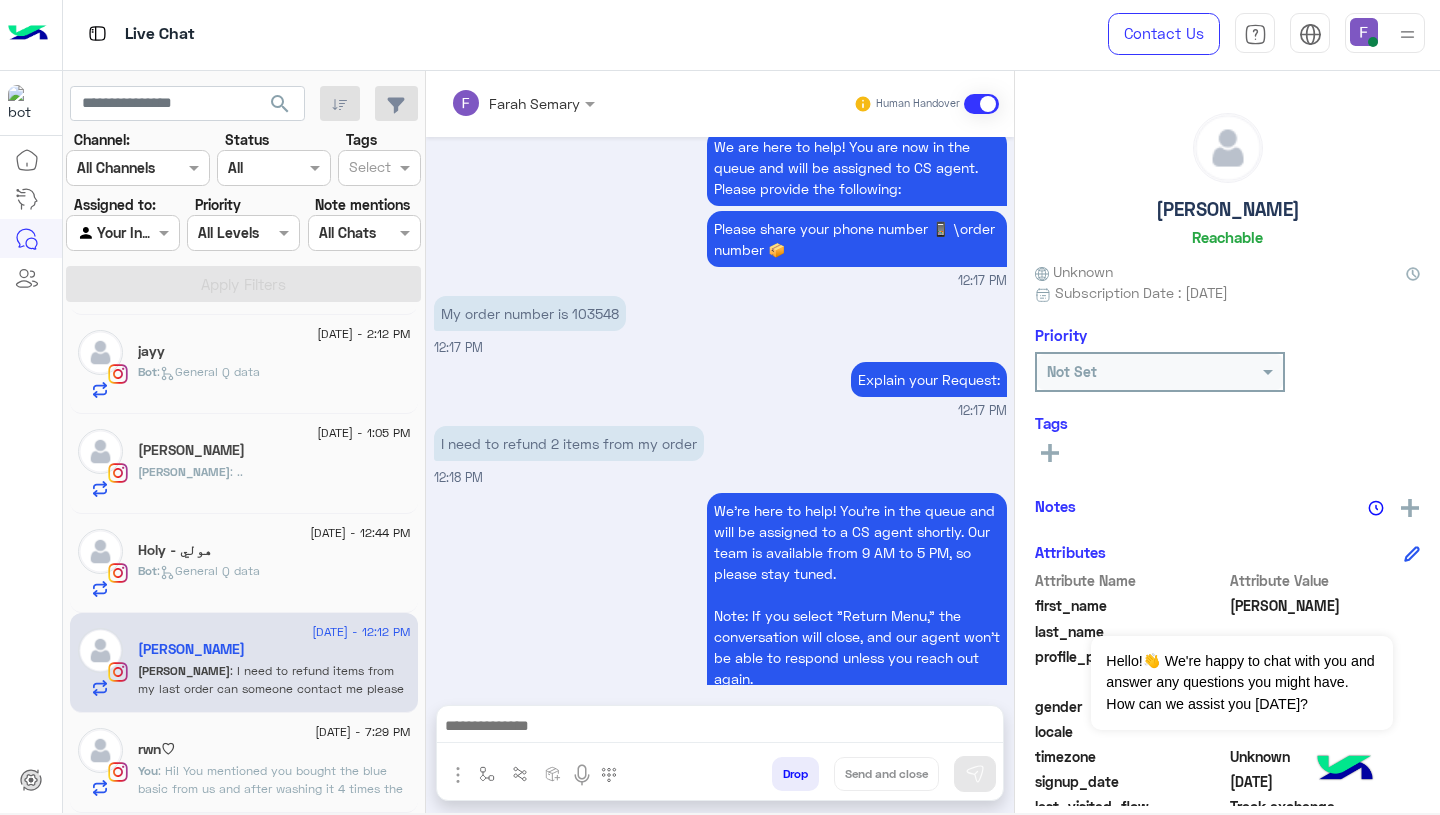 scroll, scrollTop: 1997, scrollLeft: 0, axis: vertical 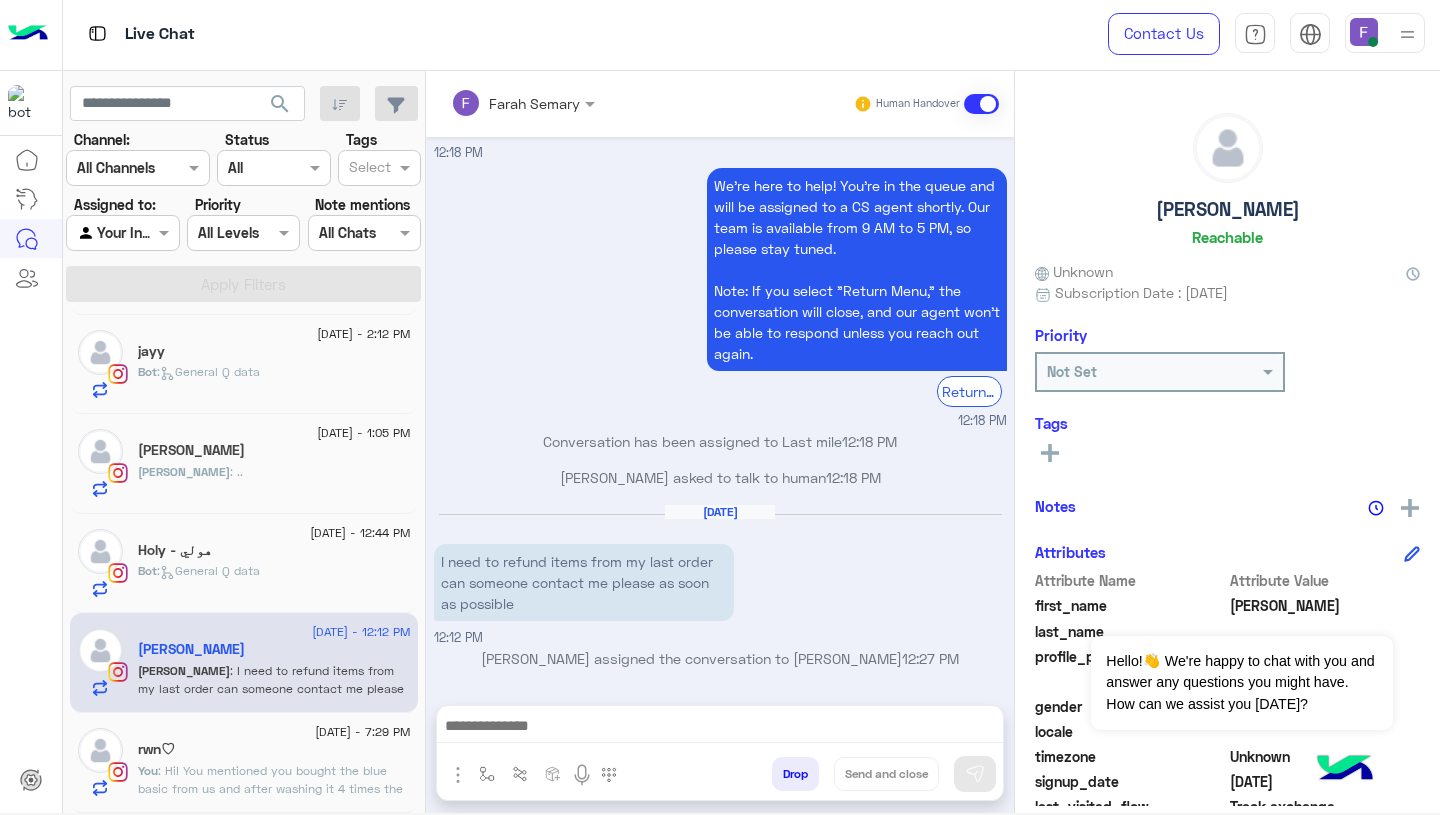 click at bounding box center (720, 728) 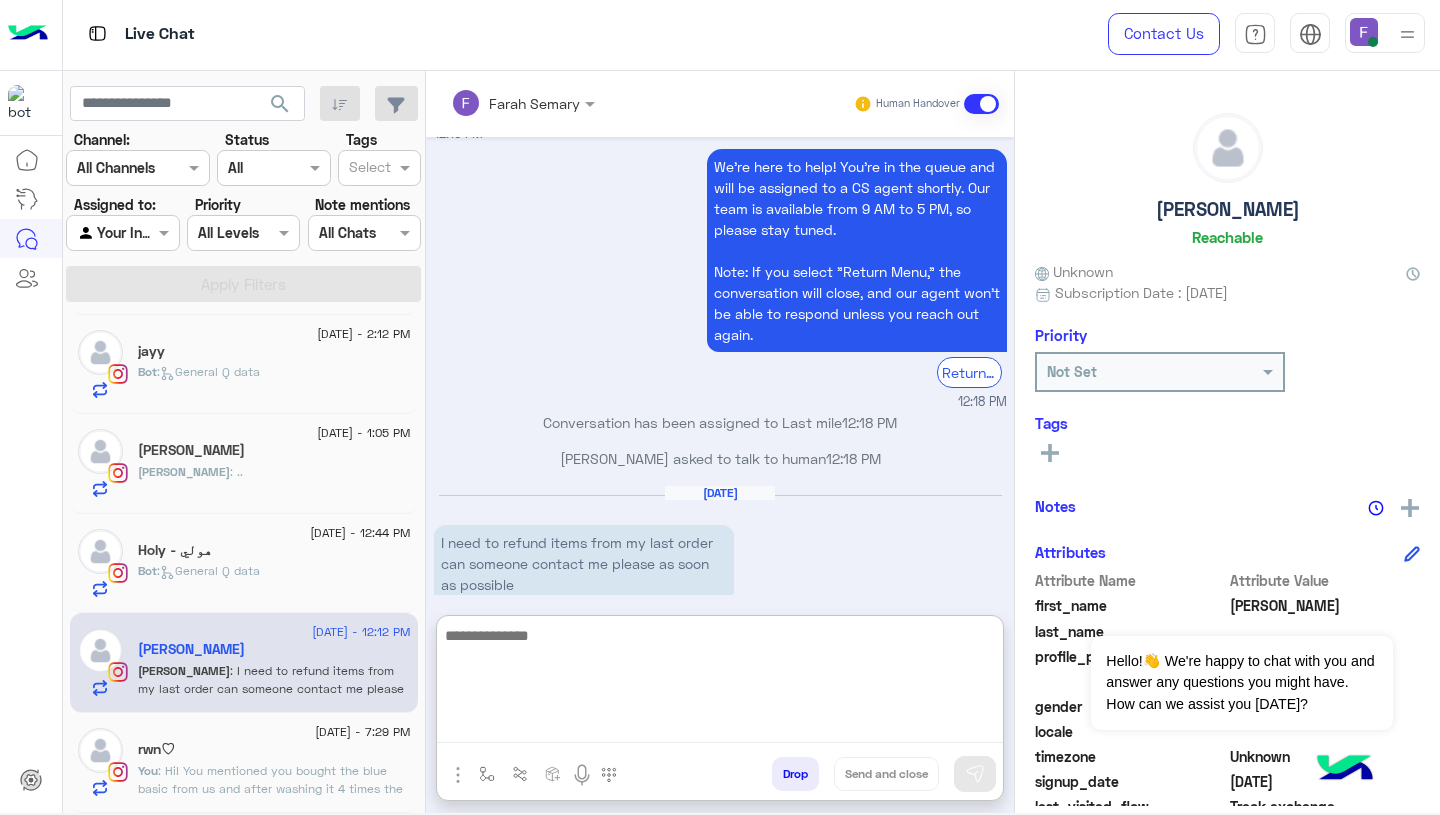 paste on "**********" 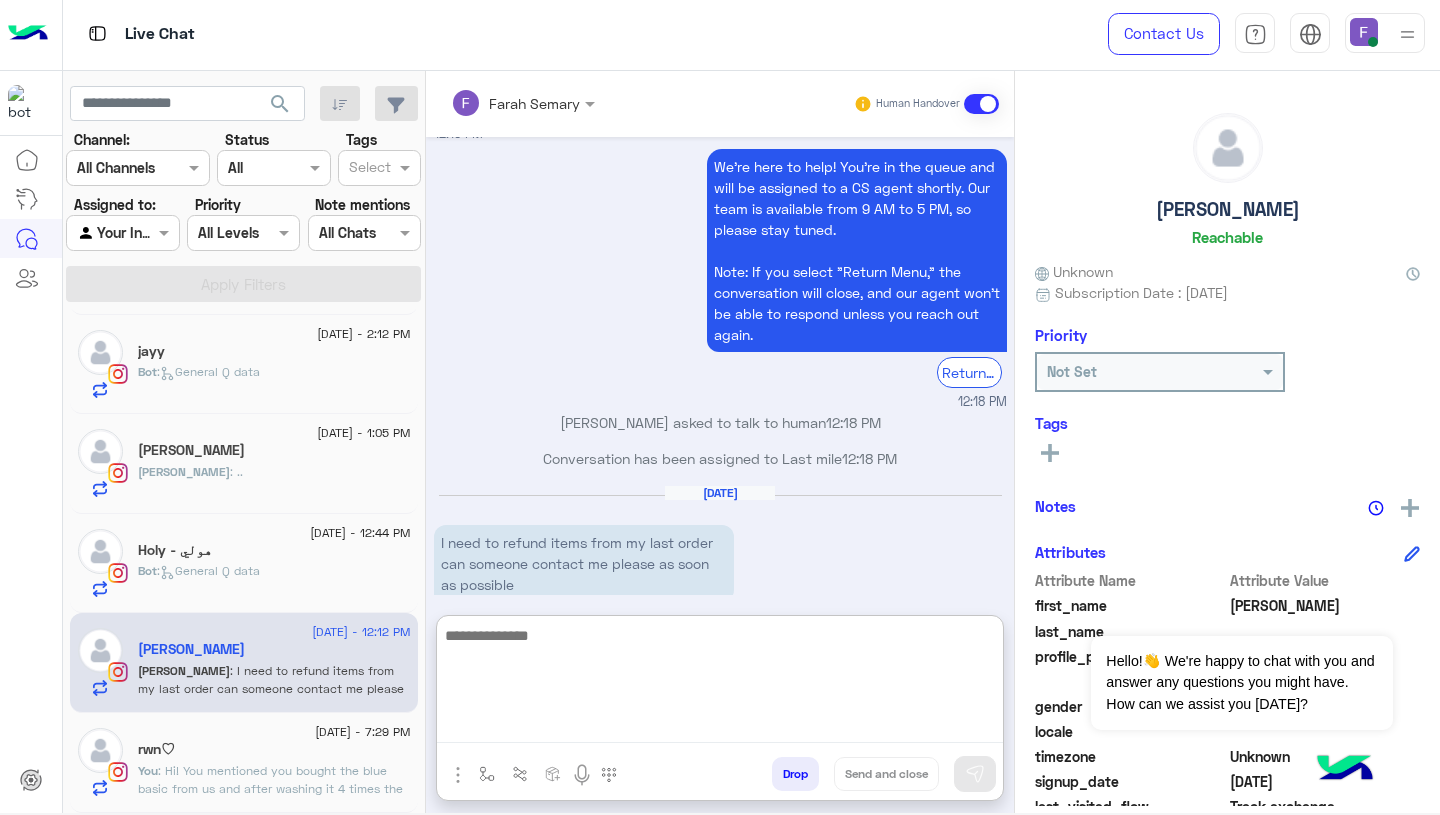 scroll, scrollTop: 0, scrollLeft: 0, axis: both 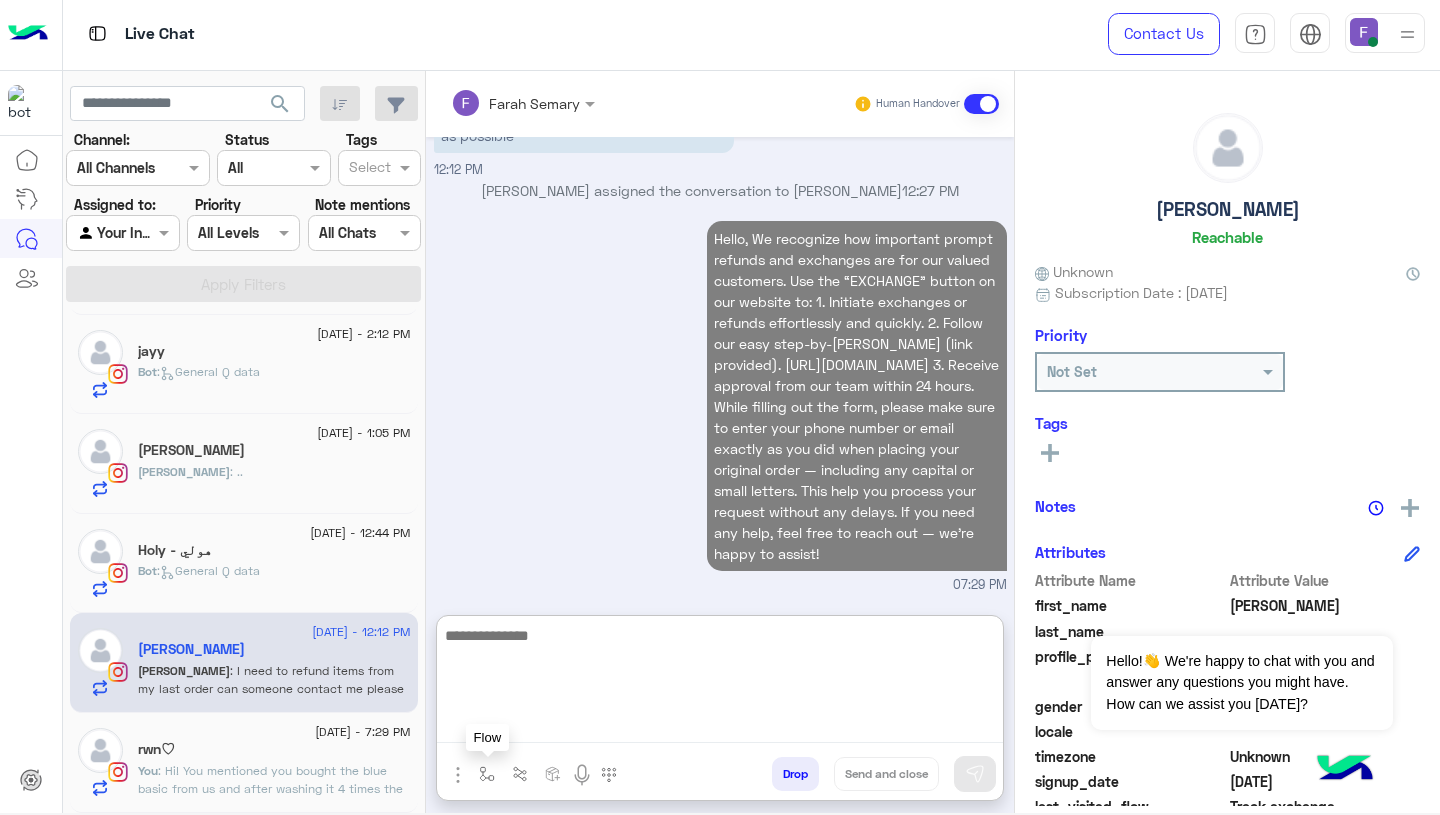 click at bounding box center [487, 774] 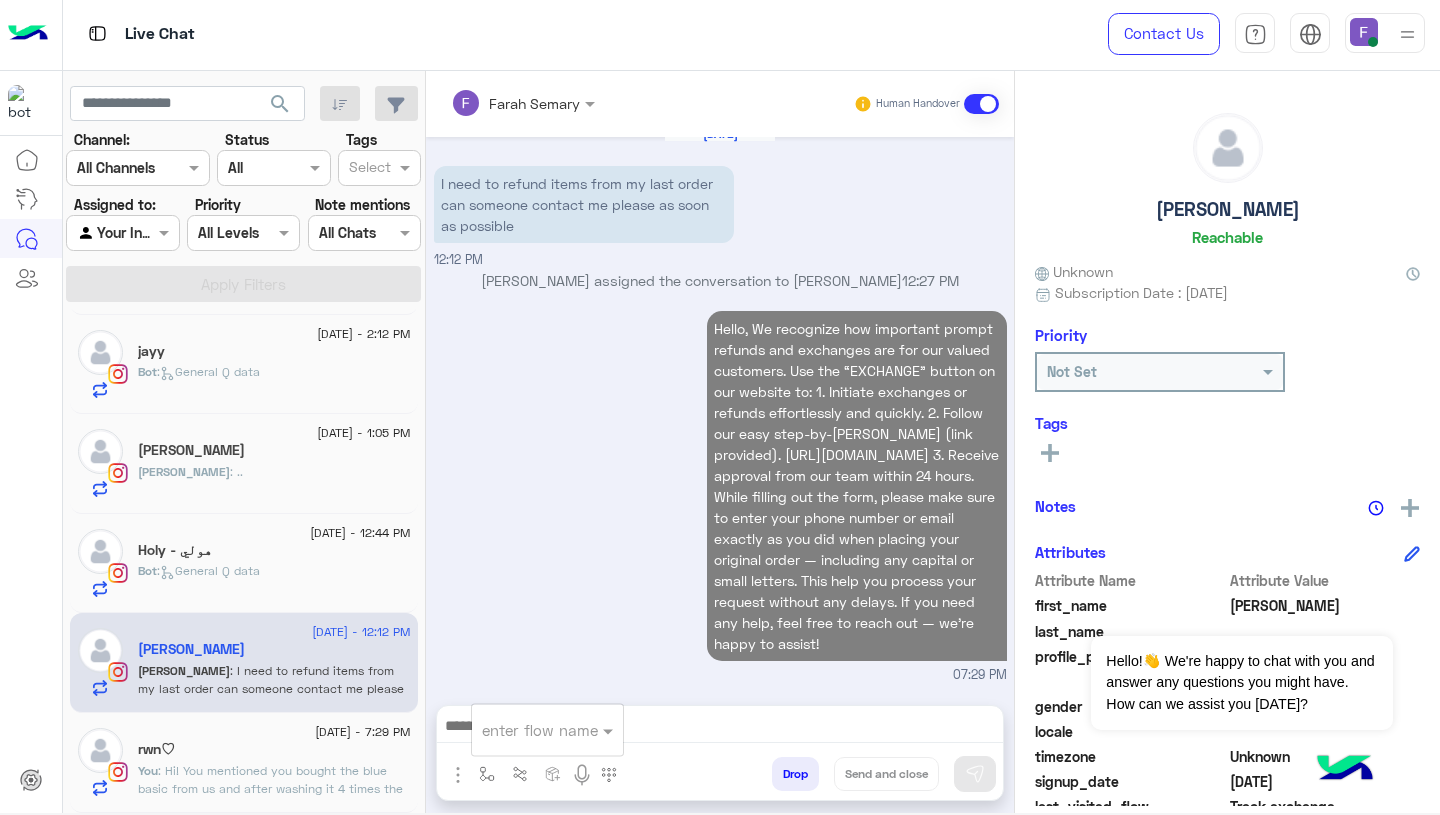 click at bounding box center (523, 730) 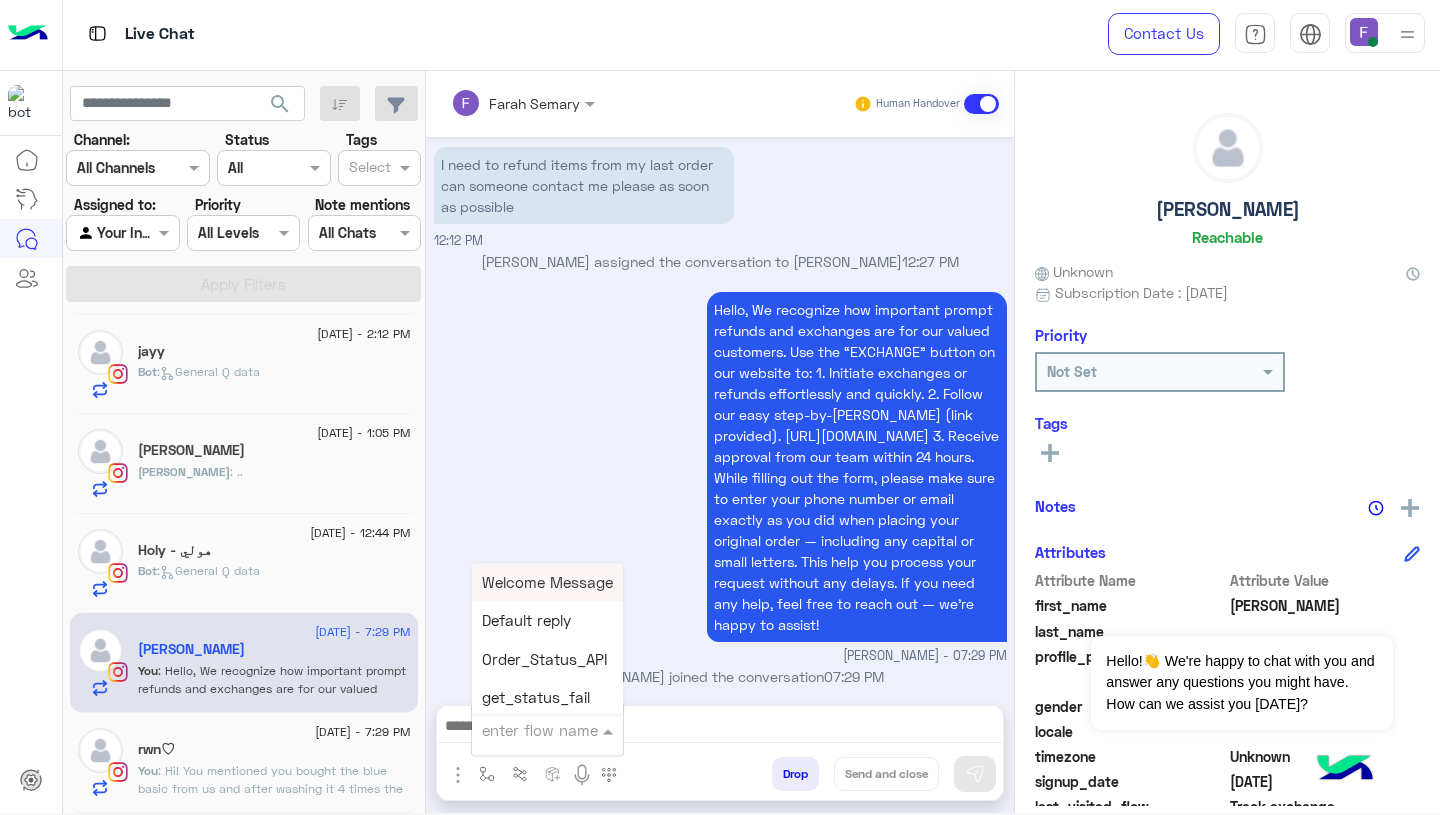 scroll, scrollTop: 2412, scrollLeft: 0, axis: vertical 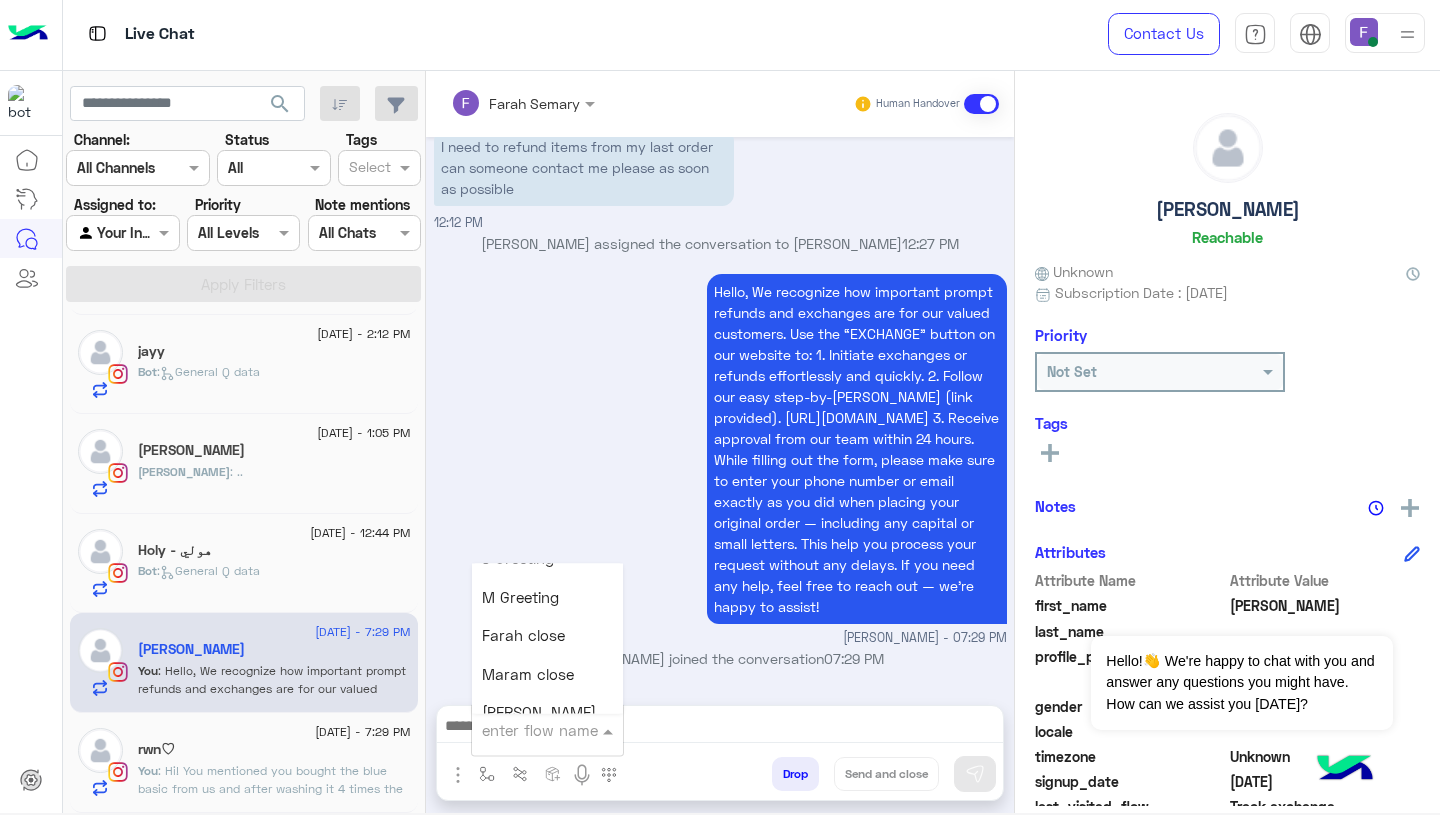click on "Farah close" at bounding box center [523, 636] 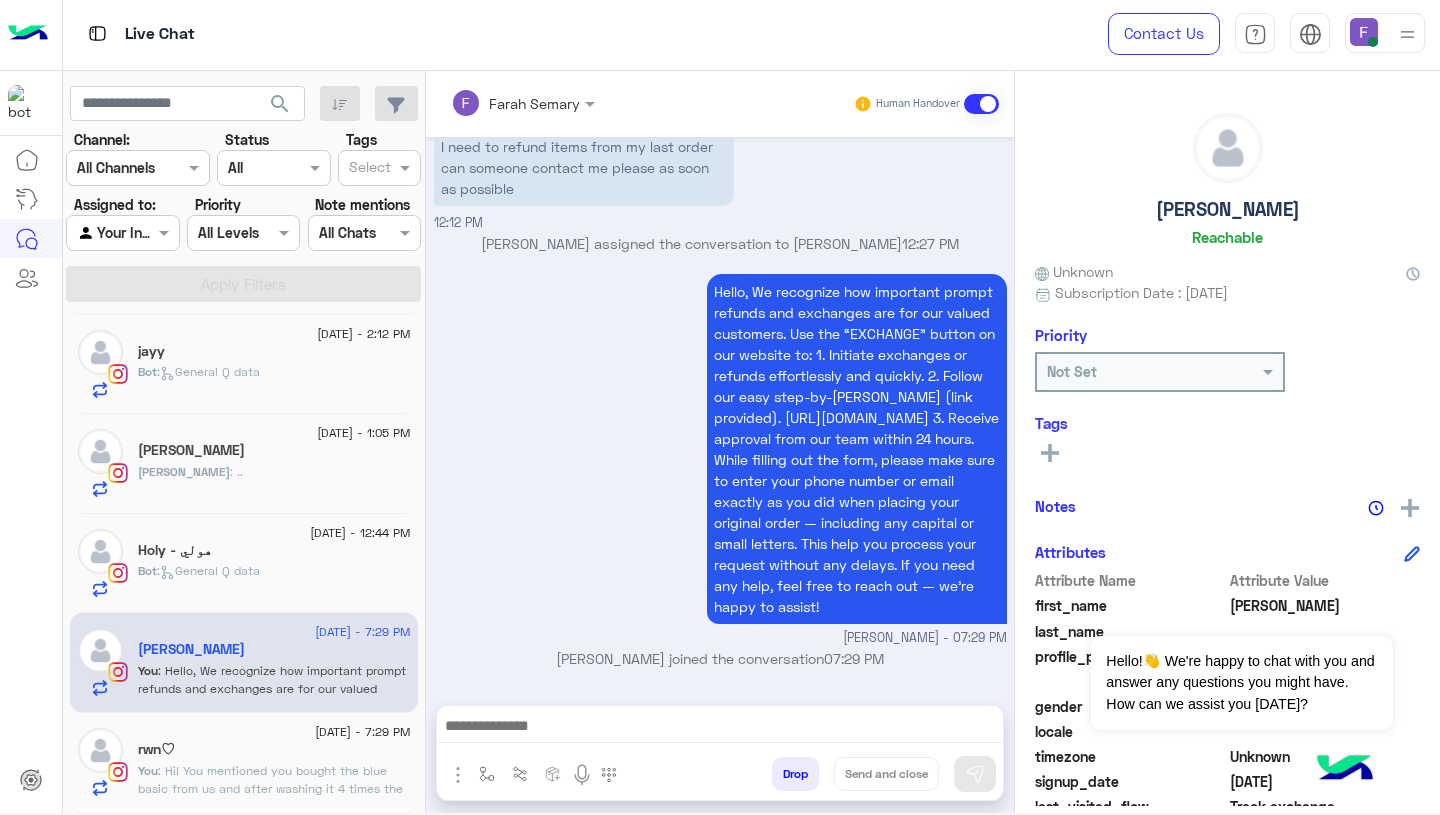type on "**********" 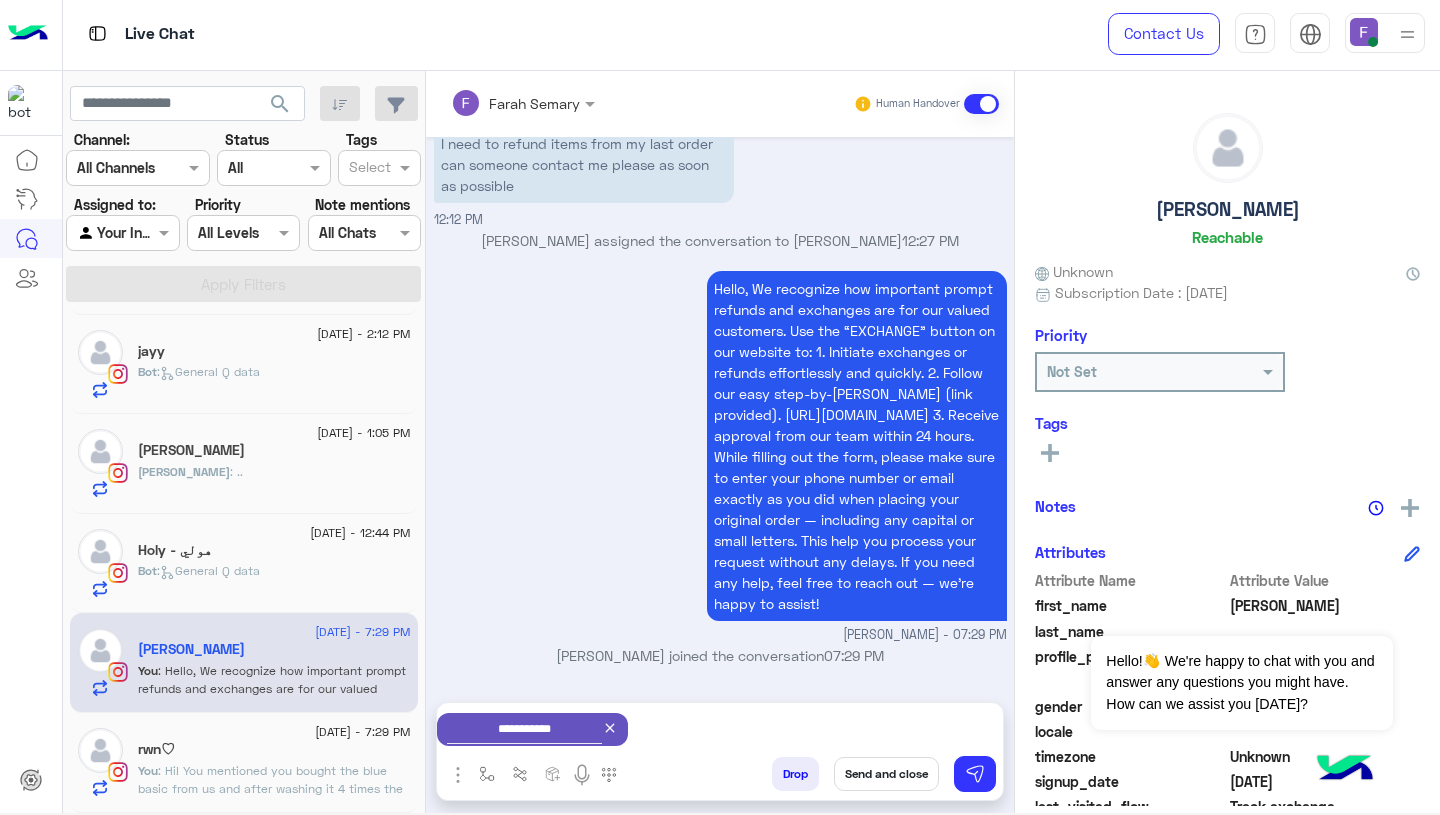 click on "Send and close" at bounding box center [886, 774] 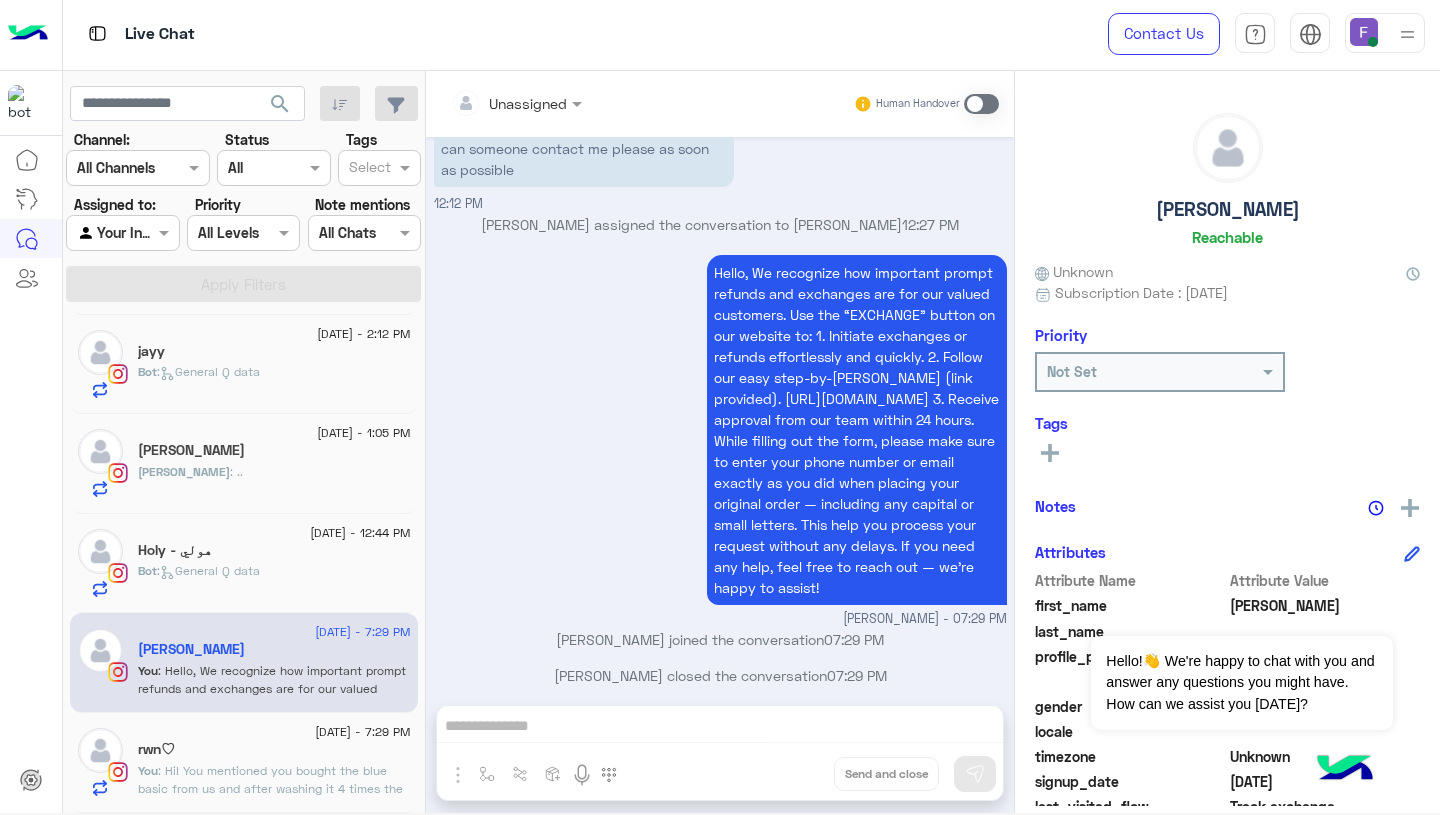 scroll, scrollTop: 2448, scrollLeft: 0, axis: vertical 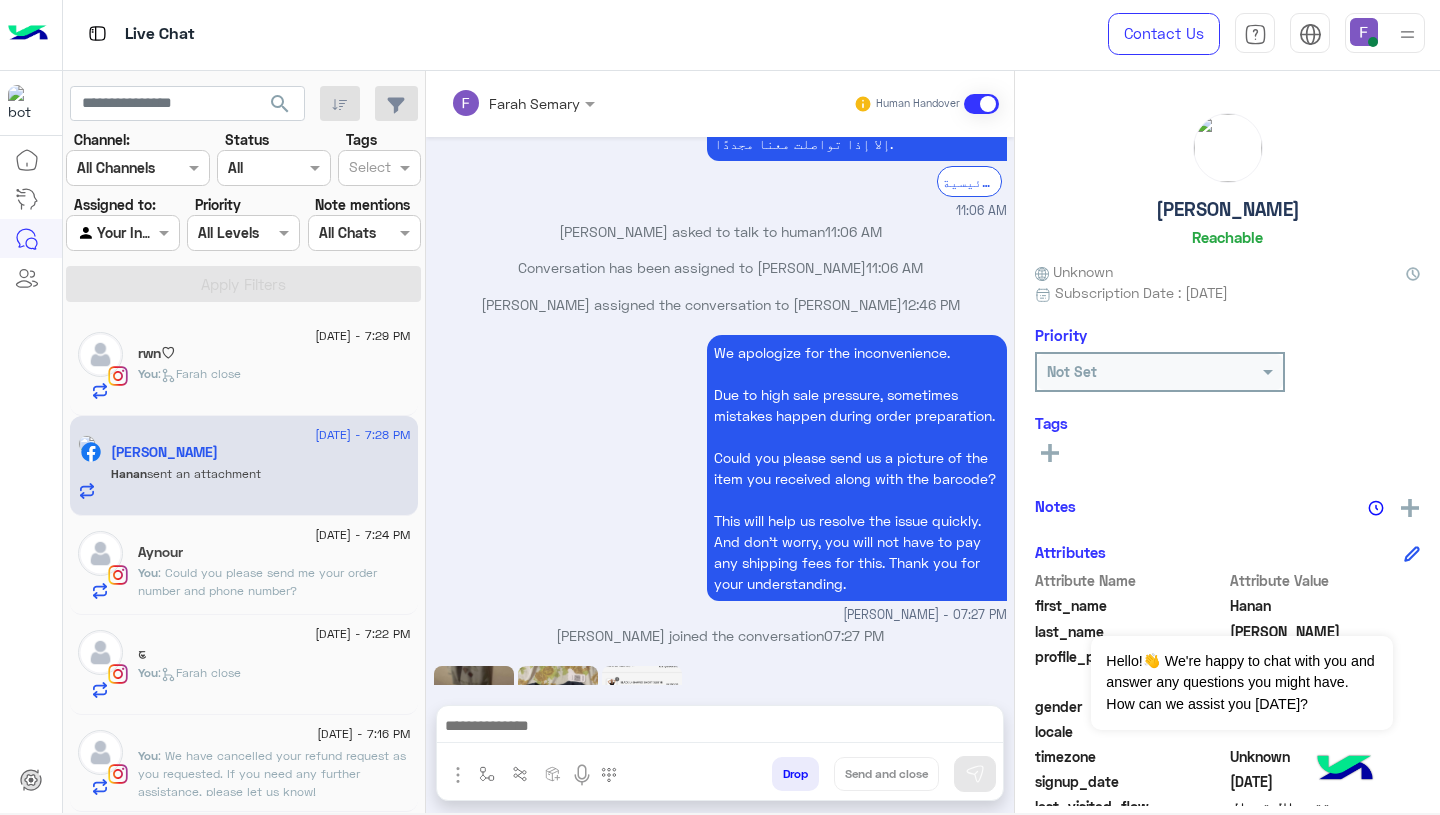 click on "You  : Could you please send me your order number and phone number?" 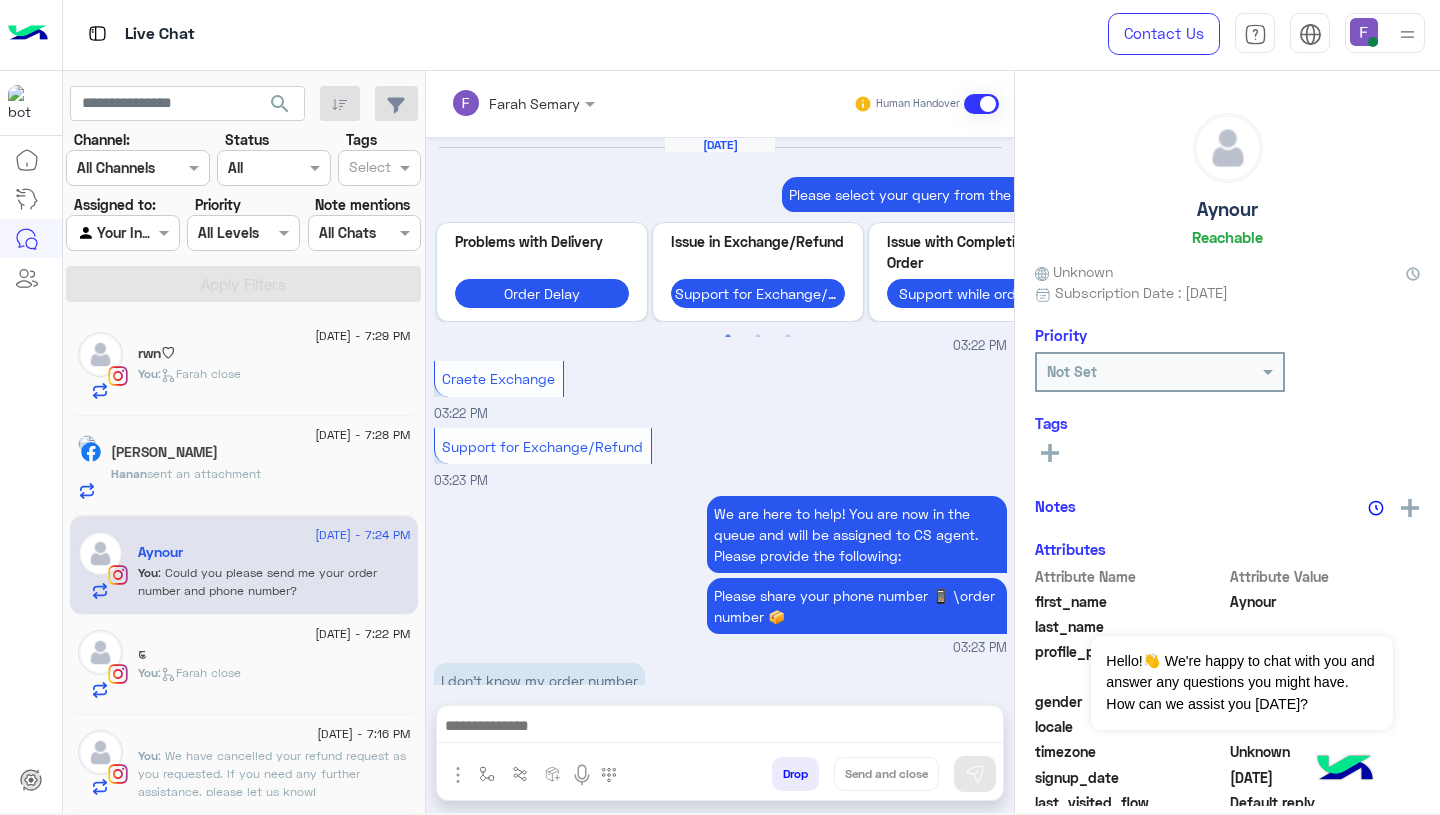 scroll, scrollTop: 1745, scrollLeft: 0, axis: vertical 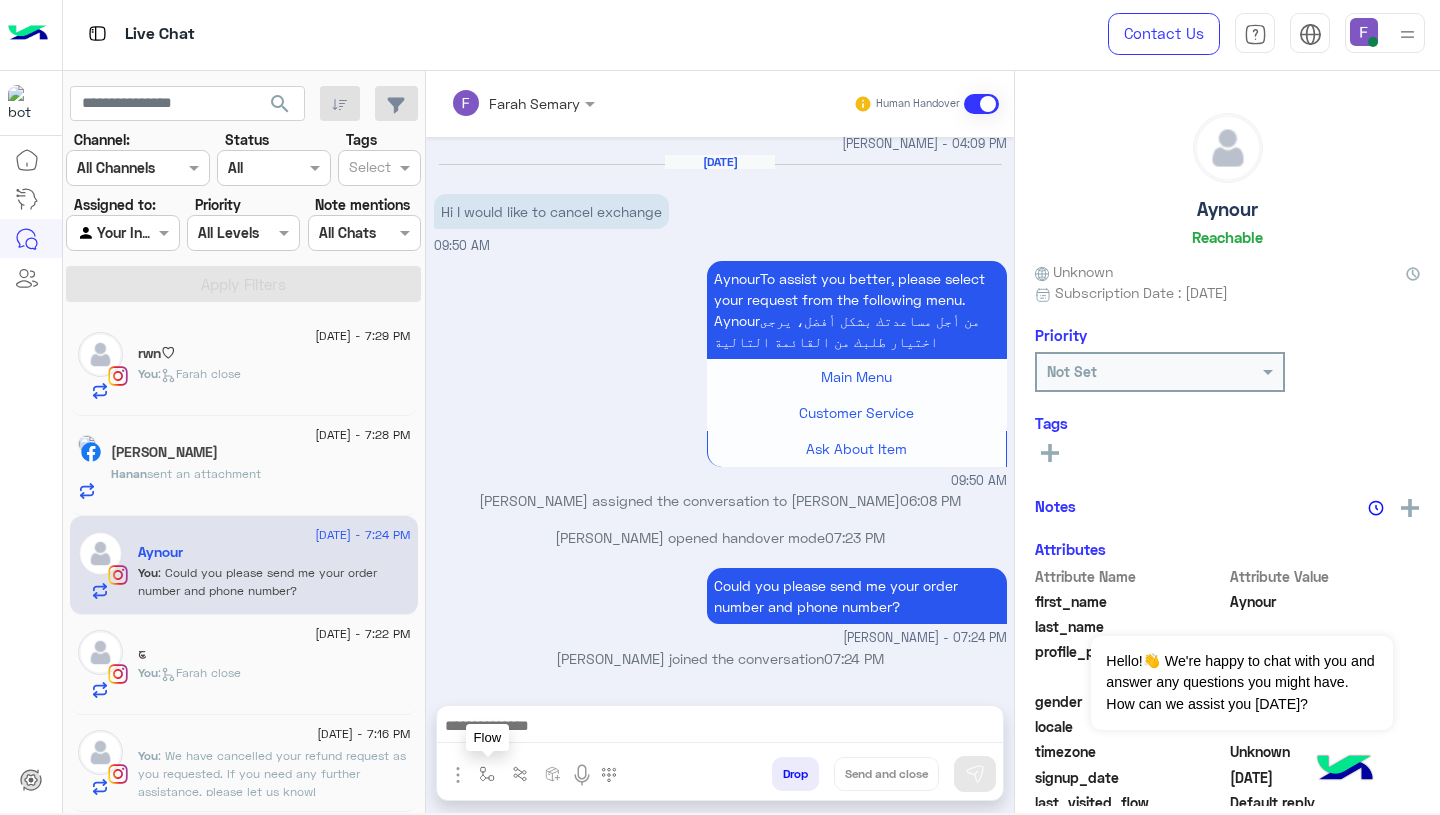 click at bounding box center (487, 774) 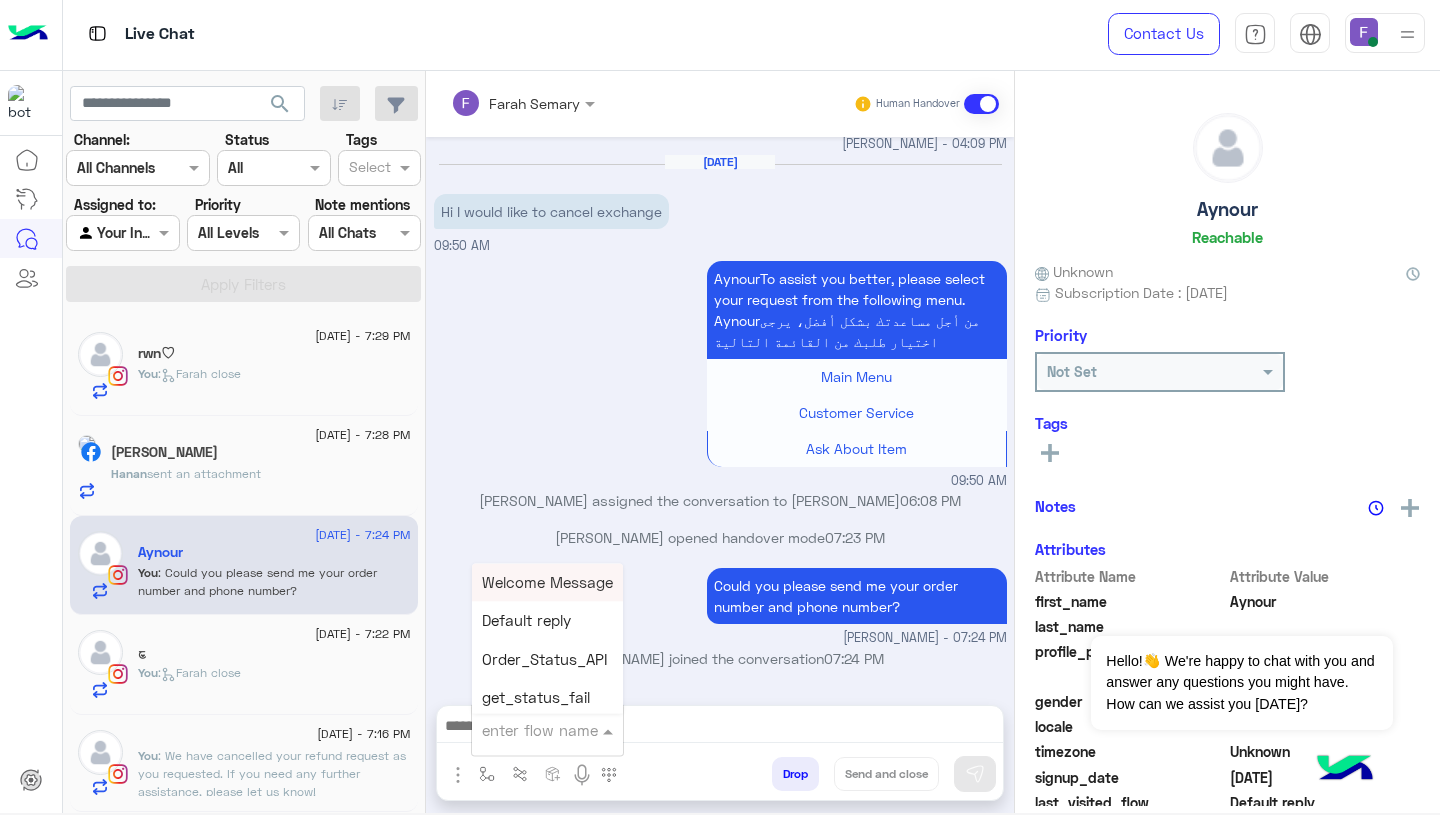click at bounding box center [523, 730] 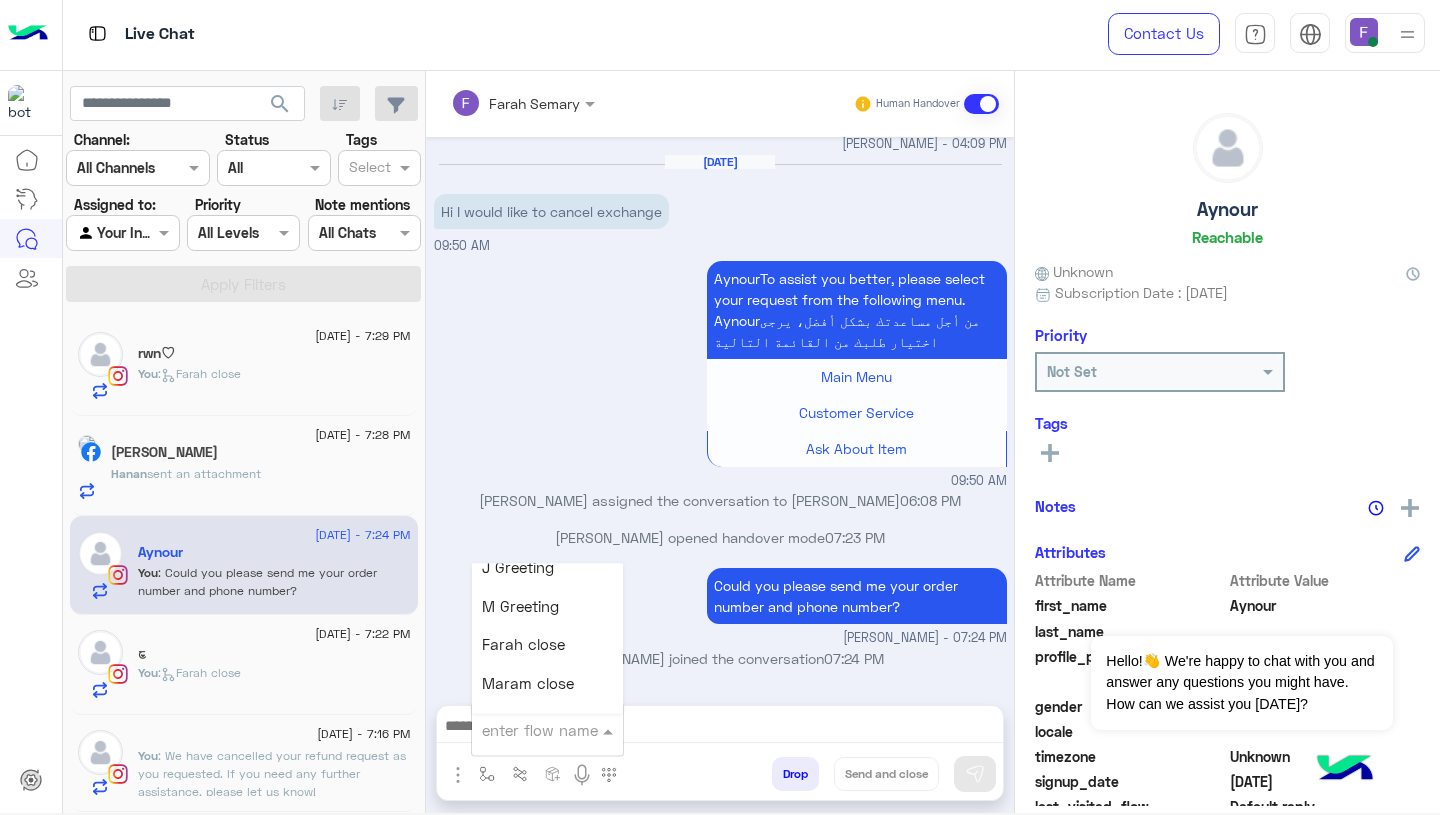 scroll, scrollTop: 2357, scrollLeft: 0, axis: vertical 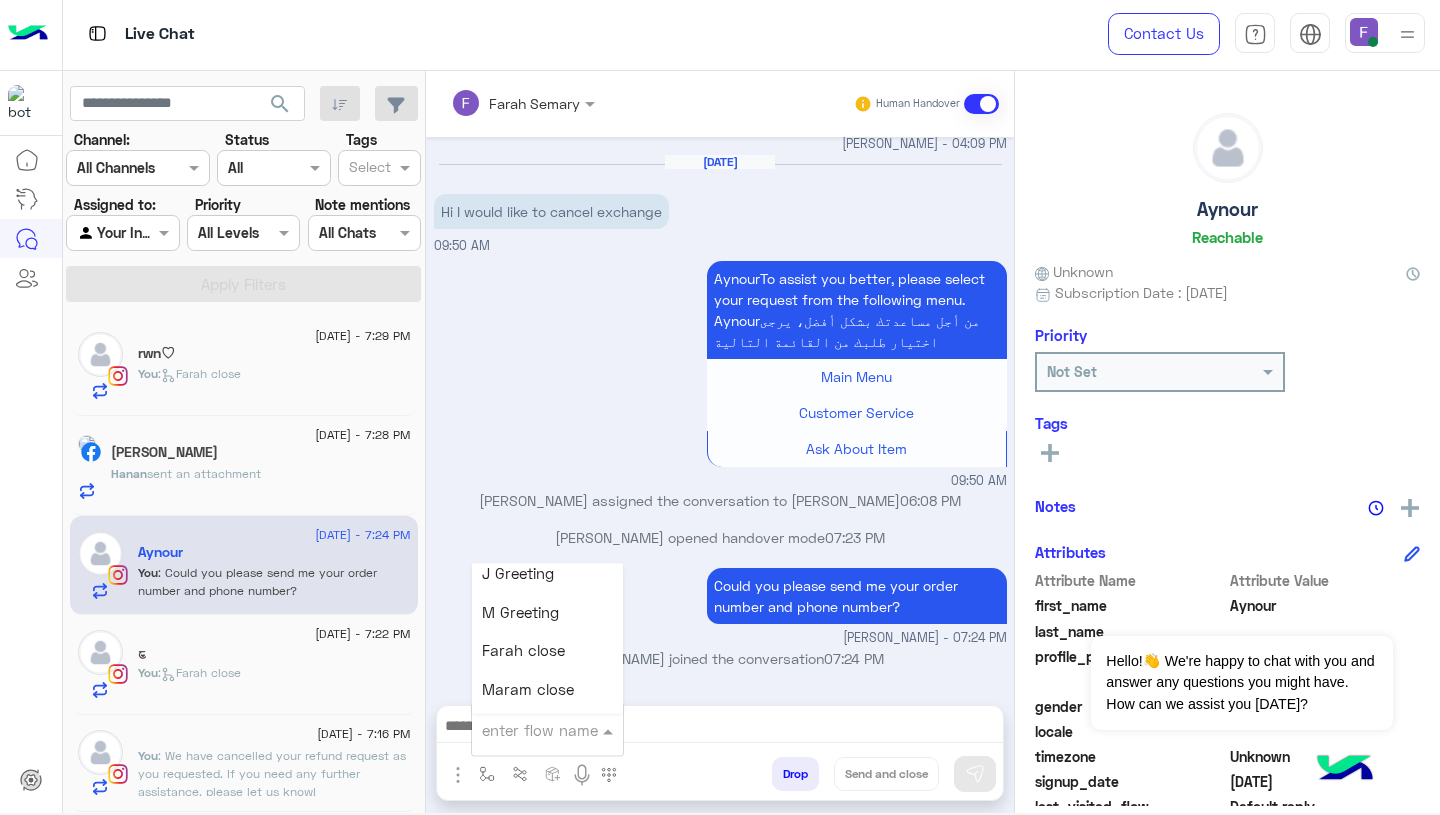 click on "Farah close" at bounding box center [523, 651] 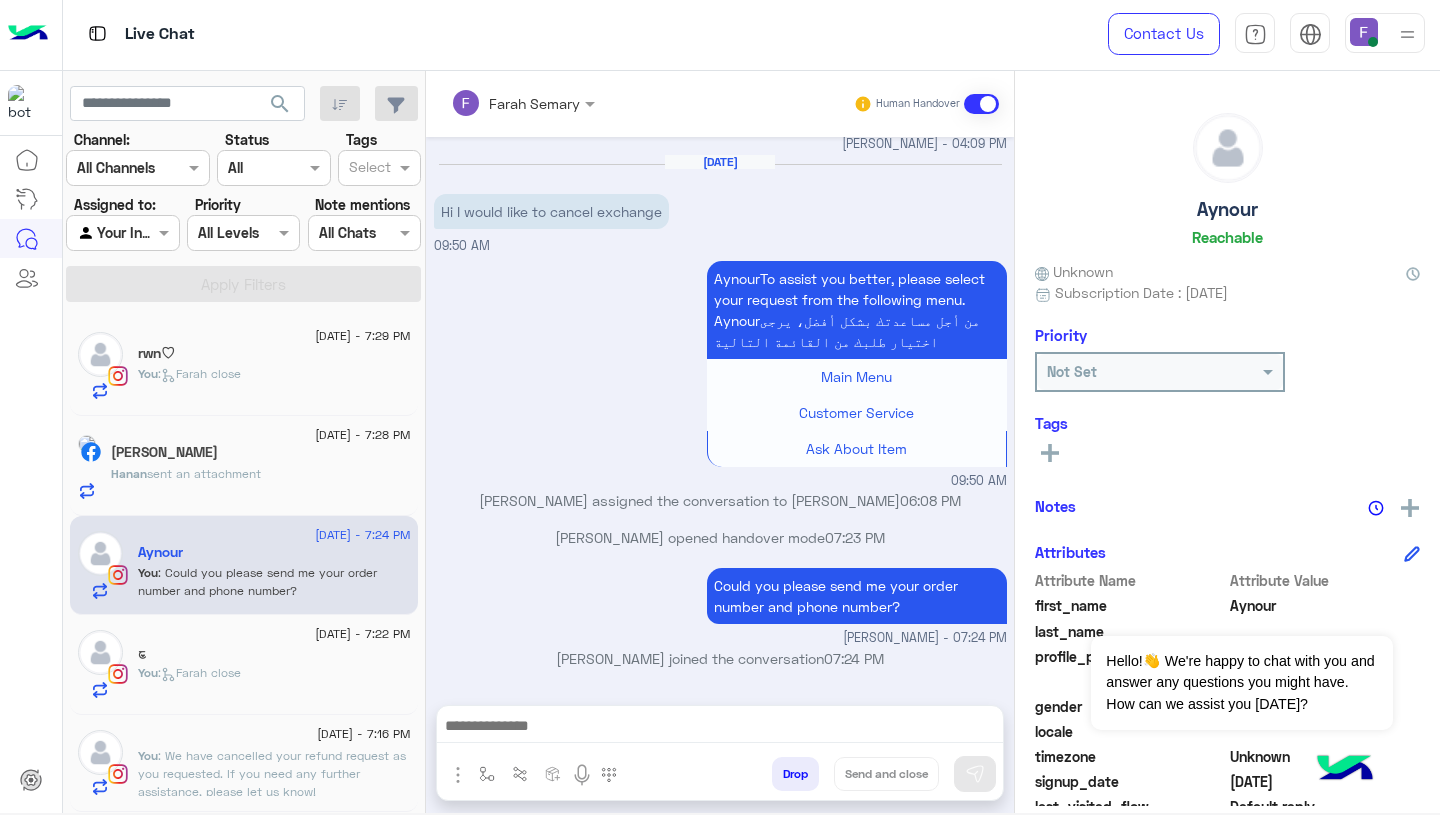 type on "**********" 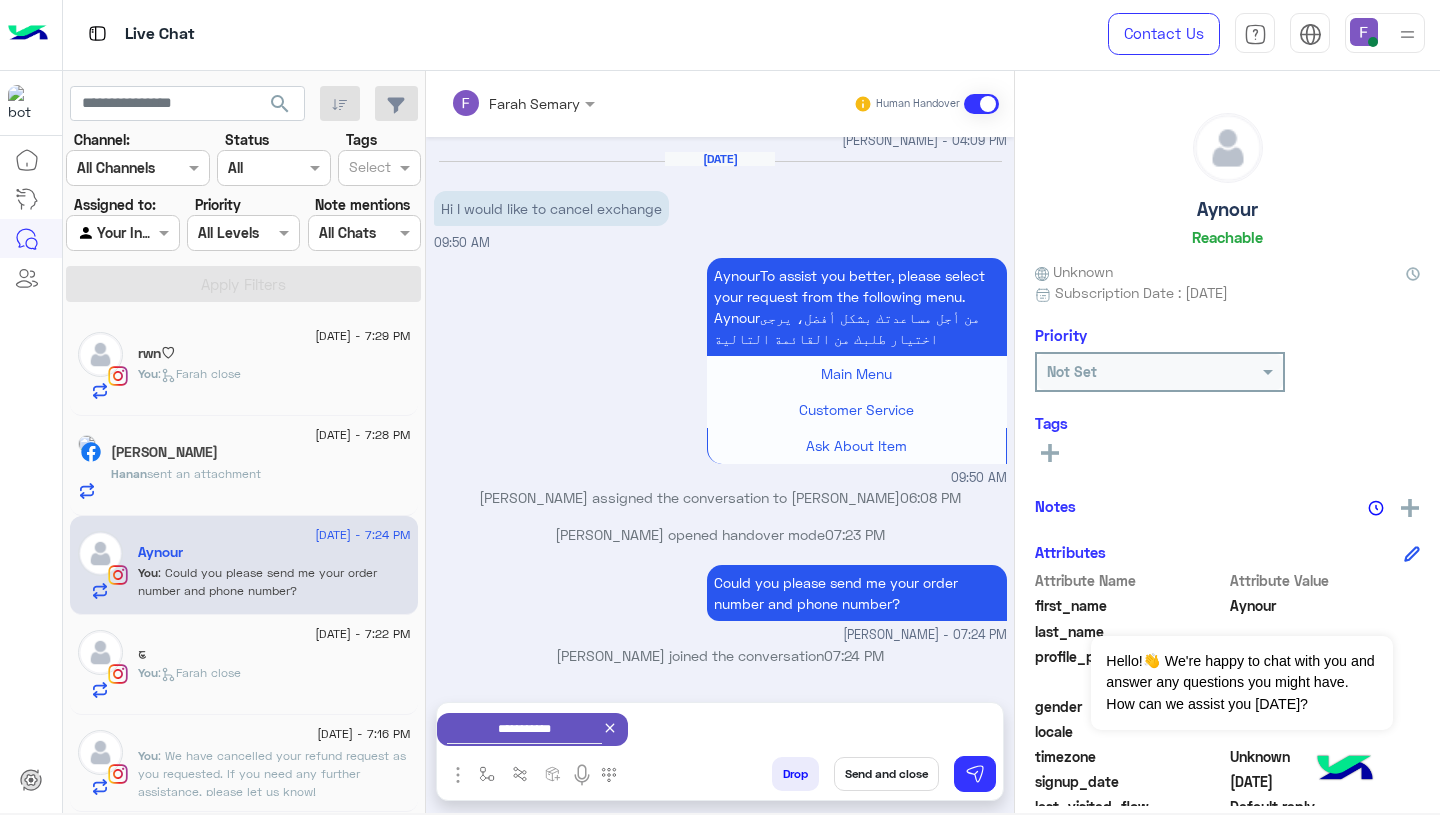 click on "Send and close" at bounding box center (886, 774) 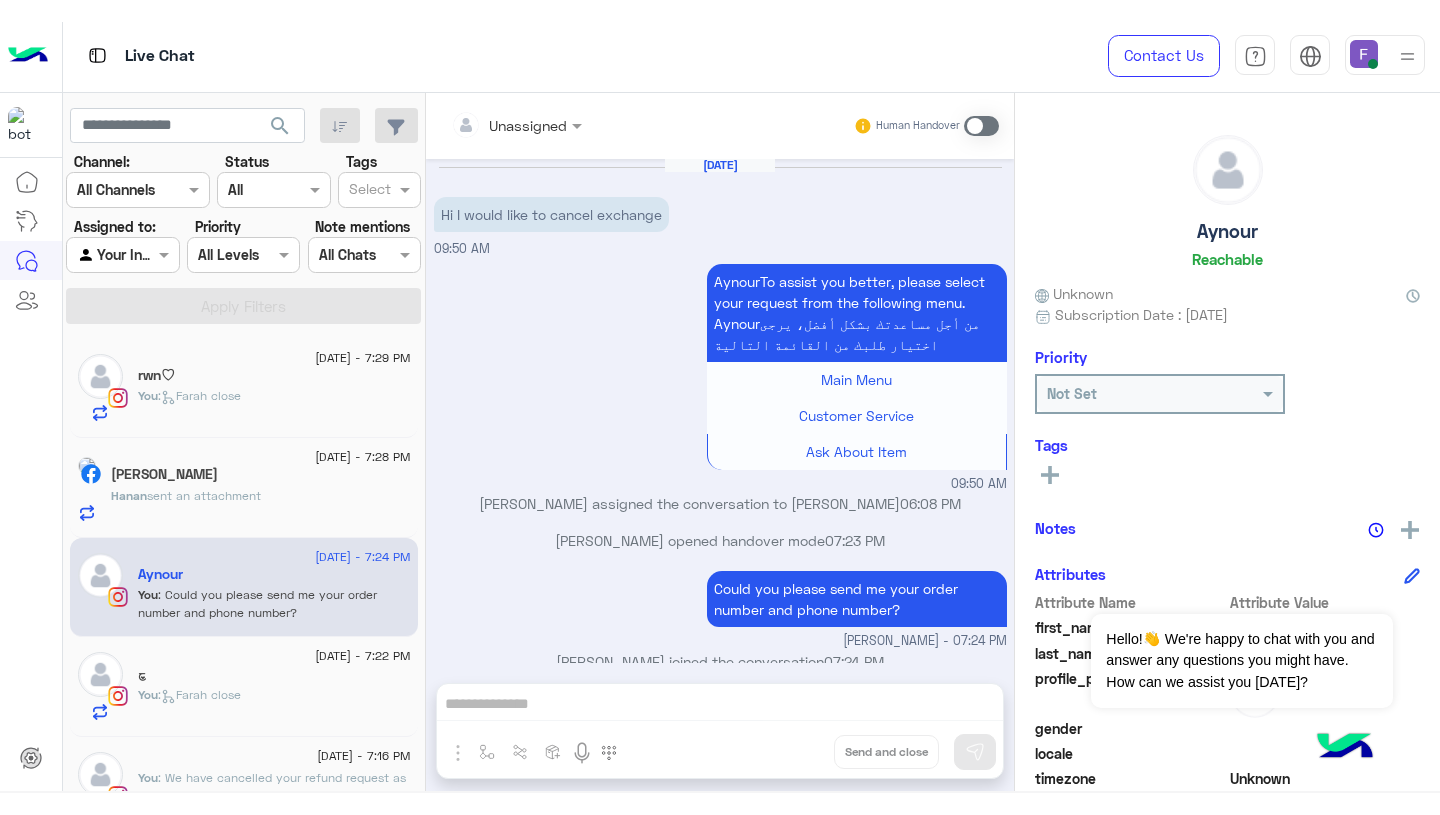 scroll, scrollTop: 1782, scrollLeft: 0, axis: vertical 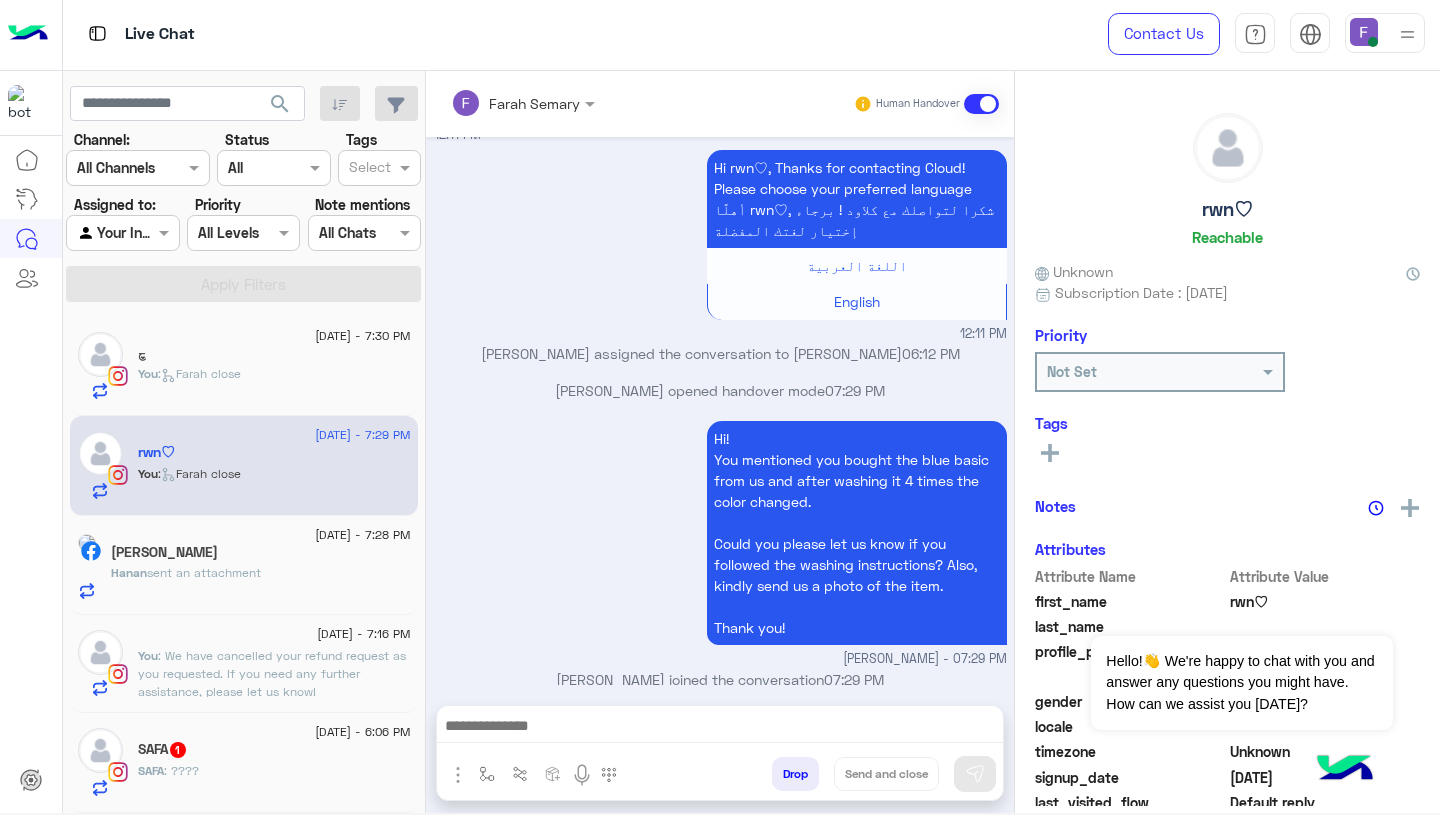 click on "You  :   Farah close" 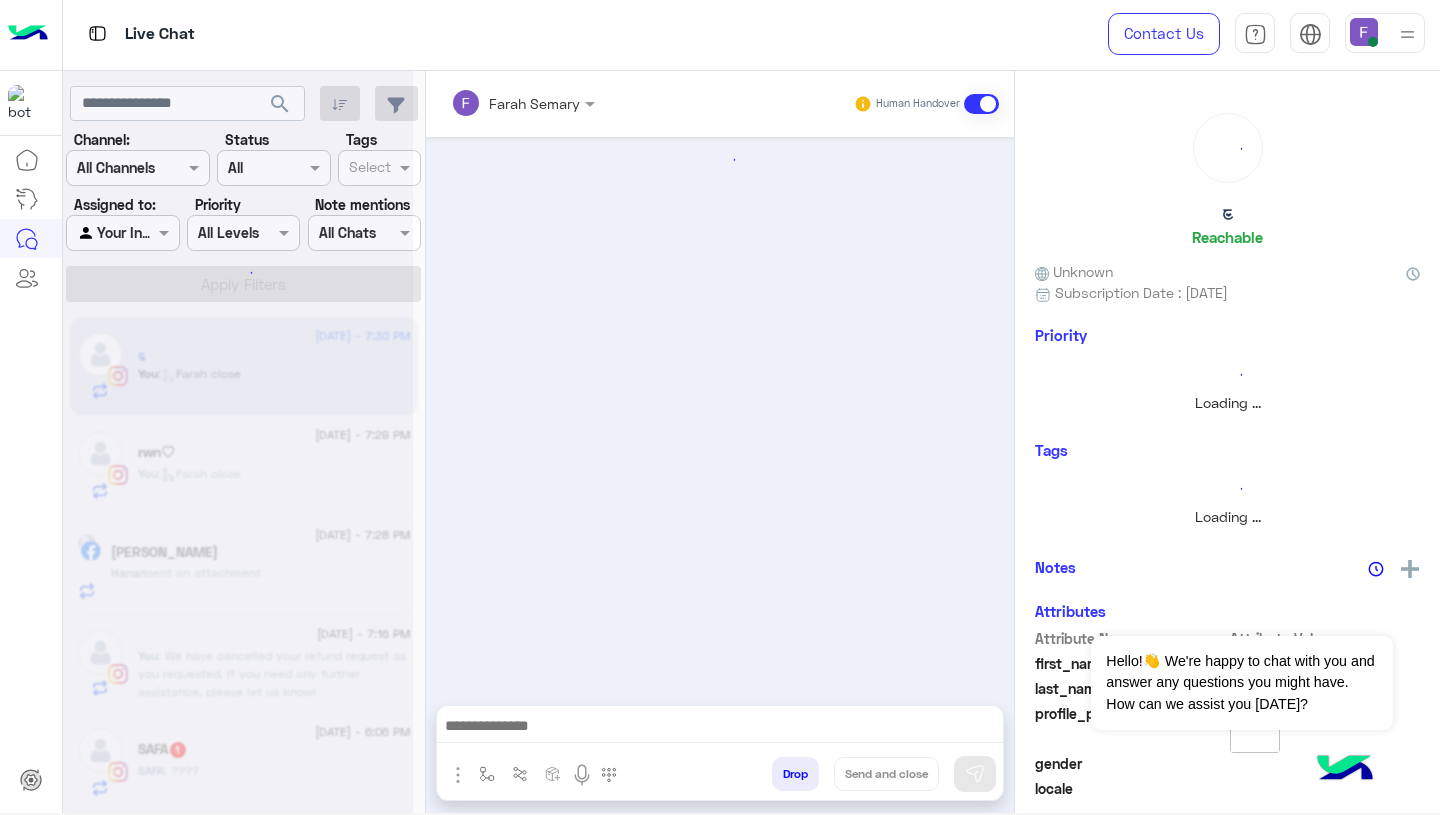 scroll, scrollTop: 0, scrollLeft: 0, axis: both 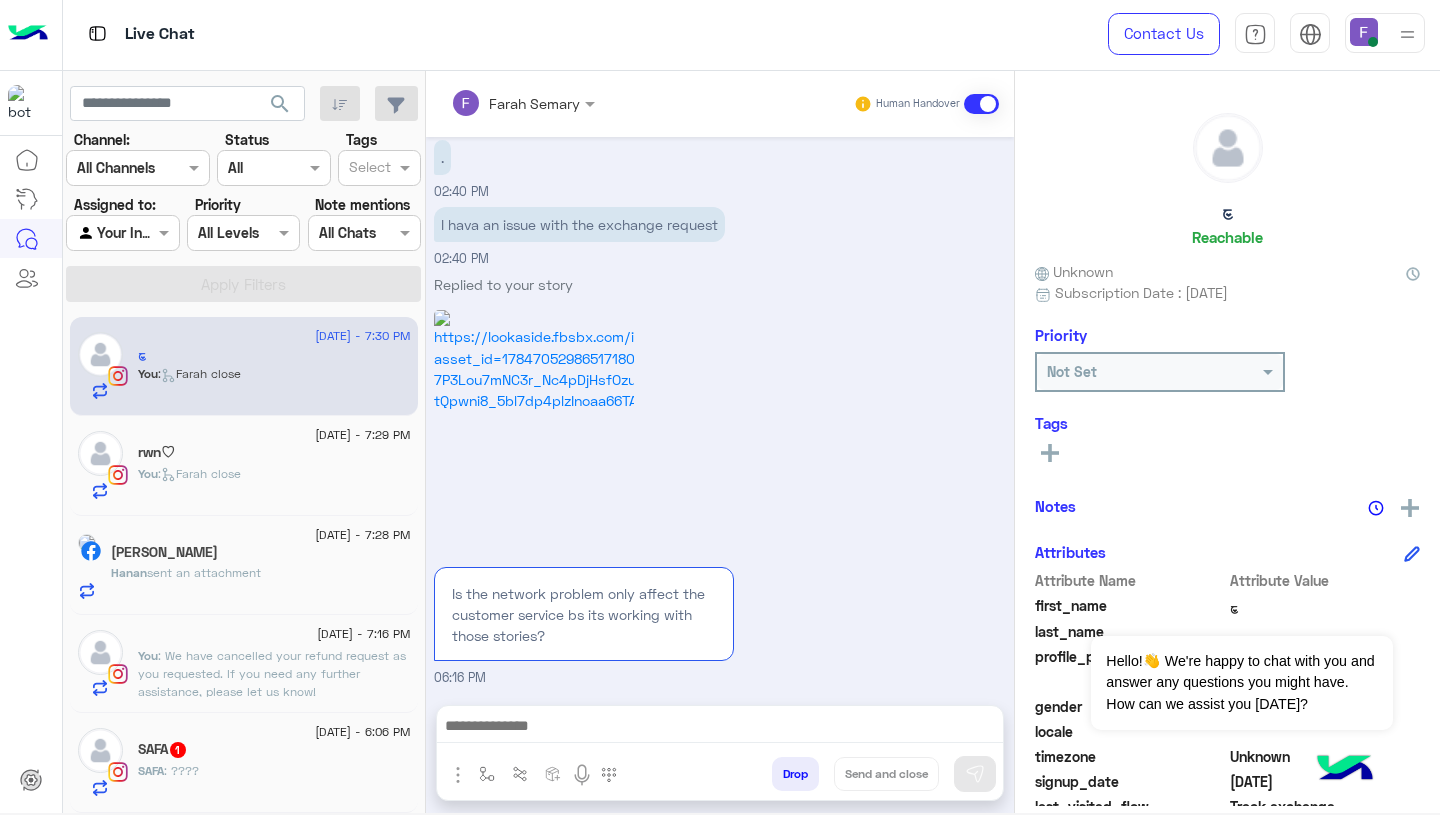click on "You  :   Farah close" 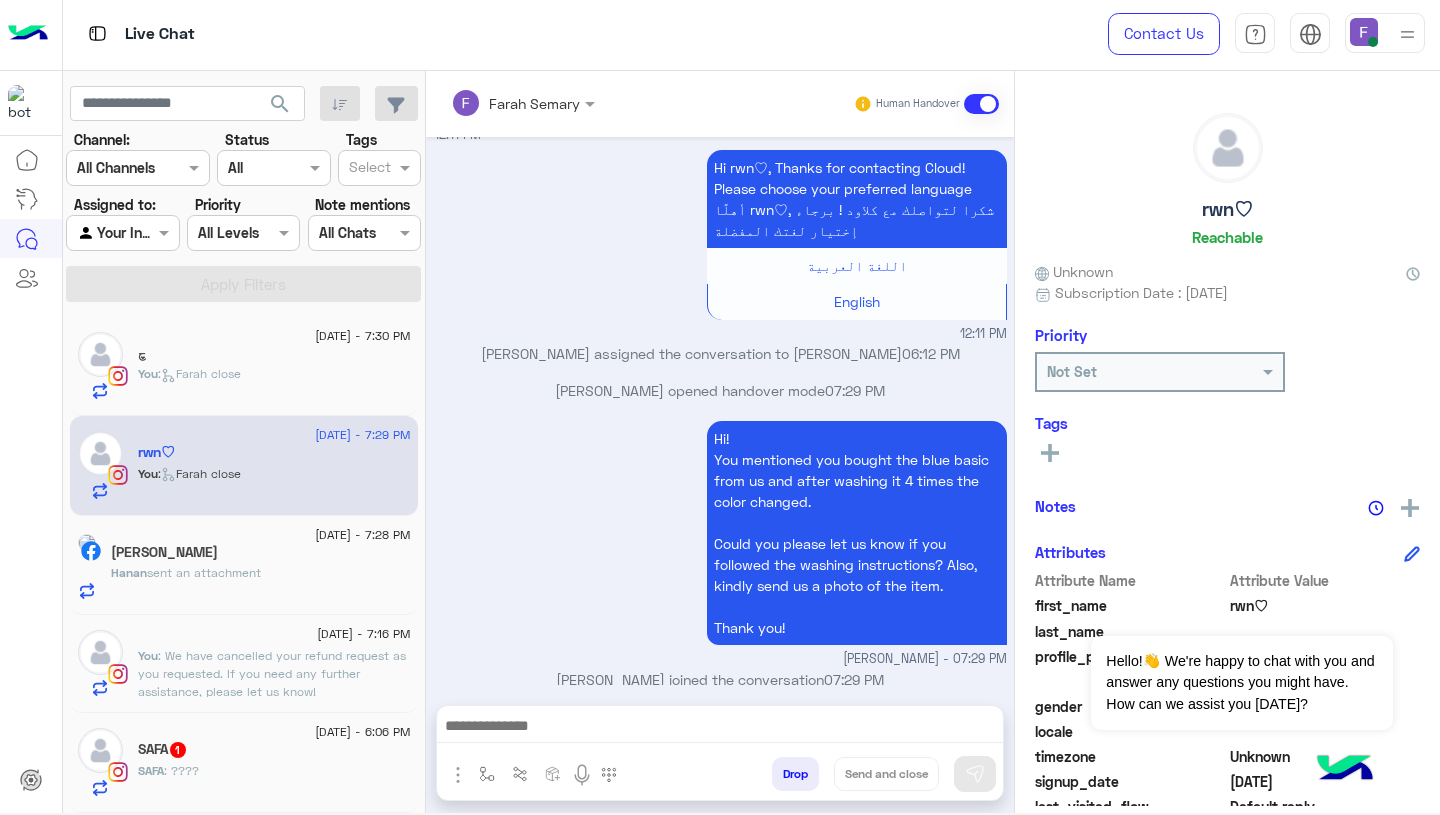 click on ": We have cancelled your refund request as you requested.
If you need any further assistance, please let us know!" 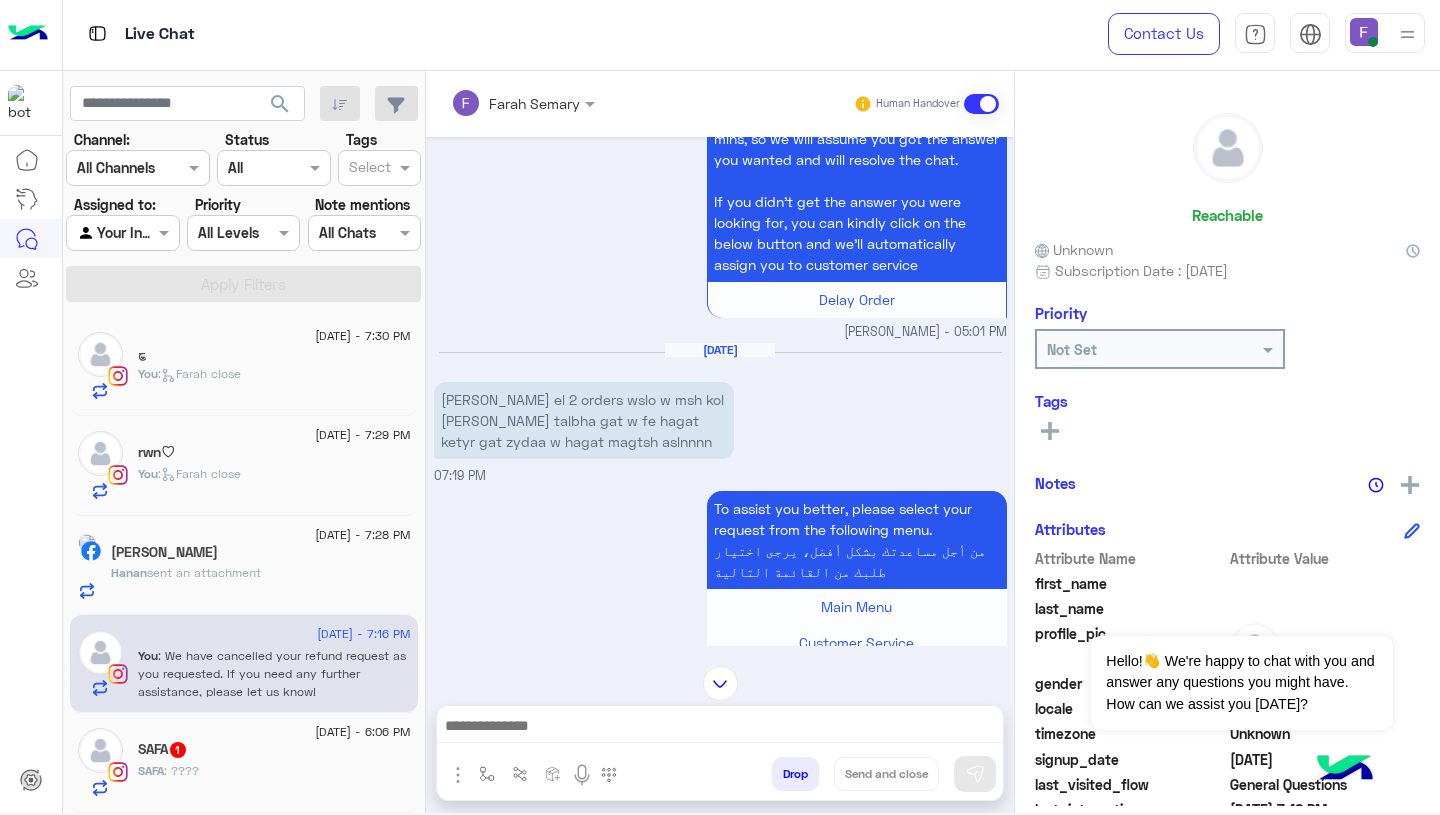 scroll, scrollTop: 1620, scrollLeft: 0, axis: vertical 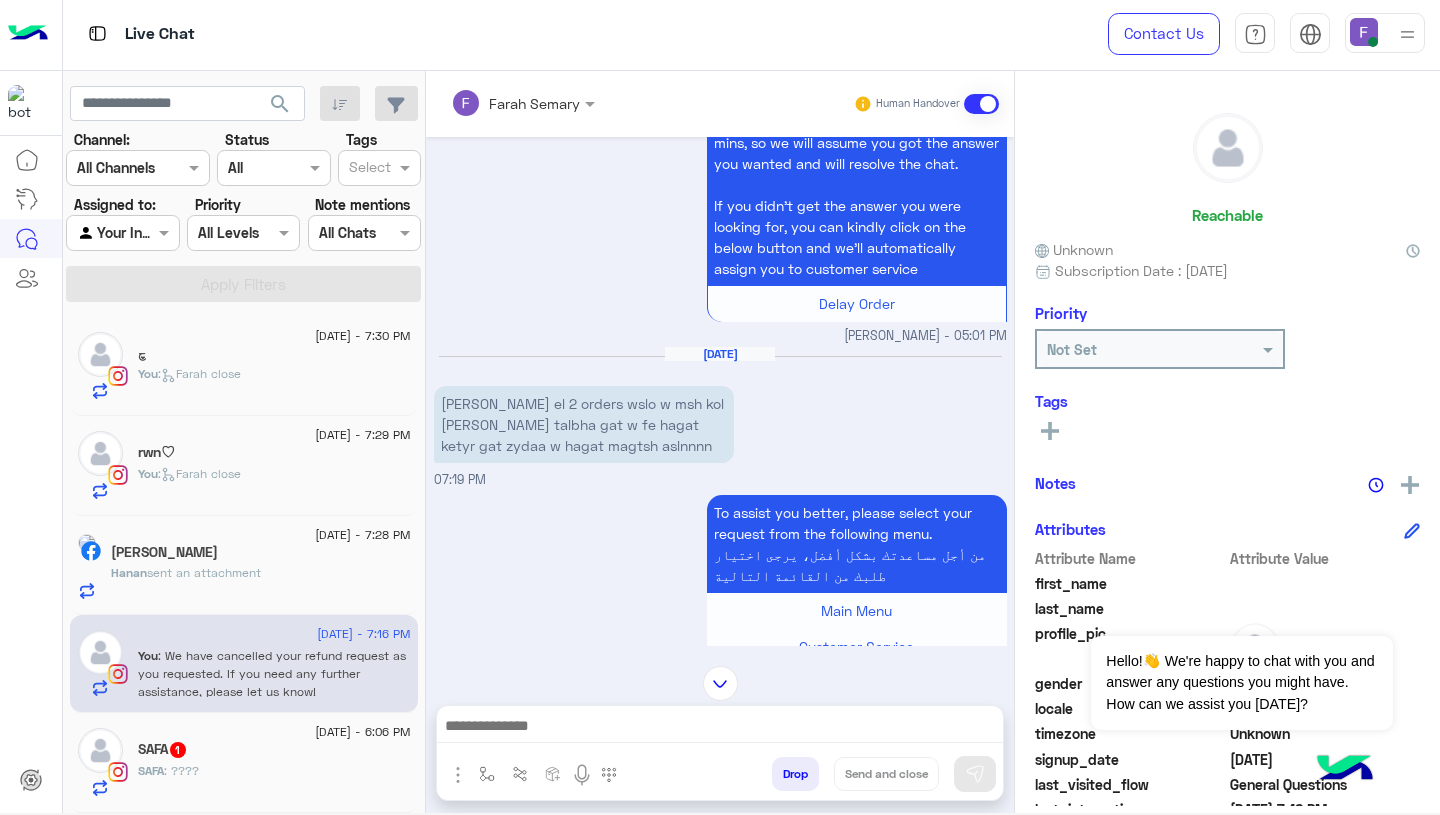 click on "[PERSON_NAME] el 2 orders wslo w msh kol [PERSON_NAME] talbha gat w fe hagat ketyr gat zydaa w hagat magtsh aslnnnn" at bounding box center [584, 424] 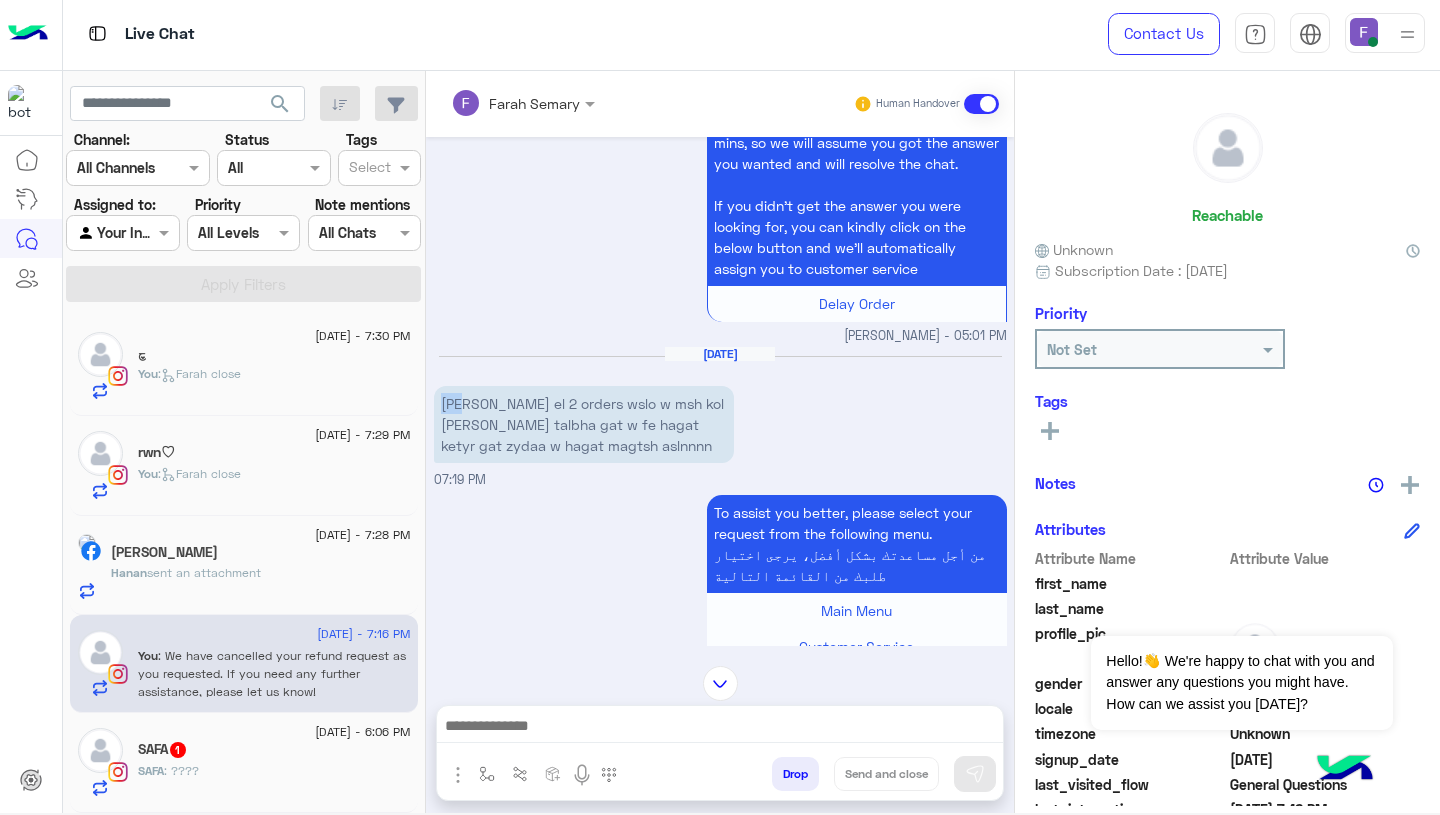 click on "[PERSON_NAME] el 2 orders wslo w msh kol [PERSON_NAME] talbha gat w fe hagat ketyr gat zydaa w hagat magtsh aslnnnn" at bounding box center [584, 424] 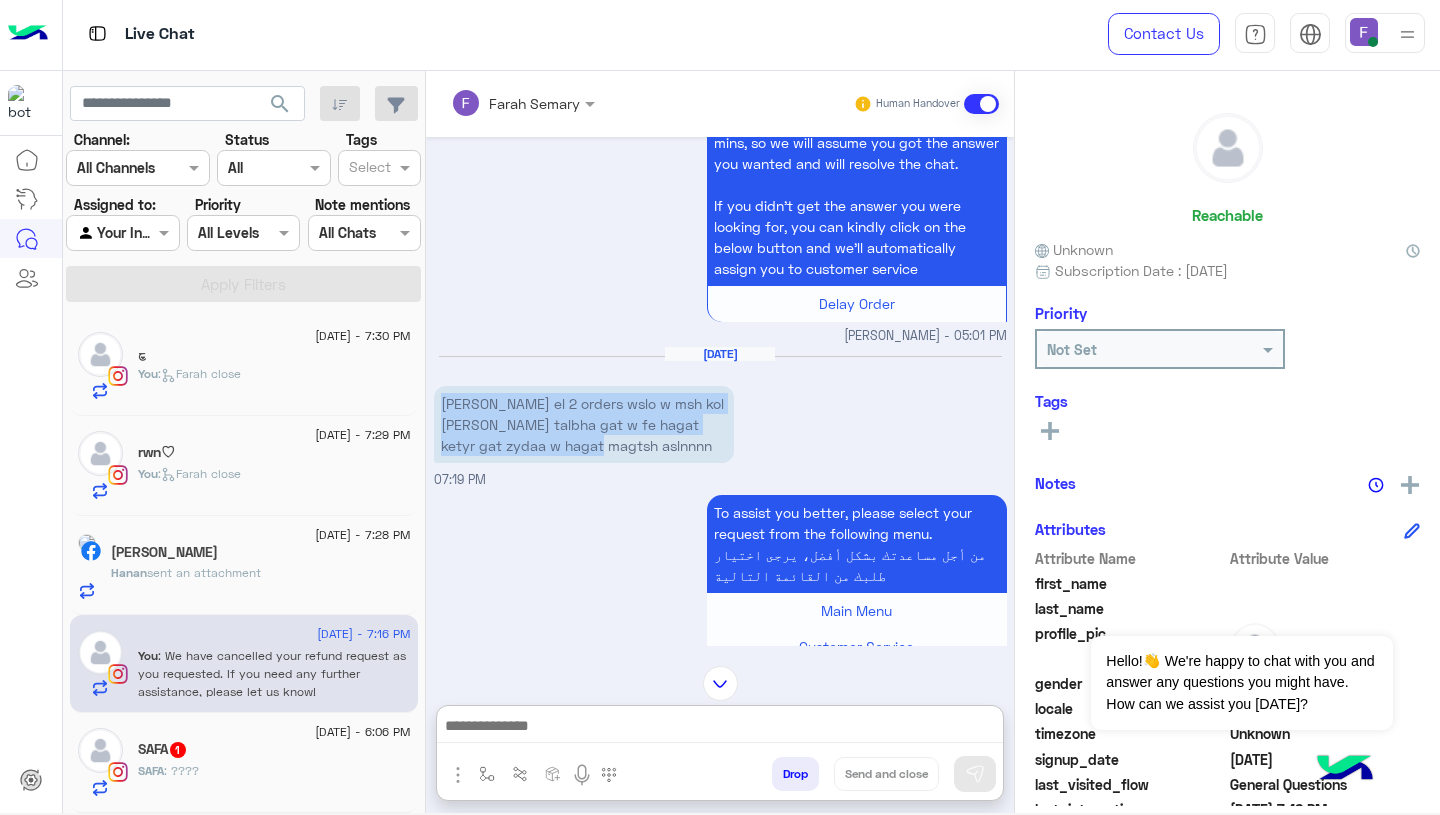 click at bounding box center (720, 728) 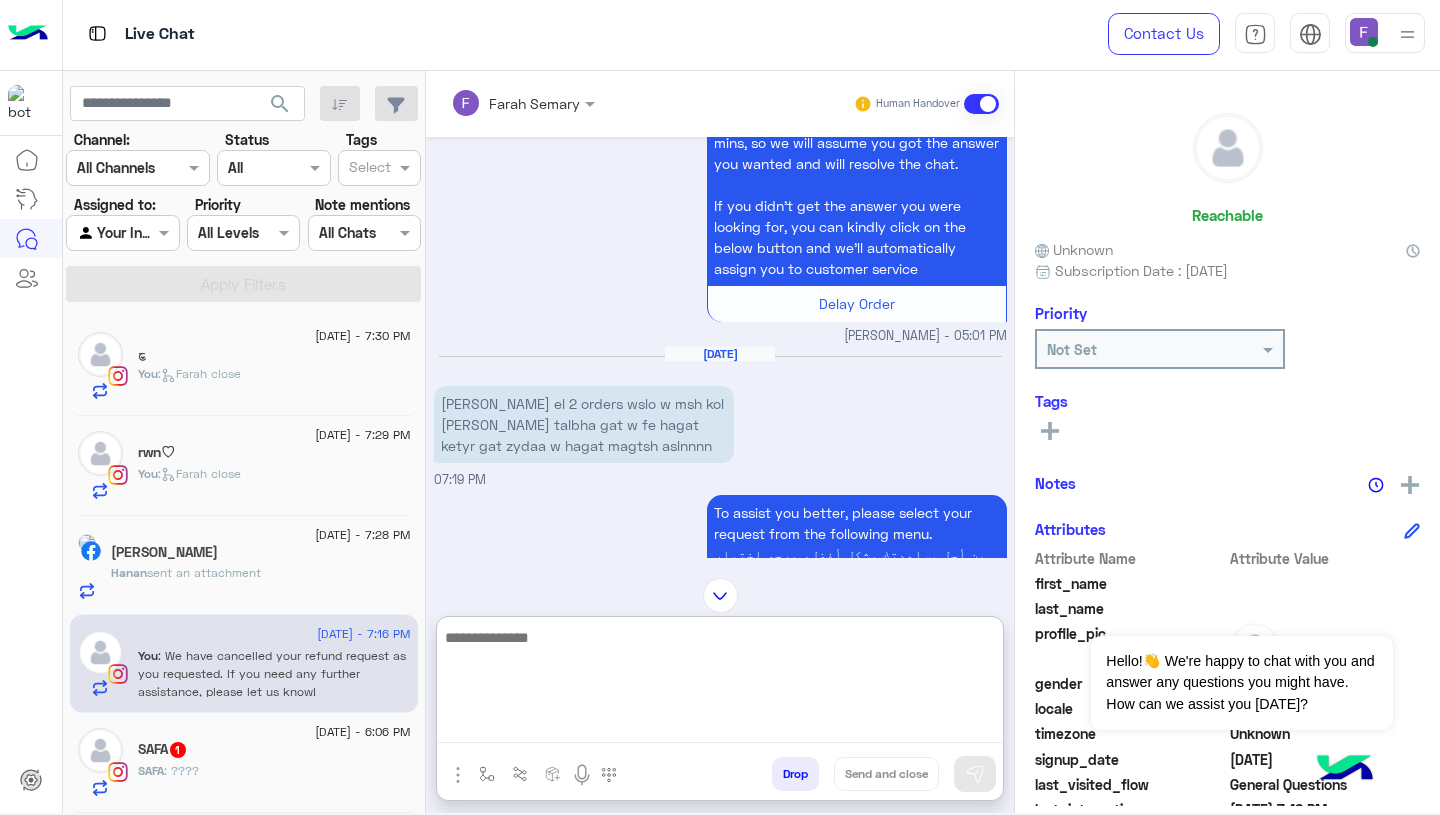 paste on "**********" 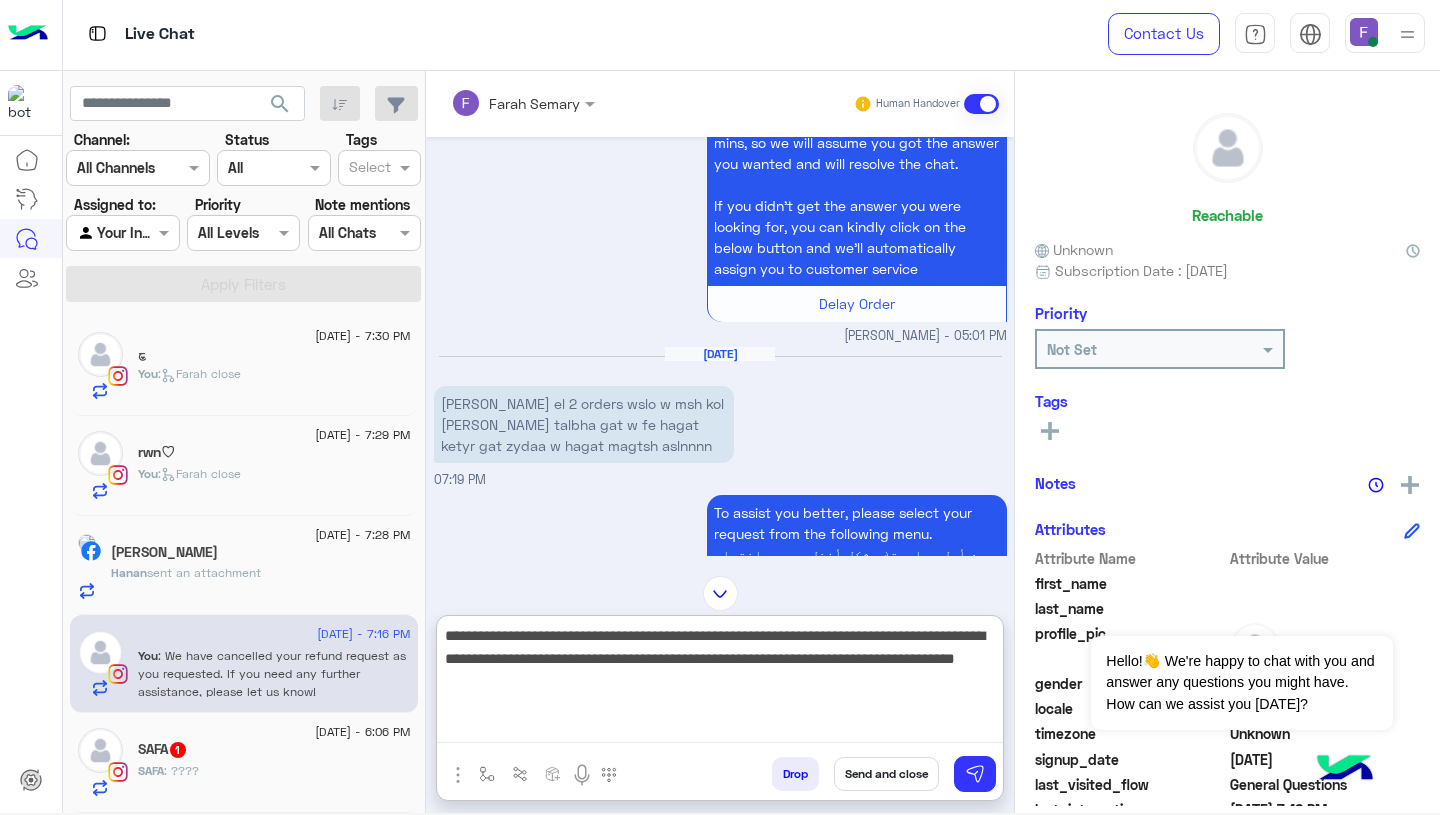 scroll, scrollTop: 87, scrollLeft: 0, axis: vertical 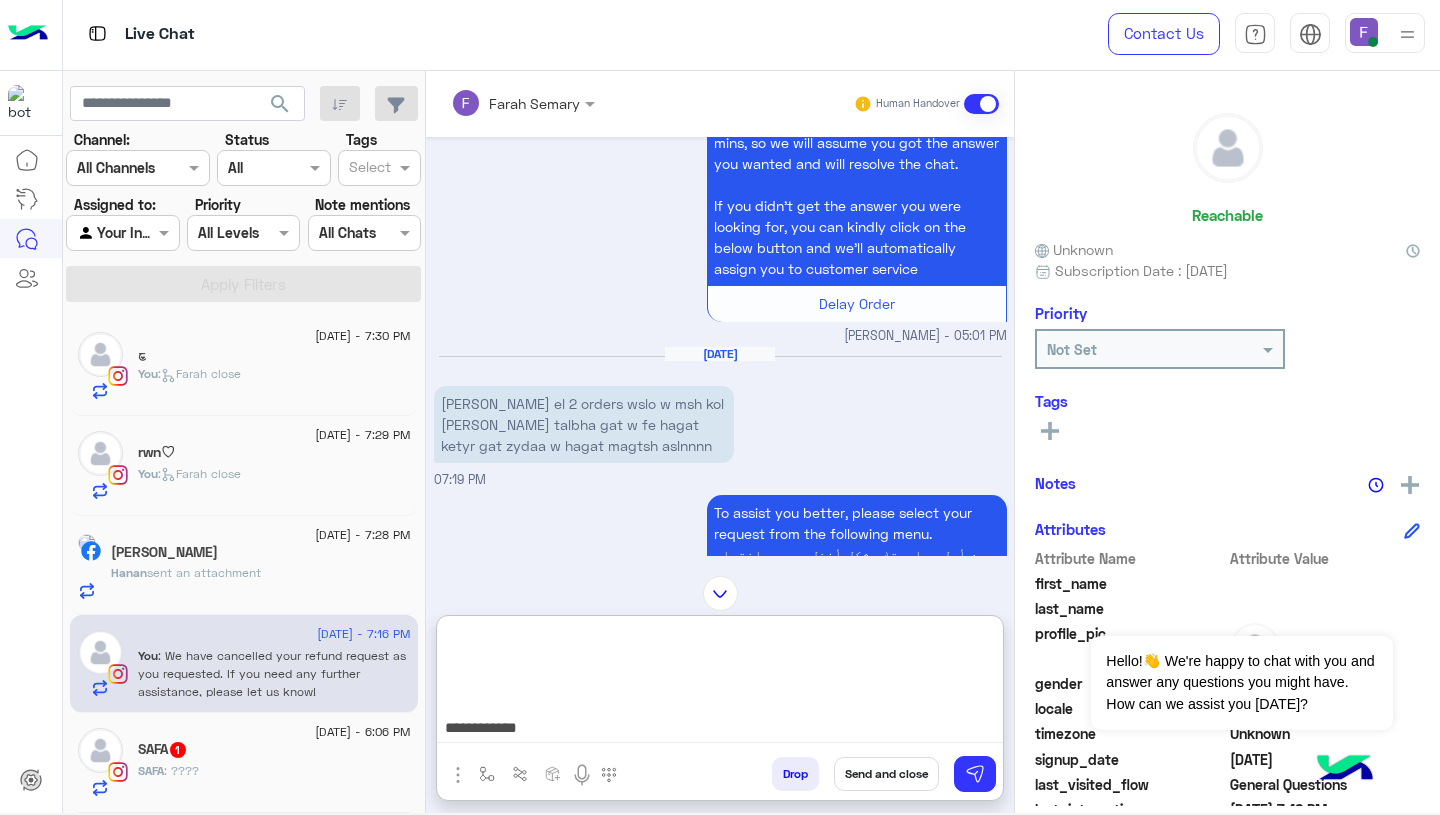 click on "**********" at bounding box center [720, 683] 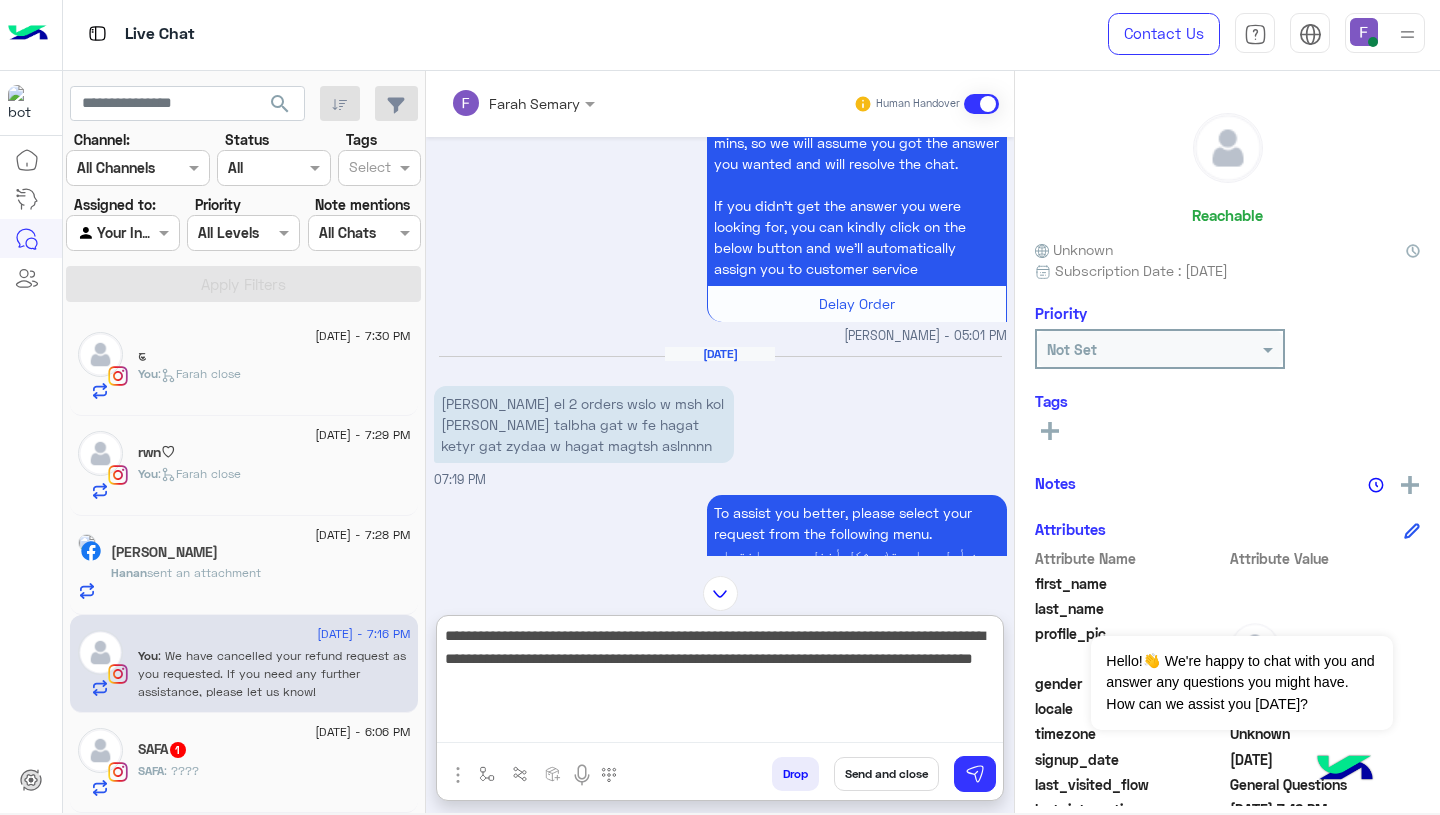 scroll, scrollTop: 0, scrollLeft: 0, axis: both 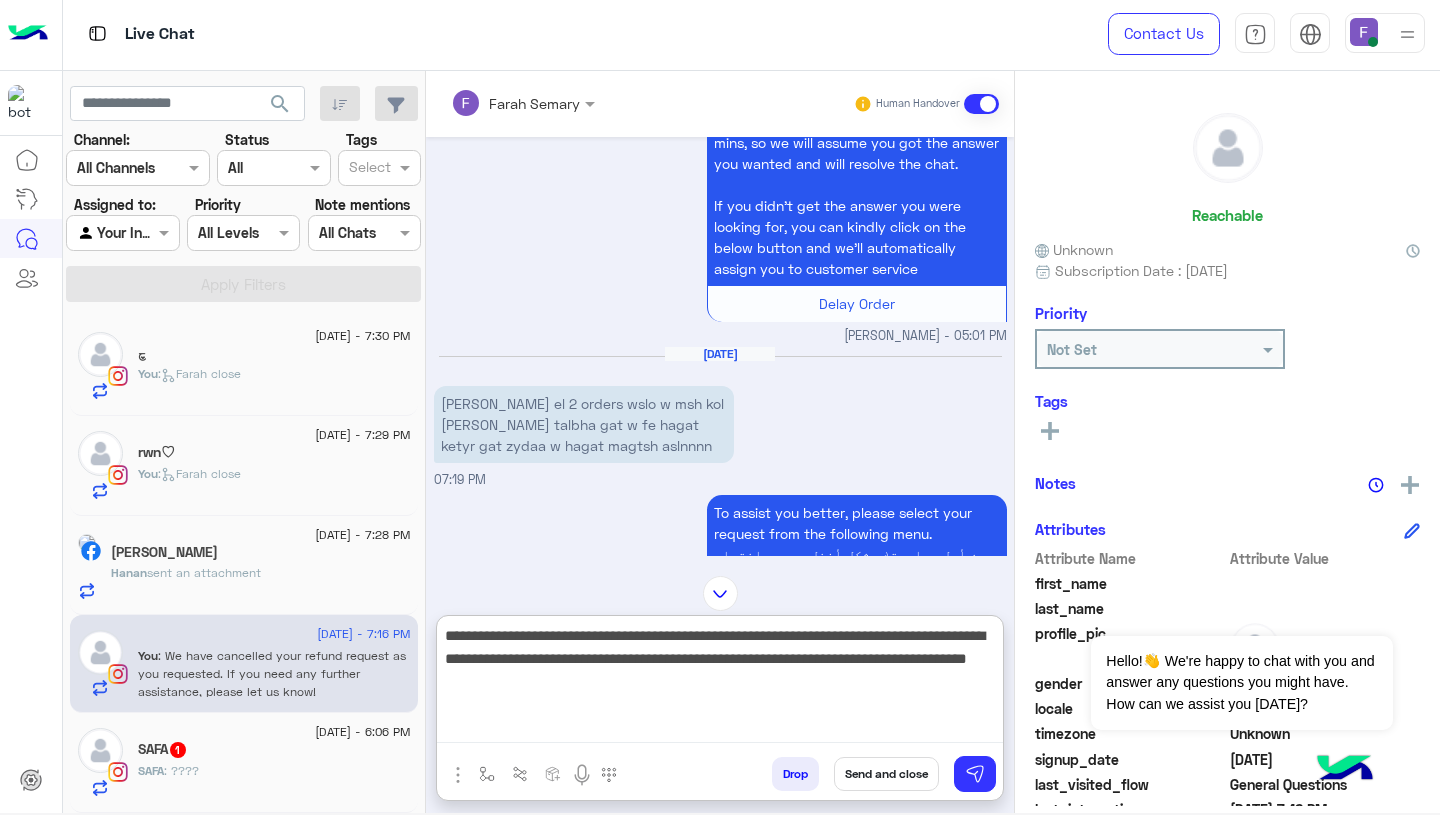 click on "**********" at bounding box center (720, 683) 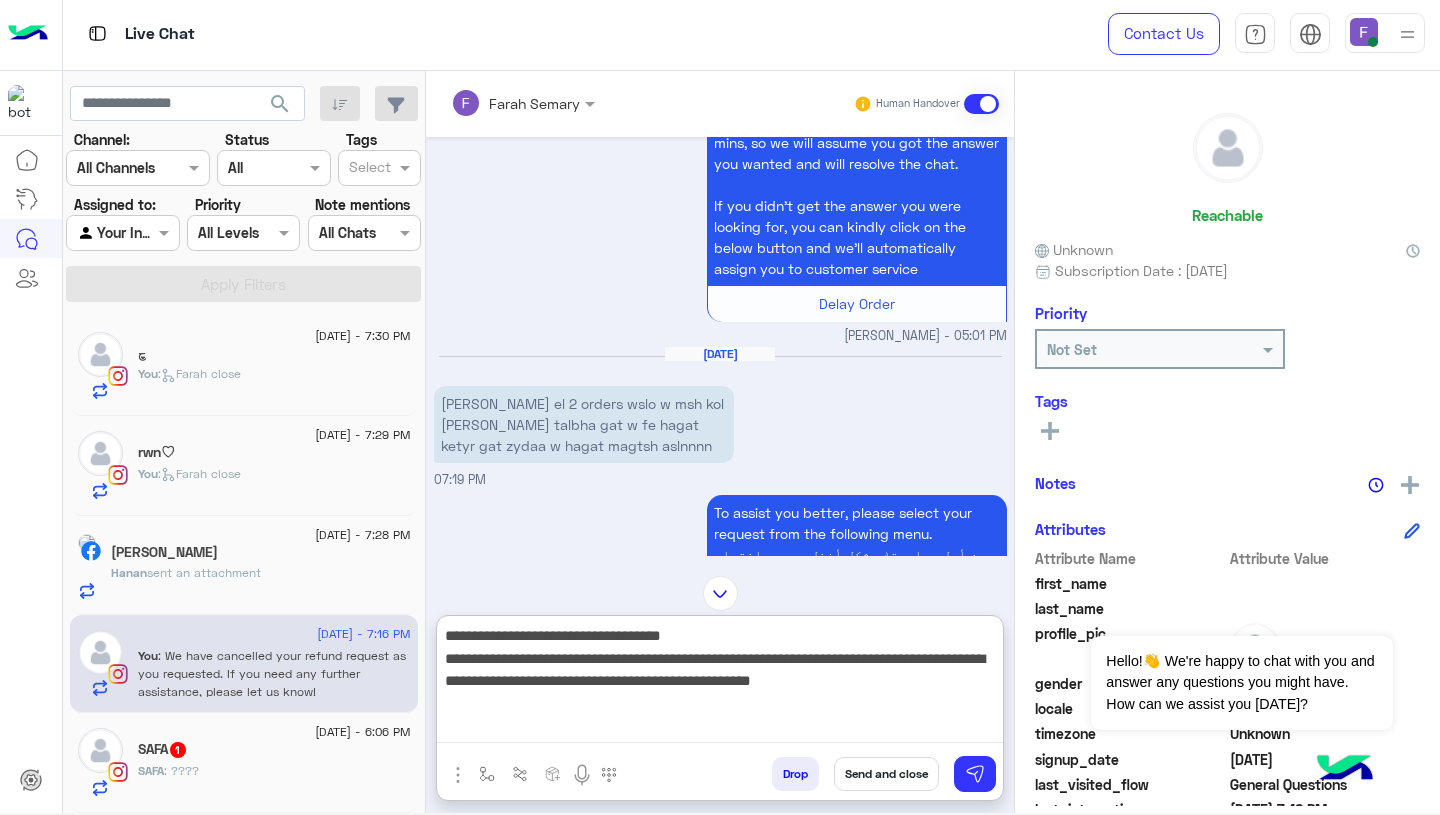 click on "**********" at bounding box center [720, 683] 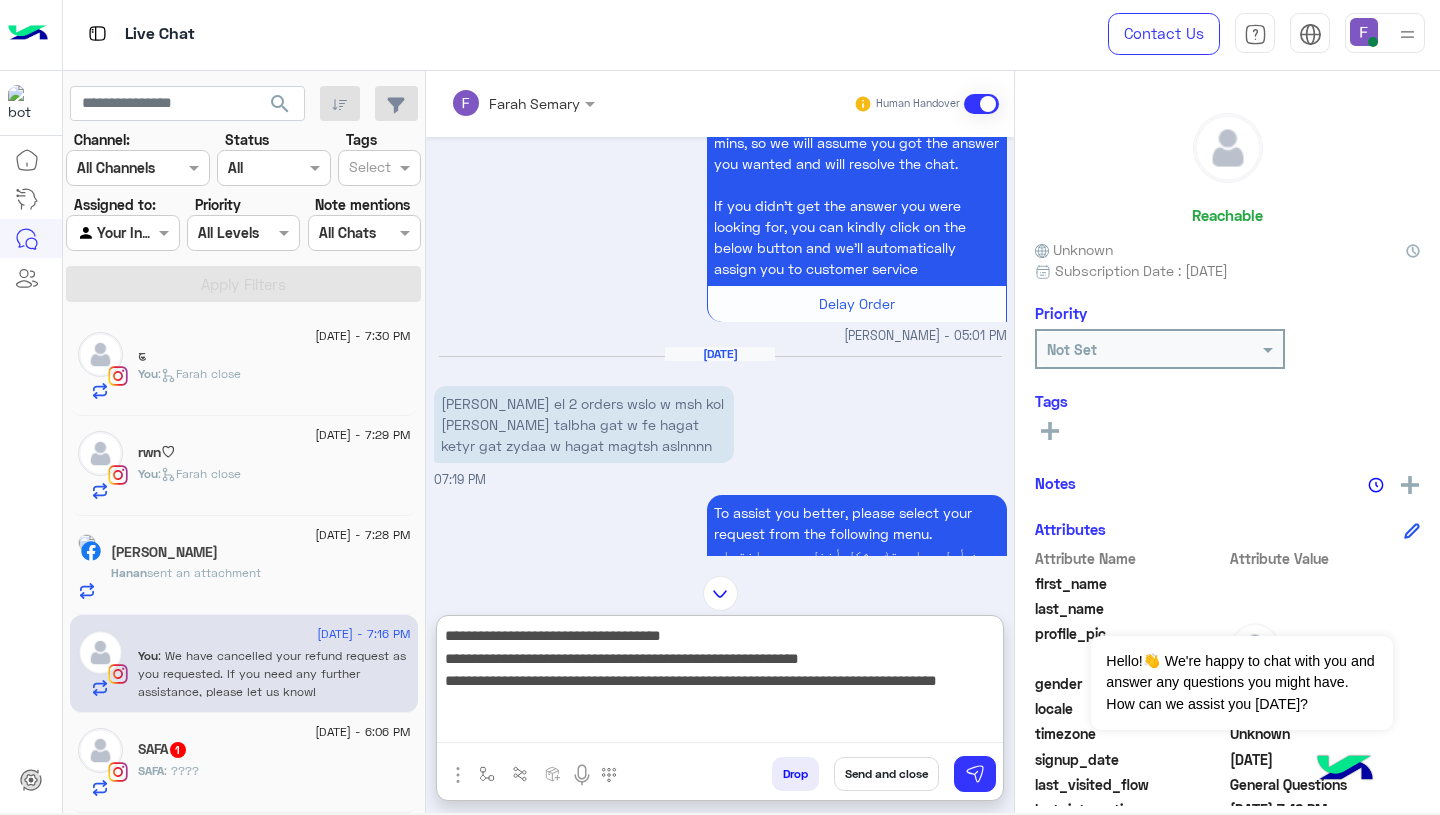 click on "**********" at bounding box center (720, 683) 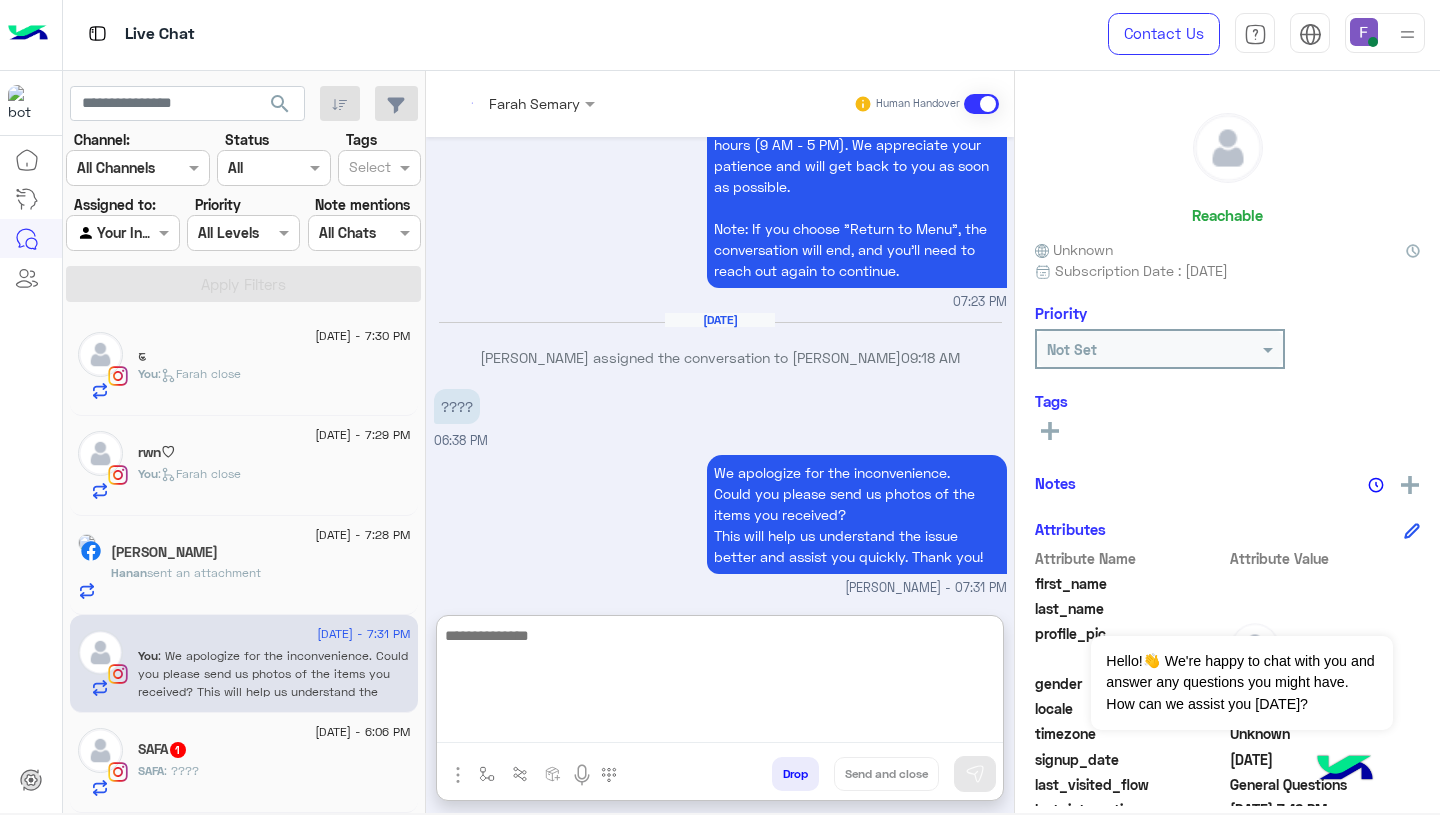 scroll, scrollTop: 4147, scrollLeft: 0, axis: vertical 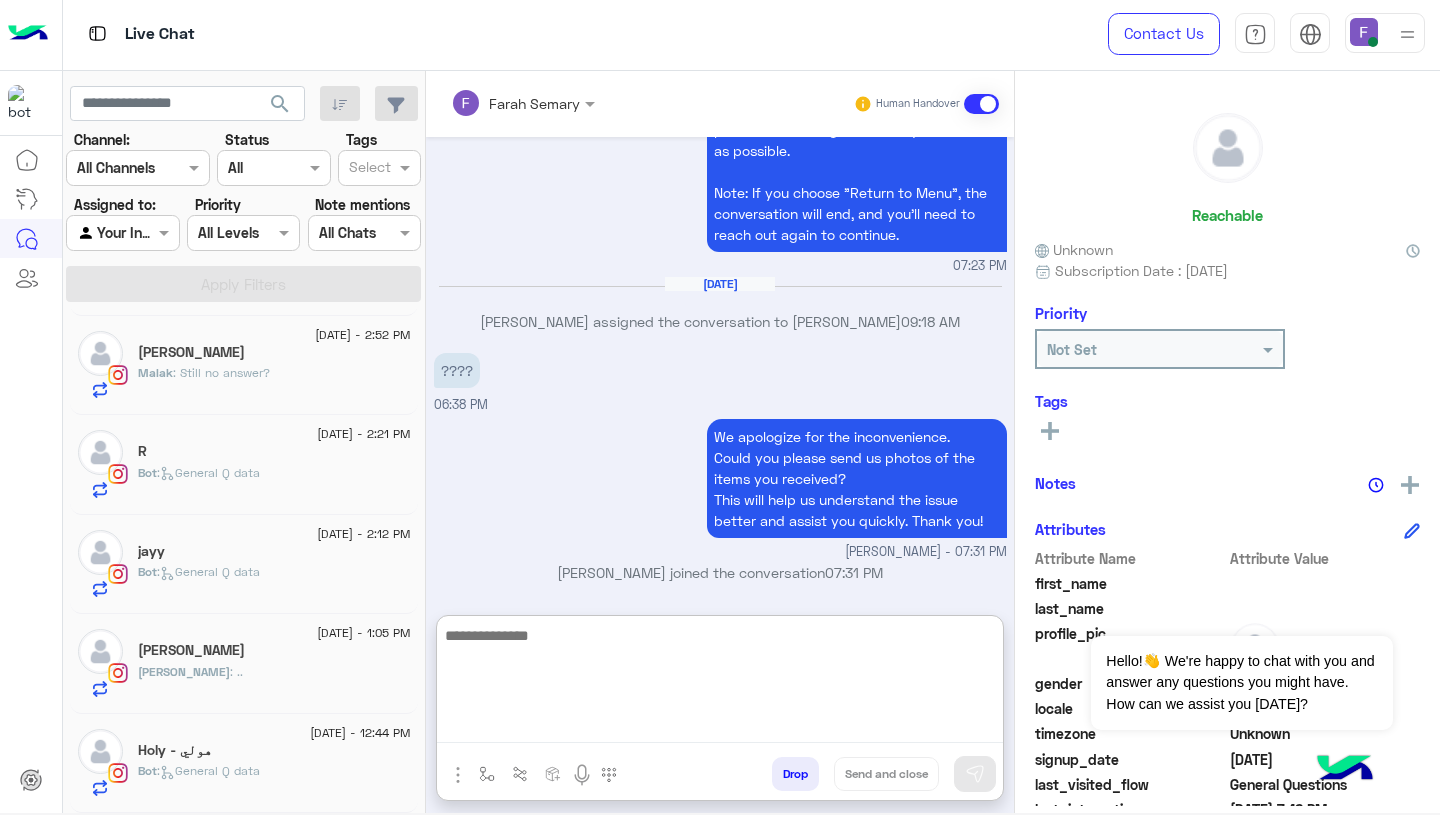 click on "Bot :   General Q data" 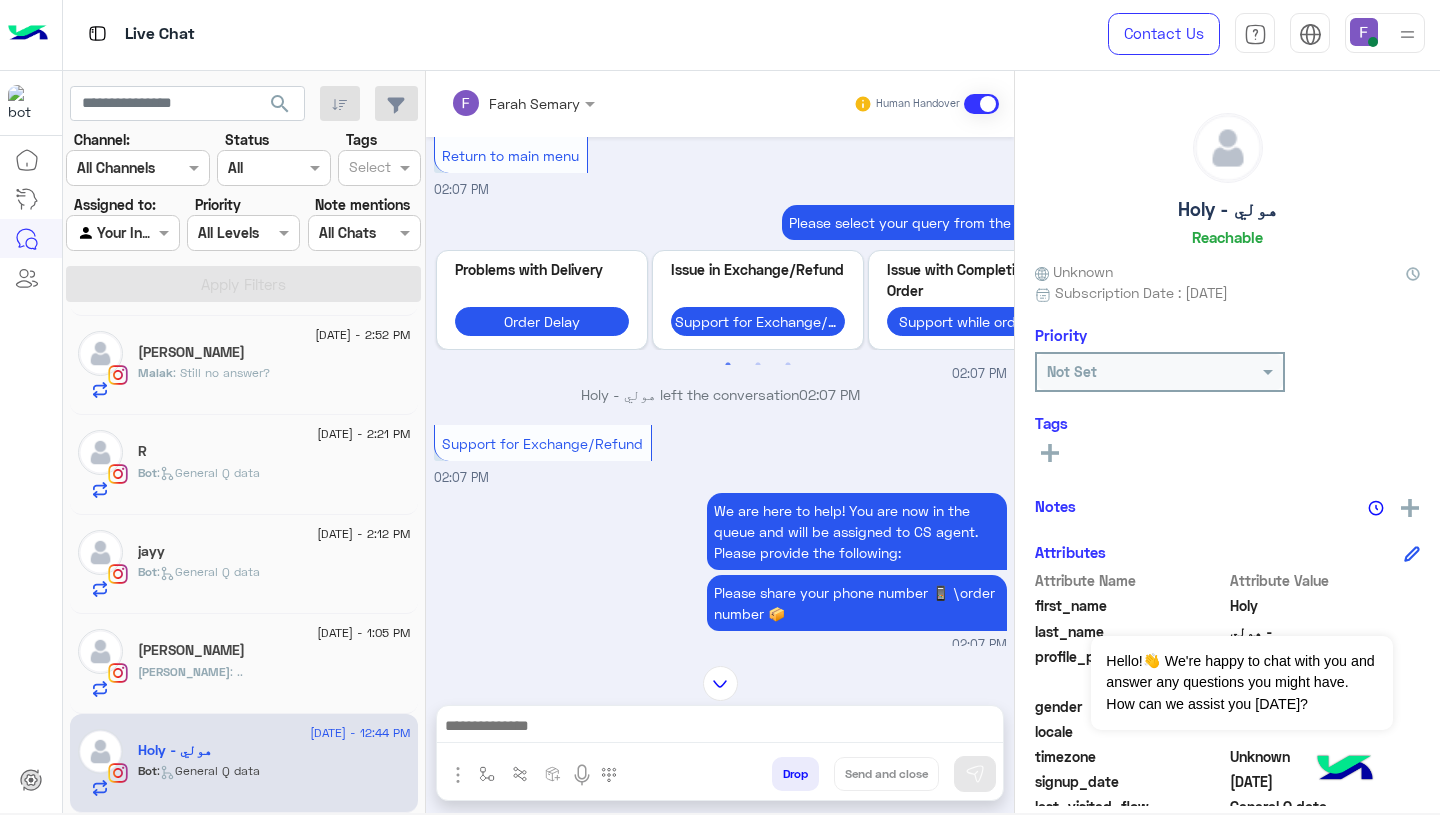 scroll, scrollTop: 1539, scrollLeft: 0, axis: vertical 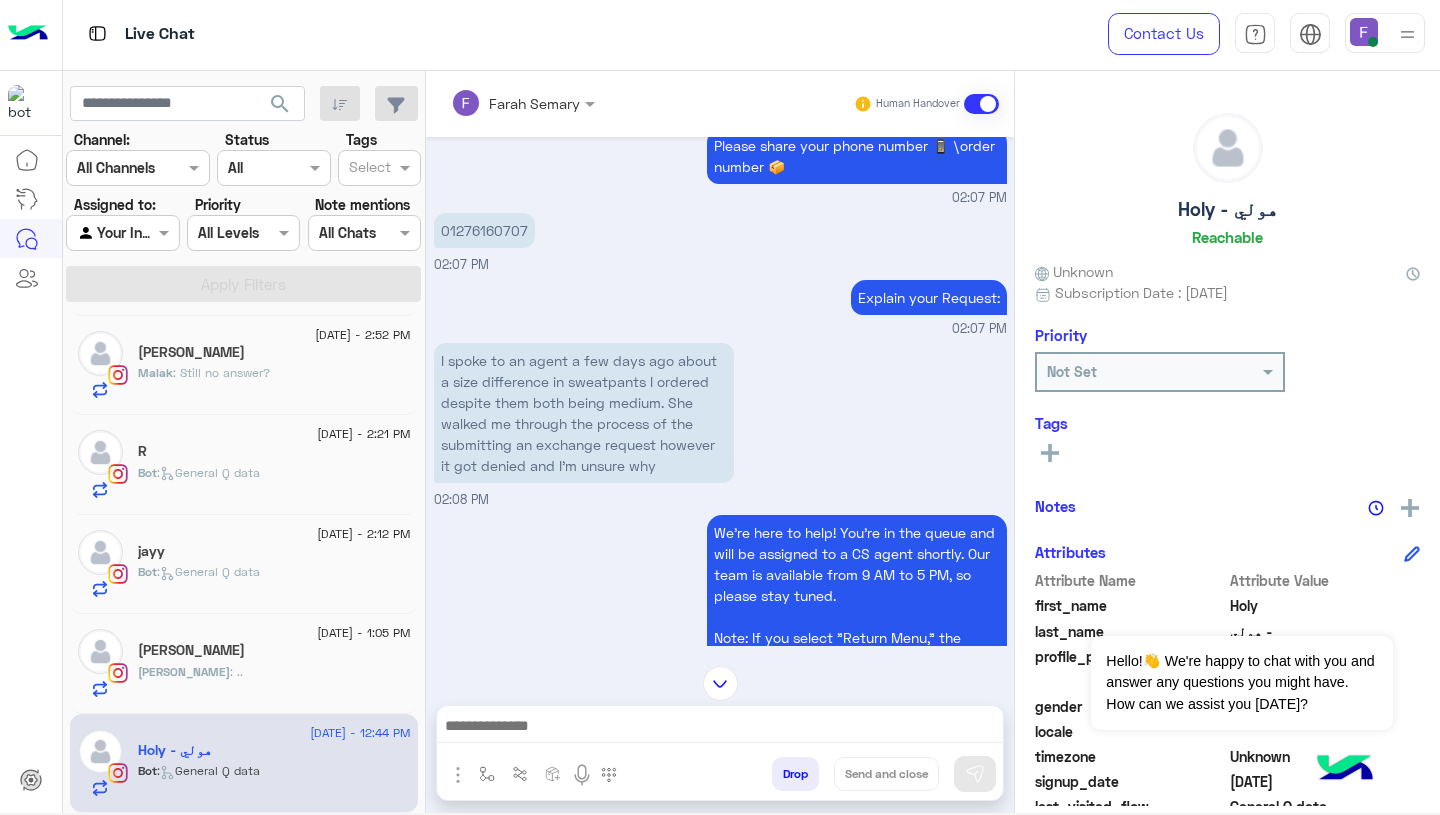click on "01276160707" at bounding box center (484, 230) 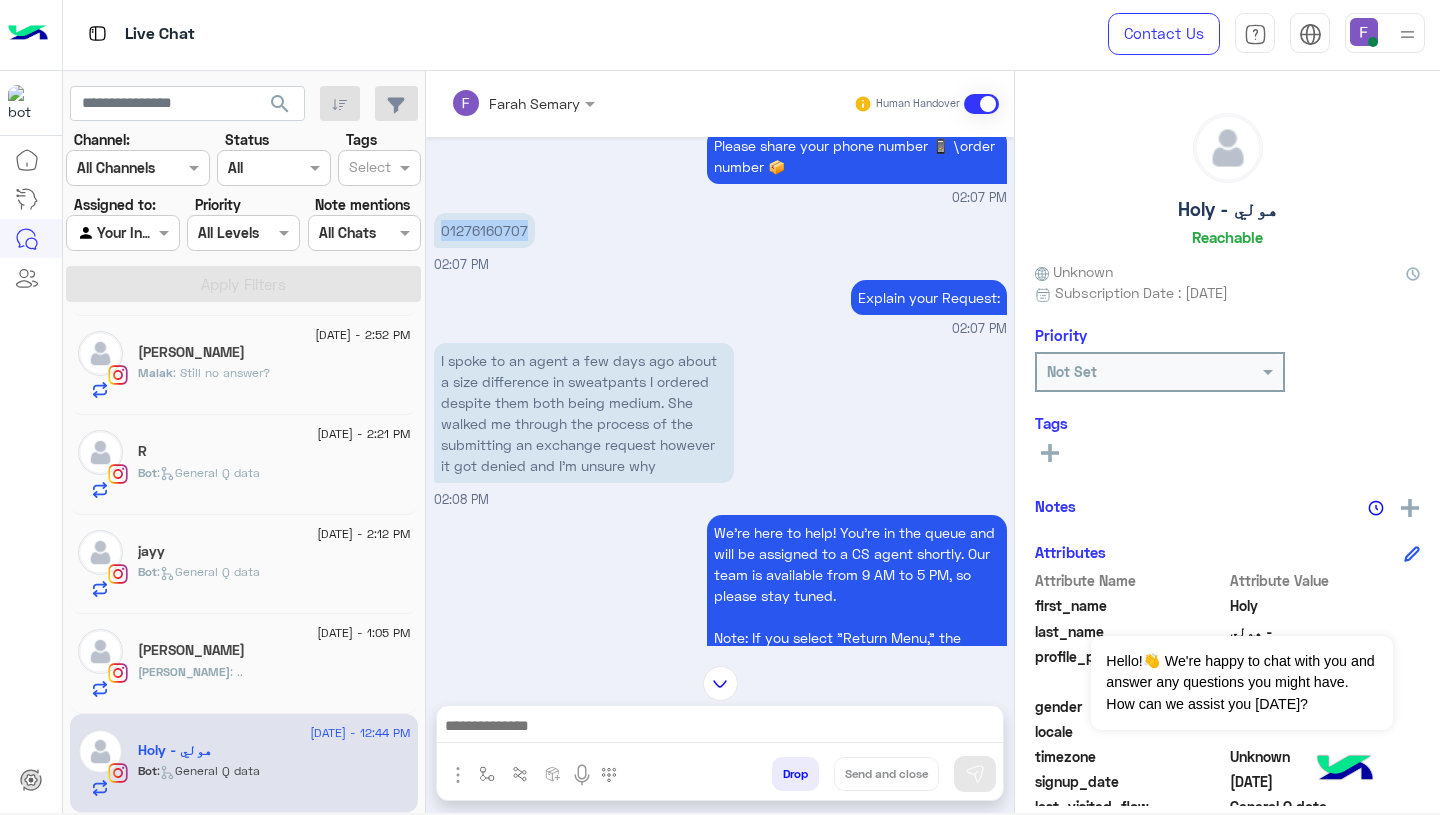 click on "01276160707" at bounding box center (484, 230) 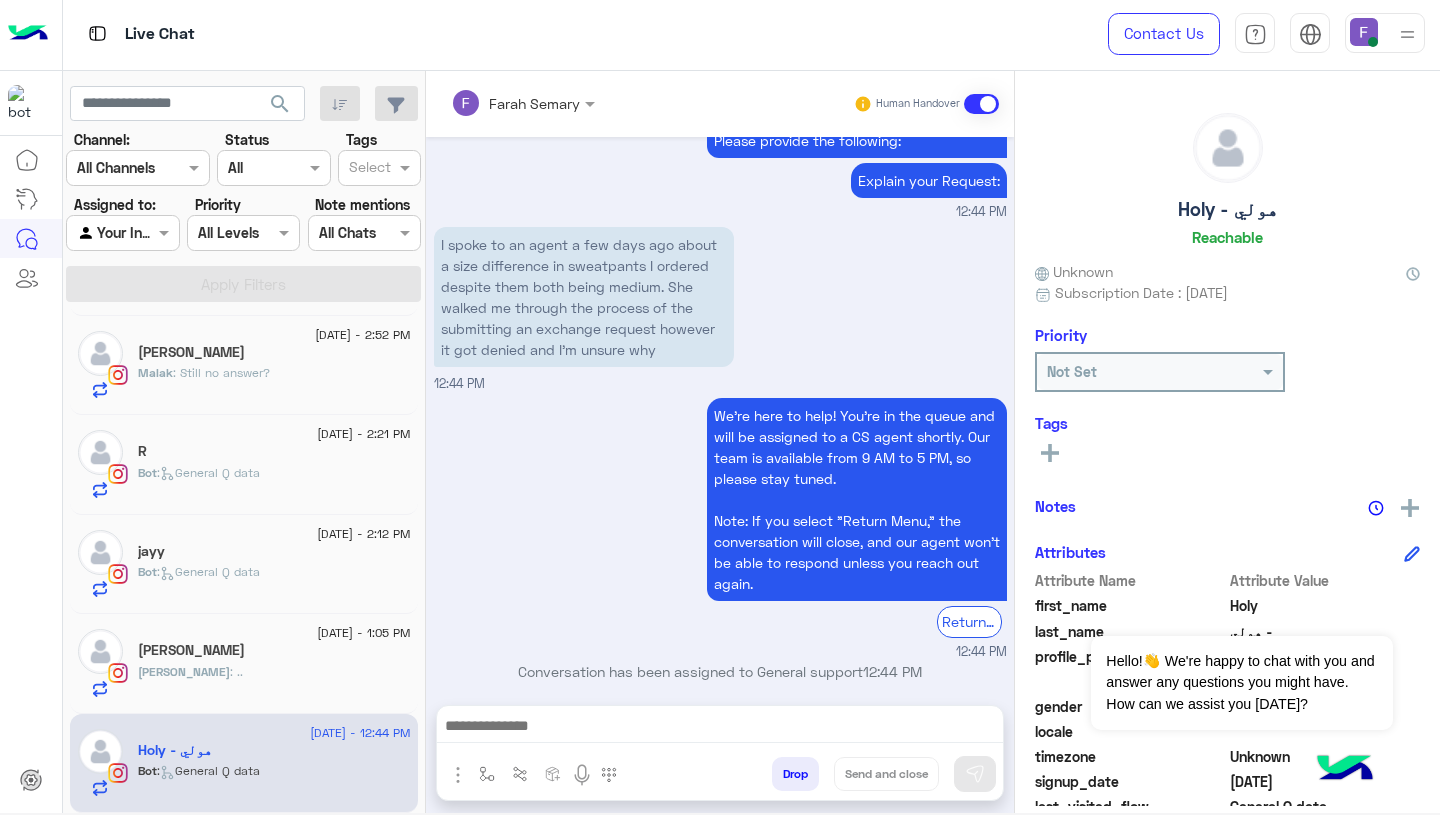 scroll, scrollTop: 3804, scrollLeft: 0, axis: vertical 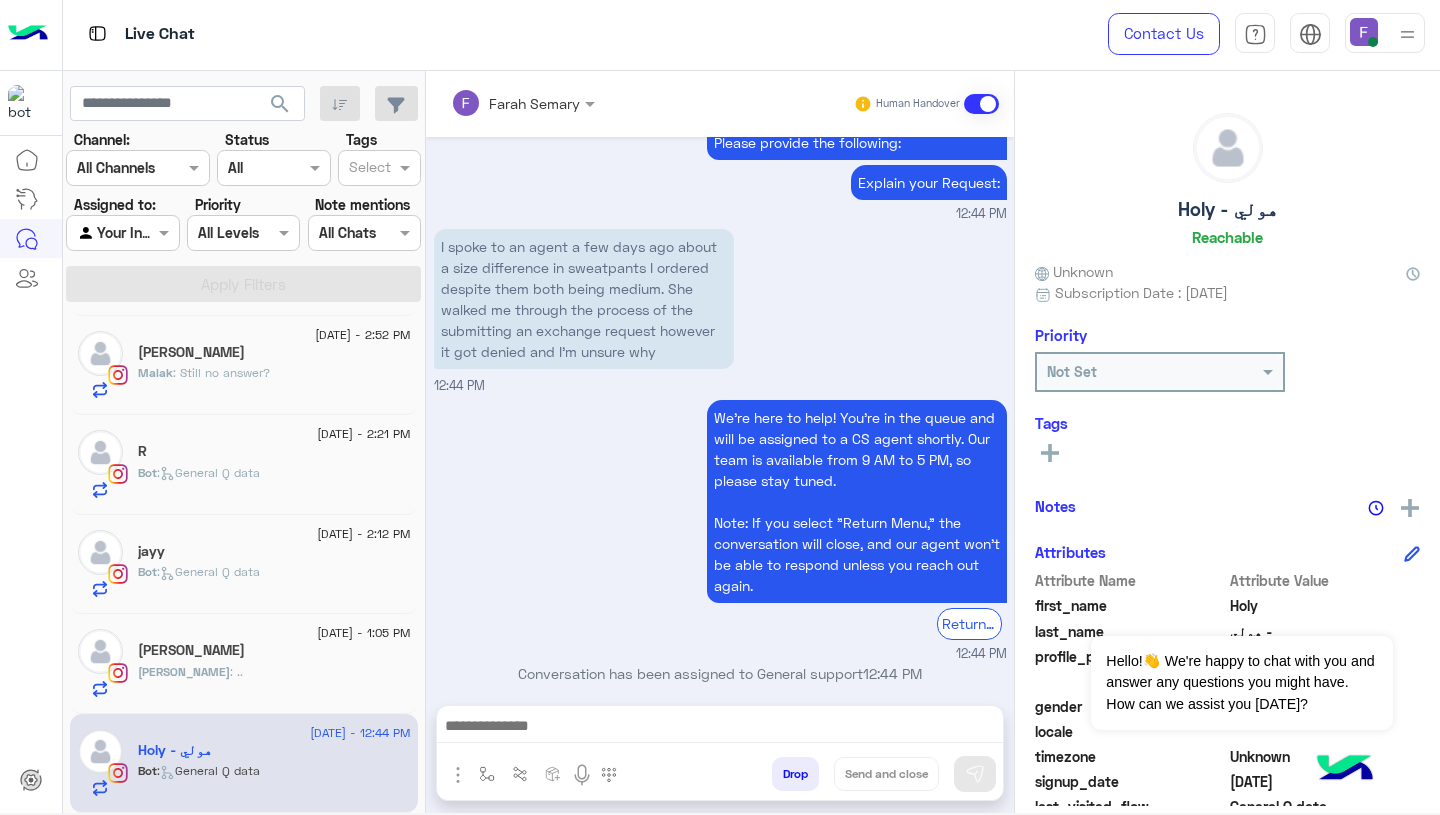 click at bounding box center [720, 728] 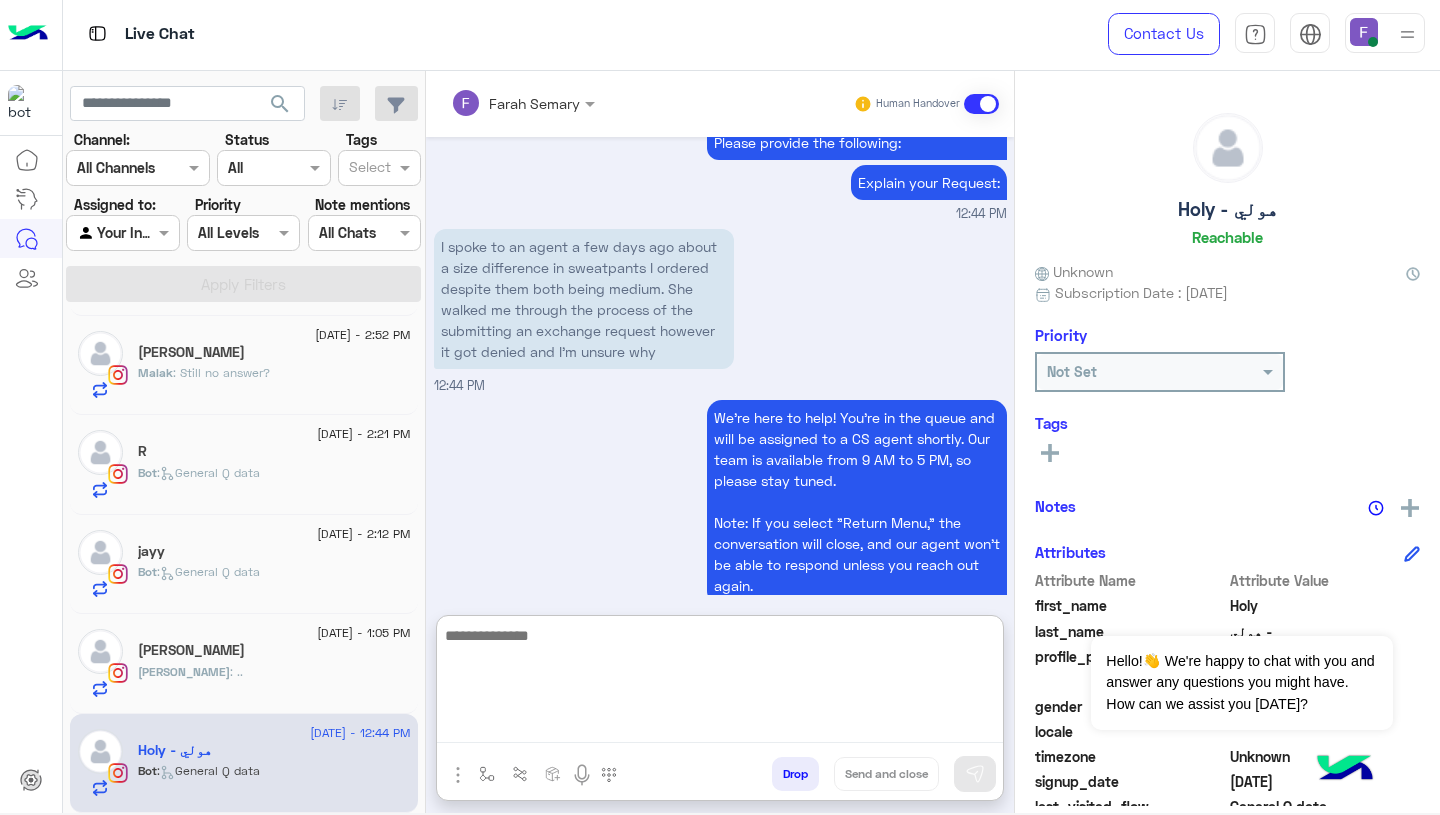 paste on "**********" 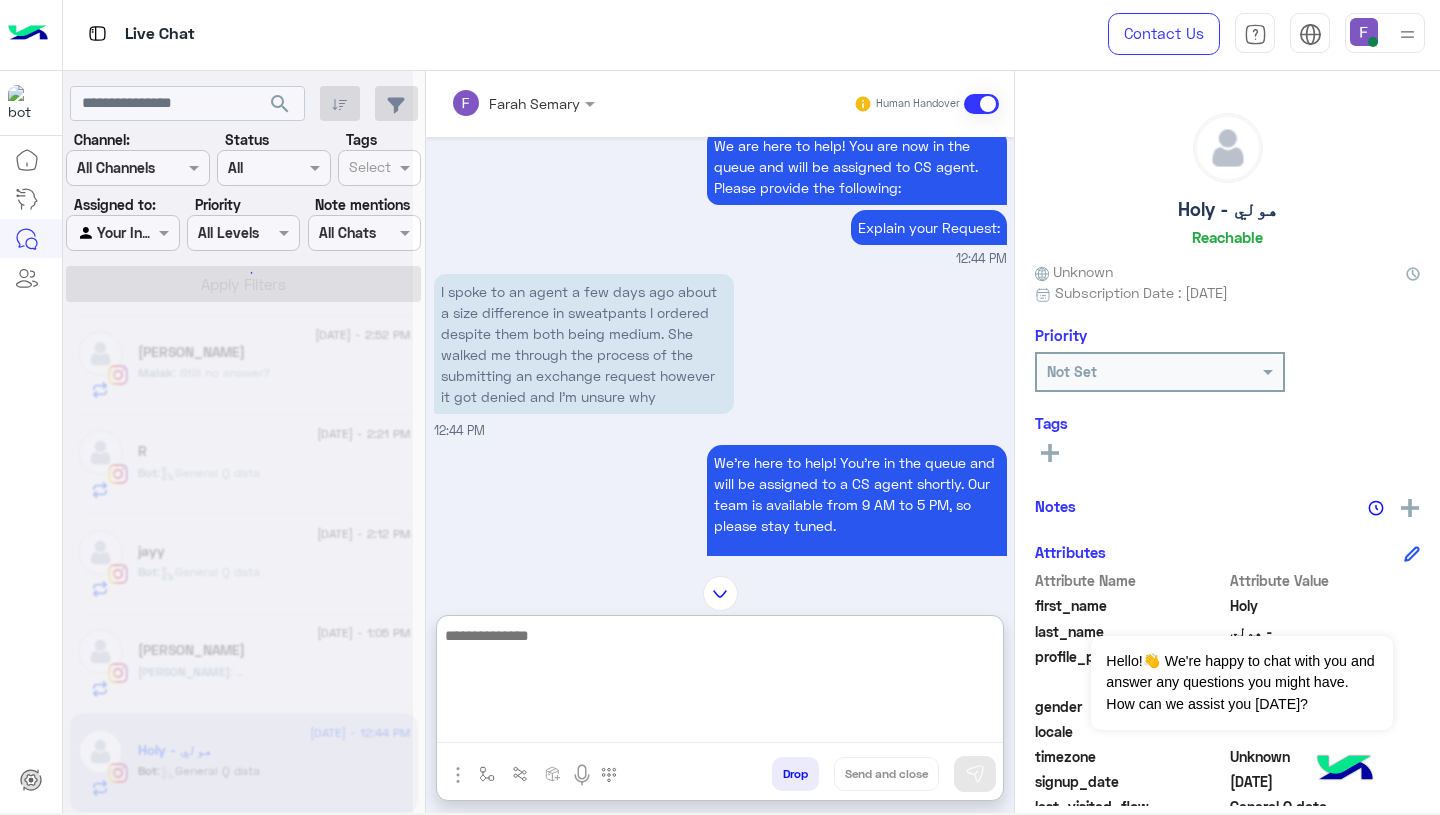 scroll, scrollTop: 0, scrollLeft: 0, axis: both 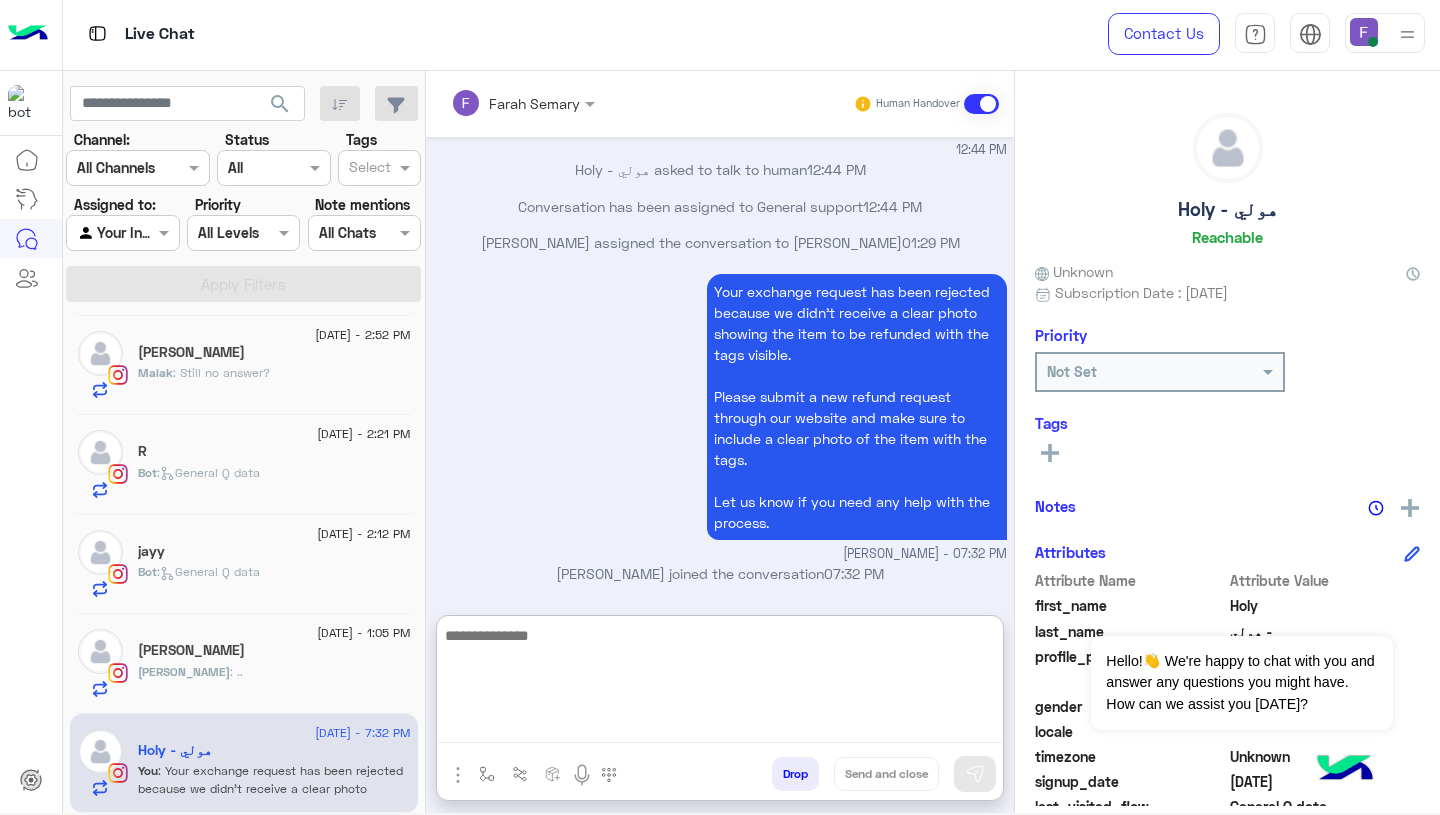 click on "Yasmine : .." 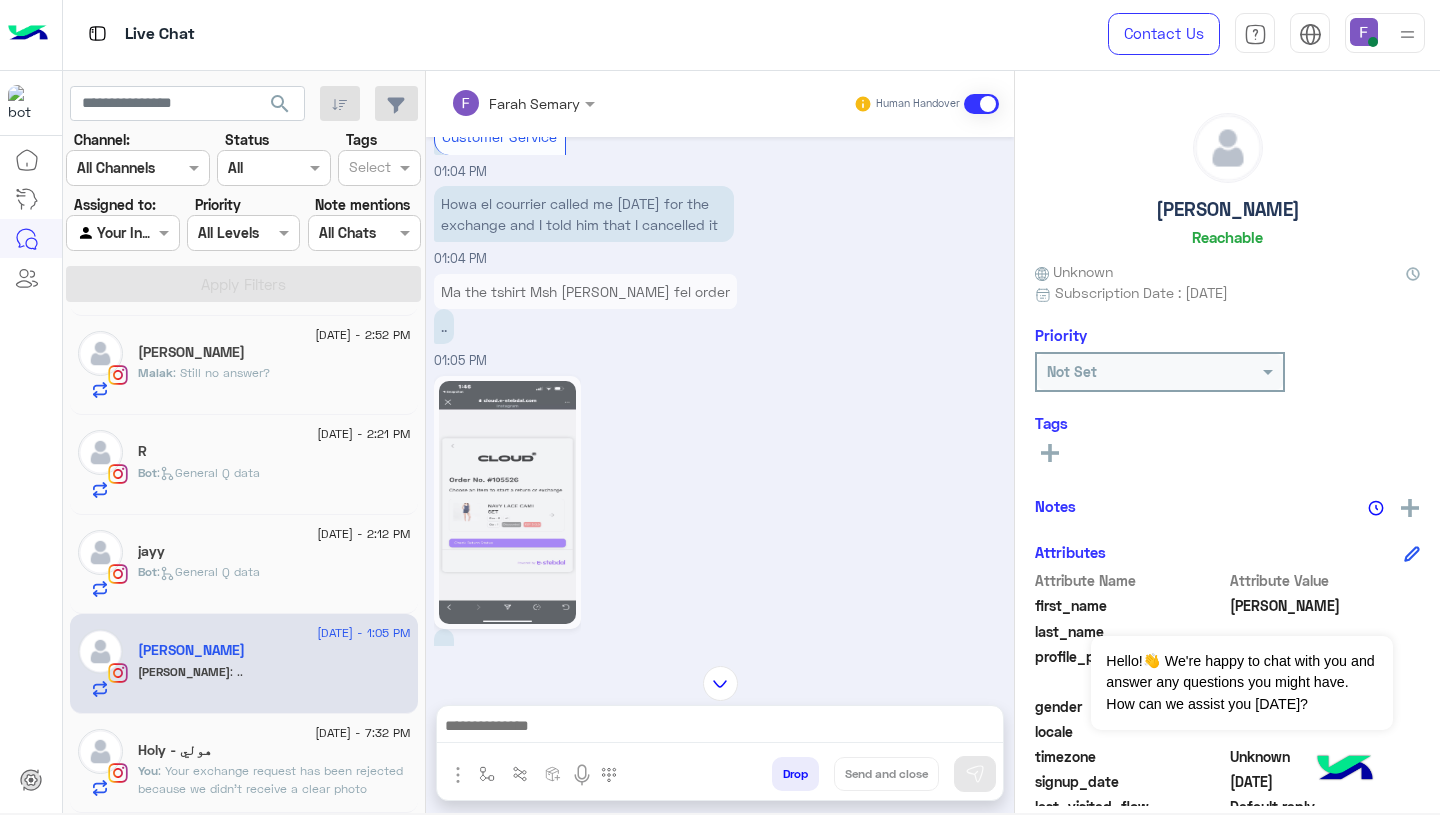 scroll, scrollTop: 5204, scrollLeft: 0, axis: vertical 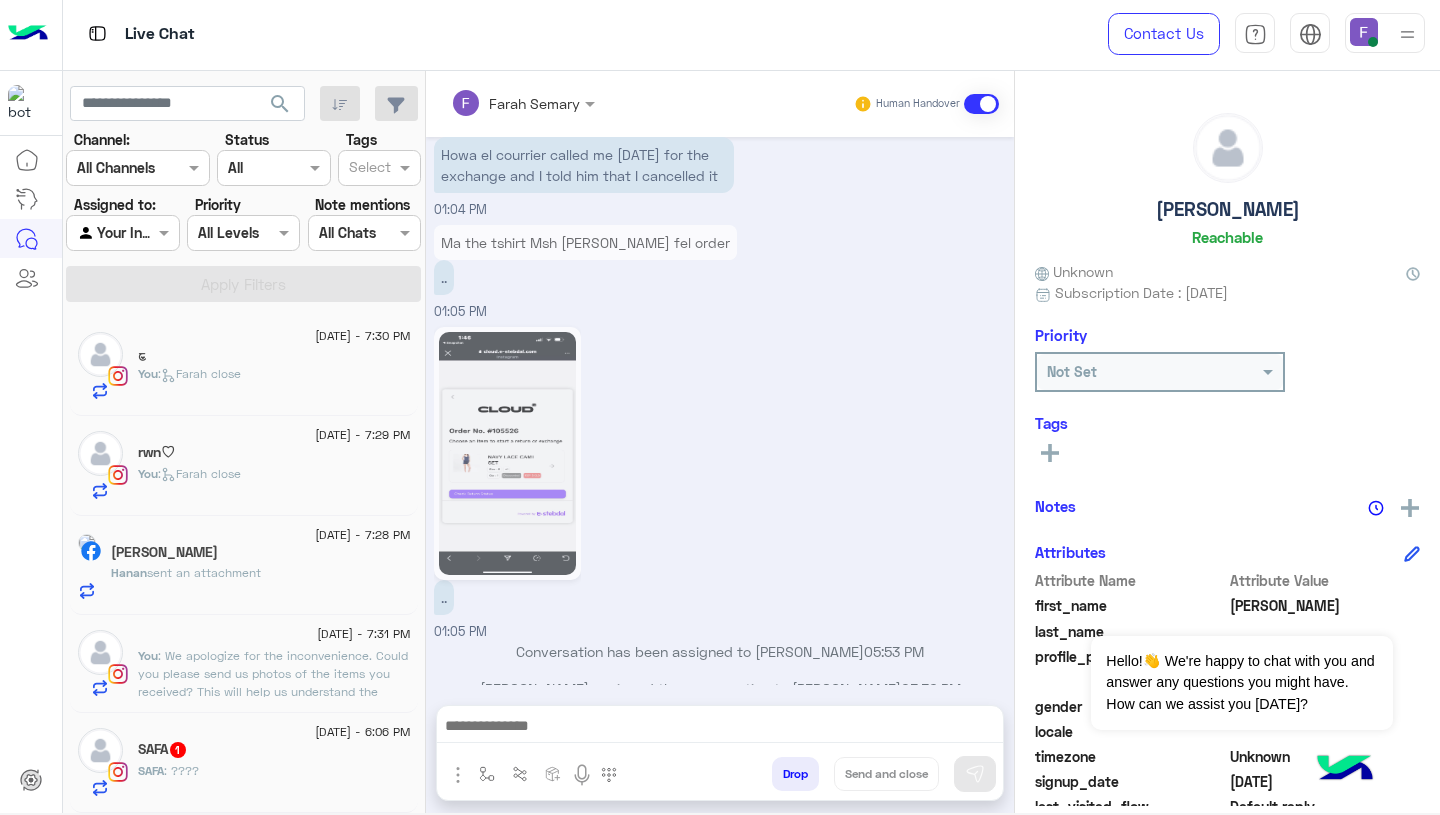click on "You  :   Farah close" 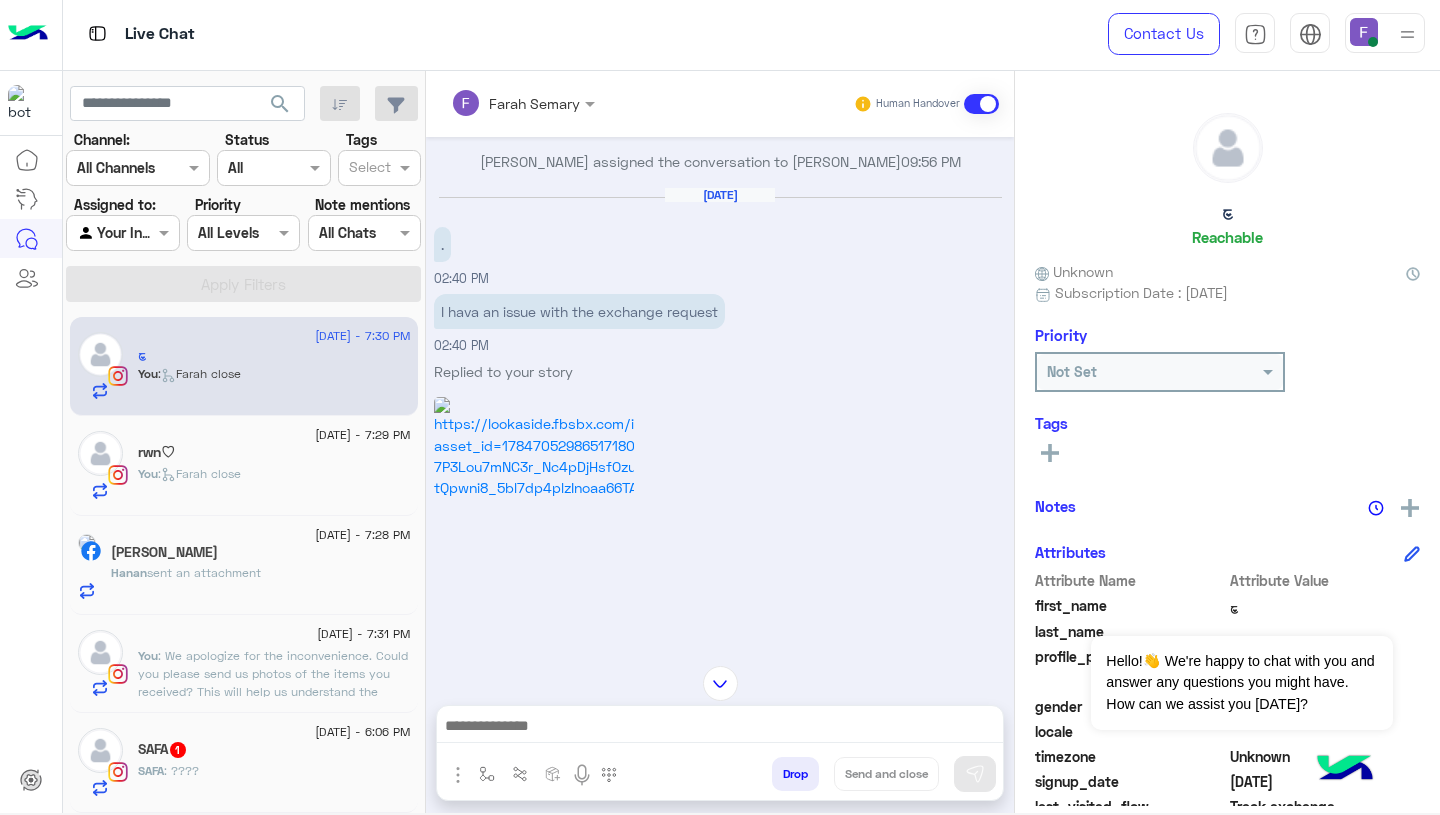 scroll, scrollTop: 1738, scrollLeft: 0, axis: vertical 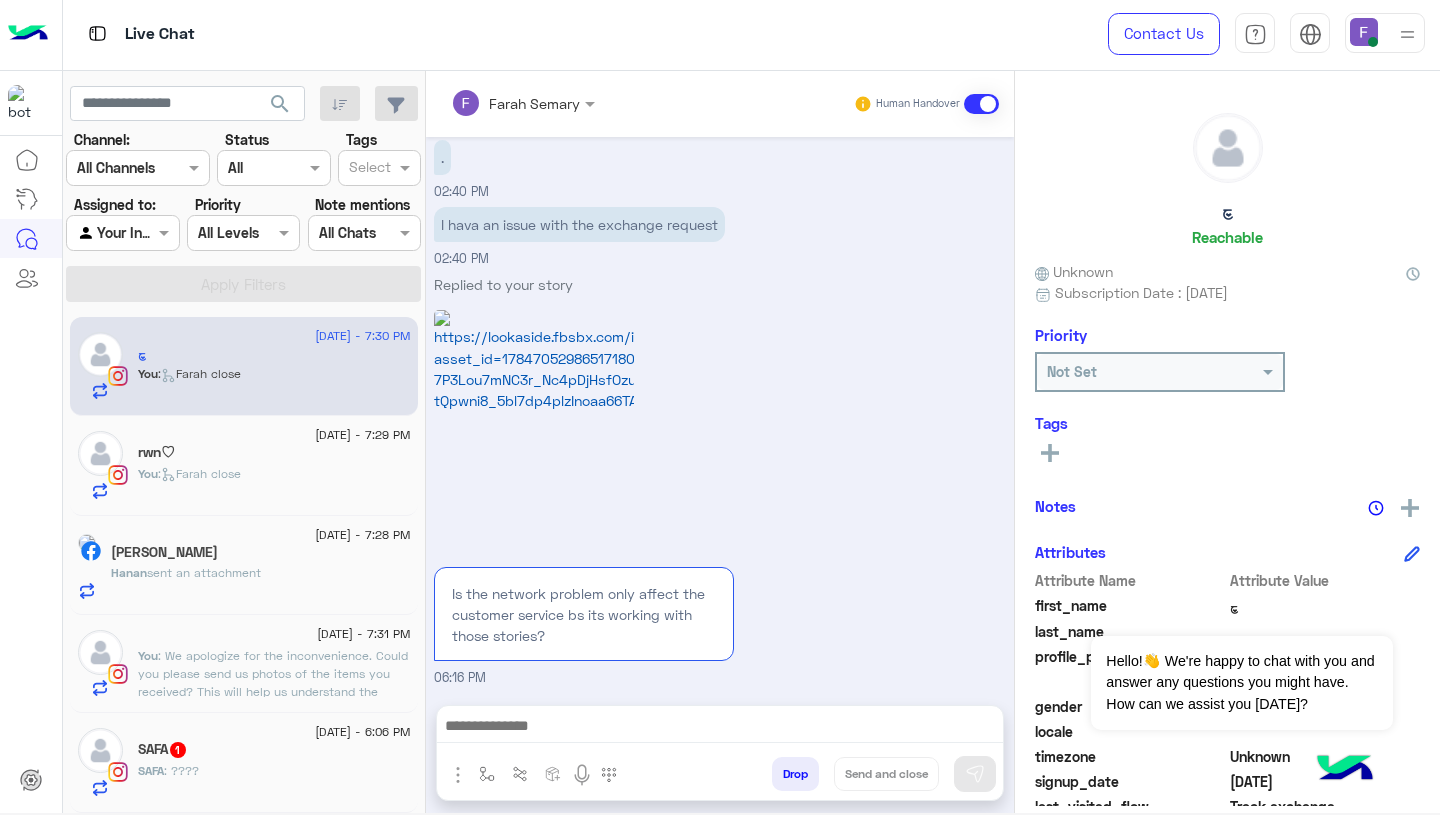 click at bounding box center [534, 435] 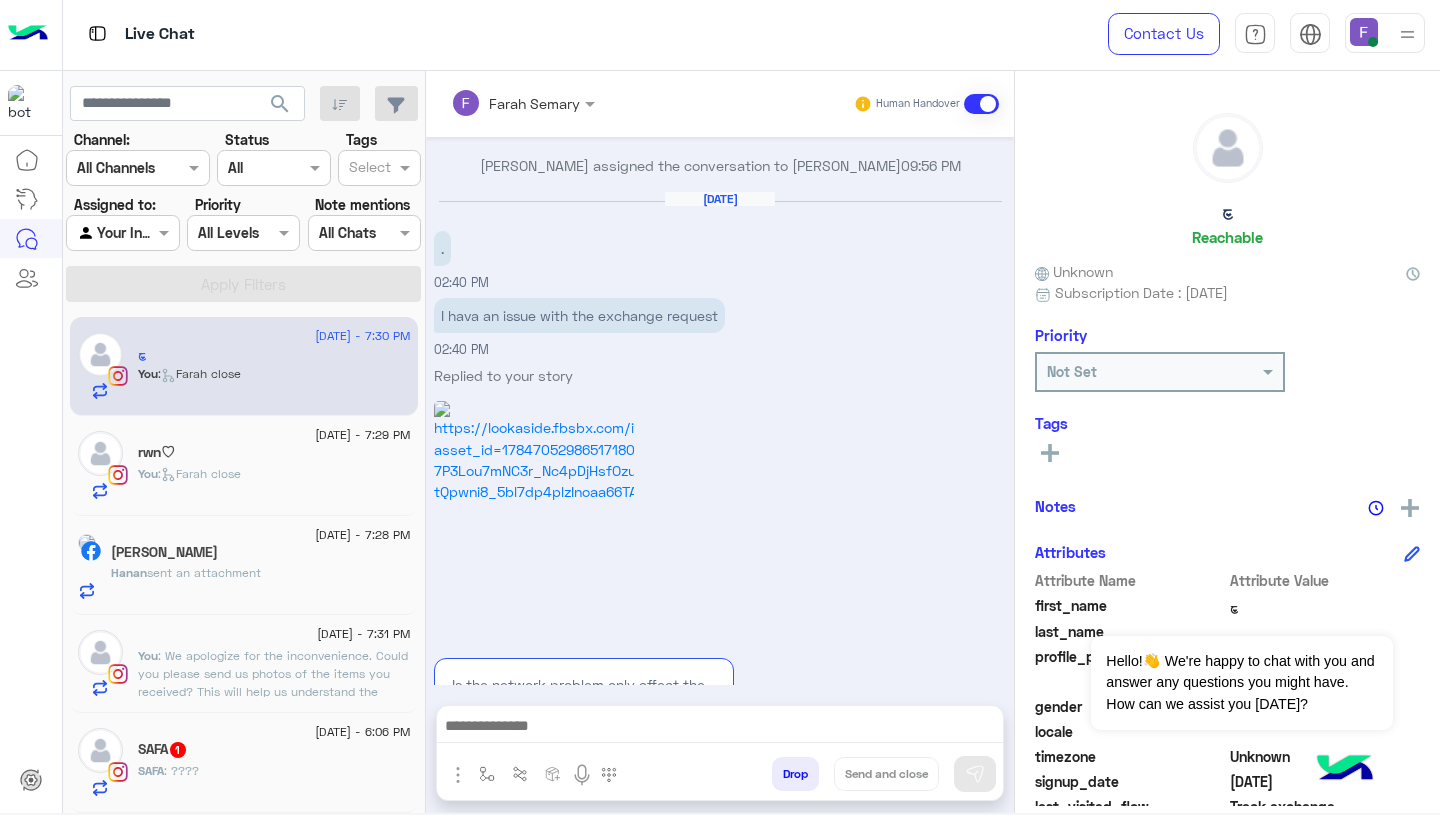 scroll, scrollTop: 1738, scrollLeft: 0, axis: vertical 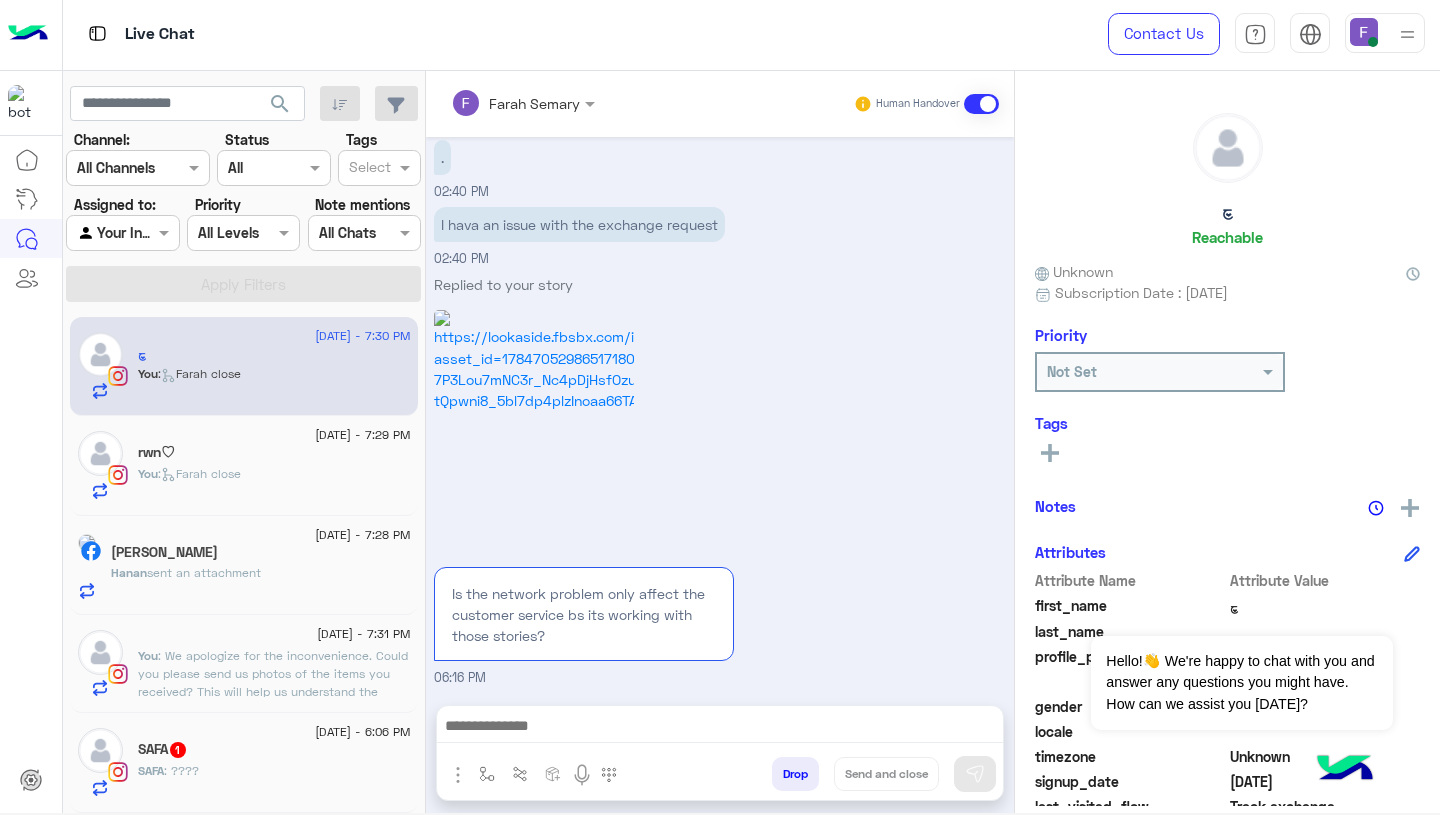 click on "I hava an issue with the exchange request" at bounding box center [579, 224] 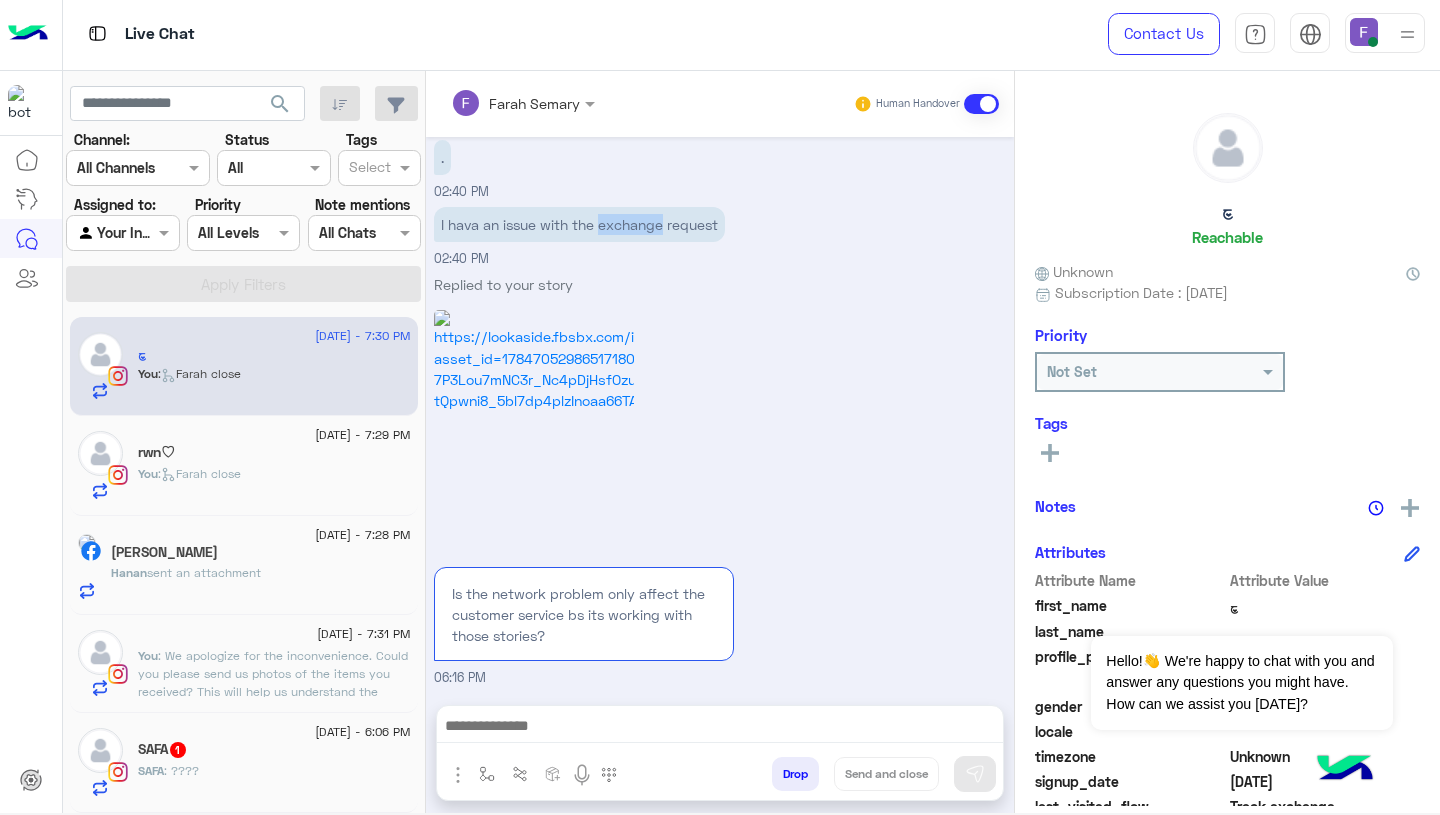 click on "I hava an issue with the exchange request" at bounding box center (579, 224) 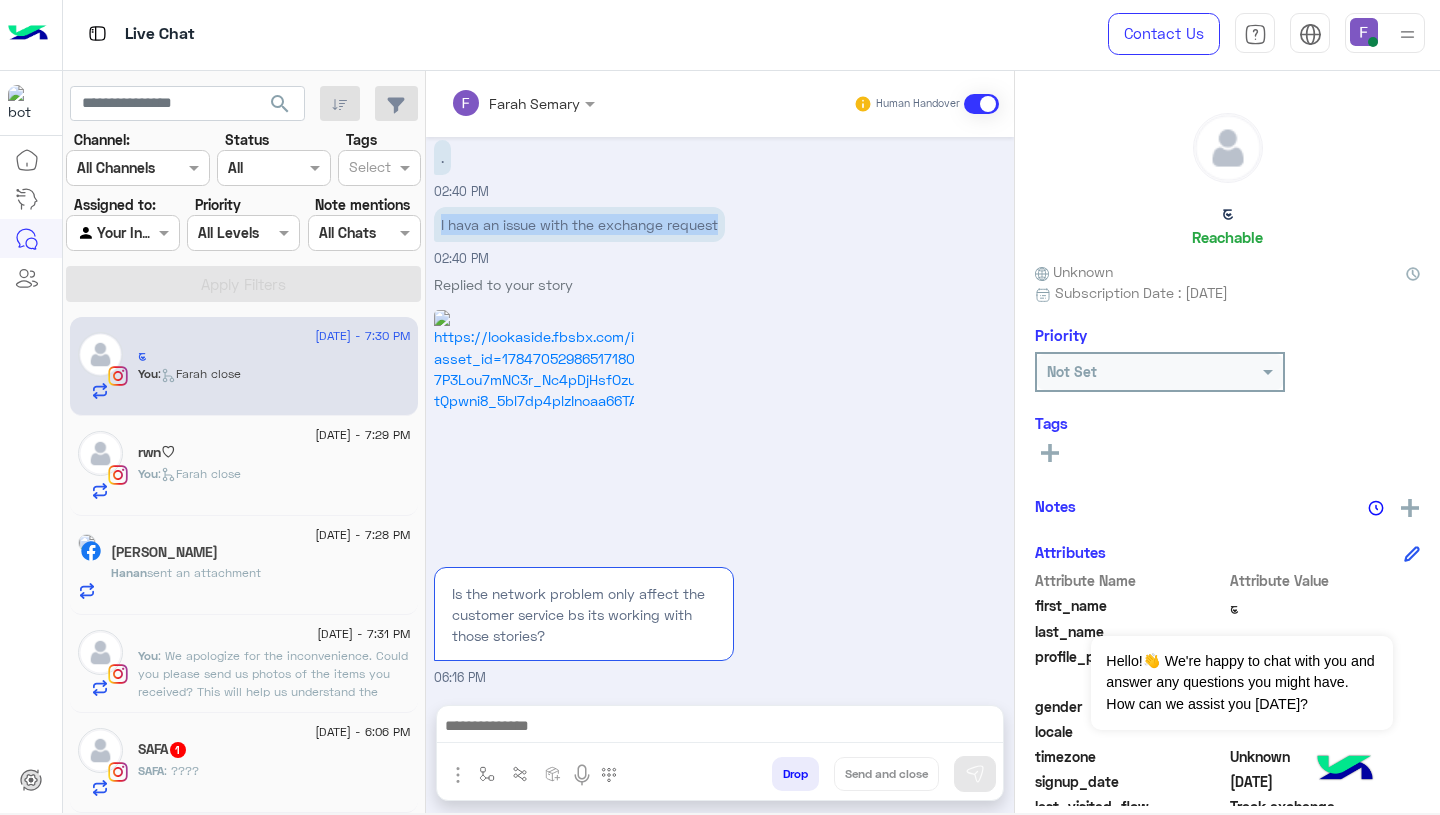 click on "I hava an issue with the exchange request" at bounding box center (579, 224) 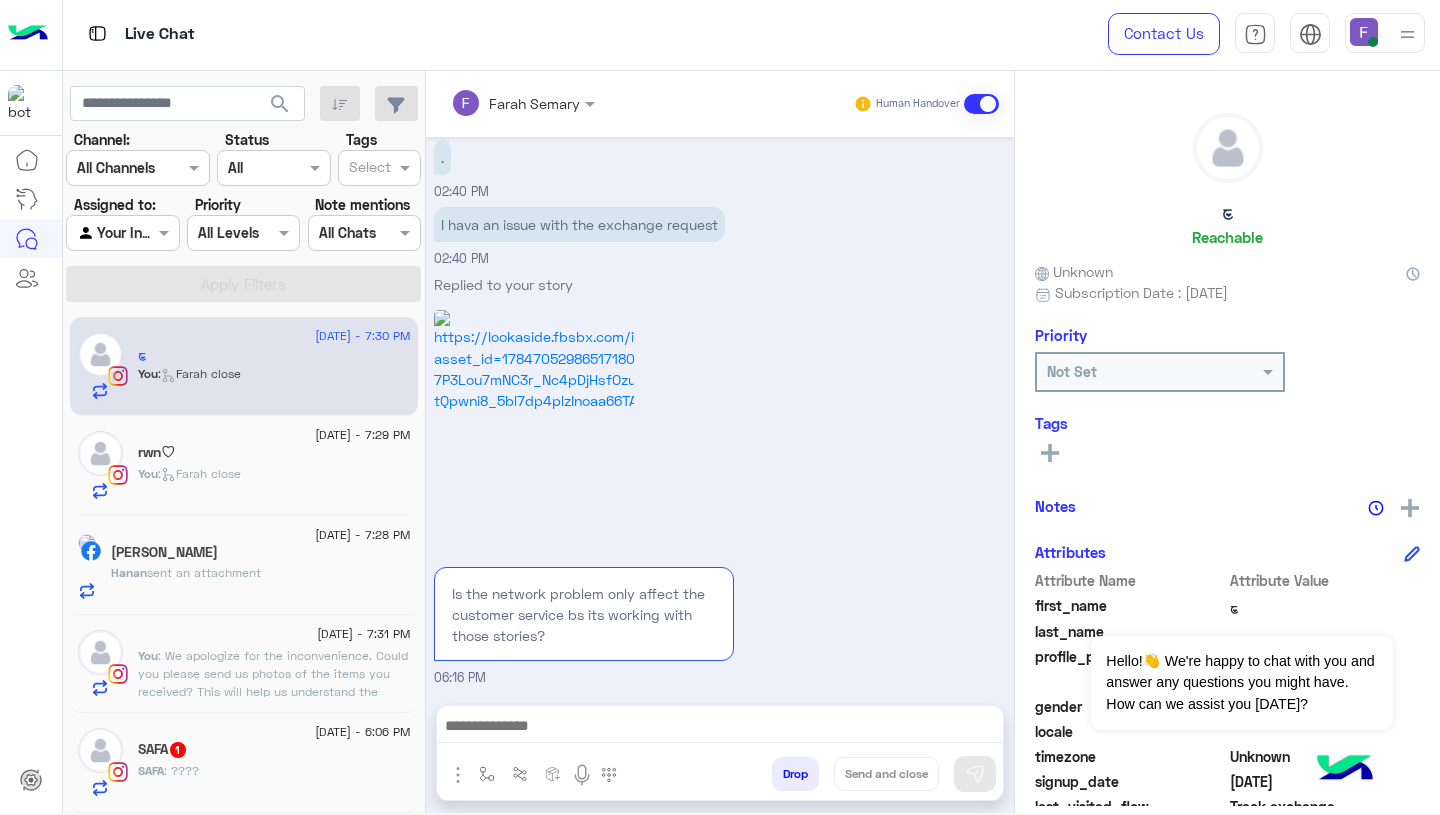 click at bounding box center (720, 728) 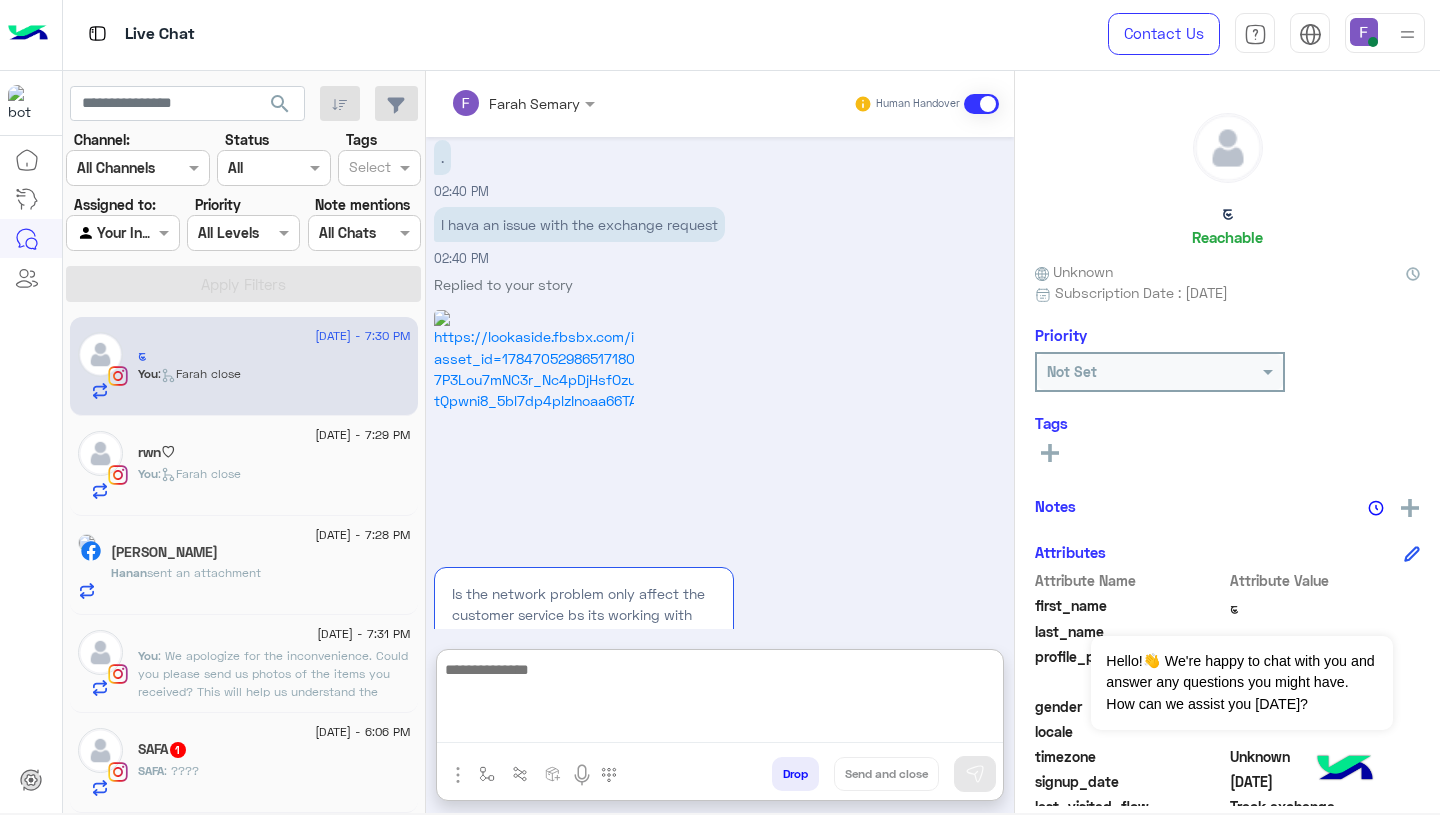 paste on "**********" 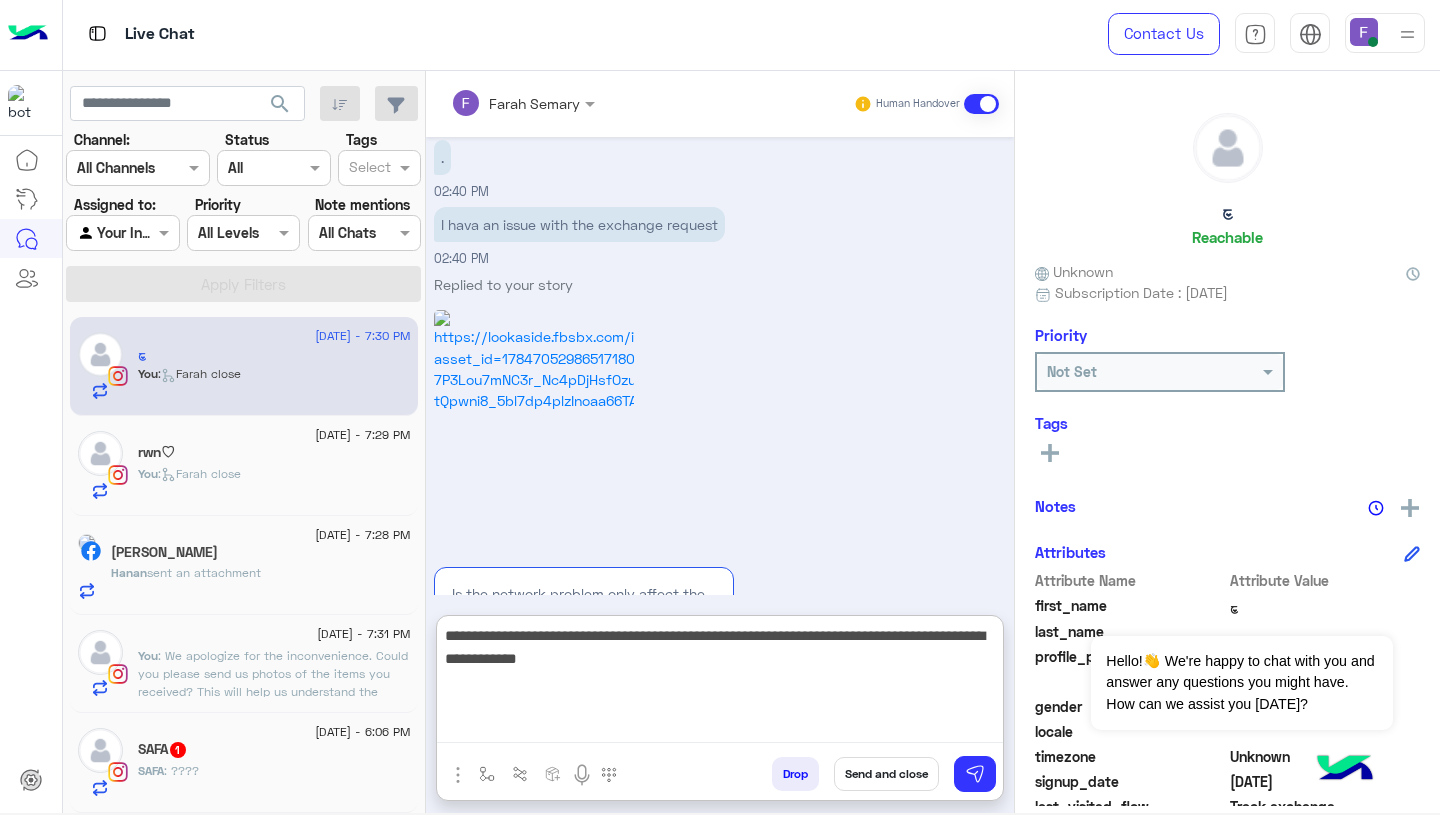 scroll, scrollTop: 0, scrollLeft: 0, axis: both 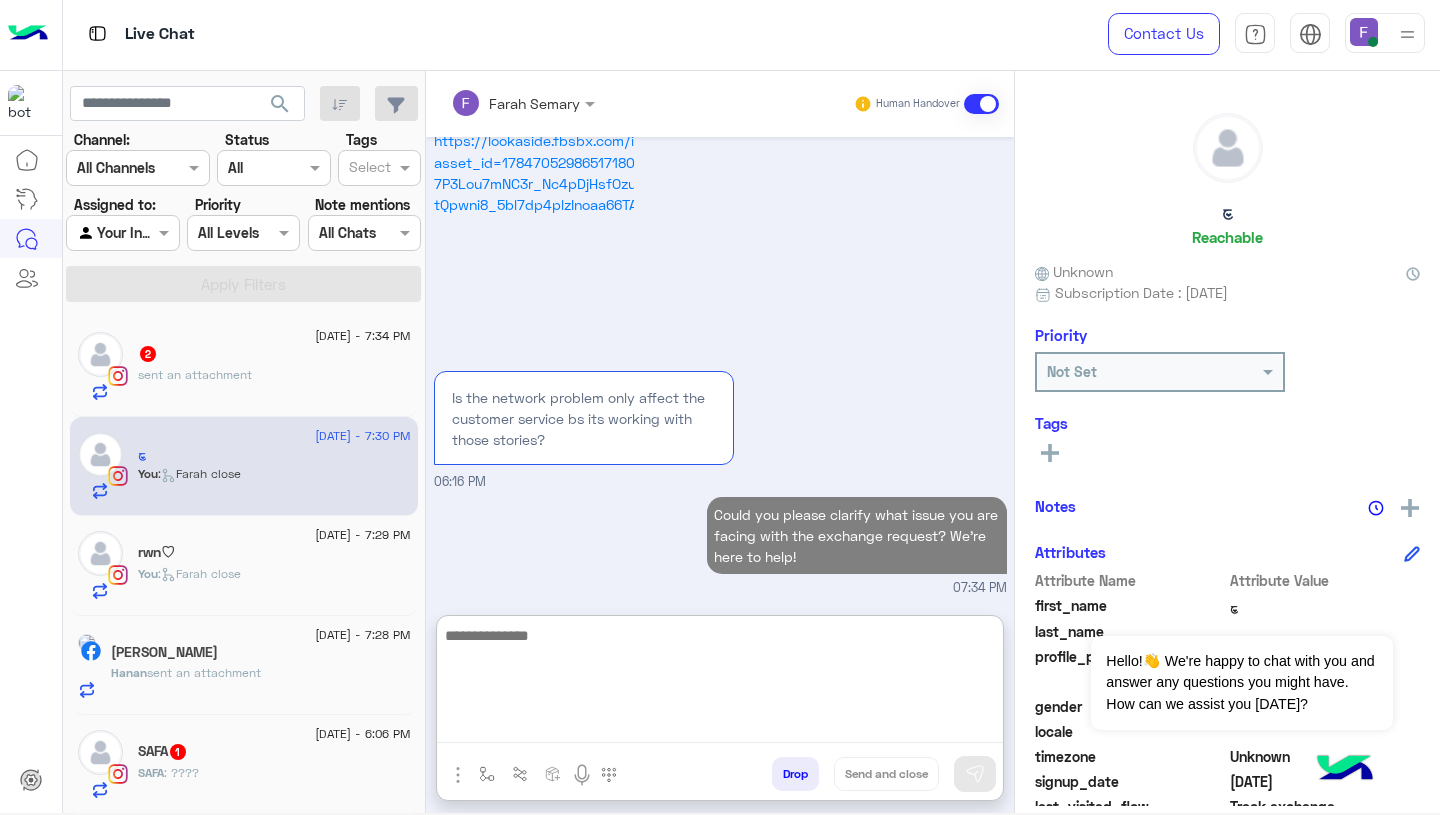 click on "Could you please clarify what issue you are facing with the exchange request? We’re here to help!   07:34 PM" at bounding box center [720, 545] 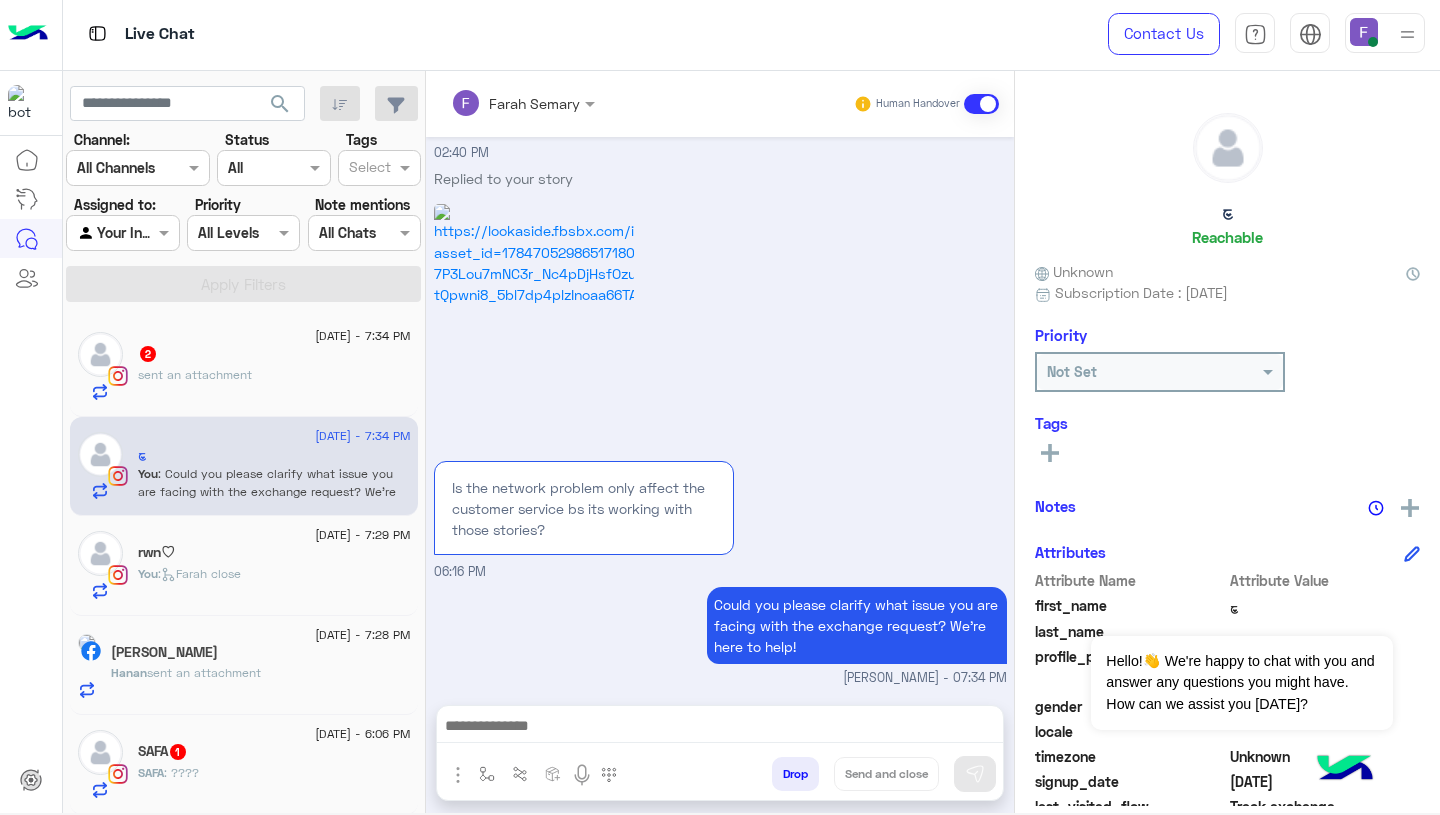 scroll, scrollTop: 1881, scrollLeft: 0, axis: vertical 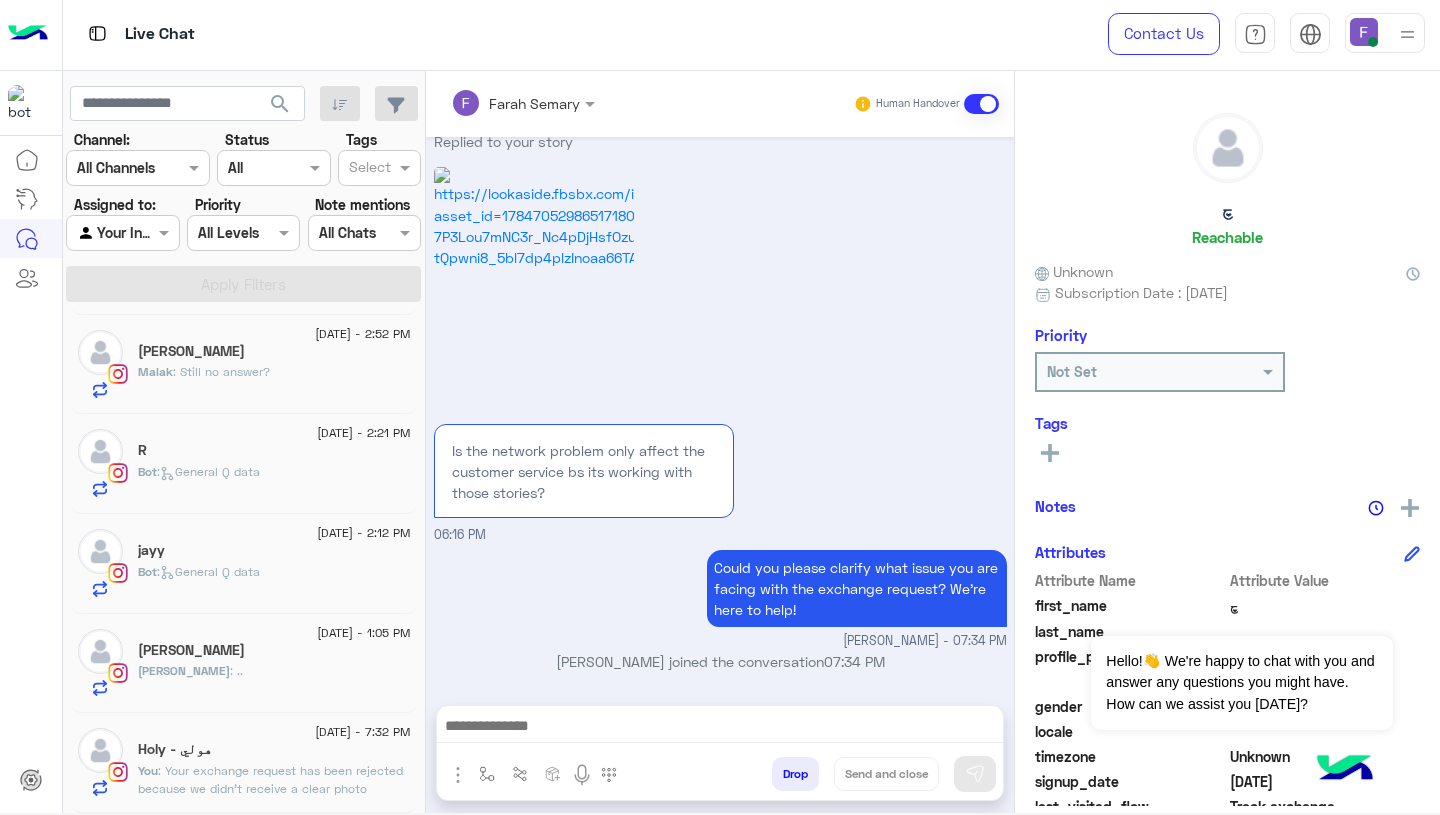 click on ": Your exchange request has been rejected because we didn’t receive a clear photo showing the item to be refunded with the tags visible.
Please submit a new refund request through our website and make sure to include a clear photo of the item with the tags.
Let us know if you need any help with the process." 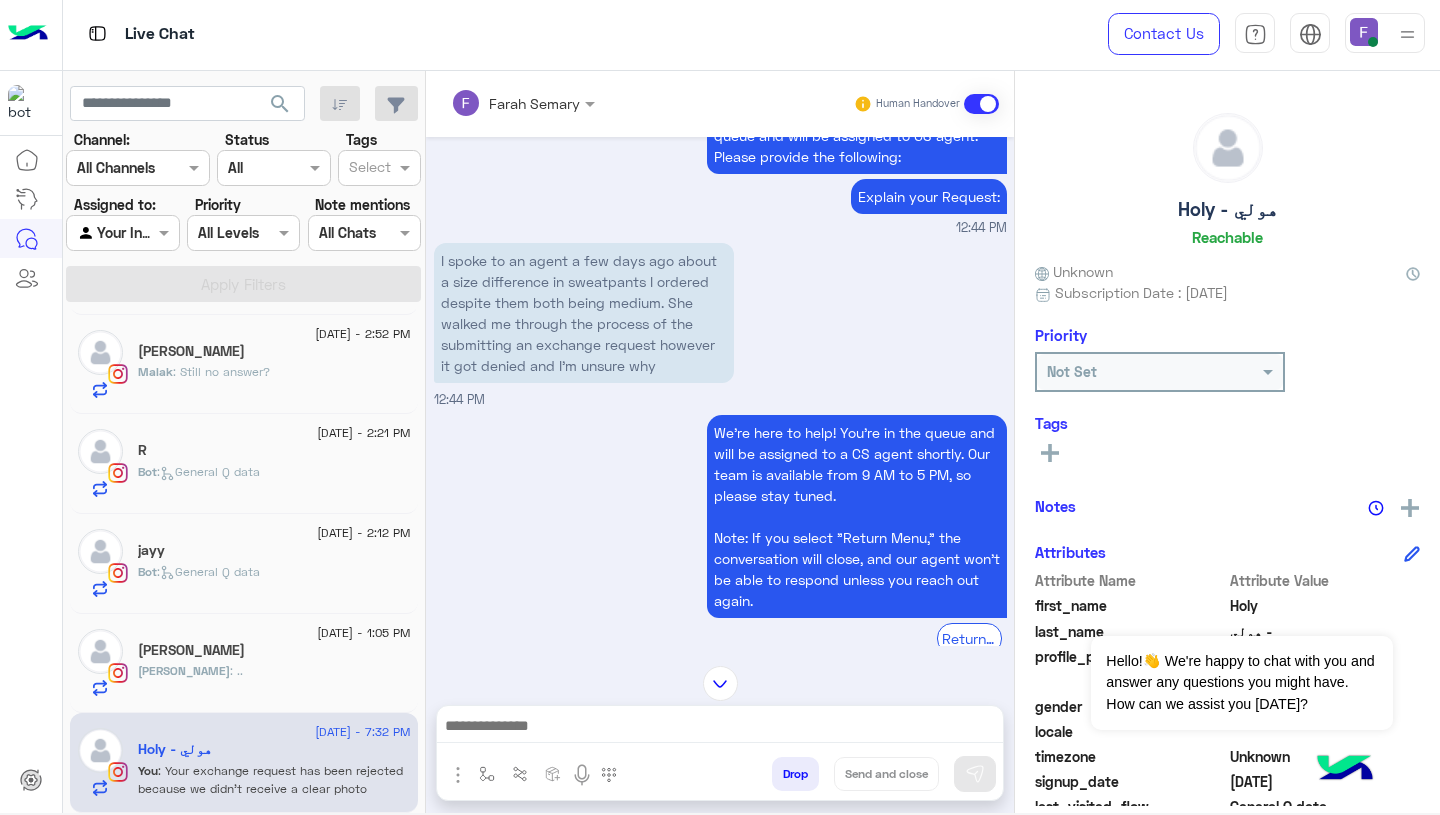 scroll, scrollTop: 1334, scrollLeft: 0, axis: vertical 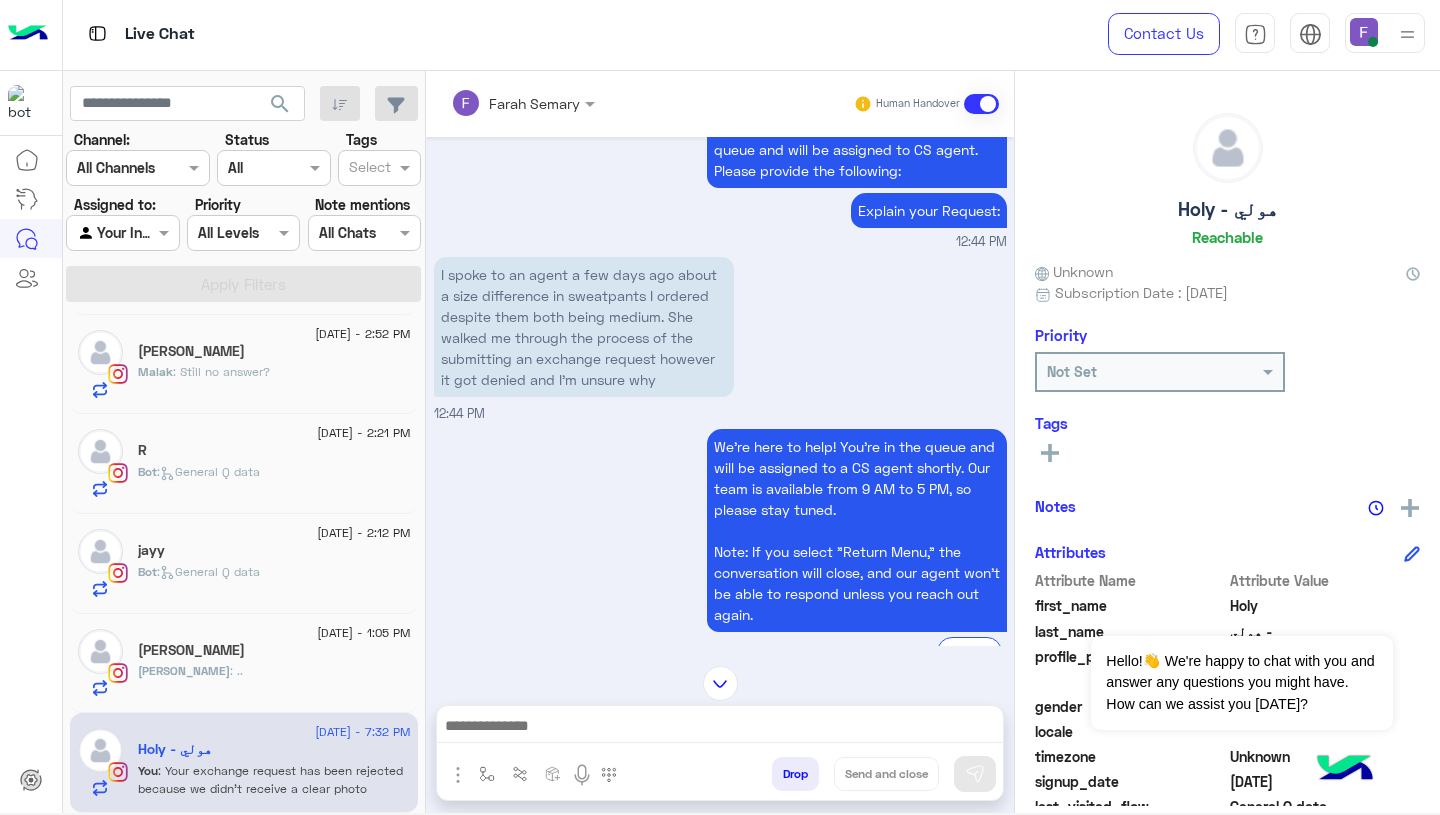 click on "I spoke to an agent a few days ago about a size difference in sweatpants I ordered despite them both being medium. She walked me through the process of the submitting an exchange request however it got denied and I’m unsure why" at bounding box center (584, 327) 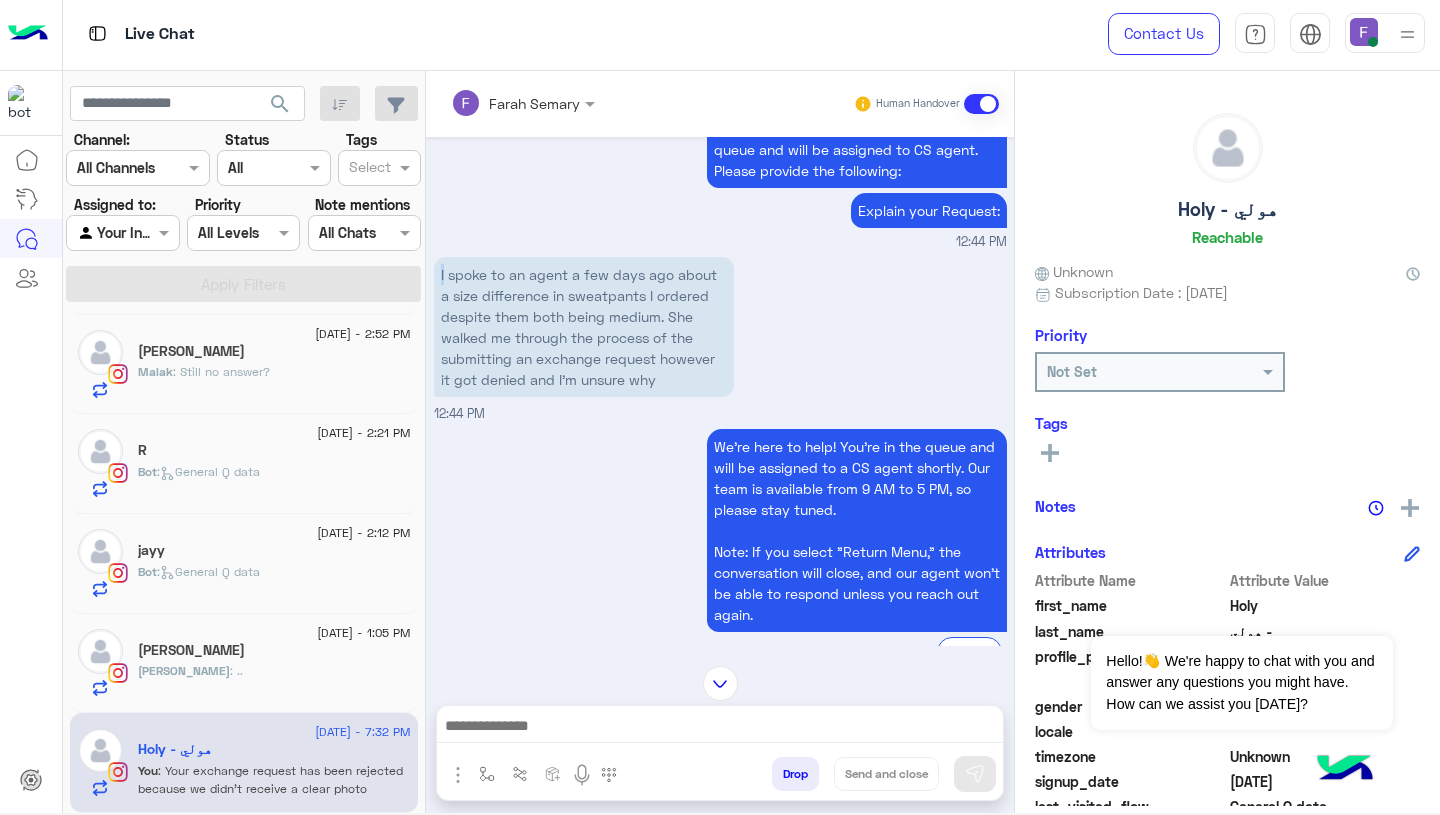 click on "I spoke to an agent a few days ago about a size difference in sweatpants I ordered despite them both being medium. She walked me through the process of the submitting an exchange request however it got denied and I’m unsure why" at bounding box center [584, 327] 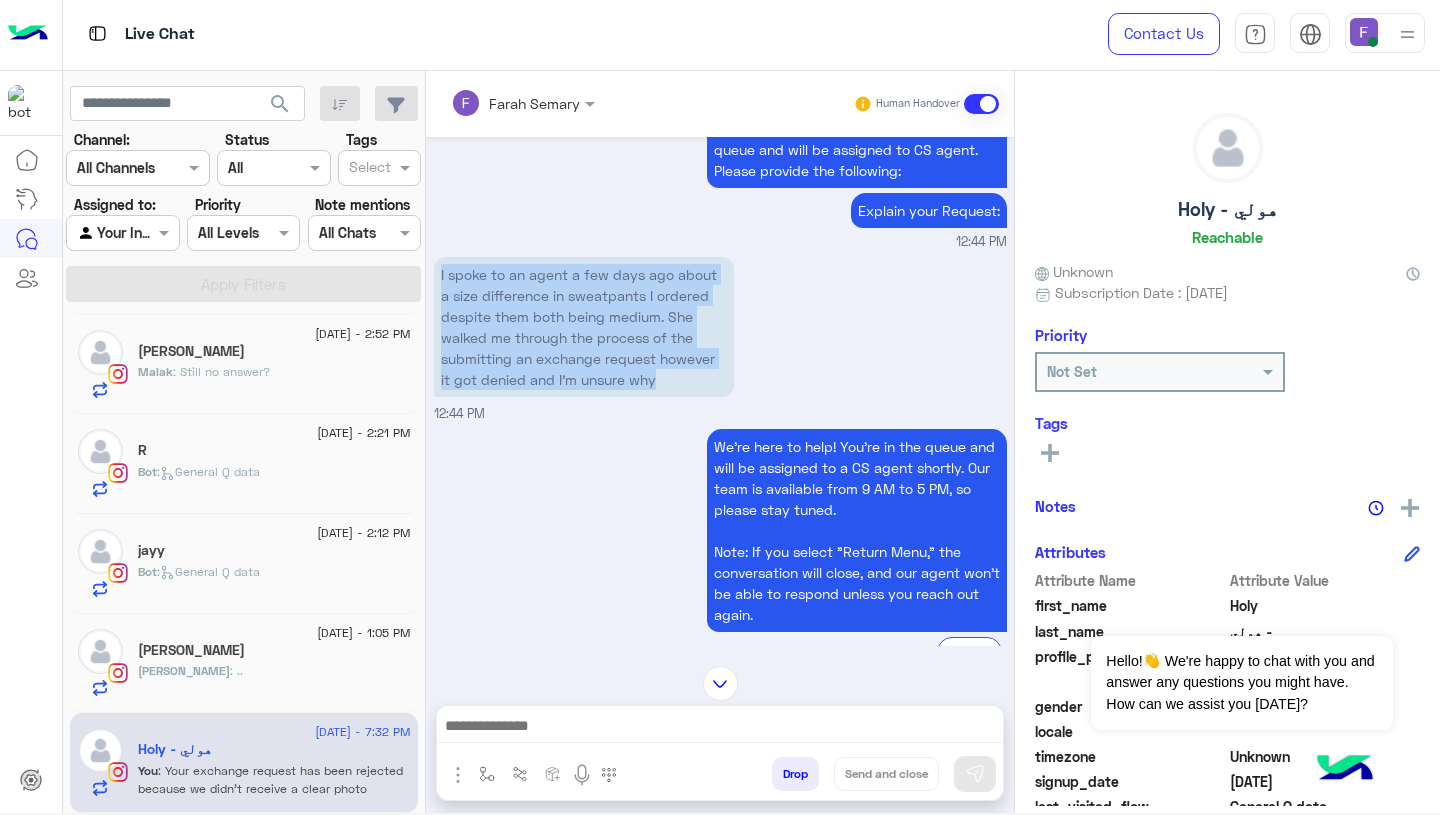 click on "I spoke to an agent a few days ago about a size difference in sweatpants I ordered despite them both being medium. She walked me through the process of the submitting an exchange request however it got denied and I’m unsure why" at bounding box center [584, 327] 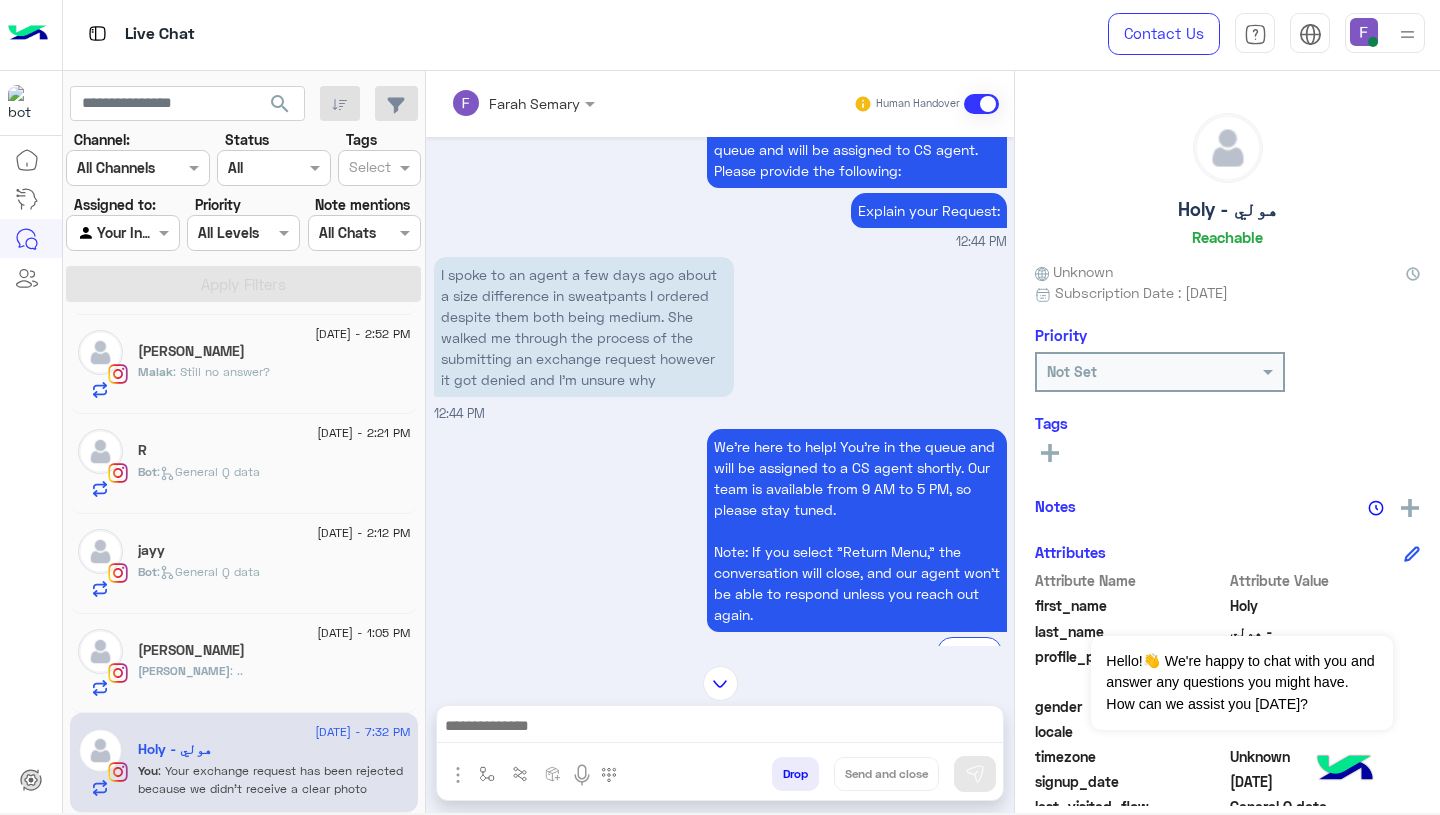 scroll, scrollTop: 1780, scrollLeft: 0, axis: vertical 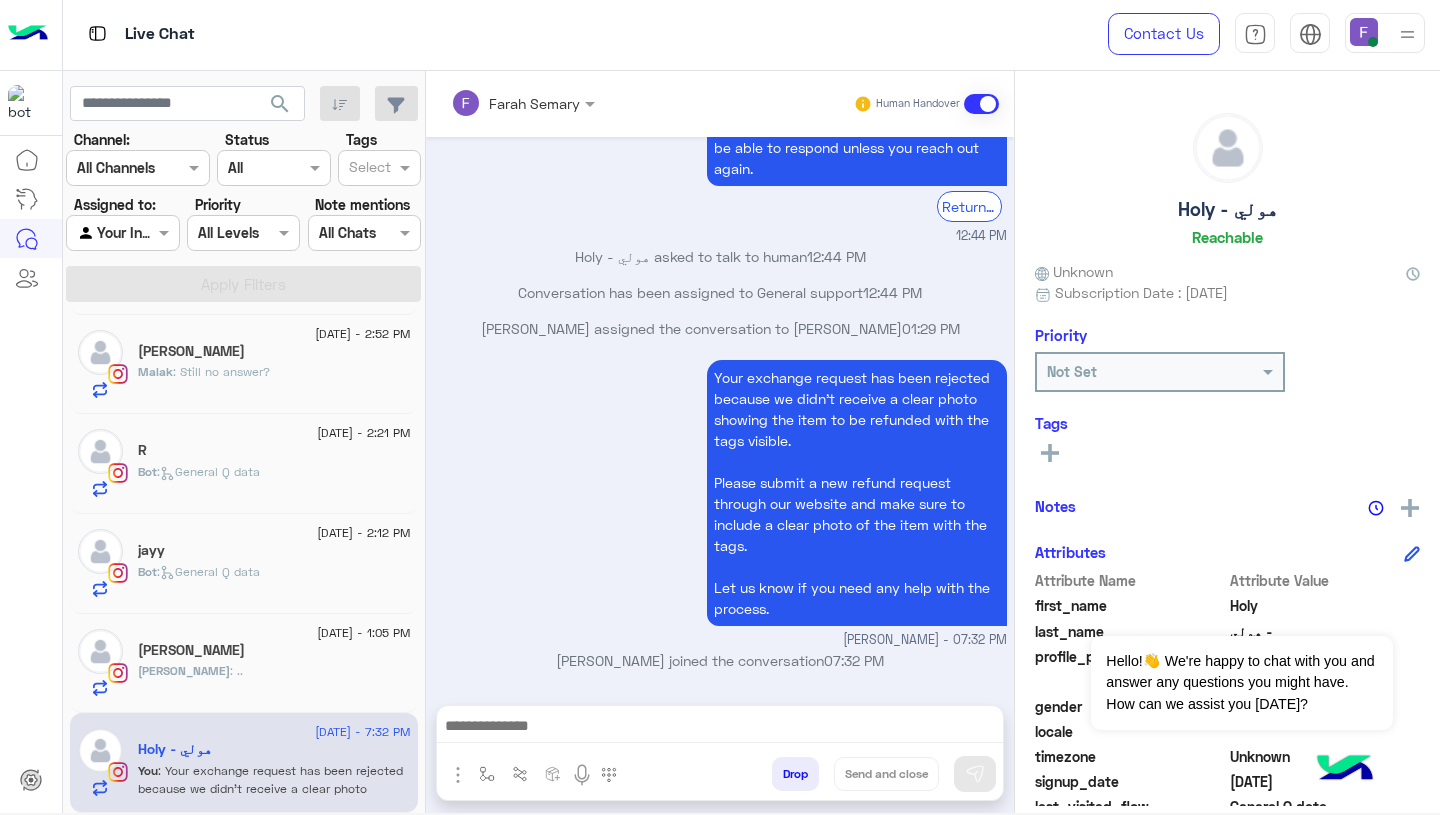 click on "Yasmine : .." 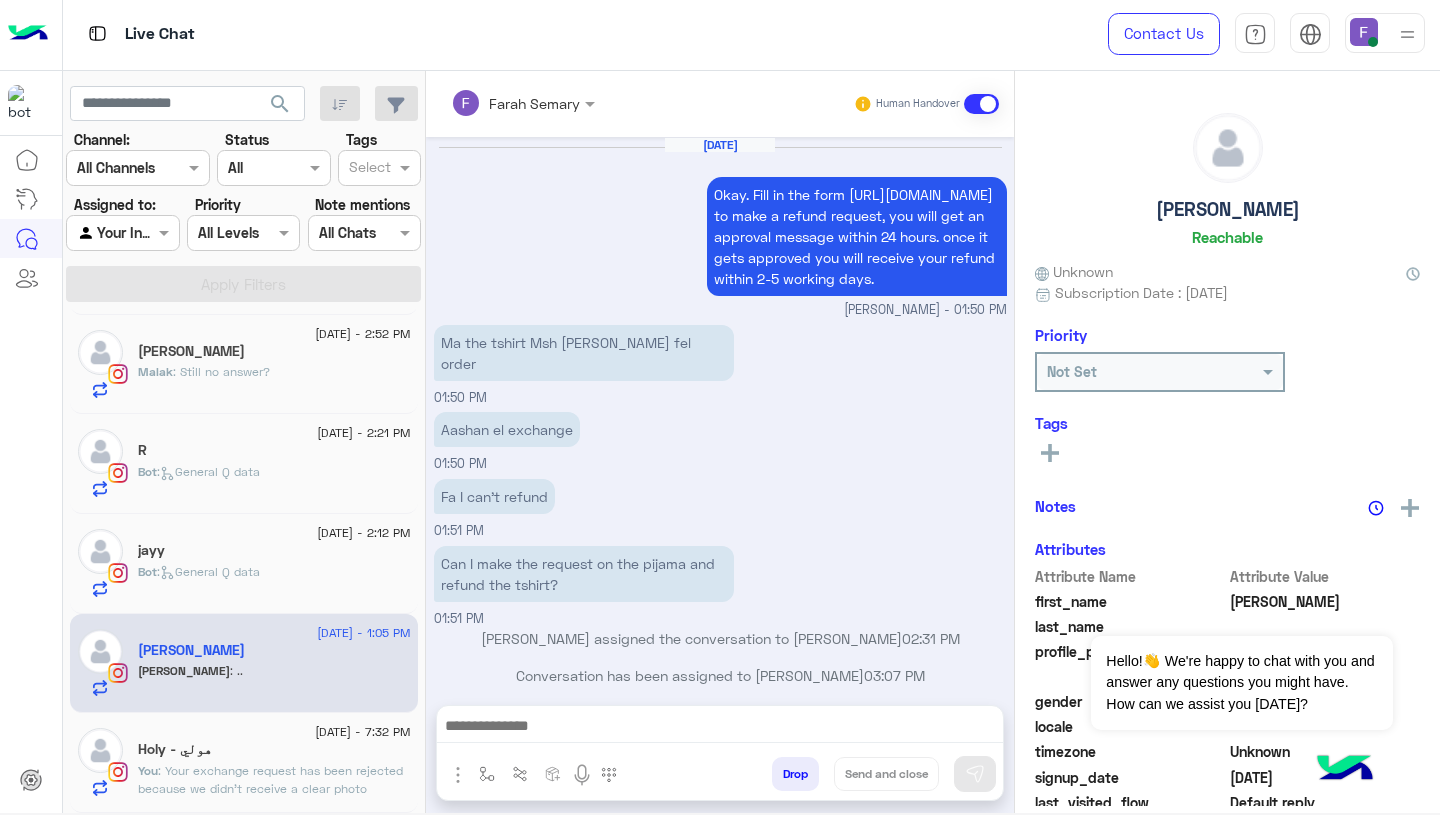 scroll, scrollTop: 1619, scrollLeft: 0, axis: vertical 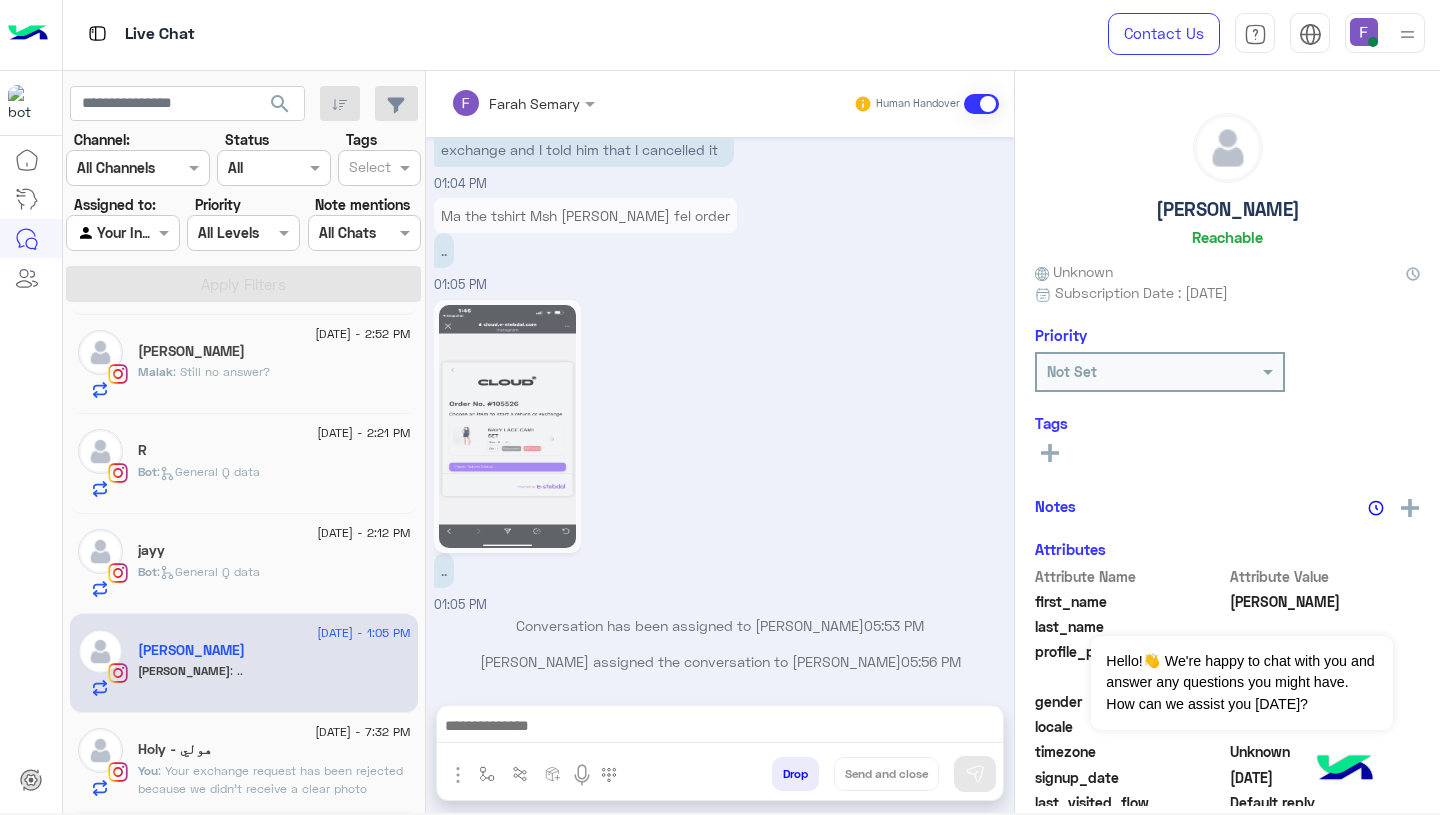 click on "Bot :   General Q data" 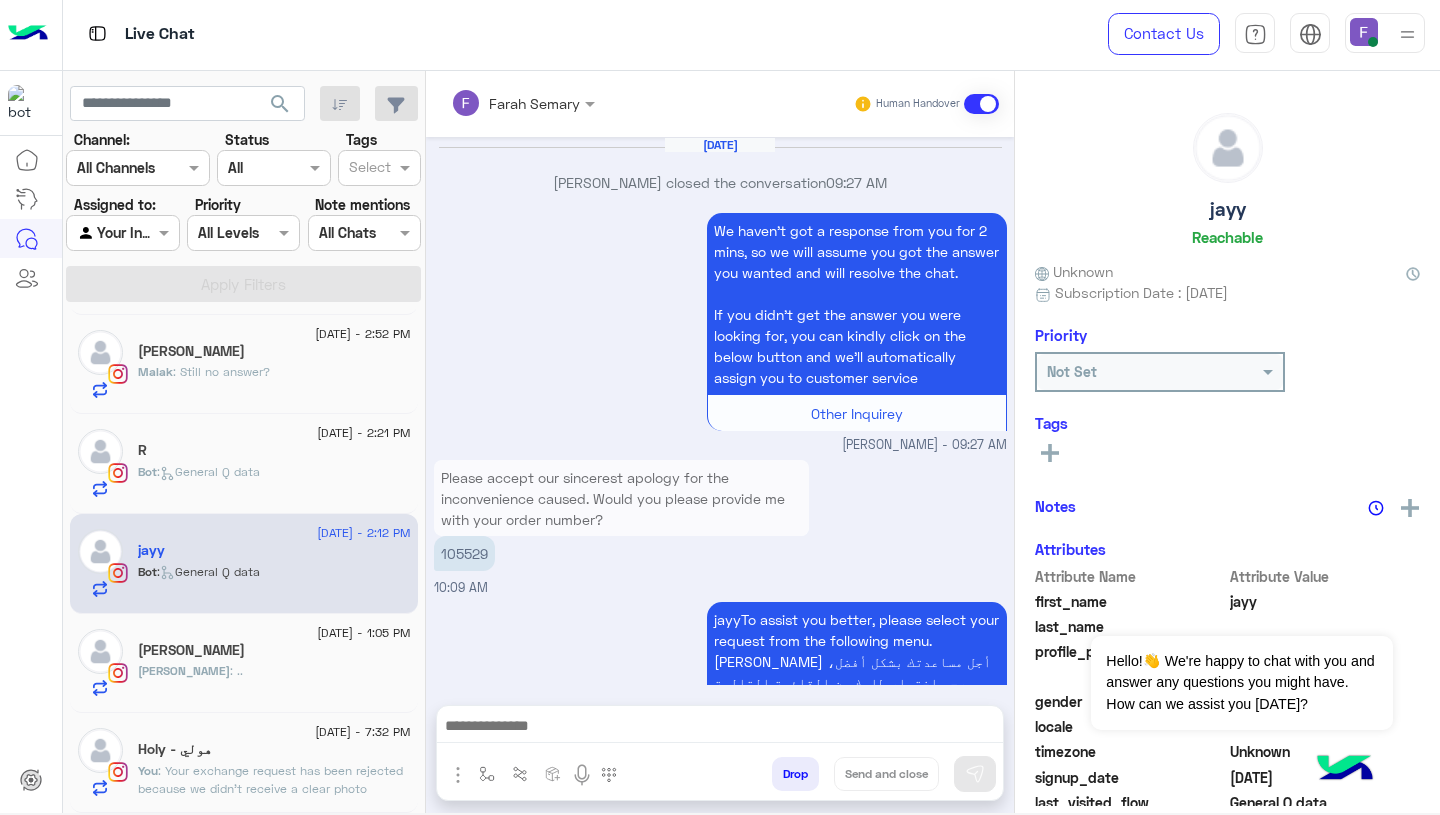 scroll, scrollTop: 1777, scrollLeft: 0, axis: vertical 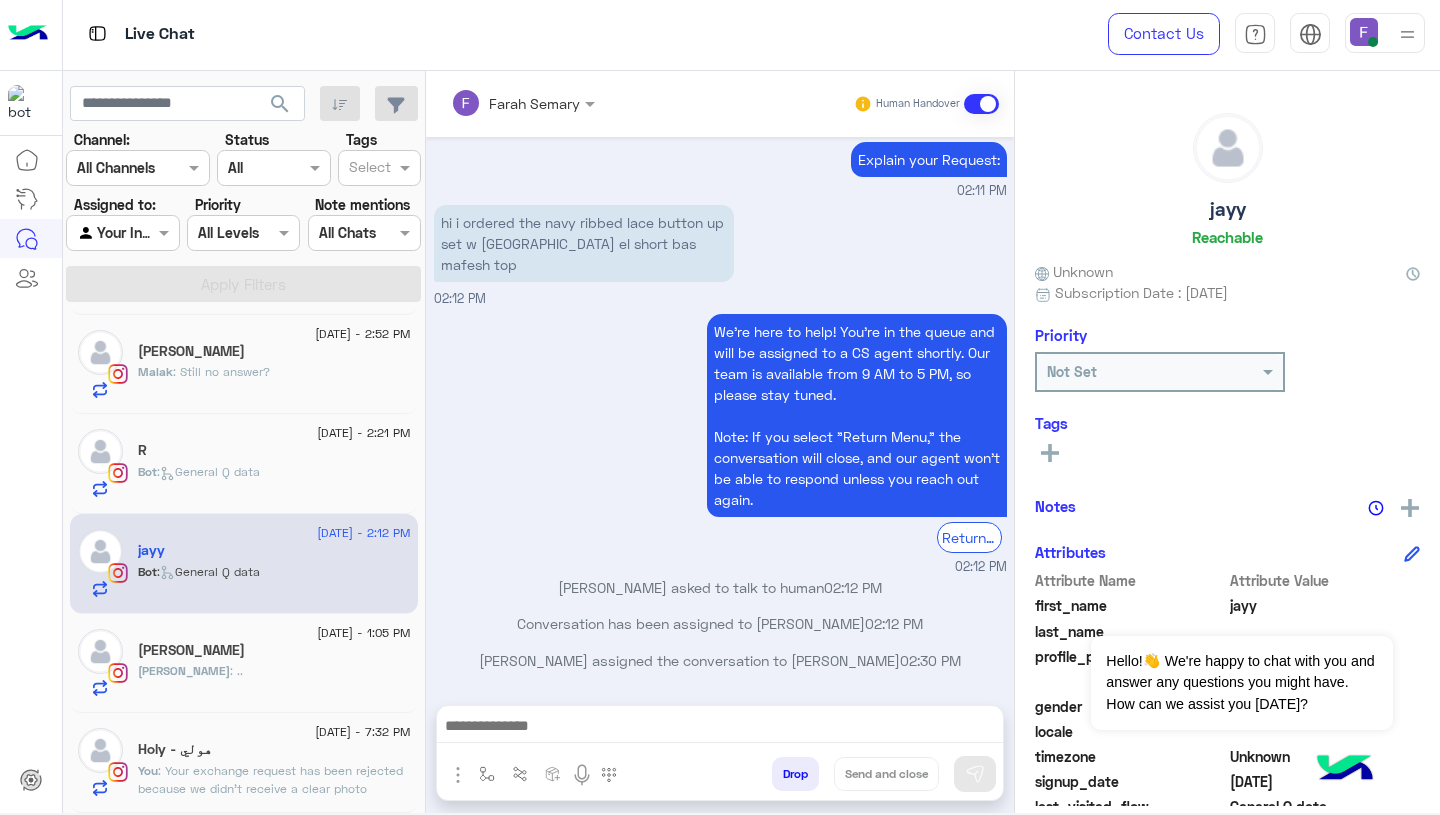 click on "hi i ordered the navy ribbed lace button up set w [GEOGRAPHIC_DATA] el short bas mafesh top" at bounding box center (584, 243) 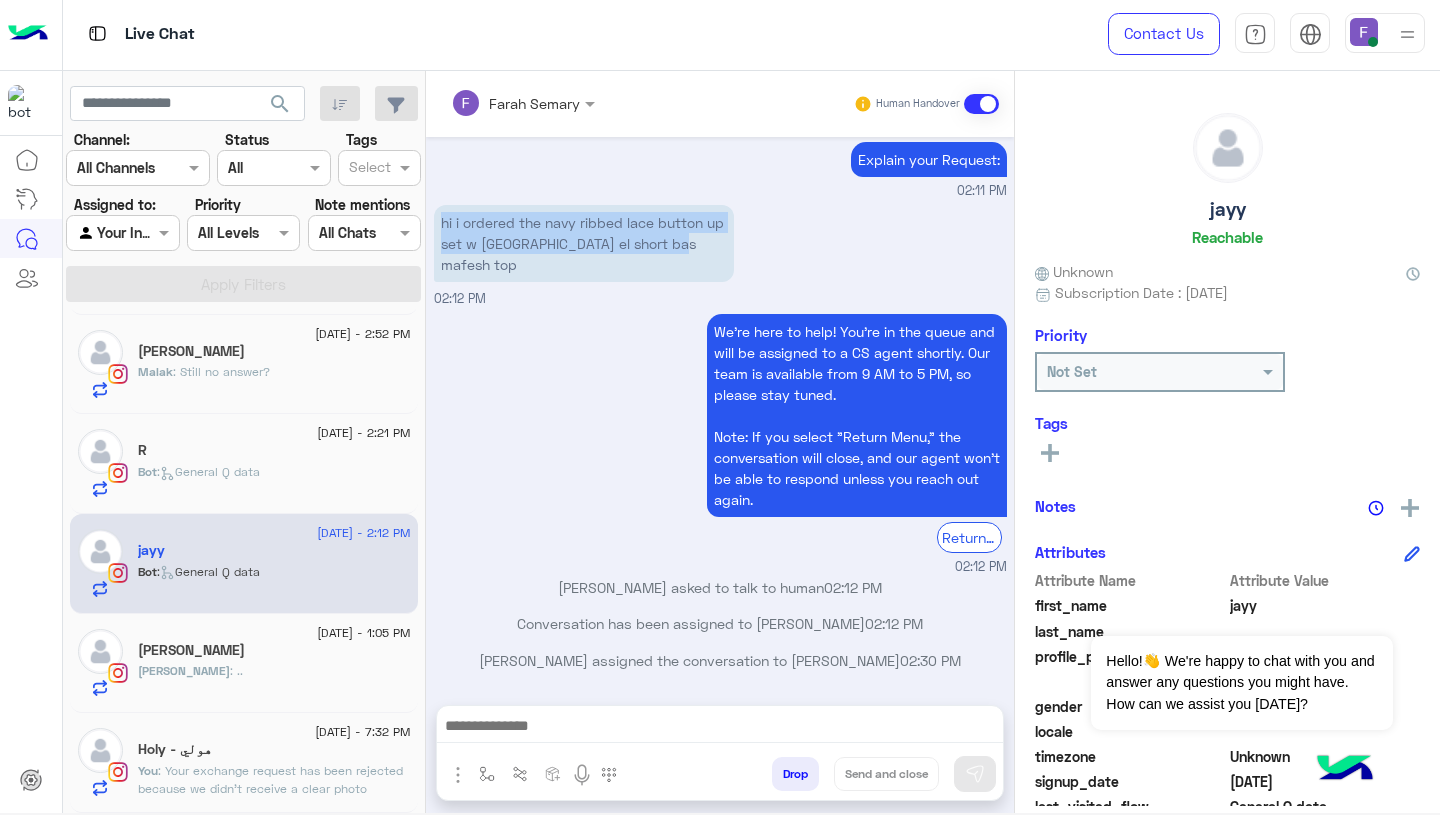 click on "hi i ordered the navy ribbed lace button up set w [GEOGRAPHIC_DATA] el short bas mafesh top" at bounding box center (584, 243) 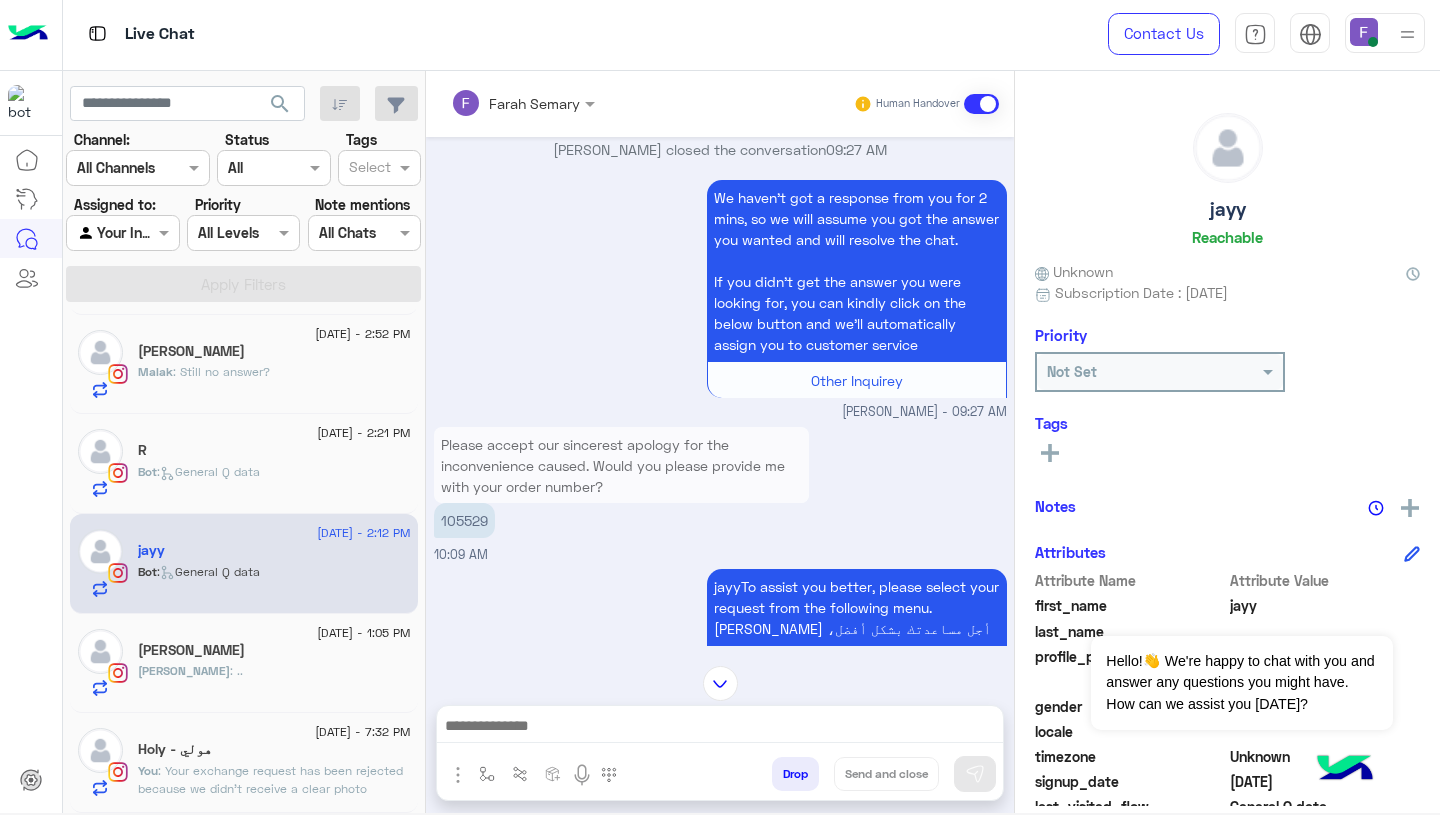 scroll, scrollTop: 2399, scrollLeft: 0, axis: vertical 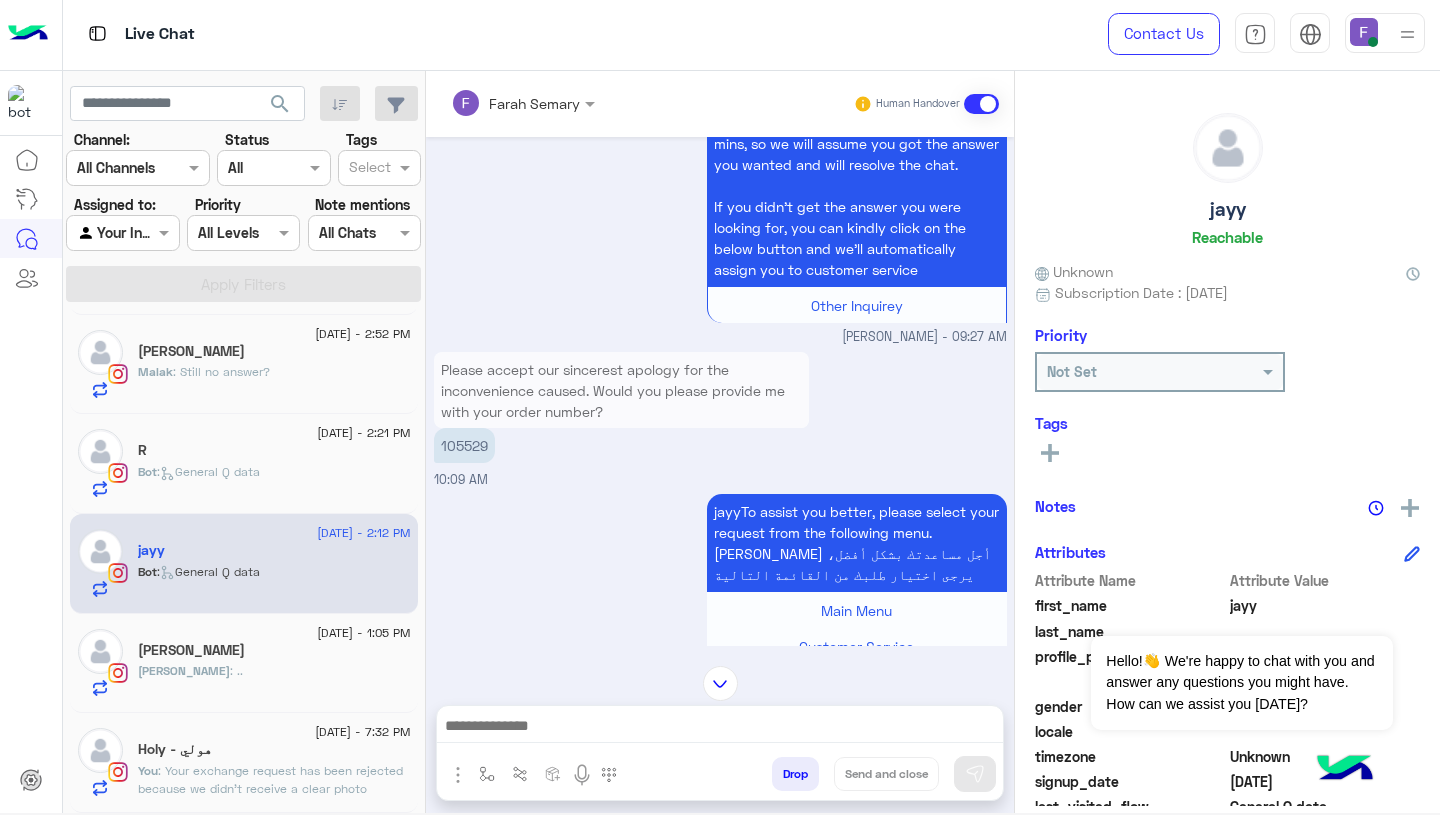 click on "105529" at bounding box center (464, 445) 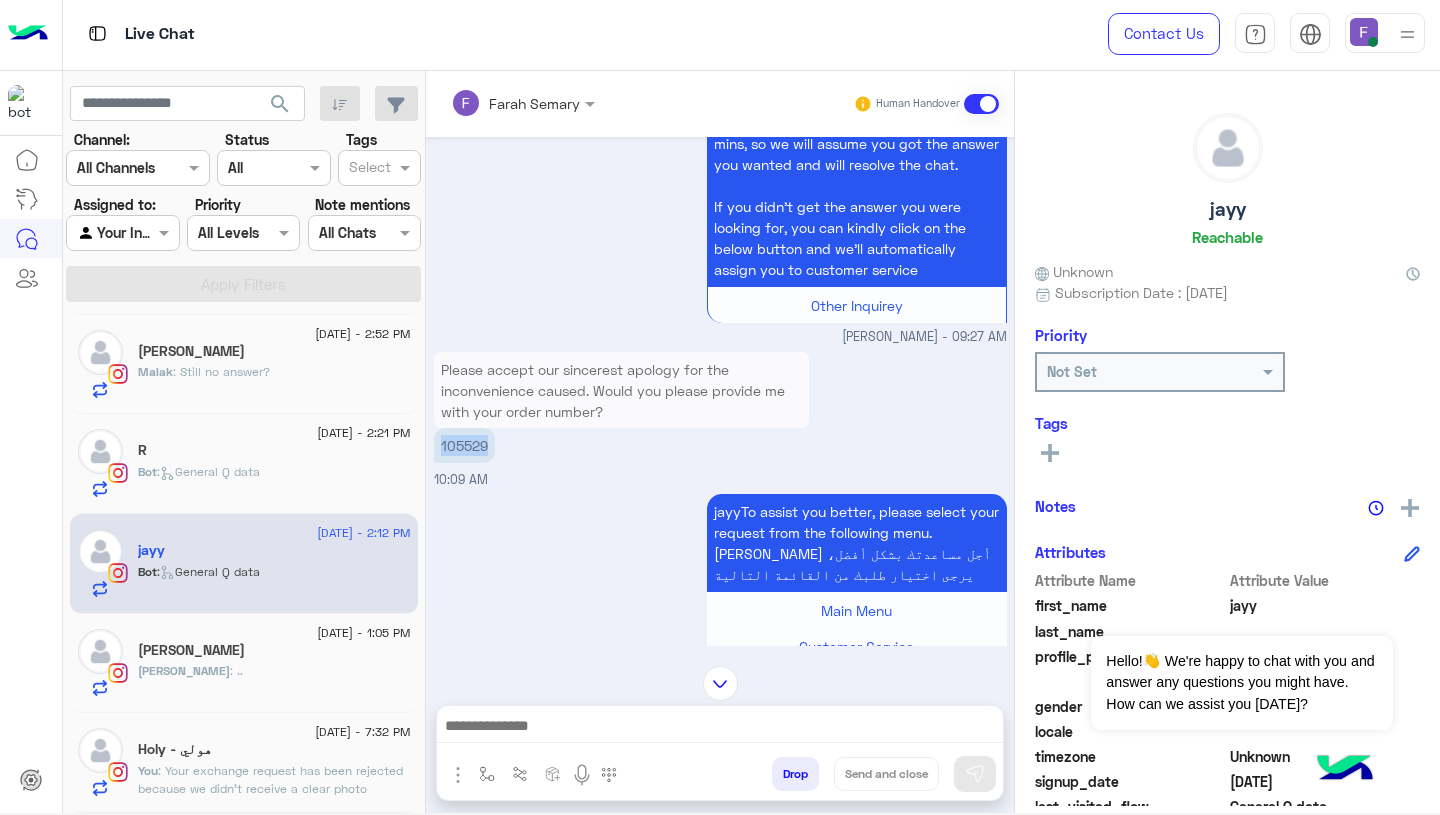 click on "105529" at bounding box center (464, 445) 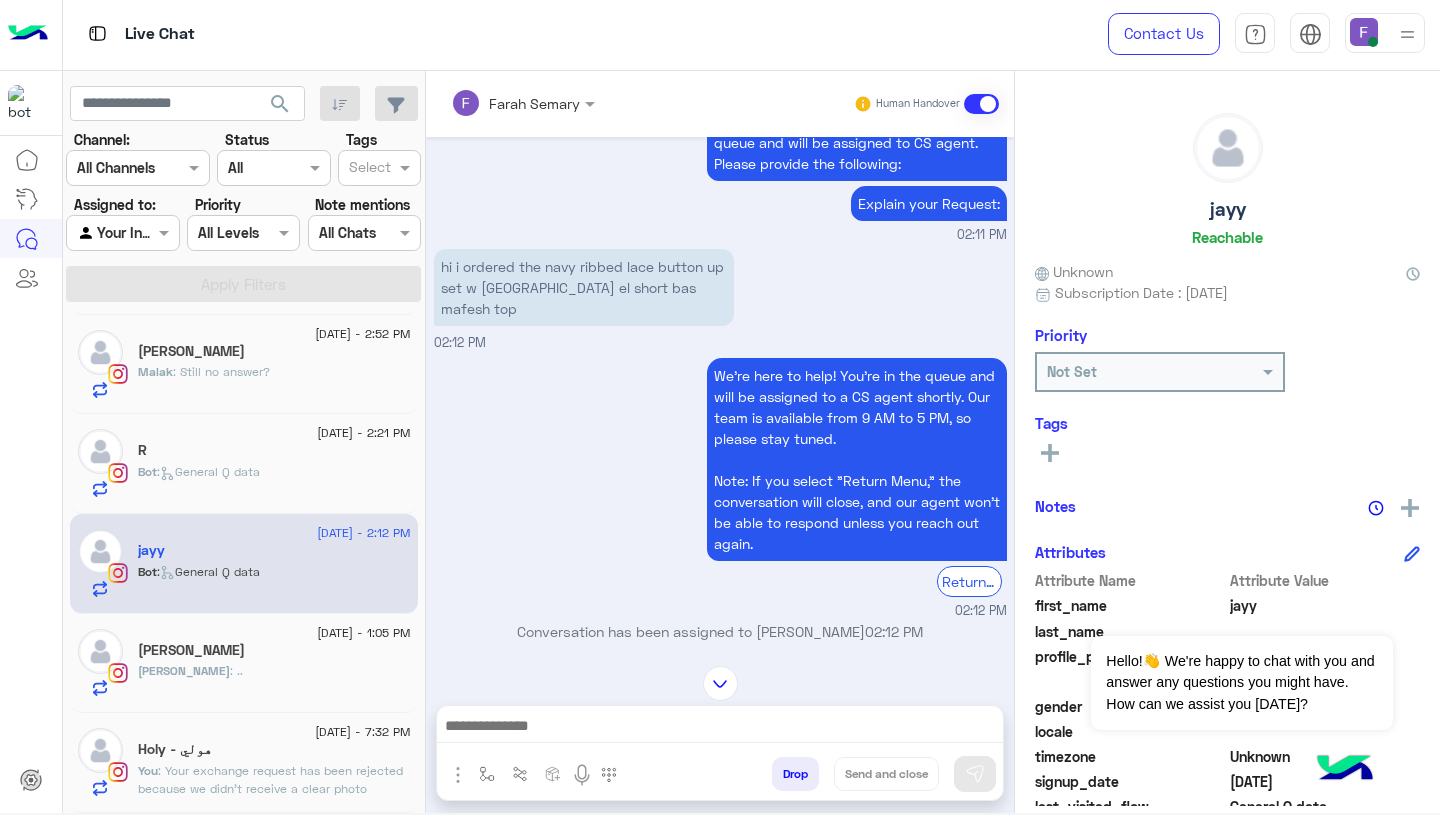 scroll, scrollTop: 4024, scrollLeft: 0, axis: vertical 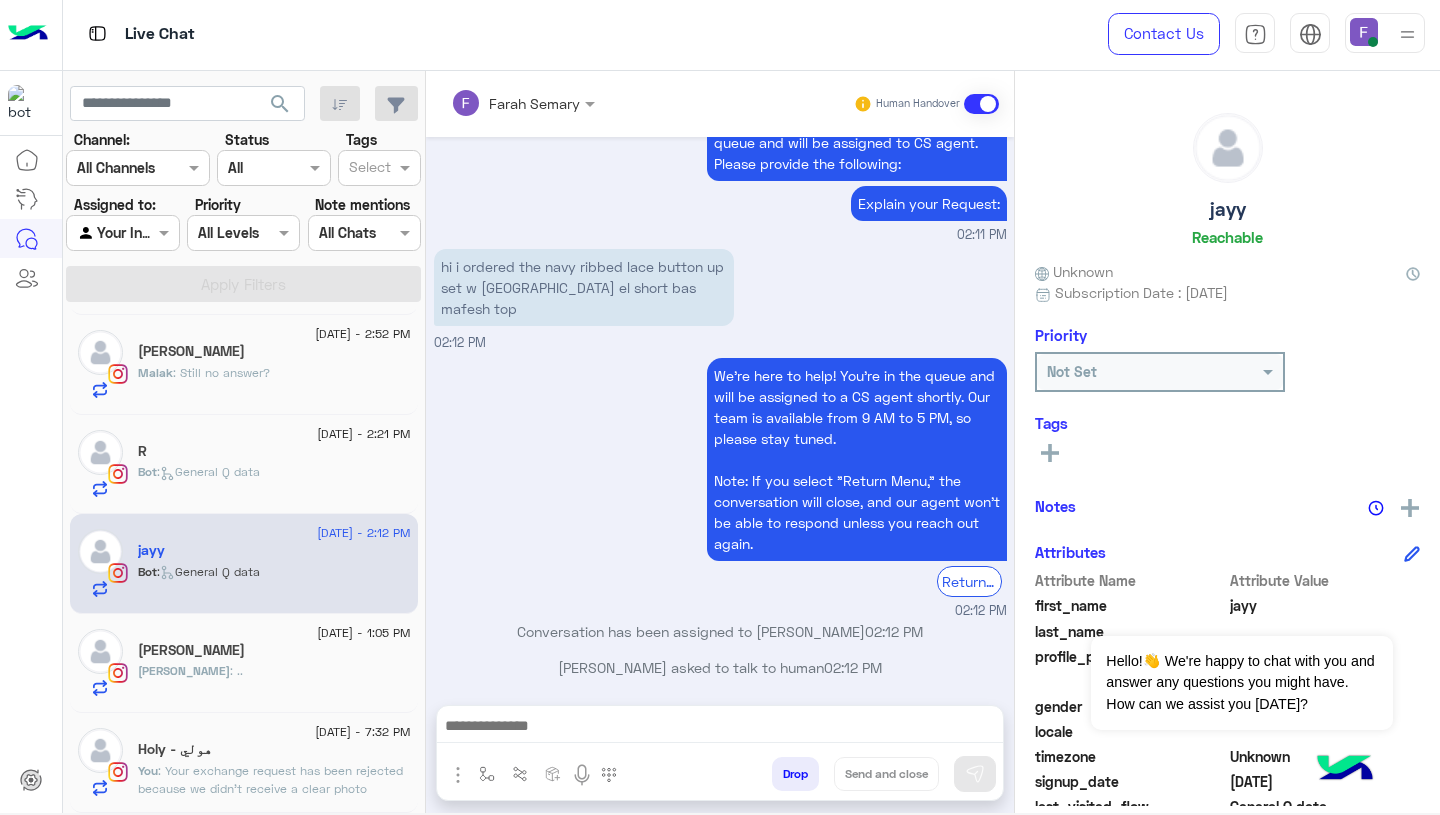 click on "Bot :   General Q data" 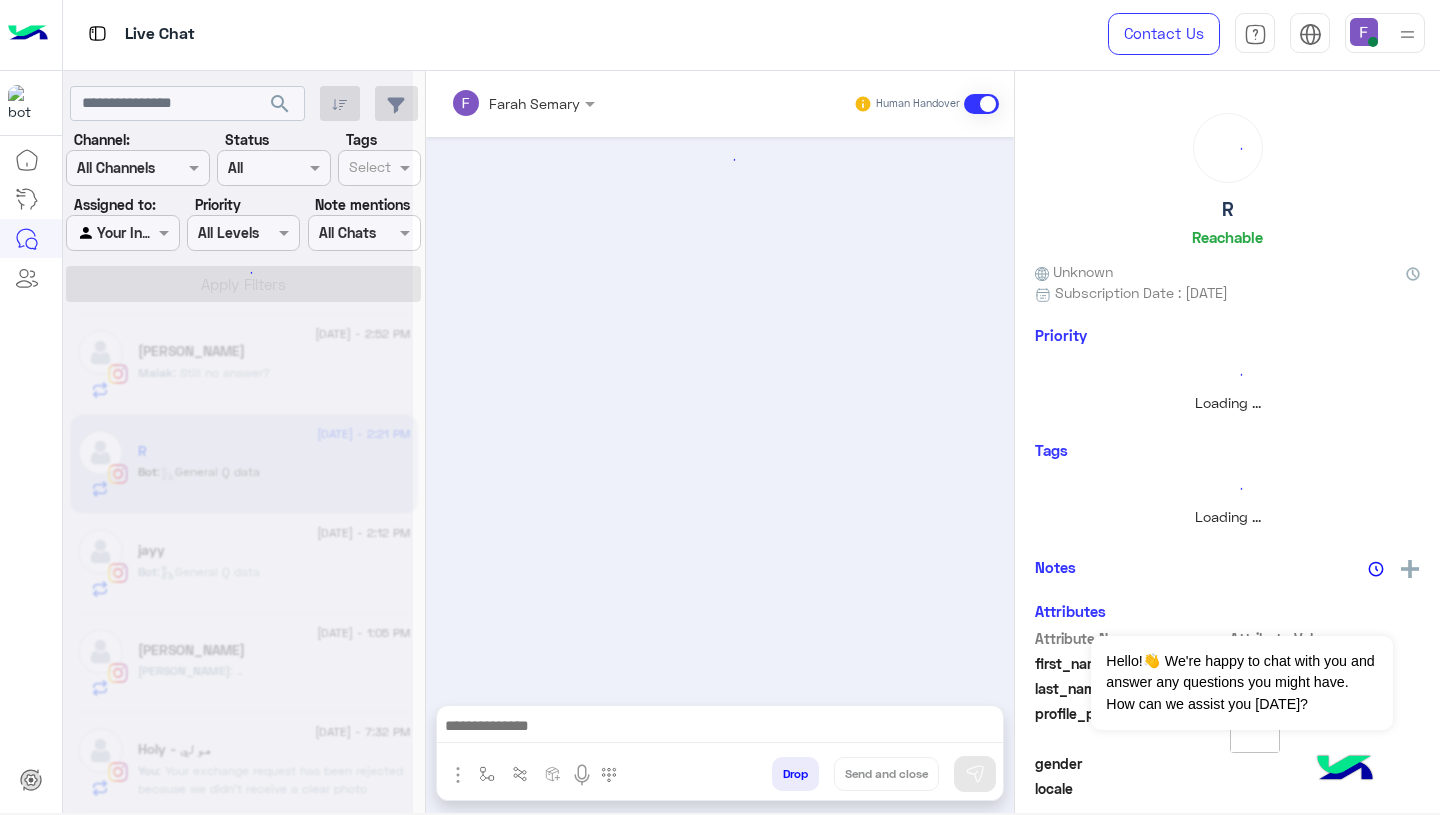 scroll, scrollTop: 0, scrollLeft: 0, axis: both 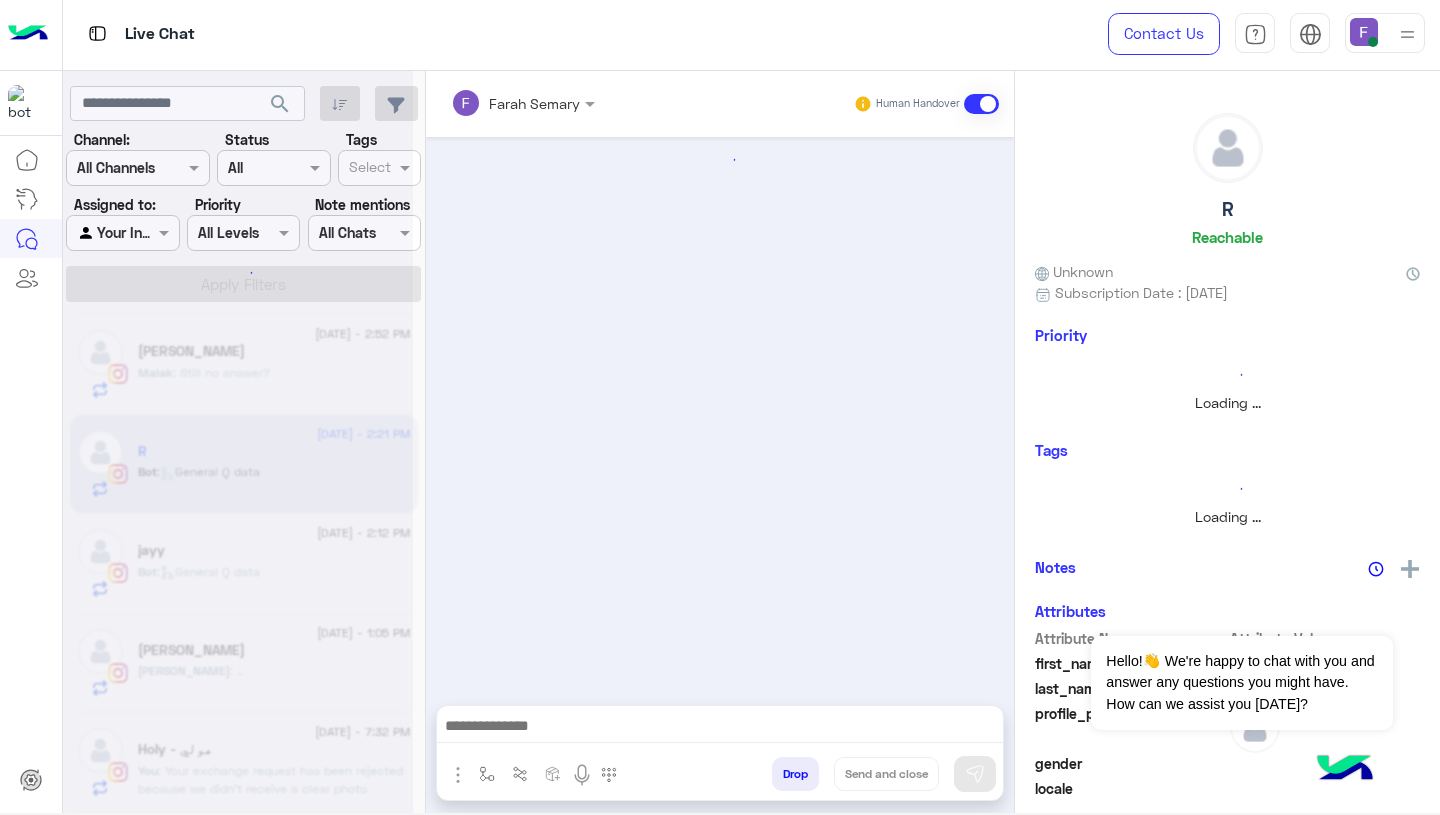 click on "Malak : Still no answer?" 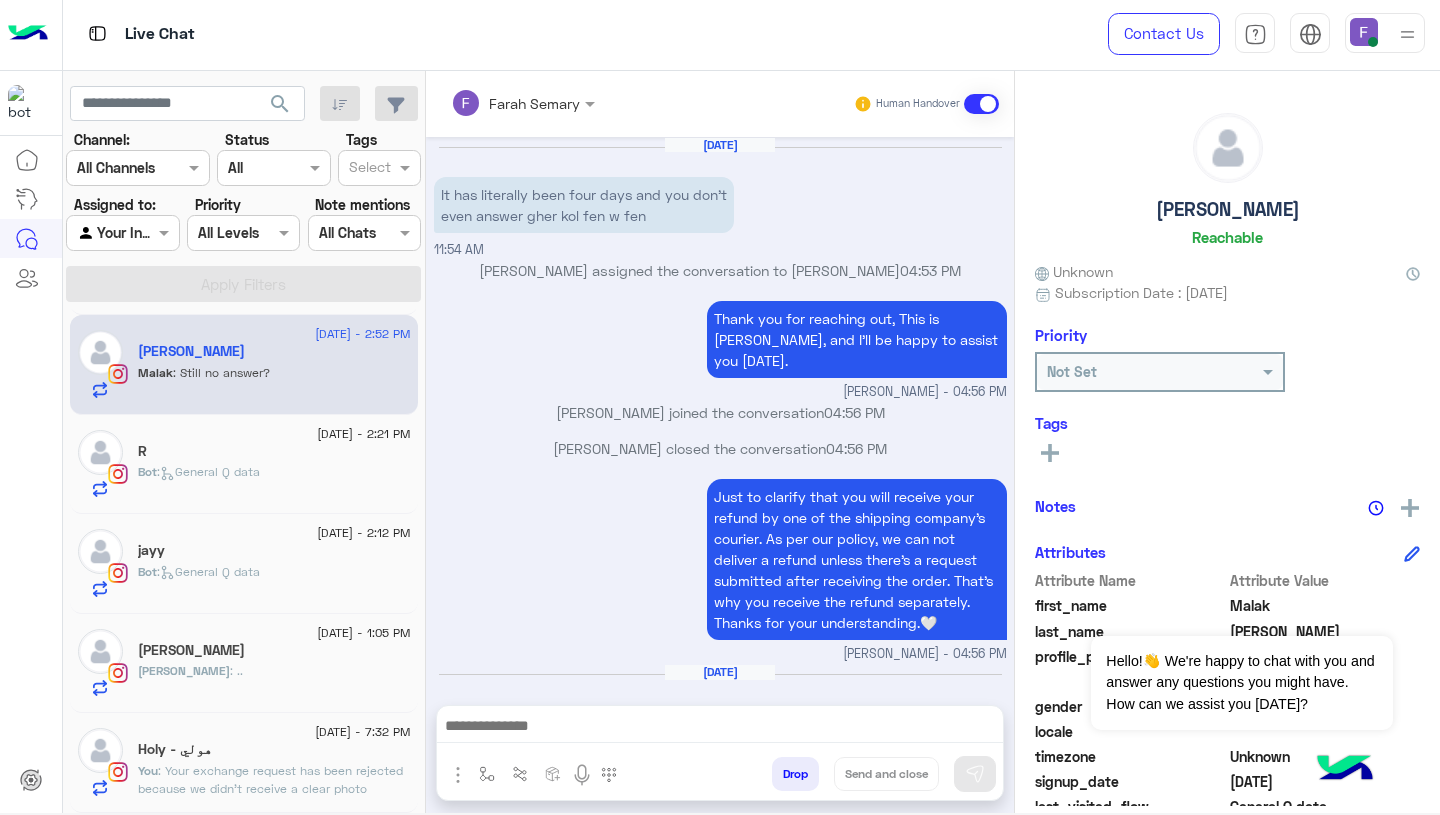 scroll, scrollTop: 1864, scrollLeft: 0, axis: vertical 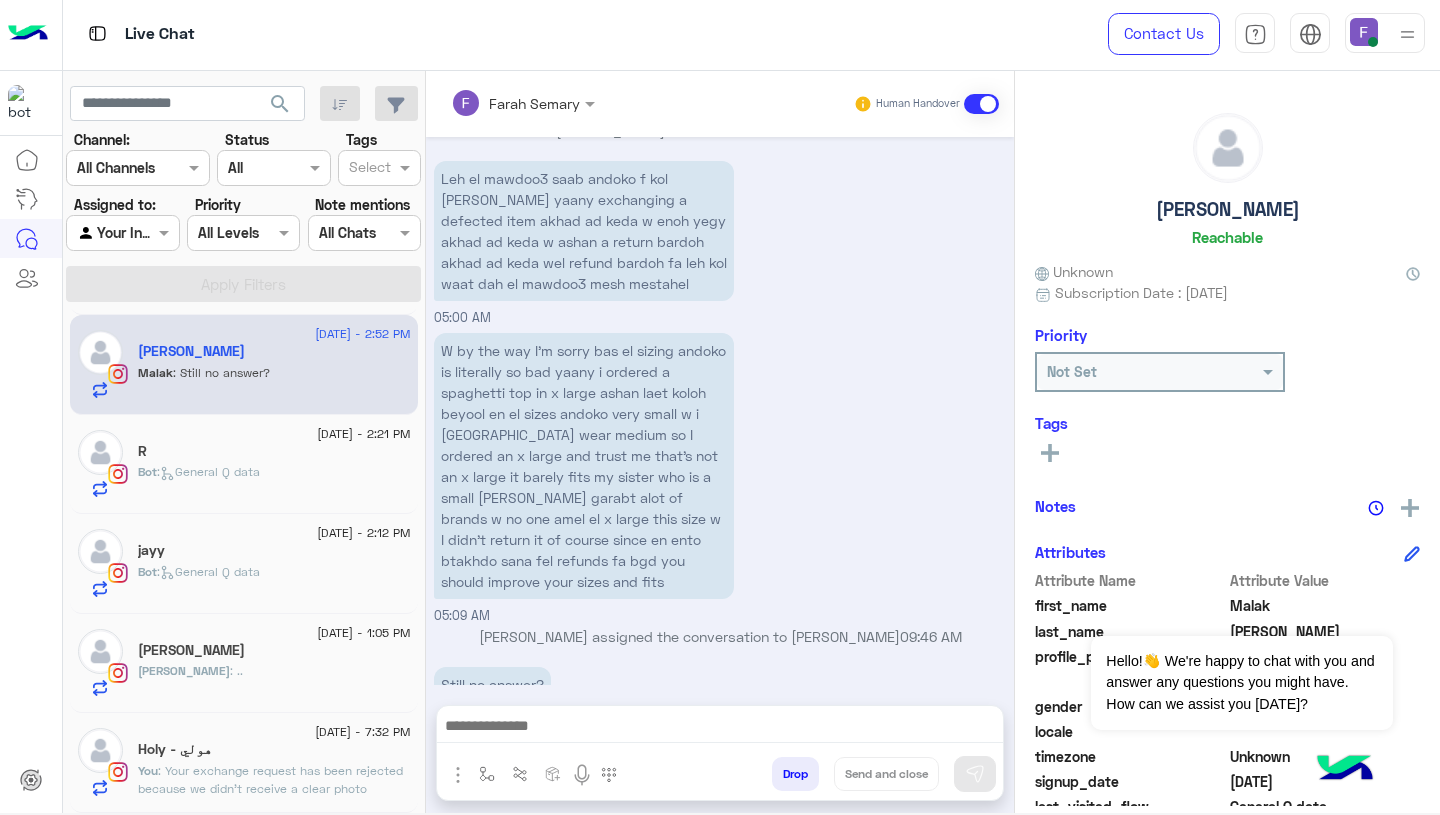 click on "[DATE] - 2:21 PM" 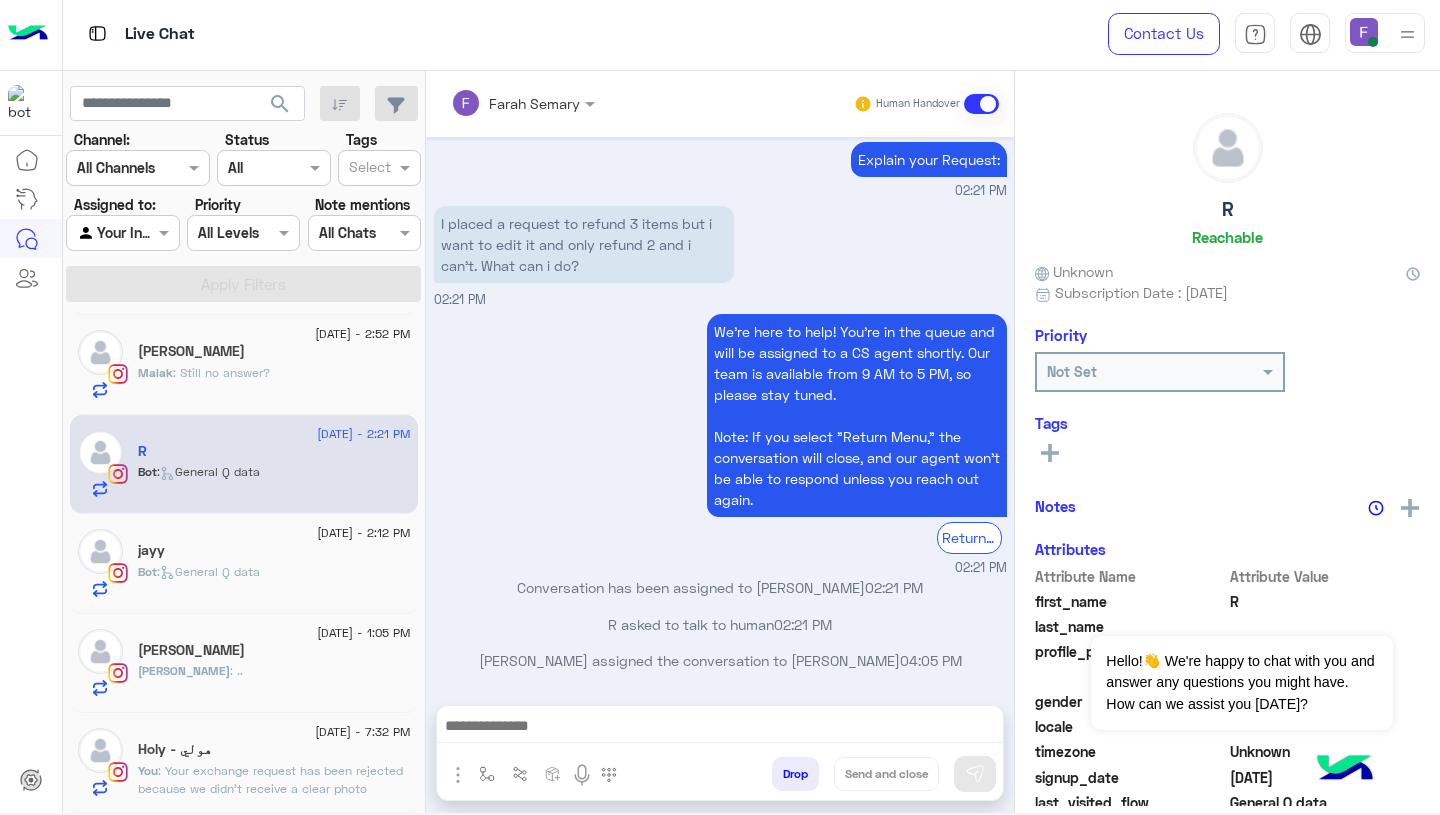 scroll, scrollTop: 1693, scrollLeft: 0, axis: vertical 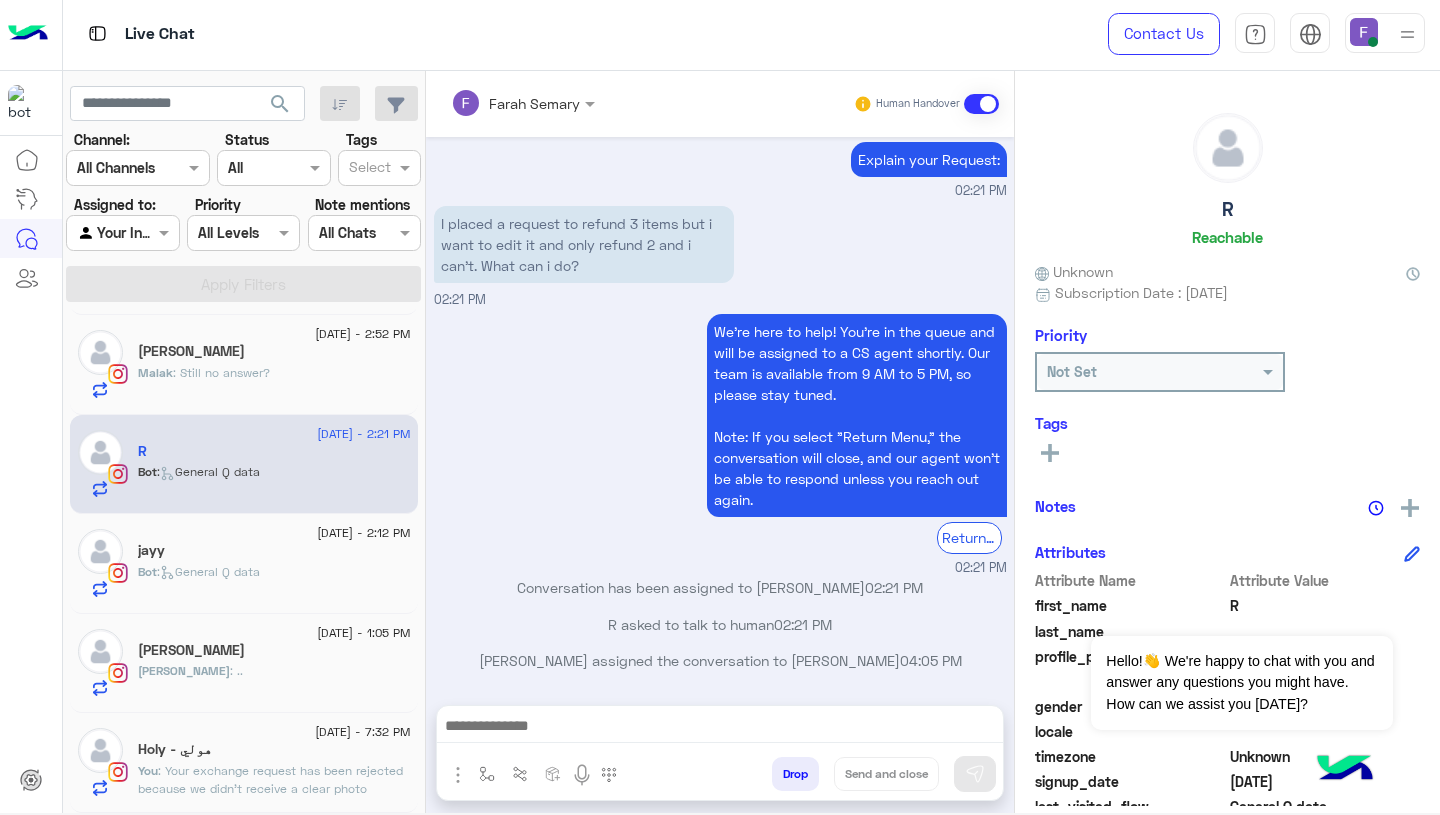 click on "Malak : Still no answer?" 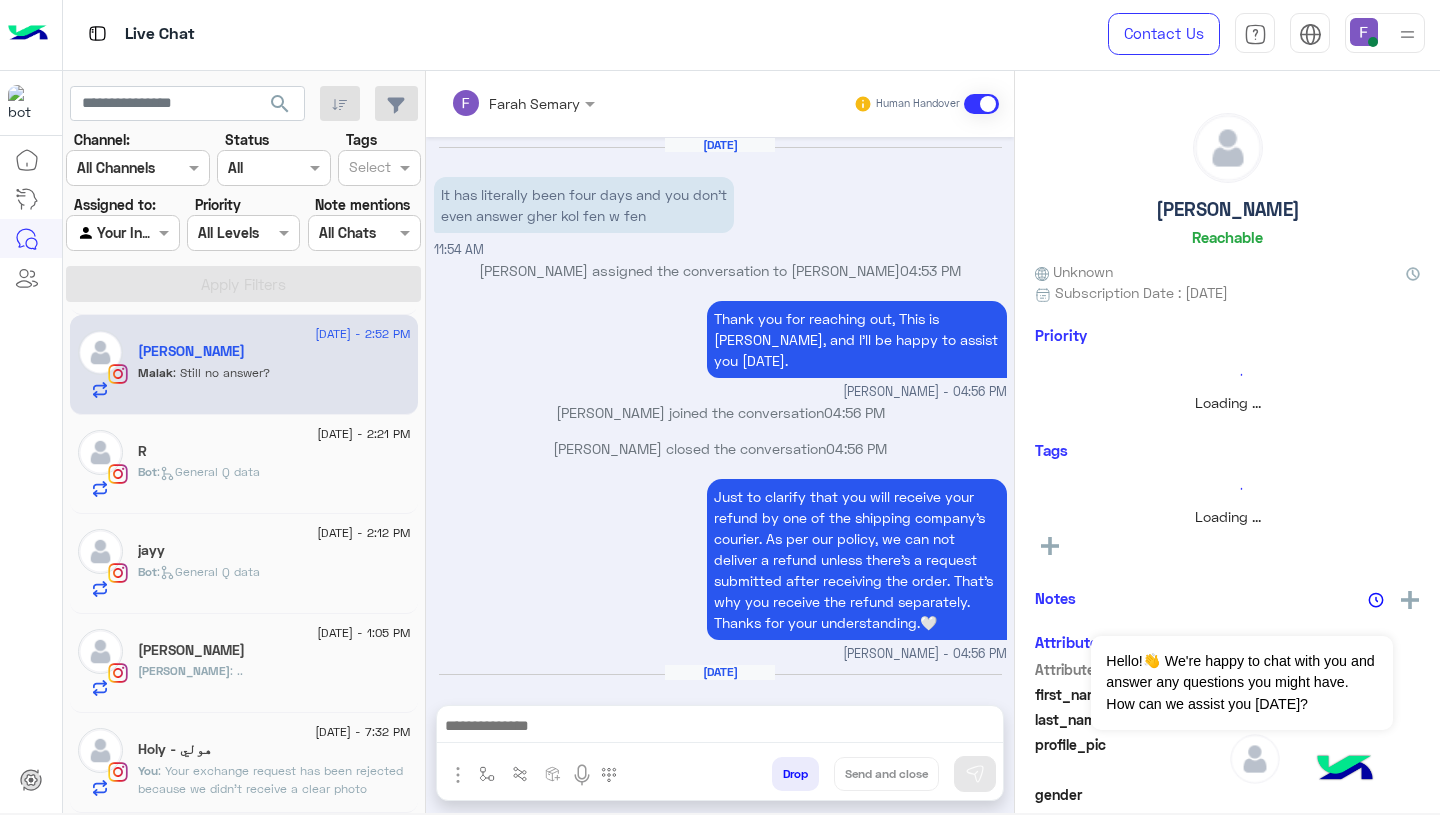 scroll, scrollTop: 1864, scrollLeft: 0, axis: vertical 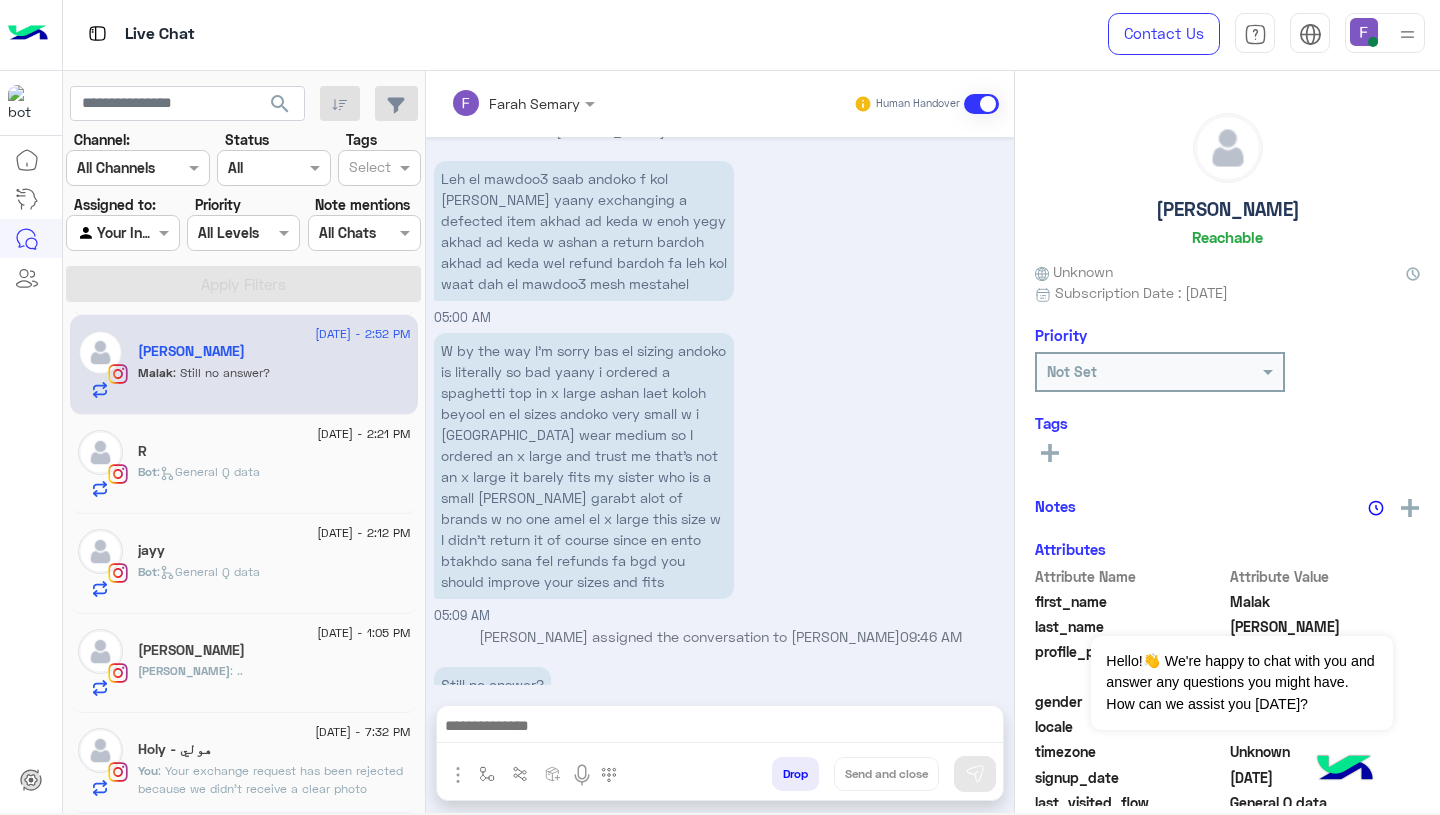 click on "Bot :   General Q data" 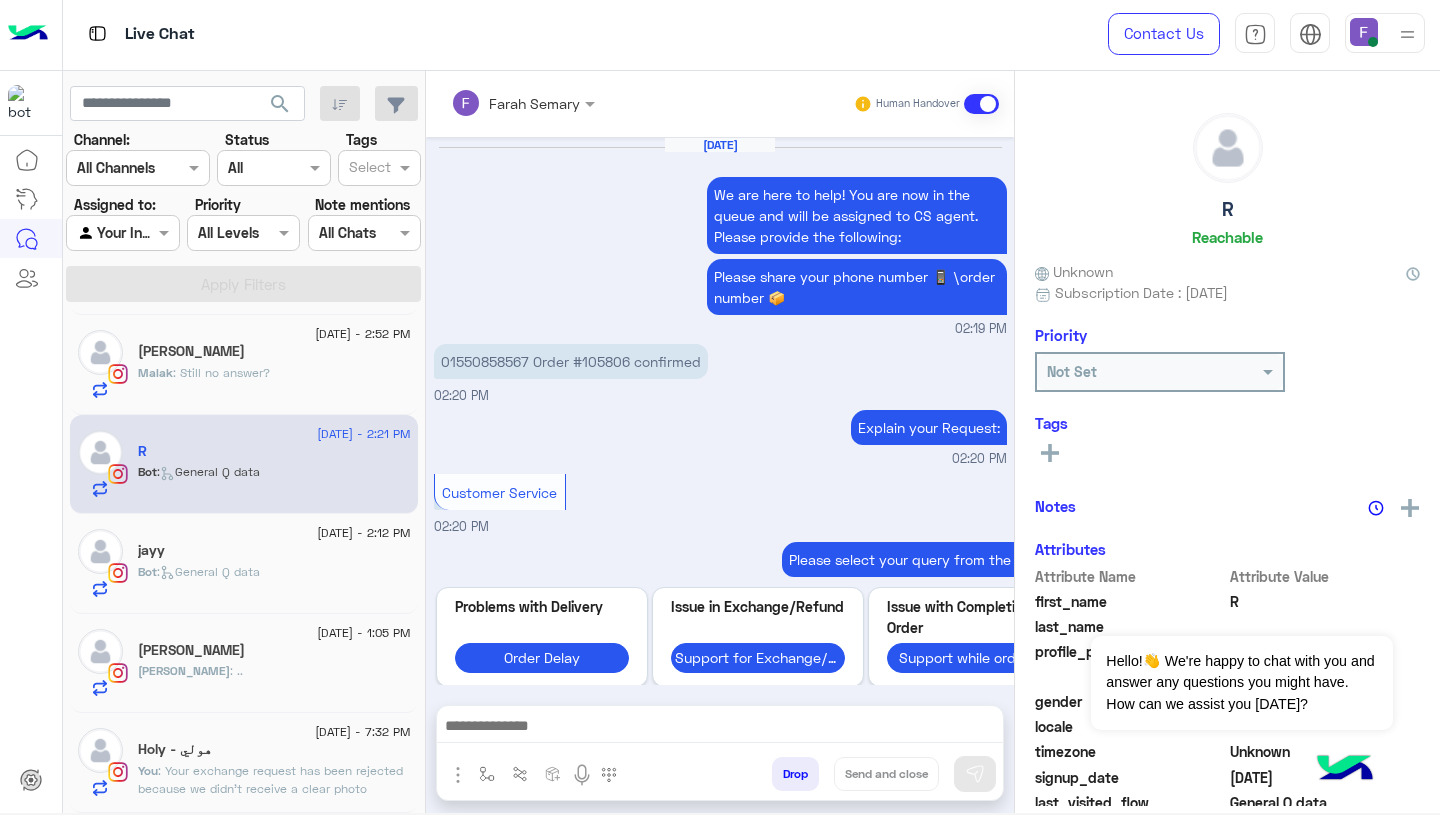 scroll, scrollTop: 1693, scrollLeft: 0, axis: vertical 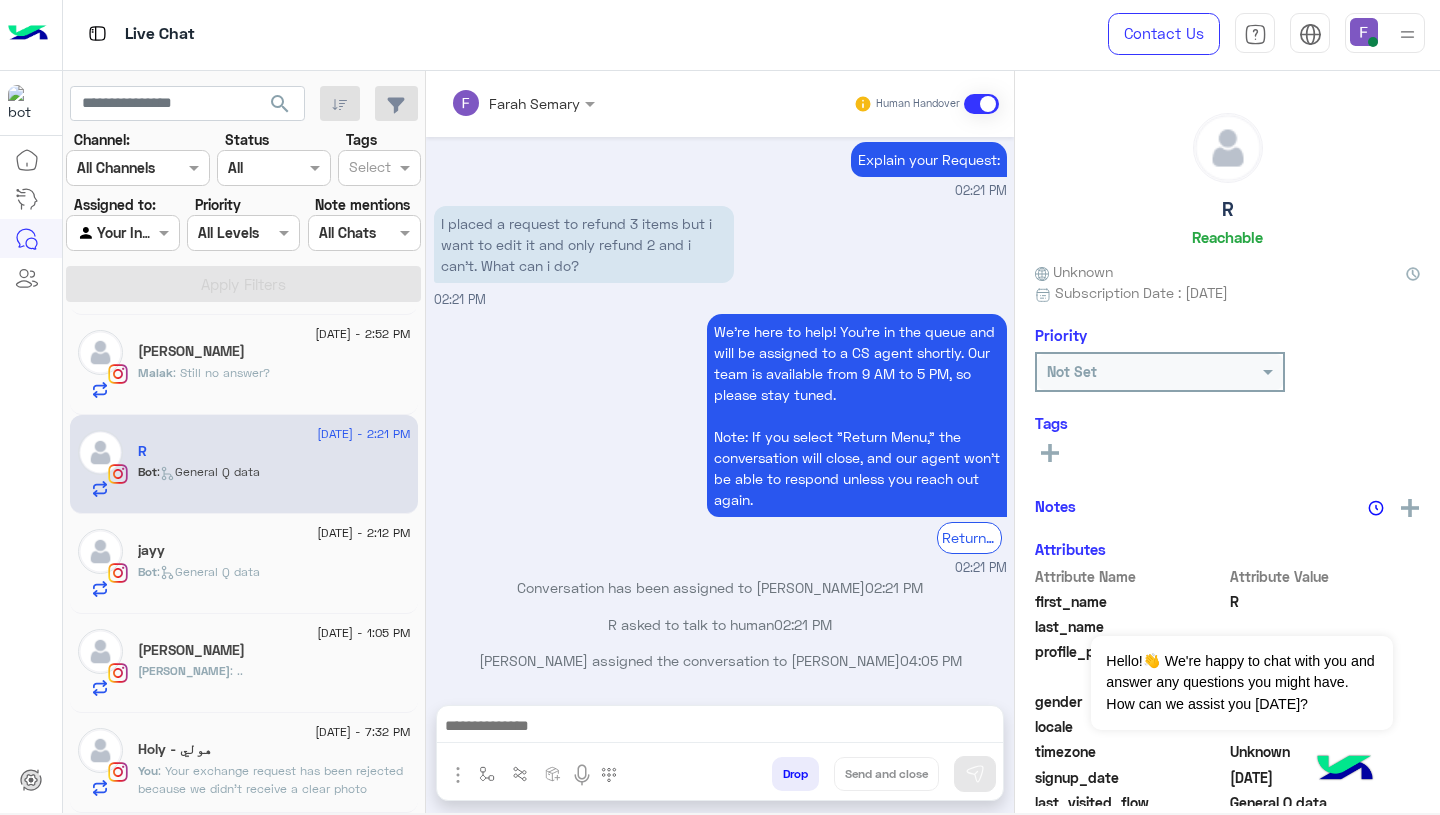 click on "Malak : Still no answer?" 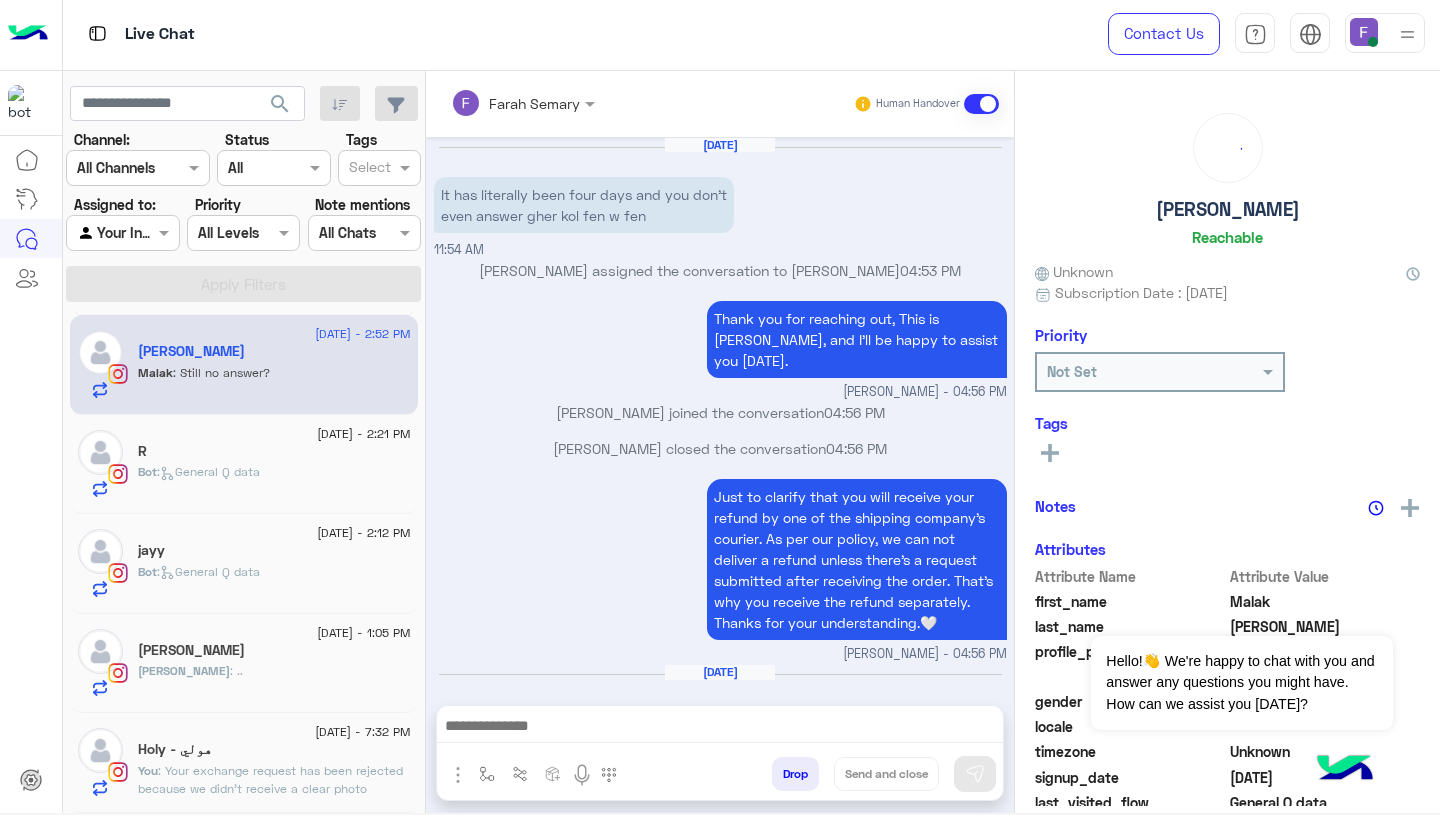 scroll, scrollTop: 1864, scrollLeft: 0, axis: vertical 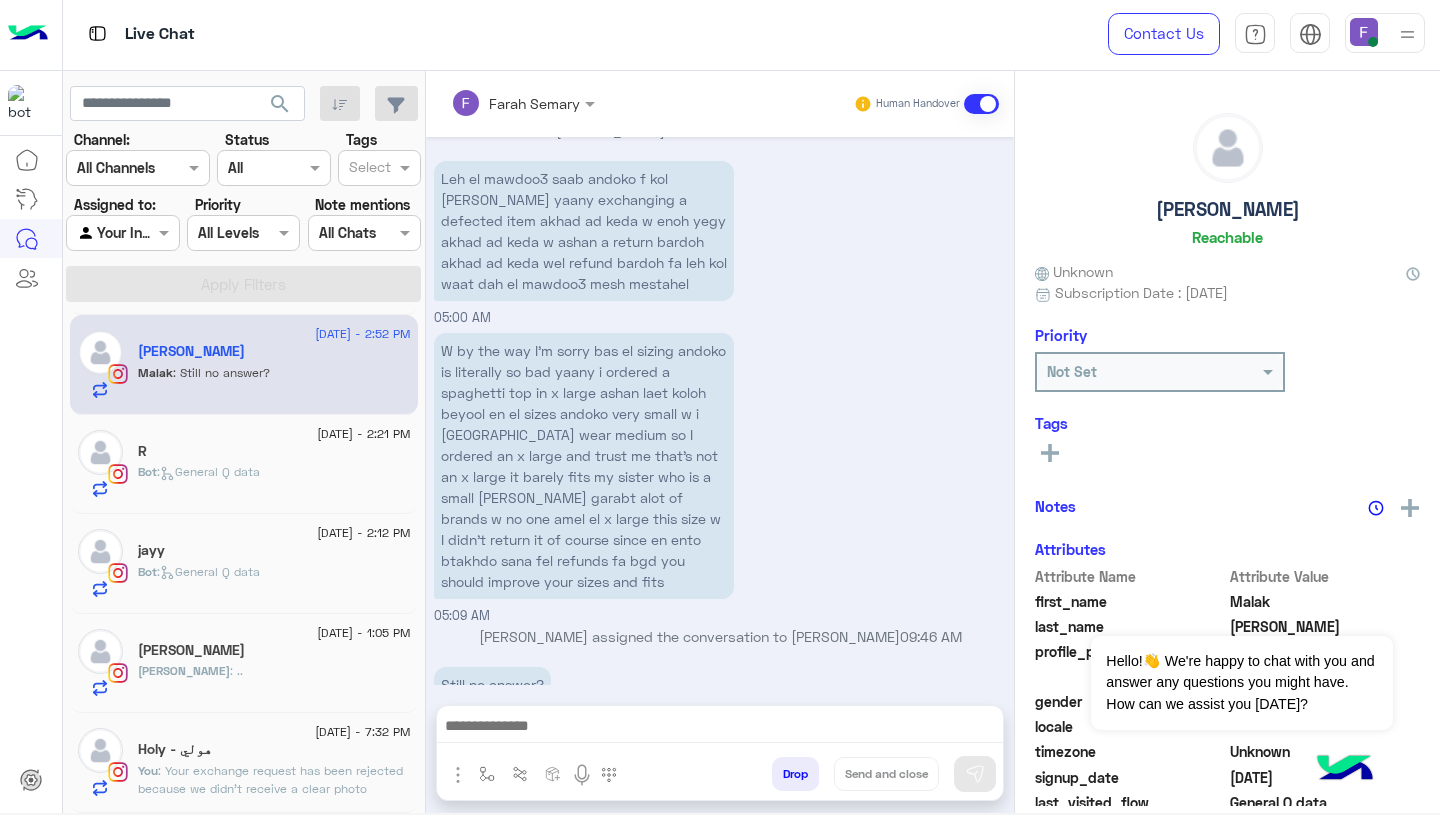 click on "R" 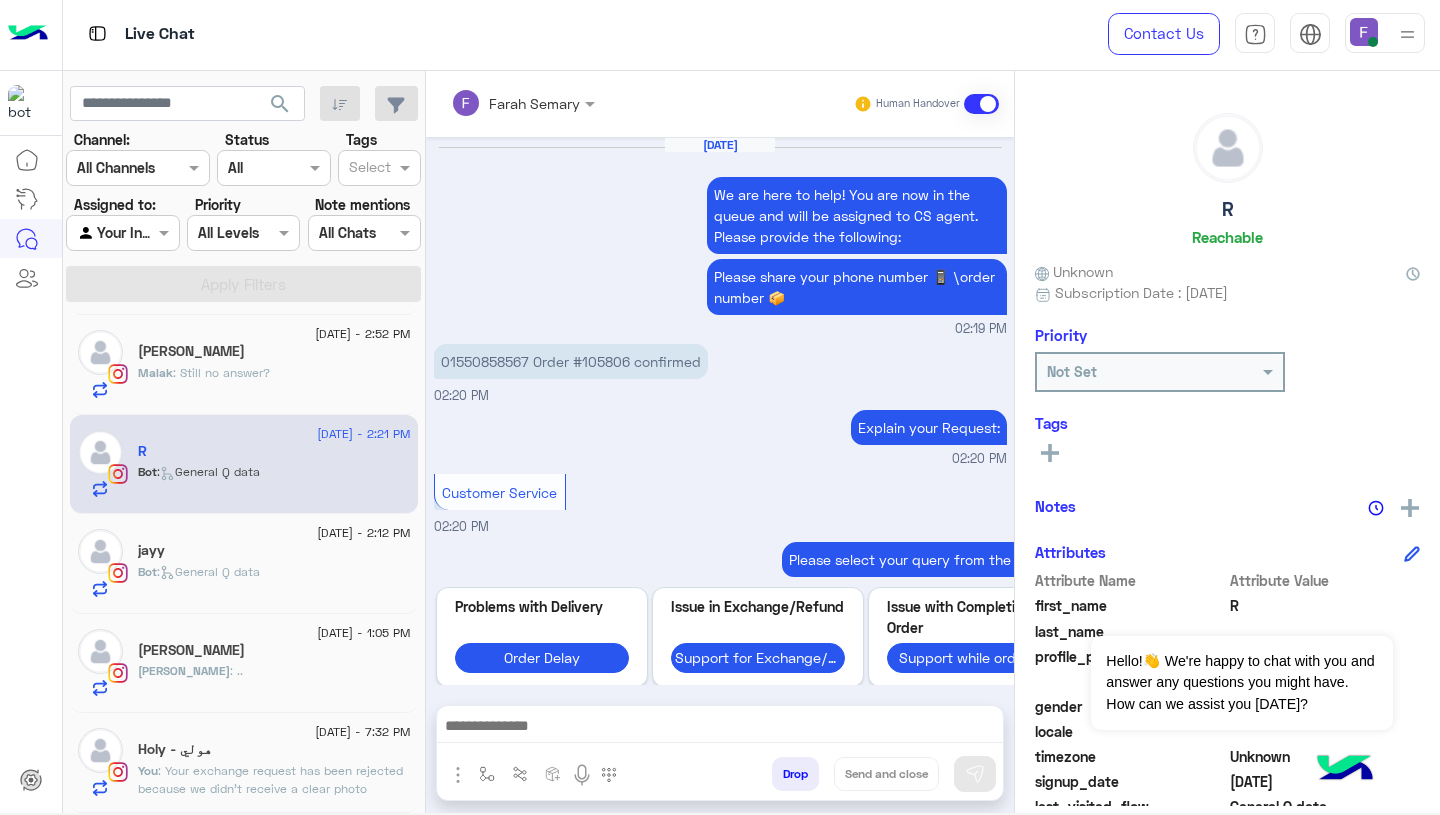 scroll, scrollTop: 1693, scrollLeft: 0, axis: vertical 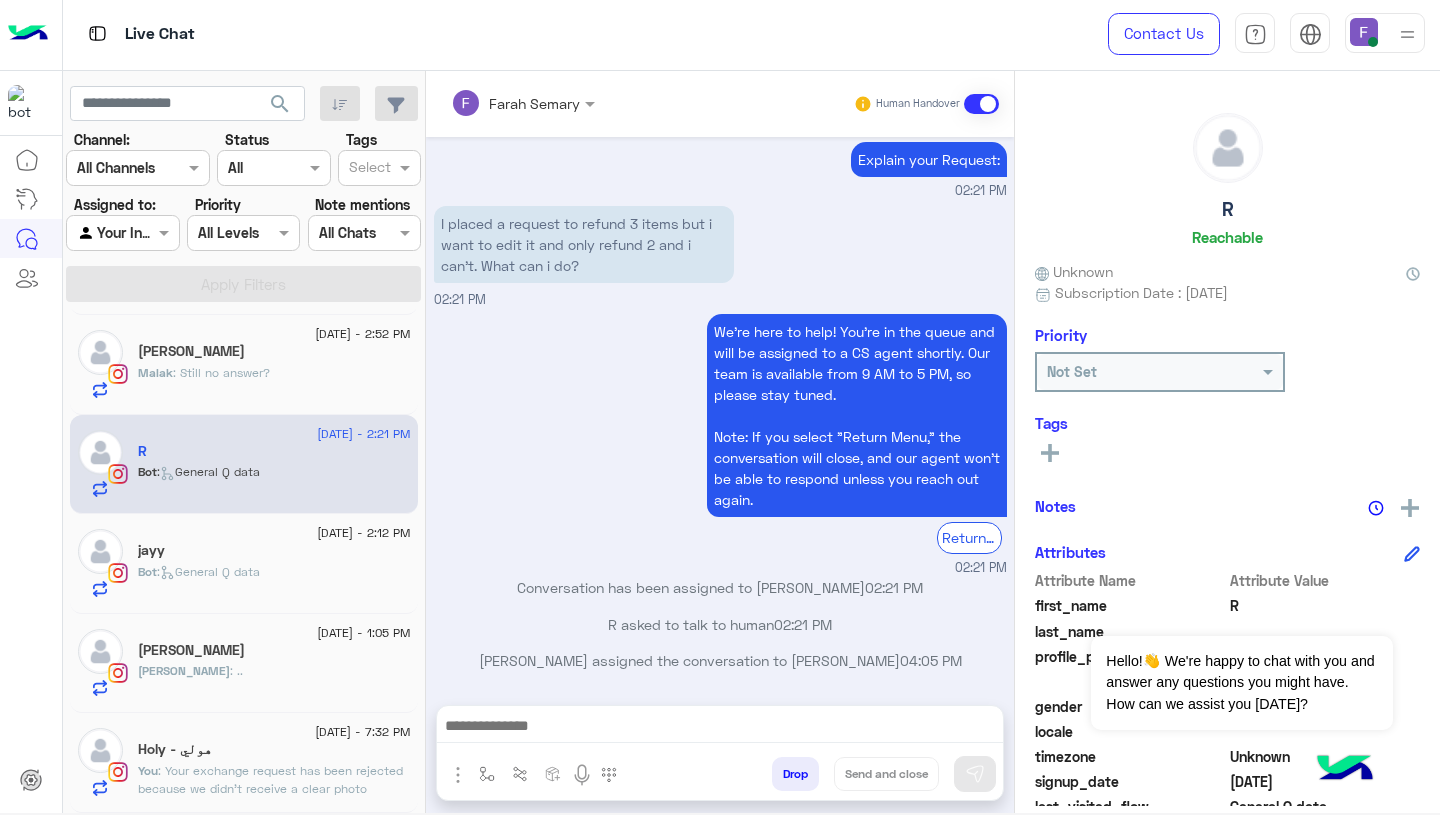 click on "Malak : Still no answer?" 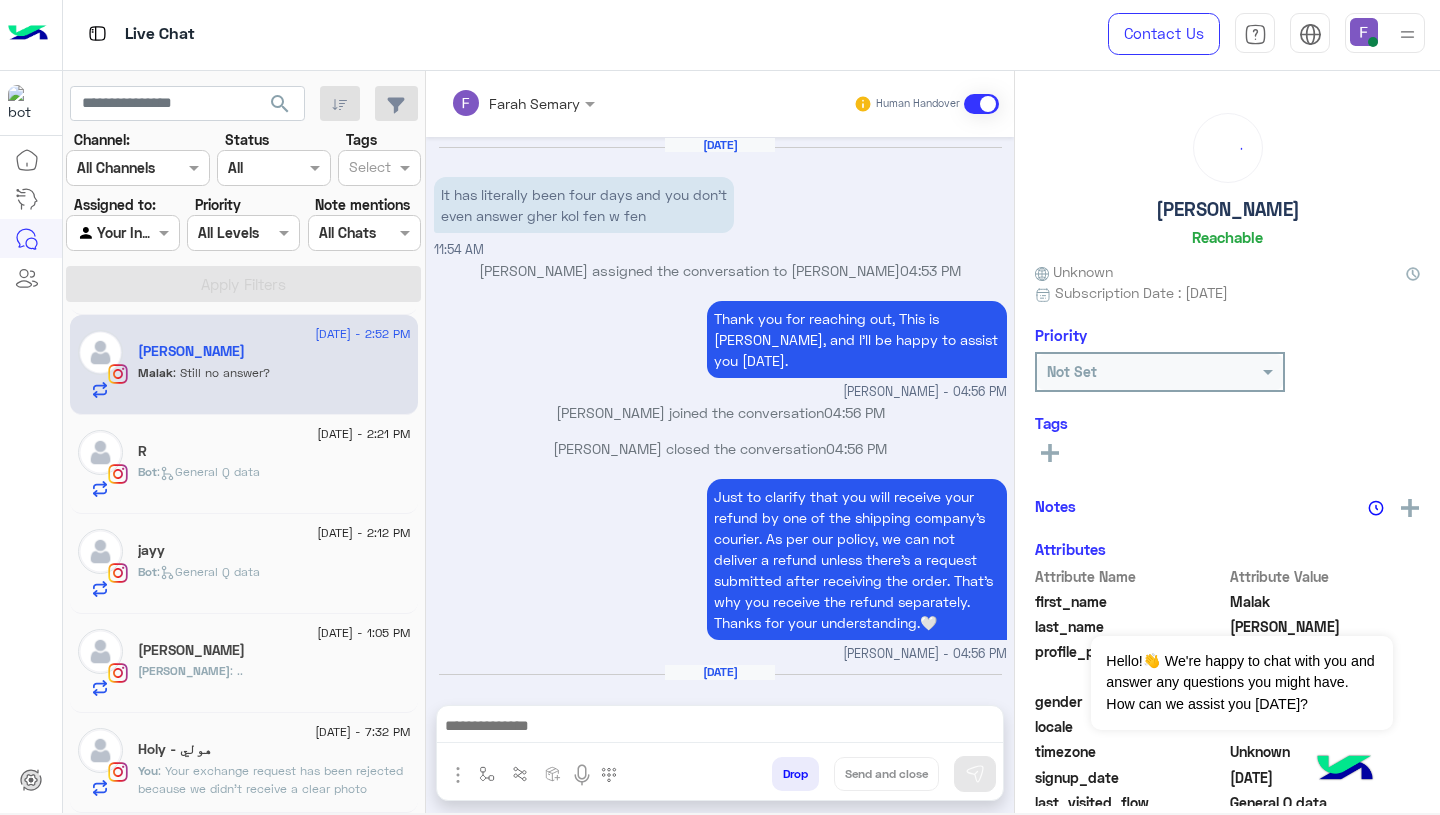 scroll, scrollTop: 1864, scrollLeft: 0, axis: vertical 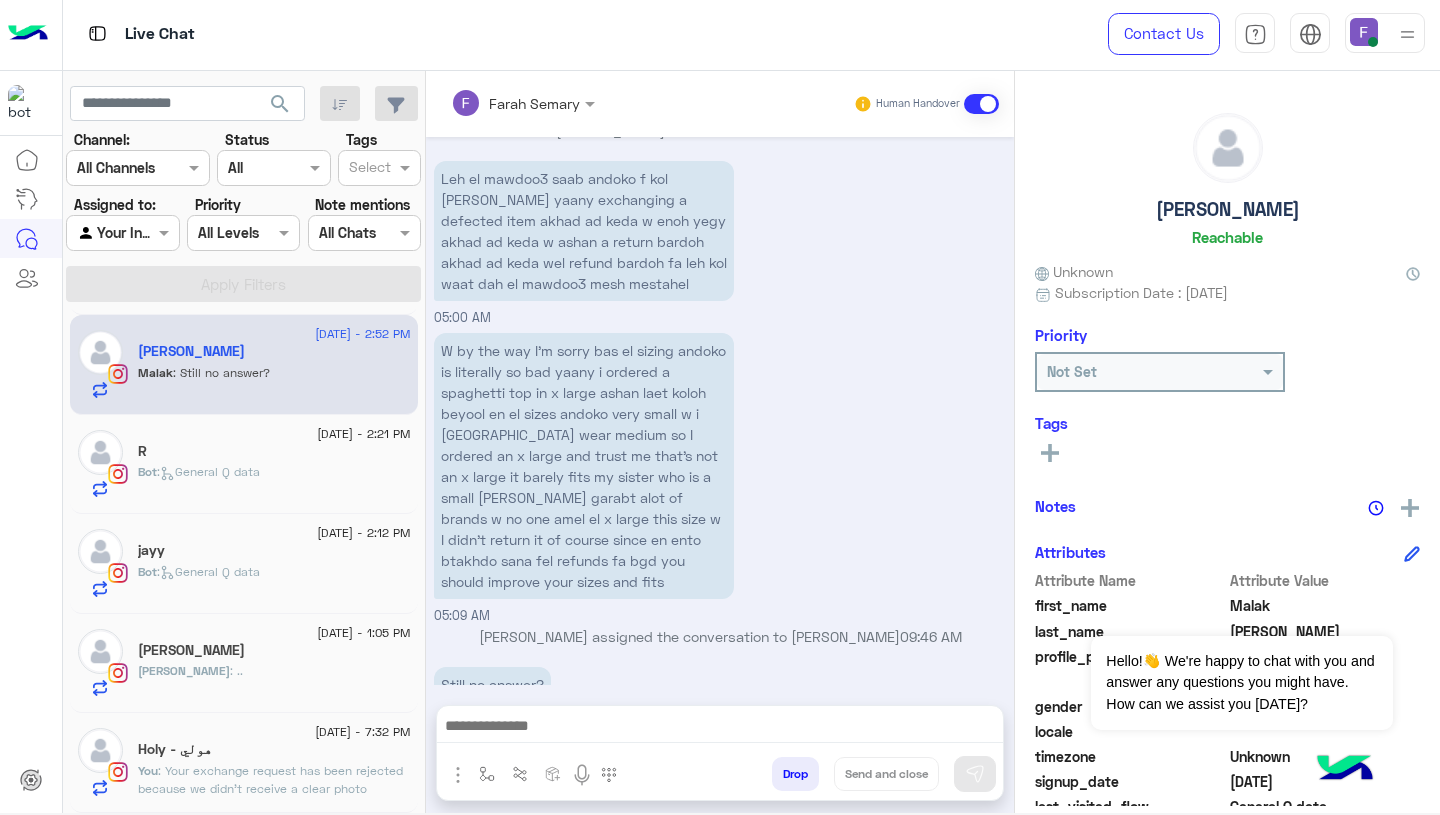 click on "[DATE] - 2:12 PM" 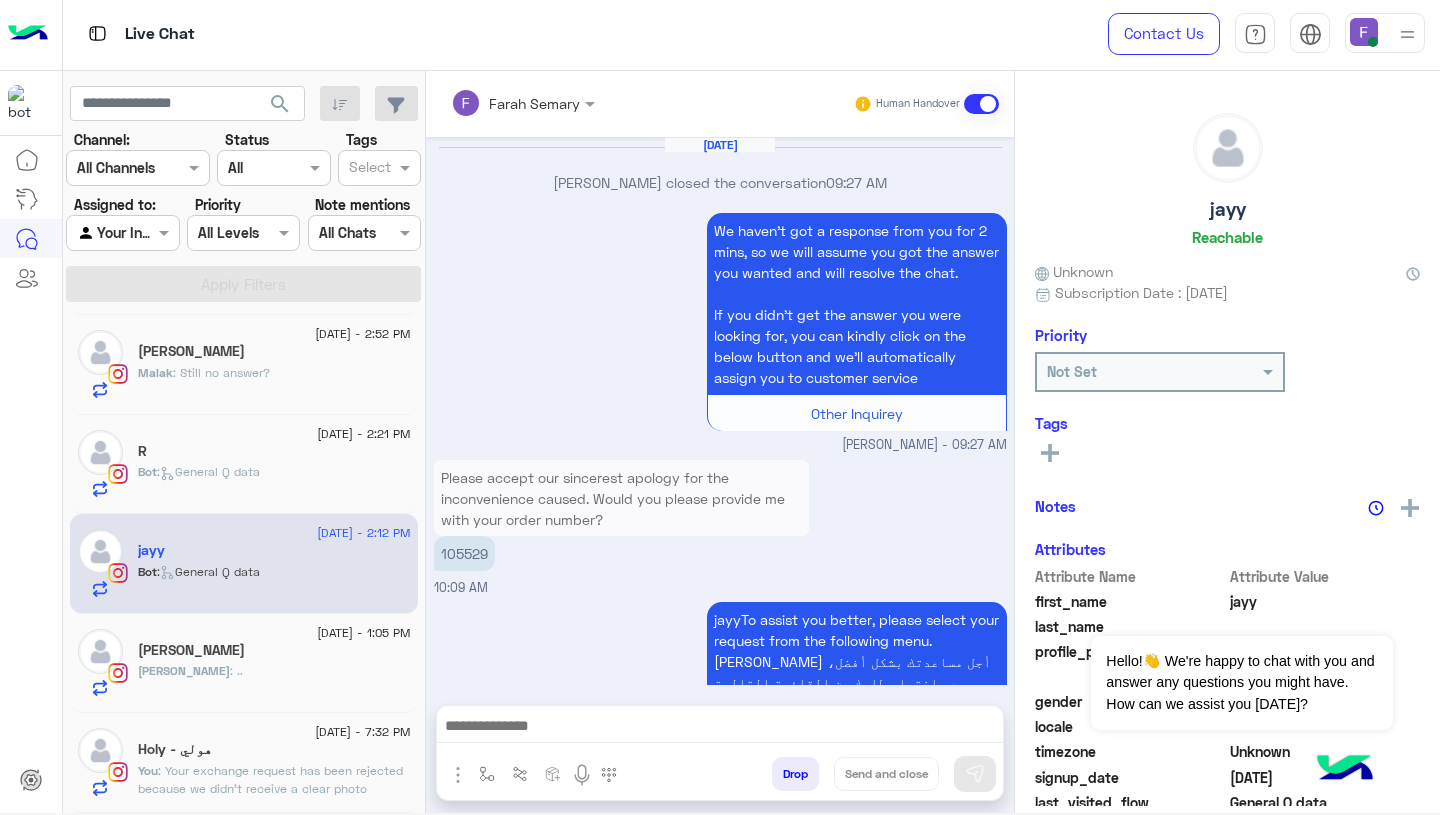 scroll, scrollTop: 1777, scrollLeft: 0, axis: vertical 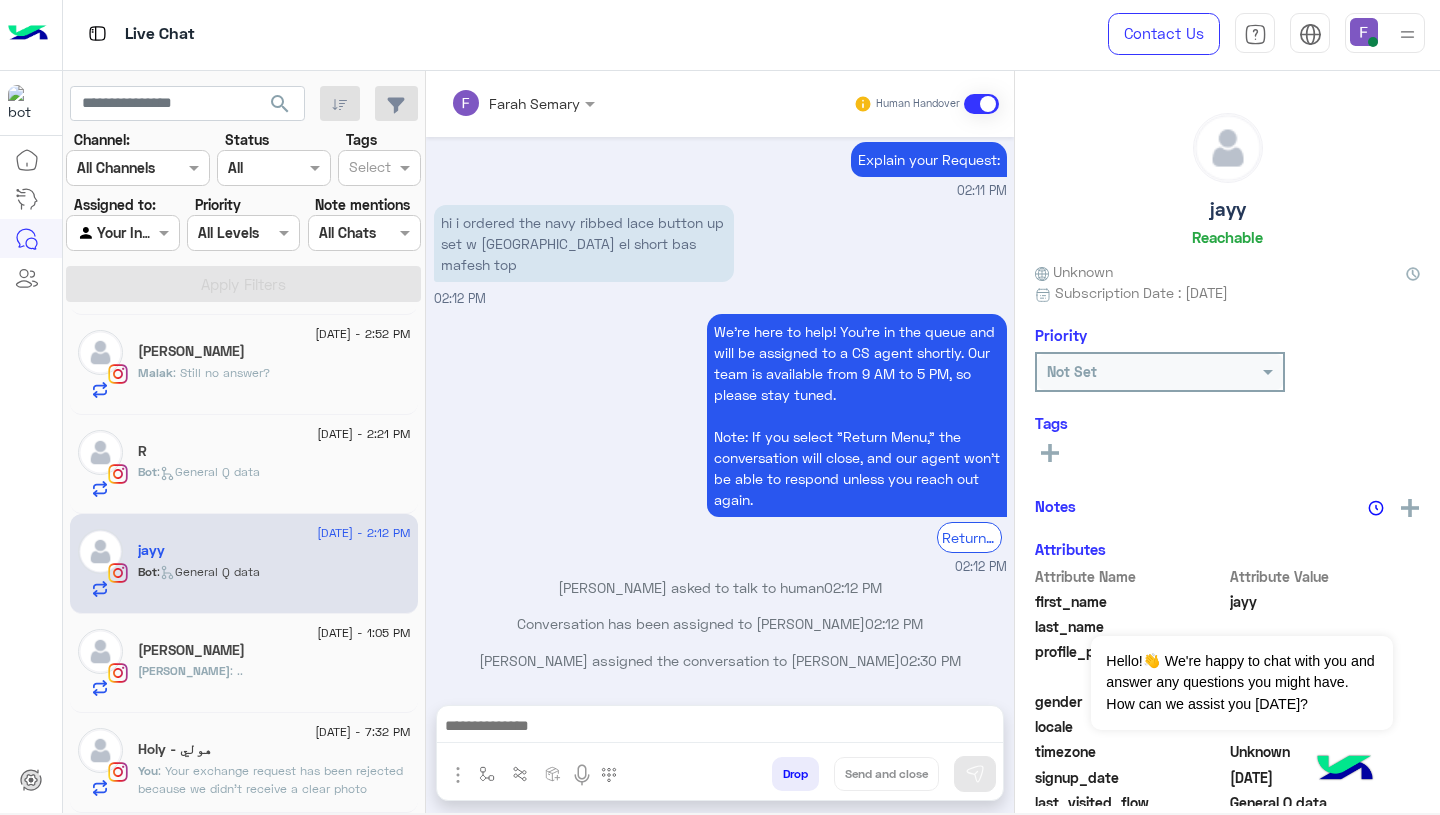 click on "Bot :   General Q data" 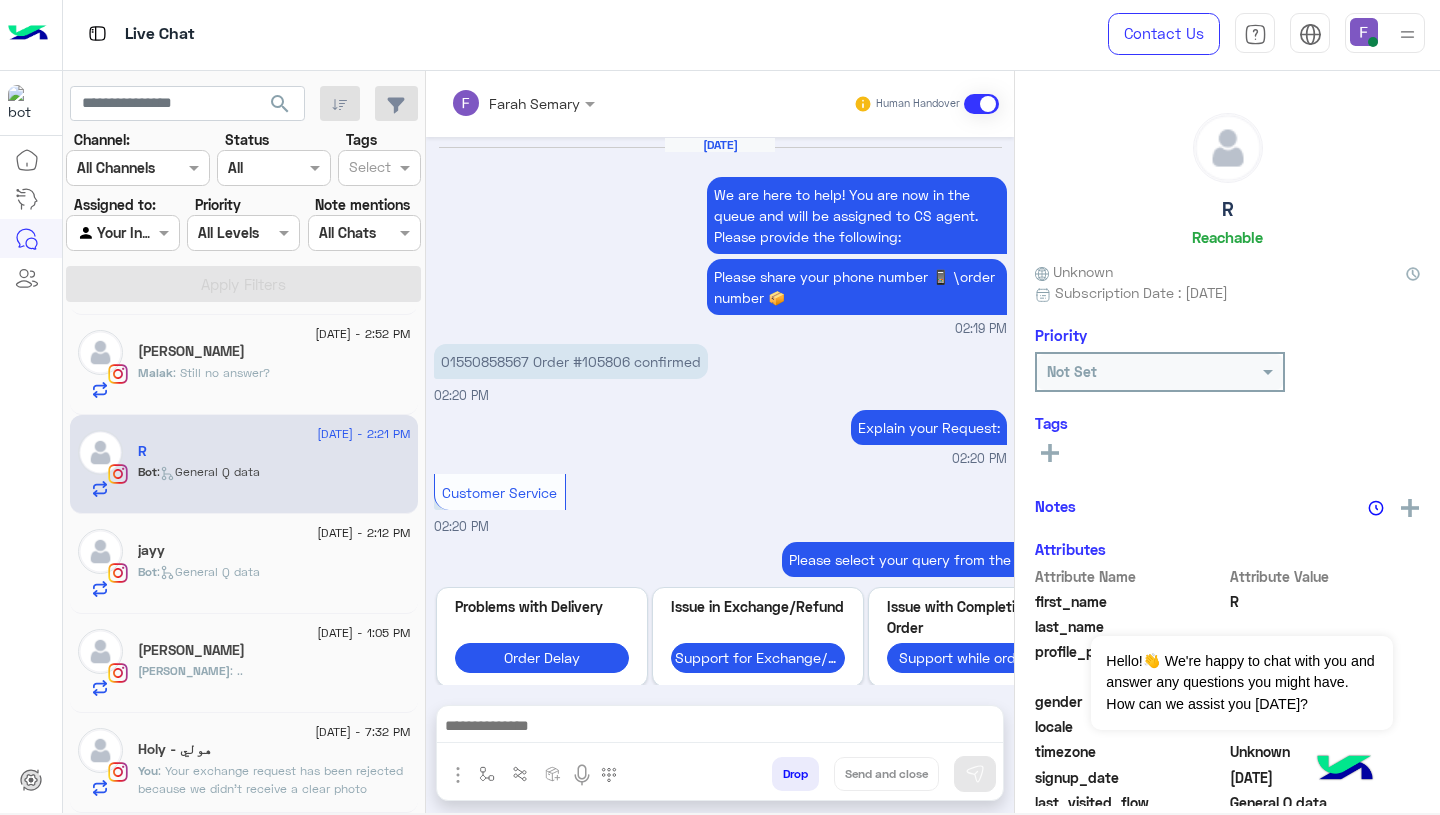 click on "[PERSON_NAME]" 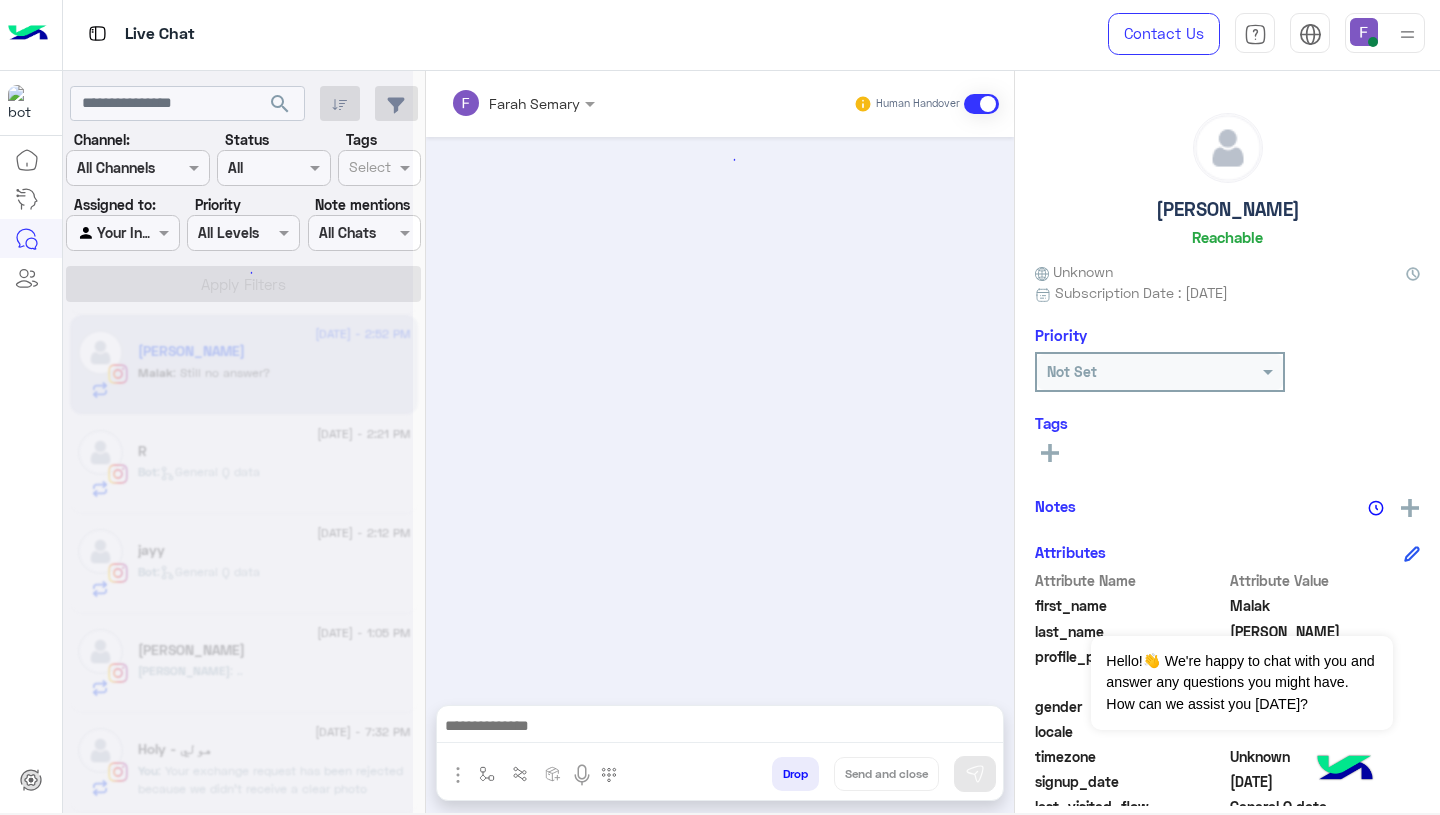 scroll, scrollTop: 1864, scrollLeft: 0, axis: vertical 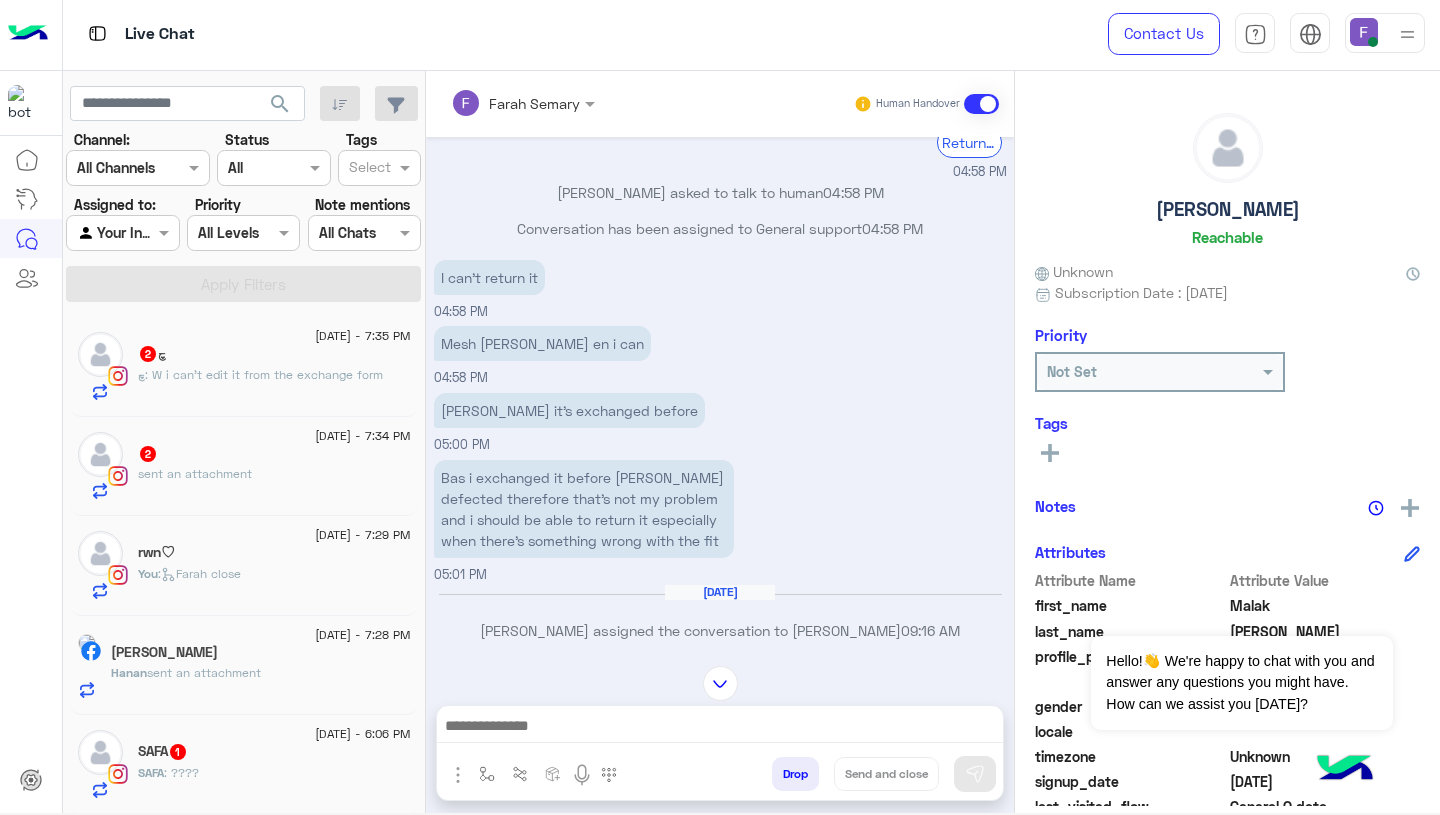 click at bounding box center (720, 683) 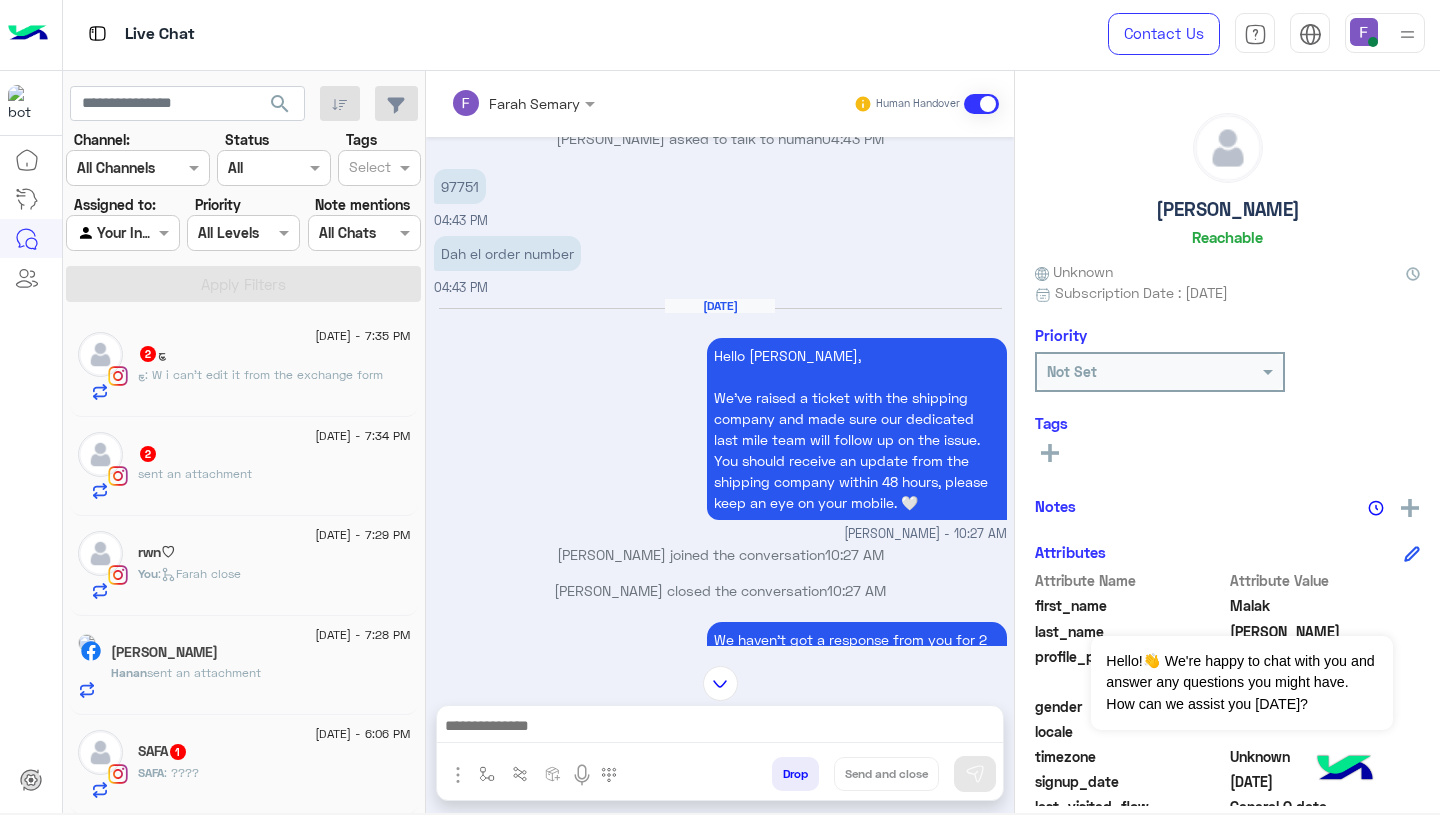 scroll, scrollTop: 10498, scrollLeft: 0, axis: vertical 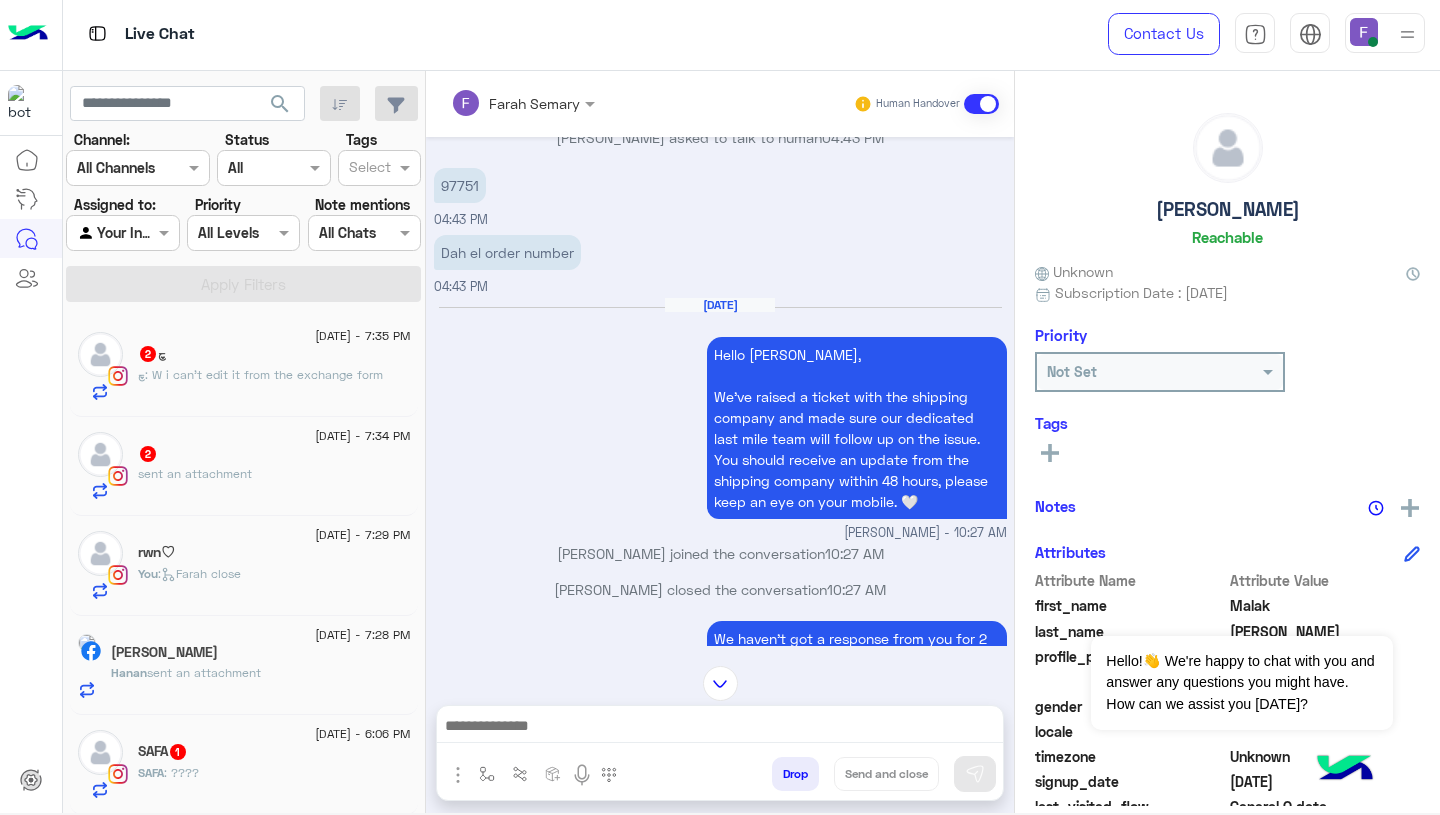 click on "97751" at bounding box center (460, 185) 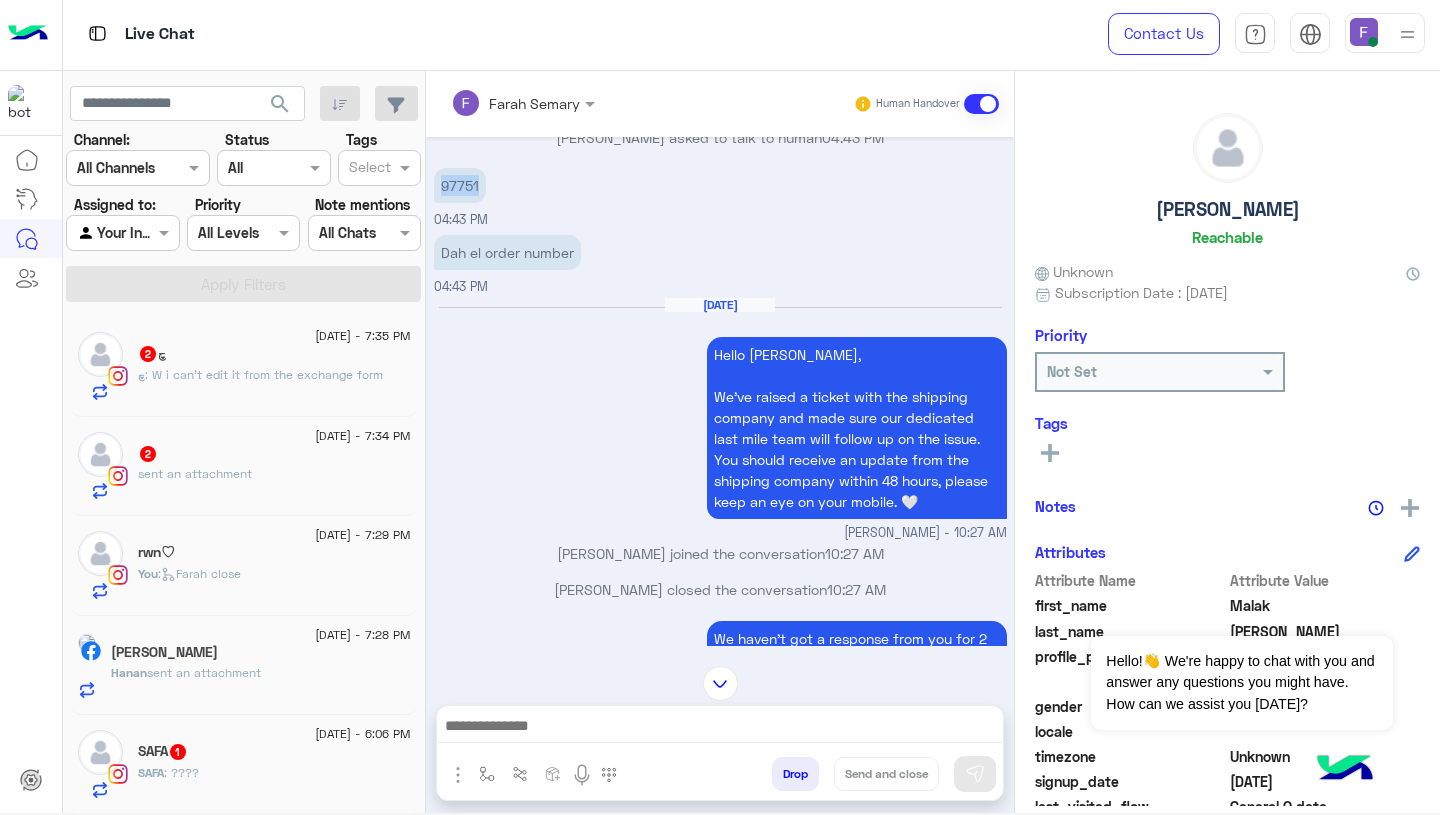 click on "97751" at bounding box center [460, 185] 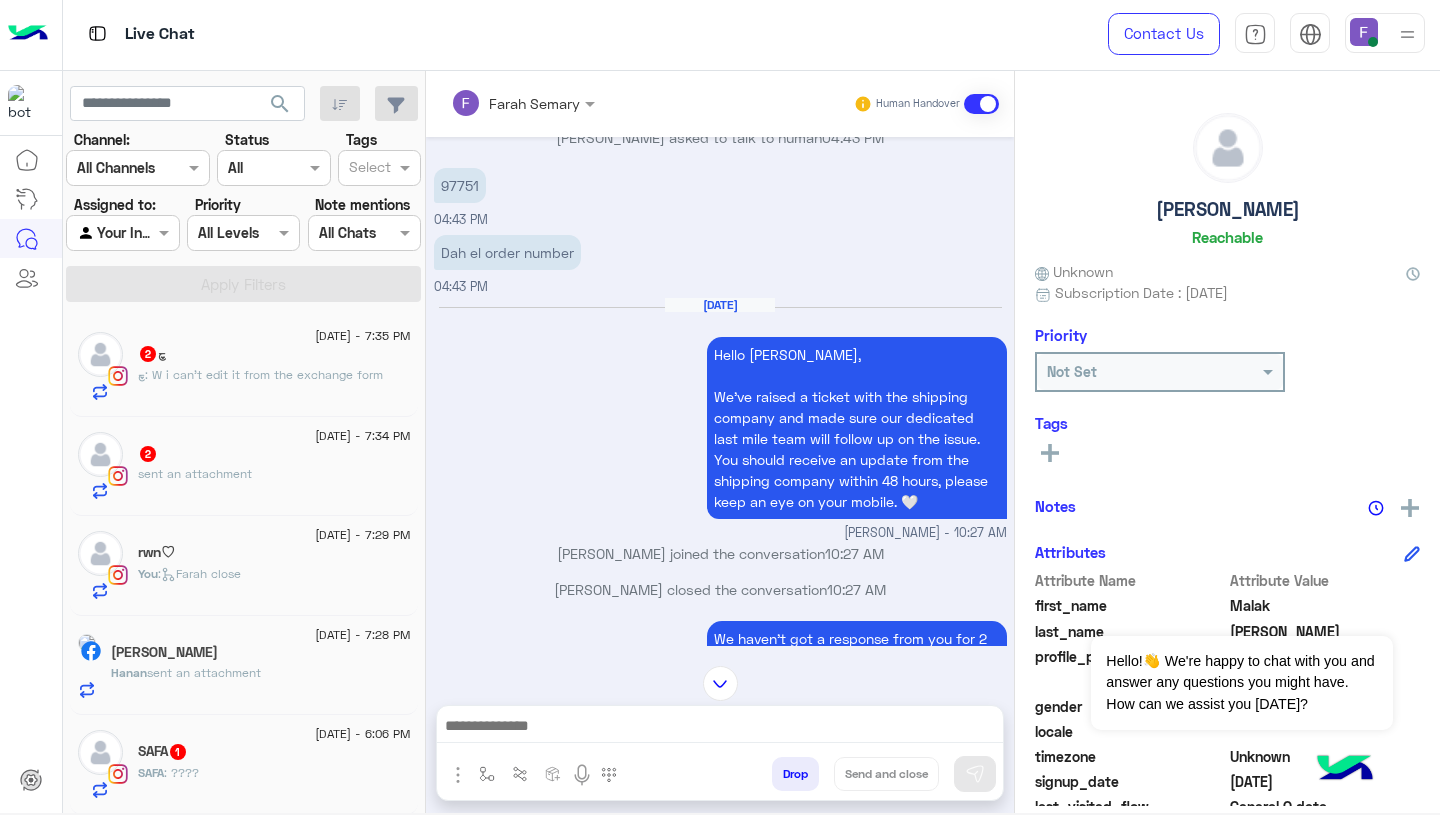 click on "97751   04:43 PM" at bounding box center [720, 196] 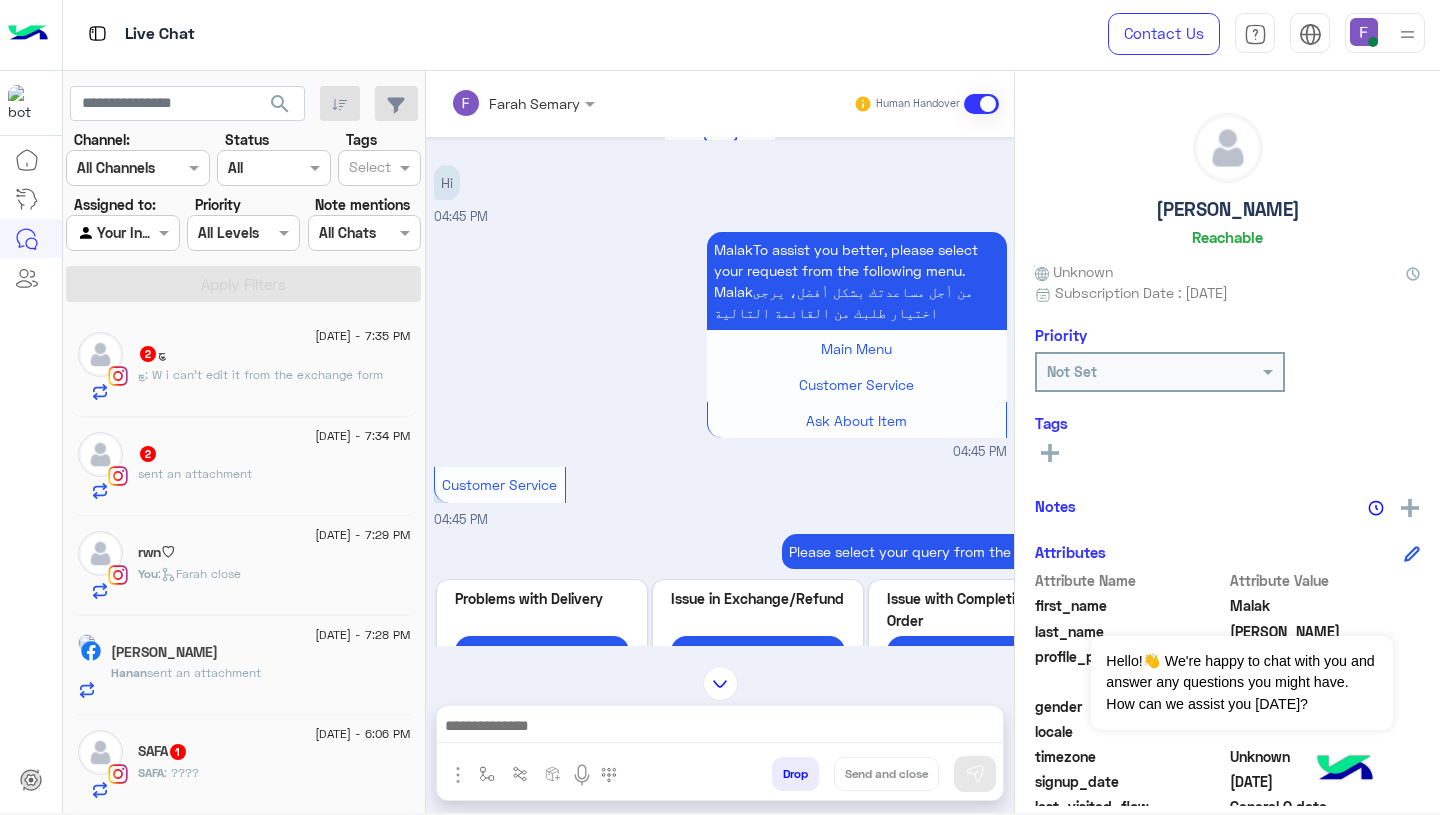 scroll, scrollTop: 0, scrollLeft: 0, axis: both 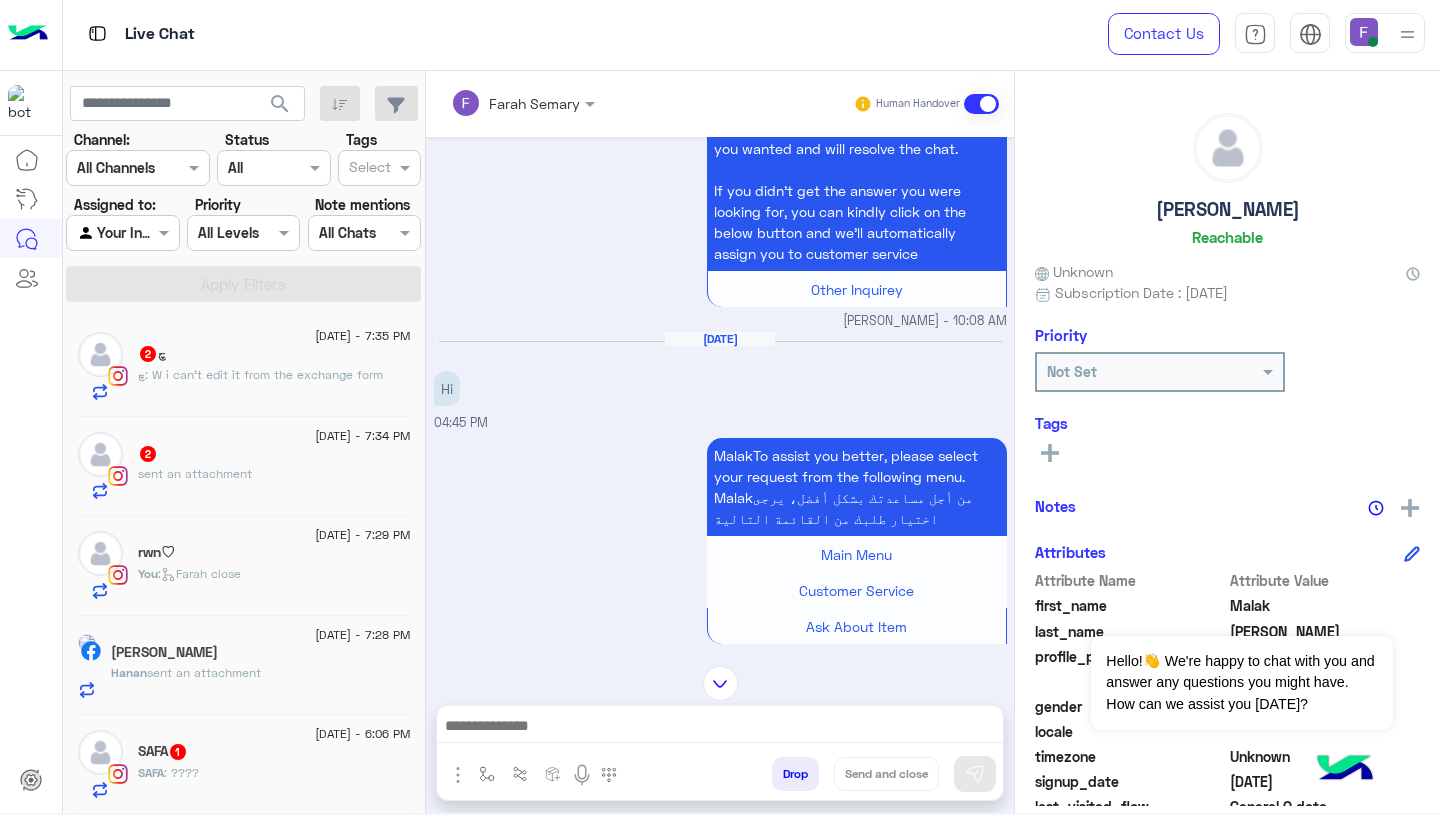 click at bounding box center [720, 683] 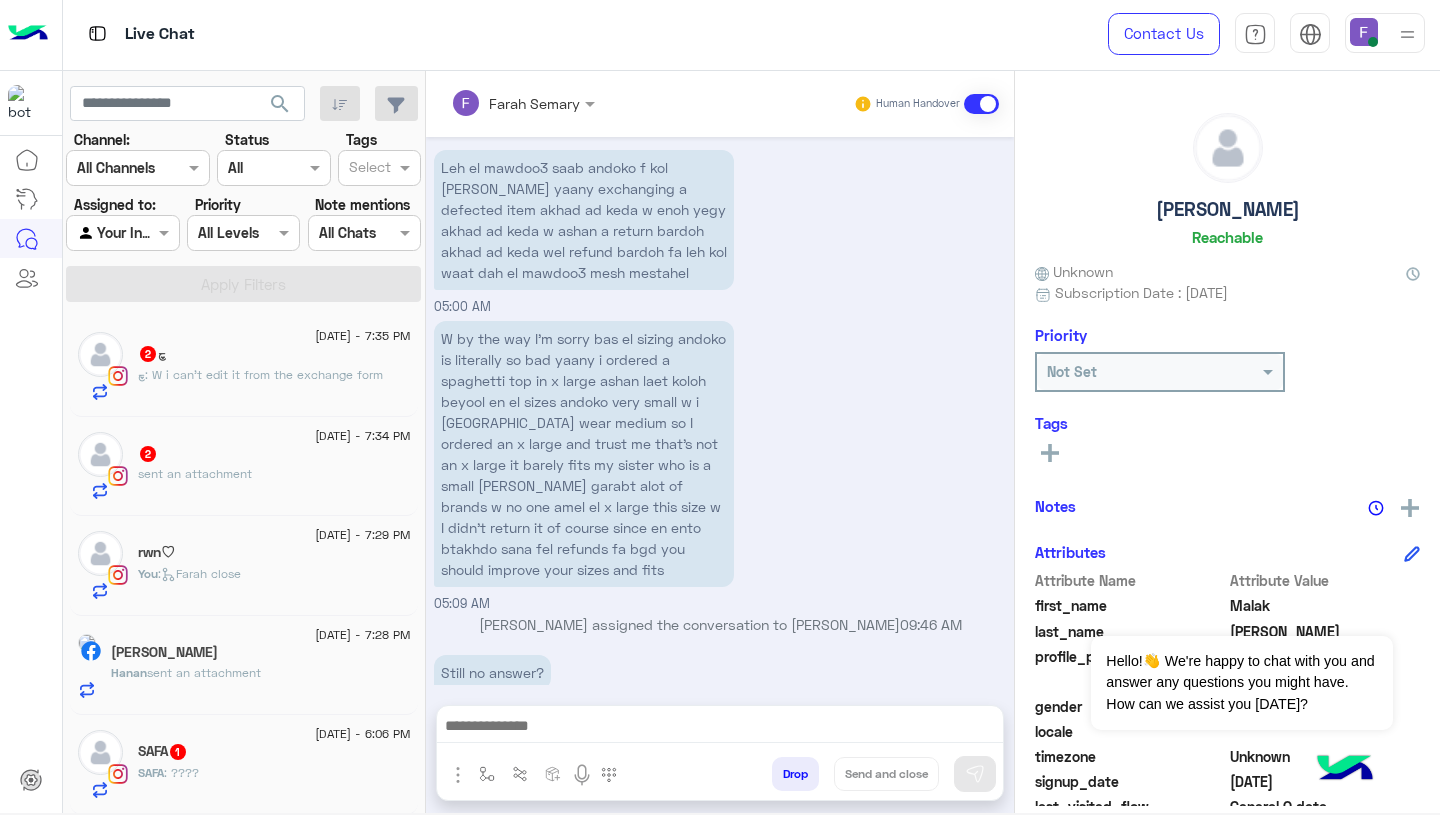 scroll, scrollTop: 13774, scrollLeft: 0, axis: vertical 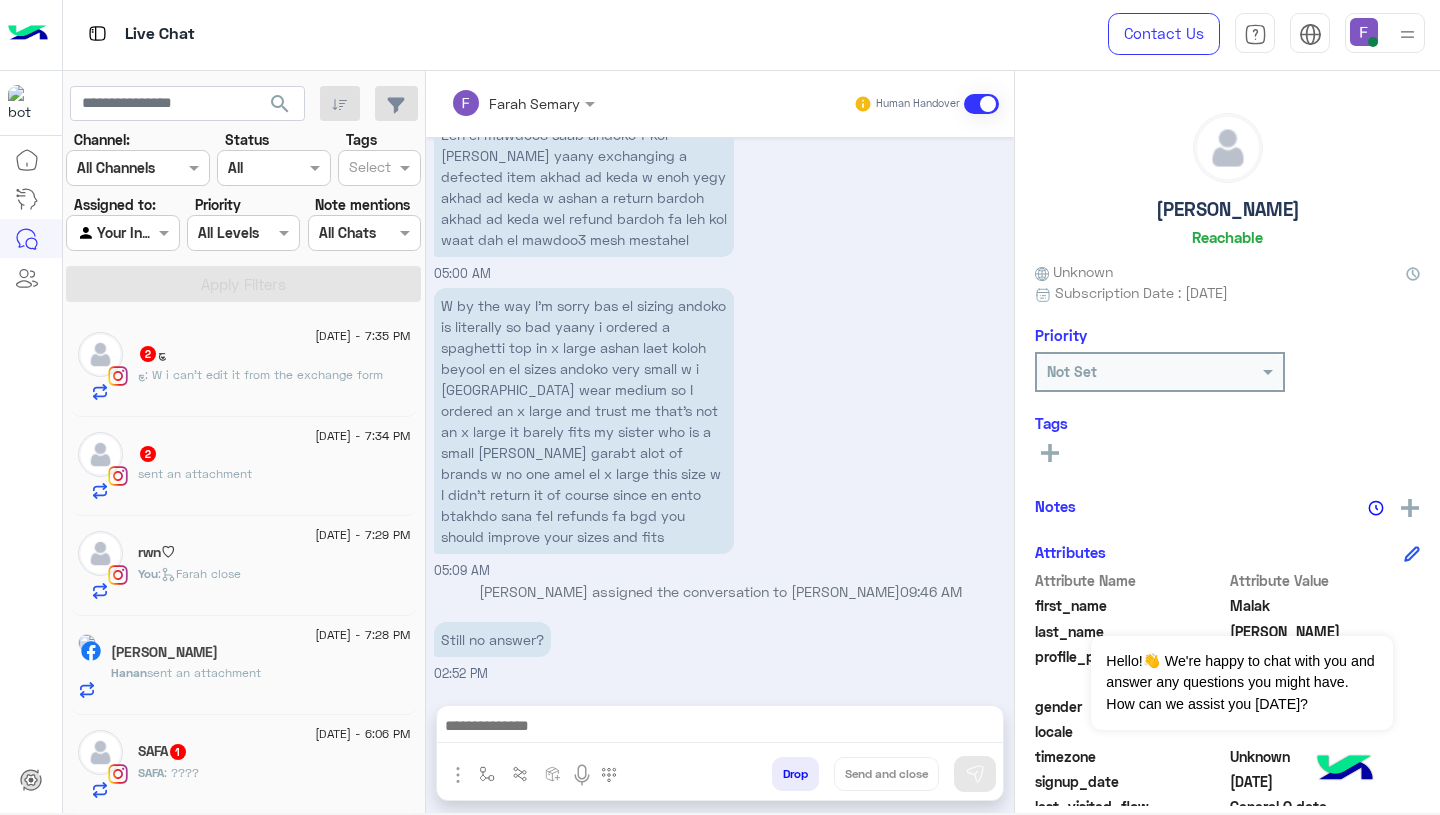 click on "Leh el mawdoo3 saab andoko f kol [PERSON_NAME] yaany exchanging a defected item akhad ad keda w enoh yegy akhad ad keda w ashan a return bardoh akhad ad keda wel refund bardoh fa leh kol waat dah el mawdoo3 mesh mestahel" at bounding box center [584, 187] 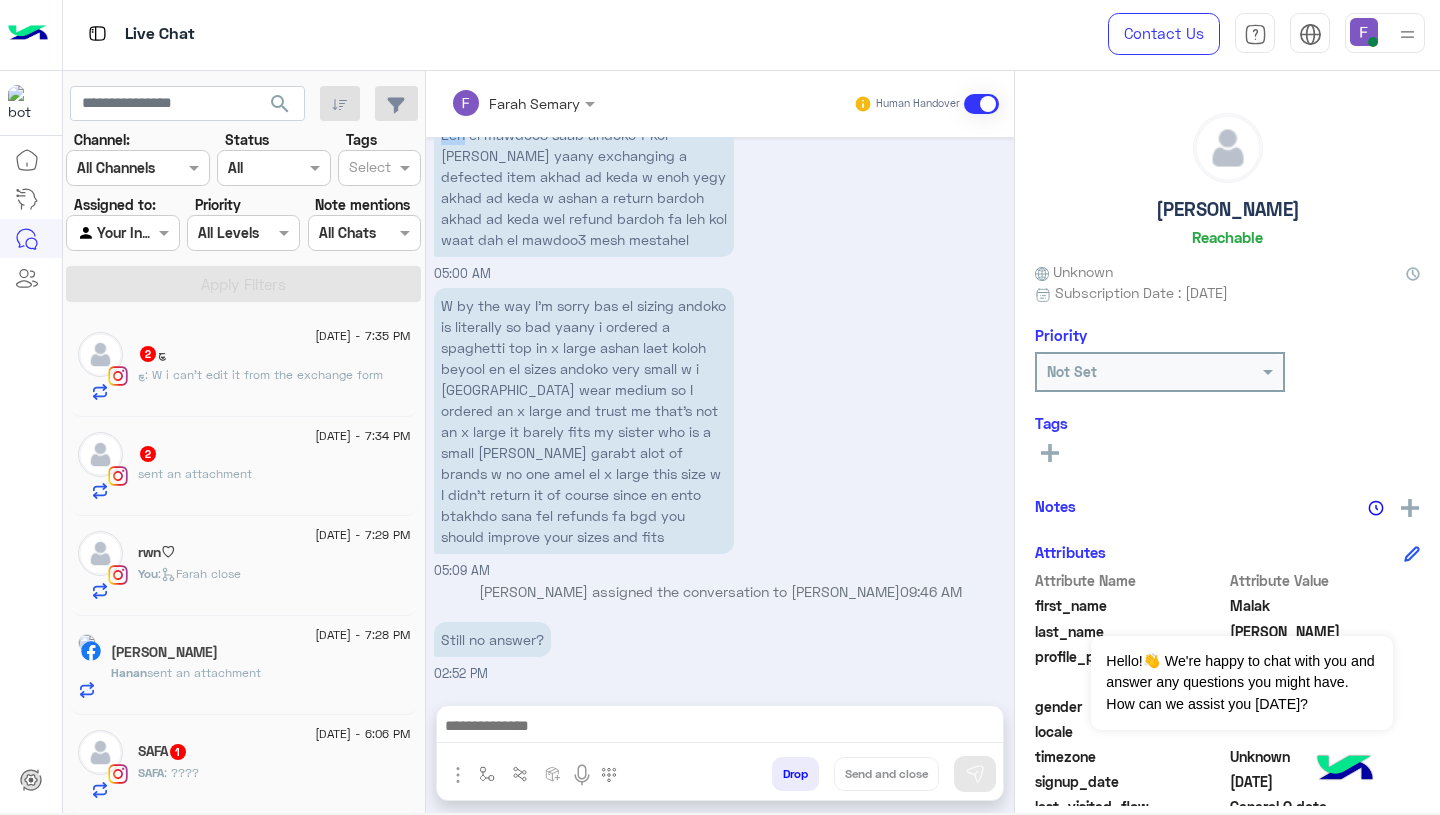 click on "Leh el mawdoo3 saab andoko f kol [PERSON_NAME] yaany exchanging a defected item akhad ad keda w enoh yegy akhad ad keda w ashan a return bardoh akhad ad keda wel refund bardoh fa leh kol waat dah el mawdoo3 mesh mestahel" at bounding box center (584, 187) 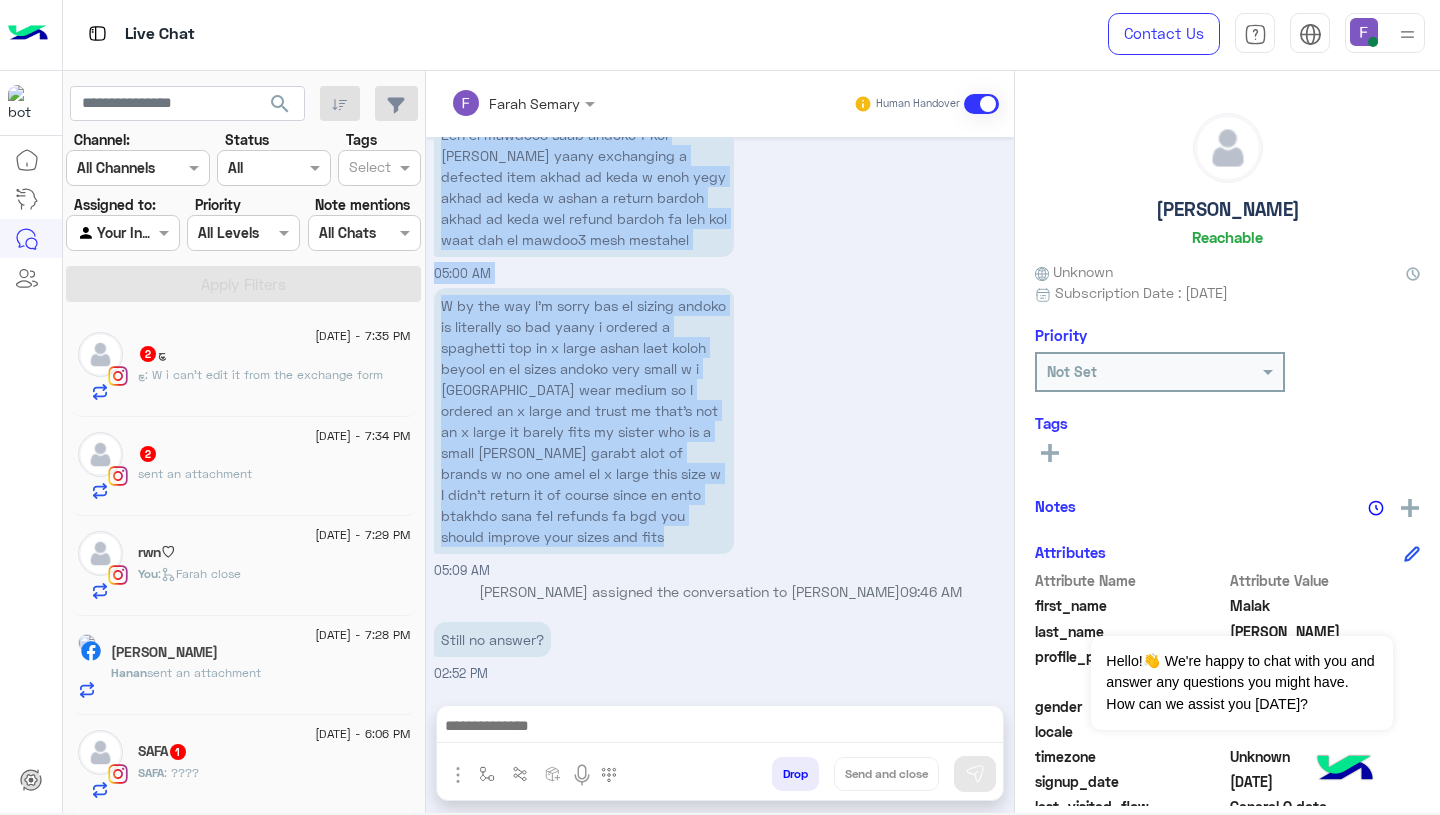 drag, startPoint x: 439, startPoint y: 158, endPoint x: 538, endPoint y: 444, distance: 302.64996 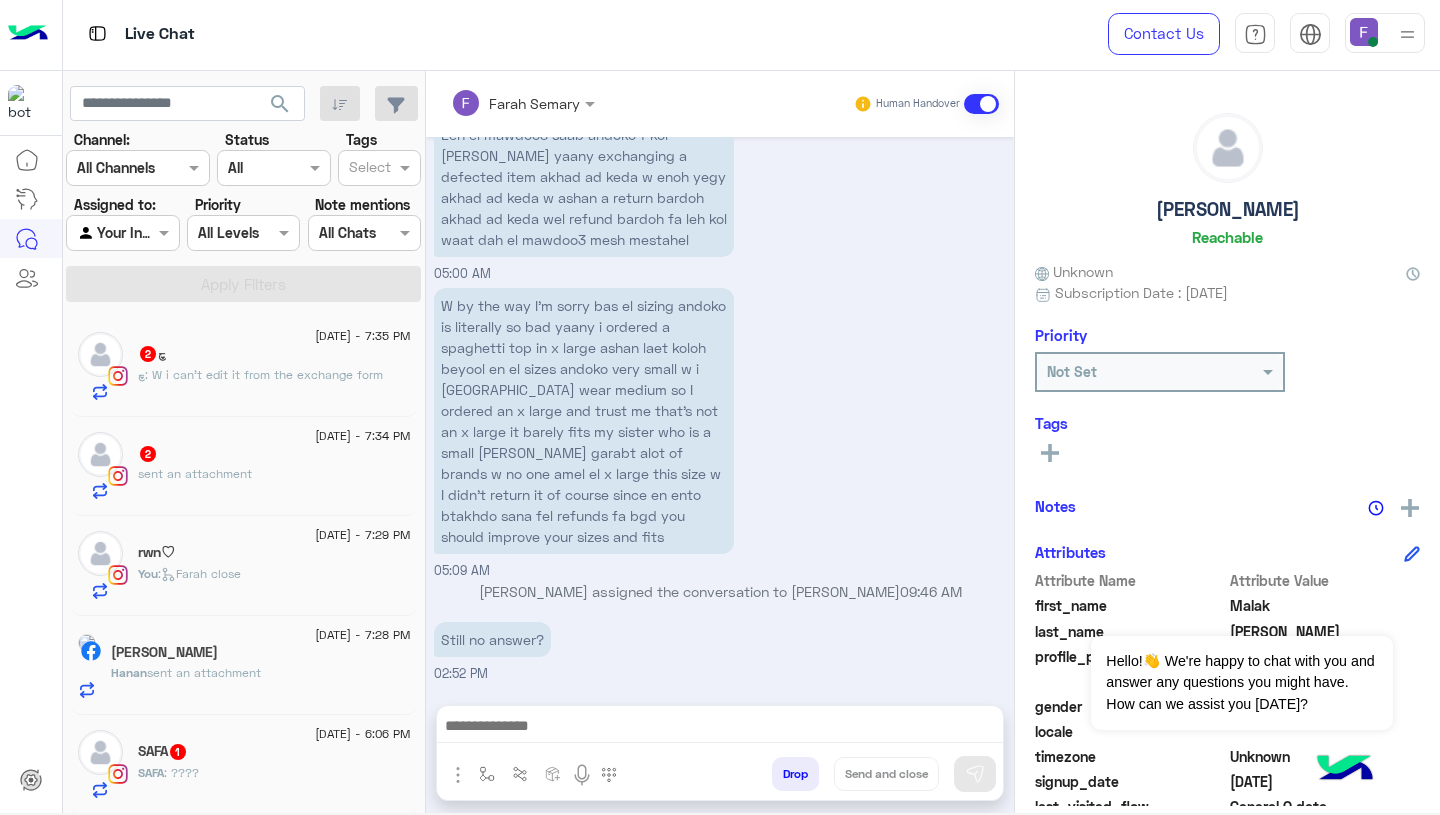 click on "Leh el mawdoo3 saab andoko f kol [PERSON_NAME] yaany exchanging a defected item akhad ad keda w enoh yegy akhad ad keda w ashan a return bardoh akhad ad keda wel refund bardoh fa leh kol waat dah el mawdoo3 mesh mestahel" at bounding box center [584, 187] 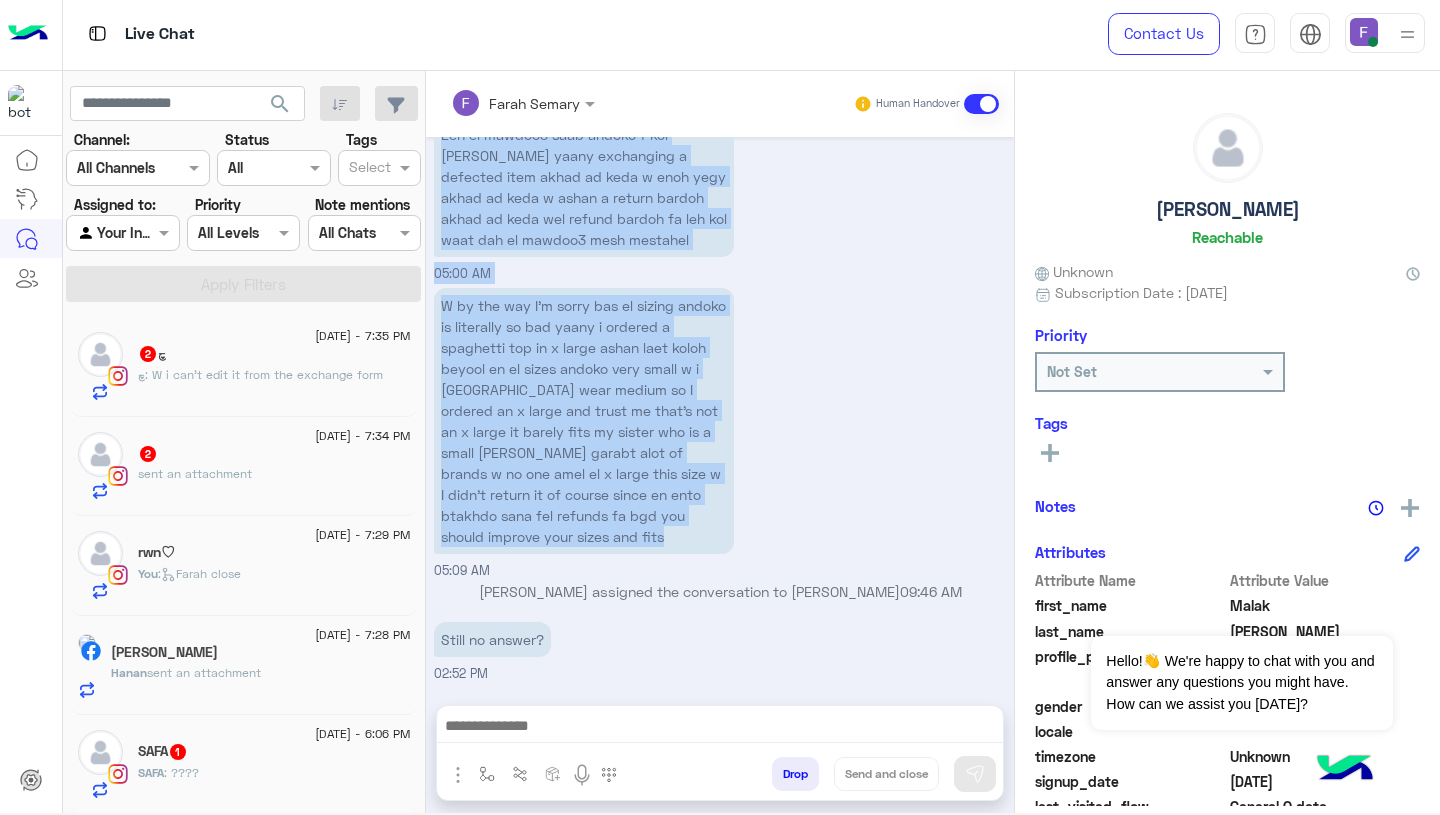 drag, startPoint x: 439, startPoint y: 157, endPoint x: 586, endPoint y: 556, distance: 425.2176 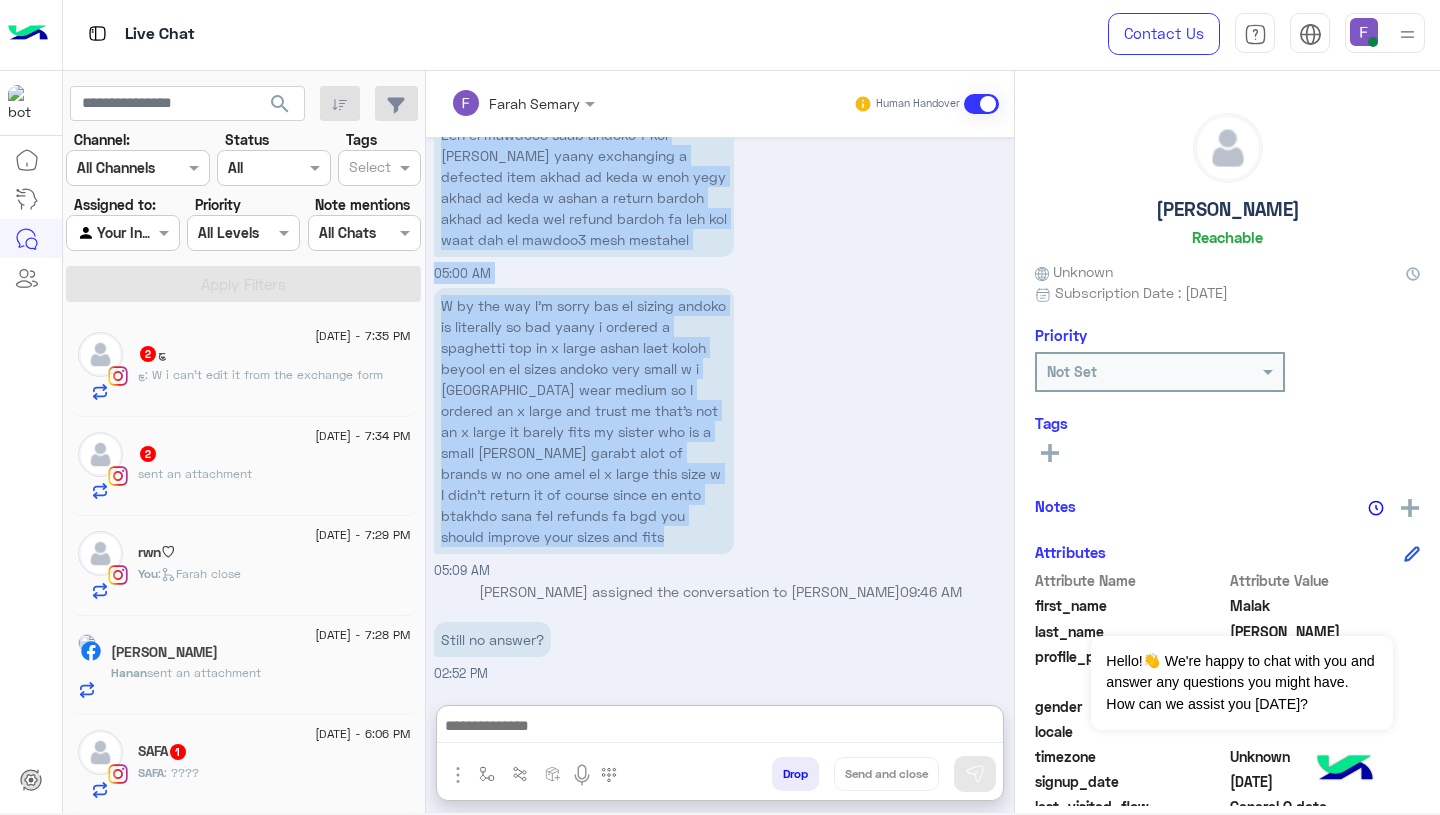 click at bounding box center (720, 728) 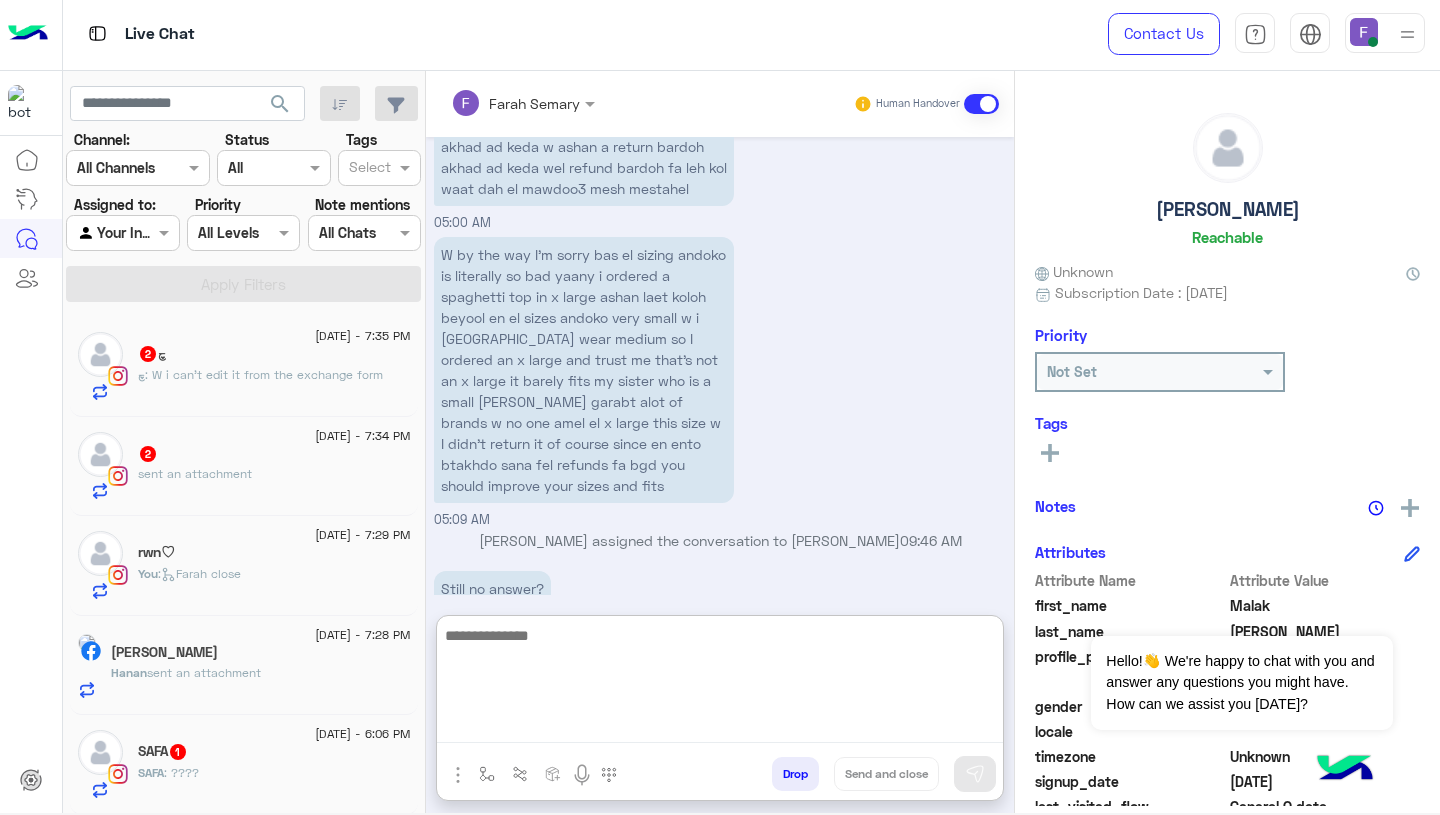 paste on "**********" 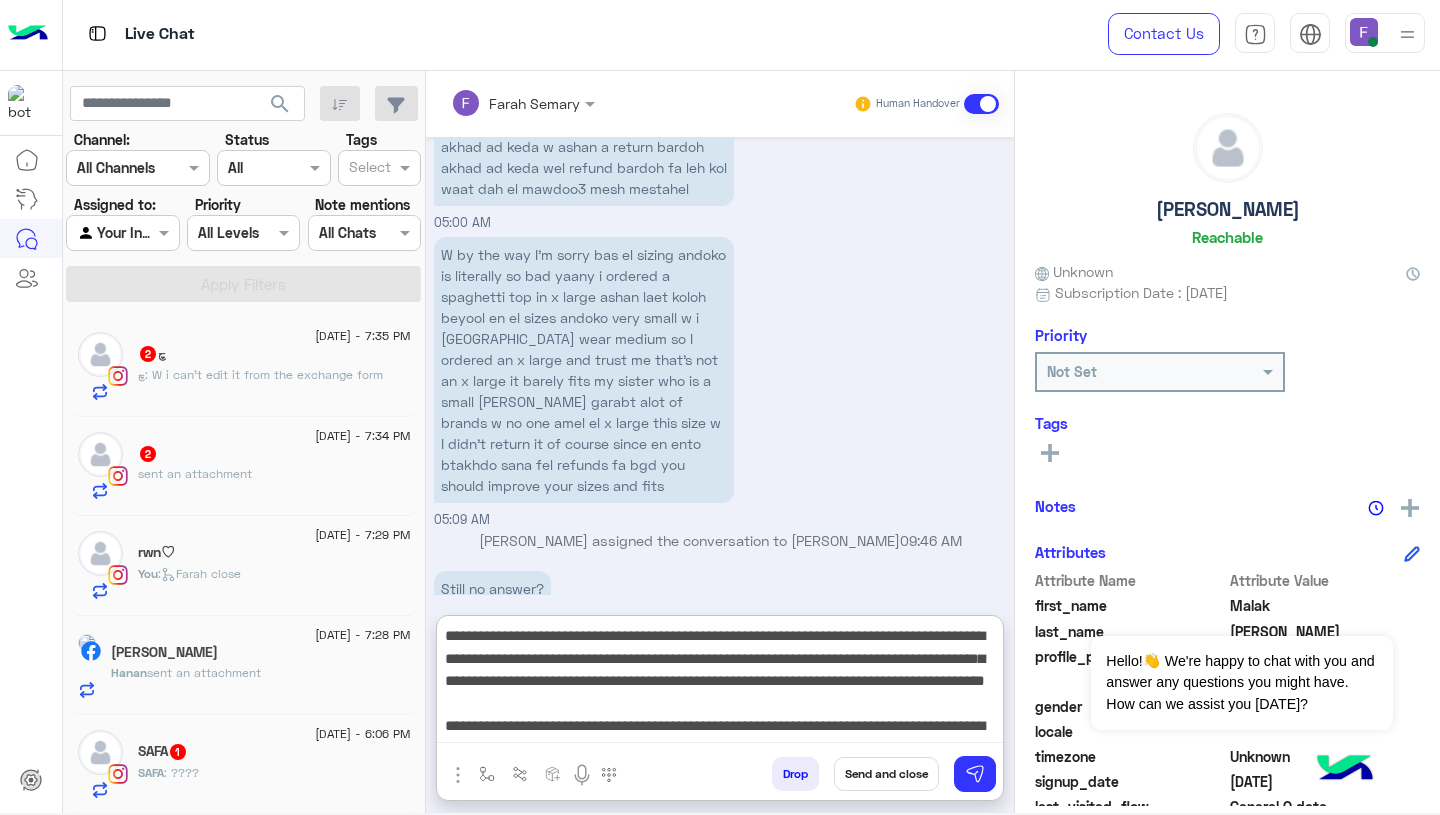scroll, scrollTop: 312, scrollLeft: 0, axis: vertical 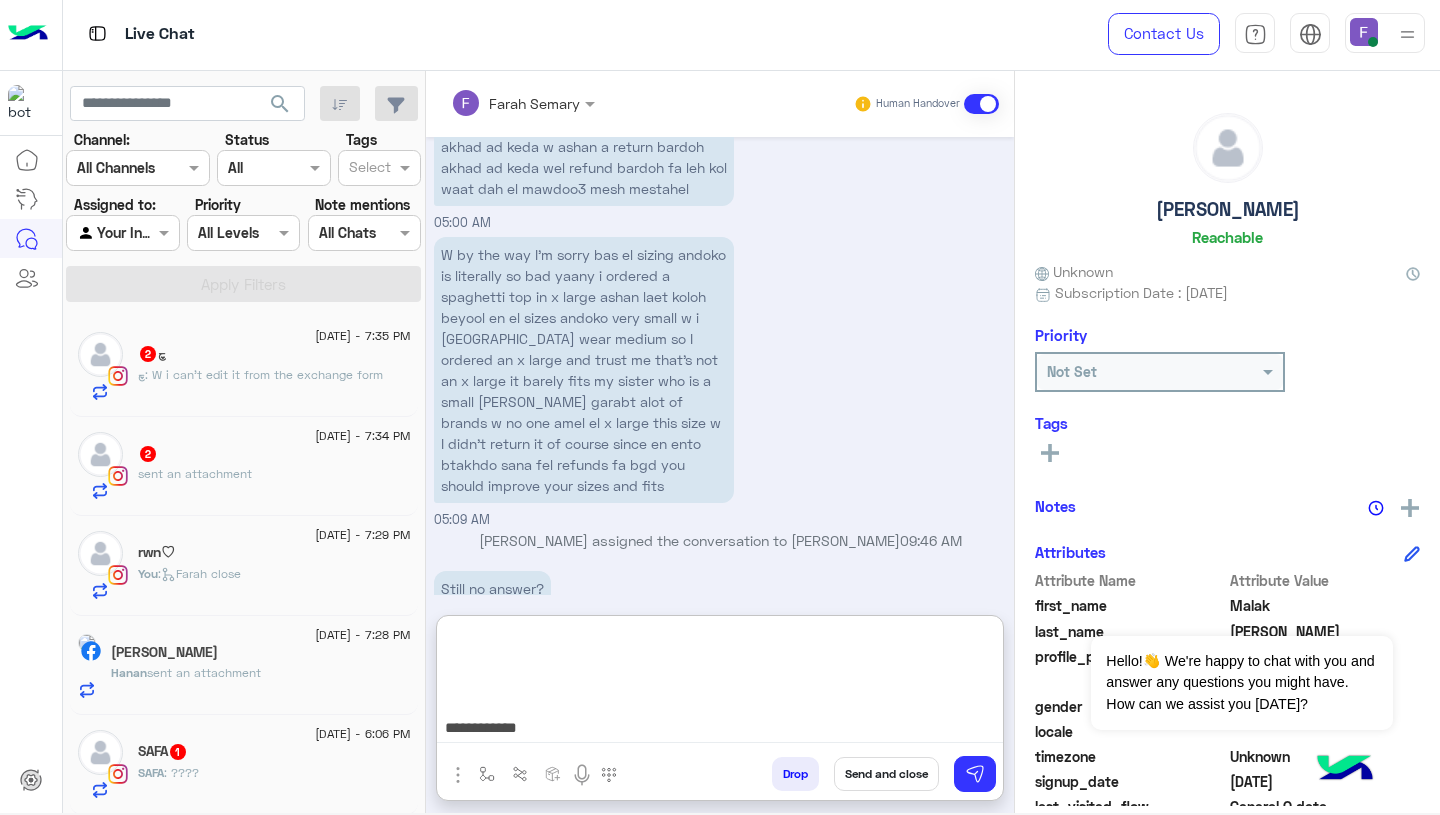 click on "**********" at bounding box center [720, 683] 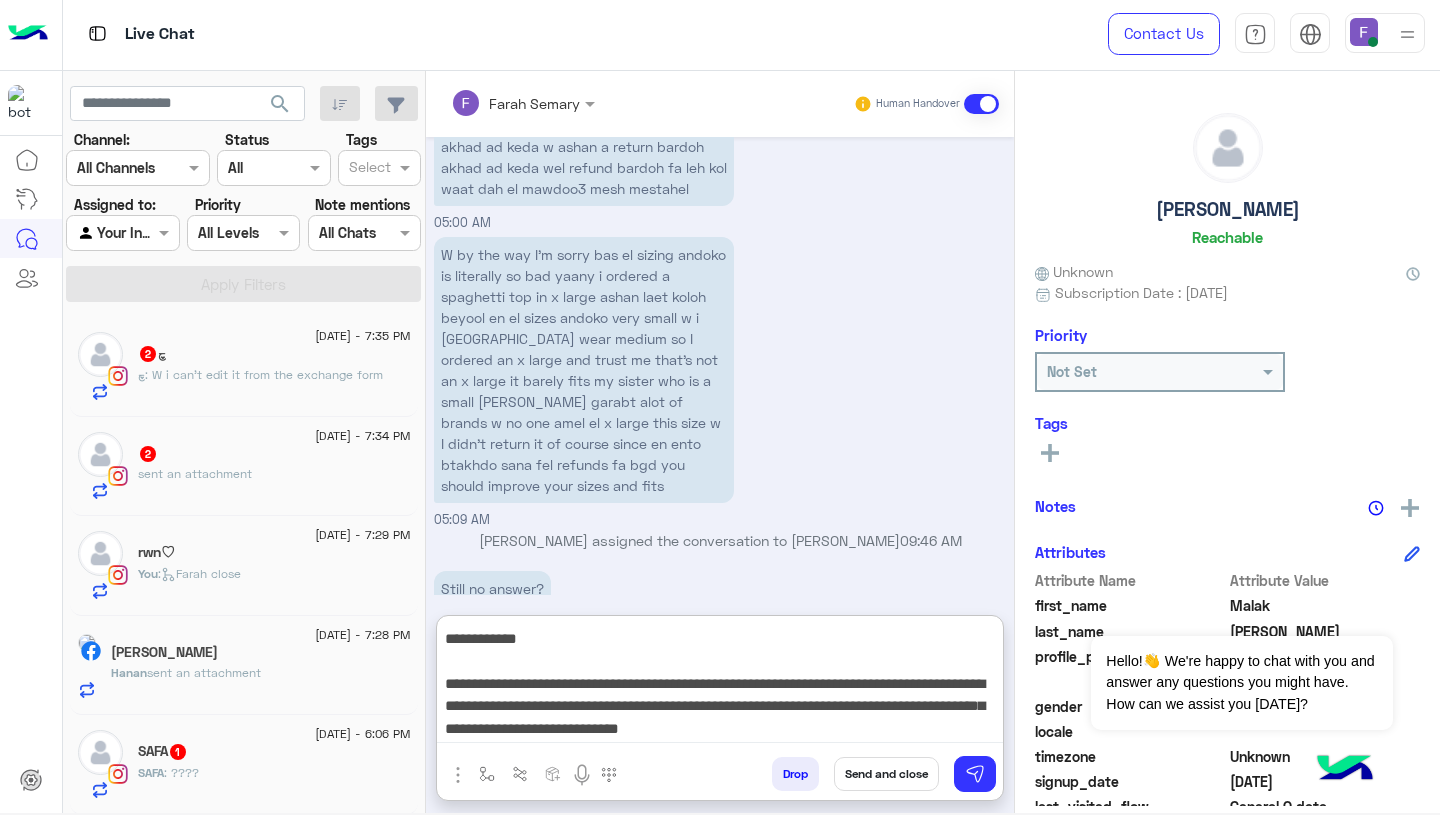 scroll, scrollTop: 0, scrollLeft: 0, axis: both 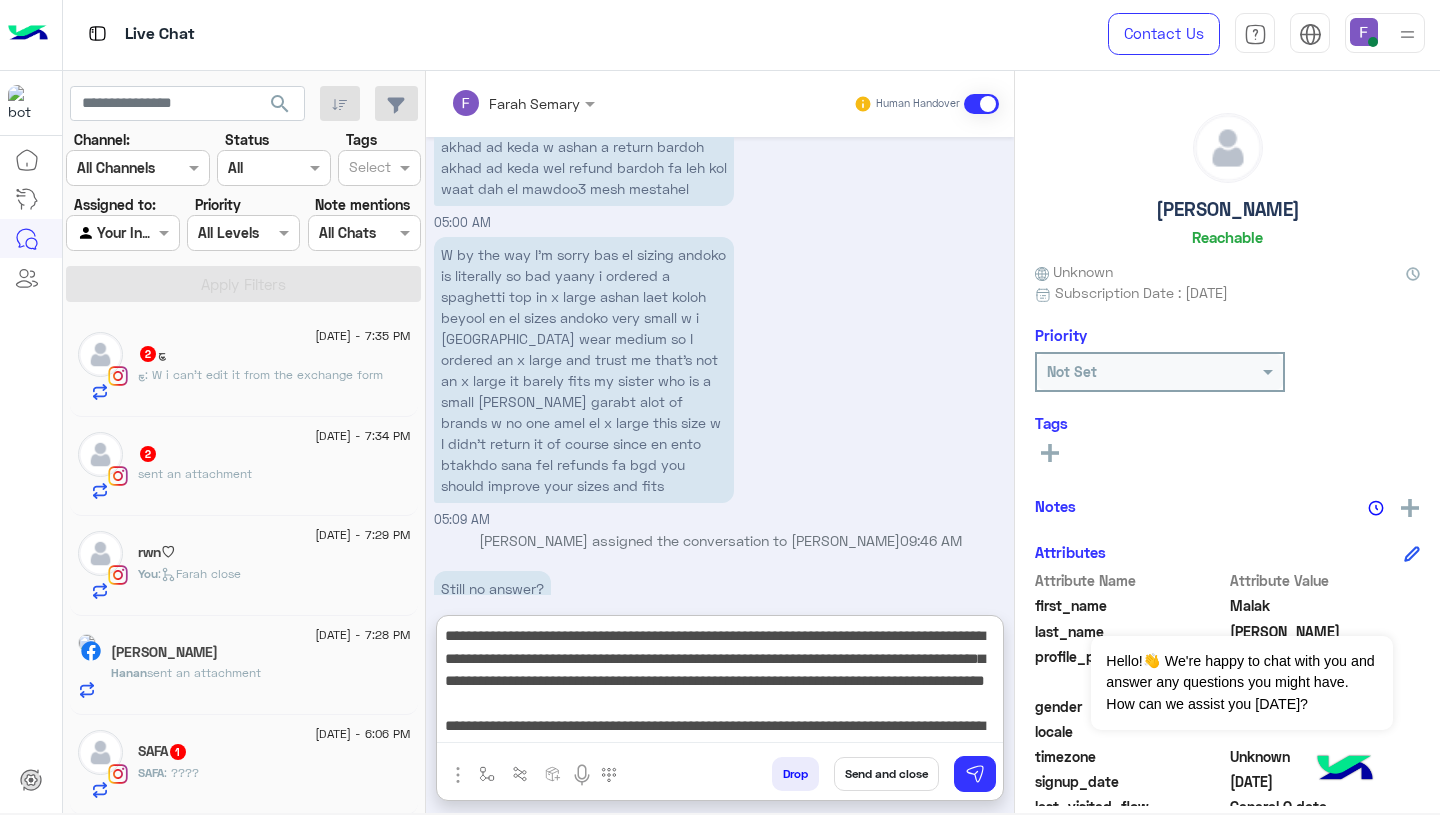 click on "**********" at bounding box center [720, 683] 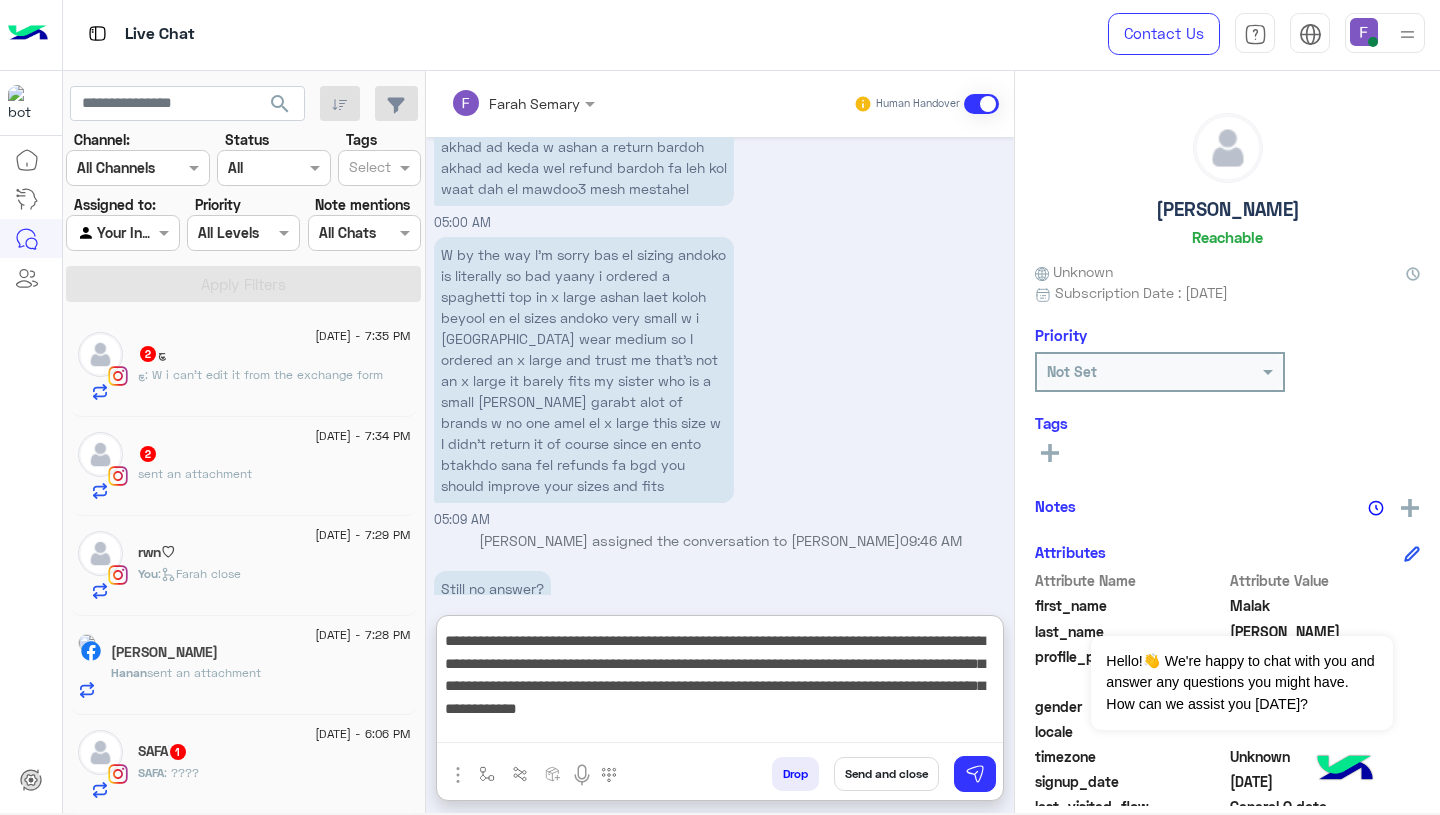 scroll, scrollTop: 131, scrollLeft: 0, axis: vertical 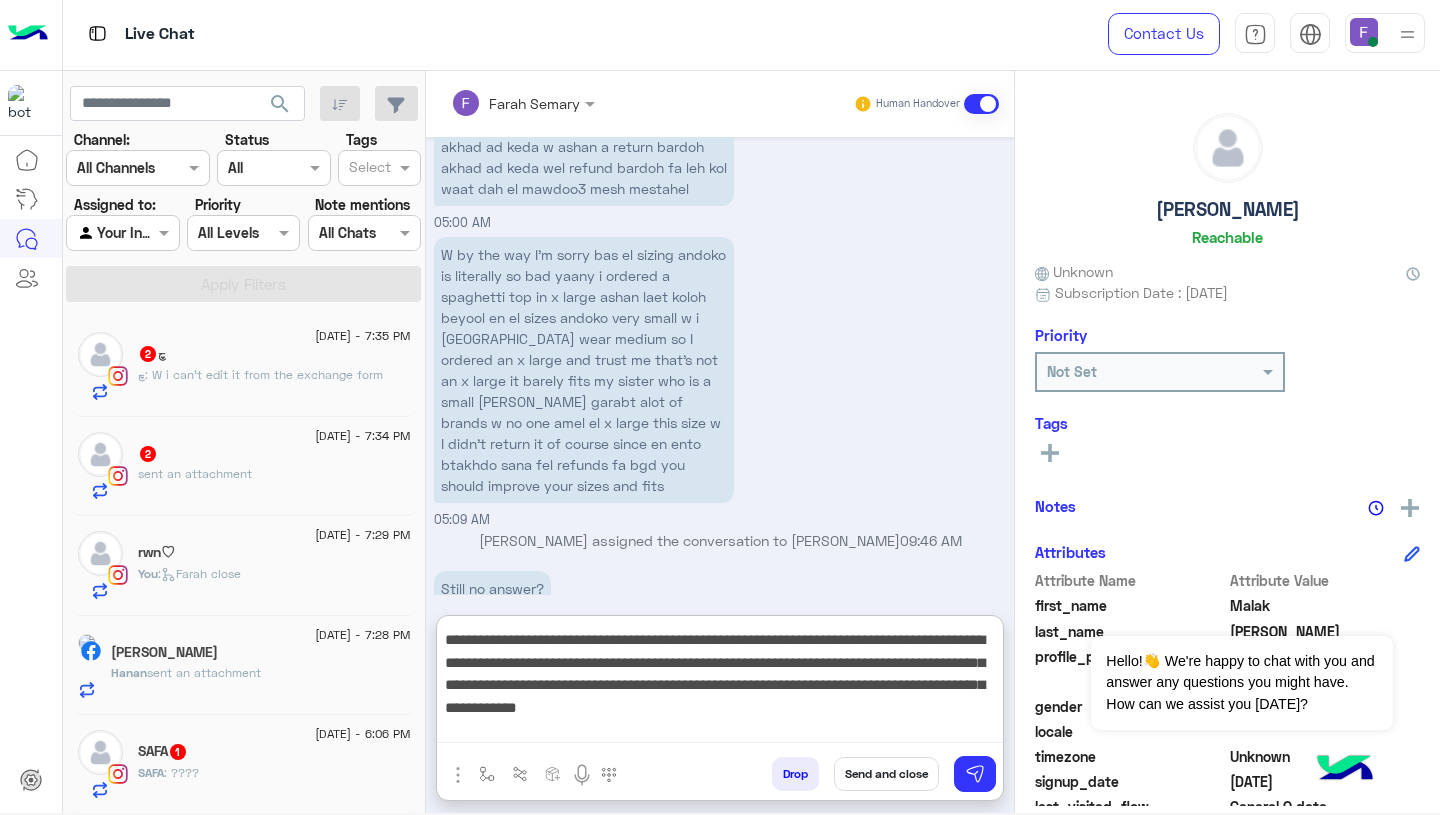click on "**********" at bounding box center [720, 683] 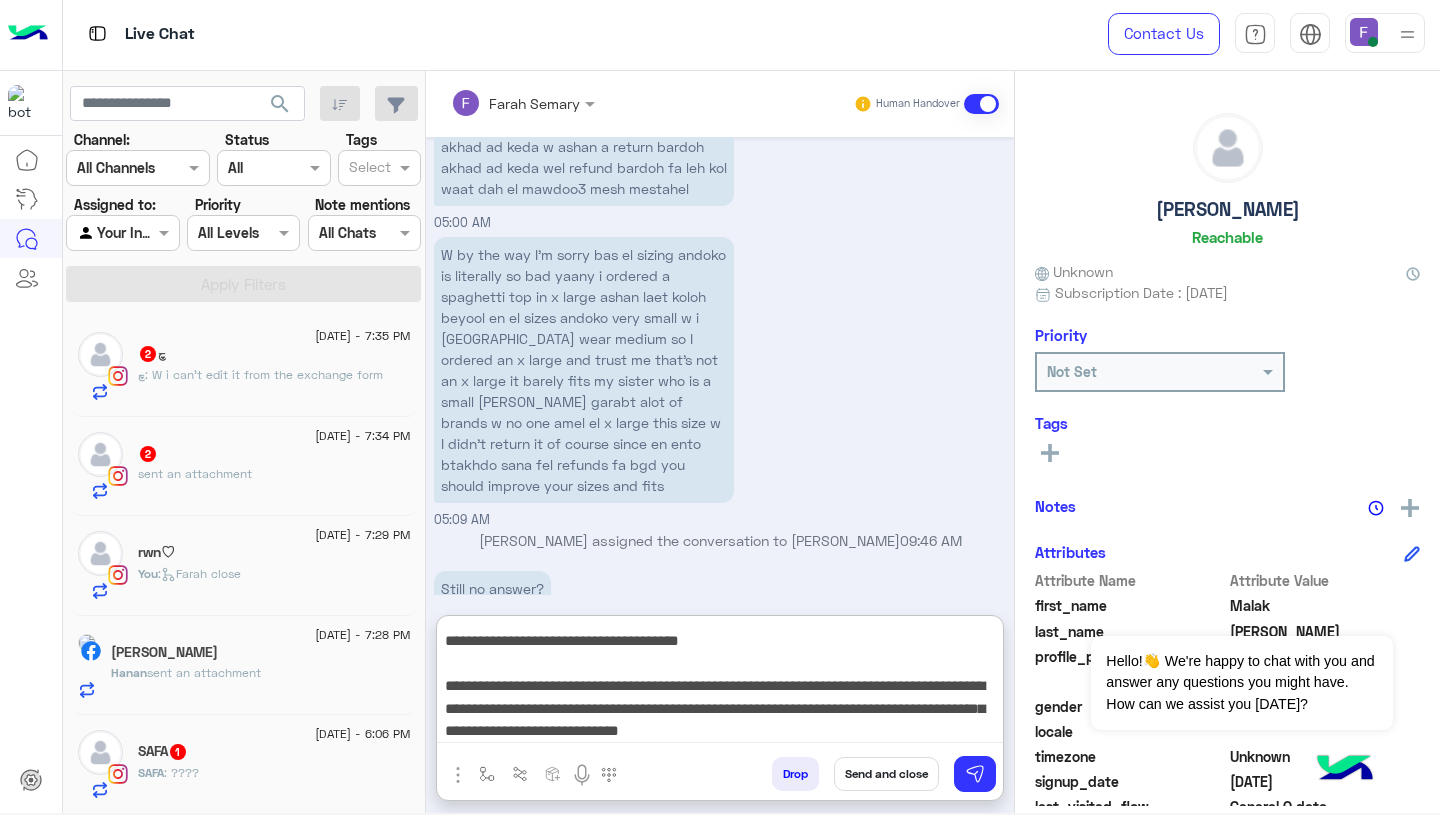 scroll, scrollTop: 222, scrollLeft: 0, axis: vertical 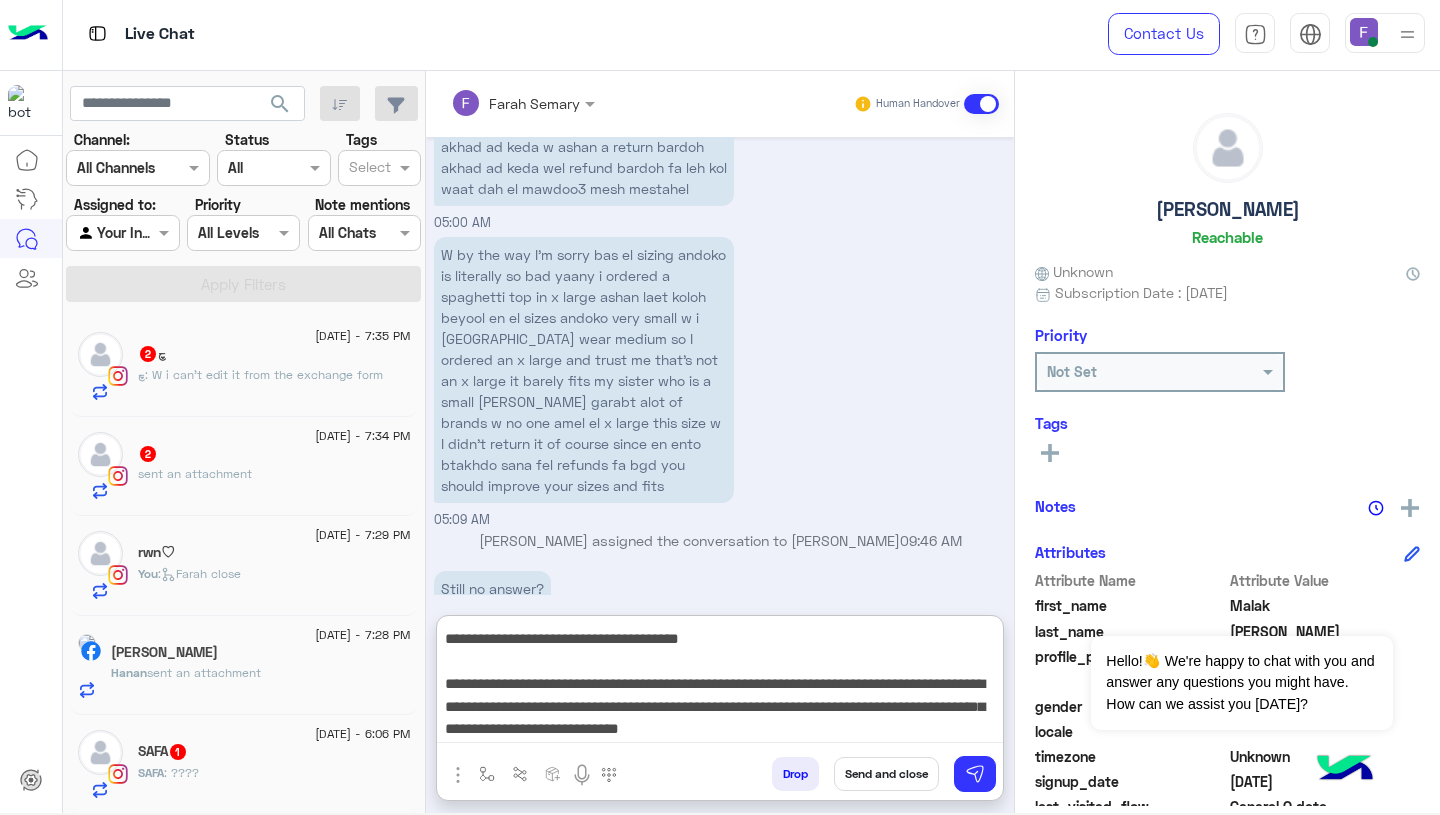 click on "**********" at bounding box center [720, 683] 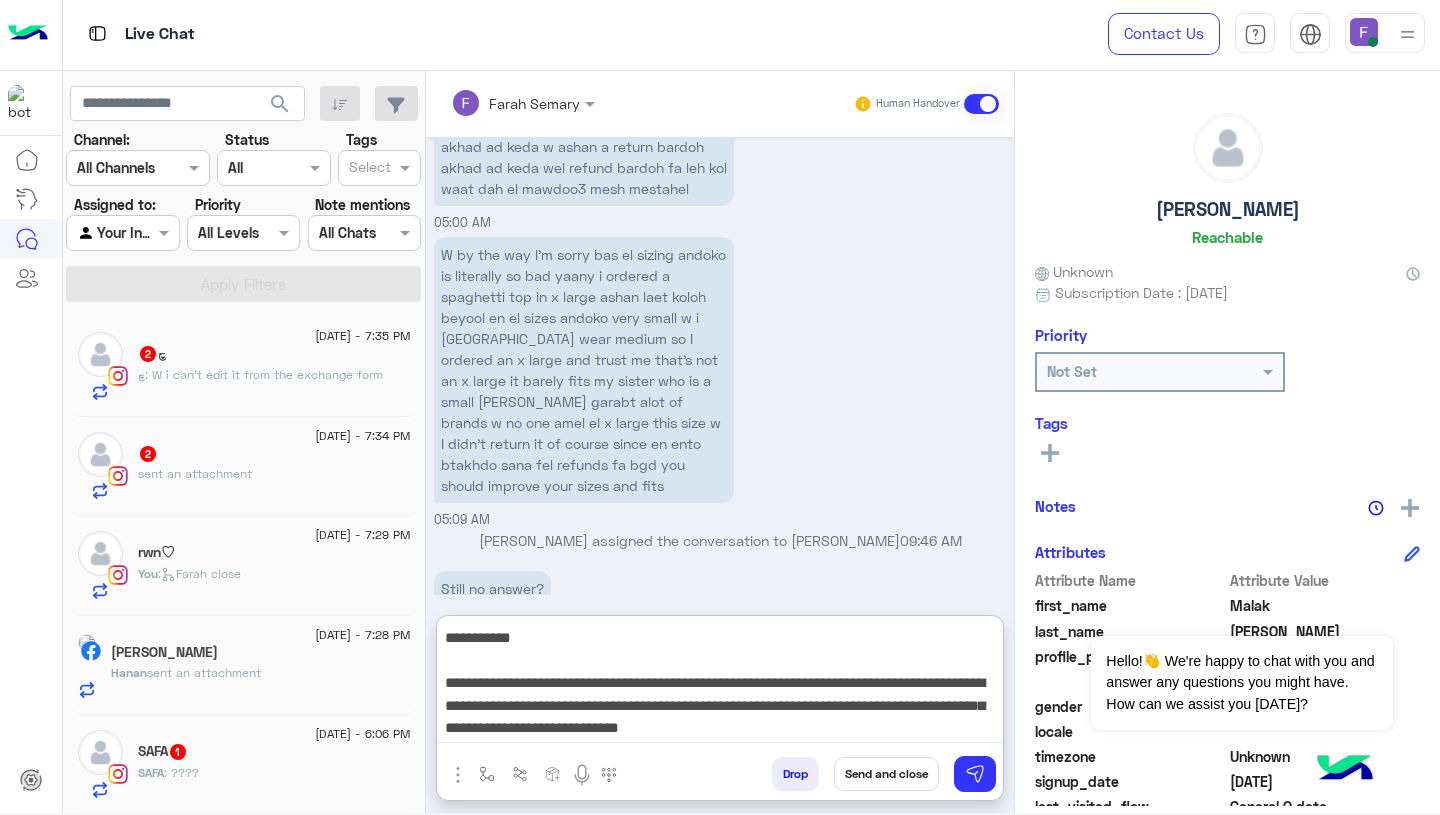 scroll, scrollTop: 332, scrollLeft: 0, axis: vertical 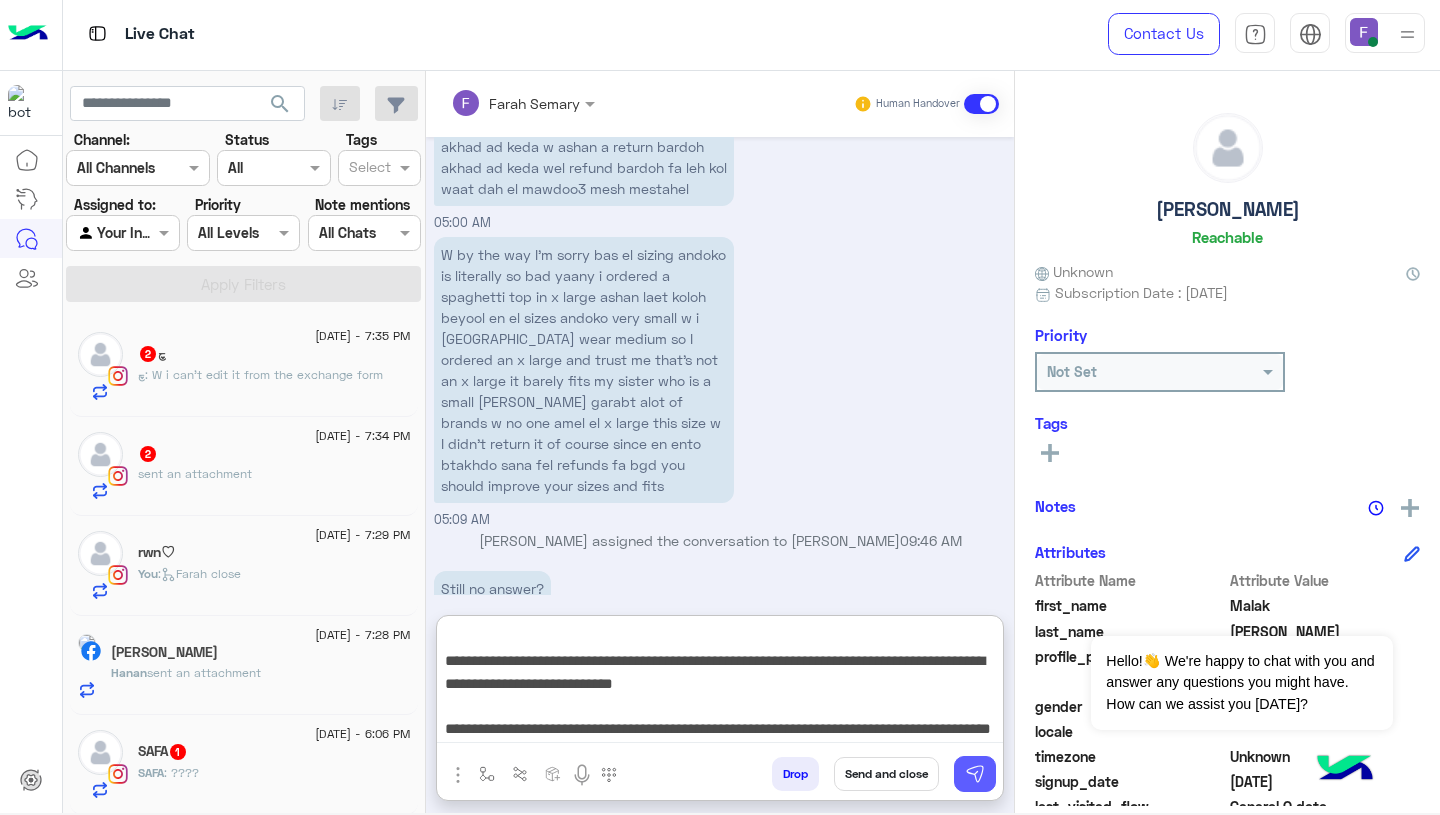 type on "**********" 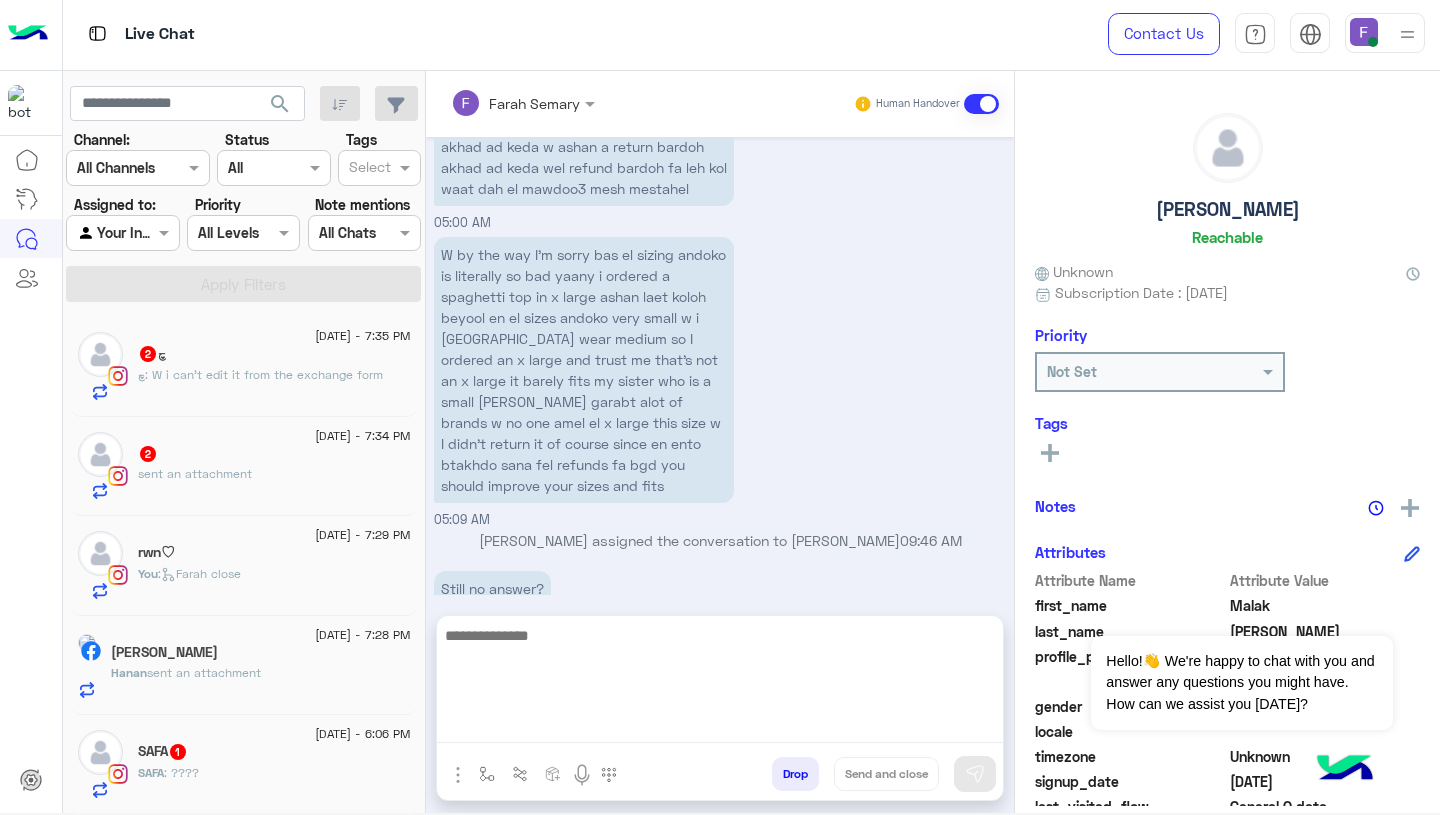 scroll, scrollTop: 0, scrollLeft: 0, axis: both 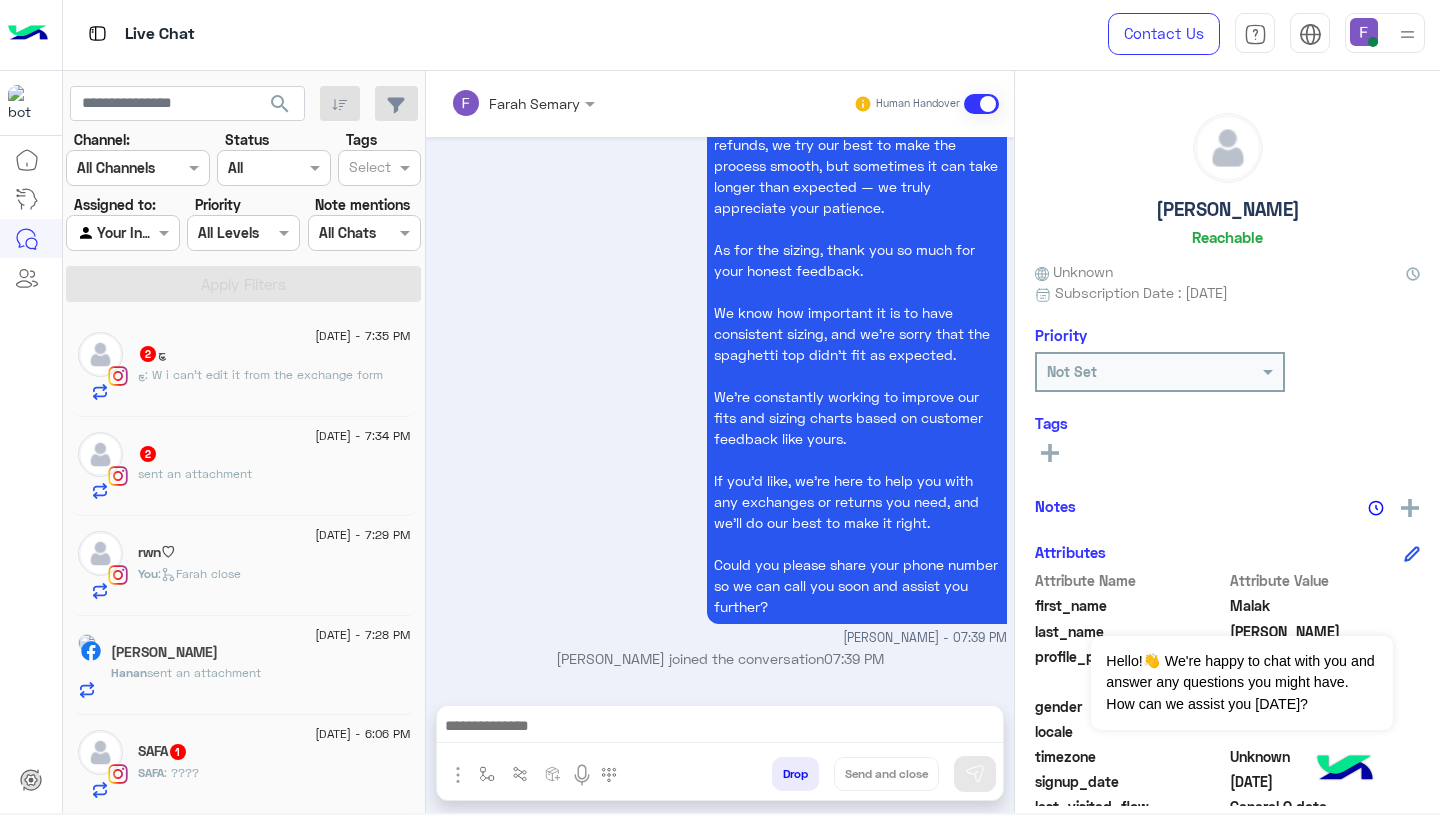 click on "We completely understand your frustration, and we’re really sorry for the inconvenience caused.  Regarding the exchanges, returns, and refunds, we try our best to make the process smooth, but sometimes it can take longer than expected — we truly appreciate your patience. As for the sizing, thank you so much for your honest feedback.  We know how important it is to have consistent sizing, and we’re sorry that the spaghetti top didn’t fit as expected.  We’re constantly working to improve our fits and sizing charts based on customer feedback like yours. If you’d like, we’re here to help you with any exchanges or returns you need, and we’ll do our best to make it right.  Could you please share your phone number so we can call you soon and assist you further?  [PERSON_NAME] -  07:39 PM" at bounding box center [720, 332] 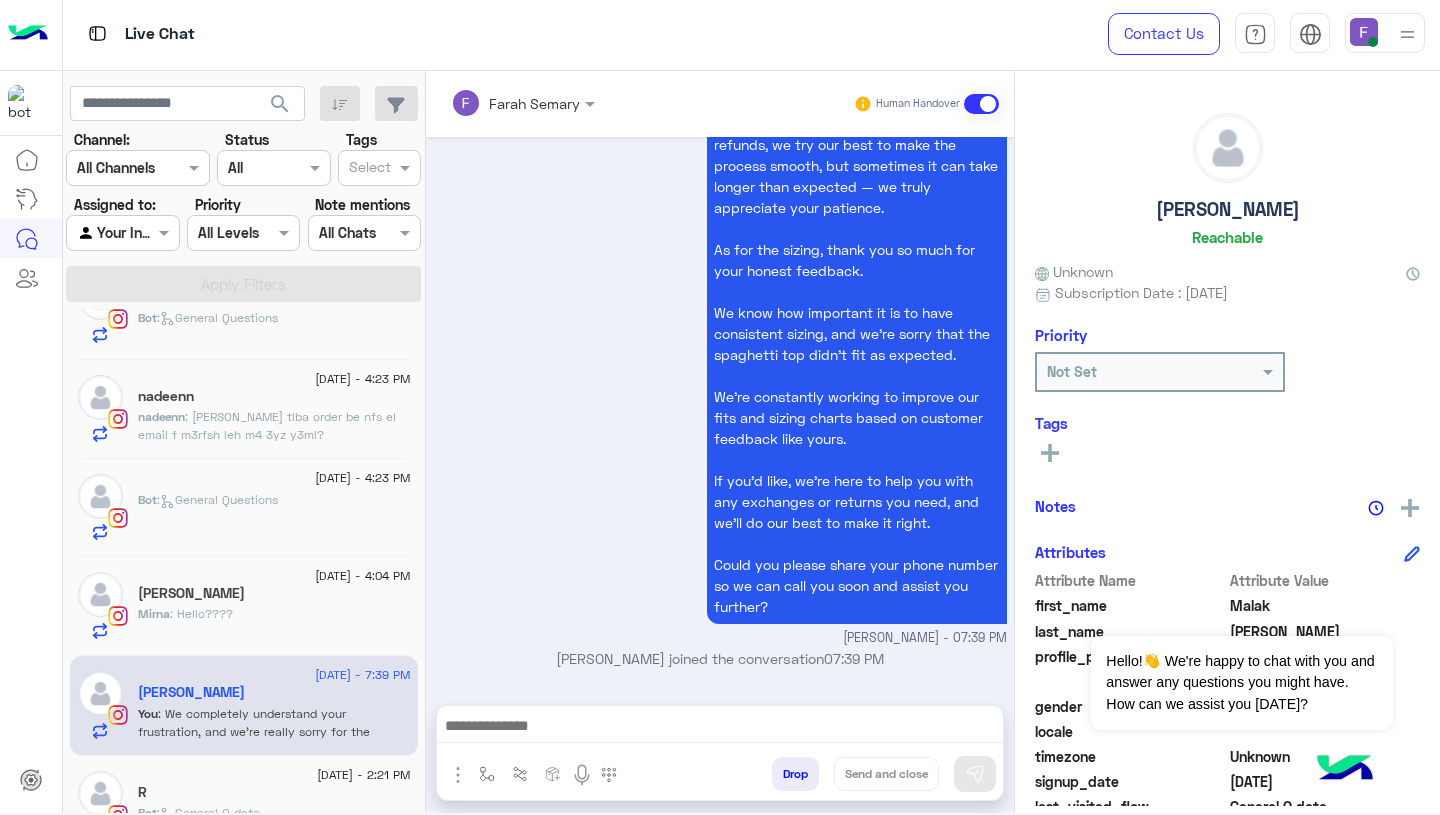 scroll, scrollTop: 897, scrollLeft: 0, axis: vertical 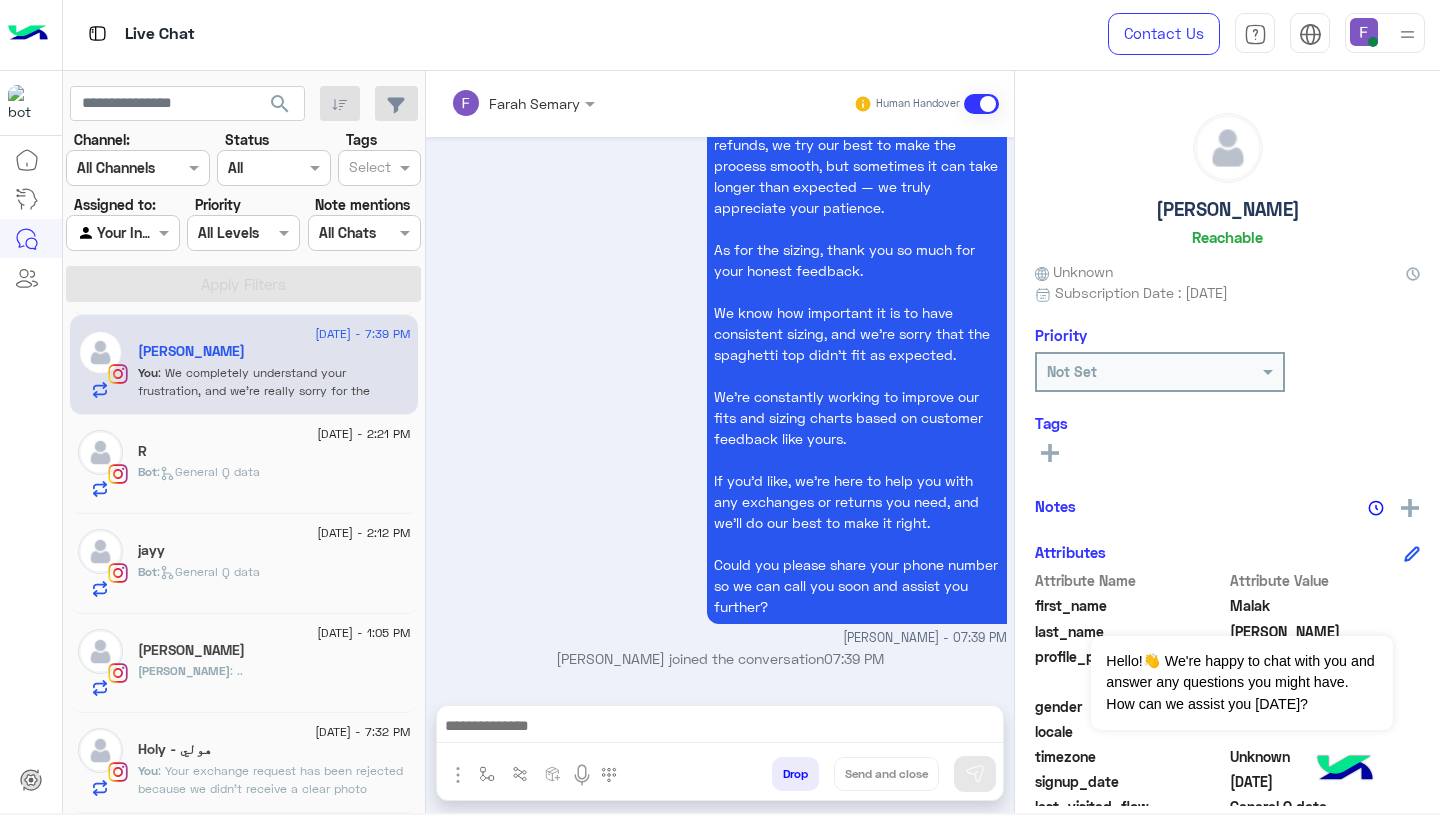 click on "You  : Your exchange request has been rejected because we didn’t receive a clear photo showing the item to be refunded with the tags visible.
Please submit a new refund request through our website and make sure to include a clear photo of the item with the tags.
Let us know if you need any help with the process." 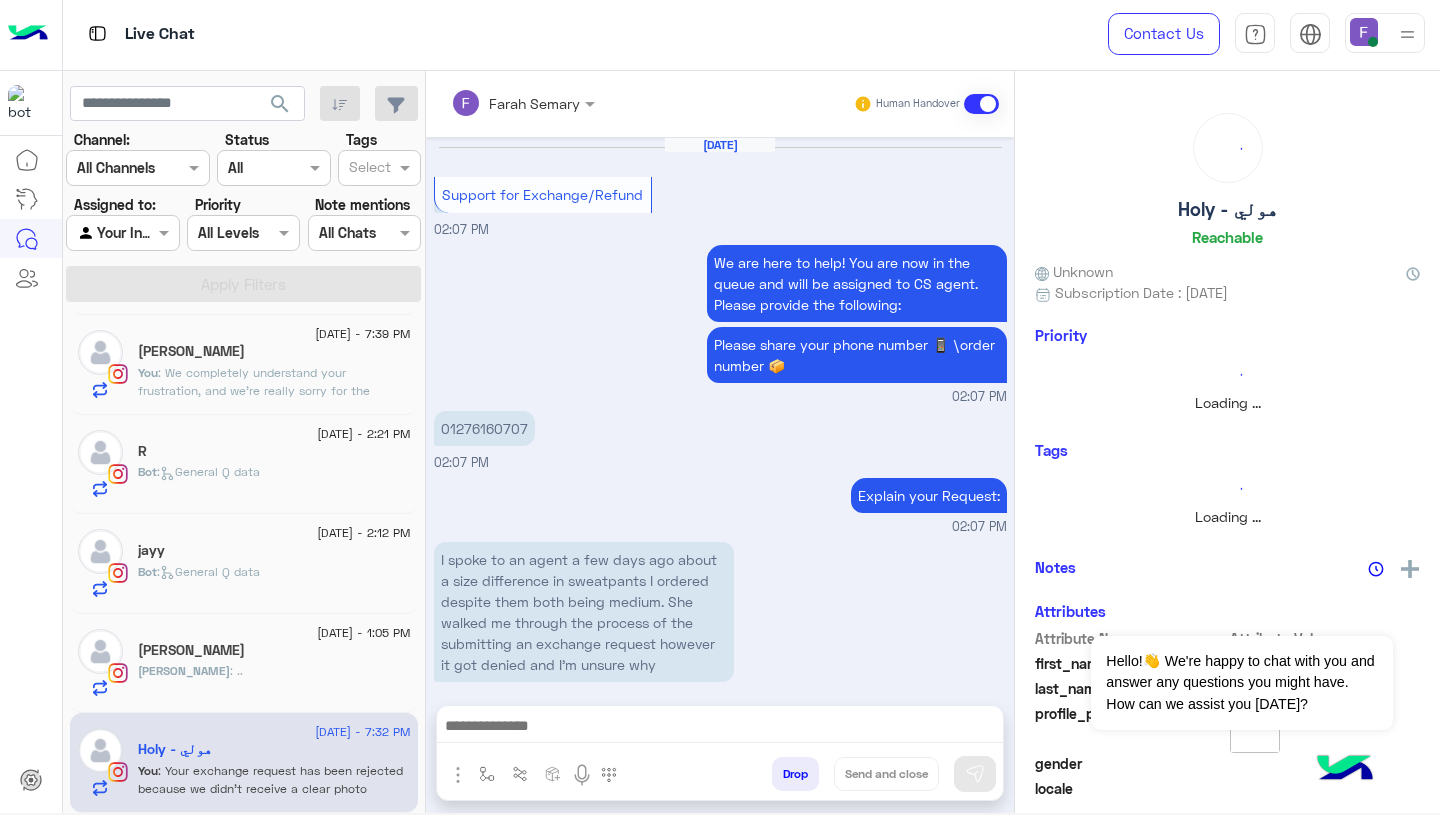scroll, scrollTop: 1780, scrollLeft: 0, axis: vertical 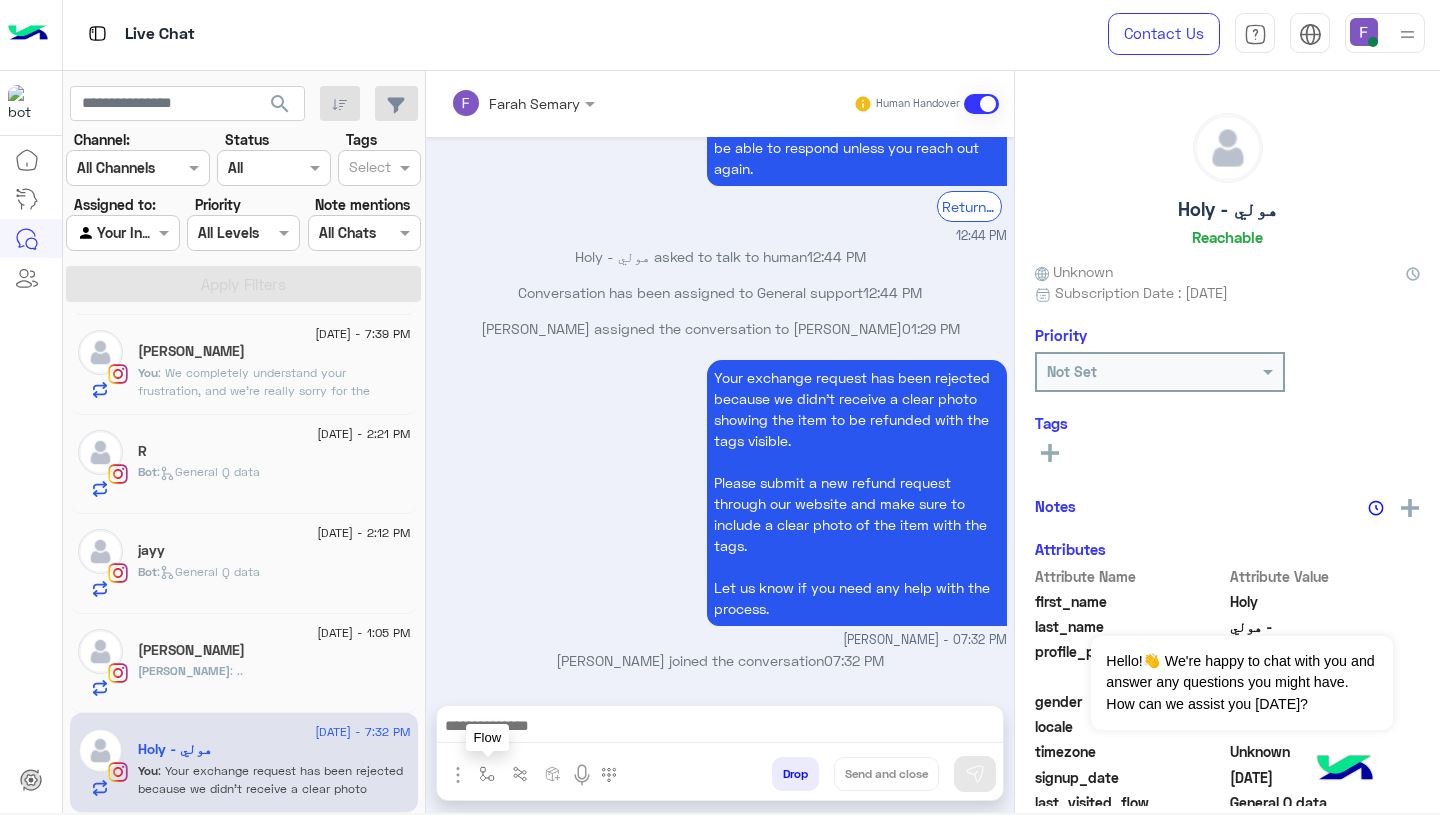 click at bounding box center (487, 774) 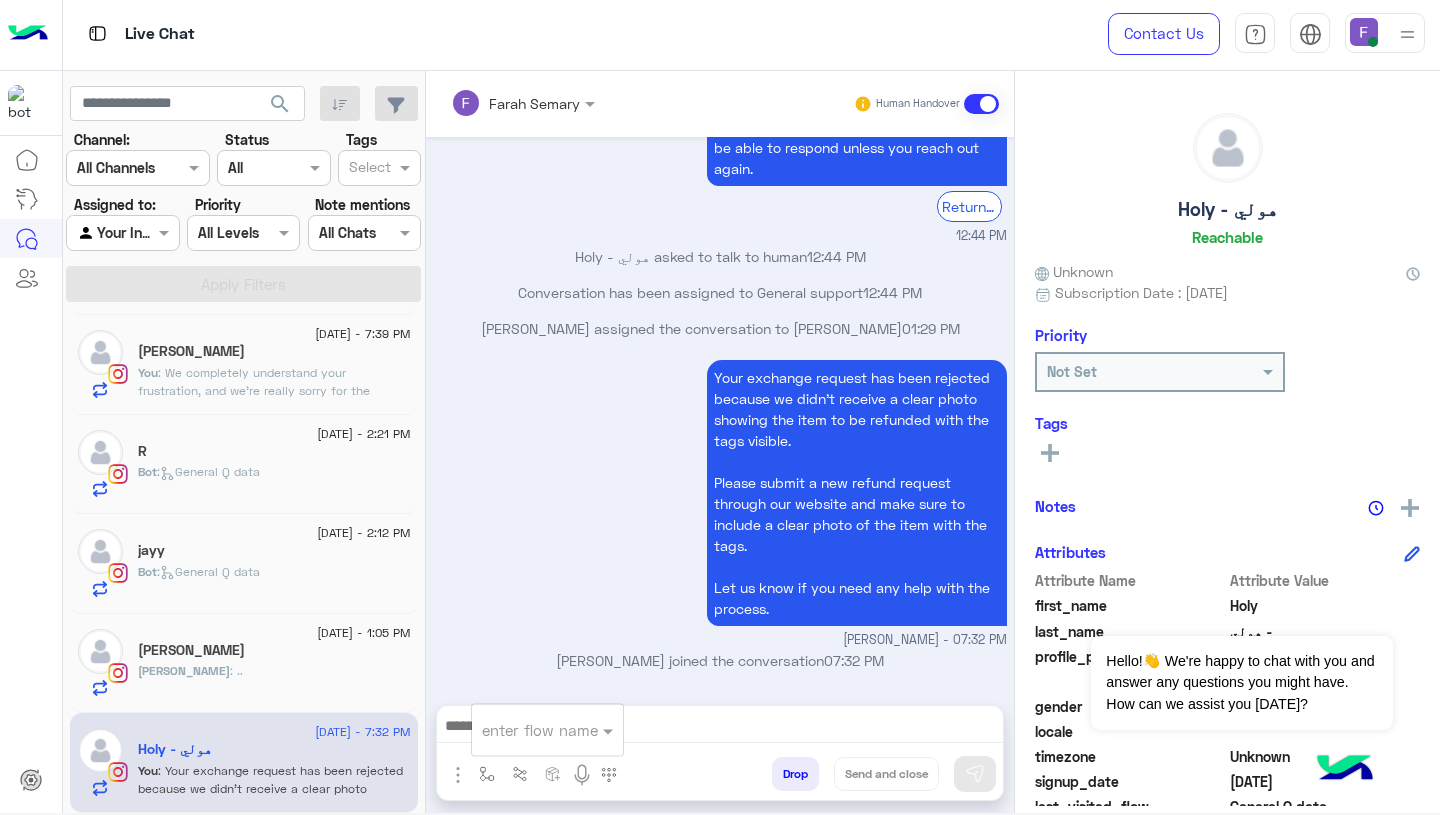 click on "enter flow name" at bounding box center [547, 730] 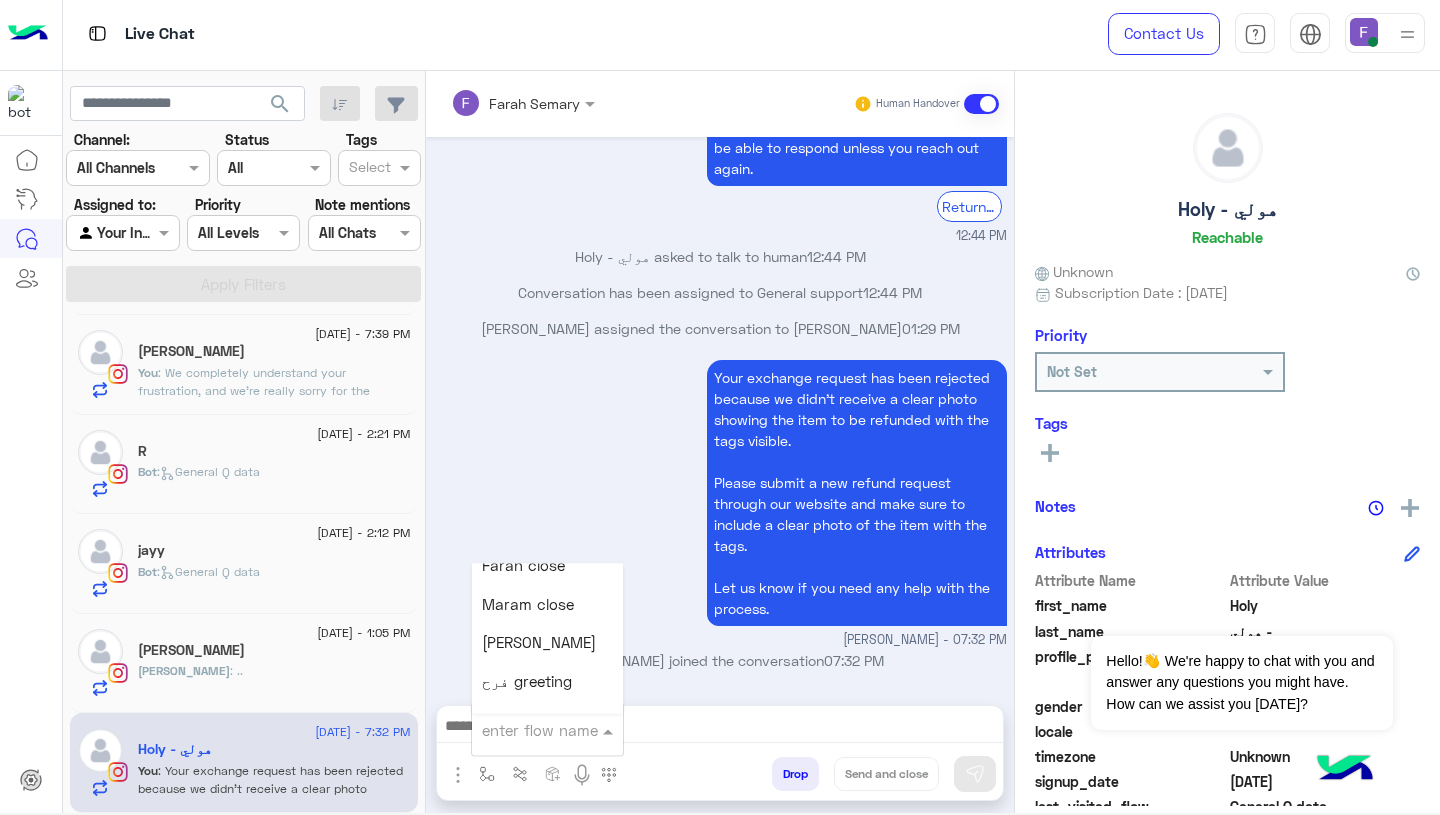scroll, scrollTop: 2429, scrollLeft: 0, axis: vertical 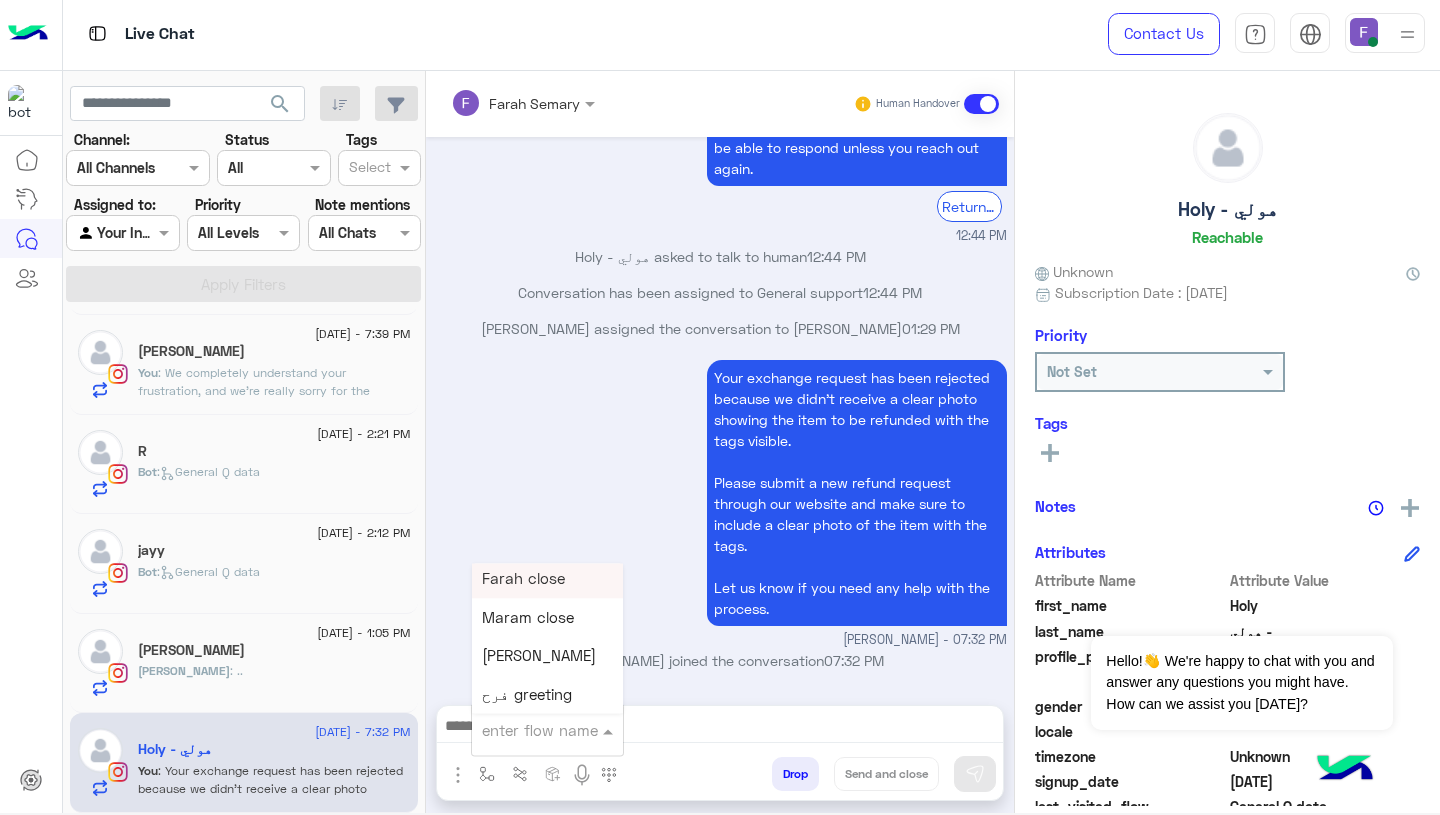 click on "Farah close" at bounding box center (547, 579) 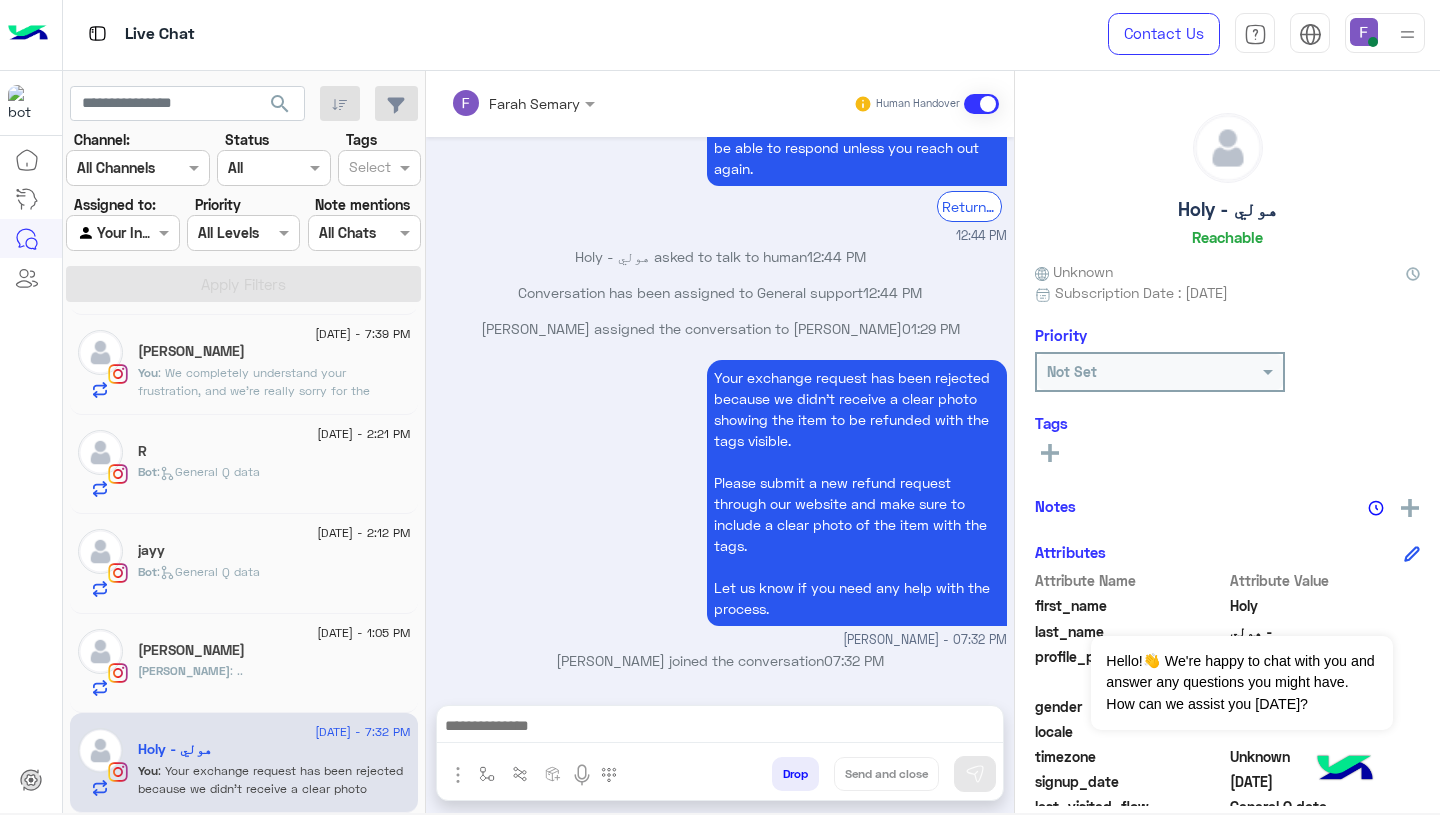 type on "**********" 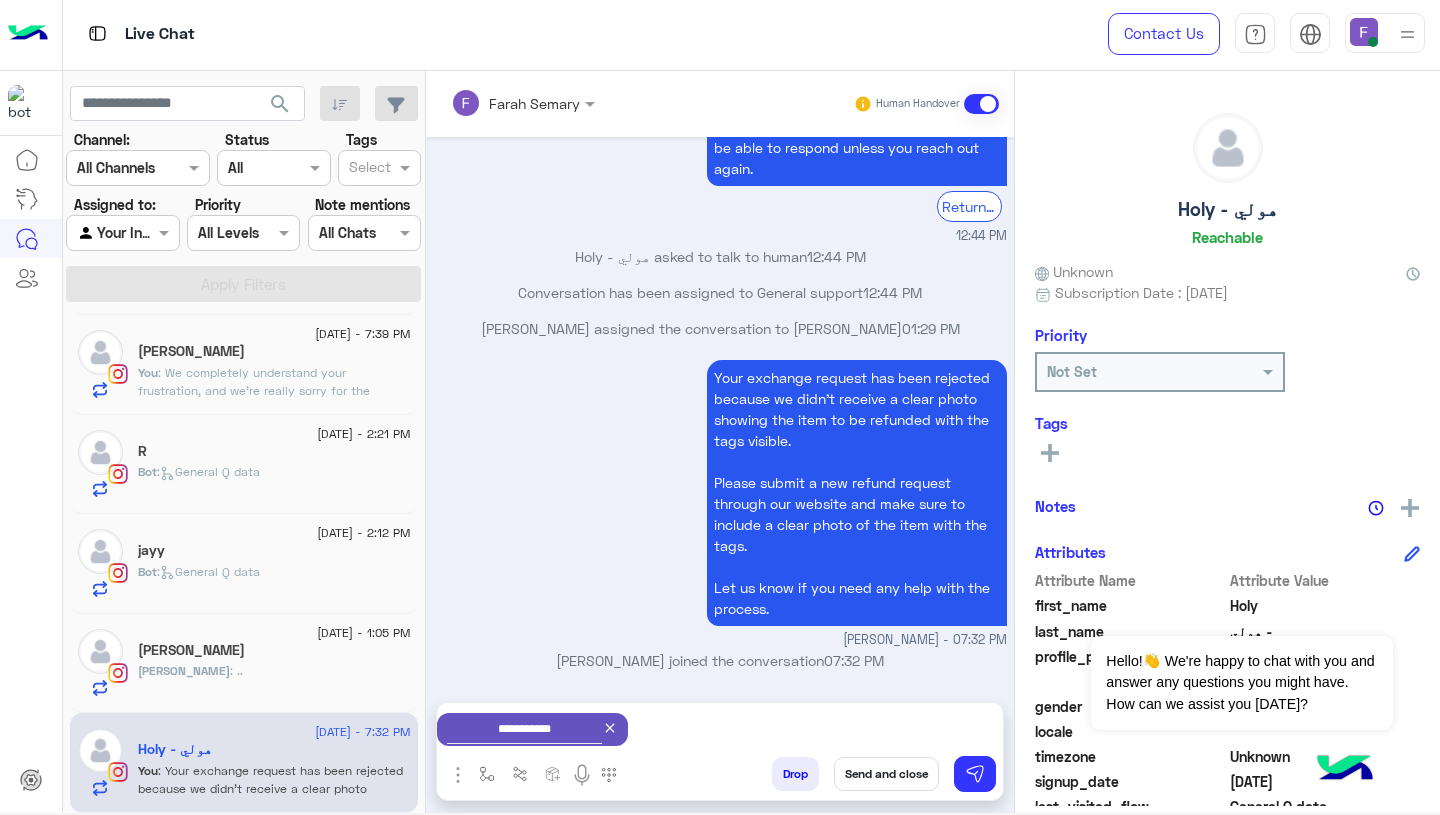 click on "Send and close" at bounding box center (886, 774) 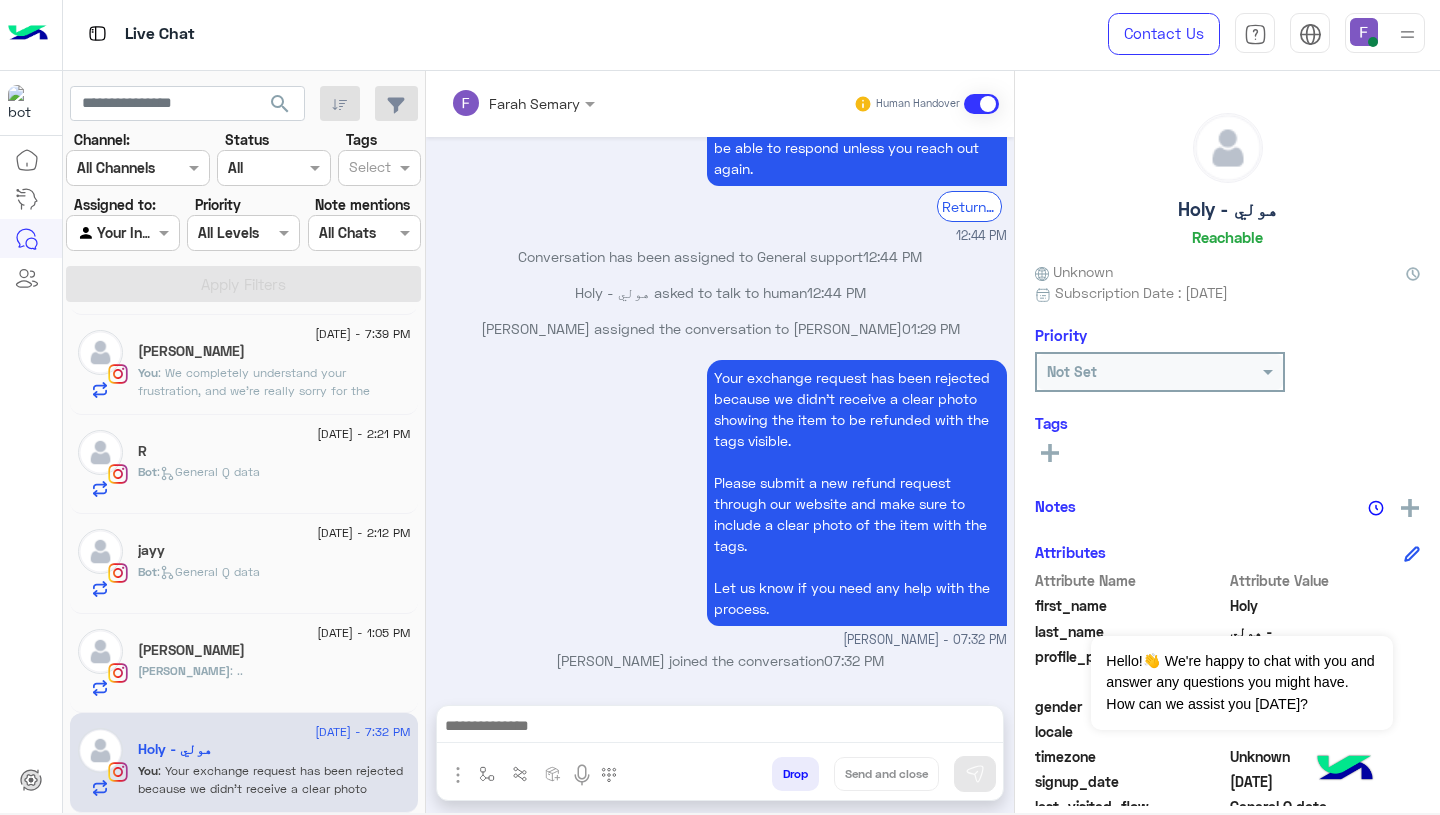 scroll, scrollTop: 1816, scrollLeft: 0, axis: vertical 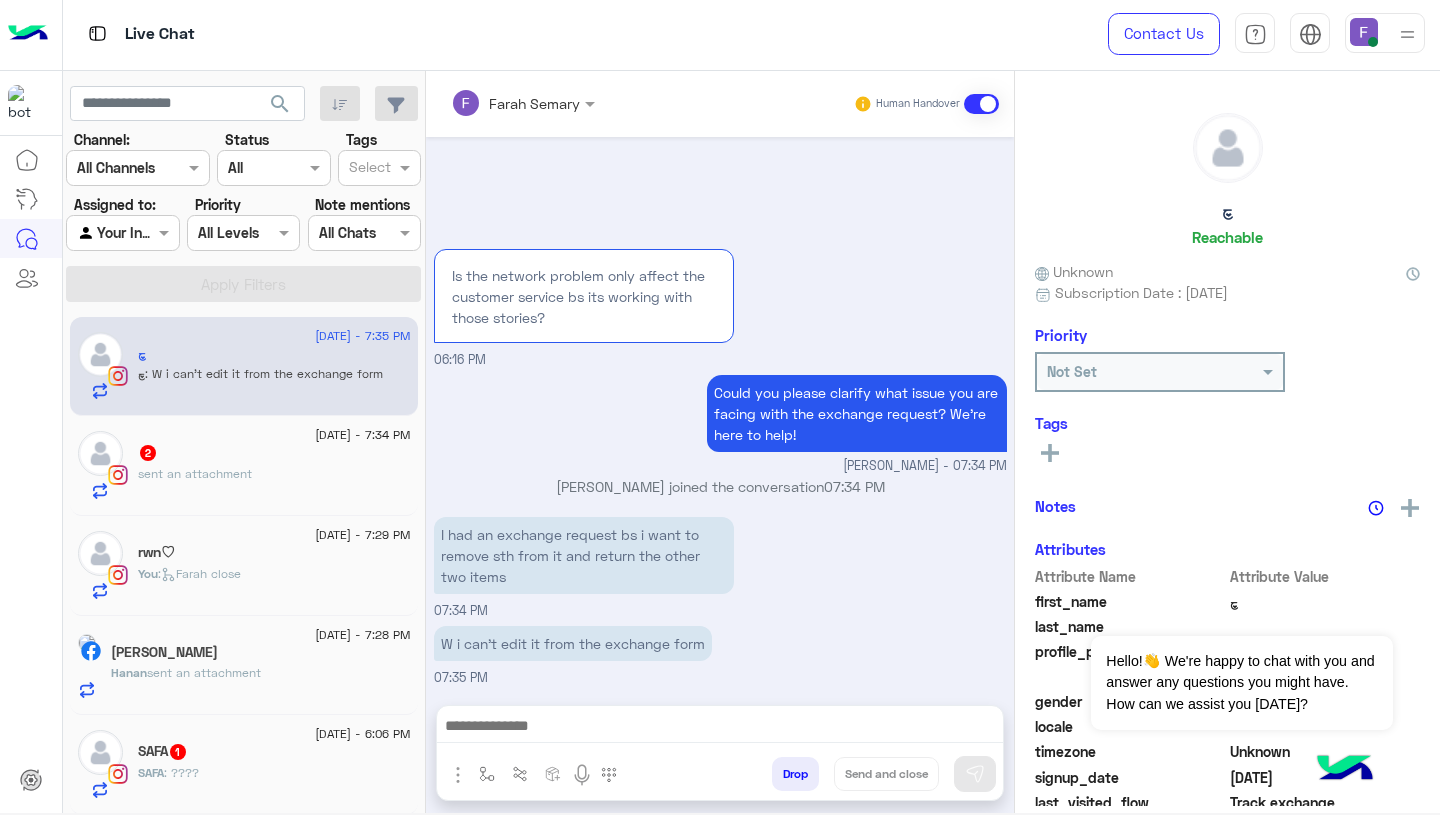 click on "sent an attachment" 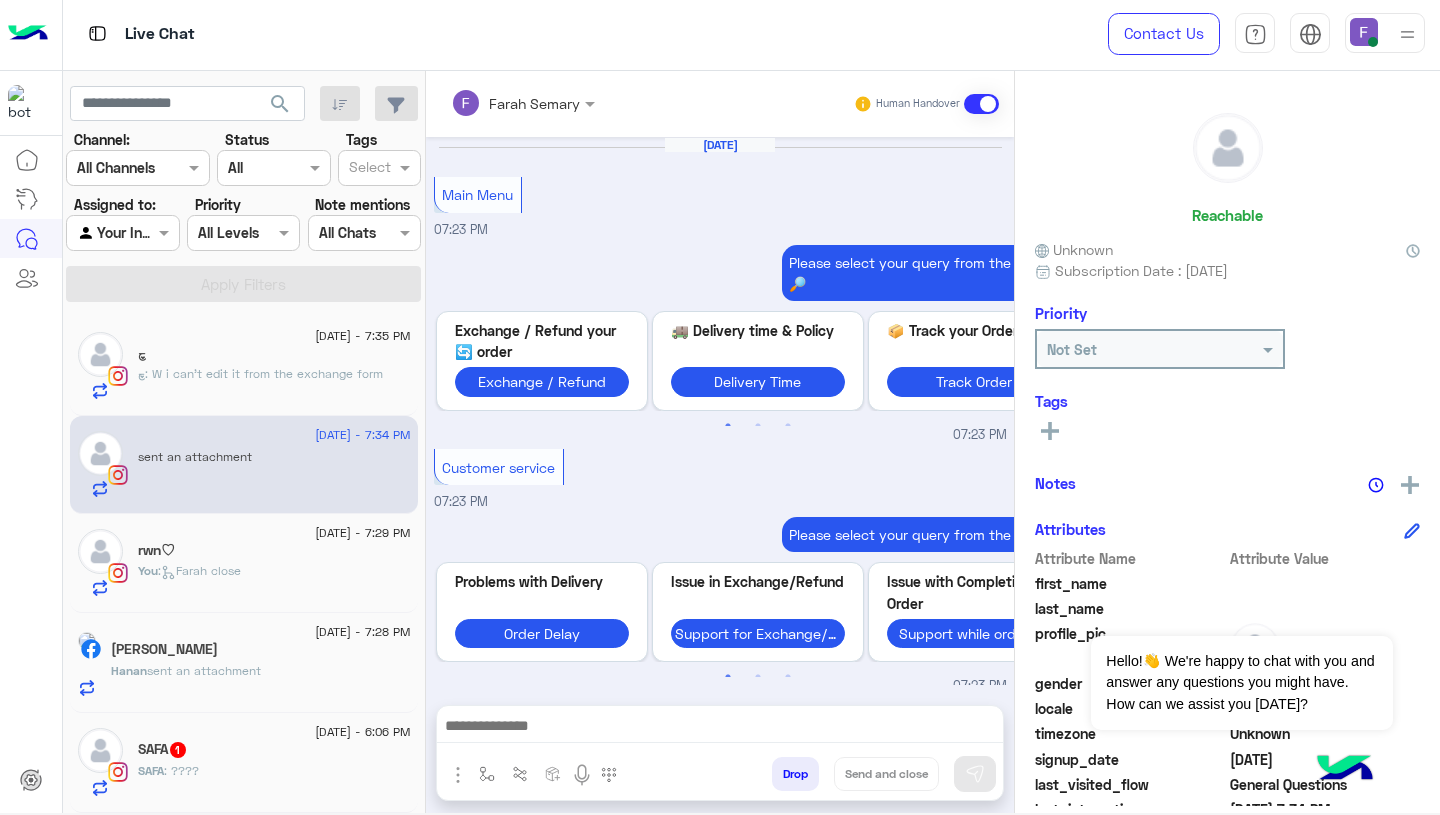 scroll, scrollTop: 1806, scrollLeft: 0, axis: vertical 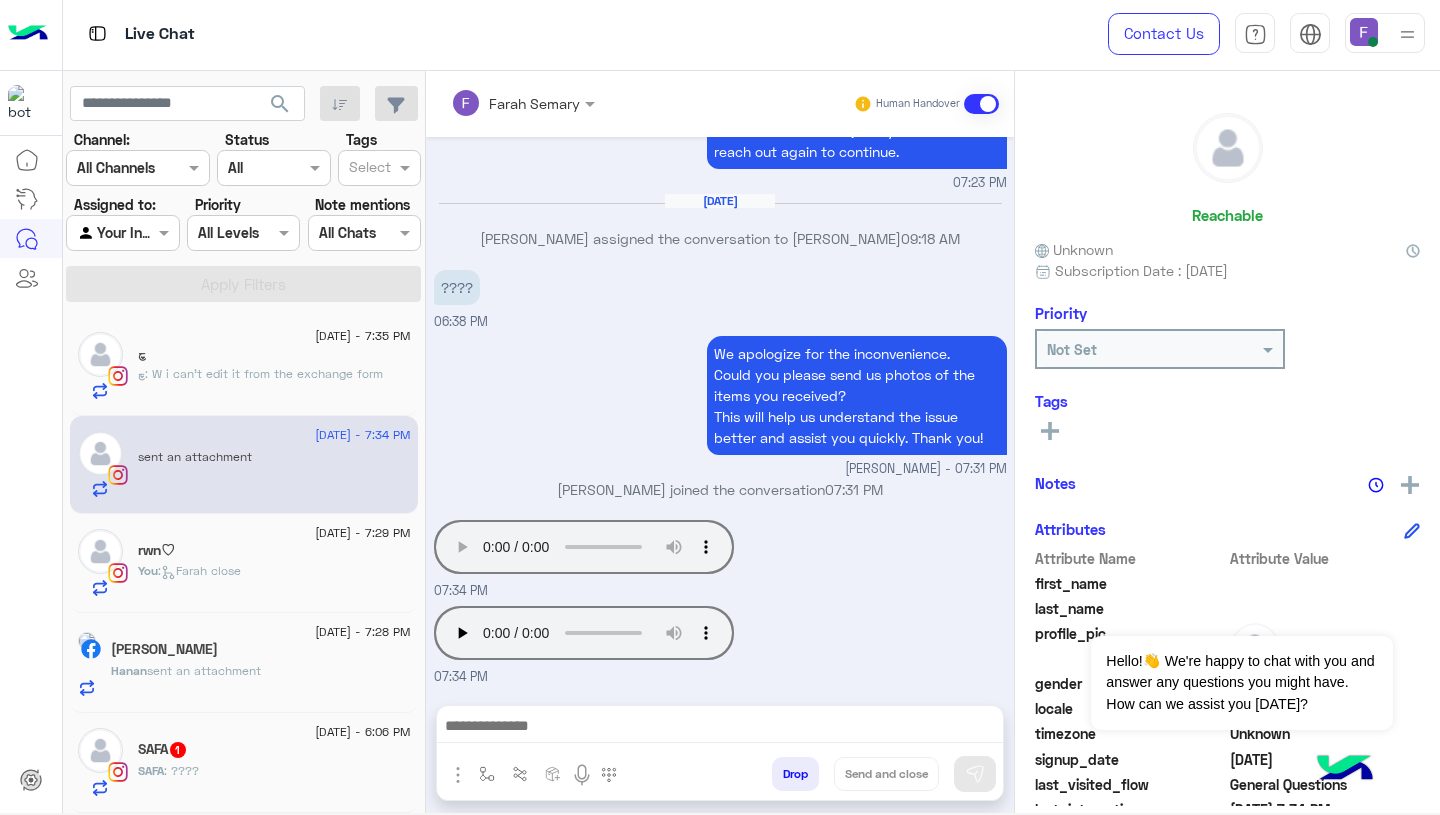 type 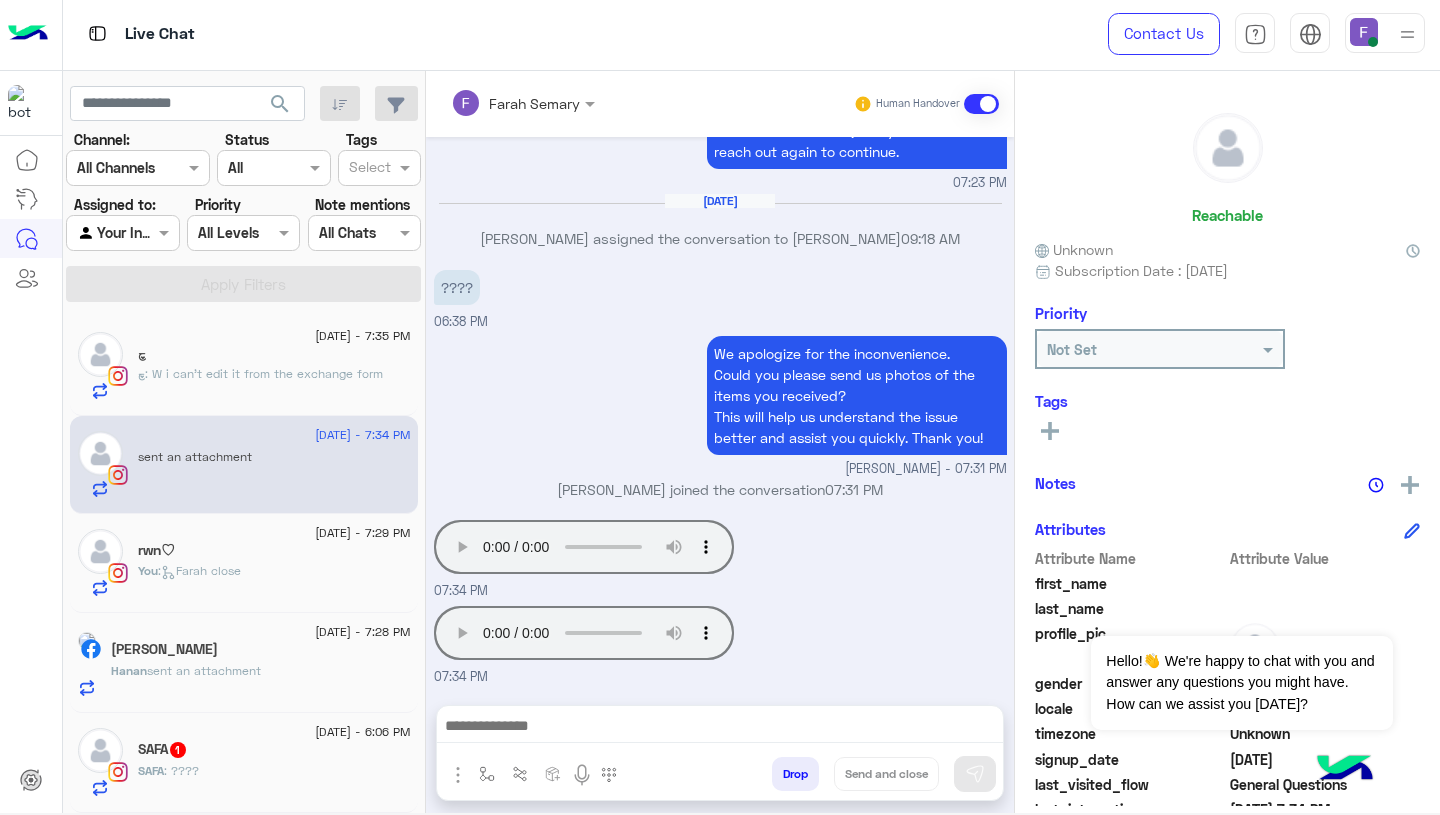 scroll, scrollTop: 2090, scrollLeft: 0, axis: vertical 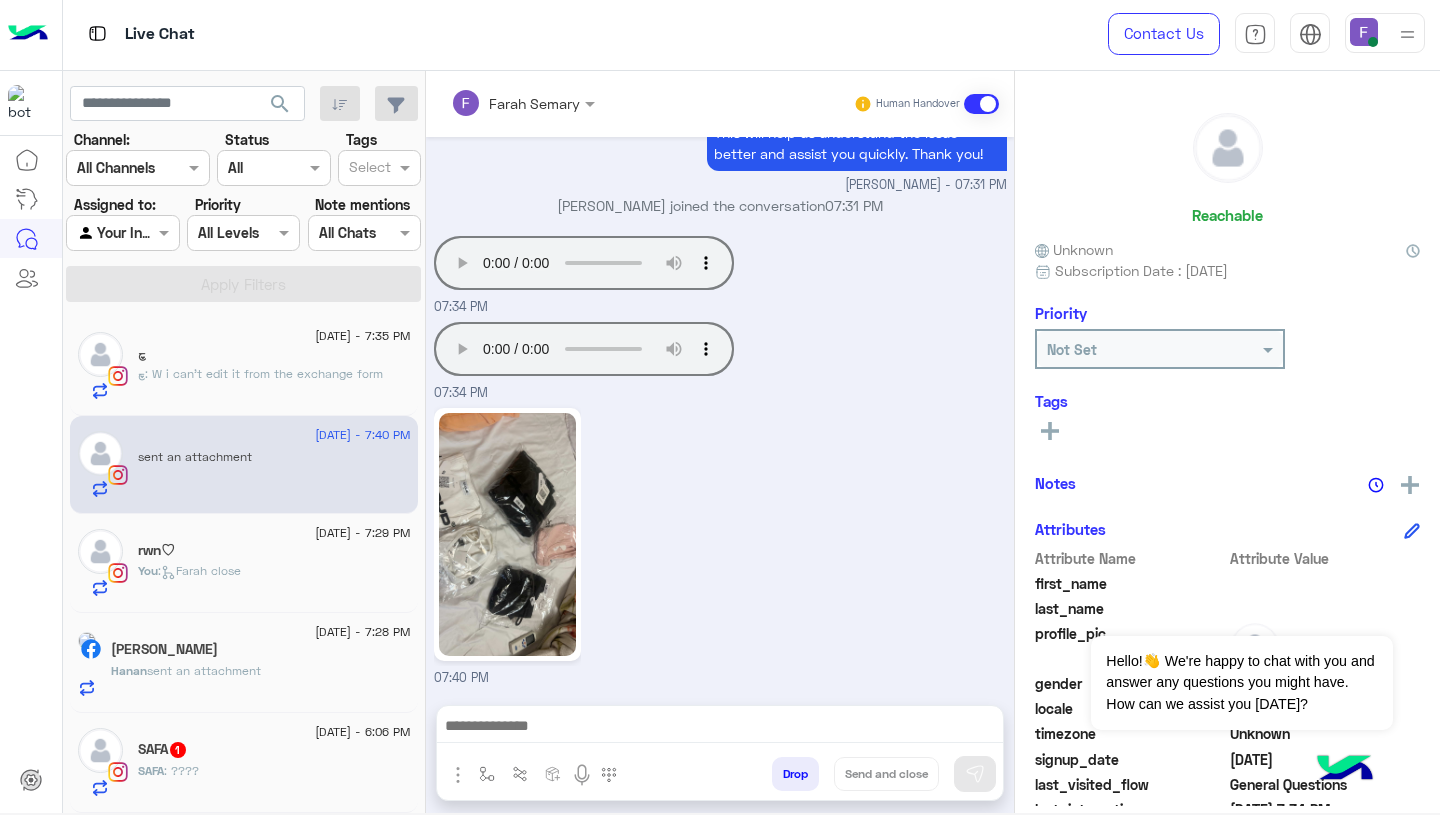 click on "07:40 PM" at bounding box center [720, 545] 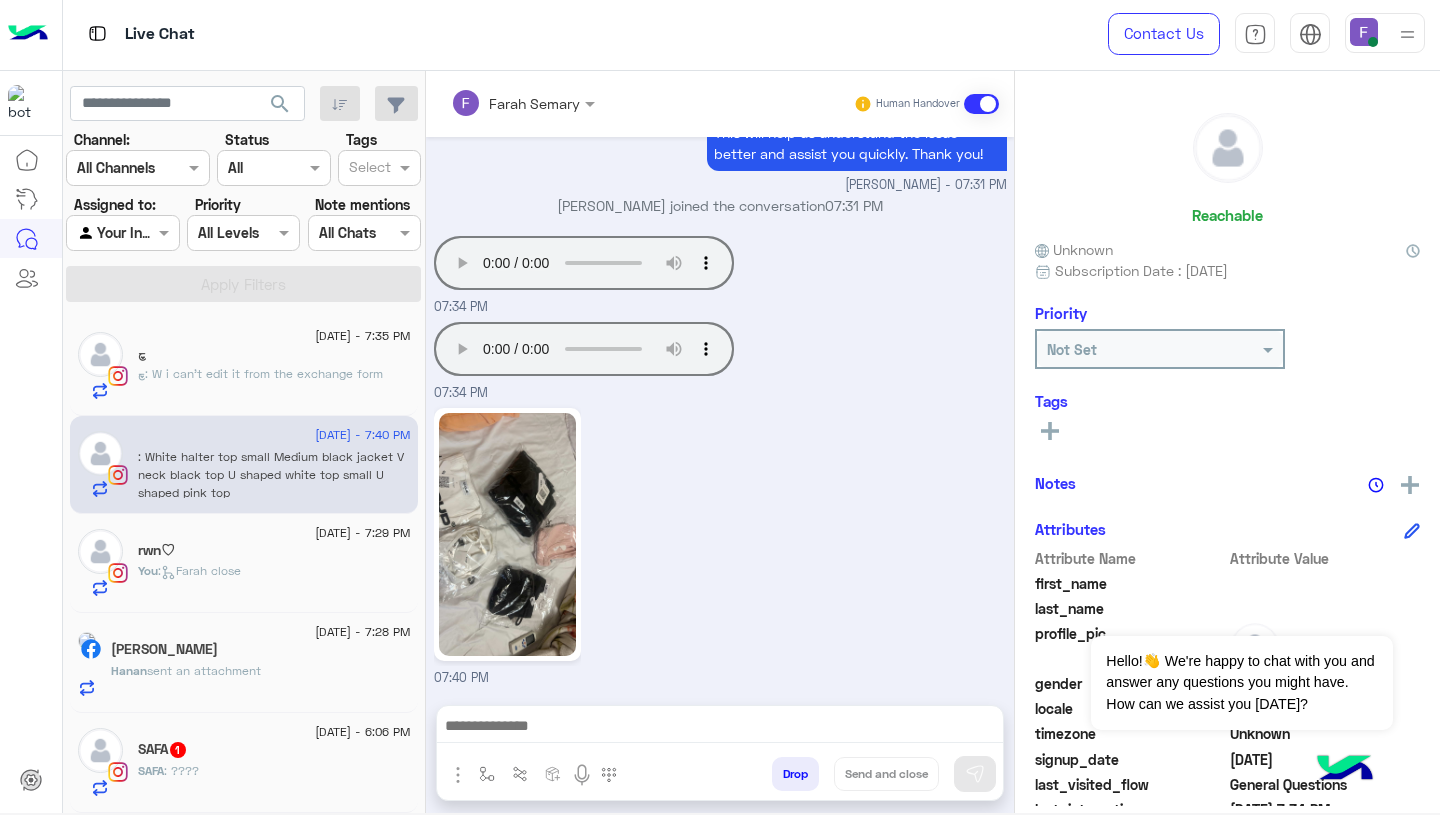 scroll, scrollTop: 2240, scrollLeft: 0, axis: vertical 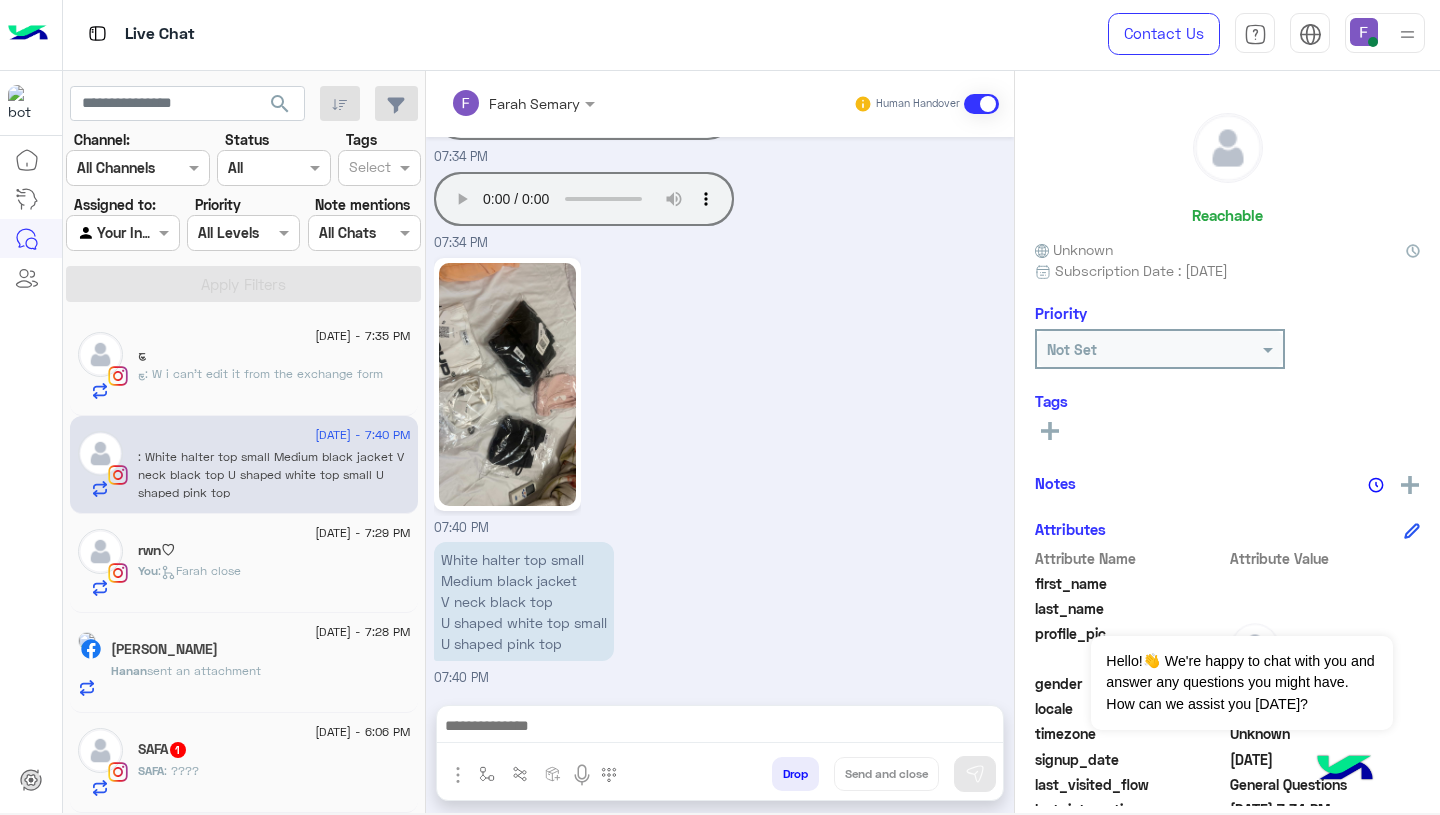 click on ": W i can’t edit it from the exchange form" 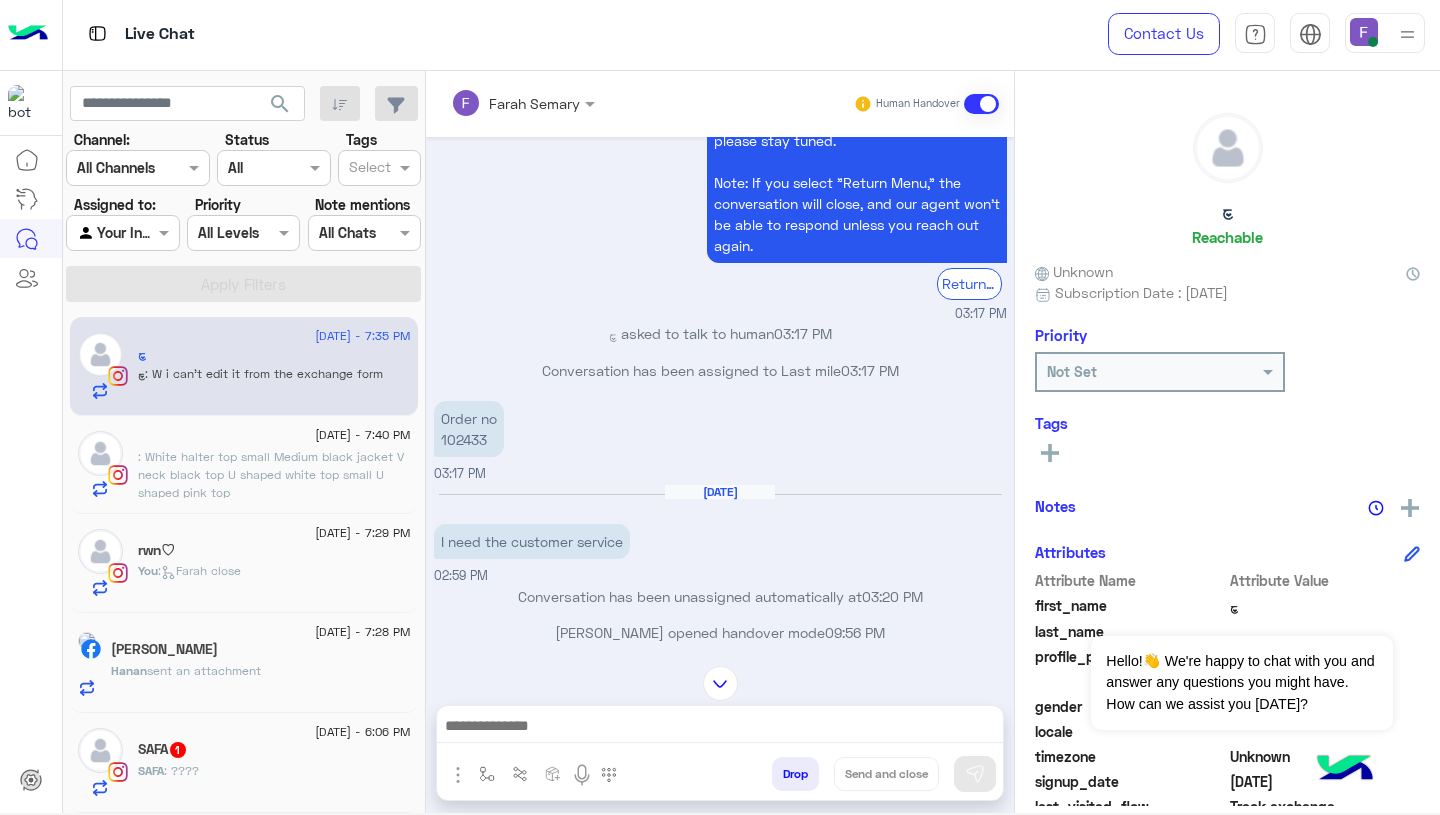 scroll, scrollTop: 533, scrollLeft: 0, axis: vertical 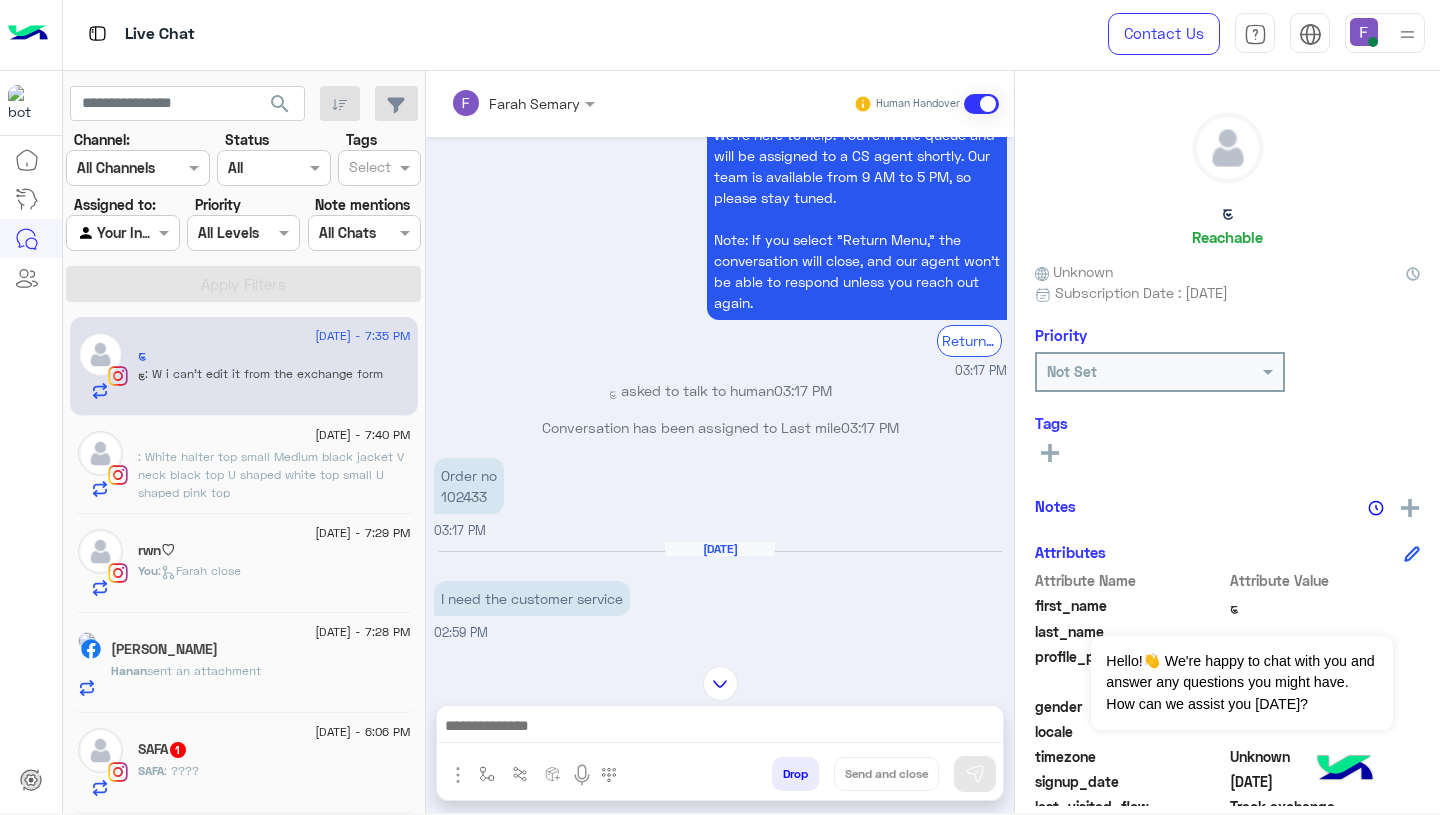 click on "Order no  102433" at bounding box center (469, 486) 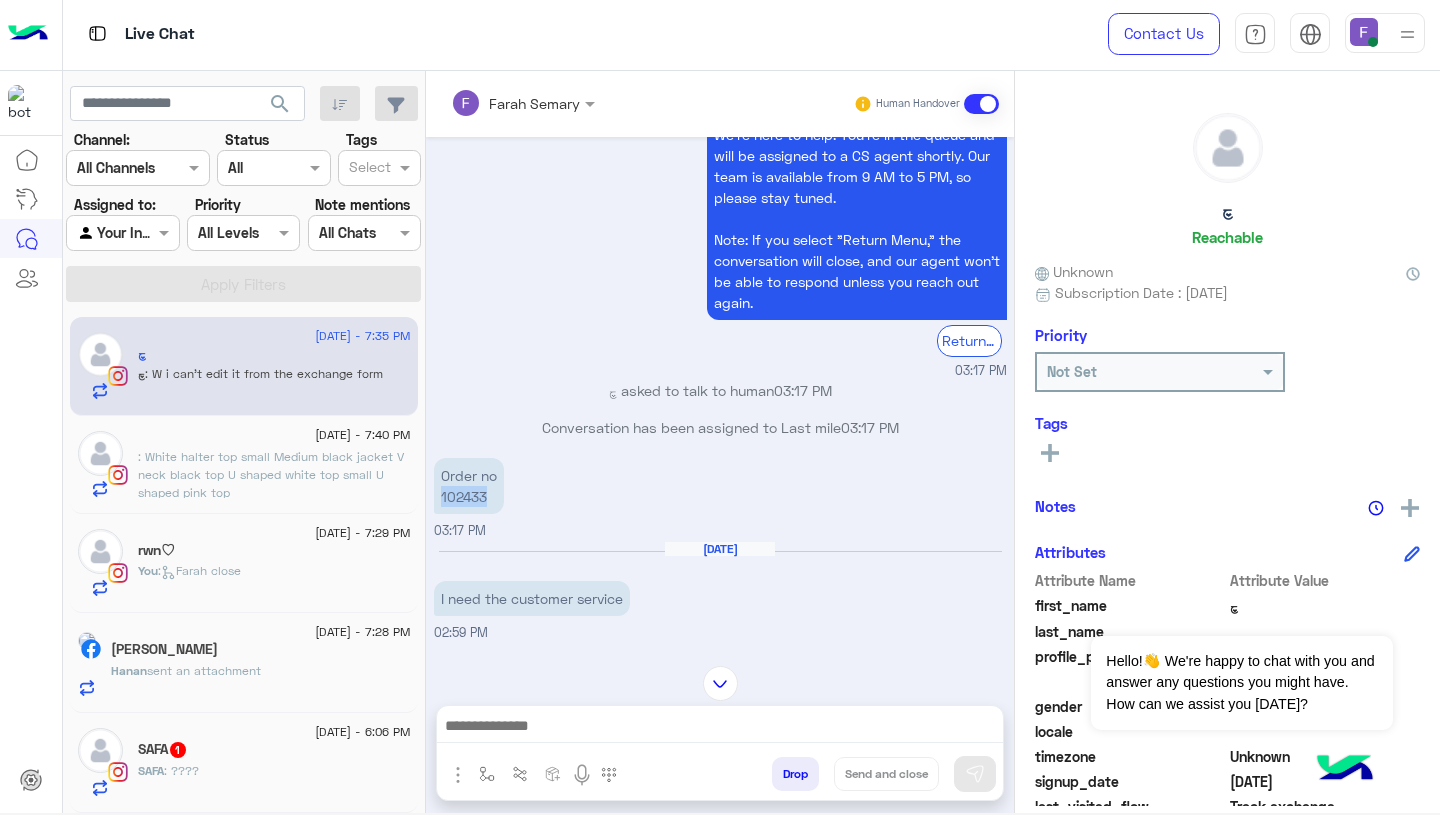 click on "Order no  102433" at bounding box center [469, 486] 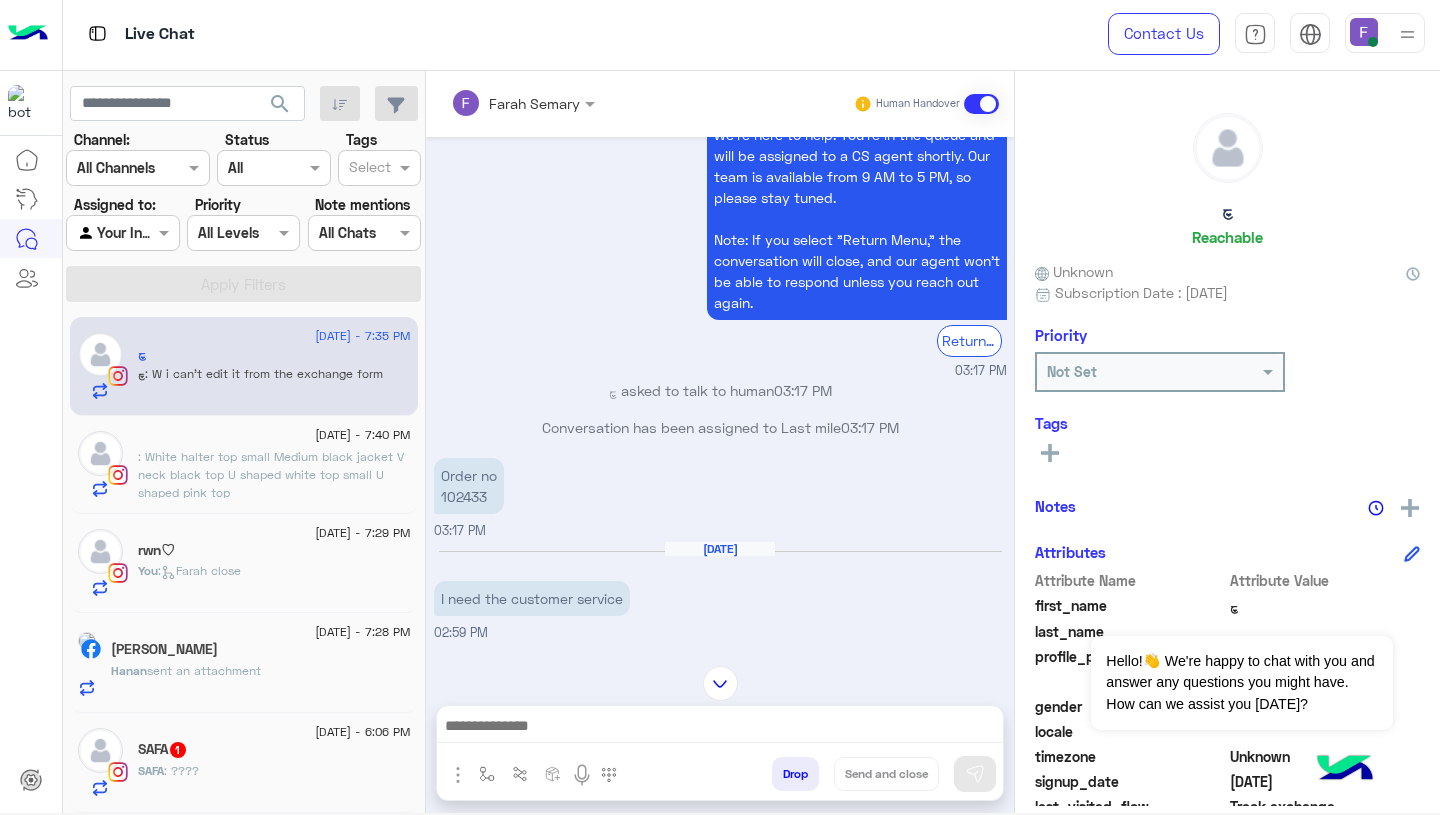 scroll, scrollTop: 1503, scrollLeft: 0, axis: vertical 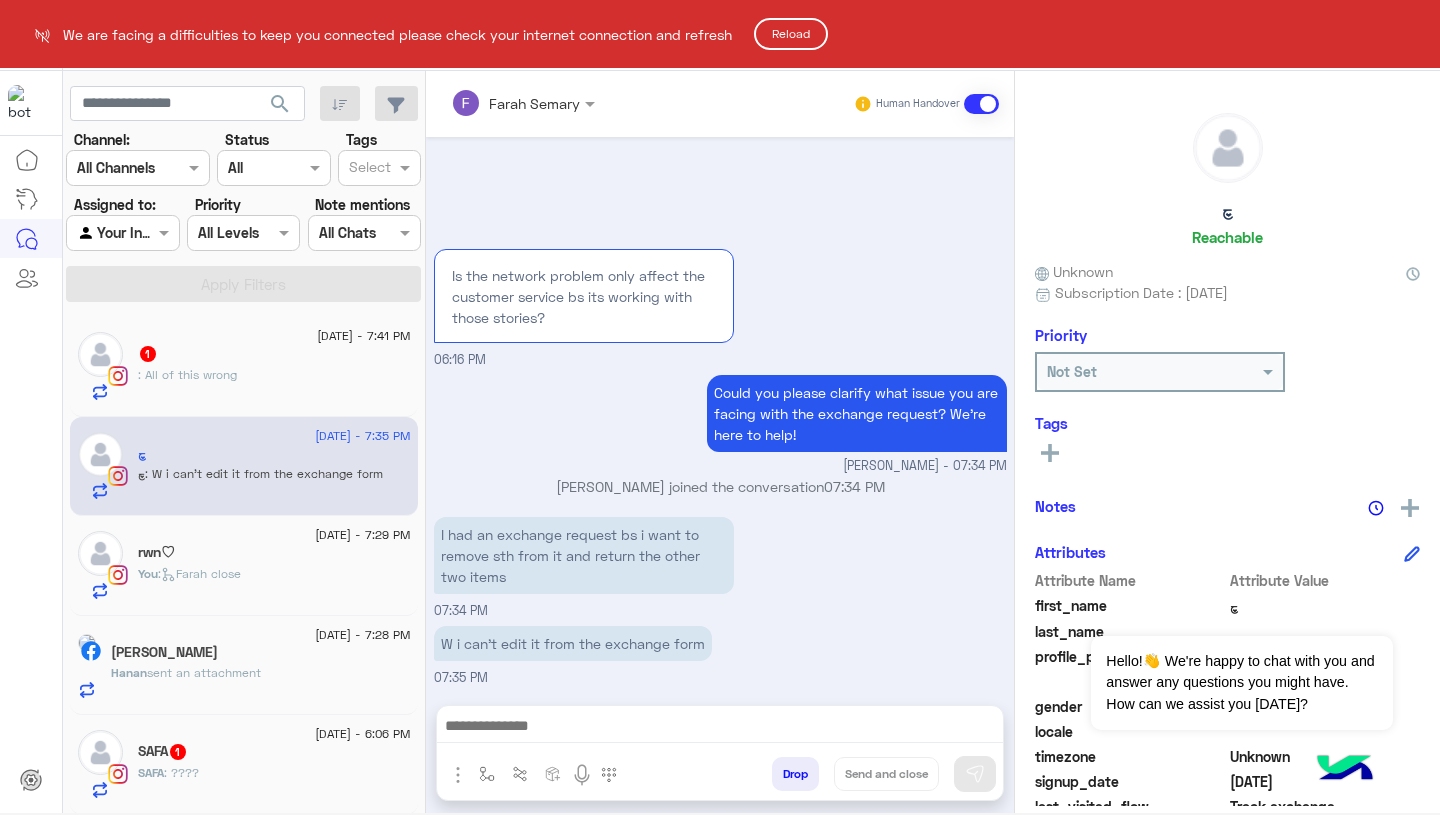 click on "We are facing a difficulties to keep you connected please check your internet connection and refresh Reload  Live Chat   Contact Us  Help Center عربي English search Channel: Channel All Channels Status Channel All Tags Select Assigned to: Agent Filter Your Inbox Priority All Levels All Levels Note mentions Select All Chats Apply Filters [DATE] - 7:41 PM     1 : All of this wrong [DATE] - 7:35 PM  چ   چ : W i can’t edit it from the exchange form [DATE] - 7:29 PM  rwn♡    You  :   Farah close  [DATE] - 7:28 PM  [PERSON_NAME]  sent an attachment [DATE] - 6:06 PM  SAFA   1 SAFA : ???? [DATE] - 5:45 PM  [PERSON_NAME]  Bot :   General Questions  [DATE] - 4:23 PM  nadeenn   nadeenn : [PERSON_NAME] tlba order be nfs el email f m3rfsh leh m4 3yz y3ml? [DATE] - 4:23 PM     Bot :   General Questions  [DATE] - 4:04 PM  [PERSON_NAME]  [PERSON_NAME] : Hello???? [DATE] - 7:39 PM  [PERSON_NAME]   You  [DATE] - 2:21 PM  R   Bot :   General Q data  [DATE] - 2:12 PM  jayy   Bot :   General Q data  [DATE] - 1:05 PM : .. ." at bounding box center (720, 407) 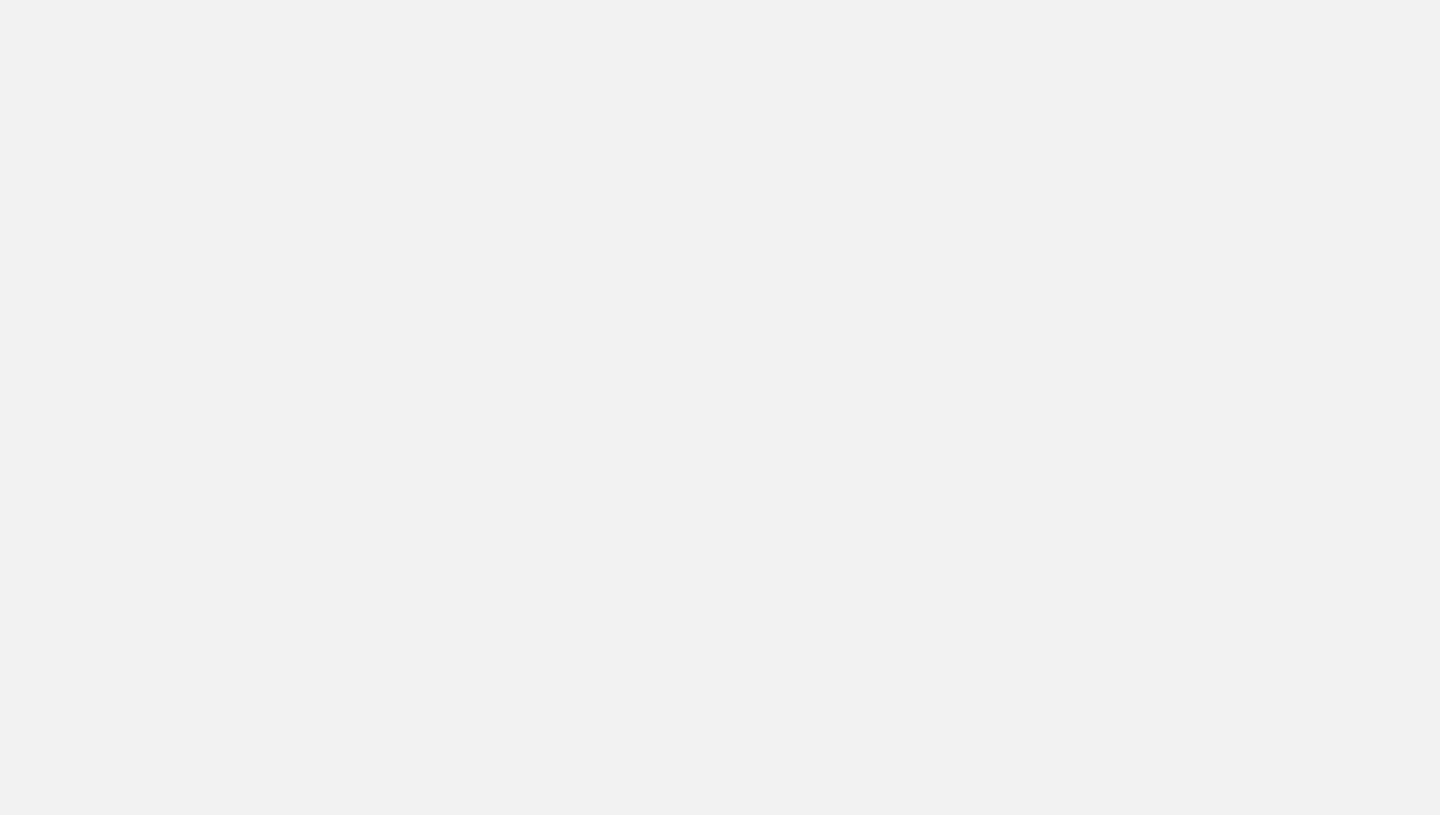 scroll, scrollTop: 0, scrollLeft: 0, axis: both 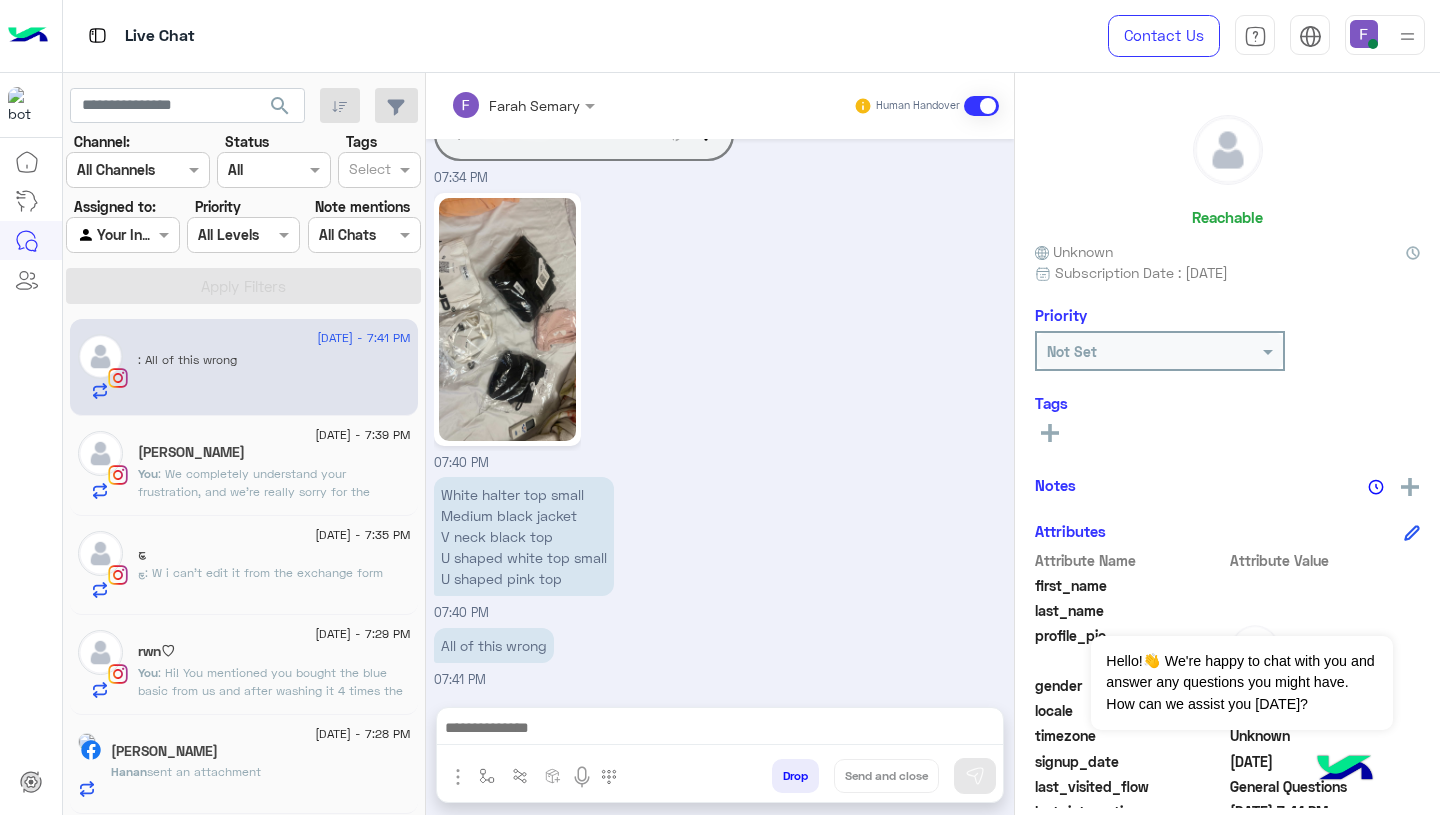 click on ": W i can’t edit it from the exchange form" 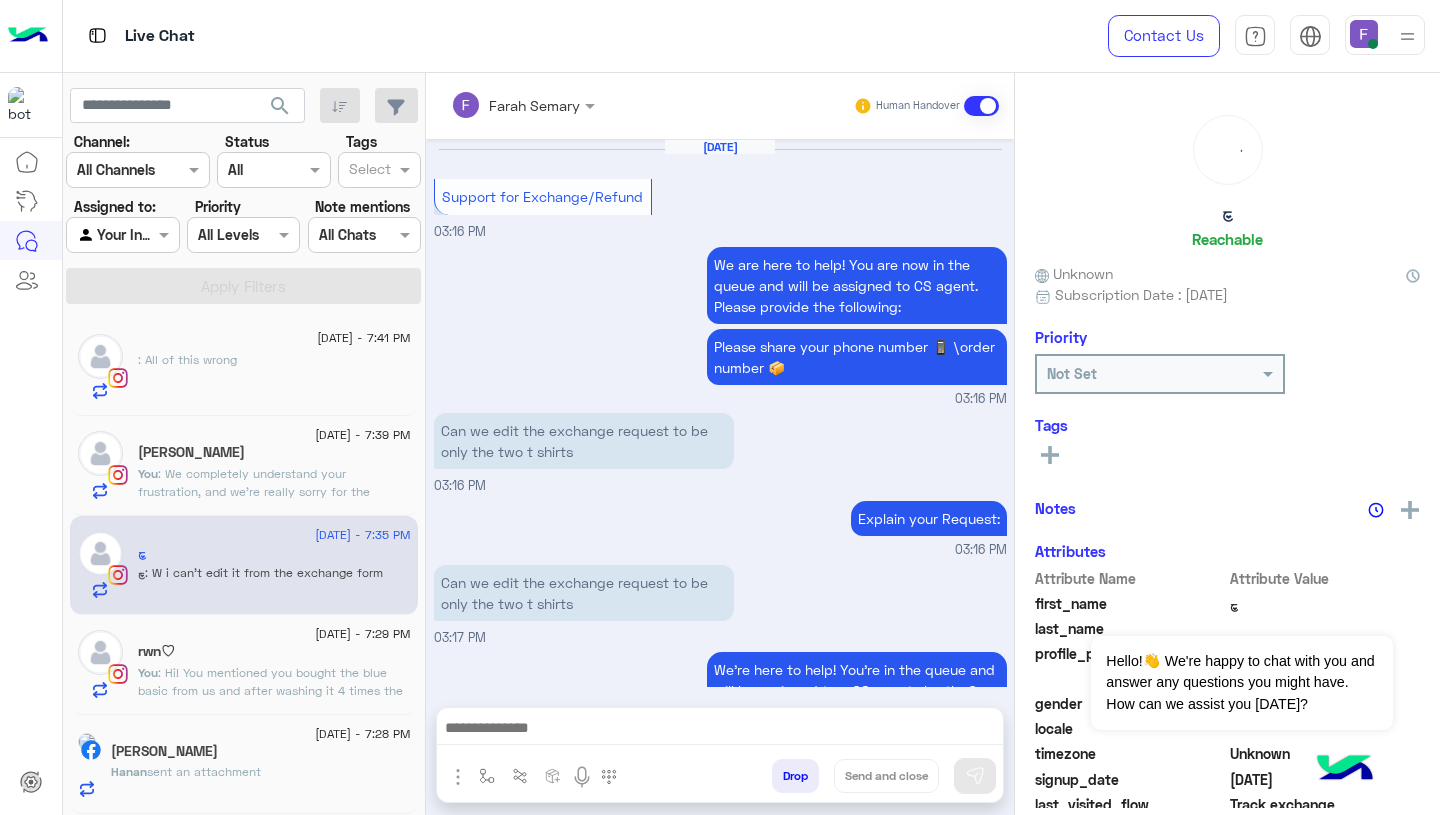 scroll, scrollTop: 1503, scrollLeft: 0, axis: vertical 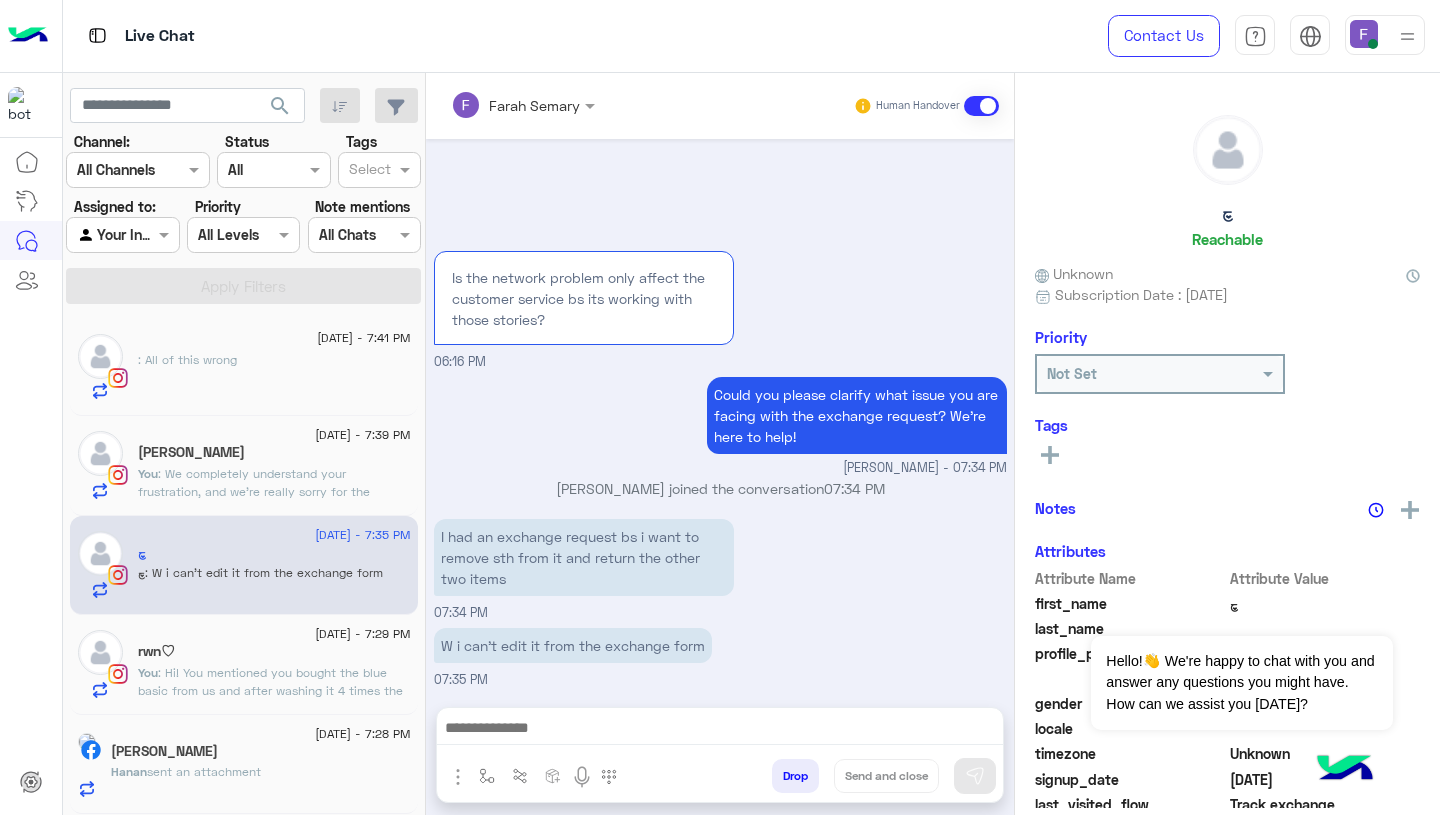 click on "I had an exchange request bs i want to remove sth from it and return the other two items" at bounding box center (584, 557) 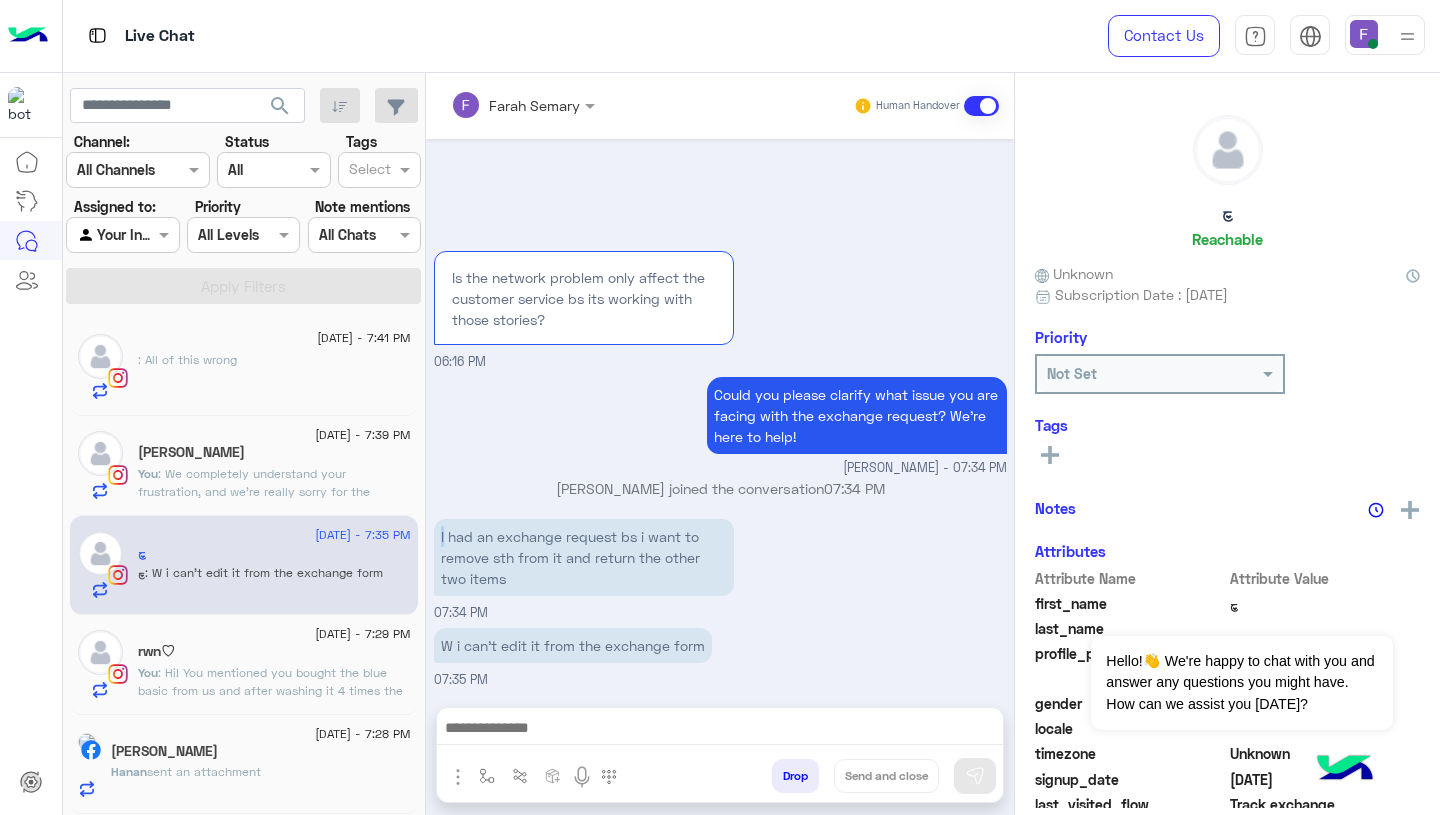 click on "I had an exchange request bs i want to remove sth from it and return the other two items" at bounding box center (584, 557) 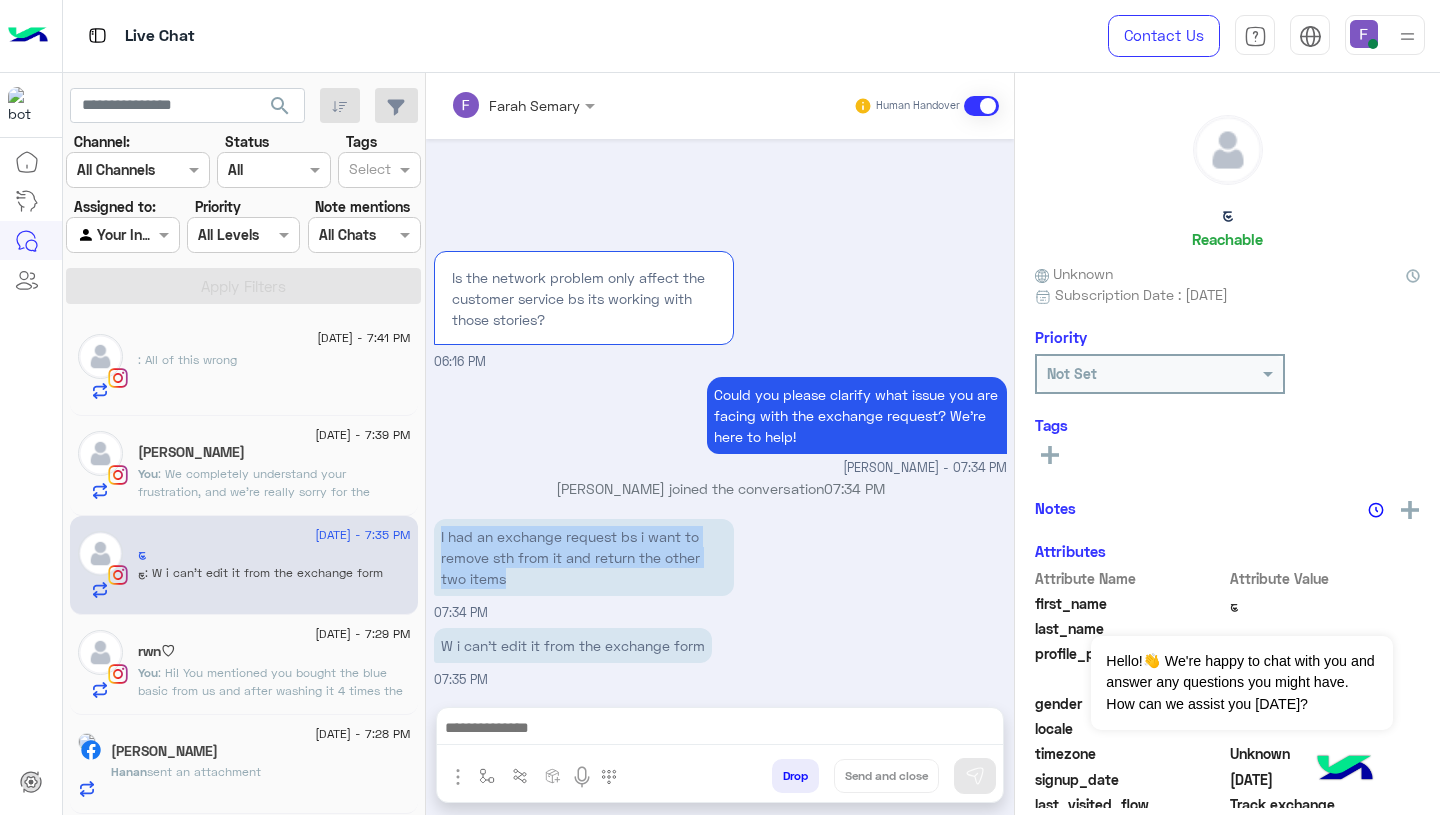 click on "I had an exchange request bs i want to remove sth from it and return the other two items" at bounding box center (584, 557) 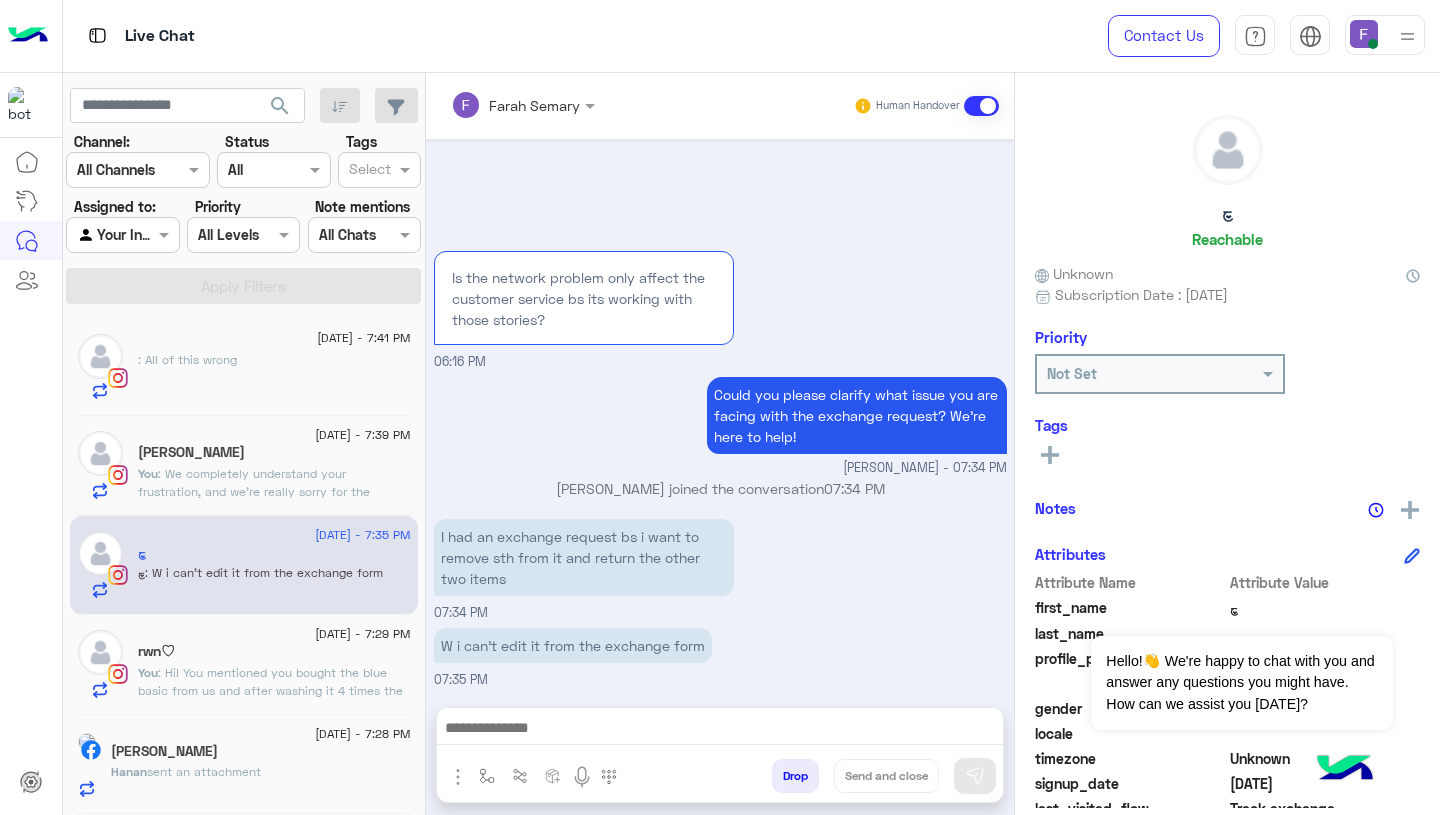 click on "I had an exchange request bs i want to remove sth from it and return the other two items" at bounding box center [584, 557] 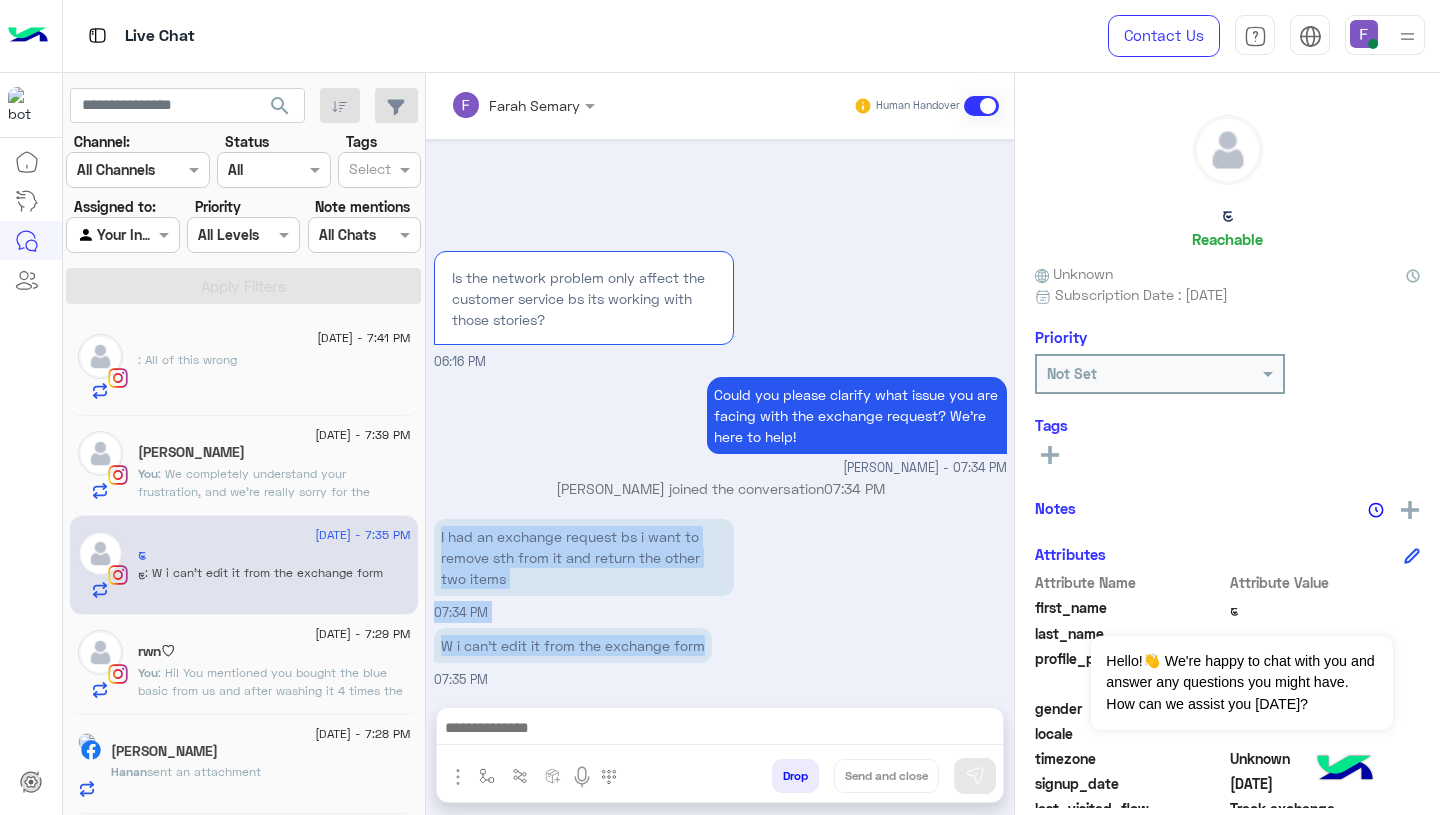 drag, startPoint x: 440, startPoint y: 534, endPoint x: 485, endPoint y: 652, distance: 126.28935 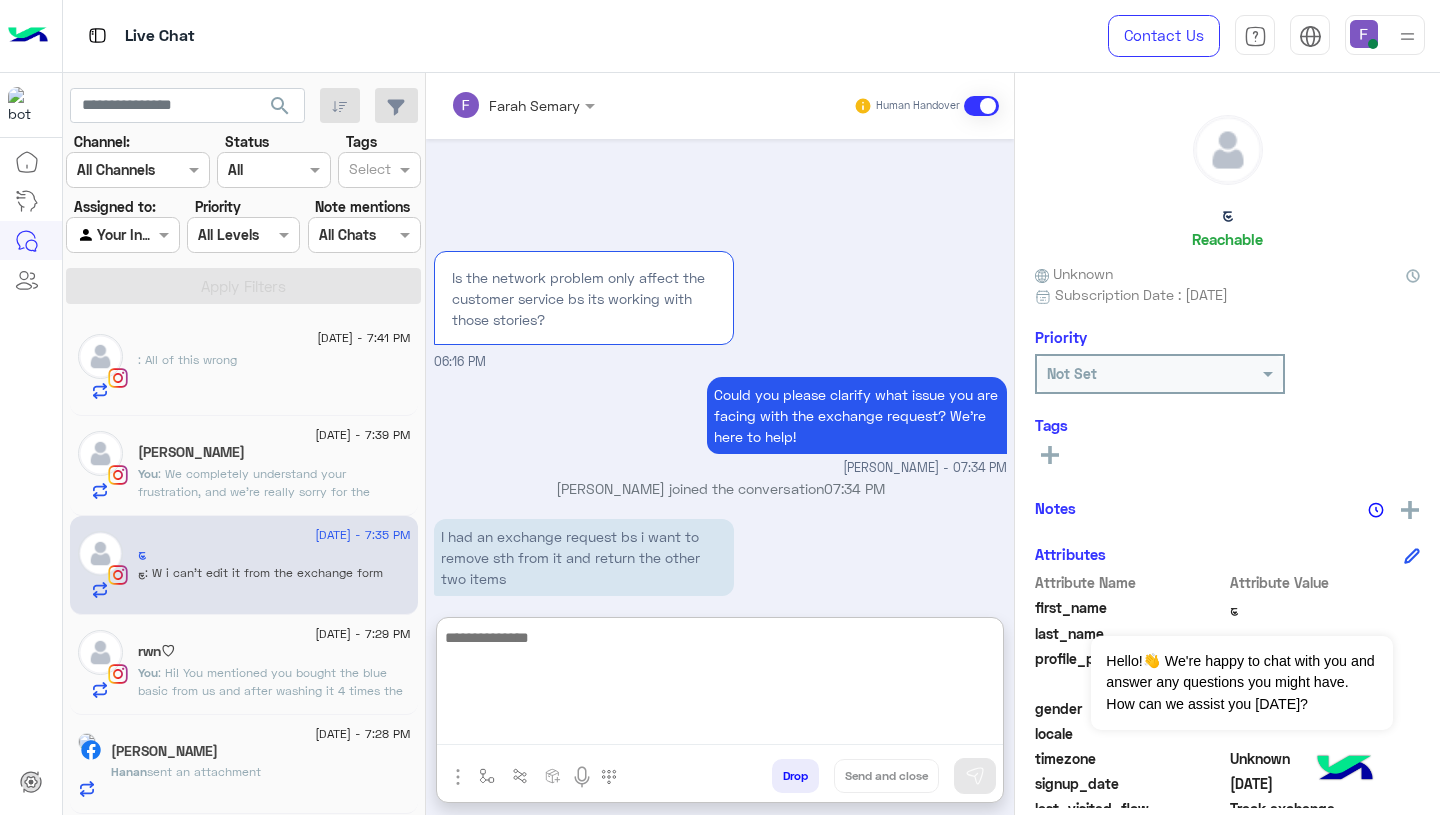 click at bounding box center [720, 685] 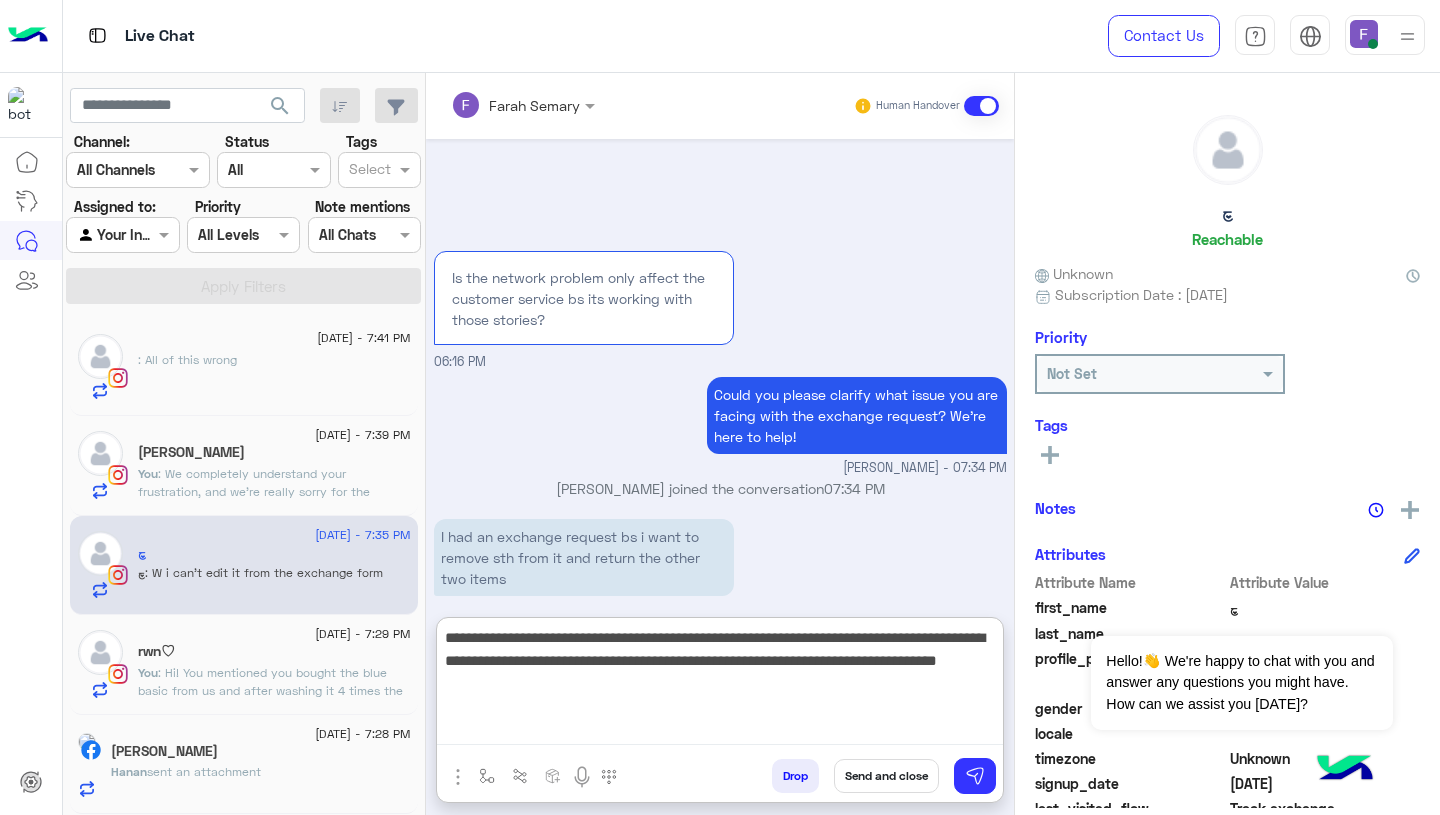 scroll, scrollTop: 0, scrollLeft: 0, axis: both 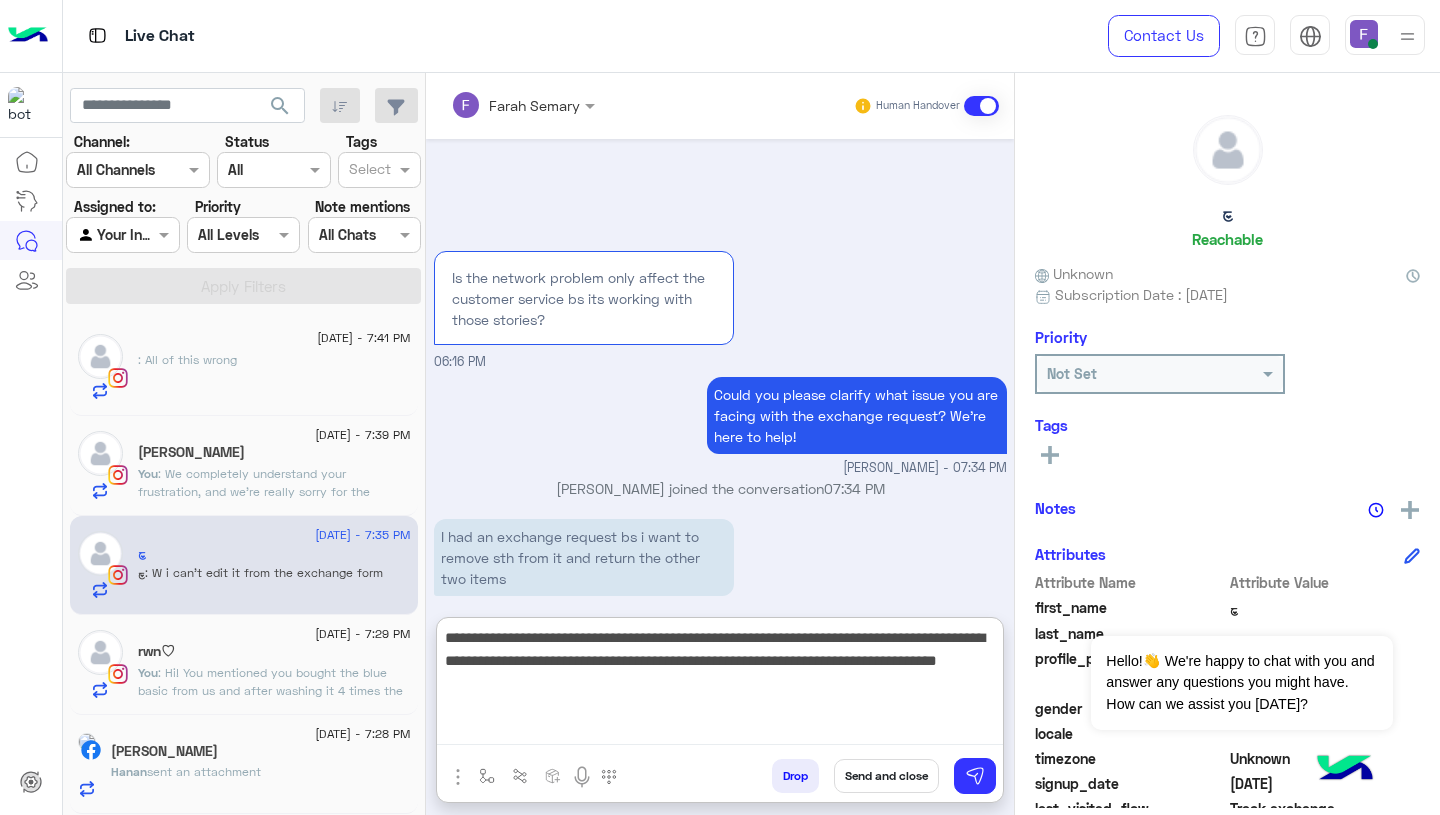 click on "**********" at bounding box center [720, 685] 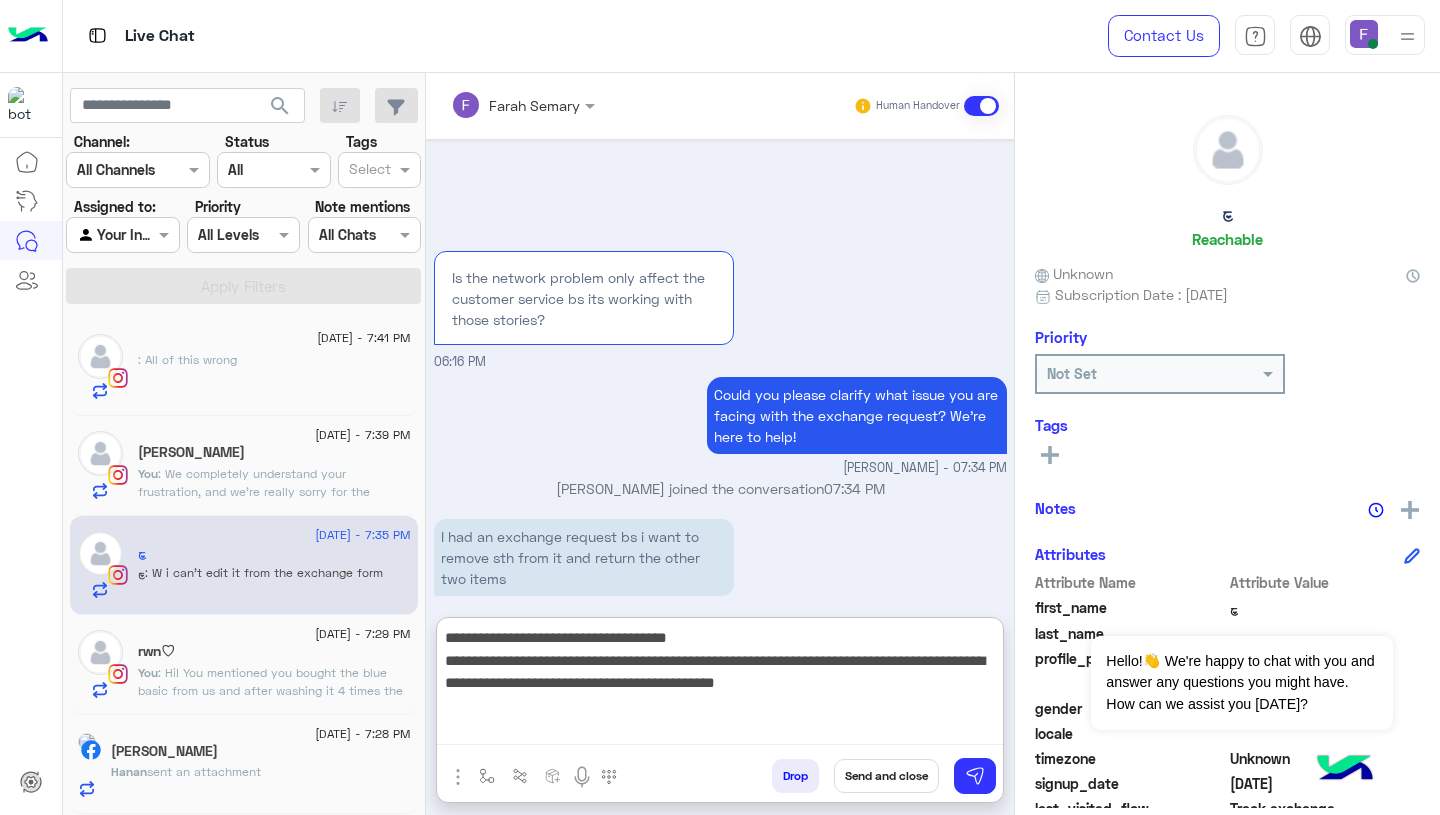 type on "**********" 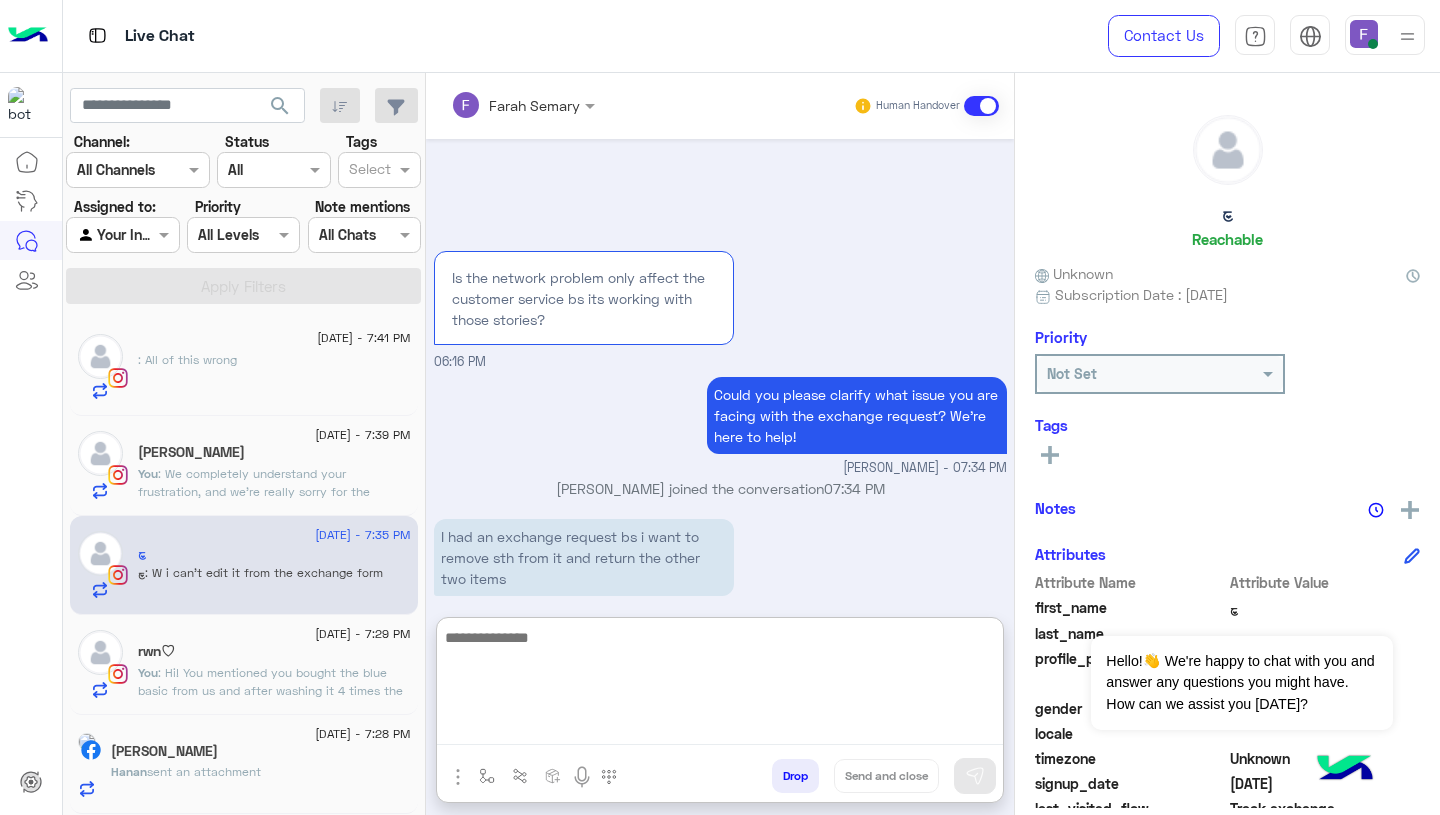 scroll, scrollTop: 1762, scrollLeft: 0, axis: vertical 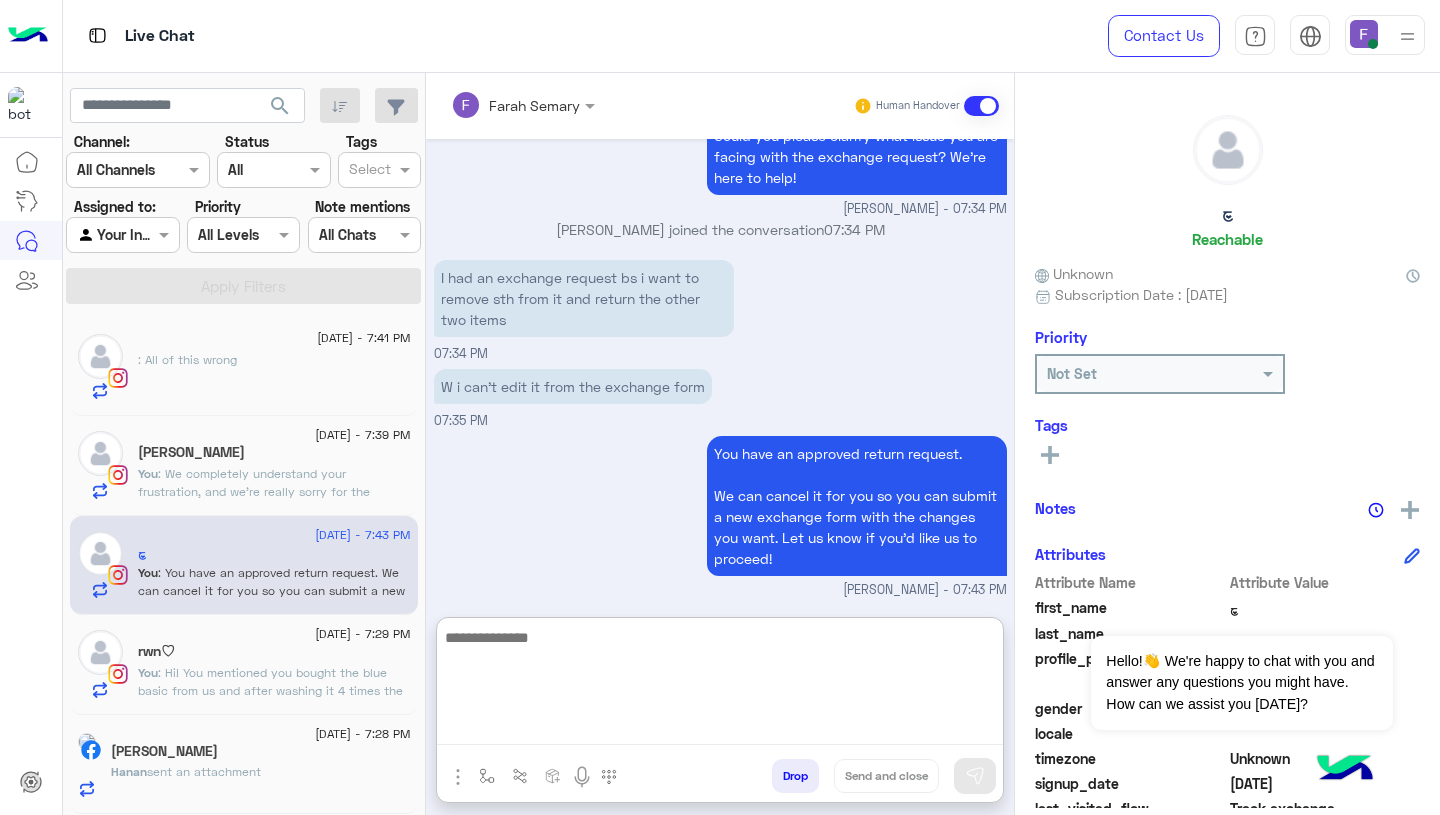click on ": Hi!
You mentioned you bought the blue basic from us and after washing it 4 times the color changed.
Could you please let us know if you followed the washing instructions? Also, kindly send us a photo of the item.
Thank you!" 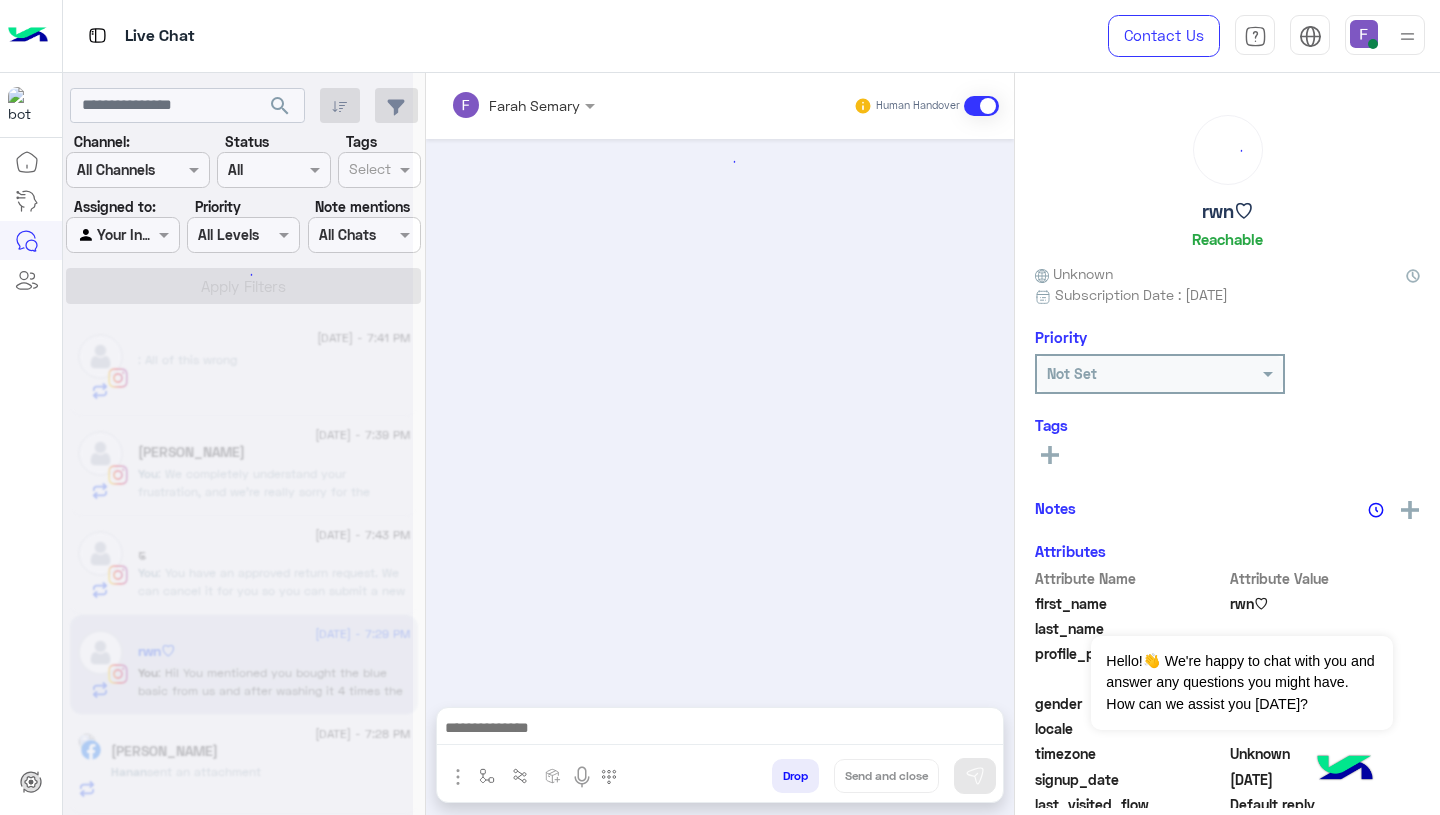 scroll, scrollTop: 157, scrollLeft: 0, axis: vertical 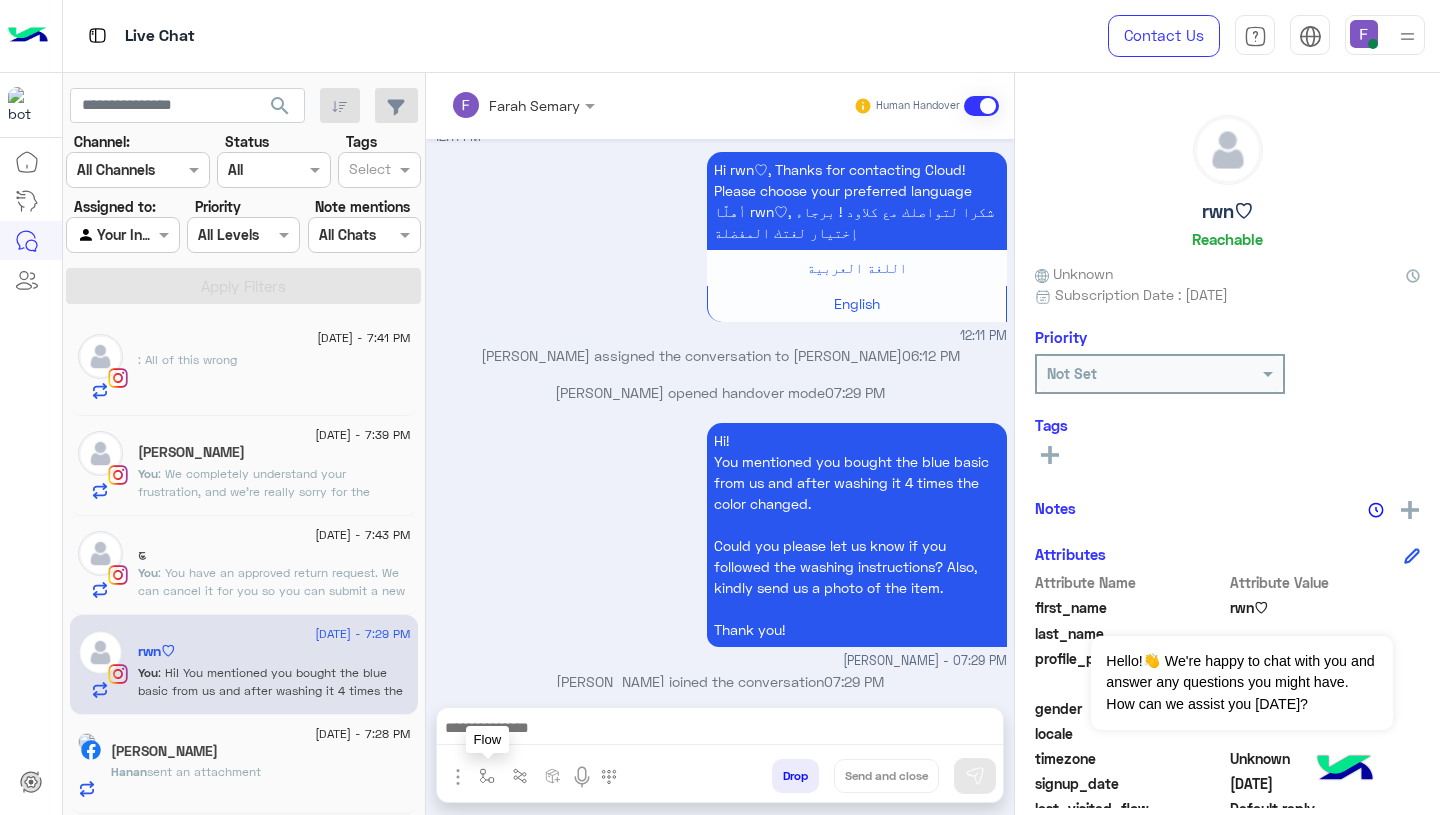 click at bounding box center (487, 776) 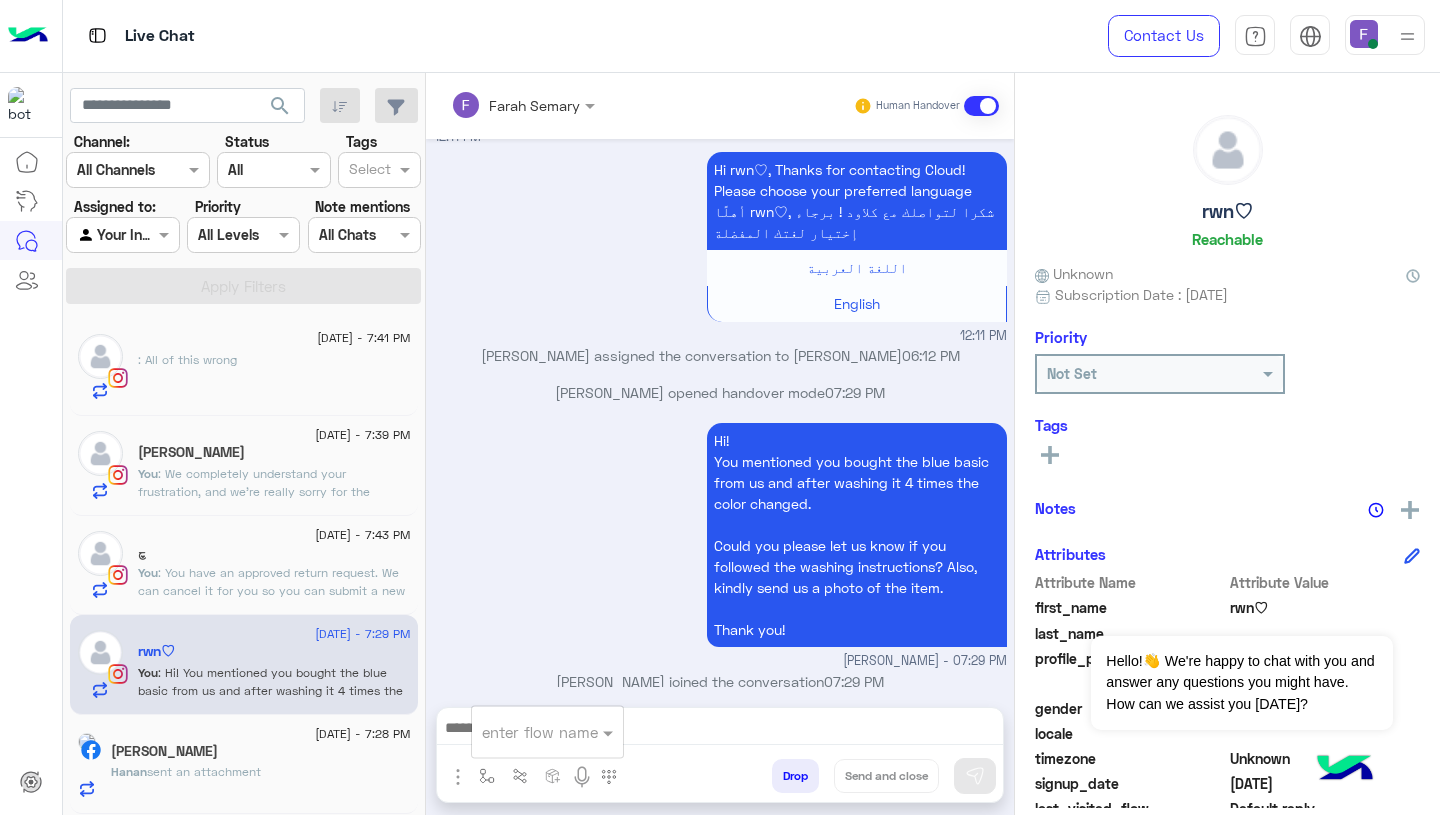 click at bounding box center [523, 732] 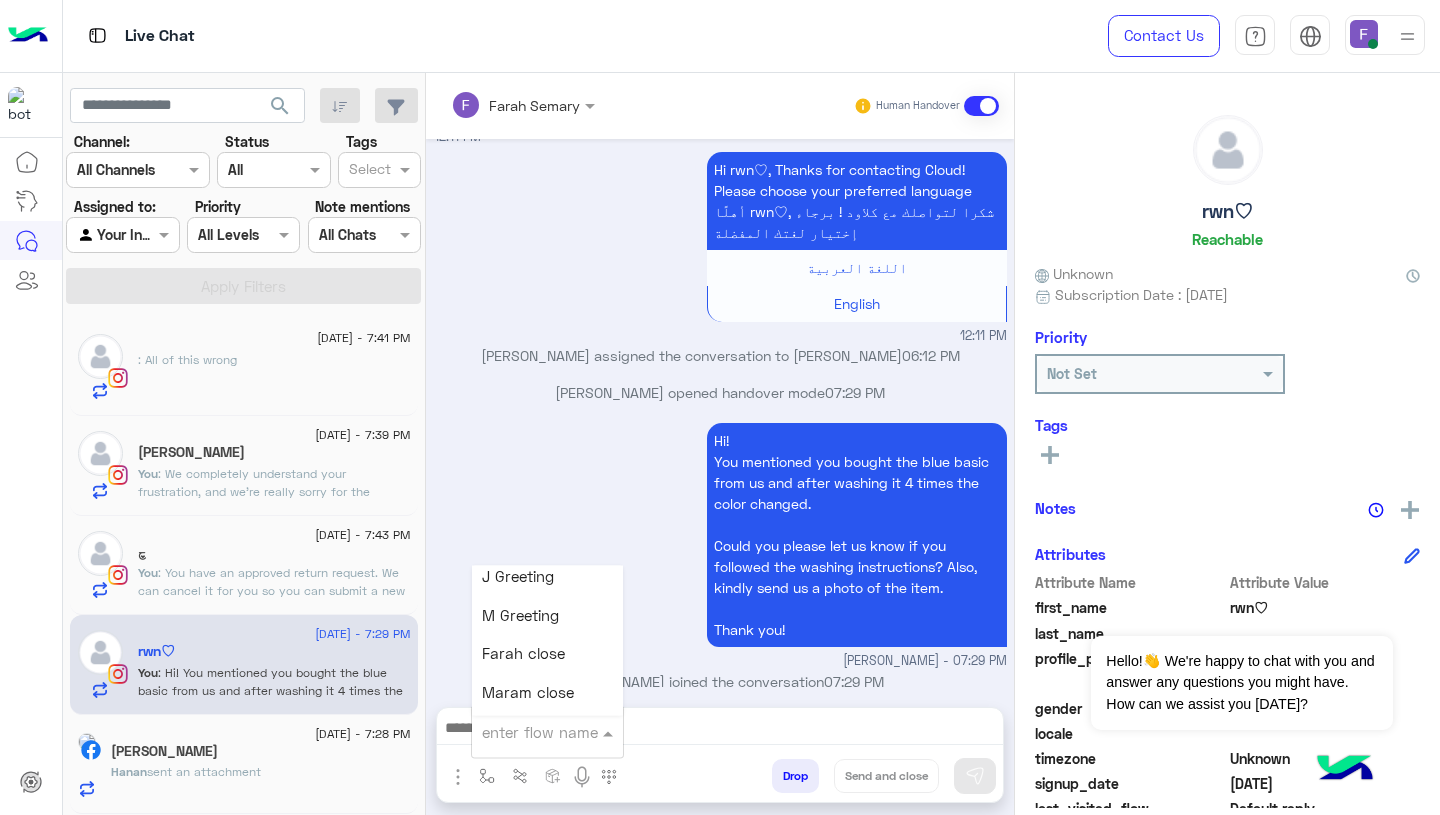 scroll, scrollTop: 2350, scrollLeft: 0, axis: vertical 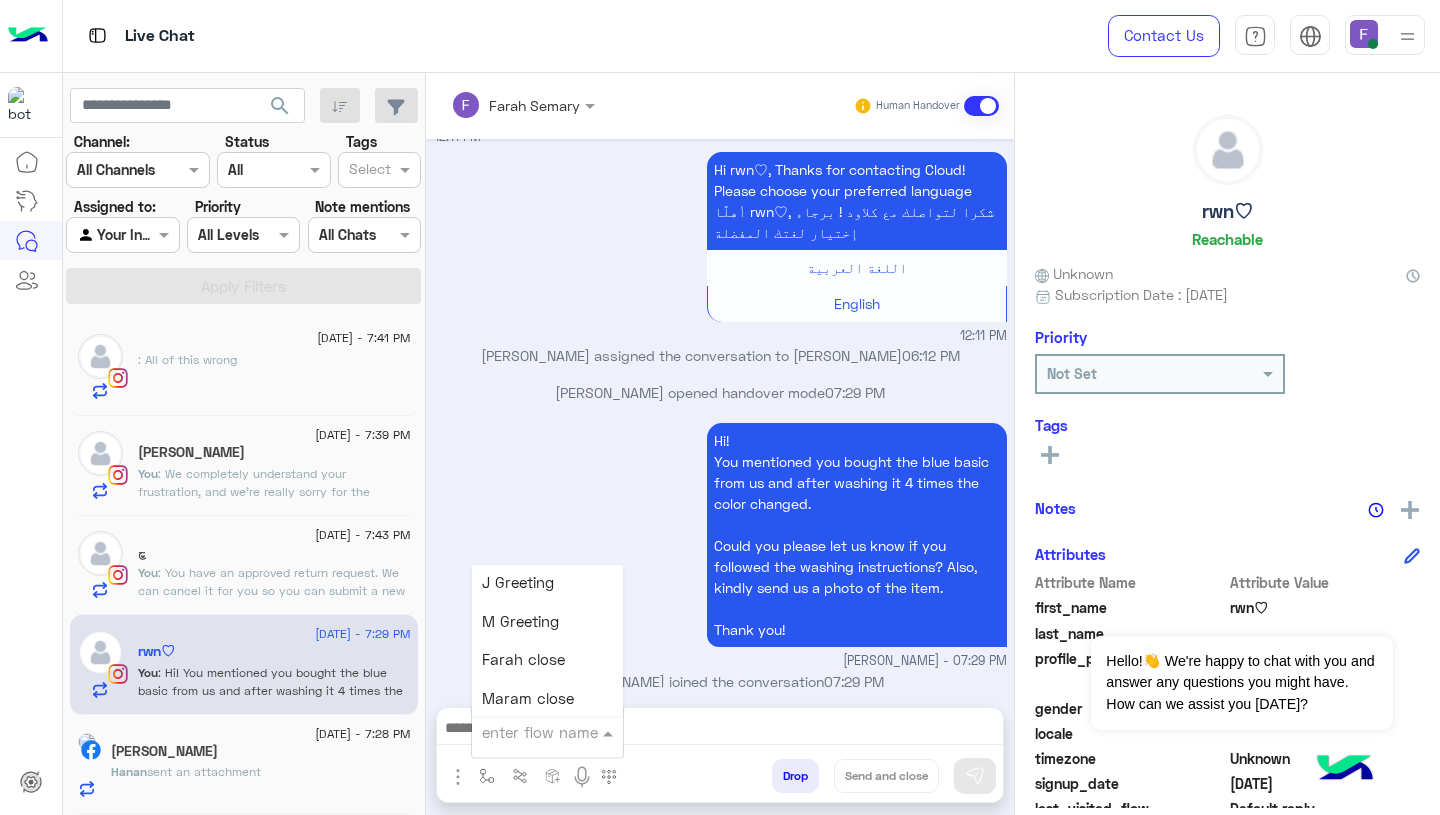 click on "Farah close" at bounding box center (523, 660) 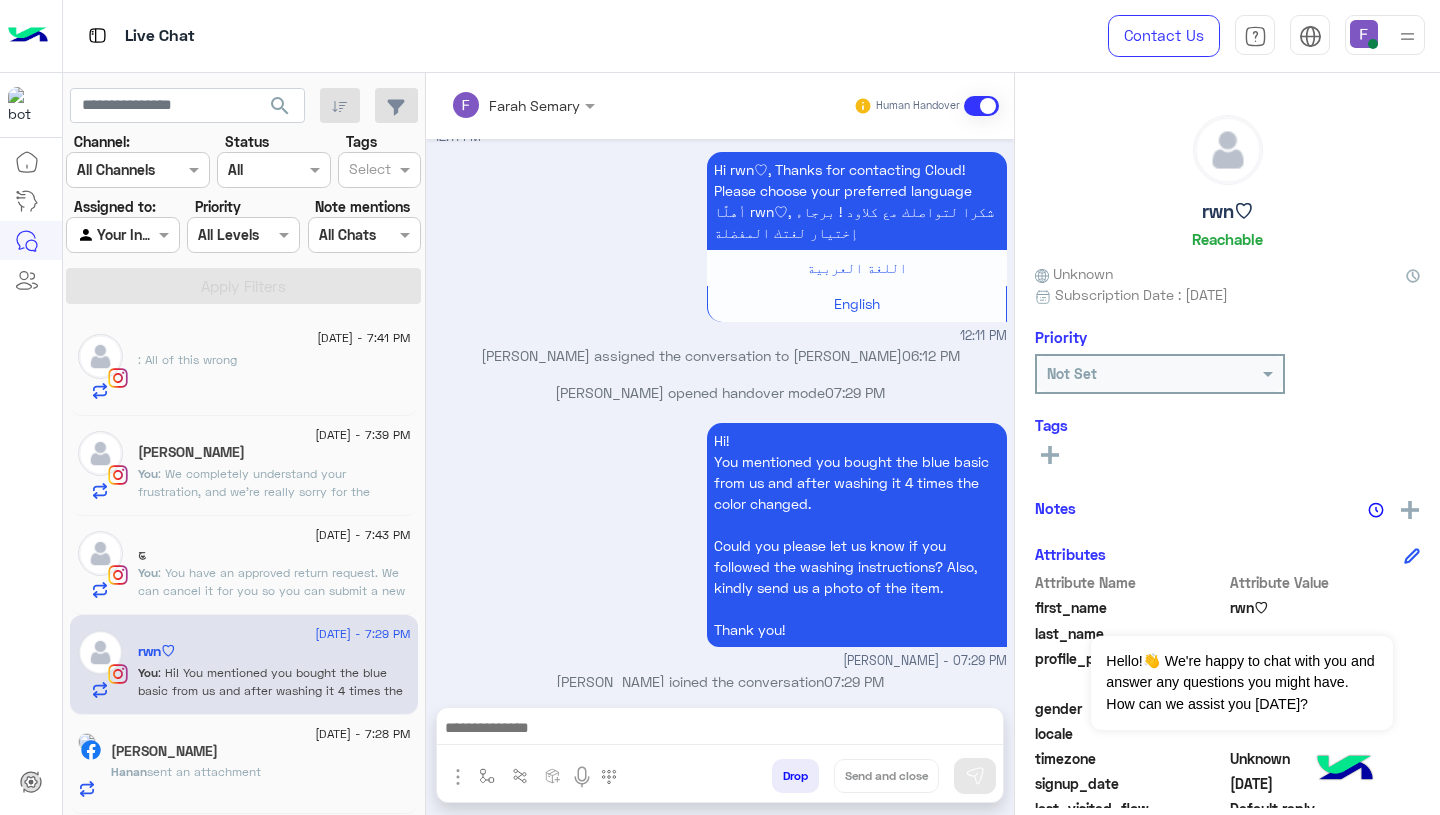 type on "**********" 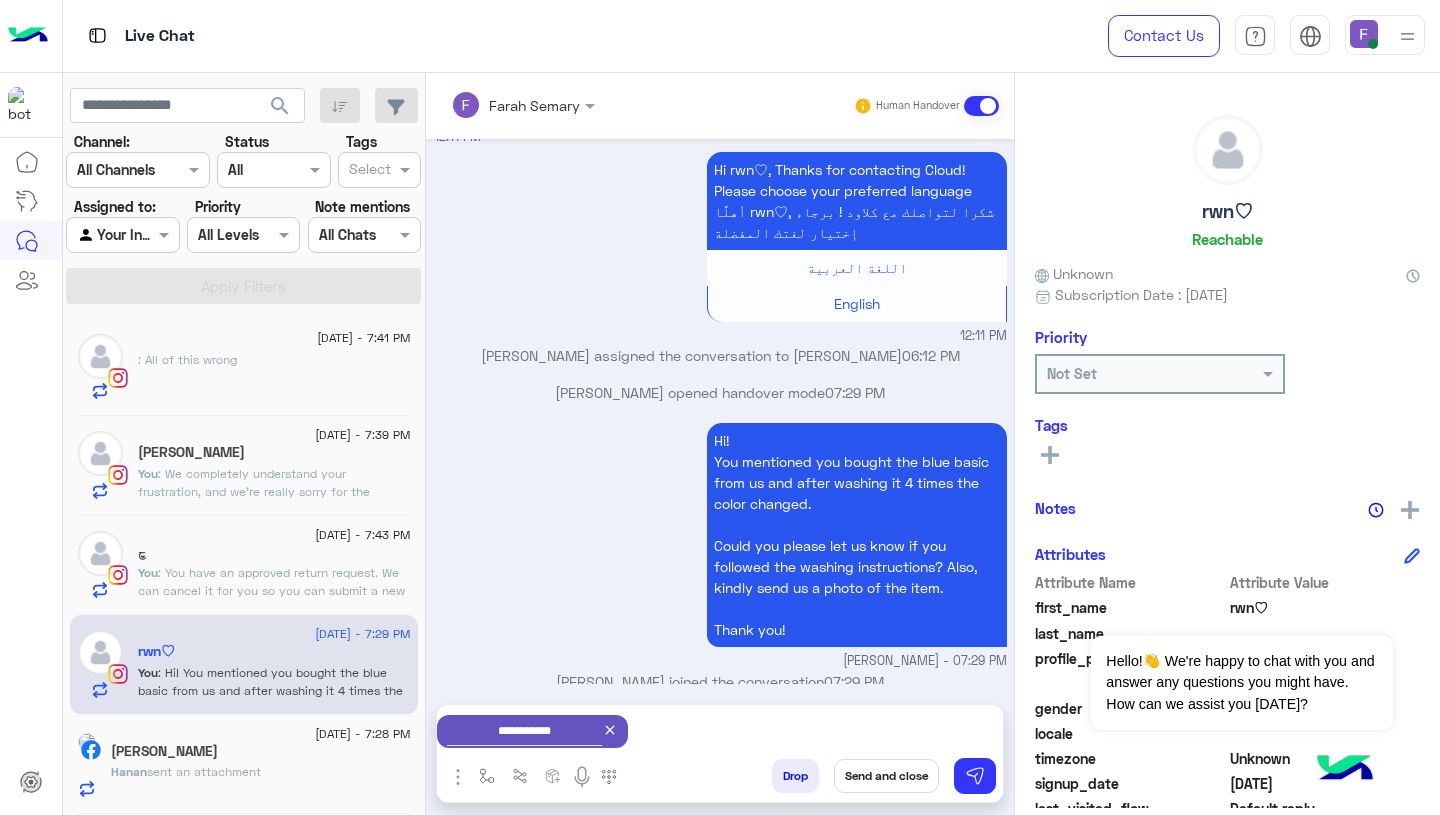 click on "Send and close" at bounding box center [886, 776] 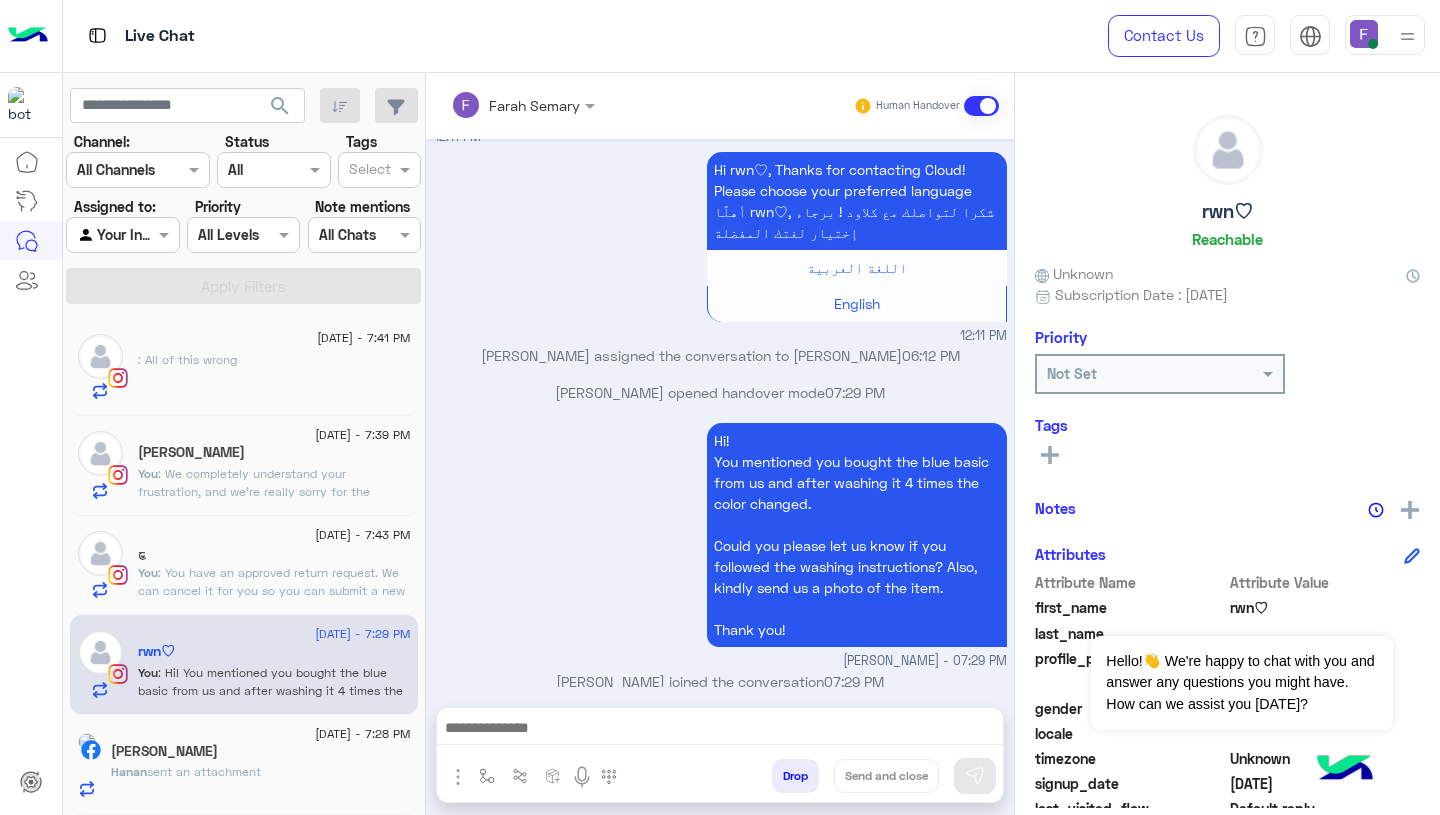 scroll, scrollTop: 193, scrollLeft: 0, axis: vertical 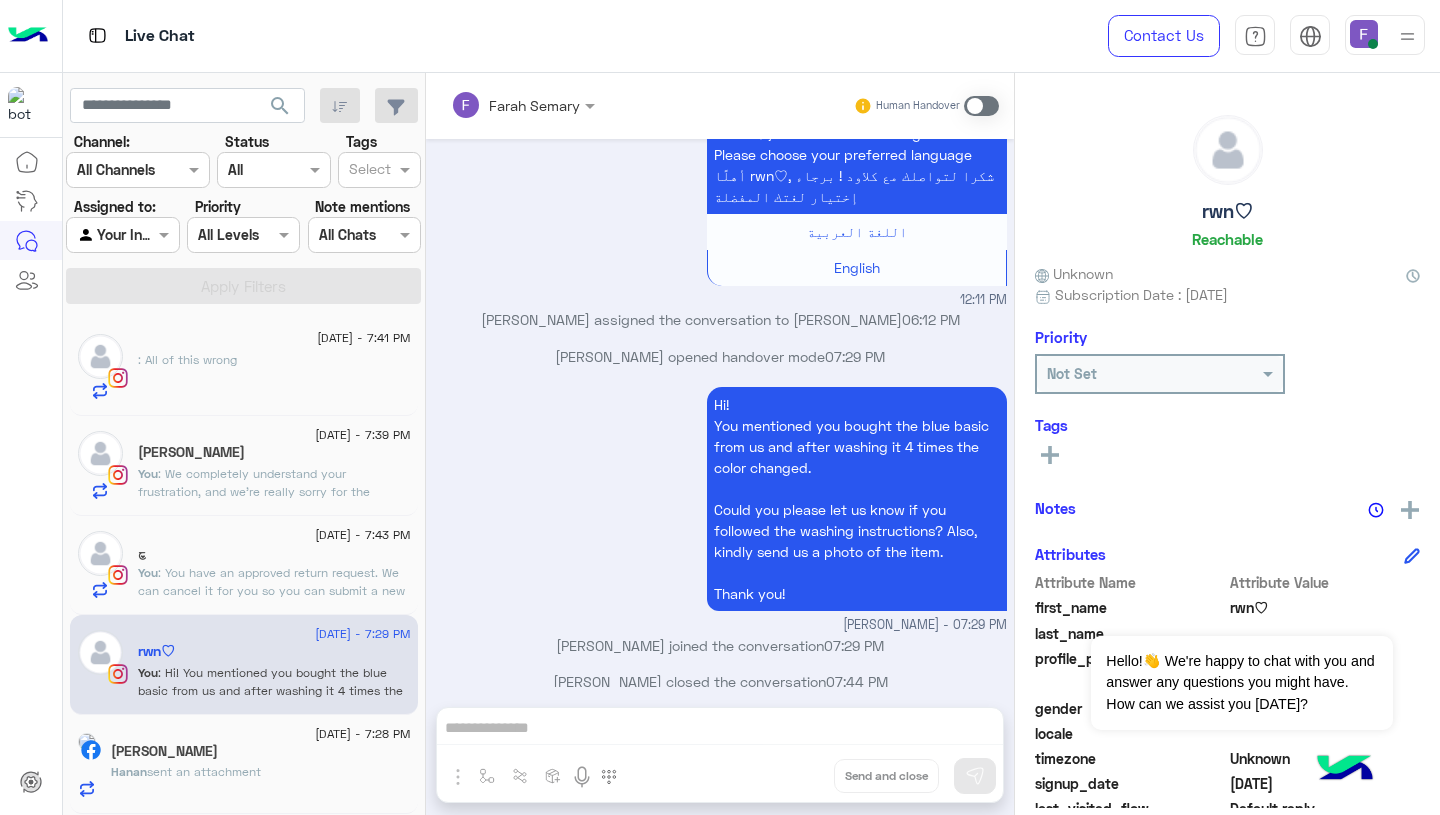 click on ": We completely understand your frustration, and we’re really sorry for the inconvenience caused.
Regarding the exchanges, returns, and refunds, we try our best to make the process smooth, but sometimes it can take longer than expected — we truly appreciate your patience.
As for the sizing, thank you so much for your honest feedback.
We know how important it is to have consistent sizing, and we’re sorry that the spaghetti top didn’t fit as expected.
We’re constantly working to improve our fits and sizing charts based on customer feedback like yours.
If you’d like, we’re here to help you with any exchanges or returns you need, and we’ll do our best to make it right.
Could you please share your phone number so we can call you soon and assist you further?" 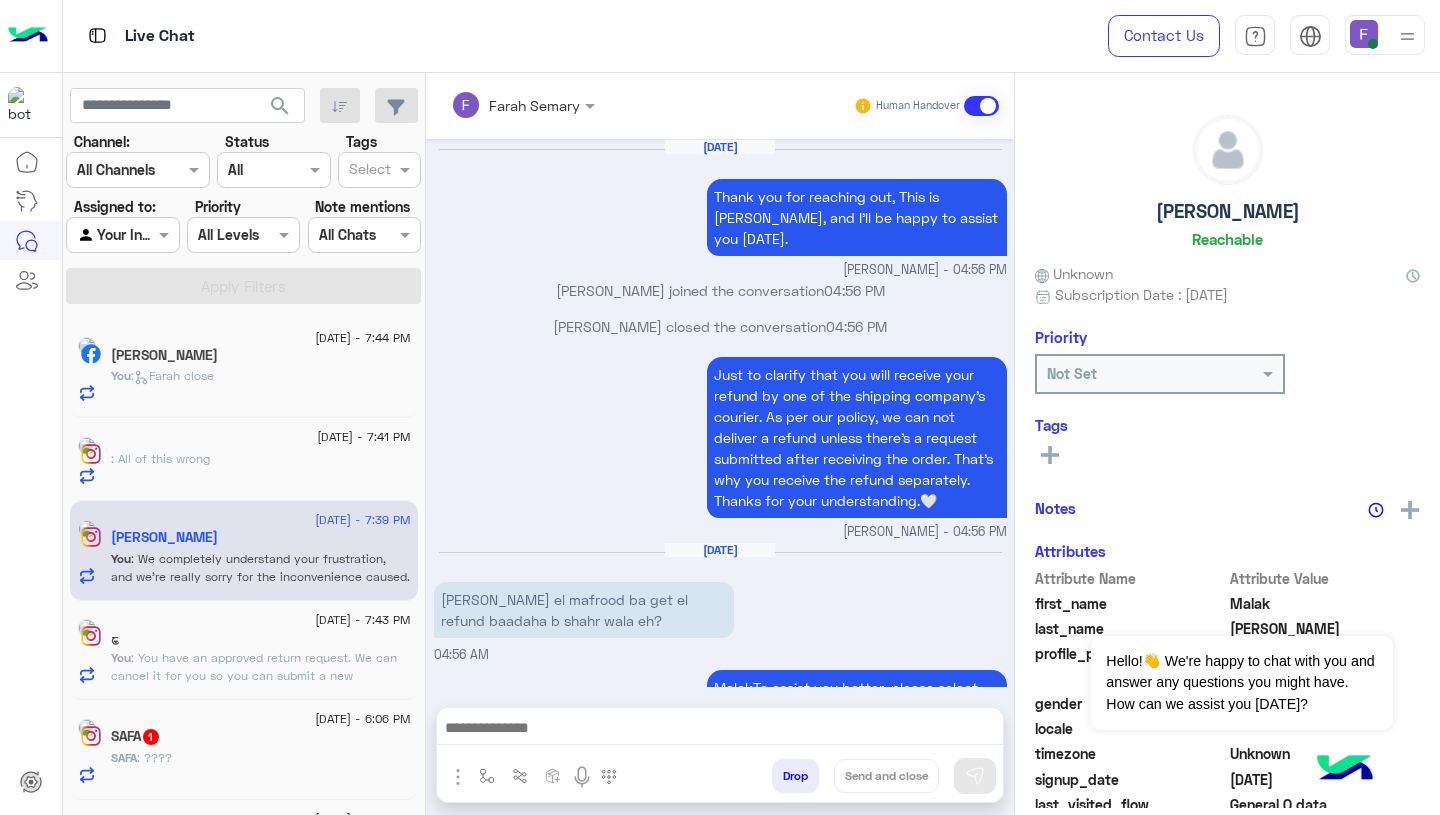 scroll, scrollTop: 2407, scrollLeft: 0, axis: vertical 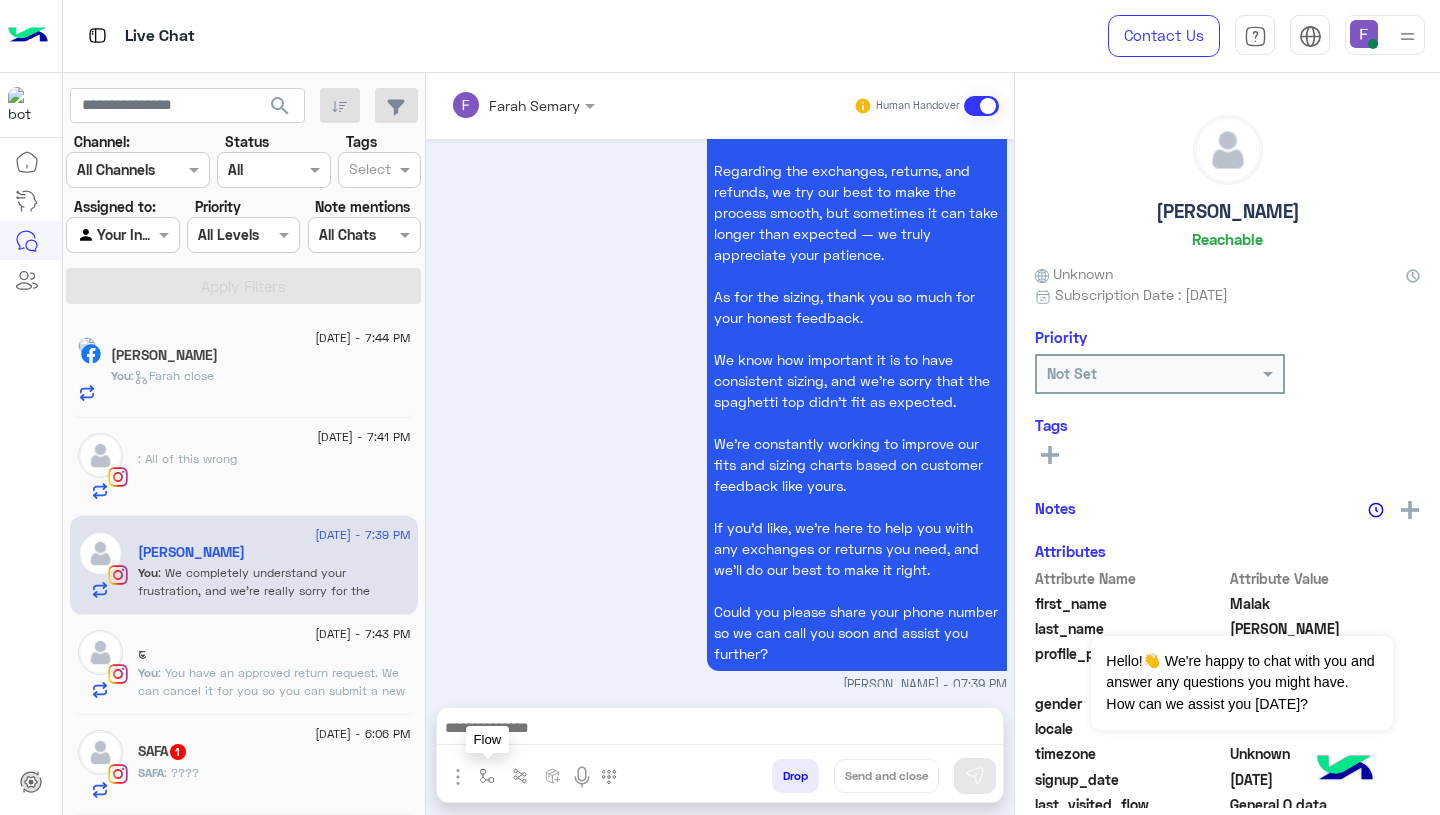 click at bounding box center [487, 776] 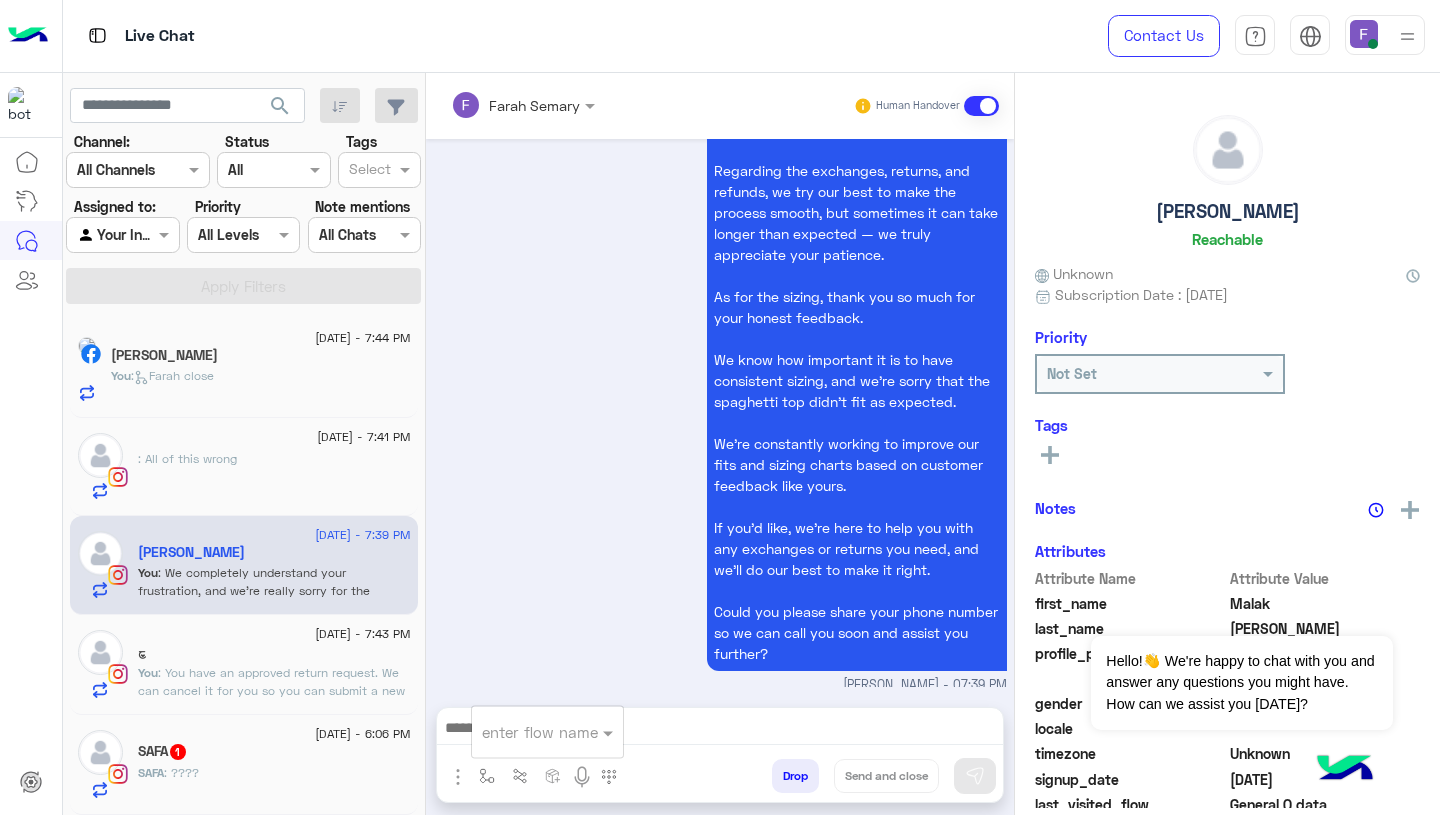 click at bounding box center [523, 732] 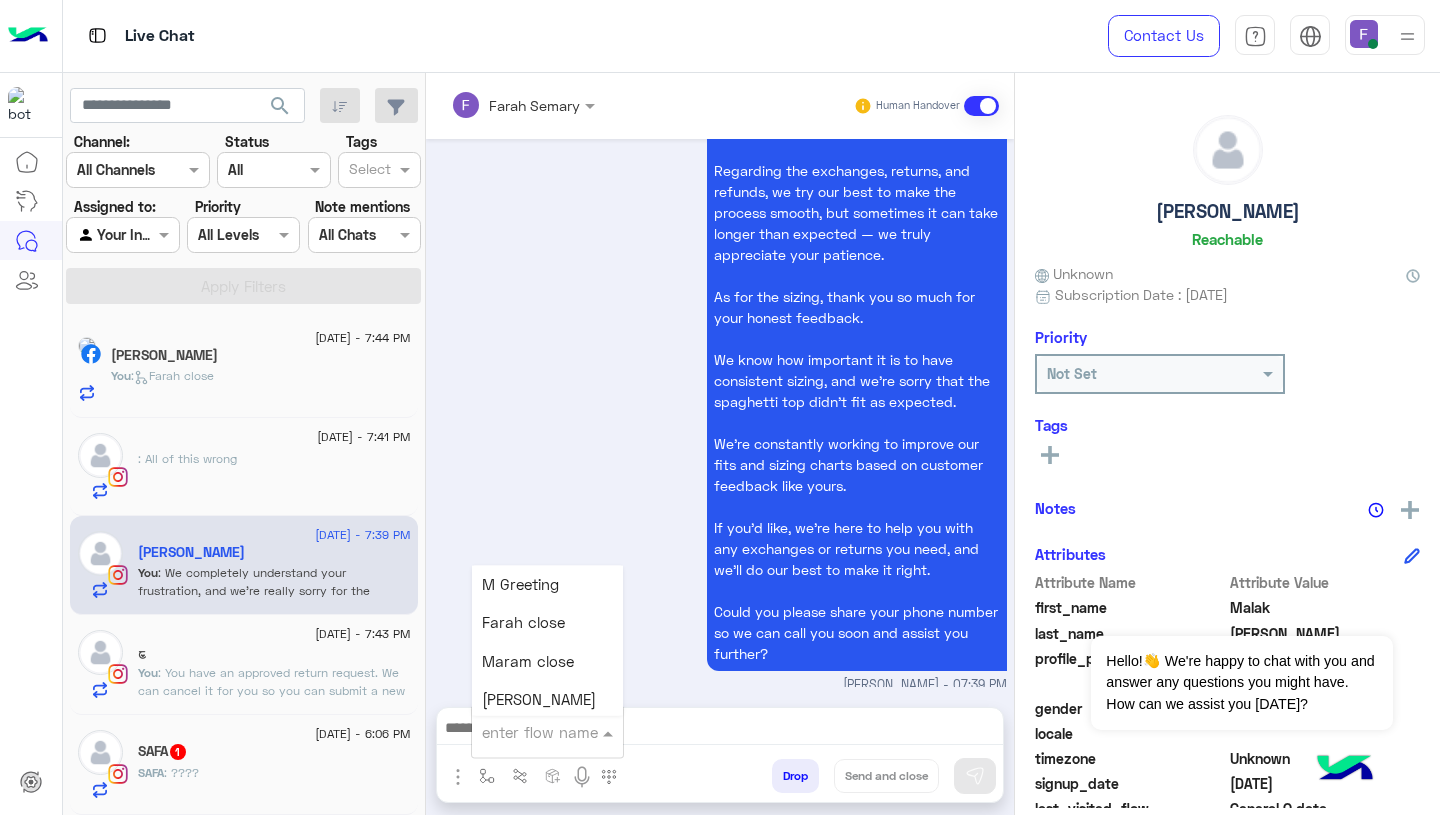 scroll, scrollTop: 2373, scrollLeft: 0, axis: vertical 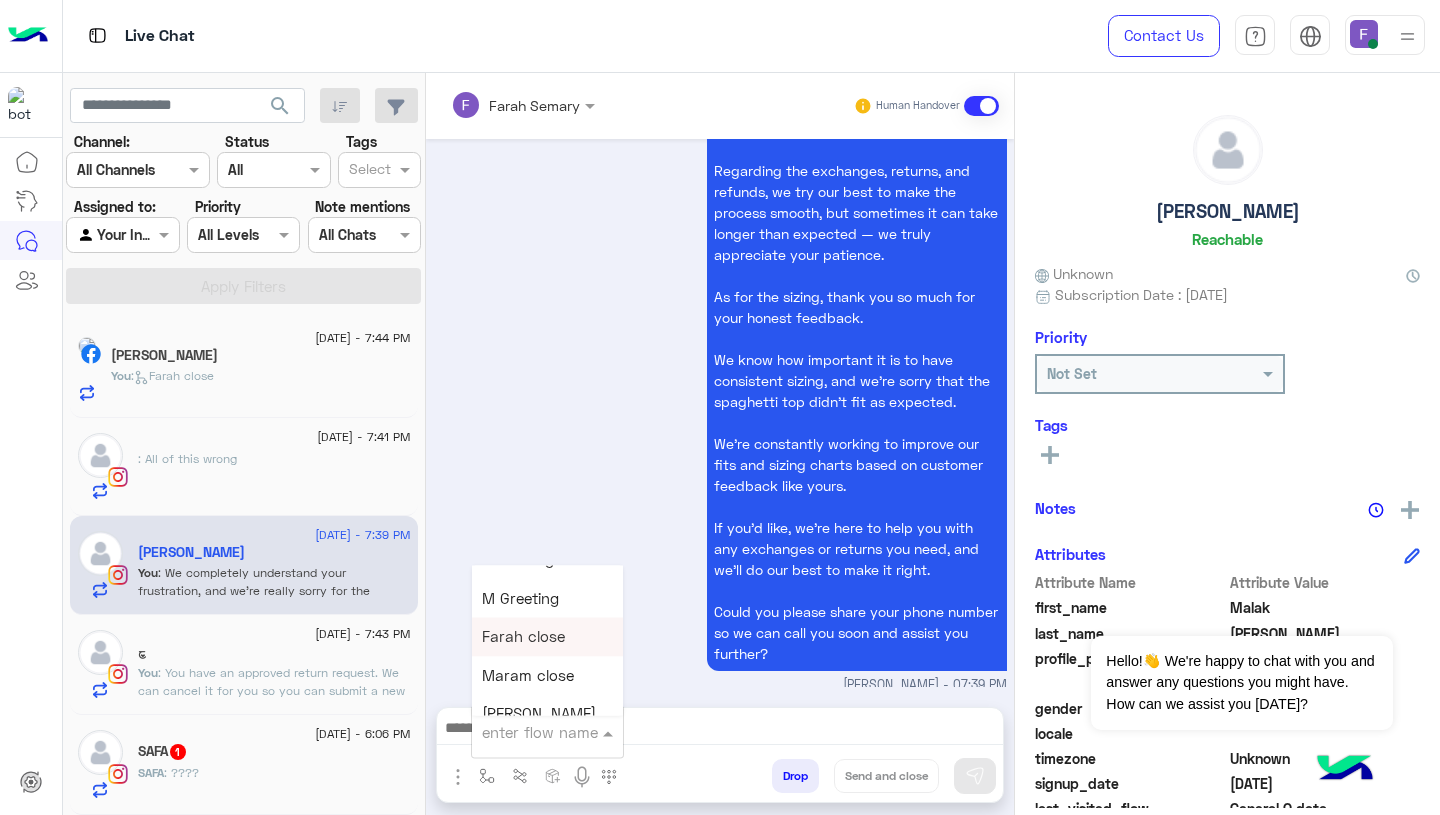 click on "Farah close" at bounding box center [547, 637] 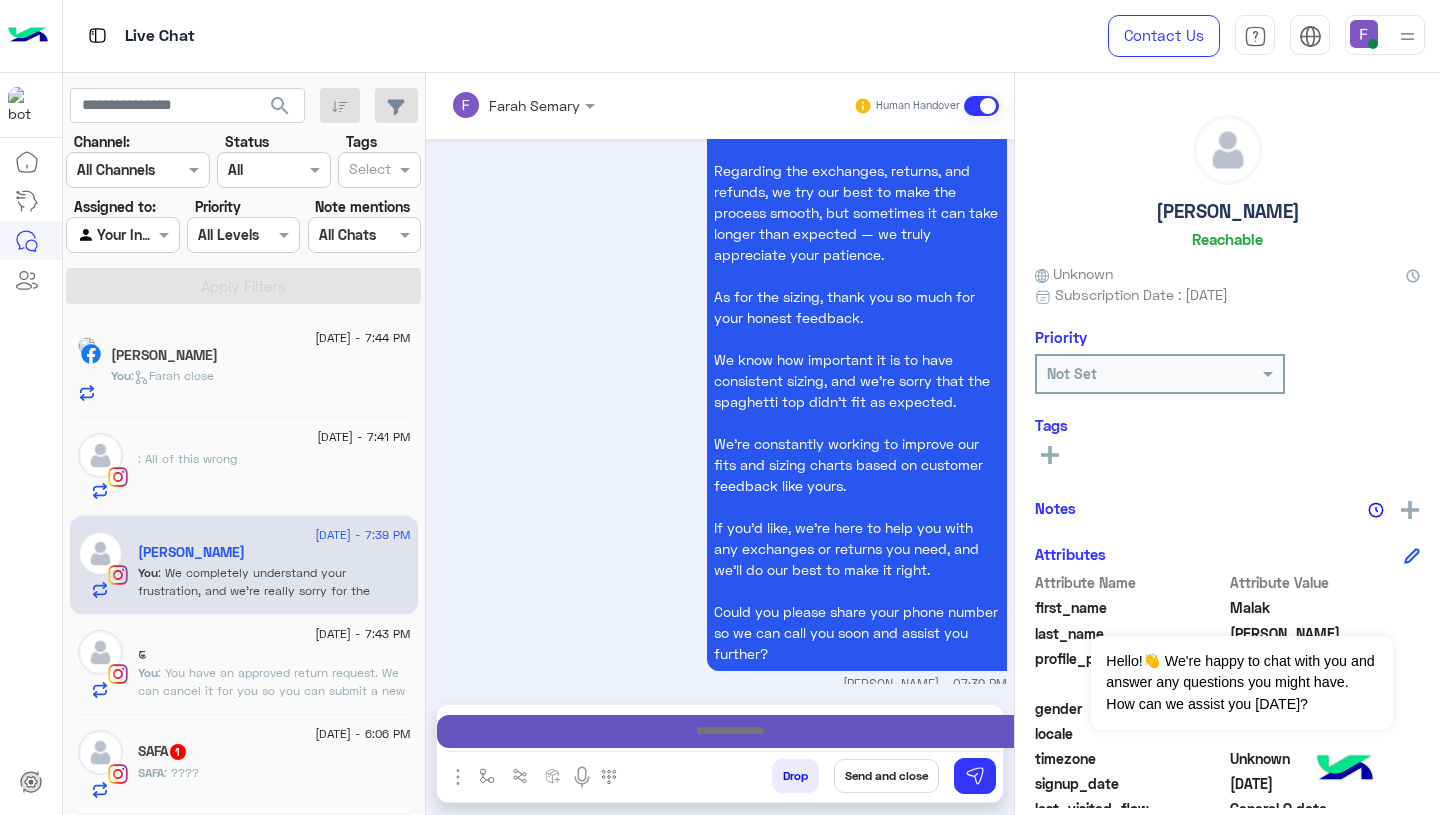 type on "**********" 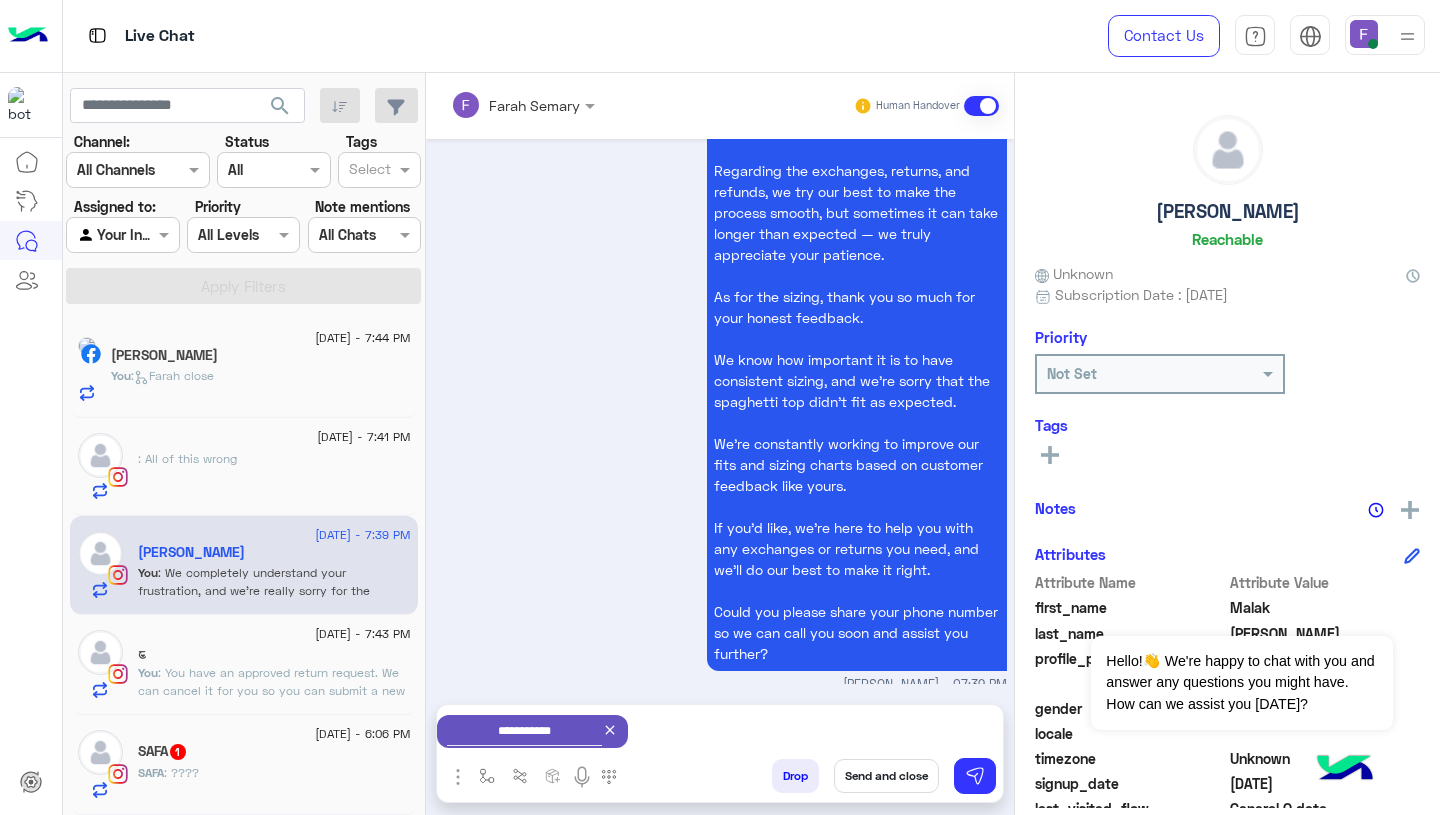click on "Send and close" at bounding box center [886, 776] 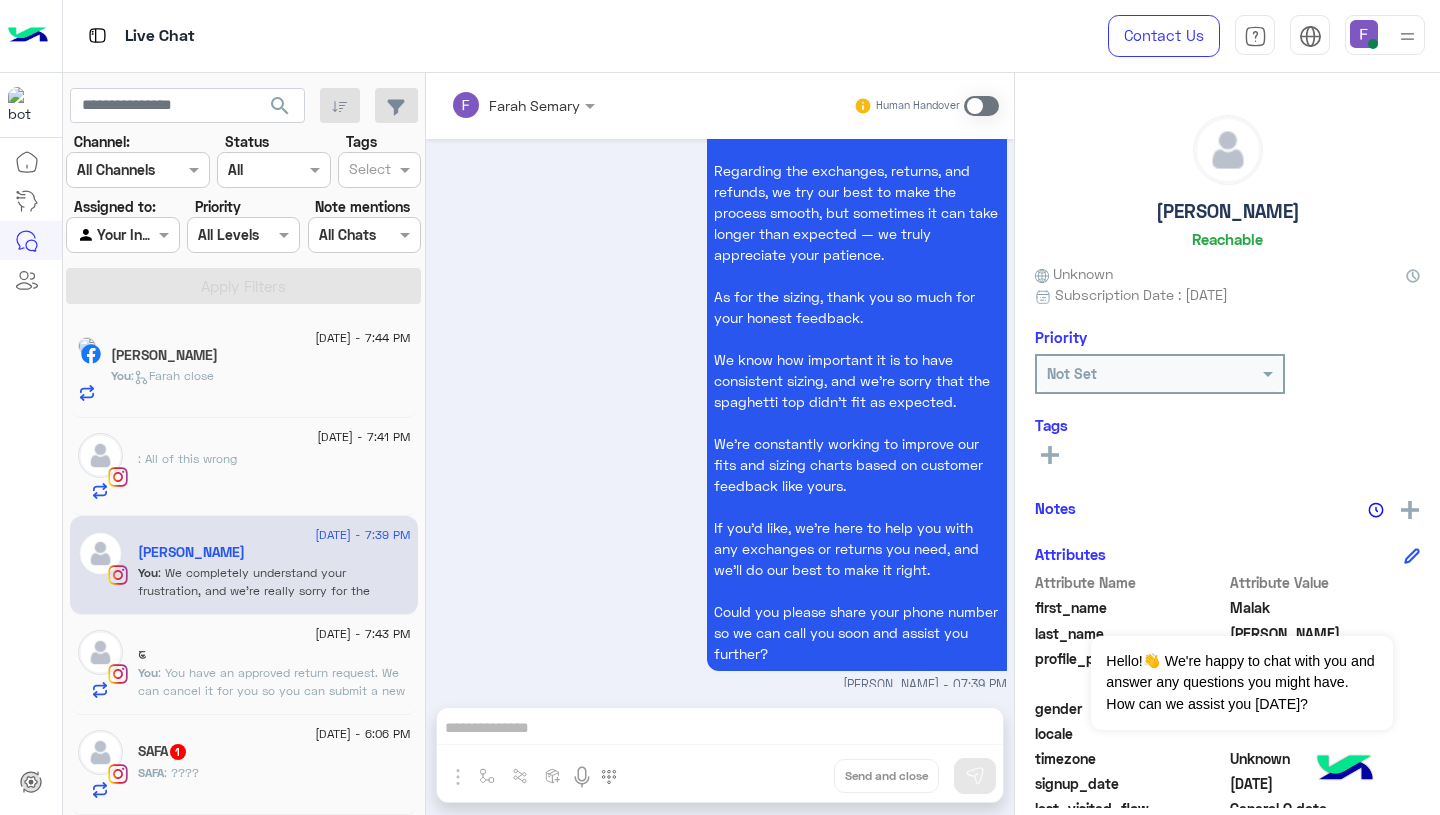 scroll, scrollTop: 2444, scrollLeft: 0, axis: vertical 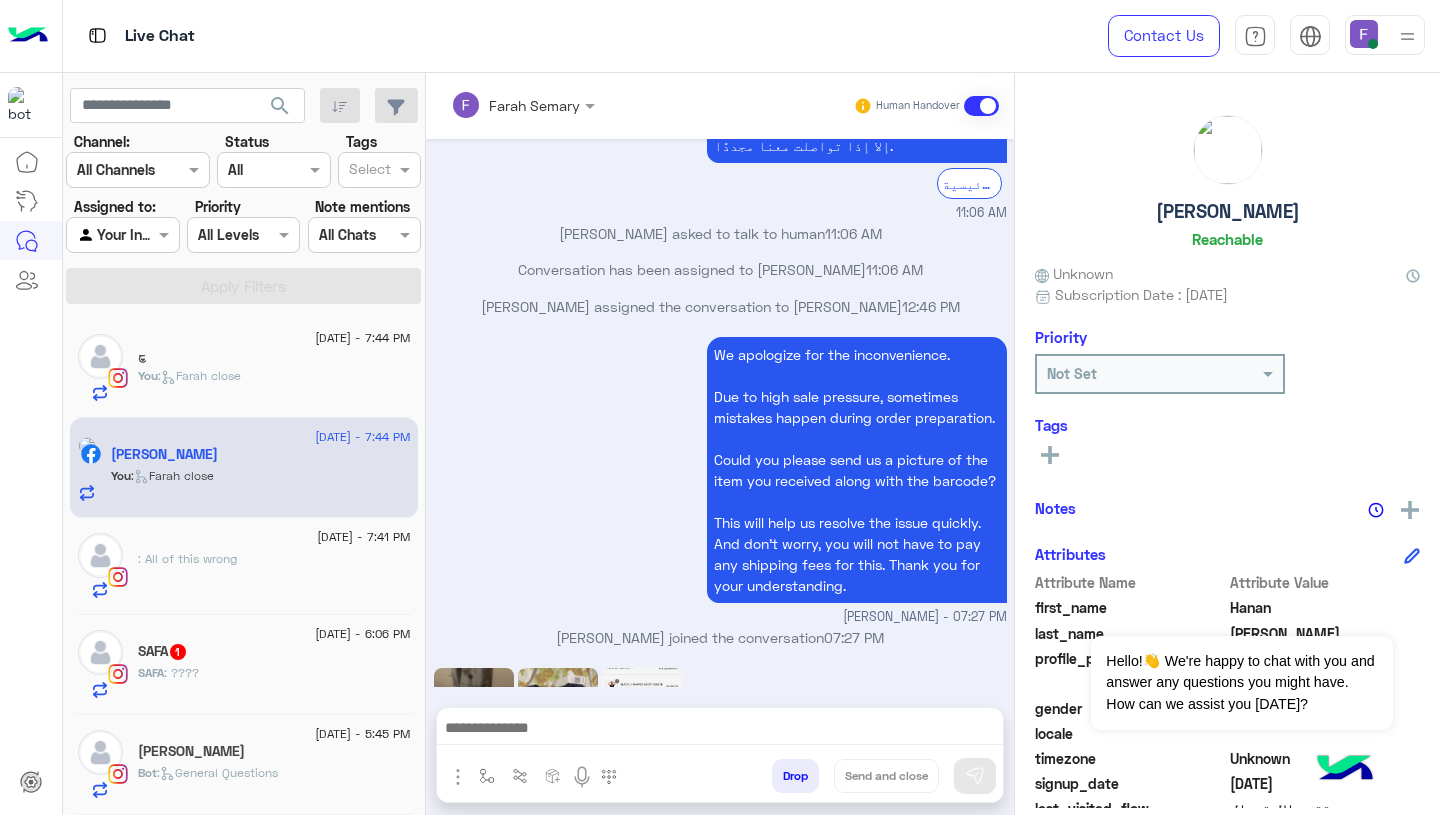 click on "You  :   Farah close" 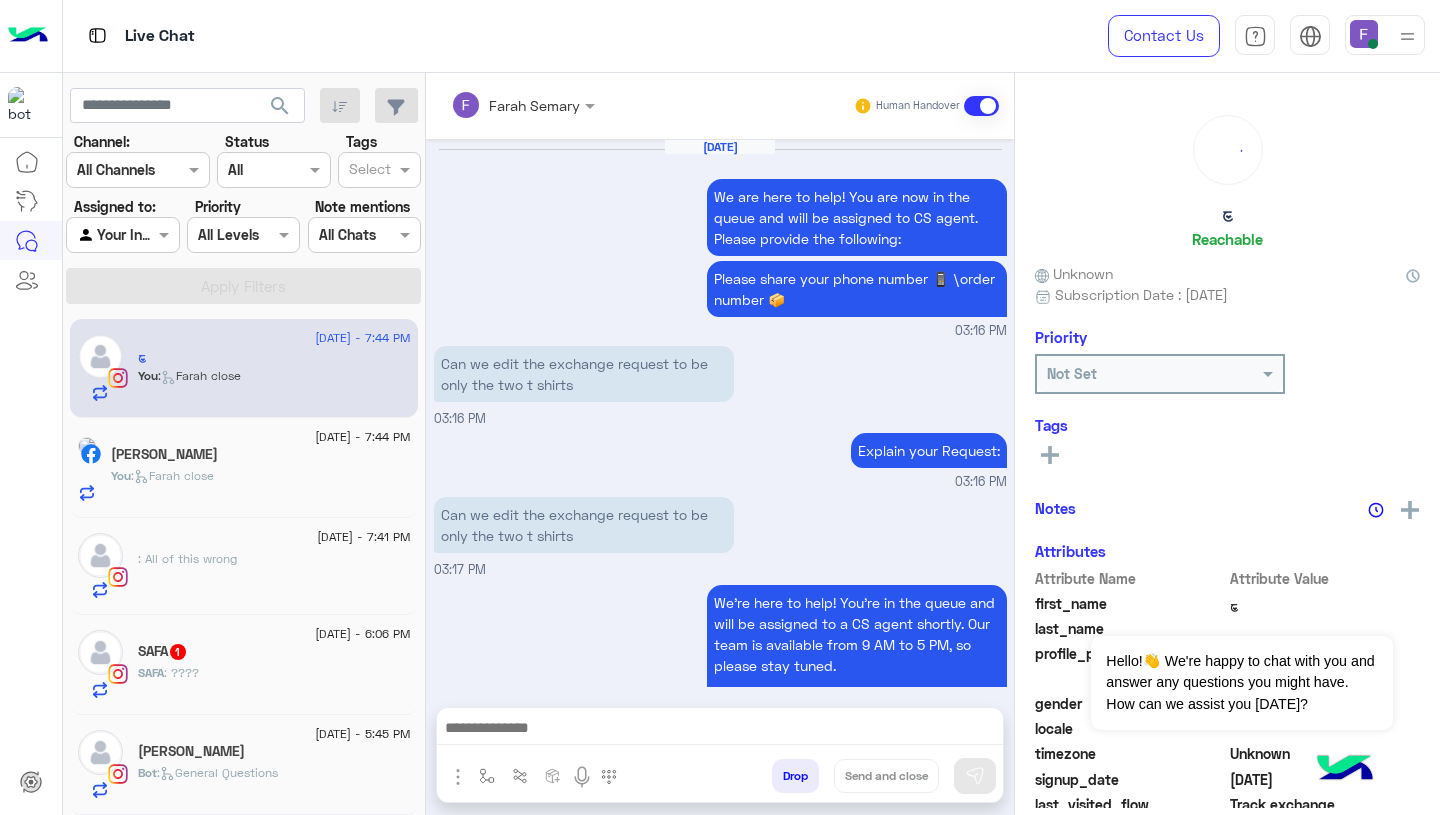 scroll, scrollTop: 1604, scrollLeft: 0, axis: vertical 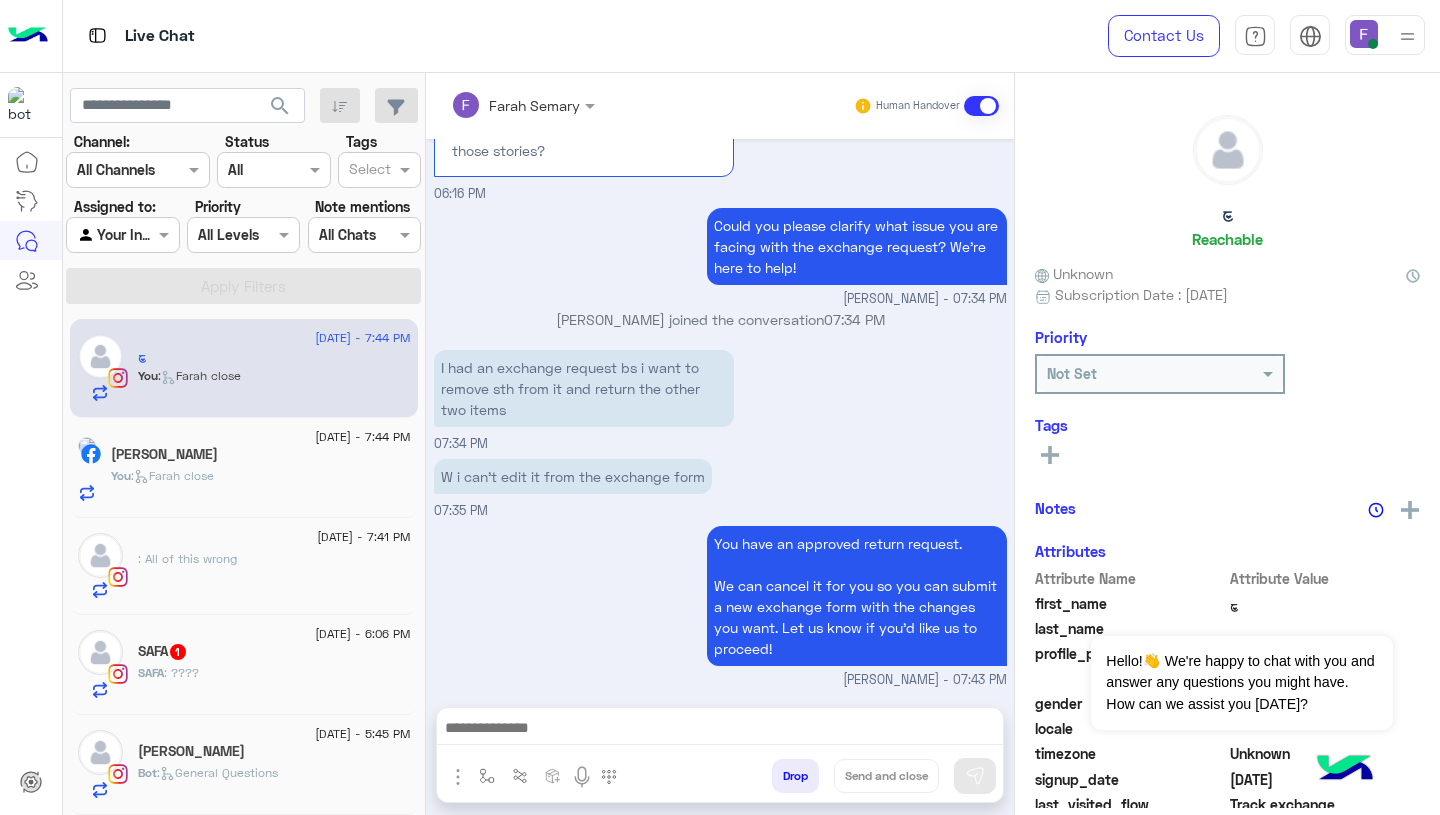 click at bounding box center [487, 776] 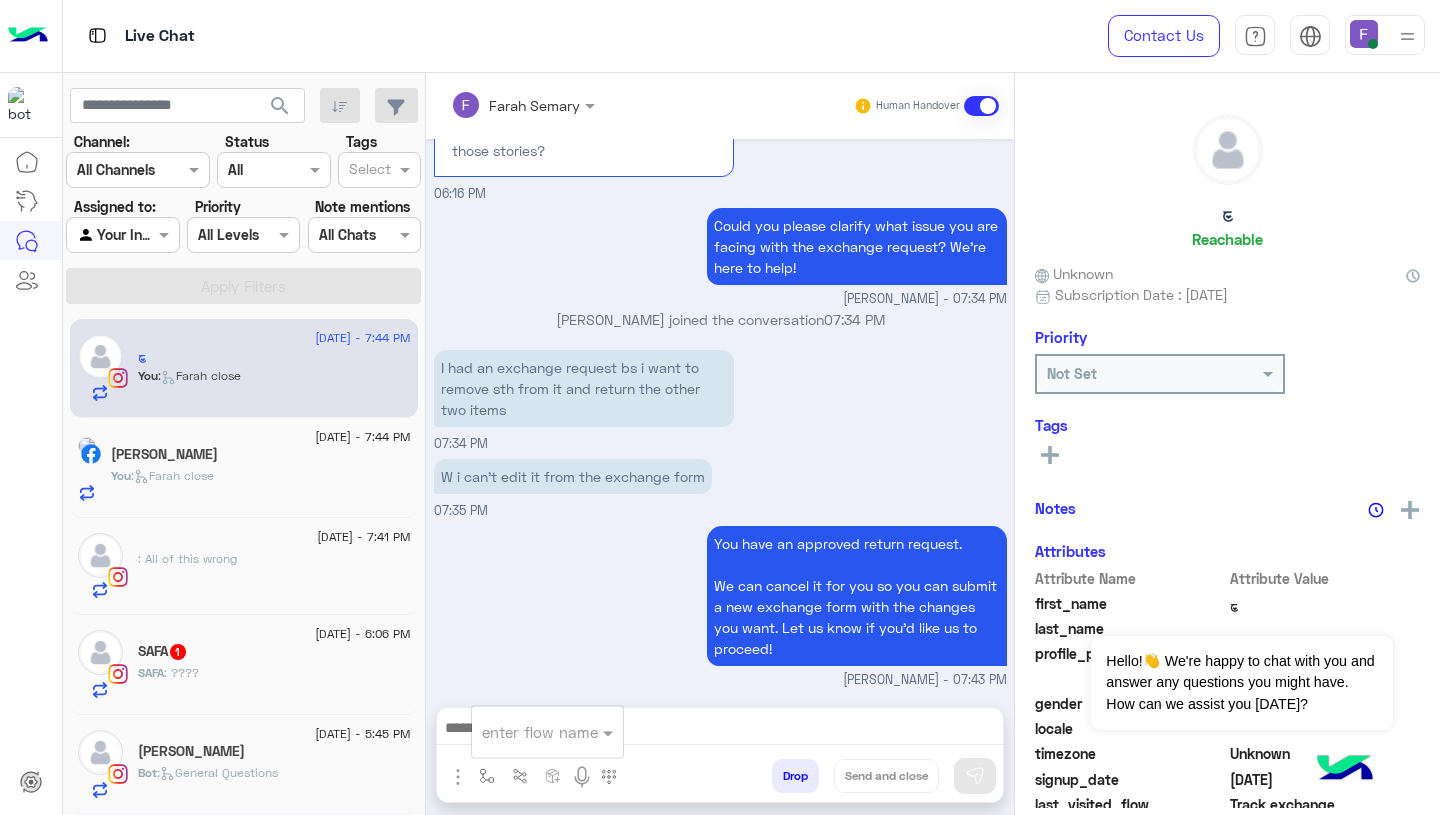 click at bounding box center (523, 732) 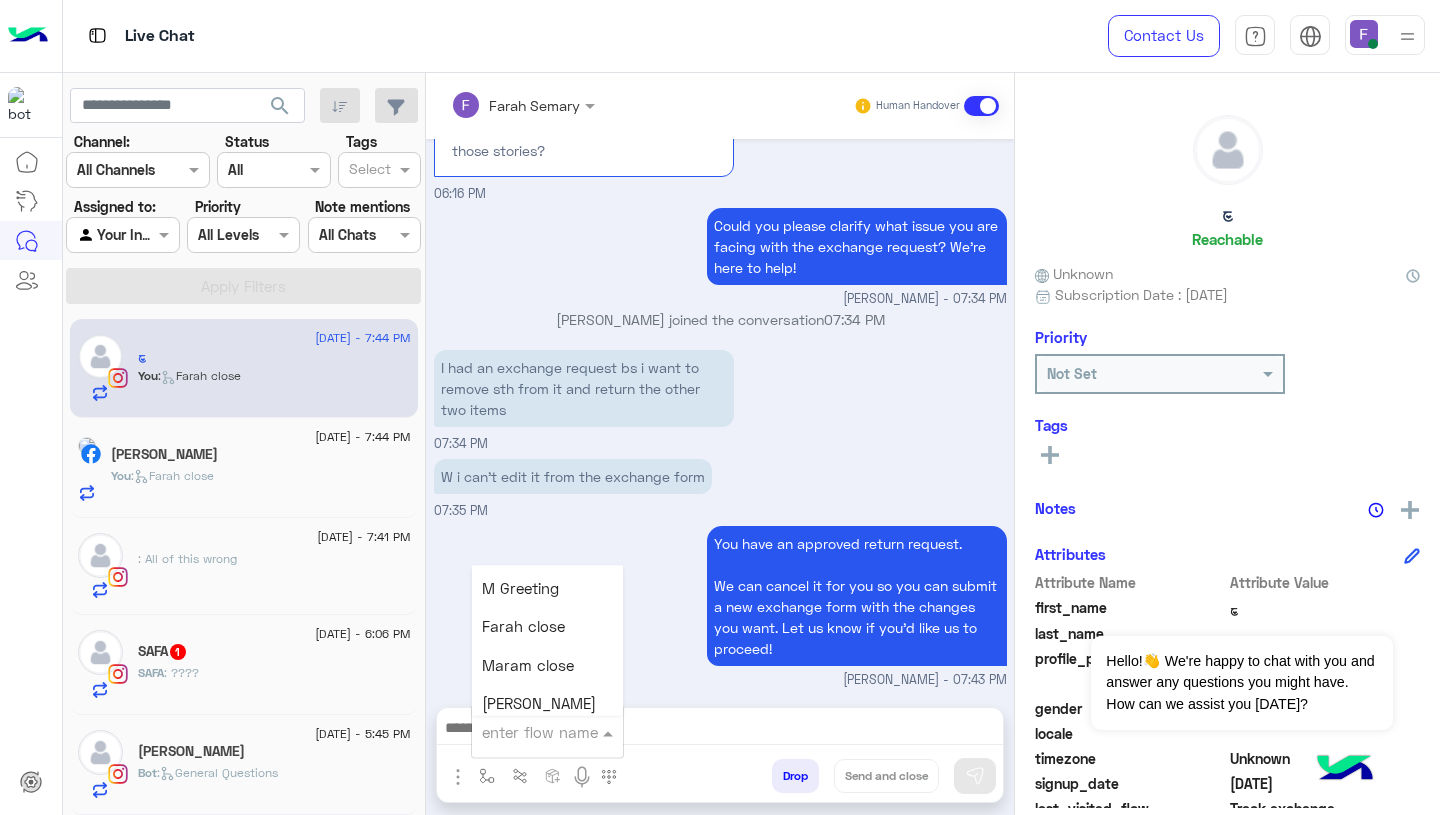 scroll, scrollTop: 2381, scrollLeft: 0, axis: vertical 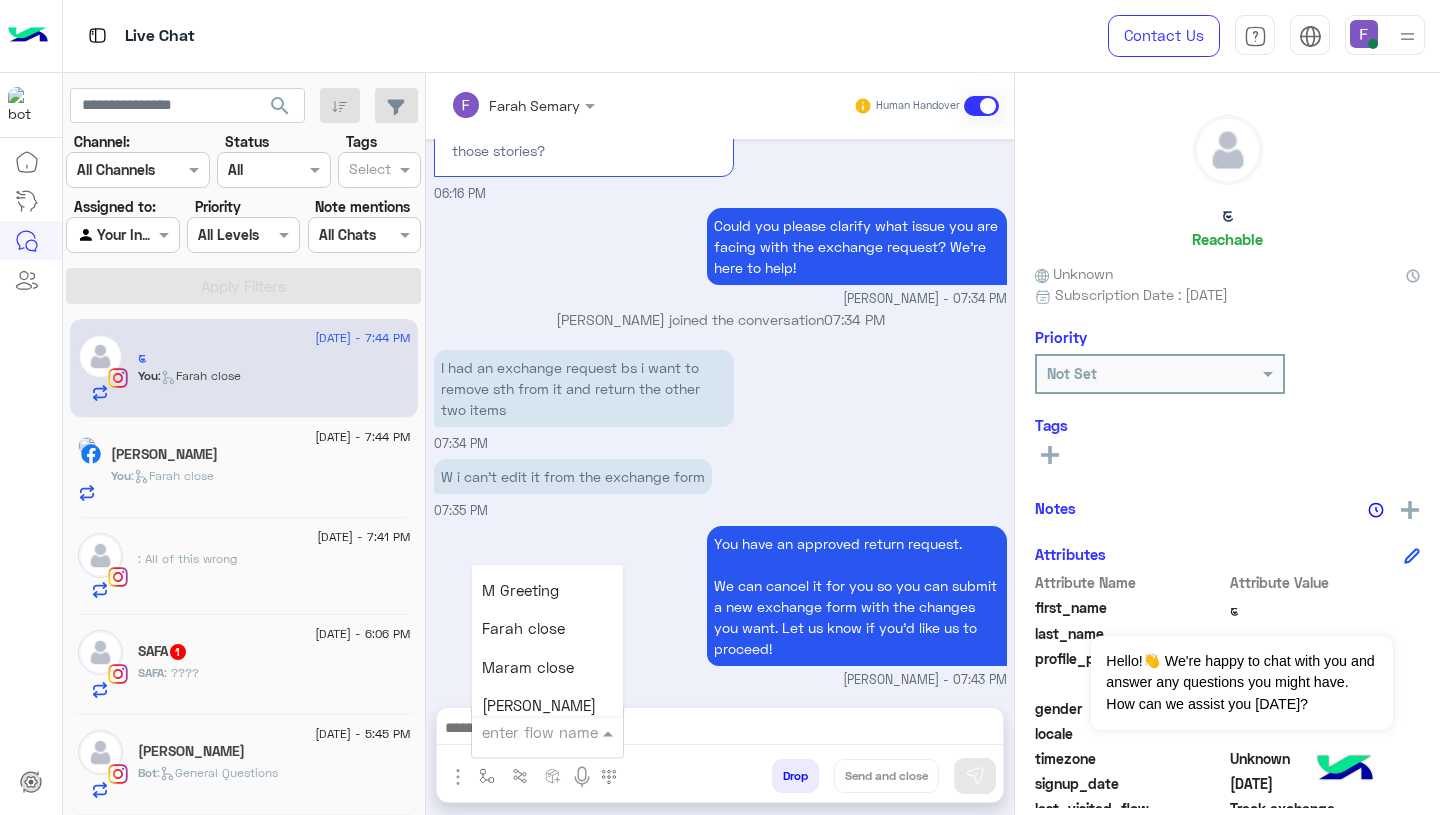 click on "Farah close" at bounding box center [523, 629] 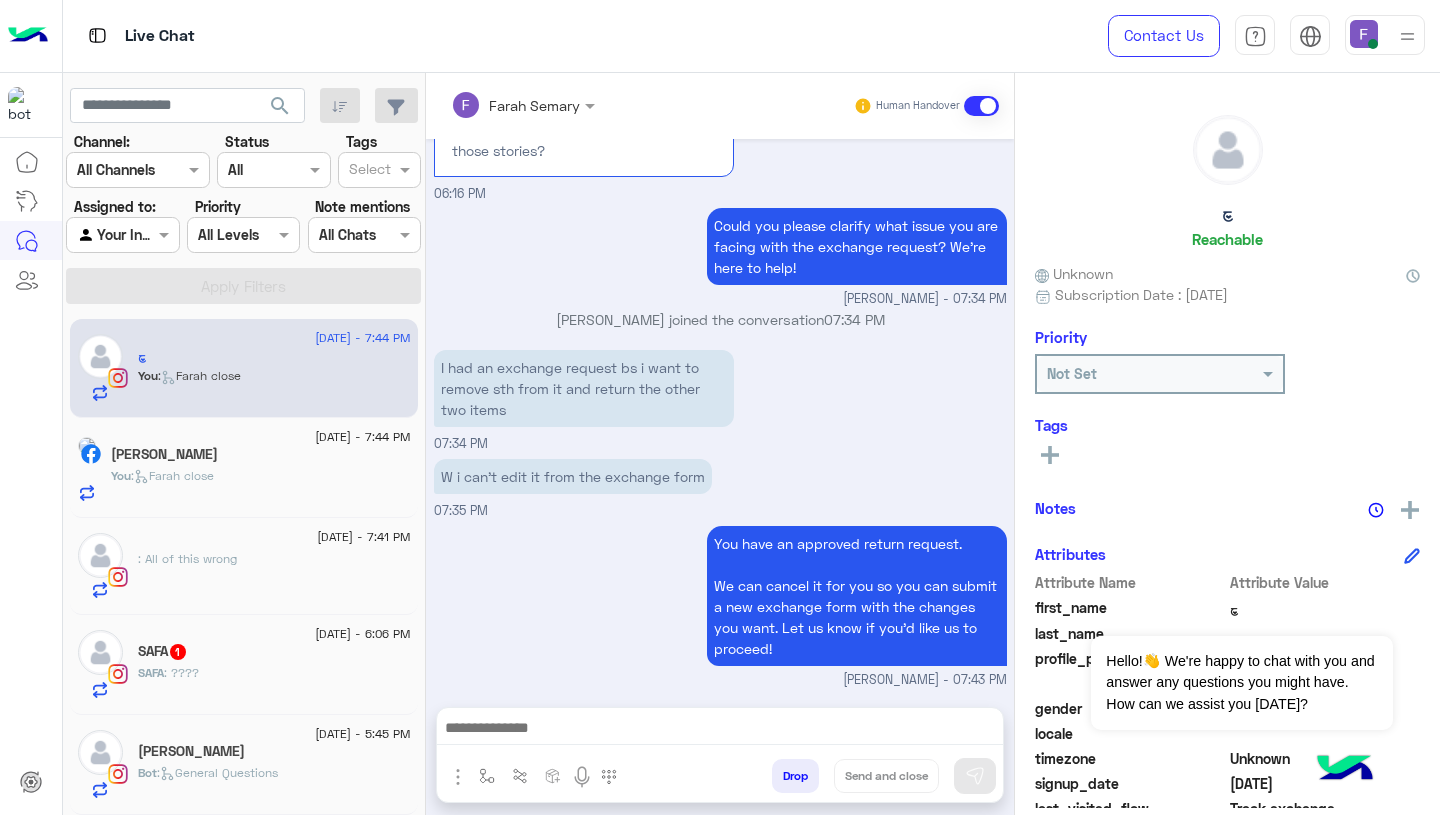 type on "**********" 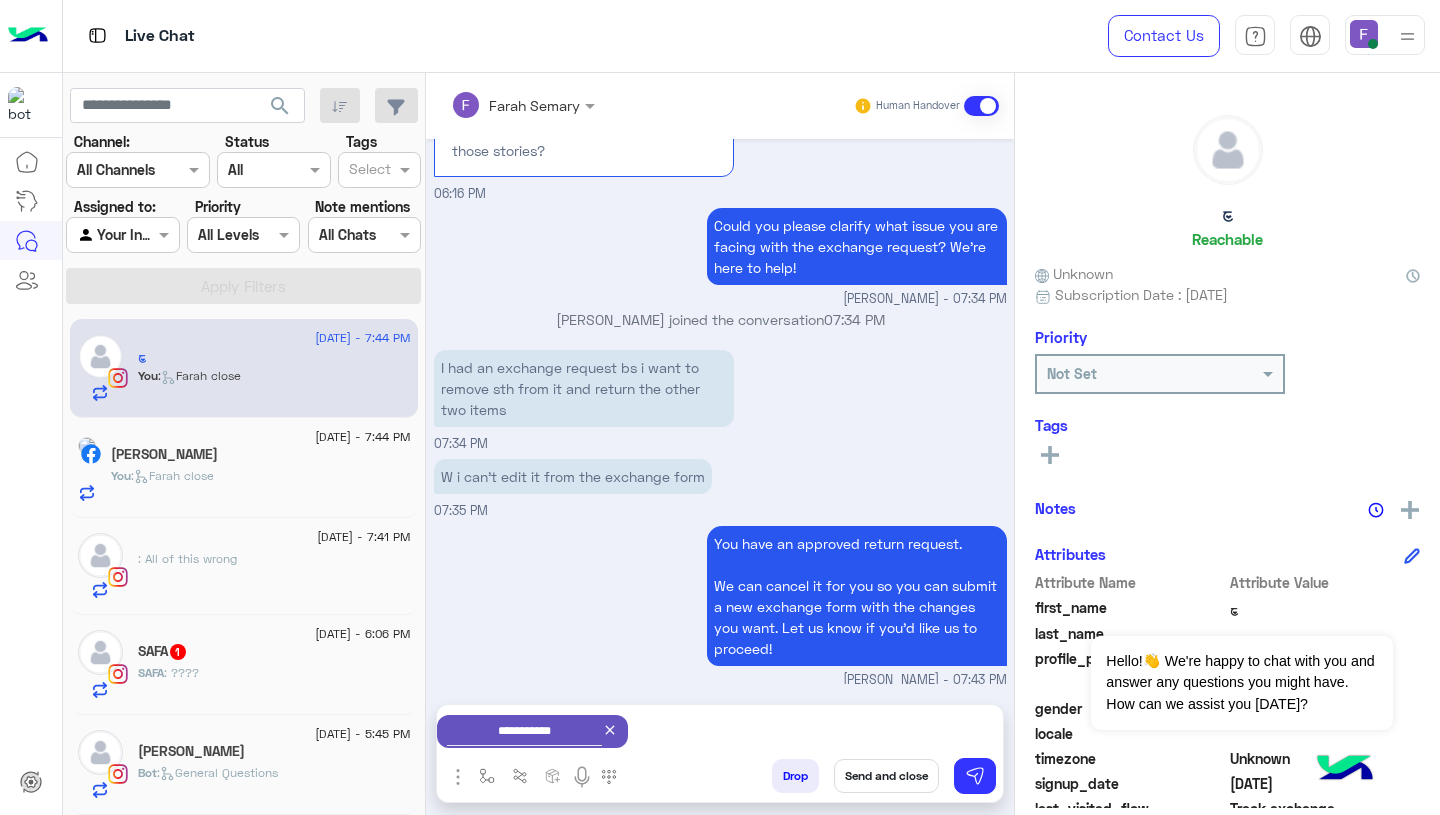 click on "Send and close" at bounding box center [886, 776] 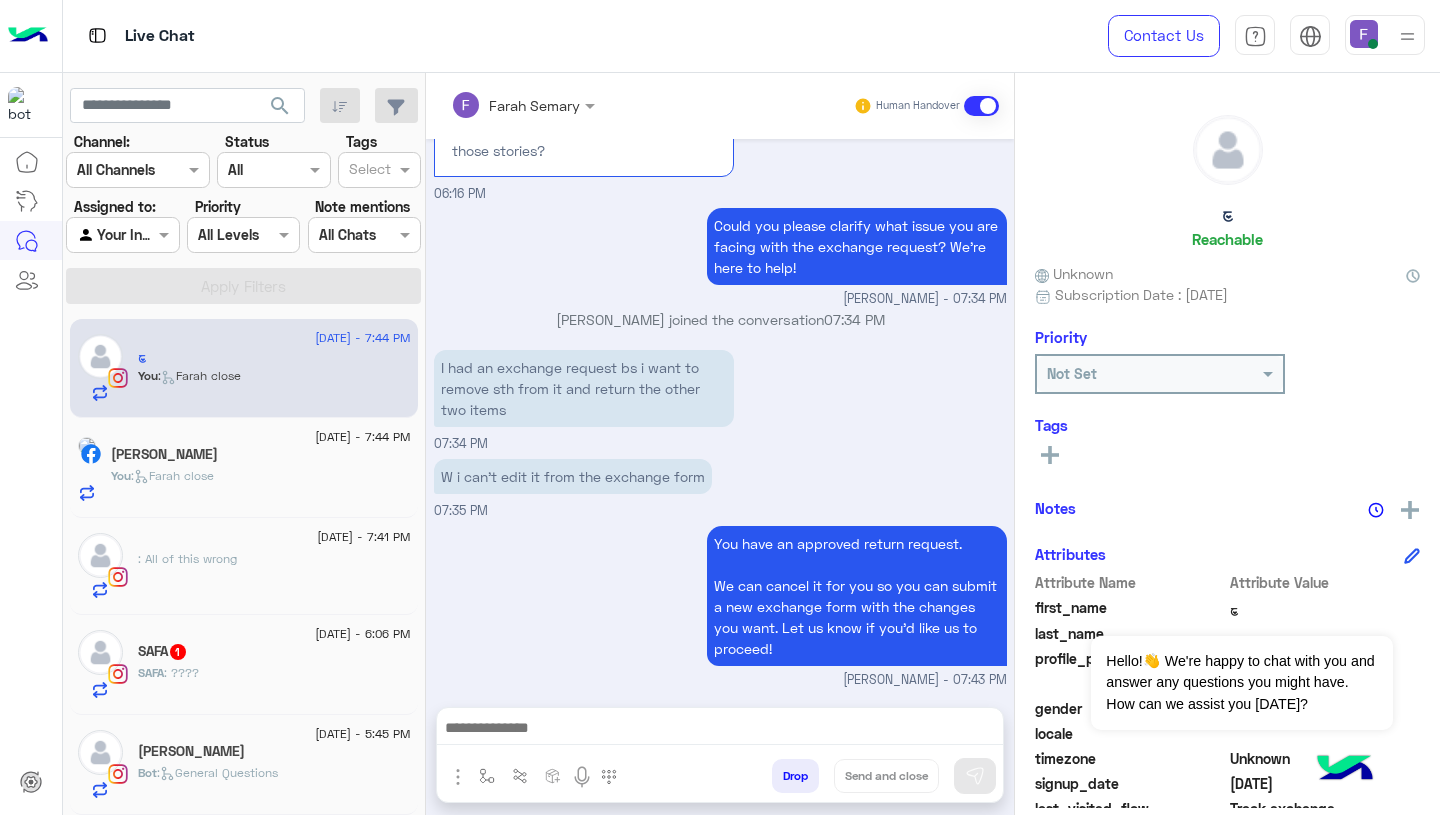 scroll, scrollTop: 1641, scrollLeft: 0, axis: vertical 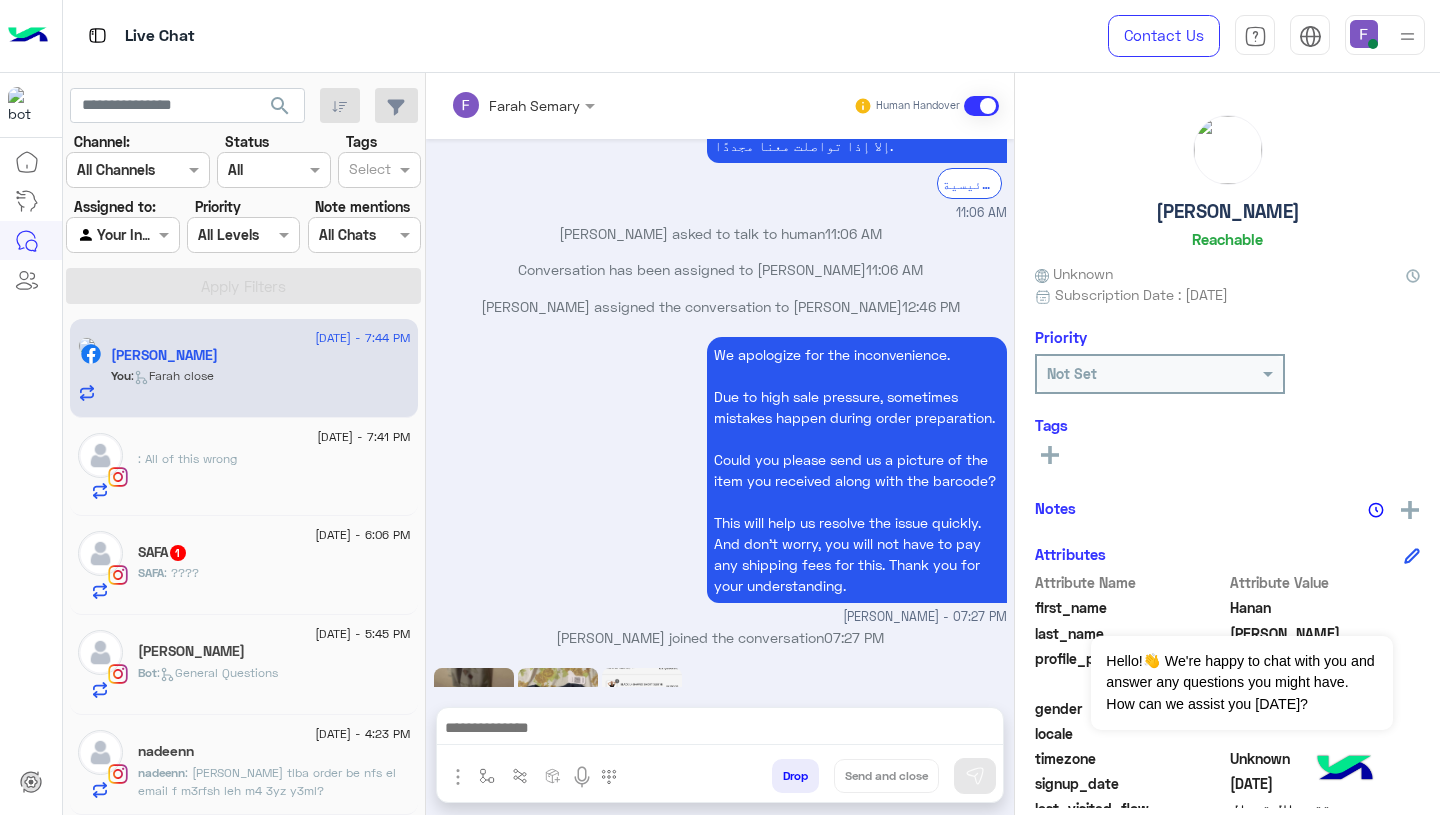 click at bounding box center [720, 730] 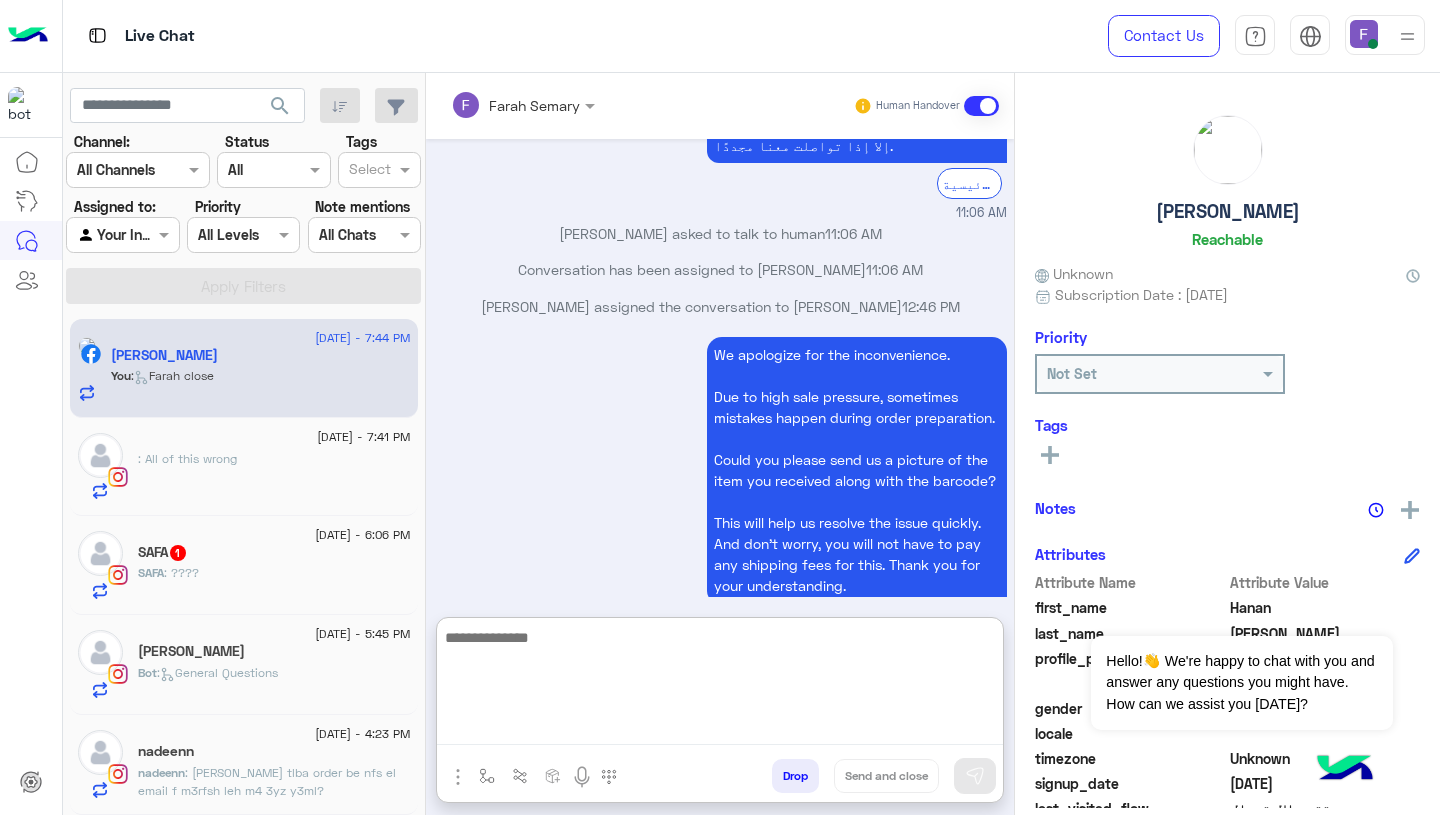 paste on "**********" 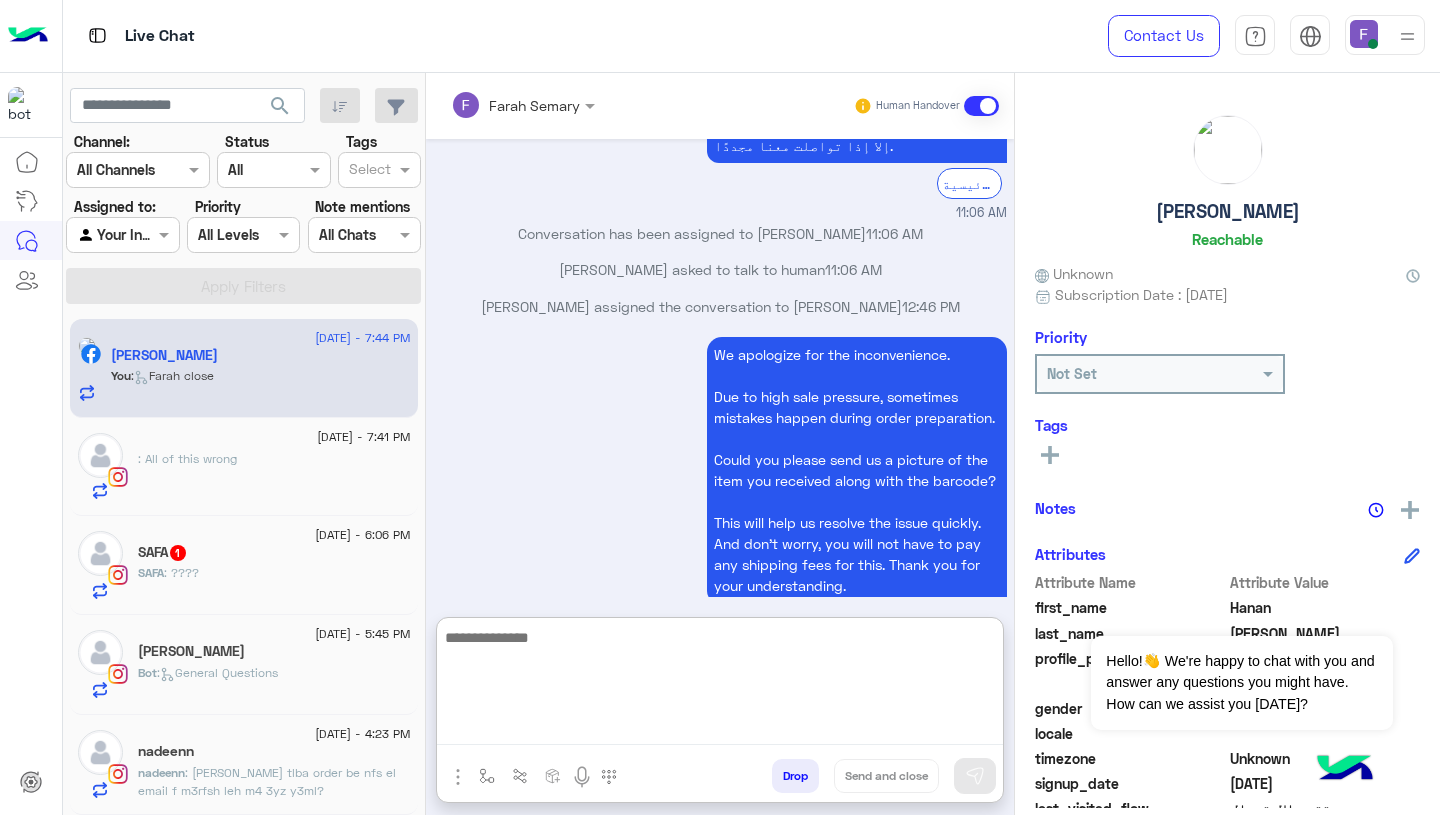 scroll, scrollTop: 0, scrollLeft: 0, axis: both 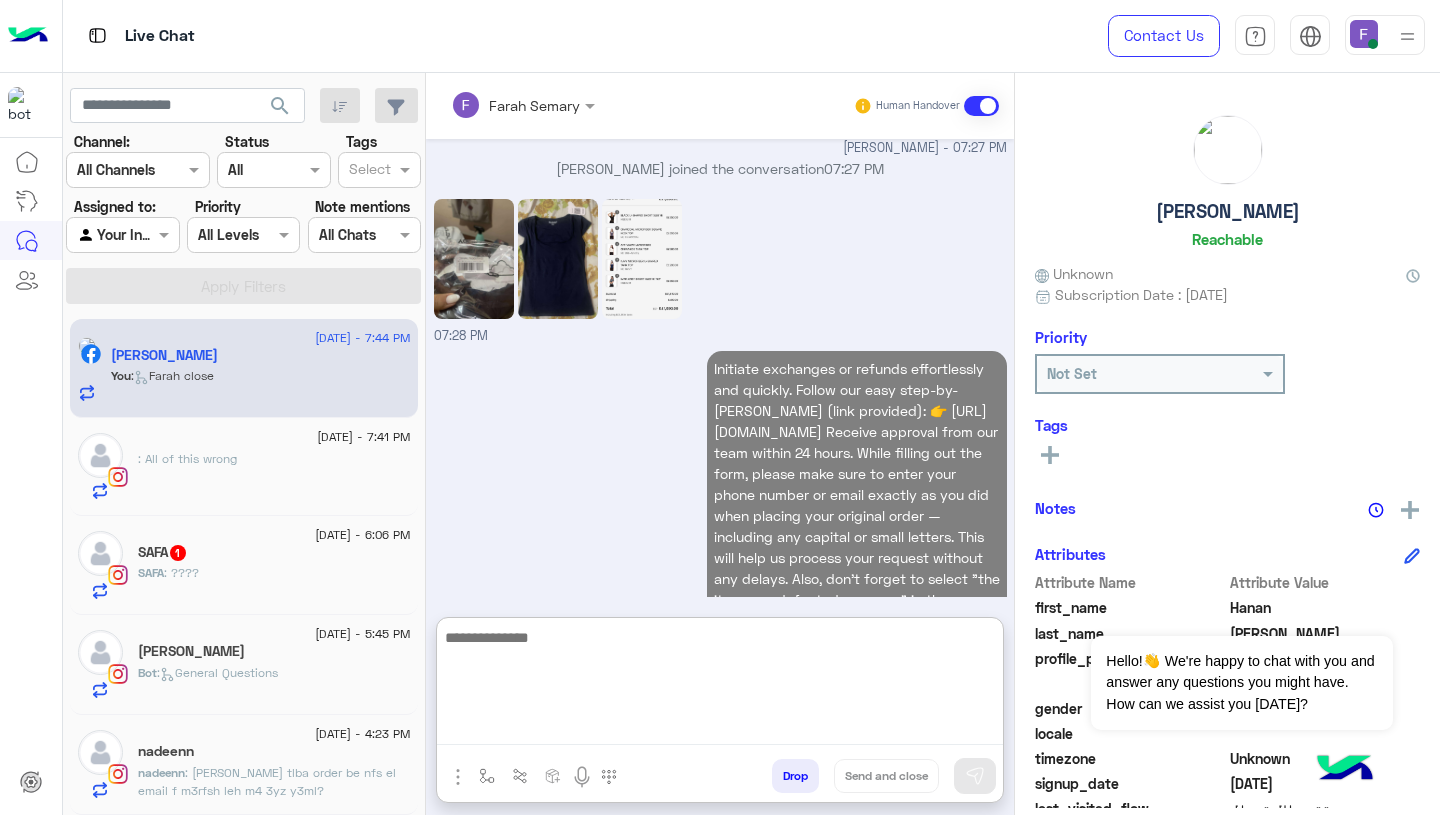 click on "Initiate exchanges or refunds effortlessly and quickly.
Follow our easy step-by-step guide (link provided):
👉 https://cloud.e-stebdal.com/returns
Receive approval from our team within 24 hours.
While filling out the form, please make sure to enter your phone number or email exactly as you did when placing your original order — including any capital or small letters. This will help us process your request without any delays.
Also, don’t forget to select "the item was defected or wrong" in the reason section — this ensures your refund or exchange will be processed with no shipping fees.
If you need any assistance, we’re always here to help!      07:44 PM" at bounding box center [720, 535] 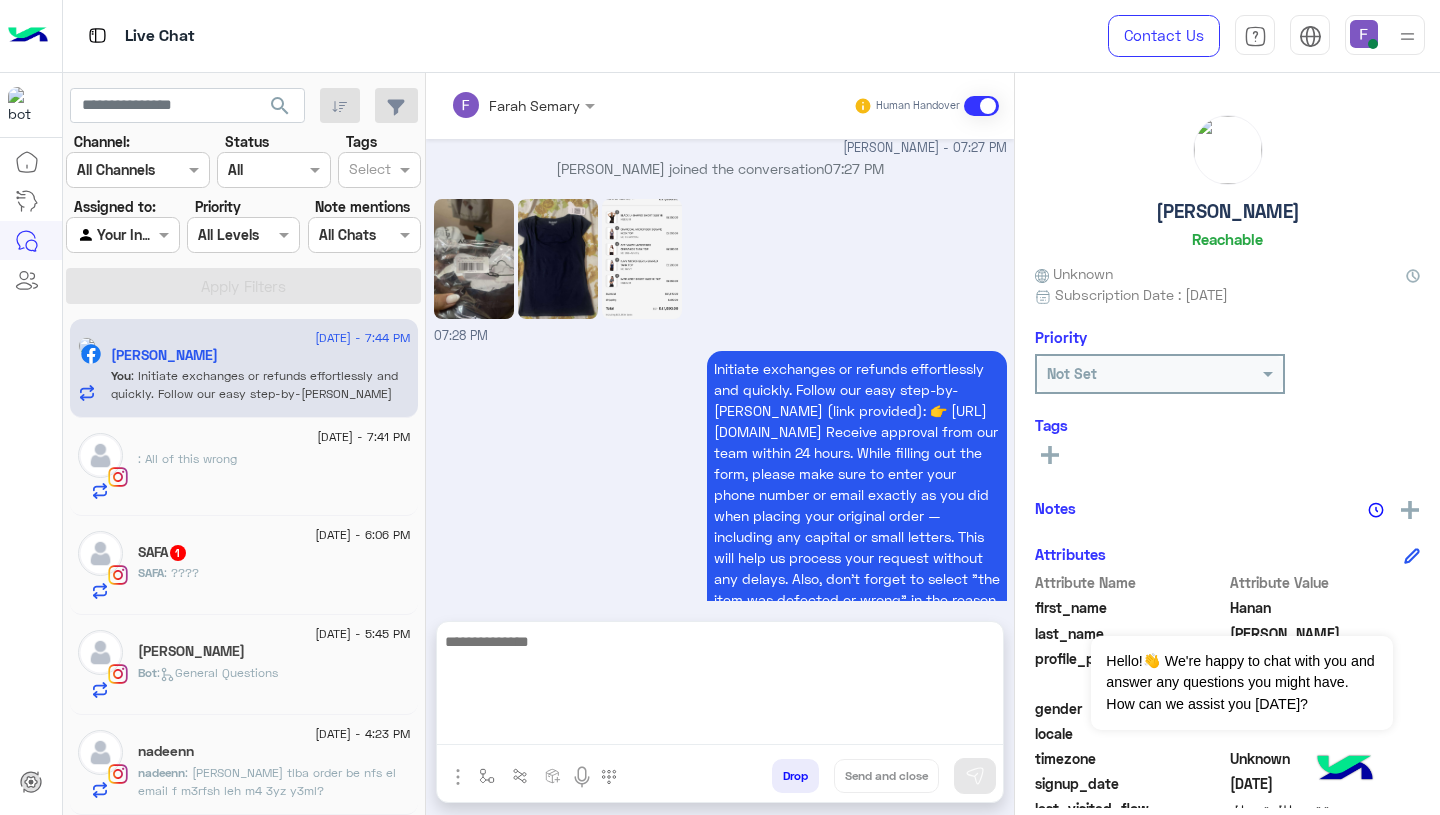 scroll, scrollTop: 1988, scrollLeft: 0, axis: vertical 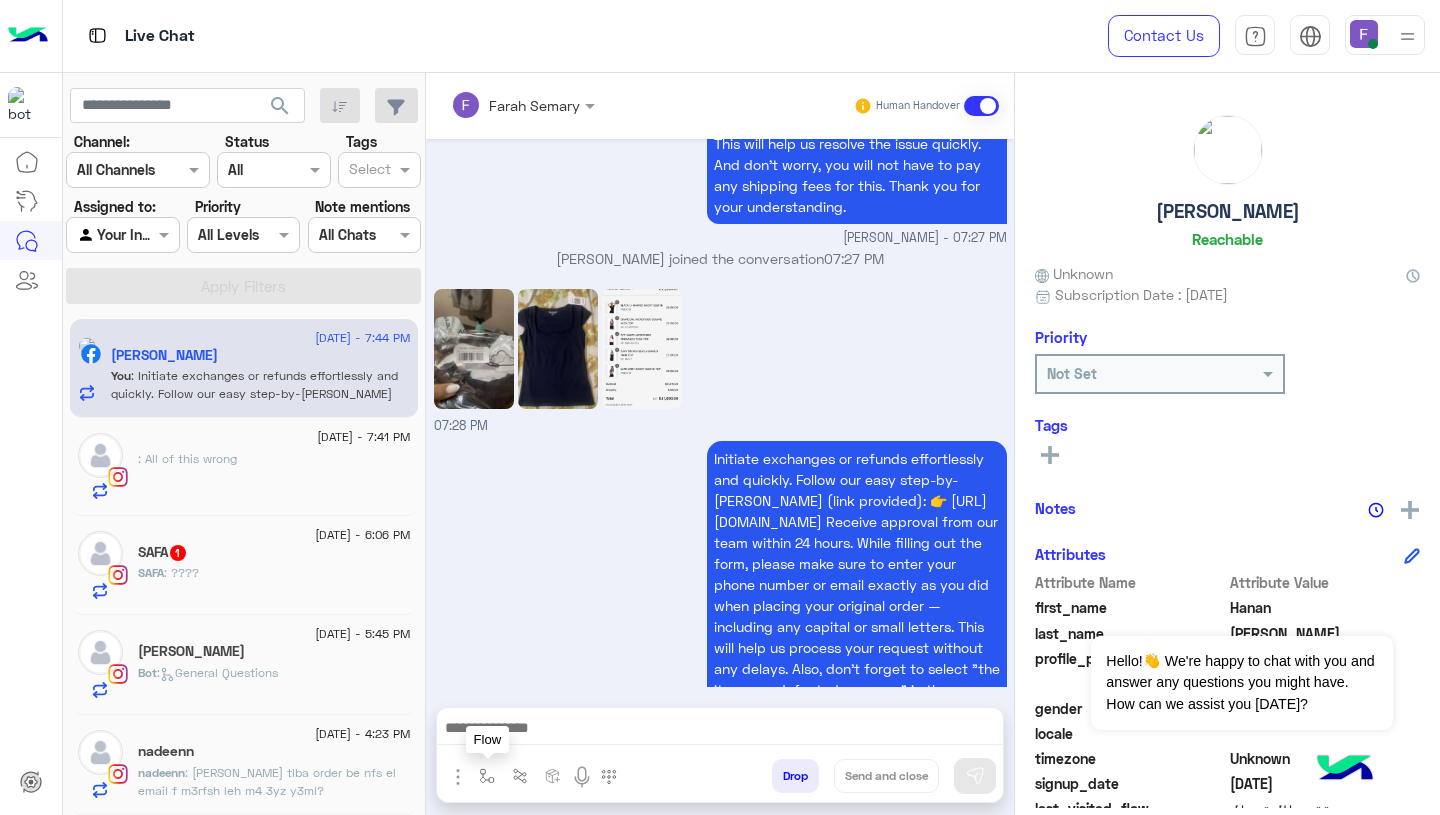click at bounding box center (487, 776) 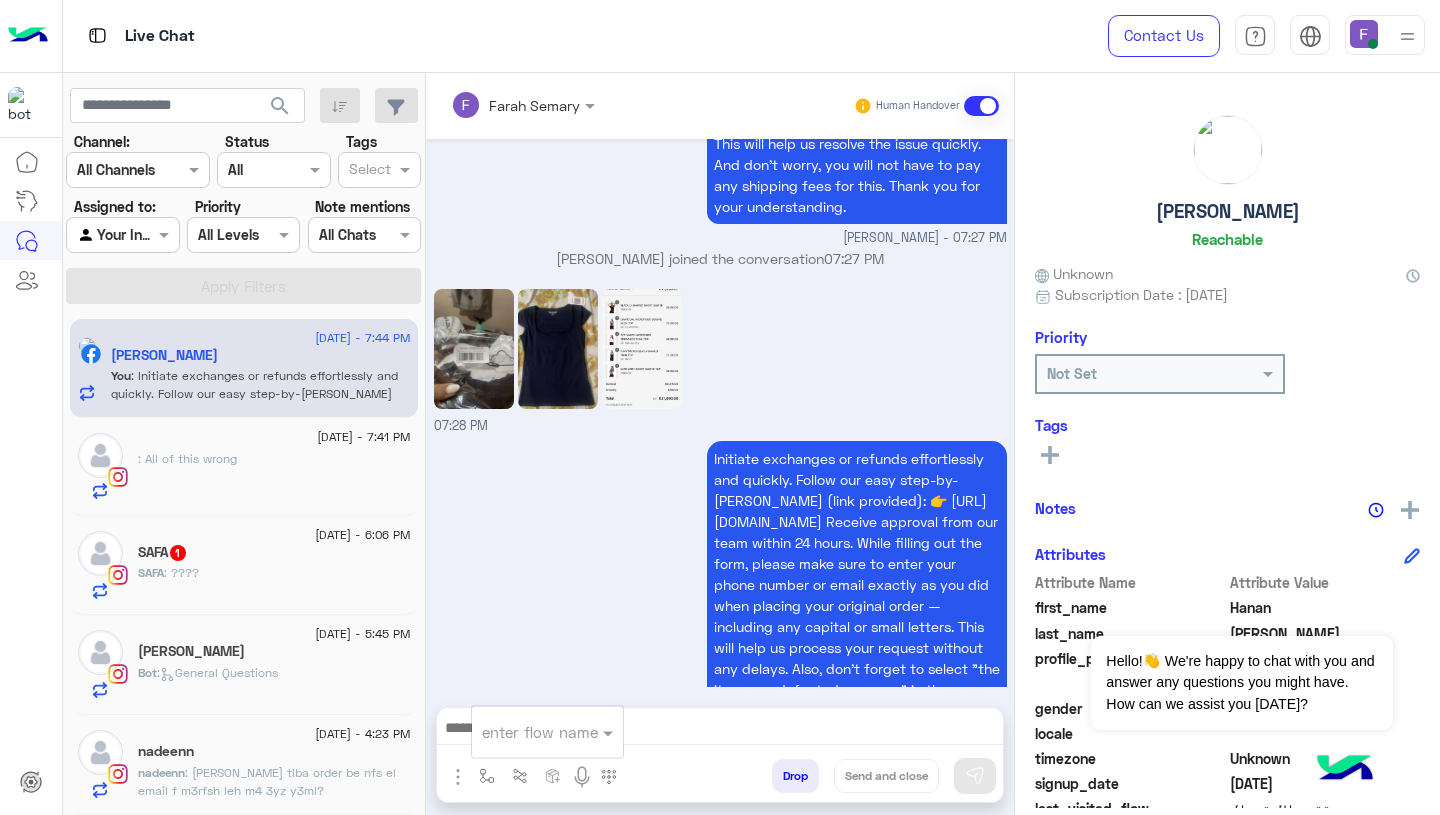 click on "Initiate exchanges or refunds effortlessly and quickly.
Follow our easy step-by-step guide (link provided):
👉 https://cloud.e-stebdal.com/returns
Receive approval from our team within 24 hours.
While filling out the form, please make sure to enter your phone number or email exactly as you did when placing your original order — including any capital or small letters. This will help us process your request without any delays.
Also, don’t forget to select "the item was defected or wrong" in the reason section — this ensures your refund or exchange will be processed with no shipping fees.
If you need any assistance, we’re always here to help!" at bounding box center (857, 616) 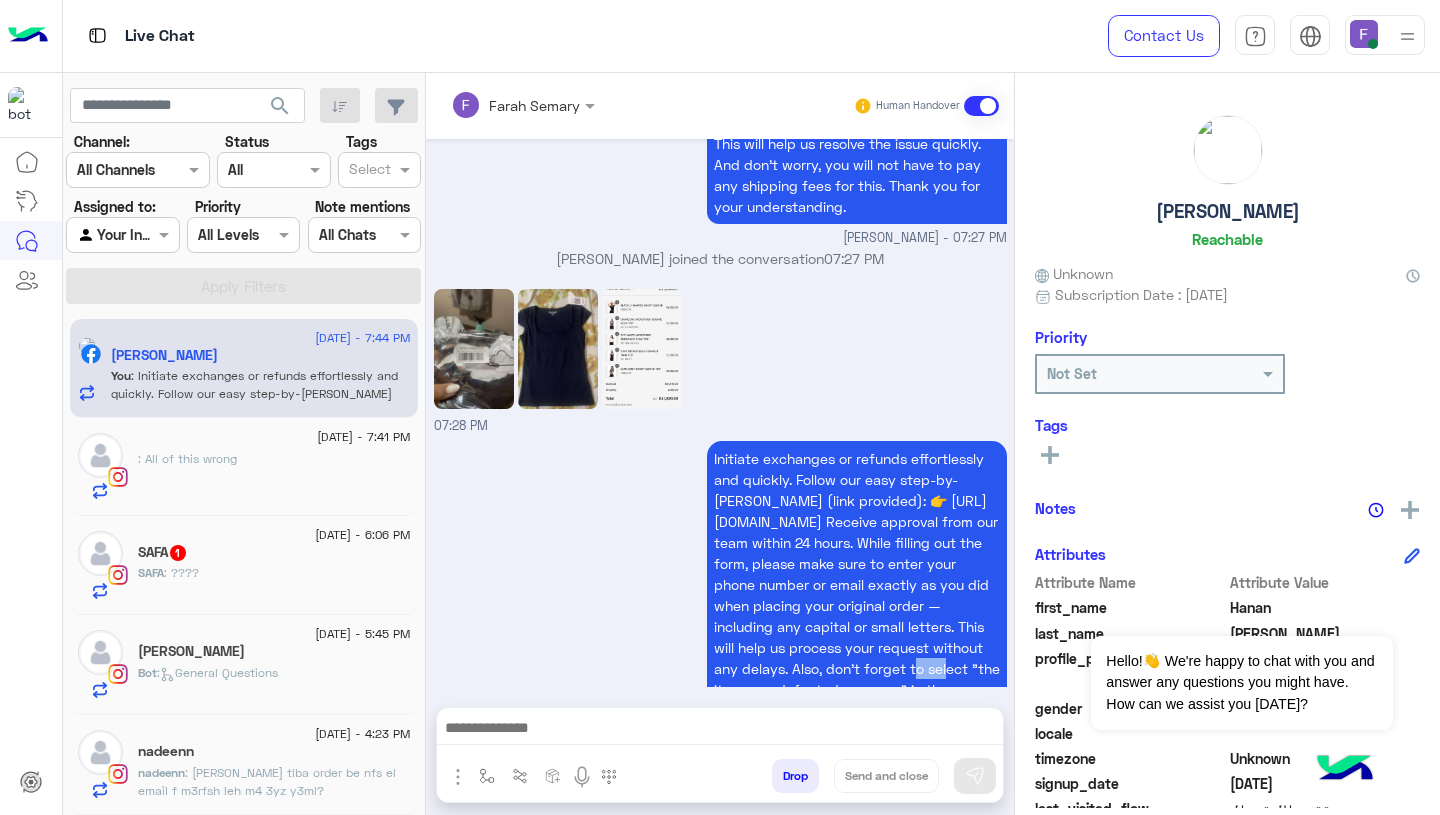 click on "Initiate exchanges or refunds effortlessly and quickly.
Follow our easy step-by-step guide (link provided):
👉 https://cloud.e-stebdal.com/returns
Receive approval from our team within 24 hours.
While filling out the form, please make sure to enter your phone number or email exactly as you did when placing your original order — including any capital or small letters. This will help us process your request without any delays.
Also, don’t forget to select "the item was defected or wrong" in the reason section — this ensures your refund or exchange will be processed with no shipping fees.
If you need any assistance, we’re always here to help!" at bounding box center (857, 616) 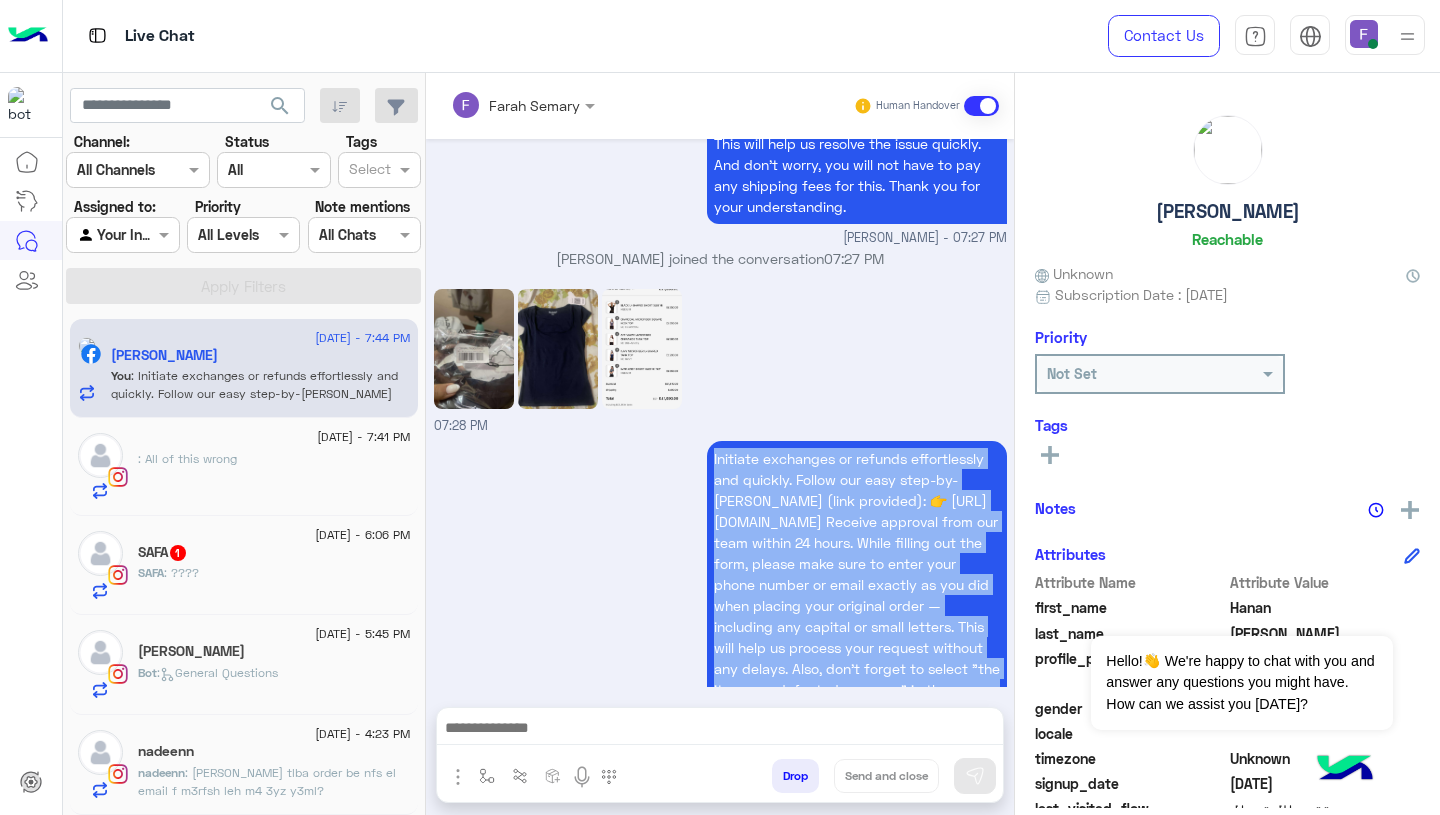 drag, startPoint x: 820, startPoint y: 541, endPoint x: 820, endPoint y: 559, distance: 18 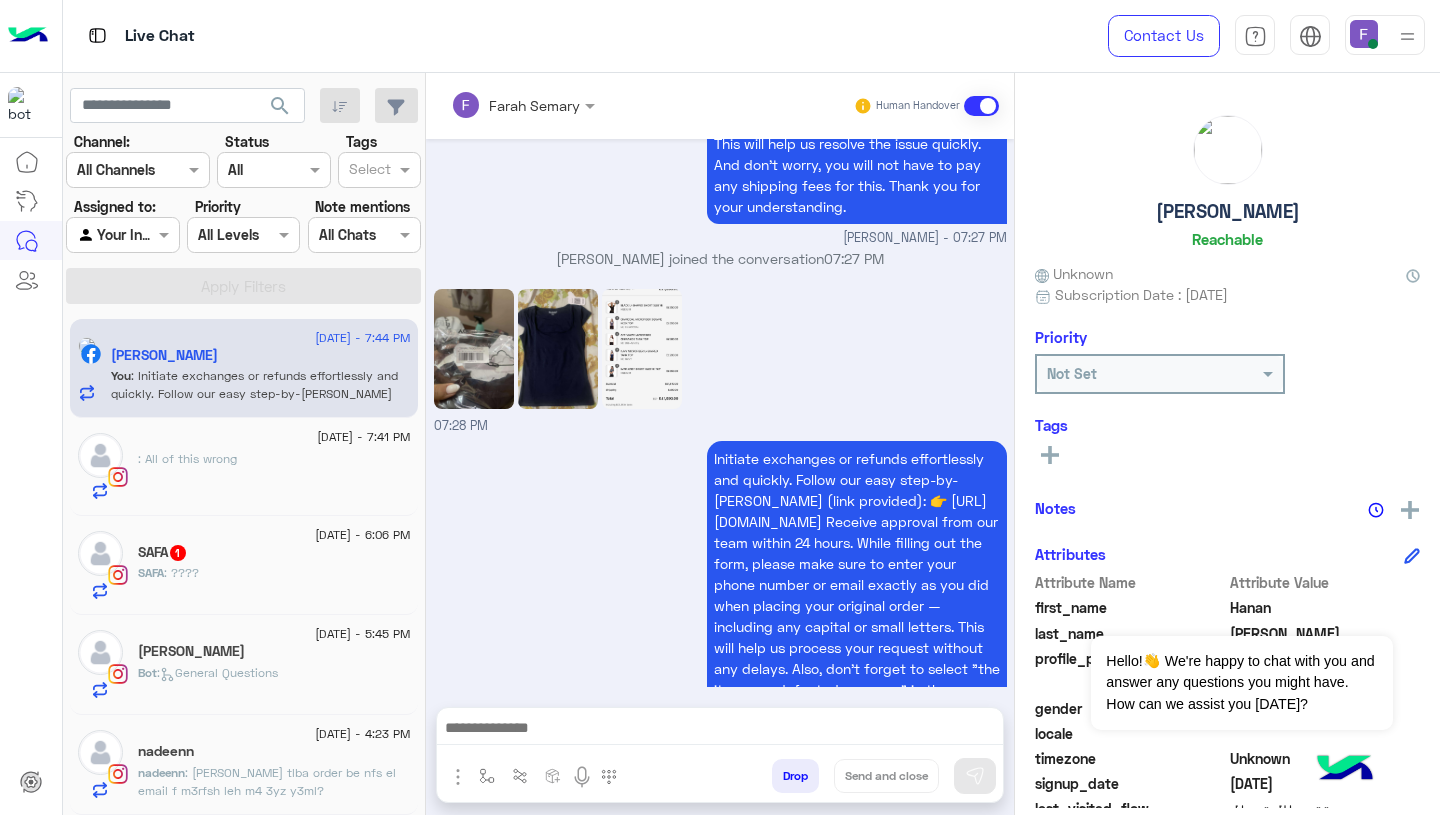 click at bounding box center (720, 730) 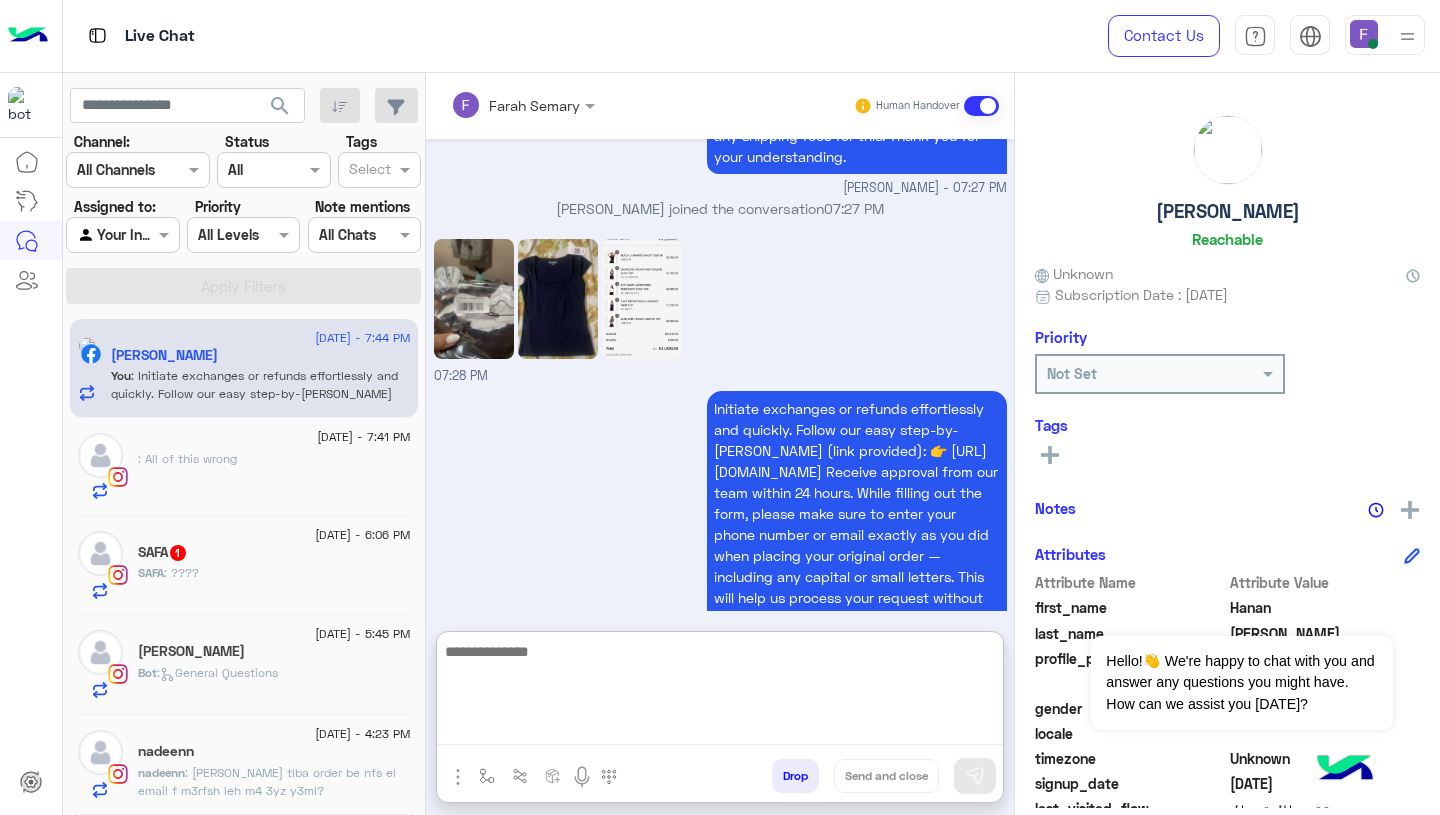 scroll, scrollTop: 2078, scrollLeft: 0, axis: vertical 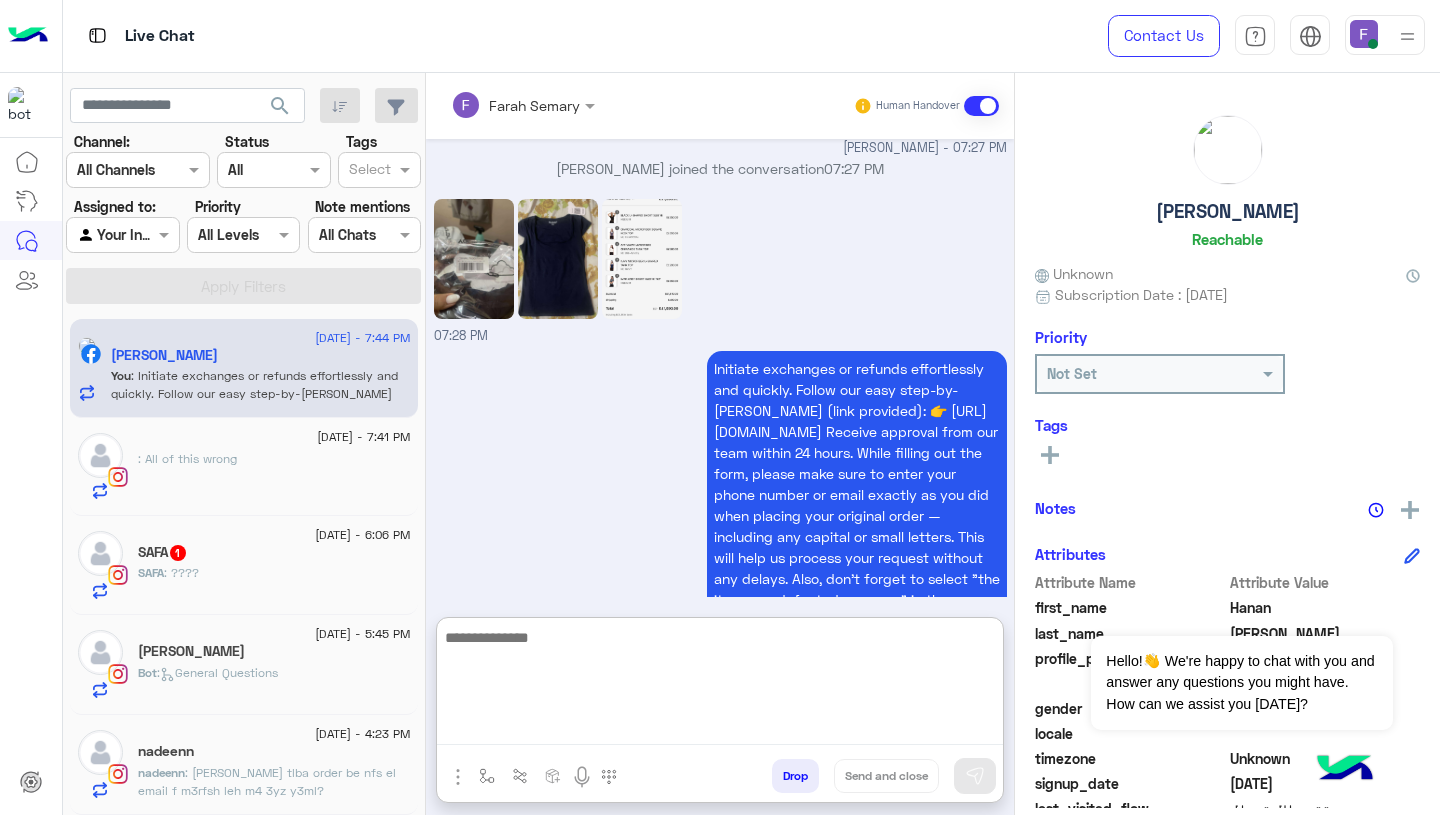 paste on "**********" 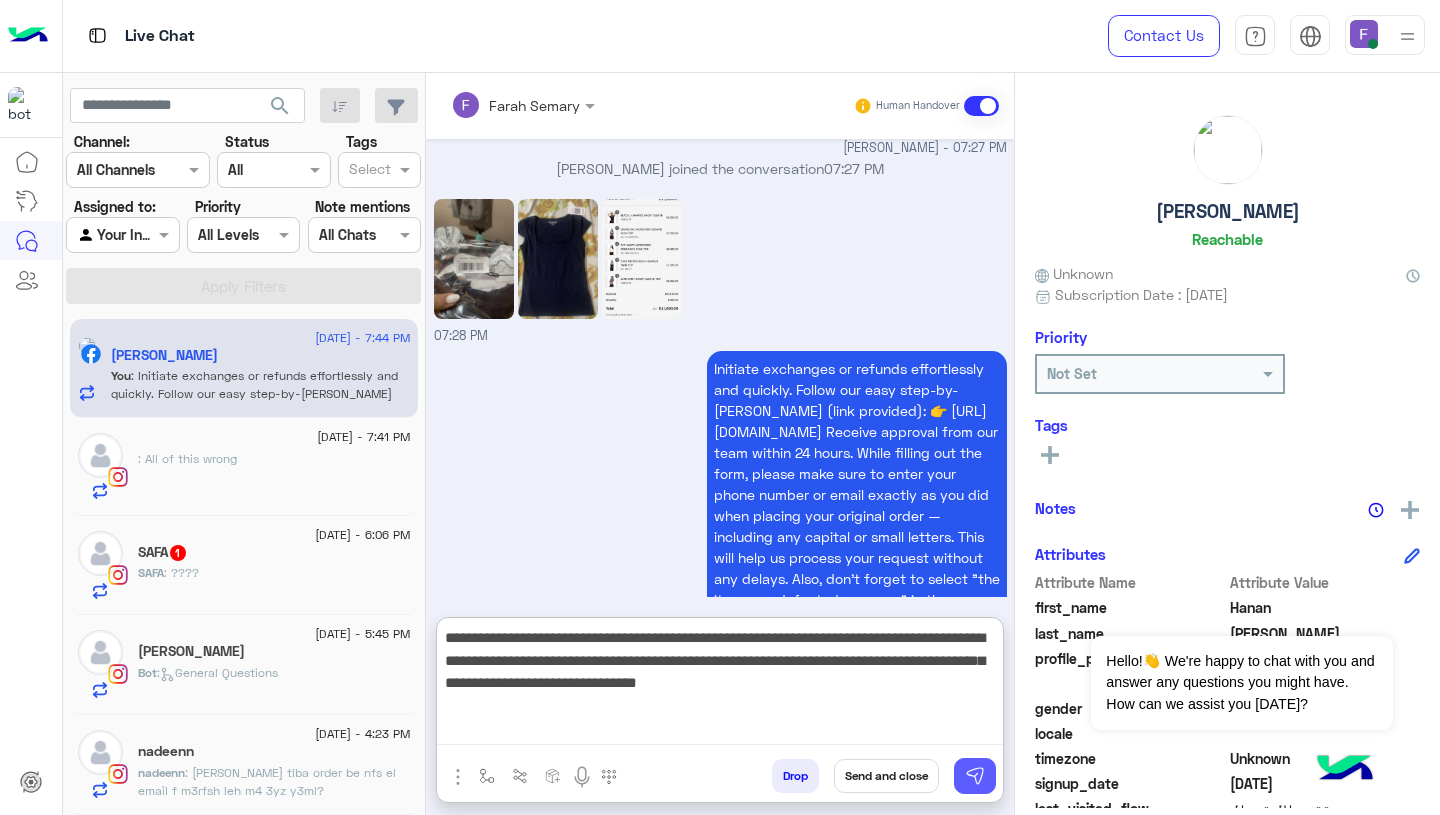 type on "**********" 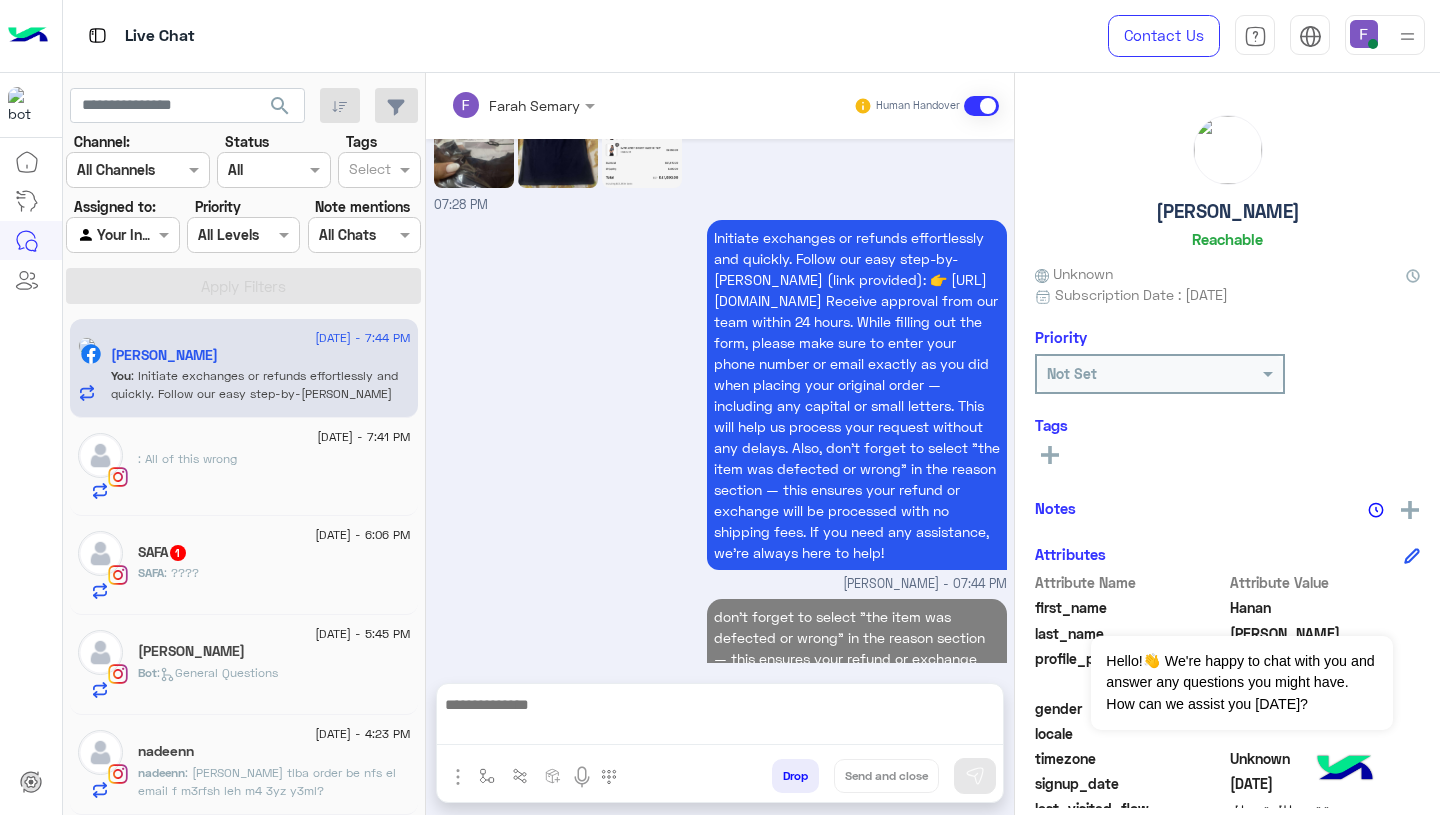 scroll, scrollTop: 2156, scrollLeft: 0, axis: vertical 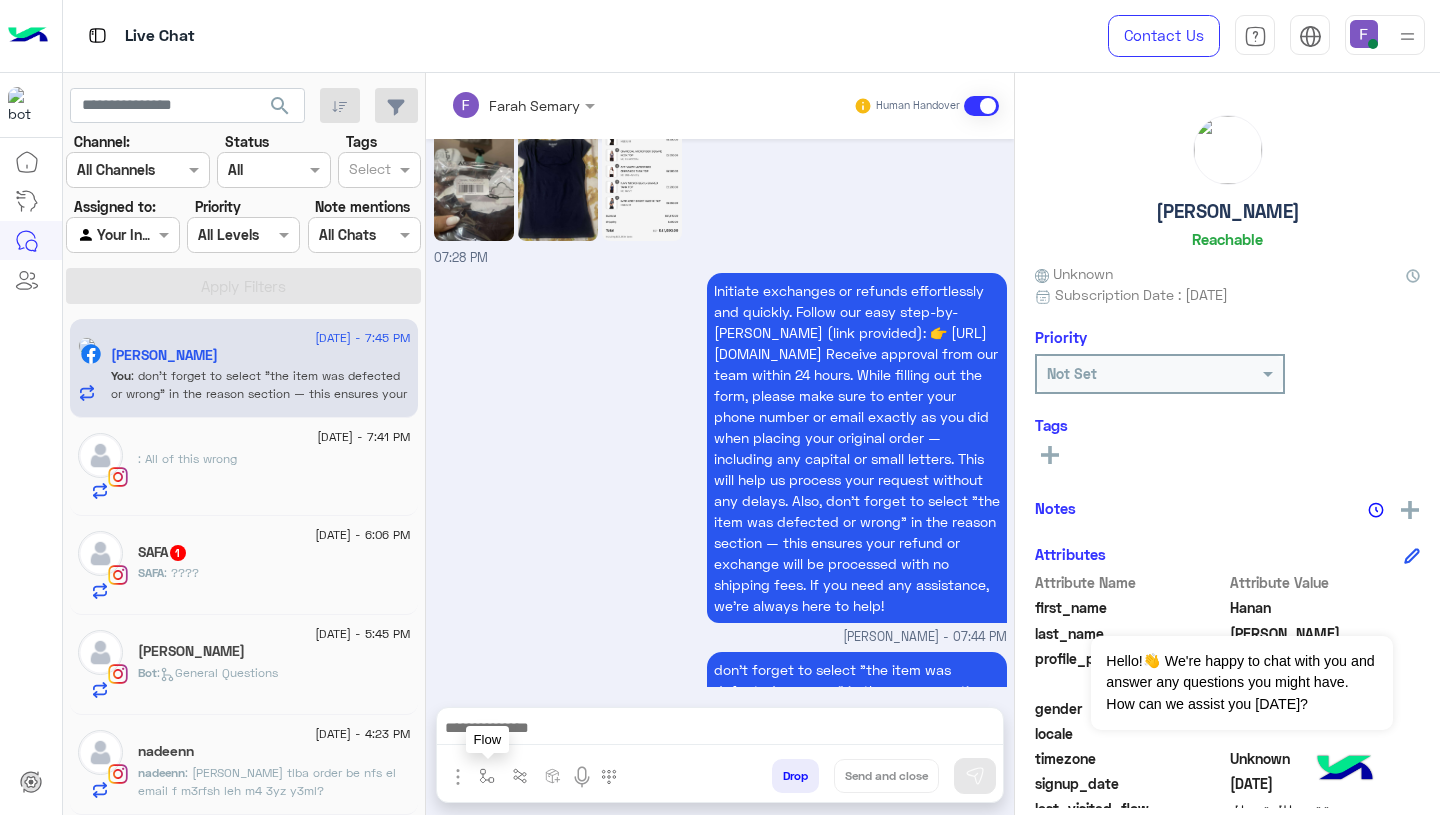 click at bounding box center (487, 776) 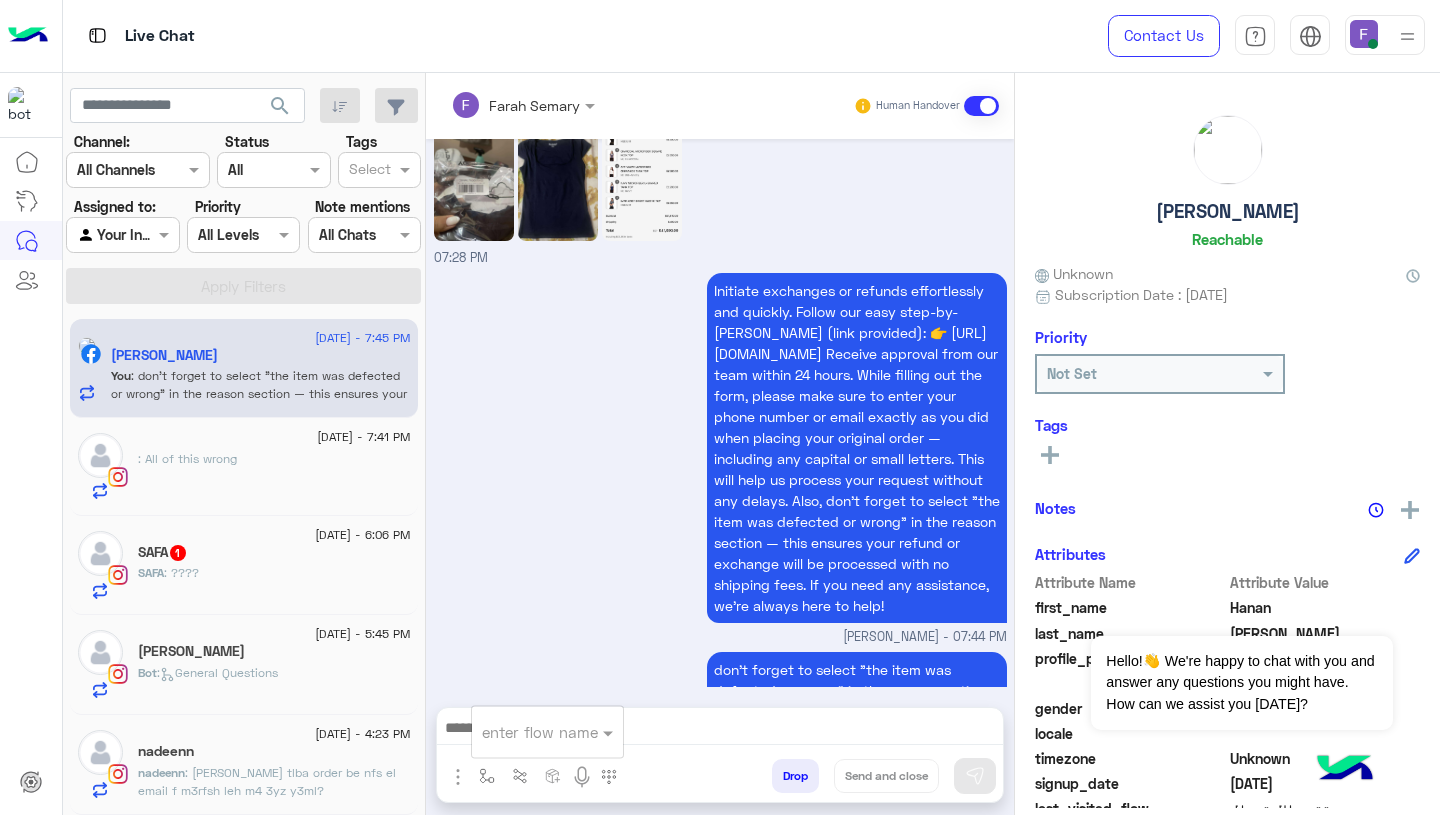 click at bounding box center [523, 732] 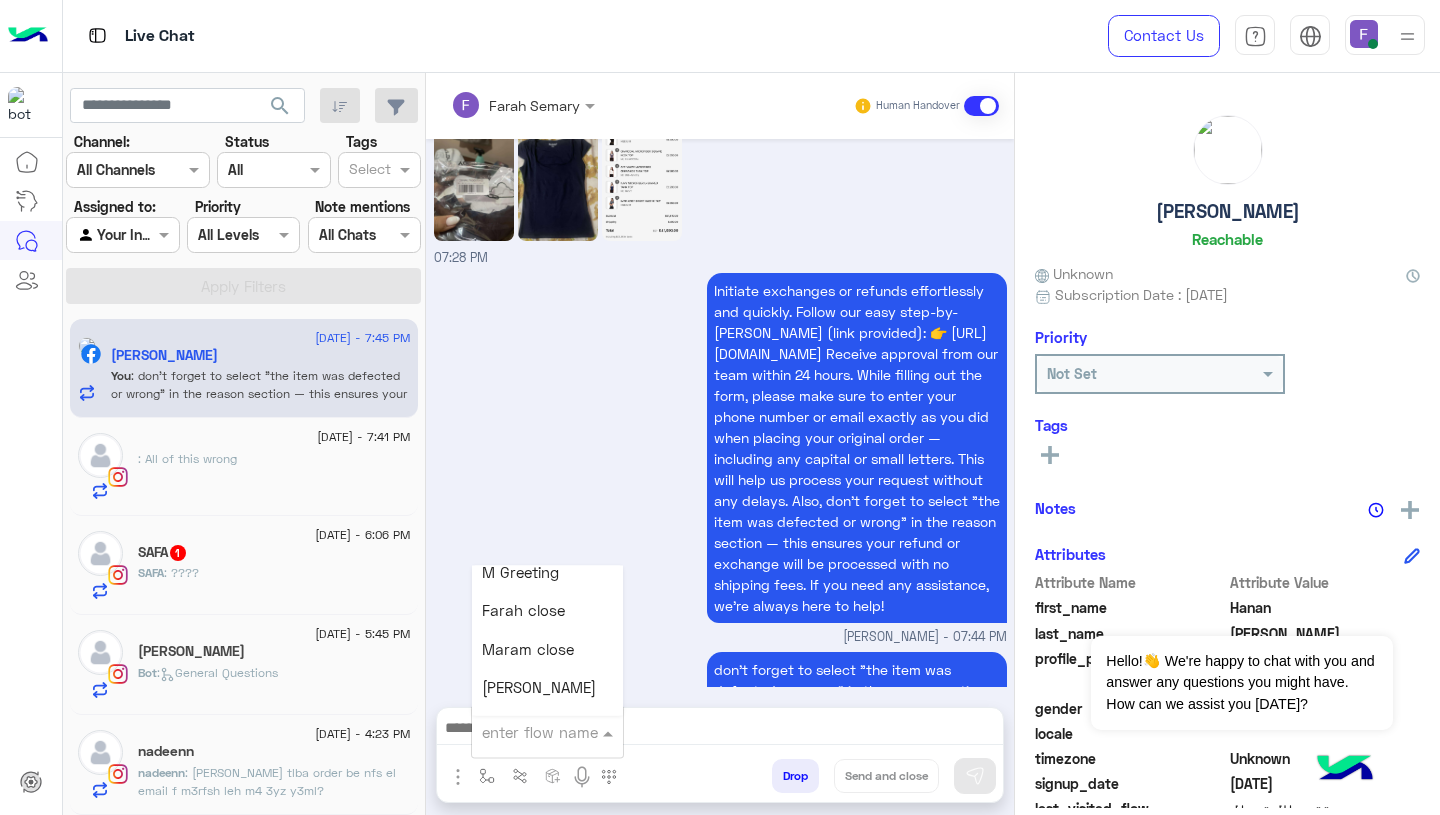 scroll, scrollTop: 2378, scrollLeft: 0, axis: vertical 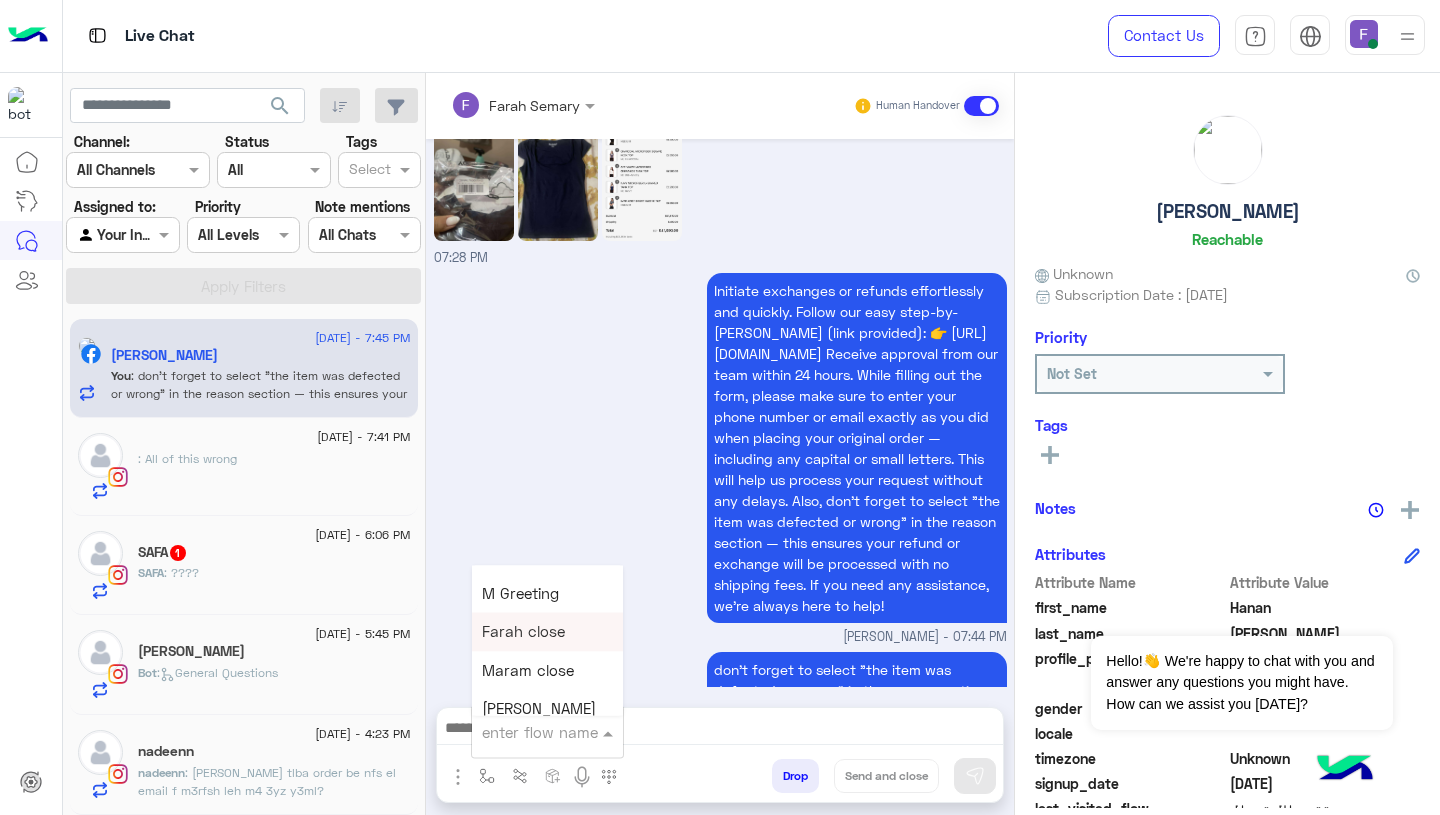 click on "Farah close" at bounding box center [523, 632] 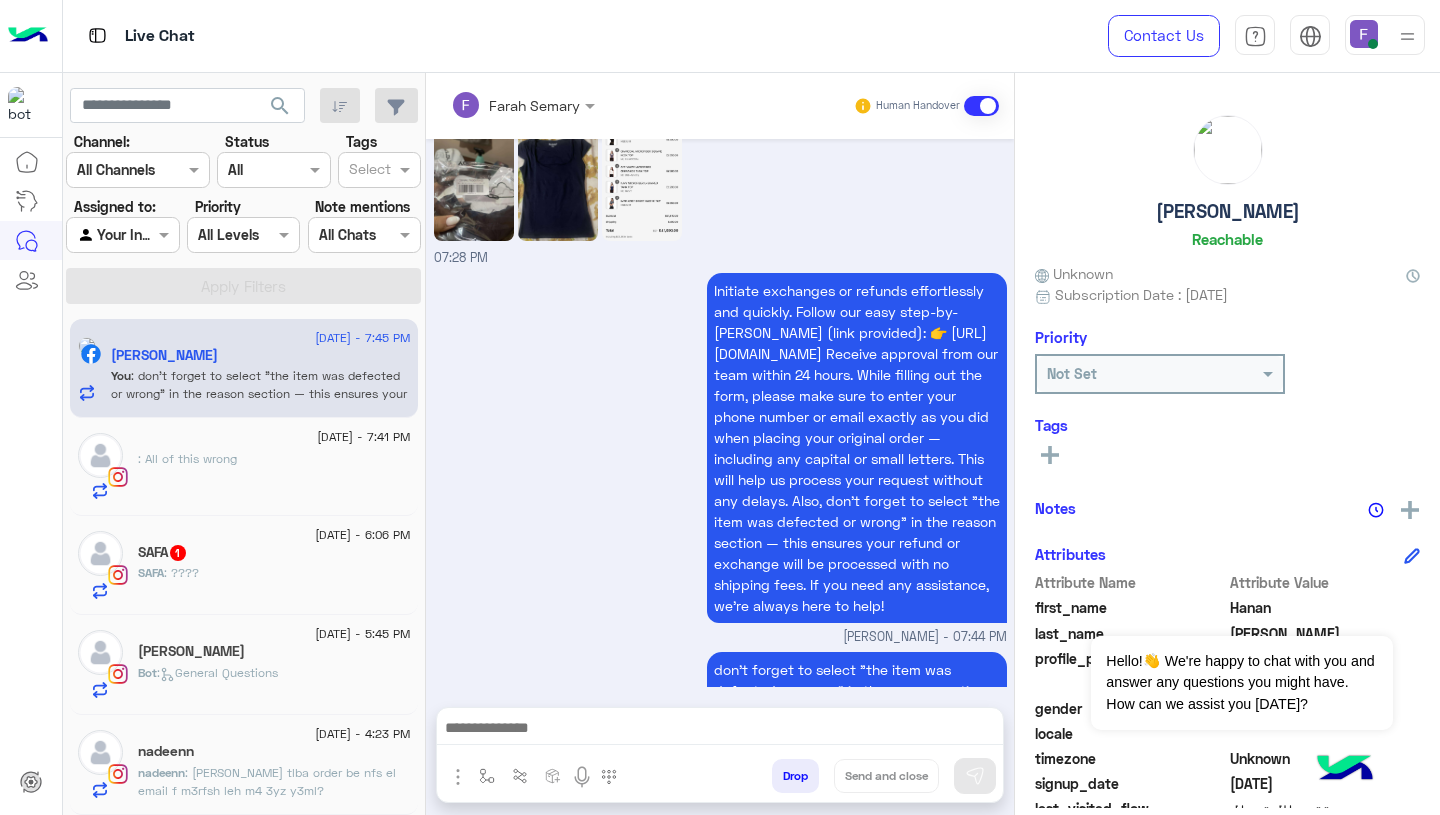 type on "**********" 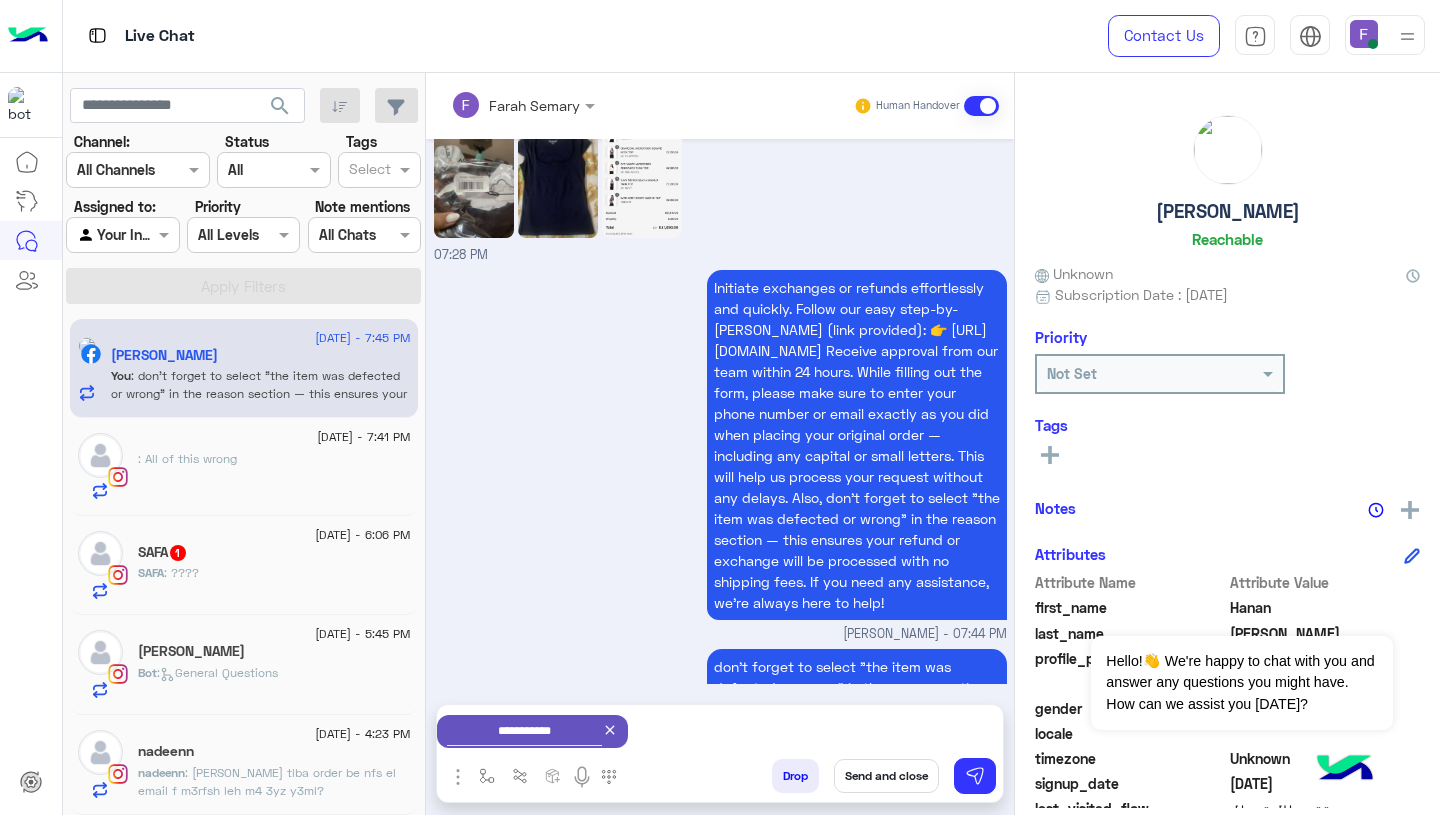 click on "Send and close" at bounding box center [886, 776] 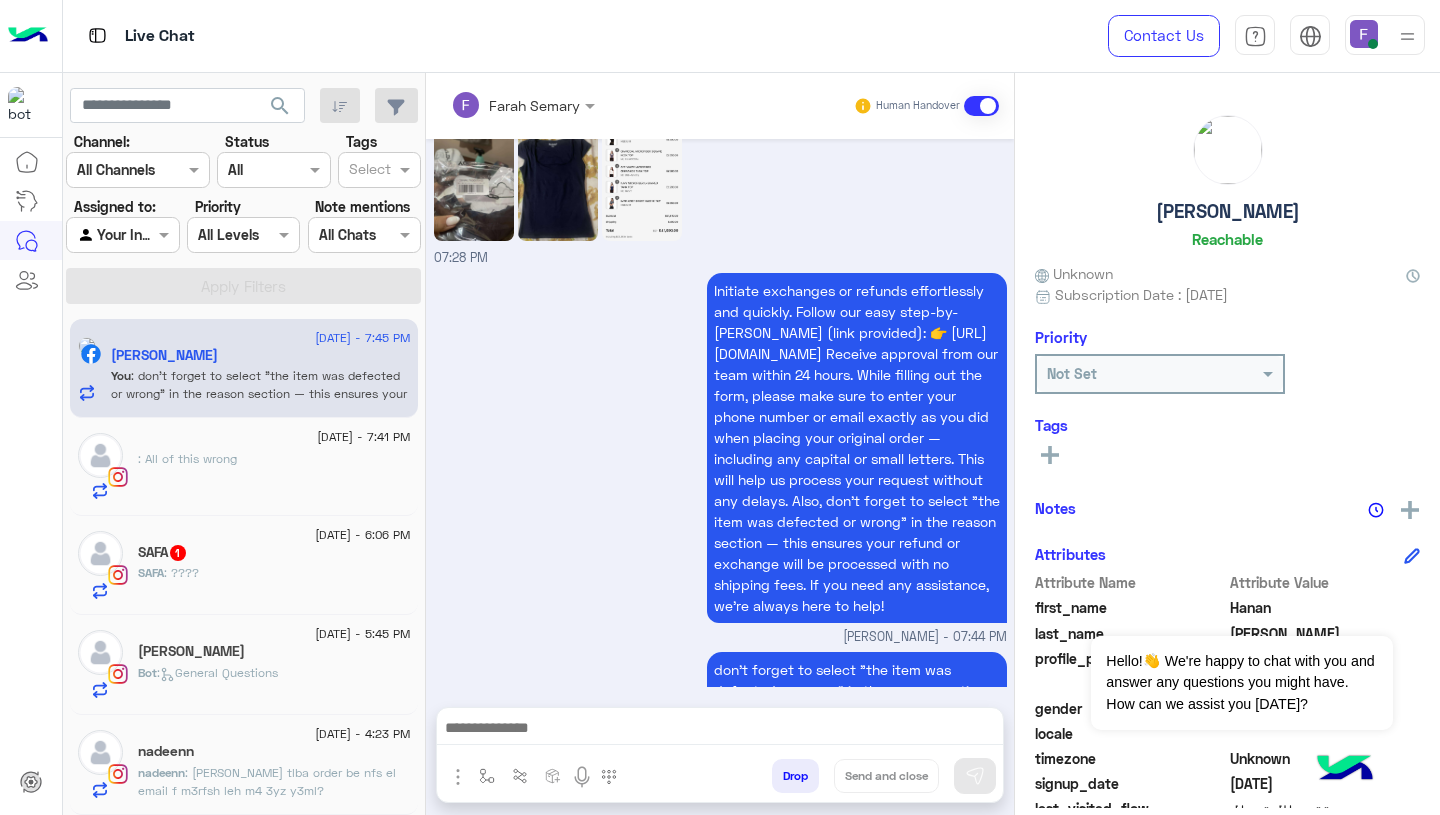 scroll, scrollTop: 2193, scrollLeft: 0, axis: vertical 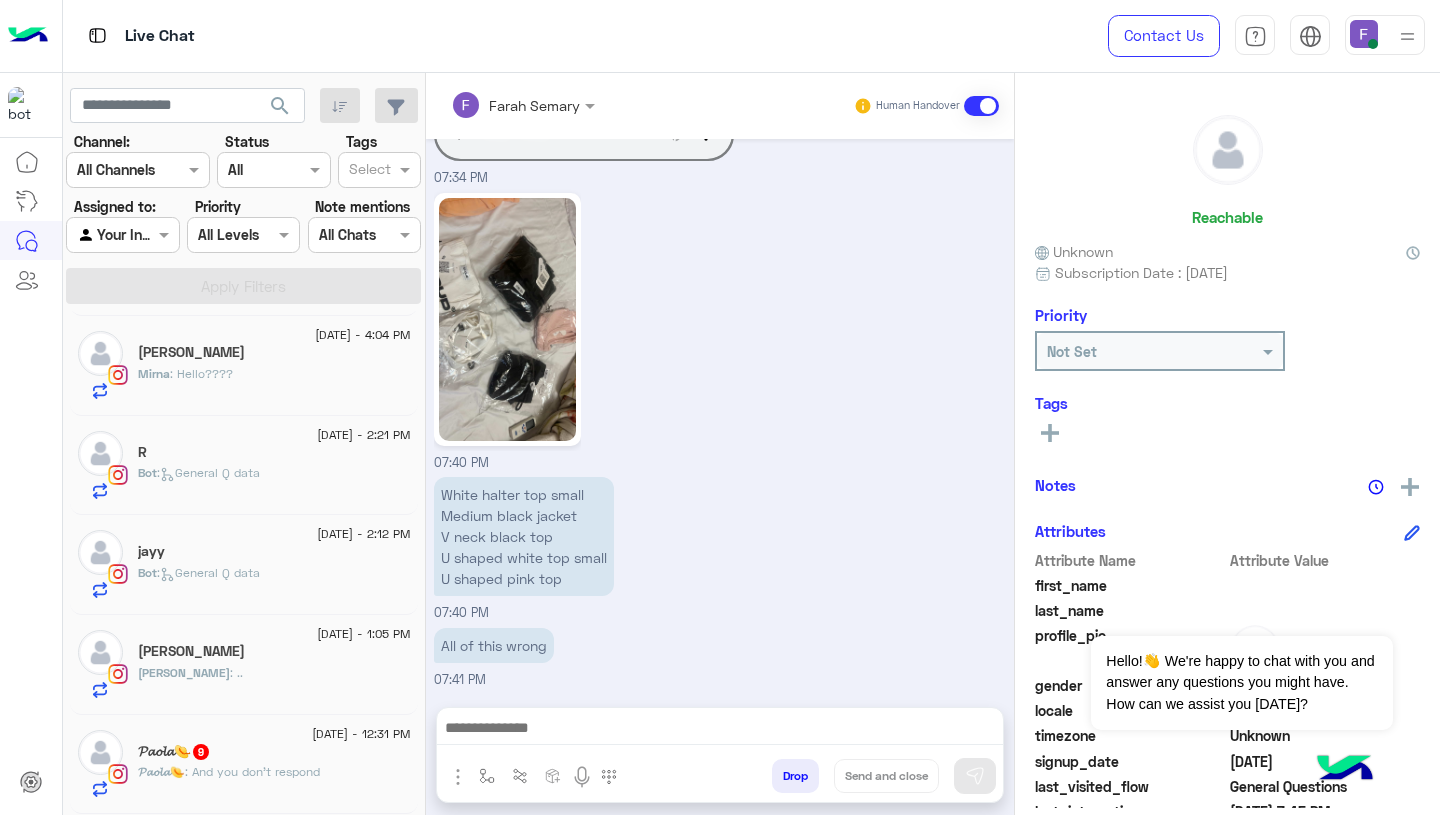 click on ": And you don't respond" 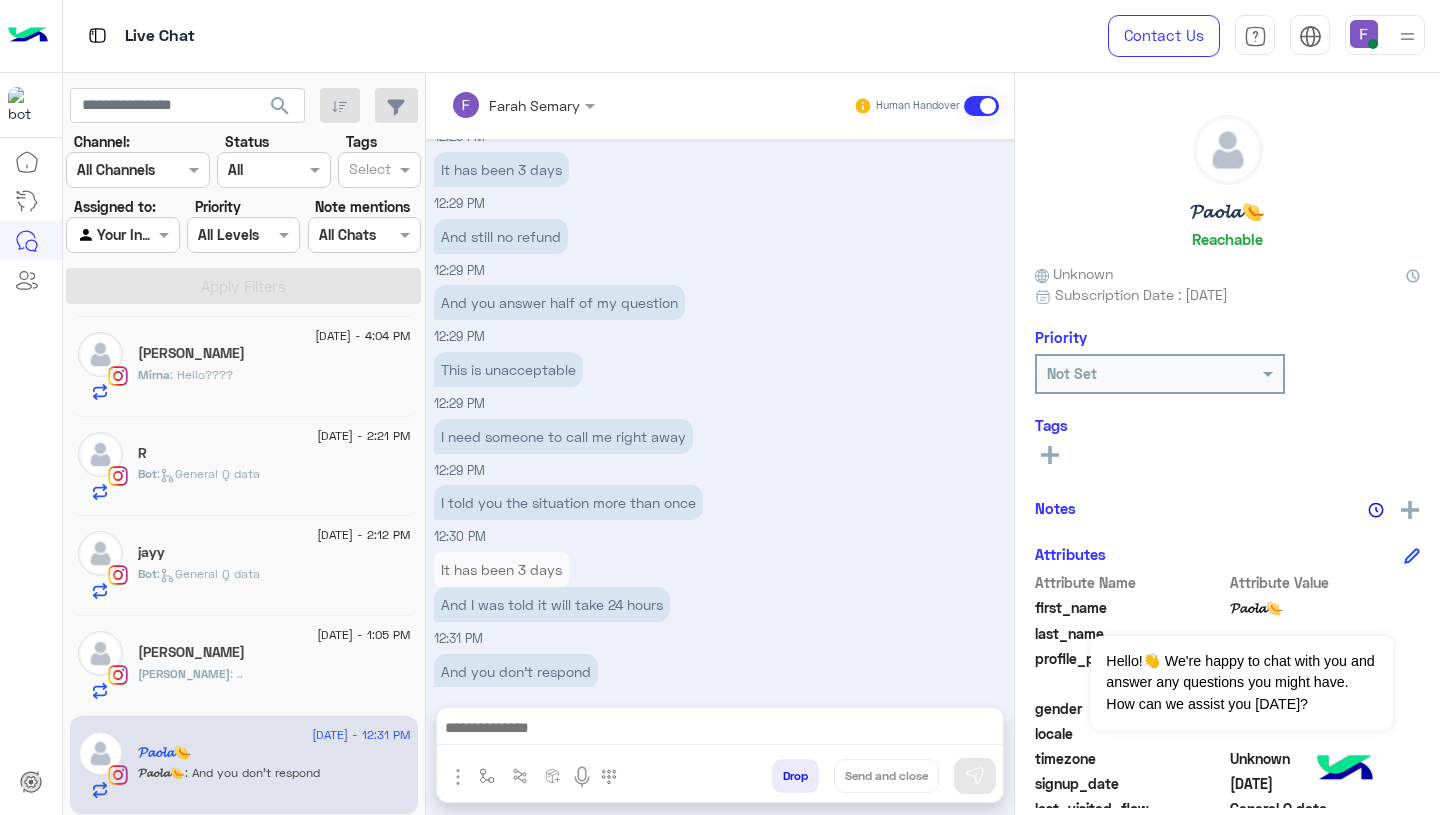 scroll, scrollTop: 1518, scrollLeft: 0, axis: vertical 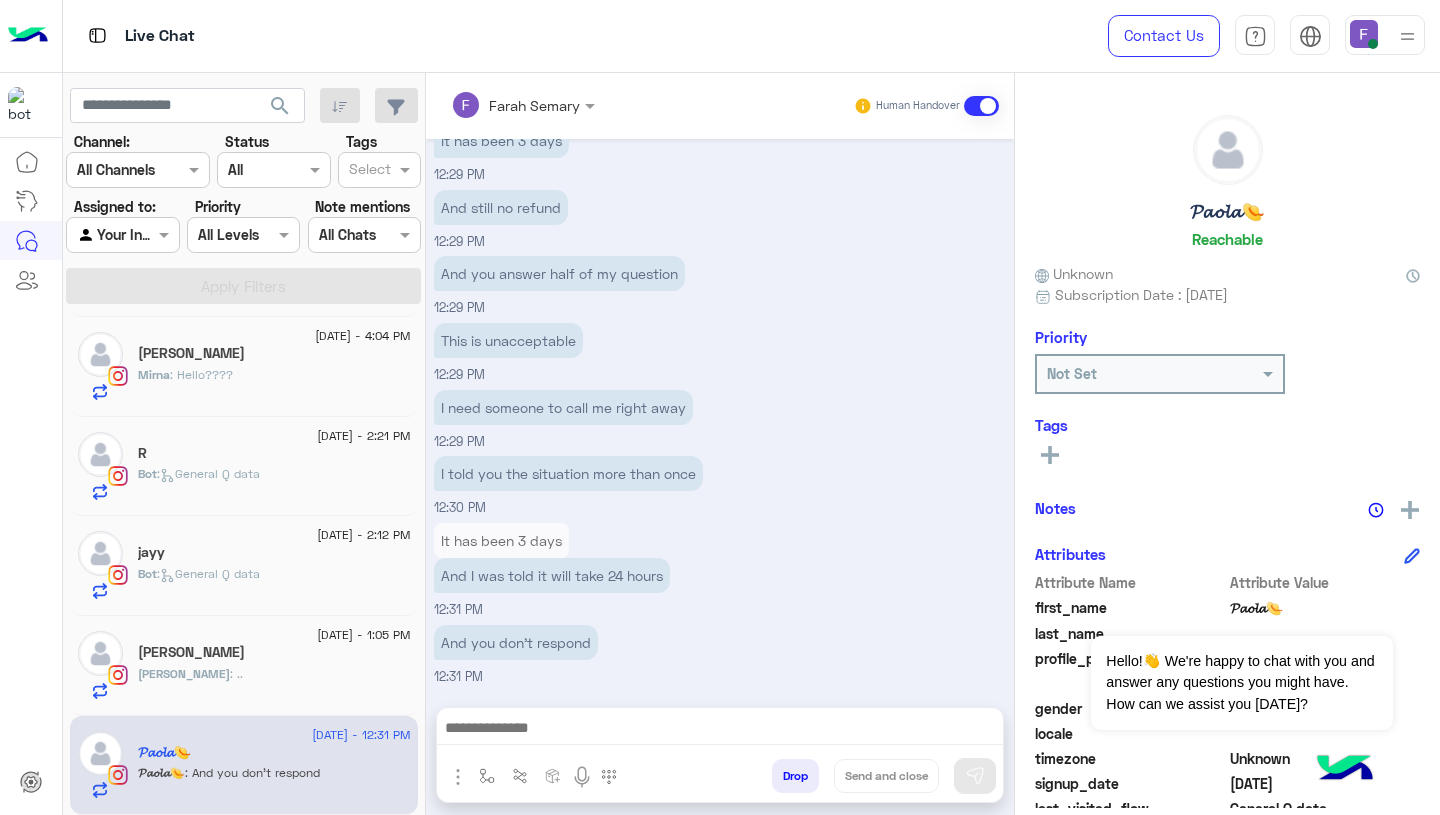 click on "It has been 3 days" at bounding box center [501, 540] 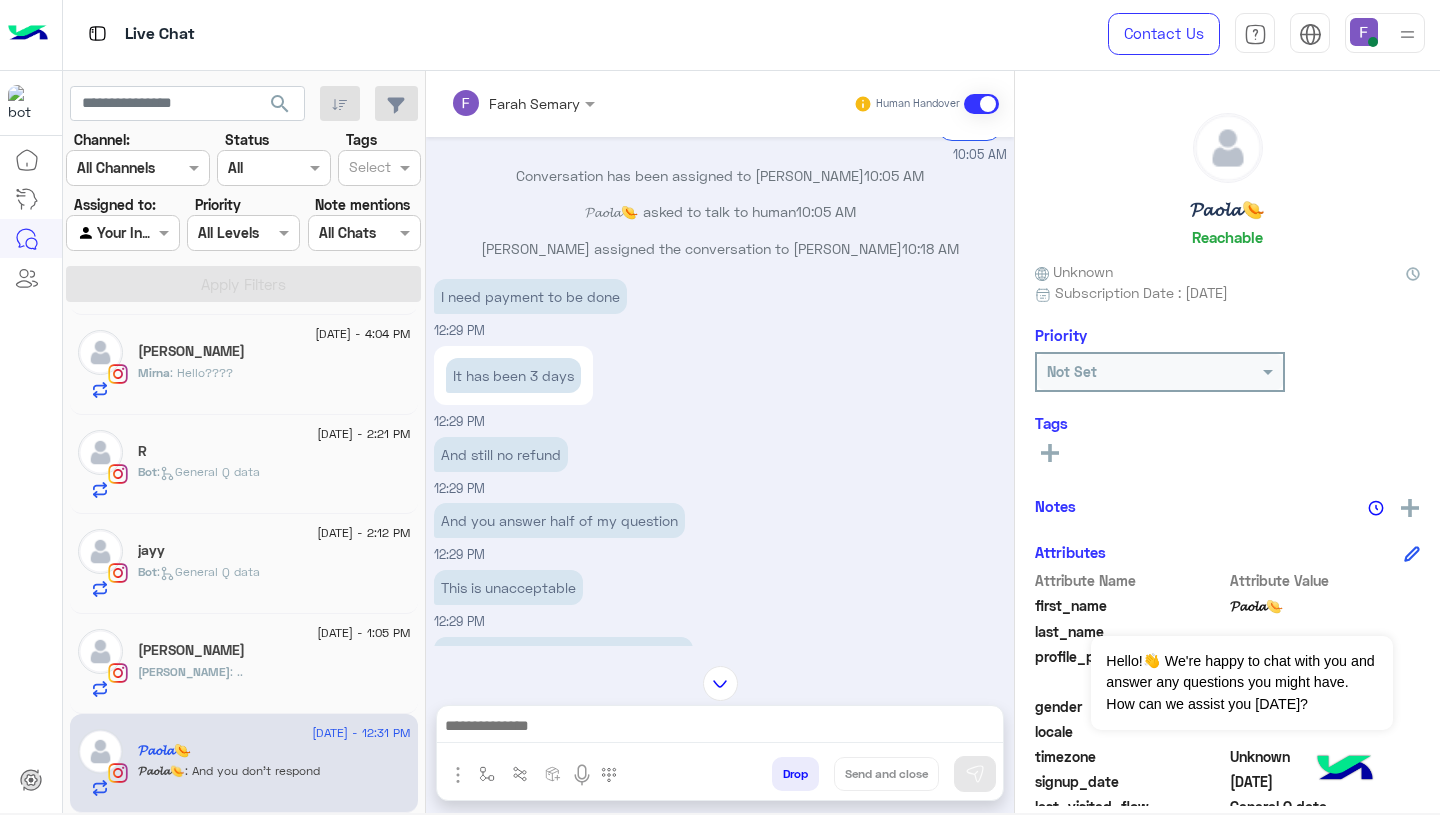 scroll, scrollTop: 1248, scrollLeft: 0, axis: vertical 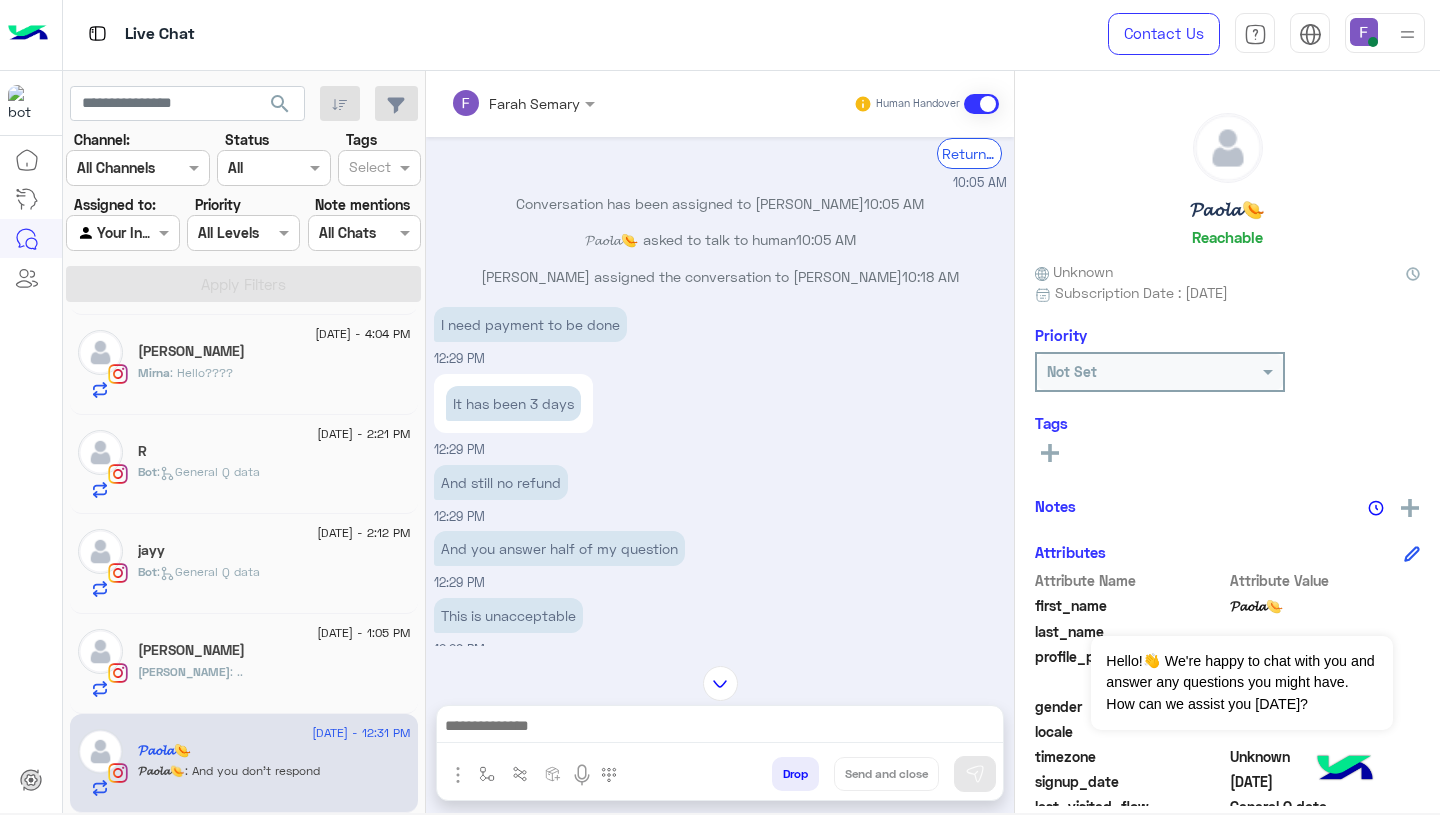 click on "It has been 3 days" at bounding box center (513, 403) 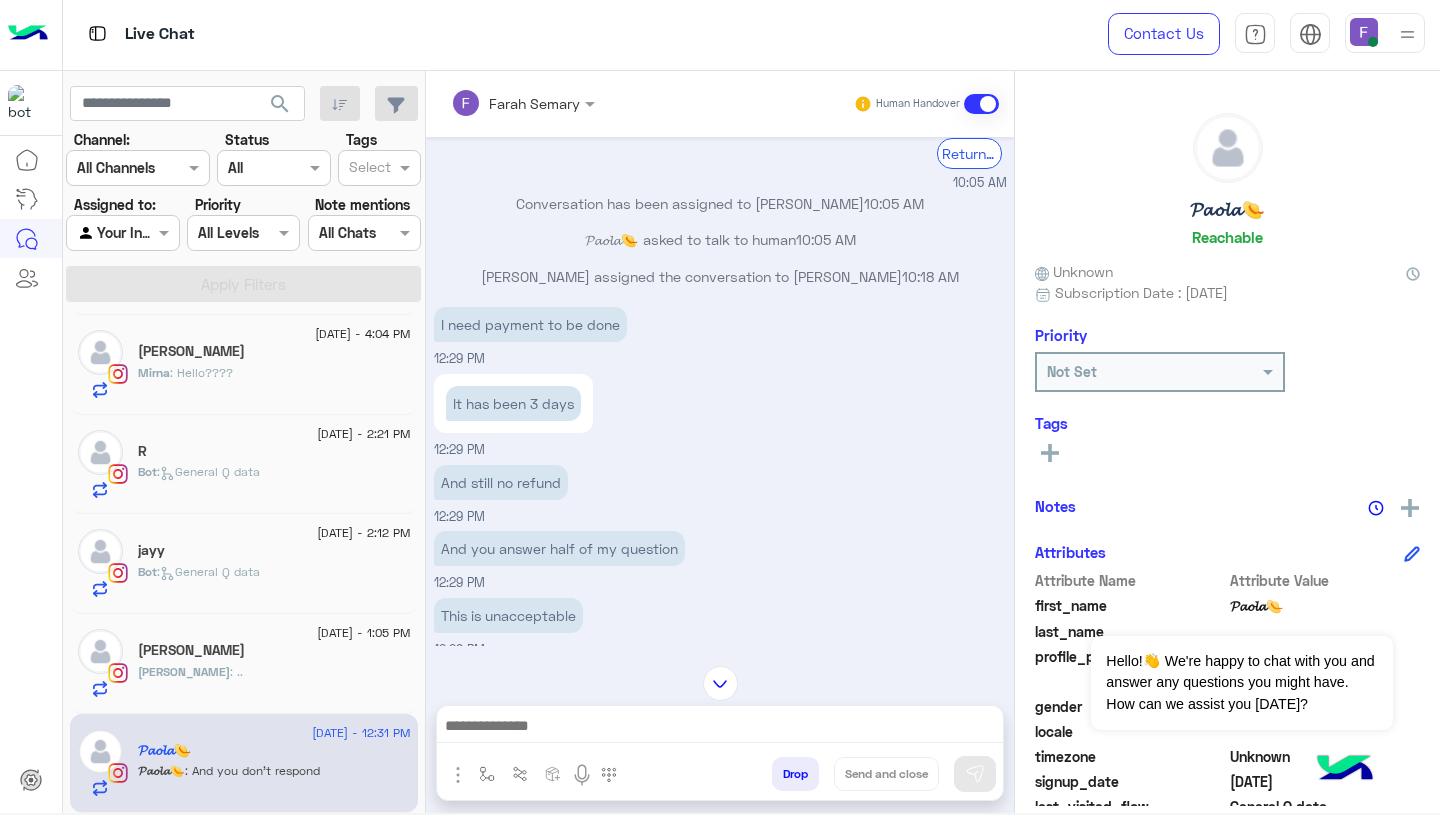 click on "It has been 3 days   12:29 PM" at bounding box center [720, 414] 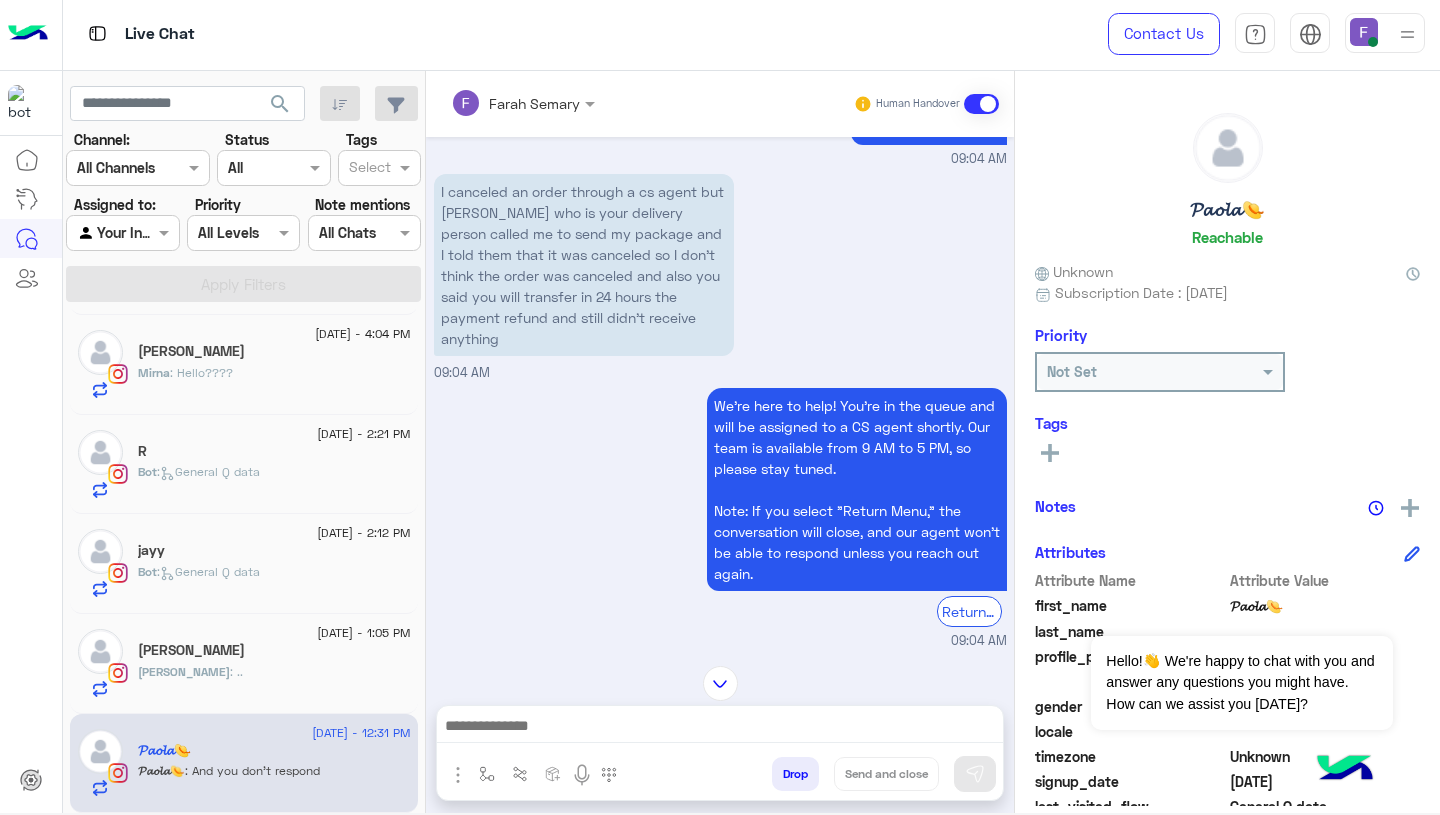 scroll, scrollTop: 1403, scrollLeft: 0, axis: vertical 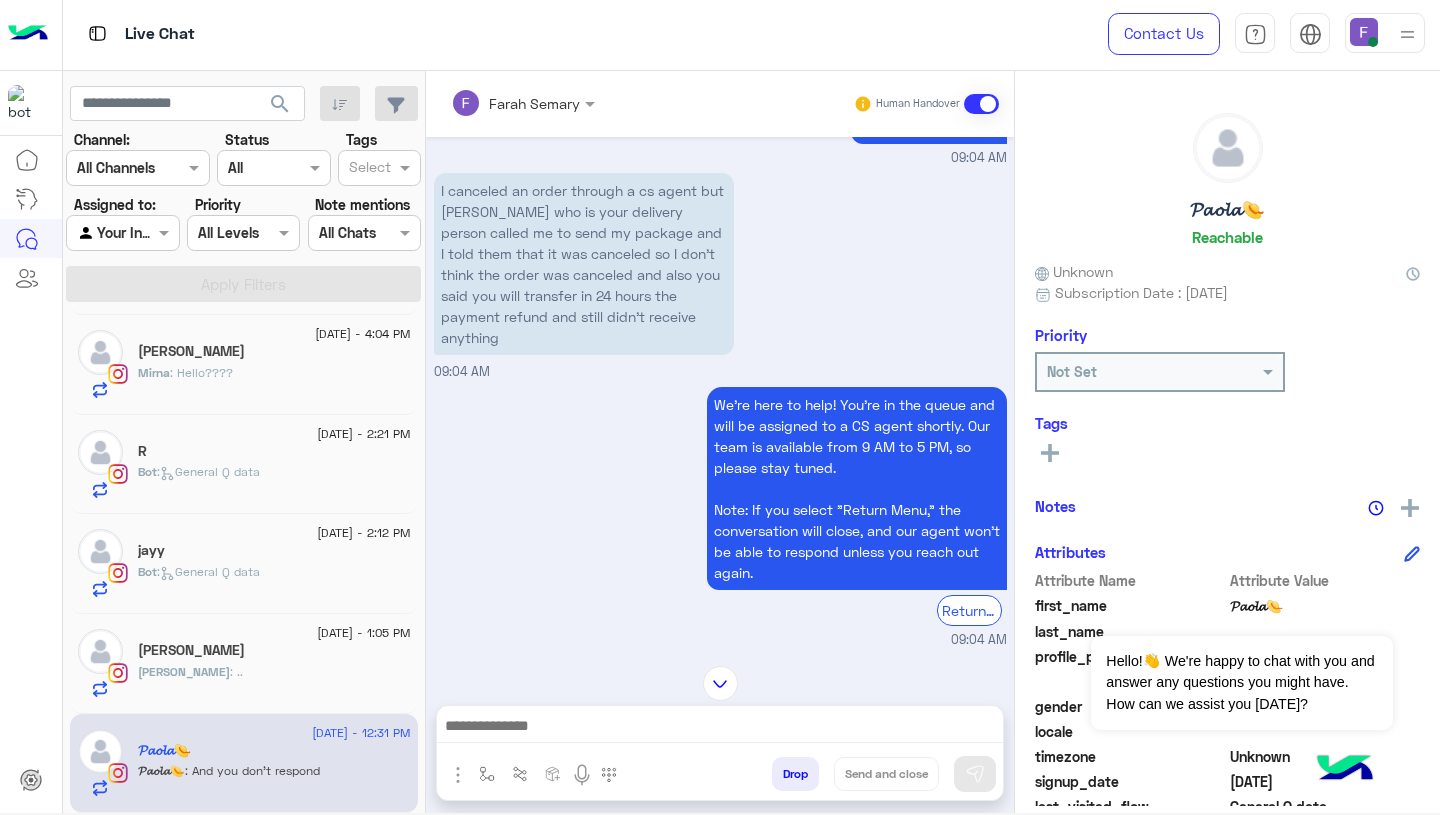 click at bounding box center (523, 102) 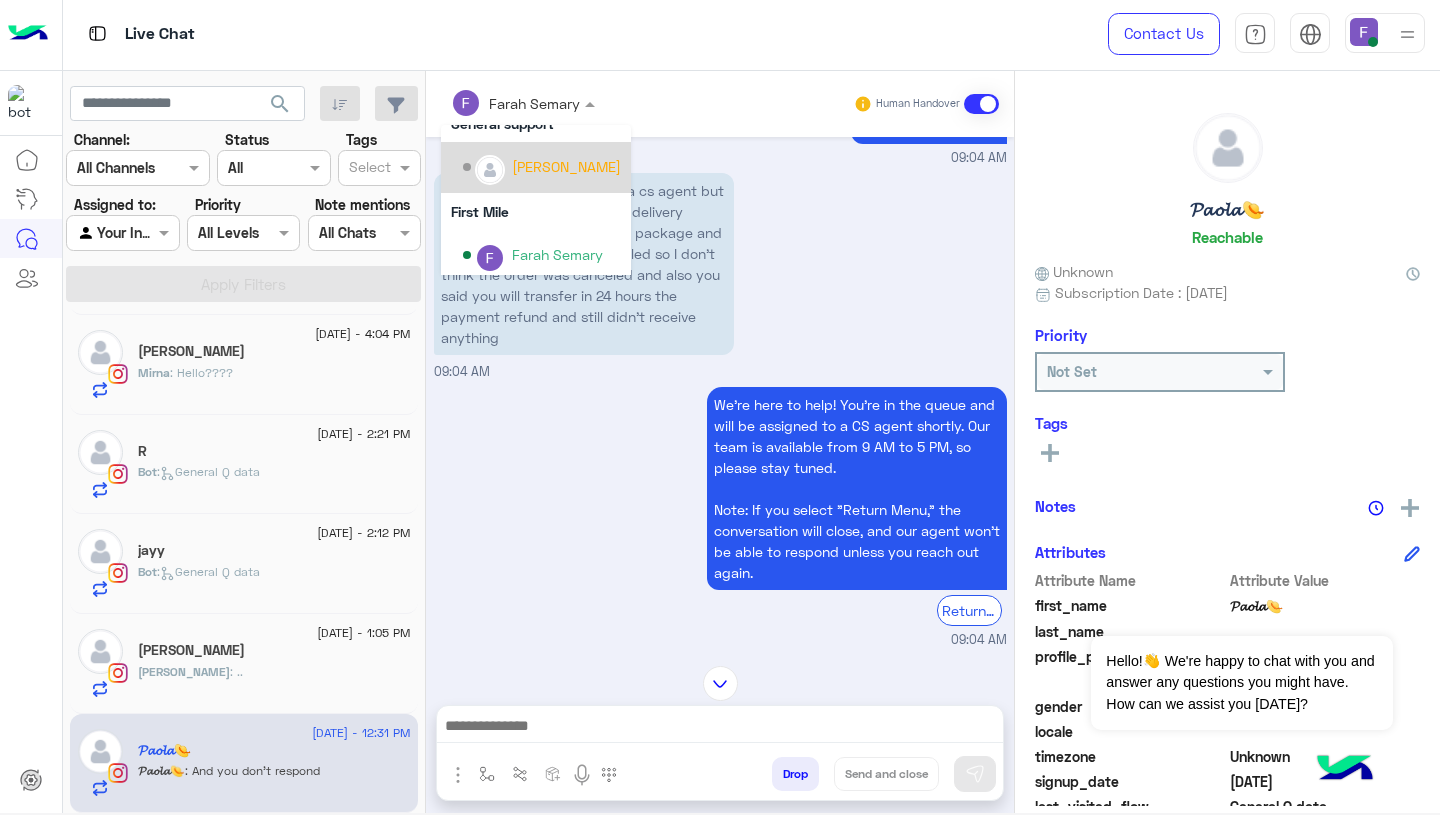 scroll, scrollTop: 266, scrollLeft: 0, axis: vertical 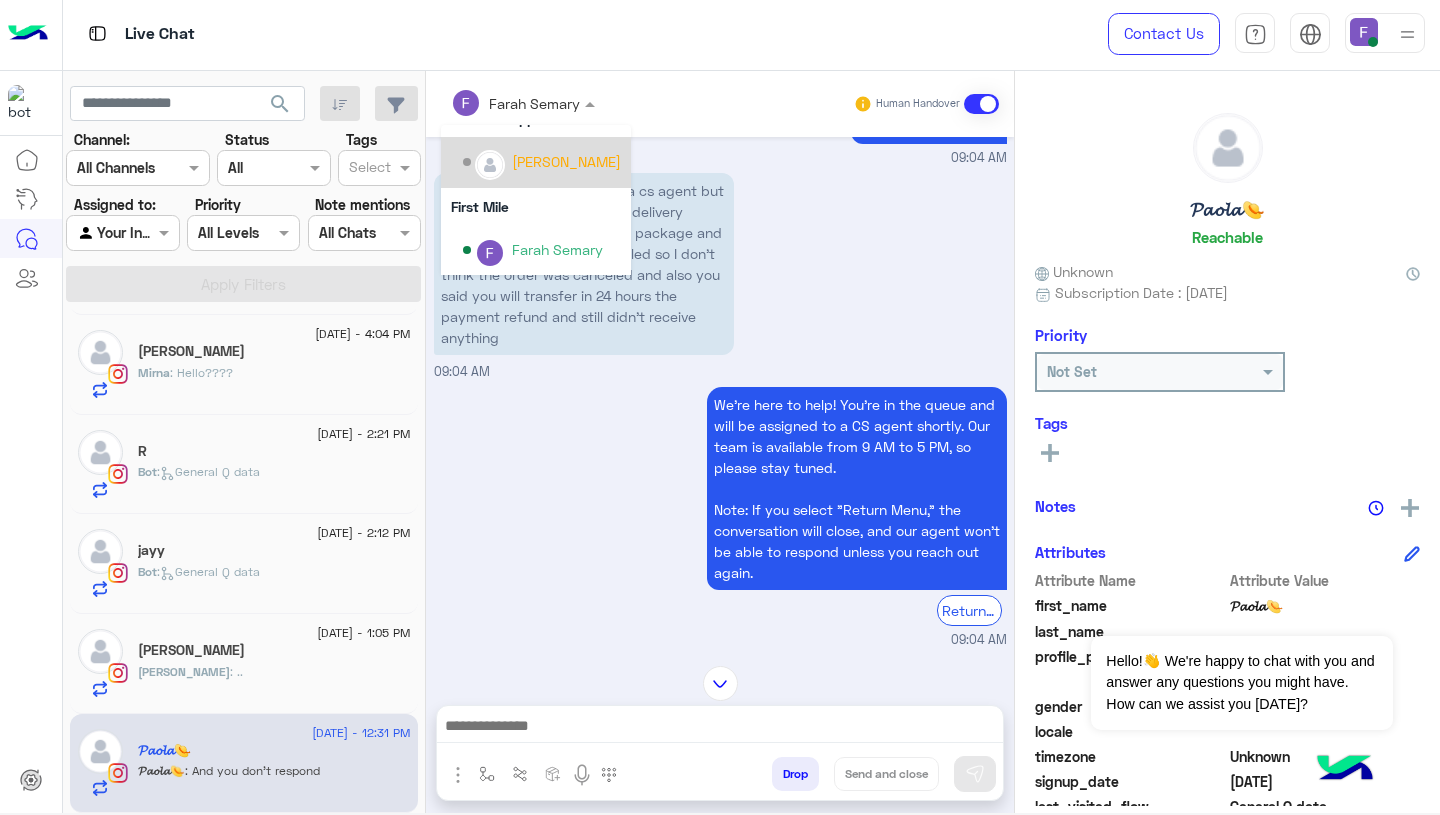 click on "[PERSON_NAME]" at bounding box center (566, 161) 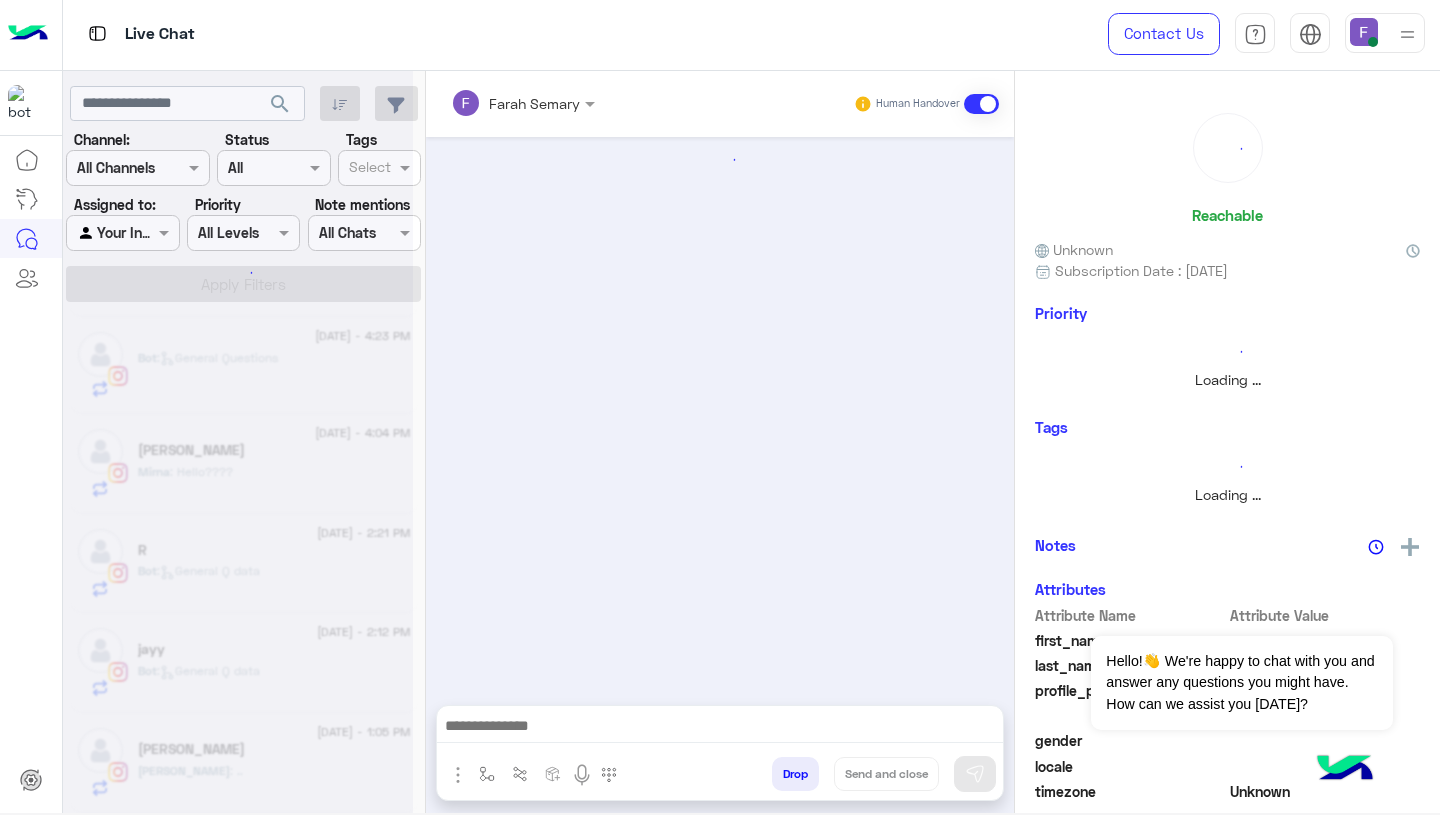 scroll, scrollTop: 396, scrollLeft: 0, axis: vertical 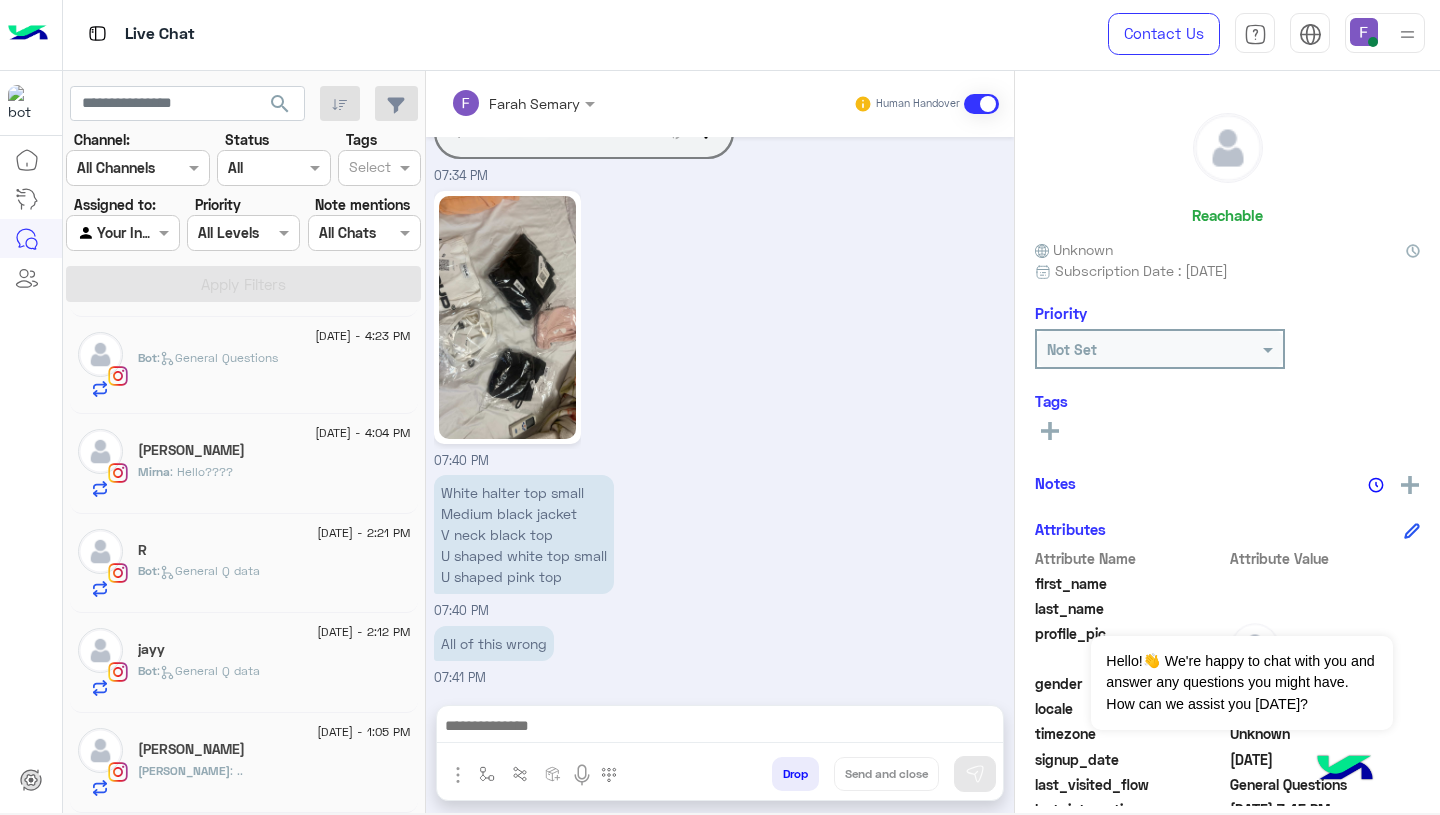 click on "[PERSON_NAME]" 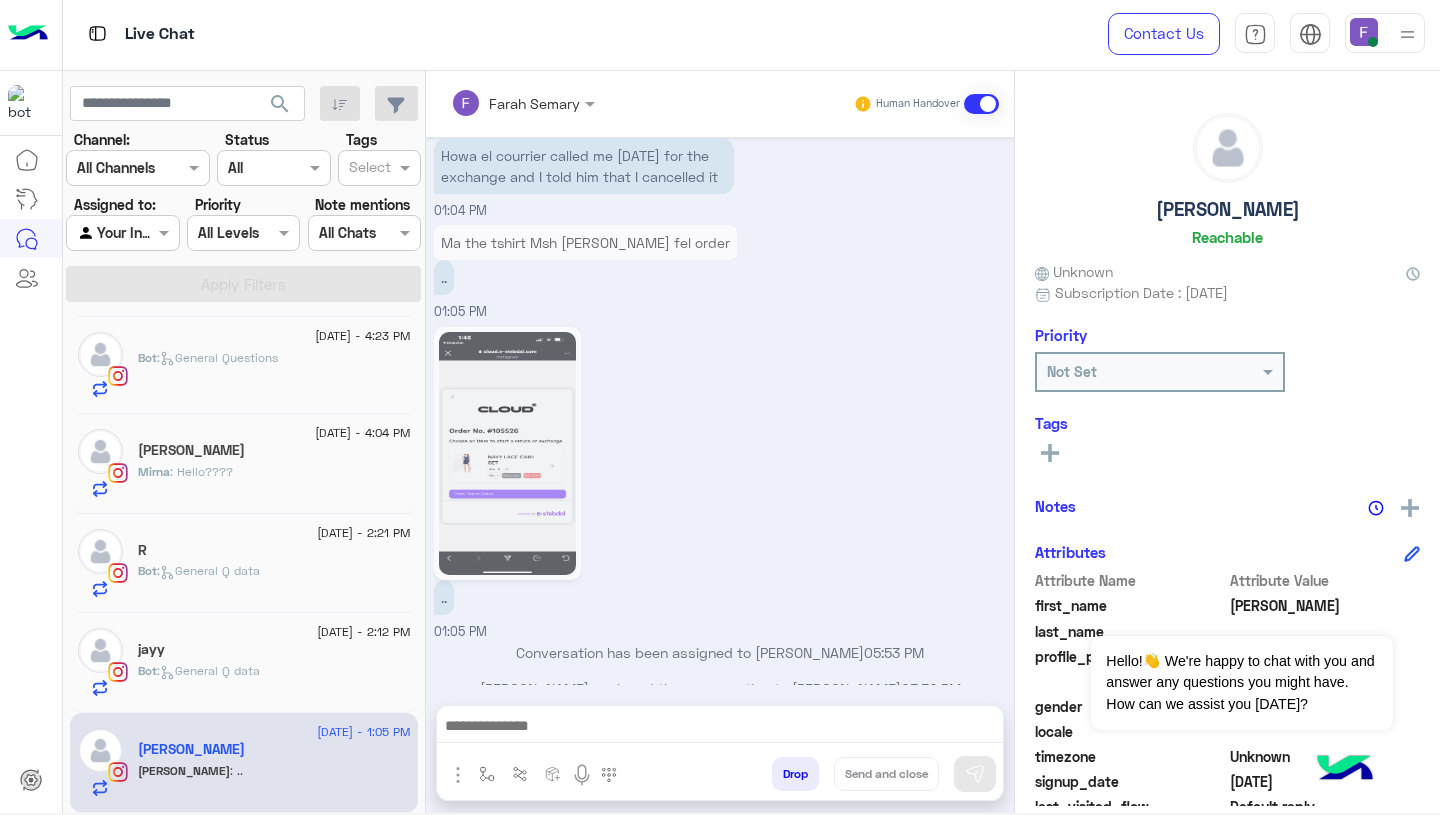 scroll, scrollTop: 1619, scrollLeft: 0, axis: vertical 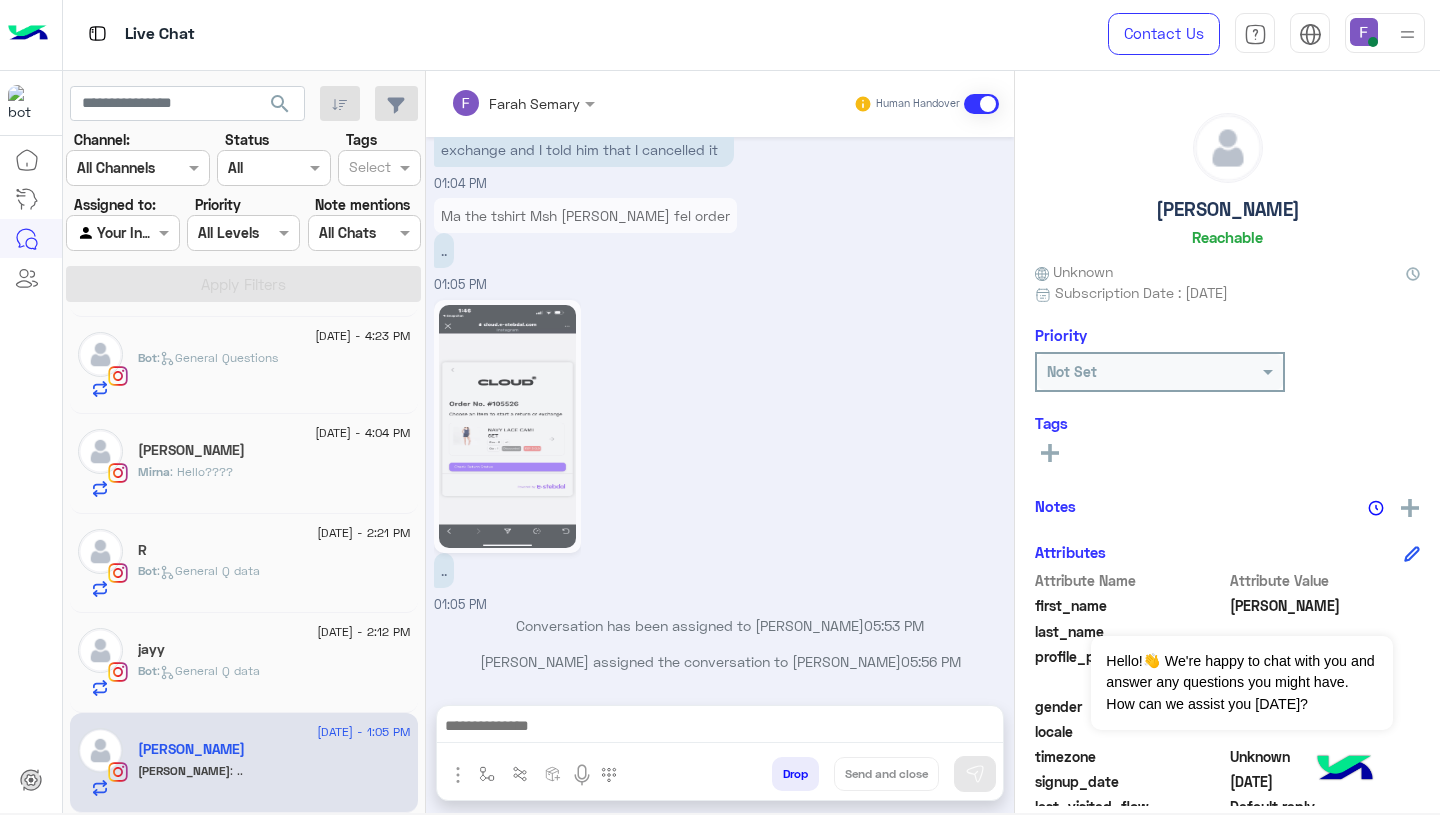 click on "Bot :   General Q data" 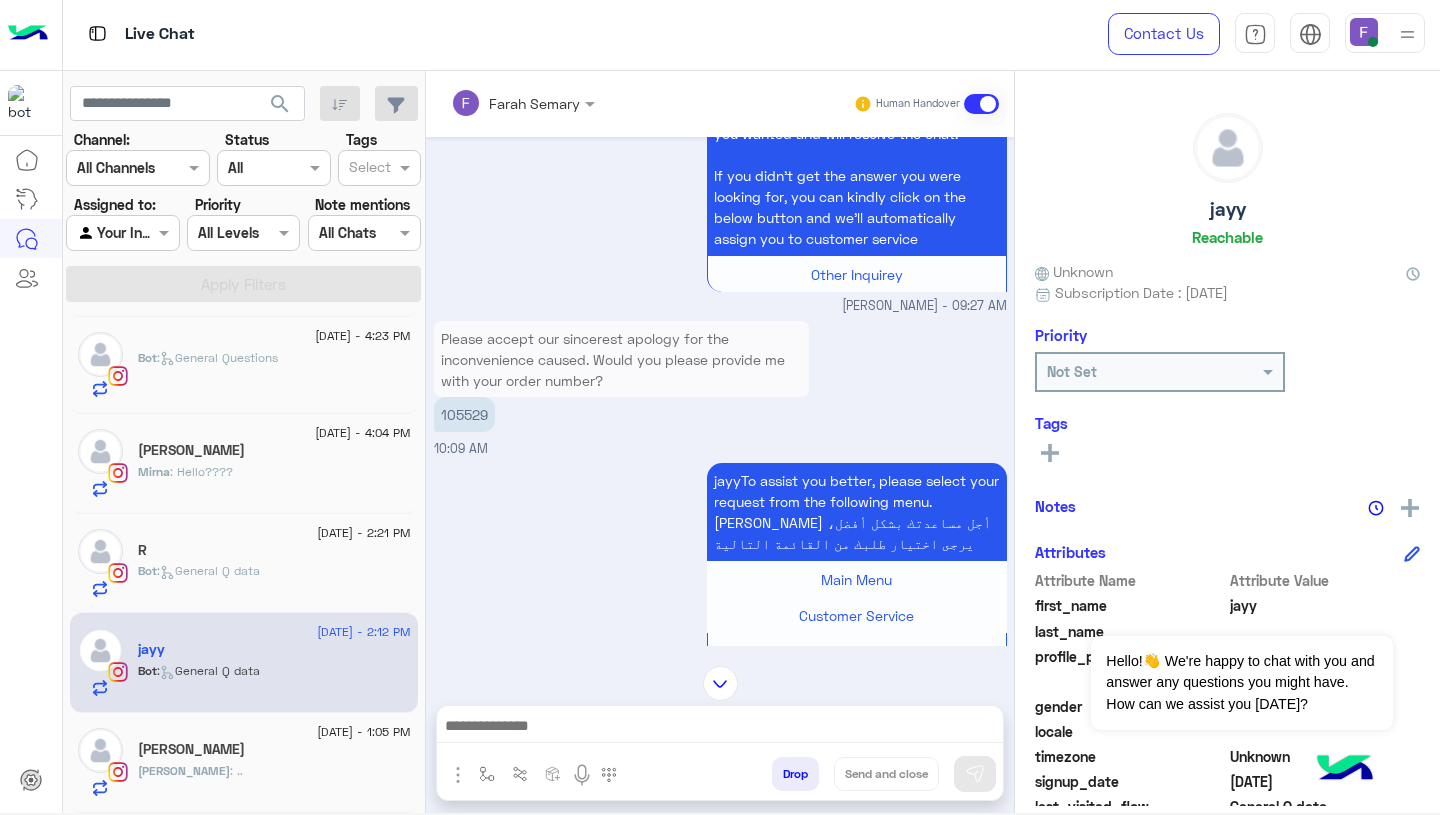 scroll, scrollTop: 119, scrollLeft: 0, axis: vertical 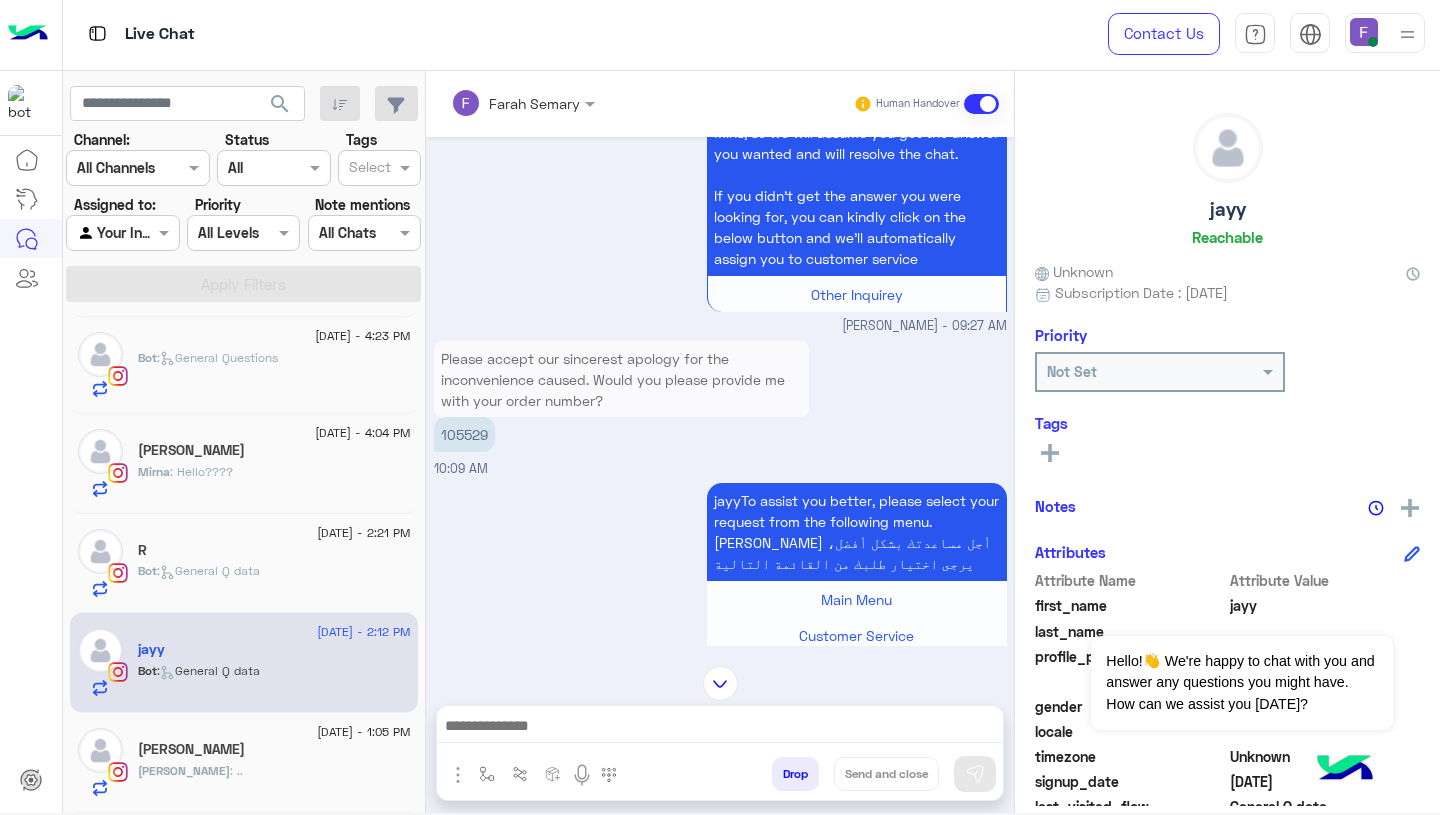 click on "105529" at bounding box center [464, 434] 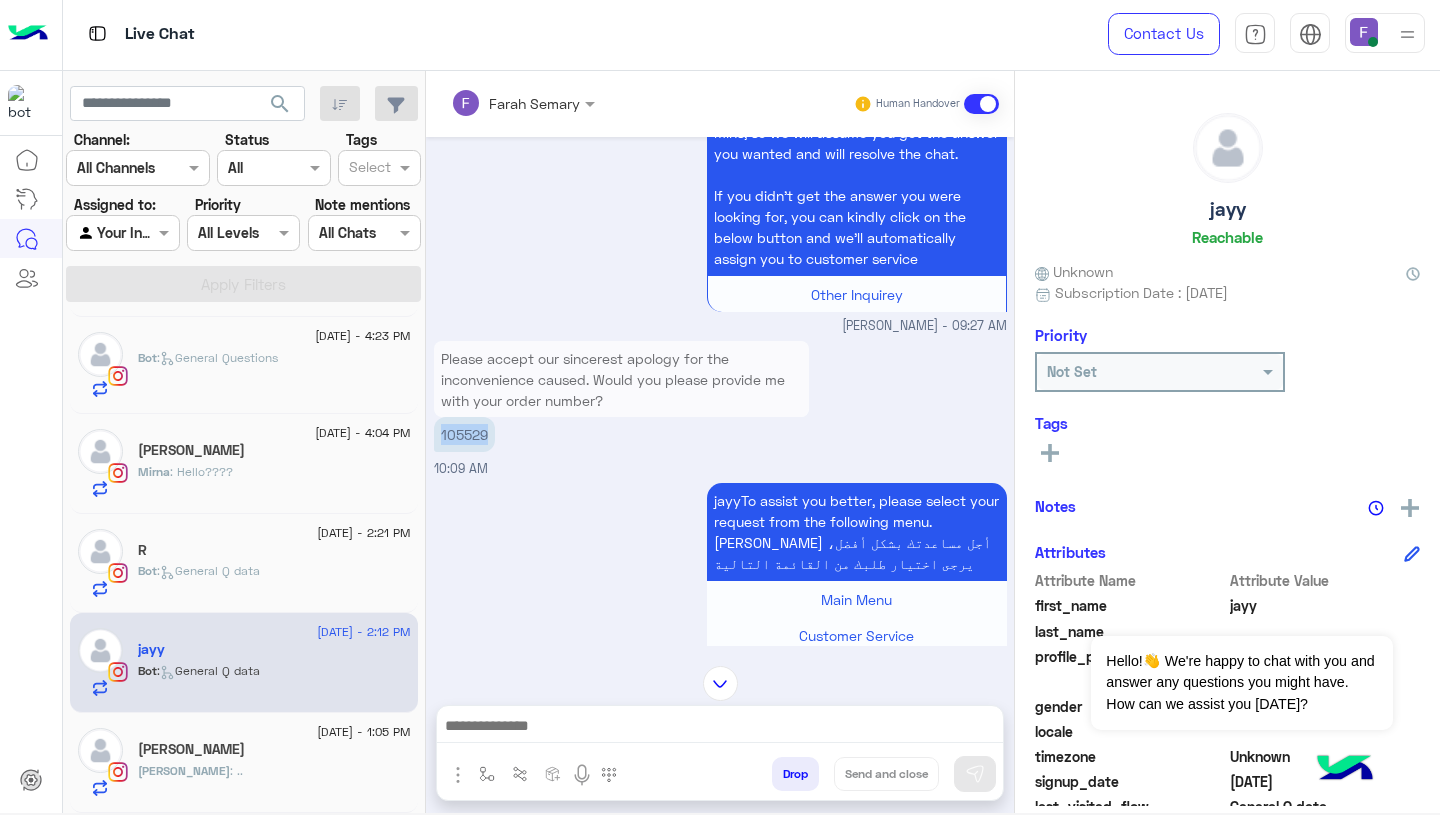 click on "105529" at bounding box center [464, 434] 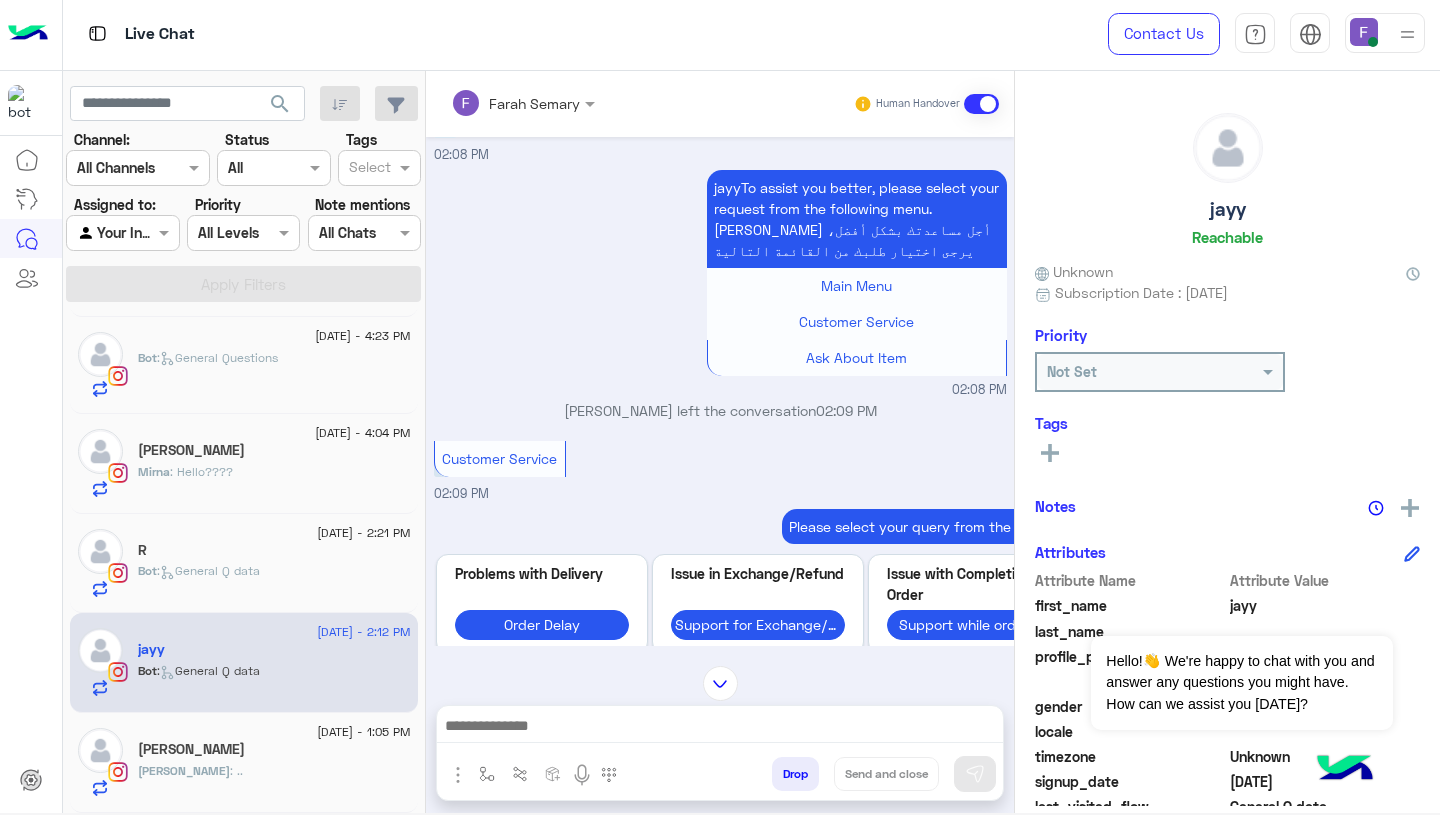 scroll, scrollTop: 1777, scrollLeft: 0, axis: vertical 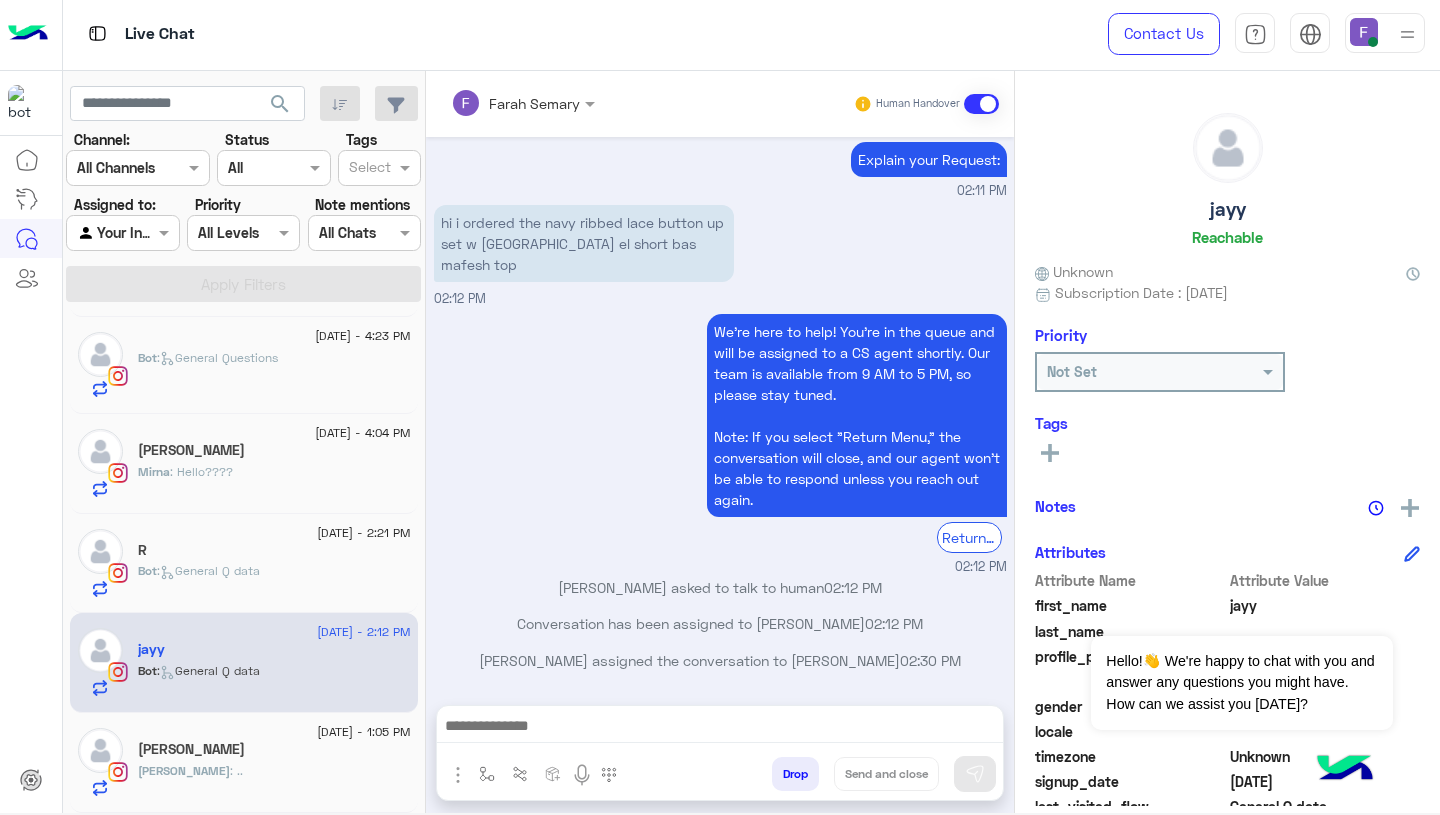 click on "hi i ordered the navy ribbed lace button up set w [GEOGRAPHIC_DATA] el short bas mafesh top" at bounding box center (584, 243) 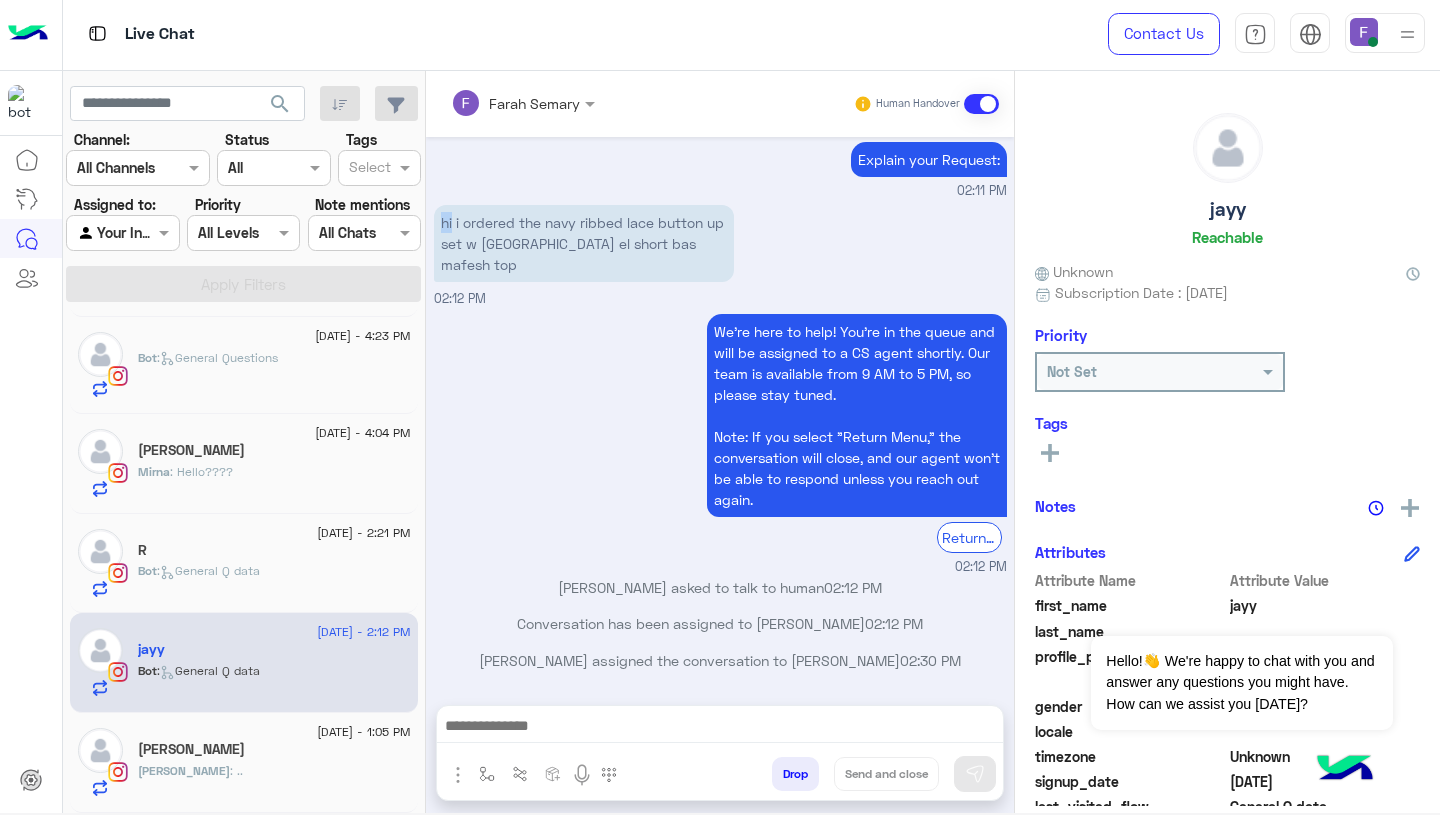 click on "hi i ordered the navy ribbed lace button up set w [GEOGRAPHIC_DATA] el short bas mafesh top" at bounding box center [584, 243] 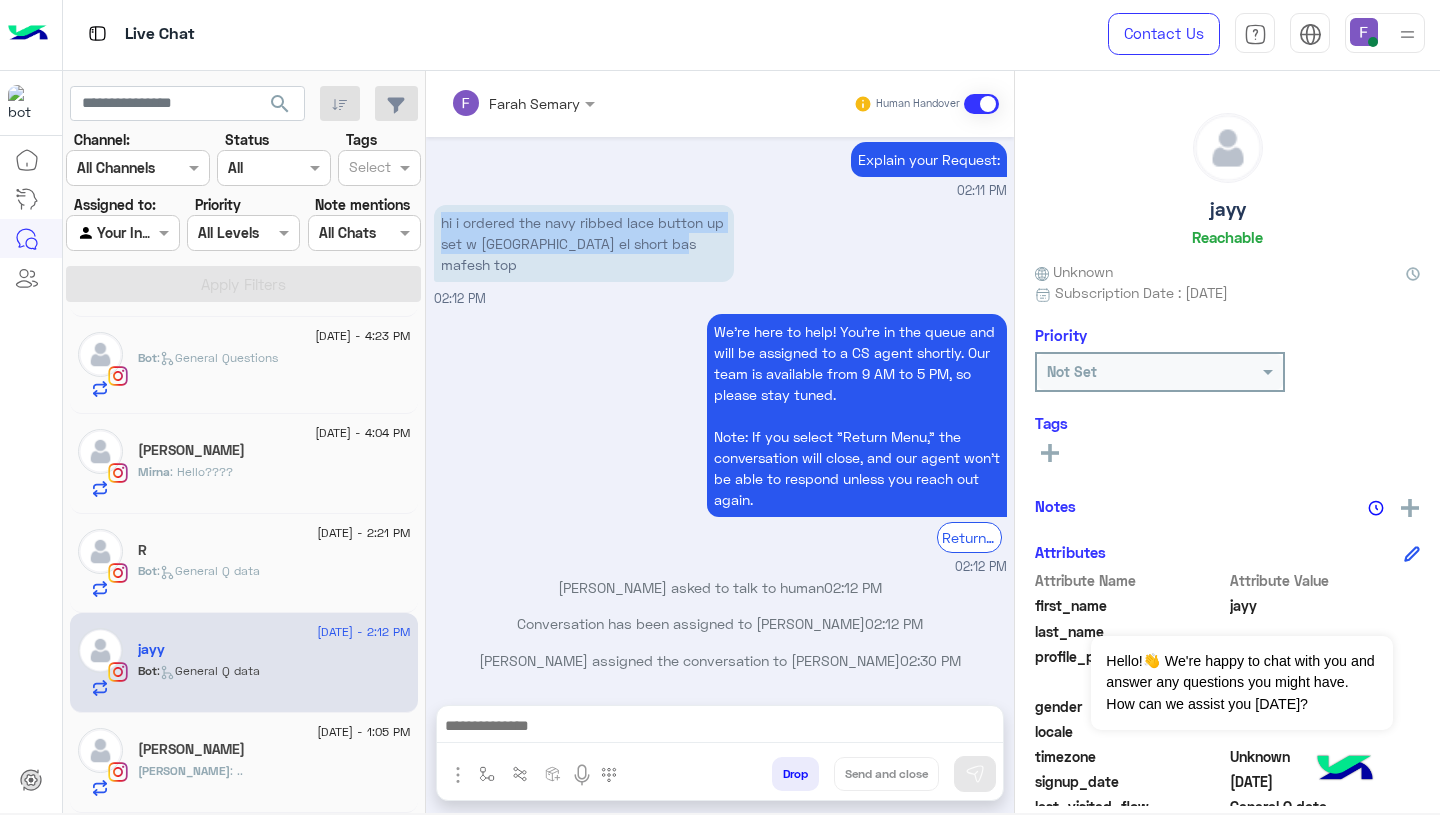 click on "hi i ordered the navy ribbed lace button up set w [GEOGRAPHIC_DATA] el short bas mafesh top" at bounding box center [584, 243] 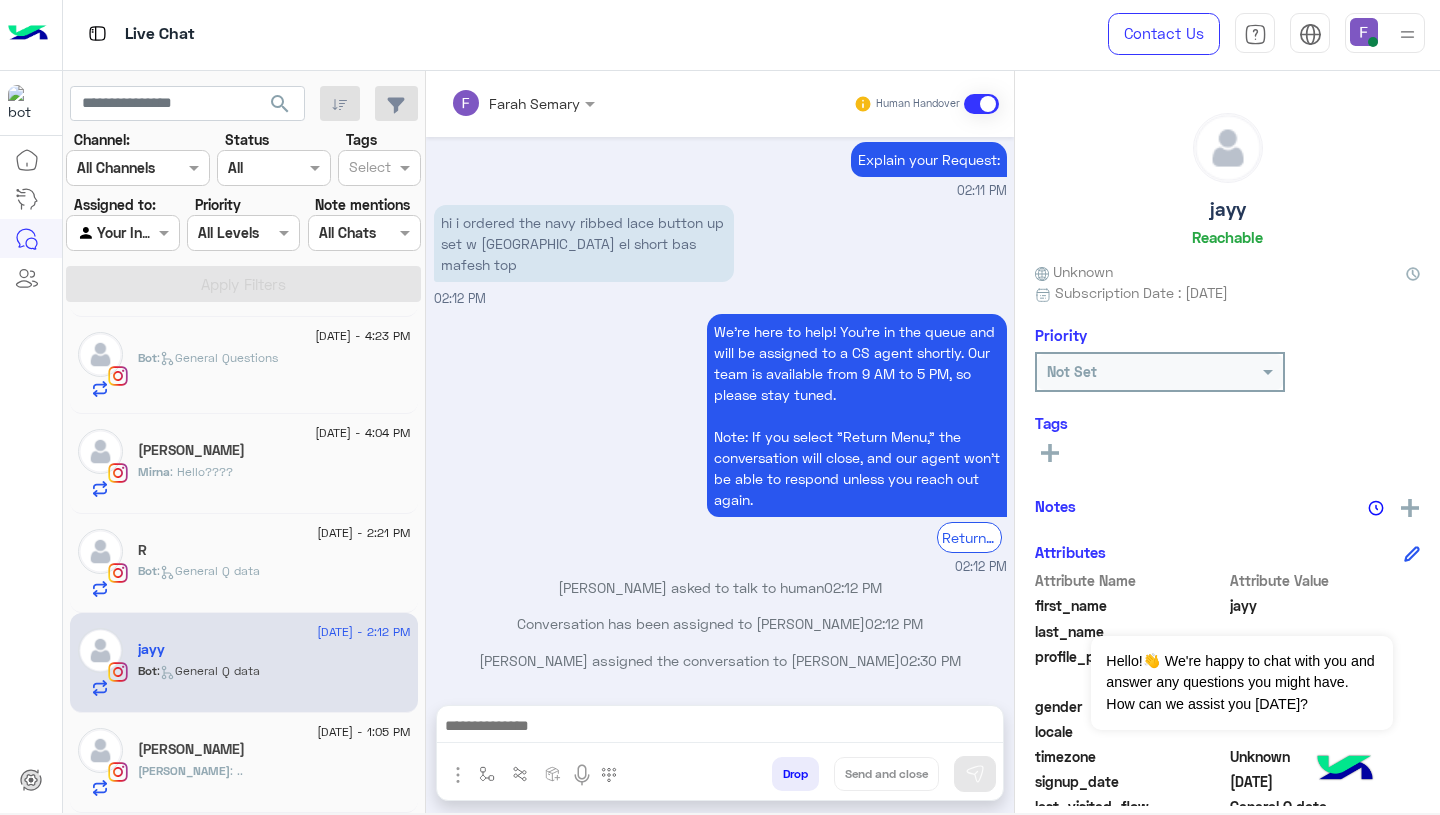 click at bounding box center [720, 728] 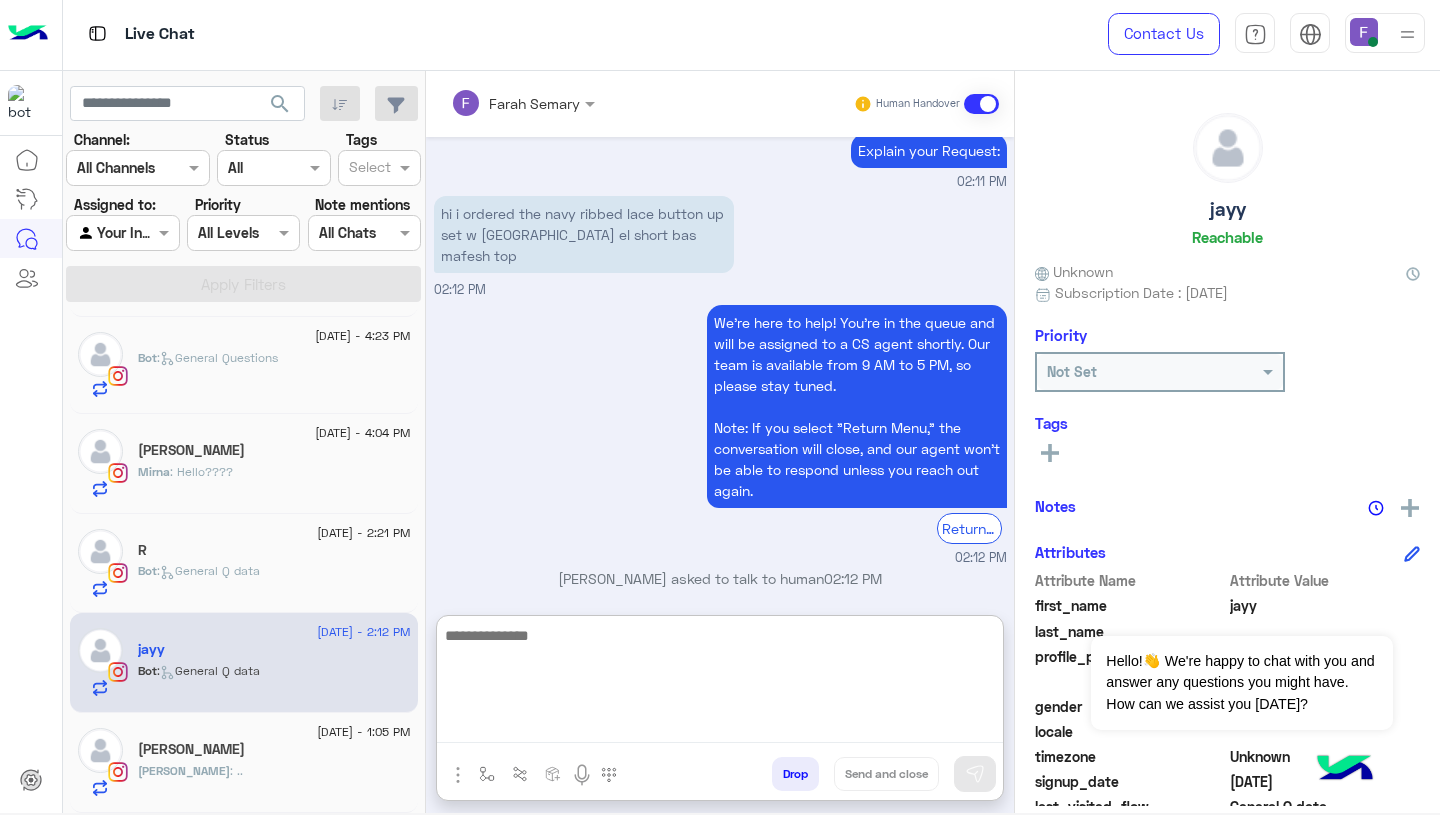 paste on "**********" 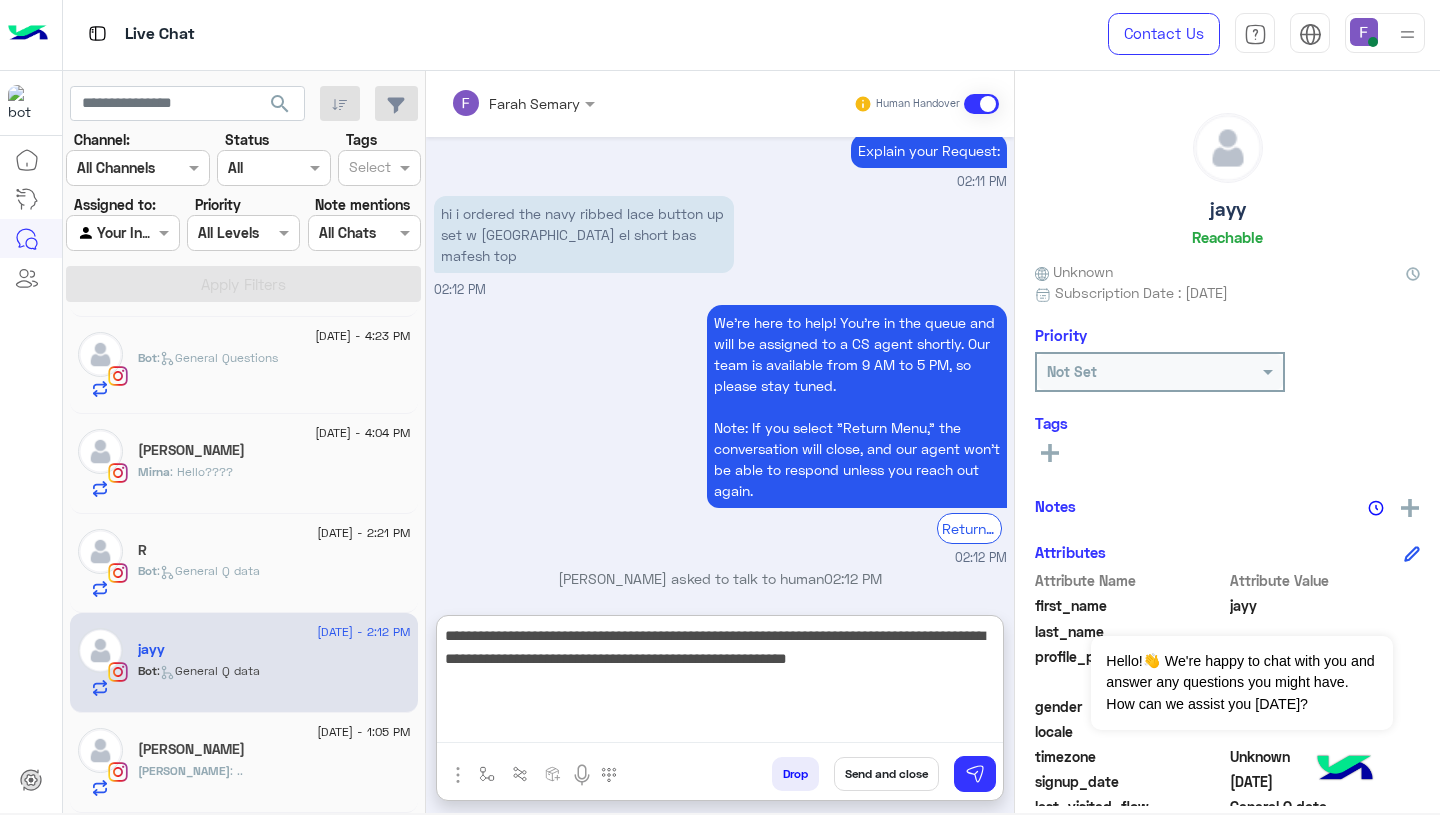 scroll, scrollTop: 0, scrollLeft: 0, axis: both 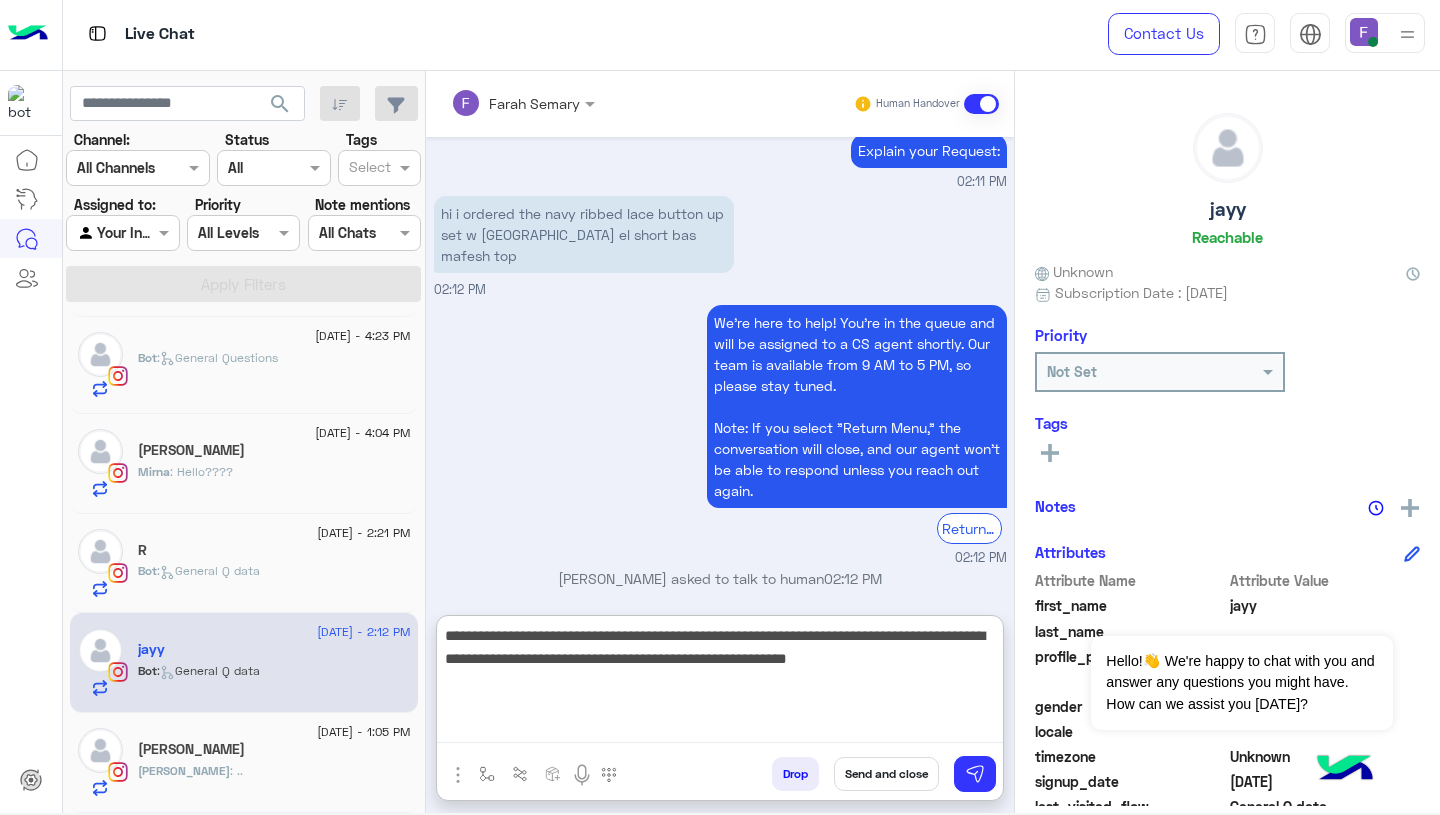 click on "**********" at bounding box center (720, 683) 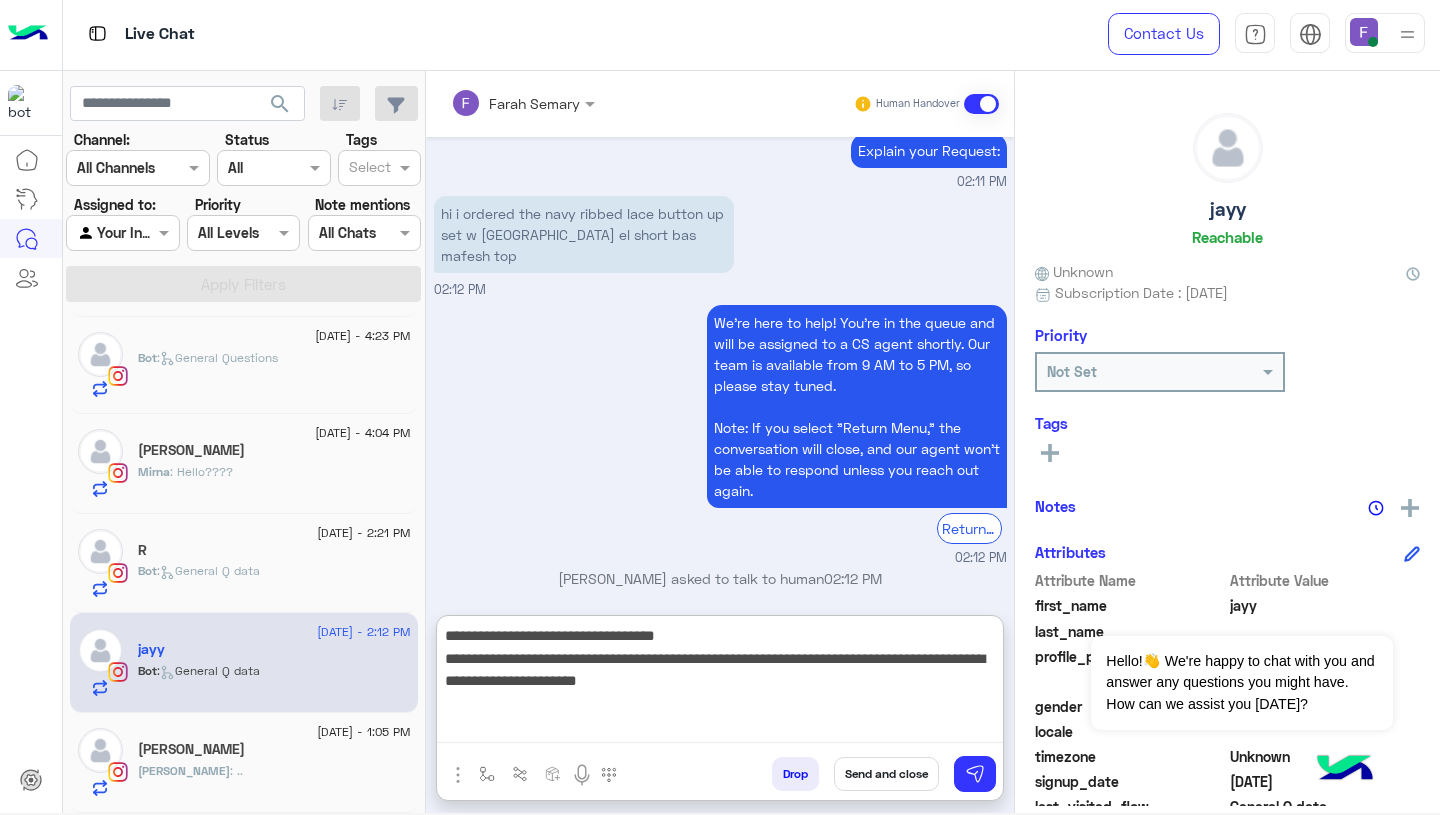 click on "**********" at bounding box center (720, 683) 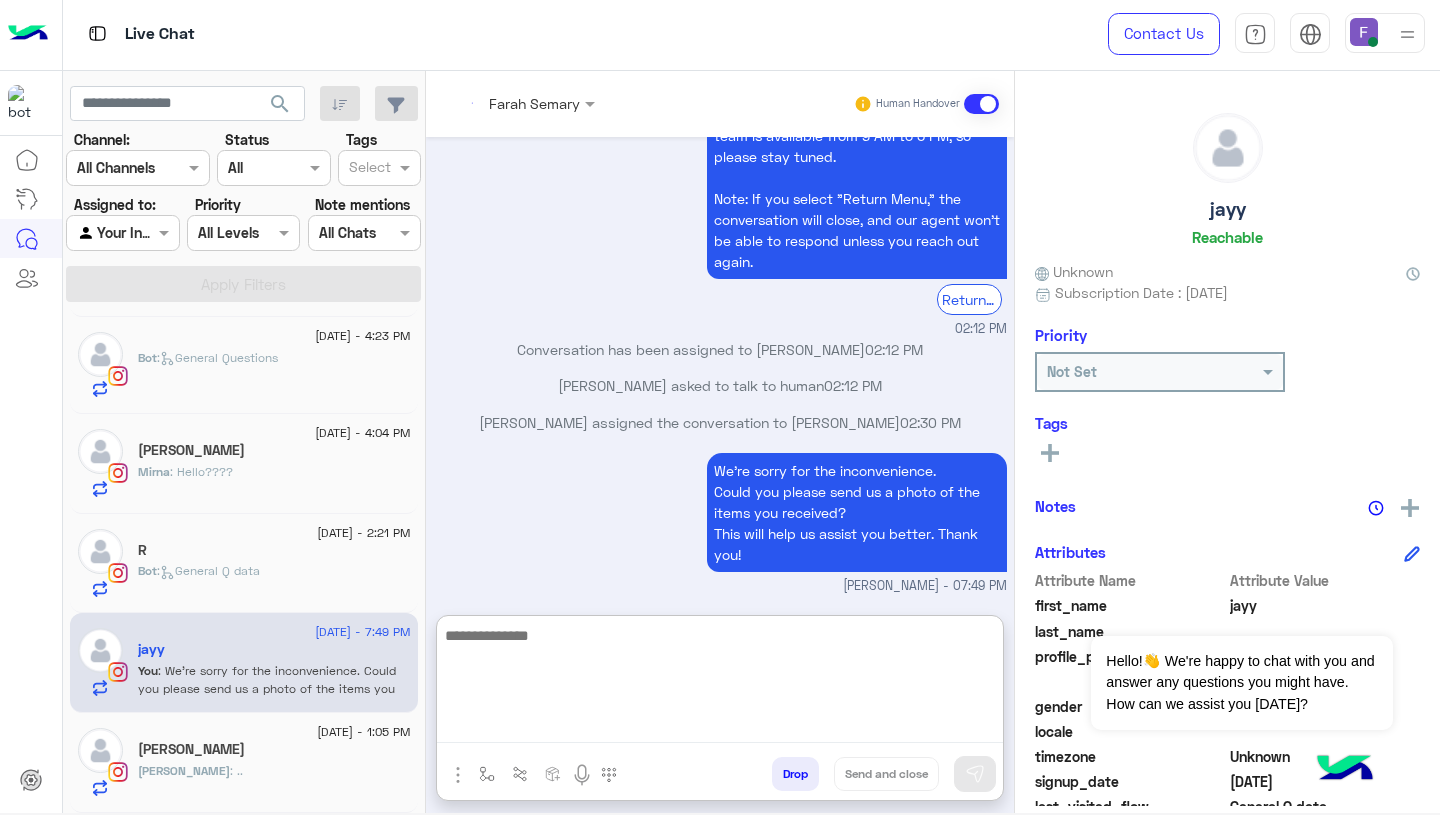 scroll, scrollTop: 2051, scrollLeft: 0, axis: vertical 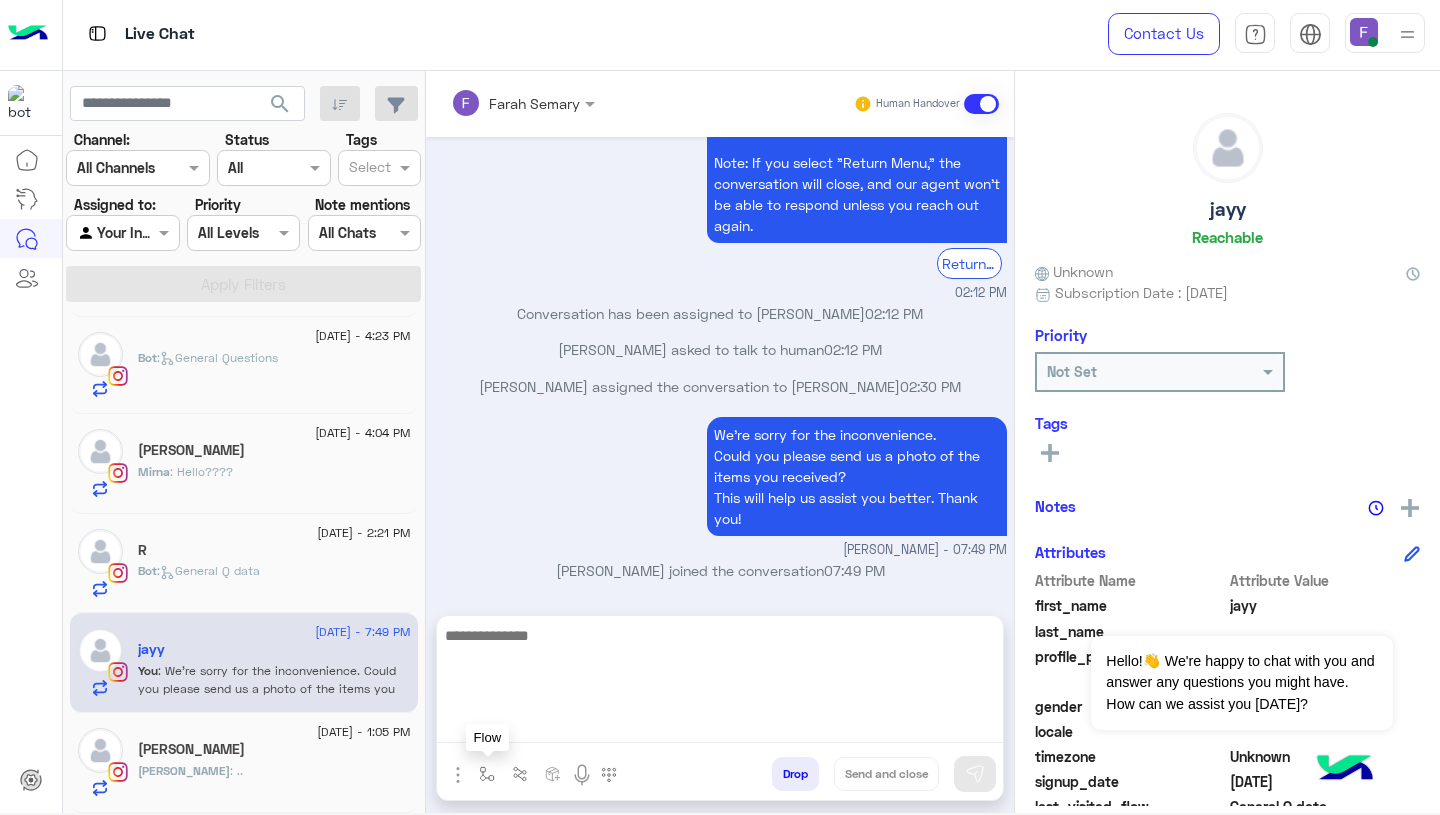 click at bounding box center [487, 773] 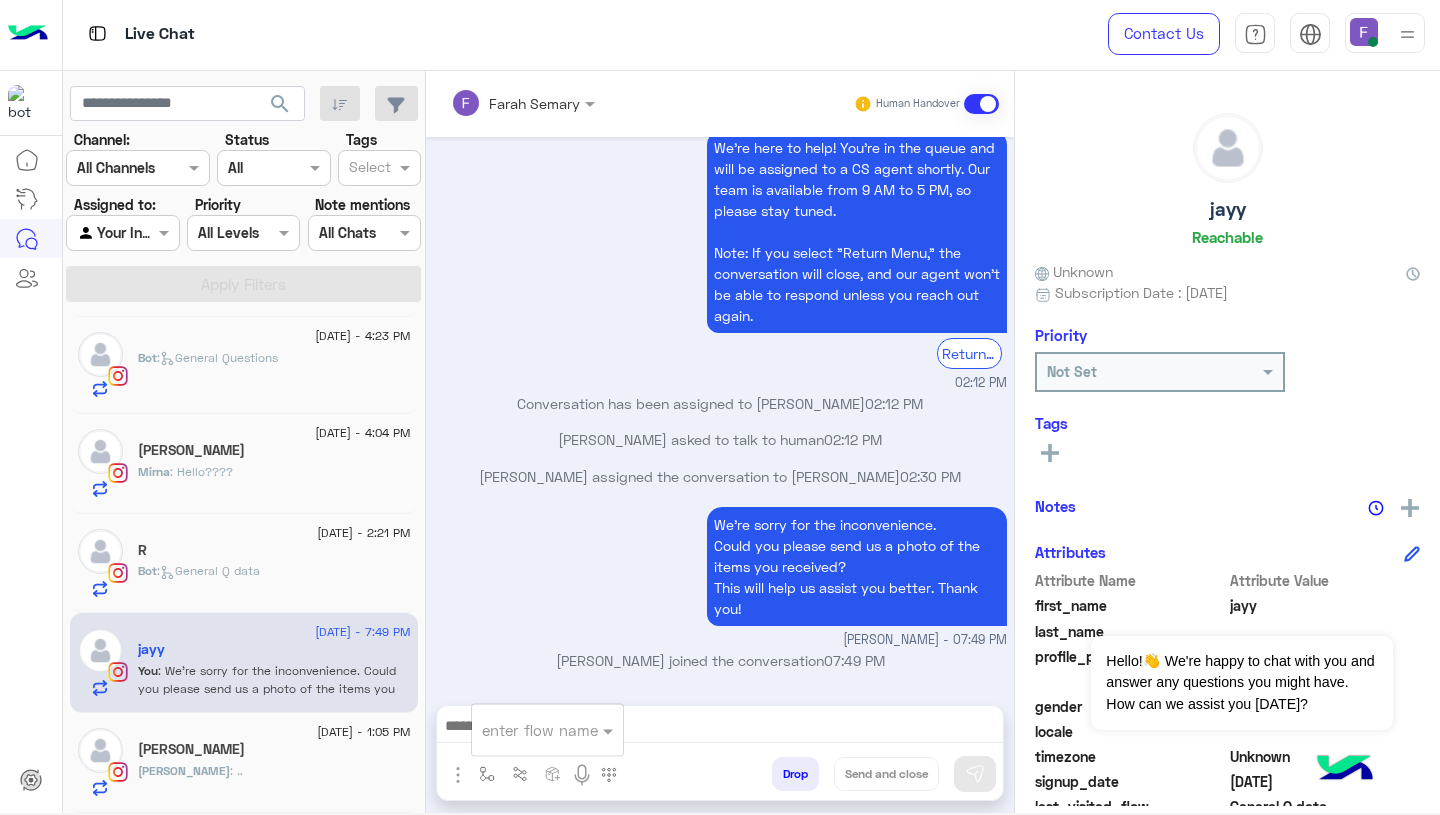 click at bounding box center [523, 730] 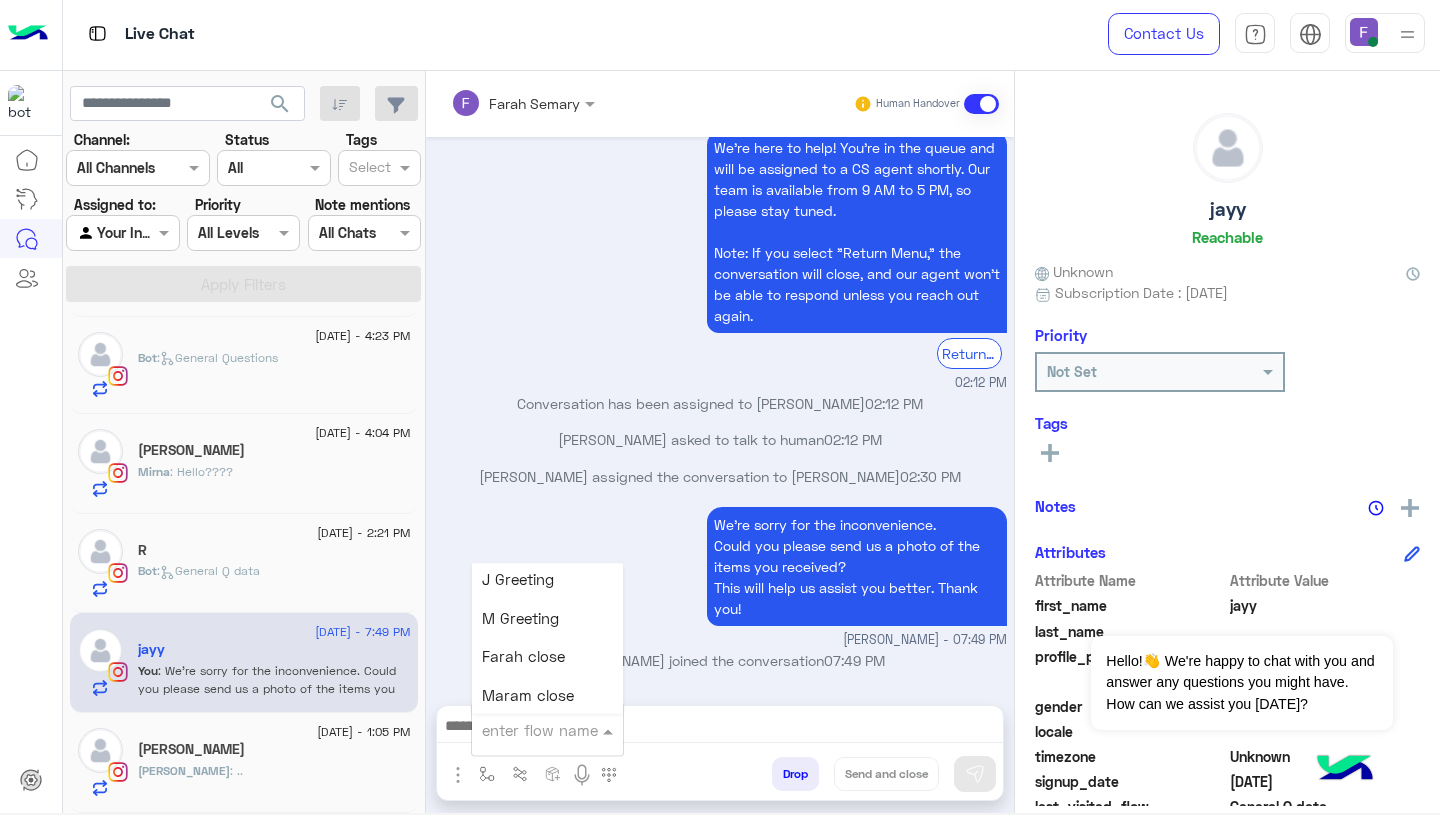 scroll, scrollTop: 2348, scrollLeft: 0, axis: vertical 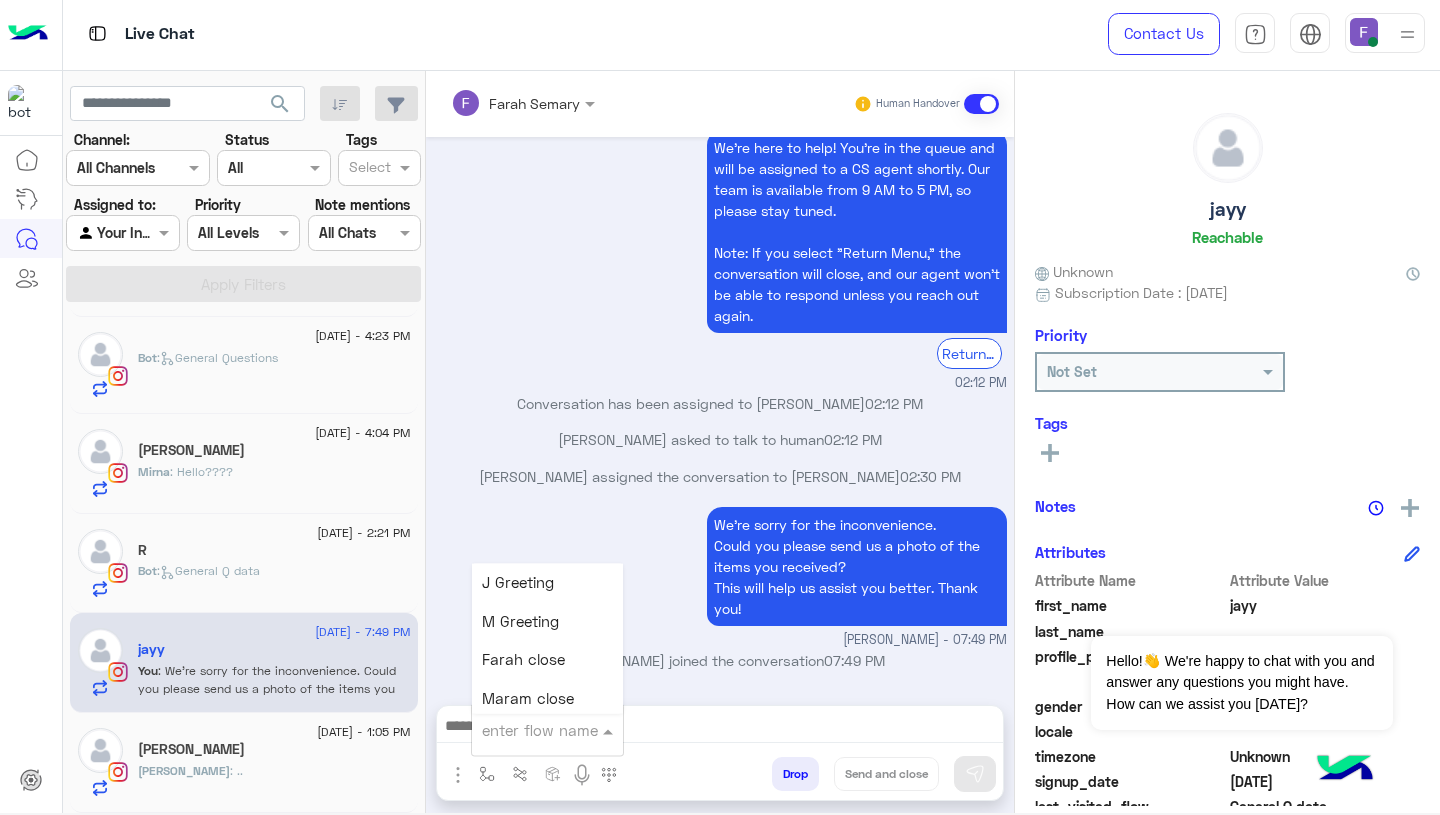 click on "Farah close" at bounding box center [523, 660] 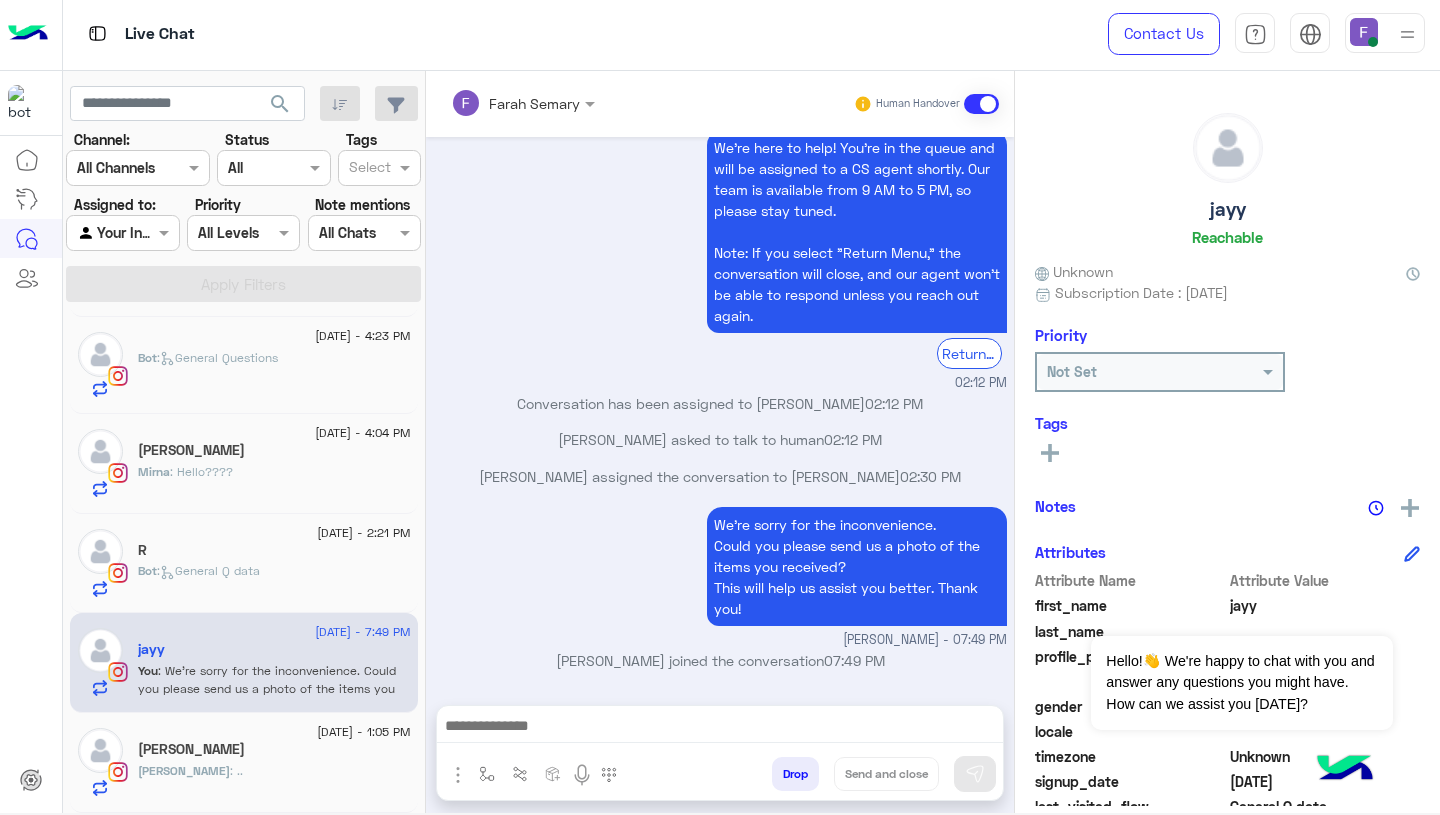 type on "**********" 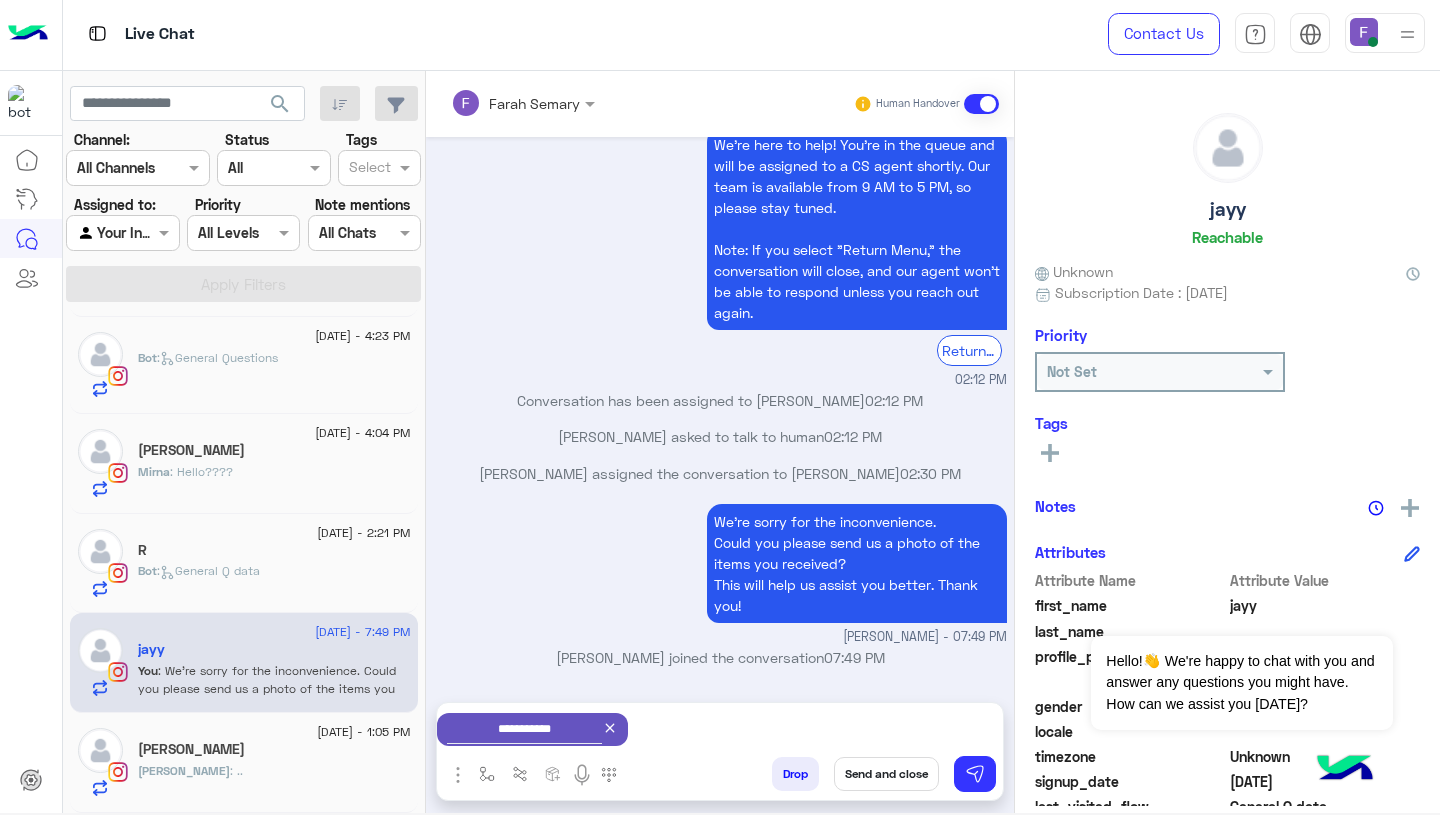 click on "Send and close" at bounding box center (886, 774) 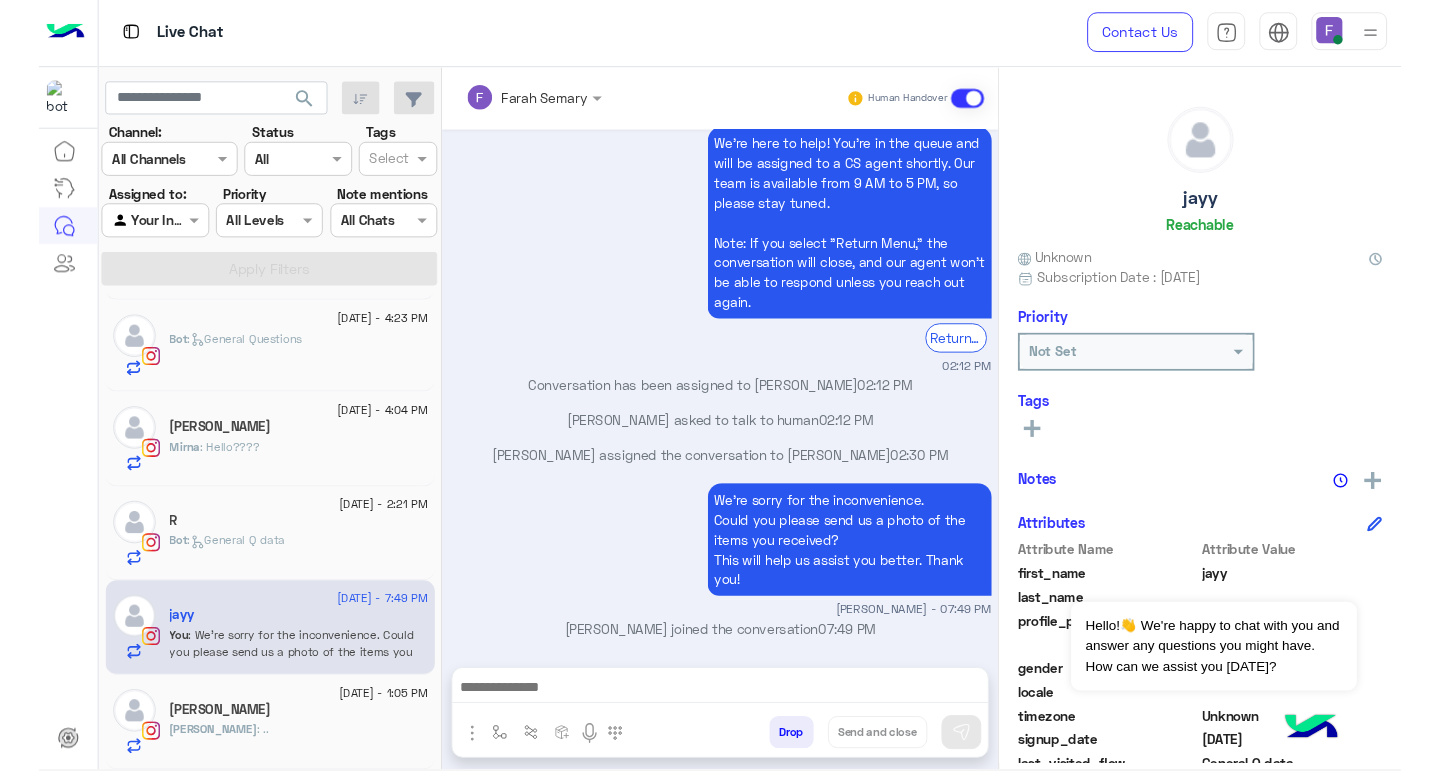 scroll, scrollTop: 1961, scrollLeft: 0, axis: vertical 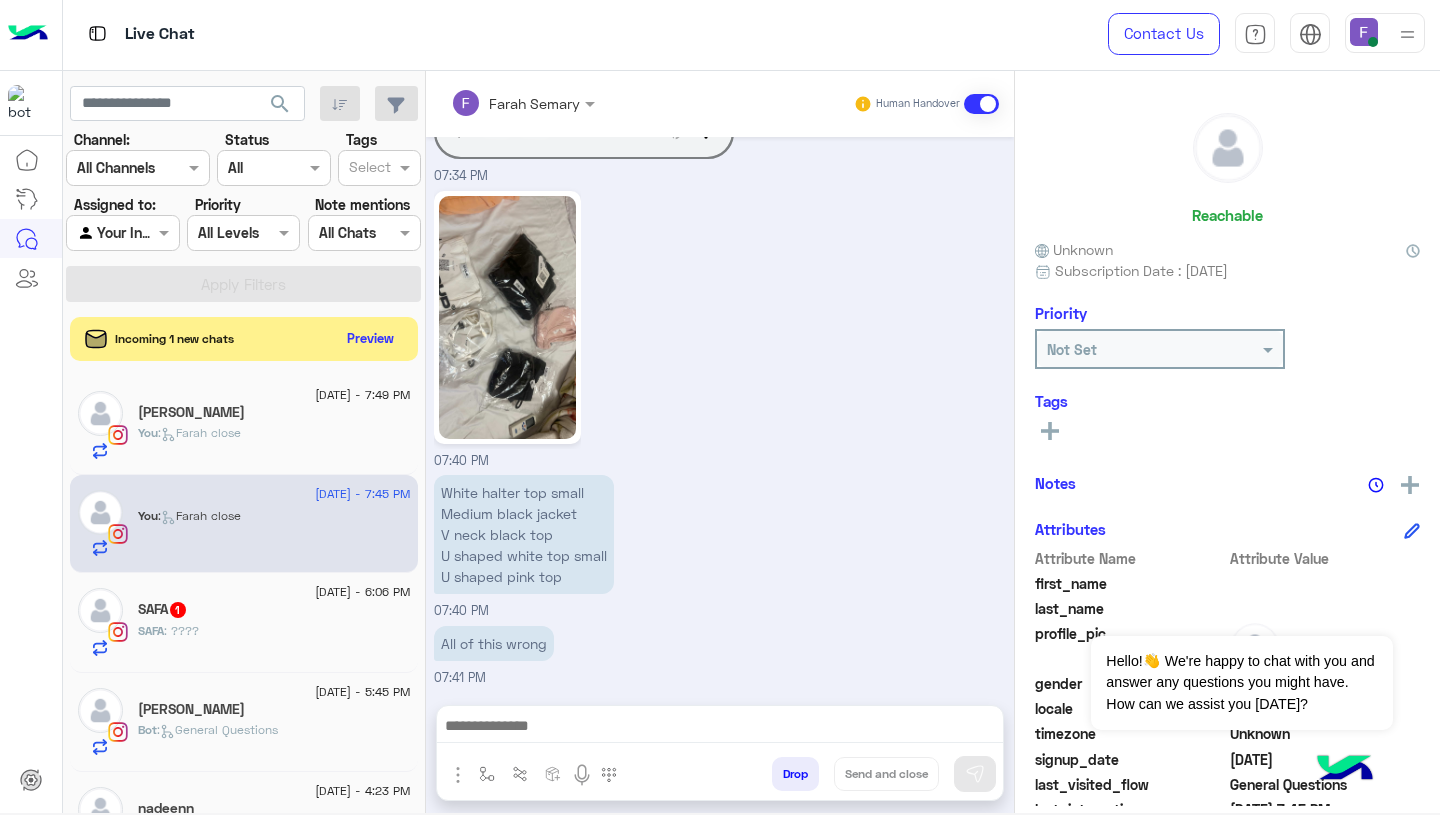 click on "You  :   Farah close" 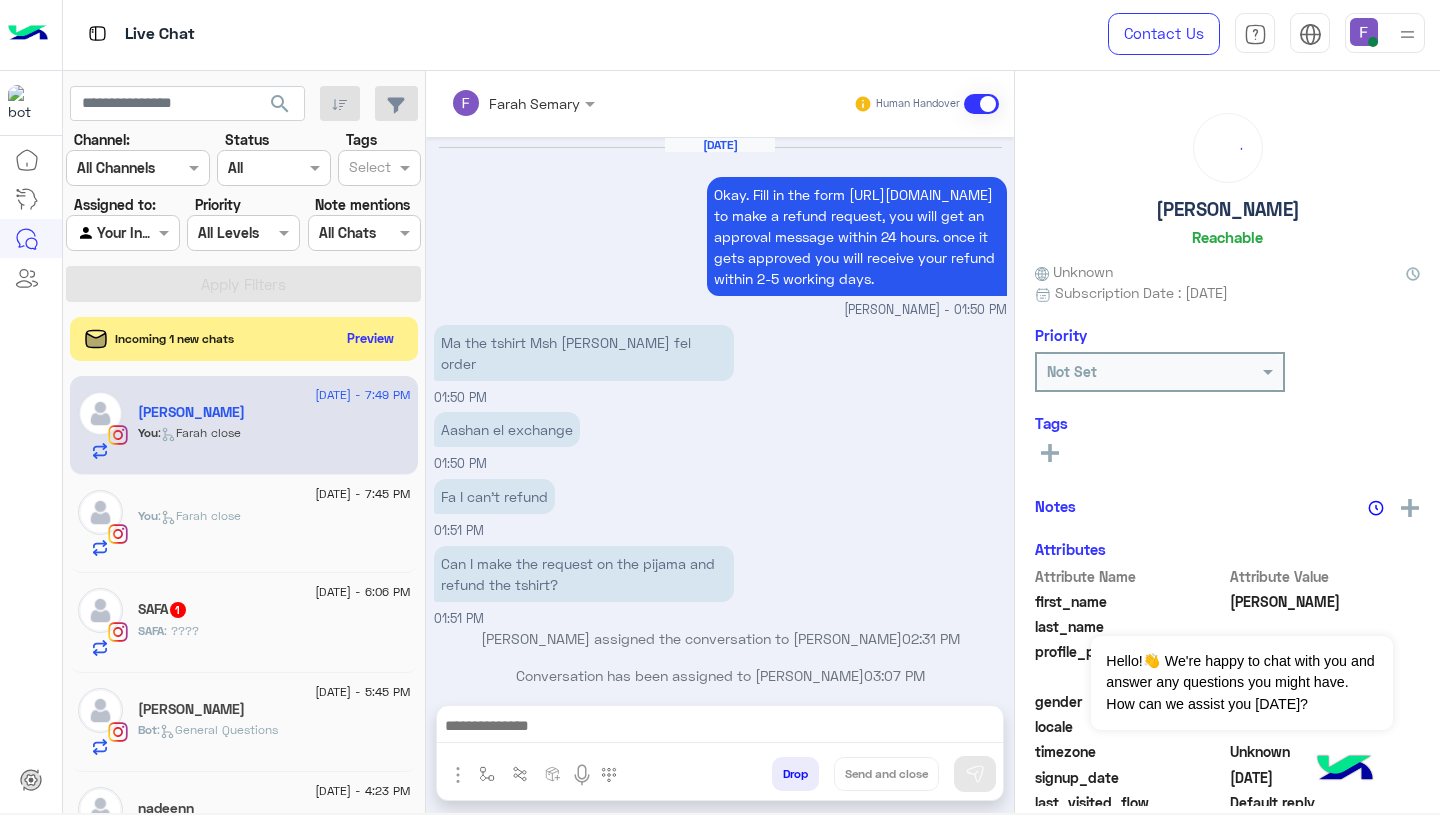 scroll, scrollTop: 1619, scrollLeft: 0, axis: vertical 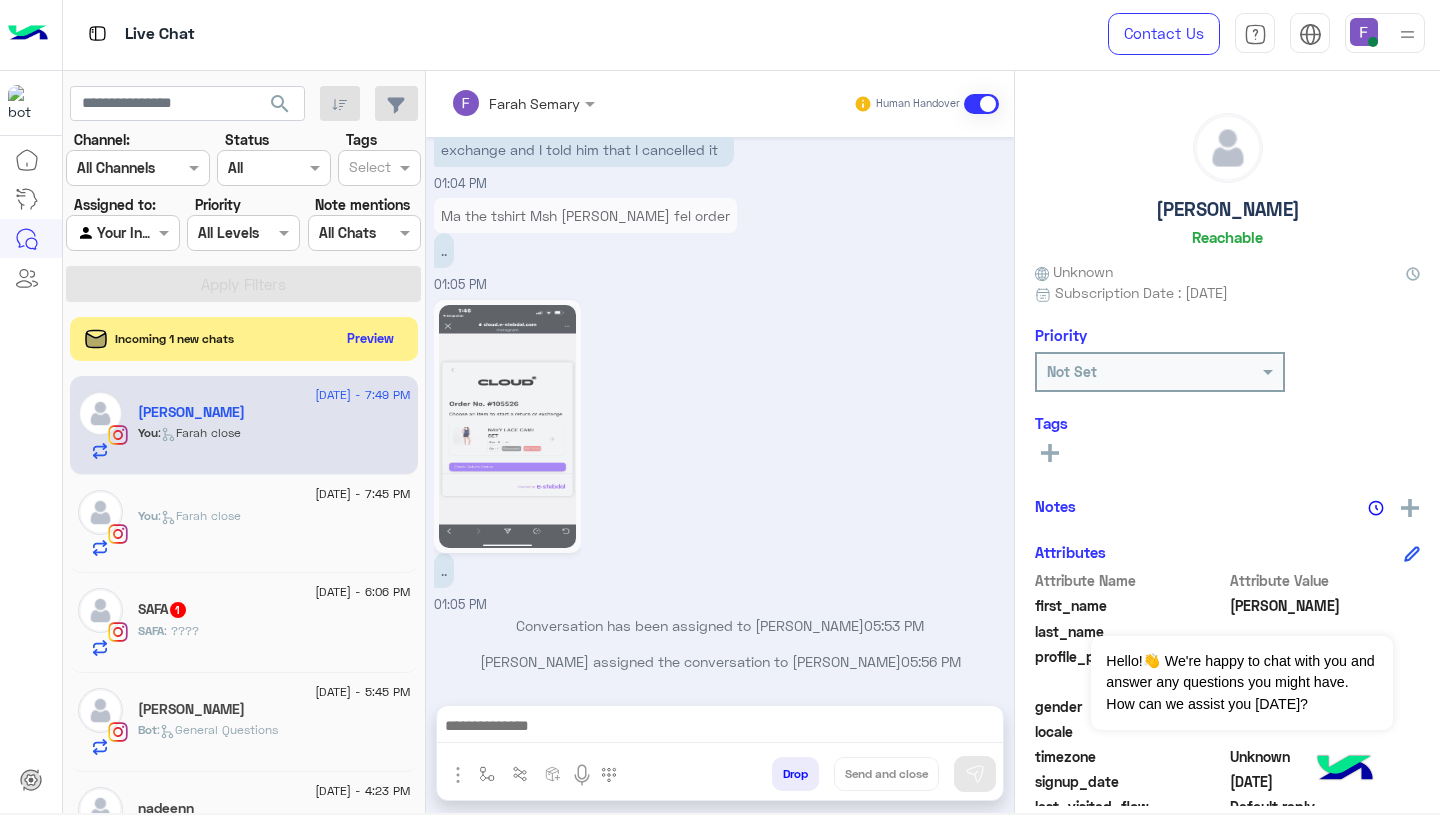 click on "You  :   Farah close" 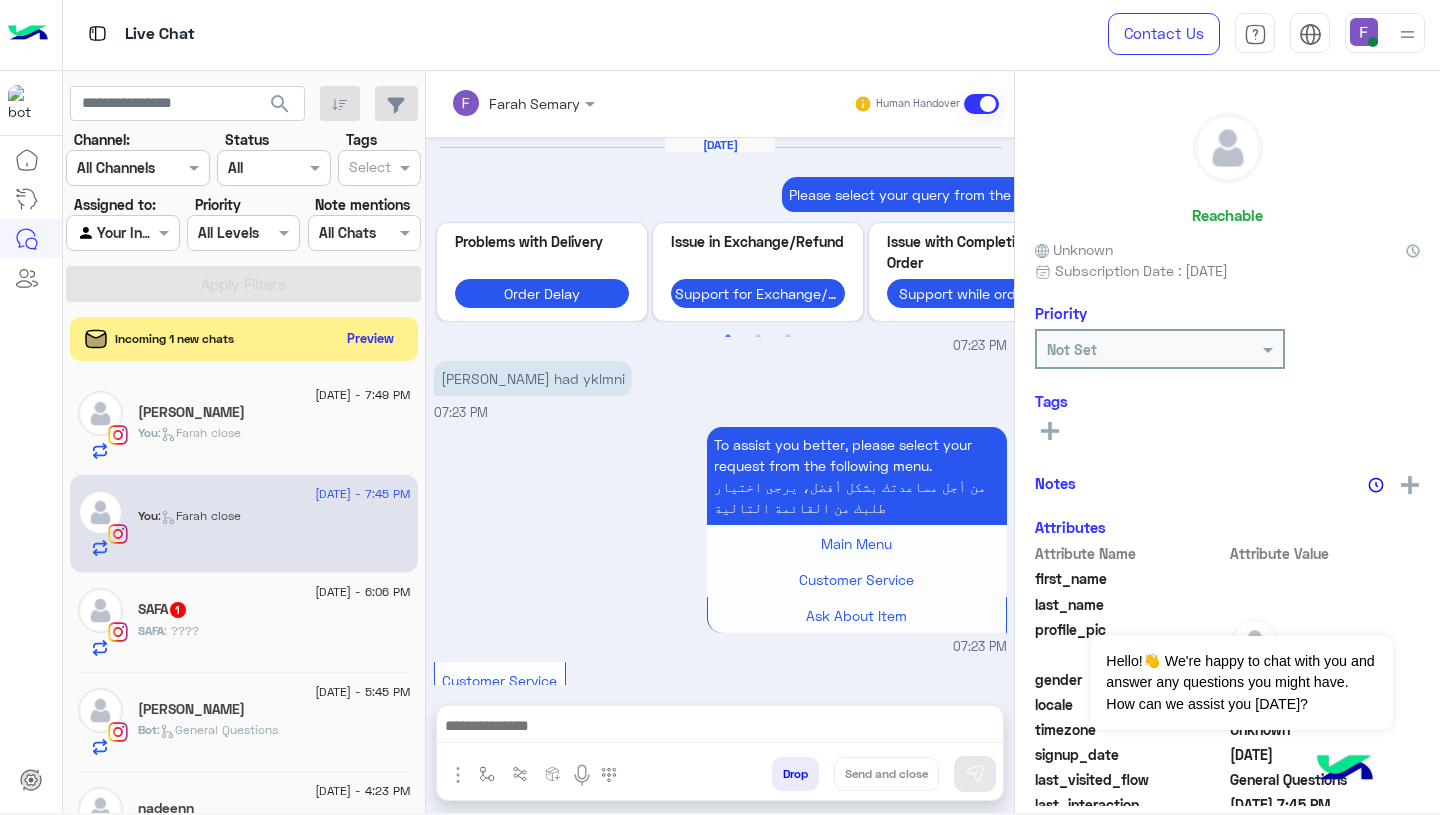 scroll, scrollTop: 1967, scrollLeft: 0, axis: vertical 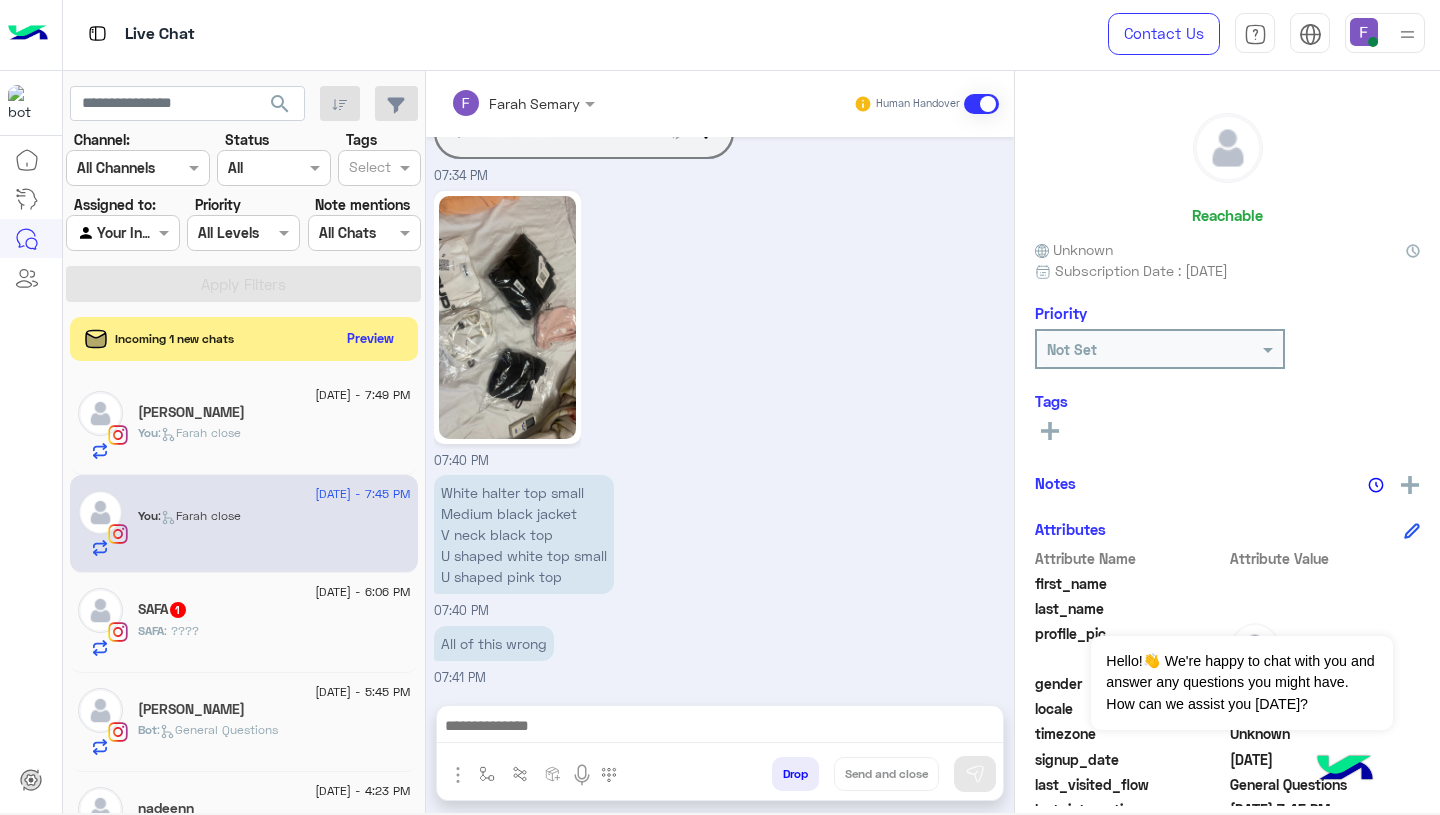 click on "SAFA   1" 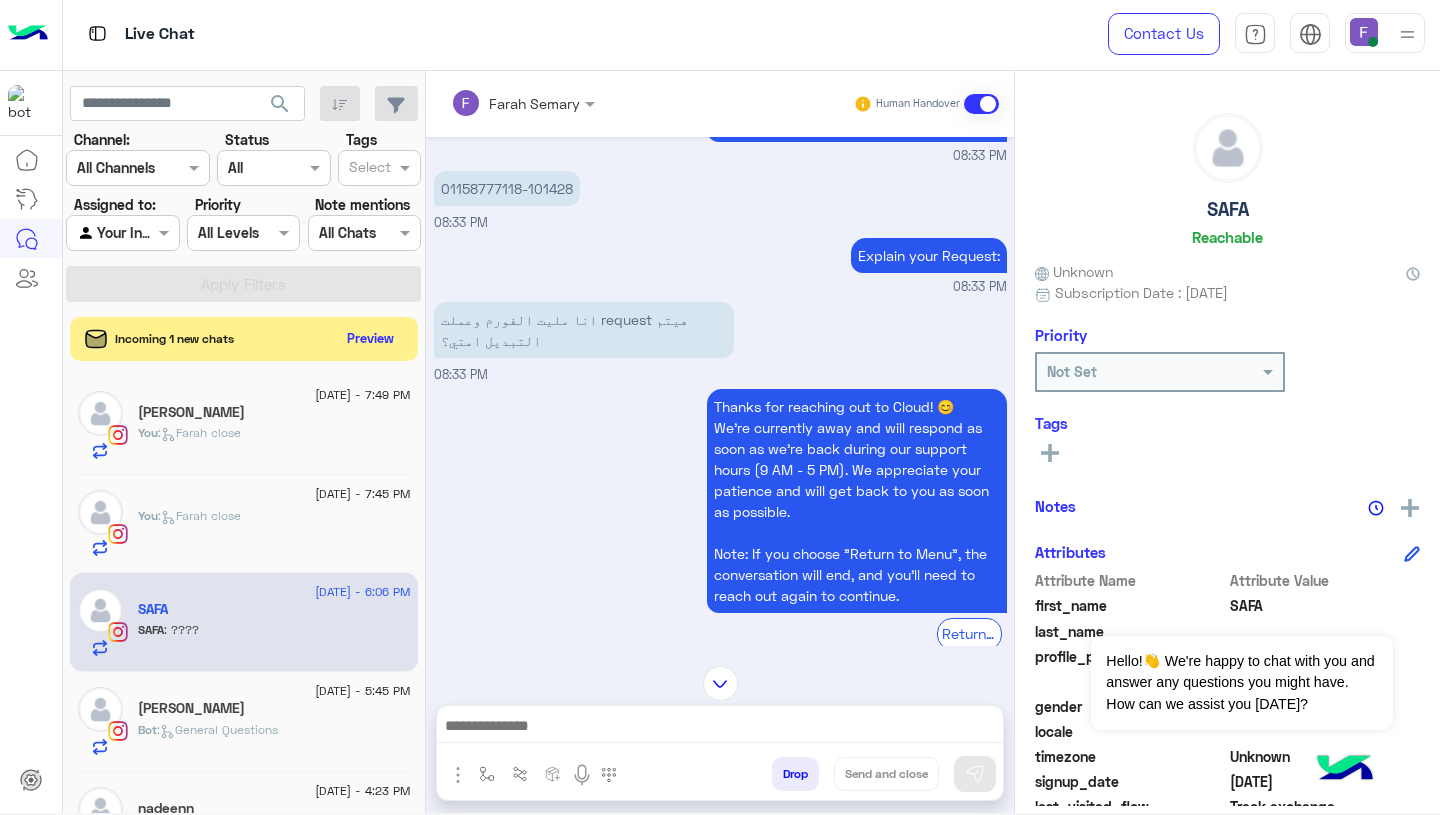 scroll, scrollTop: 1583, scrollLeft: 0, axis: vertical 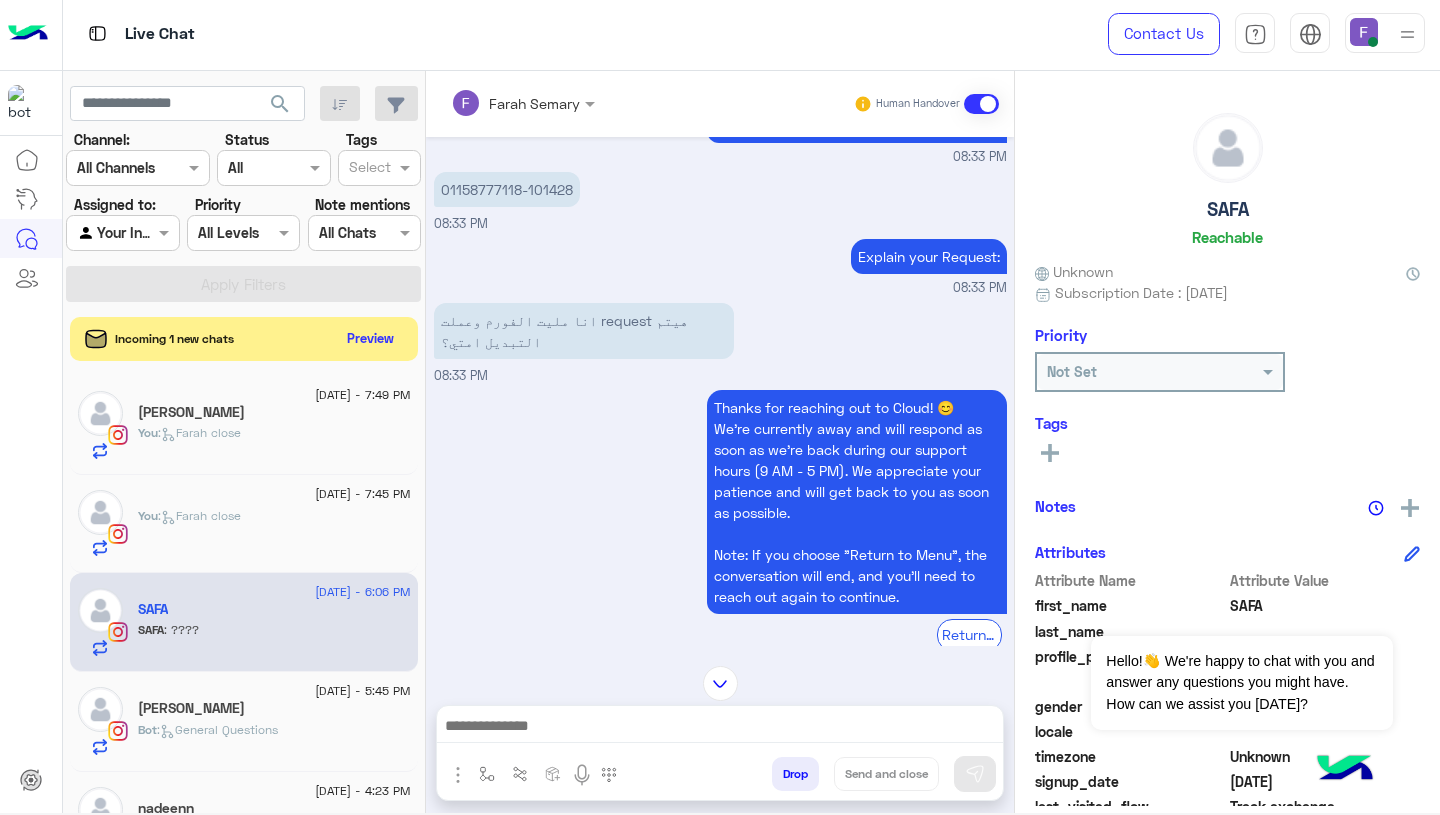 click on "01158777118-101428" at bounding box center (507, 189) 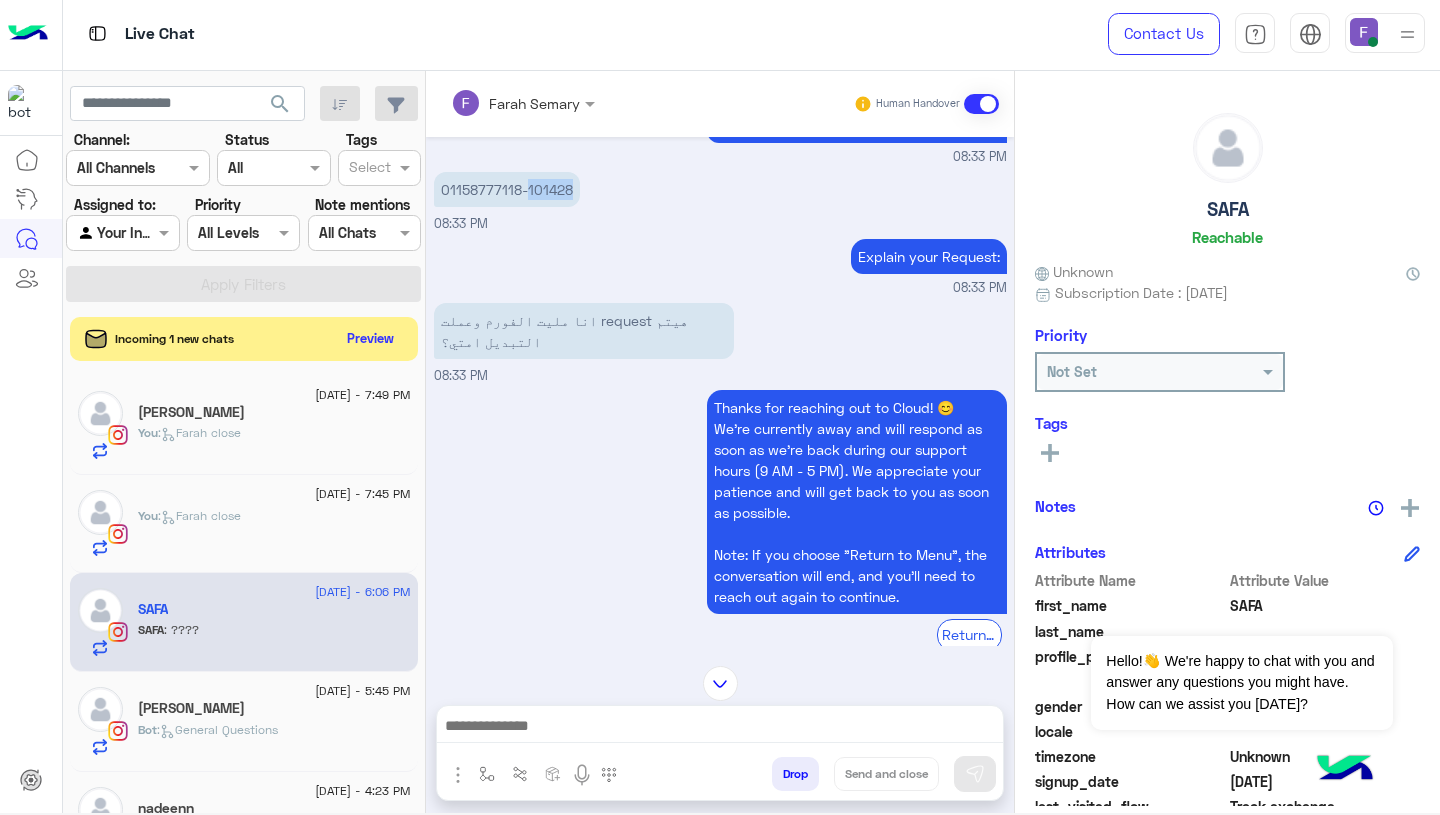 click on "01158777118-101428" at bounding box center [507, 189] 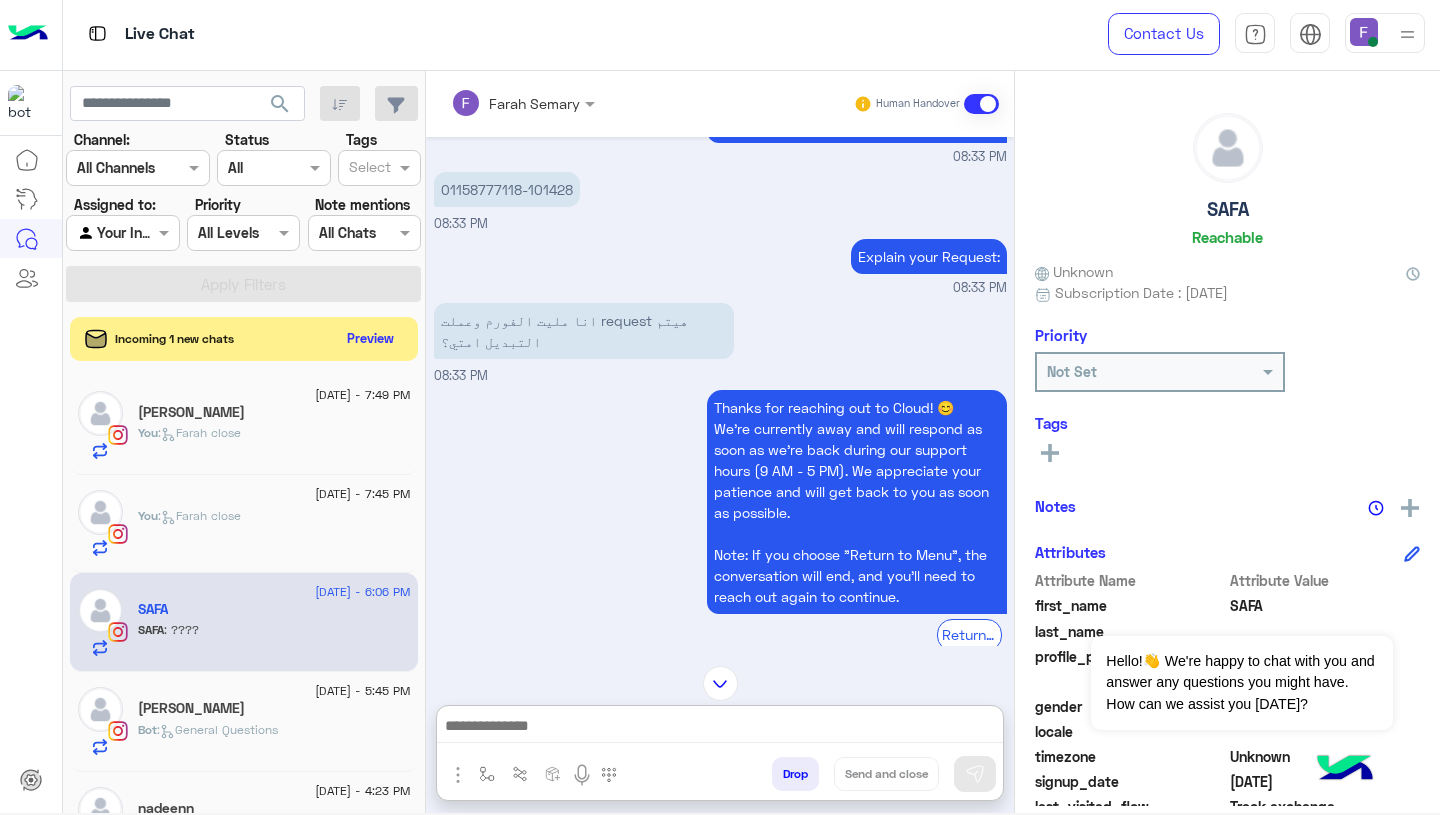 click at bounding box center [720, 728] 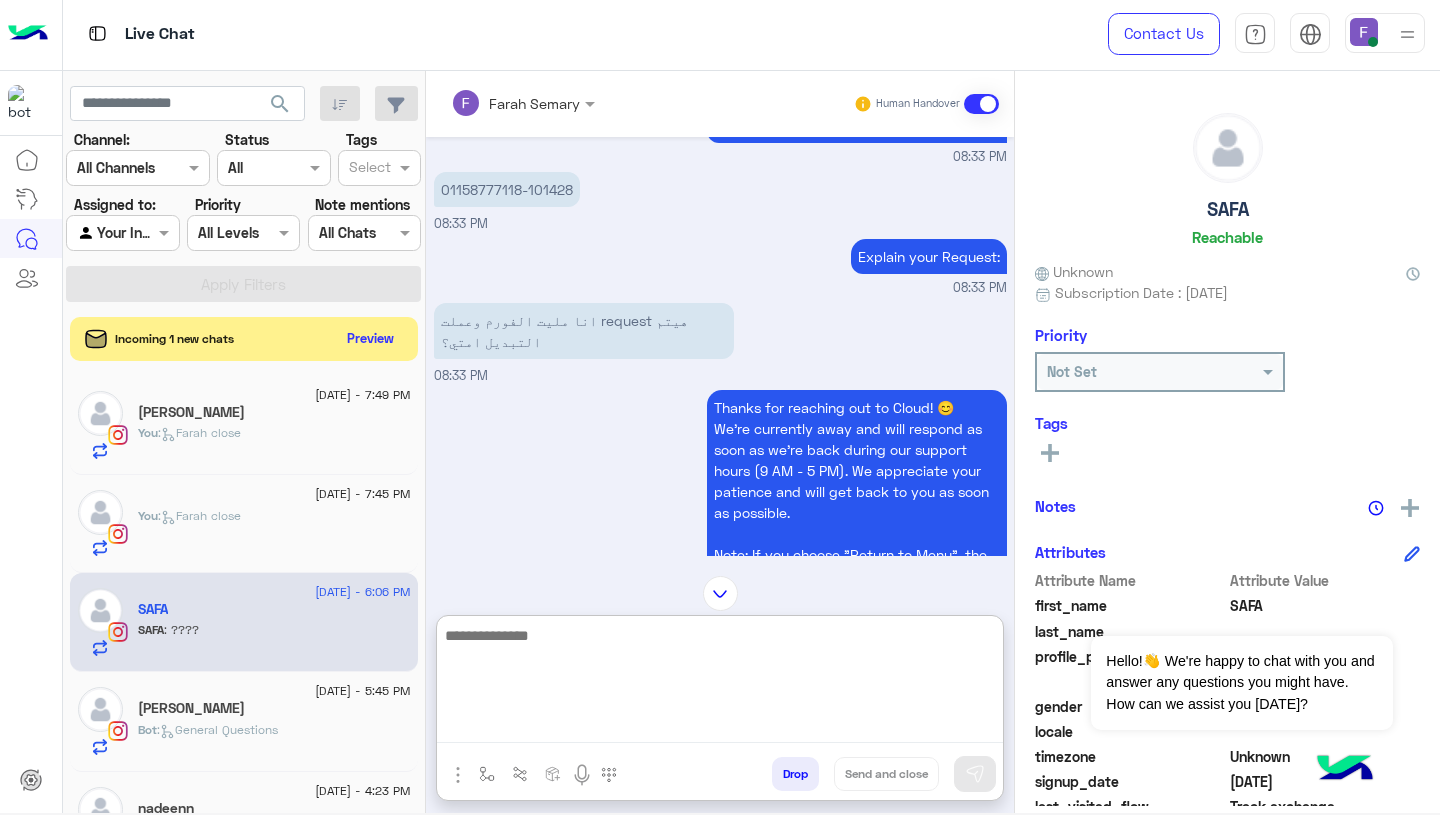 paste on "**********" 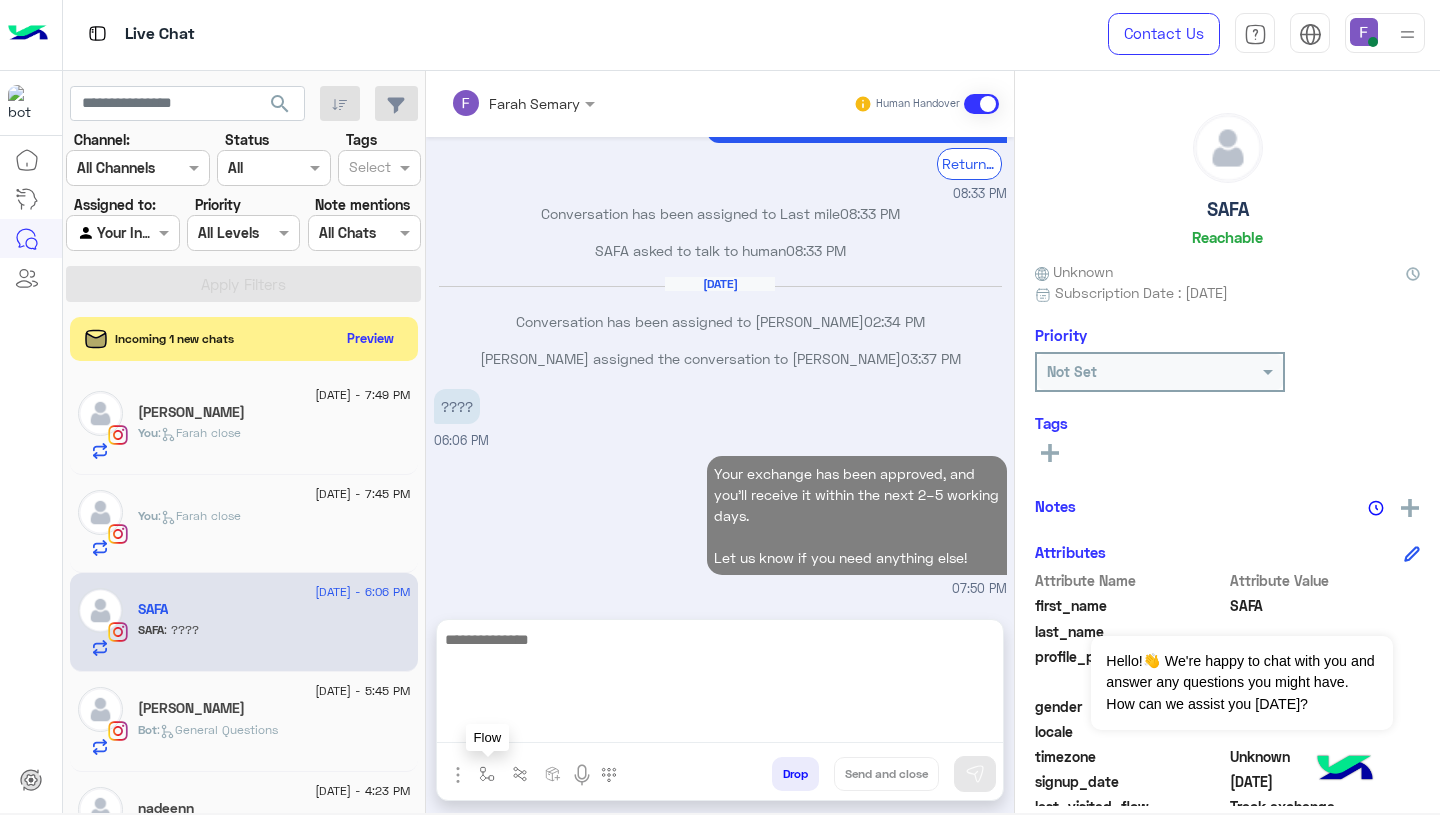 click at bounding box center (487, 774) 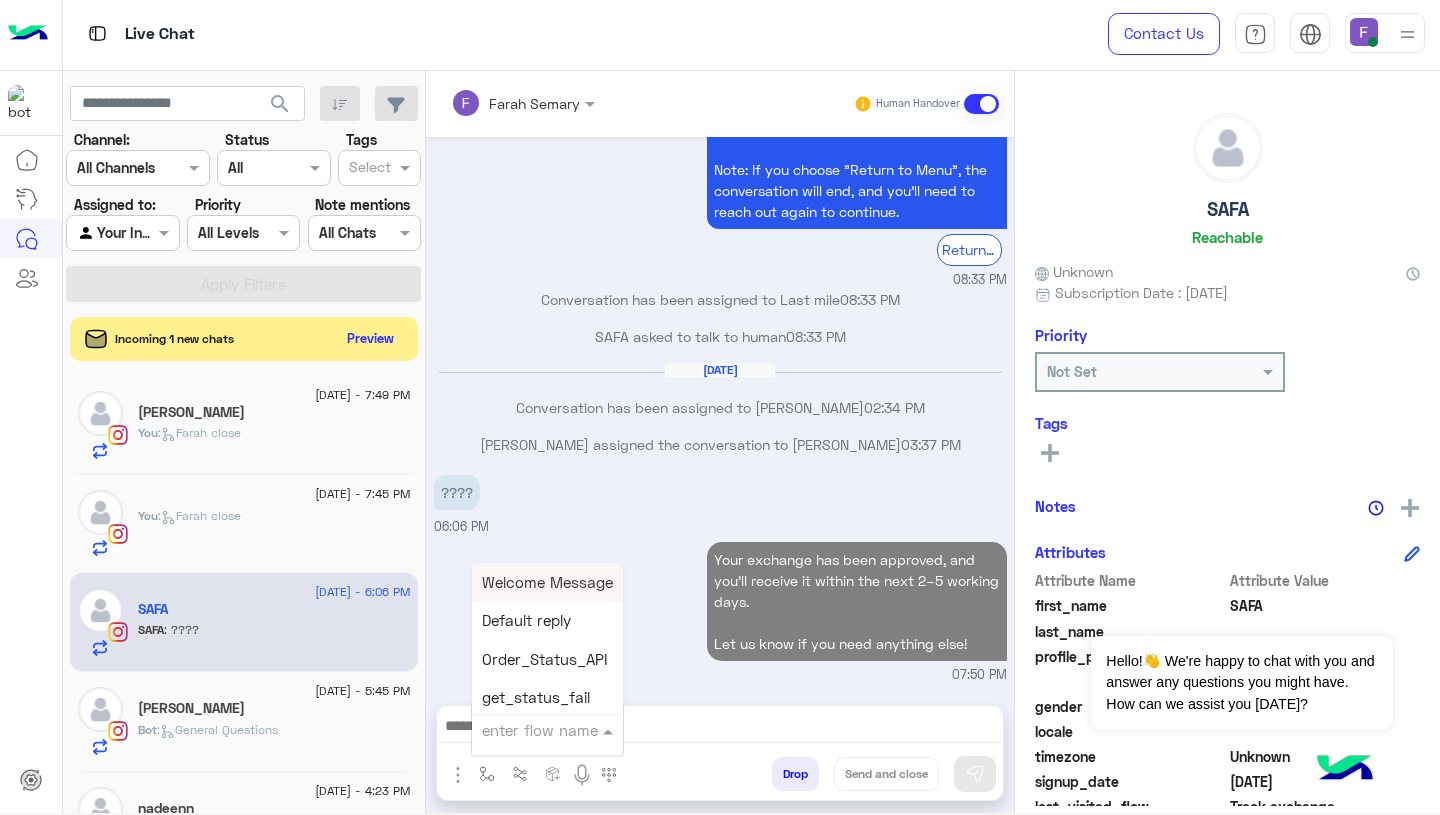 click at bounding box center (523, 730) 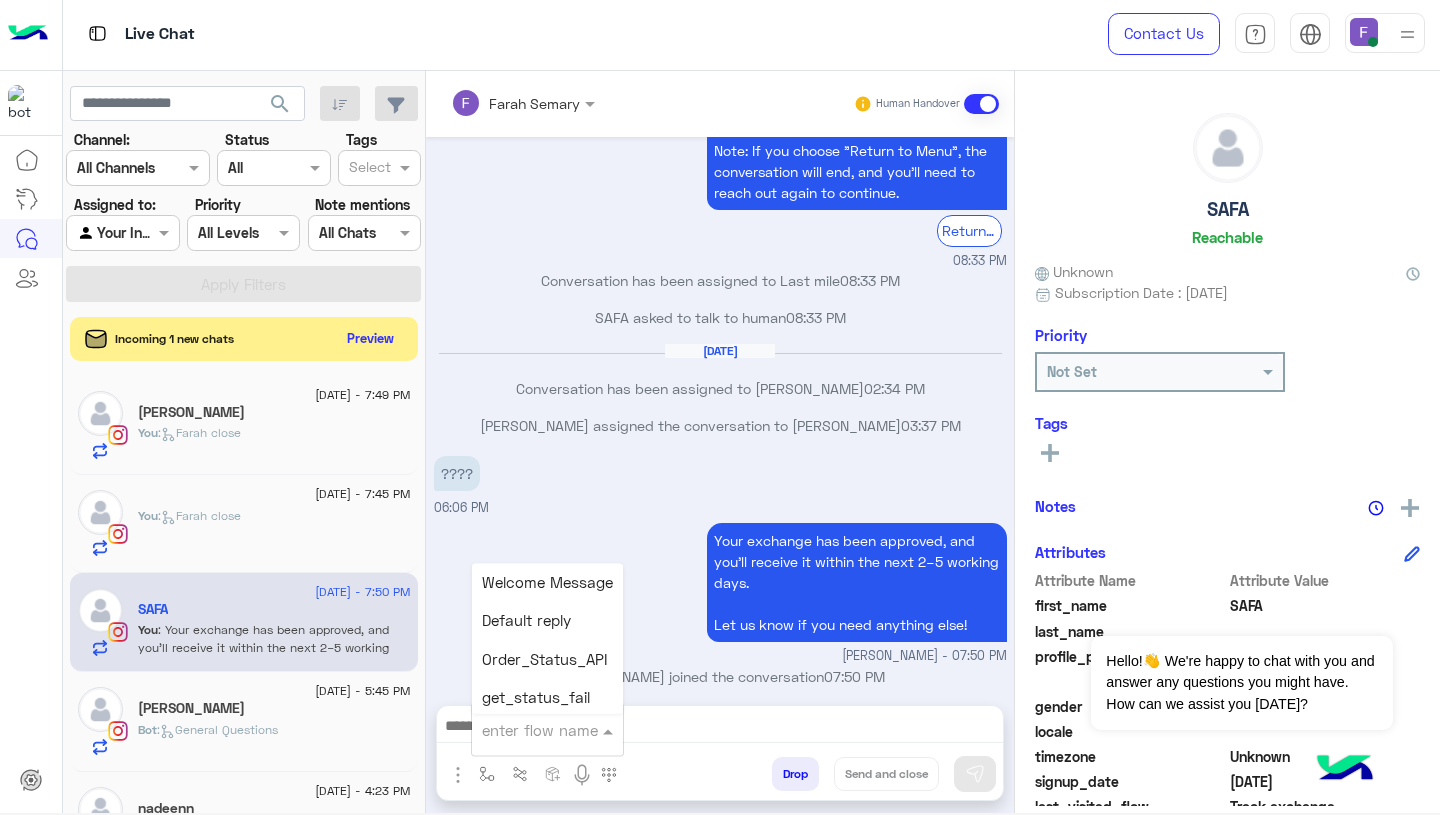 scroll, scrollTop: 2024, scrollLeft: 0, axis: vertical 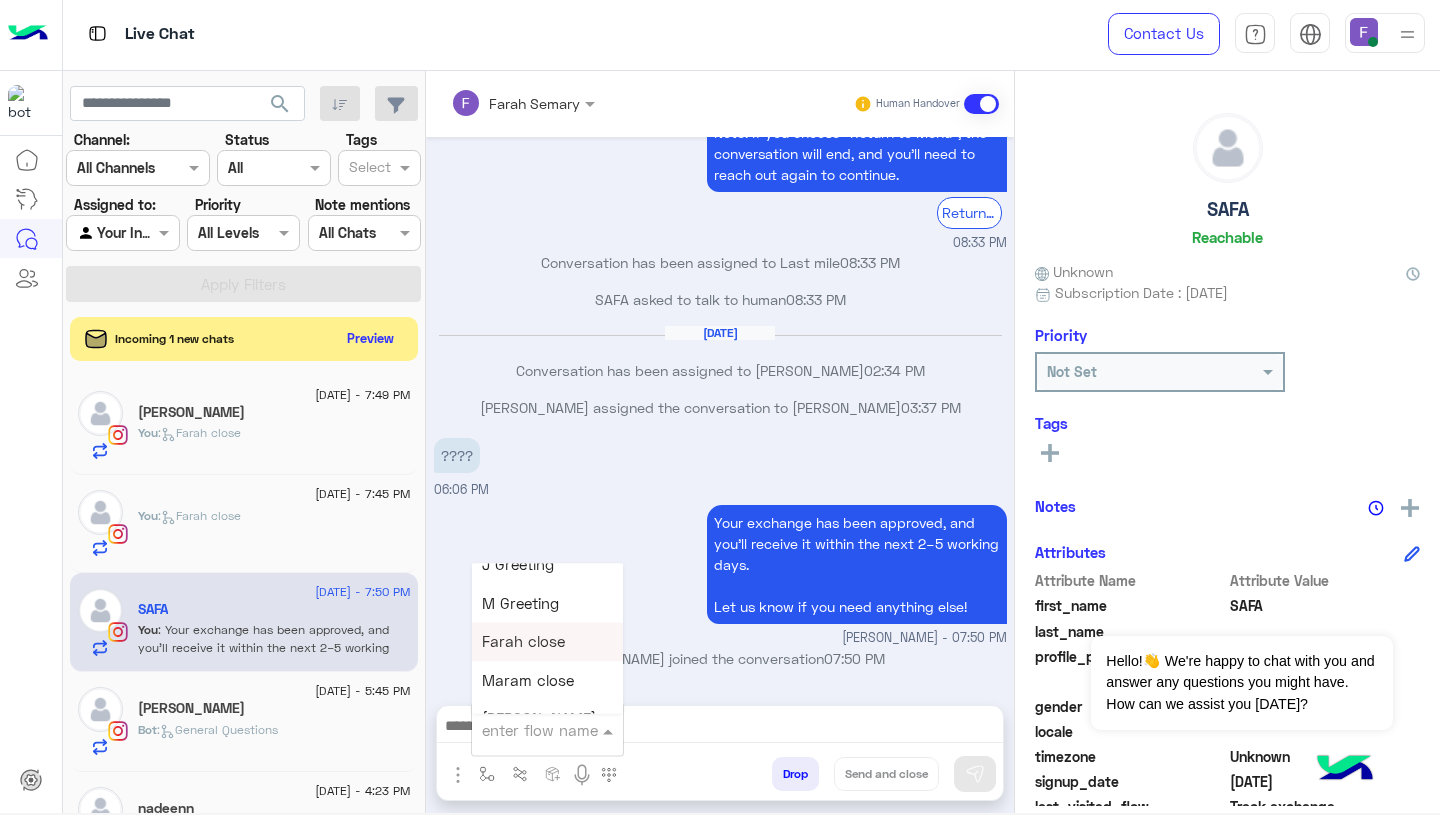click on "Farah close" at bounding box center [547, 642] 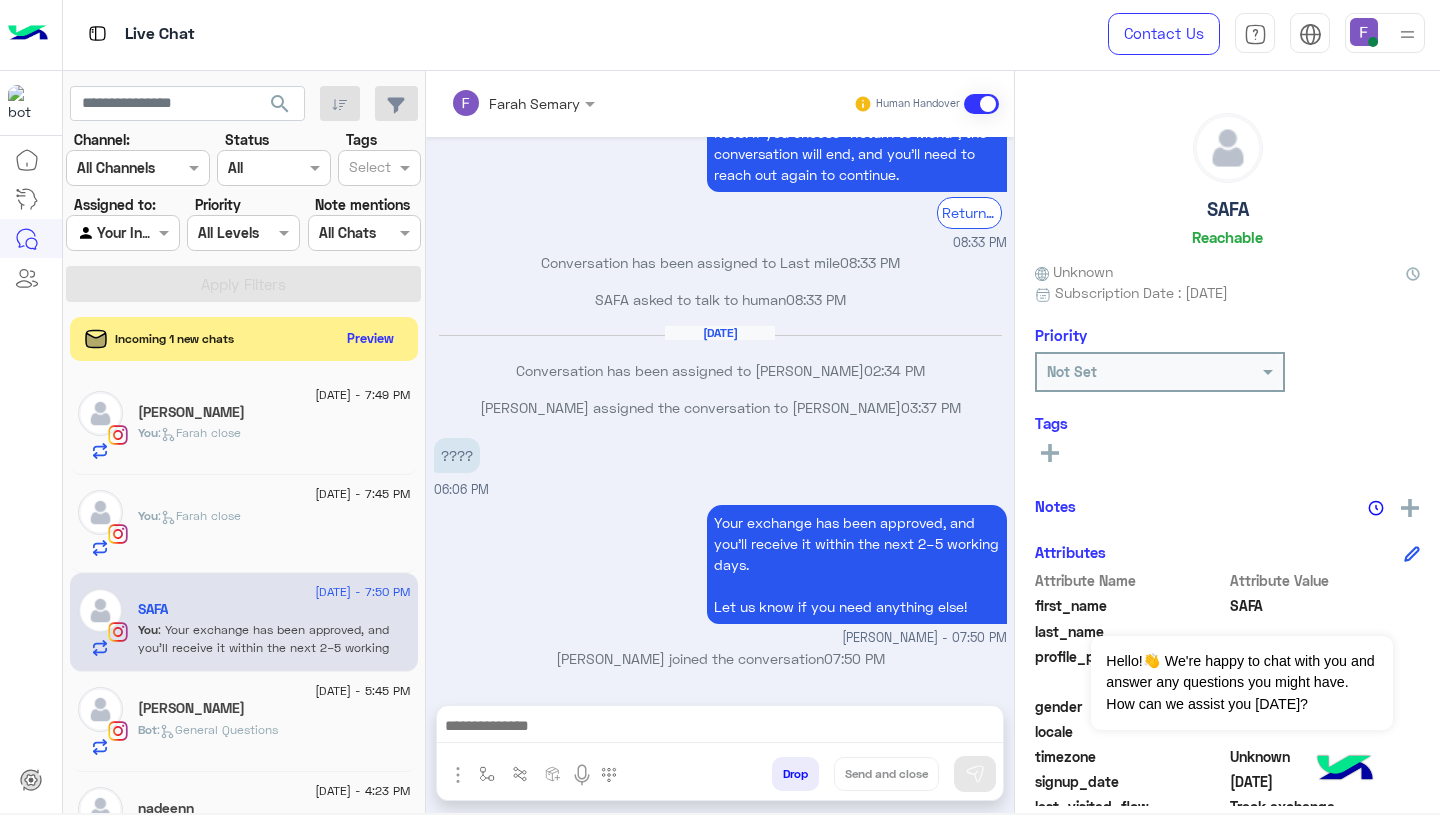 type on "**********" 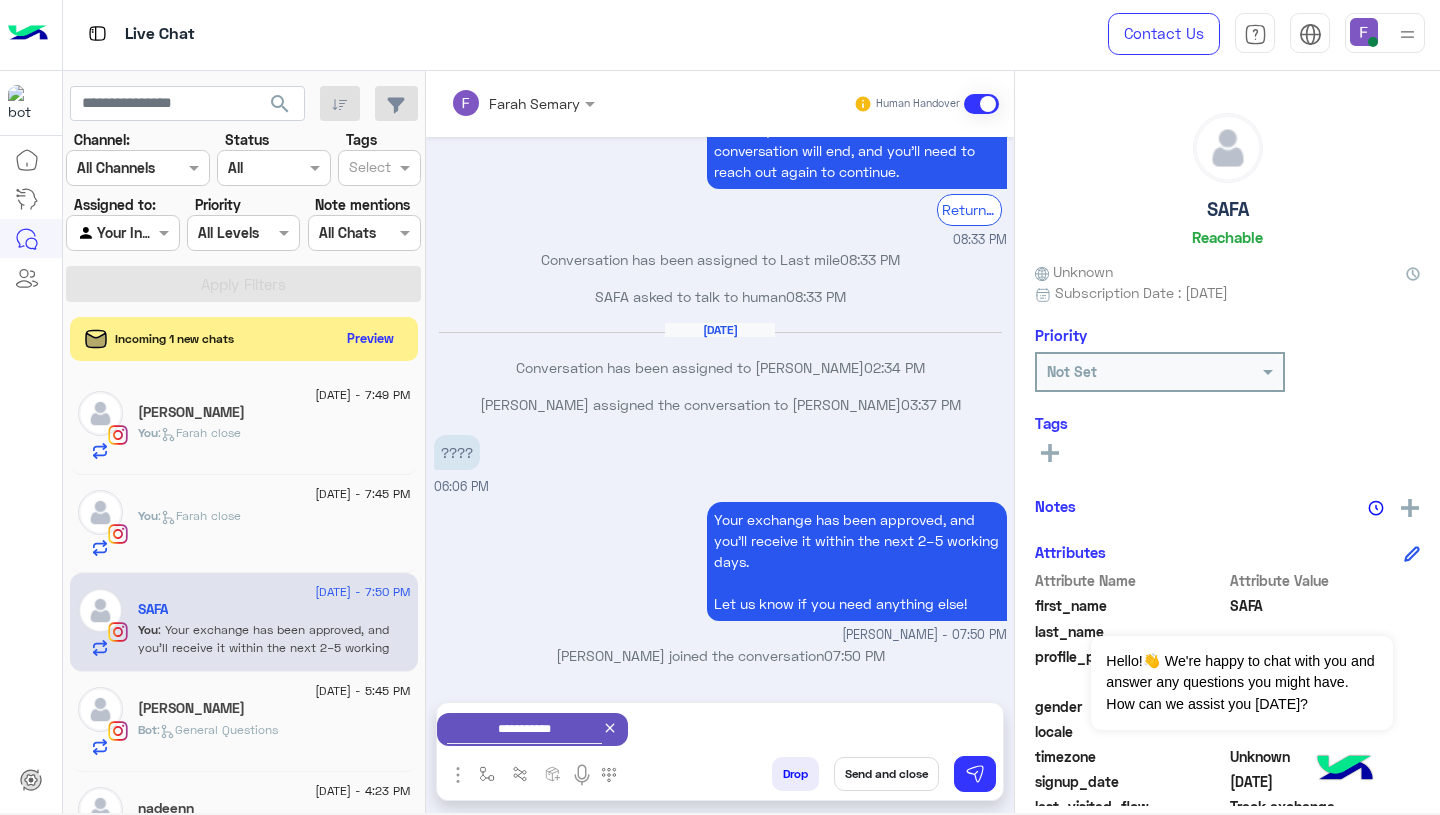click on "Send and close" at bounding box center [886, 774] 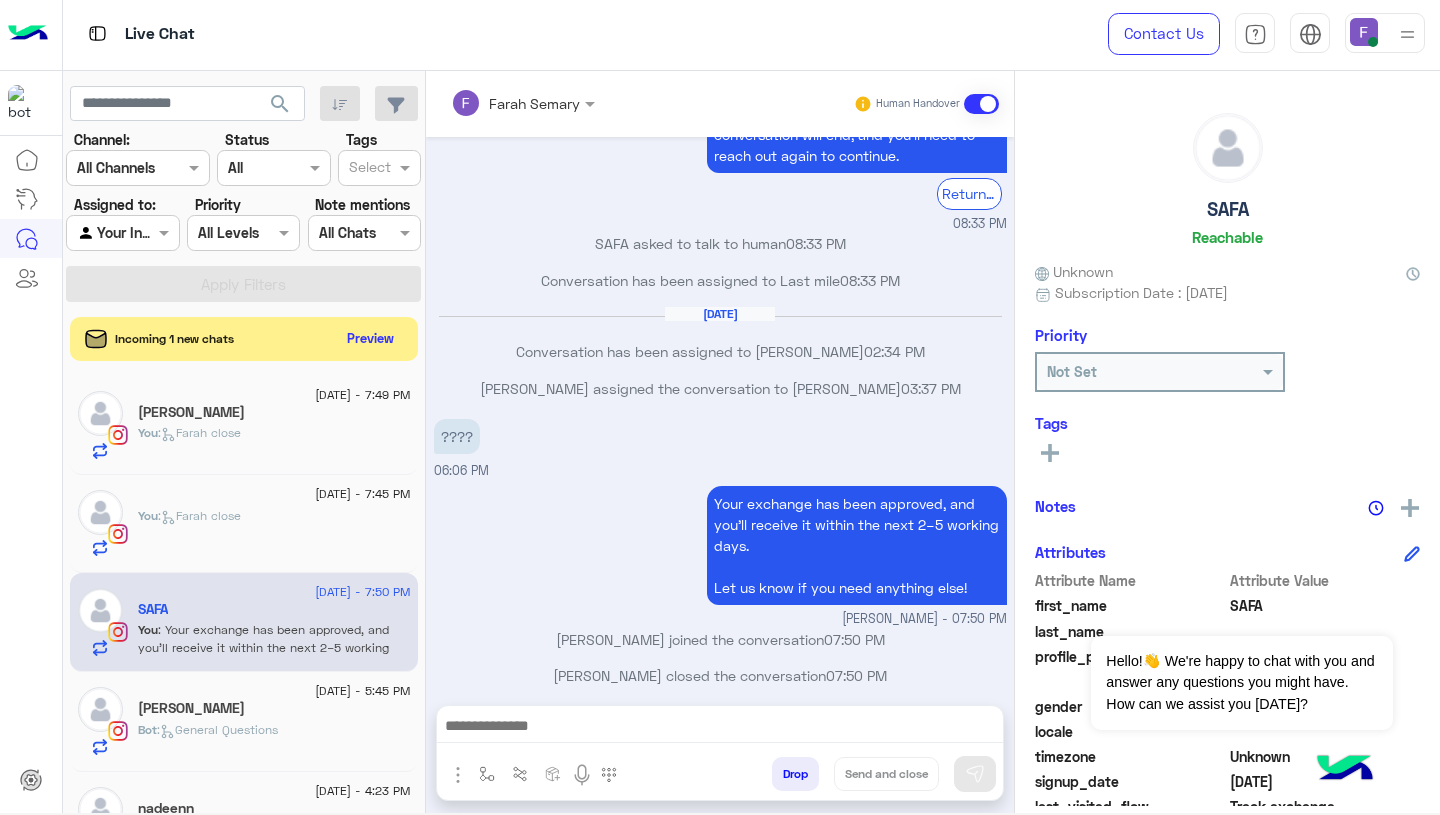 scroll, scrollTop: 2060, scrollLeft: 0, axis: vertical 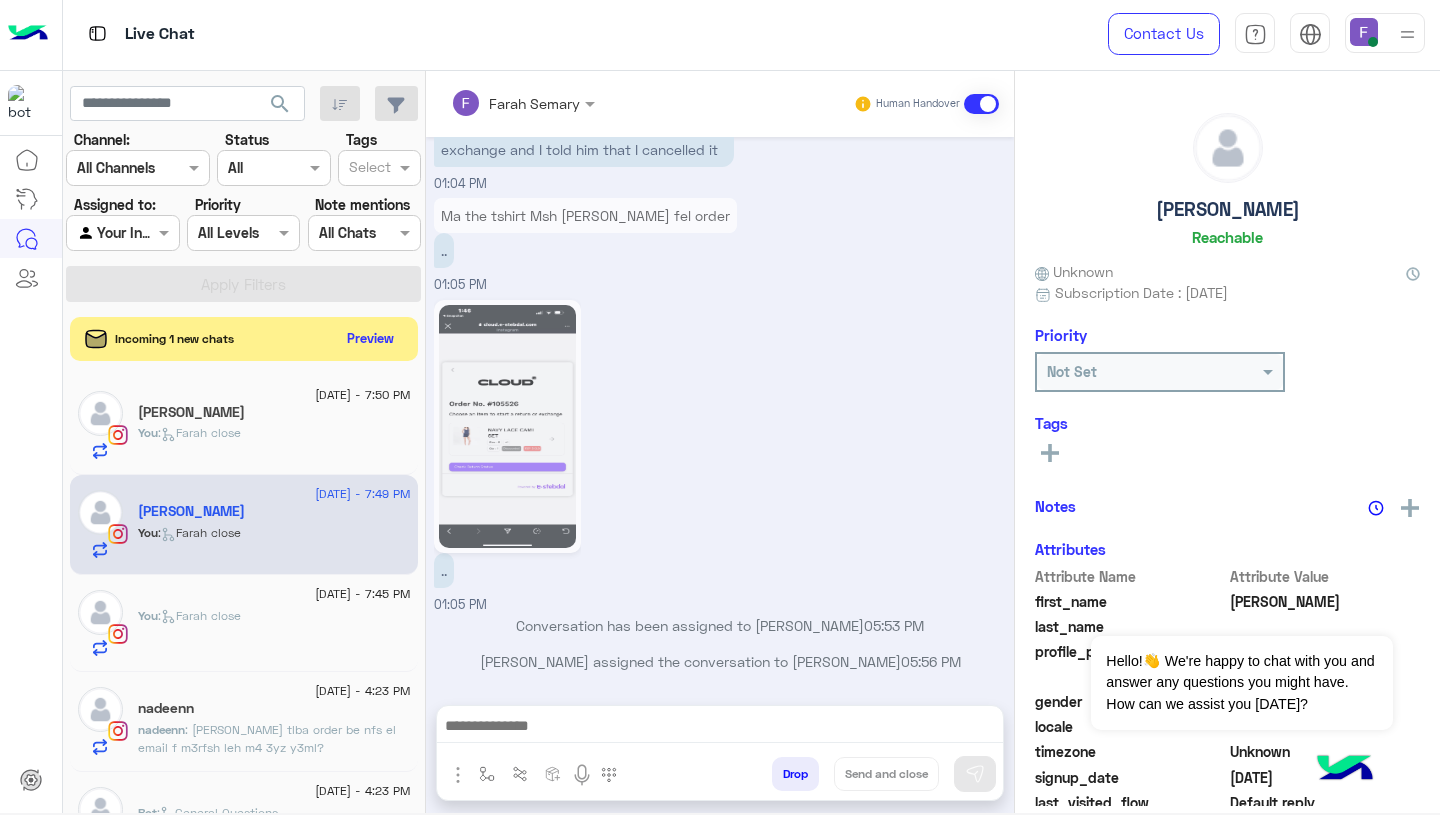 click on "[PERSON_NAME]" 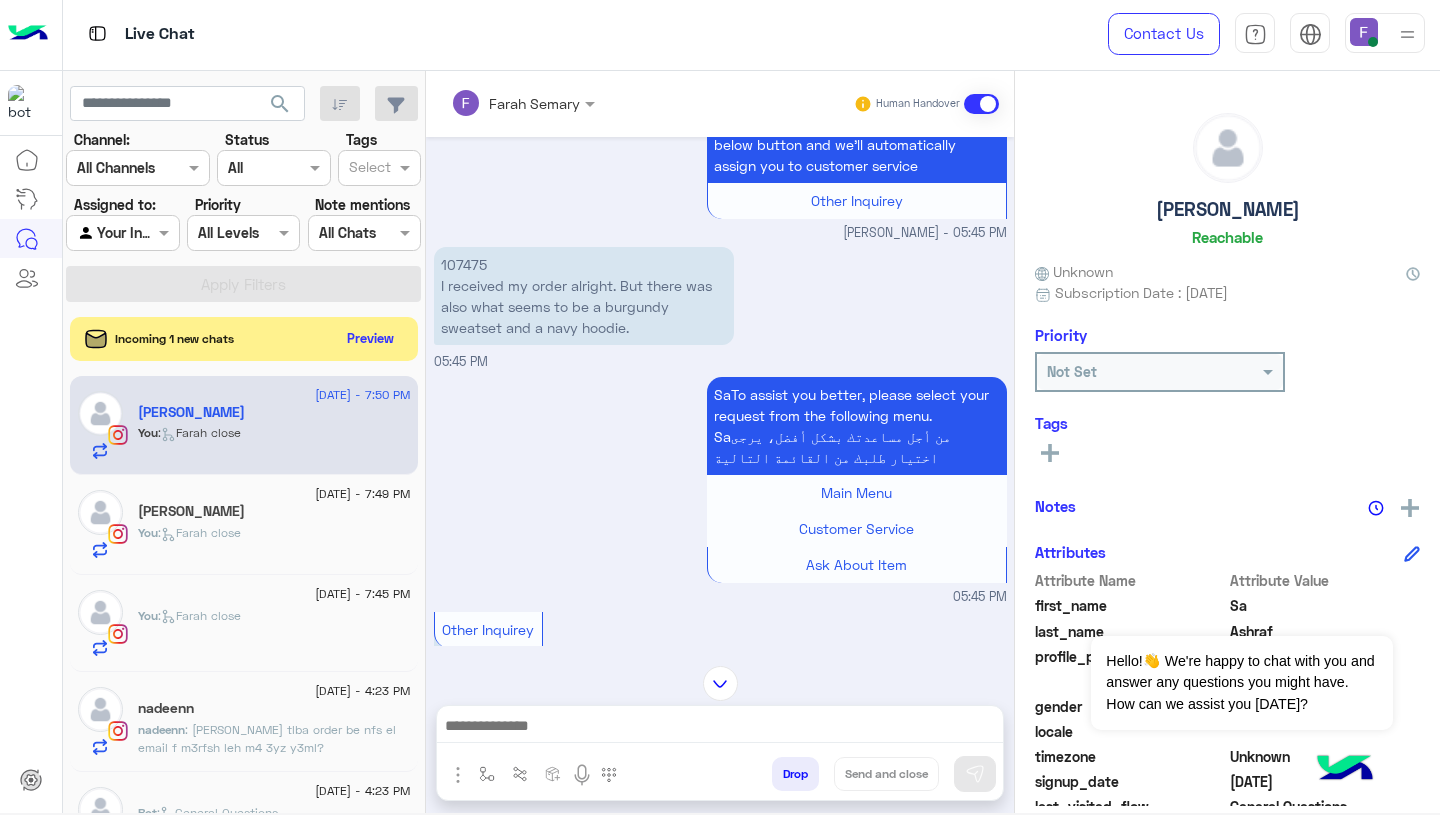 scroll, scrollTop: 1391, scrollLeft: 0, axis: vertical 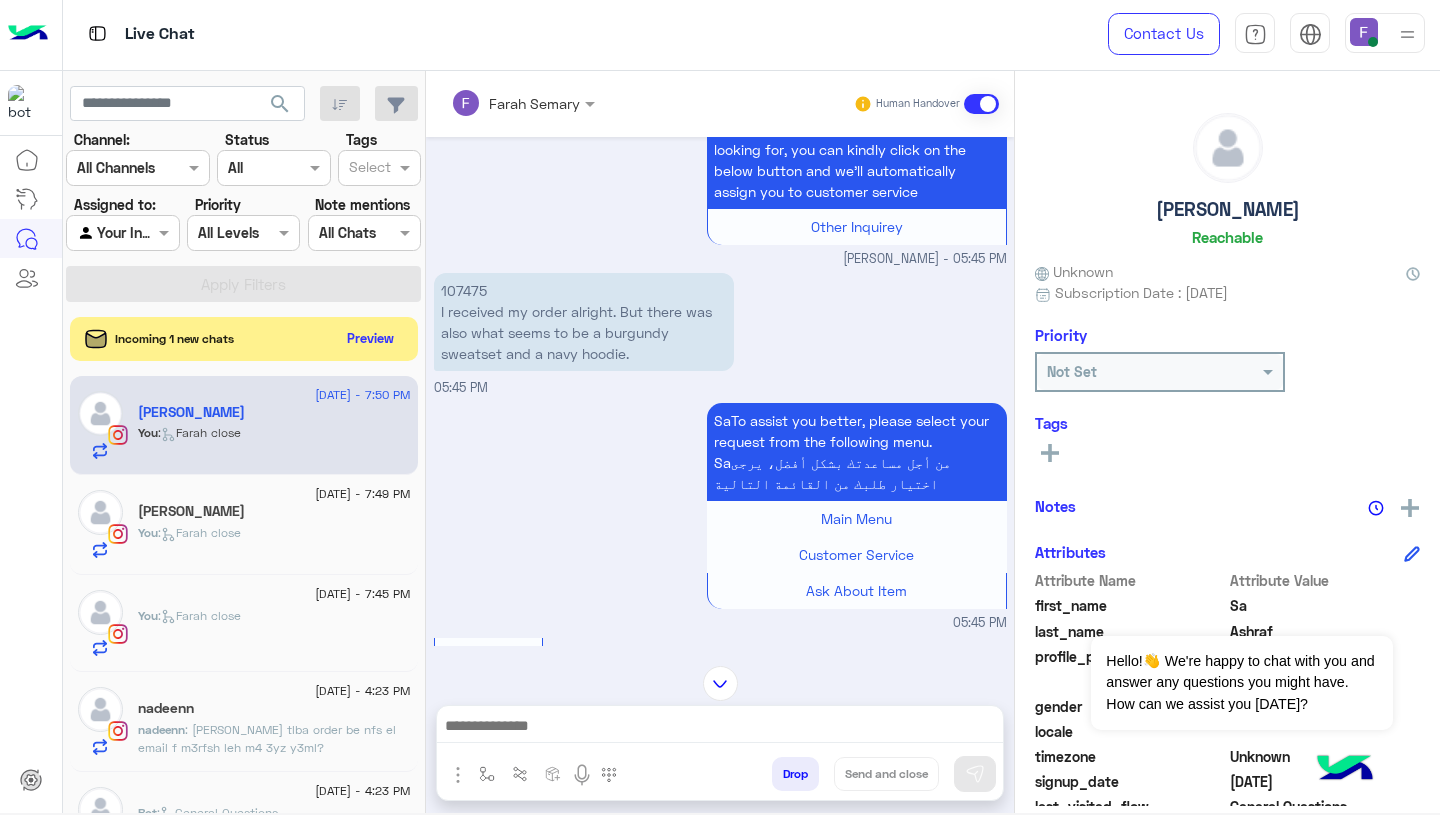click on "107475 I received my order alright. But there was also what seems to be a burgundy sweatset and a navy hoodie." at bounding box center (584, 322) 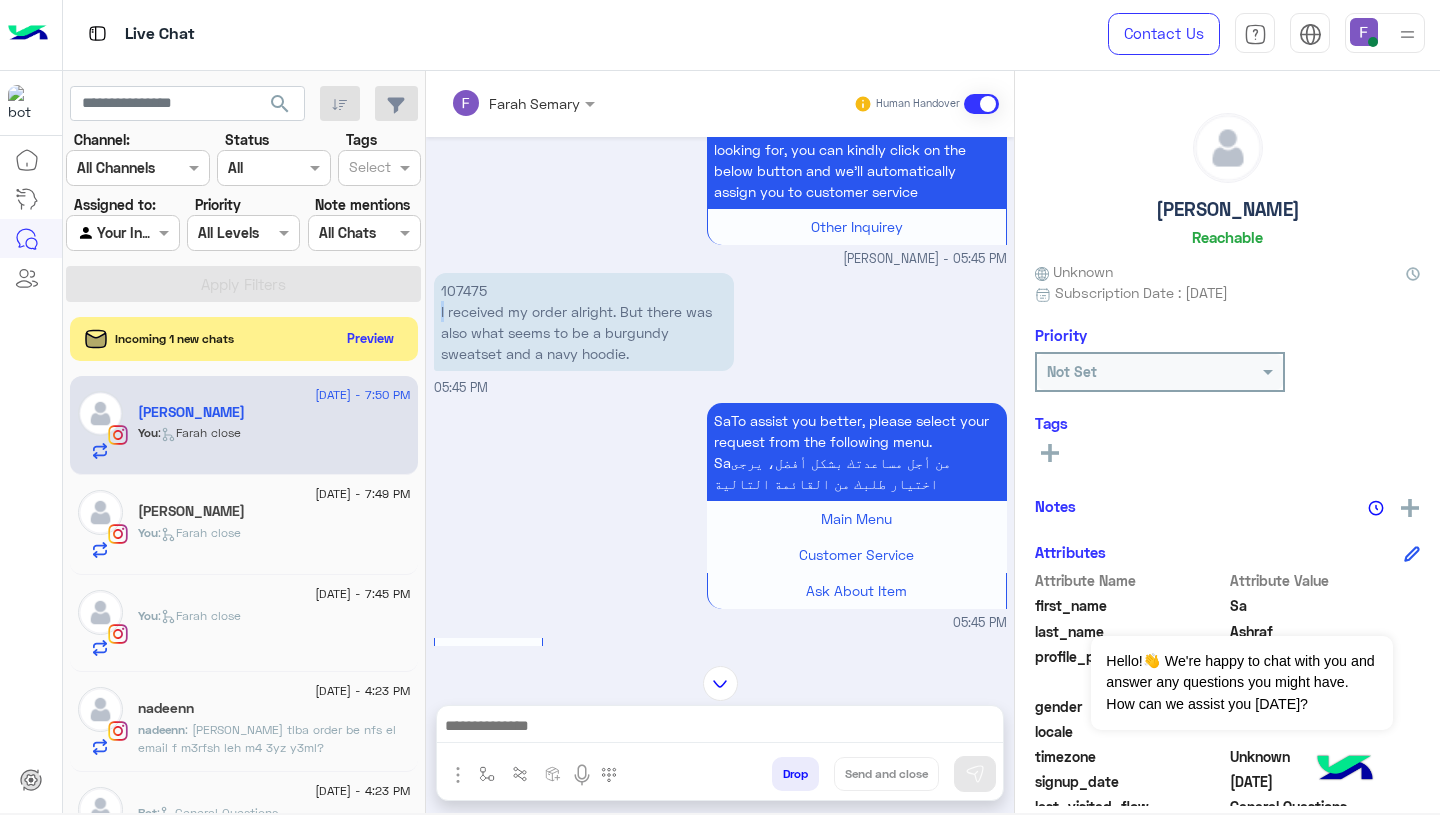 click on "107475 I received my order alright. But there was also what seems to be a burgundy sweatset and a navy hoodie." at bounding box center [584, 322] 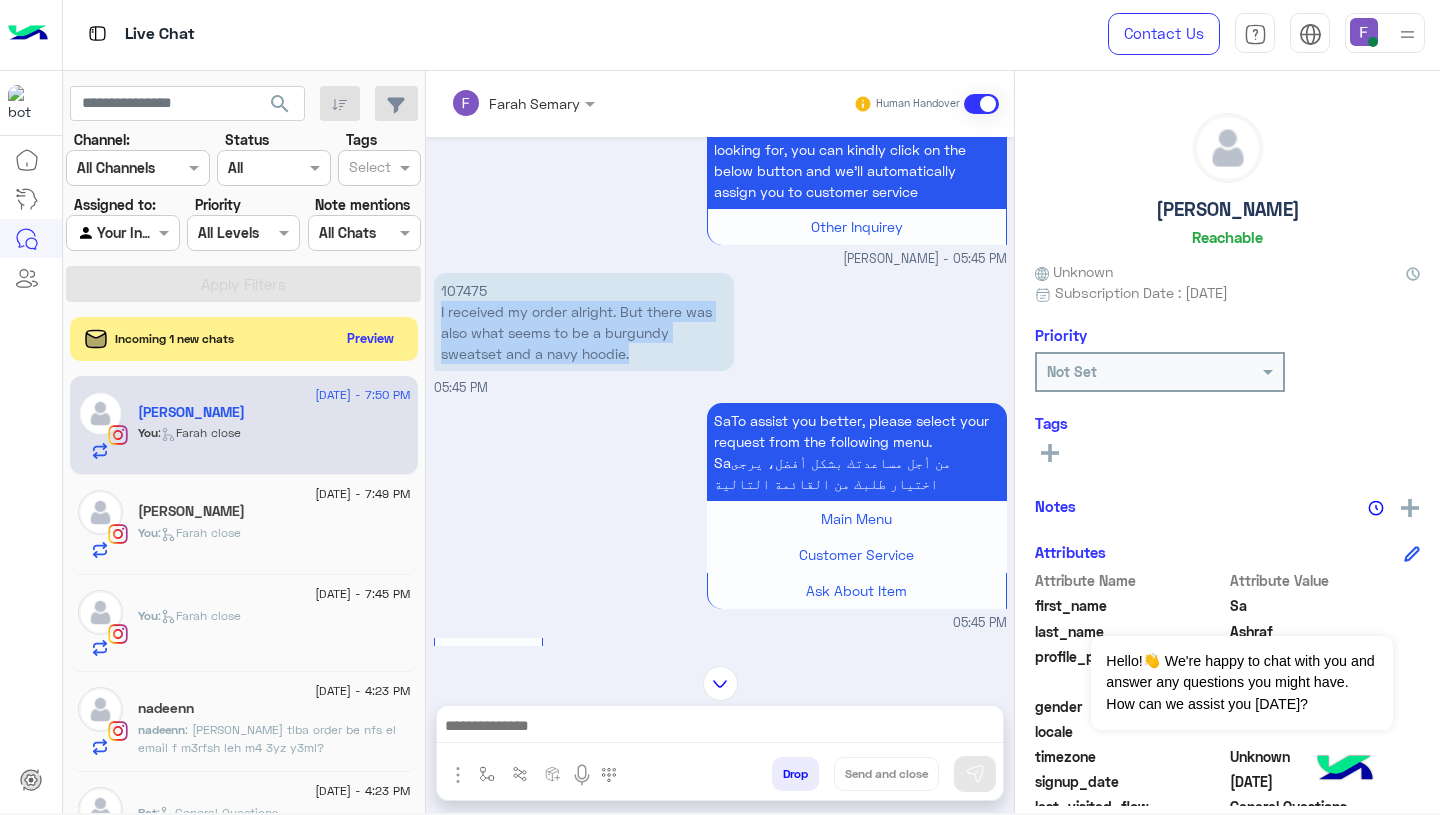 click on "107475 I received my order alright. But there was also what seems to be a burgundy sweatset and a navy hoodie." at bounding box center [584, 322] 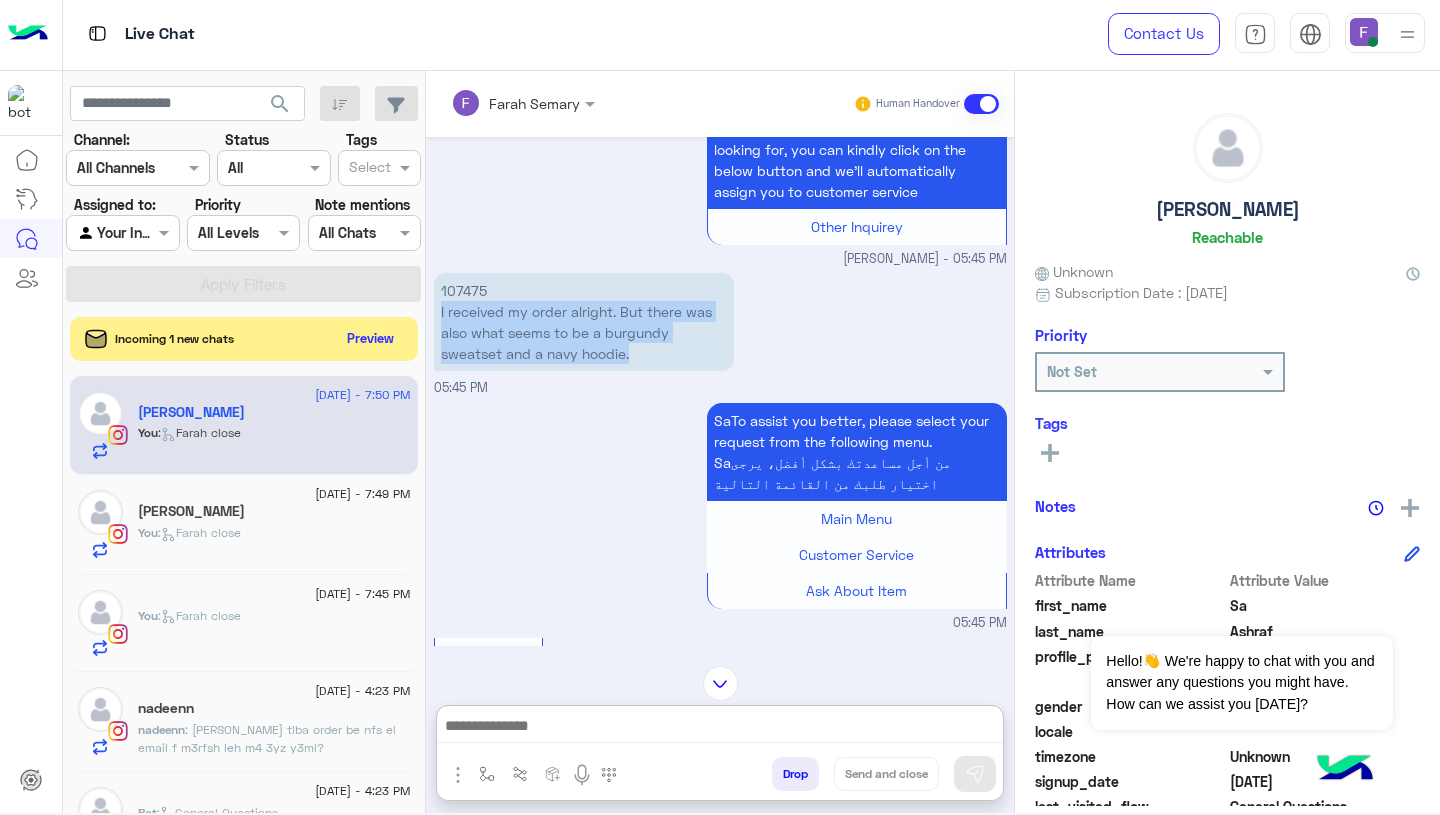 click at bounding box center [720, 728] 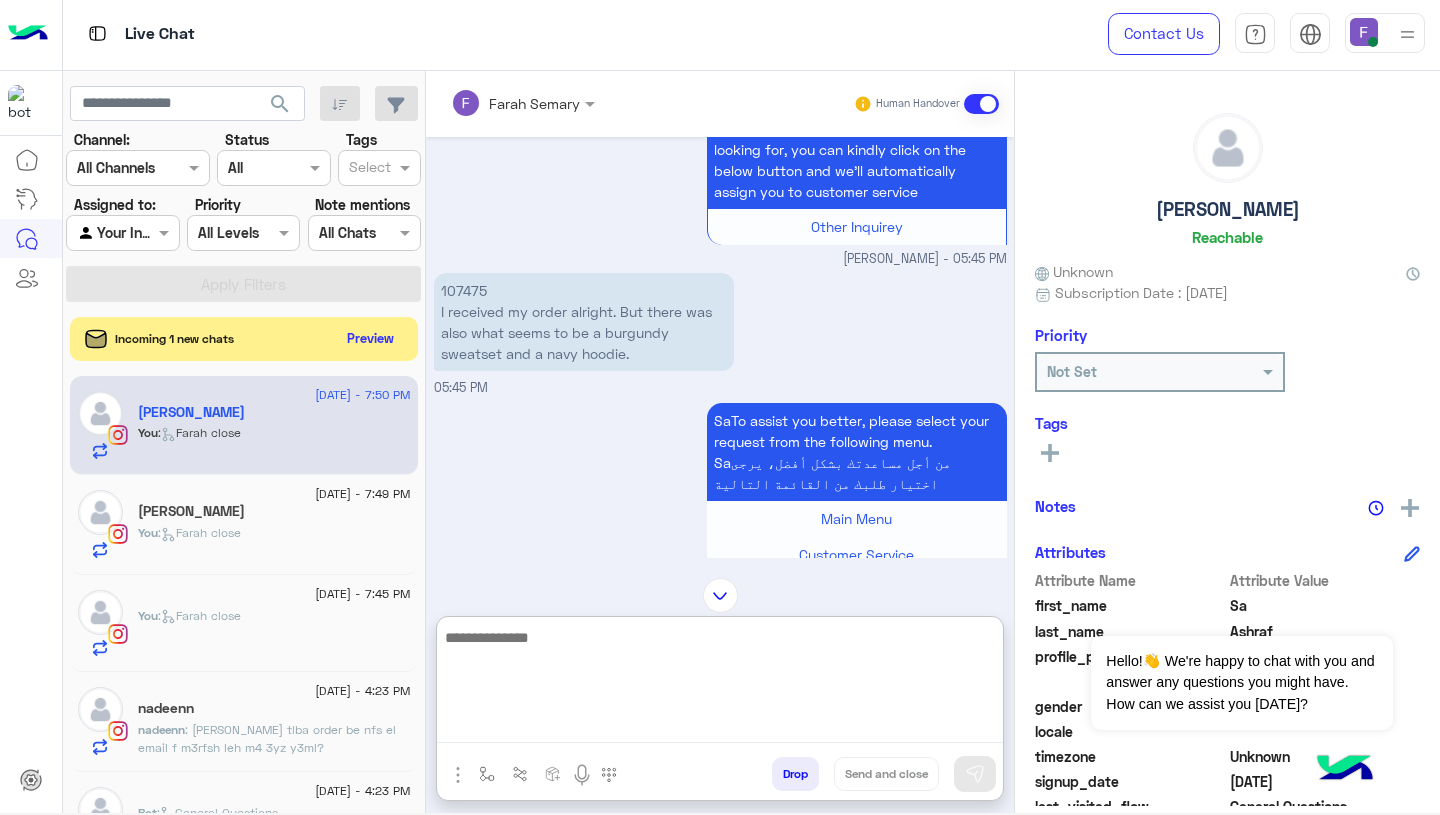 paste on "**********" 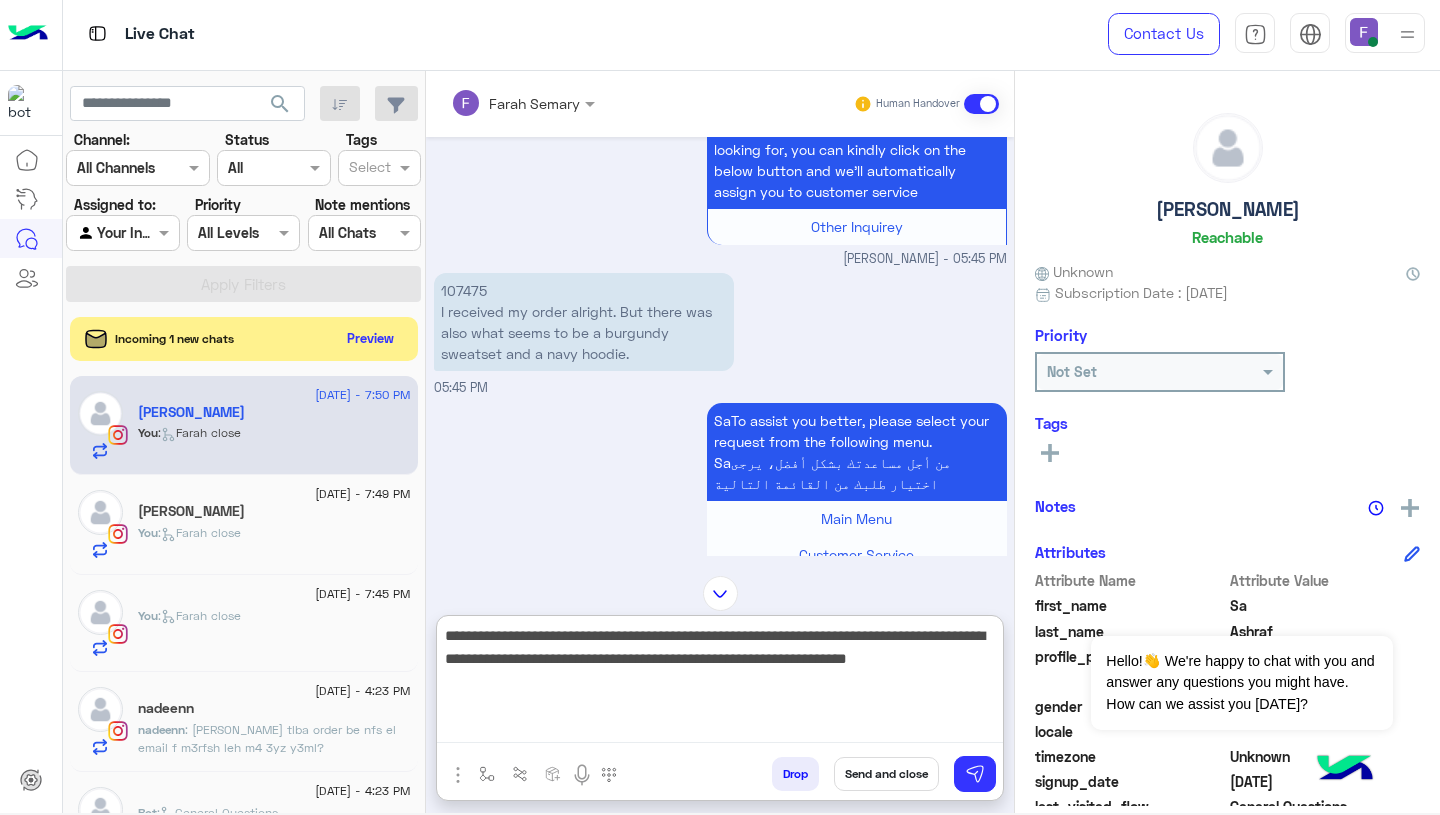 scroll, scrollTop: 0, scrollLeft: 0, axis: both 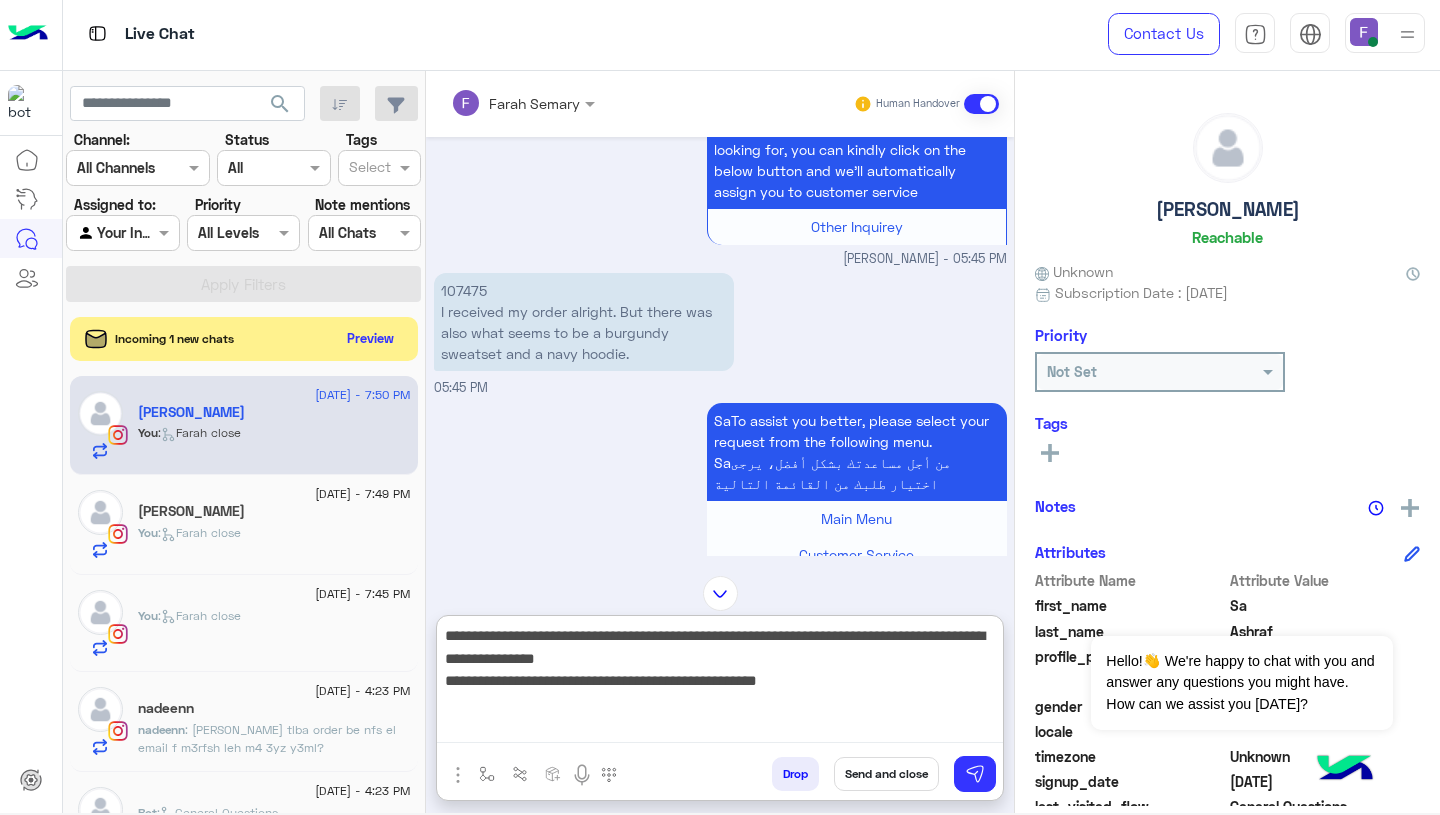 type on "**********" 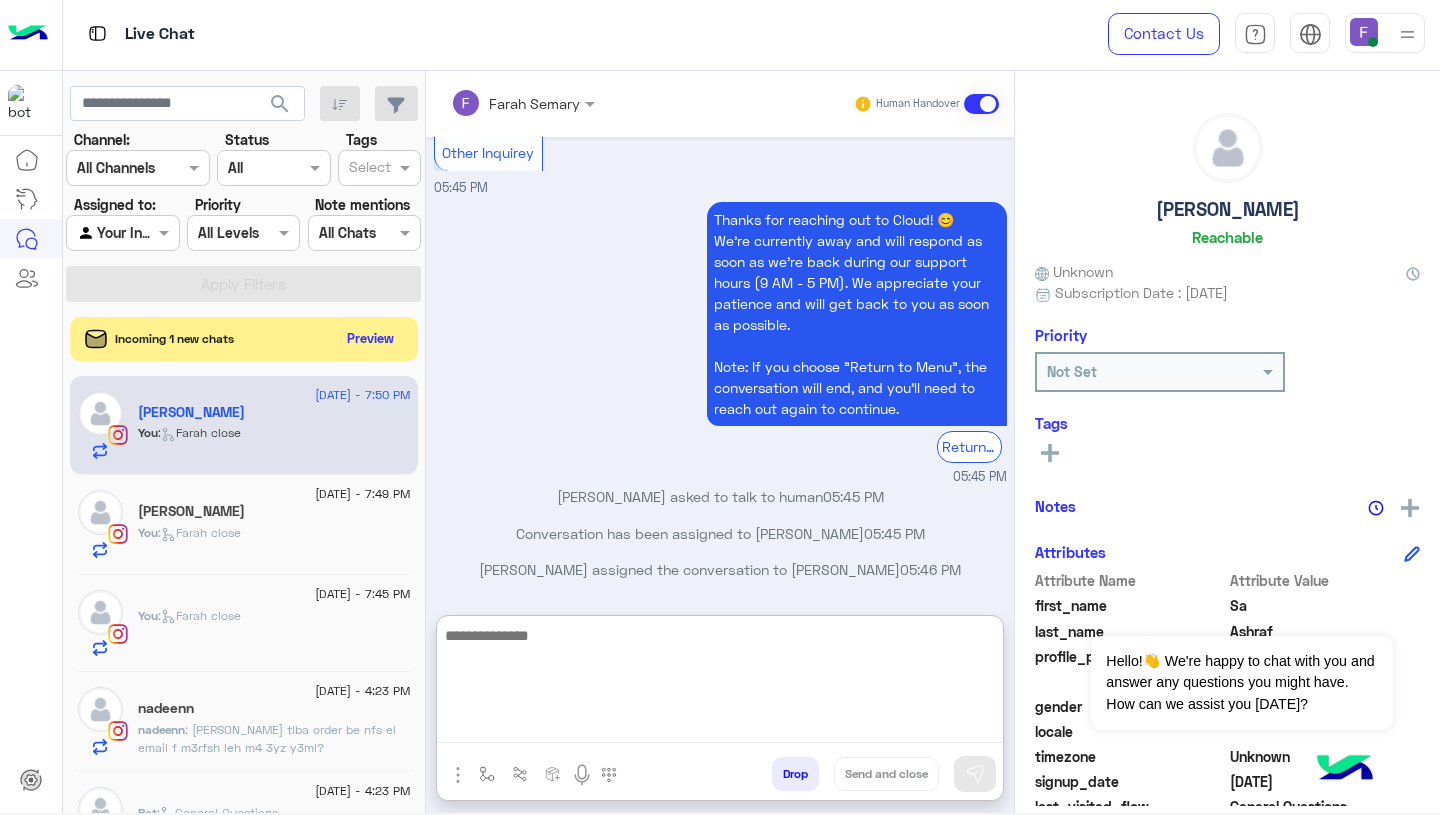 scroll, scrollTop: 2062, scrollLeft: 0, axis: vertical 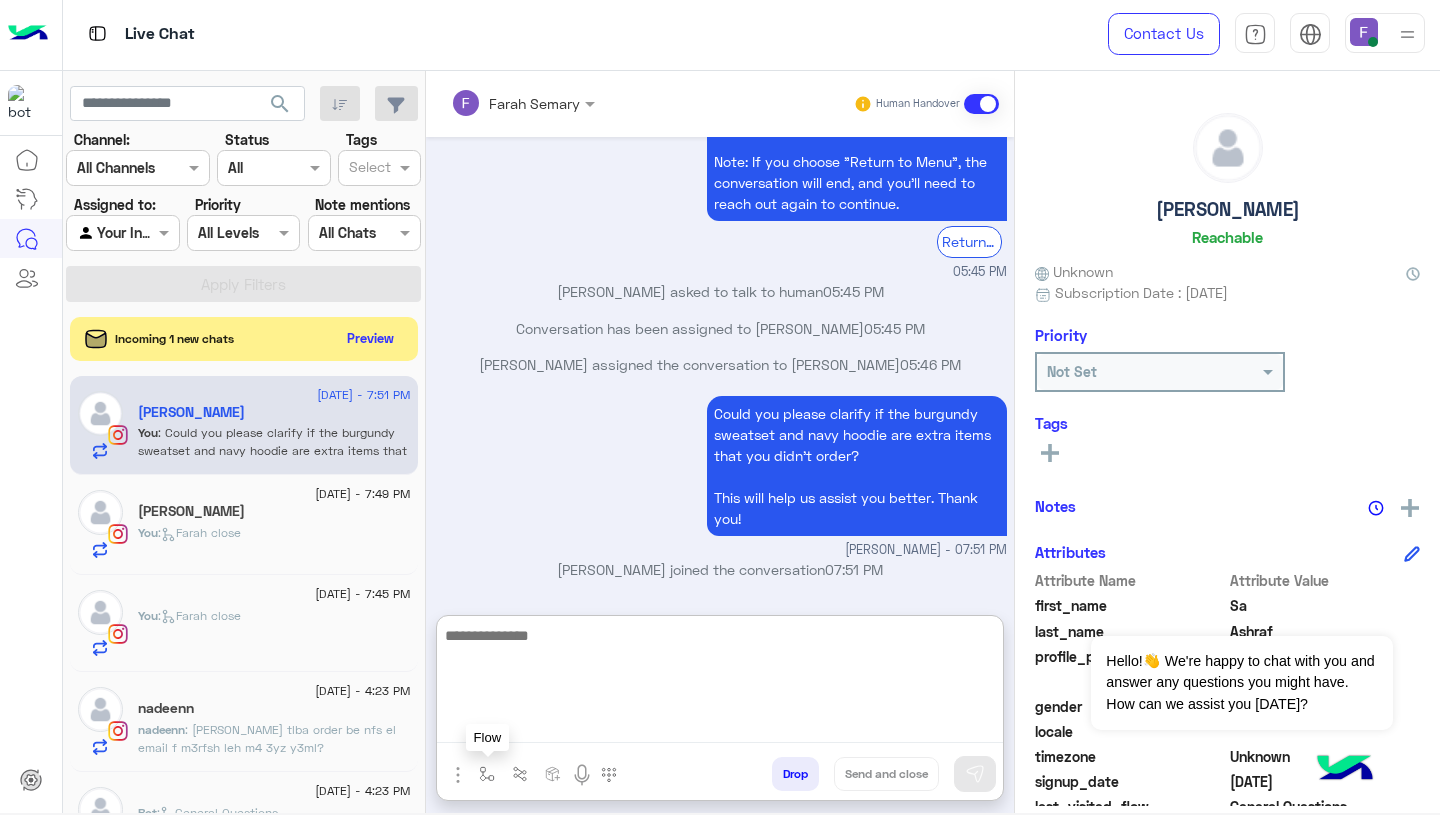 click at bounding box center [487, 774] 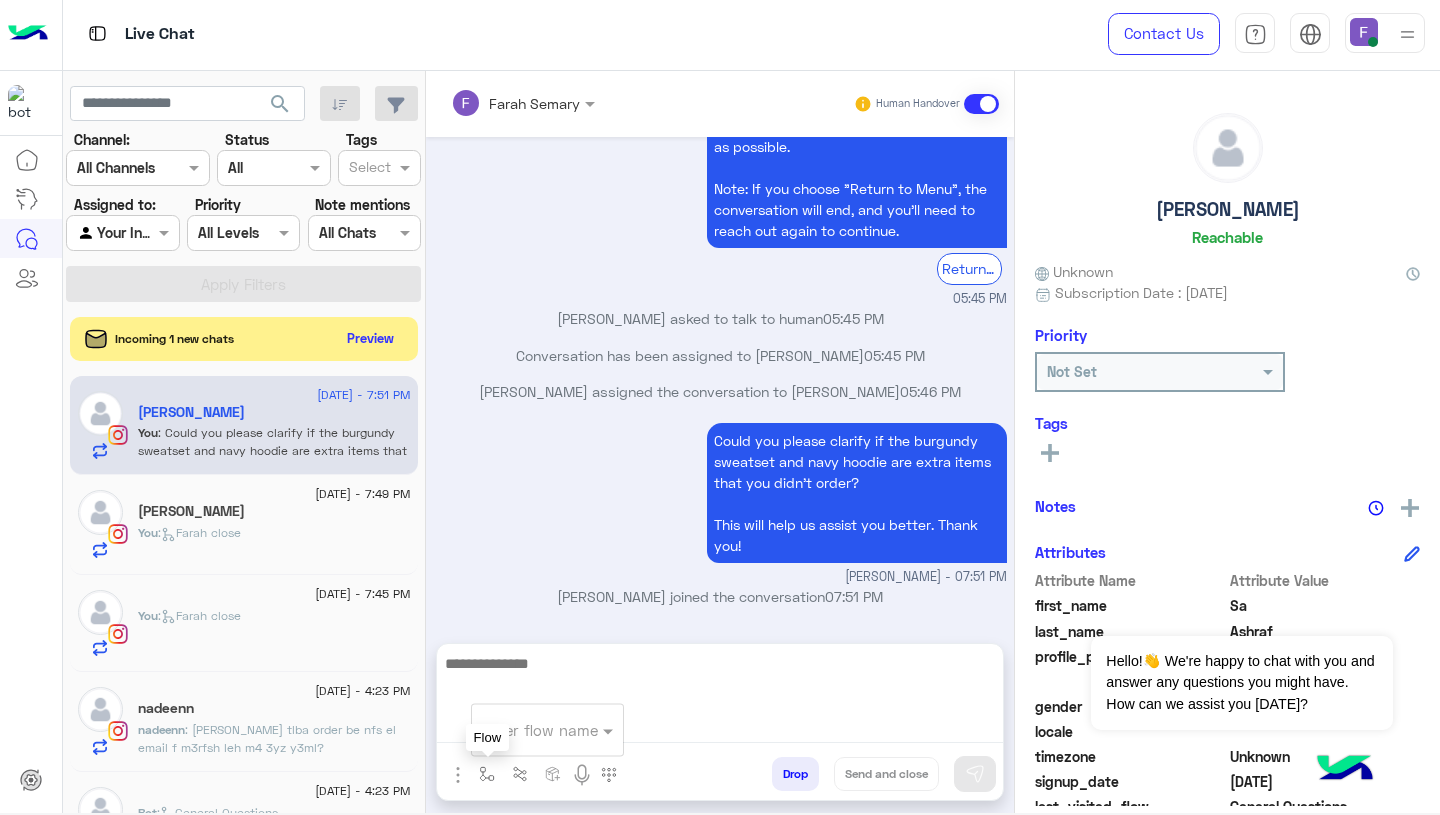 scroll, scrollTop: 2009, scrollLeft: 0, axis: vertical 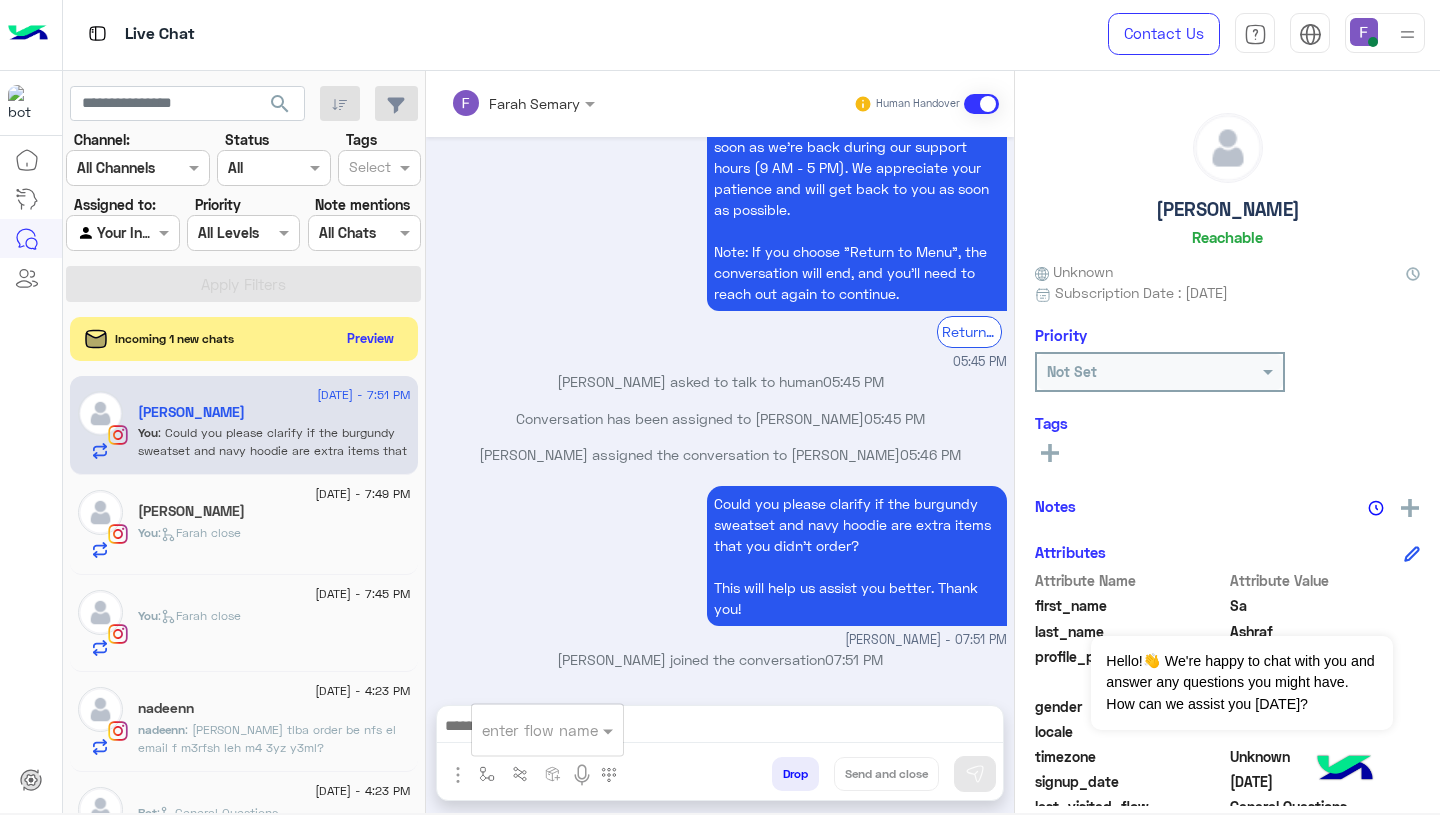 click at bounding box center (523, 730) 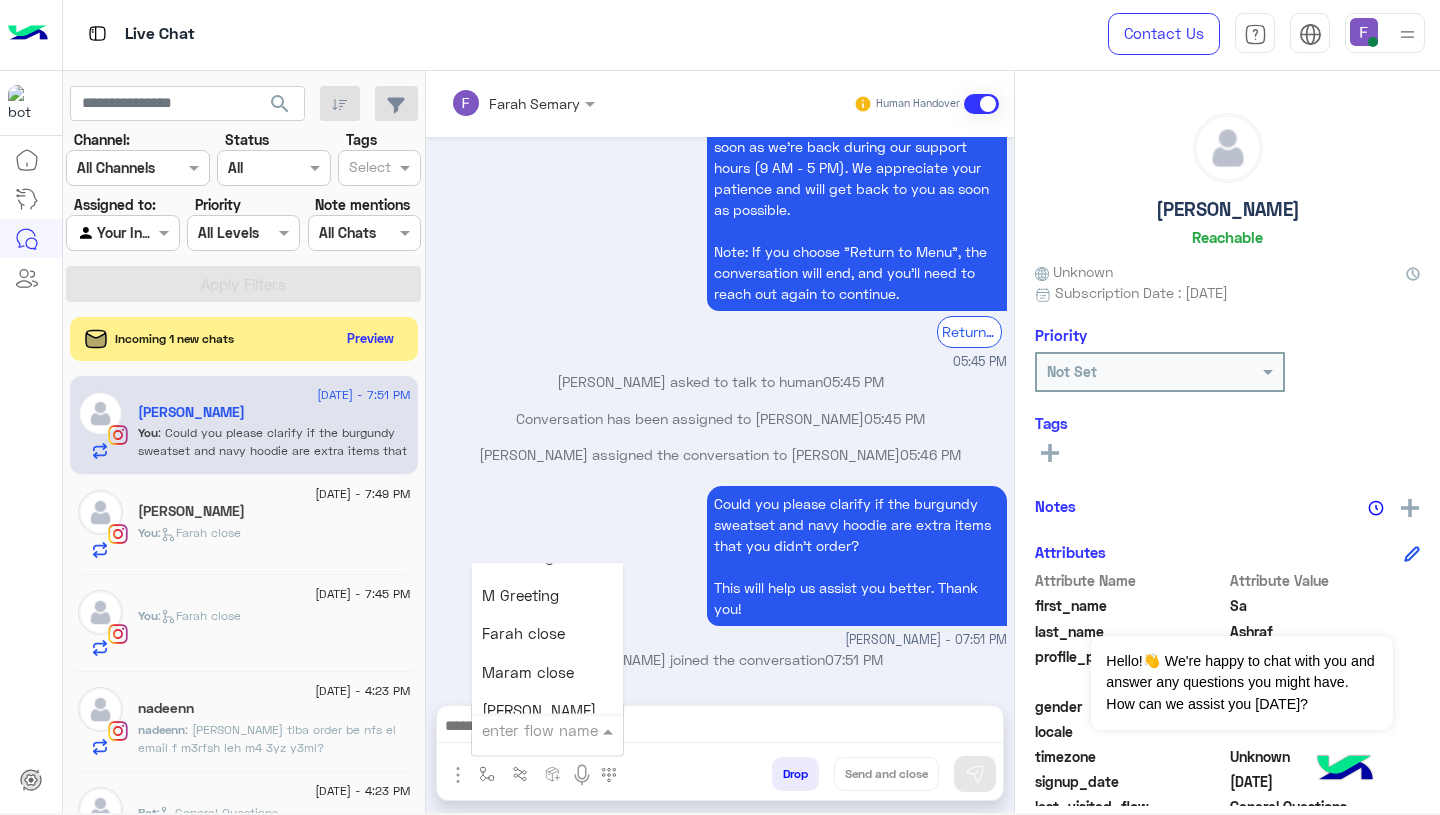 scroll, scrollTop: 2370, scrollLeft: 0, axis: vertical 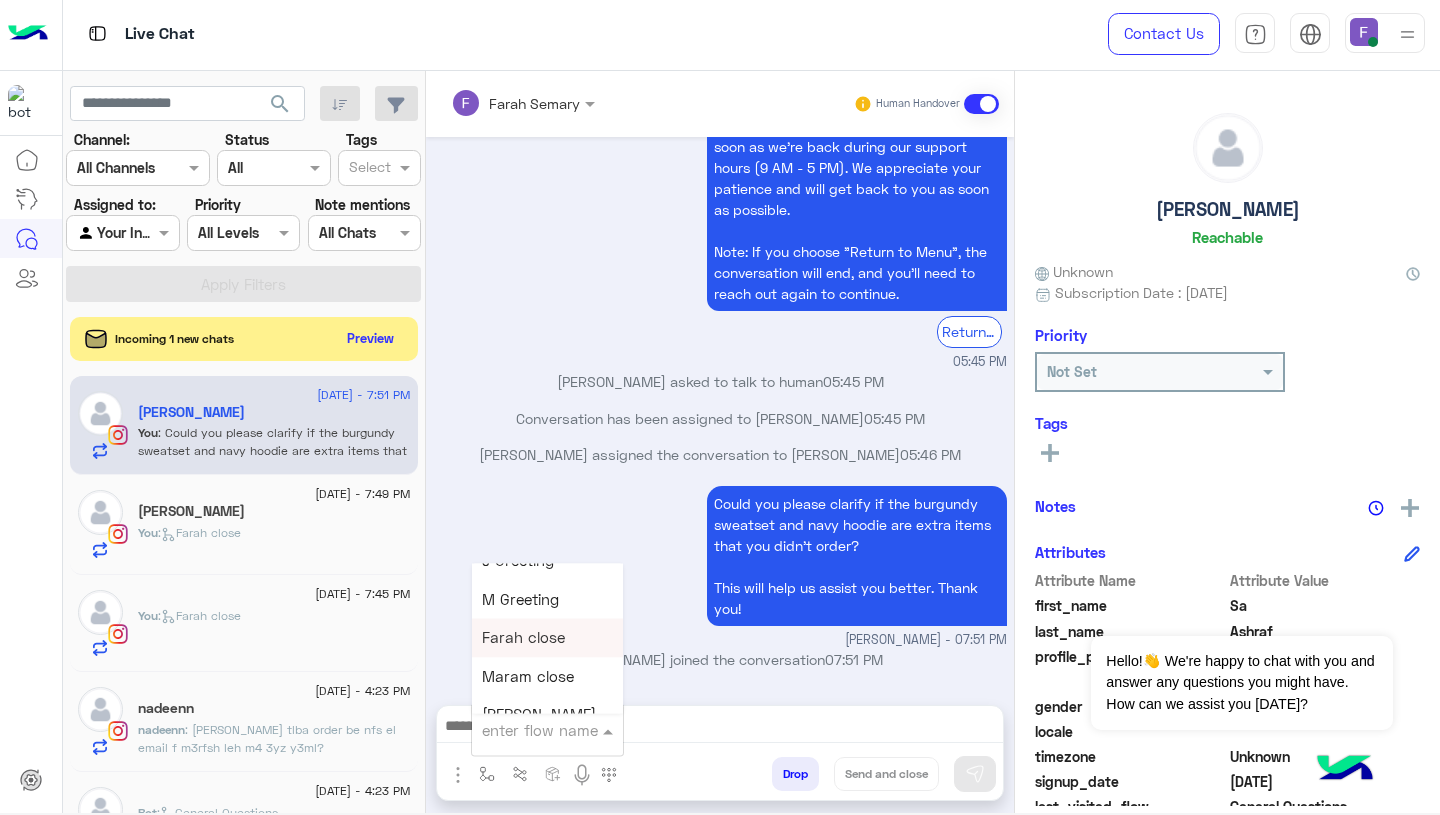 click on "Farah close" at bounding box center [523, 638] 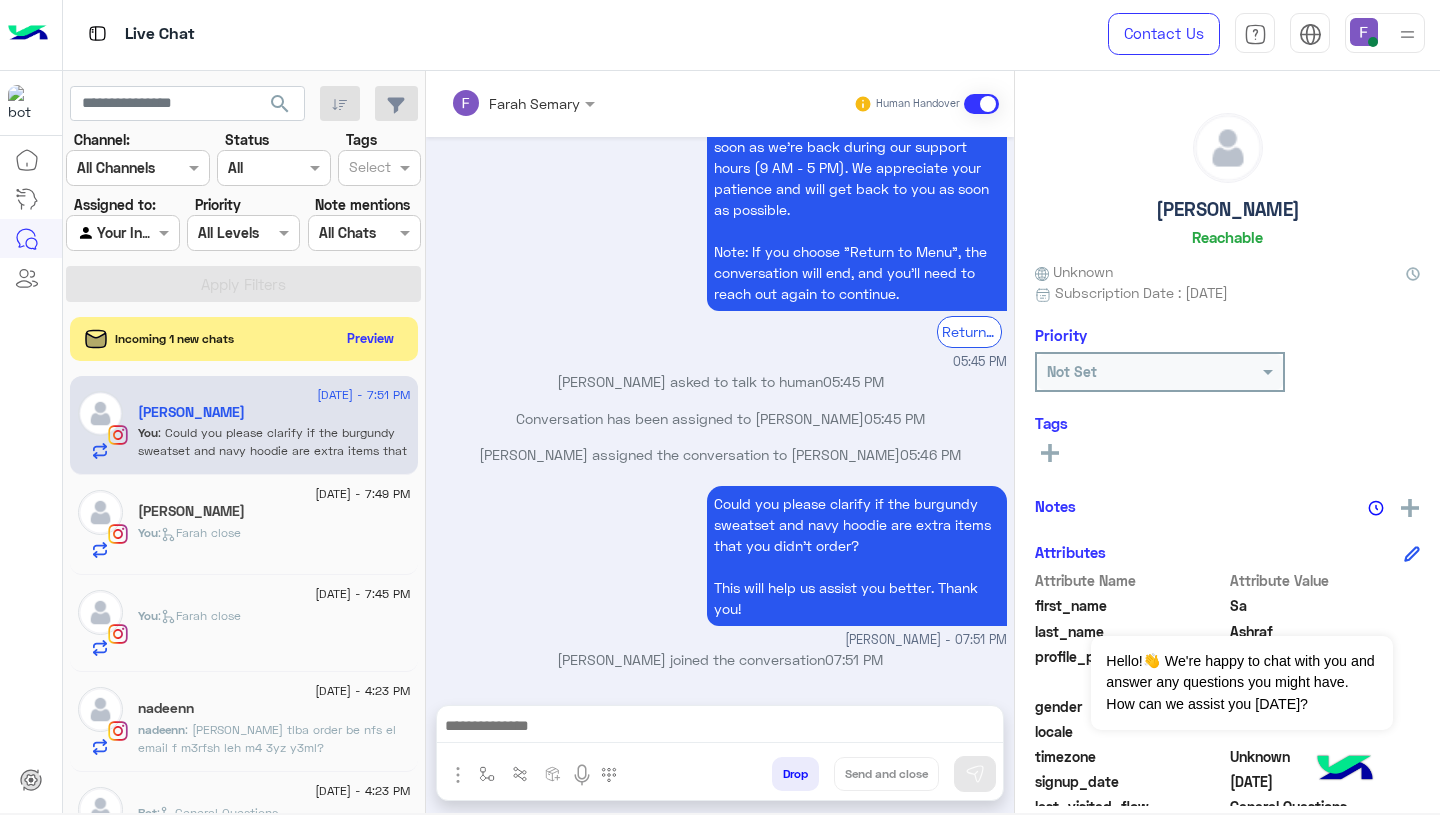type on "**********" 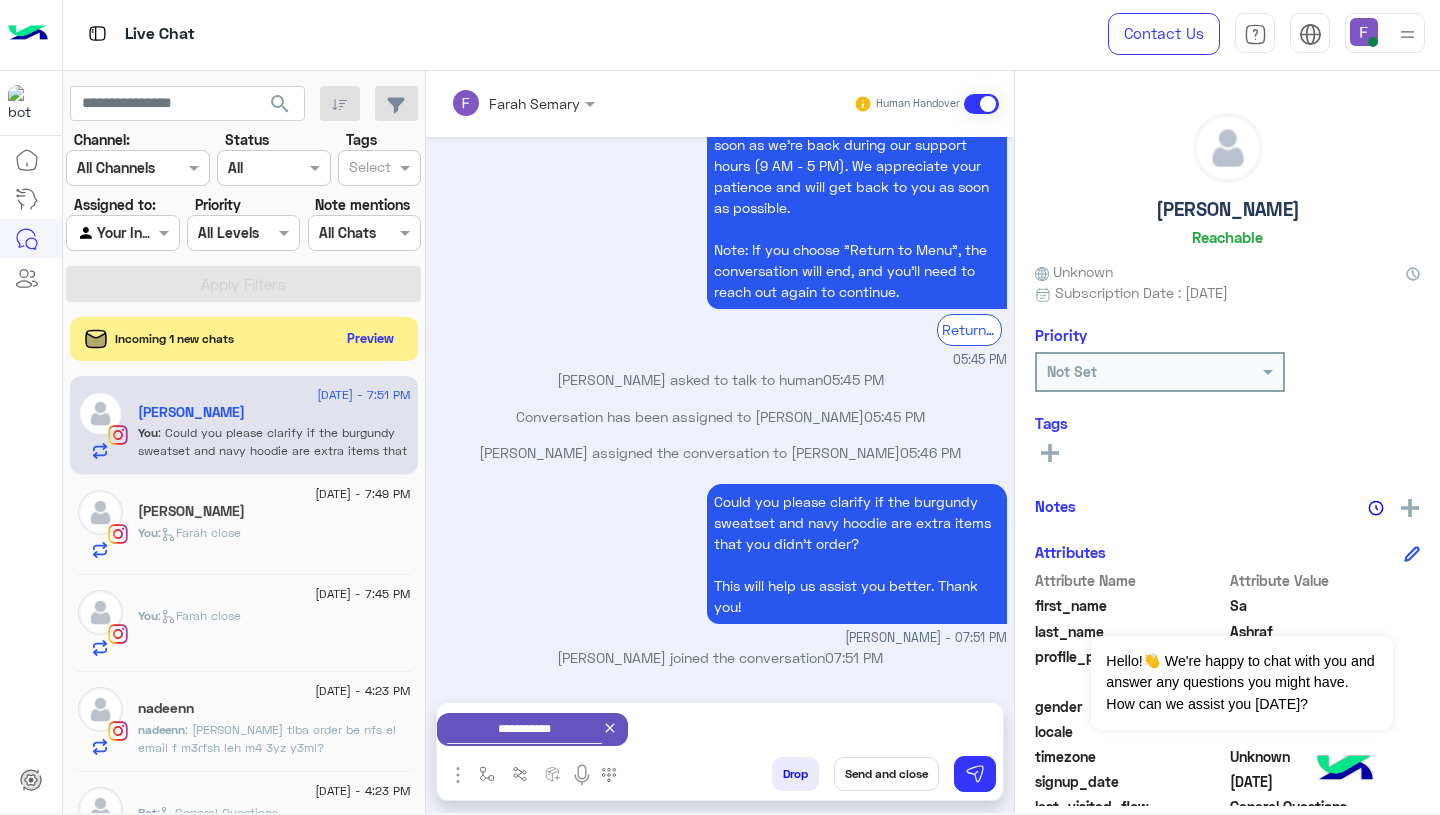 click on "Send and close" at bounding box center (886, 774) 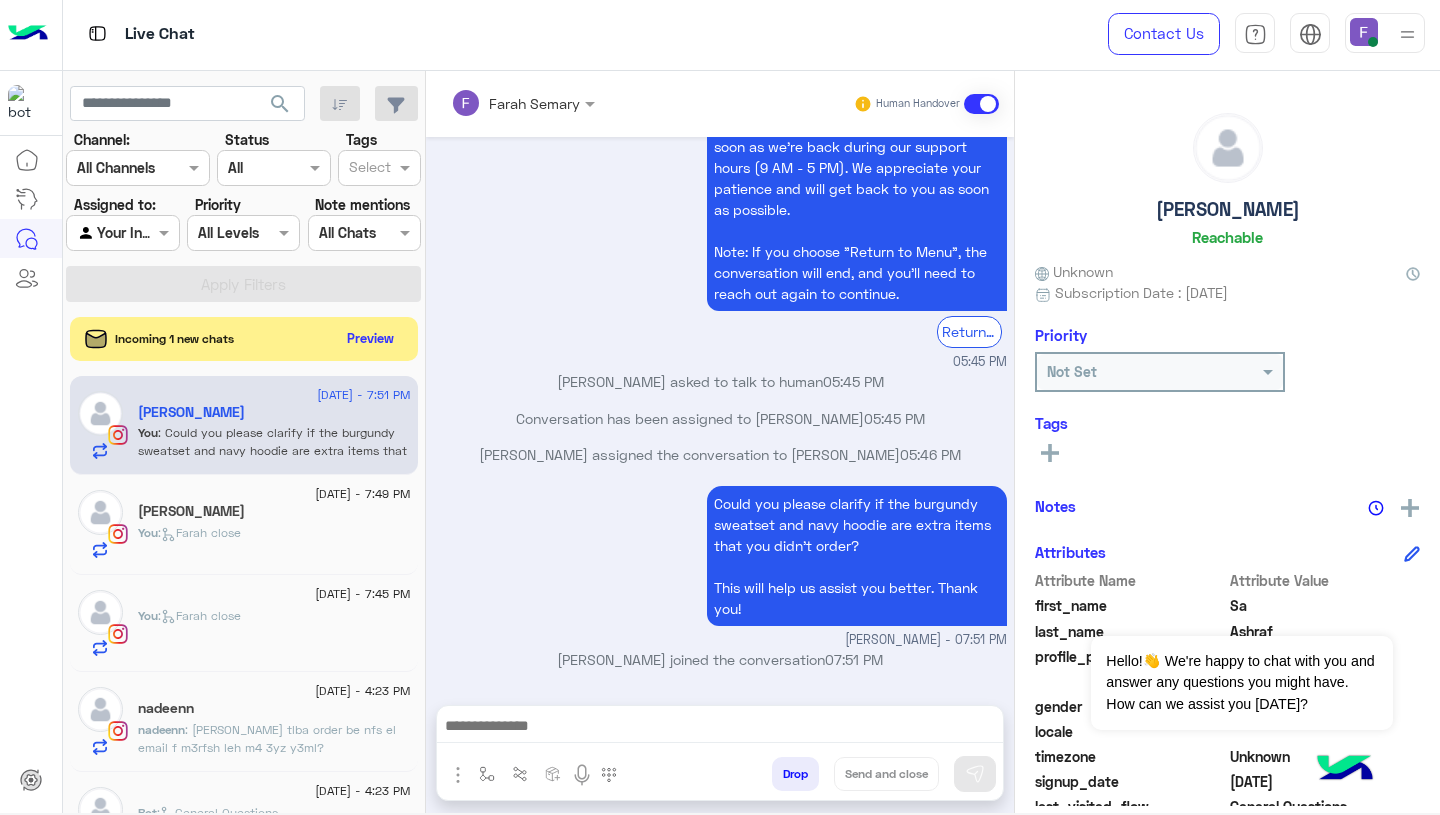 scroll, scrollTop: 2045, scrollLeft: 0, axis: vertical 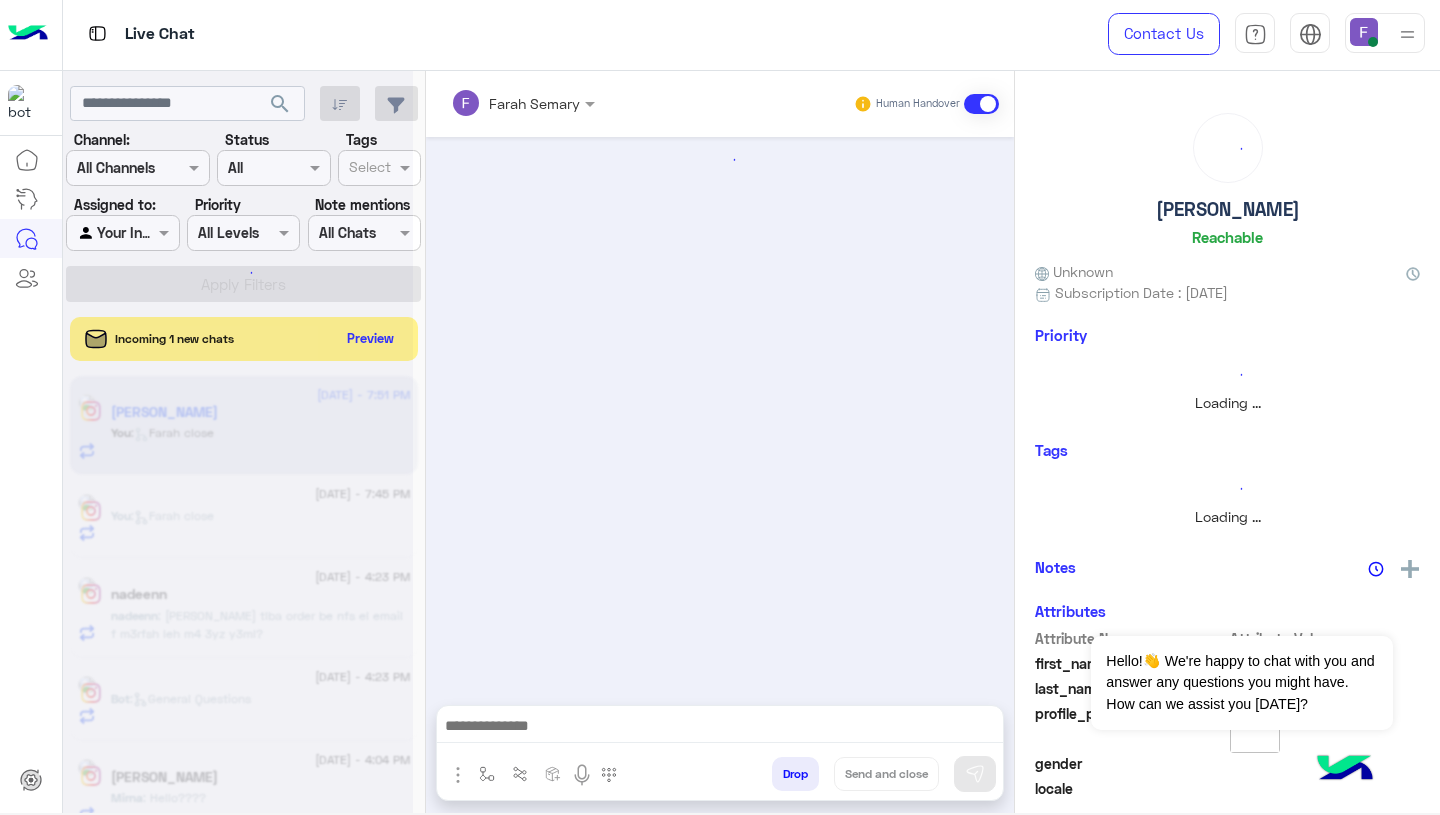 click 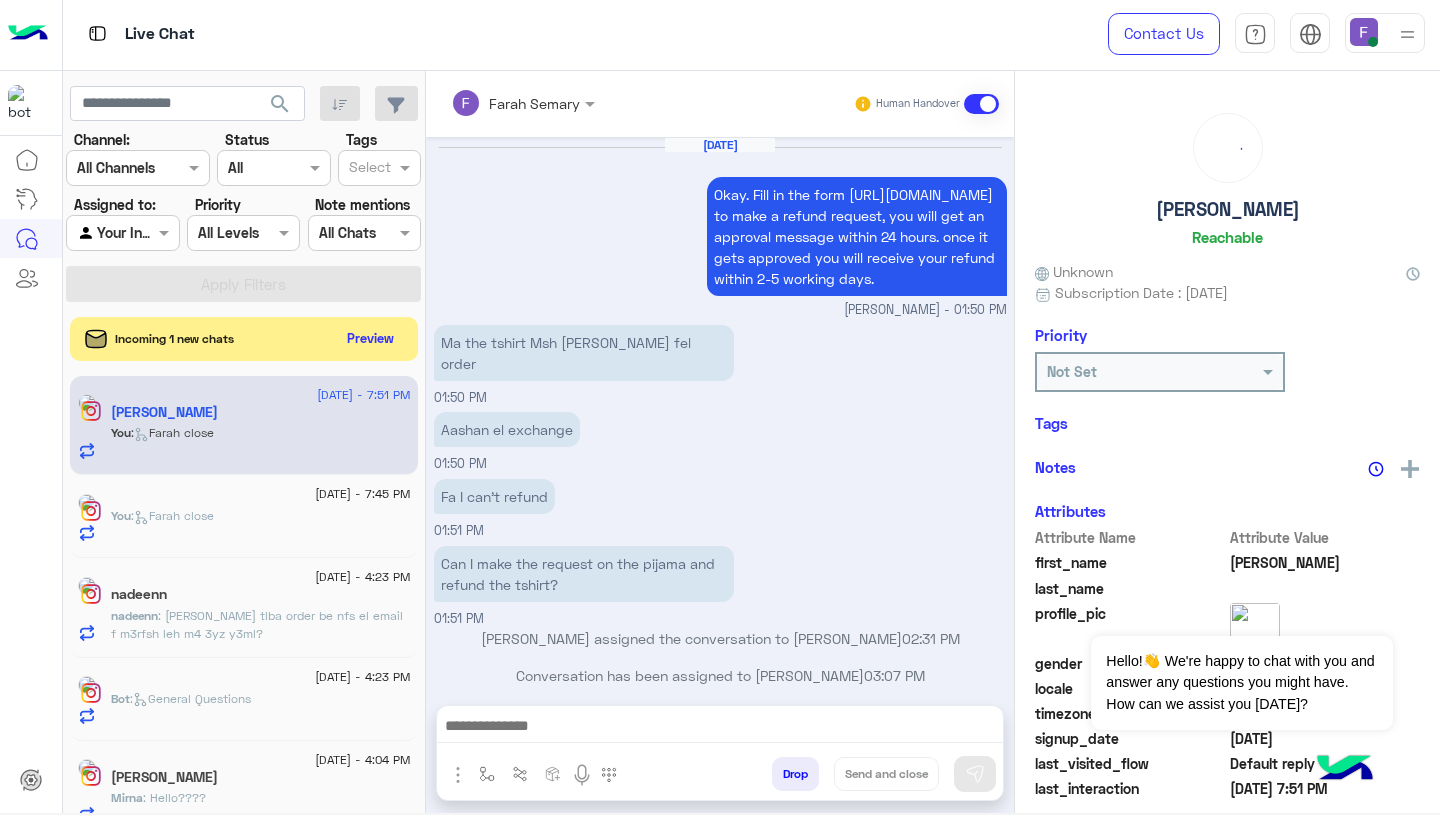 scroll, scrollTop: 1619, scrollLeft: 0, axis: vertical 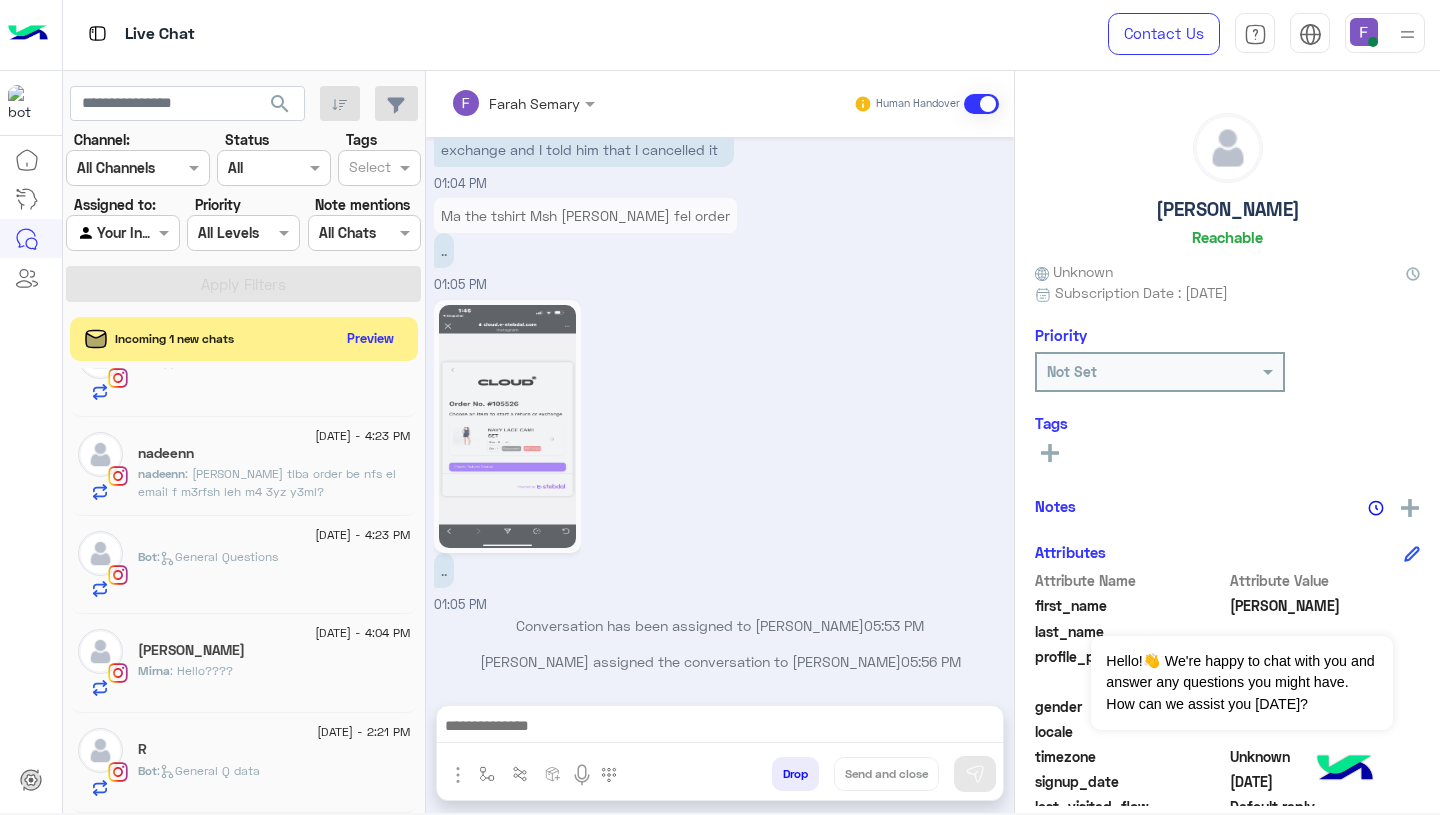 click on "R" 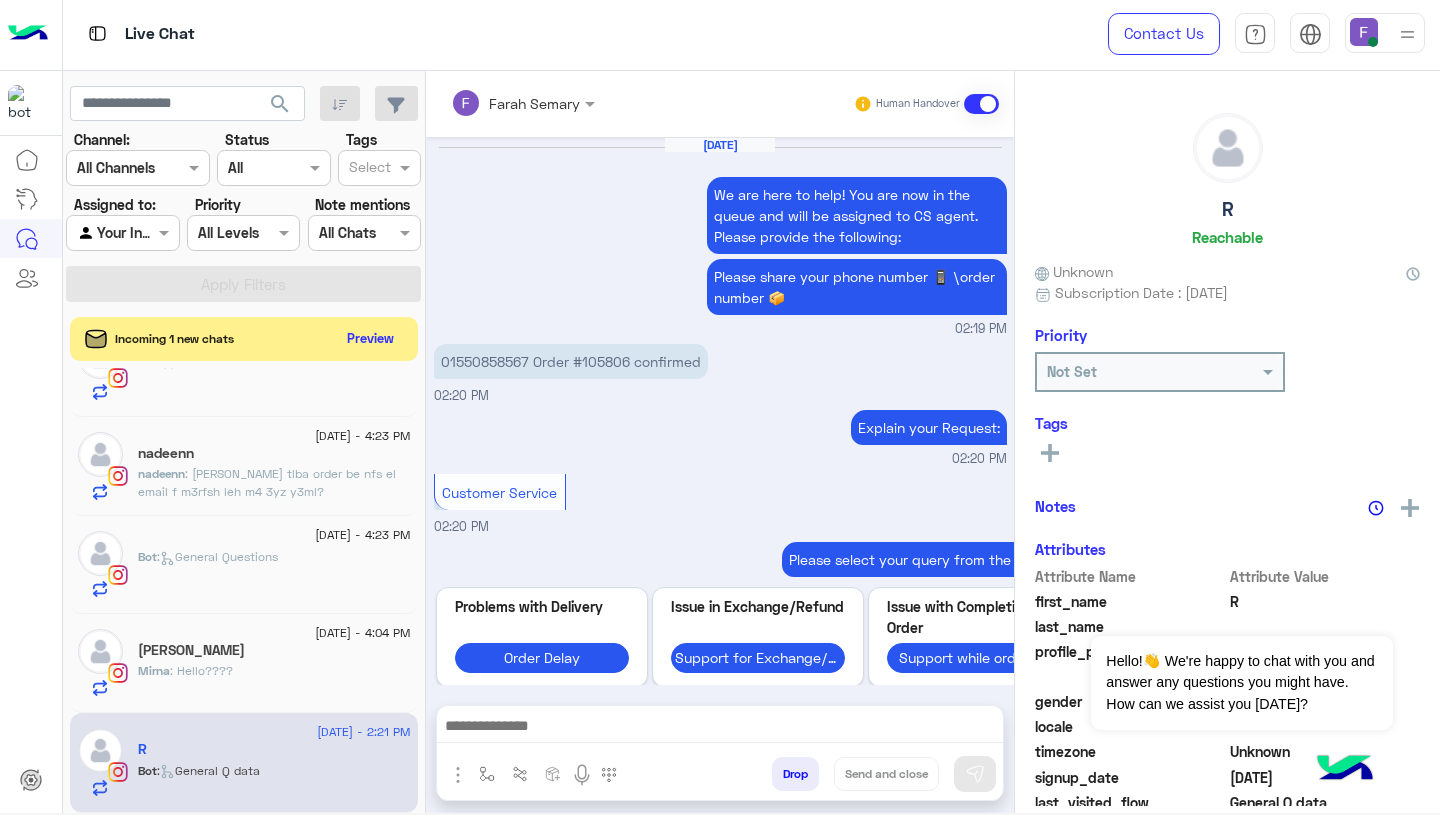 scroll, scrollTop: 1693, scrollLeft: 0, axis: vertical 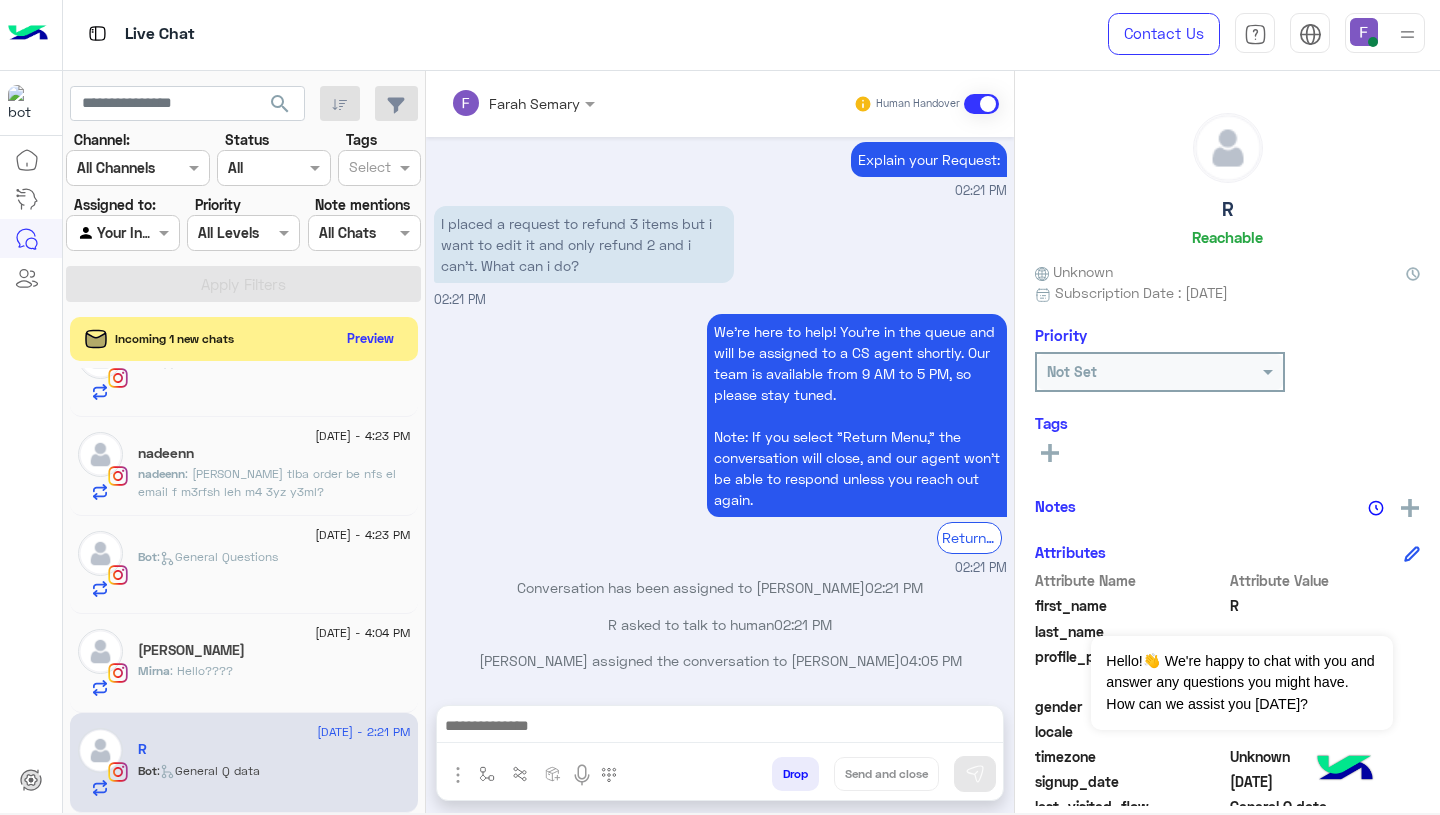 click at bounding box center (720, 728) 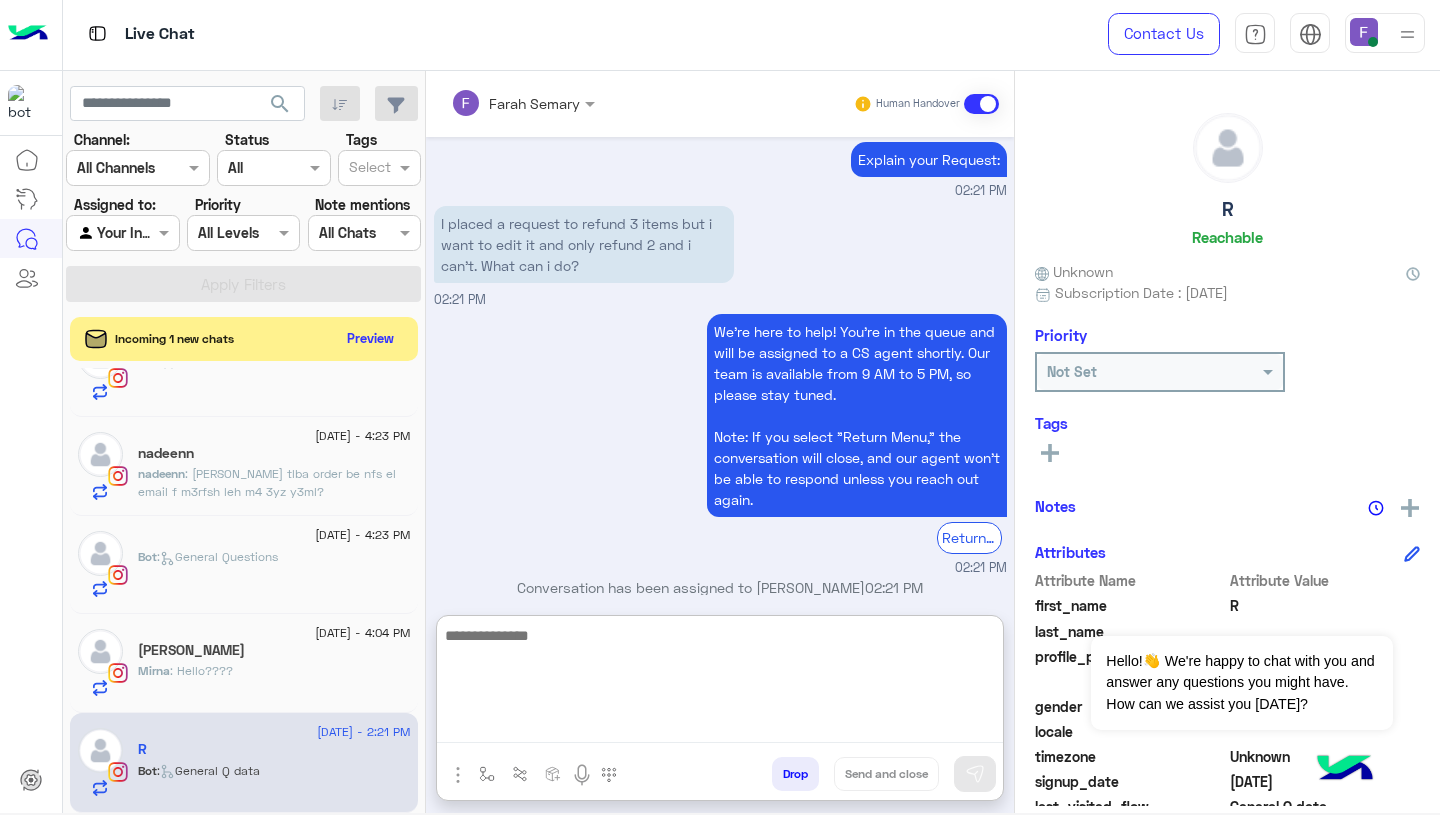 paste on "**********" 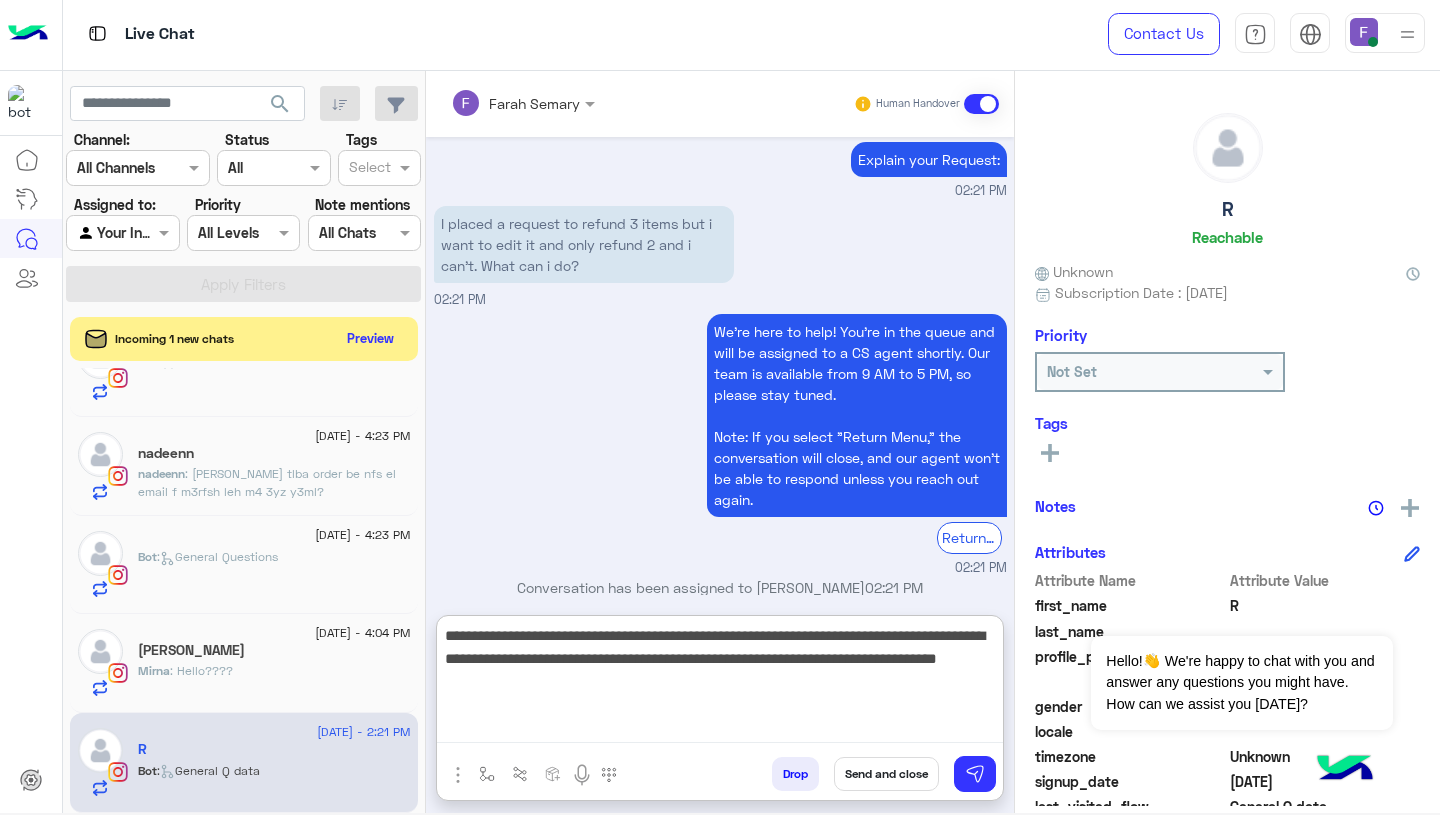 scroll, scrollTop: 0, scrollLeft: 0, axis: both 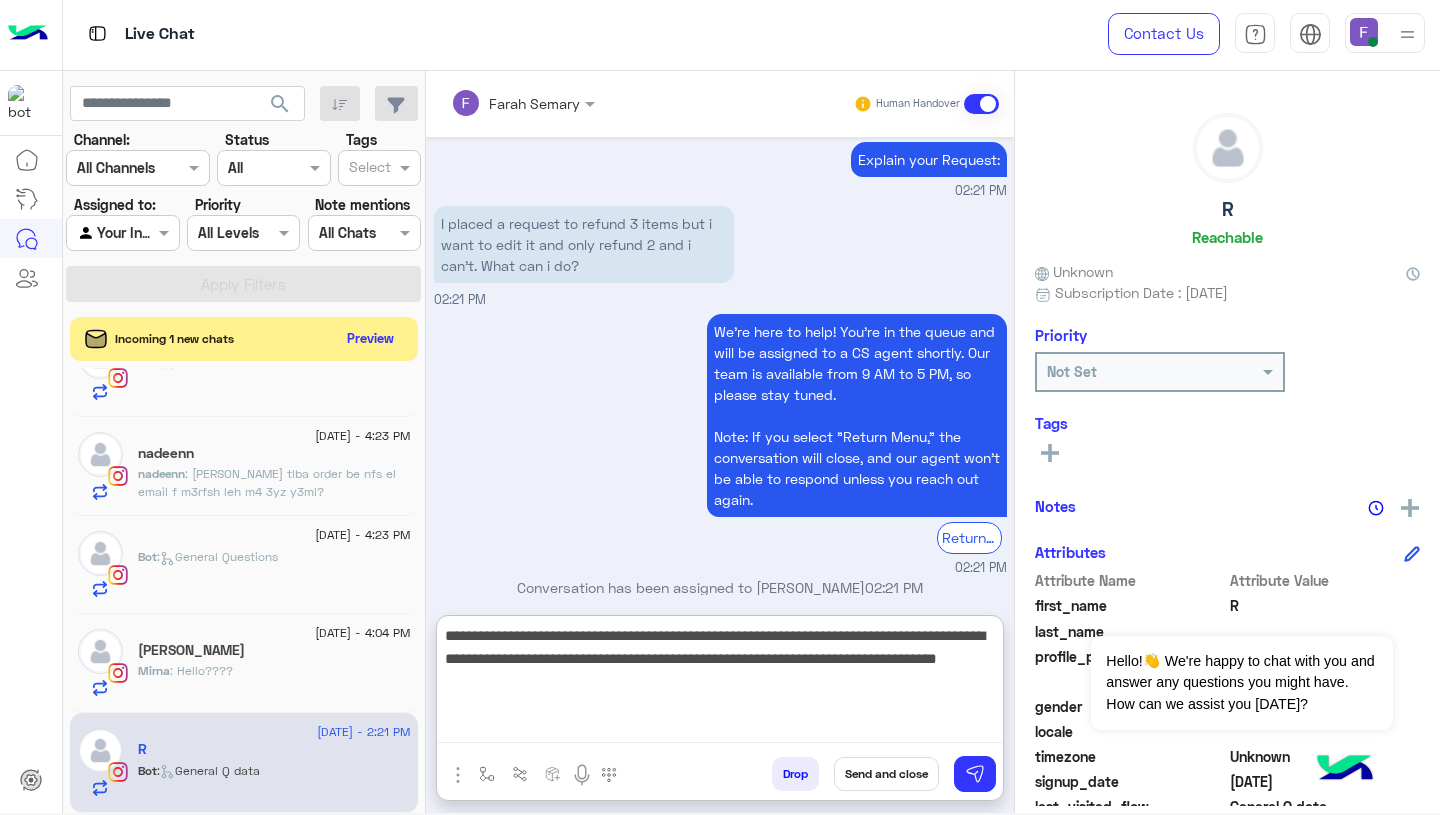 drag, startPoint x: 445, startPoint y: 641, endPoint x: 713, endPoint y: 643, distance: 268.00748 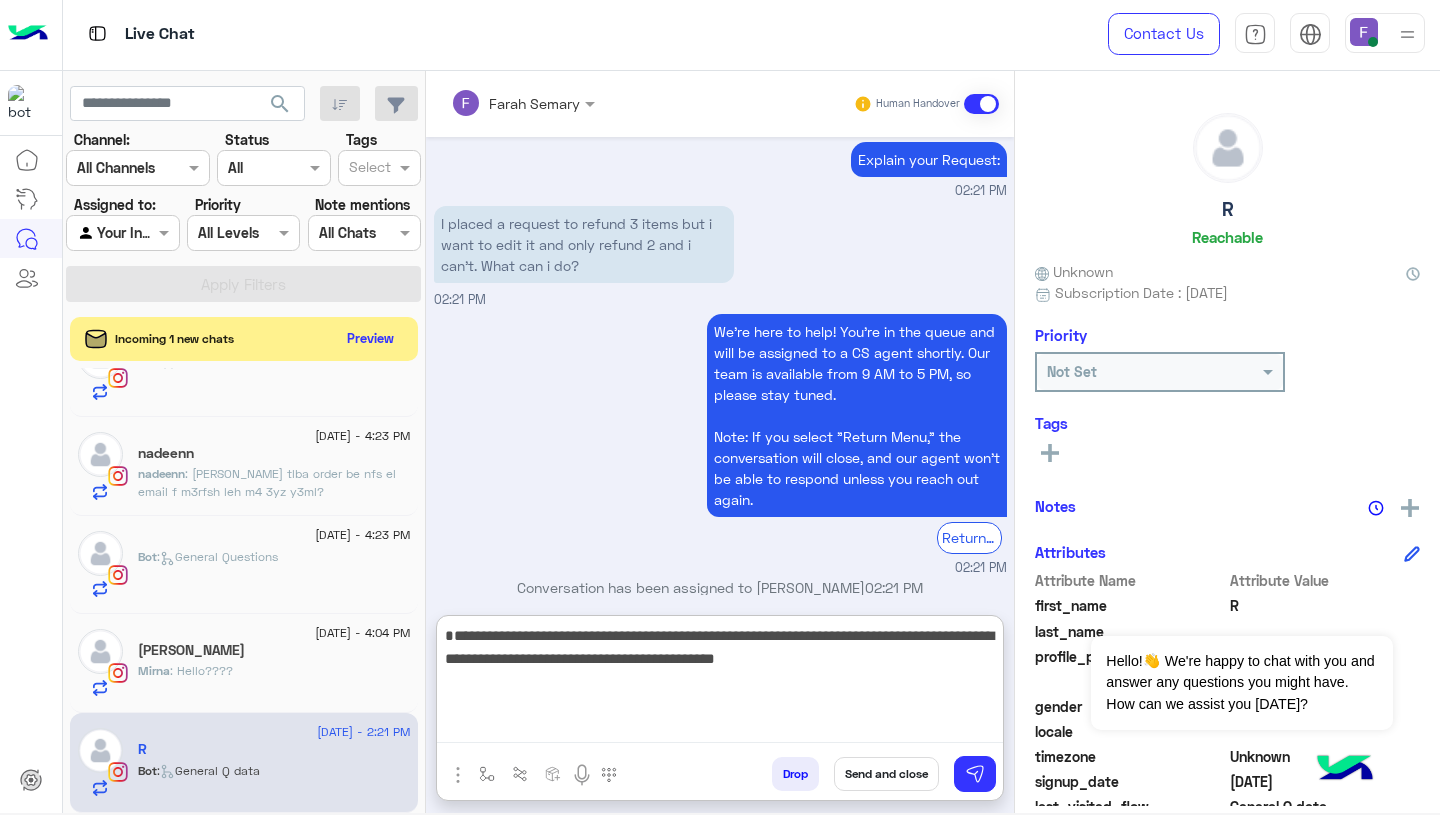 click on "**********" at bounding box center (720, 683) 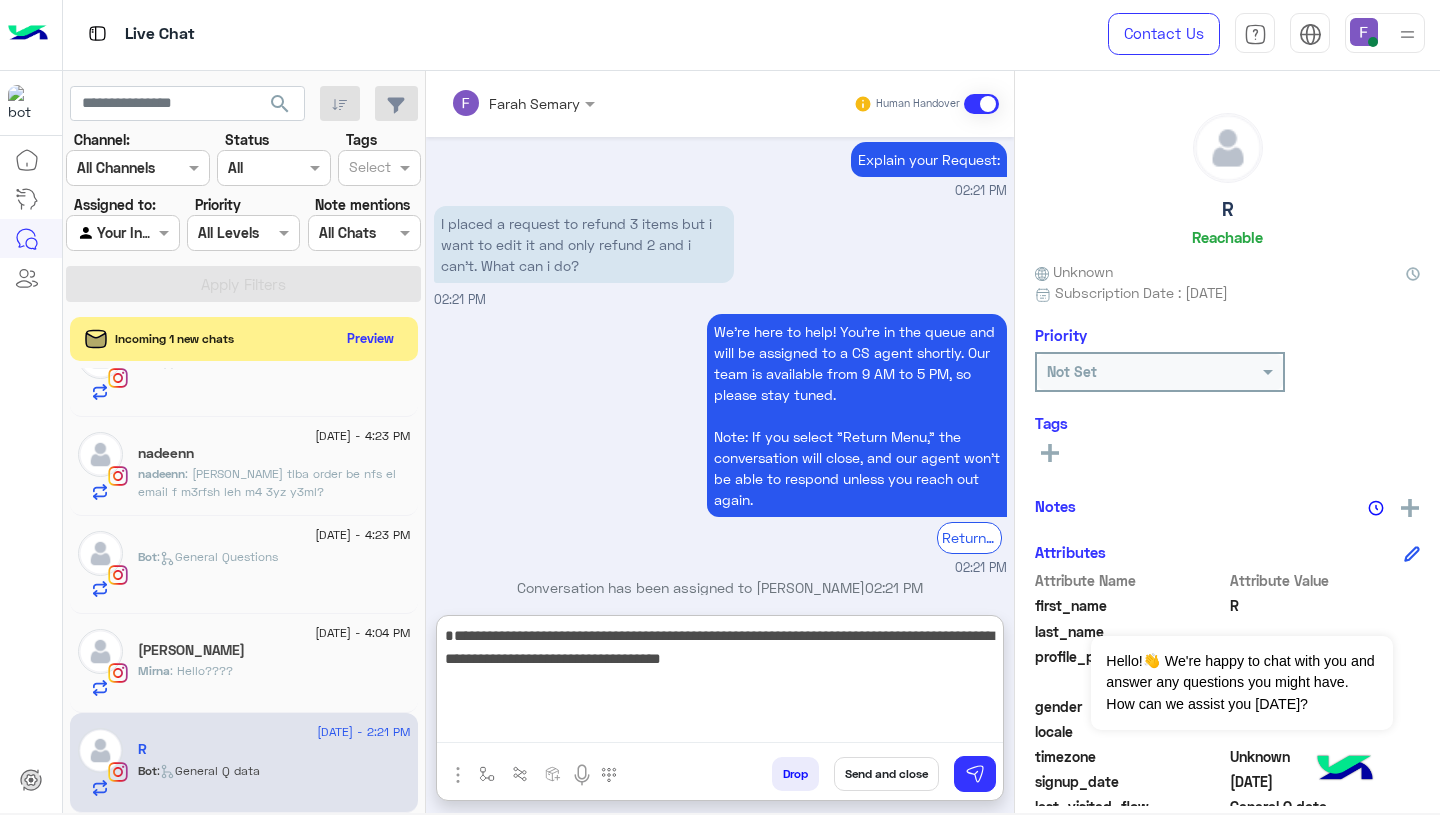 click on "**********" at bounding box center (720, 683) 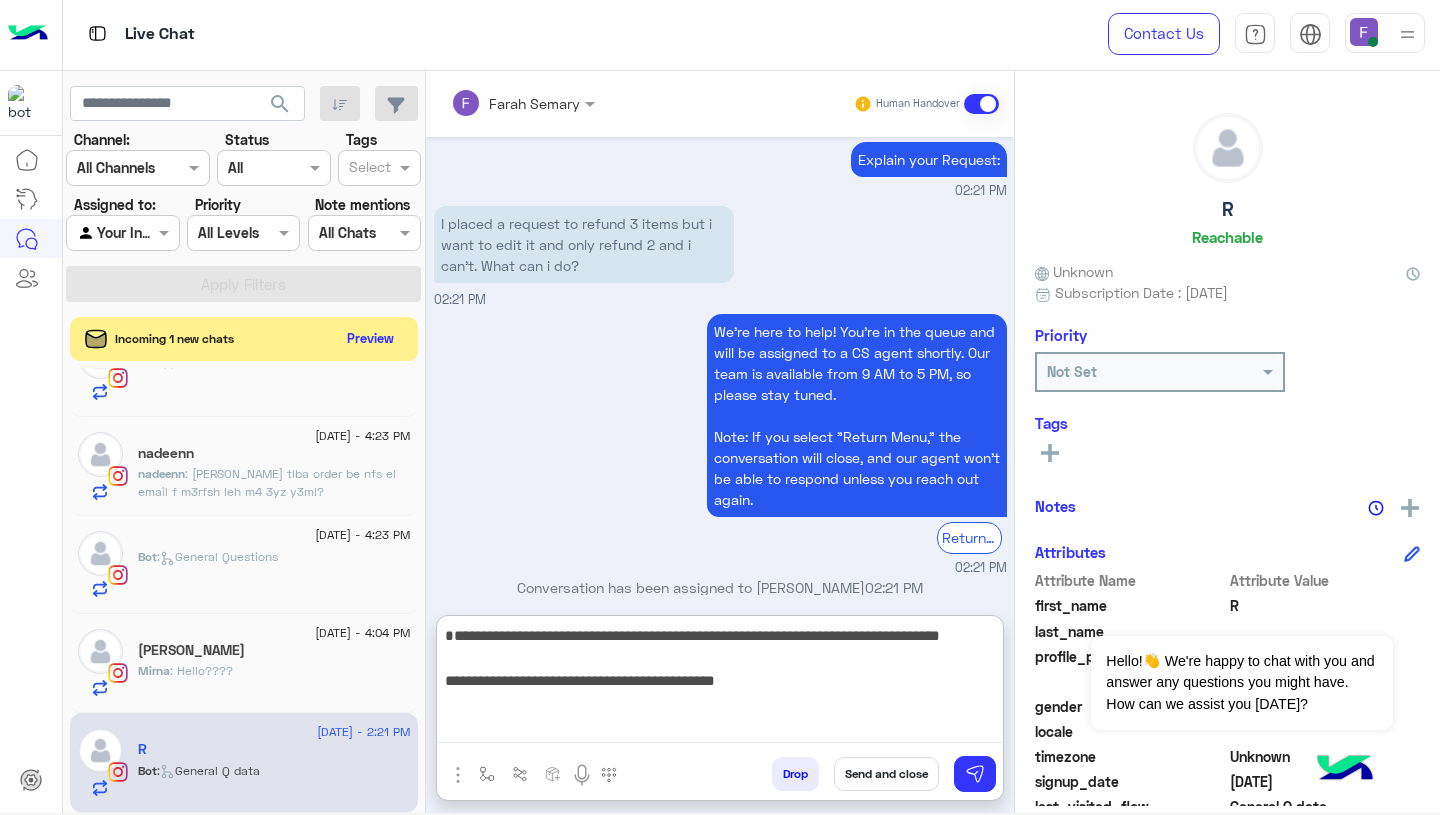 click on "**********" at bounding box center (720, 683) 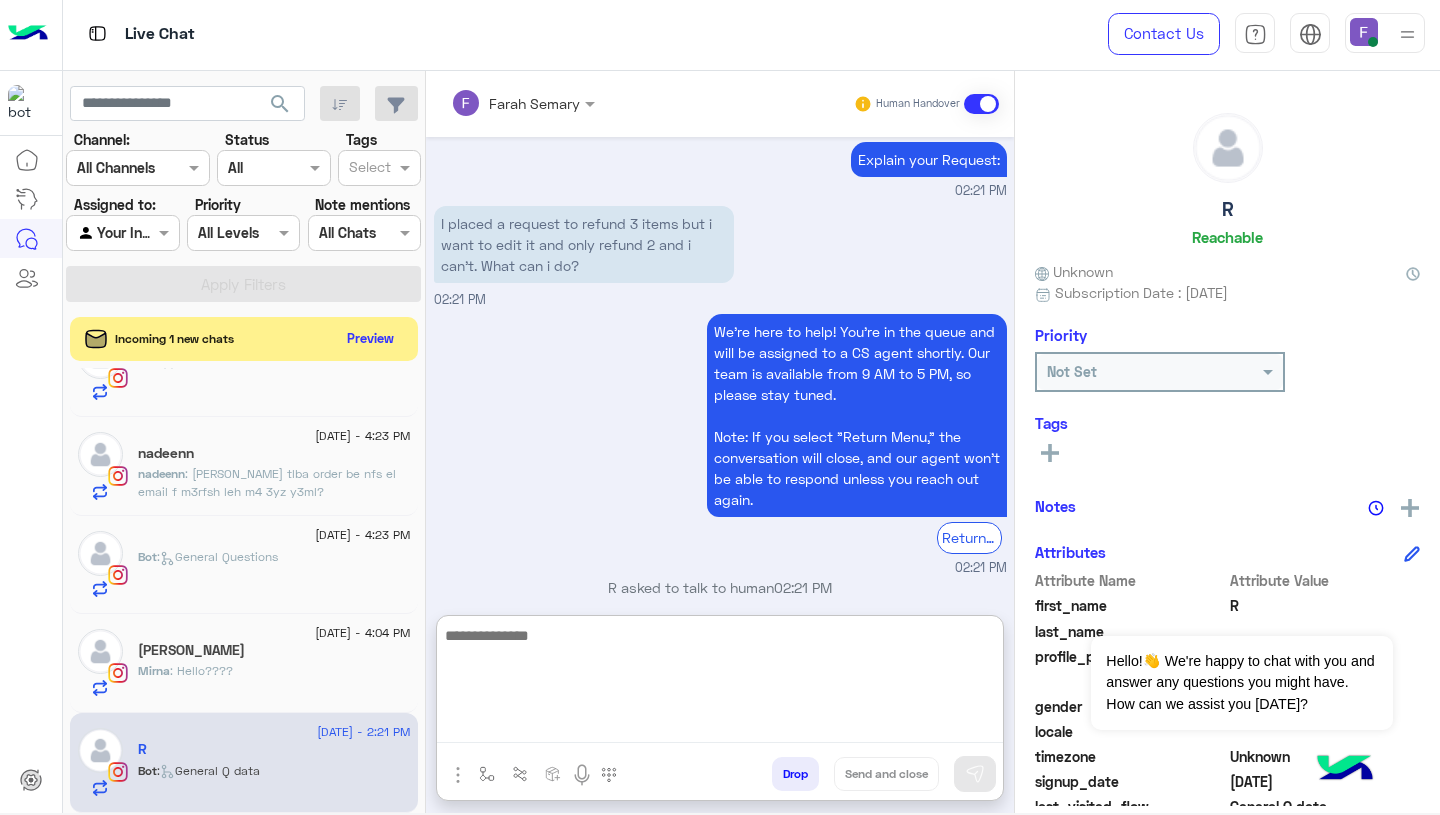 scroll, scrollTop: 1930, scrollLeft: 0, axis: vertical 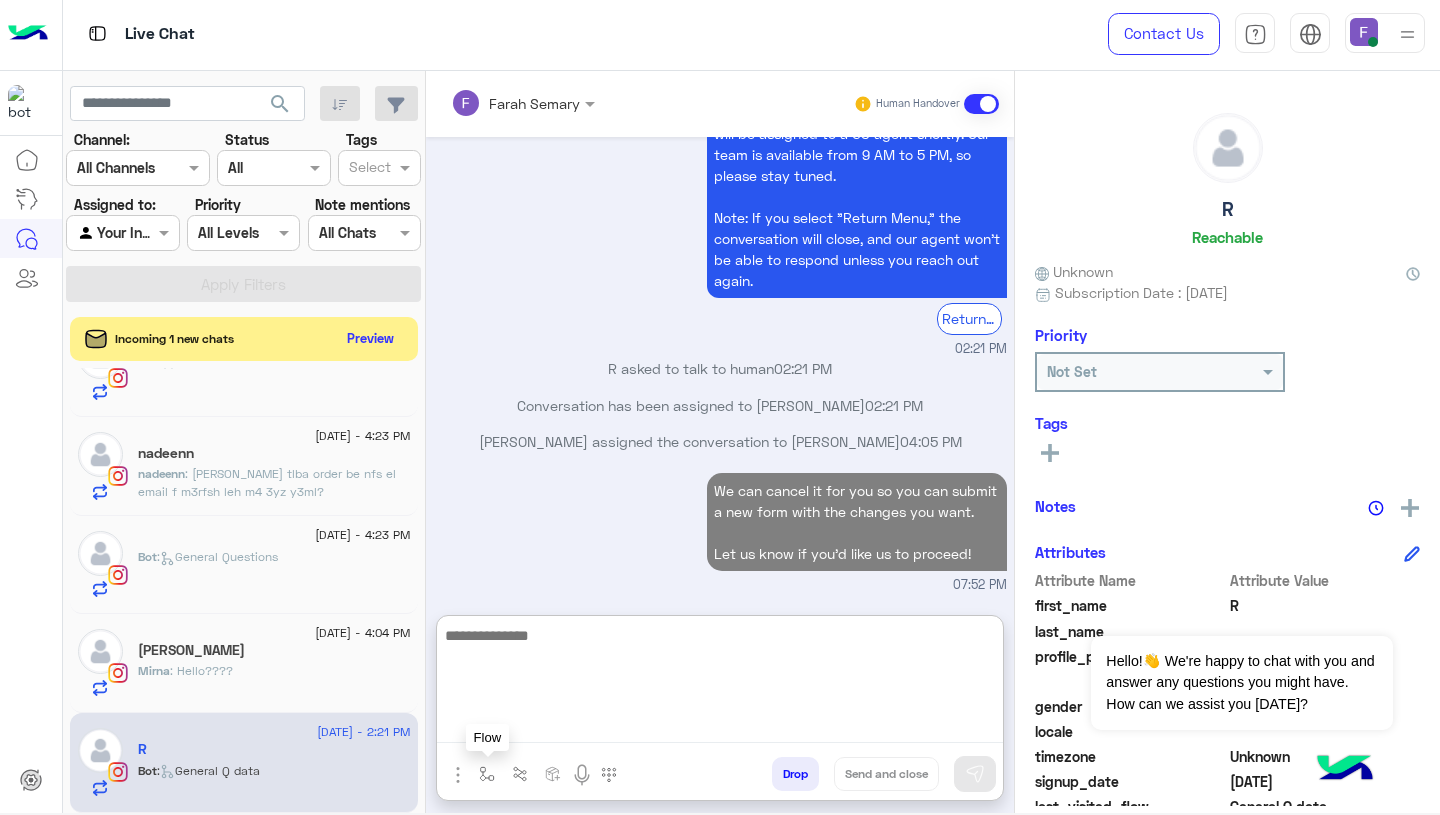 click at bounding box center (487, 774) 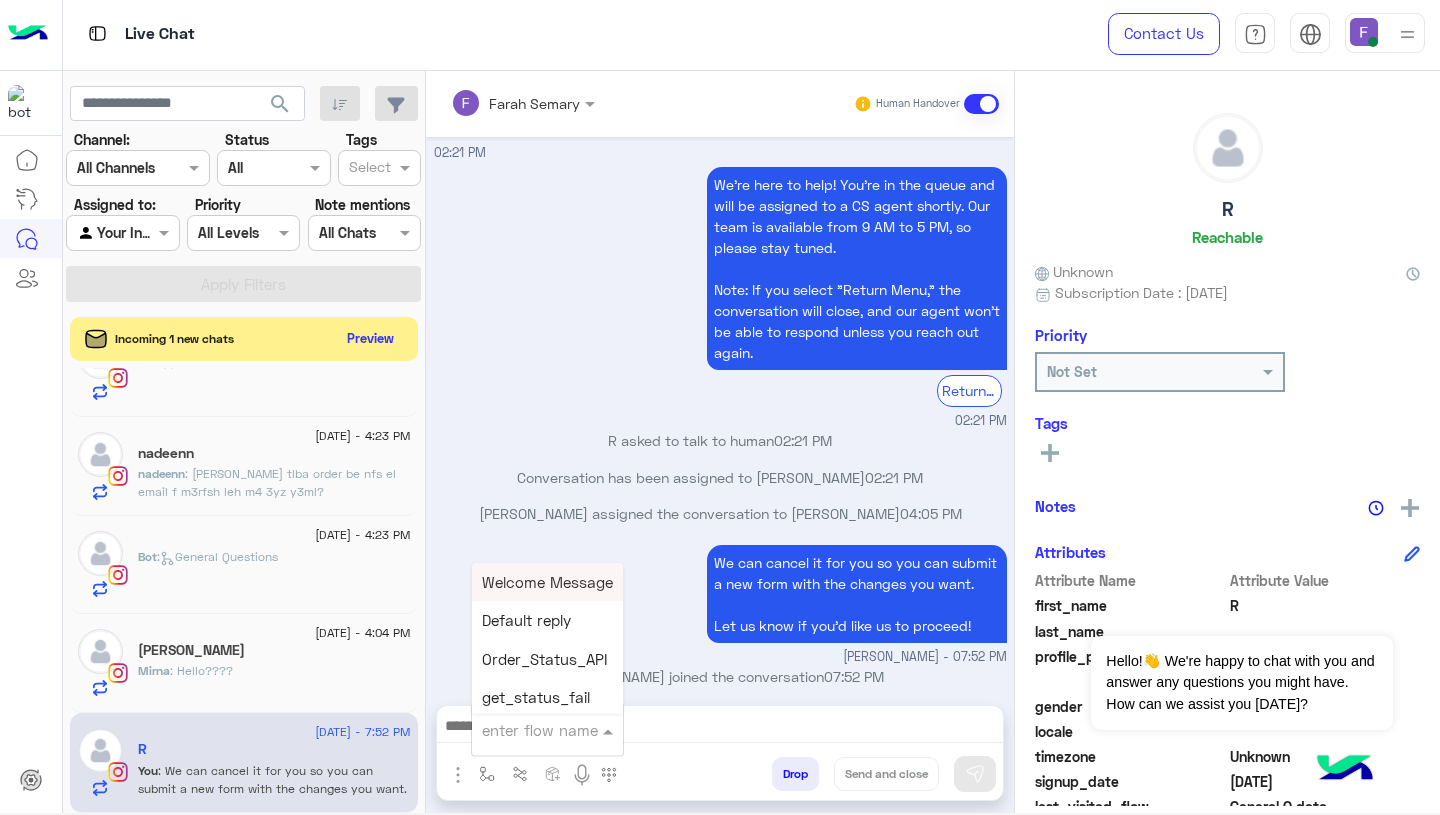 click at bounding box center (523, 730) 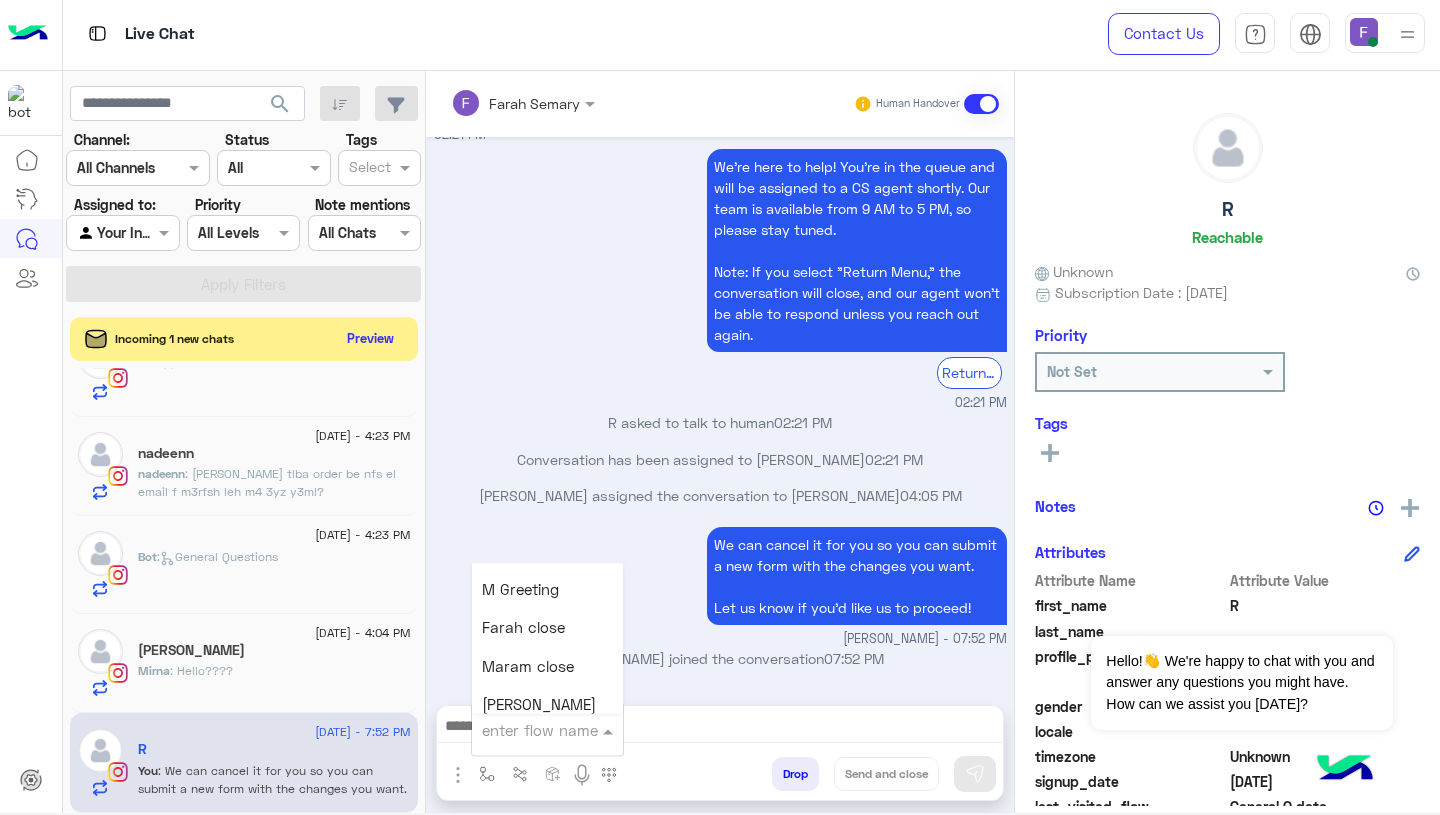 scroll, scrollTop: 2355, scrollLeft: 0, axis: vertical 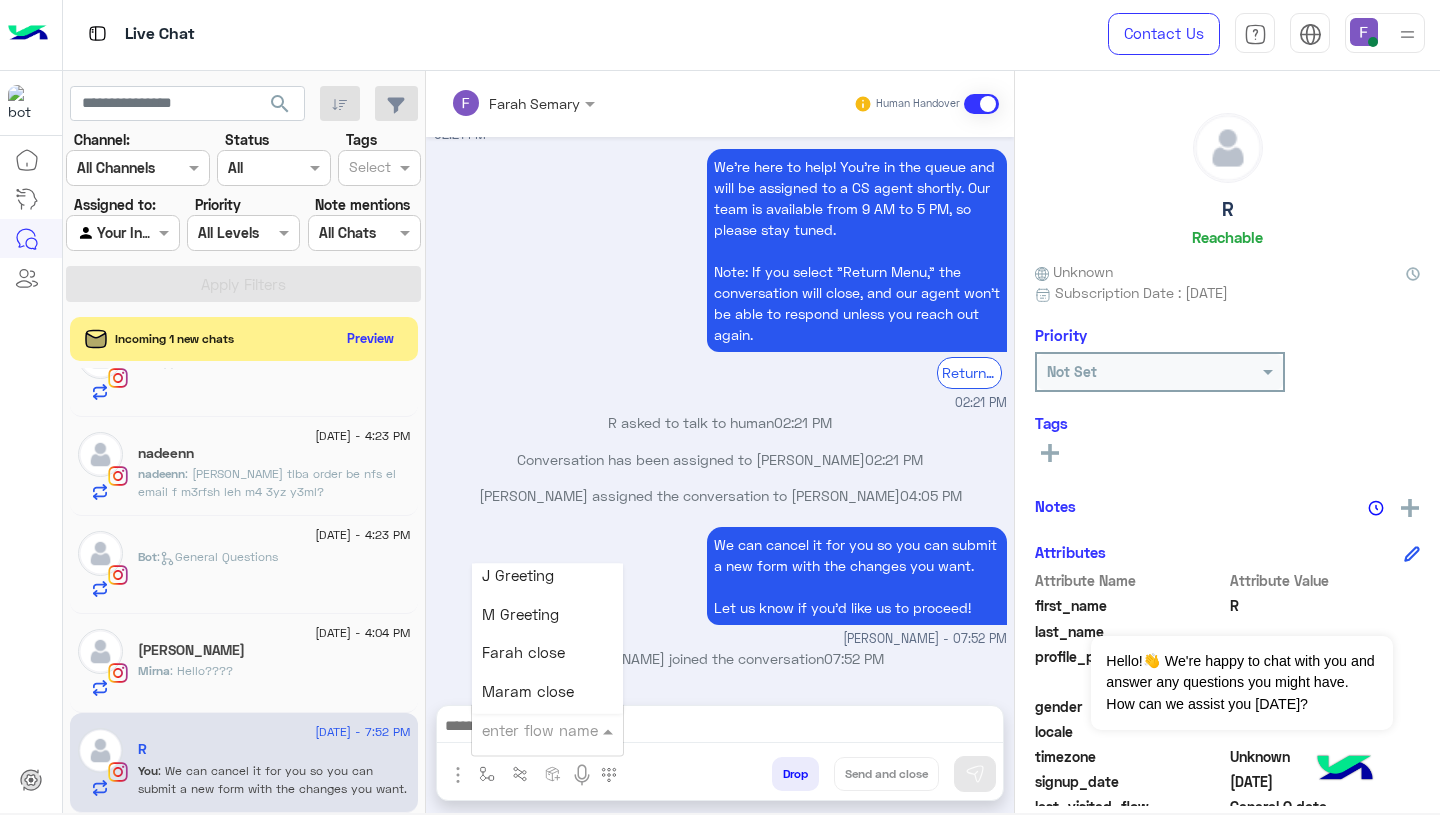 click on "Farah close" at bounding box center [523, 653] 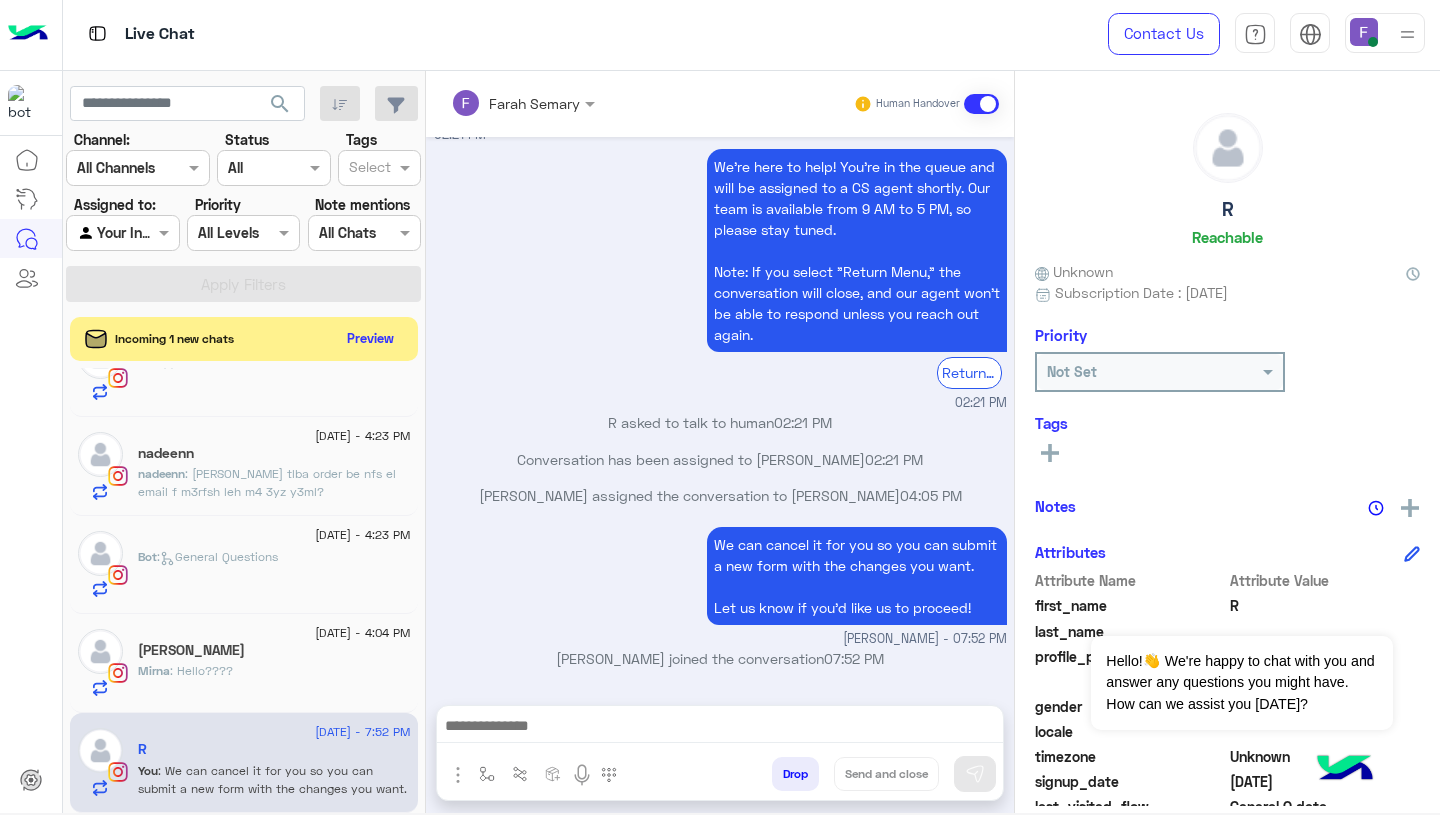 type on "**********" 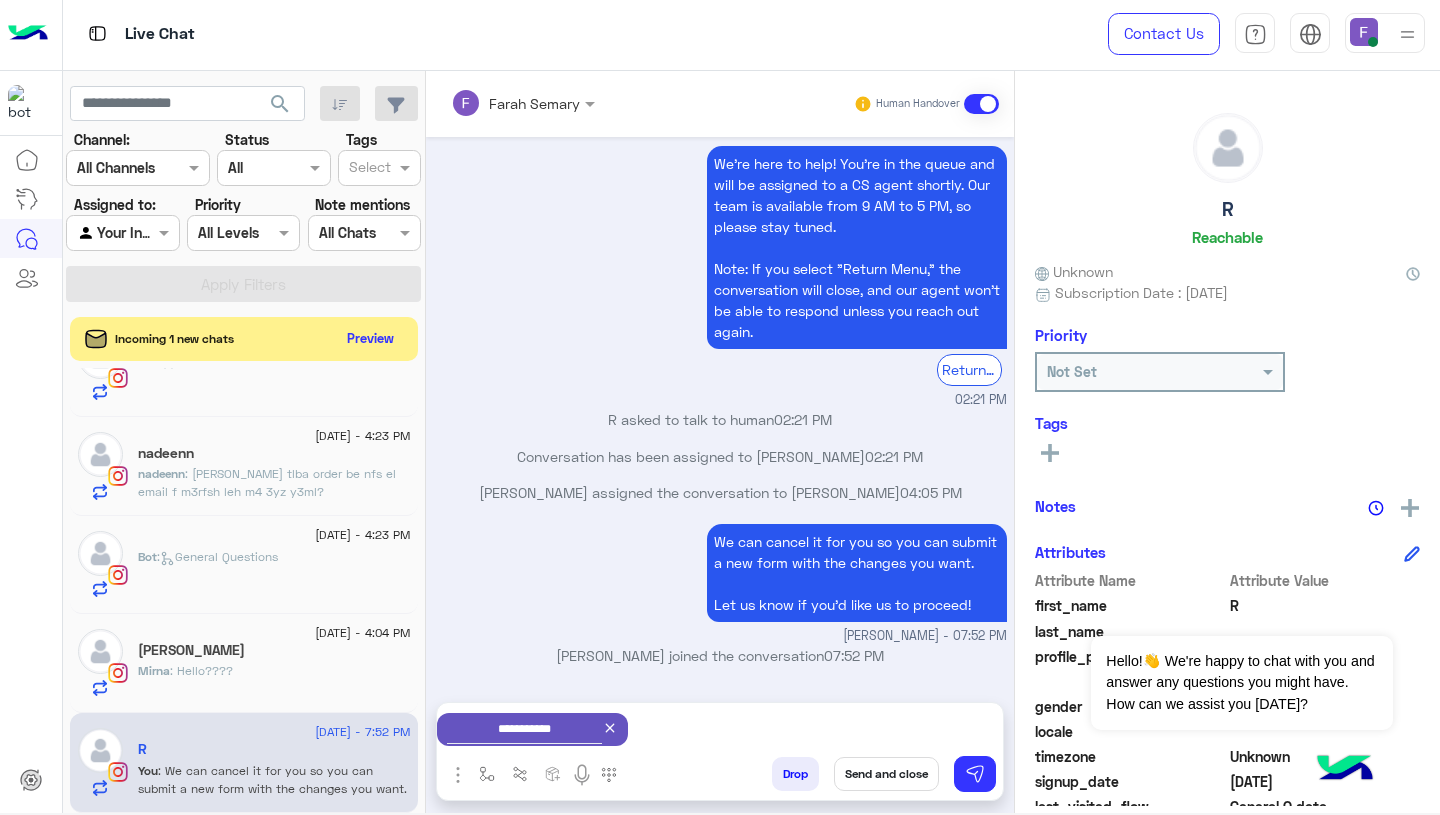 click on "Send and close" at bounding box center [886, 774] 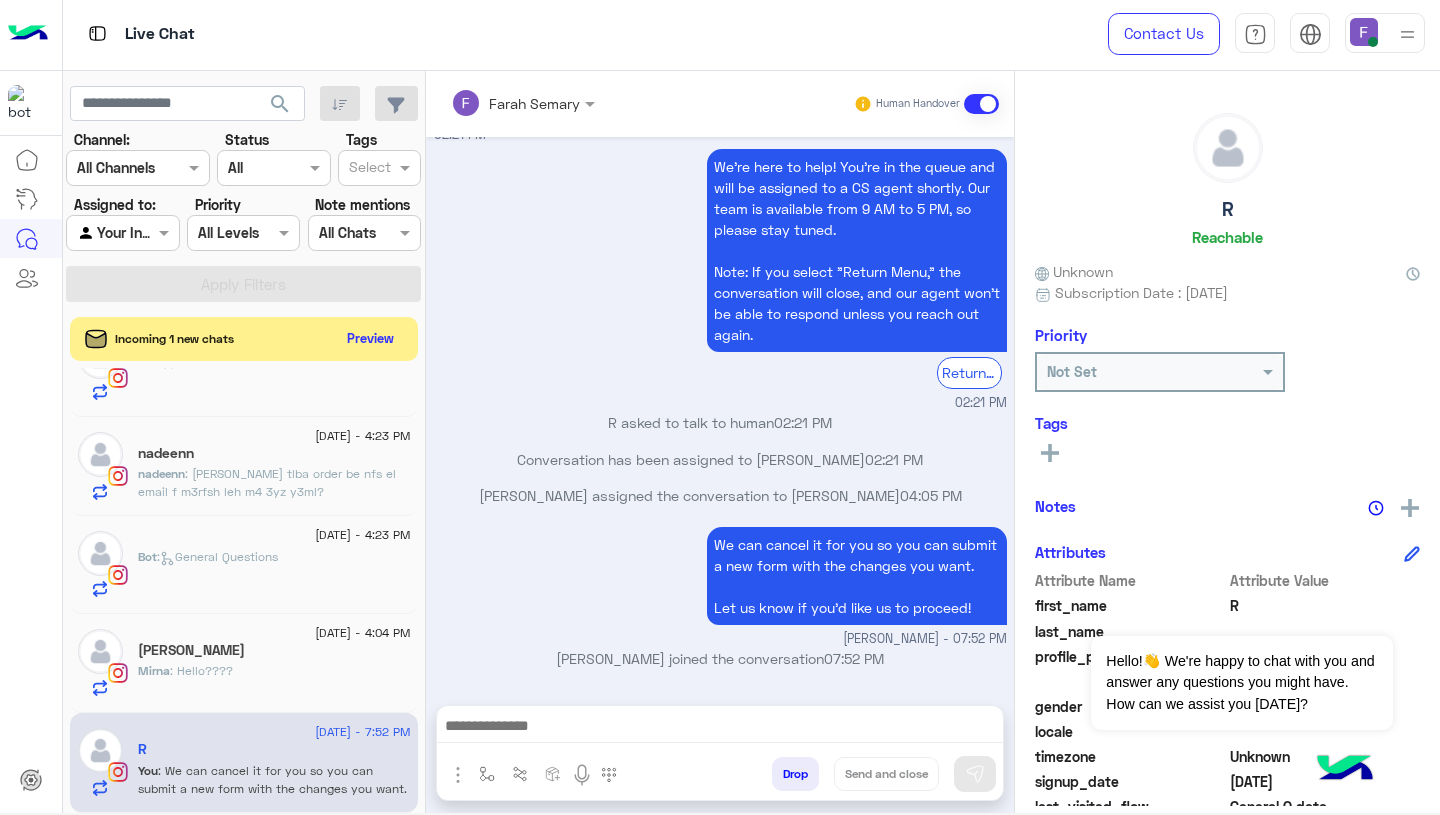 scroll, scrollTop: 1913, scrollLeft: 0, axis: vertical 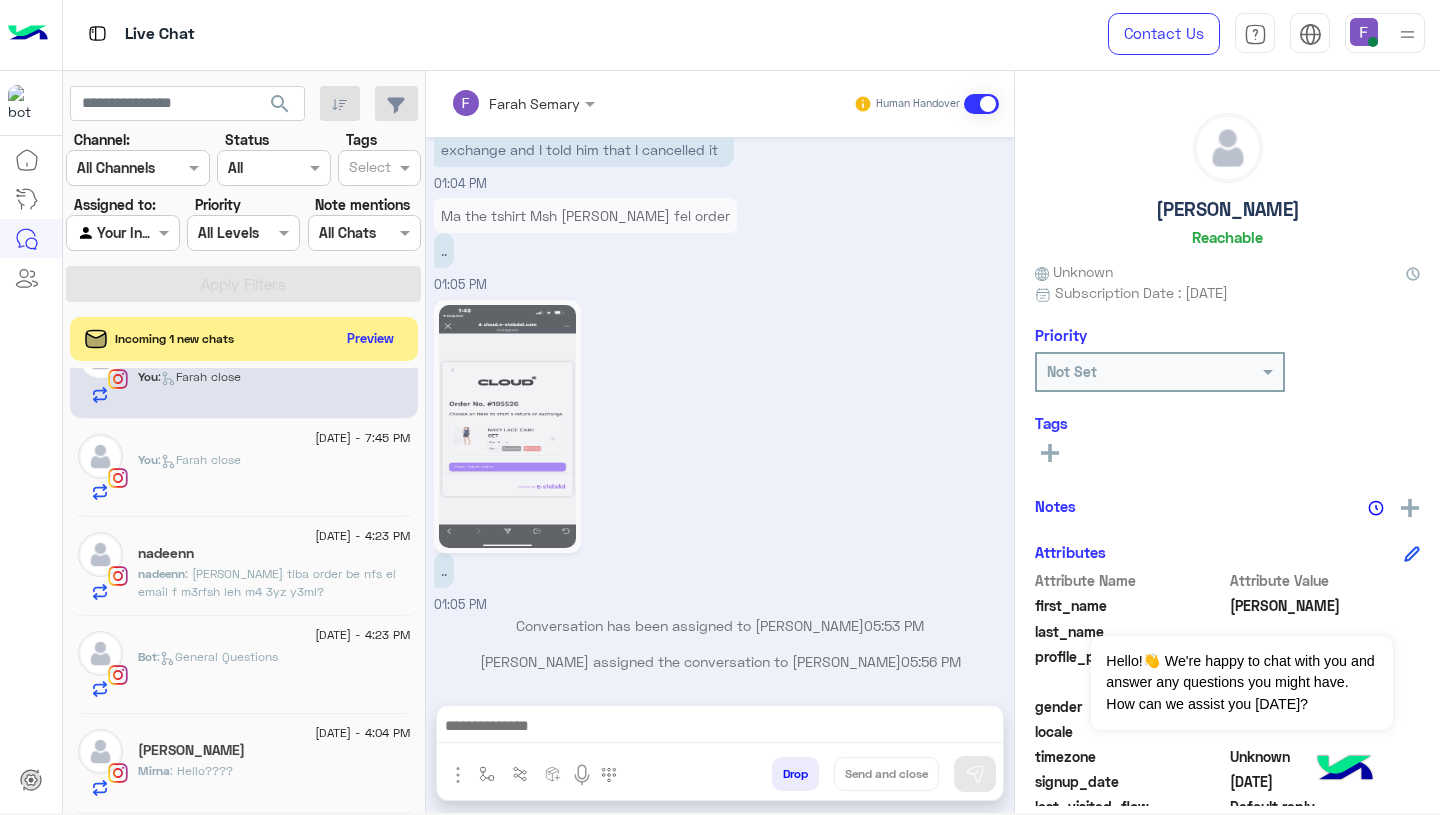click on "[DATE] - 4:04 PM" 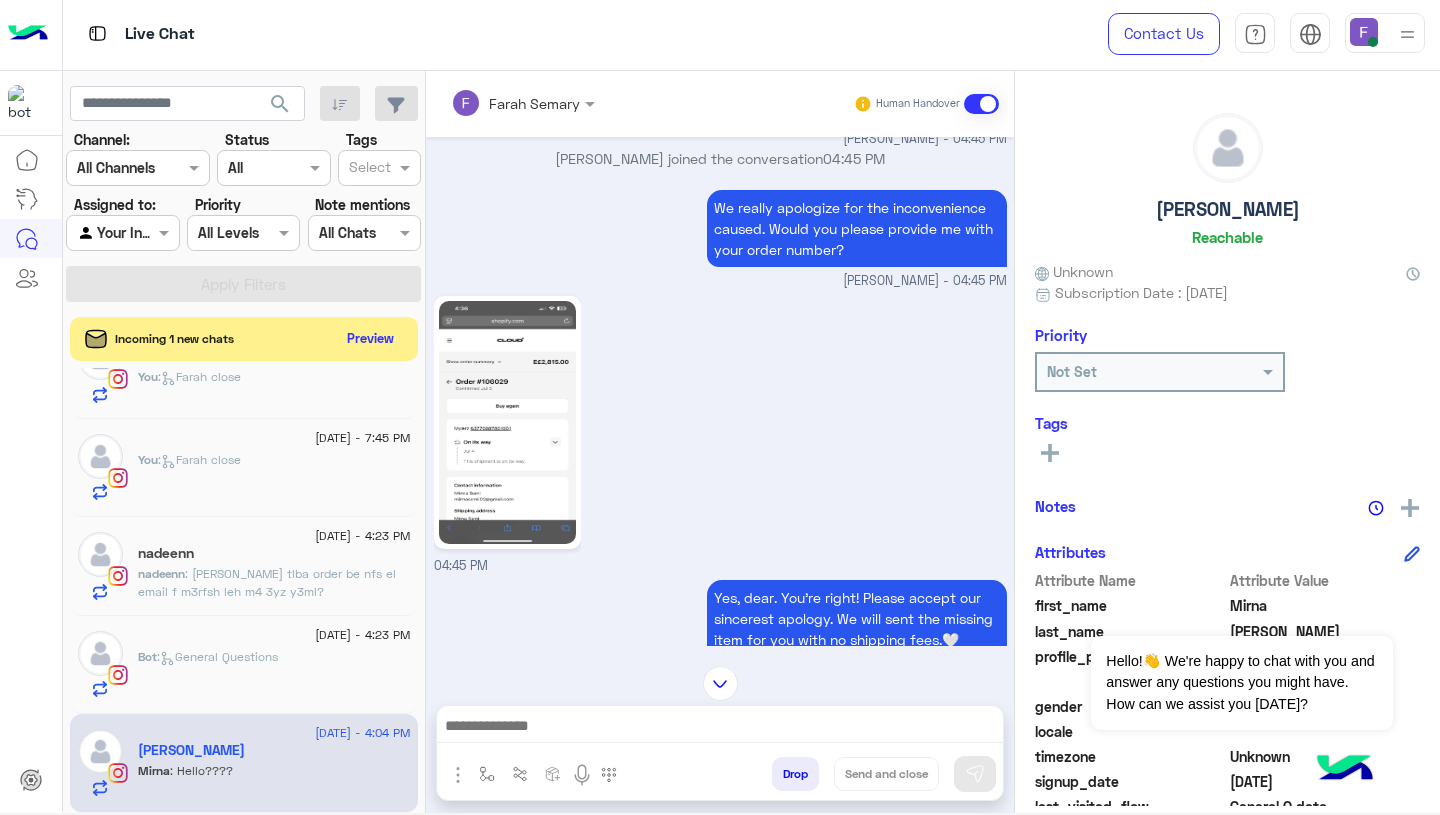 scroll, scrollTop: 458, scrollLeft: 0, axis: vertical 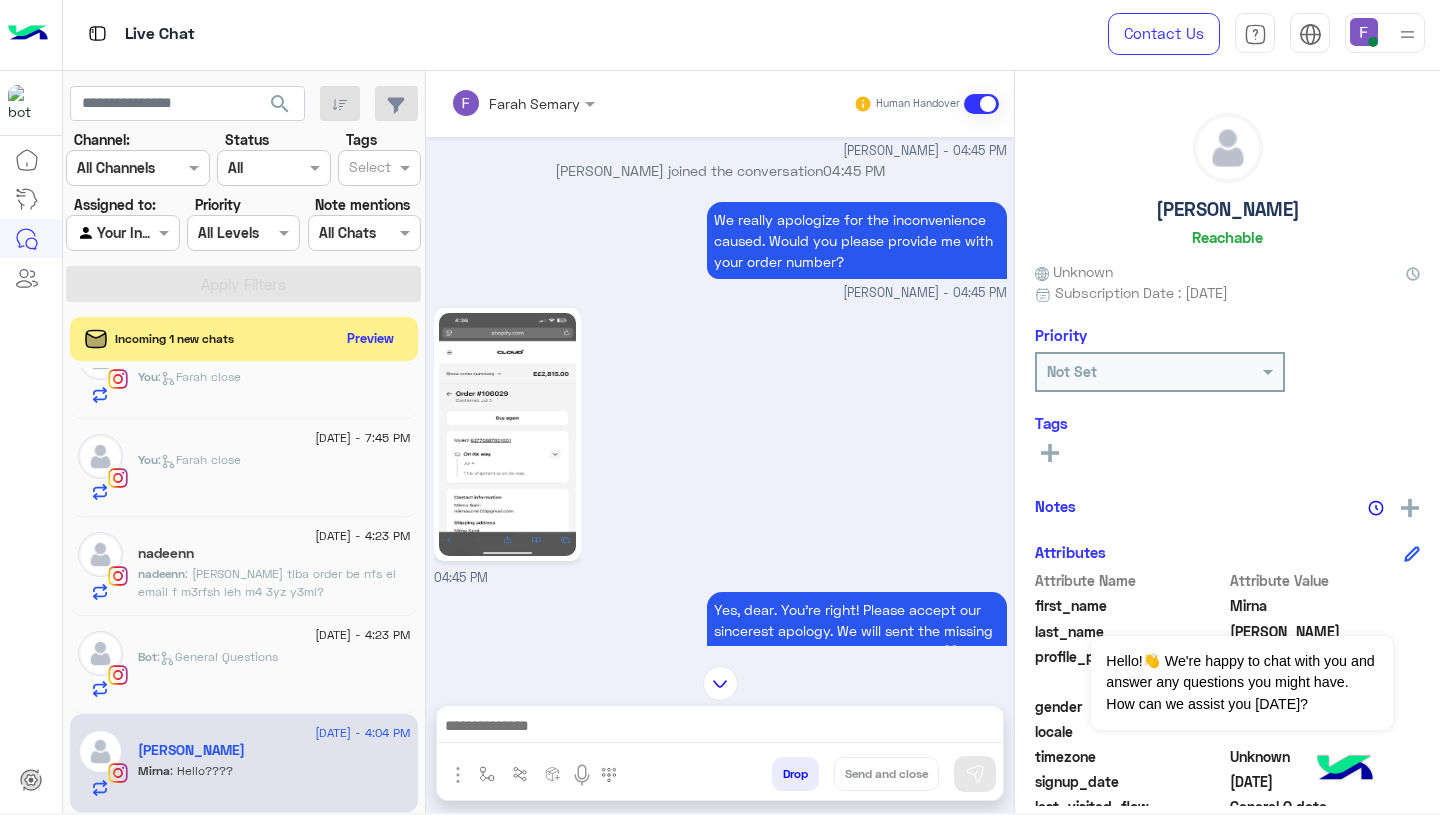 click at bounding box center (458, 775) 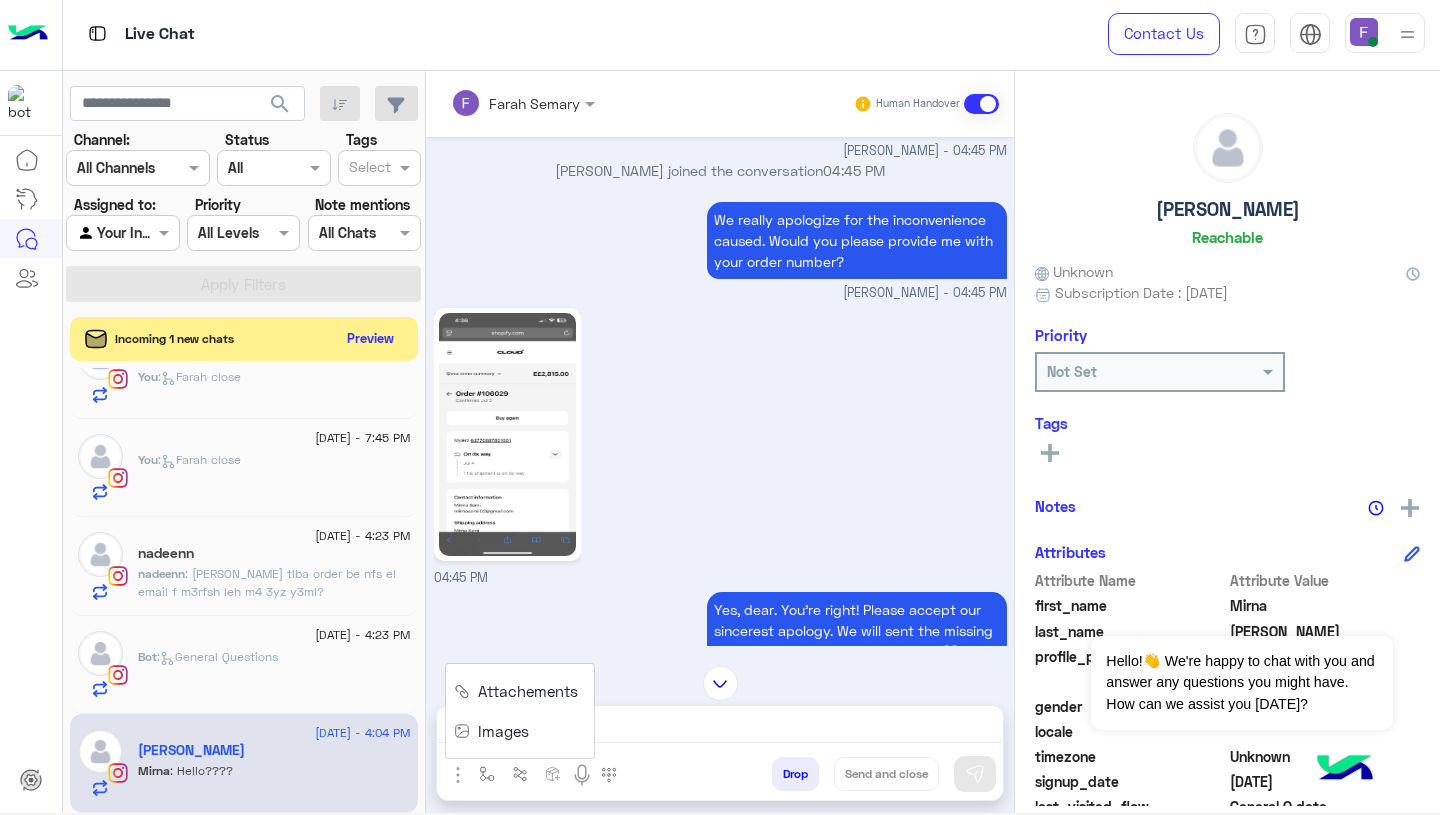 click on "Attachements" at bounding box center (528, 691) 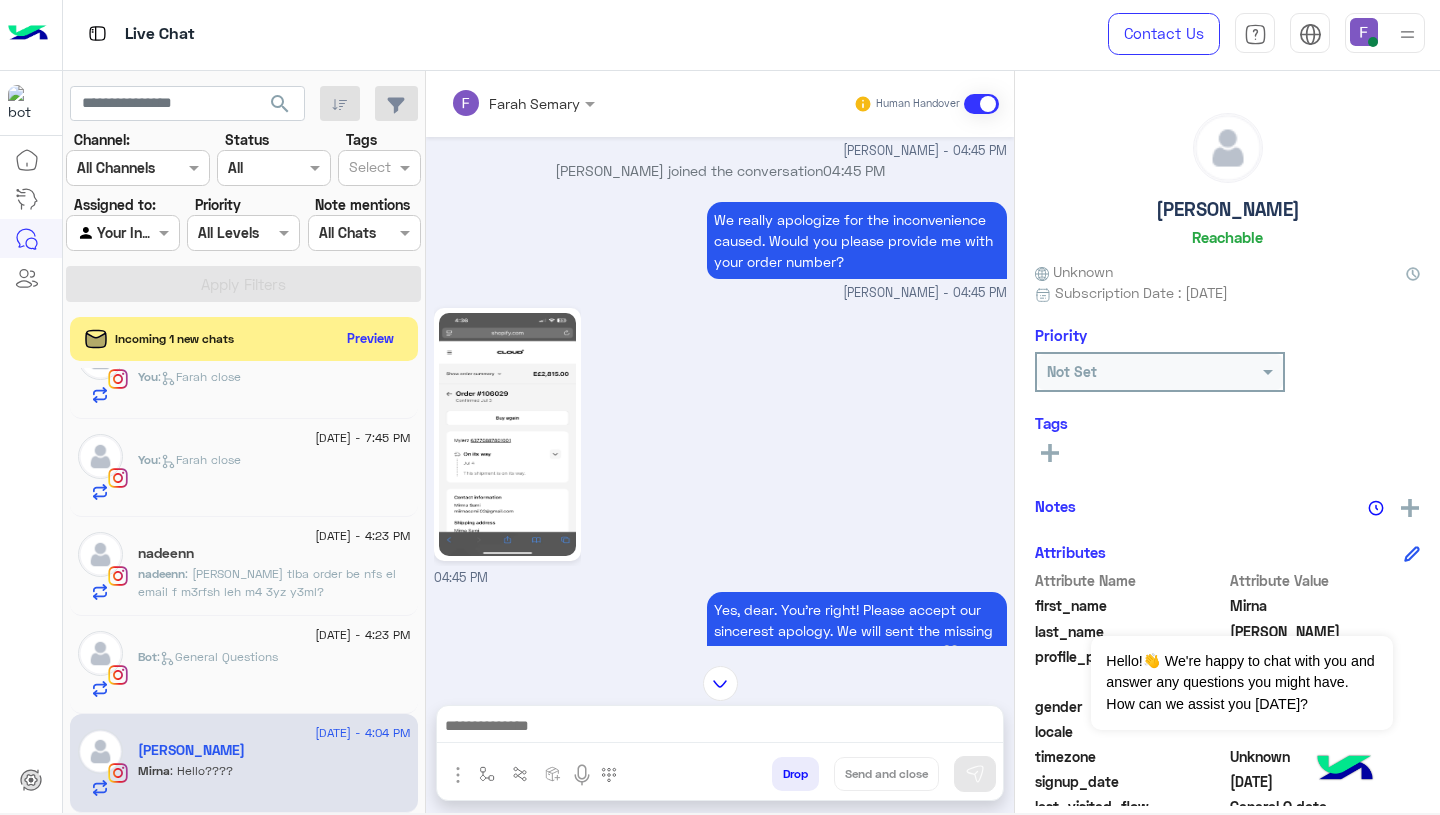 click at bounding box center [458, 775] 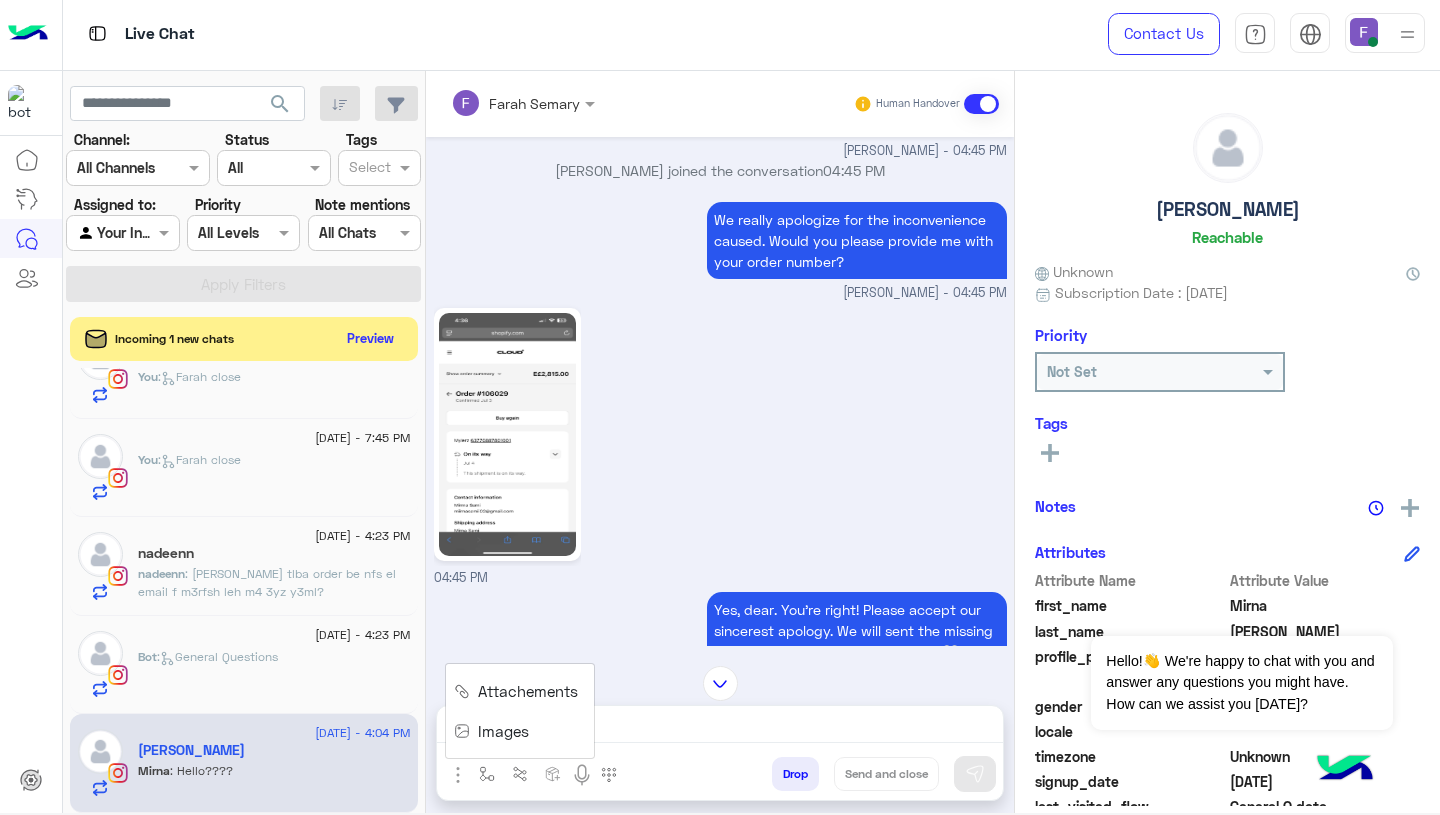 click on "Images" at bounding box center [495, 731] 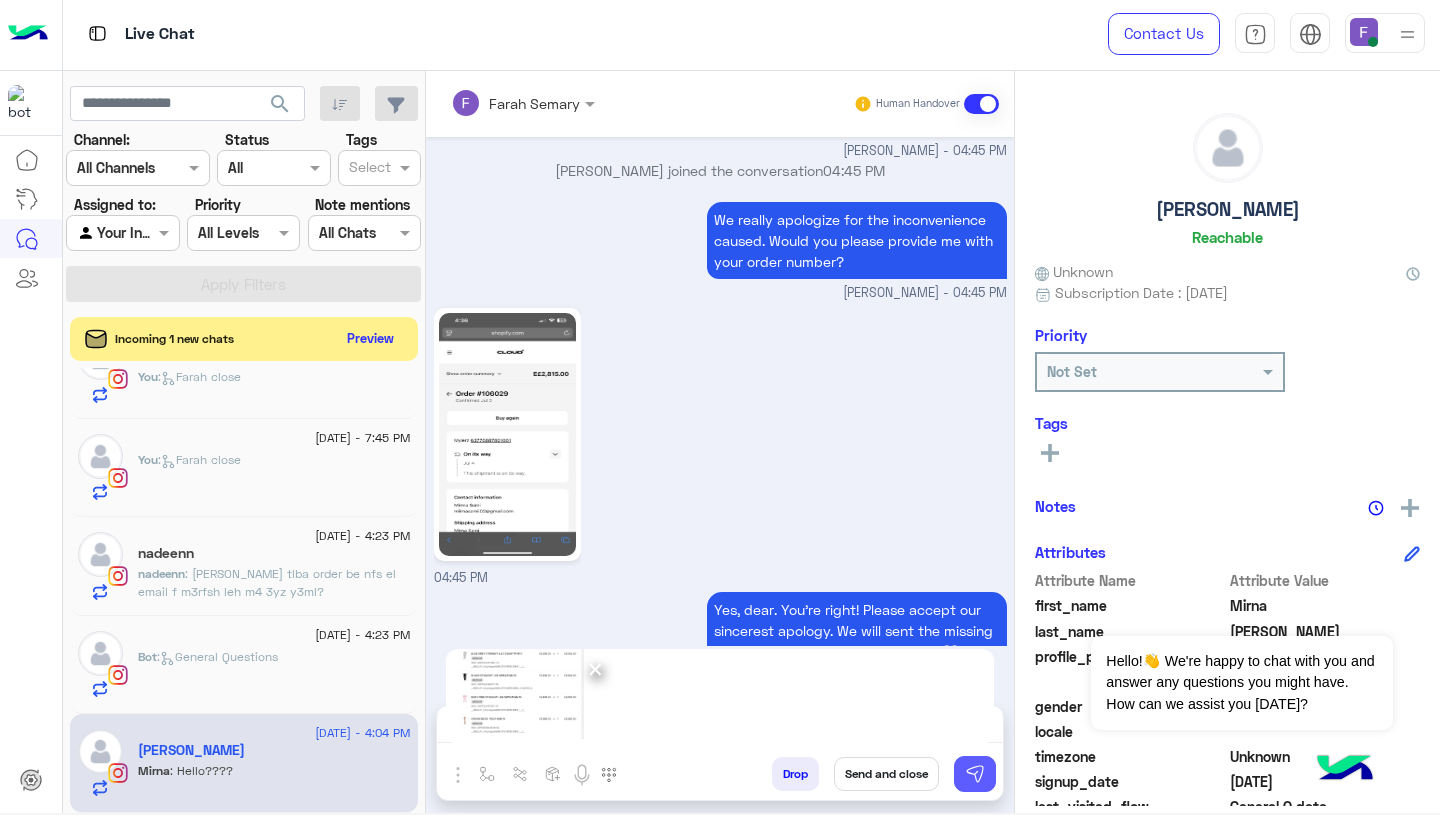 click at bounding box center [975, 774] 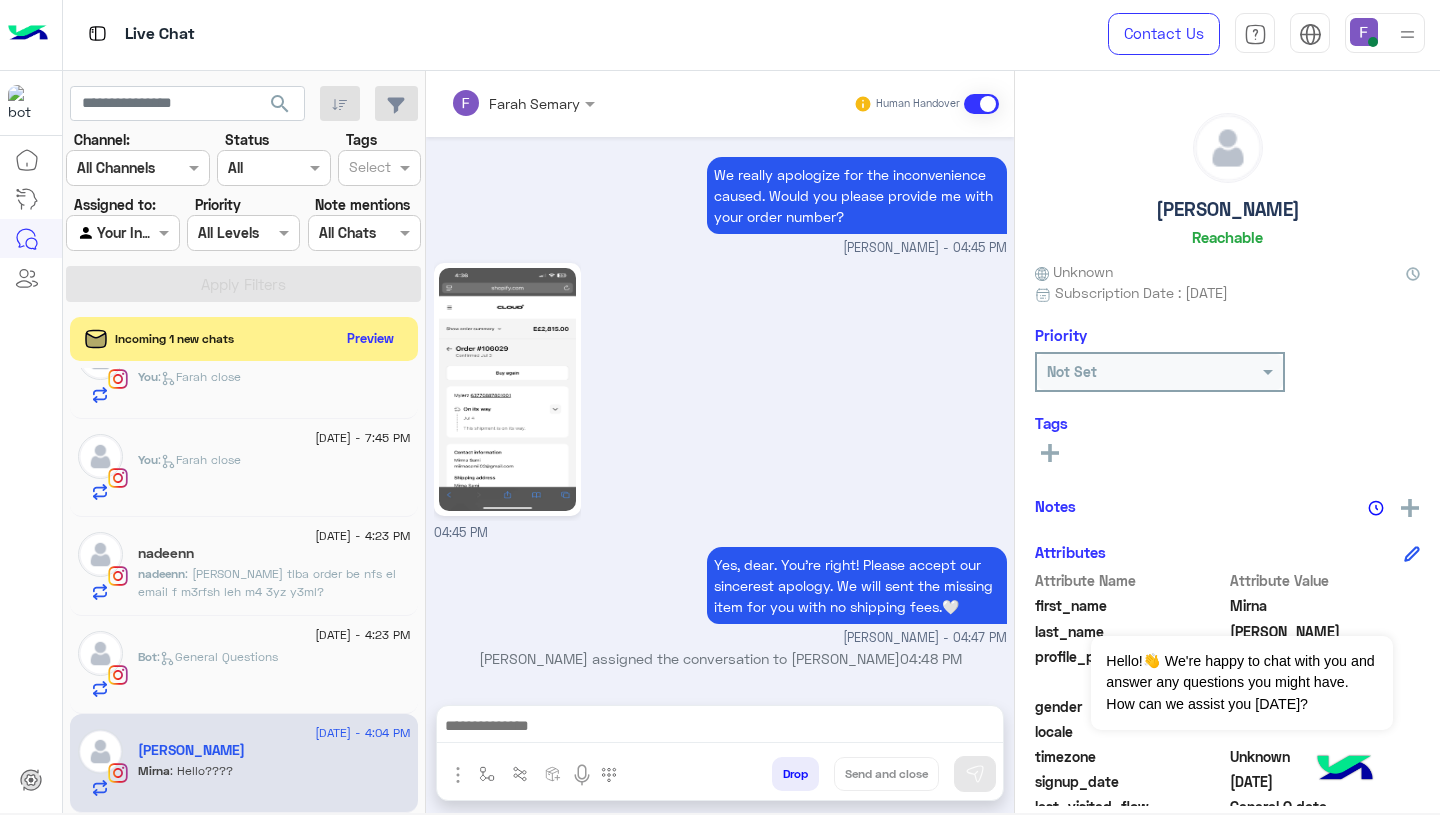 scroll, scrollTop: 4039, scrollLeft: 0, axis: vertical 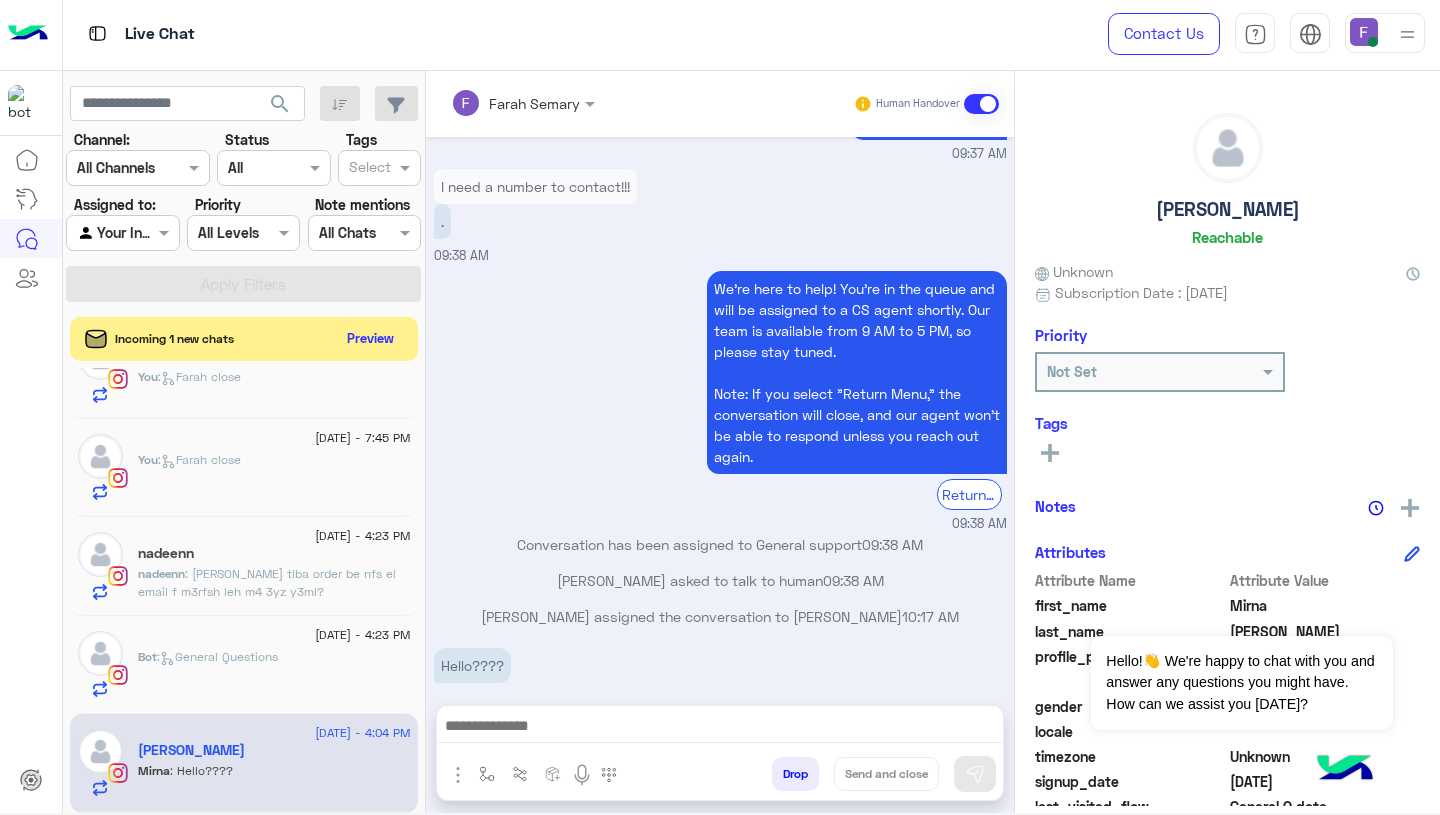 click at bounding box center [458, 775] 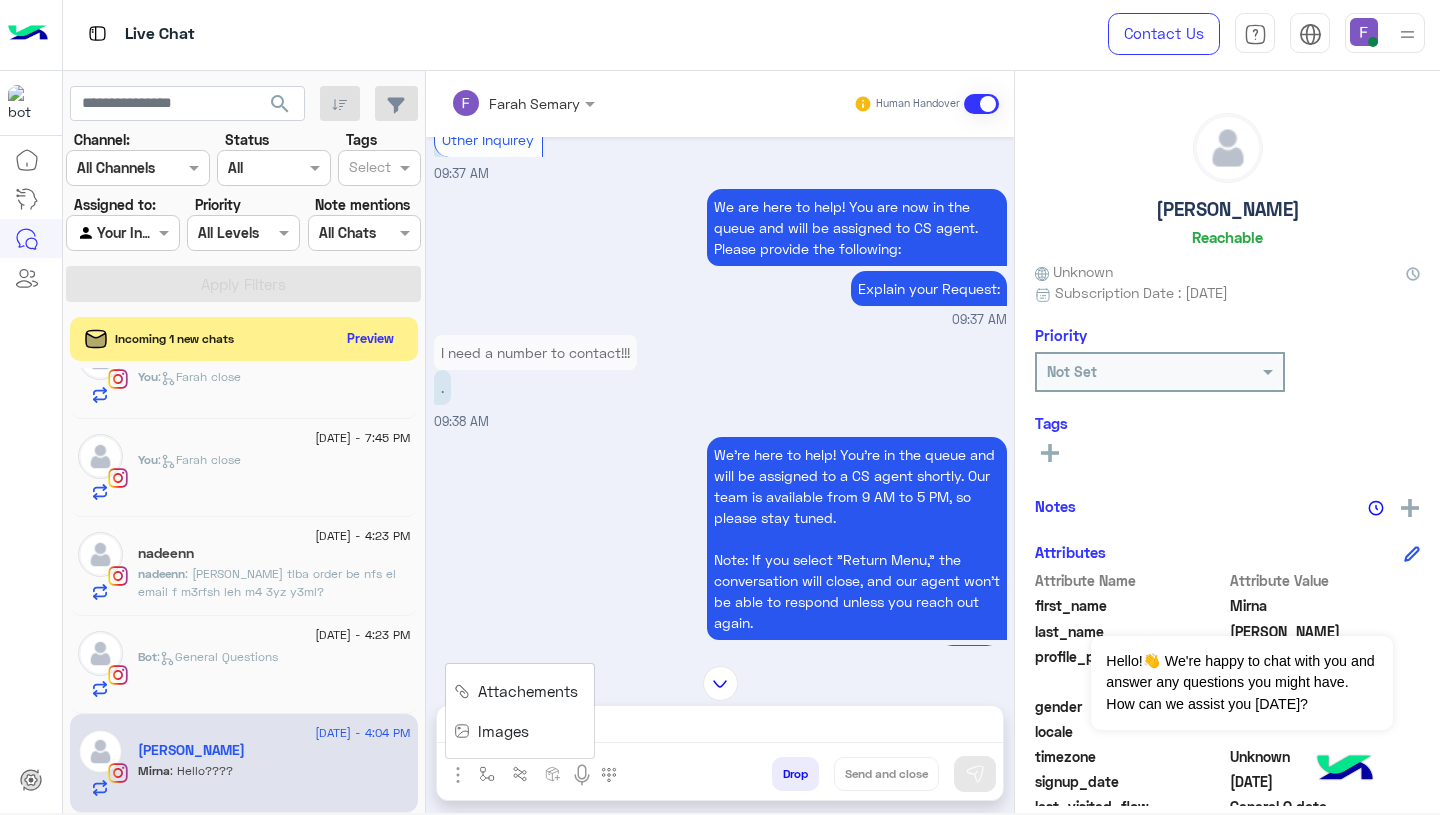 scroll, scrollTop: 4039, scrollLeft: 0, axis: vertical 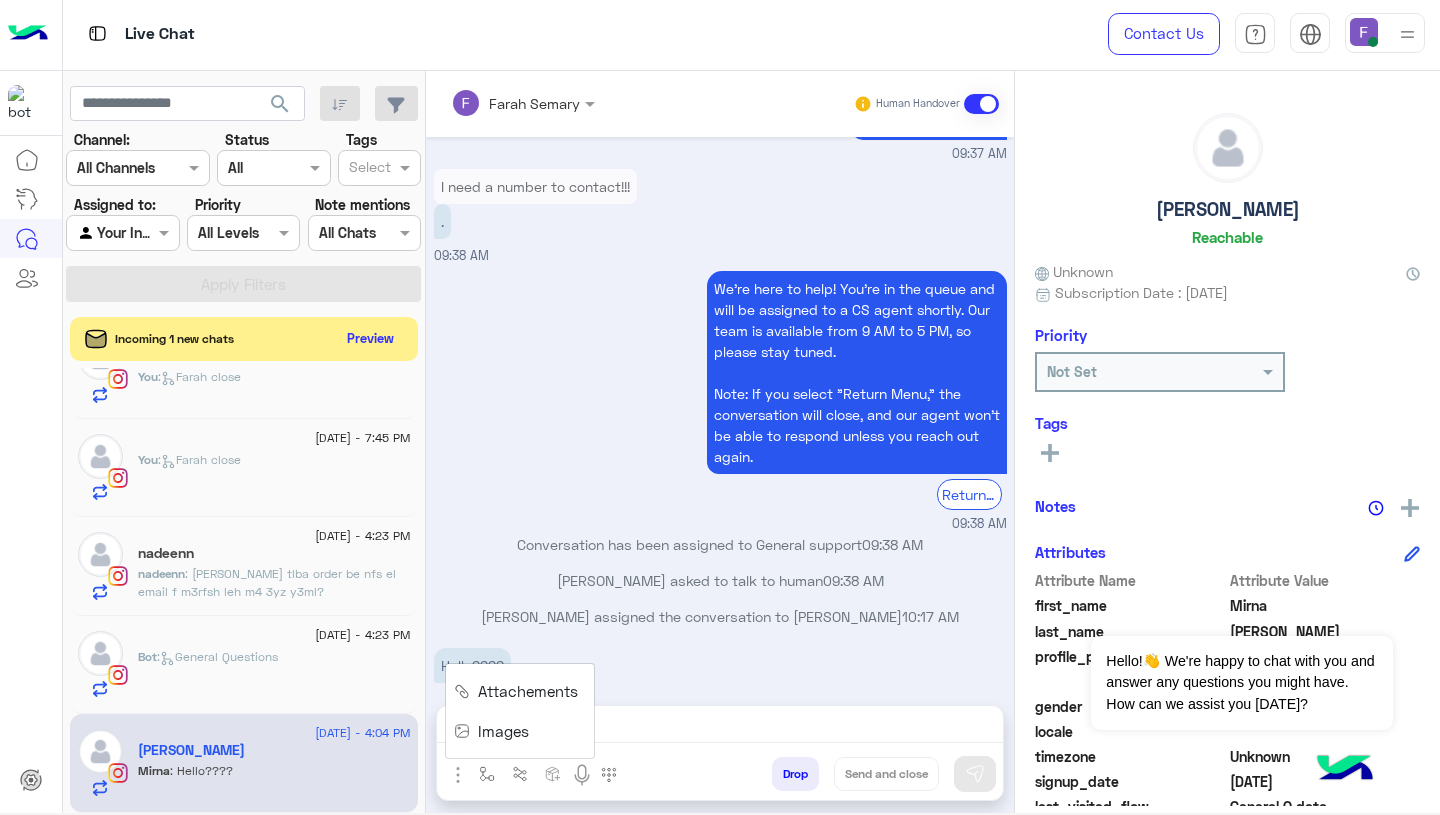 click on "Images" at bounding box center [503, 731] 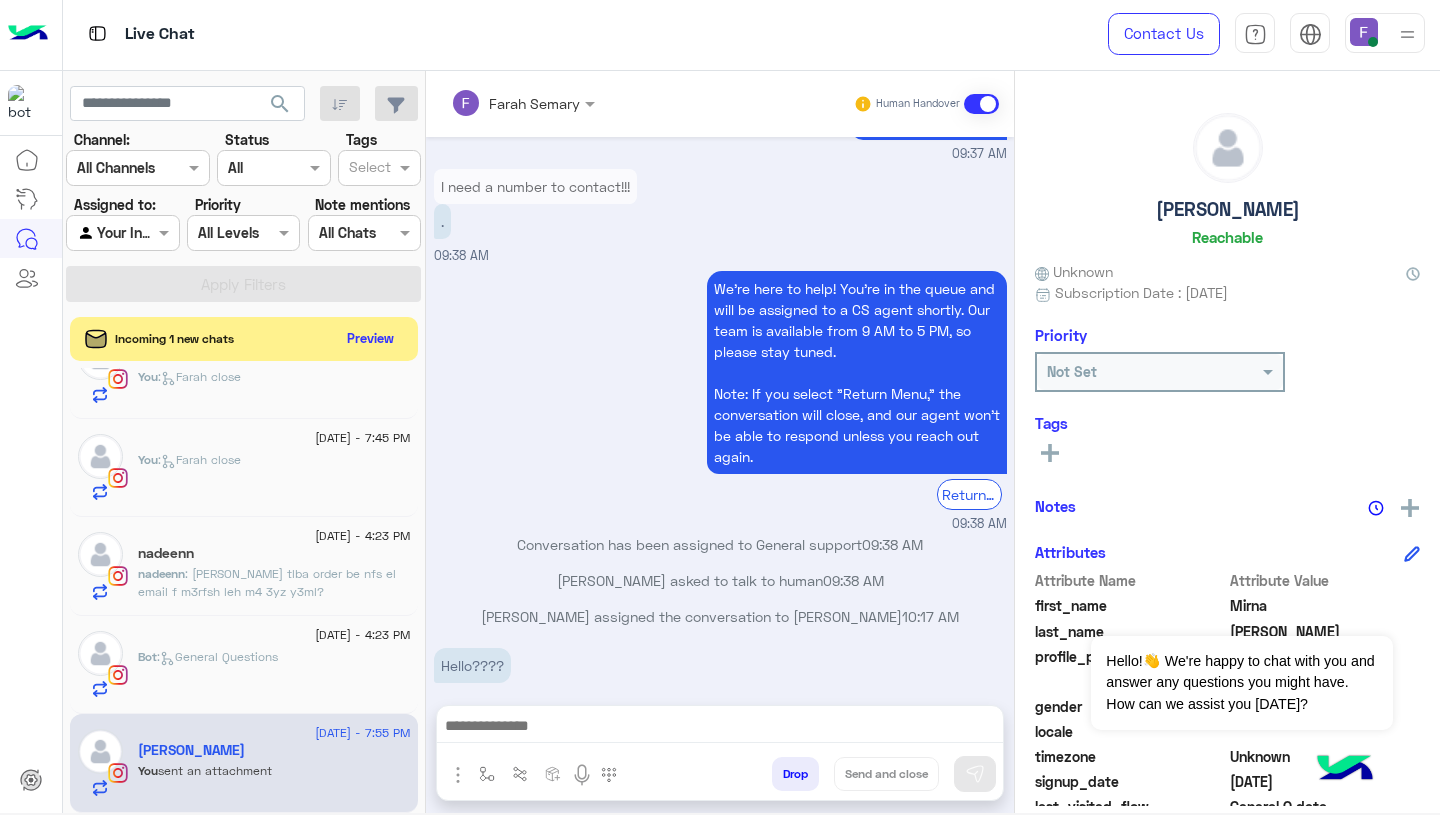 scroll, scrollTop: 4347, scrollLeft: 0, axis: vertical 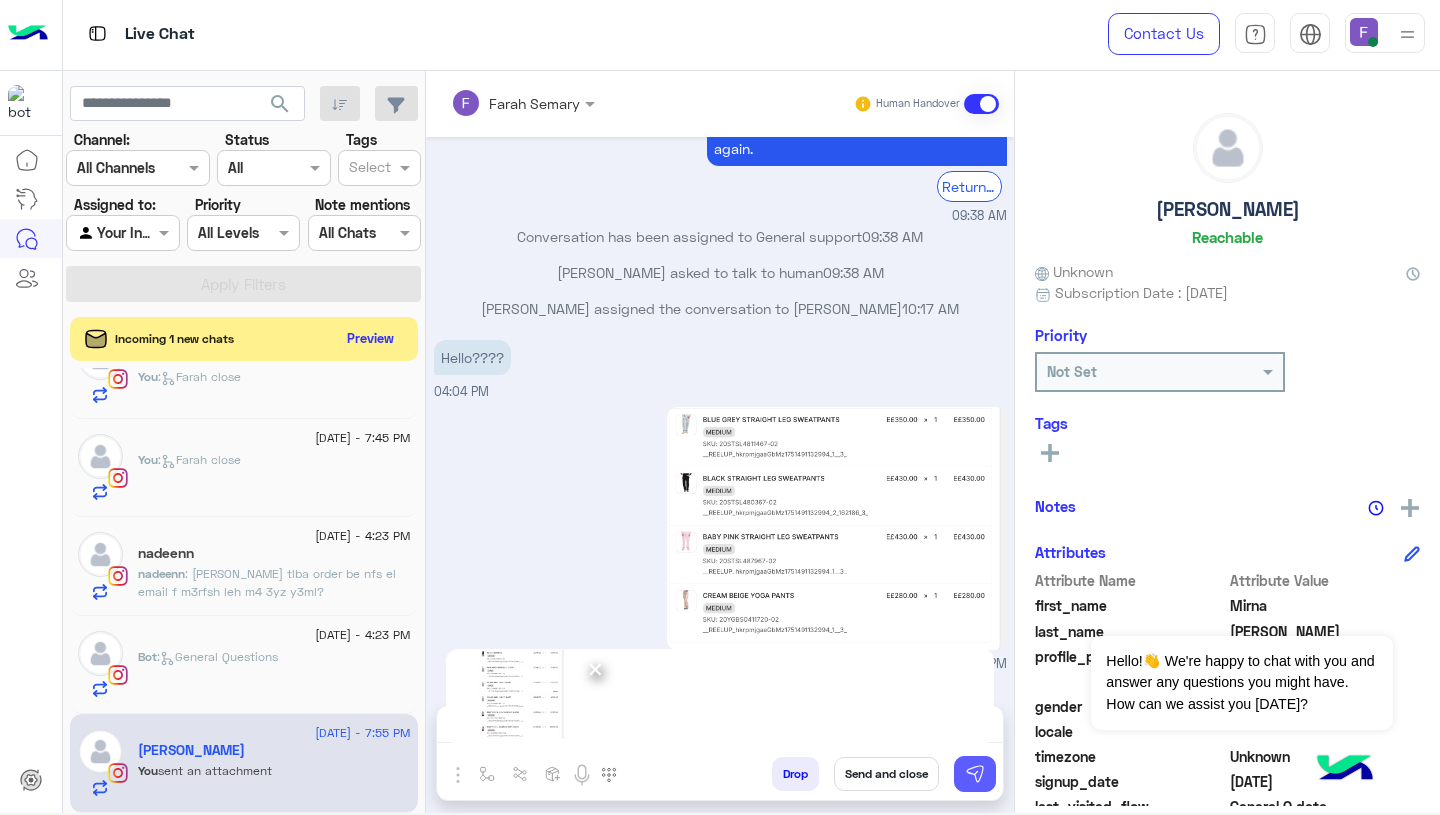 click at bounding box center (975, 774) 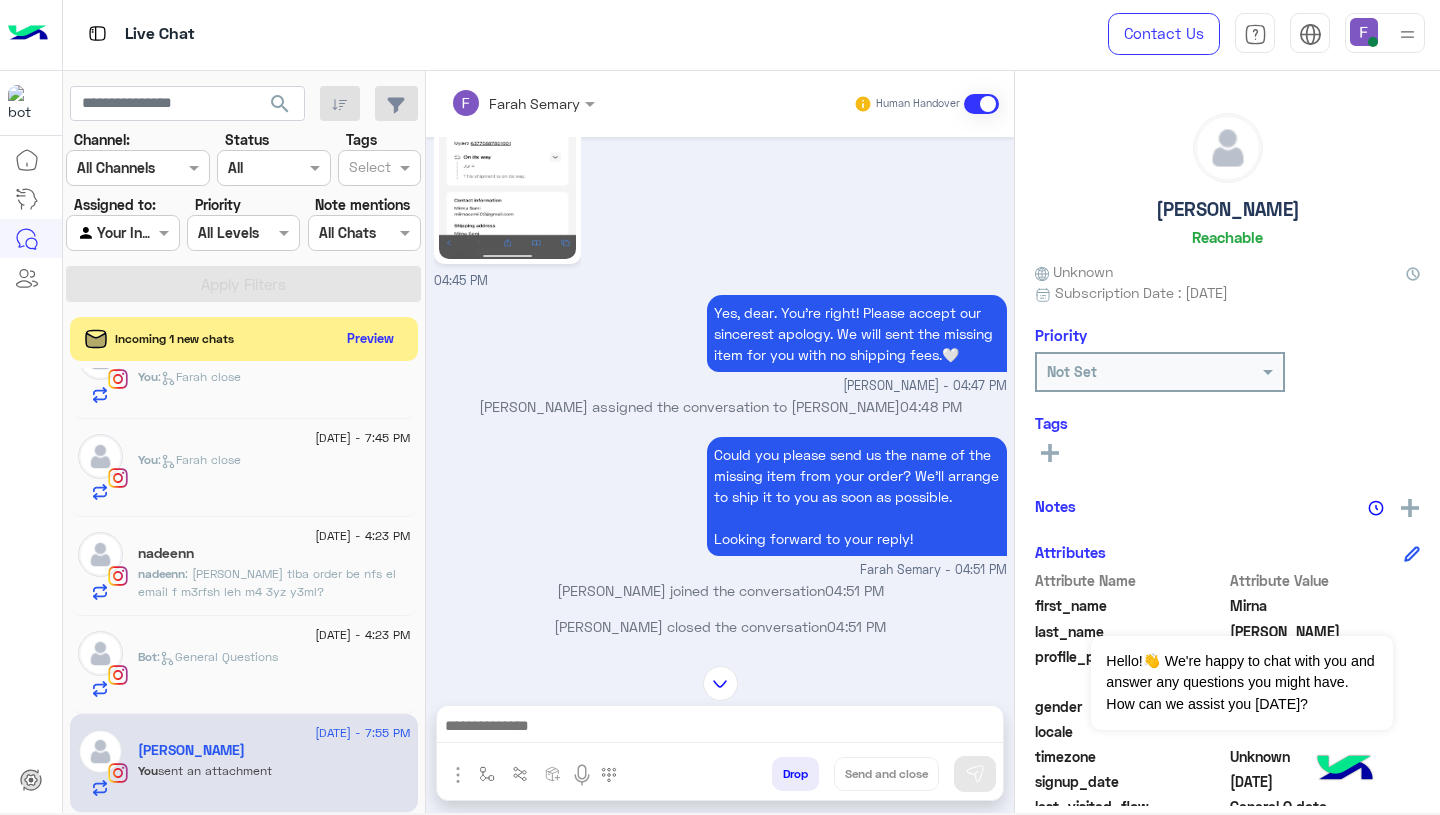 scroll, scrollTop: 744, scrollLeft: 0, axis: vertical 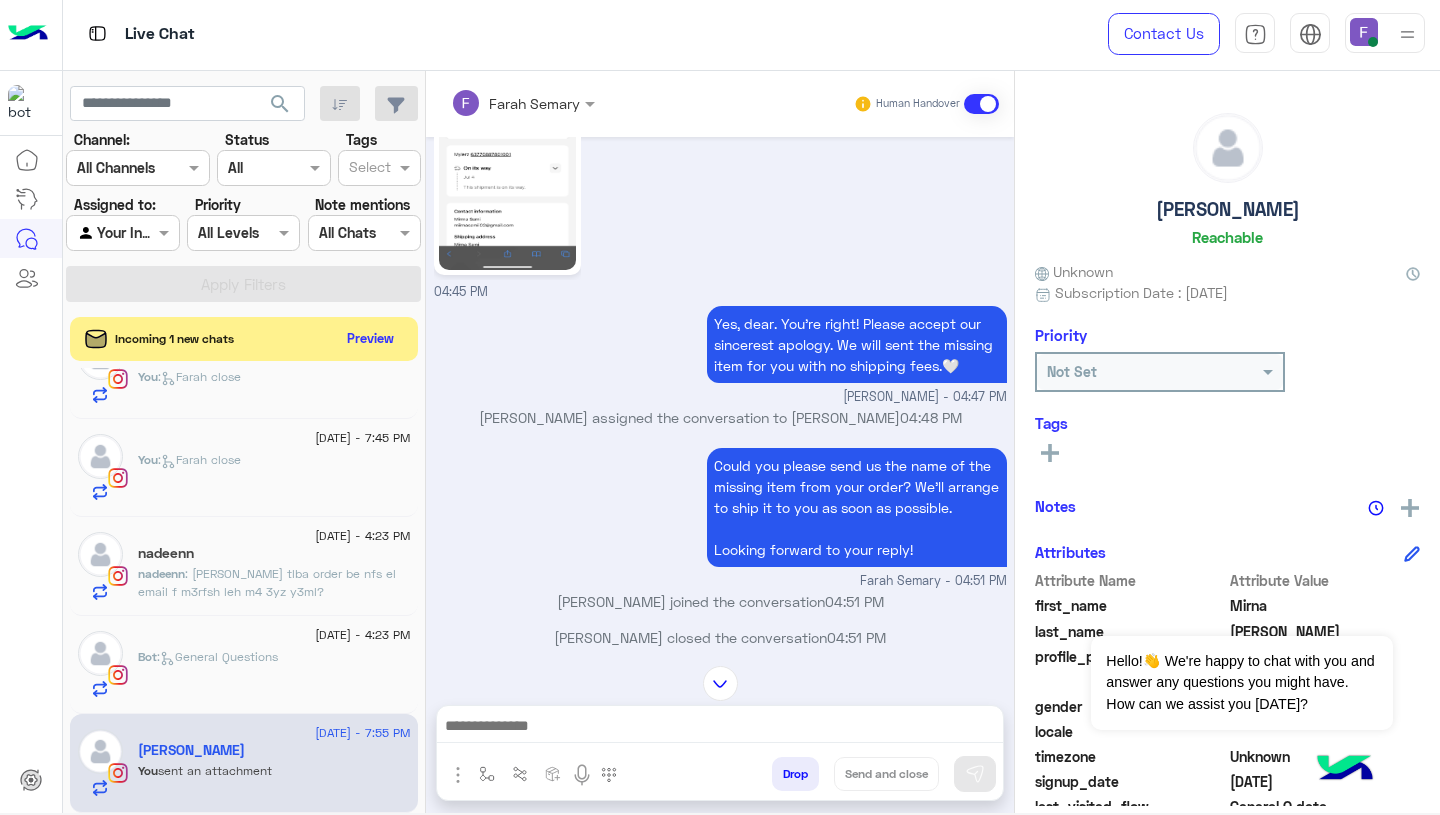 click on "Could you please send us the name of the missing item from your order? We’ll arrange to ship it to you as soon as possible. Looking forward to your reply!" at bounding box center (857, 507) 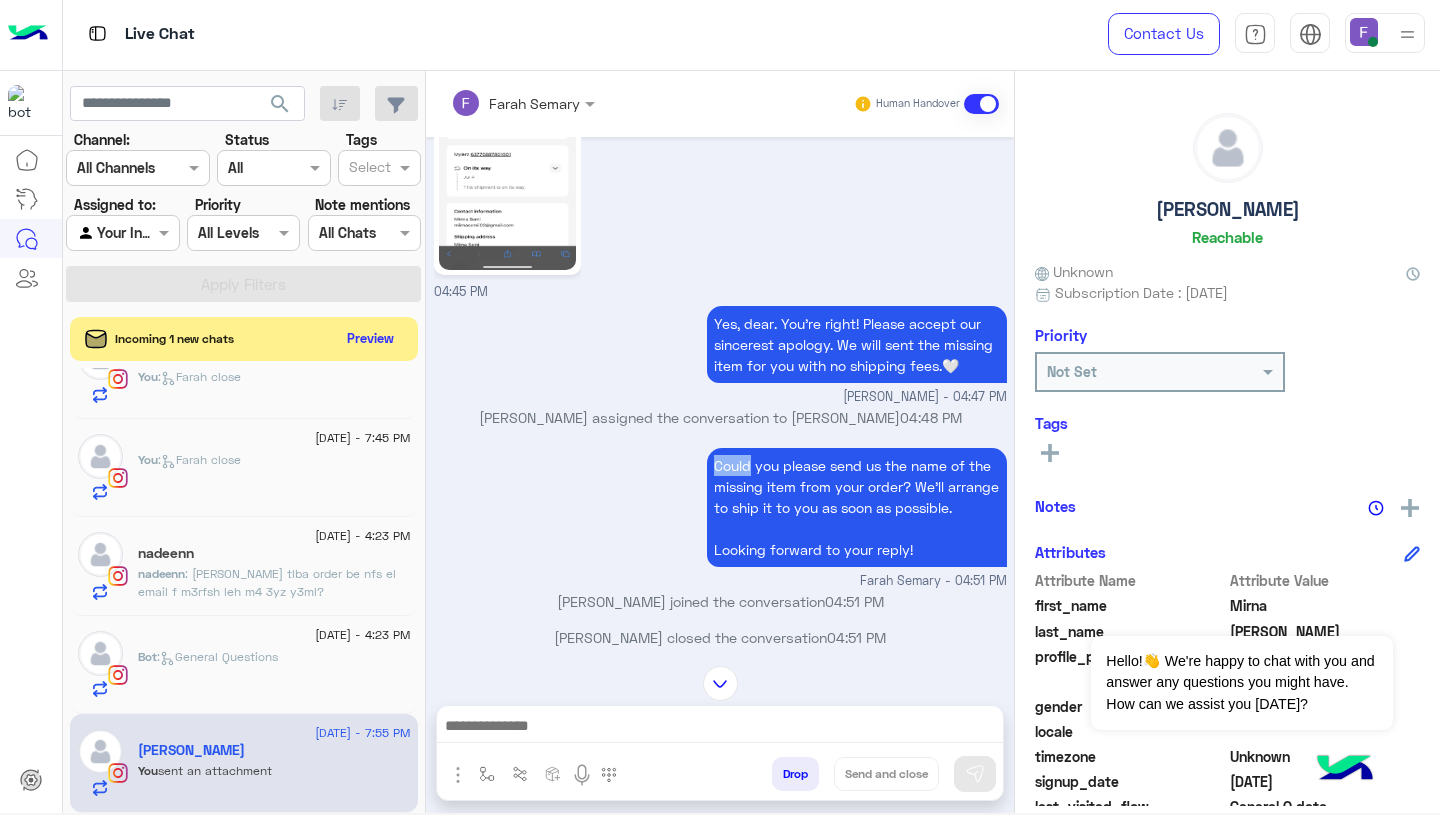 click on "Could you please send us the name of the missing item from your order? We’ll arrange to ship it to you as soon as possible. Looking forward to your reply!" at bounding box center [857, 507] 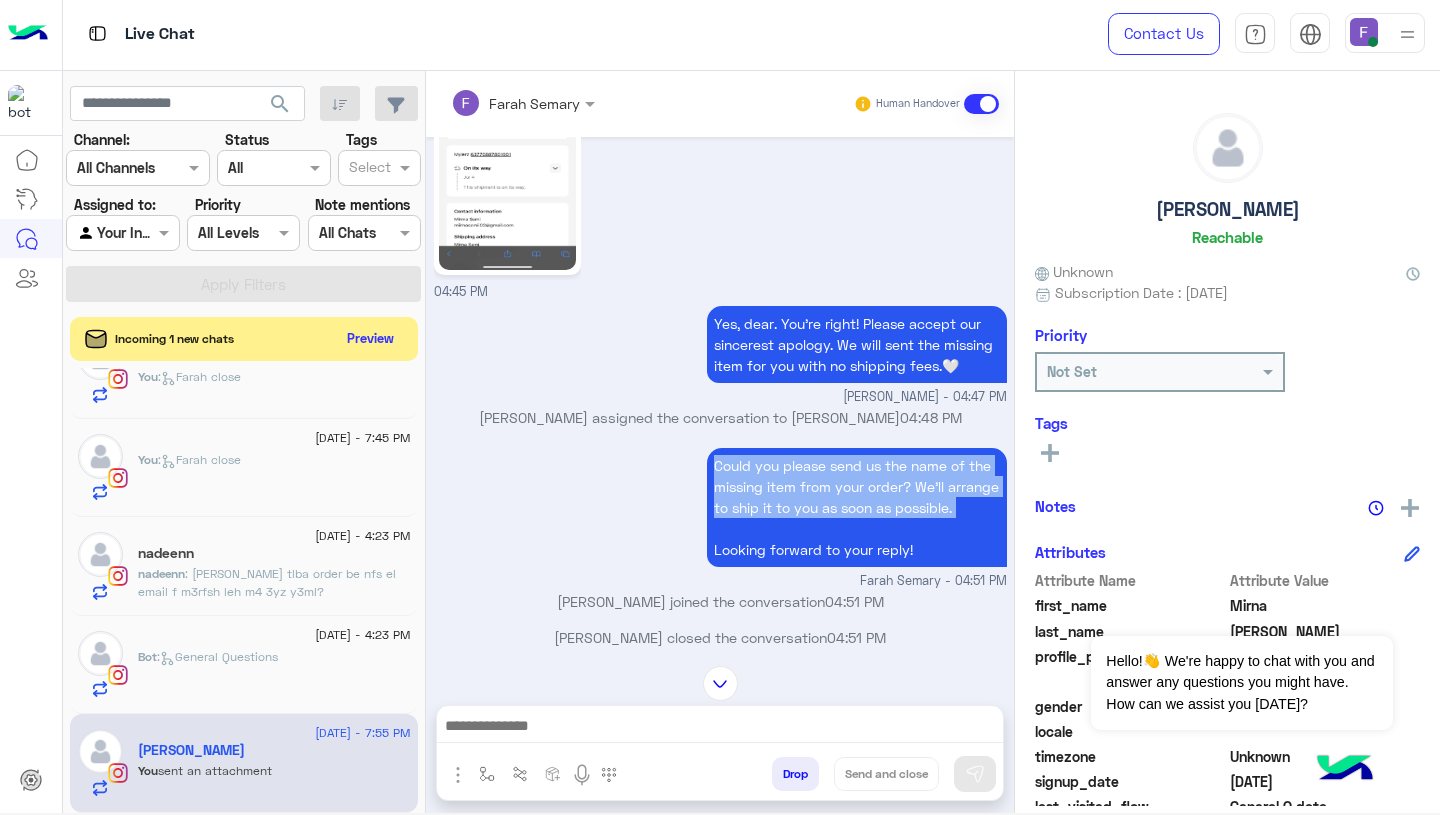 click on "Could you please send us the name of the missing item from your order? We’ll arrange to ship it to you as soon as possible. Looking forward to your reply!" at bounding box center (857, 507) 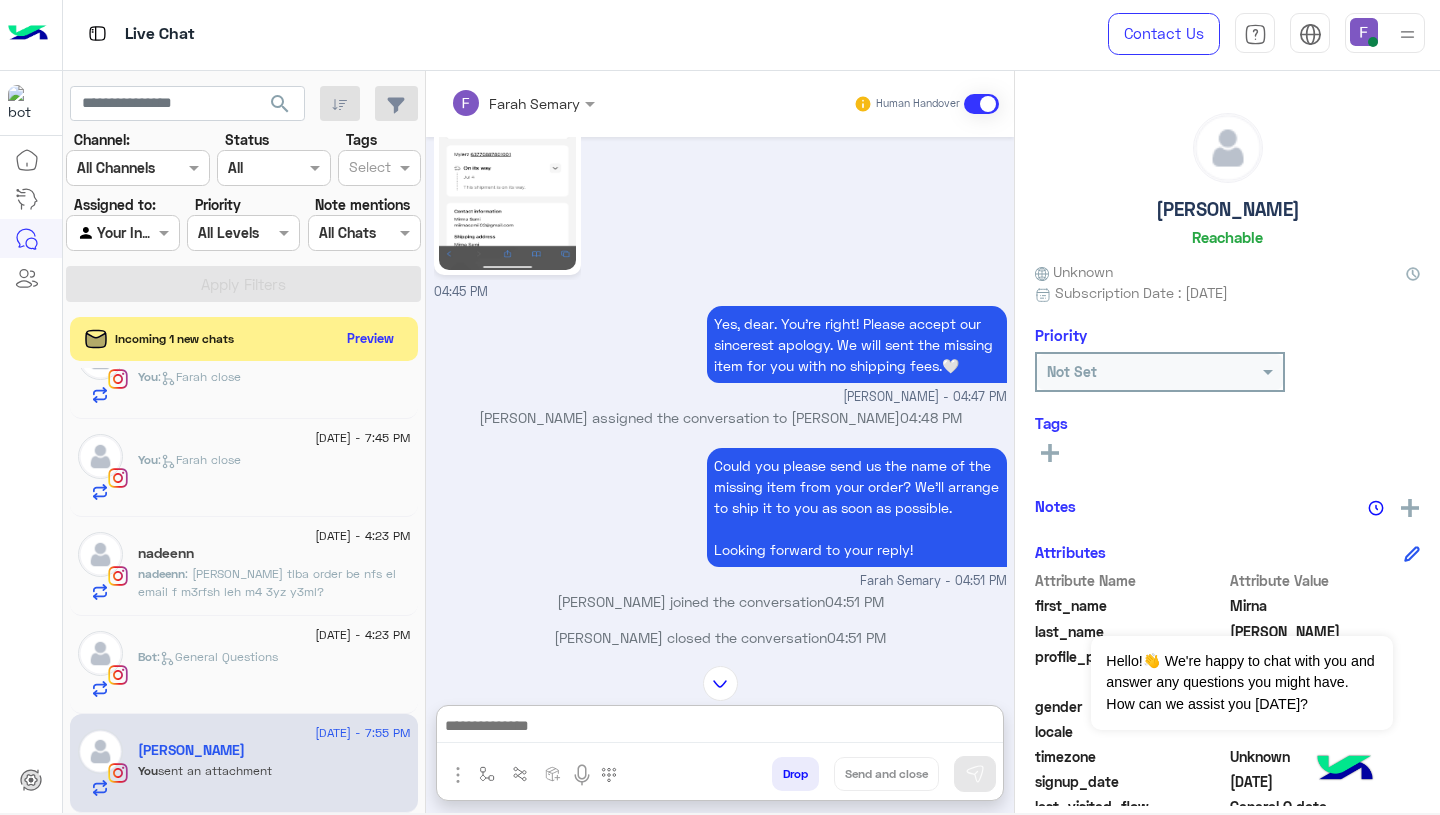 click at bounding box center [720, 728] 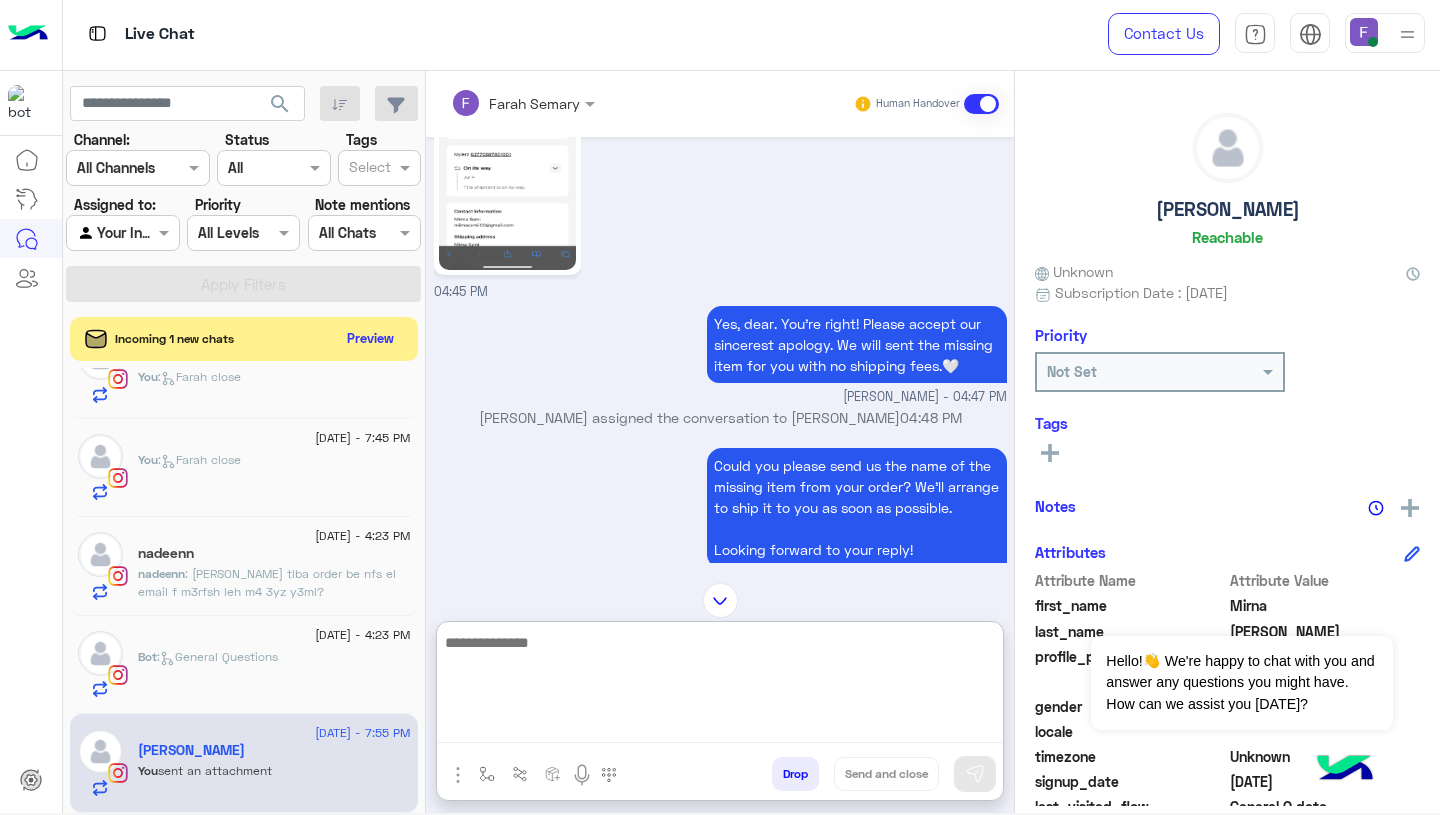 paste on "**********" 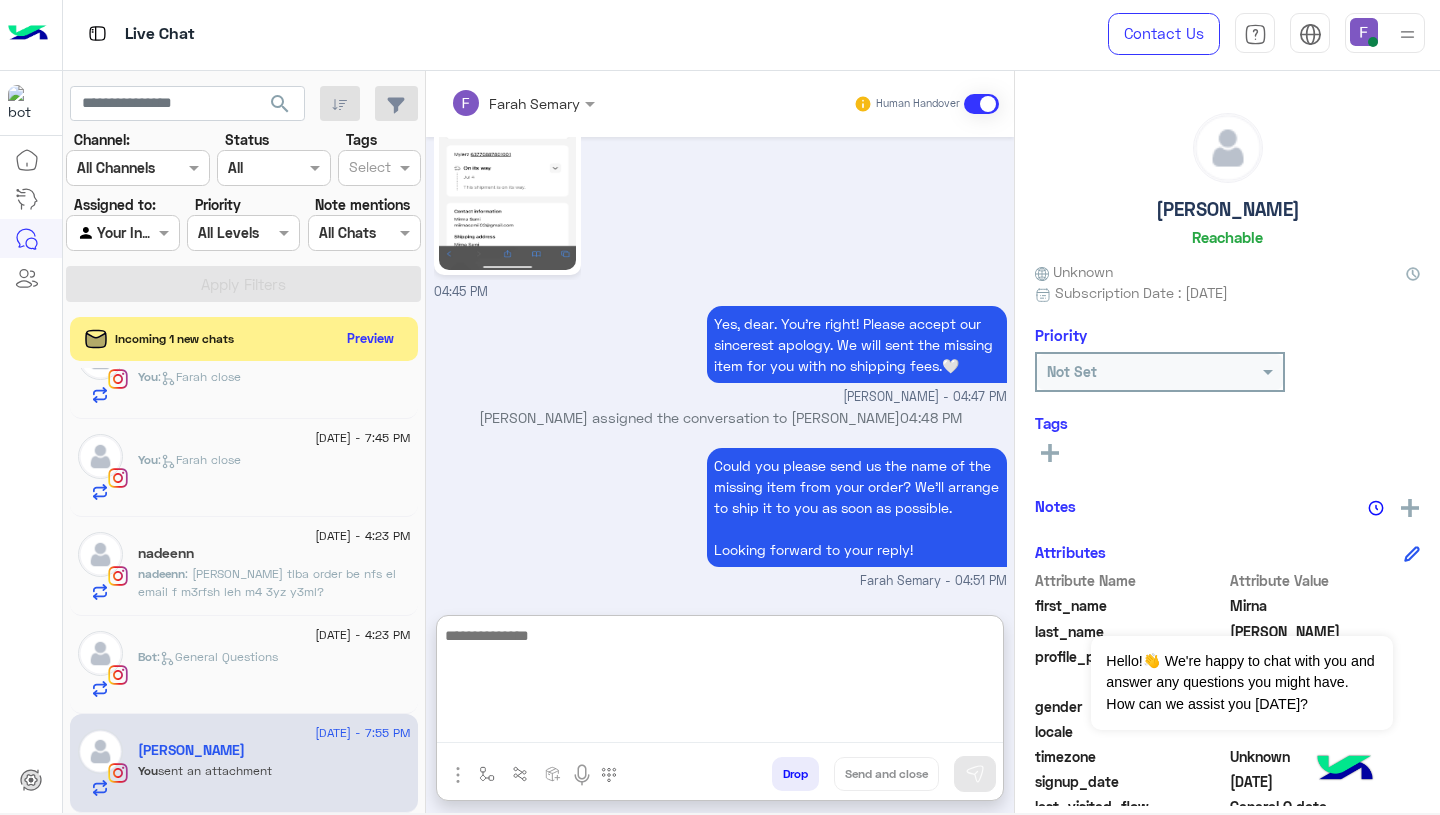 scroll, scrollTop: 4835, scrollLeft: 0, axis: vertical 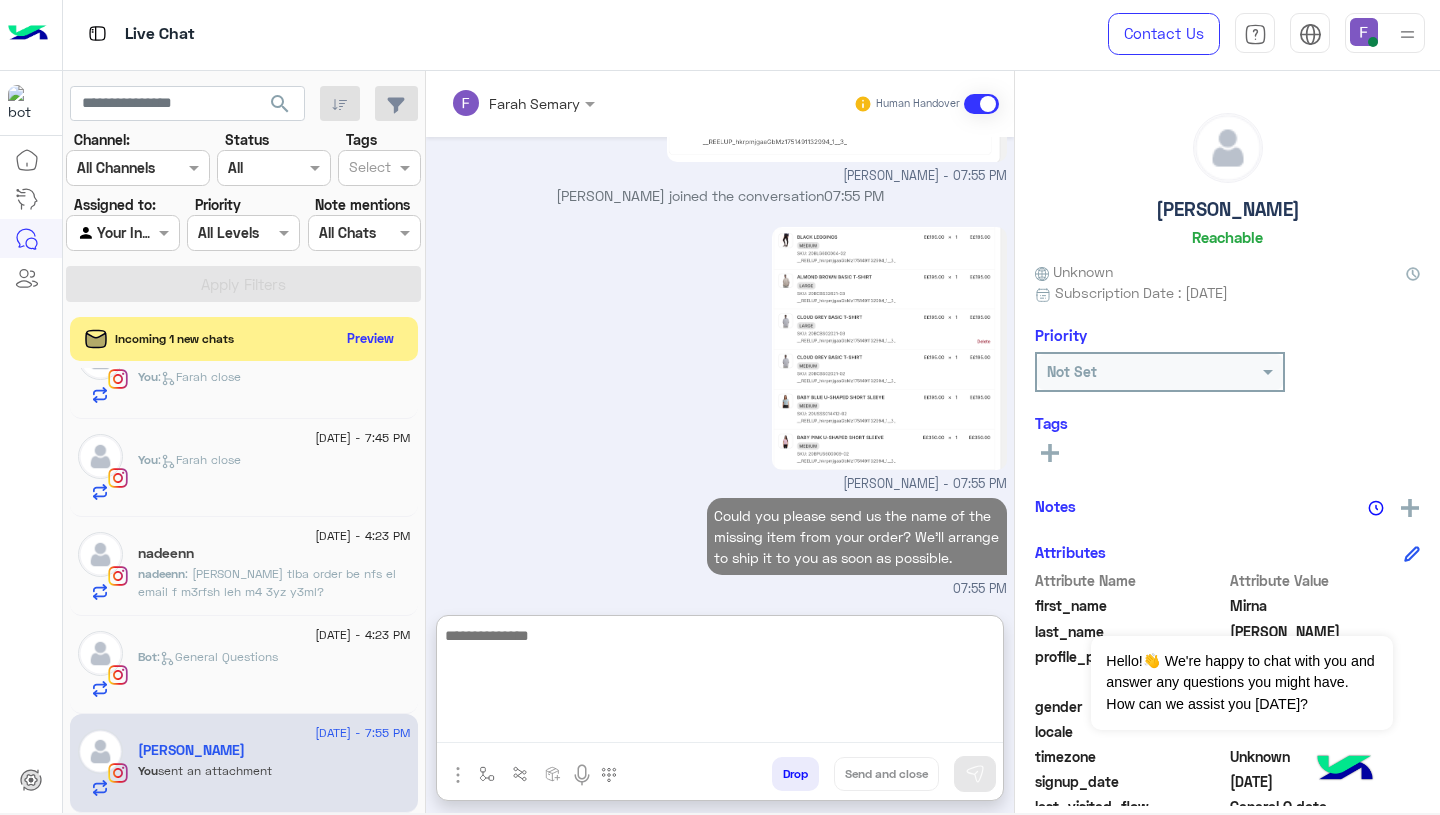 click on "Could you please send us the name of the missing item from your order? We’ll arrange to ship it to you as soon as possible.   07:55 PM" at bounding box center [720, 546] 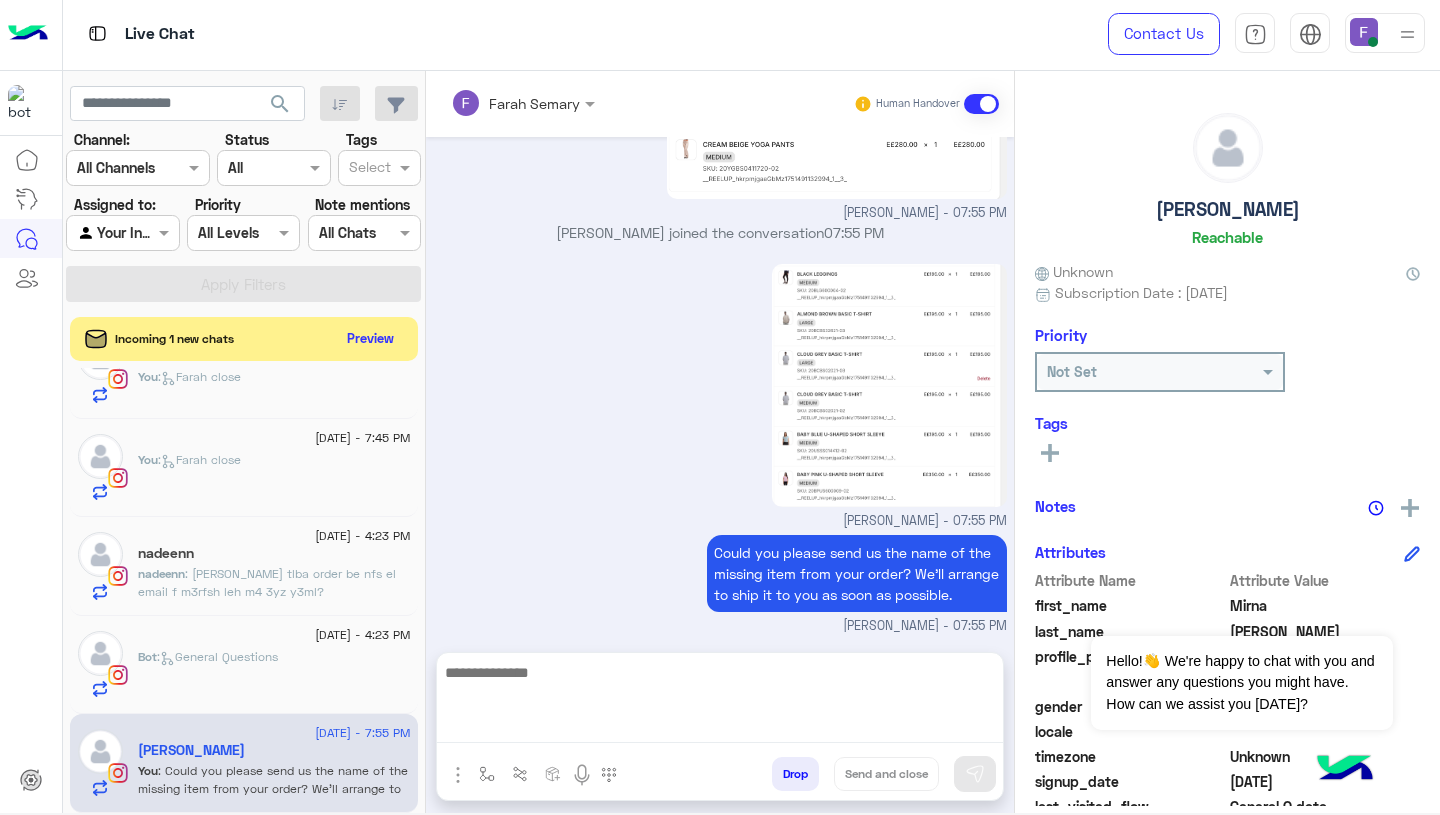 scroll, scrollTop: 4745, scrollLeft: 0, axis: vertical 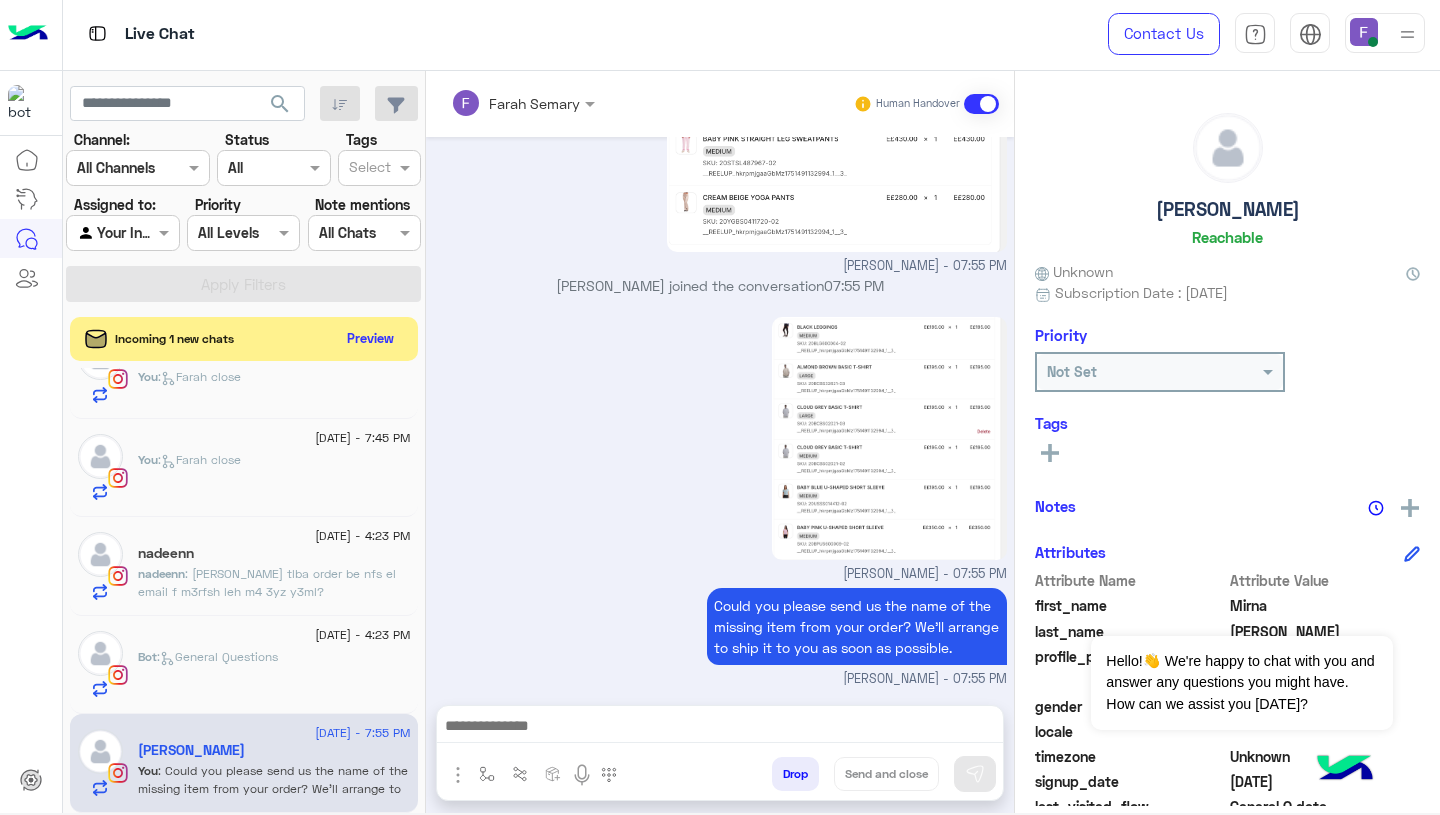 click at bounding box center (458, 775) 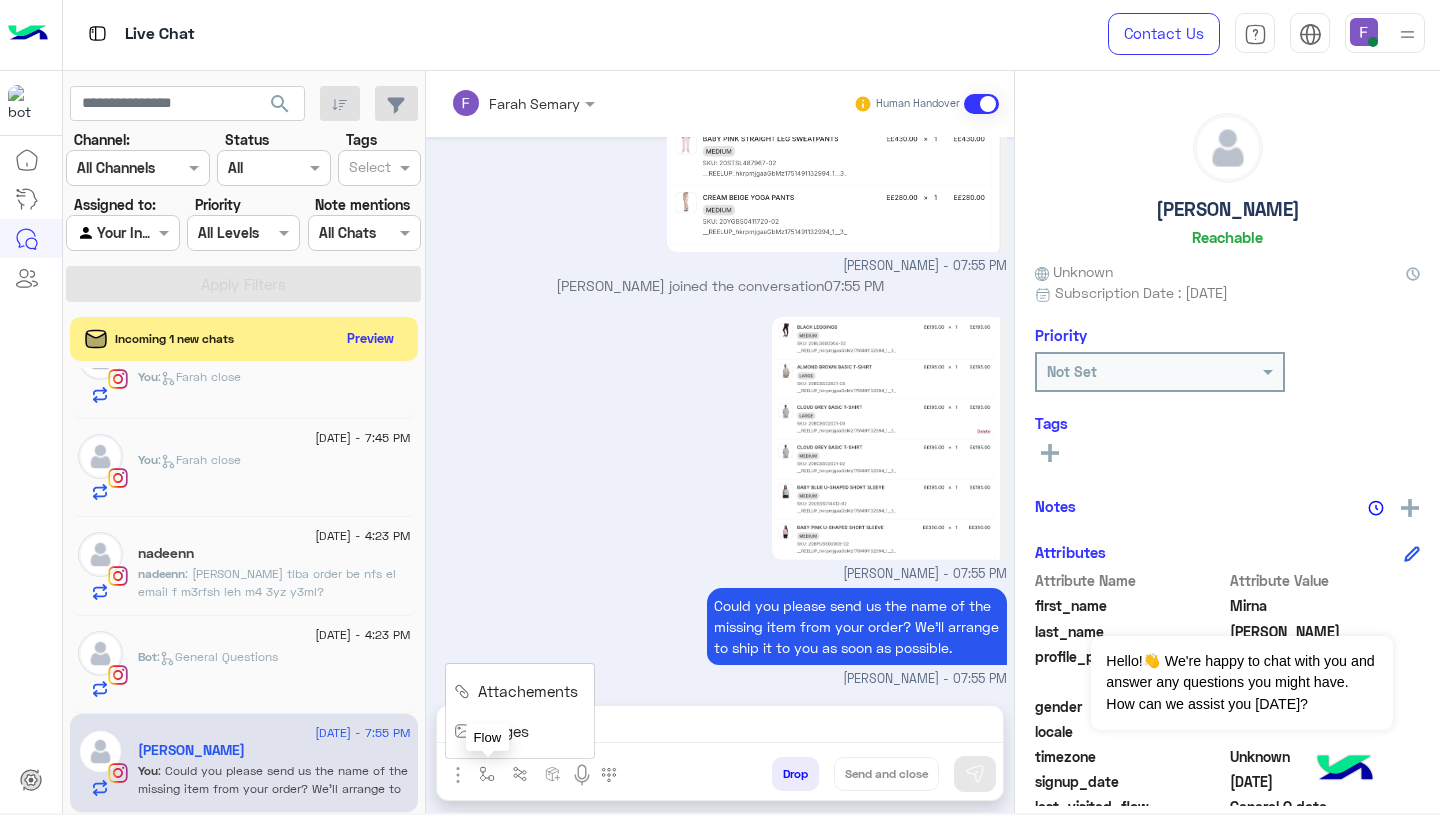 click at bounding box center (487, 774) 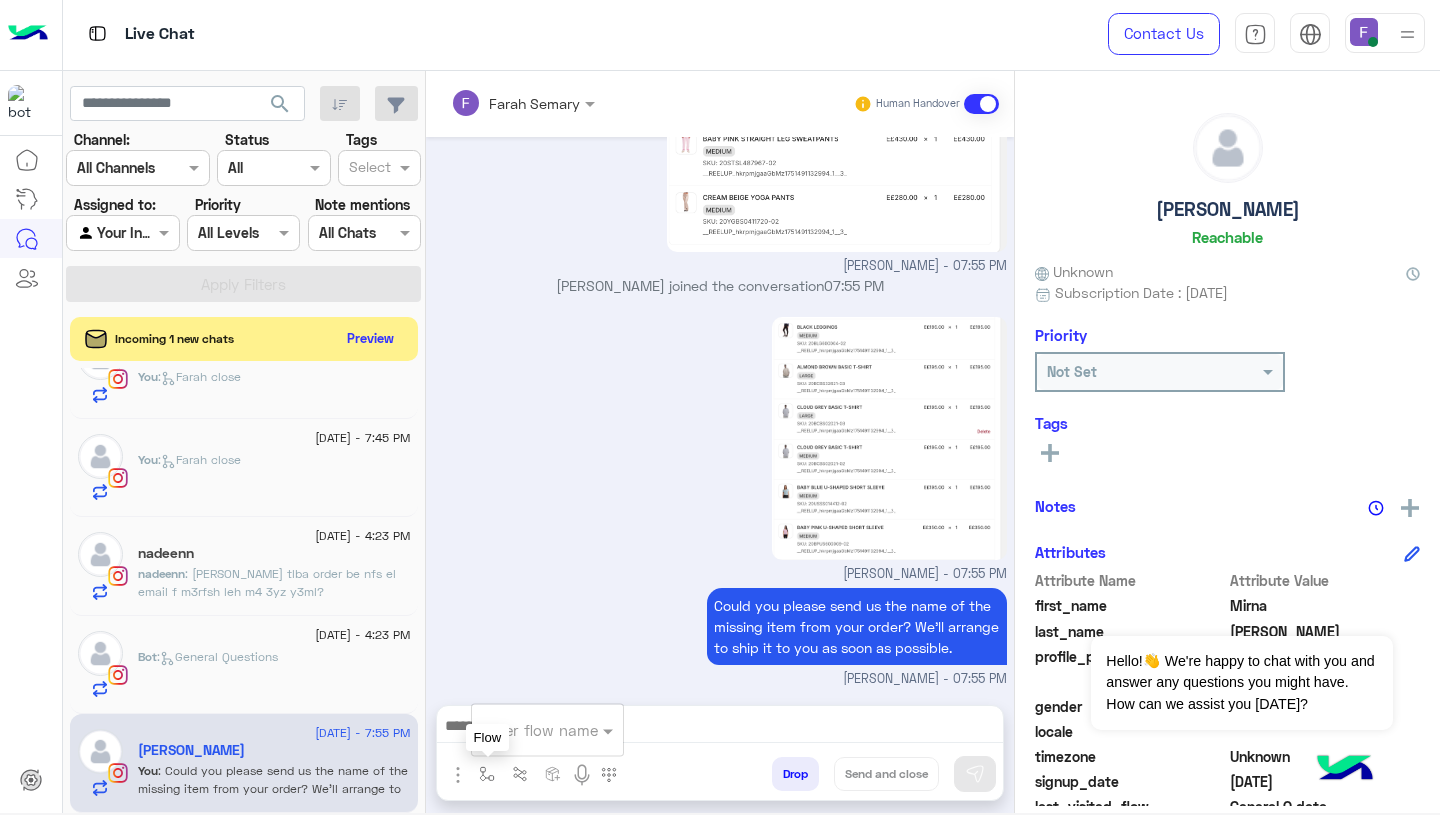 click at bounding box center (487, 774) 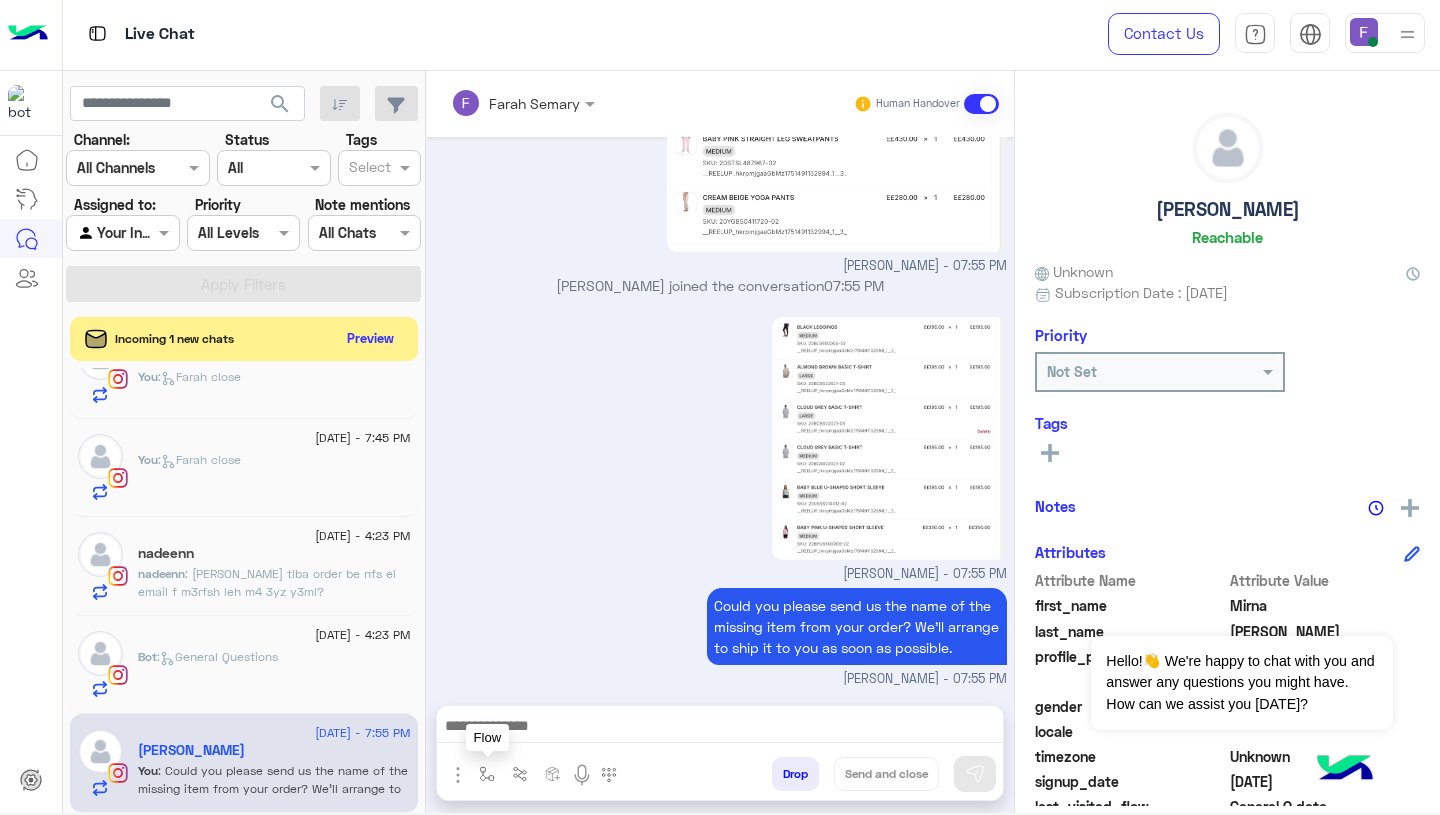 click at bounding box center [487, 774] 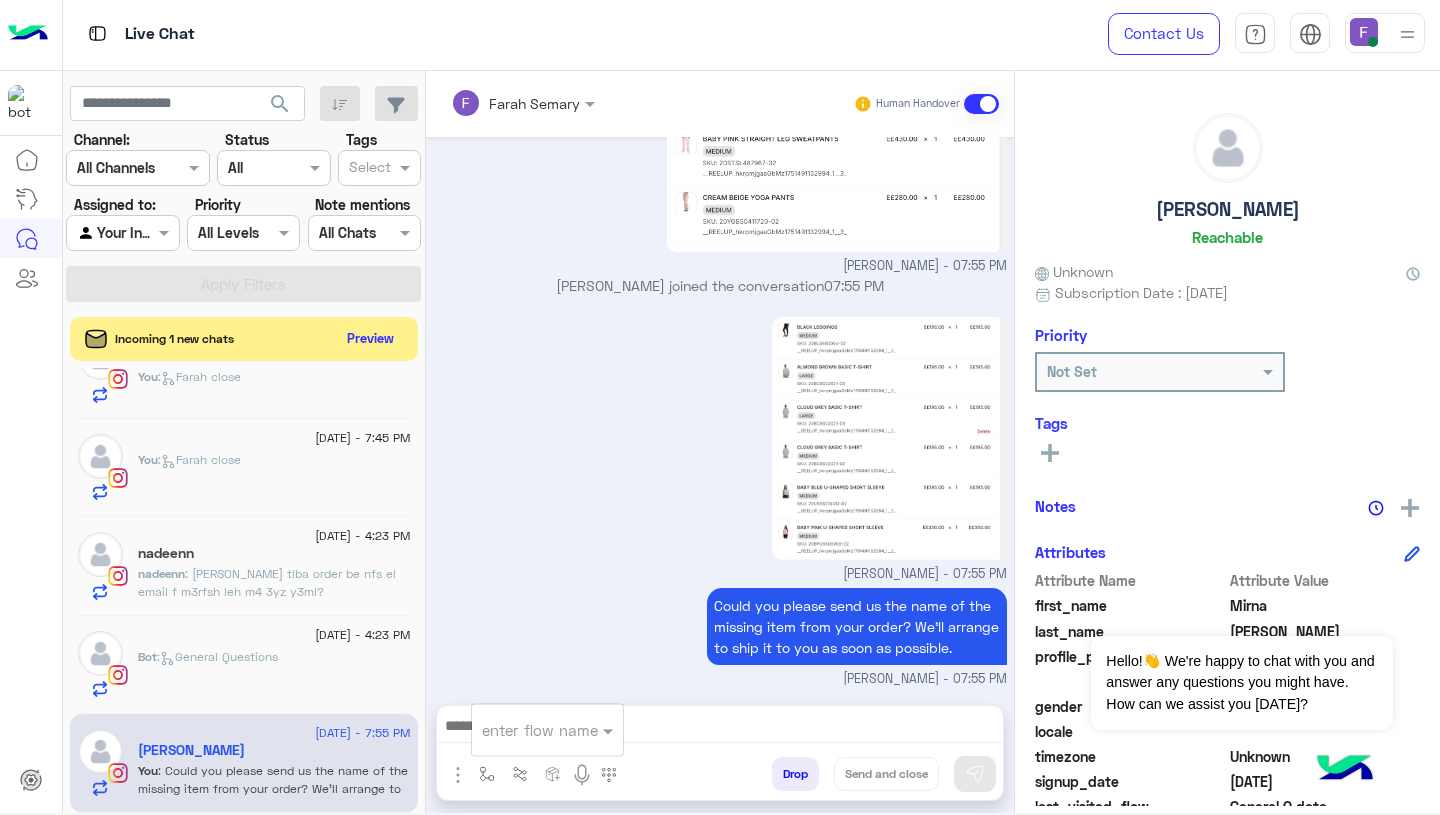click at bounding box center (523, 730) 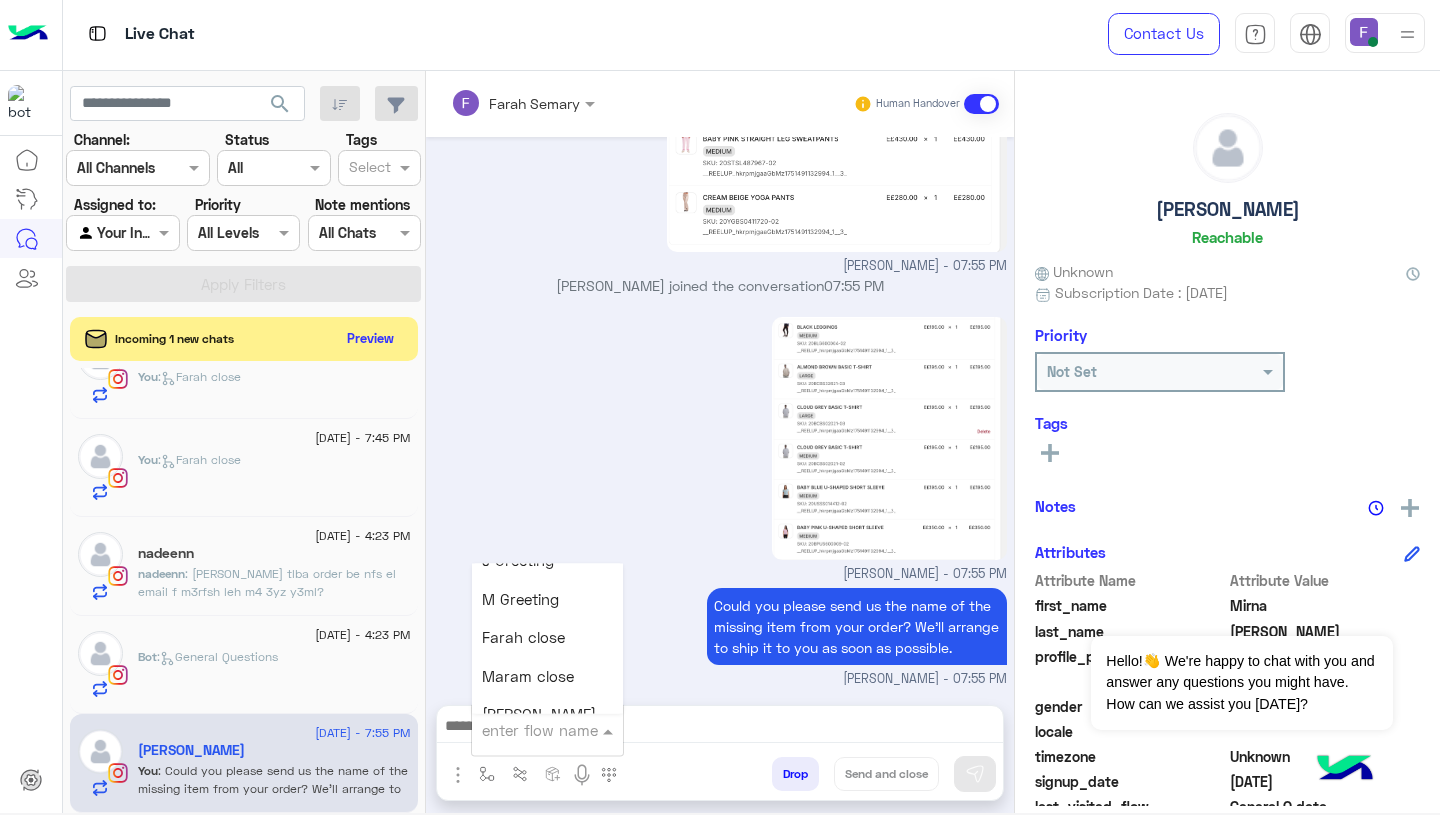 scroll, scrollTop: 2344, scrollLeft: 0, axis: vertical 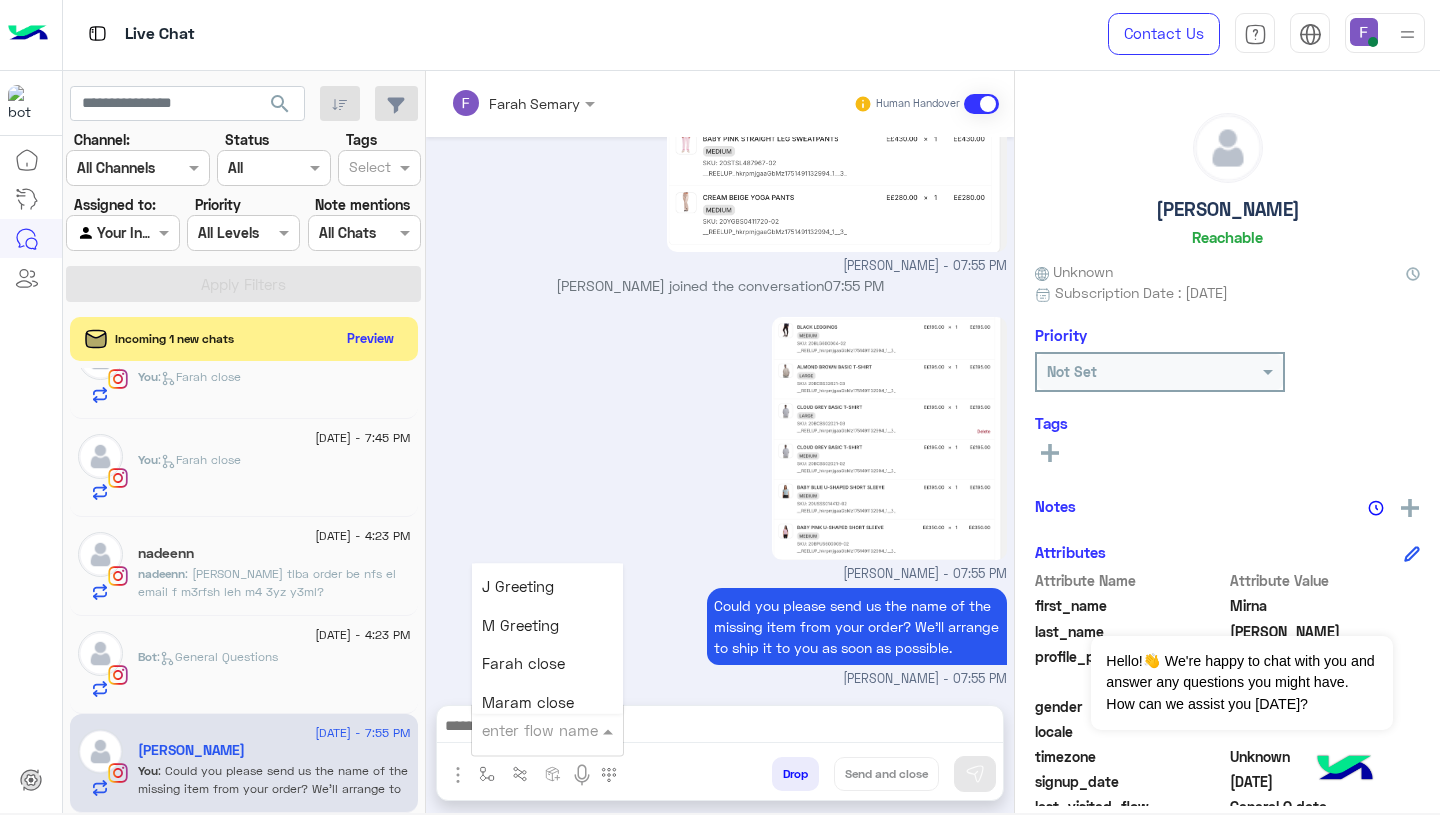 click on "Farah close" at bounding box center (523, 664) 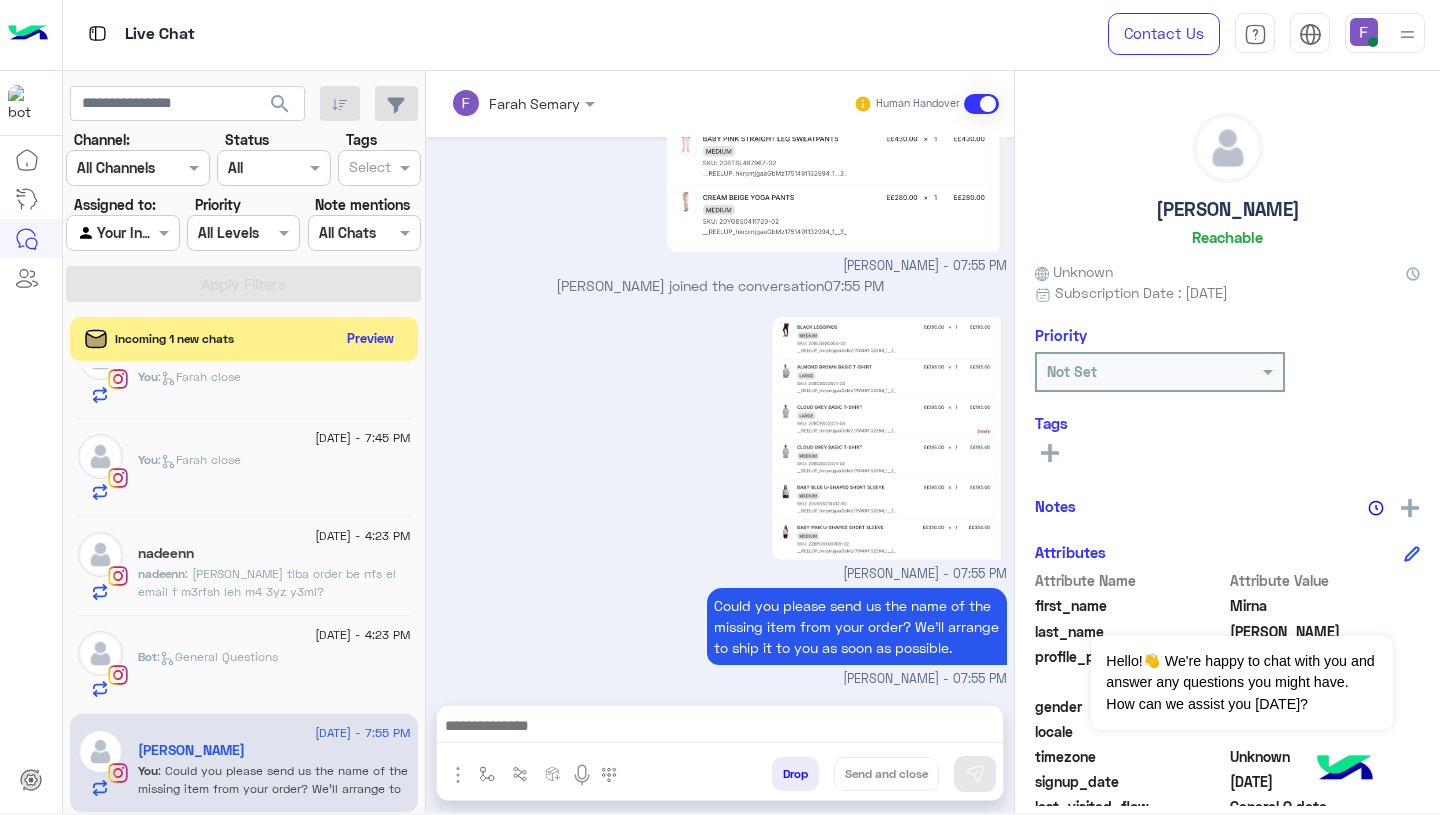 type on "**********" 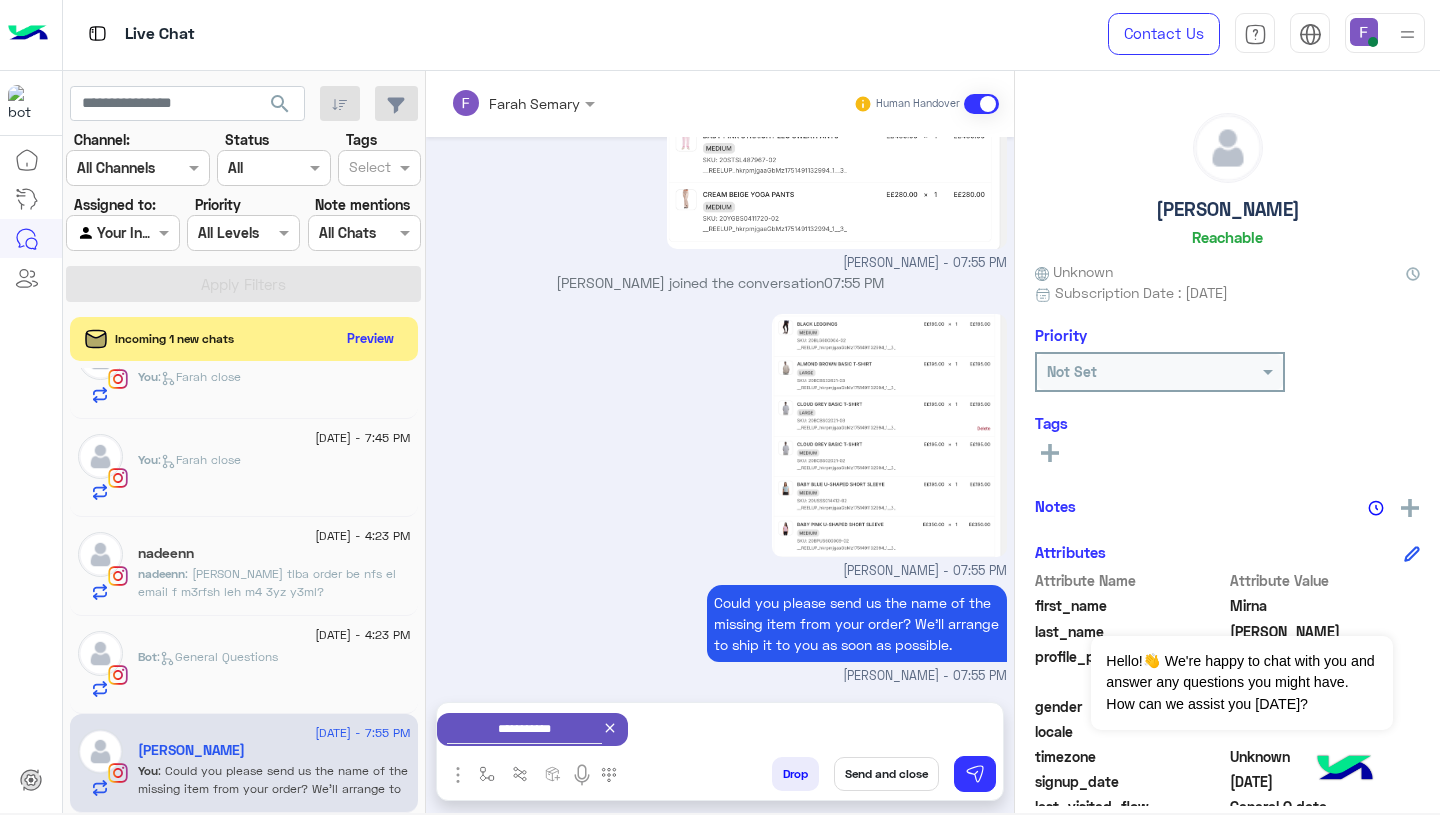 click on "Send and close" at bounding box center [886, 774] 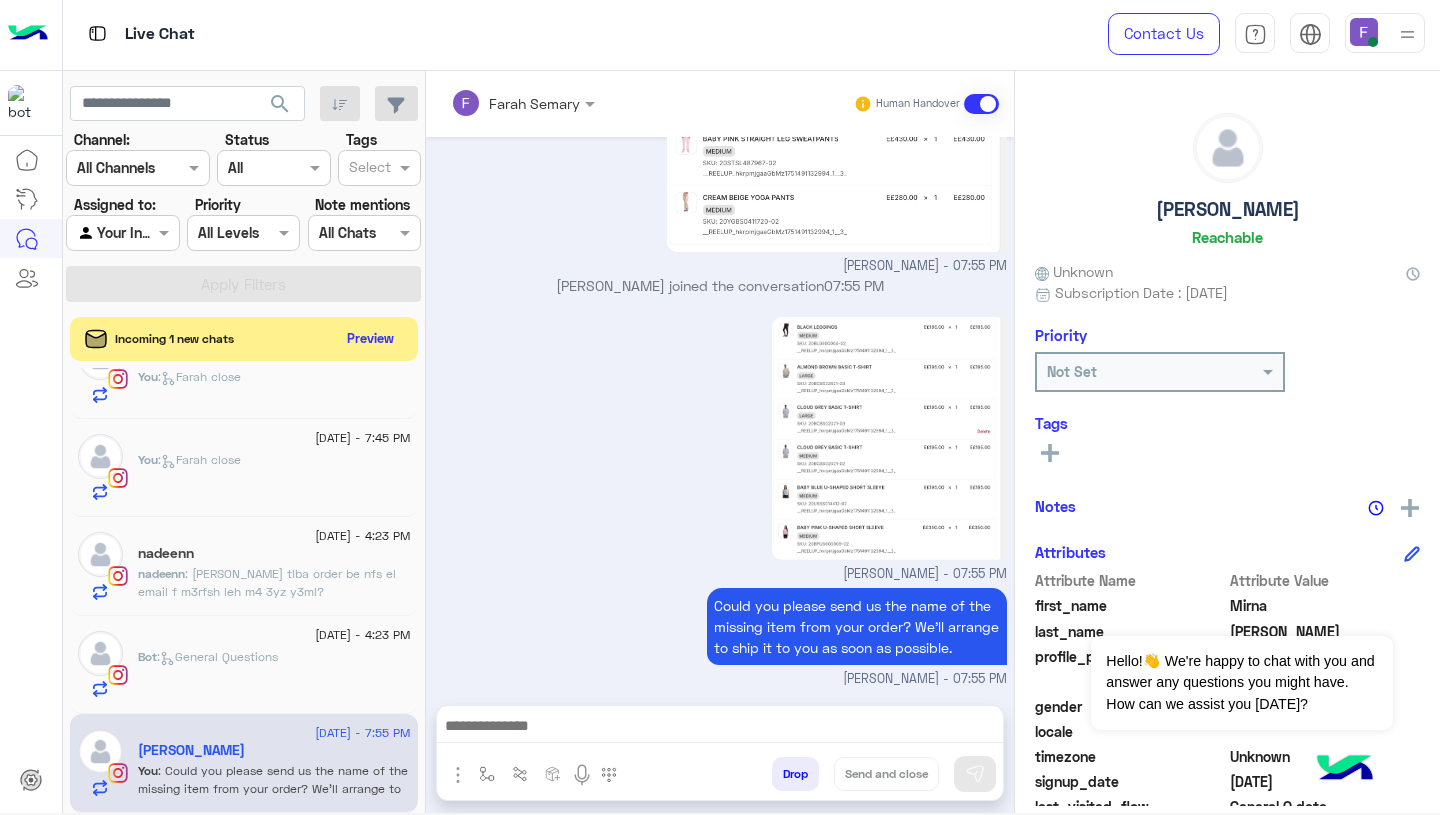 scroll, scrollTop: 4782, scrollLeft: 0, axis: vertical 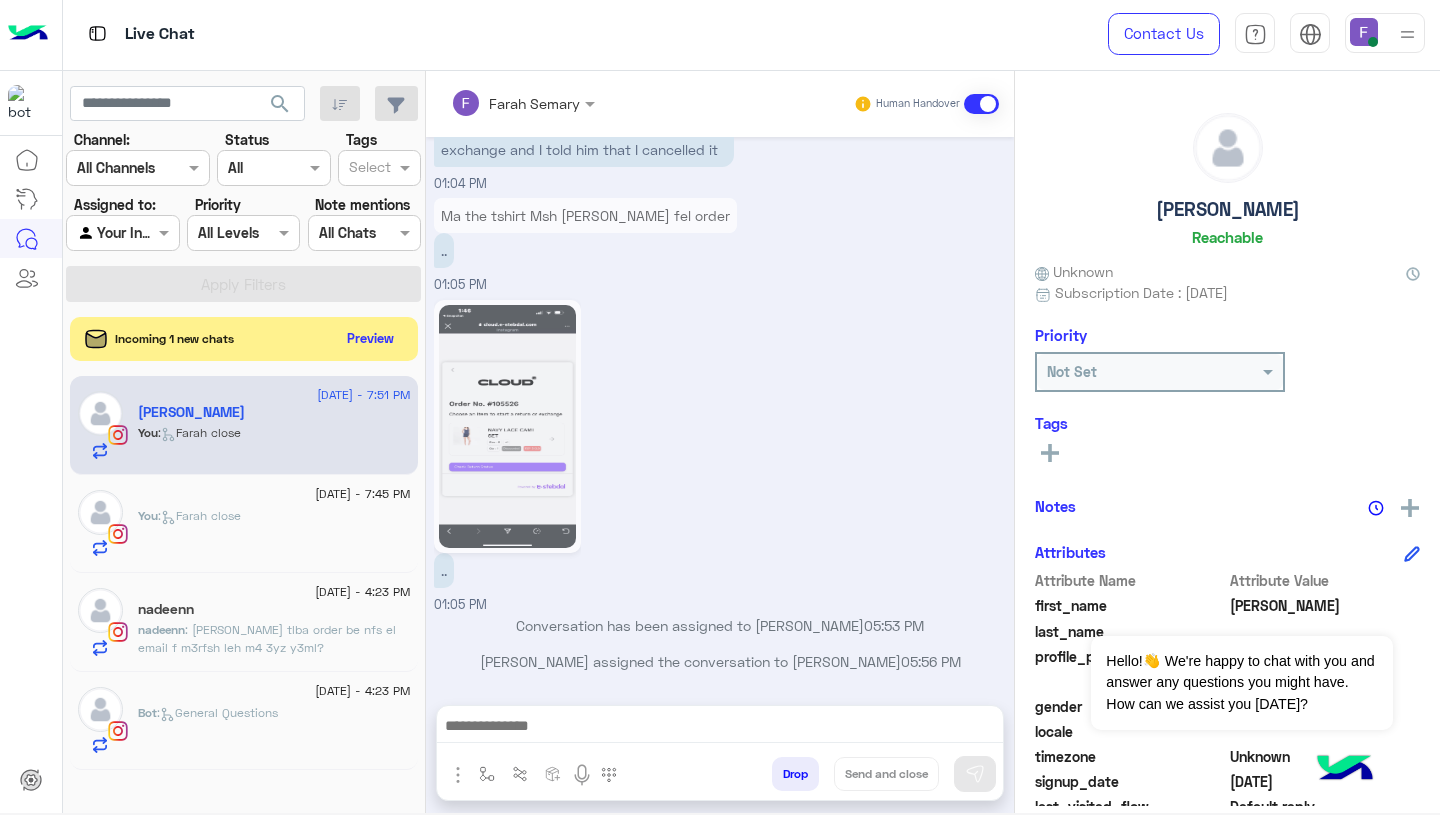 click on "[DATE] - 4:23 PM" 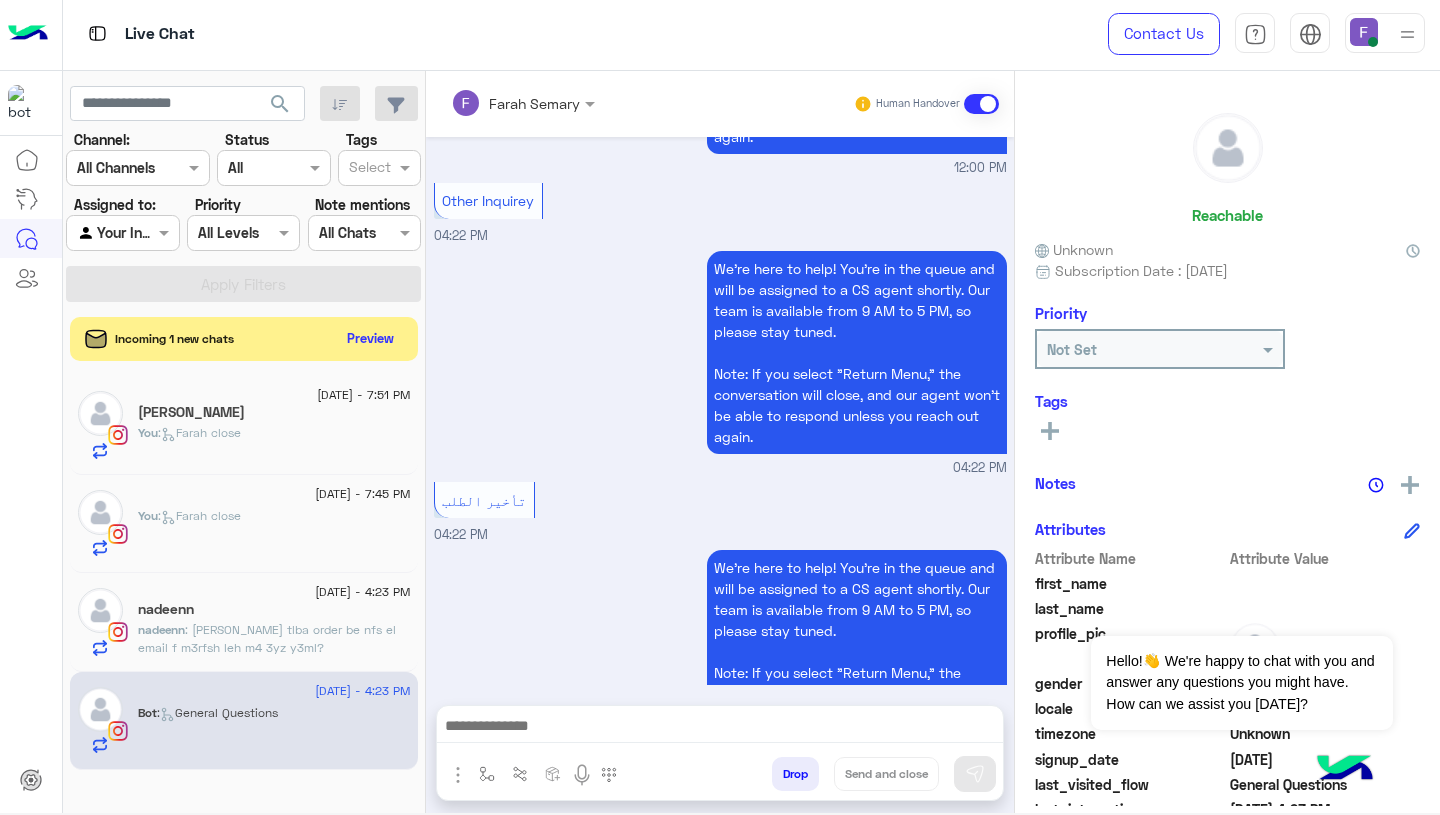 scroll, scrollTop: 3941, scrollLeft: 0, axis: vertical 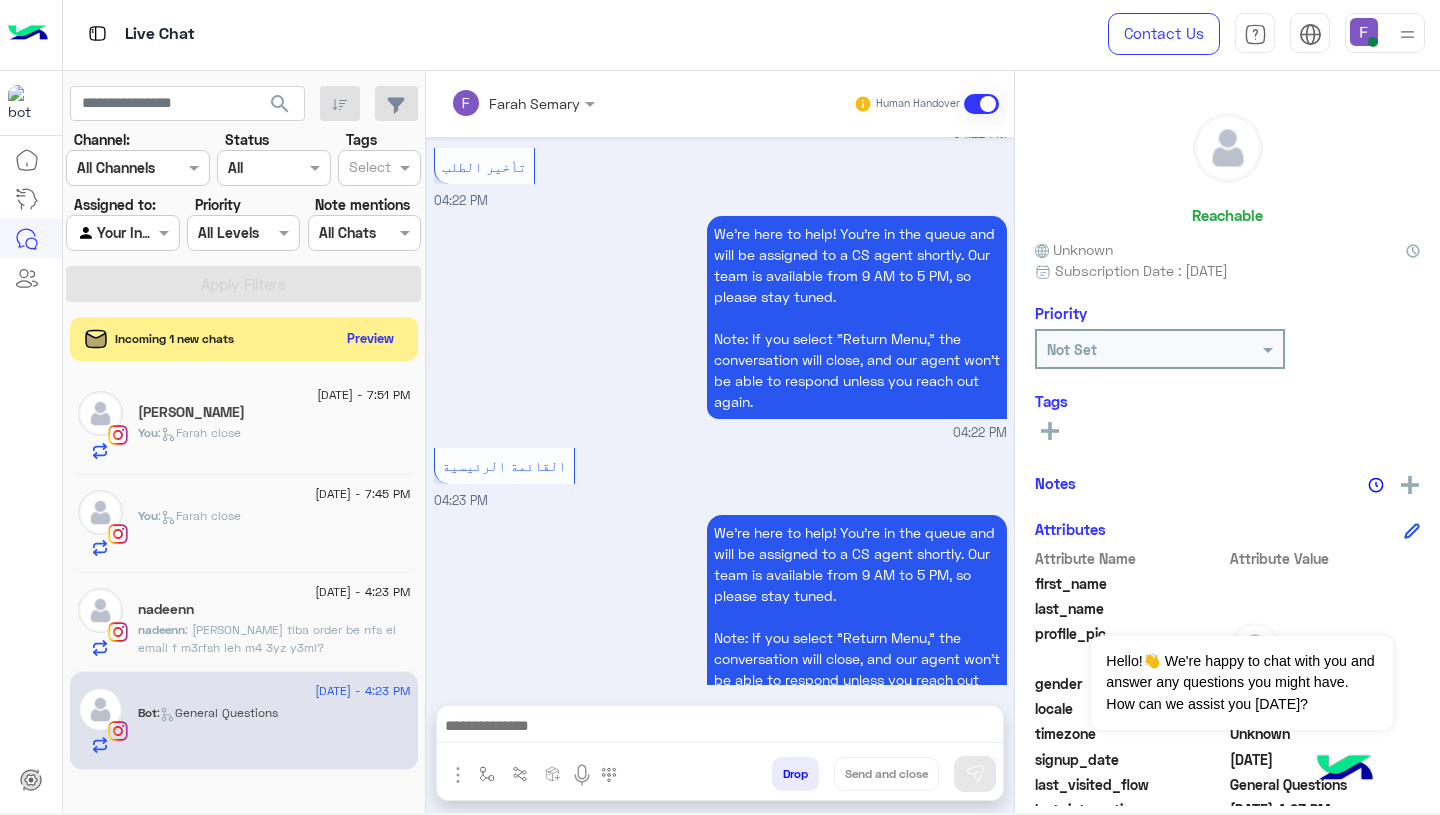 click at bounding box center [720, 728] 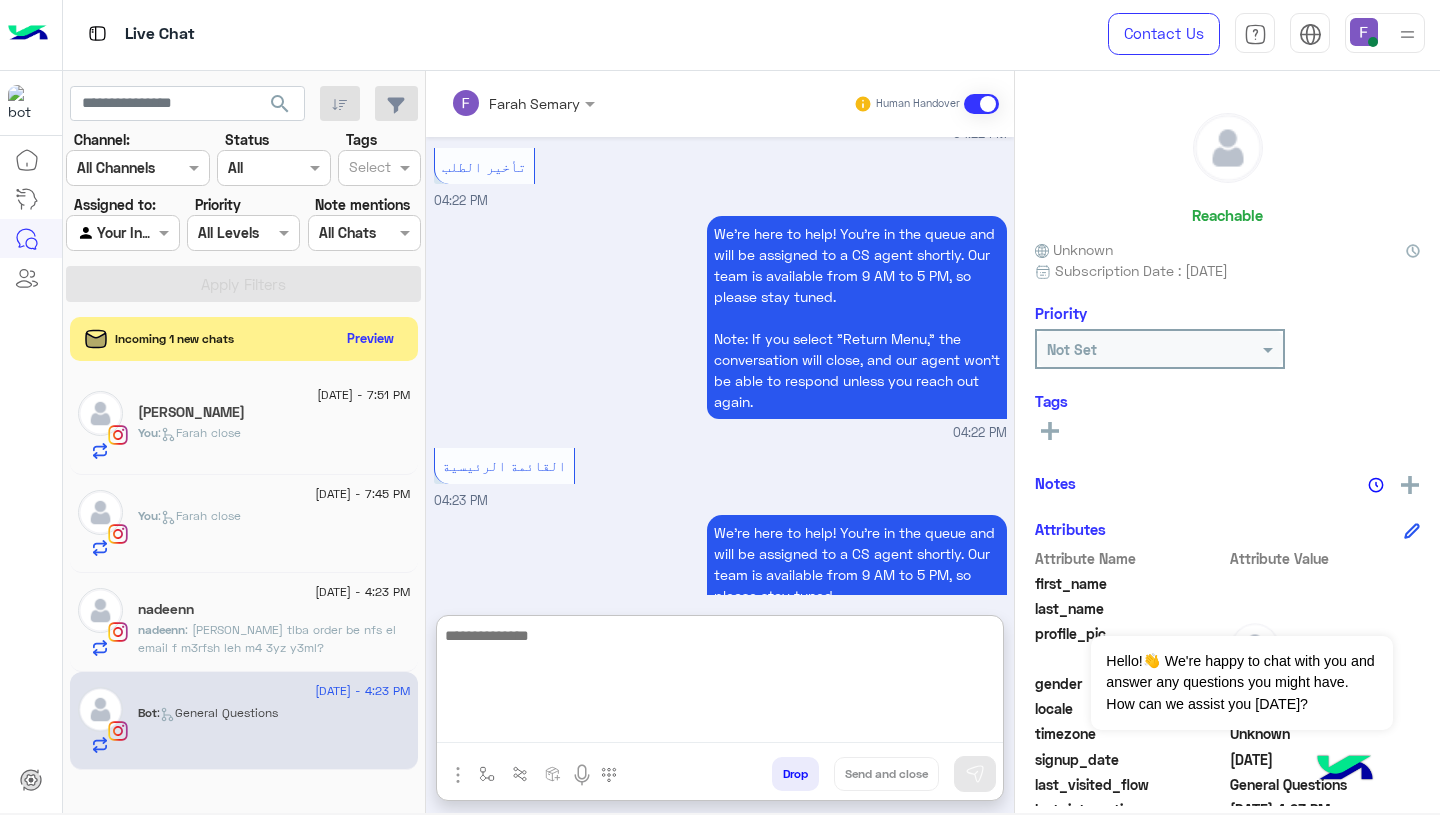 paste on "**********" 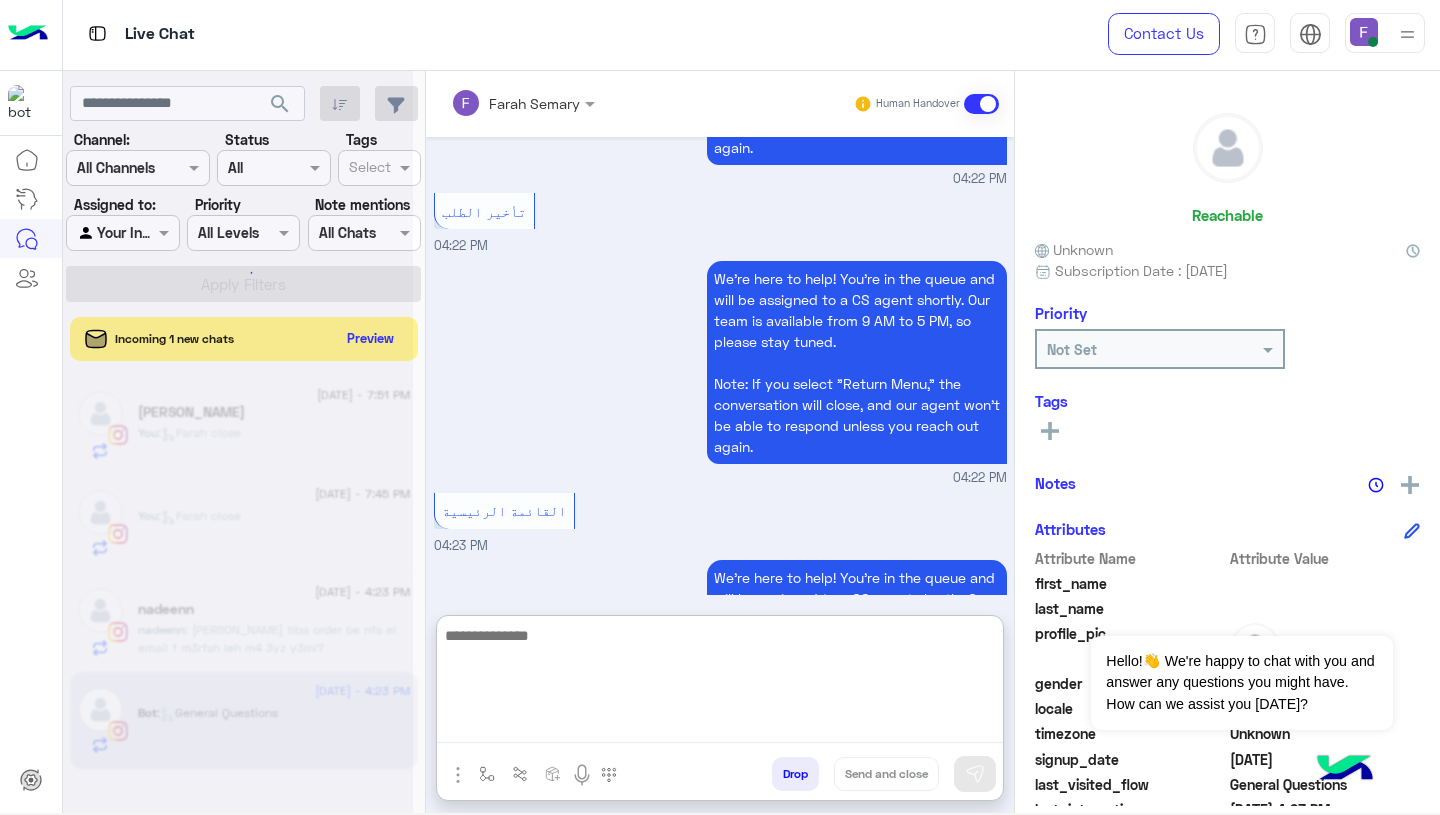 scroll, scrollTop: 4203, scrollLeft: 0, axis: vertical 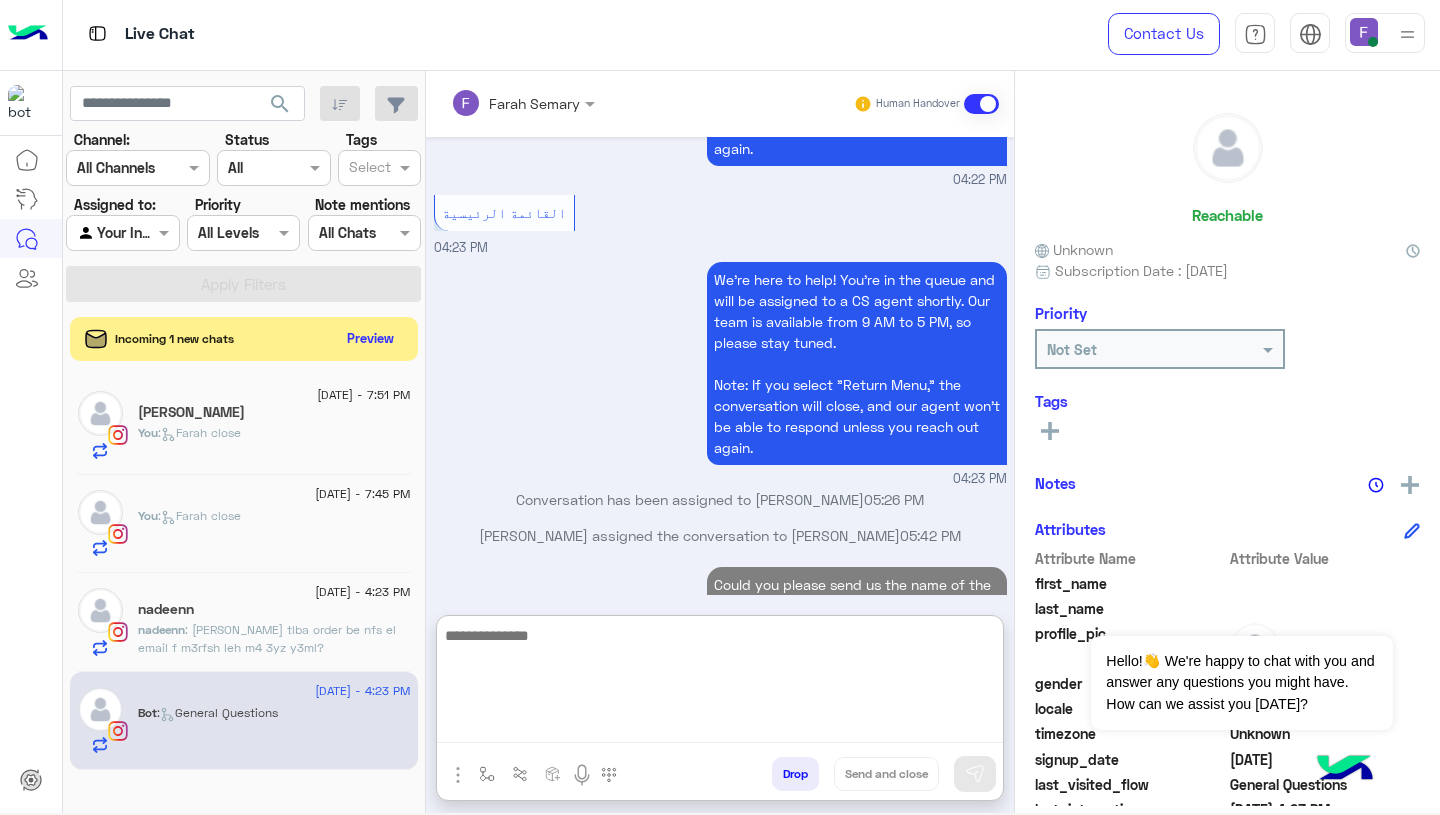 click on "Yasmine Mohamed assigned the conversation to Farah Semary  05:42 PM" at bounding box center [720, 535] 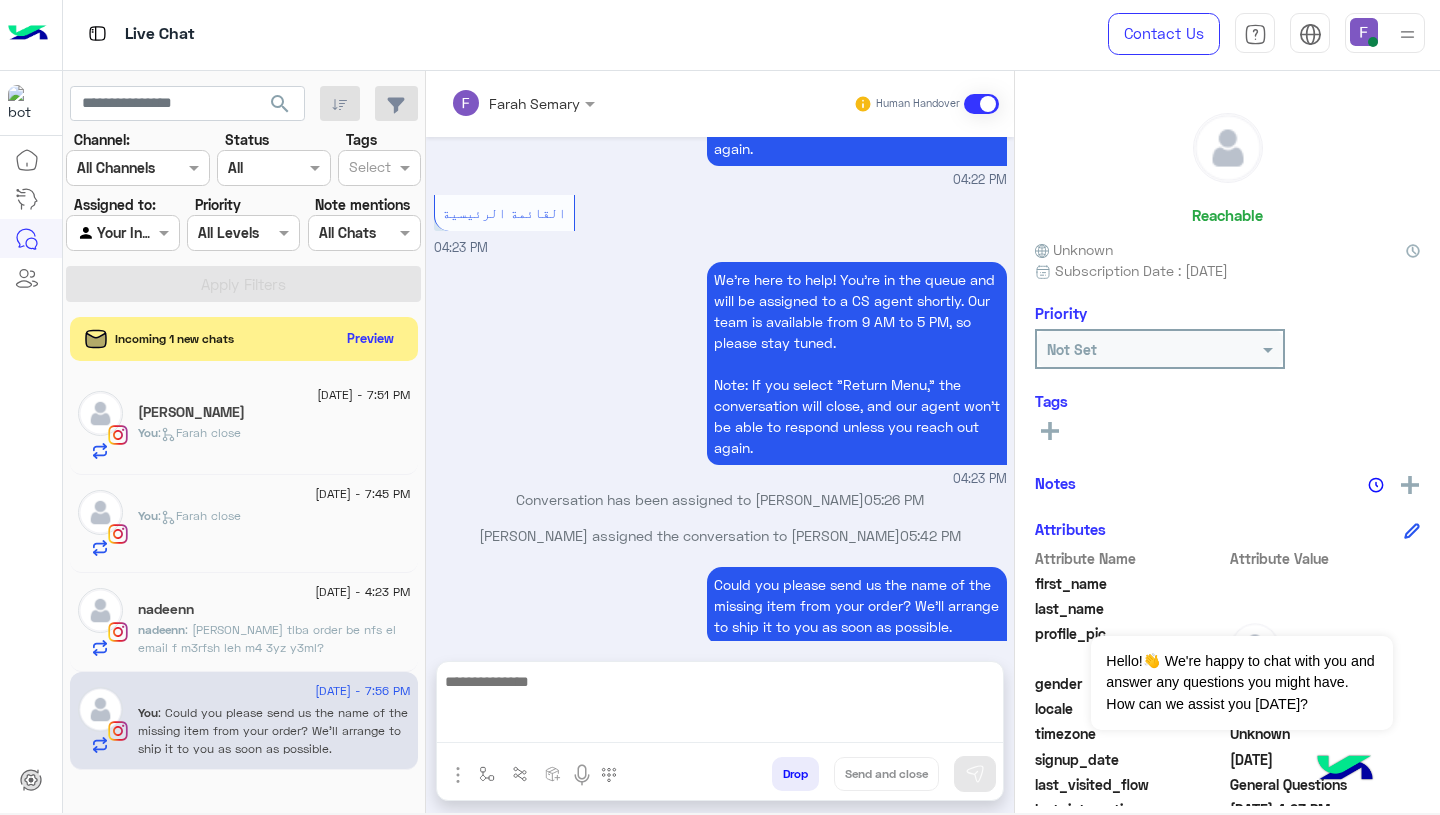scroll, scrollTop: 4104, scrollLeft: 0, axis: vertical 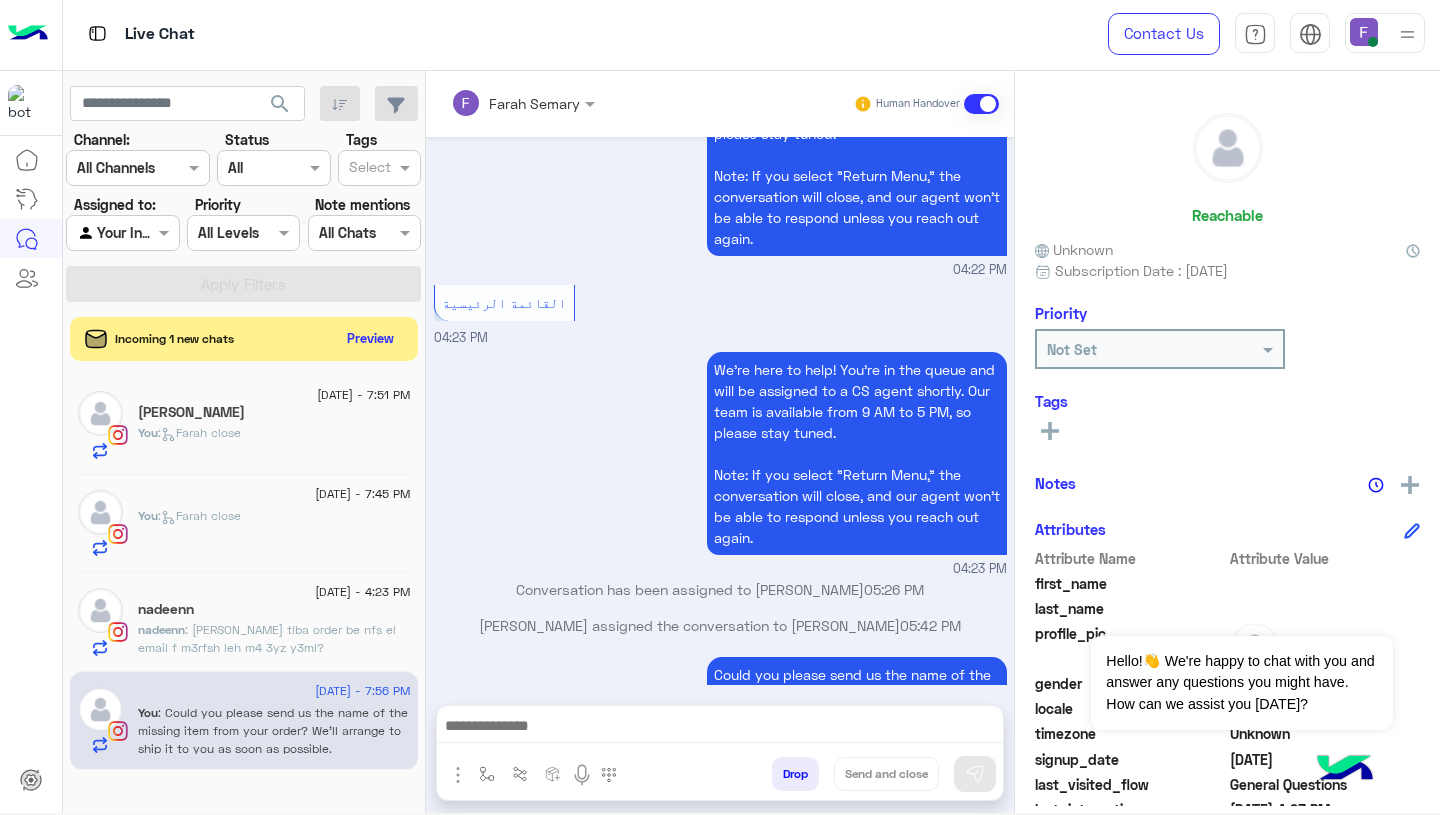 click on ": [PERSON_NAME] tlba order be nfs el email f m3rfsh leh m4 3yz y3ml?" 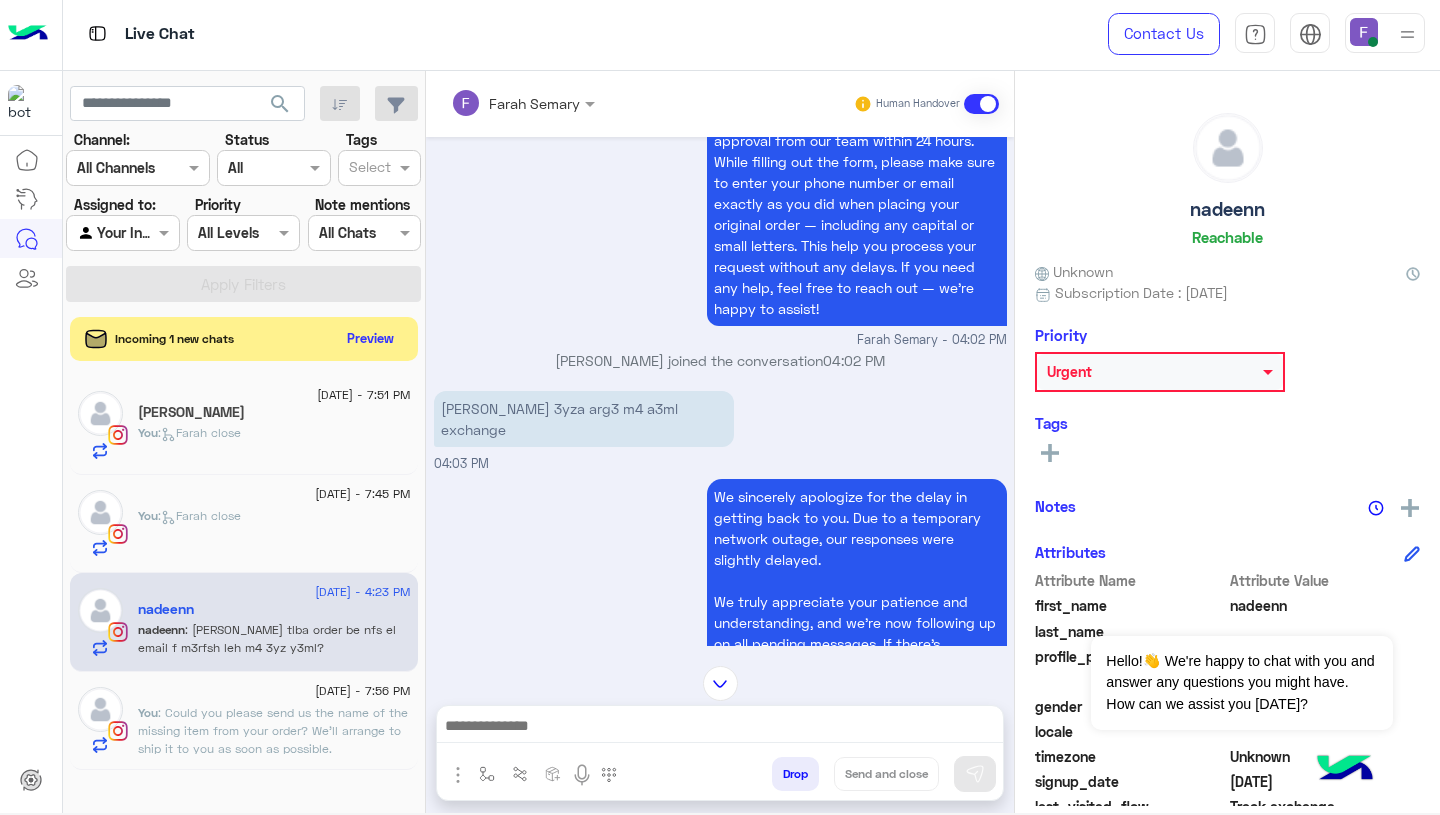 scroll, scrollTop: 3949, scrollLeft: 0, axis: vertical 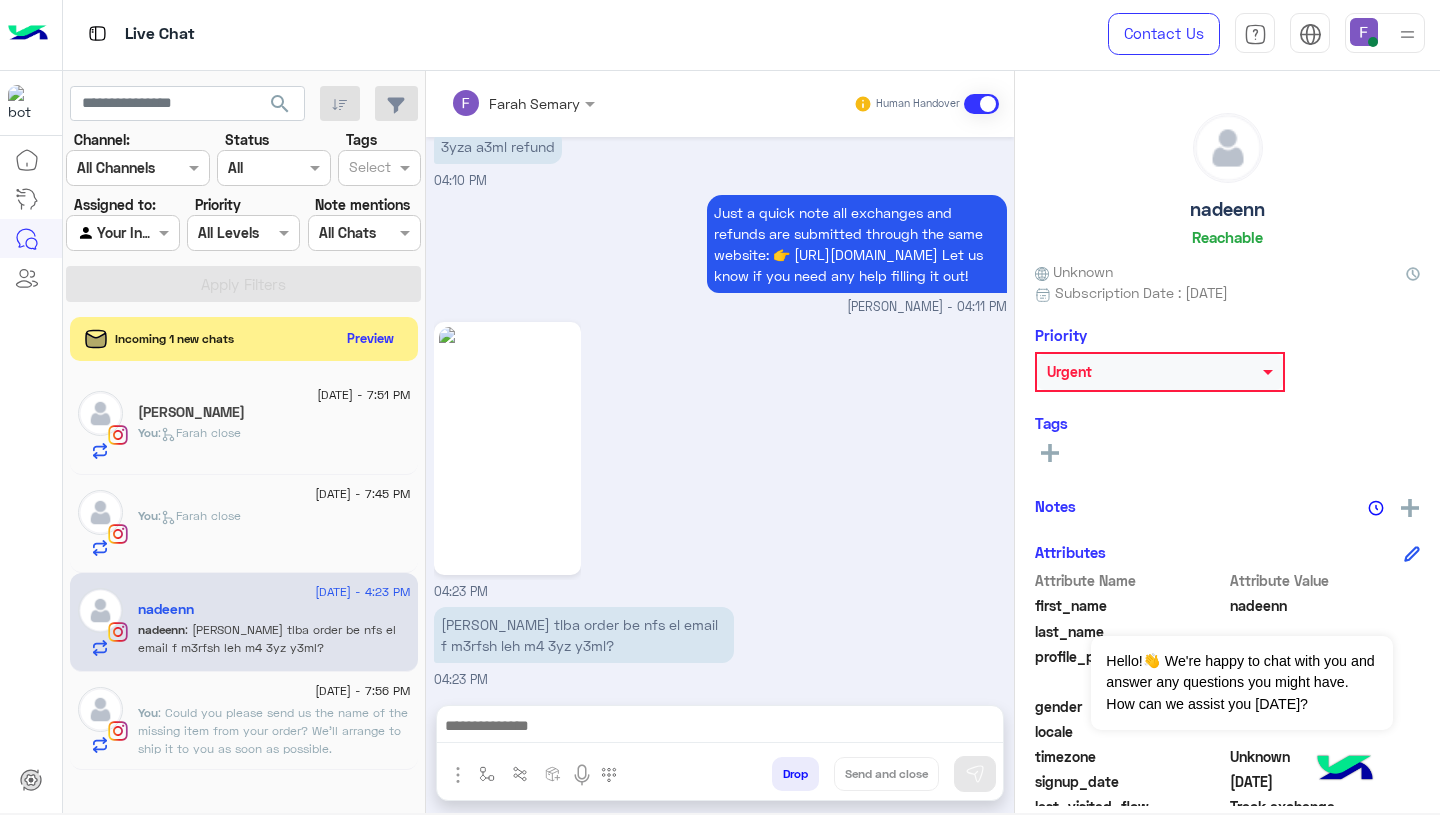 click 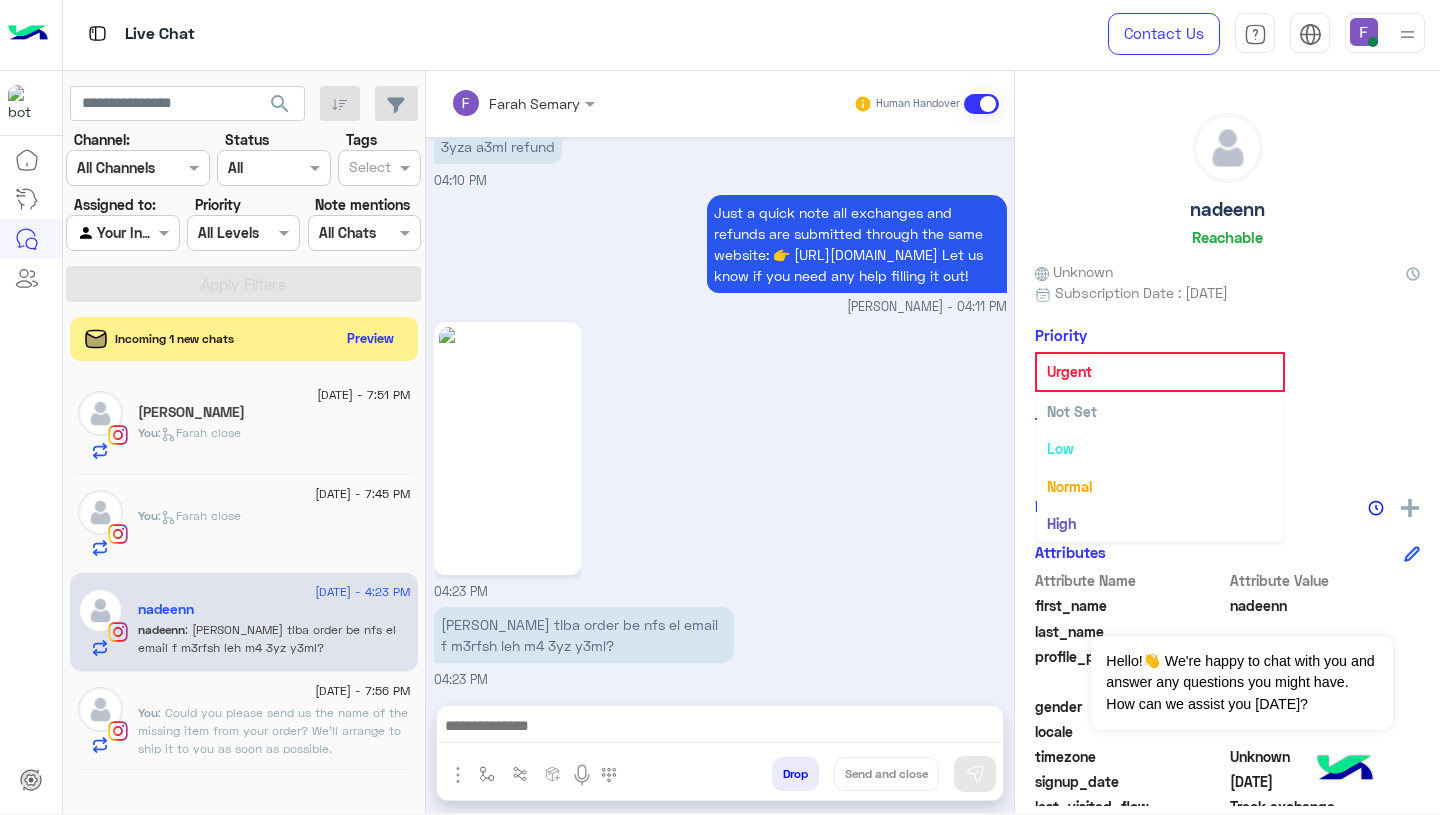 scroll, scrollTop: 37, scrollLeft: 0, axis: vertical 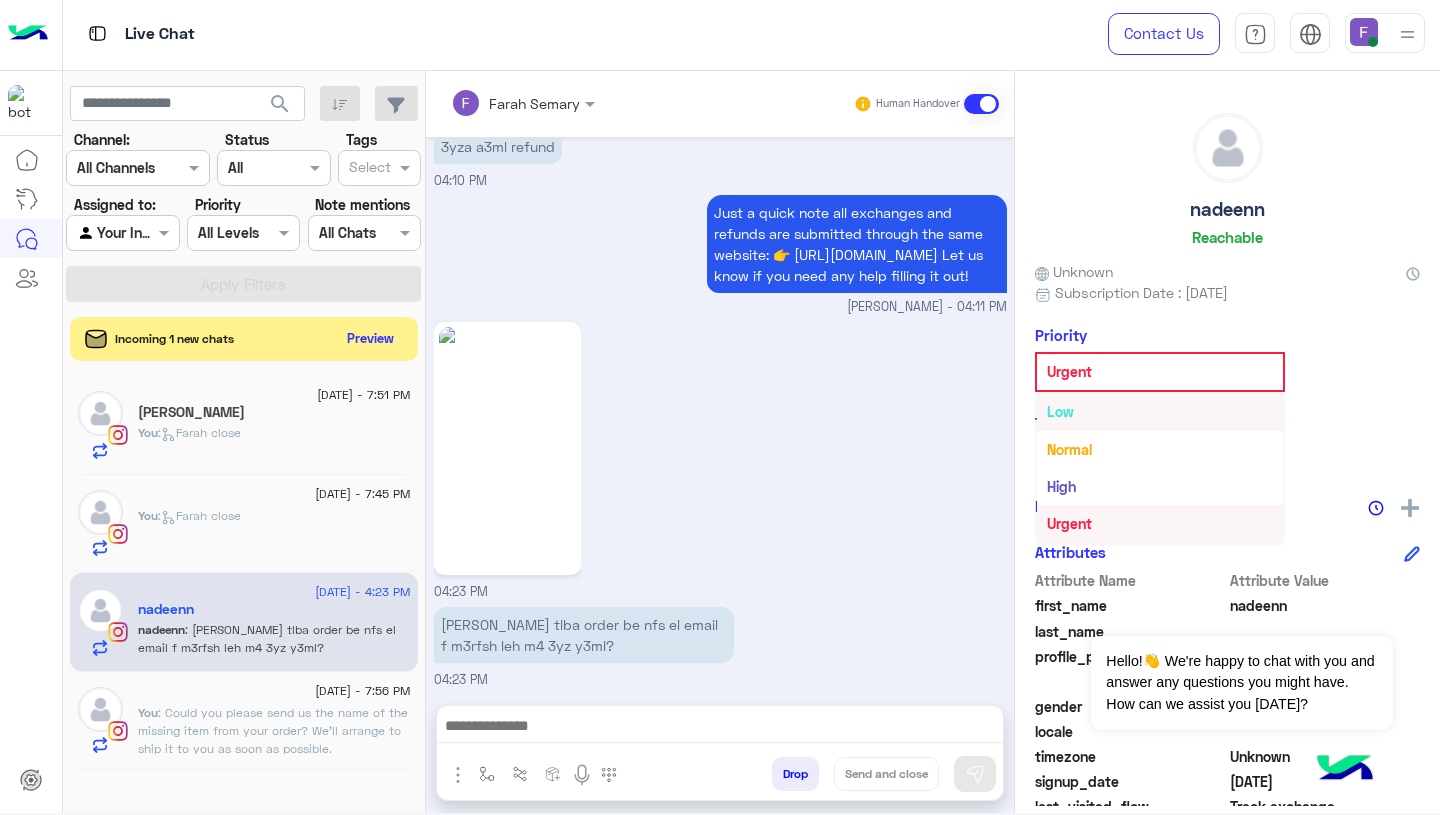 click on "Low" at bounding box center [1160, 411] 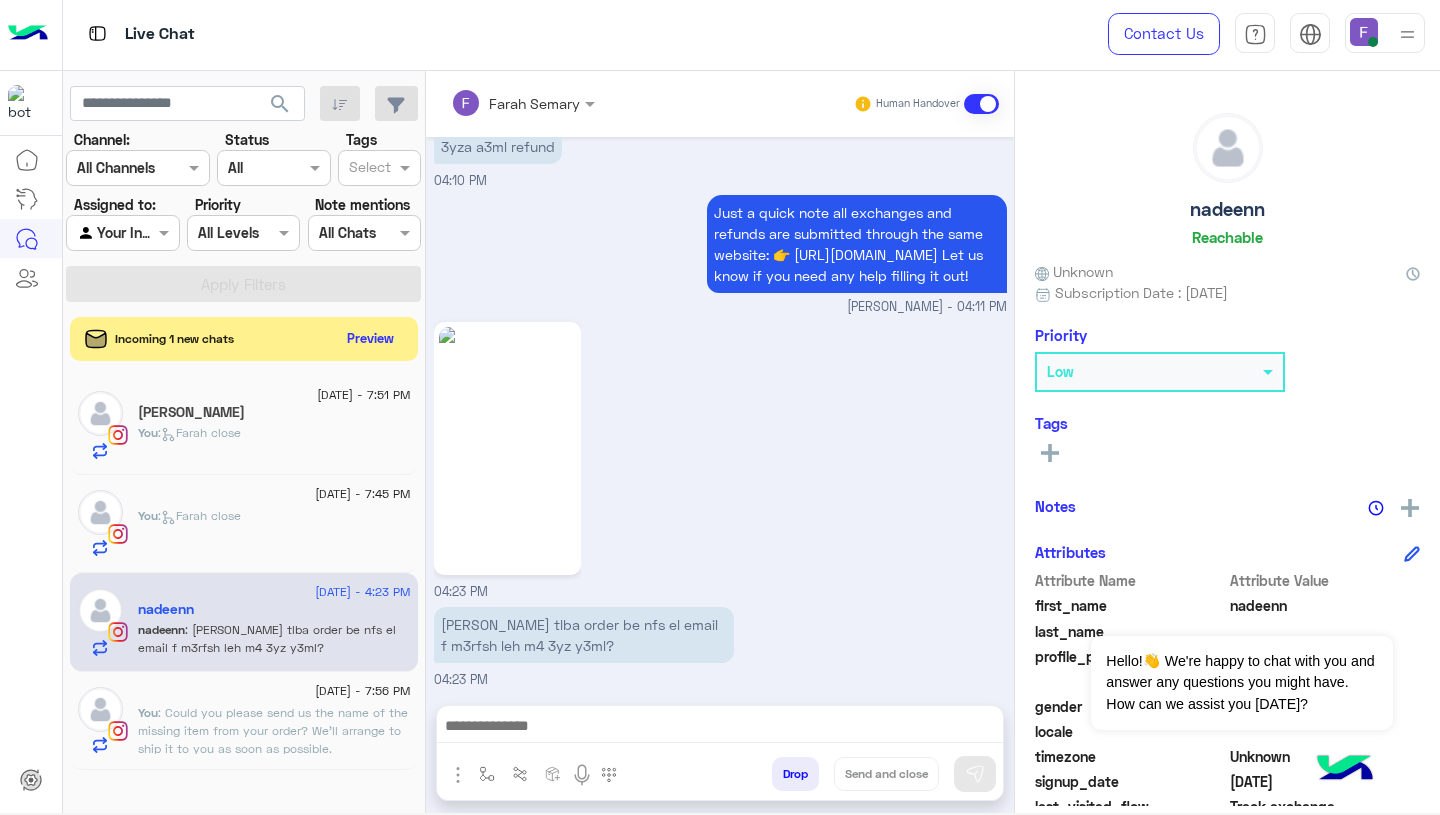 click 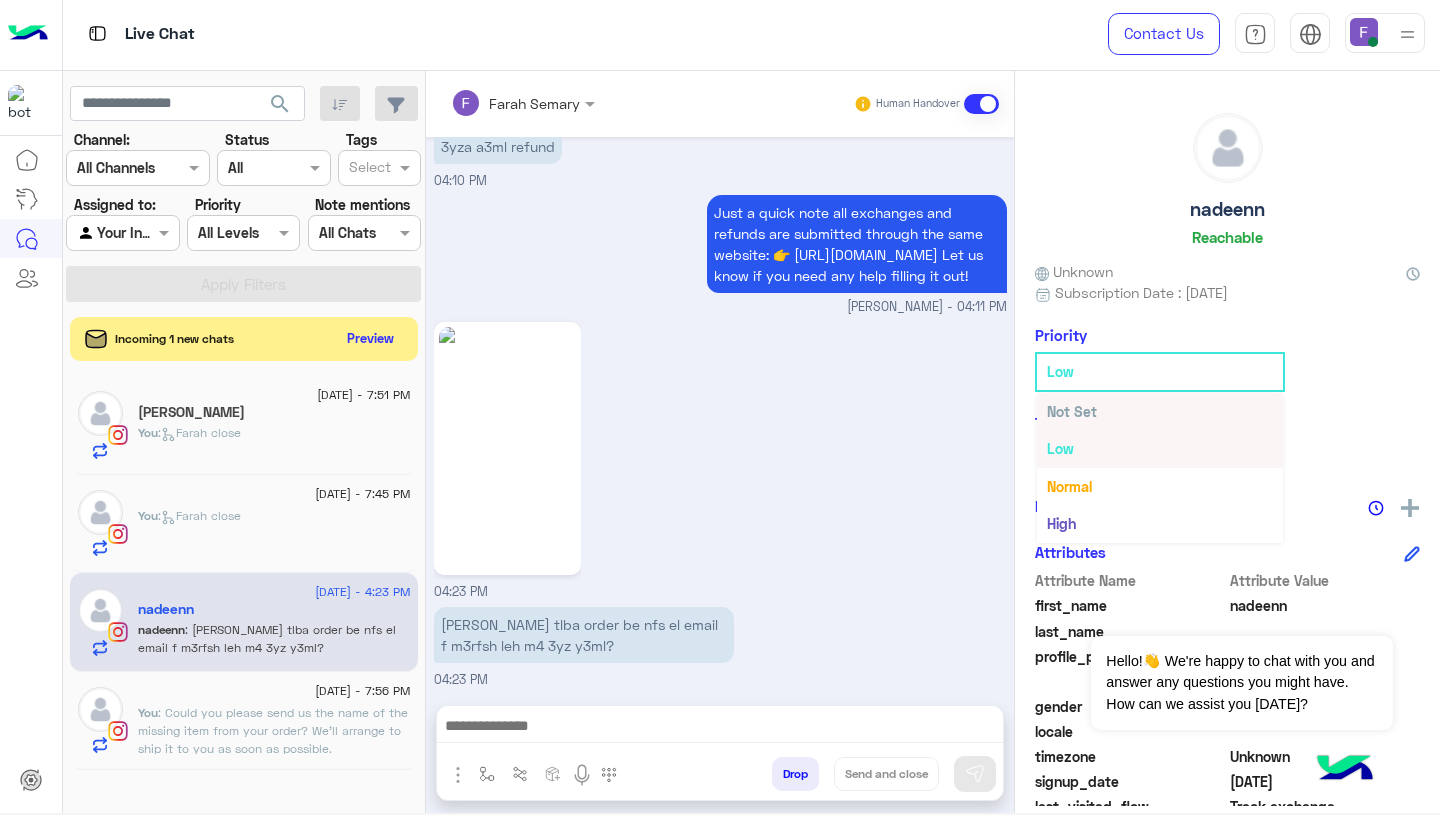 click on "Not Set" at bounding box center (1072, 411) 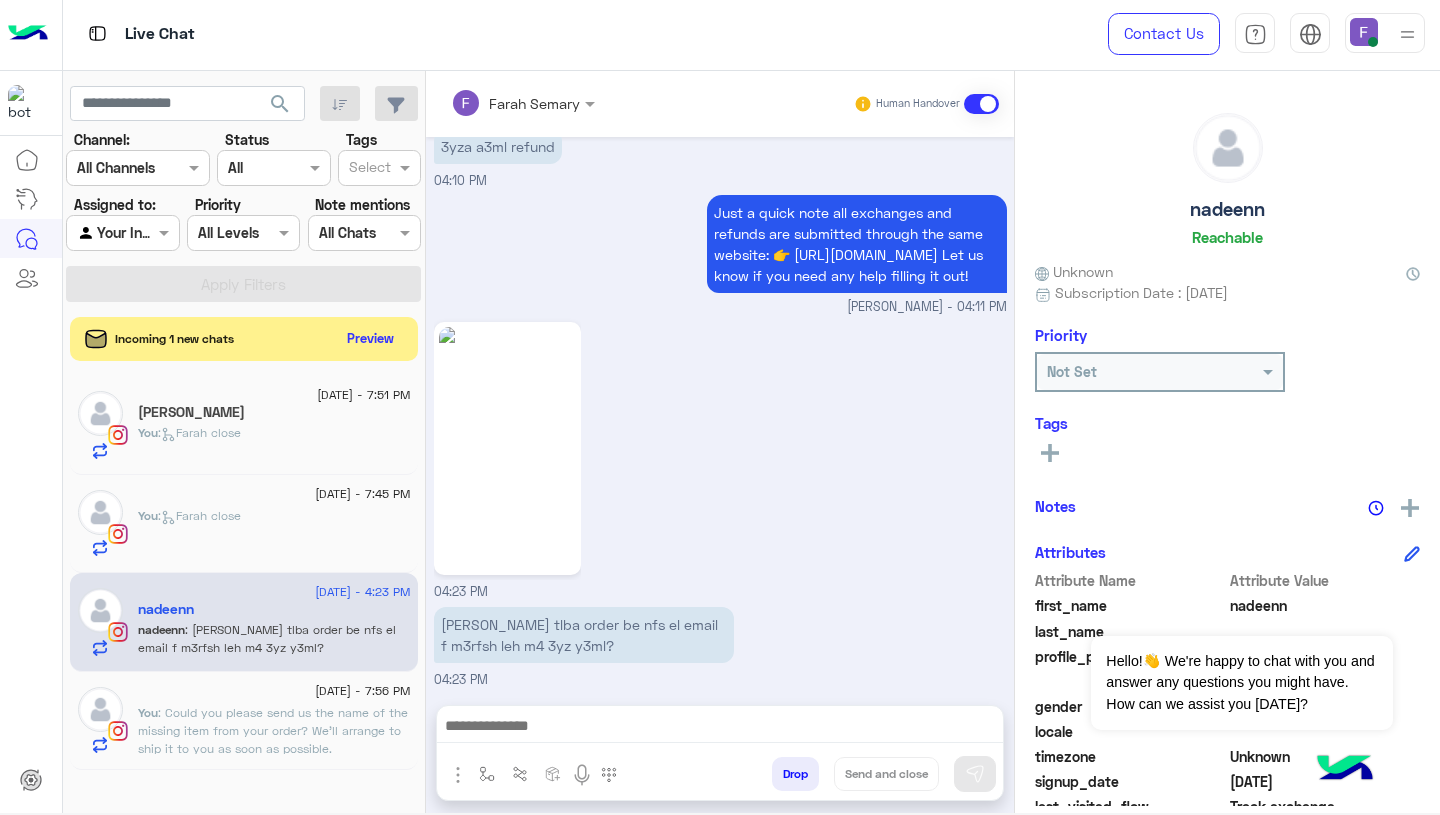 click on "04:23 PM" at bounding box center (720, 459) 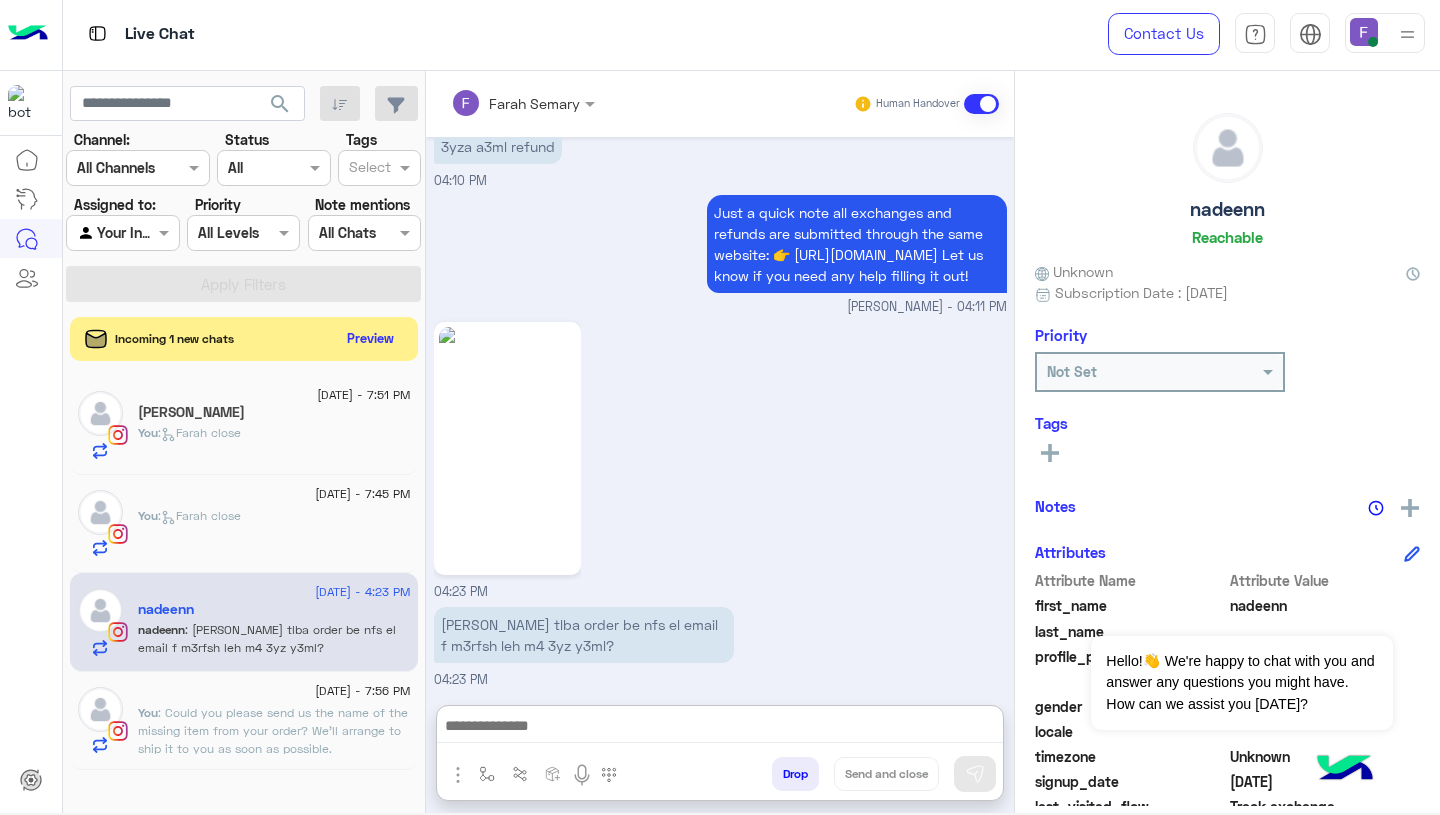 click at bounding box center (720, 728) 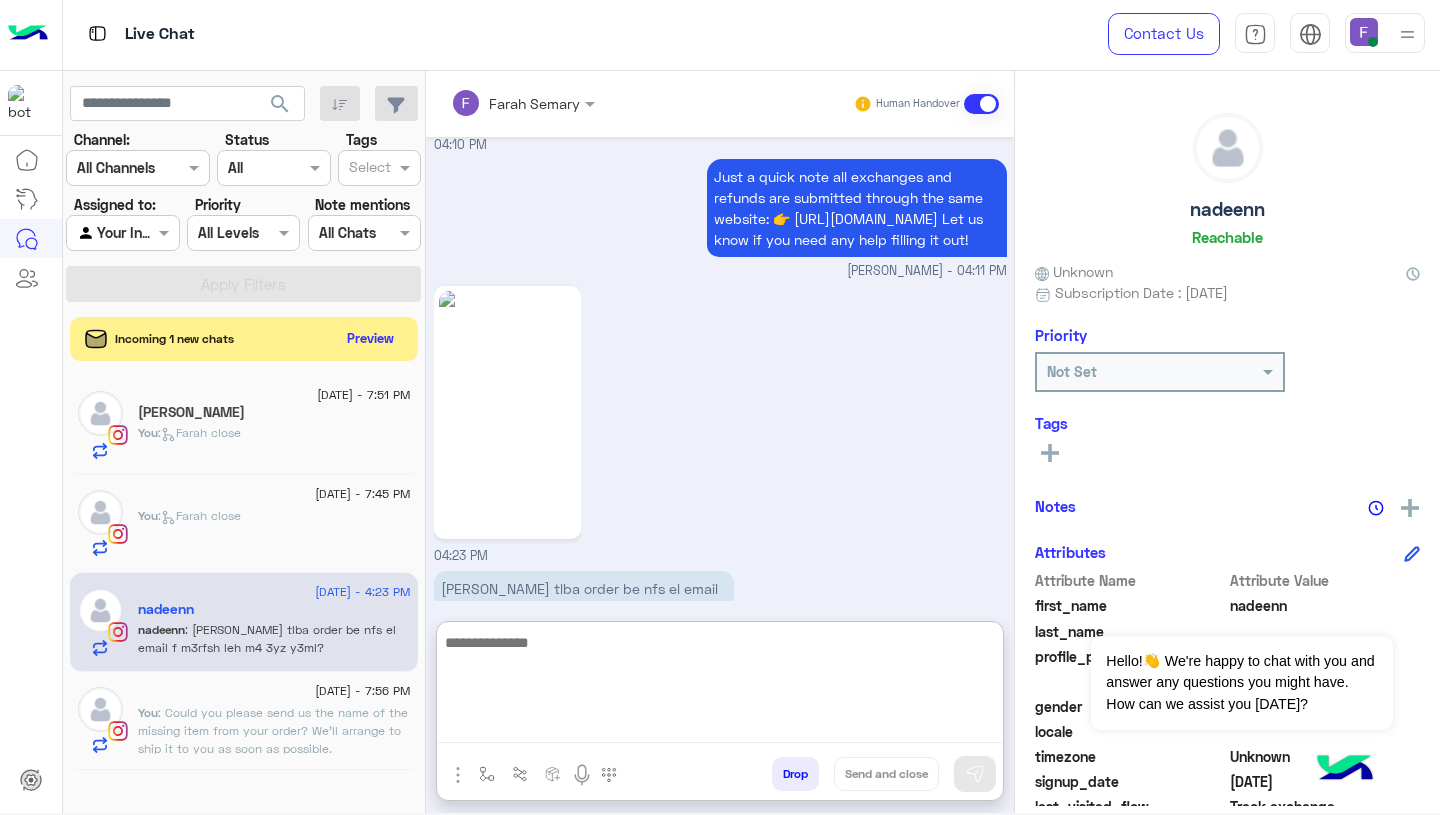 paste on "**********" 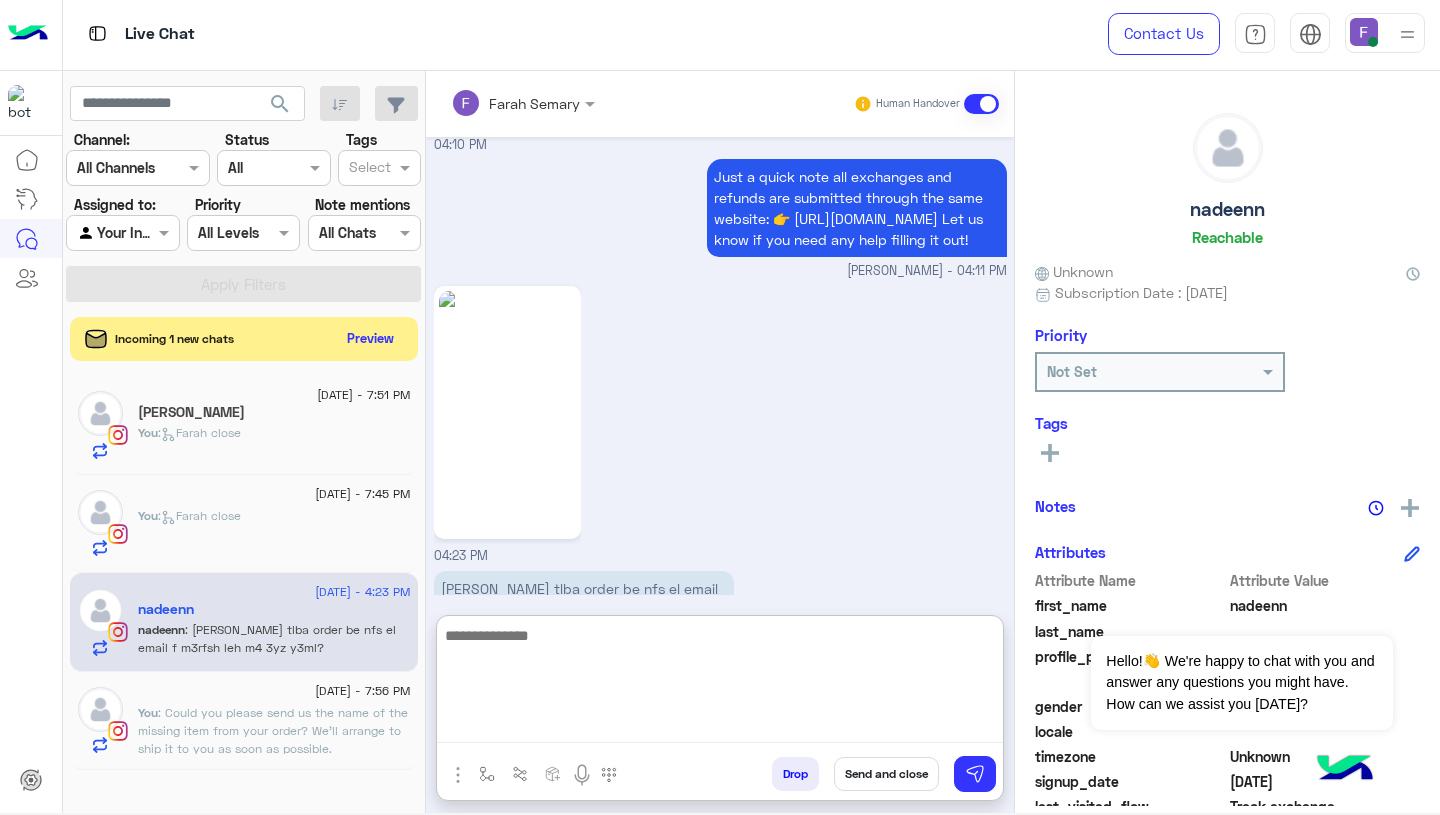 scroll, scrollTop: 0, scrollLeft: 0, axis: both 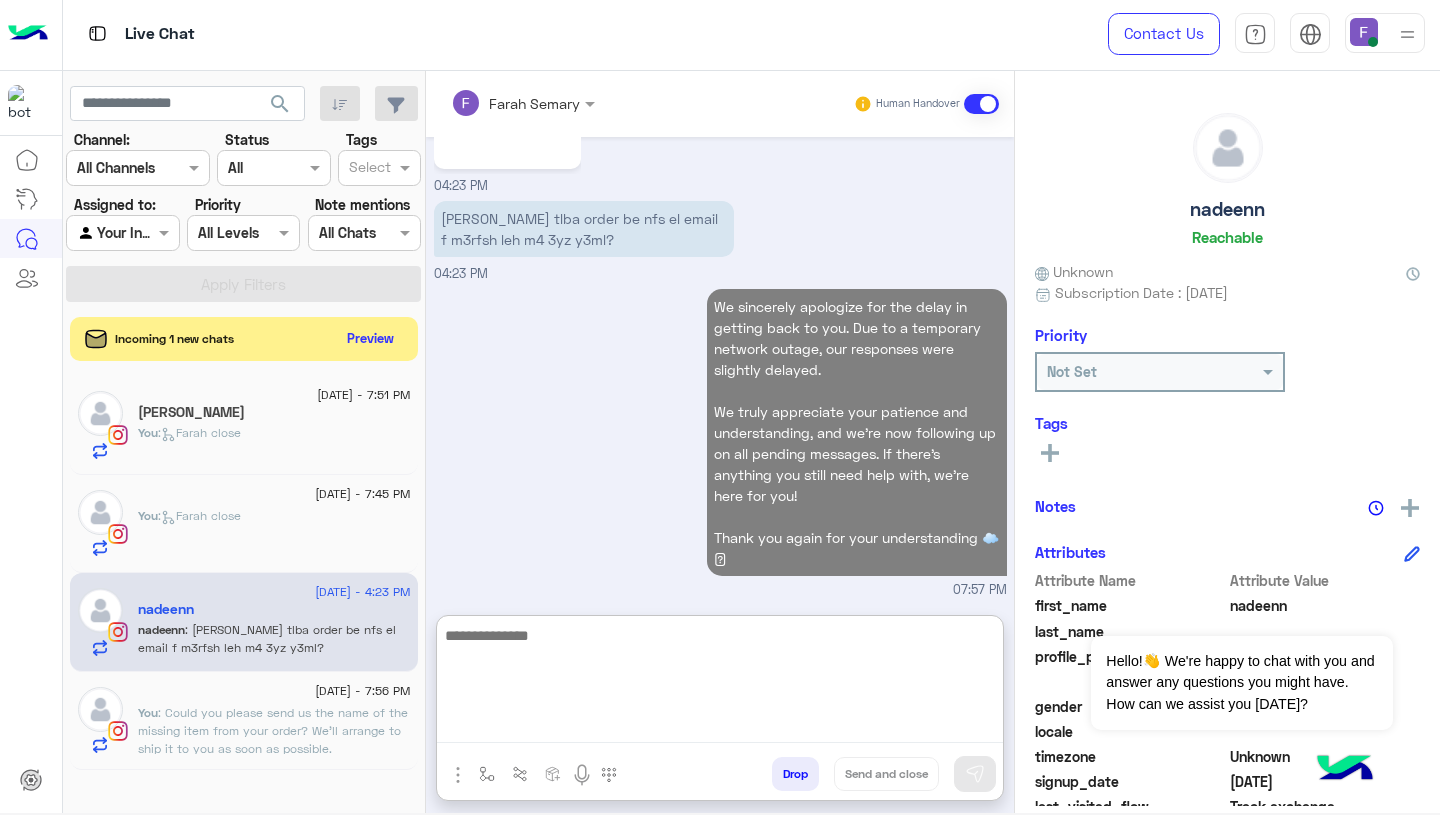 click on "We sincerely apologize for the delay in getting back to you. Due to a temporary network outage, our responses were slightly delayed. We truly appreciate your patience and understanding, and we’re now following up on all pending messages. If there’s anything you still need help with, we’re here for you! Thank you again for your understanding ☁️🩵   07:57 PM" at bounding box center (720, 442) 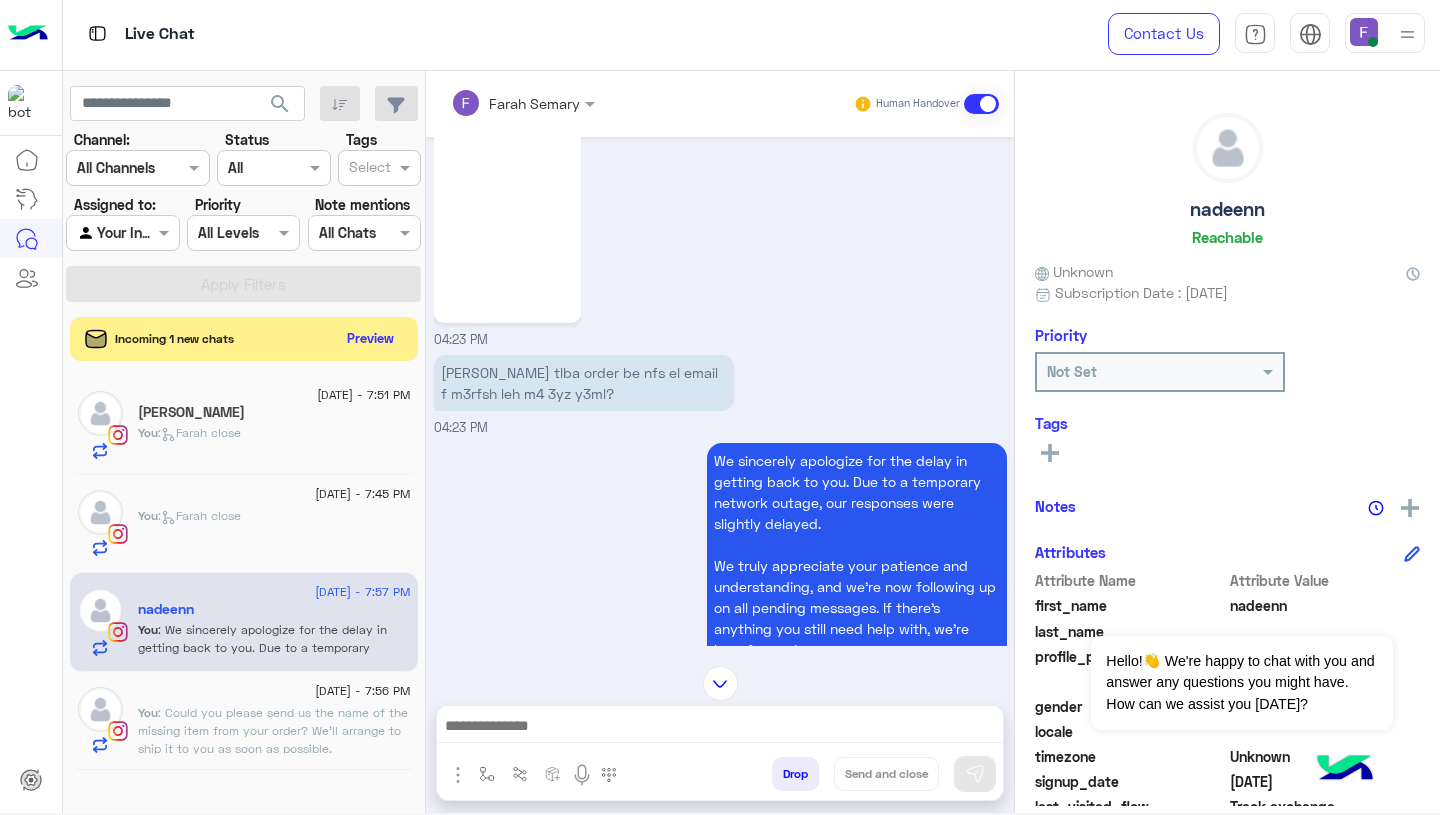 scroll, scrollTop: 4265, scrollLeft: 0, axis: vertical 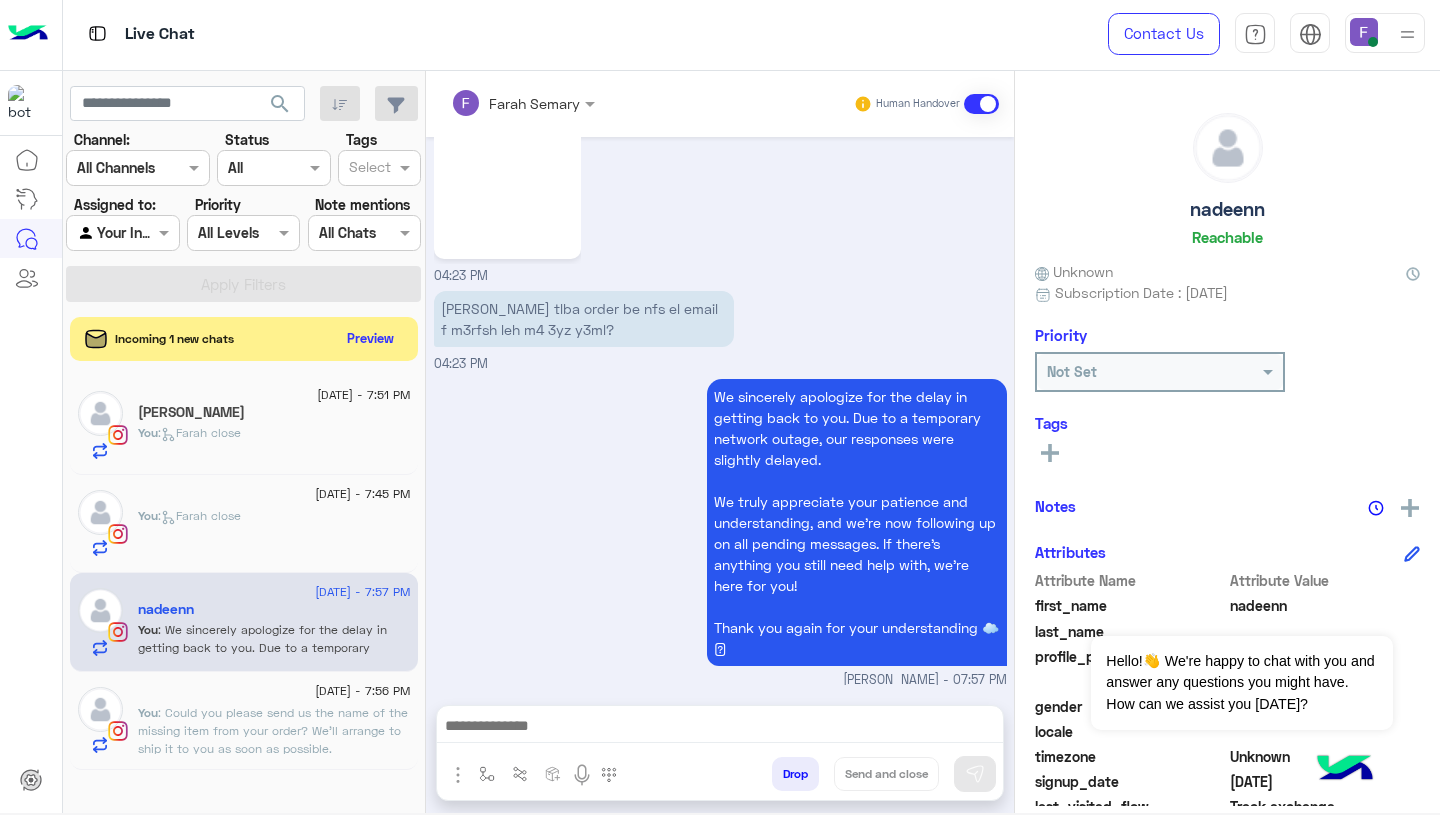 click on "9 July - 7:56 PM" 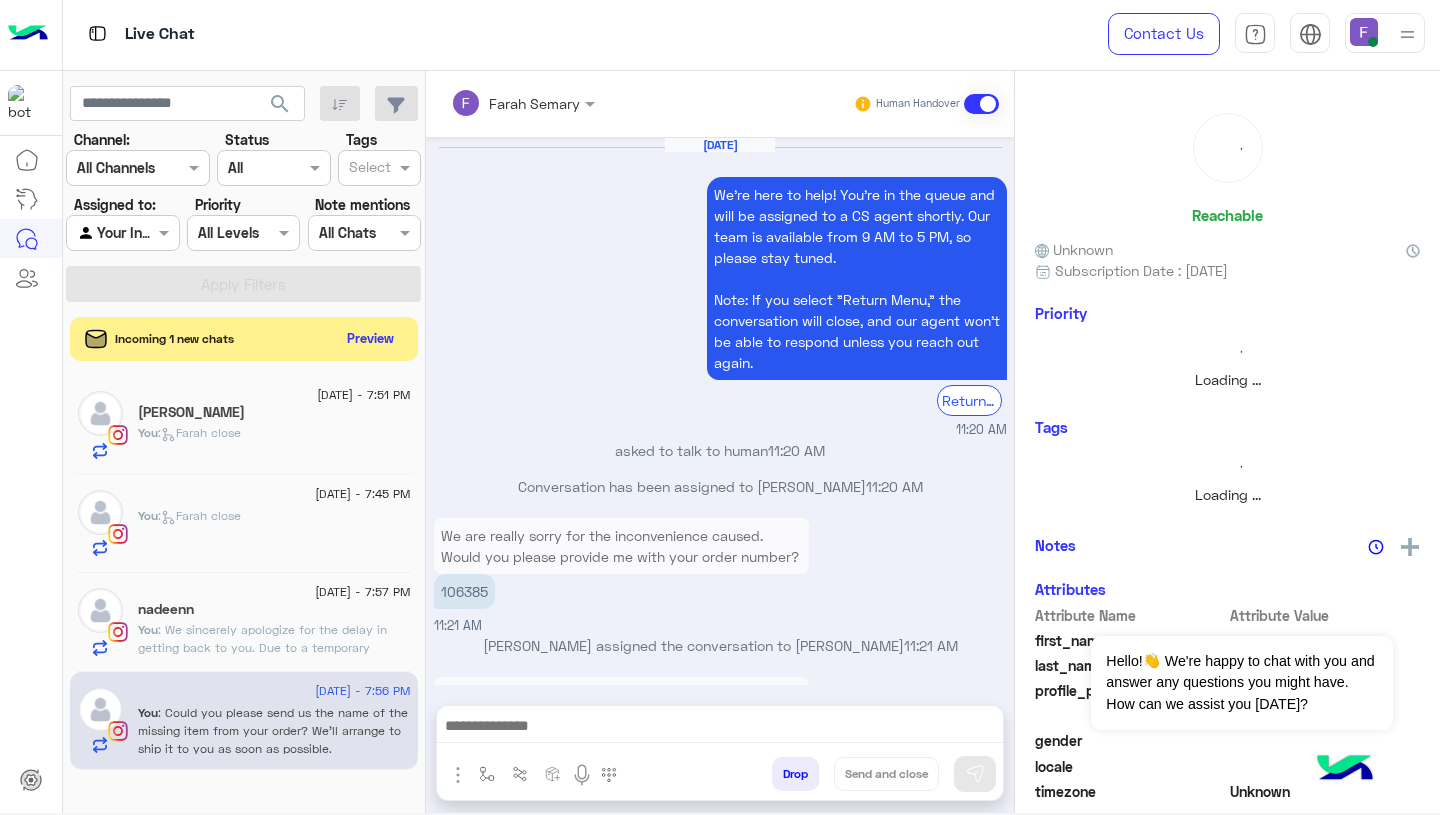 scroll, scrollTop: 1883, scrollLeft: 0, axis: vertical 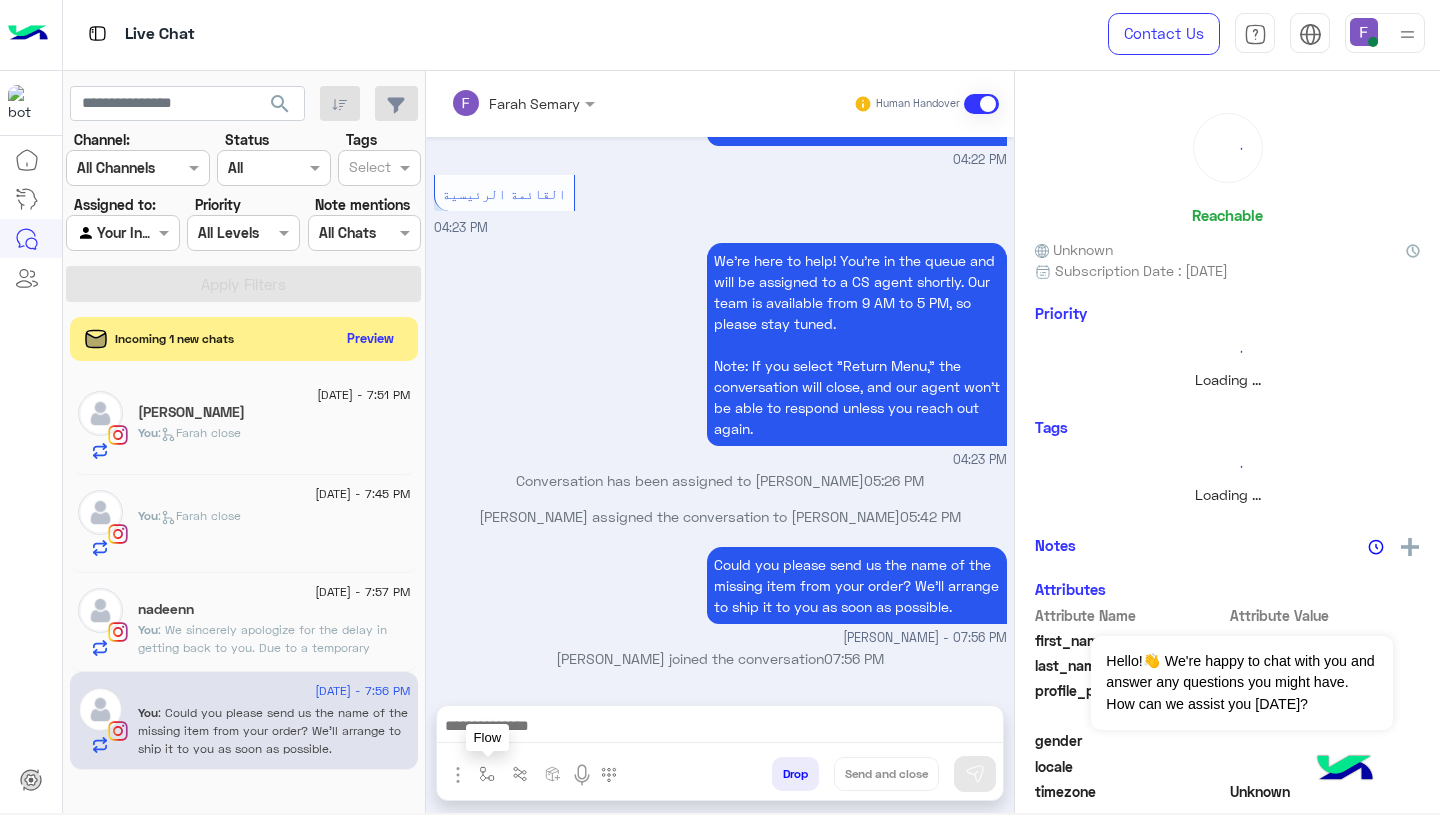 click at bounding box center (487, 773) 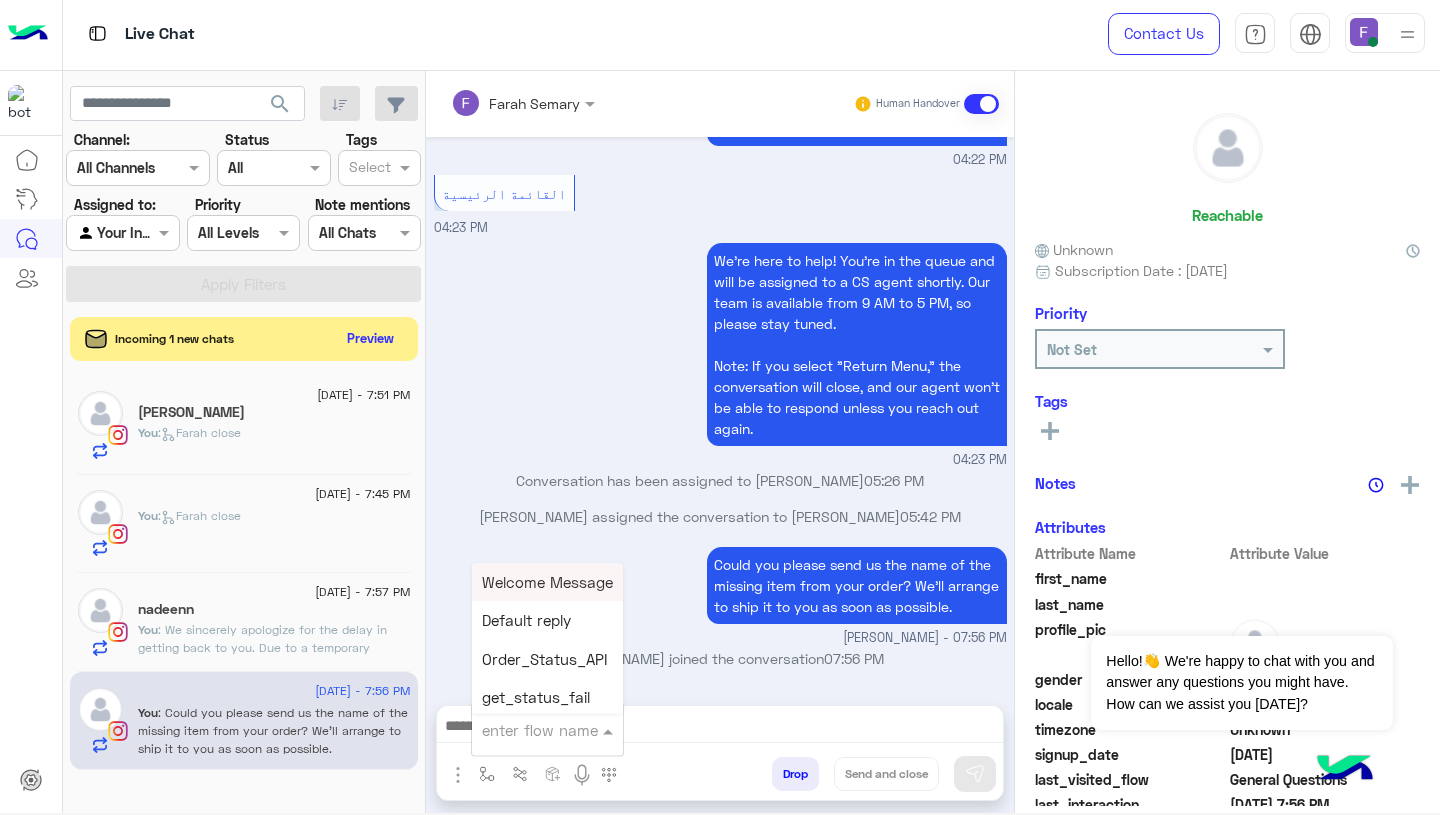 click at bounding box center [523, 730] 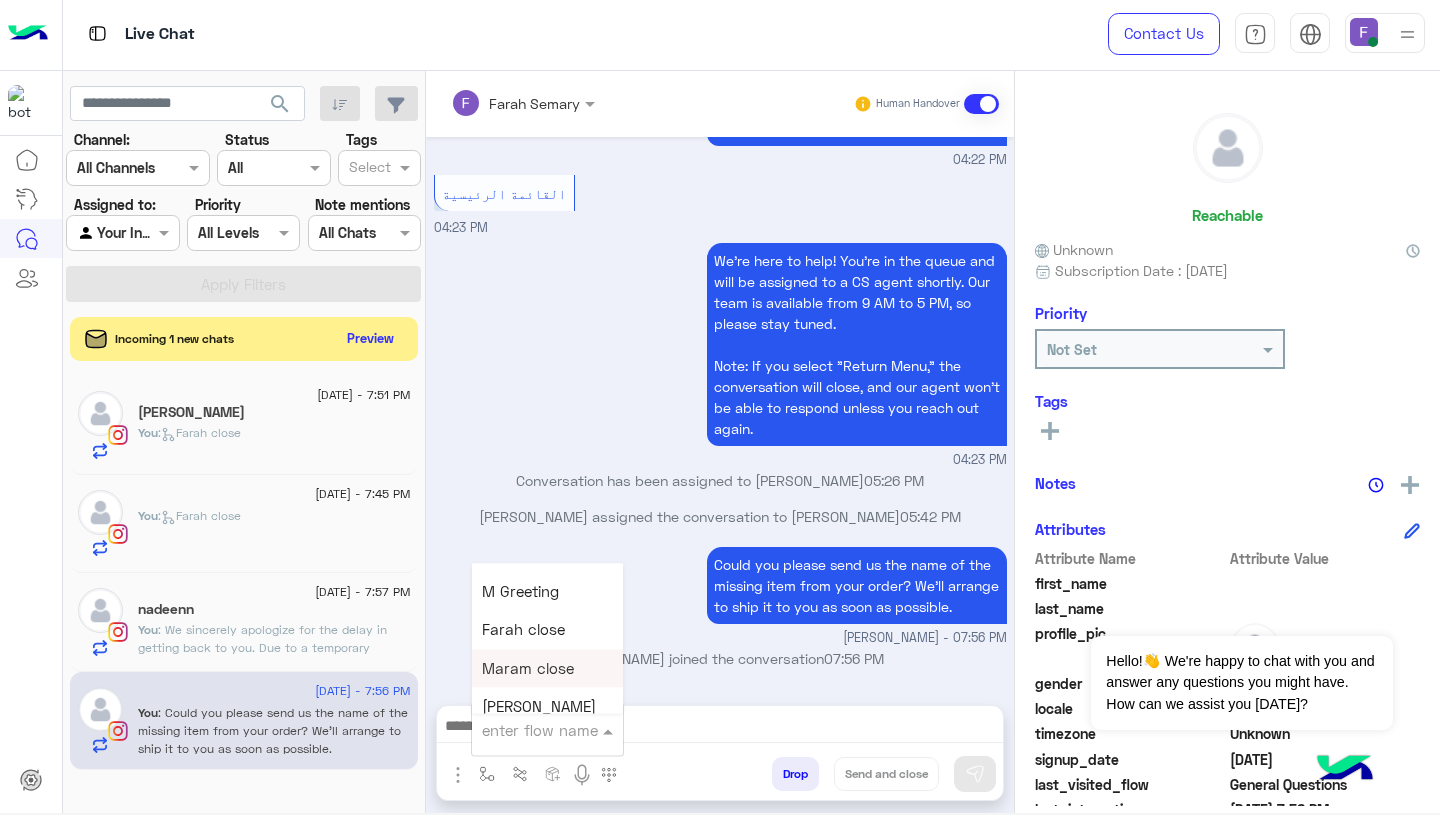 scroll, scrollTop: 2382, scrollLeft: 0, axis: vertical 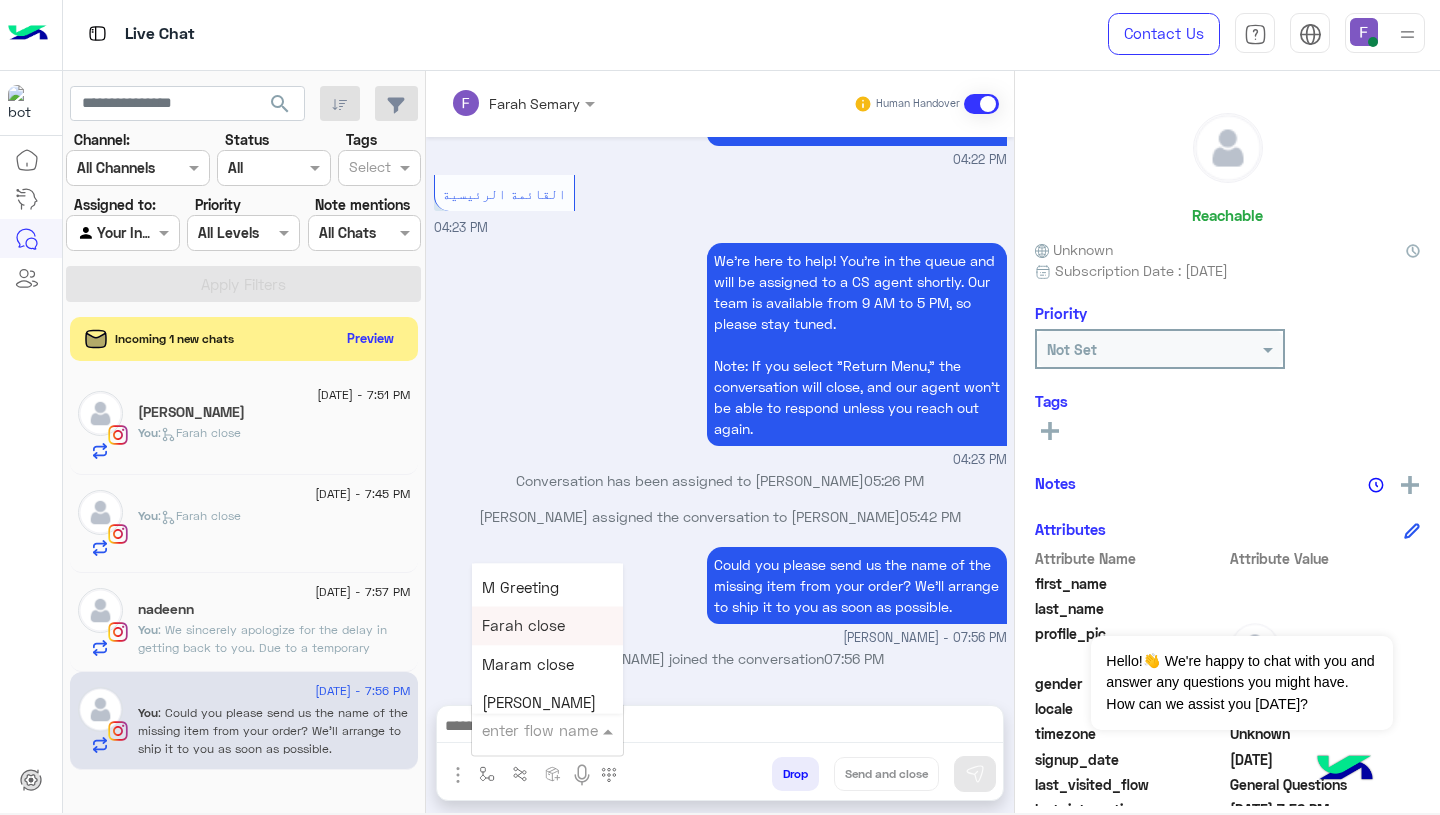 click on "Farah close" at bounding box center (523, 626) 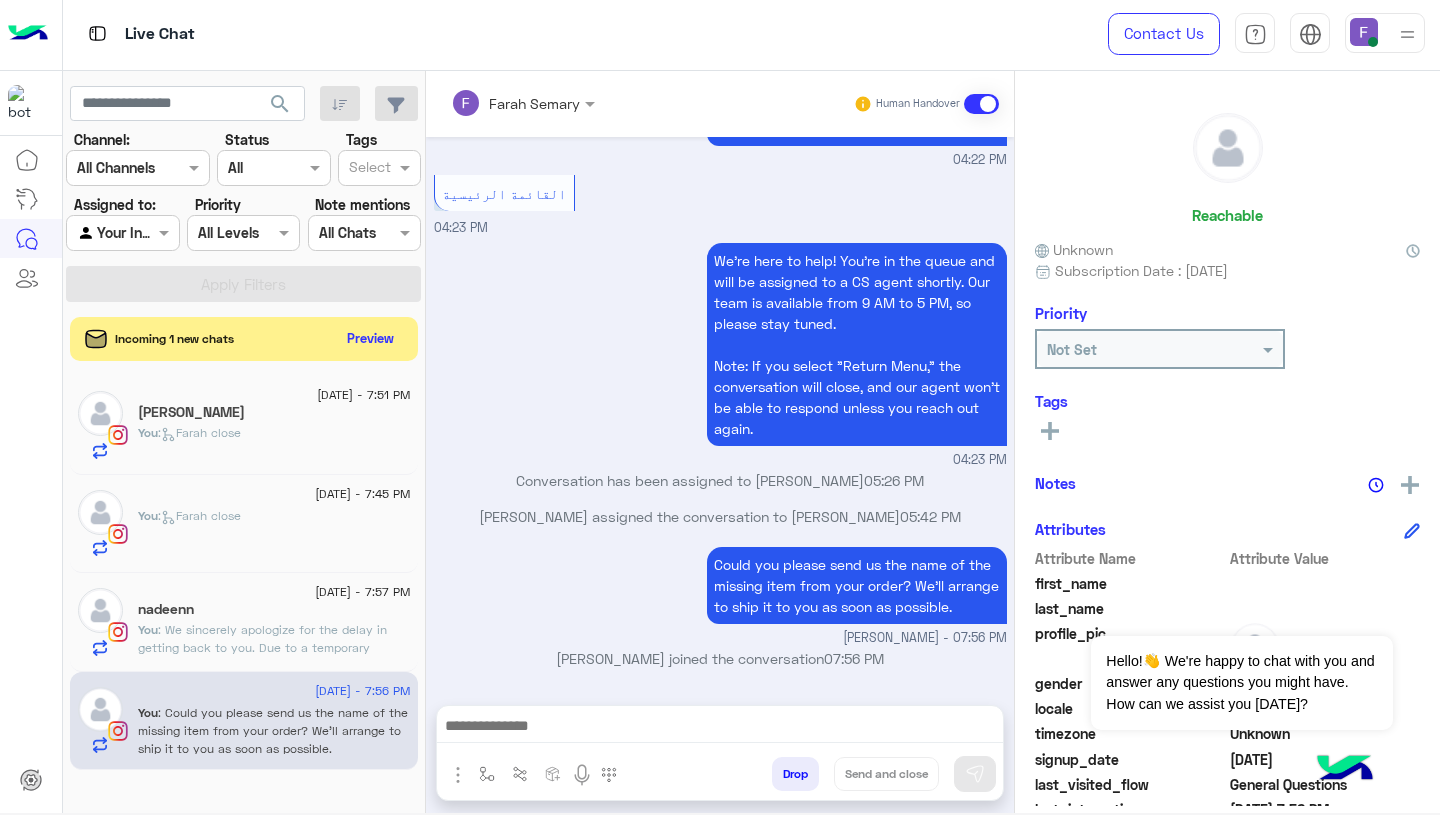 type on "**********" 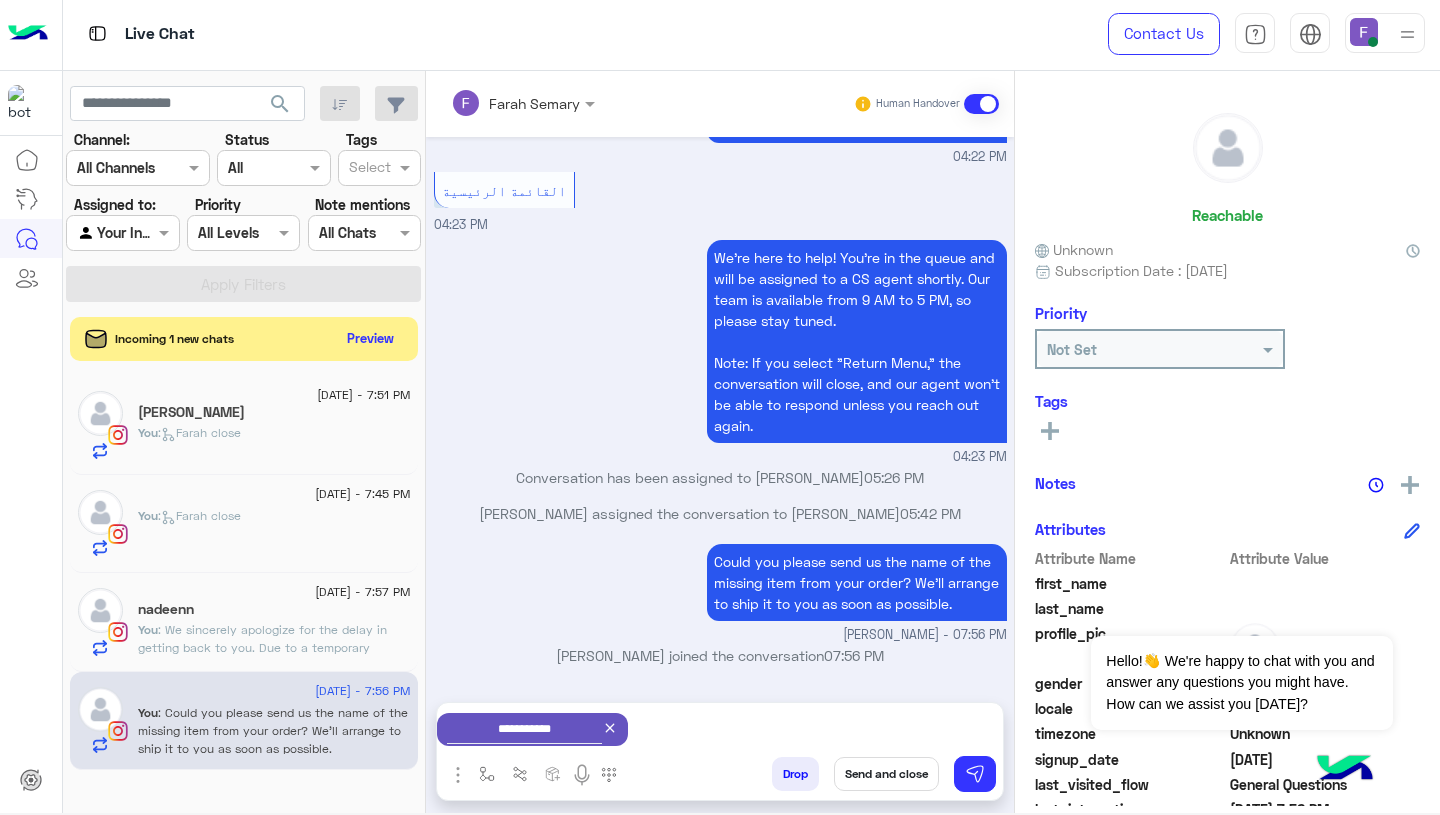 click on "Send and close" at bounding box center (886, 774) 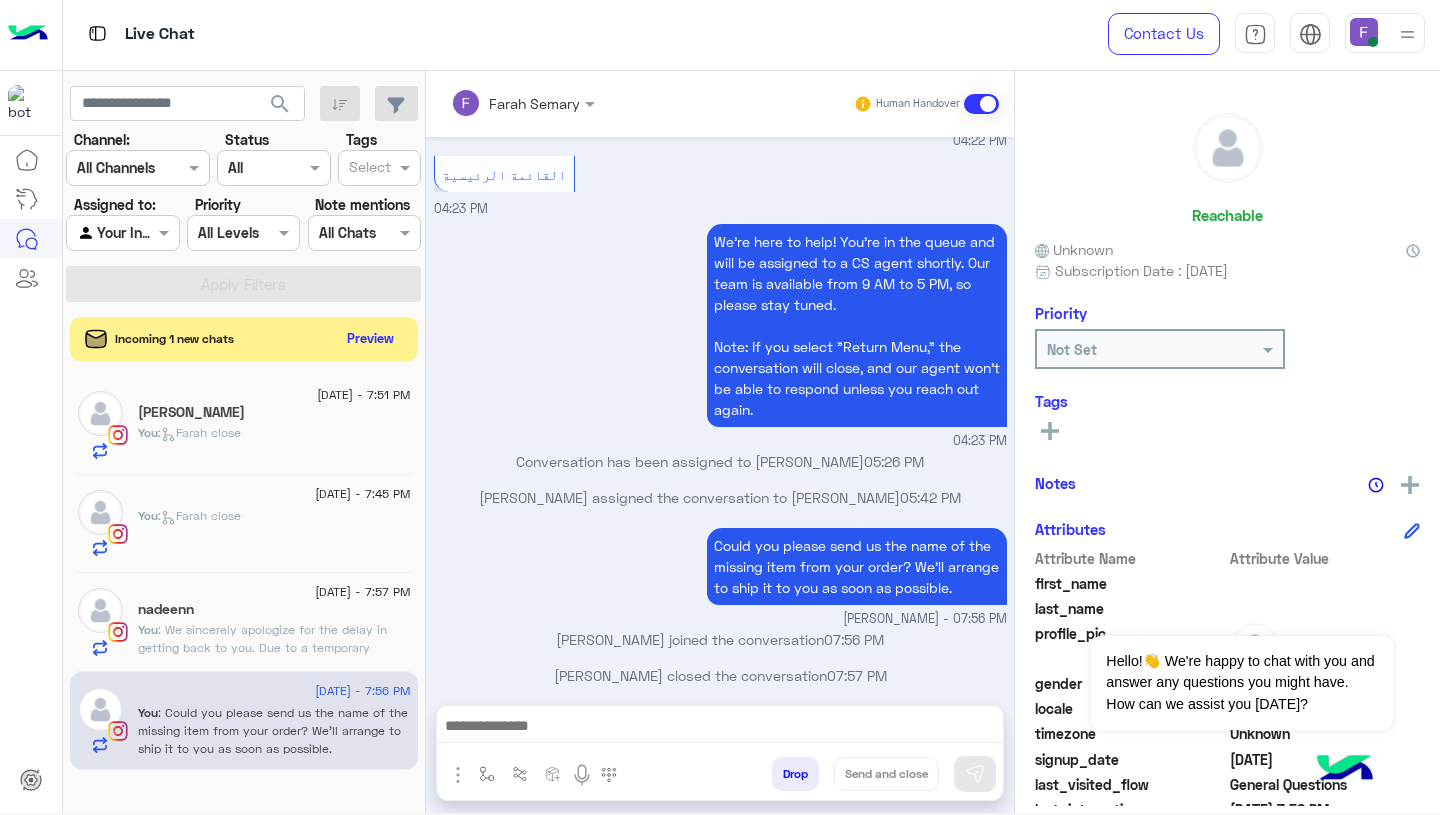 scroll, scrollTop: 1919, scrollLeft: 0, axis: vertical 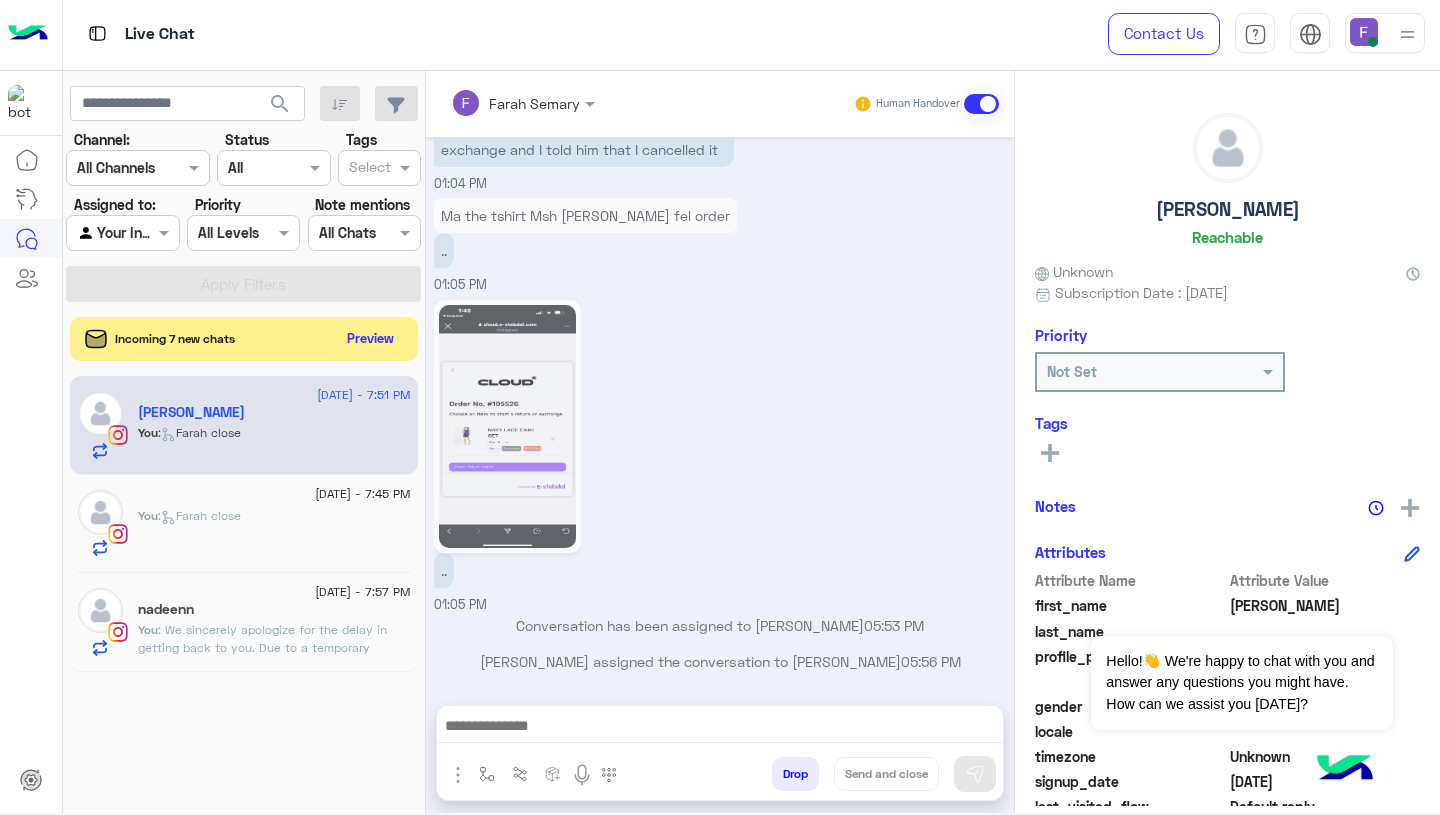 click on "You  : We sincerely apologize for the delay in getting back to you. Due to a temporary network outage, our responses were slightly delayed.
We truly appreciate your patience and understanding, and we’re now following up on all pending messages. If there’s anything you still need help with, we’re here for you!
Thank you again for your understanding ☁️🩵" 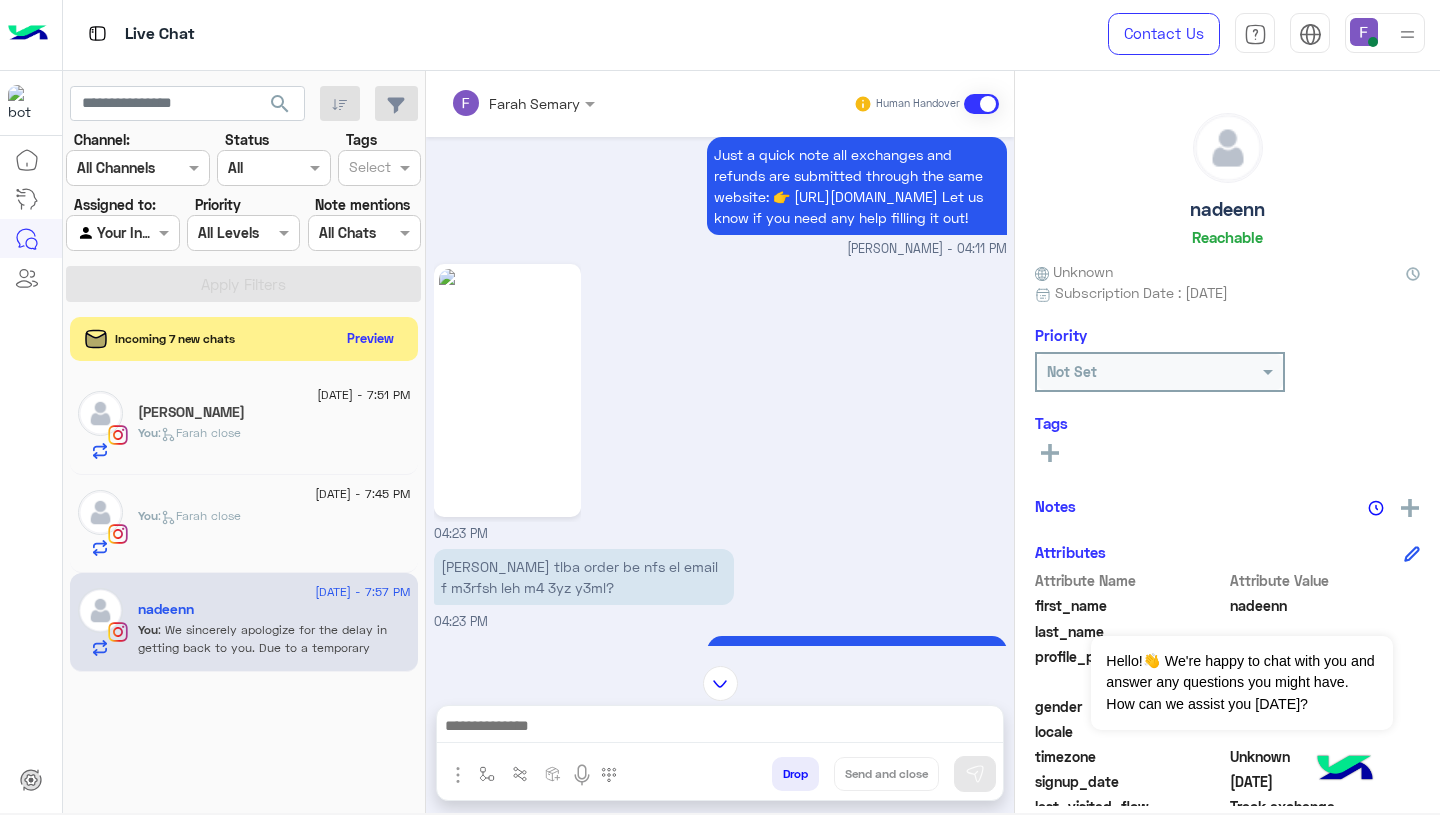 scroll, scrollTop: 1857, scrollLeft: 0, axis: vertical 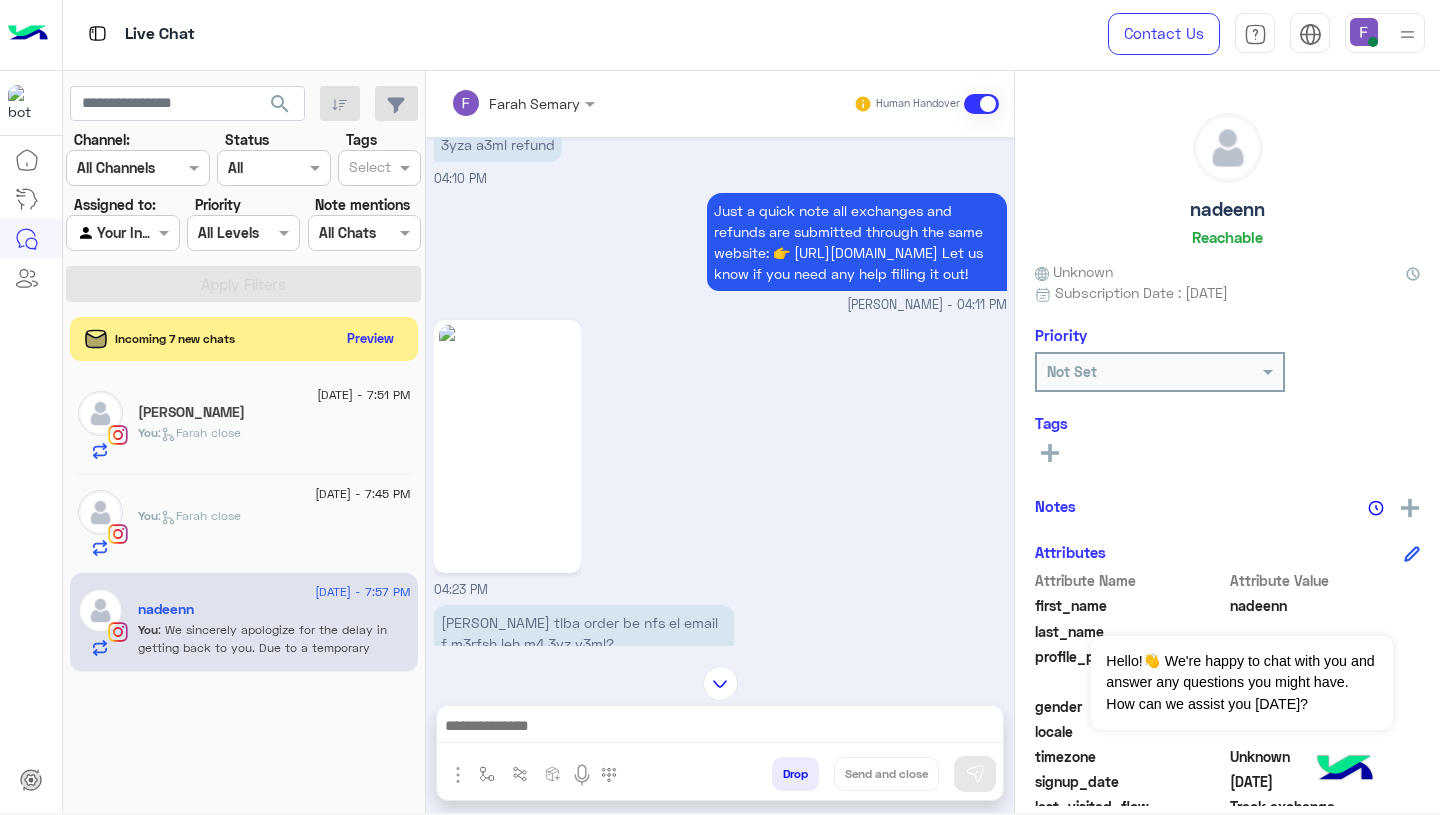 click on "04:23 PM" at bounding box center (720, 457) 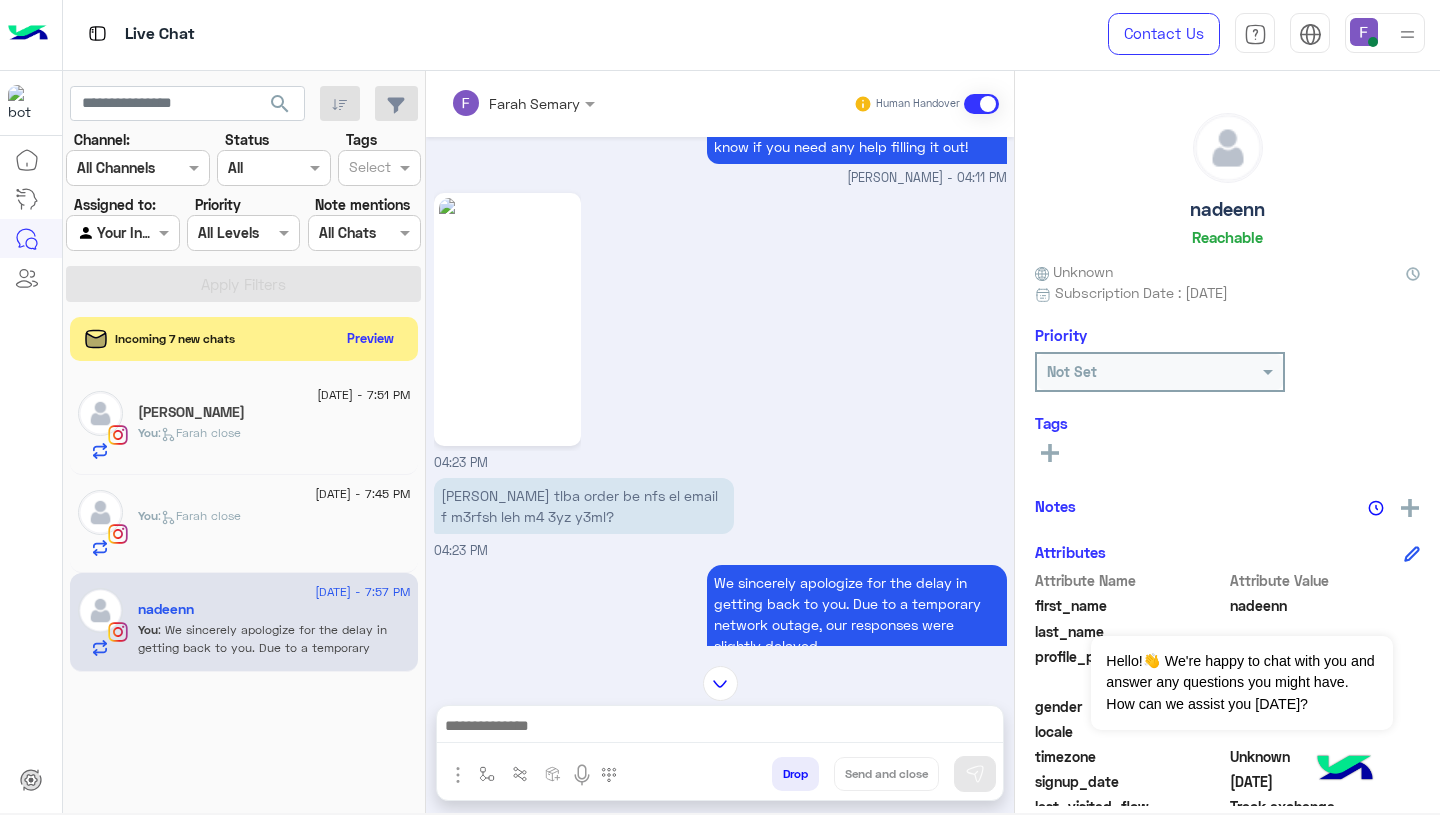 scroll, scrollTop: 2004, scrollLeft: 0, axis: vertical 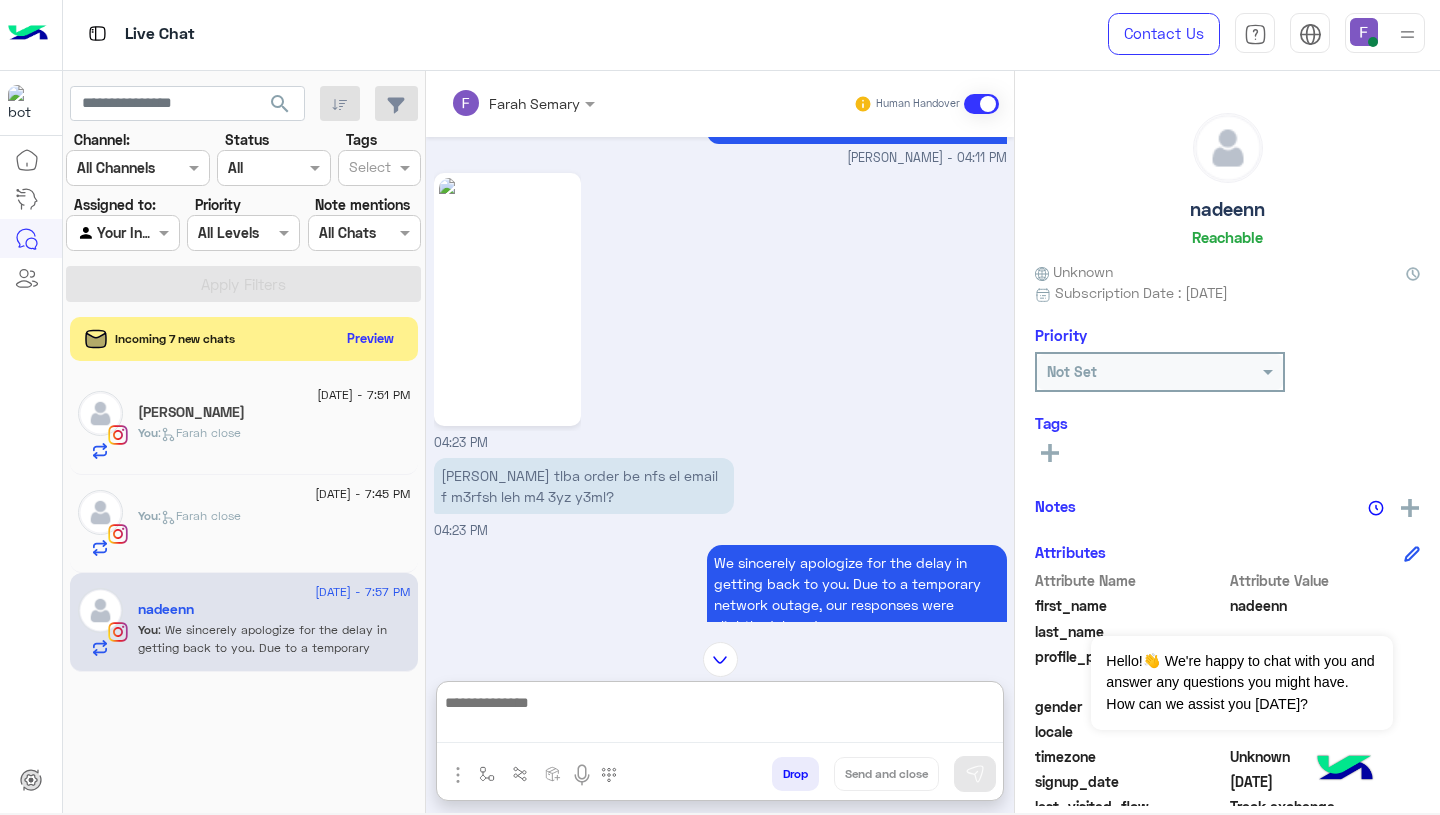 click at bounding box center [720, 716] 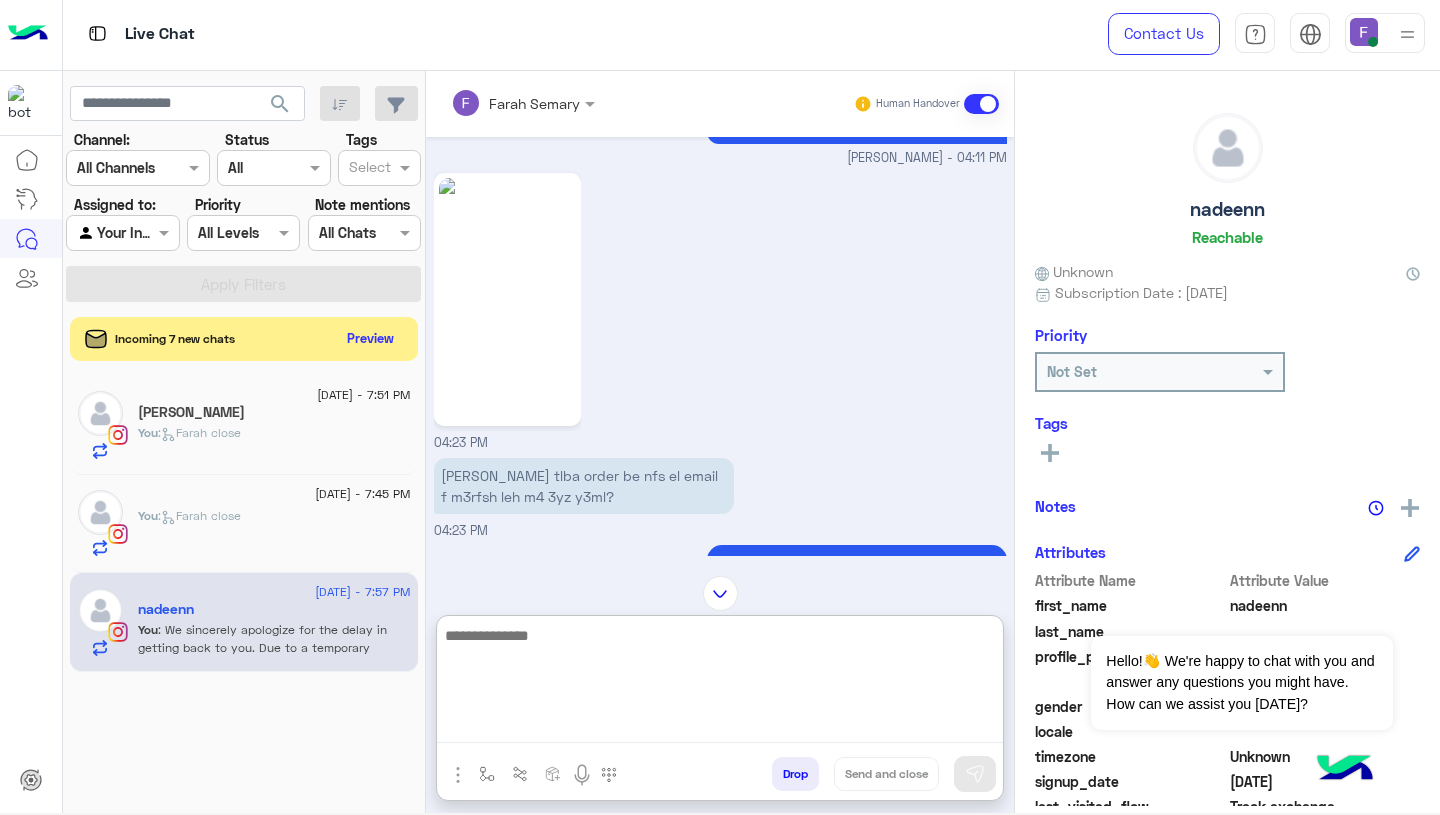 paste on "**********" 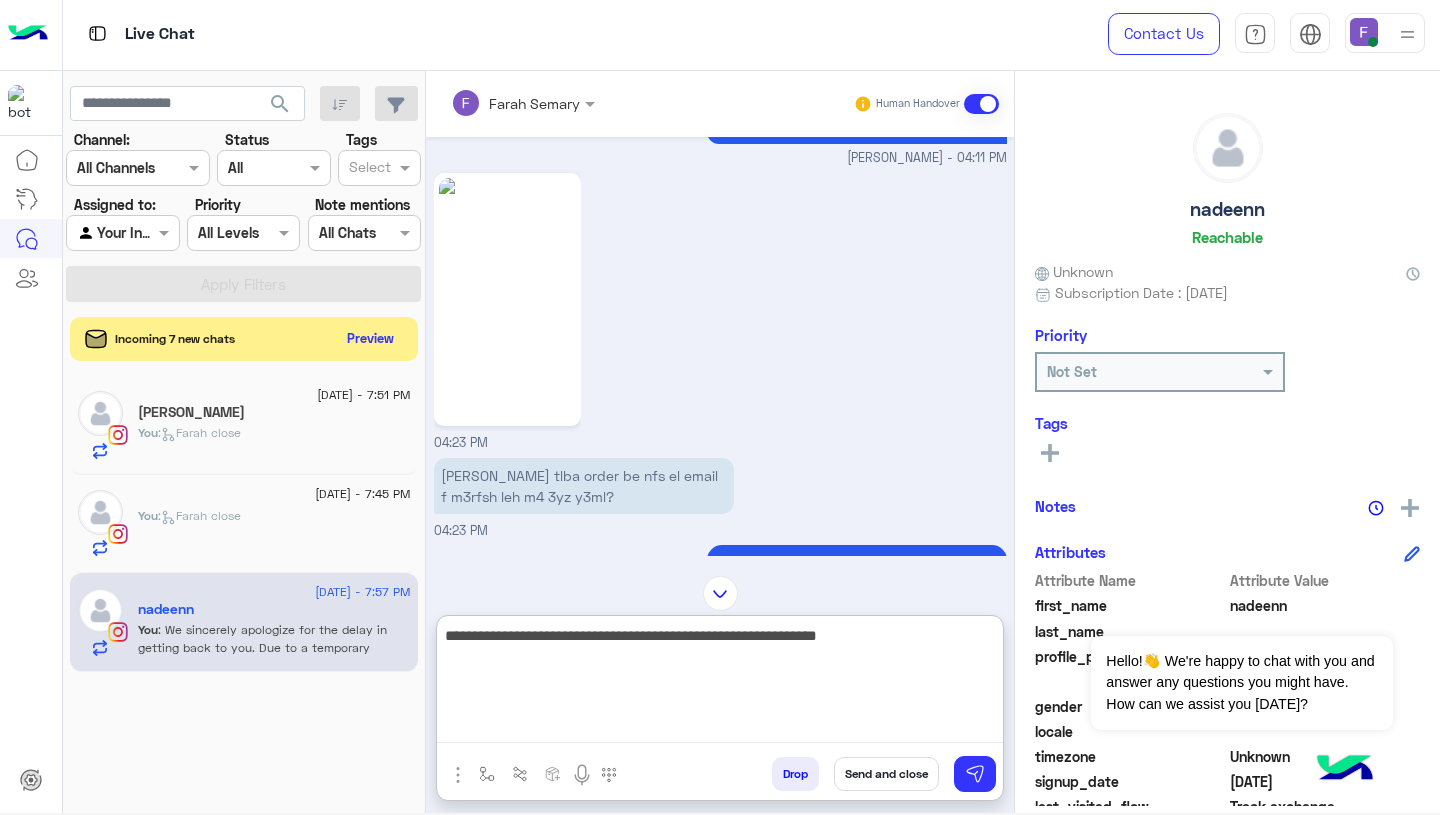 click on "**********" at bounding box center [720, 683] 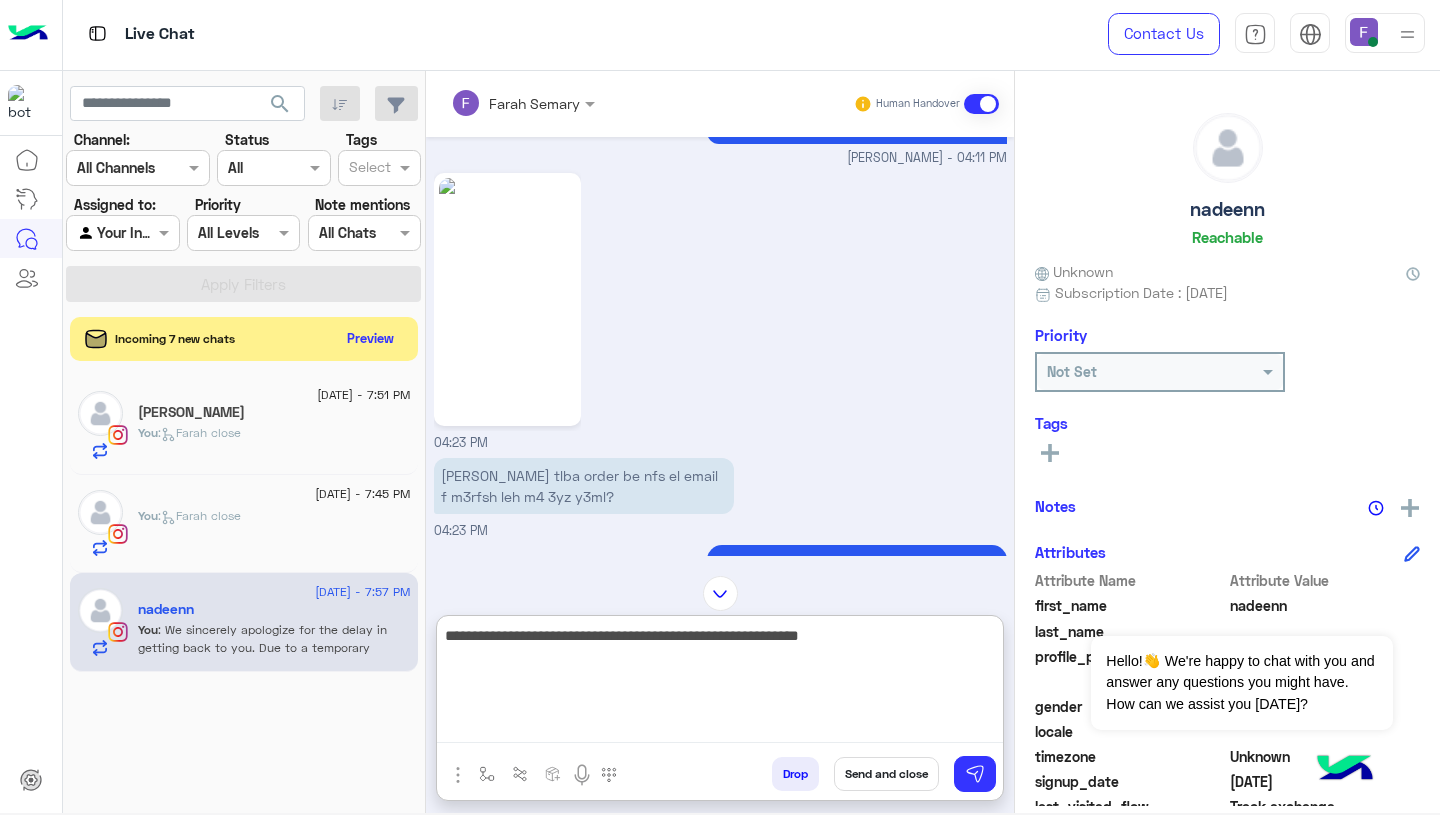 click on "**********" at bounding box center [720, 683] 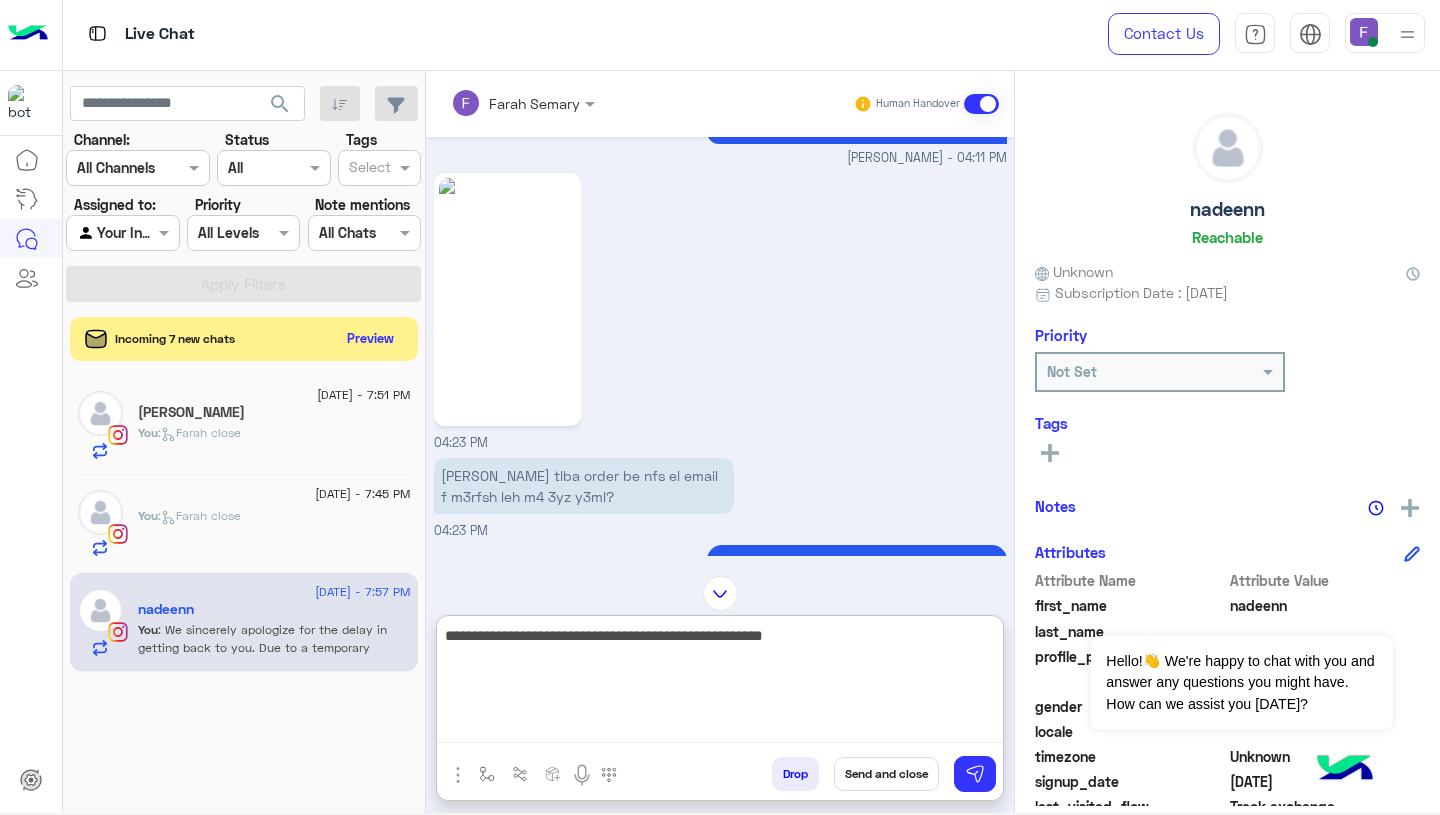 click on "**********" at bounding box center (720, 683) 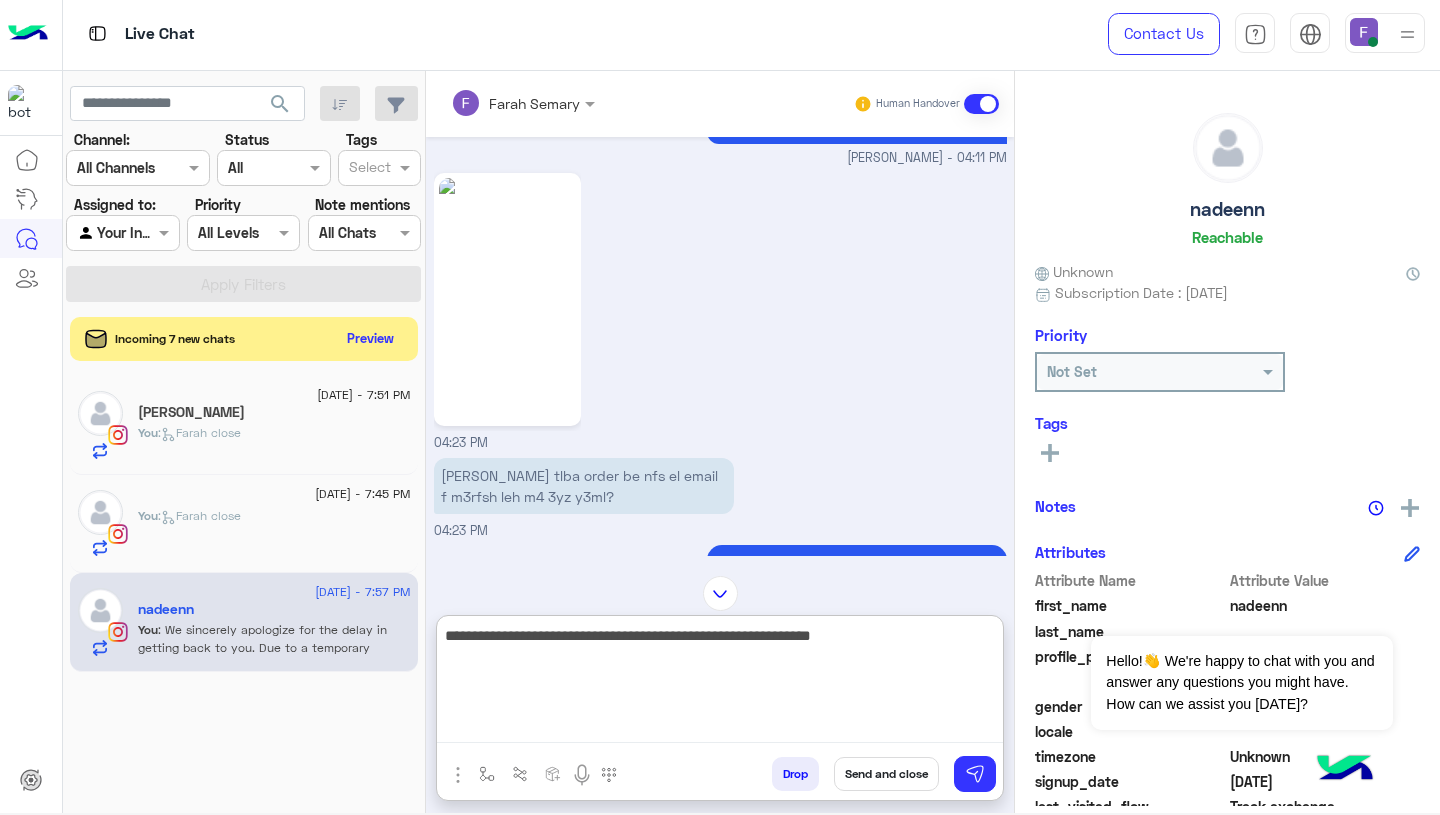 click on "**********" at bounding box center (720, 683) 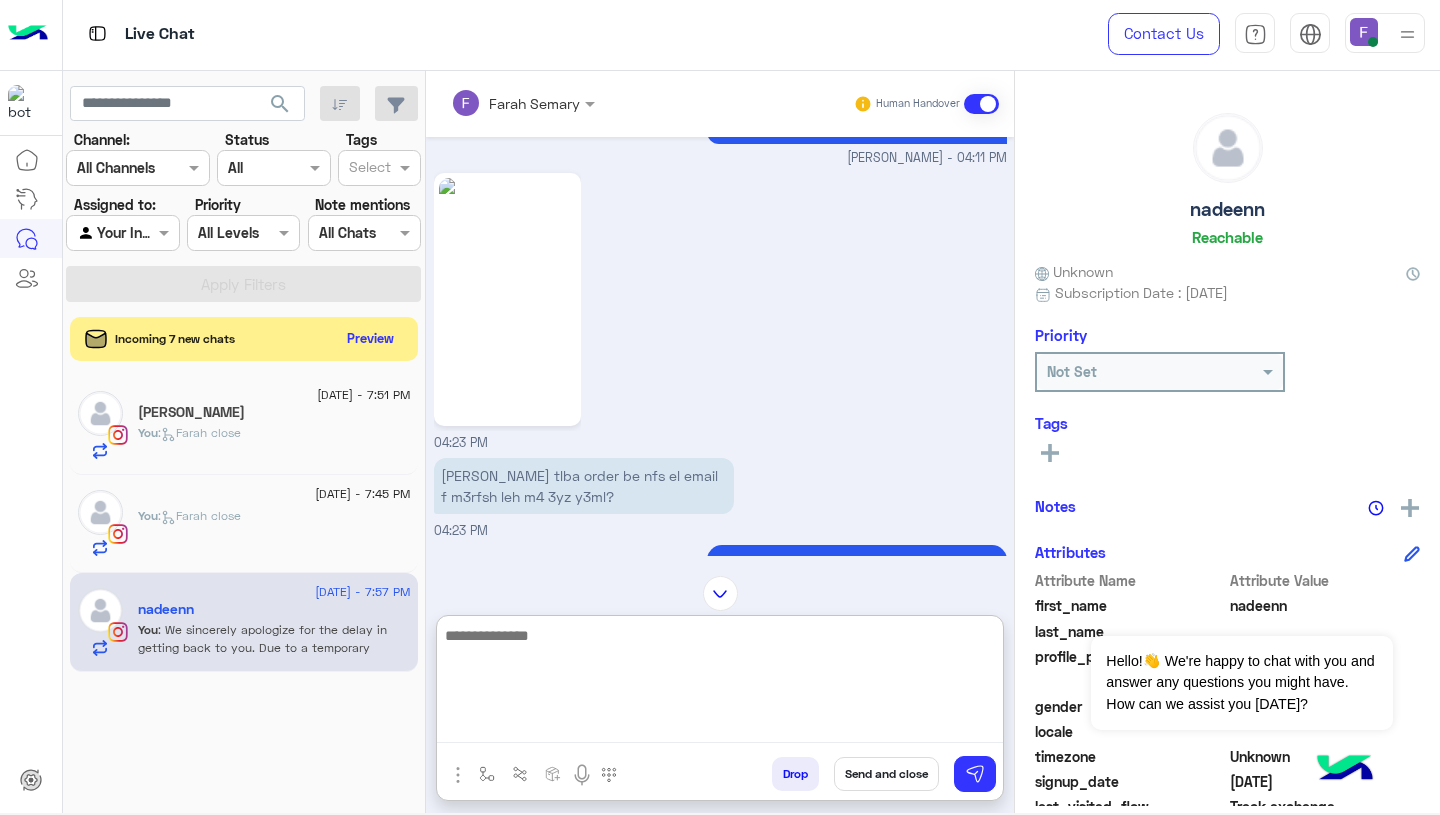 scroll, scrollTop: 2348, scrollLeft: 0, axis: vertical 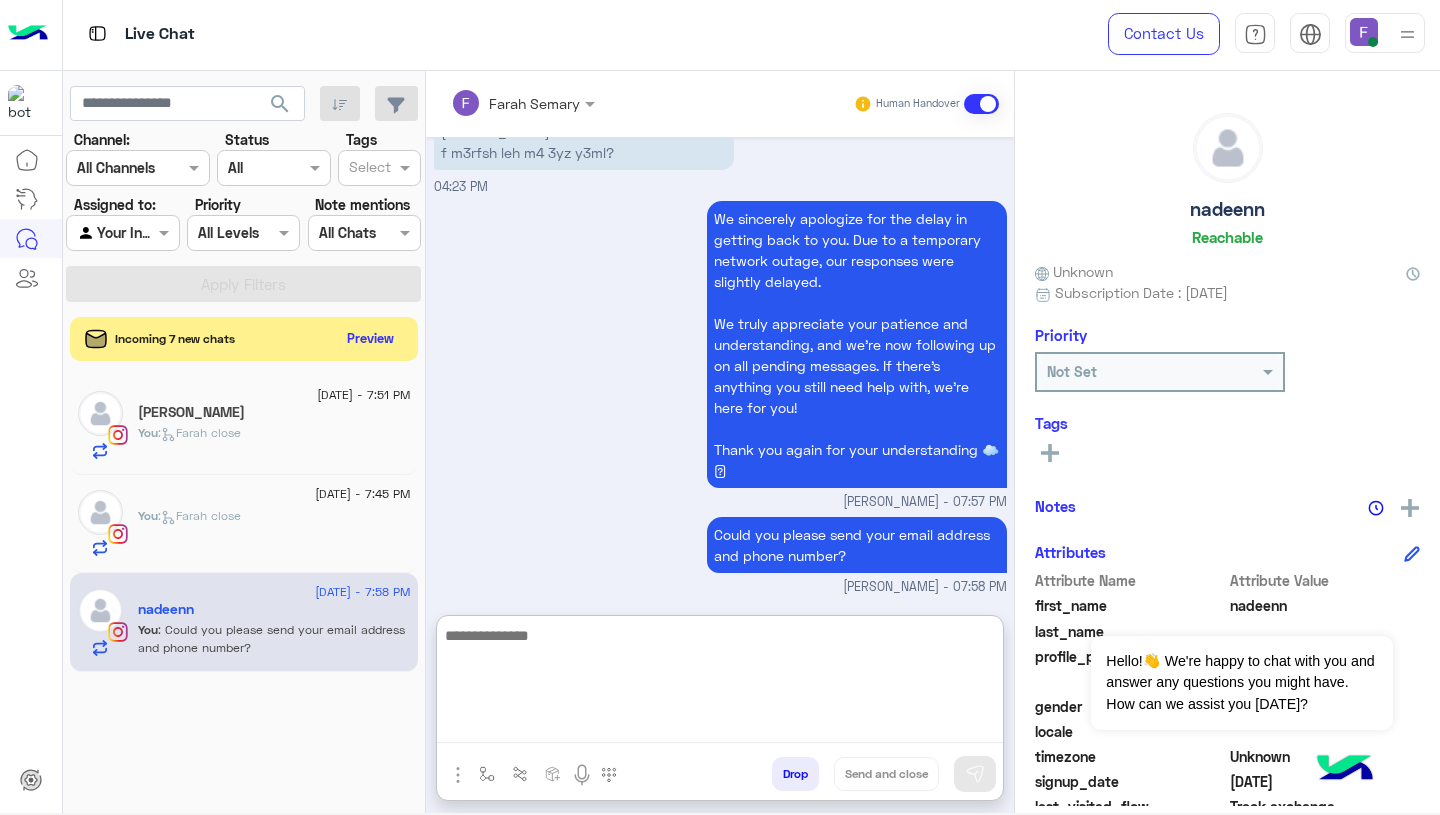 click on "Farah Semary -  07:57 PM" at bounding box center (720, 502) 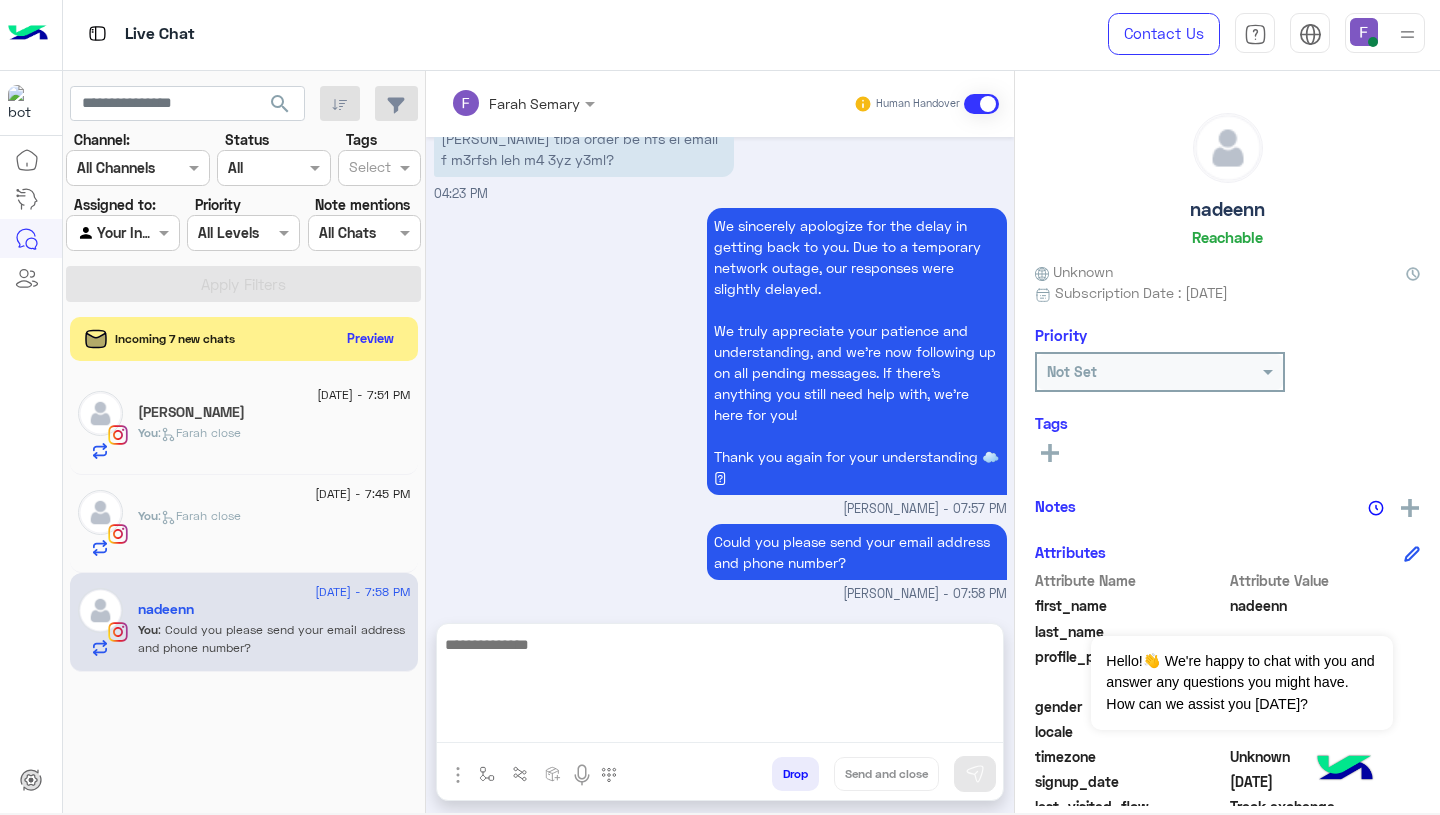 scroll, scrollTop: 2258, scrollLeft: 0, axis: vertical 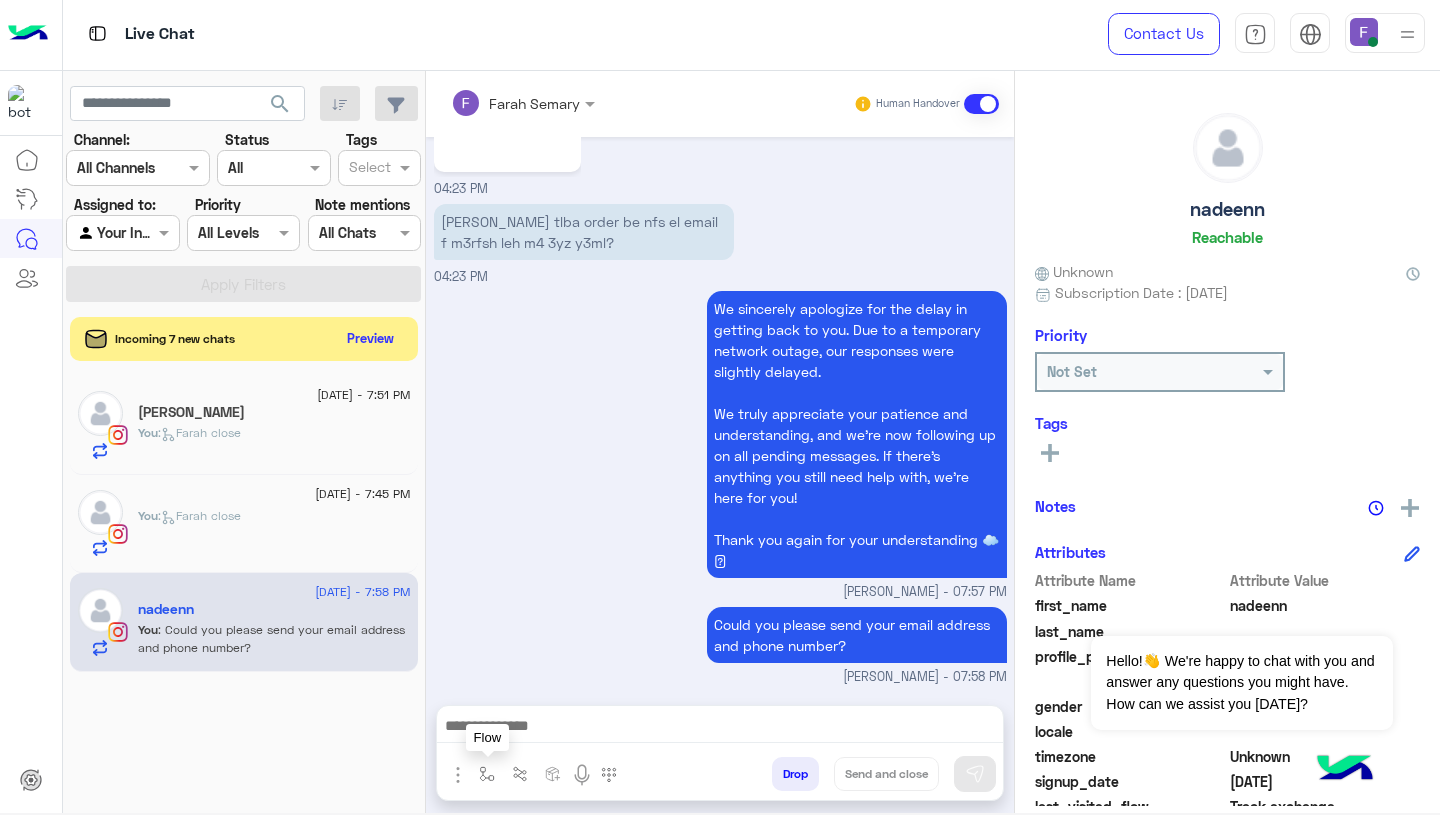 click at bounding box center [487, 774] 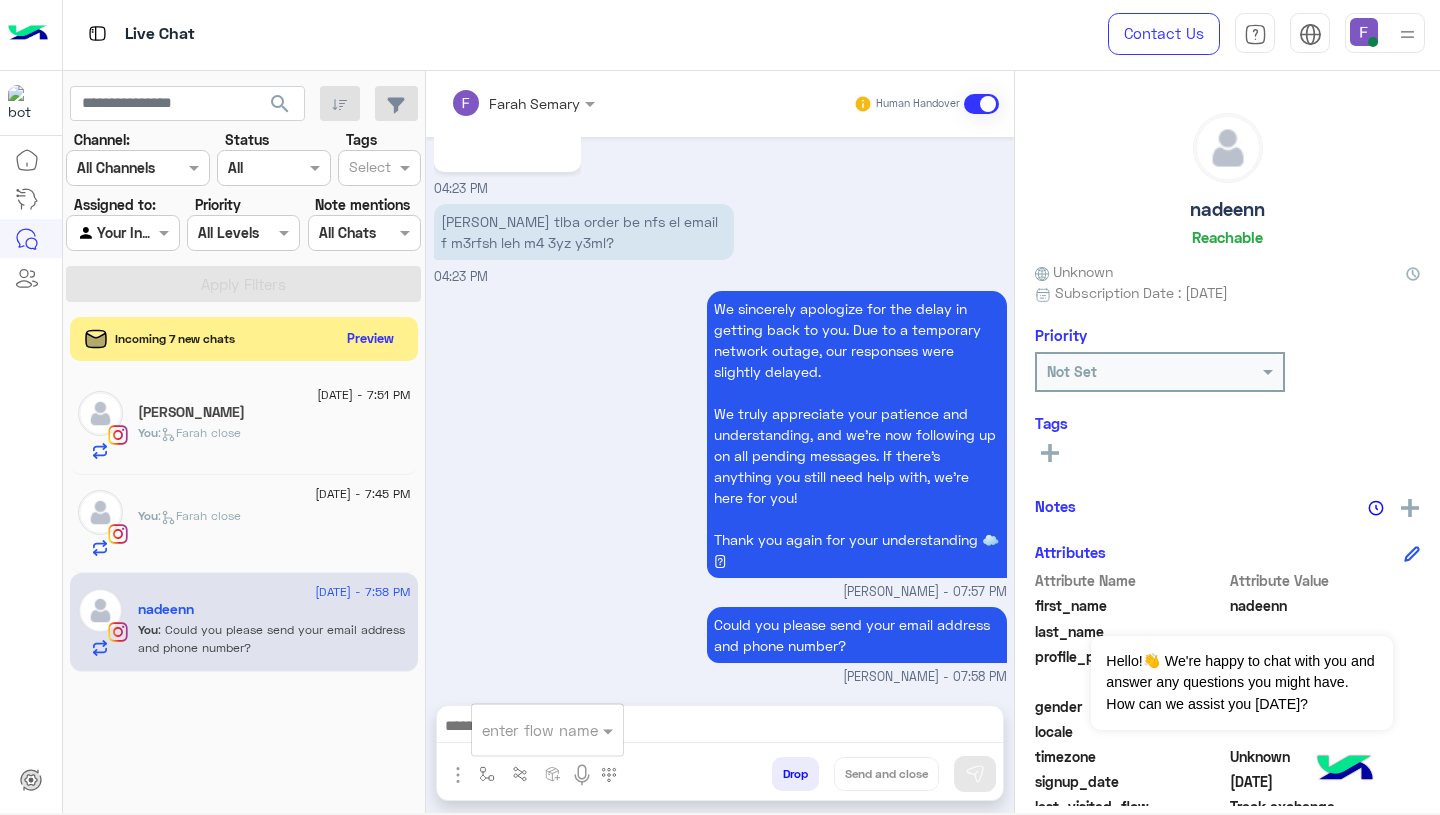 click at bounding box center (523, 730) 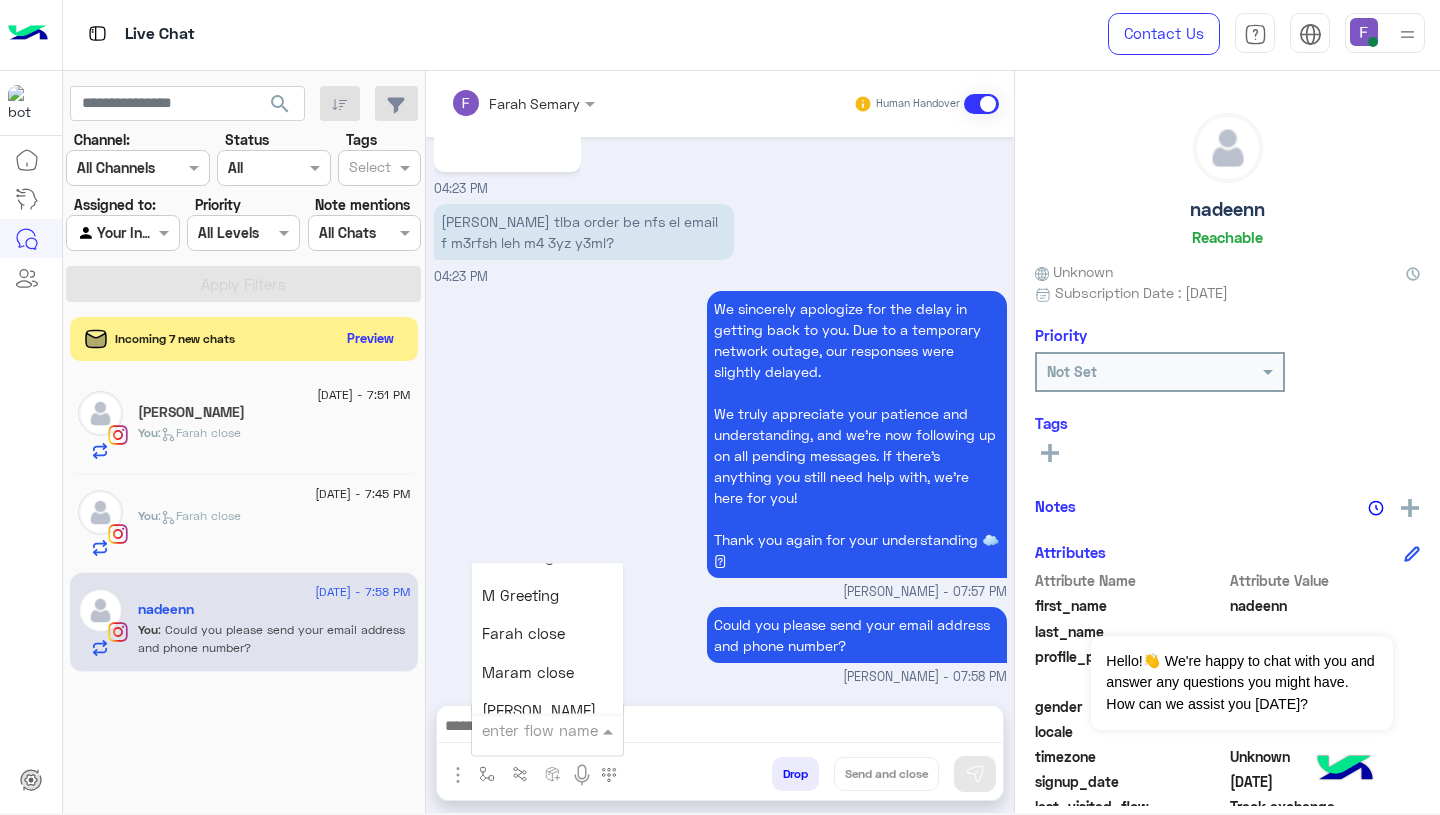 scroll, scrollTop: 2366, scrollLeft: 0, axis: vertical 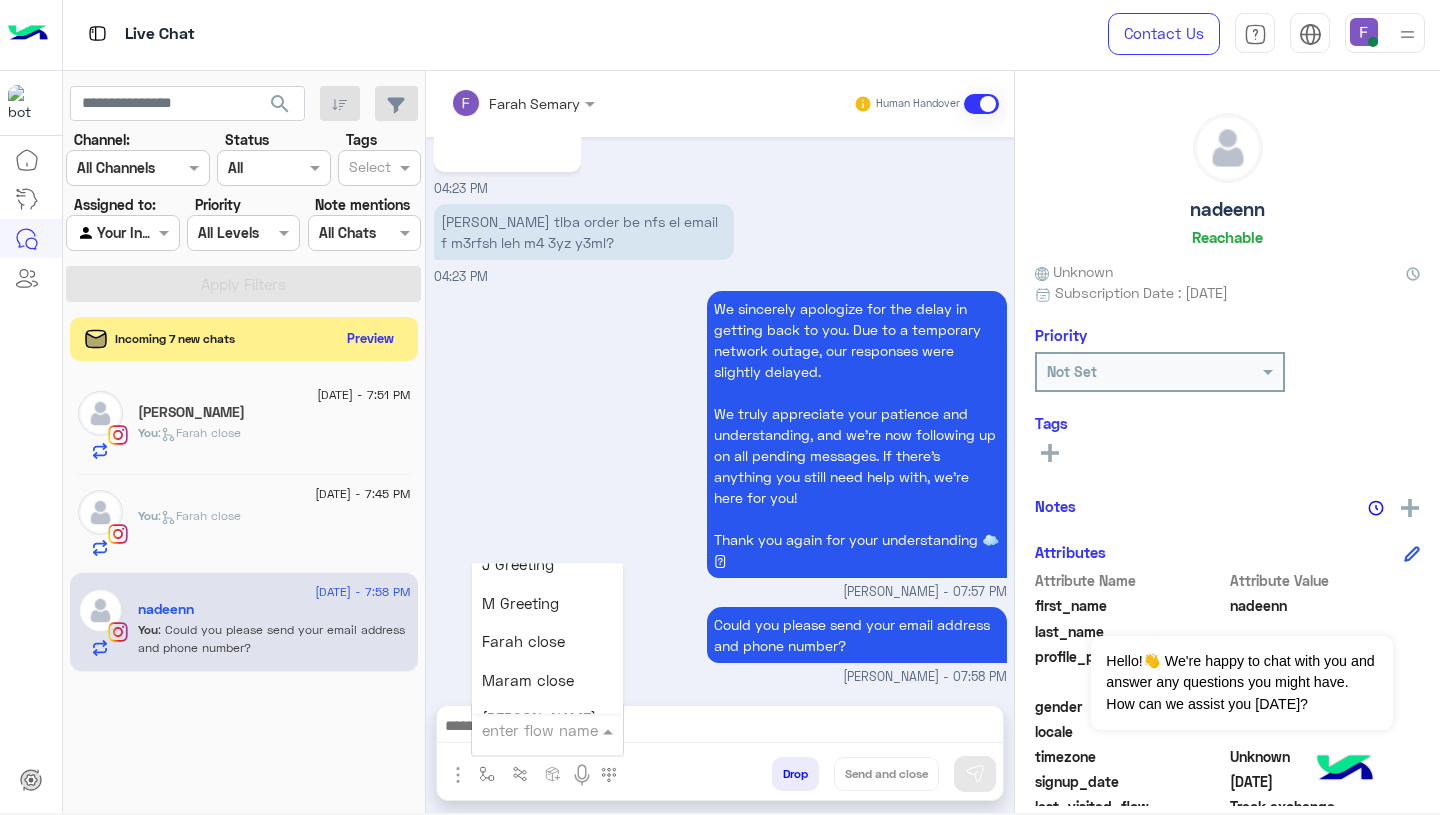 click on "Farah close" at bounding box center [523, 642] 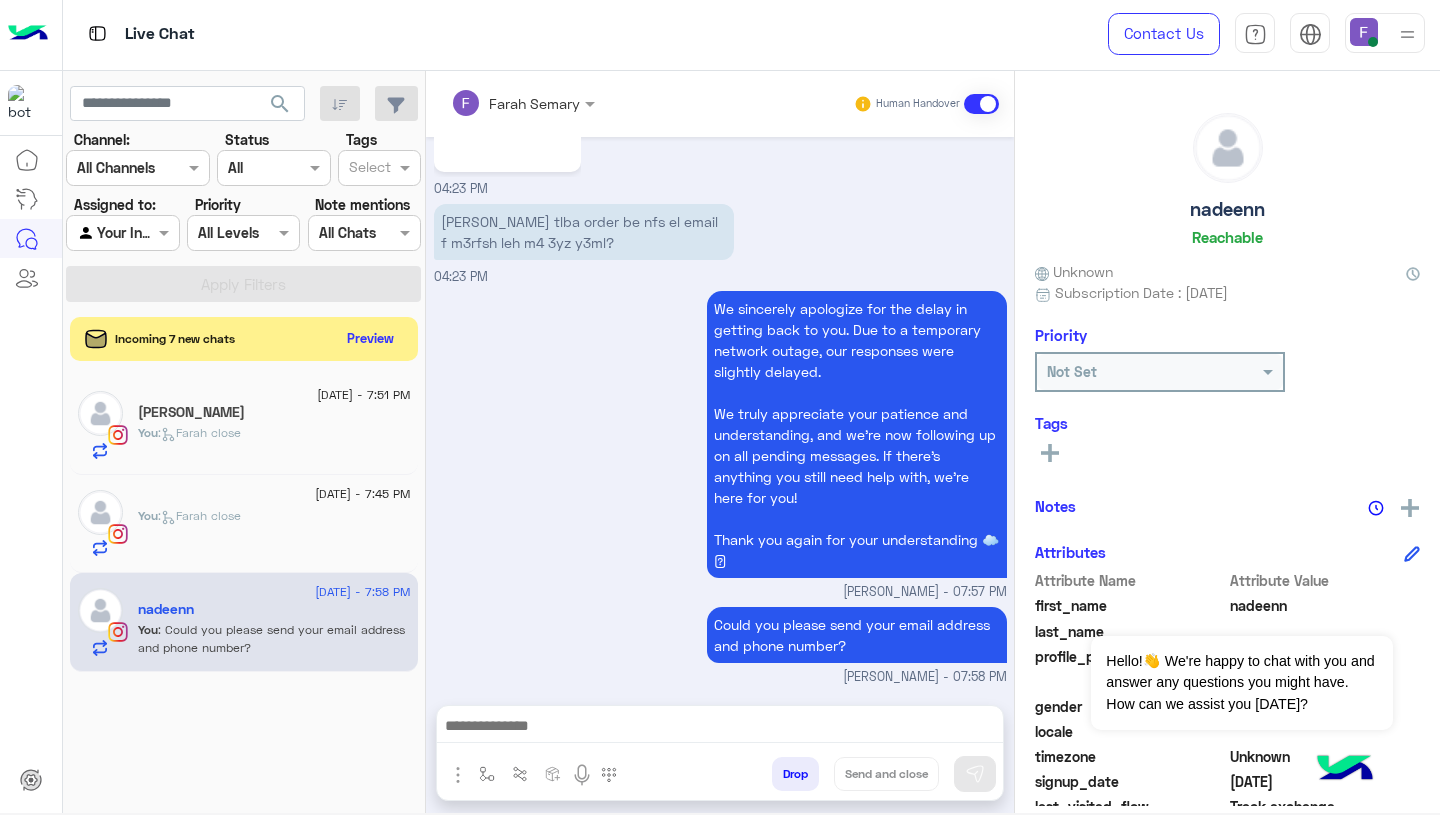 type on "**********" 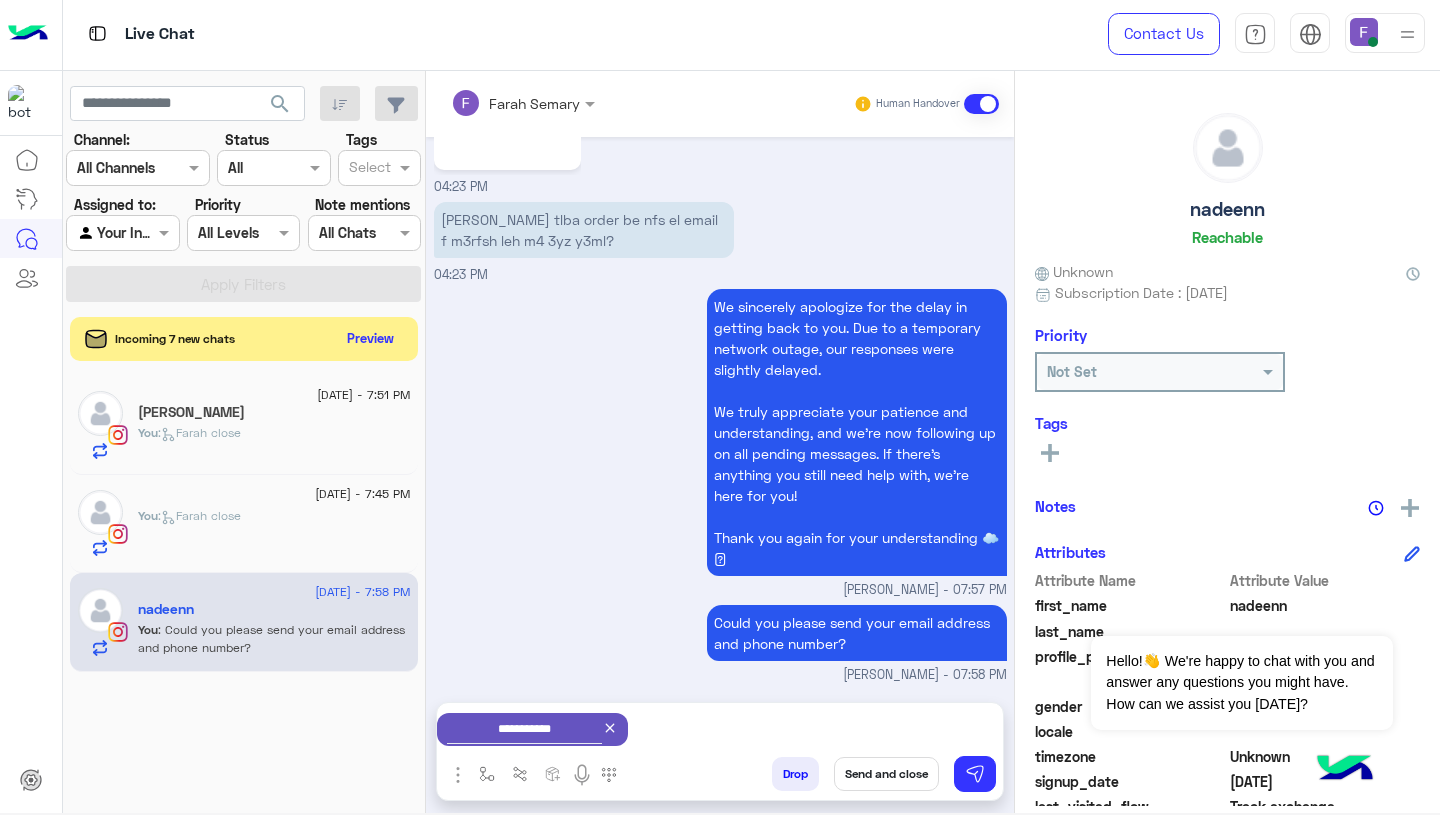 click on "Send and close" at bounding box center [886, 774] 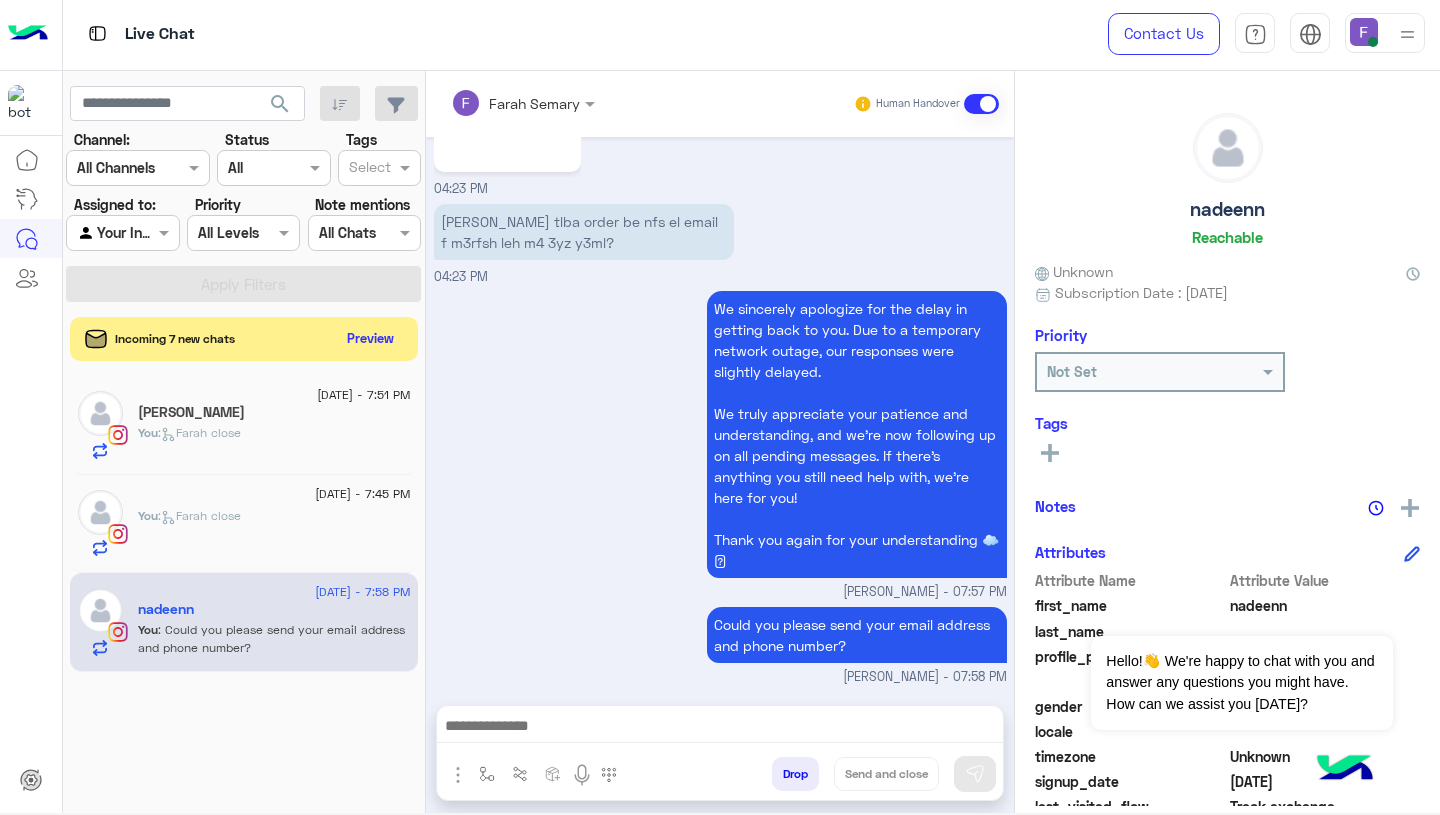 scroll, scrollTop: 2294, scrollLeft: 0, axis: vertical 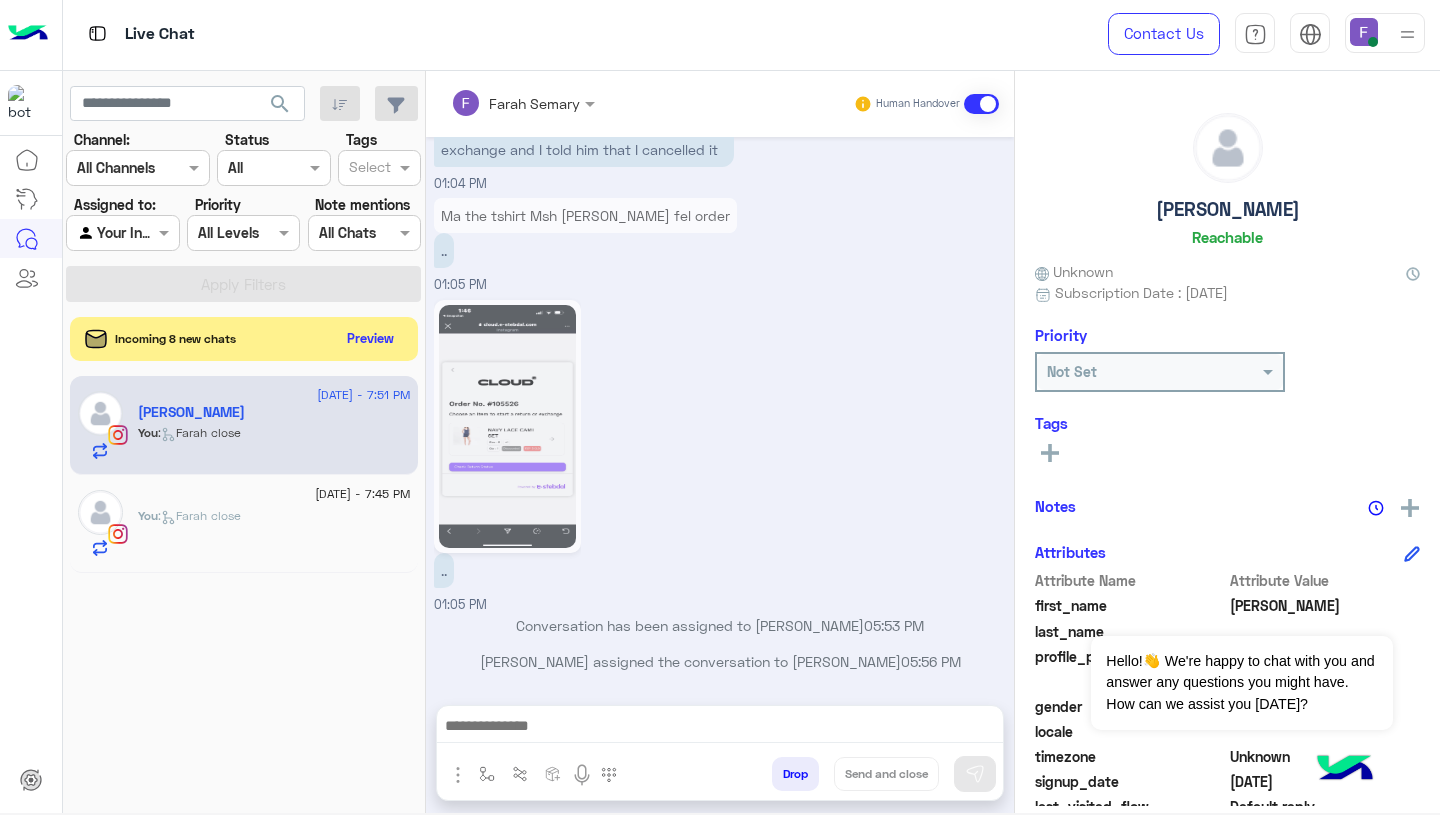 click on "You  :   Farah close" 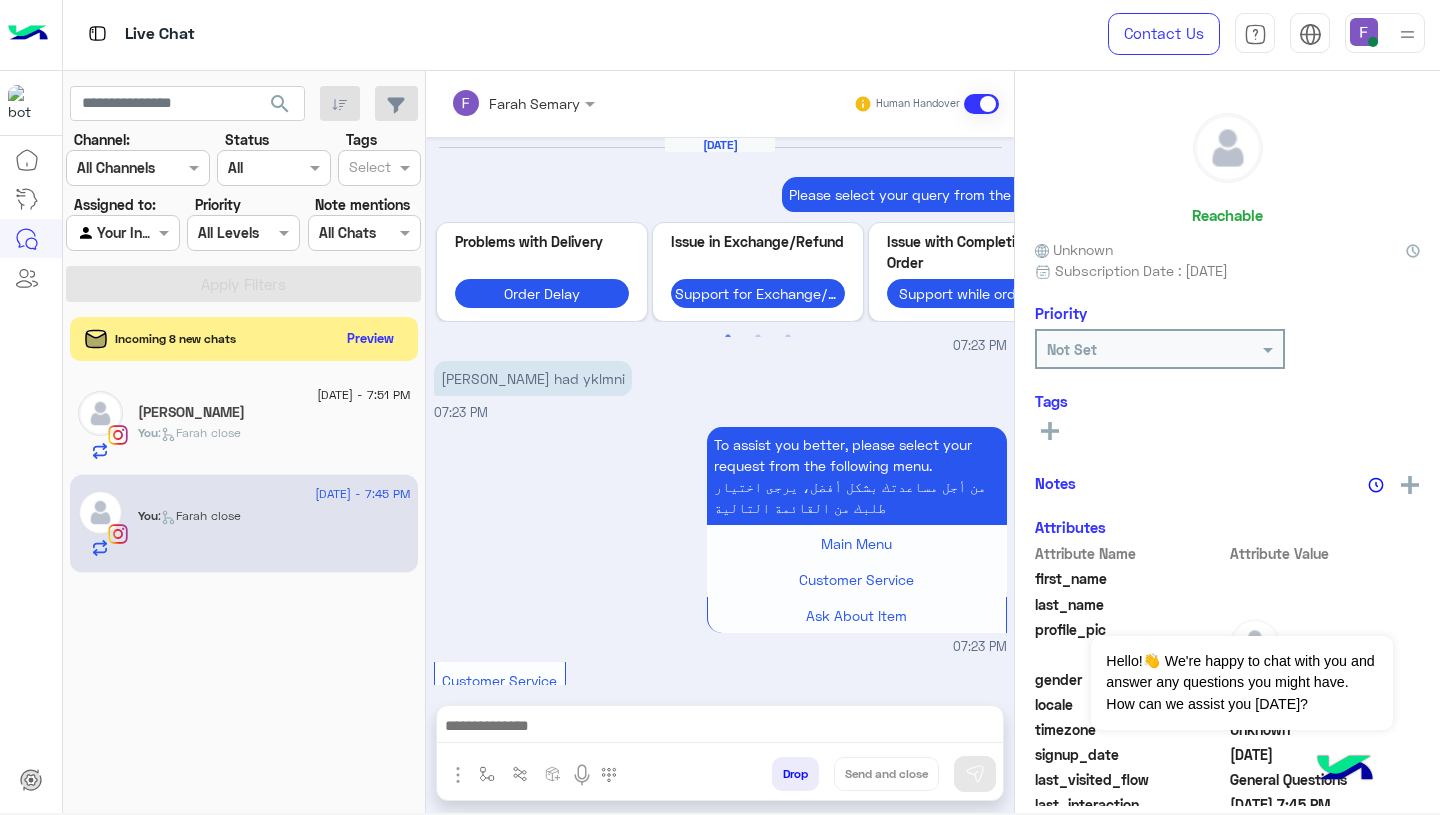 scroll, scrollTop: 1967, scrollLeft: 0, axis: vertical 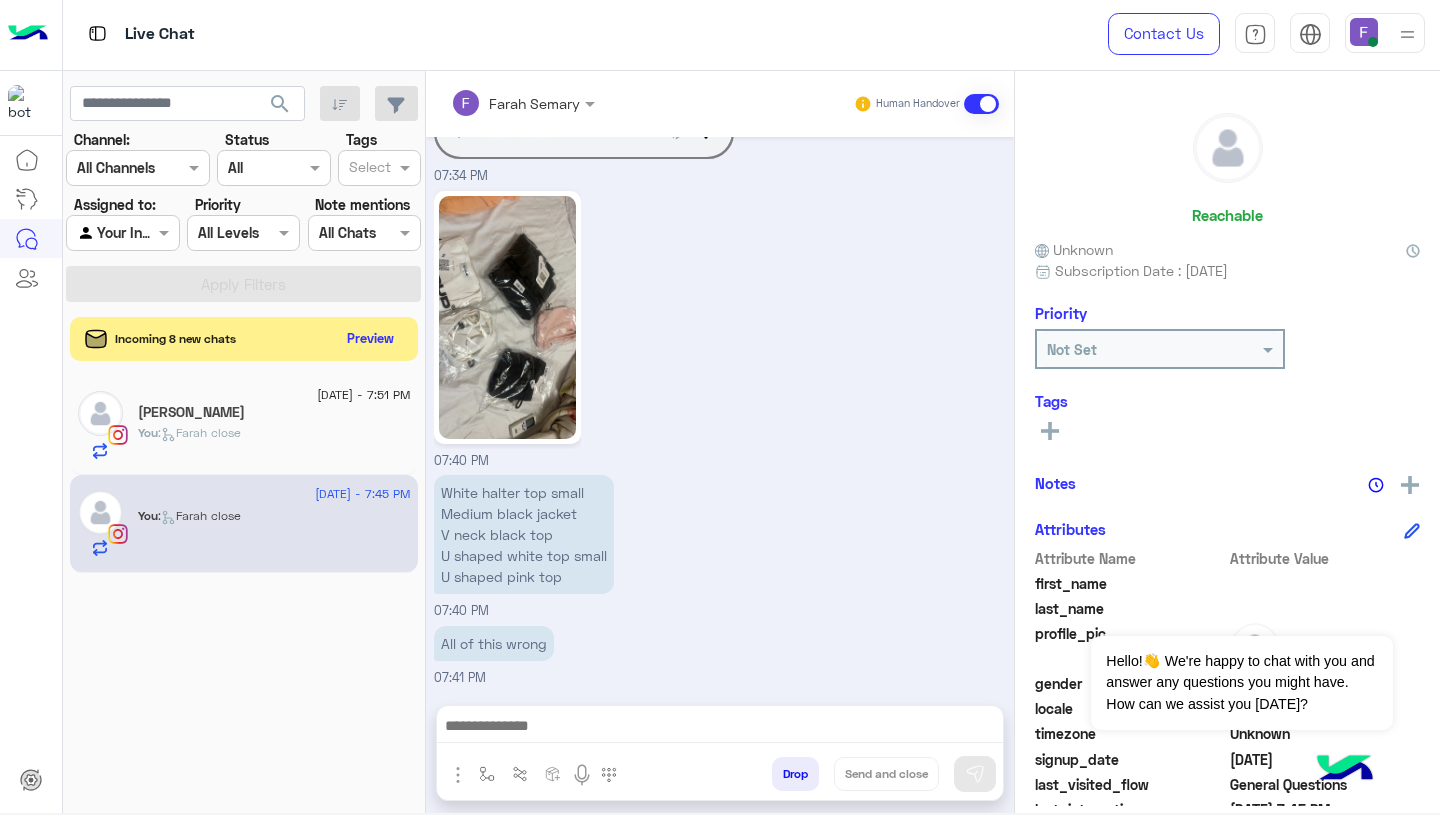 click at bounding box center [497, 103] 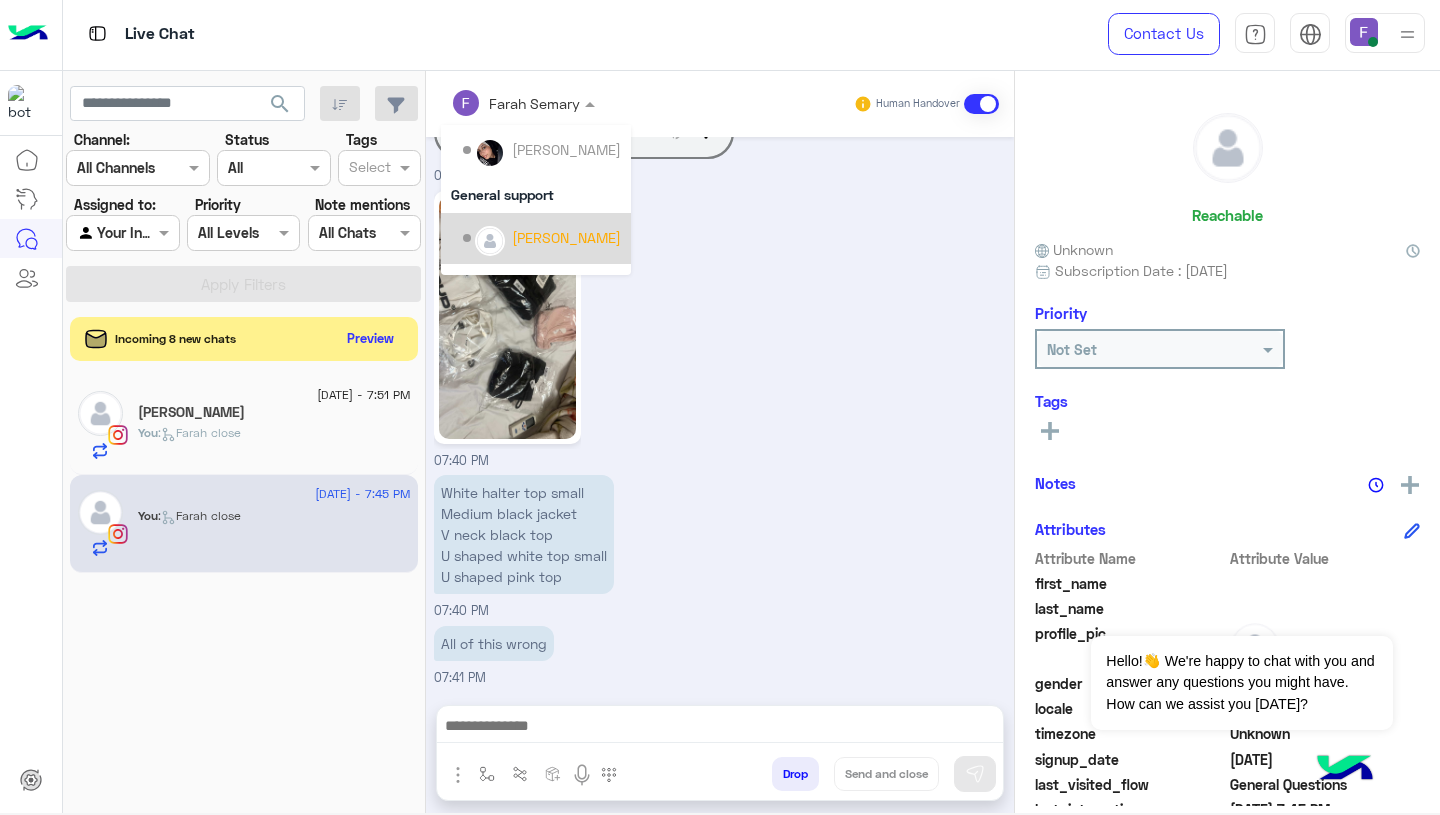 scroll, scrollTop: 163, scrollLeft: 0, axis: vertical 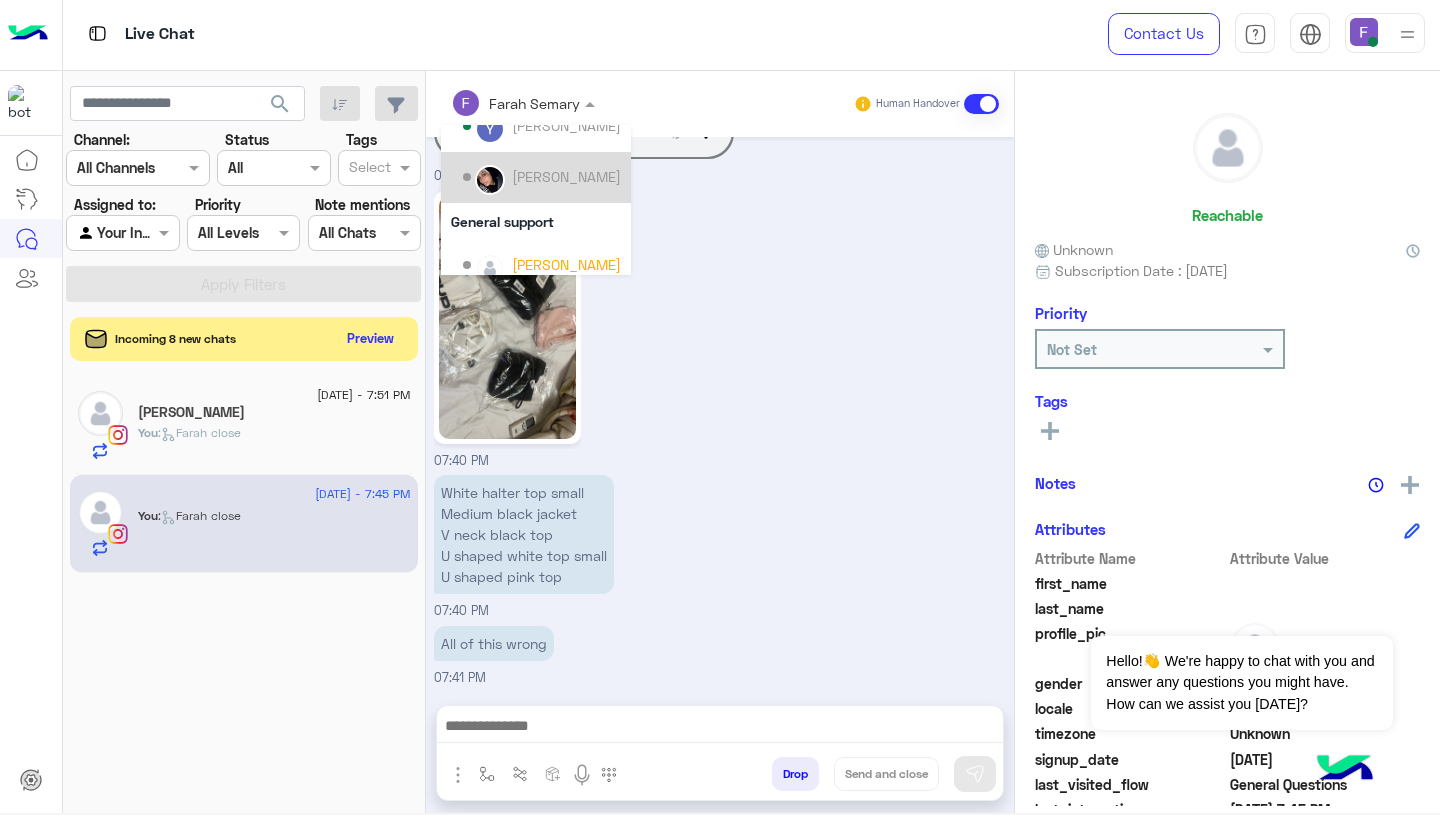 click on "[PERSON_NAME]" at bounding box center [566, 176] 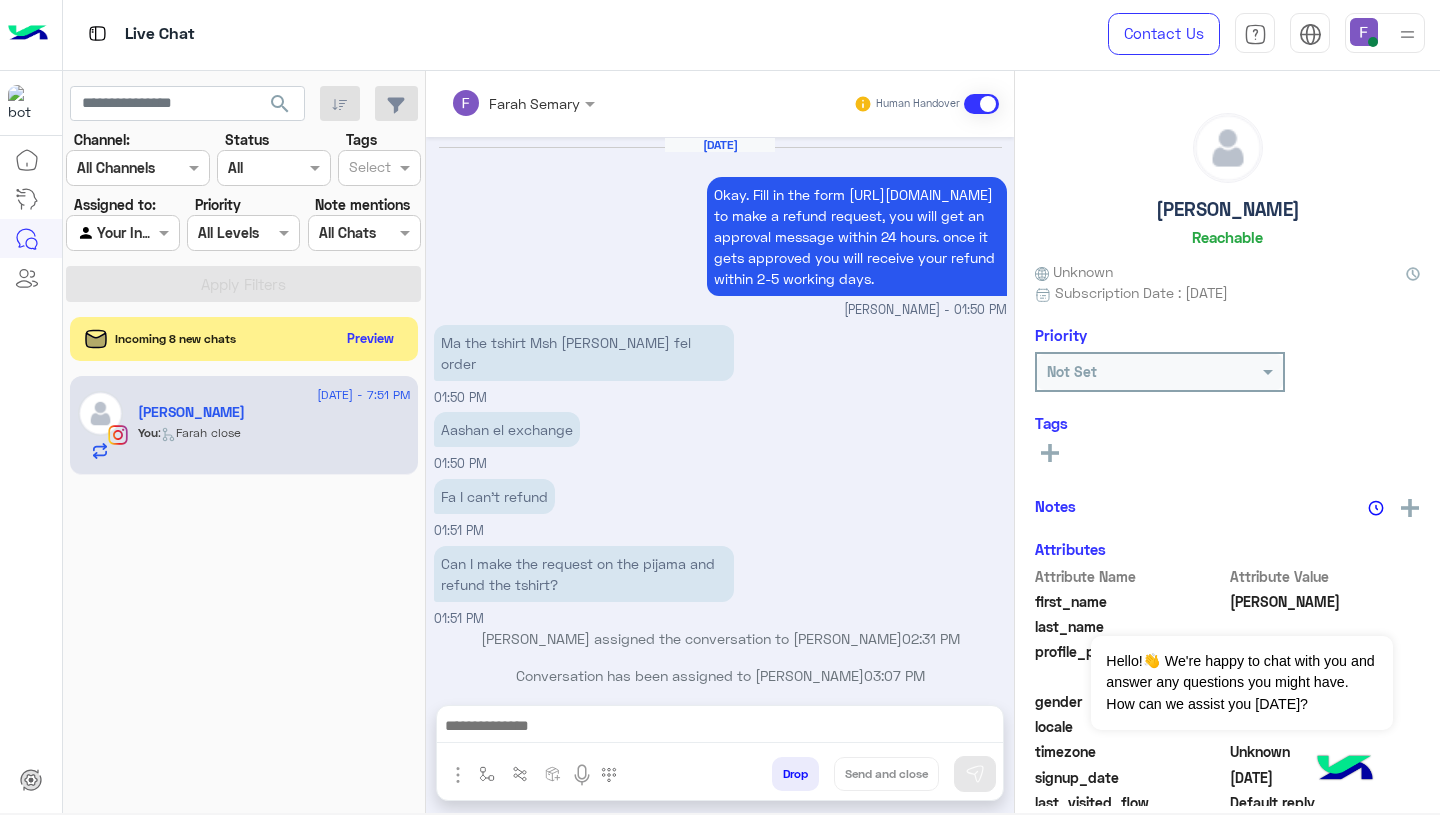 scroll, scrollTop: 1619, scrollLeft: 0, axis: vertical 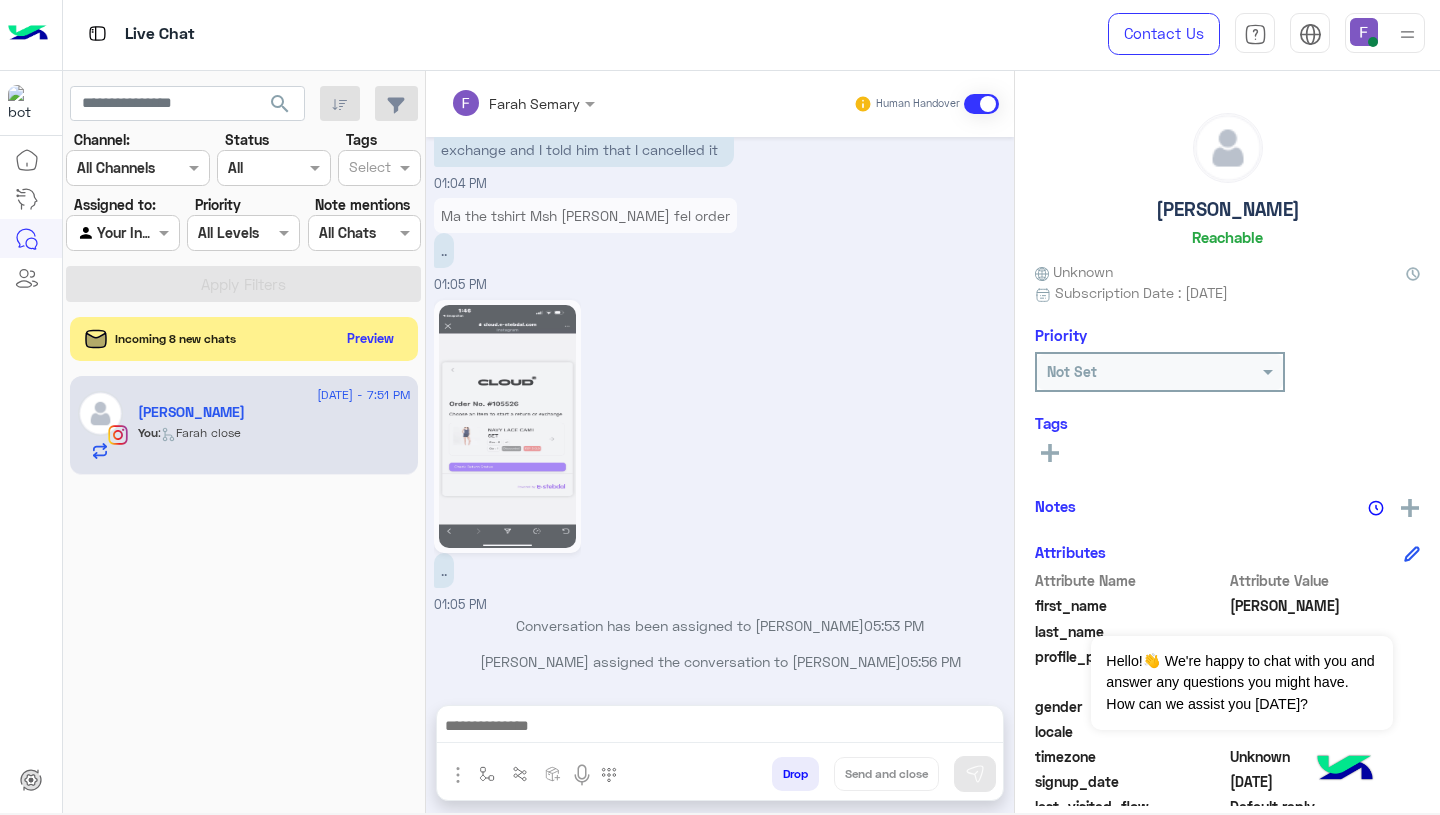click at bounding box center (497, 103) 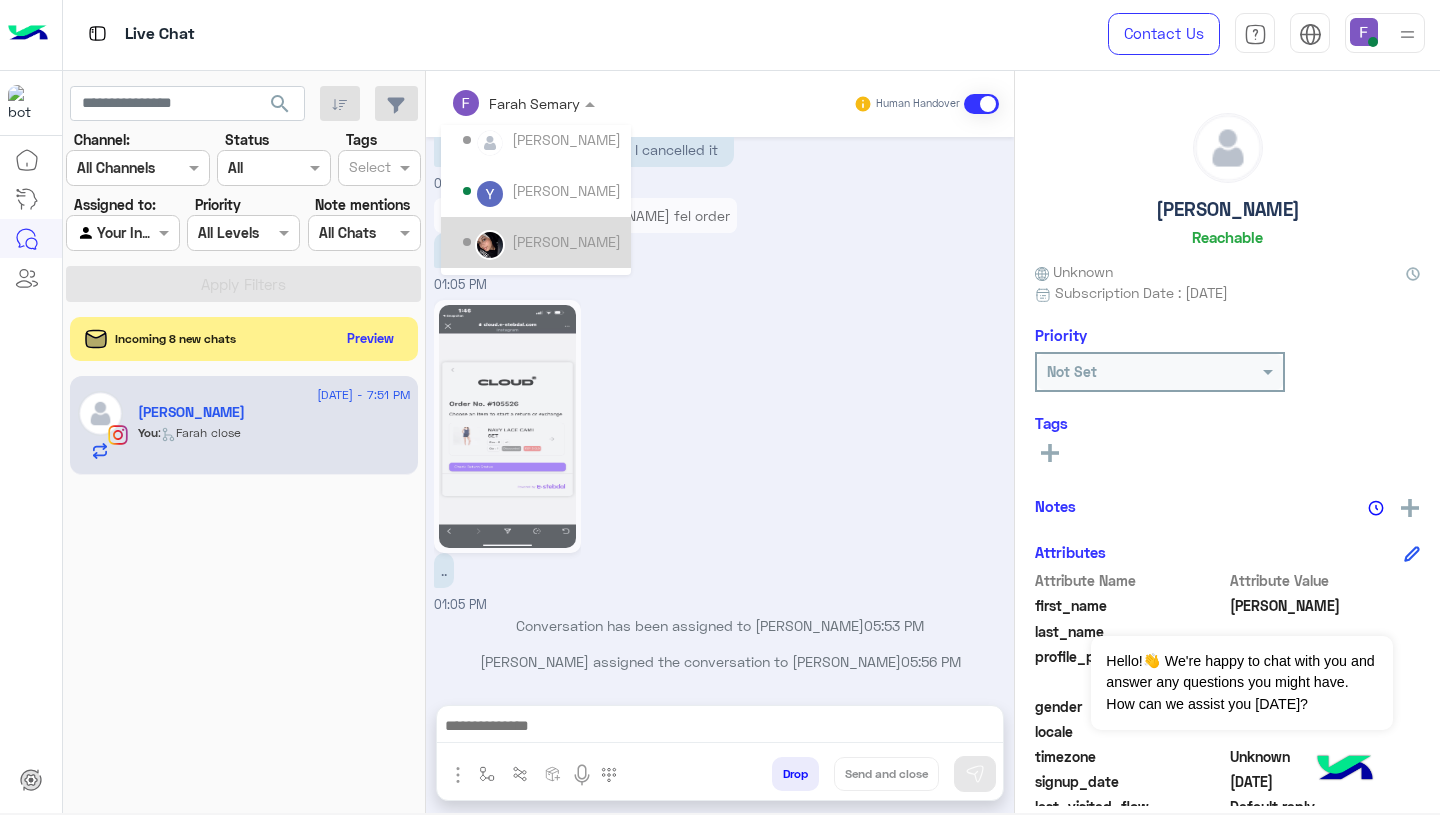scroll, scrollTop: 92, scrollLeft: 0, axis: vertical 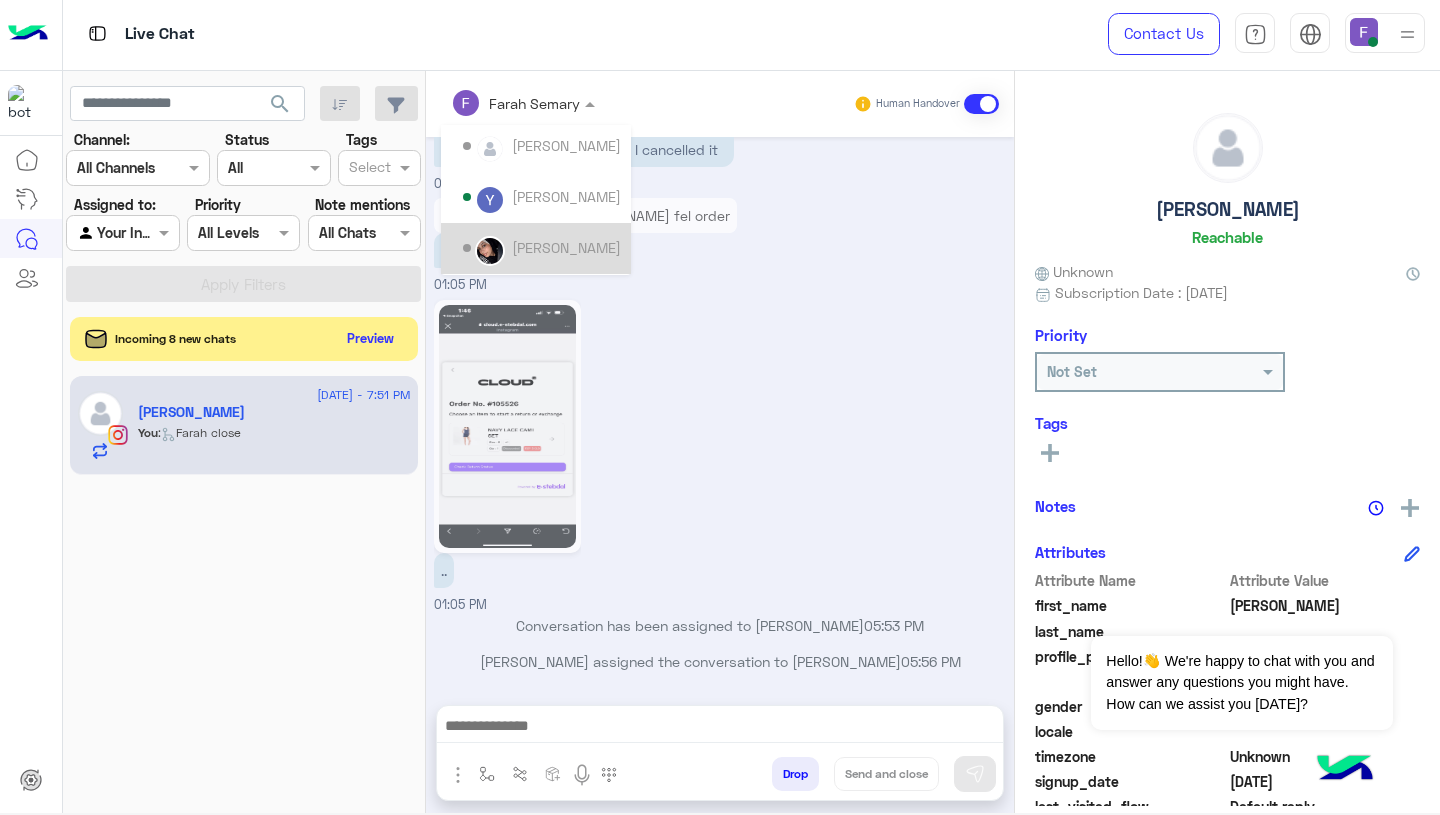 click on "[PERSON_NAME]" at bounding box center [542, 248] 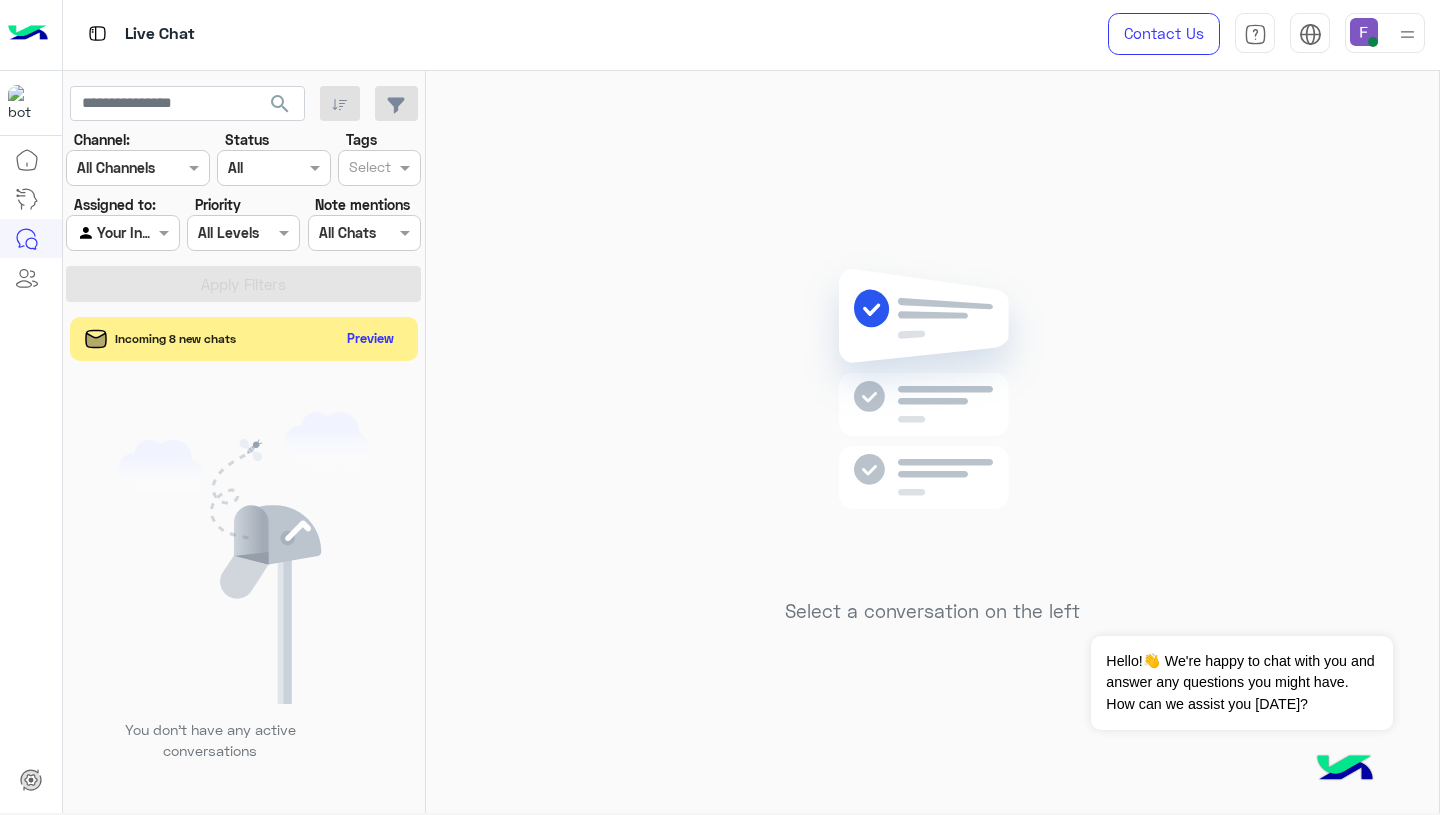 click at bounding box center (1364, 32) 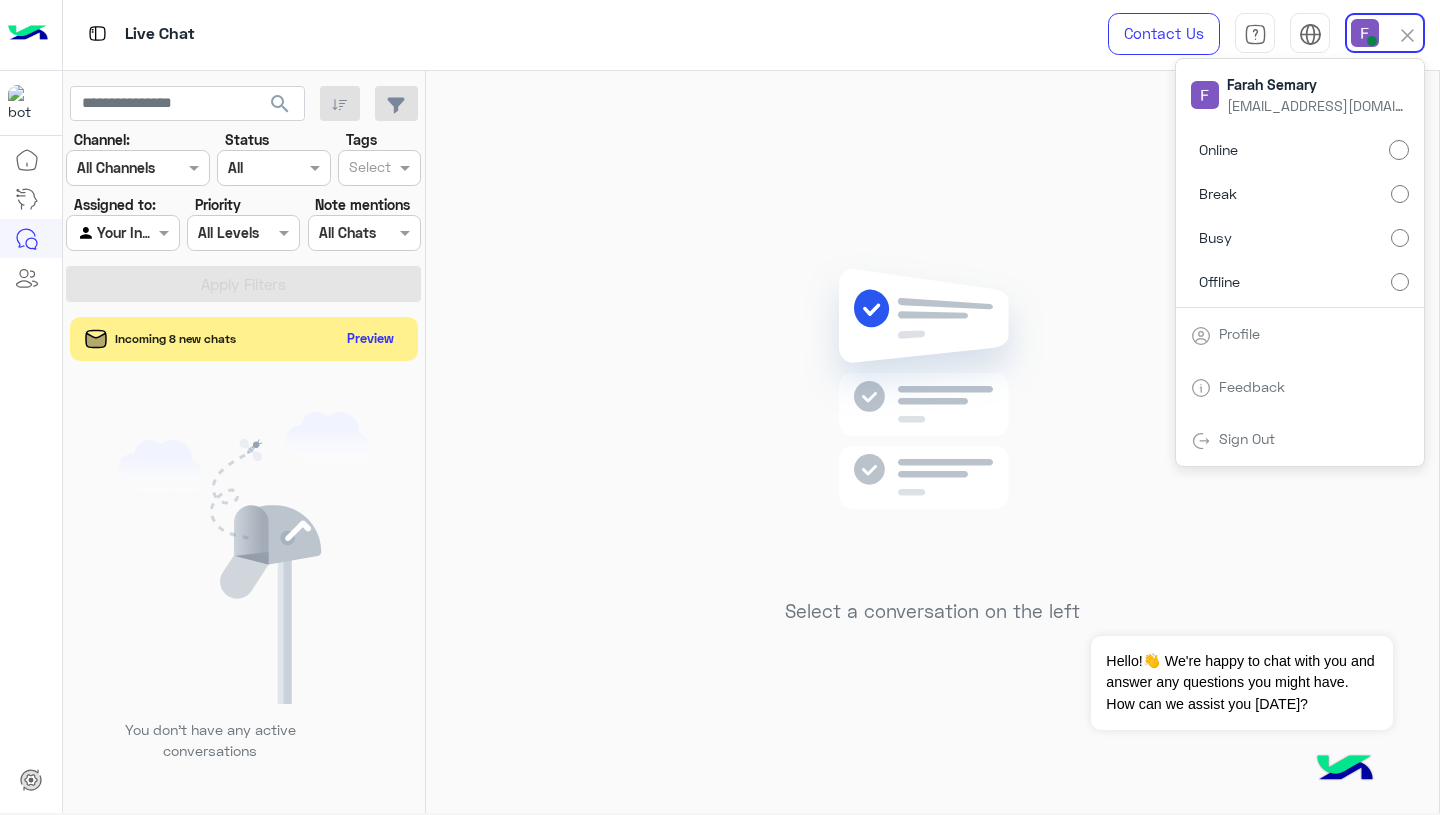 click on "Offline" at bounding box center (1300, 281) 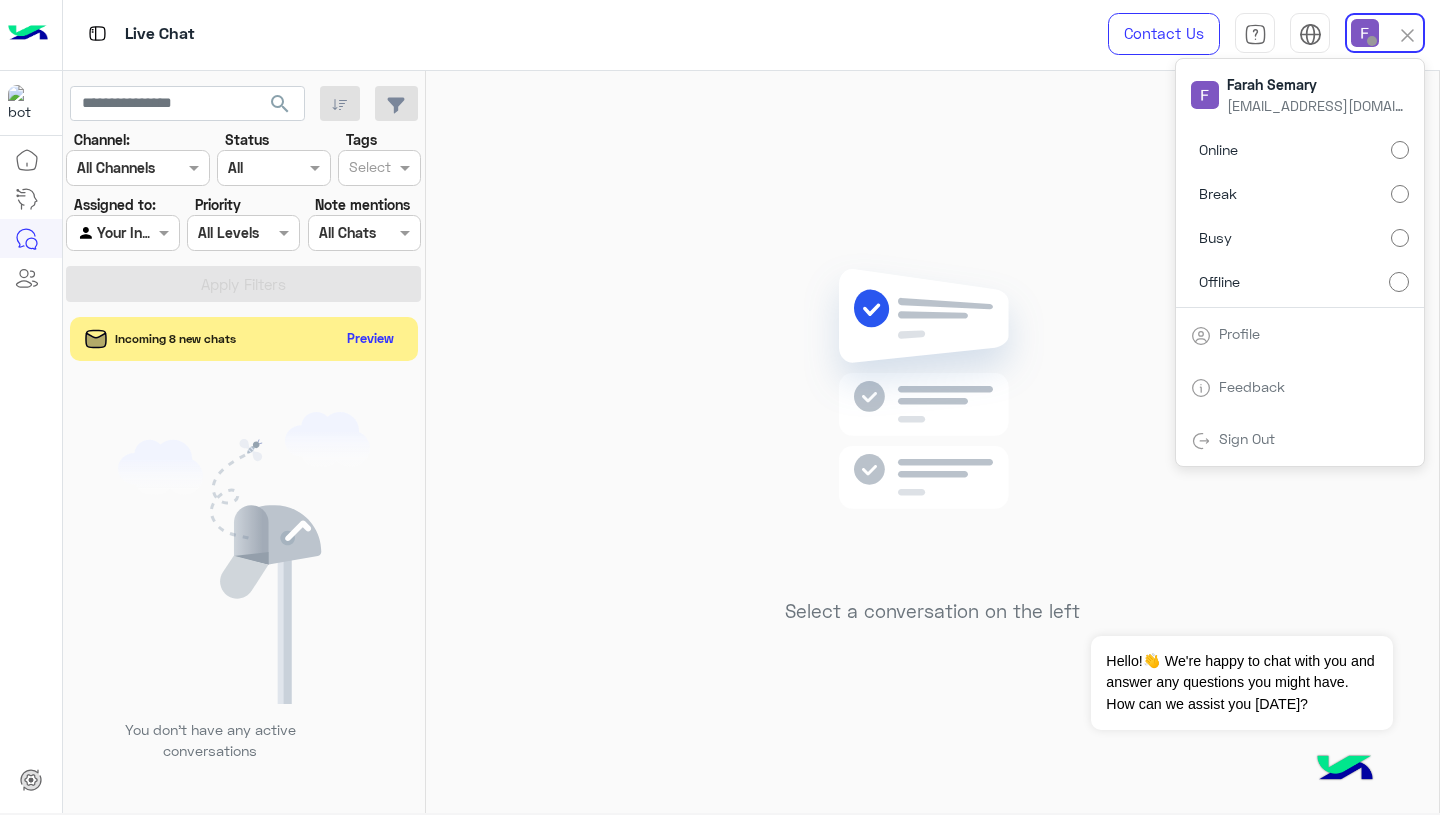 click 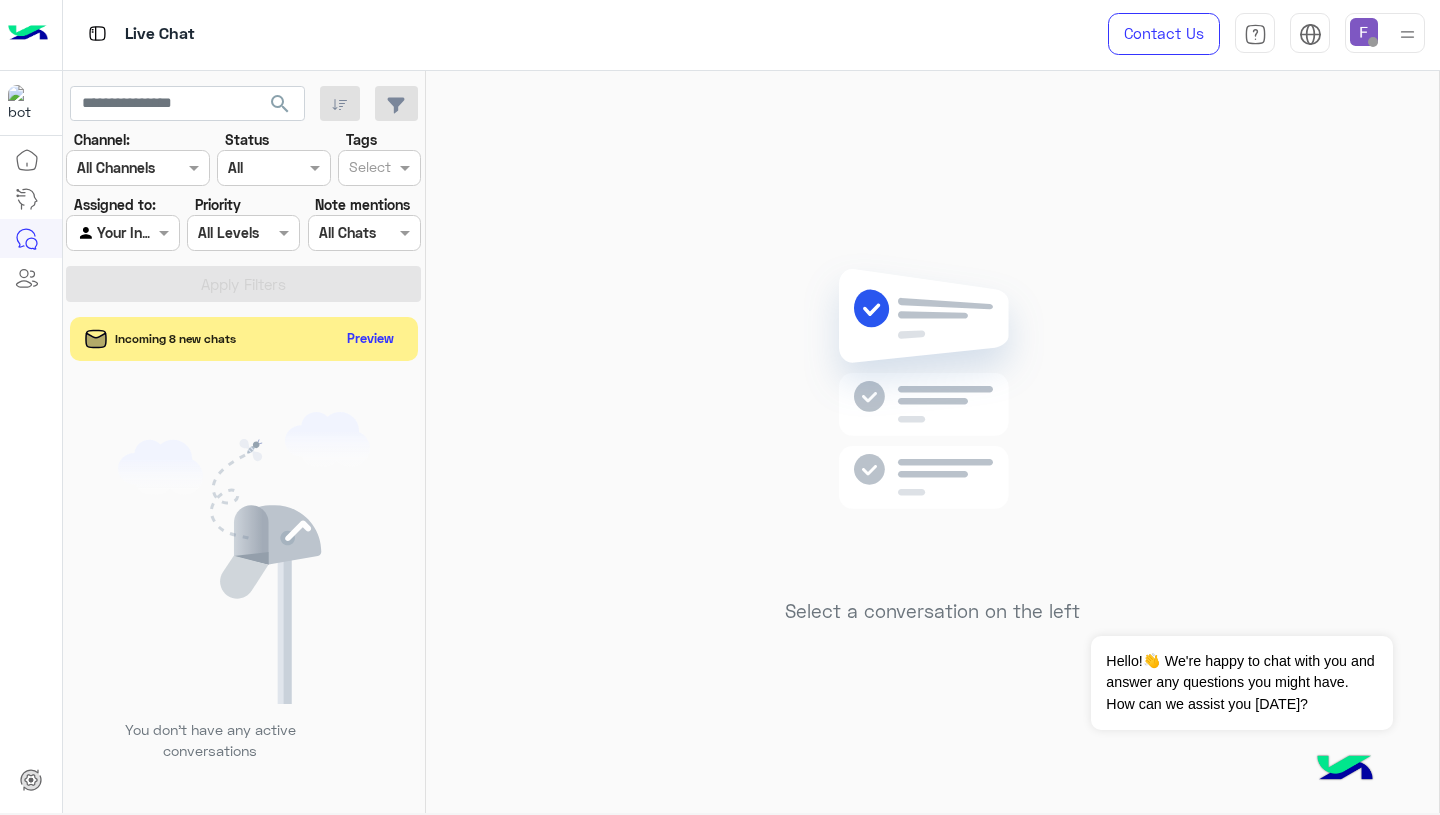 click on "Select a conversation on the left" 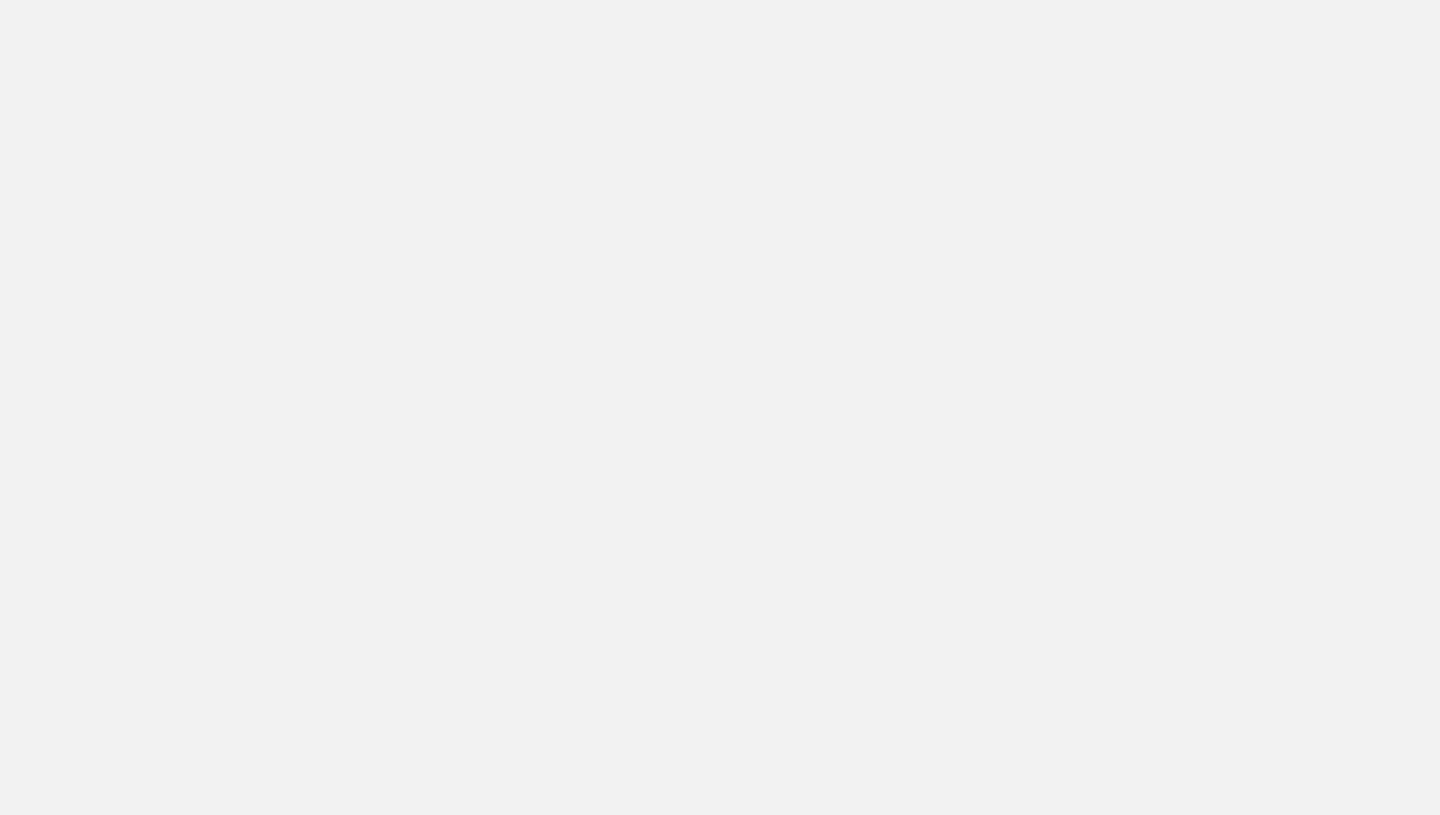 scroll, scrollTop: 0, scrollLeft: 0, axis: both 